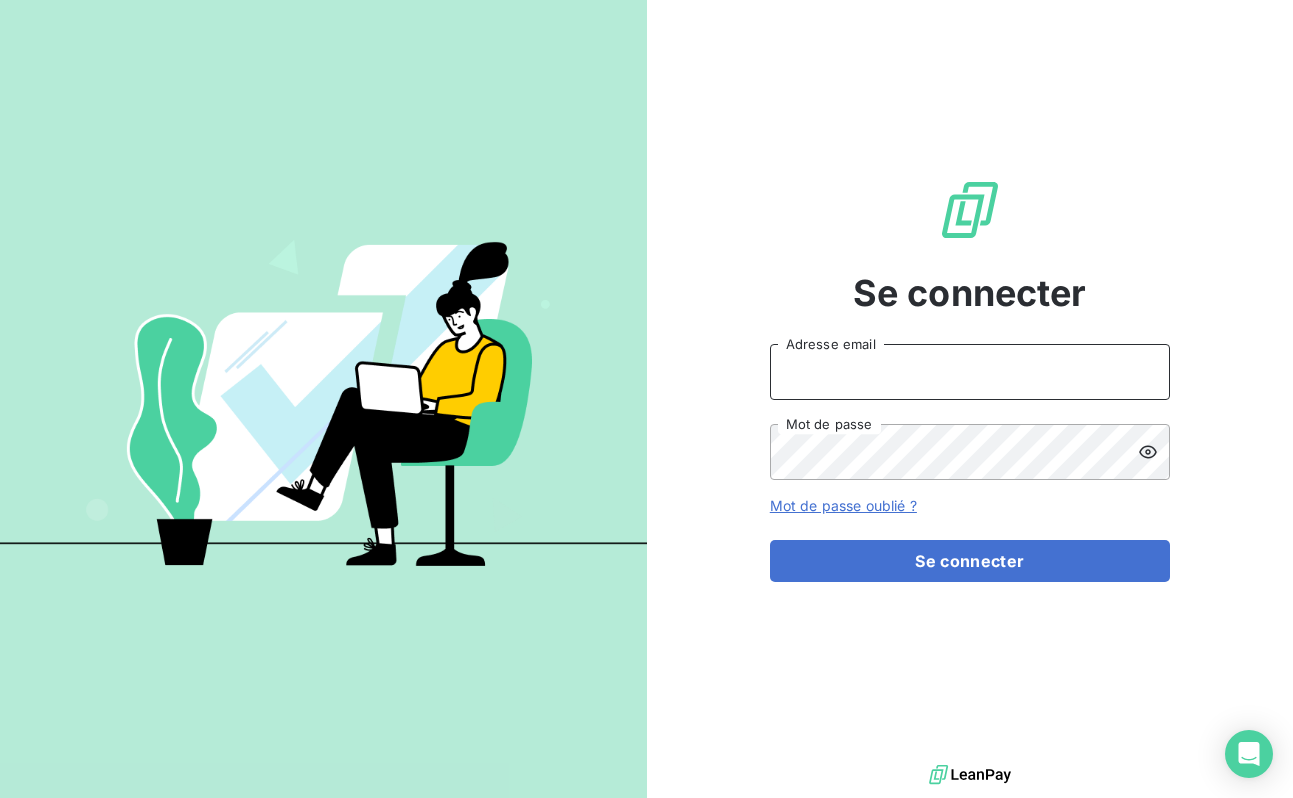 type on "[EMAIL_ADDRESS][DOMAIN_NAME]" 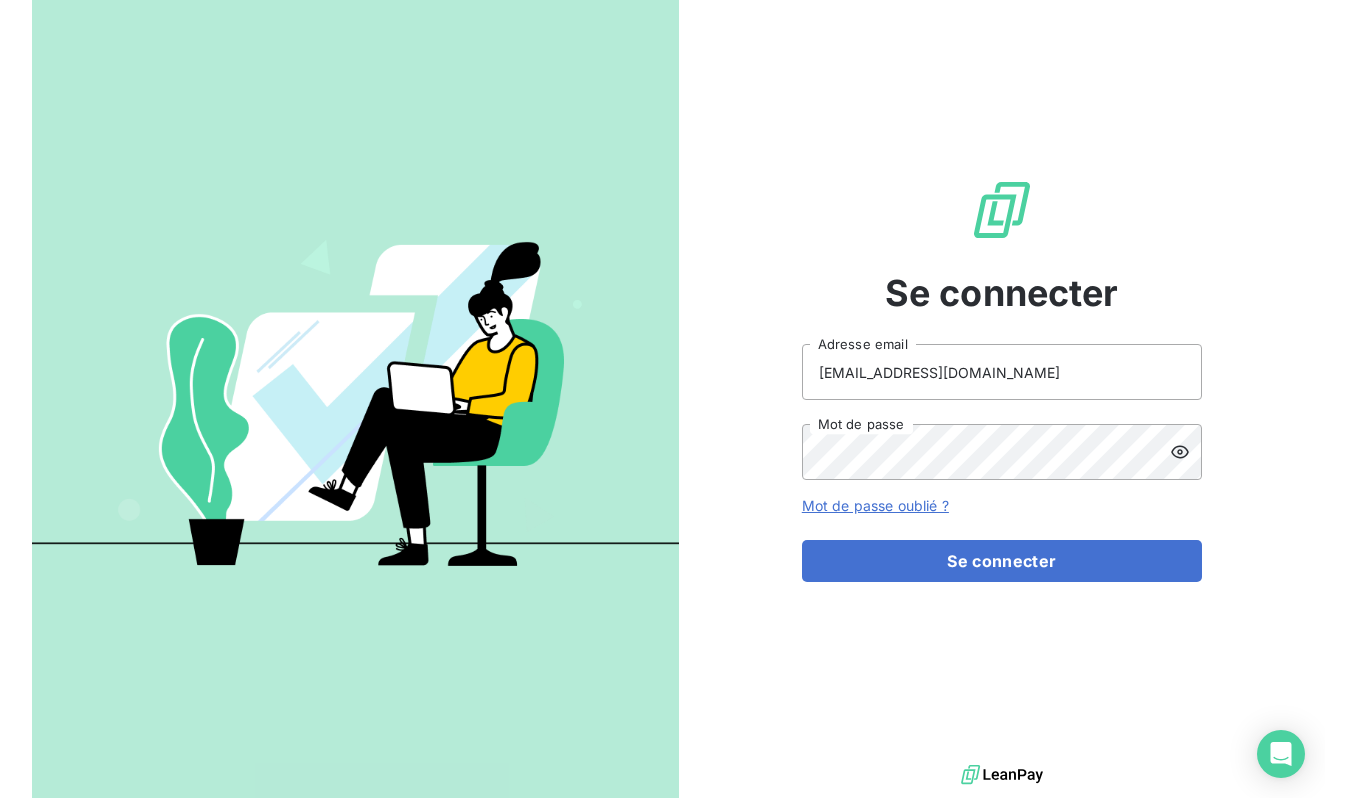 scroll, scrollTop: 0, scrollLeft: 0, axis: both 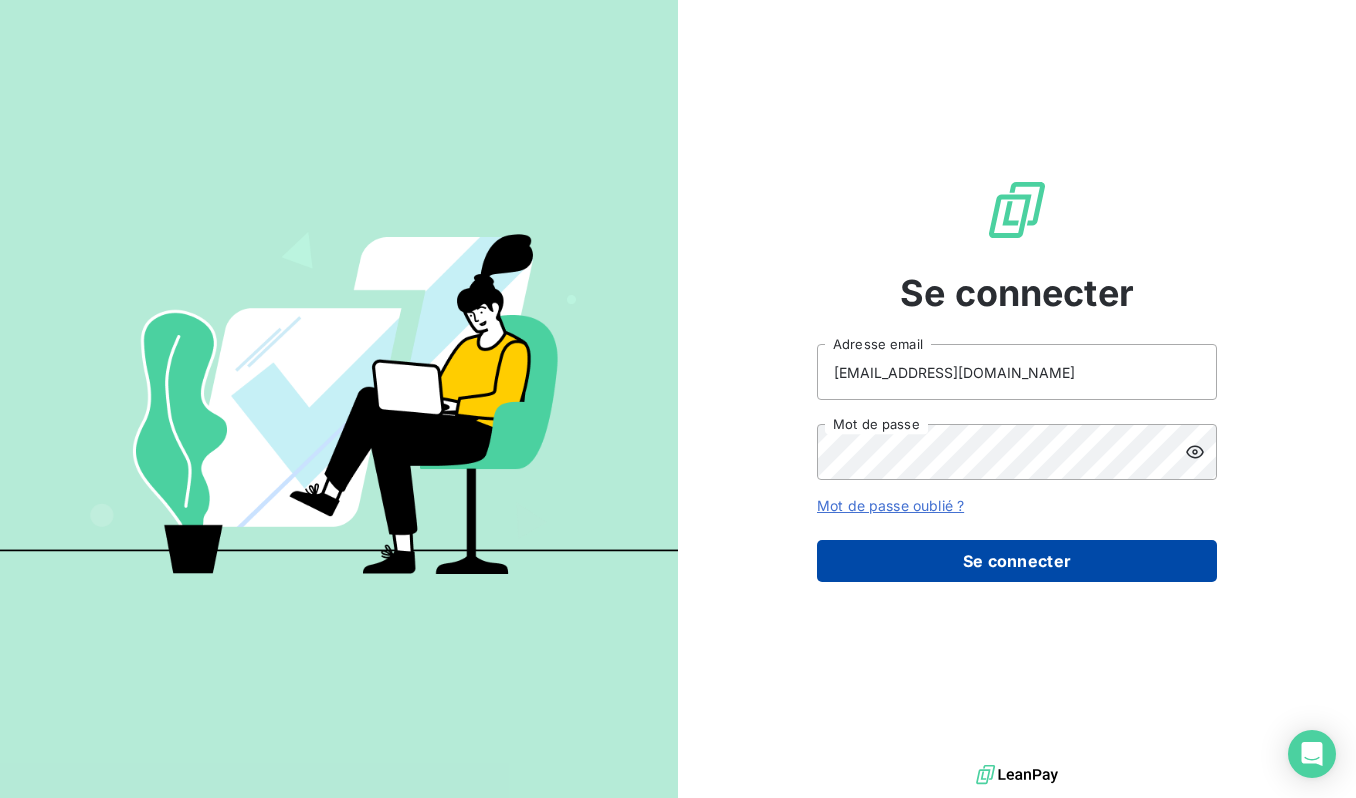 click on "Se connecter" at bounding box center [1017, 561] 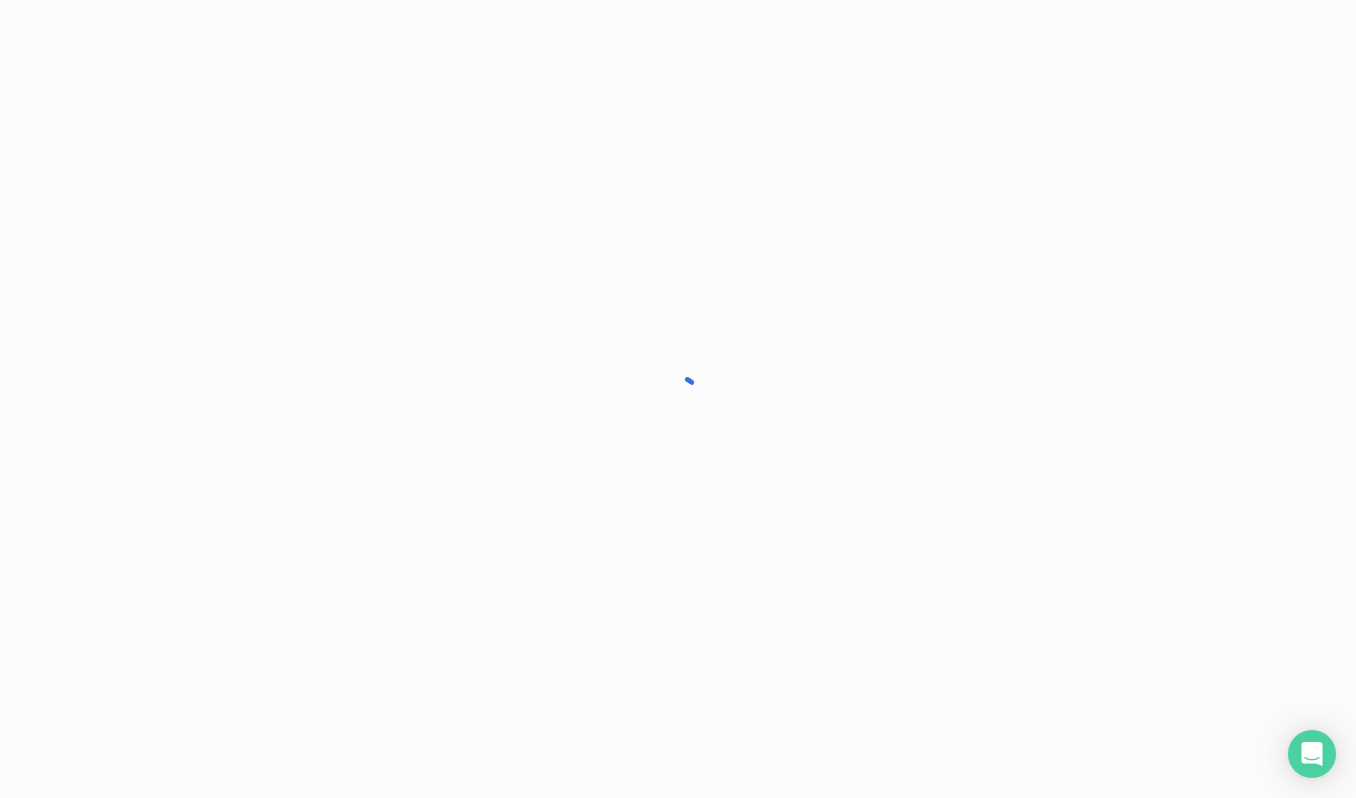 scroll, scrollTop: 0, scrollLeft: 0, axis: both 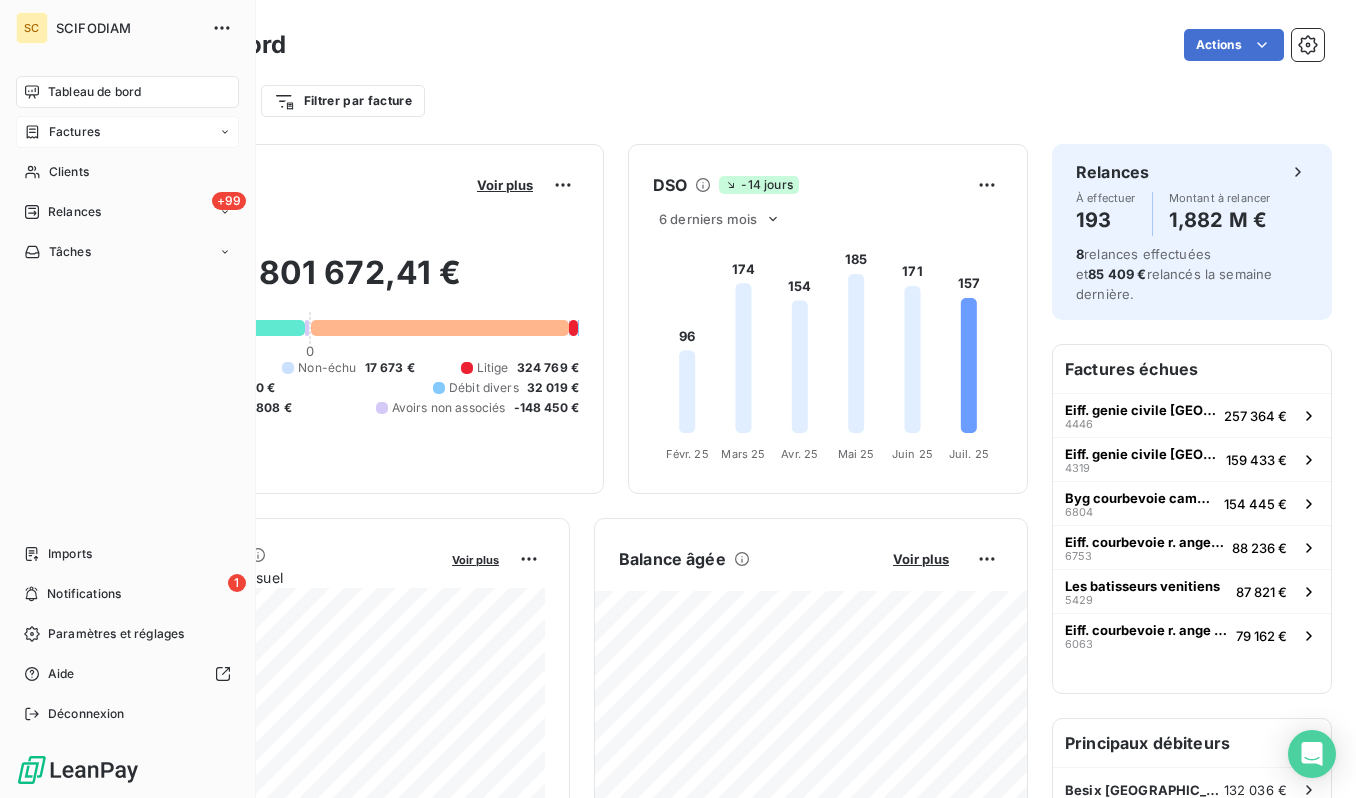 click on "Factures" at bounding box center [74, 132] 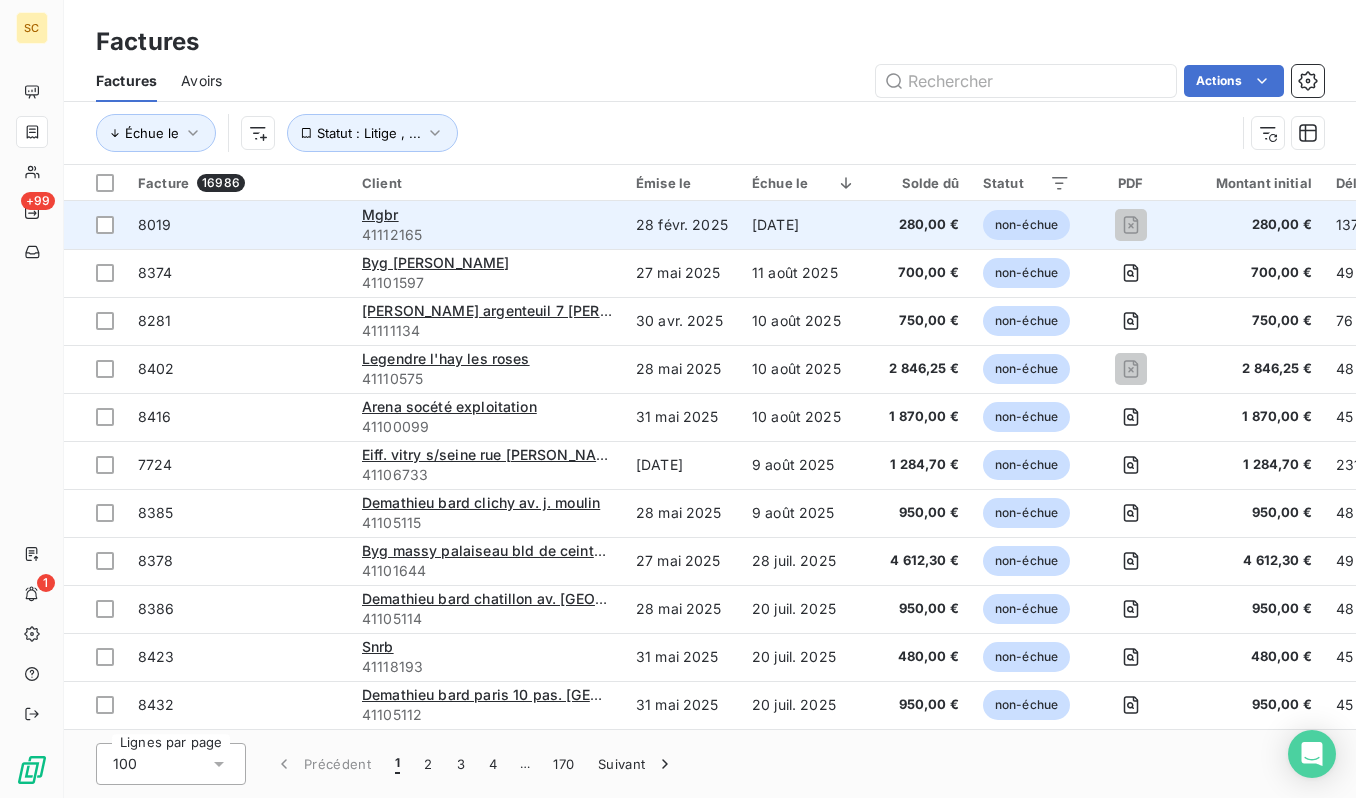 scroll, scrollTop: 0, scrollLeft: 351, axis: horizontal 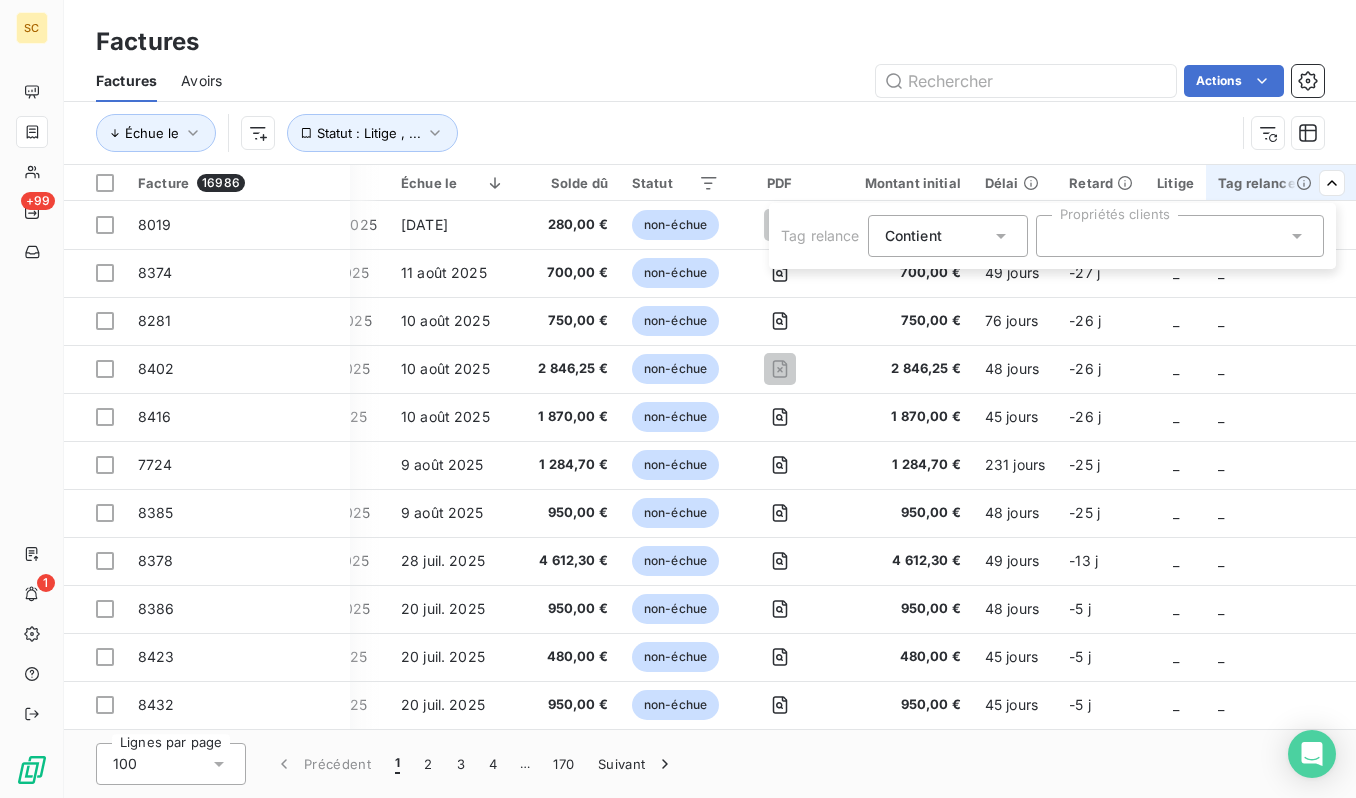 click 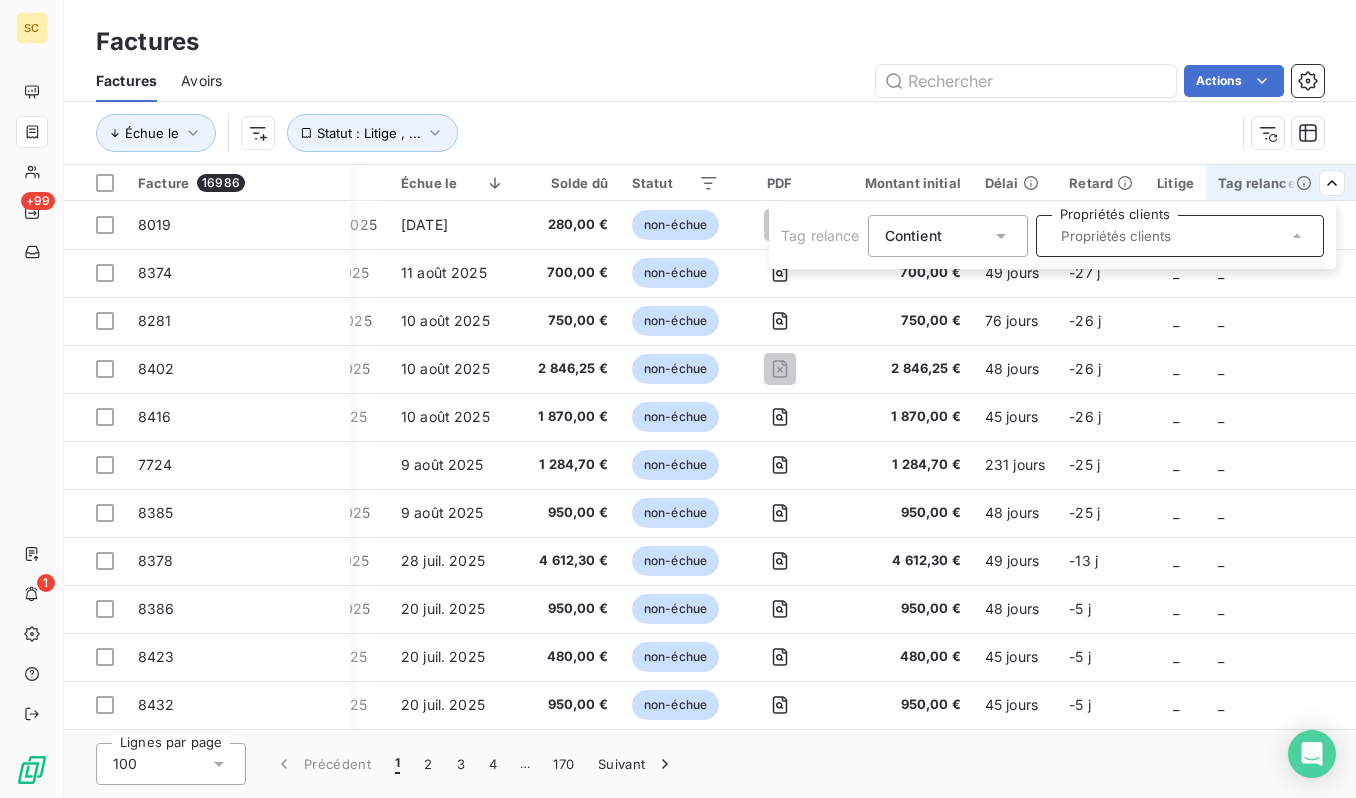 click 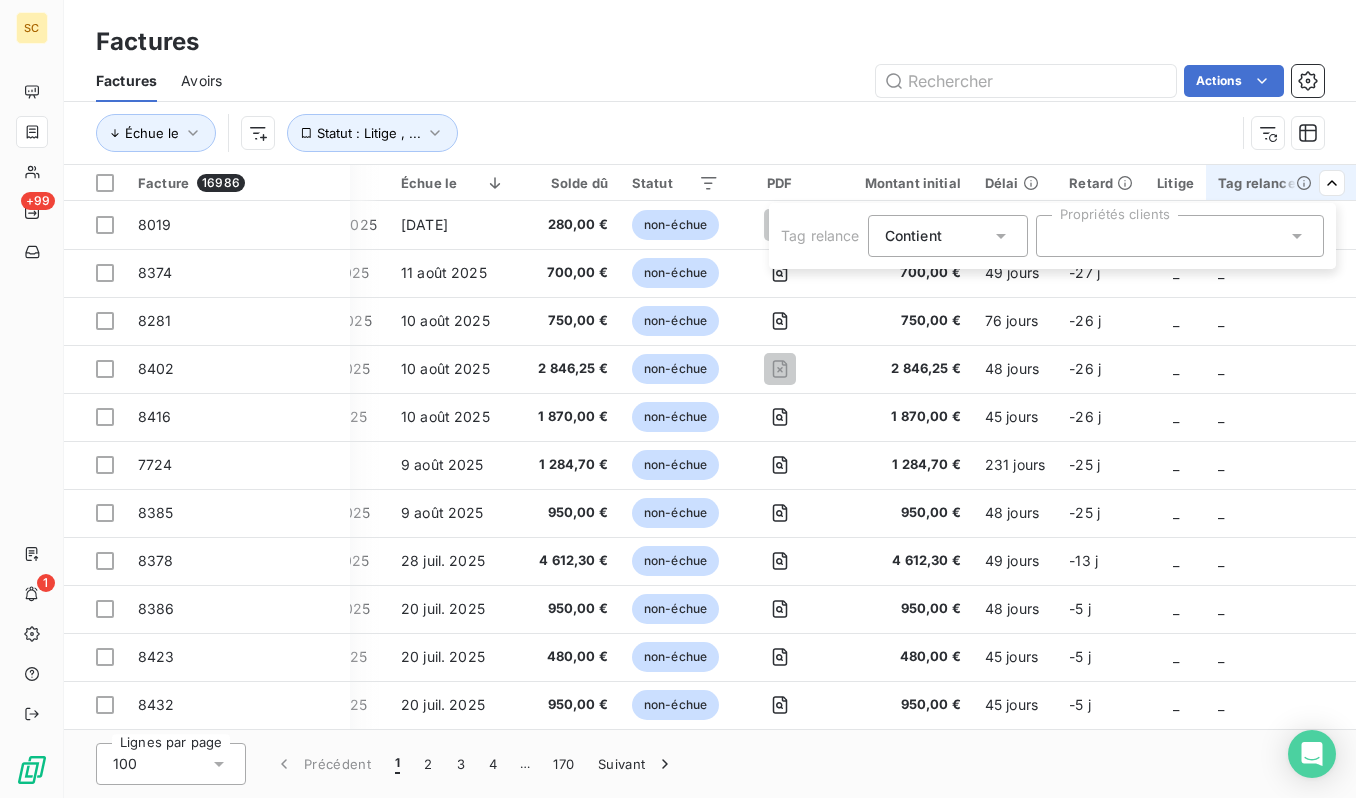 click 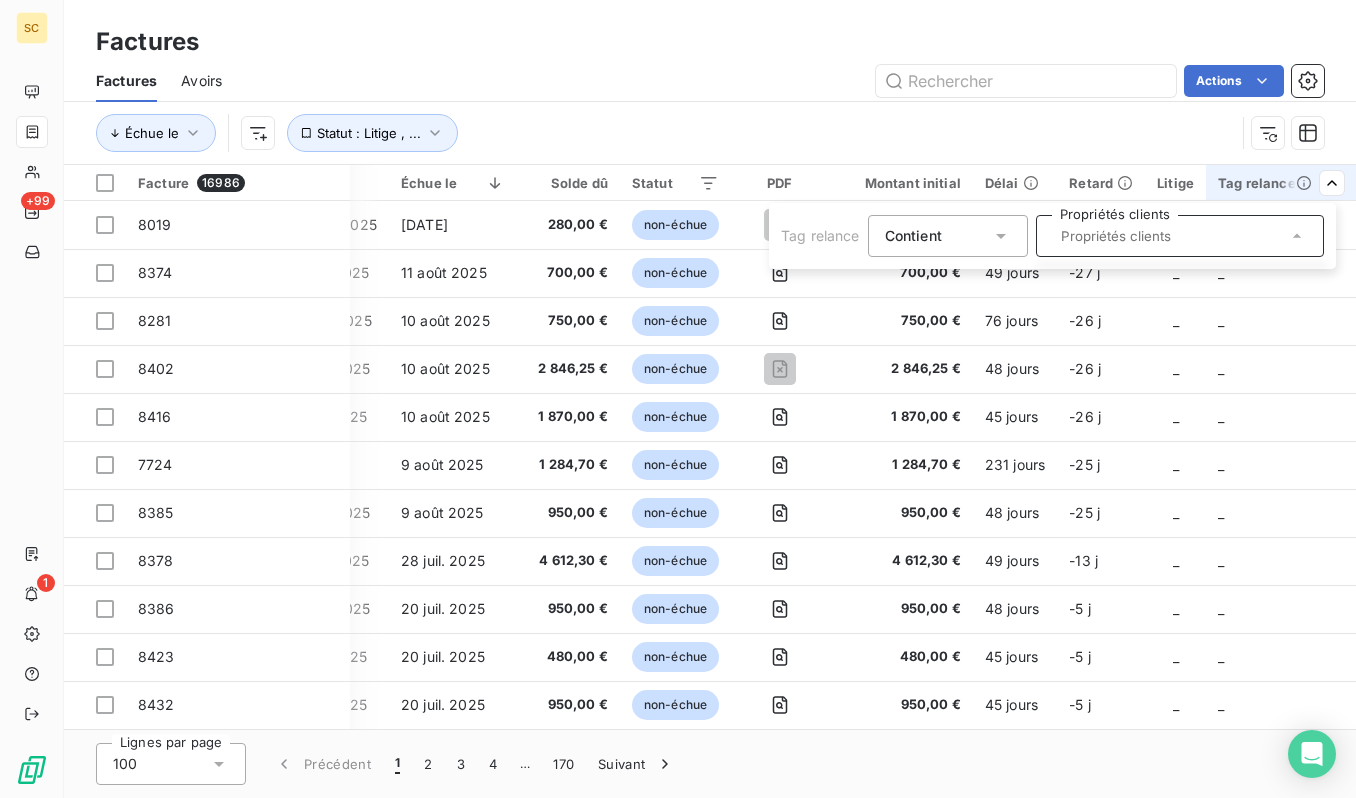 click 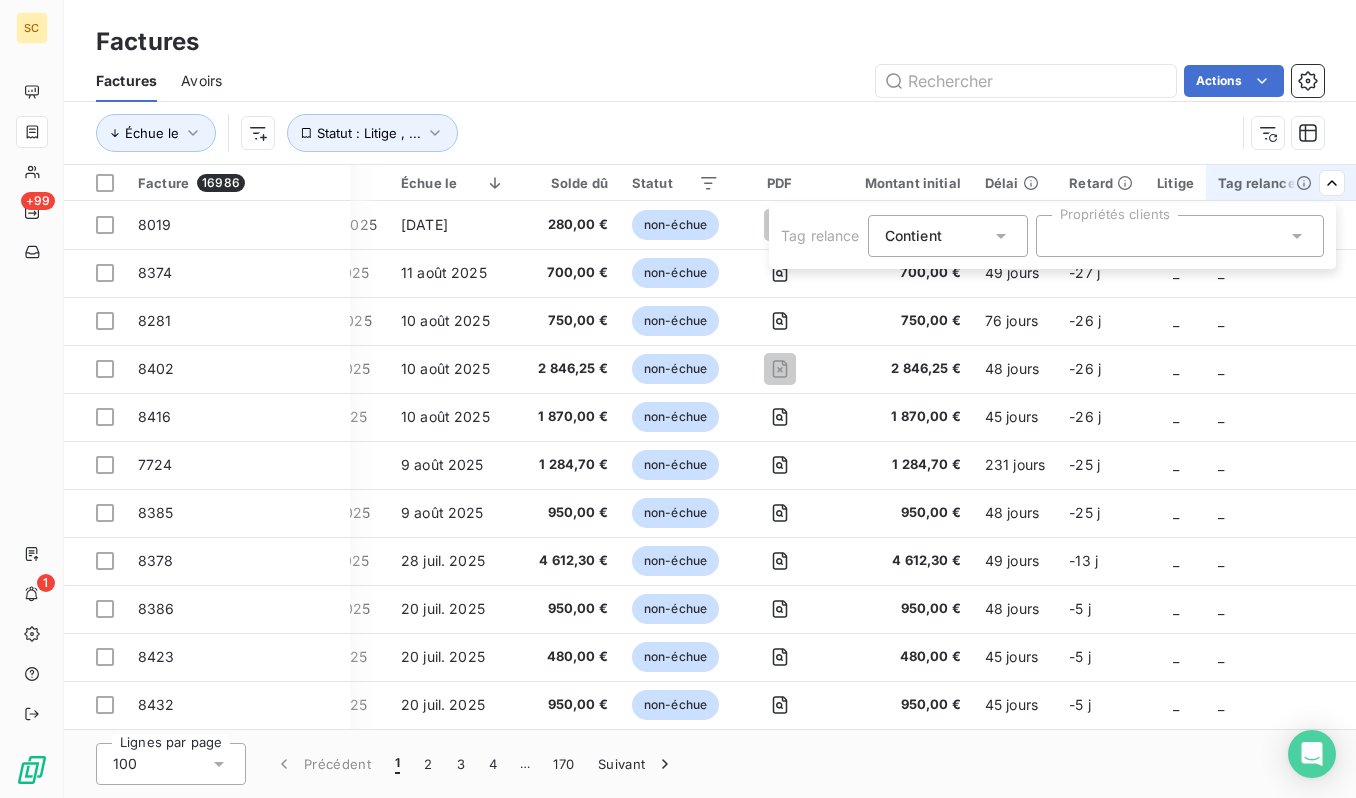 click on "SC +99 1 Factures Factures Avoirs Actions Échue le Statut  : Litige , ... Facture 16986 Client Émise le Échue le Solde dû Statut PDF Montant initial Délai Retard   Litige Tag relance 8019 Mgbr 41112165 [DATE] [DATE] 280,00 € non-échue 280,00 € 137 jours -47 j _ _ 8374 Byg fleury merogis 41101597 [DATE] [DATE] 700,00 € non-échue 700,00 € 49 jours -27 j _ _ 8281 [PERSON_NAME] argenteuil 7 [PERSON_NAME] 41111134 [DATE] [DATE] 750,00 € non-échue 750,00 € 76 jours -26 j _ _ 8402 Legendre l'hay les roses 41110575 [DATE] [DATE] 2 846,25 € non-échue 2 846,25 € 48 jours -26 j _ _ 8416 Arena socété exploitation 41100099 [DATE] [DATE] 1 870,00 € non-échue 1 870,00 € 45 jours -26 j _ _ 7724 Eiff. vitry s/seine rue [PERSON_NAME] 41106733 [DATE] [DATE] 1 284,70 € non-échue 1 284,70 € 231 jours -25 j _ _ 8385 Demathieu bard clichy av. j. moulin 41105115 [DATE] [DATE] 48 jours" at bounding box center [678, 399] 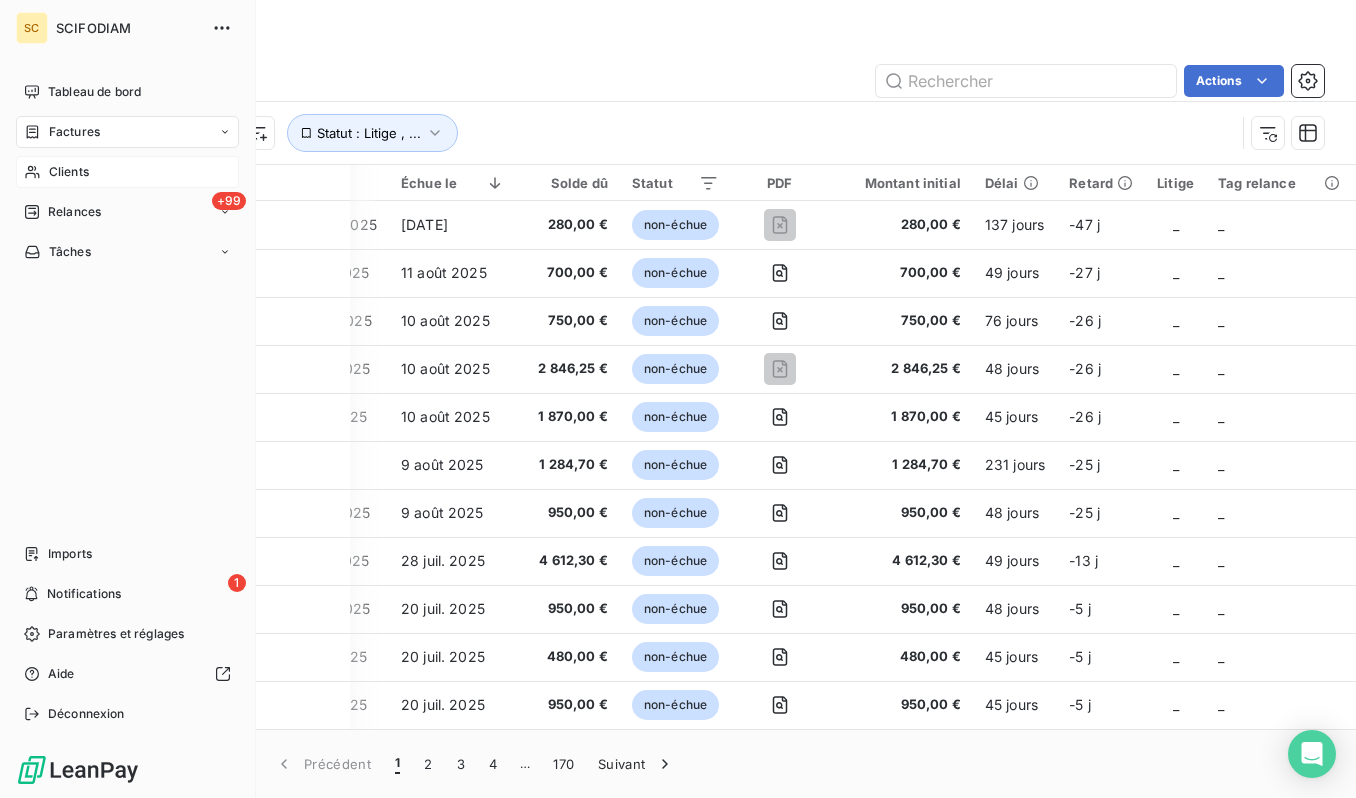 click 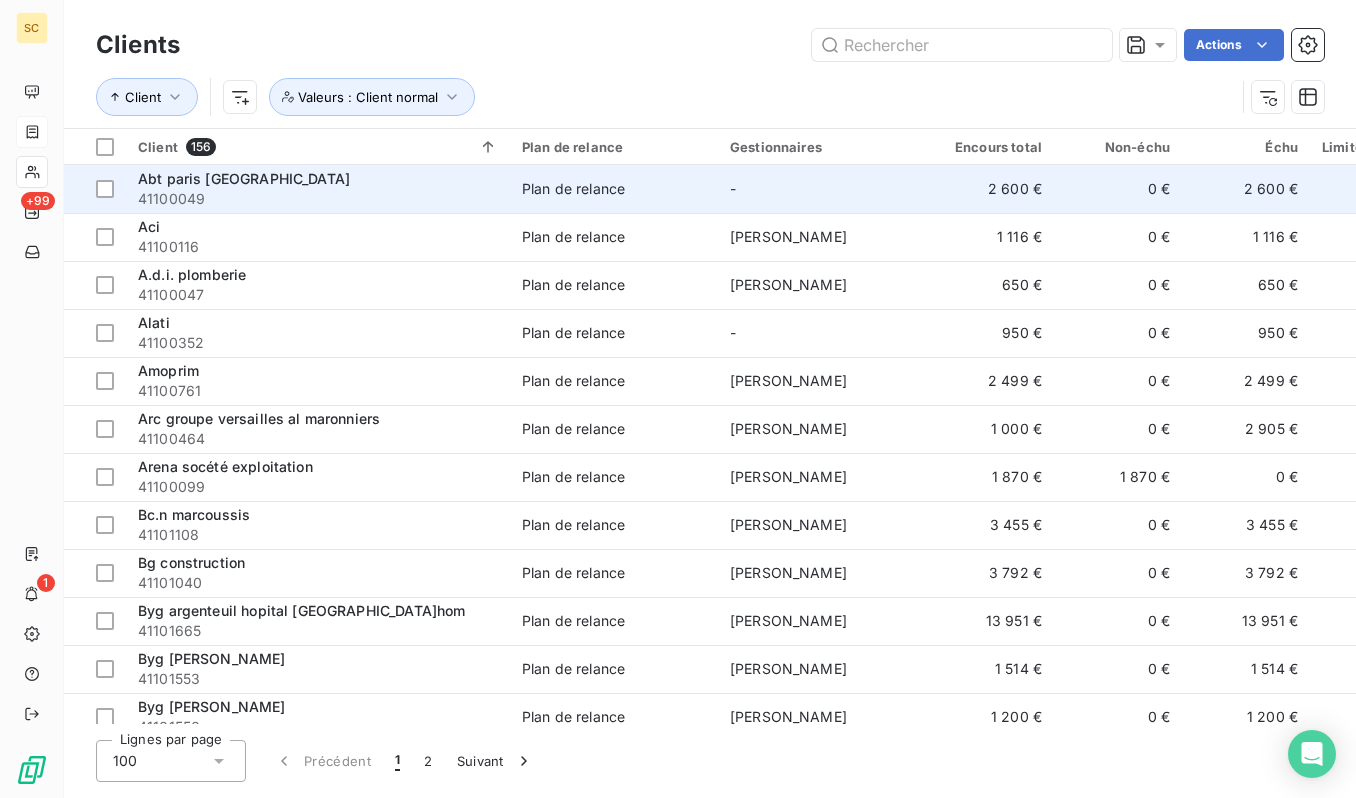 scroll, scrollTop: 0, scrollLeft: 463, axis: horizontal 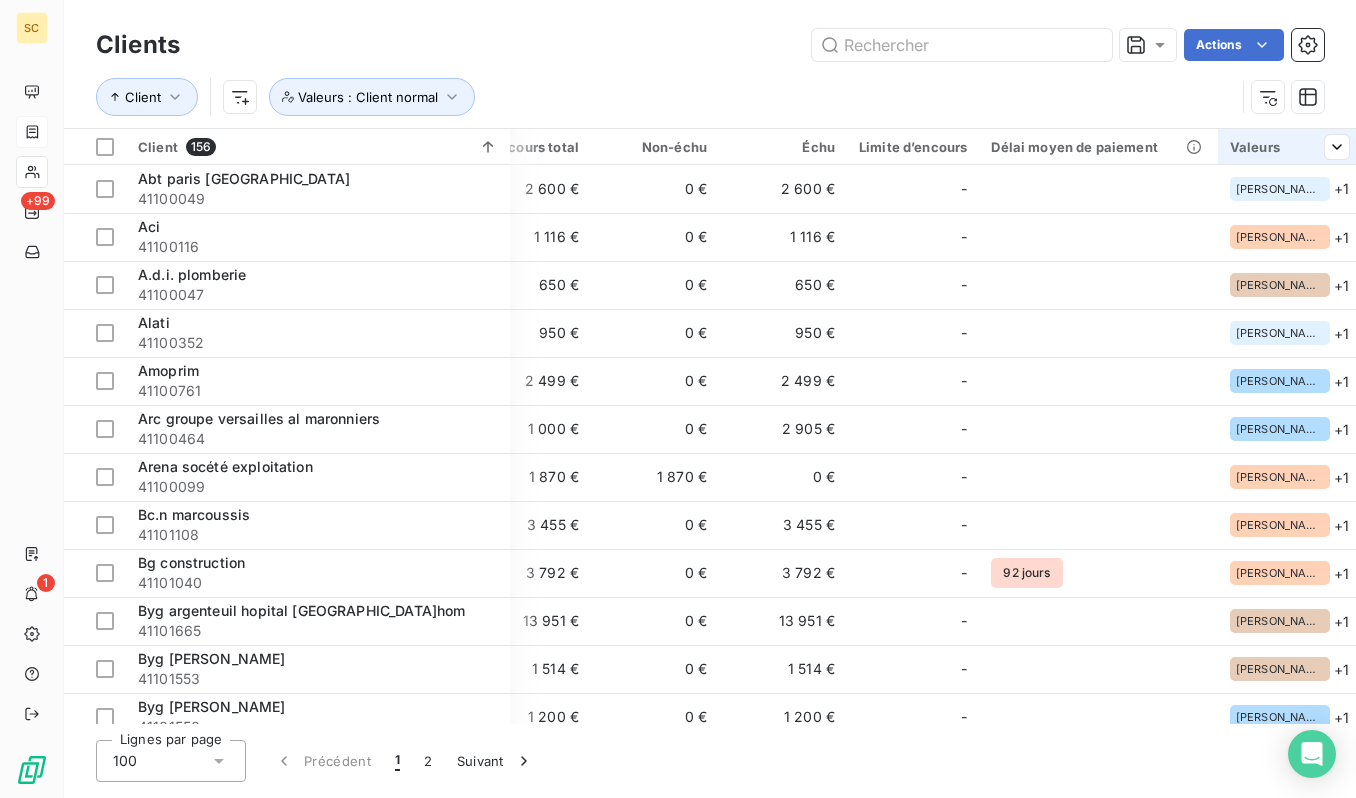 click on "Valeurs" at bounding box center (1289, 147) 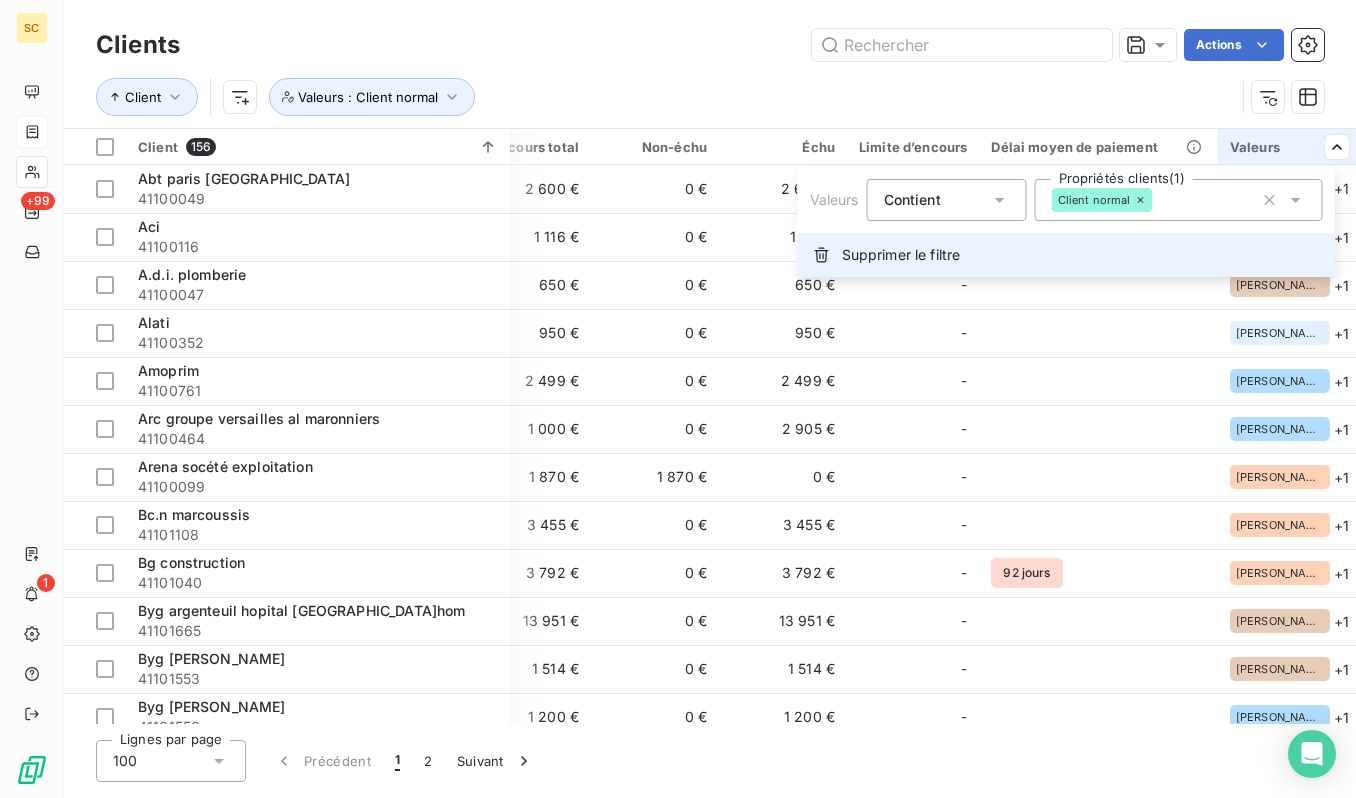 click on "Supprimer le filtre" at bounding box center [1066, 255] 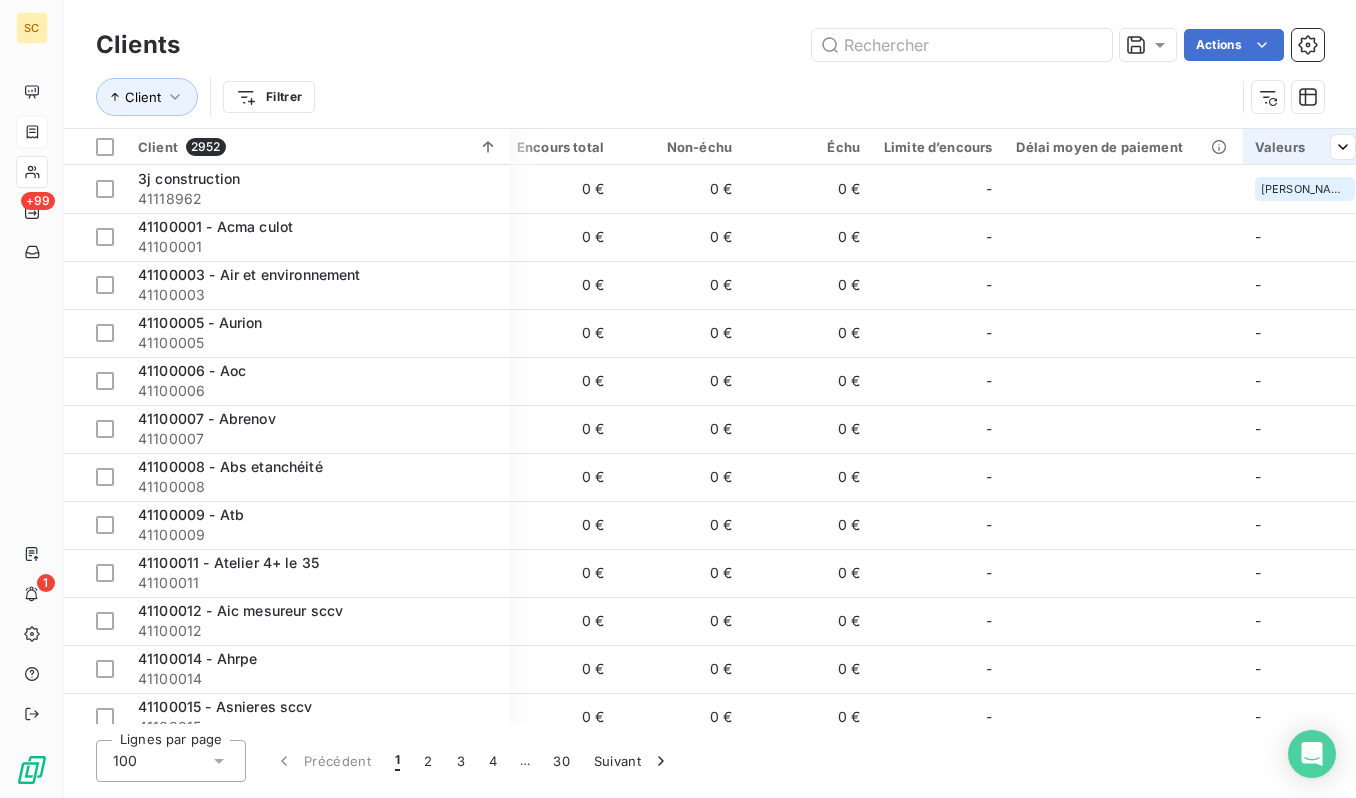 scroll, scrollTop: 0, scrollLeft: 443, axis: horizontal 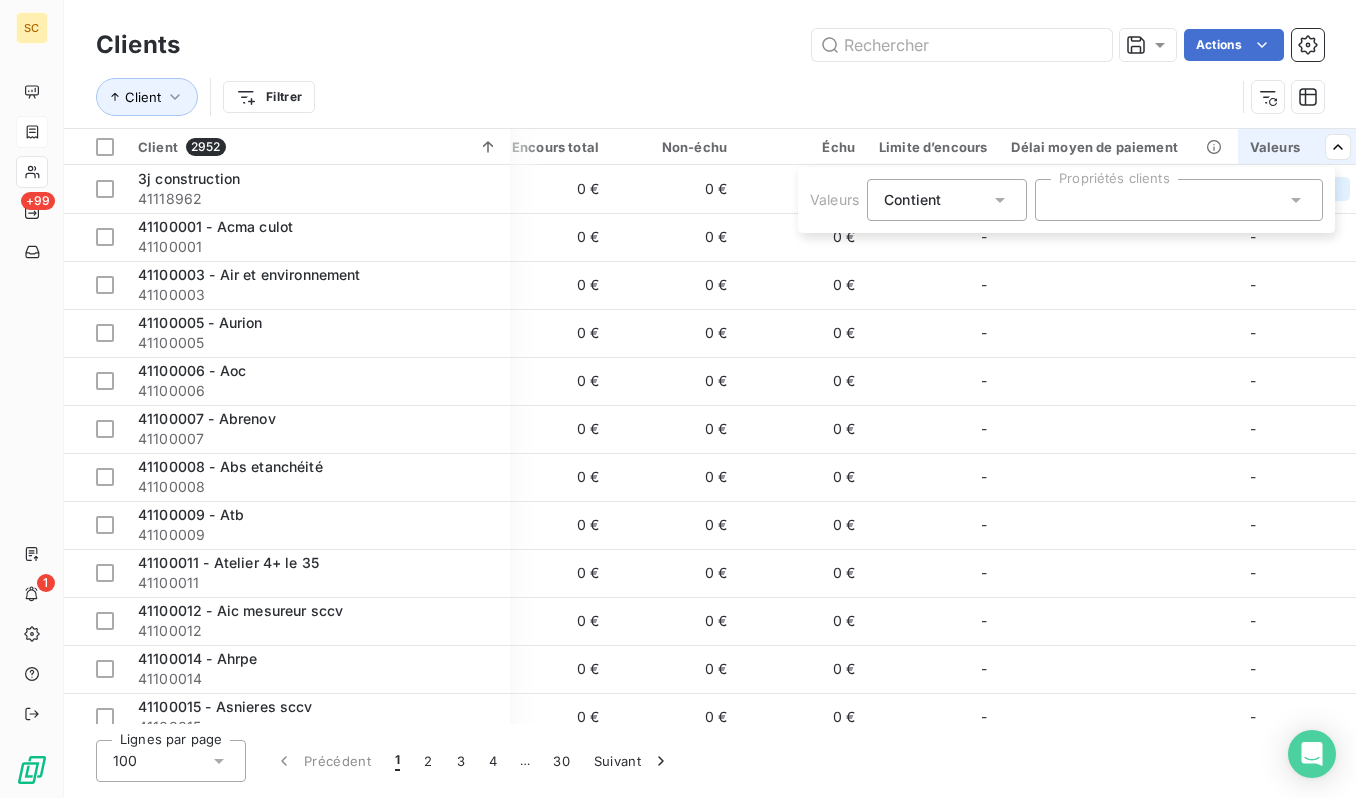 click at bounding box center (1179, 200) 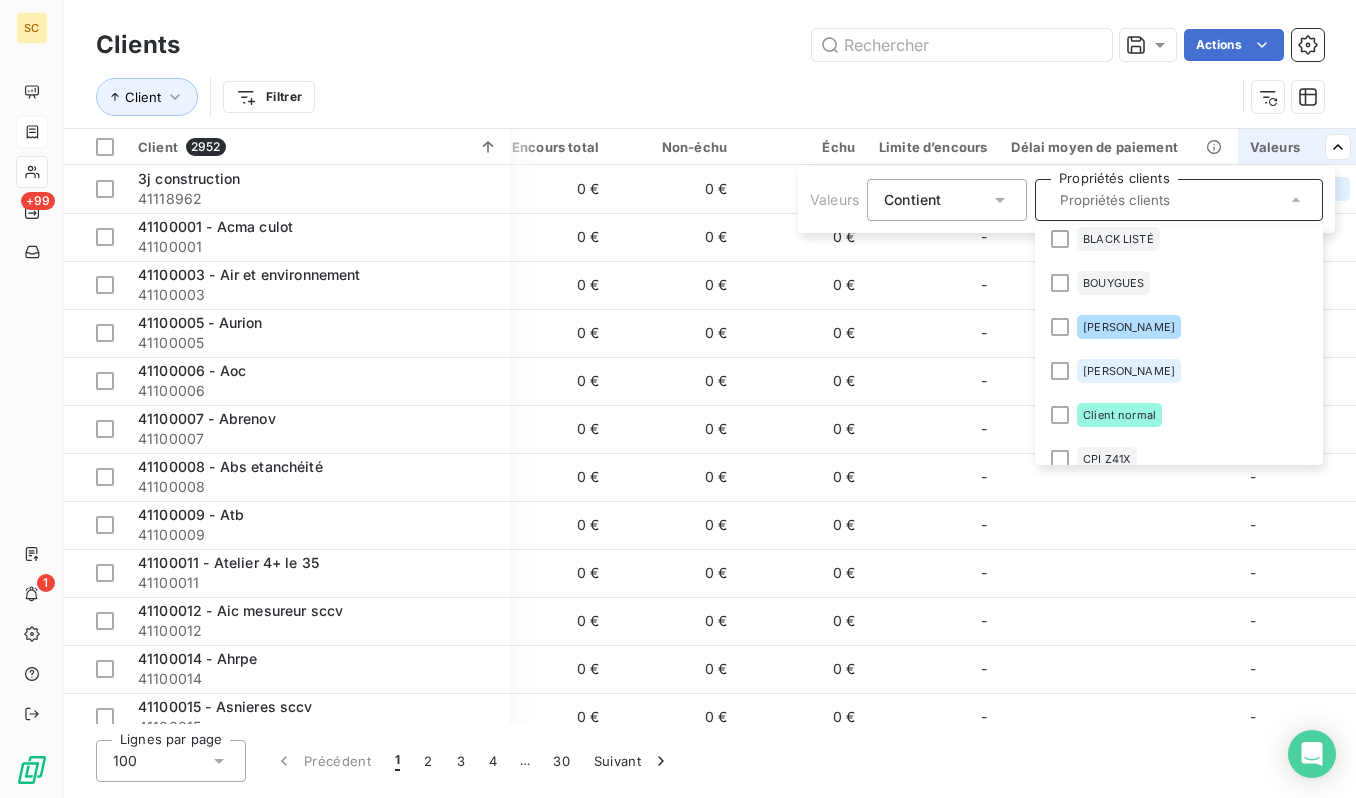 scroll, scrollTop: 491, scrollLeft: 0, axis: vertical 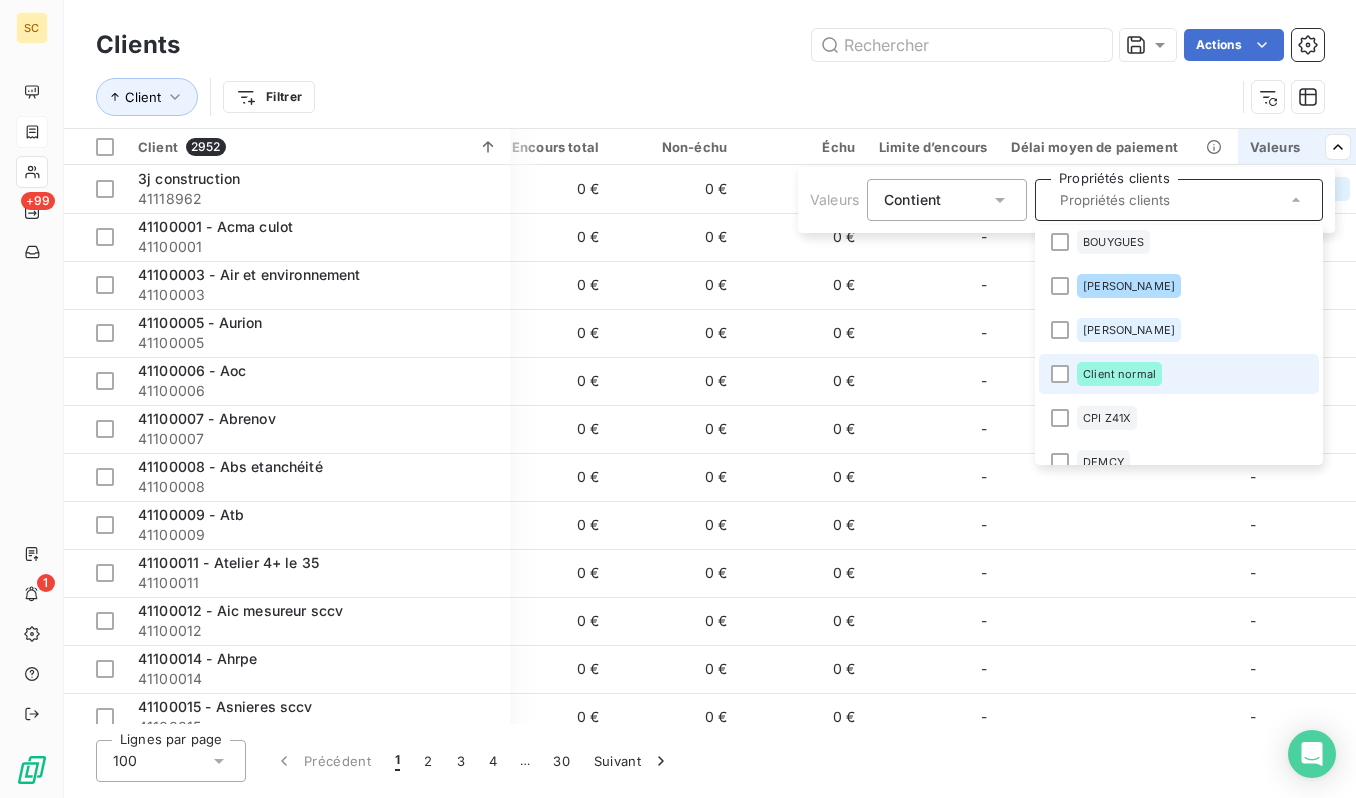 click on "Client normal" at bounding box center (1119, 374) 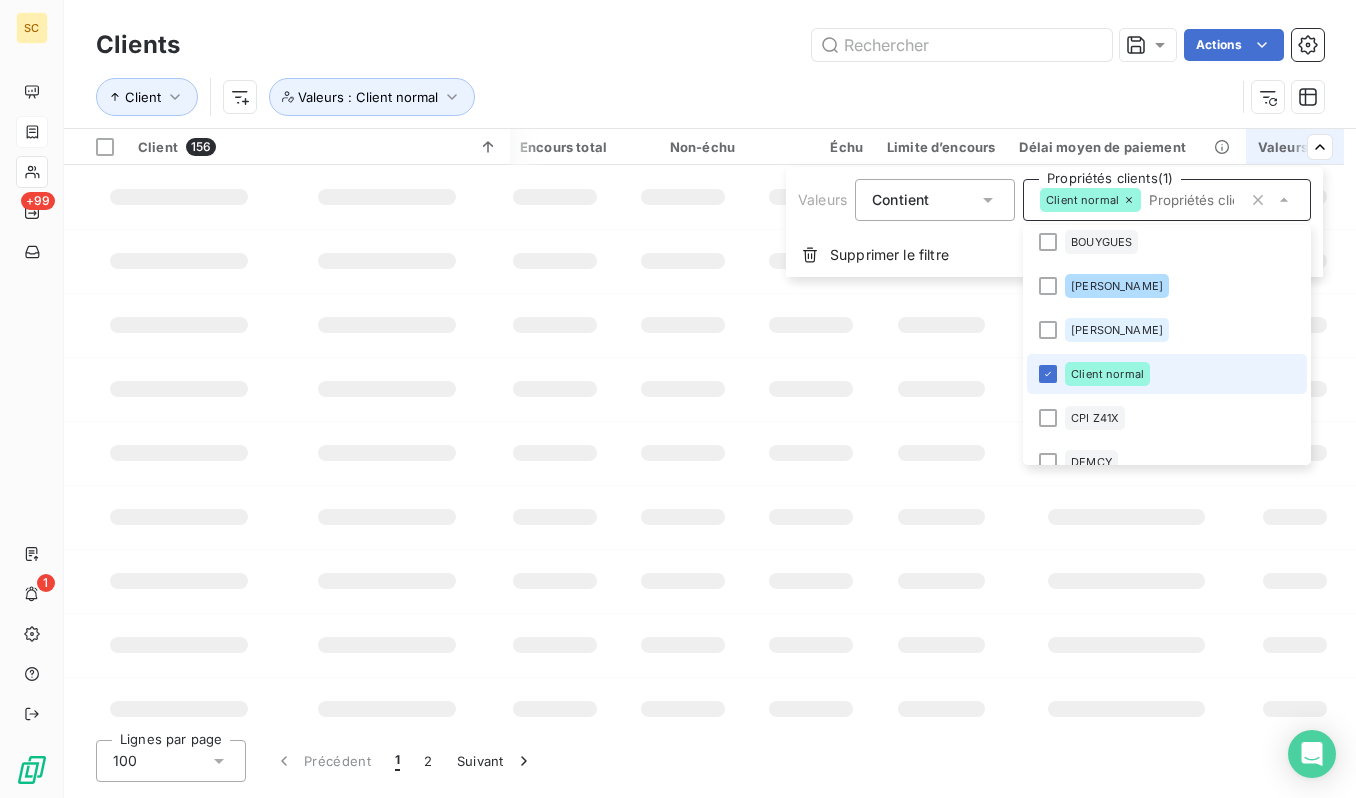 scroll, scrollTop: 0, scrollLeft: 438, axis: horizontal 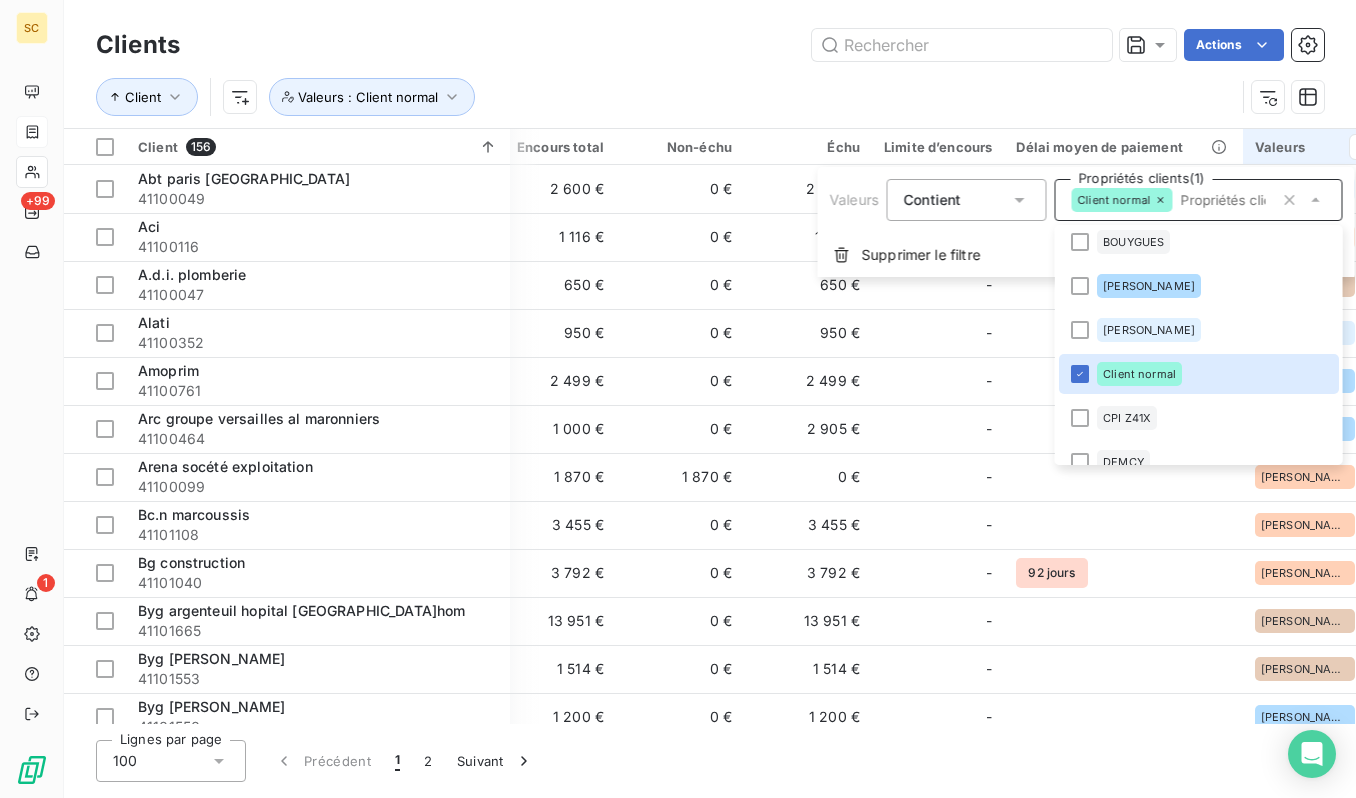 click on "SC +99 1 Clients Actions Client Valeurs  : Client normal  Client 156 Plan de relance Gestionnaires Encours total Non-échu Échu Limite d’encours Délai moyen de paiement Valeurs Abt paris [GEOGRAPHIC_DATA] 41100049 Plan de relance - 2 600 € 0 € 2 600 € - [PERSON_NAME] + 1 Aci 41100116 Plan de relance [PERSON_NAME] 1 116 € 0 € 1 116 € - [PERSON_NAME] + 1 A.d.i. plomberie 41100047 Plan de relance [PERSON_NAME] 650 € 0 € 650 € - [PERSON_NAME] + 1 Alati 41100352 Plan de relance - 950 € 0 € 950 € - [PERSON_NAME] + 1 Amoprim 41100761 Plan de relance [PERSON_NAME] 2 499 € 0 € 2 499 € - [PERSON_NAME] + 1 Arc groupe versailles al maronniers 41100464 Plan de relance [PERSON_NAME] 1 000 € 0 € 2 905 € - [PERSON_NAME] + 1 Arena socété exploitation 41100099 Plan de relance [PERSON_NAME] 1 870 € 1 870 € 0 € - [PERSON_NAME] + [DATE].n marcoussis 41101108 Plan de relance [PERSON_NAME] 3 455 € 0 € 3 455 € - [PERSON_NAME] + 1 Bg construction 41101040 Plan de relance 0 € -" at bounding box center (678, 399) 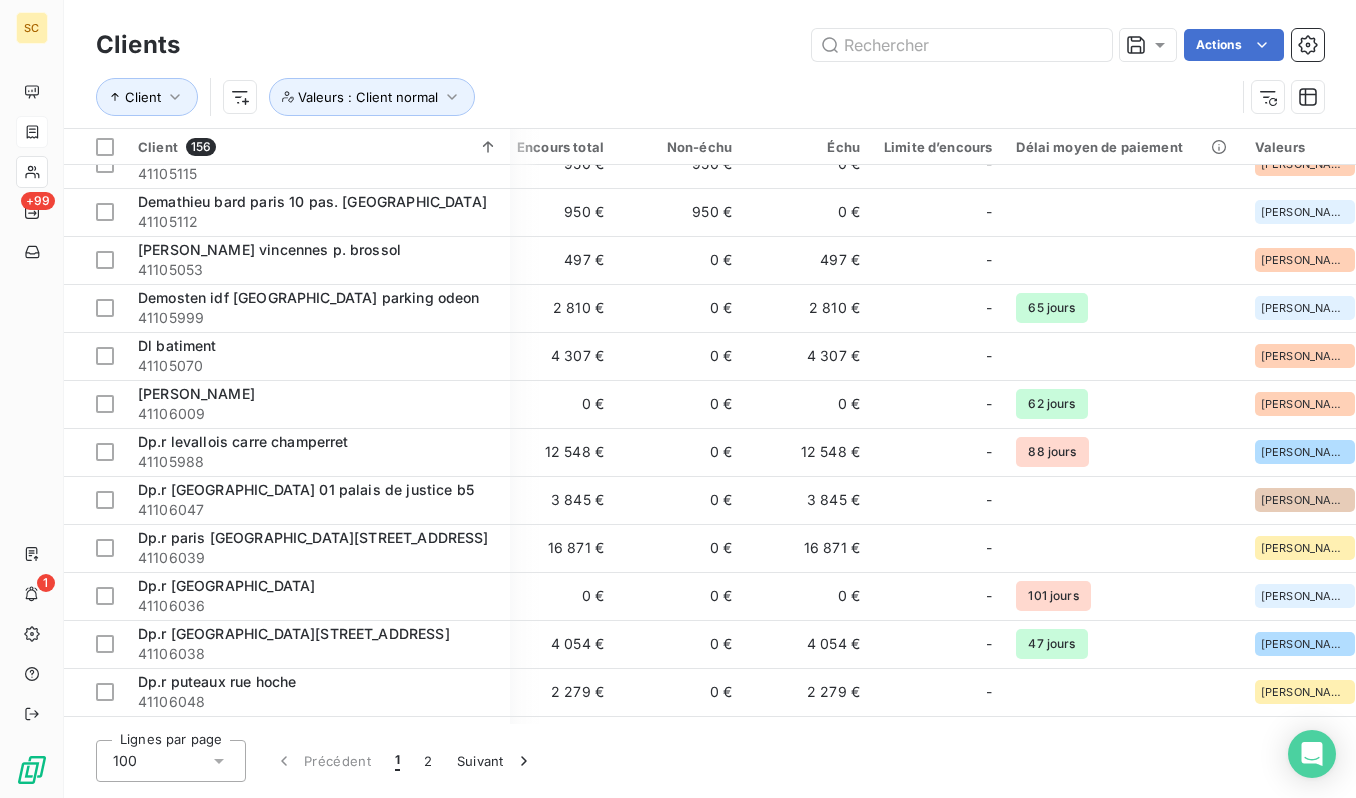 scroll, scrollTop: 2330, scrollLeft: 438, axis: both 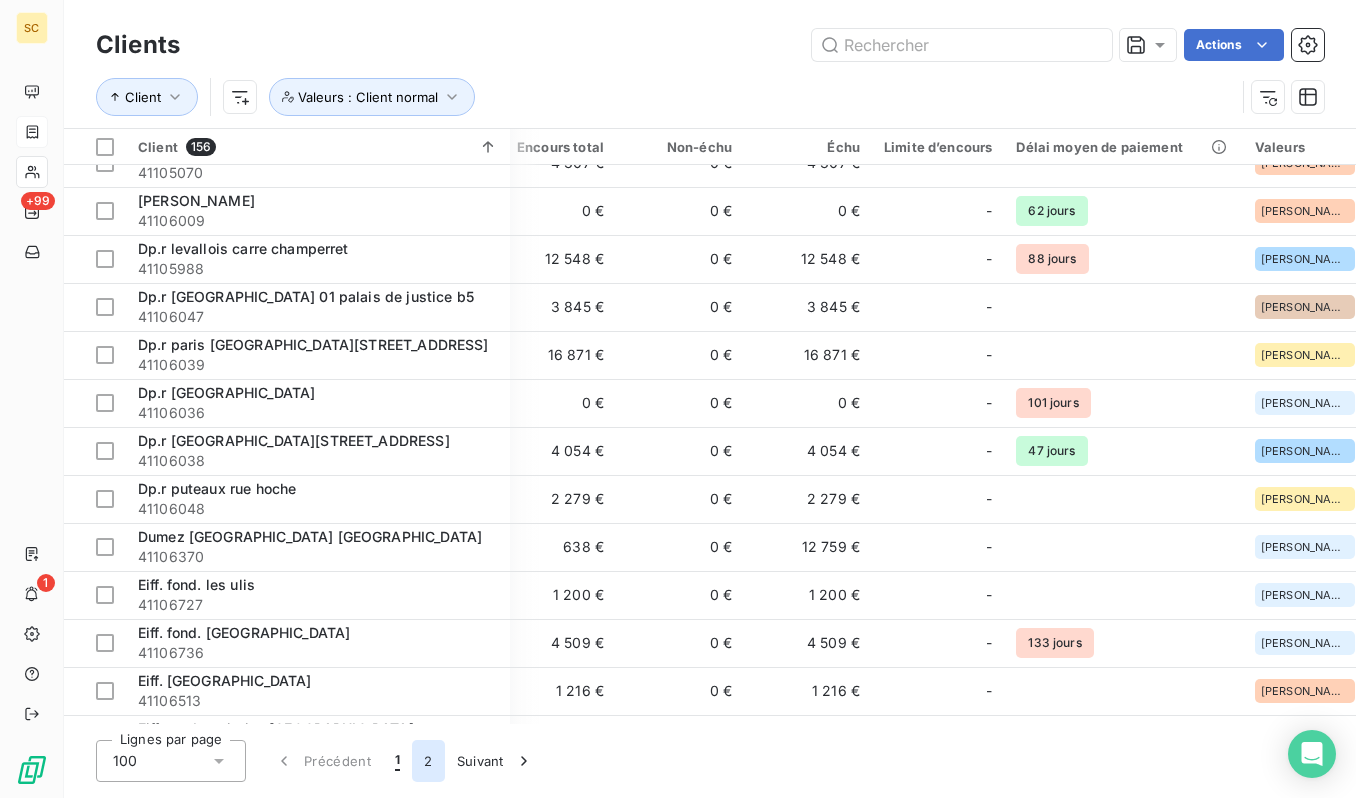 click on "2" at bounding box center (428, 761) 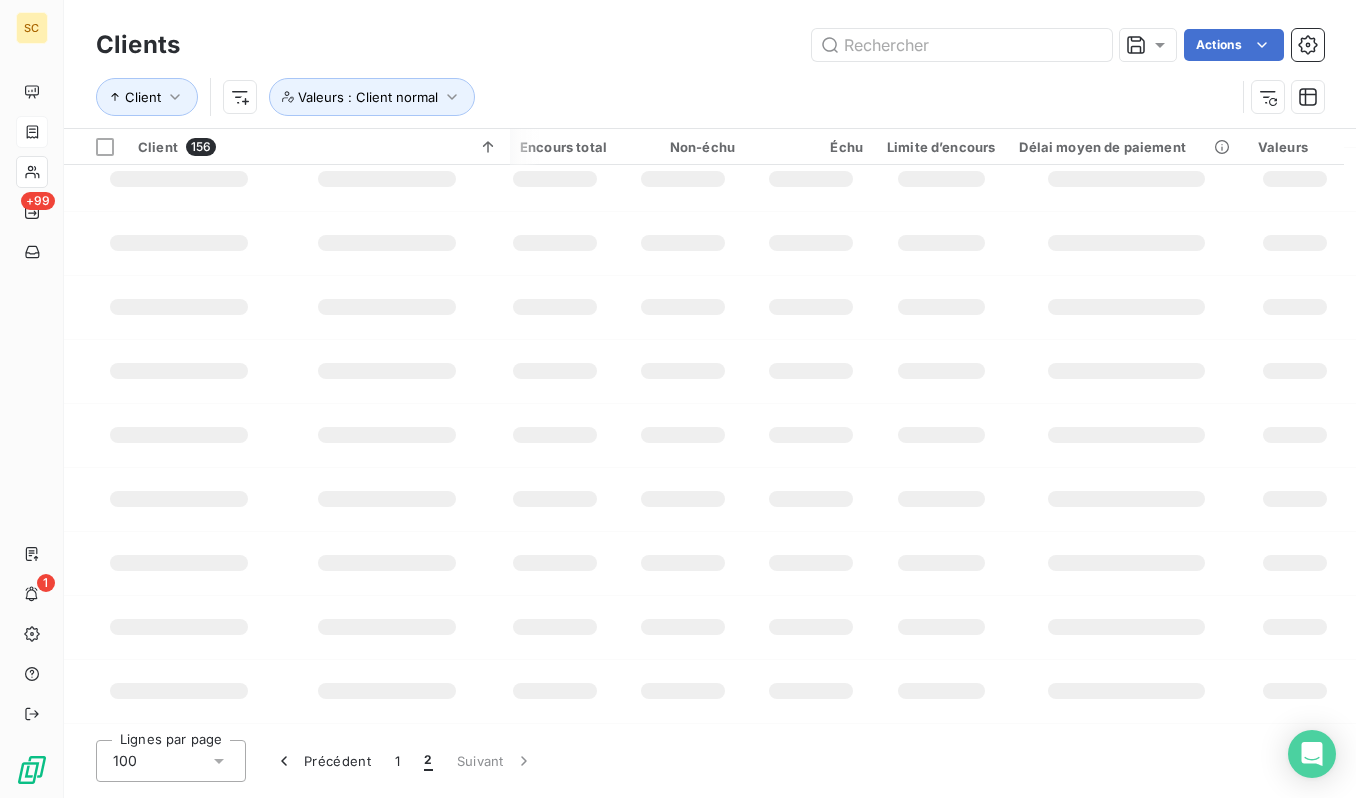 scroll, scrollTop: 2137, scrollLeft: 438, axis: both 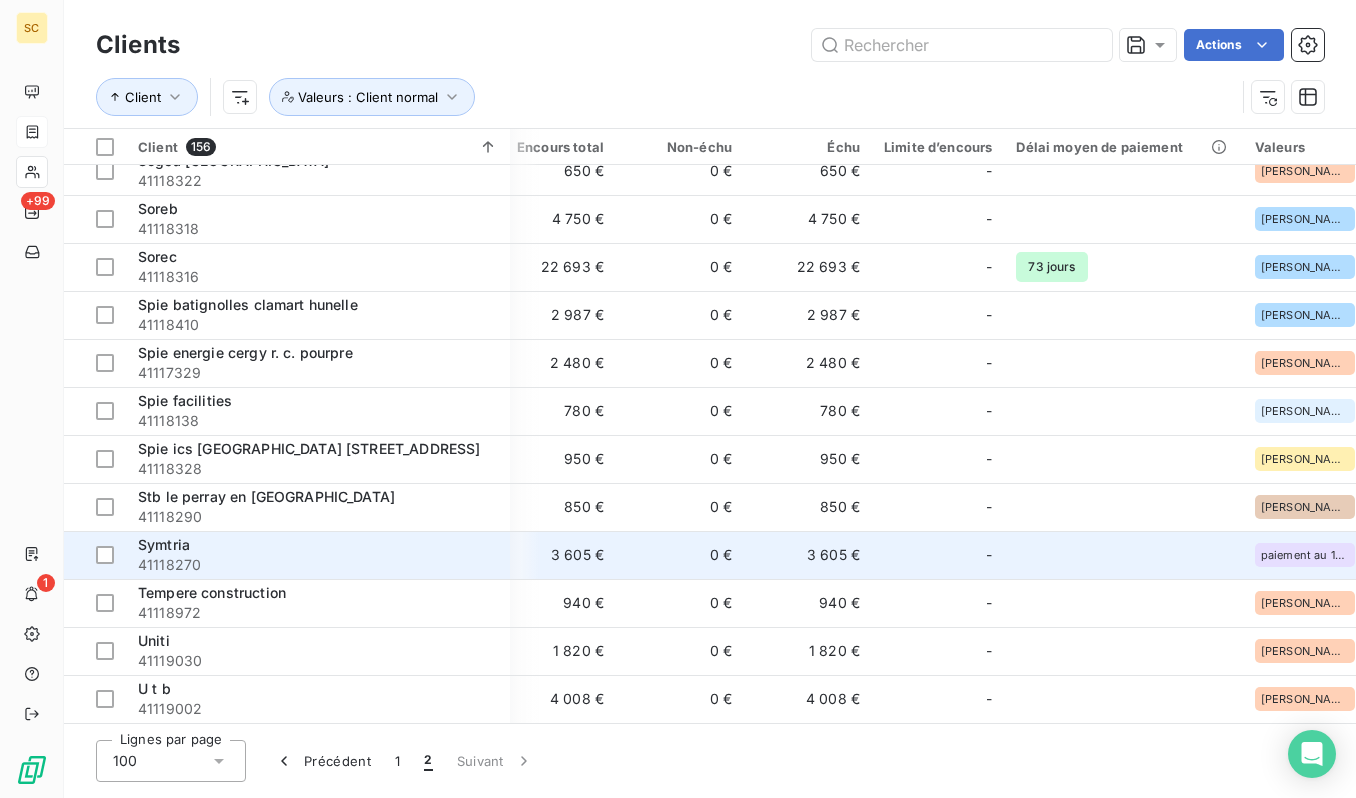 click on "Symtria" at bounding box center (318, 545) 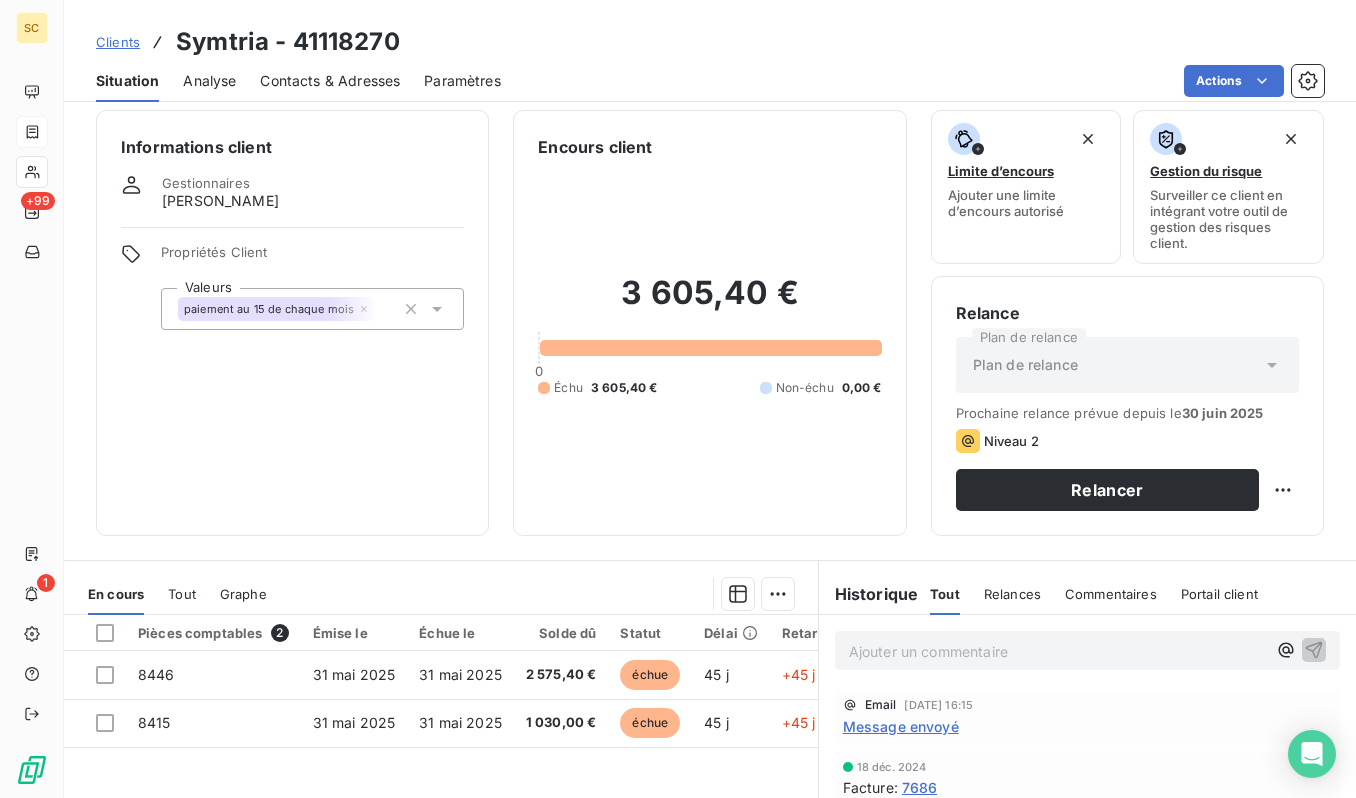 scroll, scrollTop: 0, scrollLeft: 0, axis: both 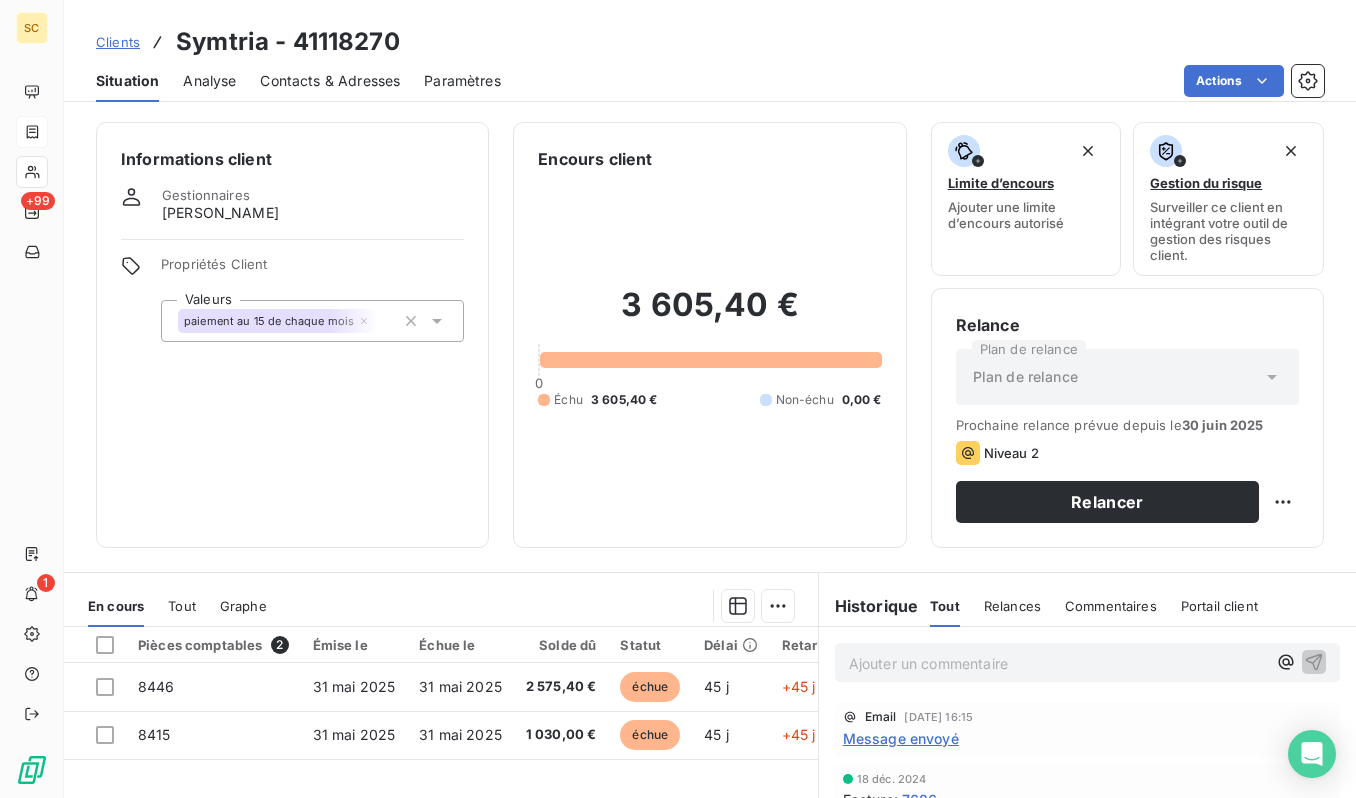 click on "Message envoyé" at bounding box center [901, 738] 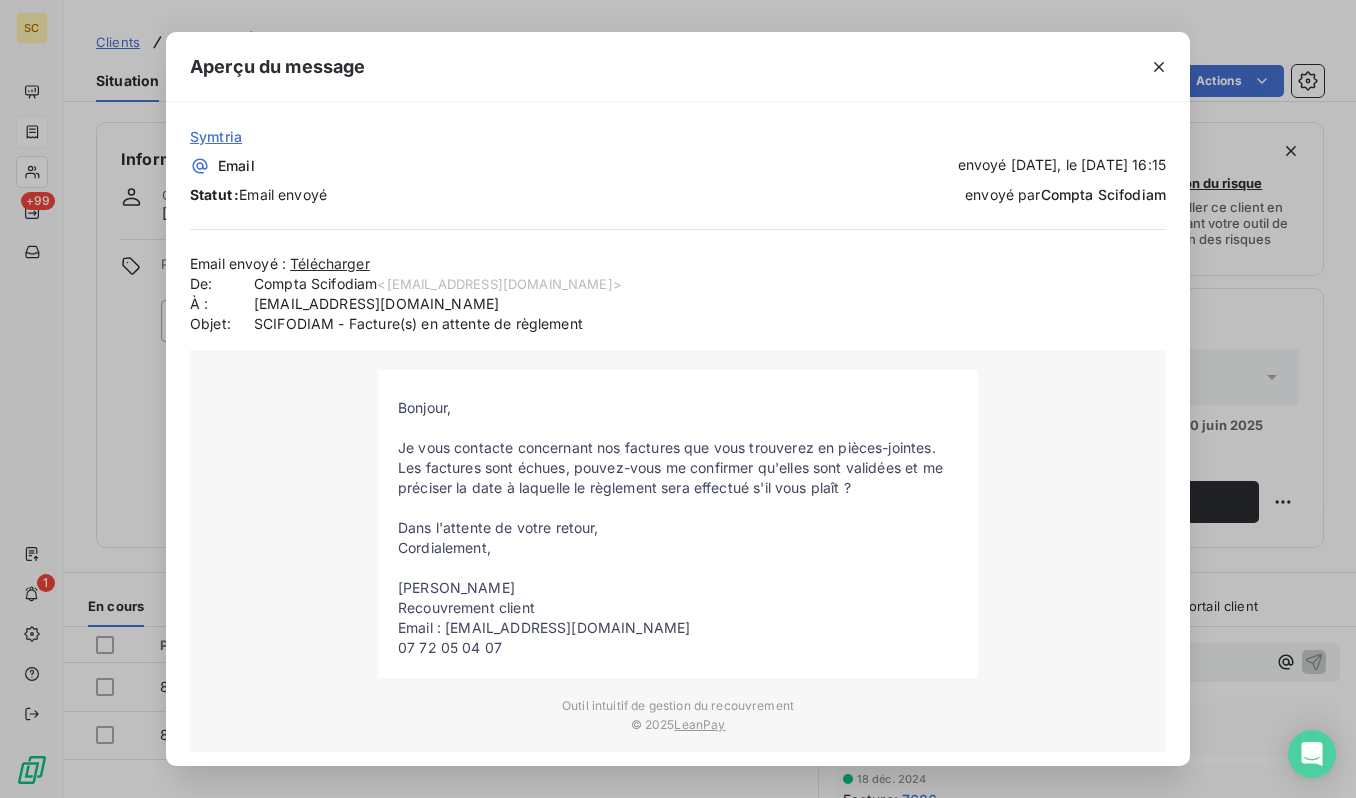 scroll, scrollTop: 10, scrollLeft: 0, axis: vertical 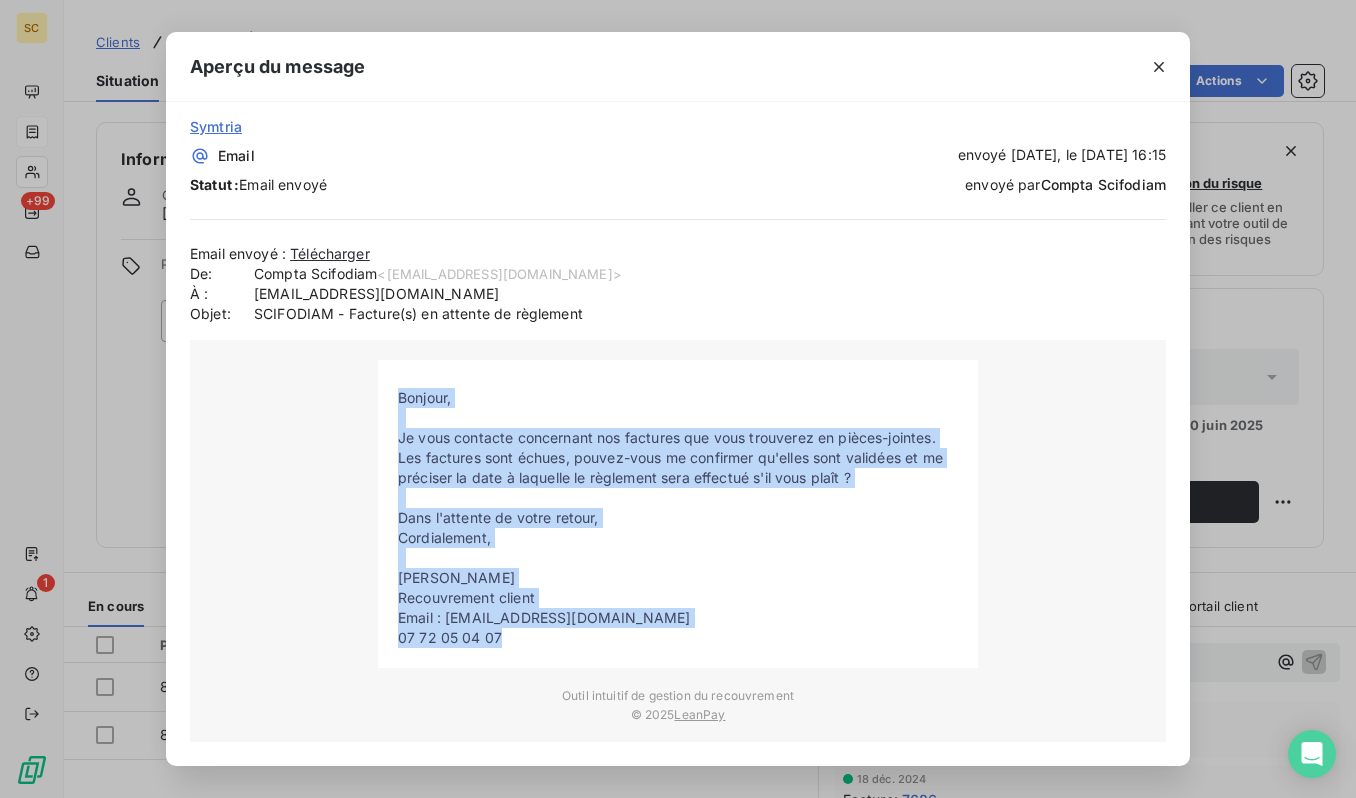 drag, startPoint x: 517, startPoint y: 640, endPoint x: 414, endPoint y: 409, distance: 252.92291 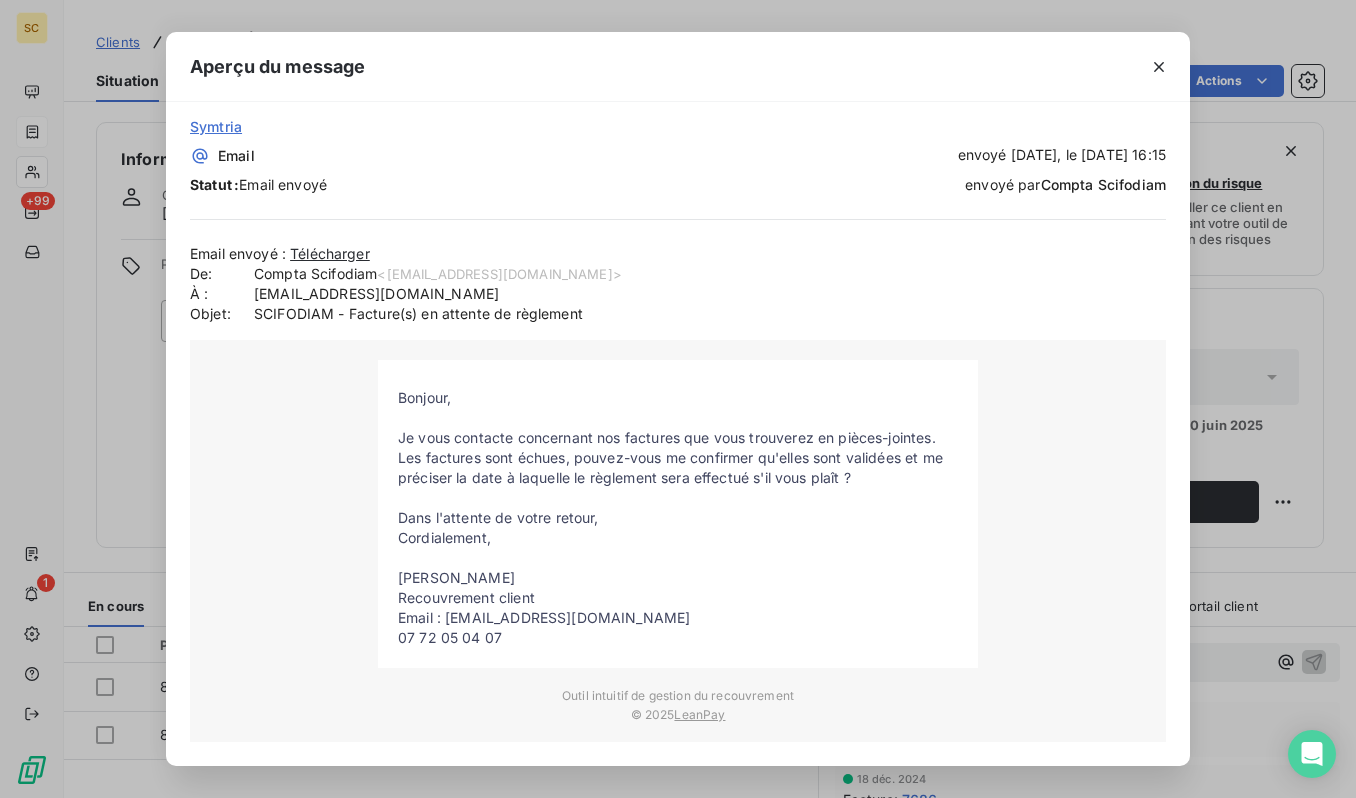 click on "Aperçu du message Symtria Email envoyé [DATE], le [DATE] 16:15 Statut :  Email envoyé envoyé par  Compta Scifodiam Email envoyé : Télécharger De: Compta Scifodiam <[EMAIL_ADDRESS][DOMAIN_NAME]> À : [EMAIL_ADDRESS][DOMAIN_NAME] Objet: SCIFODIAM - Facture(s) en attente de règlement
[GEOGRAPHIC_DATA],
Je vous contacte concernant nos factures que vous trouverez en pièces-jointes.
Les factures sont échues, pouvez-vous me confirmer qu'elles sont validées et me préciser la date à laquelle le règlement sera effectué s'il vous plaît ?
Dans l'attente de votre retour," at bounding box center (678, 399) 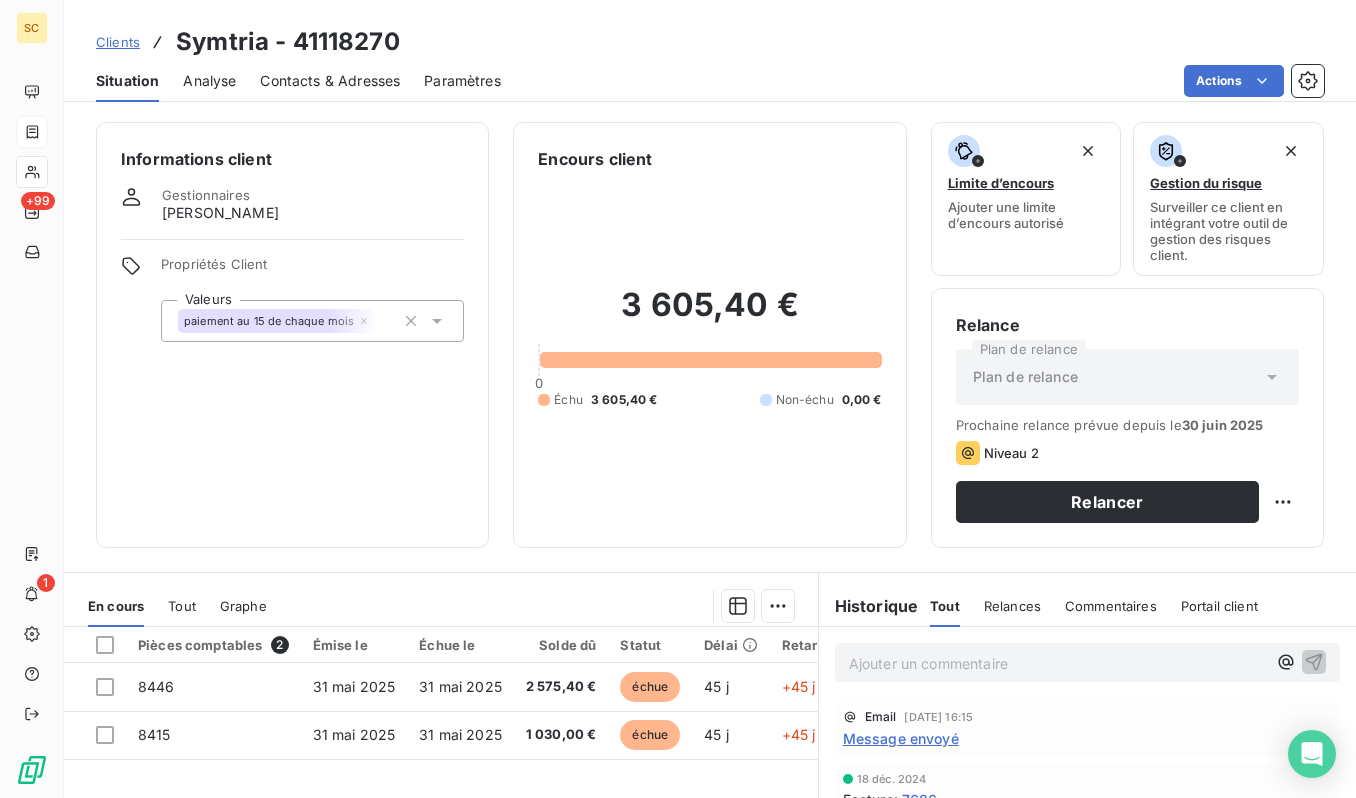 click on "Symtria - 41118270" at bounding box center [288, 42] 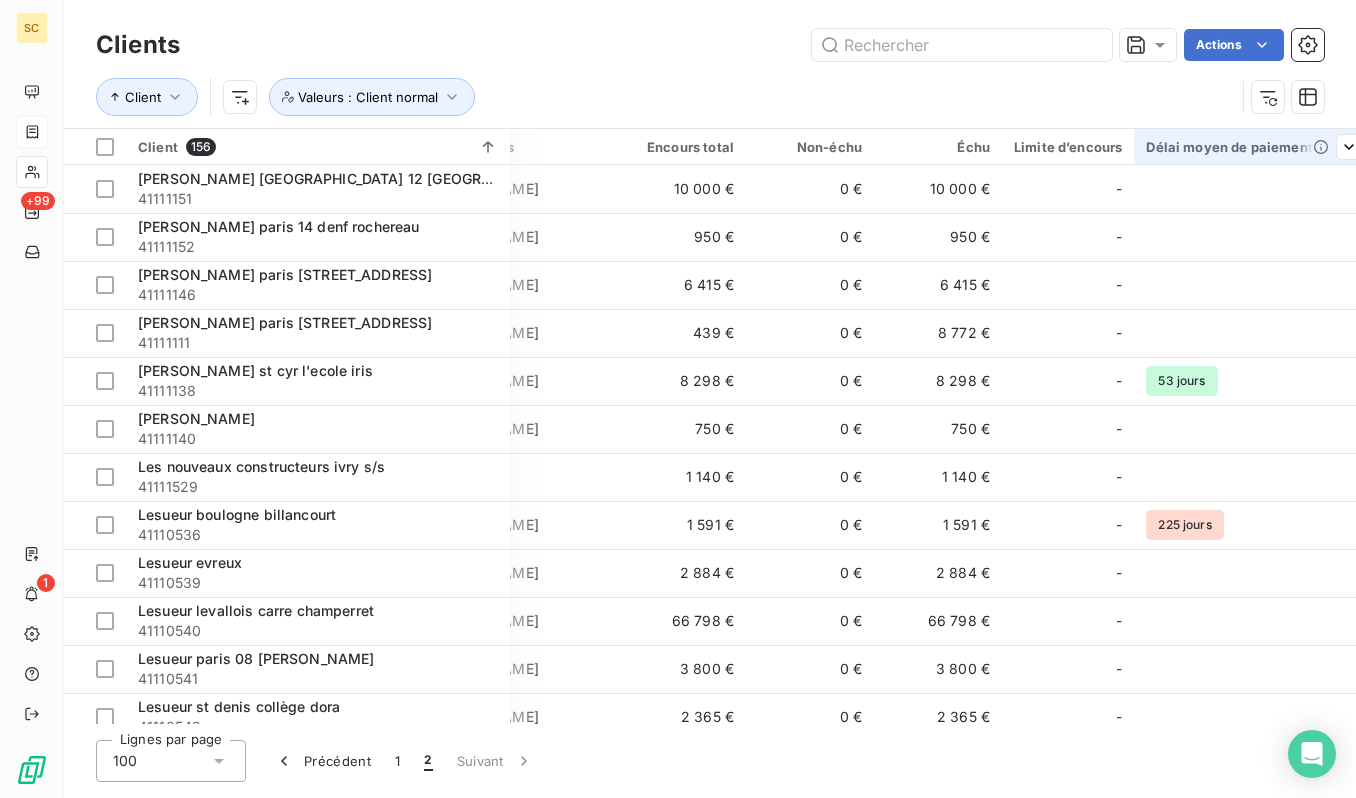 scroll, scrollTop: 0, scrollLeft: 474, axis: horizontal 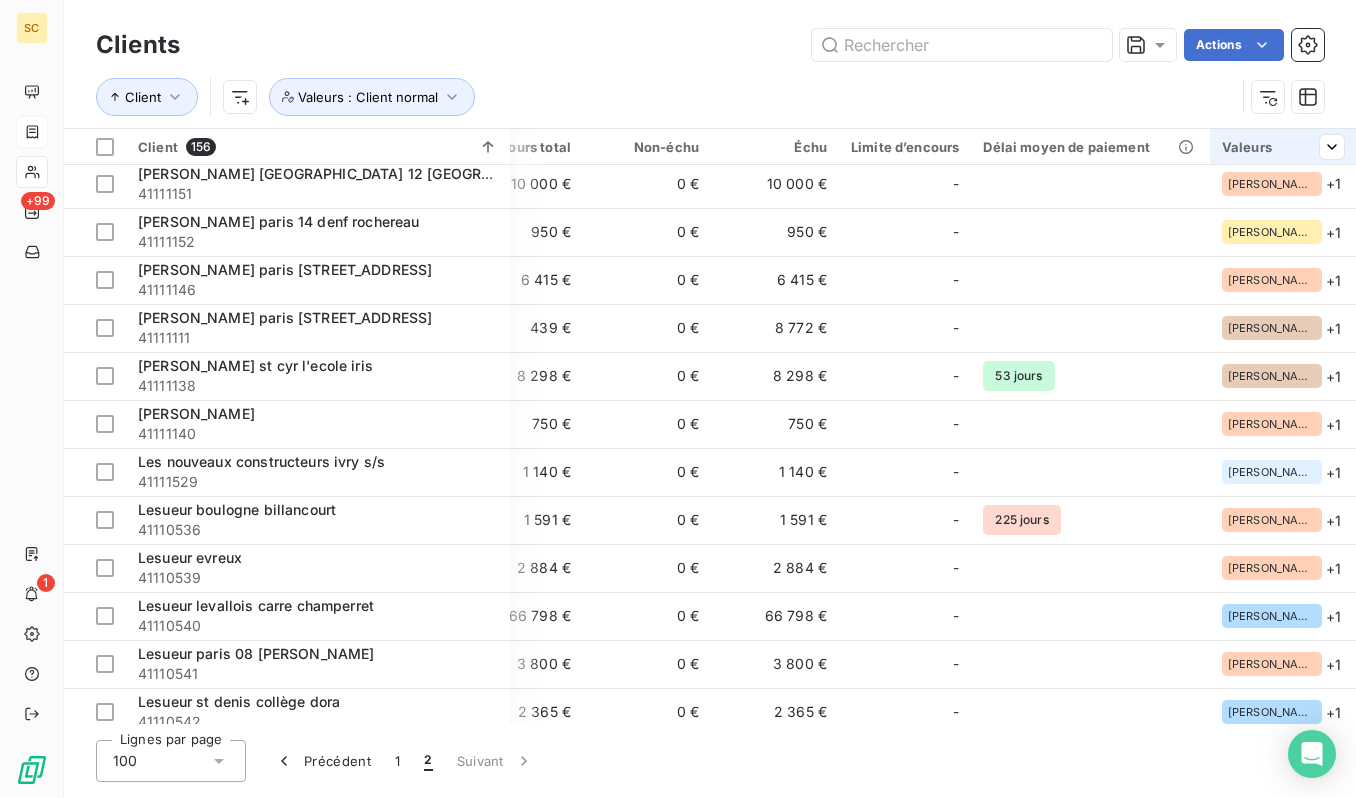 click on "Valeurs" at bounding box center [1283, 147] 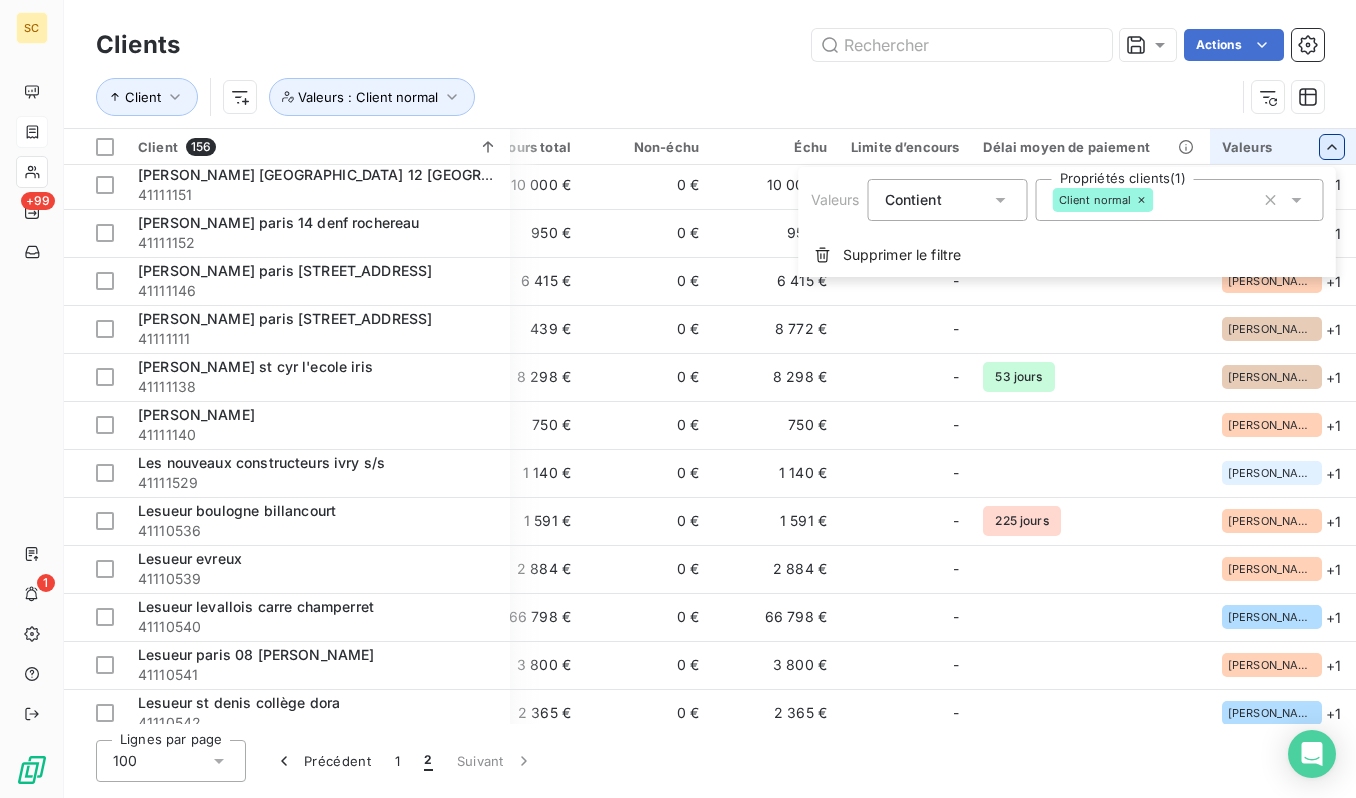 click on "SC +99 1 Clients Actions Client Valeurs  : Client normal  Client 156 Plan de relance Gestionnaires Encours total Non-échu Échu Limite d’encours Délai moyen de paiement Valeurs [PERSON_NAME] [GEOGRAPHIC_DATA] 12 [GEOGRAPHIC_DATA] 41111151 Plan de relance [PERSON_NAME] 10 000 € 0 € 10 000 € - [PERSON_NAME] + 1 [PERSON_NAME] [GEOGRAPHIC_DATA] 14 denf rochereau 41111152 Plan de relance [PERSON_NAME] 950 € 0 € 950 € - [PERSON_NAME] + 1 [PERSON_NAME] [GEOGRAPHIC_DATA] [STREET_ADDRESS] Plan de relance [PERSON_NAME] 6 415 € 0 € 6 415 € - [PERSON_NAME] + 1 [PERSON_NAME] paris [STREET_ADDRESS] de relance [PERSON_NAME] 439 € 0 € 8 772 € - [PERSON_NAME] + 1 [PERSON_NAME] st cyr l'ecole iris 41111138 Plan de relance [PERSON_NAME] 8 298 € 0 € 8 298 € - 53 jours [PERSON_NAME] + 1 [PERSON_NAME] villenoy 41111140 Plan de relance [PERSON_NAME] 750 € 0 € 750 € - [PERSON_NAME] + 1 Les nouveaux constructeurs ivry s/s 41111529 LITIGE - 1 140 € 0 € 1 140 € - [PERSON_NAME] + 1 Lesueur [GEOGRAPHIC_DATA] -" at bounding box center [678, 399] 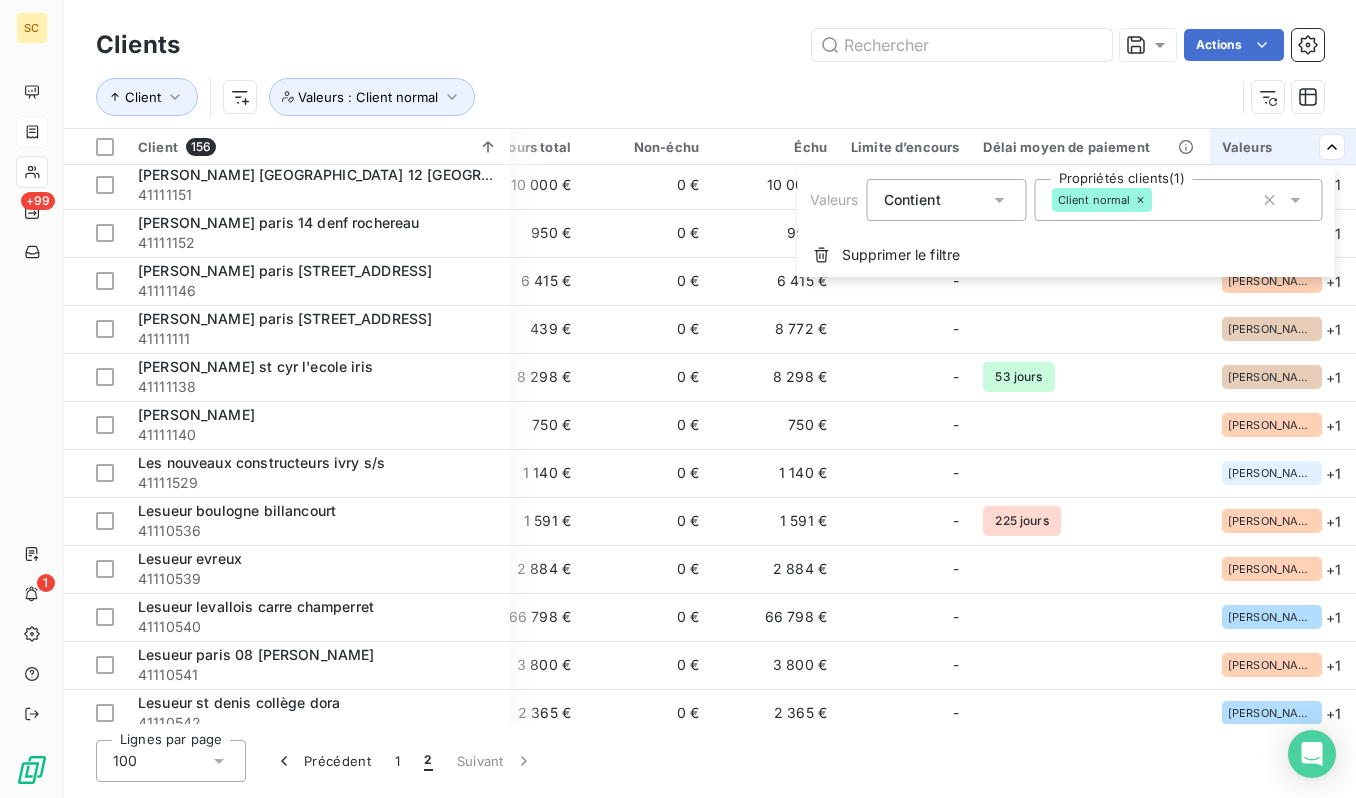 scroll, scrollTop: 2, scrollLeft: 474, axis: both 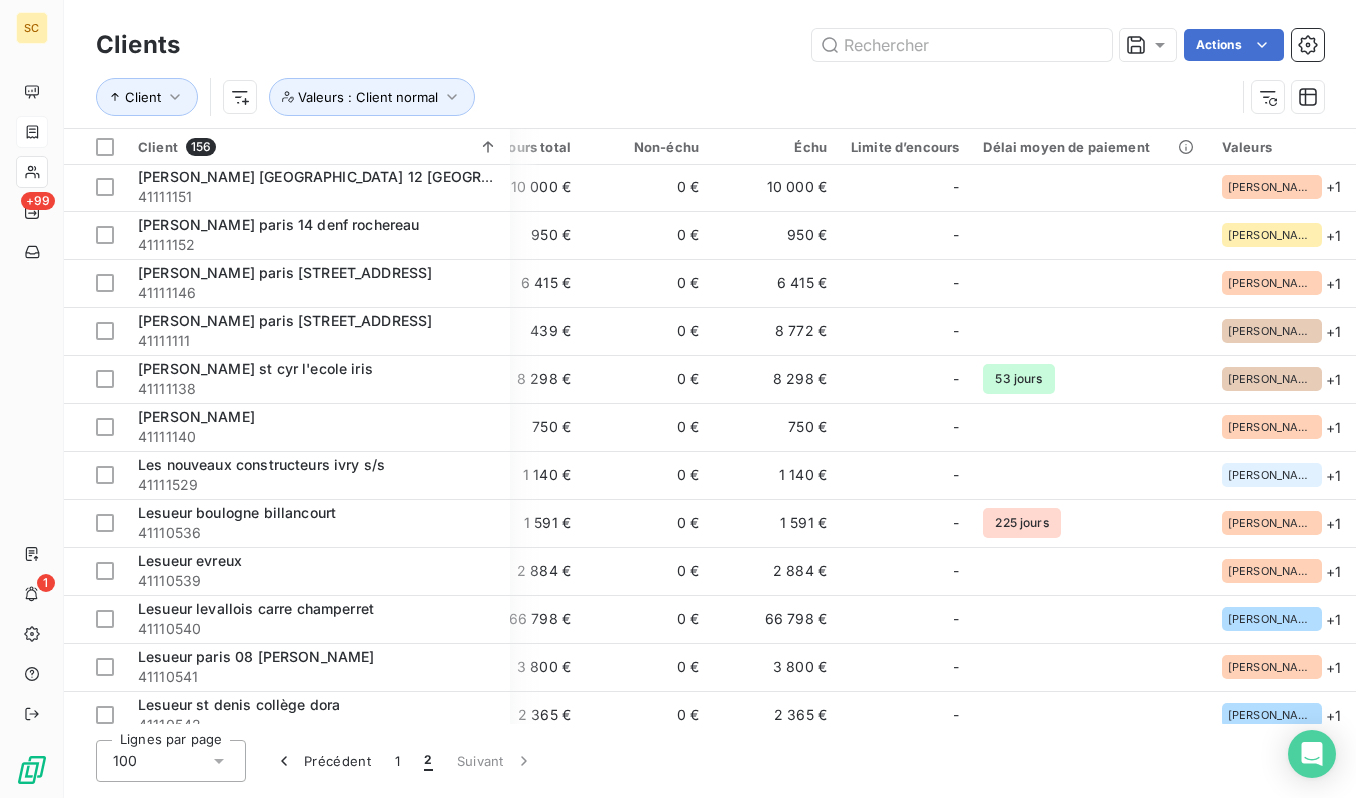 click on "SC +99 1 Clients Actions Client Valeurs  : Client normal  Client 156 Plan de relance Gestionnaires Encours total Non-échu Échu Limite d’encours Délai moyen de paiement Valeurs [PERSON_NAME] [GEOGRAPHIC_DATA] 12 [GEOGRAPHIC_DATA] 41111151 Plan de relance [PERSON_NAME] 10 000 € 0 € 10 000 € - [PERSON_NAME] + 1 [PERSON_NAME] [GEOGRAPHIC_DATA] 14 denf rochereau 41111152 Plan de relance [PERSON_NAME] 950 € 0 € 950 € - [PERSON_NAME] + 1 [PERSON_NAME] [GEOGRAPHIC_DATA] [STREET_ADDRESS] Plan de relance [PERSON_NAME] 6 415 € 0 € 6 415 € - [PERSON_NAME] + 1 [PERSON_NAME] paris [STREET_ADDRESS] de relance [PERSON_NAME] 439 € 0 € 8 772 € - [PERSON_NAME] + 1 [PERSON_NAME] st cyr l'ecole iris 41111138 Plan de relance [PERSON_NAME] 8 298 € 0 € 8 298 € - 53 jours [PERSON_NAME] + 1 [PERSON_NAME] villenoy 41111140 Plan de relance [PERSON_NAME] 750 € 0 € 750 € - [PERSON_NAME] + 1 Les nouveaux constructeurs ivry s/s 41111529 LITIGE - 1 140 € 0 € 1 140 € - [PERSON_NAME] + 1 Lesueur [GEOGRAPHIC_DATA] -" at bounding box center [678, 399] 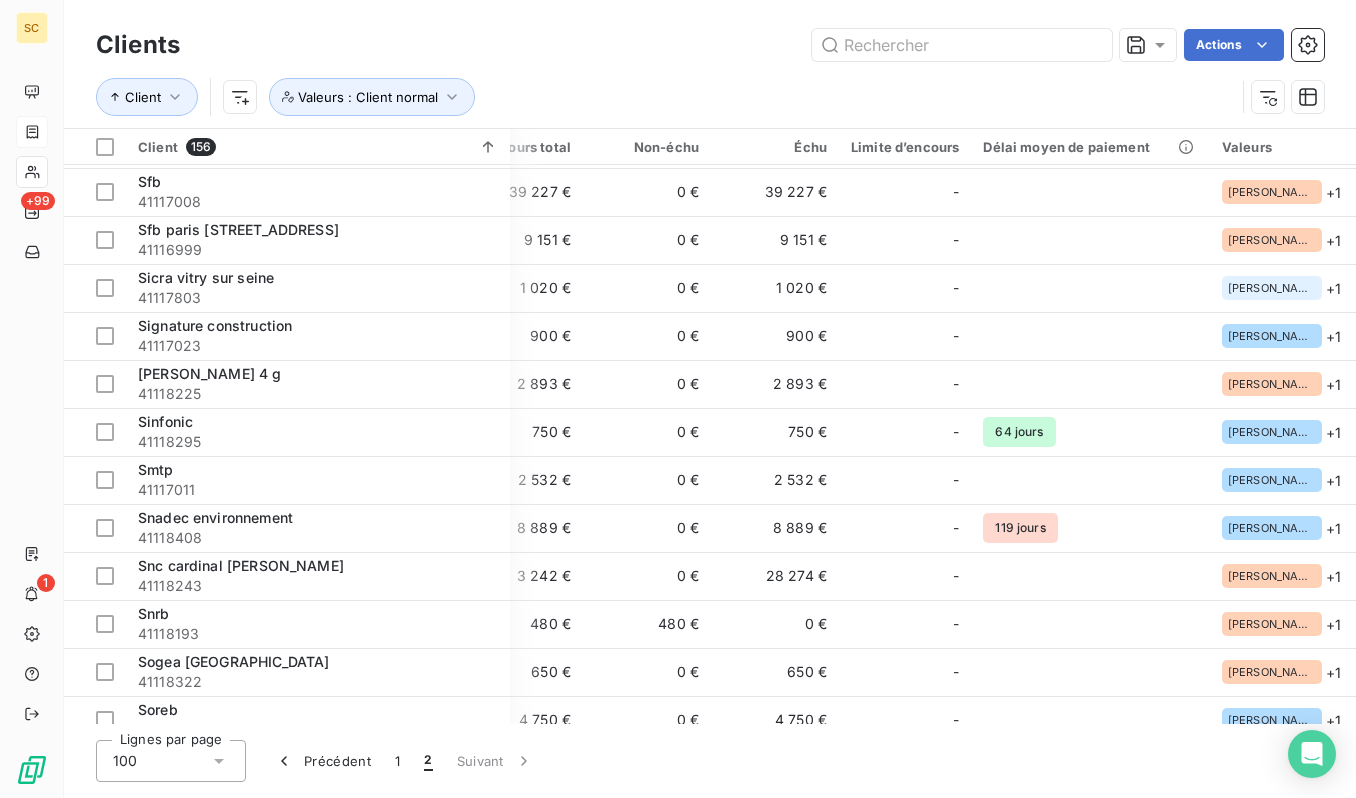 scroll, scrollTop: 2137, scrollLeft: 474, axis: both 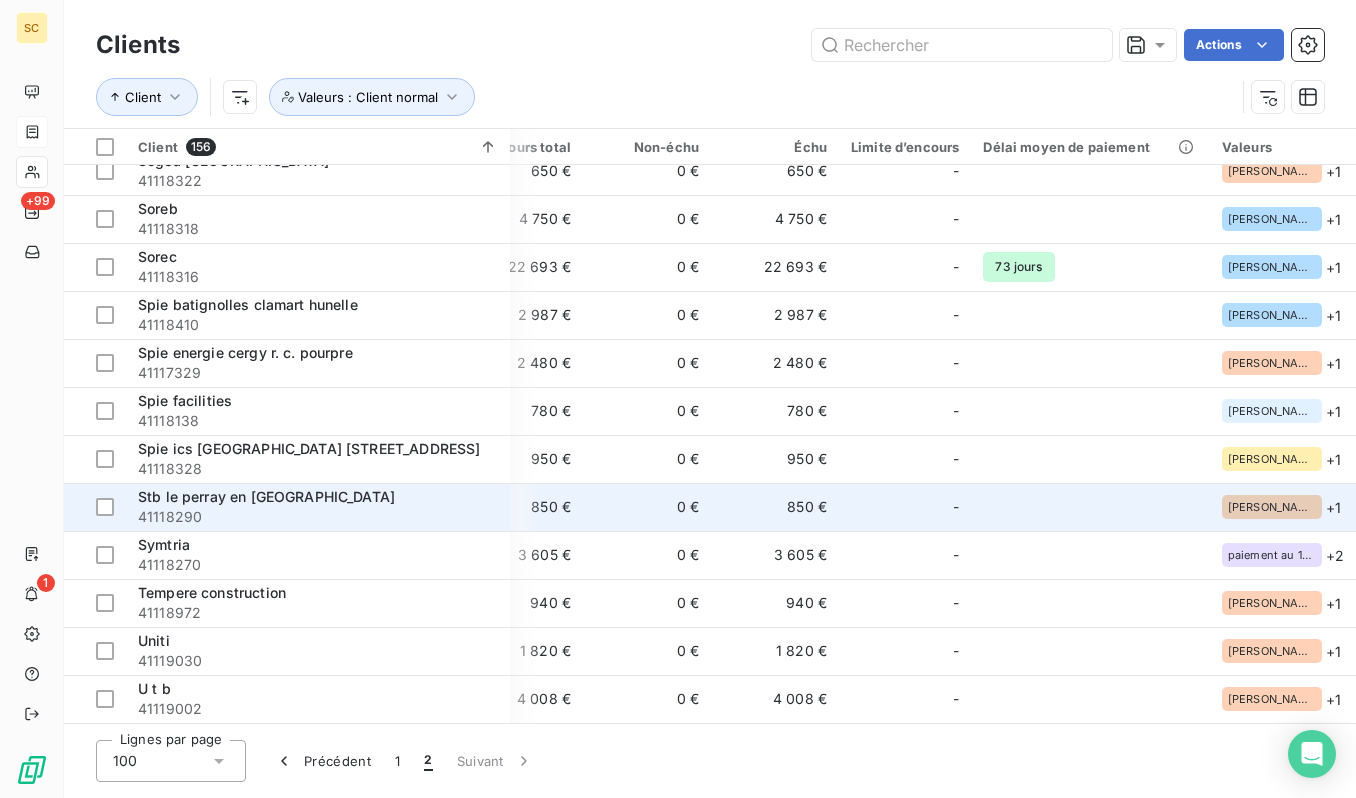 click on "Stb le perray en [GEOGRAPHIC_DATA]" at bounding box center [266, 496] 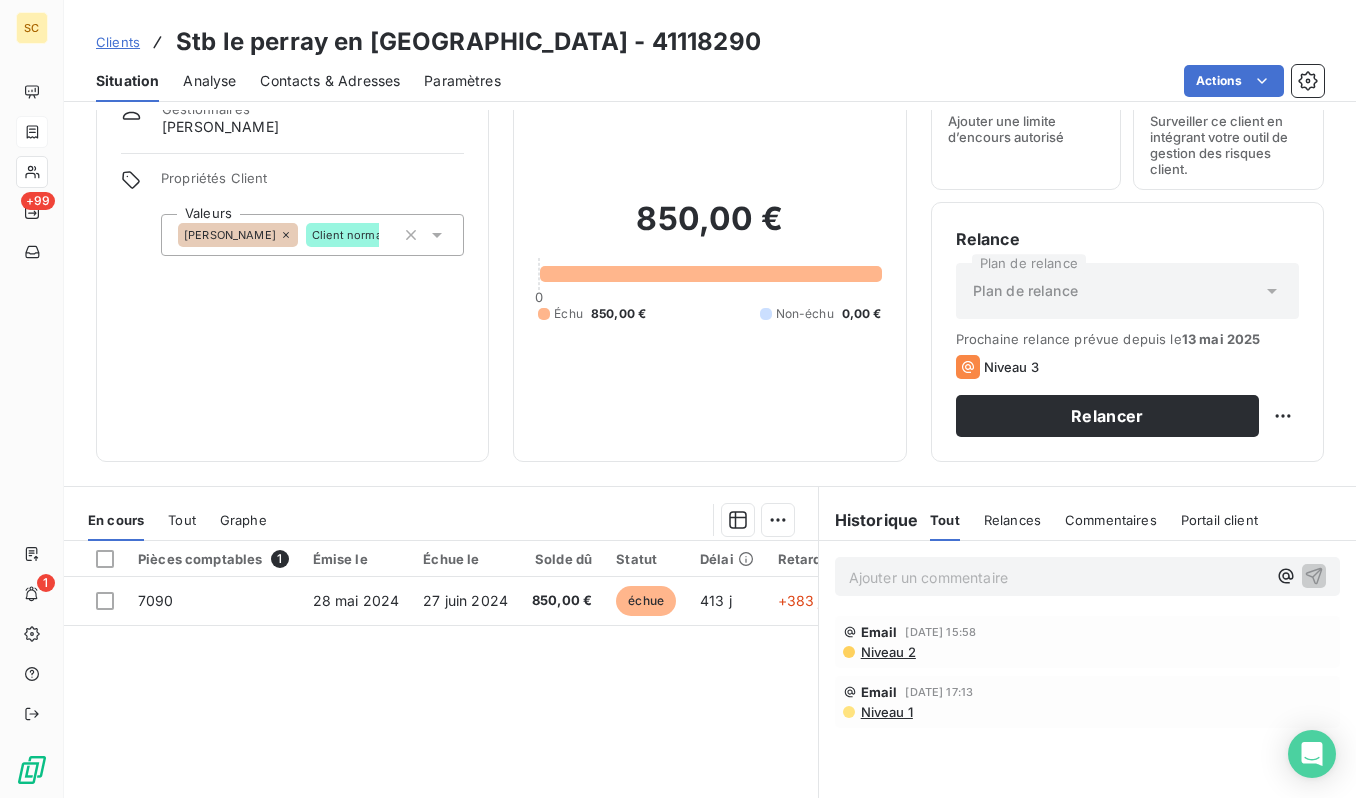 scroll, scrollTop: 0, scrollLeft: 0, axis: both 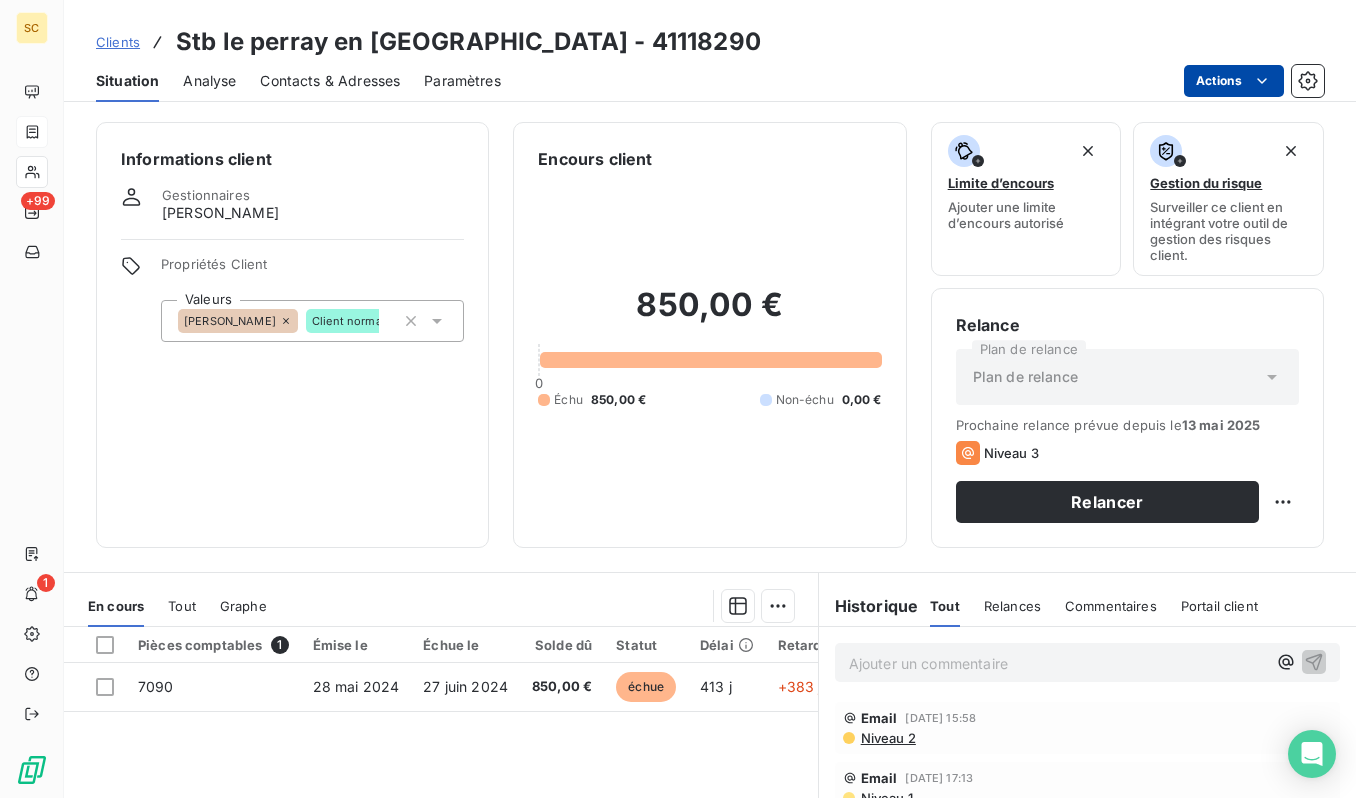 click on "SC +99 1 Clients Stb le perray en [GEOGRAPHIC_DATA] - 41118290 Situation Analyse Contacts & Adresses Paramètres Actions Informations client Gestionnaires [PERSON_NAME] Propriétés Client Valeurs [PERSON_NAME] Client normal Encours client   850,00 € 0 Échu 850,00 € Non-échu 0,00 €     Limite d’encours Ajouter une limite d’encours autorisé Gestion du risque Surveiller ce client en intégrant votre outil de gestion des risques client. Relance Plan de relance Plan de relance Prochaine relance prévue depuis le  [DATE] Niveau 3 Relancer En cours Tout Graphe Pièces comptables 1 Émise le Échue le Solde dû Statut Délai   Retard   Tag relance   7090 [DATE] [DATE] 850,00 € échue 413 j +383 j Lignes par page 25 Précédent 1 Suivant Historique Tout Relances Commentaires Portail client Tout Relances Commentaires Portail client Ajouter un commentaire ﻿ Email [DATE] 15:58 Niveau 2 Email [DATE] 17:13 Niveau 1" at bounding box center (678, 399) 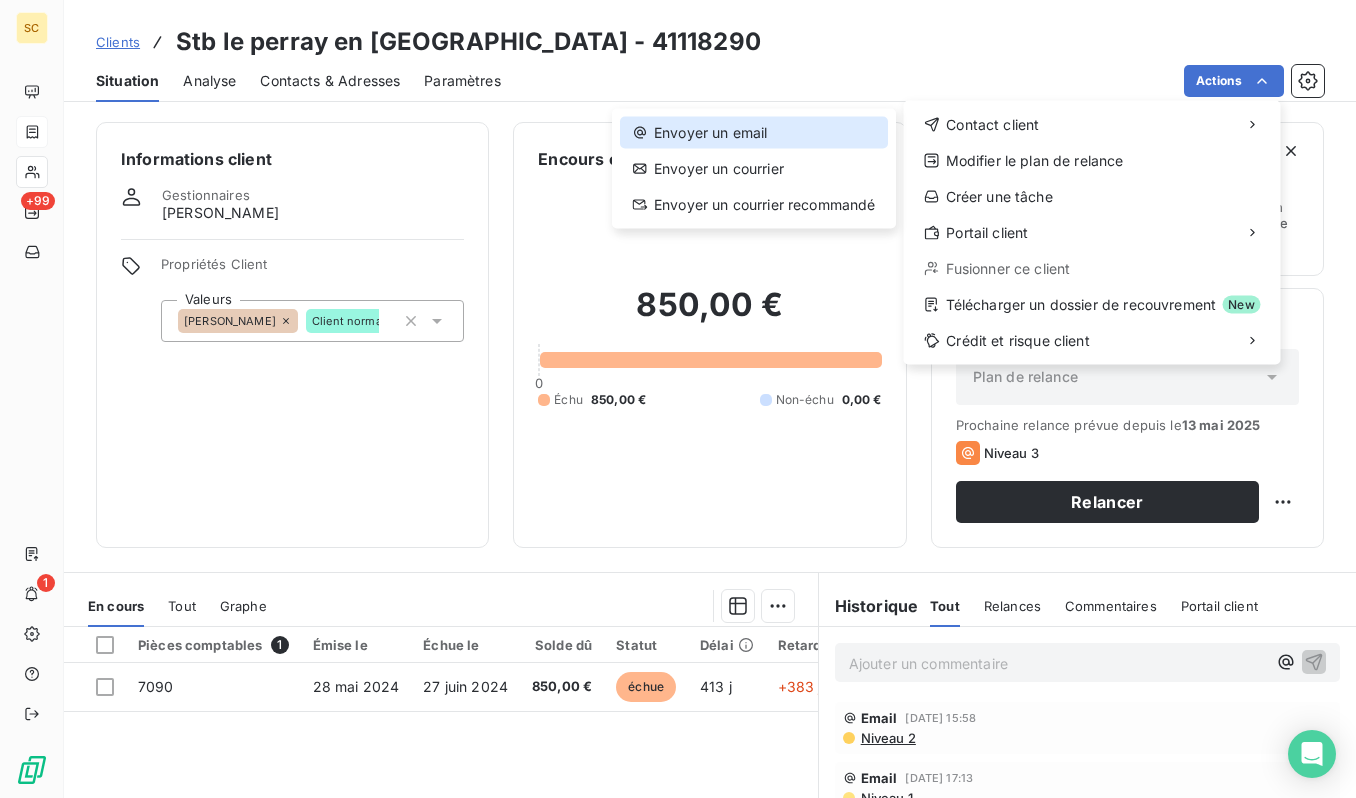 click on "Envoyer un email" at bounding box center [754, 133] 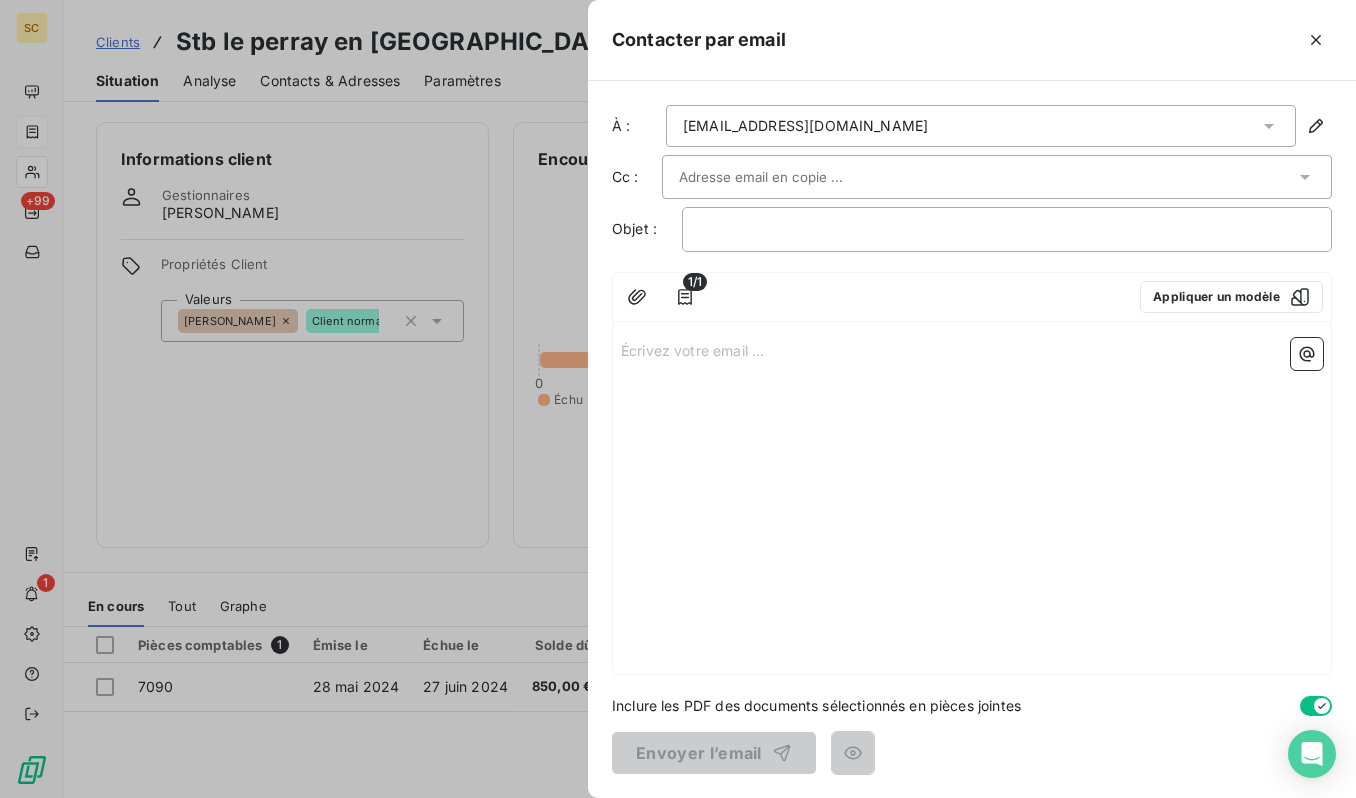 click on "[EMAIL_ADDRESS][DOMAIN_NAME]" at bounding box center (805, 126) 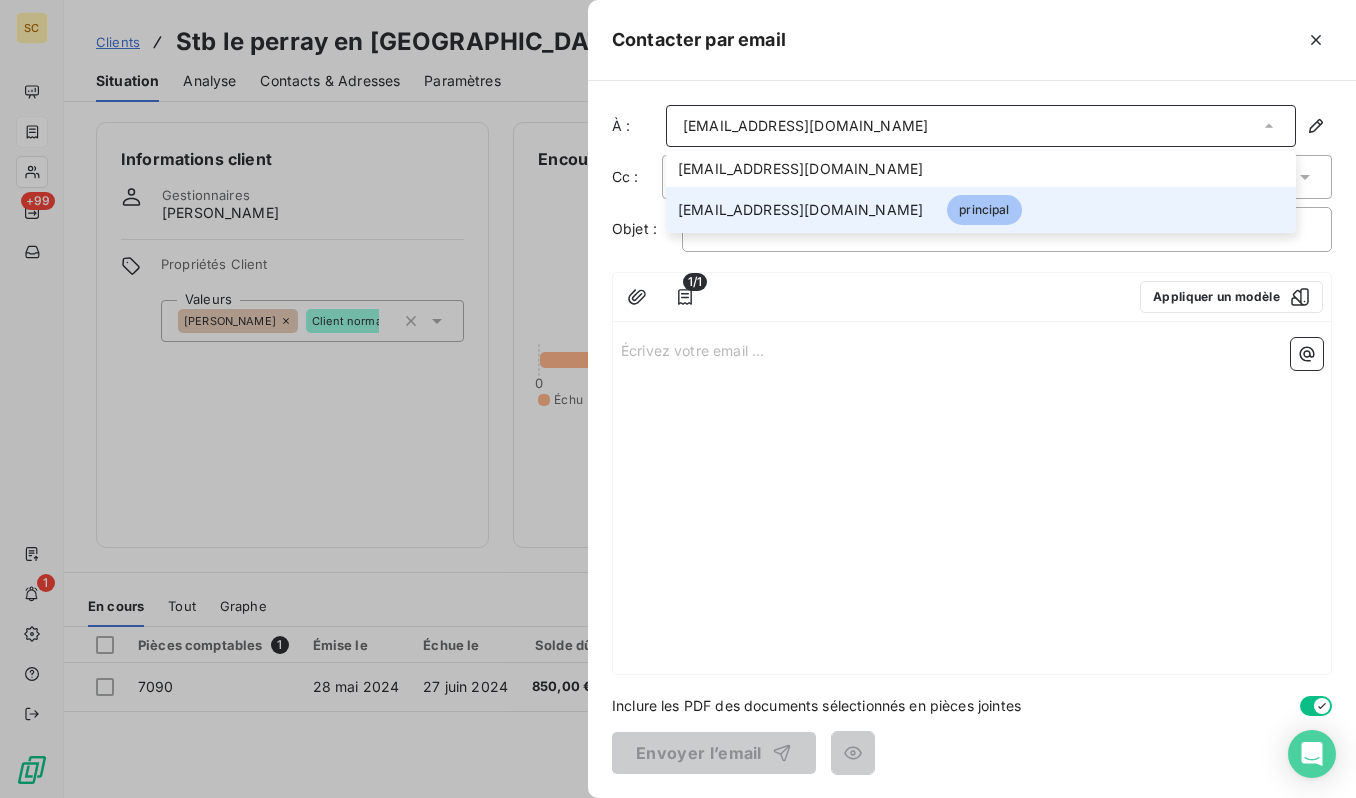 click on "[EMAIL_ADDRESS][DOMAIN_NAME]" at bounding box center (800, 210) 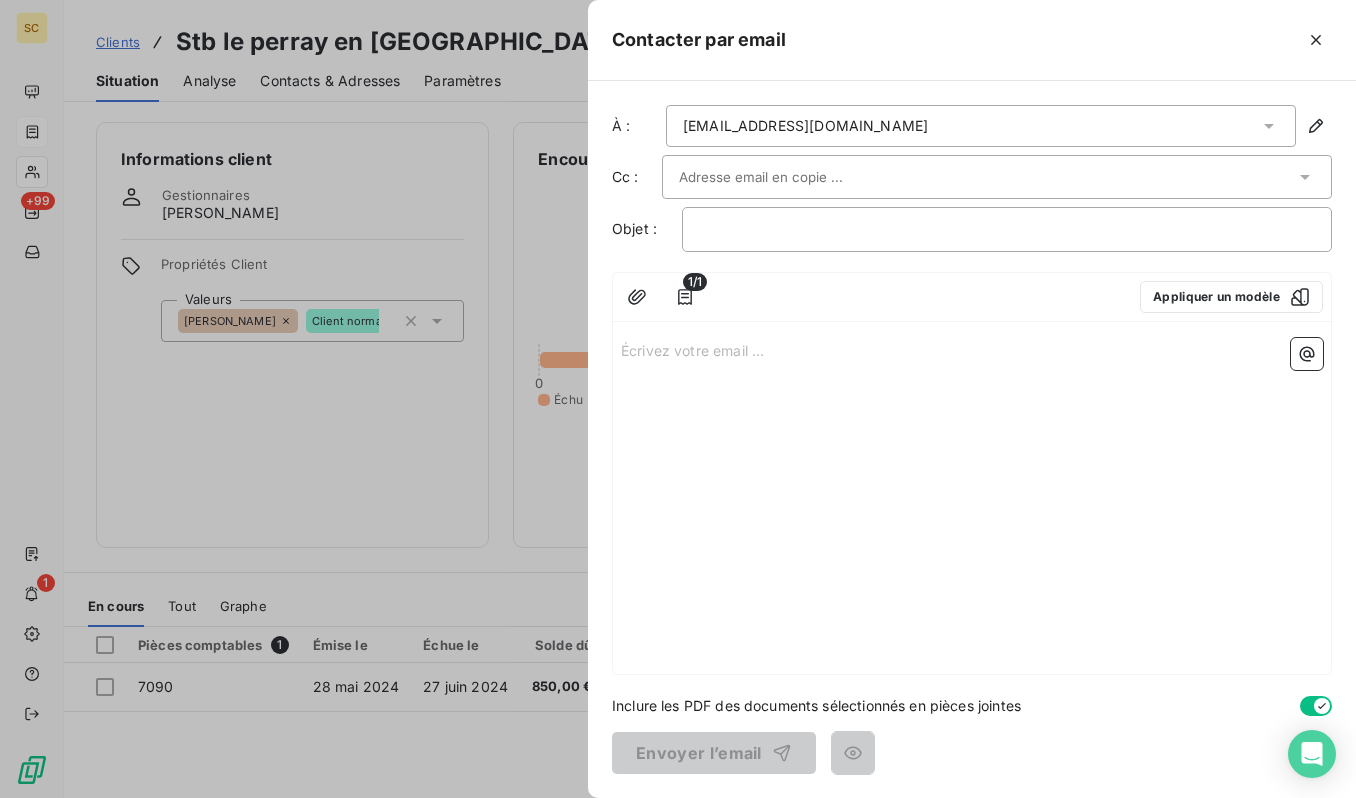 click at bounding box center [786, 177] 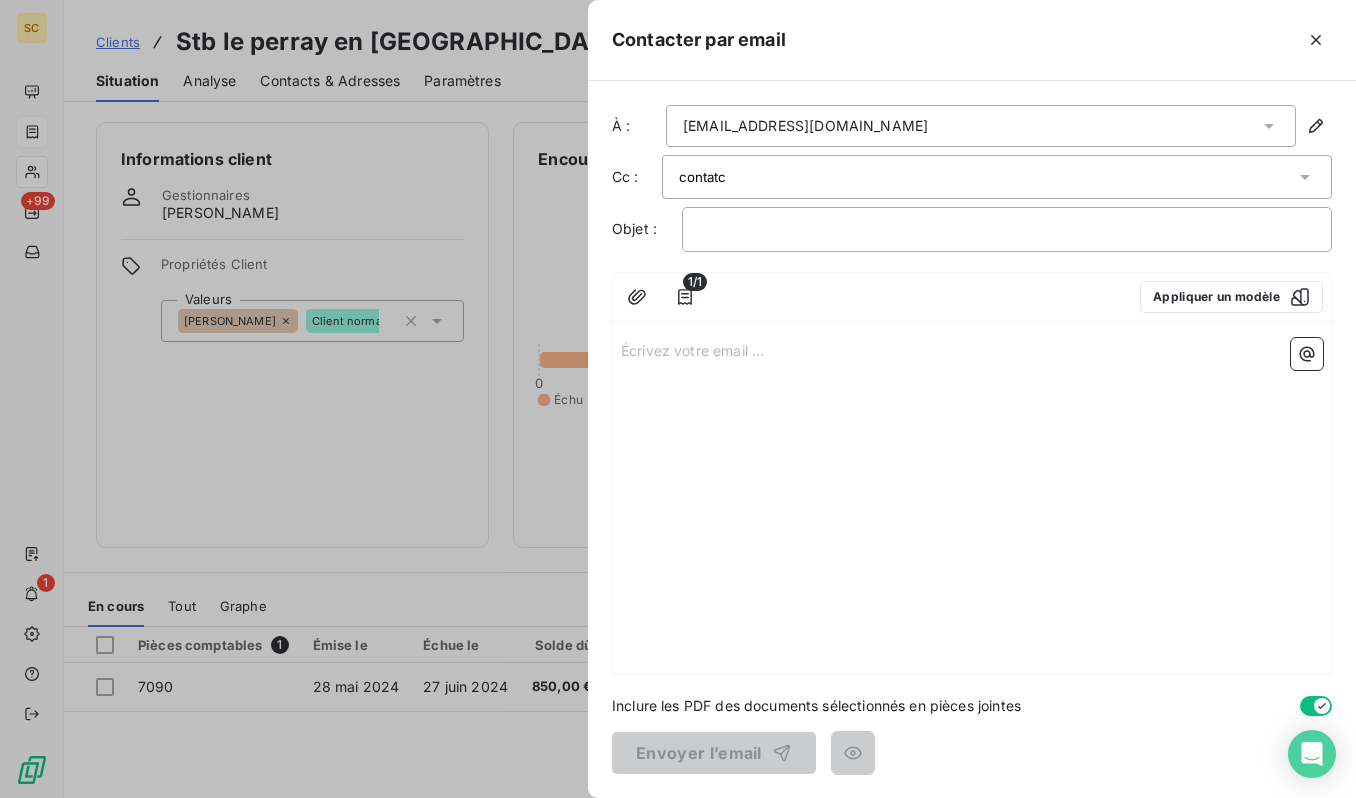 click on "contatc" at bounding box center [987, 177] 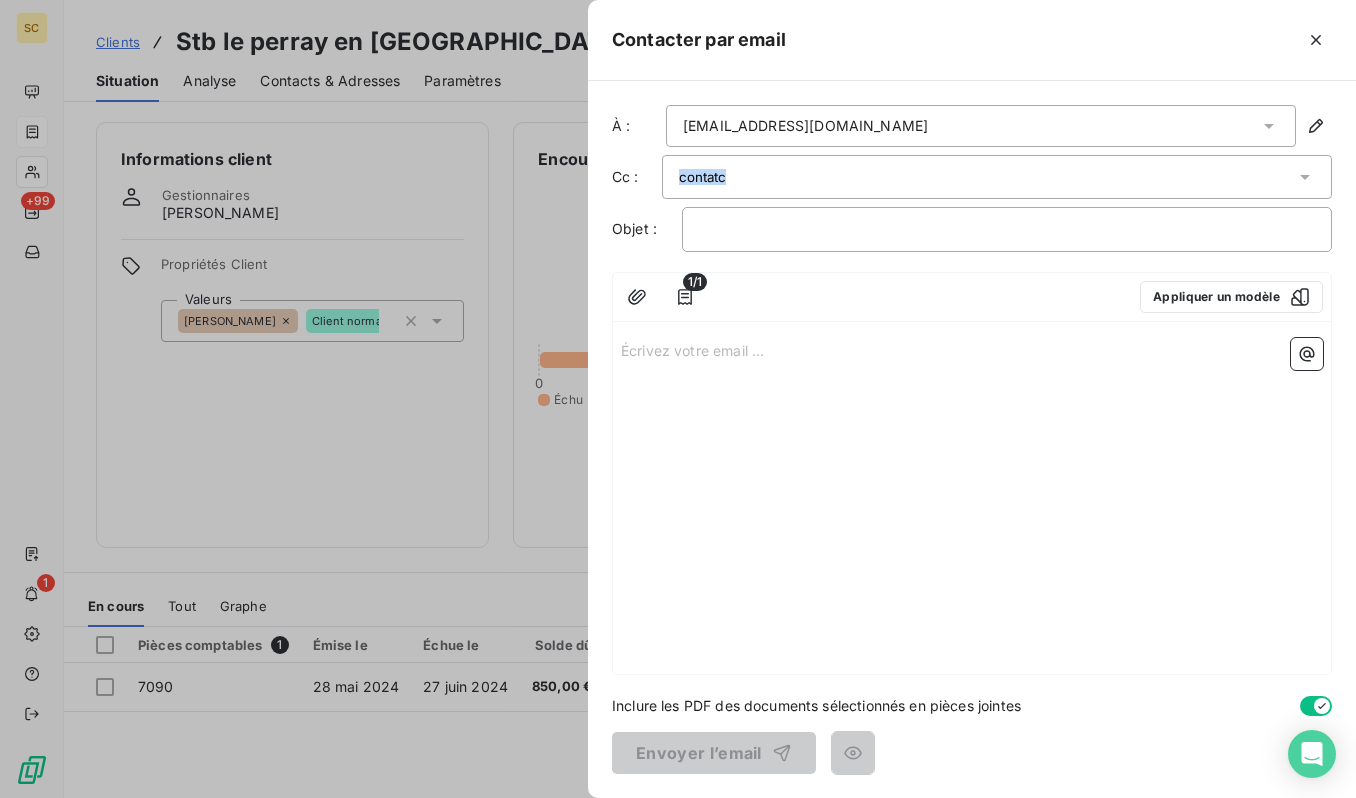 click on "contatc" at bounding box center (987, 177) 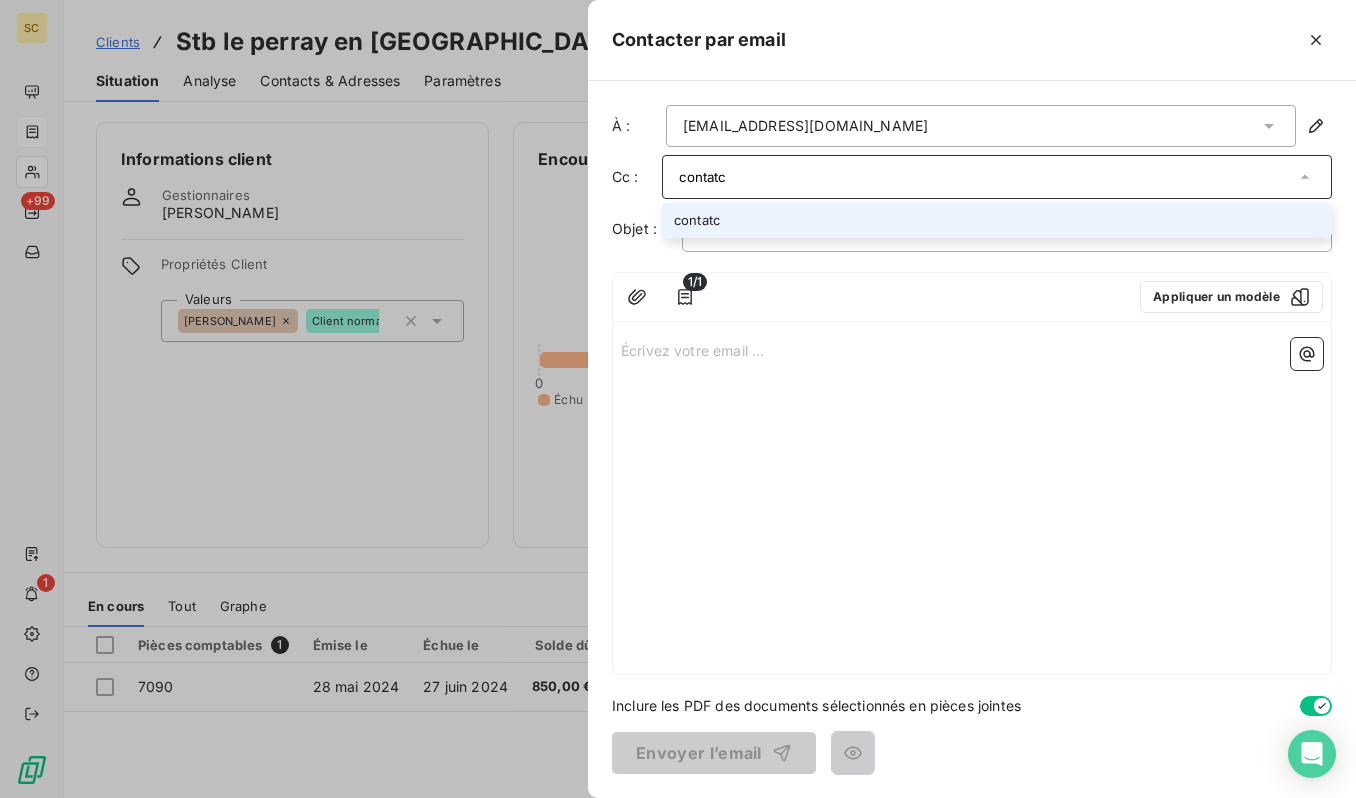 click on "contatc" at bounding box center [987, 177] 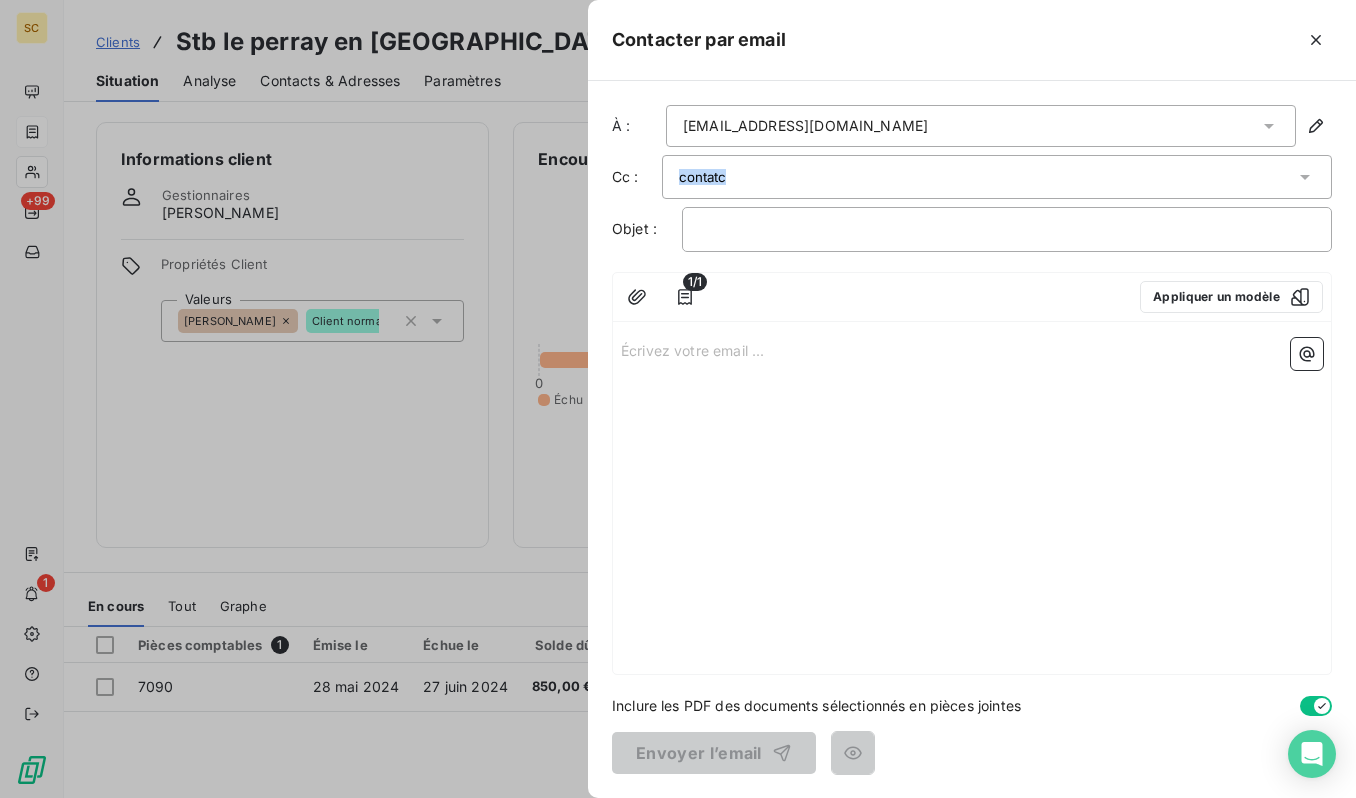 click on "contatc" at bounding box center [987, 177] 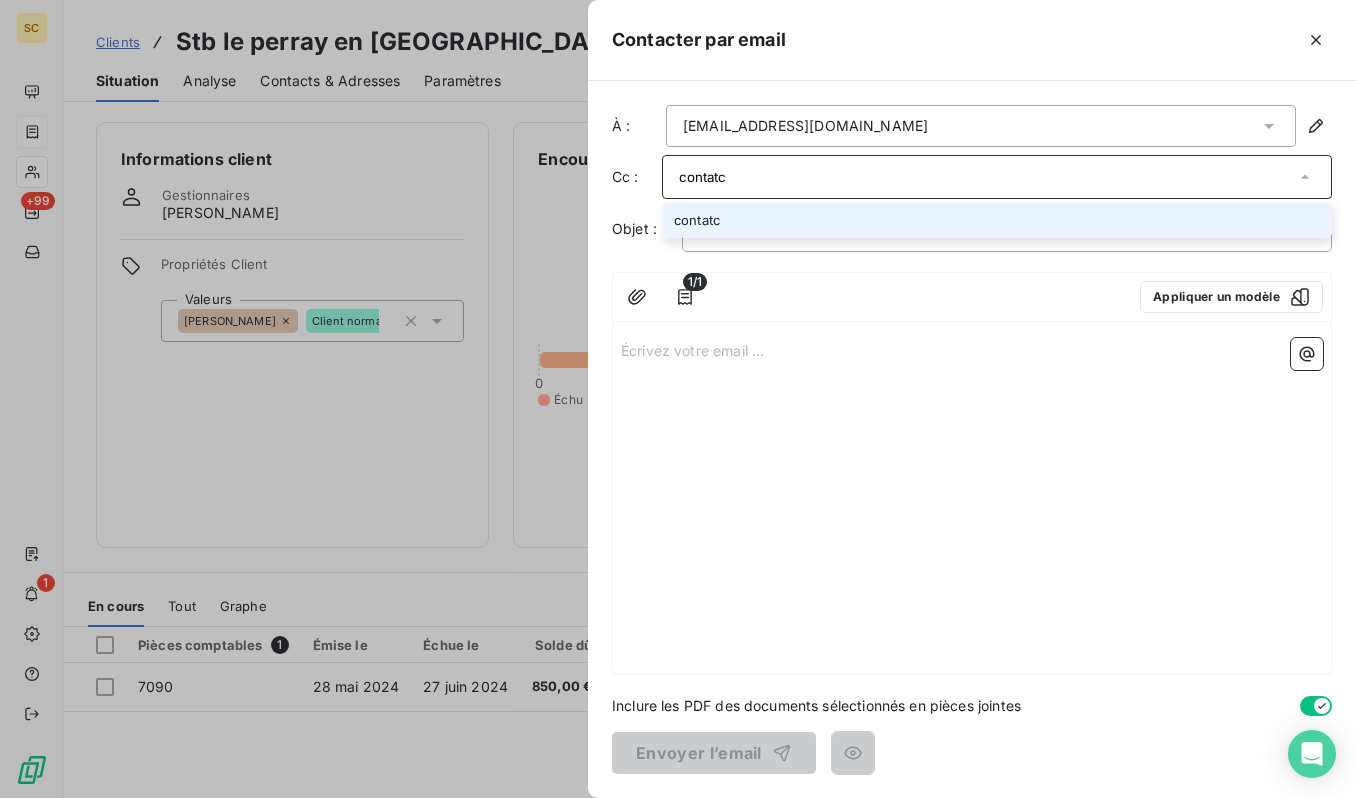 click on "contatc" at bounding box center [987, 177] 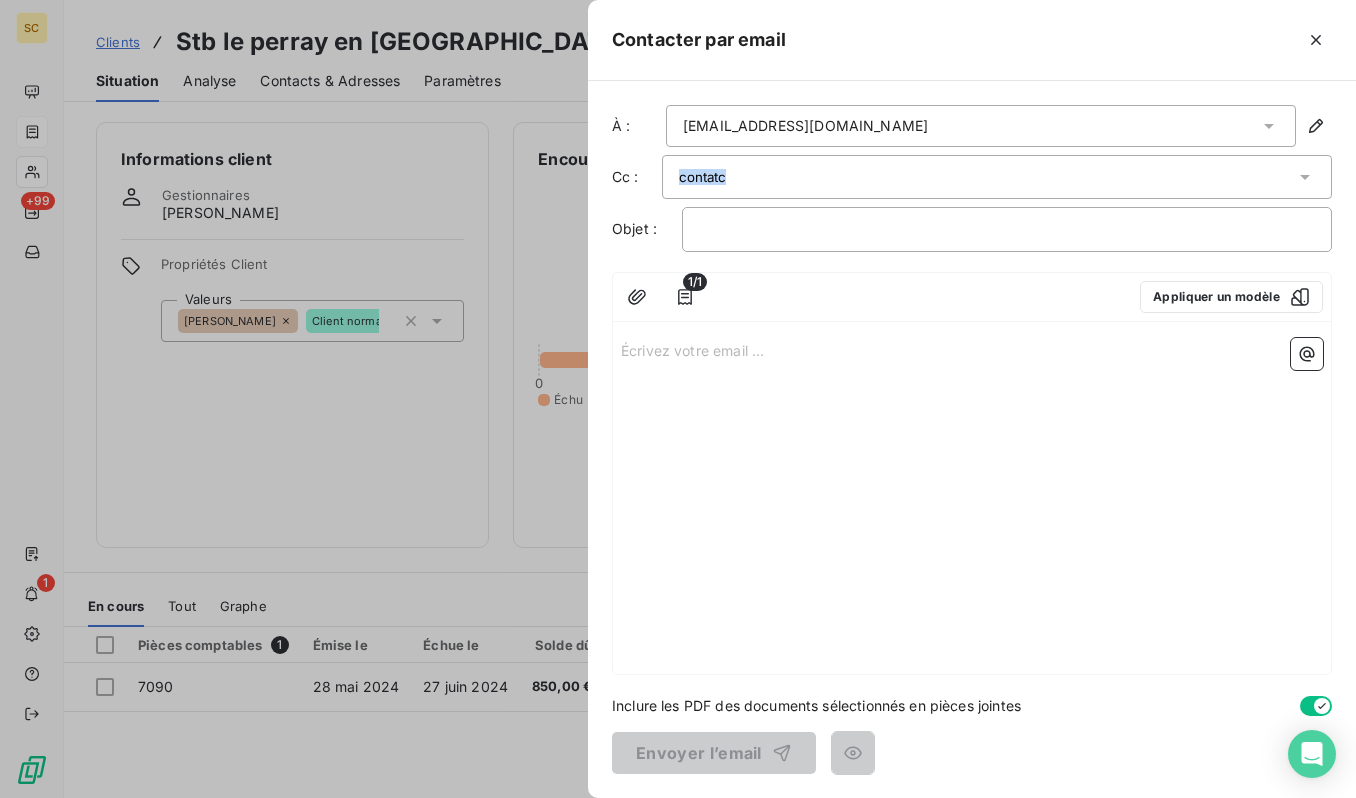 click on "contatc" at bounding box center [987, 177] 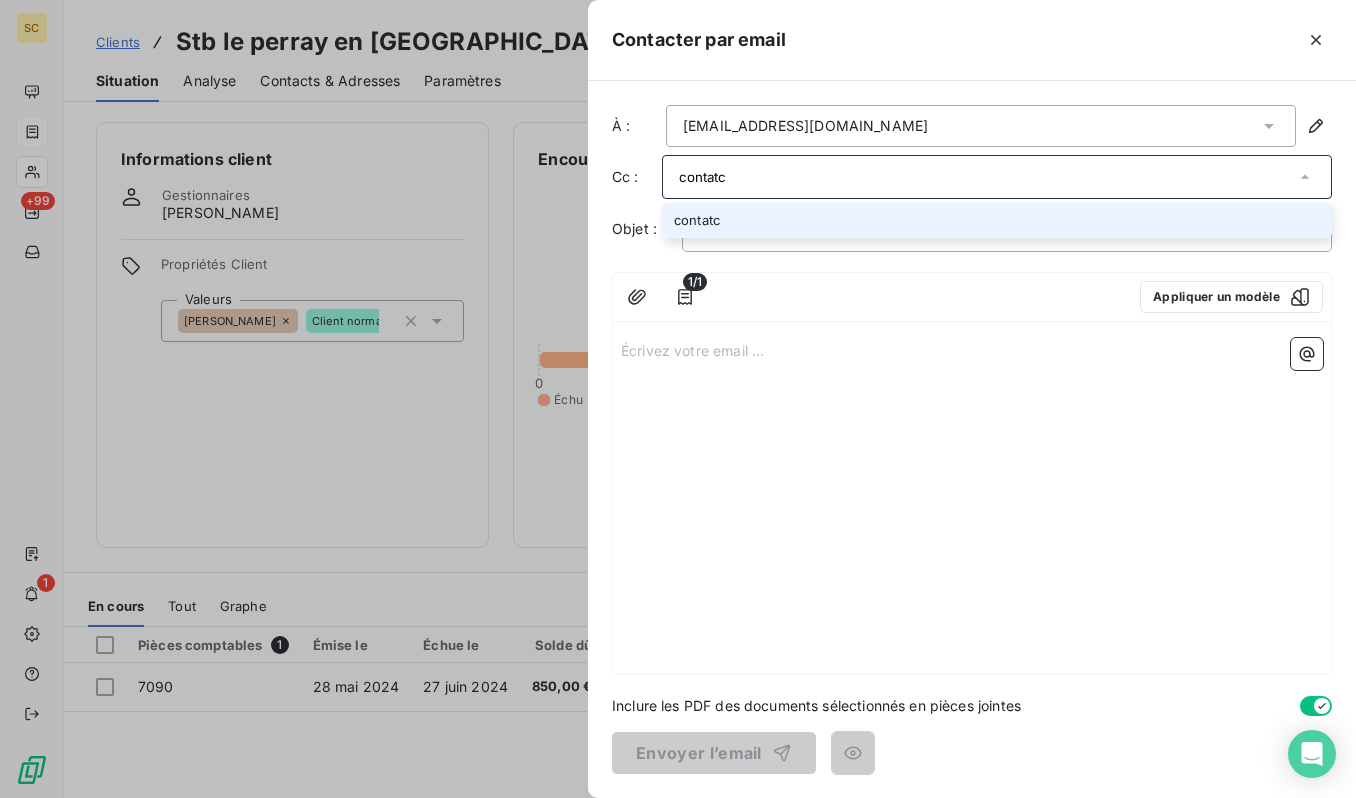 click on "contatc" at bounding box center (987, 177) 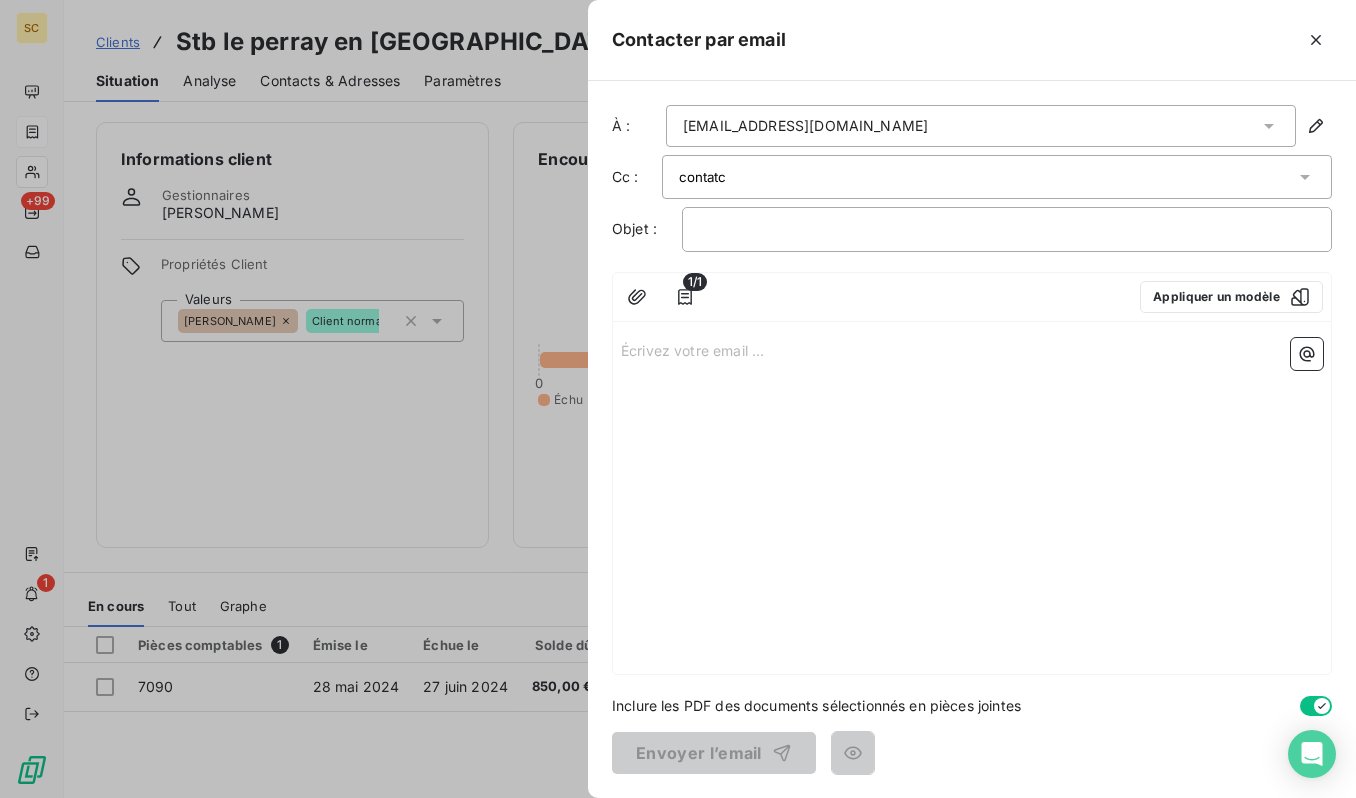click on "contatc" at bounding box center (987, 177) 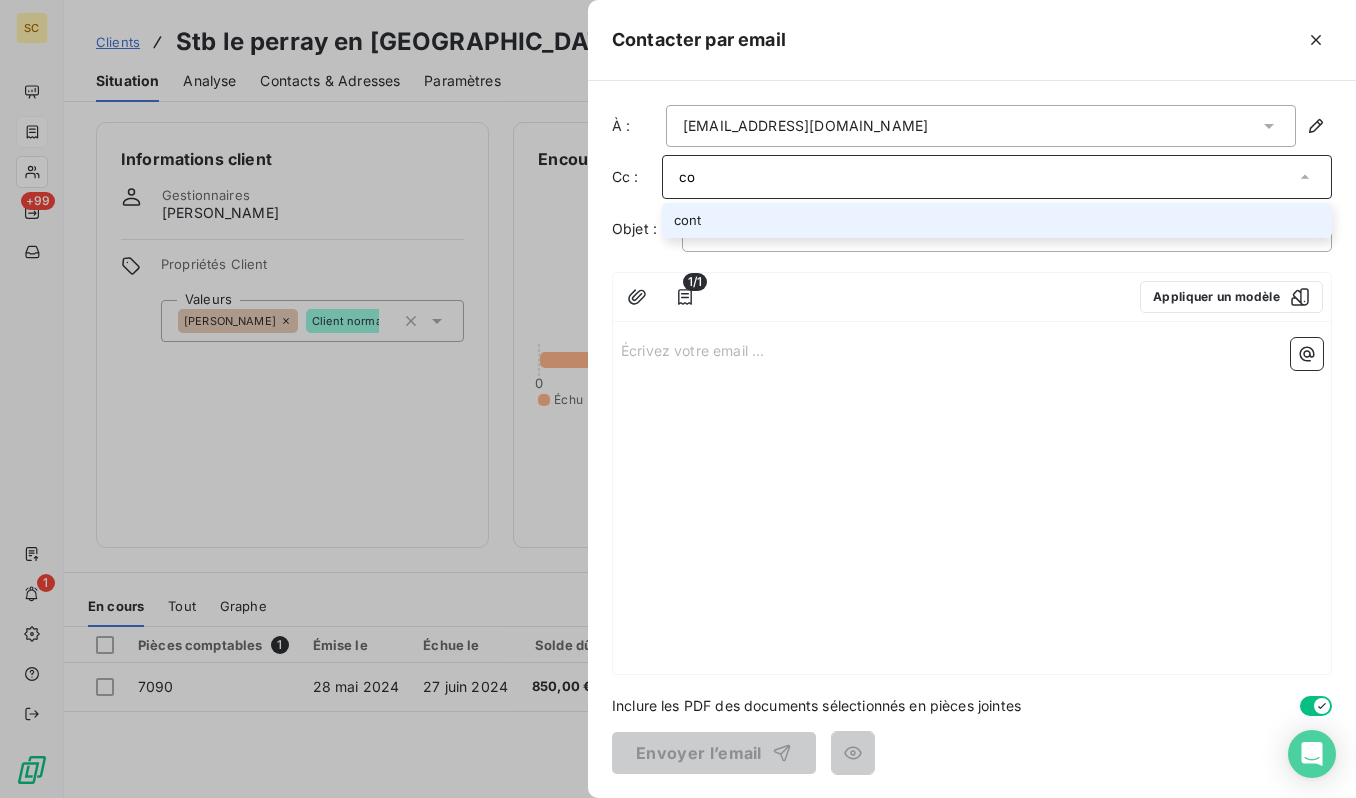 type on "c" 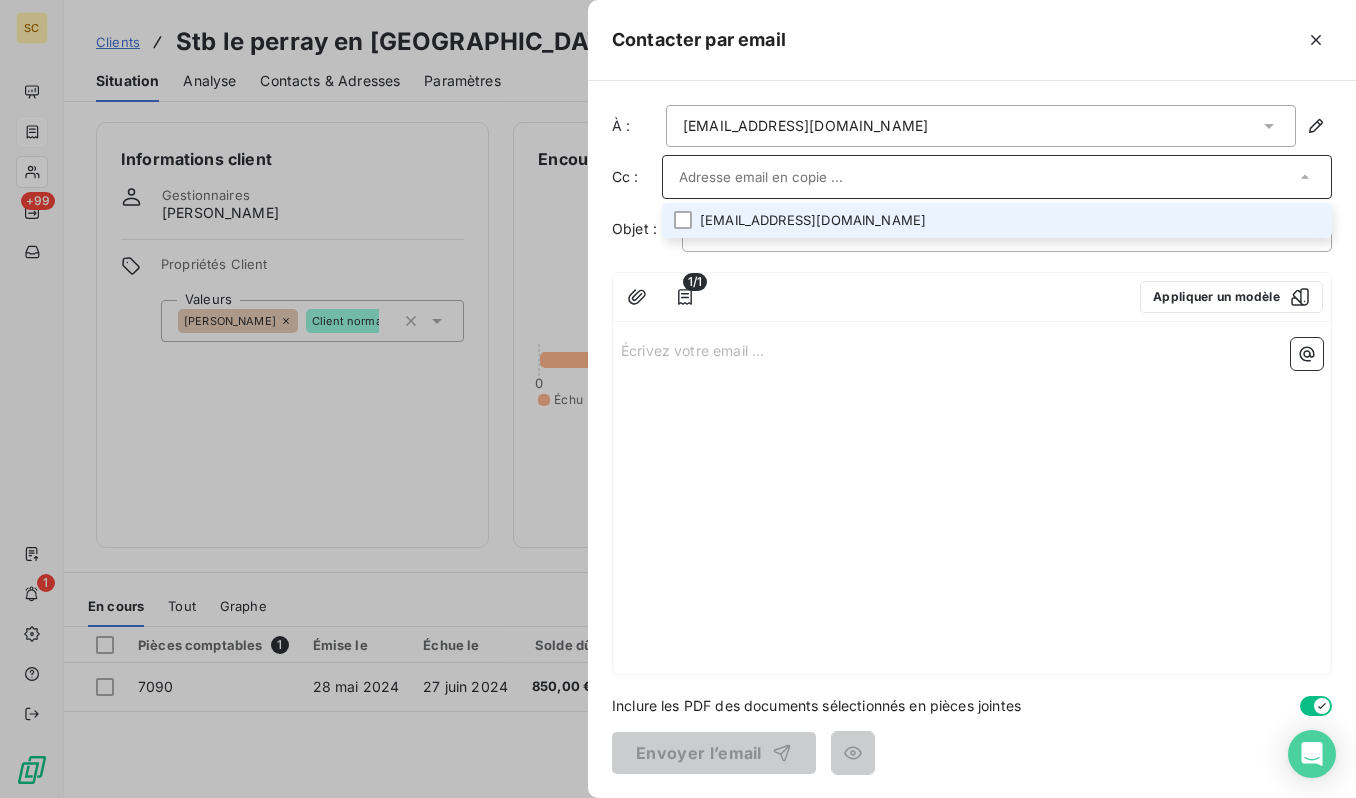 paste on "[EMAIL_ADDRESS][DOMAIN_NAME]" 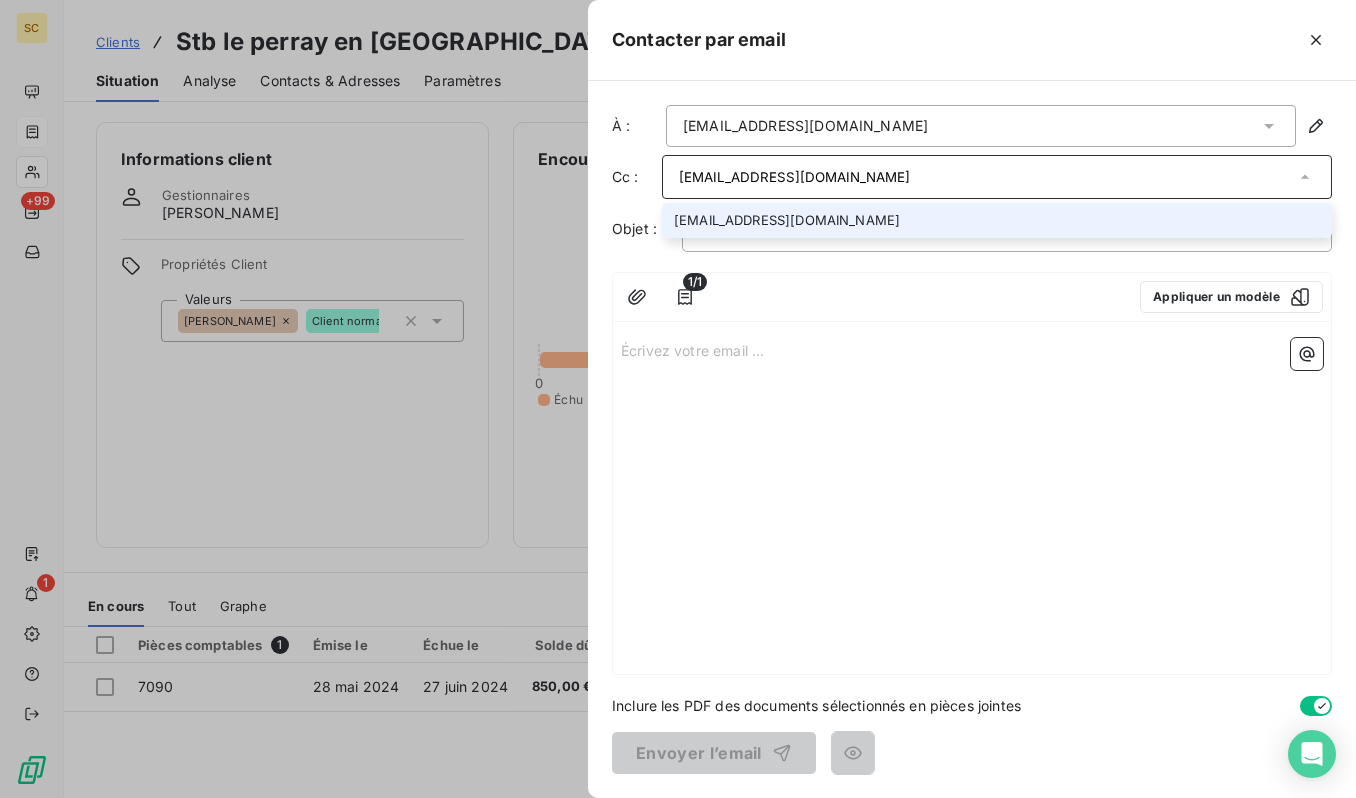 type on "[EMAIL_ADDRESS][DOMAIN_NAME]" 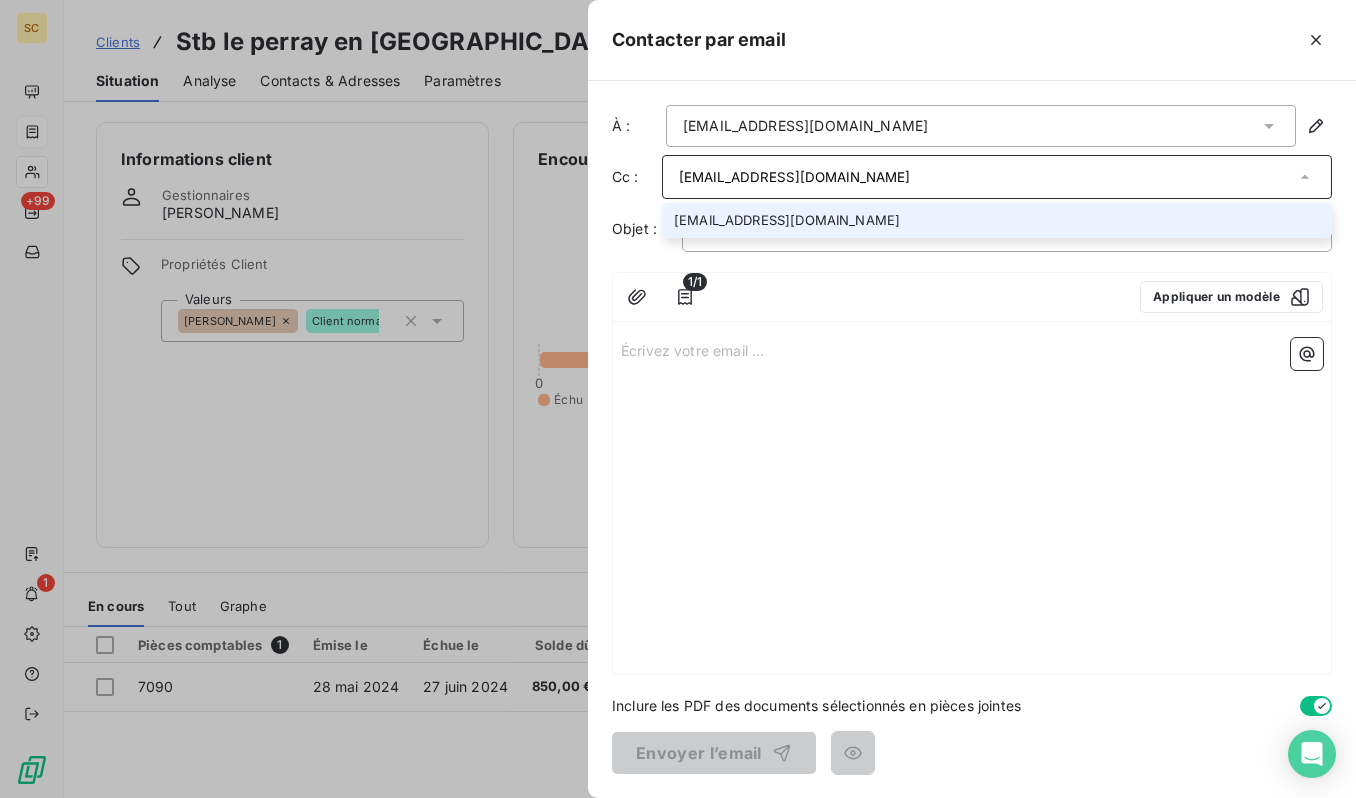 click on "[EMAIL_ADDRESS][DOMAIN_NAME]" at bounding box center (997, 220) 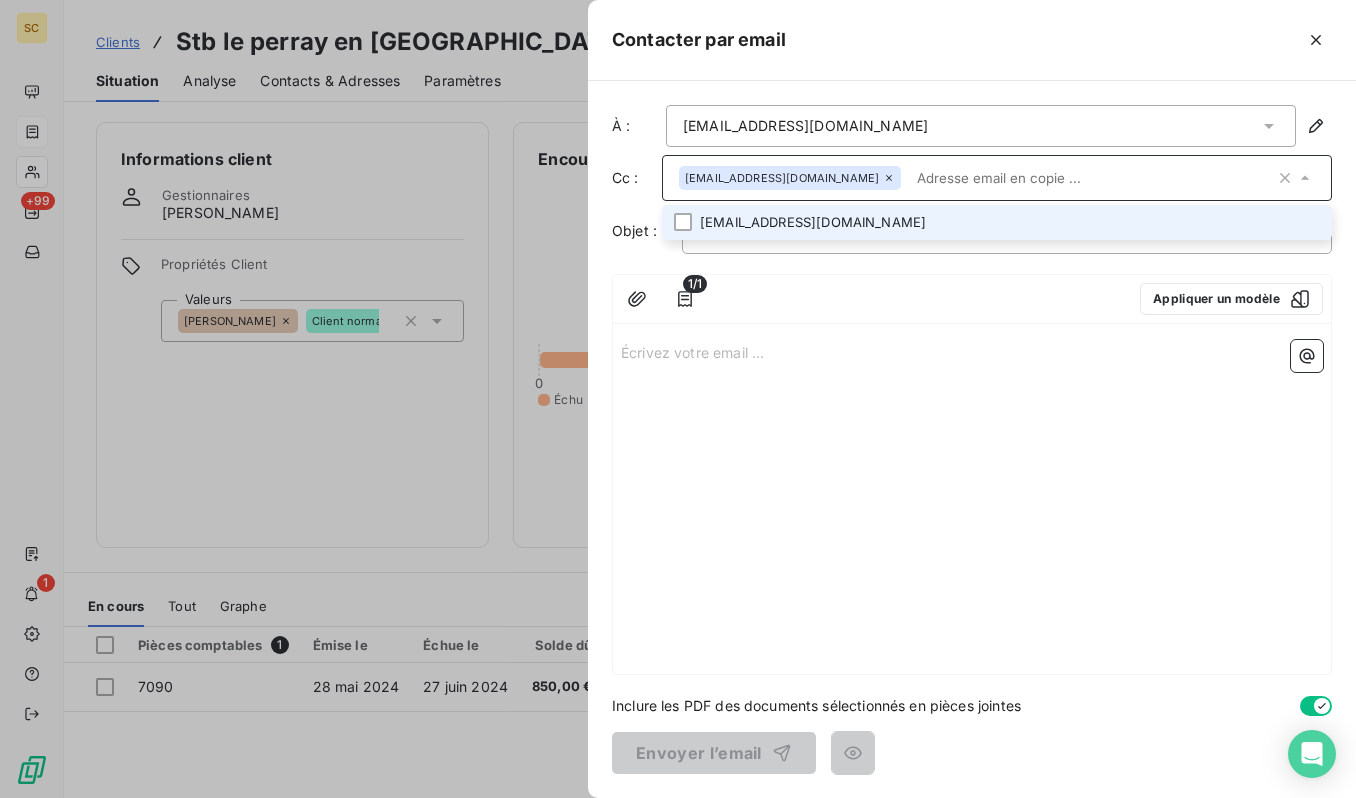 click on "Écrivez votre email ... ﻿" at bounding box center [972, 503] 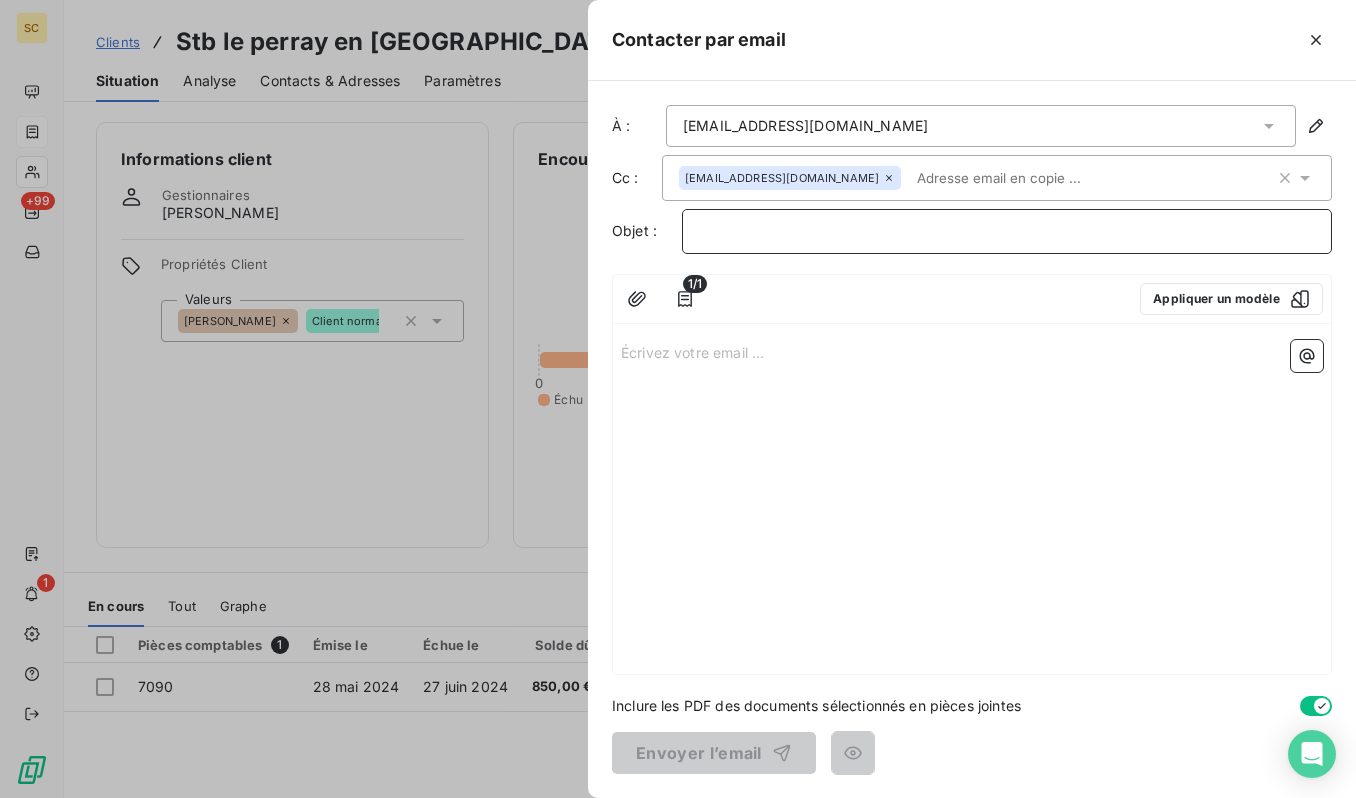 click on "﻿" at bounding box center (1007, 231) 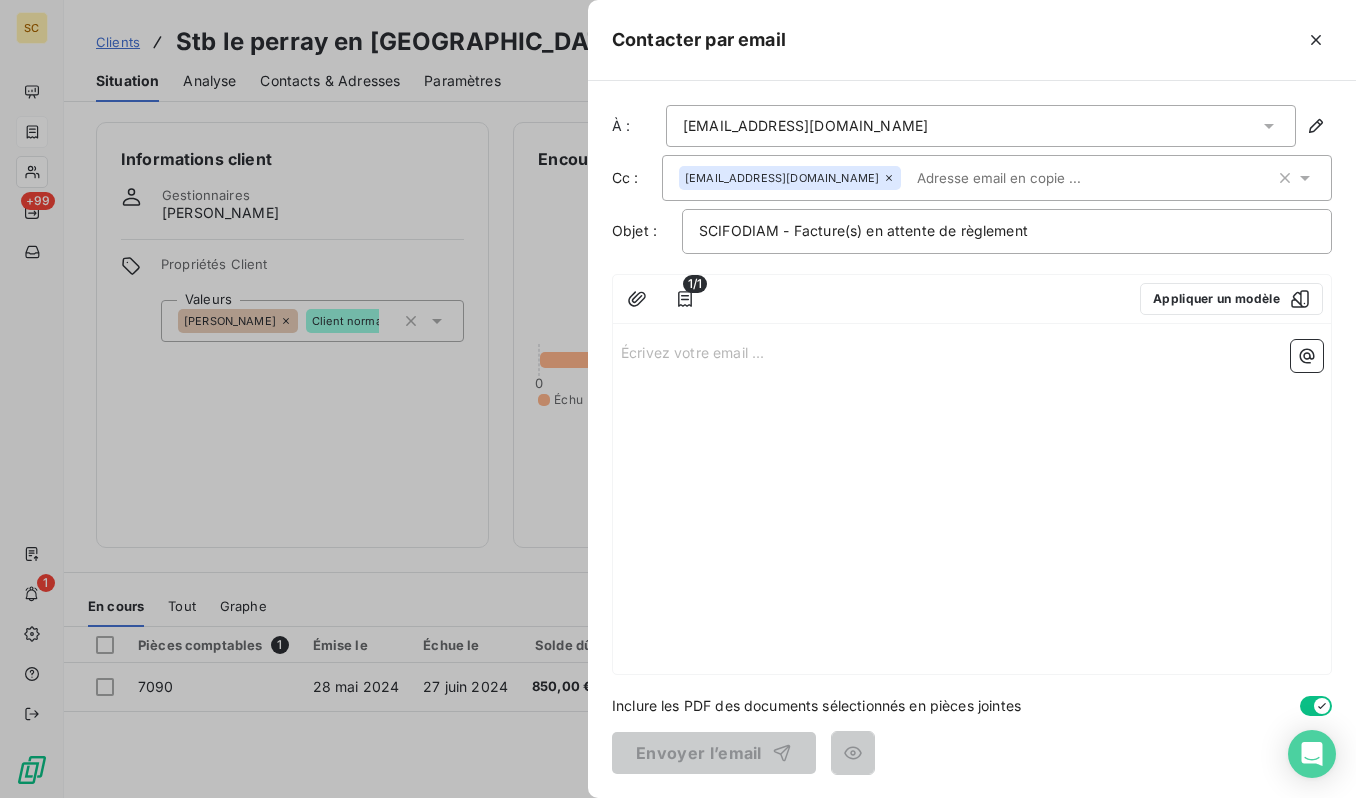click on "Écrivez votre email ... ﻿" at bounding box center (972, 503) 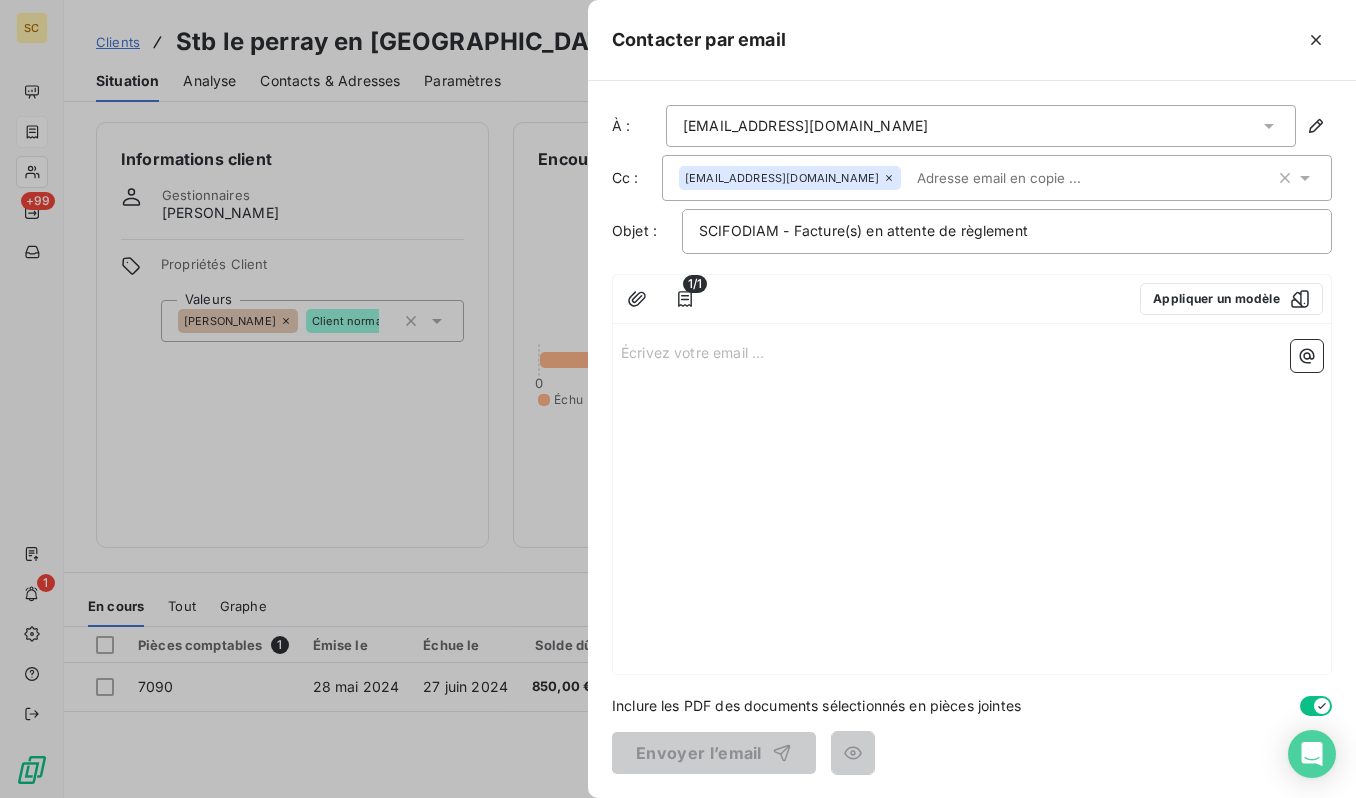 click on "Écrivez votre email ... ﻿" at bounding box center [972, 351] 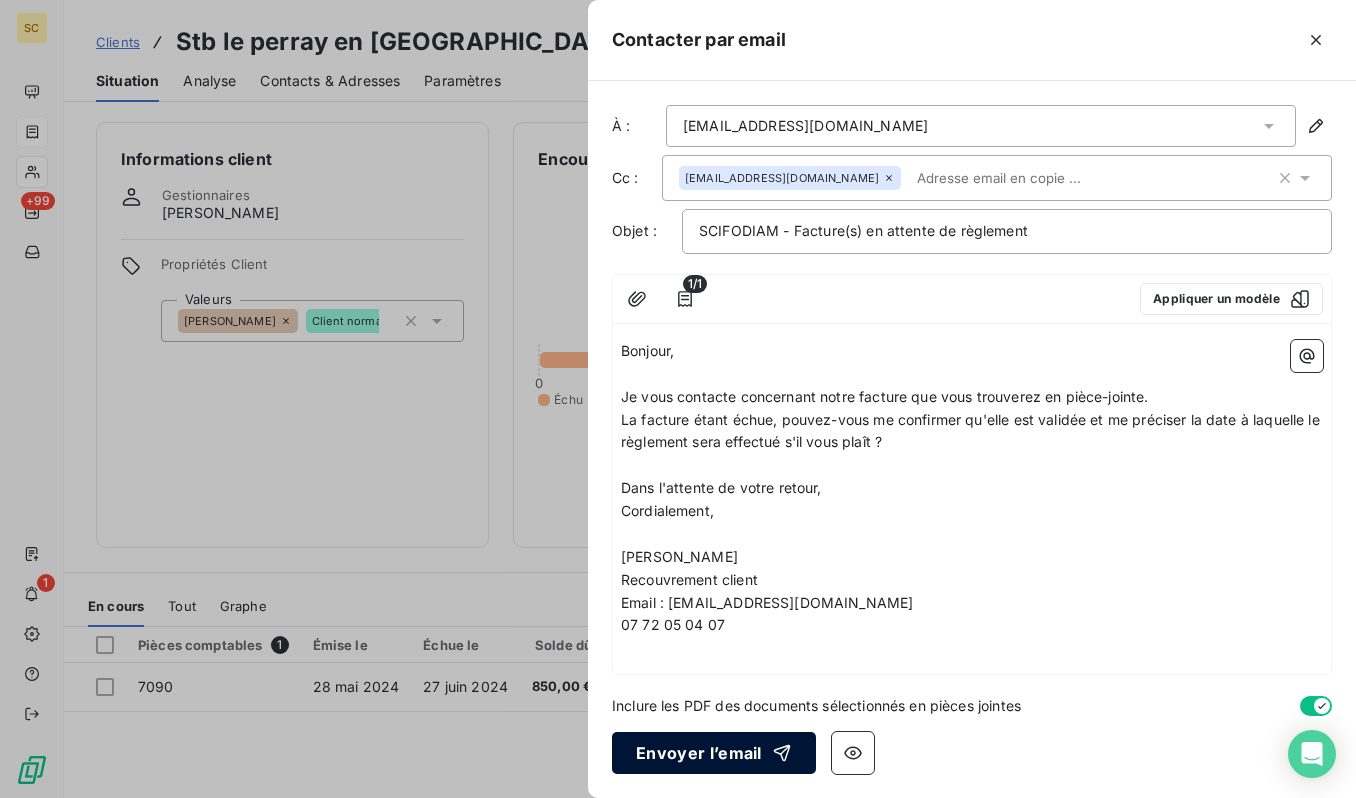 click on "Envoyer l’email" at bounding box center [714, 753] 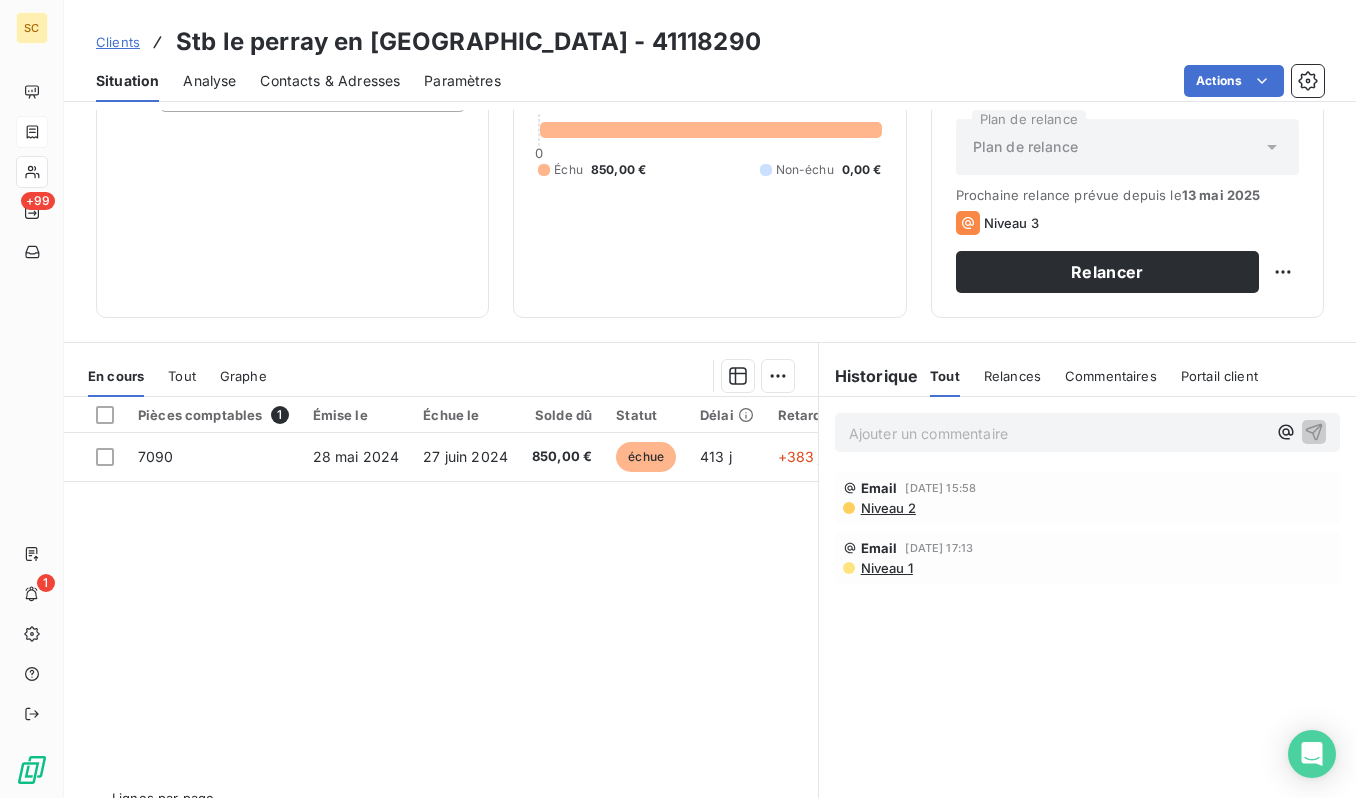 scroll, scrollTop: 274, scrollLeft: 0, axis: vertical 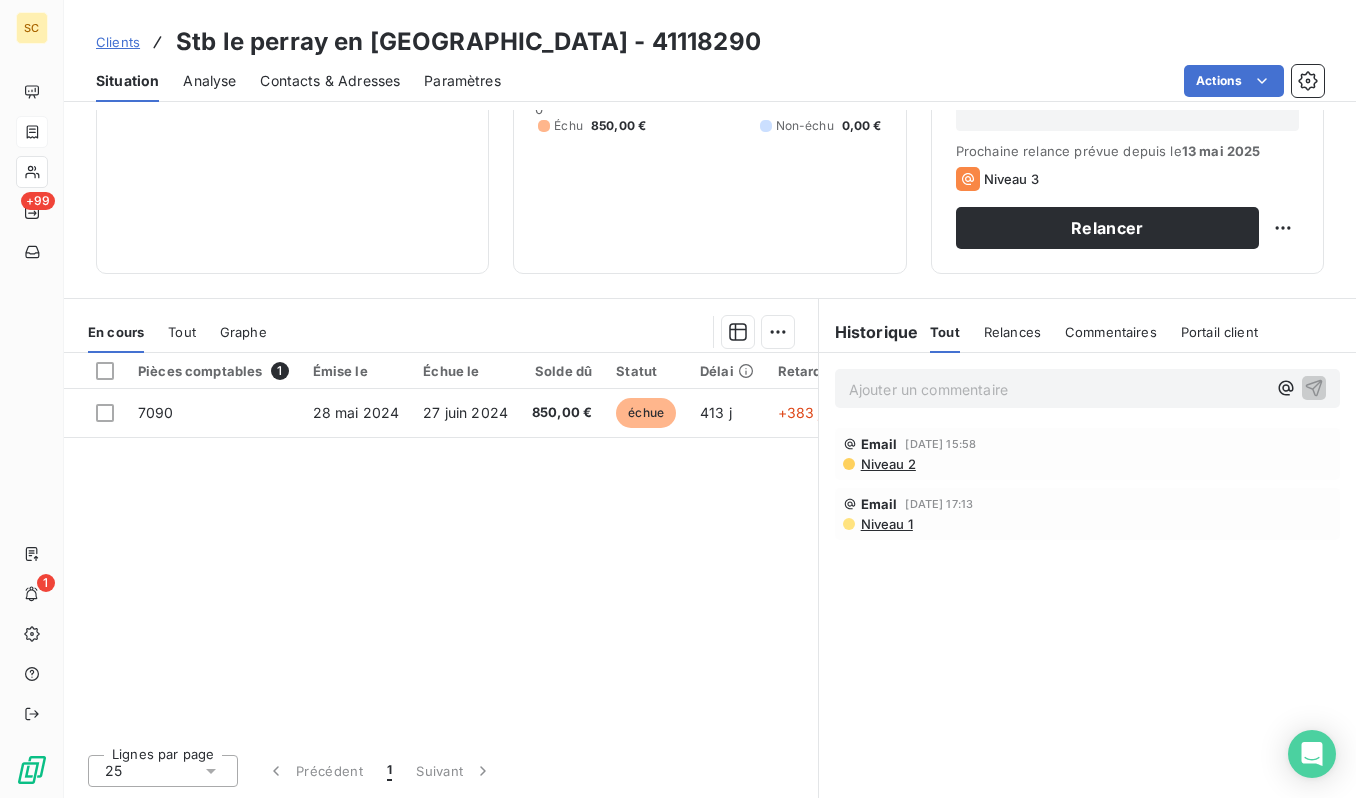 click on "Relances" at bounding box center [1012, 332] 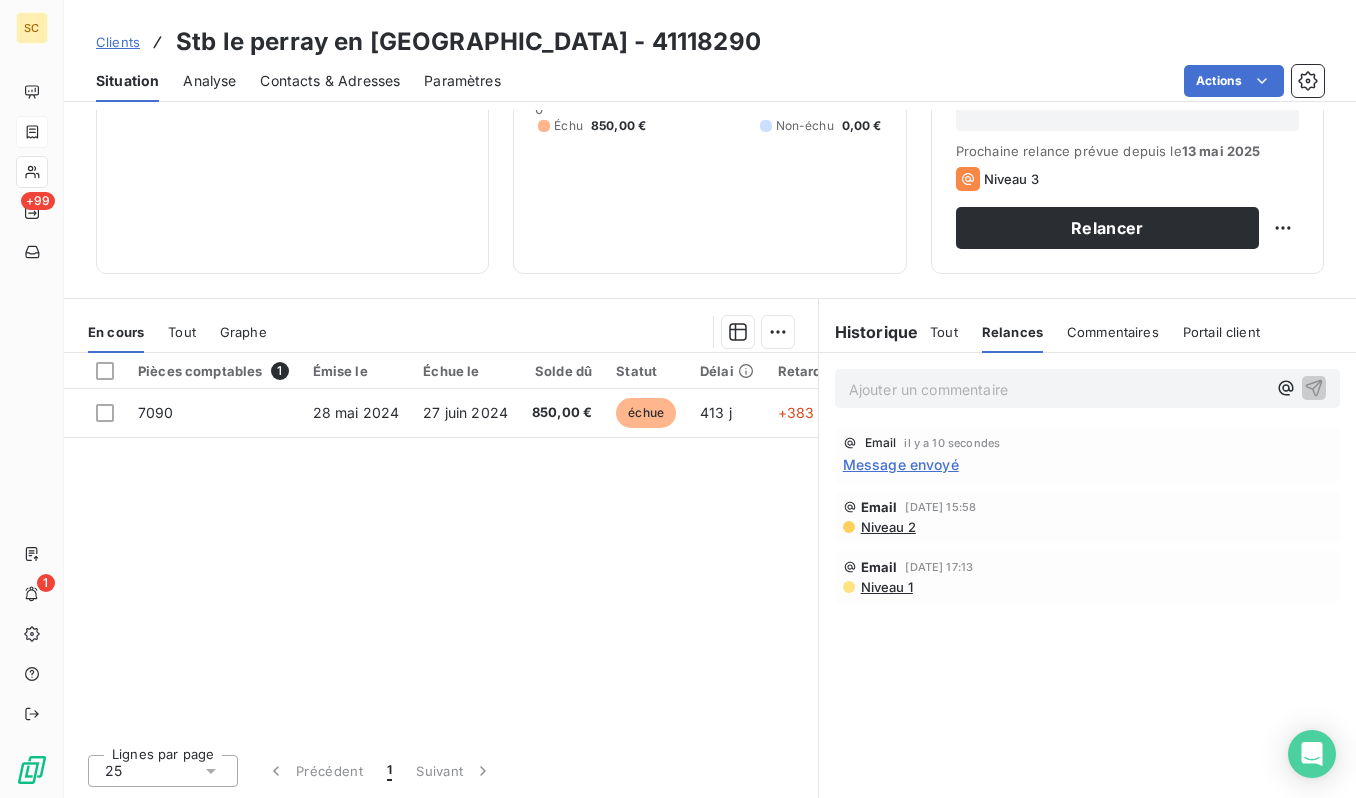 click on "Tout Relances Commentaires Portail client" at bounding box center (1095, 332) 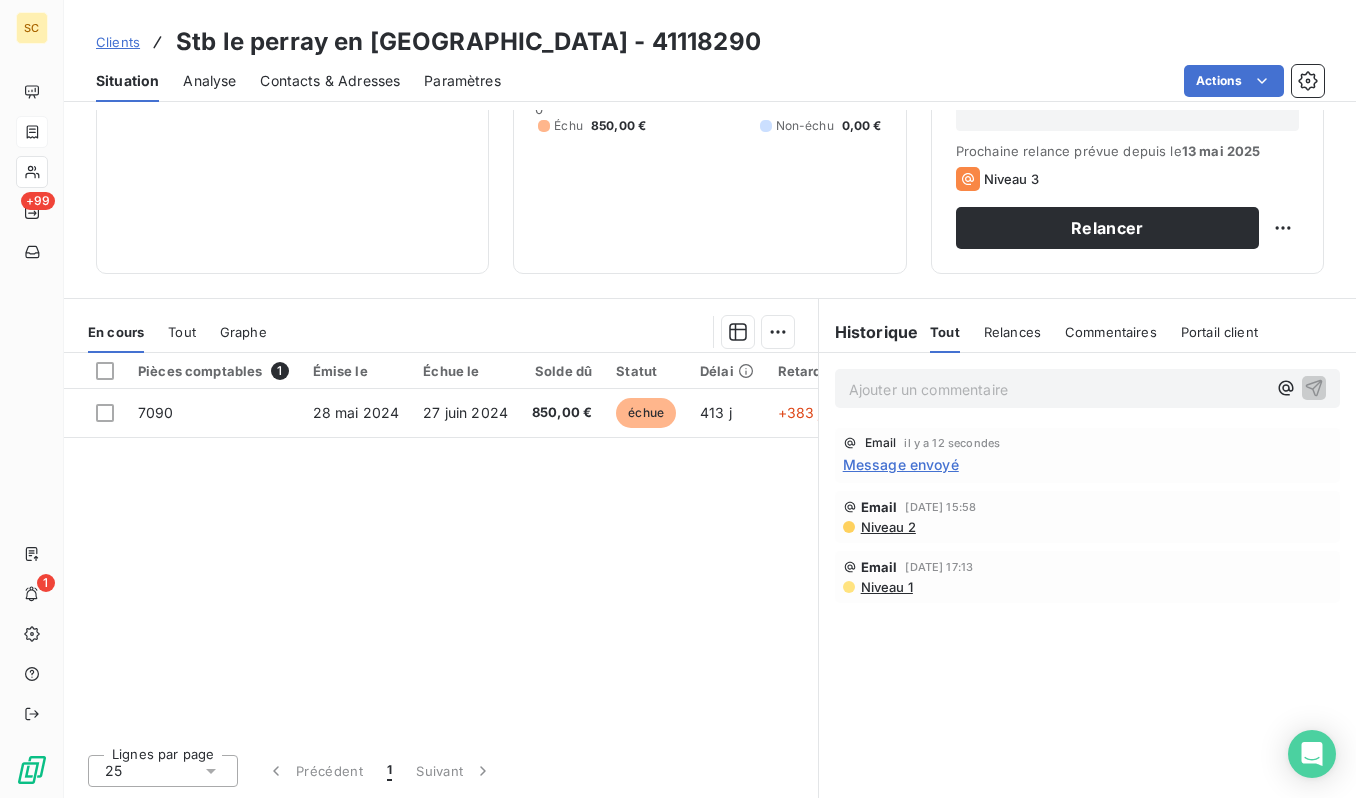 click on "Clients" at bounding box center (118, 42) 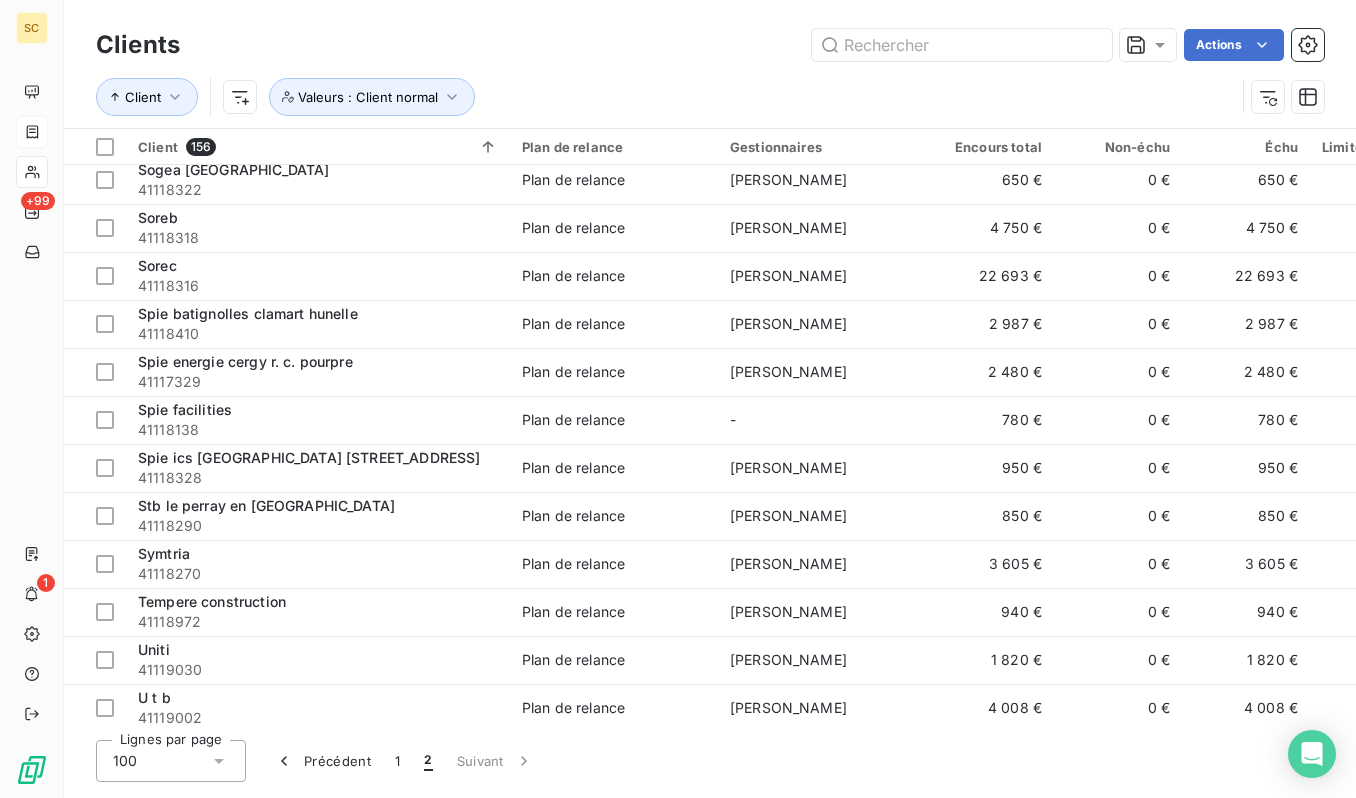 scroll, scrollTop: 2137, scrollLeft: 0, axis: vertical 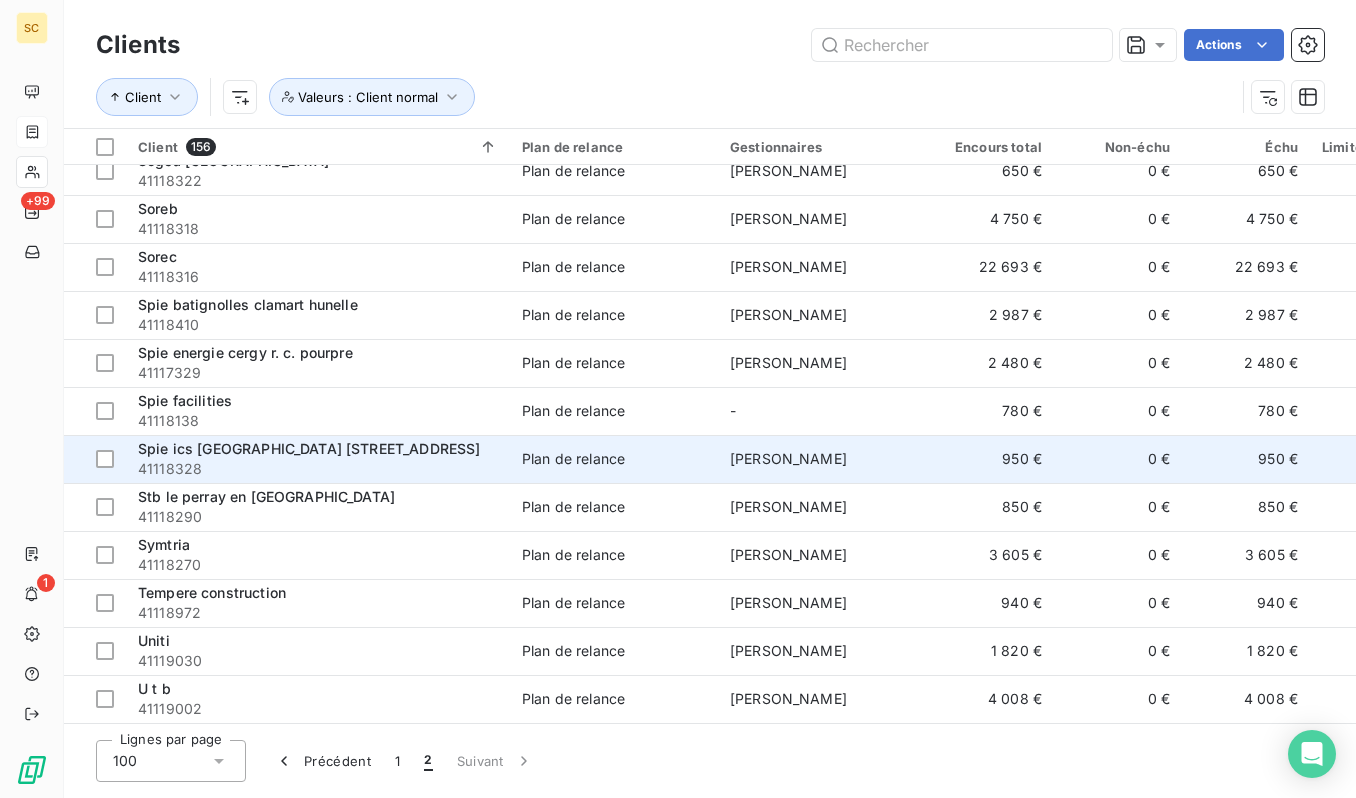click on "41118328" at bounding box center [318, 469] 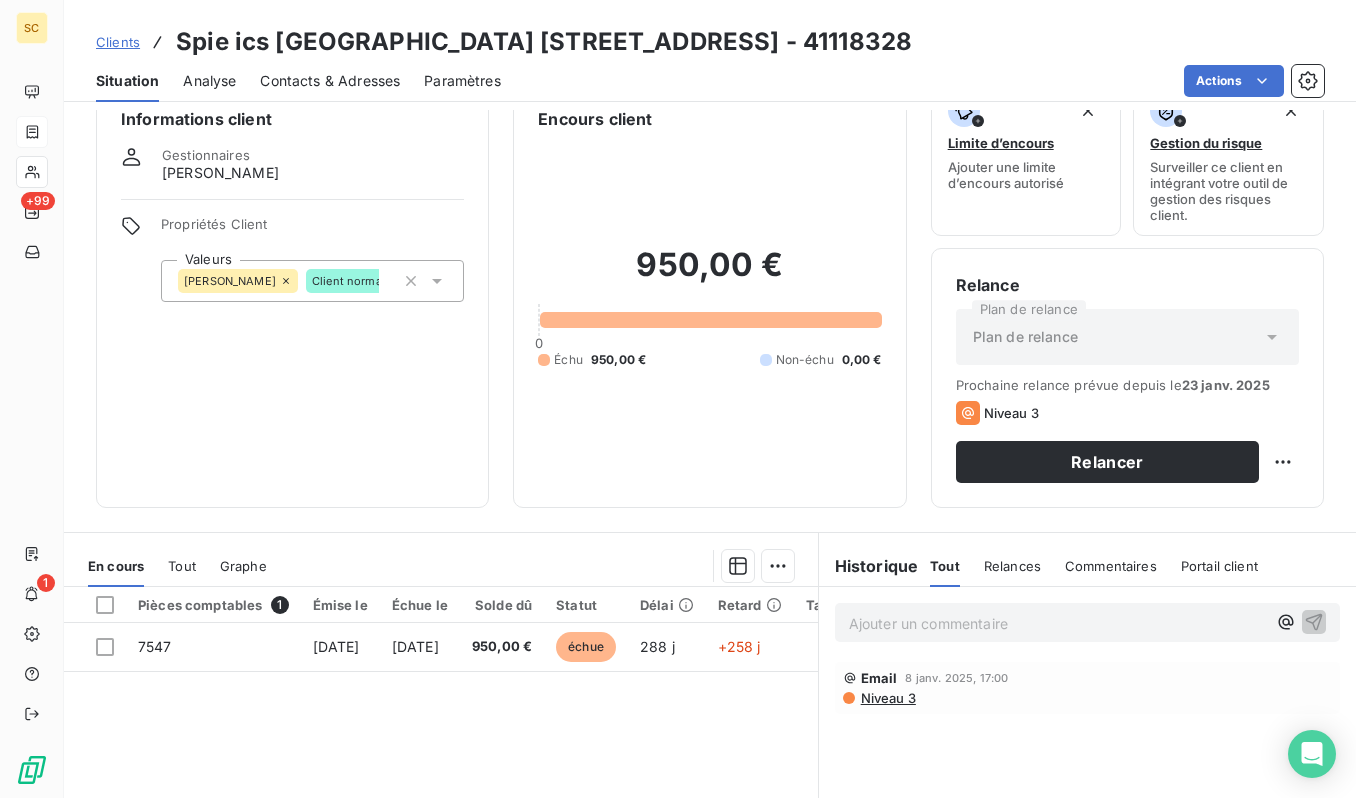 scroll, scrollTop: 0, scrollLeft: 0, axis: both 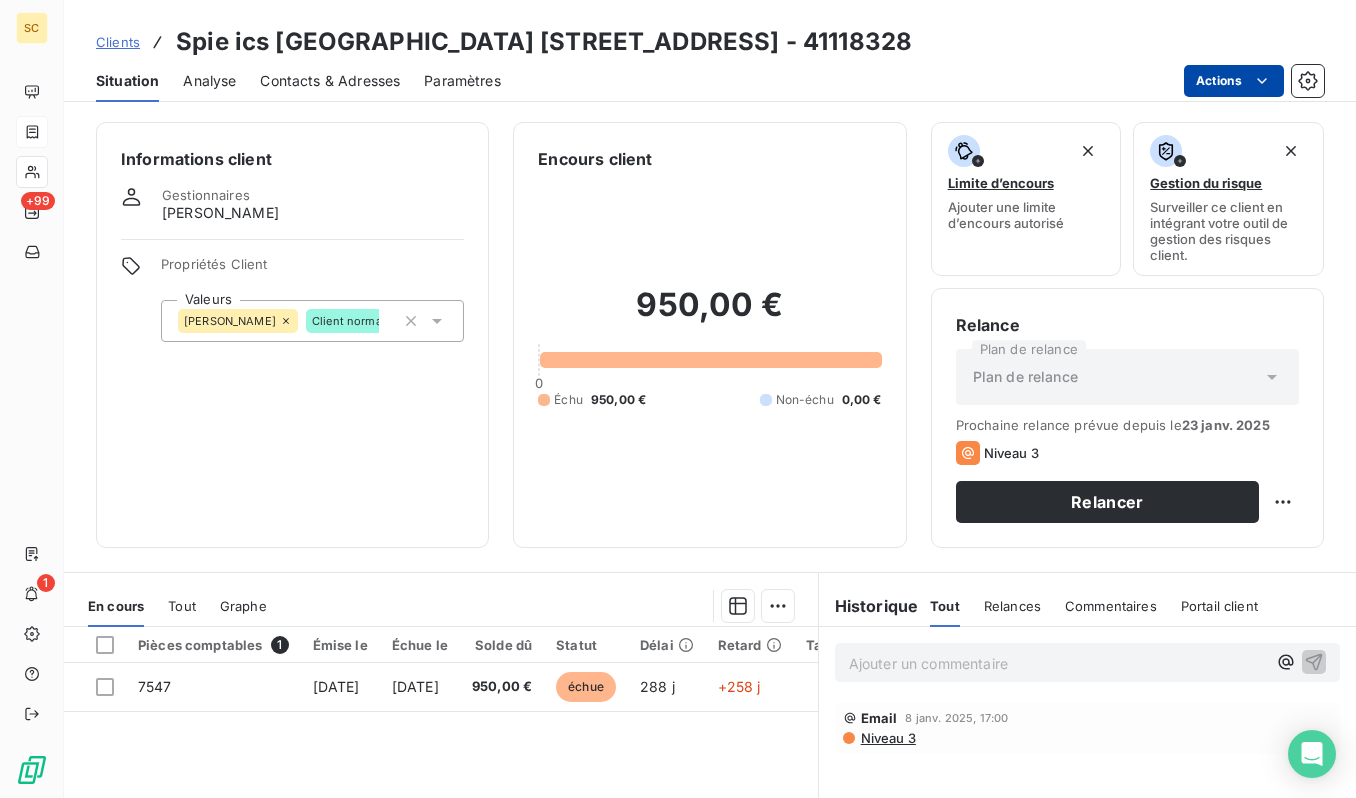 click on "SC +99 1 Clients Spie ics paris 11 rue servant - 41118328 Situation Analyse Contacts & Adresses Paramètres Actions Informations client Gestionnaires [PERSON_NAME] Propriétés Client Valeurs [PERSON_NAME] Client normal Encours client   950,00 € 0 Échu 950,00 € Non-échu 0,00 €     Limite d’encours Ajouter une limite d’encours autorisé Gestion du risque Surveiller ce client en intégrant votre outil de gestion des risques client. Relance Plan de relance Plan de relance Prochaine relance prévue depuis le  [DATE] Niveau 3 Relancer En cours Tout Graphe Pièces comptables 1 Émise le Échue le Solde dû Statut Délai   Retard   Tag relance   7547 [DATE] [DATE] 950,00 € échue 288 j +258 j Lignes par page 25 Précédent 1 Suivant Historique Tout Relances Commentaires Portail client Tout Relances Commentaires Portail client Ajouter un commentaire ﻿ Email [DATE] 17:00 Niveau 3" at bounding box center [678, 399] 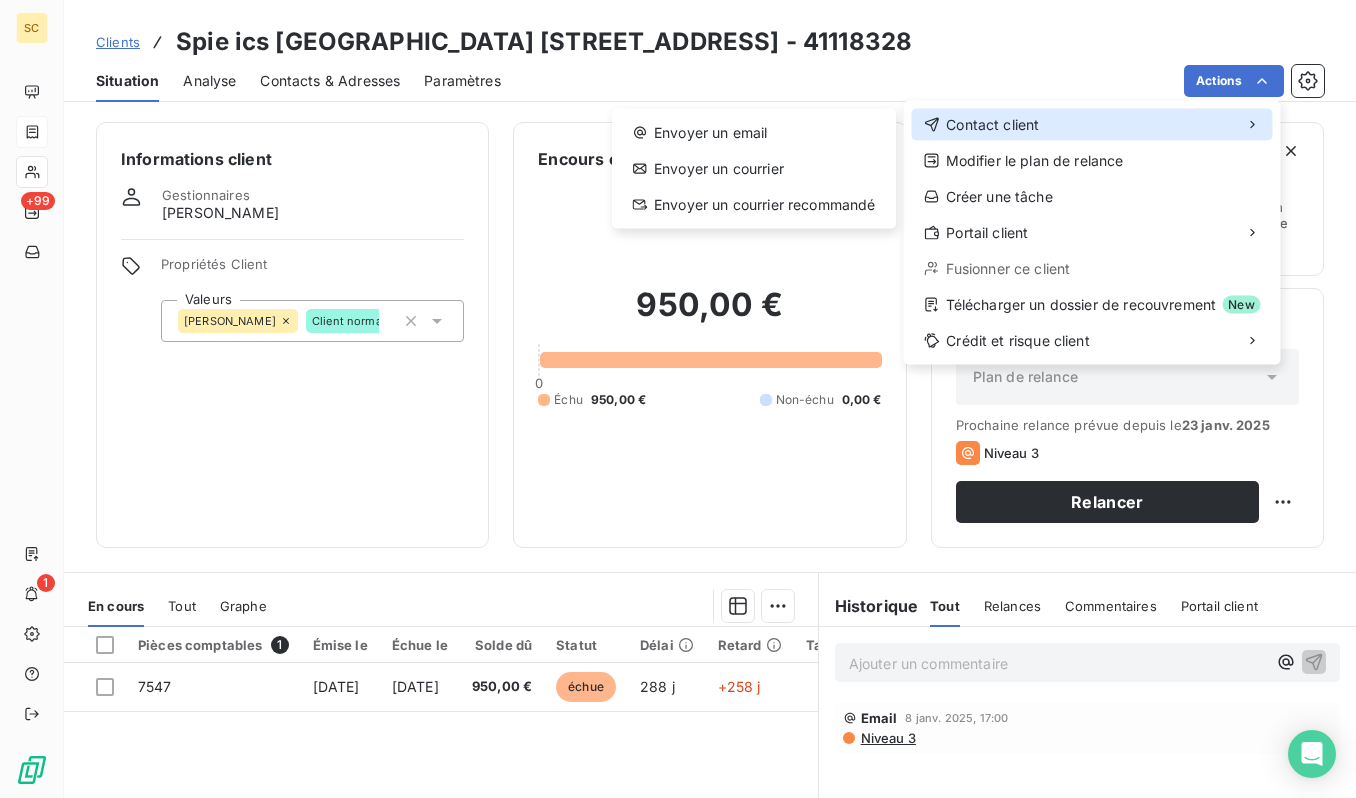 click on "Contact client" at bounding box center (1092, 125) 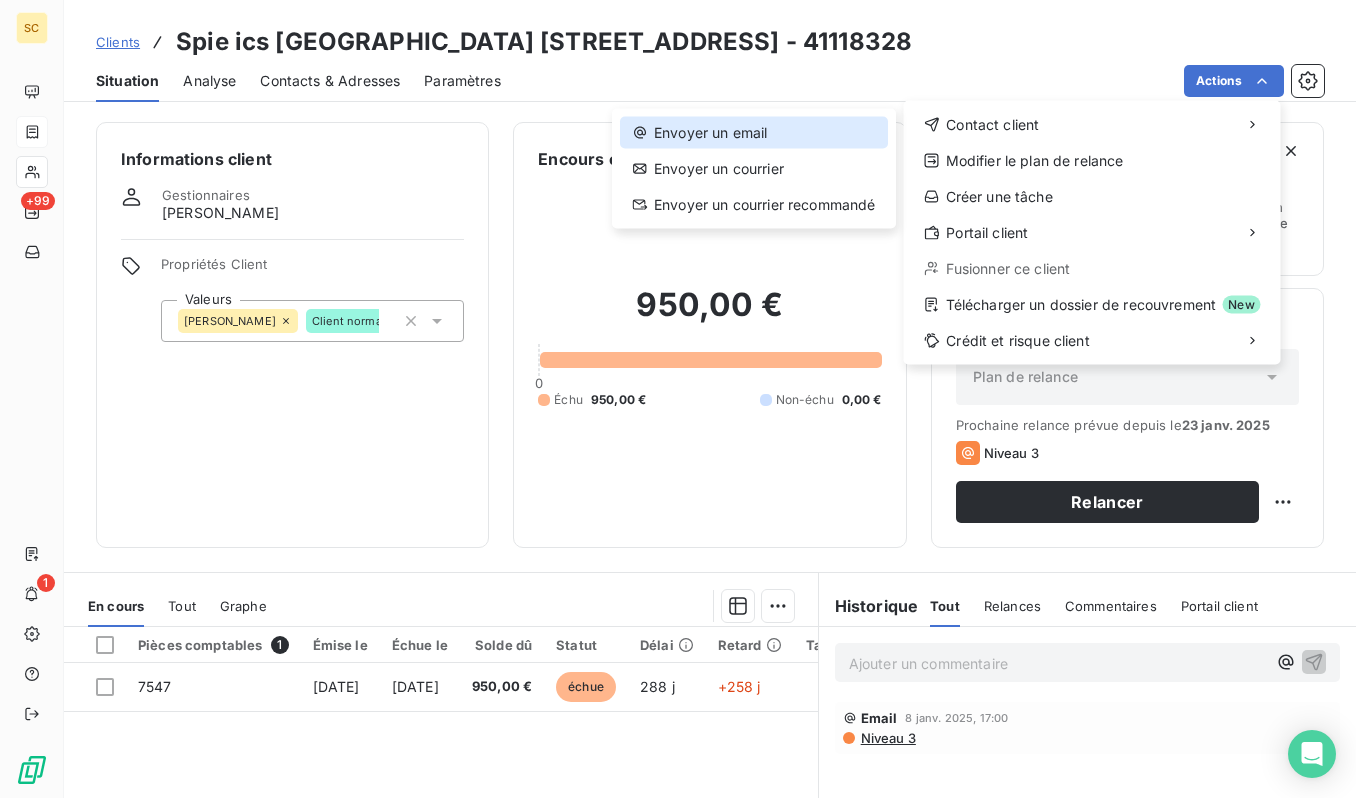 click on "Envoyer un email" at bounding box center [754, 133] 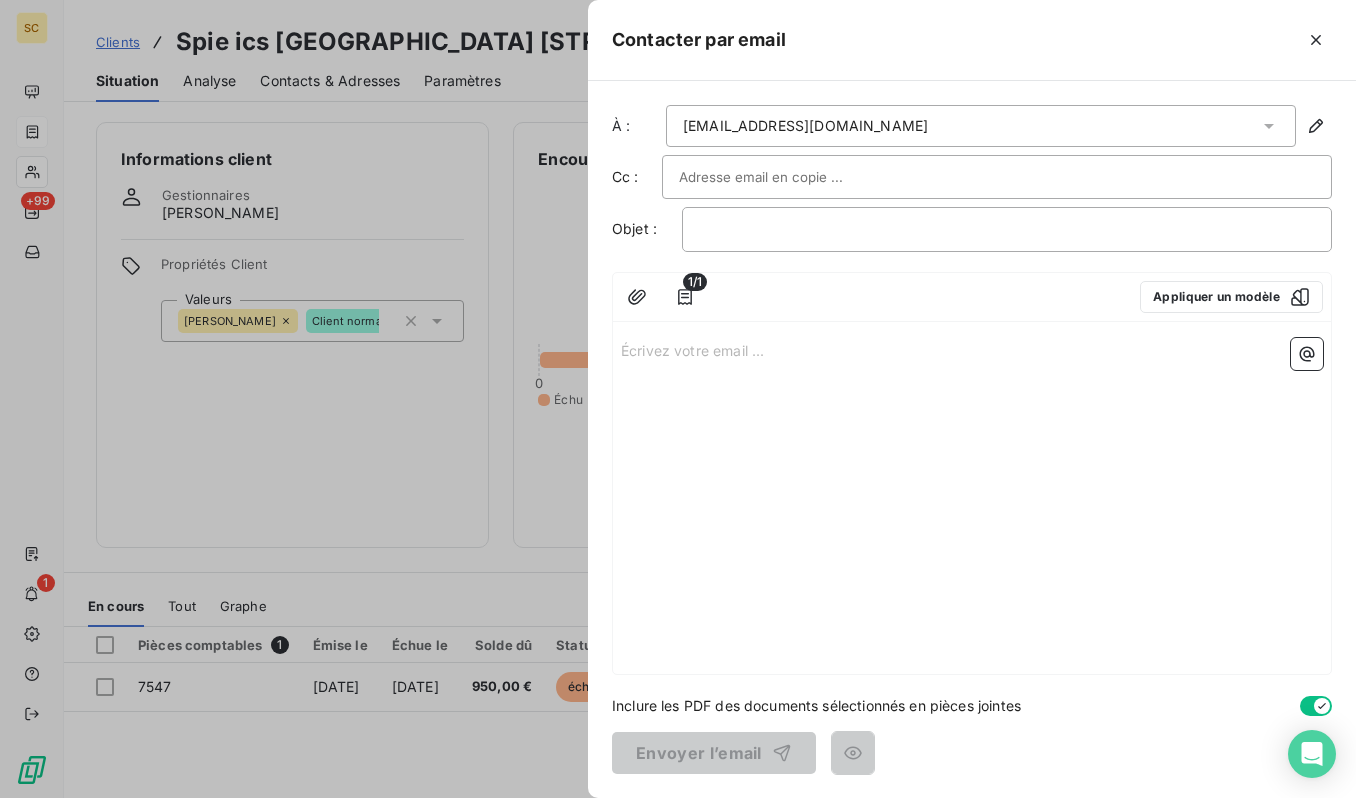 click on "[EMAIL_ADDRESS][DOMAIN_NAME]" at bounding box center [805, 126] 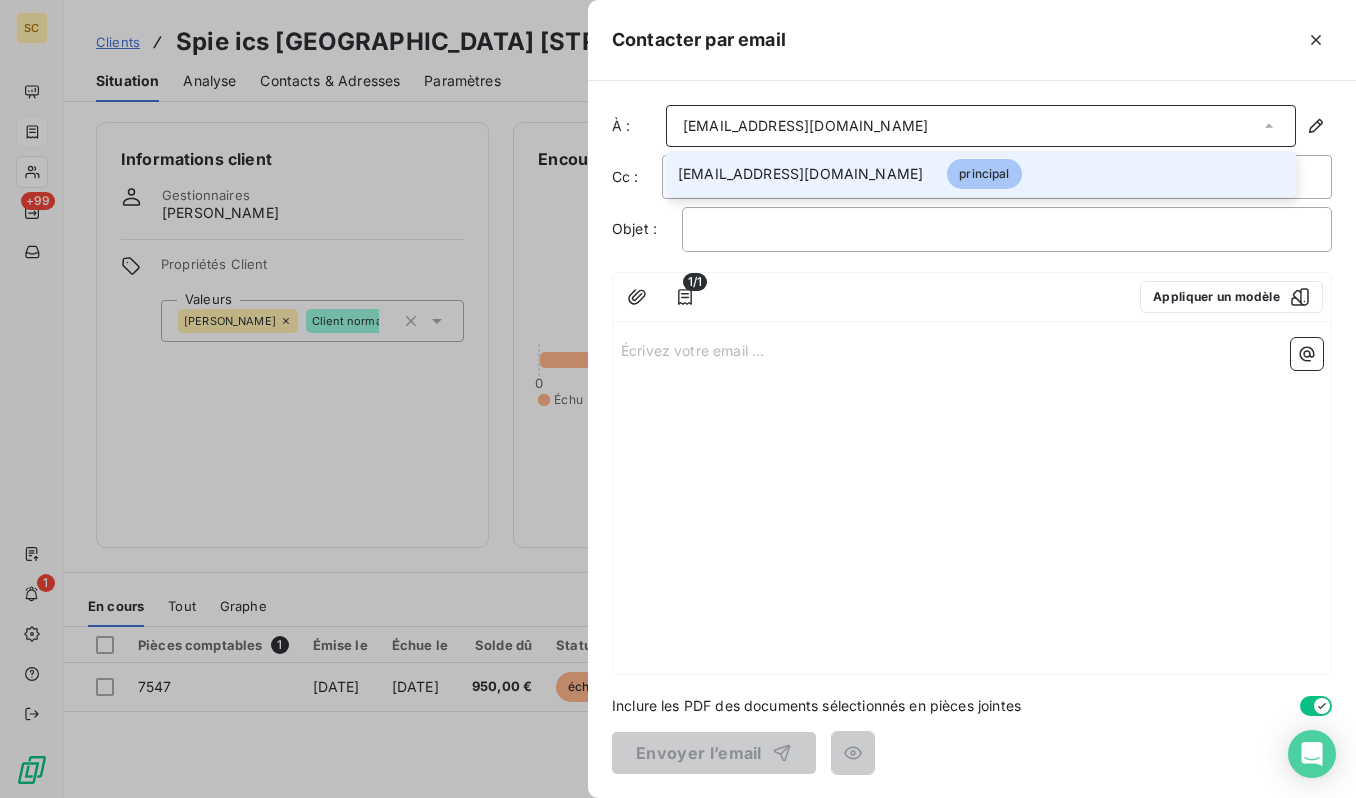 click on "[EMAIL_ADDRESS][DOMAIN_NAME]" at bounding box center (805, 126) 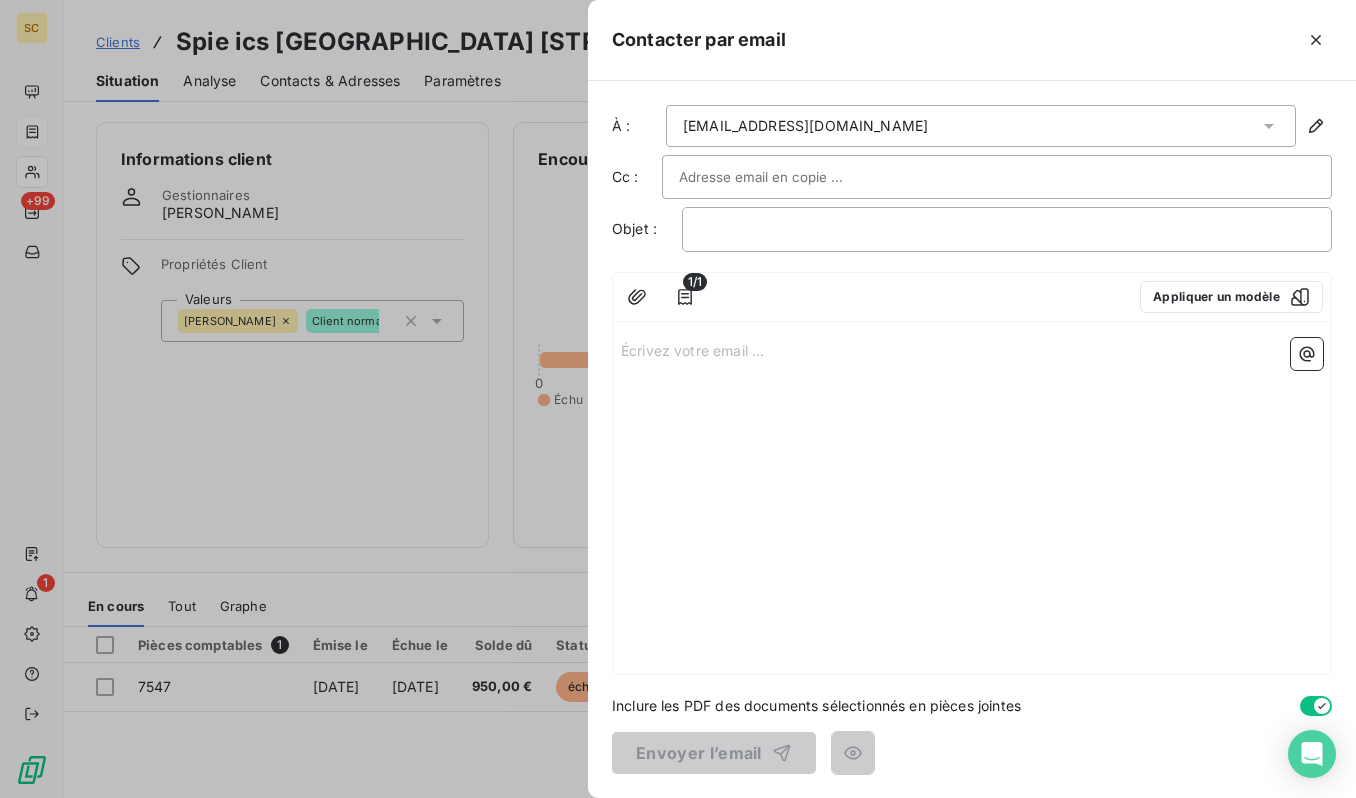 click at bounding box center (786, 177) 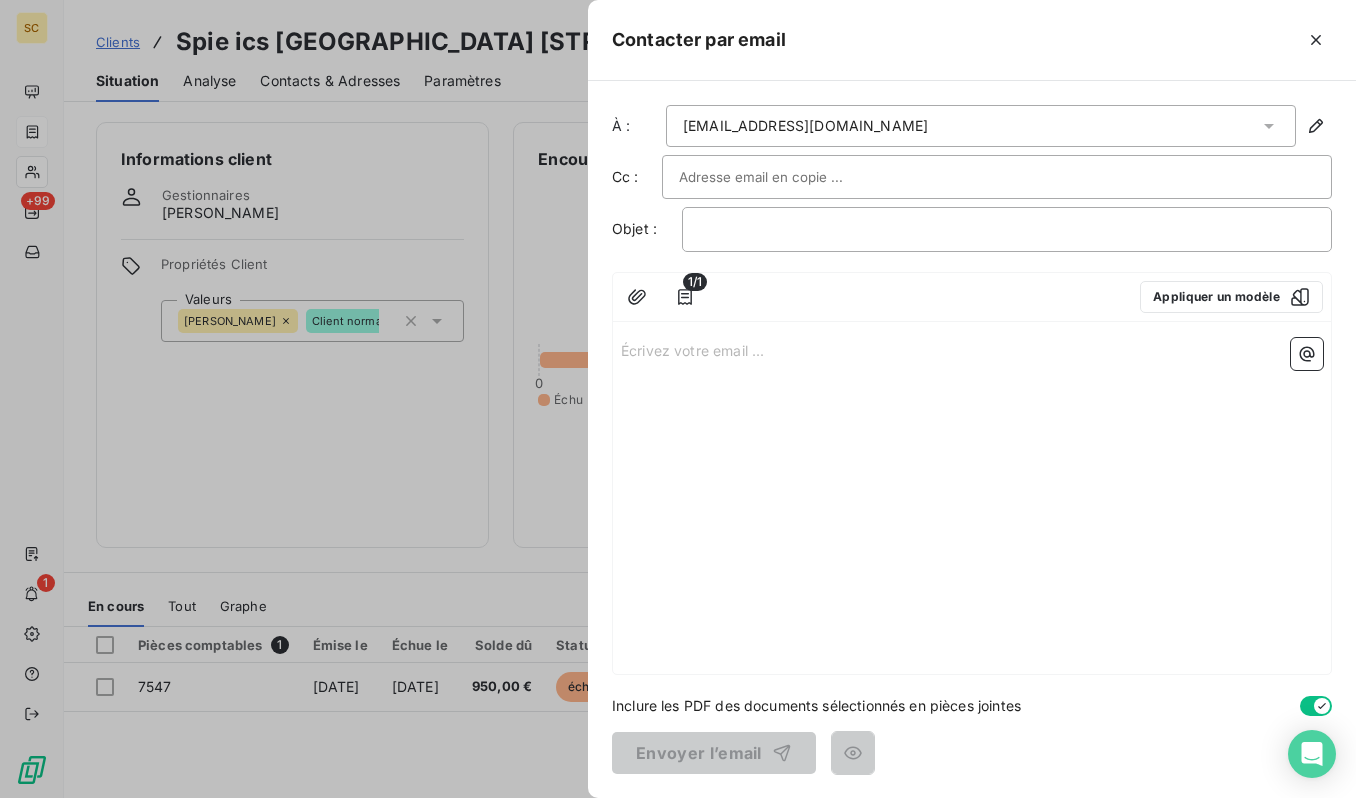 click at bounding box center [997, 177] 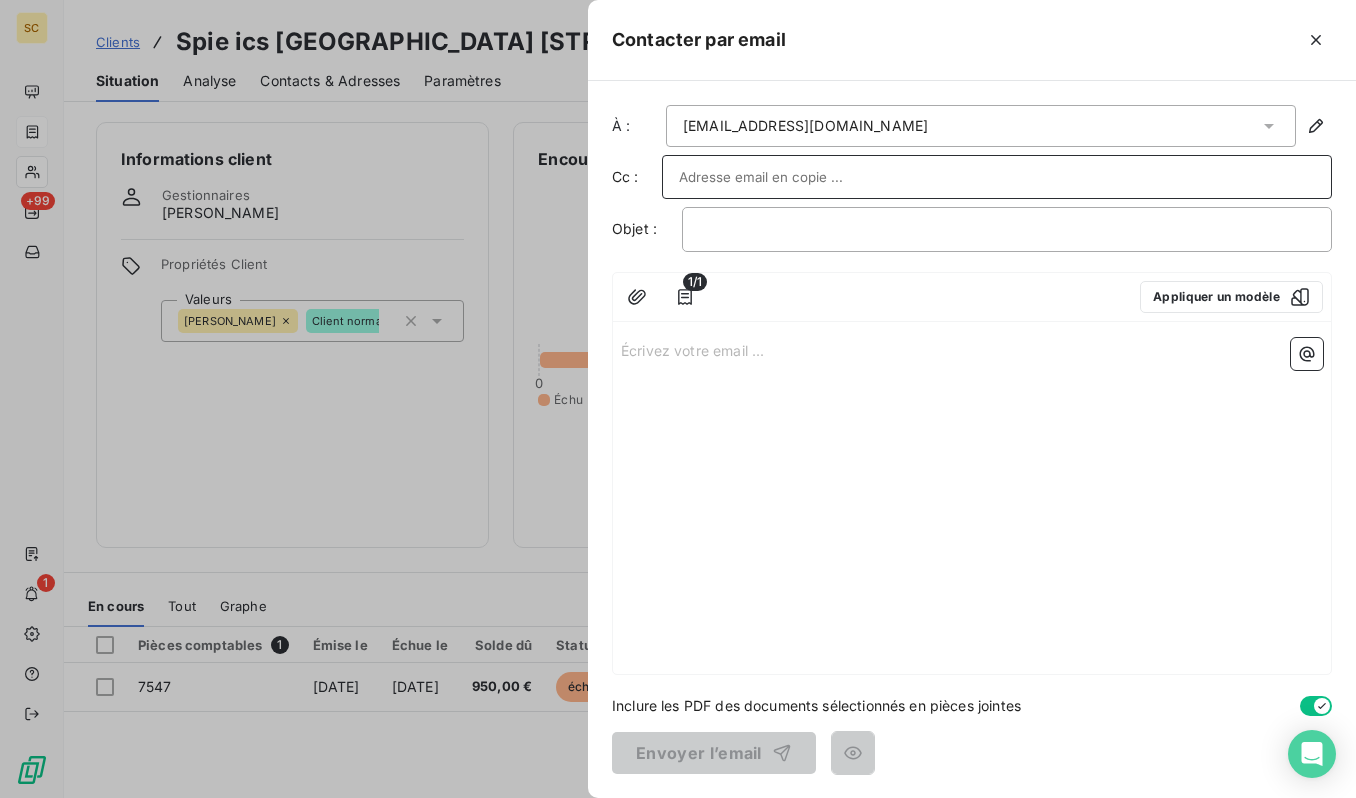 click at bounding box center [997, 177] 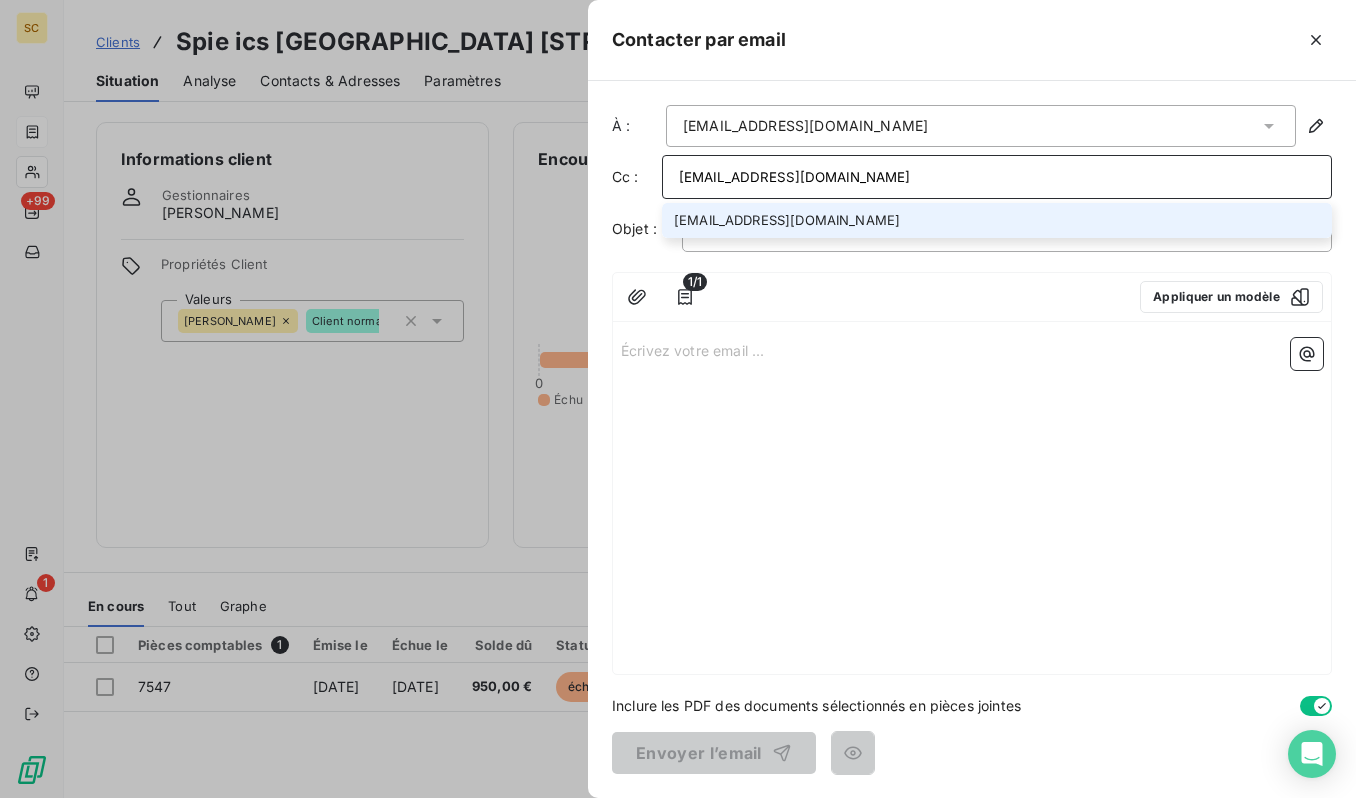 type on "[EMAIL_ADDRESS][DOMAIN_NAME]" 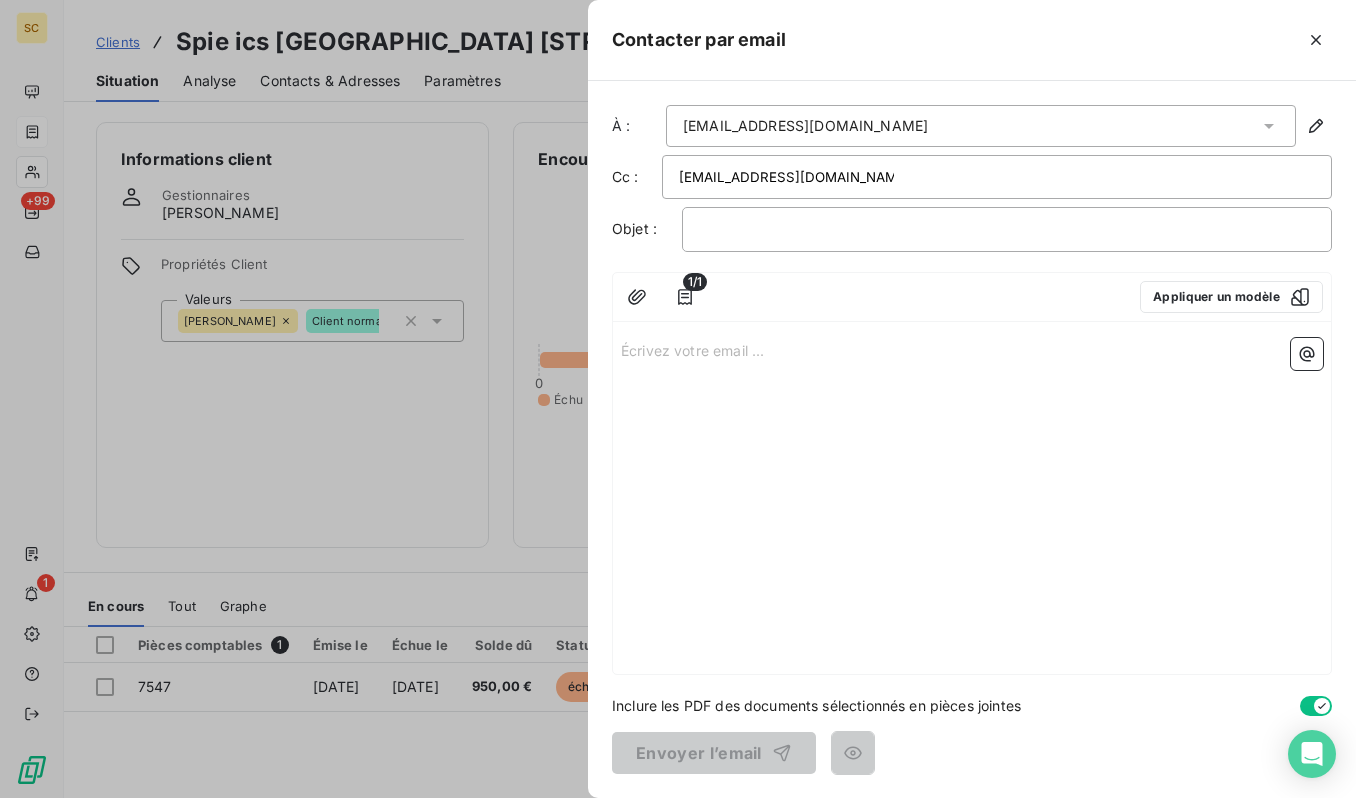 drag, startPoint x: 949, startPoint y: 322, endPoint x: 922, endPoint y: 247, distance: 79.71198 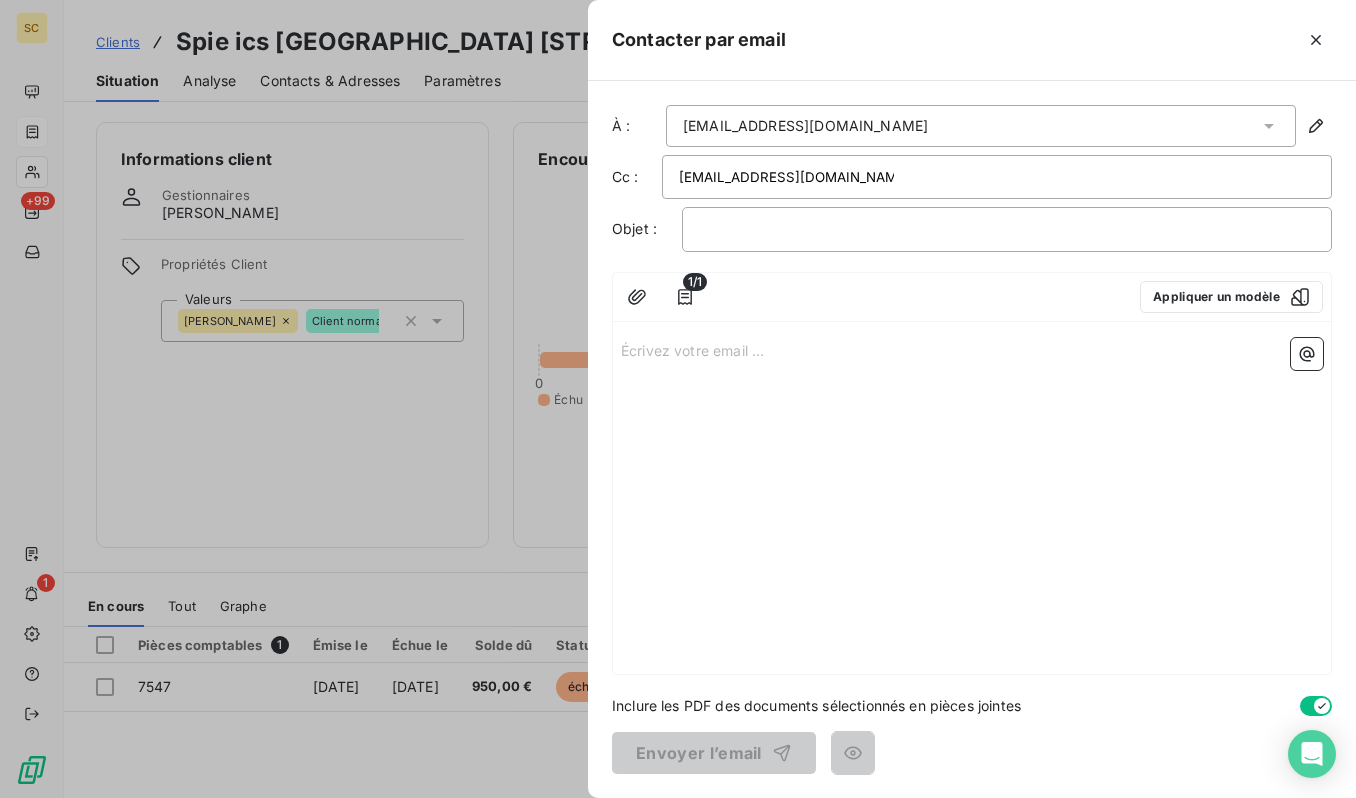 click on "1/1   Appliquer un modèle Écrivez votre email ... ﻿" at bounding box center (972, 473) 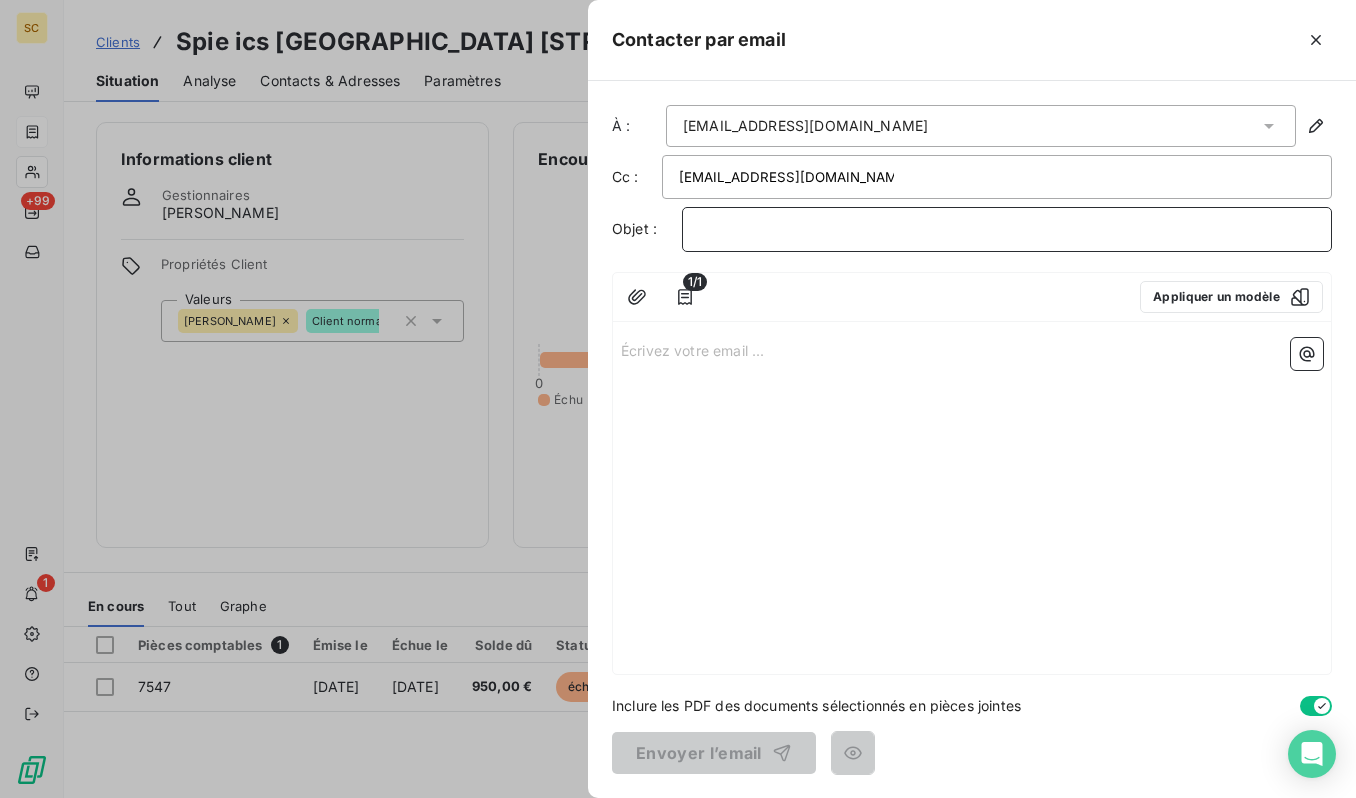 click on "﻿" at bounding box center (1007, 229) 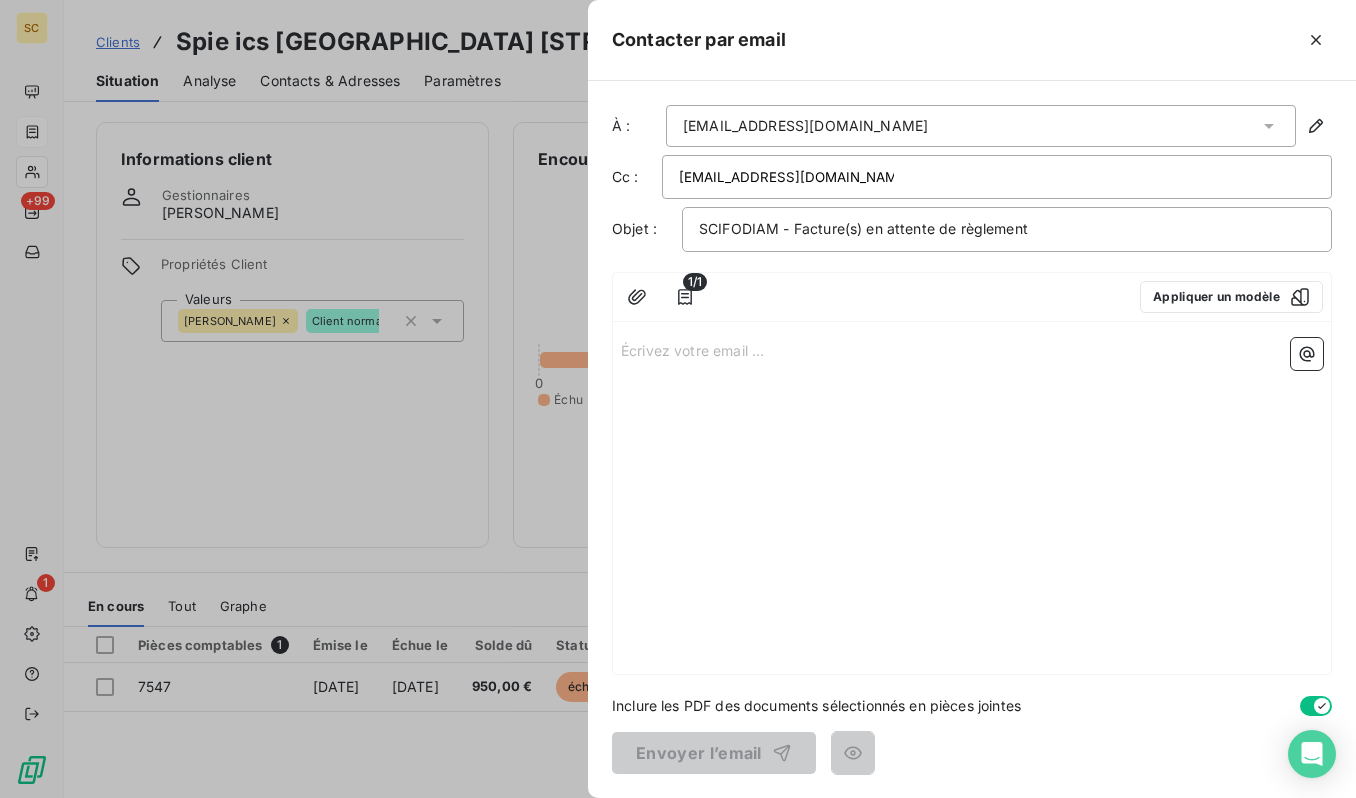 click on "Écrivez votre email ... ﻿" at bounding box center (972, 502) 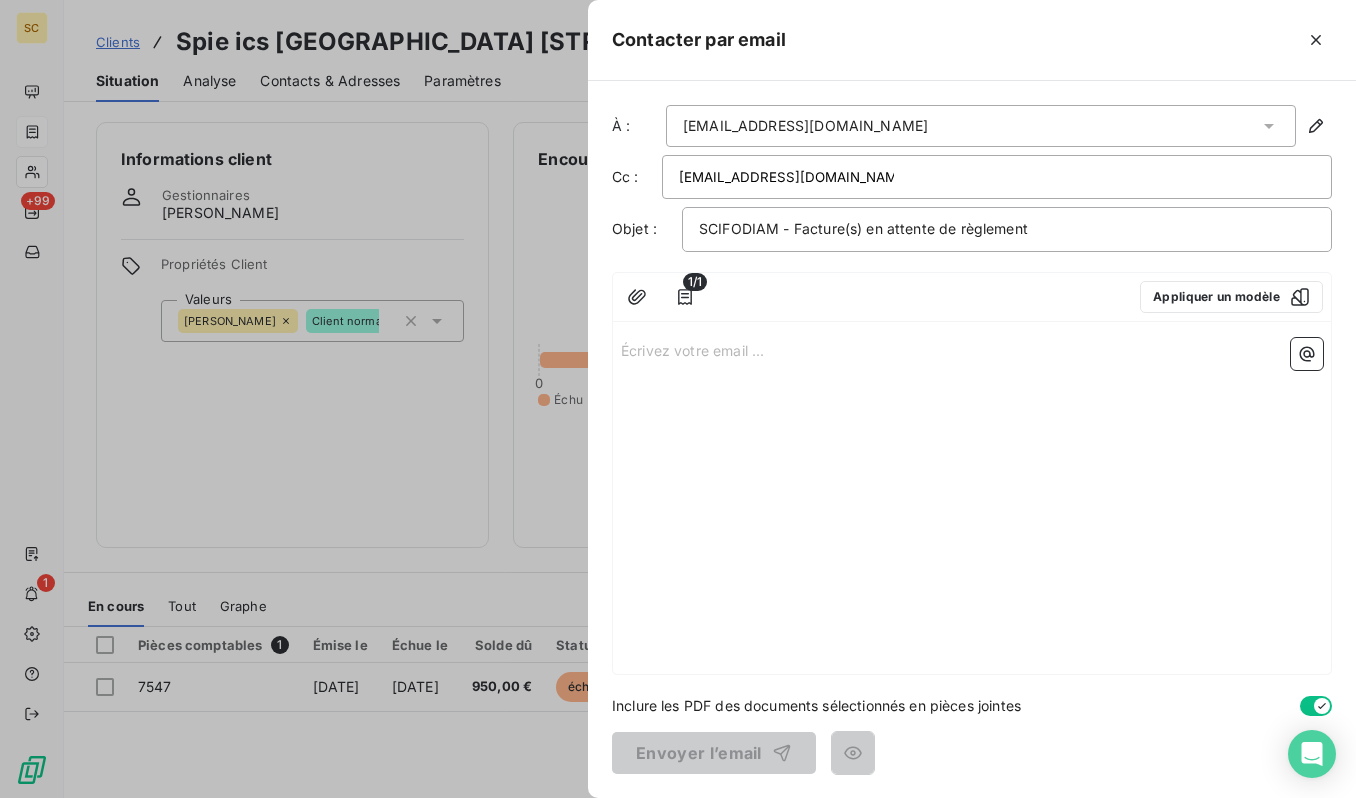 click on "Écrivez votre email ... ﻿" at bounding box center (972, 349) 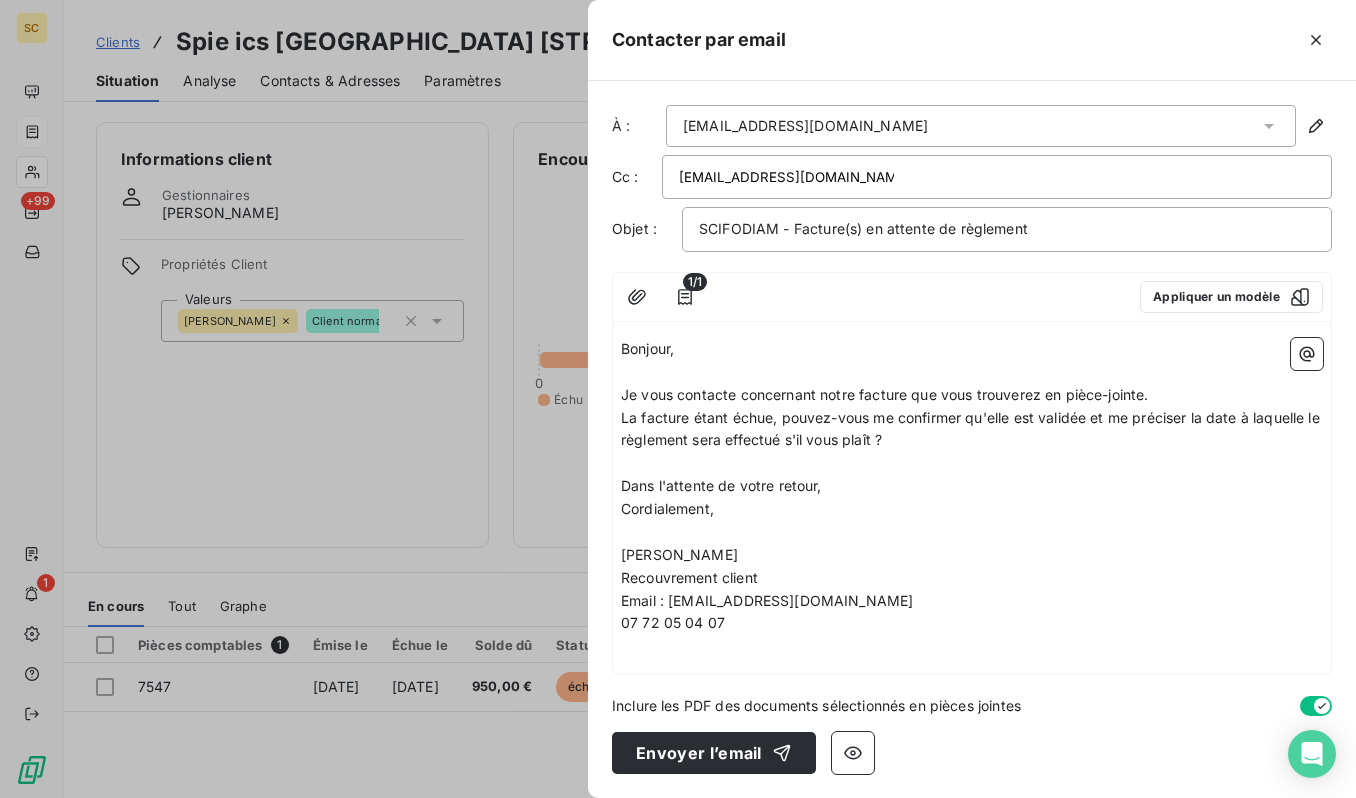 click on "Cordialement," at bounding box center [972, 509] 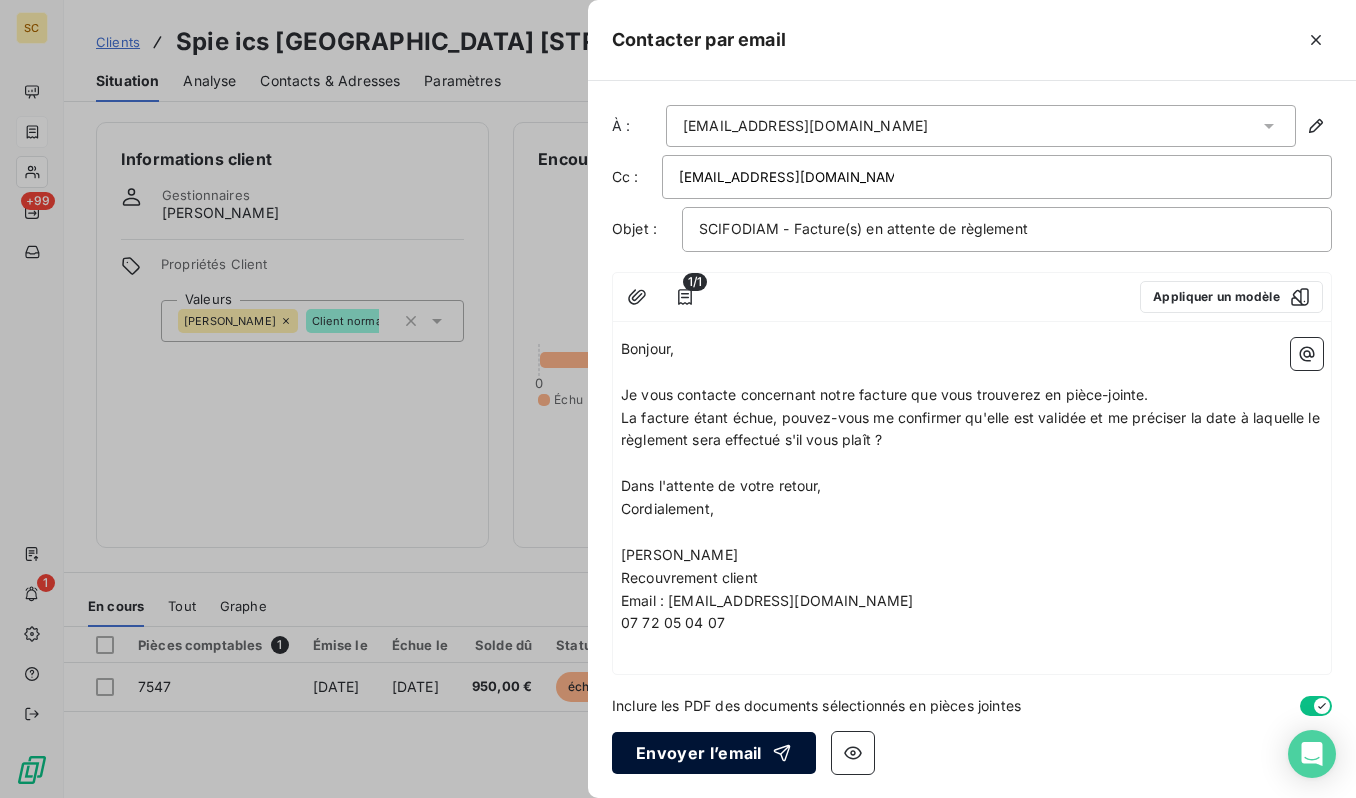 click on "Envoyer l’email" at bounding box center [714, 753] 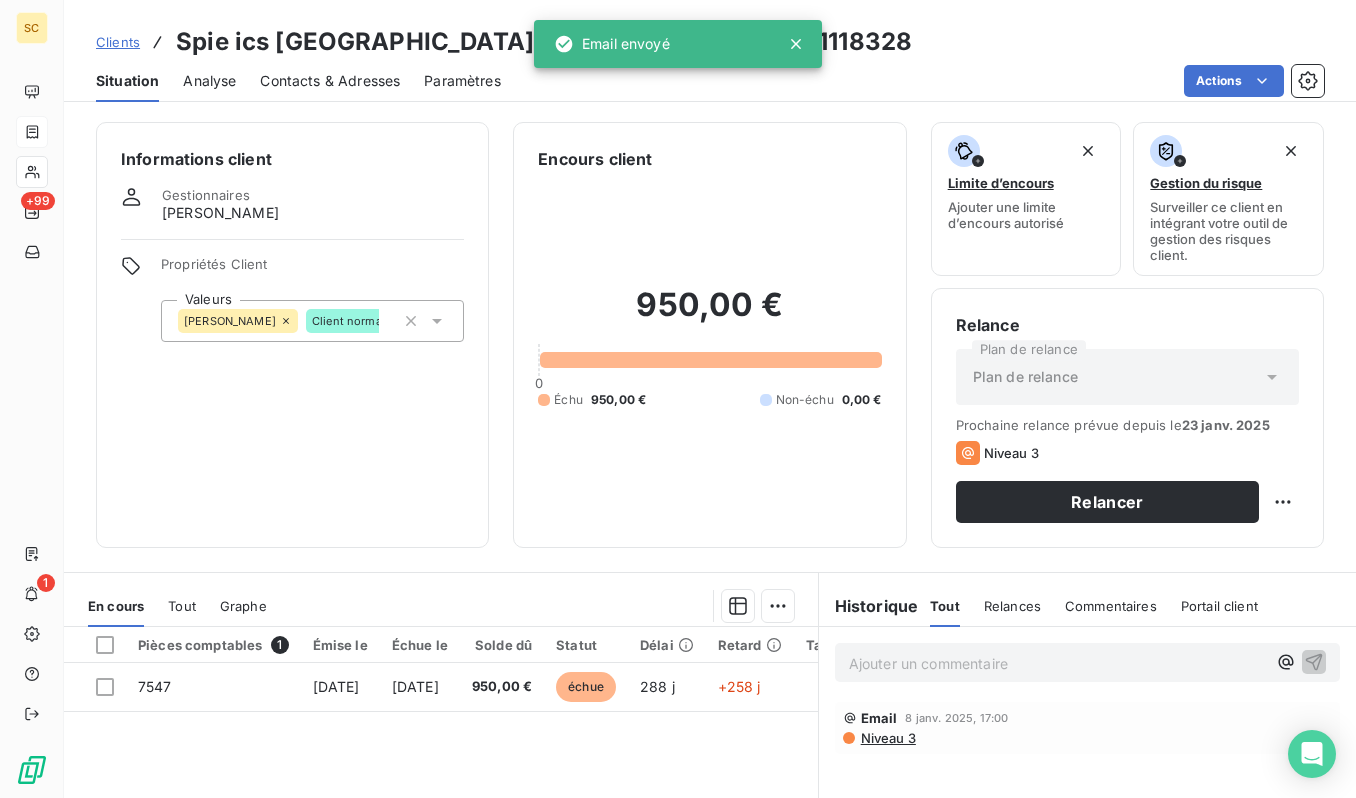 click on "Clients" at bounding box center [118, 42] 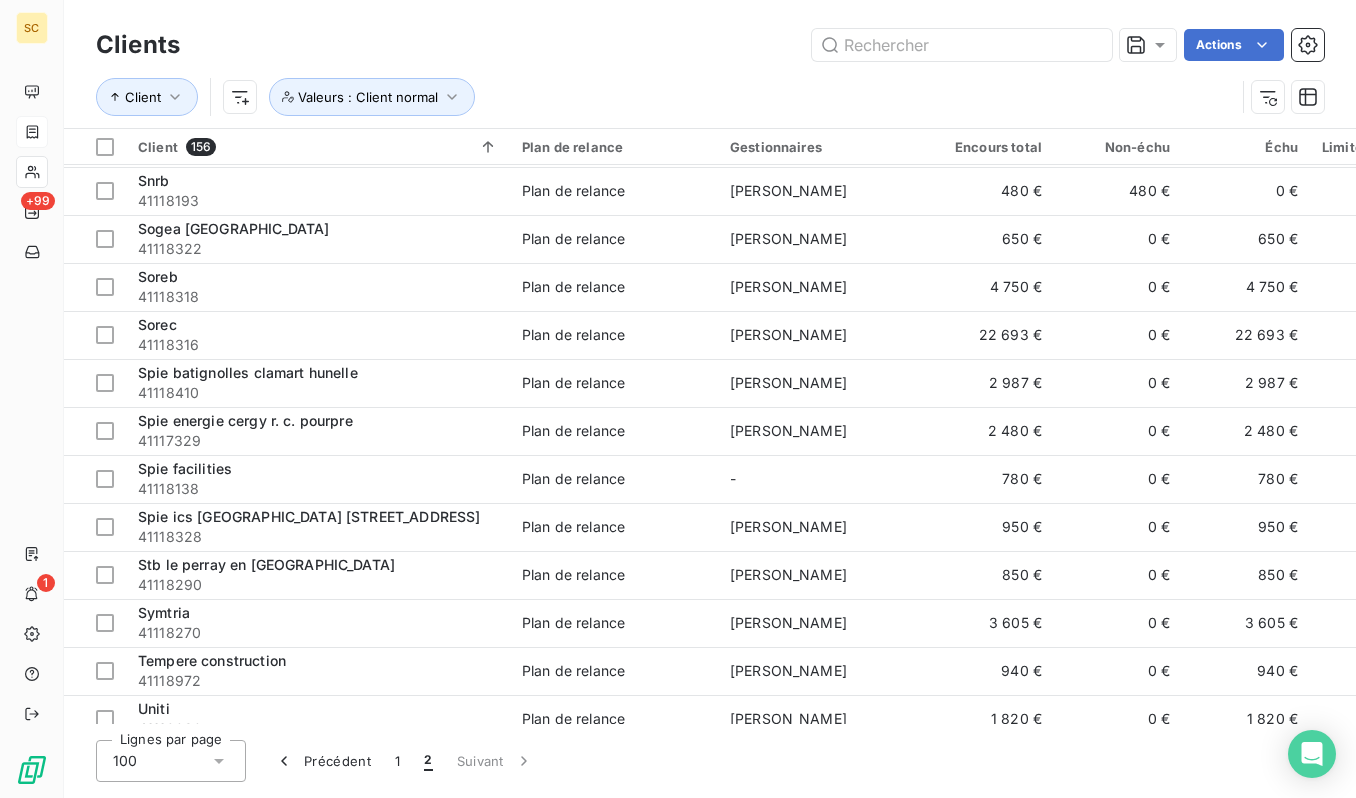scroll, scrollTop: 2061, scrollLeft: 0, axis: vertical 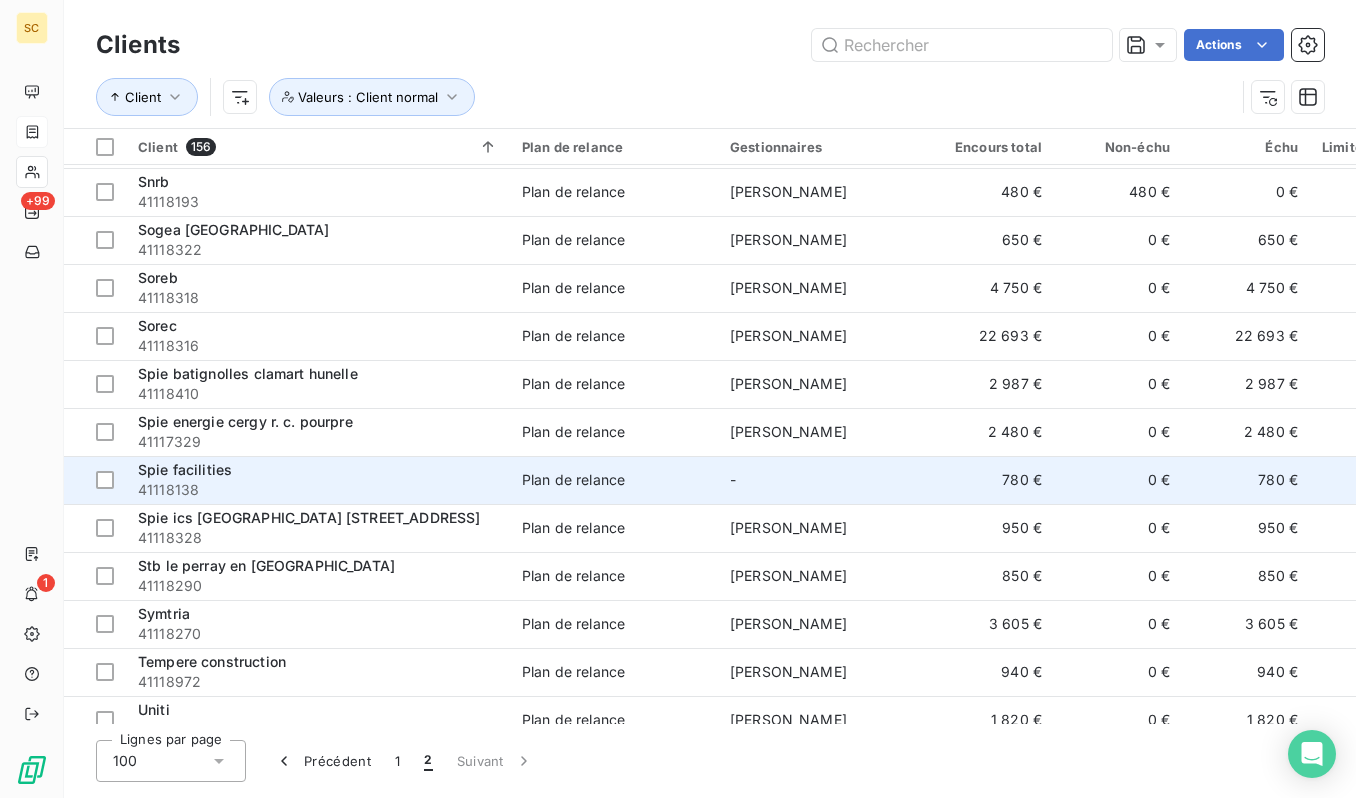 click on "41118138" at bounding box center [318, 490] 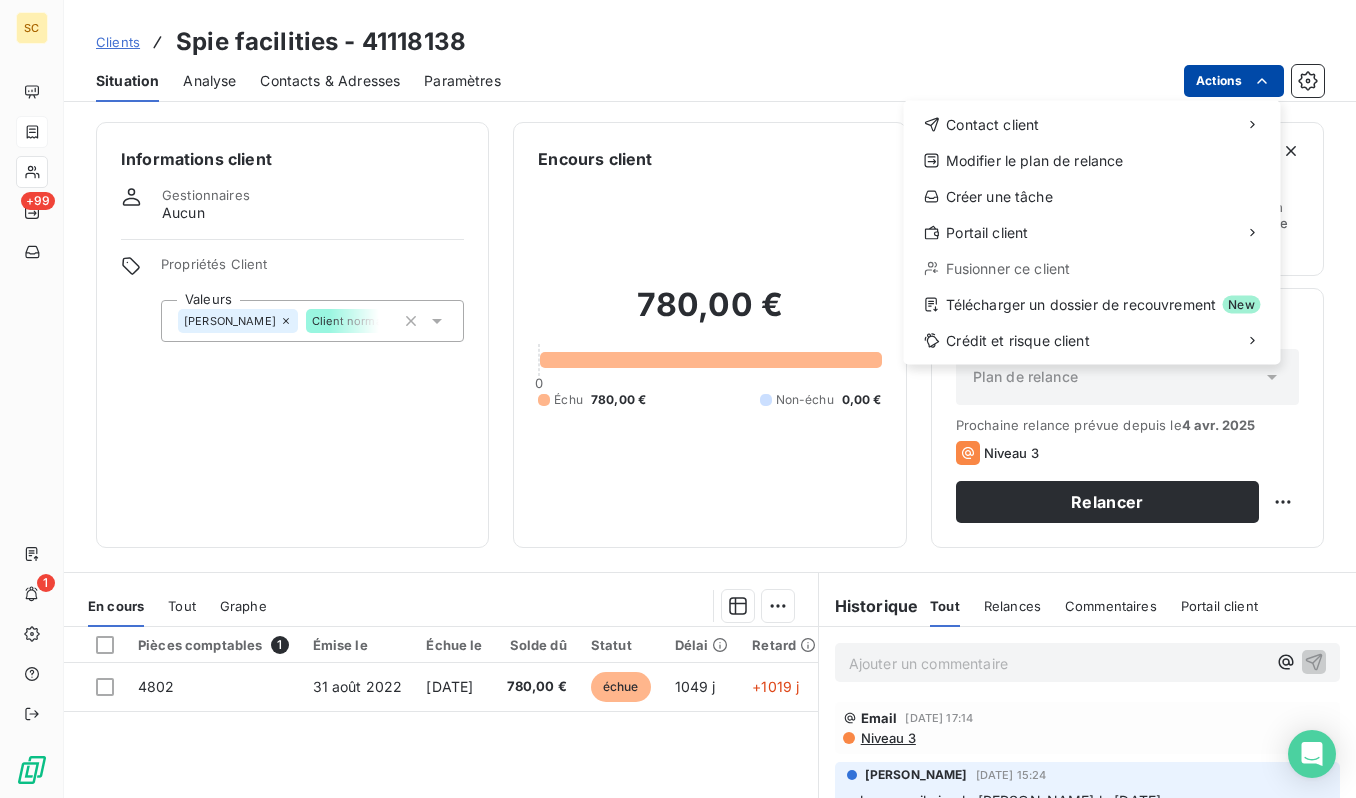 click on "SC +99 1 Clients Spie facilities - 41118138 Situation Analyse Contacts & Adresses Paramètres Actions Contact client Modifier le plan de relance Créer une tâche Portail client Fusionner ce client Télécharger un dossier de recouvrement New Crédit et risque client Informations client Gestionnaires Aucun Propriétés Client Valeurs [PERSON_NAME] Client normal Encours client   780,00 € 0 Échu 780,00 € Non-échu 0,00 €     Limite d’encours Ajouter une limite d’encours autorisé Gestion du risque Surveiller ce client en intégrant votre outil de gestion des risques client. Relance Plan de relance Plan de relance Prochaine relance prévue depuis le  [DATE] Niveau 3 Relancer En cours Tout Graphe Pièces comptables 1 Émise le Échue le Solde dû Statut Délai   Retard   Tag relance   4802 [DATE] [DATE] 780,00 € échue 1049 j +1019 j Lignes par page 25 Précédent 1 Suivant Historique Tout Relances Commentaires Portail client Tout Relances Commentaires ﻿ Email" at bounding box center [678, 399] 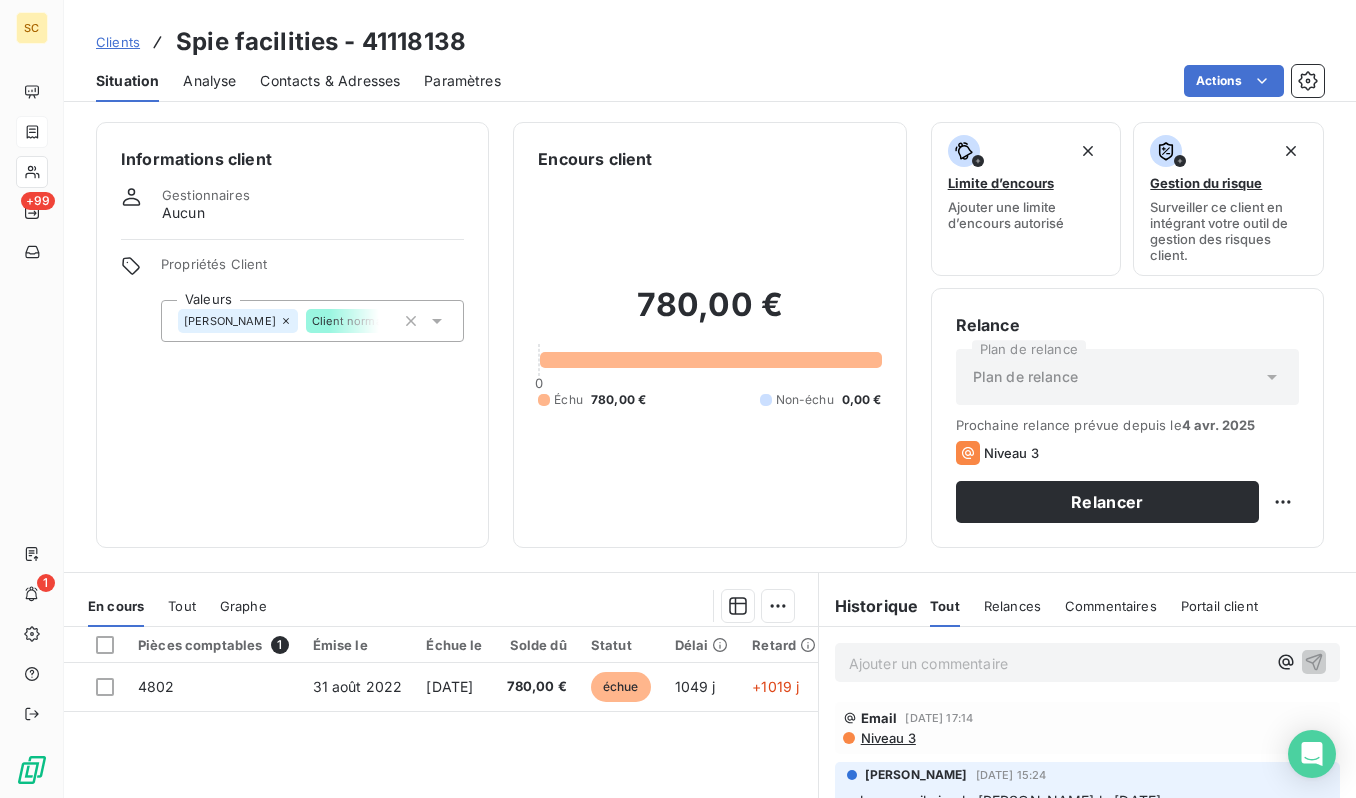 click on "SC +99 1 Clients Spie facilities - 41118138 Situation Analyse Contacts & Adresses Paramètres Actions Informations client Gestionnaires Aucun Propriétés Client Valeurs [PERSON_NAME] Client normal Encours client   780,00 € 0 Échu 780,00 € Non-échu 0,00 €     Limite d’encours Ajouter une limite d’encours autorisé Gestion du risque Surveiller ce client en intégrant votre outil de gestion des risques client. Relance Plan de relance Plan de relance Prochaine relance prévue depuis le  [DATE] Niveau 3 Relancer En cours Tout Graphe Pièces comptables 1 Émise le Échue le Solde dû Statut Délai   Retard   Tag relance   4802 [DATE] [DATE] 780,00 € échue 1049 j +1019 j Lignes par page 25 Précédent 1 Suivant Historique Tout Relances Commentaires Portail client Tout Relances Commentaires Portail client Ajouter un commentaire ﻿ Email [DATE] 17:14 Niveau 3 [PERSON_NAME] [DATE] 15:24 relance mail simple [PERSON_NAME] le [DATE] Email Niveau 3  :  :" at bounding box center [678, 399] 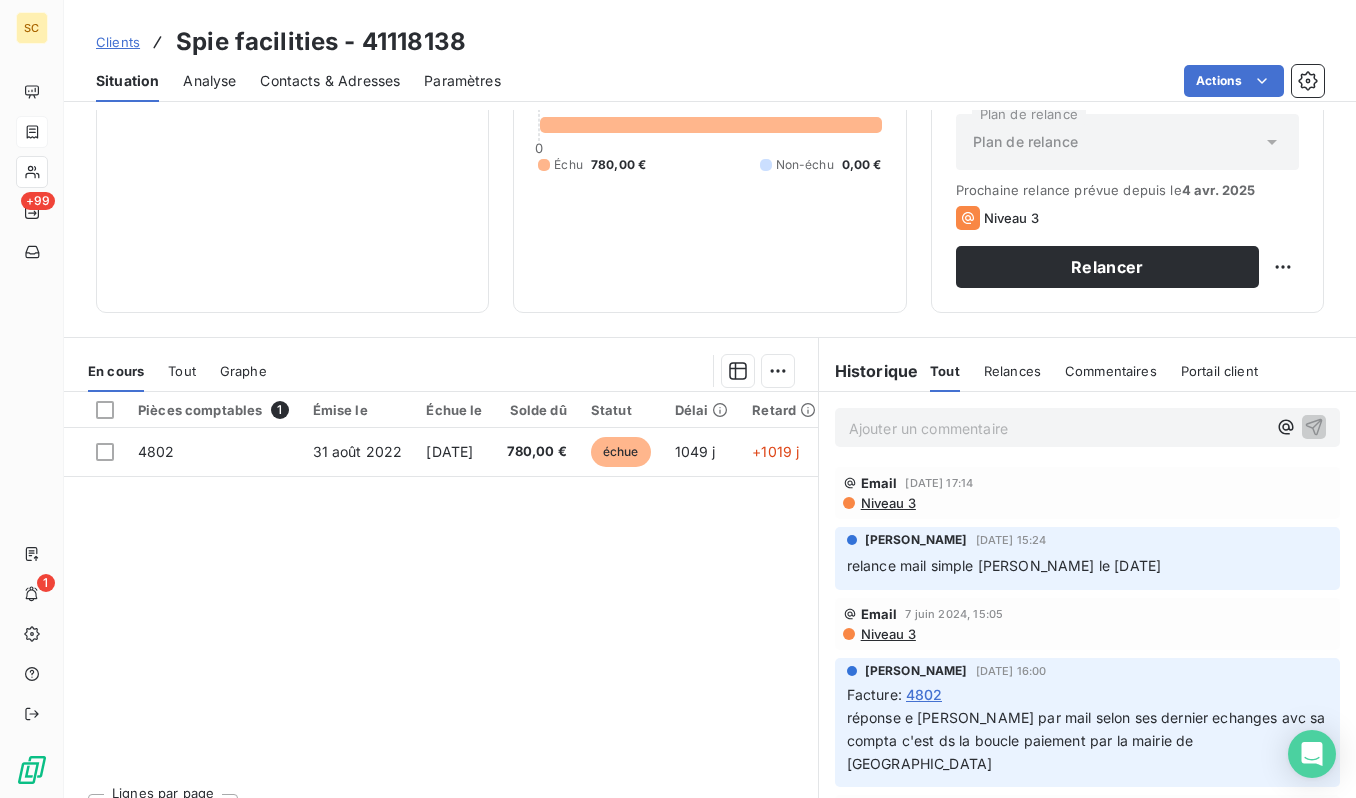 scroll, scrollTop: 257, scrollLeft: 0, axis: vertical 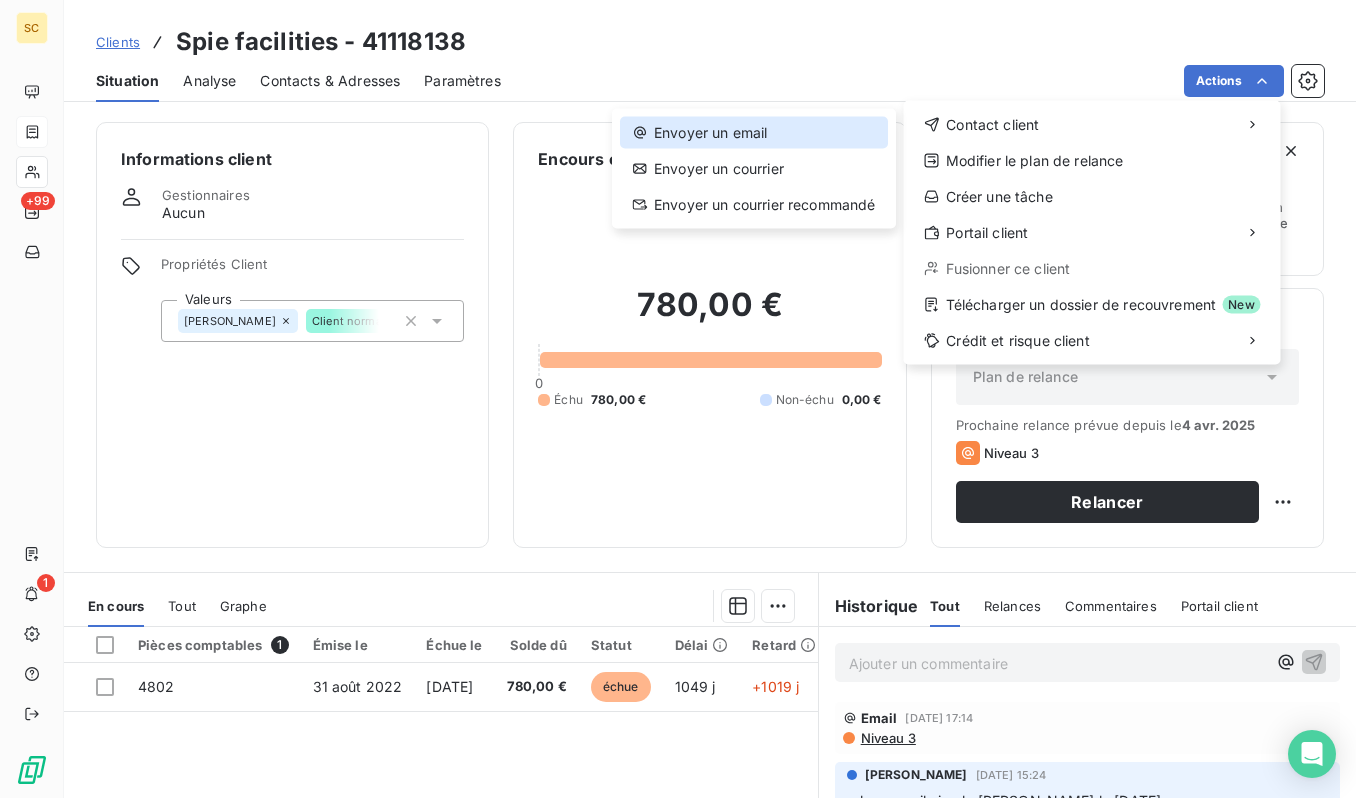 click on "Envoyer un email" at bounding box center (754, 133) 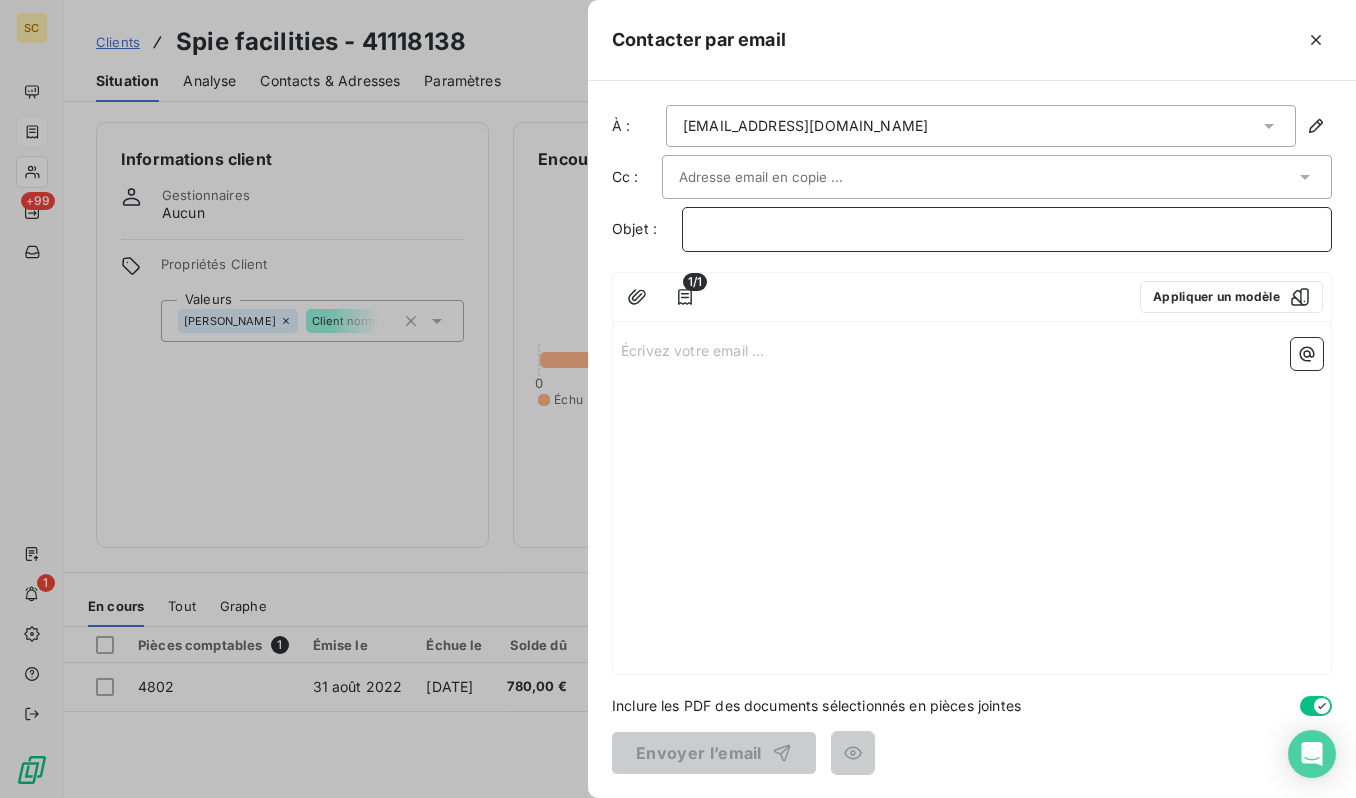 click on "﻿" at bounding box center (1007, 229) 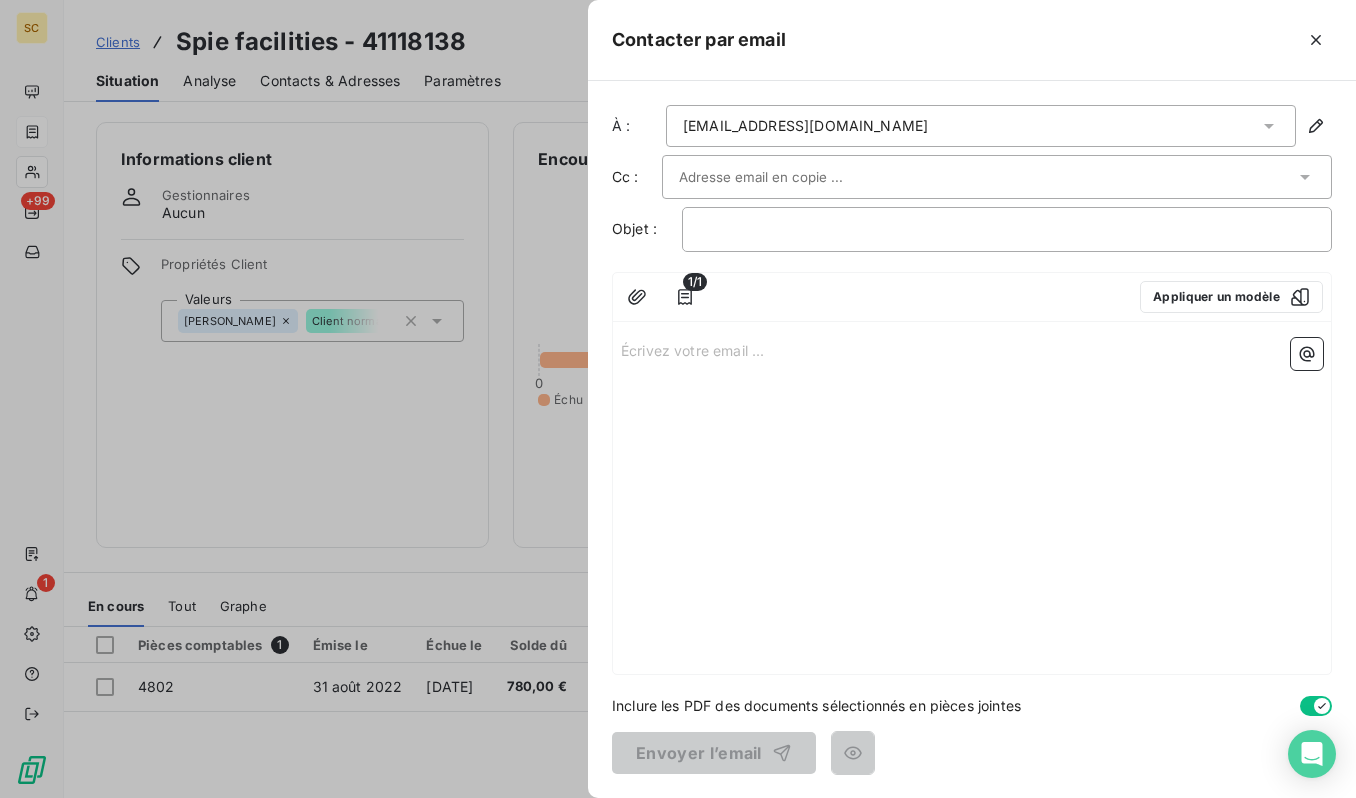 click on "Écrivez votre email ... ﻿" at bounding box center [972, 349] 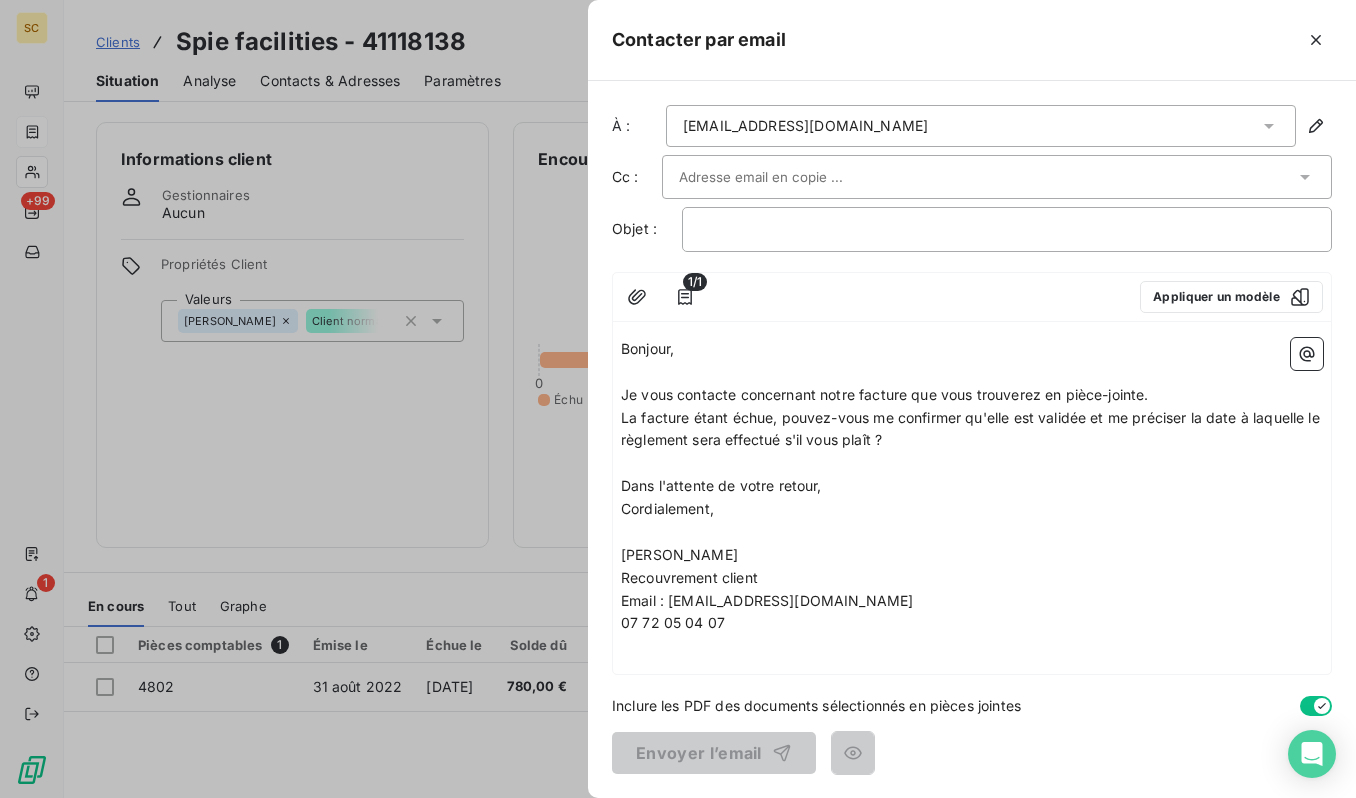click at bounding box center [786, 177] 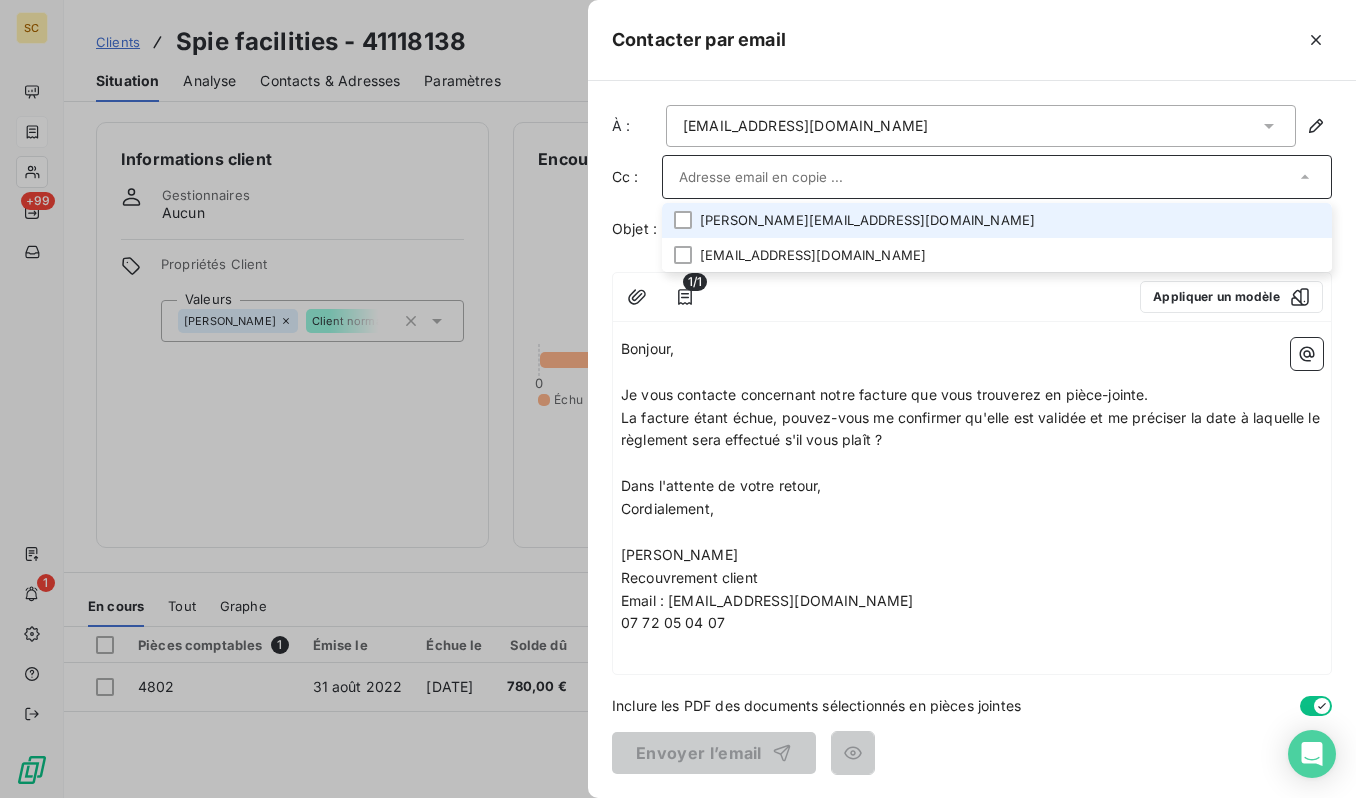 paste on "[EMAIL_ADDRESS][DOMAIN_NAME]" 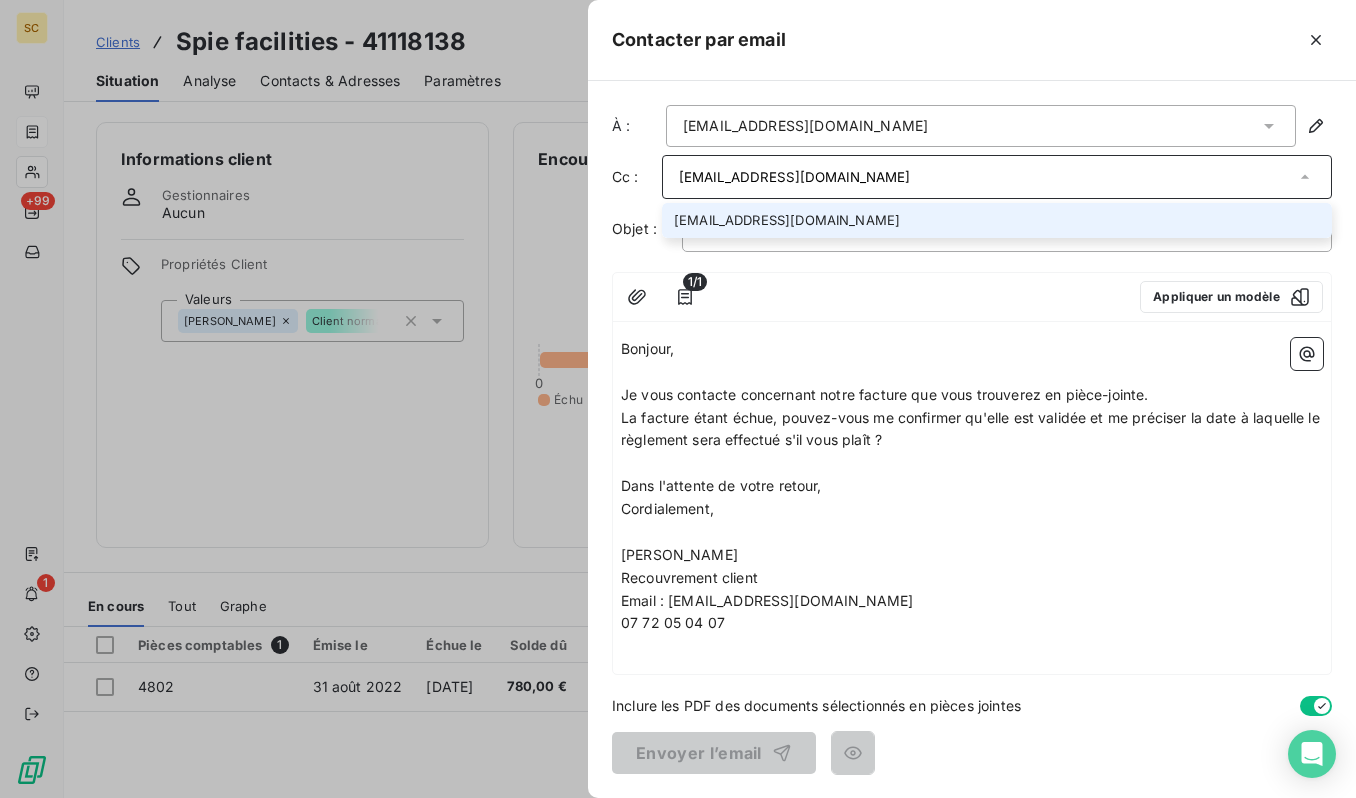 type on "[EMAIL_ADDRESS][DOMAIN_NAME]" 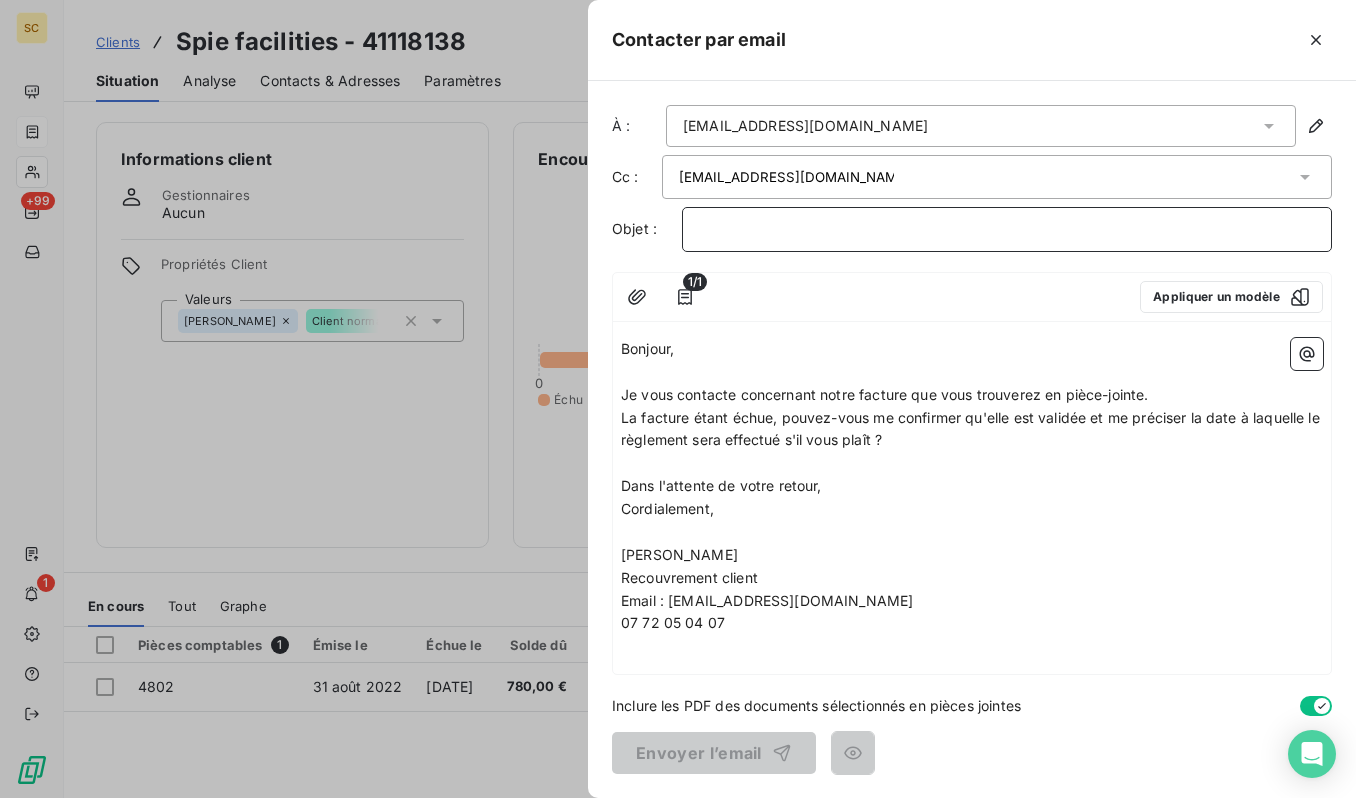 click on "﻿" at bounding box center [1007, 229] 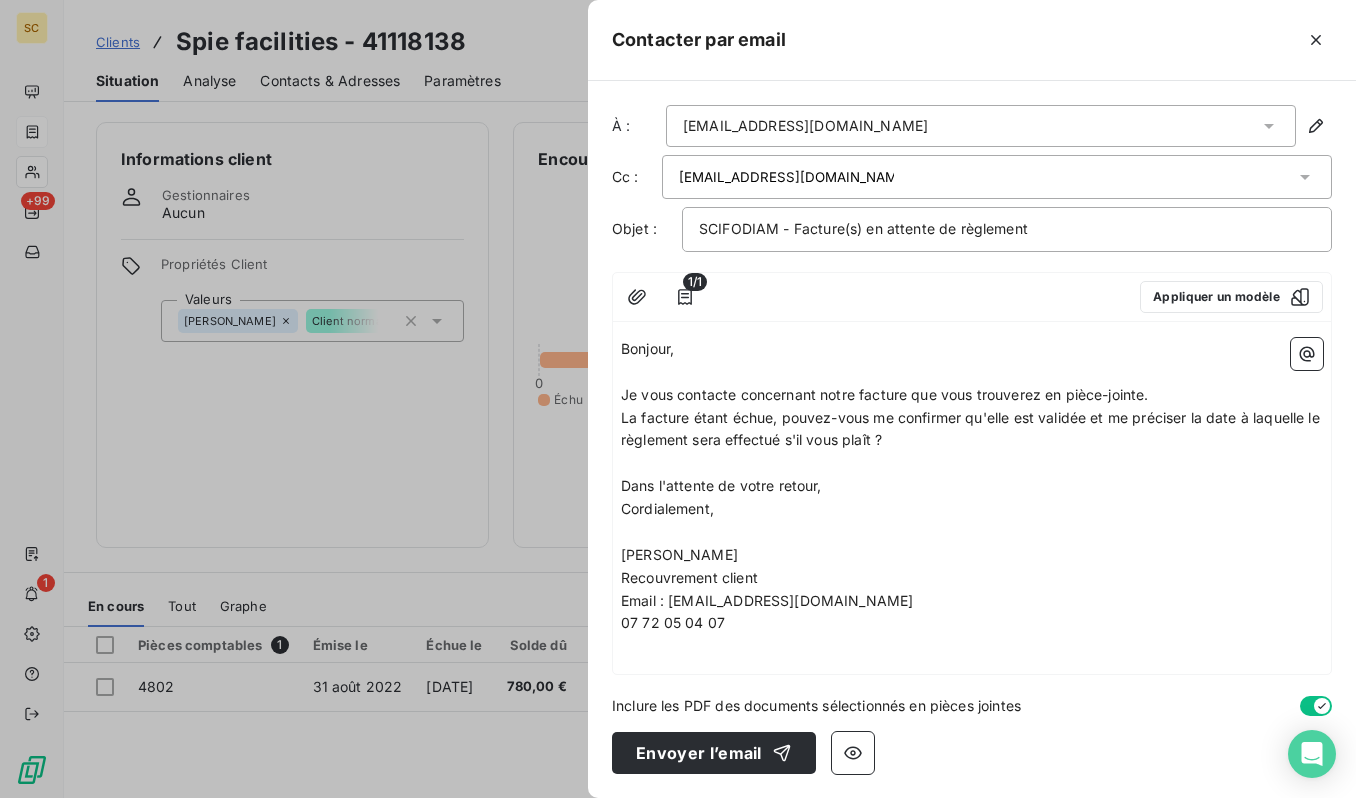 drag, startPoint x: 1036, startPoint y: 447, endPoint x: 993, endPoint y: 445, distance: 43.046486 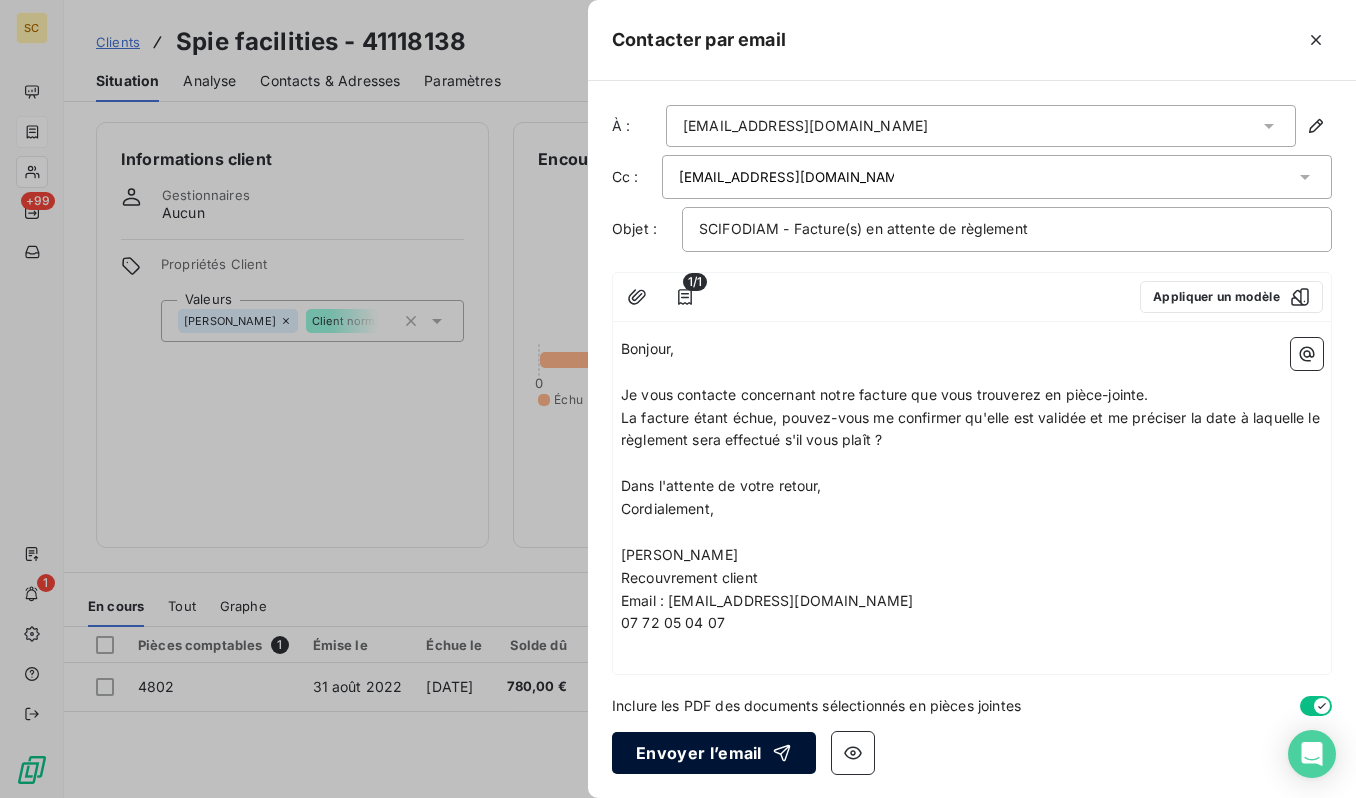 click on "Envoyer l’email" at bounding box center (714, 753) 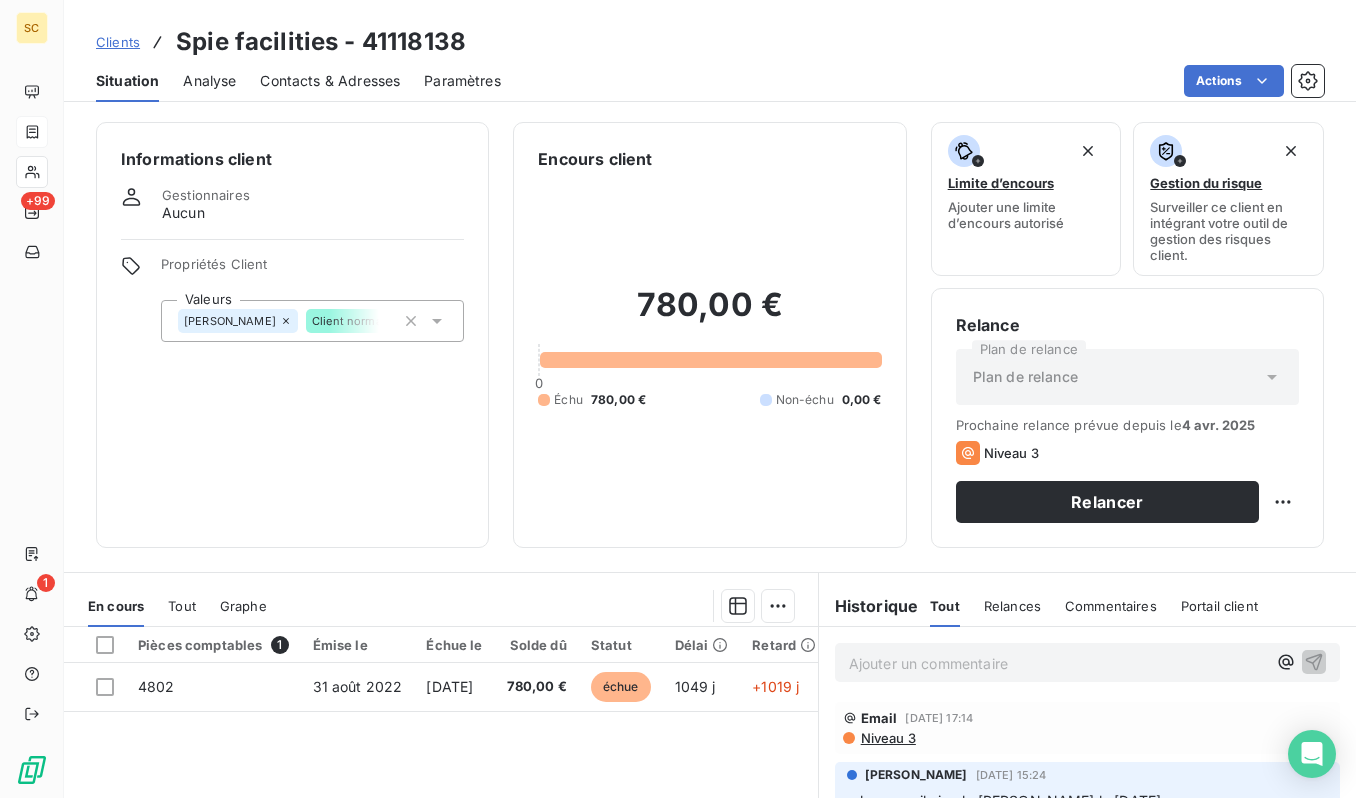 click on "Clients" at bounding box center (118, 42) 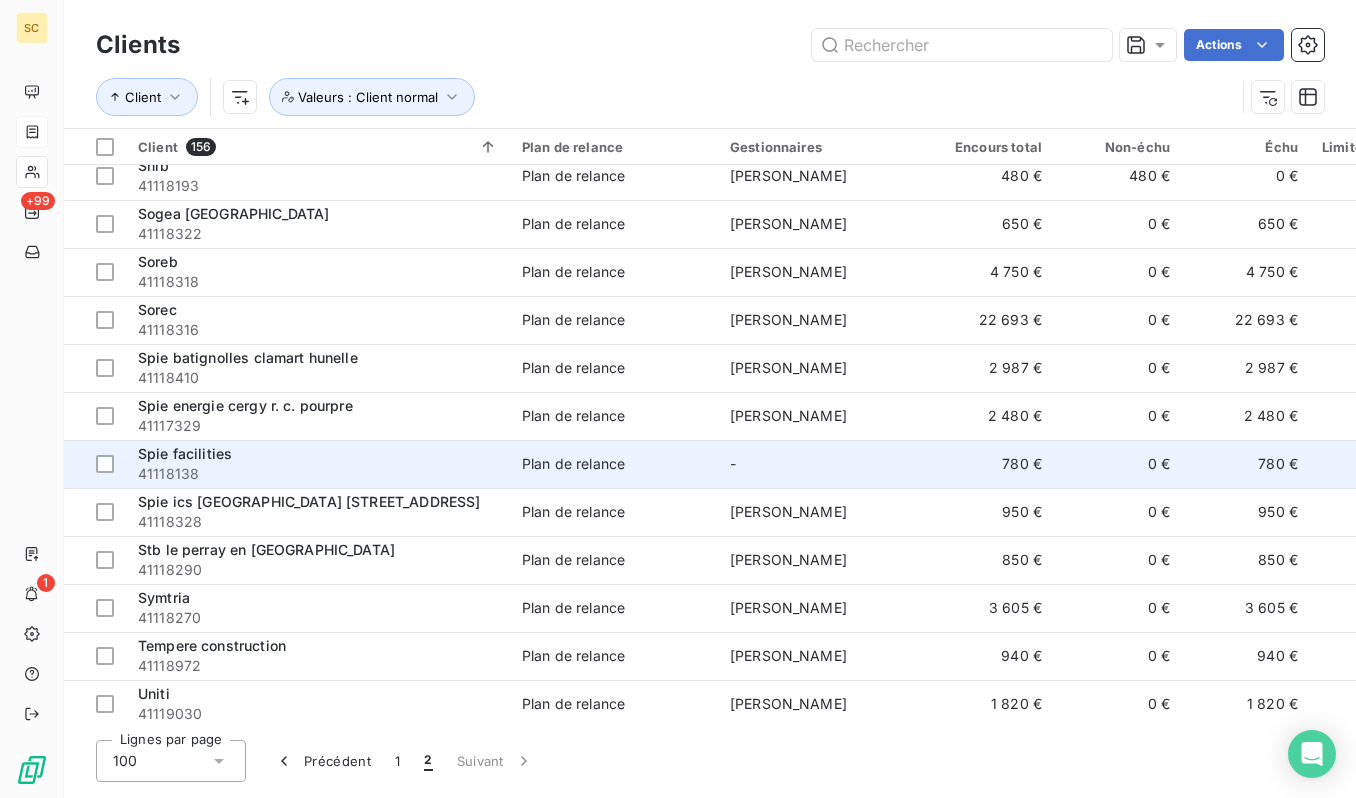 scroll, scrollTop: 2072, scrollLeft: 0, axis: vertical 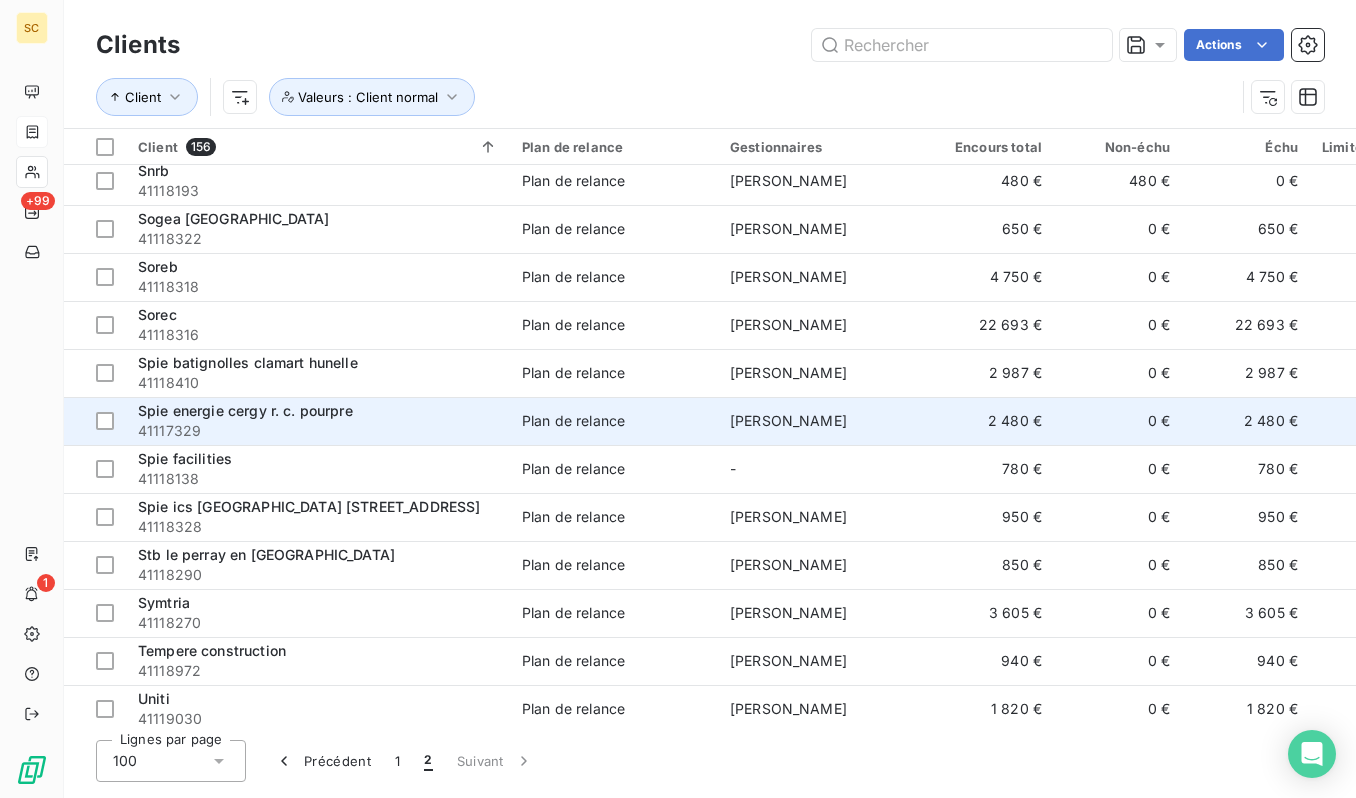 click on "Spie energie cergy r. c. pourpre" at bounding box center (318, 411) 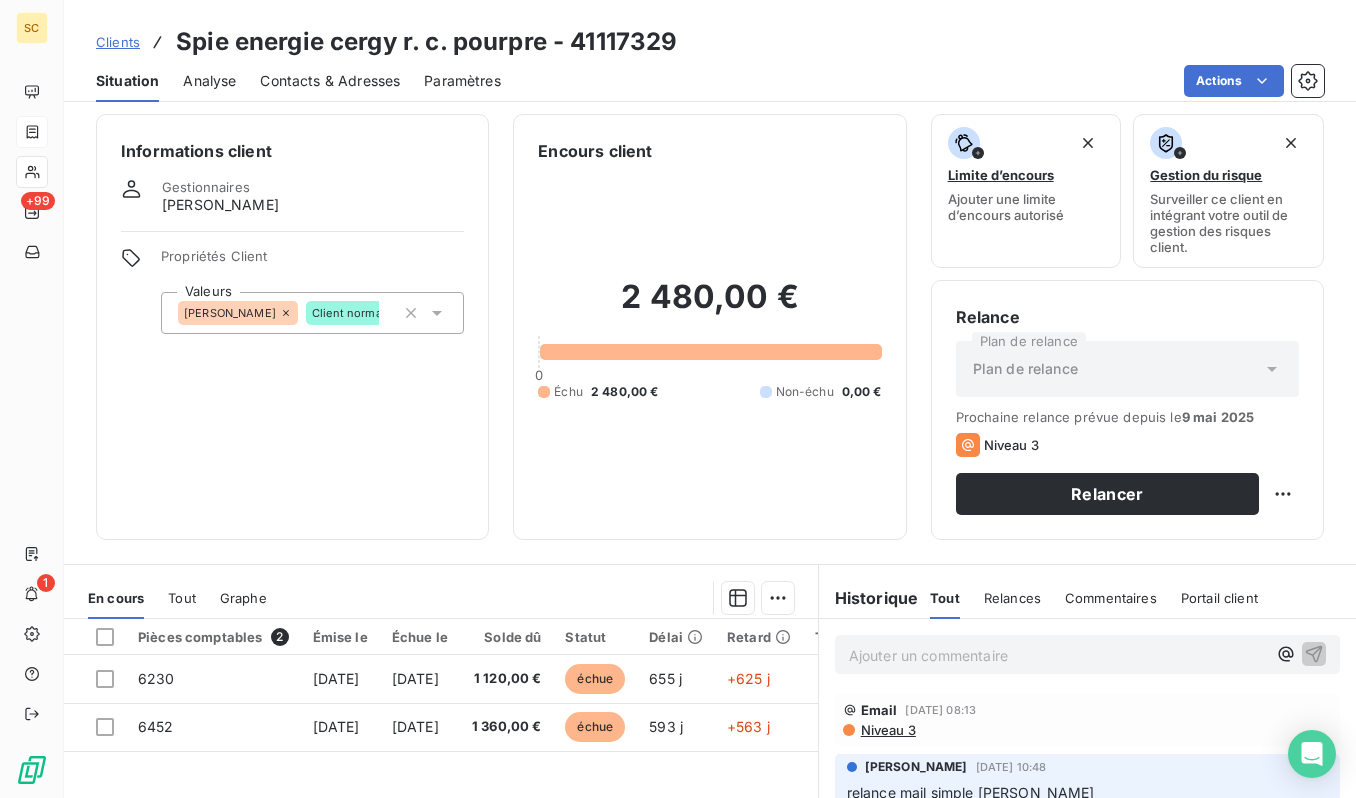 scroll, scrollTop: 0, scrollLeft: 0, axis: both 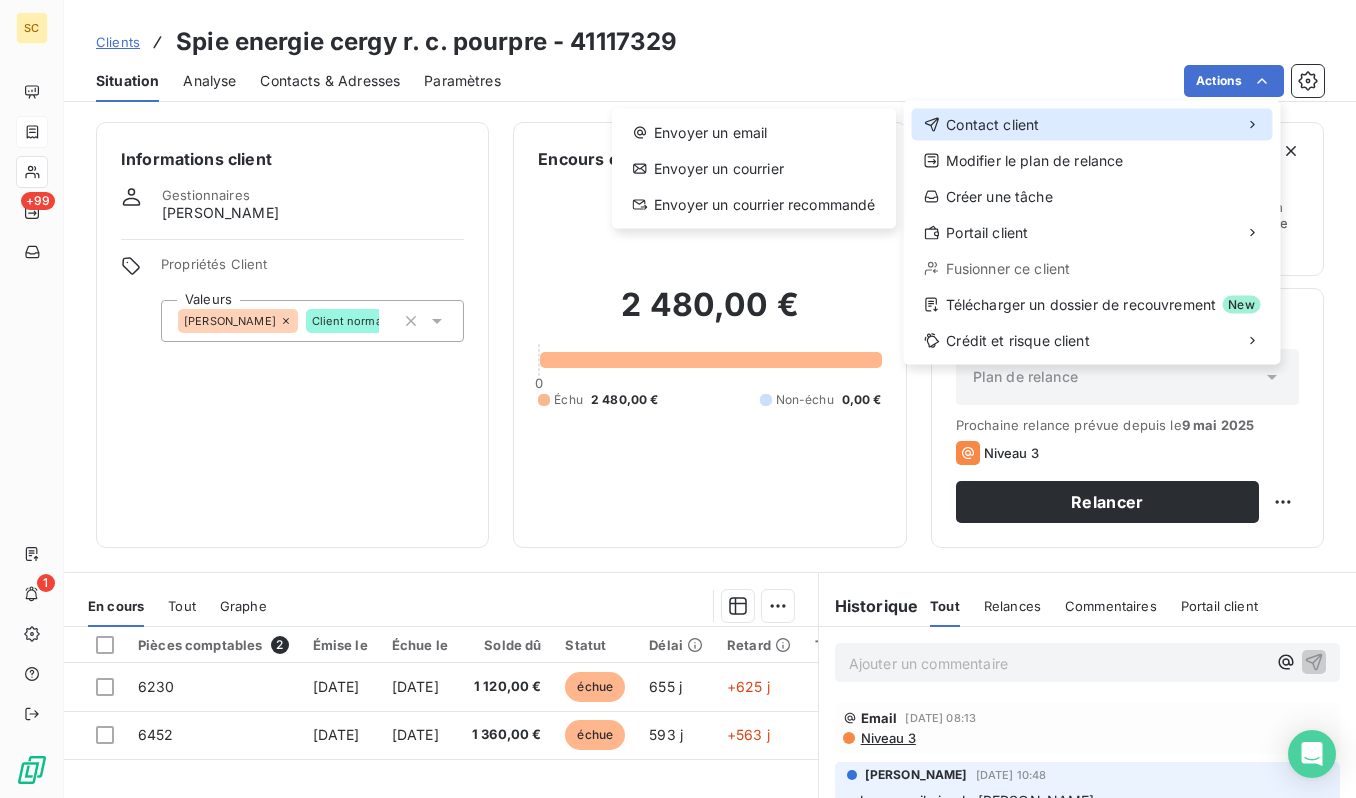 drag, startPoint x: 1111, startPoint y: 116, endPoint x: 1059, endPoint y: 114, distance: 52.03845 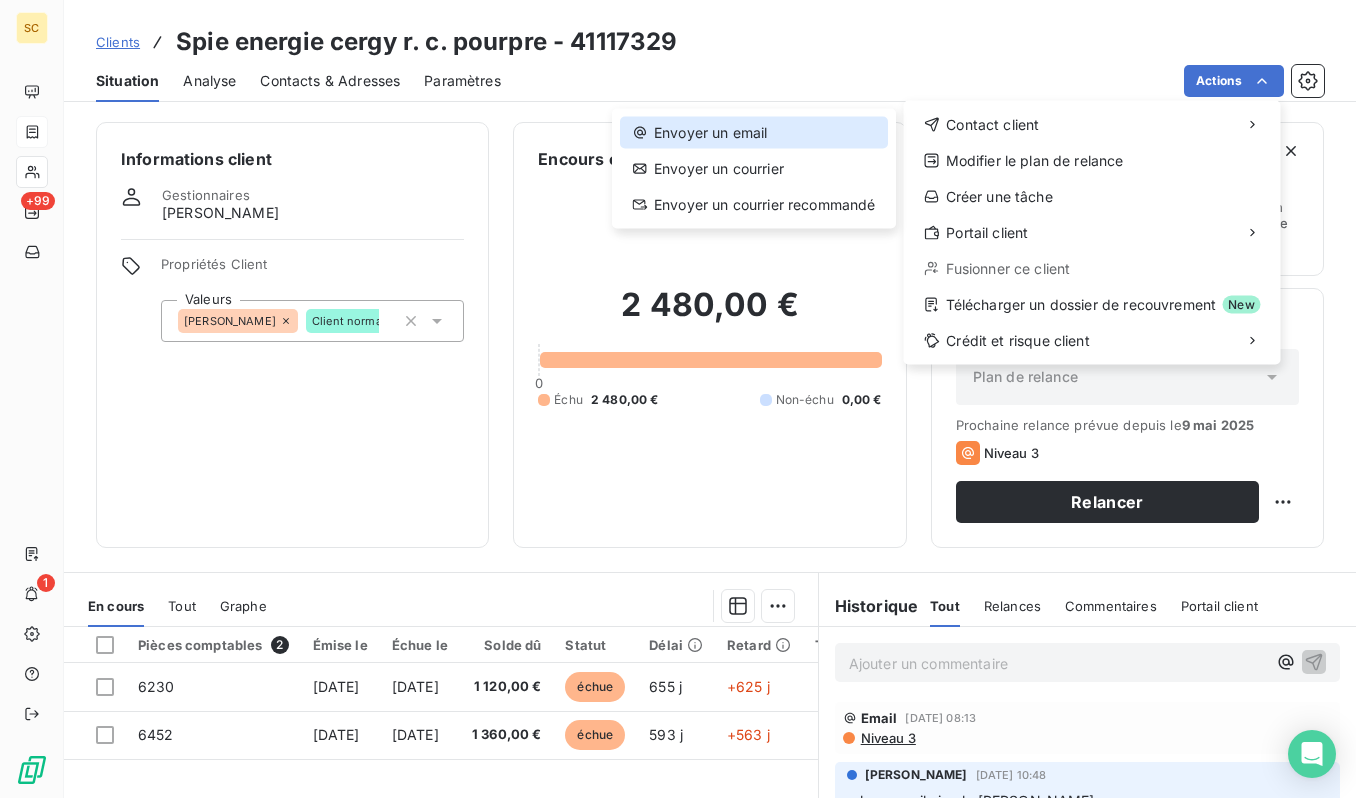 click on "Envoyer un email" at bounding box center [754, 133] 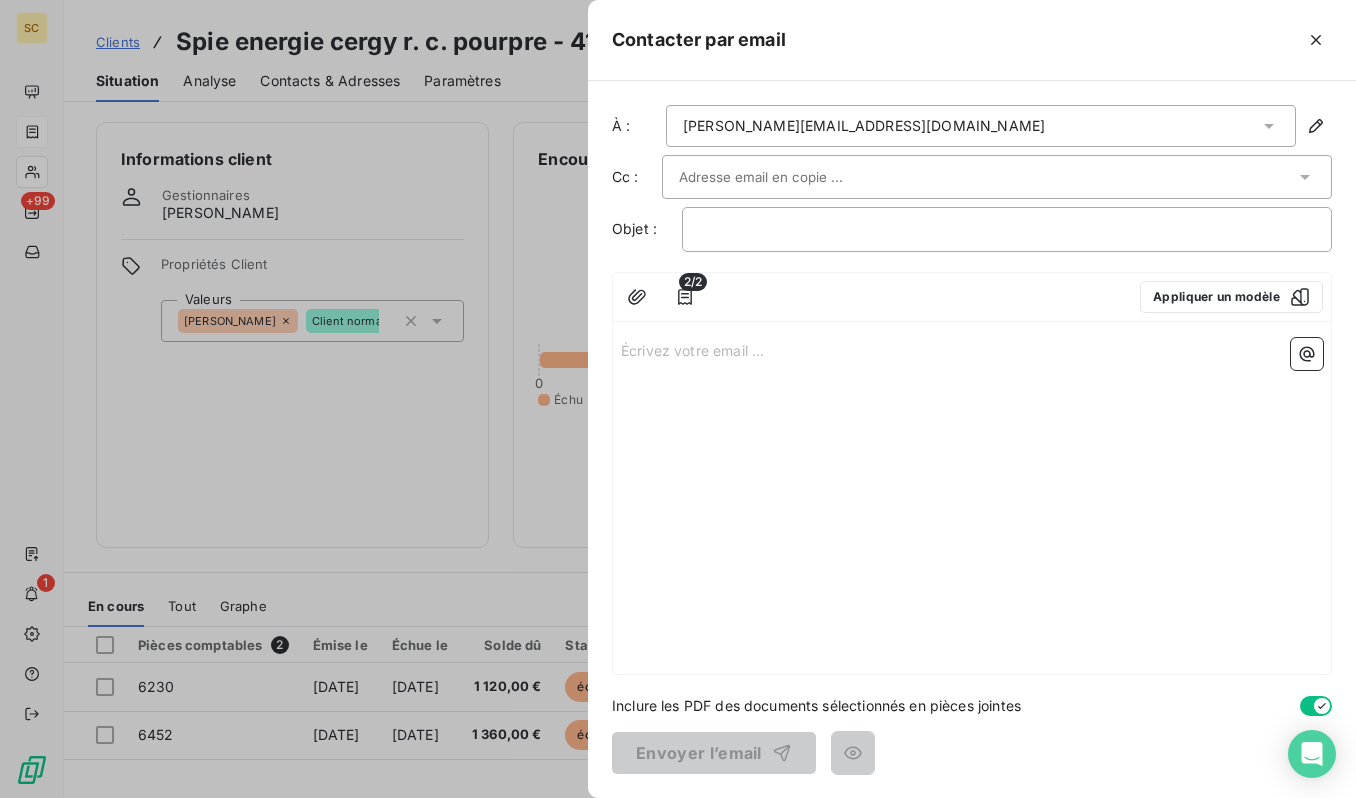 click at bounding box center (786, 177) 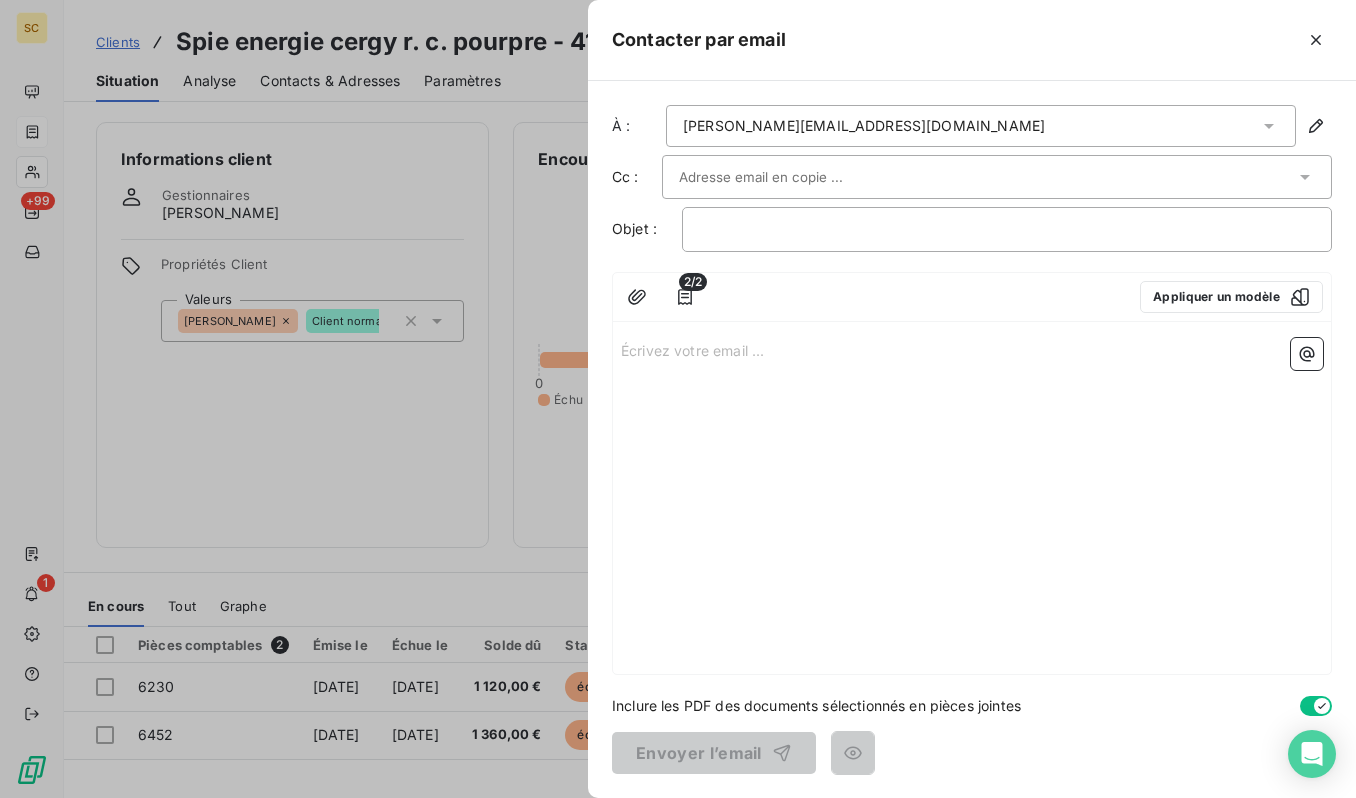 paste on "[EMAIL_ADDRESS][DOMAIN_NAME]" 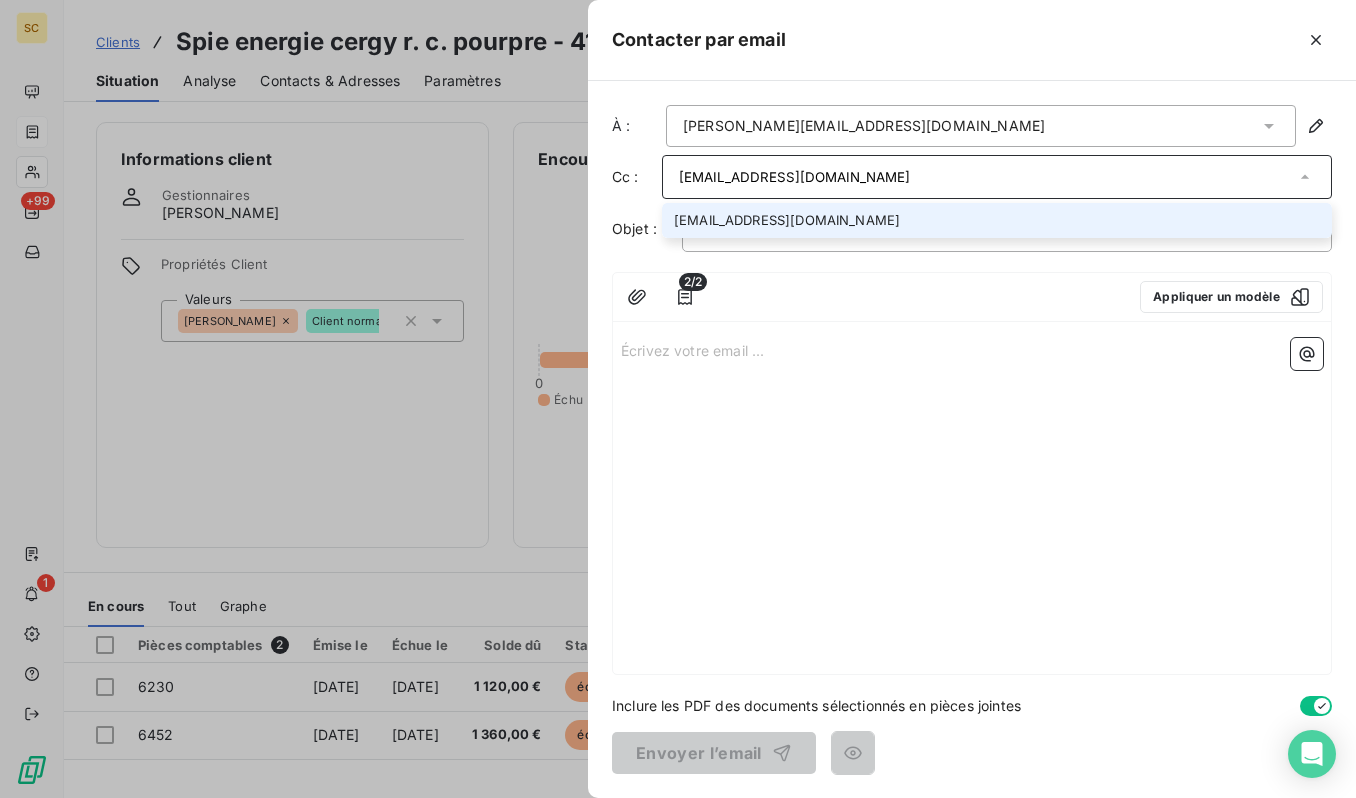 type on "[EMAIL_ADDRESS][DOMAIN_NAME]" 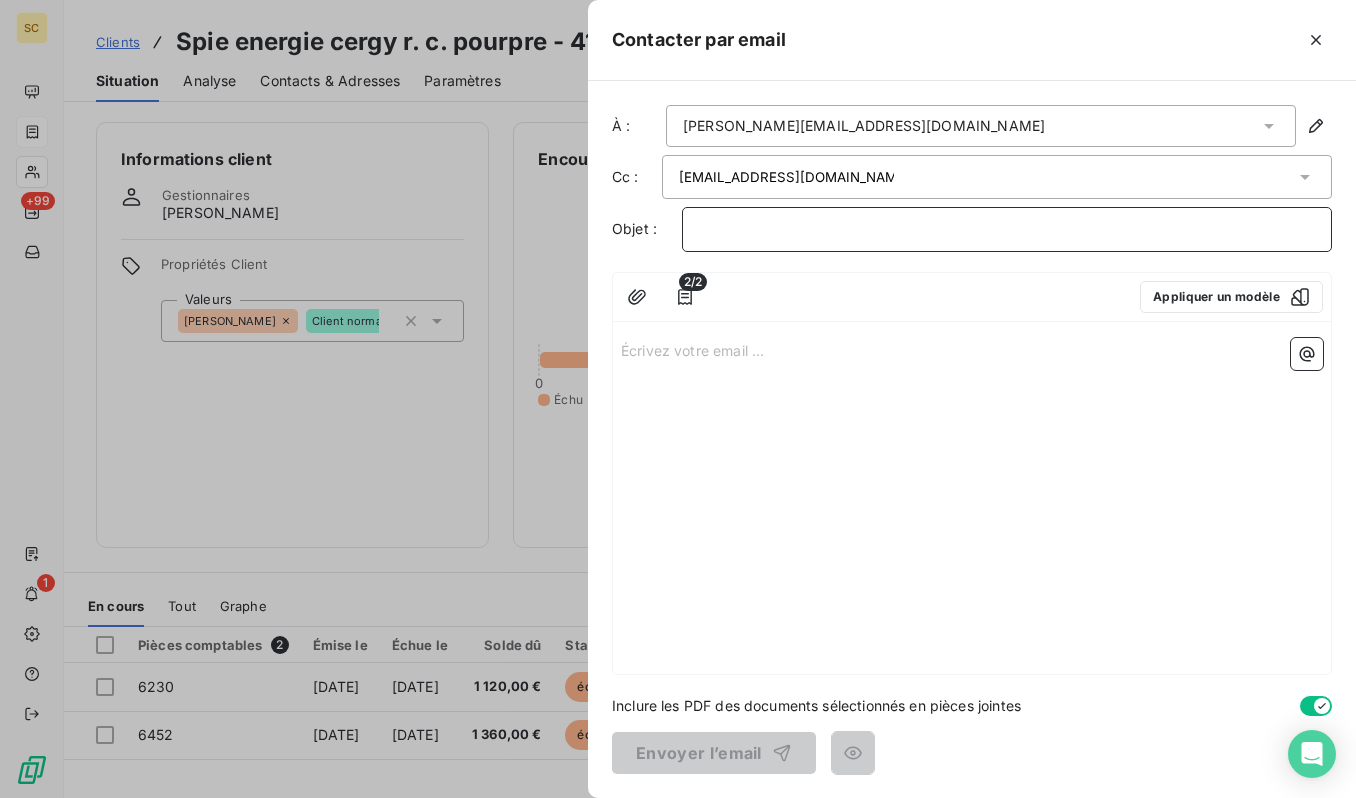 click on "﻿" at bounding box center [1007, 229] 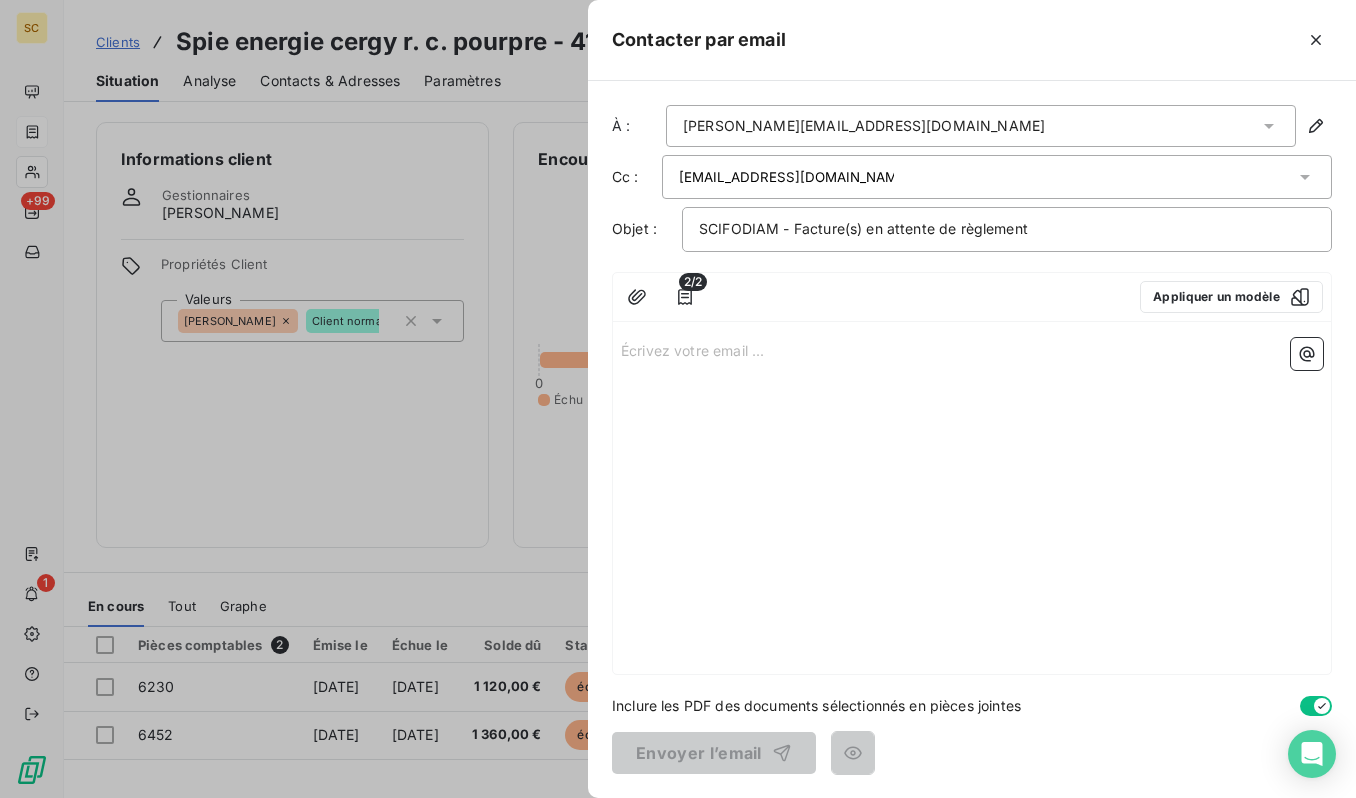 click on "Écrivez votre email ... ﻿" at bounding box center (972, 502) 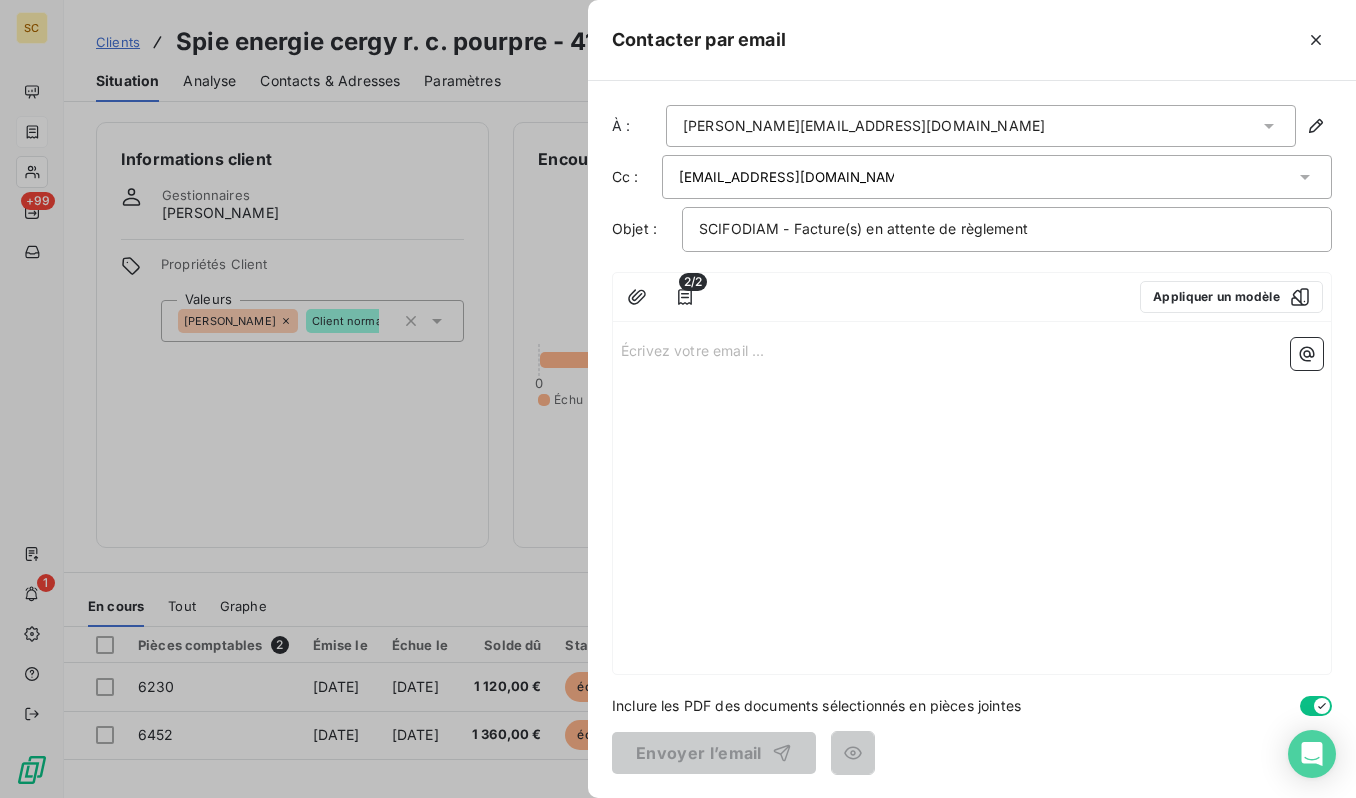 click on "Écrivez votre email ... ﻿" at bounding box center (972, 349) 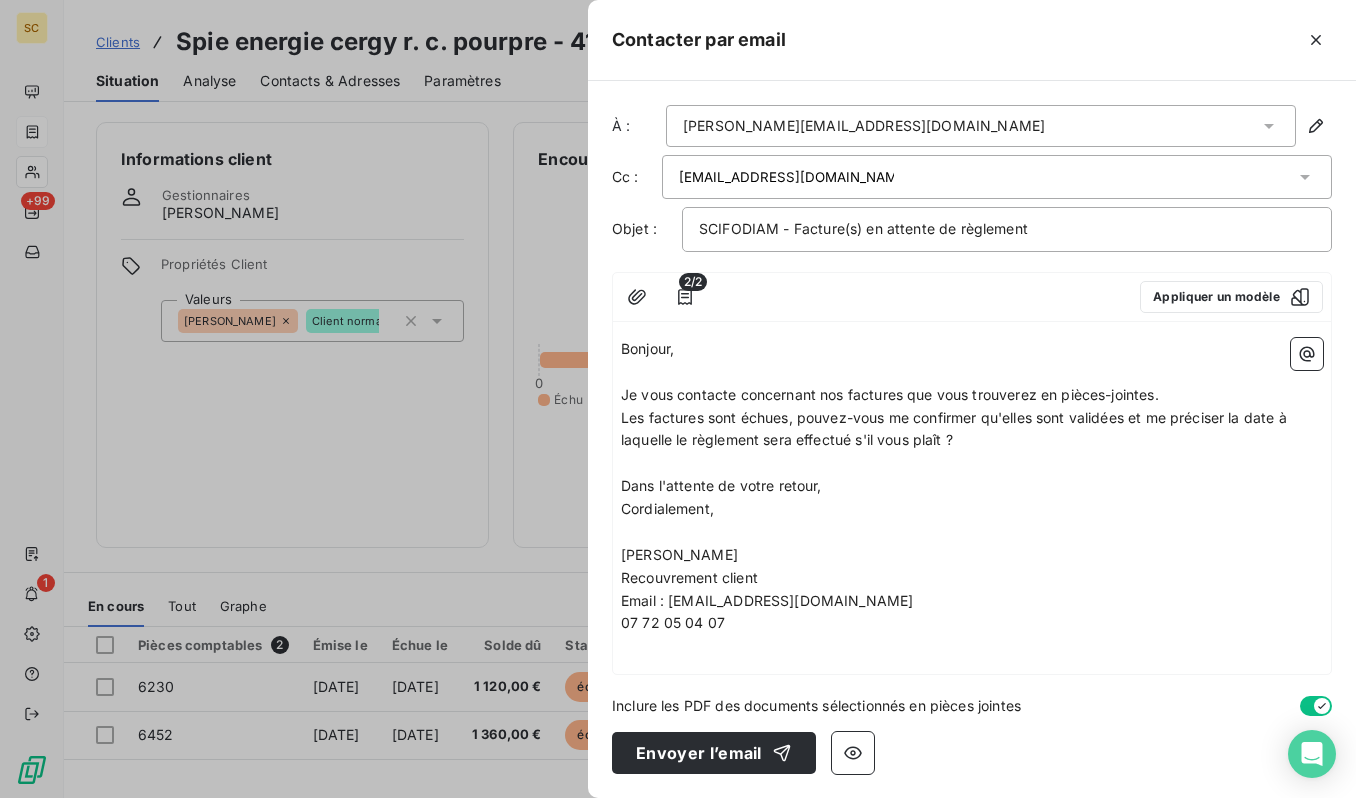click on "Les factures sont échues, pouvez-vous me confirmer qu'elles sont validées et me préciser la date à laquelle le règlement sera effectué s'il vous plaît ?" at bounding box center [956, 429] 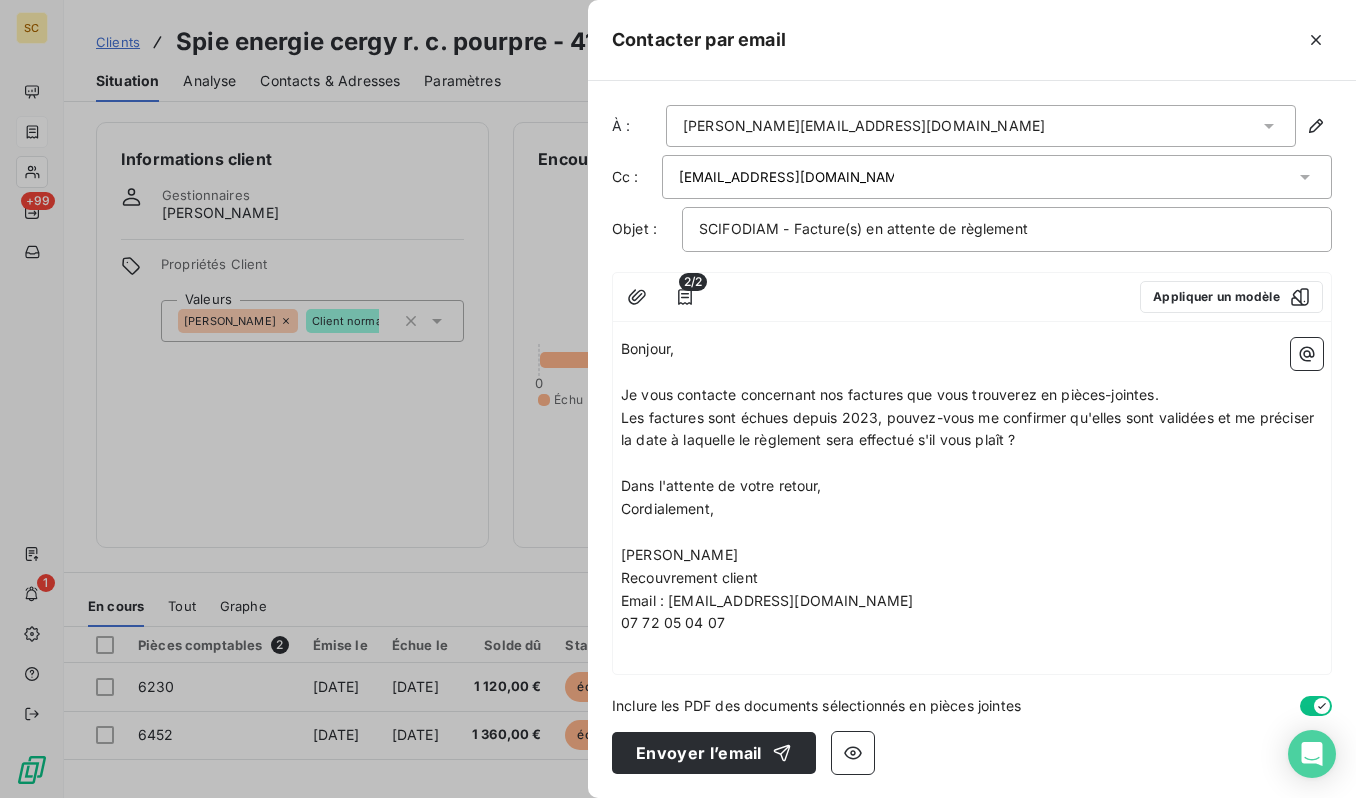 click on "﻿" at bounding box center [972, 463] 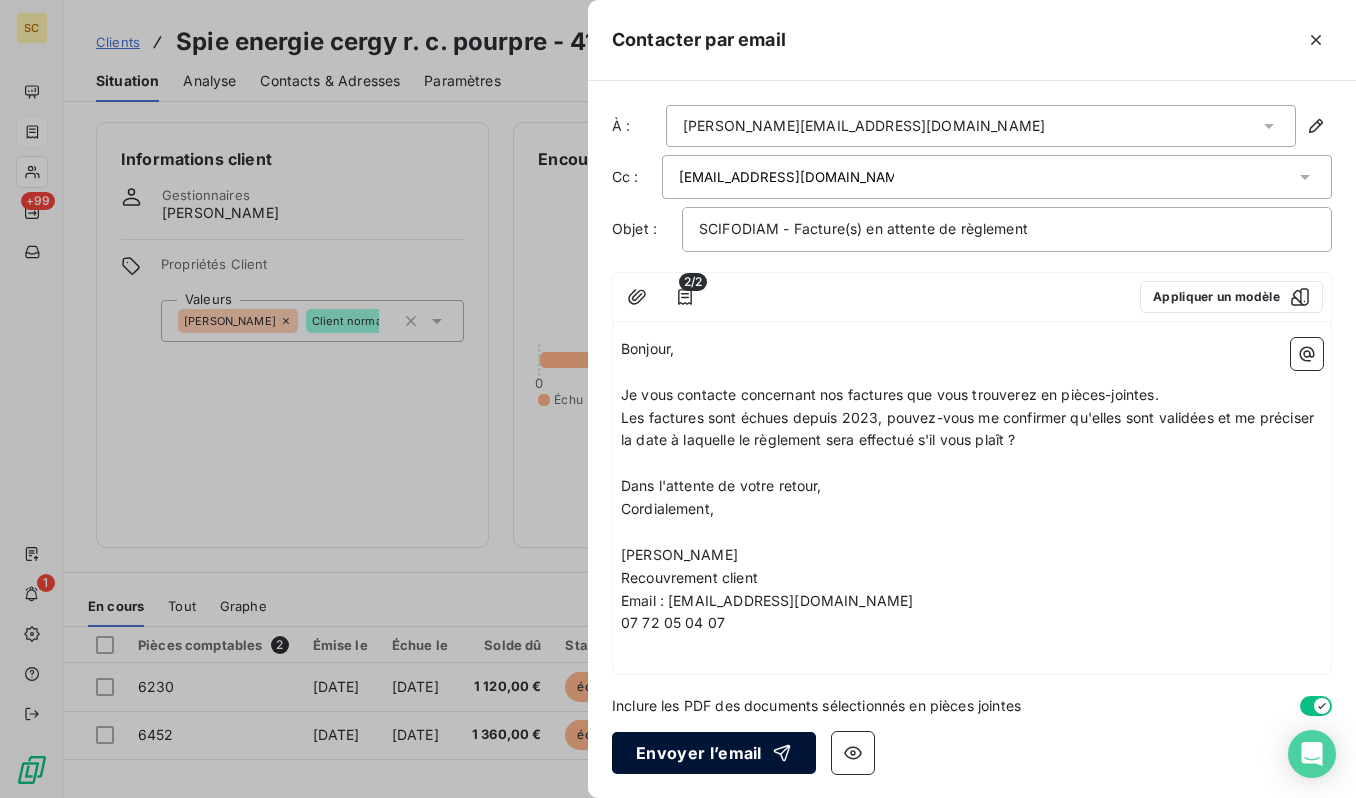click on "Envoyer l’email" at bounding box center (714, 753) 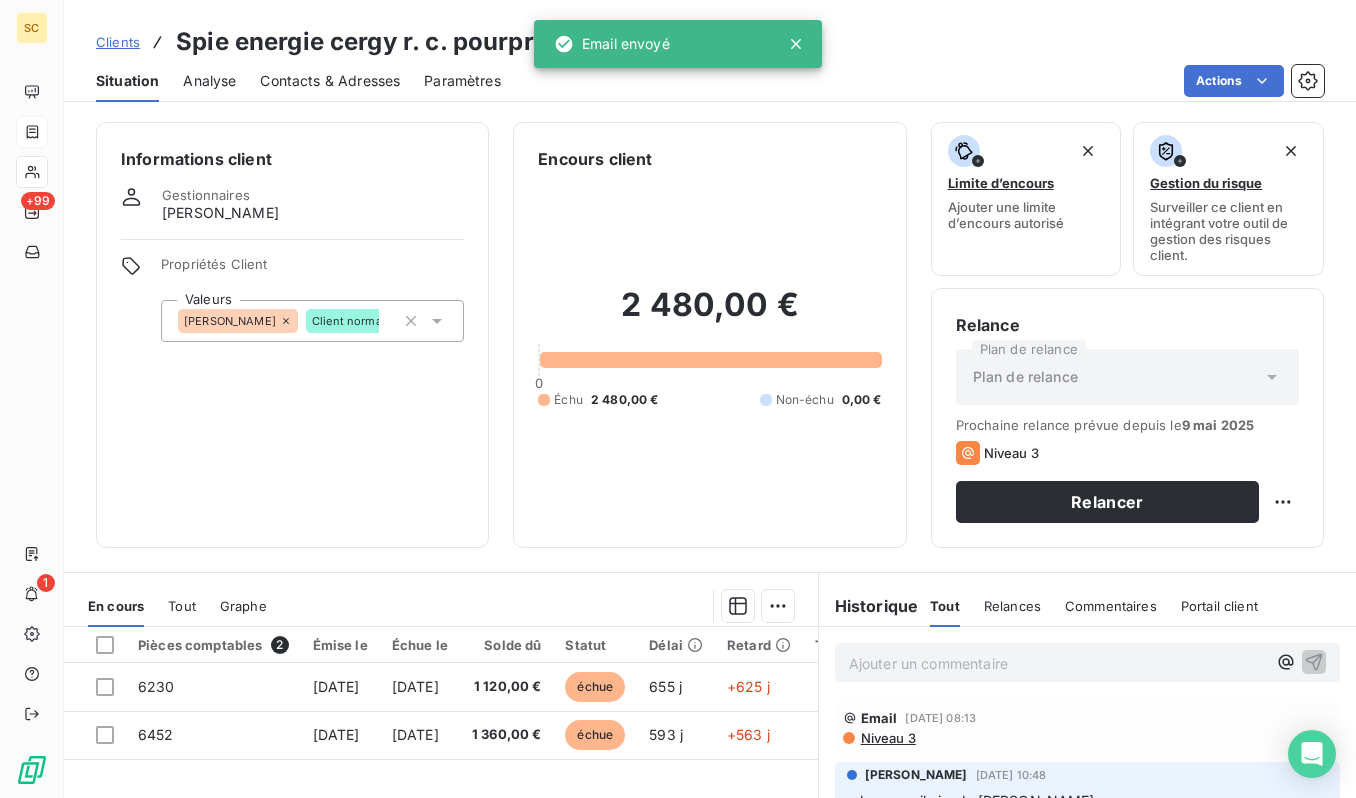 click on "Clients" at bounding box center [118, 42] 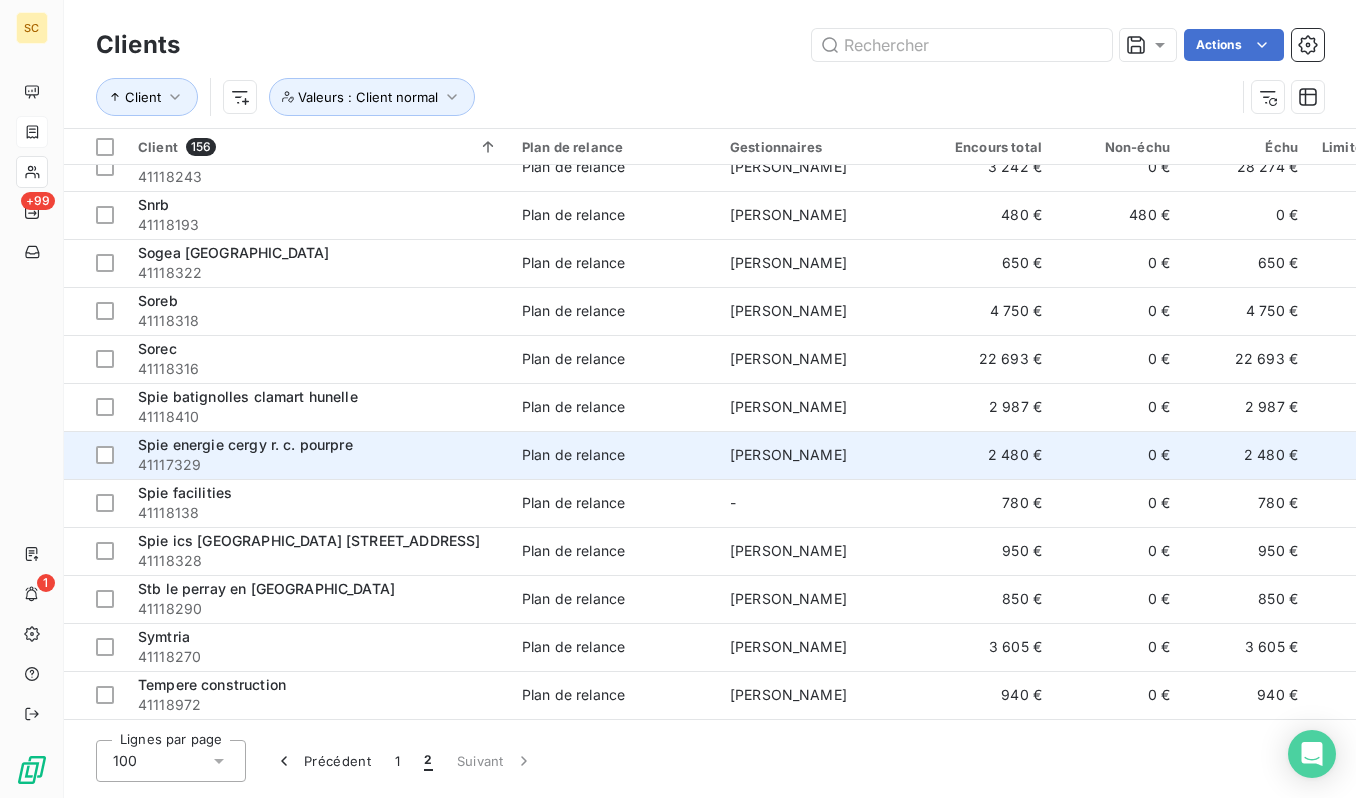 scroll, scrollTop: 2026, scrollLeft: 0, axis: vertical 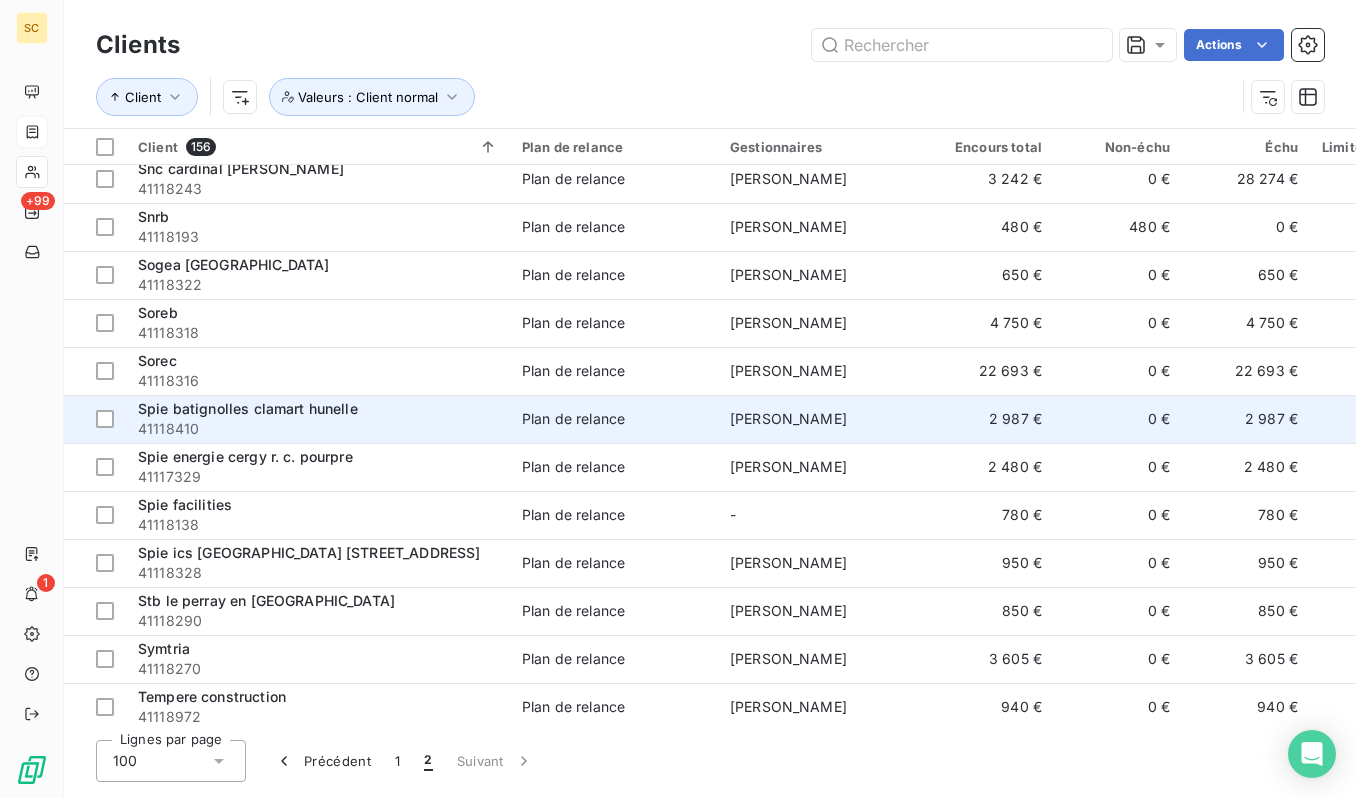 click on "Spie batignolles clamart hunelle" at bounding box center (318, 409) 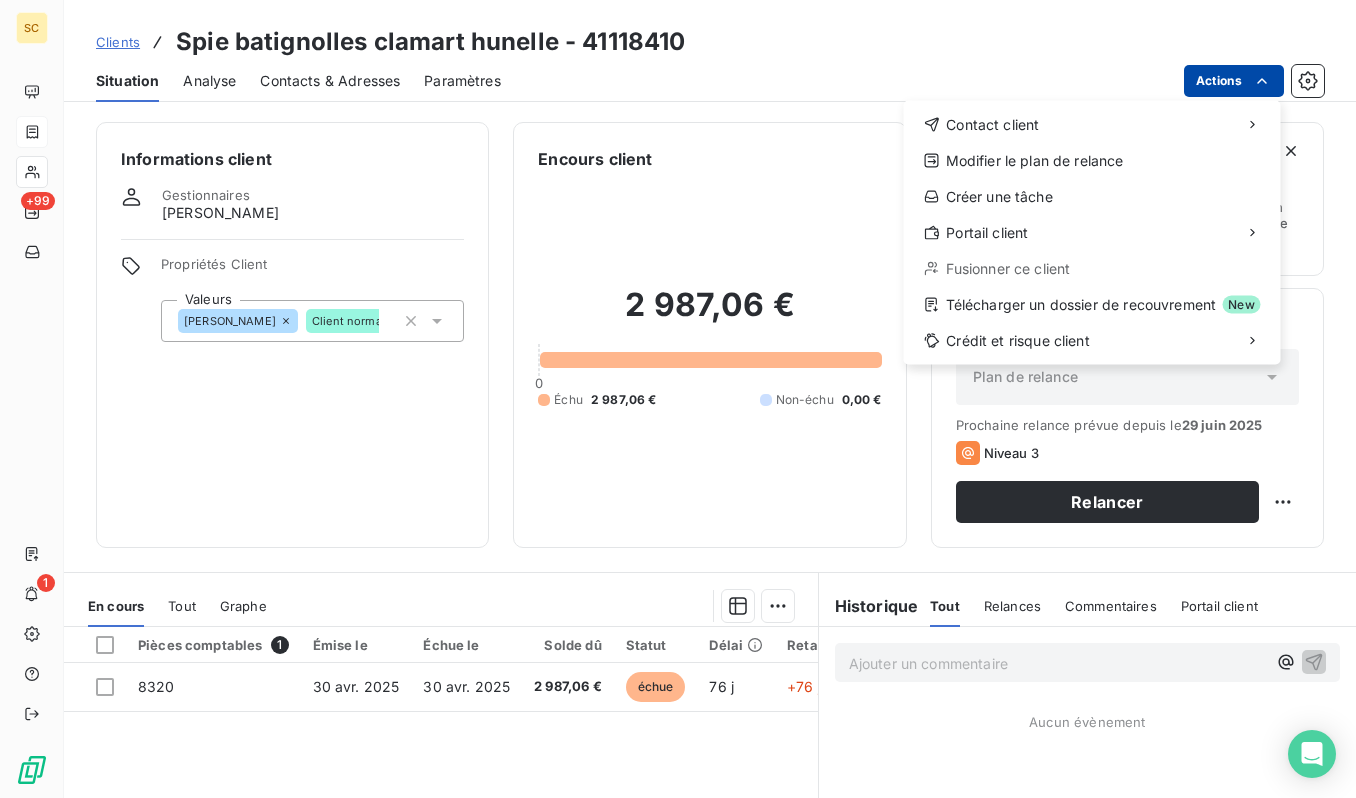click on "SC +99 1 Clients Spie batignolles clamart hunelle - 41118410 Situation Analyse Contacts & Adresses Paramètres Actions Contact client Modifier le plan de relance Créer une tâche Portail client Fusionner ce client Télécharger un dossier de recouvrement New Crédit et risque client Informations client Gestionnaires [PERSON_NAME] Propriétés Client Valeurs [PERSON_NAME] Client normal Encours client   2 987,06 € 0 Échu 2 987,06 € Non-échu 0,00 €     Limite d’encours Ajouter une limite d’encours autorisé Gestion du risque Surveiller ce client en intégrant votre outil de gestion des risques client. Relance Plan de relance Plan de relance Prochaine relance prévue depuis le  [DATE] Niveau 3 Relancer En cours Tout Graphe Pièces comptables 1 Émise le Échue le Solde dû Statut Délai   Retard   Tag relance   8320 [DATE] [DATE] 2 987,06 € échue 76 j +76 j Lignes par page 25 Précédent 1 Suivant Historique Tout Relances Commentaires Portail client Tout Relances" at bounding box center [678, 399] 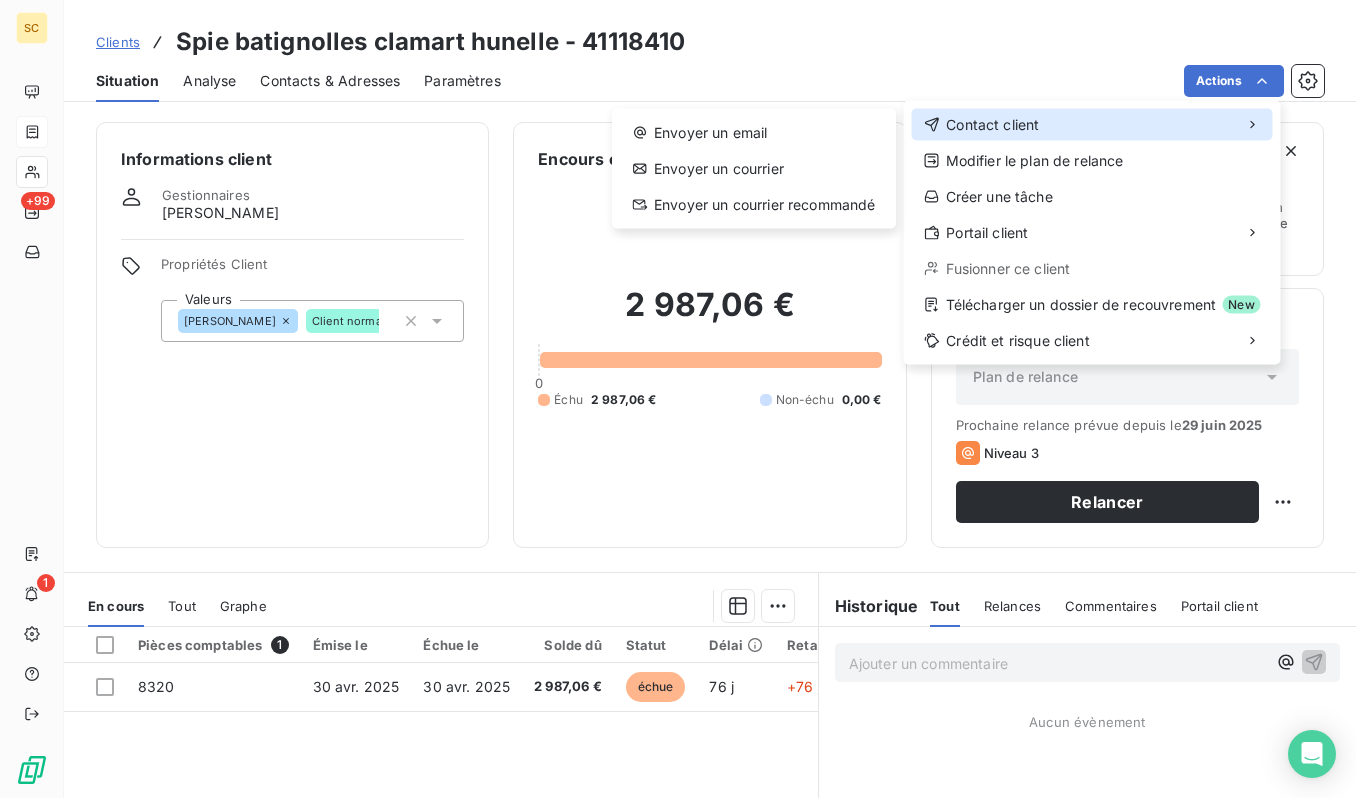 click on "Contact client" at bounding box center (1092, 125) 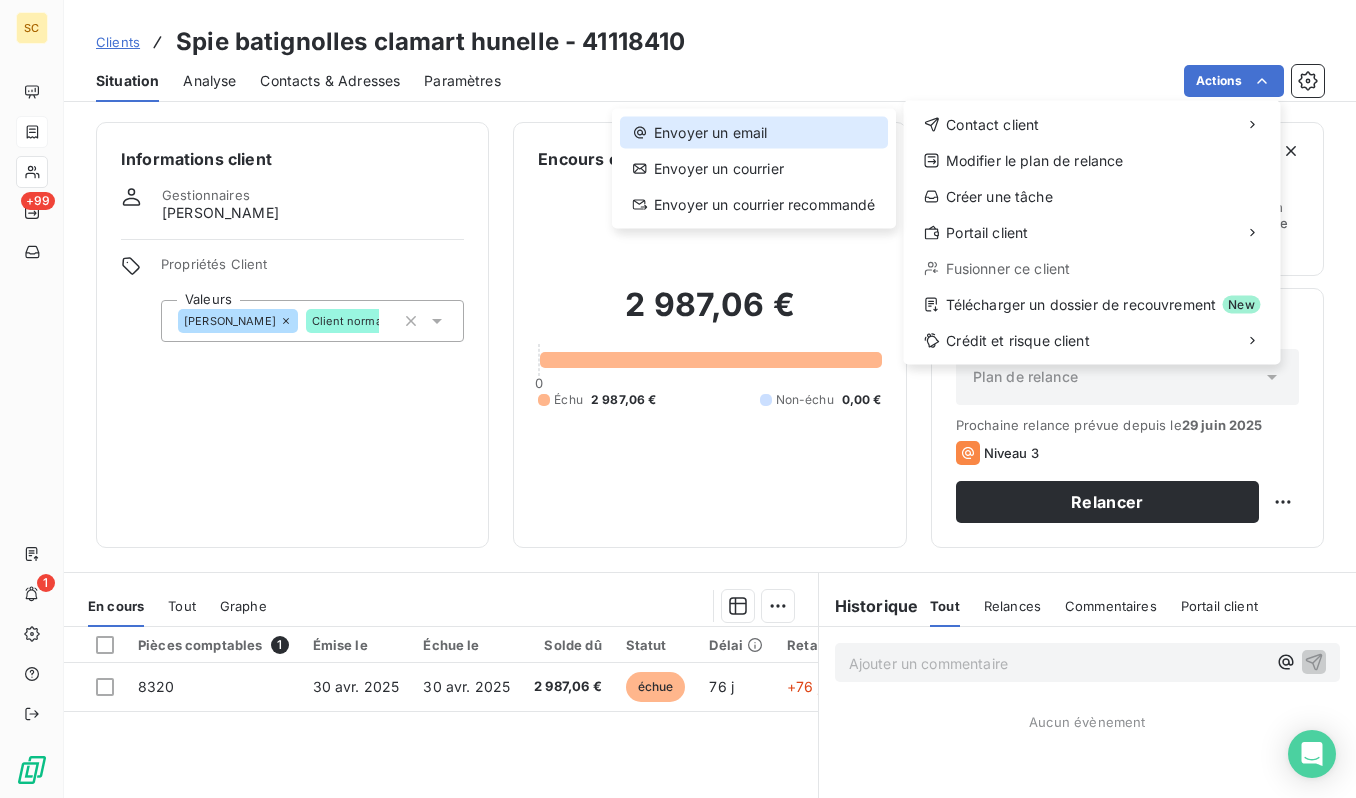 click on "Envoyer un email" at bounding box center [754, 133] 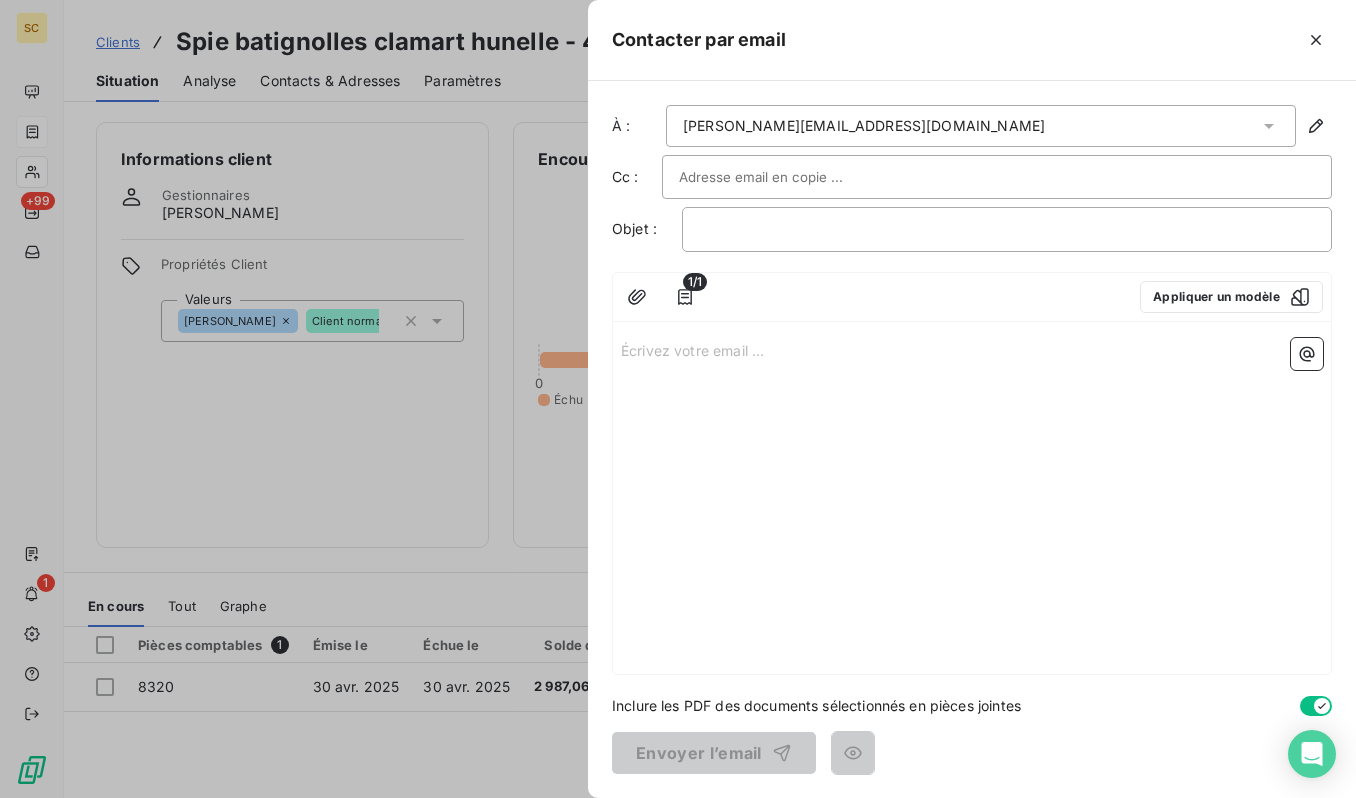 click at bounding box center (786, 177) 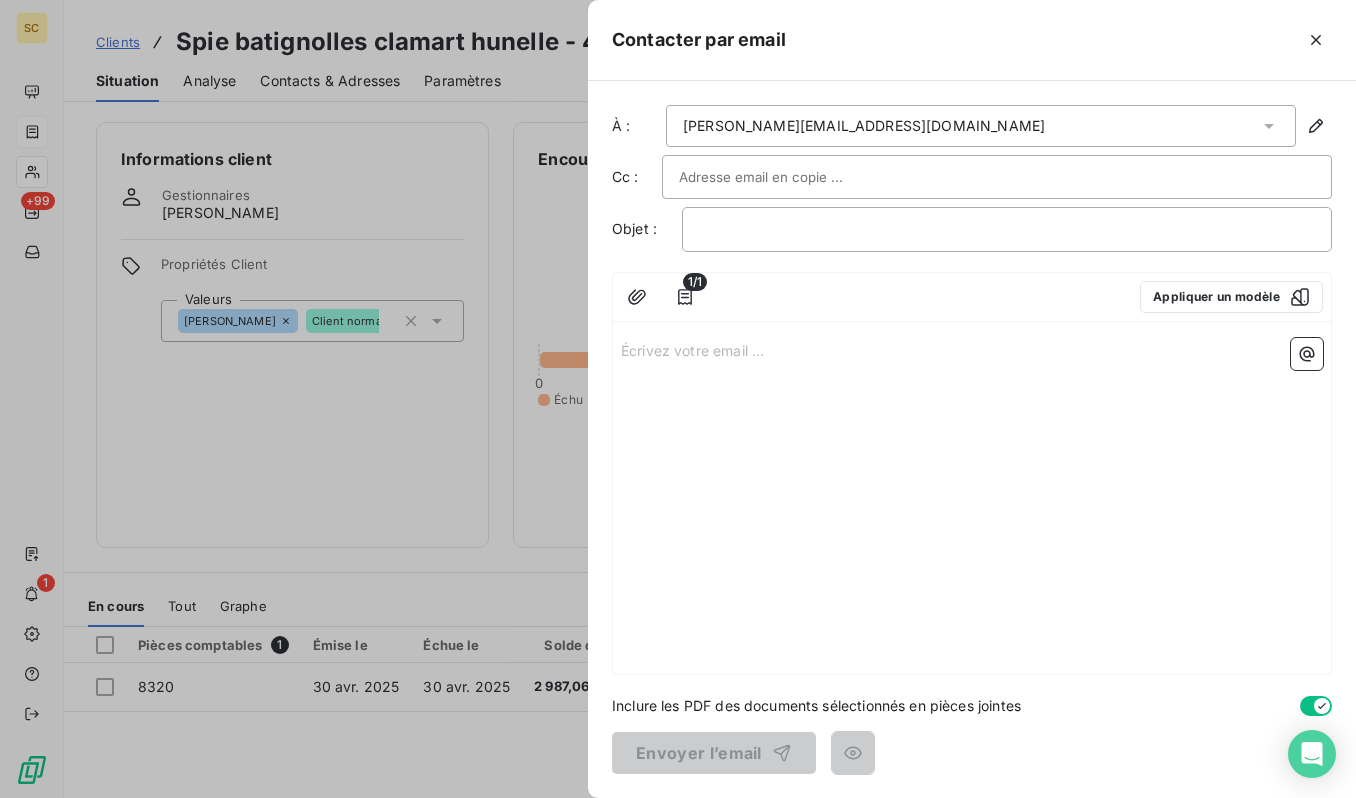 paste on "[EMAIL_ADDRESS][DOMAIN_NAME]" 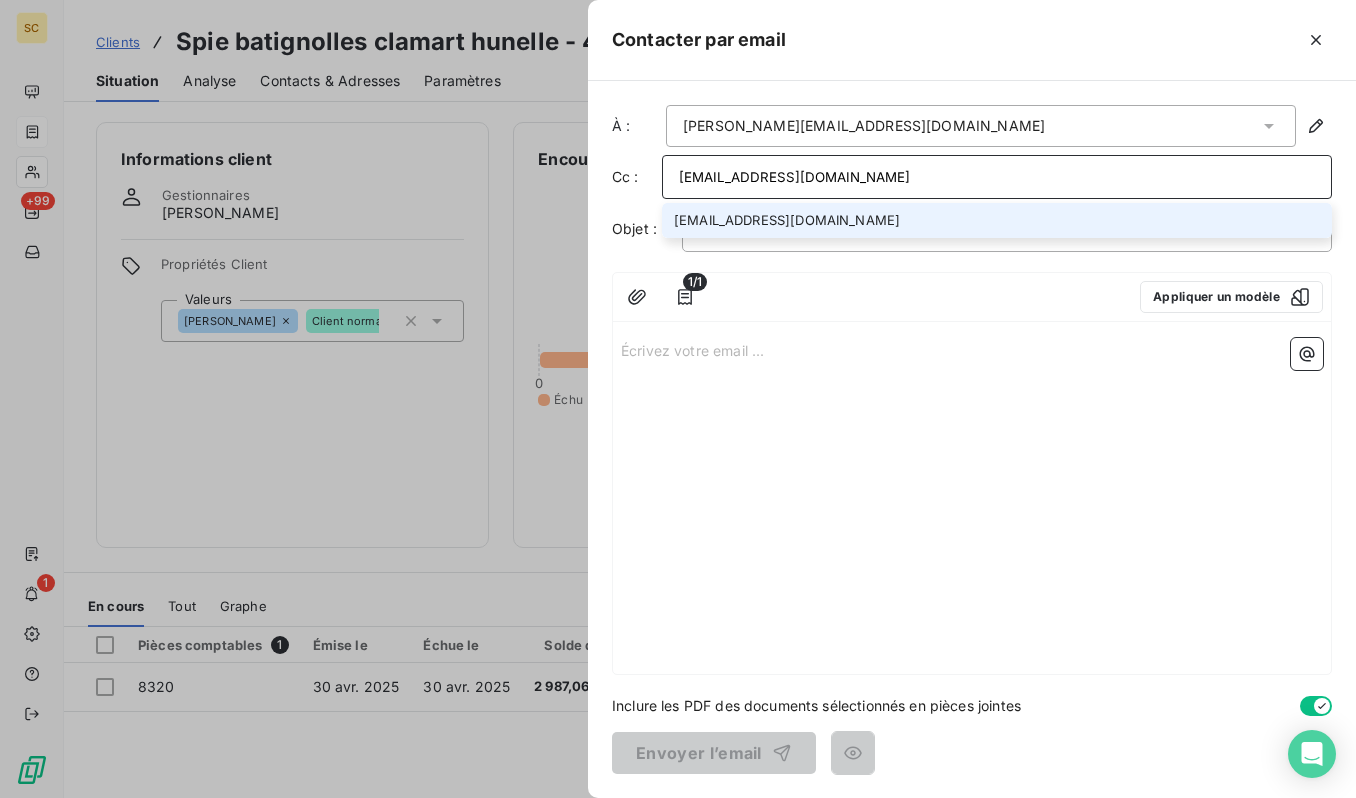 type on "[EMAIL_ADDRESS][DOMAIN_NAME]" 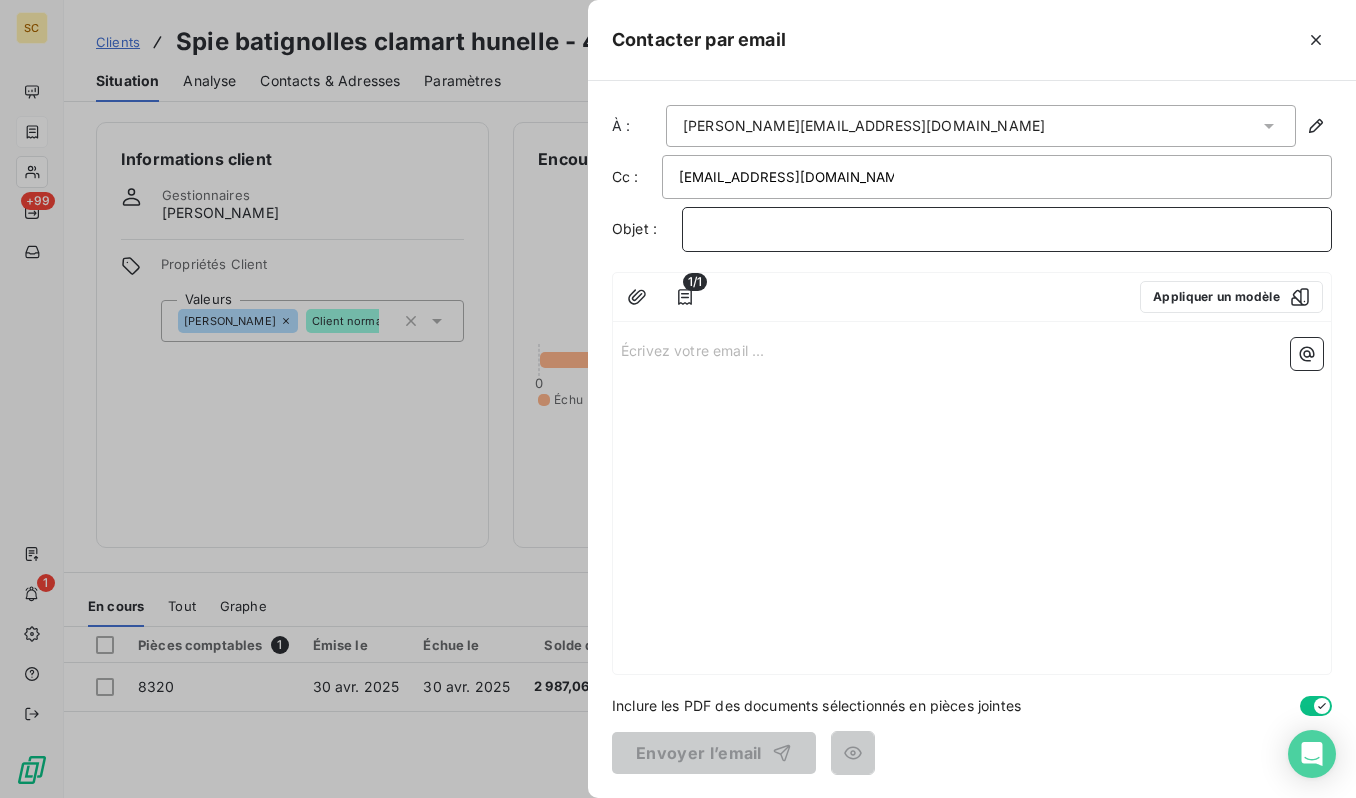 click on "﻿" at bounding box center (1007, 229) 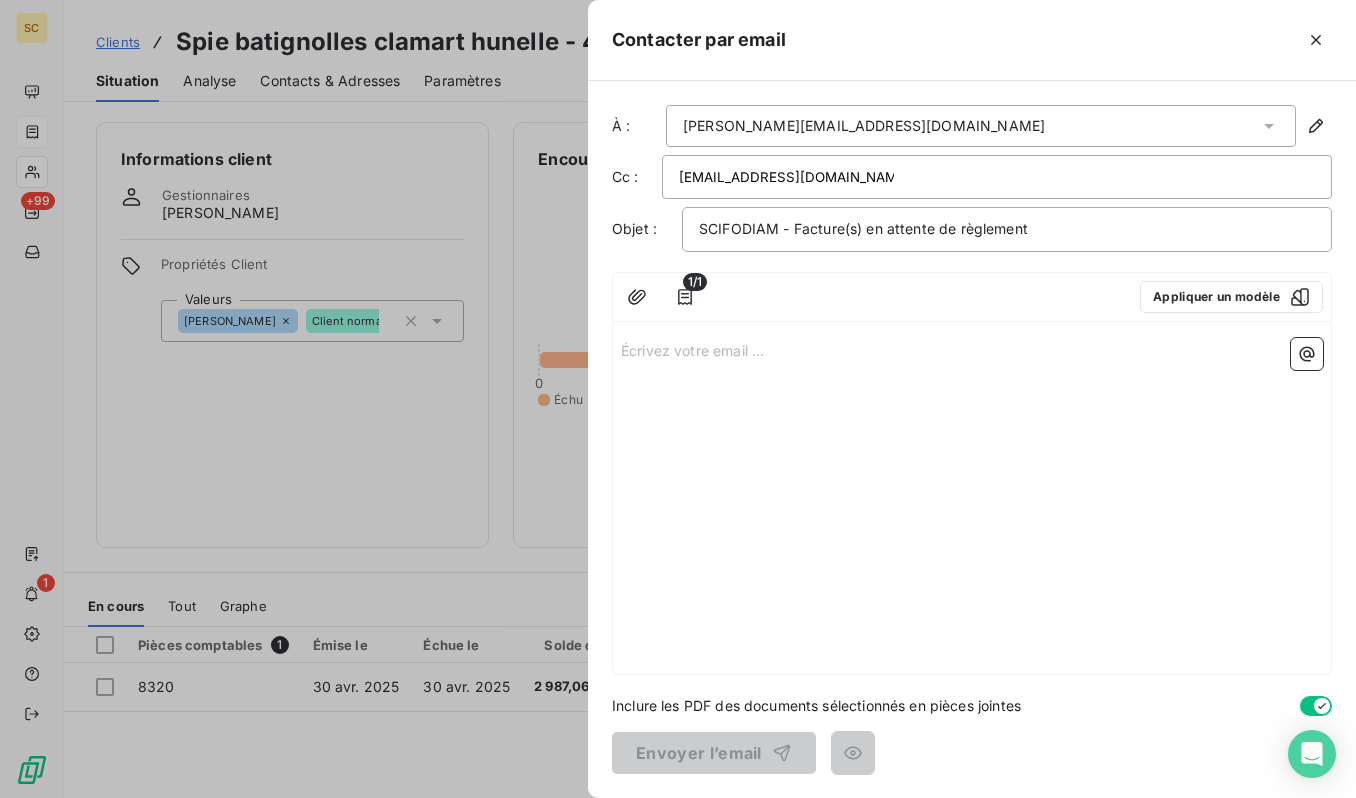 drag, startPoint x: 804, startPoint y: 383, endPoint x: 783, endPoint y: 372, distance: 23.70654 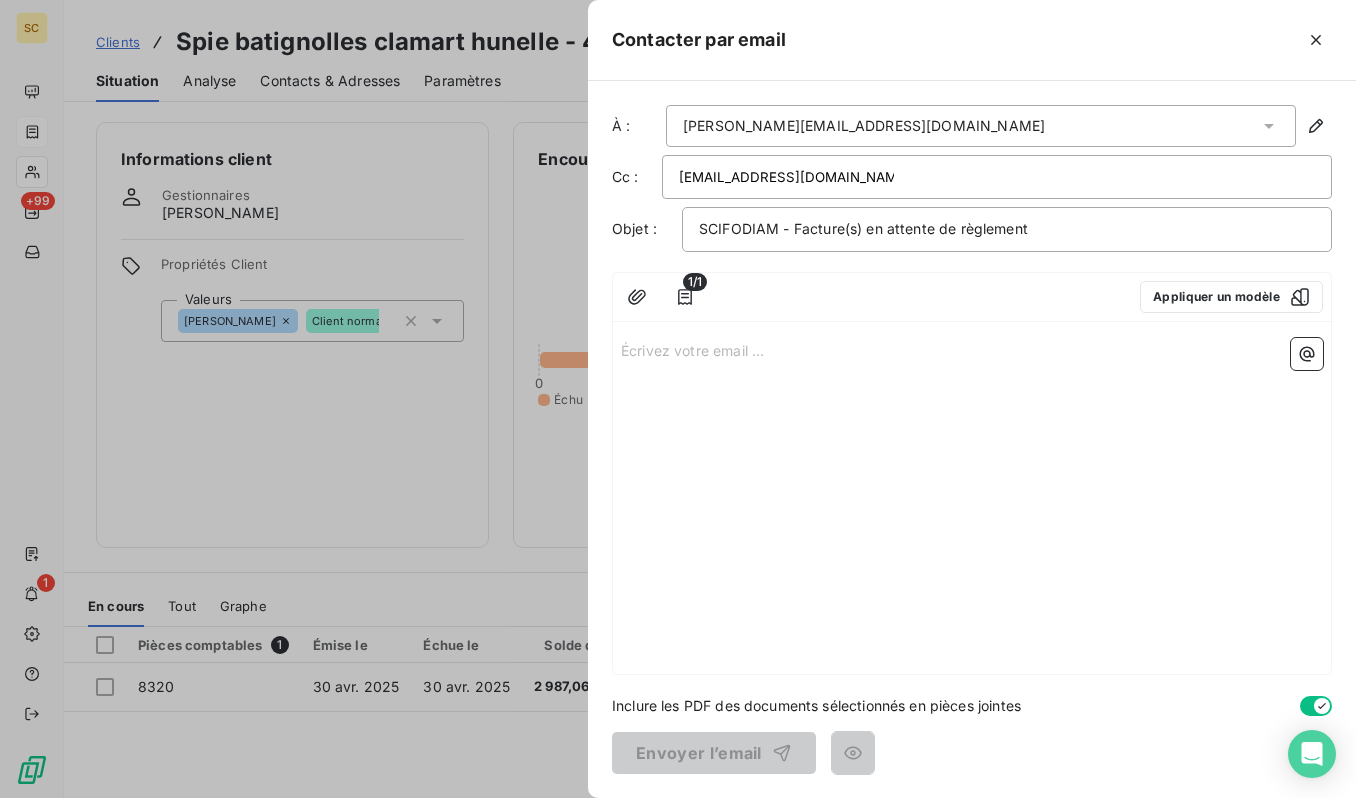 click on "Écrivez votre email ... ﻿" at bounding box center (972, 349) 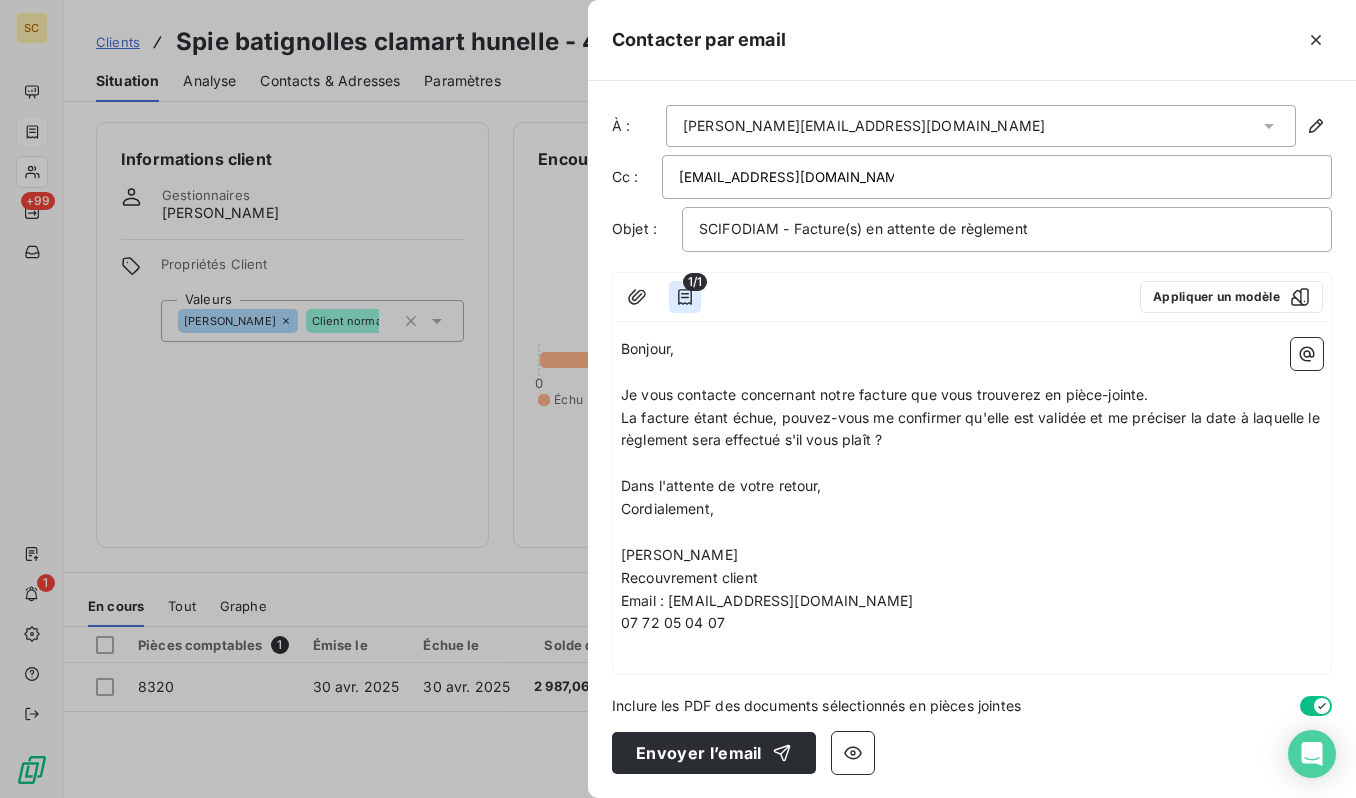 click 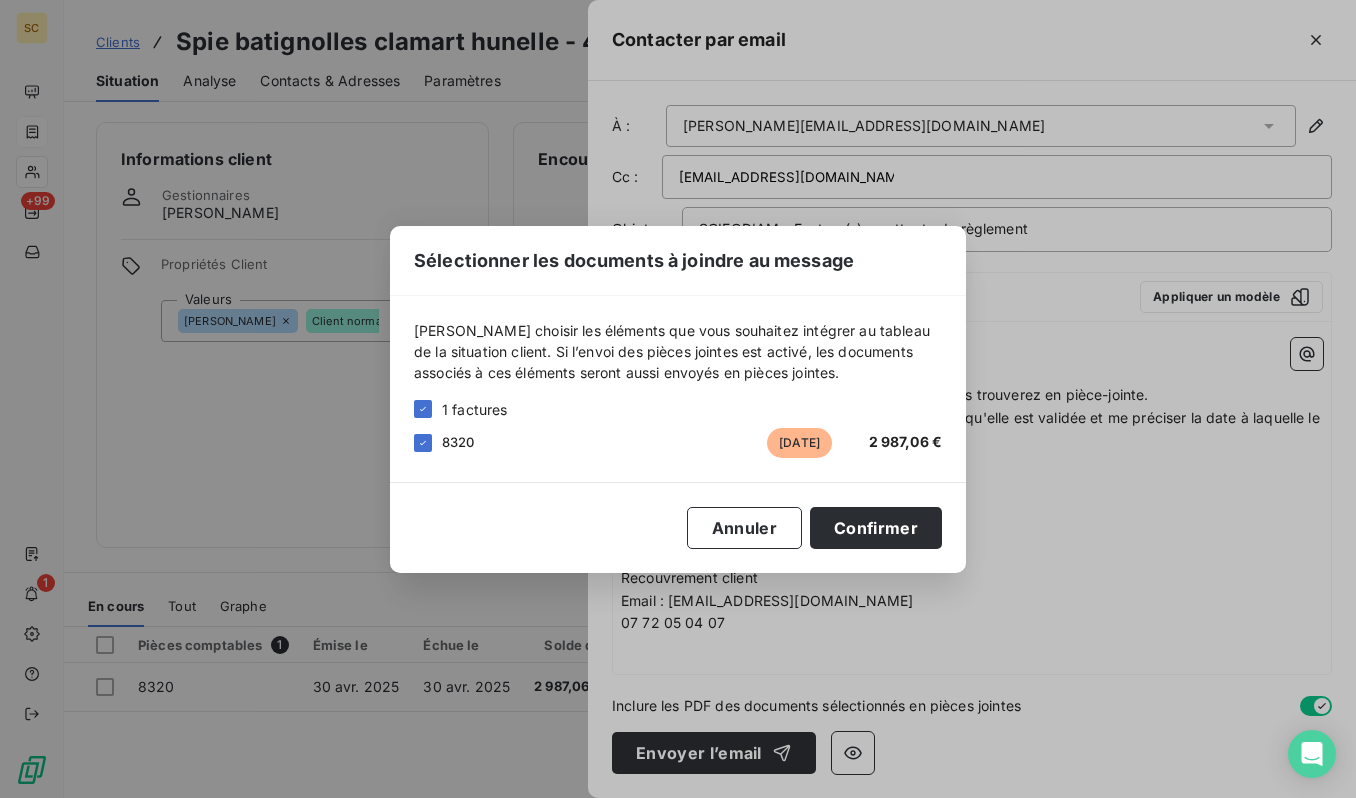 click on "Sélectionner les documents à joindre au message [PERSON_NAME] choisir les éléments que vous souhaitez intégrer au tableau de la situation client. Si l’envoi des pièces jointes est activé, les documents associés à ces éléments seront aussi envoyés en pièces jointes. 1 factures 8320 [DATE]   2 987,06 € Annuler Confirmer" at bounding box center (678, 399) 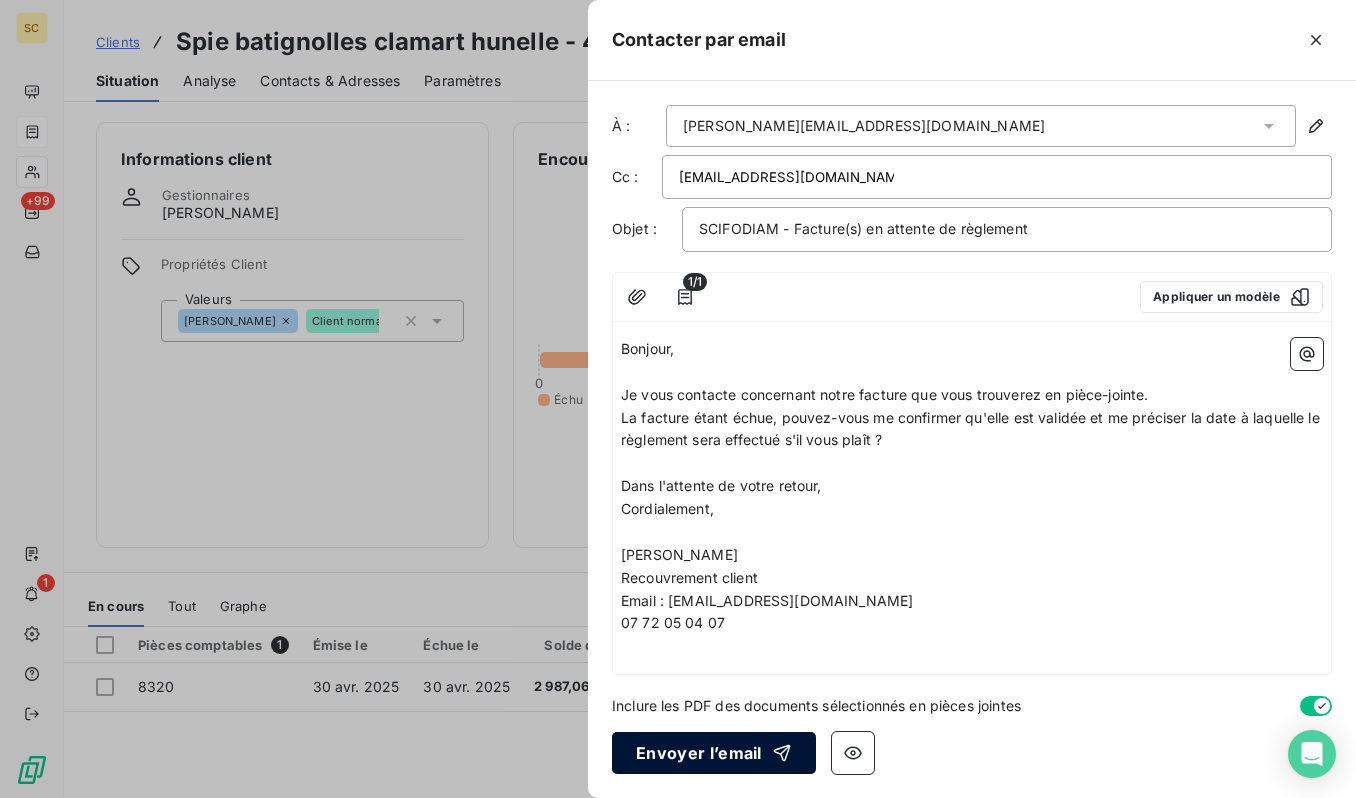 click on "Envoyer l’email" at bounding box center (714, 753) 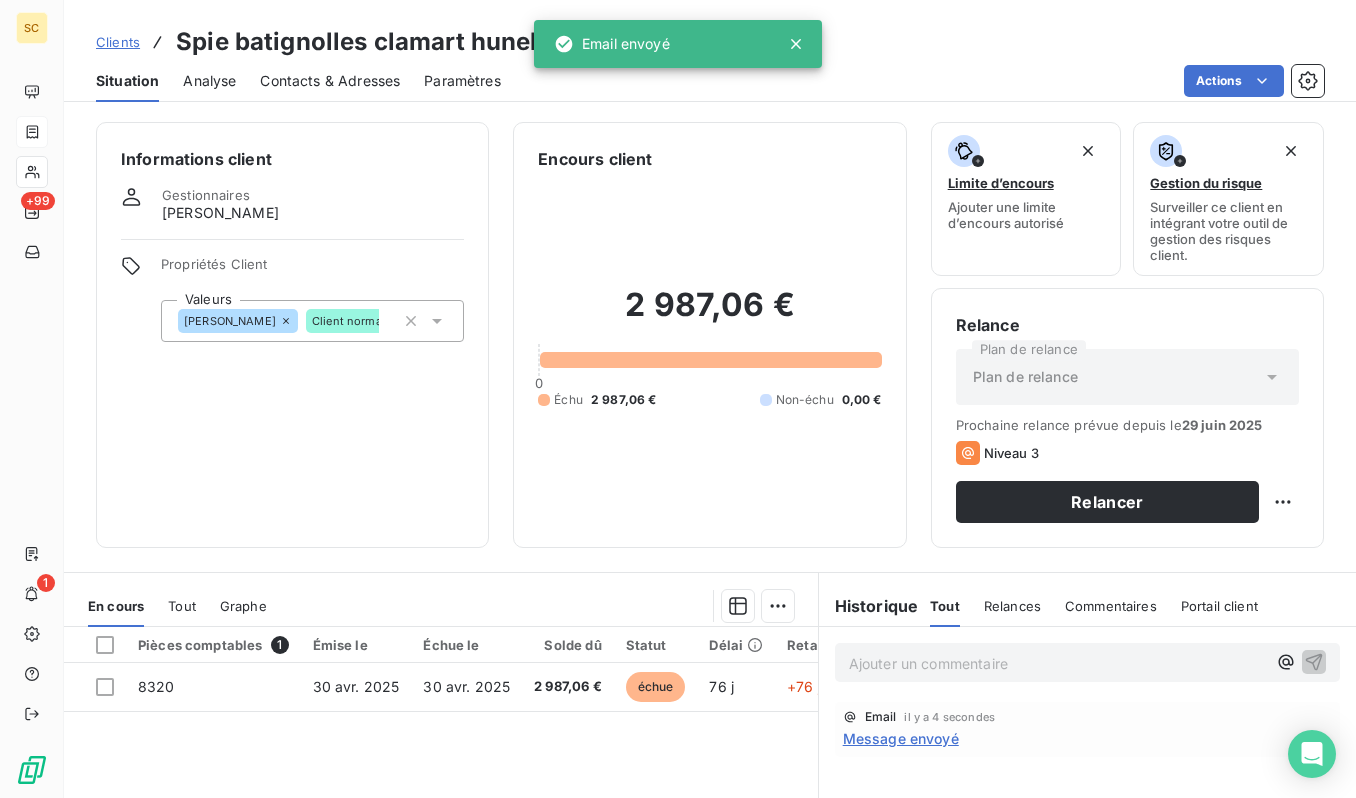 click on "Clients" at bounding box center (118, 42) 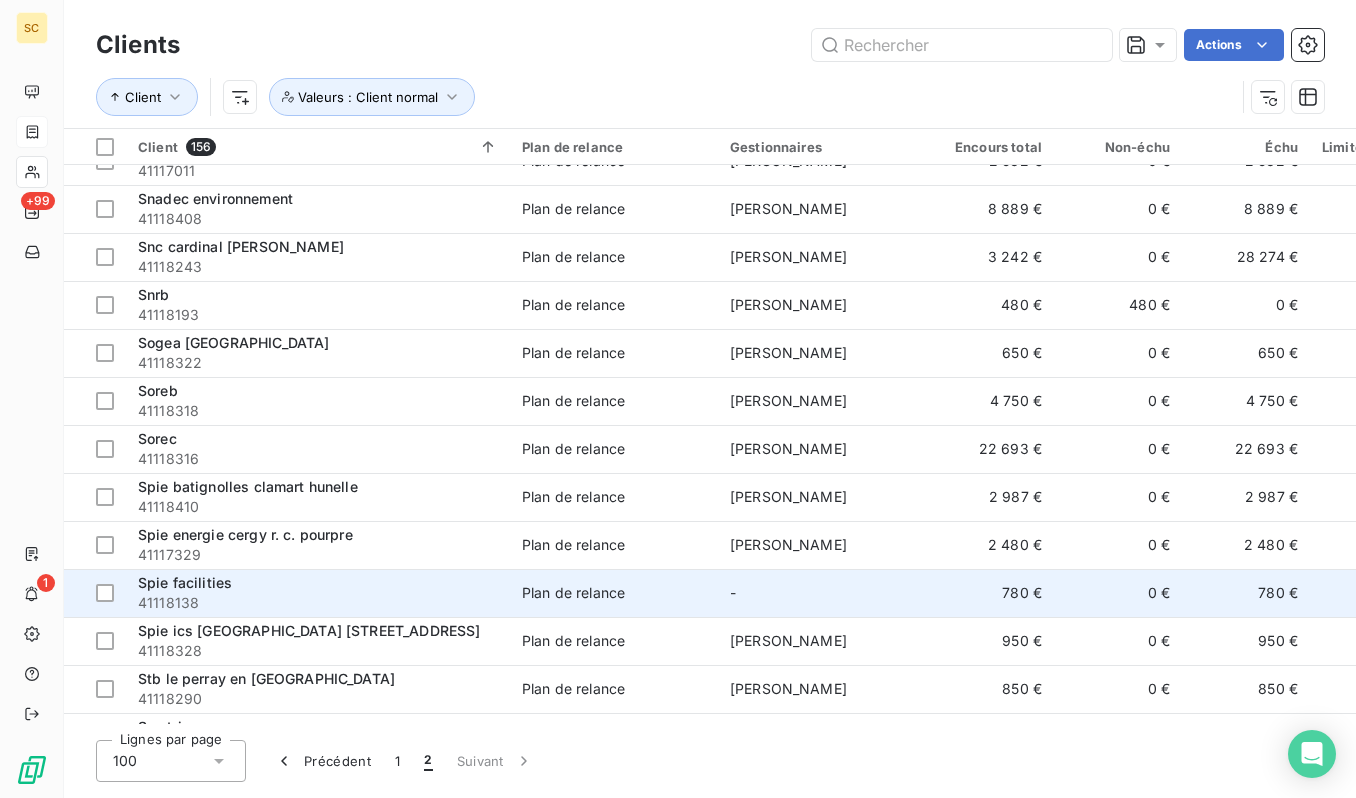scroll, scrollTop: 1942, scrollLeft: 0, axis: vertical 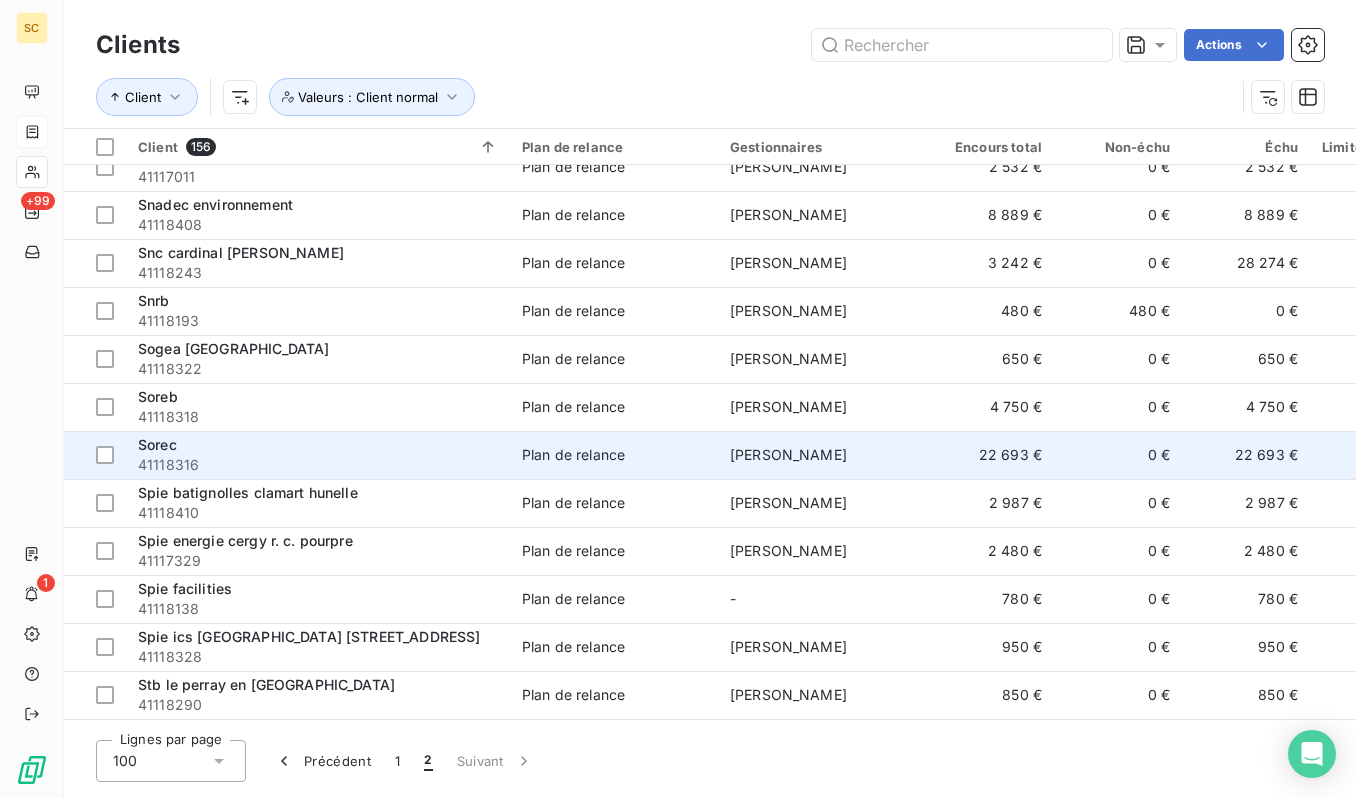 click on "Sorec" at bounding box center (318, 445) 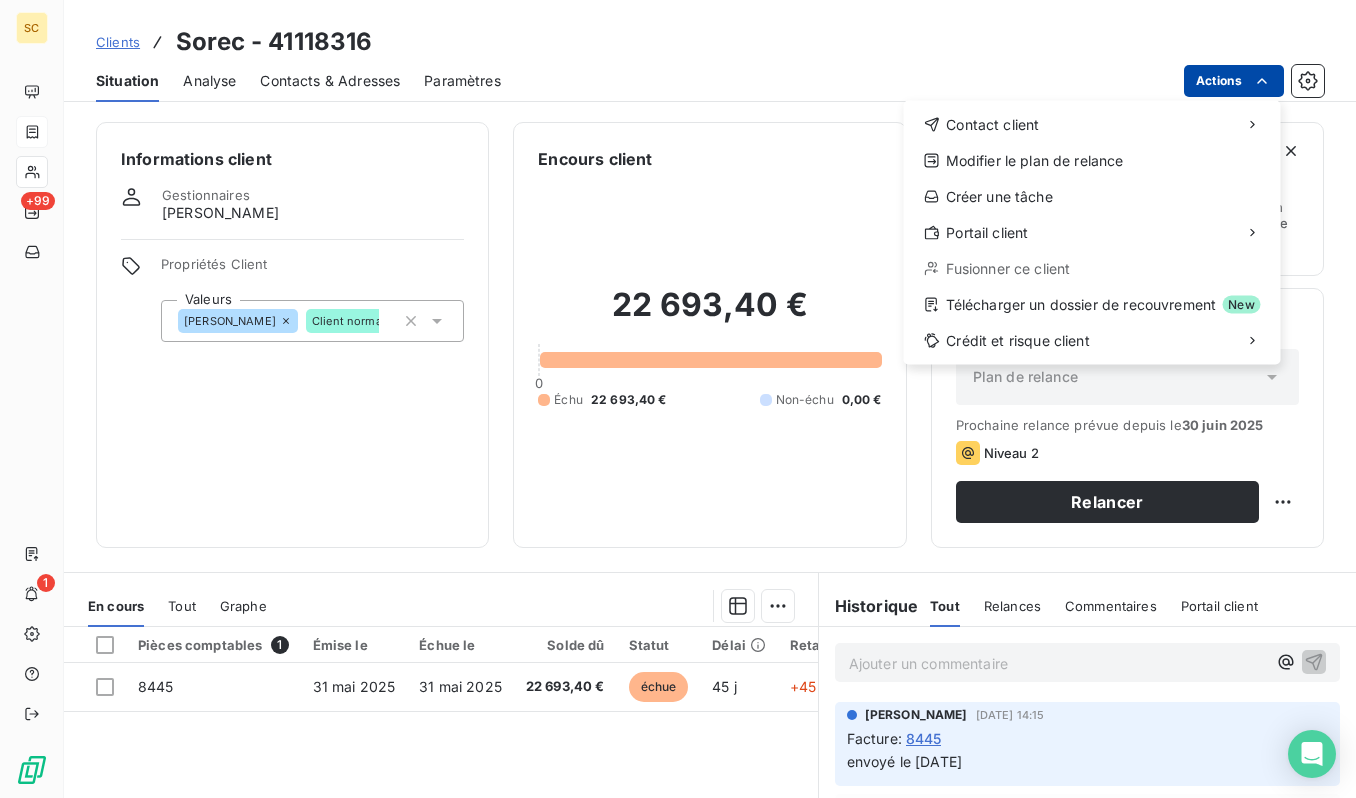 click on "SC +99 1 Clients Sorec - 41118316 Situation Analyse Contacts & Adresses Paramètres Actions Contact client Modifier le plan de relance Créer une tâche Portail client Fusionner ce client Télécharger un dossier de recouvrement New Crédit et risque client Informations client Gestionnaires [PERSON_NAME] Propriétés Client Valeurs [PERSON_NAME] Client normal Encours client   22 693,40 € 0 Échu 22 693,40 € Non-échu 0,00 €     Limite d’encours Ajouter une limite d’encours autorisé Gestion du risque Surveiller ce client en intégrant votre outil de gestion des risques client. Relance Plan de relance Plan de relance Prochaine relance prévue depuis le  [DATE] Niveau 2 Relancer En cours Tout Graphe Pièces comptables 1 Émise le Échue le Solde dû Statut Délai   Retard   Tag relance   8445 [DATE] [DATE] 22 693,40 € échue 45 j +45 j Lignes par page 25 Précédent 1 Suivant Historique Tout Relances Commentaires Portail client Tout Relances Commentaires Portail client" at bounding box center [678, 399] 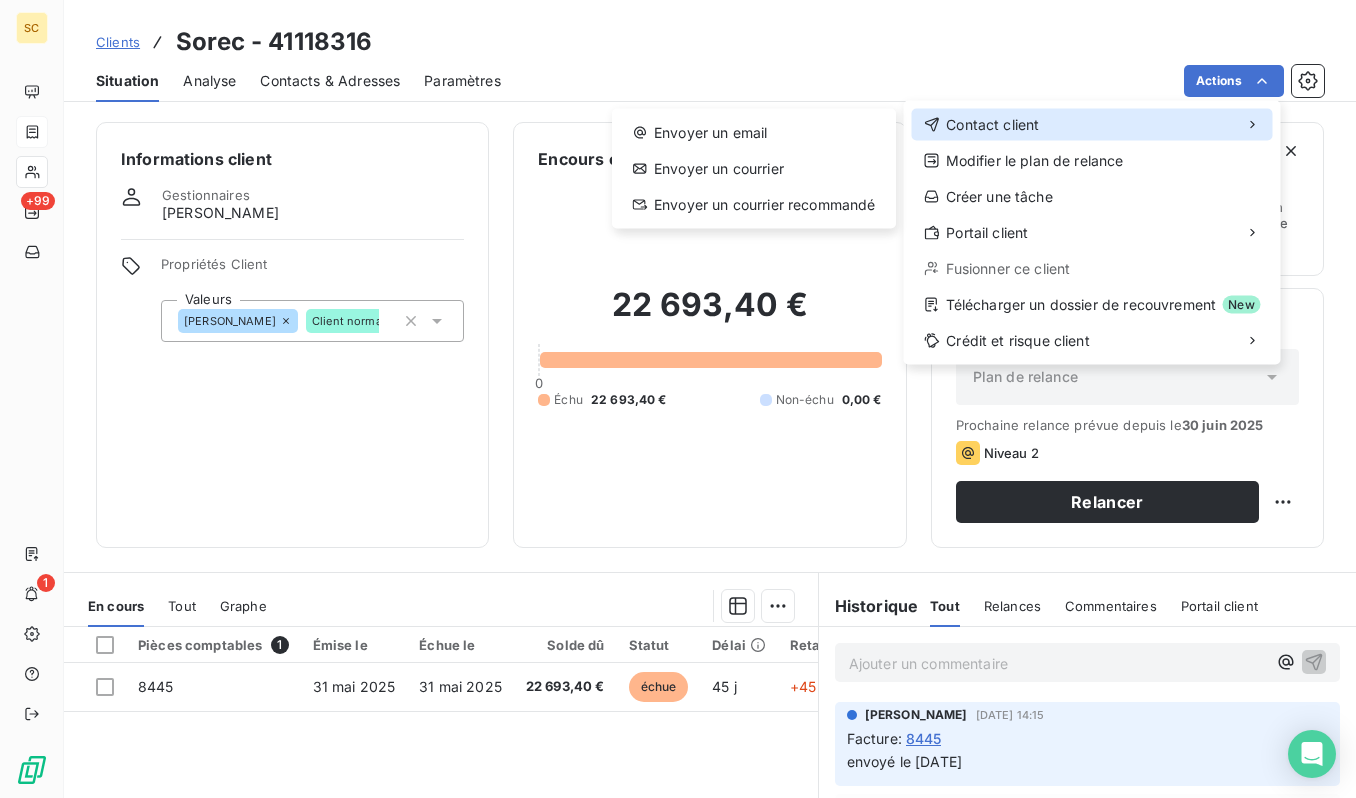 click on "Contact client" at bounding box center [1092, 125] 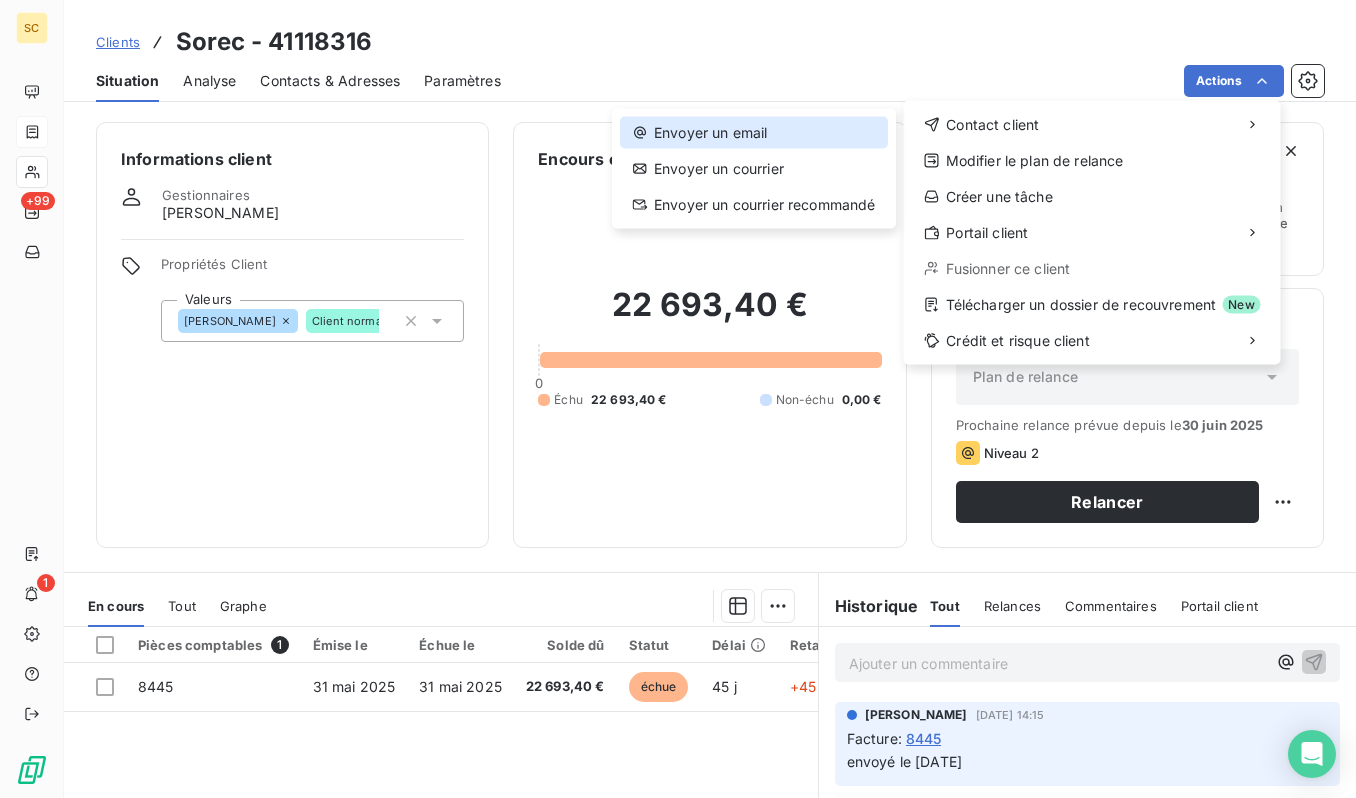 click on "Envoyer un email" at bounding box center [754, 133] 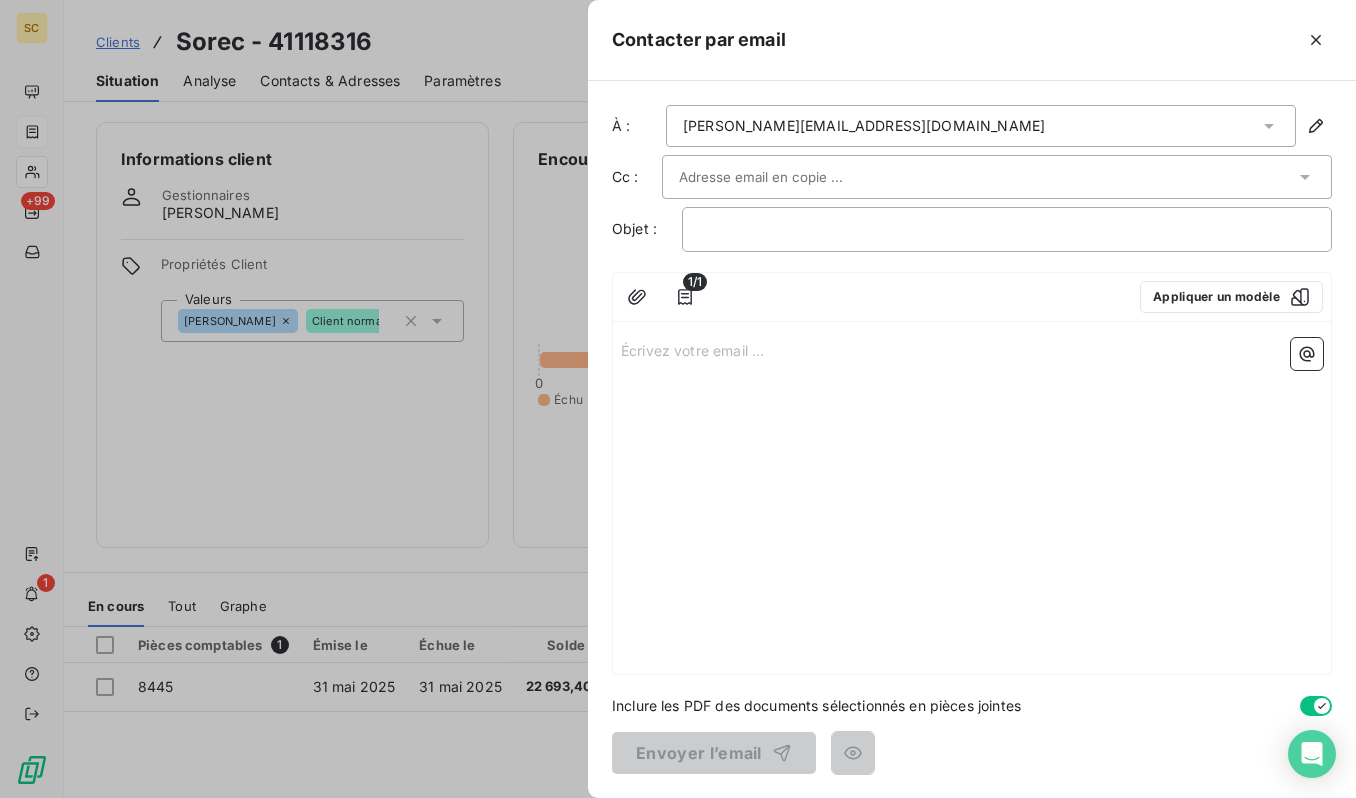 click at bounding box center [987, 177] 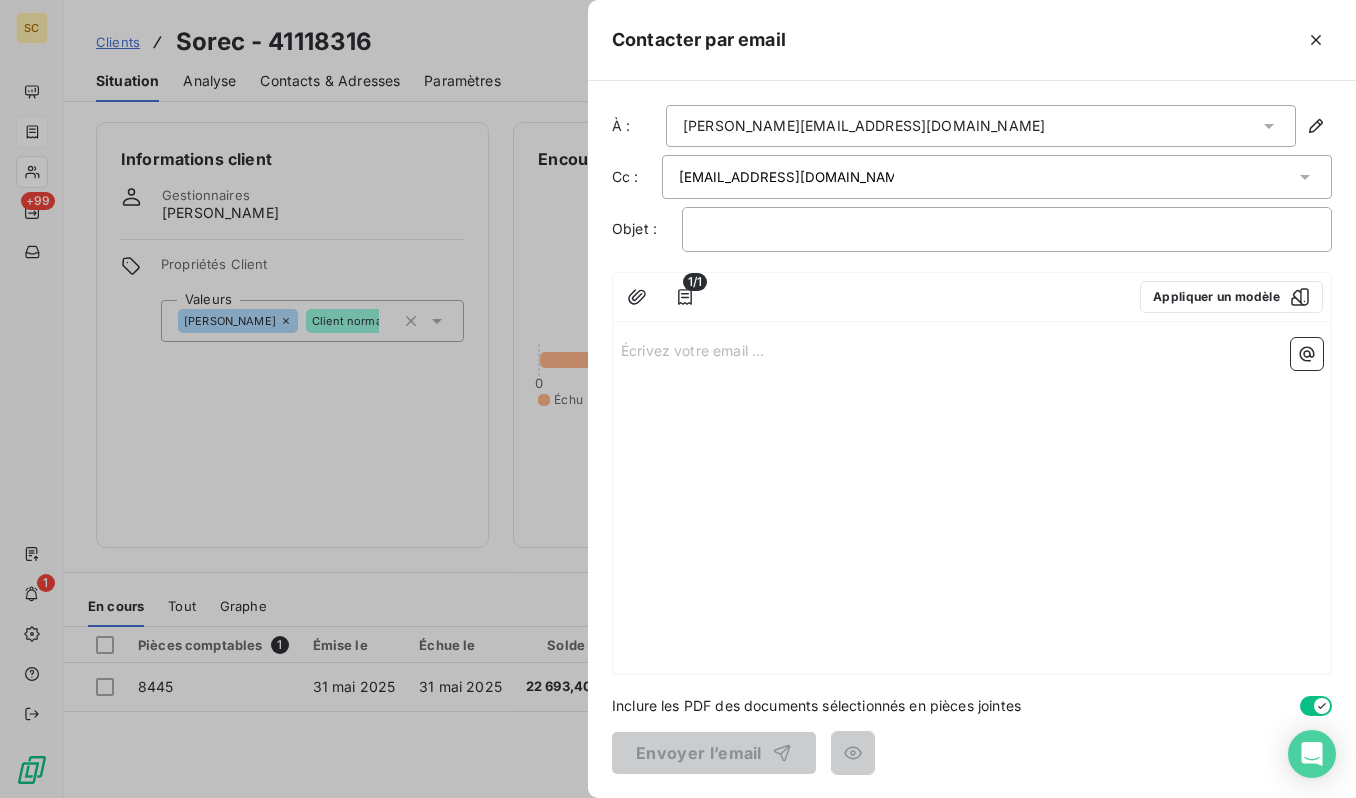 click on "[PERSON_NAME][EMAIL_ADDRESS][DOMAIN_NAME]" at bounding box center [864, 126] 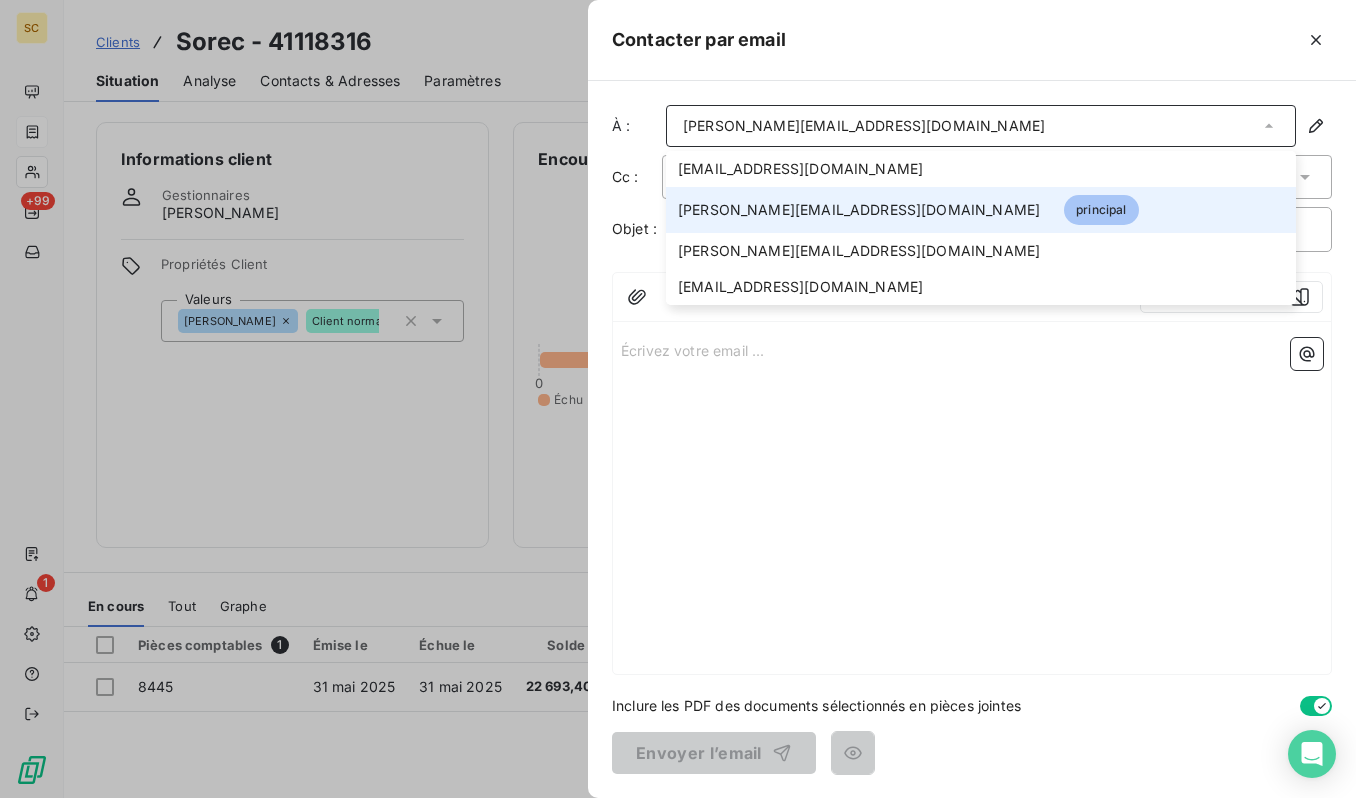click on "[PERSON_NAME][EMAIL_ADDRESS][DOMAIN_NAME]" at bounding box center [859, 210] 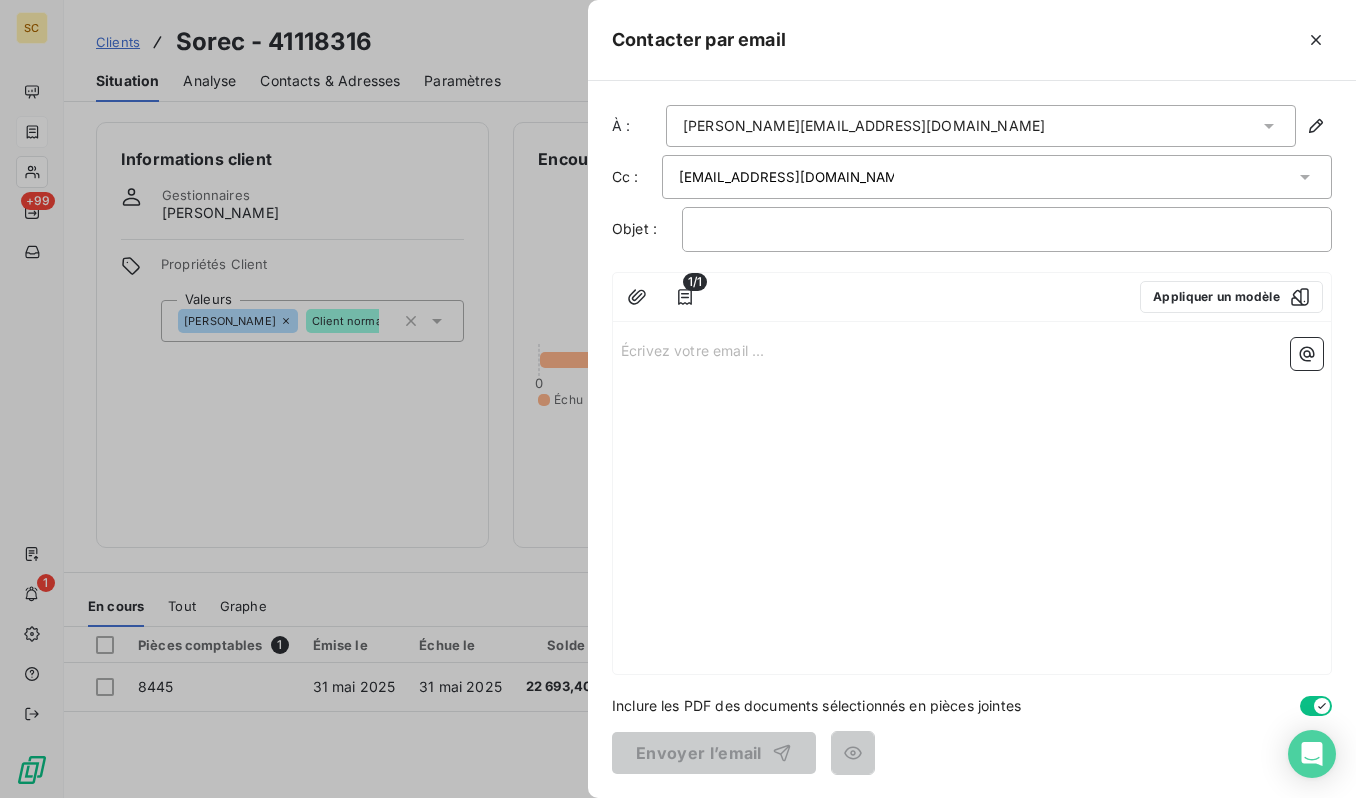 click on "[EMAIL_ADDRESS][DOMAIN_NAME]" at bounding box center (987, 177) 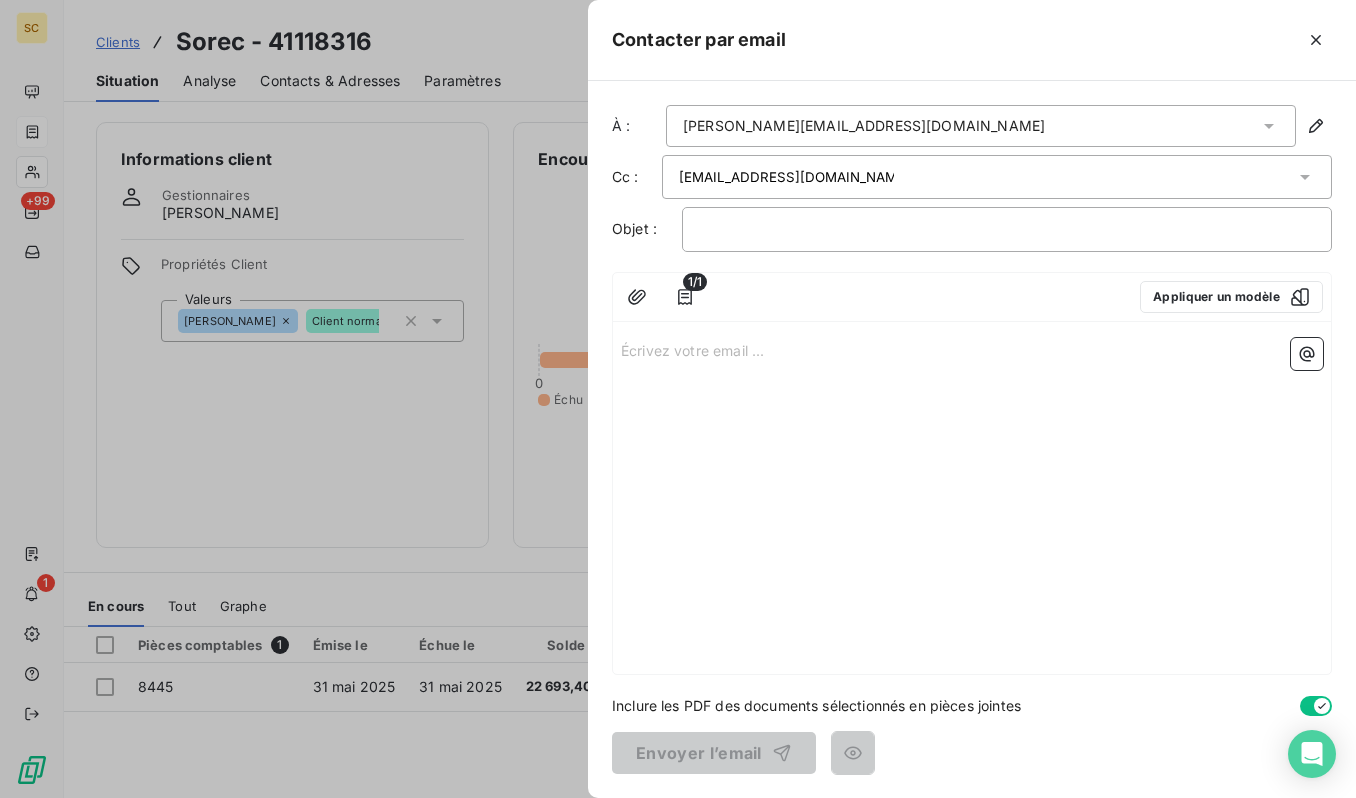 drag, startPoint x: 1059, startPoint y: 287, endPoint x: 983, endPoint y: 273, distance: 77.27872 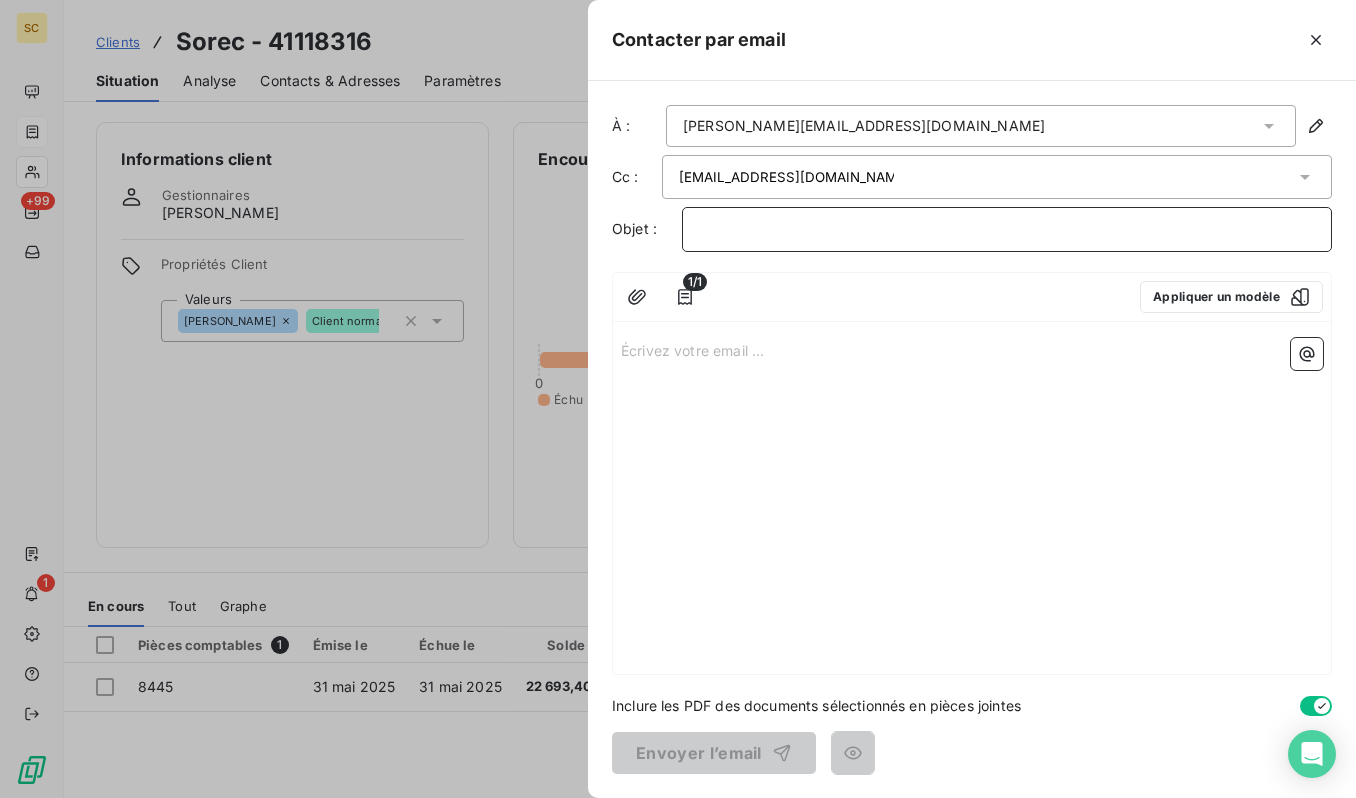 drag, startPoint x: 905, startPoint y: 221, endPoint x: 858, endPoint y: 173, distance: 67.17886 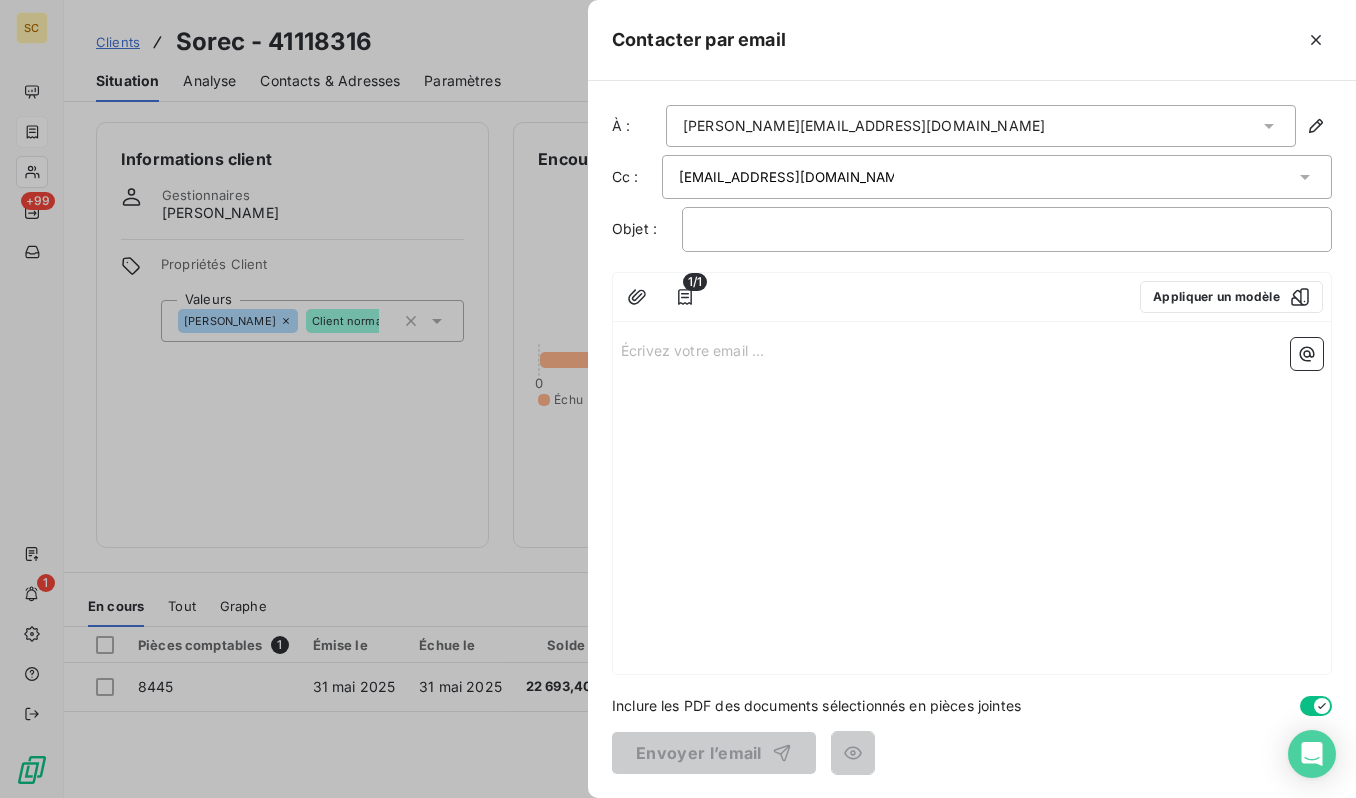 click on "[EMAIL_ADDRESS][DOMAIN_NAME]" at bounding box center [987, 177] 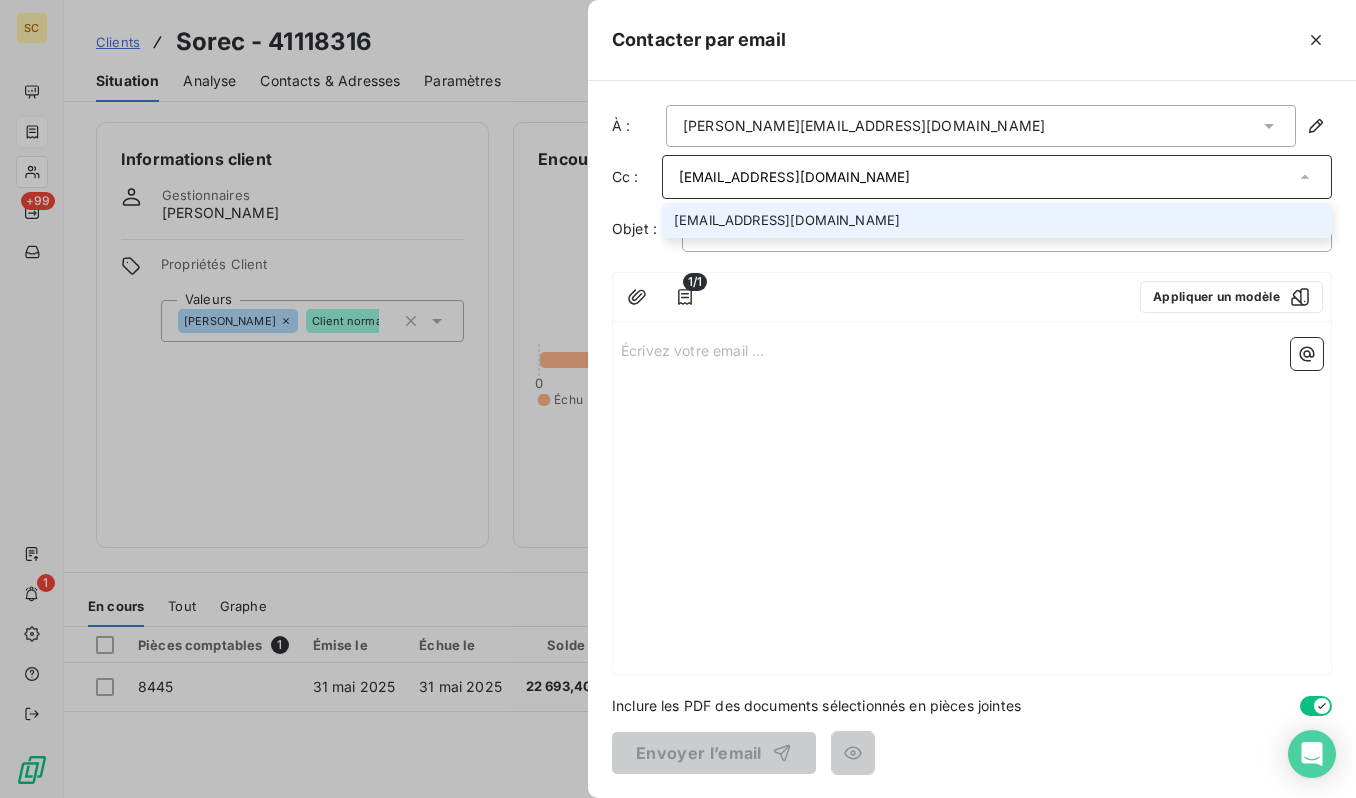 click on "[PERSON_NAME][EMAIL_ADDRESS][DOMAIN_NAME]" at bounding box center [981, 126] 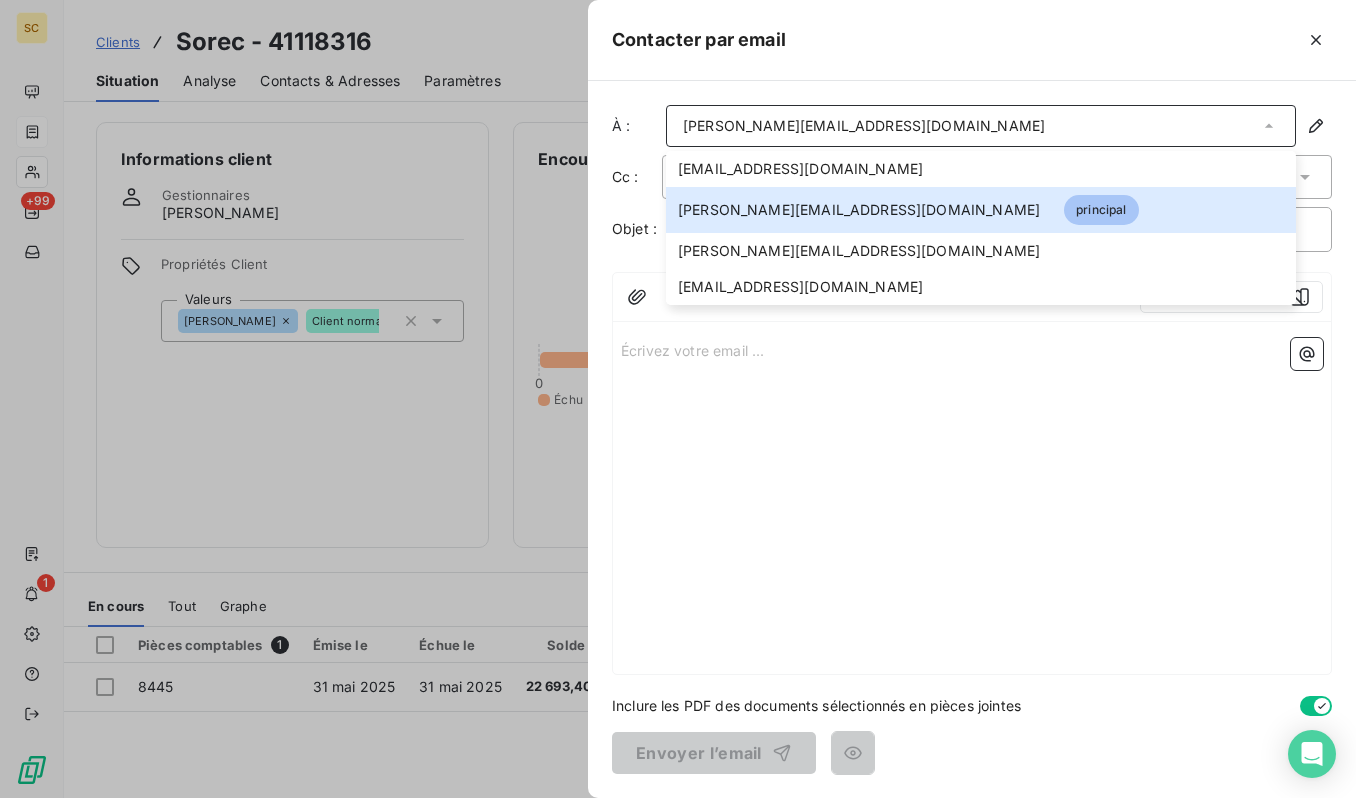 click on "À :" at bounding box center (637, 126) 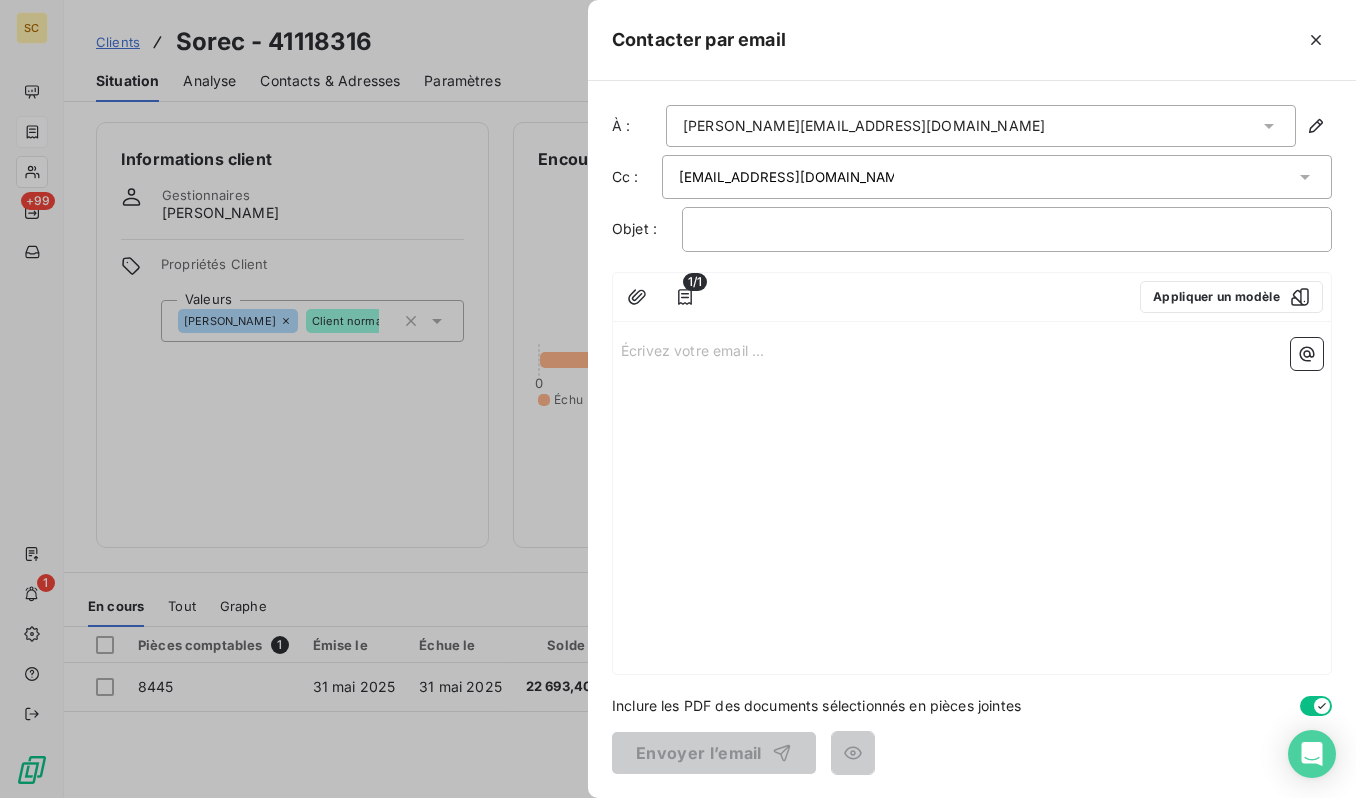click 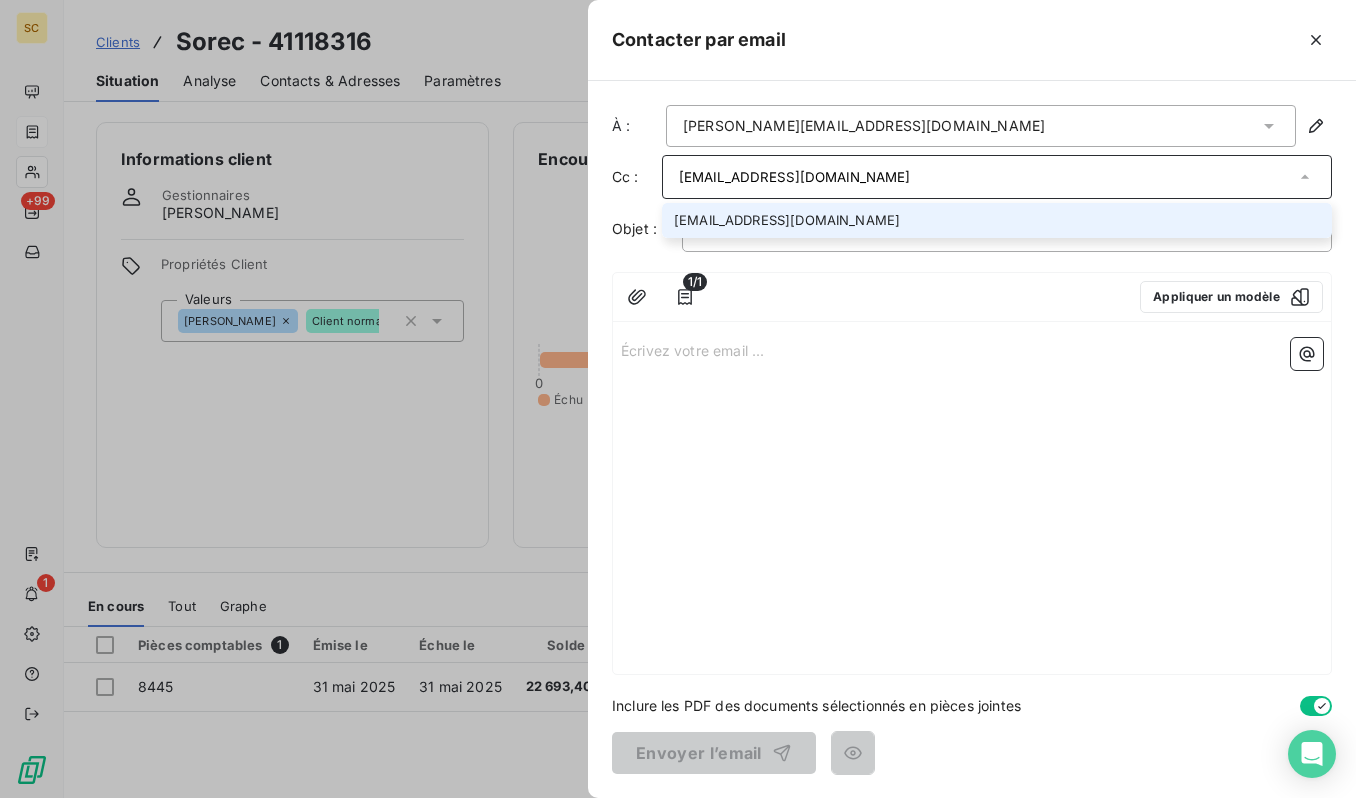 click on "[EMAIL_ADDRESS][DOMAIN_NAME]" at bounding box center [997, 220] 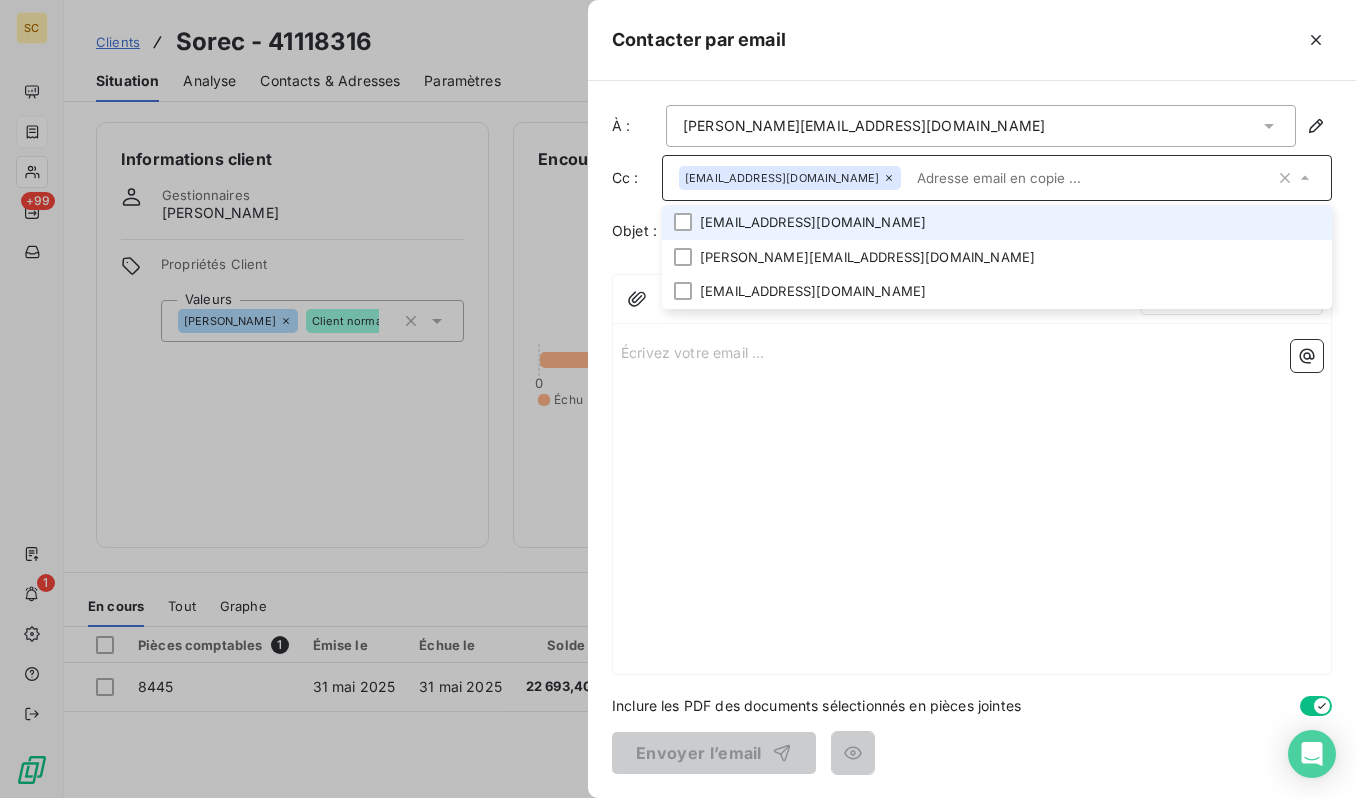 click on "[EMAIL_ADDRESS][DOMAIN_NAME]" at bounding box center [997, 222] 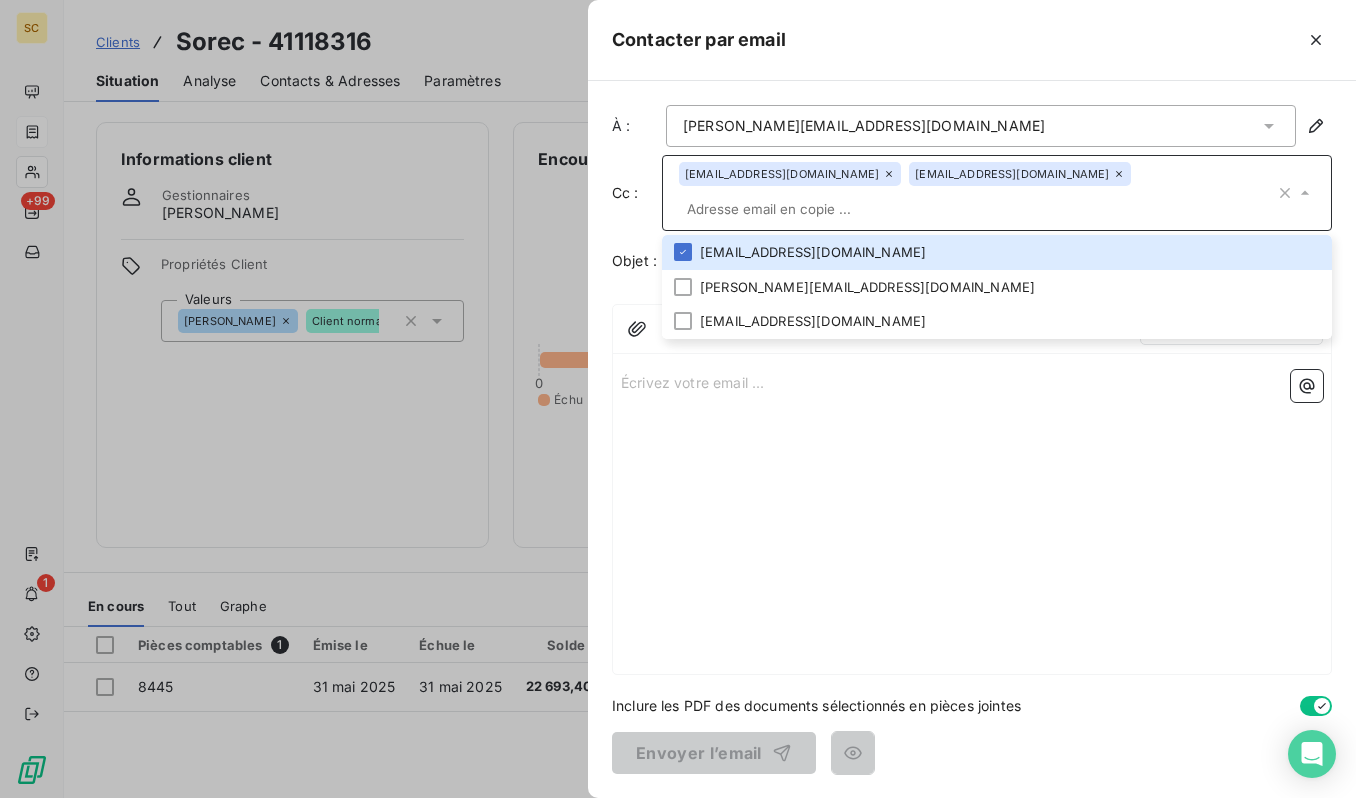 click on "Écrivez votre email ... ﻿" at bounding box center [972, 518] 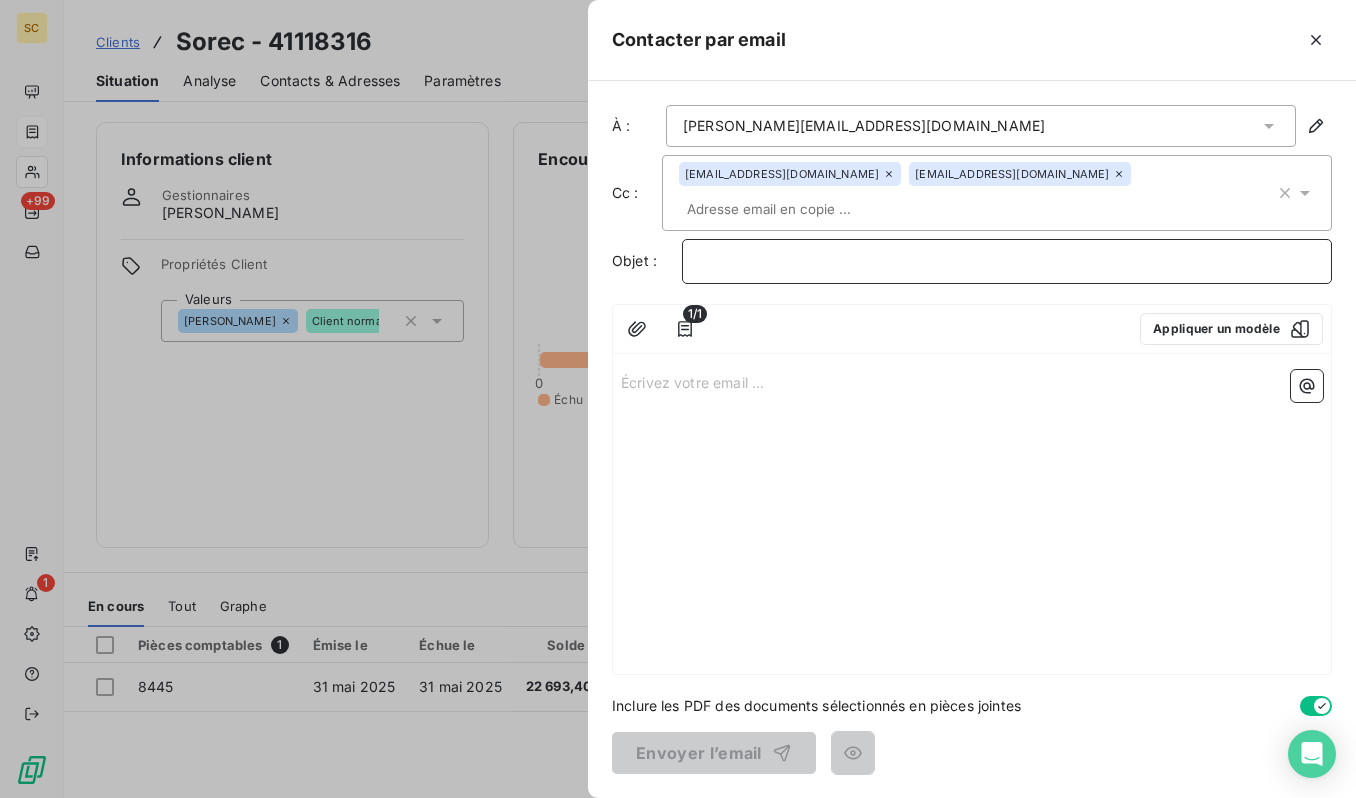 click on "﻿" at bounding box center [1007, 261] 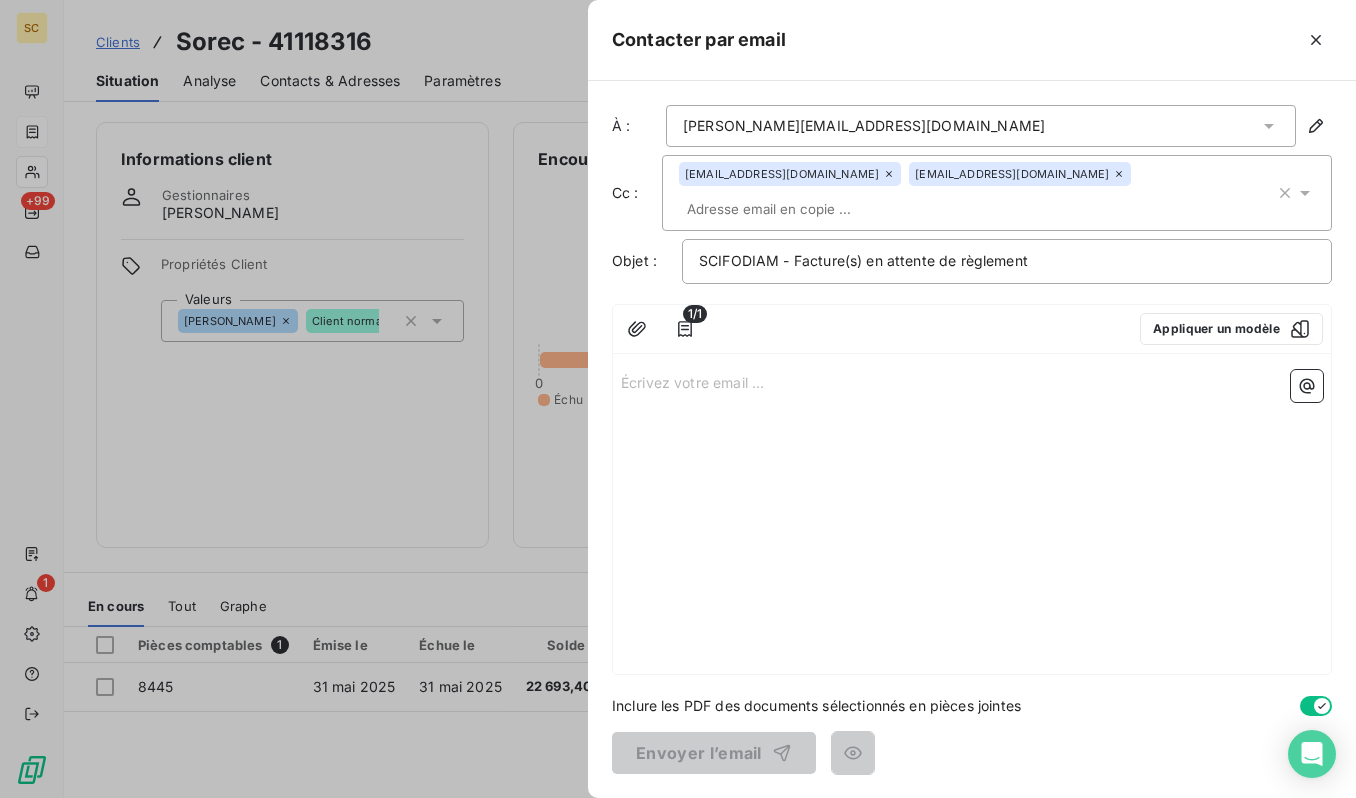 click on "Écrivez votre email ... ﻿" at bounding box center [972, 518] 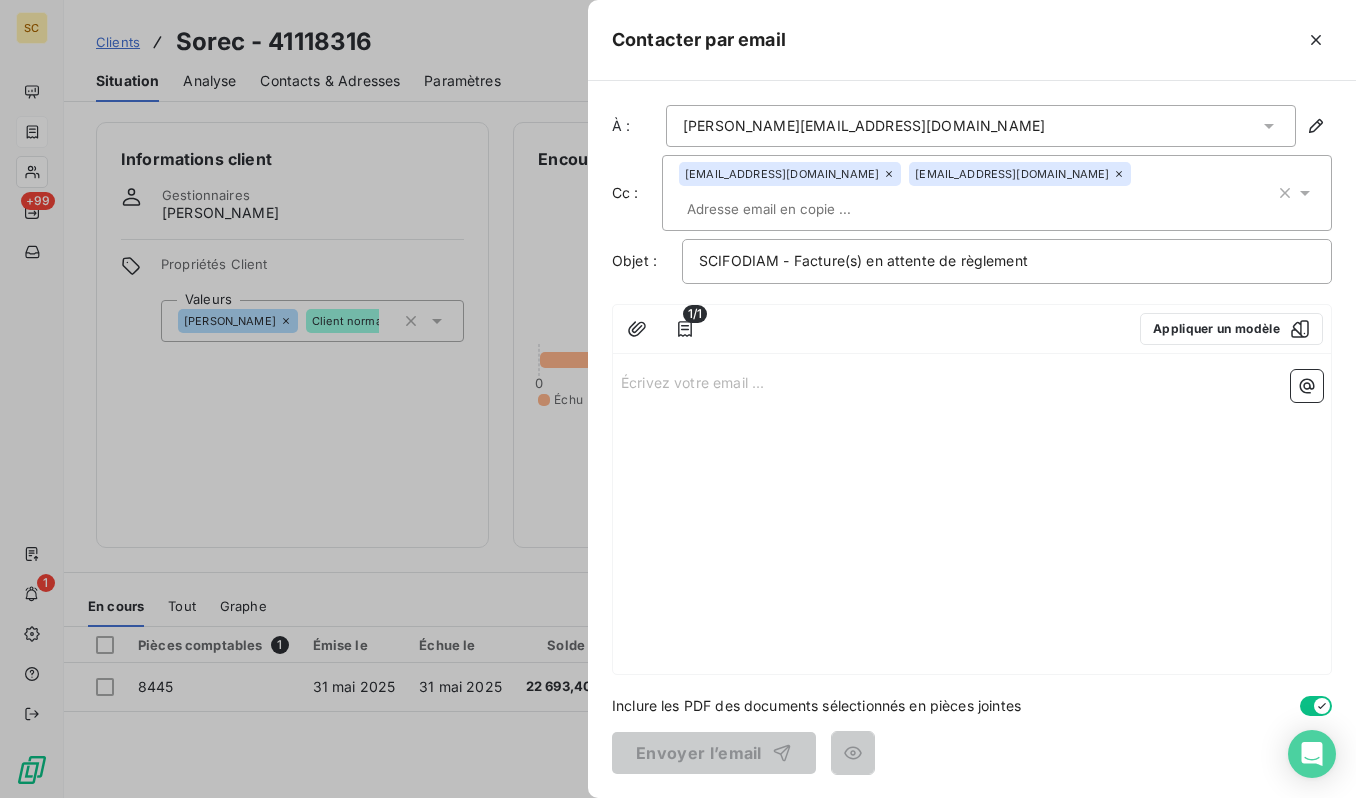 click on "Écrivez votre email ... ﻿" at bounding box center (972, 381) 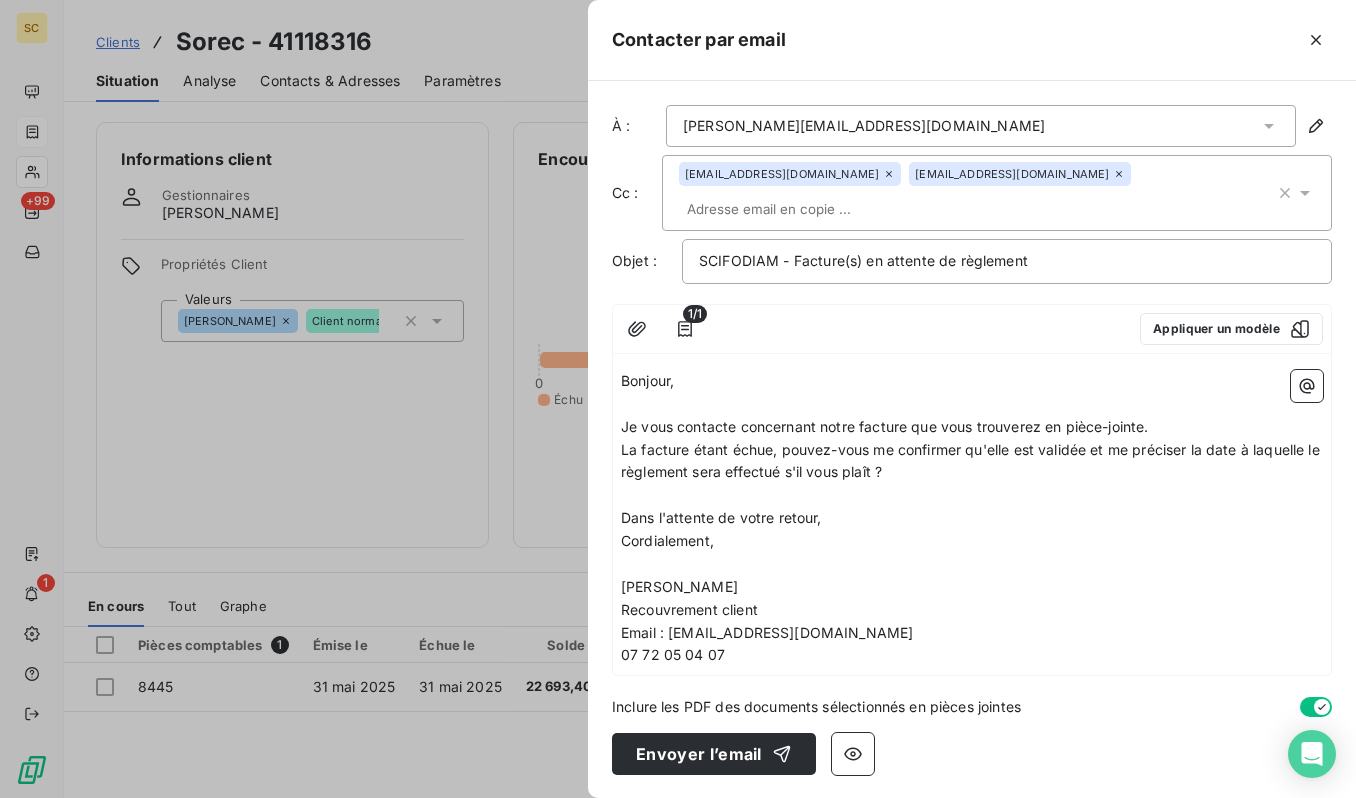 click on "Recouvrement client" at bounding box center (972, 610) 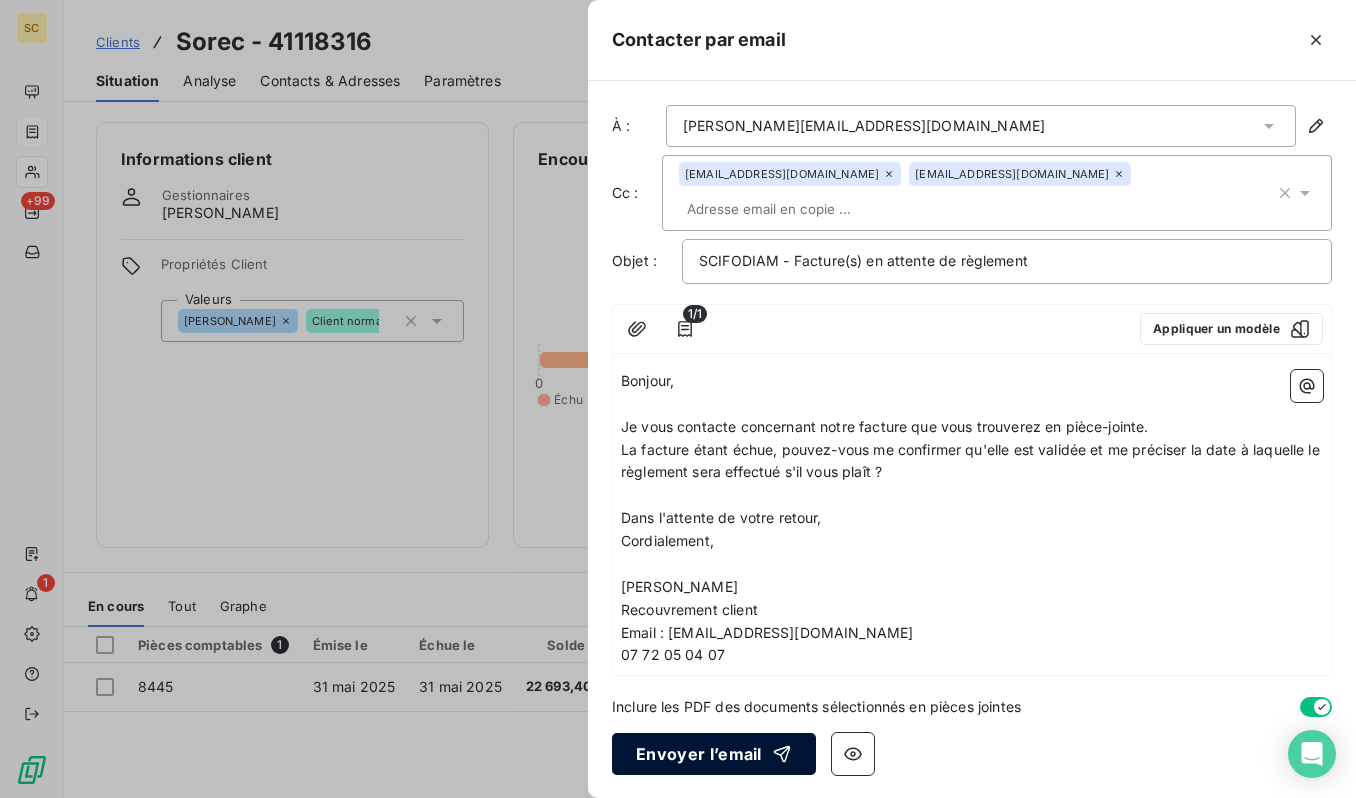 click on "Envoyer l’email" at bounding box center [714, 754] 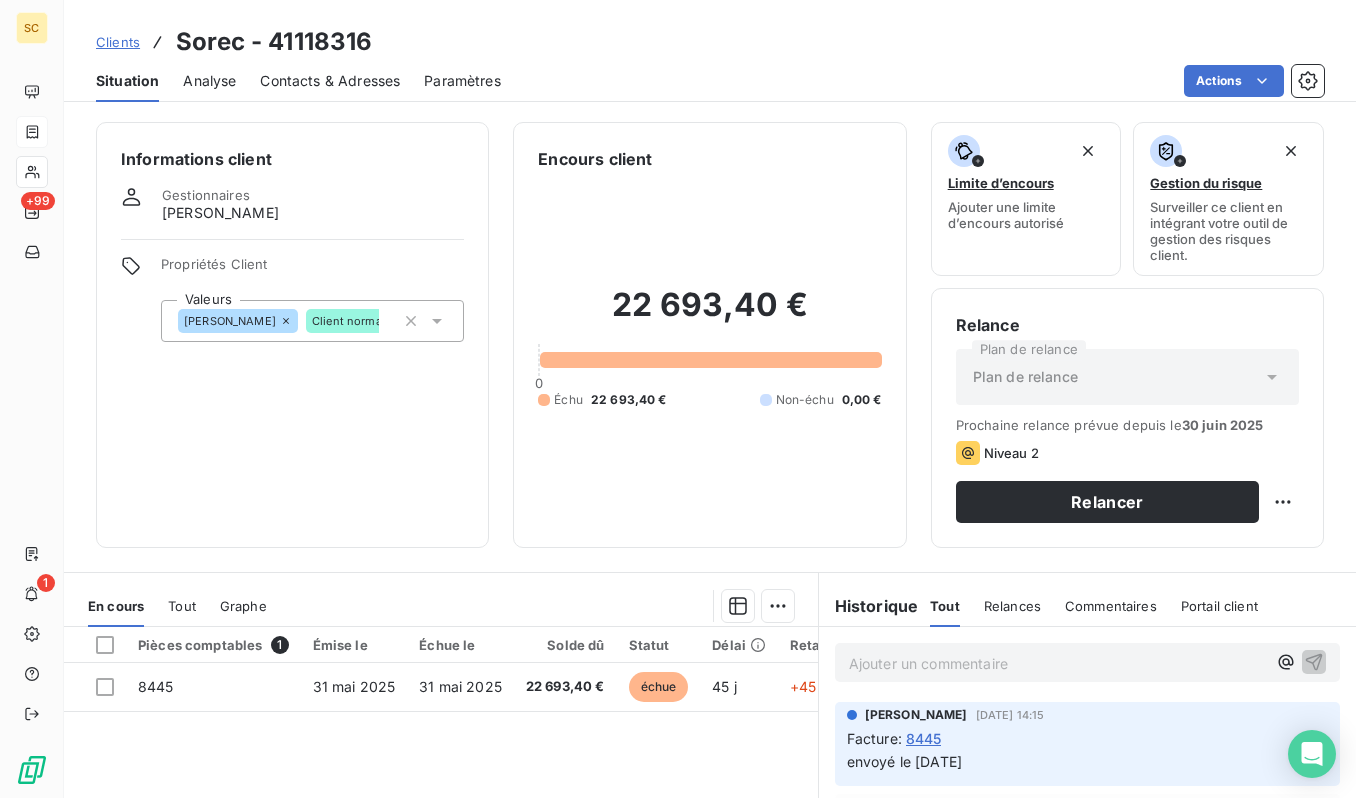 click on "Clients" at bounding box center (118, 42) 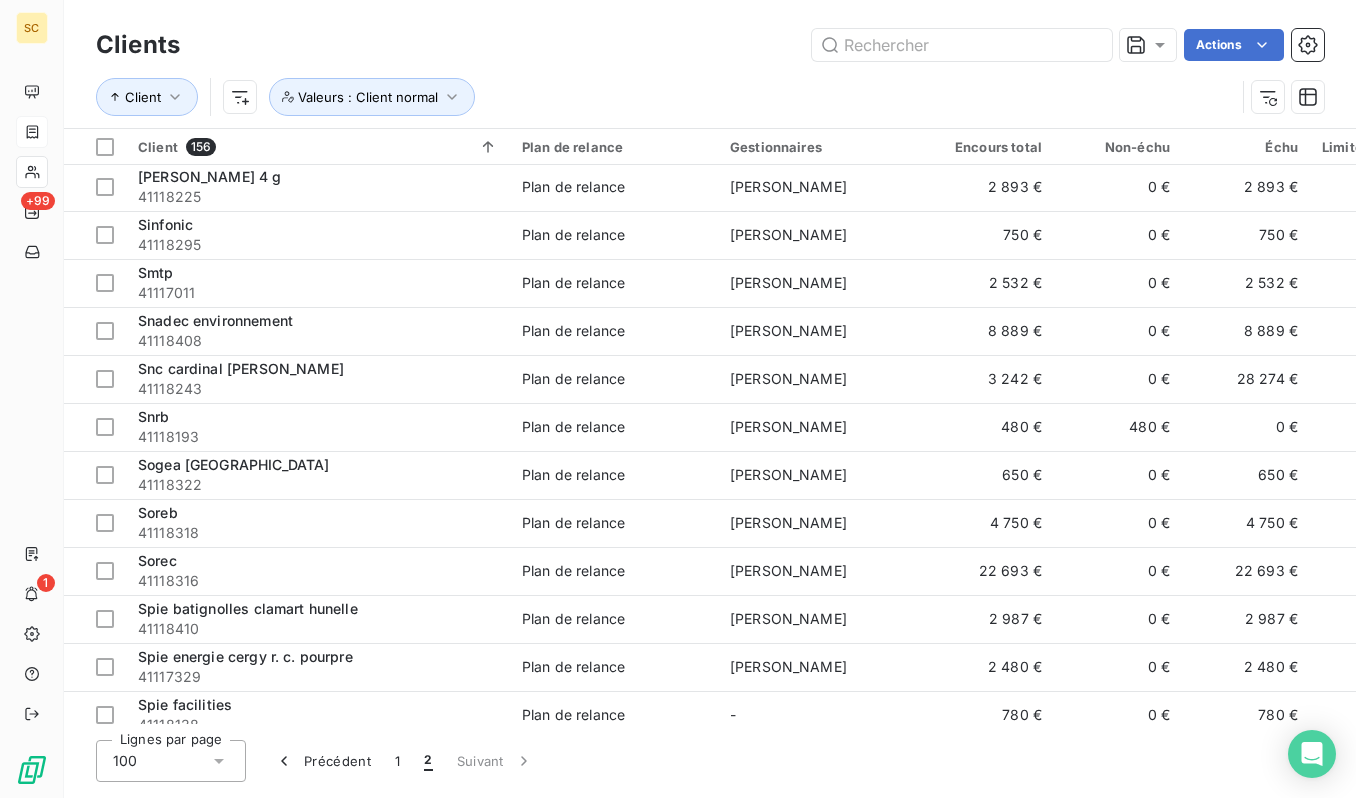 scroll, scrollTop: 1822, scrollLeft: 0, axis: vertical 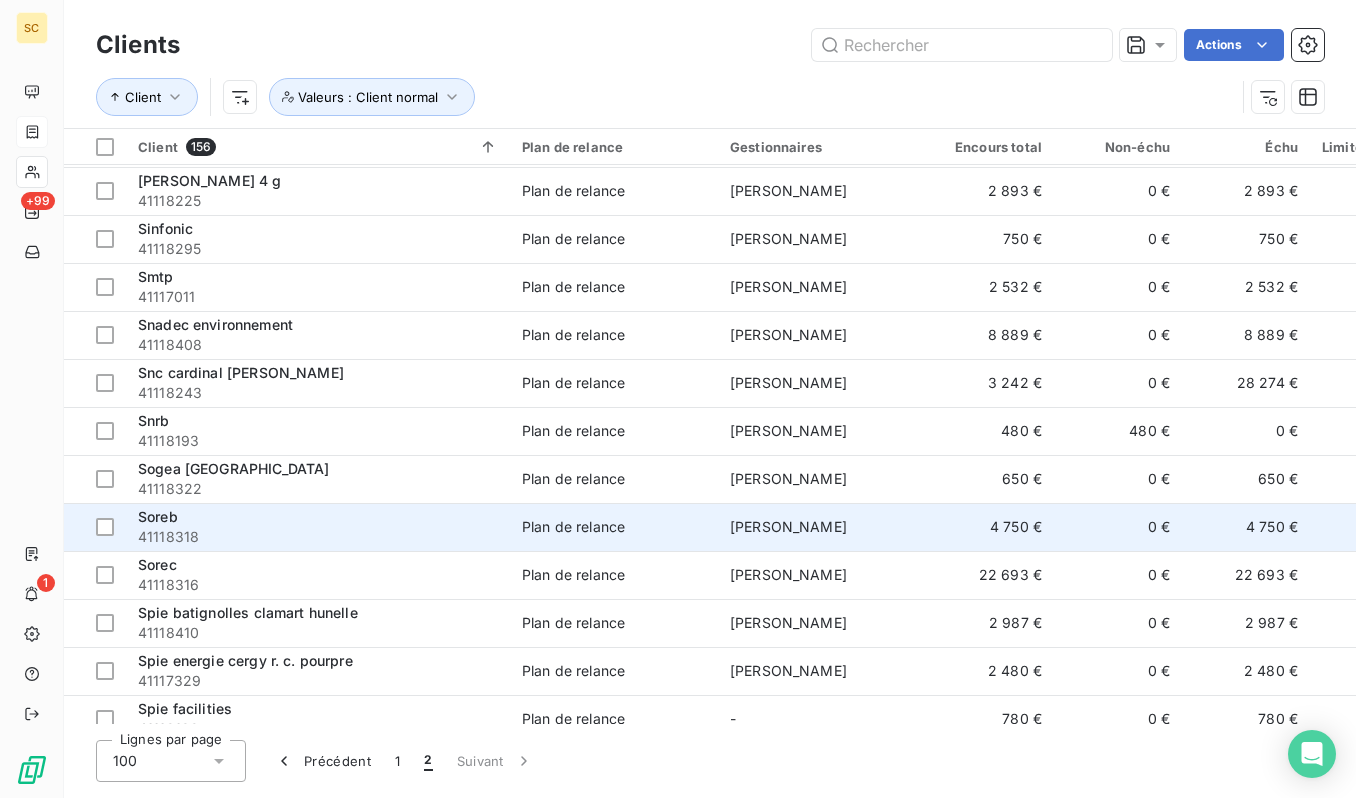 click on "41118318" at bounding box center [318, 537] 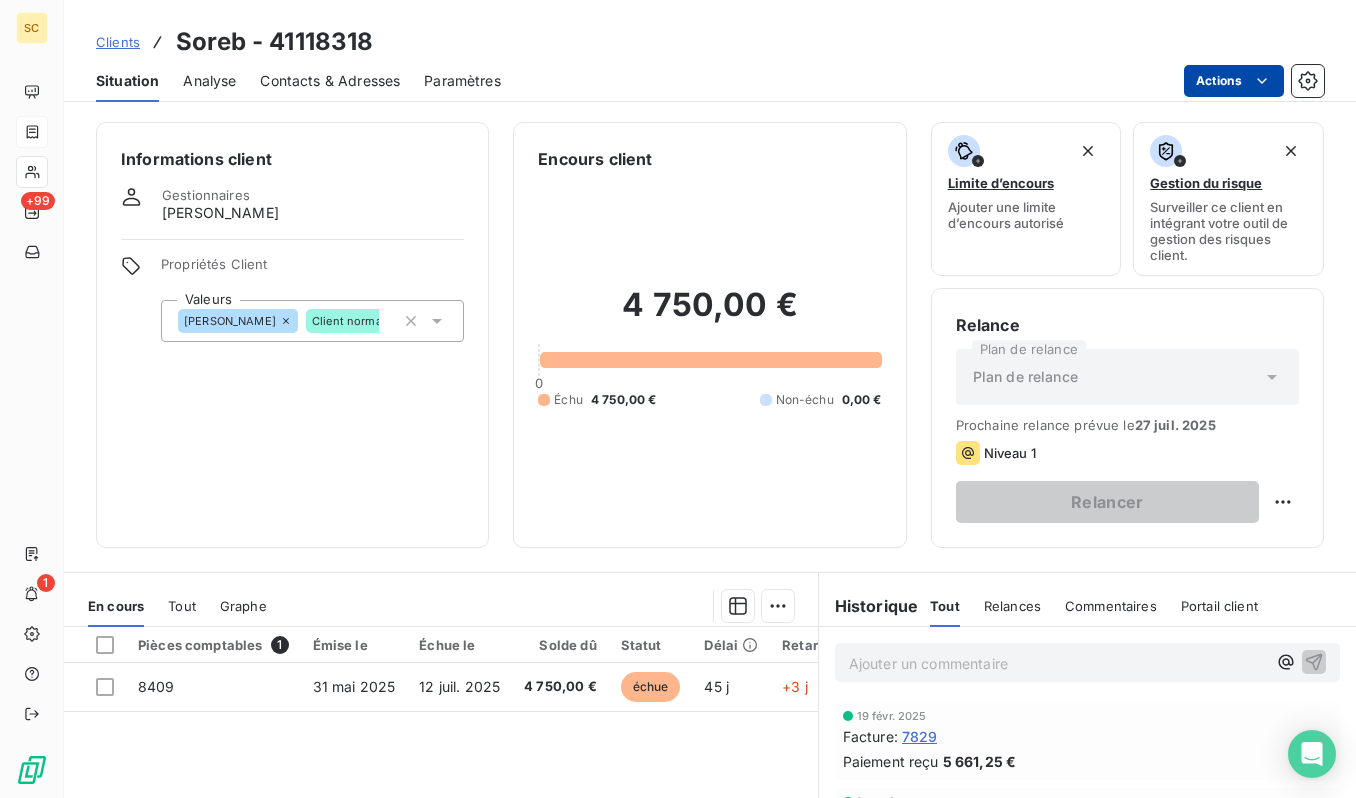 click on "SC +99 1 Clients Soreb - 41118318 Situation Analyse Contacts & Adresses Paramètres Actions Informations client Gestionnaires [PERSON_NAME] Propriétés Client Valeurs [PERSON_NAME] Client normal Encours client   4 750,00 € 0 Échu 4 750,00 € Non-échu 0,00 €     Limite d’encours Ajouter une limite d’encours autorisé Gestion du risque Surveiller ce client en intégrant votre outil de gestion des risques client. Relance Plan de relance Plan de relance Prochaine relance prévue le  [DATE] Niveau 1 Relancer En cours Tout Graphe Pièces comptables 1 Émise le Échue le Solde dû Statut Délai   Retard   Tag relance   8409 [DATE] [DATE] 4 750,00 € échue 45 j +3 j Lignes par page 25 Précédent 1 Suivant Historique Tout Relances Commentaires Portail client Tout Relances Commentaires Portail client Ajouter un commentaire ﻿ [DATE] Facture  : 7829 Paiement reçu 5 661,25 € [DATE] Facture  : 4574 Paiement reçu 5 000,00 €" at bounding box center [678, 399] 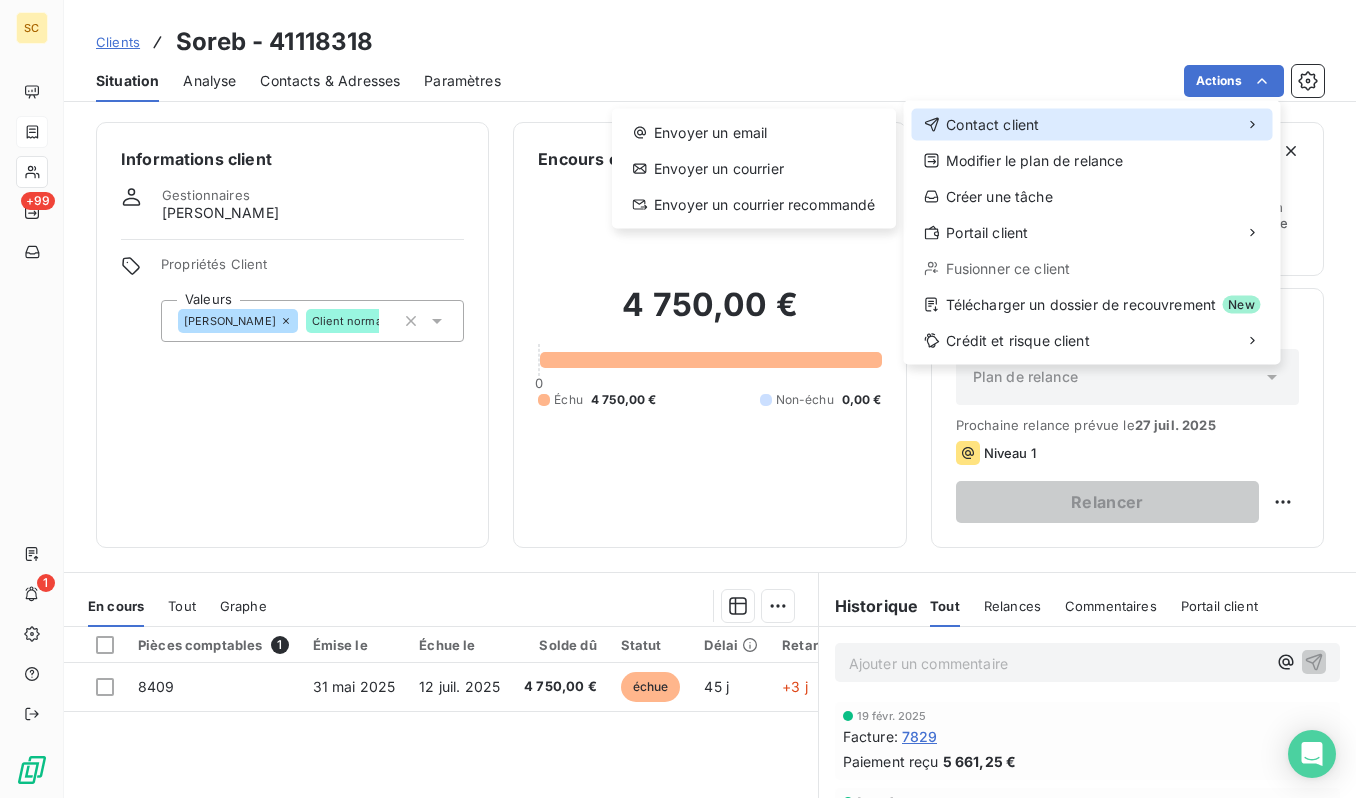 click on "Contact client" at bounding box center (1092, 125) 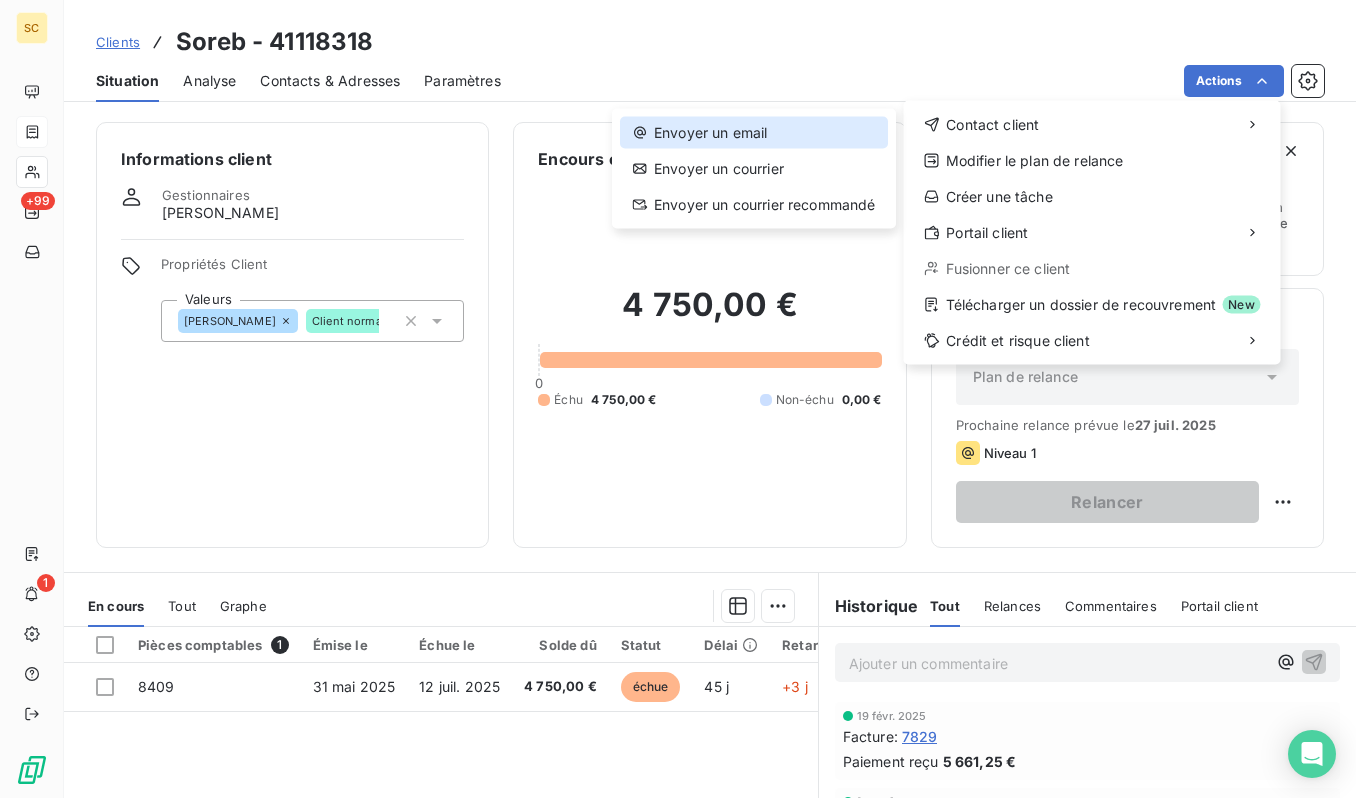 click on "Envoyer un email" at bounding box center [754, 133] 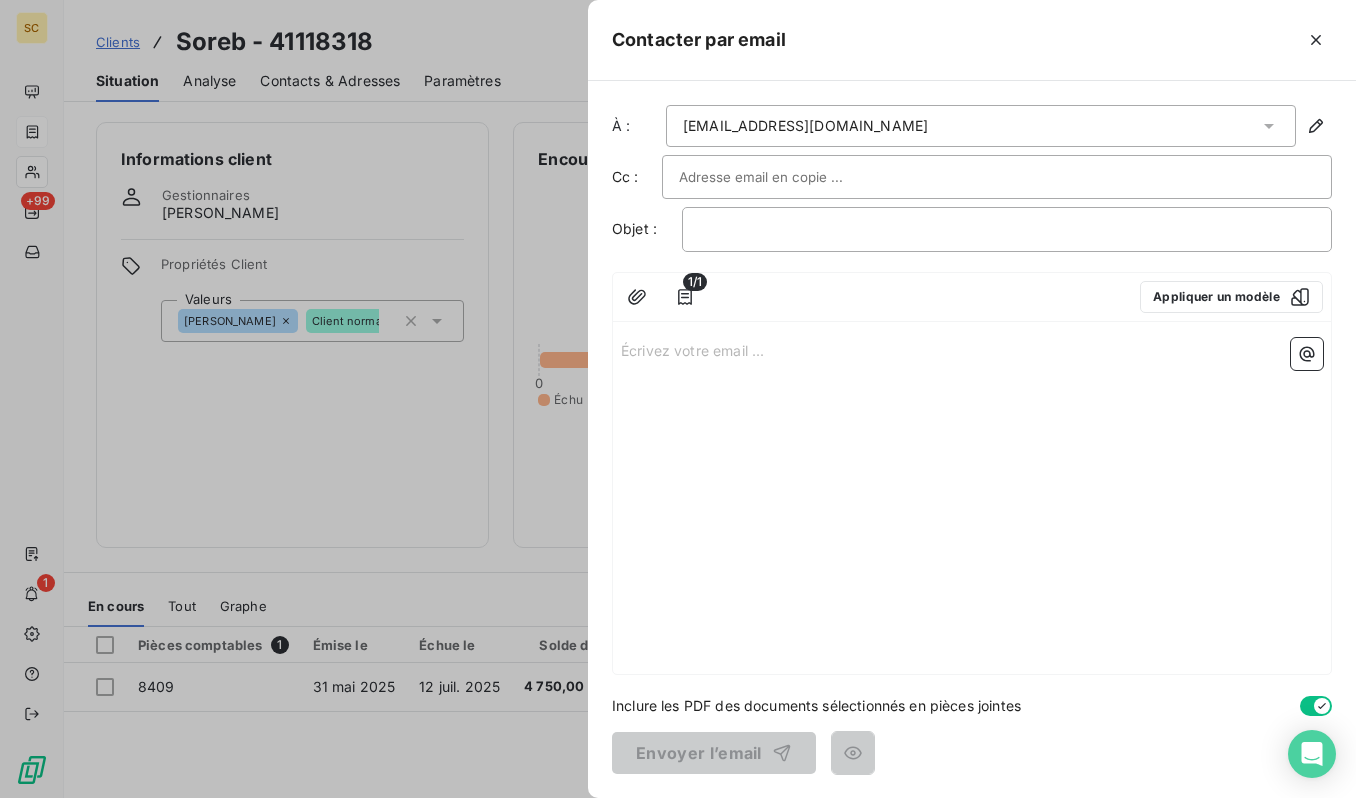 click at bounding box center (997, 177) 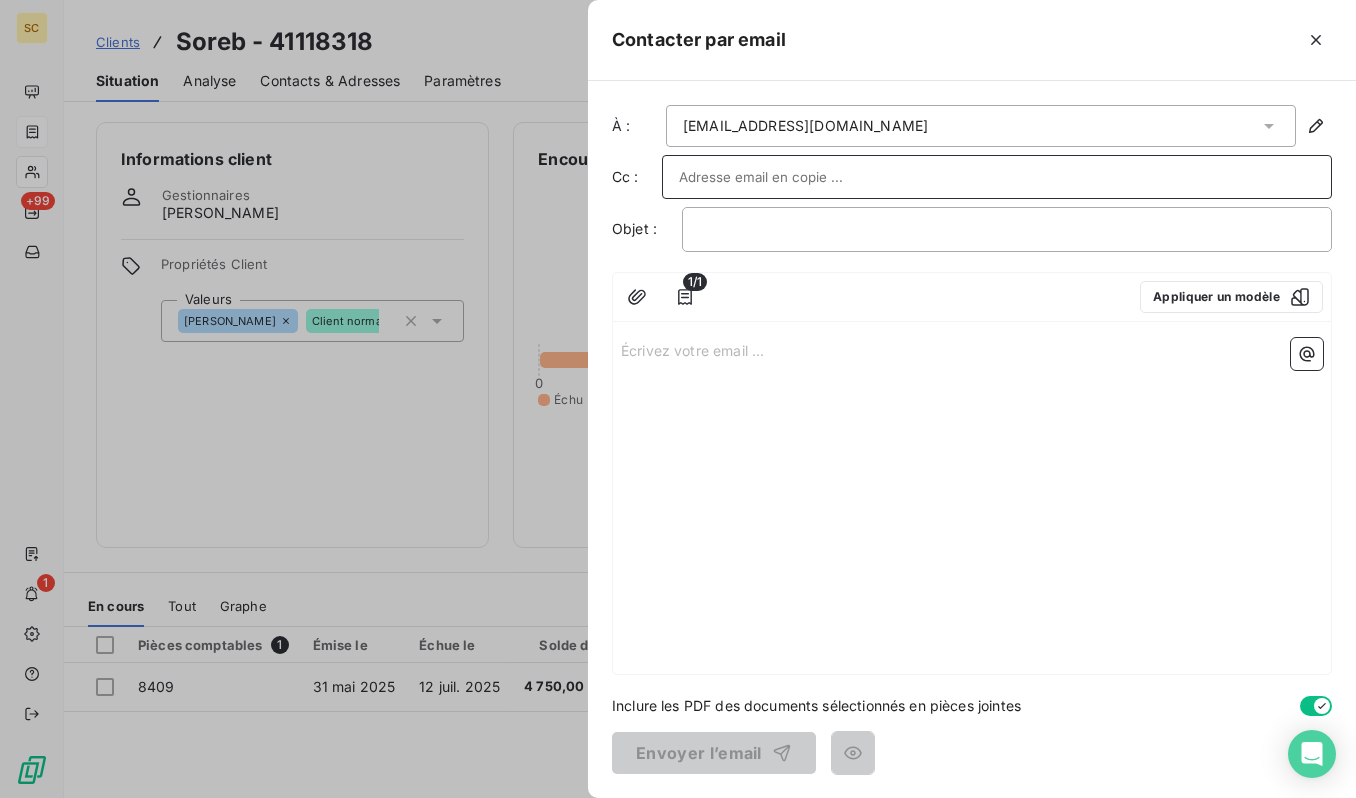 click at bounding box center [997, 177] 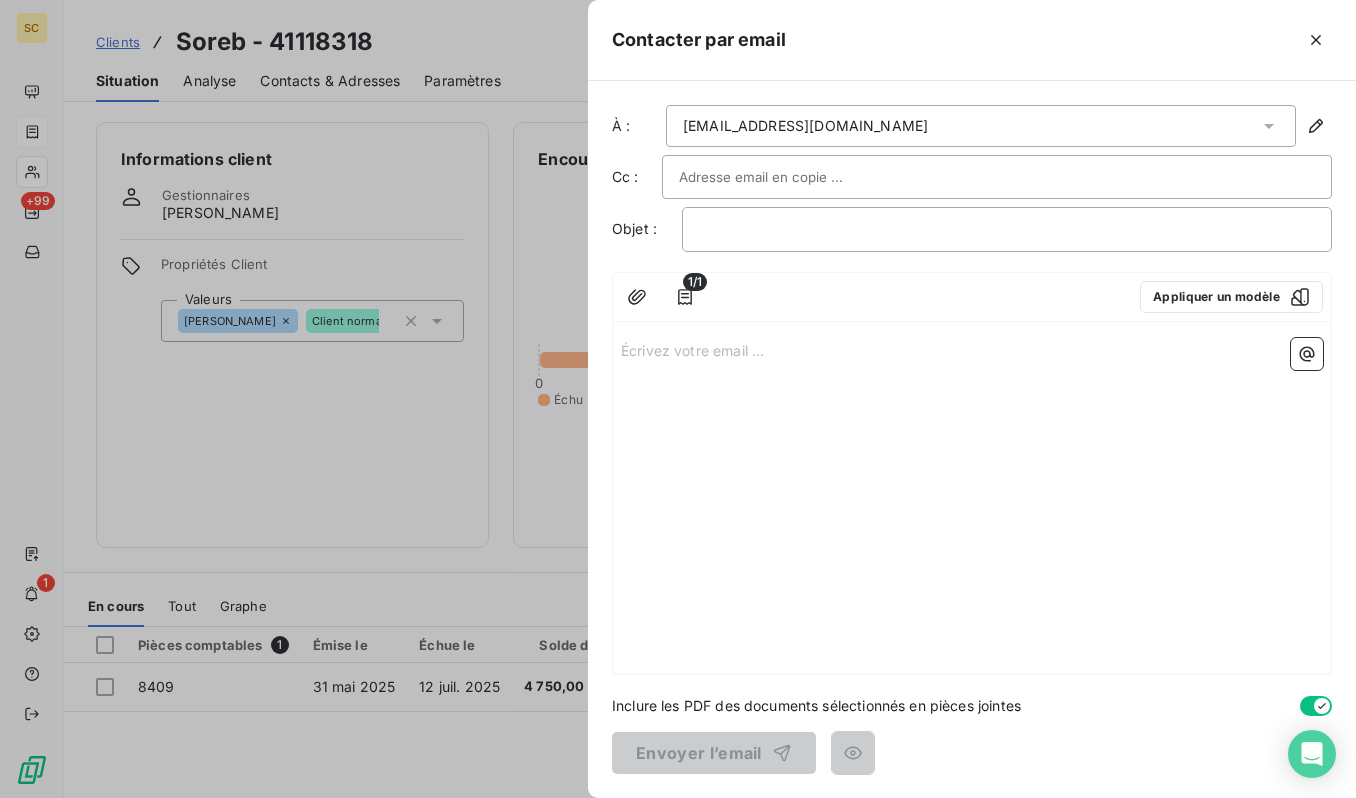 click 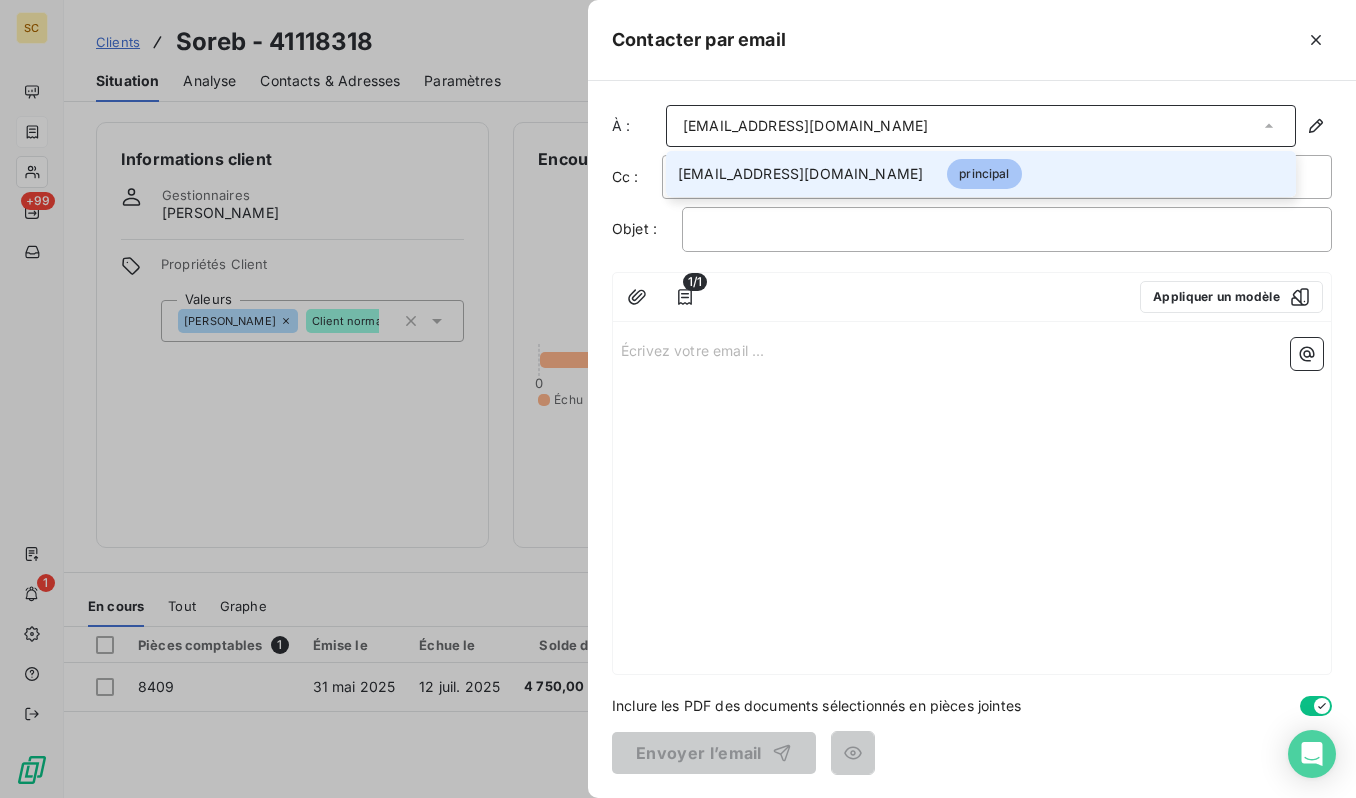 click 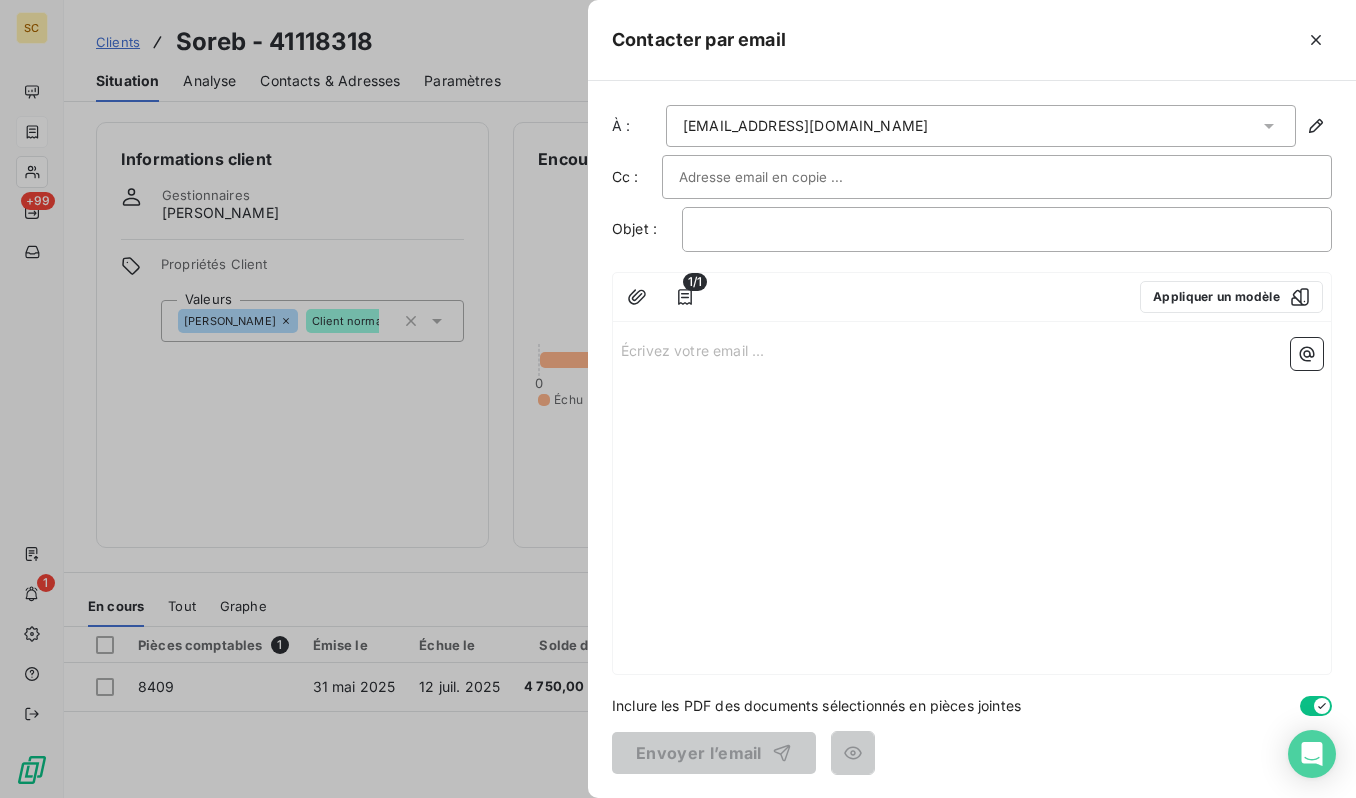 click on "Écrivez votre email ... ﻿" at bounding box center [972, 502] 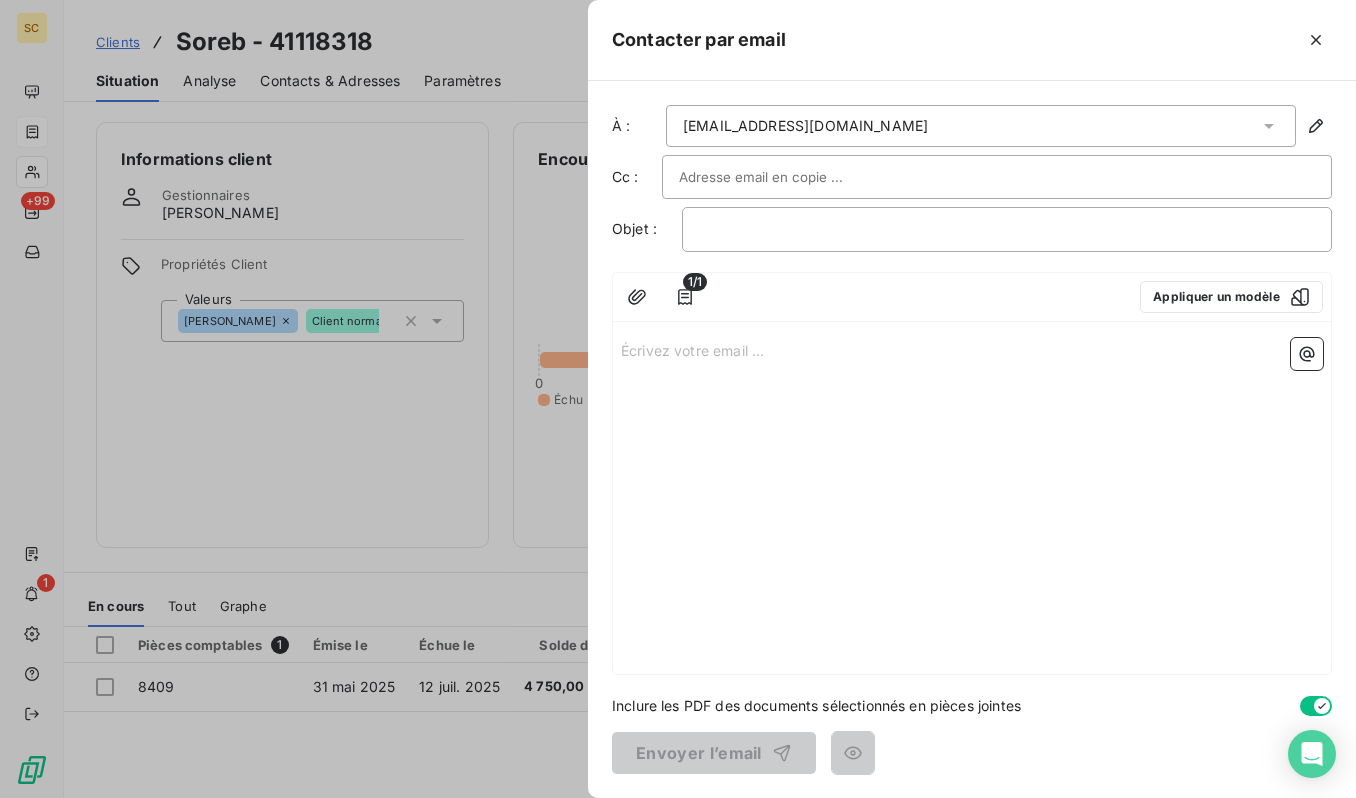click on "Écrivez votre email ... ﻿" at bounding box center (972, 349) 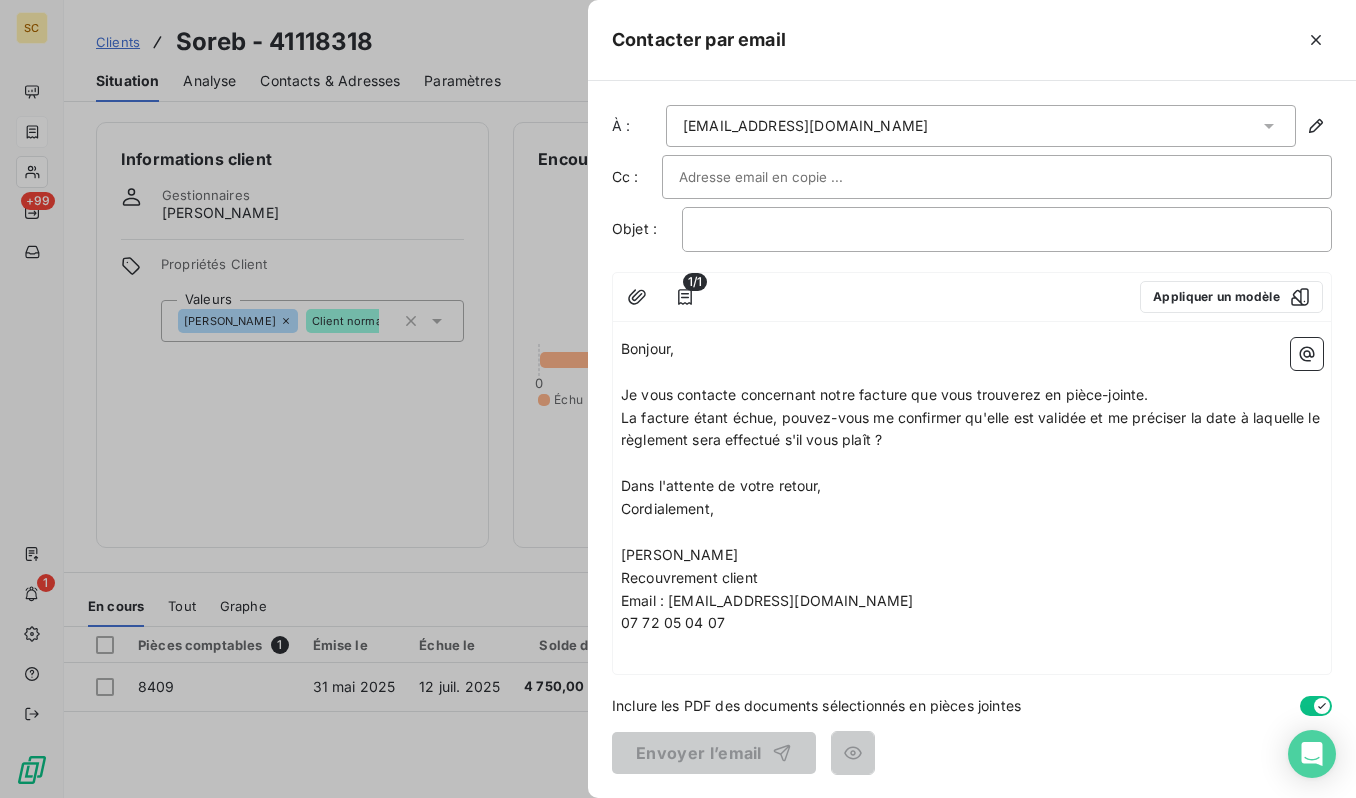 click at bounding box center (997, 177) 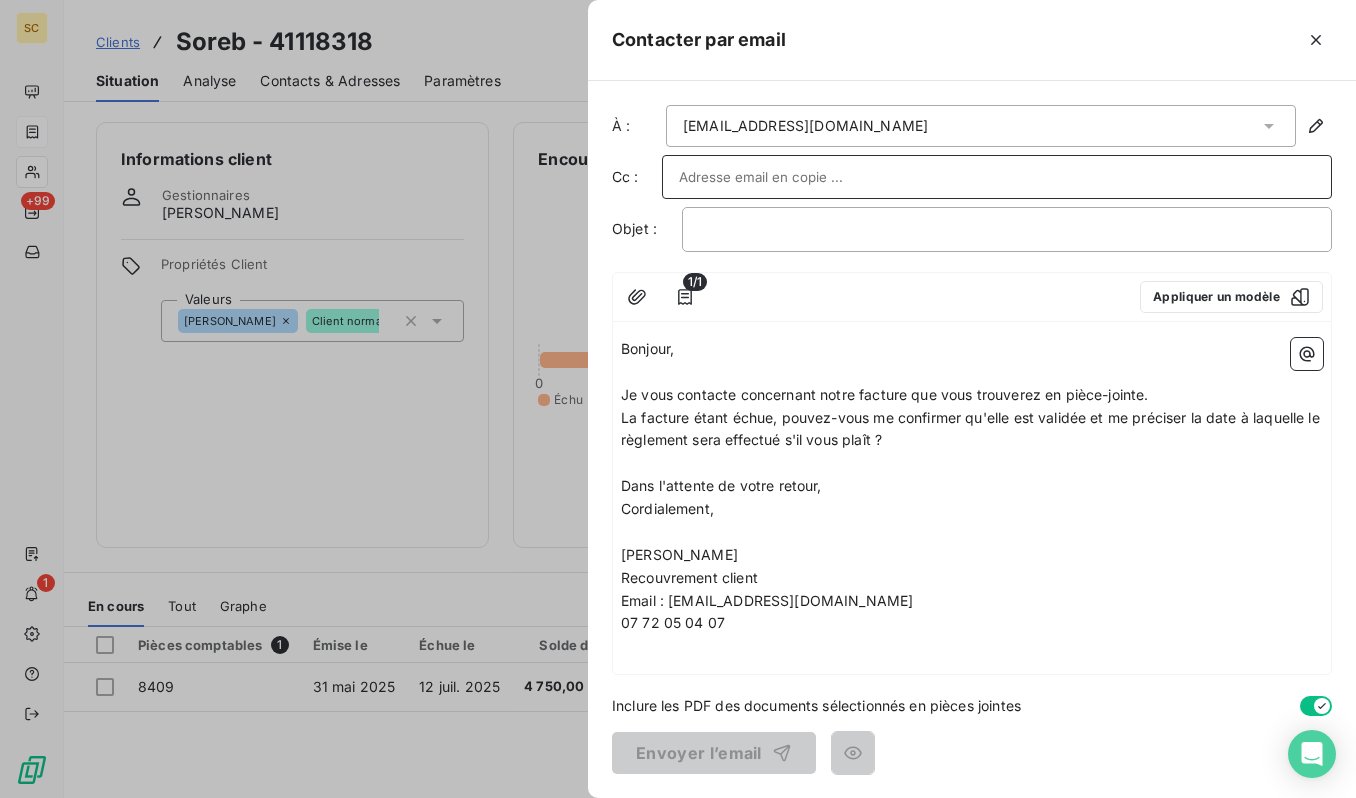 paste on "[EMAIL_ADDRESS][DOMAIN_NAME]" 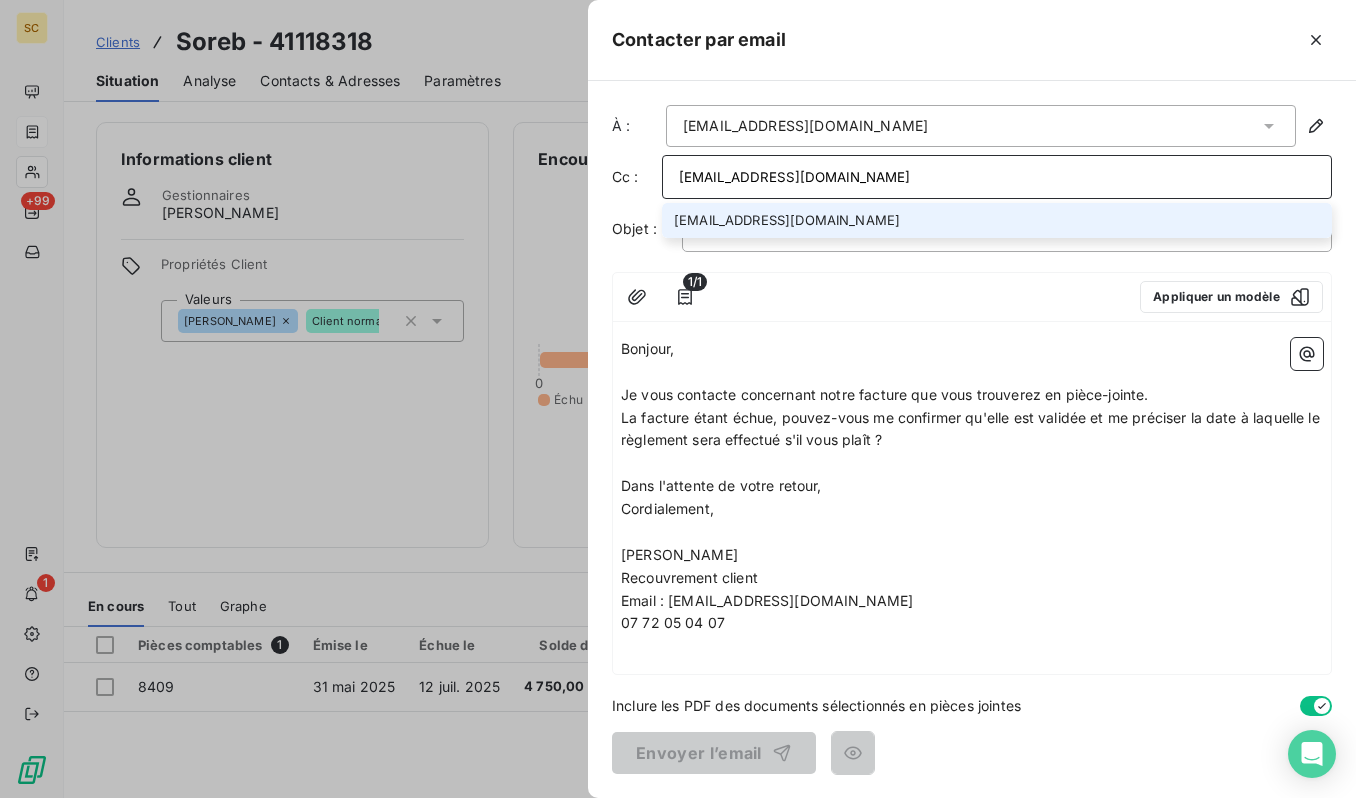 type on "[EMAIL_ADDRESS][DOMAIN_NAME]" 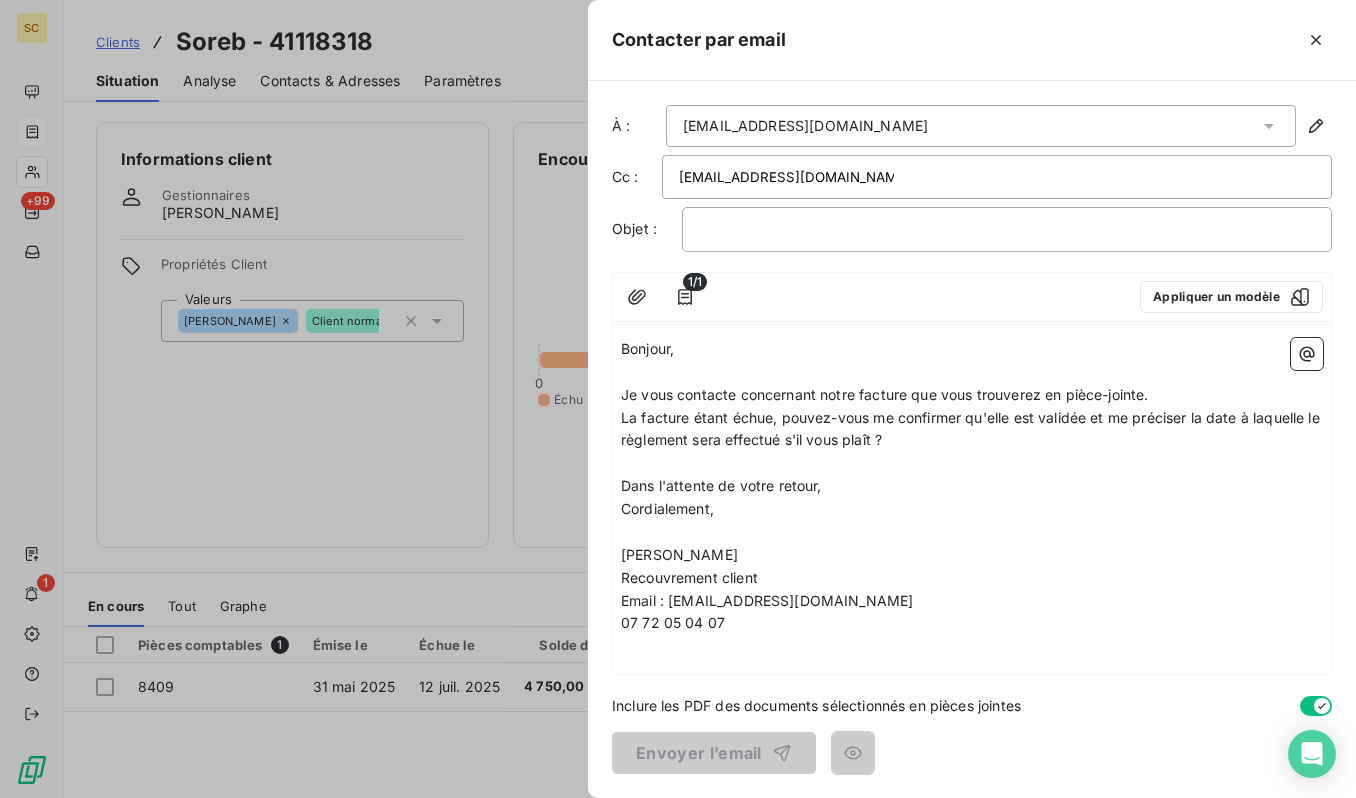 drag, startPoint x: 910, startPoint y: 326, endPoint x: 867, endPoint y: 265, distance: 74.63243 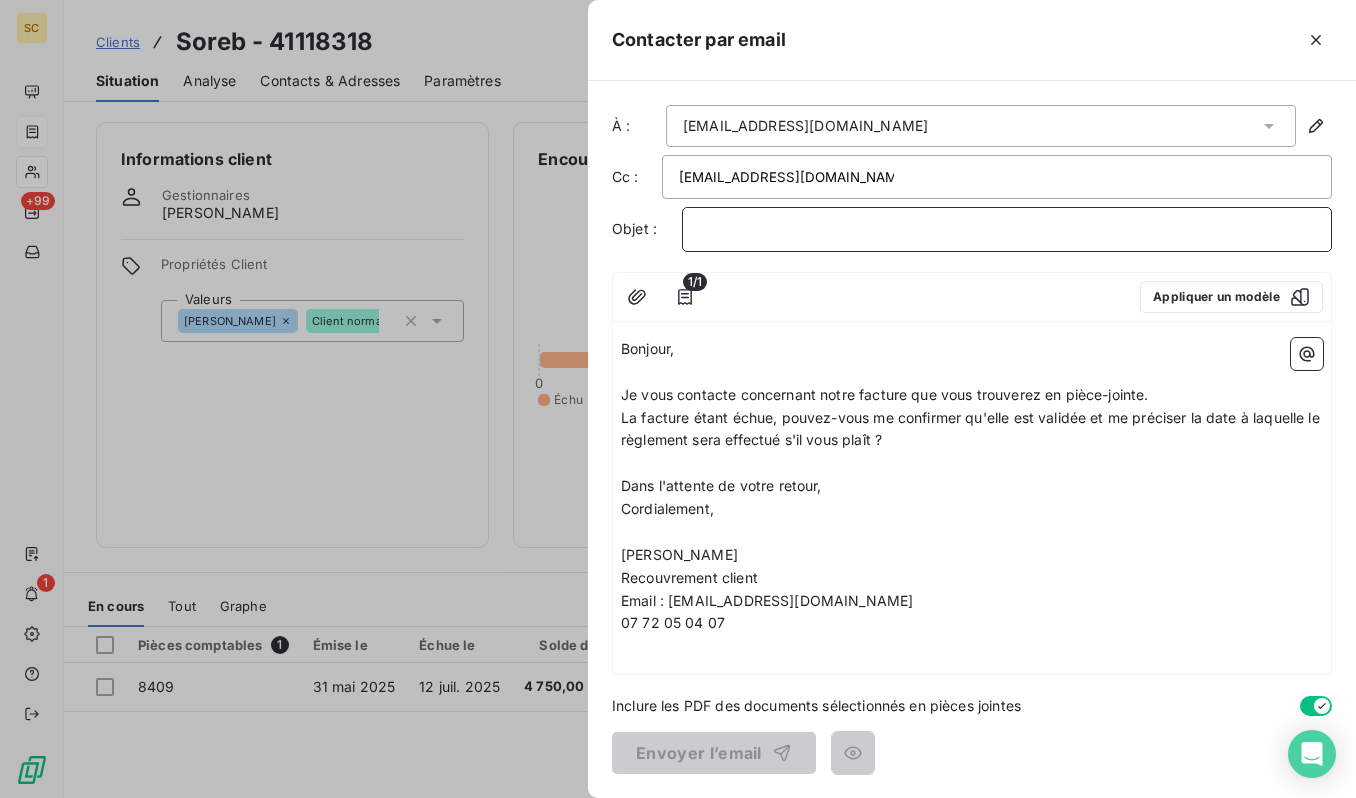 click on "﻿" at bounding box center [1007, 229] 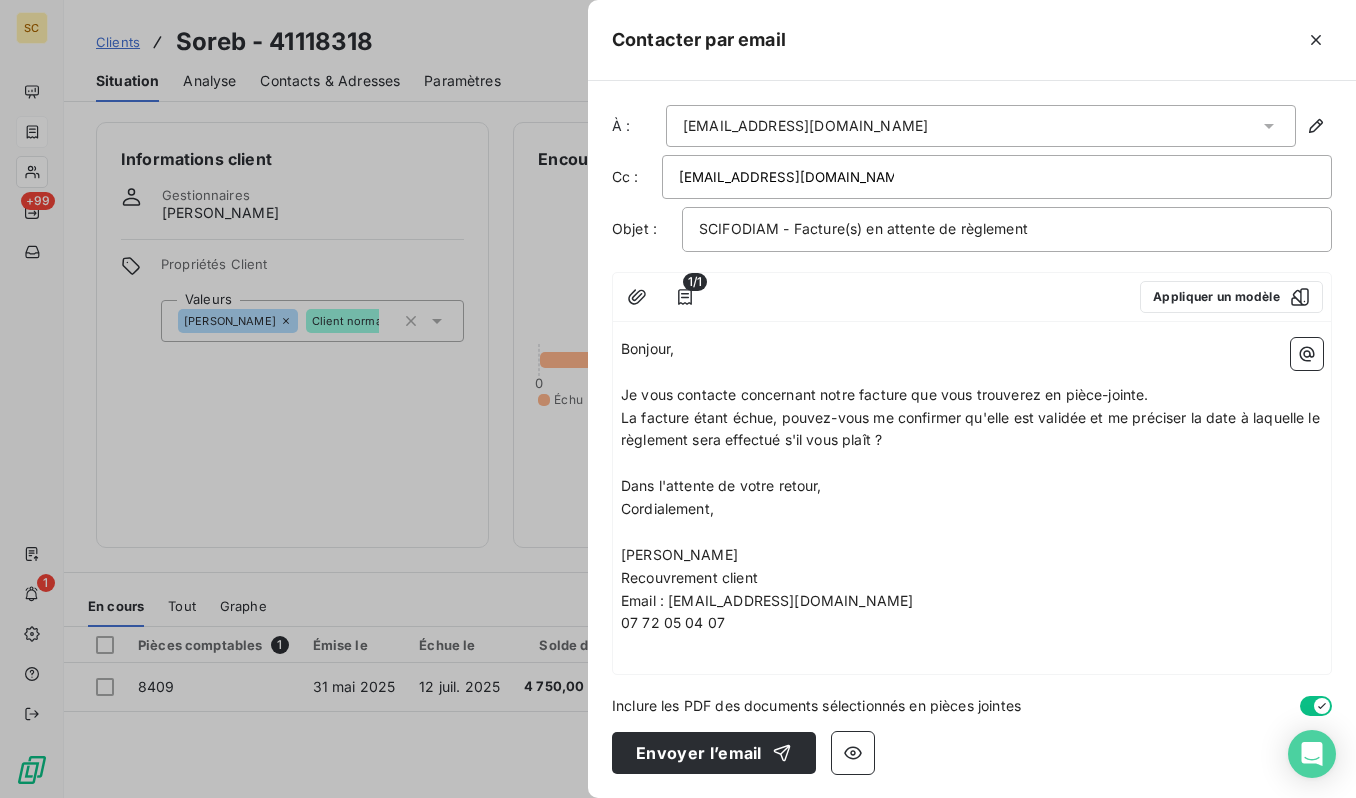click on "﻿" at bounding box center [972, 532] 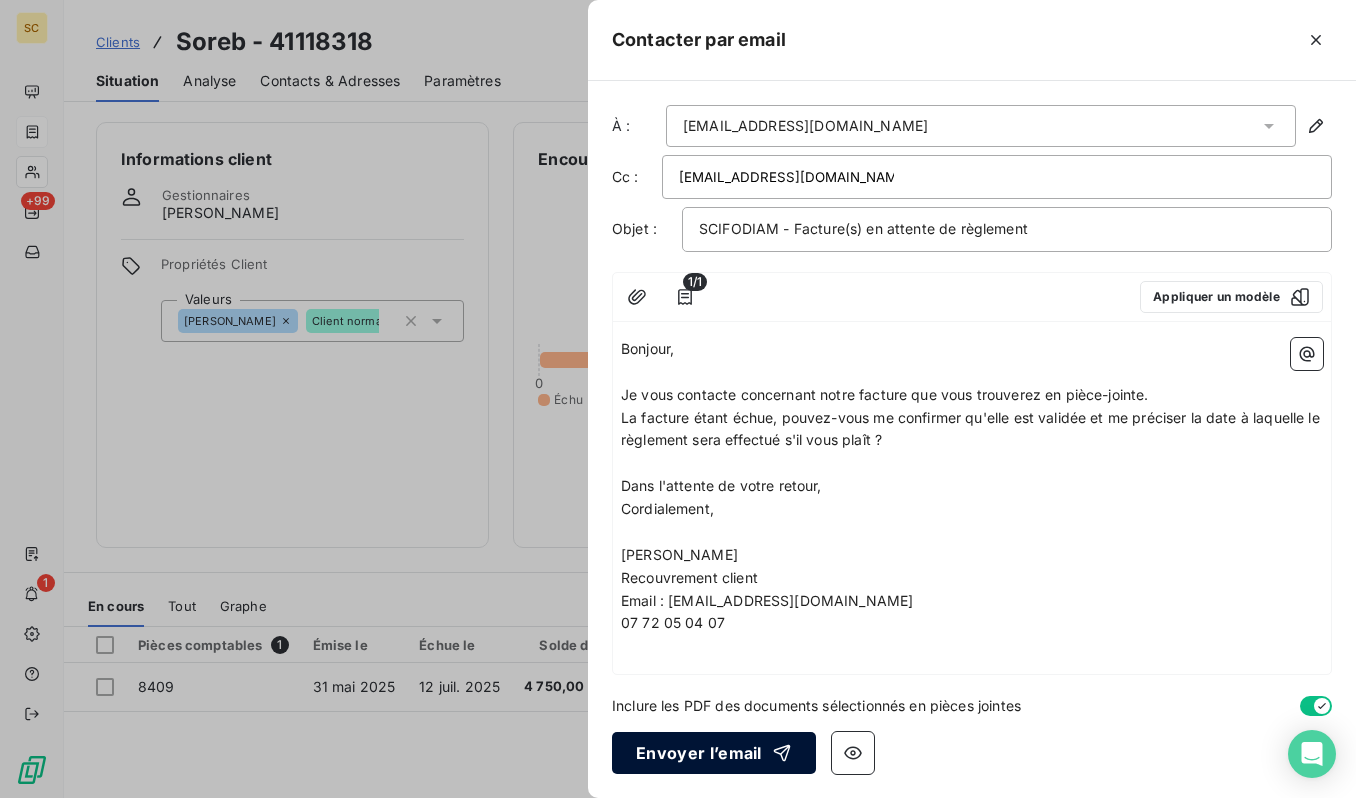 click on "Envoyer l’email" at bounding box center (714, 753) 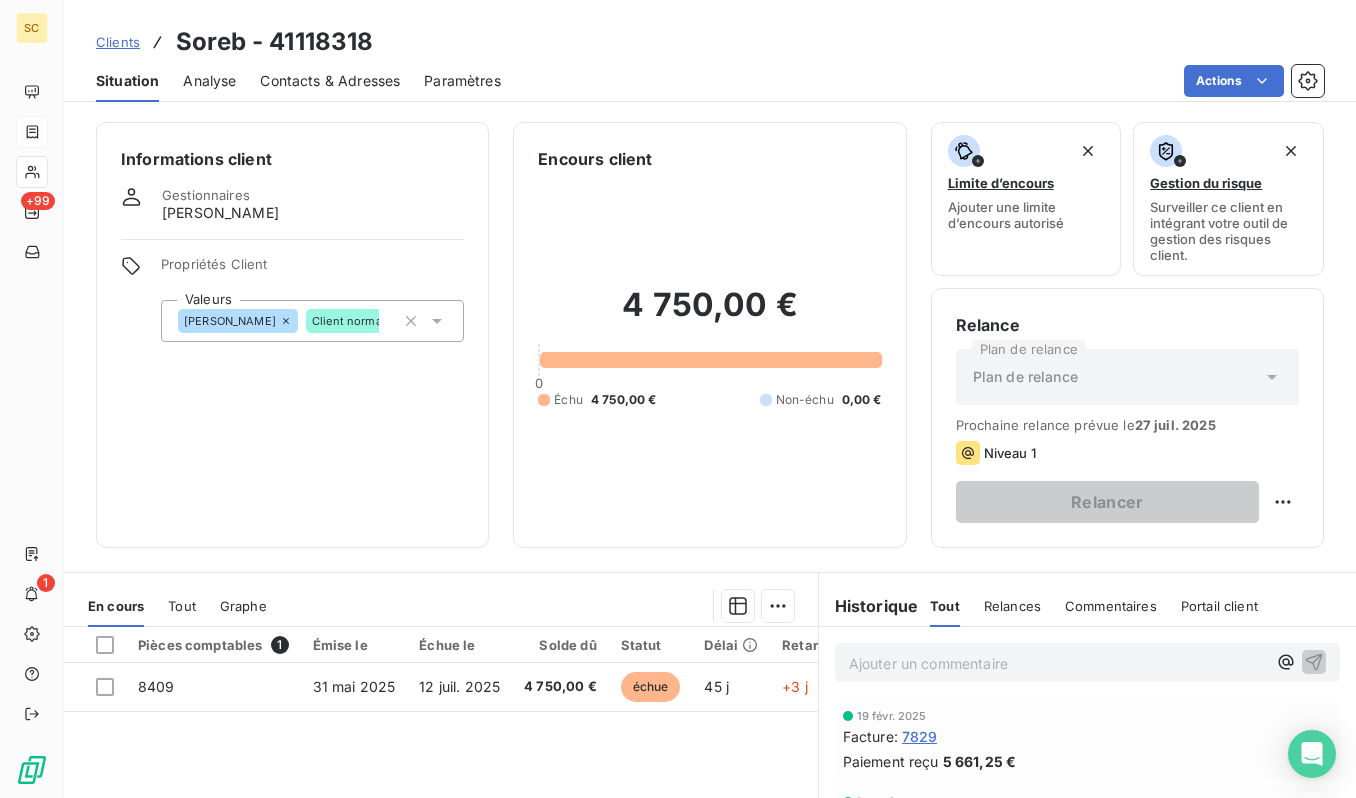 click on "Clients" at bounding box center [118, 42] 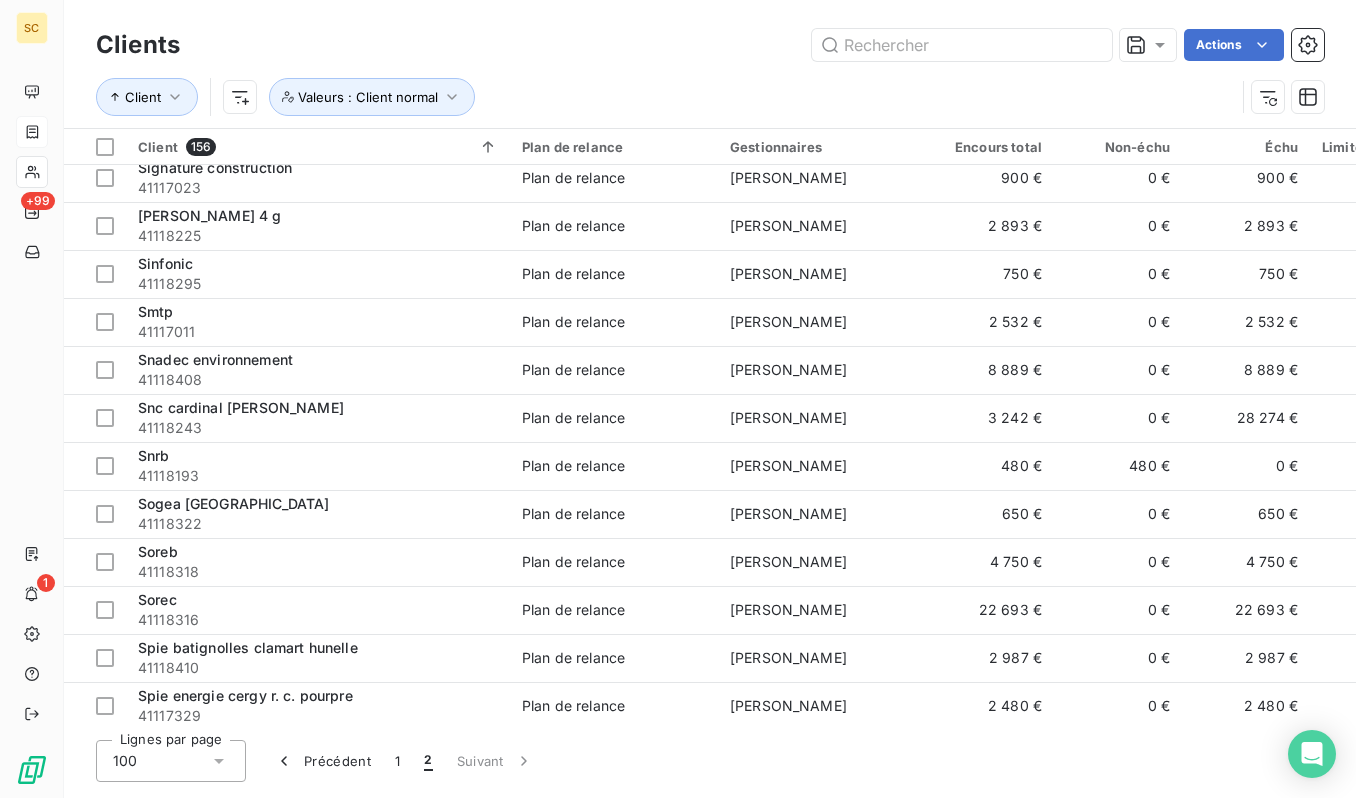 scroll, scrollTop: 1854, scrollLeft: 0, axis: vertical 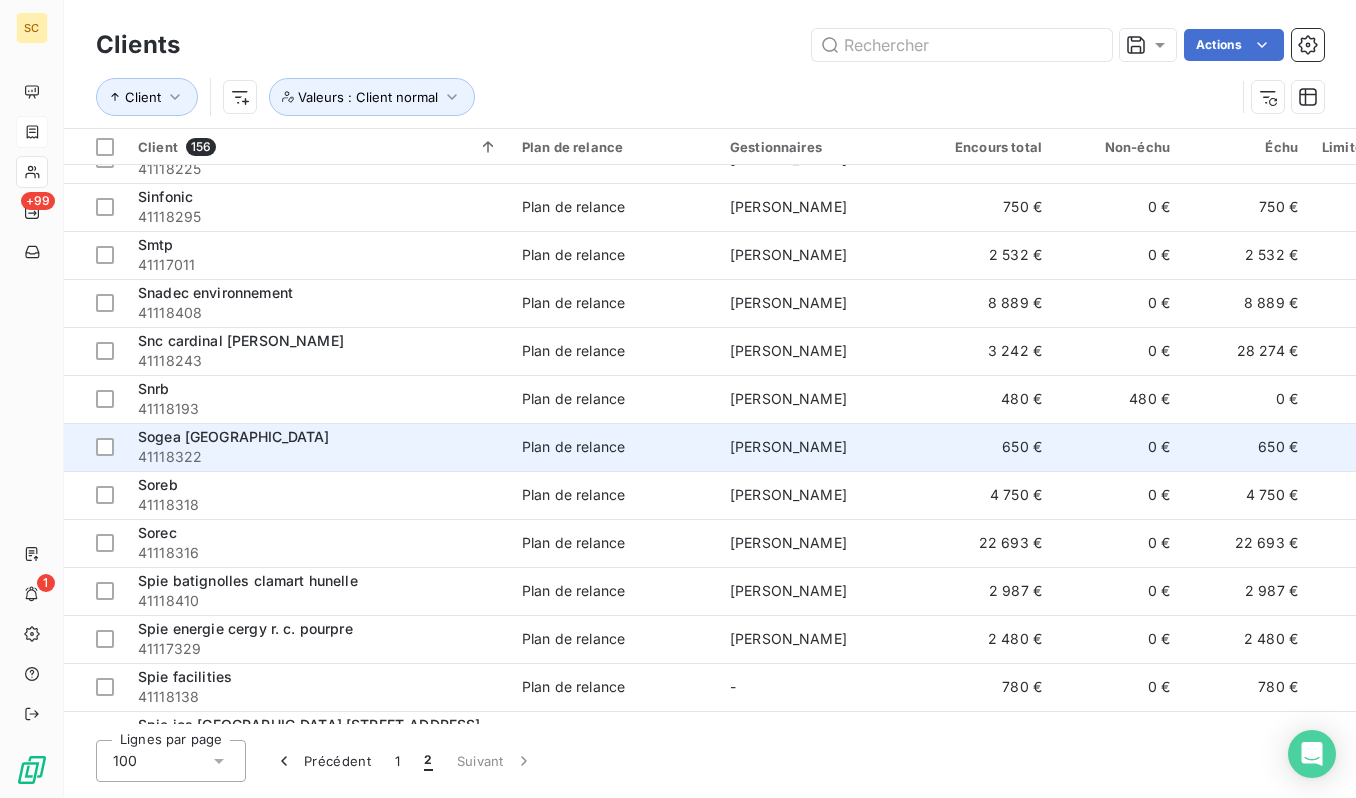 click on "41118322" at bounding box center [318, 457] 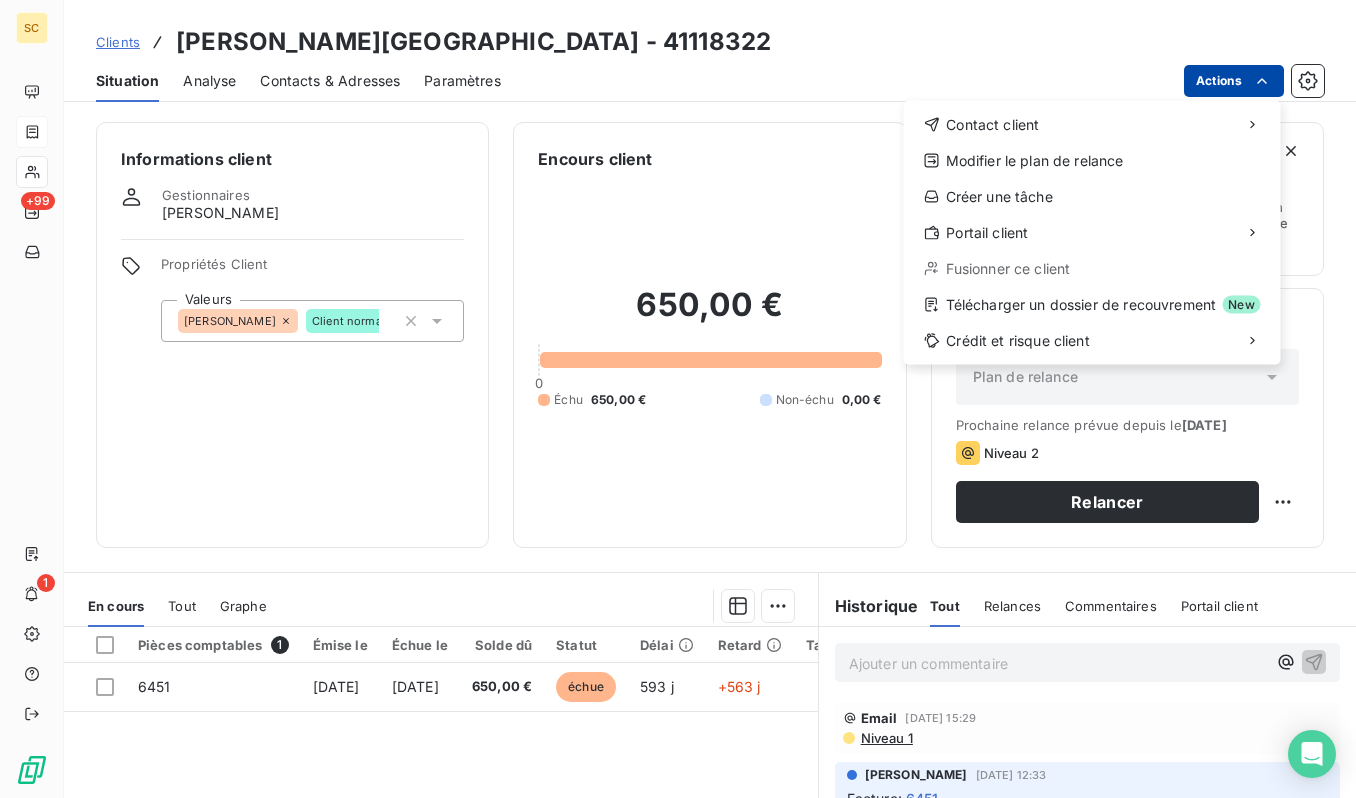click on "SC +99 1 Clients Sogea [GEOGRAPHIC_DATA] vert - 41118322 Situation Analyse Contacts & Adresses Paramètres Actions Contact client Modifier le plan de relance Créer une tâche Portail client Fusionner ce client Télécharger un dossier de recouvrement New Crédit et risque client Informations client Gestionnaires [PERSON_NAME] Propriétés Client Valeurs [PERSON_NAME] Client normal Encours client   650,00 € 0 Échu 650,00 € Non-échu 0,00 €     Limite d’encours Ajouter une limite d’encours autorisé Gestion du risque Surveiller ce client en intégrant votre outil de gestion des risques client. Relance Plan de relance Plan de relance Prochaine relance prévue depuis le  [DATE] Niveau 2 Relancer En cours Tout Graphe Pièces comptables 1 Émise le Échue le Solde dû Statut Délai   Retard   Tag relance   6451 [DATE] [DATE] 650,00 € échue 593 j +563 j Lignes par page 25 Précédent 1 Suivant Historique Tout Relances Commentaires Portail client Tout Relances ﻿  :" at bounding box center (678, 399) 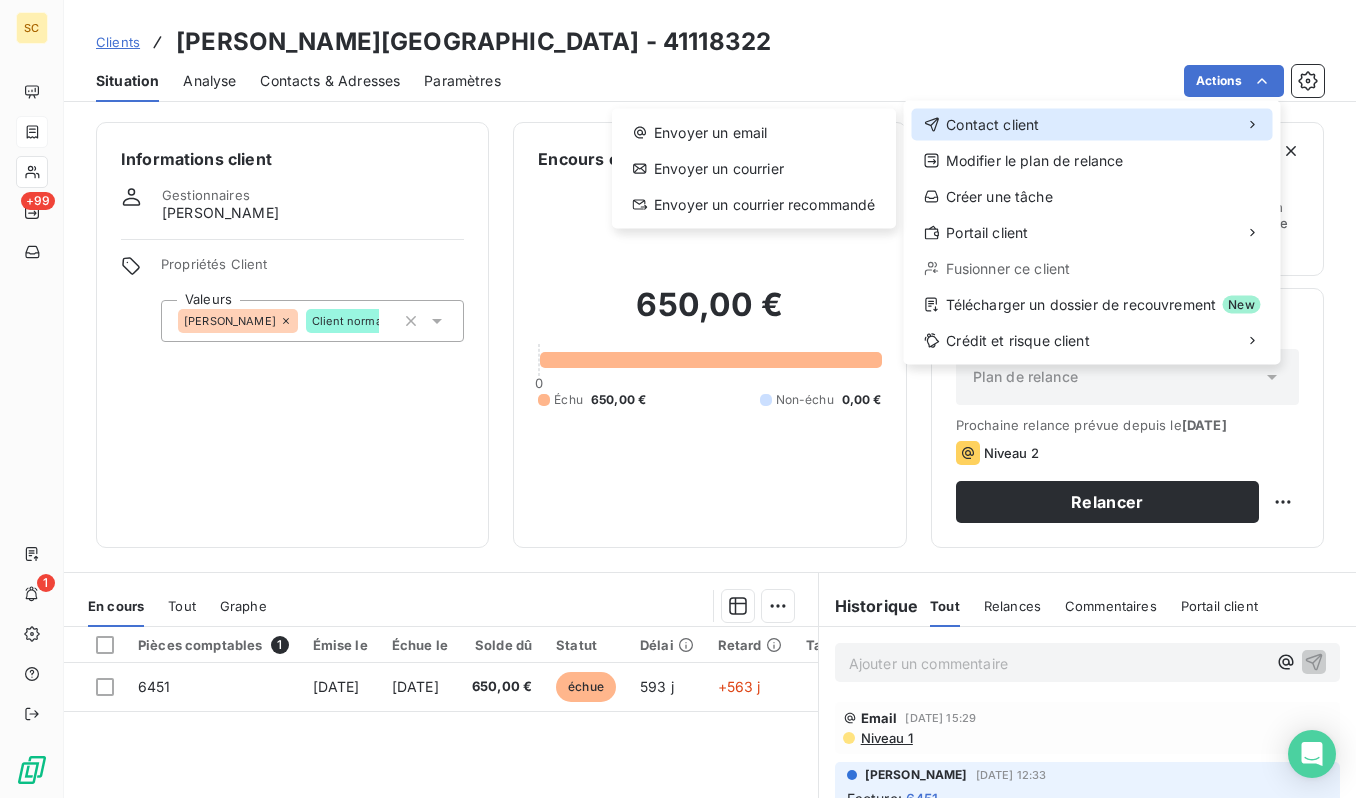 click on "Contact client" at bounding box center (1092, 125) 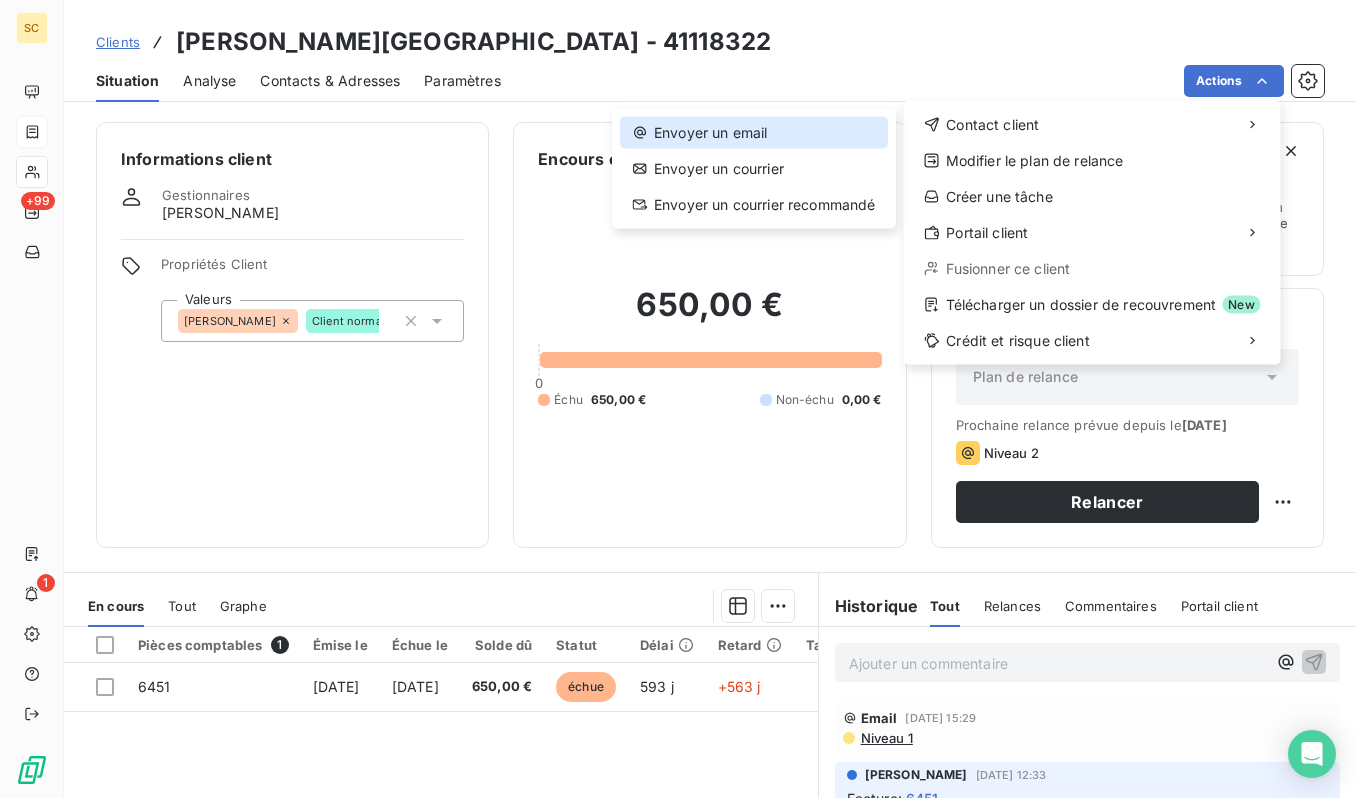 click on "Envoyer un email" at bounding box center [754, 133] 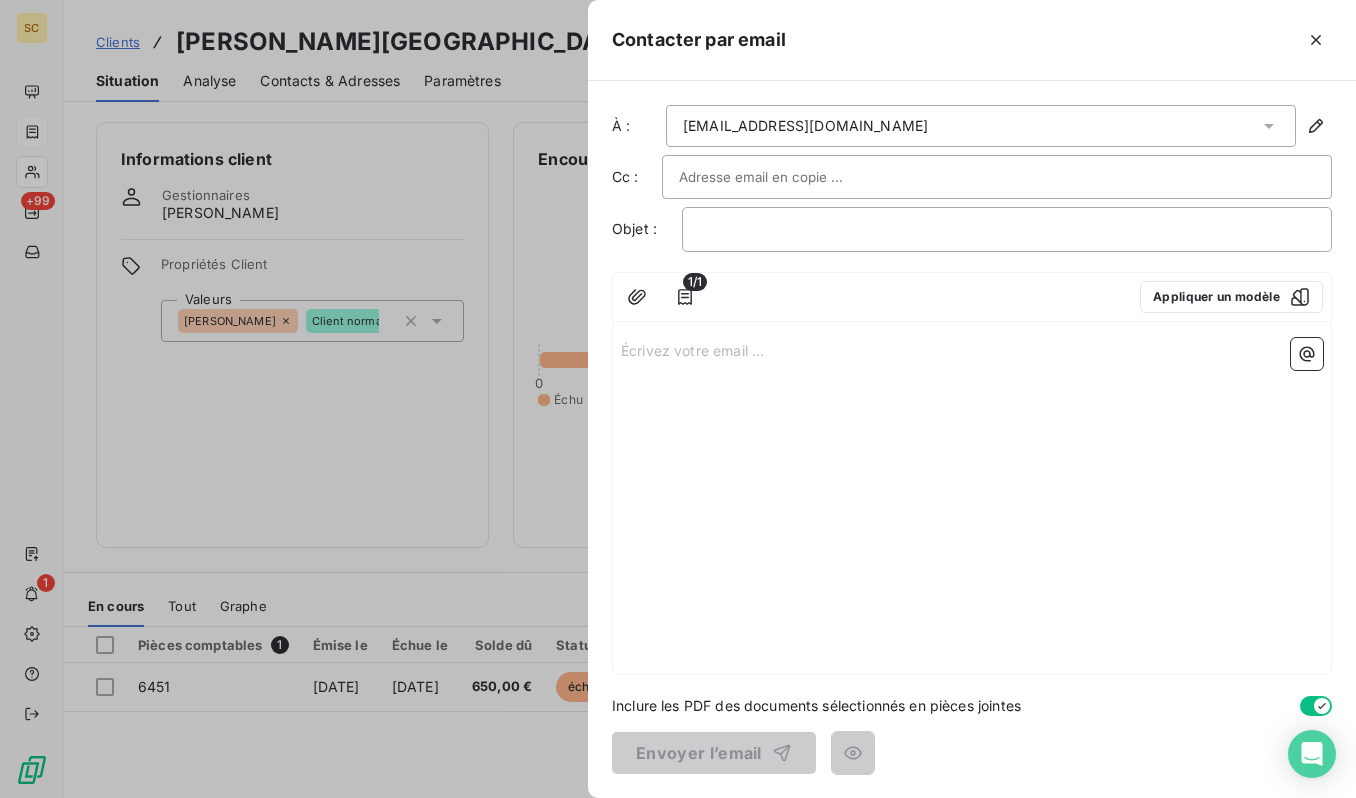 click at bounding box center (786, 177) 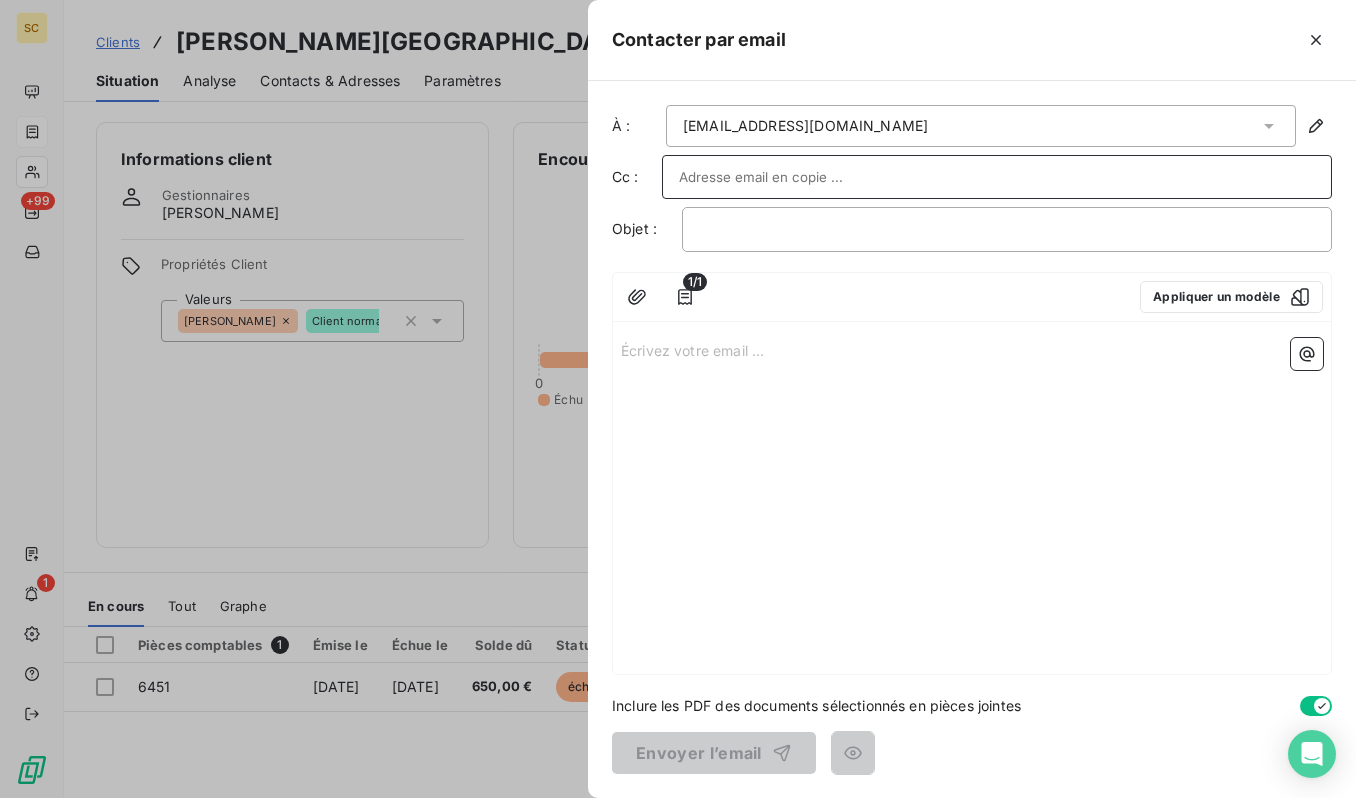 paste on "[EMAIL_ADDRESS][DOMAIN_NAME]" 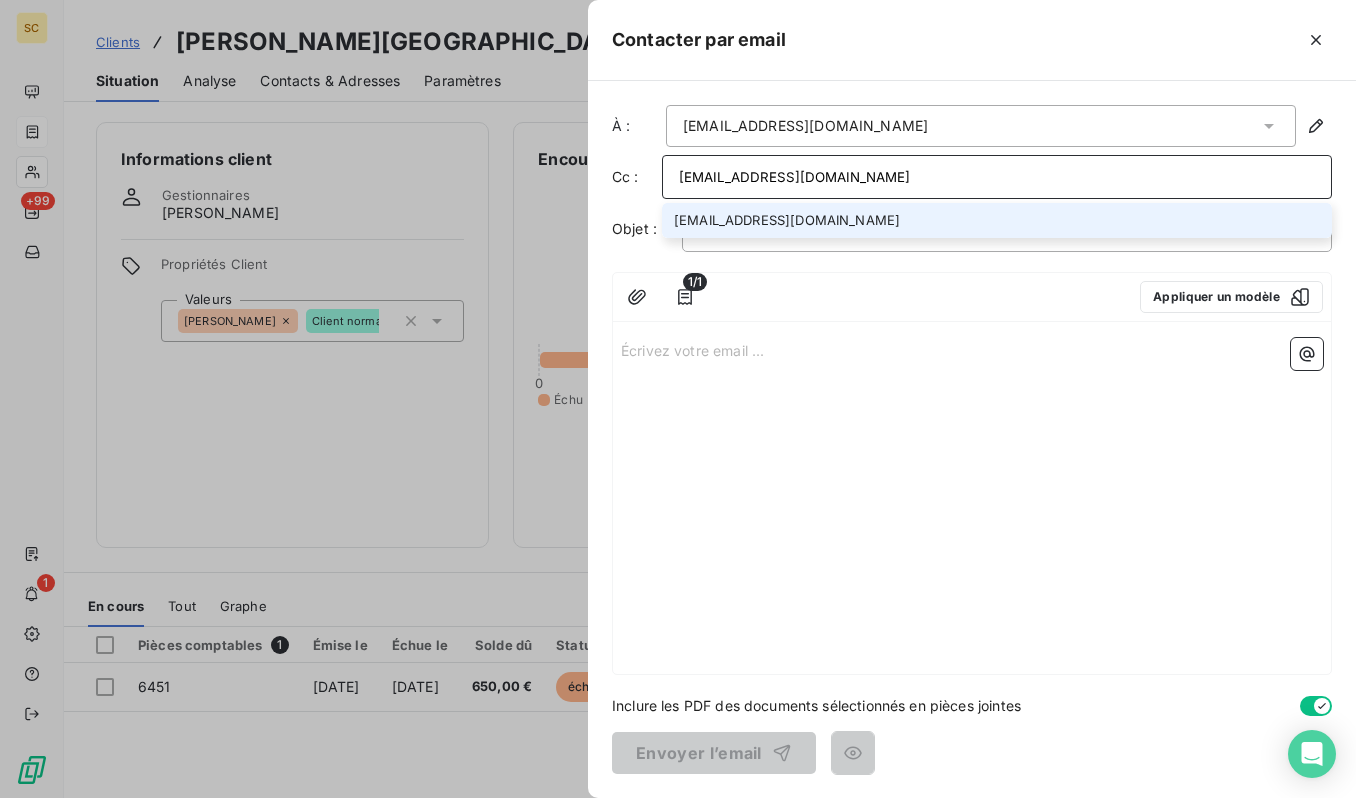 type on "[EMAIL_ADDRESS][DOMAIN_NAME]" 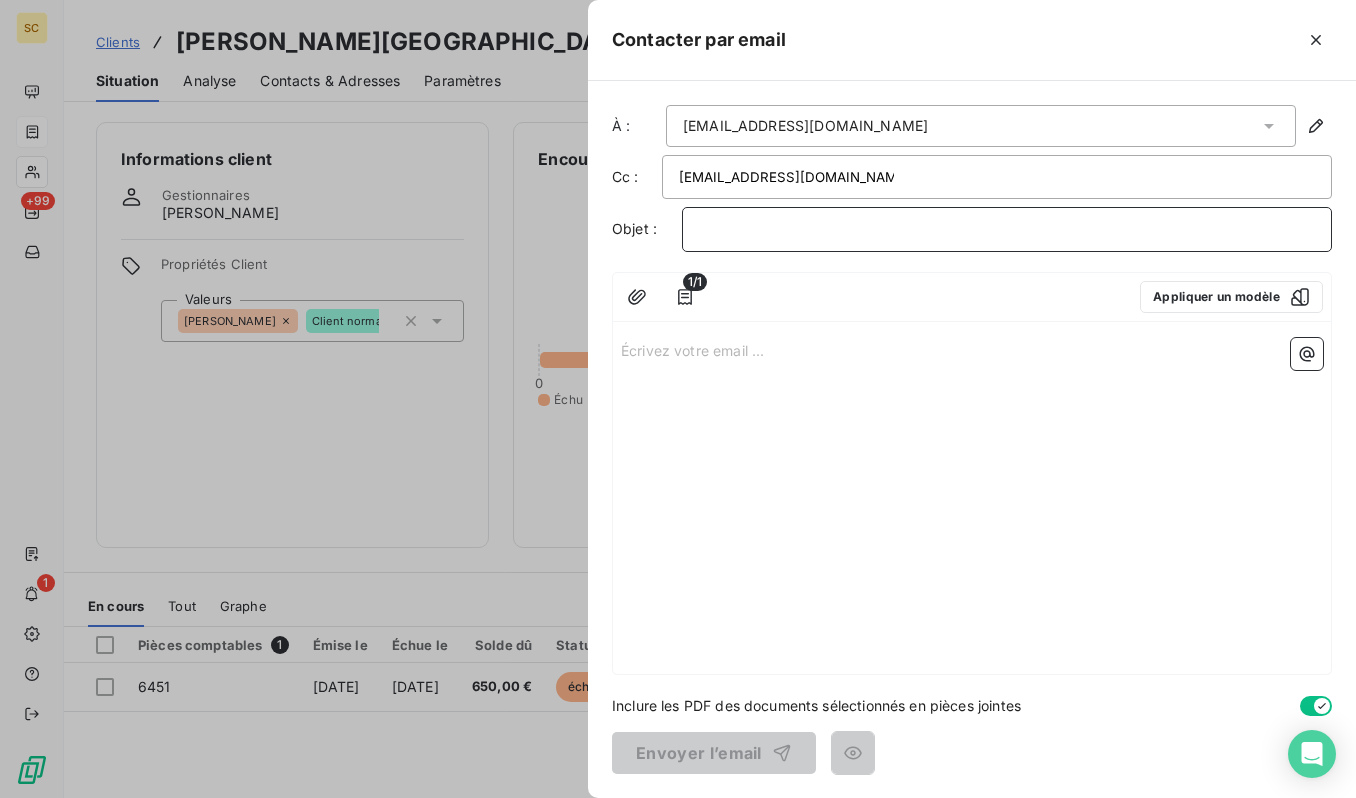 click on "﻿" at bounding box center [1007, 229] 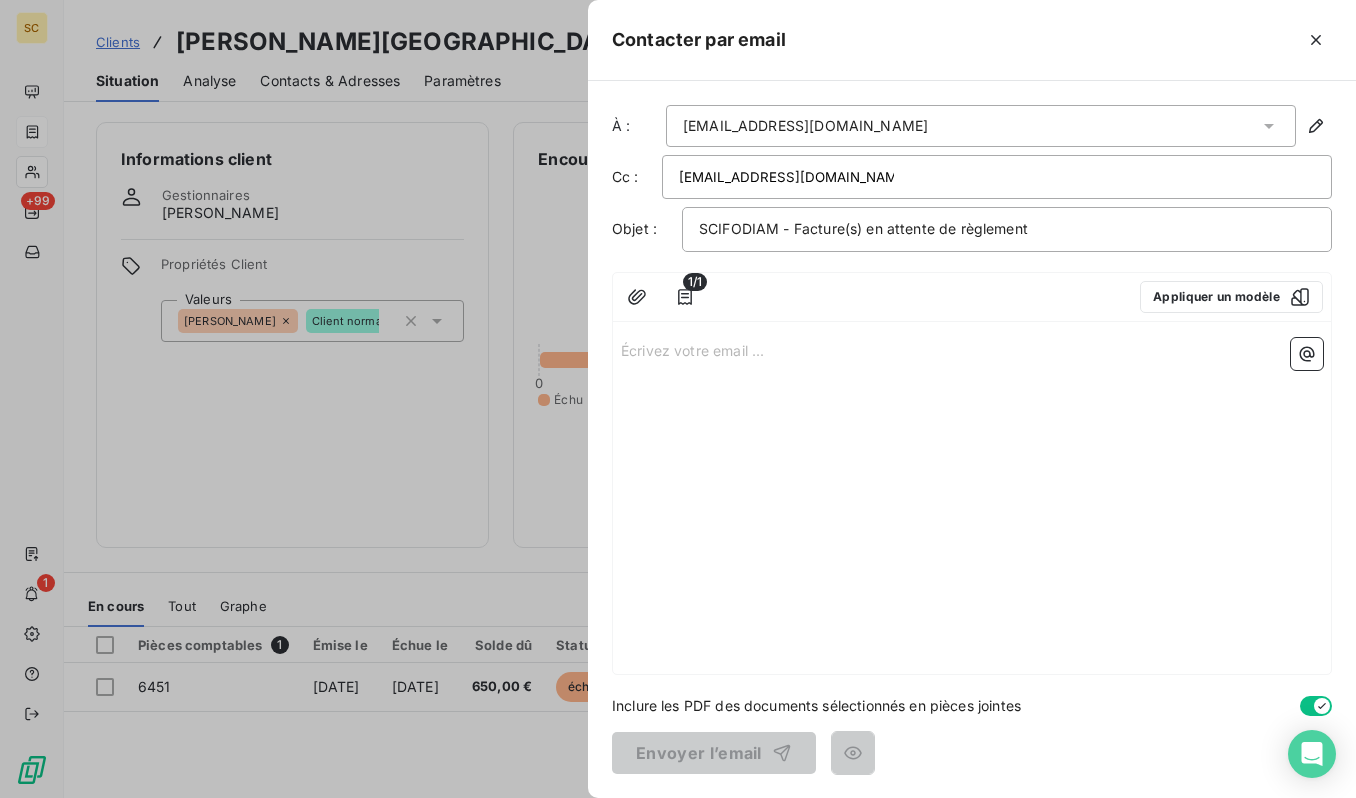 click on "Écrivez votre email ... ﻿" at bounding box center [972, 502] 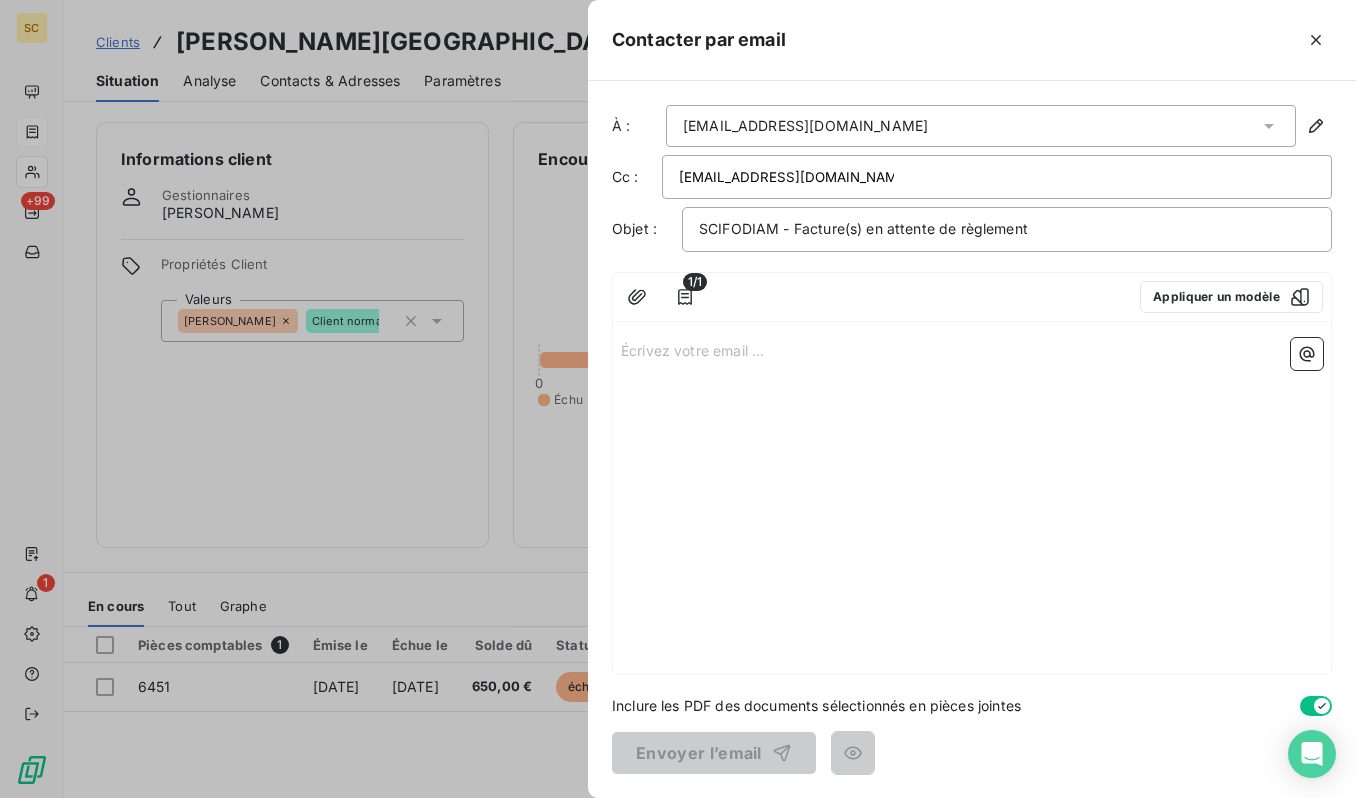 click on "Écrivez votre email ... ﻿" at bounding box center (972, 349) 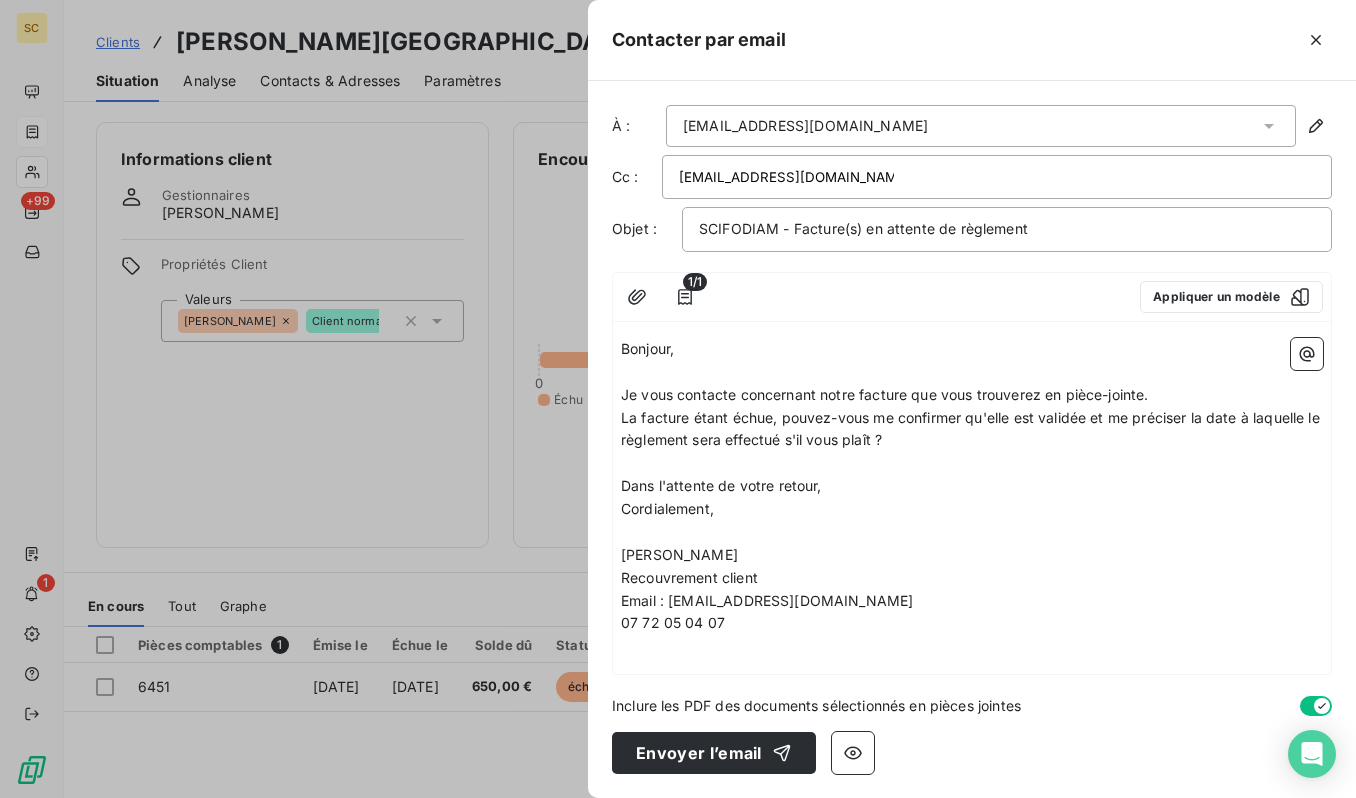 click on "[EMAIL_ADDRESS][DOMAIN_NAME]" at bounding box center (981, 126) 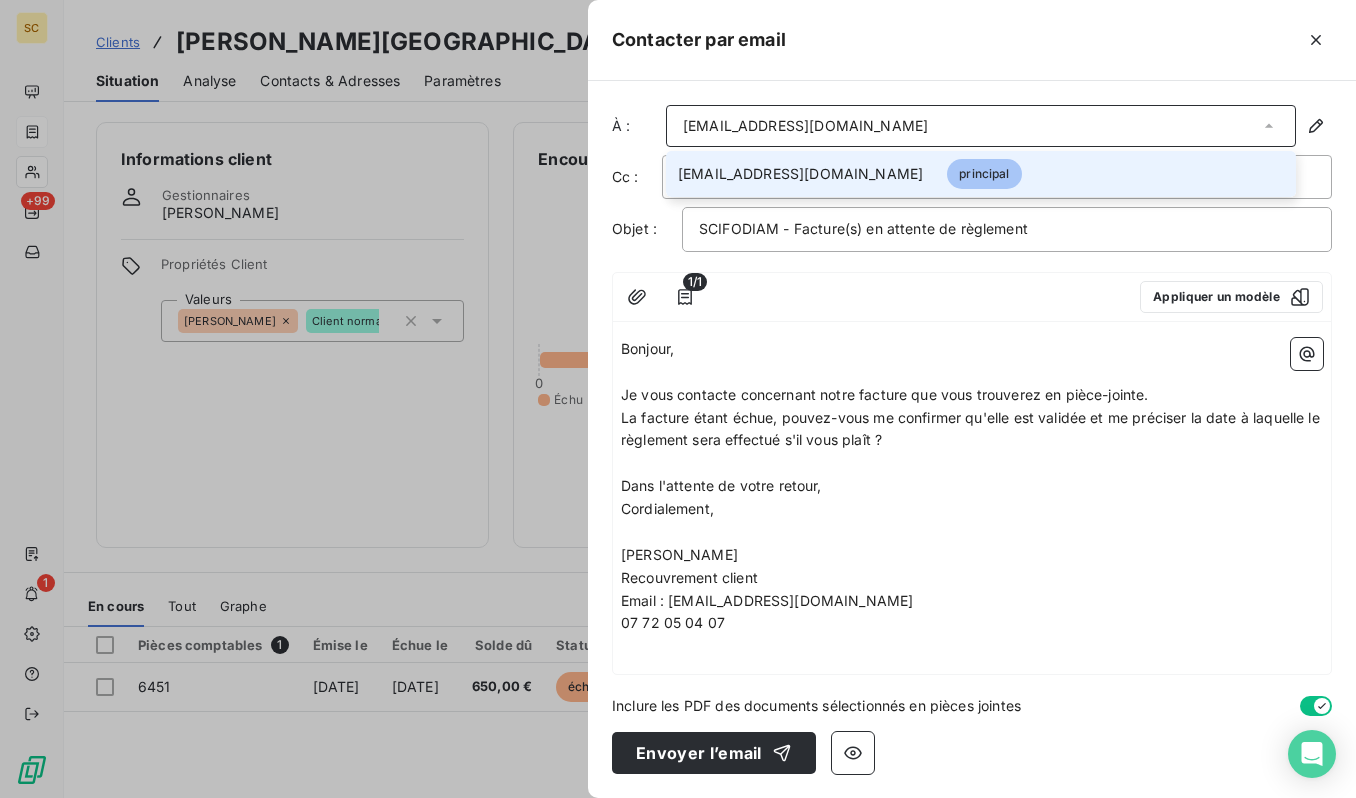 click on "[EMAIL_ADDRESS][DOMAIN_NAME]" at bounding box center (981, 126) 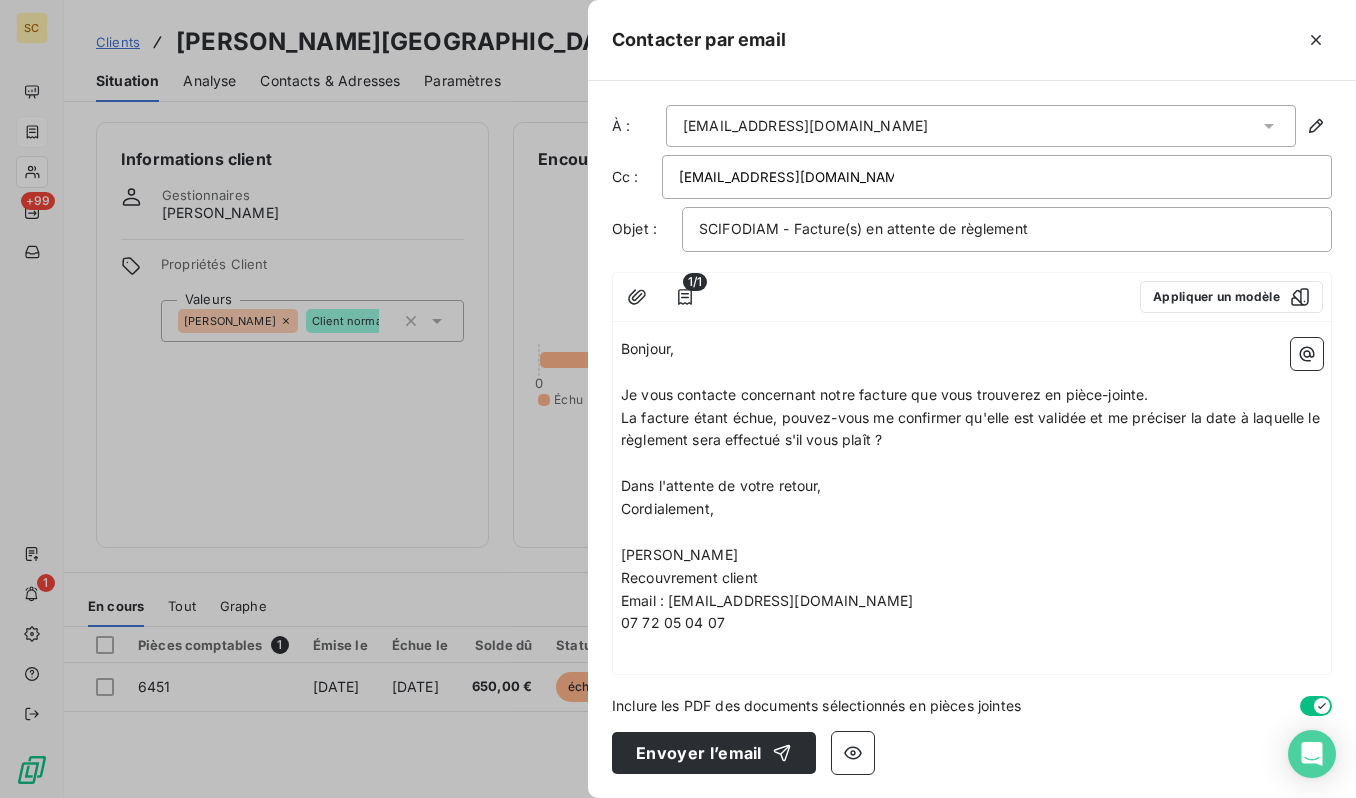 click on "﻿" at bounding box center [972, 372] 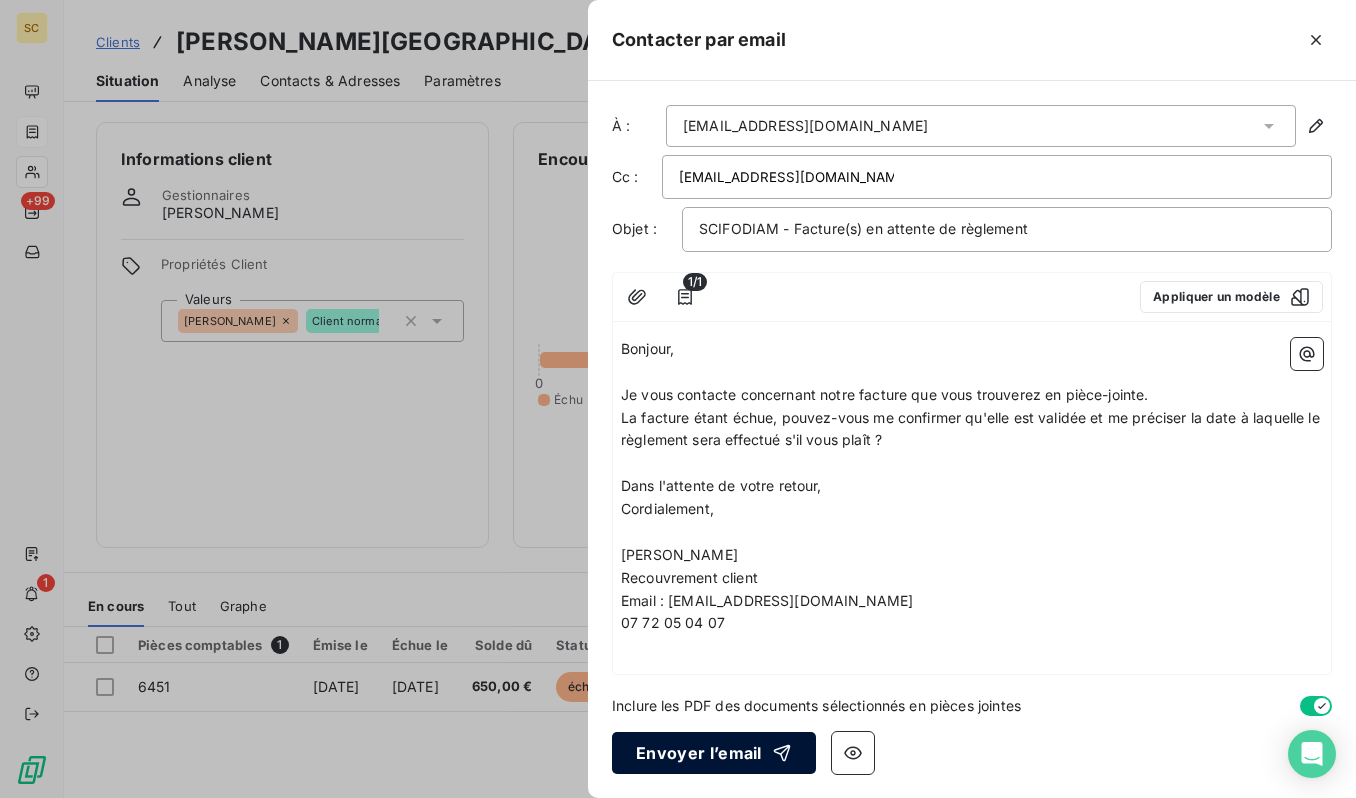 click on "Envoyer l’email" at bounding box center (714, 753) 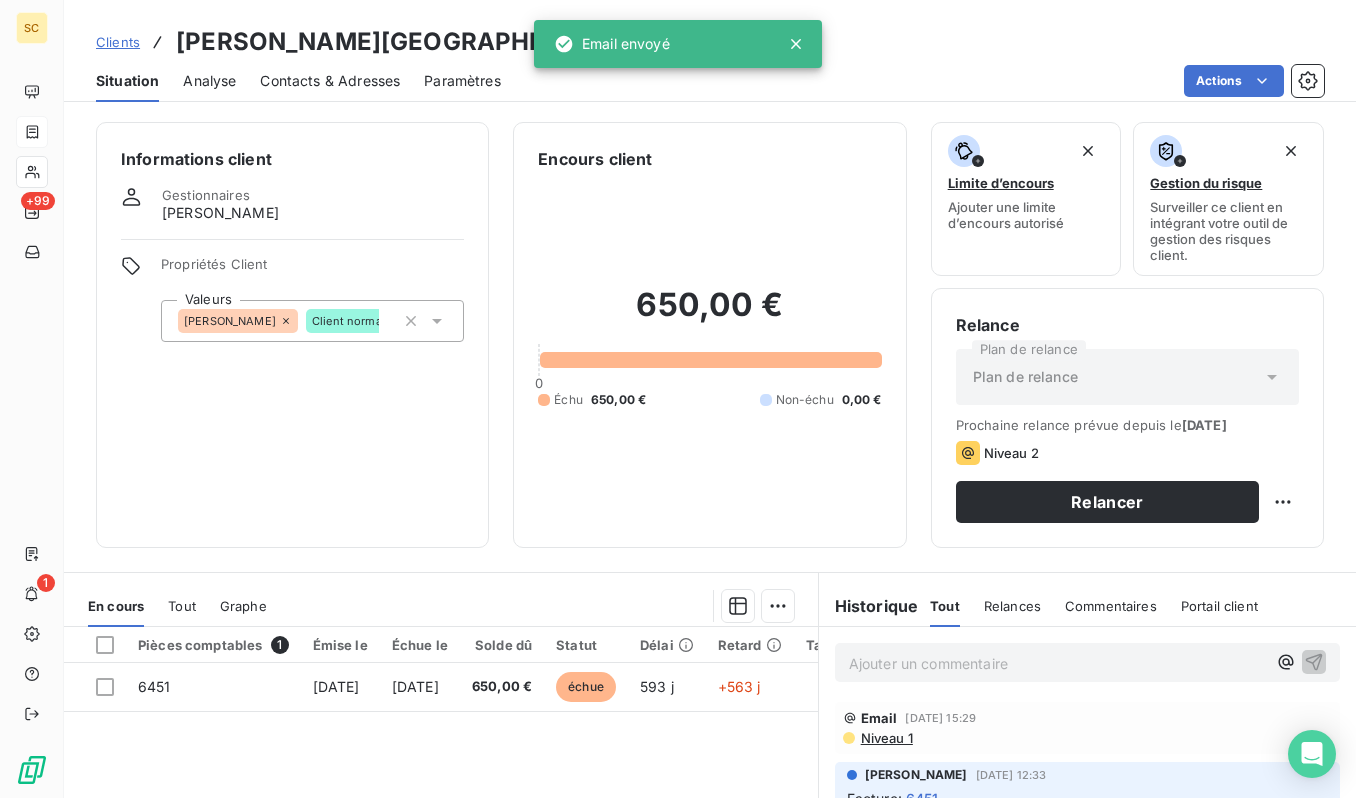 click on "Clients" at bounding box center [118, 42] 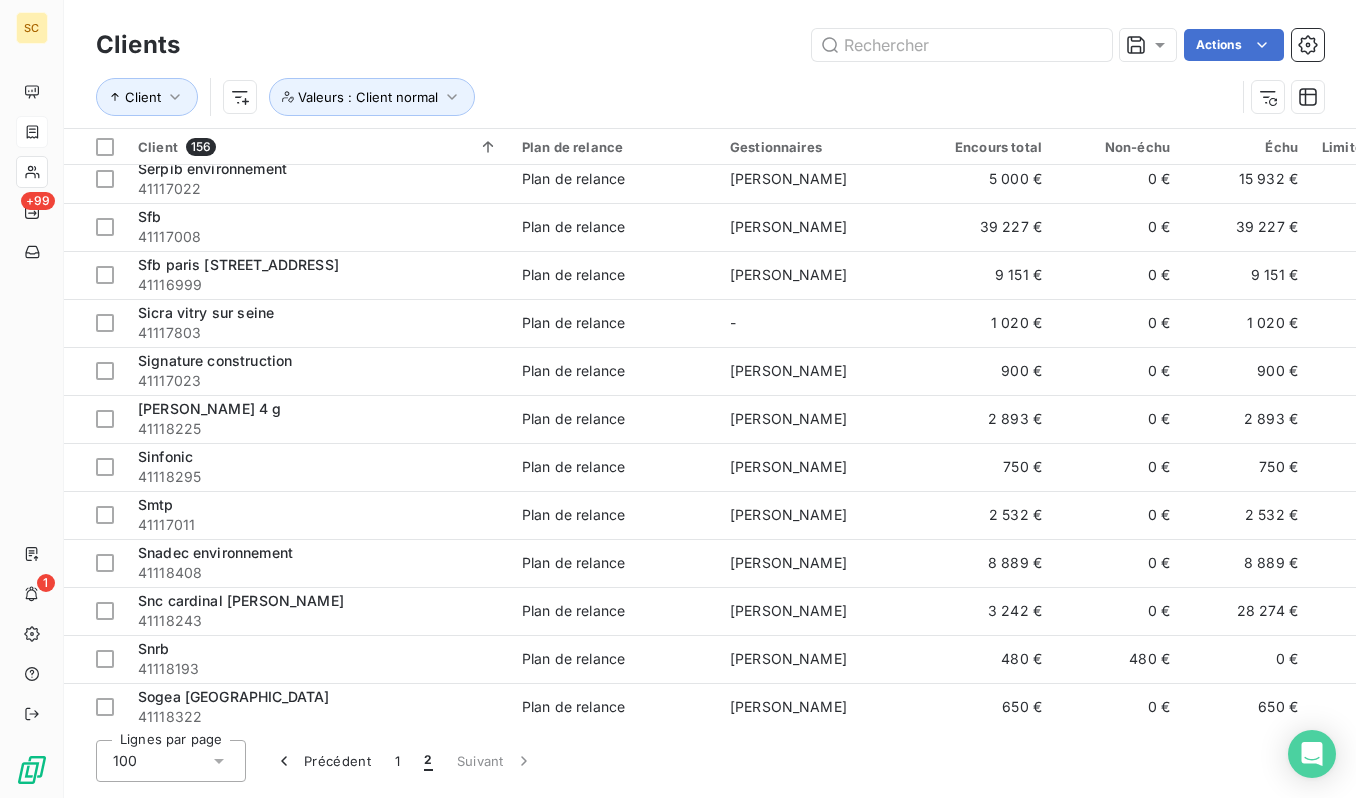 scroll, scrollTop: 1596, scrollLeft: 0, axis: vertical 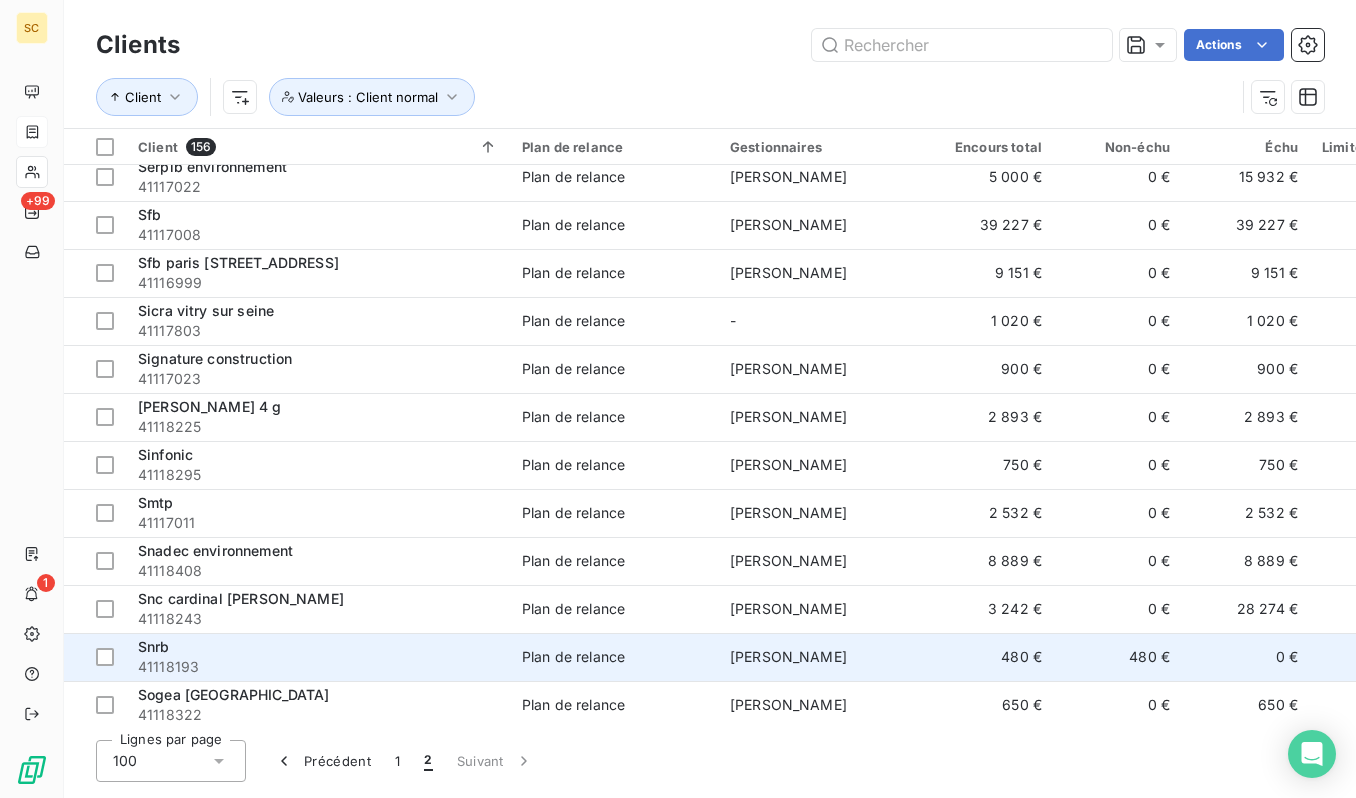 click on "Snrb" at bounding box center (318, 647) 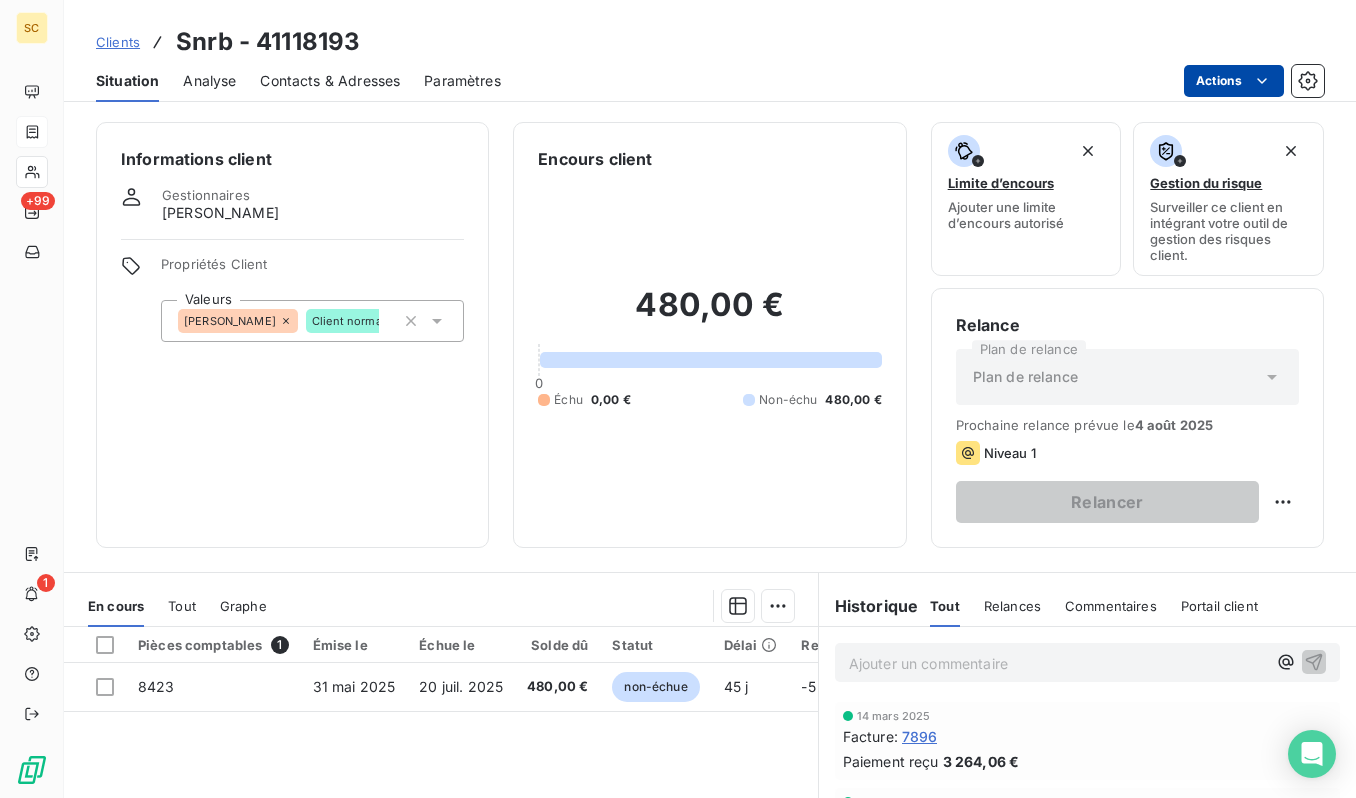 click on "SC +99 1 Clients Snrb - 41118193 Situation Analyse Contacts & Adresses Paramètres Actions Informations client Gestionnaires [PERSON_NAME] Propriétés Client Valeurs [PERSON_NAME] Client normal Encours client   480,00 € 0 Échu 0,00 € Non-échu 480,00 €     Limite d’encours Ajouter une limite d’encours autorisé Gestion du risque Surveiller ce client en intégrant votre outil de gestion des risques client. Relance Plan de relance Plan de relance Prochaine relance prévue le  [DATE] Niveau 1 Relancer En cours Tout Graphe Pièces comptables 1 Émise le Échue le Solde dû Statut Délai   Retard   Tag relance   8423 [DATE] [DATE] 480,00 € non-échue 45 j -5 j Lignes par page 25 Précédent 1 Suivant Historique Tout Relances Commentaires Portail client Tout Relances Commentaires Portail client Ajouter un commentaire ﻿ [DATE] Facture  : 7896 Paiement reçu 3 264,06 € [DATE] Facture  : 7902 Paiement reçu 800,00 € [DATE] Facture  : 7788  :" at bounding box center [678, 399] 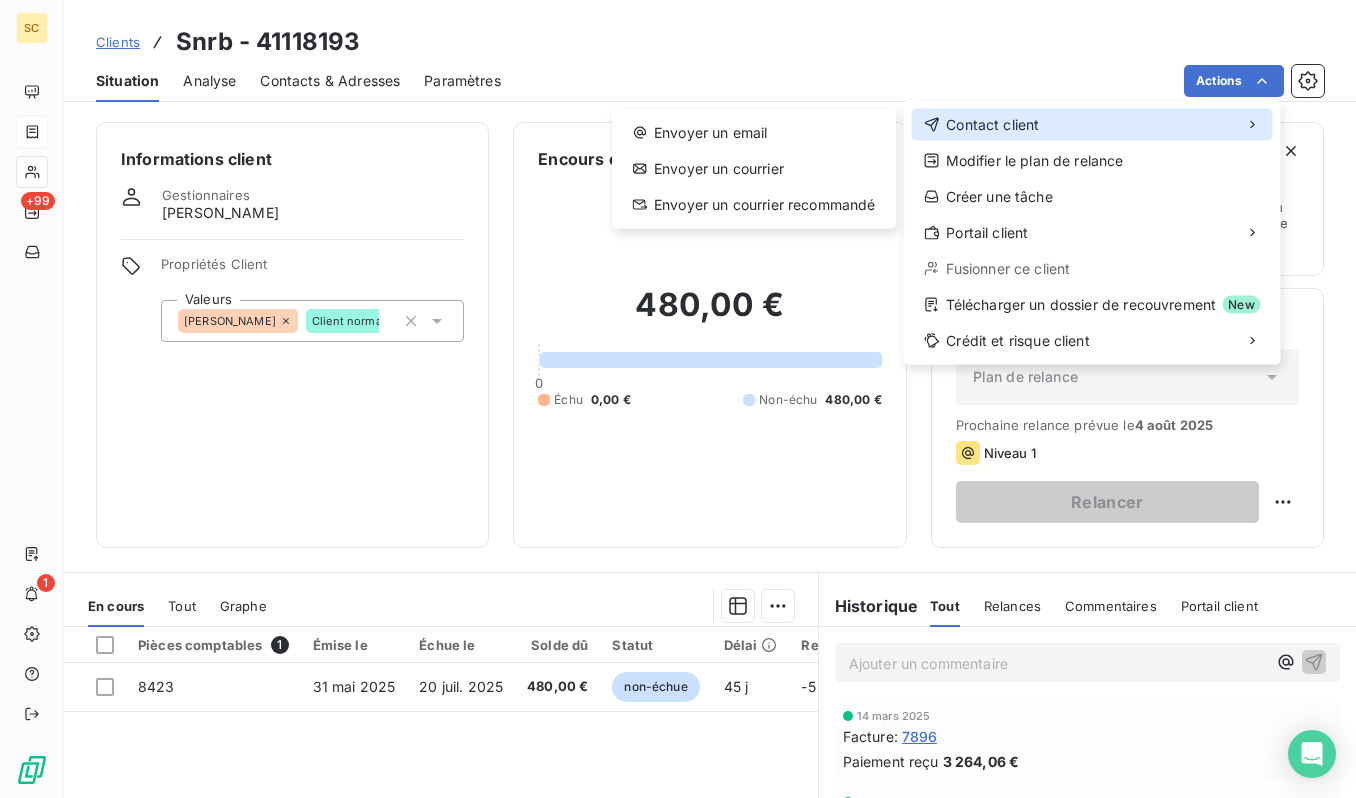 click on "Contact client" at bounding box center (1092, 125) 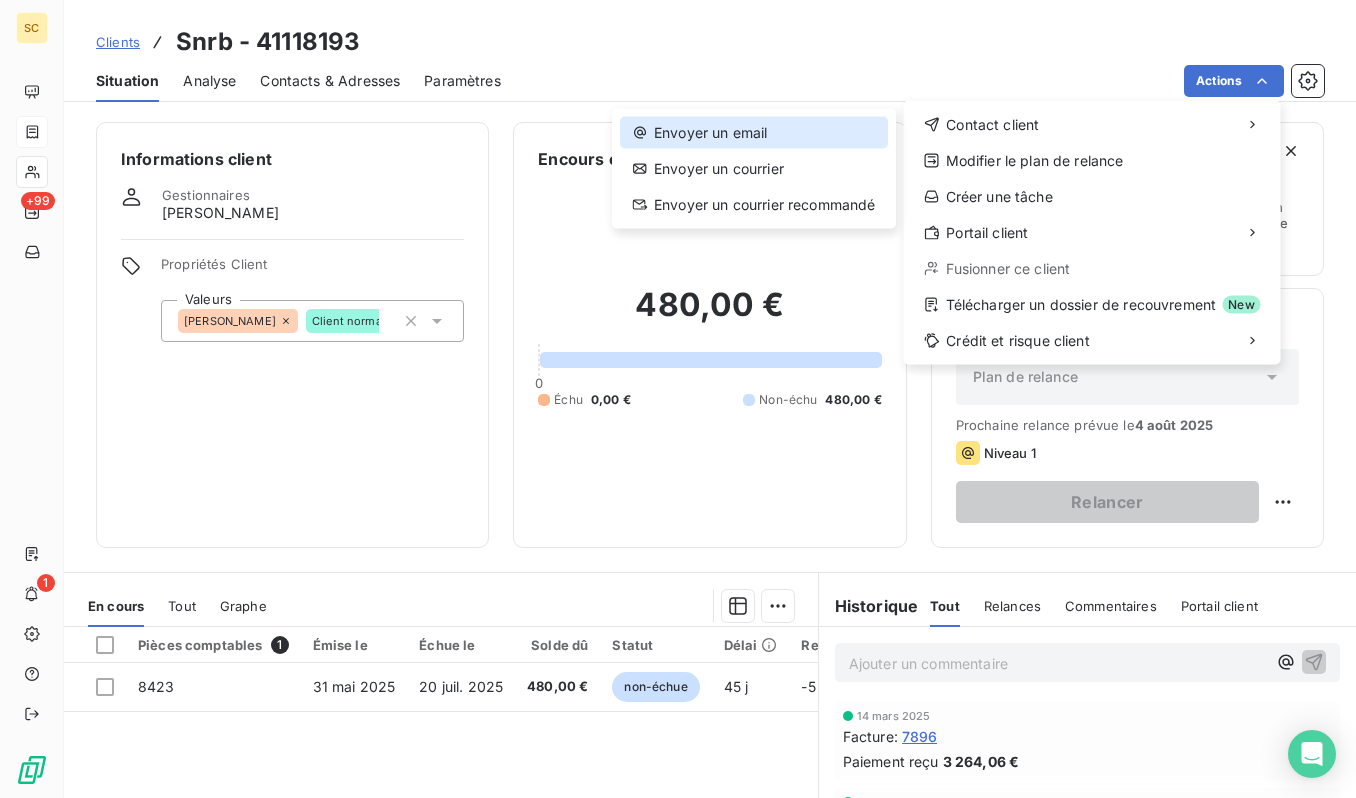 click on "Envoyer un email" at bounding box center [754, 133] 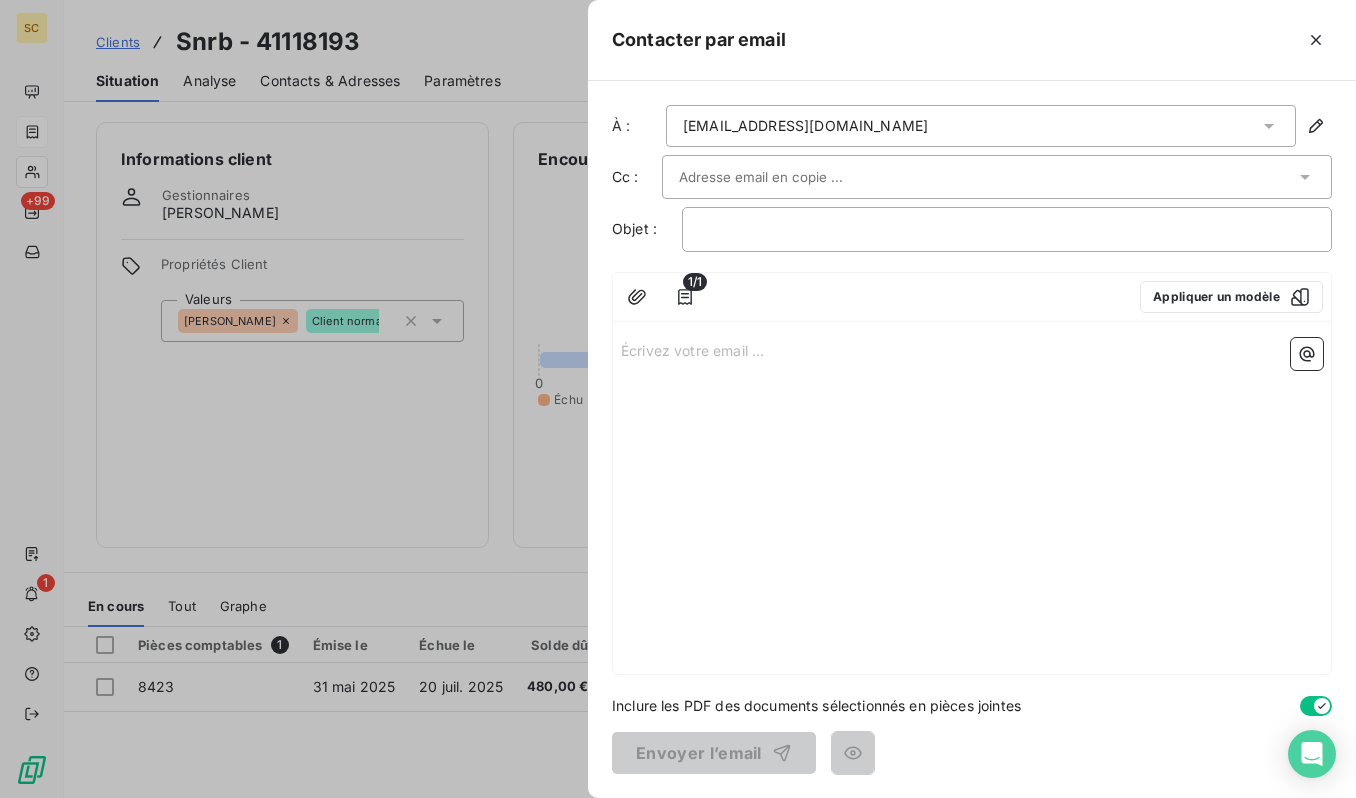 click on "[EMAIL_ADDRESS][DOMAIN_NAME]" at bounding box center (805, 126) 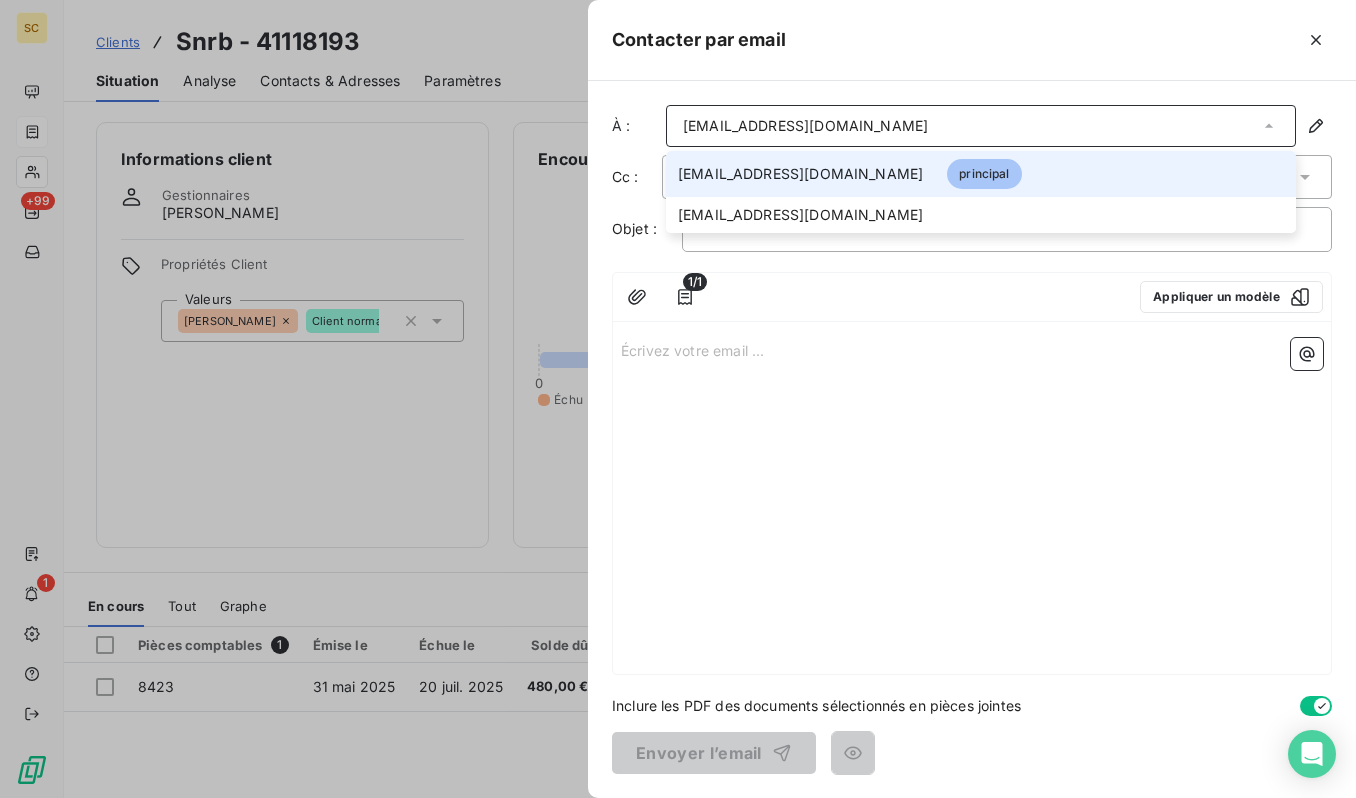 click on "[EMAIL_ADDRESS][DOMAIN_NAME]" at bounding box center (805, 126) 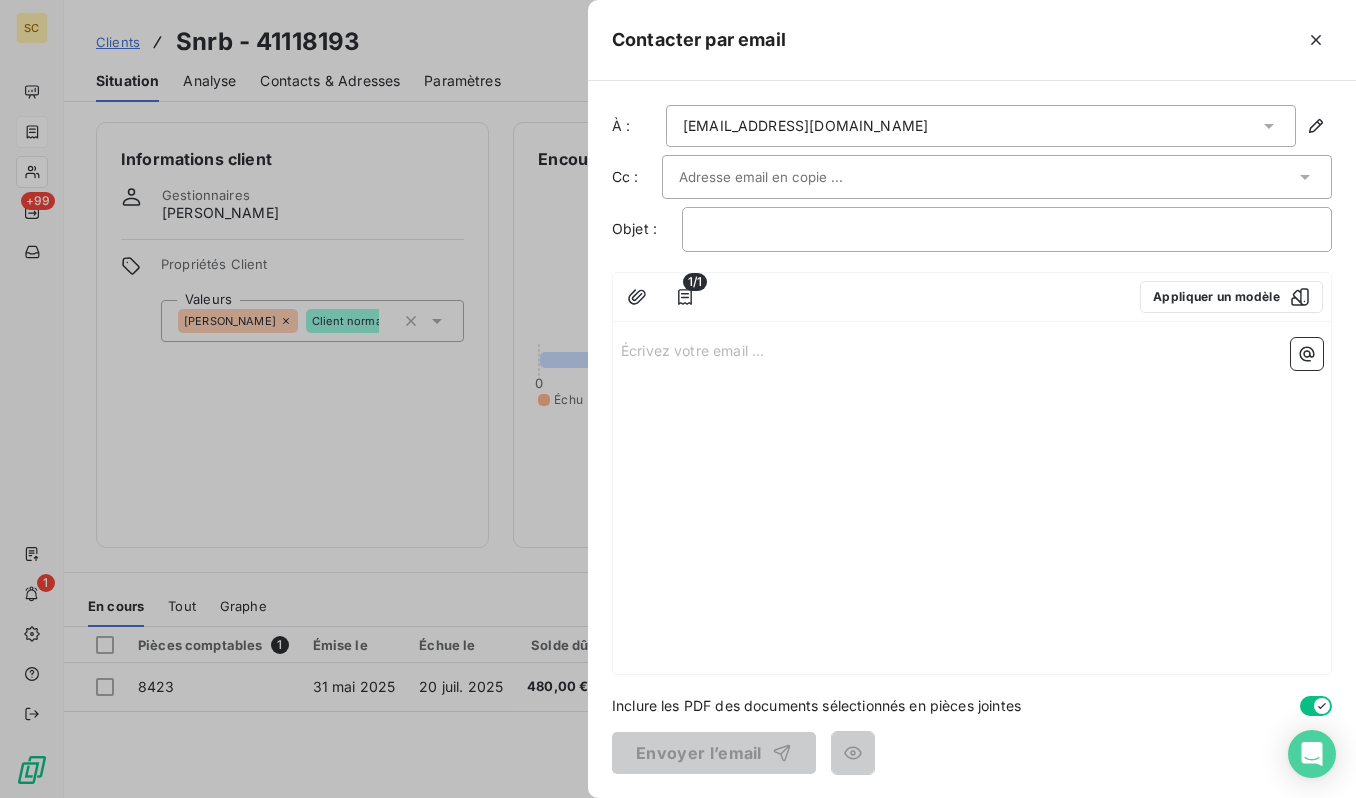 click at bounding box center [786, 177] 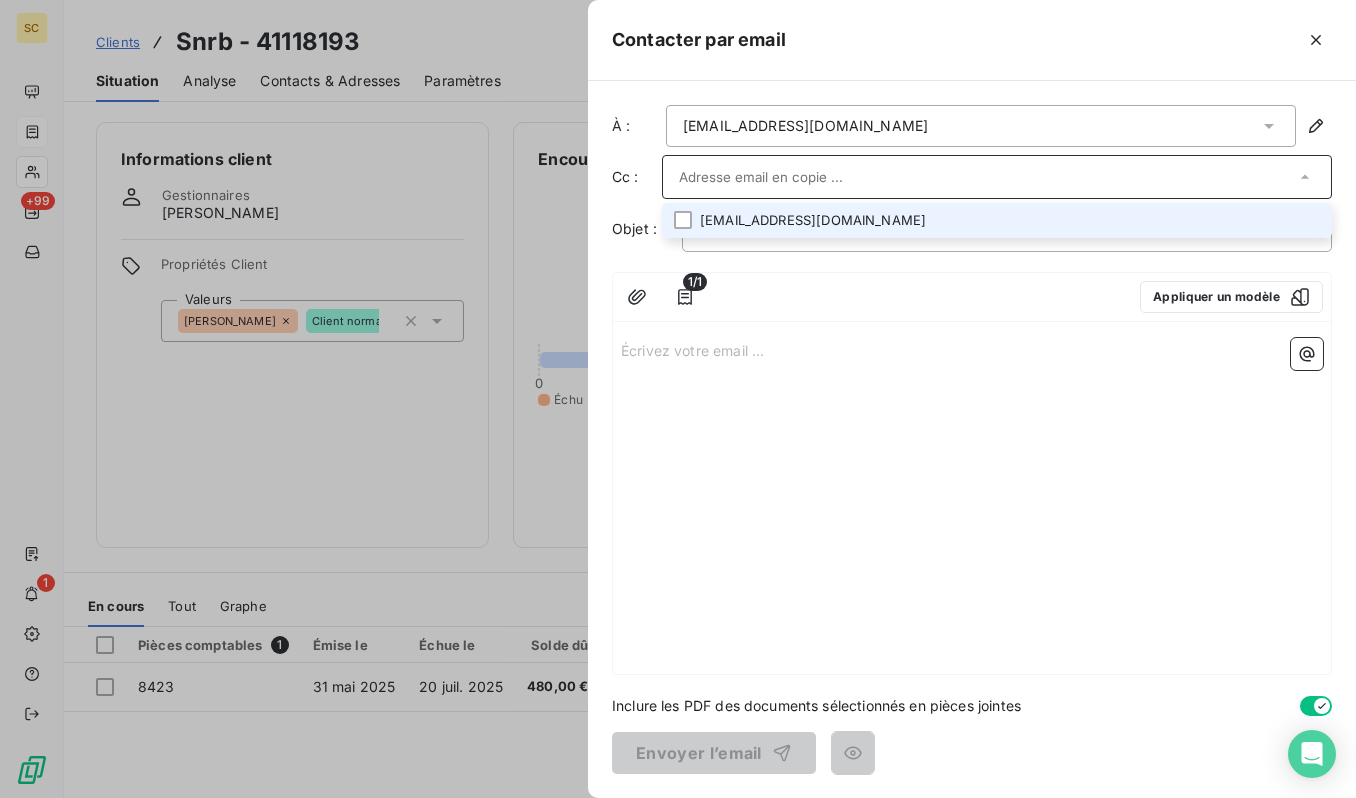 click on "[EMAIL_ADDRESS][DOMAIN_NAME]" at bounding box center (997, 220) 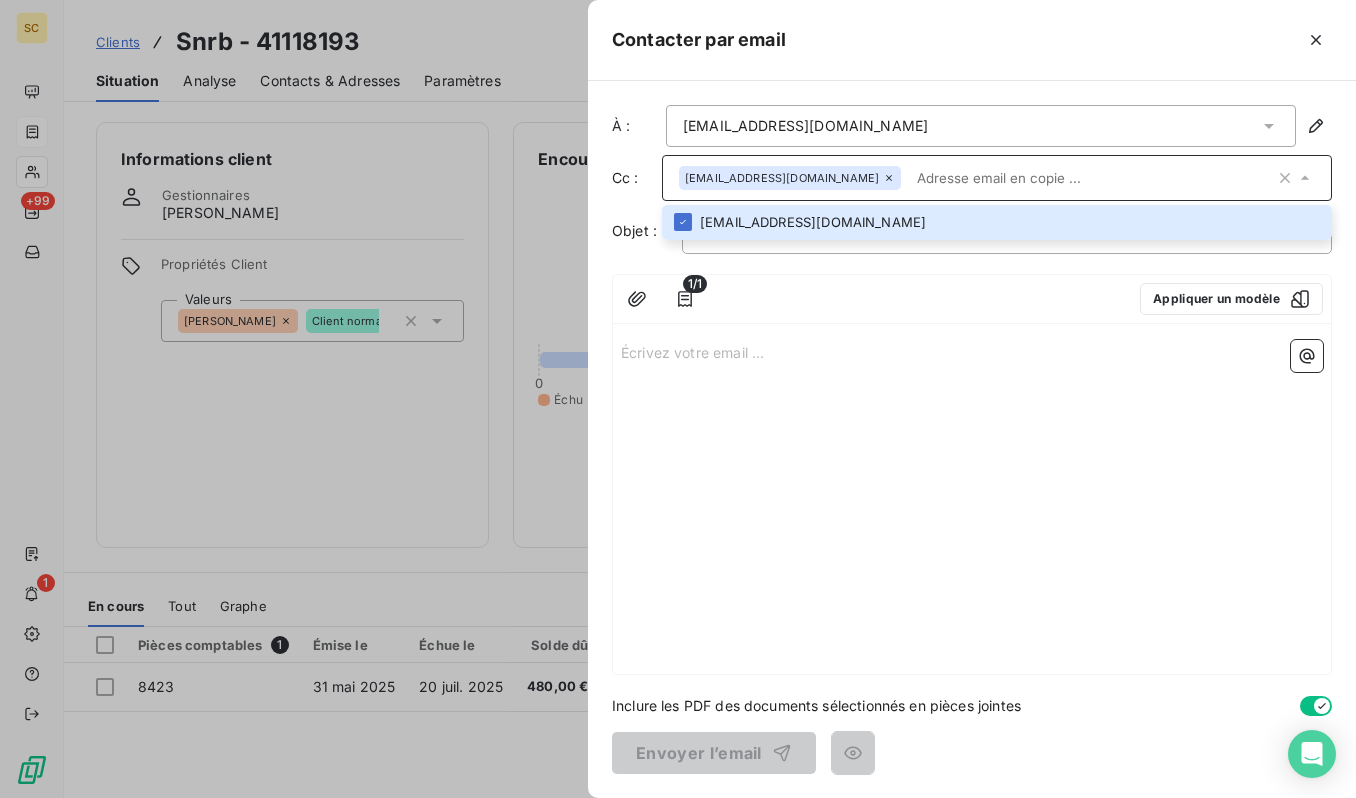 click at bounding box center (1092, 178) 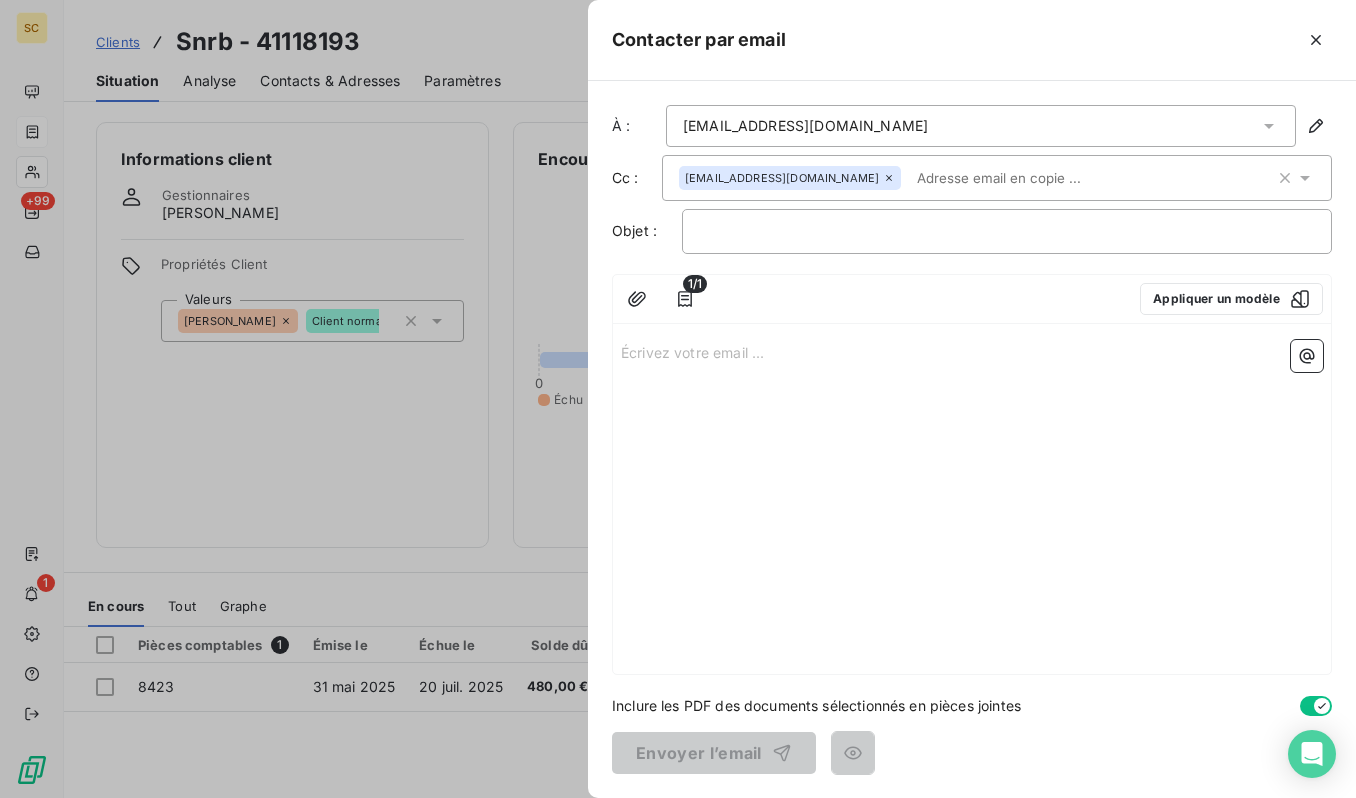 paste on "[EMAIL_ADDRESS][DOMAIN_NAME]" 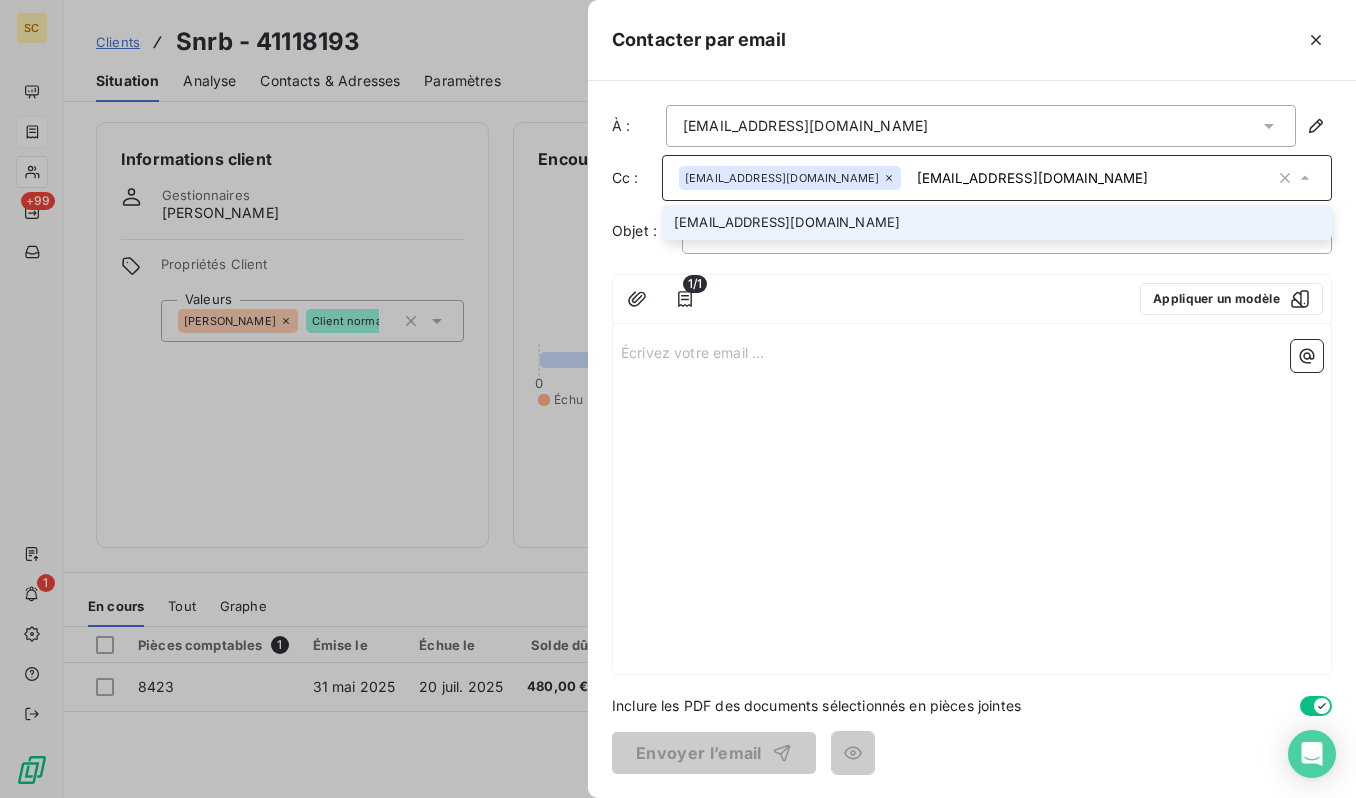 type on "[EMAIL_ADDRESS][DOMAIN_NAME]" 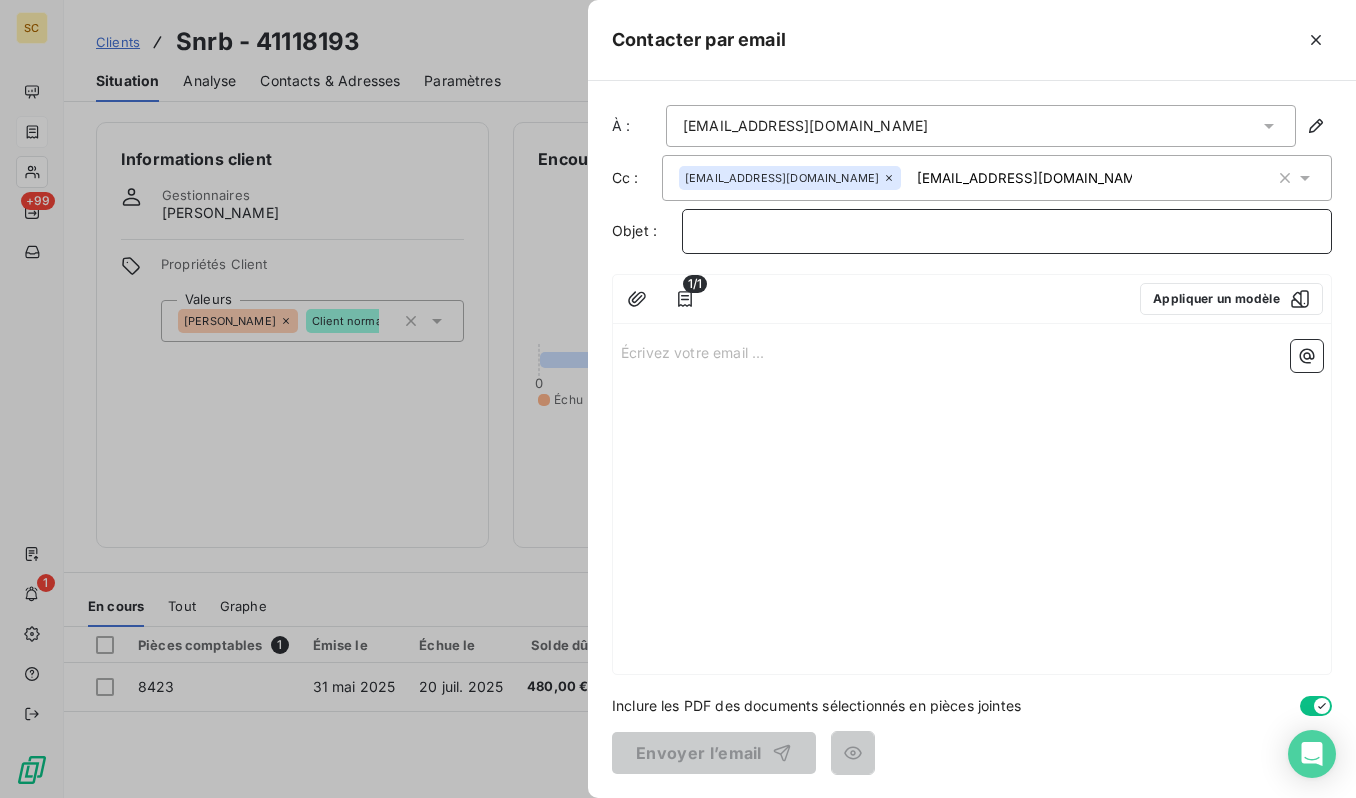 click on "﻿" at bounding box center [1007, 231] 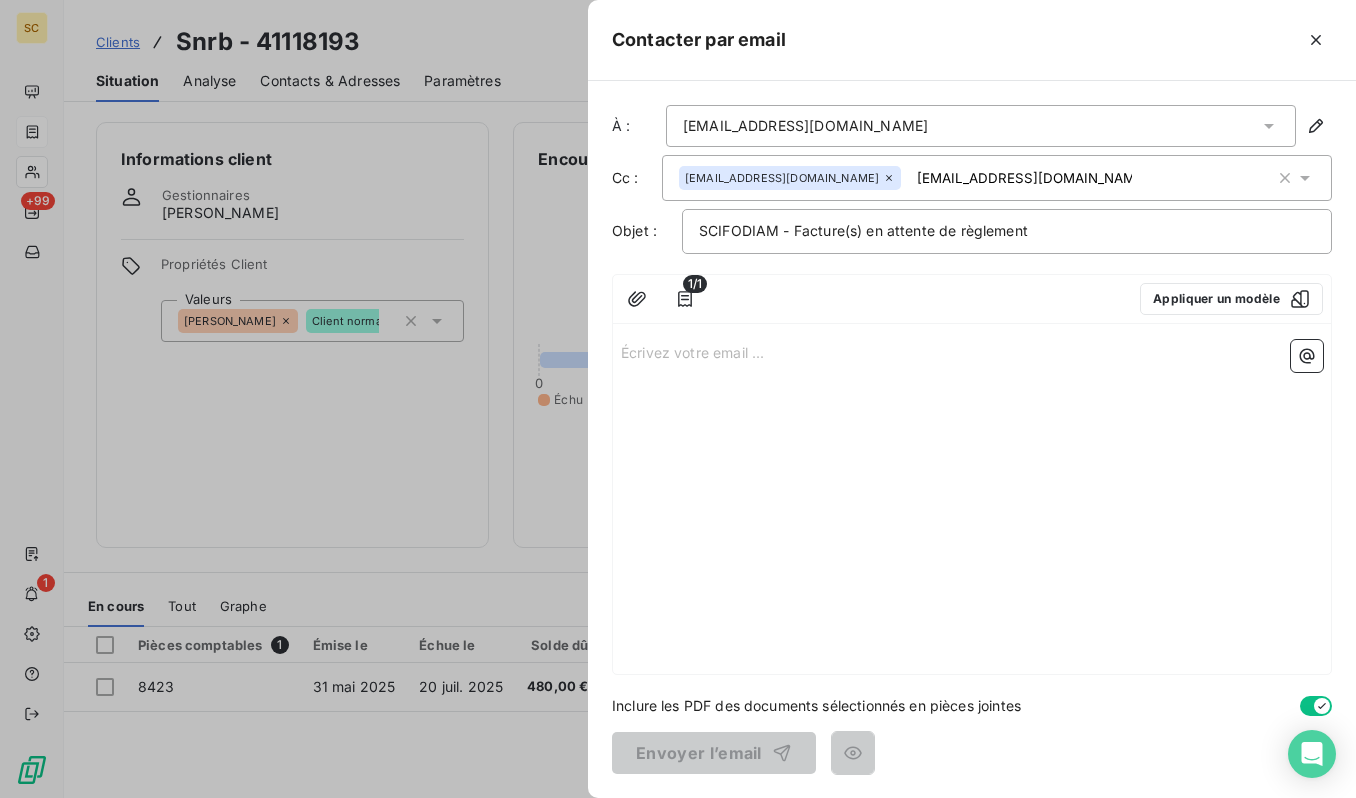 drag, startPoint x: 607, startPoint y: 365, endPoint x: 715, endPoint y: 350, distance: 109.03669 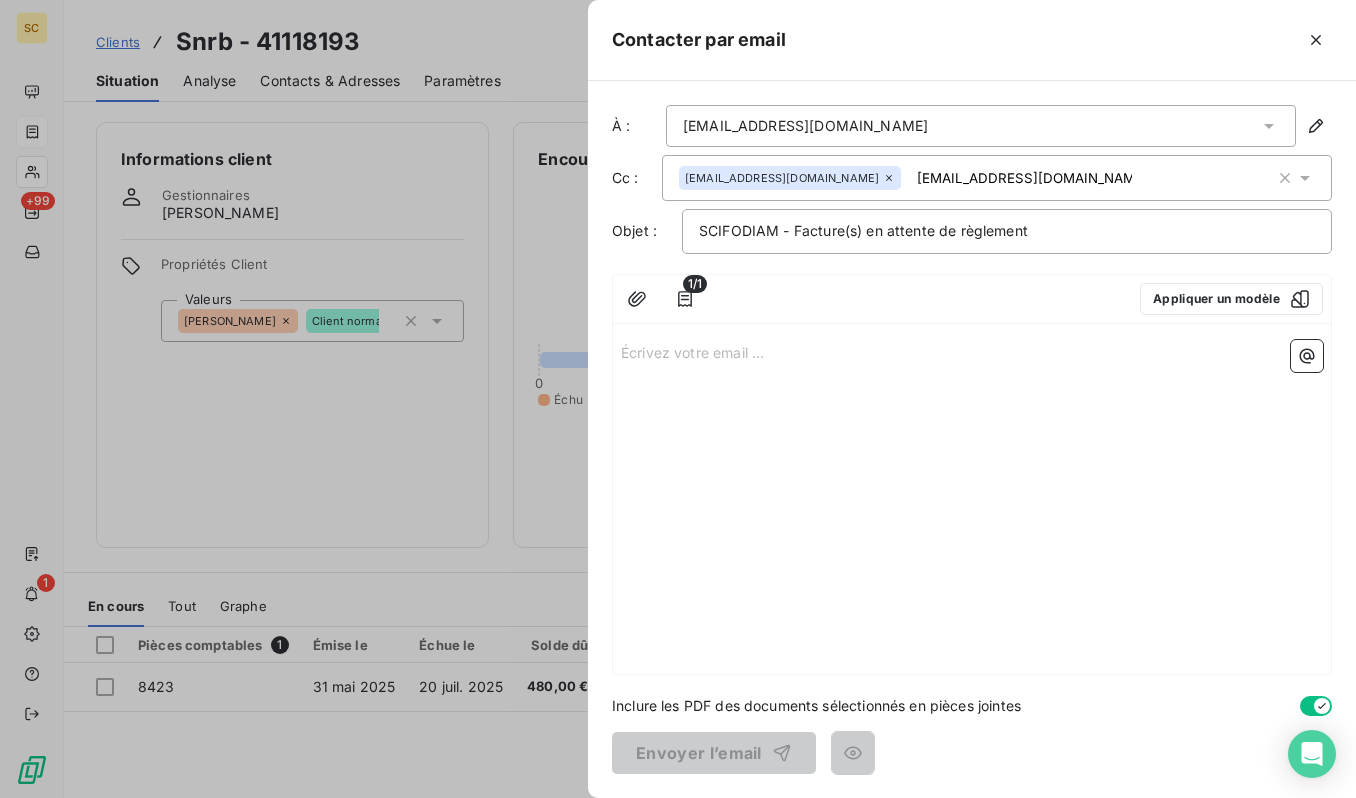 click on "À : [EMAIL_ADDRESS][DOMAIN_NAME] Cc : [EMAIL_ADDRESS][DOMAIN_NAME] [EMAIL_ADDRESS][DOMAIN_NAME] Objet : SCIFODIAM - Facture(s) en attente de règlement 1/1   Appliquer un modèle Écrivez votre email ... ﻿ Inclure les PDF des documents sélectionnés en pièces jointes Envoyer l’email" at bounding box center [972, 439] 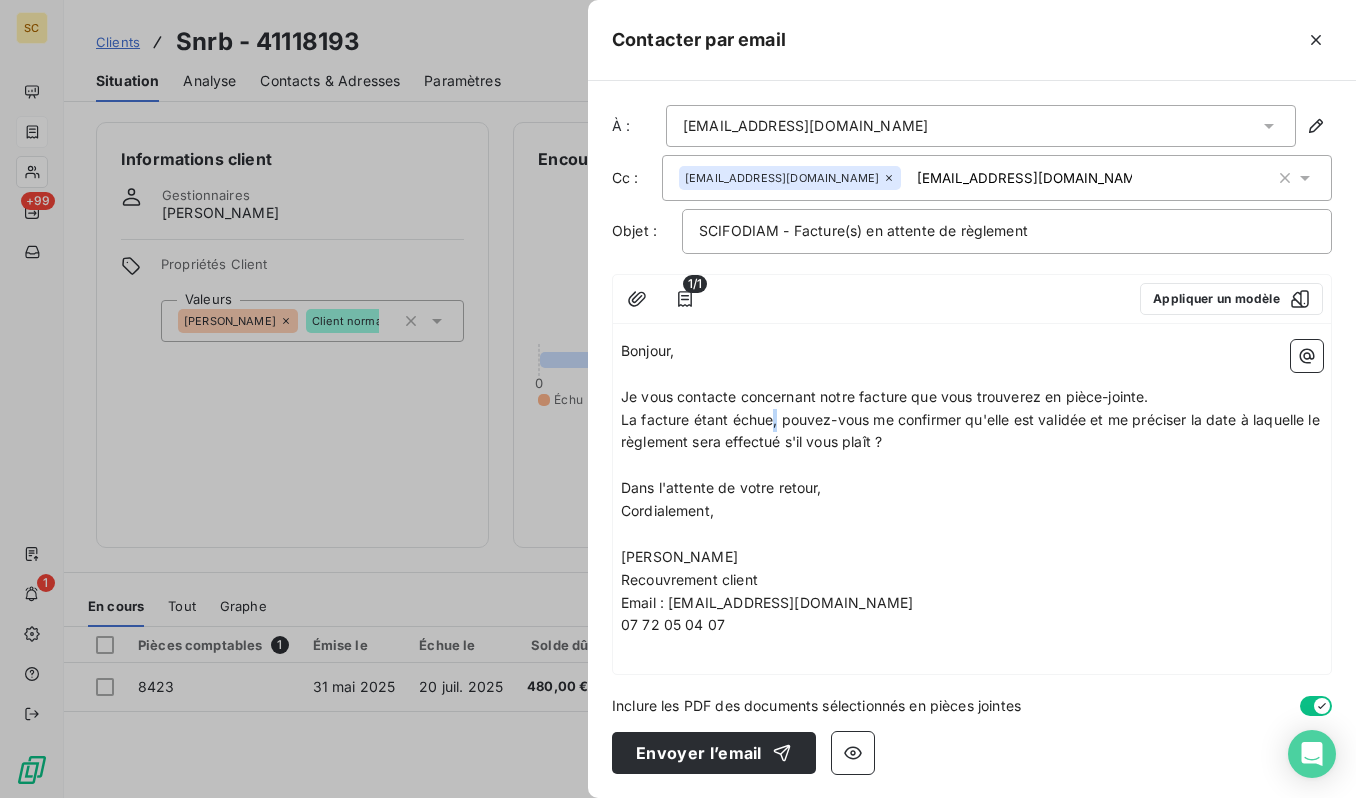 click on "La facture étant échue, pouvez-vous me confirmer qu'elle est validée et me préciser la date à laquelle le règlement sera effectué s'il vous plaît ?" at bounding box center (972, 431) 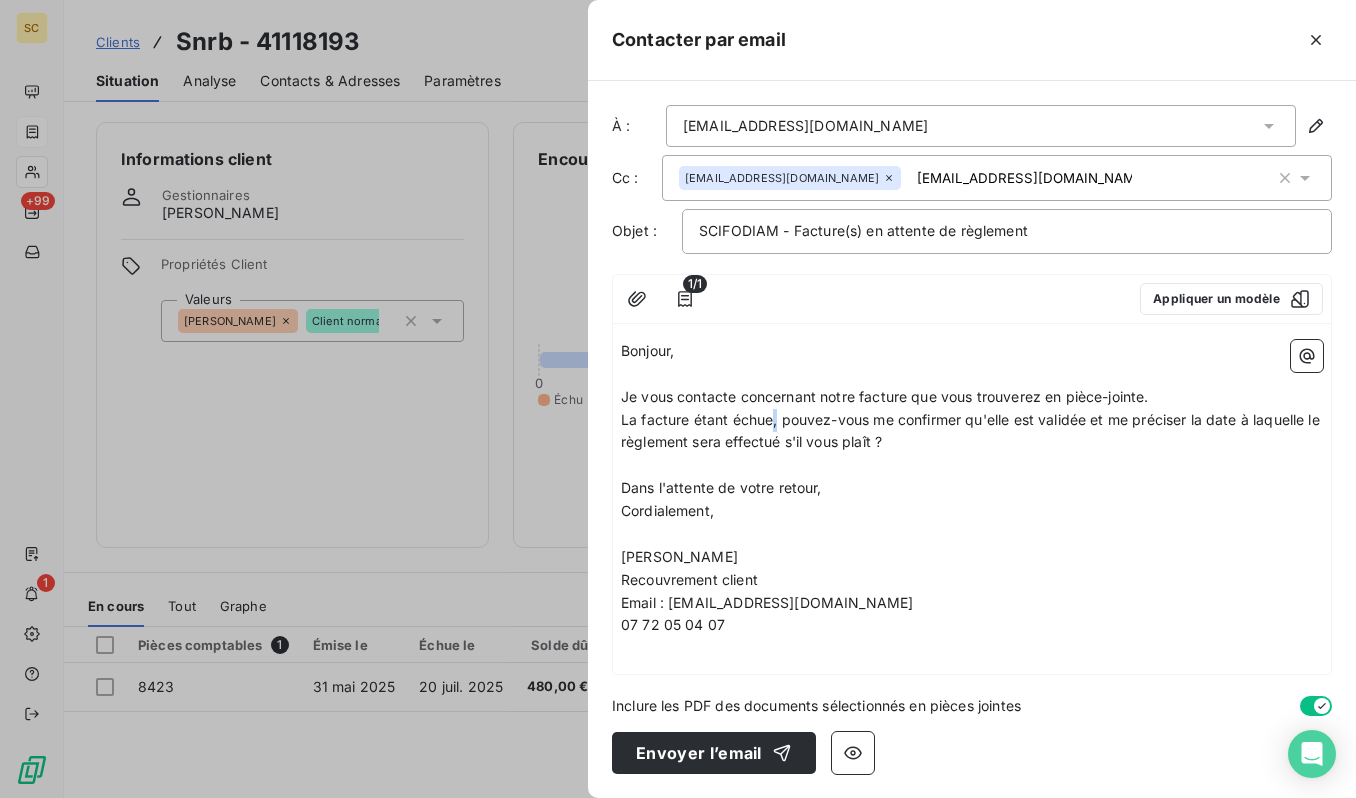 click on "La facture étant échue, pouvez-vous me confirmer qu'elle est validée et me préciser la date à laquelle le règlement sera effectué s'il vous plaît ?" at bounding box center (972, 431) 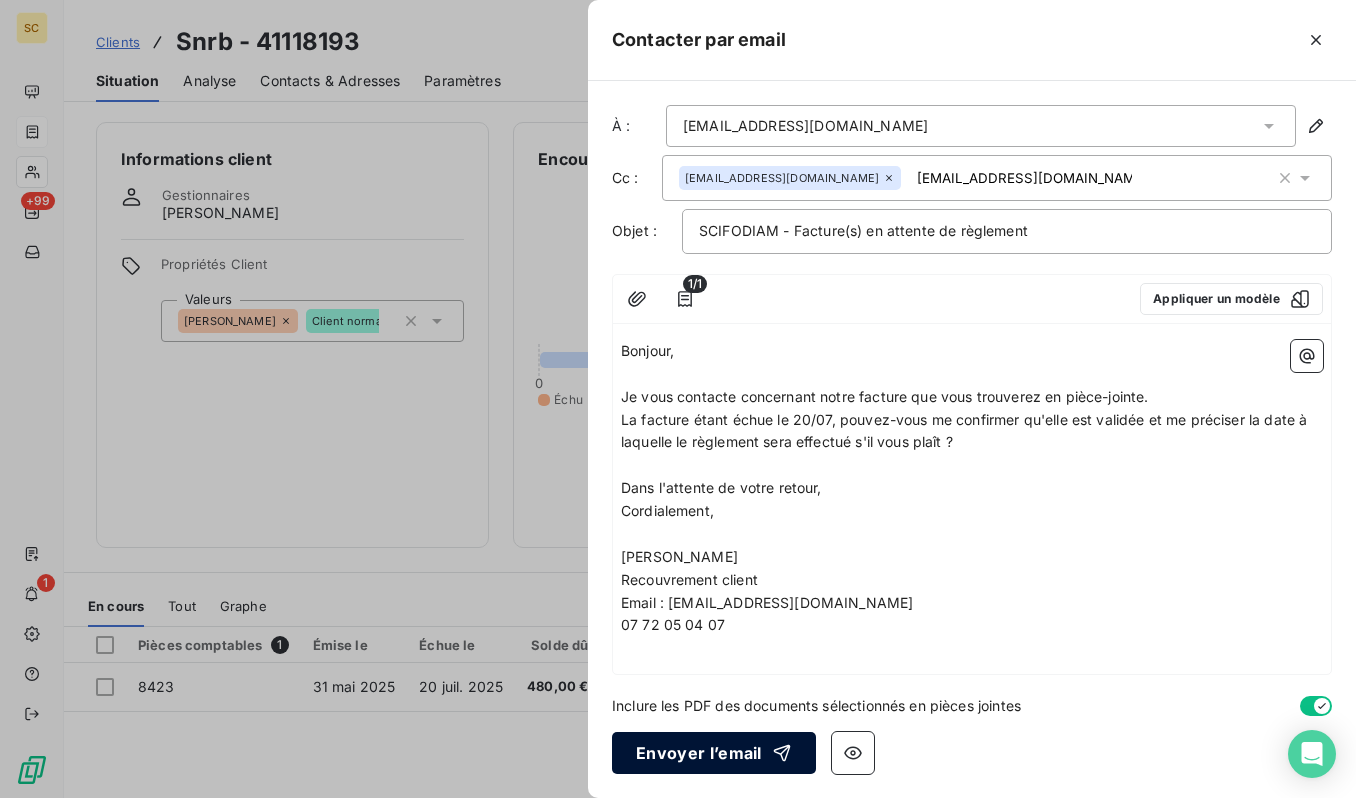 click on "Envoyer l’email" at bounding box center [714, 753] 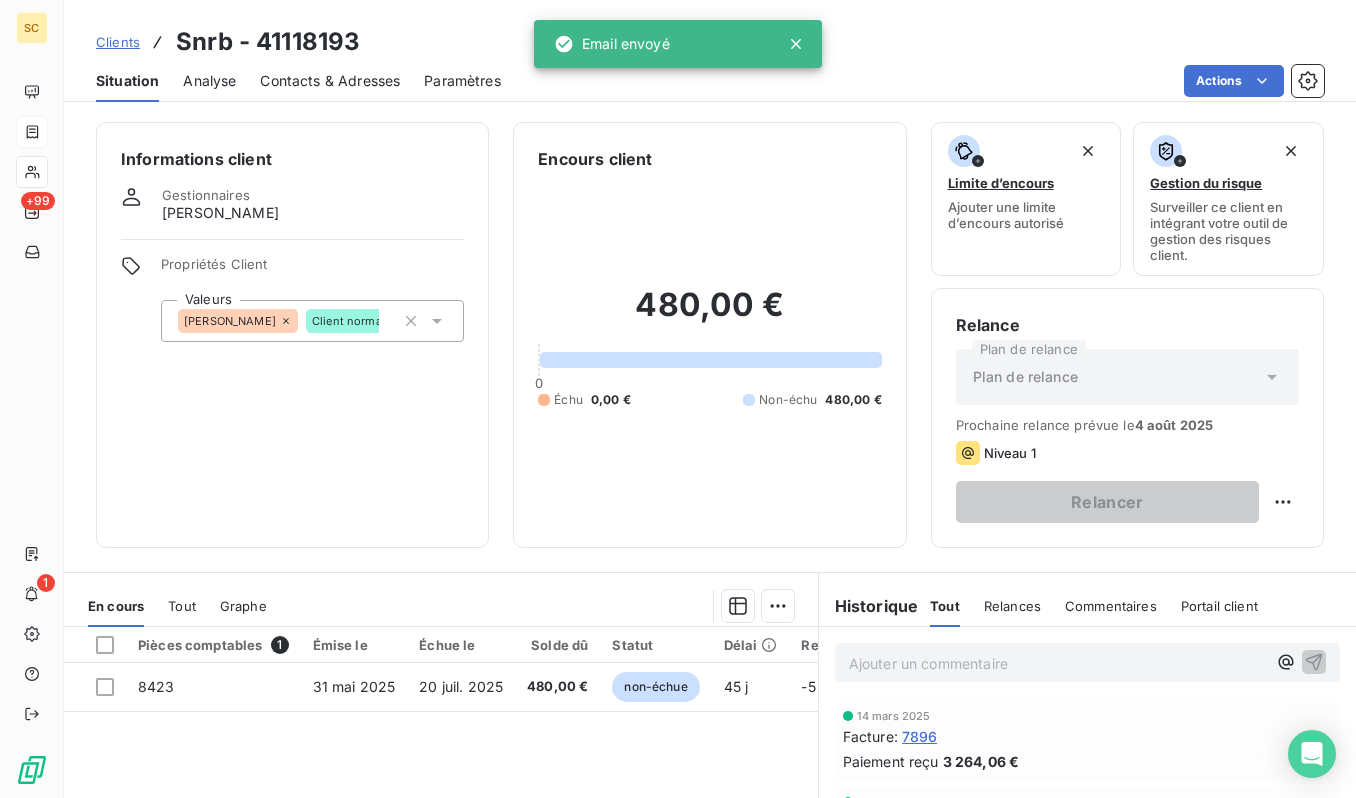 click on "Clients" at bounding box center (118, 42) 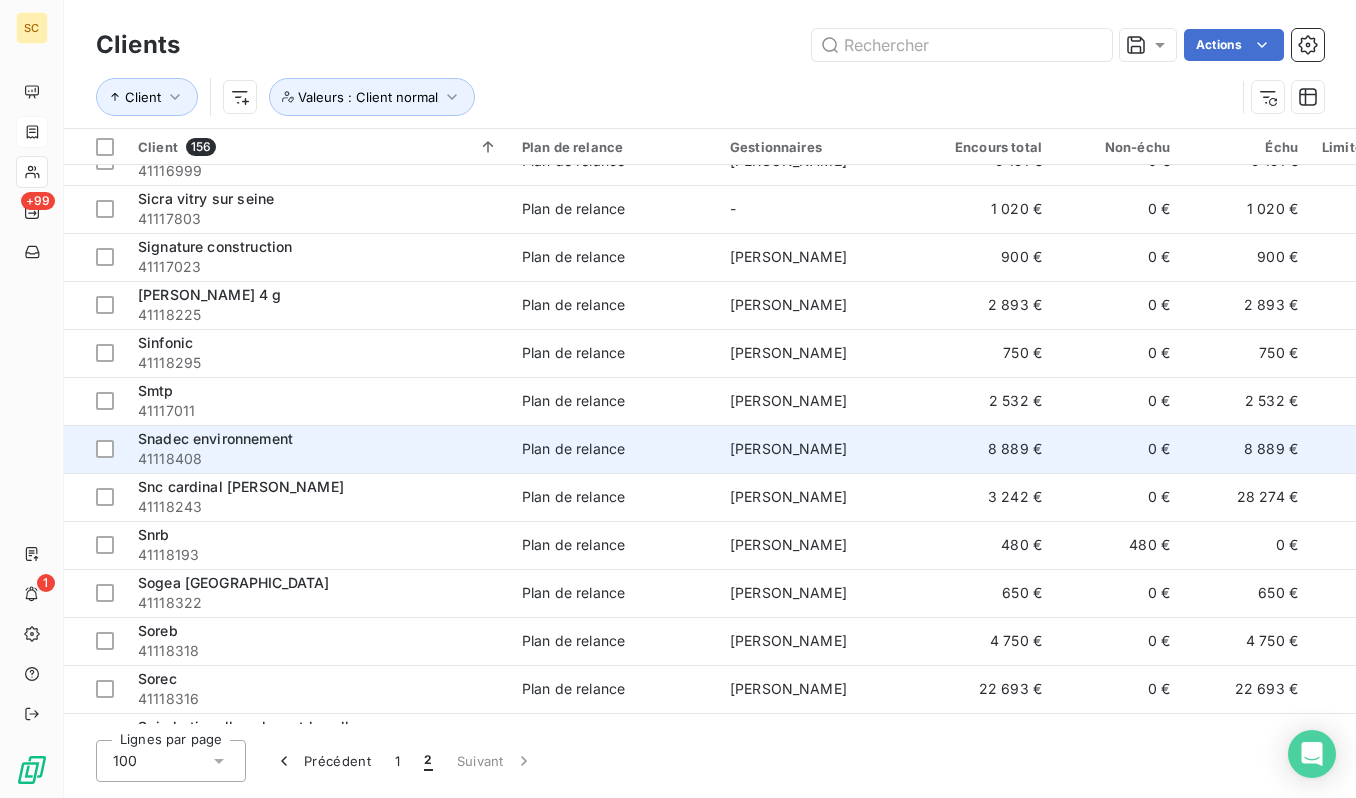 scroll, scrollTop: 1695, scrollLeft: 0, axis: vertical 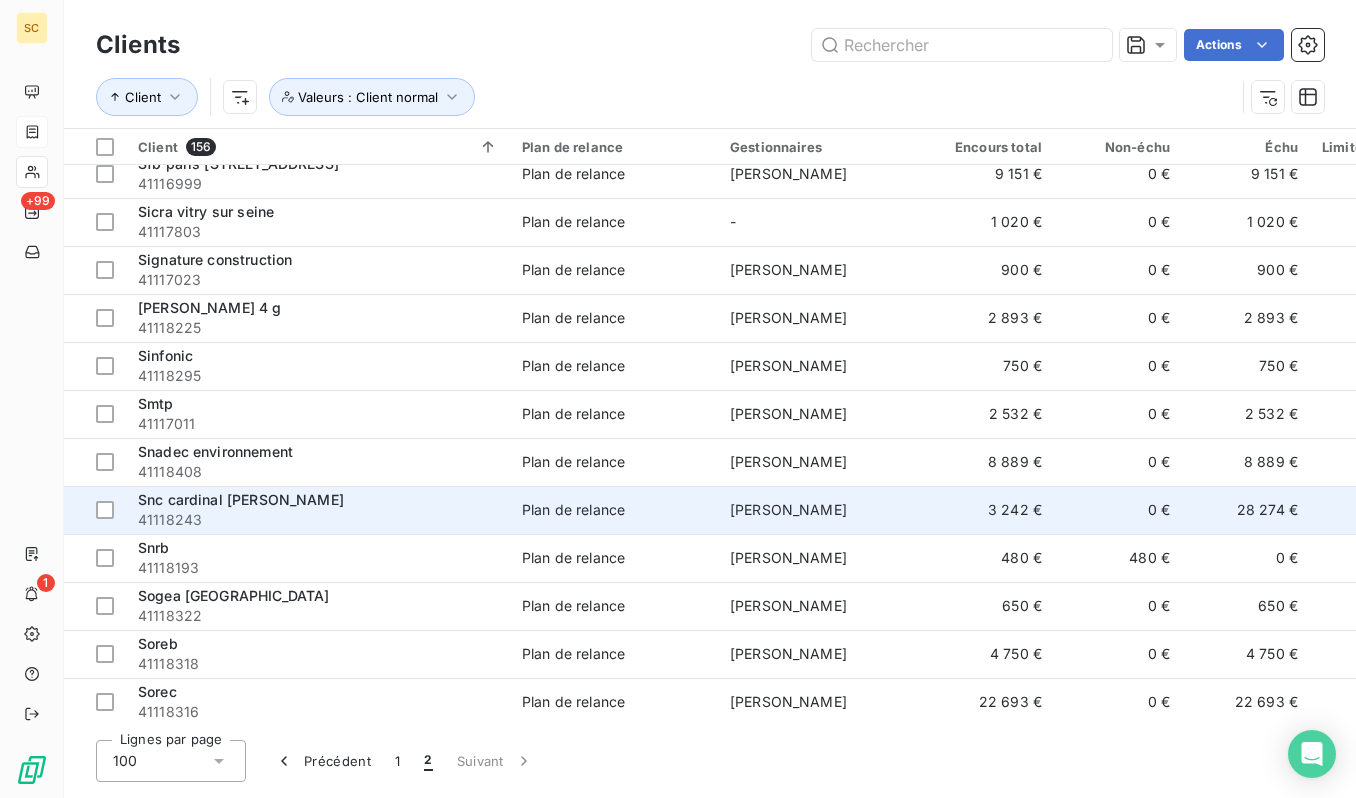 click on "Snc cardinal [PERSON_NAME]" at bounding box center (318, 500) 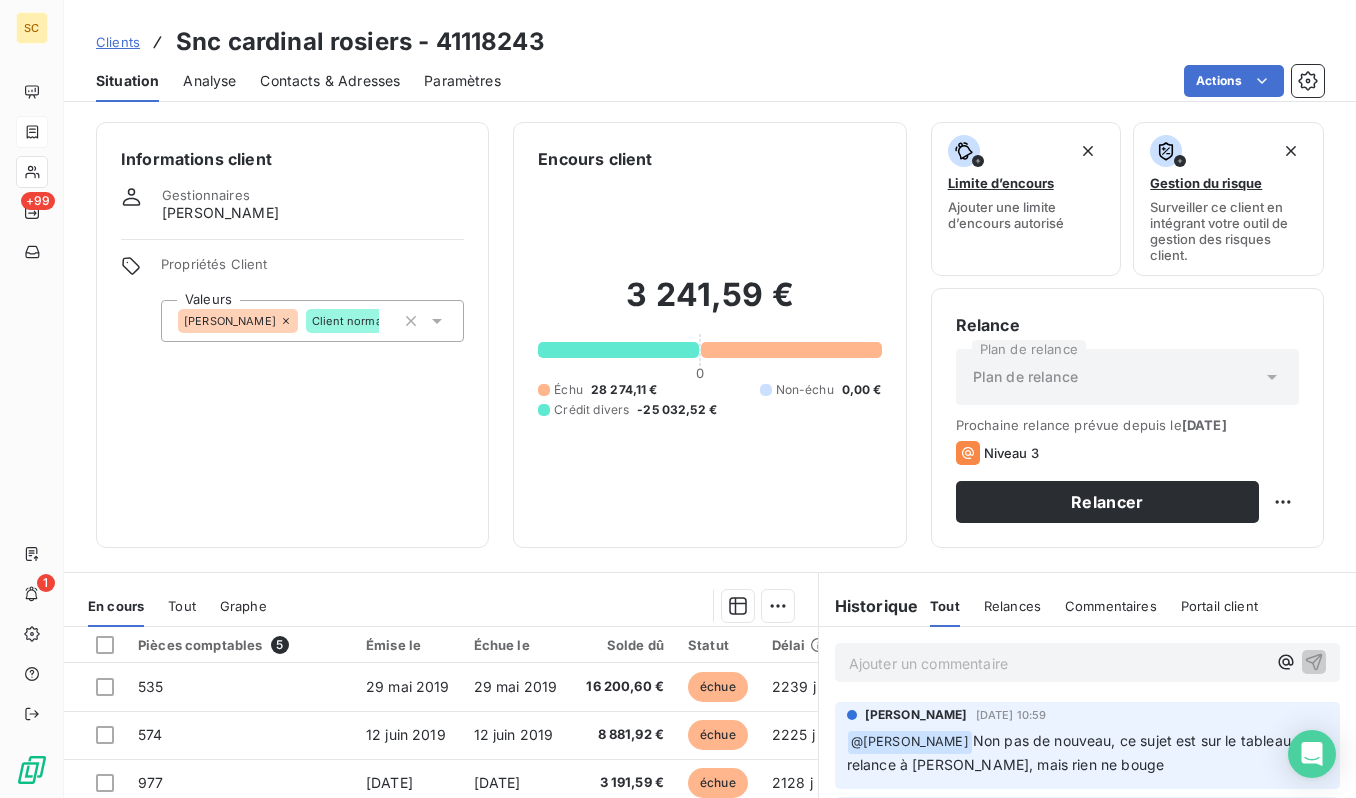 click on "SC +99 1 Clients Snc cardinal rosiers - 41118243 Situation Analyse Contacts & Adresses Paramètres Actions Informations client Gestionnaires [PERSON_NAME] Propriétés Client Valeurs [PERSON_NAME] Client normal Encours client   3 241,59 € 0 Échu 28 274,11 € Non-échu 0,00 €   Crédit divers -25 032,52 €   Limite d’encours Ajouter une limite d’encours autorisé Gestion du risque Surveiller ce client en intégrant votre outil de gestion des risques client. Relance Plan de relance Plan de relance Prochaine relance prévue depuis le  [DATE] Niveau 3 Relancer En cours Tout Graphe Pièces comptables 5 Émise le Échue le Solde dû Statut Délai   Retard   Tag relance   535 [DATE] [DATE] 16 200,60 € échue 2239 j +2239 j 574 [DATE] [DATE] 8 881,92 € échue 2225 j +2225 j 977 [DATE] [DATE] 3 191,59 € échue 2128 j +2128 j Snc cardinal rosiers [DATE] -20 902,10 € 2094 j Snc cardinal [PERSON_NAME] [DATE] -4 130,42 € 25 1" at bounding box center [678, 399] 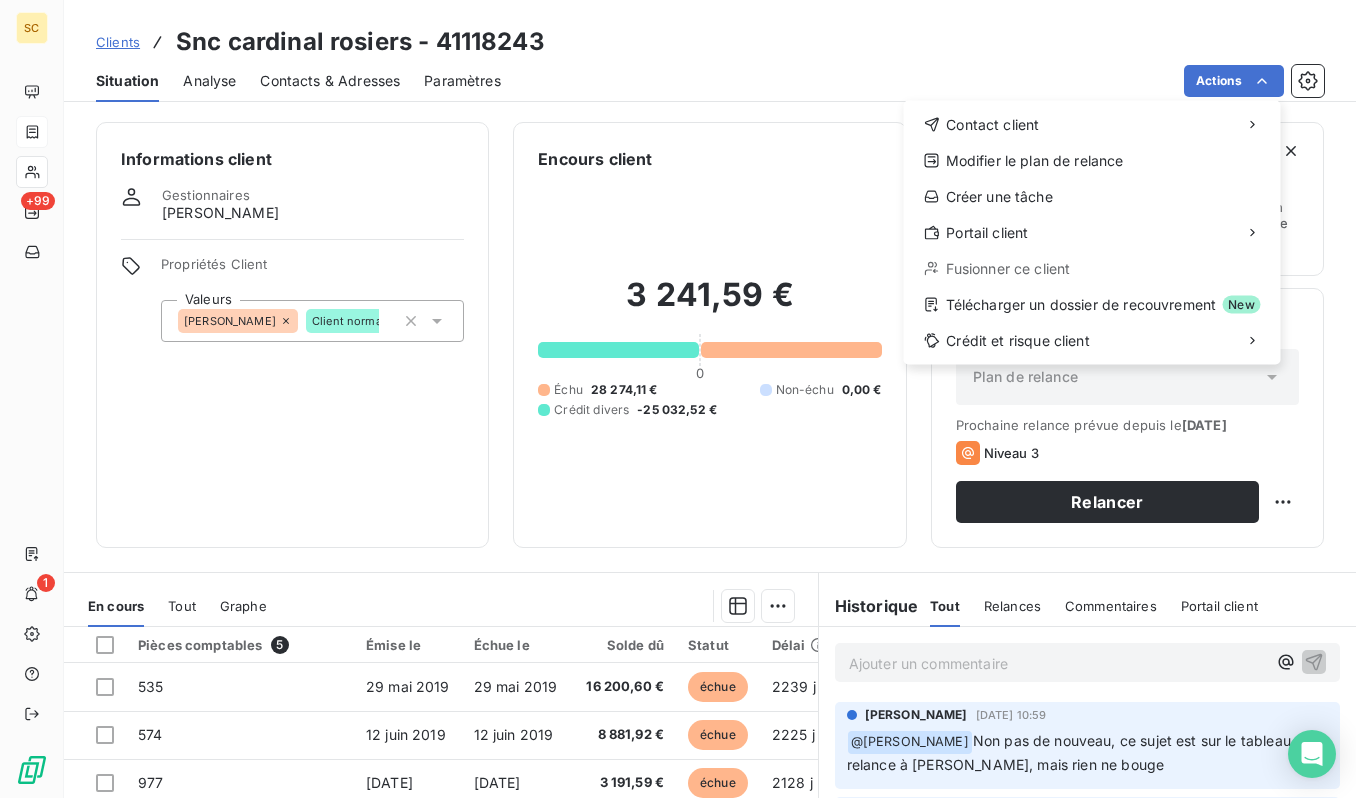 click on "SC +99 1 Clients Snc cardinal rosiers - 41118243 Situation Analyse Contacts & Adresses Paramètres Actions Contact client Modifier le plan de relance Créer une tâche Portail client Fusionner ce client Télécharger un dossier de recouvrement New Crédit et risque client Informations client Gestionnaires [PERSON_NAME] Propriétés Client Valeurs [PERSON_NAME] Client normal Encours client   3 241,59 € 0 Échu 28 274,11 € Non-échu 0,00 €   Crédit divers -25 032,52 €   Limite d’encours Ajouter une limite d’encours autorisé Gestion du risque Surveiller ce client en intégrant votre outil de gestion des risques client. Relance Plan de relance Plan de relance Prochaine relance prévue depuis le  [DATE] Niveau 3 Relancer En cours Tout Graphe Pièces comptables 5 Émise le Échue le Solde dû Statut Délai   Retard   Tag relance   535 [DATE] [DATE] 16 200,60 € échue 2239 j +2239 j 574 [DATE] [DATE] 8 881,92 € échue 2225 j +2225 j 977 échue 25 1" at bounding box center [678, 399] 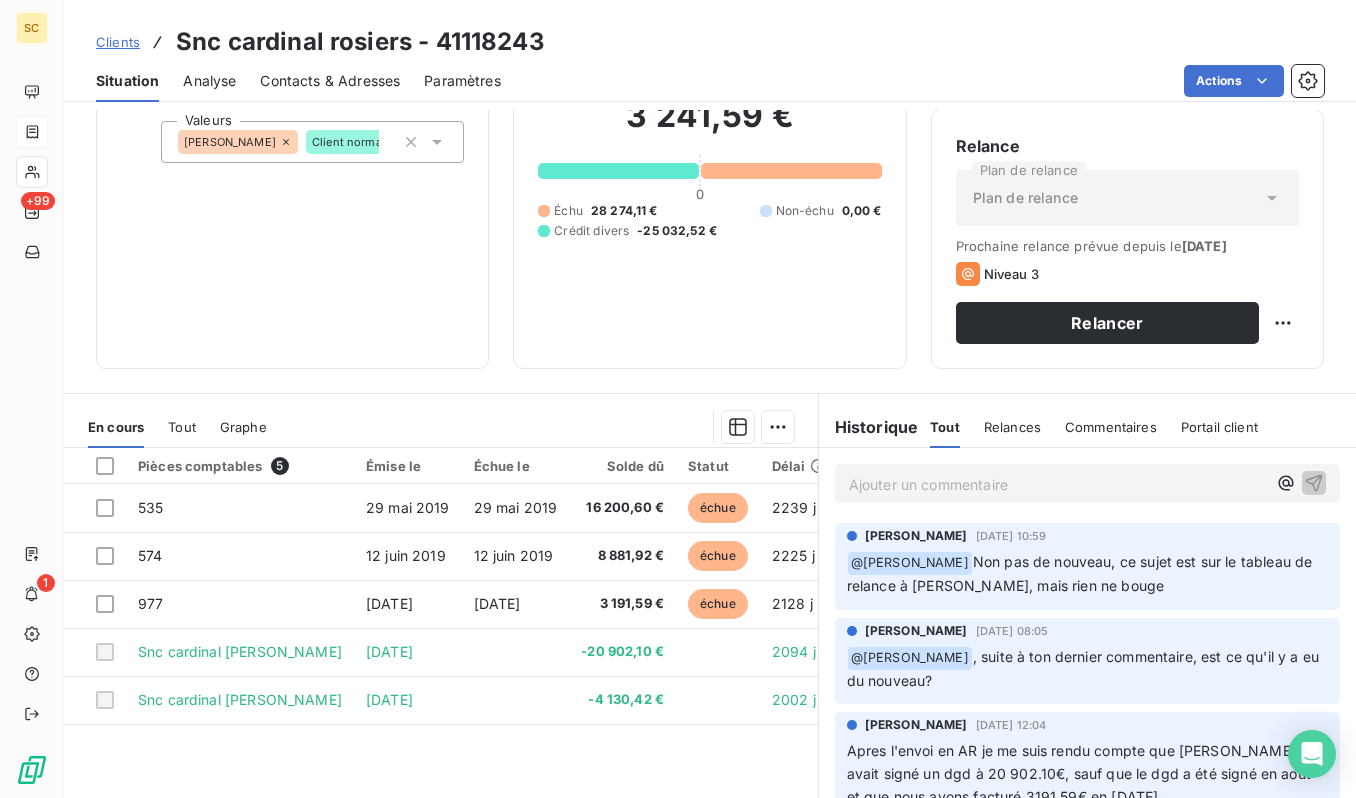 scroll, scrollTop: 185, scrollLeft: 0, axis: vertical 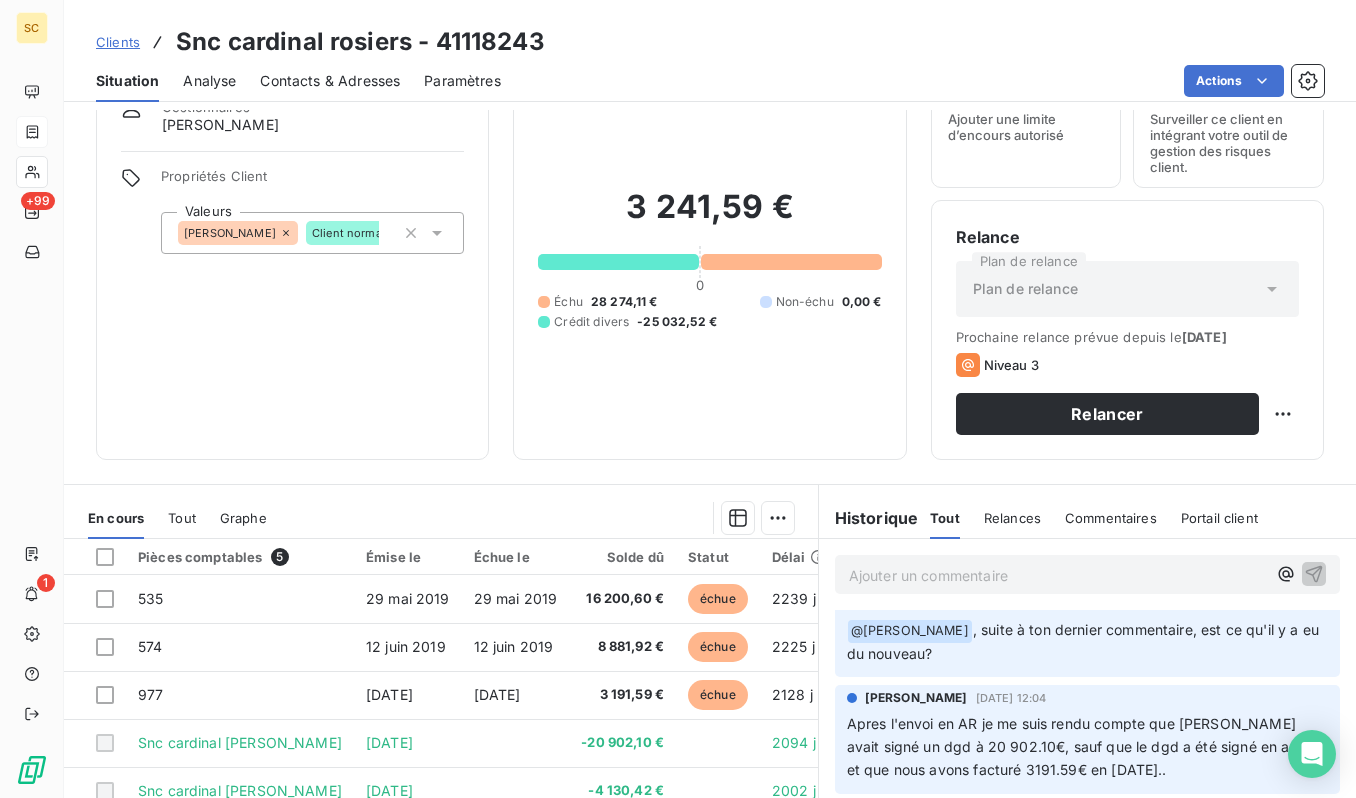 click on "[PERSON_NAME] Client normal" at bounding box center [312, 233] 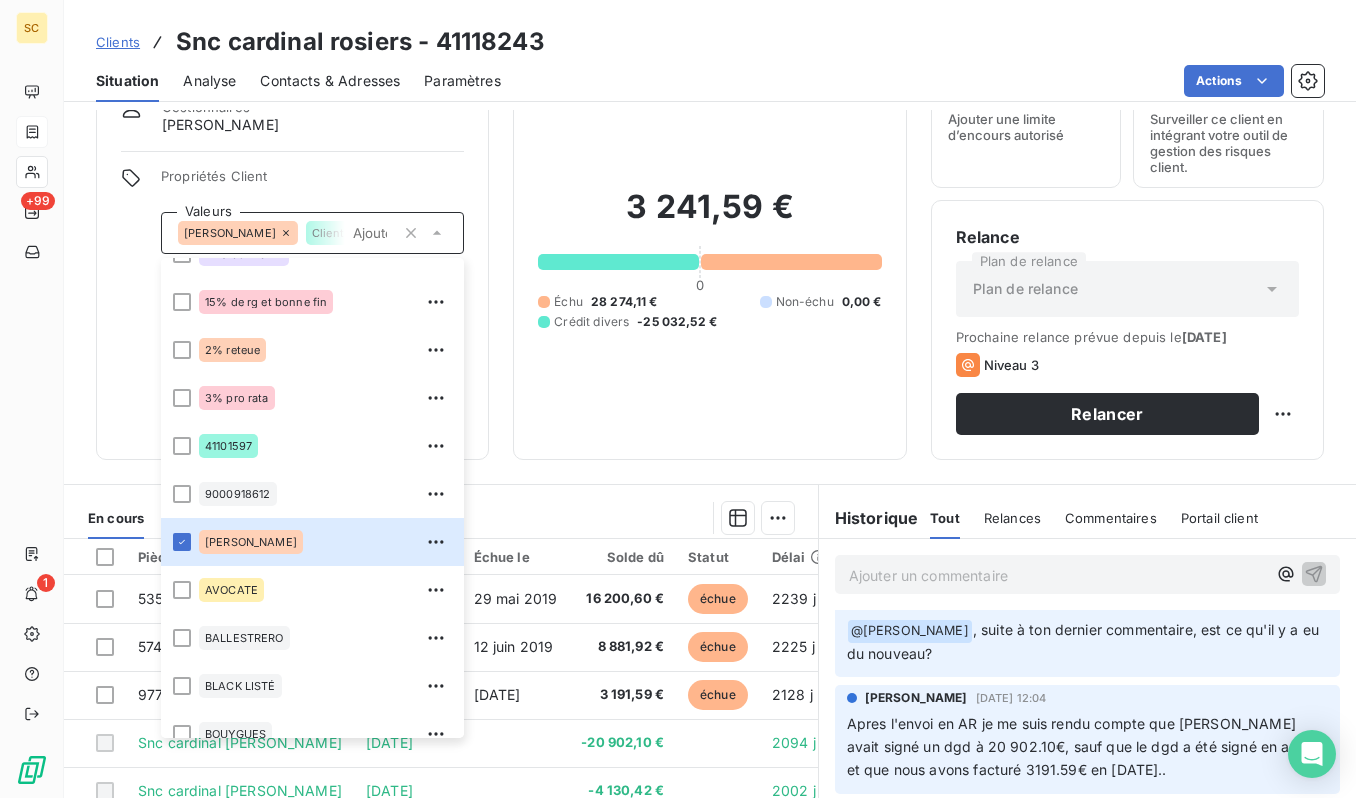 scroll, scrollTop: 0, scrollLeft: 0, axis: both 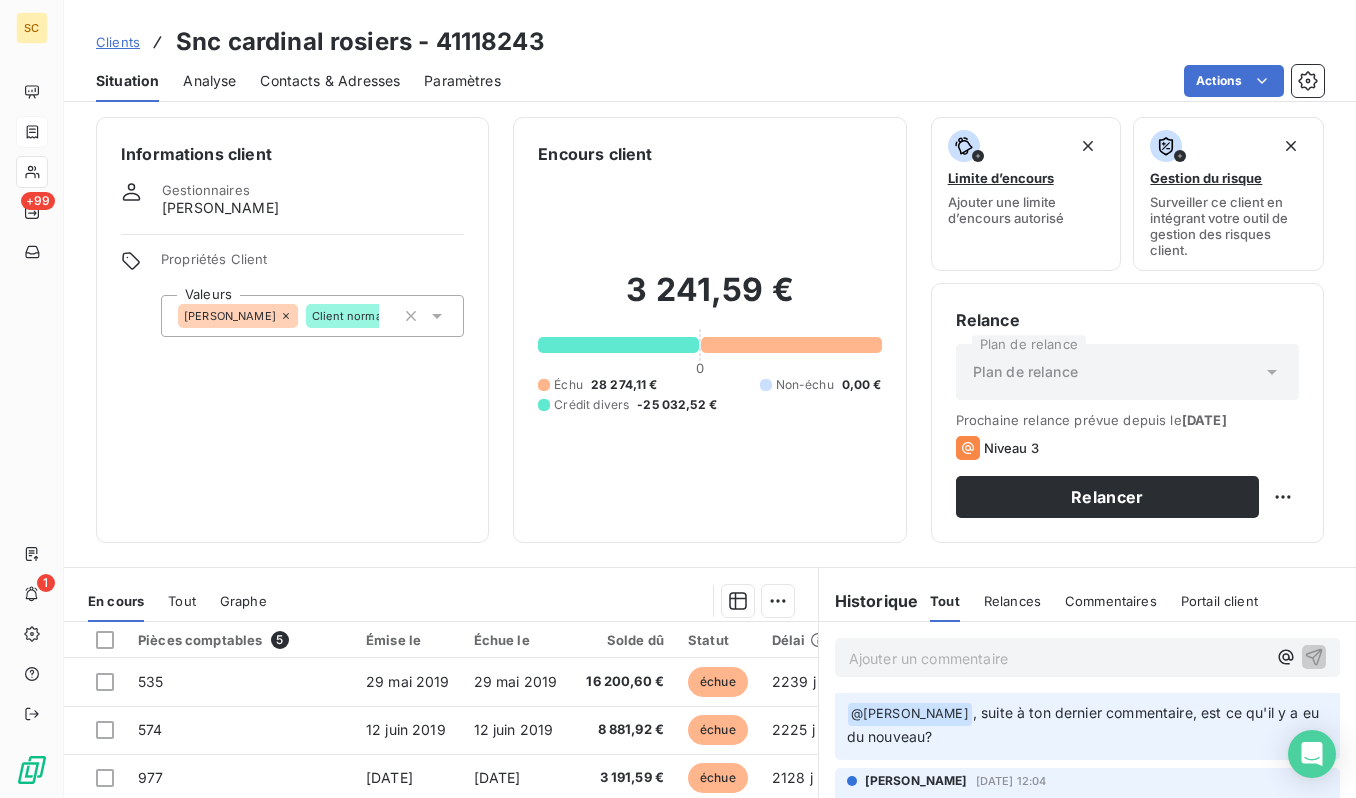 click on "Informations client Gestionnaires [PERSON_NAME] Propriétés Client Valeurs [PERSON_NAME] Client normal" at bounding box center (292, 330) 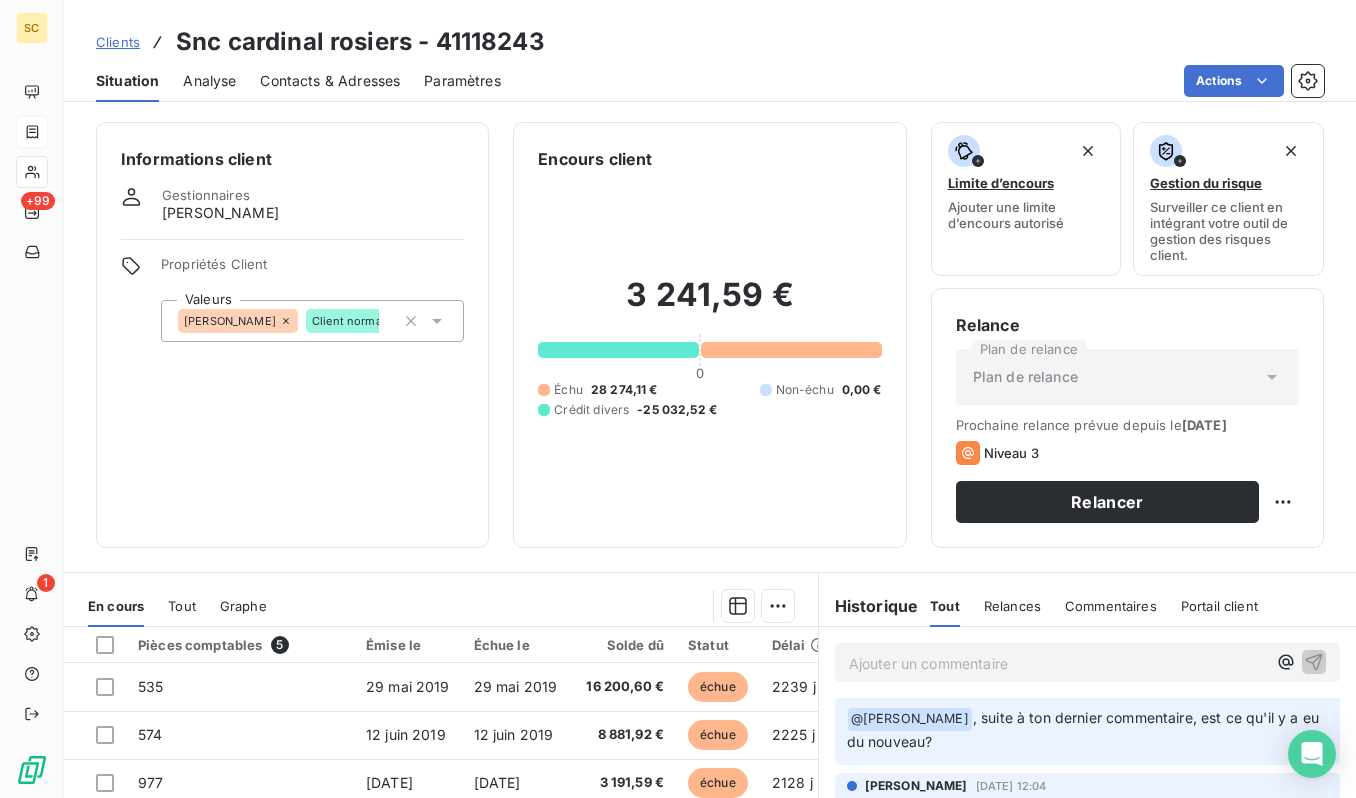 scroll, scrollTop: 274, scrollLeft: 0, axis: vertical 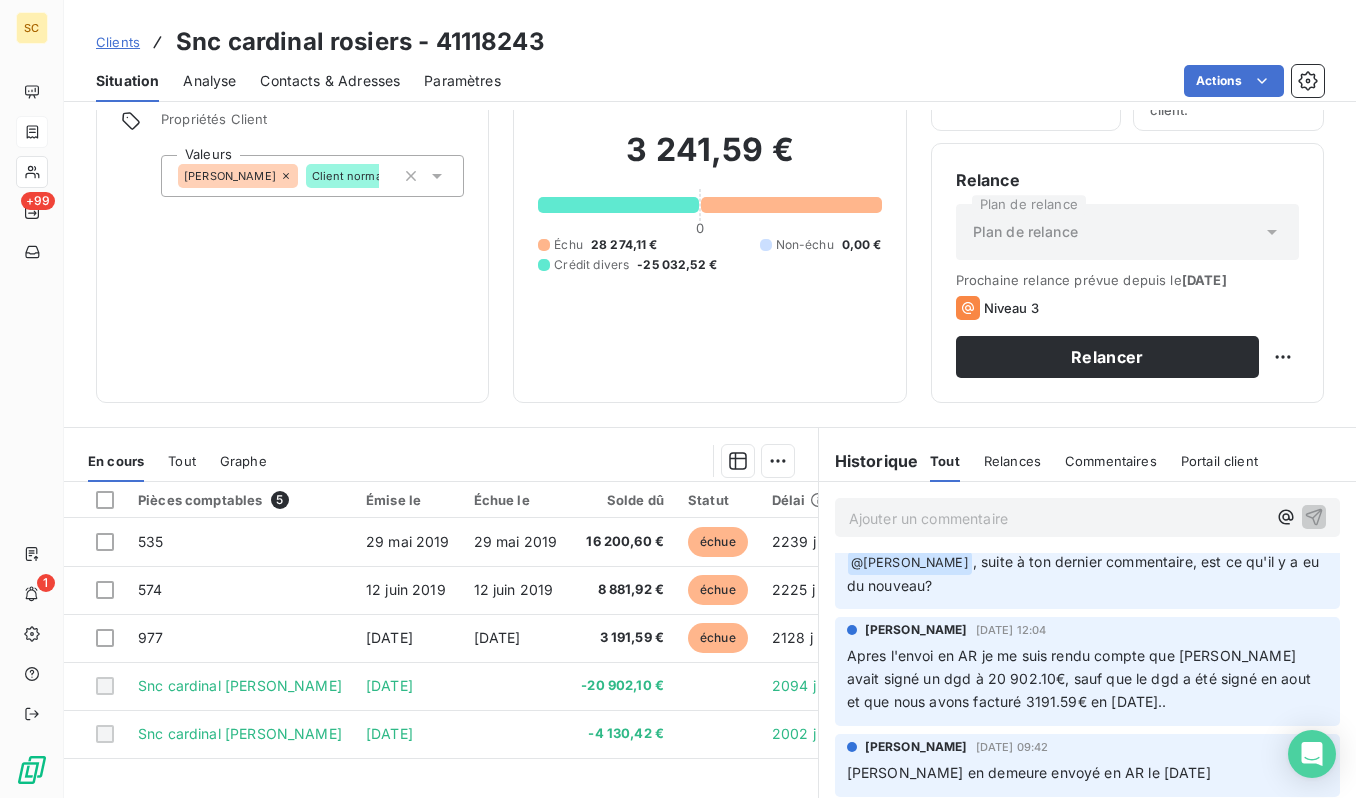 click on "[PERSON_NAME] Client normal" at bounding box center [312, 176] 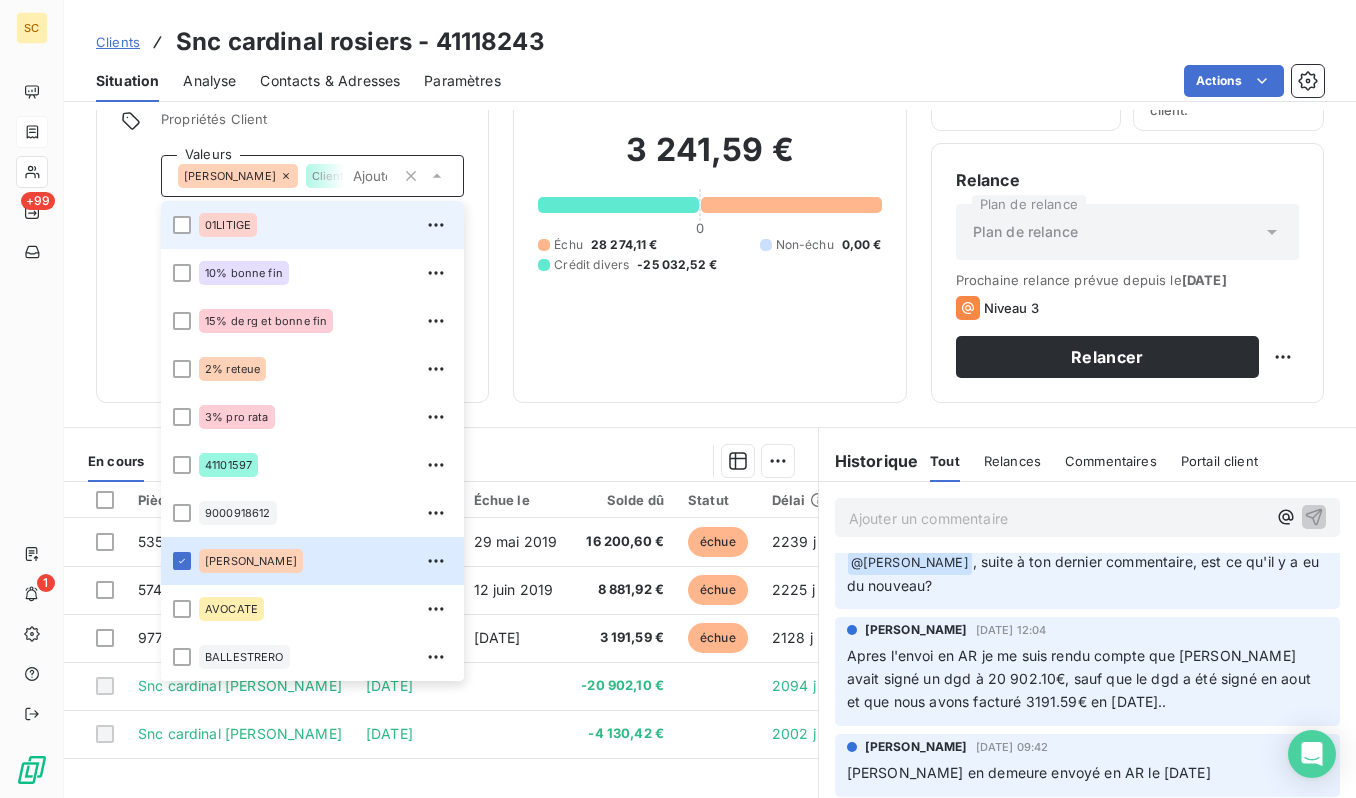 click on "01LITIGE" at bounding box center [325, 225] 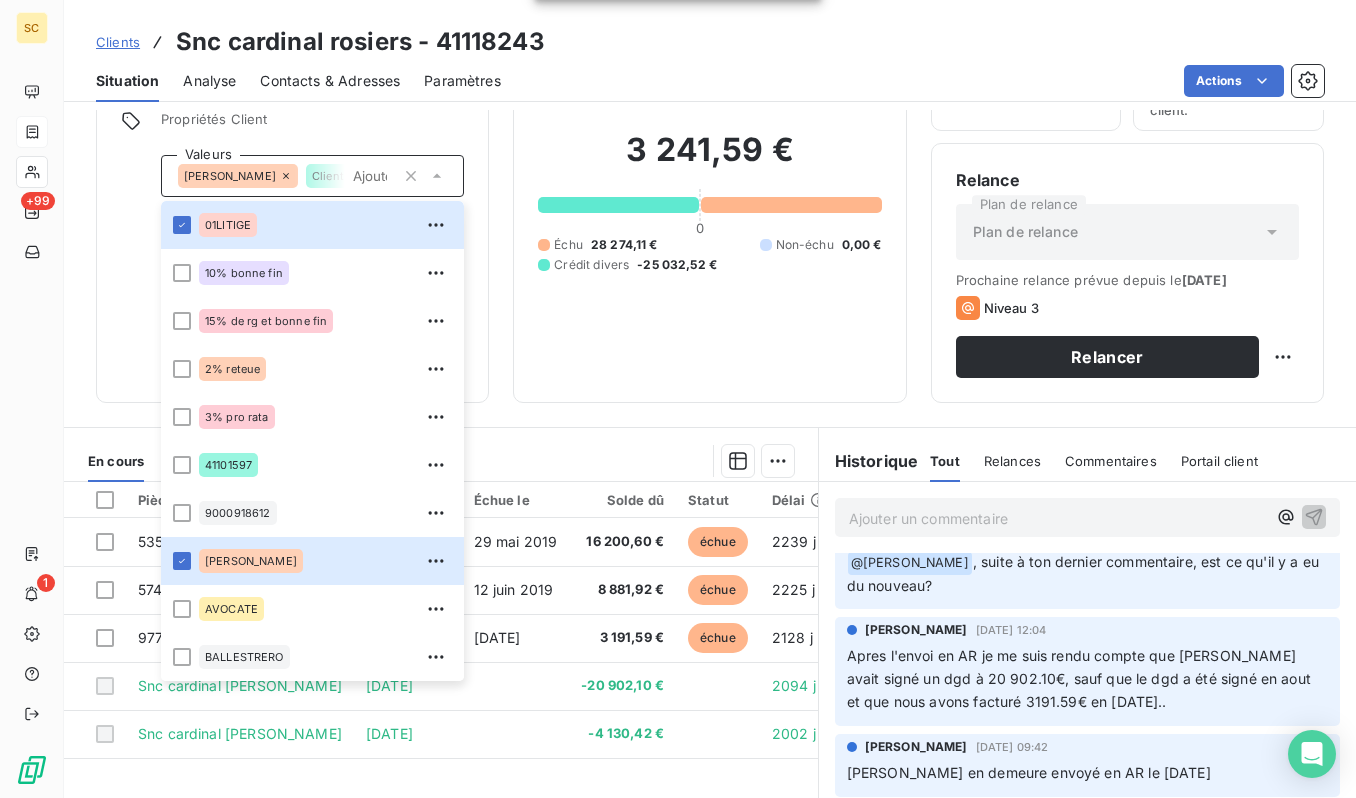 click on "Clients" at bounding box center (118, 42) 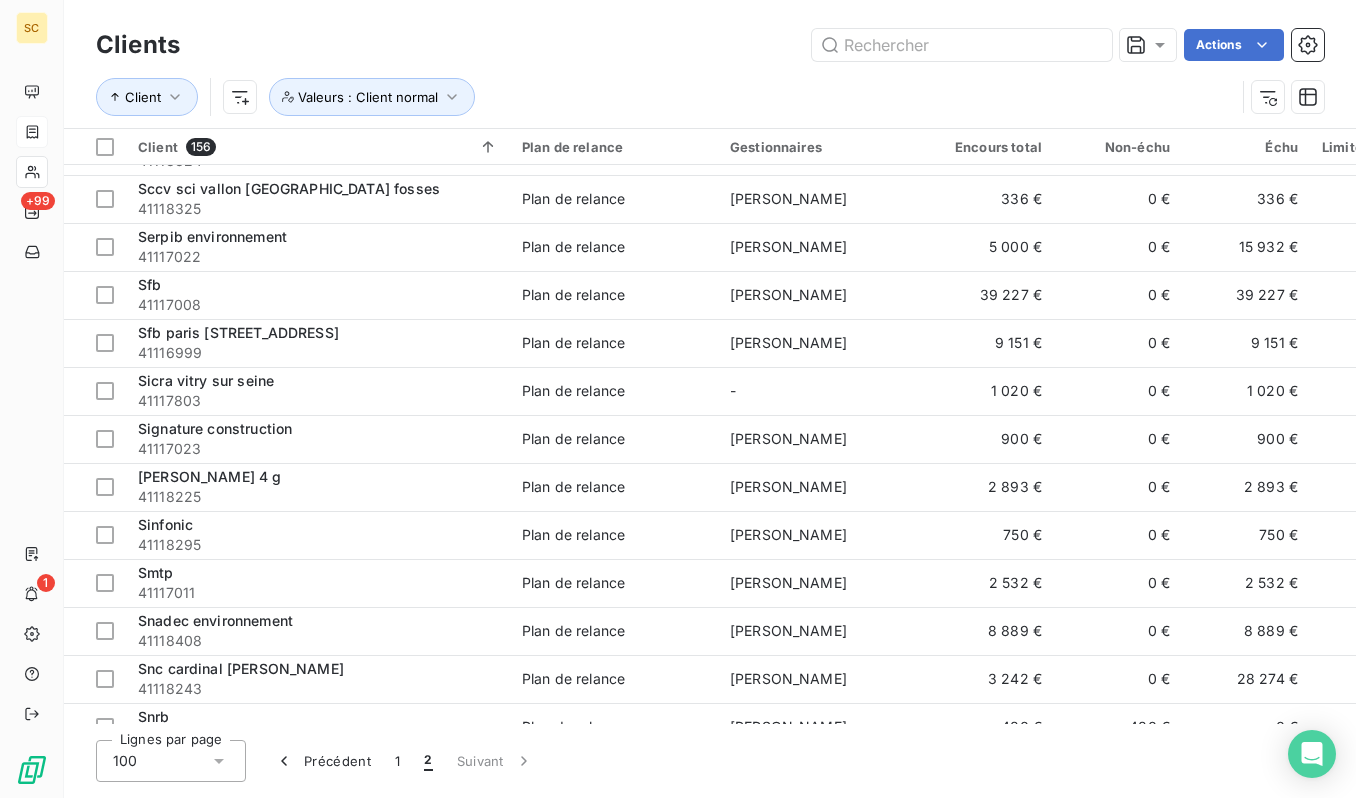 scroll, scrollTop: 1528, scrollLeft: 0, axis: vertical 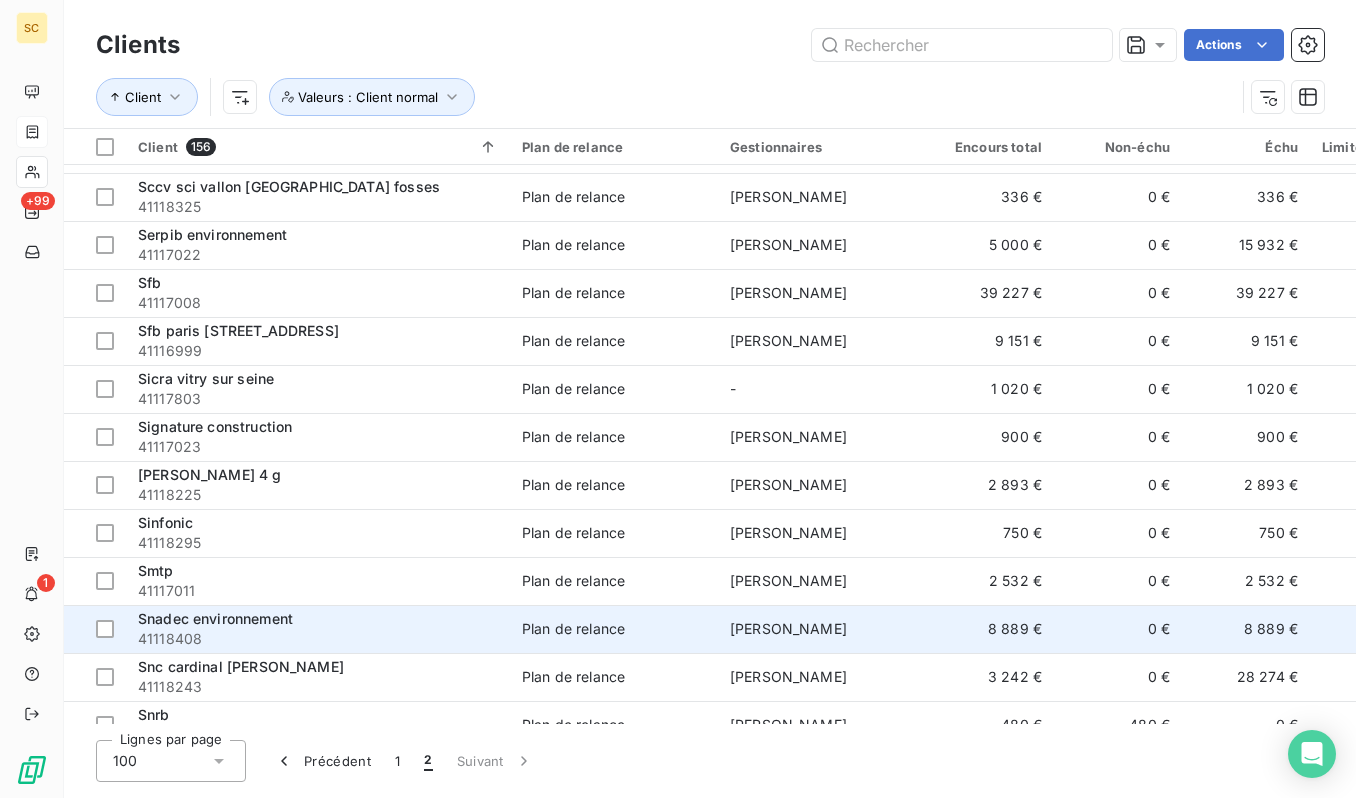 click on "41118408" at bounding box center [318, 639] 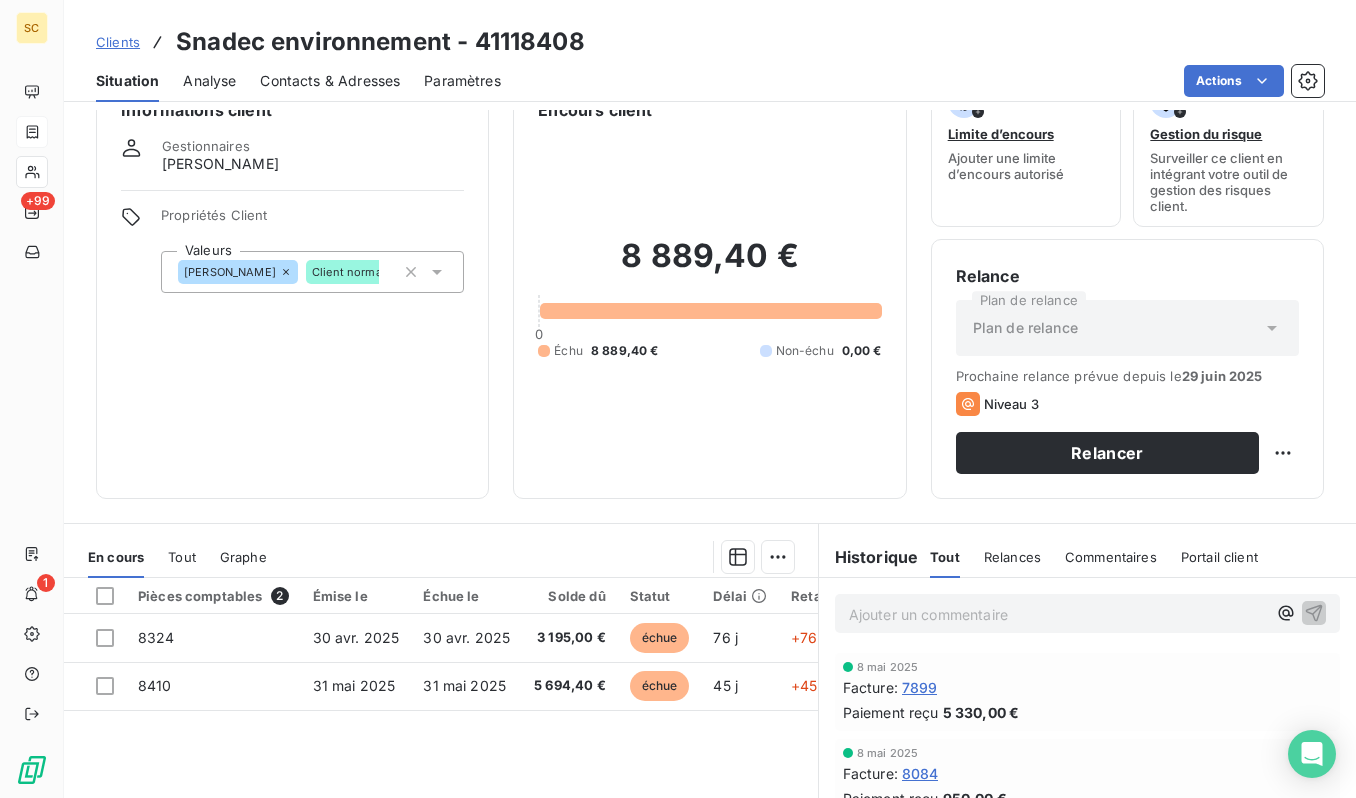 scroll, scrollTop: 0, scrollLeft: 0, axis: both 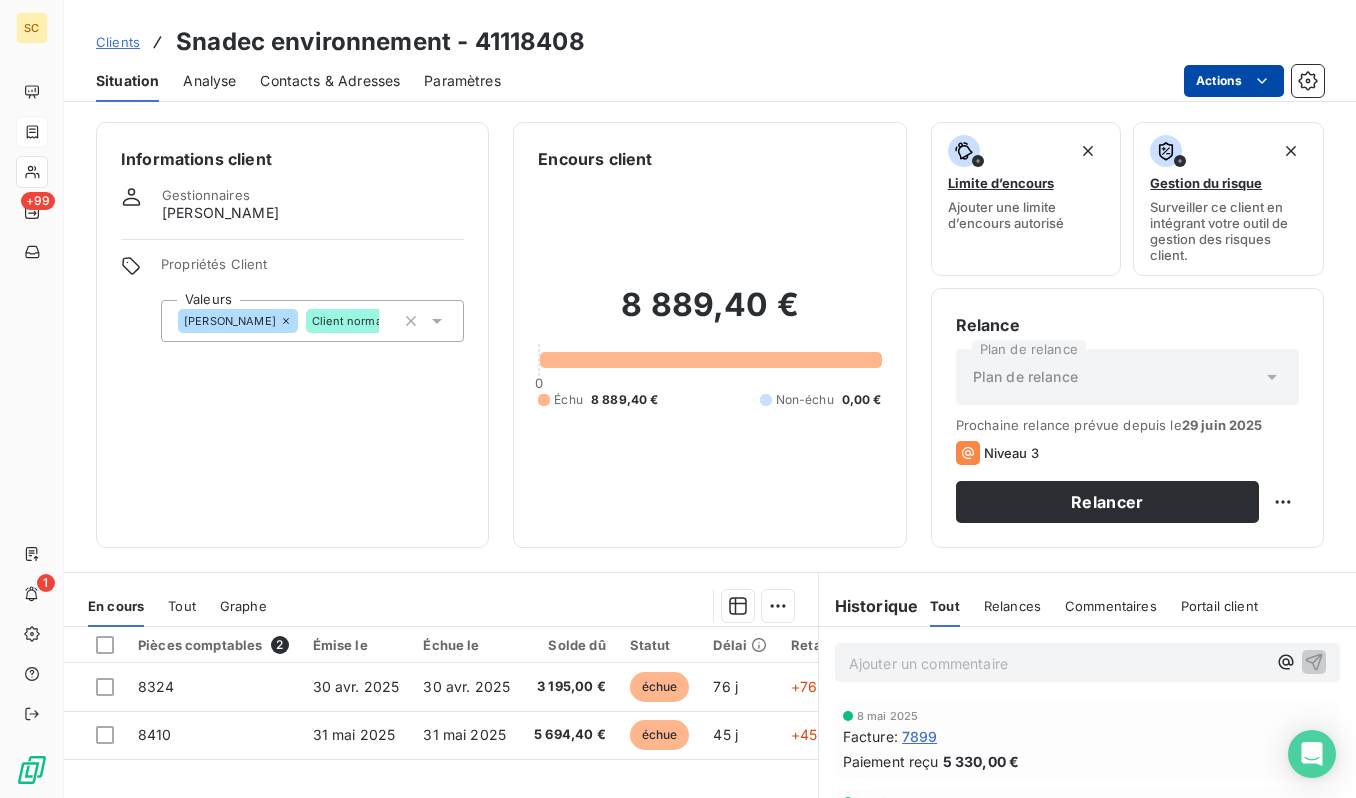 click on "SC +99 1 Clients Snadec environnement - 41118408 Situation Analyse Contacts & Adresses Paramètres Actions Informations client Gestionnaires [PERSON_NAME] Propriétés Client Valeurs [PERSON_NAME] Client normal Encours client   8 889,40 € 0 Échu 8 889,40 € Non-échu 0,00 €     Limite d’encours Ajouter une limite d’encours autorisé Gestion du risque Surveiller ce client en intégrant votre outil de gestion des risques client. Relance Plan de relance Plan de relance Prochaine relance prévue depuis le  [DATE] Niveau 3 Relancer En cours Tout Graphe Pièces comptables 2 Émise le Échue le Solde dû Statut Délai   Retard   Tag relance   8324 [DATE] [DATE] 3 195,00 € échue 76 j +76 j 8410 [DATE] [DATE] 5 694,40 € échue 45 j +45 j Lignes par page 25 Précédent 1 Suivant Historique Tout Relances Commentaires Portail client Tout Relances Commentaires Portail client Ajouter un commentaire ﻿ [DATE] Facture  : 7899 Paiement reçu 5 330,00 €  :" at bounding box center (678, 399) 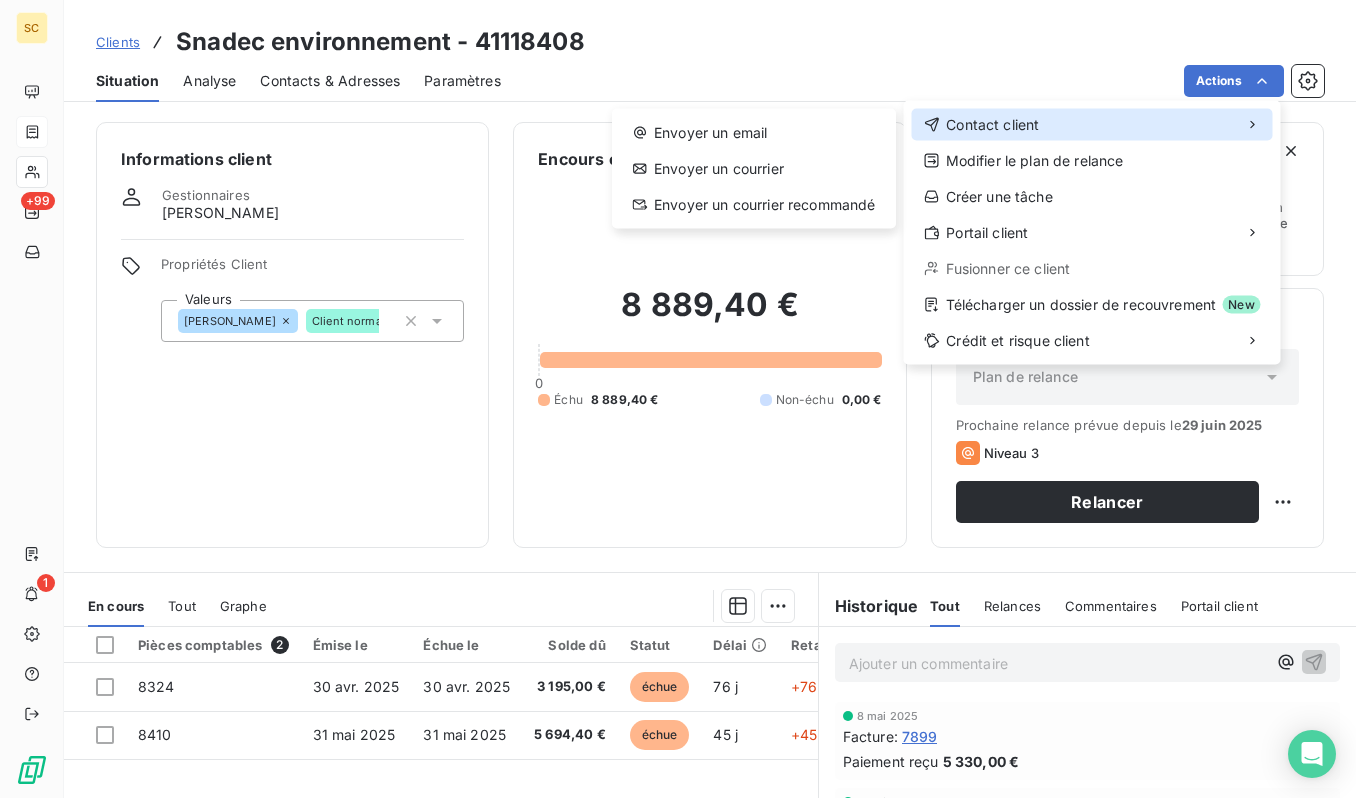 click on "Contact client" at bounding box center (1092, 125) 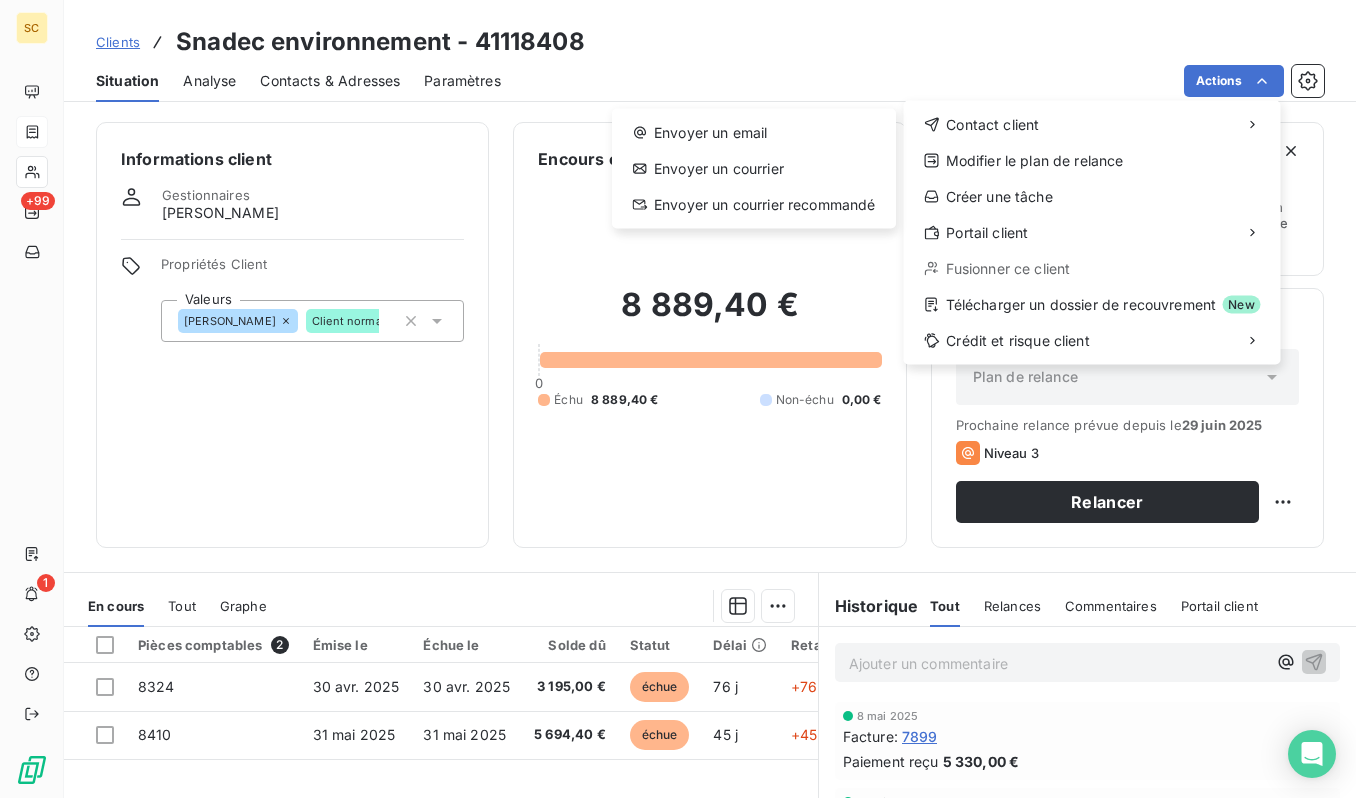 click on "Envoyer un email Envoyer un courrier Envoyer un courrier recommandé" at bounding box center (754, 169) 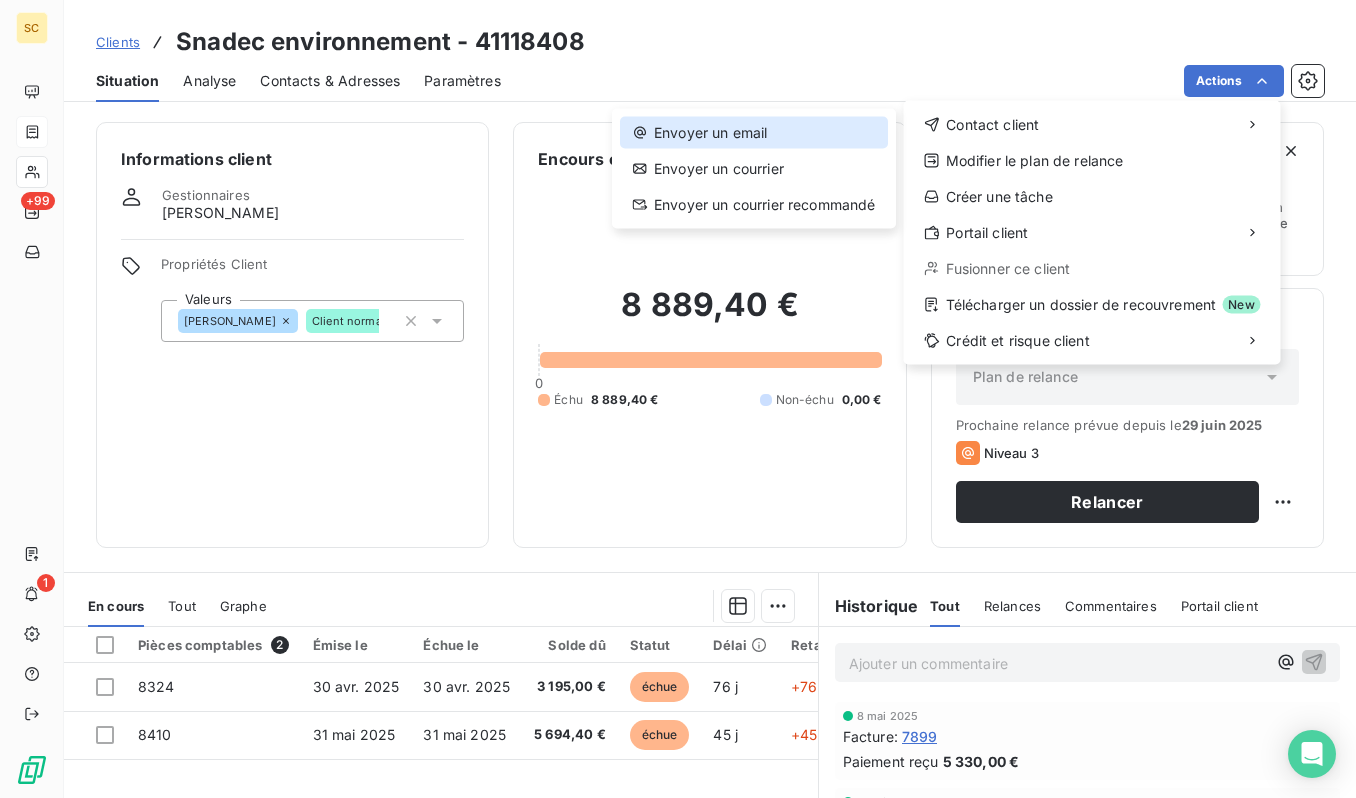 click on "Envoyer un email" at bounding box center (754, 133) 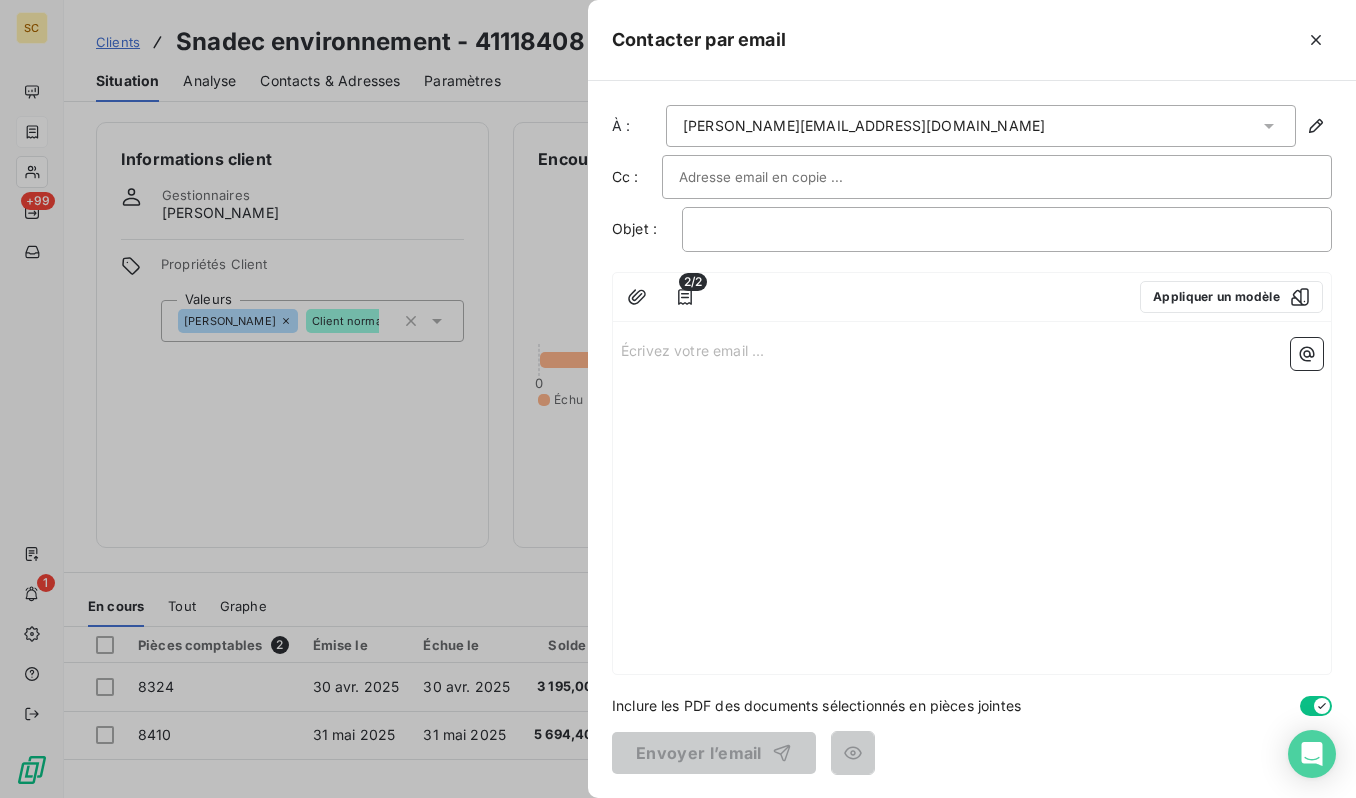 click on "Écrivez votre email ... ﻿" at bounding box center (972, 502) 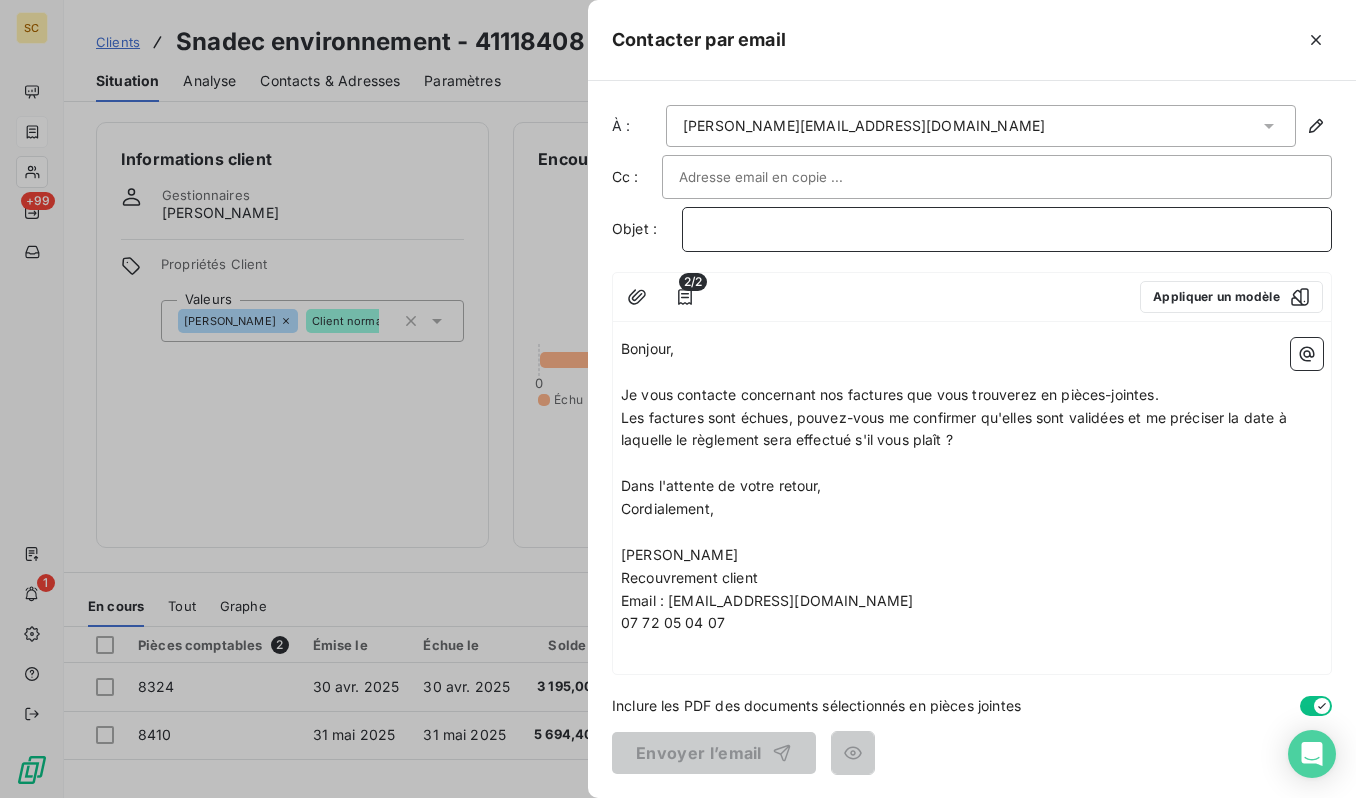 click on "﻿" at bounding box center [1007, 229] 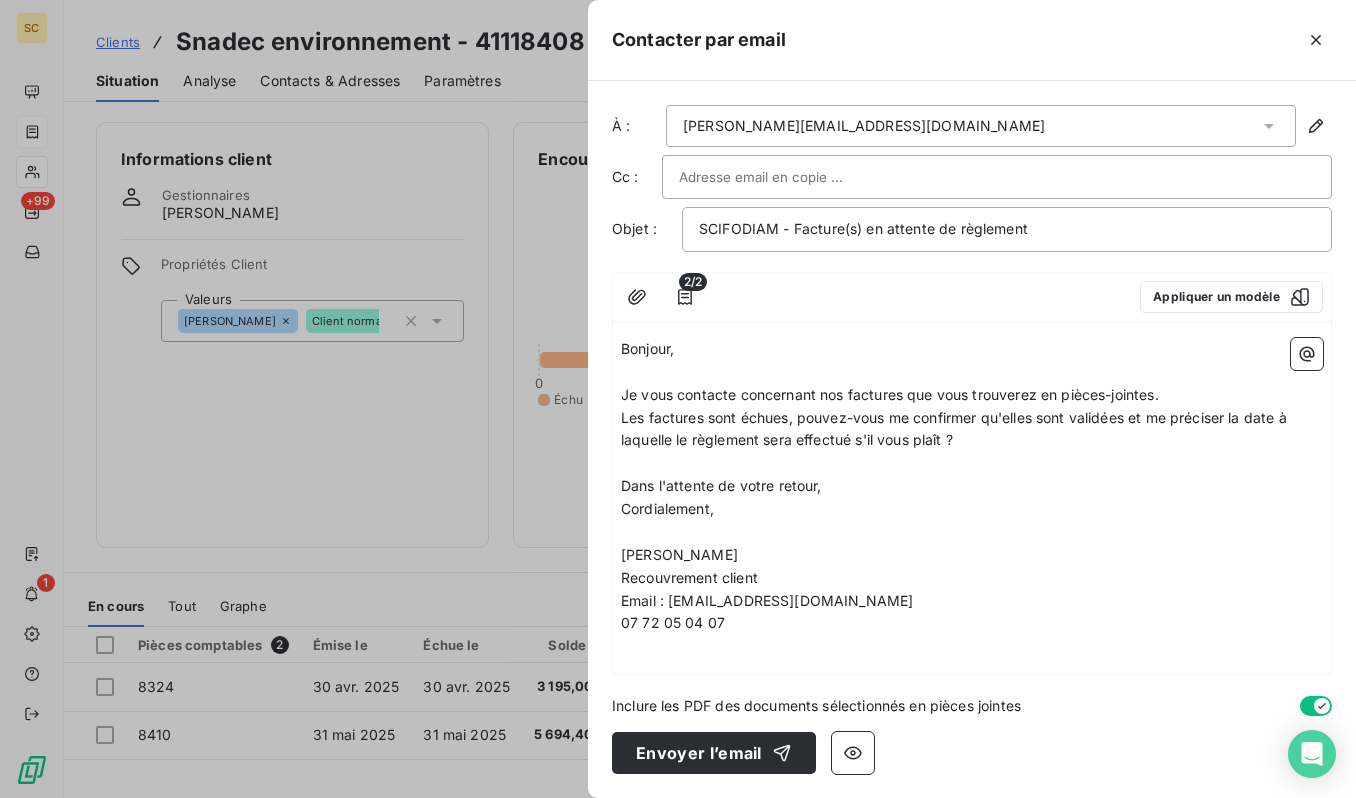 click at bounding box center [997, 177] 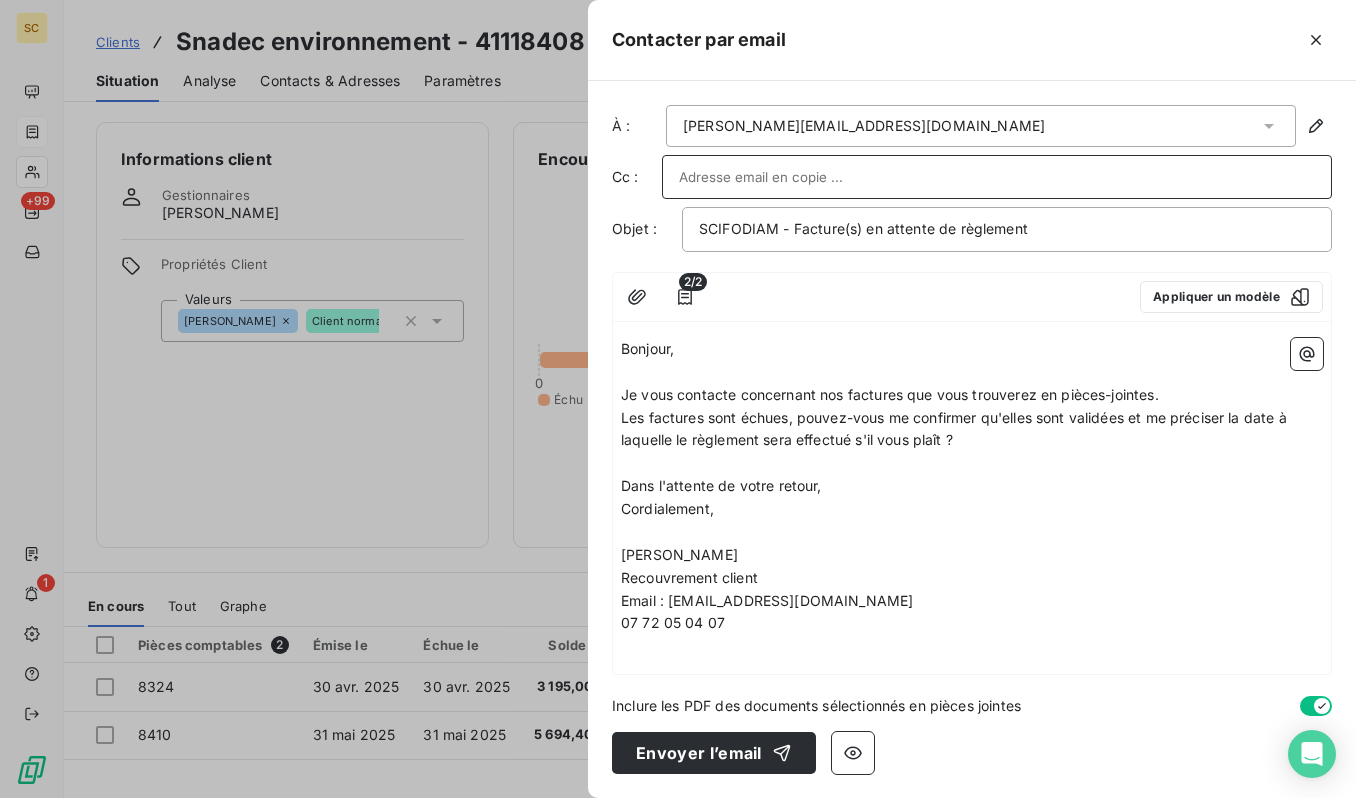 click at bounding box center [997, 177] 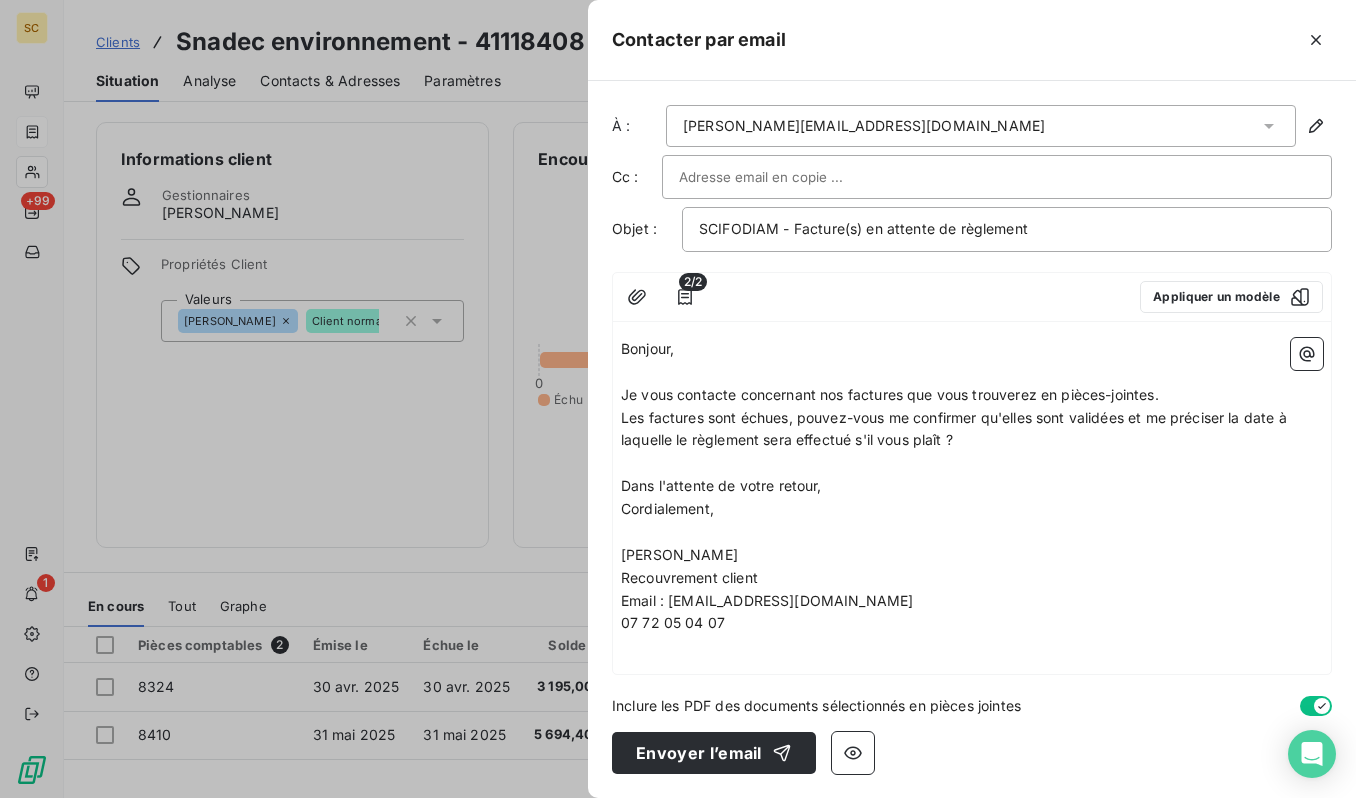 paste on "[EMAIL_ADDRESS][DOMAIN_NAME]" 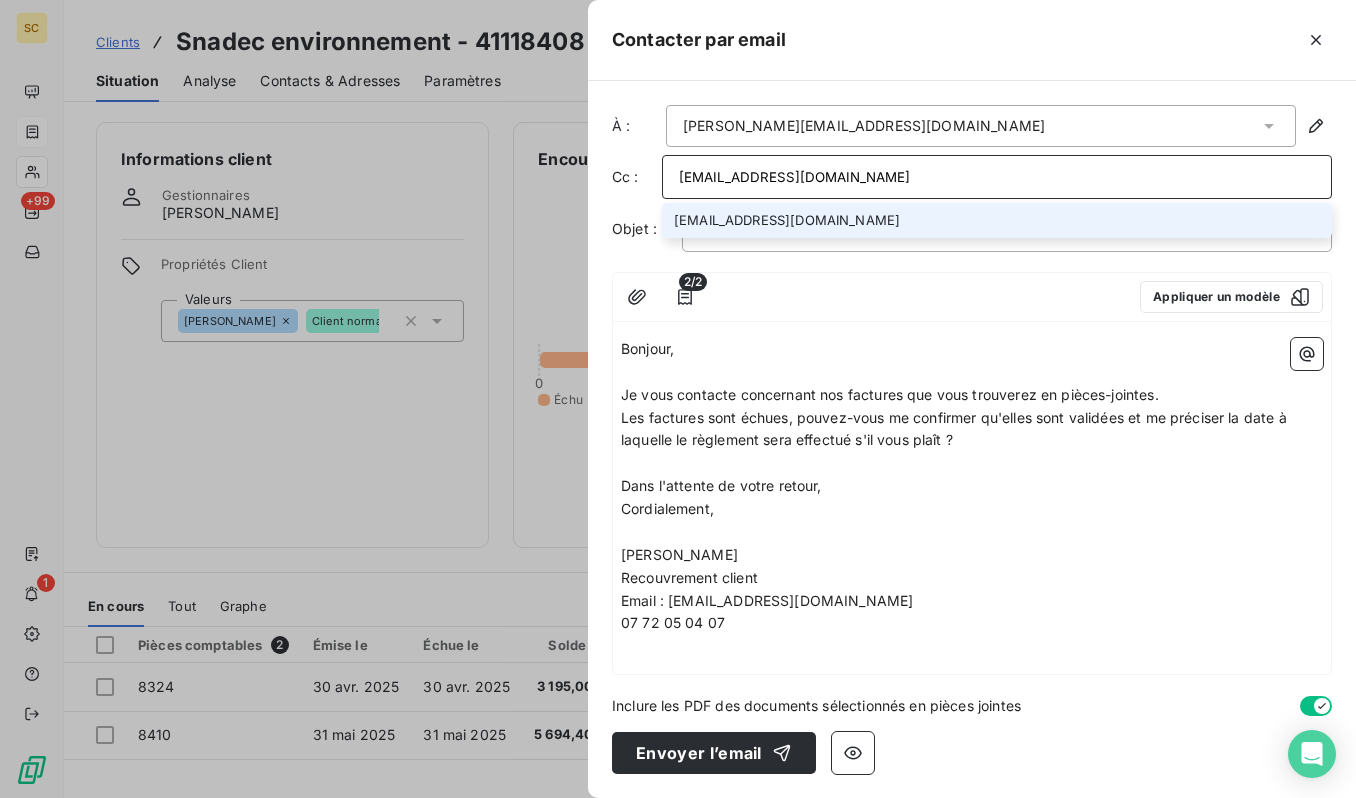 type on "[EMAIL_ADDRESS][DOMAIN_NAME]" 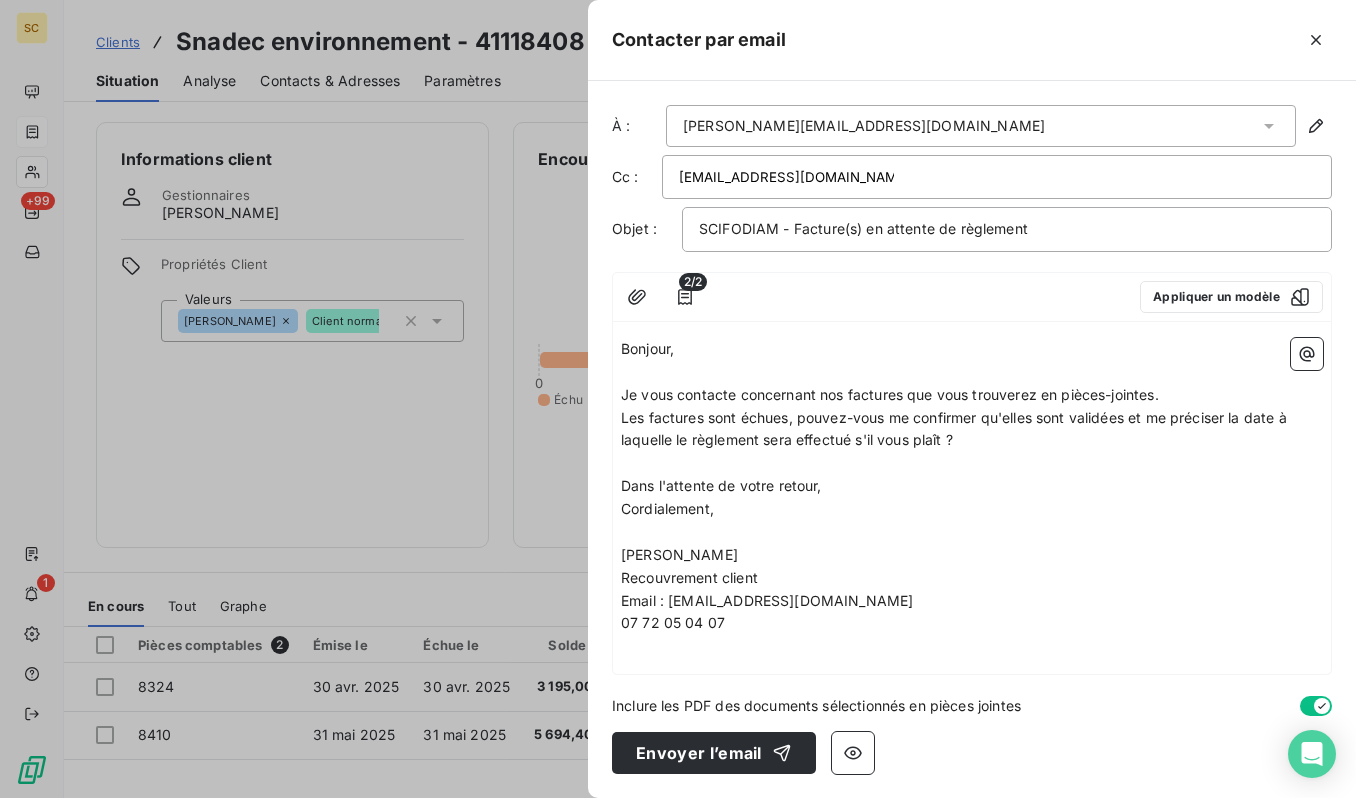 click on "[PERSON_NAME][EMAIL_ADDRESS][DOMAIN_NAME]" at bounding box center (981, 126) 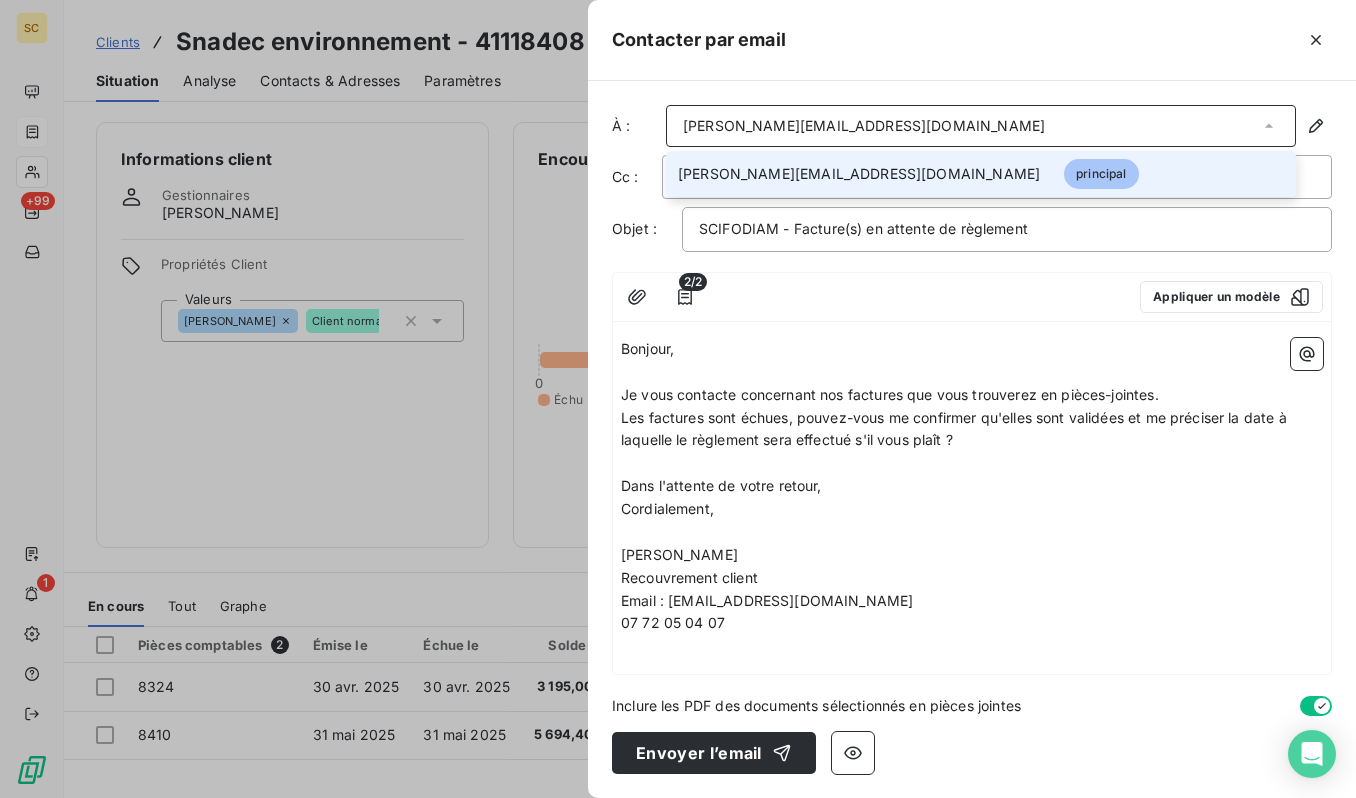 click on "[PERSON_NAME][EMAIL_ADDRESS][DOMAIN_NAME]" at bounding box center (981, 126) 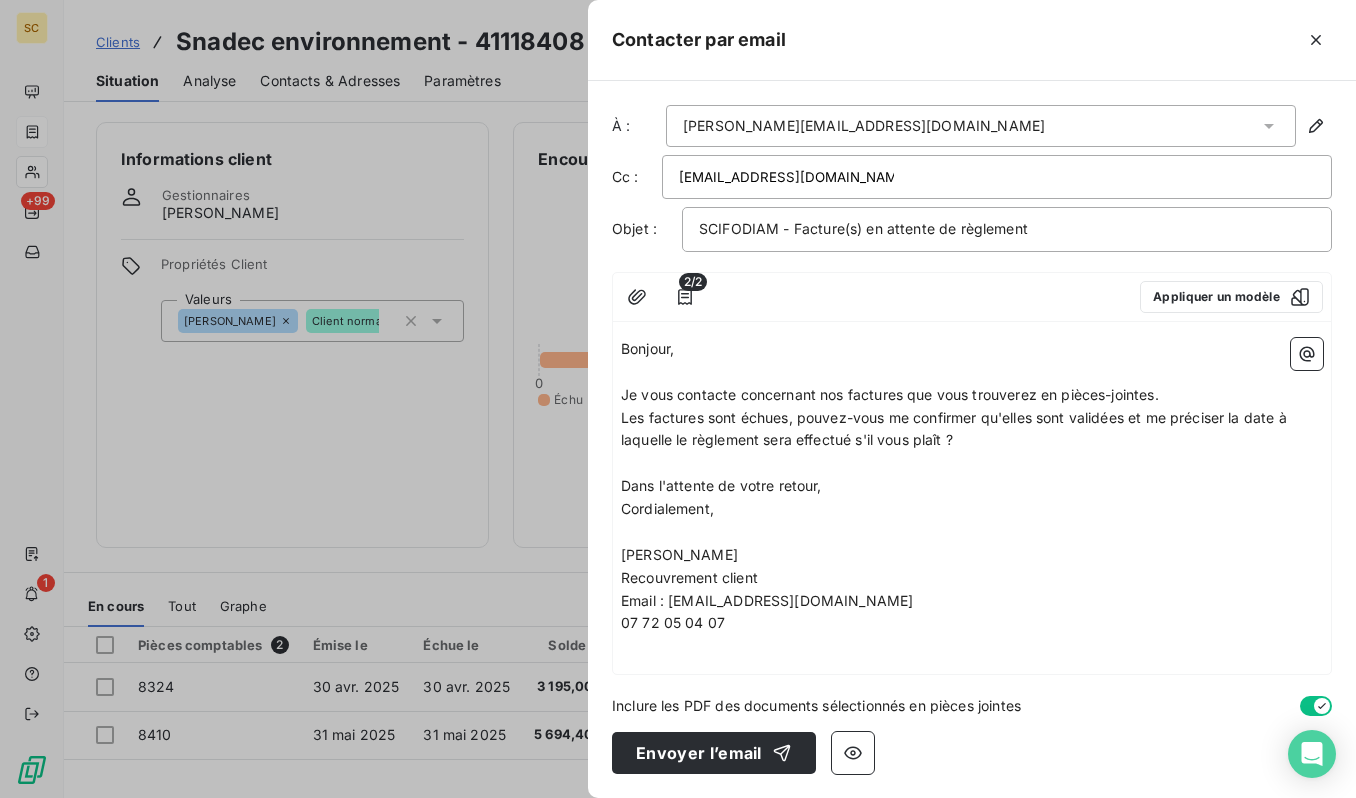 click on "[PERSON_NAME][EMAIL_ADDRESS][DOMAIN_NAME]" at bounding box center (981, 126) 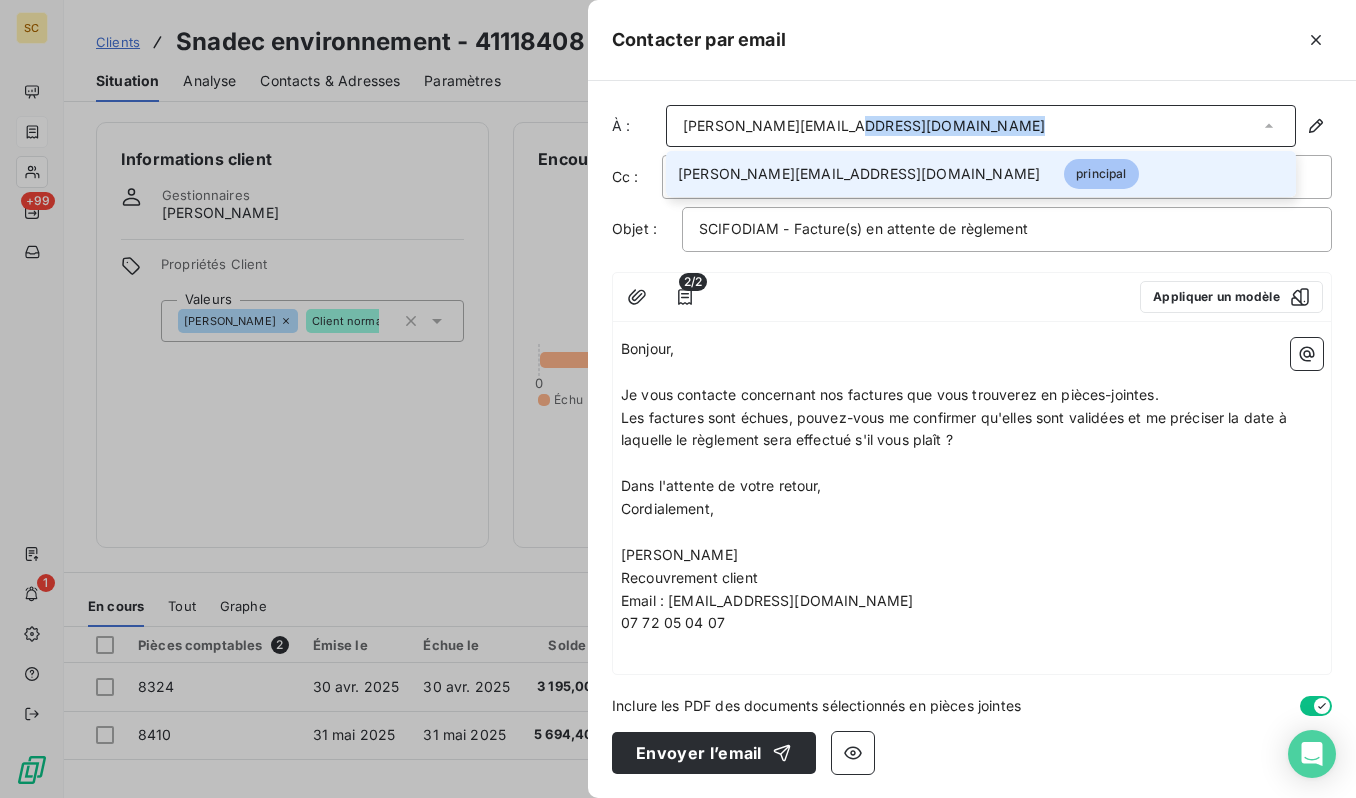 click on "[PERSON_NAME][EMAIL_ADDRESS][DOMAIN_NAME]" at bounding box center [981, 126] 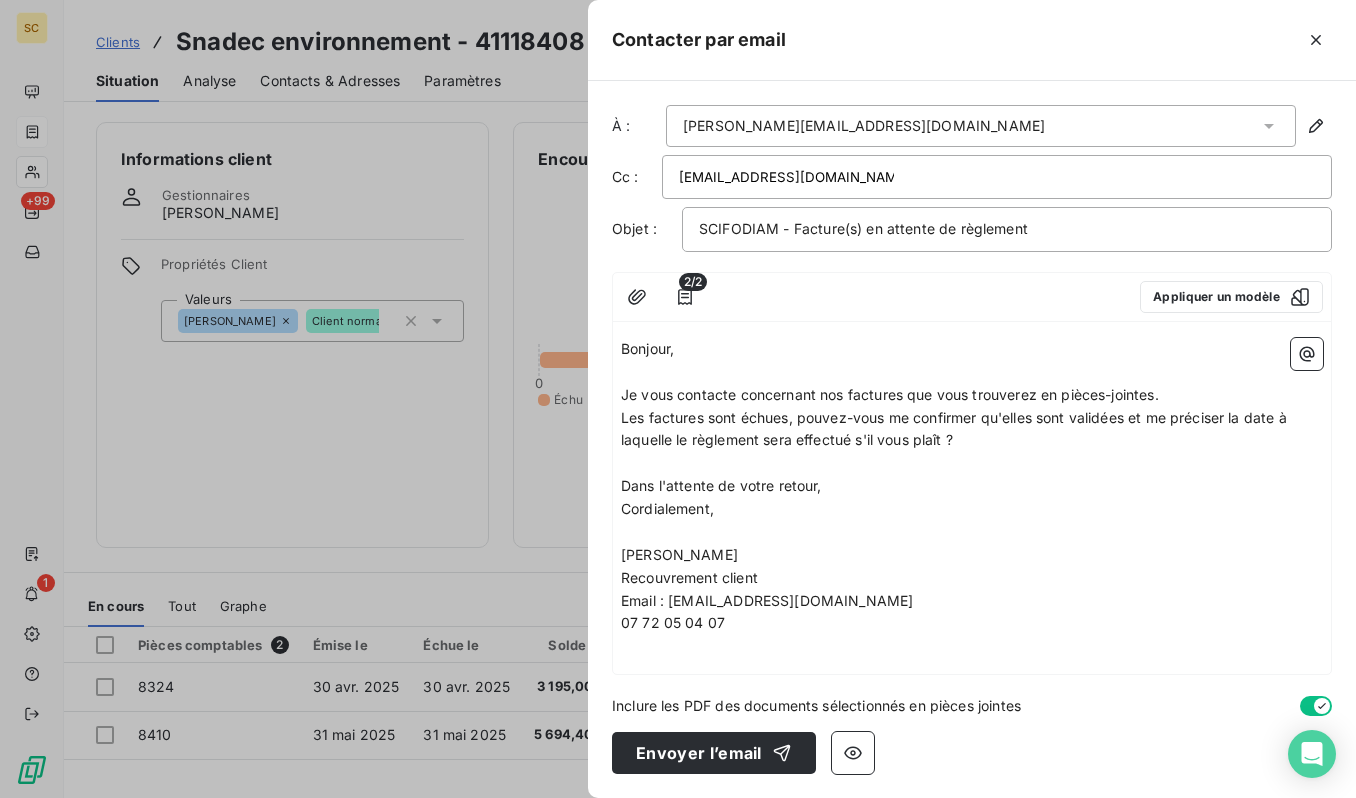 click on "﻿" at bounding box center (972, 372) 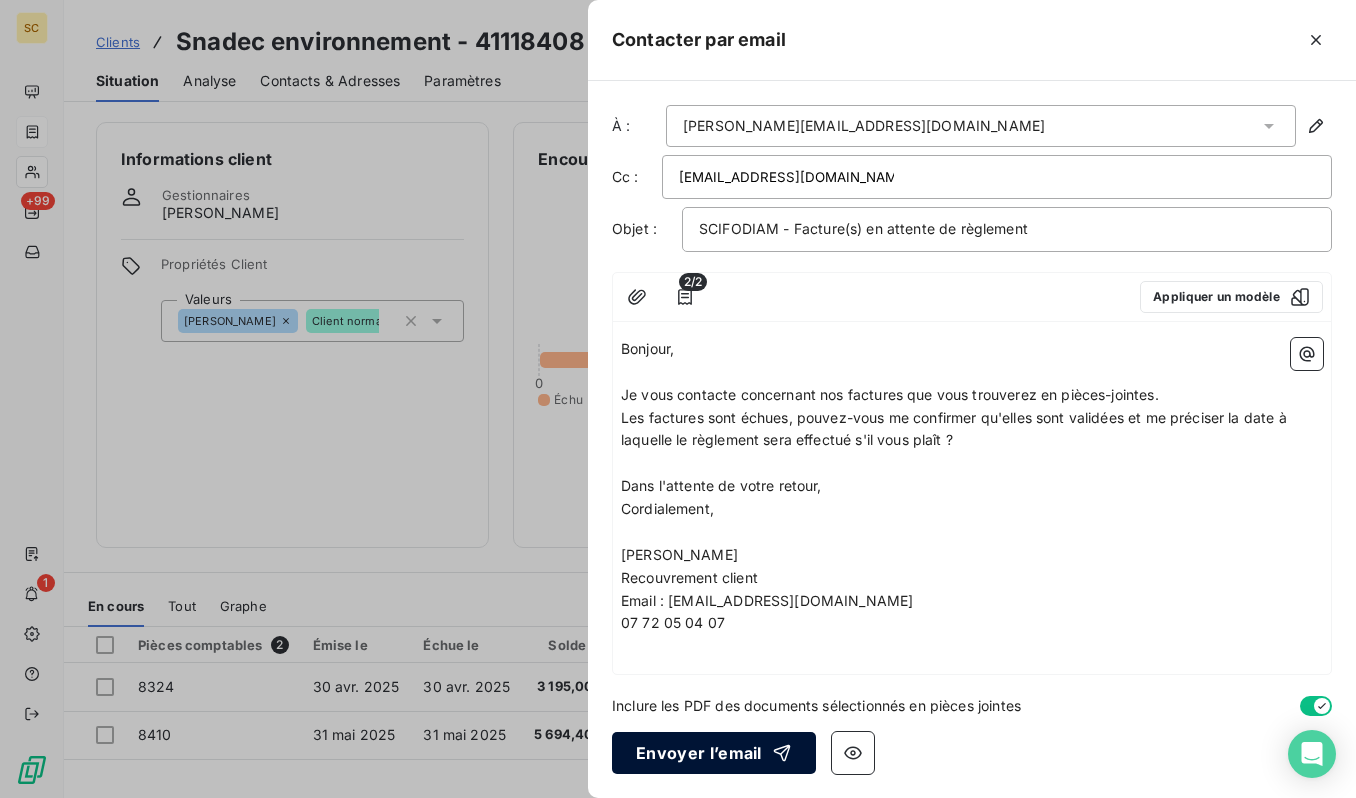 click on "Envoyer l’email" at bounding box center (714, 753) 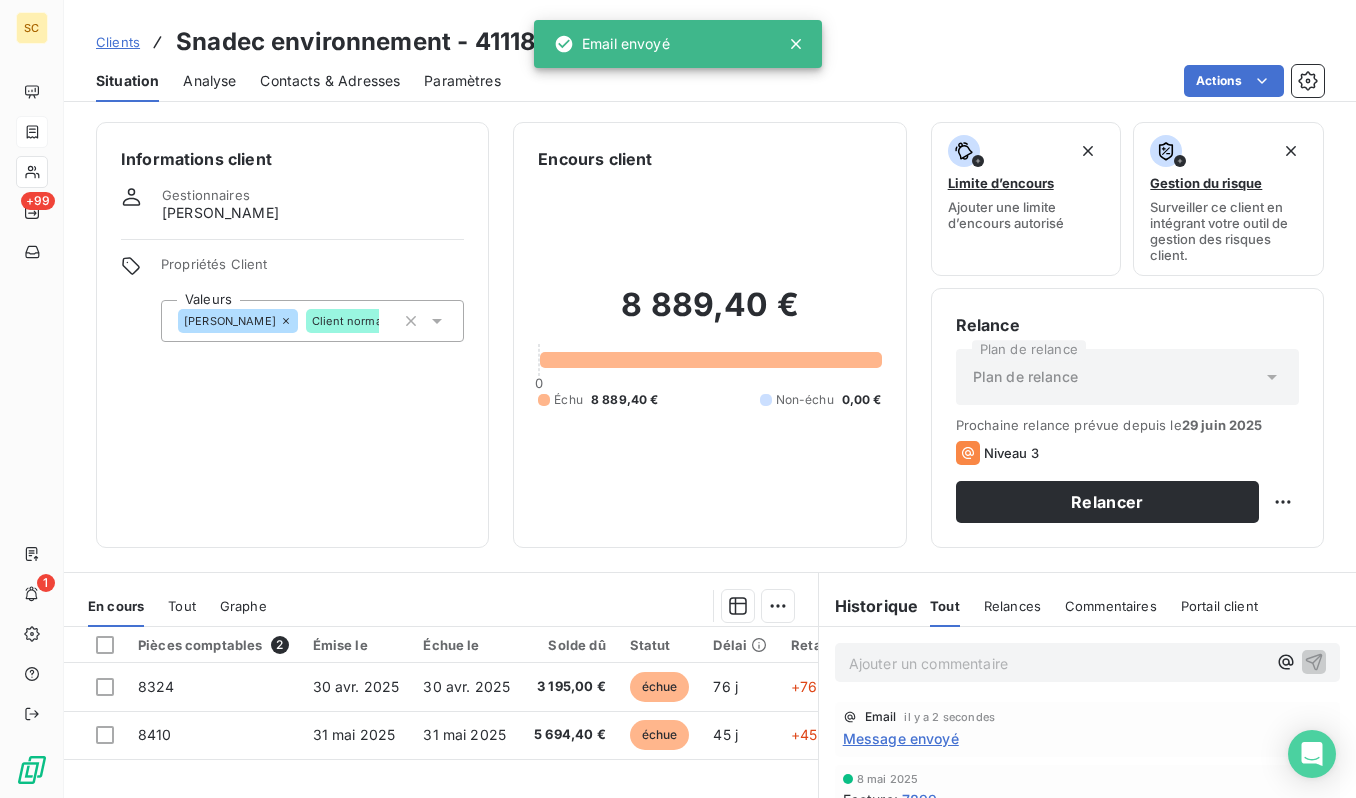 click on "Clients" at bounding box center [118, 42] 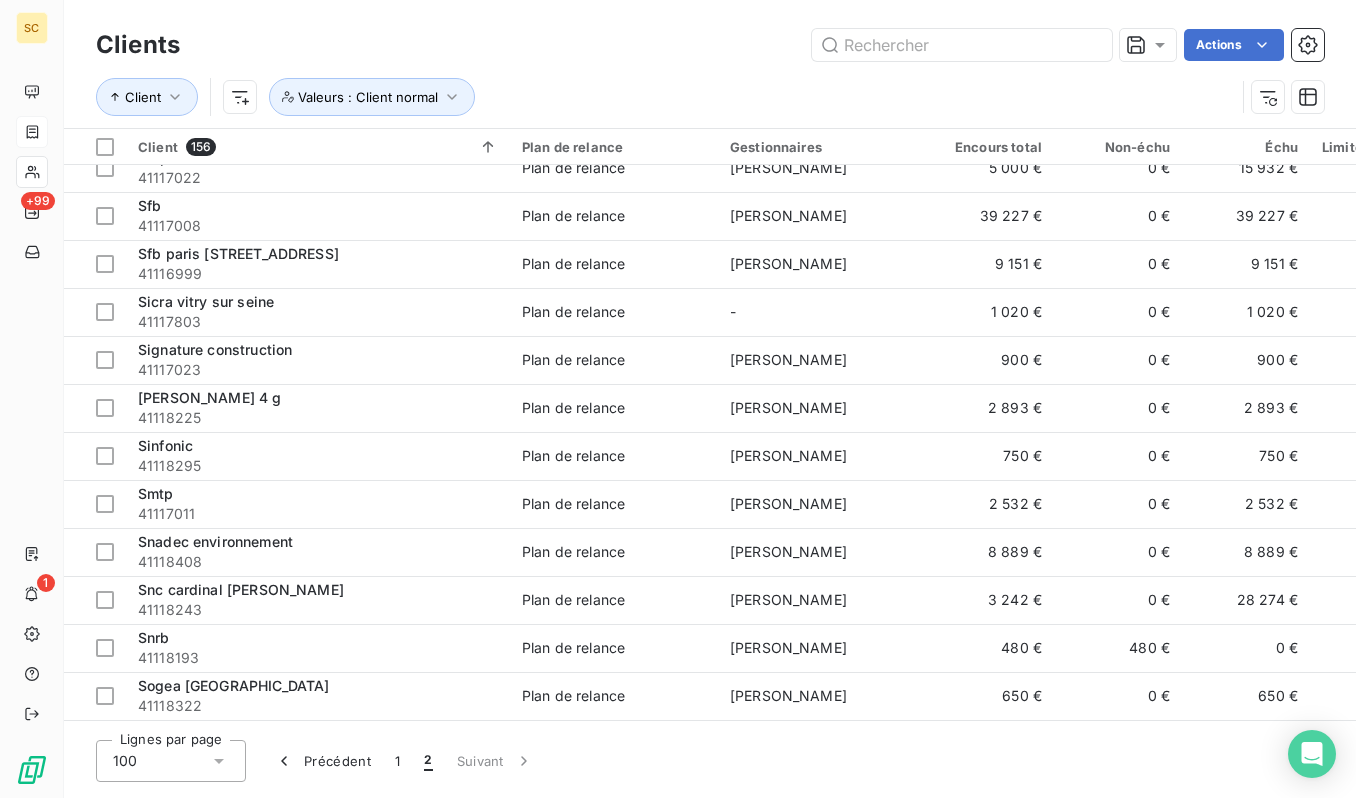 scroll, scrollTop: 1588, scrollLeft: 0, axis: vertical 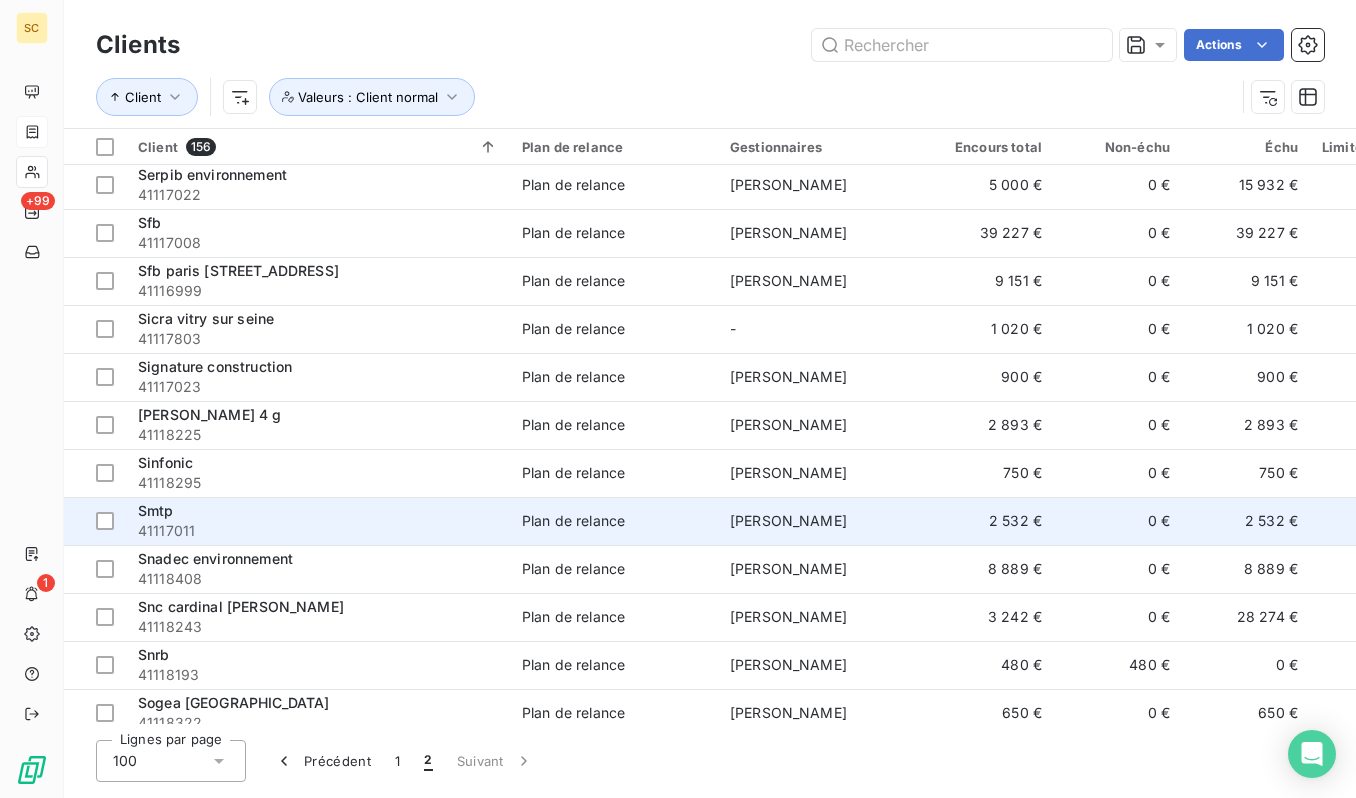 click on "Smtp" at bounding box center (318, 511) 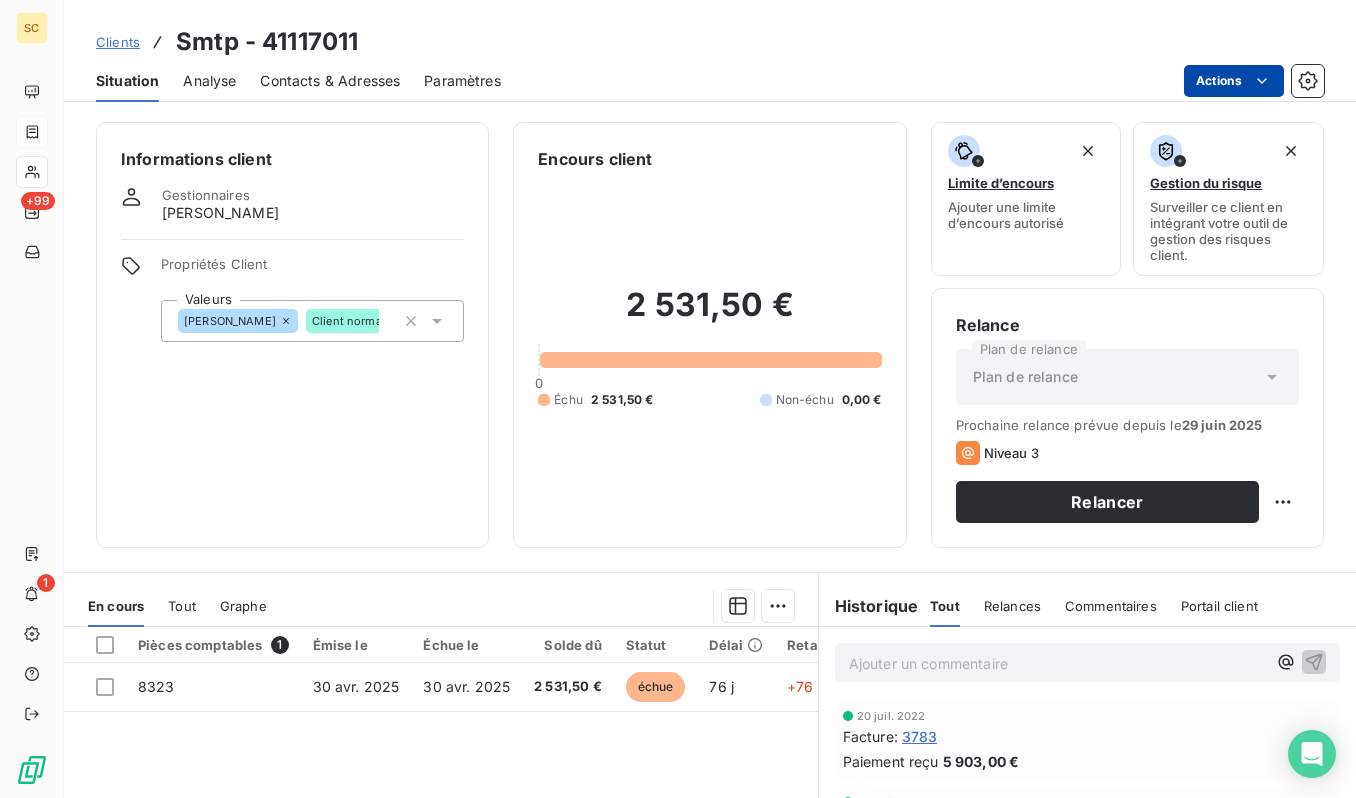 click on "SC +99 1 Clients Smtp - 41117011 Situation Analyse Contacts & Adresses Paramètres Actions Informations client Gestionnaires [PERSON_NAME] Propriétés Client Valeurs [PERSON_NAME] Client normal Encours client   2 531,50 € 0 Échu 2 531,50 € Non-échu 0,00 €     Limite d’encours Ajouter une limite d’encours autorisé Gestion du risque Surveiller ce client en intégrant votre outil de gestion des risques client. Relance Plan de relance Plan de relance Prochaine relance prévue depuis le  [DATE] Niveau 3 Relancer En cours Tout Graphe Pièces comptables 1 Émise le Échue le Solde dû Statut Délai   Retard   Tag relance   8323 [DATE] [DATE] 2 531,50 € échue 76 j +76 j Lignes par page 25 Précédent 1 Suivant Historique Tout Relances Commentaires Portail client Tout Relances Commentaires Portail client Ajouter un commentaire ﻿ [DATE] Facture  : 3783 Paiement reçu 5 903,00 € [DATE] Facture  : 4250 Paiement reçu 2 650,00 €" at bounding box center (678, 399) 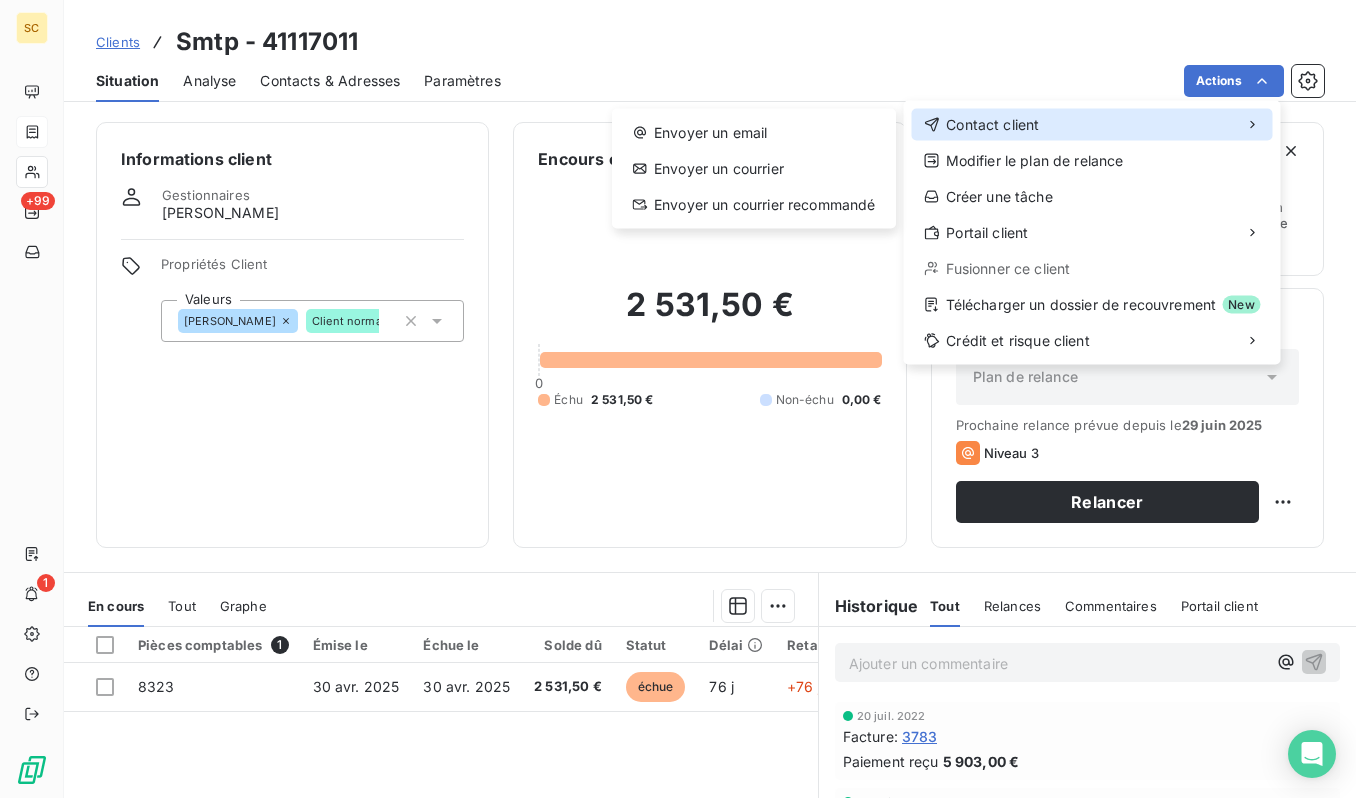 click on "Contact client" at bounding box center (992, 125) 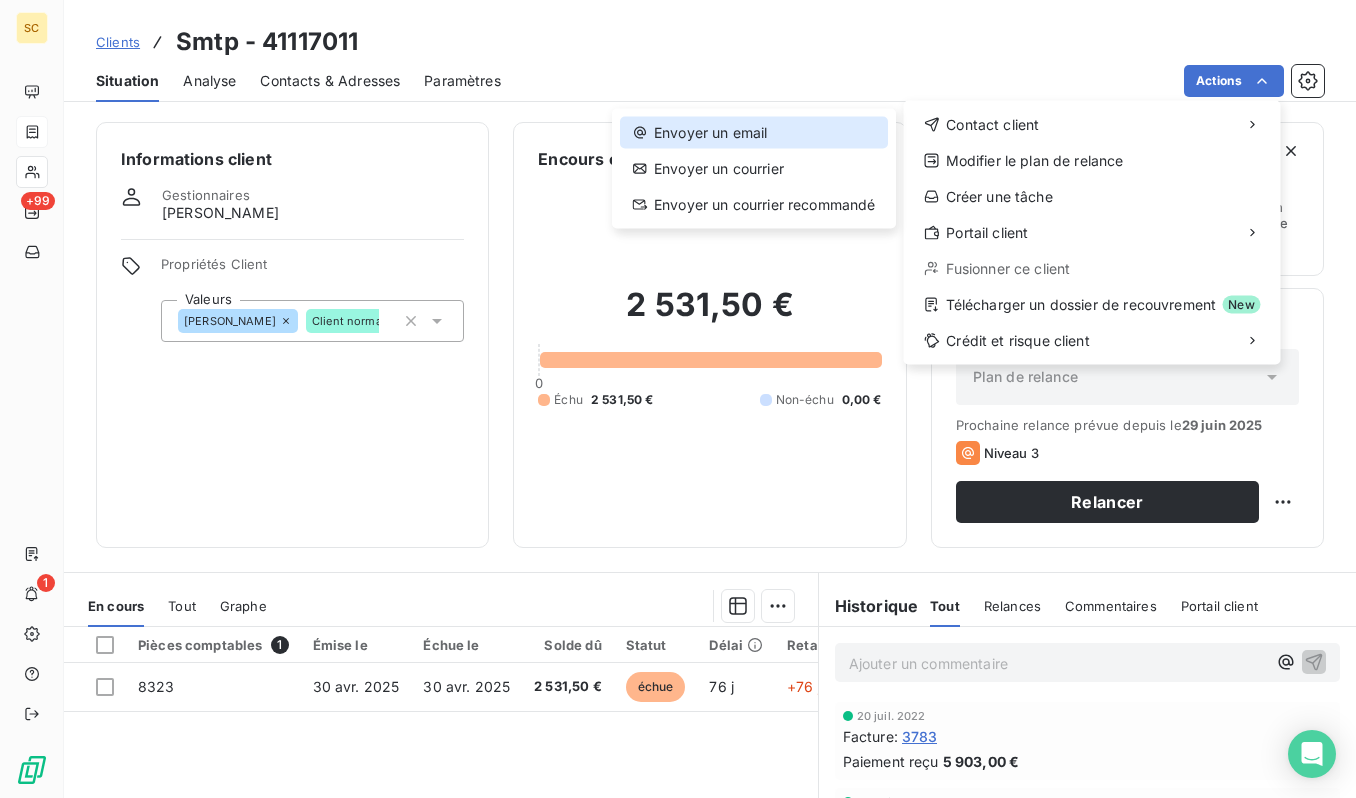 click on "Envoyer un email" at bounding box center [754, 133] 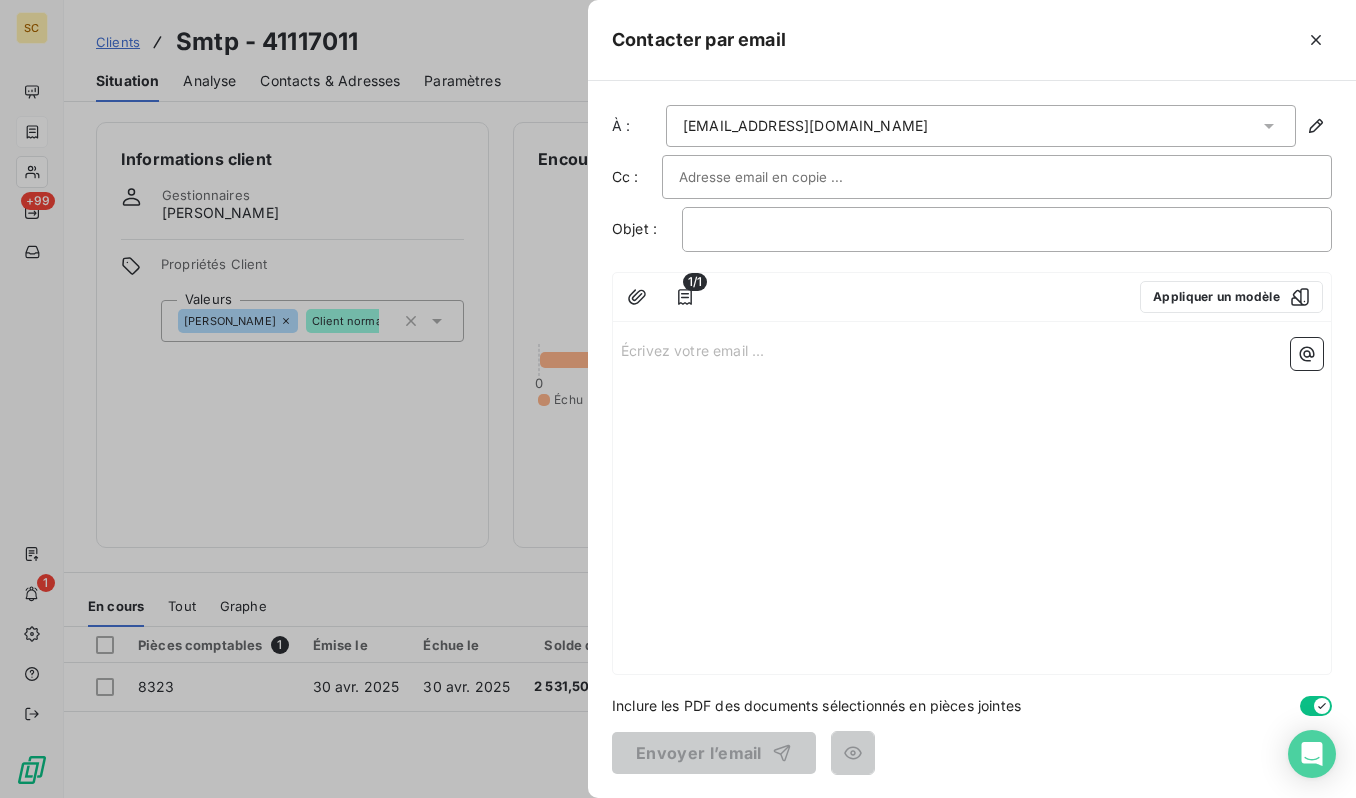 click at bounding box center [997, 177] 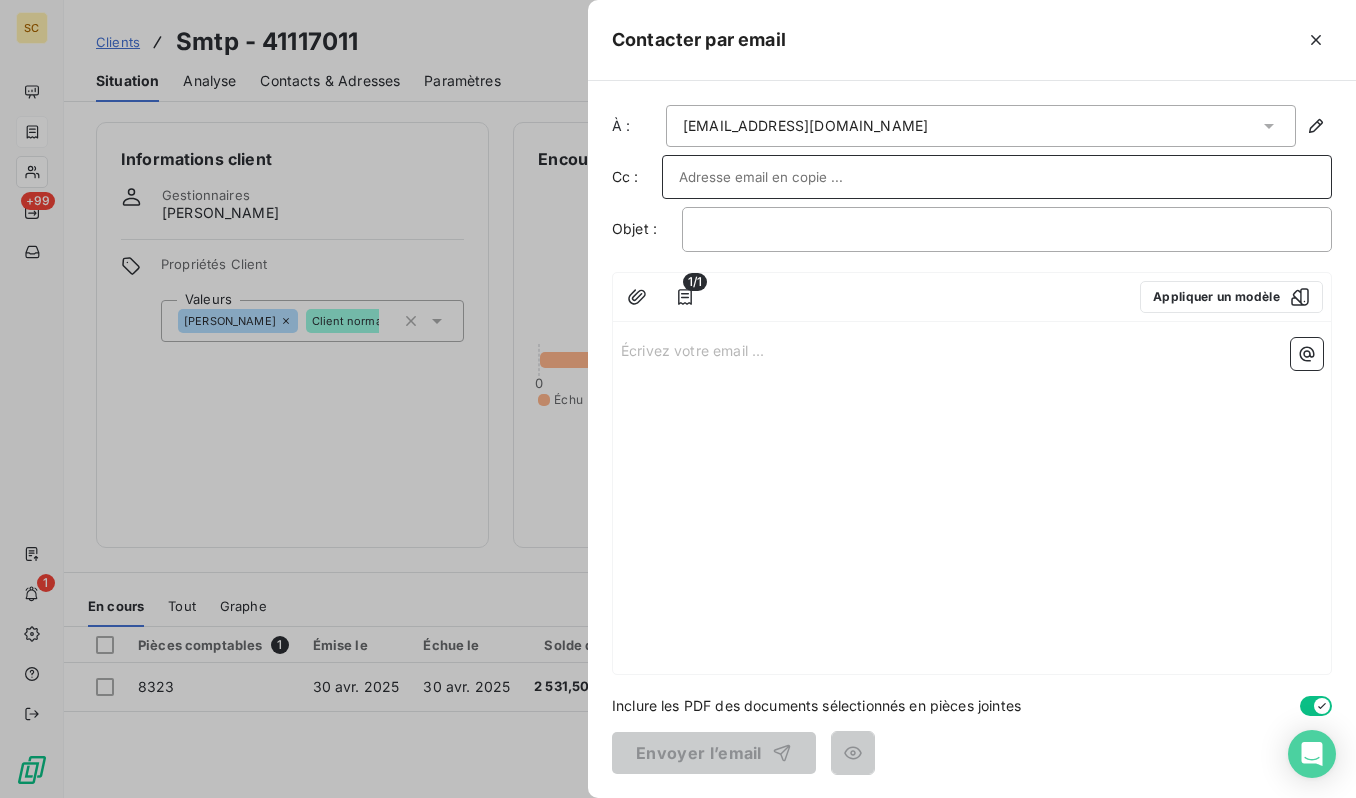 click at bounding box center [997, 177] 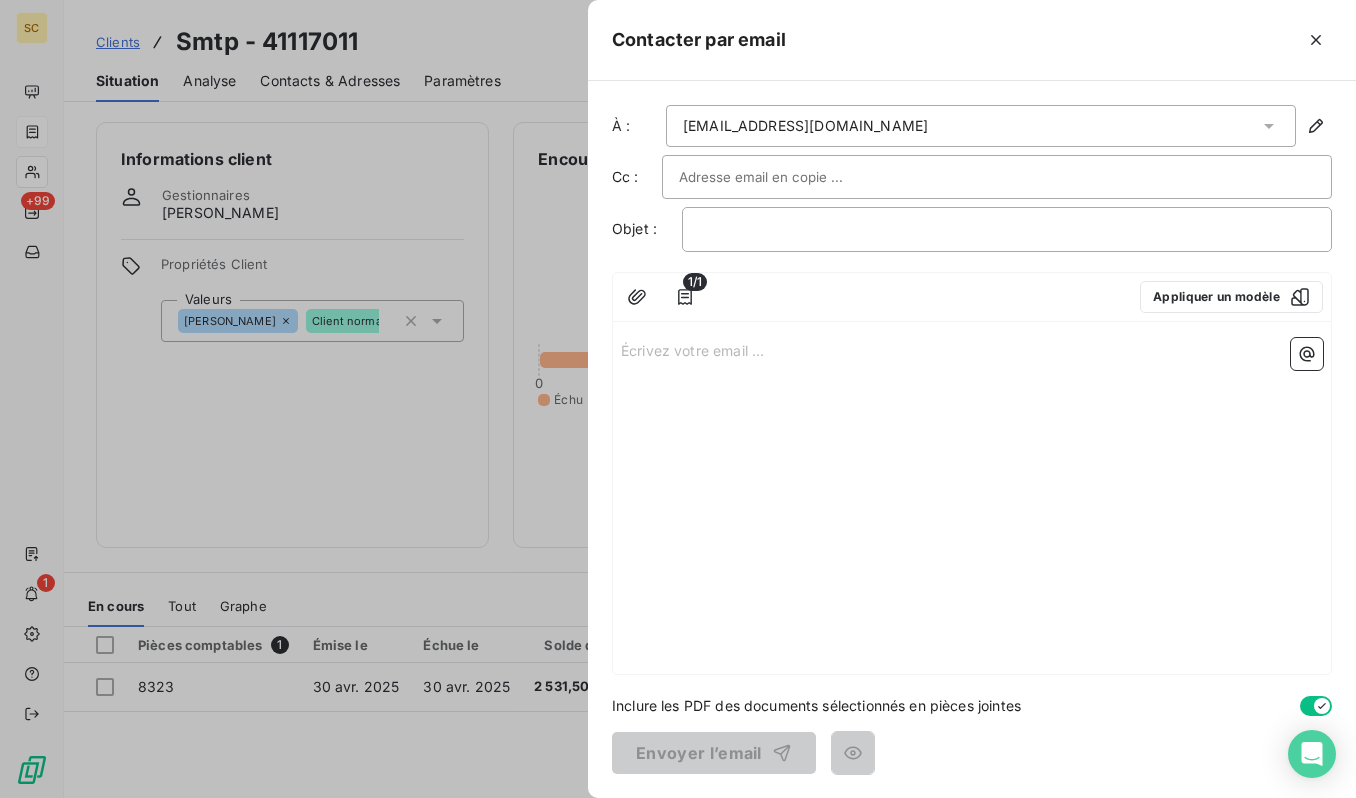 paste on "[EMAIL_ADDRESS][DOMAIN_NAME]" 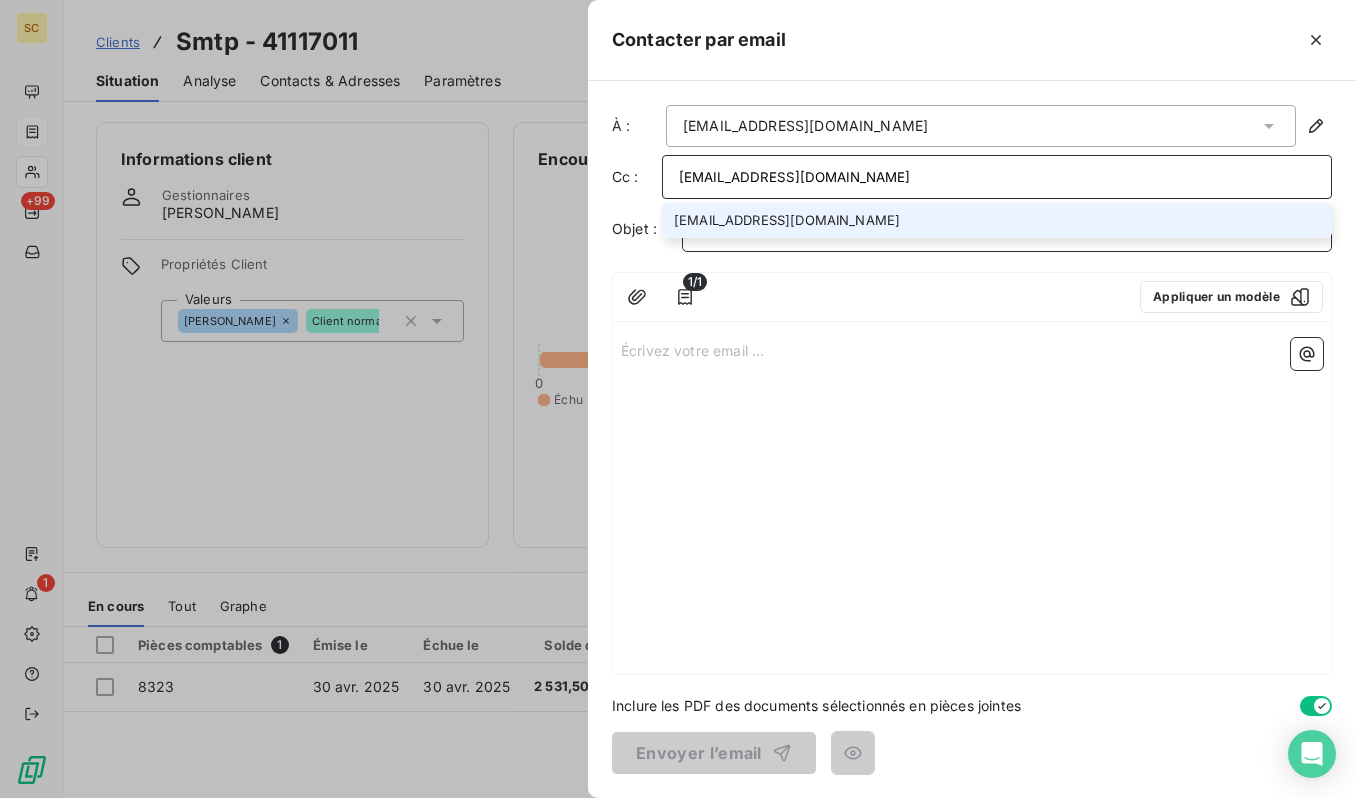 type on "[EMAIL_ADDRESS][DOMAIN_NAME]" 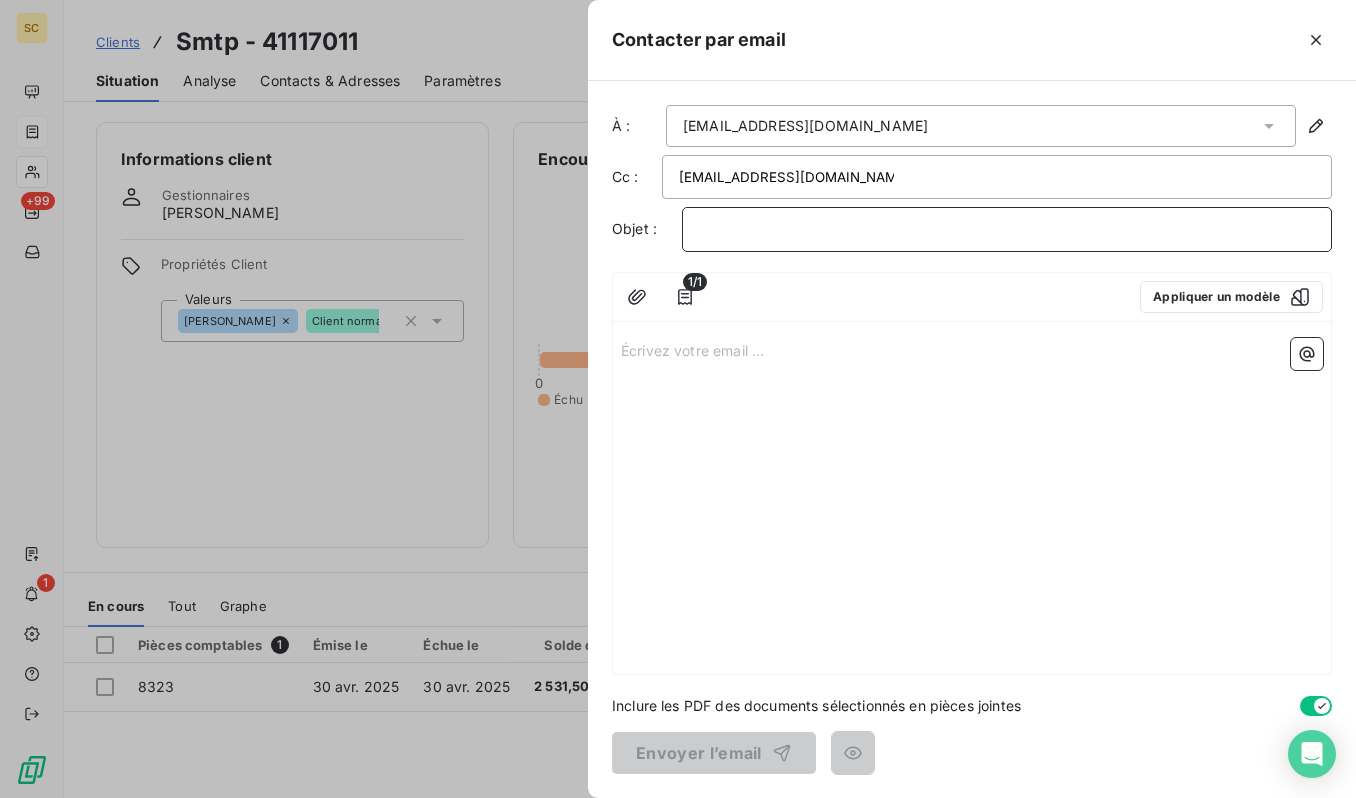click on "﻿" at bounding box center (1007, 229) 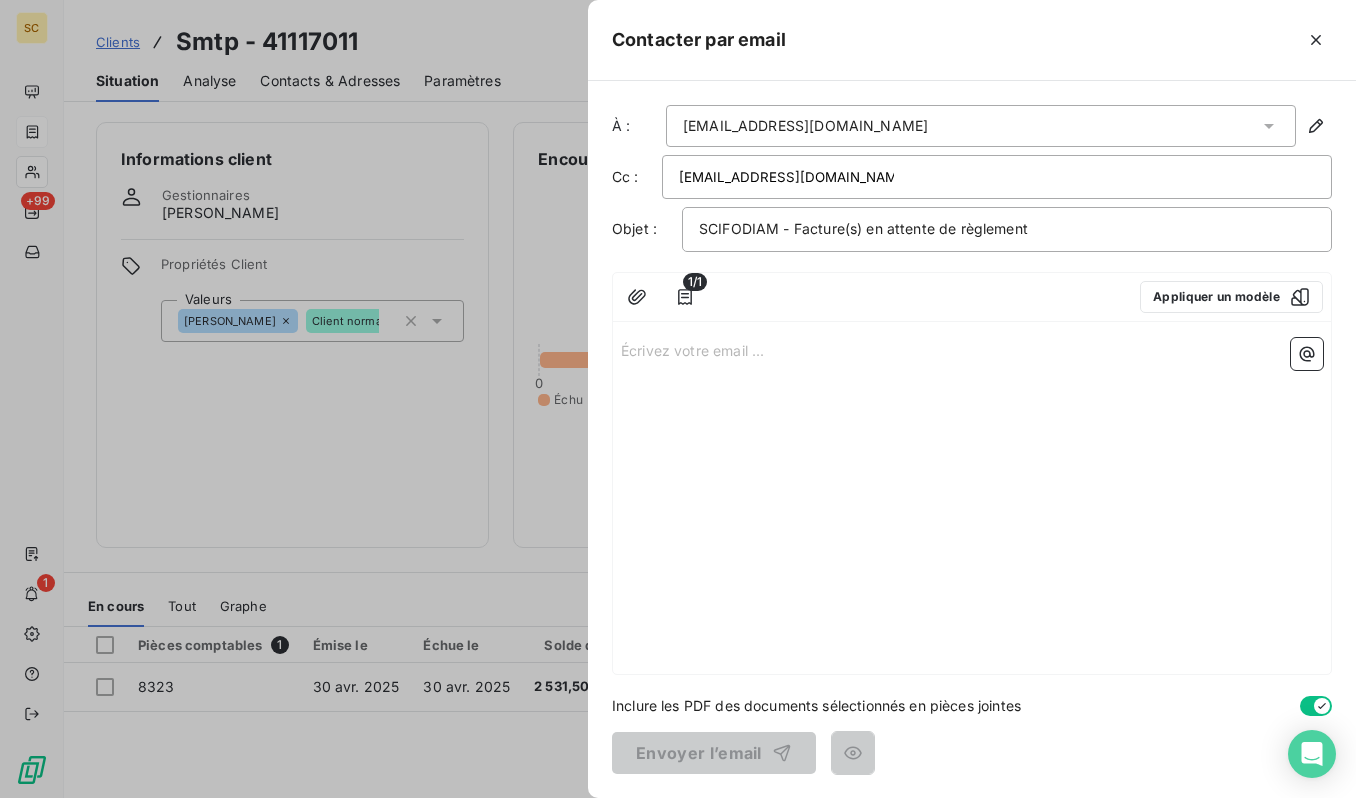 click on "Écrivez votre email ... ﻿" at bounding box center [972, 502] 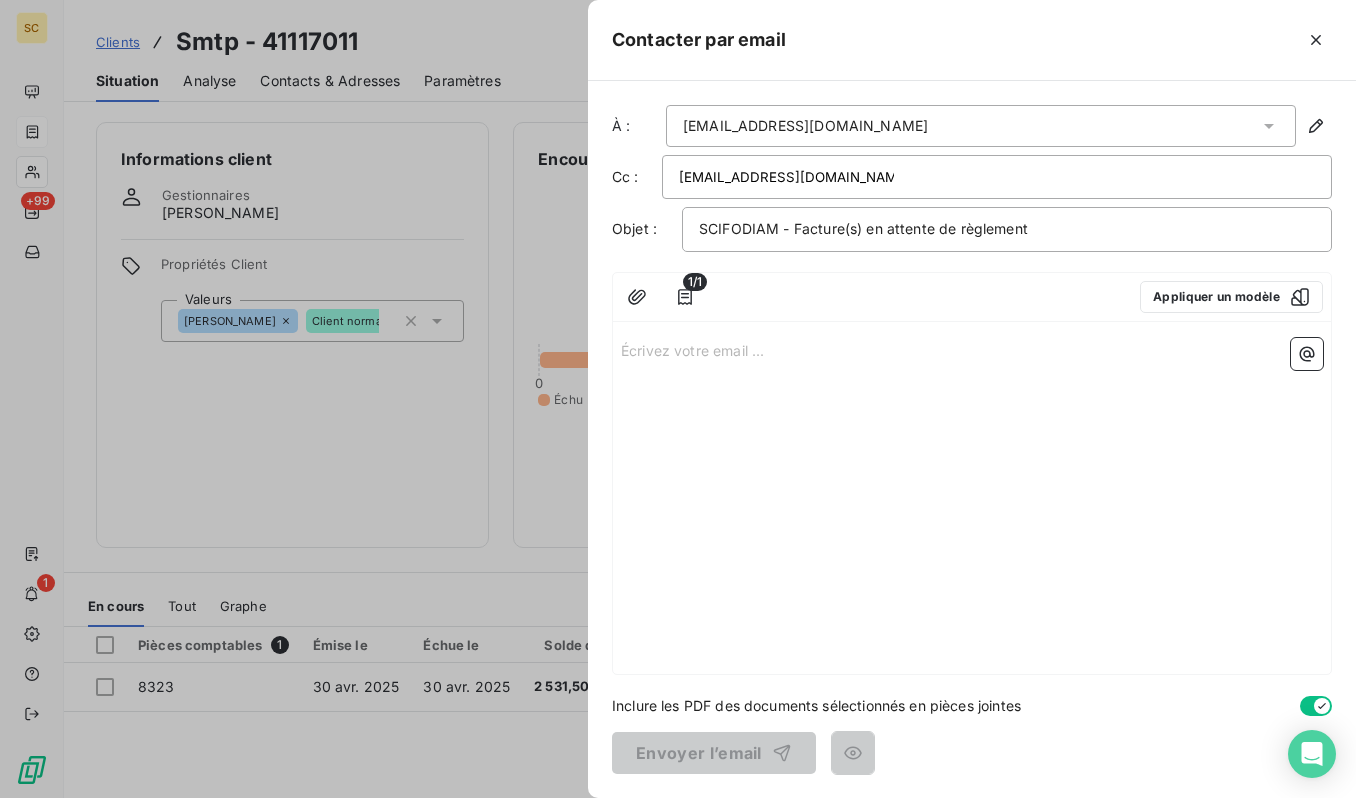 click on "1/1   Appliquer un modèle" at bounding box center [972, 297] 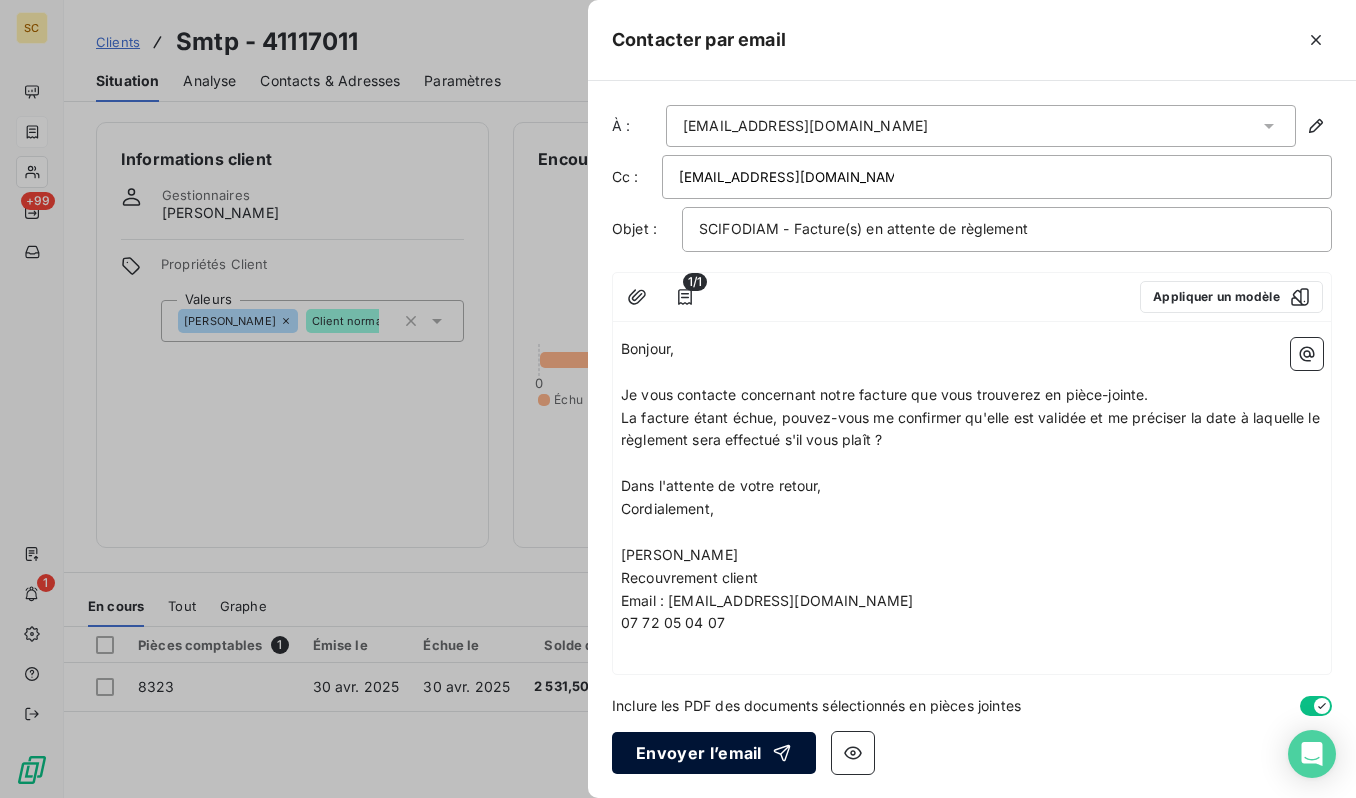 click on "Envoyer l’email" at bounding box center (714, 753) 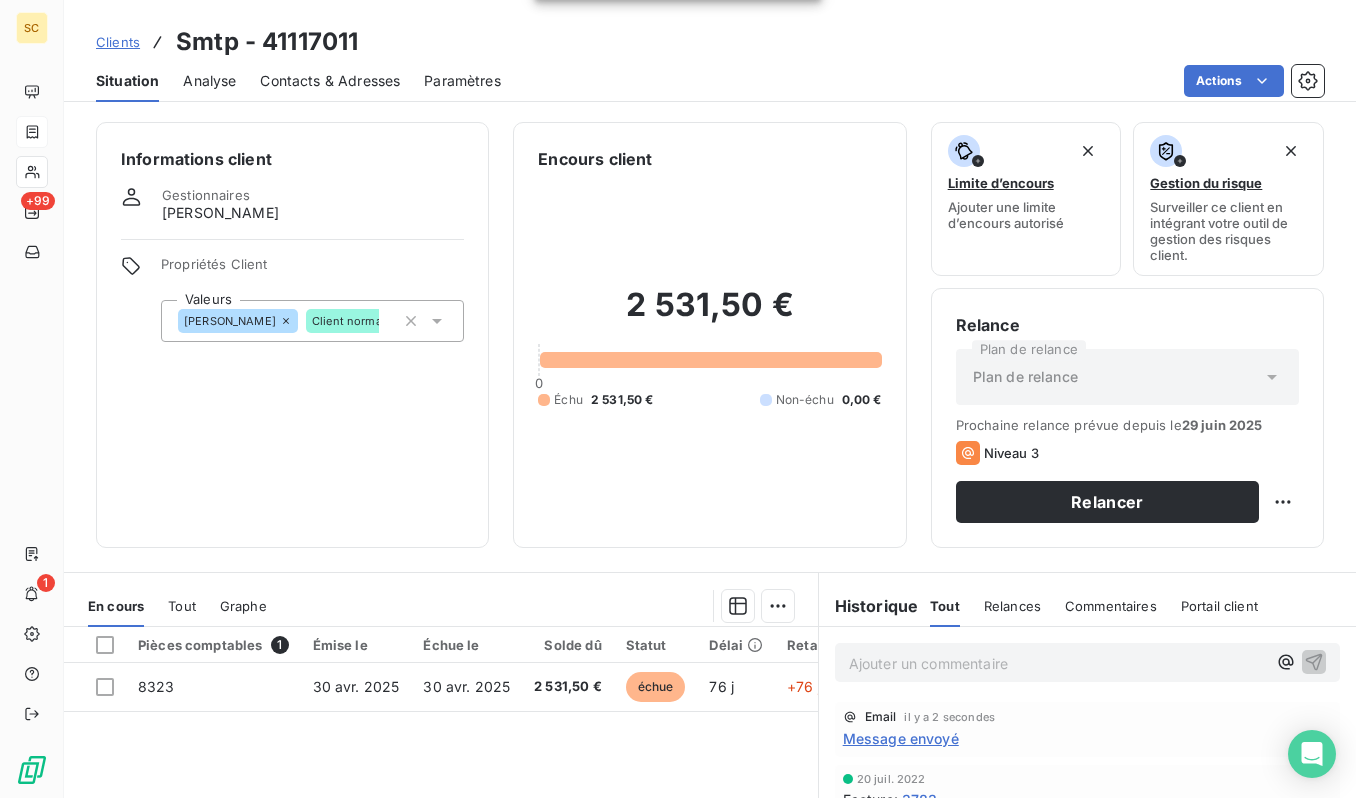 click on "Clients" at bounding box center [118, 42] 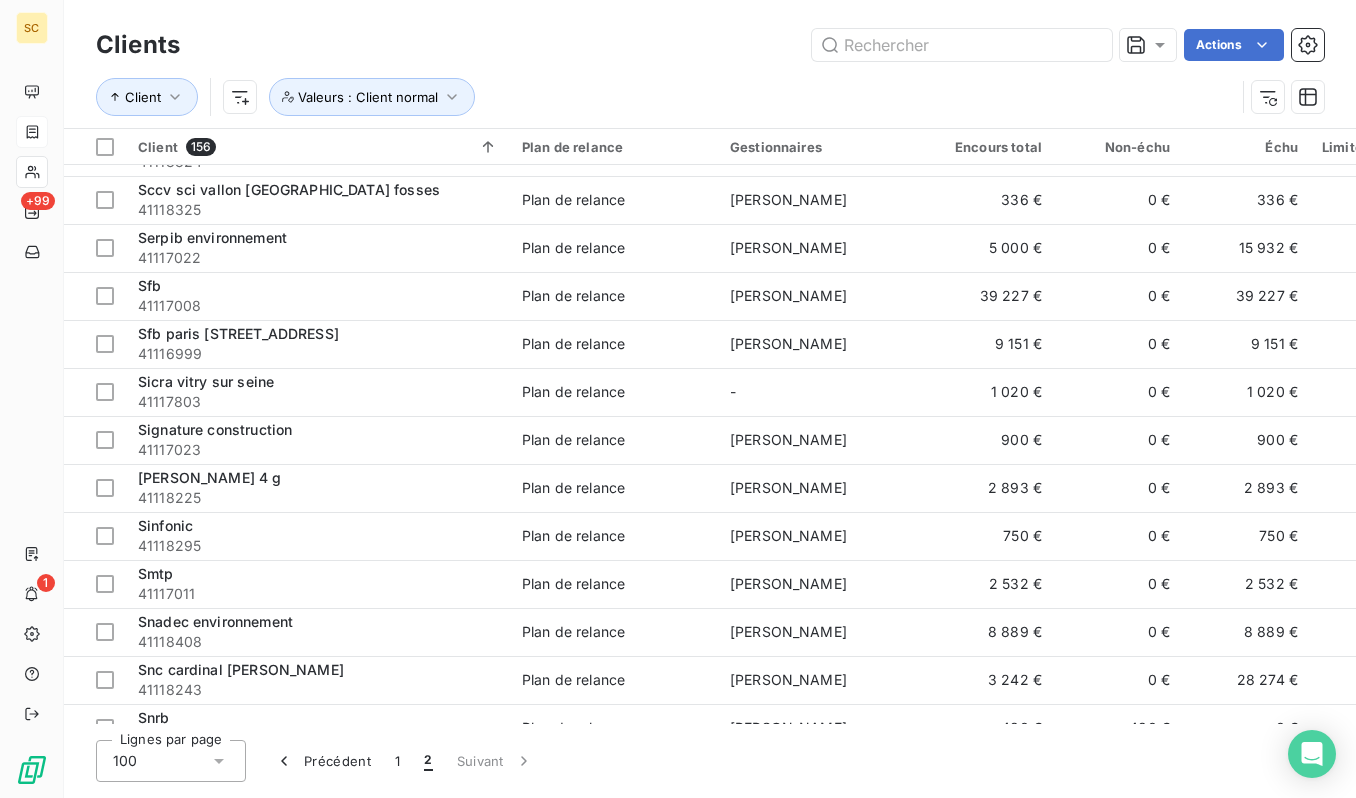 scroll, scrollTop: 1519, scrollLeft: 0, axis: vertical 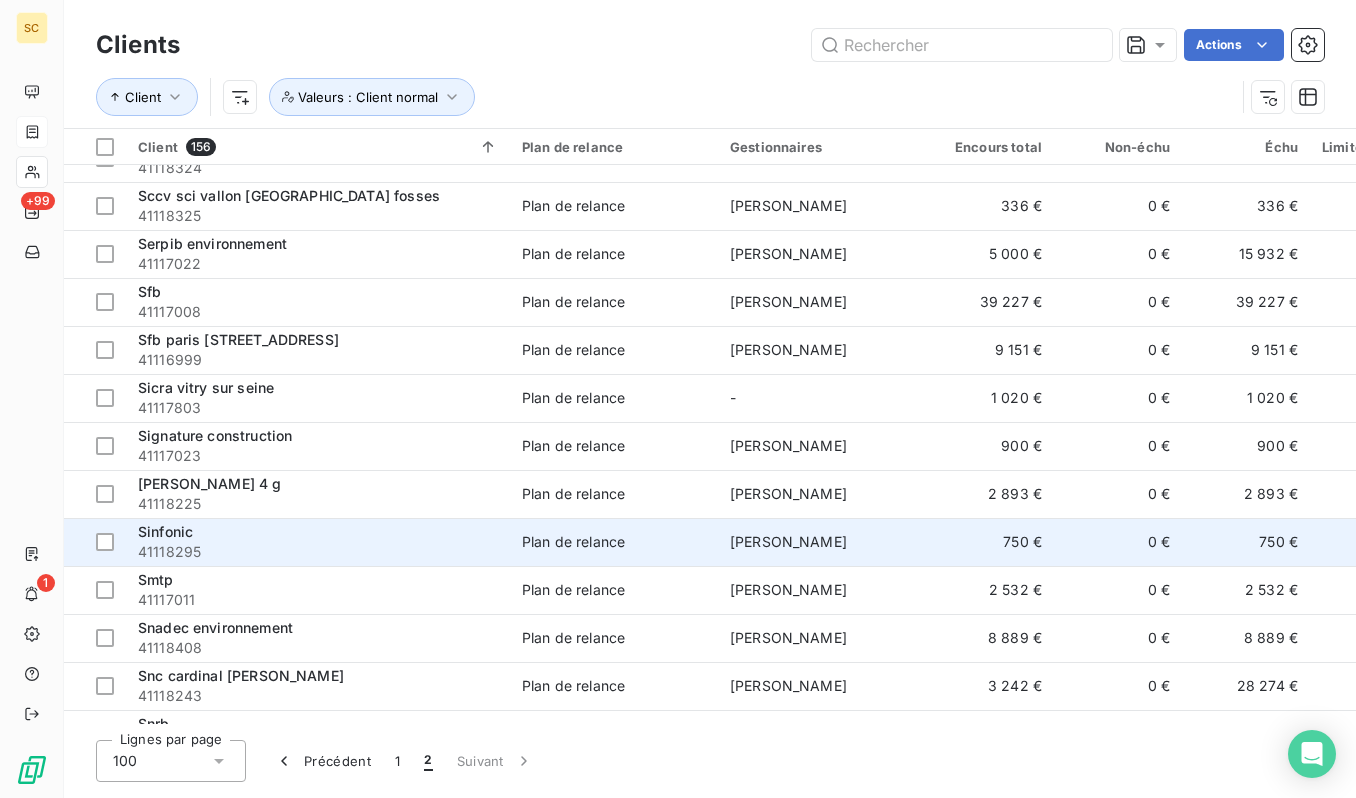 click on "41118295" at bounding box center [318, 552] 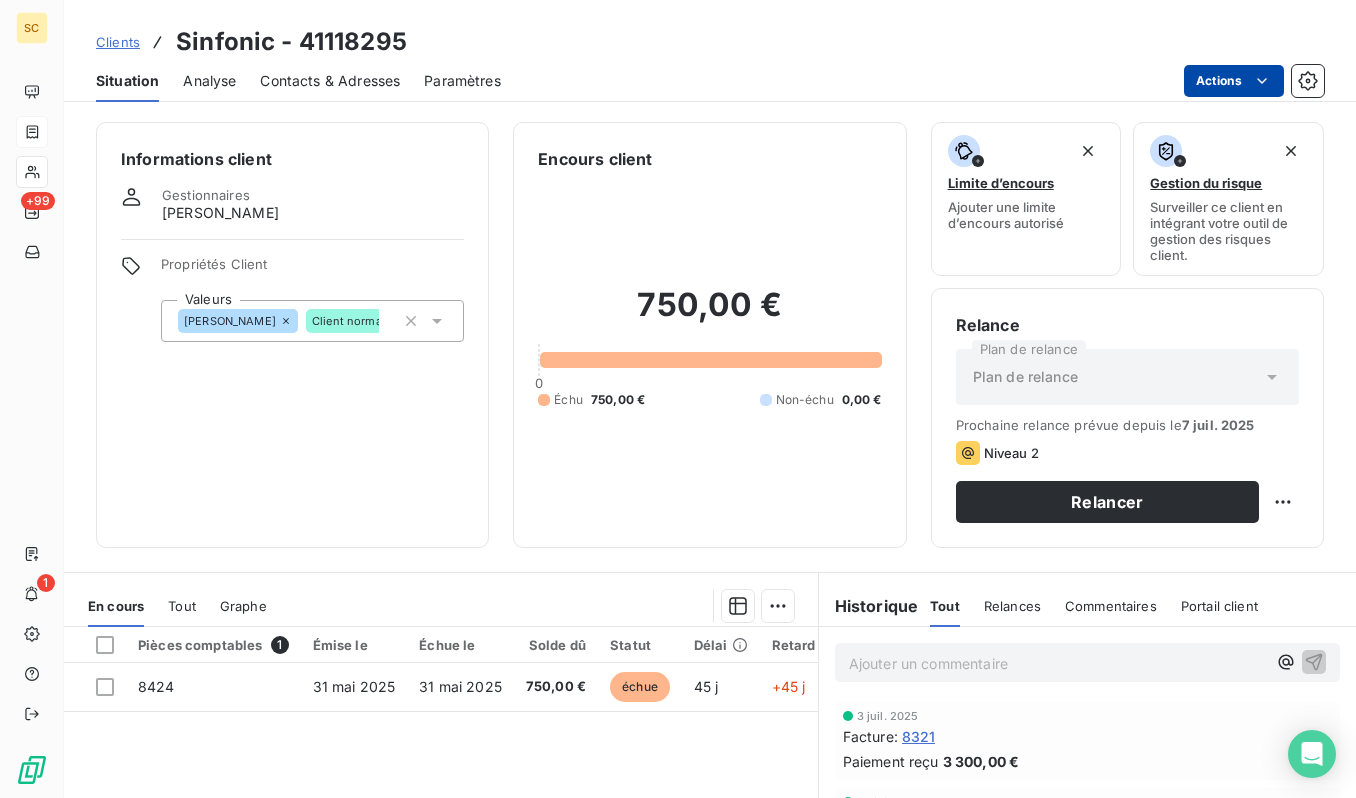 click on "SC +99 1 Clients Sinfonic - 41118295 Situation Analyse Contacts & Adresses Paramètres Actions Informations client Gestionnaires [PERSON_NAME] Propriétés Client Valeurs [PERSON_NAME] Client normal Encours client   750,00 € 0 Échu 750,00 € Non-échu 0,00 €     Limite d’encours Ajouter une limite d’encours autorisé Gestion du risque Surveiller ce client en intégrant votre outil de gestion des risques client. Relance Plan de relance Plan de relance Prochaine relance prévue depuis le  [DATE] Niveau 2 Relancer En cours Tout Graphe Pièces comptables 1 Émise le Échue le Solde dû Statut Délai   Retard   Tag relance   8424 [DATE] [DATE] 750,00 € échue 45 j +45 j Lignes par page 25 Précédent 1 Suivant Historique Tout Relances Commentaires Portail client Tout Relances Commentaires Portail client Ajouter un commentaire ﻿ [DATE] Facture  : 8321 Paiement reçu 3 300,00 € [DATE] Facture  : 5241 Paiement reçu 450,00 € Email [DATE] 16:36 Facture" at bounding box center [678, 399] 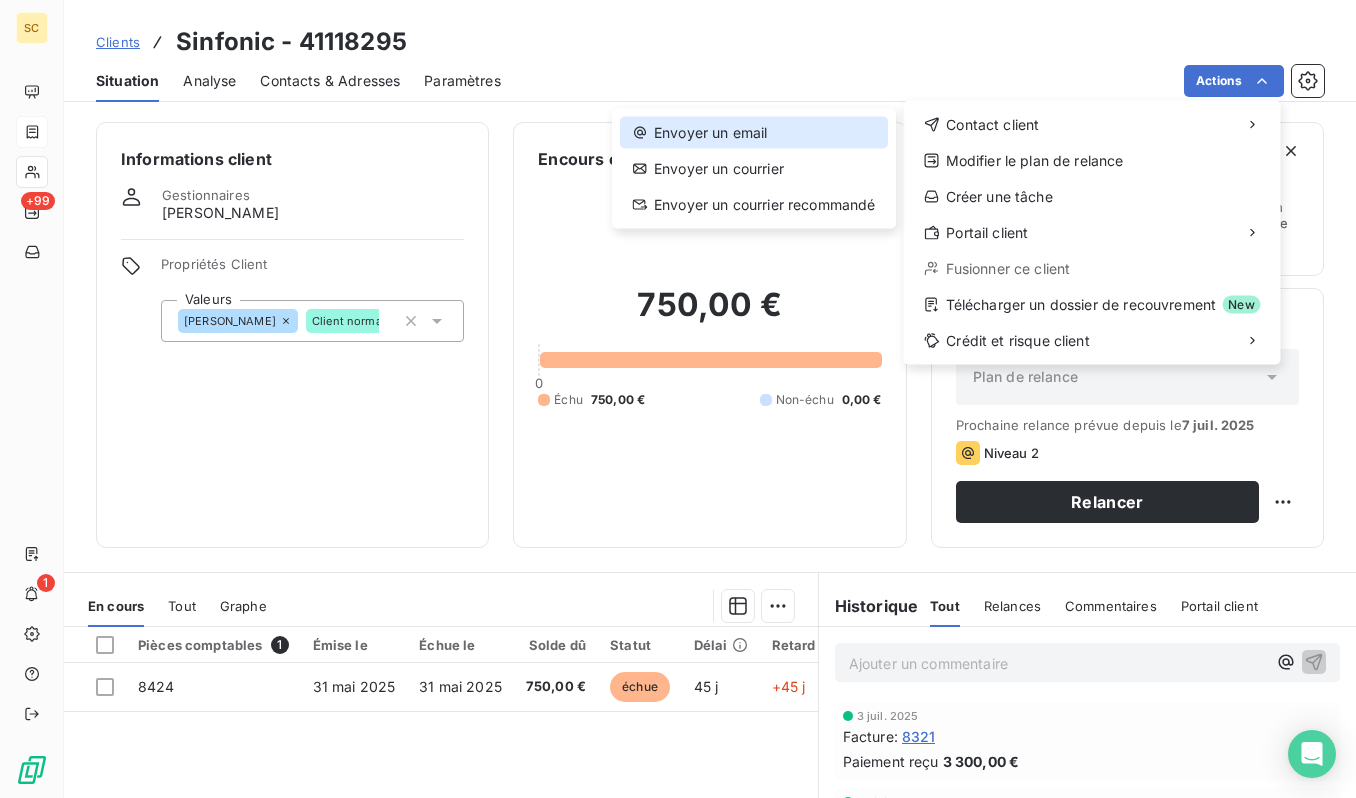 click on "Envoyer un email" at bounding box center (754, 133) 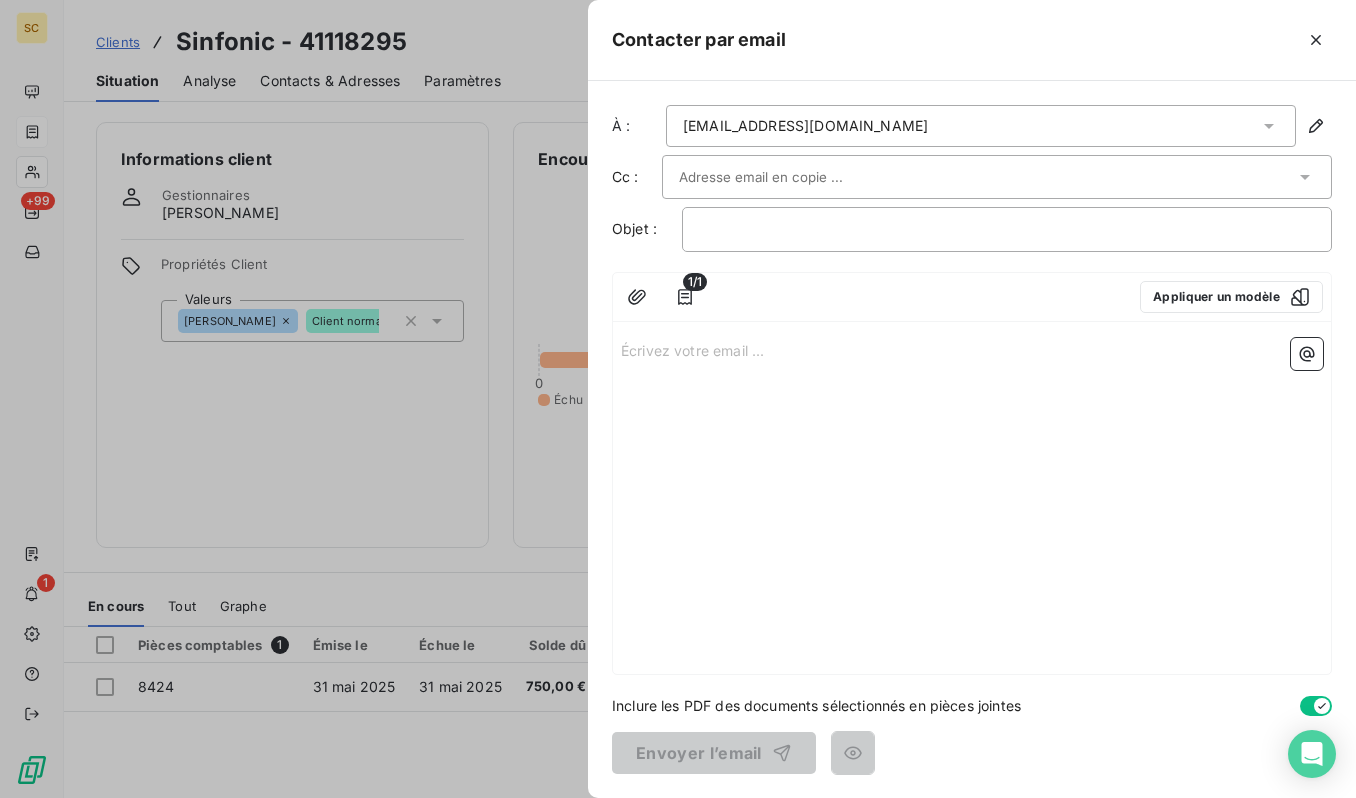 type 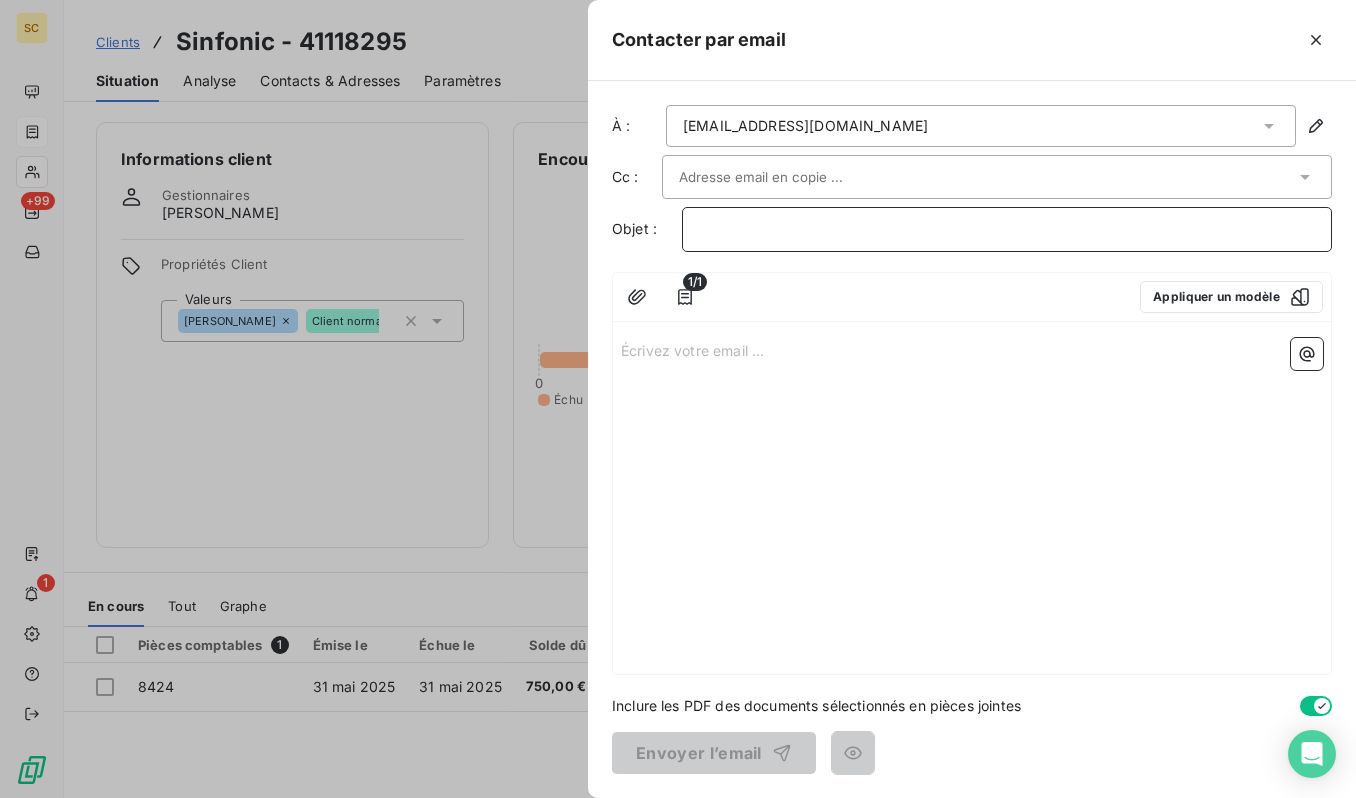 click on "﻿" at bounding box center (1007, 229) 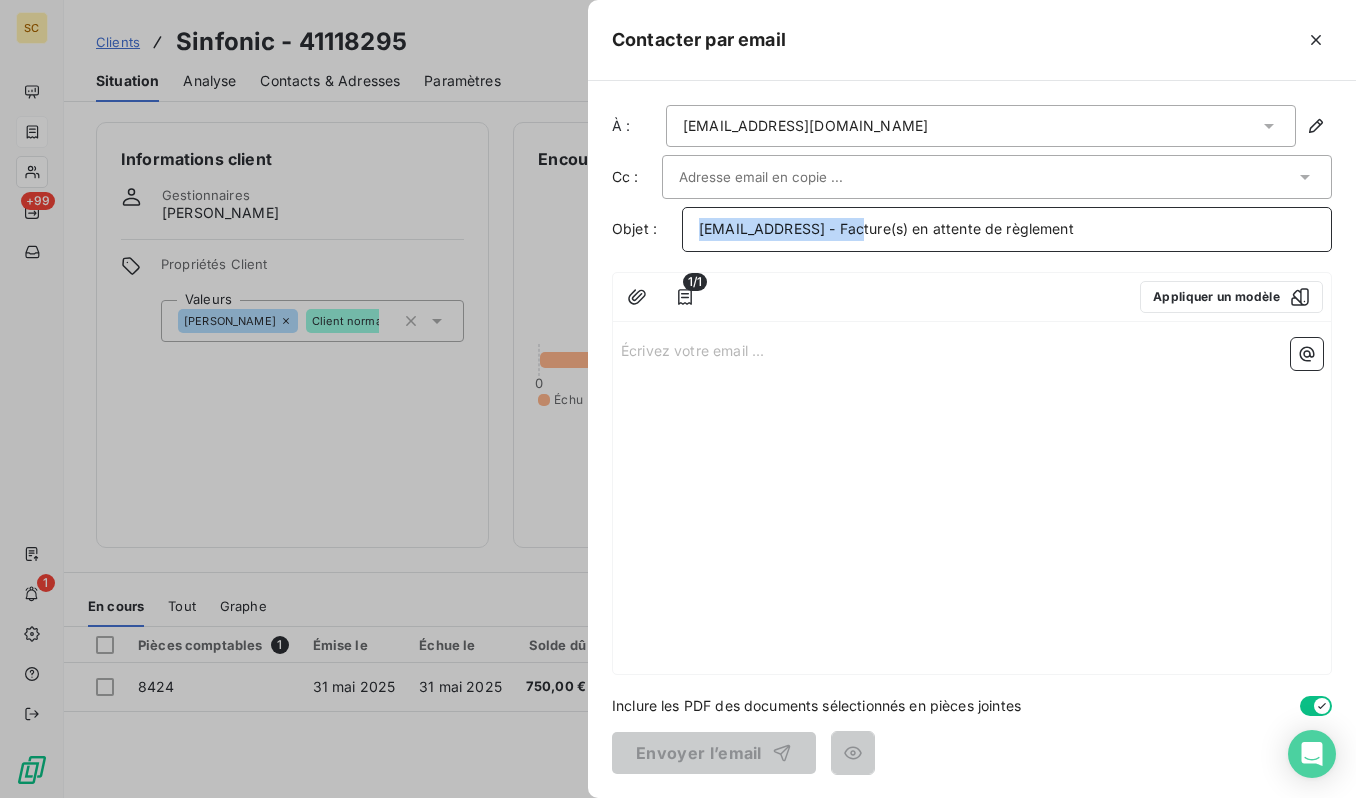 drag, startPoint x: 863, startPoint y: 226, endPoint x: 697, endPoint y: 209, distance: 166.86821 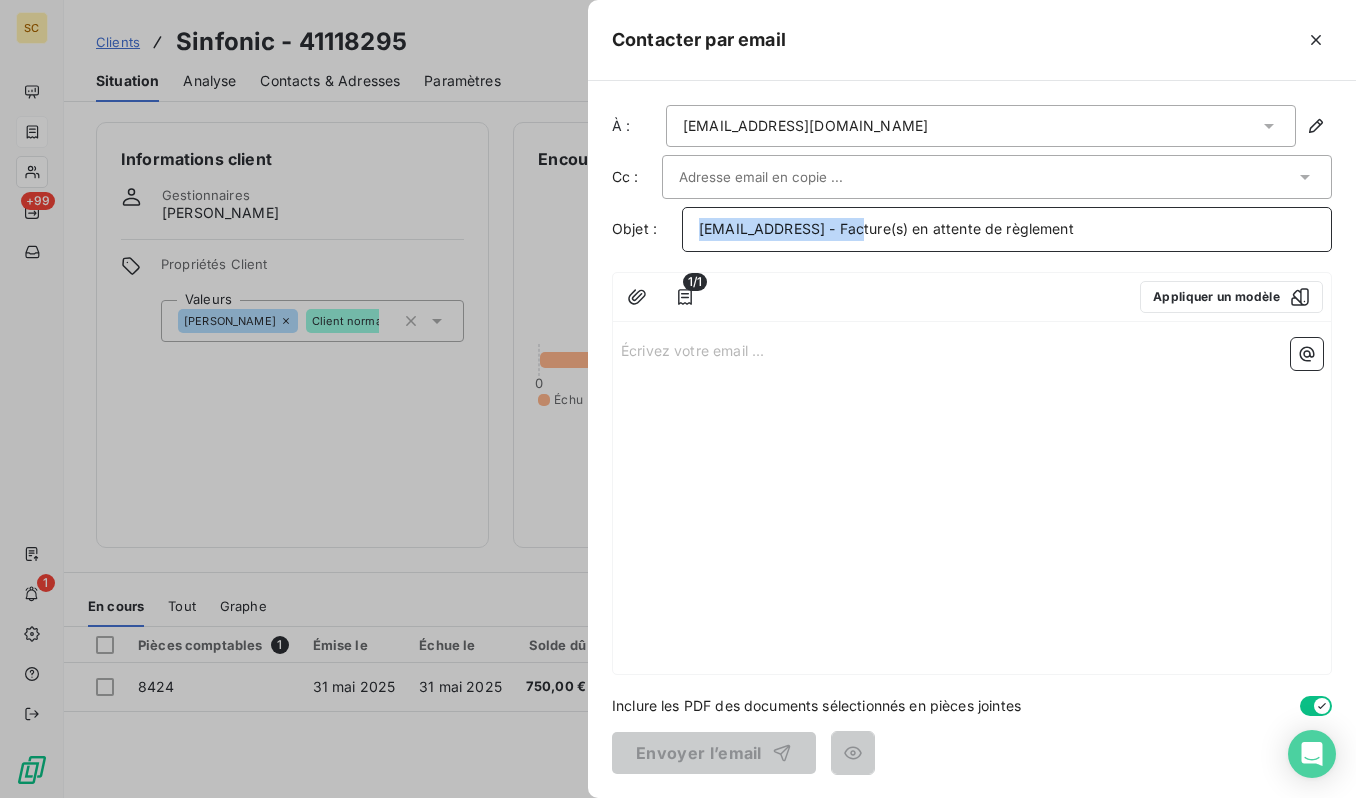 click on "[EMAIL_ADDRESS] - Facture(s) en attente de règlement" at bounding box center (1007, 229) 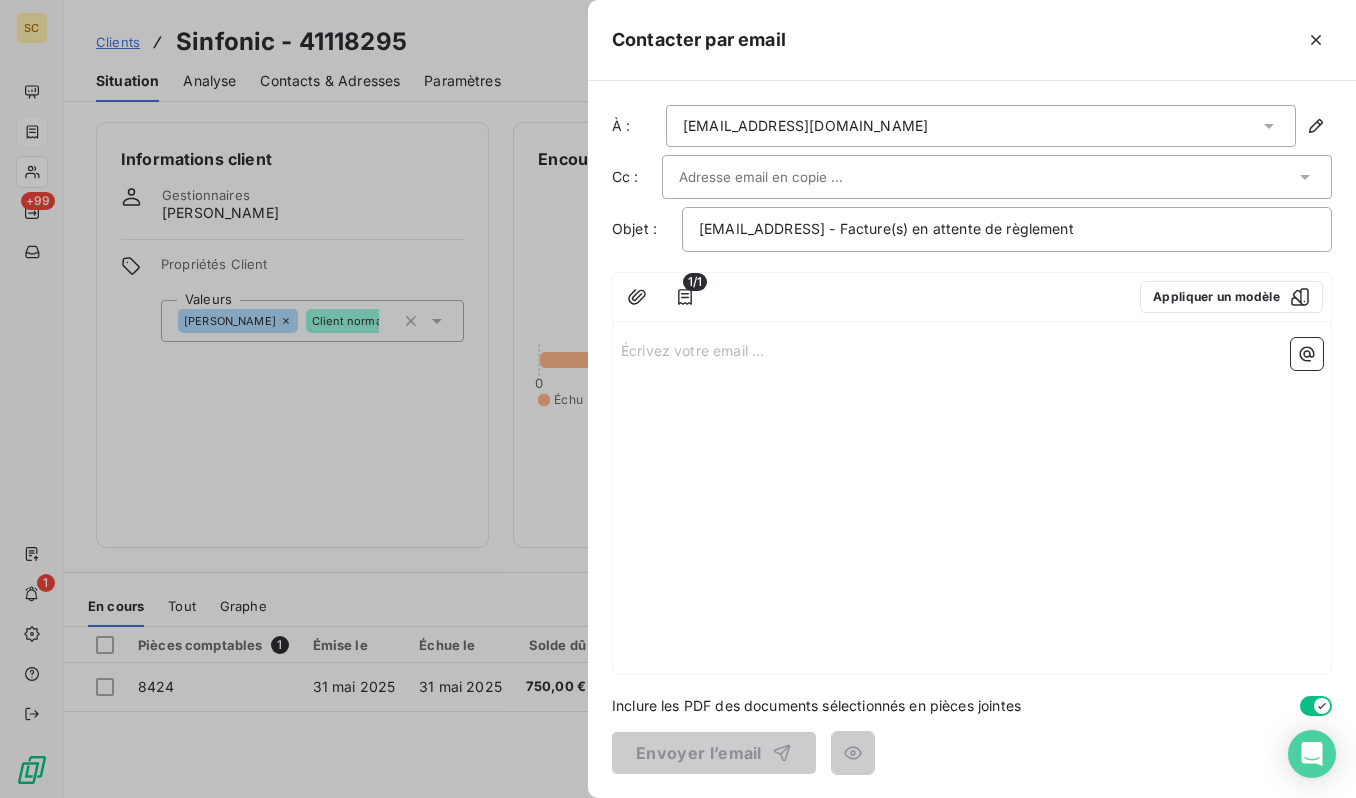 click at bounding box center (786, 177) 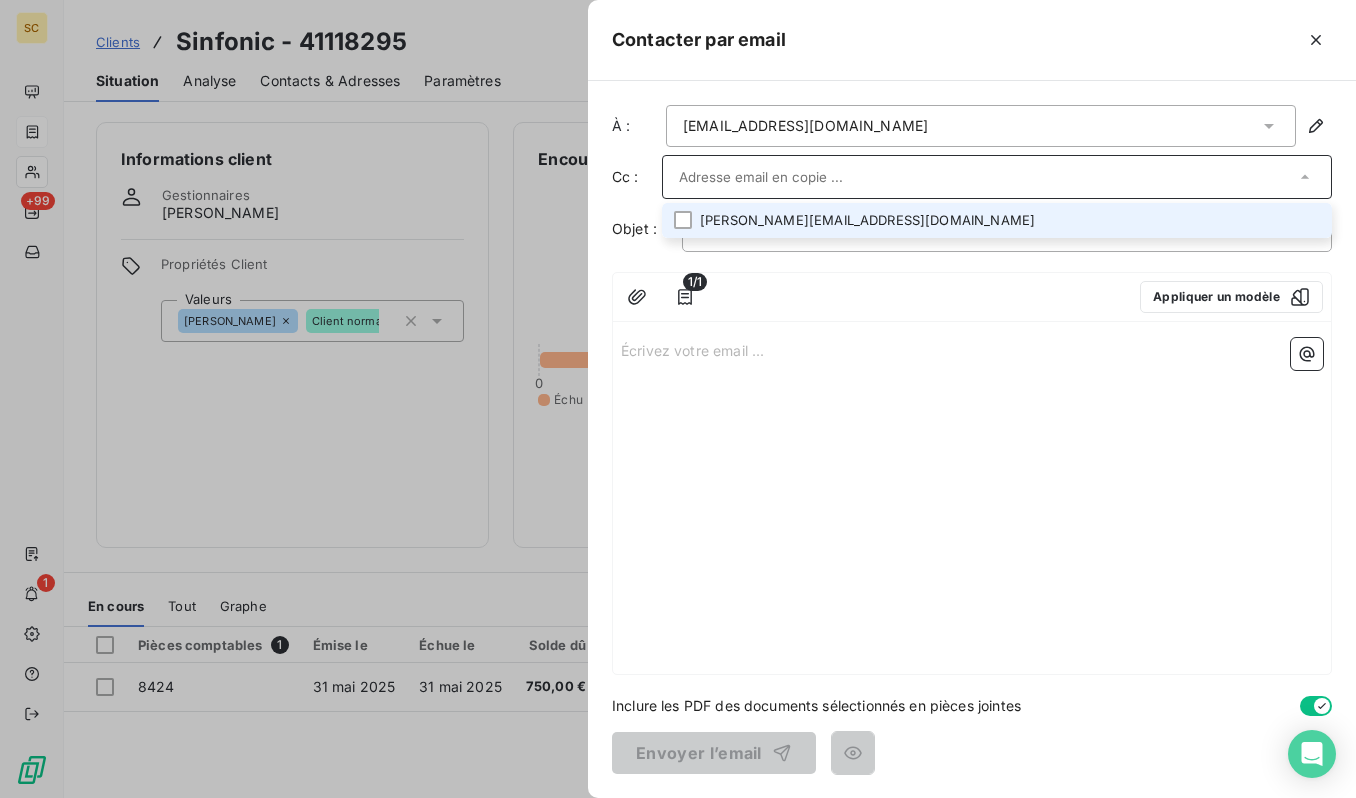 paste on "[EMAIL_ADDRESS][DOMAIN_NAME]" 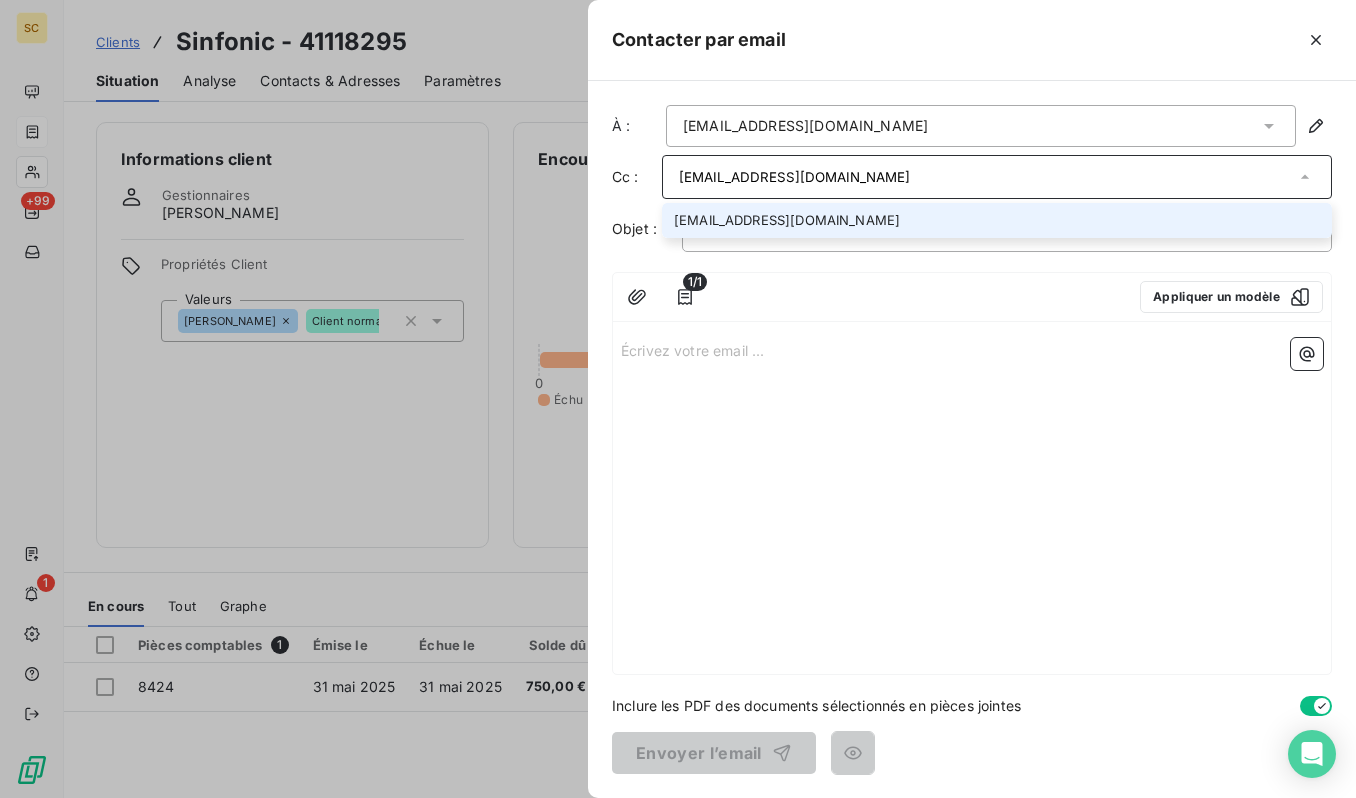 type on "[EMAIL_ADDRESS][DOMAIN_NAME]" 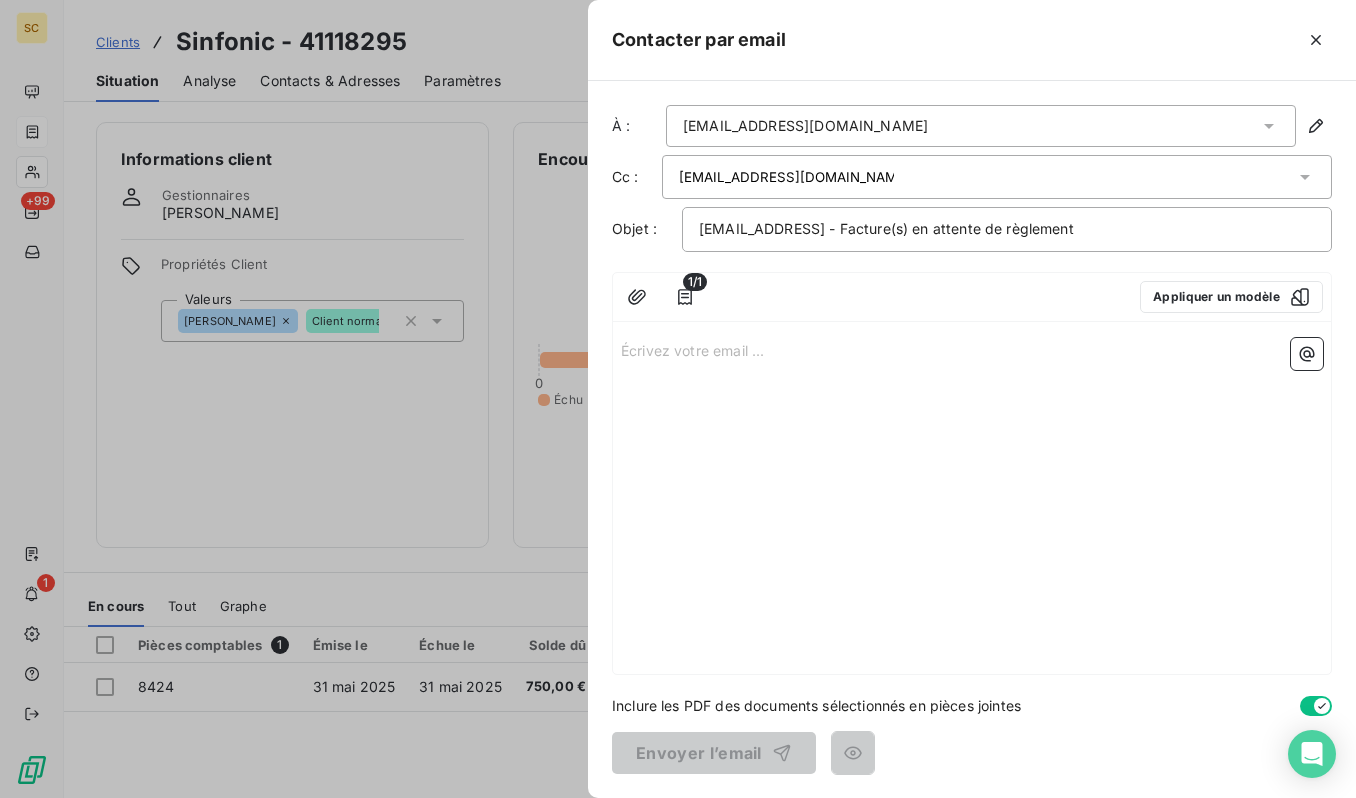click on "1/1   Appliquer un modèle" at bounding box center [972, 297] 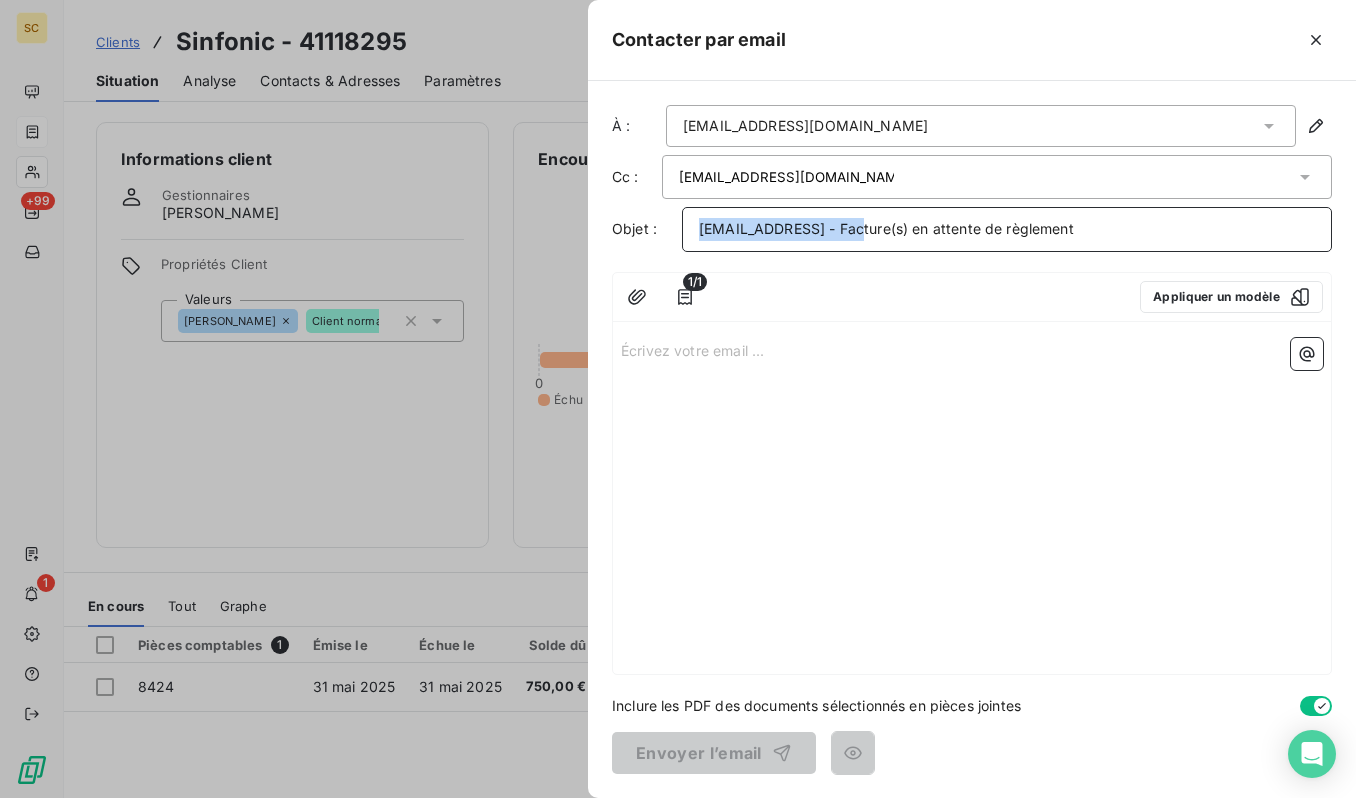 drag, startPoint x: 859, startPoint y: 228, endPoint x: 556, endPoint y: 214, distance: 303.32327 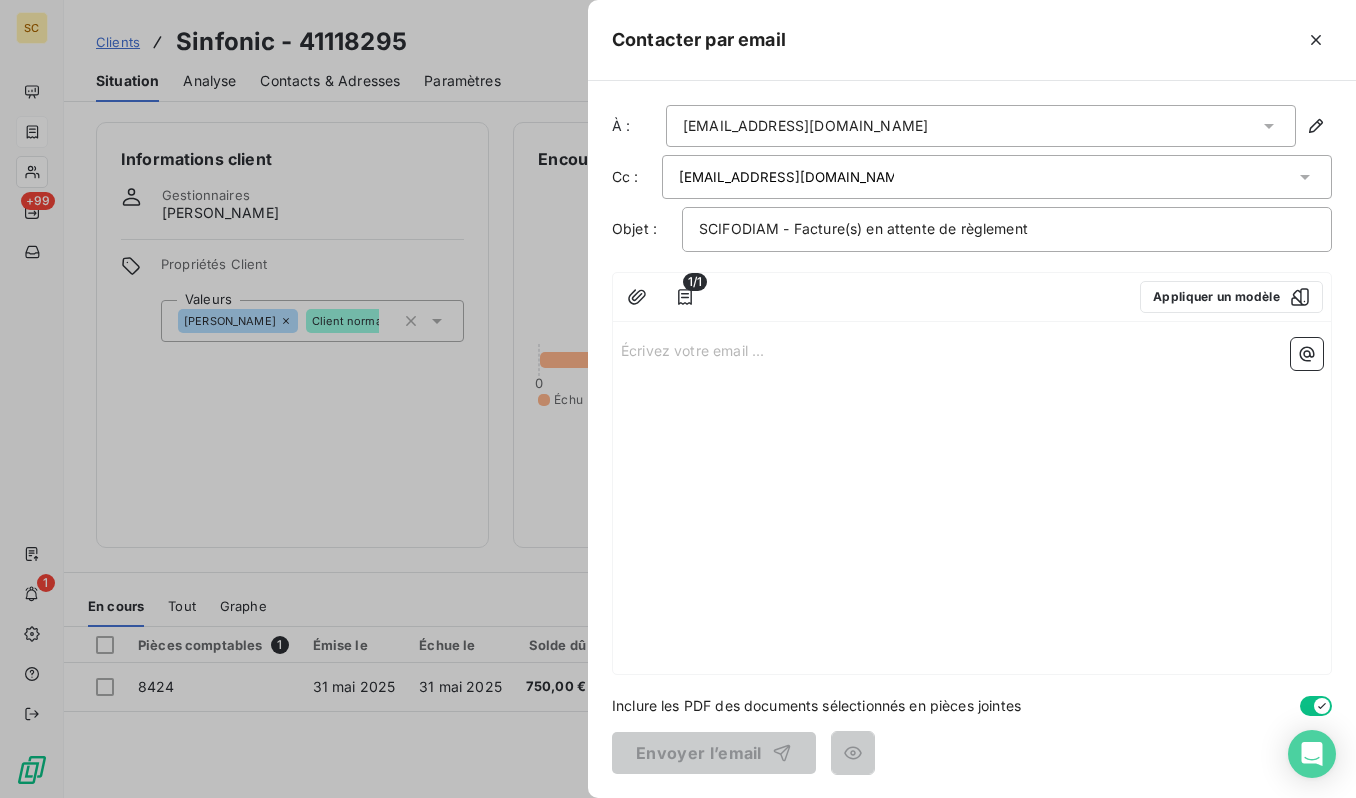 drag, startPoint x: 963, startPoint y: 385, endPoint x: 734, endPoint y: 359, distance: 230.47125 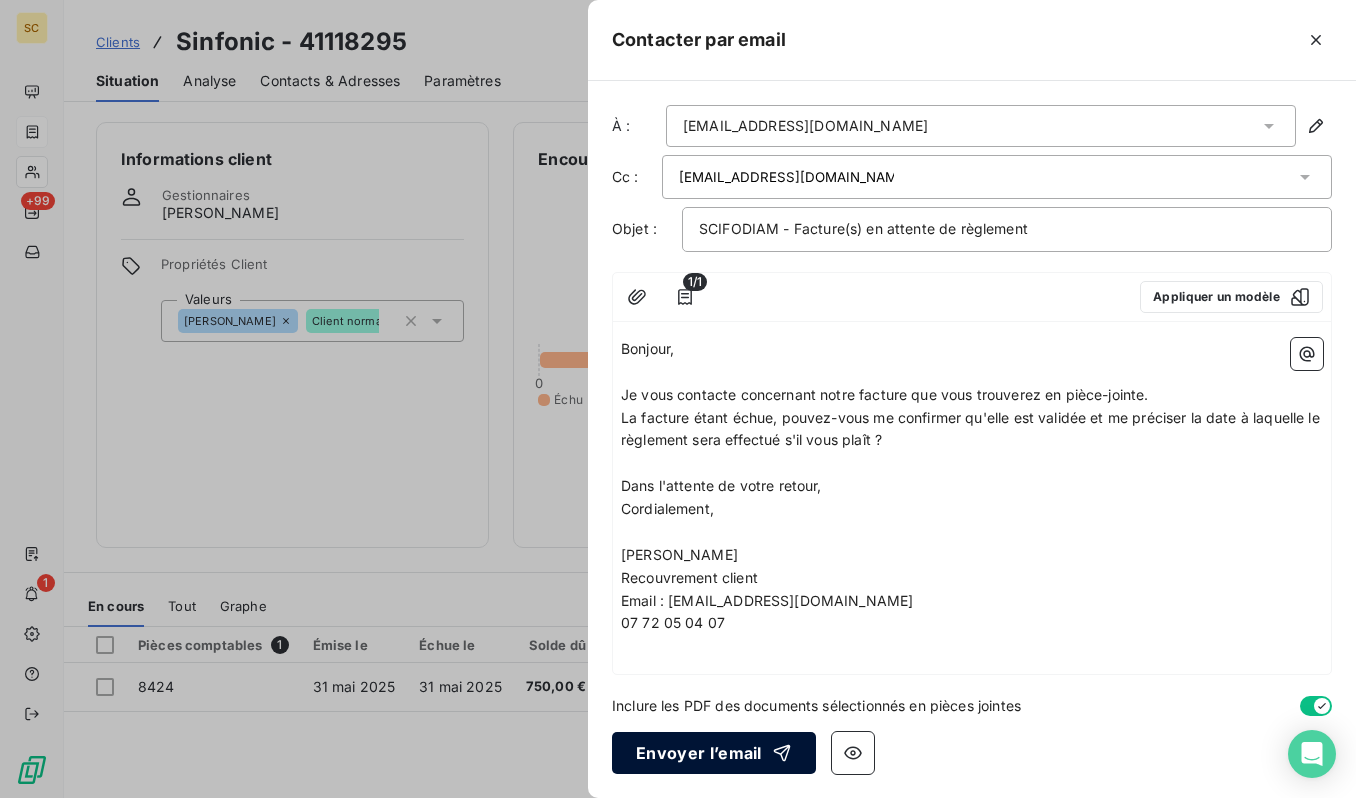 click on "Envoyer l’email" at bounding box center [714, 753] 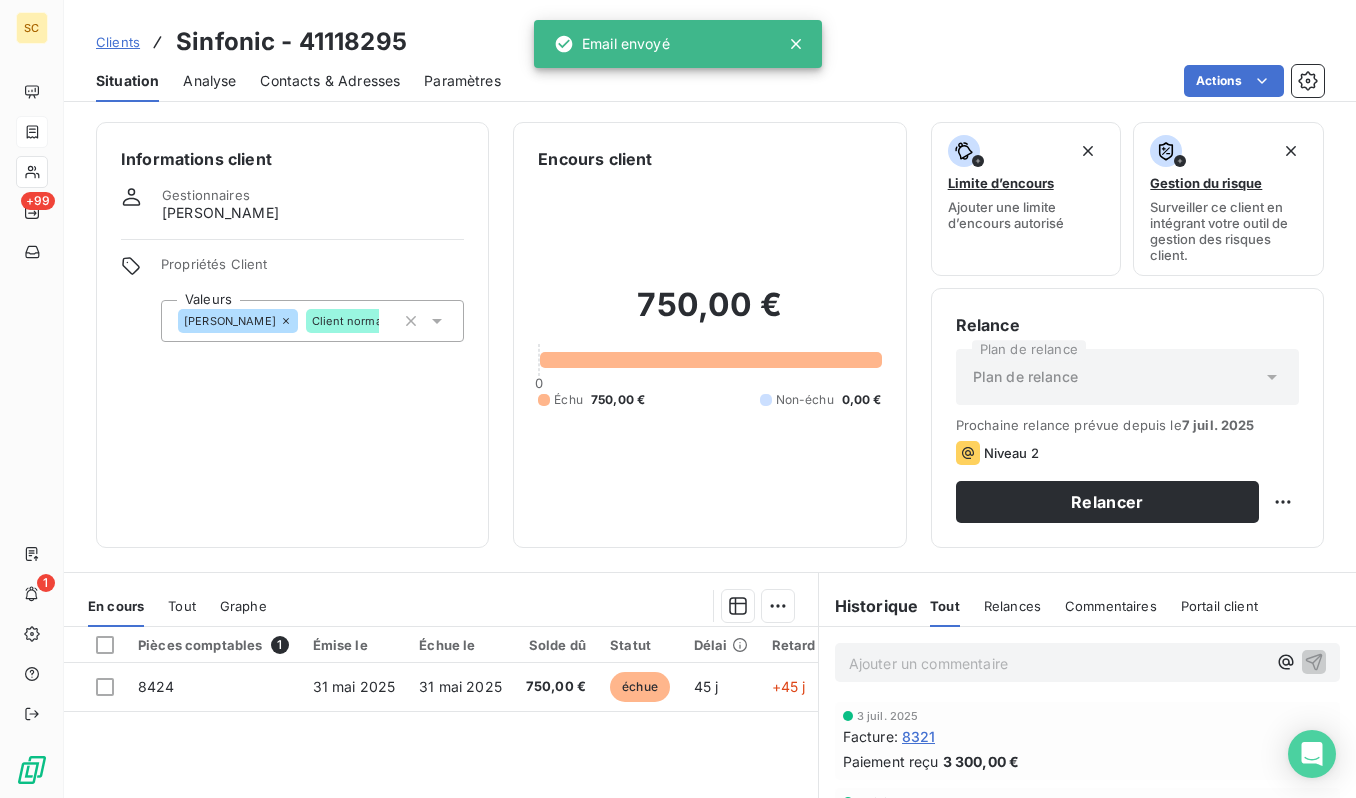 click on "Clients" at bounding box center (118, 42) 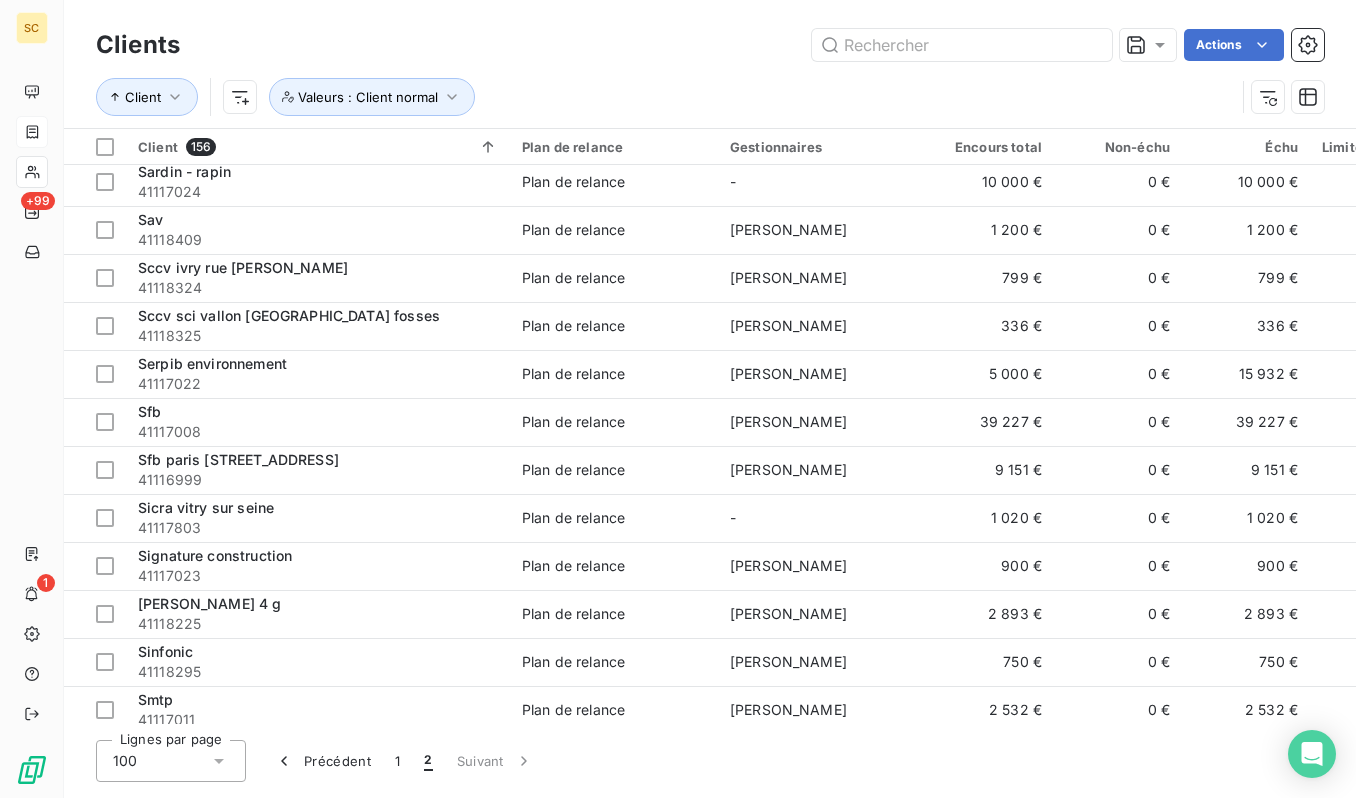 scroll, scrollTop: 1358, scrollLeft: 0, axis: vertical 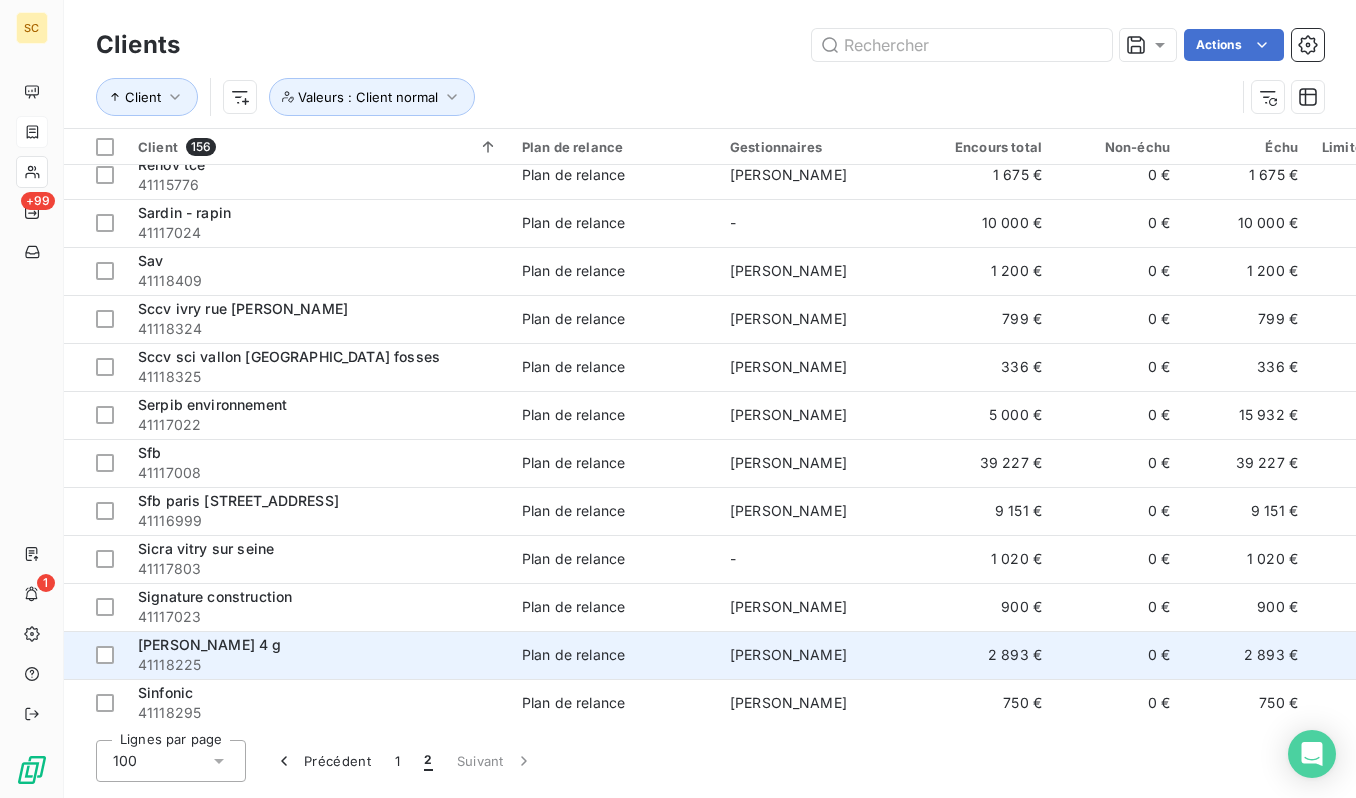 click on "[PERSON_NAME] 4 g" at bounding box center [318, 645] 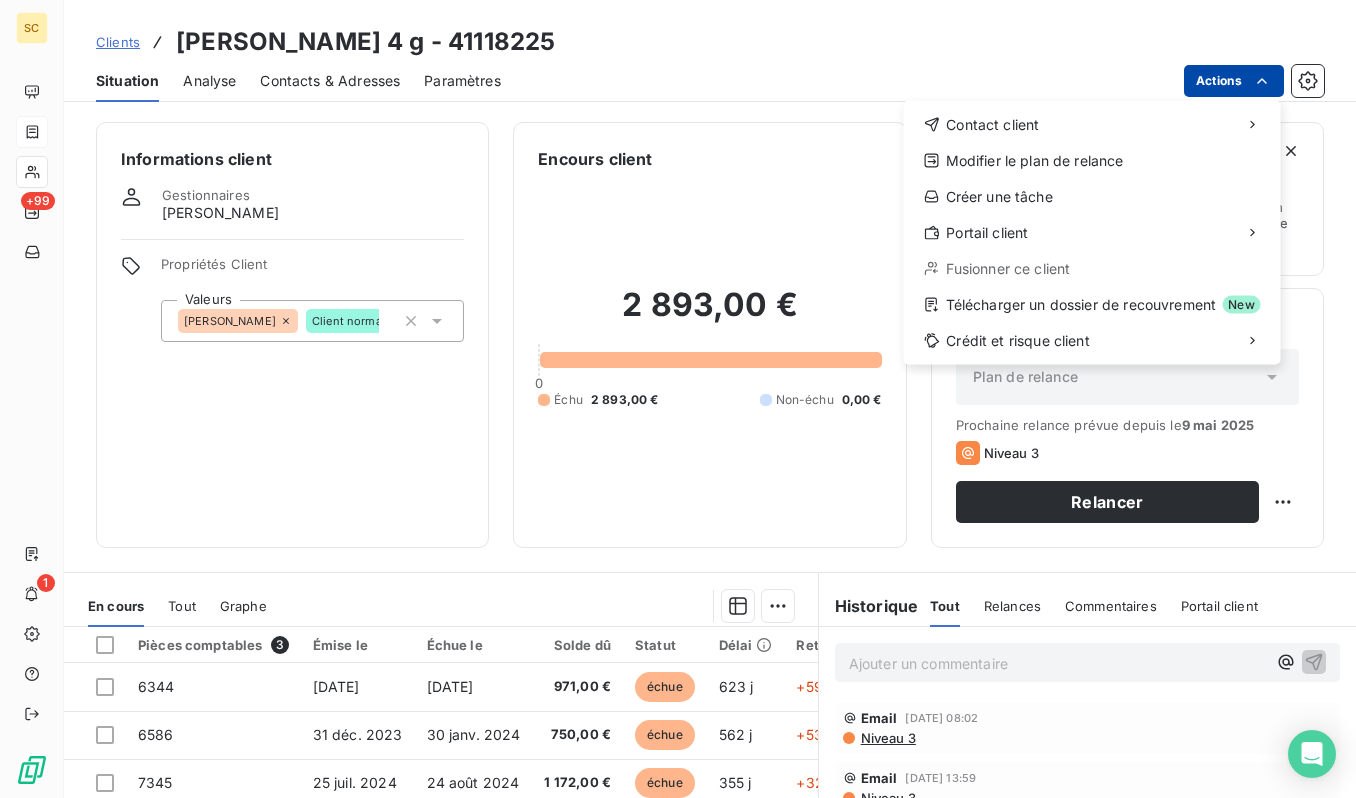 click on "SC +99 1 Clients [PERSON_NAME] 4 g - 41118225 Situation Analyse Contacts & Adresses Paramètres Actions Contact client Modifier le plan de relance Créer une tâche Portail client Fusionner ce client Télécharger un dossier de recouvrement New Crédit et risque client Informations client Gestionnaires [PERSON_NAME] Propriétés Client Valeurs [PERSON_NAME] Client normal Encours client   2 893,00 € 0 Échu 2 893,00 € Non-échu 0,00 €     Limite d’encours Ajouter une limite d’encours autorisé Gestion du risque Surveiller ce client en intégrant votre outil de gestion des risques client. Relance Plan de relance Plan de relance Prochaine relance prévue depuis le  [DATE] Niveau 3 Relancer En cours Tout Graphe Pièces comptables 3 Émise le Échue le Solde dû Statut Délai   Retard   Tag relance   6344 [DATE] [DATE] 971,00 € échue 623 j +593 j 6586 [DATE] [DATE] 750,00 € échue 562 j +532 j 7345 [DATE] [DATE] 1 172,00 € échue 355 j +325 j" at bounding box center [678, 399] 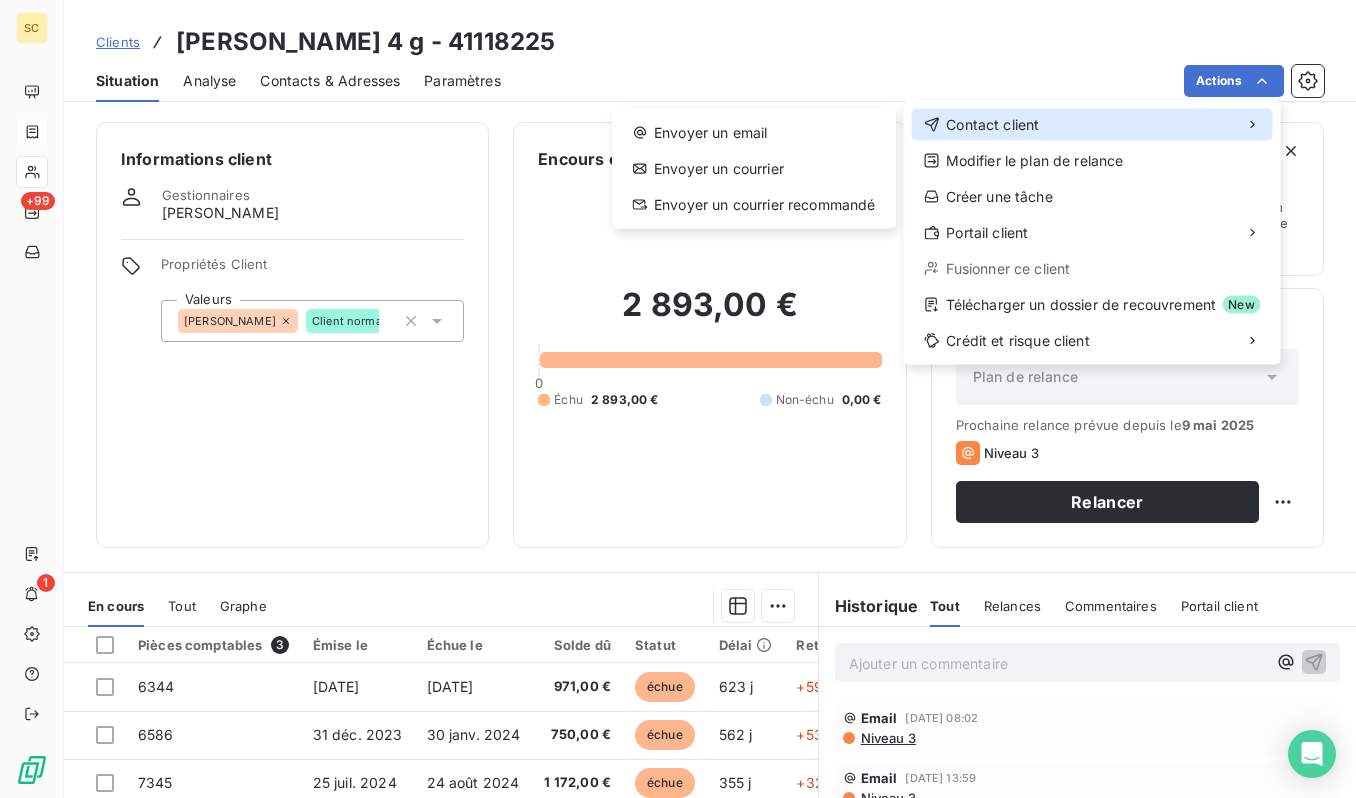 click on "Contact client" at bounding box center (1092, 125) 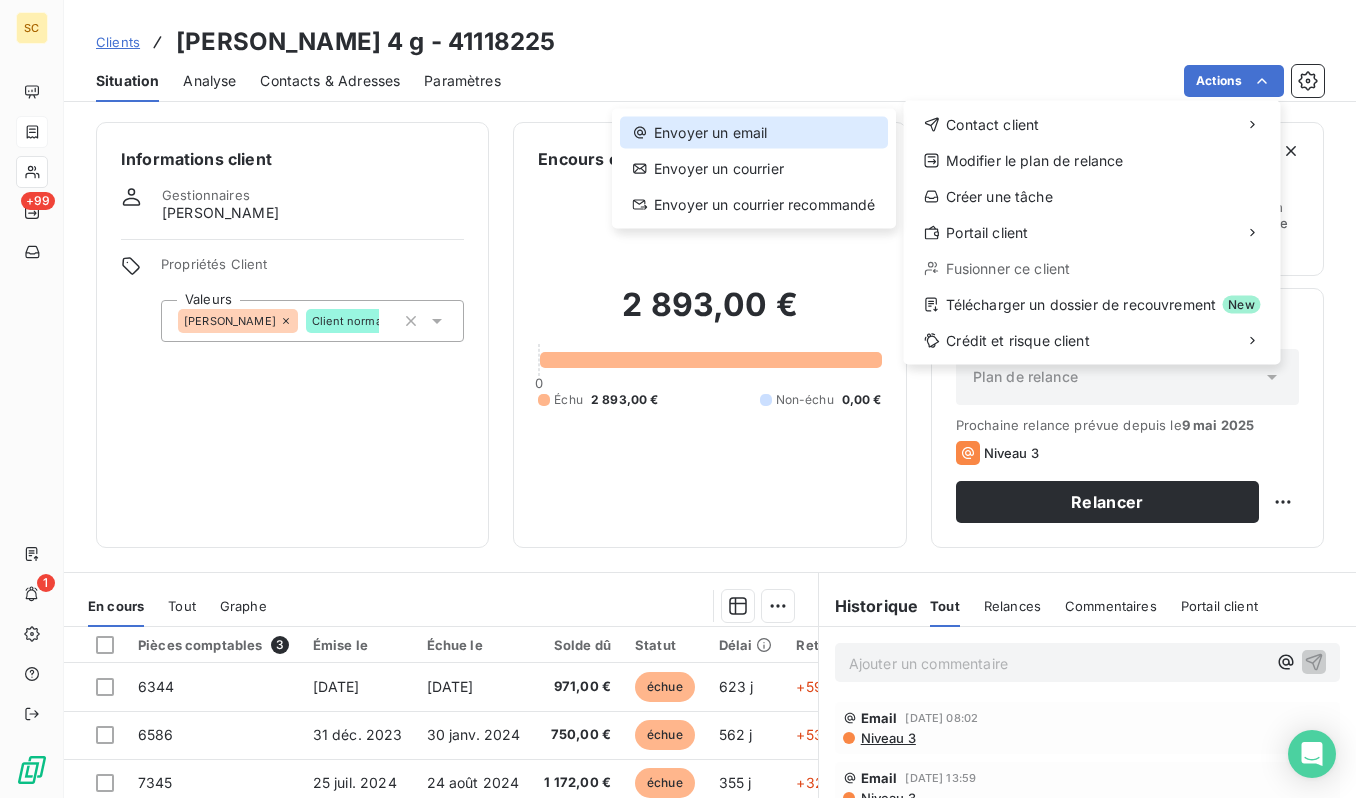 click on "Envoyer un email" at bounding box center [754, 133] 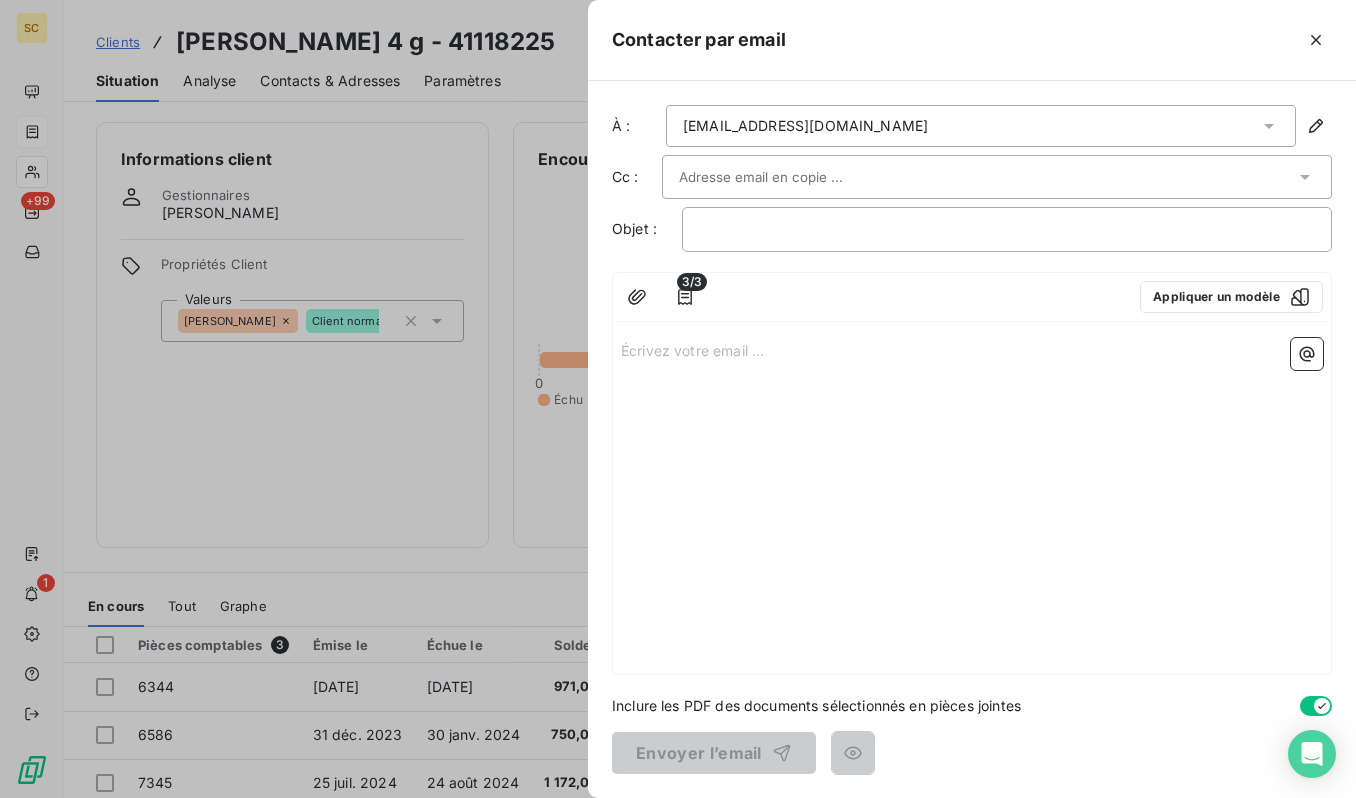 click at bounding box center (786, 177) 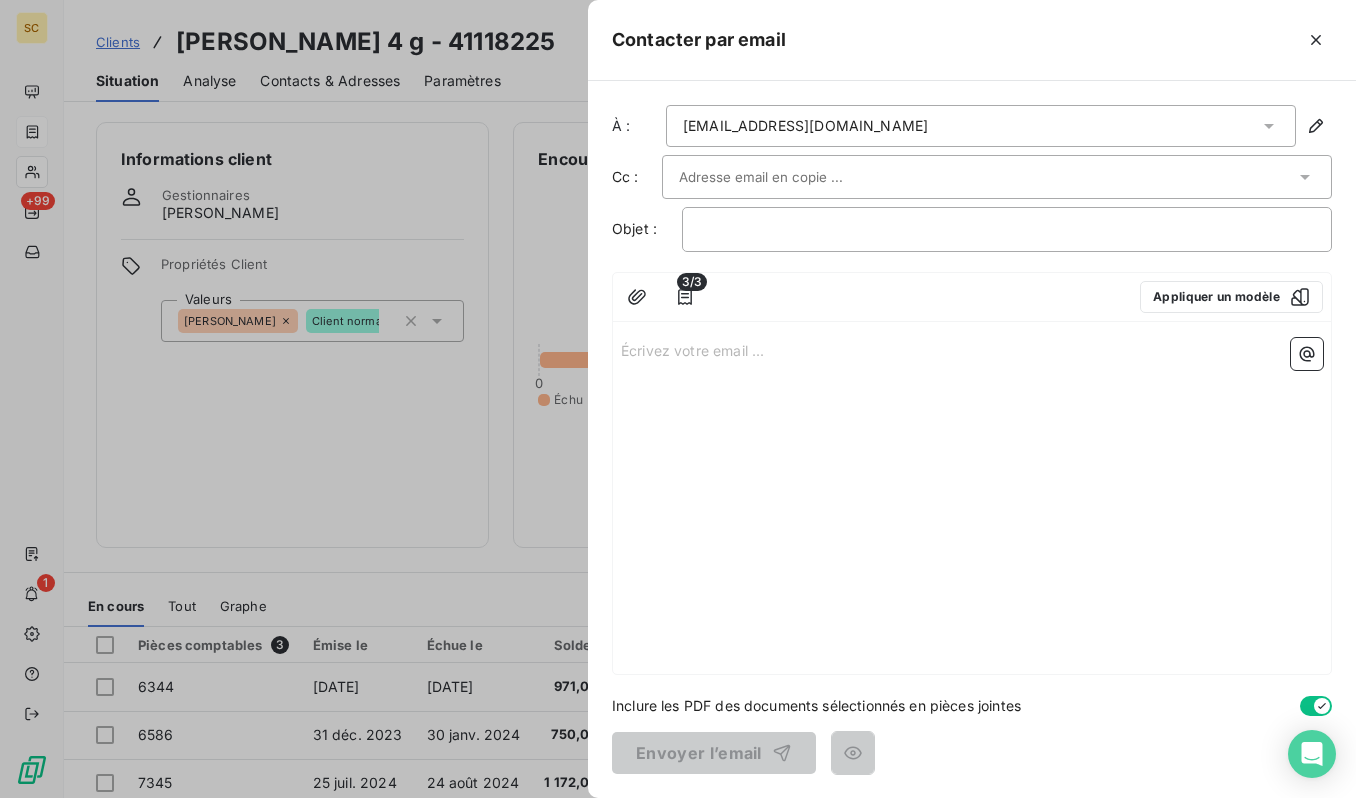 click on "Écrivez votre email ... ﻿" at bounding box center [972, 502] 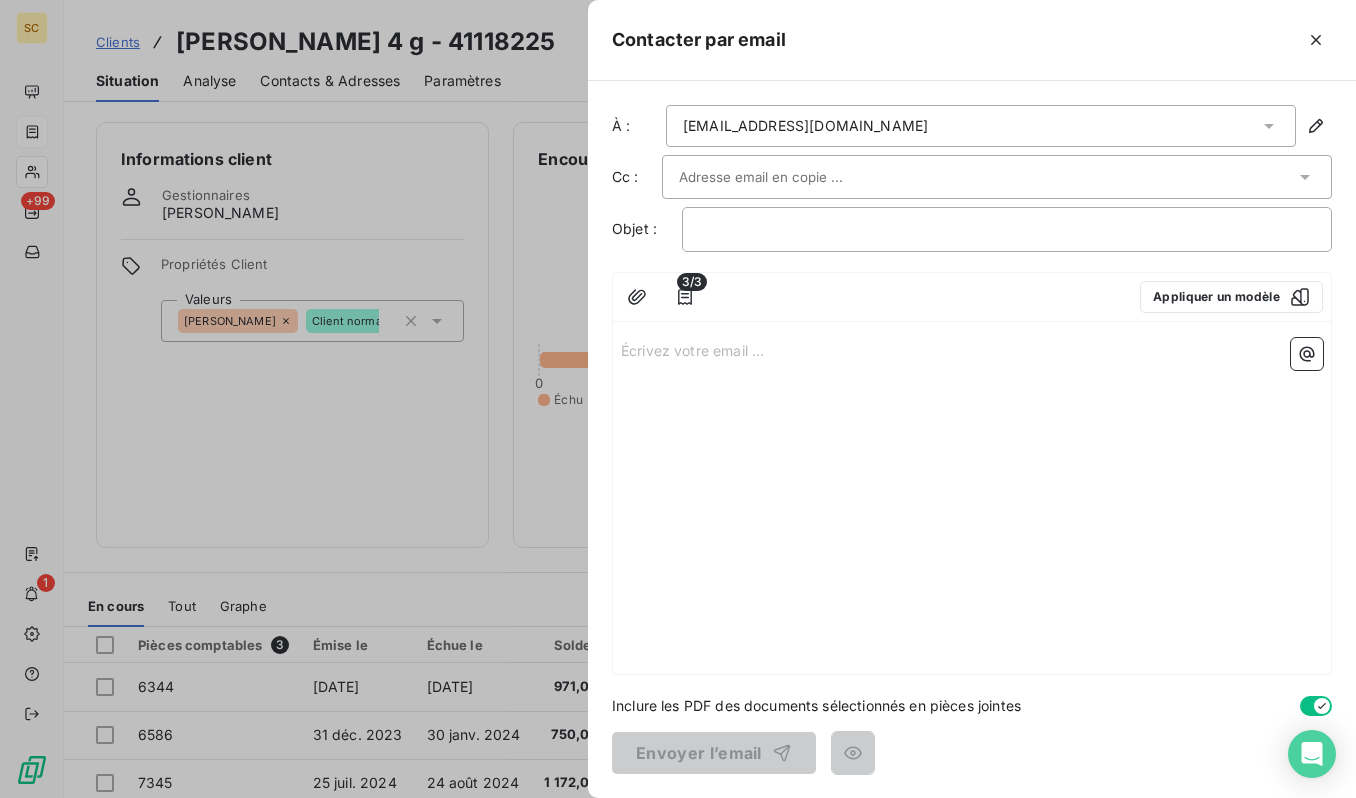 click on "Écrivez votre email ... ﻿" at bounding box center (972, 502) 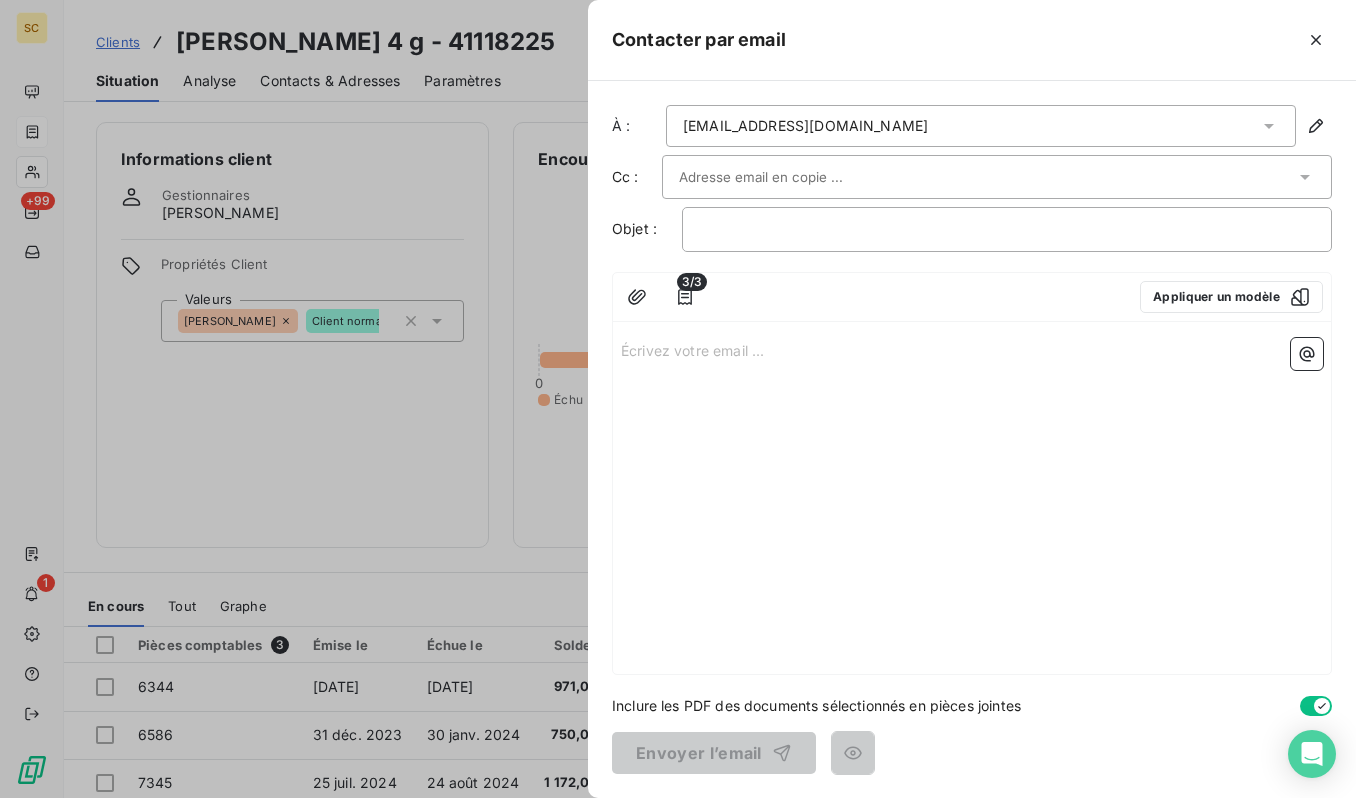 drag, startPoint x: 1305, startPoint y: 42, endPoint x: 1302, endPoint y: 52, distance: 10.440307 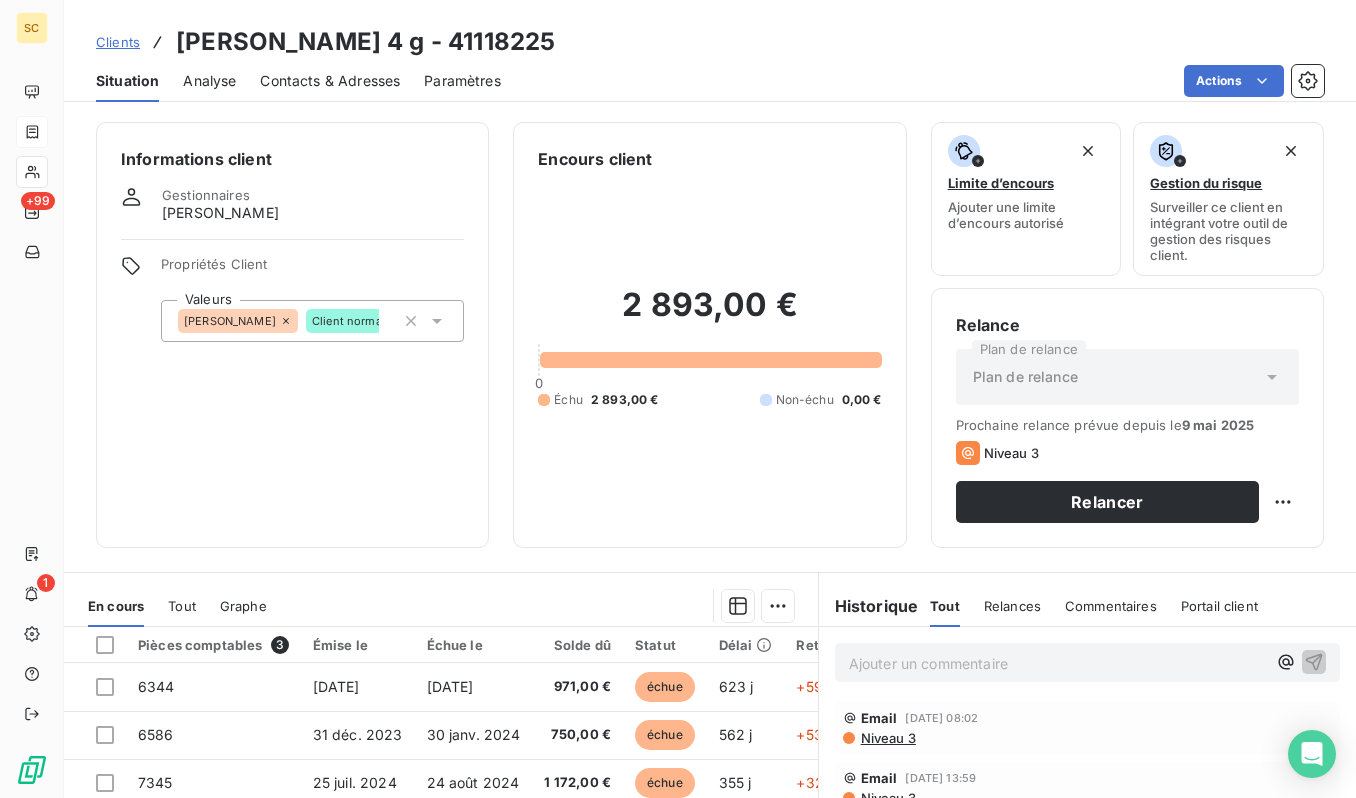 scroll, scrollTop: 274, scrollLeft: 0, axis: vertical 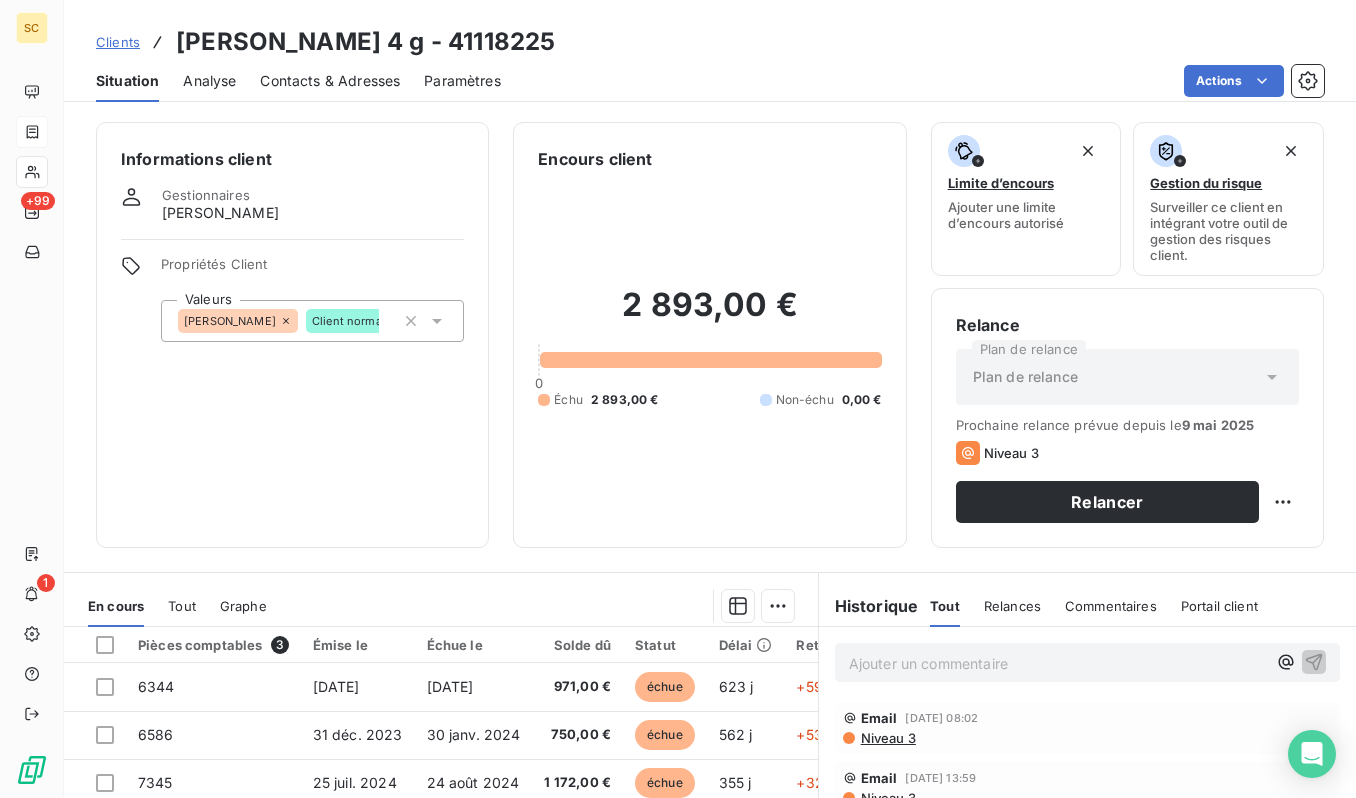 click on "SC +99 1 Clients [PERSON_NAME] 4 g - 41118225 Situation Analyse Contacts & Adresses Paramètres Actions Informations client Gestionnaires [PERSON_NAME] Propriétés Client Valeurs [PERSON_NAME] Client normal Encours client   2 893,00 € 0 Échu 2 893,00 € Non-échu 0,00 €     Limite d’encours Ajouter une limite d’encours autorisé Gestion du risque Surveiller ce client en intégrant votre outil de gestion des risques client. Relance Plan de relance Plan de relance Prochaine relance prévue depuis le  [DATE] Niveau 3 Relancer En cours Tout Graphe Pièces comptables 3 Émise le Échue le Solde dû Statut Délai   Retard   Tag relance   6344 [DATE] [DATE] 971,00 € échue 623 j +593 j 6586 [DATE] [DATE] 750,00 € échue 562 j +532 j 7345 [DATE] [DATE] 1 172,00 € échue 355 j +325 j Lignes par page 25 Précédent 1 Suivant Historique Tout Relances Commentaires Portail client Tout Relances Commentaires Portail client Ajouter un commentaire ﻿  :" at bounding box center (678, 399) 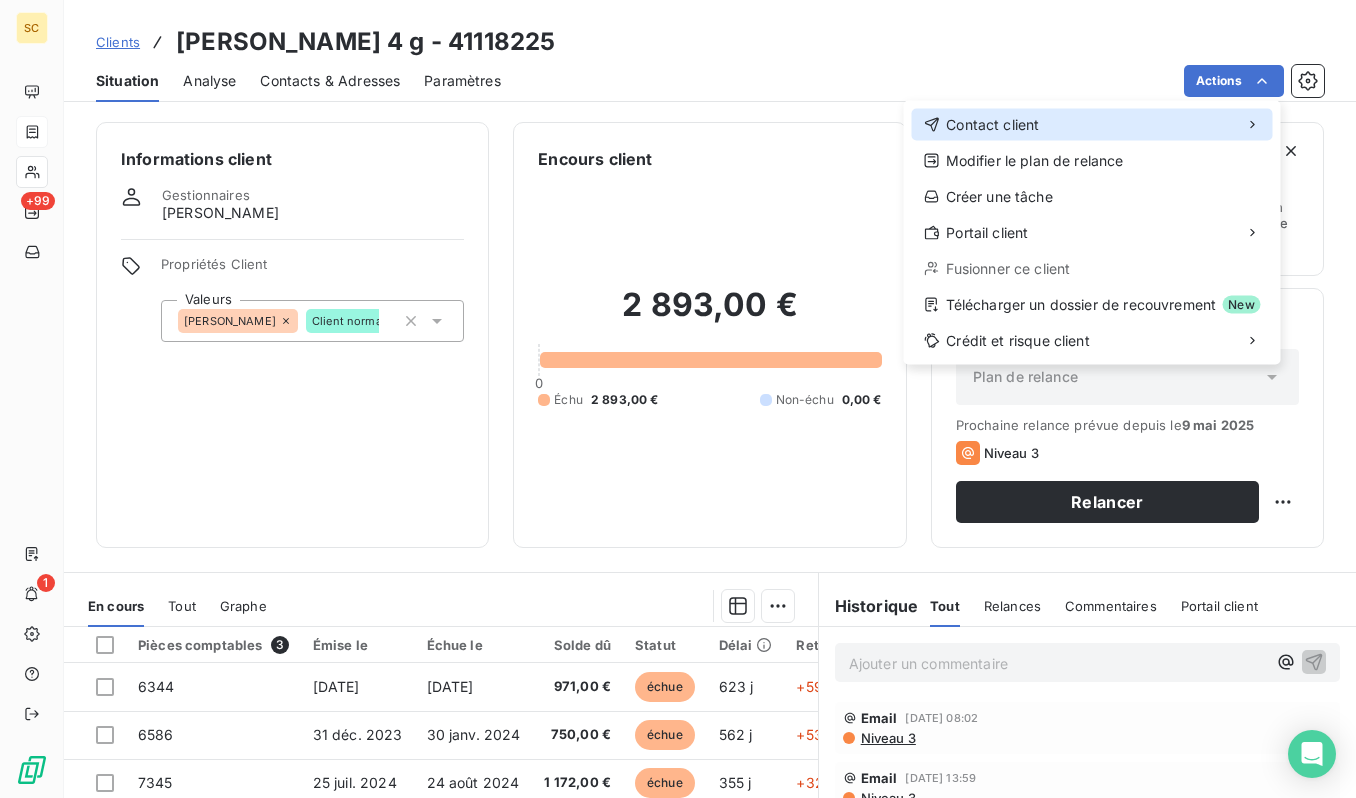 click on "Contact client" at bounding box center (992, 125) 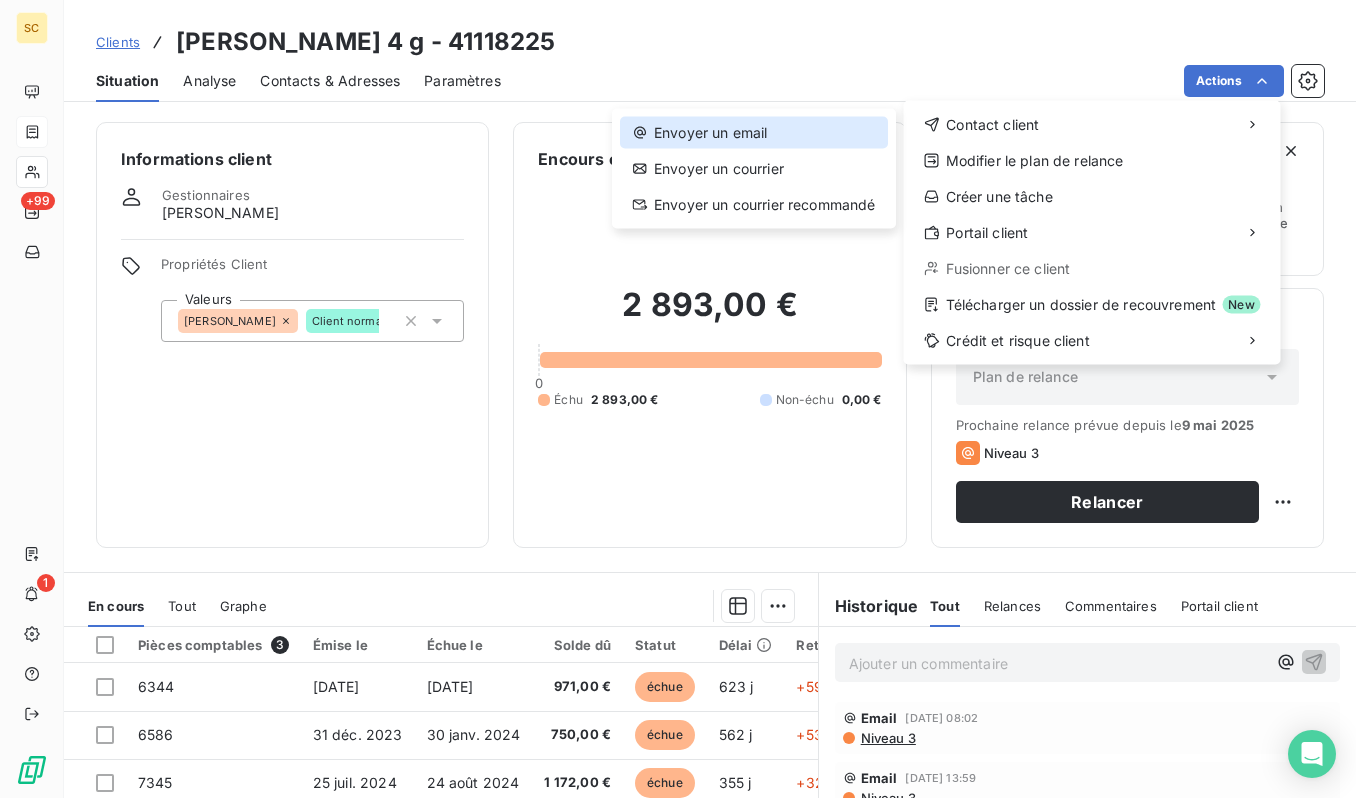 click on "Envoyer un email" at bounding box center [754, 133] 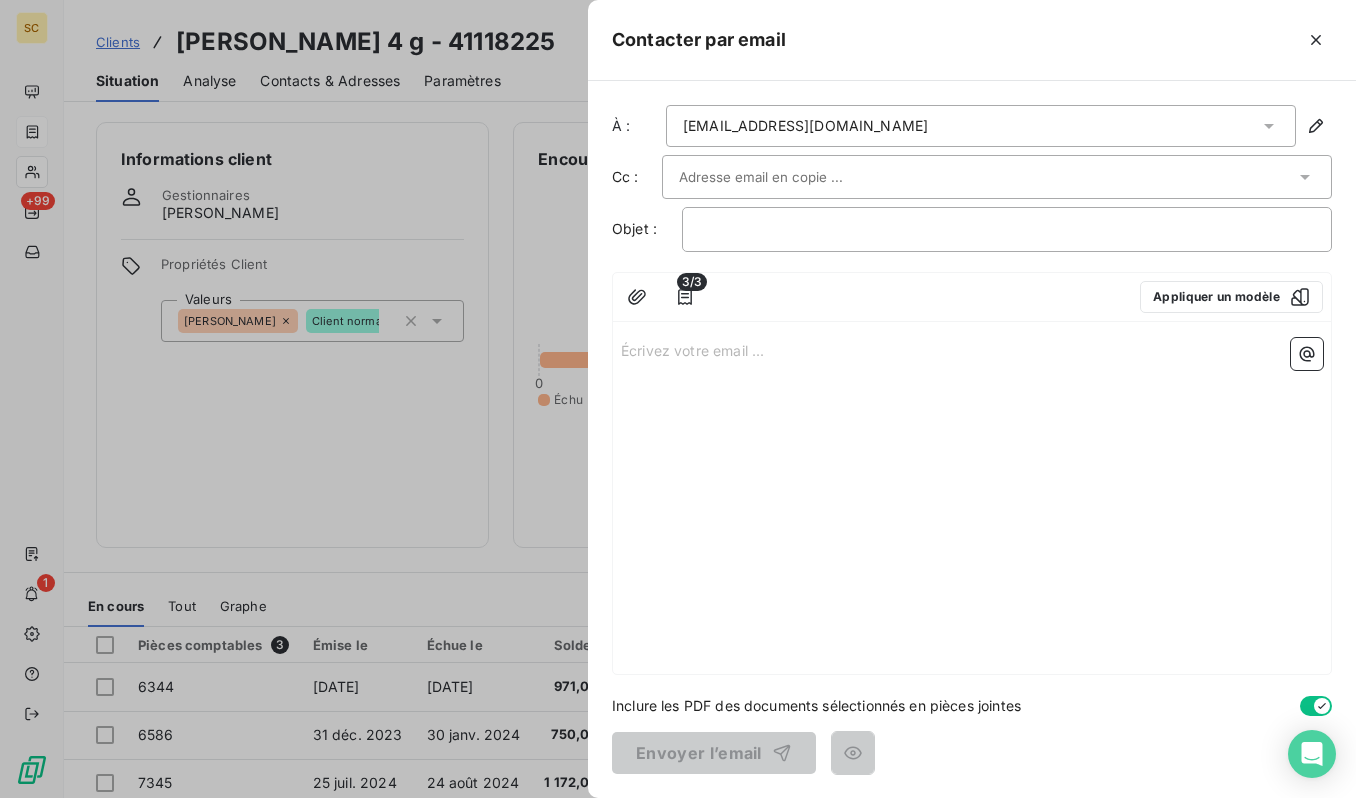 click at bounding box center [786, 177] 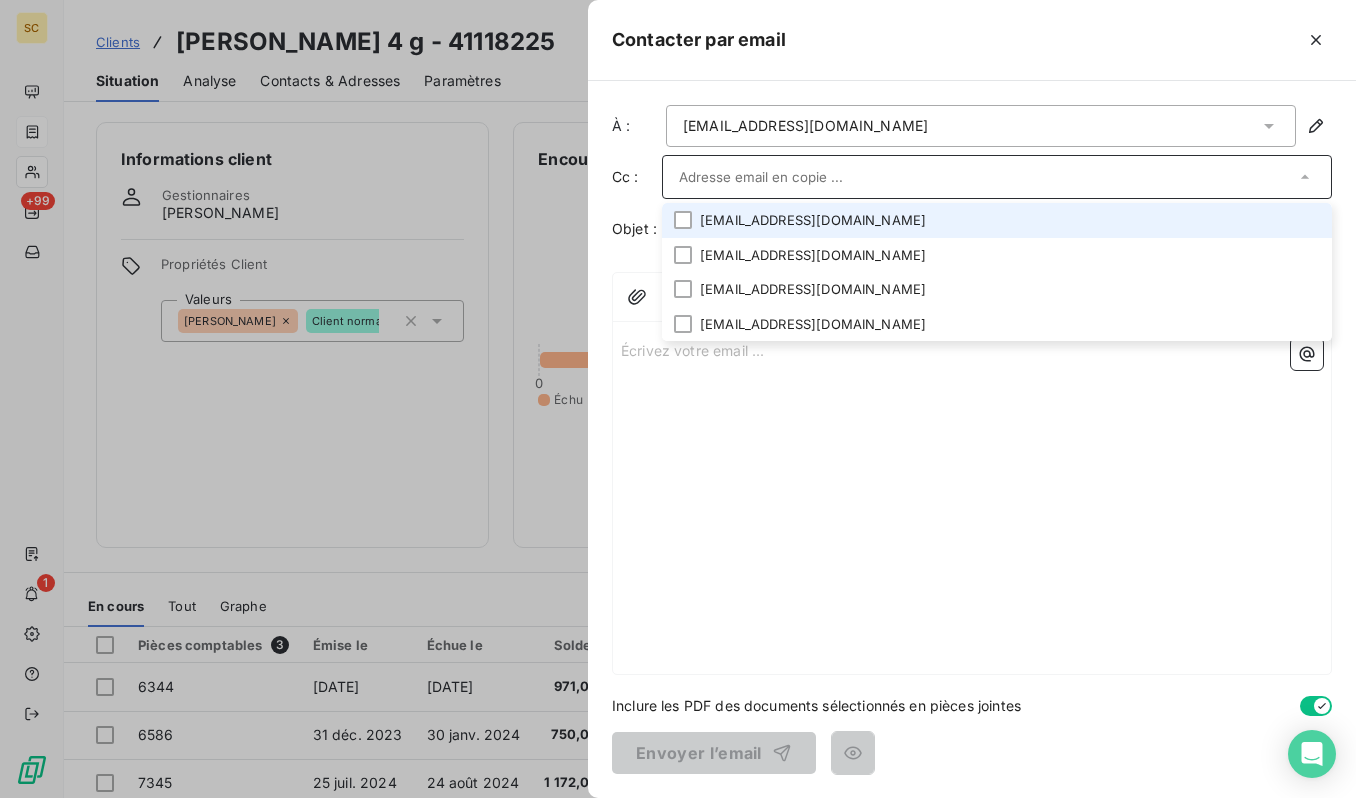 paste on "[EMAIL_ADDRESS][DOMAIN_NAME]" 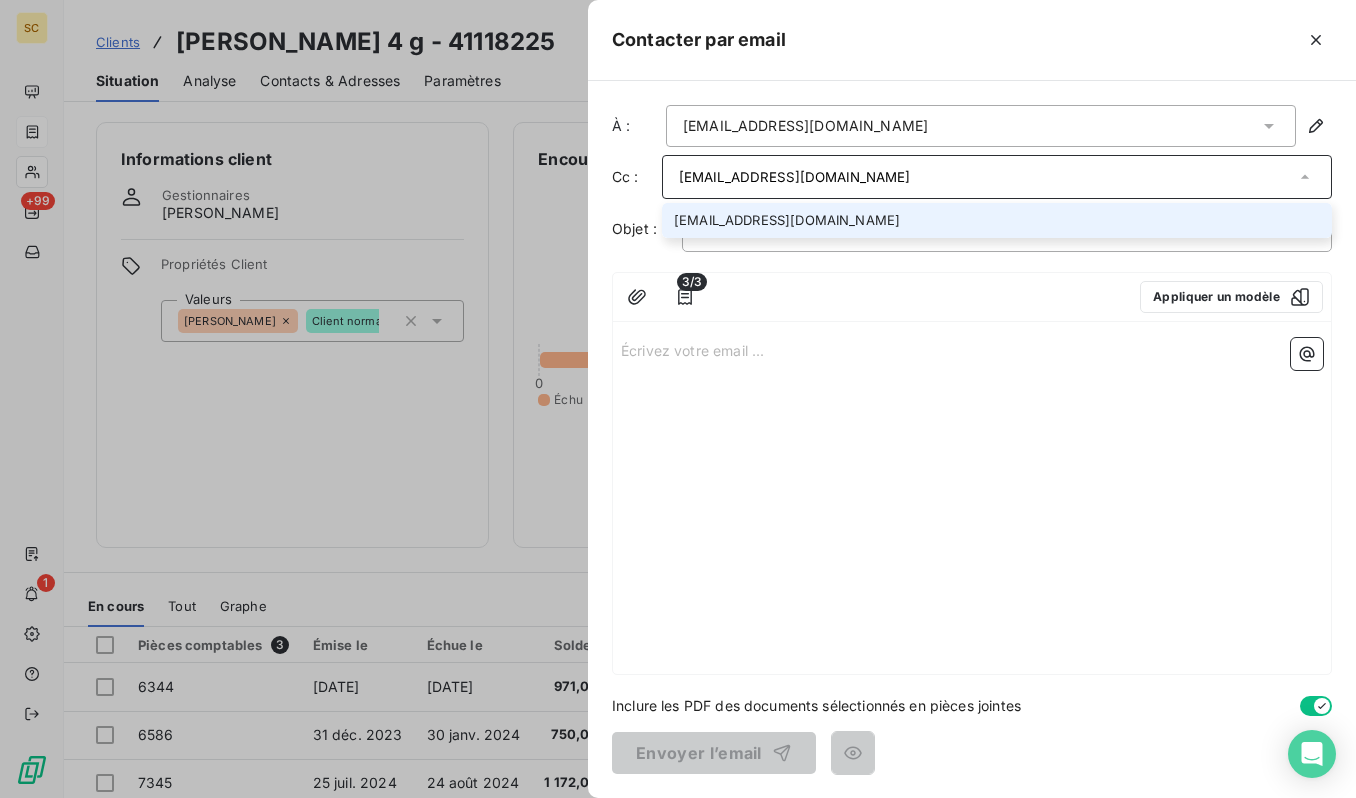 type on "[EMAIL_ADDRESS][DOMAIN_NAME]" 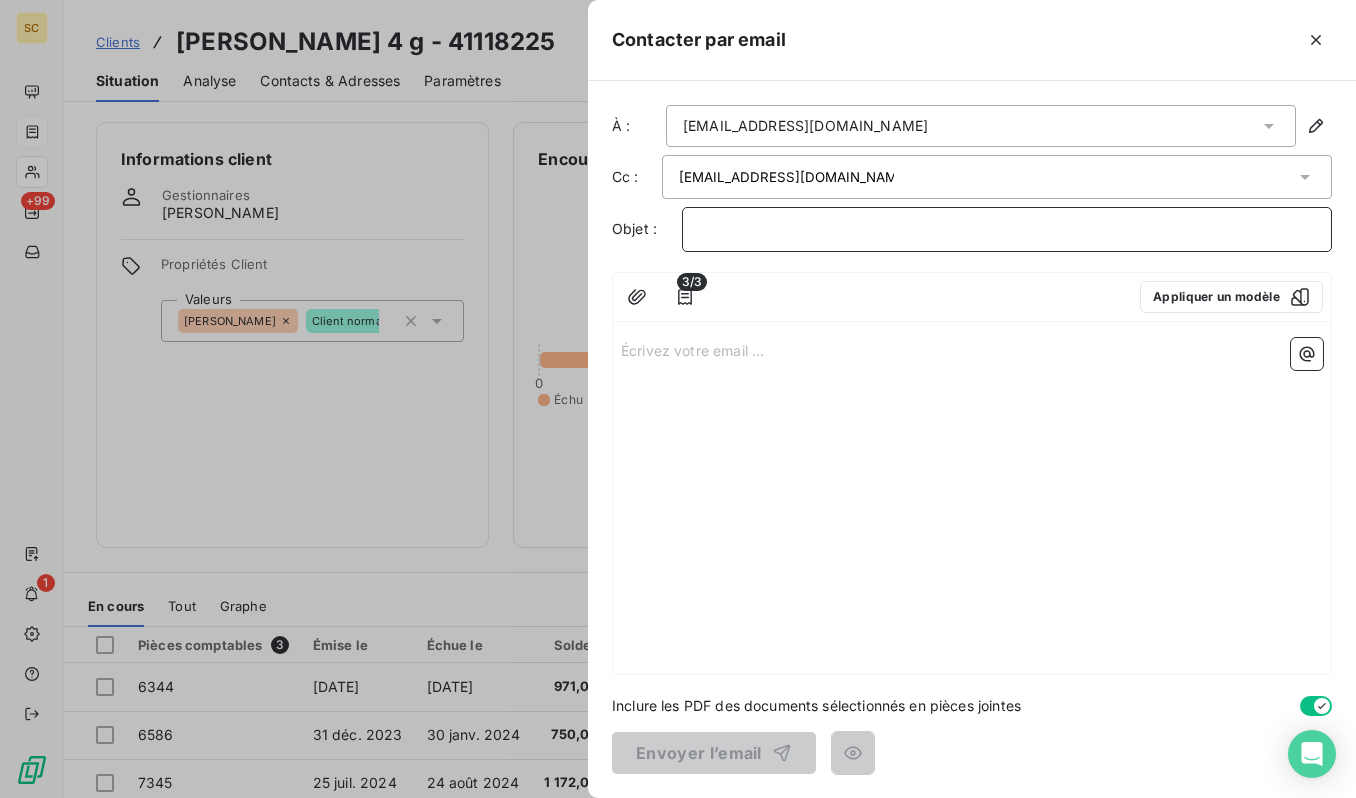 click on "﻿" at bounding box center [1007, 229] 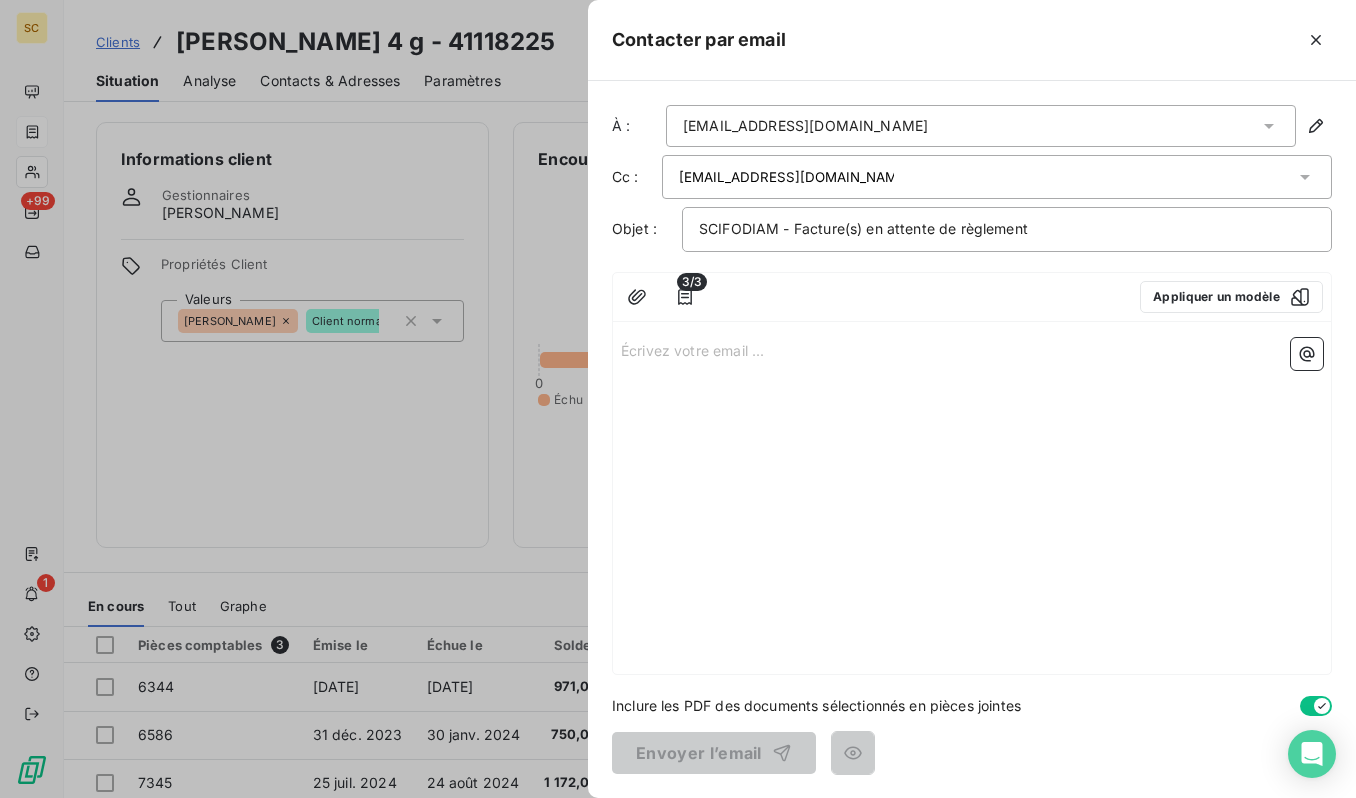 click on "Écrivez votre email ... ﻿" at bounding box center (972, 349) 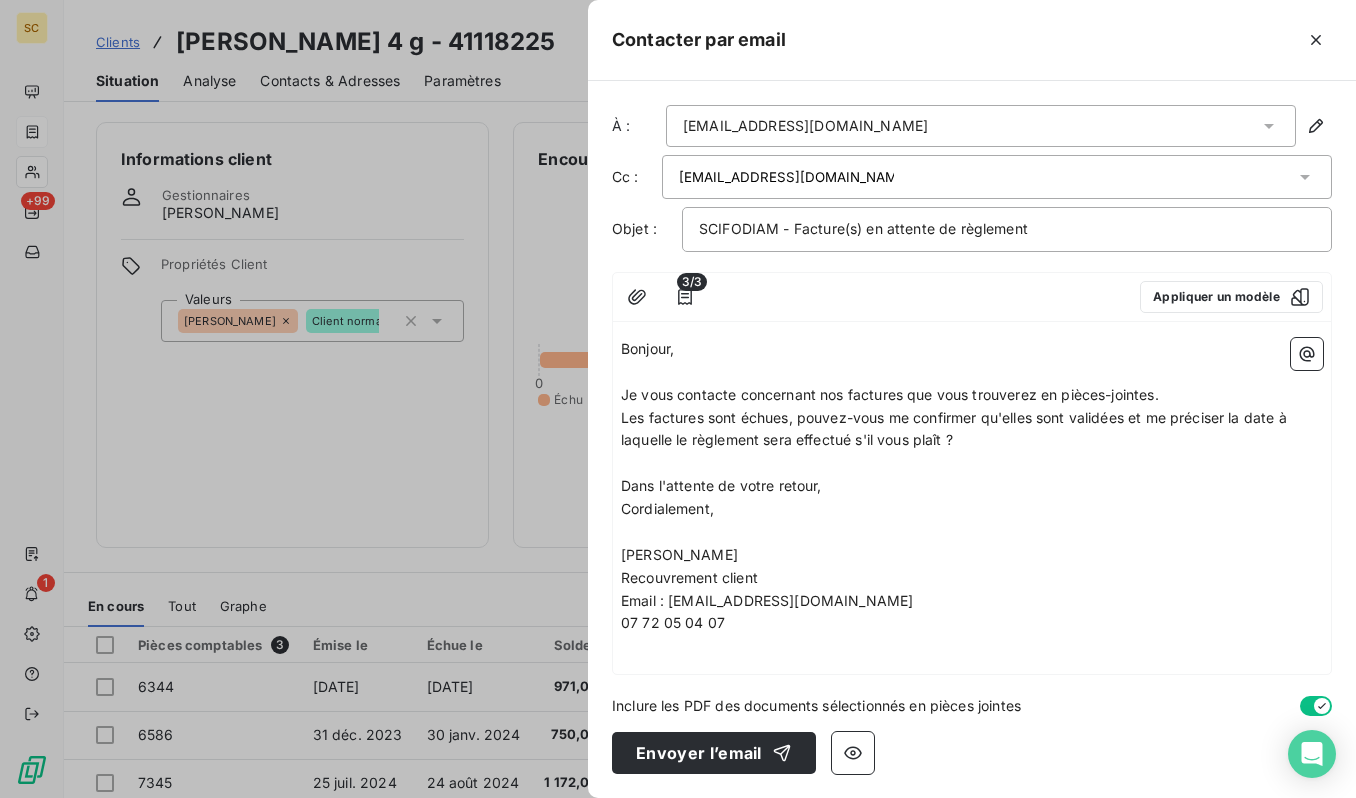 click on "﻿" at bounding box center [972, 463] 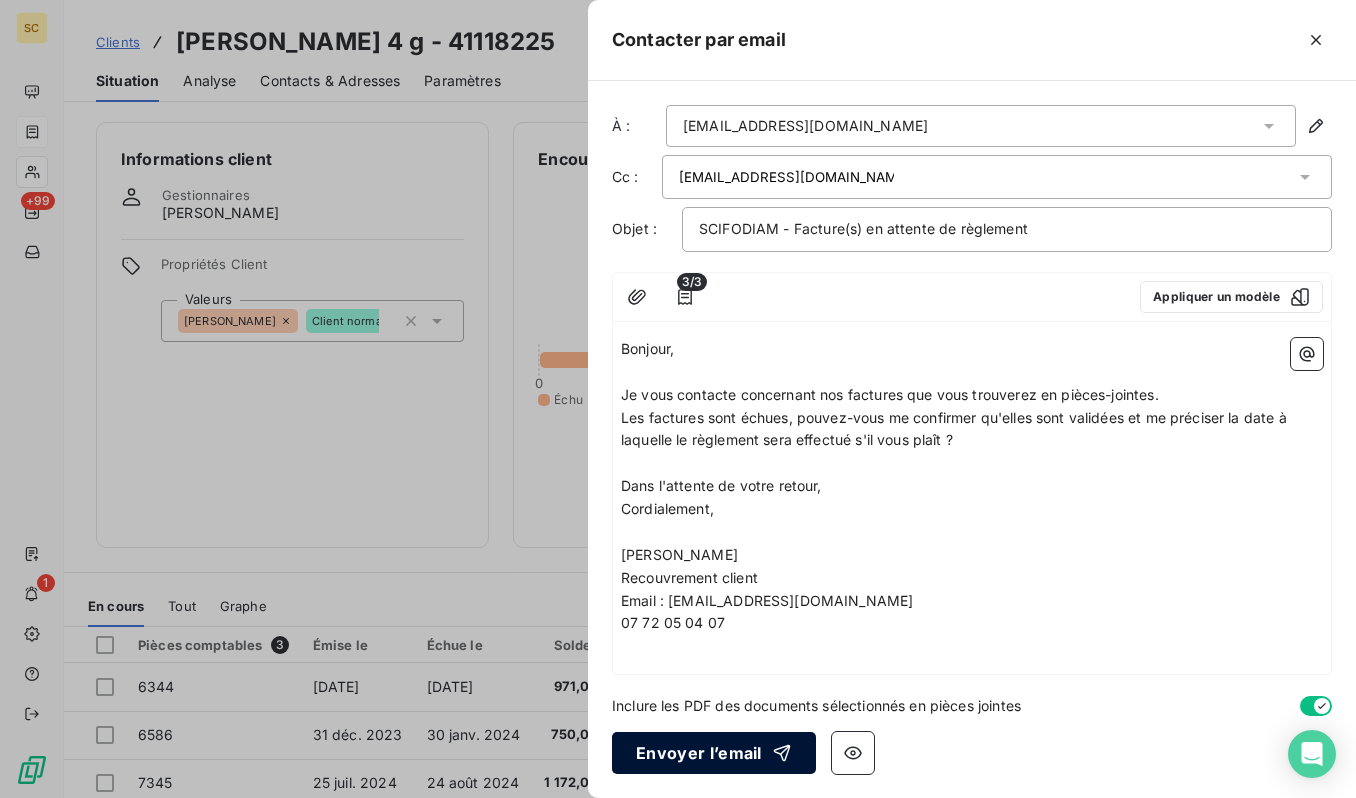 click on "Envoyer l’email" at bounding box center [714, 753] 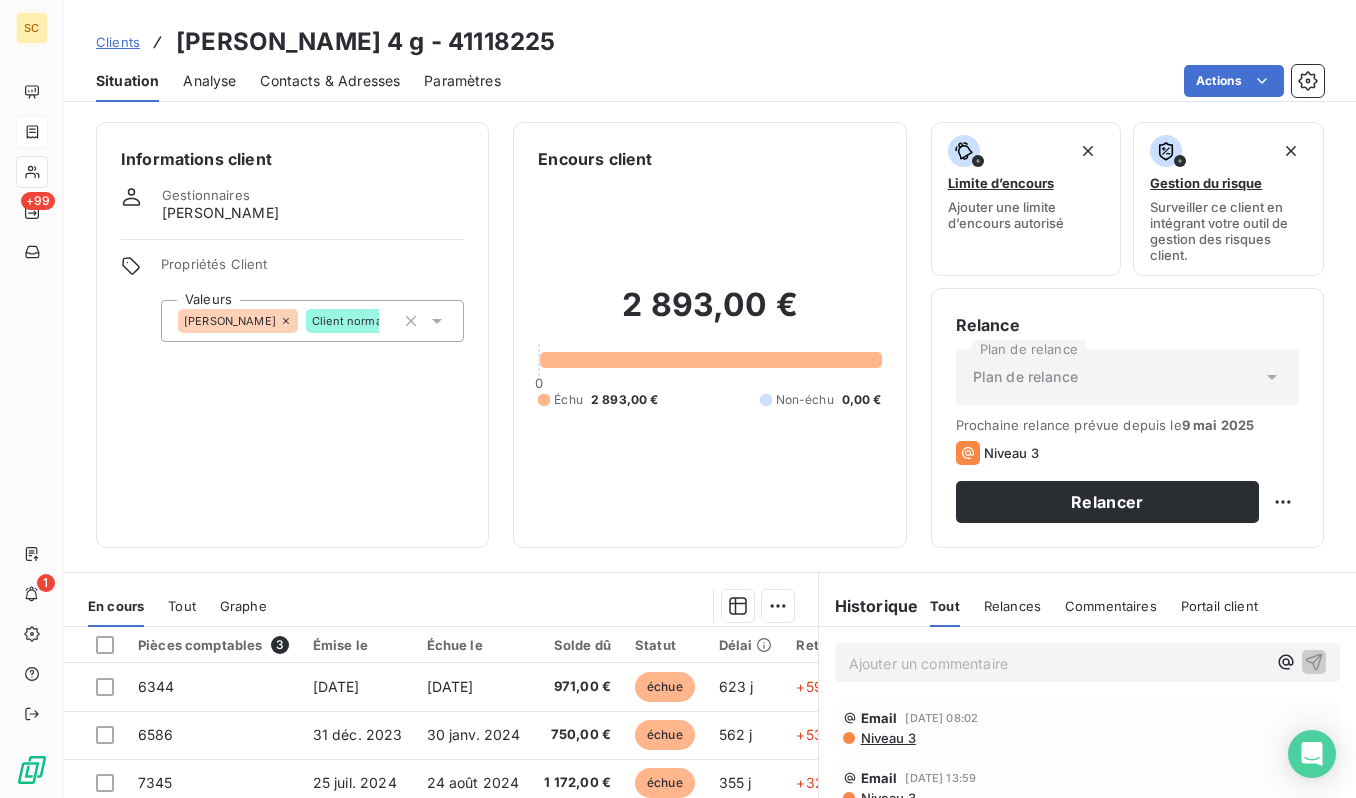 click on "Clients" at bounding box center [118, 42] 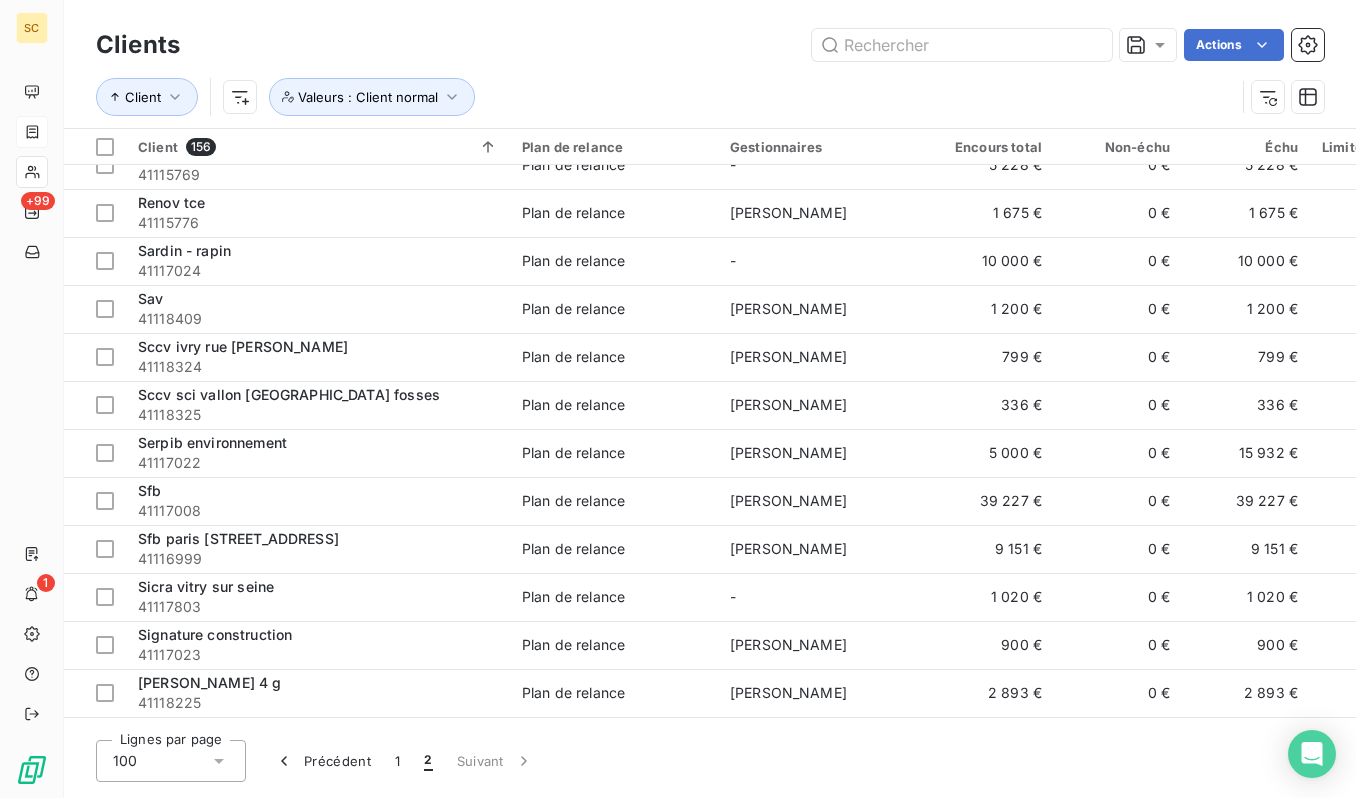 scroll, scrollTop: 1309, scrollLeft: 0, axis: vertical 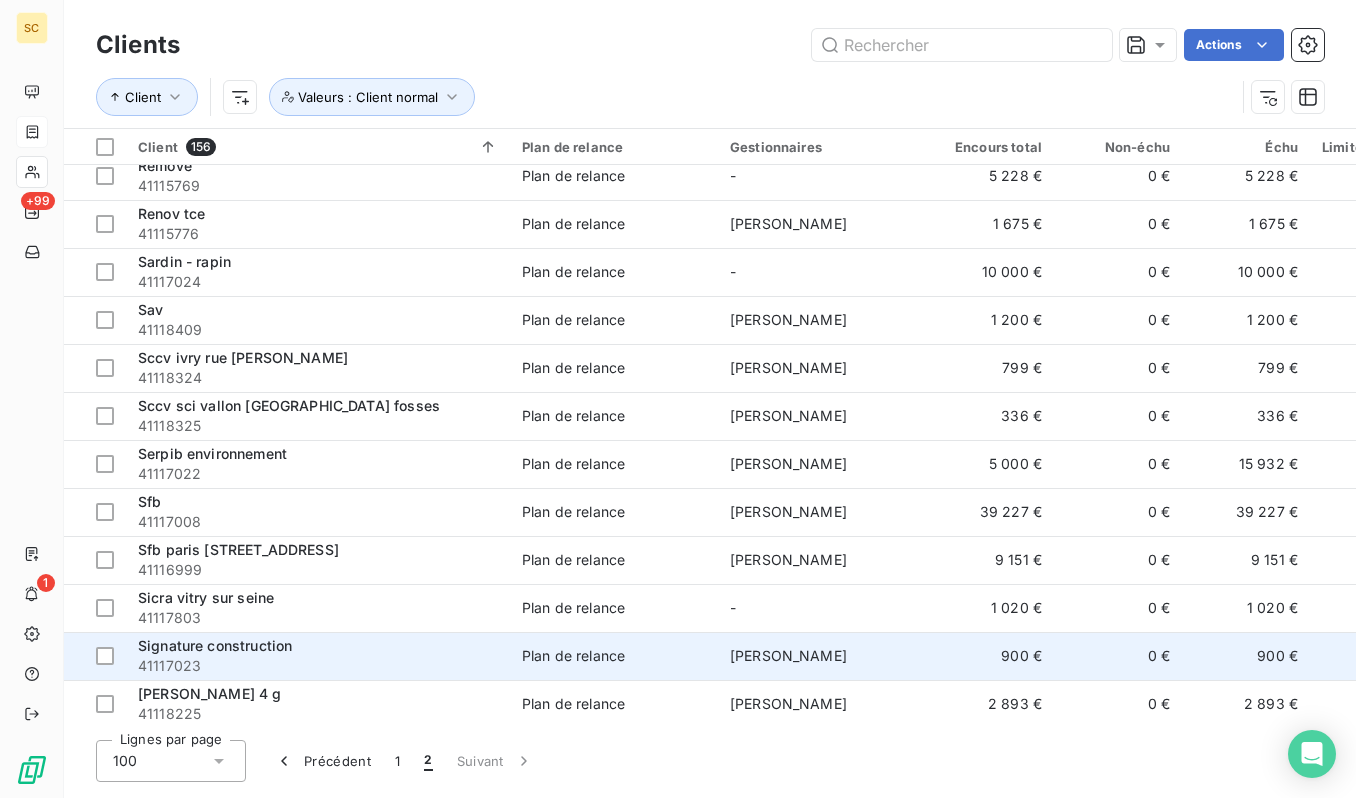 click on "Signature construction" at bounding box center [318, 646] 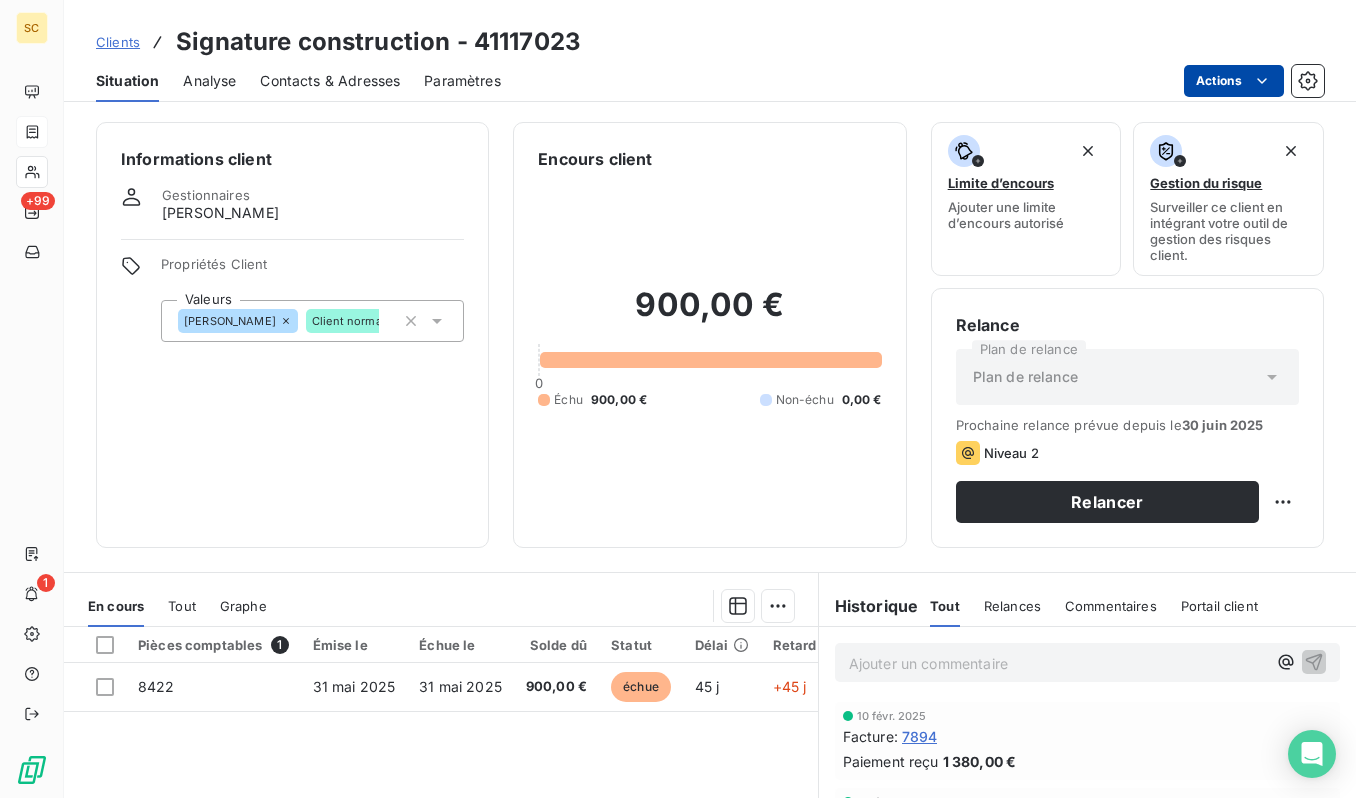 click on "SC +99 1 Clients Signature construction - 41117023 Situation Analyse Contacts & Adresses Paramètres Actions Informations client Gestionnaires [PERSON_NAME] Propriétés Client Valeurs [PERSON_NAME] Client normal Encours client   900,00 € 0 Échu 900,00 € Non-échu 0,00 €     Limite d’encours Ajouter une limite d’encours autorisé Gestion du risque Surveiller ce client en intégrant votre outil de gestion des risques client. Relance Plan de relance Plan de relance Prochaine relance prévue depuis le  [DATE] Niveau 2 Relancer En cours Tout Graphe Pièces comptables 1 Émise le Échue le Solde dû Statut Délai   Retard   Tag relance   8422 [DATE] [DATE] 900,00 € échue 45 j +45 j Lignes par page 25 Précédent 1 Suivant Historique Tout Relances Commentaires Portail client Tout Relances Commentaires Portail client Ajouter un commentaire ﻿ [DATE] Facture  : 7894 Paiement reçu 1 380,00 € [DATE] Facture  : 7684 Paiement reçu 1 812,00 €" at bounding box center (678, 399) 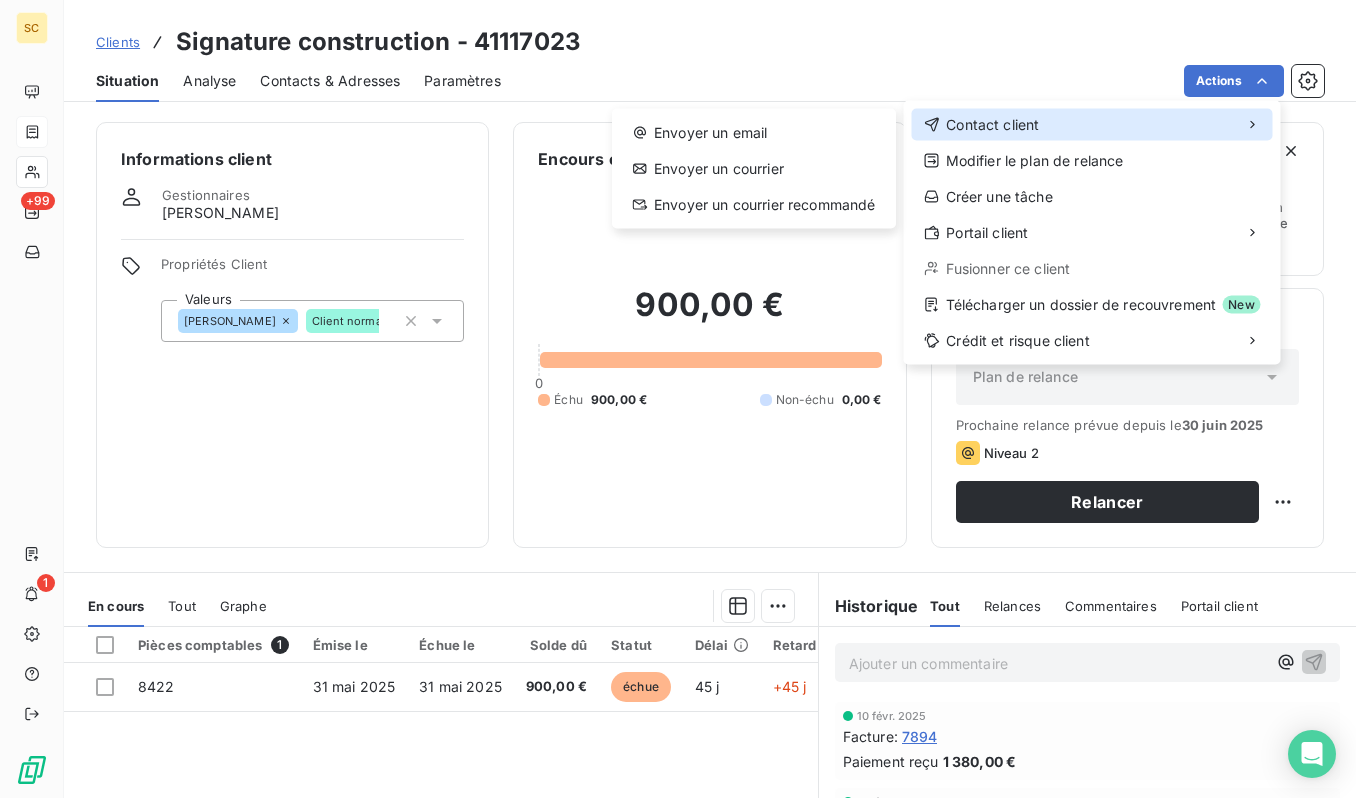 click on "Contact client" at bounding box center (1092, 125) 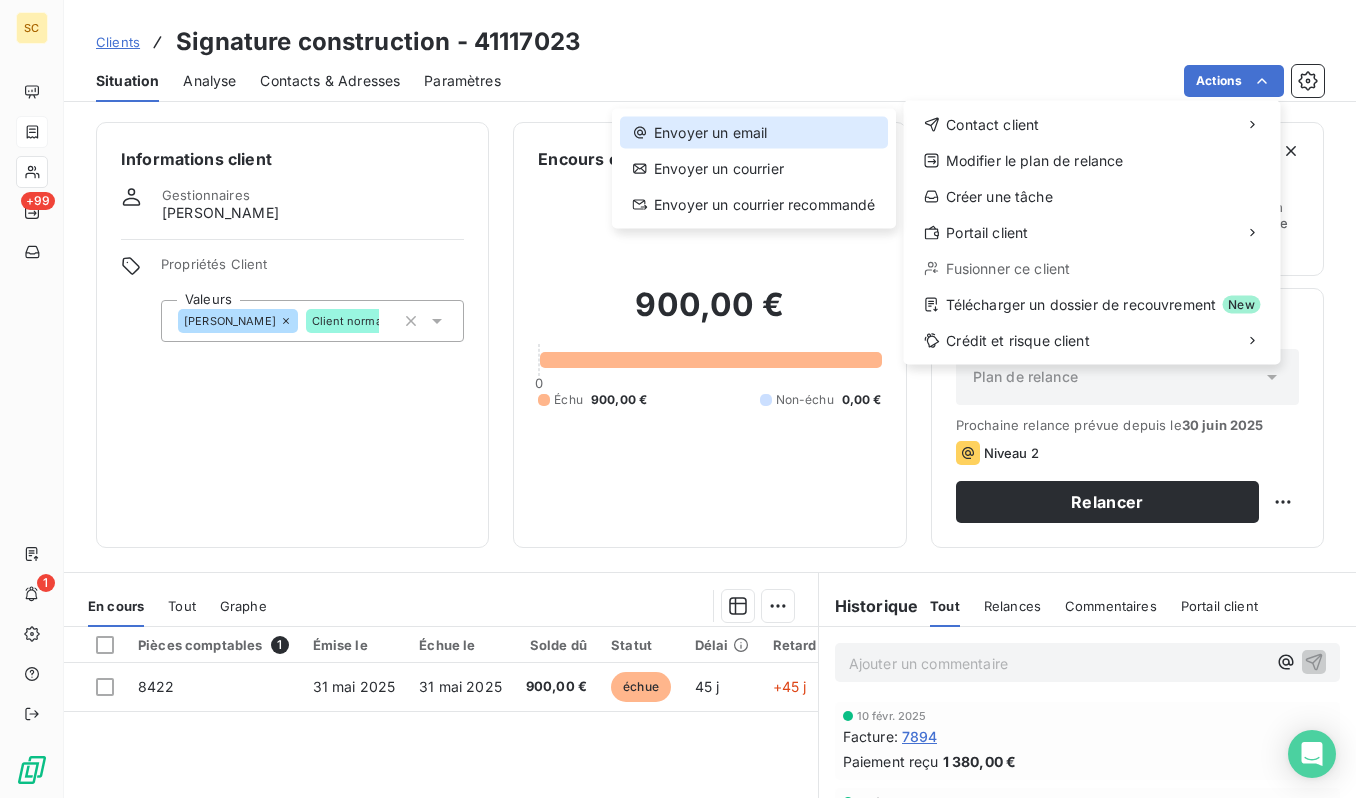 click on "Envoyer un email" at bounding box center (754, 133) 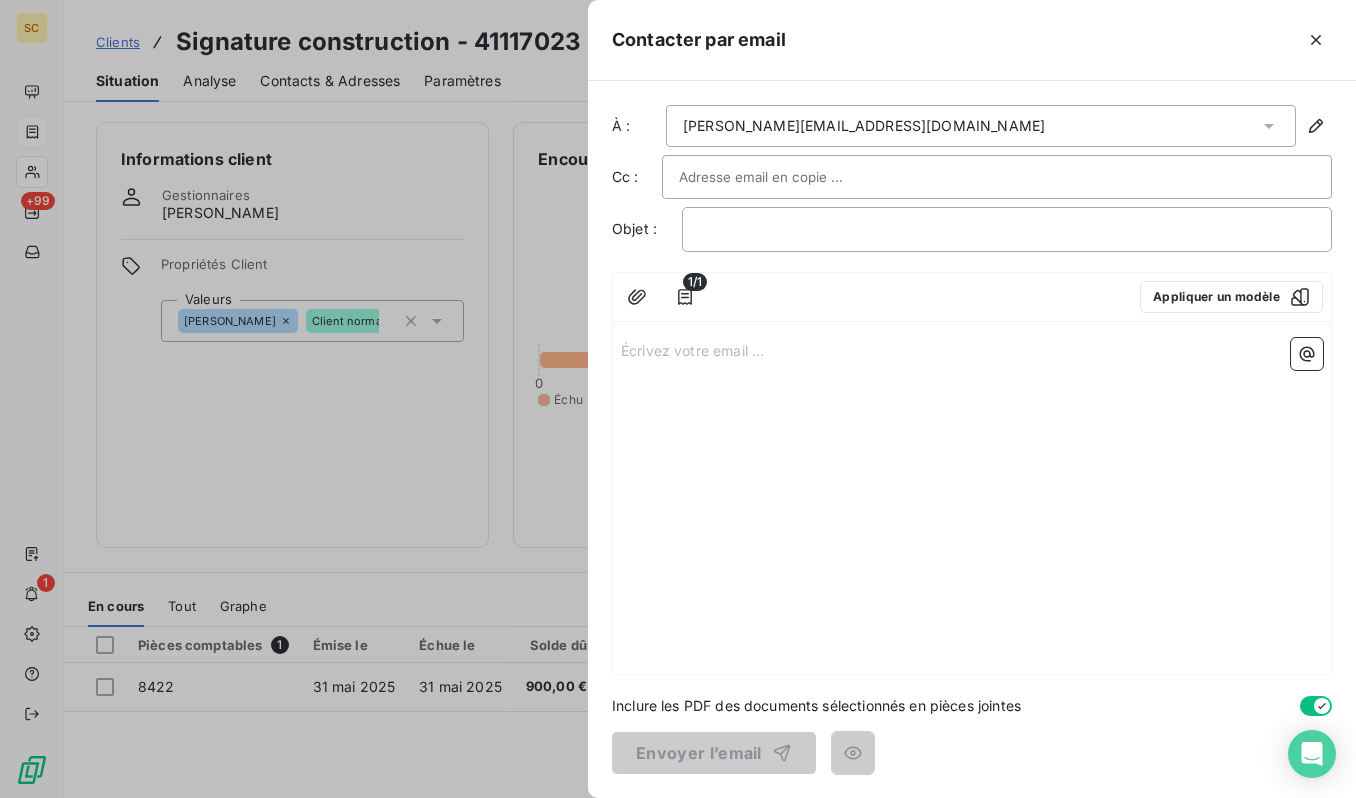 click on "Écrivez votre email ... ﻿" at bounding box center [972, 349] 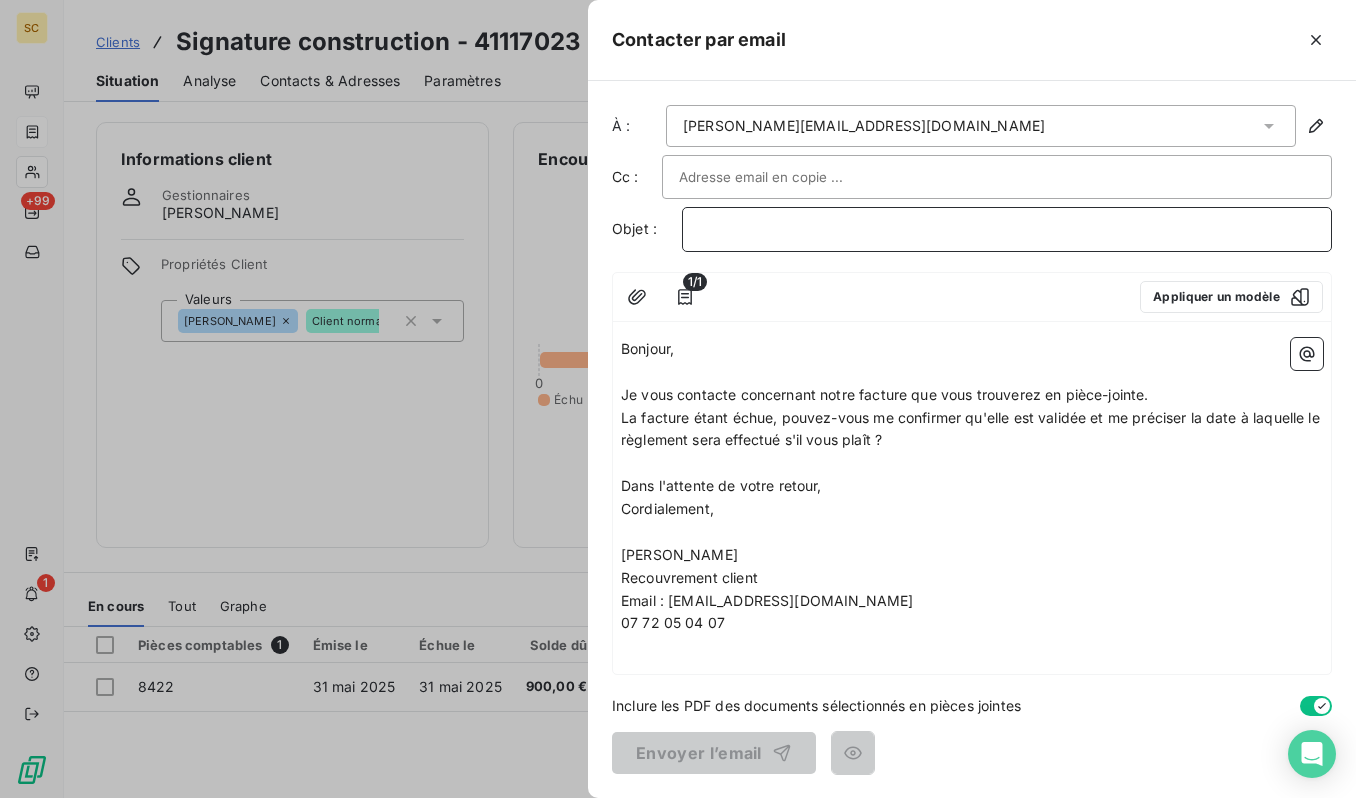 click on "﻿" at bounding box center [1007, 229] 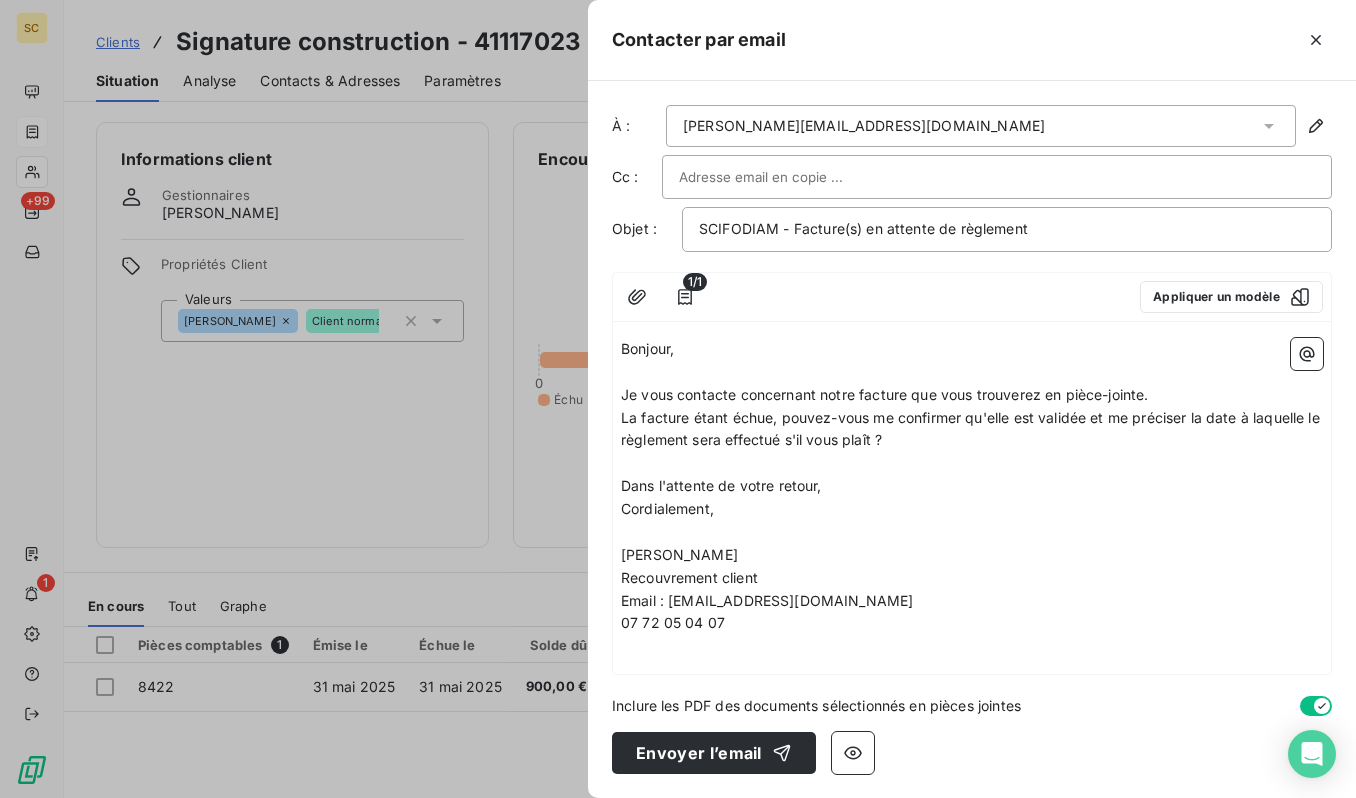 click at bounding box center (786, 177) 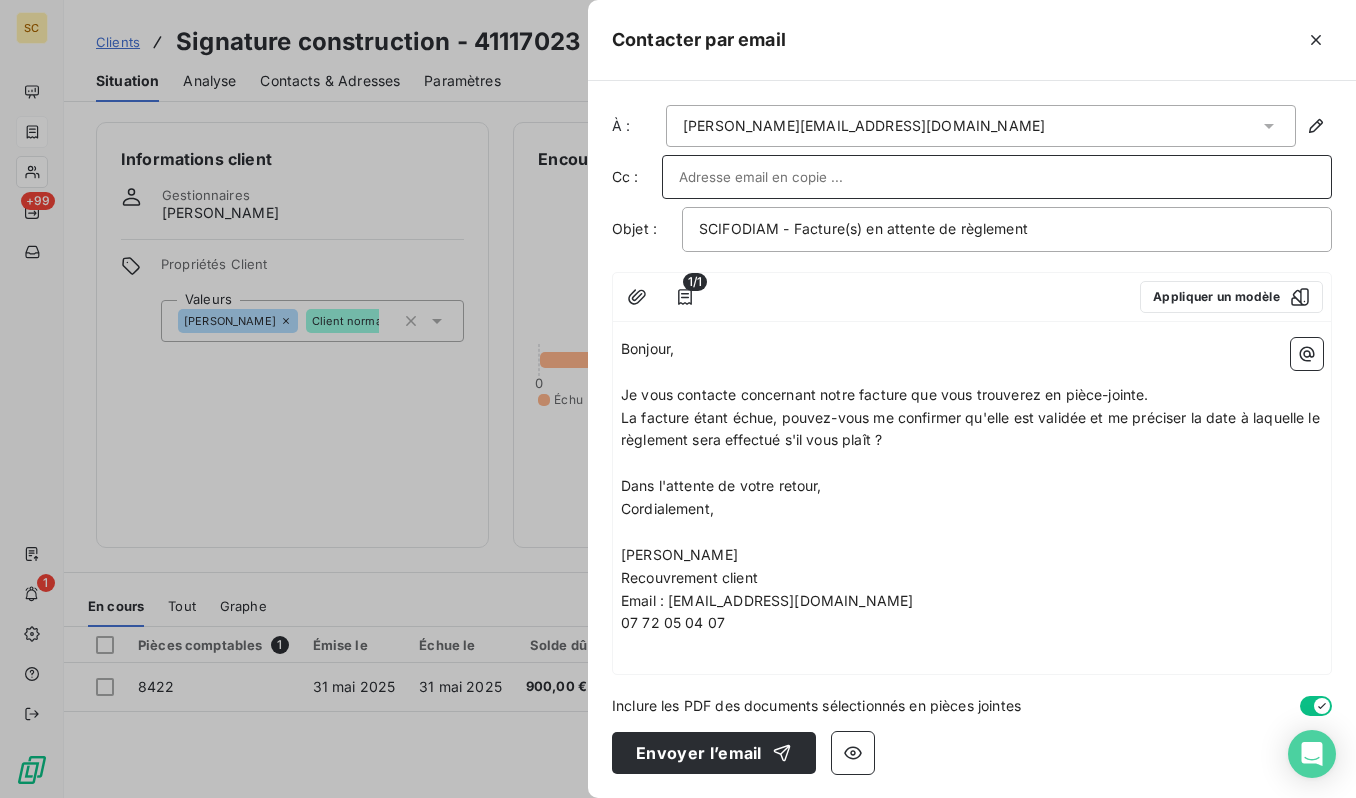 paste on "[EMAIL_ADDRESS][DOMAIN_NAME]" 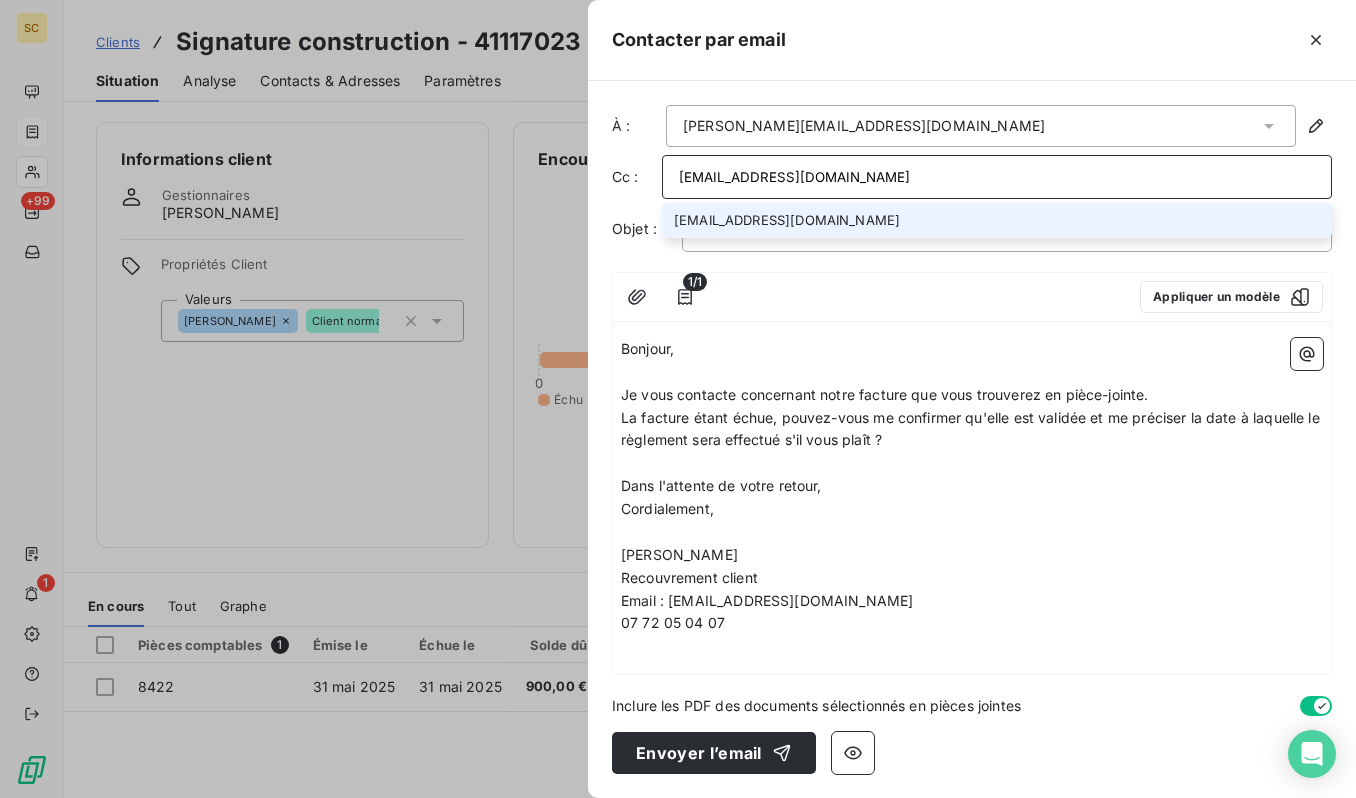 type on "[EMAIL_ADDRESS][DOMAIN_NAME]" 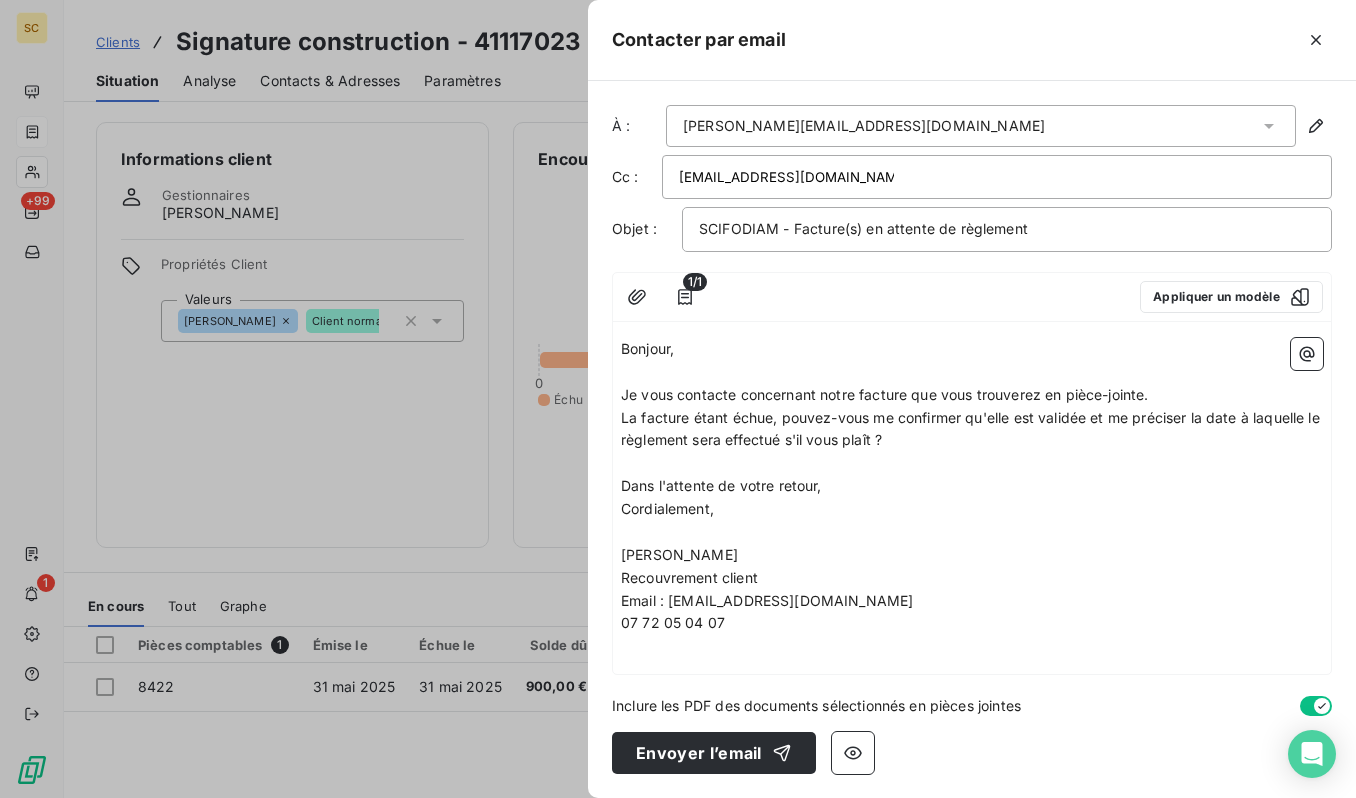 drag, startPoint x: 784, startPoint y: 347, endPoint x: 691, endPoint y: 372, distance: 96.30161 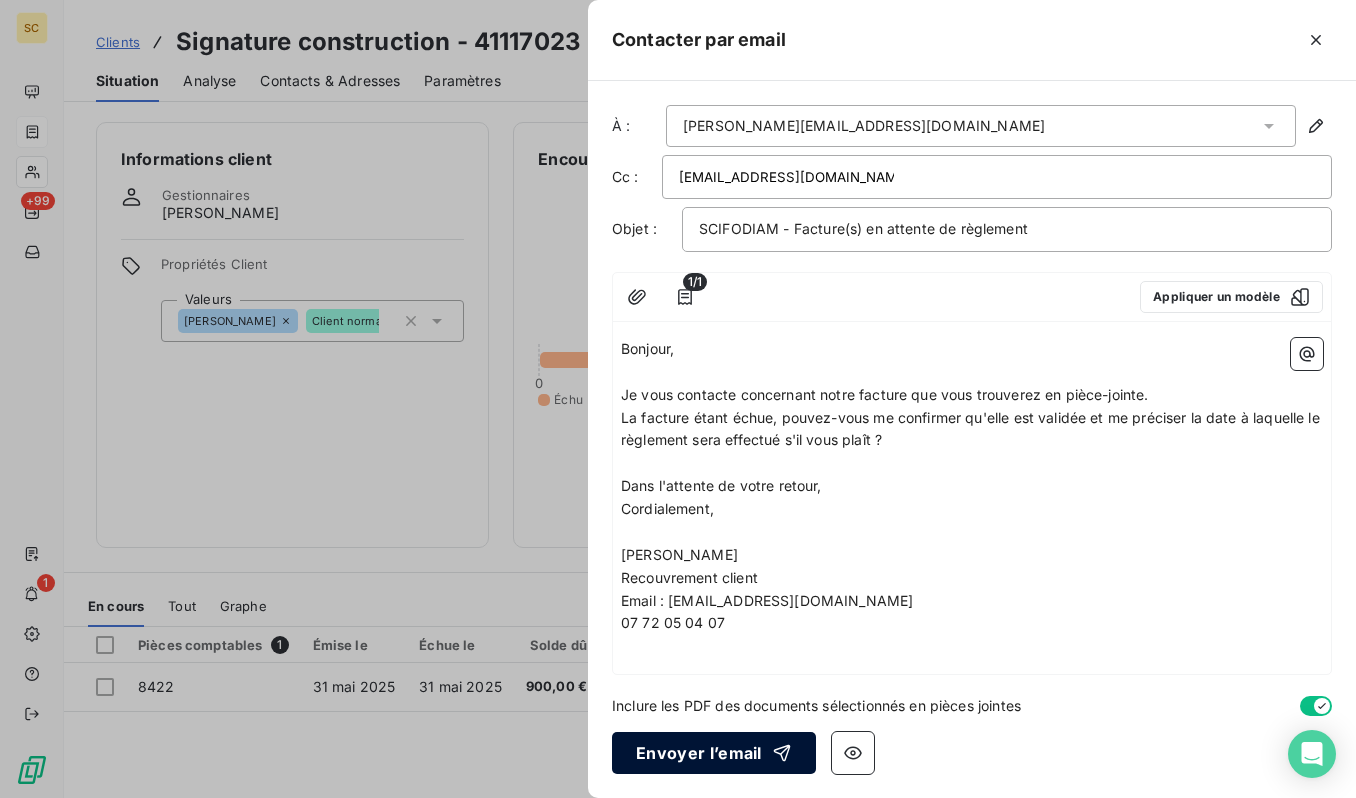 click on "Envoyer l’email" at bounding box center [714, 753] 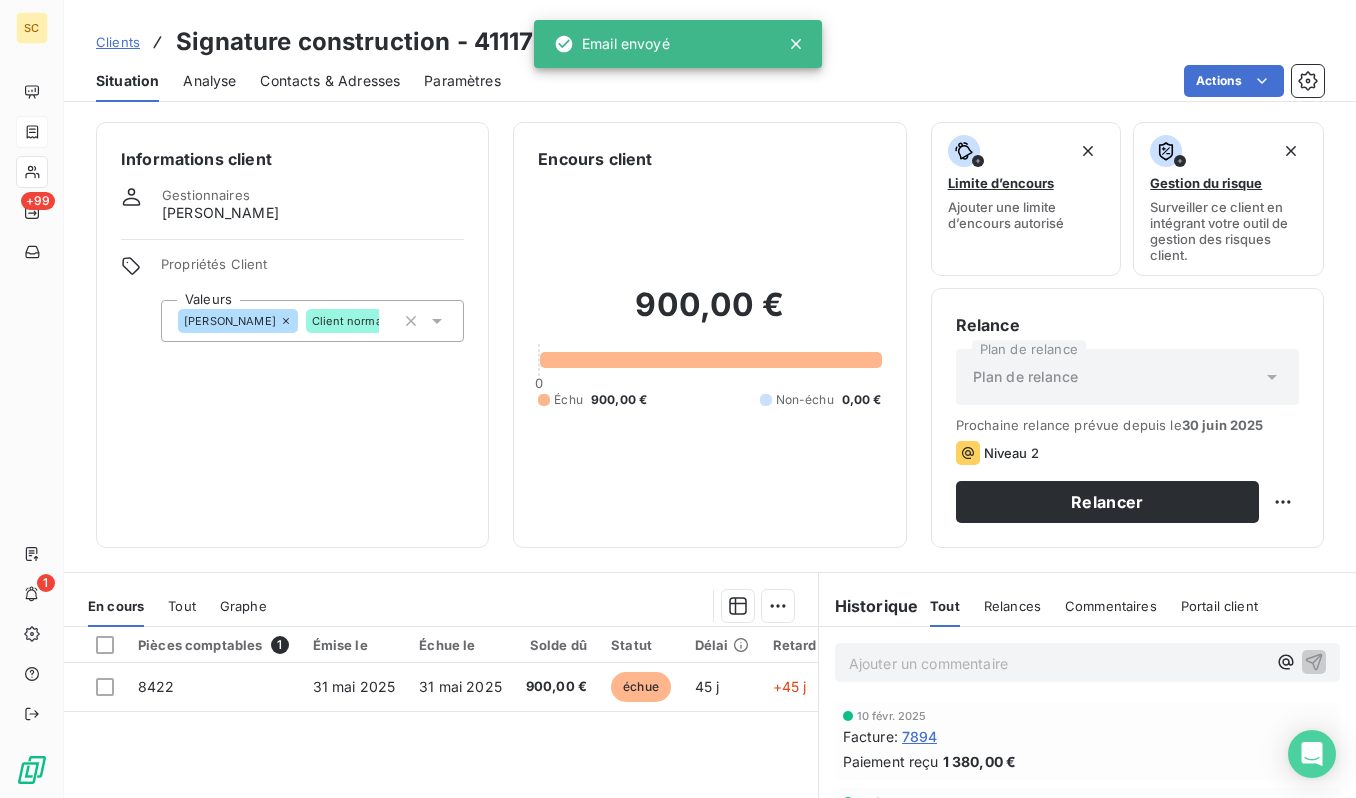 click on "Clients" at bounding box center [118, 42] 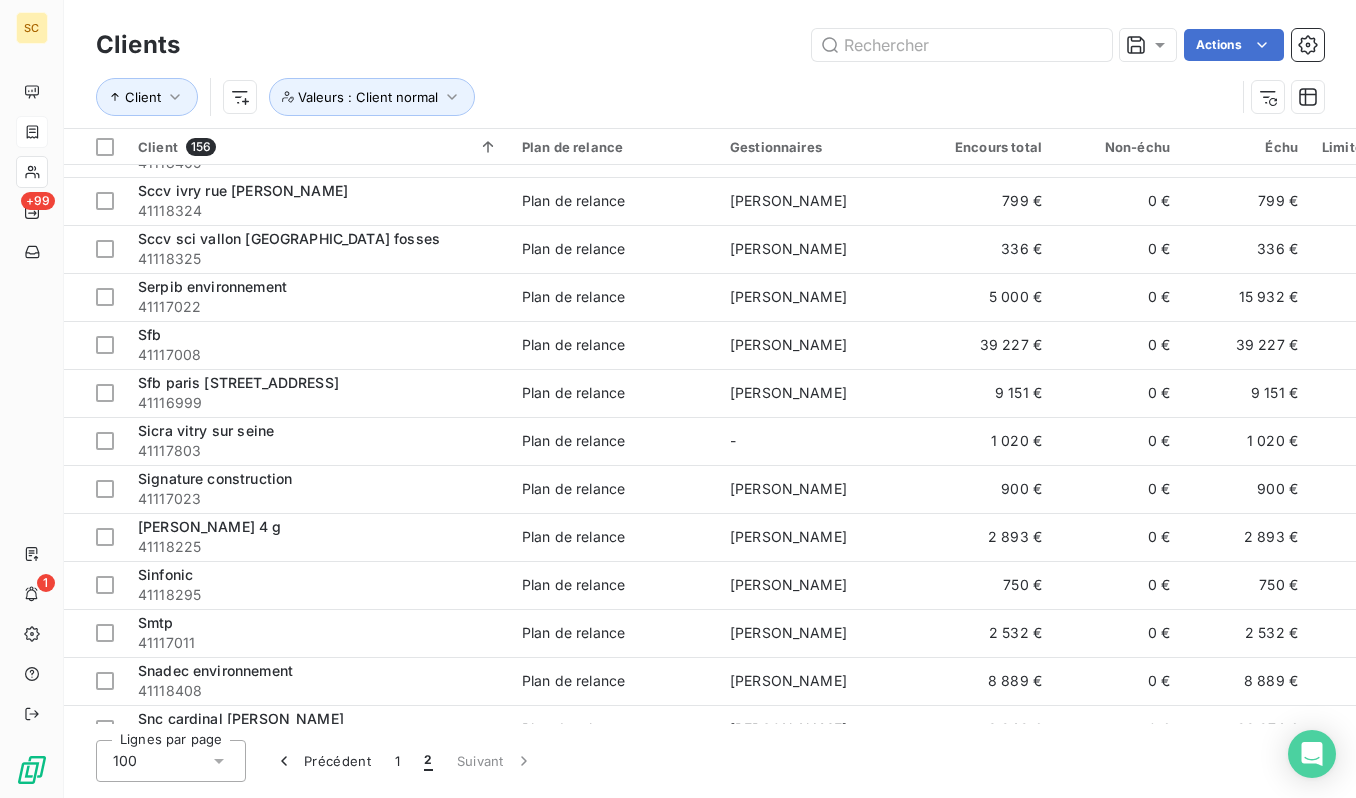 scroll, scrollTop: 1474, scrollLeft: 0, axis: vertical 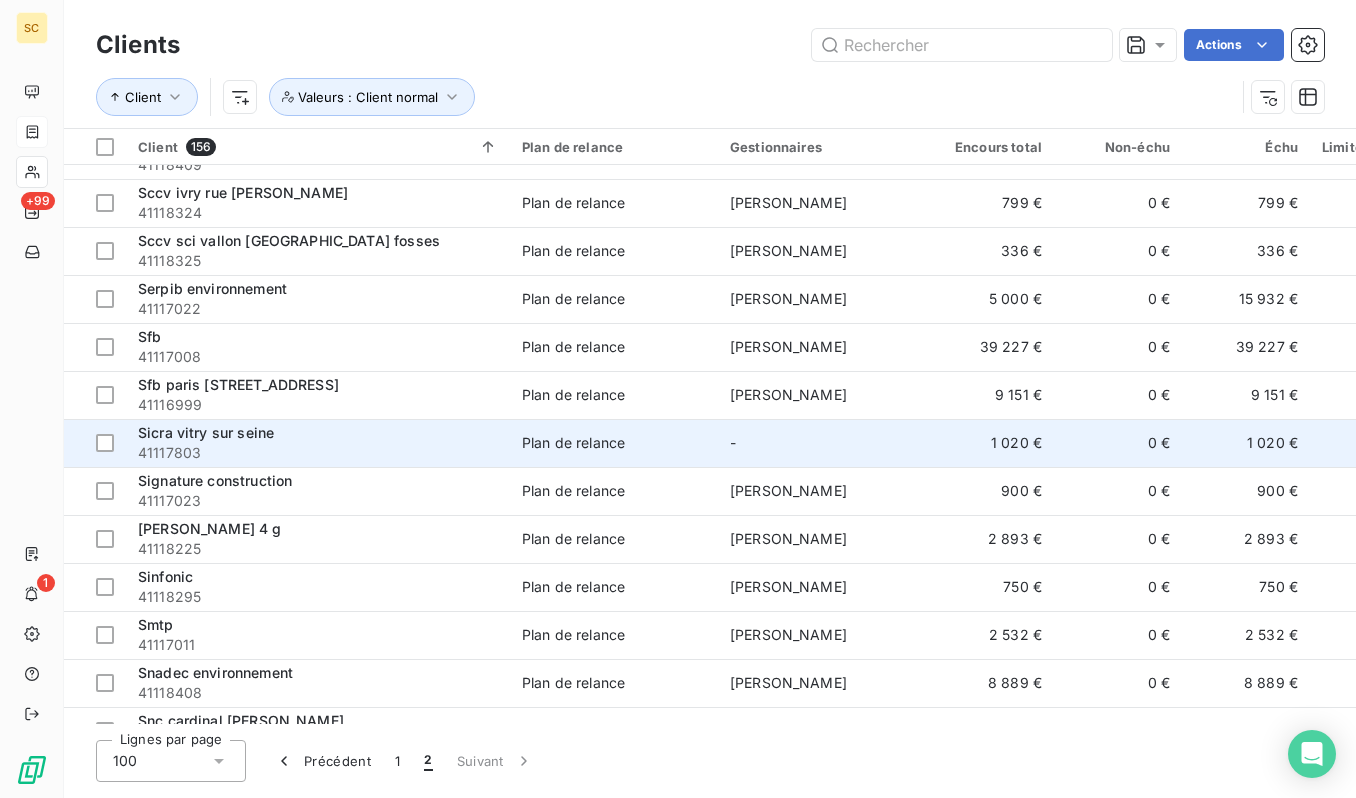 click on "41117803" at bounding box center (318, 453) 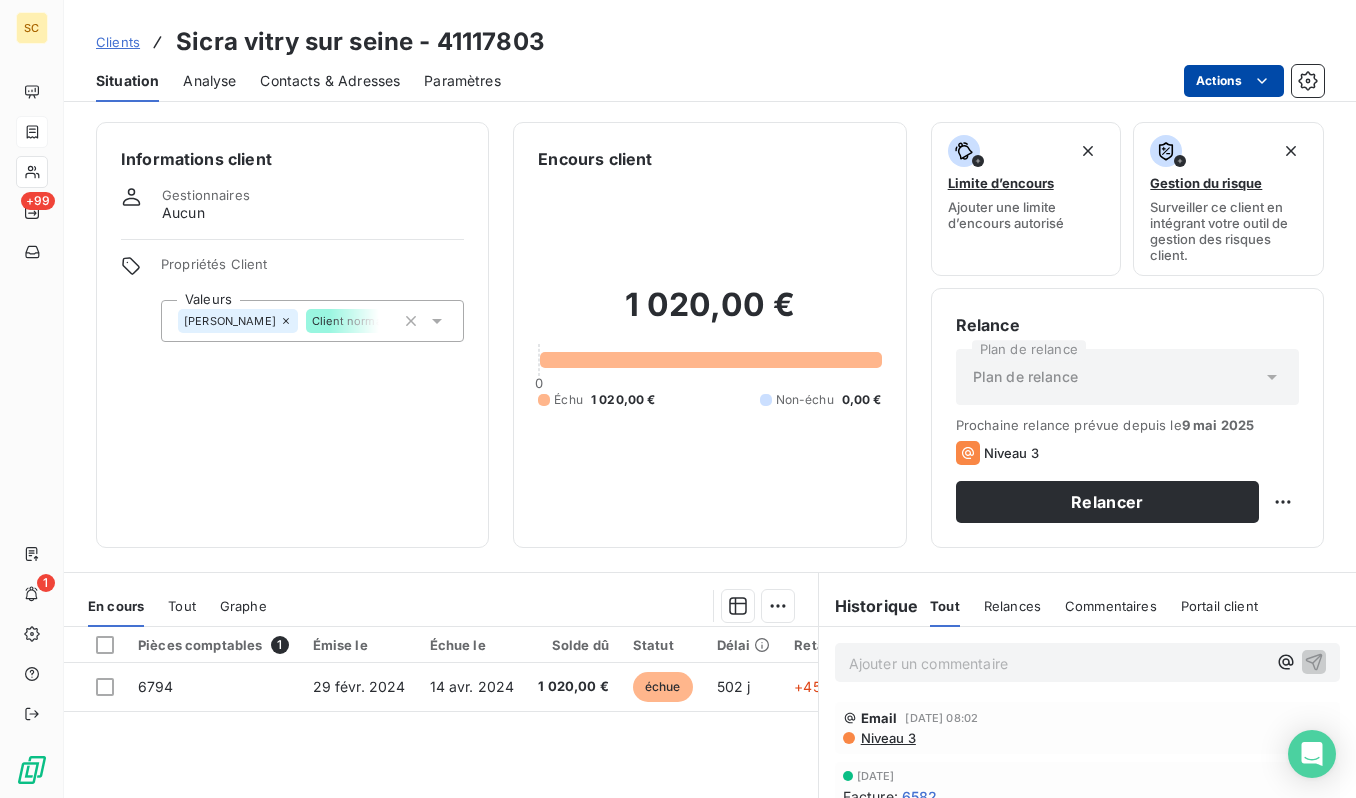 click on "SC +99 1 Clients Sicra vitry sur seine - 41117803 Situation Analyse Contacts & Adresses Paramètres Actions Informations client Gestionnaires Aucun Propriétés Client Valeurs [PERSON_NAME] Client normal Encours client   1 020,00 € 0 Échu 1 020,00 € Non-échu 0,00 €     Limite d’encours Ajouter une limite d’encours autorisé Gestion du risque Surveiller ce client en intégrant votre outil de gestion des risques client. Relance Plan de relance Plan de relance Prochaine relance prévue depuis le  [DATE] Niveau 3 Relancer En cours Tout Graphe Pièces comptables 1 Émise le Échue le Solde dû Statut Délai   Retard   Tag relance   6794 [DATE] [DATE] 1 020,00 € échue 502 j +457 j Lignes par page 25 Précédent 1 Suivant Historique Tout Relances Commentaires Portail client Tout Relances Commentaires Portail client Ajouter un commentaire ﻿ Email [DATE] 08:02 Niveau 3 [DATE] Facture  : 6582 Paiement reçu 1 440,00 € [PERSON_NAME] Email  :  :" at bounding box center (678, 399) 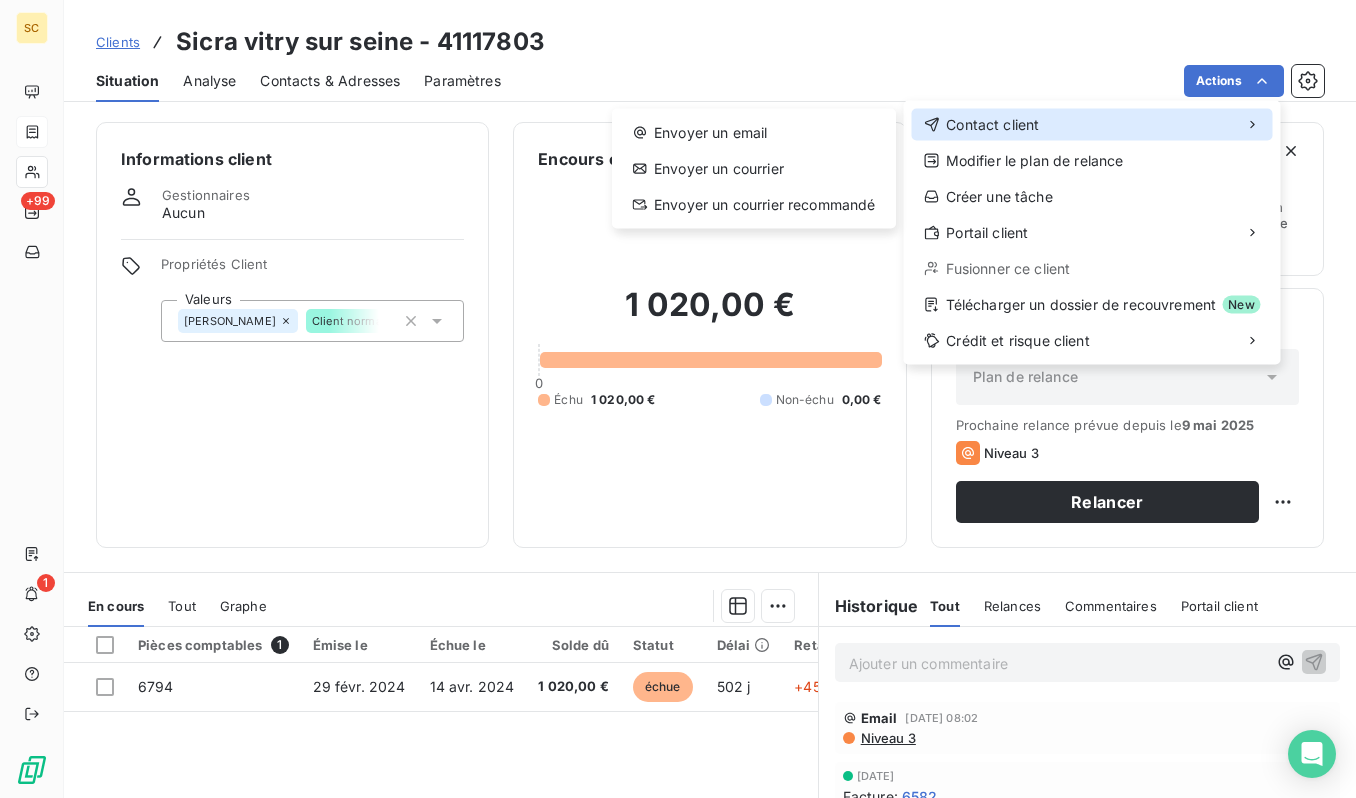click on "Contact client" at bounding box center [1092, 125] 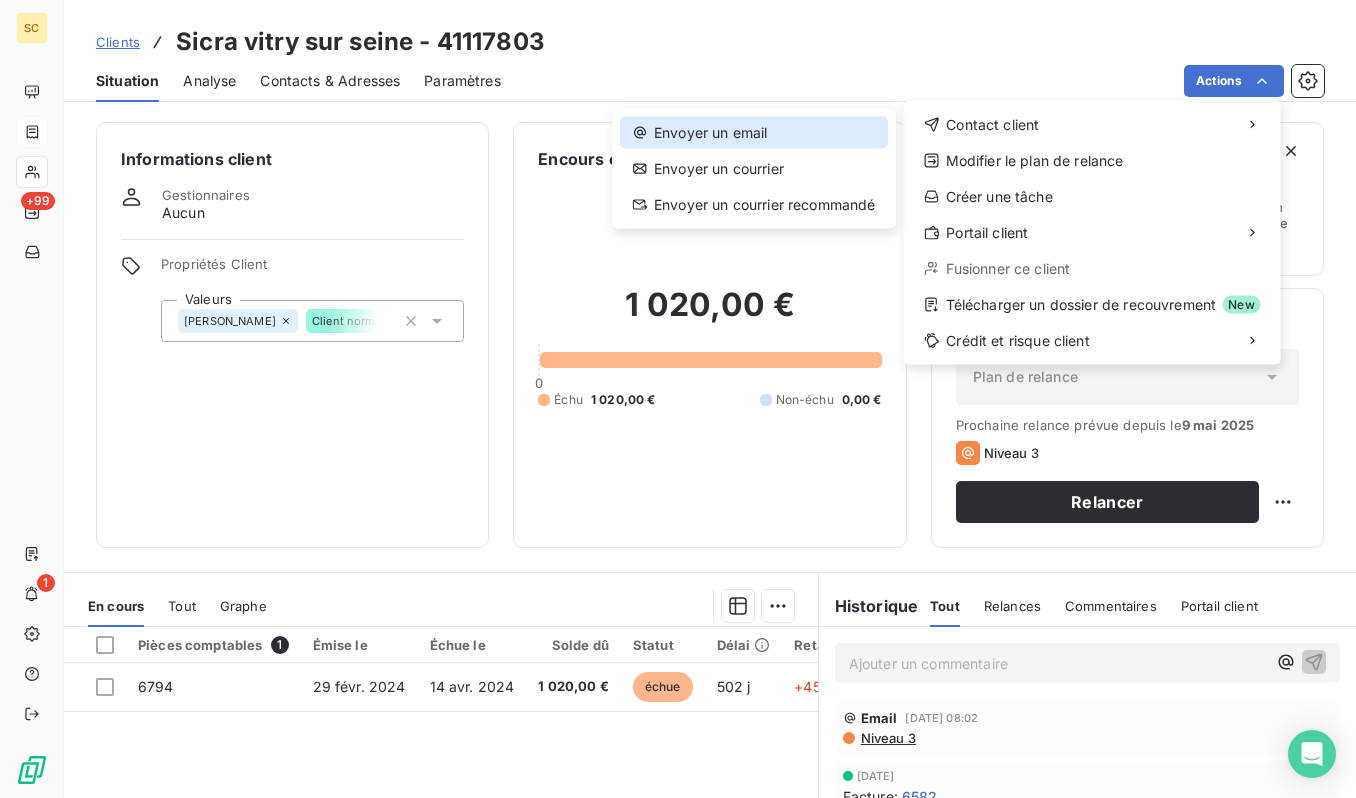 click on "Envoyer un email" at bounding box center (754, 133) 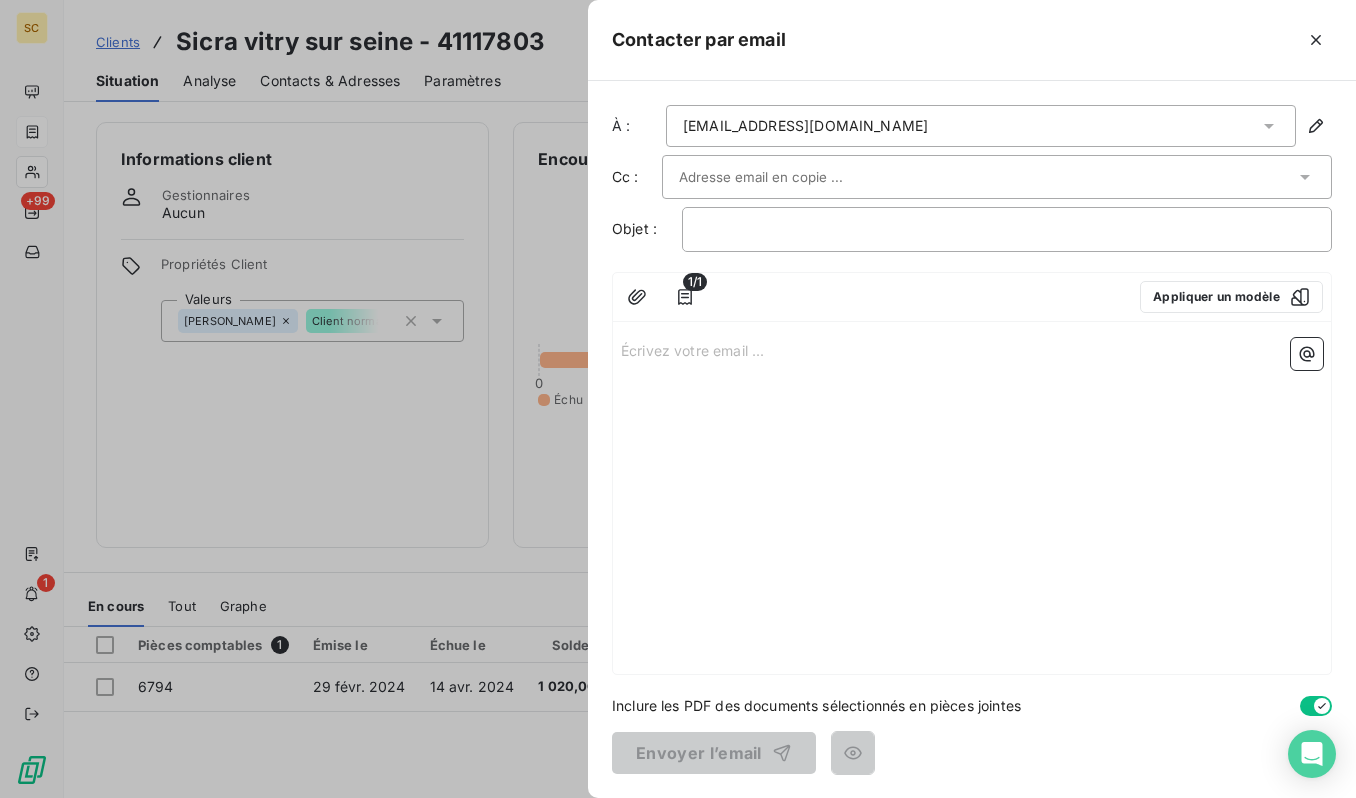 drag, startPoint x: 1099, startPoint y: 171, endPoint x: 1071, endPoint y: 173, distance: 28.071337 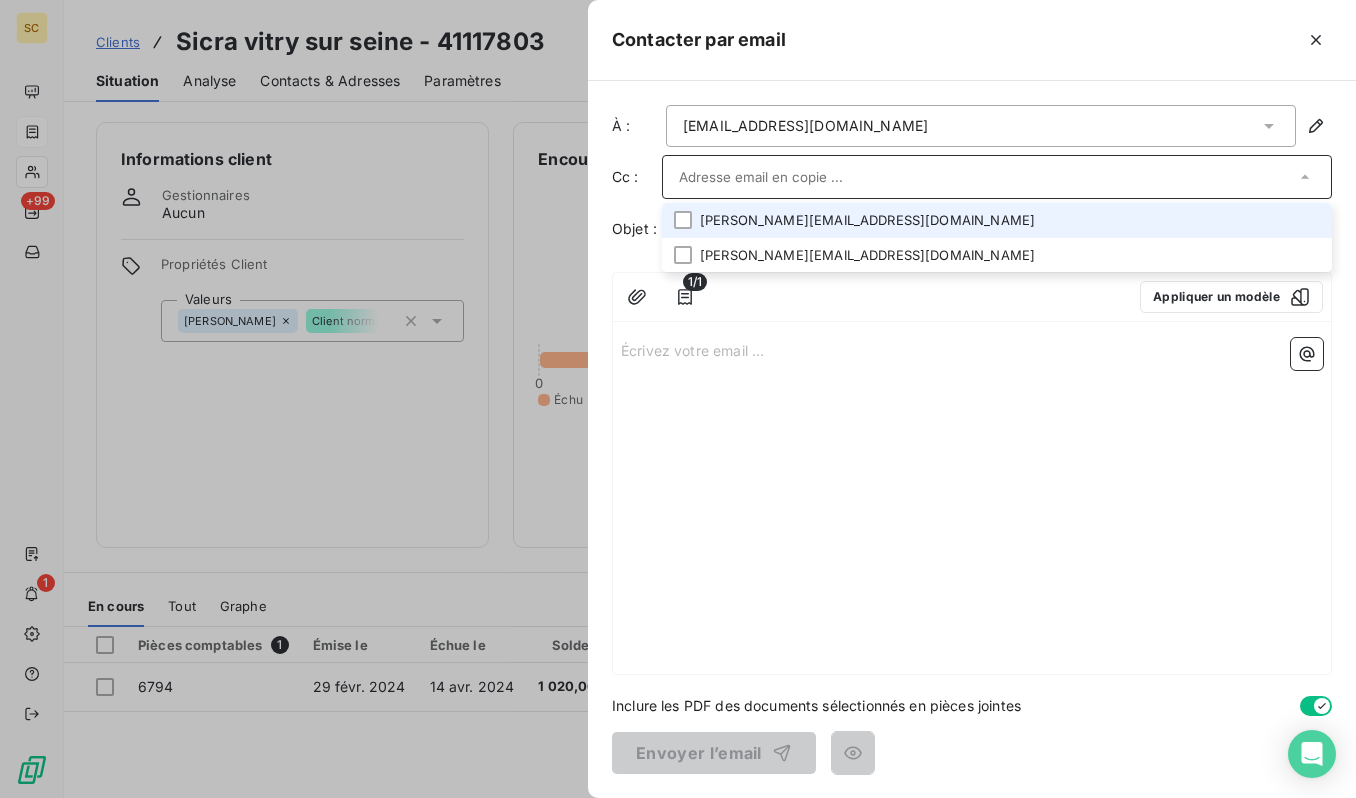 paste on "[EMAIL_ADDRESS][DOMAIN_NAME]" 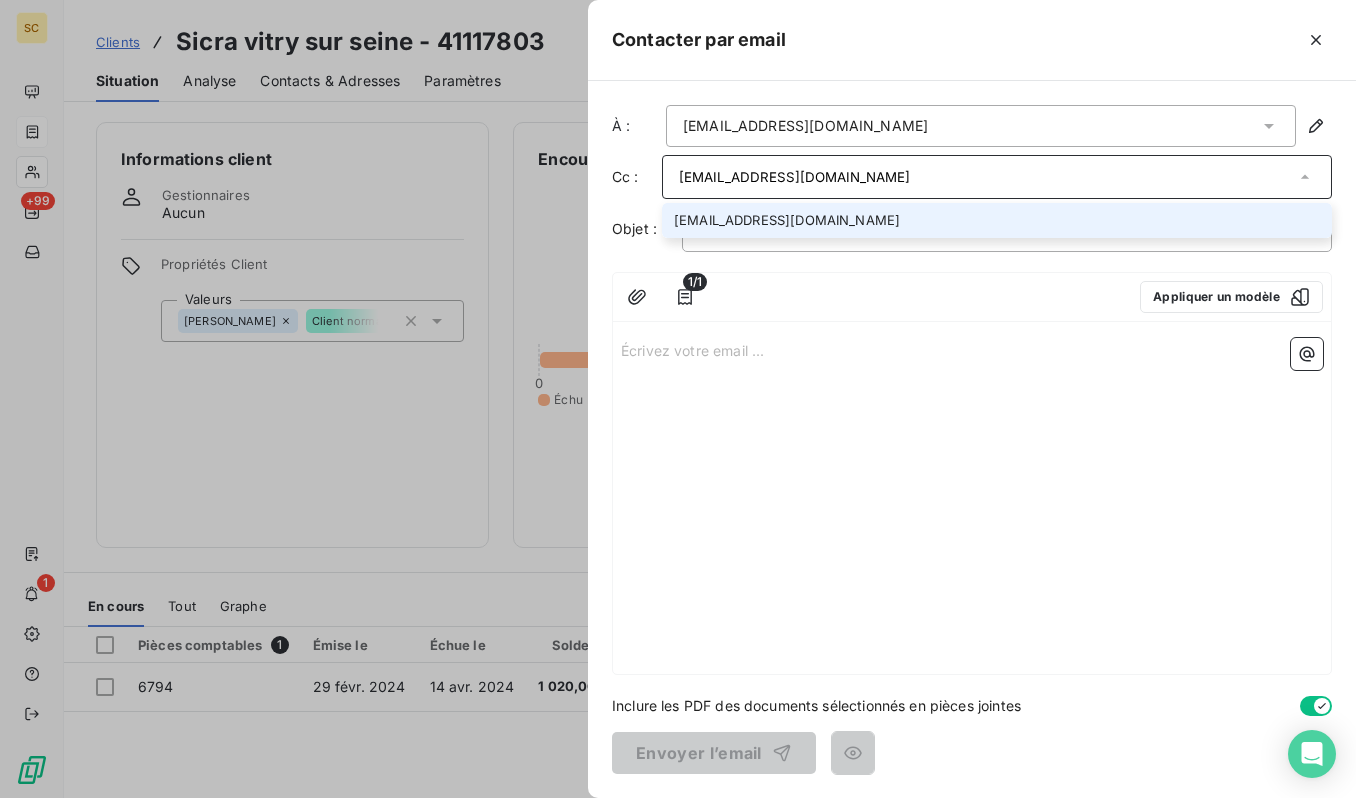 type on "[EMAIL_ADDRESS][DOMAIN_NAME]" 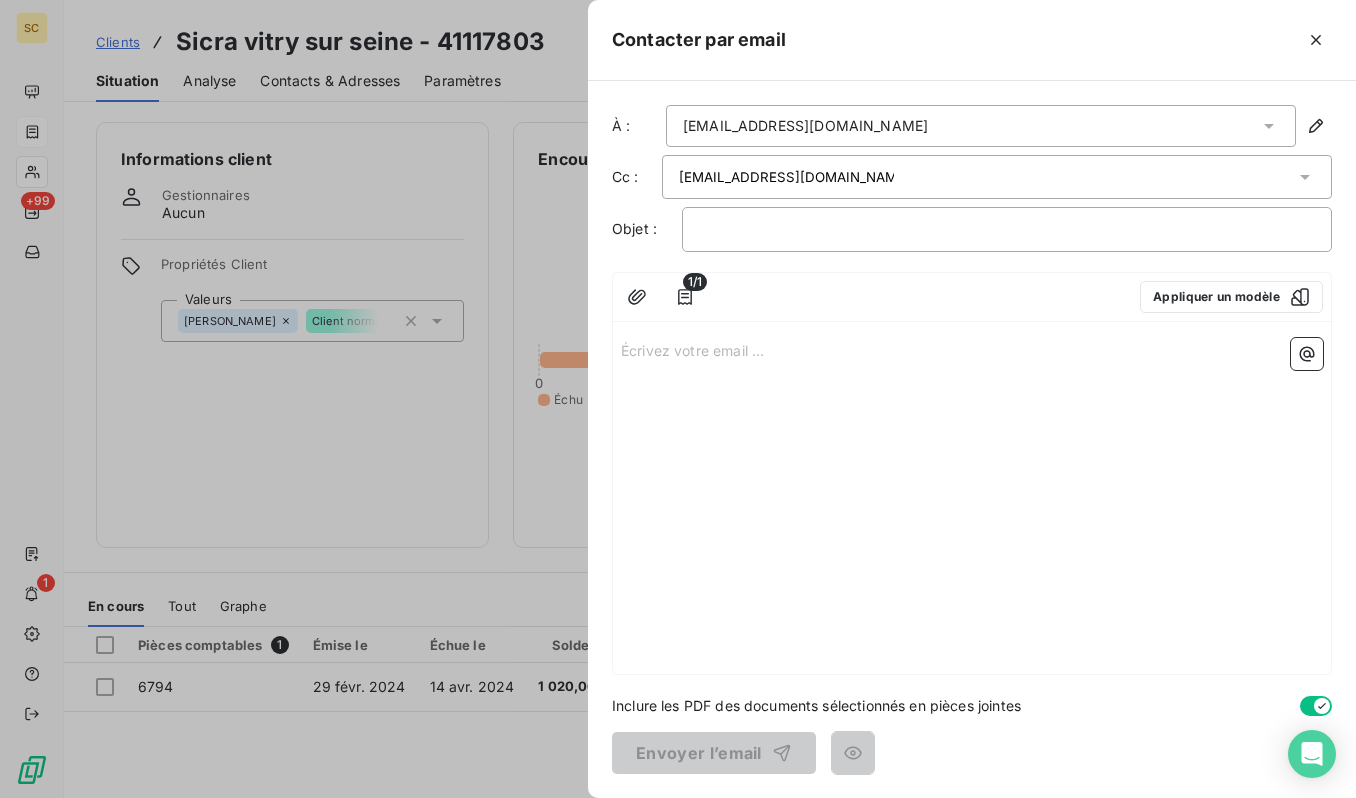 drag, startPoint x: 1173, startPoint y: 242, endPoint x: 1162, endPoint y: 241, distance: 11.045361 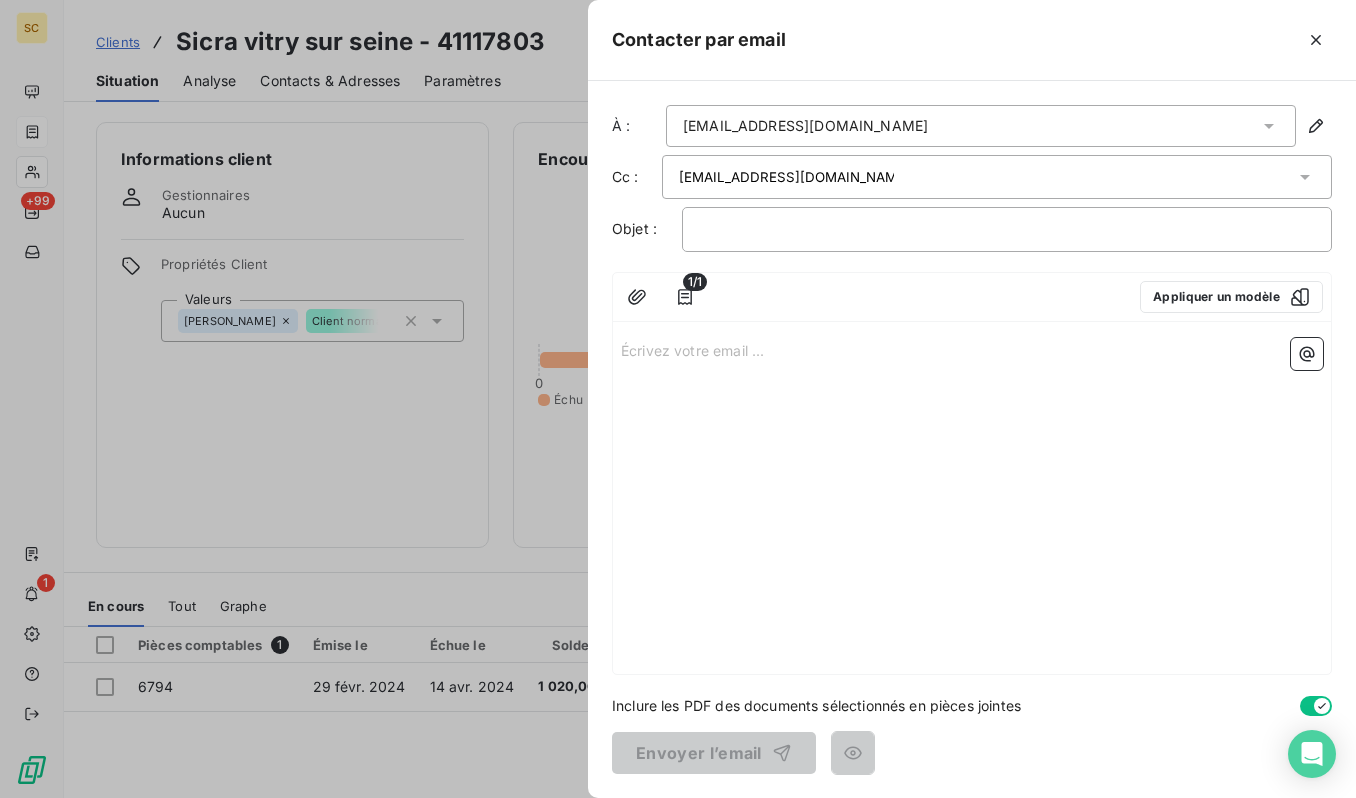 click on "﻿" at bounding box center [1007, 229] 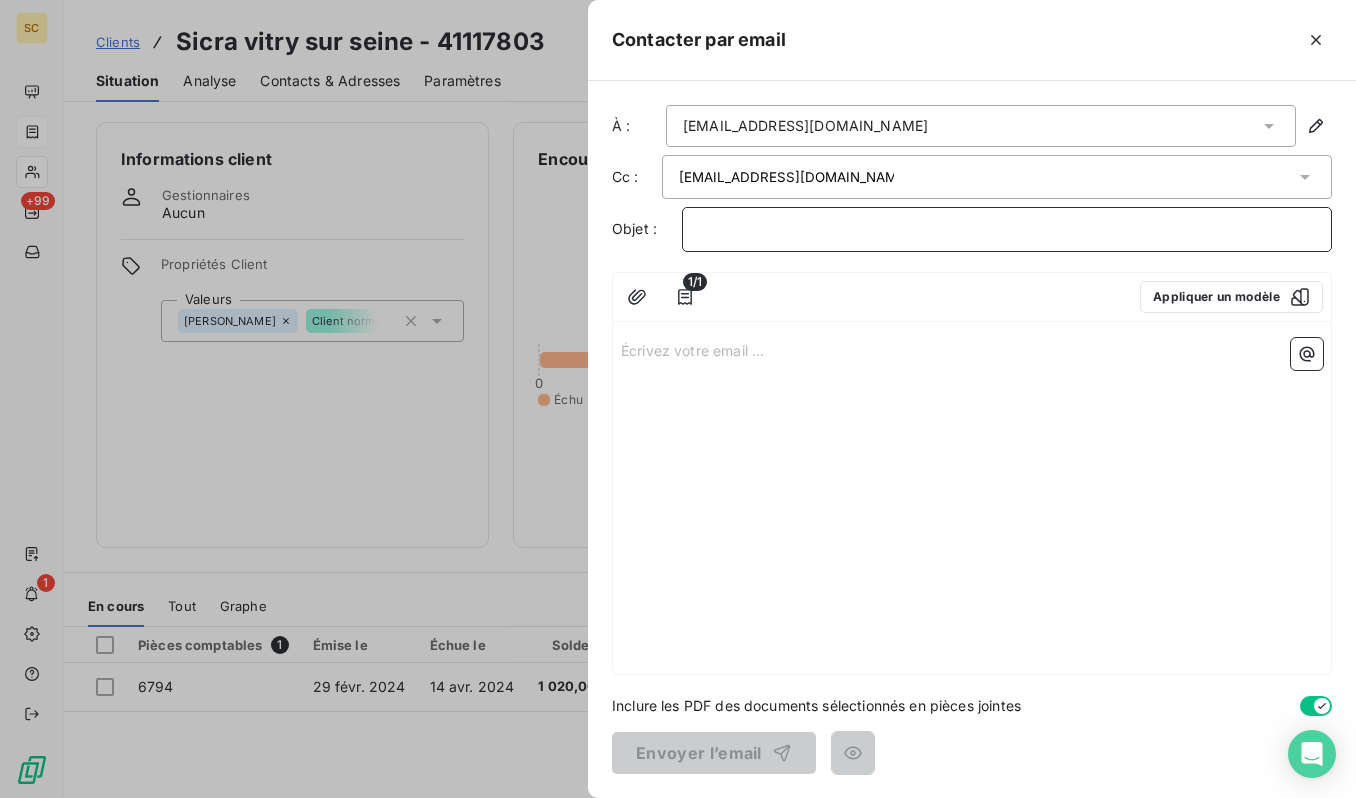 drag, startPoint x: 1056, startPoint y: 226, endPoint x: 886, endPoint y: 235, distance: 170.23807 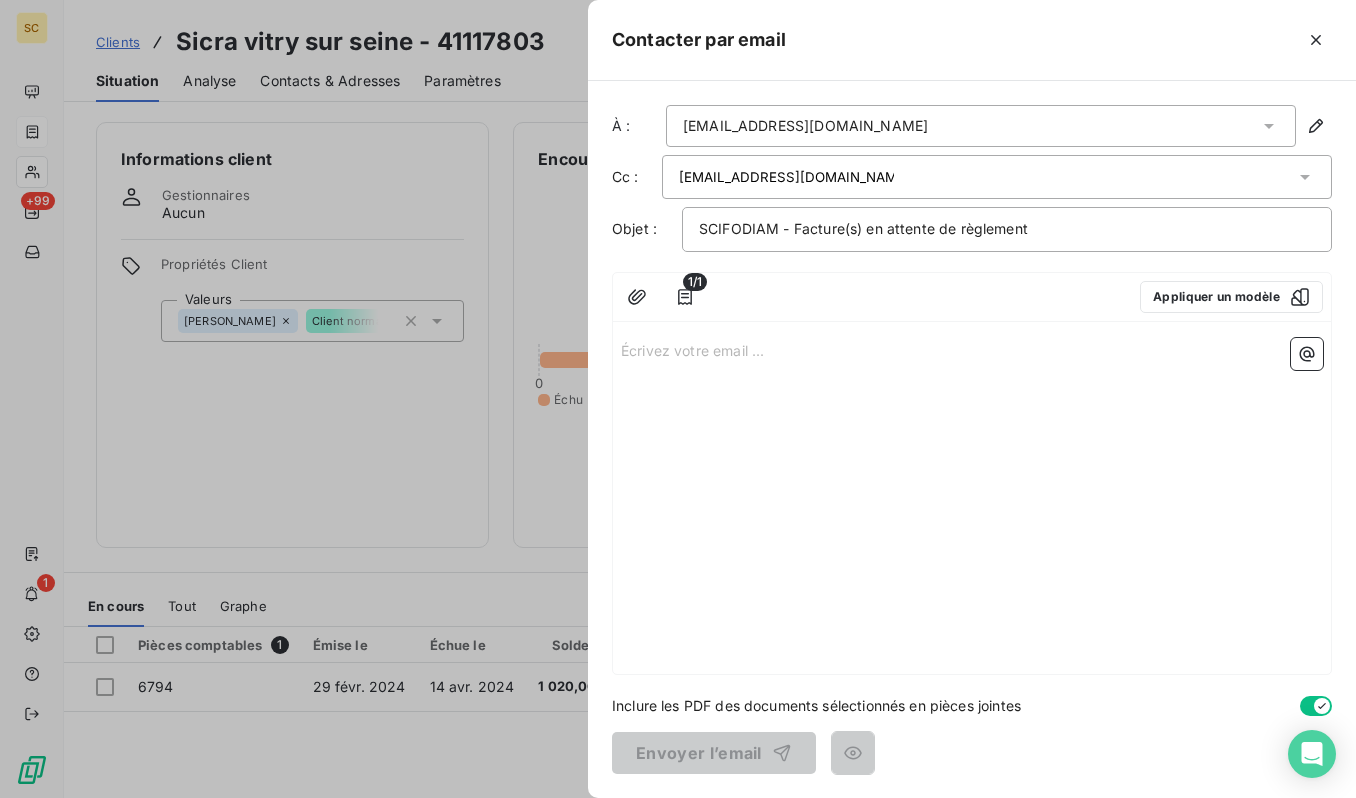 click on "Écrivez votre email ... ﻿" at bounding box center [972, 349] 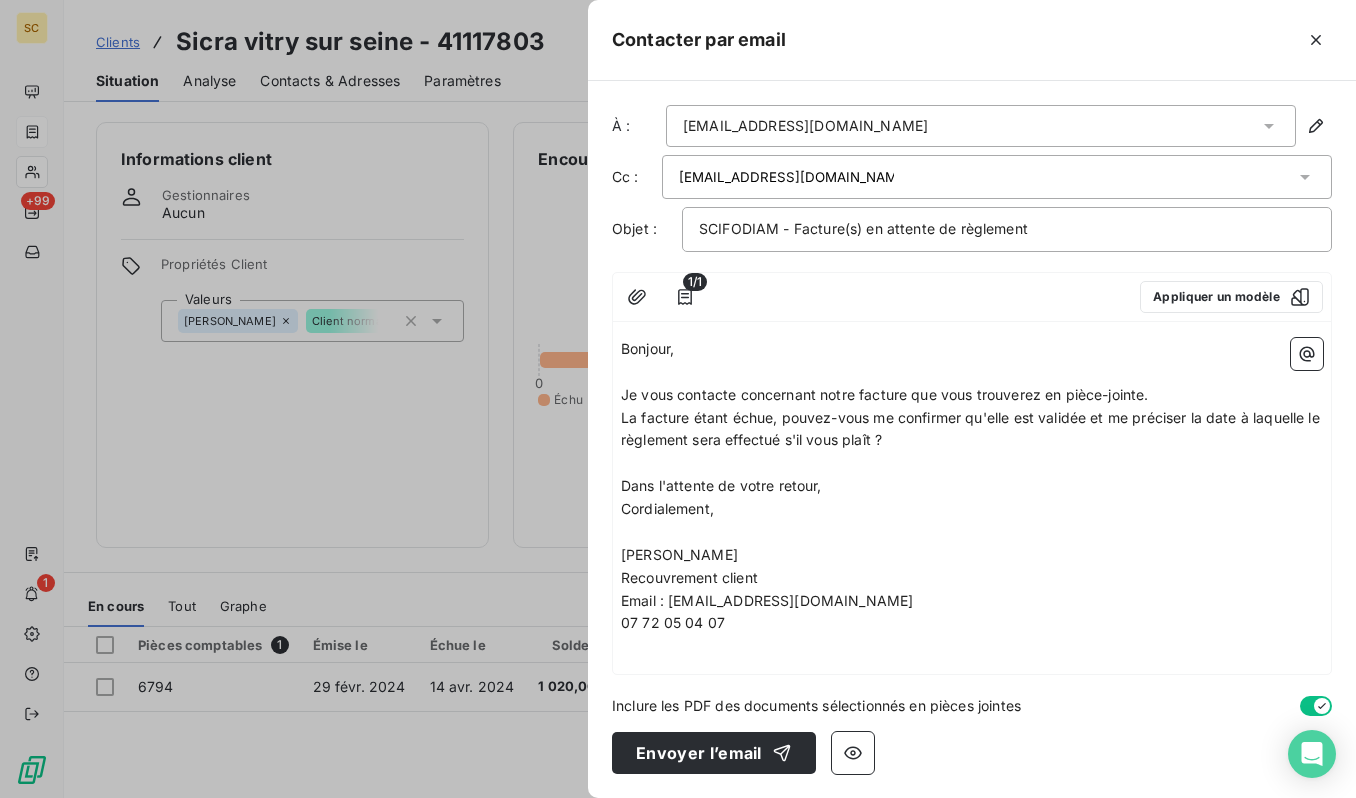 drag, startPoint x: 777, startPoint y: 510, endPoint x: 814, endPoint y: 626, distance: 121.75796 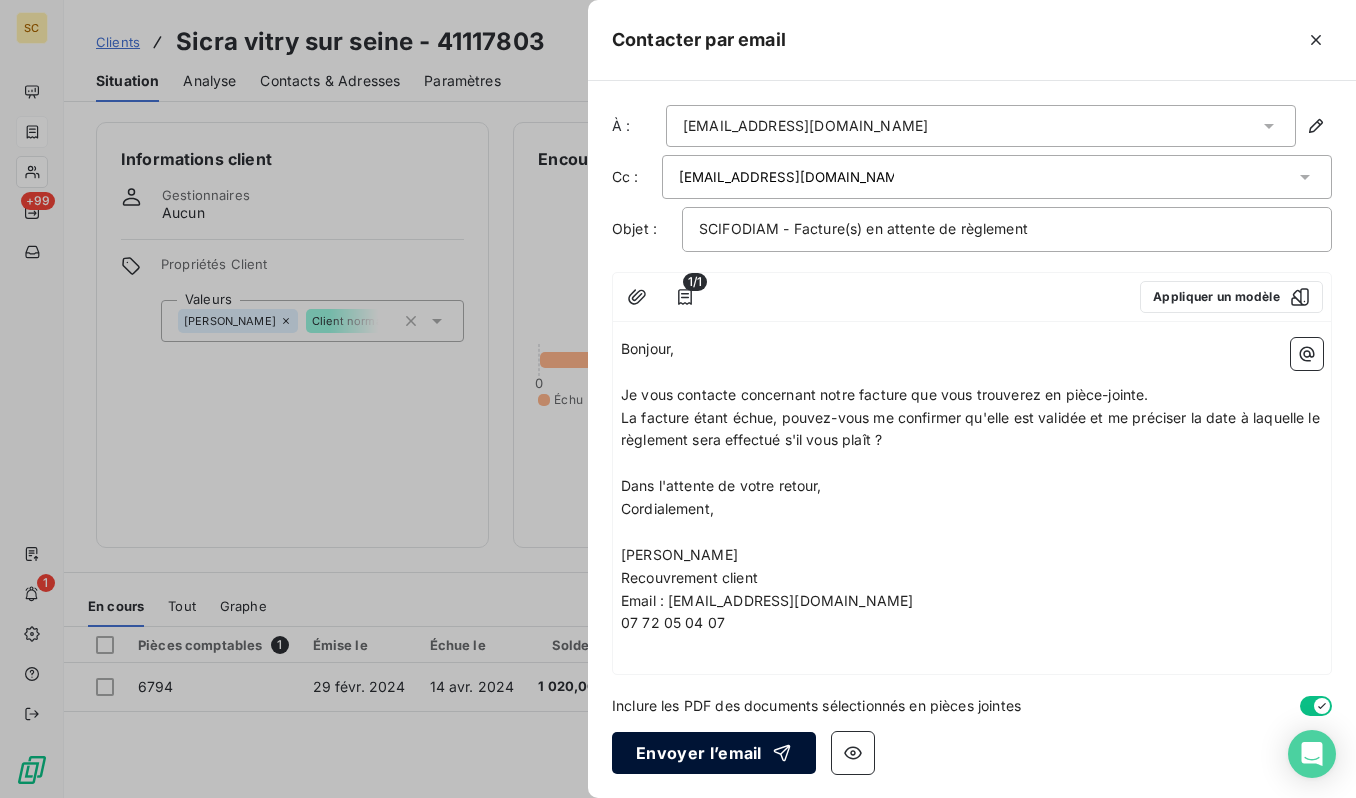 click on "Envoyer l’email" at bounding box center (714, 753) 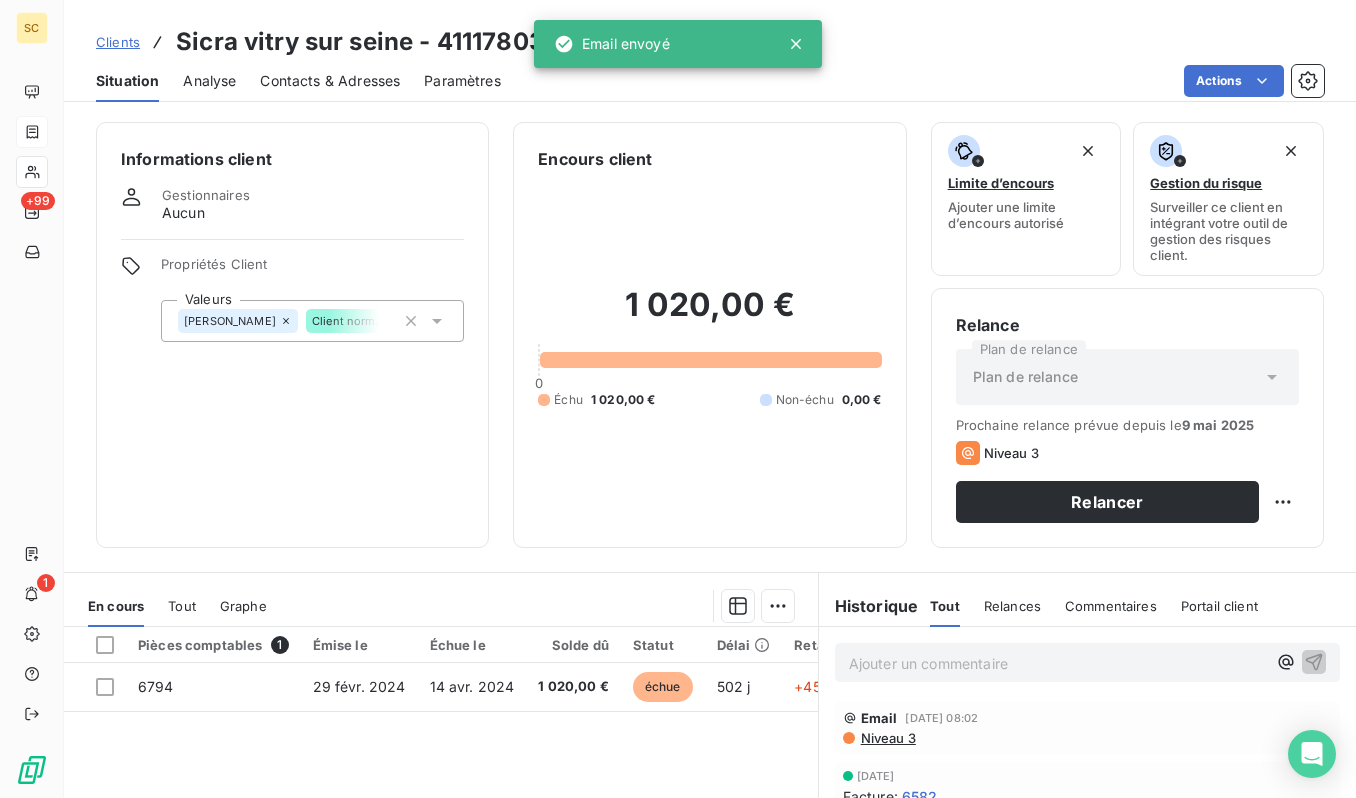 click on "Clients" at bounding box center (118, 42) 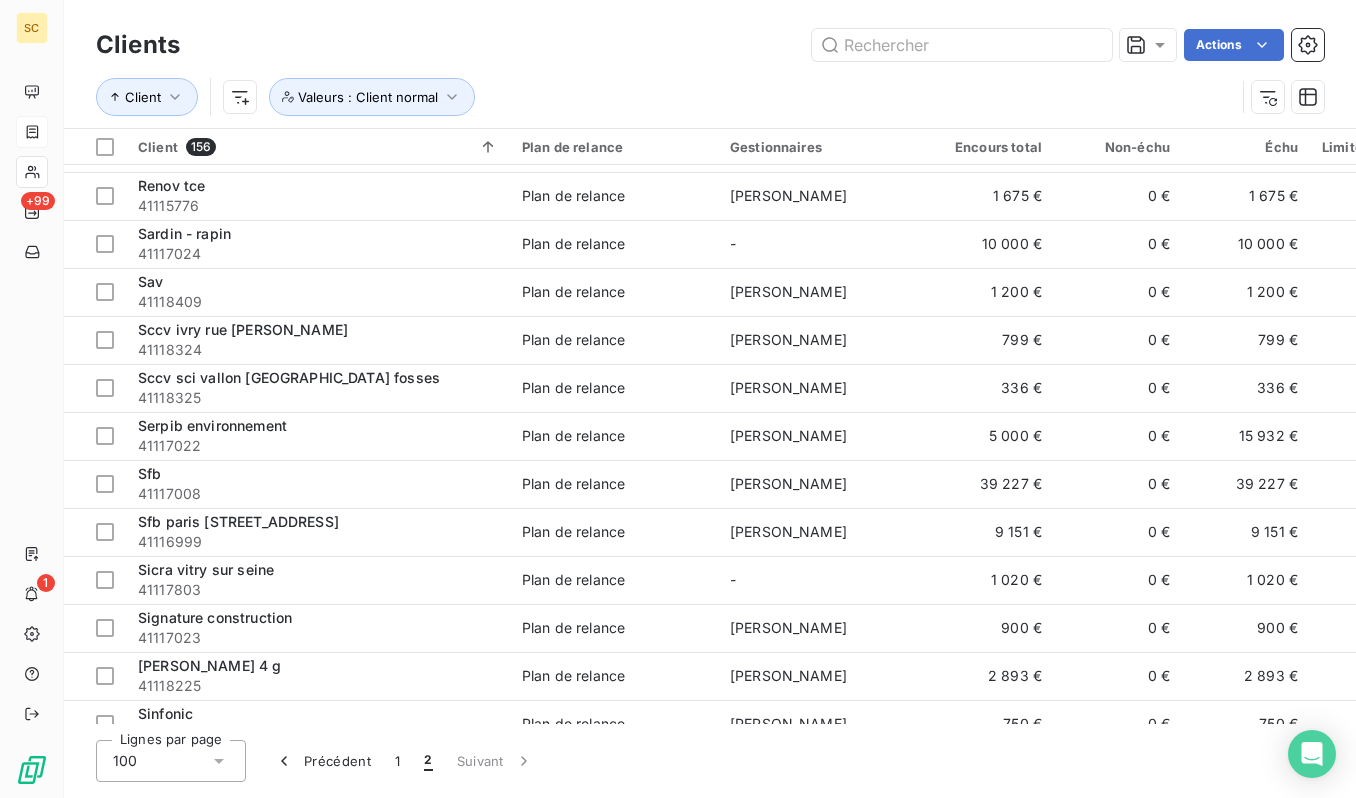 scroll, scrollTop: 1335, scrollLeft: 0, axis: vertical 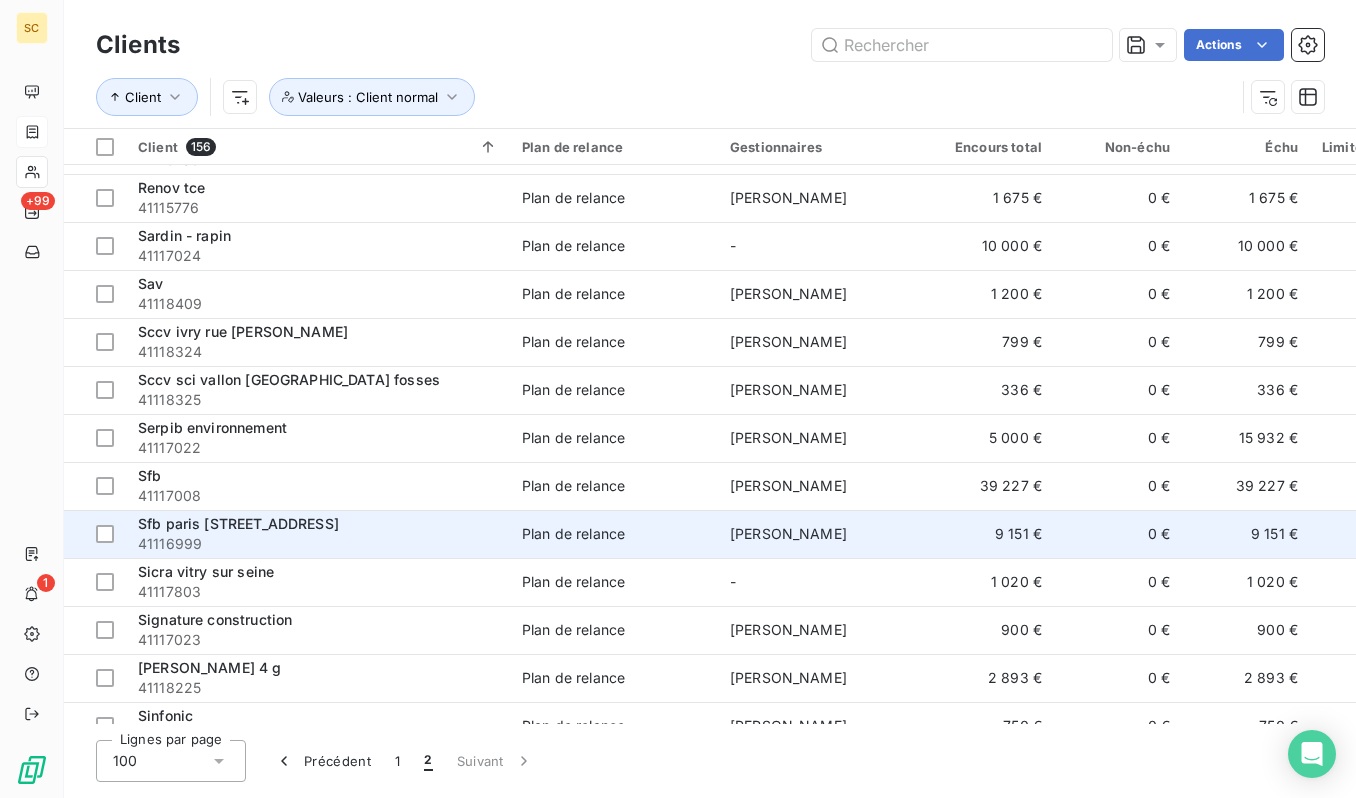 click on "Sfb paris [STREET_ADDRESS]" at bounding box center (318, 524) 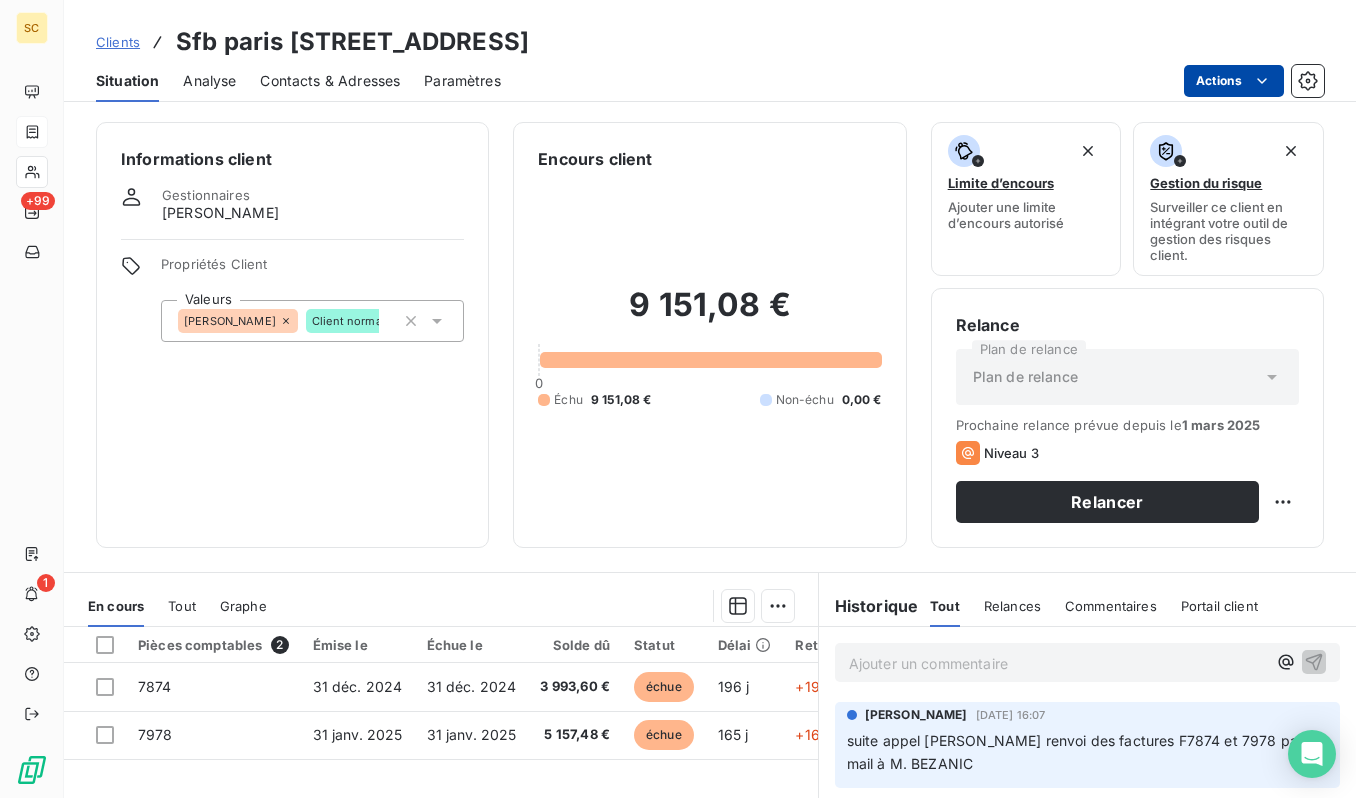 click on "SC +99 1 Clients Sfb paris [STREET_ADDRESS] - 41116999 Situation Analyse Contacts & Adresses Paramètres Actions Informations client Gestionnaires [PERSON_NAME] Propriétés Client Valeurs [PERSON_NAME] Client normal Encours client   9 151,08 € 0 Échu 9 151,08 € Non-échu 0,00 €     Limite d’encours Ajouter une limite d’encours autorisé Gestion du risque Surveiller ce client en intégrant votre outil de gestion des risques client. Relance Plan de relance Plan de relance Prochaine relance prévue depuis le  [DATE] Niveau 3 Relancer En cours Tout Graphe Pièces comptables 2 Émise le Échue le Solde dû Statut Délai   Retard   Tag relance   7874 [DATE] [DATE] 3 993,60 € échue 196 j +196 j 7978 [DATE] [DATE] 5 157,48 € échue 165 j +165 j Lignes par page 25 Précédent 1 Suivant Historique Tout Relances Commentaires Portail client Tout Relances Commentaires Portail client Ajouter un commentaire ﻿ [PERSON_NAME] [DATE] 16:07" at bounding box center (678, 399) 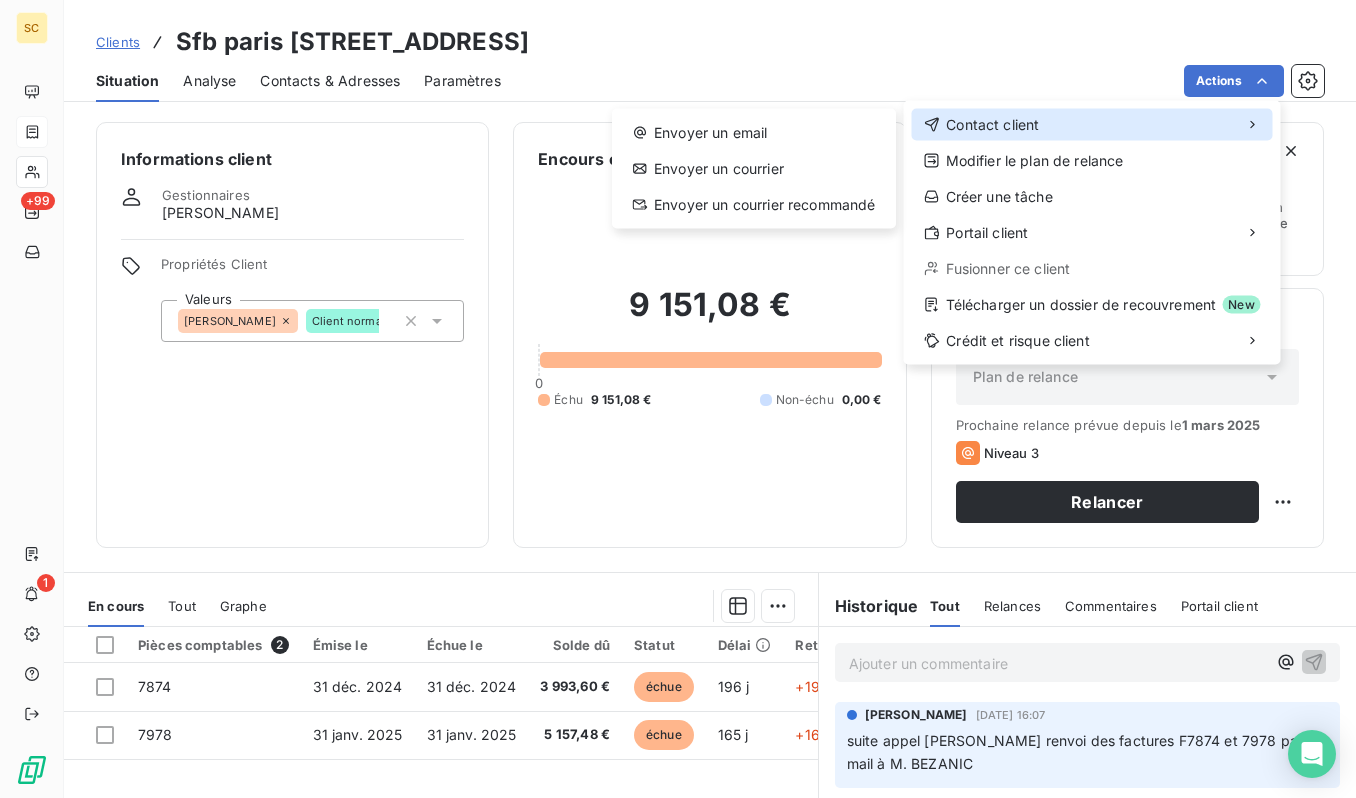 drag, startPoint x: 1099, startPoint y: 117, endPoint x: 1060, endPoint y: 121, distance: 39.20459 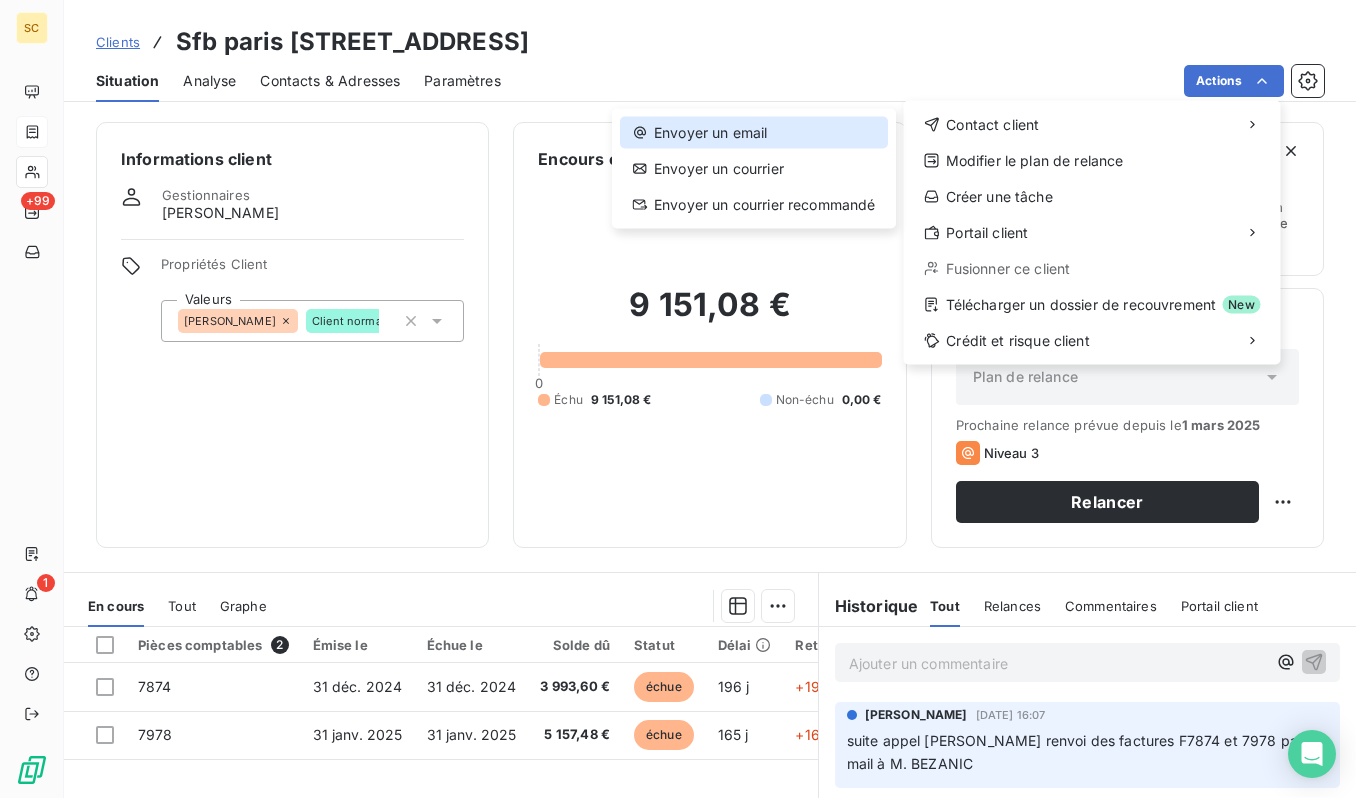 click on "Envoyer un email" at bounding box center (754, 133) 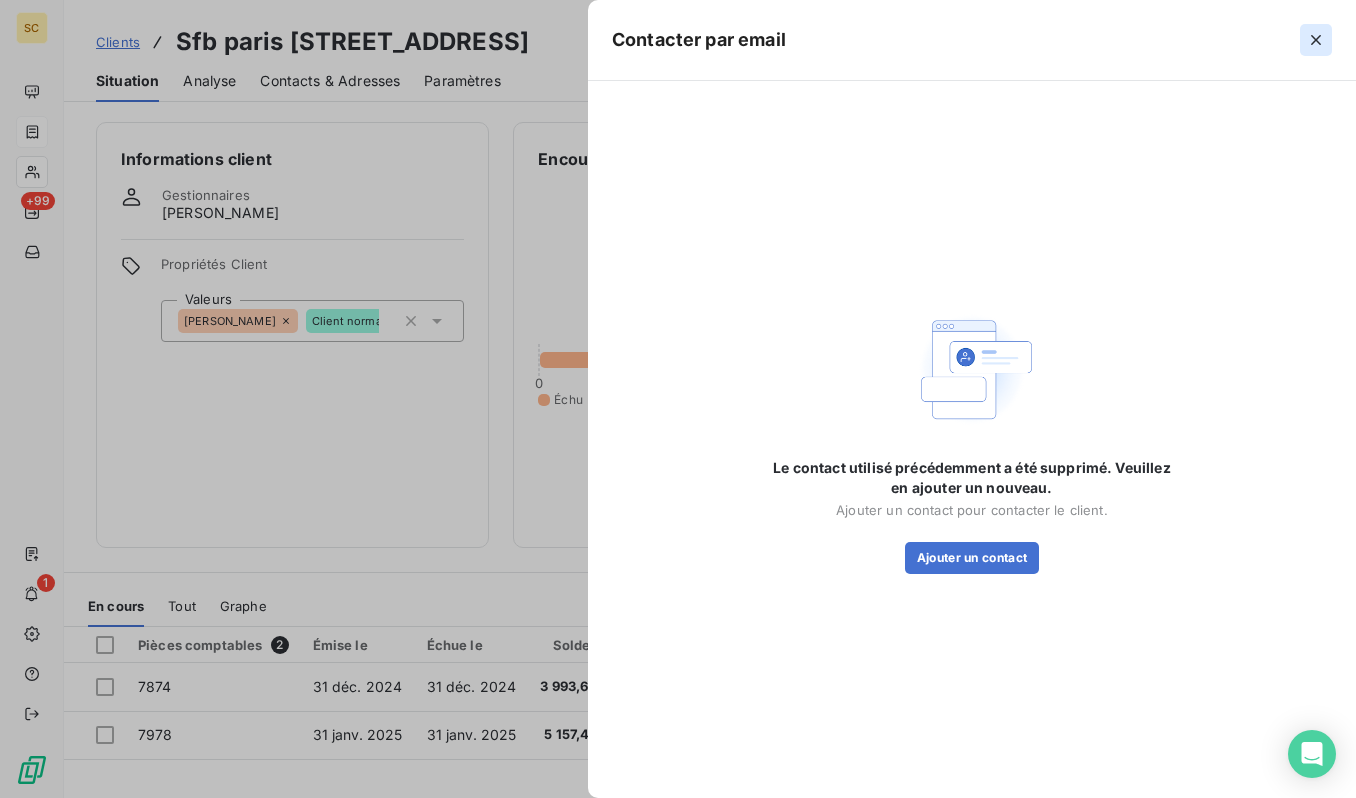 click 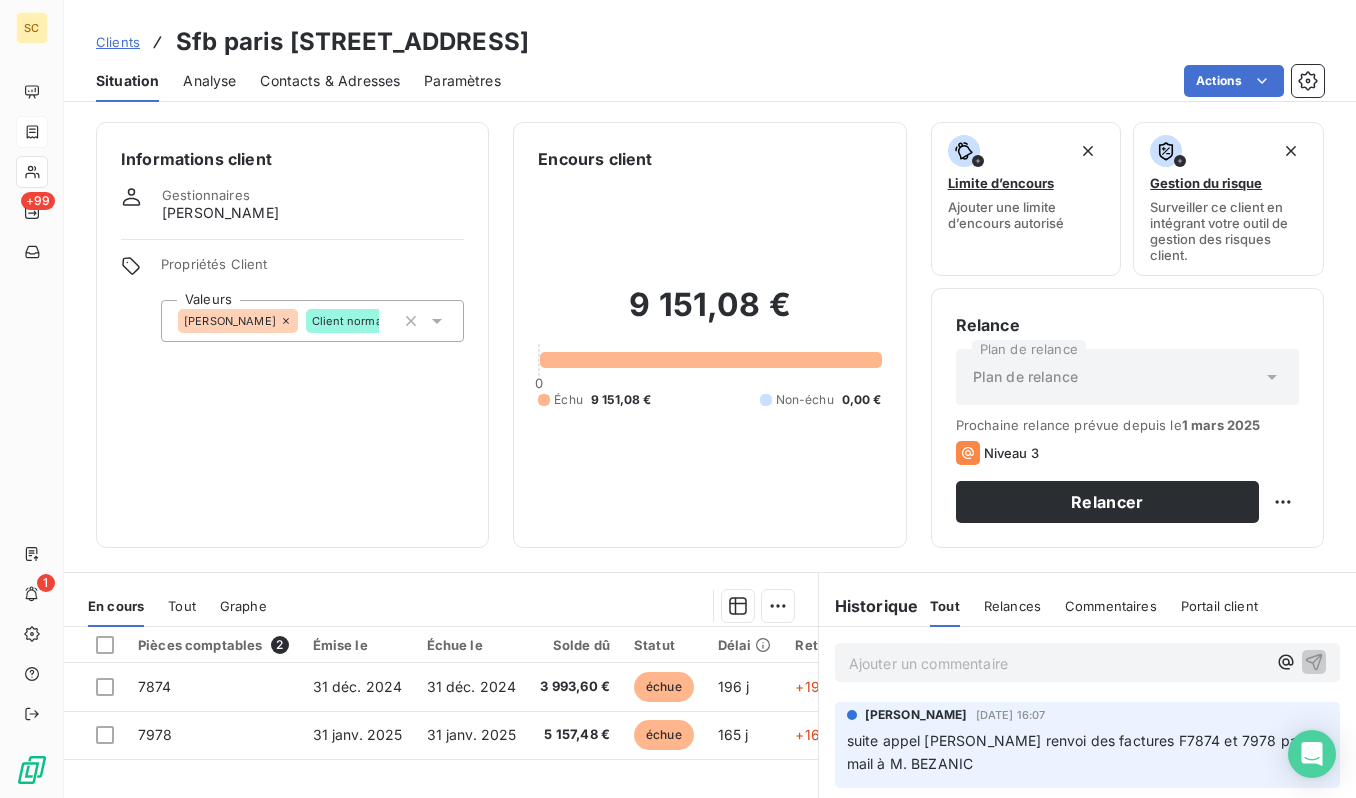 drag, startPoint x: 181, startPoint y: 44, endPoint x: 636, endPoint y: 47, distance: 455.0099 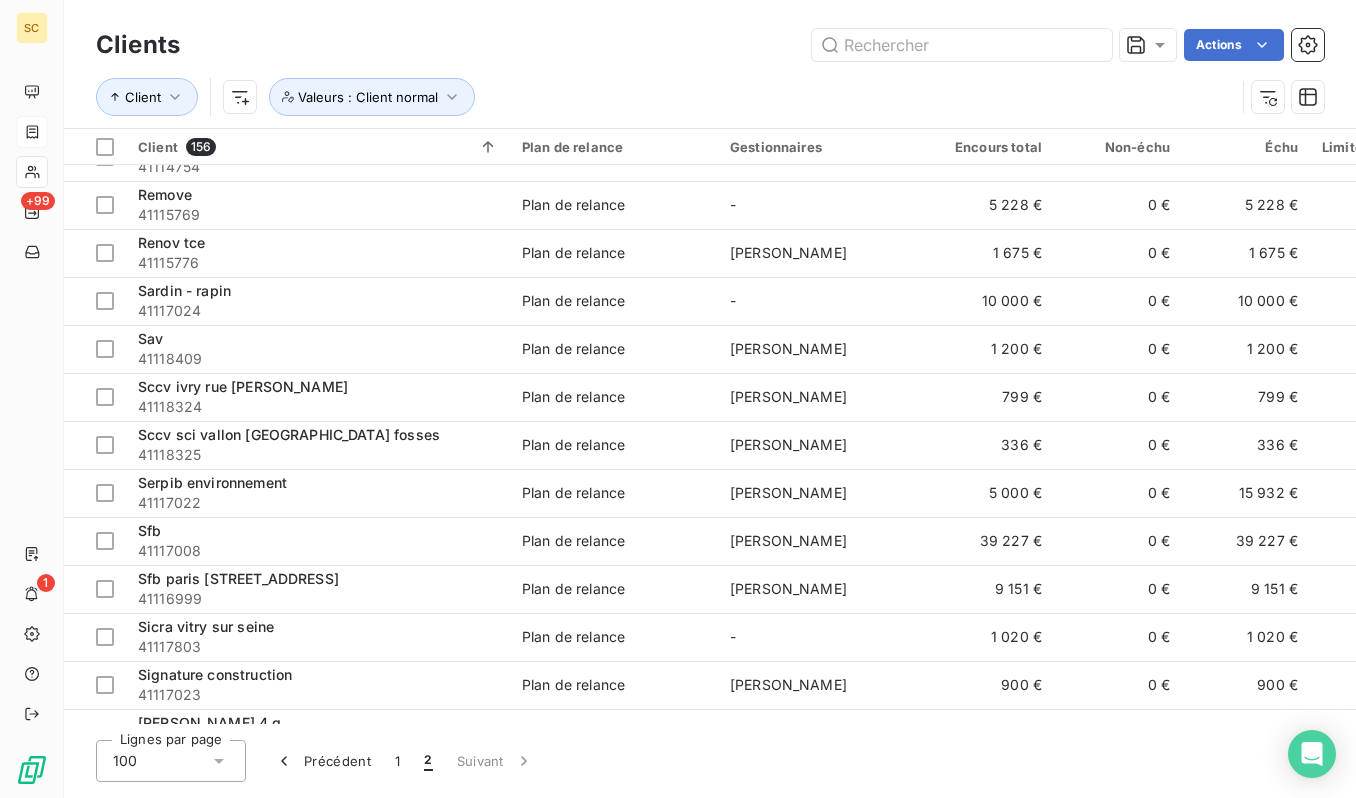 scroll, scrollTop: 1265, scrollLeft: 0, axis: vertical 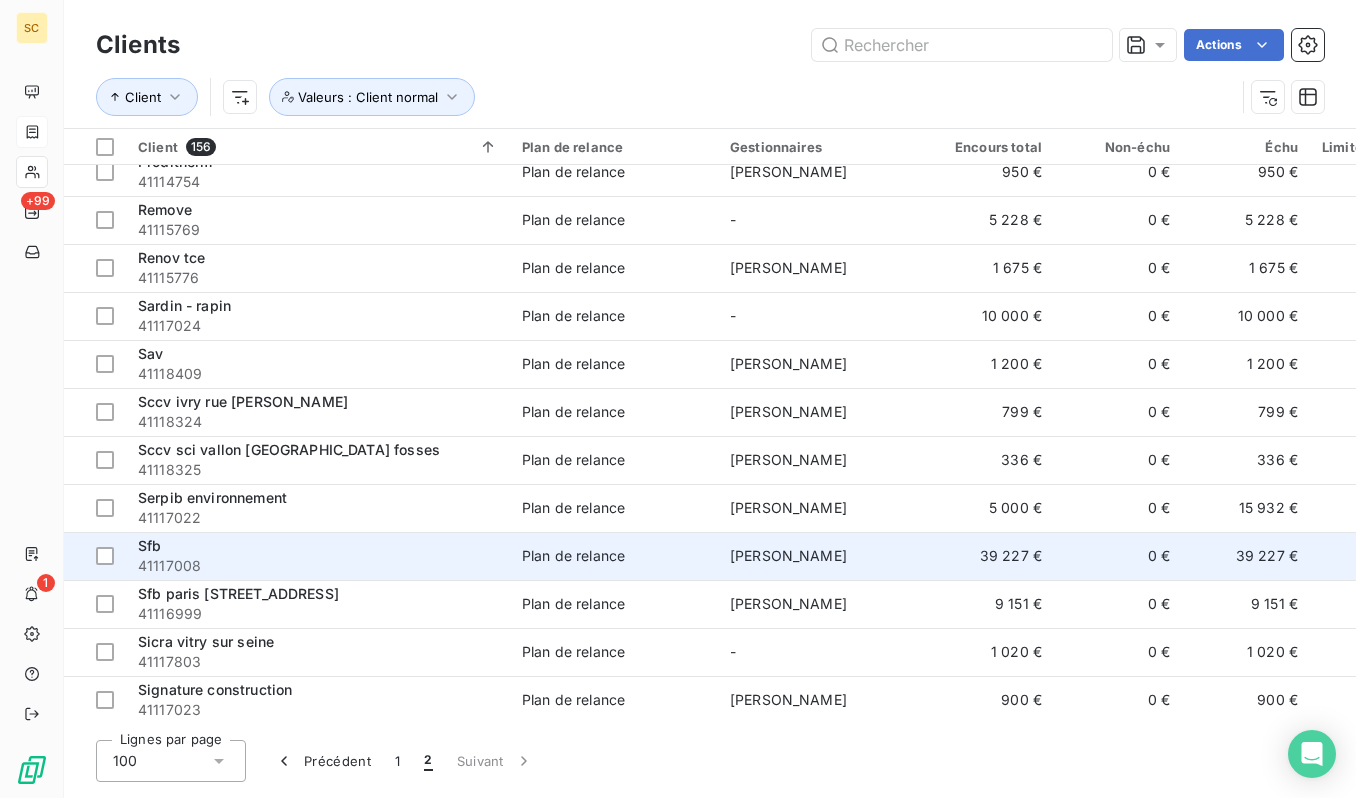 click on "Sfb" at bounding box center (318, 546) 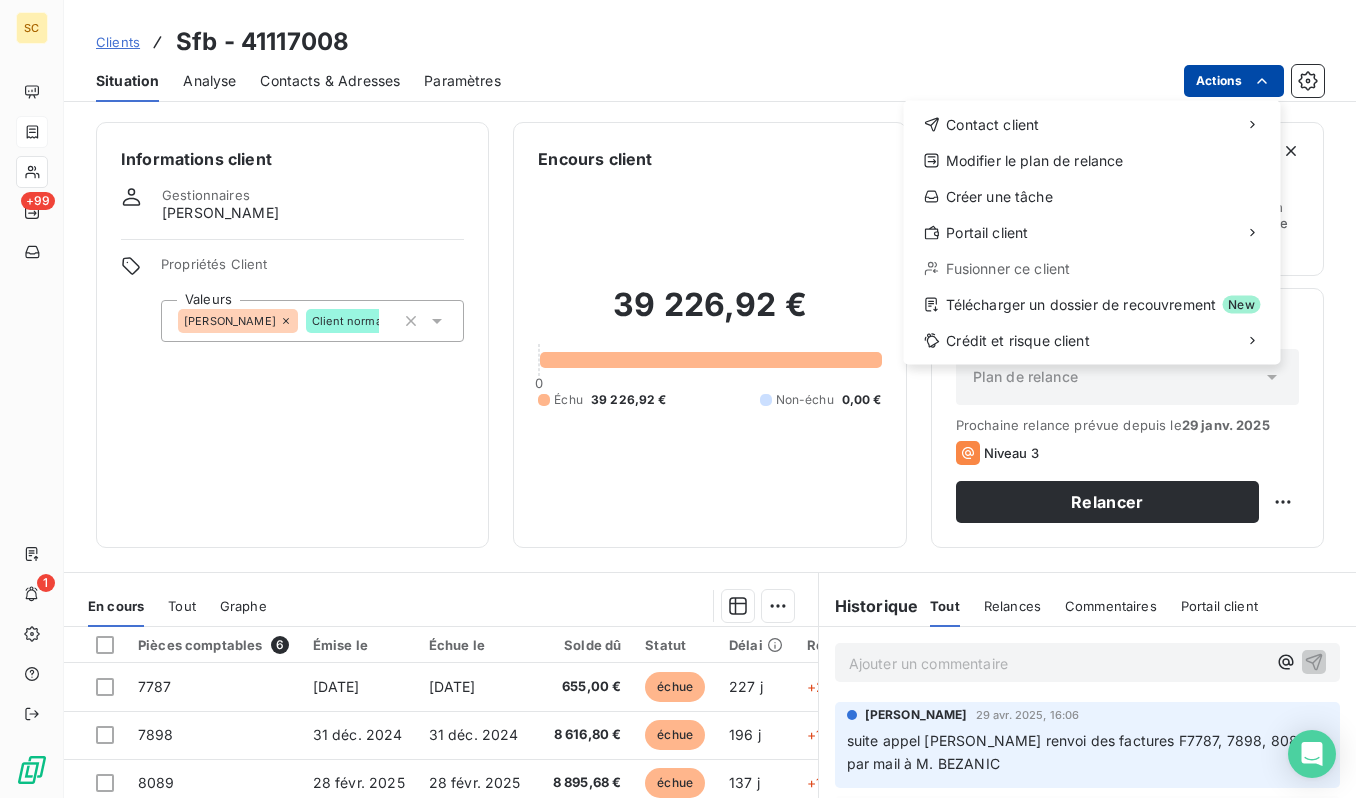 click on "SC +99 1 Clients Sfb - 41117008 Situation Analyse Contacts & Adresses Paramètres Actions Contact client Modifier le plan de relance Créer une tâche Portail client Fusionner ce client Télécharger un dossier de recouvrement New Crédit et risque client Informations client Gestionnaires [PERSON_NAME] Propriétés Client Valeurs [PERSON_NAME] Client normal Encours client   39 226,92 € 0 Échu 39 226,92 € Non-échu 0,00 €     Limite d’encours Ajouter une limite d’encours autorisé Gestion du risque Surveiller ce client en intégrant votre outil de gestion des risques client. Relance Plan de relance Plan de relance Prochaine relance prévue depuis le  [DATE] Niveau 3 Relancer En cours Tout Graphe Pièces comptables 6 Émise le Échue le Solde dû Statut Délai   Retard   Tag relance   7787 [DATE] [DATE] 655,00 € échue 227 j +227 j 7898 [DATE] [DATE] 8 616,80 € échue 196 j +196 j 8089 [DATE] [DATE] 8 895,68 € échue 137 j 25" at bounding box center [678, 399] 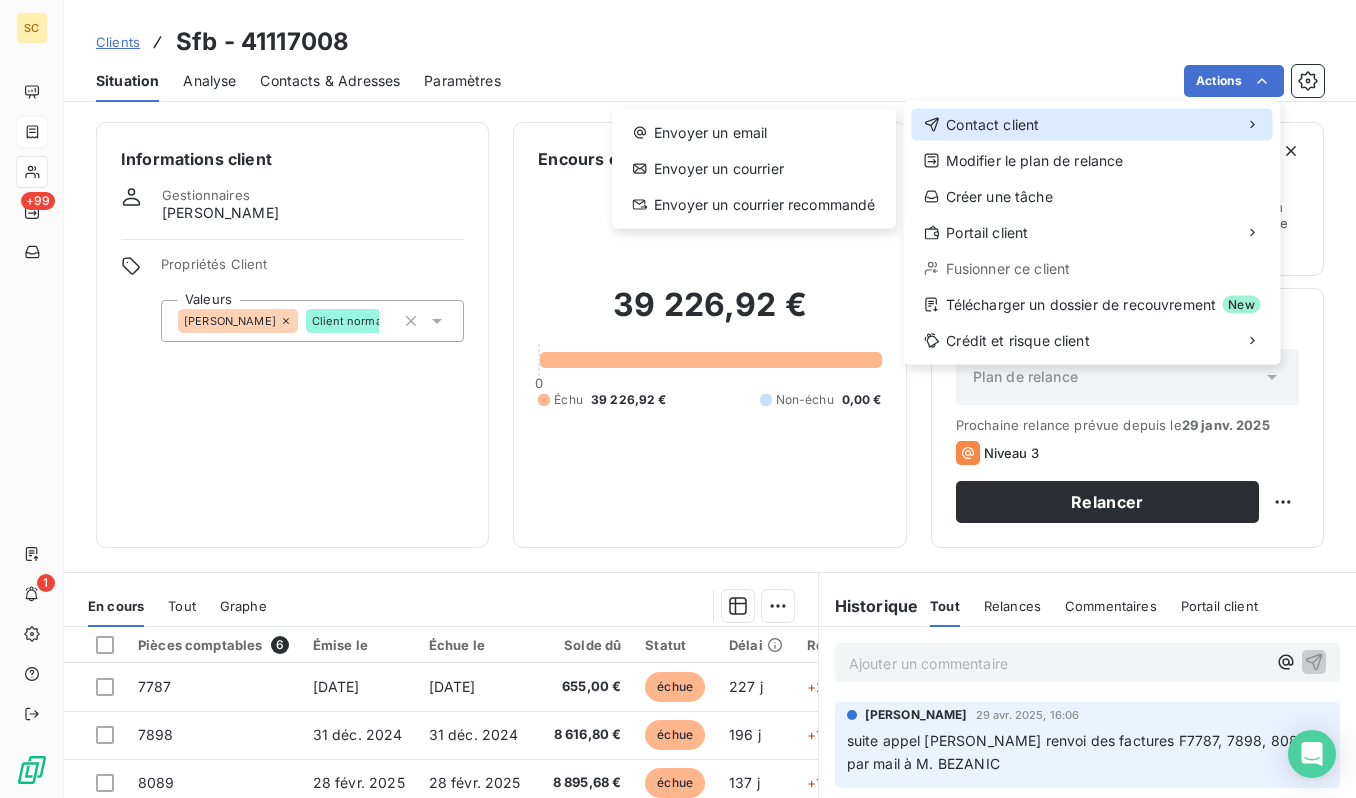 drag, startPoint x: 1150, startPoint y: 118, endPoint x: 1026, endPoint y: 110, distance: 124.2578 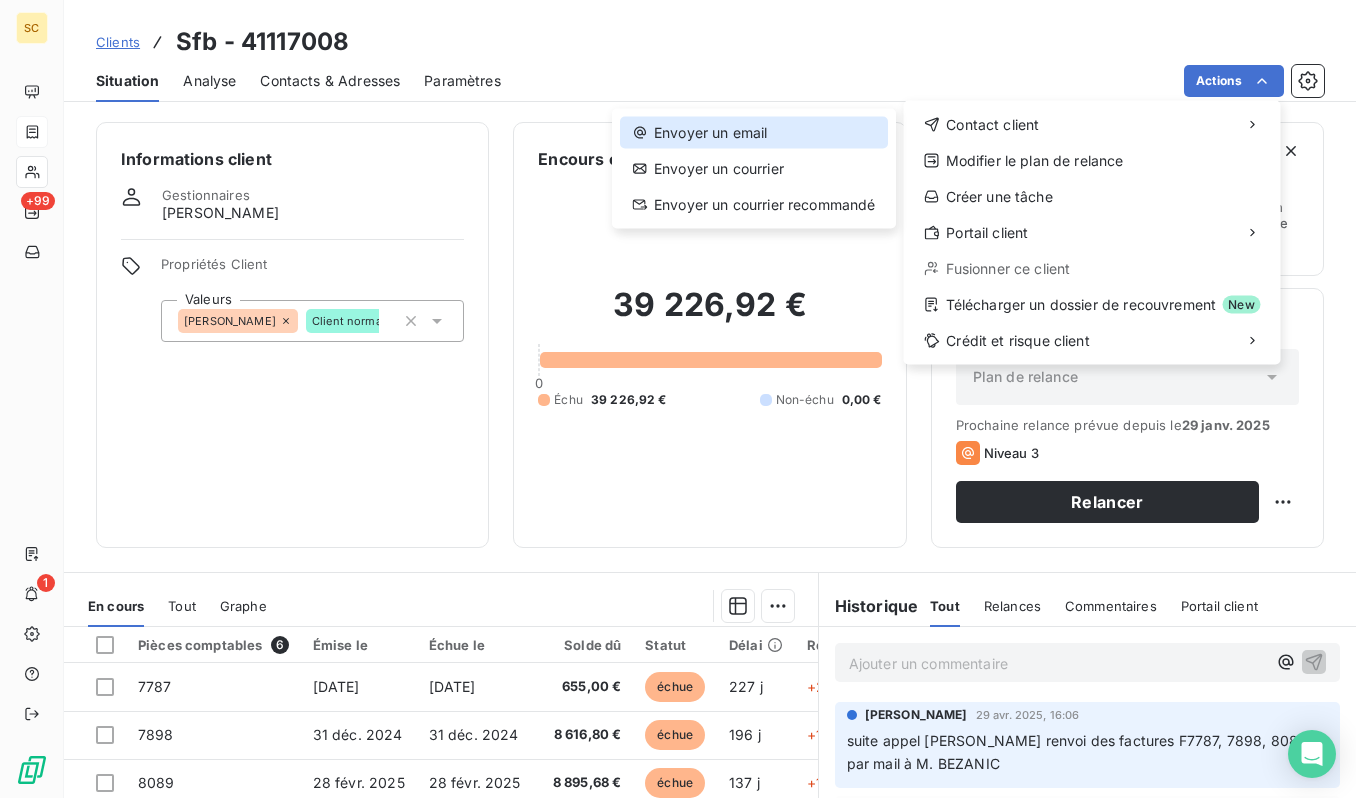 click on "Envoyer un email" at bounding box center (754, 133) 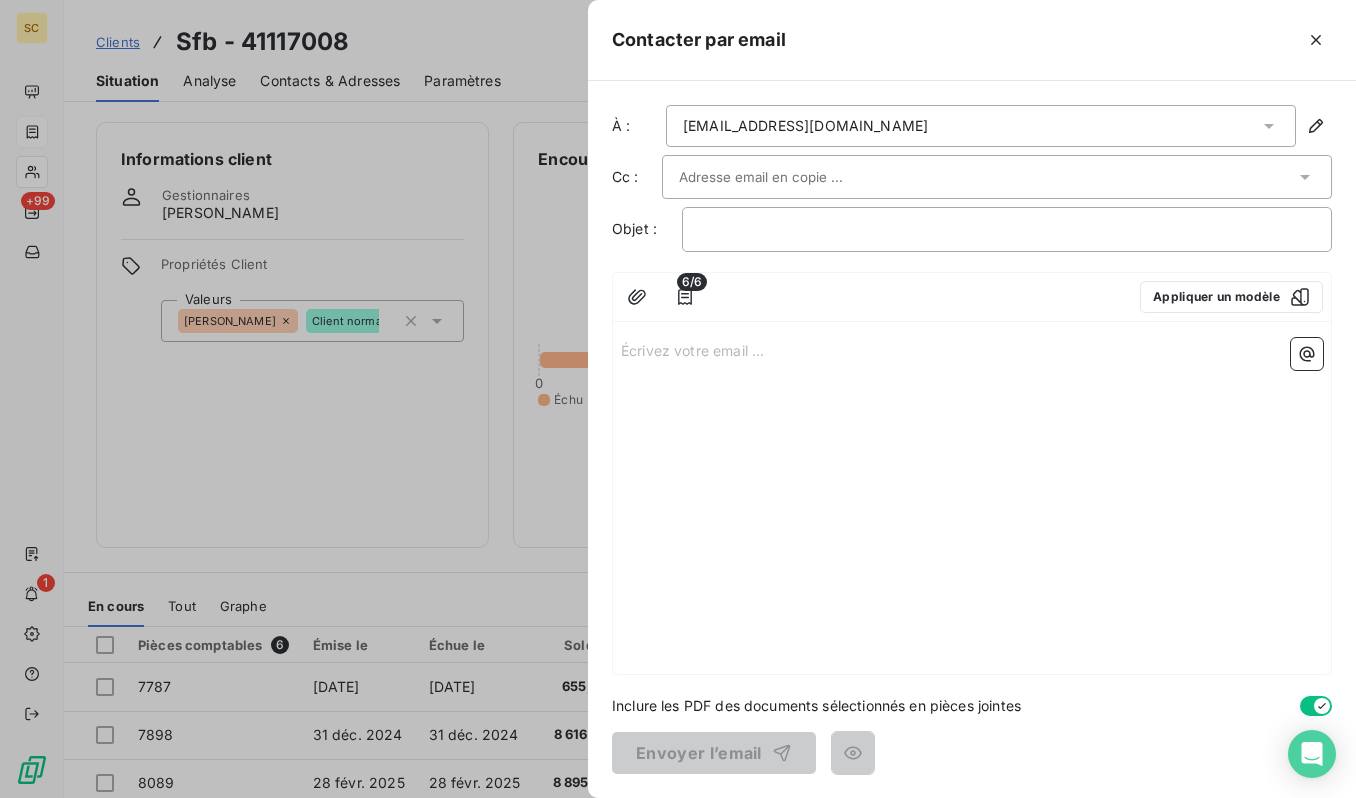 click on "﻿" at bounding box center [1007, 229] 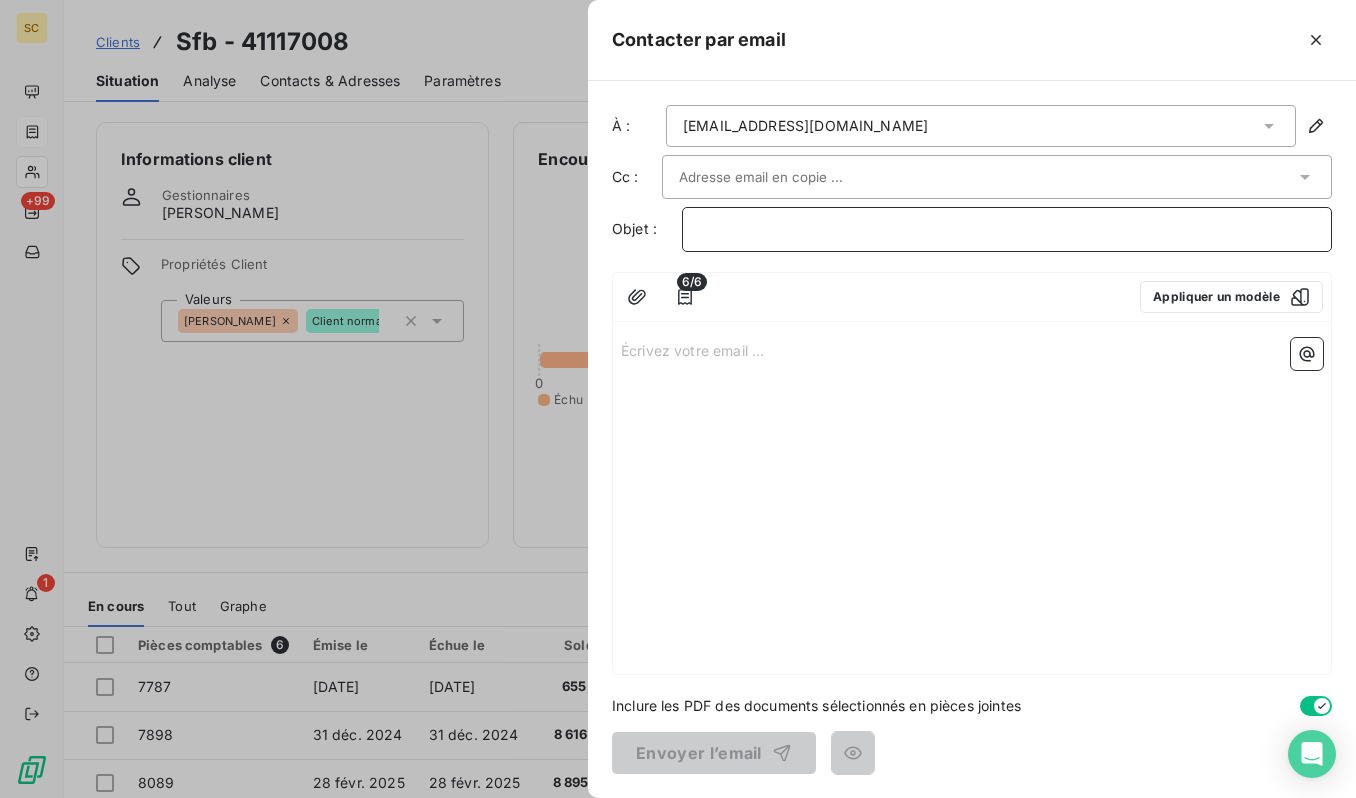 click on "﻿" at bounding box center [1007, 229] 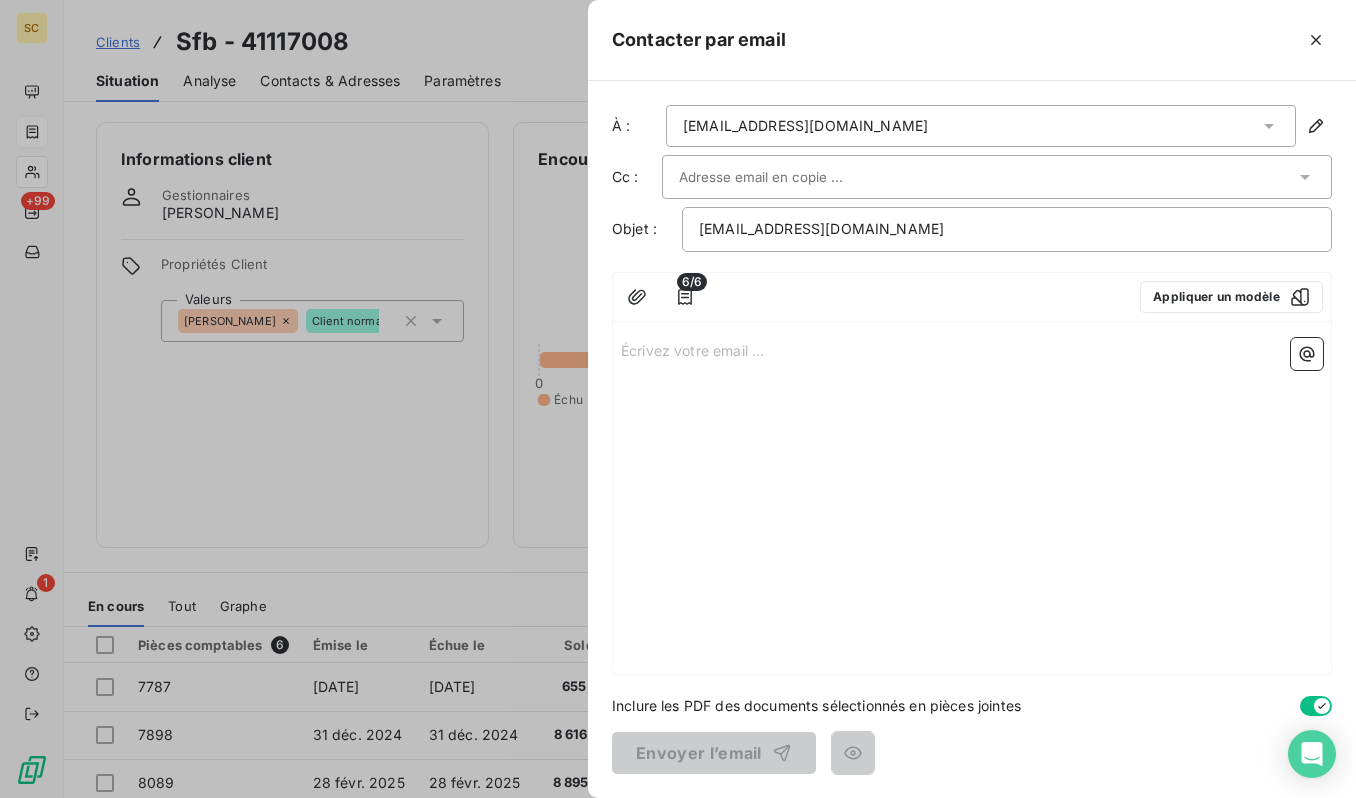 click at bounding box center [987, 177] 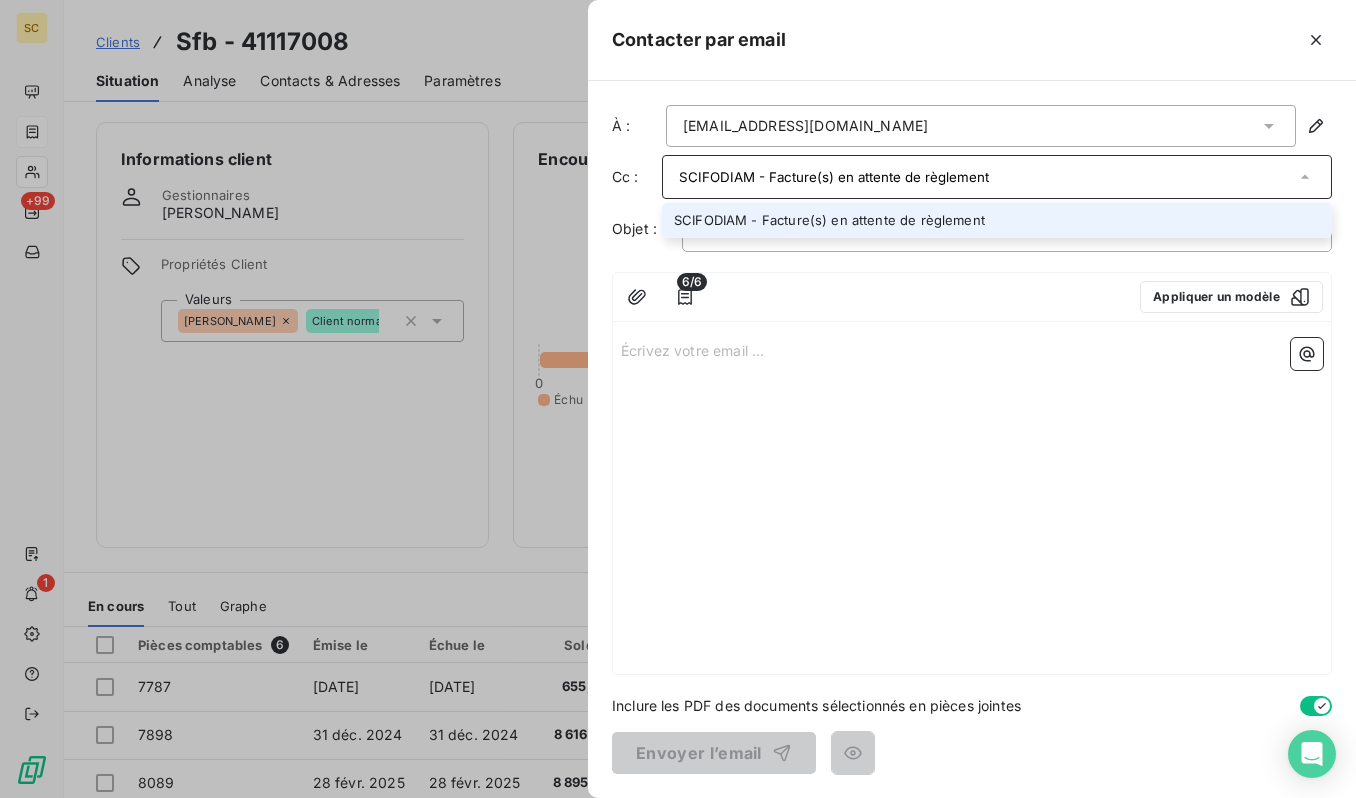 type on "SCIFODIAM - Facture(s) en attente de règlement" 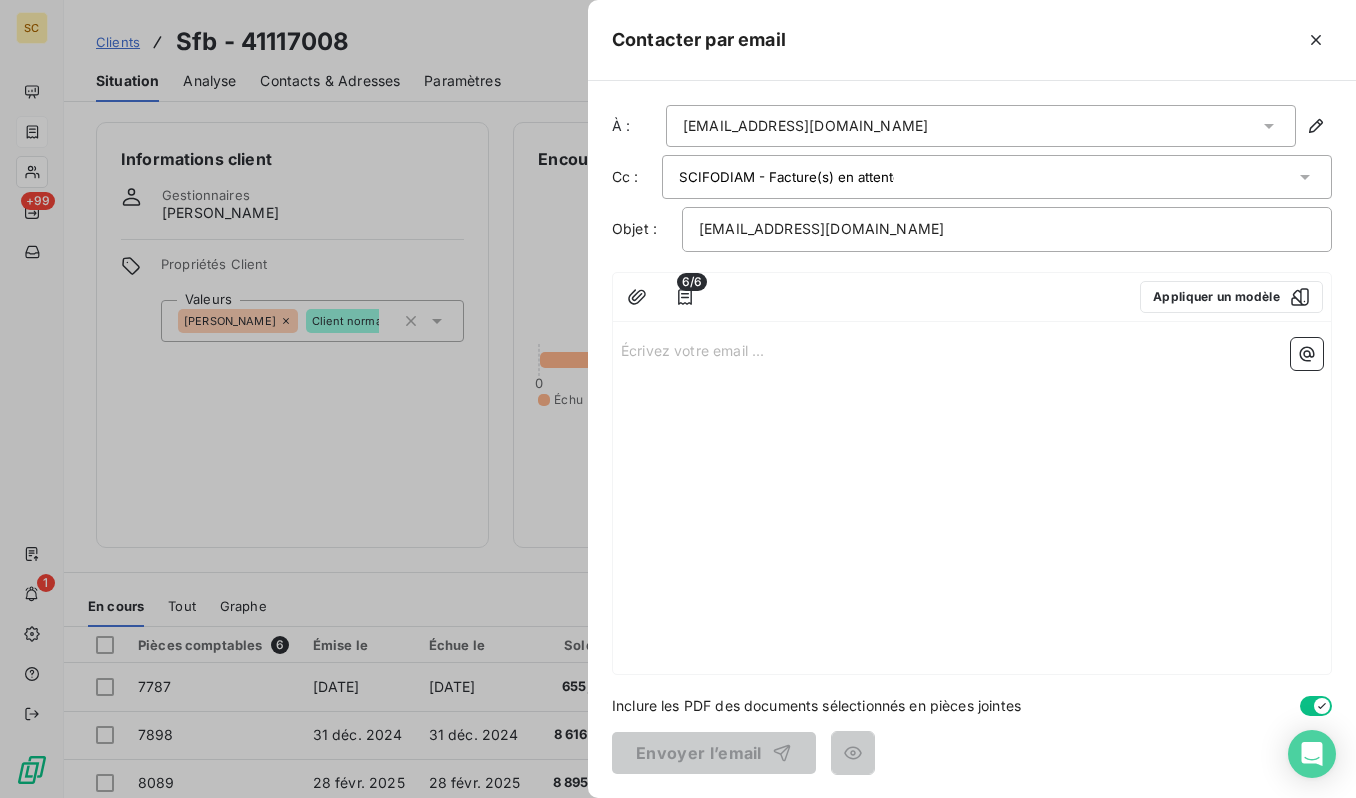 drag, startPoint x: 734, startPoint y: 323, endPoint x: 727, endPoint y: 331, distance: 10.630146 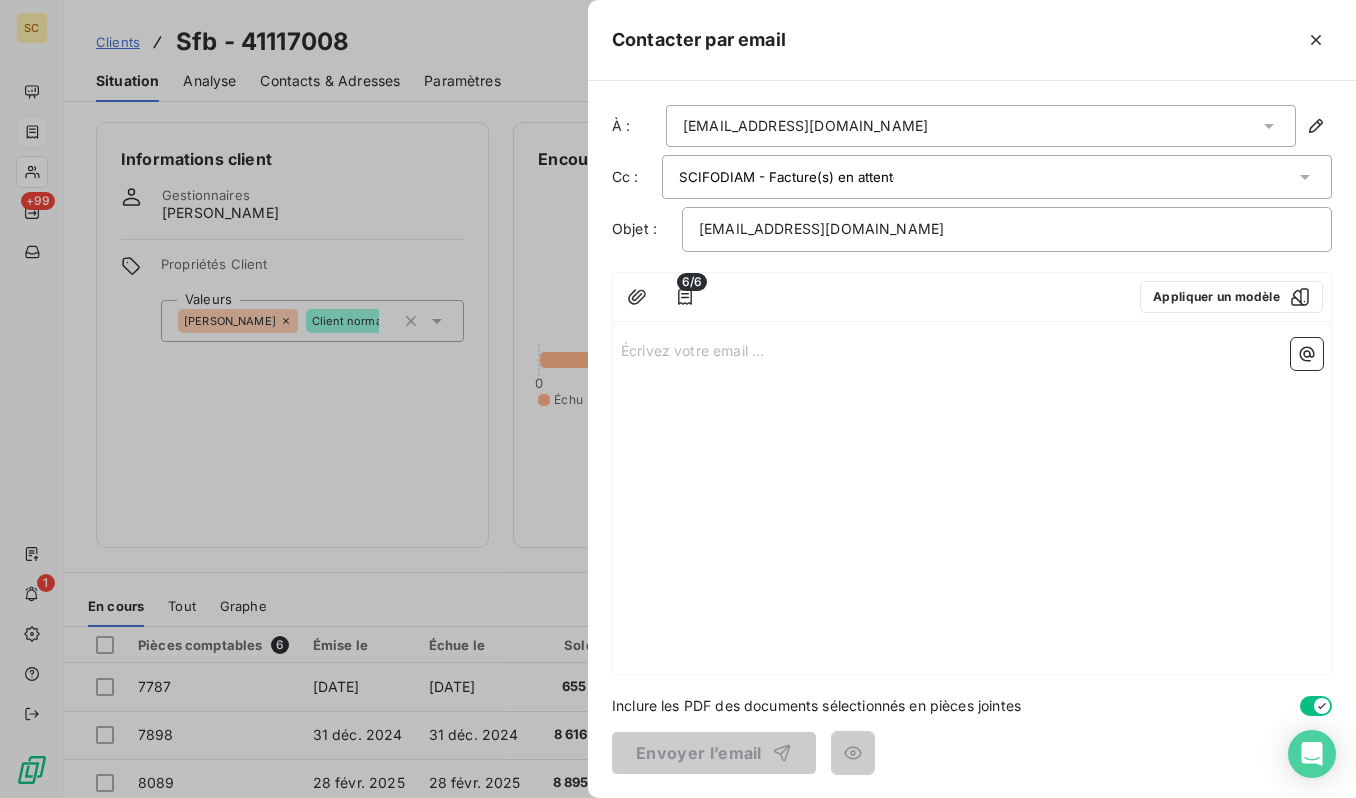 click on "Écrivez votre email ... ﻿" at bounding box center [972, 349] 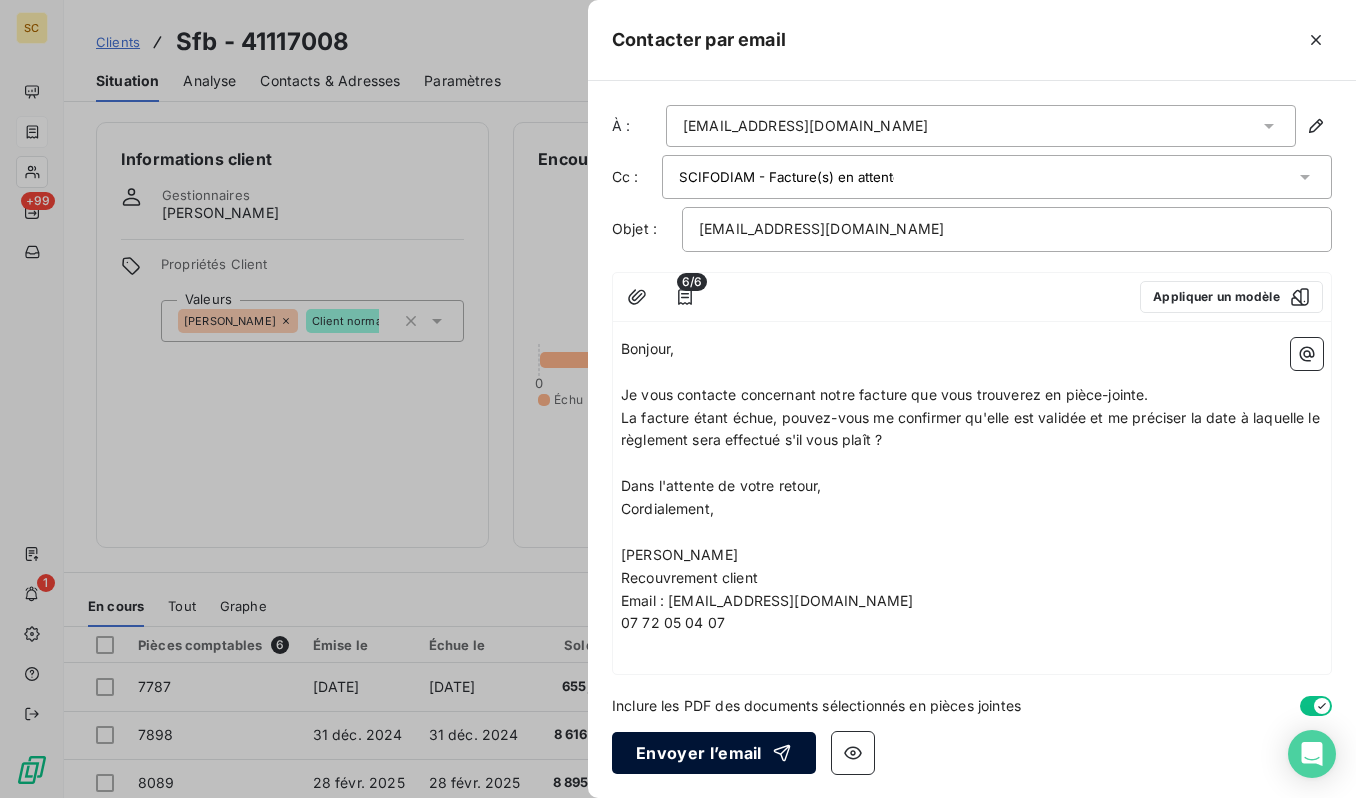 click on "Envoyer l’email" at bounding box center (714, 753) 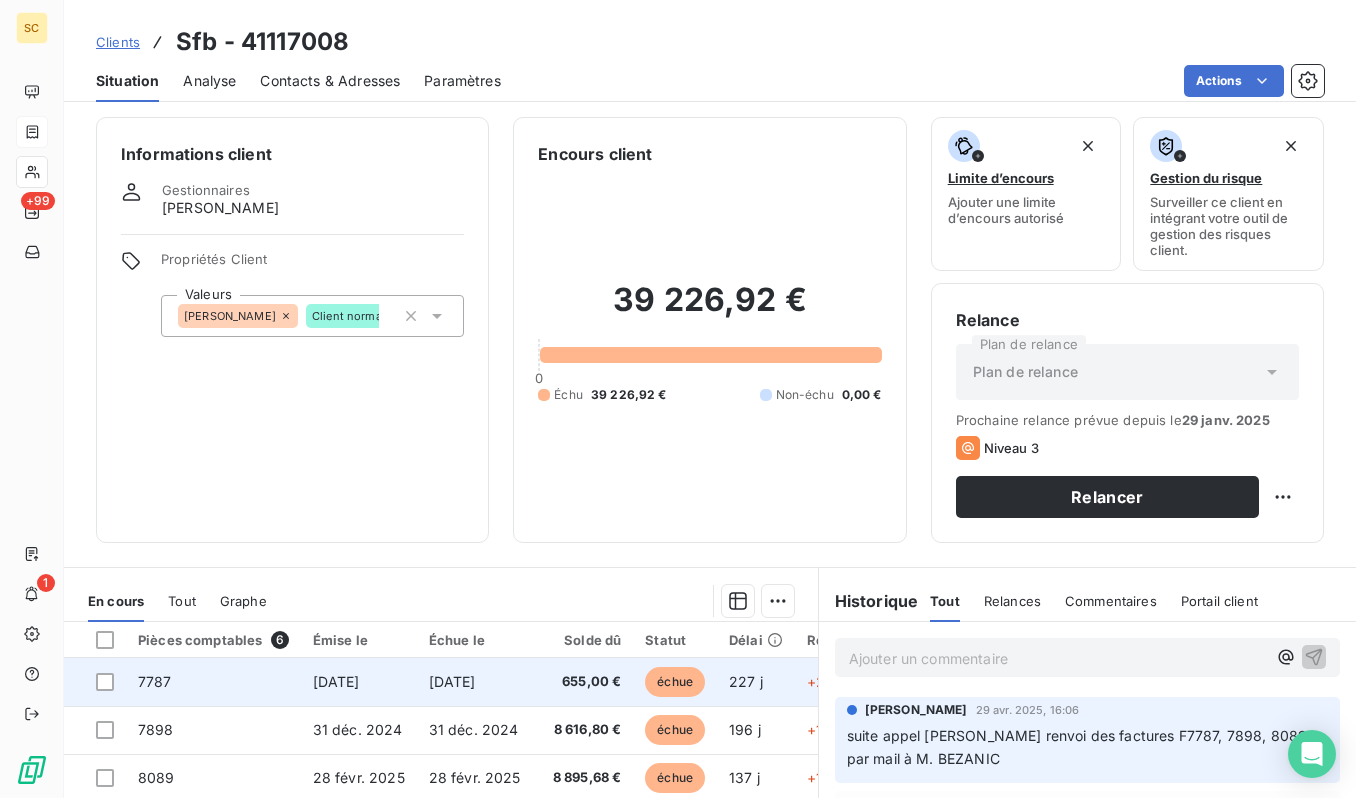 scroll, scrollTop: 0, scrollLeft: 0, axis: both 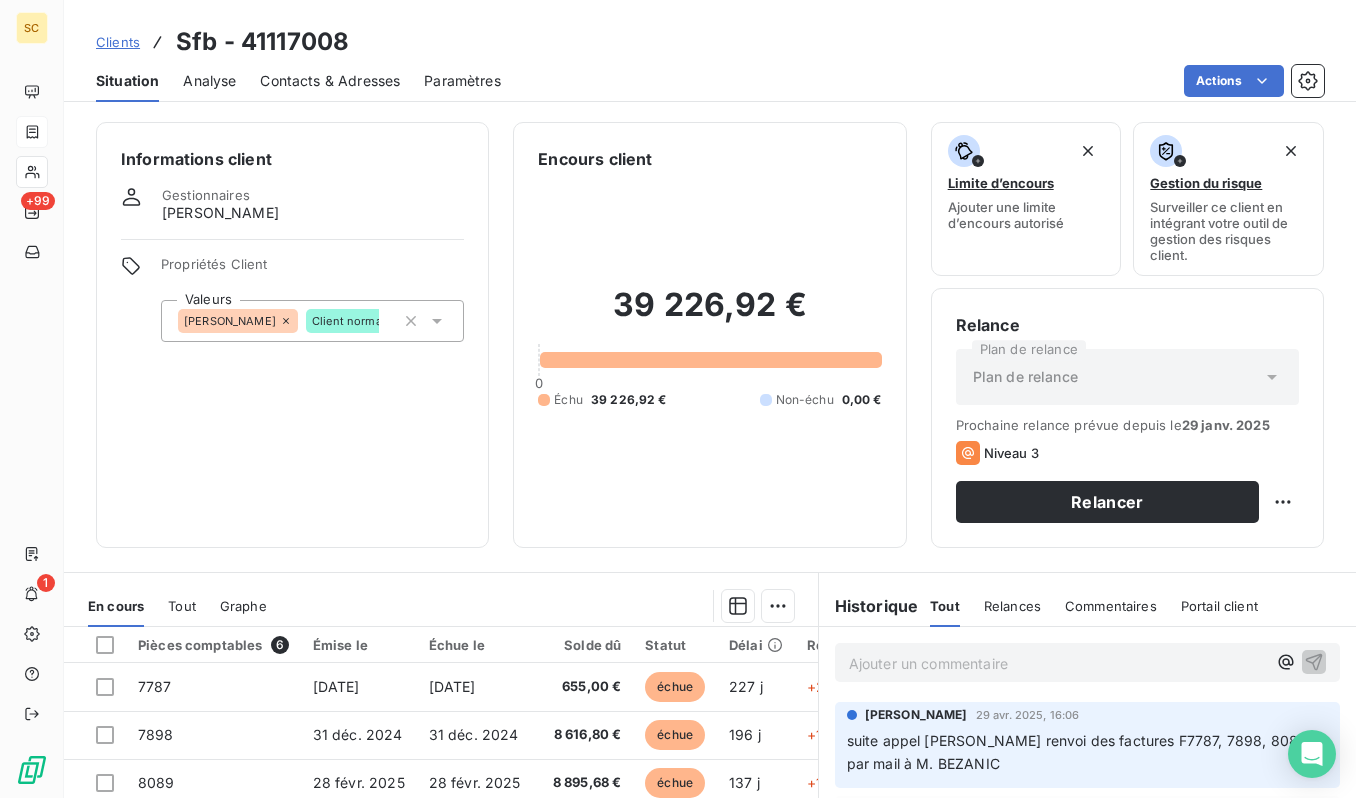 click on "Clients" at bounding box center [118, 42] 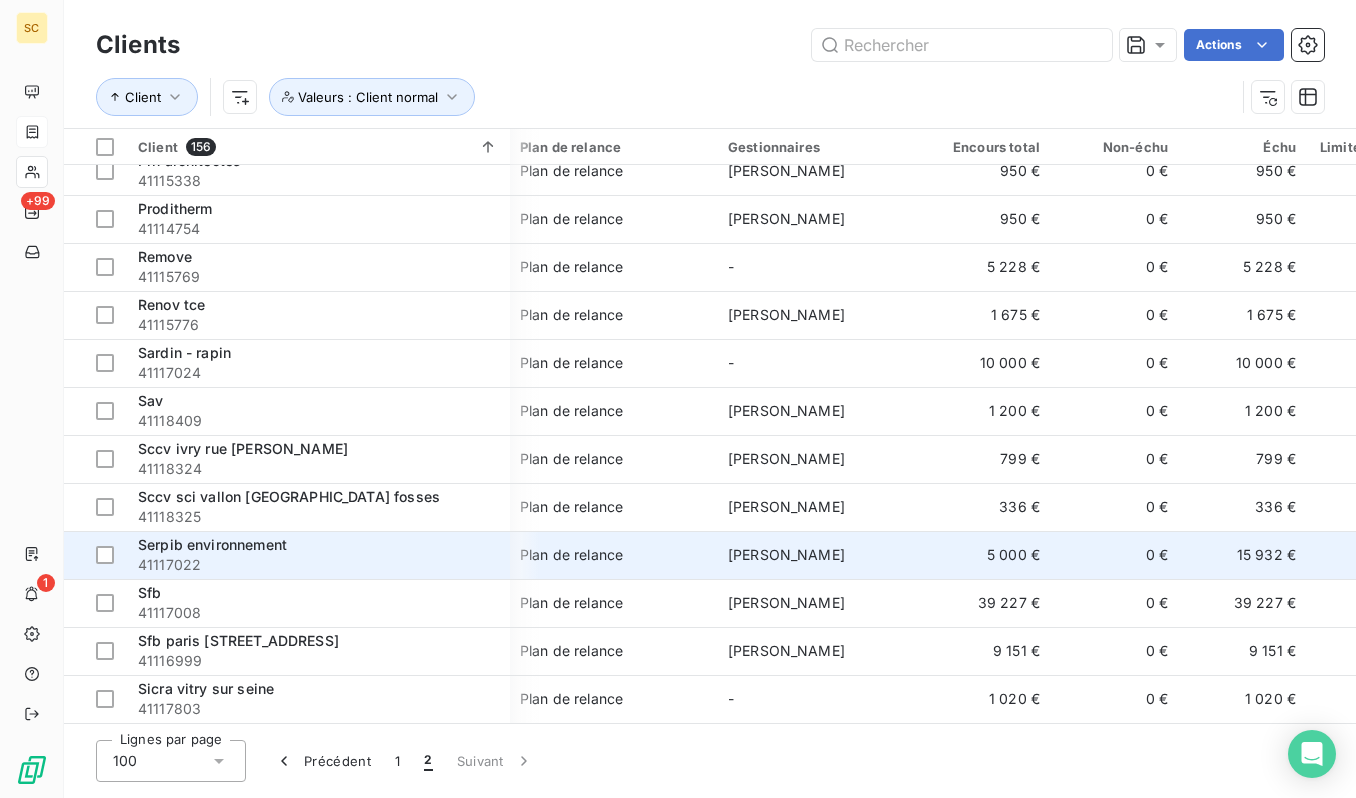 scroll, scrollTop: 1220, scrollLeft: 1, axis: both 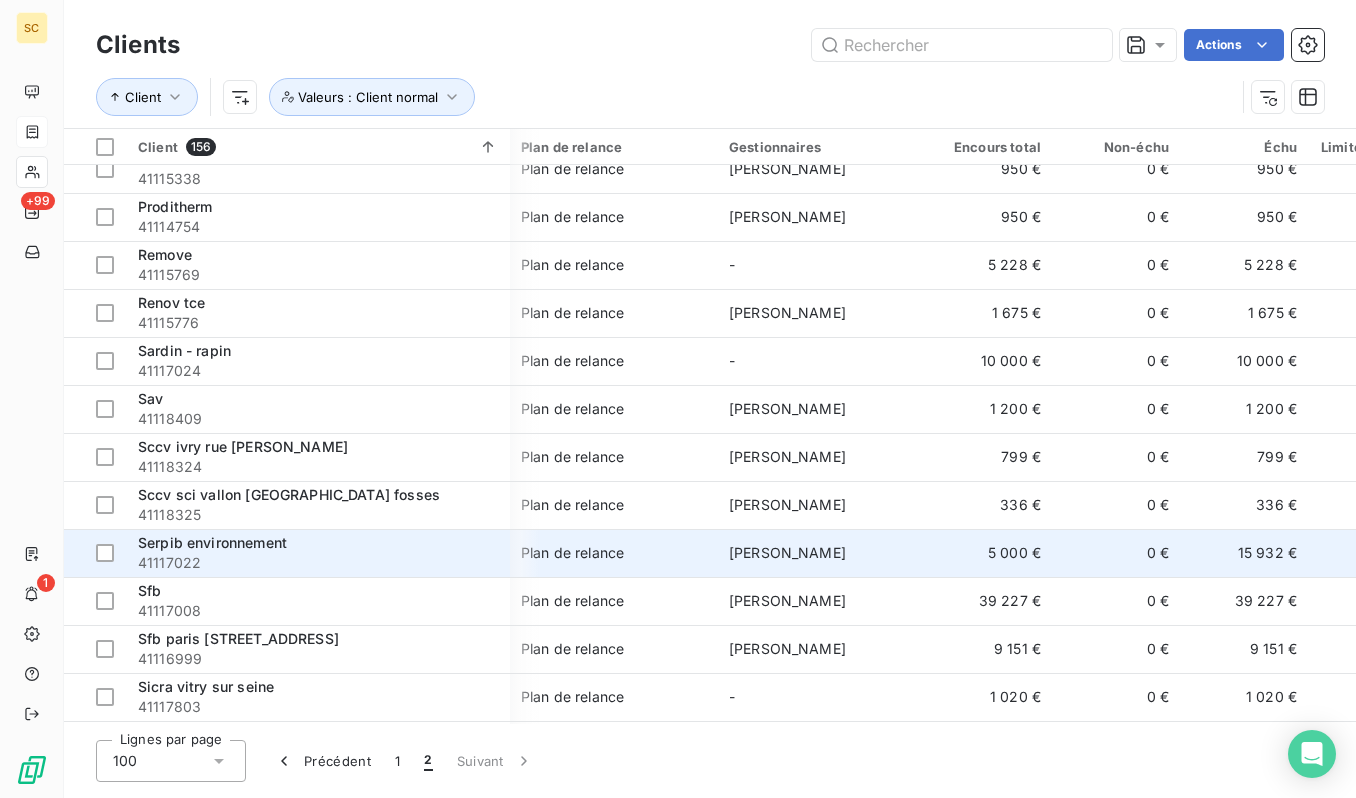 click on "41117022" at bounding box center [318, 563] 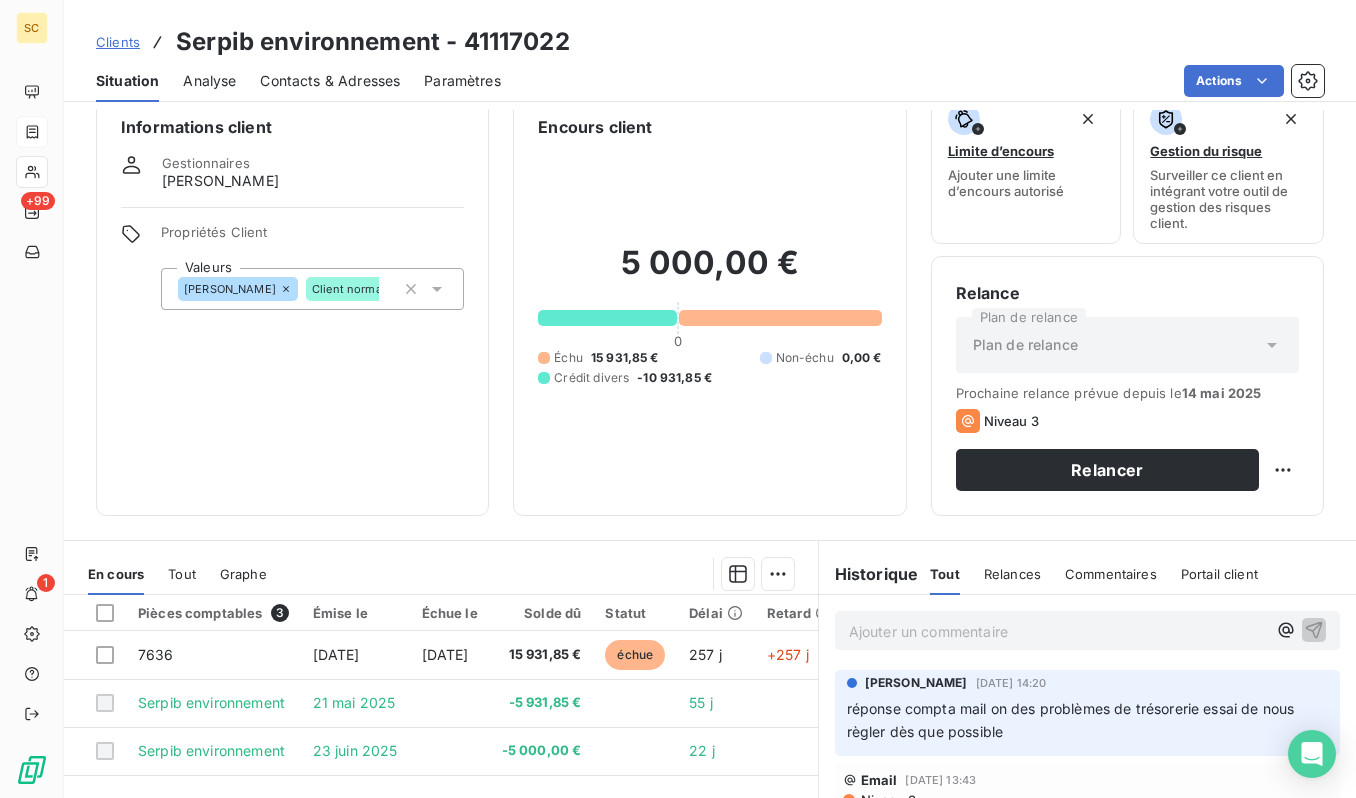 scroll, scrollTop: 0, scrollLeft: 0, axis: both 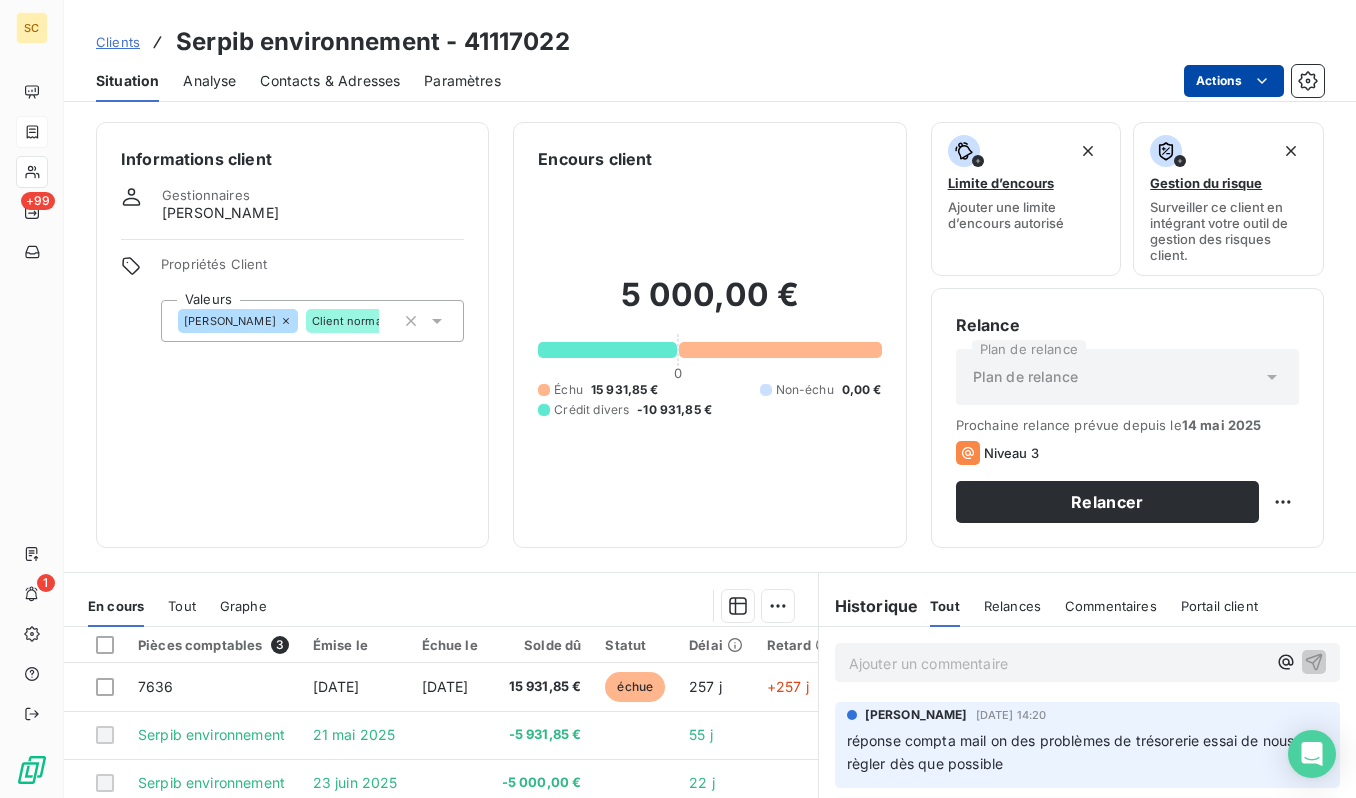 click on "SC +99 1 Clients Serpib environnement - 41117022 Situation Analyse Contacts & Adresses Paramètres Actions Informations client Gestionnaires [PERSON_NAME] Propriétés Client Valeurs [PERSON_NAME] Client normal Encours client   5 000,00 € 0 Échu 15 931,85 € Non-échu 0,00 €   Crédit divers -10 931,85 €   Limite d’encours Ajouter une limite d’encours autorisé Gestion du risque Surveiller ce client en intégrant votre outil de gestion des risques client. Relance Plan de relance Plan de relance Prochaine relance prévue depuis le  [DATE] Niveau 3 Relancer En cours Tout Graphe Pièces comptables 3 Émise le Échue le Solde dû Statut Délai   Retard   Tag relance   7636 [DATE] [DATE] 15 931,85 € échue 257 j +257 j Serpib environnement [DATE] -5 931,85 € 55 j Serpib environnement [DATE] -5 000,00 € 22 j Lignes par page 25 Précédent 1 Suivant Historique Tout Relances Commentaires Portail client Tout Relances Commentaires Portail client ﻿  :" at bounding box center [678, 399] 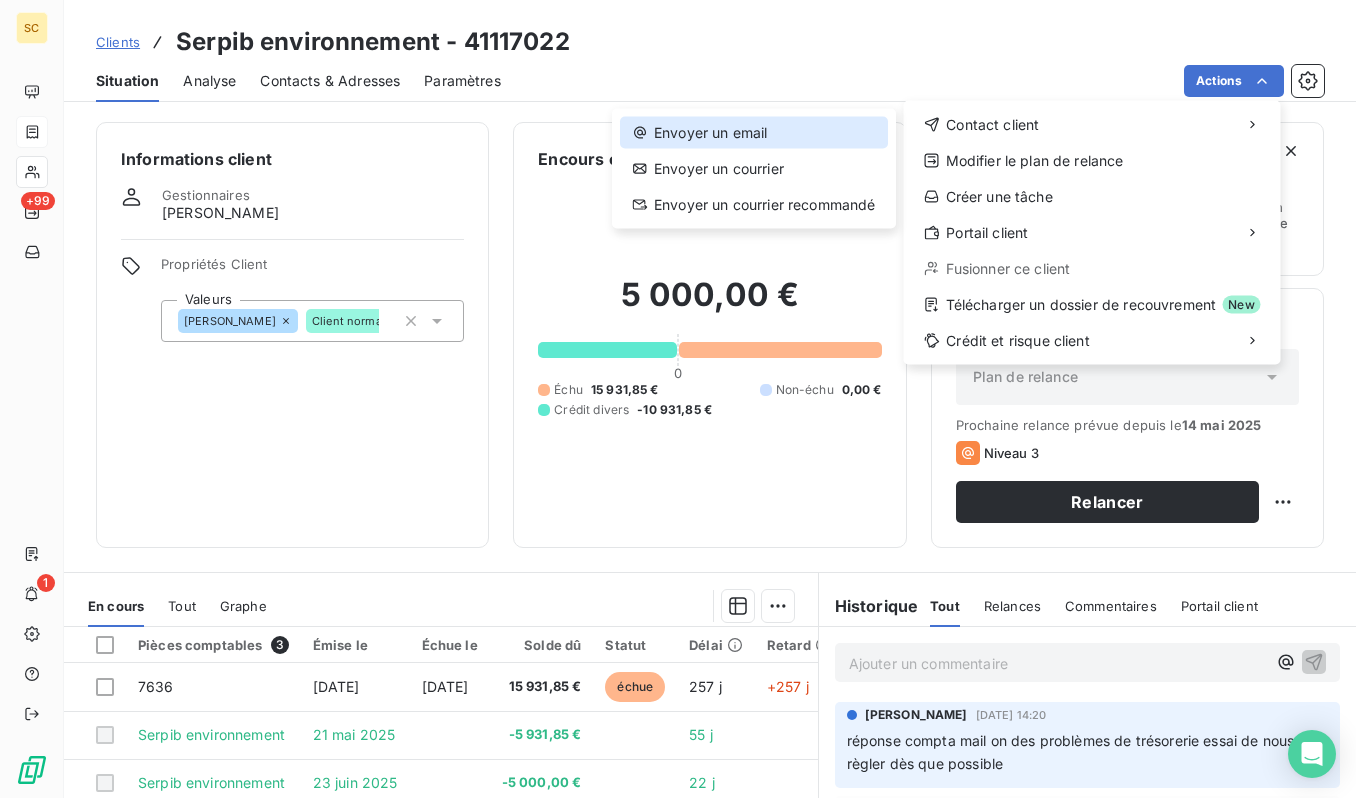 click on "Envoyer un email" at bounding box center [754, 133] 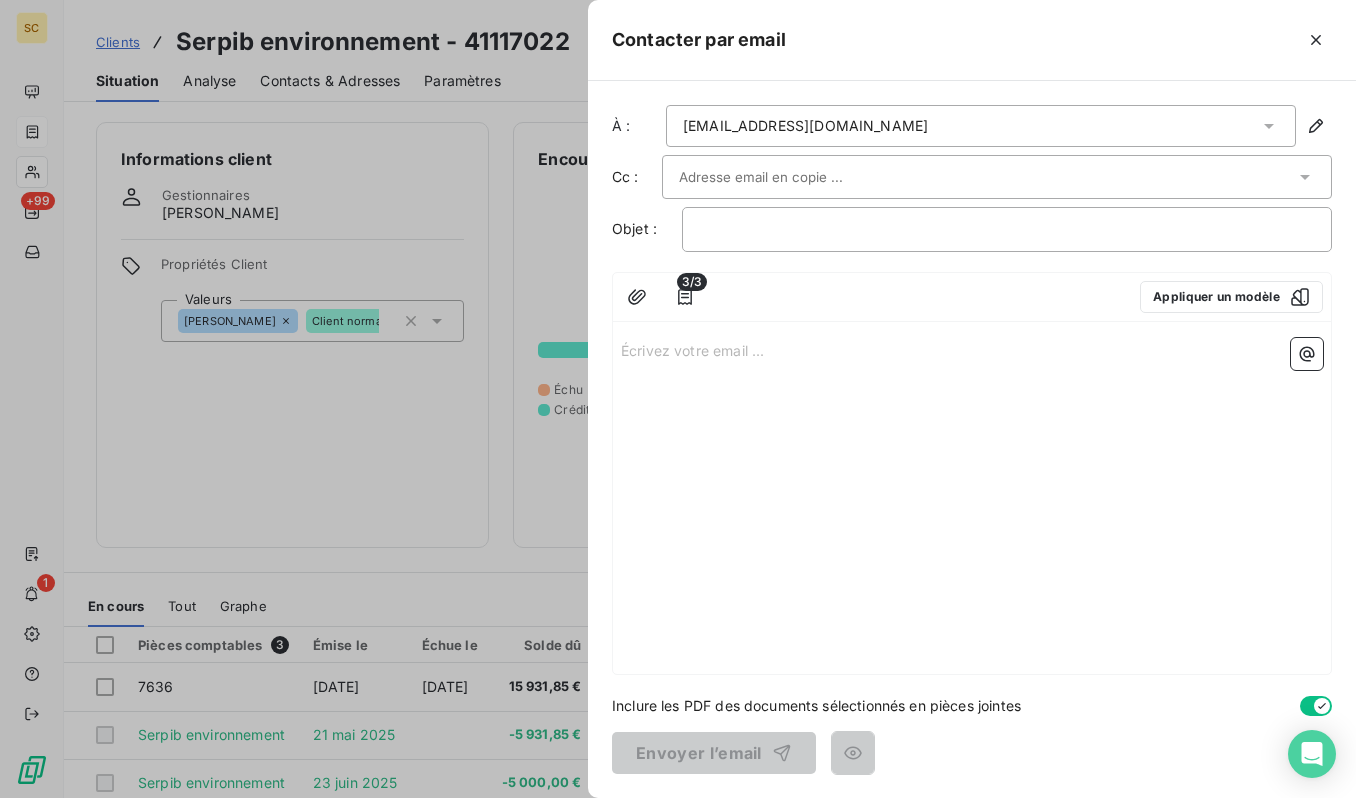 click on "3/3" at bounding box center [692, 282] 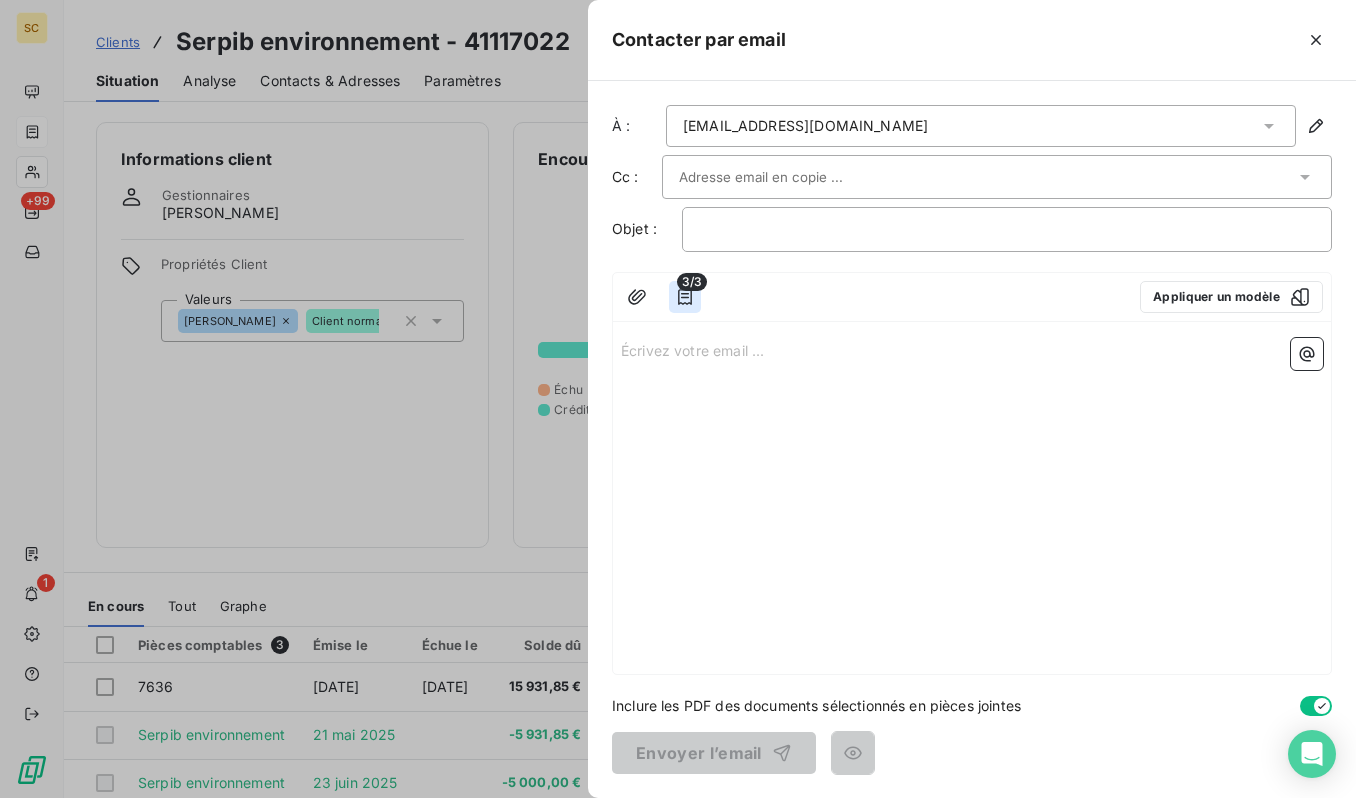 click 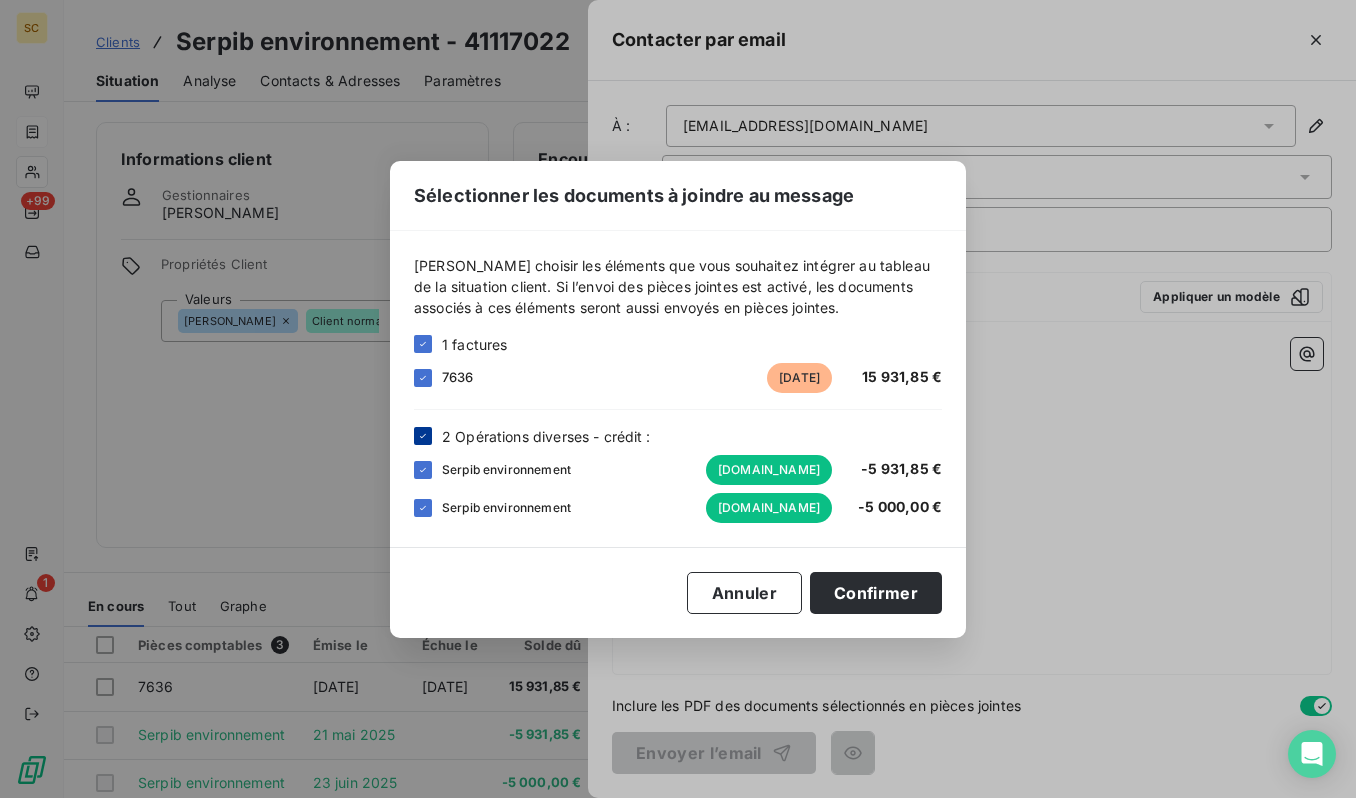 click at bounding box center (423, 436) 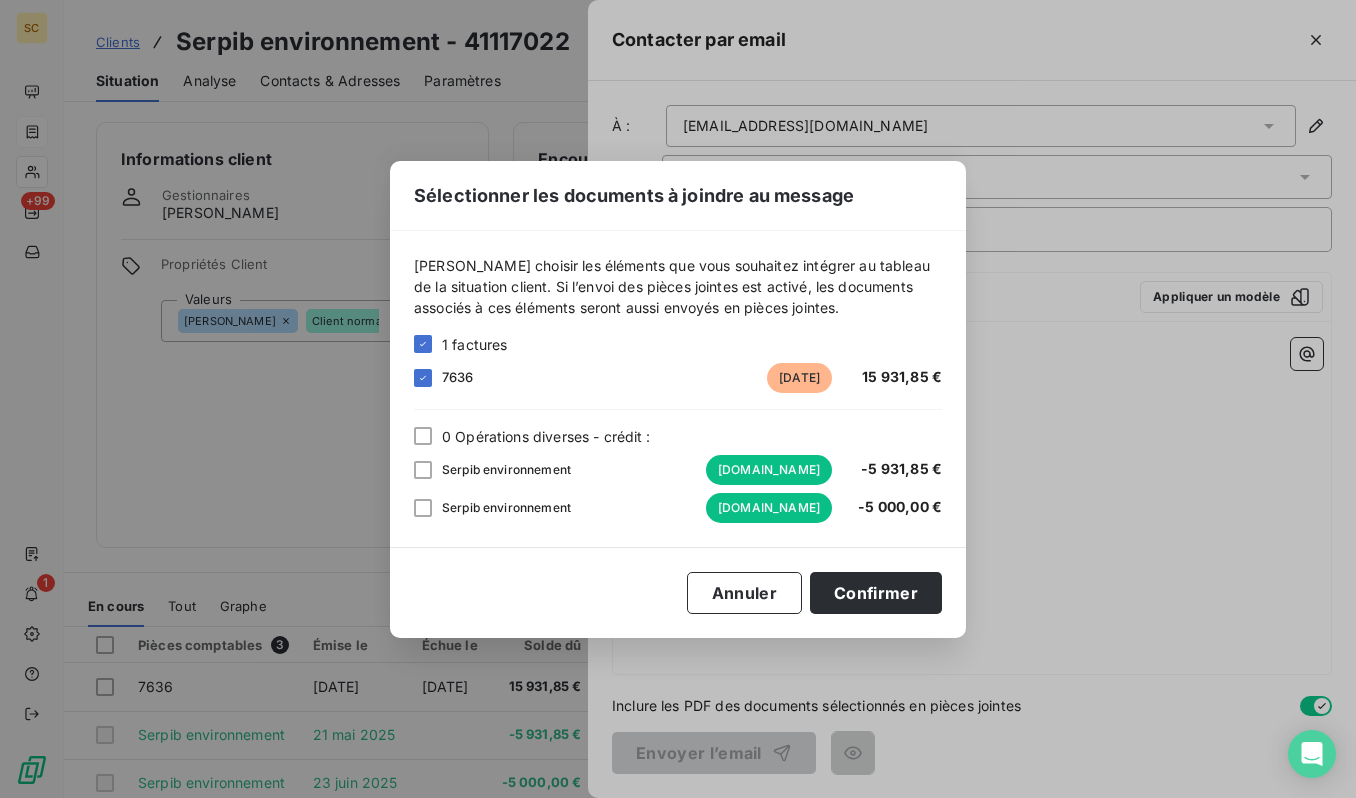 drag, startPoint x: 863, startPoint y: 602, endPoint x: 836, endPoint y: 529, distance: 77.83315 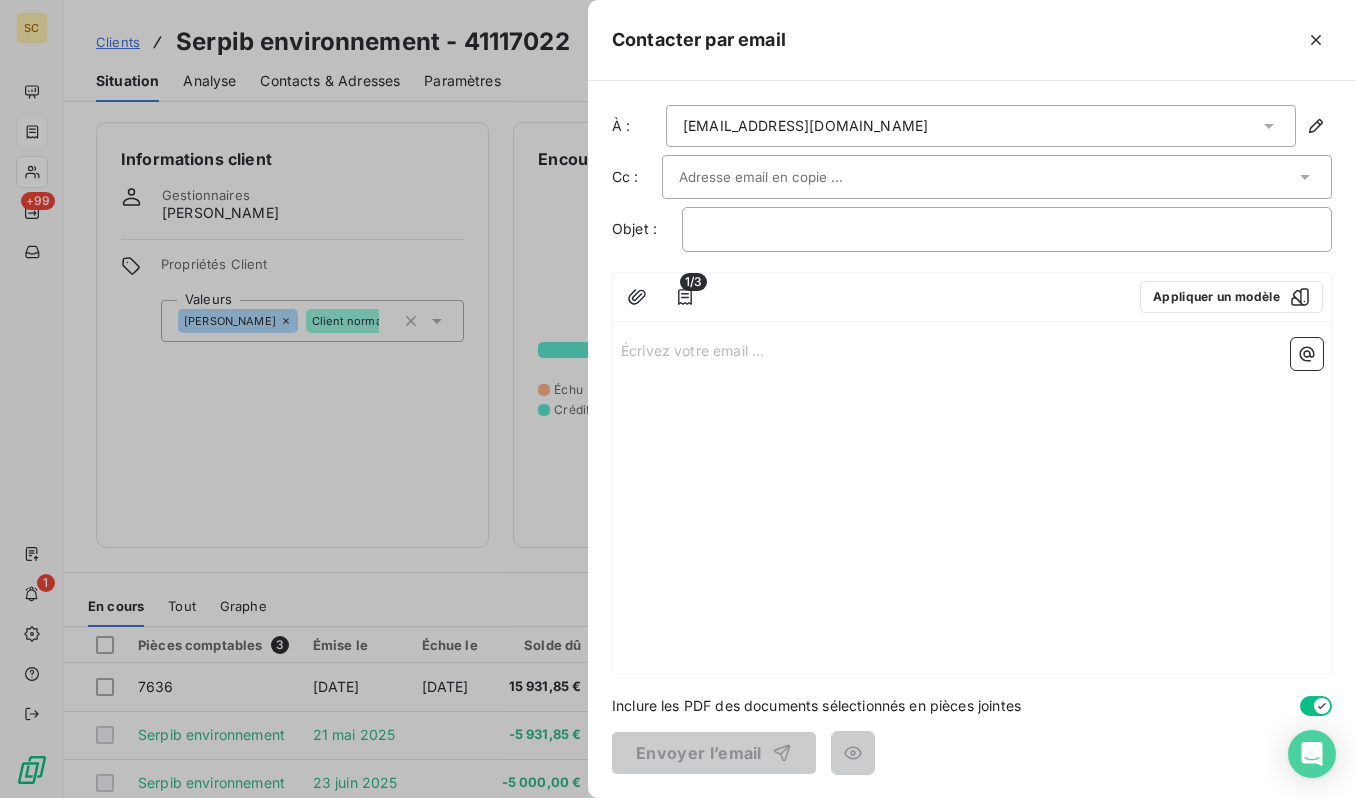 click on "Écrivez votre email ... ﻿" at bounding box center (972, 349) 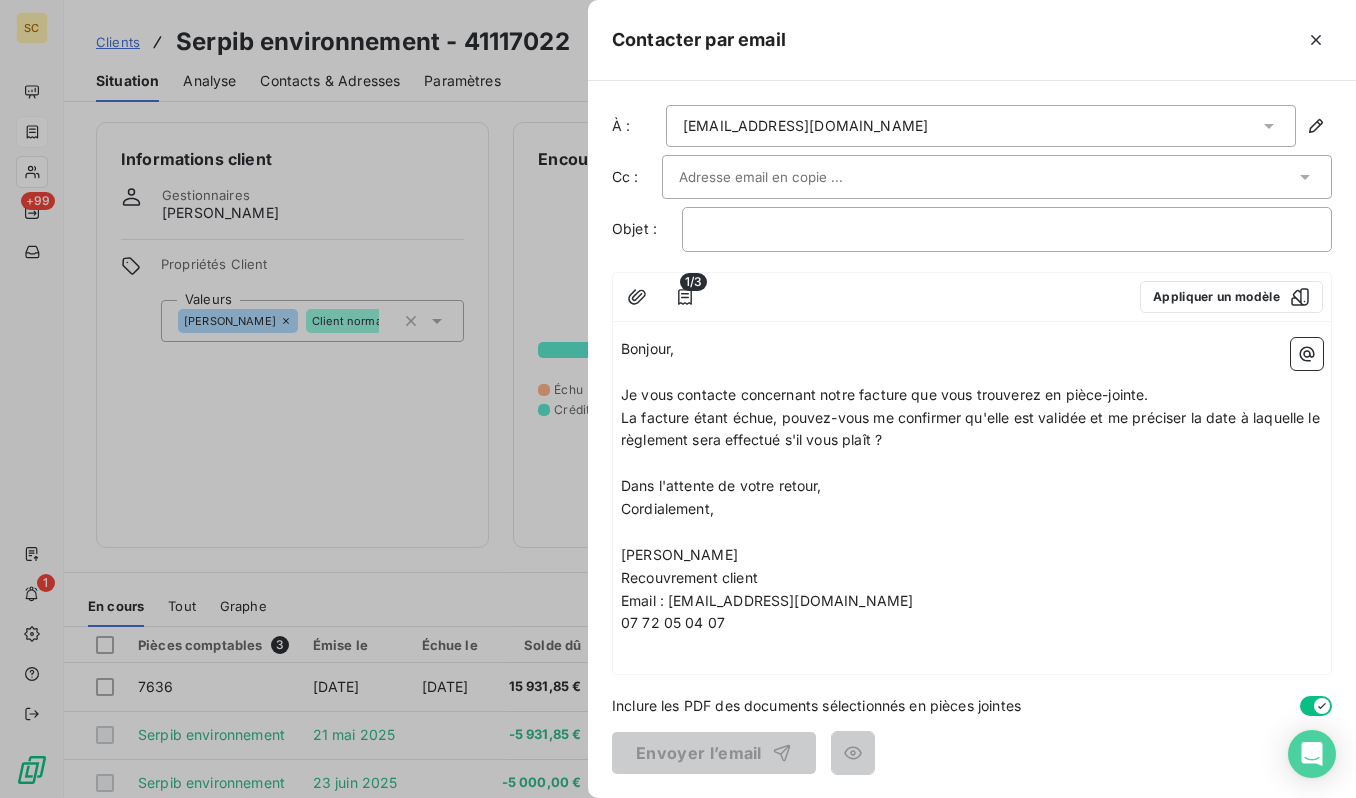 click at bounding box center (997, 177) 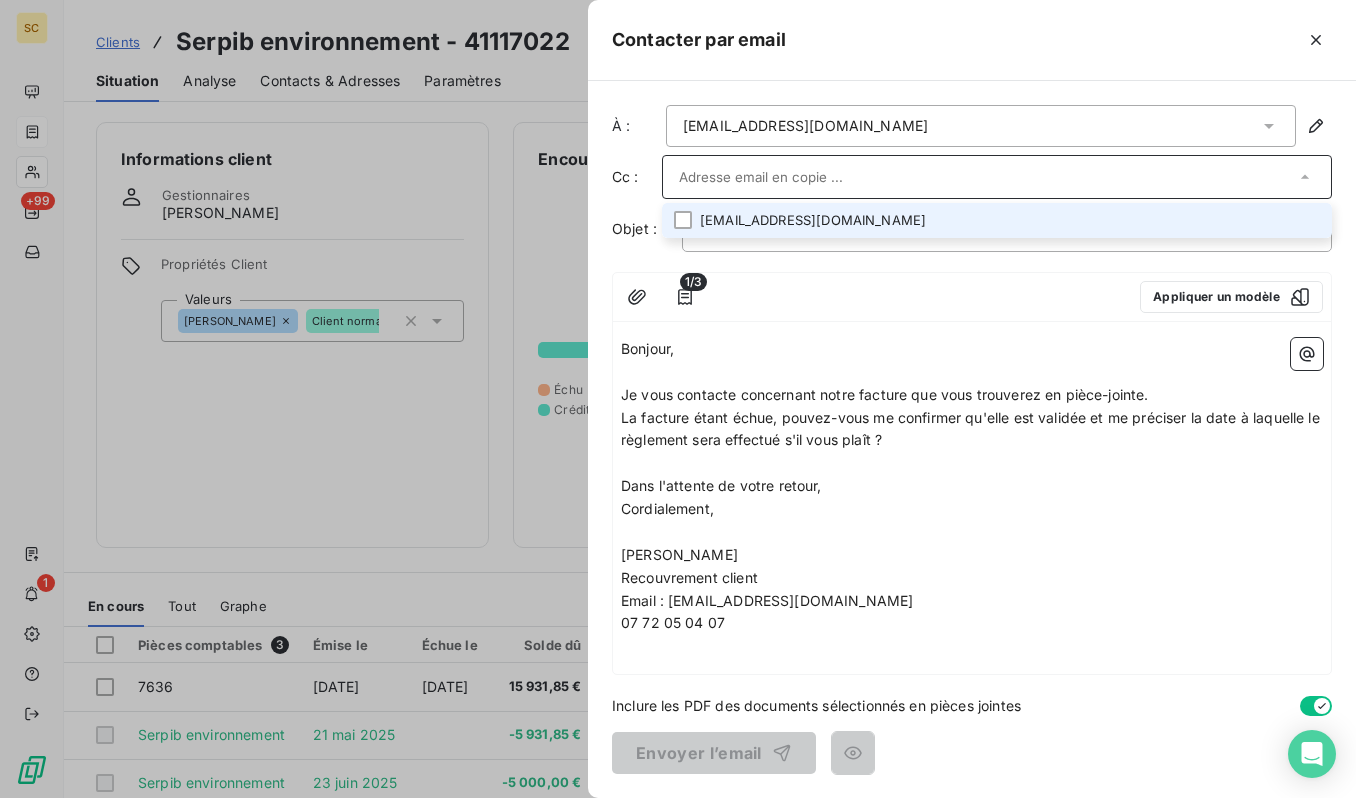 click at bounding box center (987, 177) 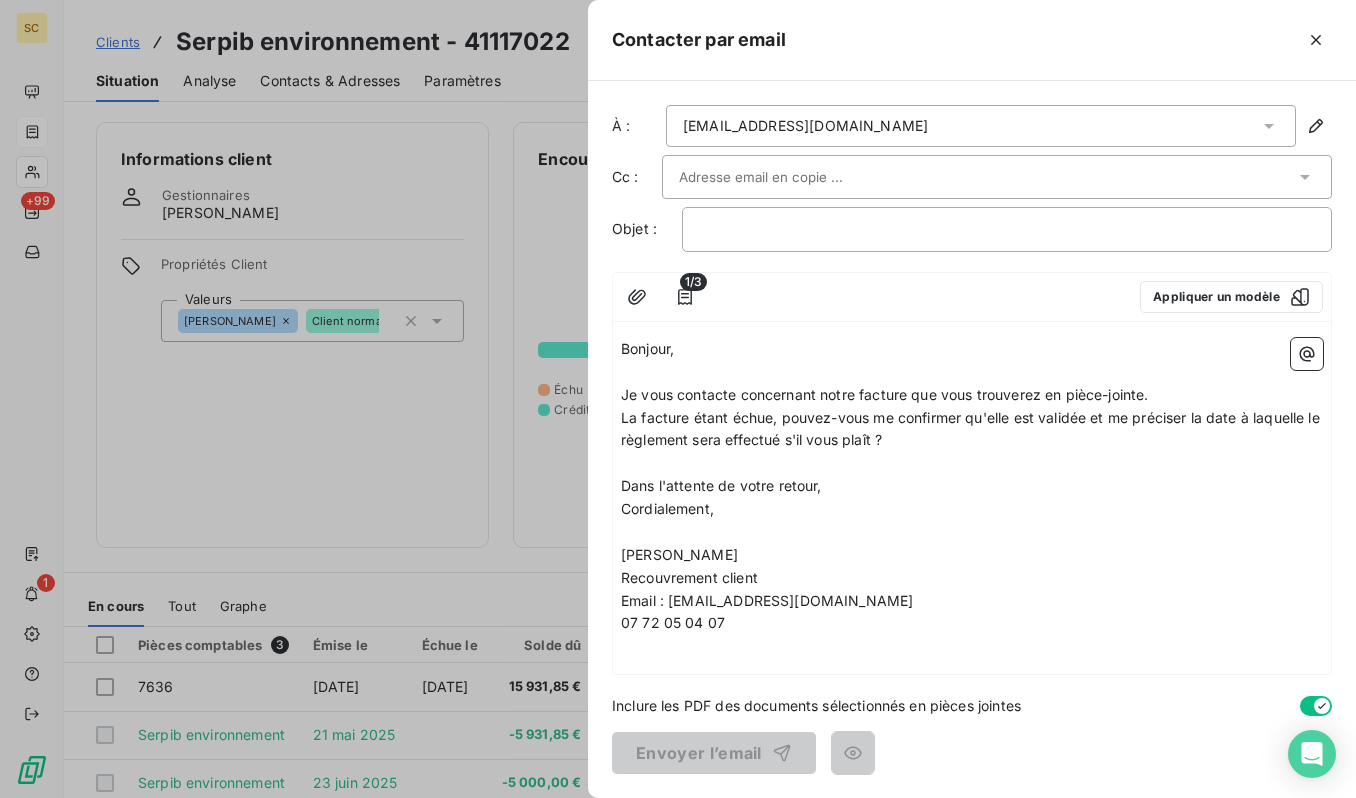 paste on "[EMAIL_ADDRESS][DOMAIN_NAME]" 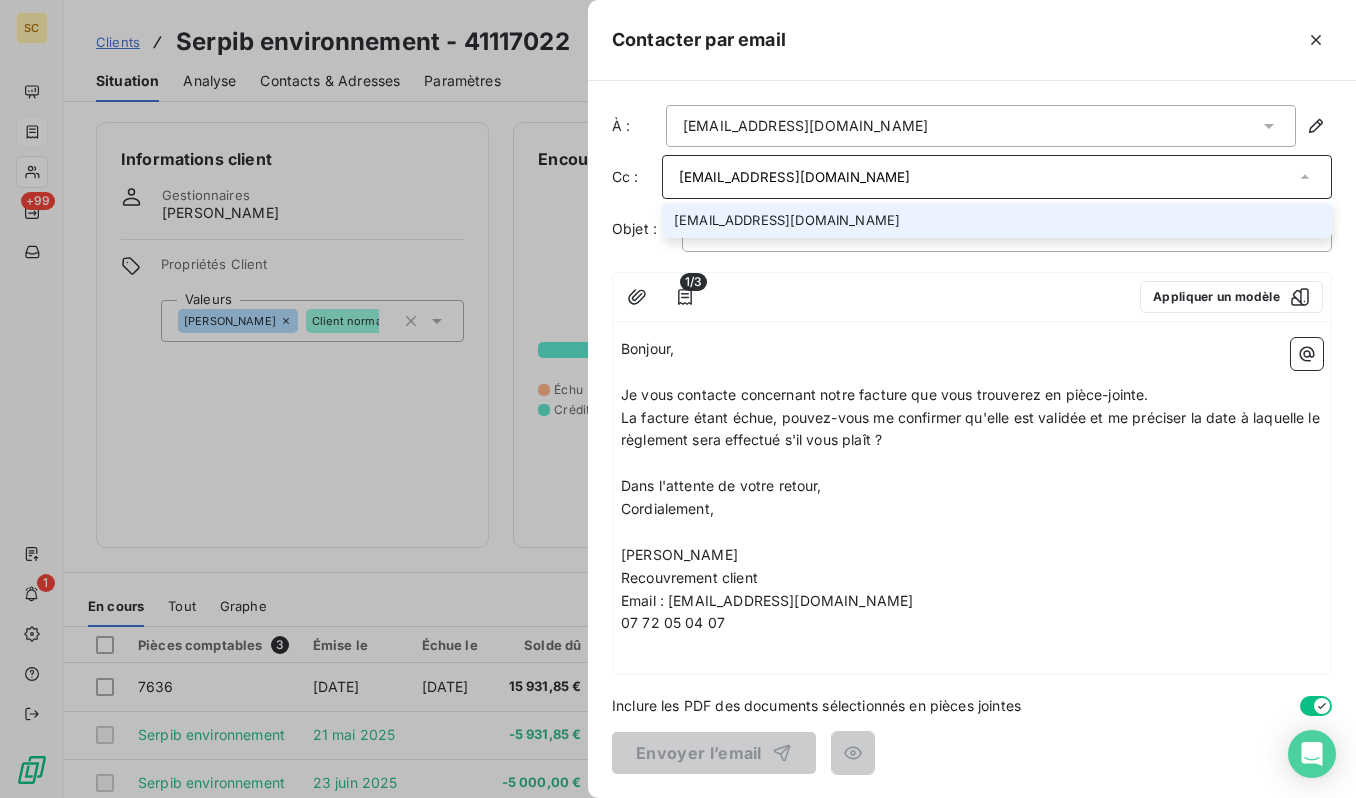 type on "[EMAIL_ADDRESS][DOMAIN_NAME]" 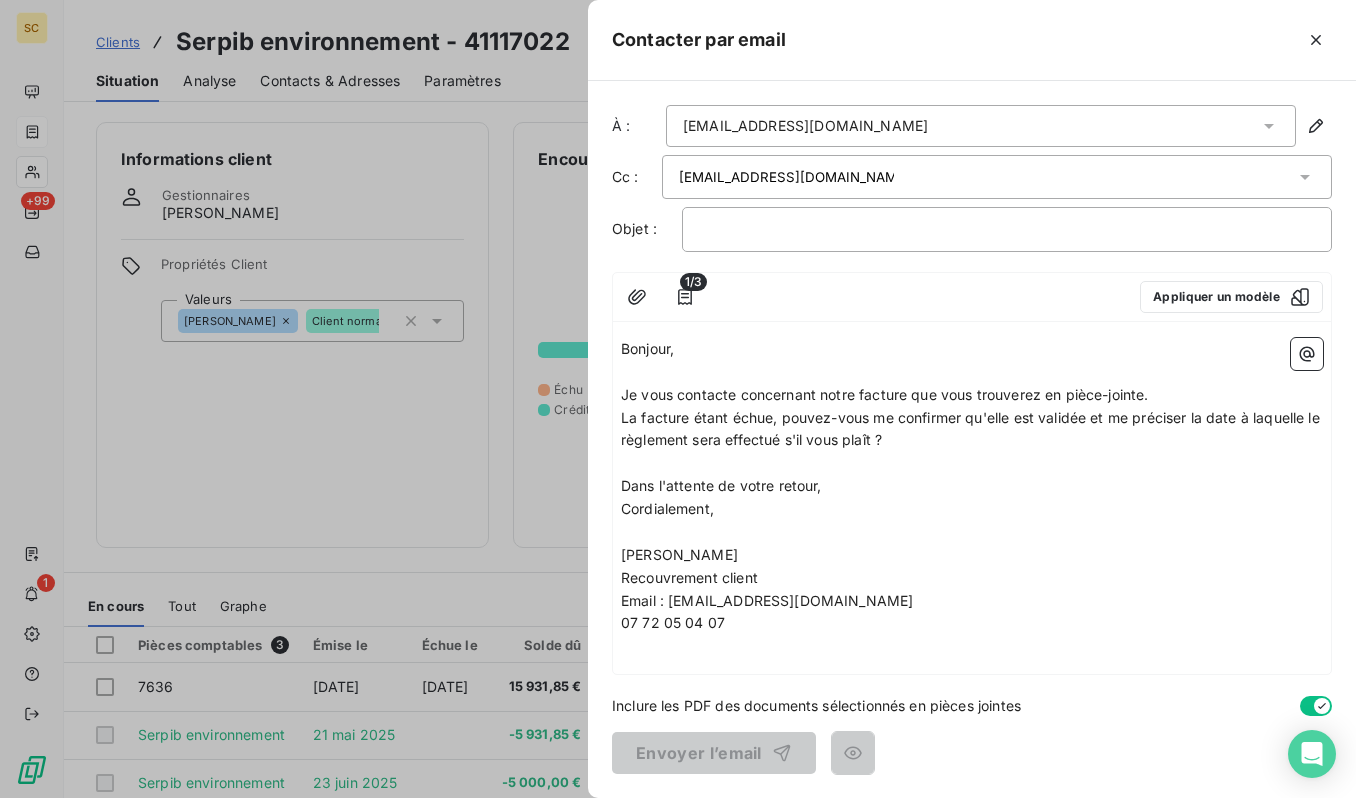 drag, startPoint x: 817, startPoint y: 361, endPoint x: 794, endPoint y: 275, distance: 89.02247 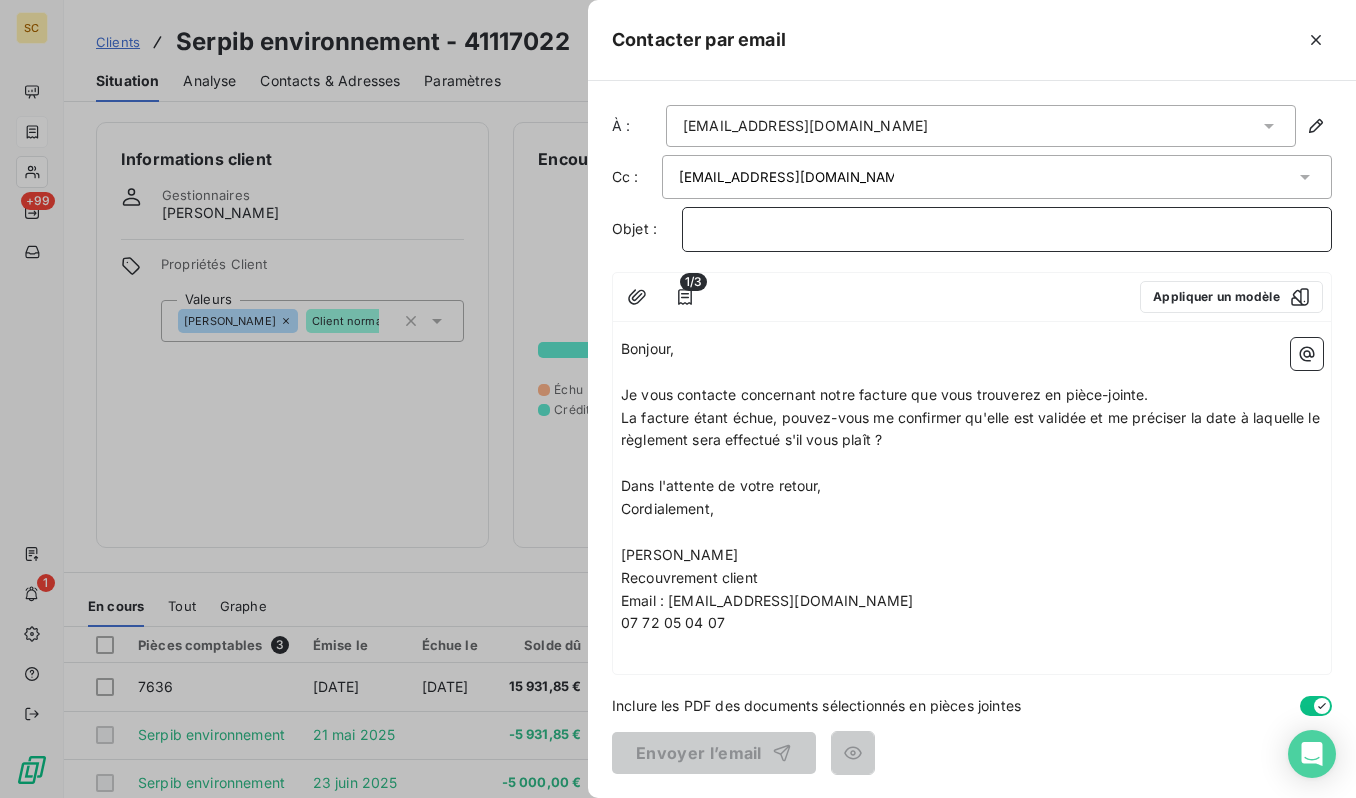 click on "﻿" at bounding box center (1007, 229) 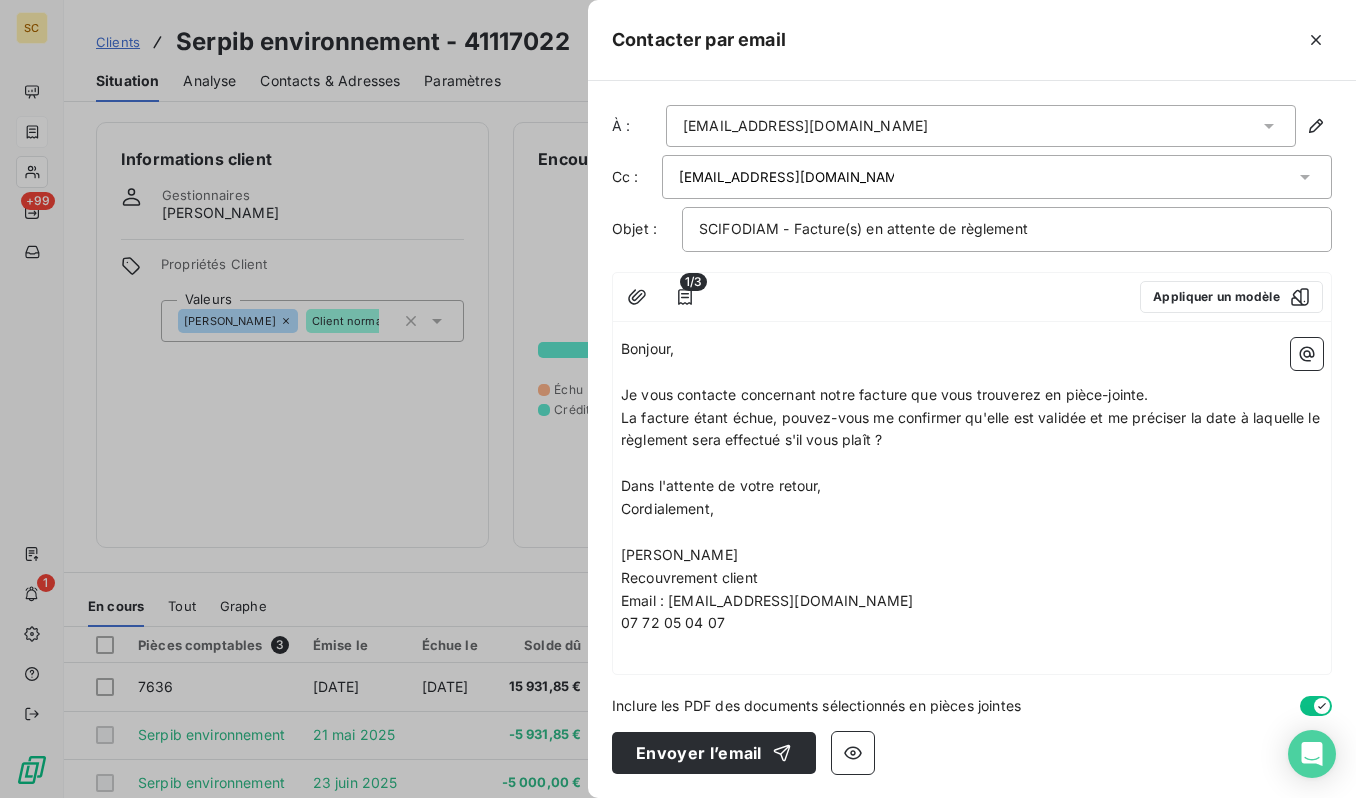click on "La facture étant échue, pouvez-vous me confirmer qu'elle est validée et me préciser la date à laquelle le règlement sera effectué s'il vous plaît ?" at bounding box center (972, 429) 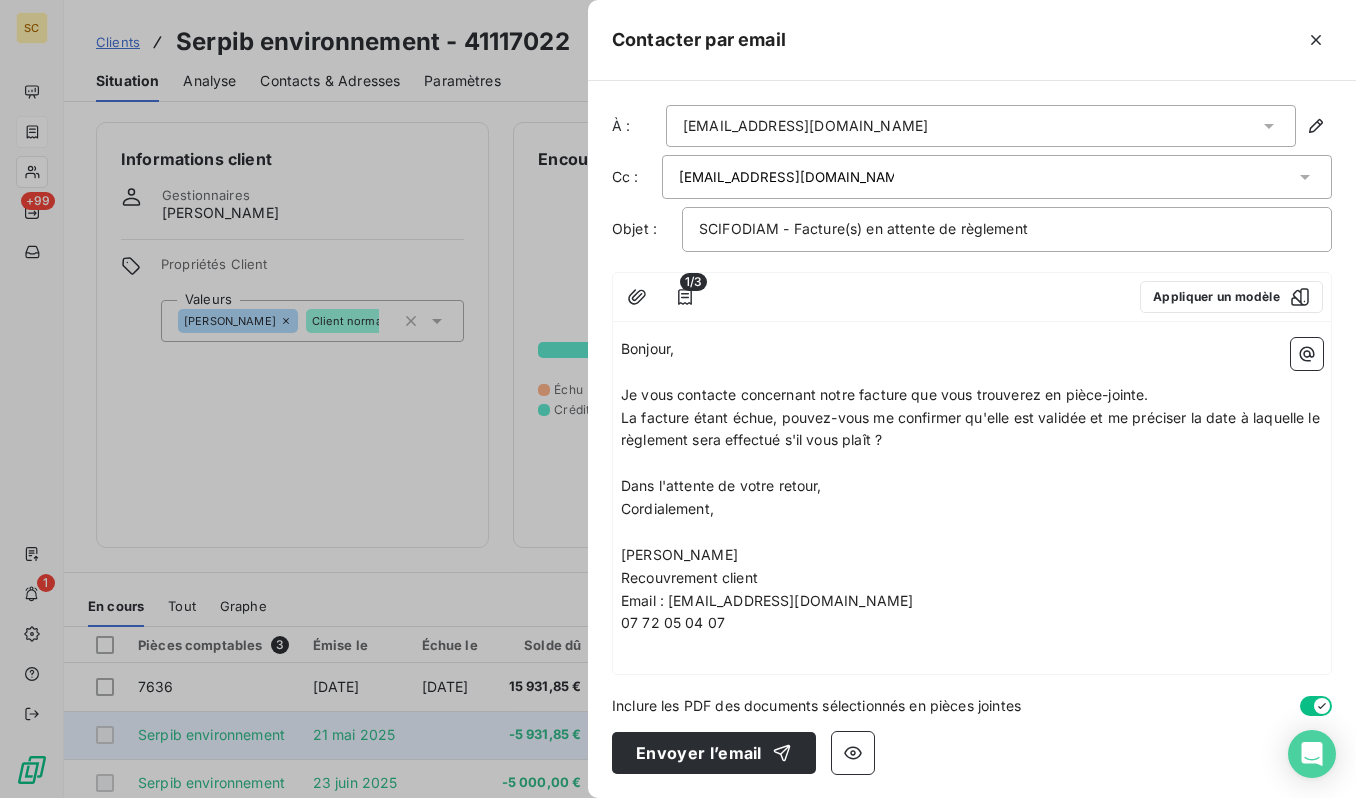 click on "Envoyer l’email" at bounding box center [714, 753] 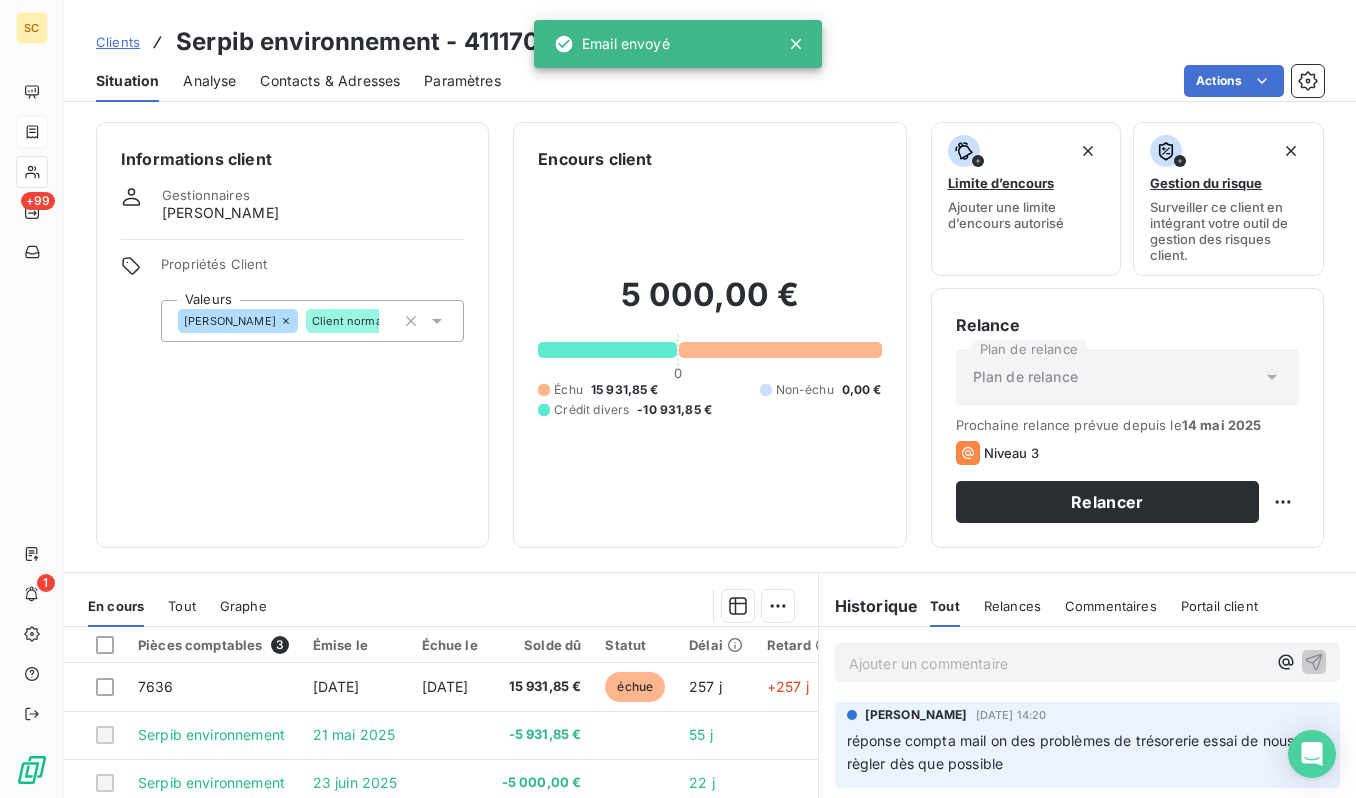 click on "Clients" at bounding box center (118, 42) 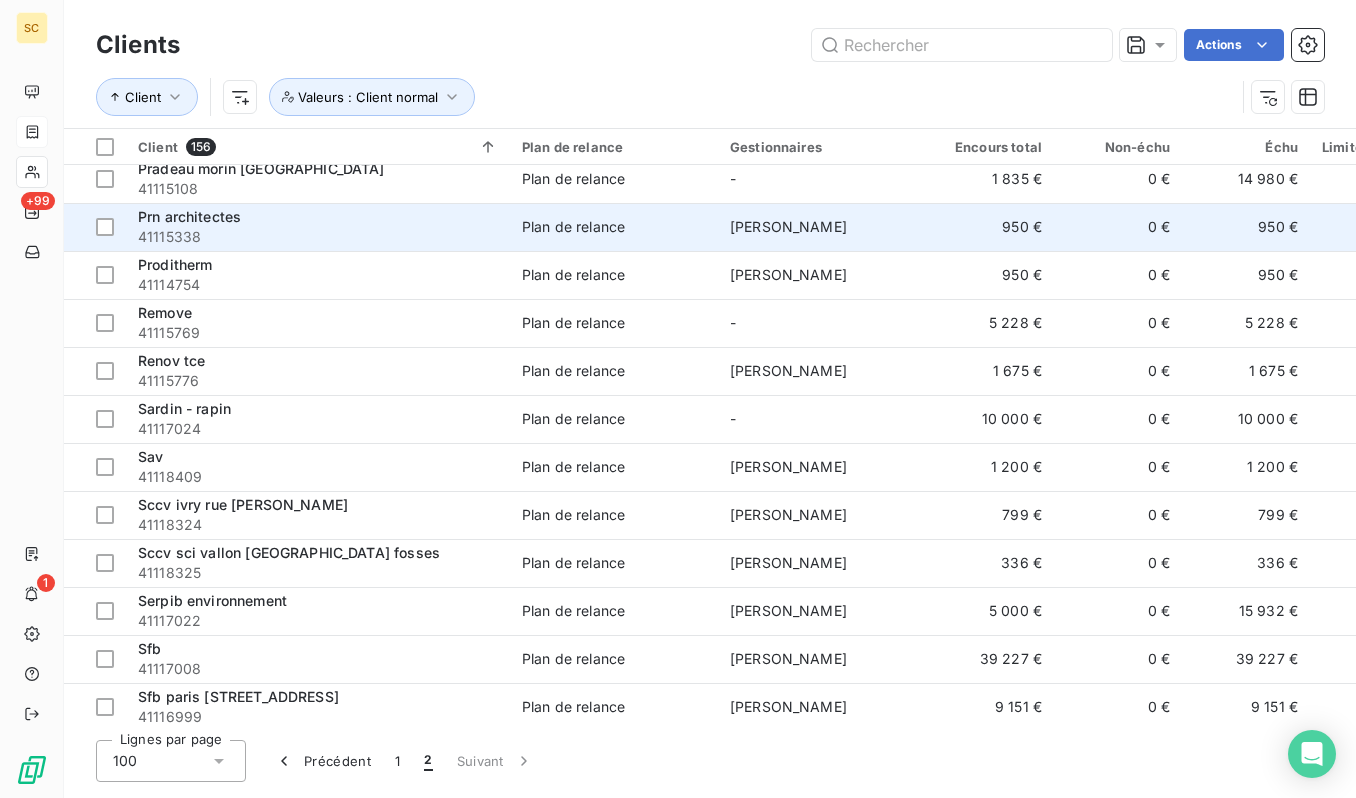 scroll, scrollTop: 1164, scrollLeft: 0, axis: vertical 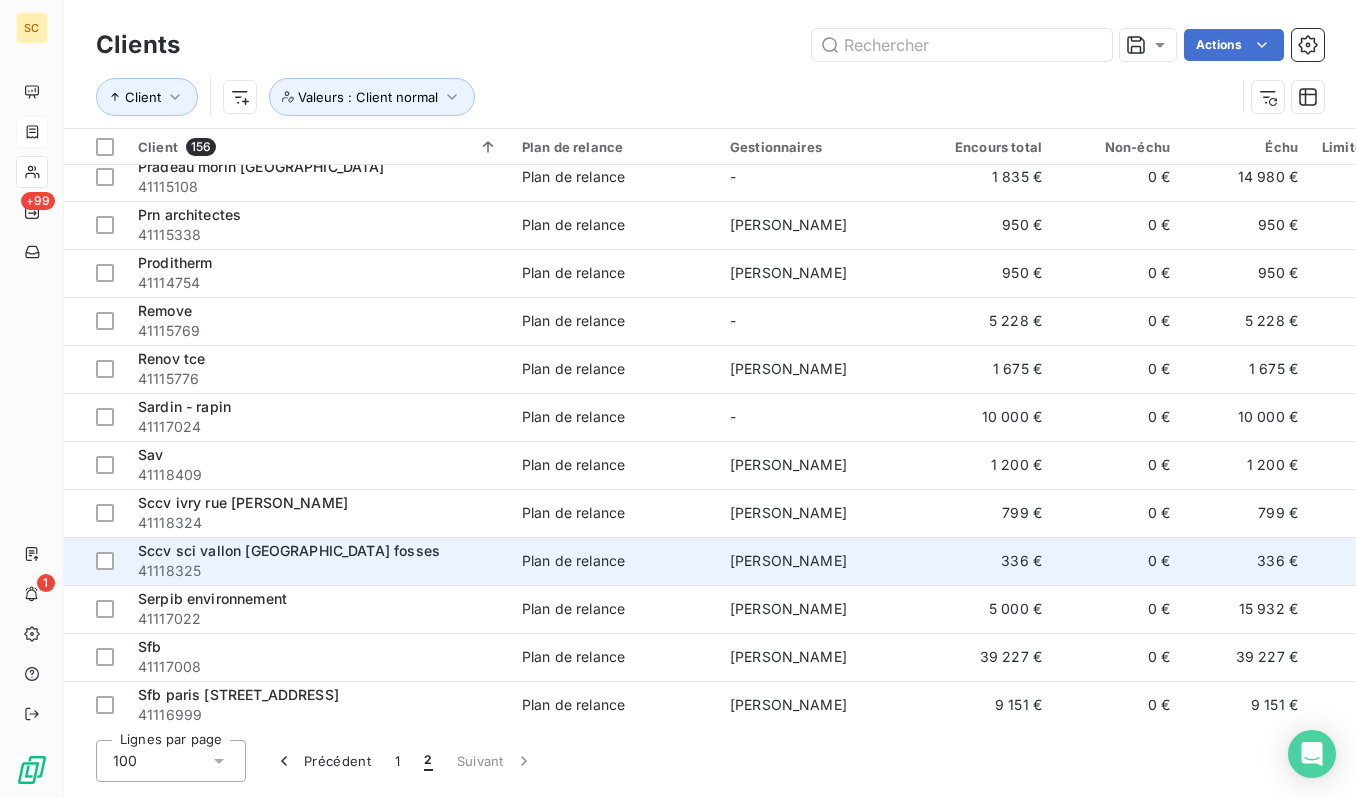 click on "41118325" at bounding box center (318, 571) 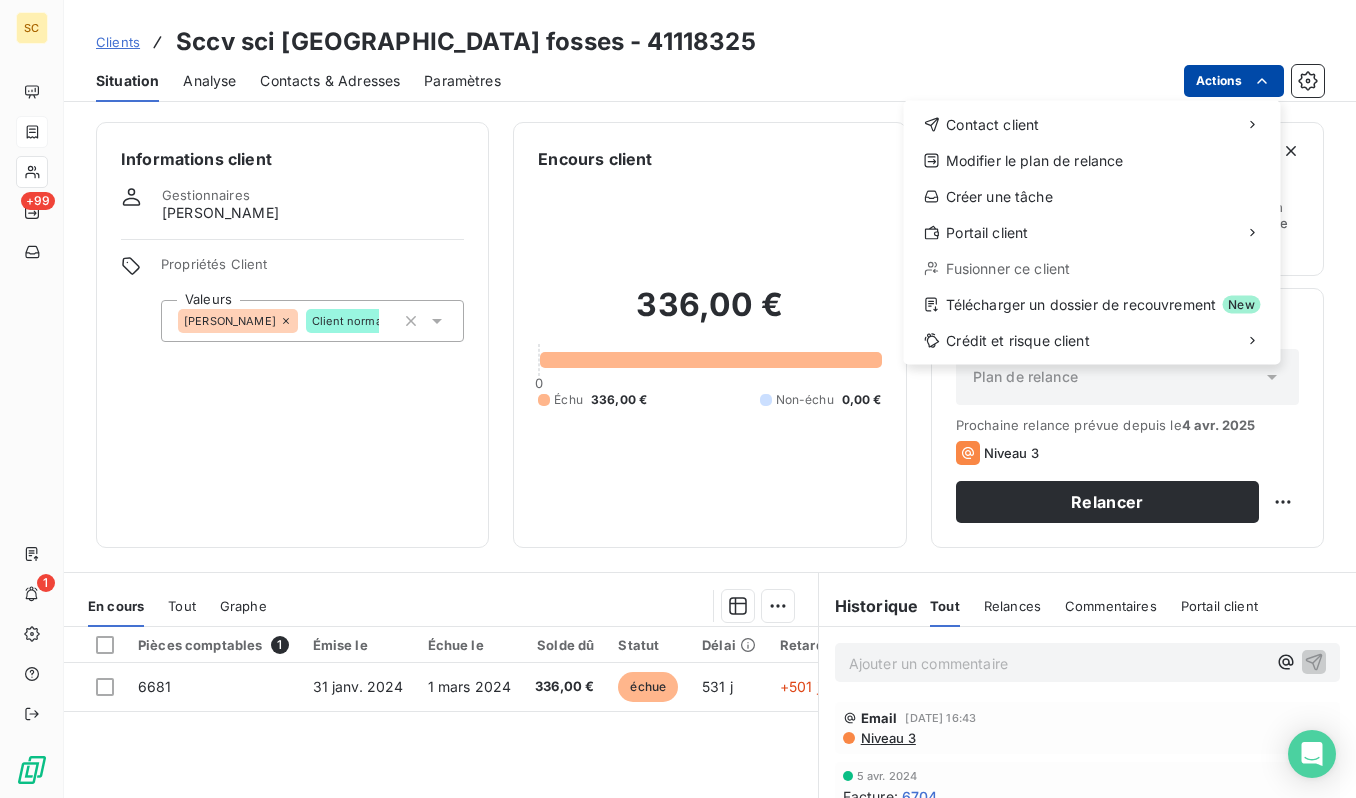 click on "SC +99 1 Clients Sccv sci vallon st maur fosses - 41118325 Situation Analyse Contacts & Adresses Paramètres Actions Contact client Modifier le plan de relance Créer une tâche Portail client Fusionner ce client Télécharger un dossier de recouvrement New Crédit et risque client Informations client Gestionnaires [PERSON_NAME] Propriétés Client Valeurs [PERSON_NAME] Client normal Encours client   336,00 € 0 Échu 336,00 € Non-échu 0,00 €     Limite d’encours Ajouter une limite d’encours autorisé Gestion du risque Surveiller ce client en intégrant votre outil de gestion des risques client. Relance Plan de relance Plan de relance Prochaine relance prévue depuis le  [DATE] Niveau 3 Relancer En cours Tout Graphe Pièces comptables 1 Émise le Échue le Solde dû Statut Délai   Retard   Tag relance   6681 [DATE] [DATE] 336,00 € échue 531 j +501 j Lignes par page 25 Précédent 1 Suivant Historique Tout Relances Commentaires Portail client Tout Relances ﻿  :" at bounding box center (678, 399) 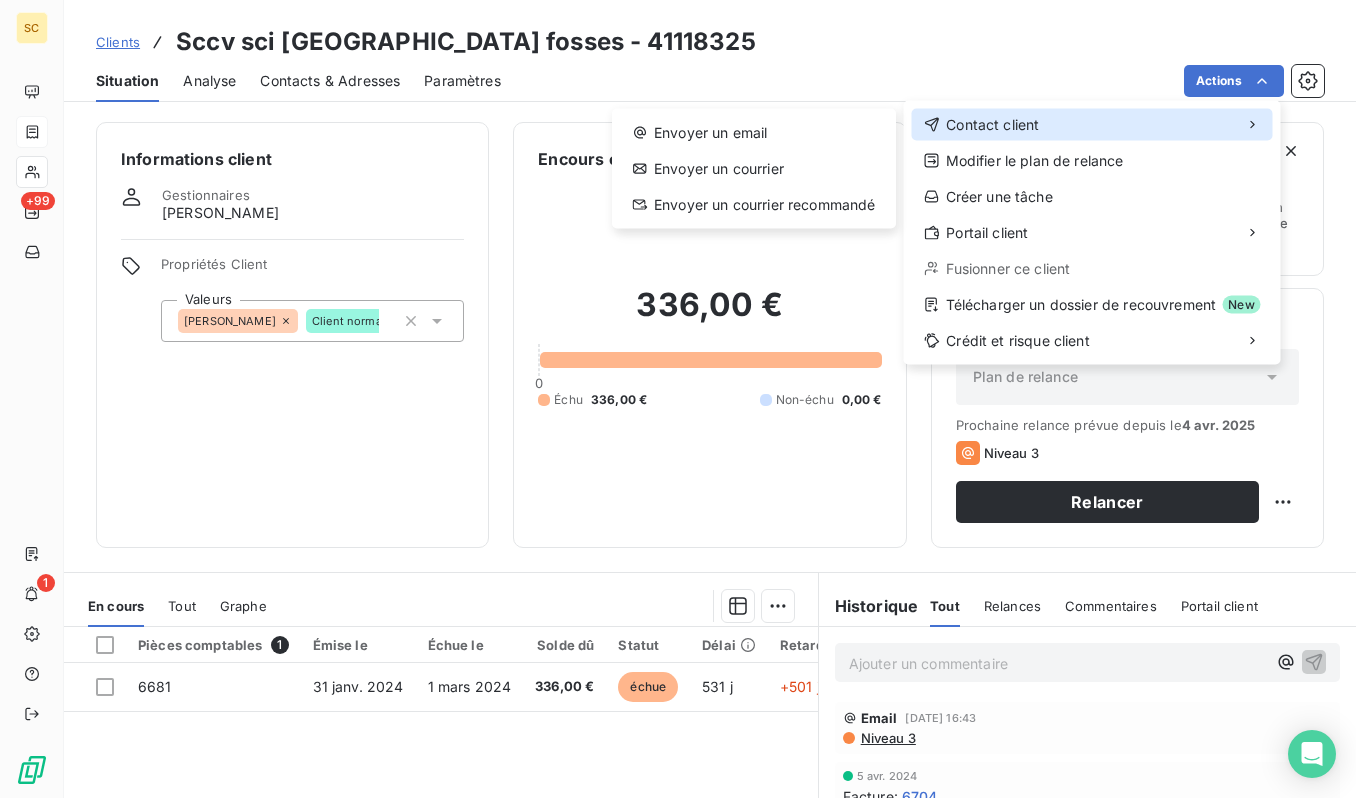 click on "Contact client" at bounding box center [992, 125] 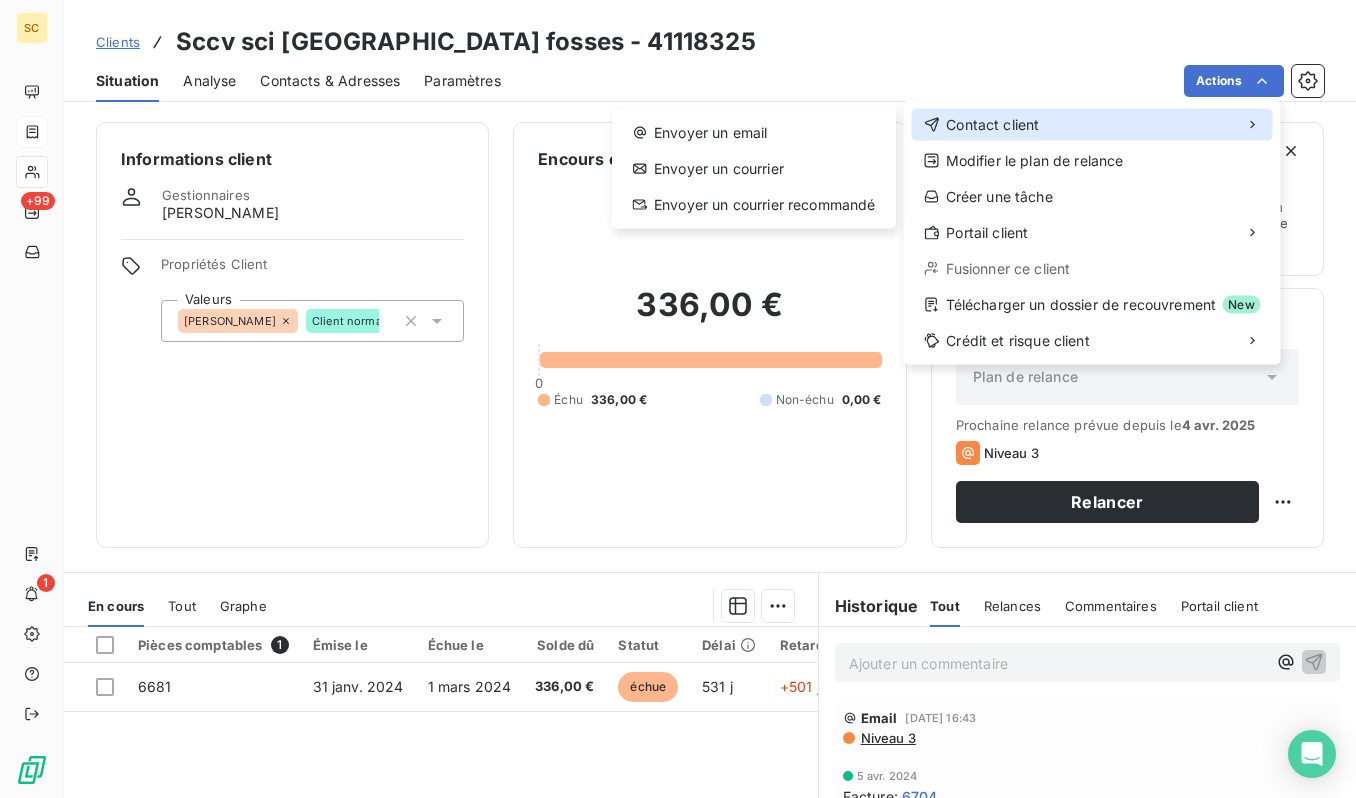 click on "Contact client" at bounding box center [1092, 125] 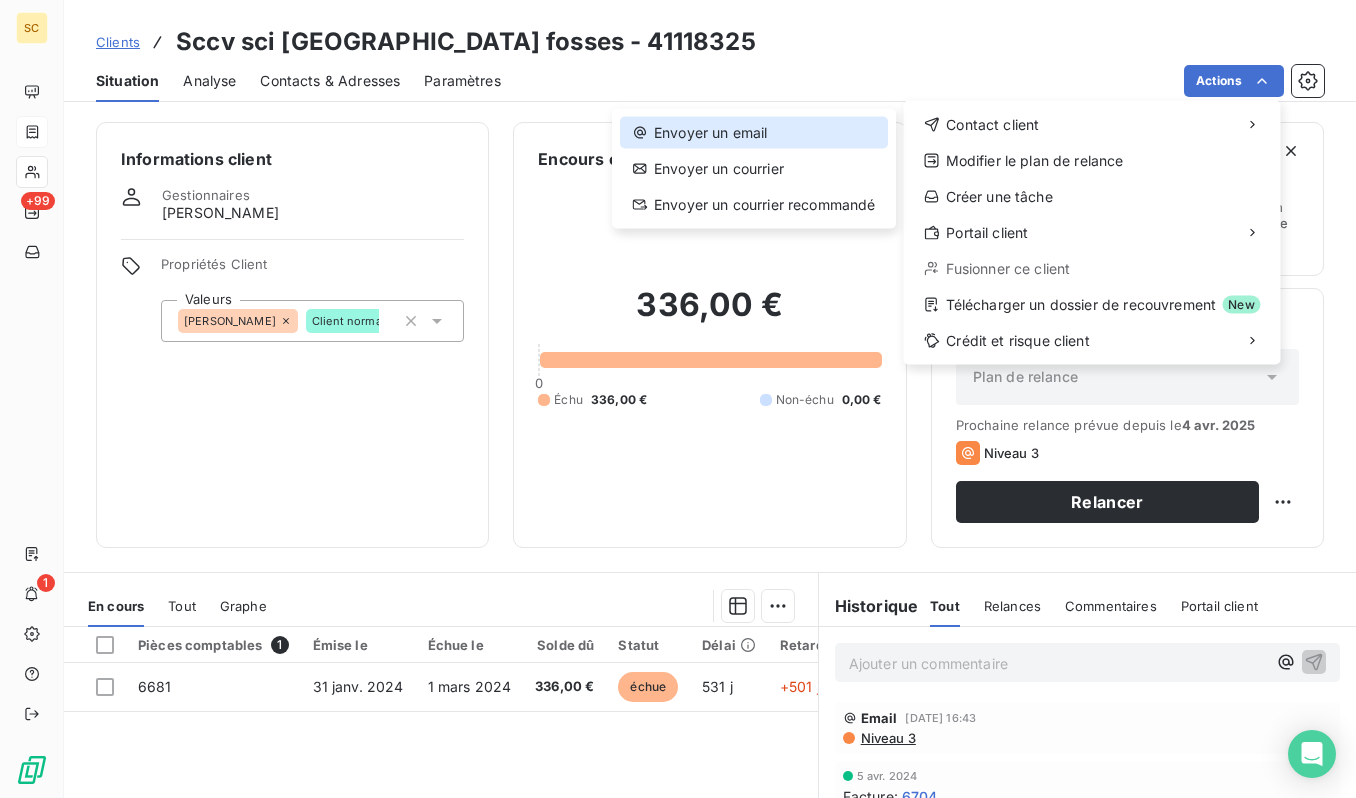click on "Envoyer un email" at bounding box center [754, 133] 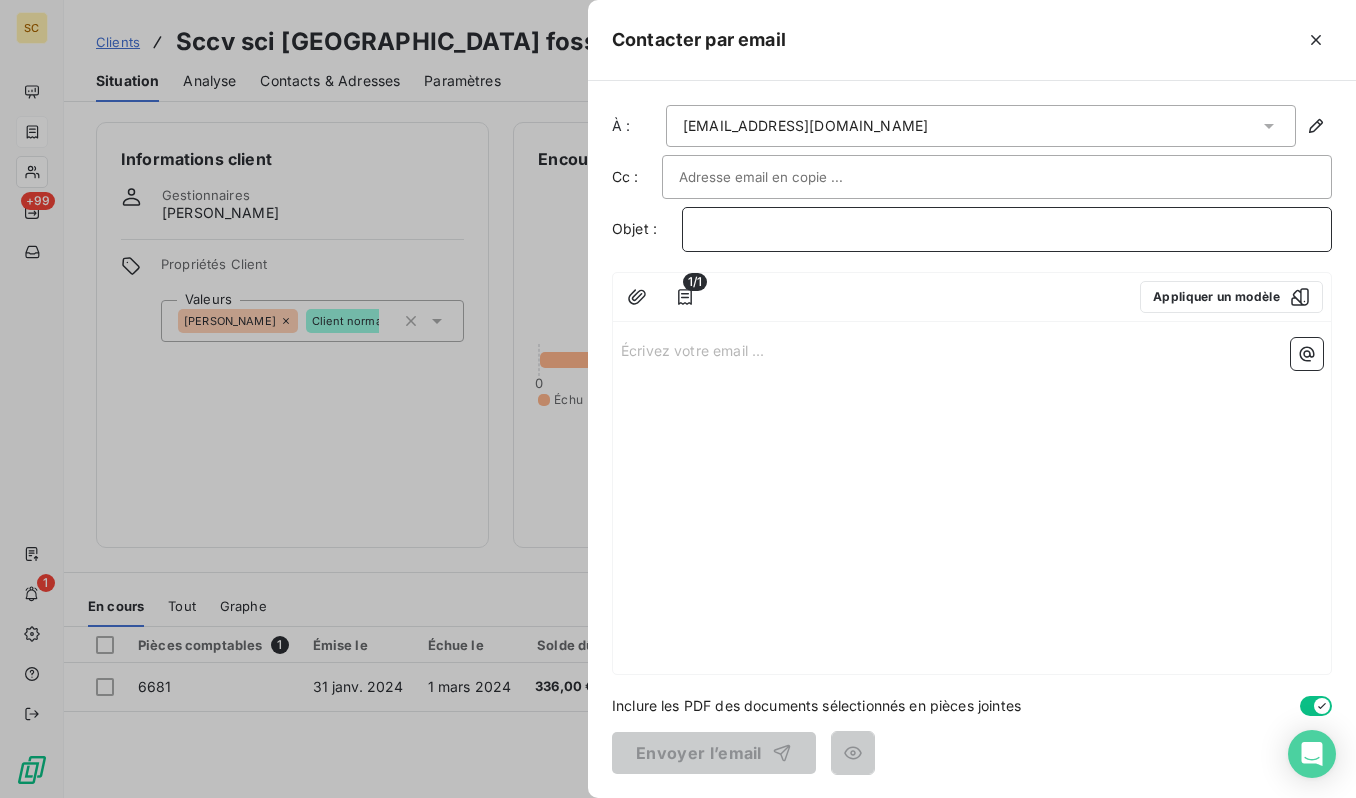 click on "﻿" at bounding box center (1007, 229) 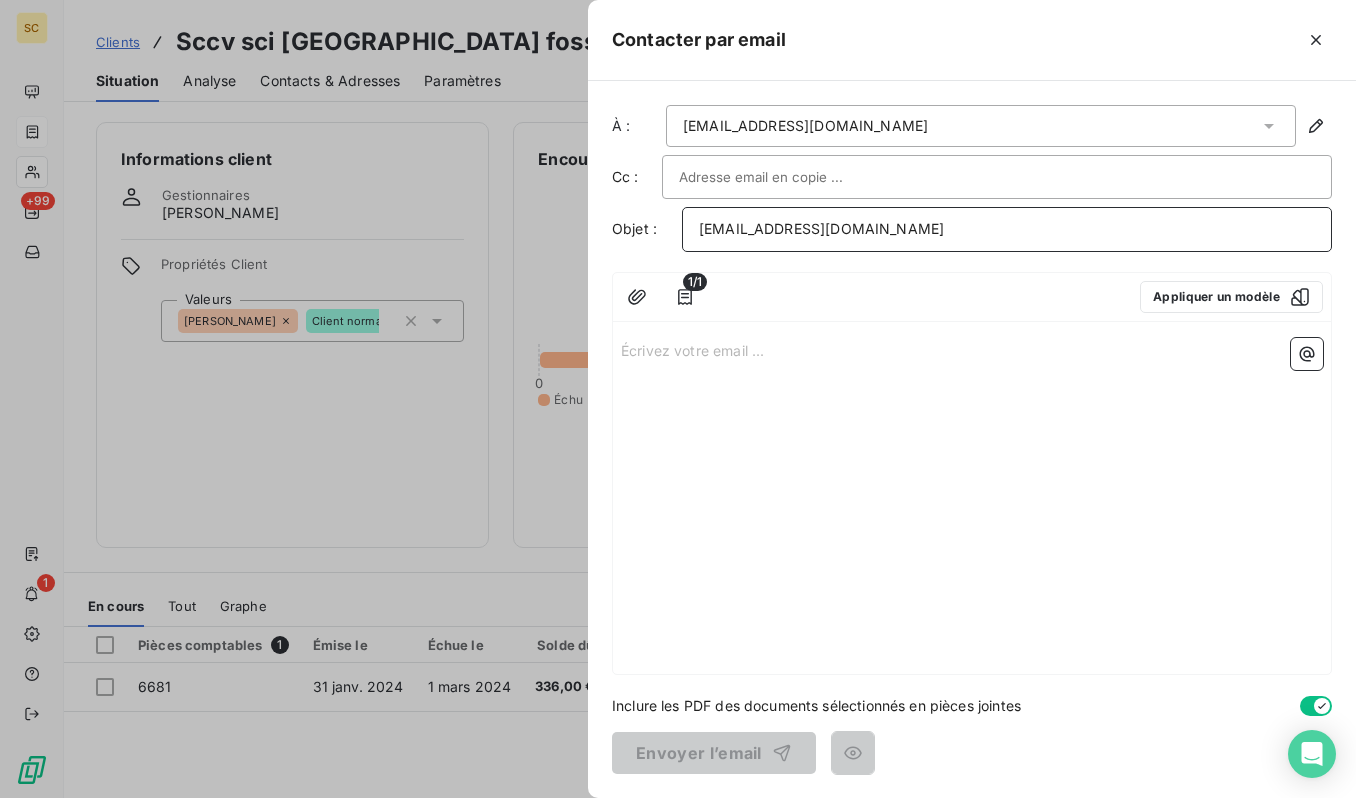 click on "[EMAIL_ADDRESS][DOMAIN_NAME]" at bounding box center [1007, 229] 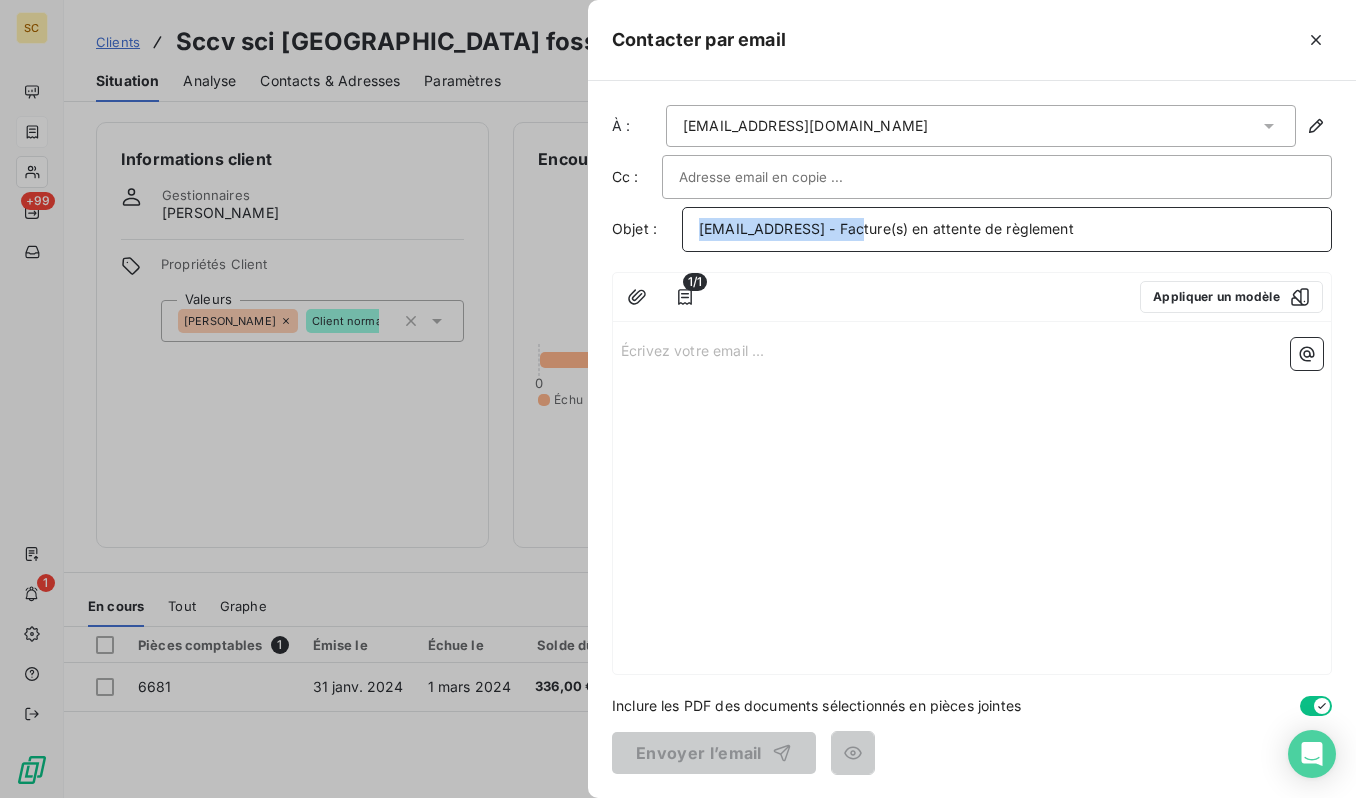 drag, startPoint x: 861, startPoint y: 231, endPoint x: 610, endPoint y: 220, distance: 251.24092 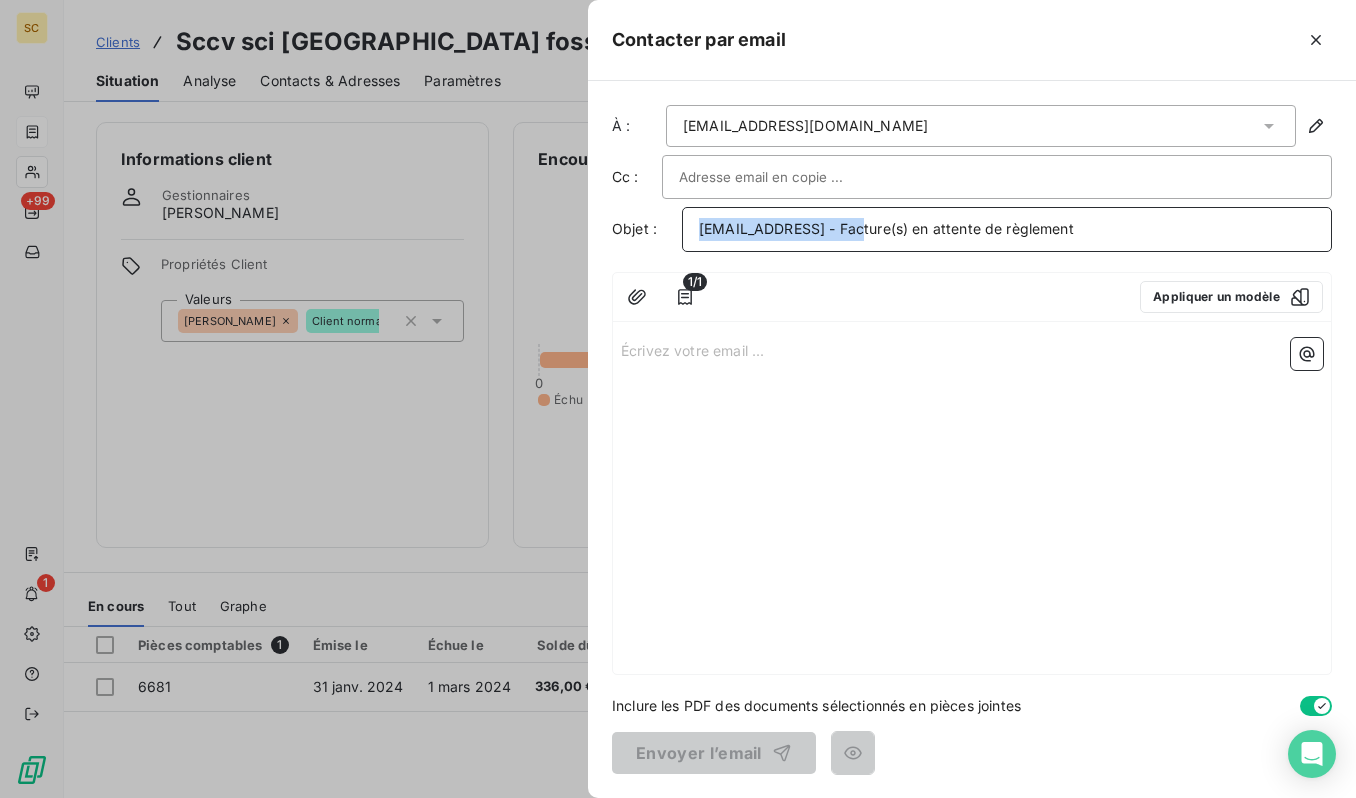 click on "À : [EMAIL_ADDRESS][DOMAIN_NAME] Cc : Objet : [EMAIL_ADDRESS] - Facture(s) en attente de règlement 1/1   Appliquer un modèle Écrivez votre email ... ﻿ Inclure les PDF des documents sélectionnés en pièces jointes Envoyer l’email" at bounding box center (972, 439) 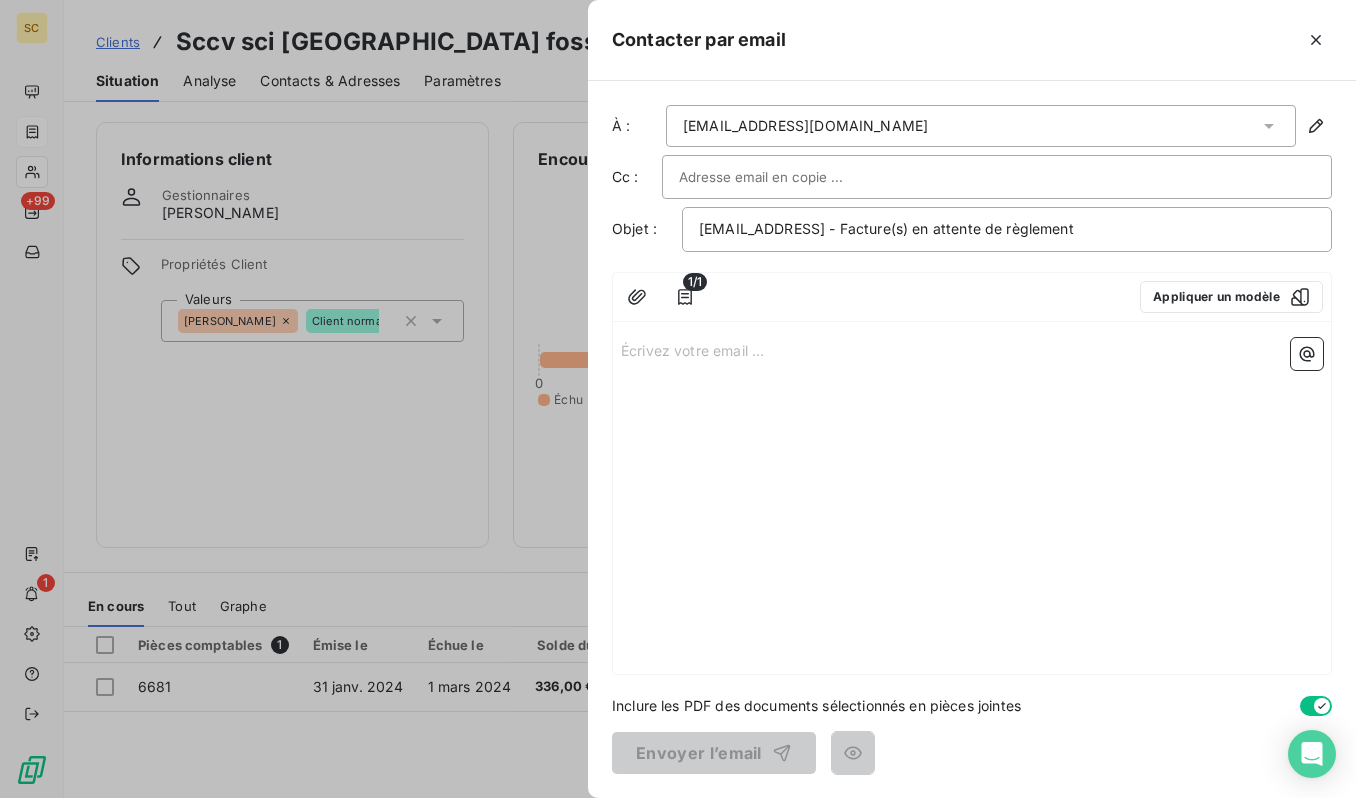 click at bounding box center (786, 177) 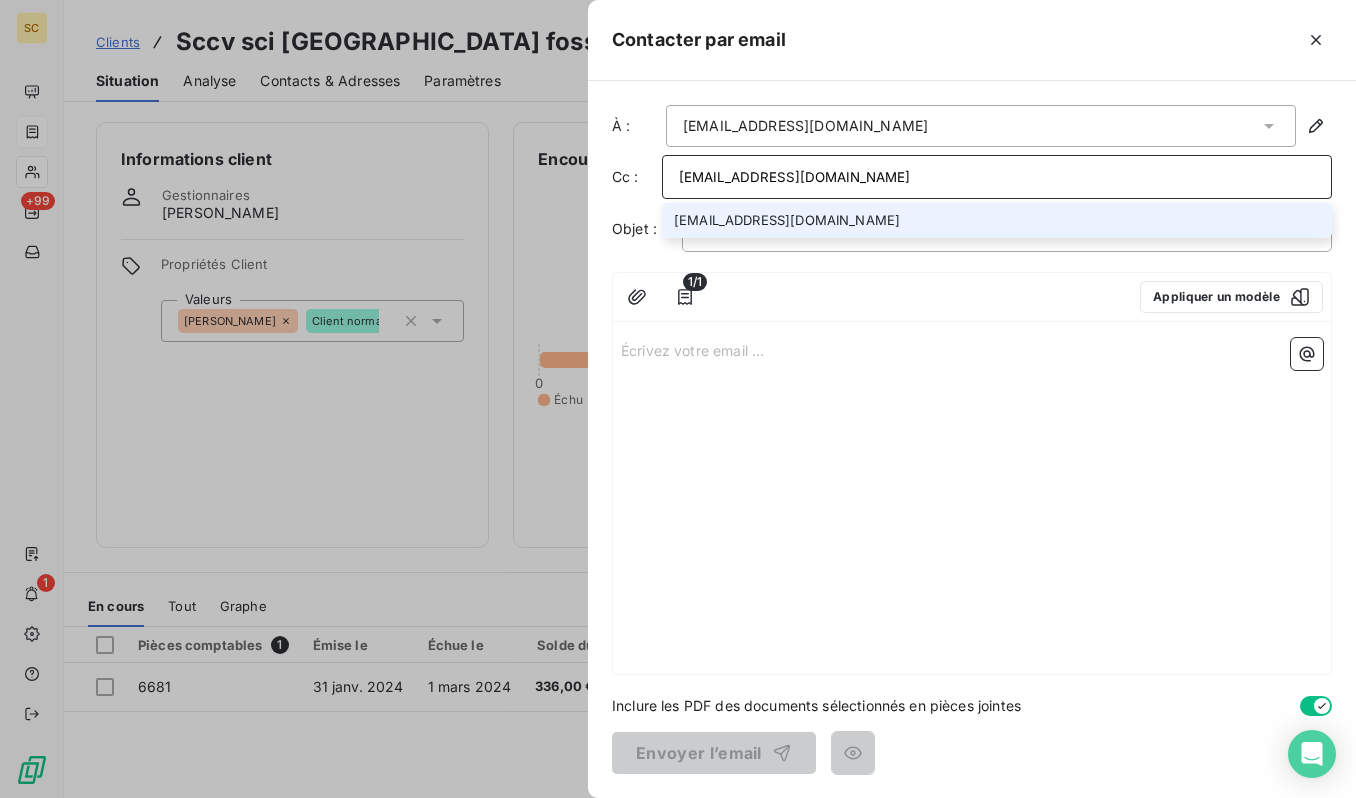 type on "[EMAIL_ADDRESS][DOMAIN_NAME]" 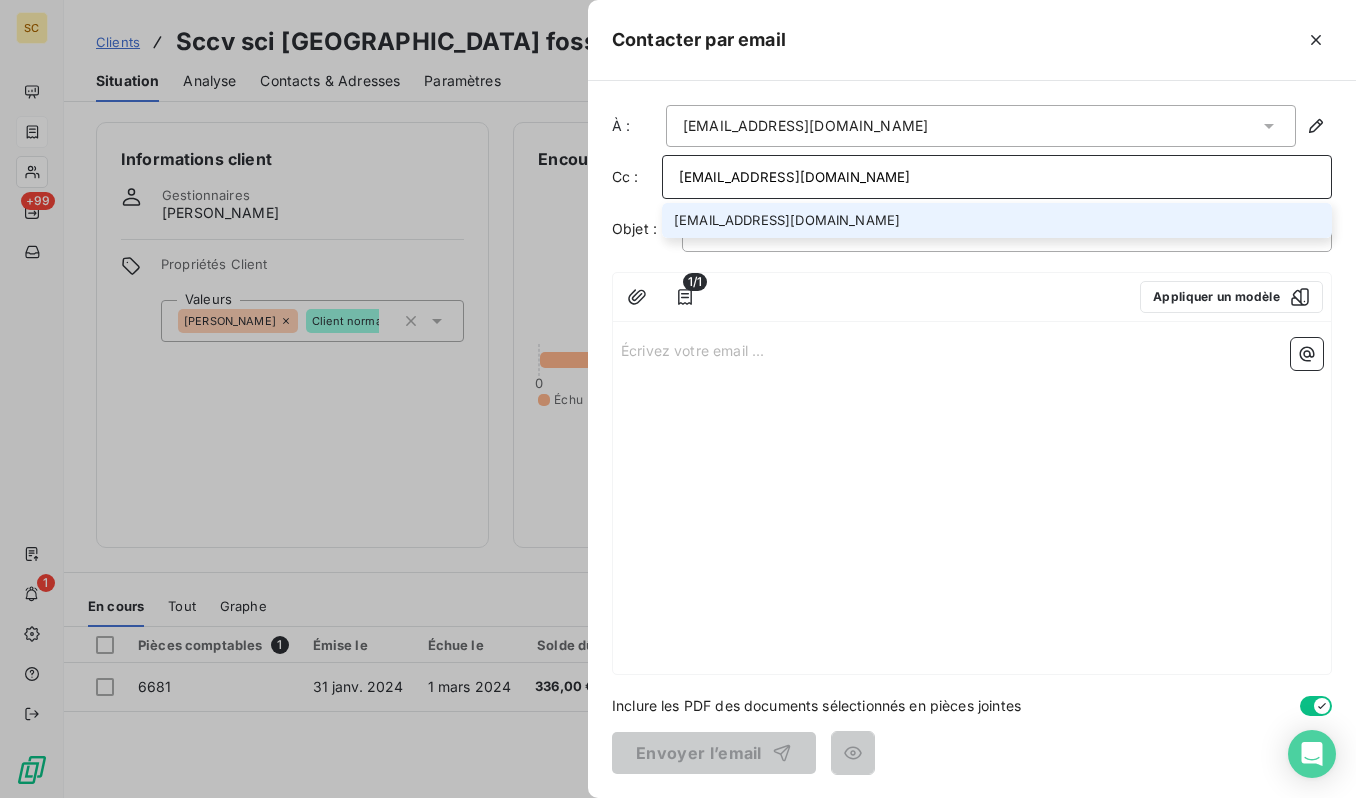 drag, startPoint x: 792, startPoint y: 222, endPoint x: 806, endPoint y: 234, distance: 18.439089 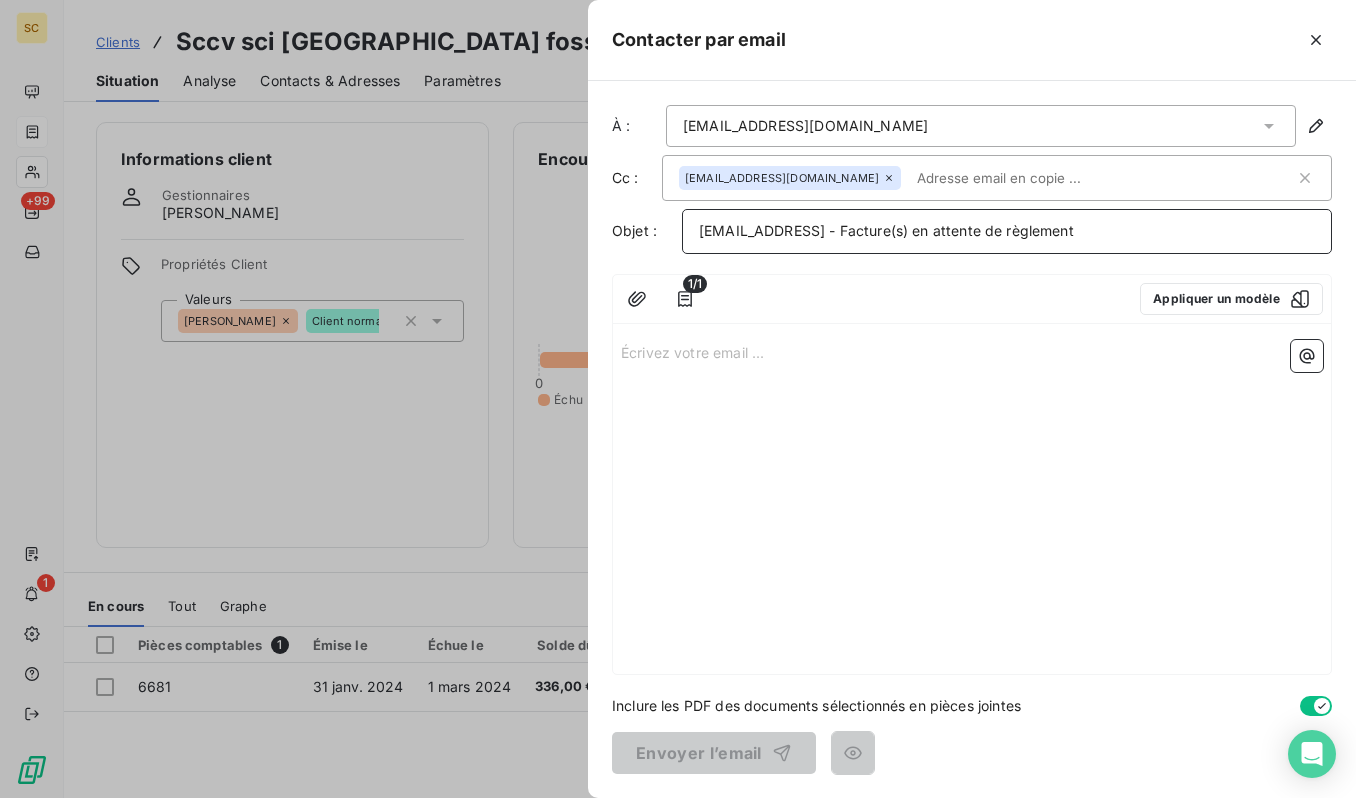 click on "[EMAIL_ADDRESS] - Facture(s) en attente de règlement" at bounding box center (886, 230) 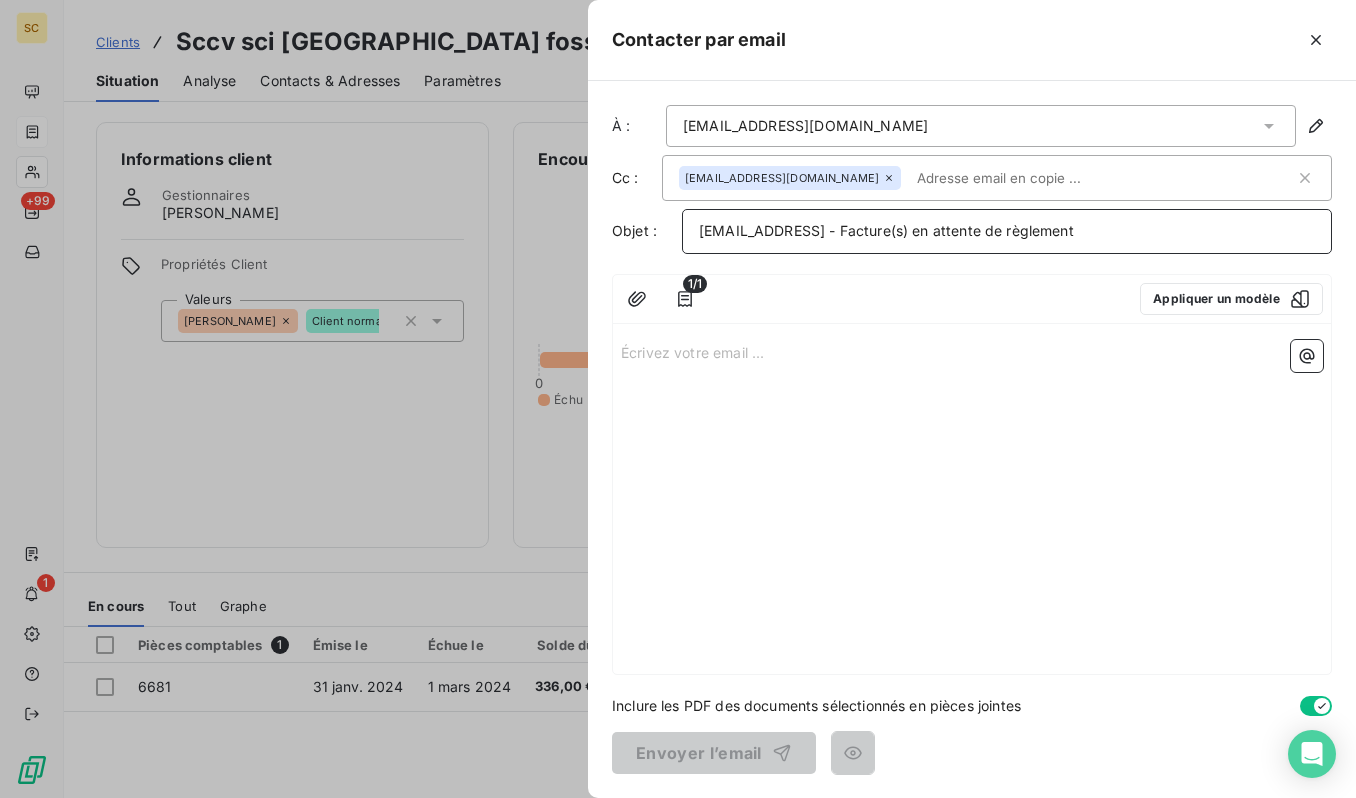 click on "[EMAIL_ADDRESS] - Facture(s) en attente de règlement" at bounding box center (886, 230) 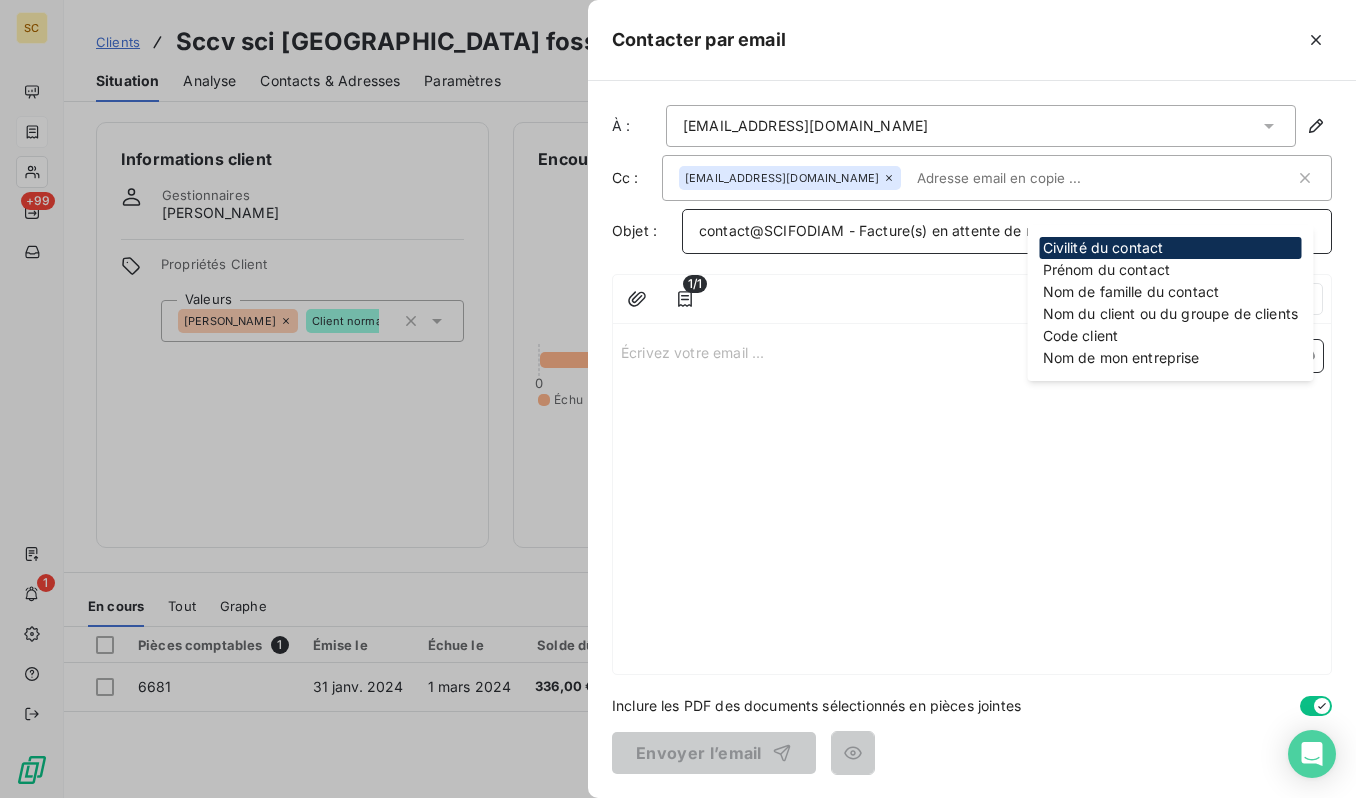 click on "contact@SCIFODIAM - Facture(s) en attente de règlement" at bounding box center (896, 230) 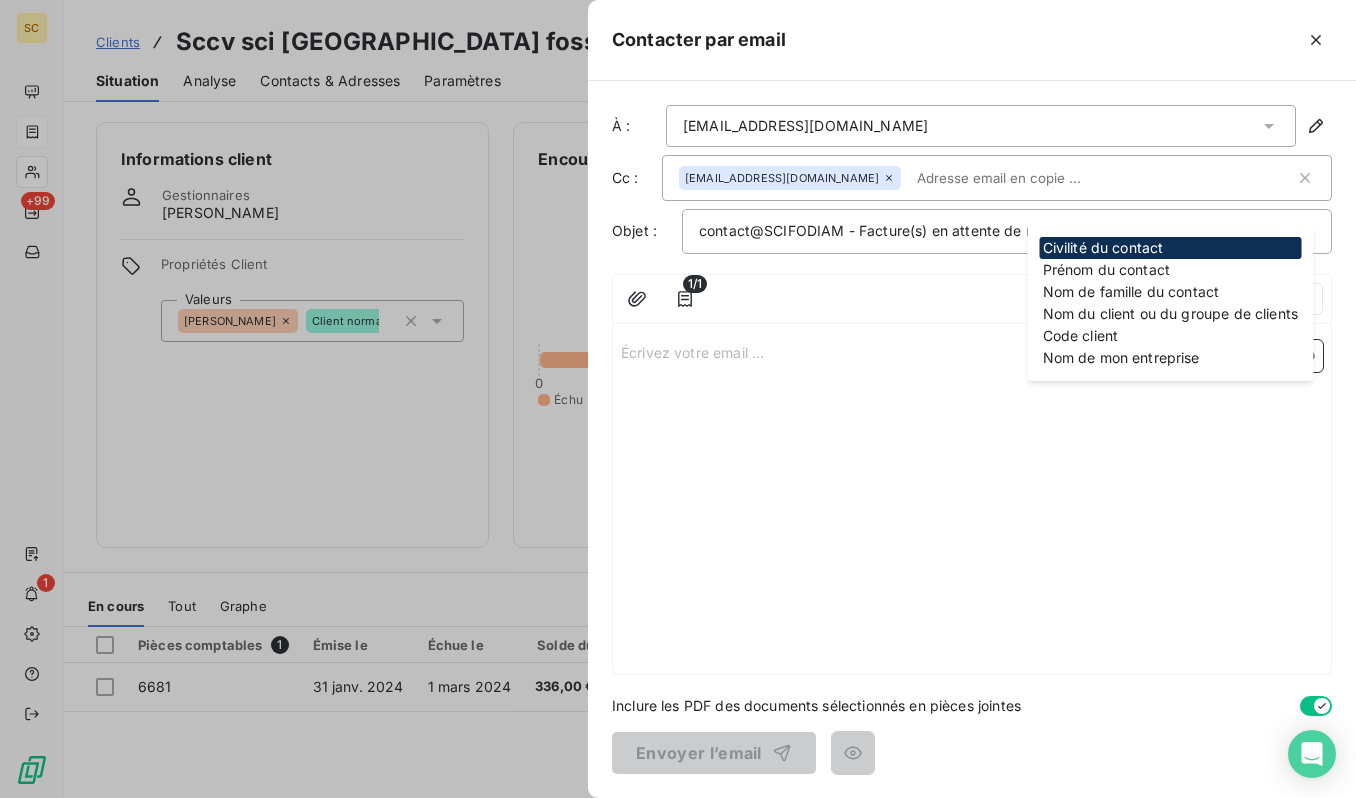 drag, startPoint x: 767, startPoint y: 234, endPoint x: 736, endPoint y: 236, distance: 31.06445 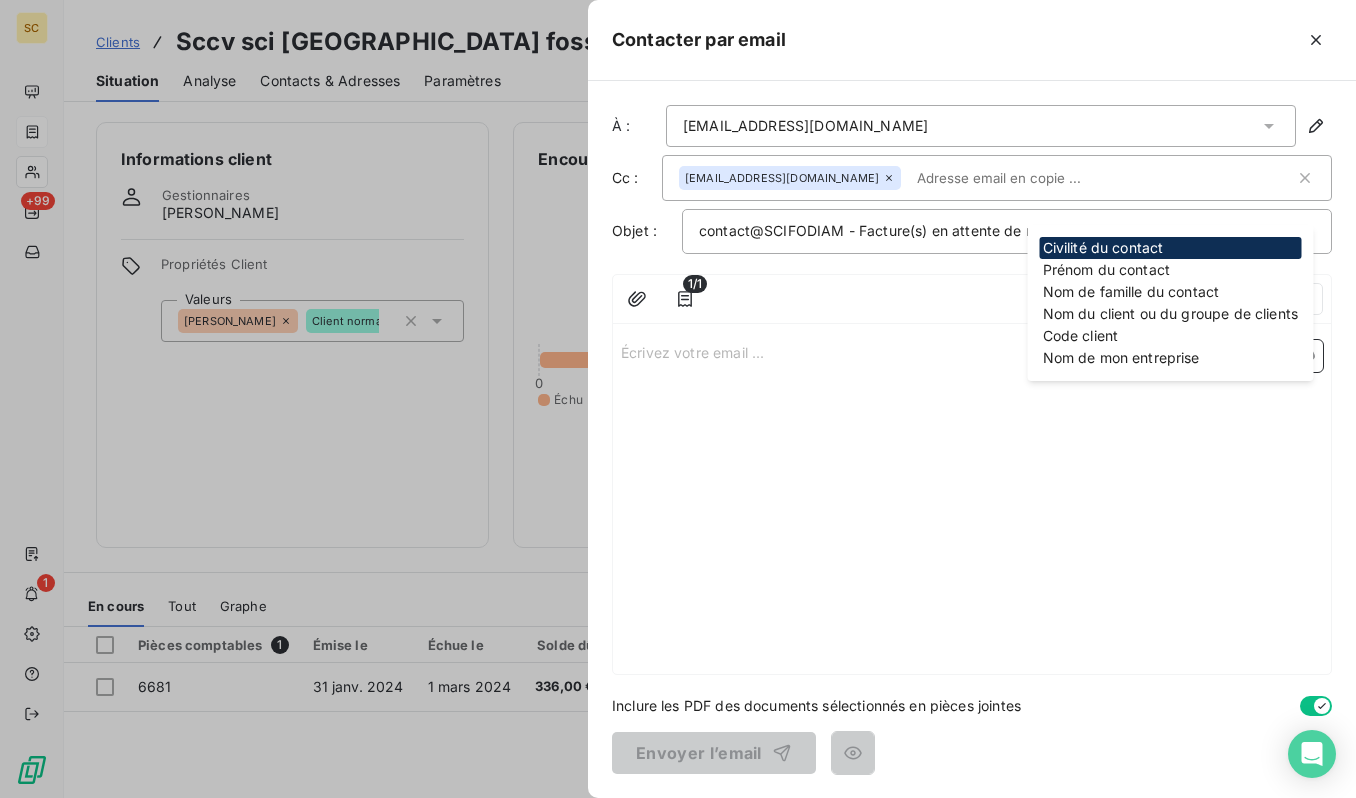 click on "contact@SCIFODIAM - Facture(s) en attente de règlement" at bounding box center (896, 230) 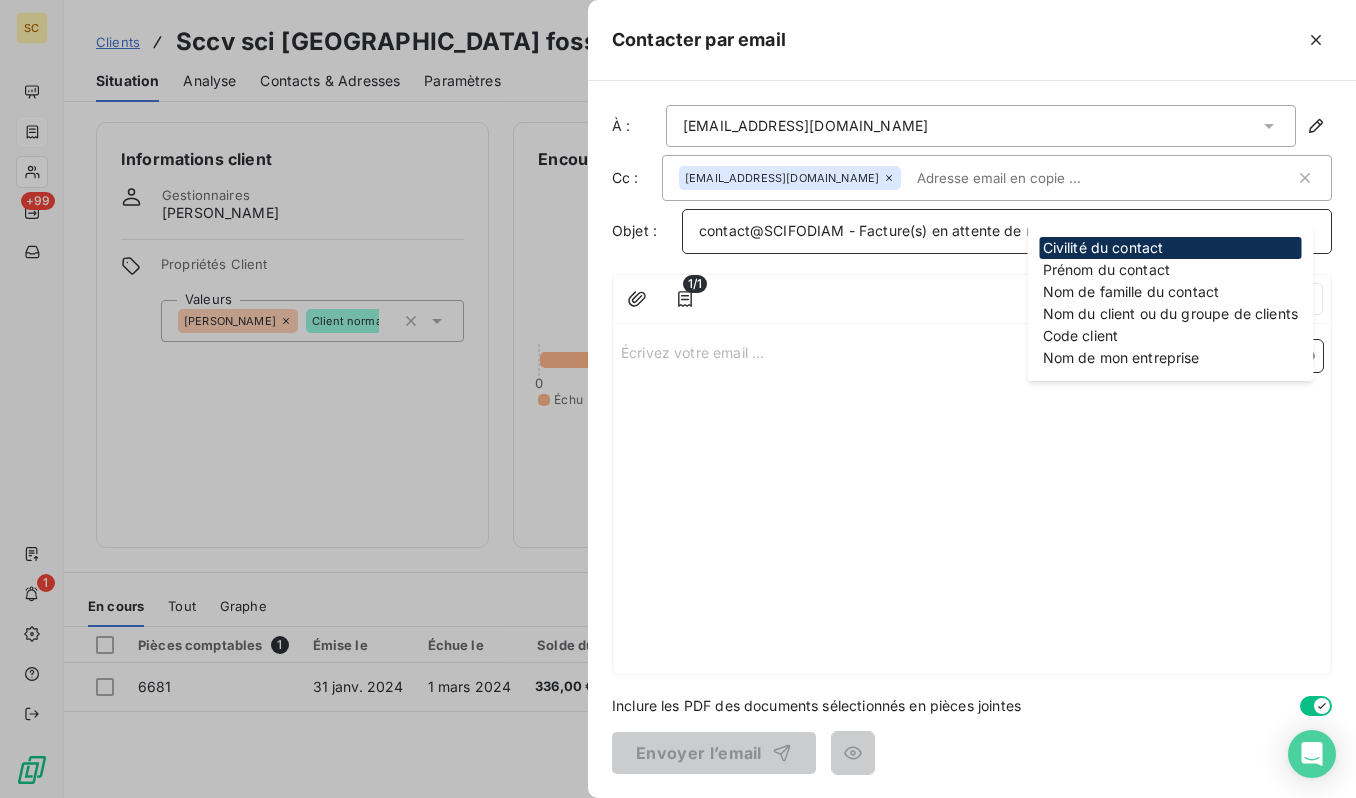 click on "contact@SCIFODIAM - Facture(s) en attente de règlement" at bounding box center [896, 230] 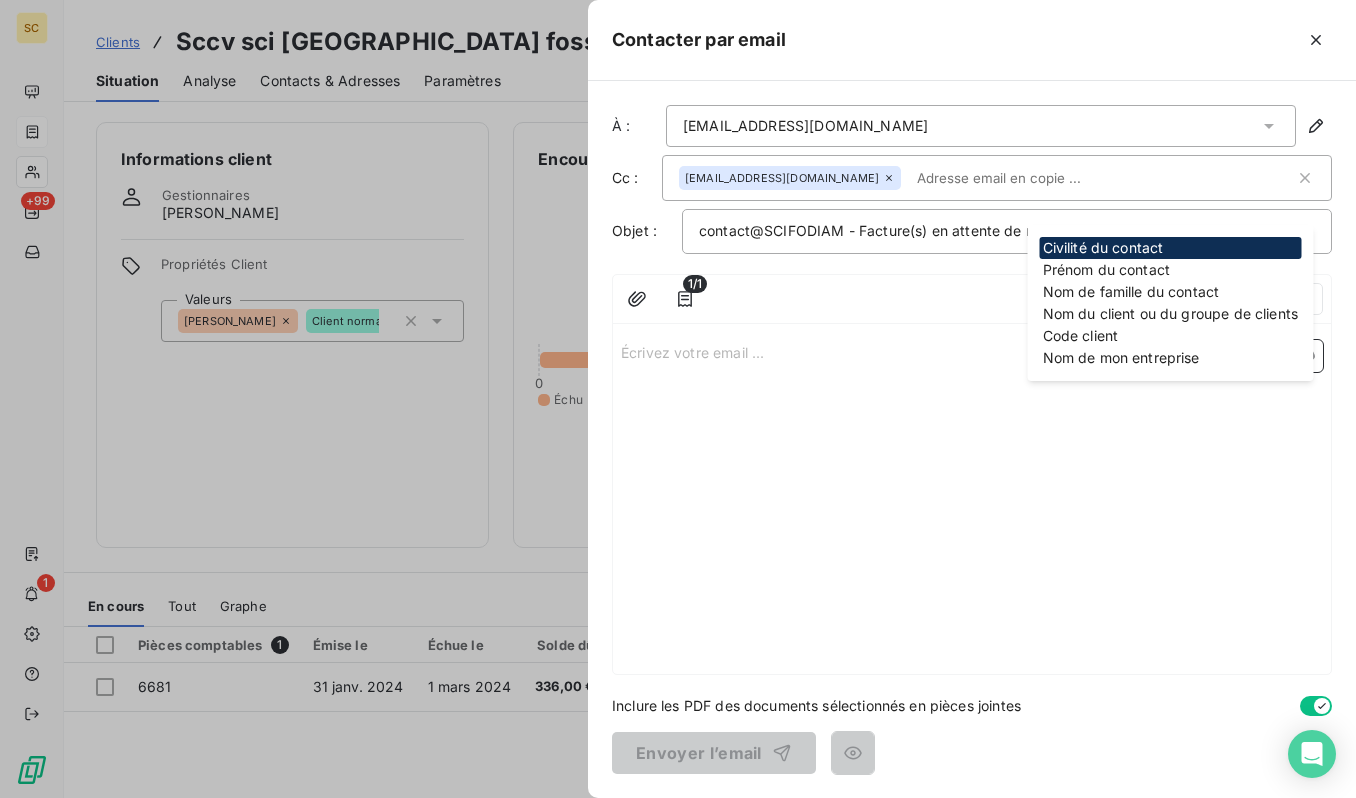 click on "contact@SCIFODIAM - Facture(s) en attente de règlement" at bounding box center [1007, 231] 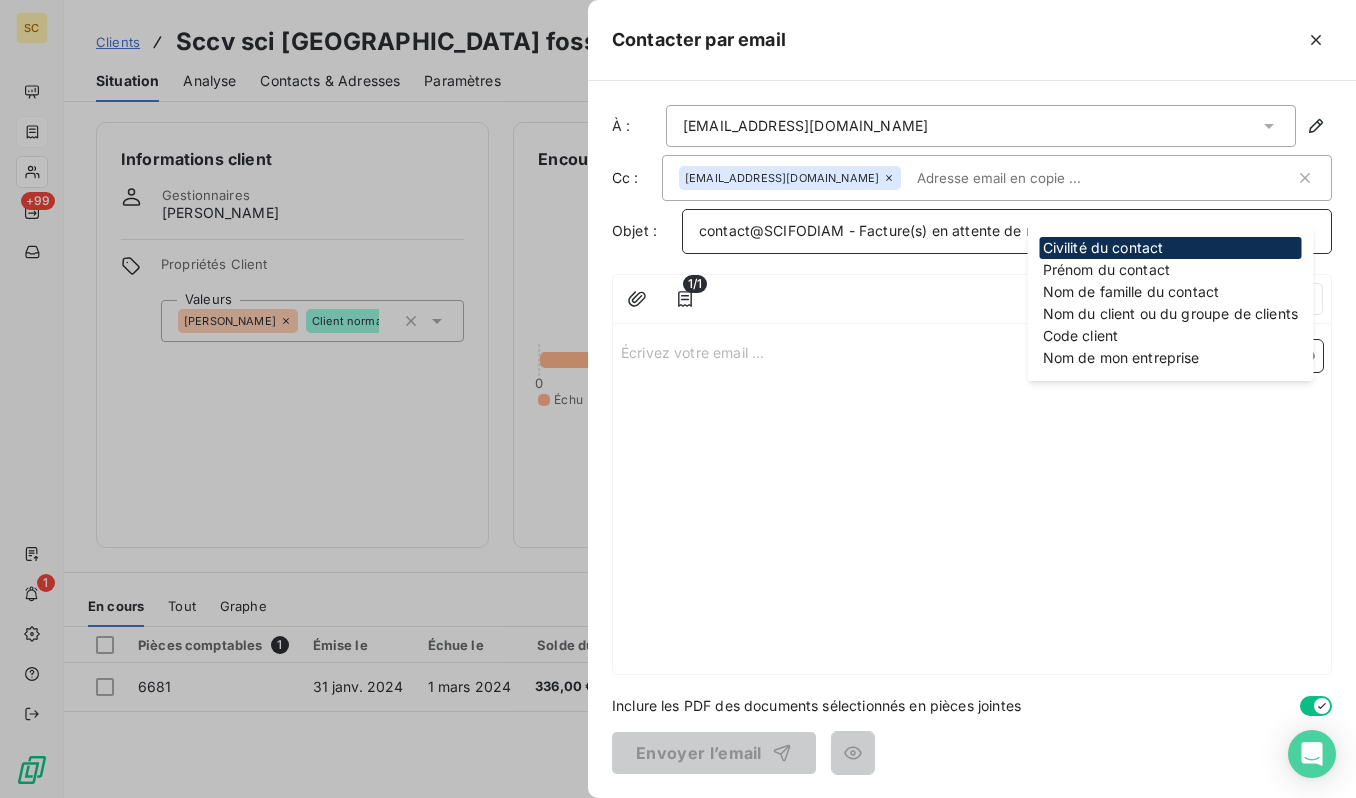 click on "contact@SCIFODIAM - Facture(s) en attente de règlement" at bounding box center [896, 230] 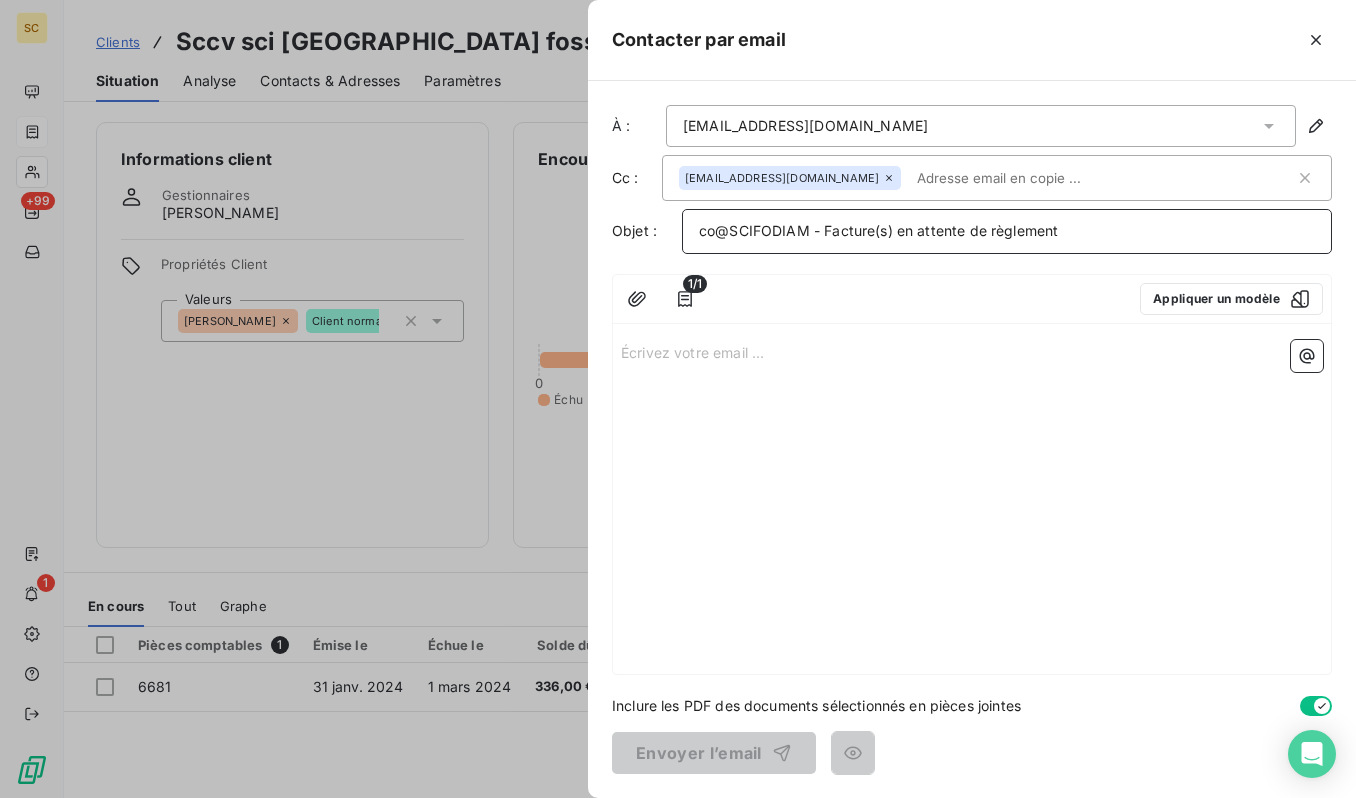 drag, startPoint x: 768, startPoint y: 237, endPoint x: 739, endPoint y: 234, distance: 29.15476 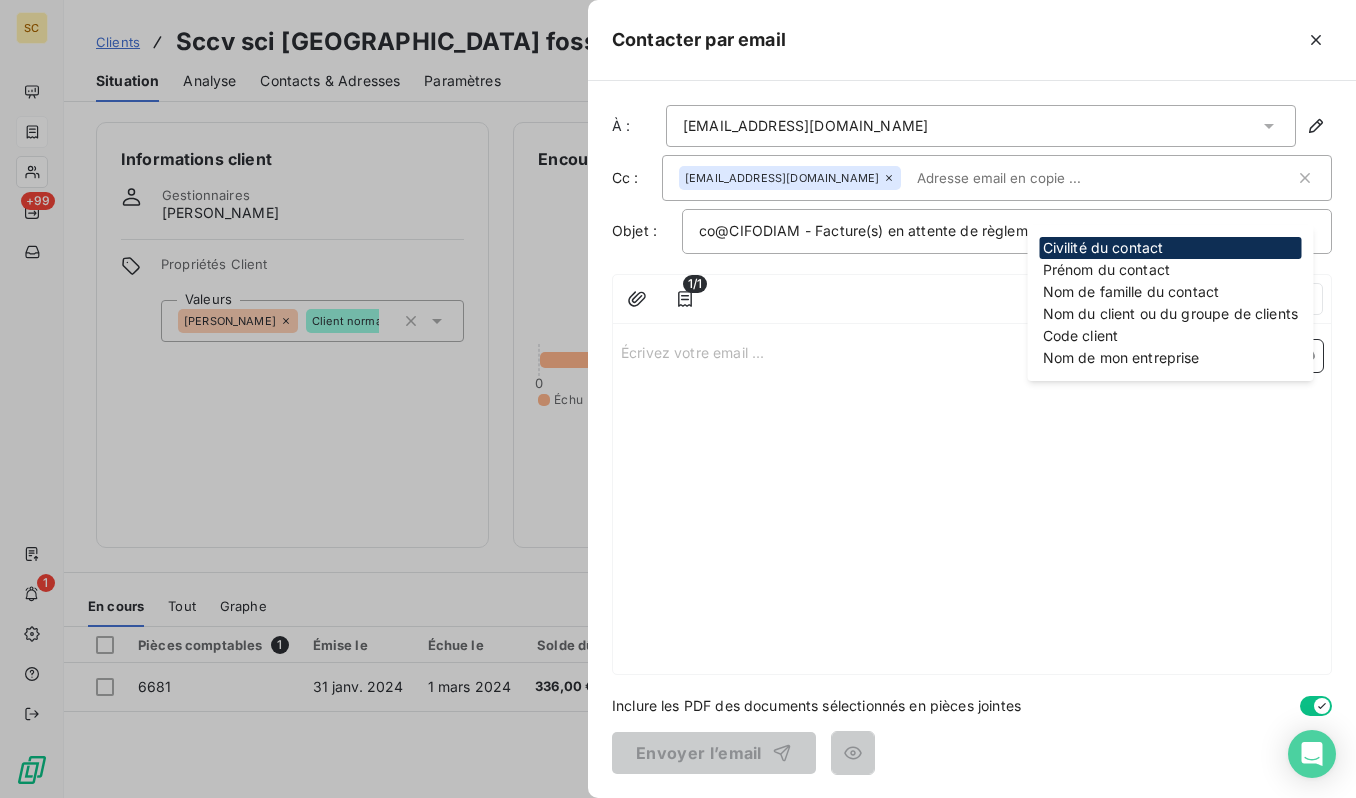 drag, startPoint x: 741, startPoint y: 274, endPoint x: 721, endPoint y: 245, distance: 35.22783 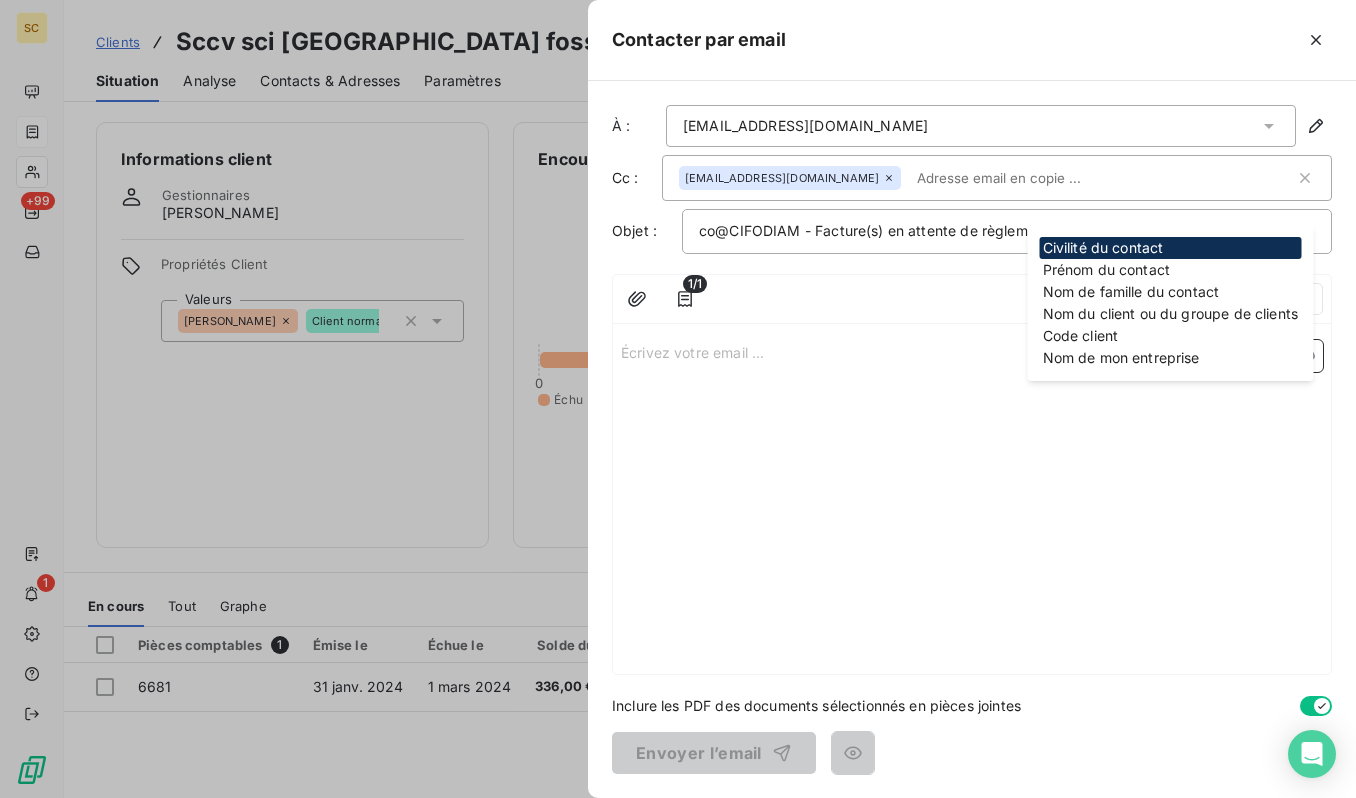 click on "À : [EMAIL_ADDRESS][DOMAIN_NAME] Cc : [EMAIL_ADDRESS][DOMAIN_NAME] Objet : co@CIFODIAM - Facture(s) en attente de règlement 1/1   Appliquer un modèle Écrivez votre email ... ﻿ Inclure les PDF des documents sélectionnés en pièces jointes Envoyer l’email" at bounding box center [972, 439] 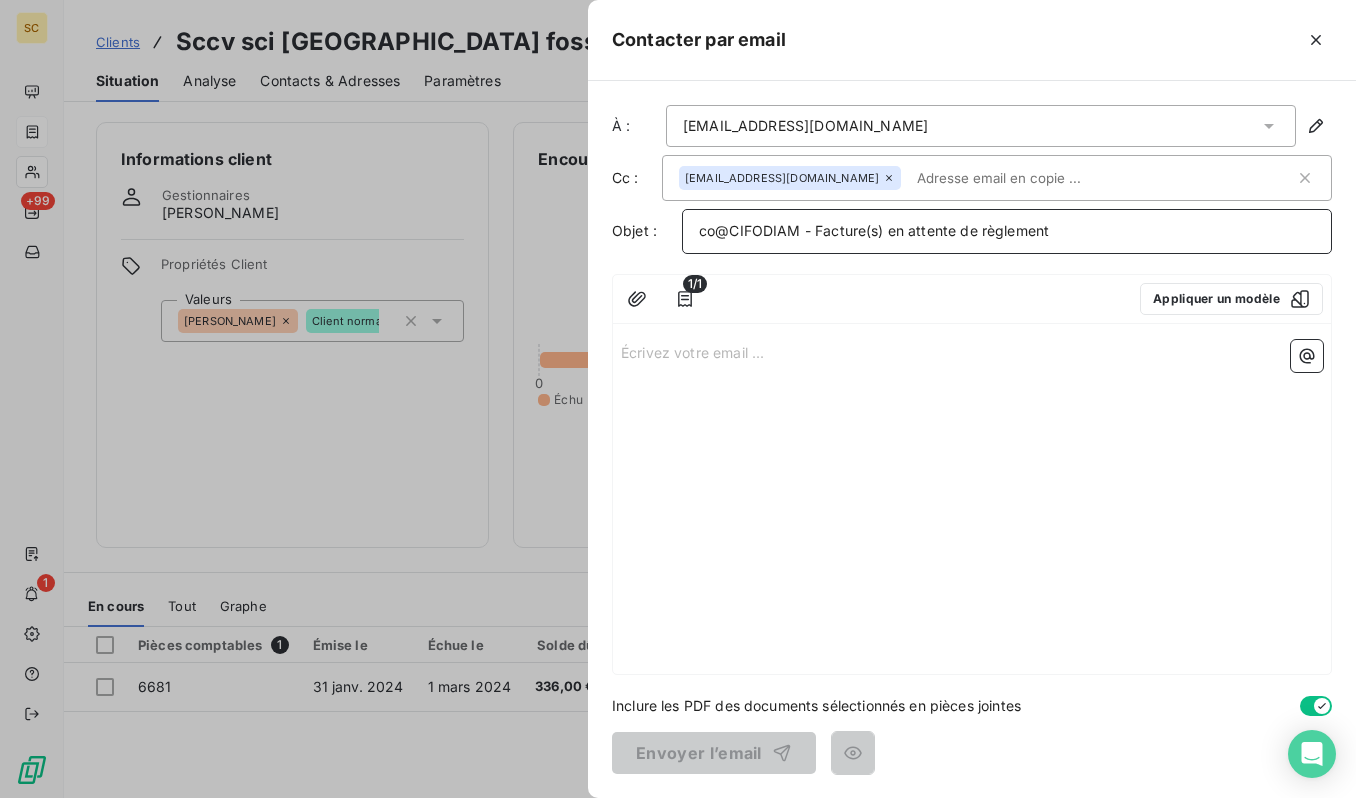click on "co@CIFODIAM - Facture(s) en attente de règlement" at bounding box center [874, 230] 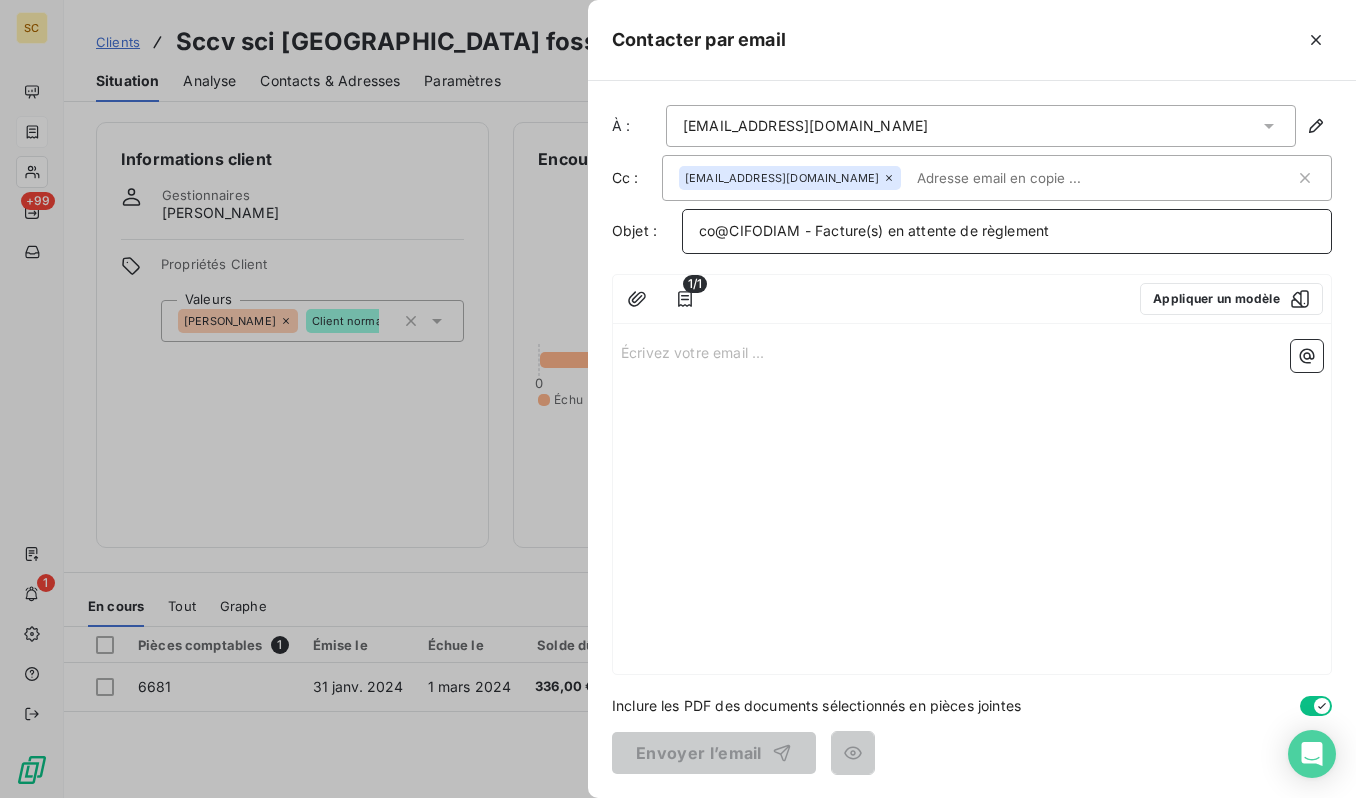 click on "co@CIFODIAM - Facture(s) en attente de règlement" at bounding box center [874, 230] 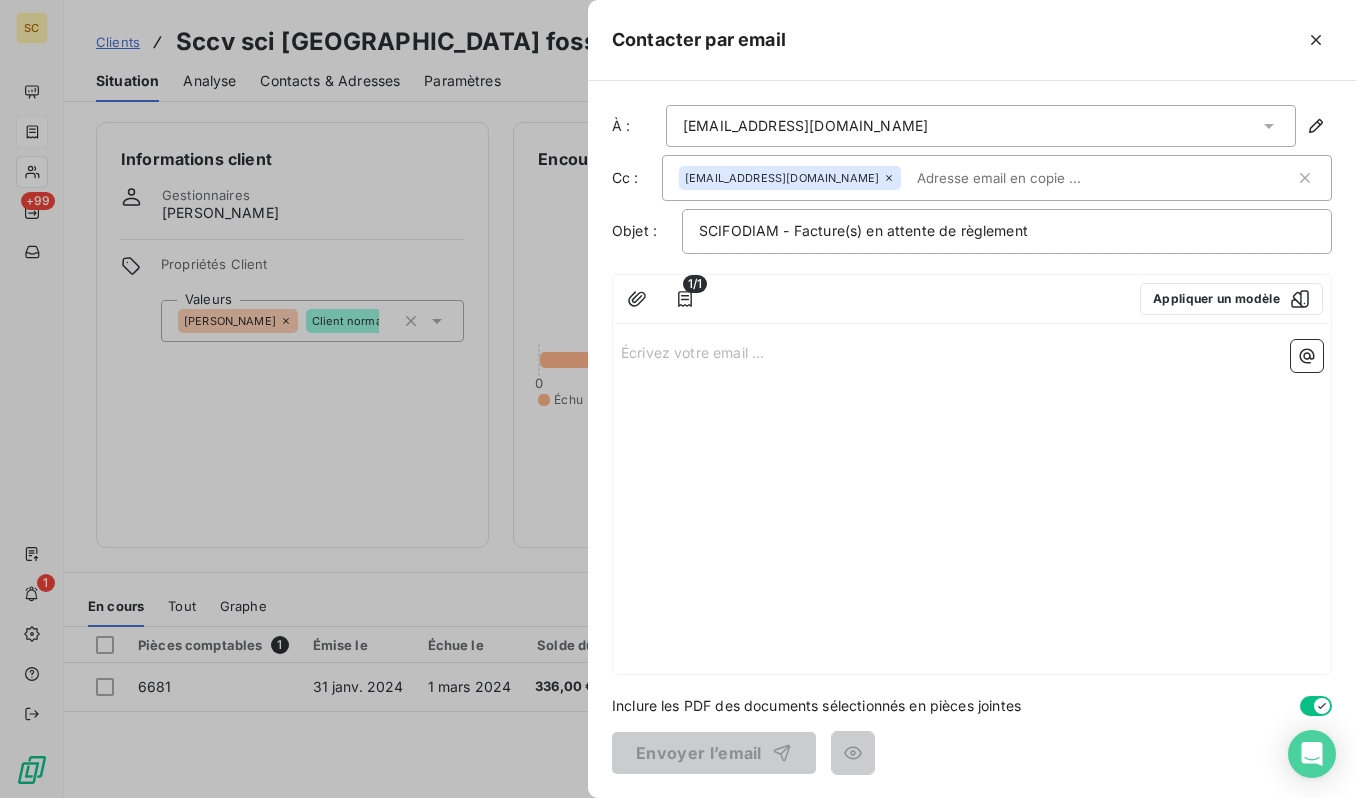 click on "Écrivez votre email ... ﻿" at bounding box center [972, 503] 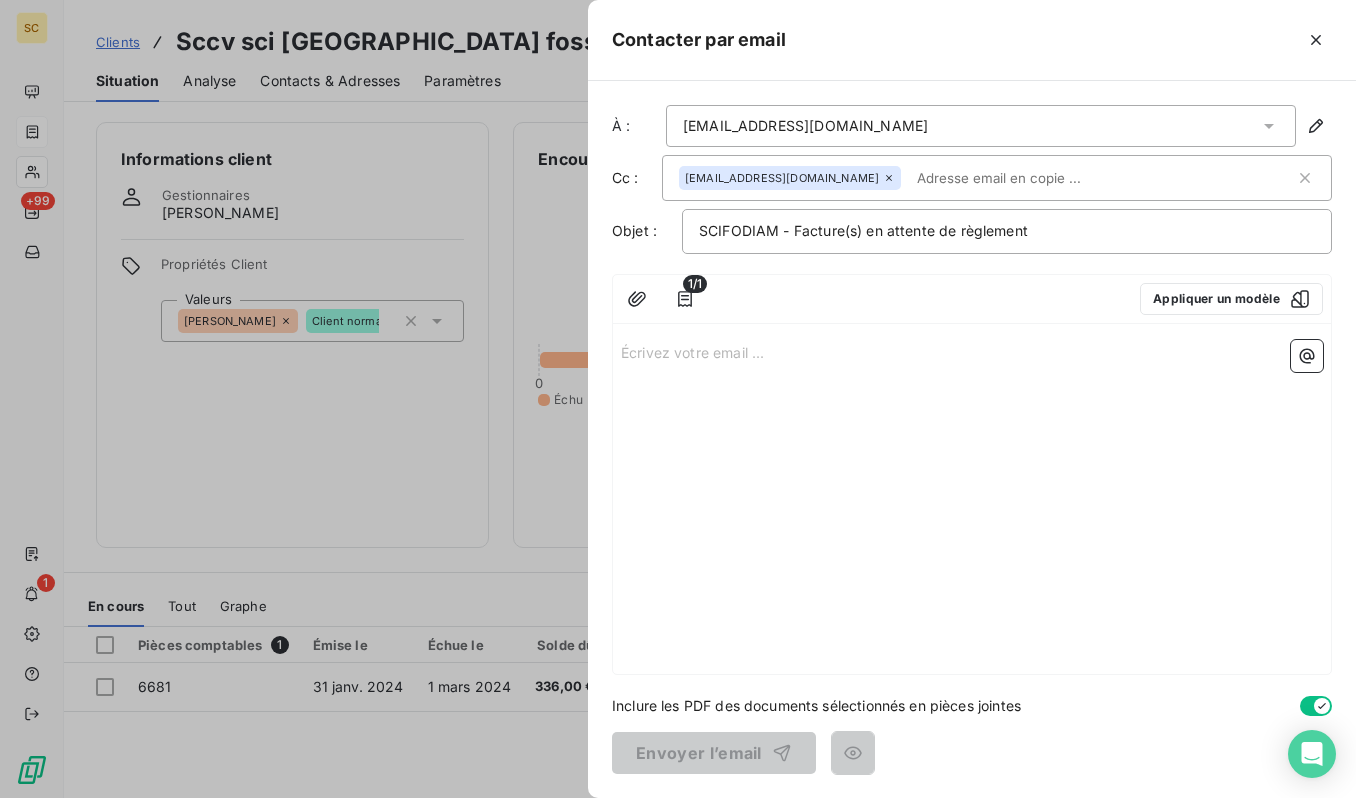 click on "Écrivez votre email ... ﻿" at bounding box center [972, 351] 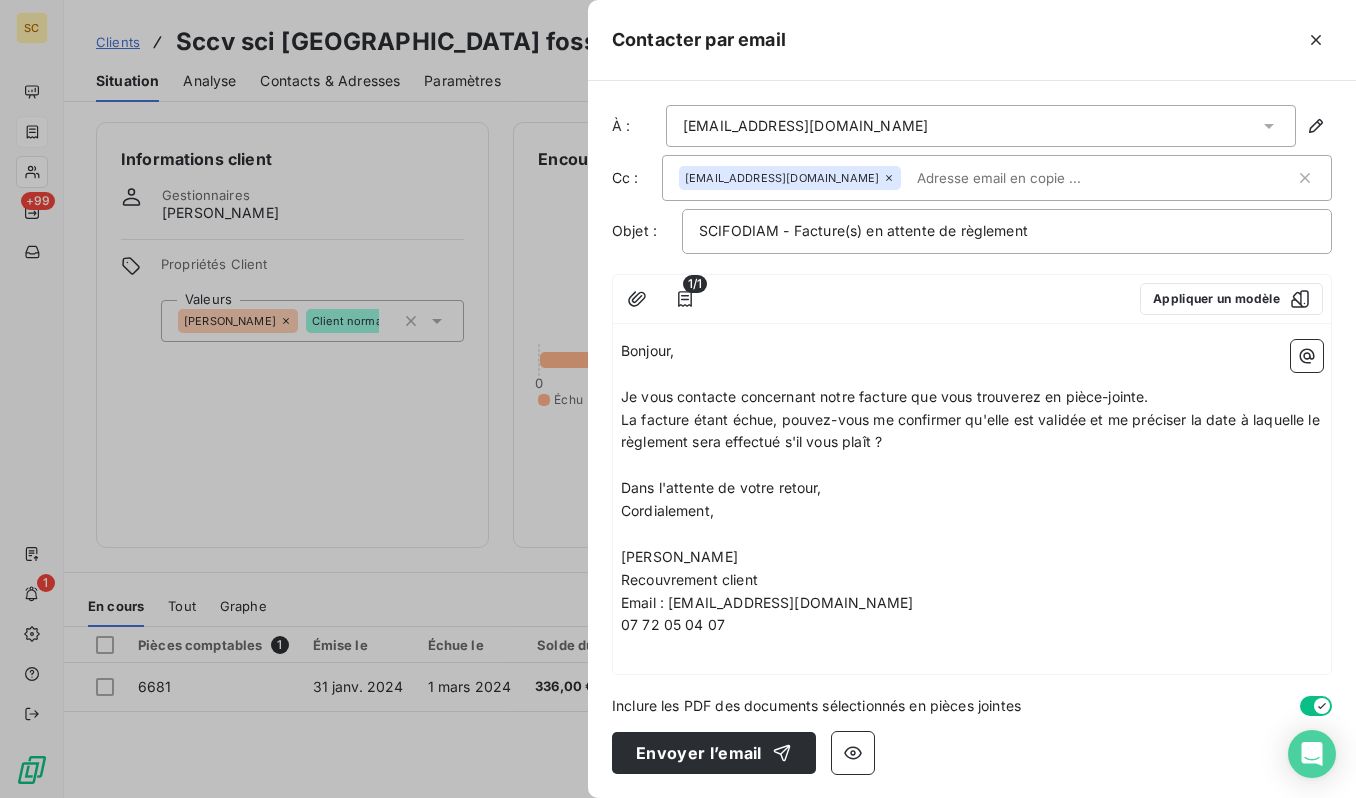 click on "Cordialement," at bounding box center (972, 511) 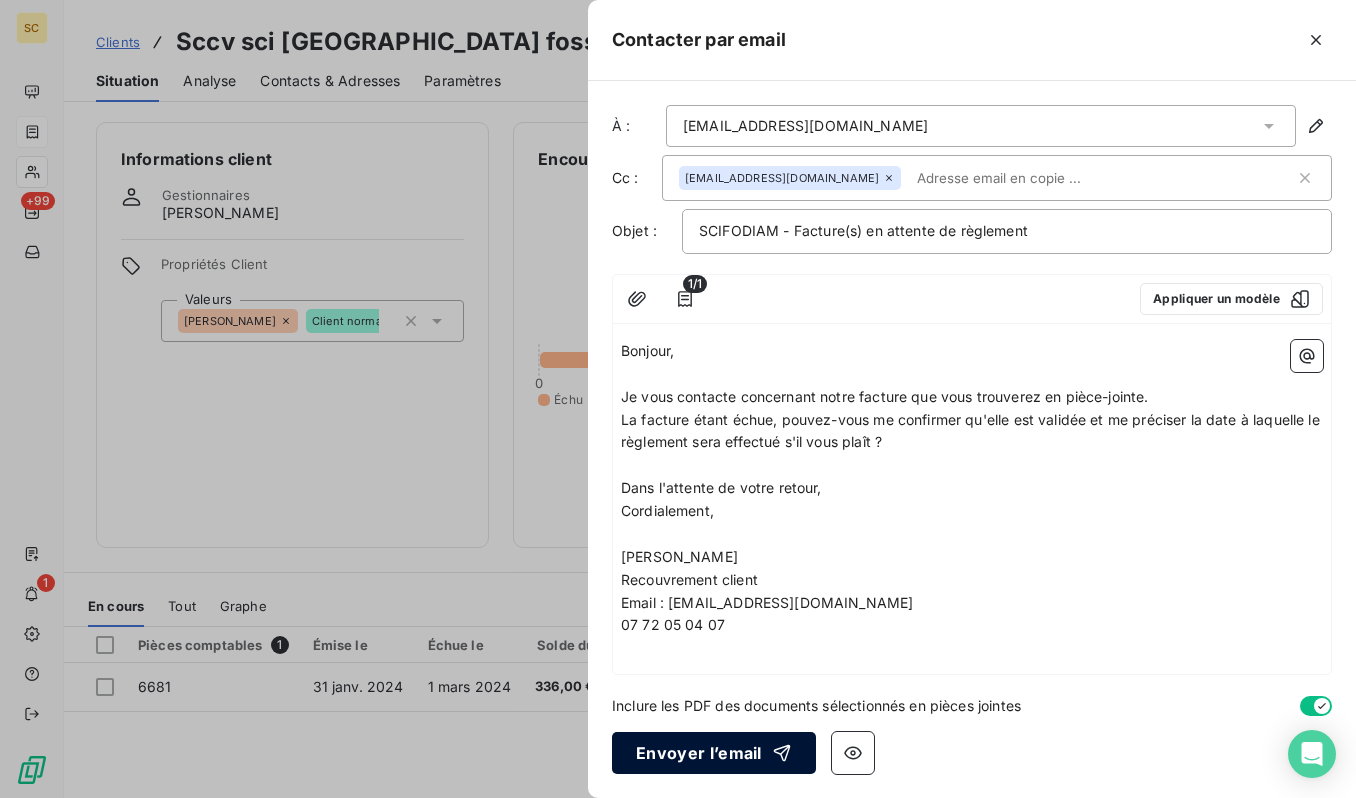 click on "Envoyer l’email" at bounding box center [714, 753] 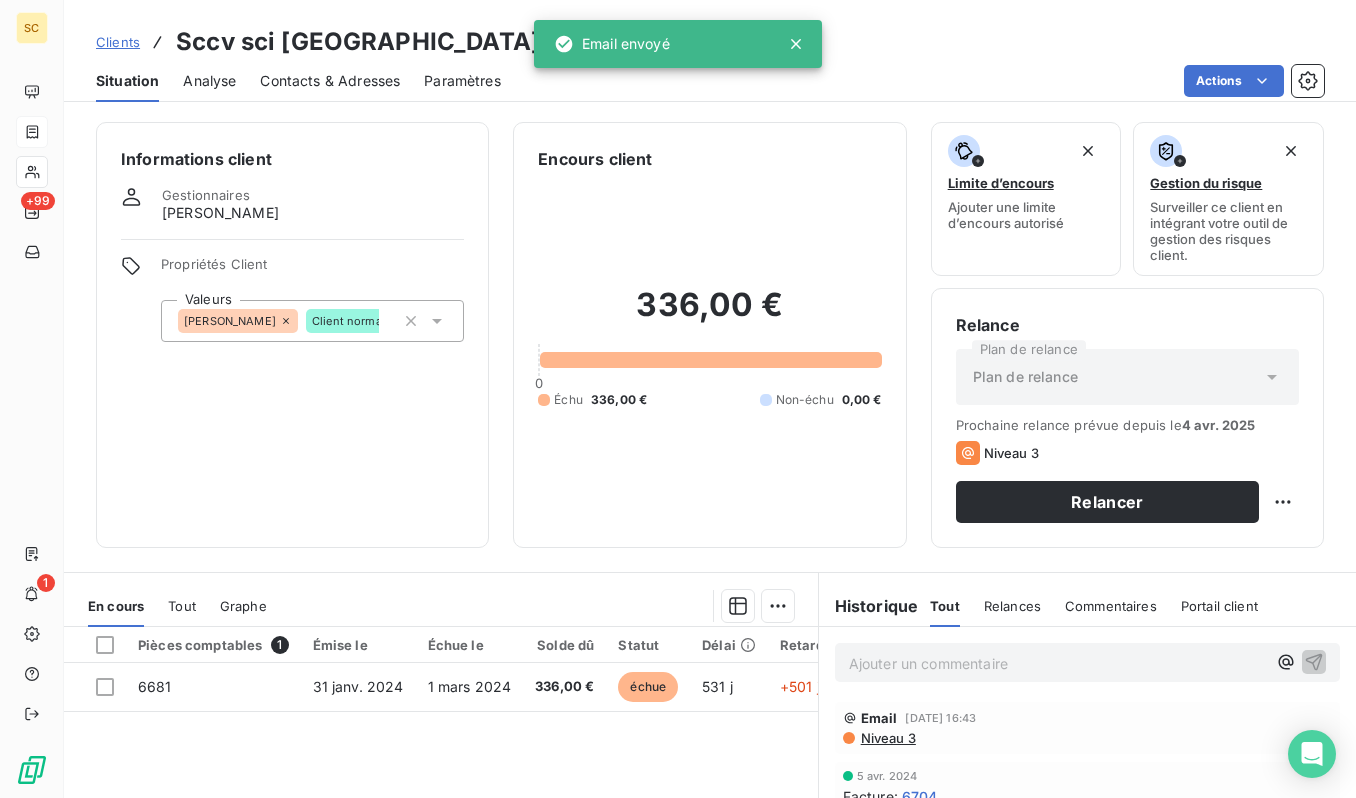 click on "Clients" at bounding box center [118, 42] 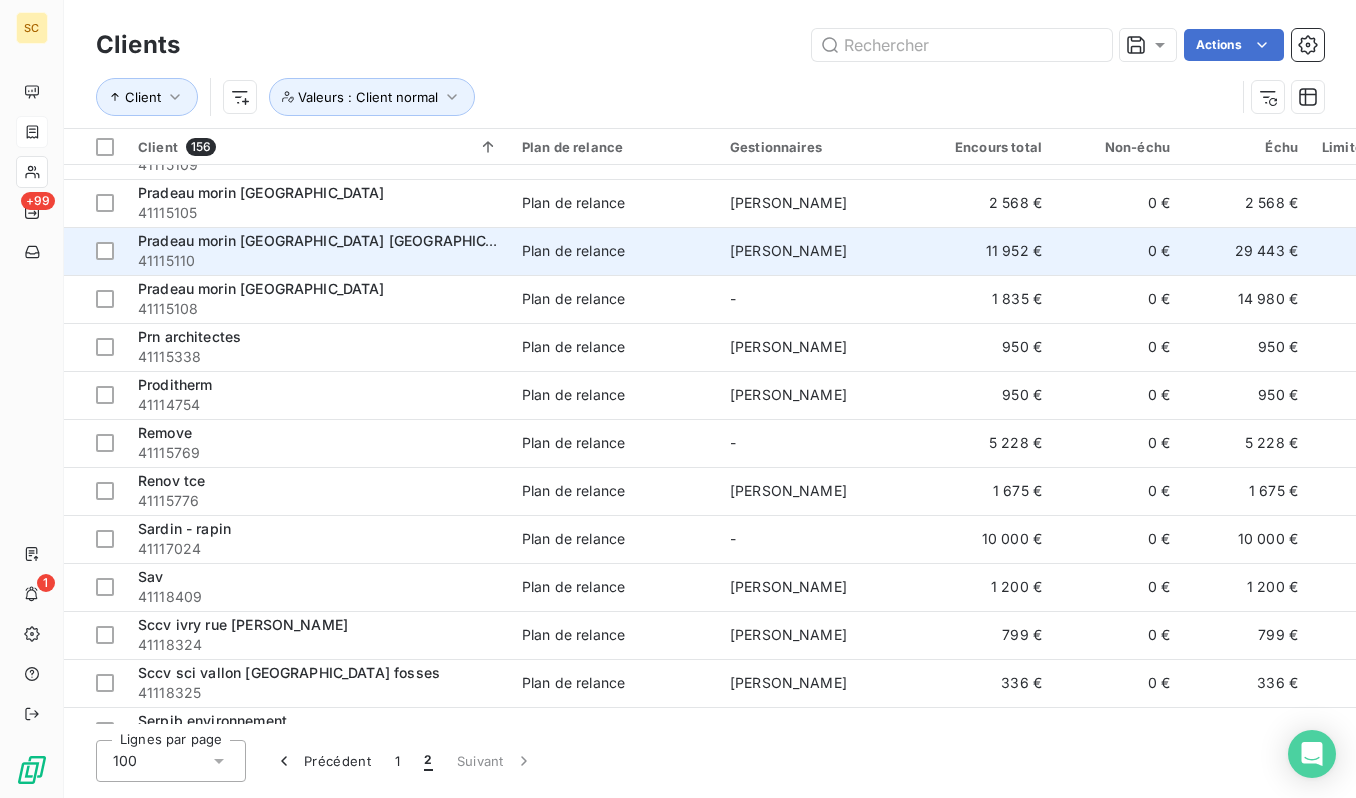 scroll, scrollTop: 1037, scrollLeft: 0, axis: vertical 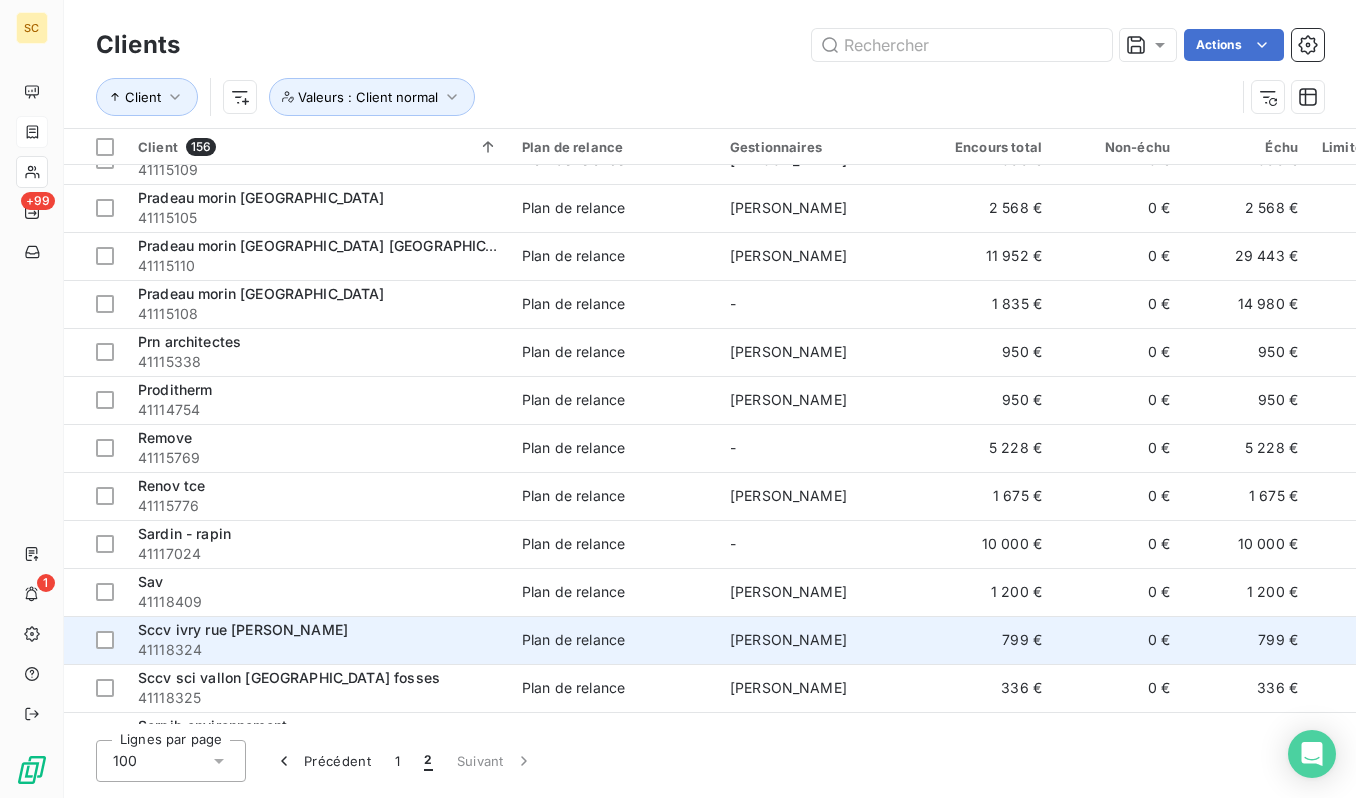 click on "Sccv ivry rue [PERSON_NAME]" at bounding box center [318, 630] 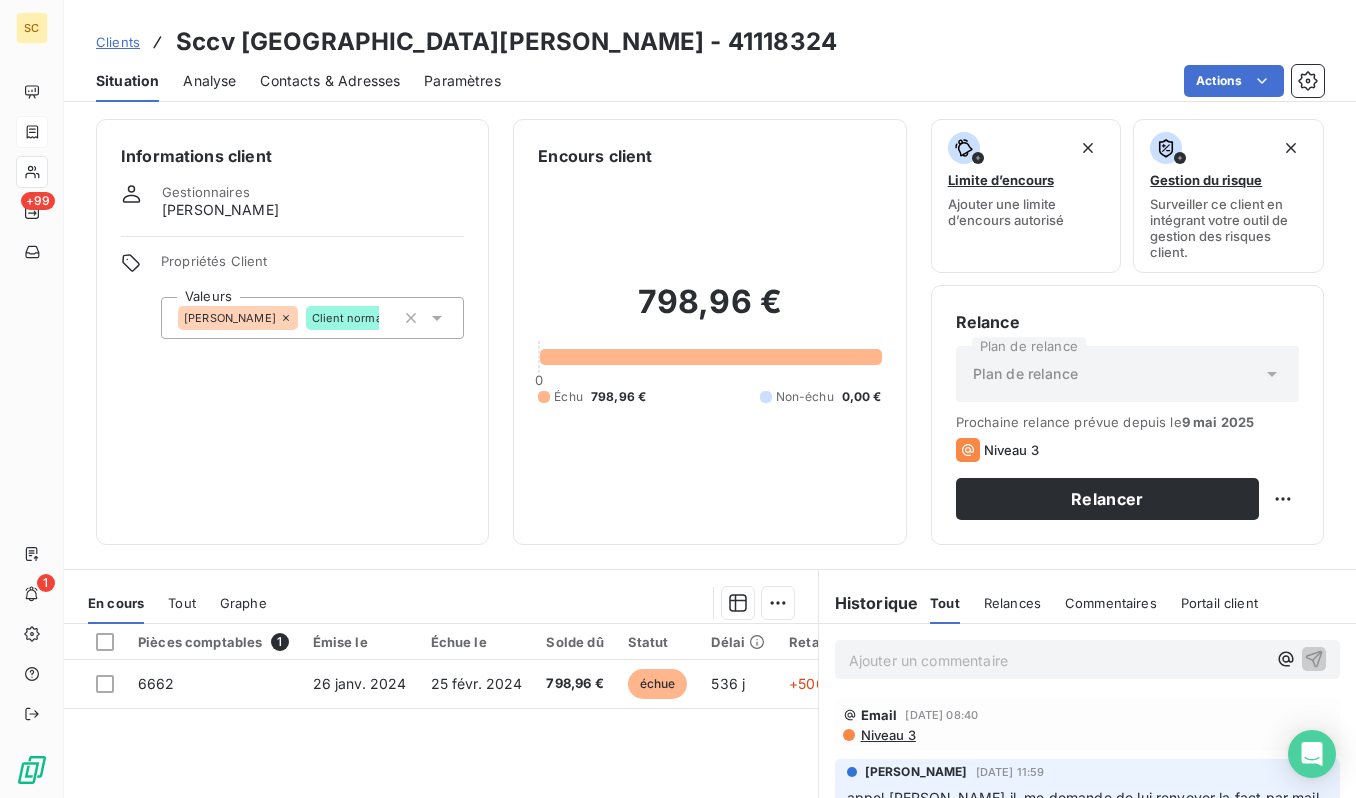 scroll, scrollTop: 0, scrollLeft: 0, axis: both 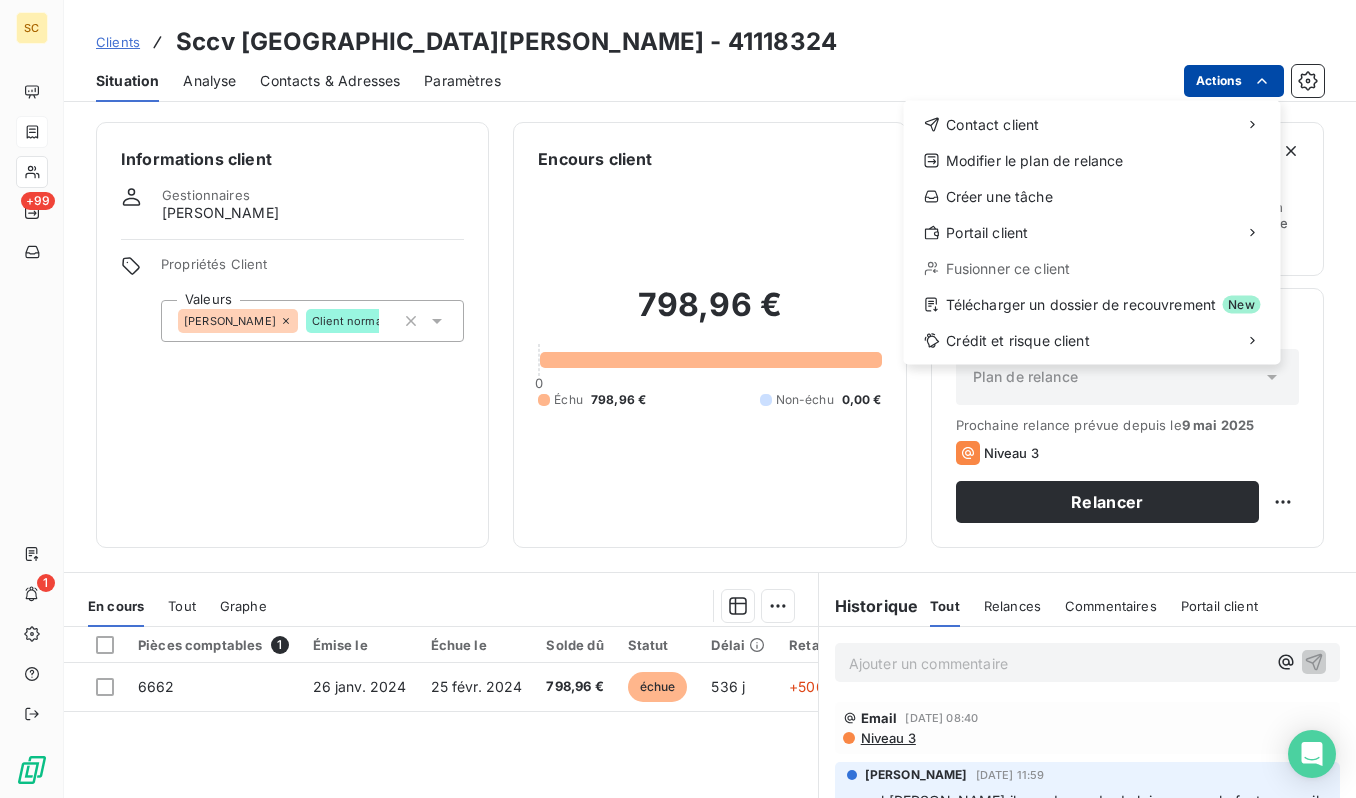 click on "SC +99 1 Clients Sccv ivry rue [PERSON_NAME] - 41118324 Situation Analyse Contacts & Adresses Paramètres Actions Contact client Modifier le plan de relance Créer une tâche Portail client Fusionner ce client Télécharger un dossier de recouvrement New Crédit et risque client Informations client Gestionnaires [PERSON_NAME] Propriétés Client Valeurs [PERSON_NAME] Client normal Encours client   798,96 € 0 Échu 798,96 € Non-échu 0,00 €     Limite d’encours Ajouter une limite d’encours autorisé Gestion du risque Surveiller ce client en intégrant votre outil de gestion des risques client. Relance Plan de relance Plan de relance Prochaine relance prévue depuis le  [DATE] Niveau 3 Relancer En cours Tout Graphe Pièces comptables 1 Émise le Échue le Solde dû Statut Délai   Retard   Tag relance   6662 [DATE] [DATE] 798,96 € échue 536 j +506 j Lignes par page 25 Précédent 1 Suivant Historique Tout Relances Commentaires Portail client Tout Relances ﻿ Email" at bounding box center (678, 399) 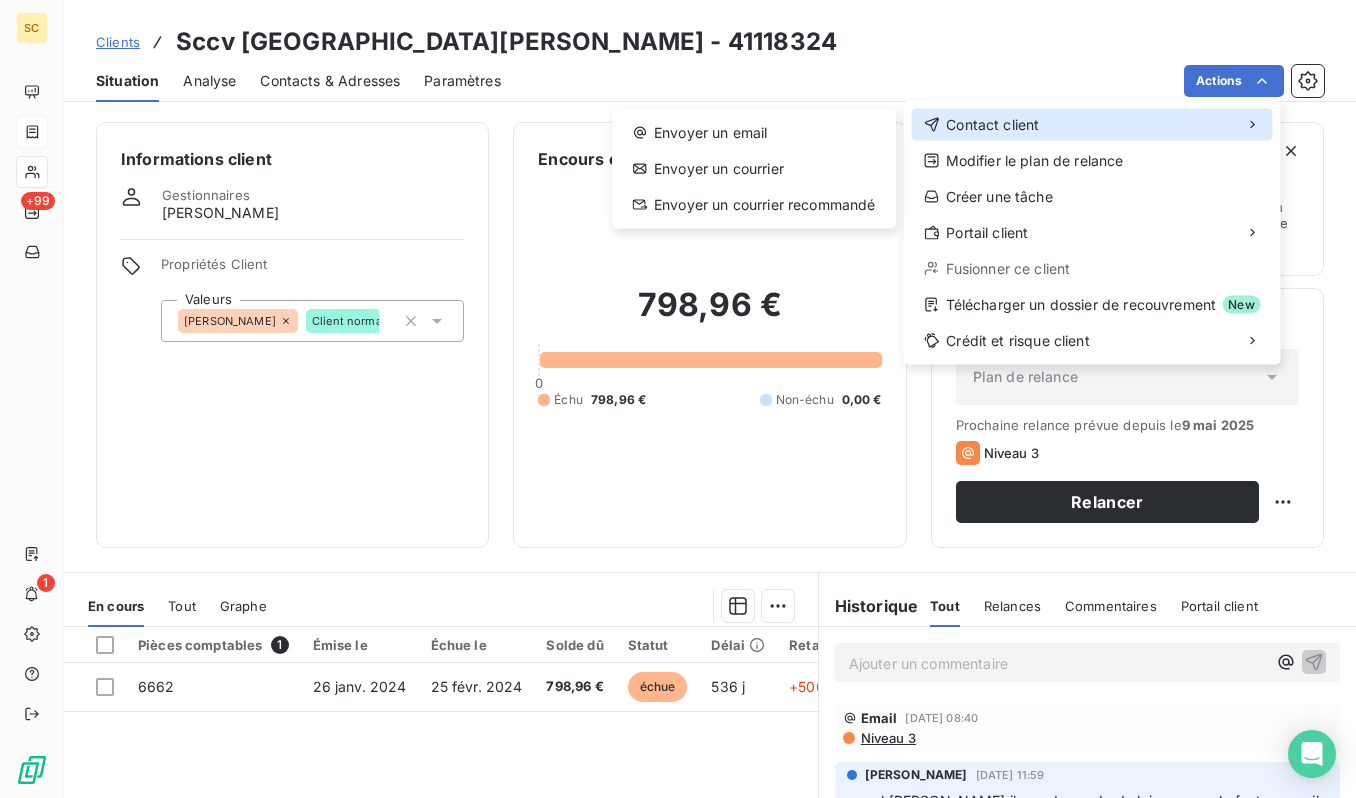 click on "Contact client" at bounding box center (1092, 125) 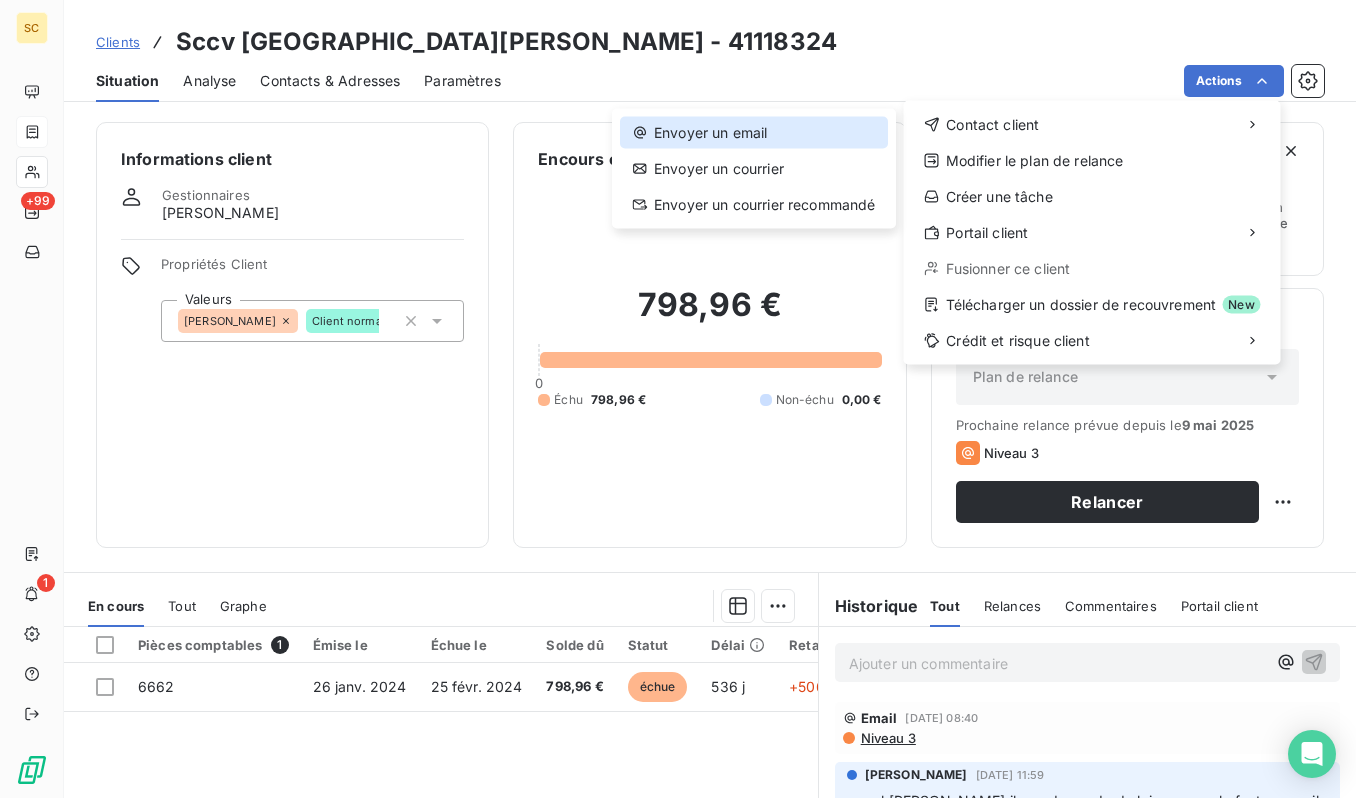 click on "Envoyer un email" at bounding box center (754, 133) 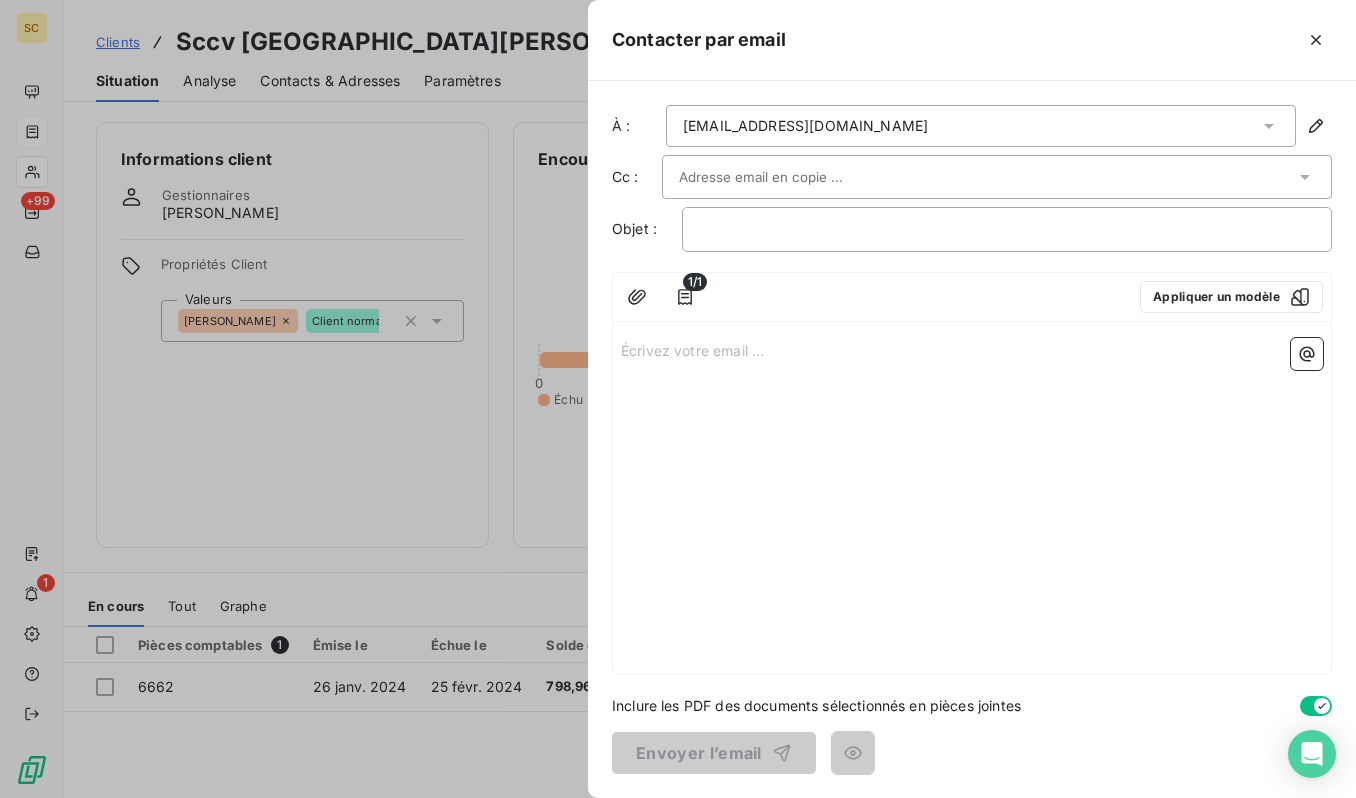 drag, startPoint x: 921, startPoint y: 521, endPoint x: 747, endPoint y: 412, distance: 205.3217 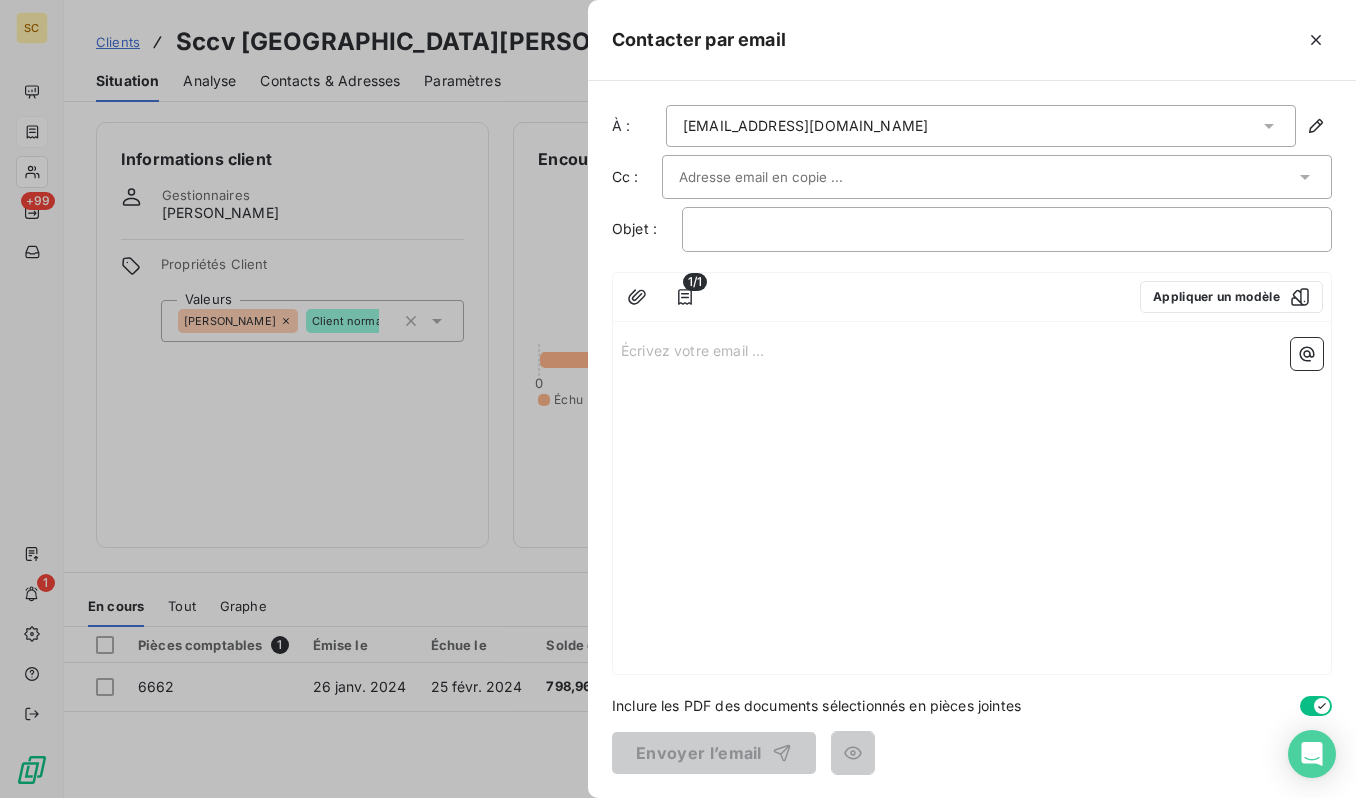 click on "Écrivez votre email ... ﻿" at bounding box center [972, 502] 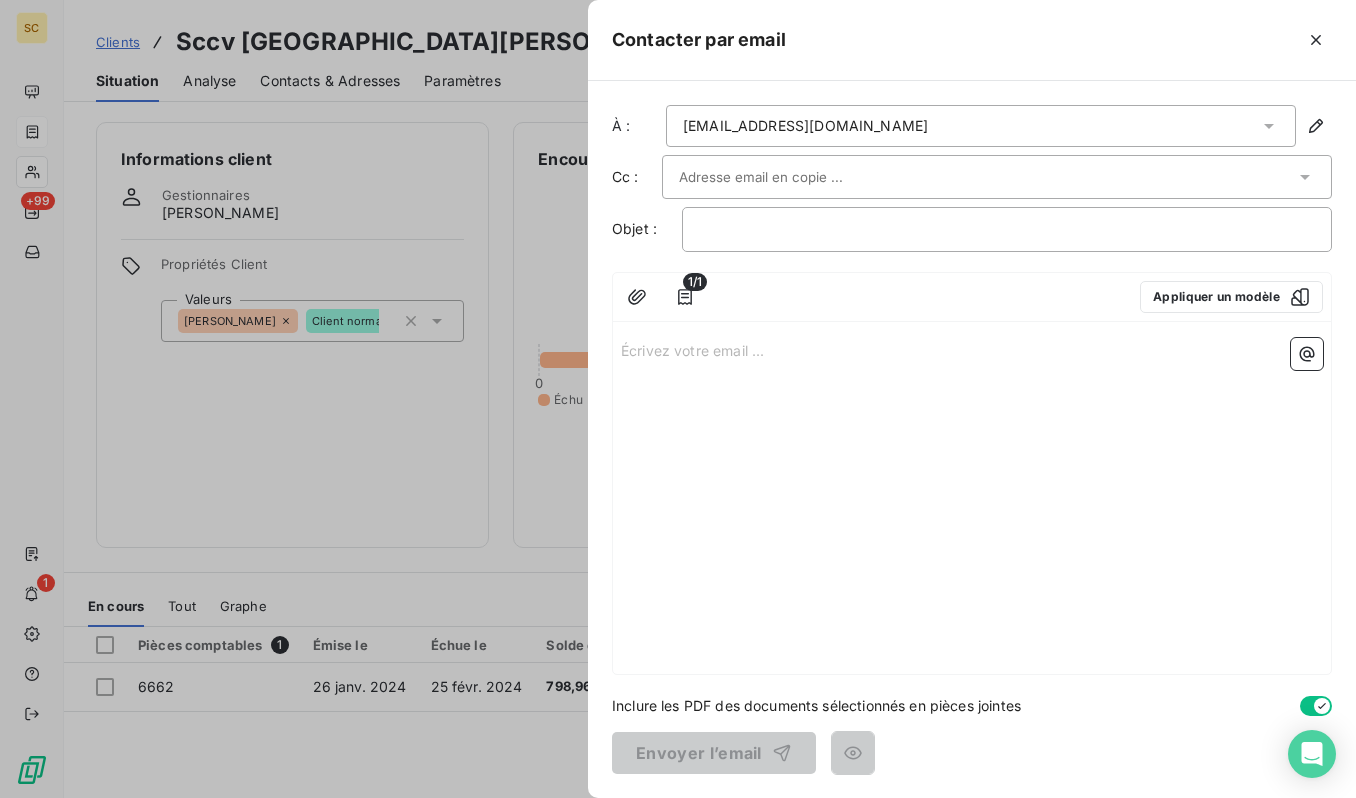 click on "Écrivez votre email ... ﻿" at bounding box center (972, 349) 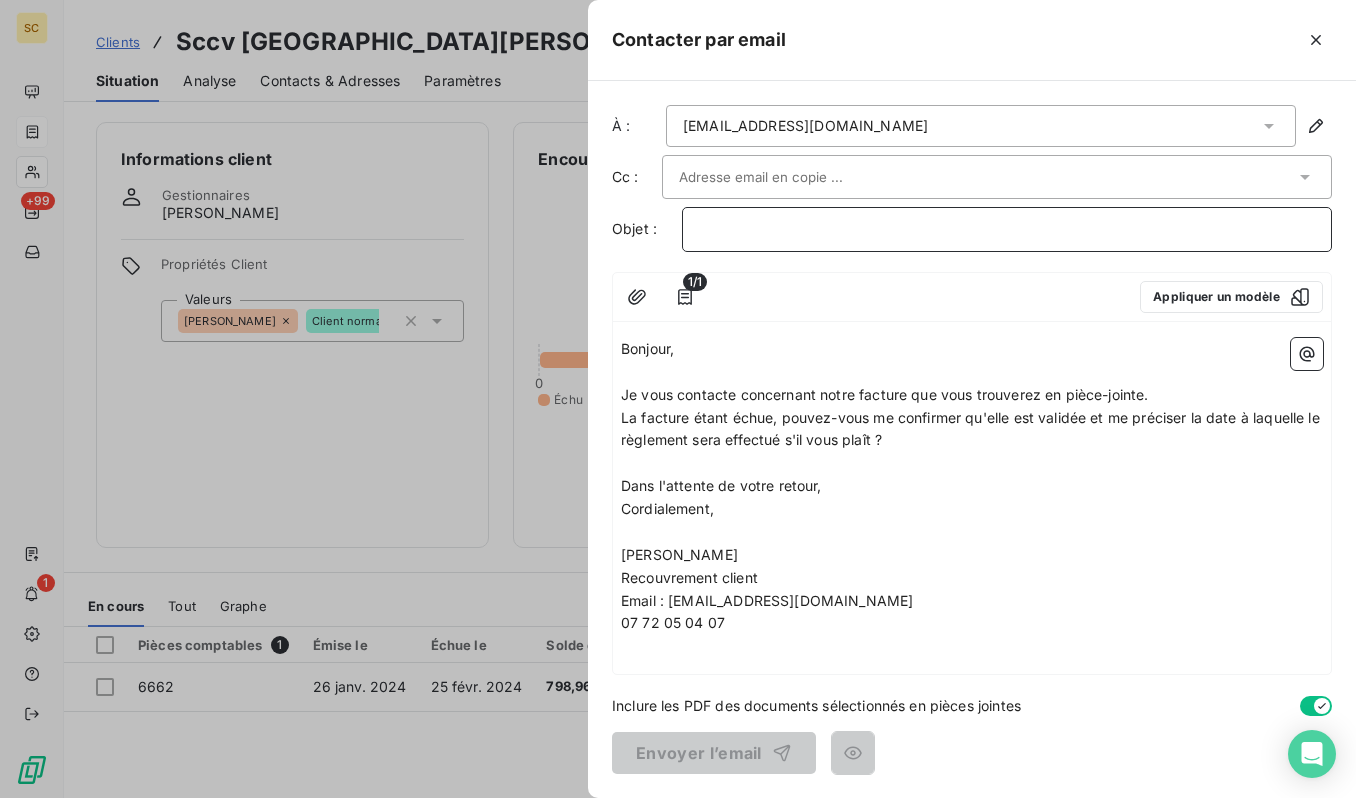 click on "﻿" at bounding box center (1007, 229) 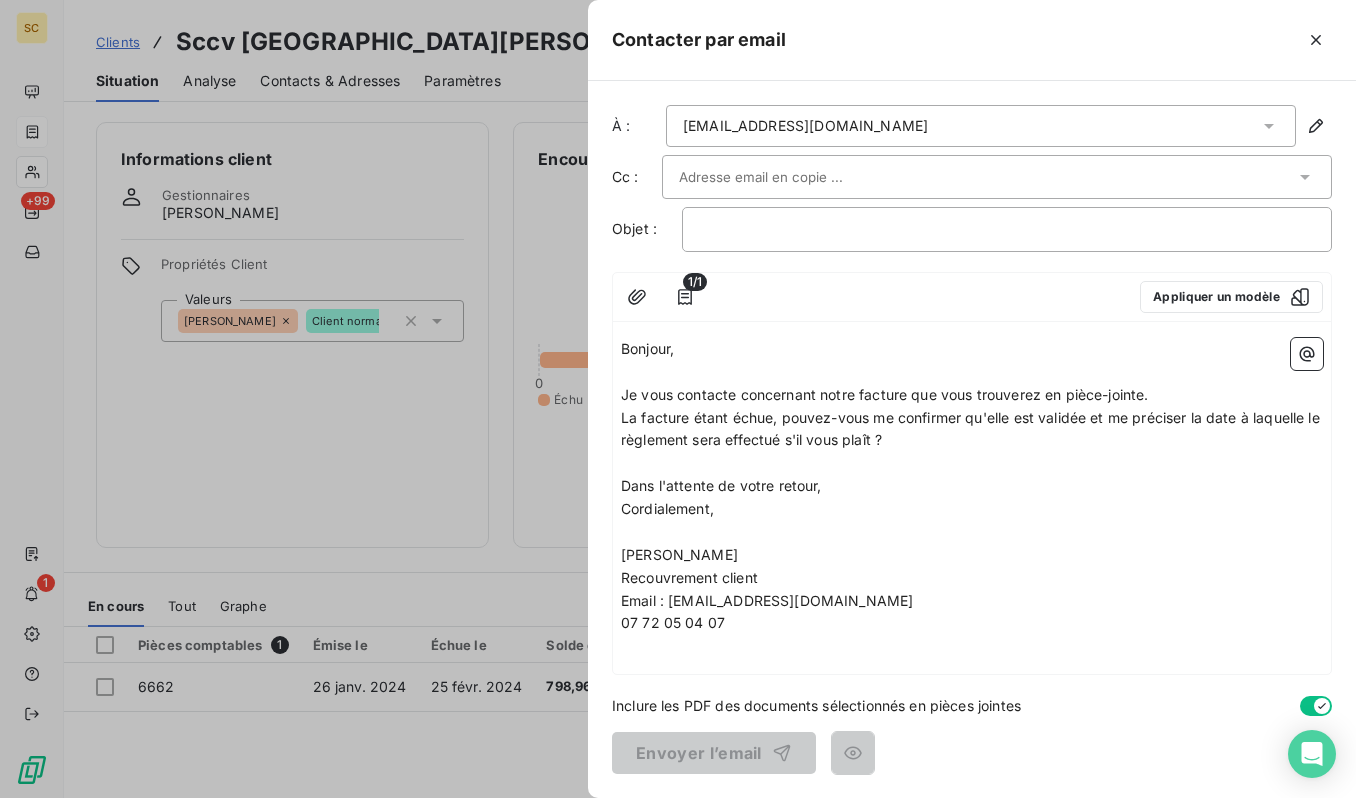 click on "[EMAIL_ADDRESS][DOMAIN_NAME]" at bounding box center [805, 126] 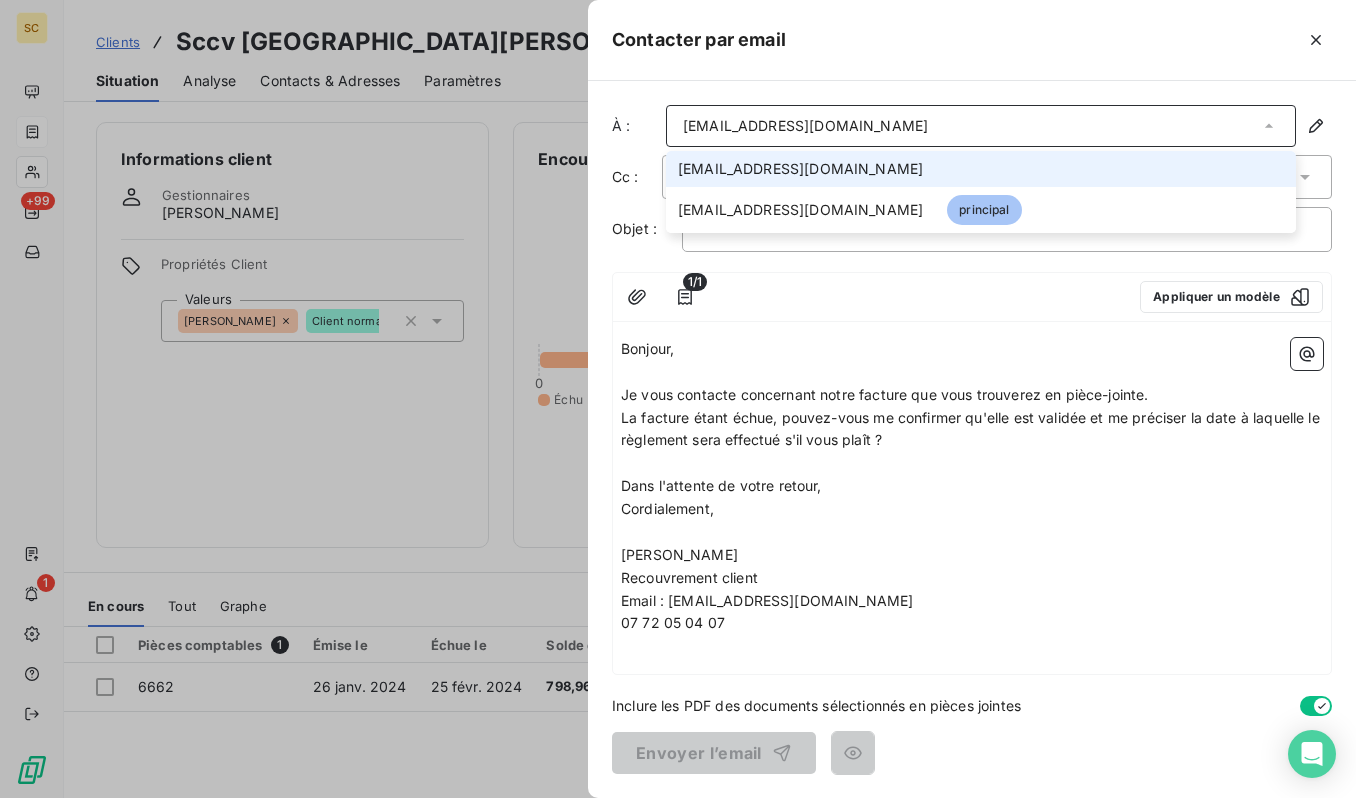 click on "[EMAIL_ADDRESS][DOMAIN_NAME]" at bounding box center [981, 126] 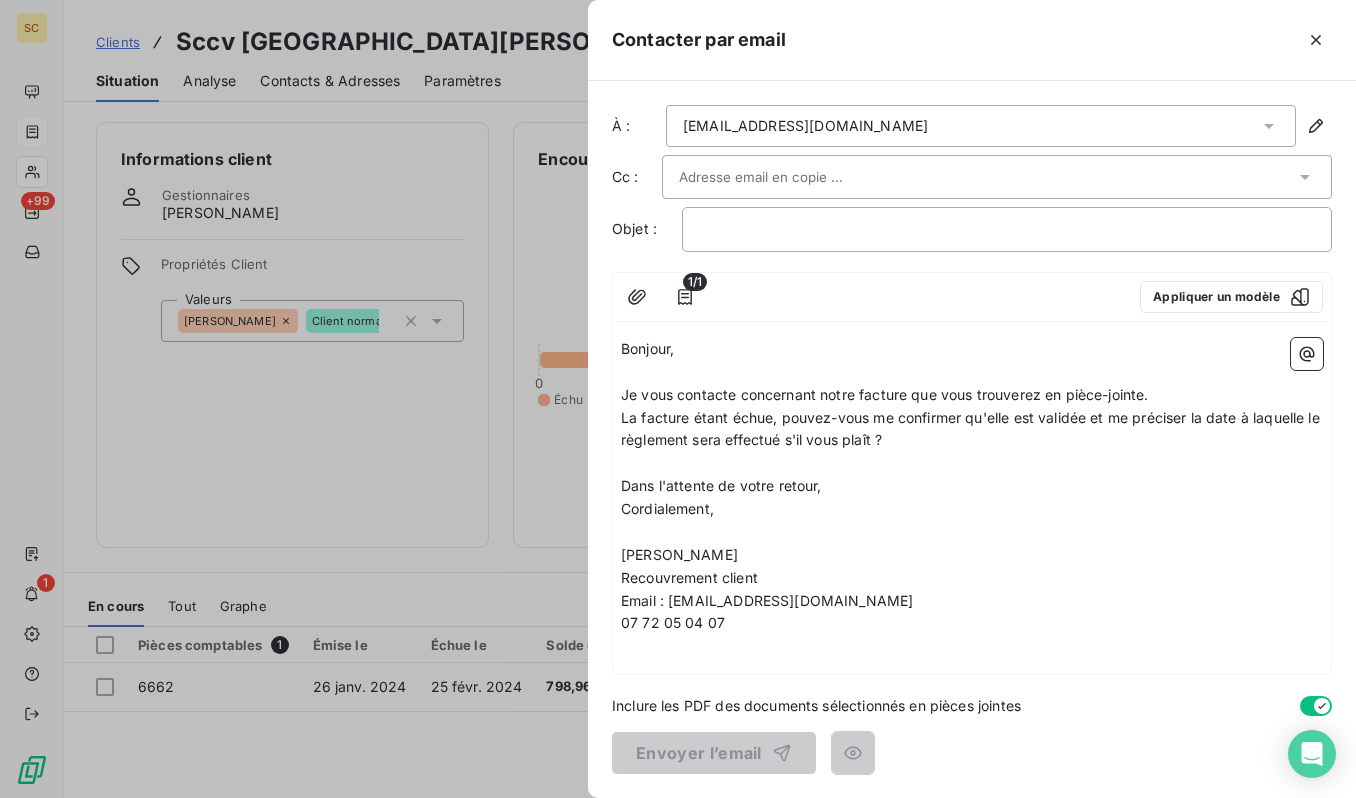 click at bounding box center (786, 177) 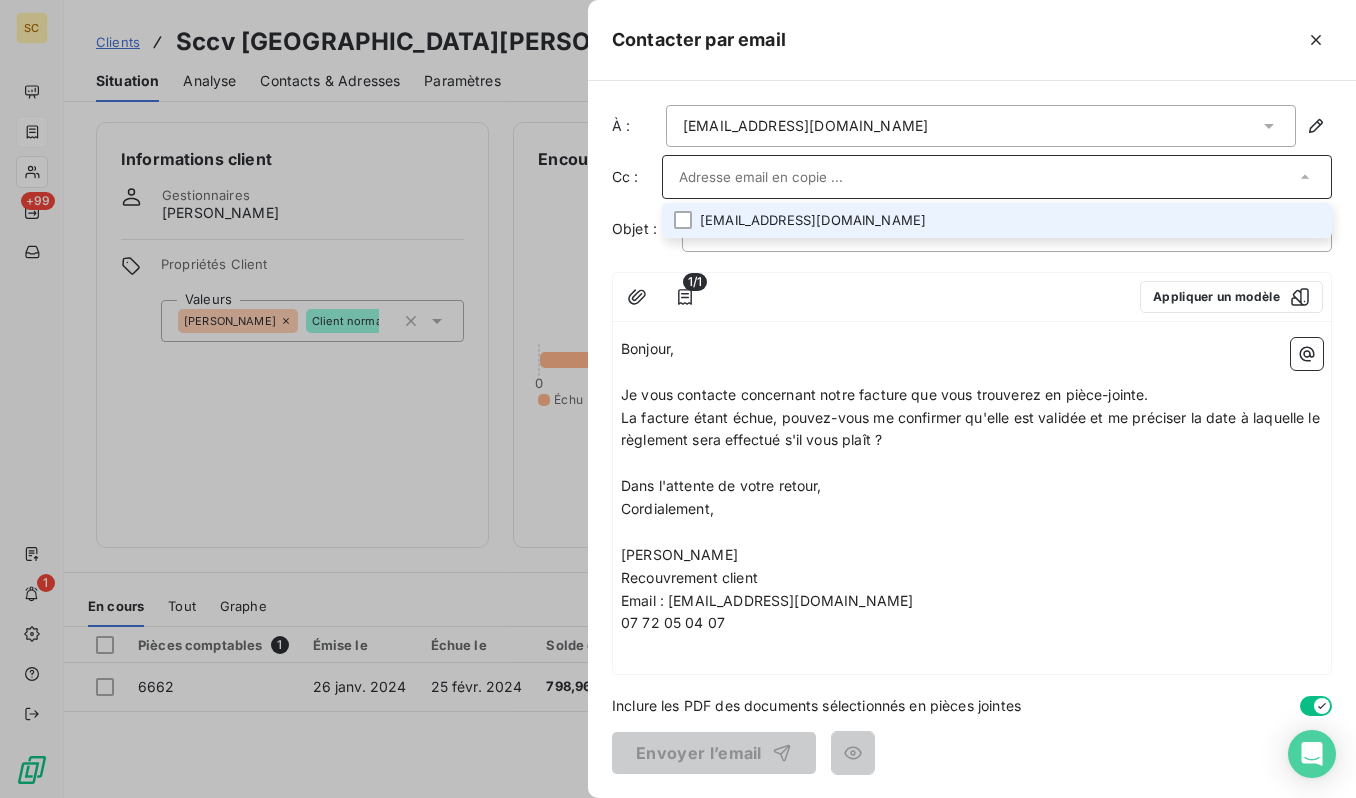 paste on "[EMAIL_ADDRESS][DOMAIN_NAME]" 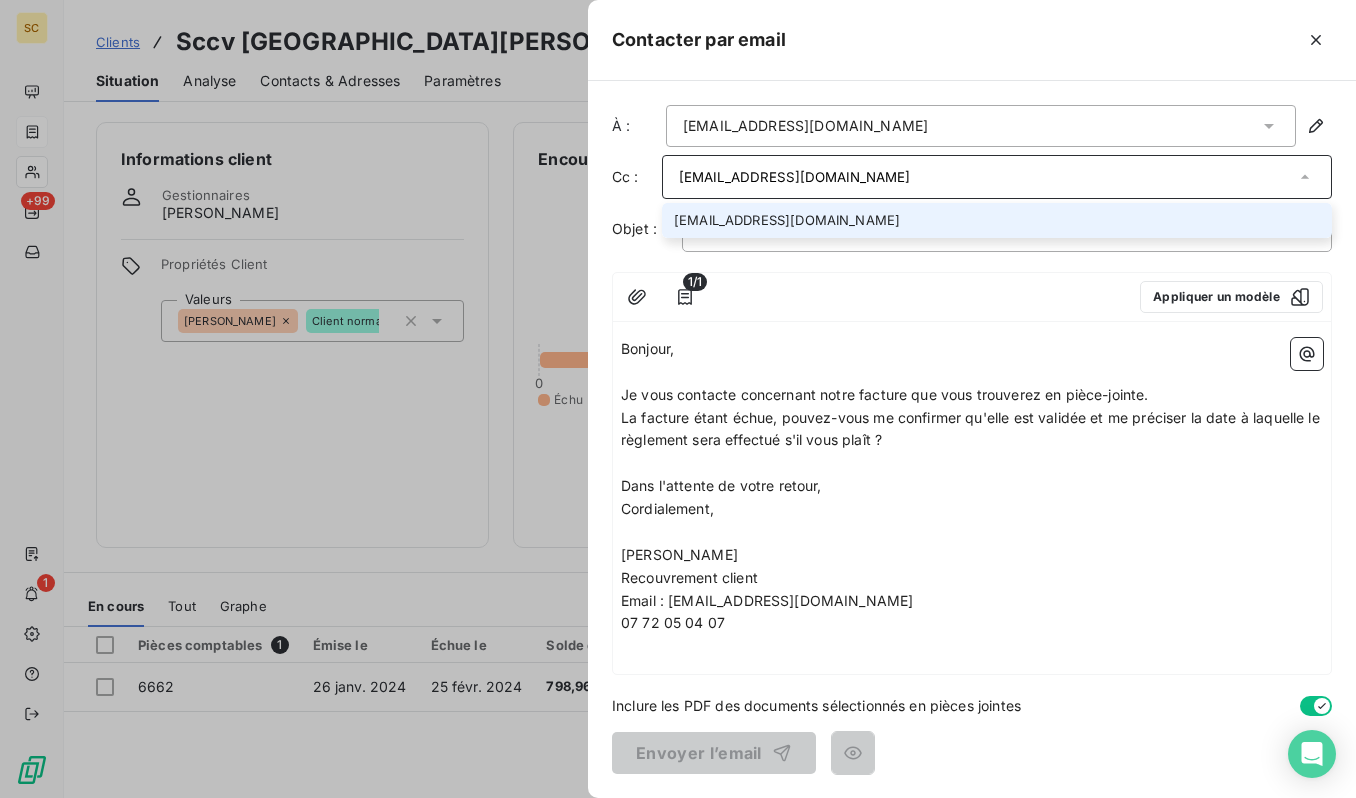 type on "[EMAIL_ADDRESS][DOMAIN_NAME]" 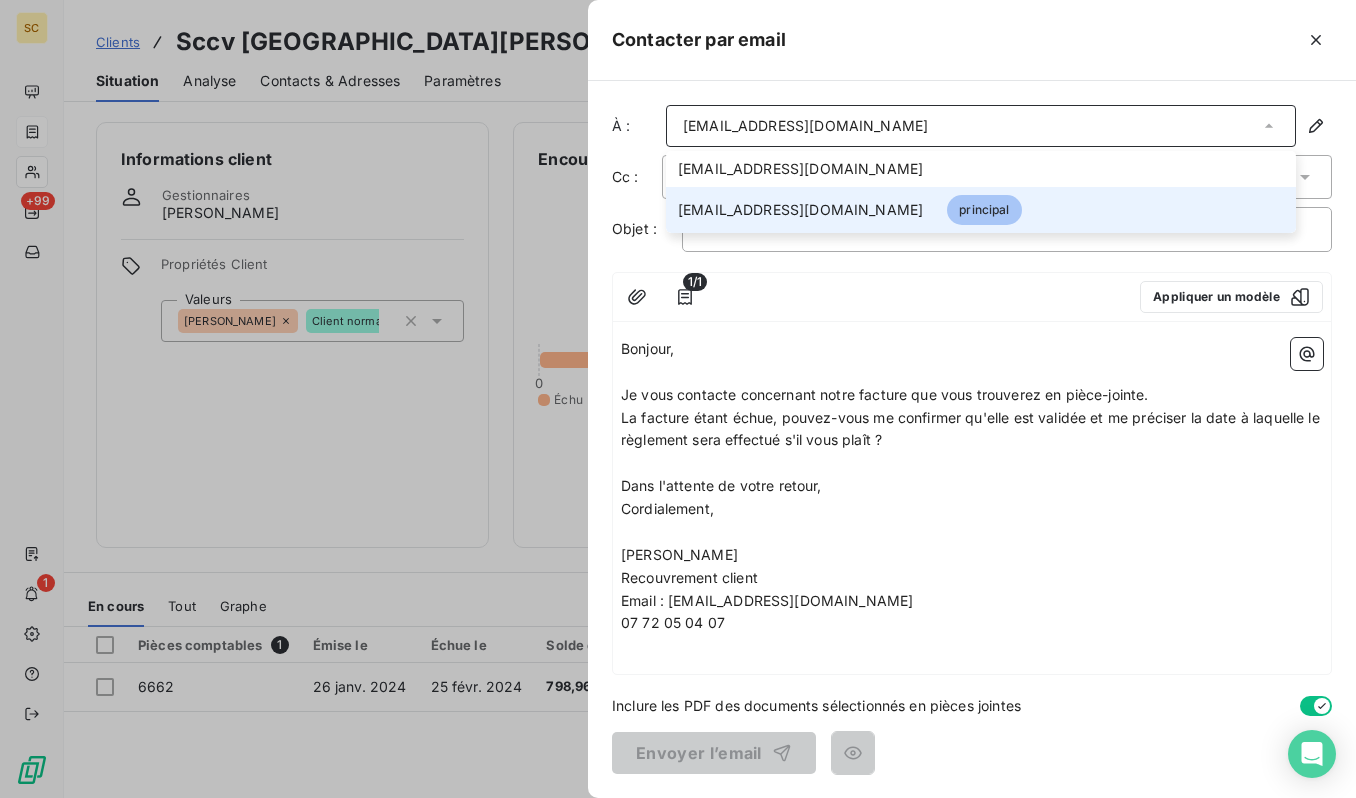 click on "[EMAIL_ADDRESS][DOMAIN_NAME]" at bounding box center [800, 210] 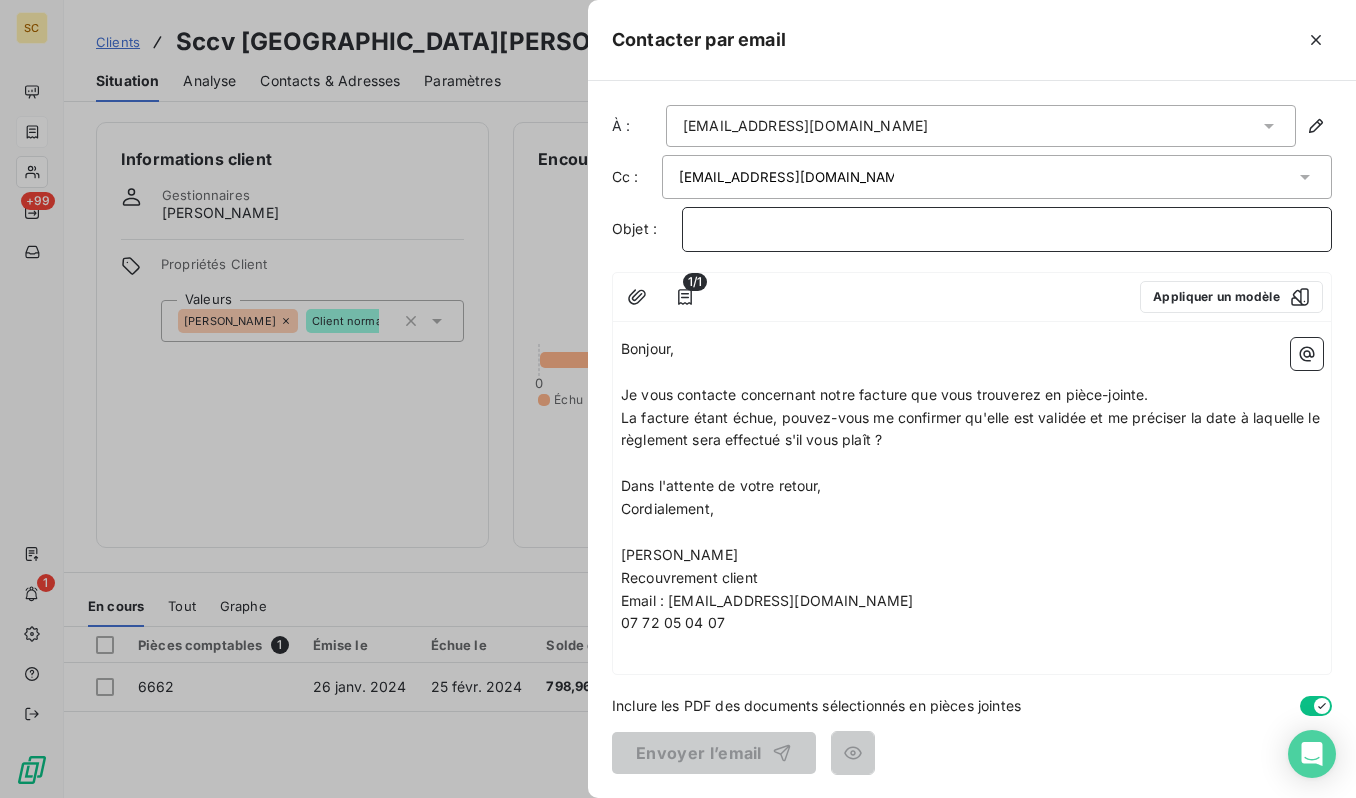 click on "﻿" at bounding box center (1007, 229) 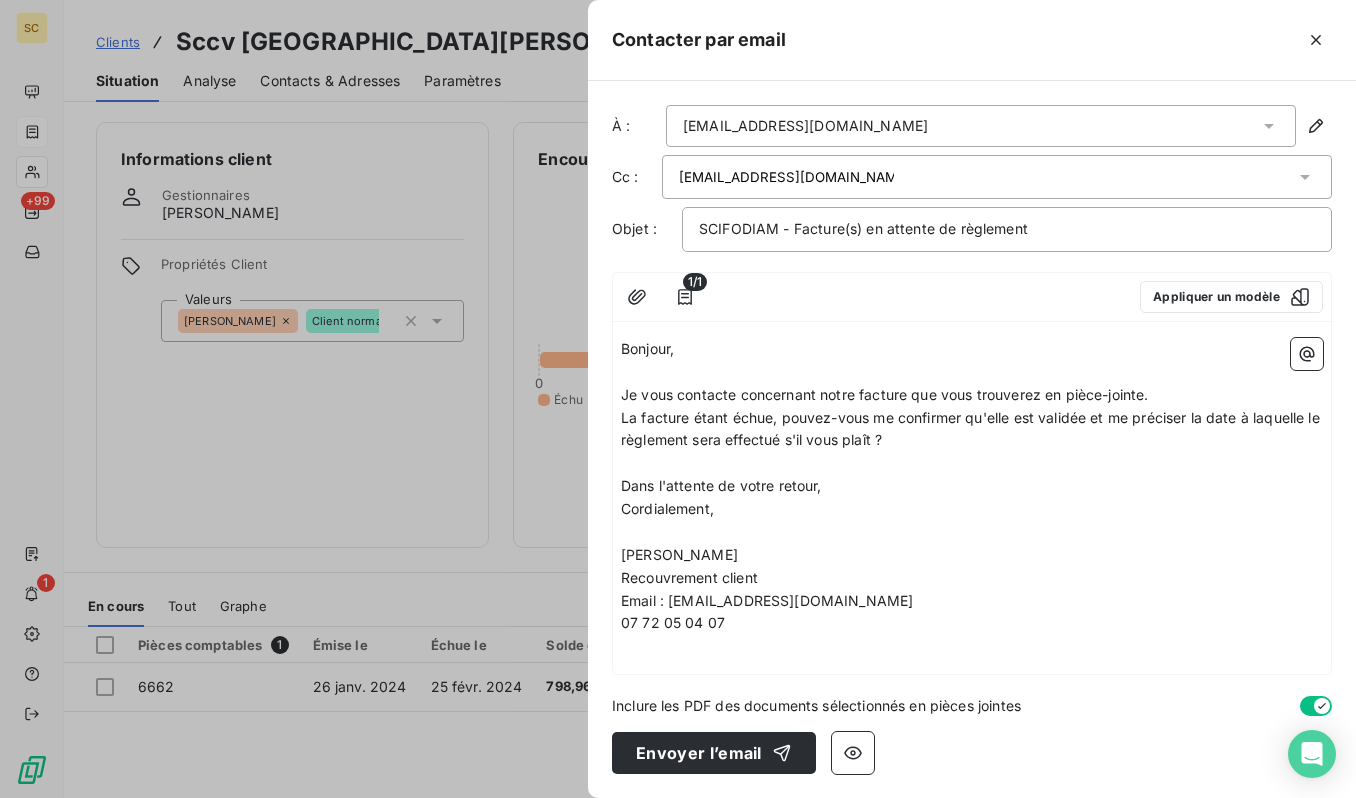click on "Je vous contacte concernant notre facture que vous trouverez en pièce-jointe." at bounding box center (885, 394) 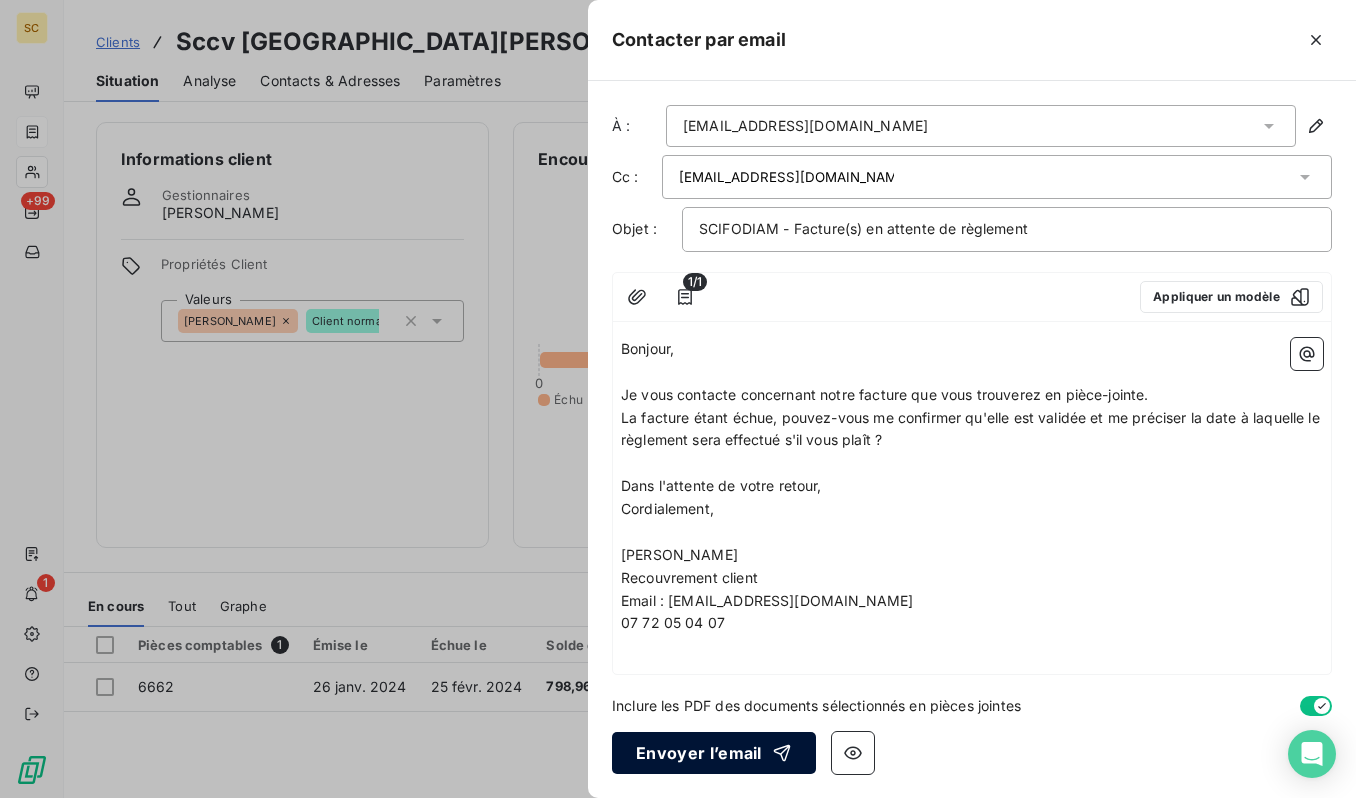 click on "Envoyer l’email" at bounding box center [714, 753] 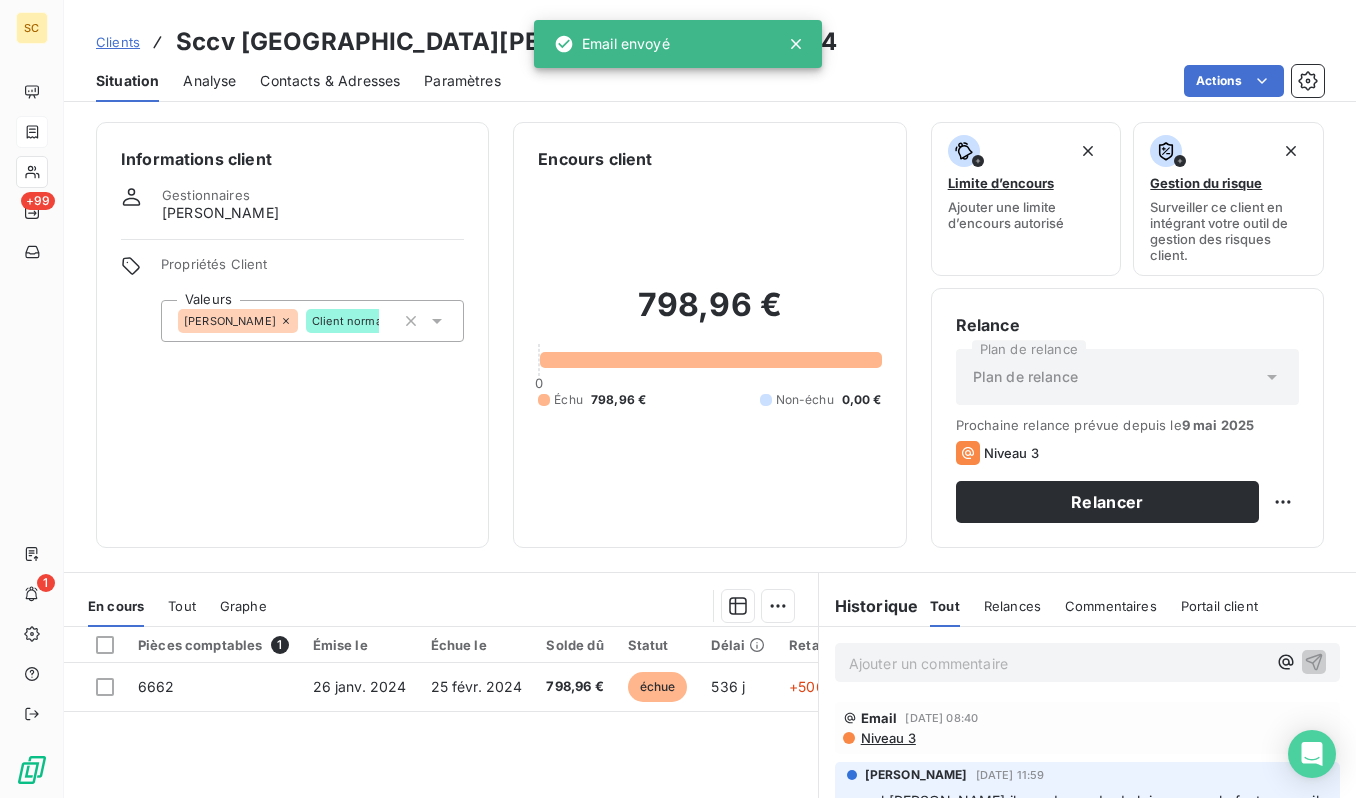 click on "Clients" at bounding box center [118, 42] 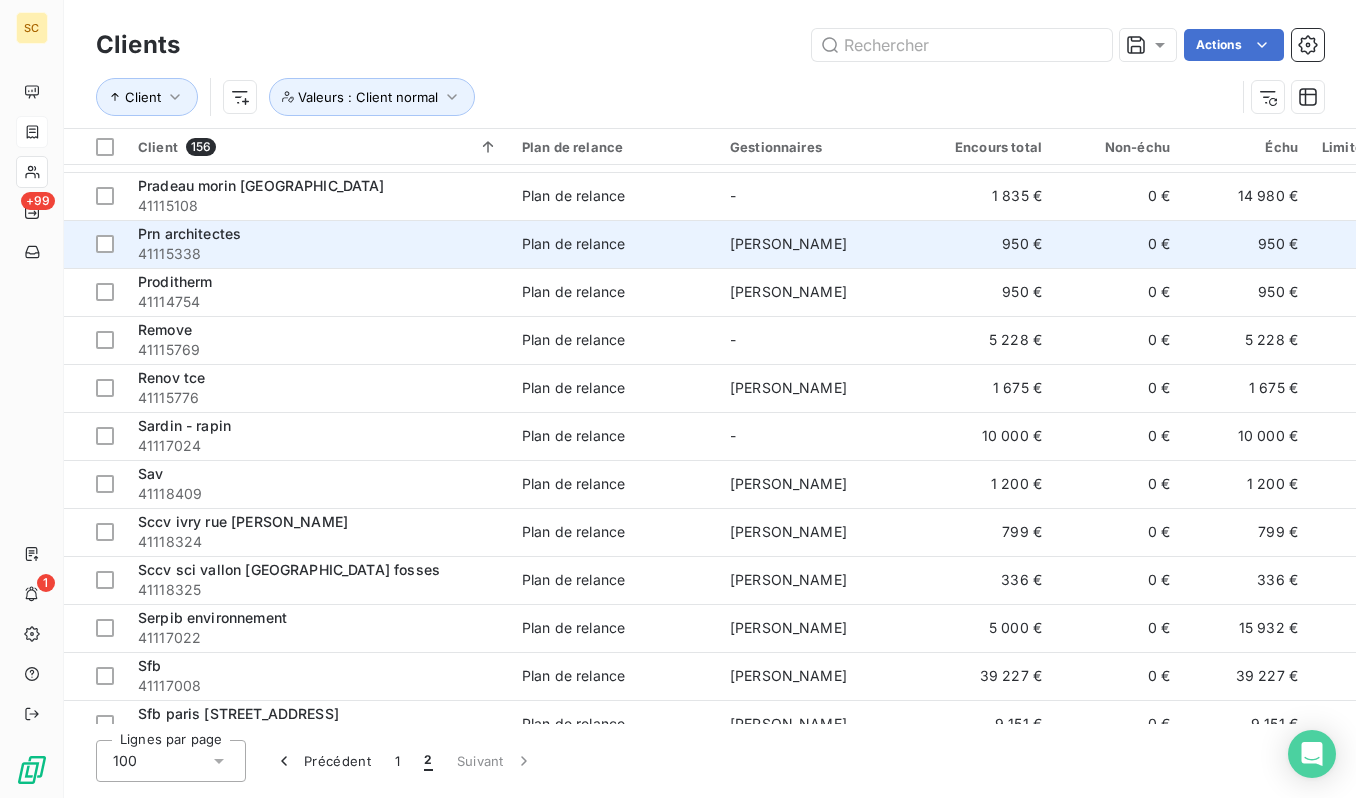 scroll, scrollTop: 1144, scrollLeft: 0, axis: vertical 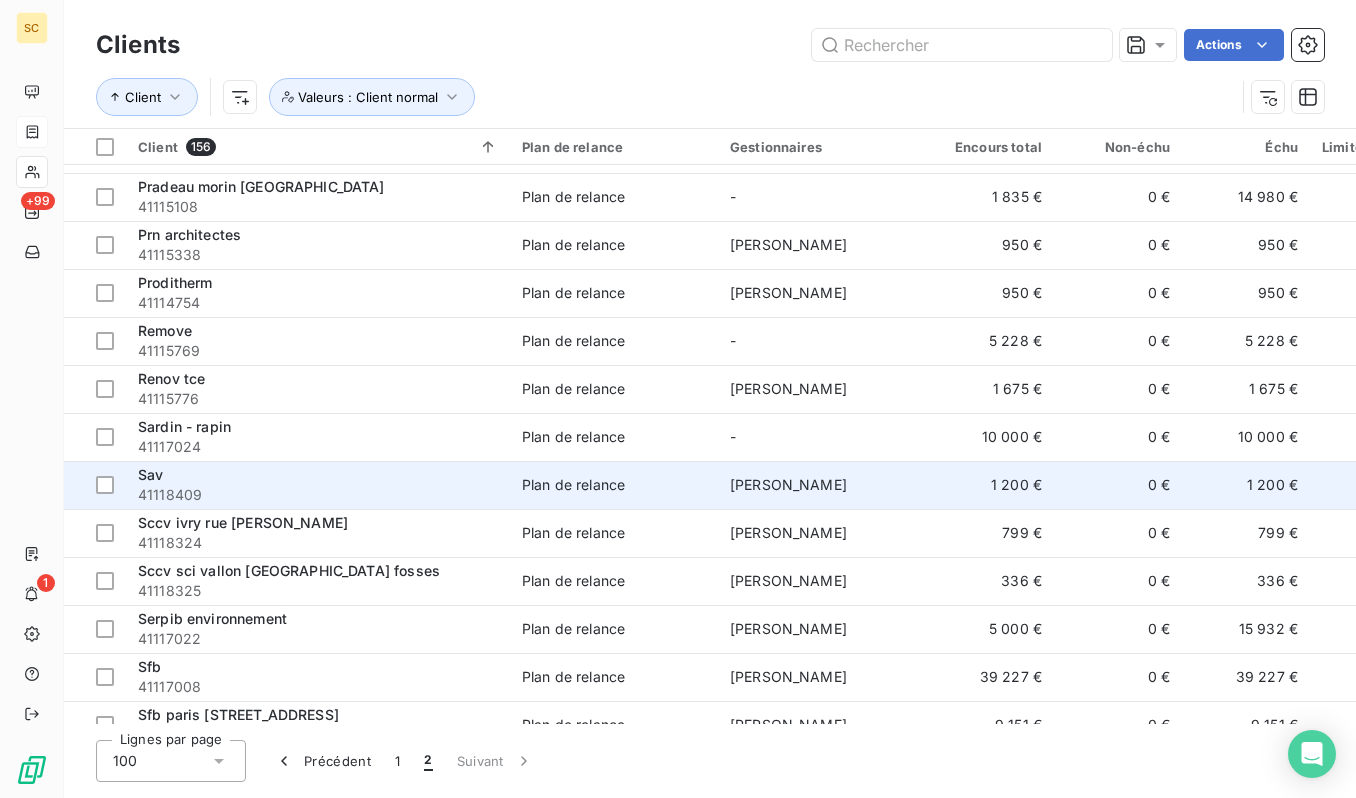 click on "Sav" at bounding box center [318, 475] 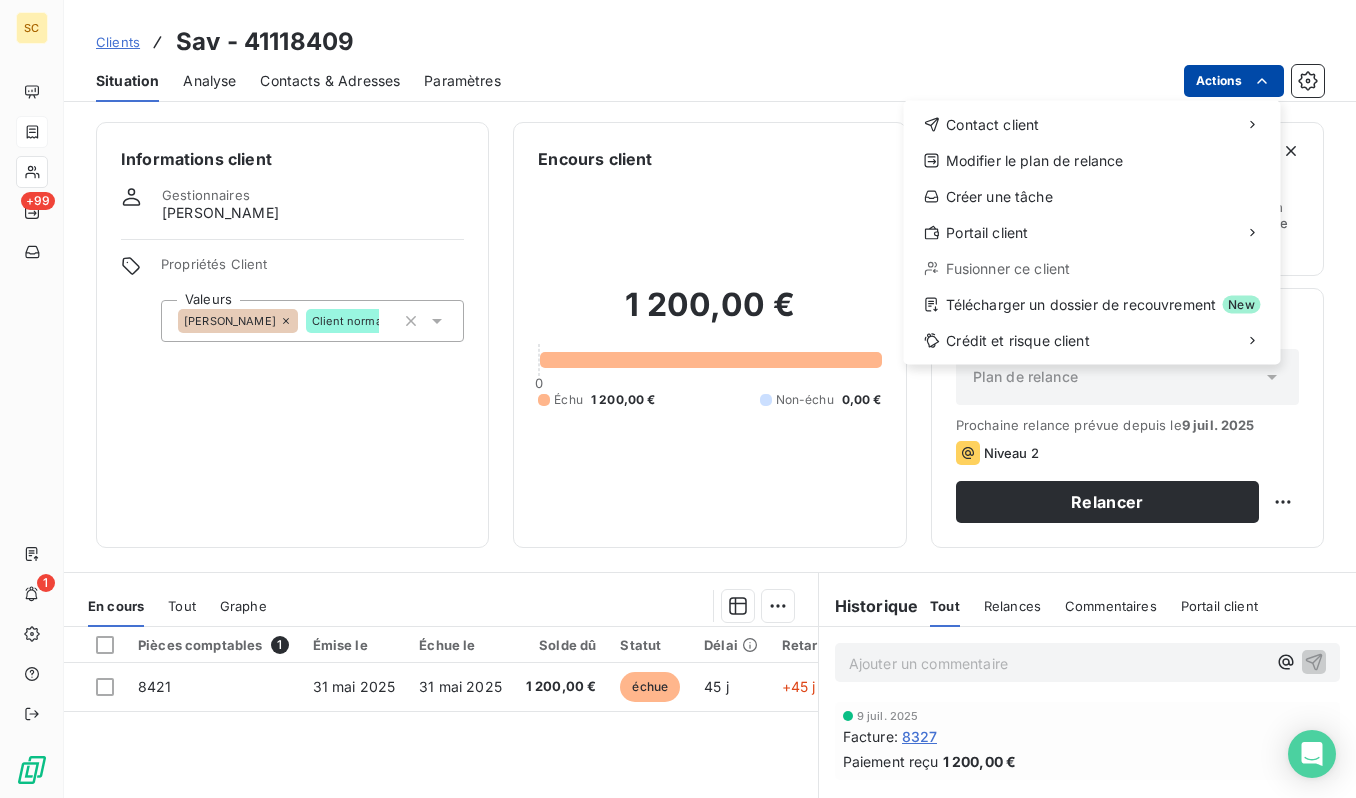 click on "SC +99 1 Clients Sav - 41118409 Situation Analyse Contacts & Adresses Paramètres Actions Contact client Modifier le plan de relance Créer une tâche Portail client Fusionner ce client Télécharger un dossier de recouvrement New Crédit et risque client Informations client Gestionnaires [PERSON_NAME] Propriétés Client Valeurs [PERSON_NAME] Client normal Encours client   1 200,00 € 0 Échu 1 200,00 € Non-échu 0,00 €     Limite d’encours Ajouter une limite d’encours autorisé Gestion du risque Surveiller ce client en intégrant votre outil de gestion des risques client. Relance Plan de relance Plan de relance Prochaine relance prévue depuis le  [DATE] Niveau 2 Relancer En cours Tout Graphe Pièces comptables 1 Émise le Échue le Solde dû Statut Délai   Retard   Tag relance   8421 [DATE] [DATE] 1 200,00 € échue 45 j +45 j Lignes par page 25 Précédent 1 Suivant Historique Tout Relances Commentaires Portail client Tout Relances Commentaires Portail client  :" at bounding box center [678, 399] 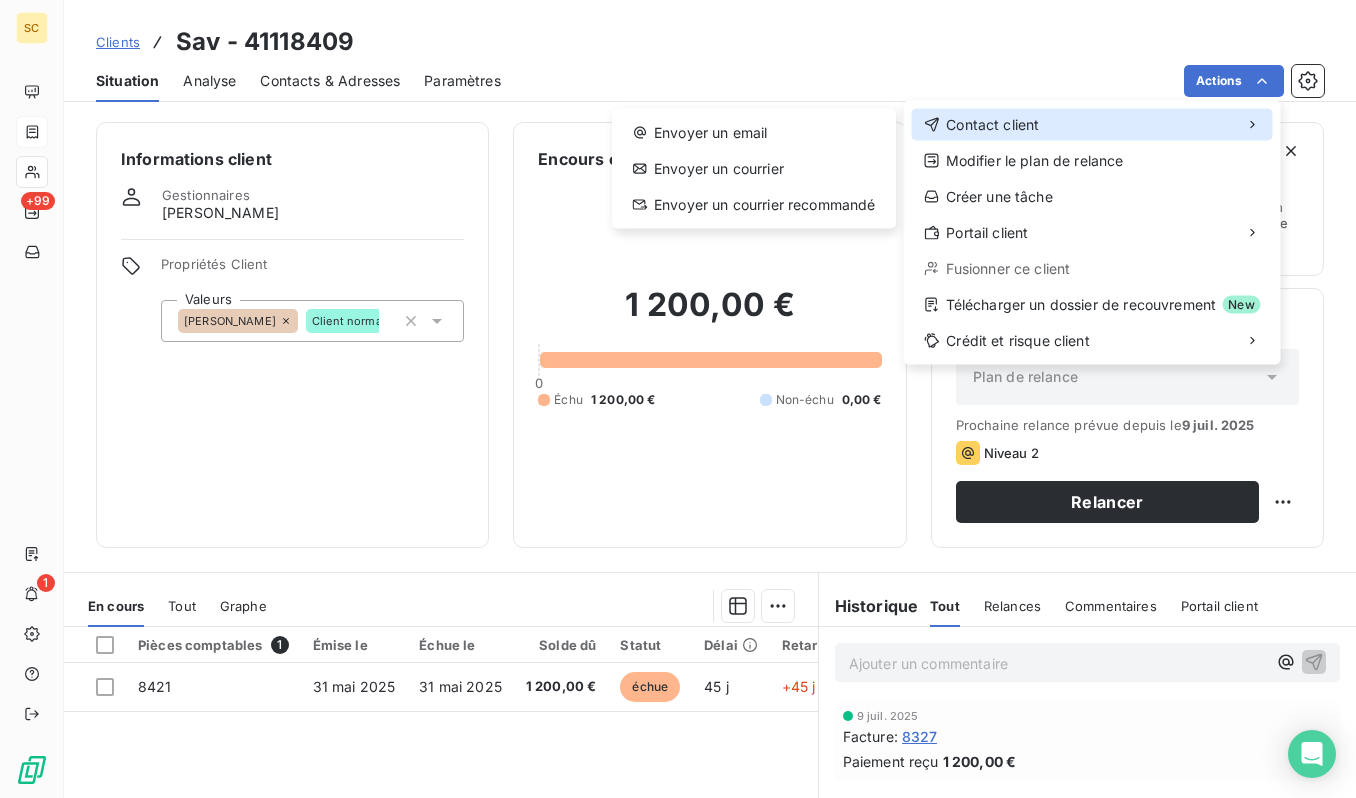 drag, startPoint x: 1053, startPoint y: 124, endPoint x: 1082, endPoint y: 119, distance: 29.427877 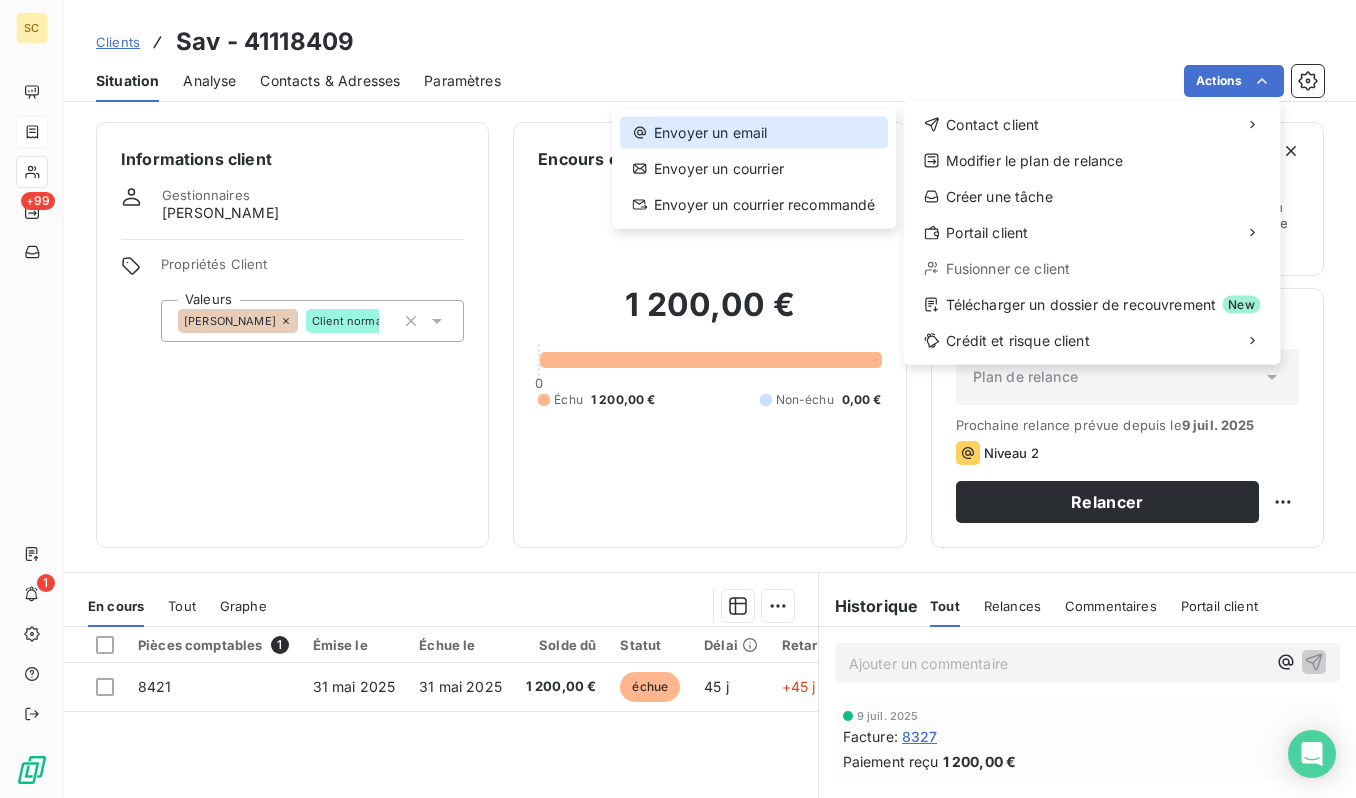 click on "Envoyer un email" at bounding box center (754, 133) 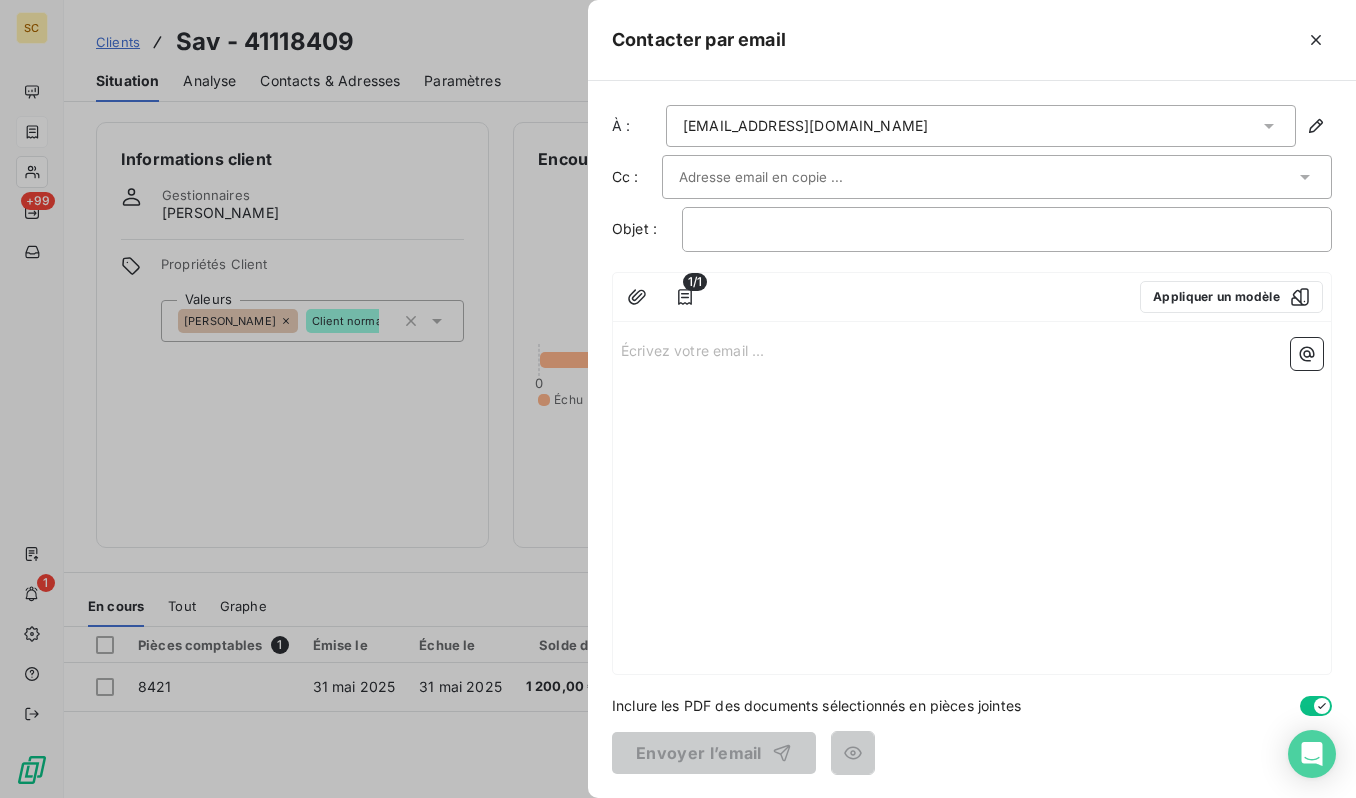 click on "[EMAIL_ADDRESS][DOMAIN_NAME]" at bounding box center (805, 126) 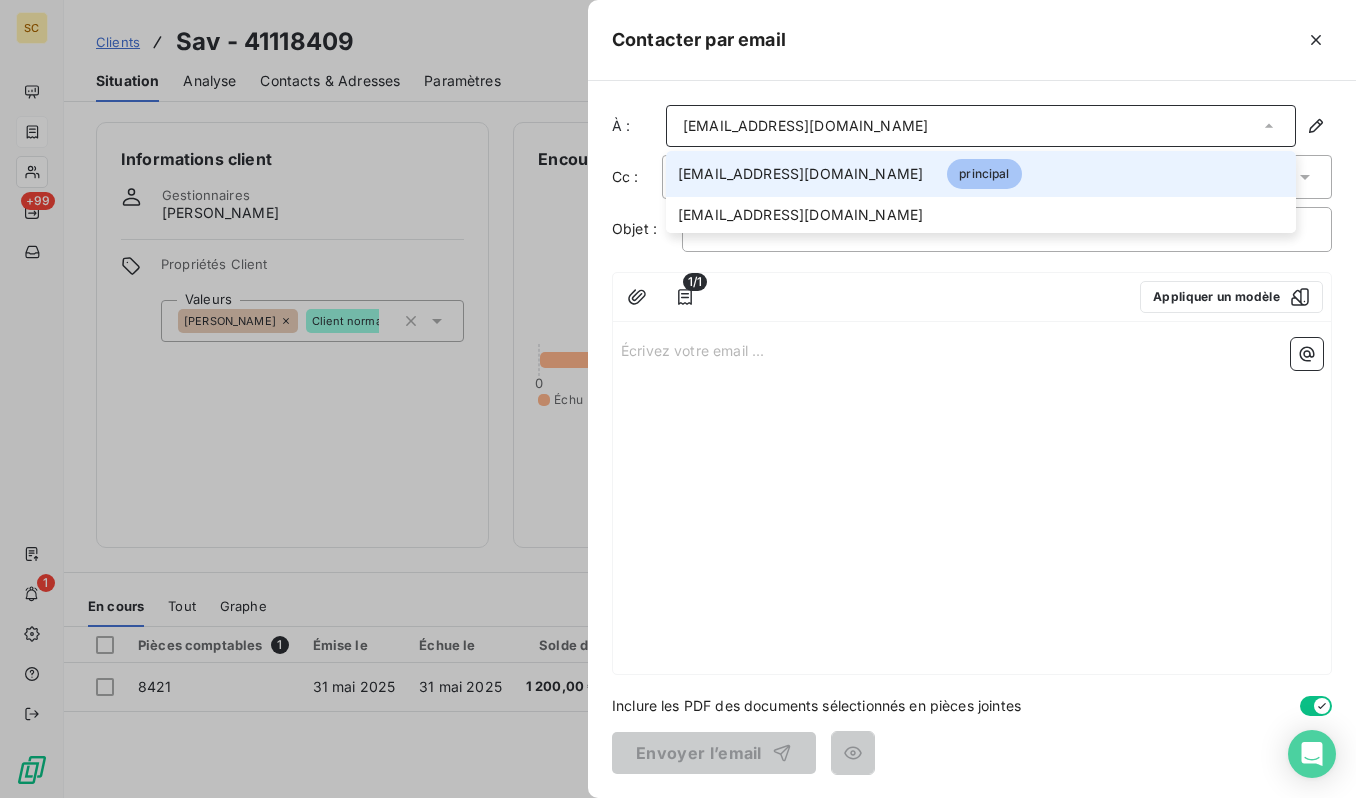 click on "[EMAIL_ADDRESS][DOMAIN_NAME]" at bounding box center [805, 126] 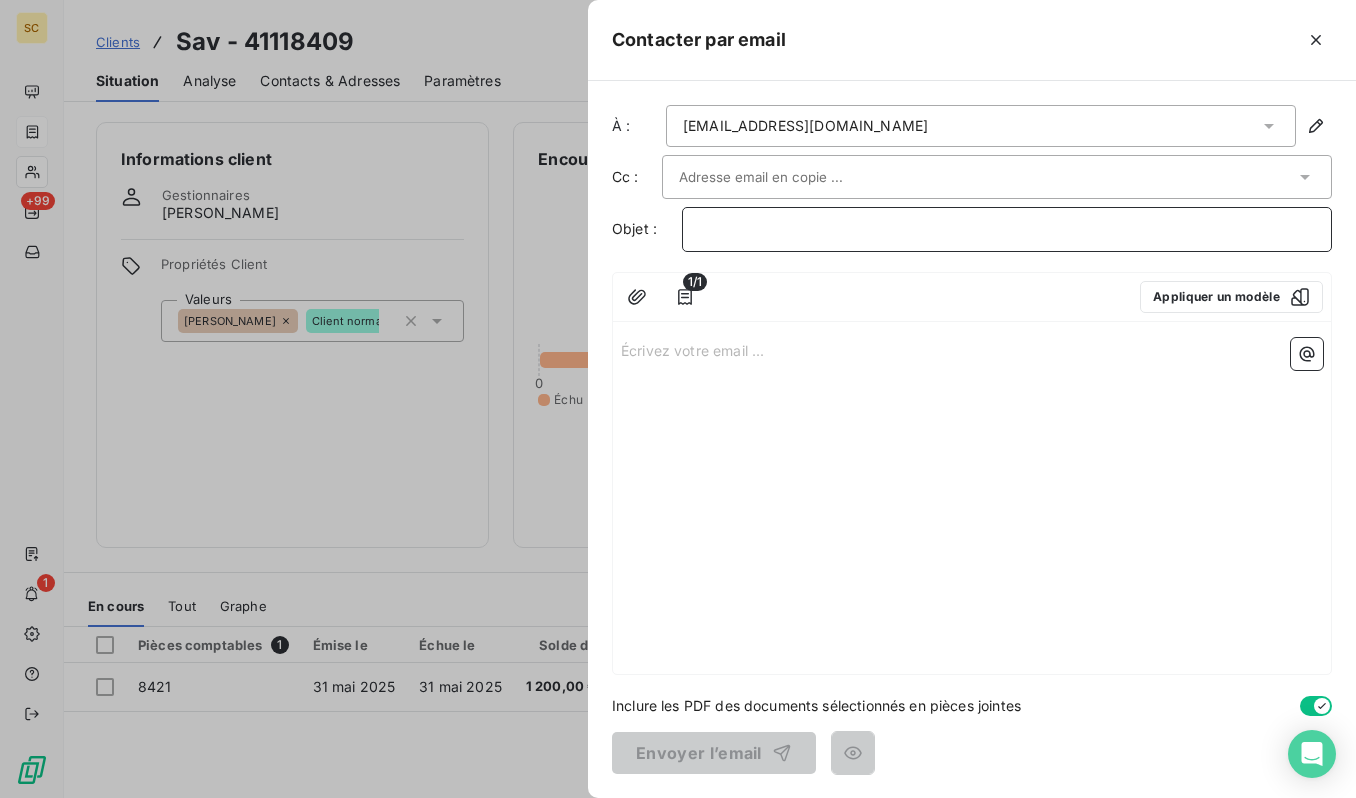 click on "﻿" at bounding box center (1007, 229) 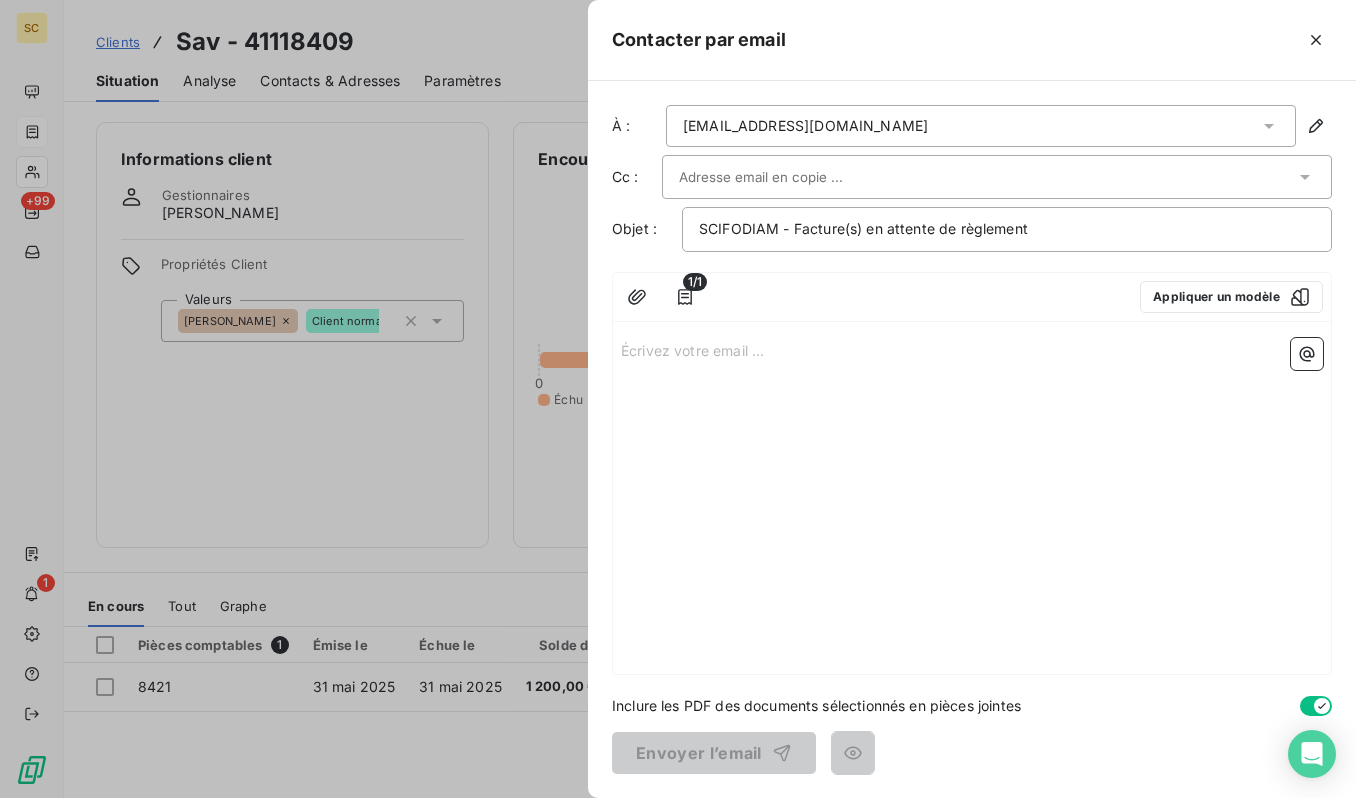 drag, startPoint x: 972, startPoint y: 177, endPoint x: 932, endPoint y: 176, distance: 40.012497 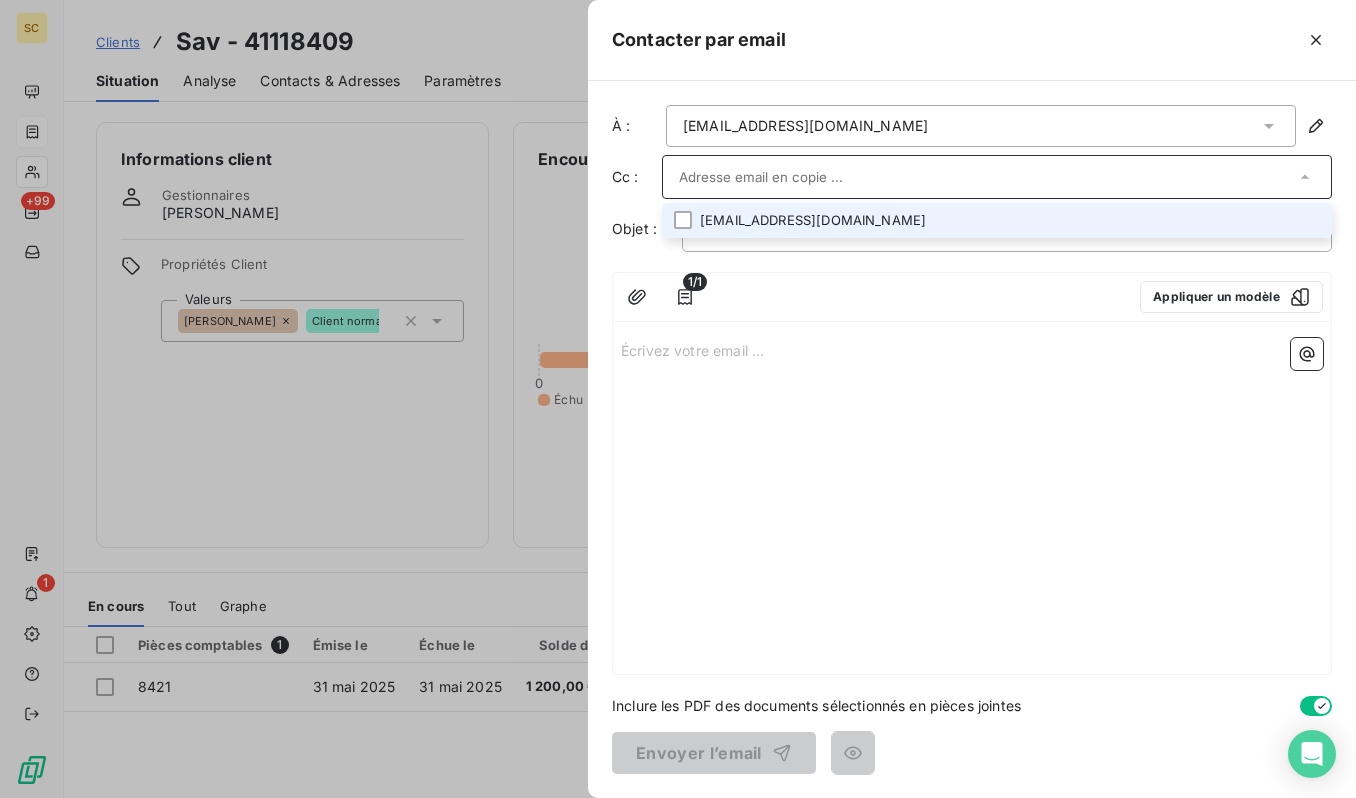 click at bounding box center [987, 177] 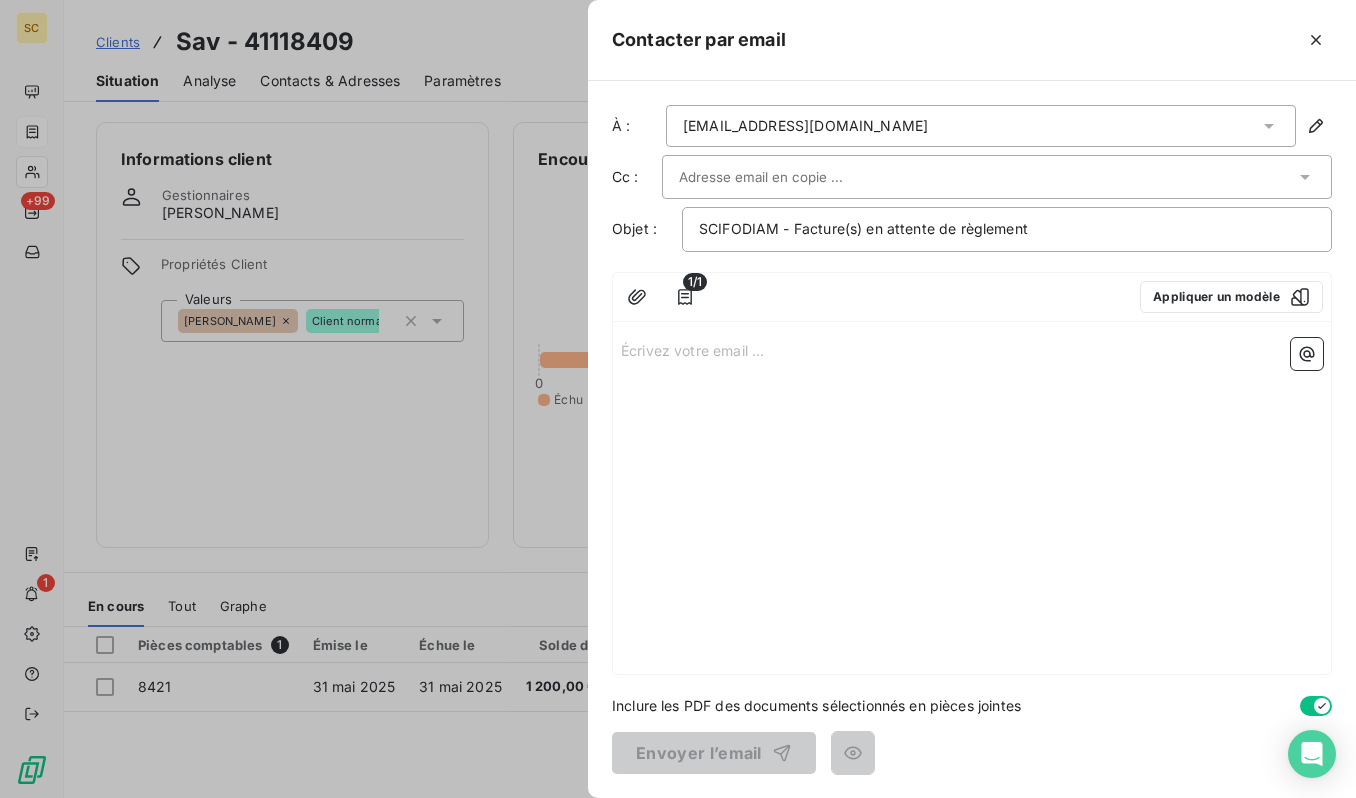 paste on "[EMAIL_ADDRESS][DOMAIN_NAME]" 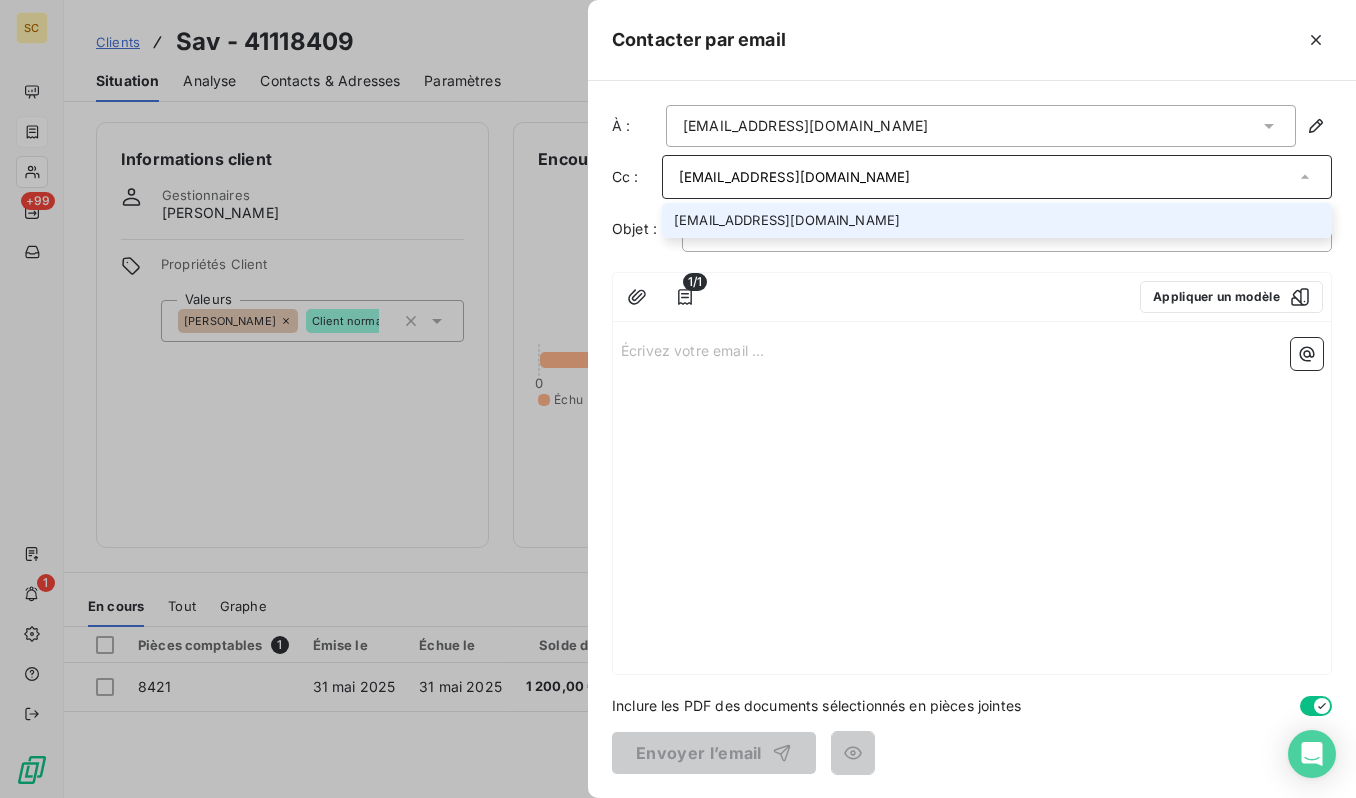 type on "[EMAIL_ADDRESS][DOMAIN_NAME]" 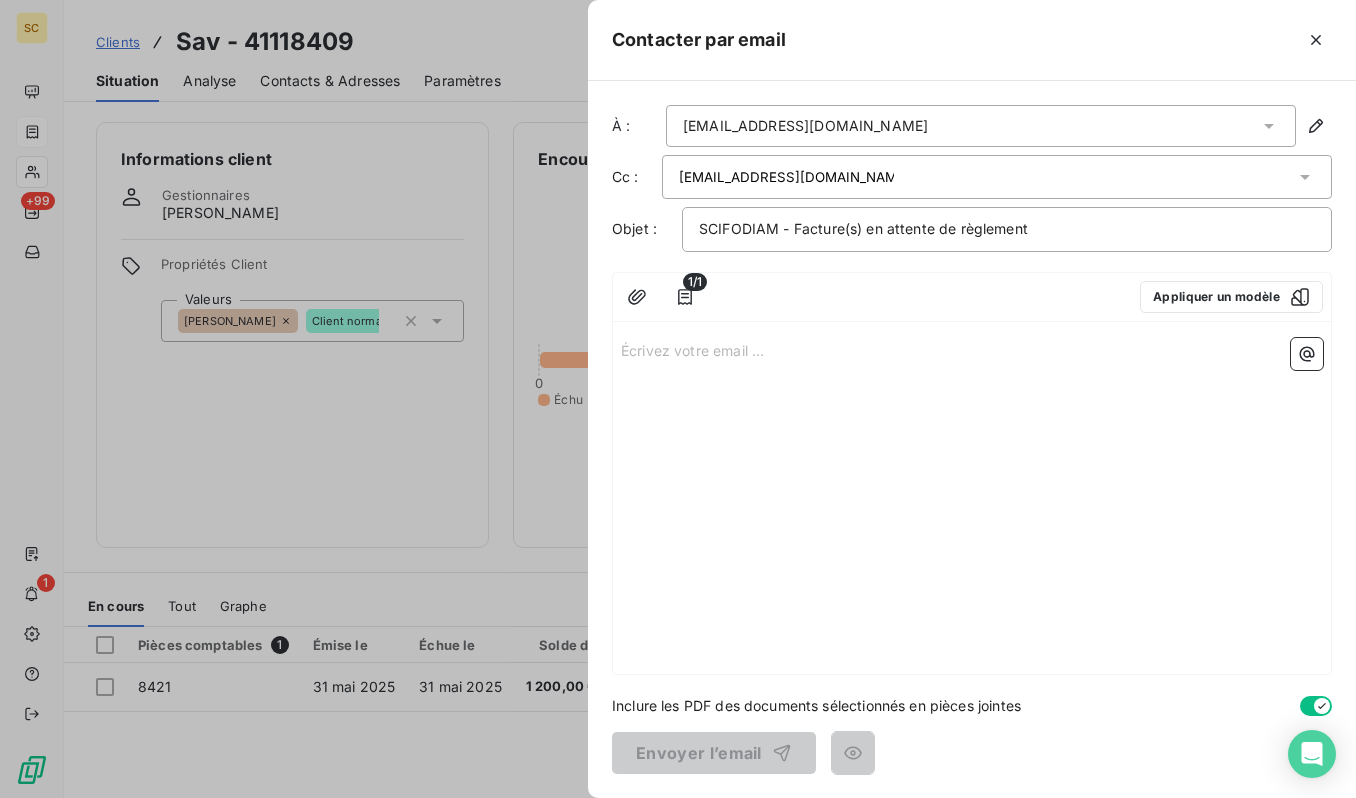 drag, startPoint x: 706, startPoint y: 380, endPoint x: 705, endPoint y: 368, distance: 12.0415945 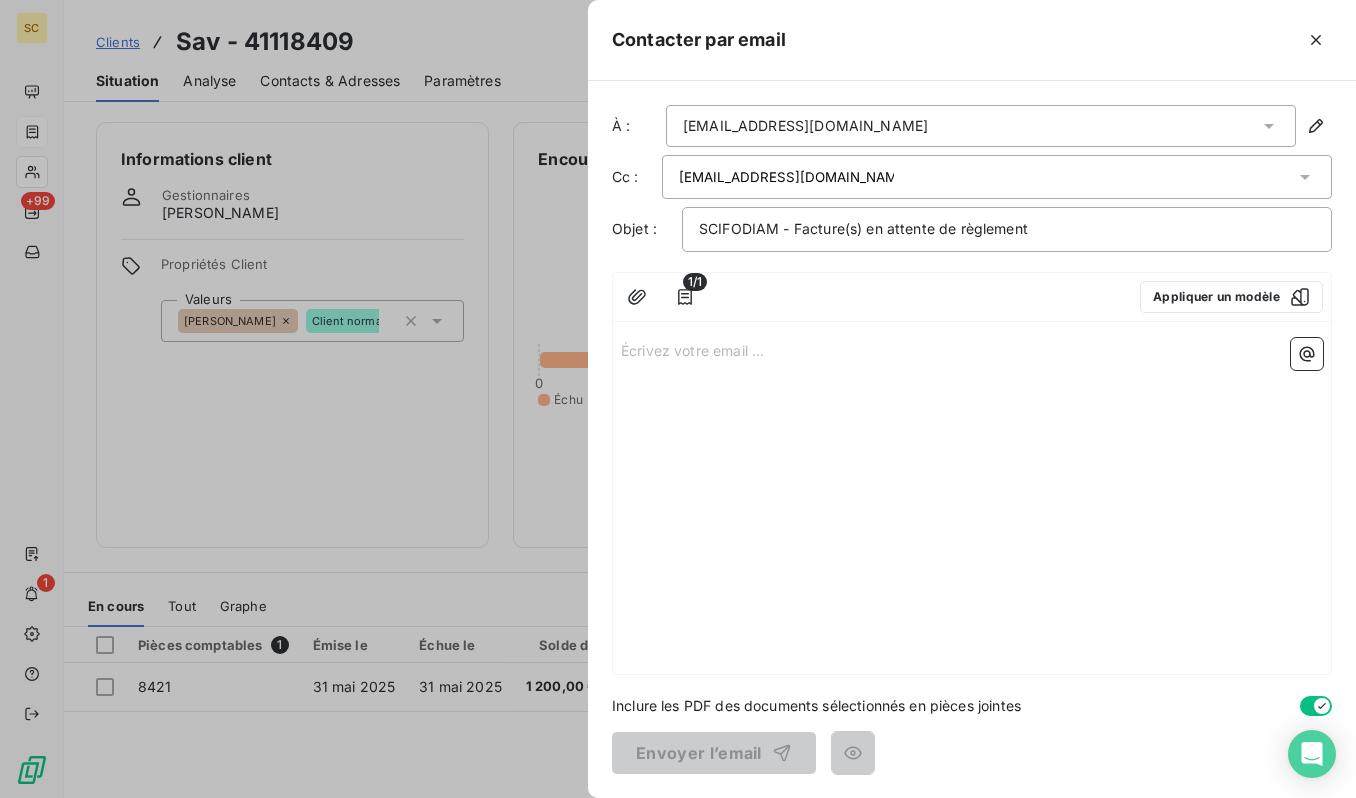 click on "Écrivez votre email ... ﻿" at bounding box center (972, 502) 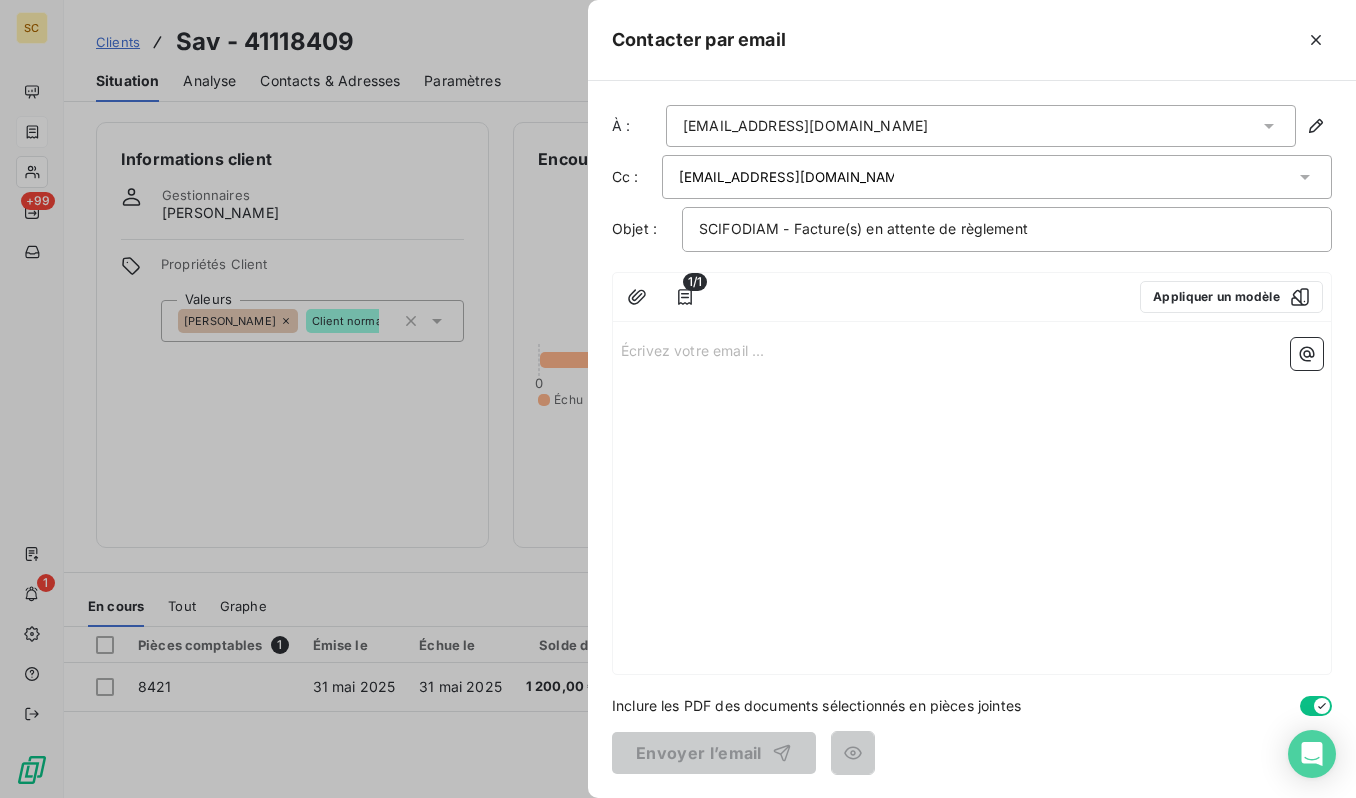 click on "Écrivez votre email ... ﻿" at bounding box center [972, 502] 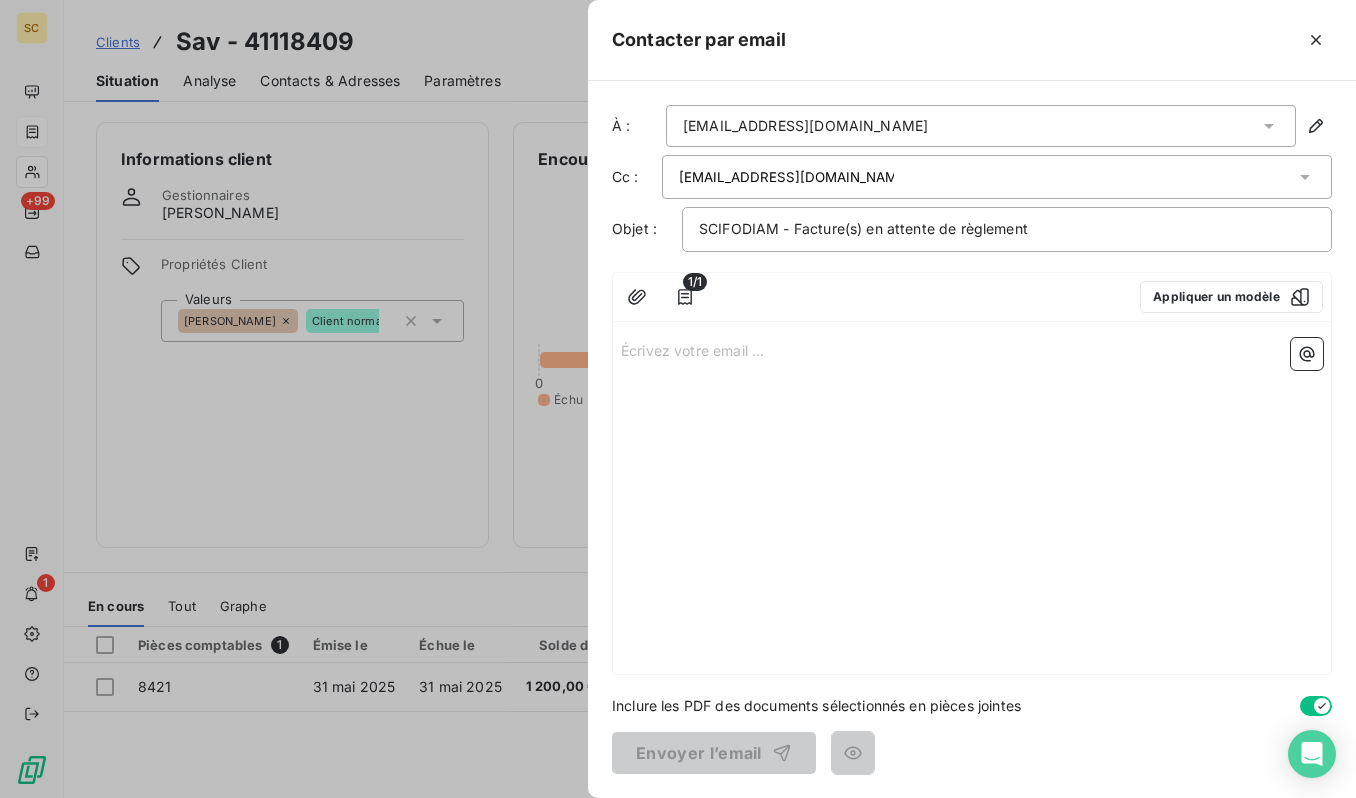 click on "Écrivez votre email ... ﻿" at bounding box center [972, 349] 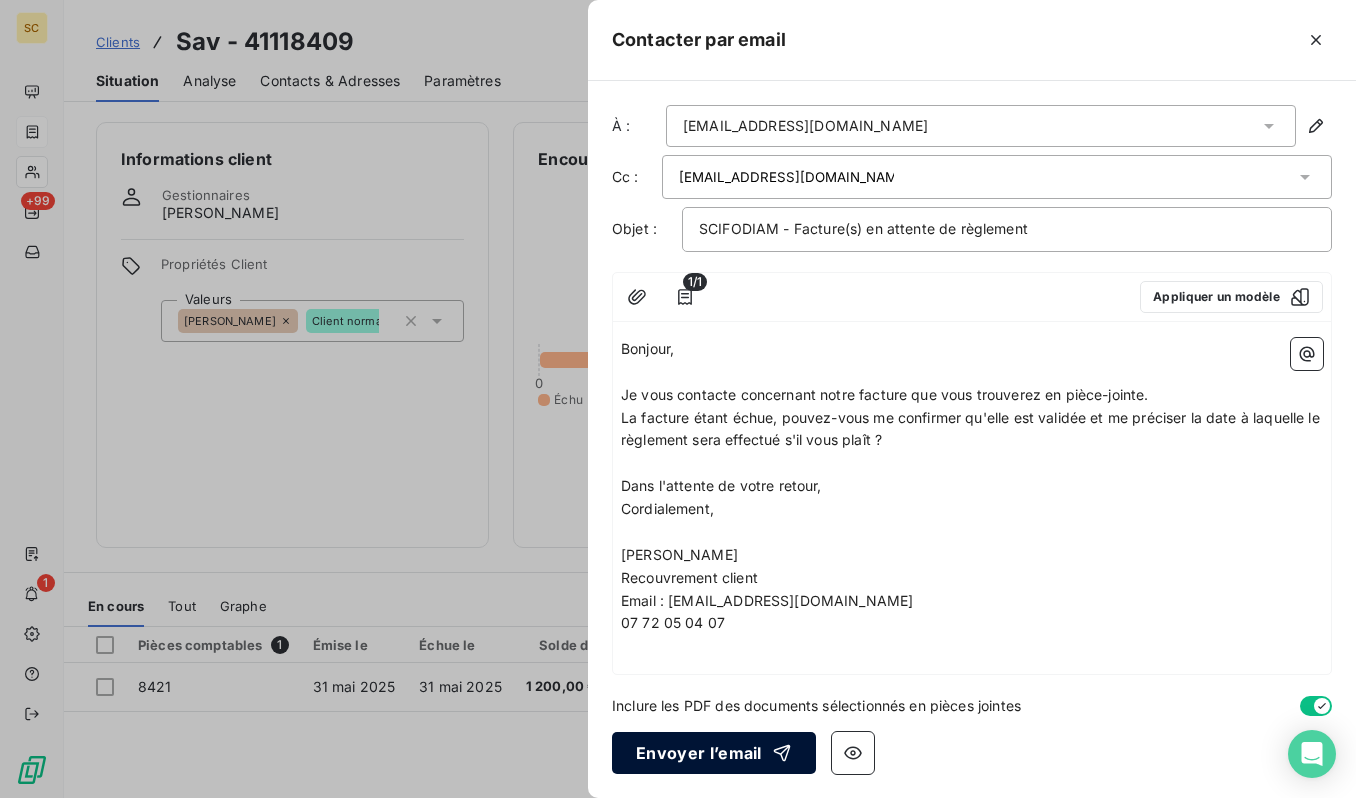 click on "Envoyer l’email" at bounding box center [714, 753] 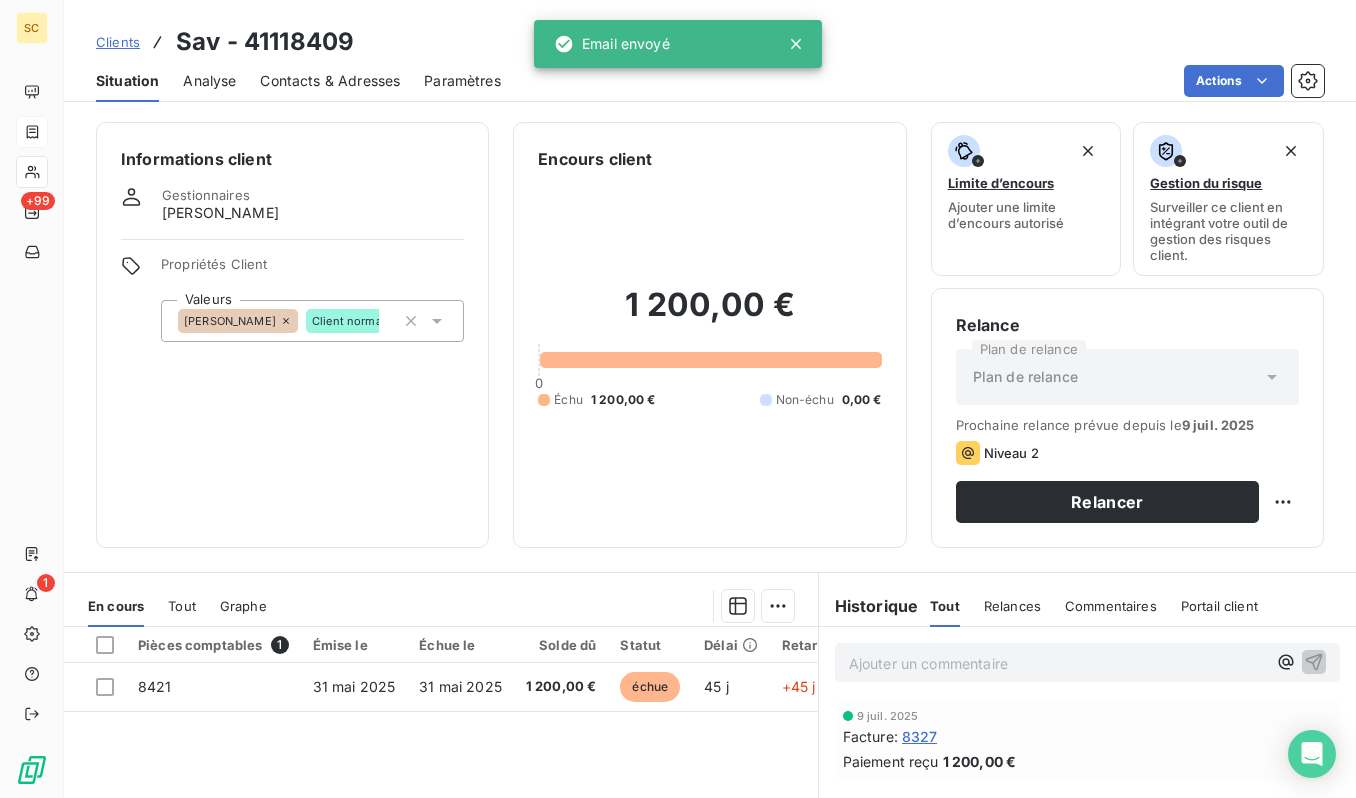 click on "Clients" at bounding box center [118, 42] 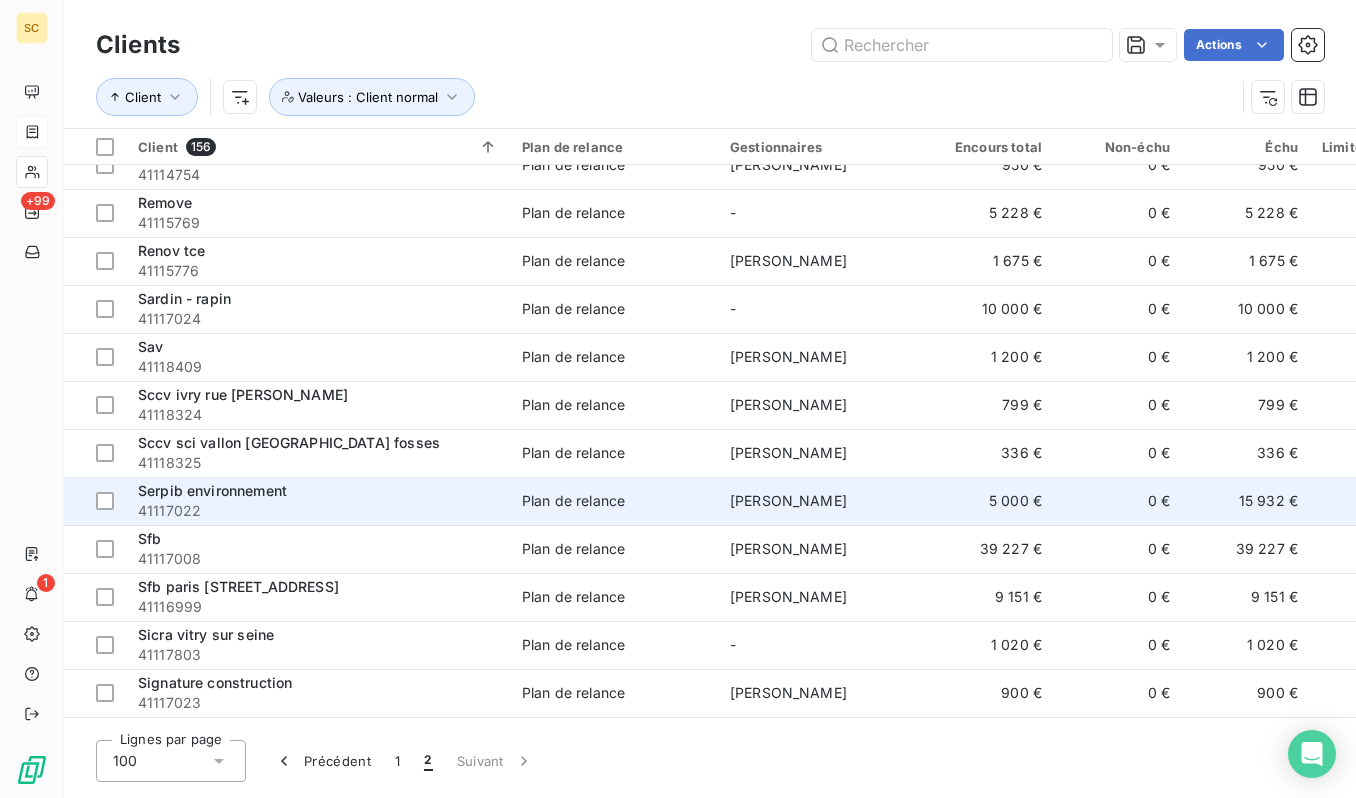 scroll, scrollTop: 1269, scrollLeft: 0, axis: vertical 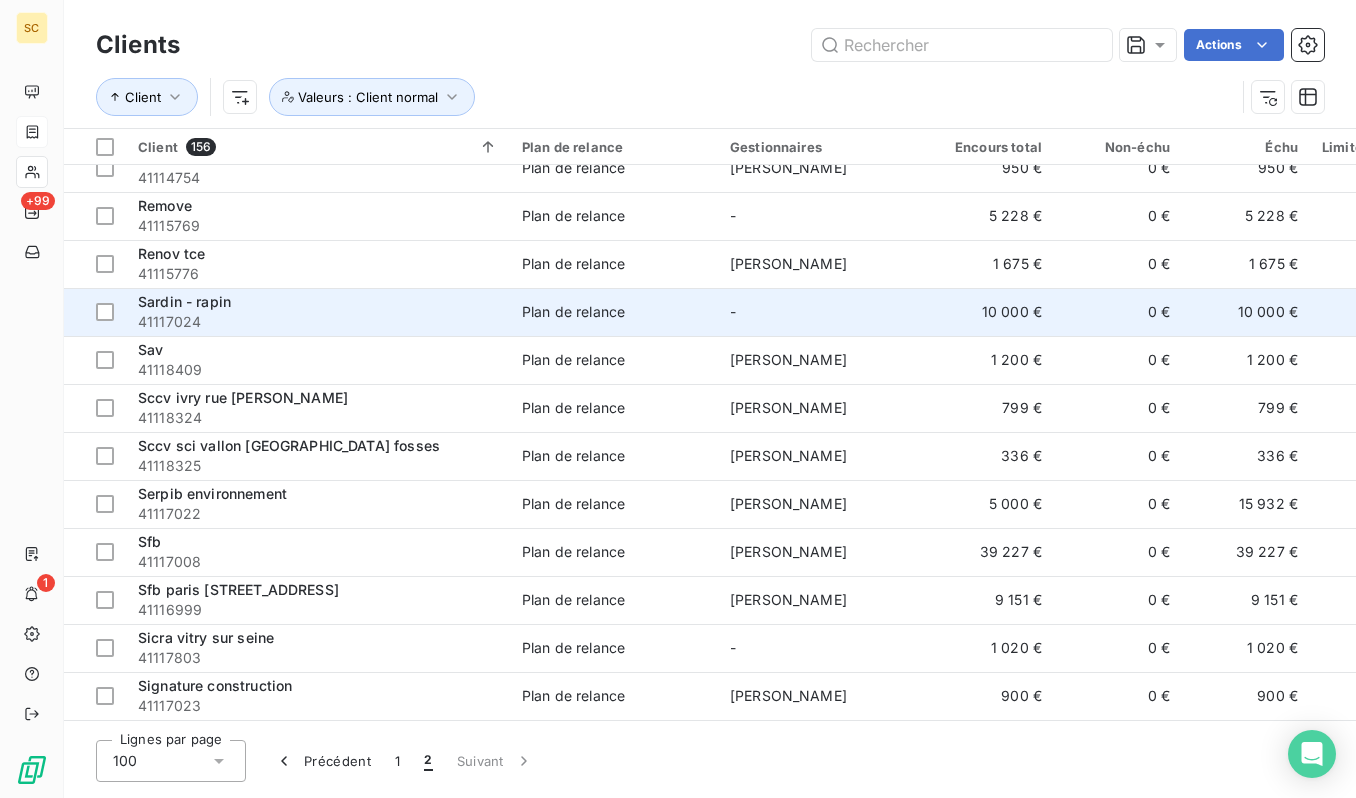 click on "Sardin - rapin" at bounding box center [318, 302] 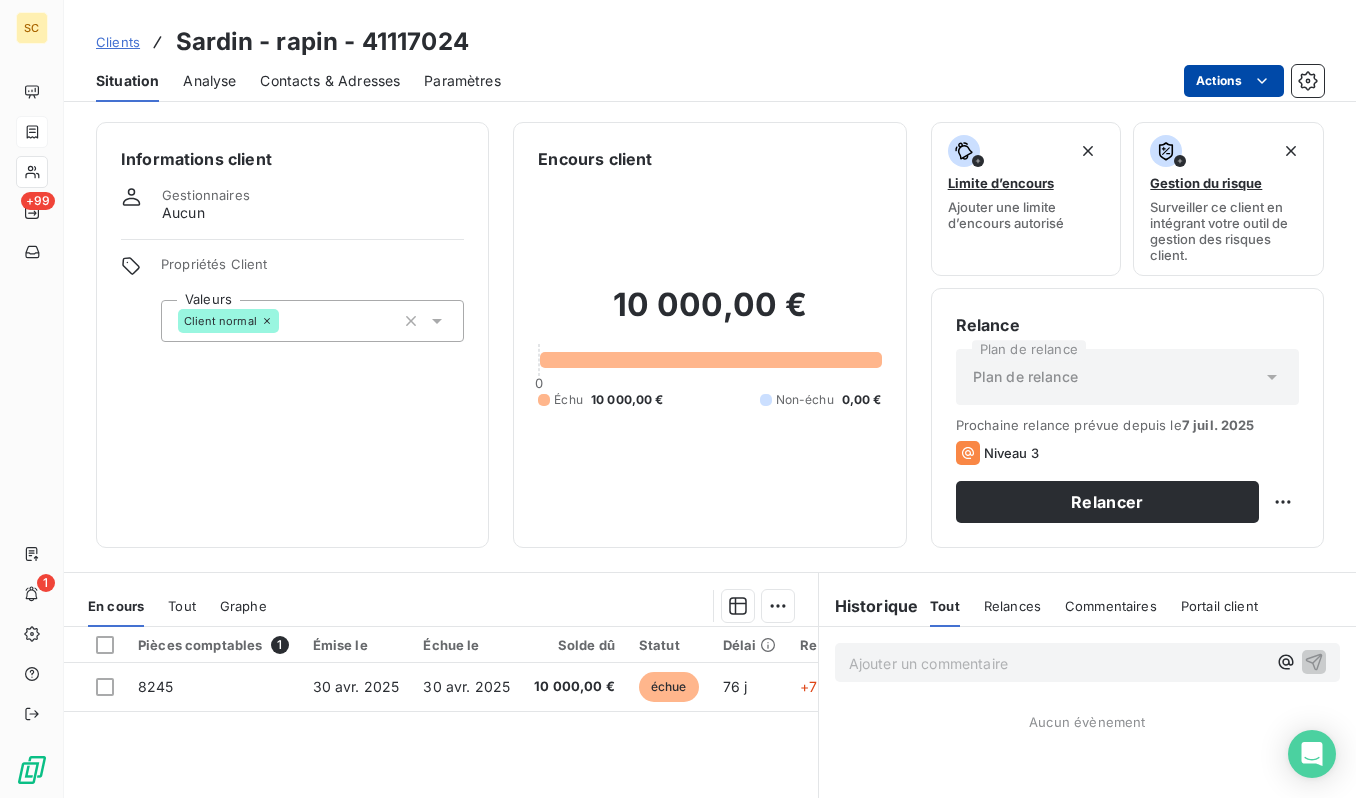click on "SC +99 1 Clients Sardin - rapin - 41117024 Situation Analyse Contacts & Adresses Paramètres Actions Informations client Gestionnaires Aucun Propriétés Client Valeurs Client normal Encours client   10 000,00 € 0 Échu 10 000,00 € Non-échu 0,00 €     Limite d’encours Ajouter une limite d’encours autorisé Gestion du risque Surveiller ce client en intégrant votre outil de gestion des risques client. Relance Plan de relance Plan de relance Prochaine relance prévue depuis le  [DATE] Niveau 3 Relancer En cours Tout Graphe Pièces comptables 1 Émise le Échue le Solde dû Statut Délai   Retard   Tag relance   8245 [DATE] [DATE] 10 000,00 € échue 76 j +76 j Lignes par page 25 Précédent 1 Suivant Historique Tout Relances Commentaires Portail client Tout Relances Commentaires Portail client Ajouter un commentaire ﻿ Aucun évènement" at bounding box center [678, 399] 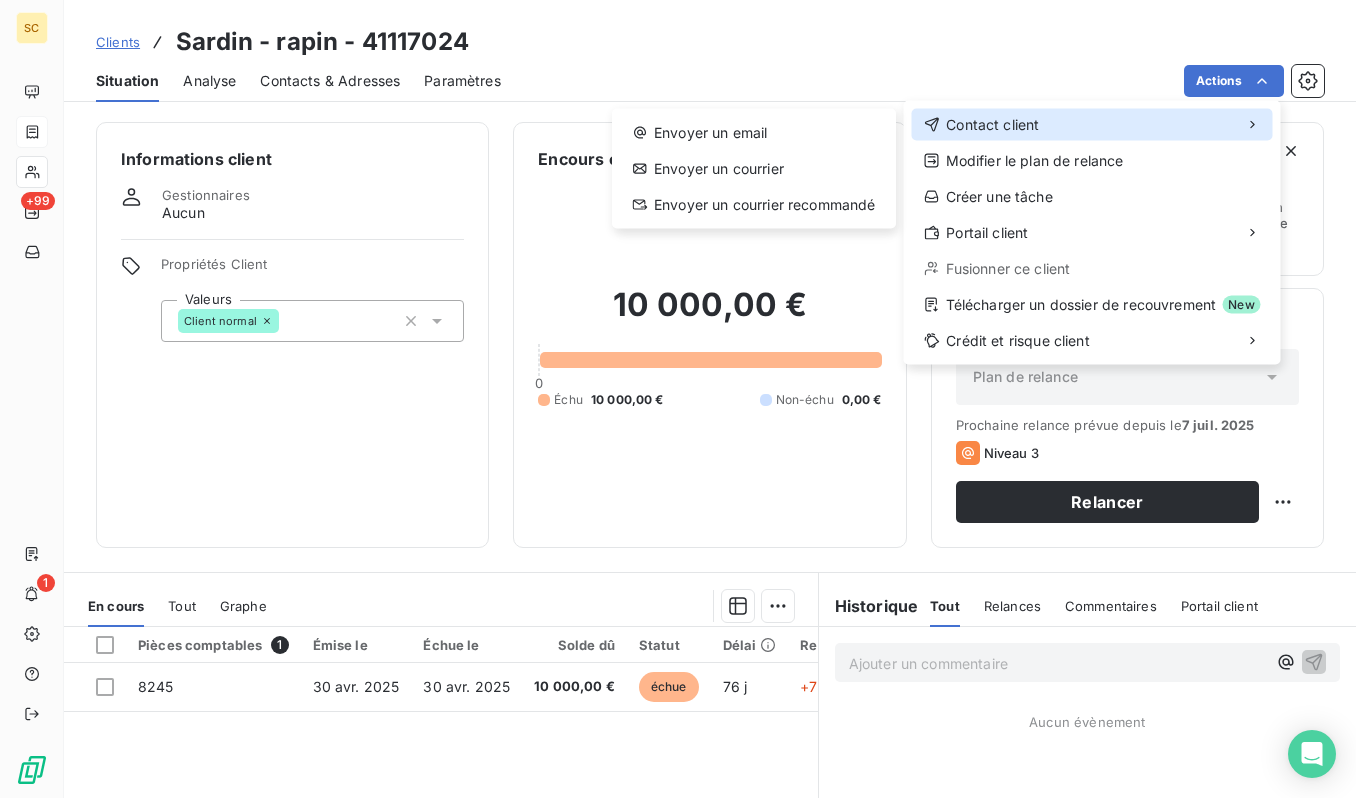 click on "Contact client" at bounding box center (1092, 125) 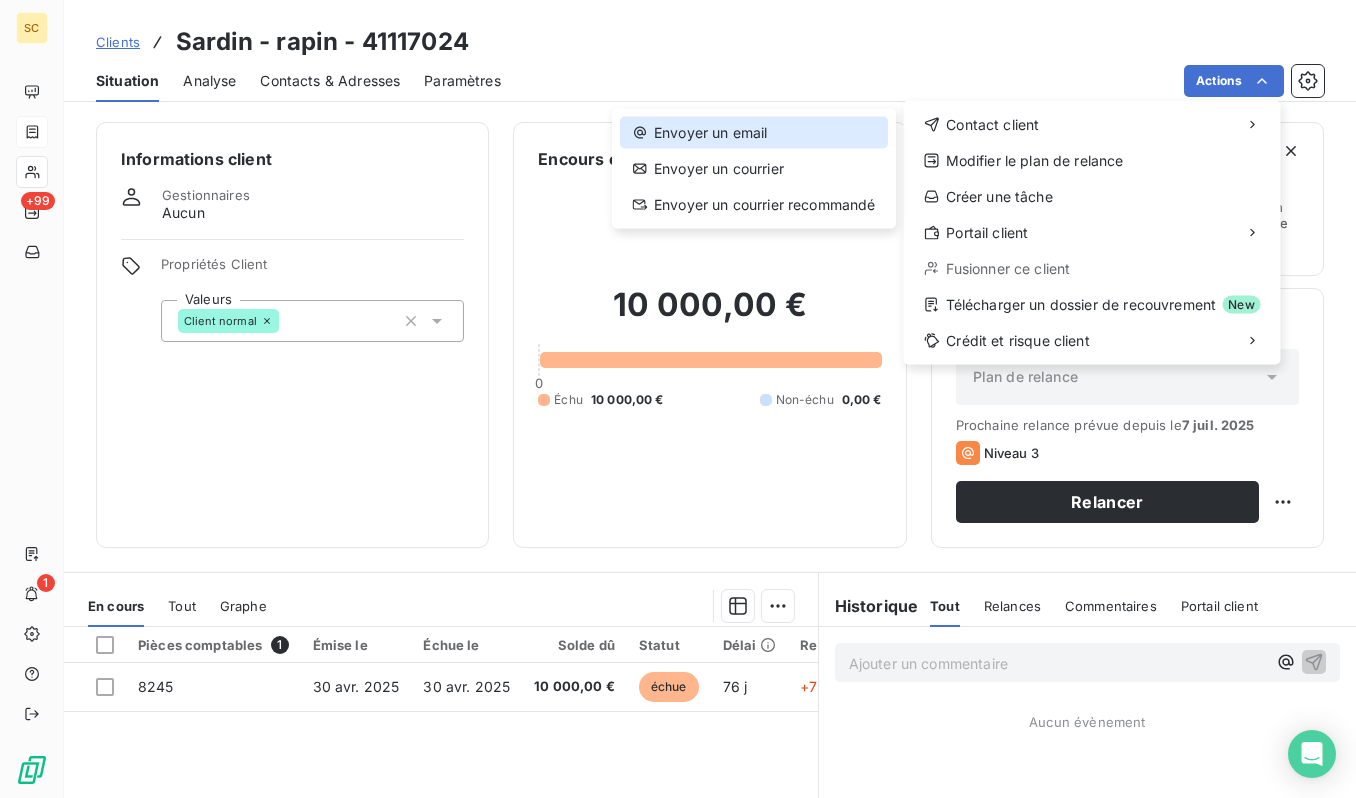 click on "Envoyer un email" at bounding box center (754, 133) 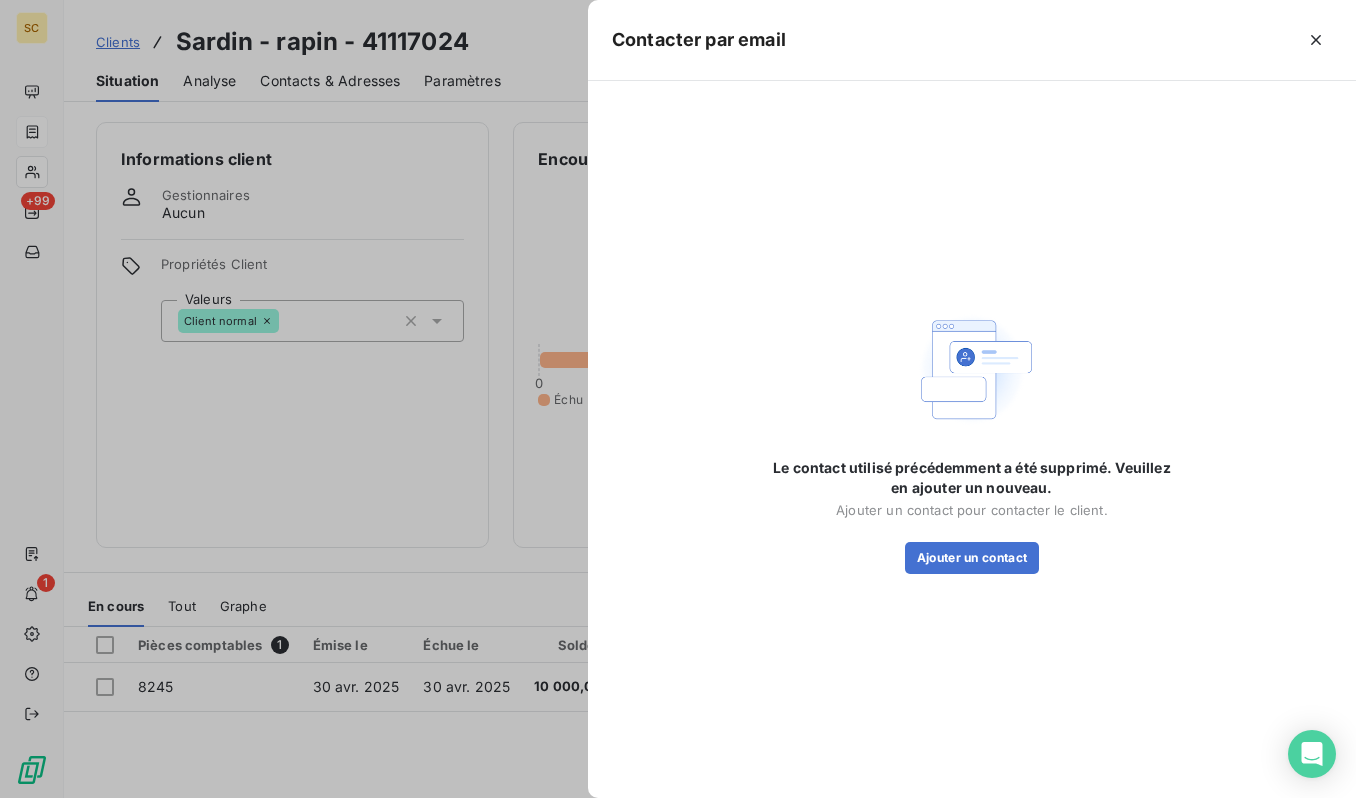 drag, startPoint x: 345, startPoint y: 206, endPoint x: 803, endPoint y: 1, distance: 501.7858 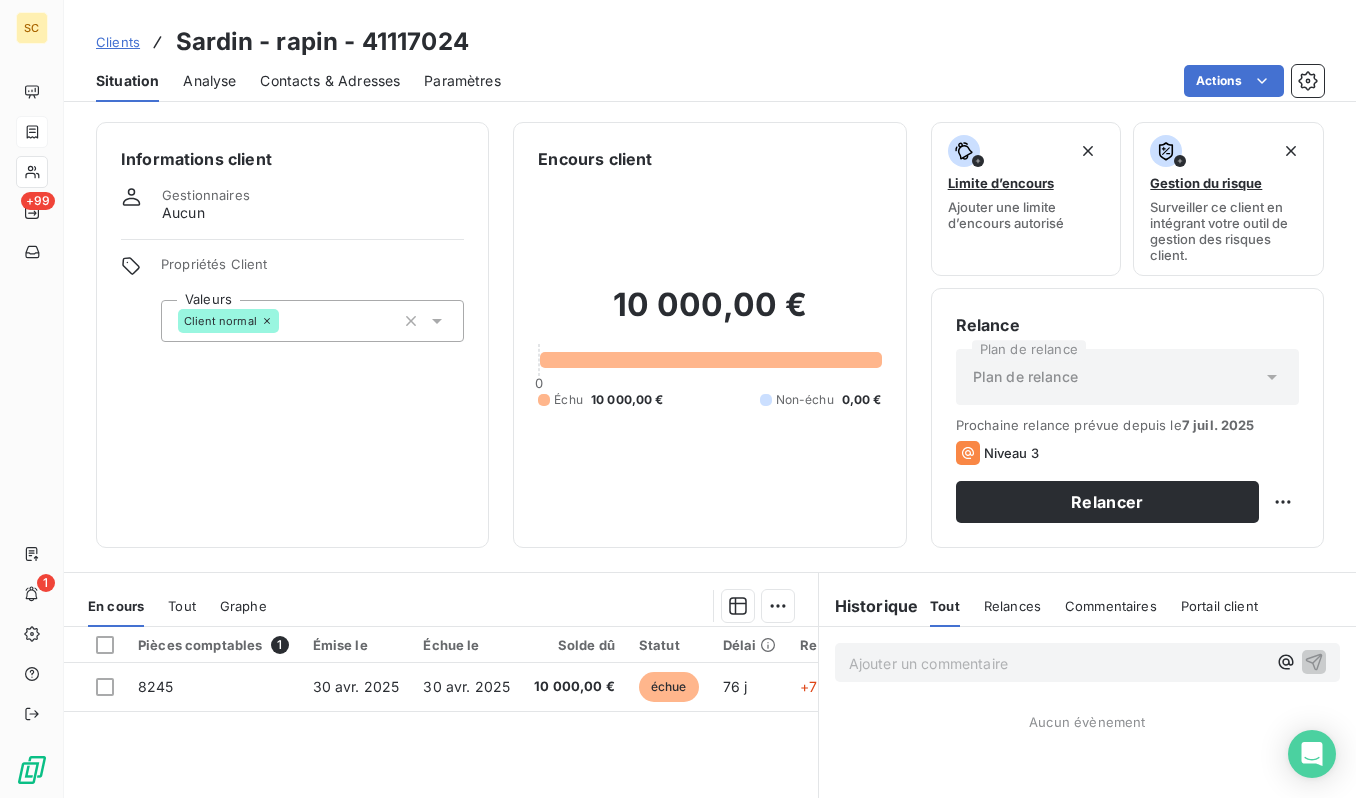 click on "Sardin - rapin - 41117024" at bounding box center (322, 42) 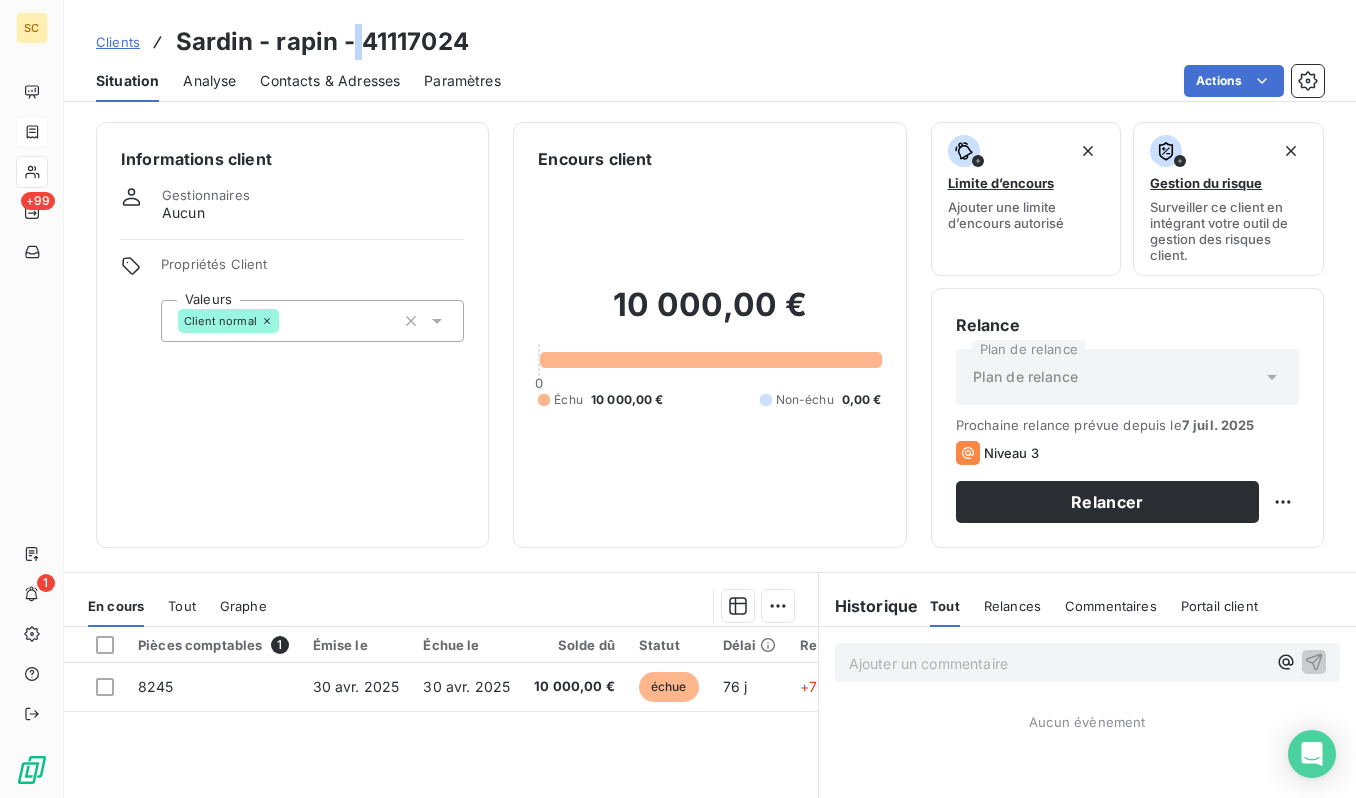 click on "Sardin - rapin - 41117024" at bounding box center (322, 42) 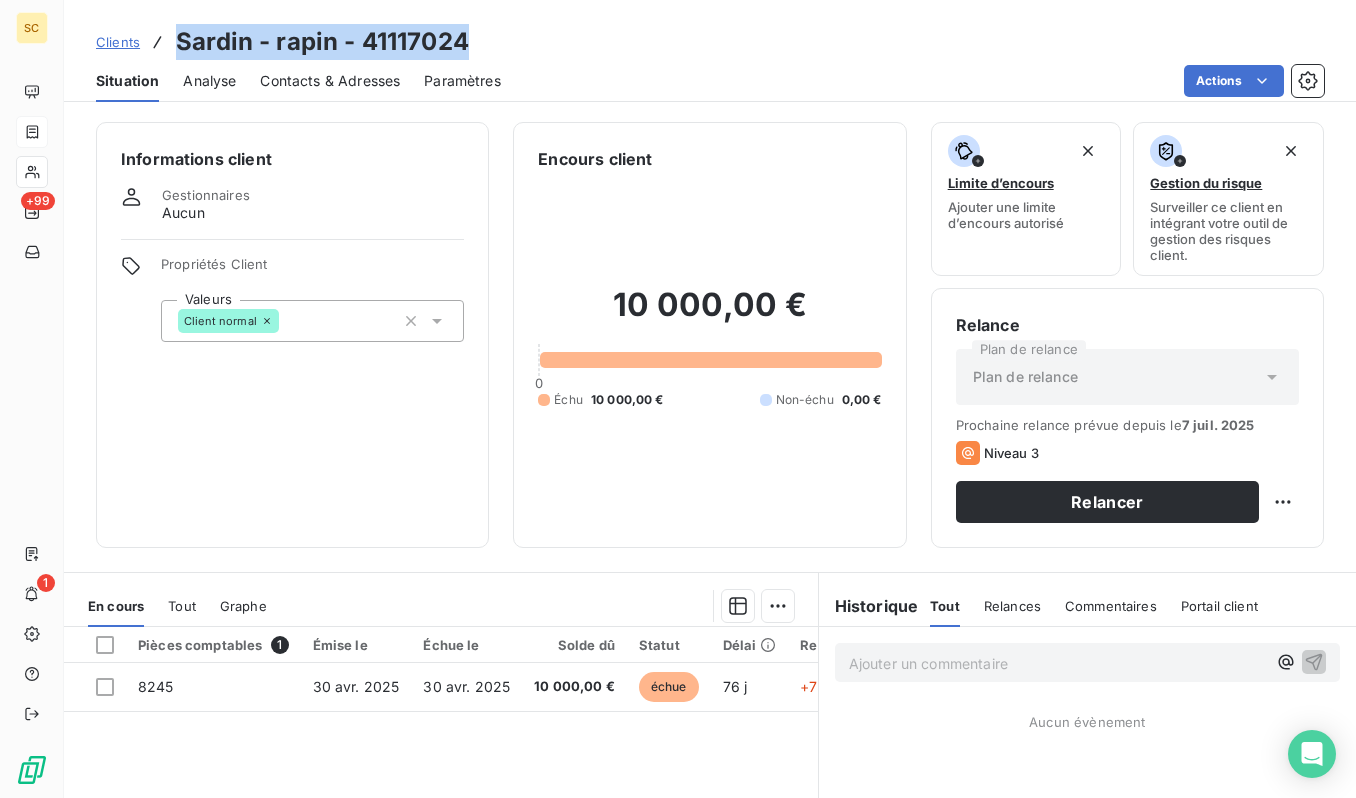 click on "Sardin - rapin - 41117024" at bounding box center [322, 42] 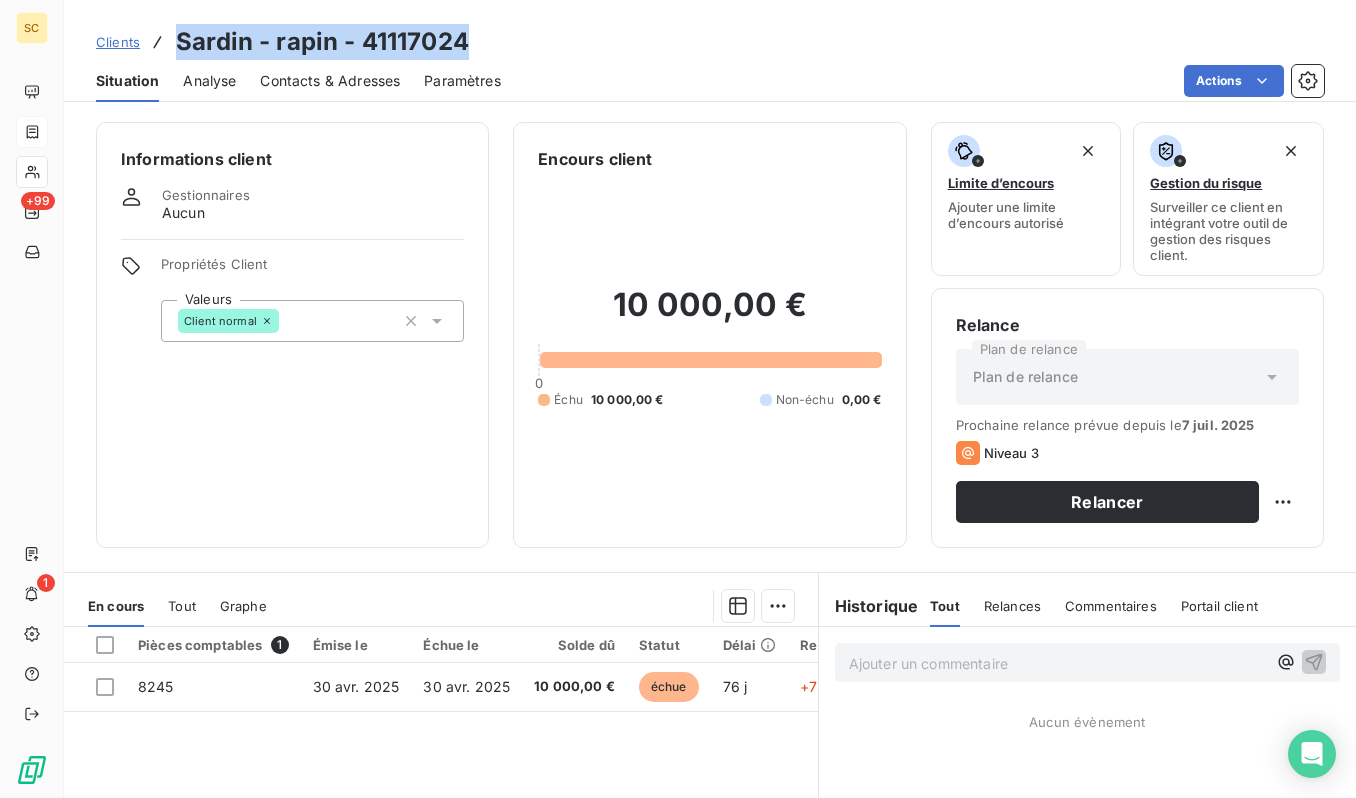 click on "Clients" at bounding box center [118, 42] 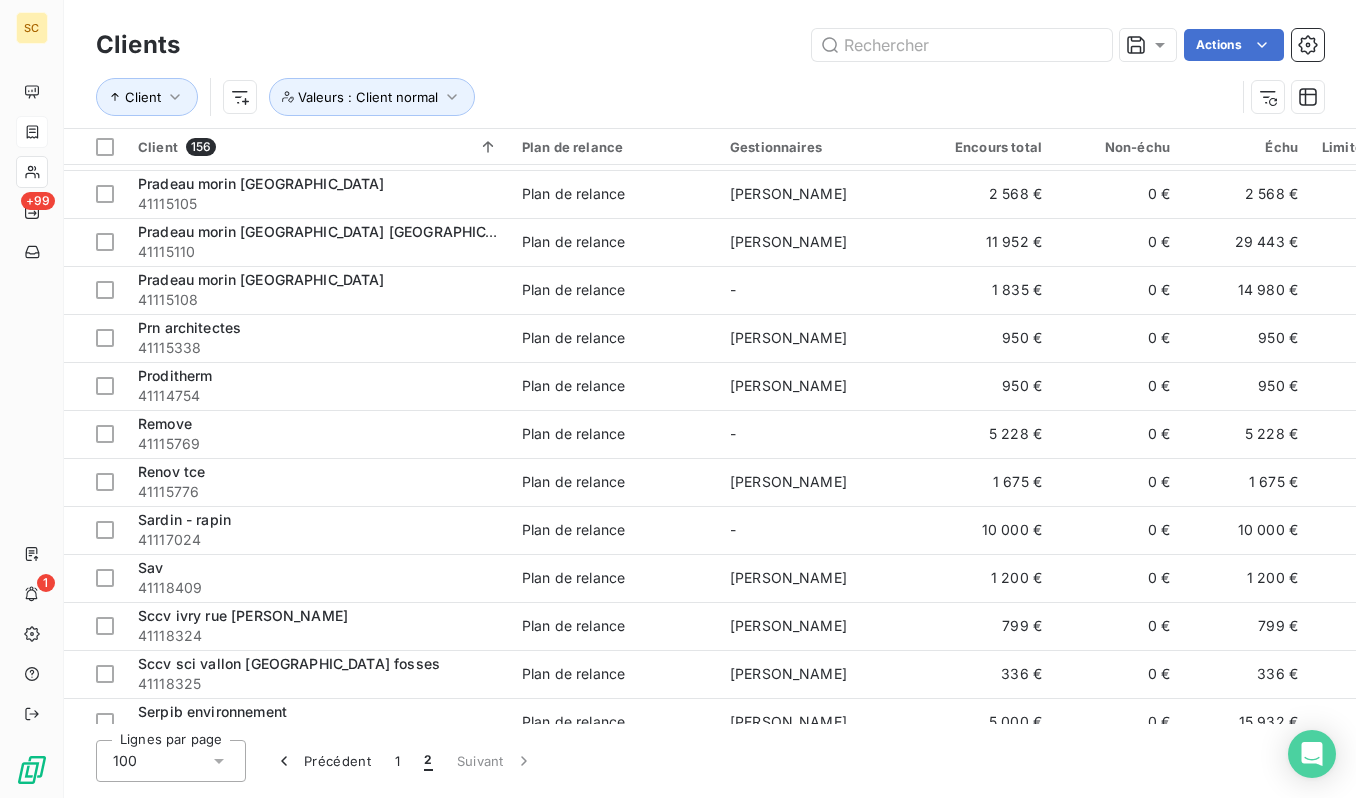 scroll, scrollTop: 1047, scrollLeft: 0, axis: vertical 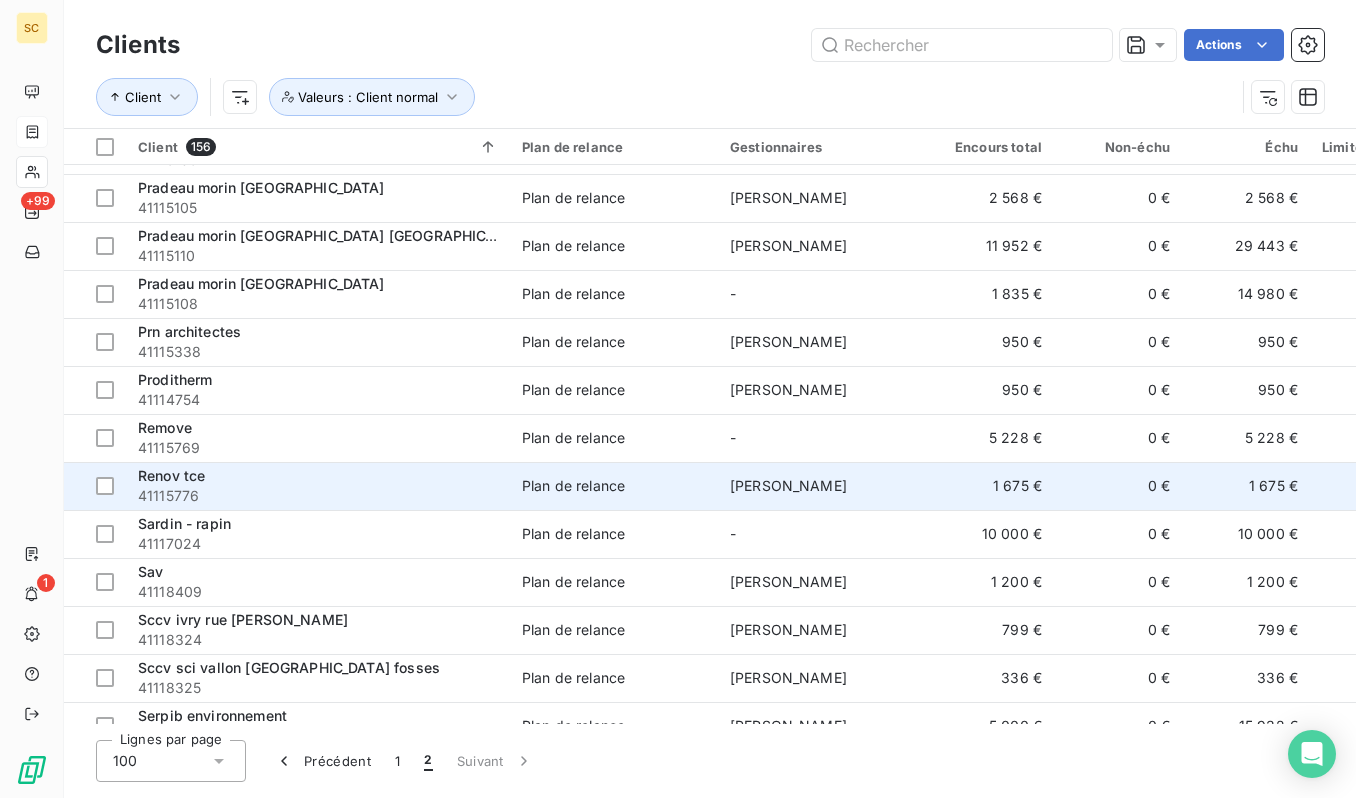 click on "Renov tce" at bounding box center (318, 476) 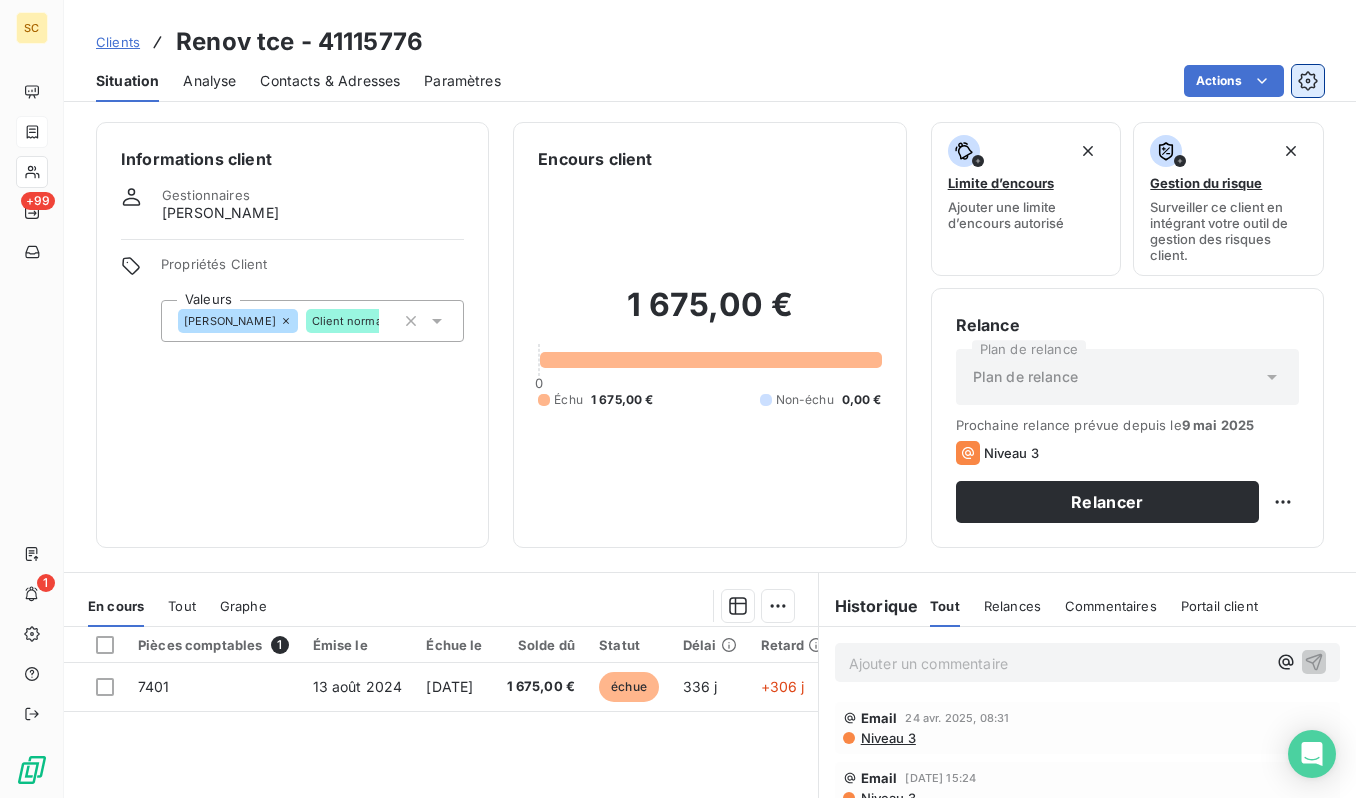 click at bounding box center [1308, 81] 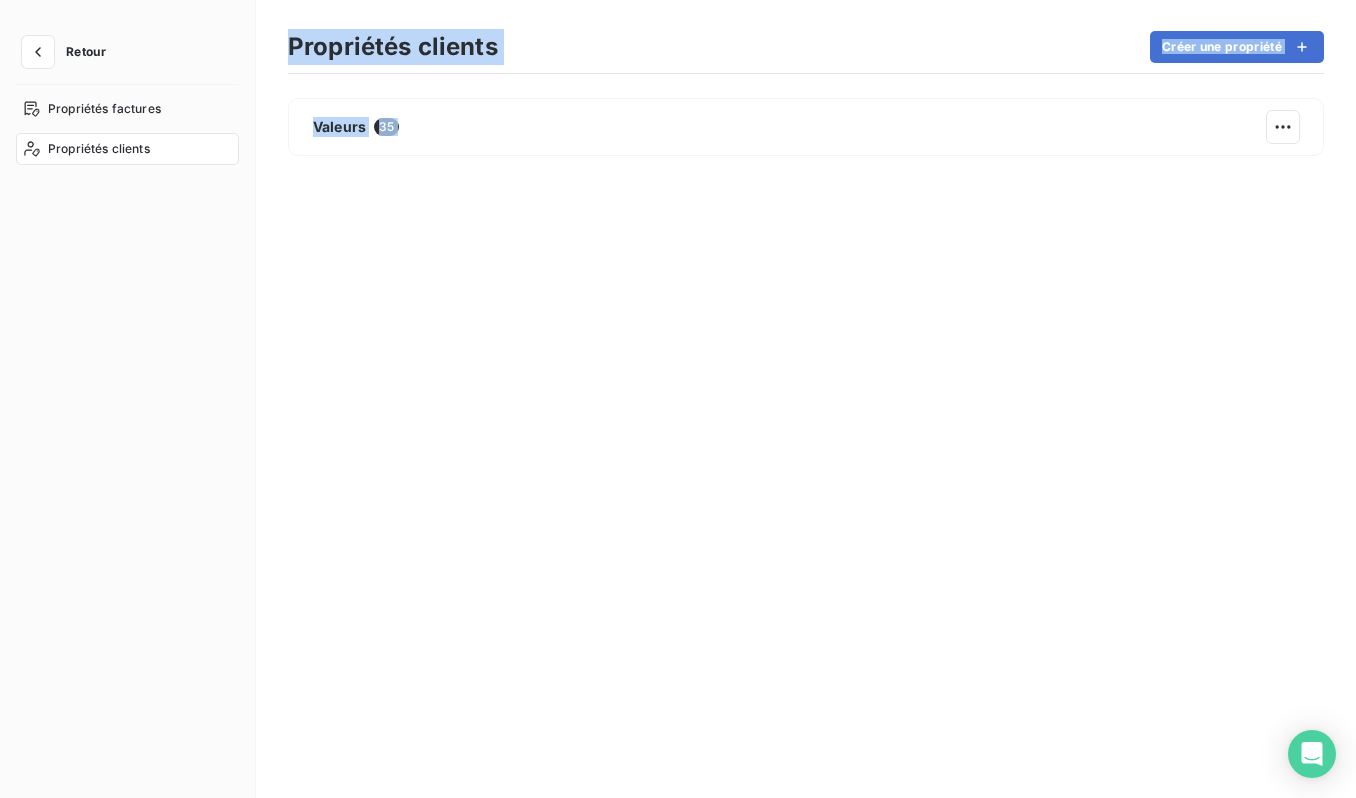 drag, startPoint x: 1293, startPoint y: 67, endPoint x: 0, endPoint y: -53, distance: 1298.5565 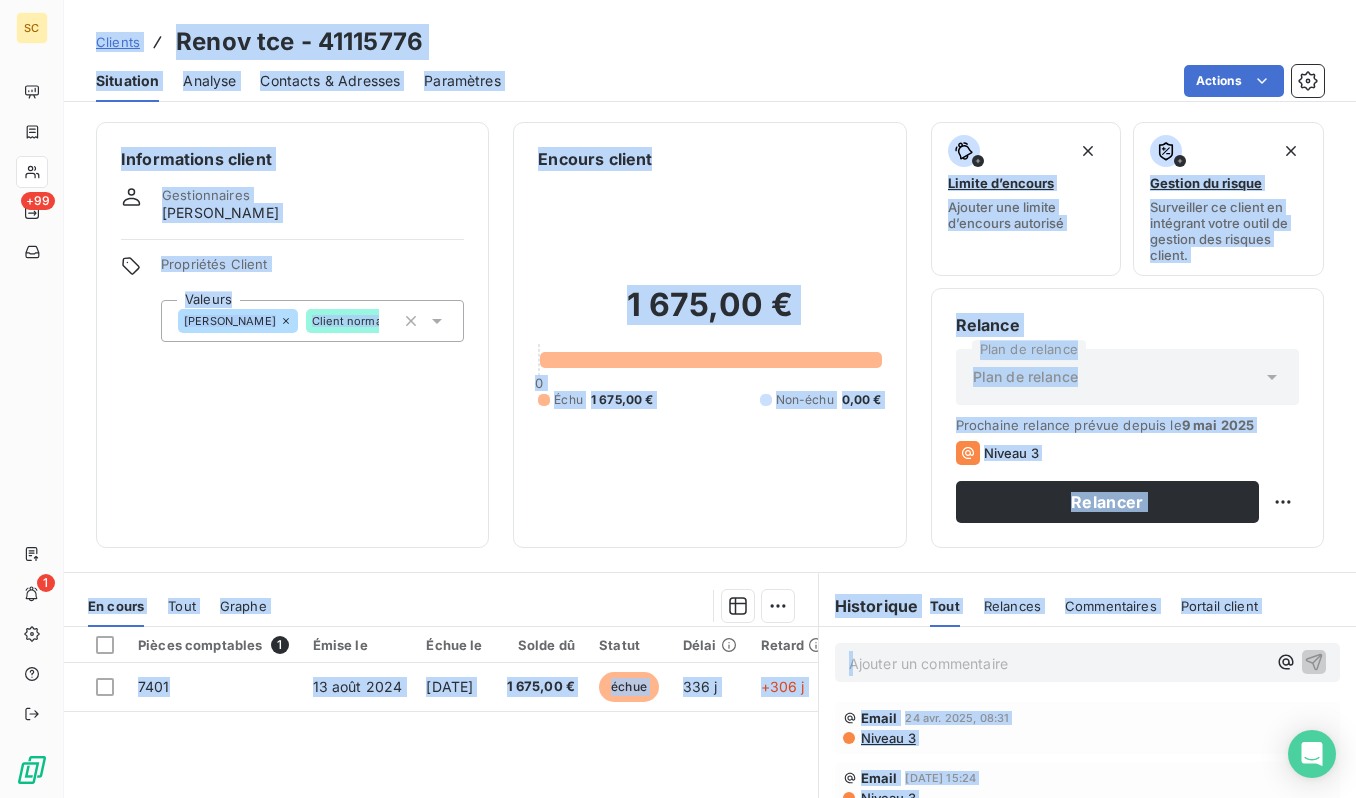 click on "Clients Renov tce - 41115776" at bounding box center [710, 42] 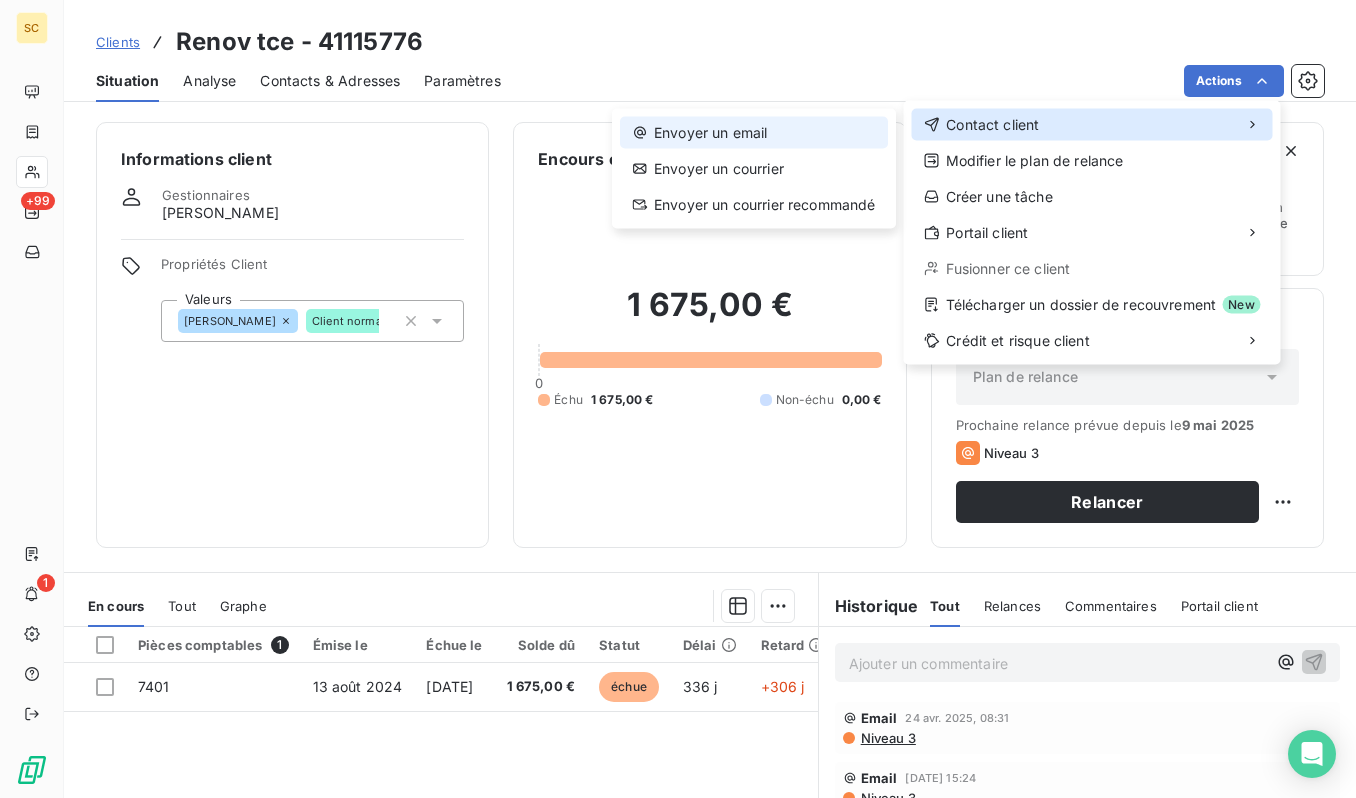 drag, startPoint x: 1108, startPoint y: 114, endPoint x: 850, endPoint y: 120, distance: 258.06976 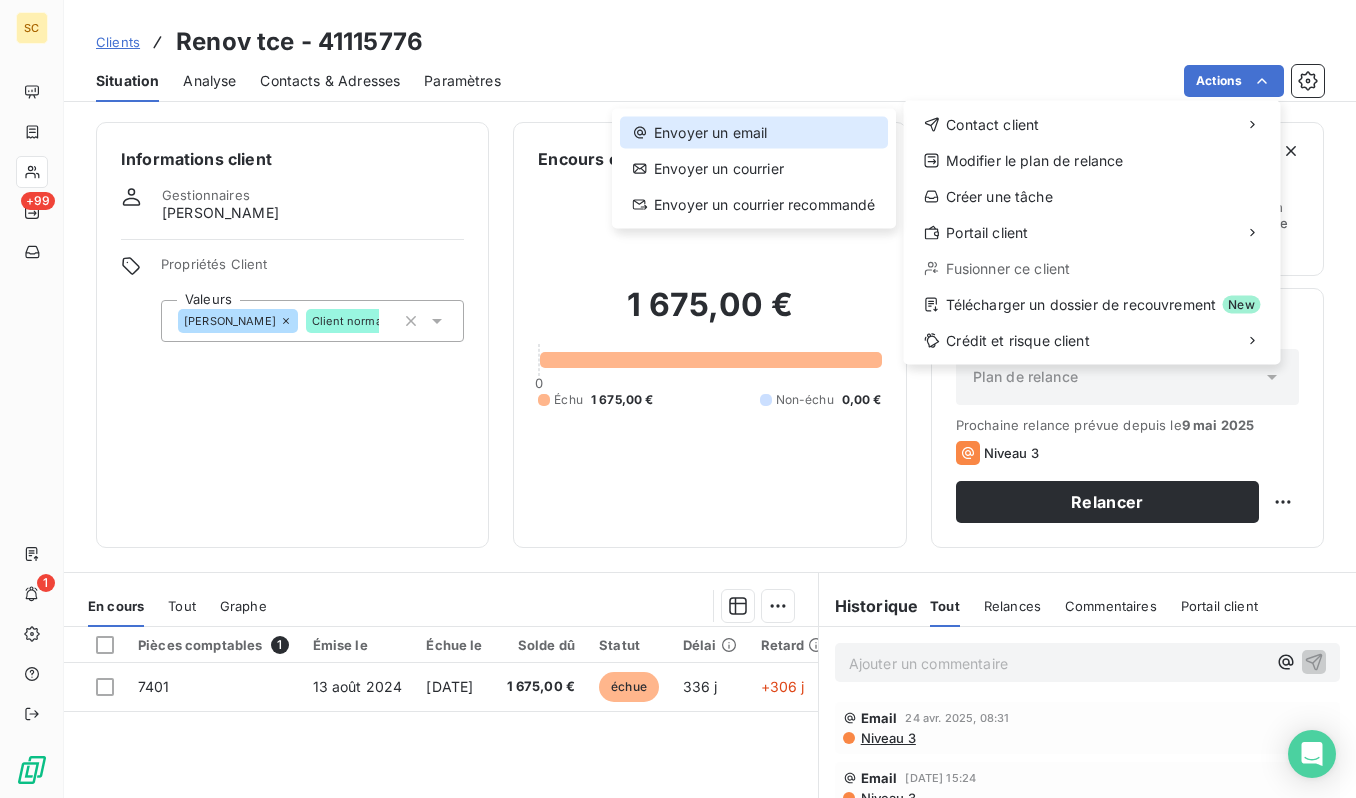 click on "Envoyer un email" at bounding box center (754, 133) 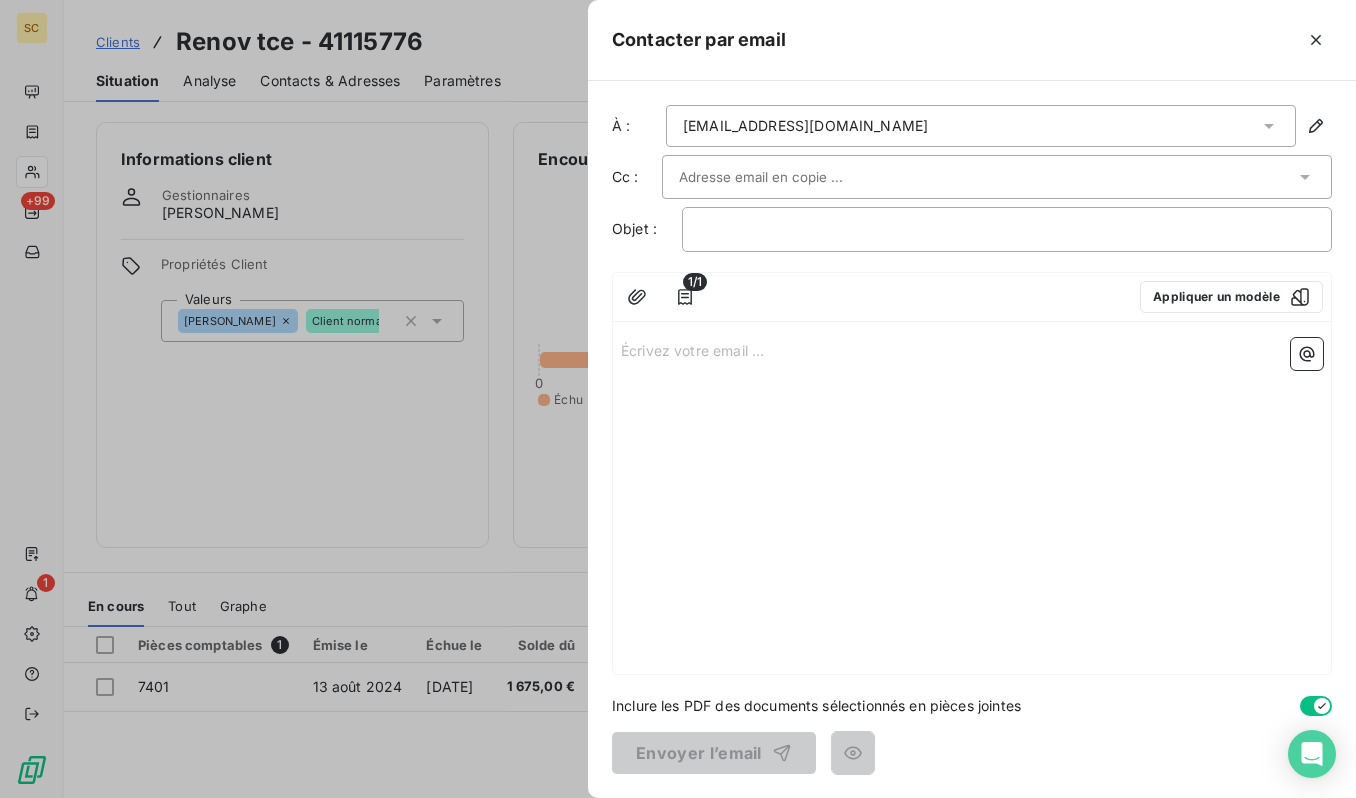 drag, startPoint x: 815, startPoint y: 377, endPoint x: 662, endPoint y: 348, distance: 155.72412 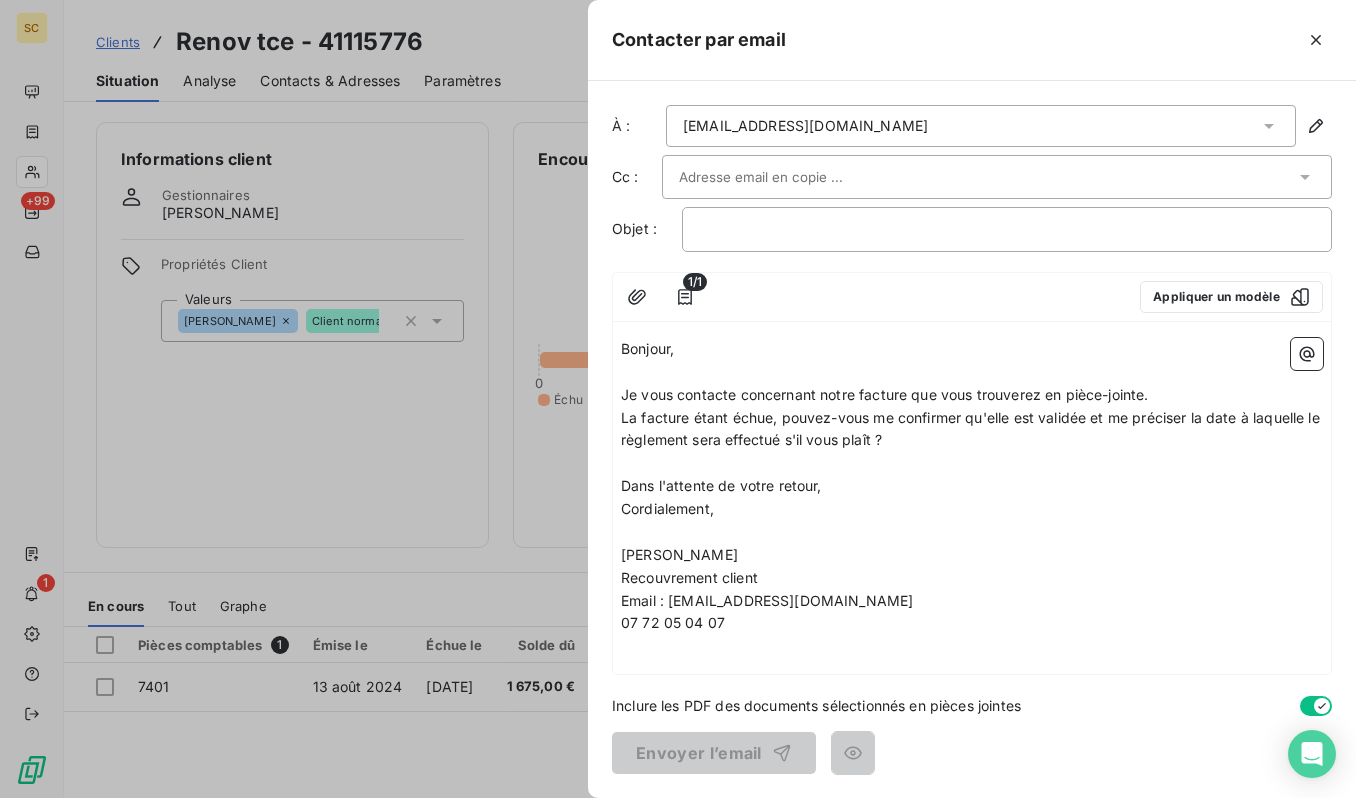 click at bounding box center (786, 177) 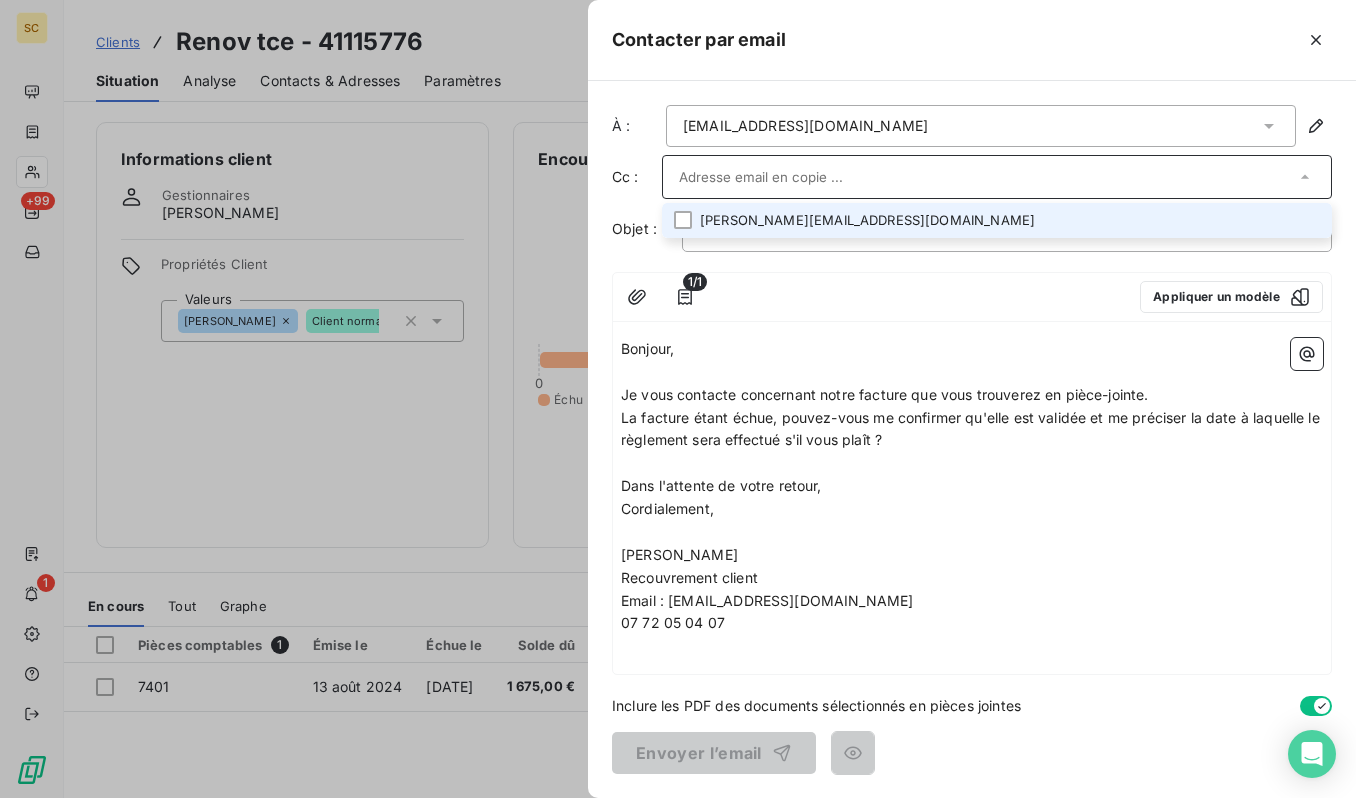 paste on "[EMAIL_ADDRESS][DOMAIN_NAME]" 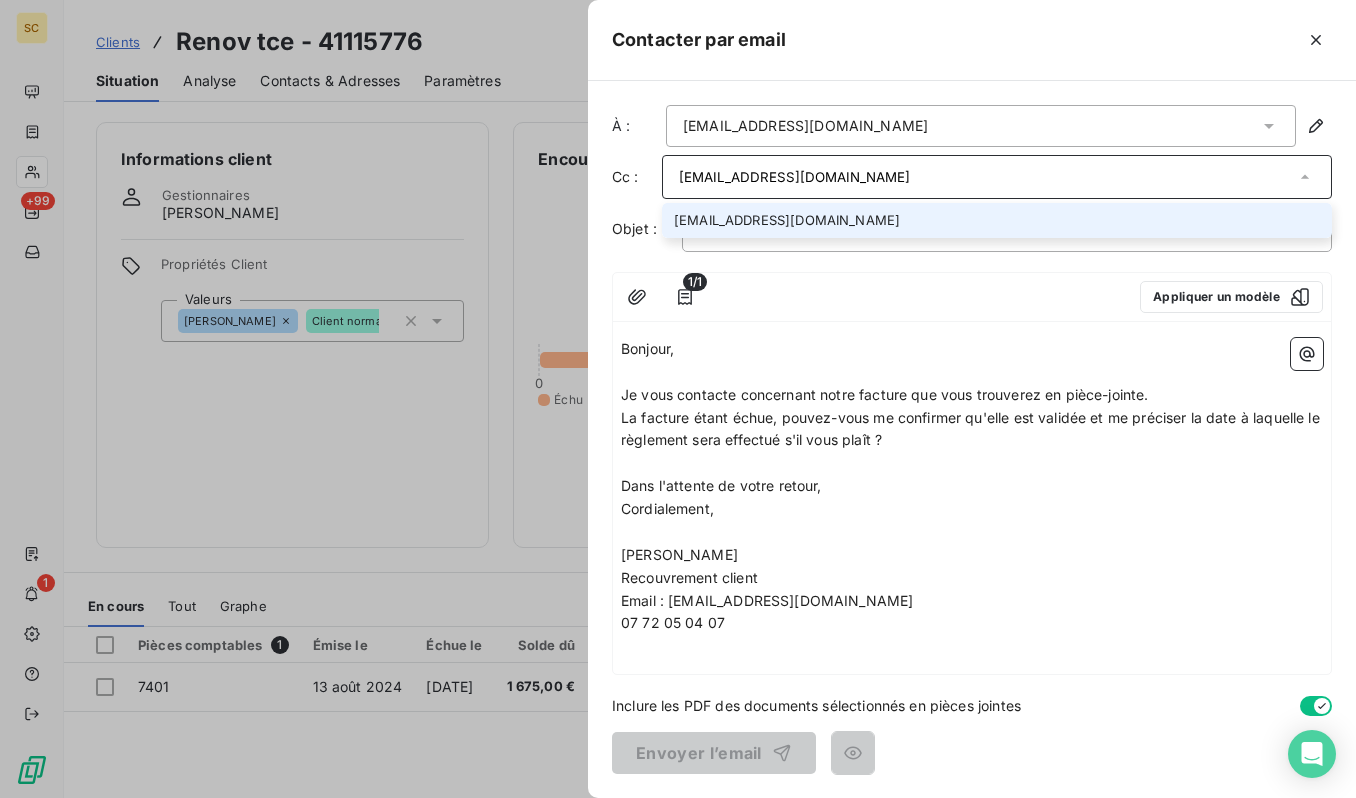 type on "[EMAIL_ADDRESS][DOMAIN_NAME]" 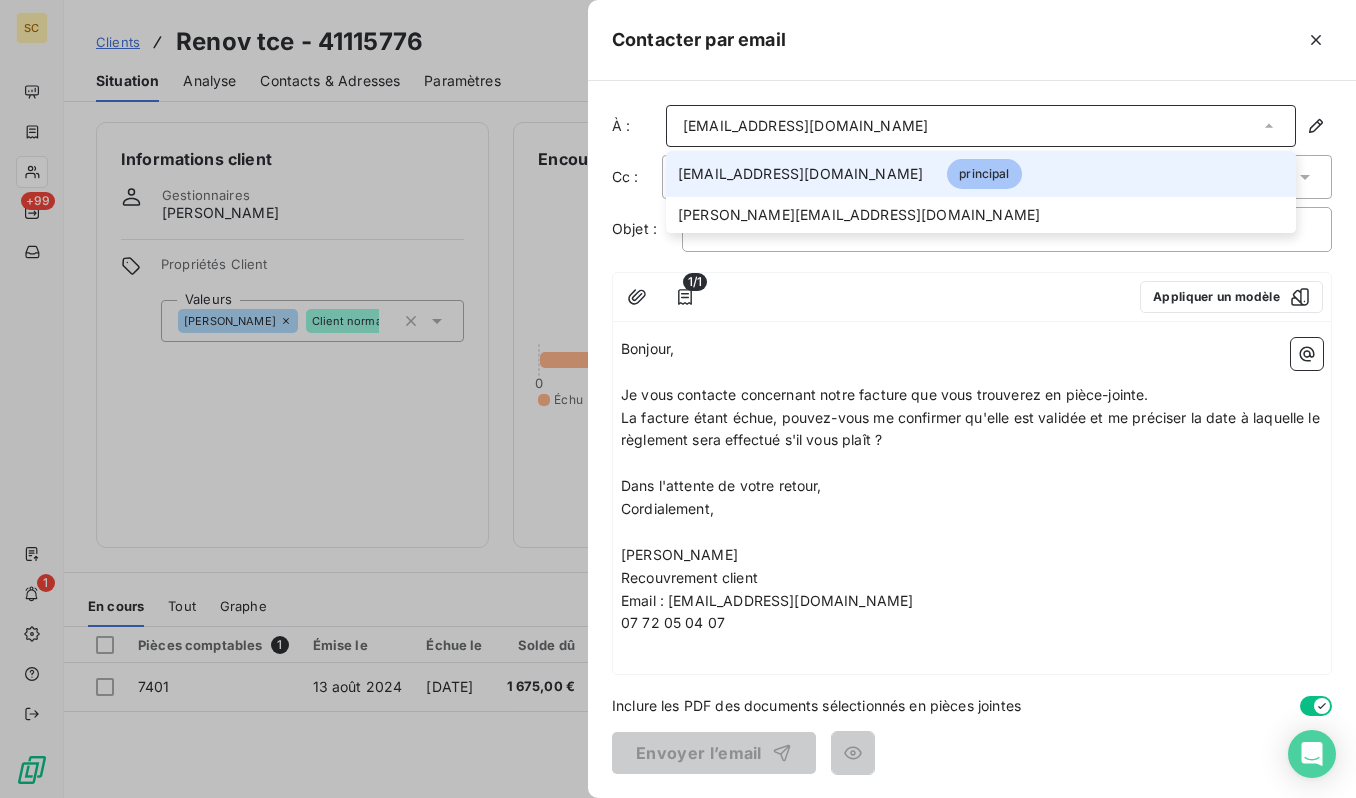click on "[EMAIL_ADDRESS][DOMAIN_NAME]" at bounding box center (805, 126) 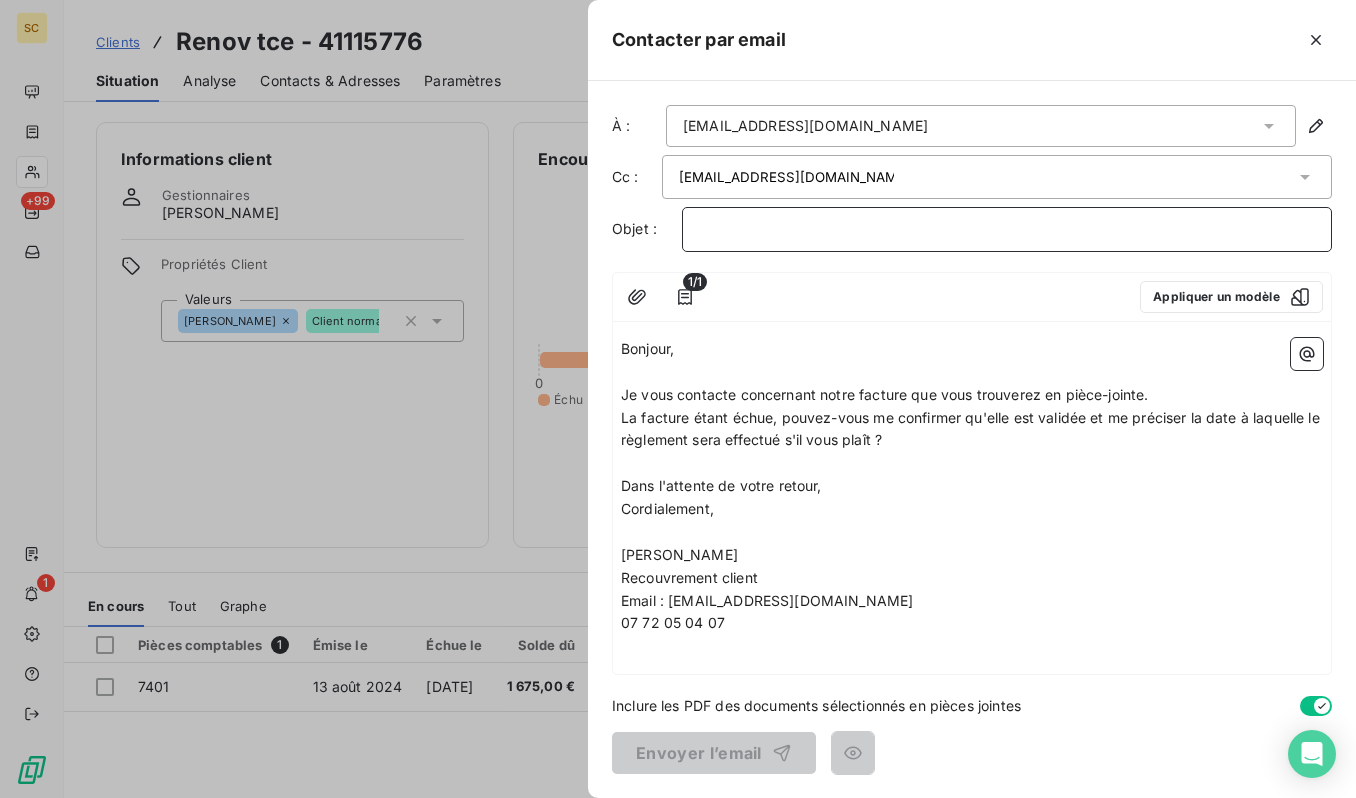click on "﻿" at bounding box center (1007, 229) 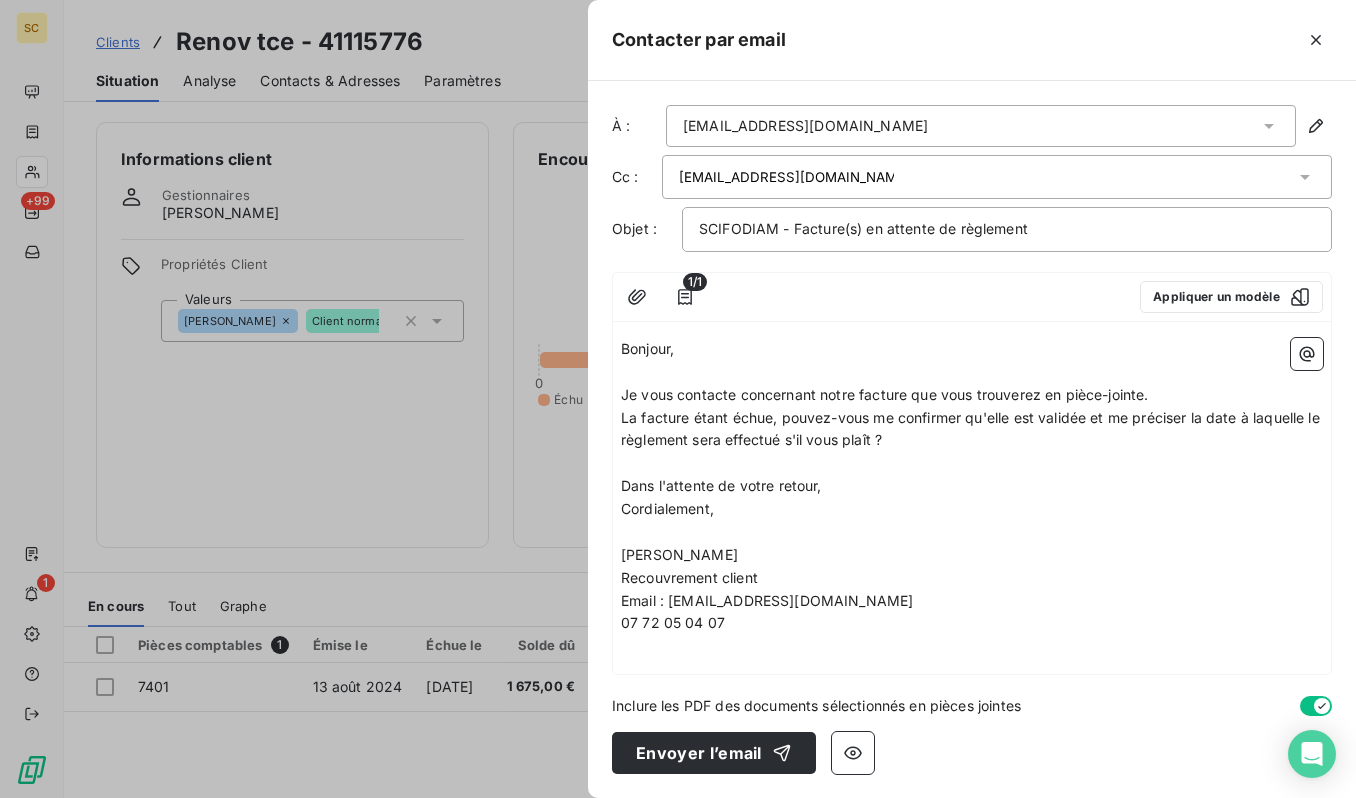click on "Je vous contacte concernant notre facture que vous trouverez en pièce-jointe." at bounding box center (972, 395) 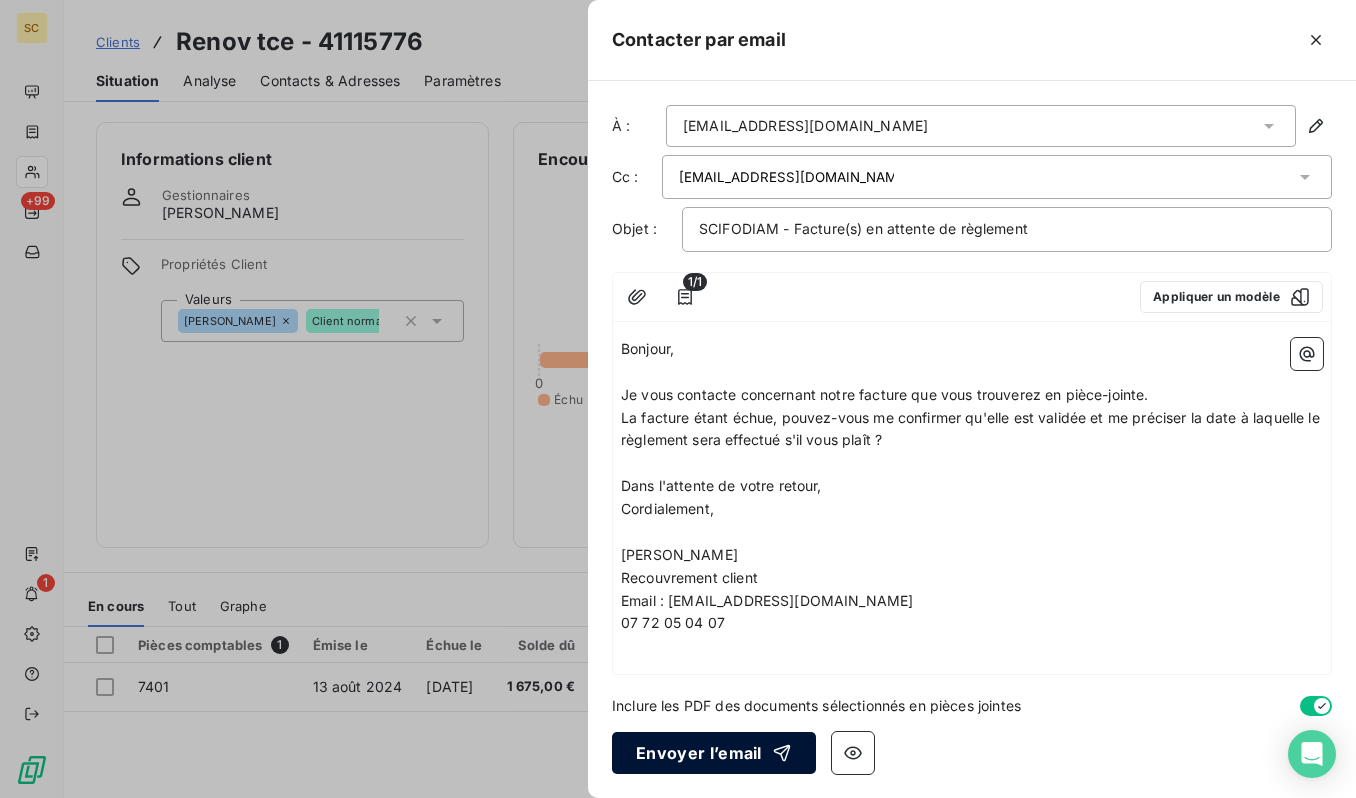 click on "Envoyer l’email" at bounding box center (714, 753) 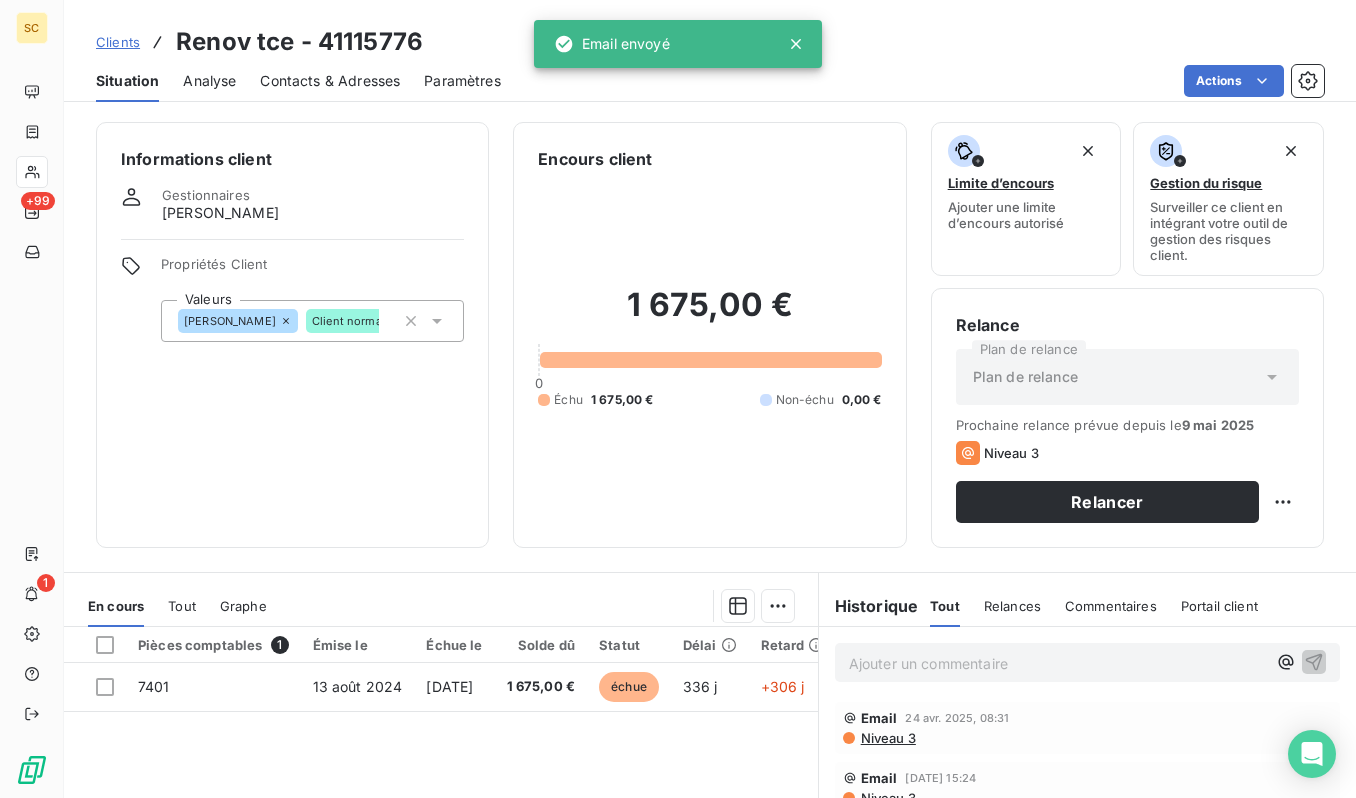 click on "Clients Renov tce - 41115776" at bounding box center [259, 42] 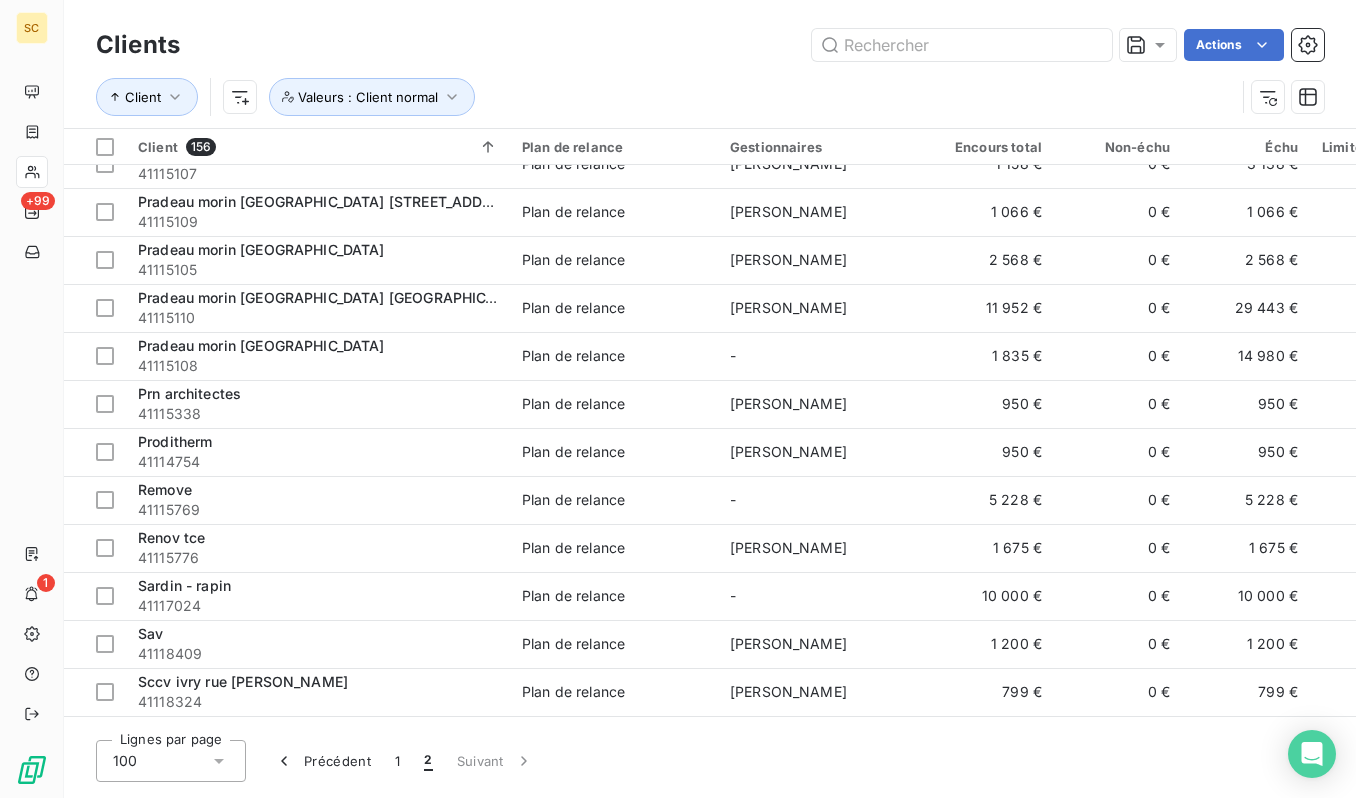scroll, scrollTop: 977, scrollLeft: 0, axis: vertical 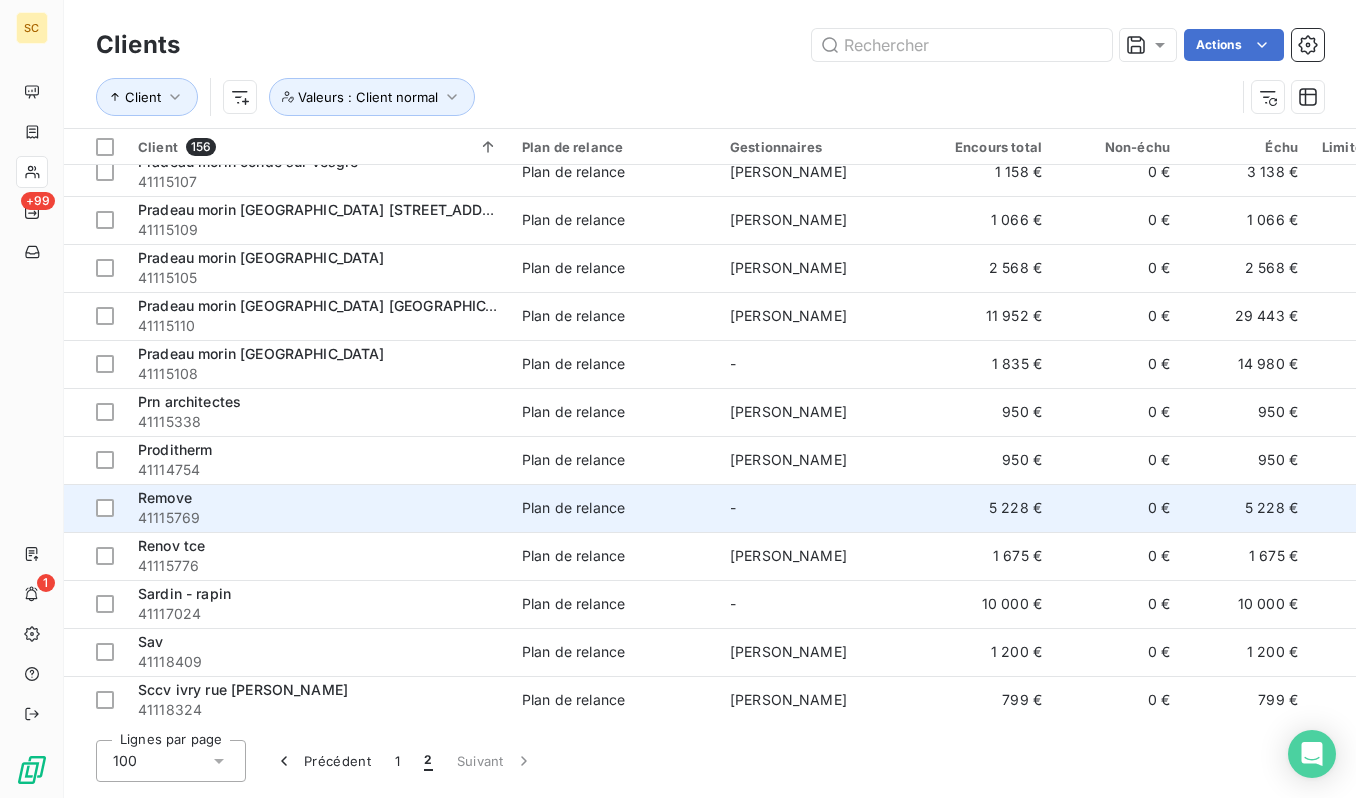 click on "Remove" at bounding box center [318, 498] 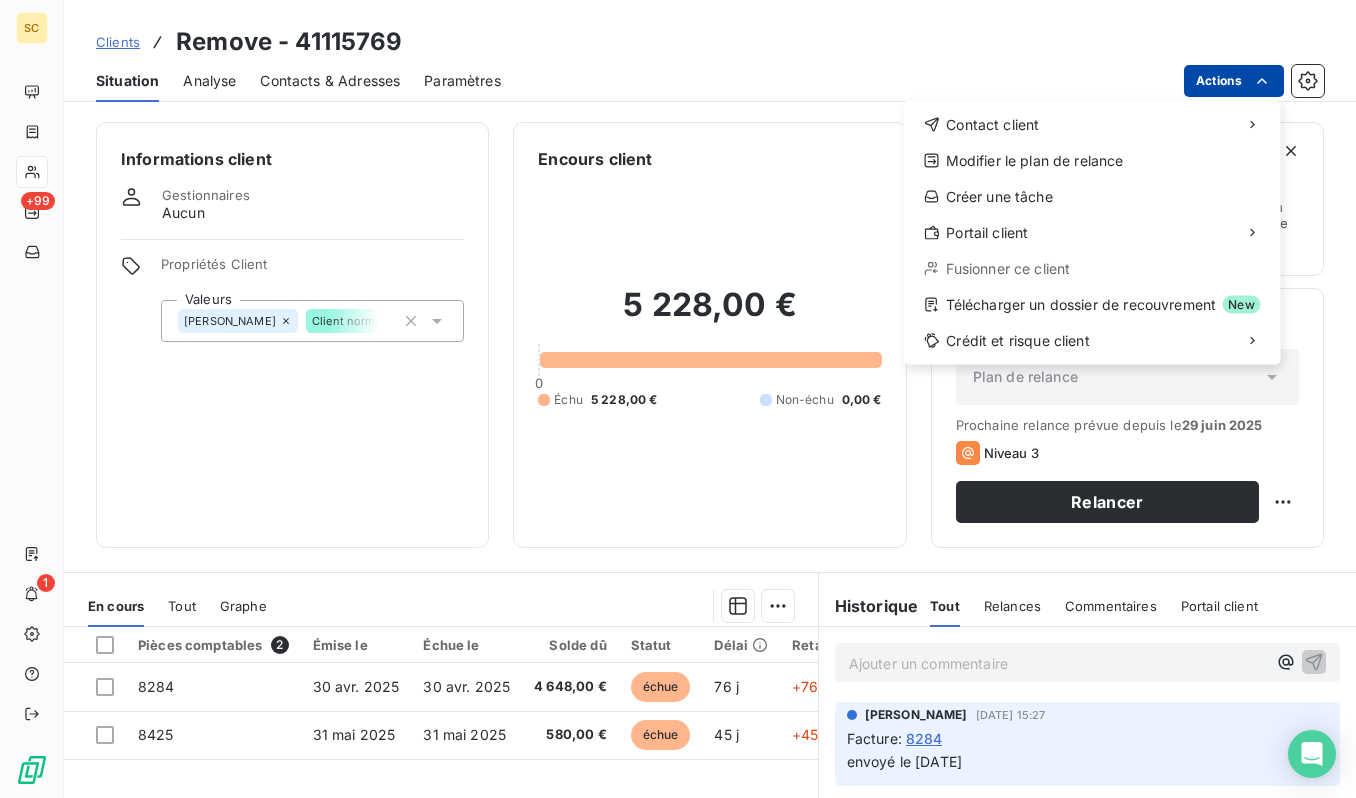 click on "SC +99 1 Clients Remove - 41115769 Situation Analyse Contacts & Adresses Paramètres Actions Contact client Modifier le plan de relance Créer une tâche Portail client Fusionner ce client Télécharger un dossier de recouvrement New Crédit et risque client Informations client Gestionnaires Aucun Propriétés Client Valeurs [PERSON_NAME] Client normal Encours client   5 228,00 € 0 Échu 5 228,00 € Non-échu 0,00 €     Limite d’encours Ajouter une limite d’encours autorisé Gestion du risque Surveiller ce client en intégrant votre outil de gestion des risques client. Relance Plan de relance Plan de relance Prochaine relance prévue depuis le  [DATE] Niveau 3 Relancer En cours Tout Graphe Pièces comptables 2 Émise le Échue le Solde dû Statut Délai   Retard   Tag relance   8284 [DATE] [DATE] 4 648,00 € échue 76 j +76 j 8425 [DATE] [DATE] 580,00 € échue 45 j +45 j Lignes par page 25 Précédent 1 Suivant Historique Tout Relances Tout ﻿  :" at bounding box center (678, 399) 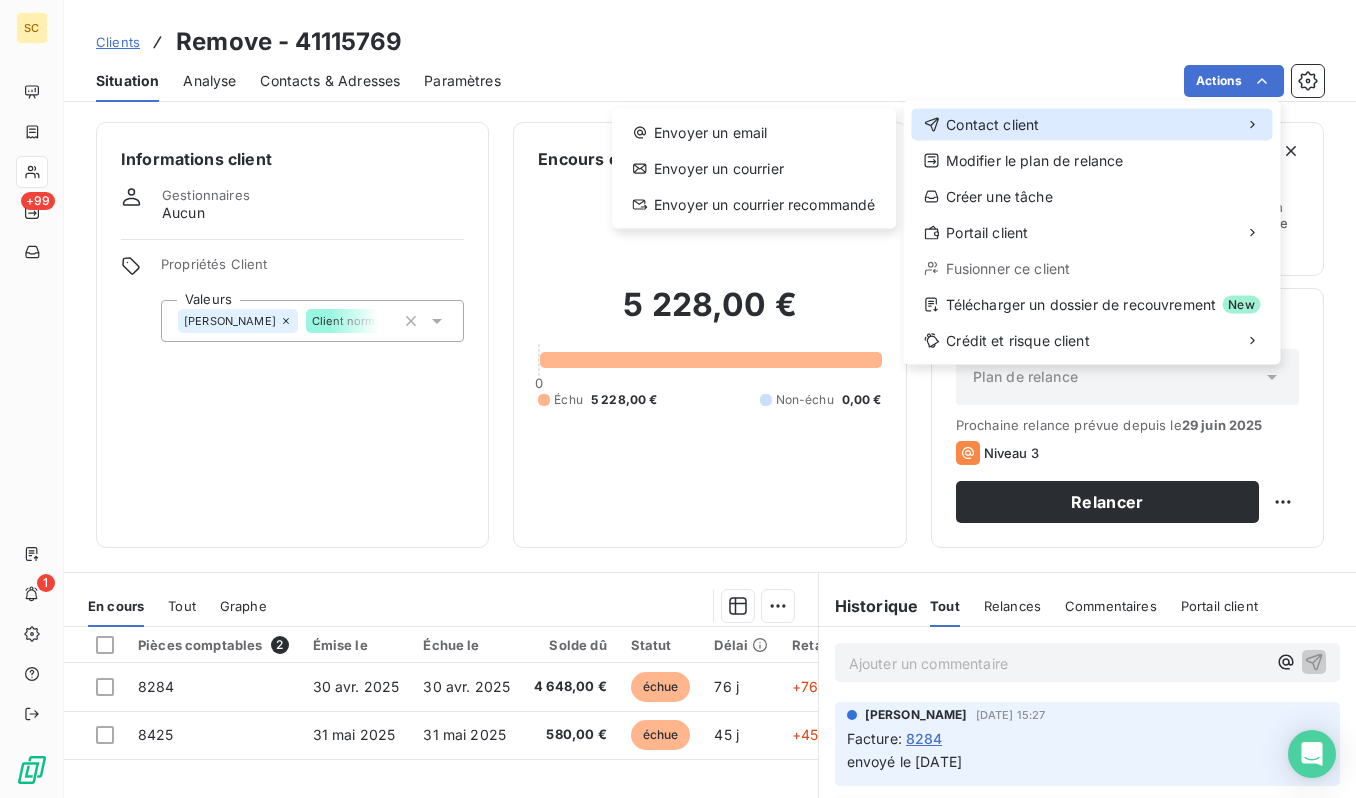 click on "Contact client" at bounding box center (1092, 125) 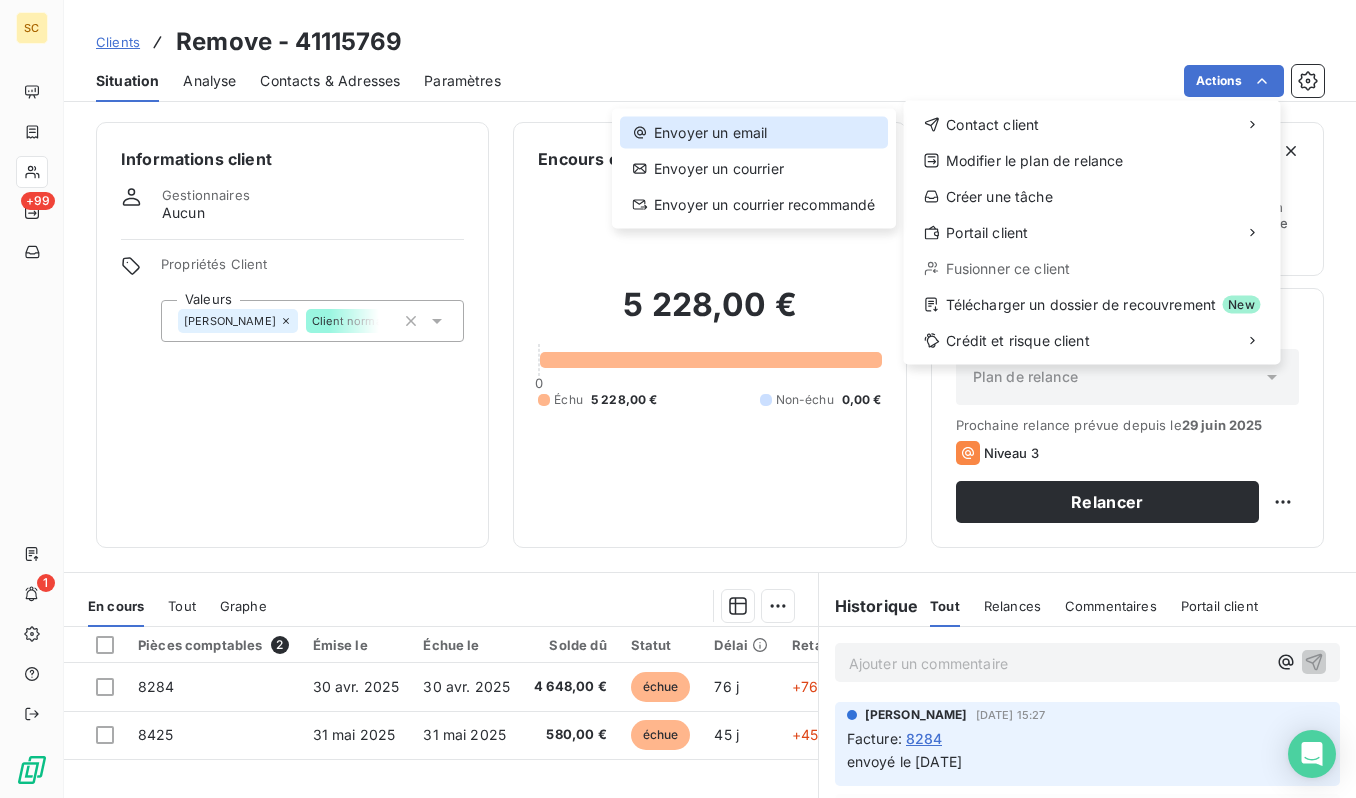 click on "Envoyer un email" at bounding box center (754, 133) 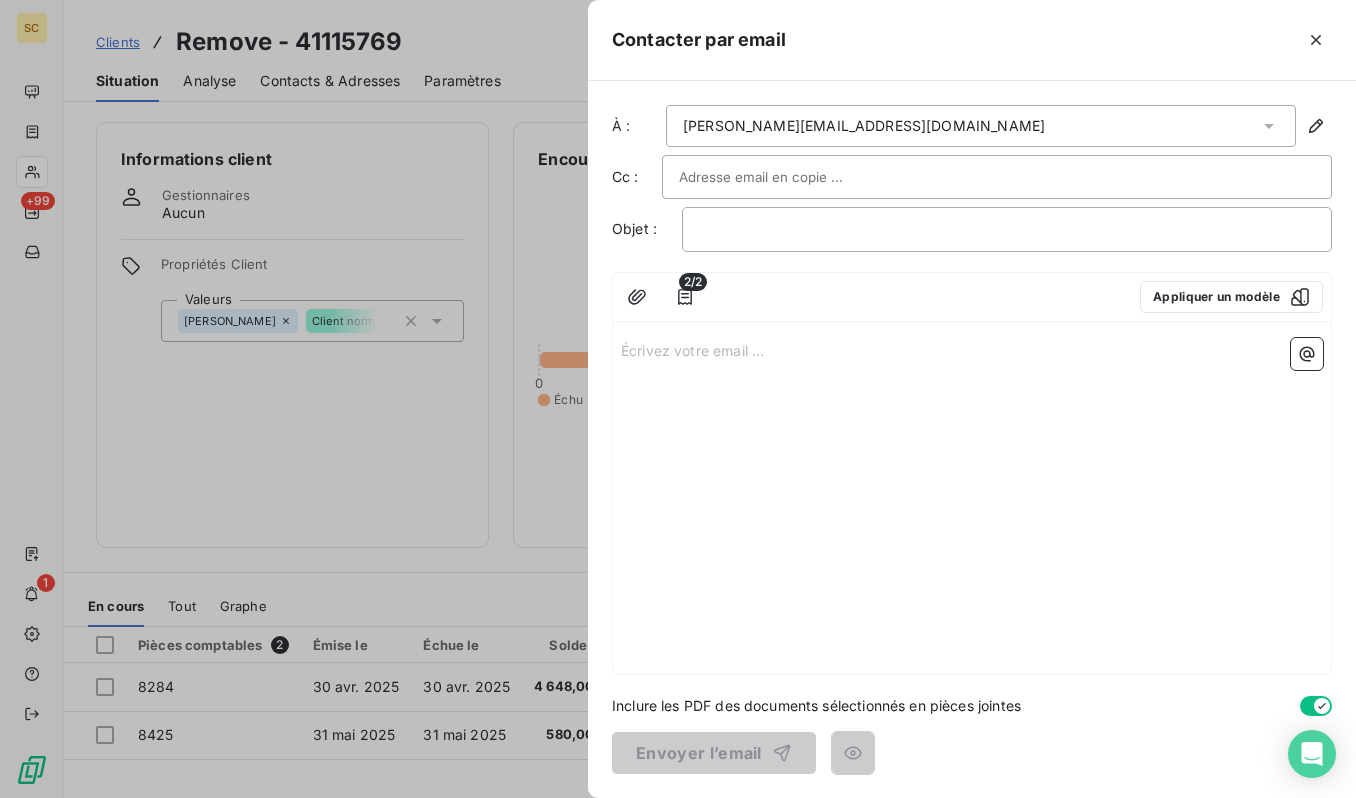 click at bounding box center (786, 177) 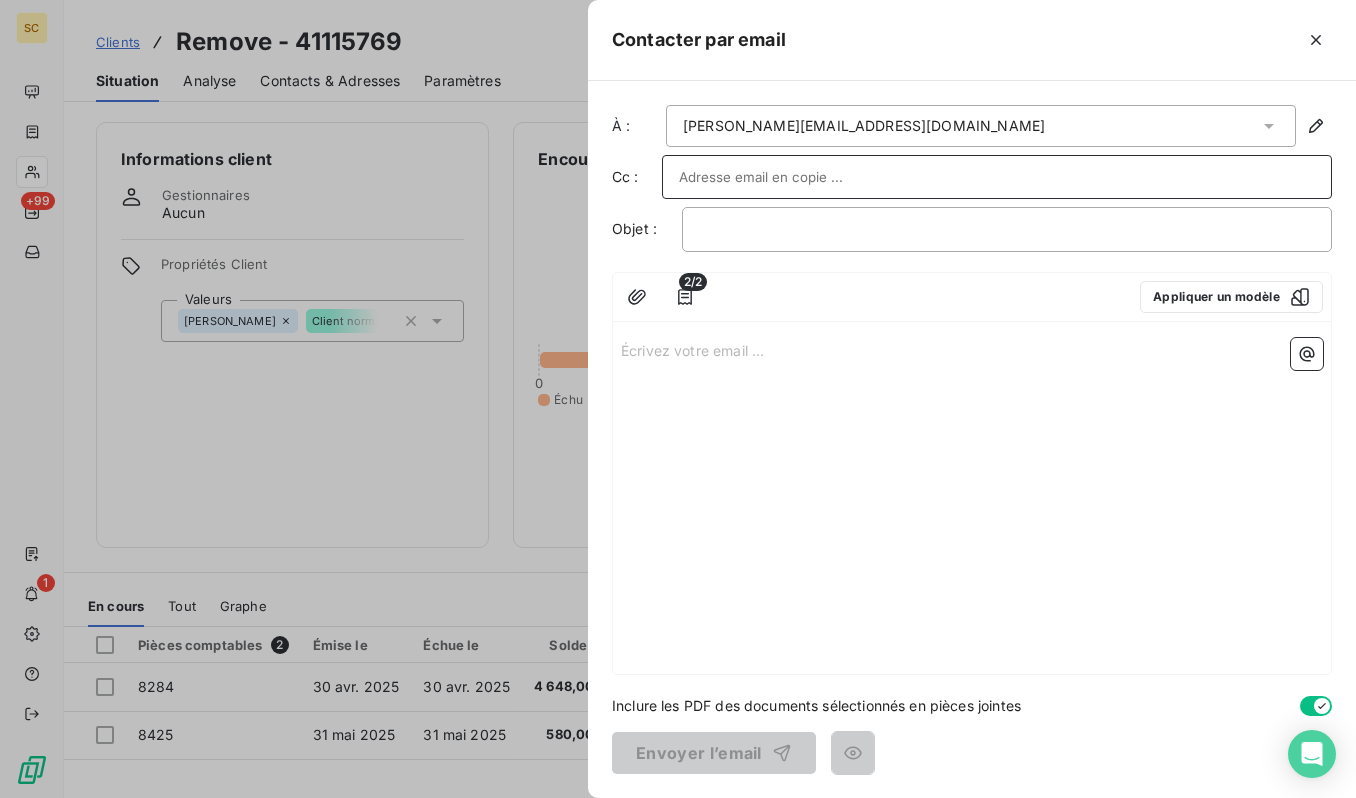 paste on "SCIFODIAM - Facture(s) en attente de règlement" 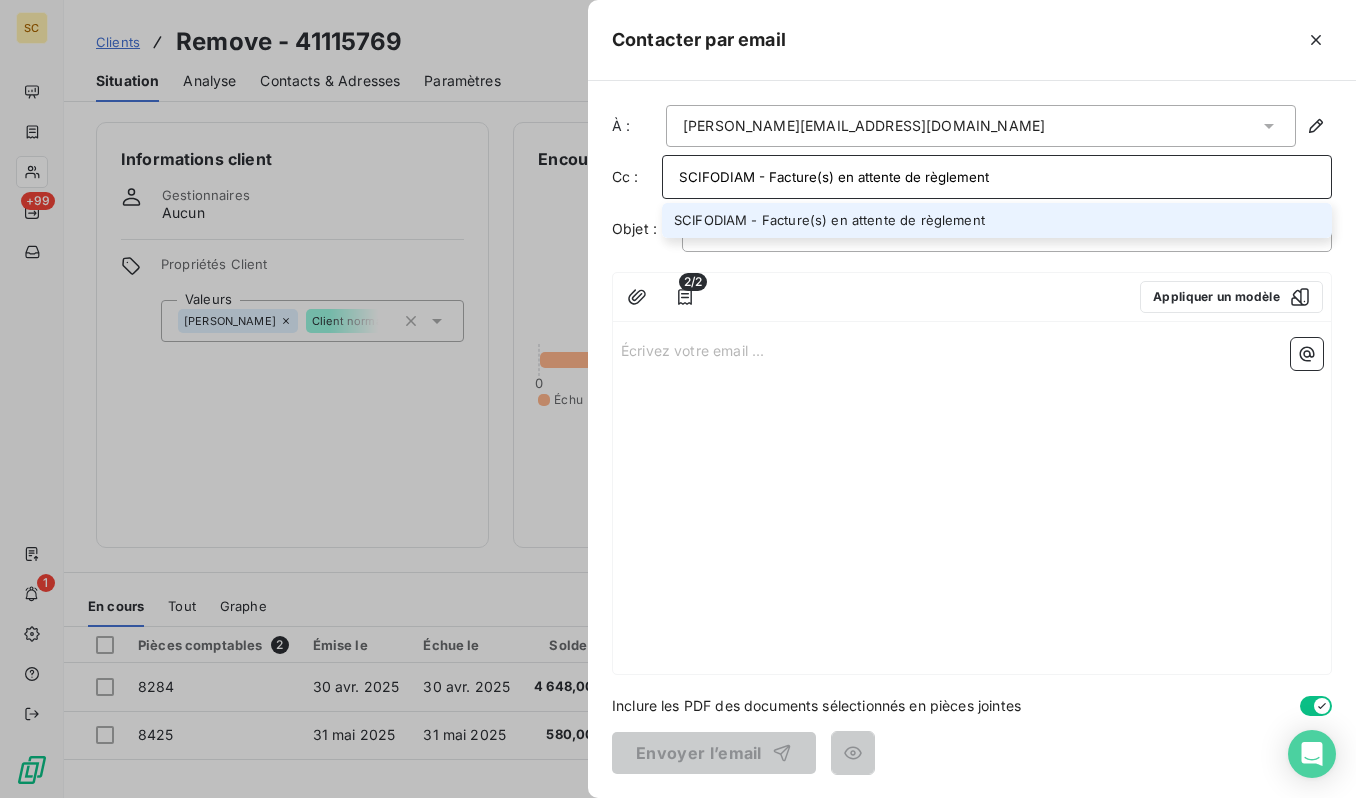 click on "SCIFODIAM - Facture(s) en attente de règlement" at bounding box center [997, 177] 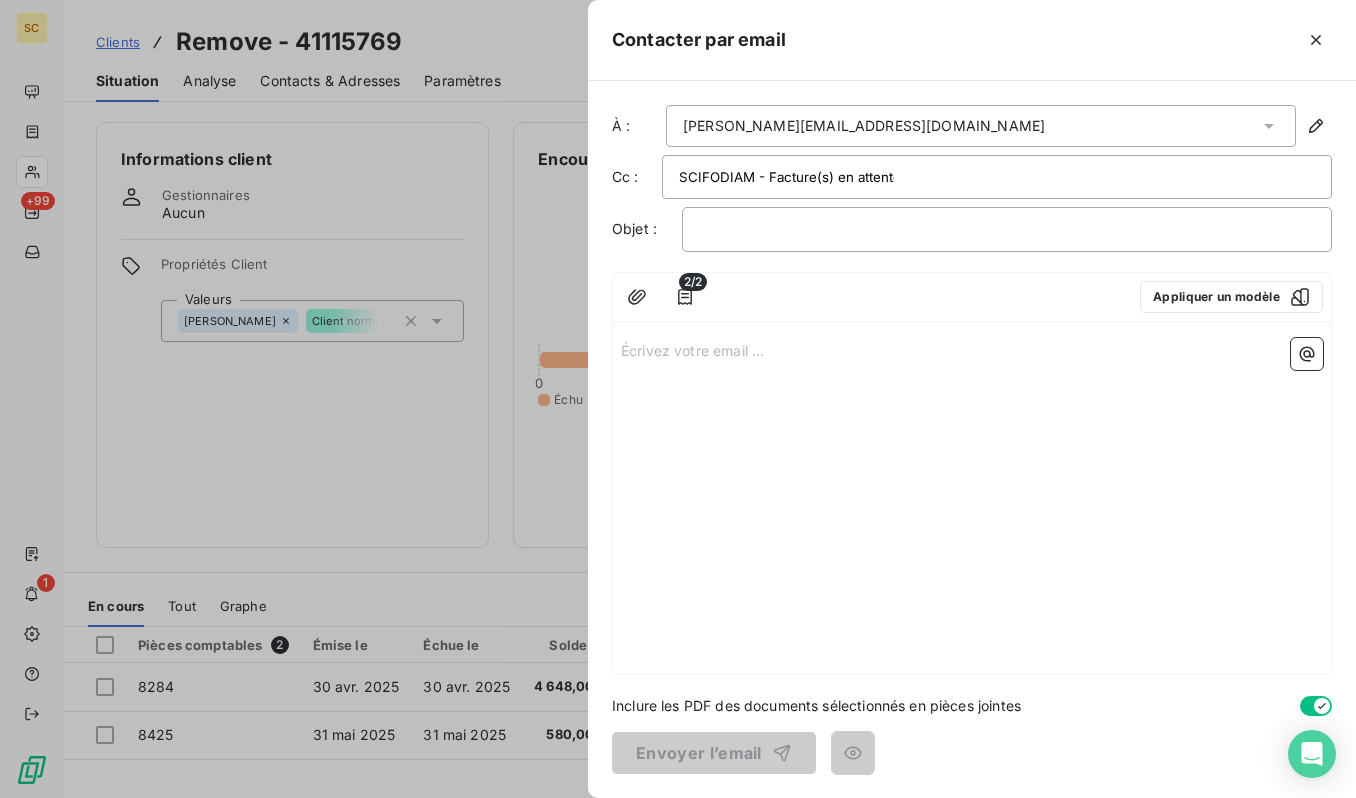 click on "SCIFODIAM - Facture(s) en attente de règlement" at bounding box center [997, 177] 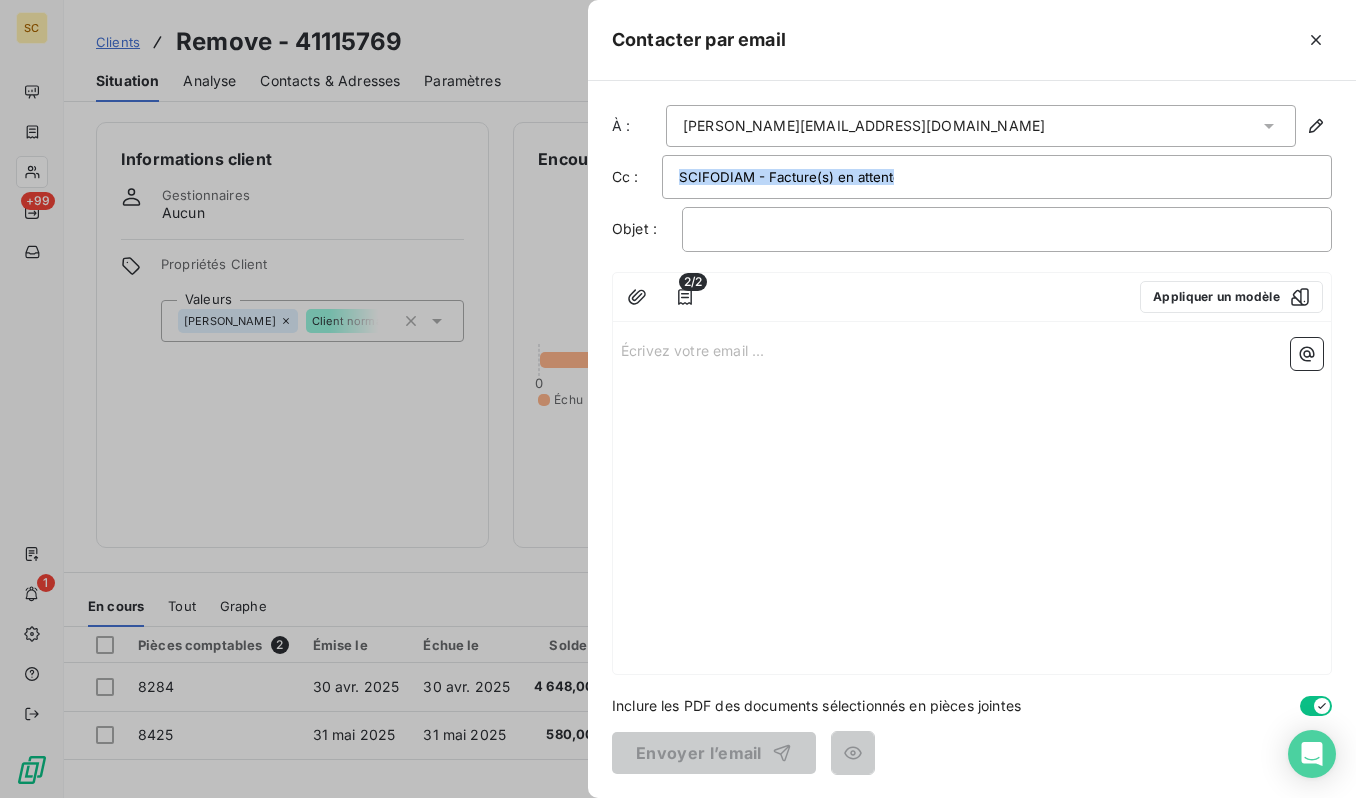 click on "SCIFODIAM - Facture(s) en attente de règlement" at bounding box center (997, 177) 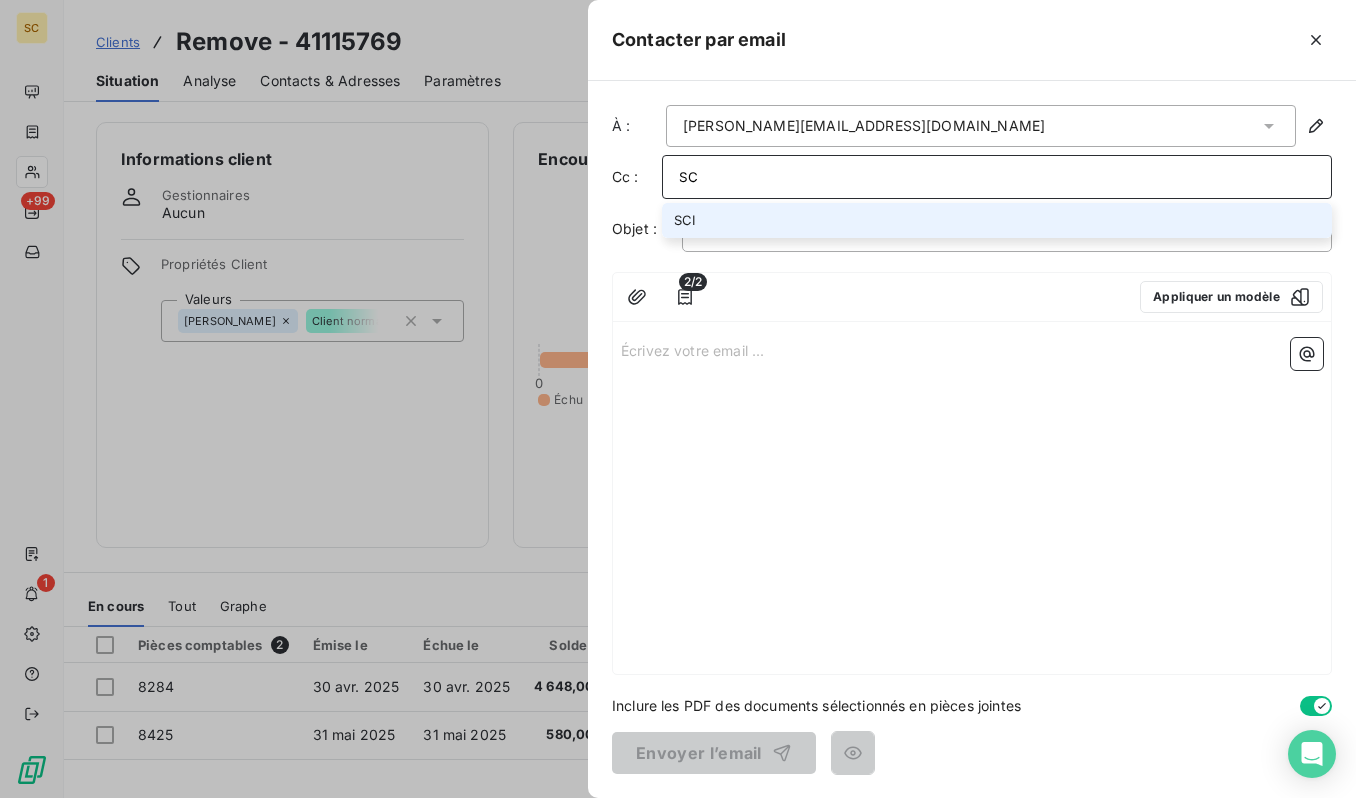 type on "S" 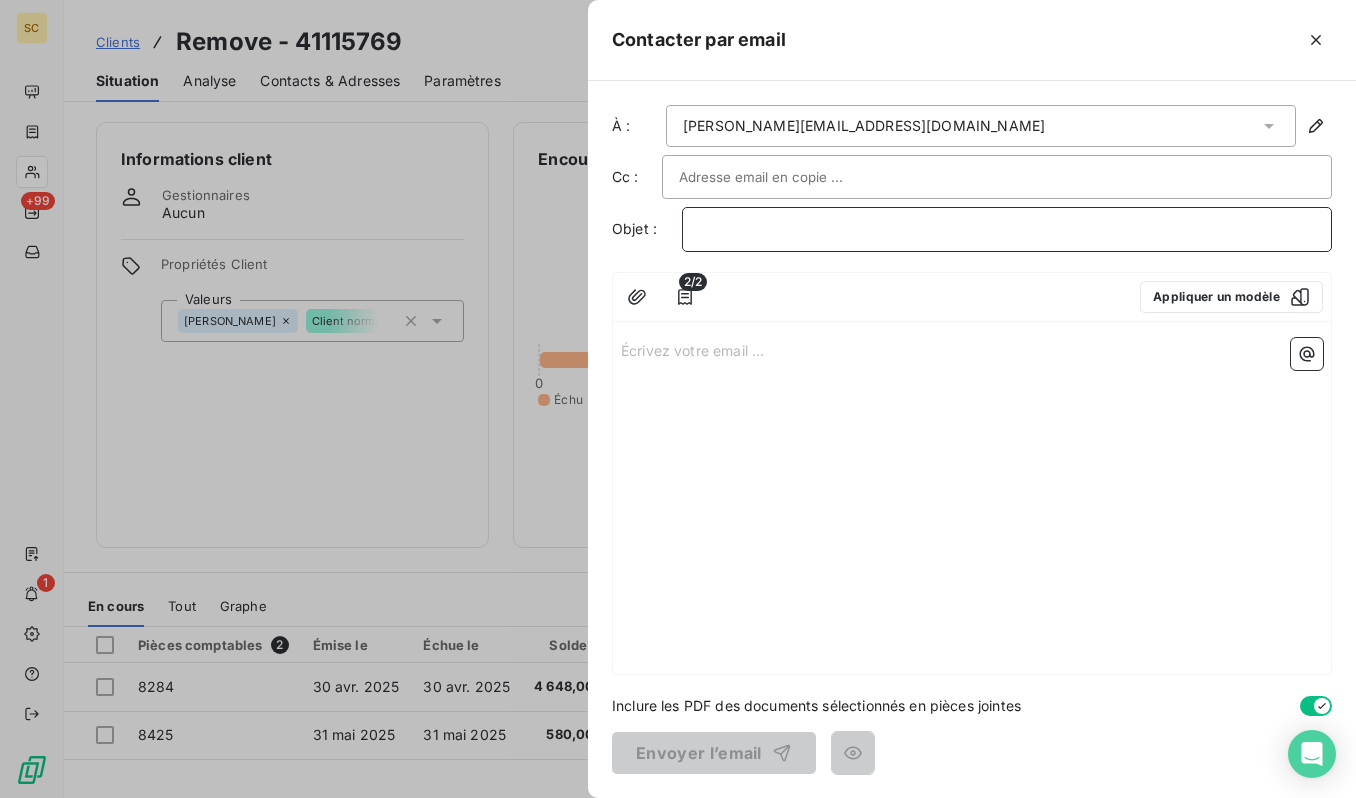 click on "﻿" at bounding box center (1007, 229) 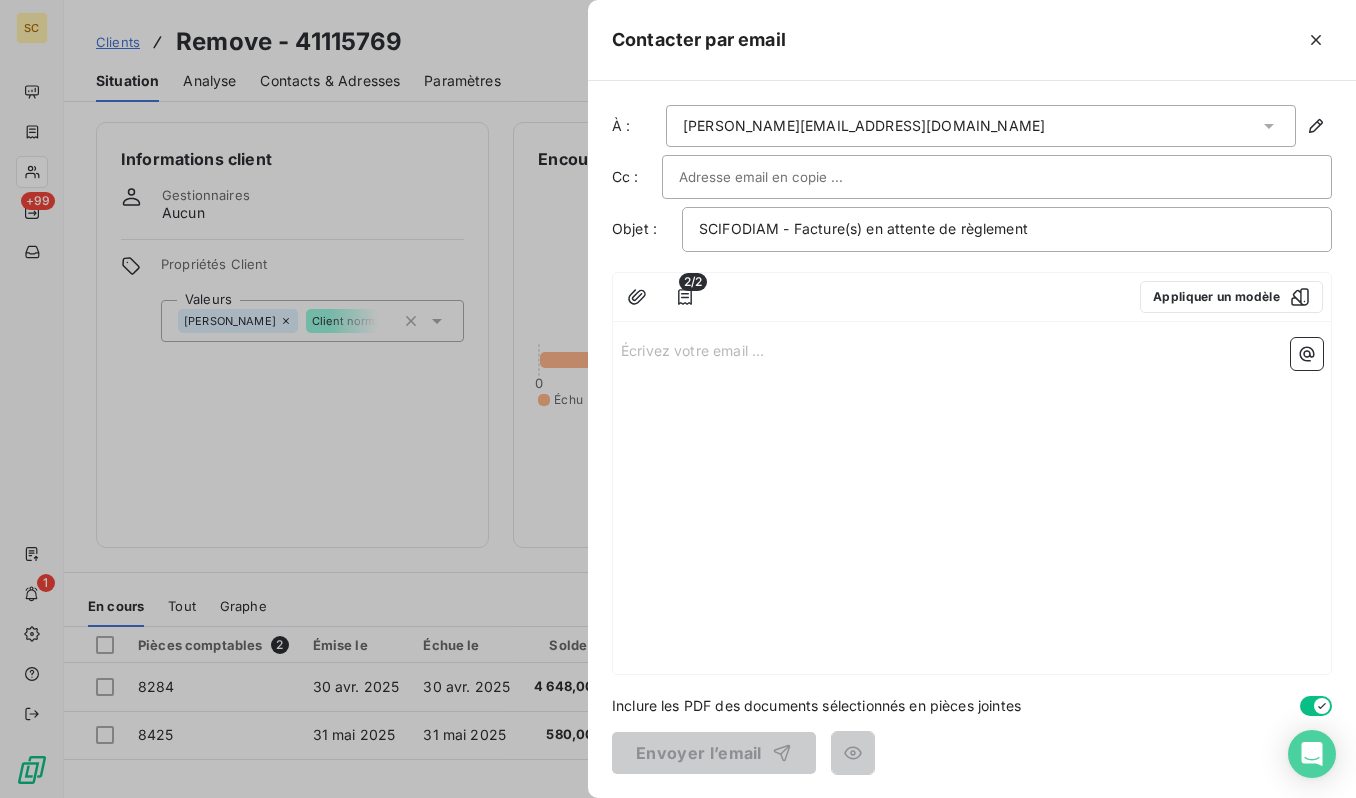 click at bounding box center (786, 177) 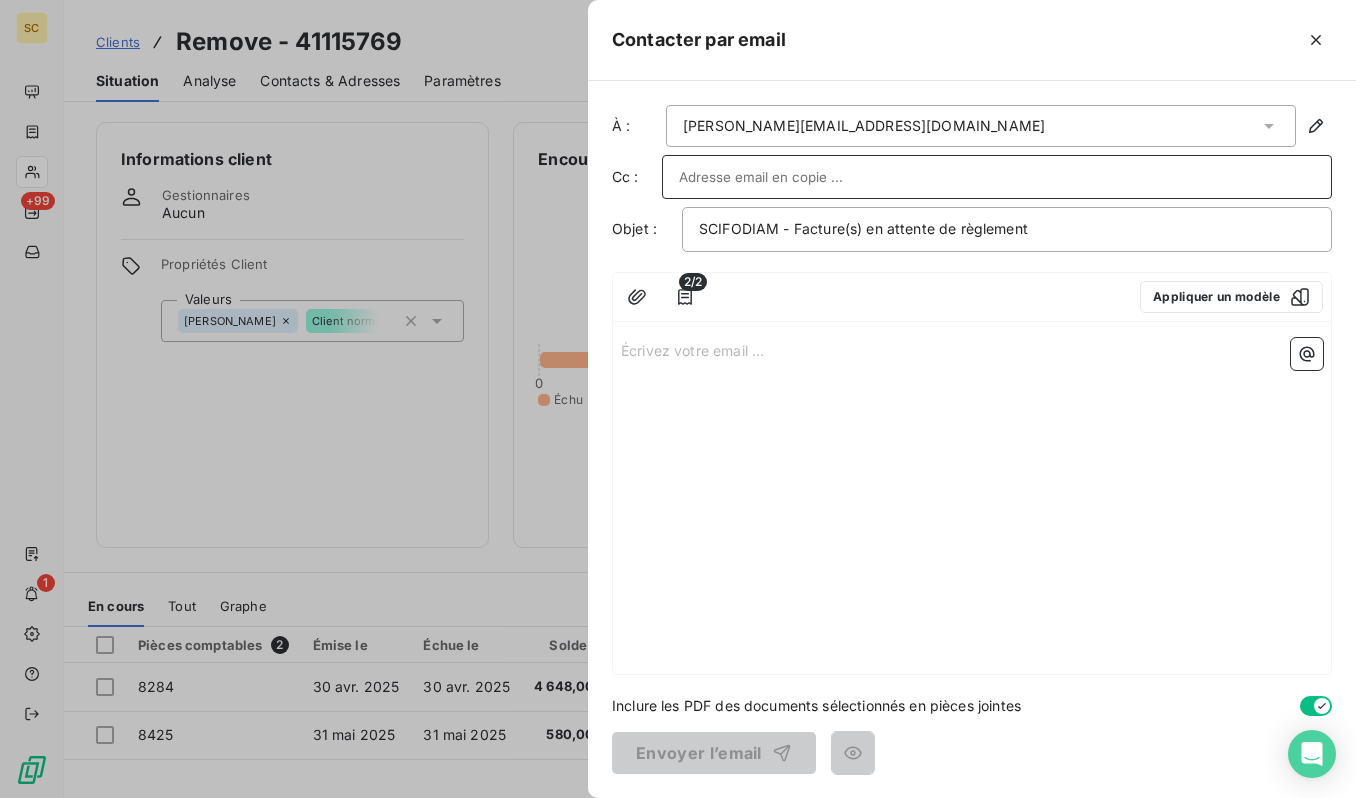 paste on "[EMAIL_ADDRESS][DOMAIN_NAME]" 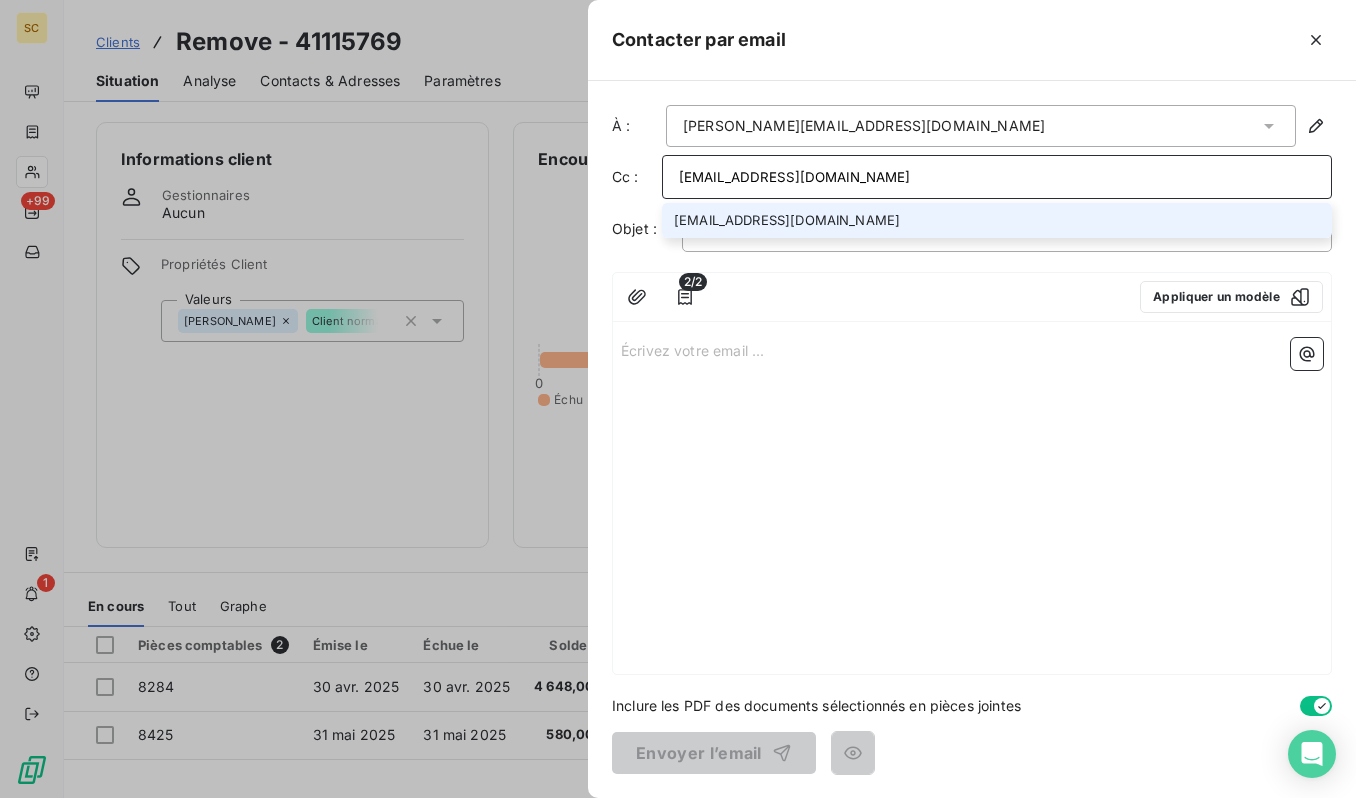 type on "[EMAIL_ADDRESS][DOMAIN_NAME]" 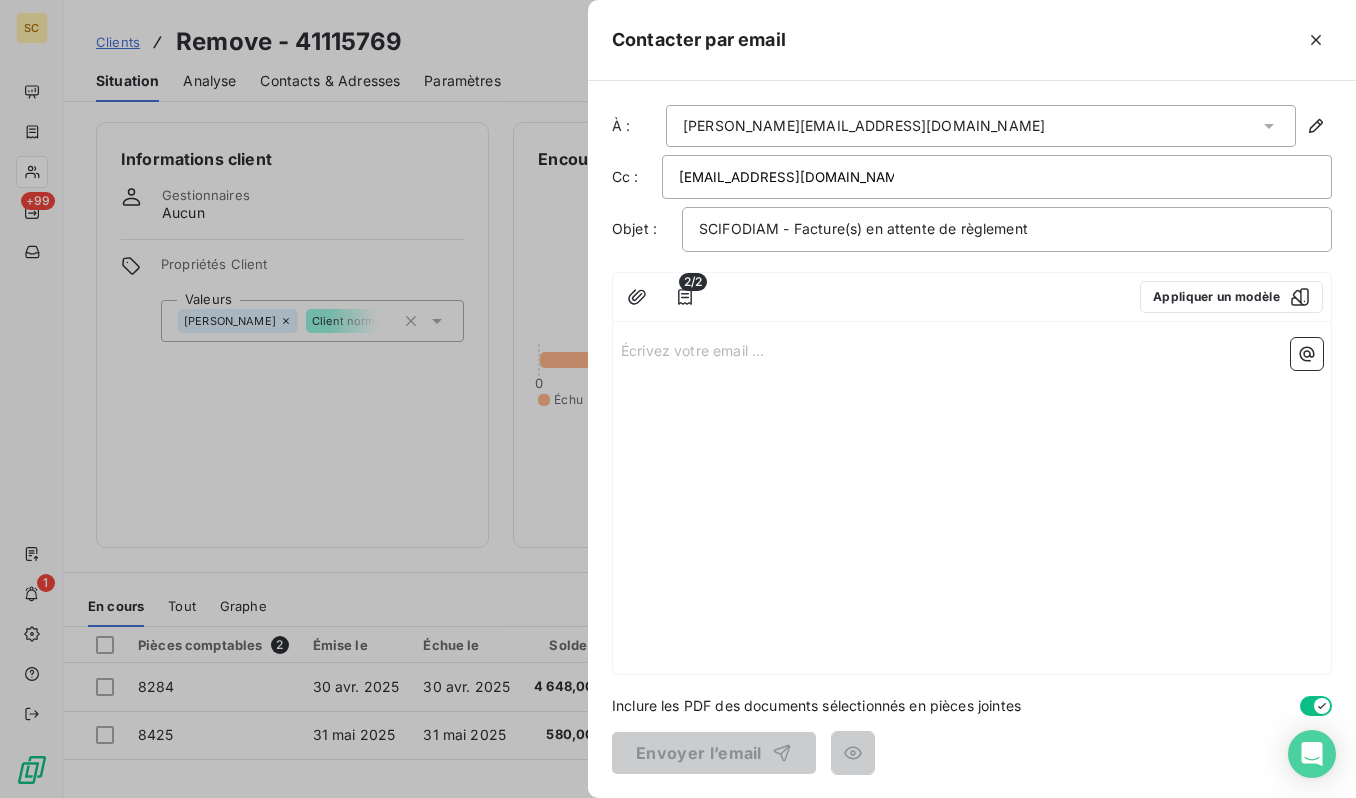 drag, startPoint x: 840, startPoint y: 393, endPoint x: 798, endPoint y: 372, distance: 46.957428 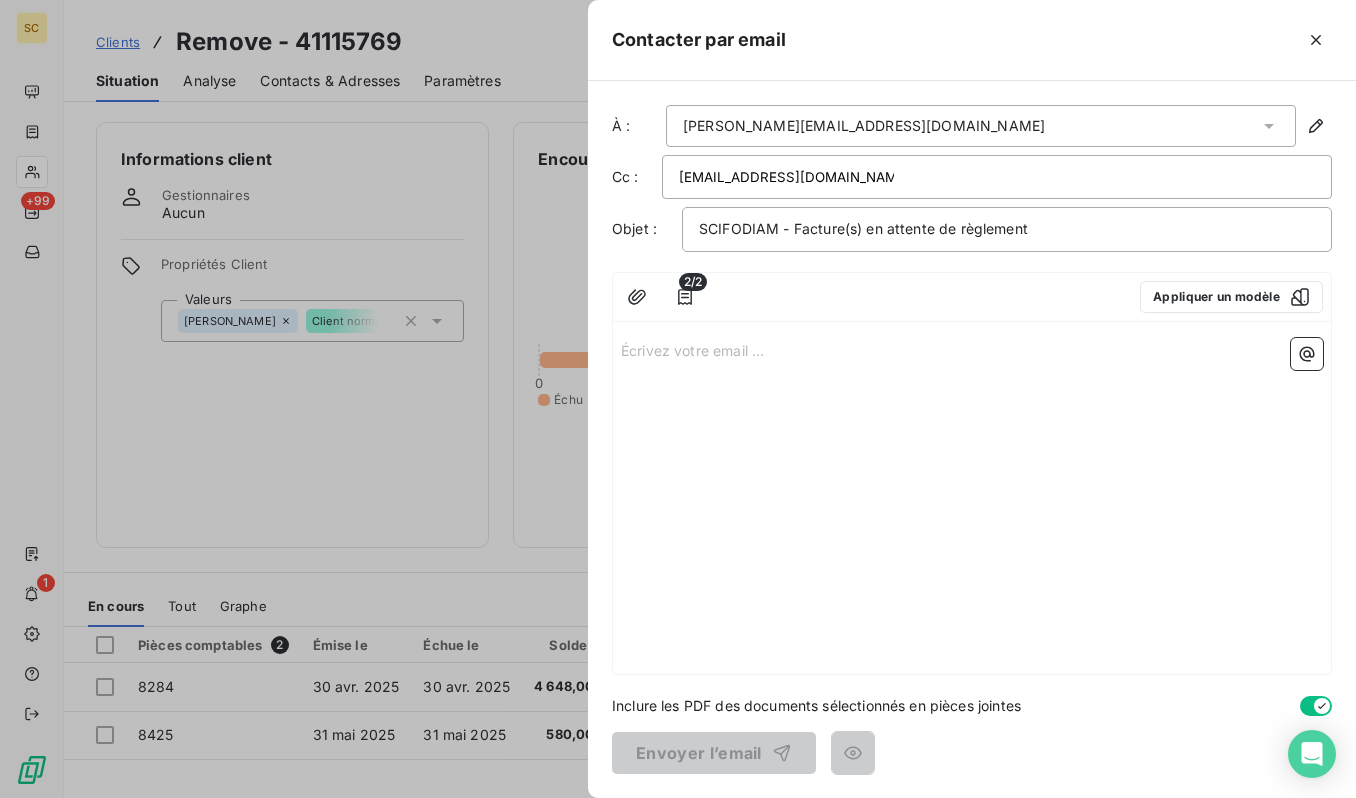 click on "Écrivez votre email ... ﻿" at bounding box center (972, 349) 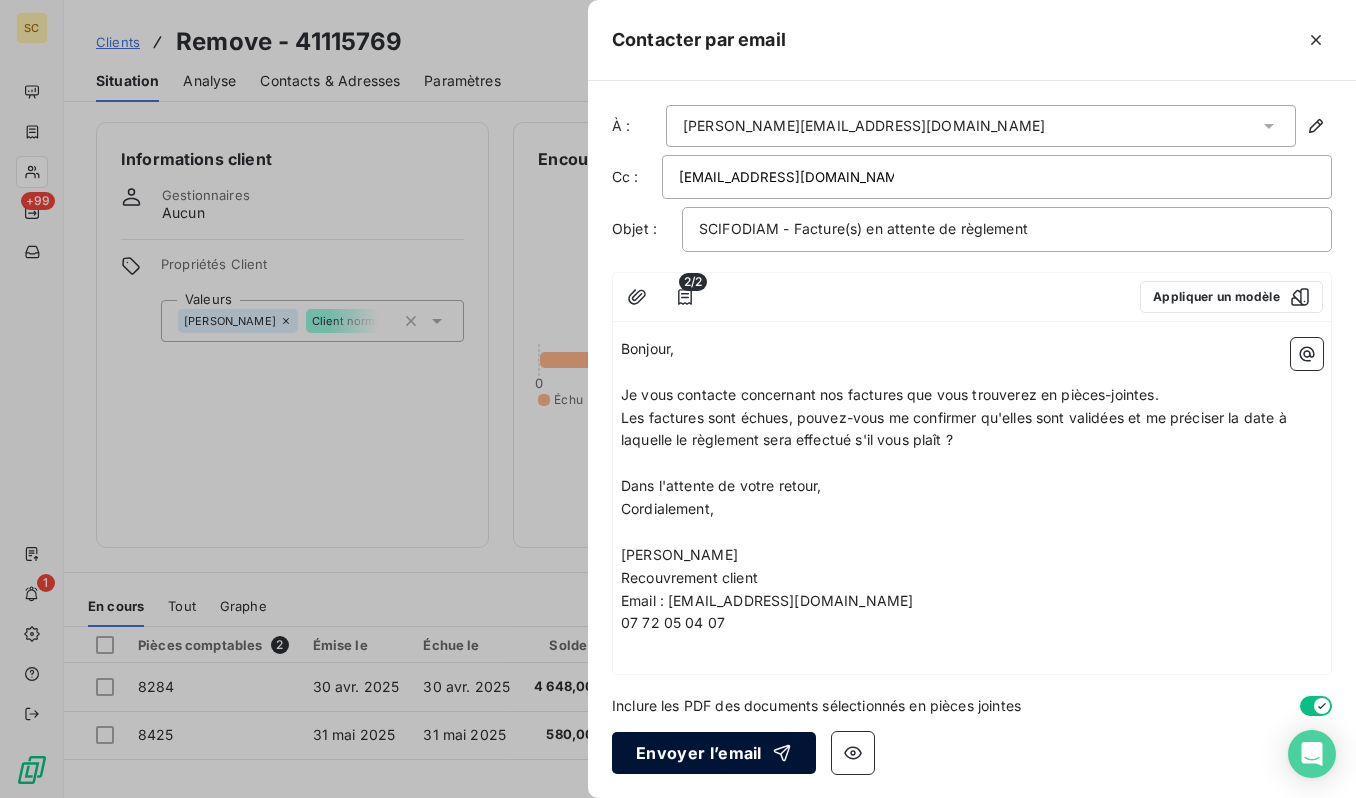 click on "Envoyer l’email" at bounding box center [714, 753] 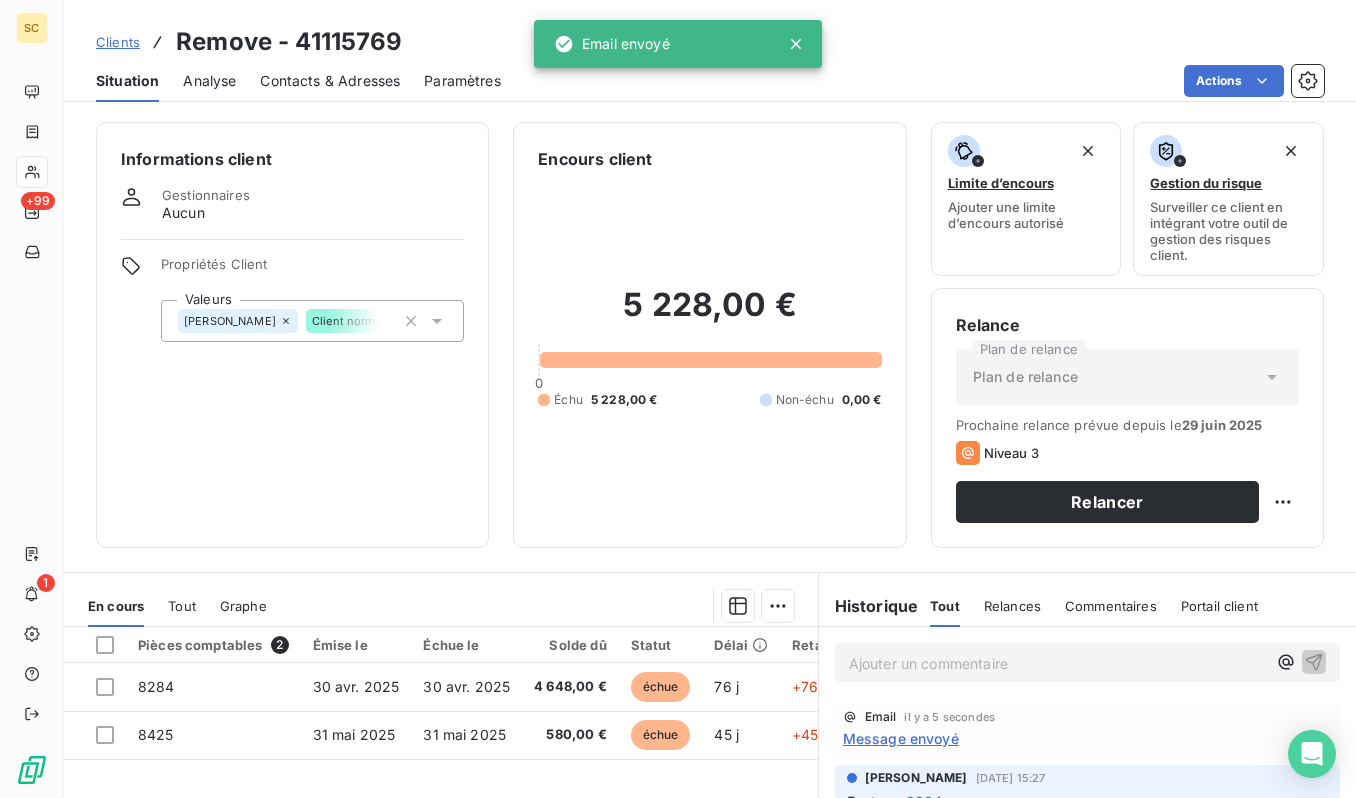 click on "Clients" at bounding box center (118, 42) 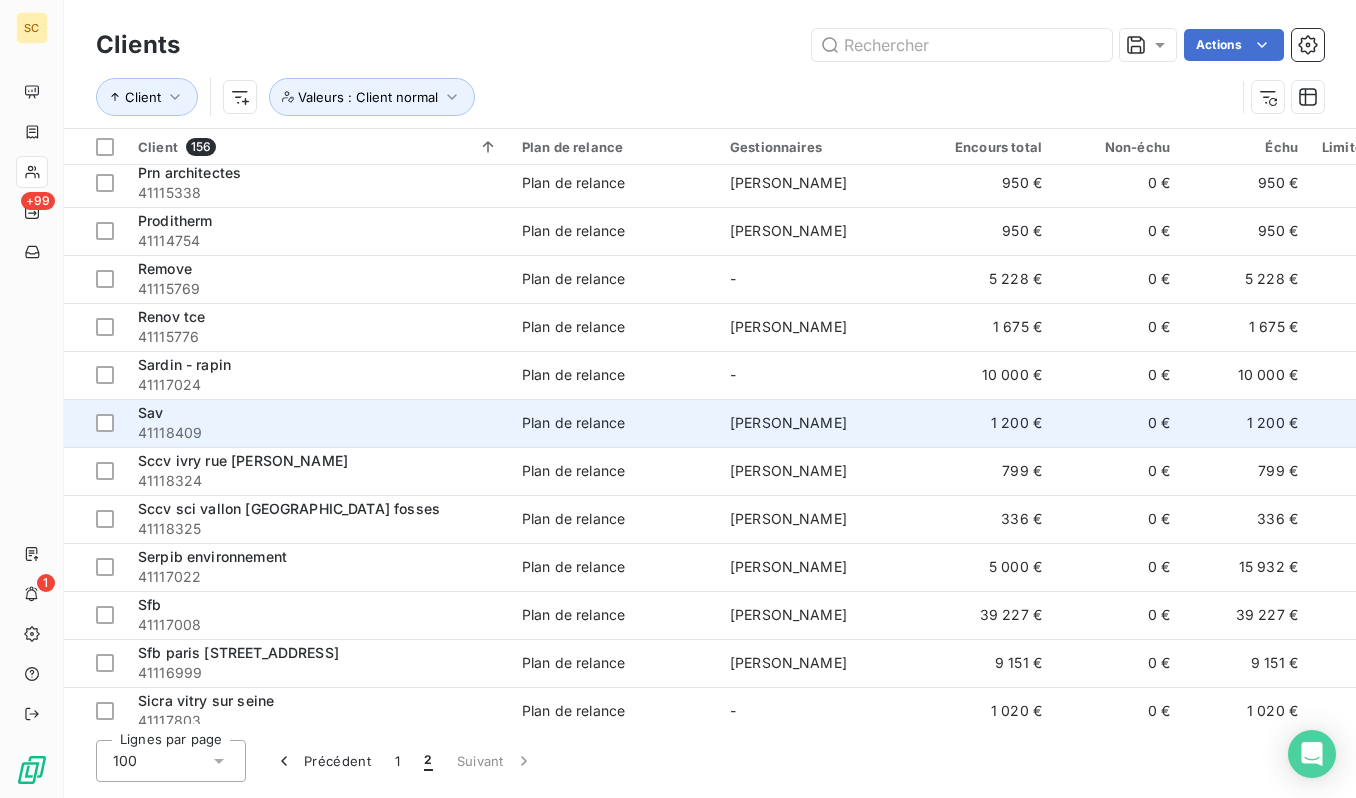 scroll, scrollTop: 1180, scrollLeft: 0, axis: vertical 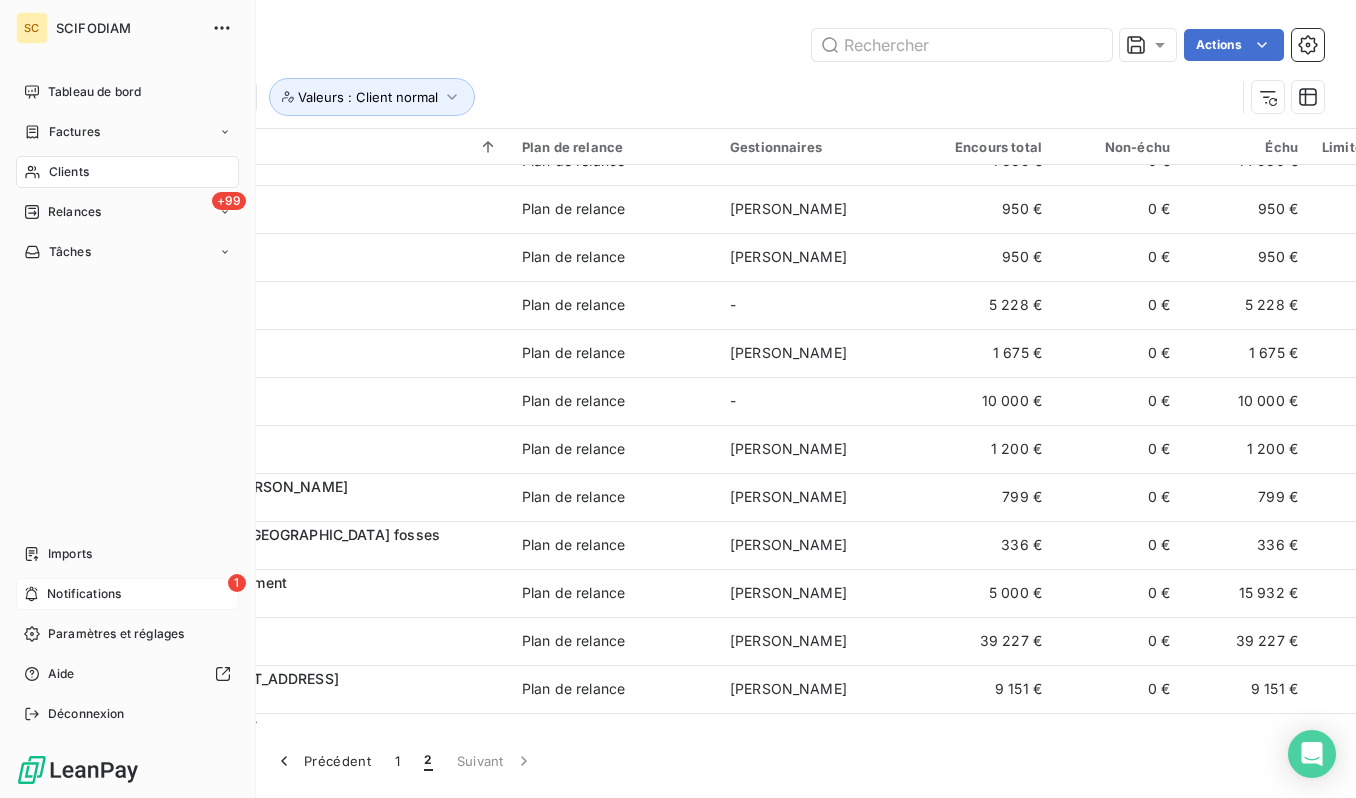 click on "Notifications" at bounding box center (84, 594) 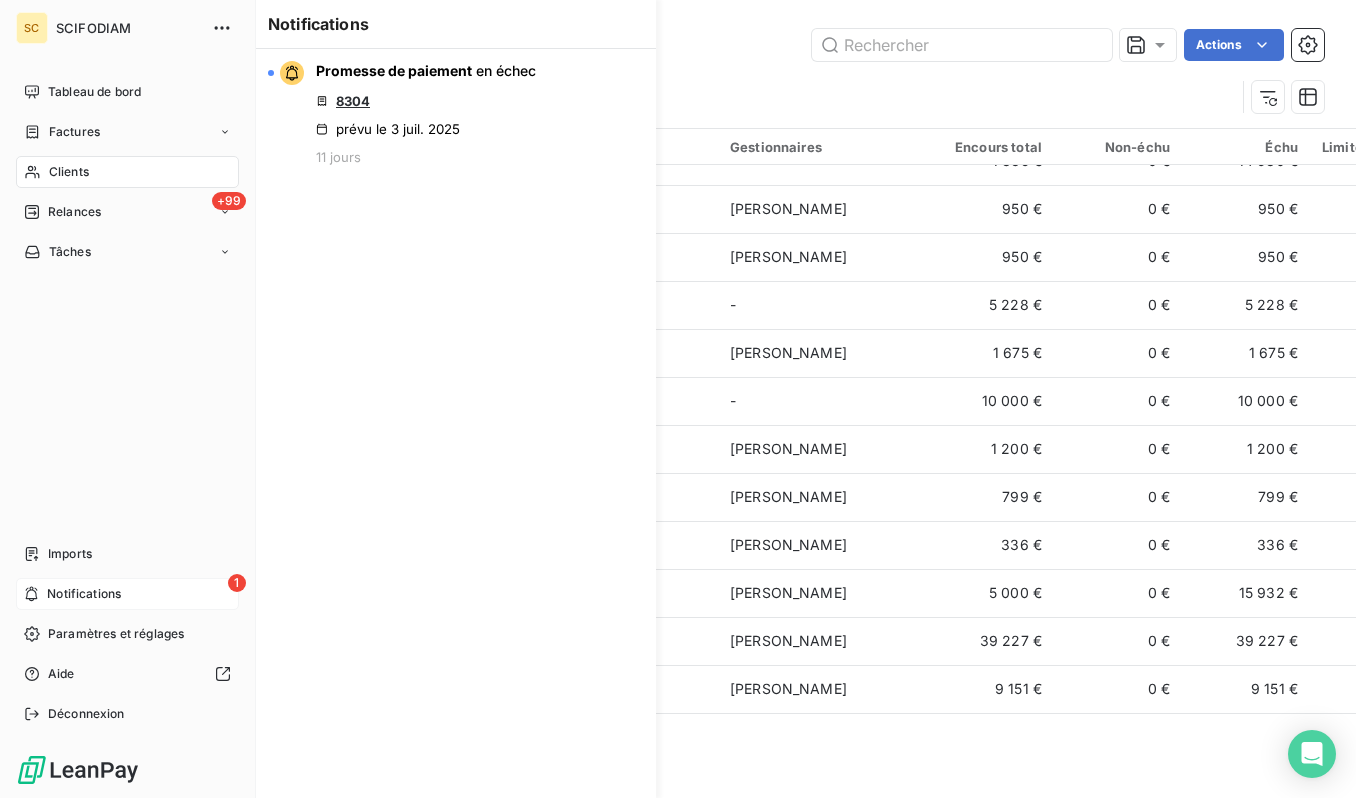 click 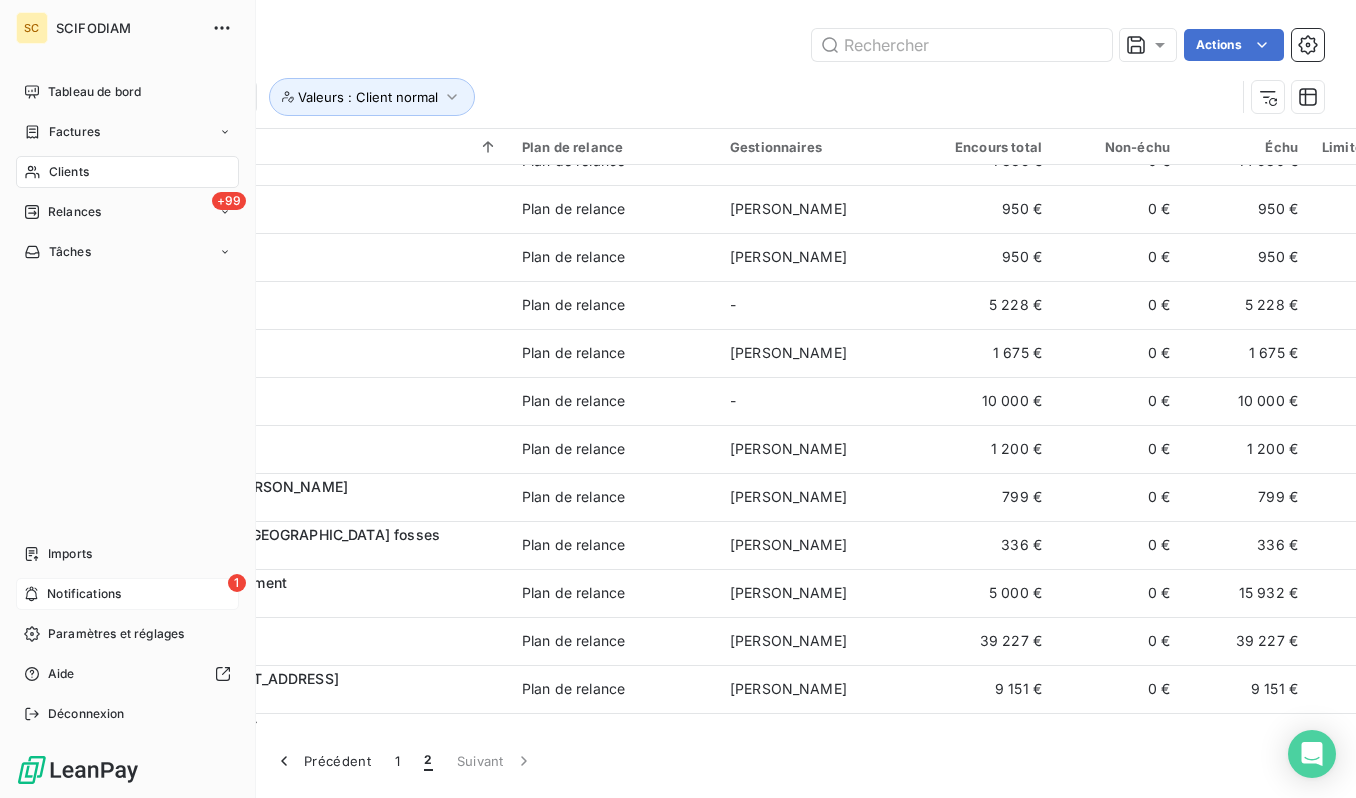 click 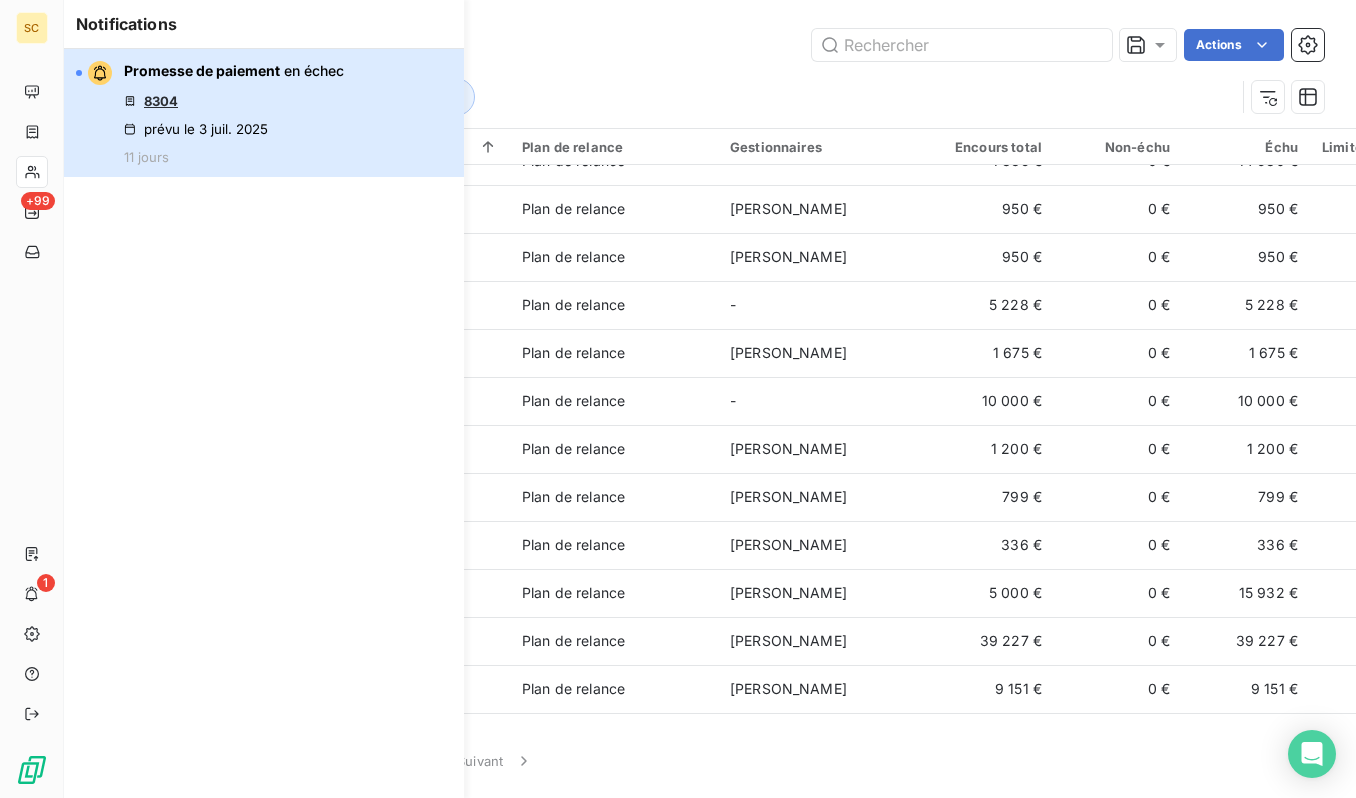 click on "en échec" at bounding box center [314, 70] 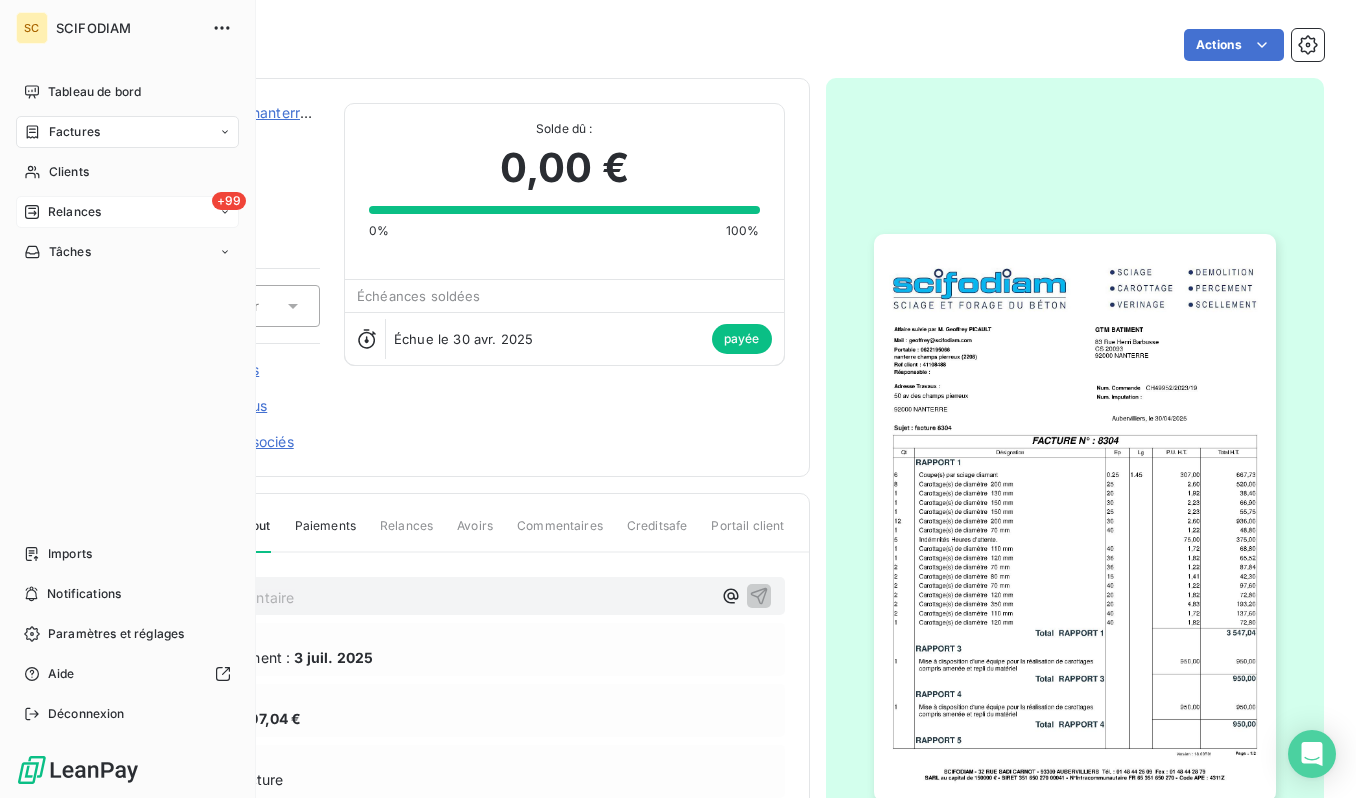 click on "Relances" at bounding box center (74, 212) 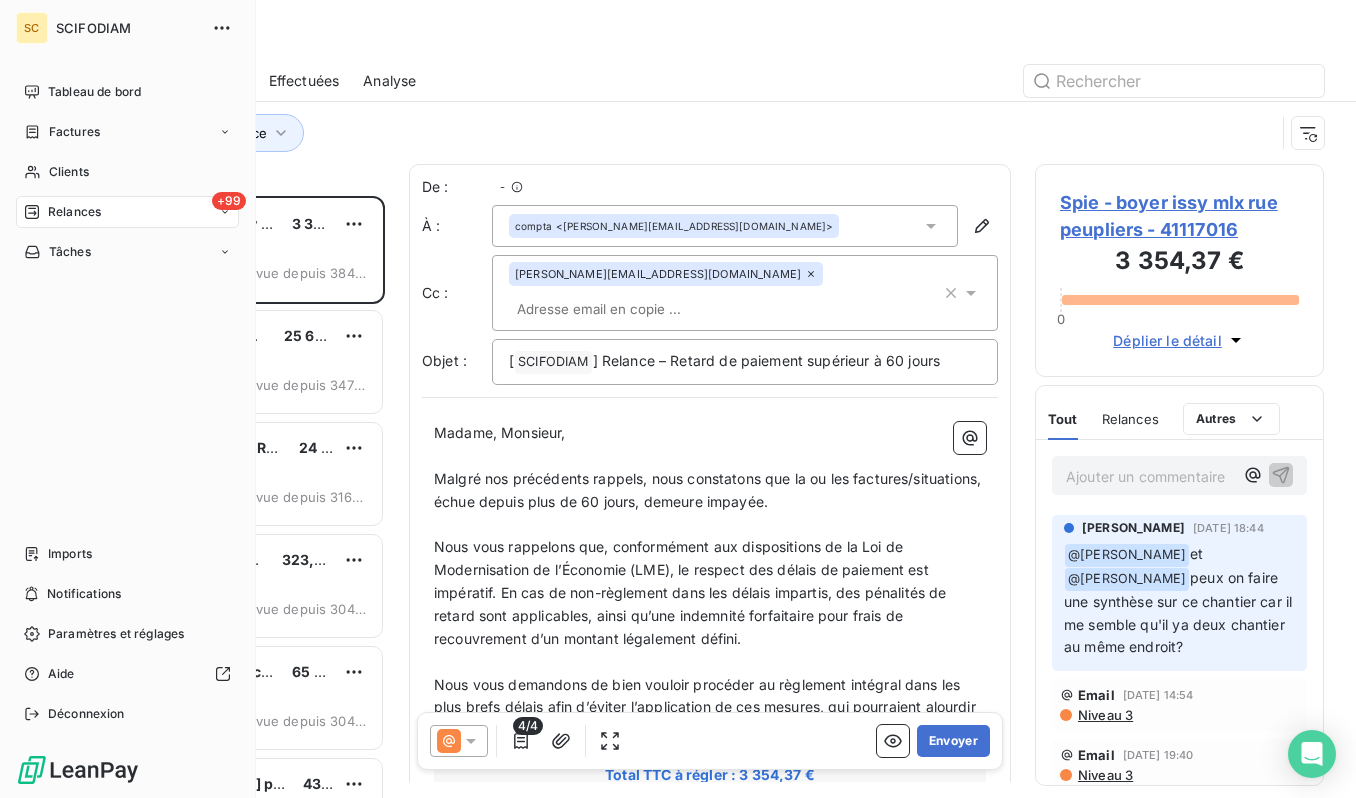 scroll, scrollTop: 1, scrollLeft: 1, axis: both 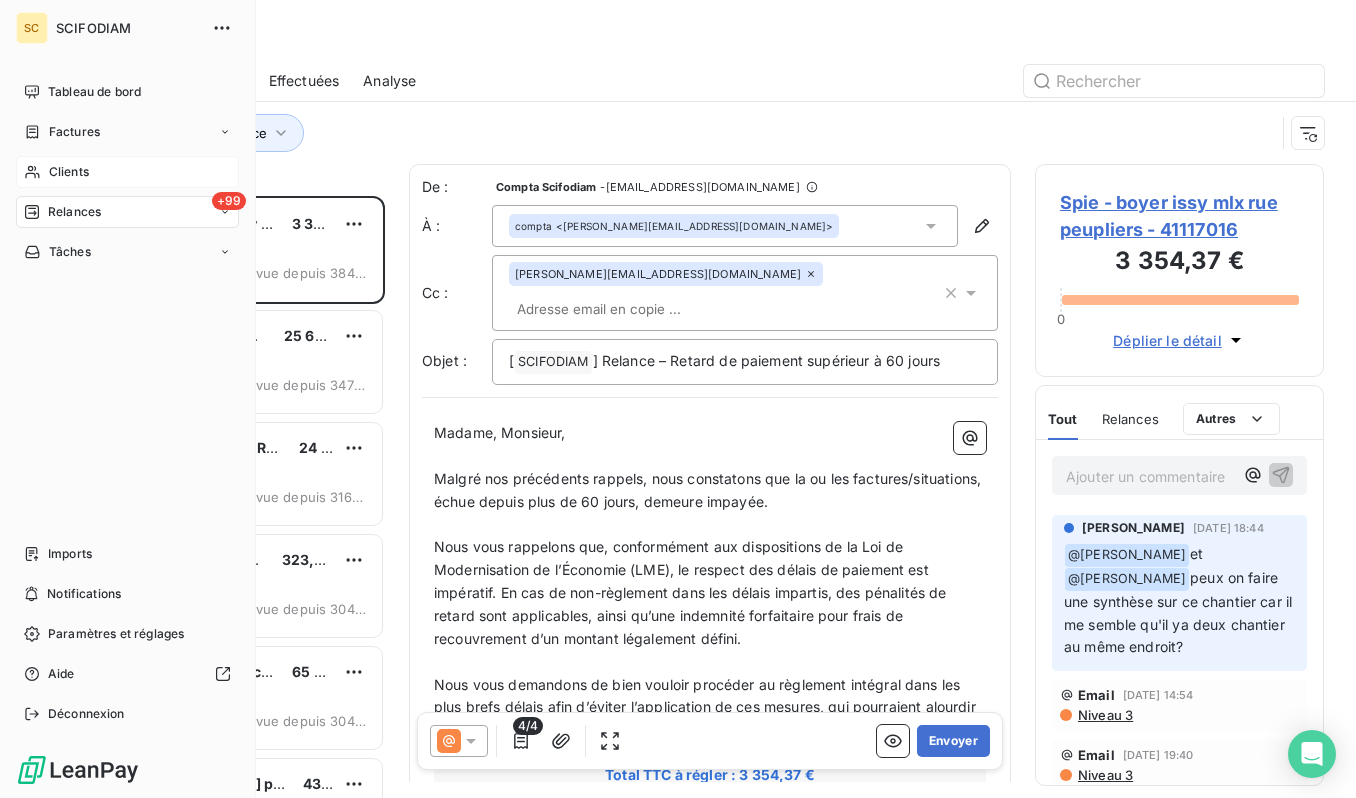 click on "Clients" at bounding box center [69, 172] 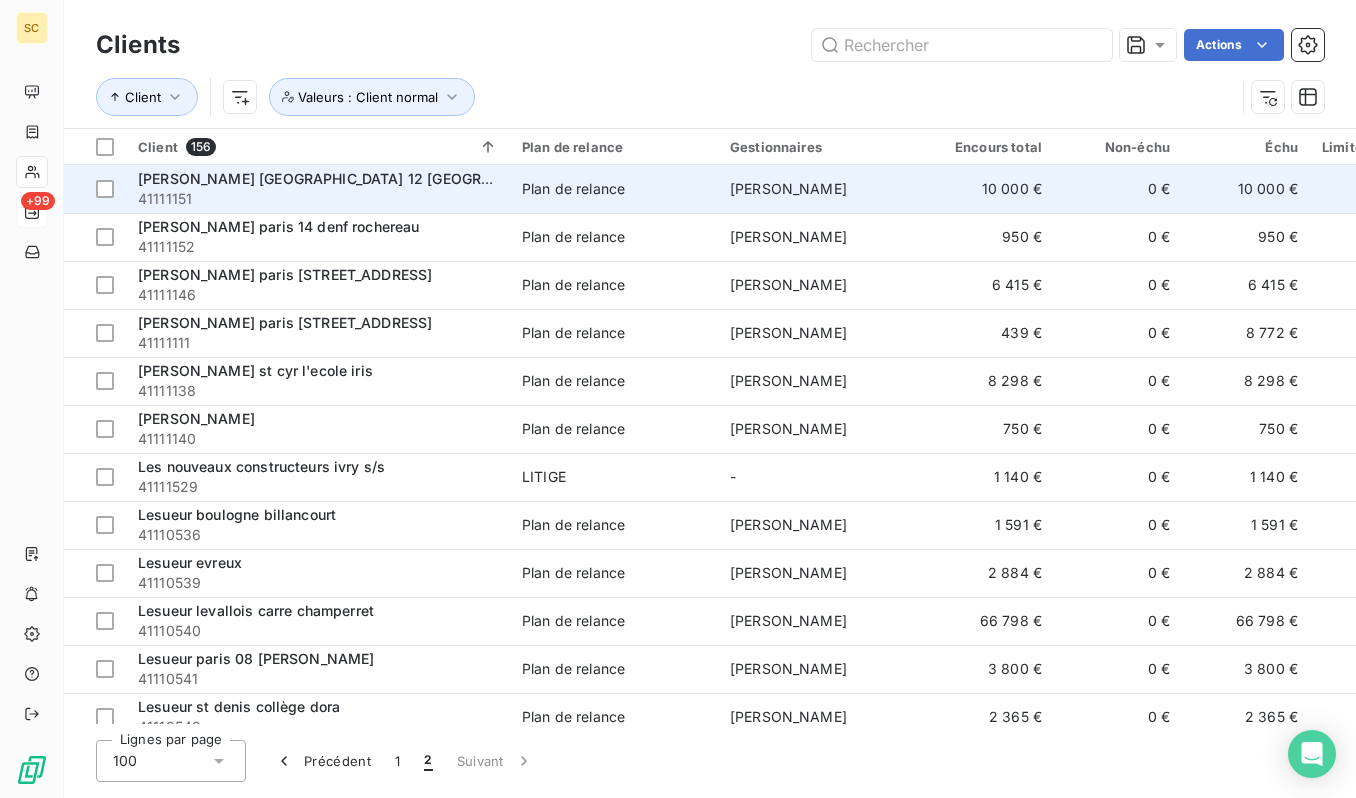 scroll, scrollTop: 0, scrollLeft: 474, axis: horizontal 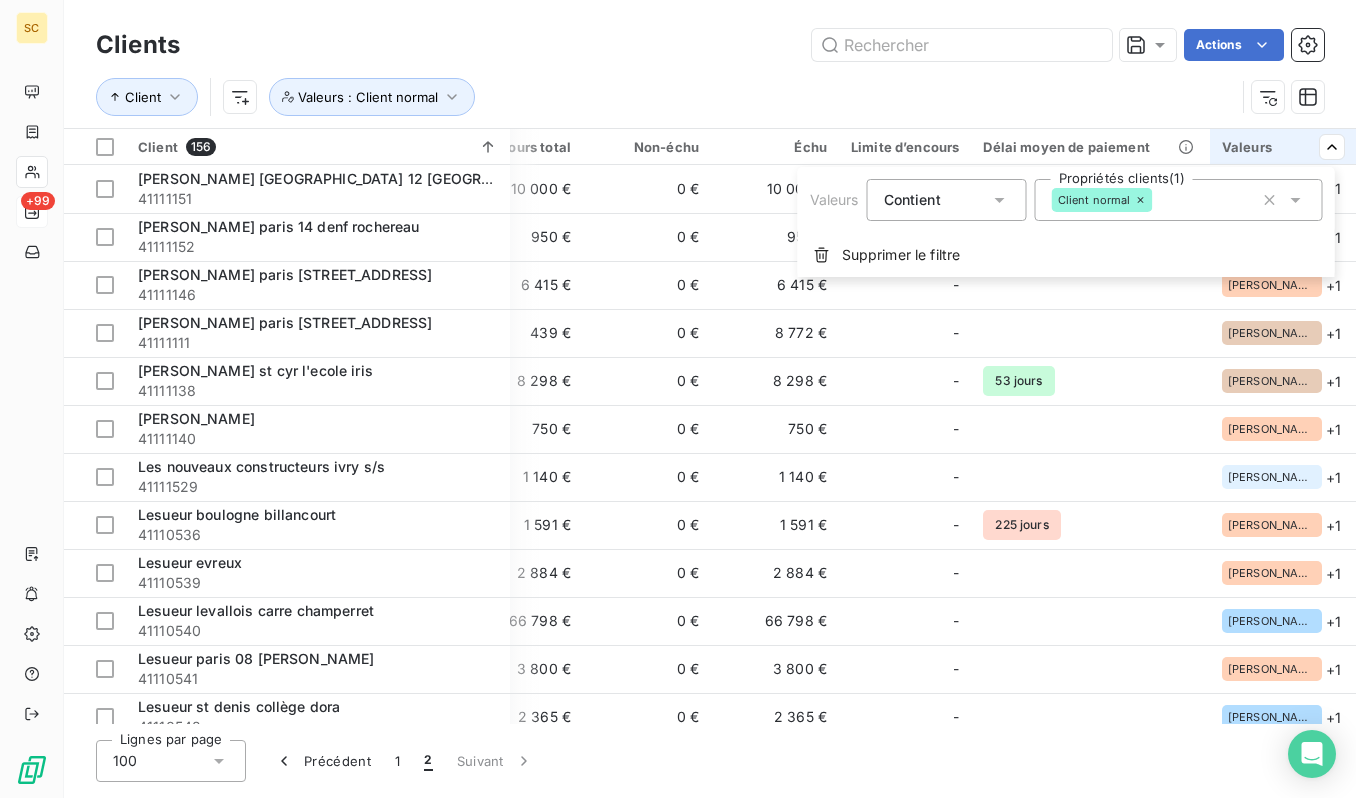 click on "Client normal" at bounding box center (1179, 200) 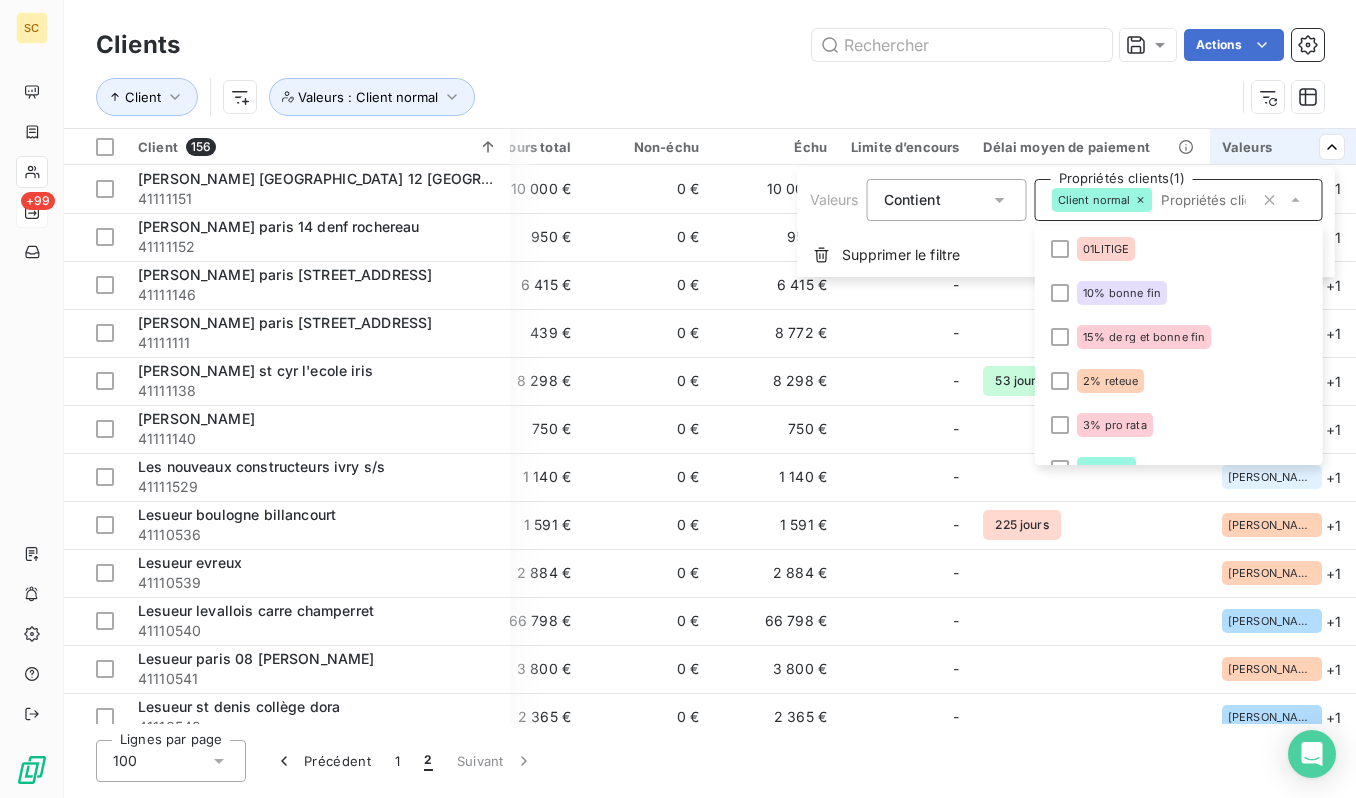 scroll, scrollTop: 420, scrollLeft: 0, axis: vertical 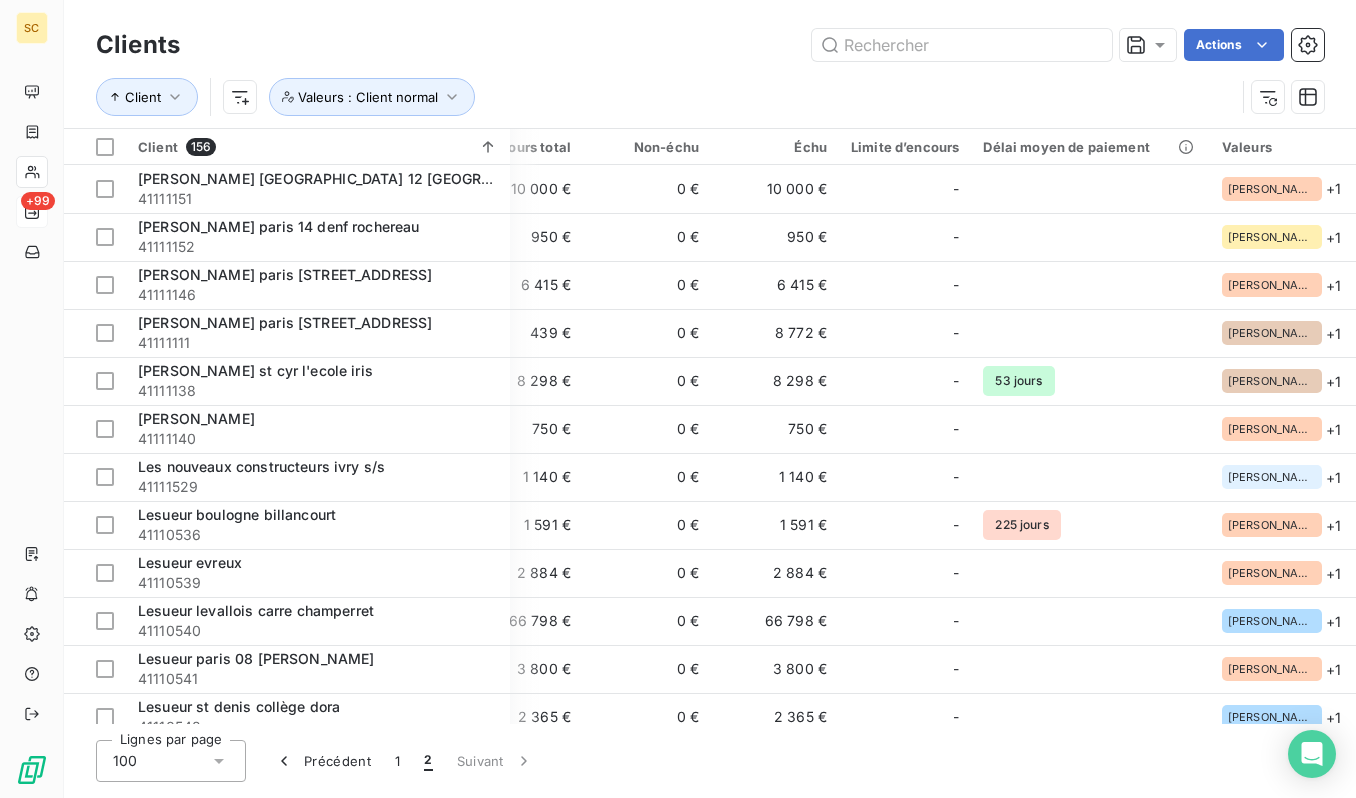 click on "SC +99 Clients Actions Client Valeurs  : Client normal  Client 156 Plan de relance Gestionnaires Encours total Non-échu Échu Limite d’encours Délai moyen de paiement Valeurs [PERSON_NAME] [GEOGRAPHIC_DATA] 12 [GEOGRAPHIC_DATA] 41111151 Plan de relance [PERSON_NAME] 10 000 € 0 € 10 000 € - [PERSON_NAME] + 1 [PERSON_NAME] [GEOGRAPHIC_DATA] 14 denf rochereau 41111152 Plan de relance [PERSON_NAME] 950 € 0 € 950 € - [PERSON_NAME] + 1 [PERSON_NAME] paris [STREET_ADDRESS] 41111146 Plan de relance [PERSON_NAME] 6 415 € 0 € 6 415 € - [PERSON_NAME] + 1 [PERSON_NAME] paris [STREET_ADDRESS] de relance [PERSON_NAME] 439 € 0 € 8 772 € - [PERSON_NAME] + 1 [PERSON_NAME] st cyr l'ecole iris 41111138 Plan de relance [PERSON_NAME] 8 298 € 0 € 8 298 € - 53 jours [PERSON_NAME] + 1 [PERSON_NAME] 41111140 Plan de relance [PERSON_NAME] 750 € 0 € 750 € - [PERSON_NAME] + 1 Les nouveaux constructeurs ivry s/s 41111529 LITIGE - 1 140 € 0 € 1 140 € - [PERSON_NAME] + 1 Lesueur [GEOGRAPHIC_DATA] - +" at bounding box center (678, 399) 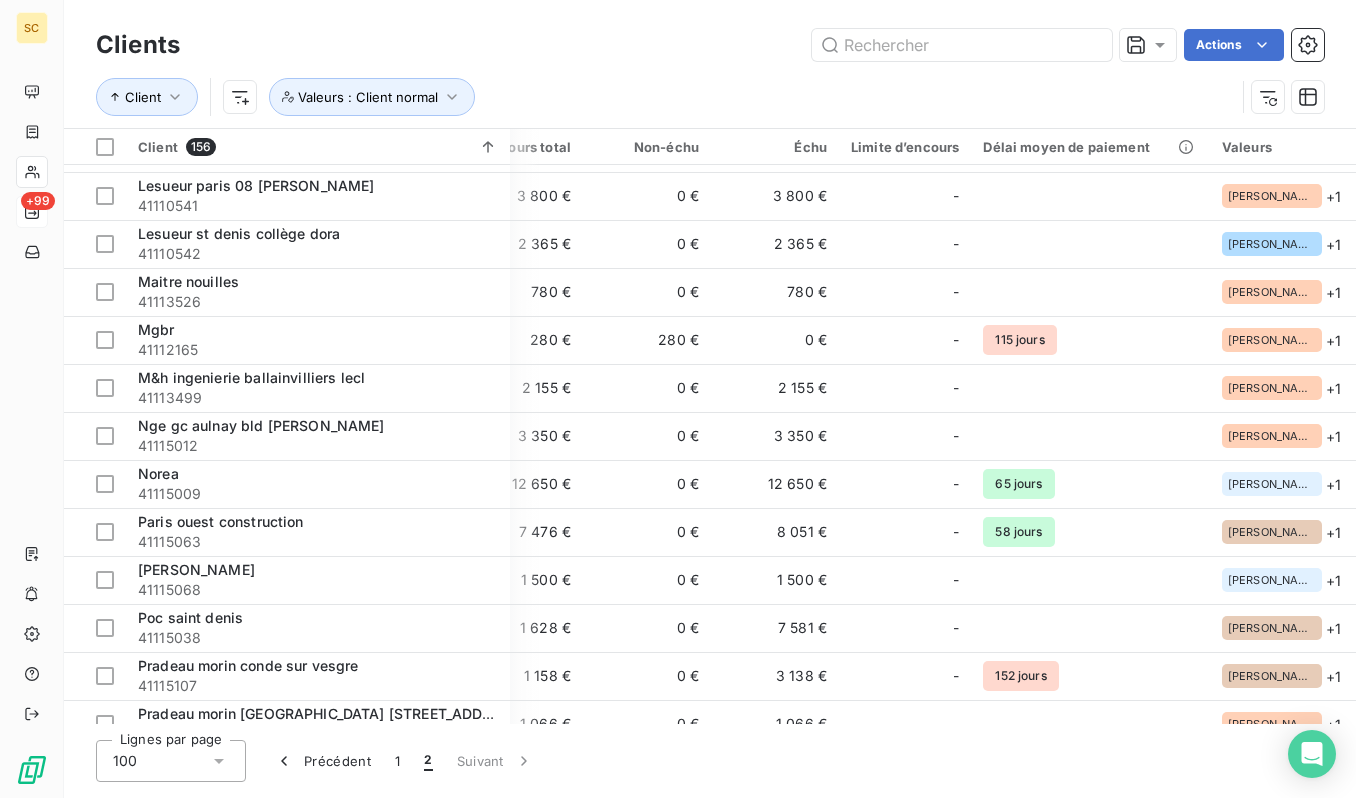 scroll, scrollTop: 0, scrollLeft: 474, axis: horizontal 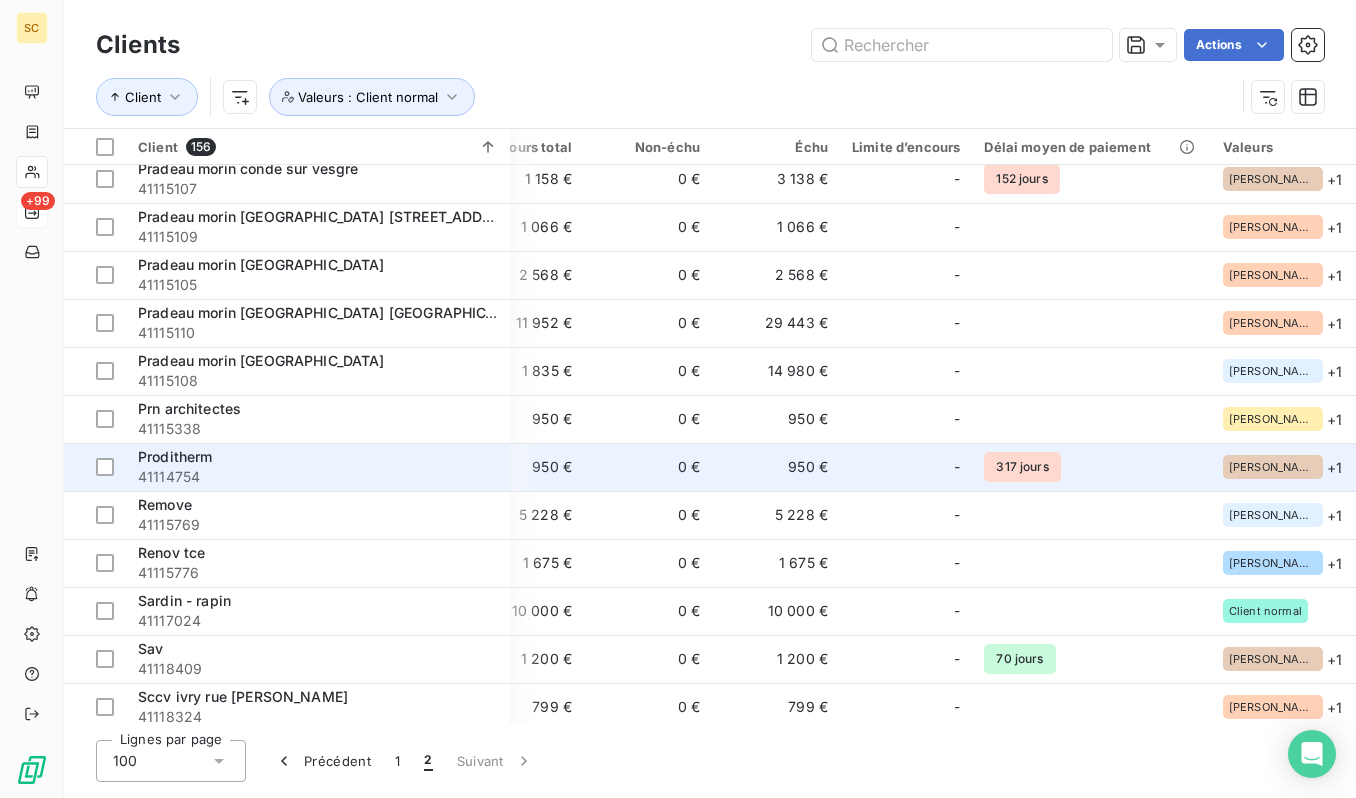 click on "41114754" at bounding box center [318, 477] 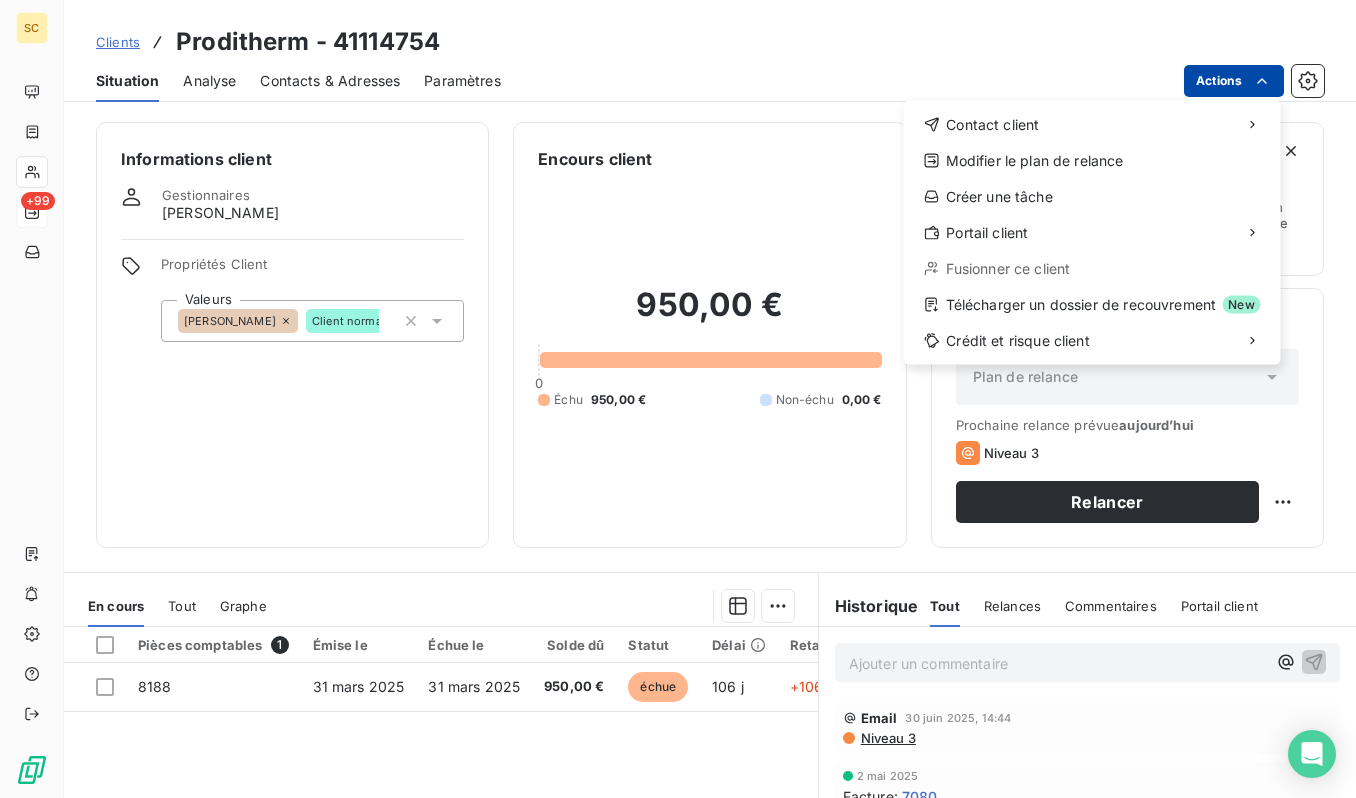 click on "SC +99 Clients Proditherm - 41114754 Situation Analyse Contacts & Adresses Paramètres Actions Contact client Modifier le plan de relance Créer une tâche Portail client Fusionner ce client Télécharger un dossier de recouvrement New Crédit et risque client Informations client Gestionnaires [PERSON_NAME] Propriétés Client Valeurs [PERSON_NAME] Client normal Encours client   950,00 € 0 Échu 950,00 € Non-échu 0,00 €     Limite d’encours Ajouter une limite d’encours autorisé Gestion du risque Surveiller ce client en intégrant votre outil de gestion des risques client. Relance Plan de relance Plan de relance Prochaine relance prévue  [DATE] Niveau 3 Relancer En cours Tout Graphe Pièces comptables 1 Émise le Échue le Solde dû Statut Délai   Retard   Tag relance   8188 [DATE] [DATE] 950,00 € échue 106 j +106 j Lignes par page 25 Précédent 1 Suivant Historique Tout Relances Commentaires Portail client Tout Relances Commentaires Portail client ﻿ Email" at bounding box center [678, 399] 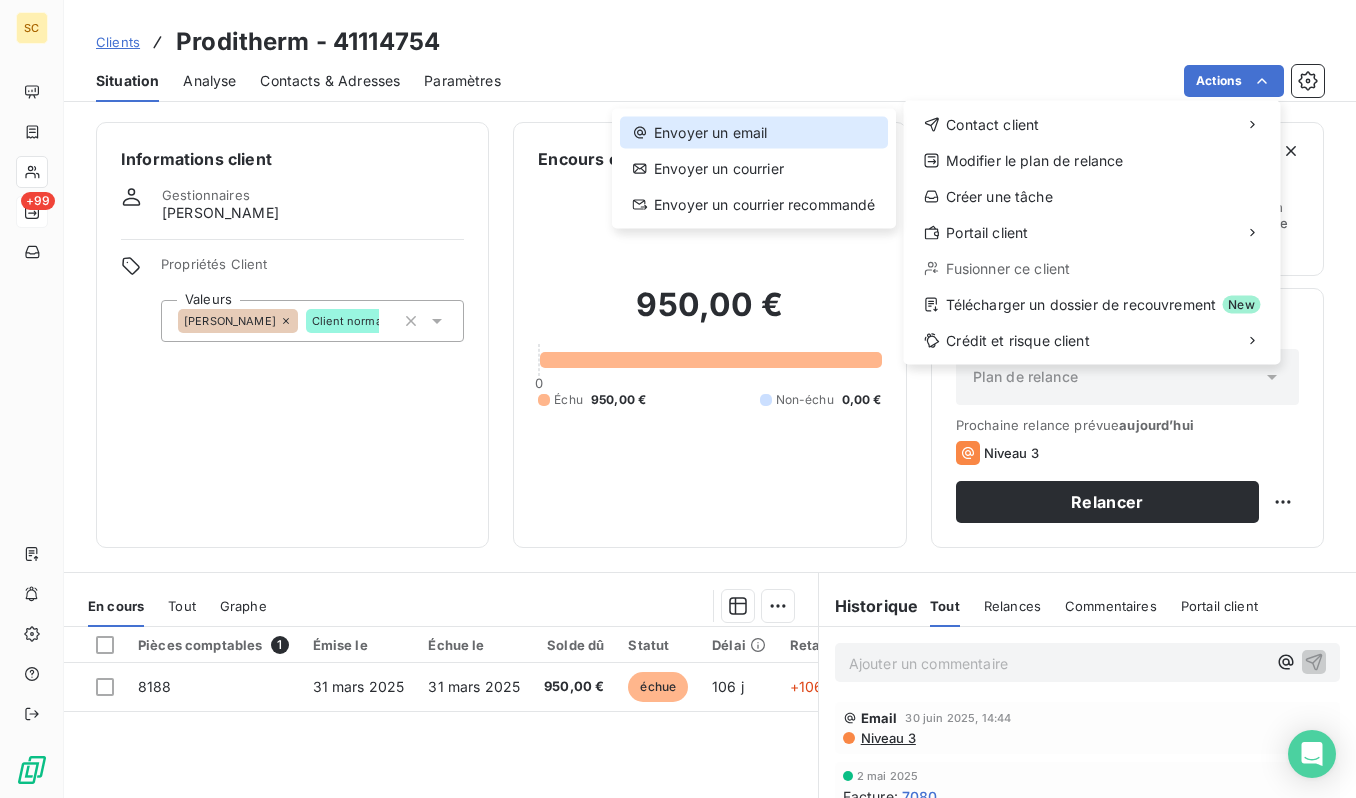 click on "Envoyer un email" at bounding box center (754, 133) 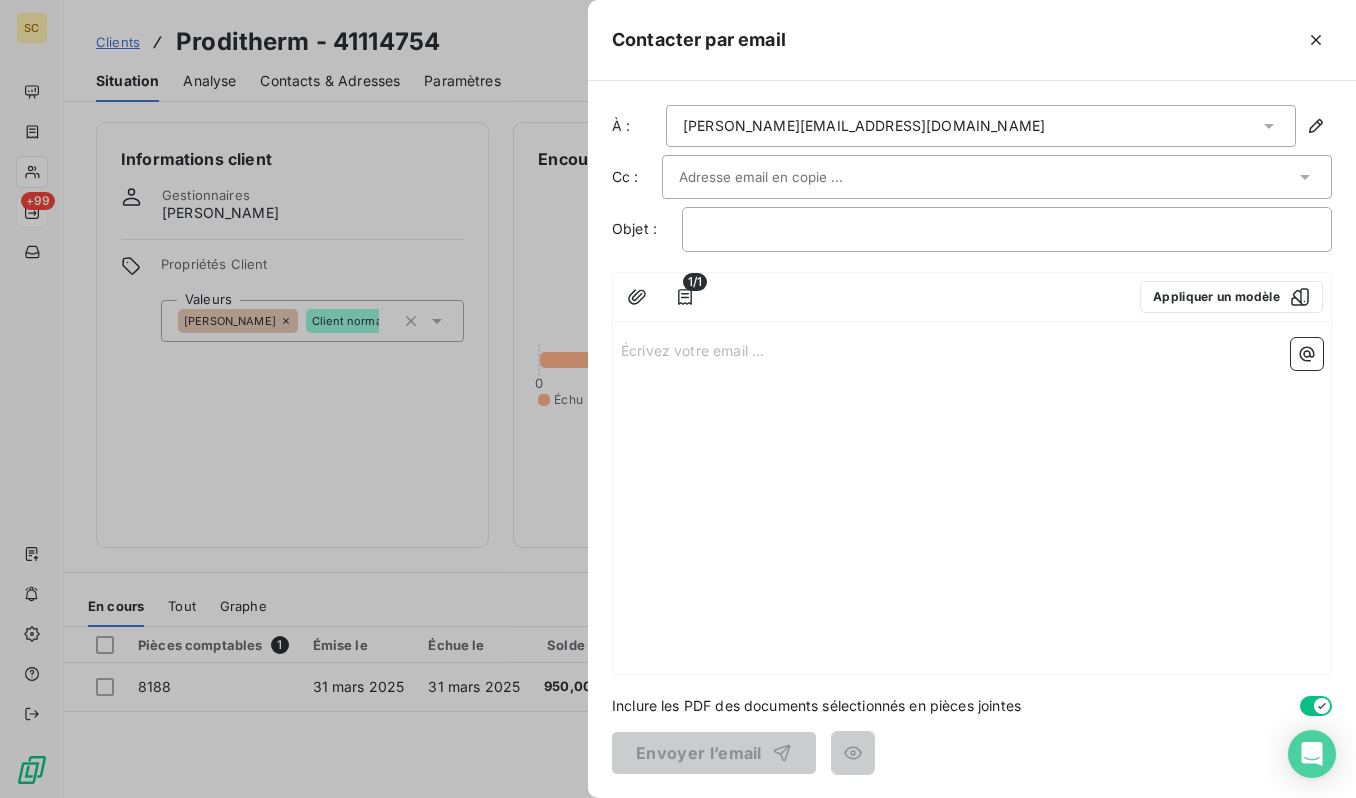 click at bounding box center [786, 177] 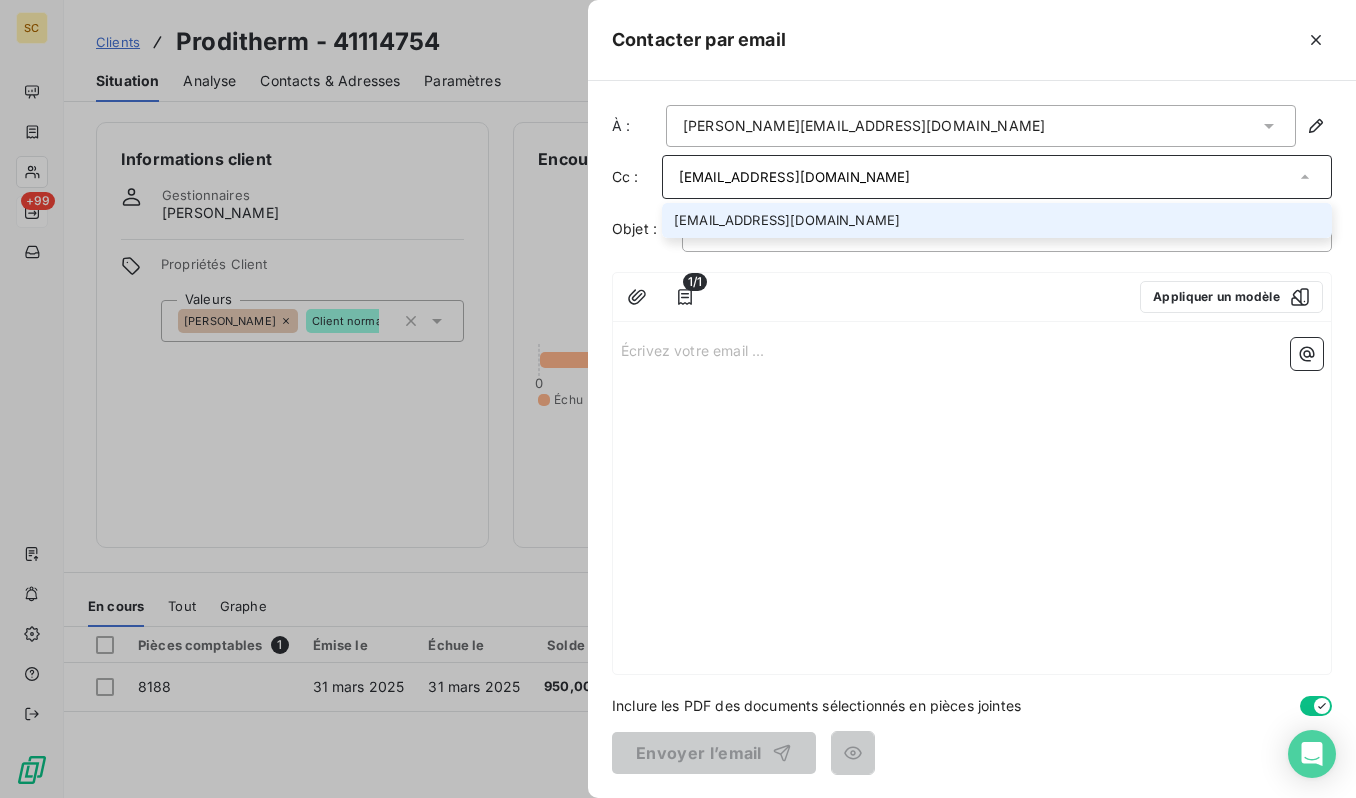 drag, startPoint x: 911, startPoint y: 173, endPoint x: 652, endPoint y: 172, distance: 259.00192 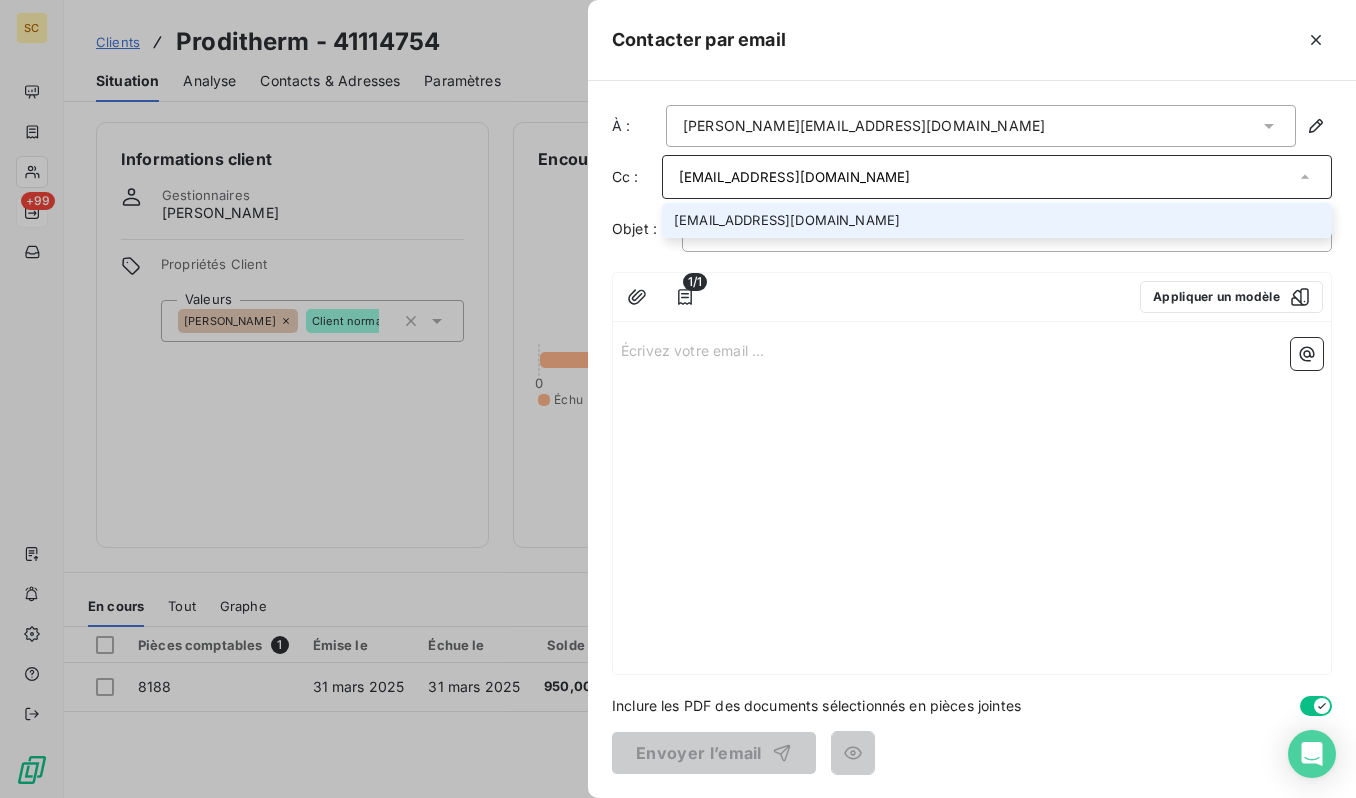 type on "[EMAIL_ADDRESS][DOMAIN_NAME]" 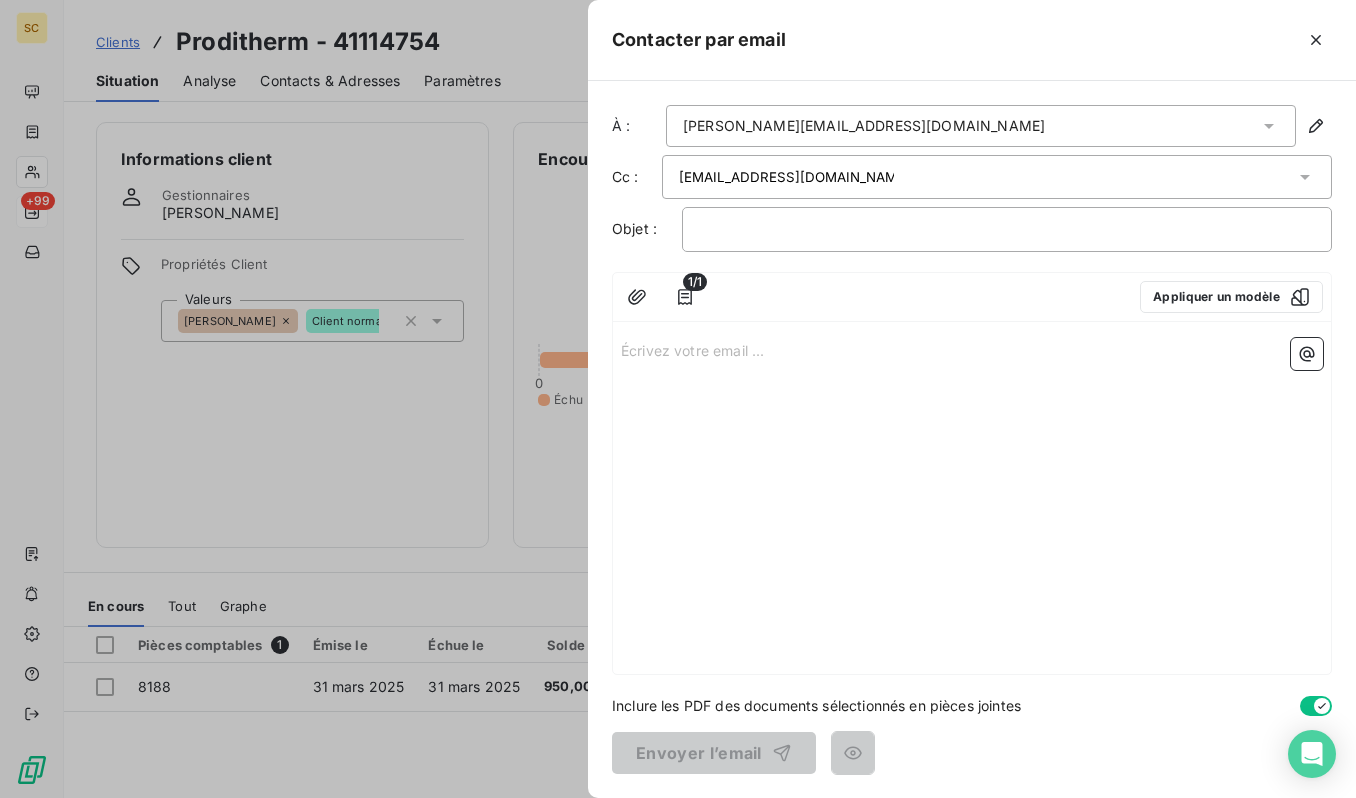 click on "Écrivez votre email ... ﻿" at bounding box center (972, 502) 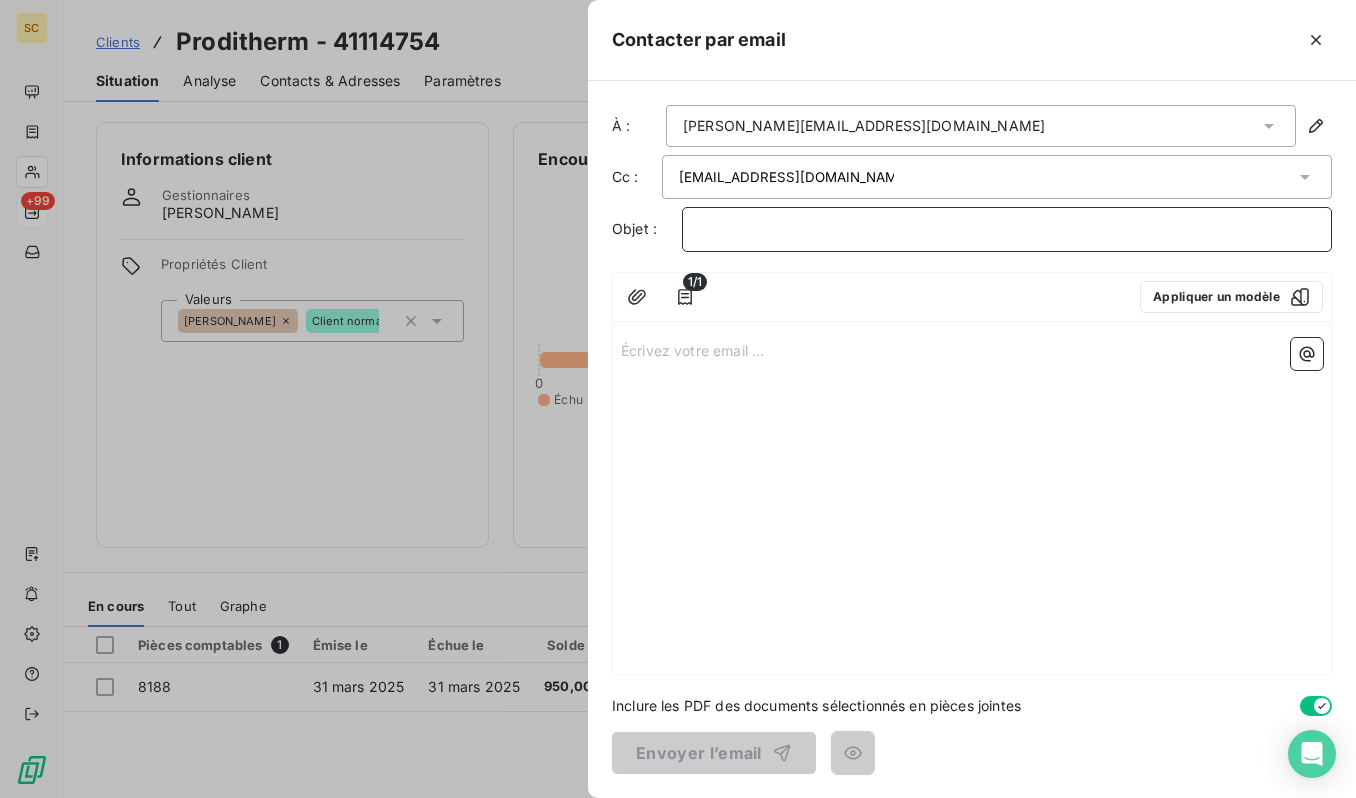 click on "﻿" at bounding box center [1007, 229] 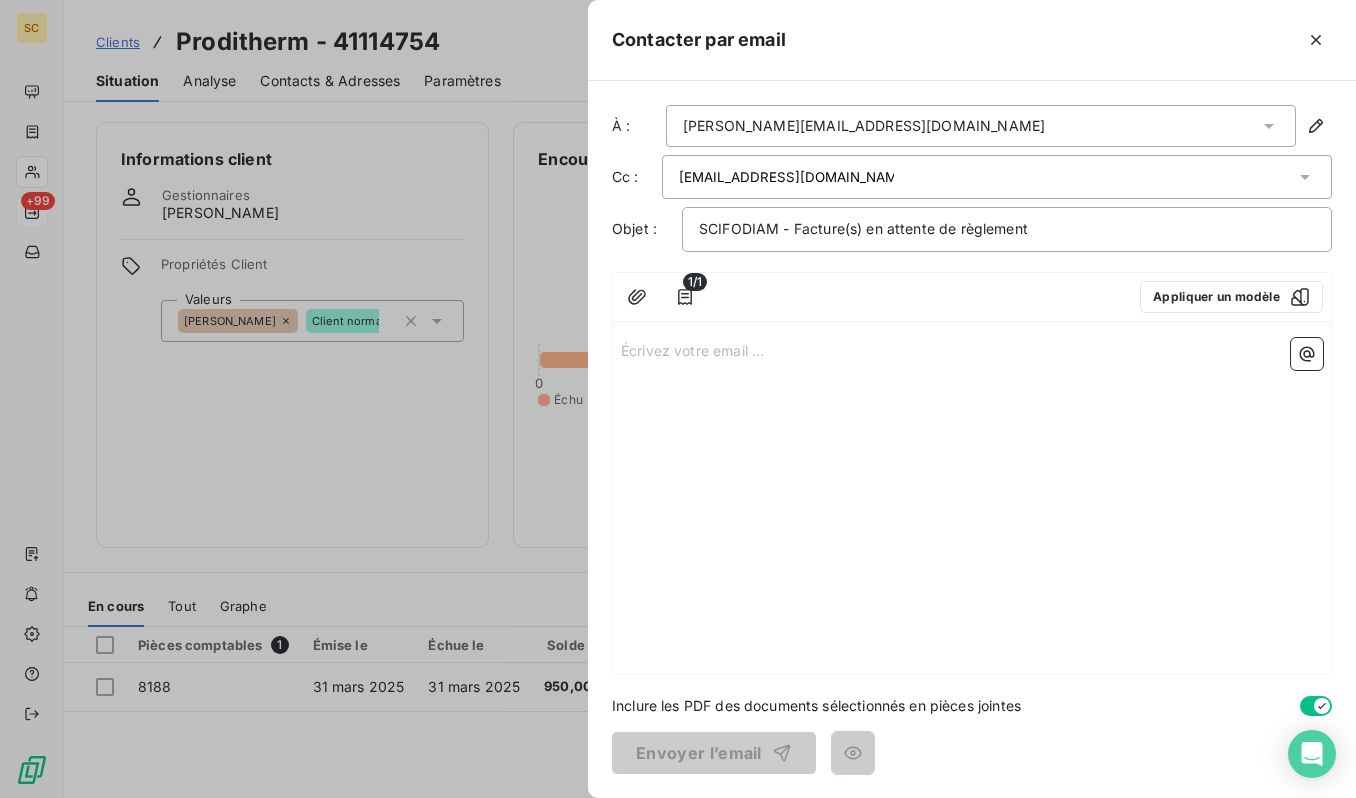 drag, startPoint x: 803, startPoint y: 396, endPoint x: 778, endPoint y: 377, distance: 31.400637 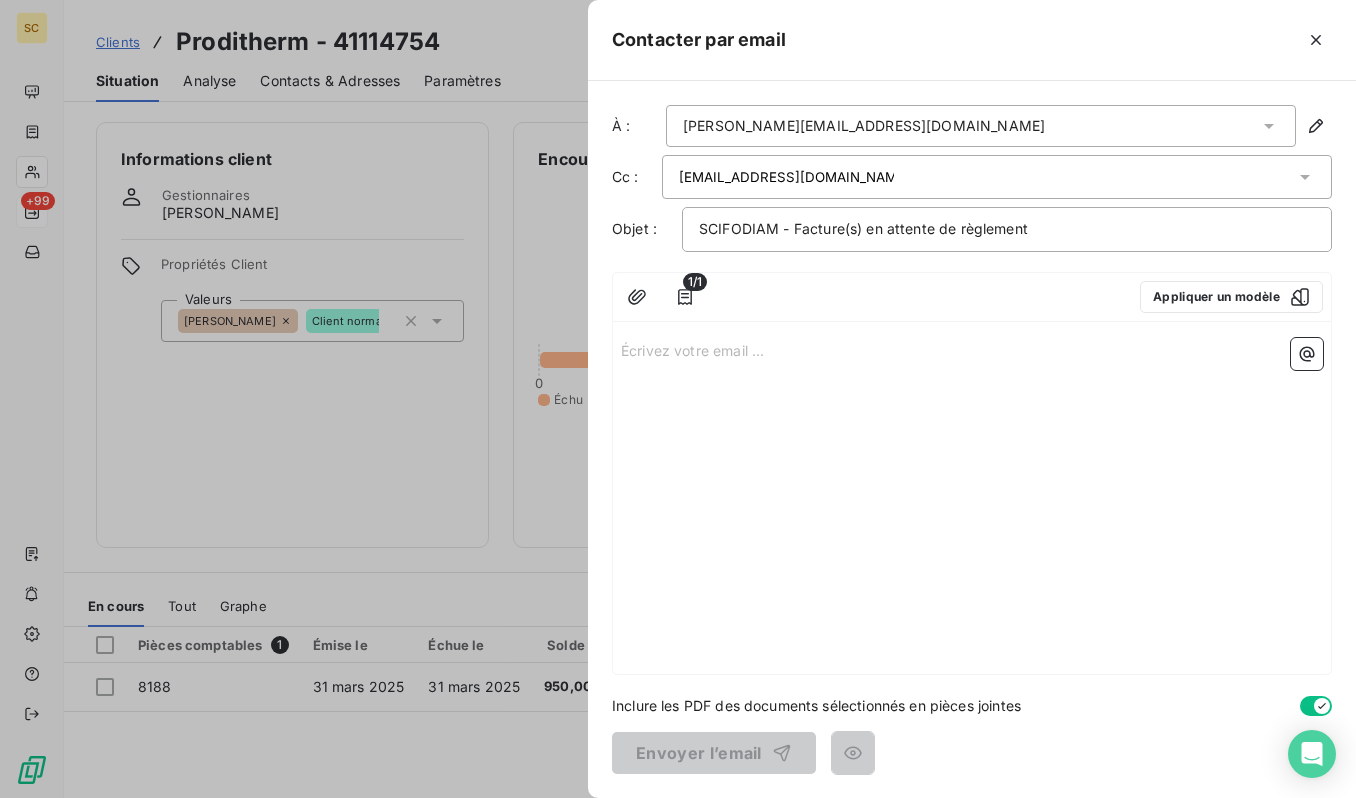 click on "1/1   Appliquer un modèle Écrivez votre email ... ﻿" at bounding box center (972, 473) 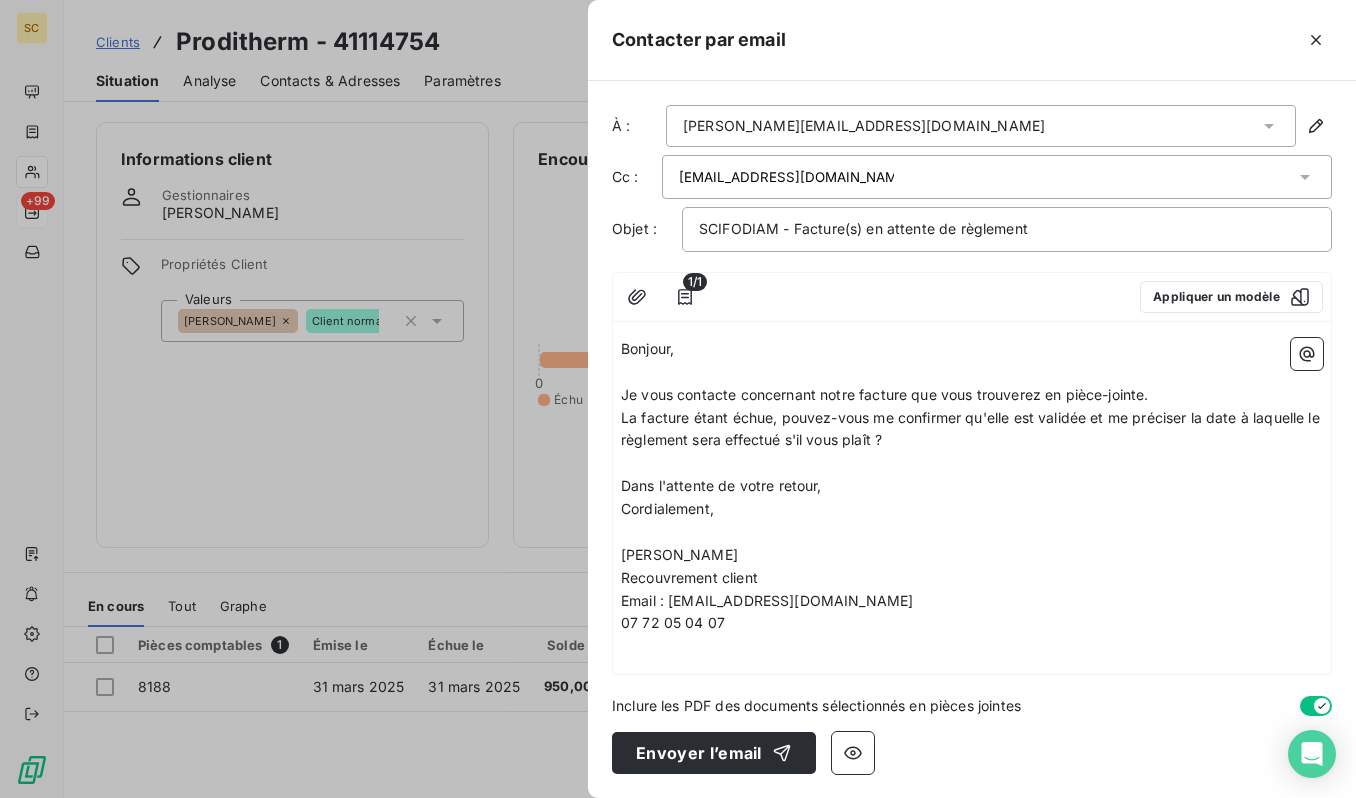 click on "﻿" at bounding box center [972, 463] 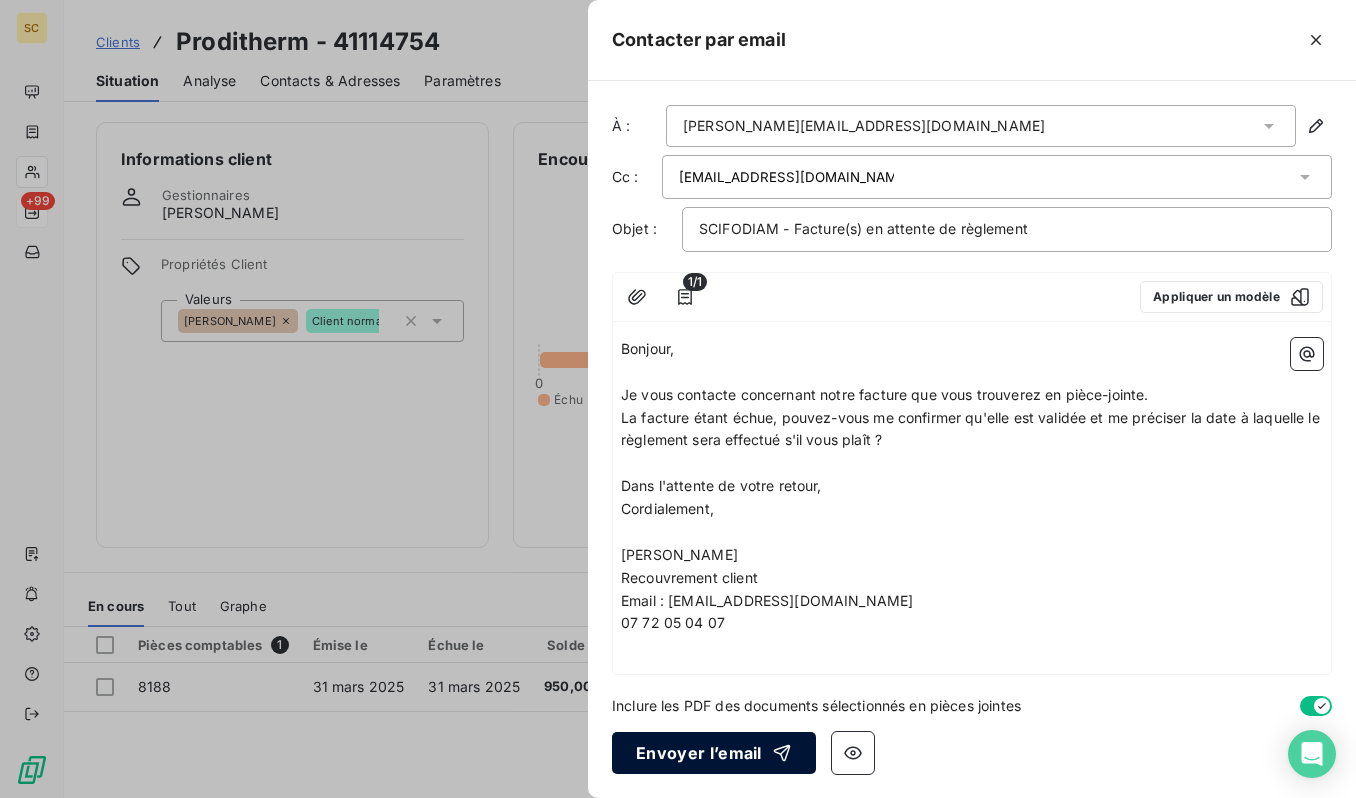 click on "Envoyer l’email" at bounding box center (714, 753) 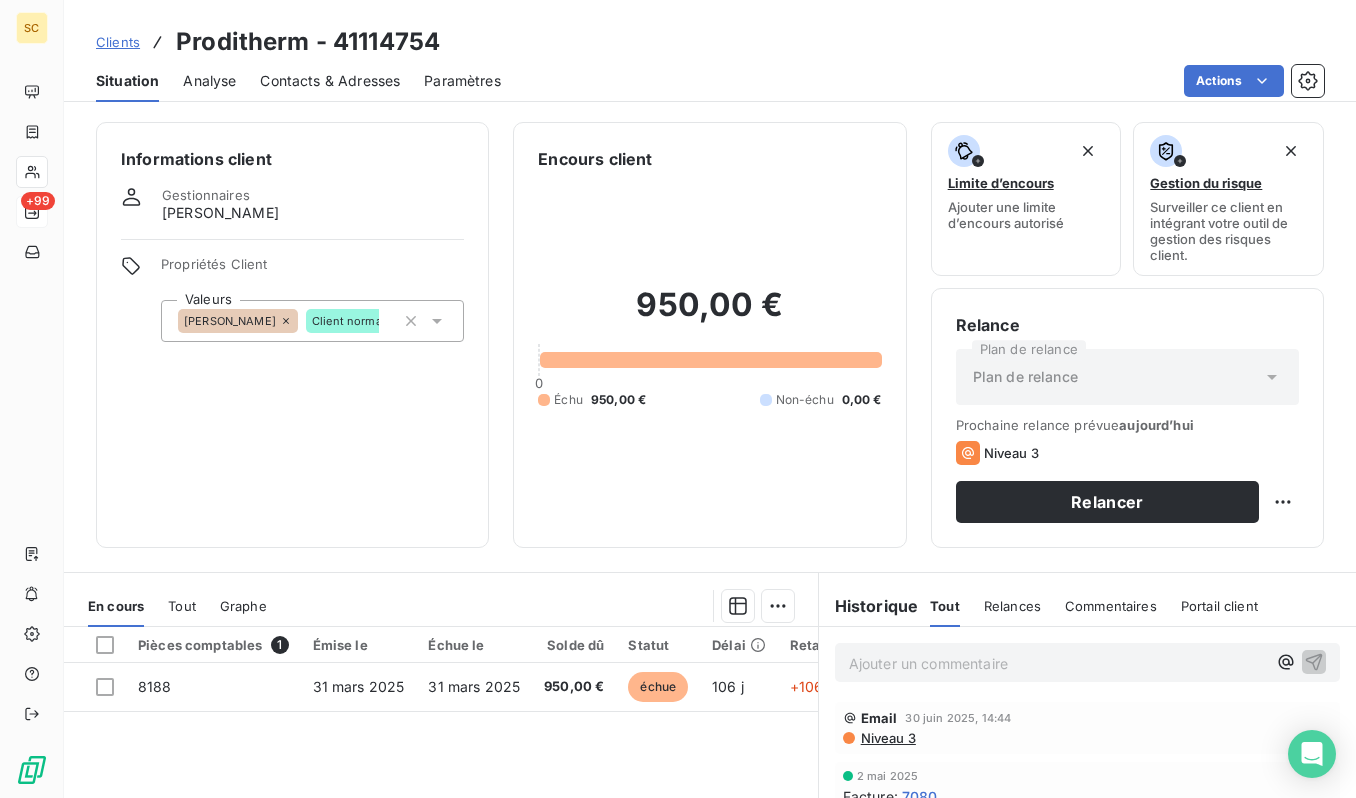 click on "Clients" at bounding box center [118, 42] 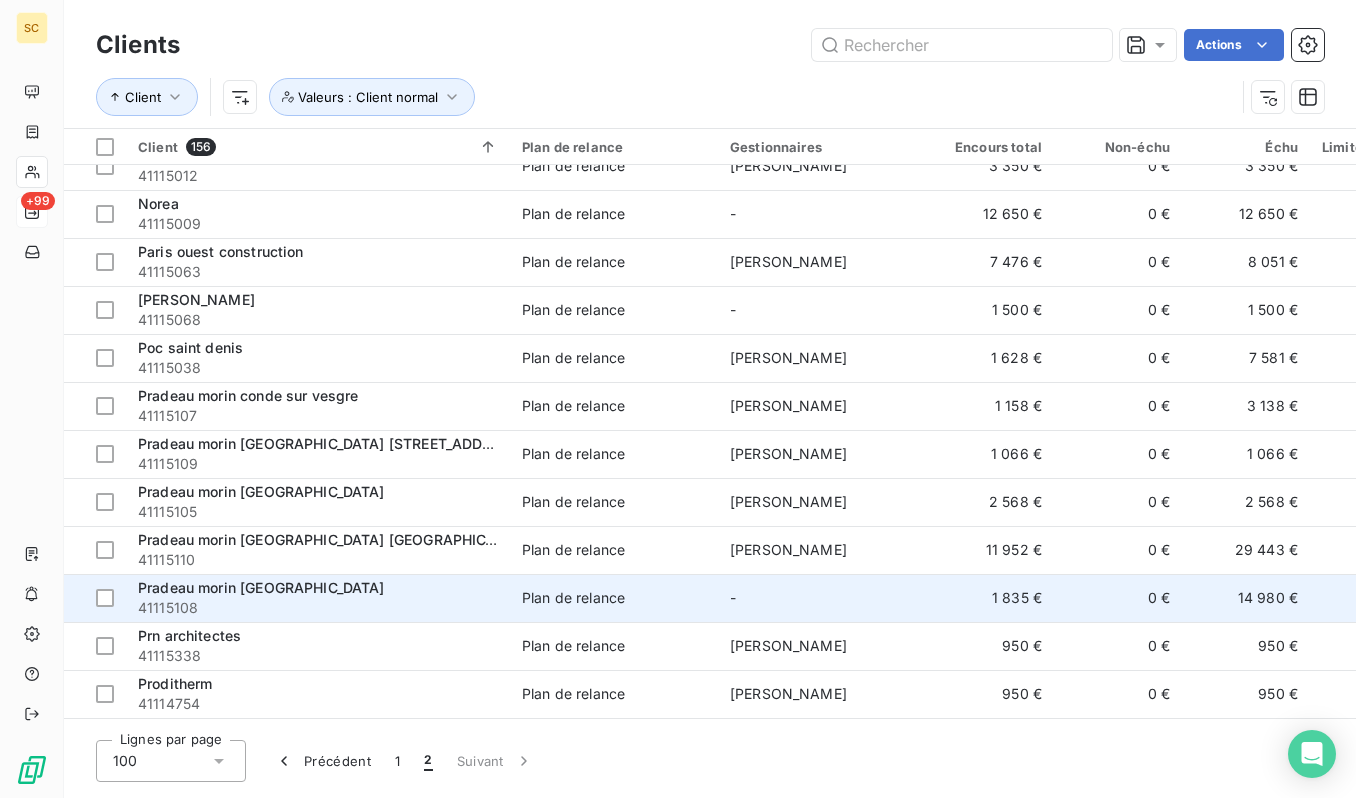 scroll, scrollTop: 747, scrollLeft: 0, axis: vertical 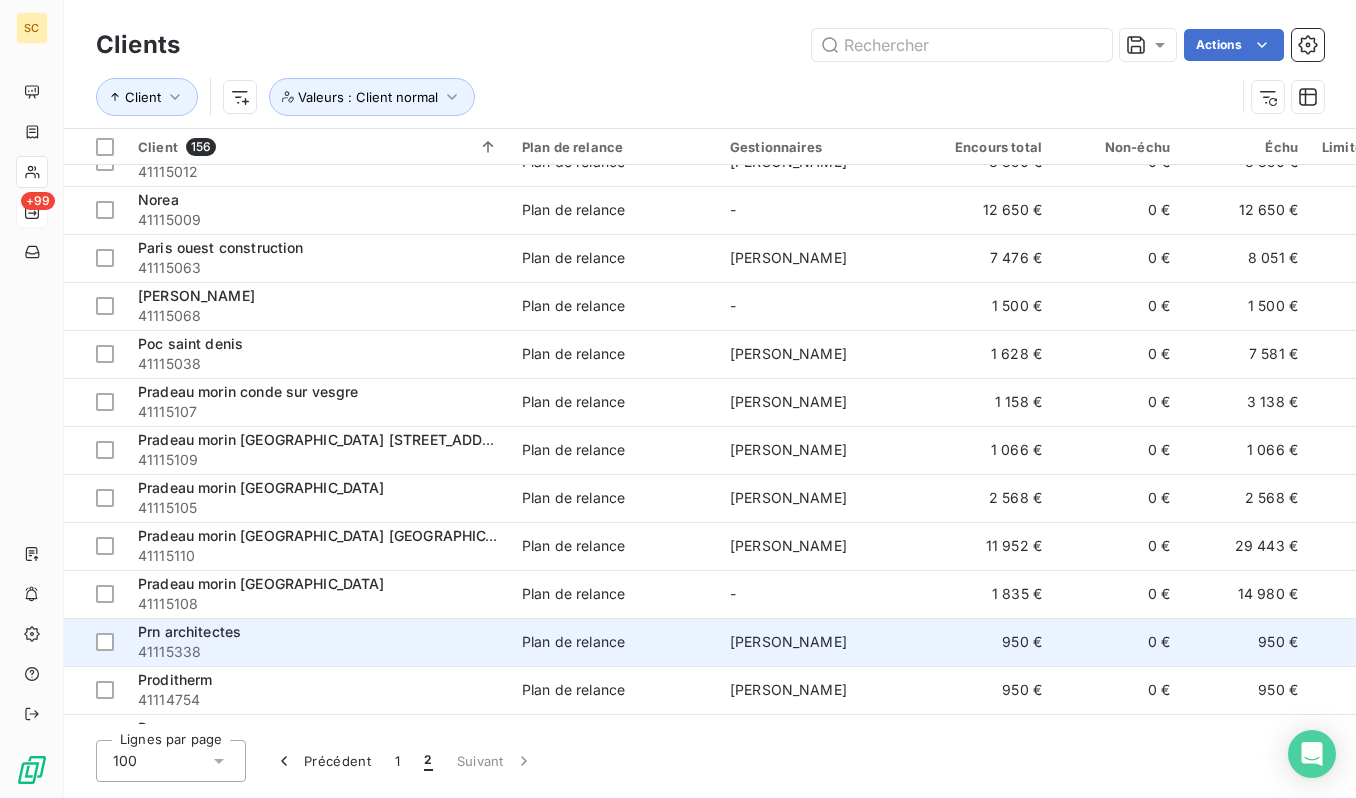 click on "41115338" at bounding box center (318, 652) 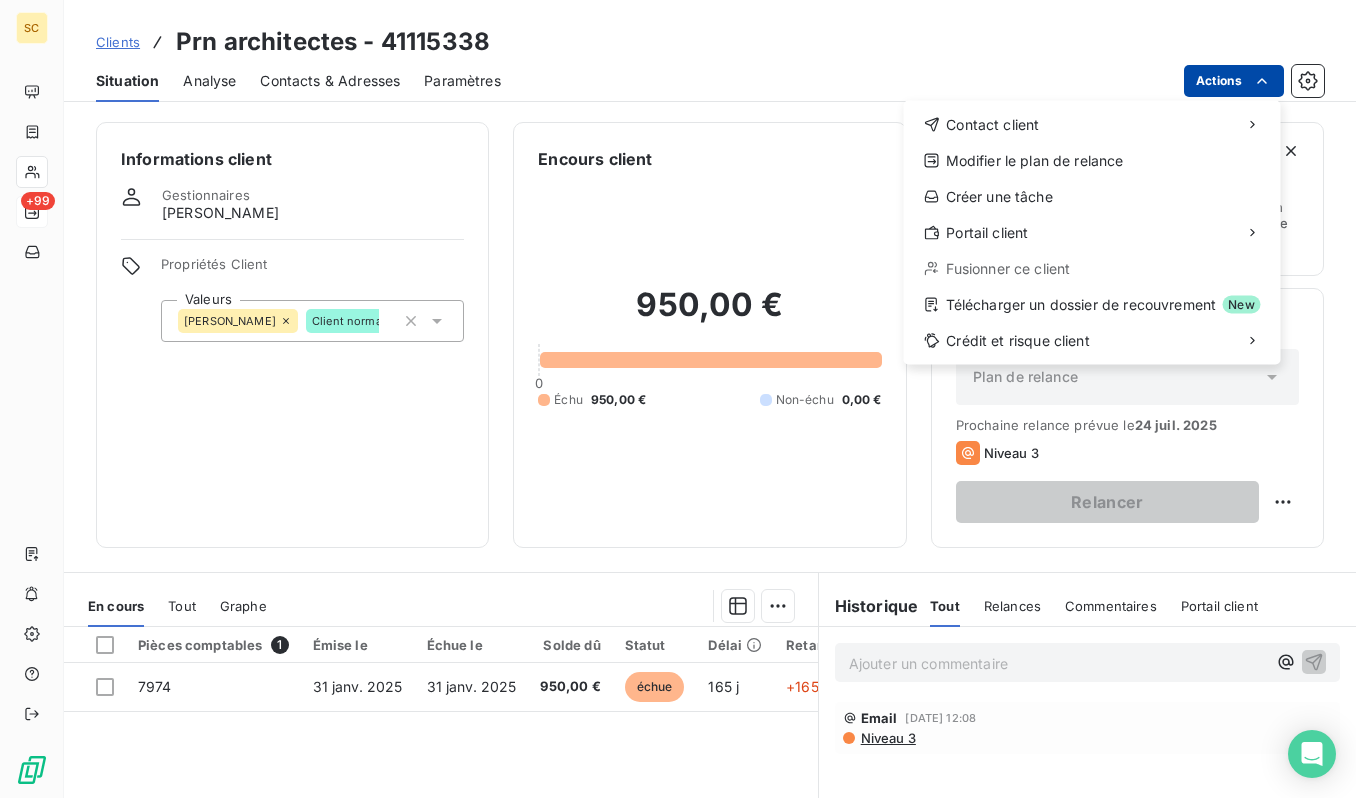 click on "SC +99 Clients Prn architectes - 41115338 Situation Analyse Contacts & Adresses Paramètres Actions Contact client Modifier le plan de relance Créer une tâche Portail client Fusionner ce client Télécharger un dossier de recouvrement New Crédit et risque client Informations client Gestionnaires [PERSON_NAME] Propriétés Client Valeurs [PERSON_NAME] Client normal Encours client   950,00 € 0 Échu 950,00 € Non-échu 0,00 €     Limite d’encours Ajouter une limite d’encours autorisé Gestion du risque Surveiller ce client en intégrant votre outil de gestion des risques client. Relance Plan de relance Plan de relance Prochaine relance prévue le  [DATE] Niveau 3 Relancer En cours Tout Graphe Pièces comptables 1 Émise le Échue le Solde dû Statut Délai   Retard   Tag relance   7974 [DATE] [DATE] 950,00 € échue 165 j +165 j Lignes par page 25 Précédent 1 Suivant Historique Tout Relances Commentaires Portail client Tout Relances Commentaires ﻿ Email" at bounding box center (678, 399) 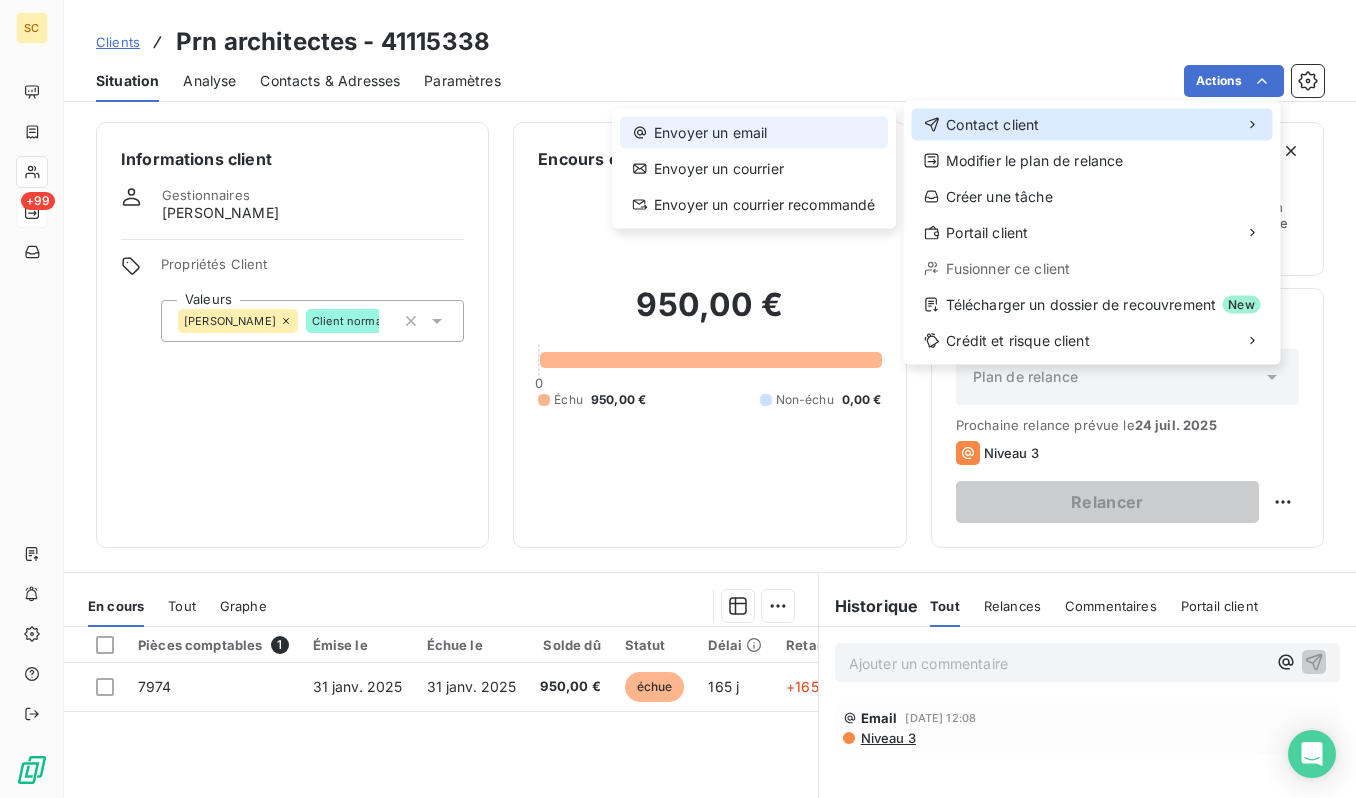 drag, startPoint x: 966, startPoint y: 130, endPoint x: 882, endPoint y: 134, distance: 84.095184 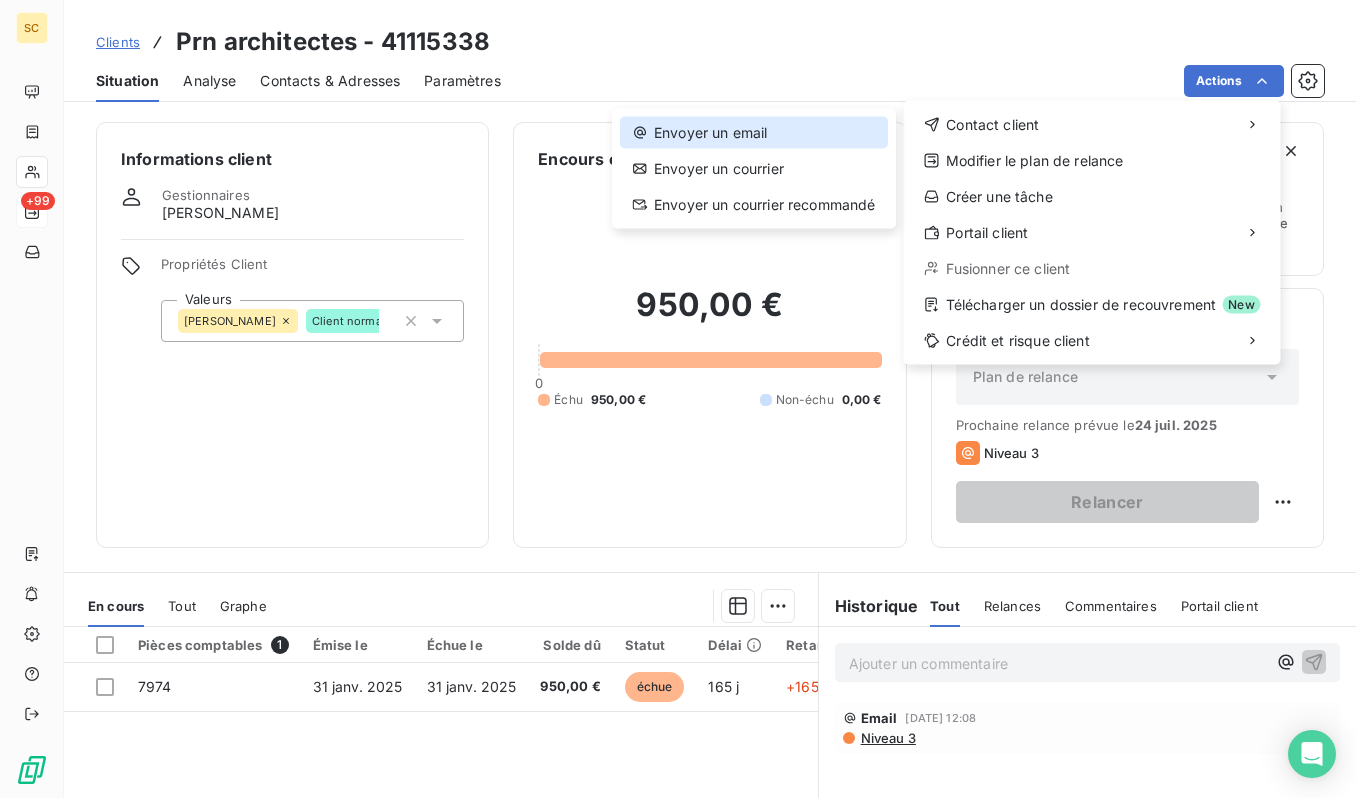 click on "Envoyer un email" at bounding box center (754, 133) 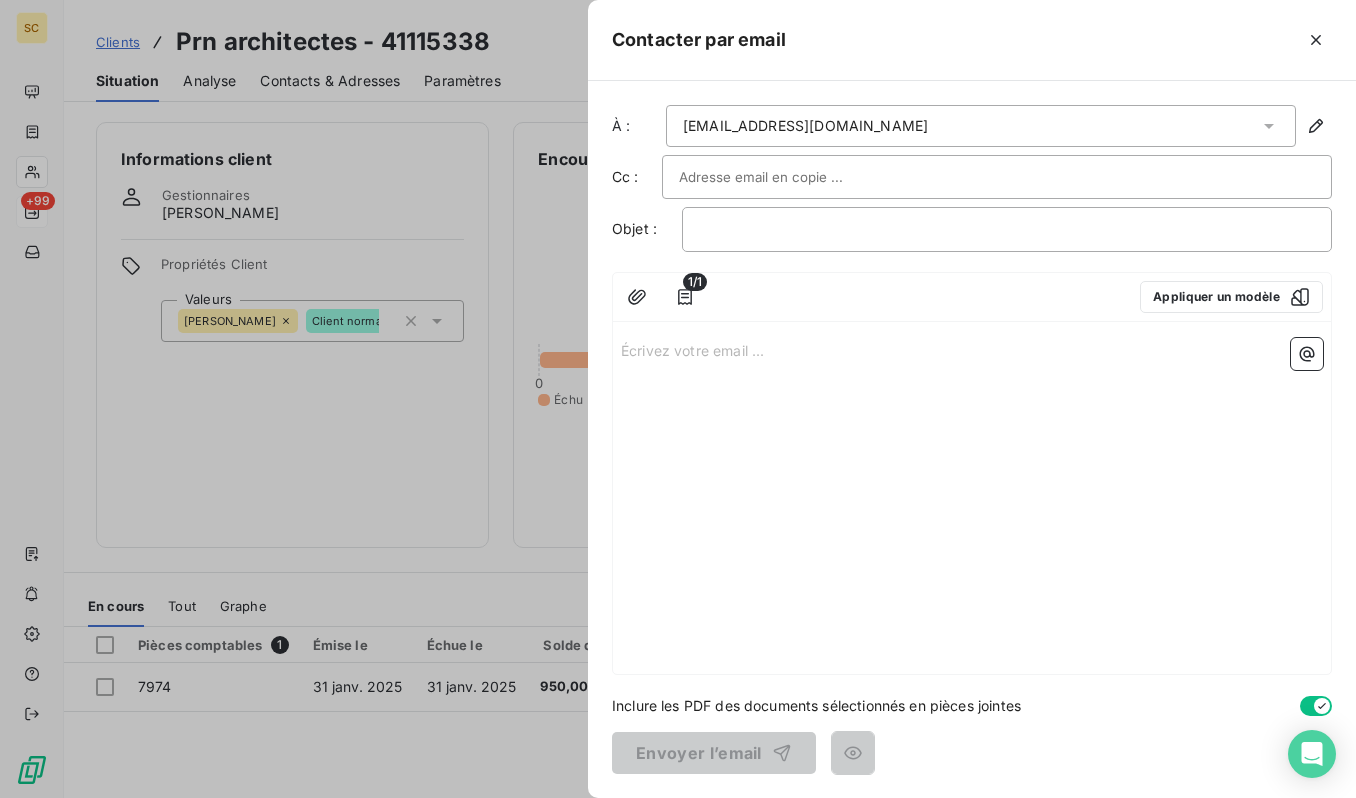 click at bounding box center (786, 177) 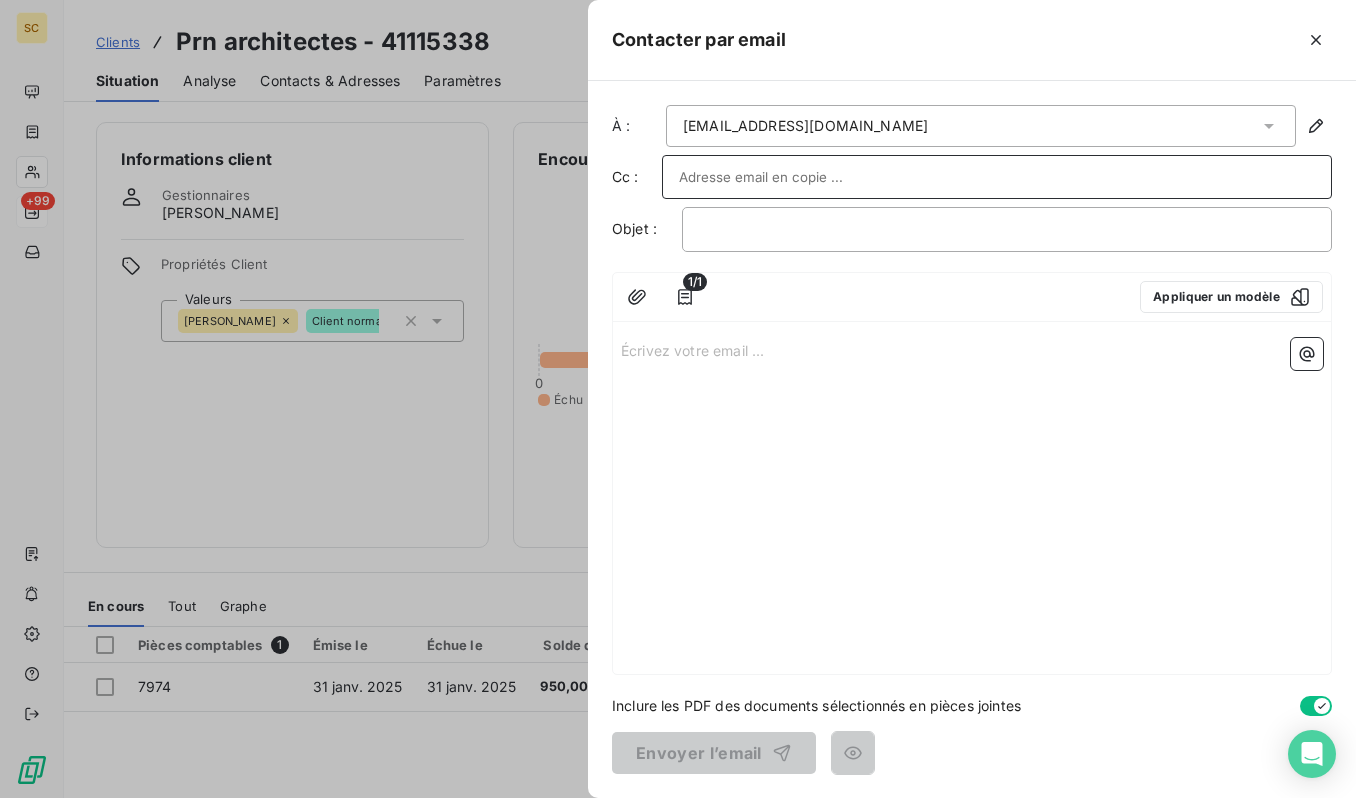 paste on "[EMAIL_ADDRESS][DOMAIN_NAME]" 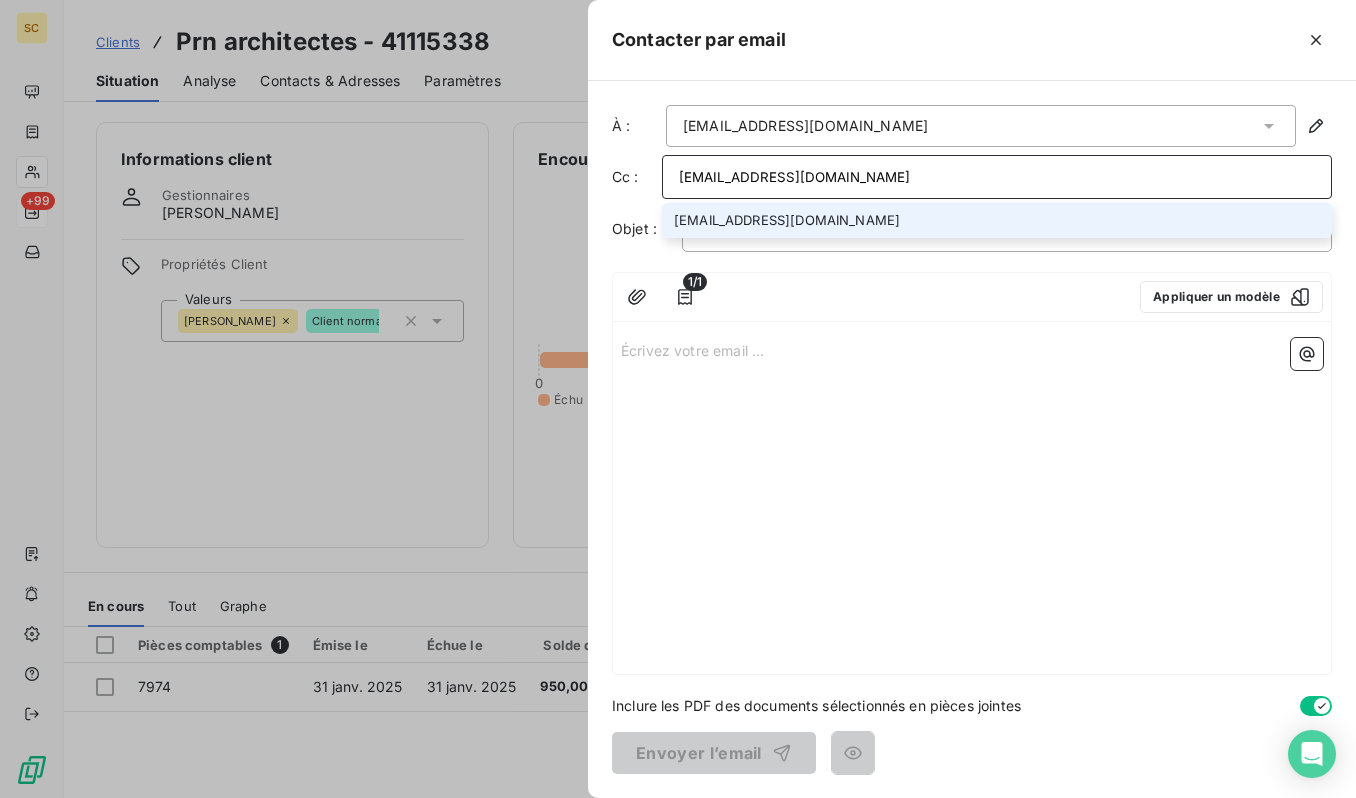 type on "[EMAIL_ADDRESS][DOMAIN_NAME]" 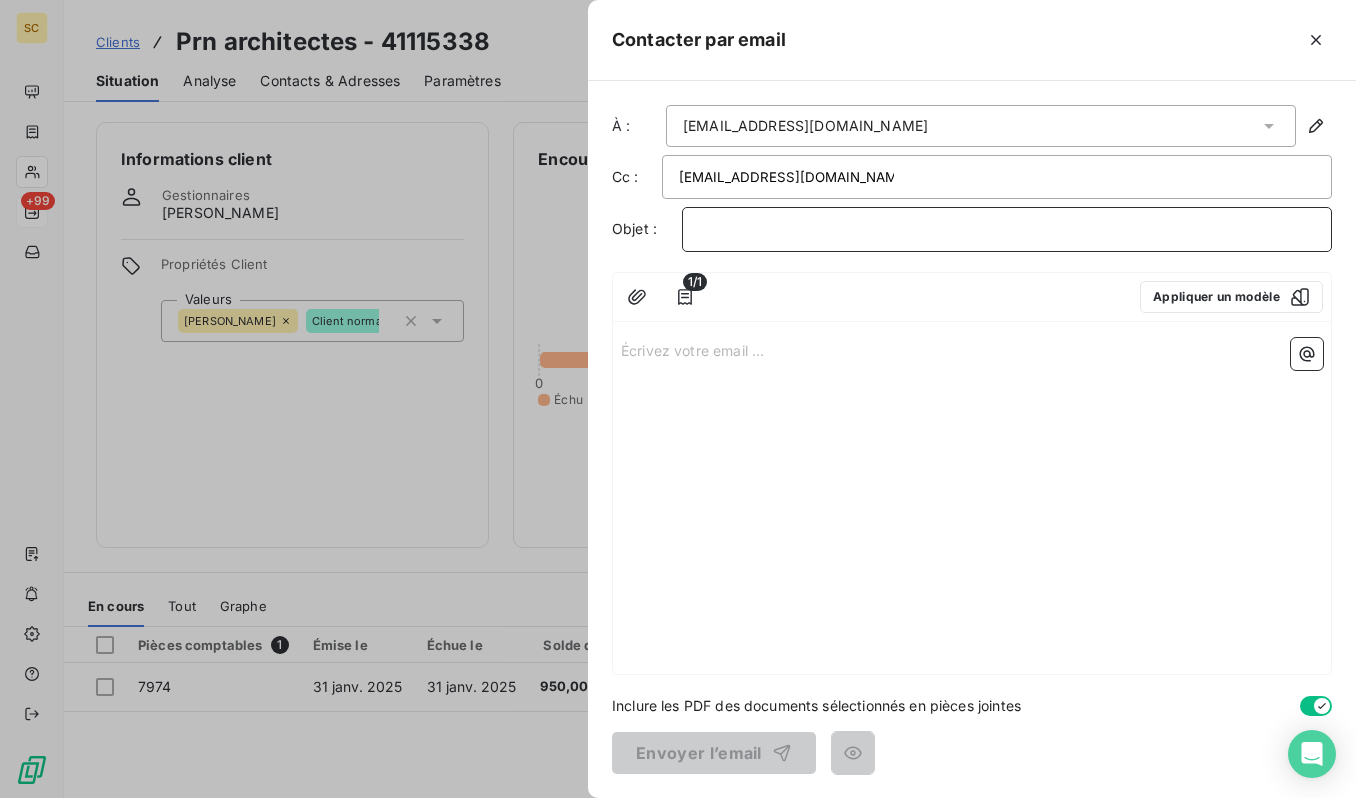 click on "﻿" at bounding box center [1007, 229] 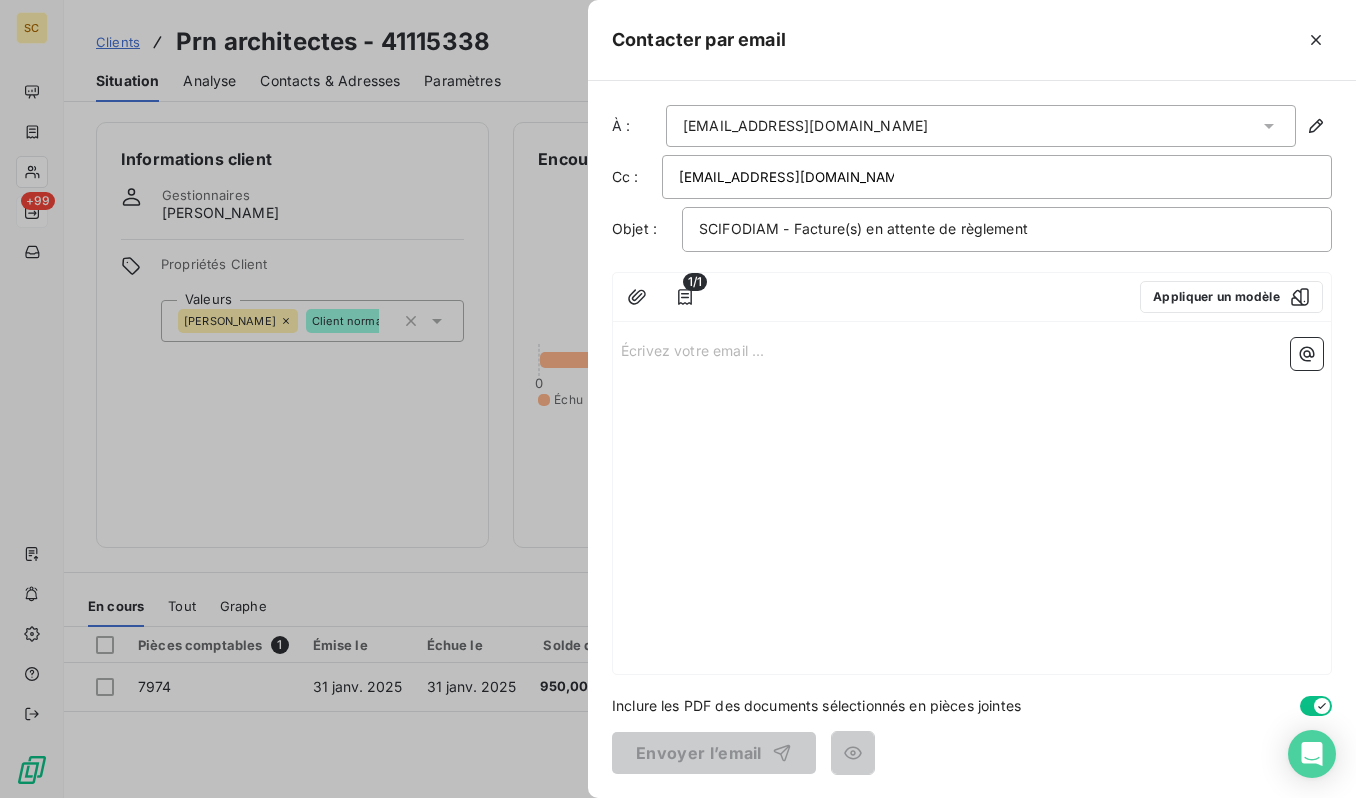 click on "Écrivez votre email ... ﻿" at bounding box center (972, 349) 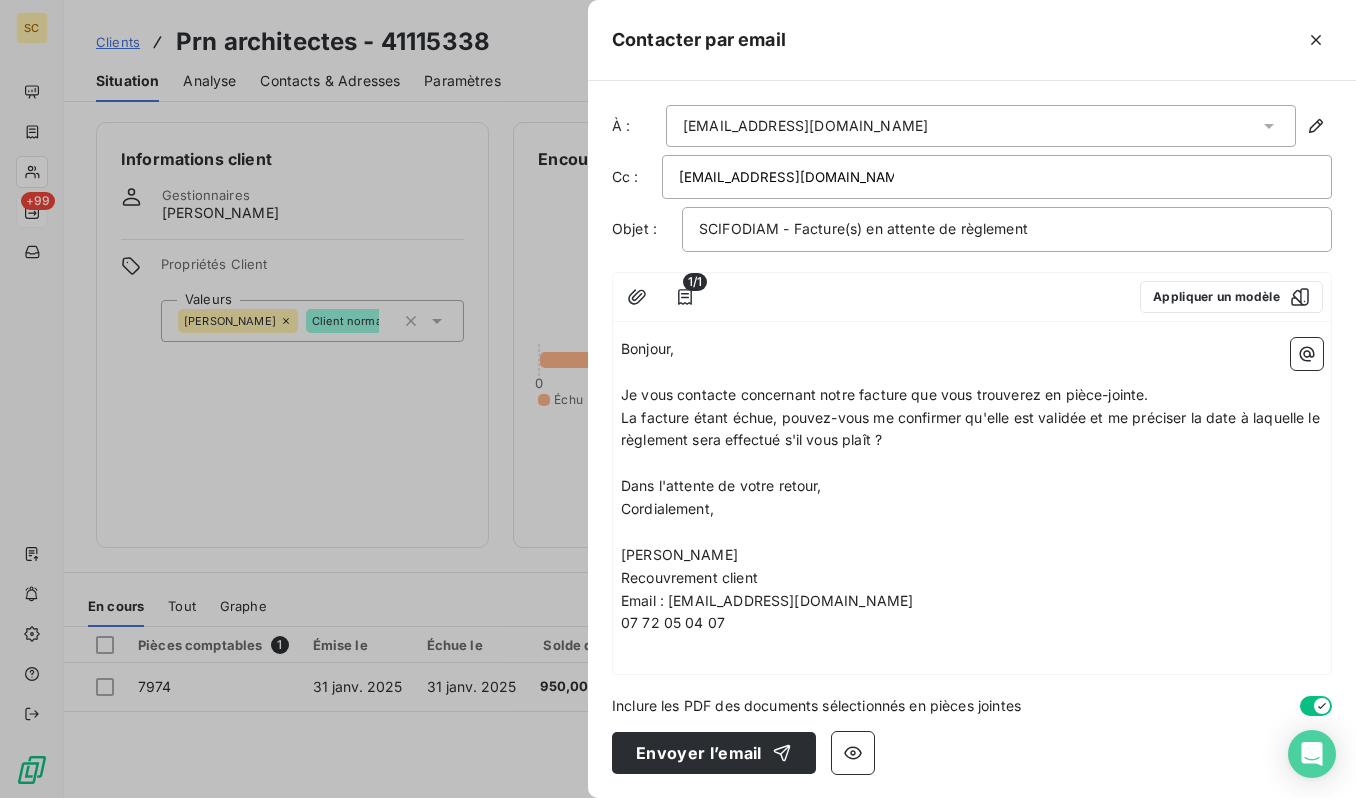 drag, startPoint x: 736, startPoint y: 748, endPoint x: 697, endPoint y: 712, distance: 53.075417 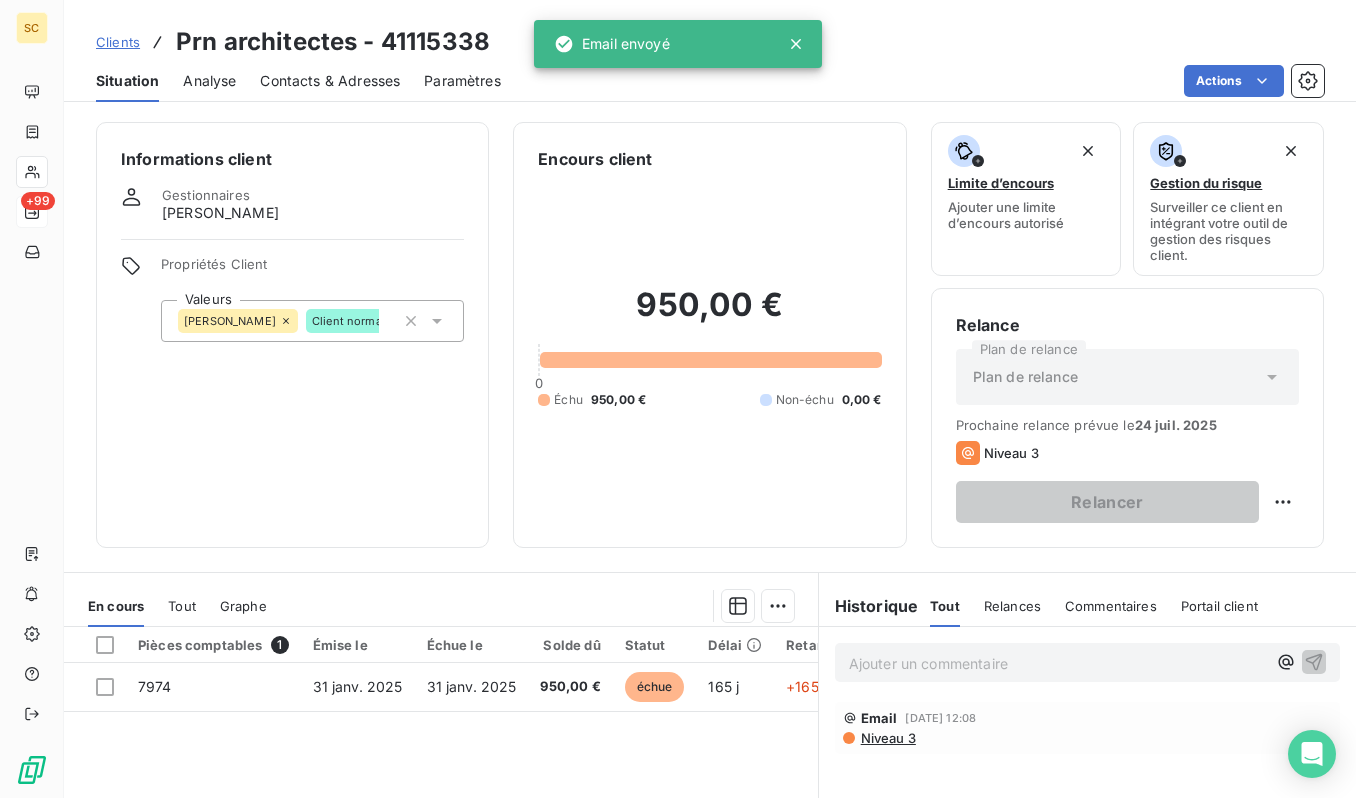 click on "Clients" at bounding box center (118, 42) 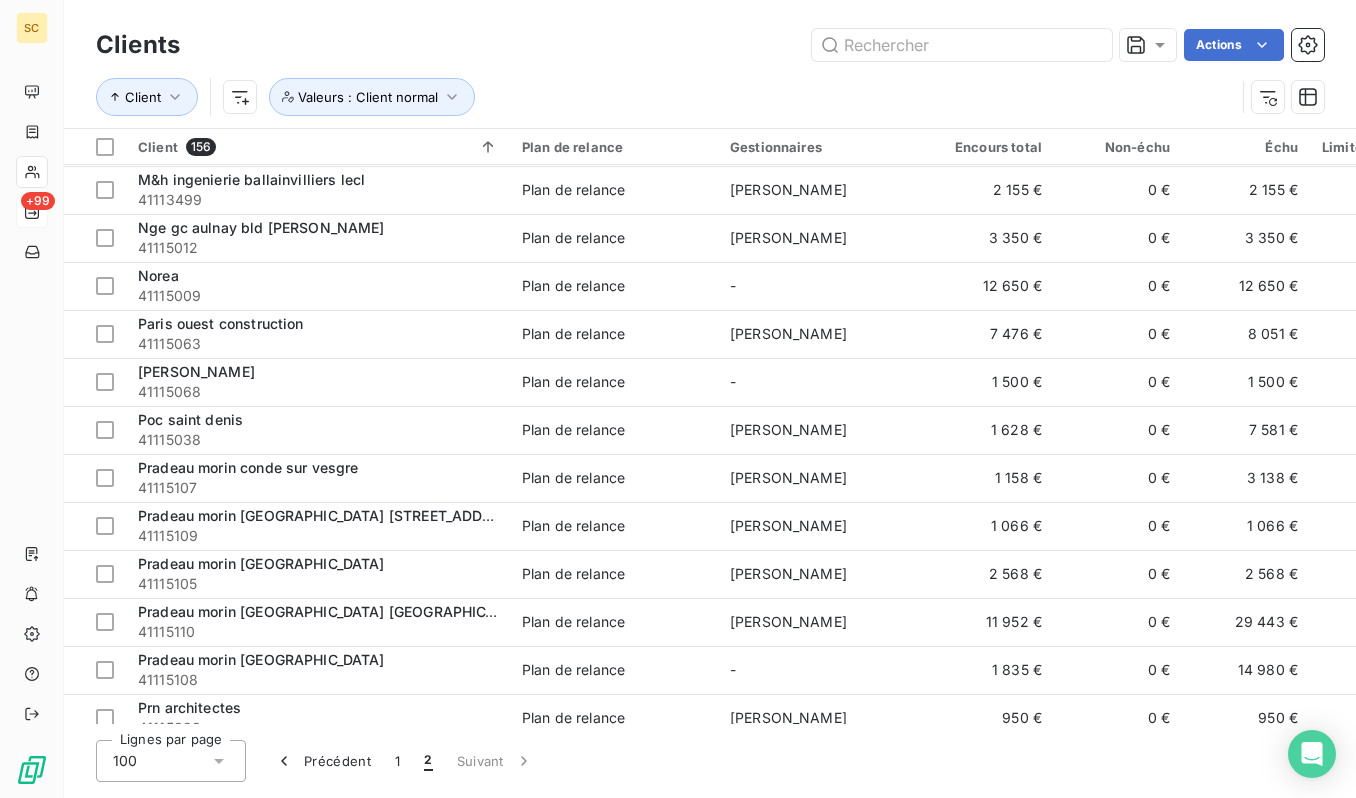 scroll, scrollTop: 782, scrollLeft: 0, axis: vertical 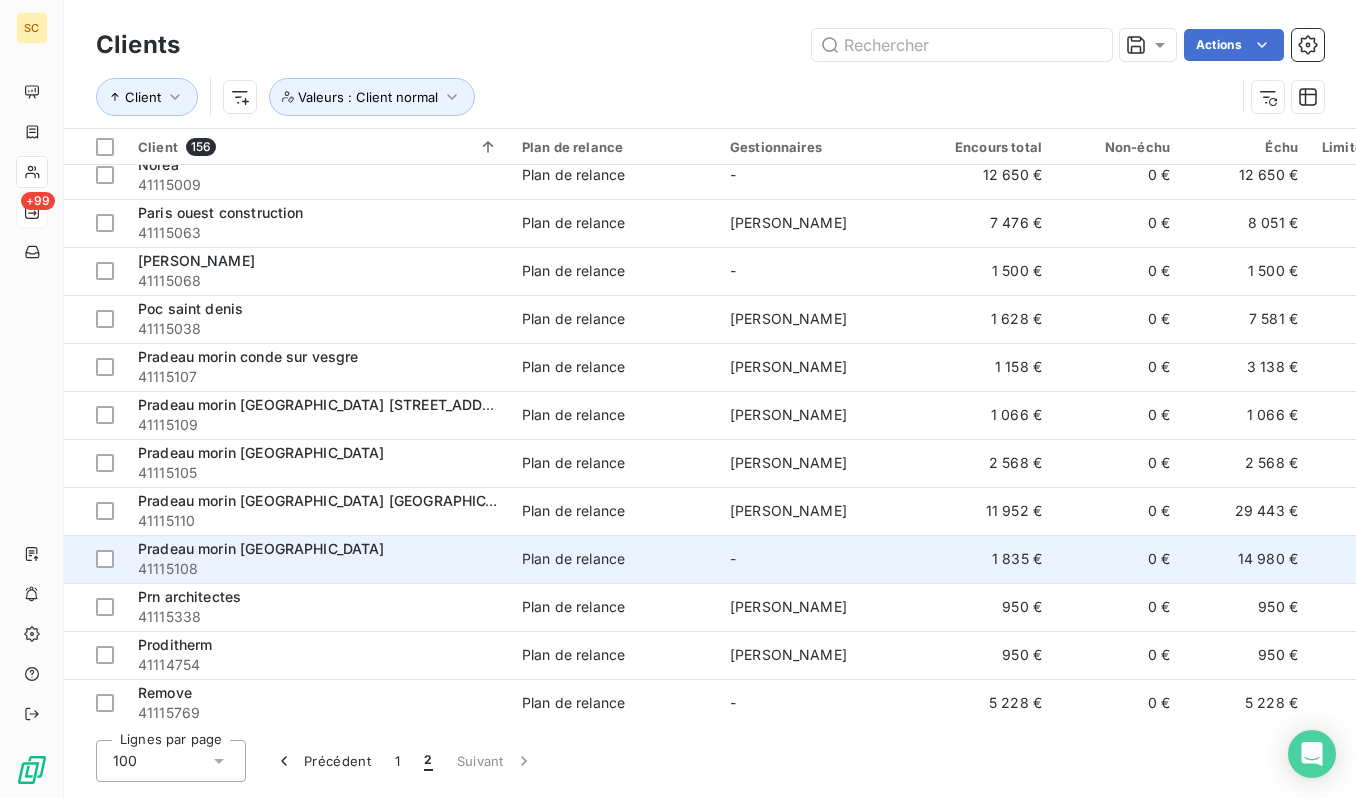 click on "Pradeau morin [GEOGRAPHIC_DATA]" at bounding box center (261, 548) 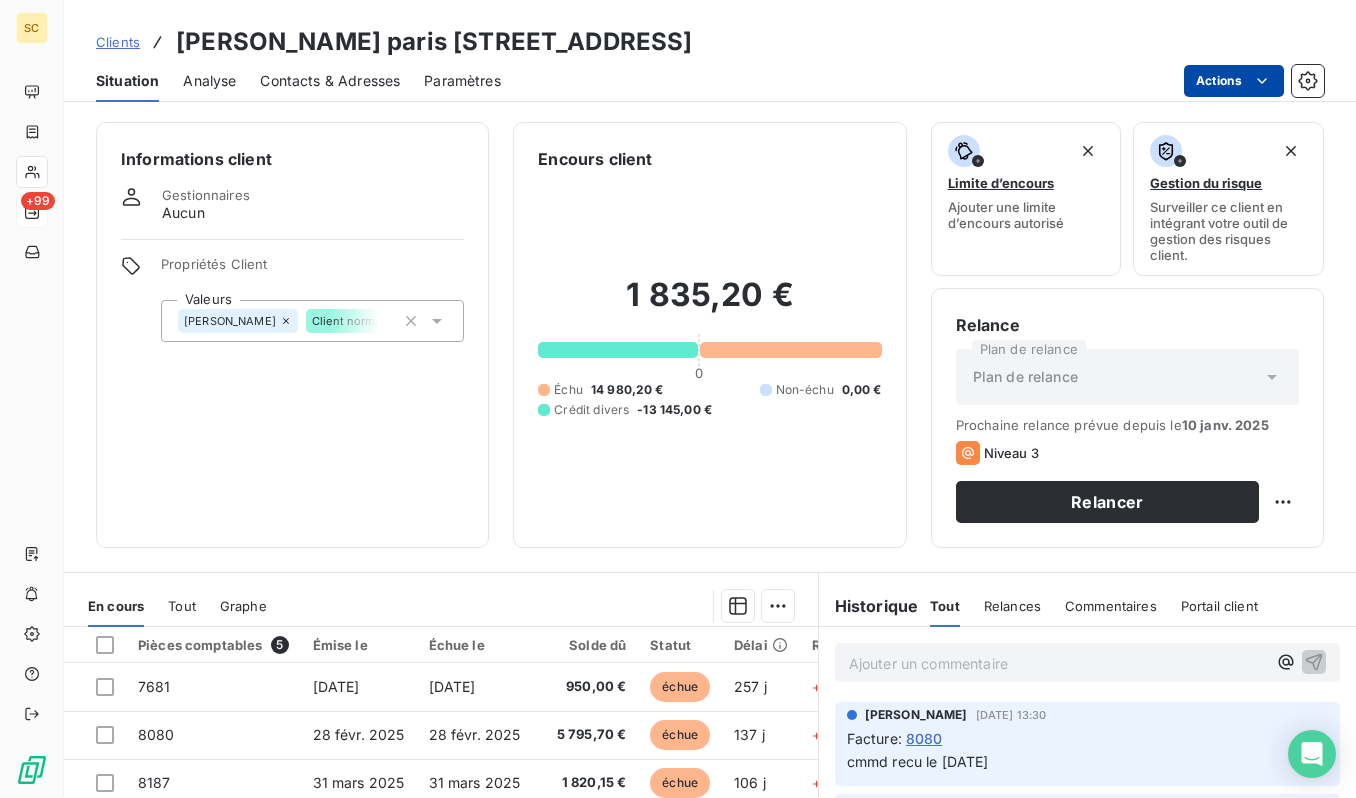 click on "SC +99 Clients [PERSON_NAME] [GEOGRAPHIC_DATA] - 41115108 Situation Analyse Contacts & Adresses Paramètres Actions Informations client Gestionnaires Aucun Propriétés Client Valeurs [PERSON_NAME] Client normal Encours client   1 835,20 € 0 Échu 14 980,20 € Non-échu 0,00 €   Crédit divers -13 145,00 €   Limite d’encours Ajouter une limite d’encours autorisé Gestion du risque Surveiller ce client en intégrant votre outil de gestion des risques client. Relance Plan de relance Plan de relance Prochaine relance prévue depuis le  [DATE] Niveau 3 Relancer En cours Tout Graphe Pièces comptables 5 Émise le Échue le Solde dû Statut Délai   Retard   Tag relance   7681 [DATE] [DATE] 950,00 € échue 257 j +257 j 8080 [DATE] [DATE] 5 795,70 € échue 137 j +137 j 8187 [DATE] [DATE] 1 820,15 € échue 106 j +106 j 8317 [DATE] [DATE] 6 414,35 € échue 76 j +76 j Pradeau morin [DATE] 13 j 25 1 Tout" at bounding box center [678, 399] 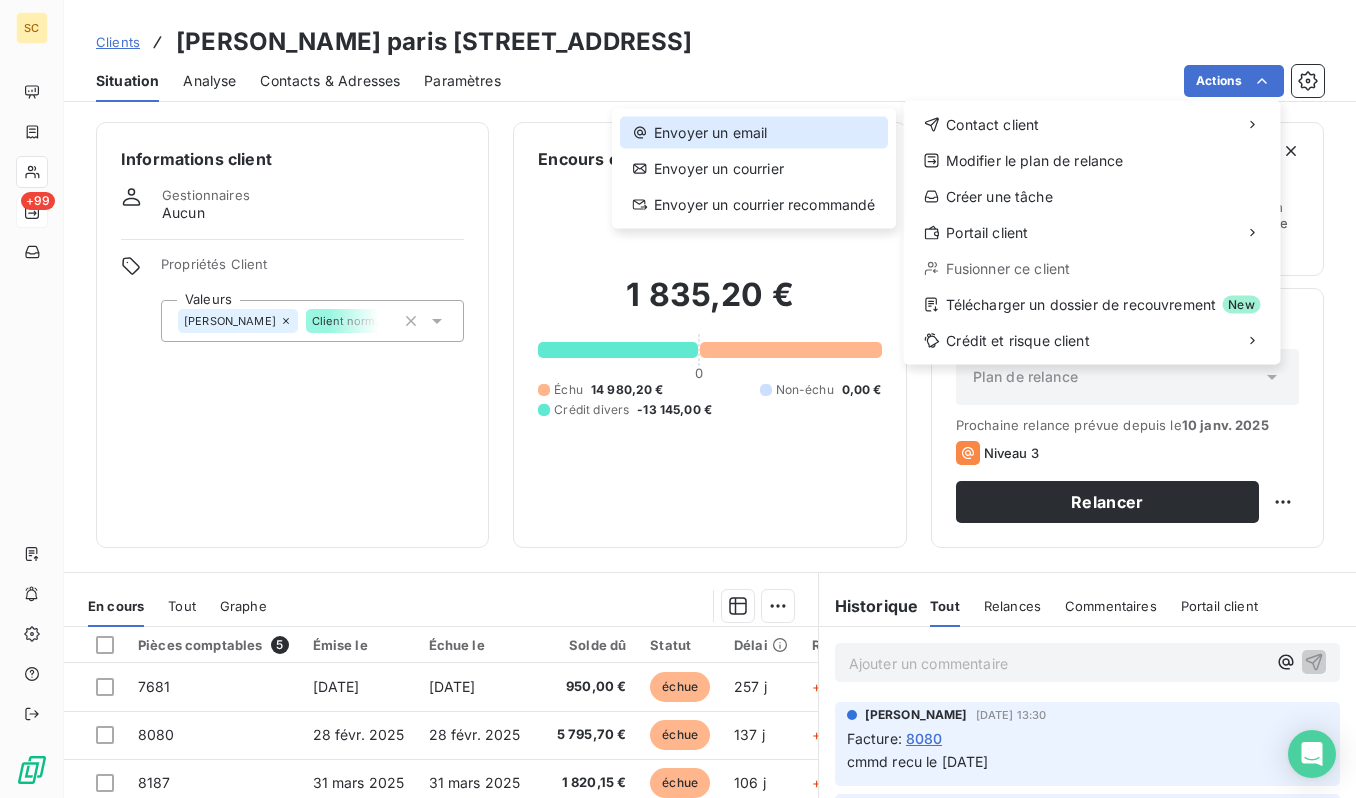 click on "Envoyer un email" at bounding box center [754, 133] 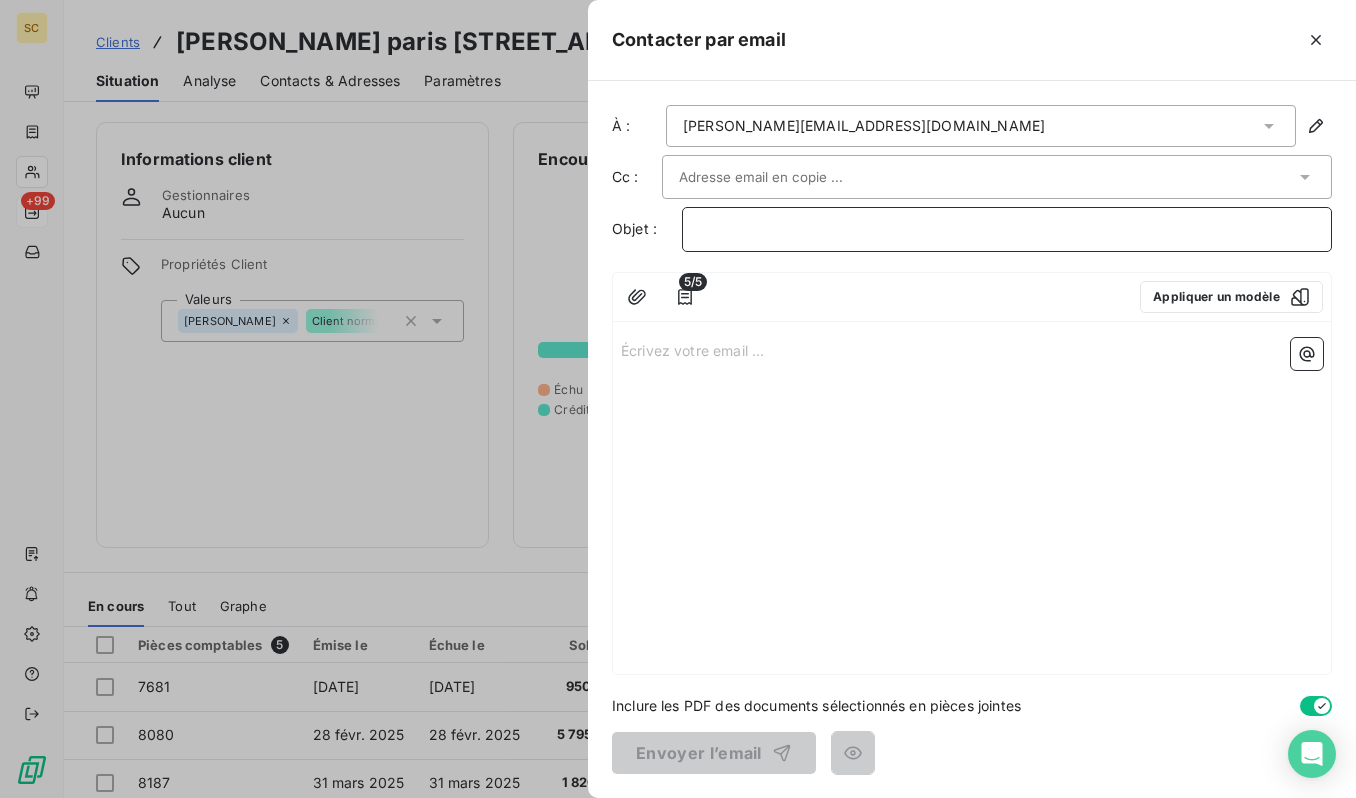 click on "﻿" at bounding box center (1007, 229) 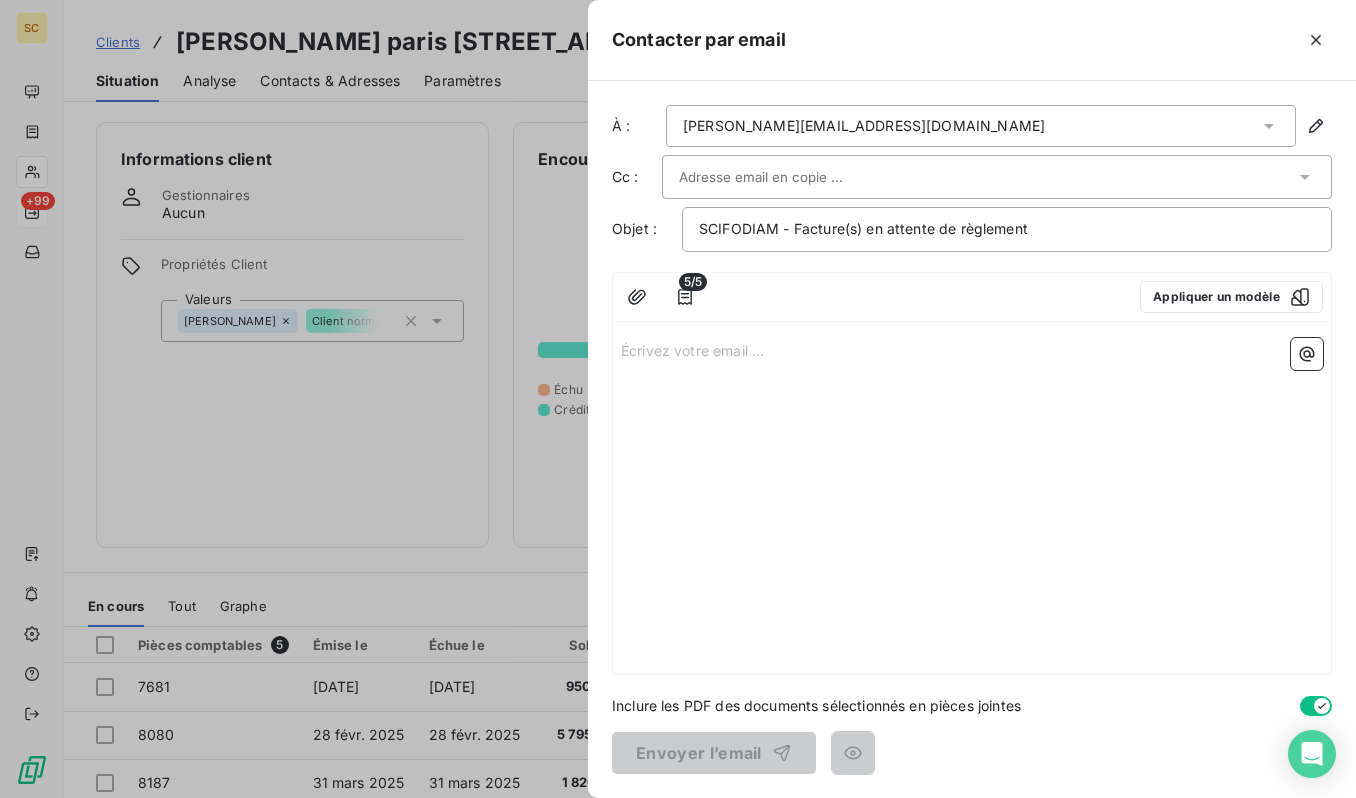 drag, startPoint x: 998, startPoint y: 165, endPoint x: 986, endPoint y: 171, distance: 13.416408 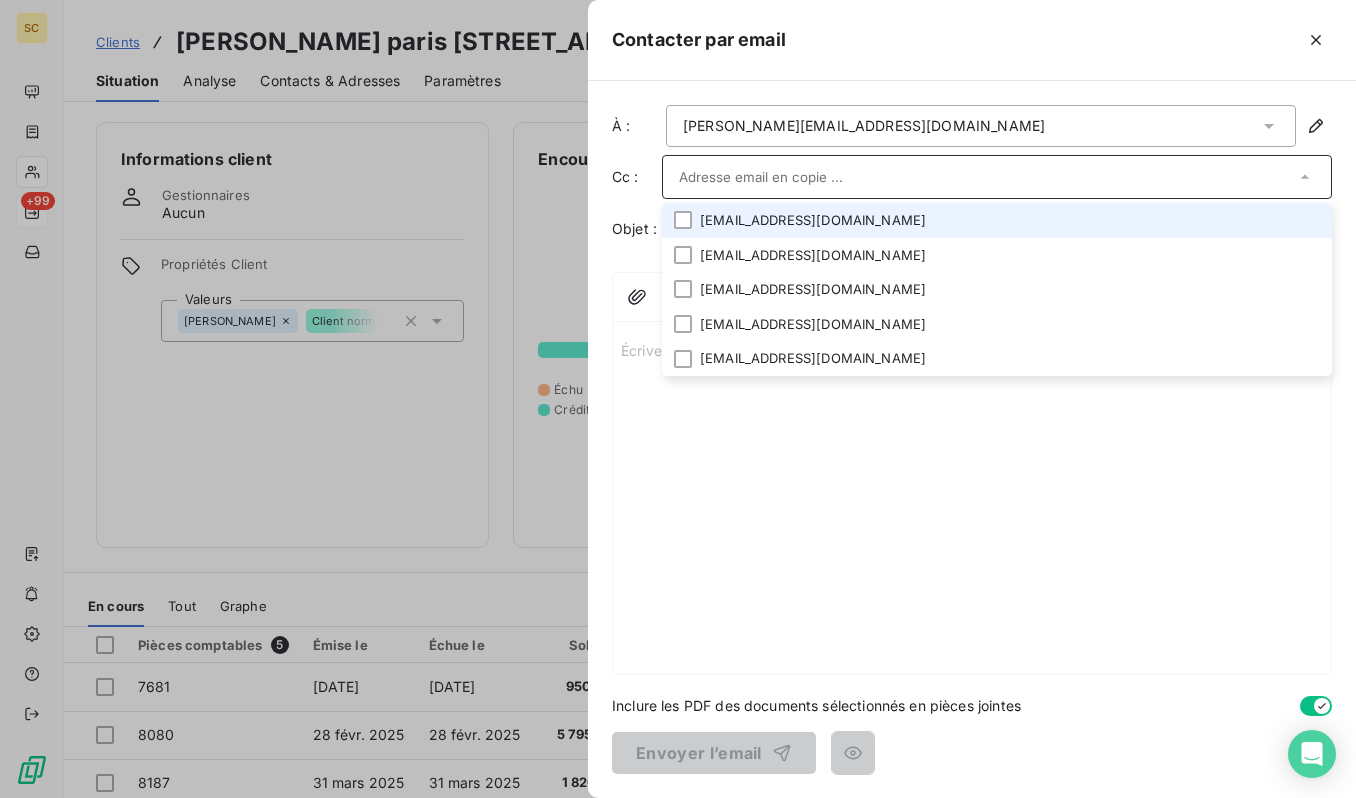 click at bounding box center [987, 177] 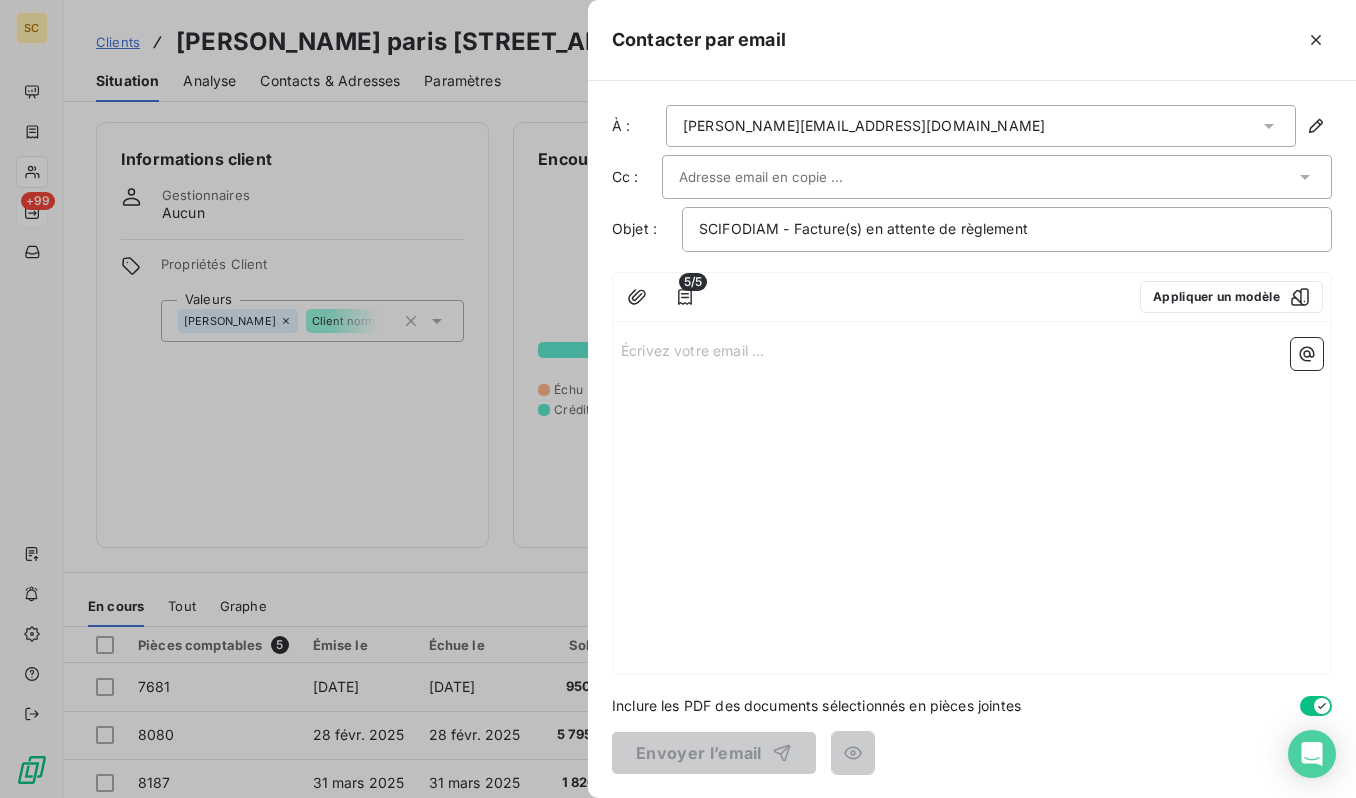 paste on "[EMAIL_ADDRESS][DOMAIN_NAME]" 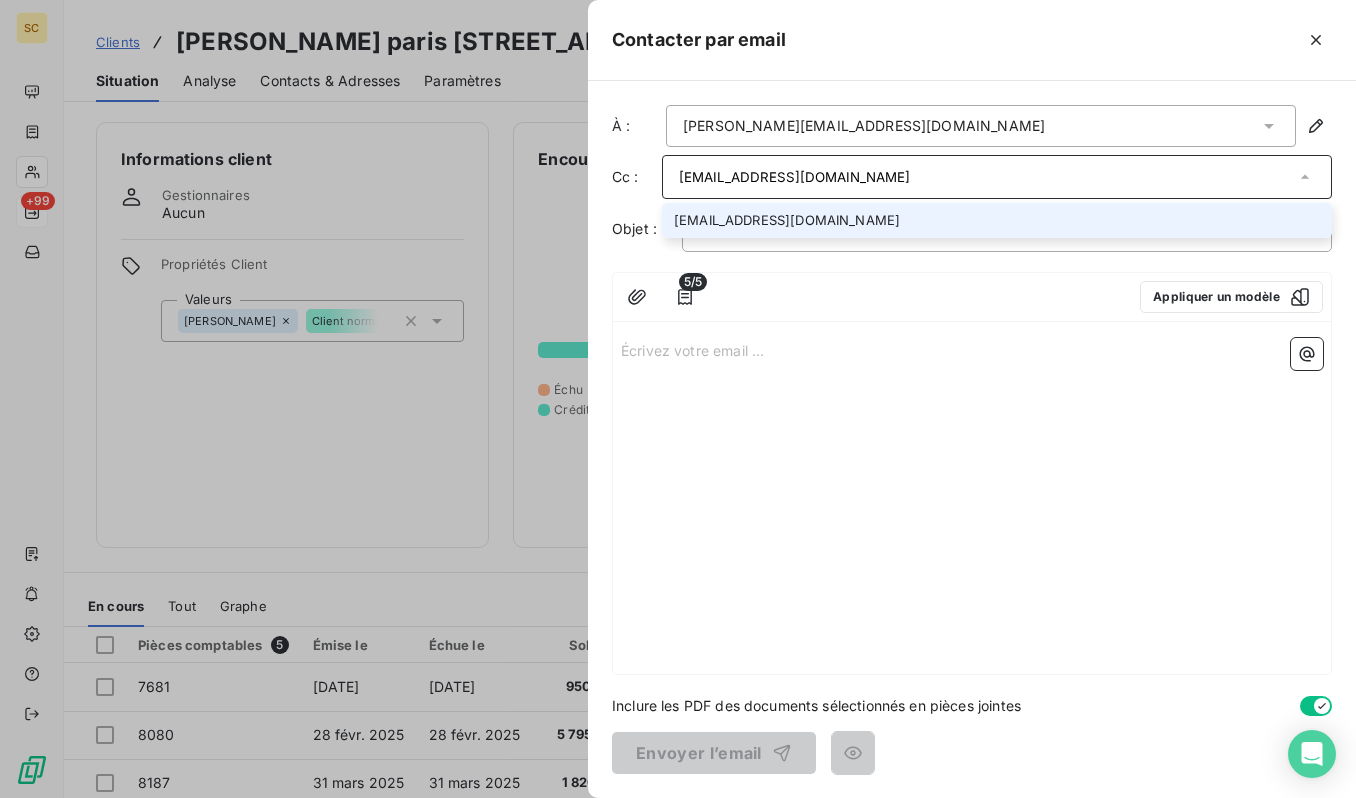 type on "[EMAIL_ADDRESS][DOMAIN_NAME]" 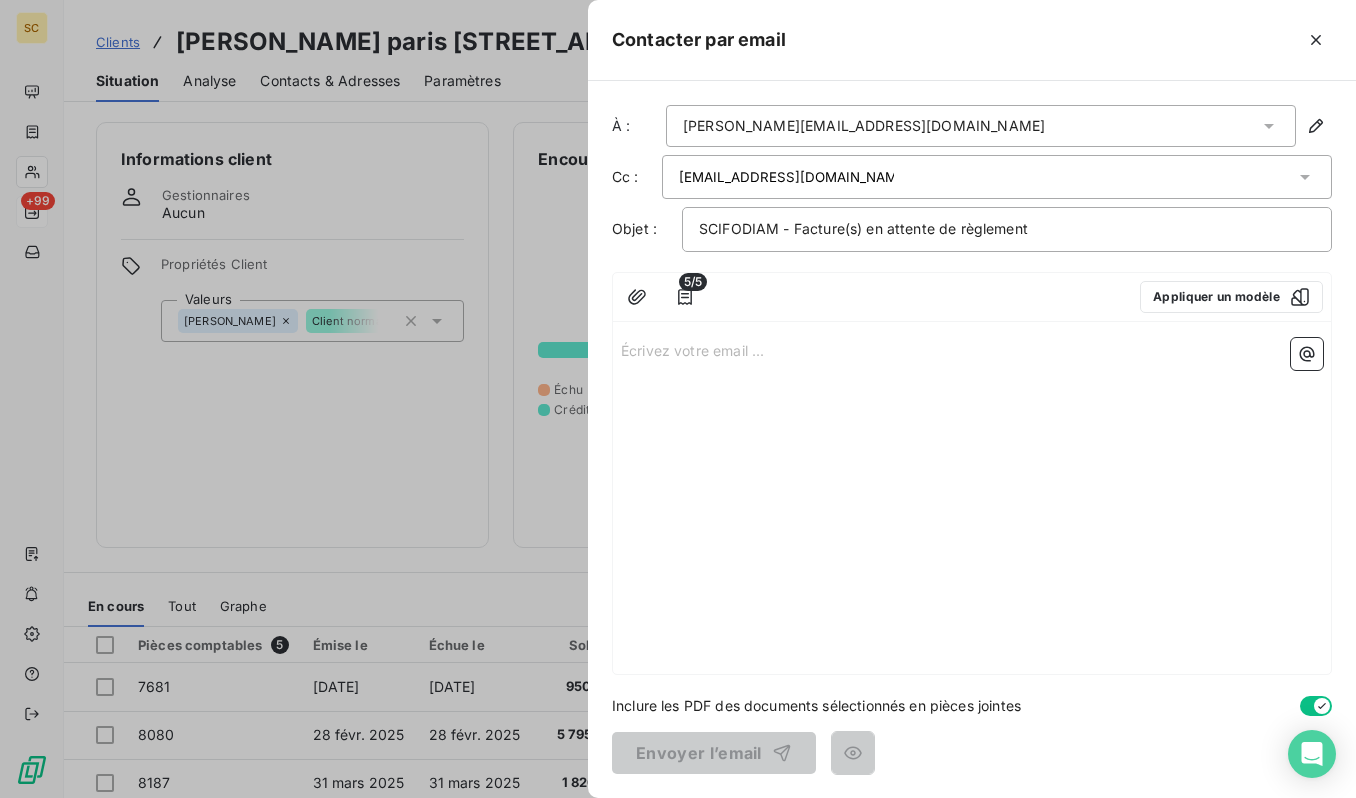 click on "Écrivez votre email ... ﻿" at bounding box center (972, 502) 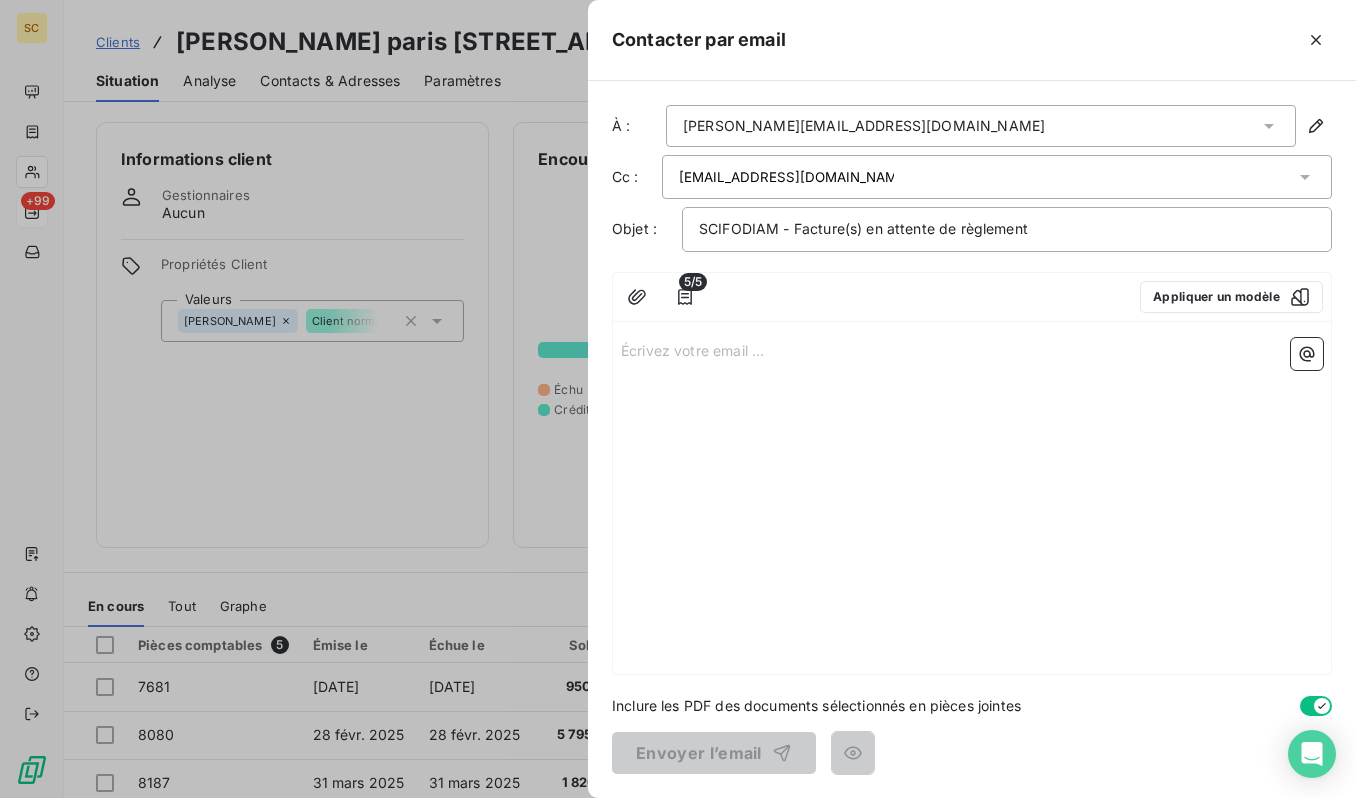 click on "Écrivez votre email ... ﻿" at bounding box center (972, 349) 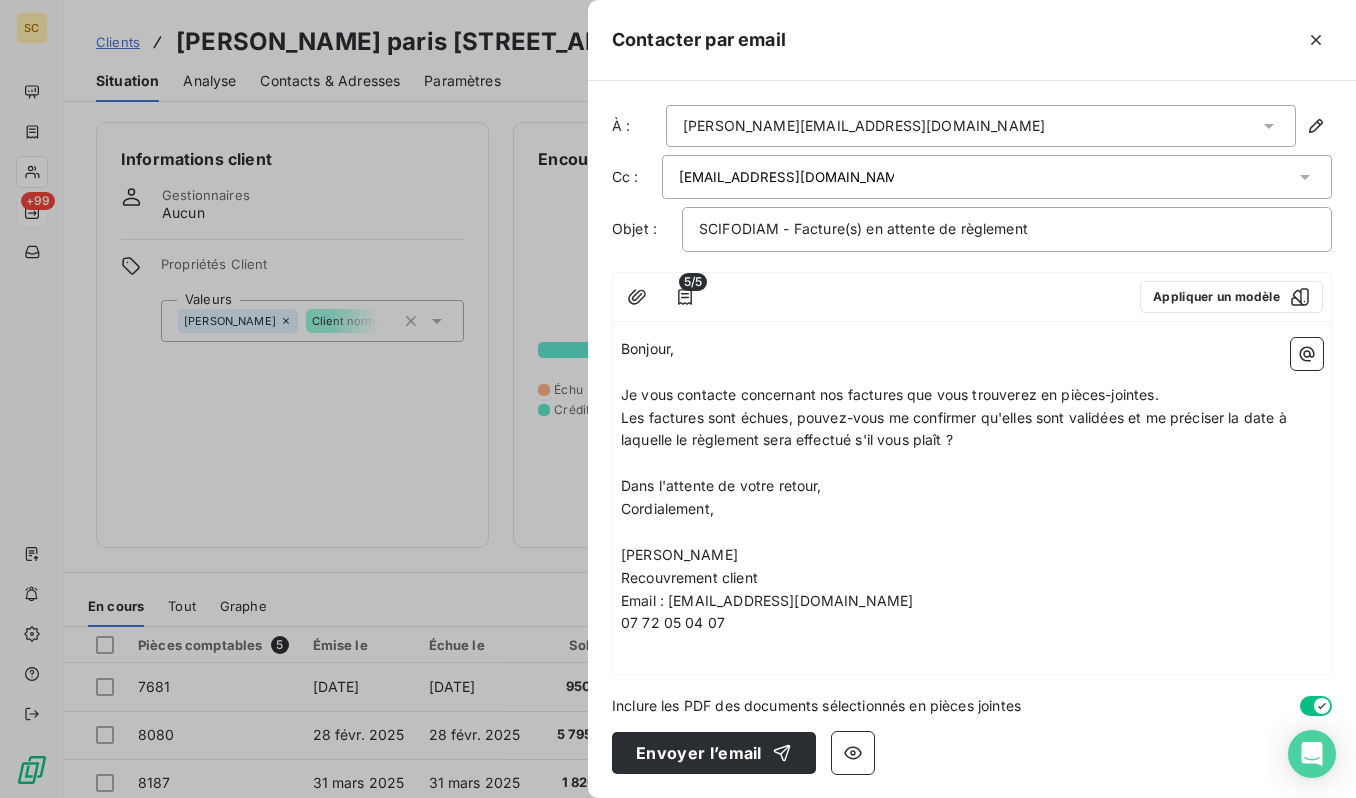 click on "﻿" at bounding box center [972, 372] 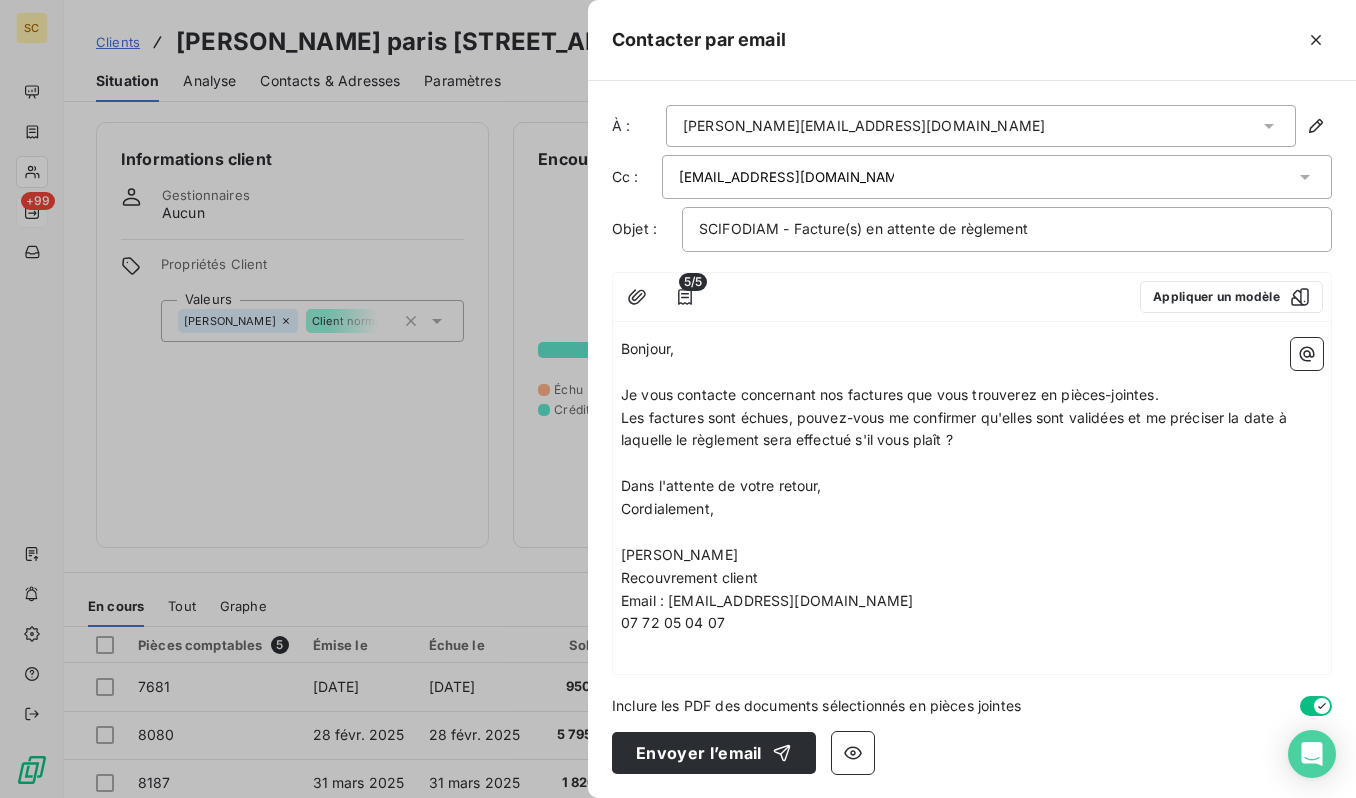 click on "Bonjour, ﻿ Je vous contacte concernant nos factures que vous trouverez en pièces-jointes. Les factures sont échues, pouvez-vous me confirmer qu'elles sont validées et me préciser la date à laquelle le règlement sera effectué s'il vous plaît ? ﻿ Dans l'attente de votre retour, Cordialement, ﻿ [PERSON_NAME] Recouvrement client Email : [EMAIL_ADDRESS][DOMAIN_NAME] 07 72 05 04 07" at bounding box center (972, 502) 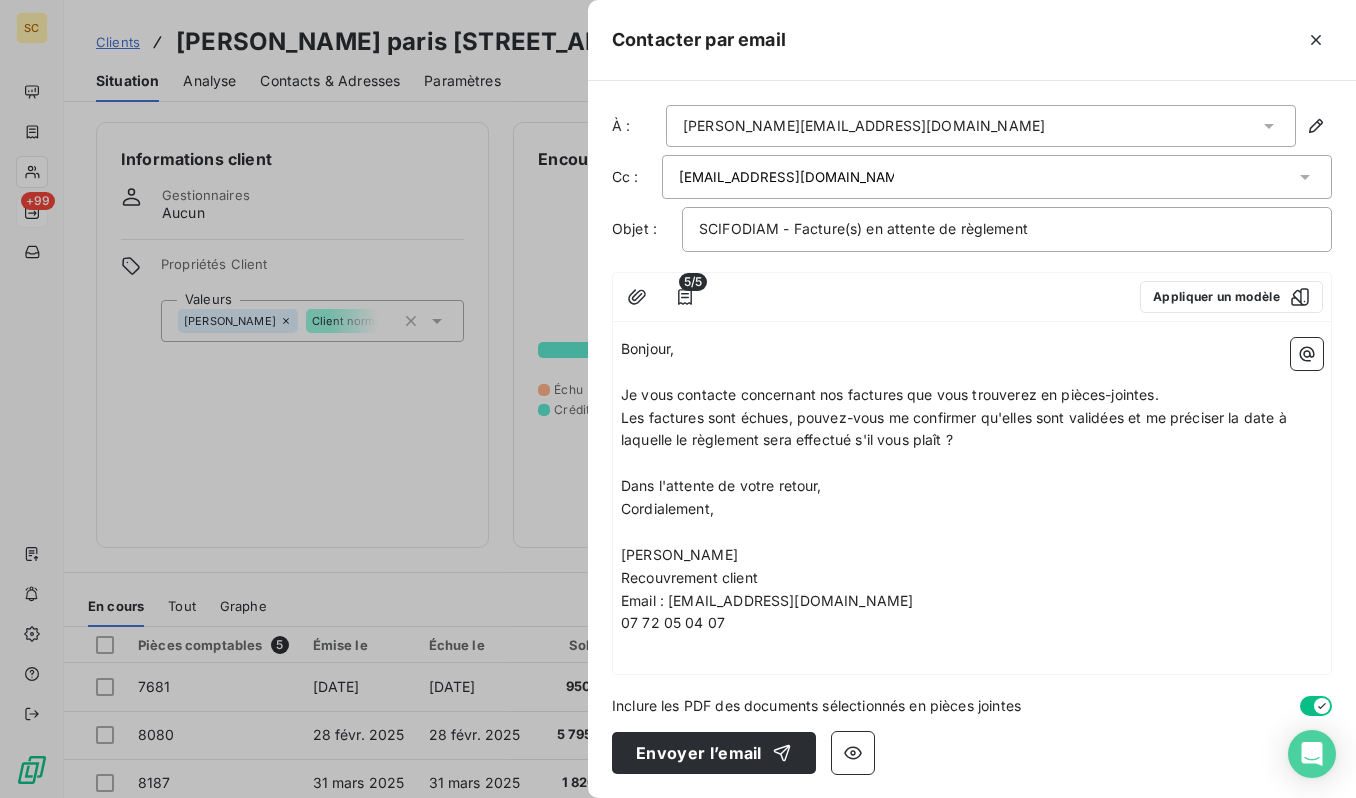 click on "Je vous contacte concernant nos factures que vous trouverez en pièces-jointes." at bounding box center [890, 394] 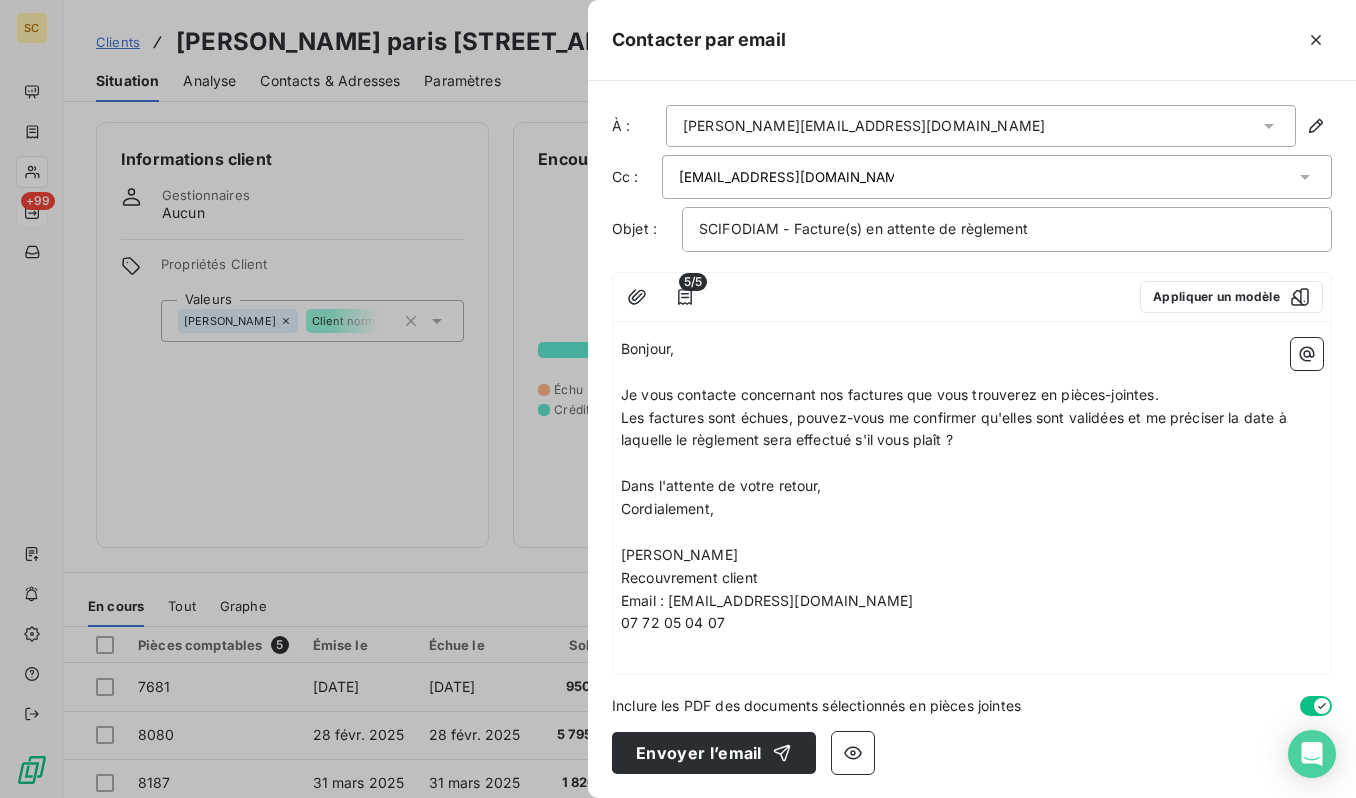 click on "[PERSON_NAME]" at bounding box center (972, 555) 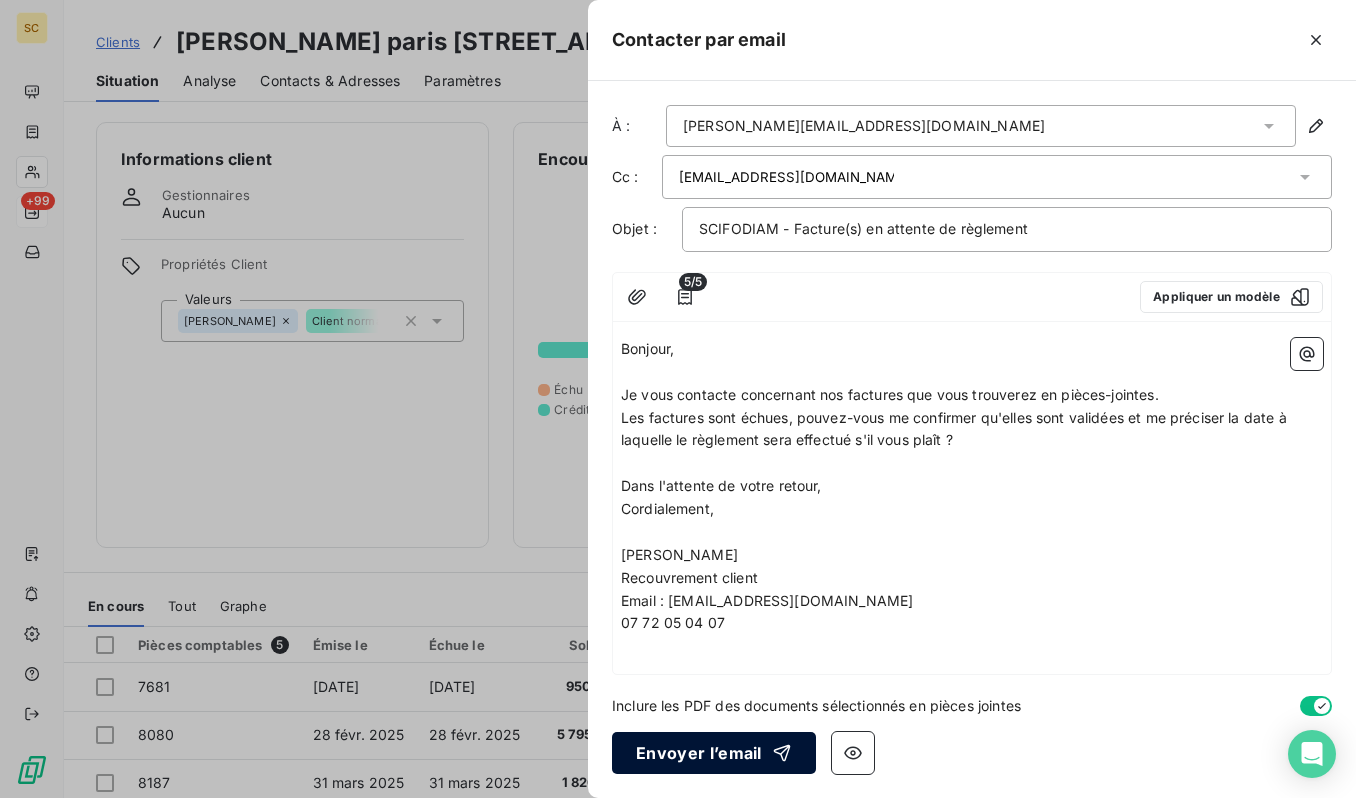 click on "Envoyer l’email" at bounding box center (714, 753) 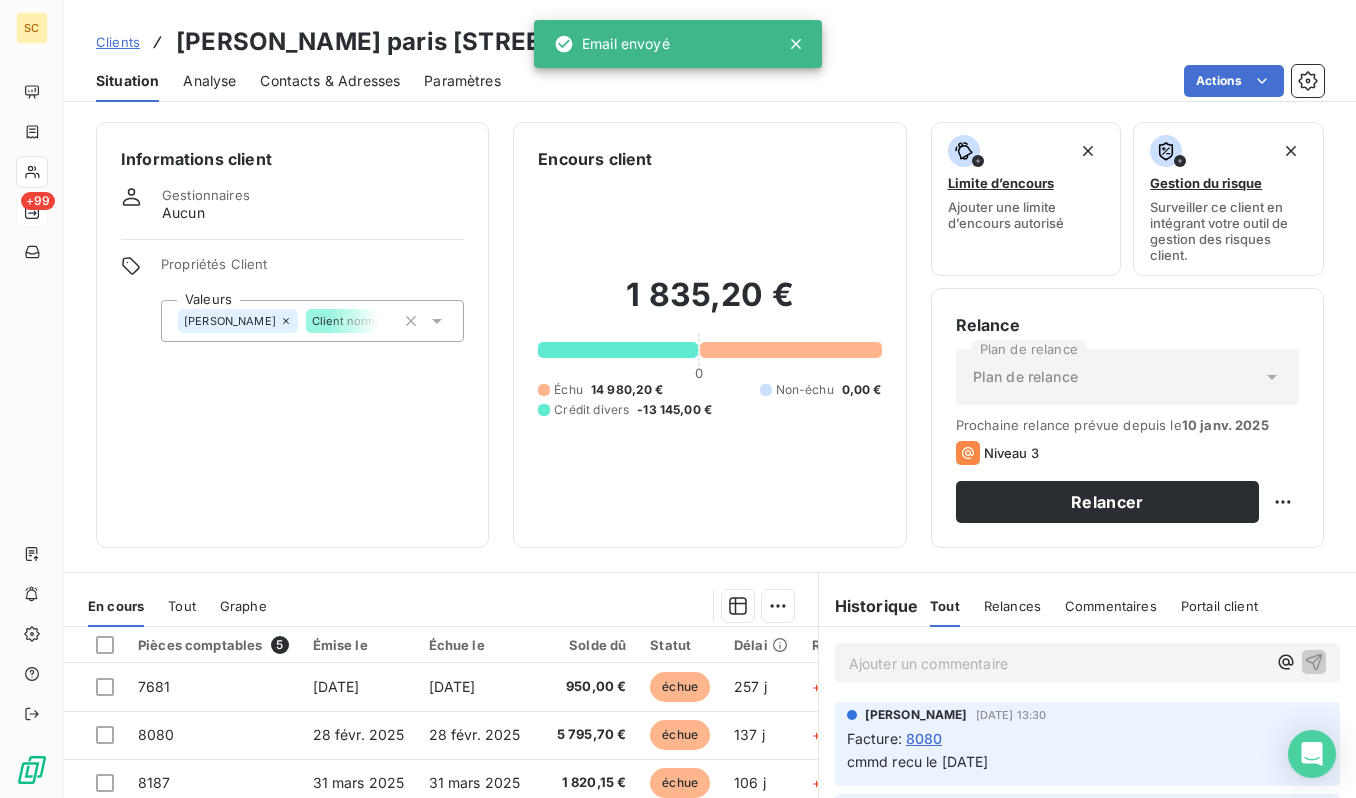 click on "Clients" at bounding box center [118, 42] 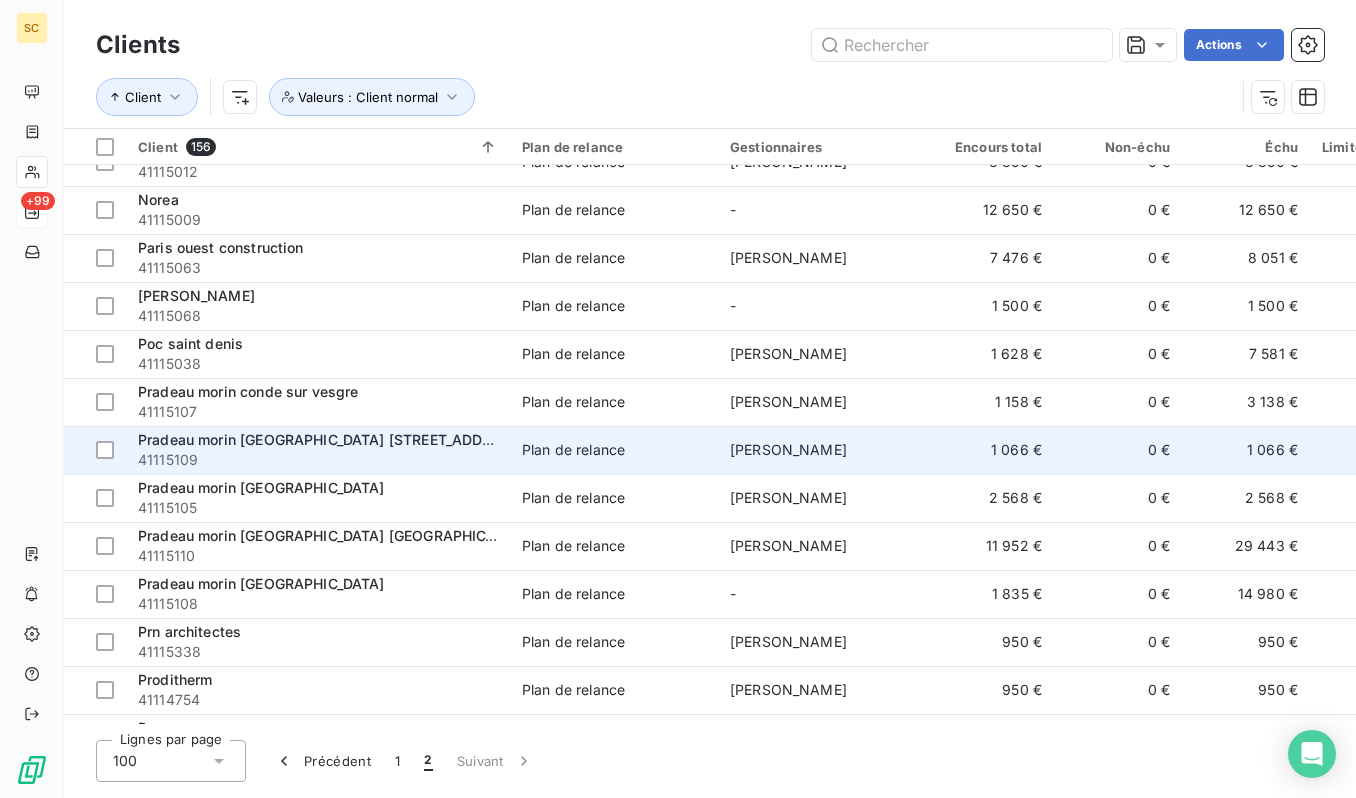 scroll, scrollTop: 746, scrollLeft: 0, axis: vertical 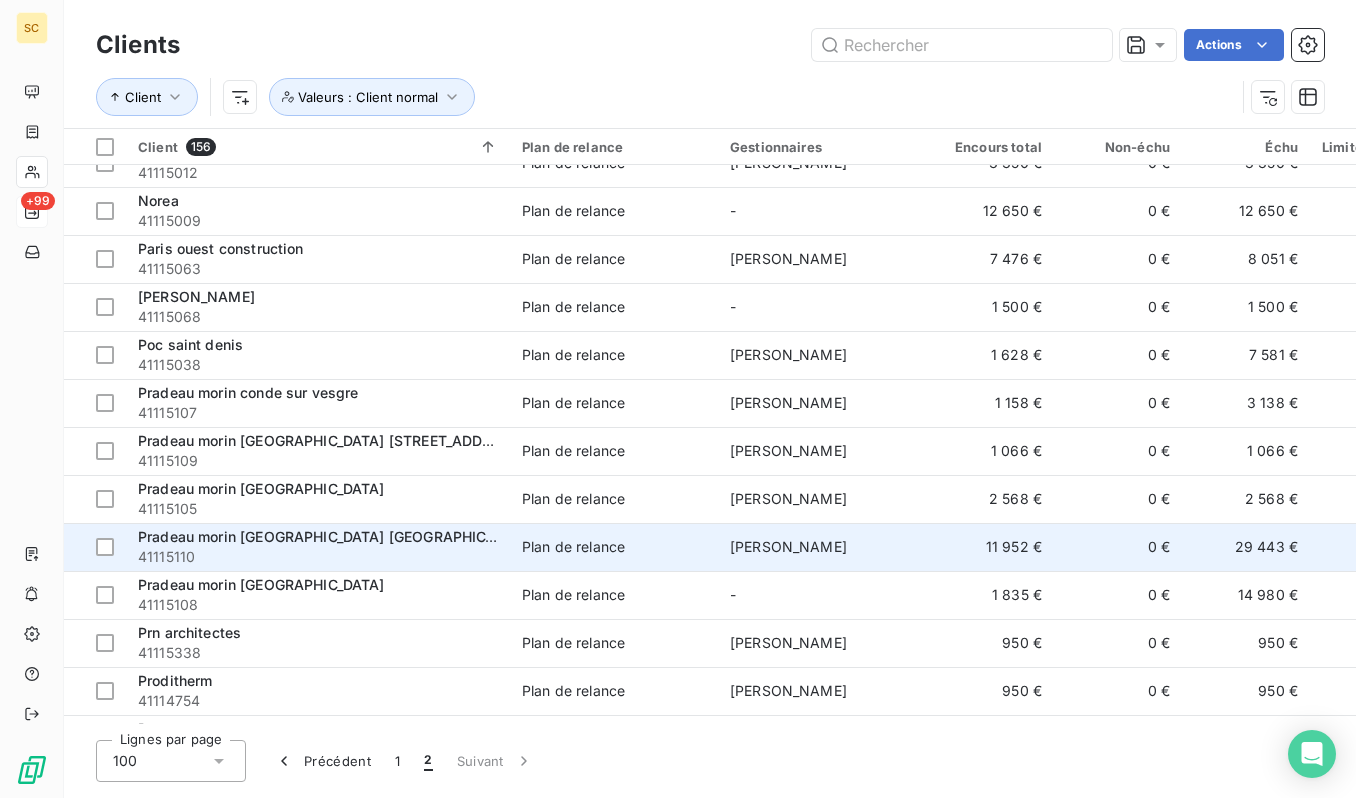 click on "Pradeau morin [GEOGRAPHIC_DATA] [GEOGRAPHIC_DATA]" at bounding box center [335, 536] 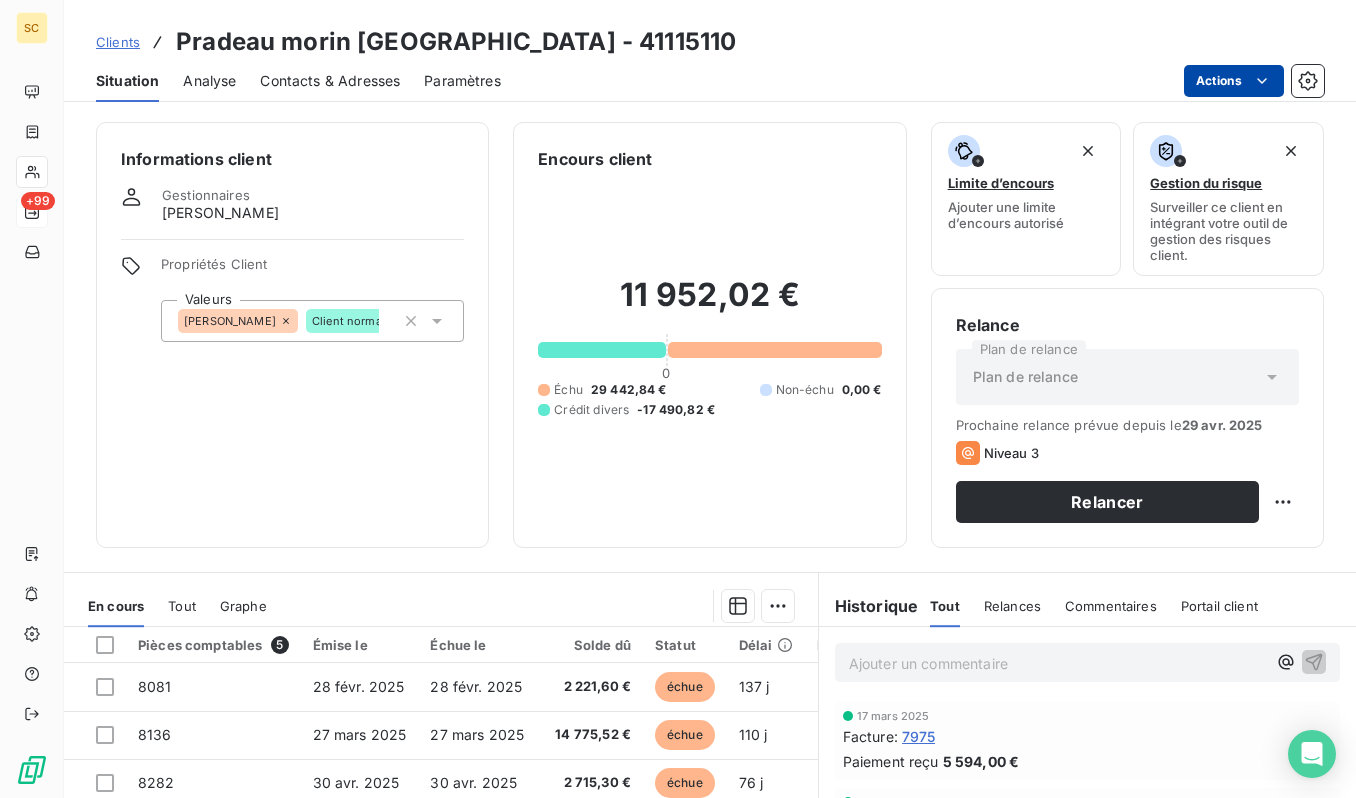 click on "SC +99 Clients [PERSON_NAME] [GEOGRAPHIC_DATA] - 41115110 Situation Analyse Contacts & Adresses Paramètres Actions Informations client Gestionnaires [PERSON_NAME] Propriétés Client Valeurs [PERSON_NAME] Client normal Encours client   11 952,02 € 0 Échu 29 442,84 € Non-échu 0,00 €   Crédit divers -17 490,82 €   Limite d’encours Ajouter une limite d’encours autorisé Gestion du risque Surveiller ce client en intégrant votre outil de gestion des risques client. Relance Plan de relance Plan de relance Prochaine relance prévue depuis le  [DATE] Niveau 3 Relancer En cours Tout Graphe Pièces comptables 5 Émise le Échue le Solde dû Statut Délai   Retard   Tag relance   8081 [DATE] [DATE] 2 221,60 € échue 137 j +137 j 8136 [DATE] [DATE] 14 775,52 € échue 110 j +110 j 8282 [DATE] [DATE] 2 715,30 € échue 76 j +76 j 8413 [DATE] [DATE] 9 730,42 € échue 45 j +45 j Pradeau morin [DATE] 13 j 25 1" at bounding box center [678, 399] 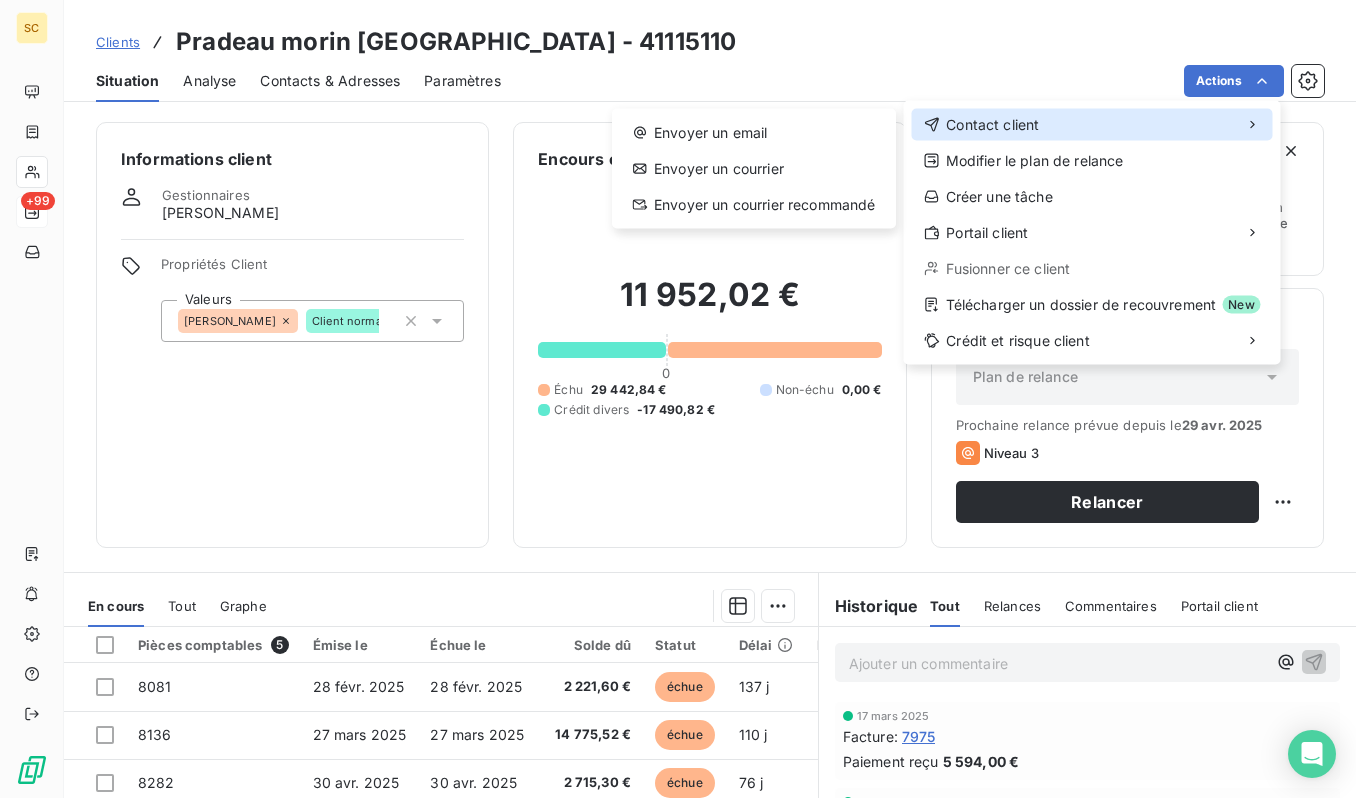 click on "Contact client" at bounding box center (1092, 125) 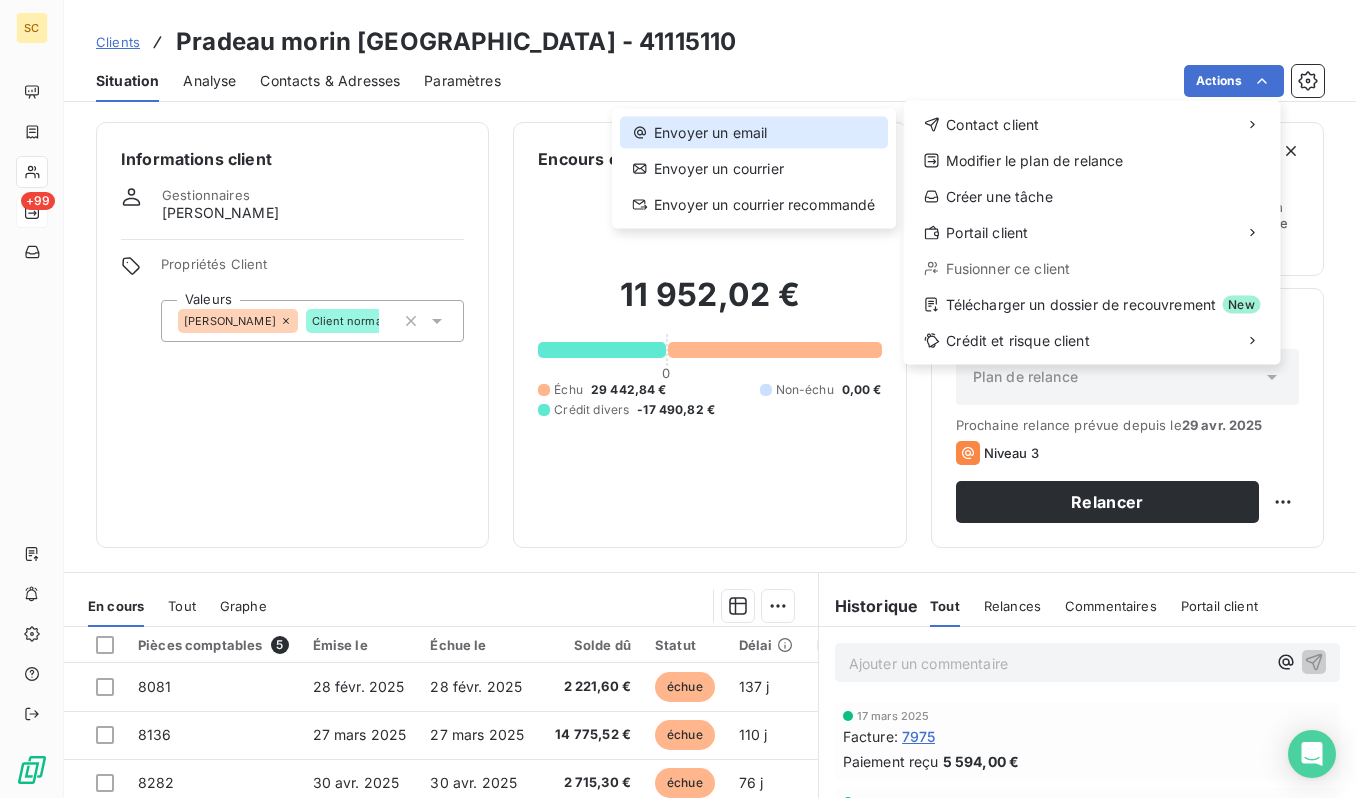 click on "Envoyer un email" at bounding box center [754, 133] 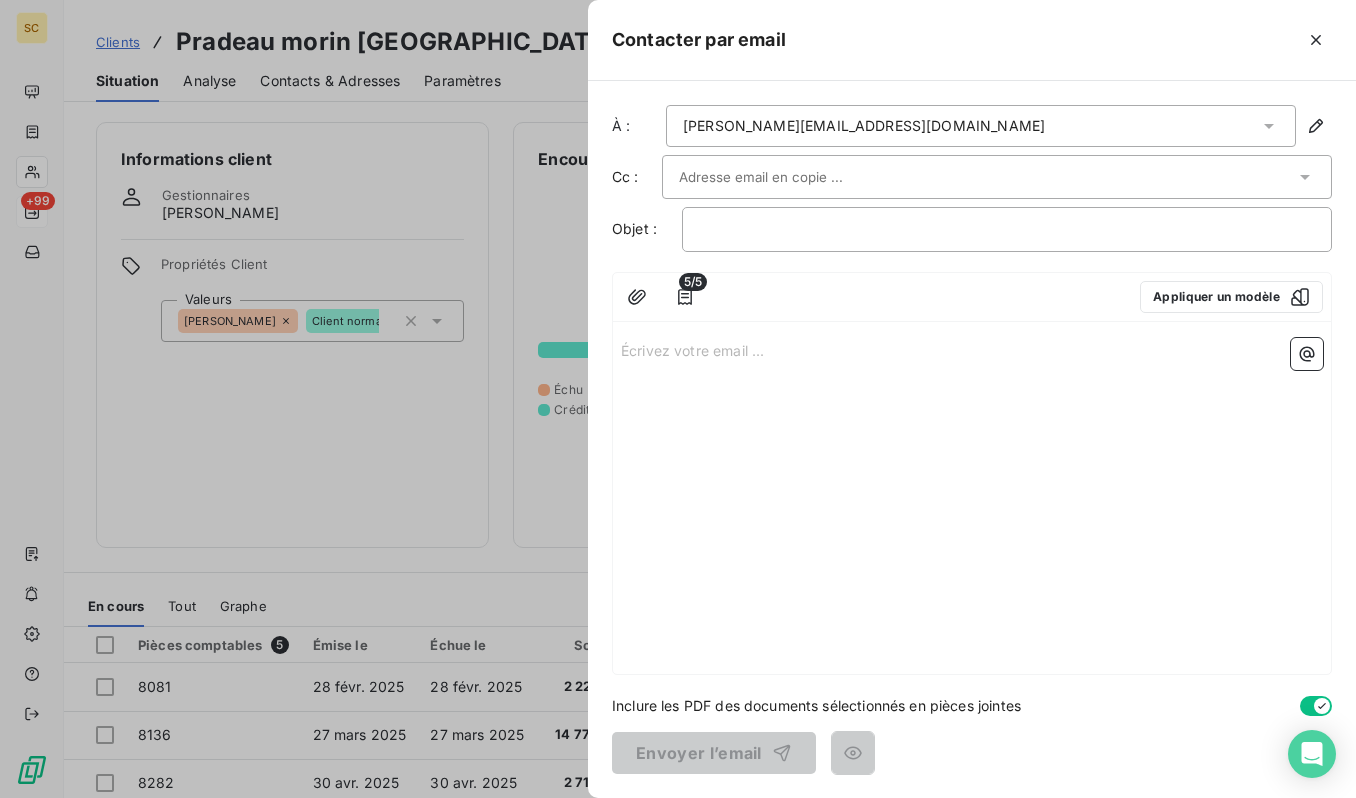 click on "[PERSON_NAME][EMAIL_ADDRESS][DOMAIN_NAME]" at bounding box center [864, 126] 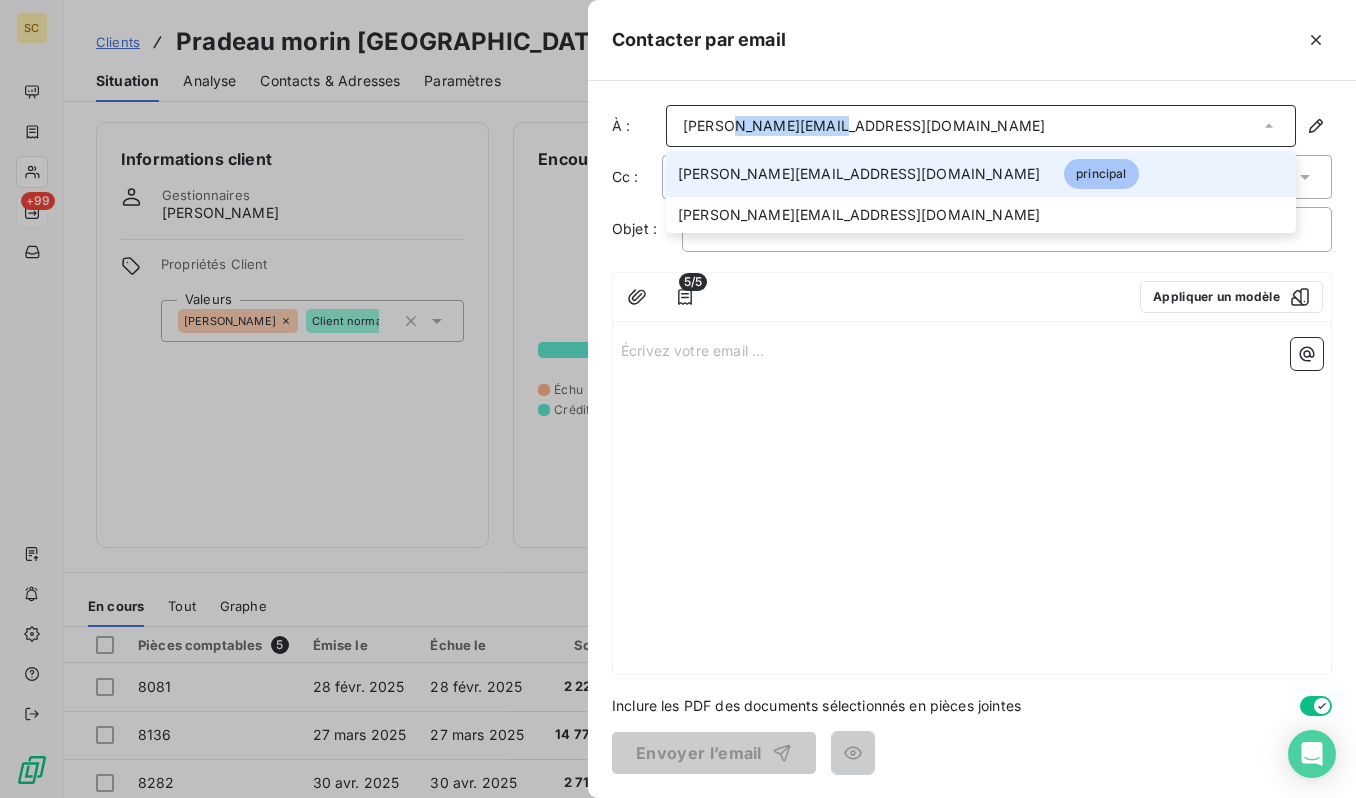click on "[PERSON_NAME][EMAIL_ADDRESS][DOMAIN_NAME]" at bounding box center (864, 126) 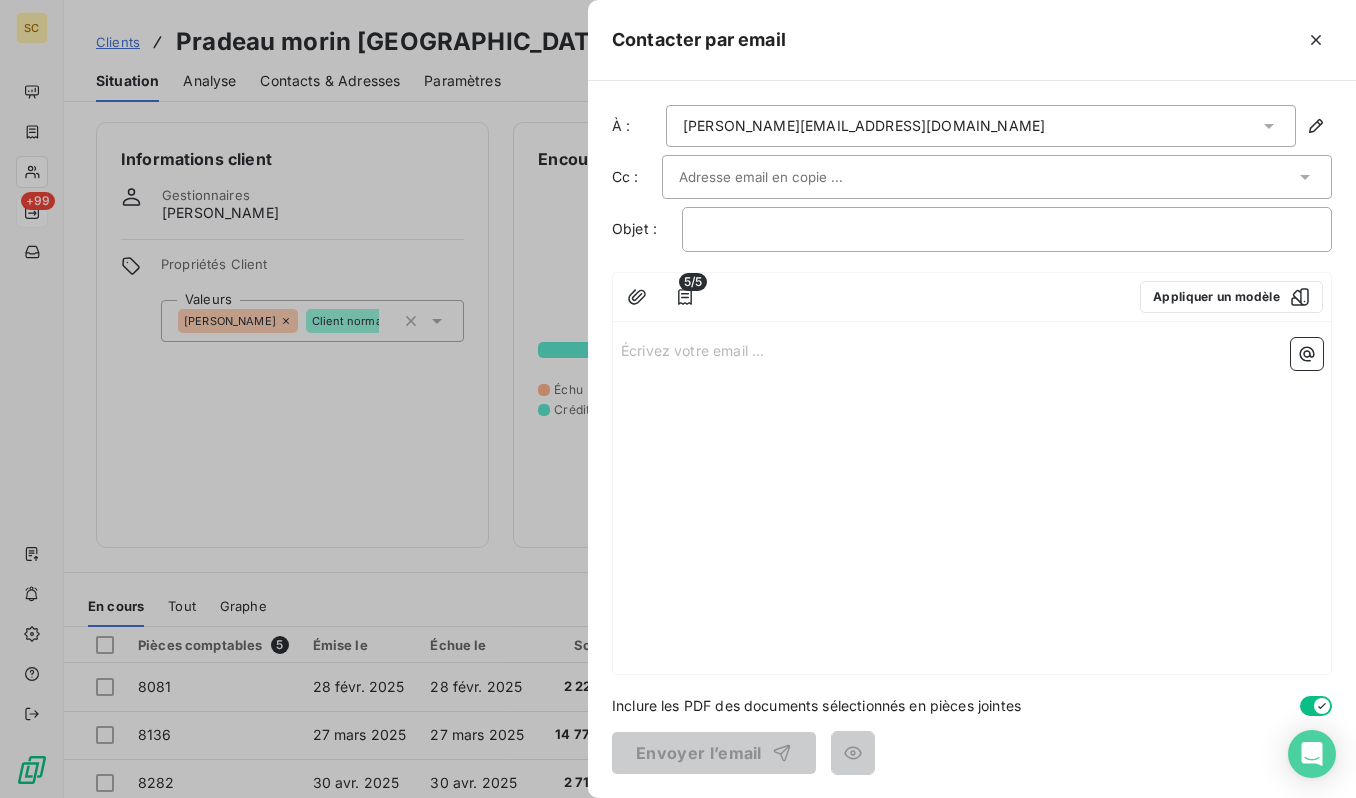 click on "Écrivez votre email ... ﻿" at bounding box center [972, 502] 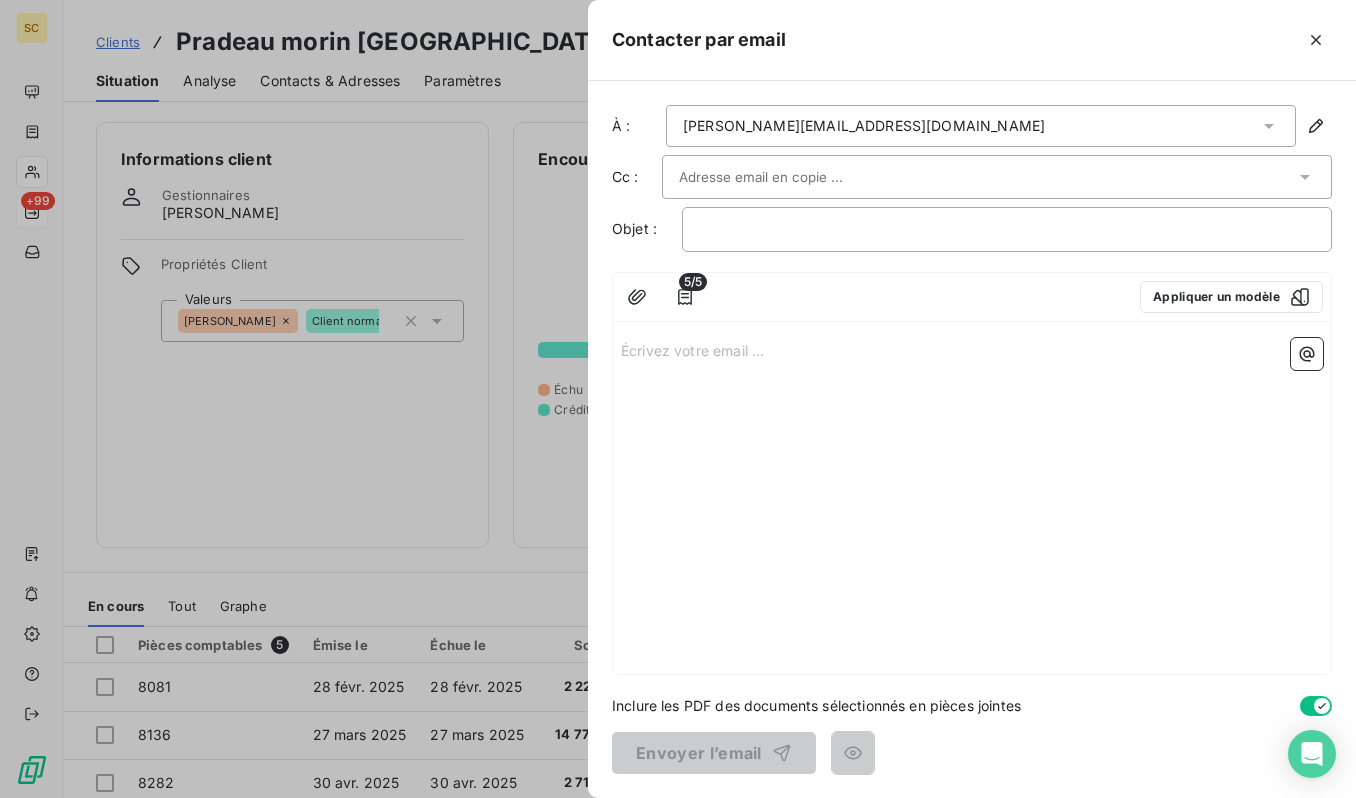 drag, startPoint x: 905, startPoint y: 372, endPoint x: 823, endPoint y: 363, distance: 82.492424 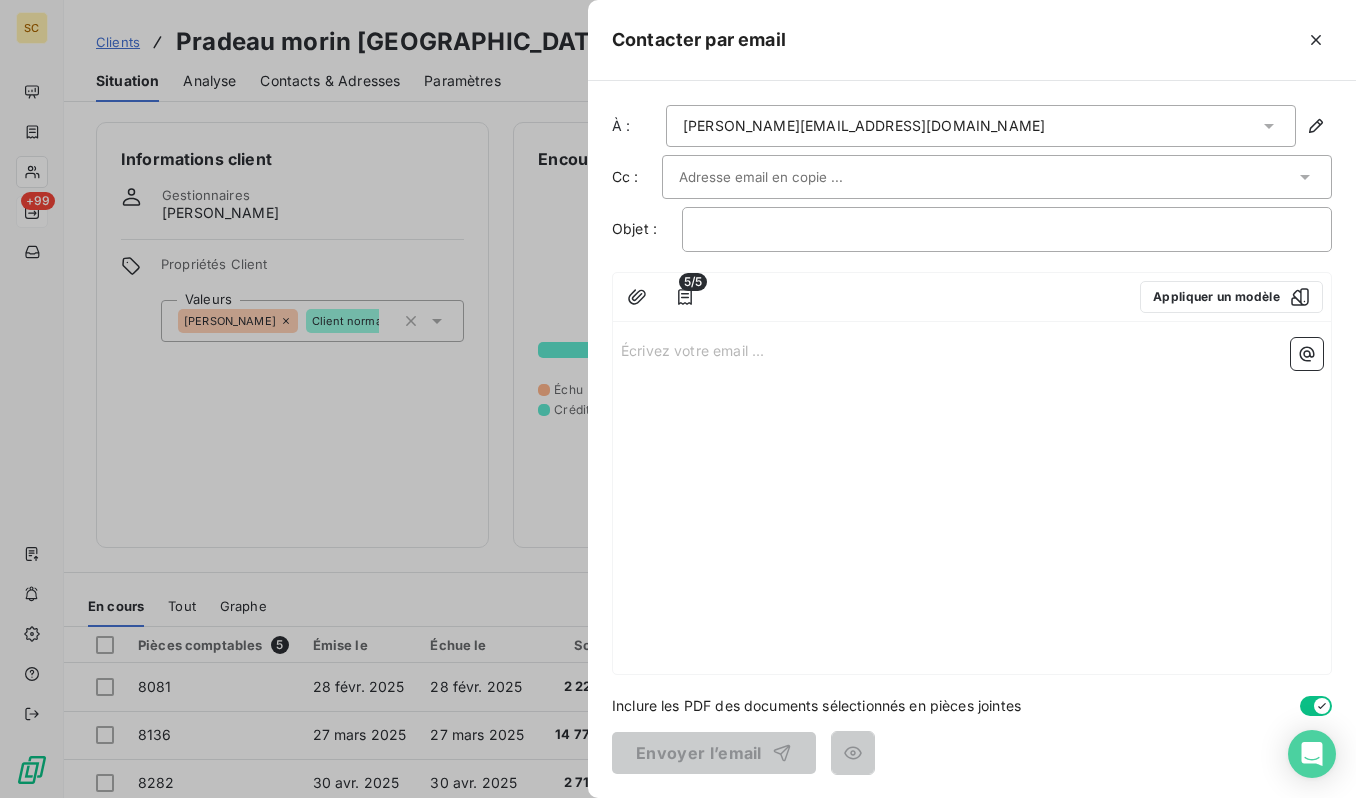 click on "Écrivez votre email ... ﻿" at bounding box center (972, 502) 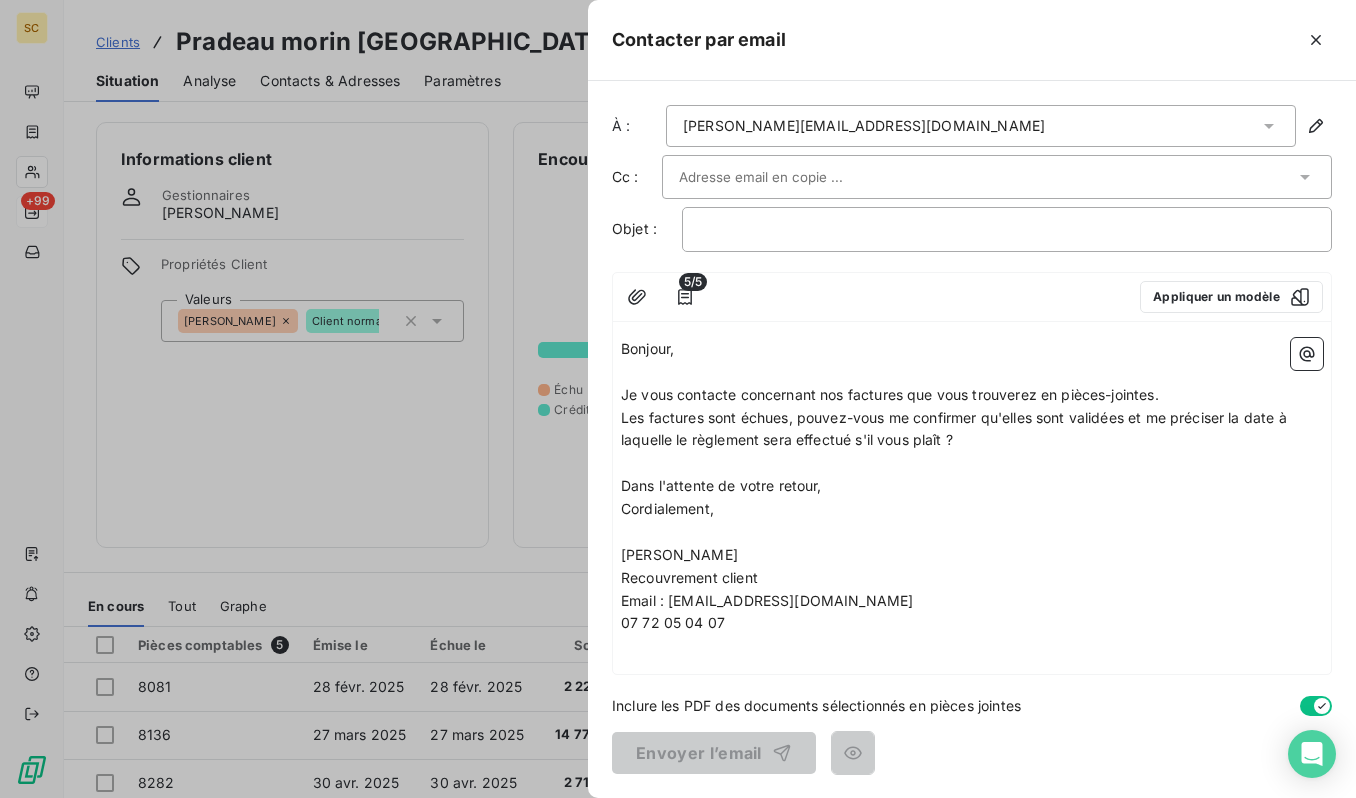 click at bounding box center [987, 177] 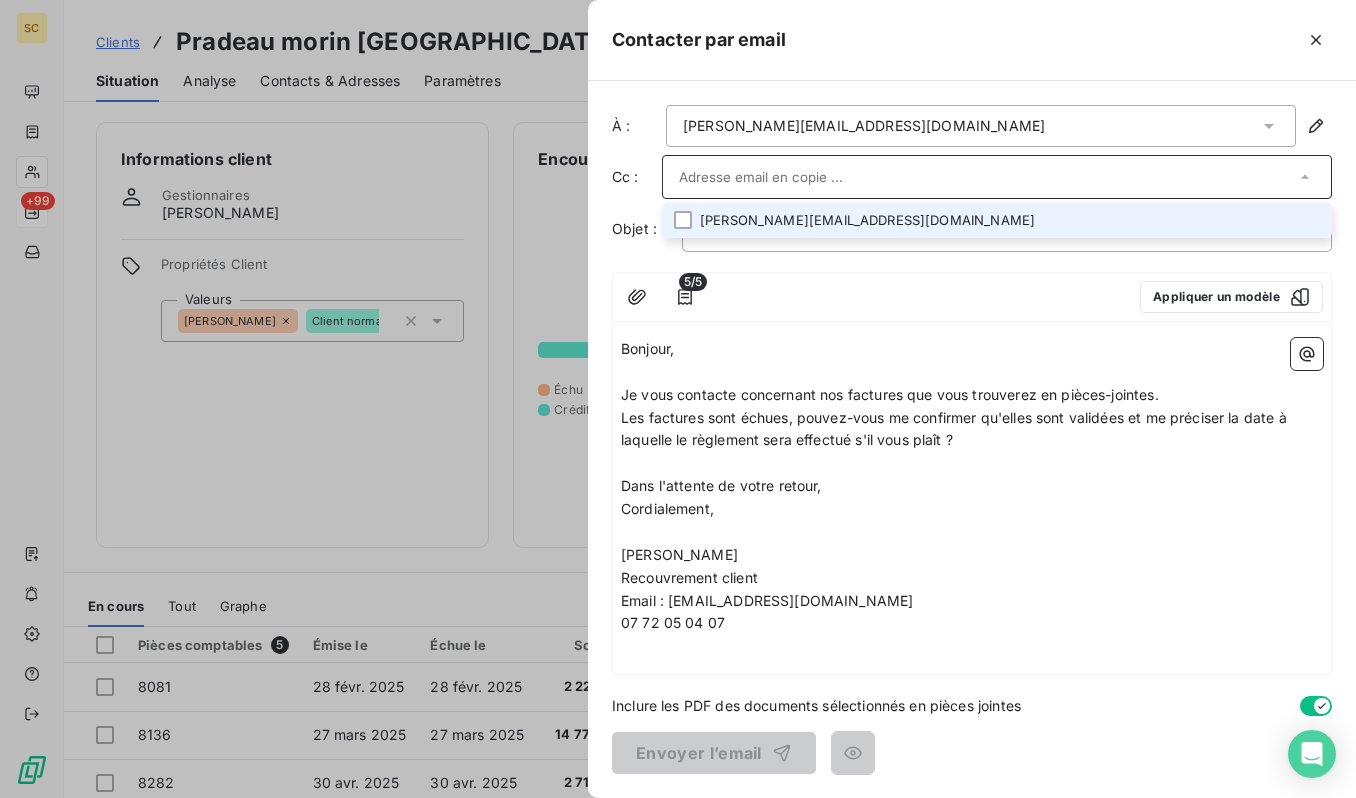 paste on "[EMAIL_ADDRESS][DOMAIN_NAME]" 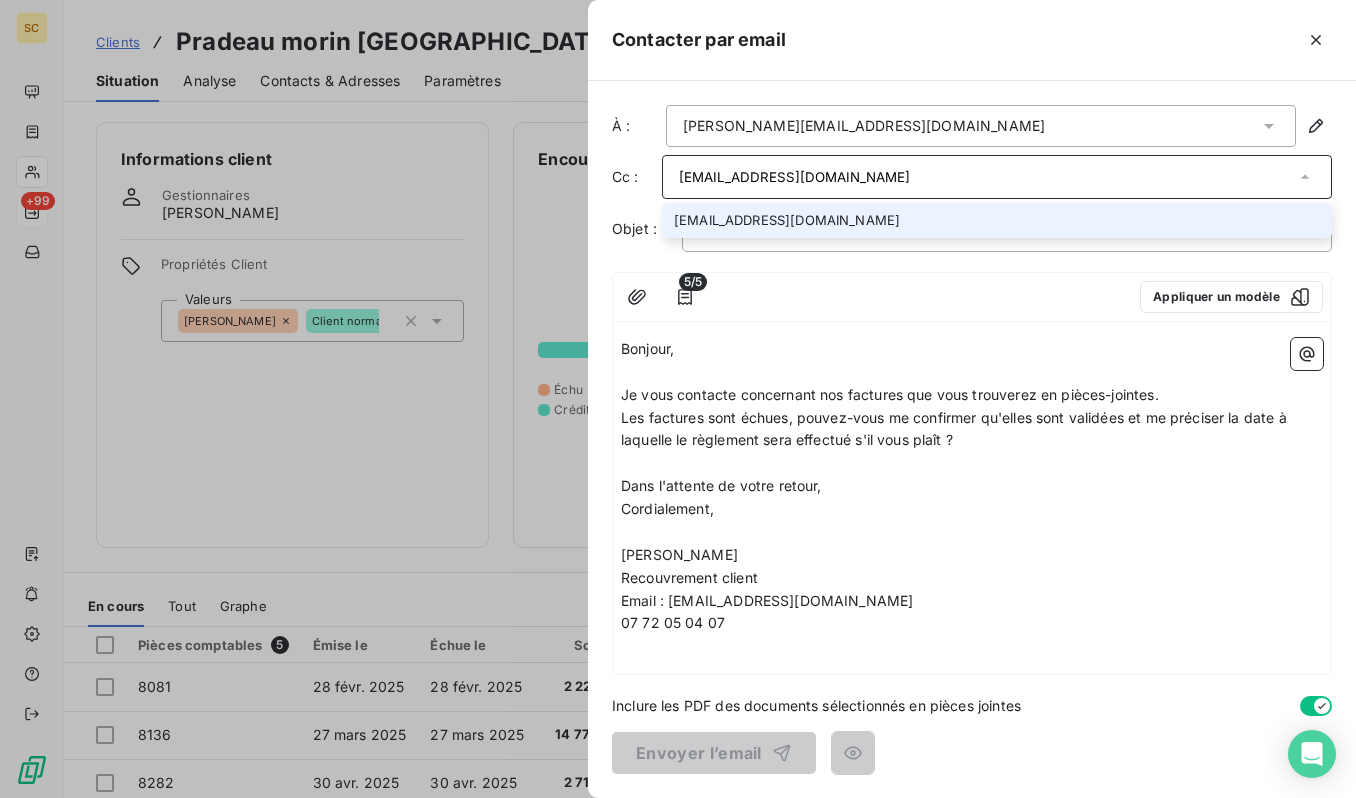 type on "[EMAIL_ADDRESS][DOMAIN_NAME]" 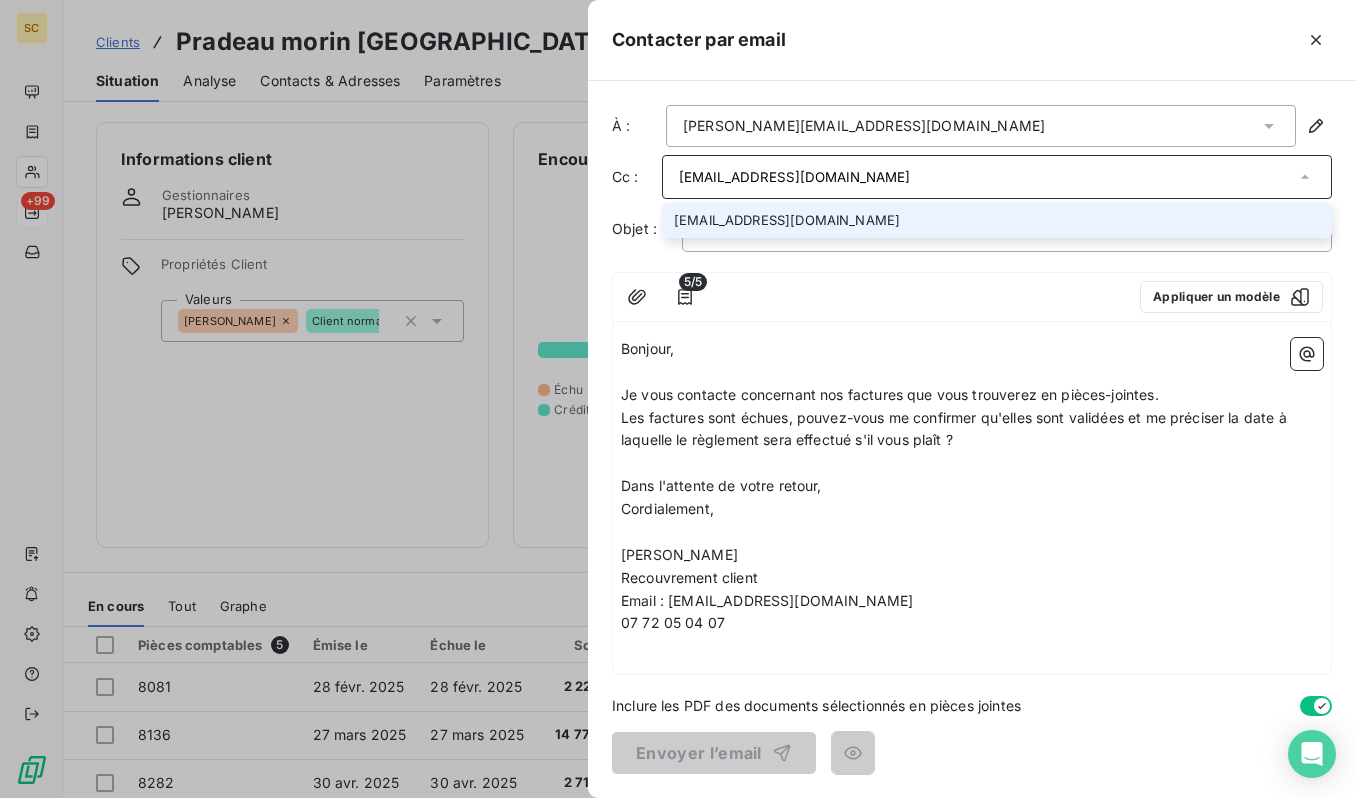 drag, startPoint x: 931, startPoint y: 281, endPoint x: 901, endPoint y: 267, distance: 33.105892 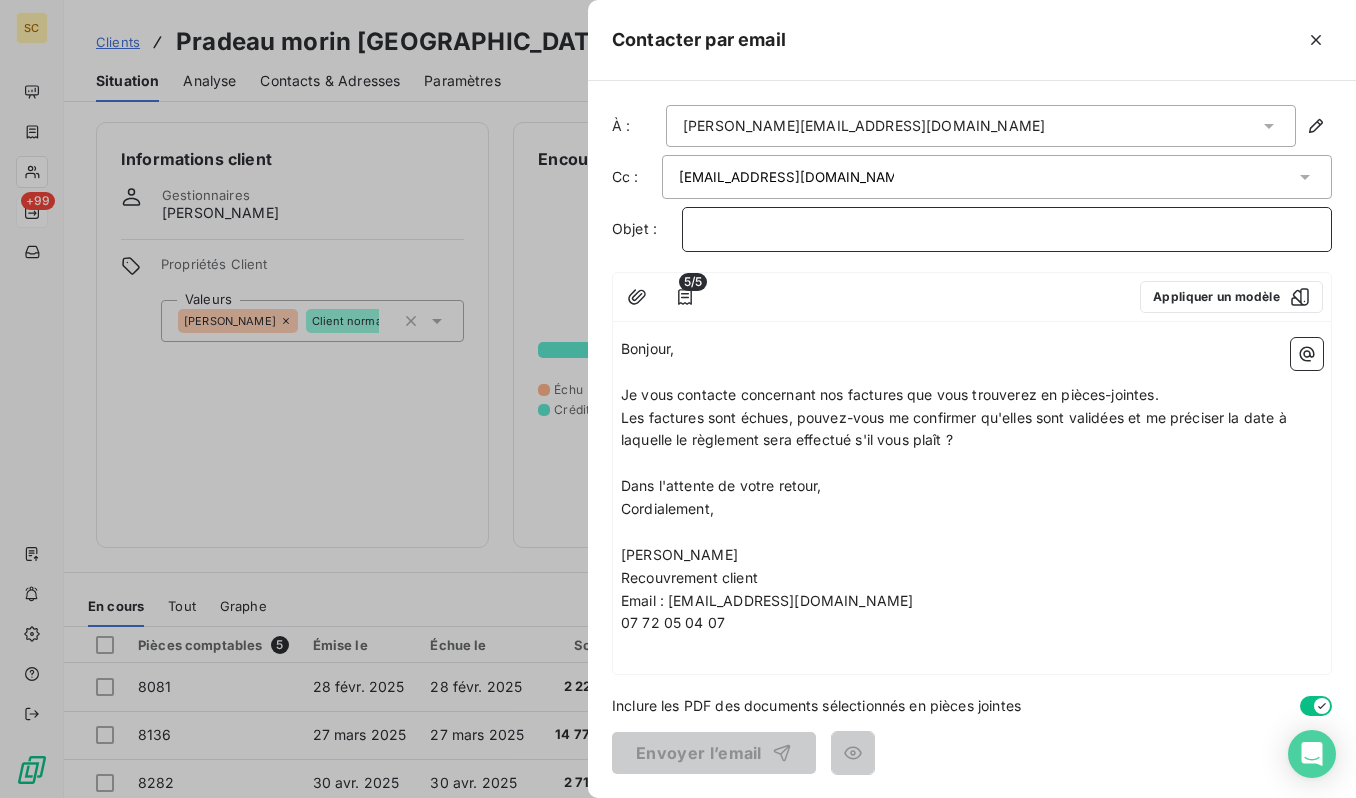 drag, startPoint x: 784, startPoint y: 219, endPoint x: 756, endPoint y: 233, distance: 31.304953 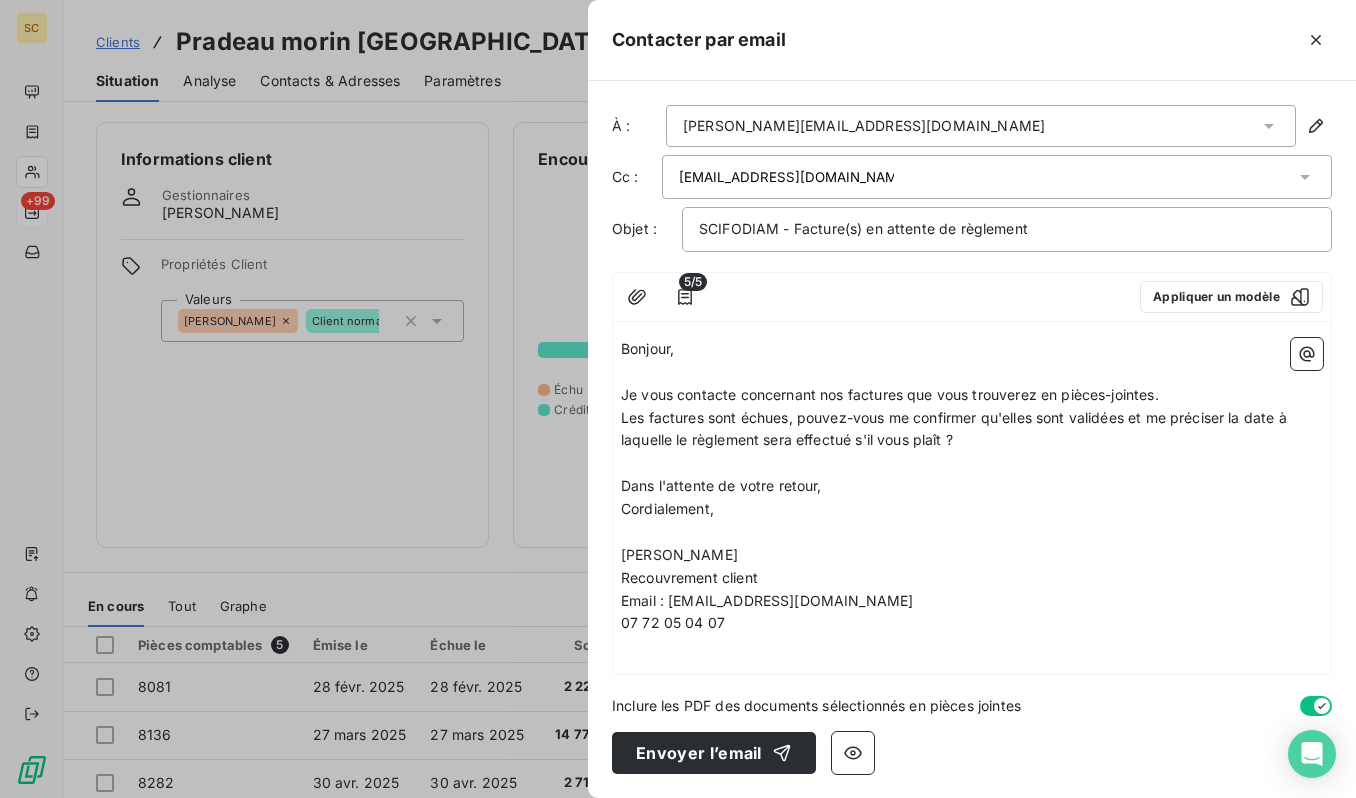 click on "Les factures sont échues, pouvez-vous me confirmer qu'elles sont validées et me préciser la date à laquelle le règlement sera effectué s'il vous plaît ?" at bounding box center (956, 429) 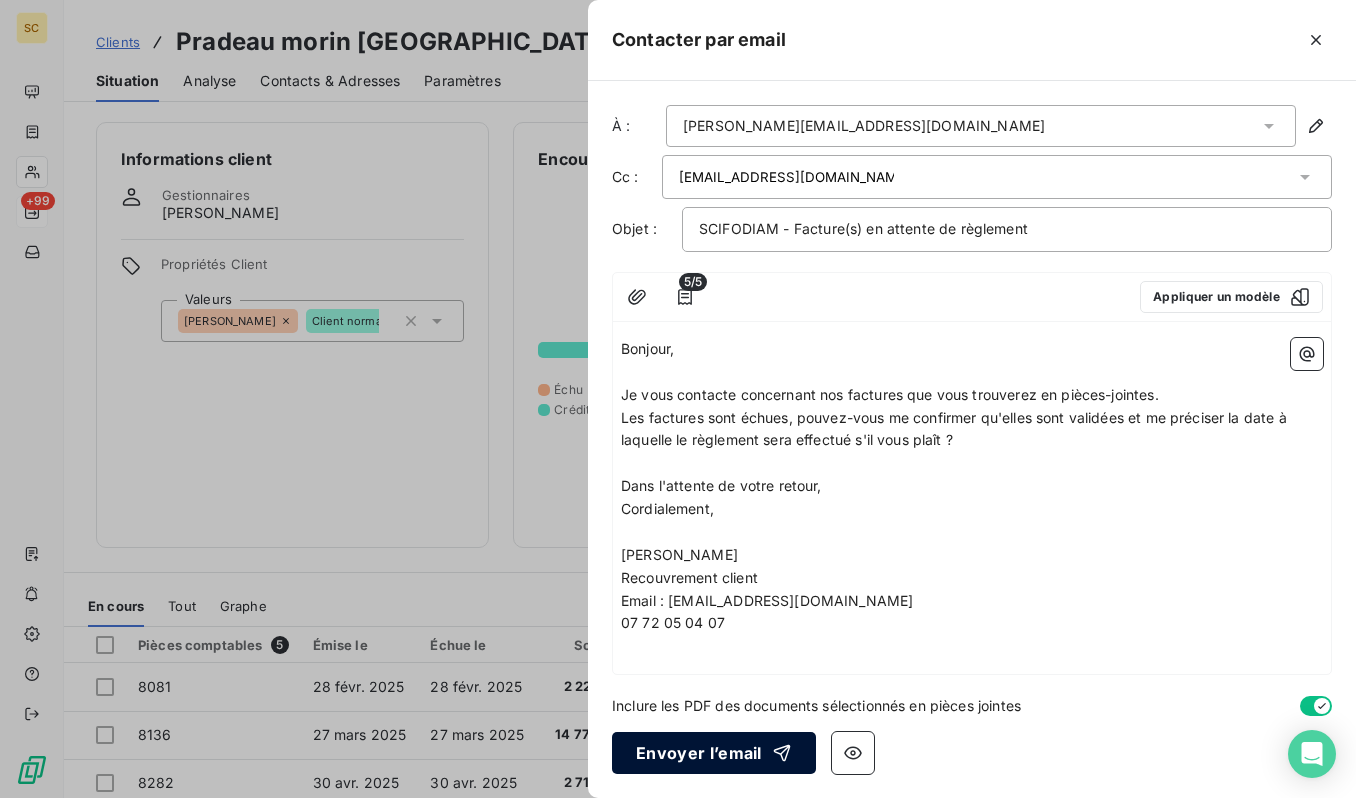 click on "Envoyer l’email" at bounding box center (714, 753) 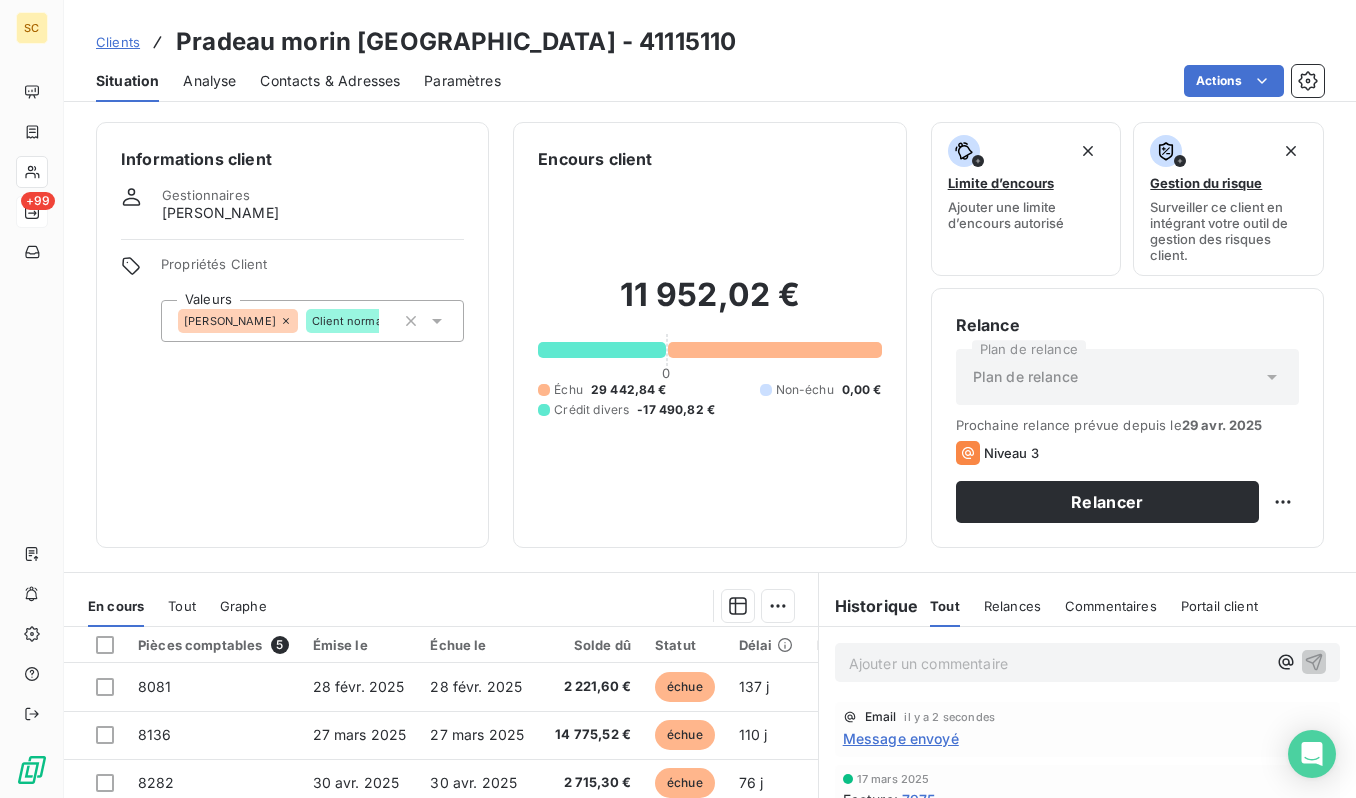 click on "Clients" at bounding box center [118, 42] 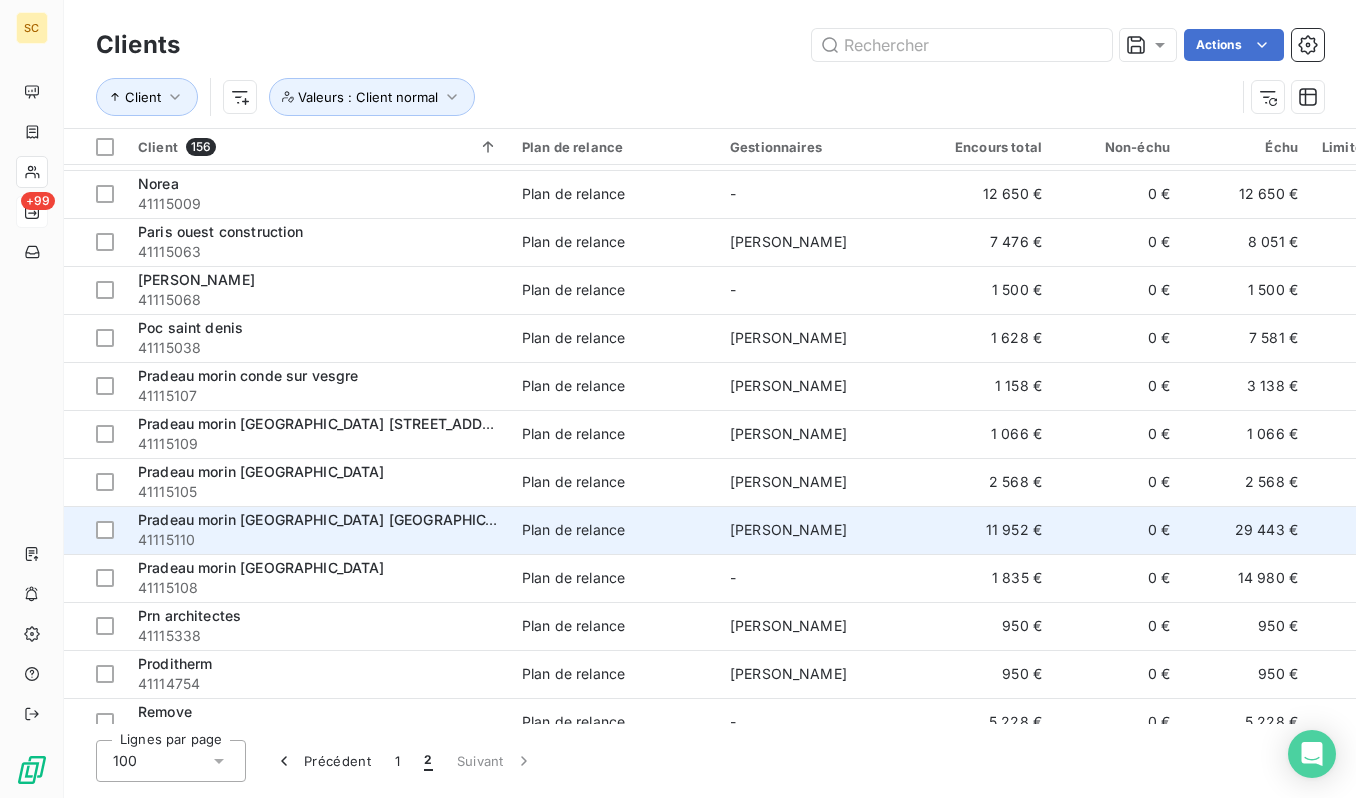 scroll, scrollTop: 767, scrollLeft: 0, axis: vertical 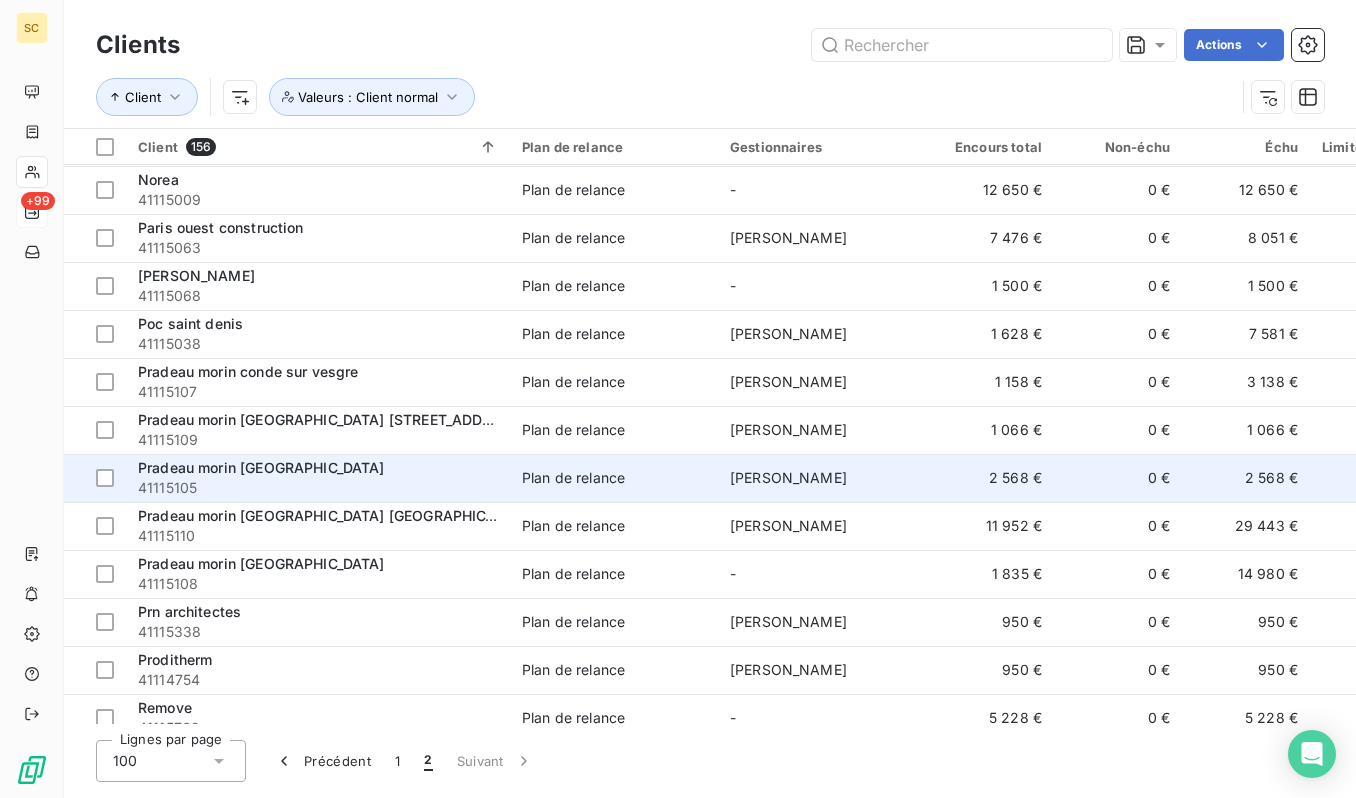 click on "Pradeau morin [GEOGRAPHIC_DATA]" at bounding box center (318, 468) 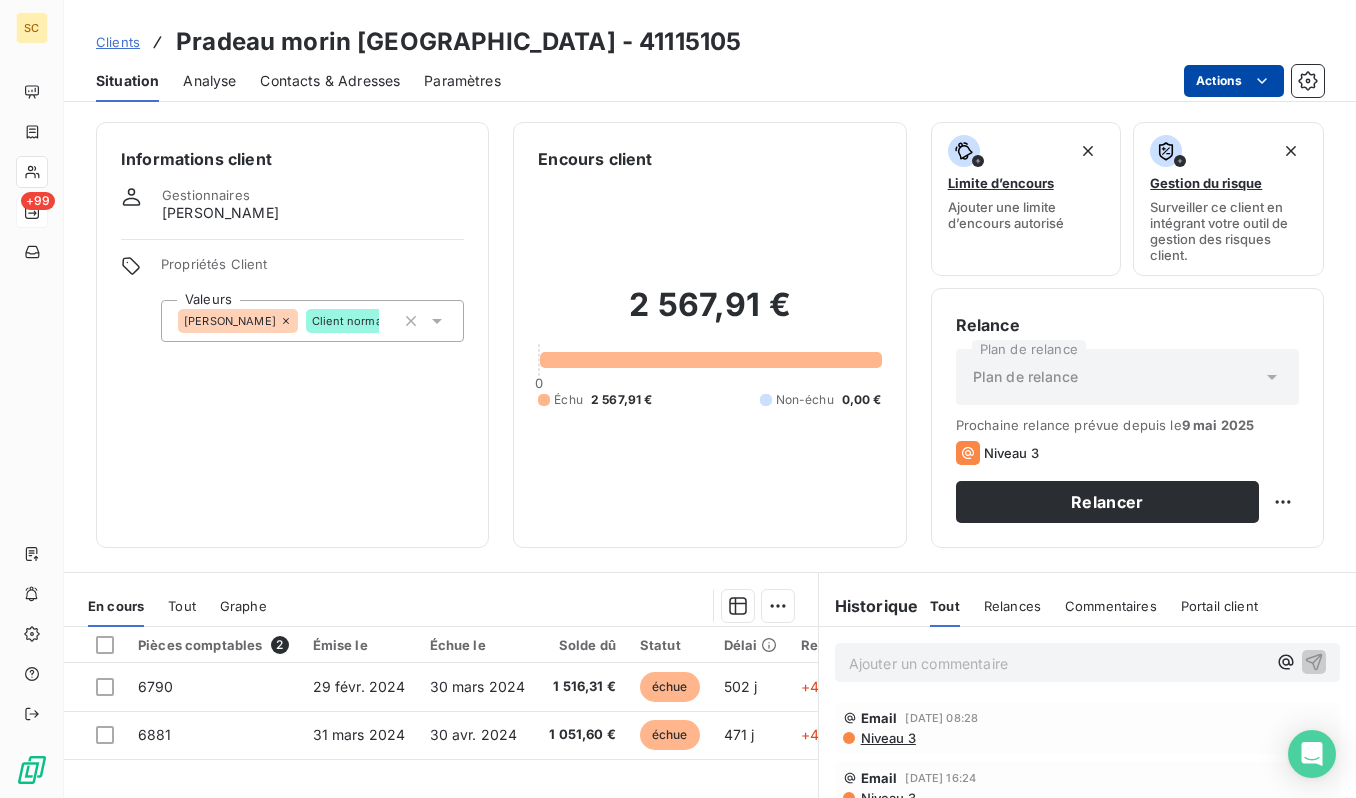 click on "SC +99 Clients Pradeau morin [GEOGRAPHIC_DATA] - 41115105 Situation Analyse Contacts & Adresses Paramètres Actions Informations client Gestionnaires [PERSON_NAME] Propriétés Client Valeurs [PERSON_NAME] Client normal Encours client   2 567,91 € 0 Échu 2 567,91 € Non-échu 0,00 €     Limite d’encours Ajouter une limite d’encours autorisé Gestion du risque Surveiller ce client en intégrant votre outil de gestion des risques client. Relance Plan de relance Plan de relance Prochaine relance prévue depuis le  [DATE] Niveau 3 Relancer En cours Tout Graphe Pièces comptables 2 Émise le Échue le Solde dû Statut Délai   Retard   Tag relance   6790 [DATE] [DATE] 1 516,31 € échue 502 j +472 j 6881 [DATE] [DATE] 1 051,60 € échue 471 j +441 j Lignes par page 25 Précédent 1 Suivant Historique Tout Relances Commentaires Portail client Tout Relances Commentaires Portail client Ajouter un commentaire ﻿ Email [DATE] 08:28 Niveau 3 Email" at bounding box center (678, 399) 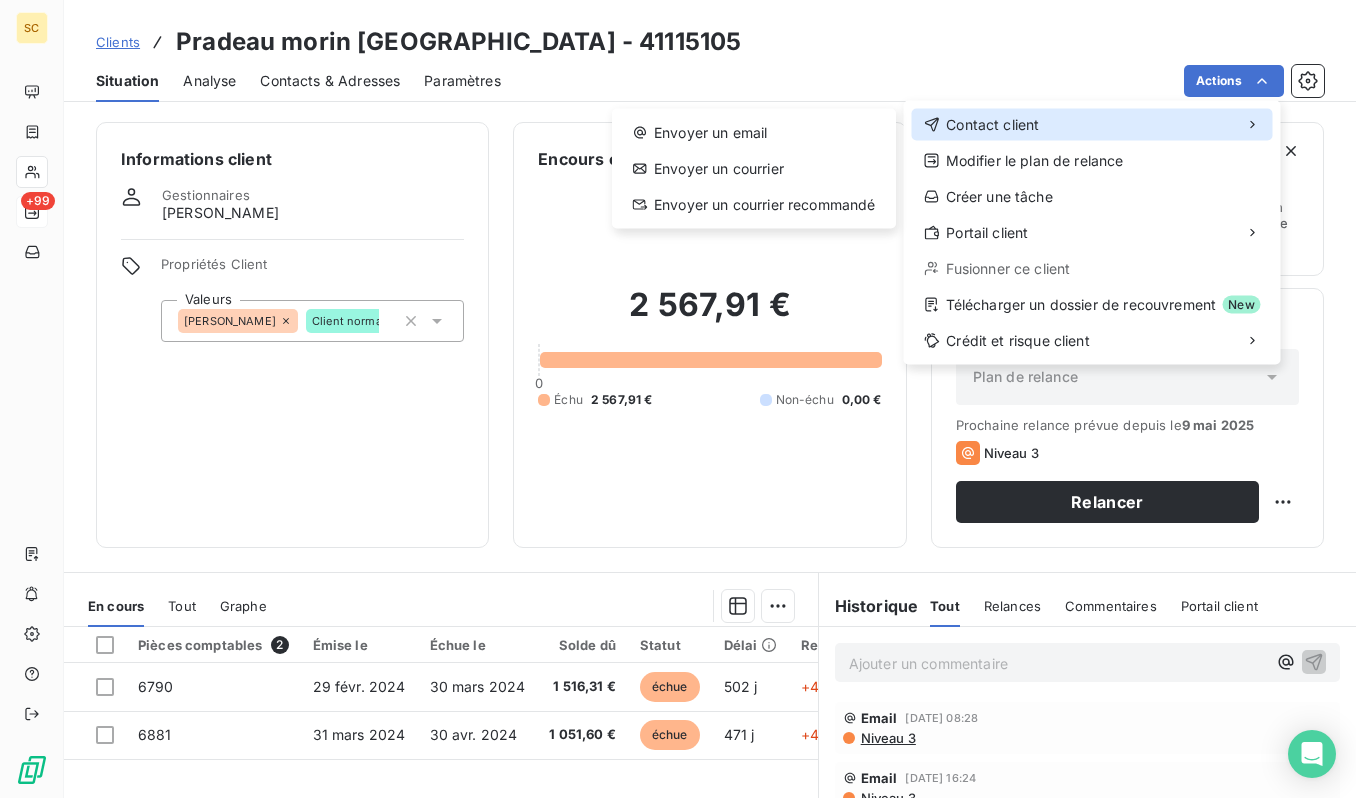 click on "Contact client" at bounding box center [1092, 125] 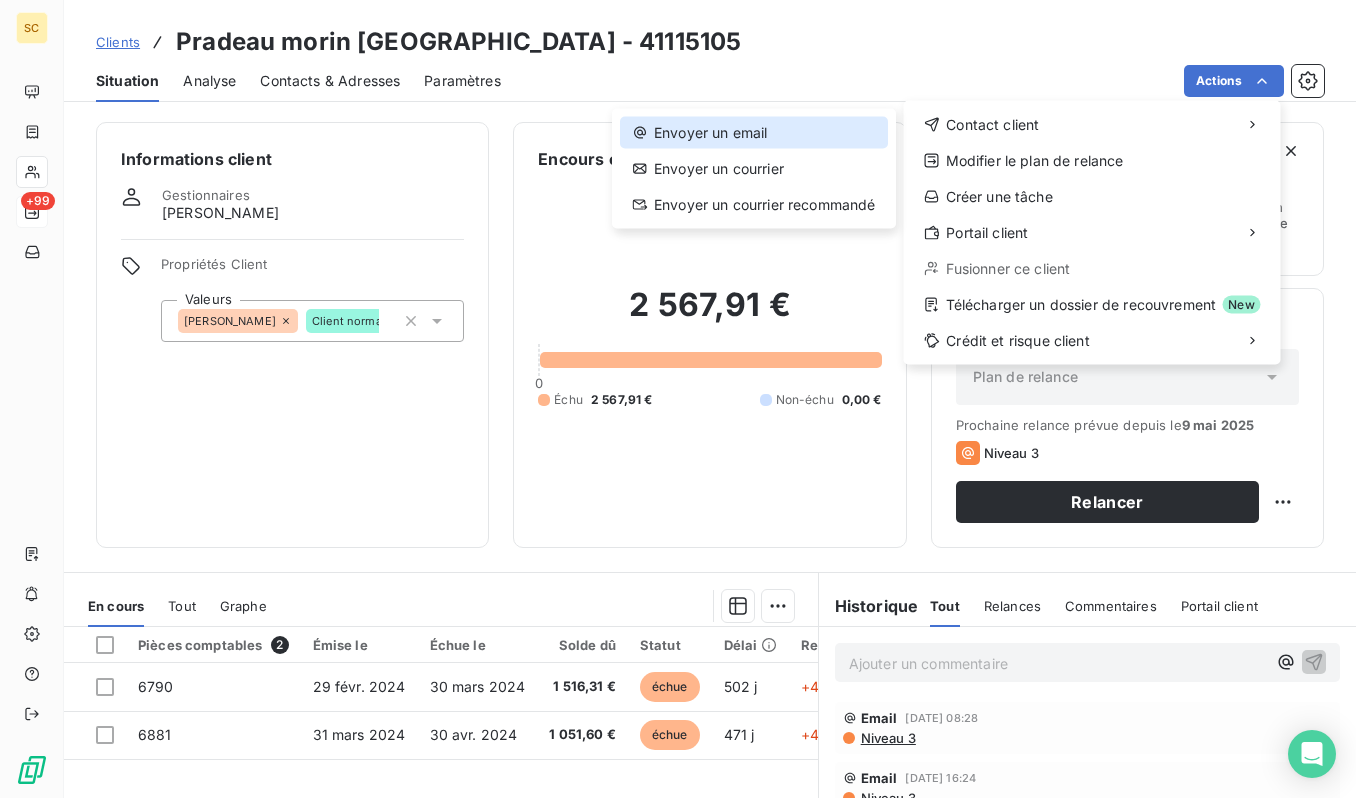 click on "Envoyer un email" at bounding box center [754, 133] 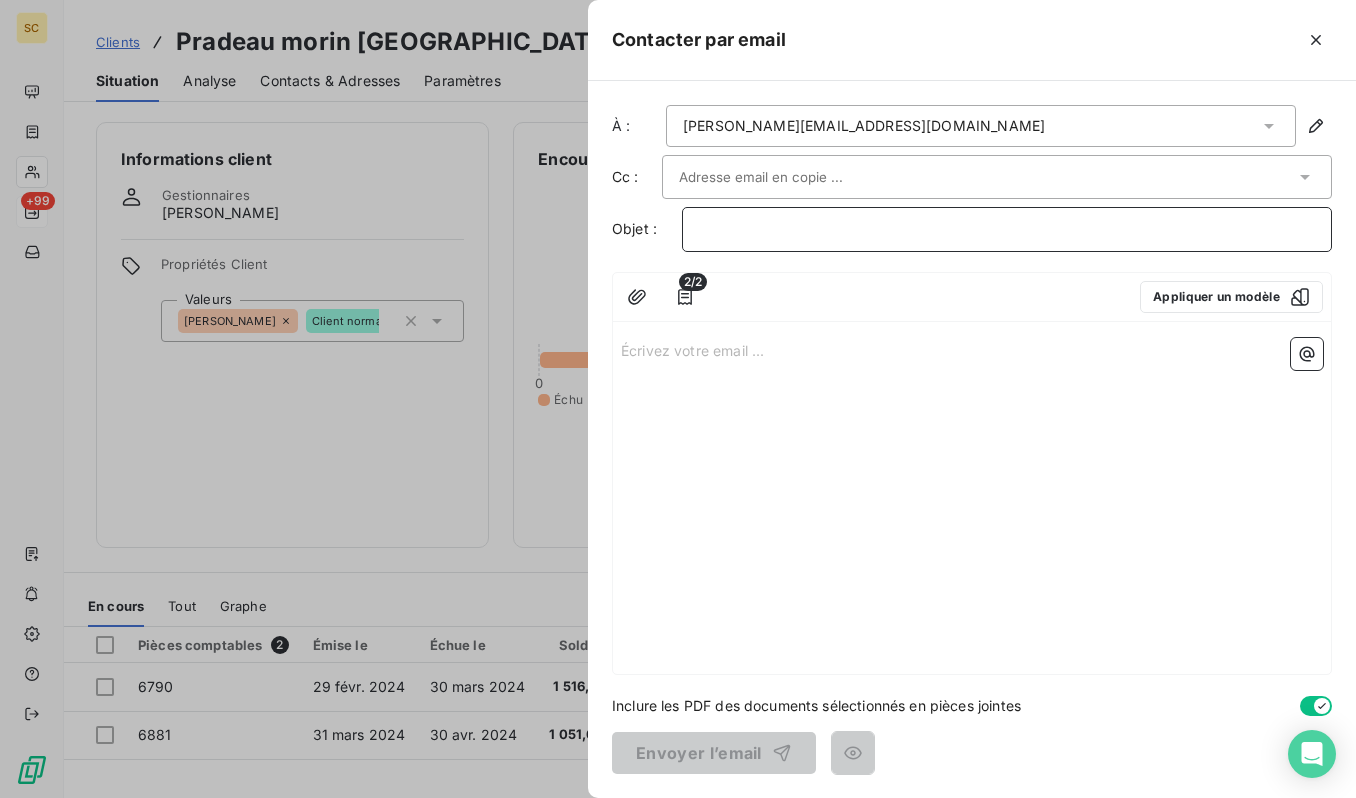 drag, startPoint x: 1182, startPoint y: 232, endPoint x: 1130, endPoint y: 231, distance: 52.009613 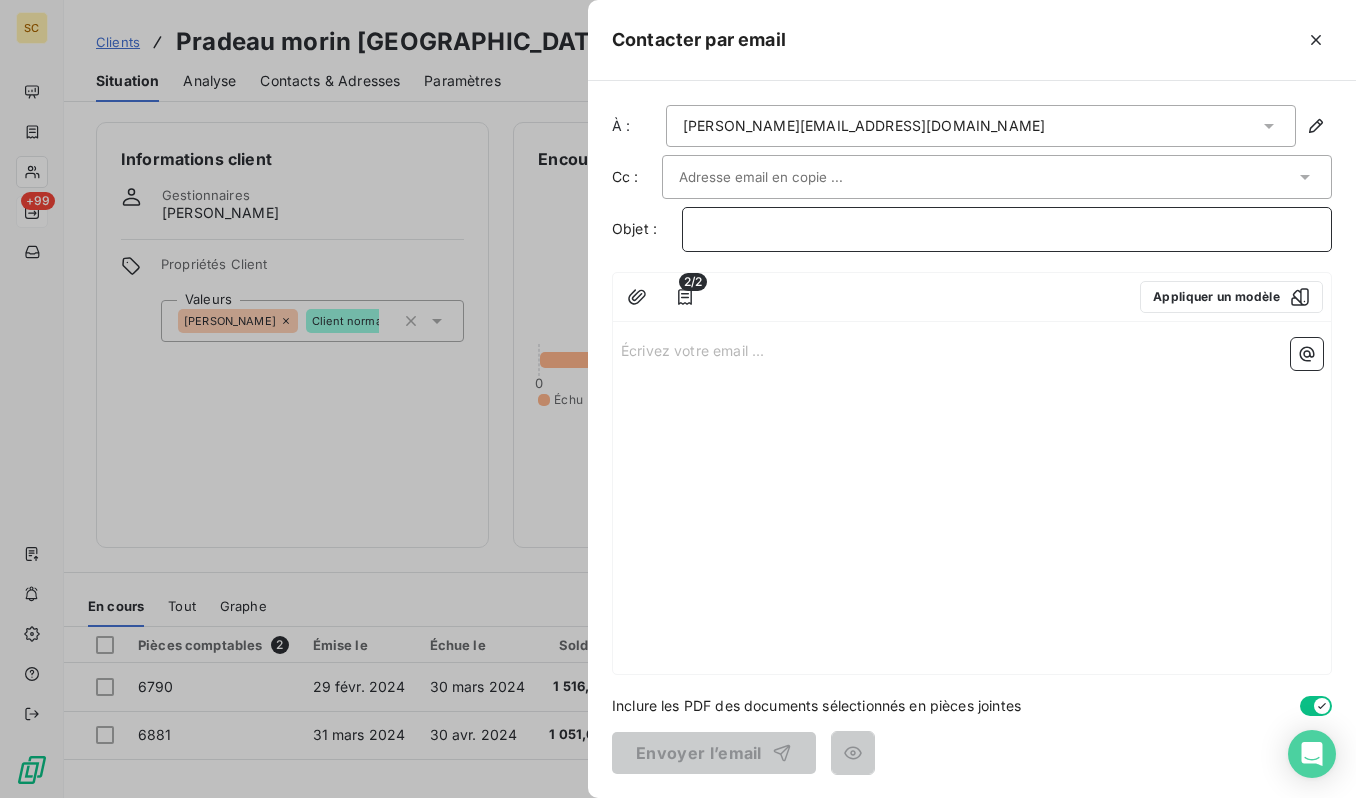 click on "﻿" at bounding box center [1007, 229] 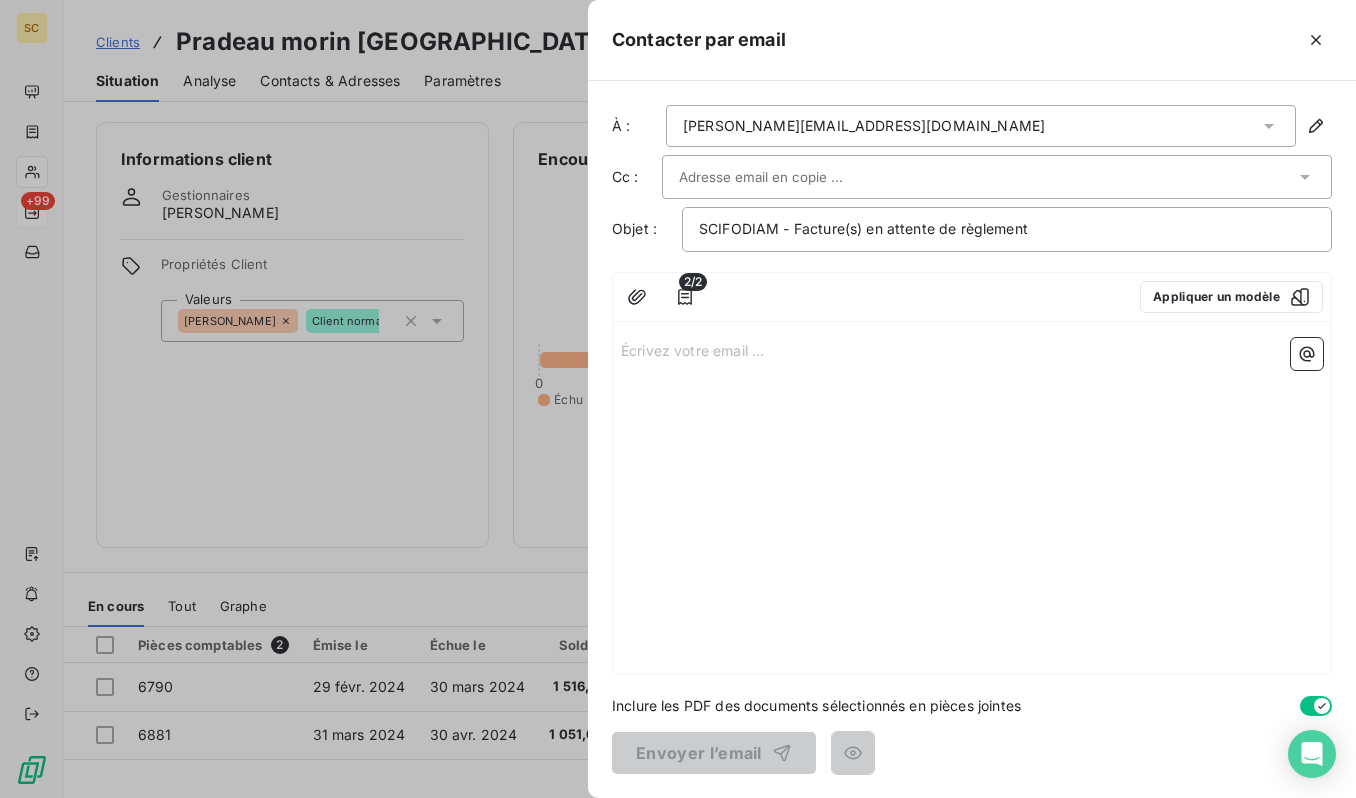 click at bounding box center [987, 177] 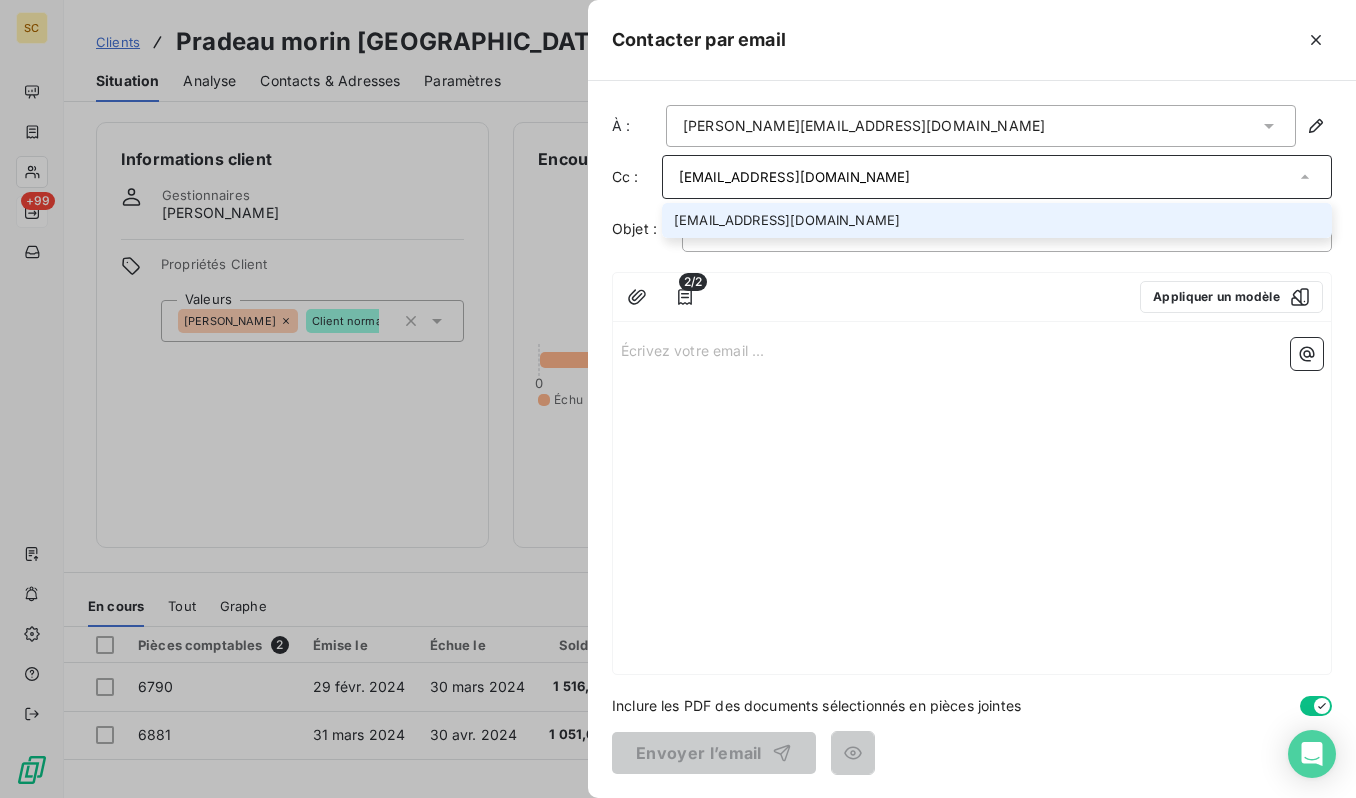 type on "[EMAIL_ADDRESS][DOMAIN_NAME]" 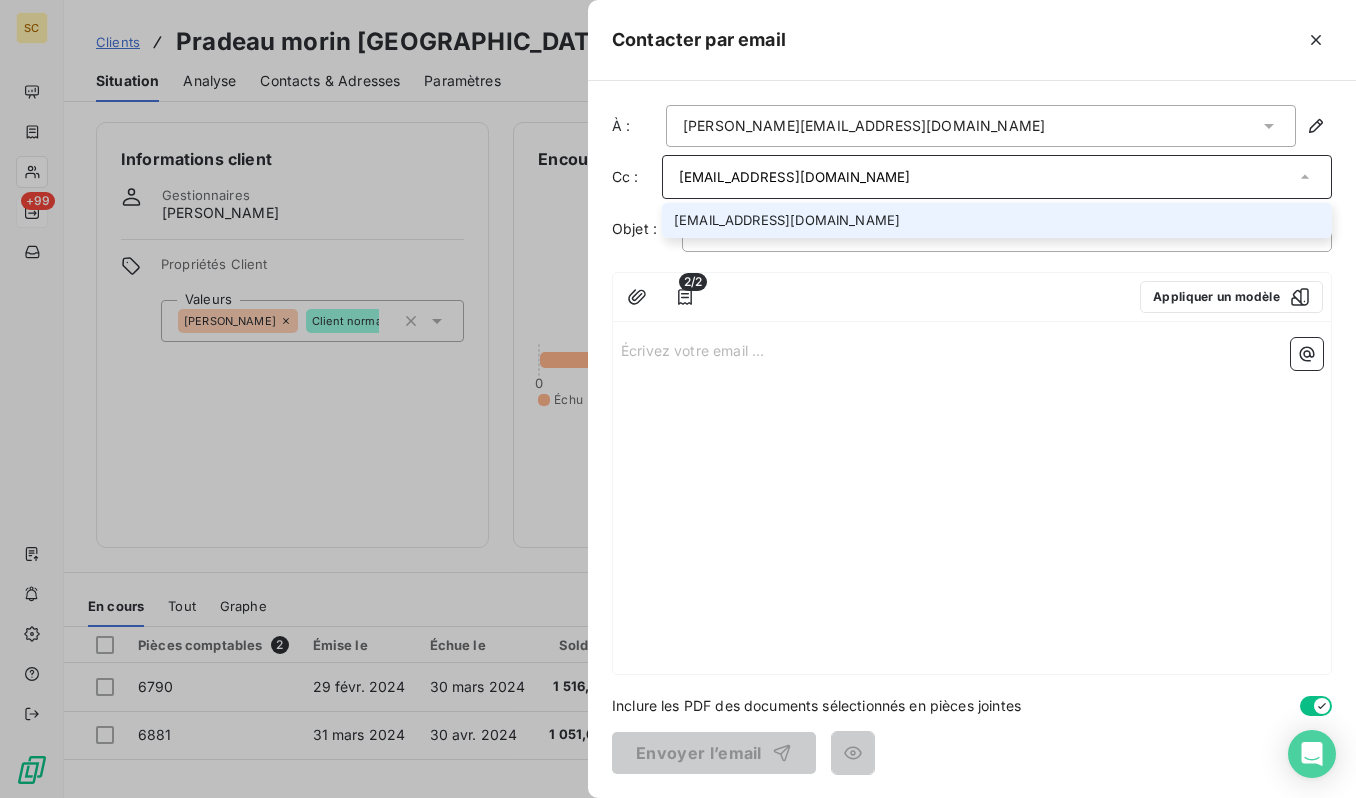 drag, startPoint x: 833, startPoint y: 399, endPoint x: 750, endPoint y: 369, distance: 88.25531 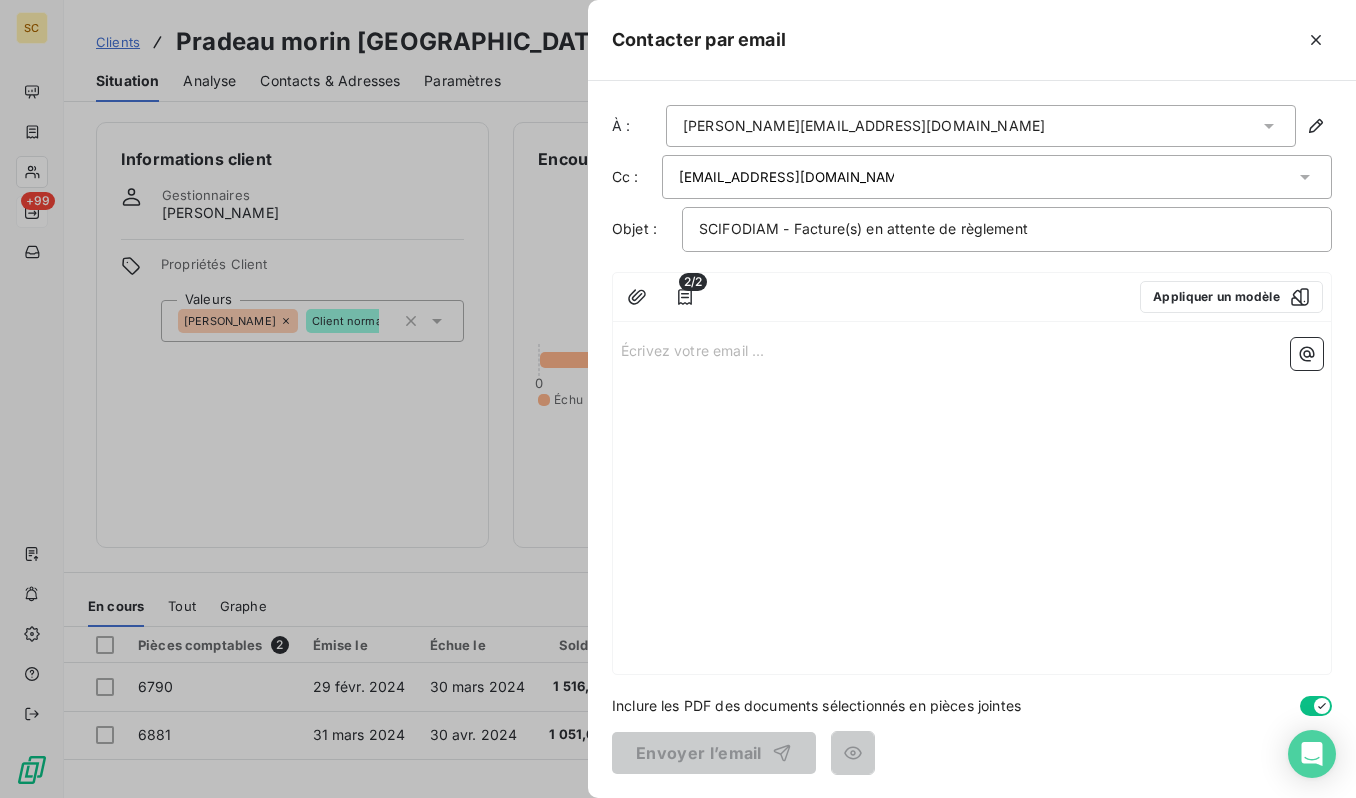 click on "Écrivez votre email ... ﻿" at bounding box center [972, 502] 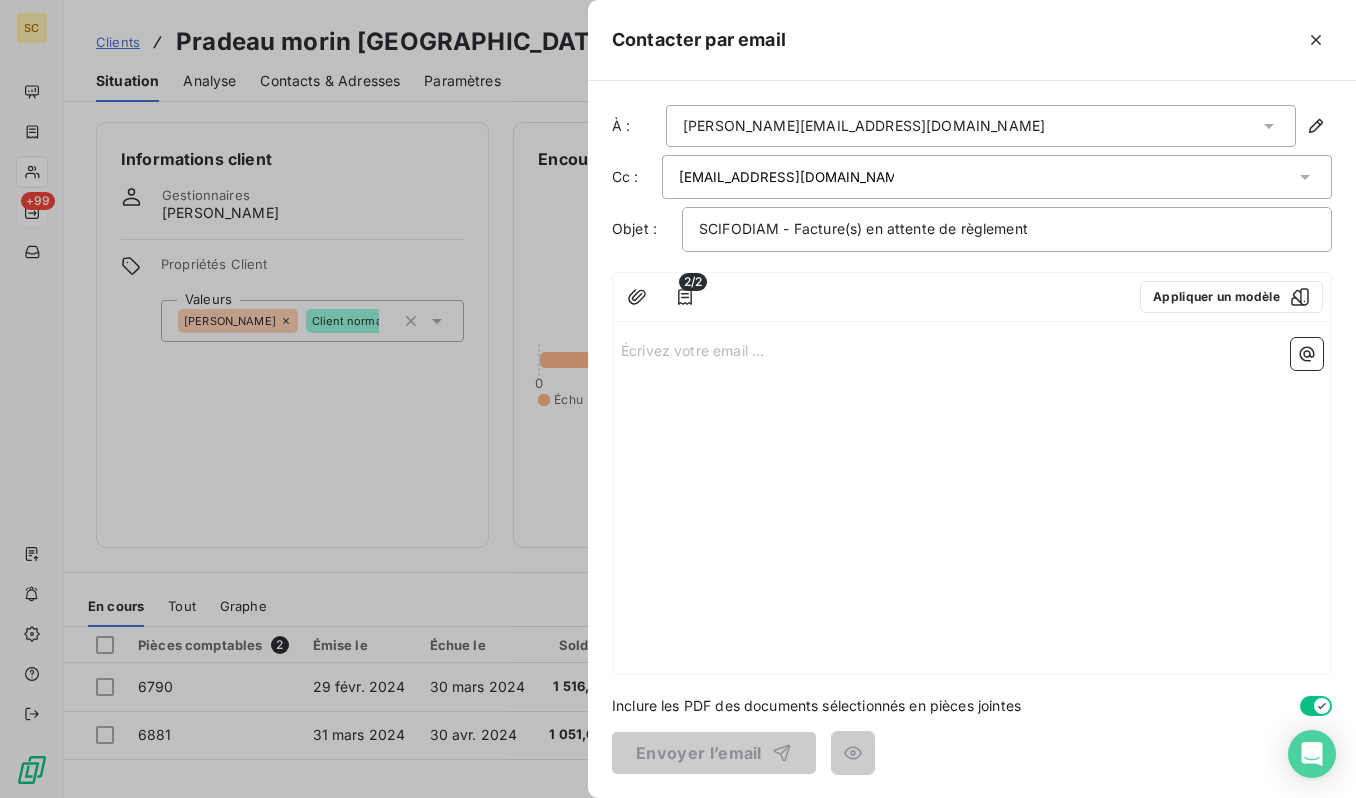click on "Écrivez votre email ... ﻿" at bounding box center (972, 349) 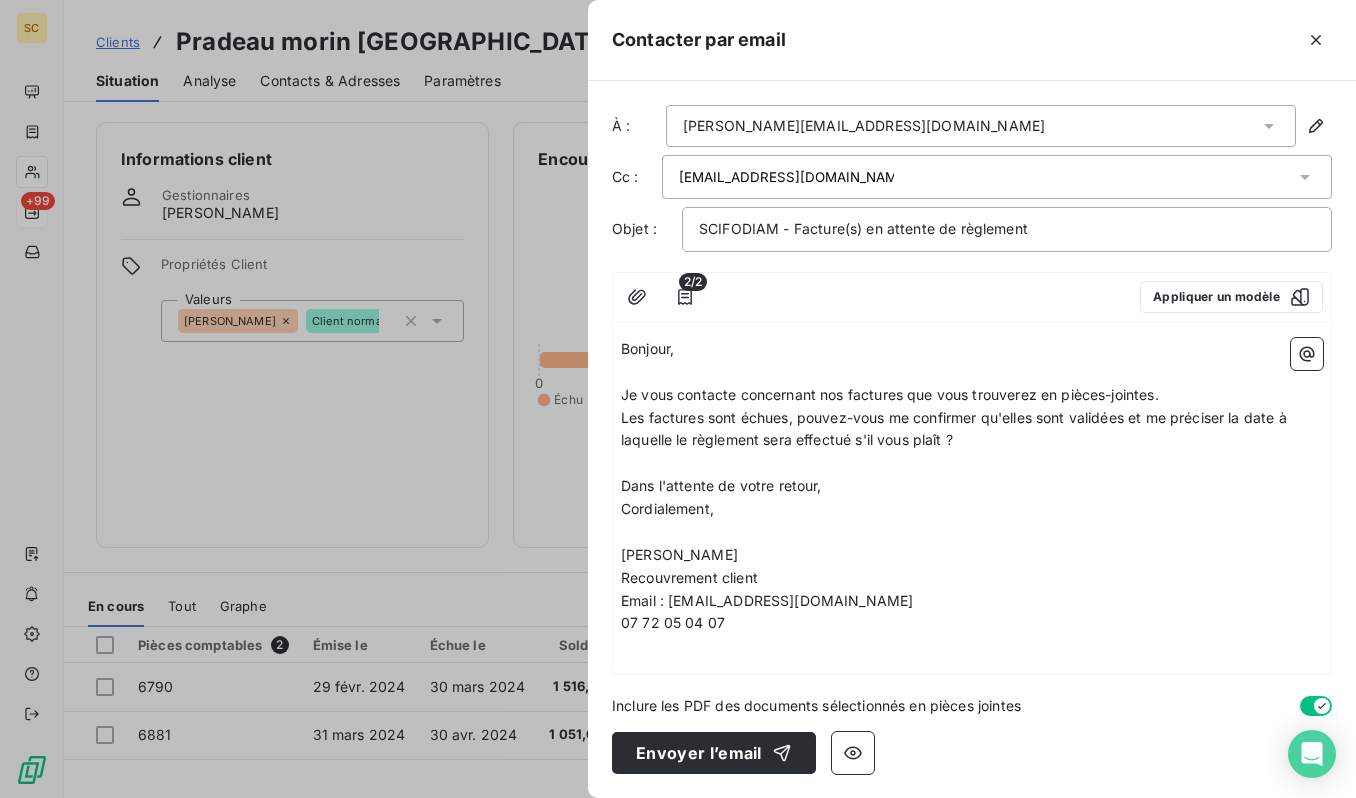click on "[PERSON_NAME]" at bounding box center (972, 555) 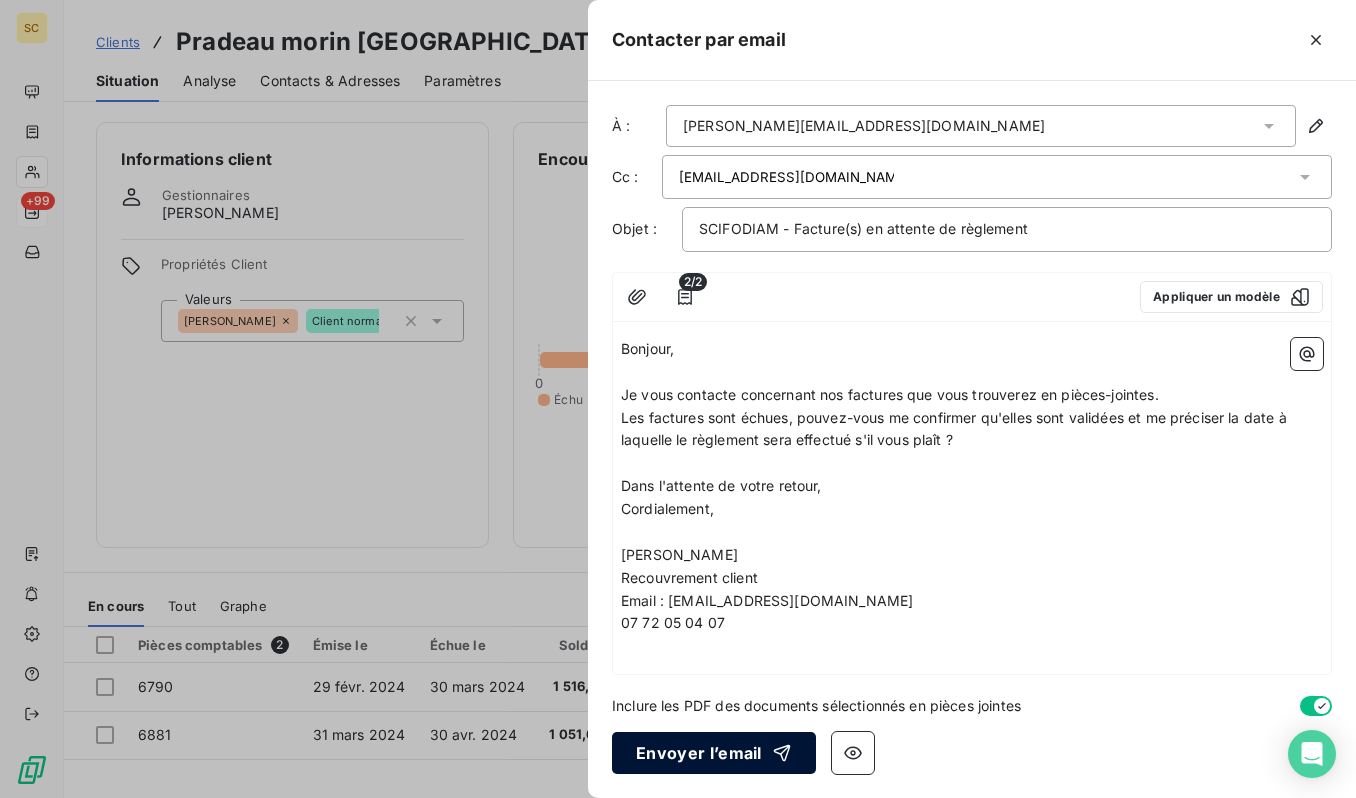 click on "Envoyer l’email" at bounding box center (714, 753) 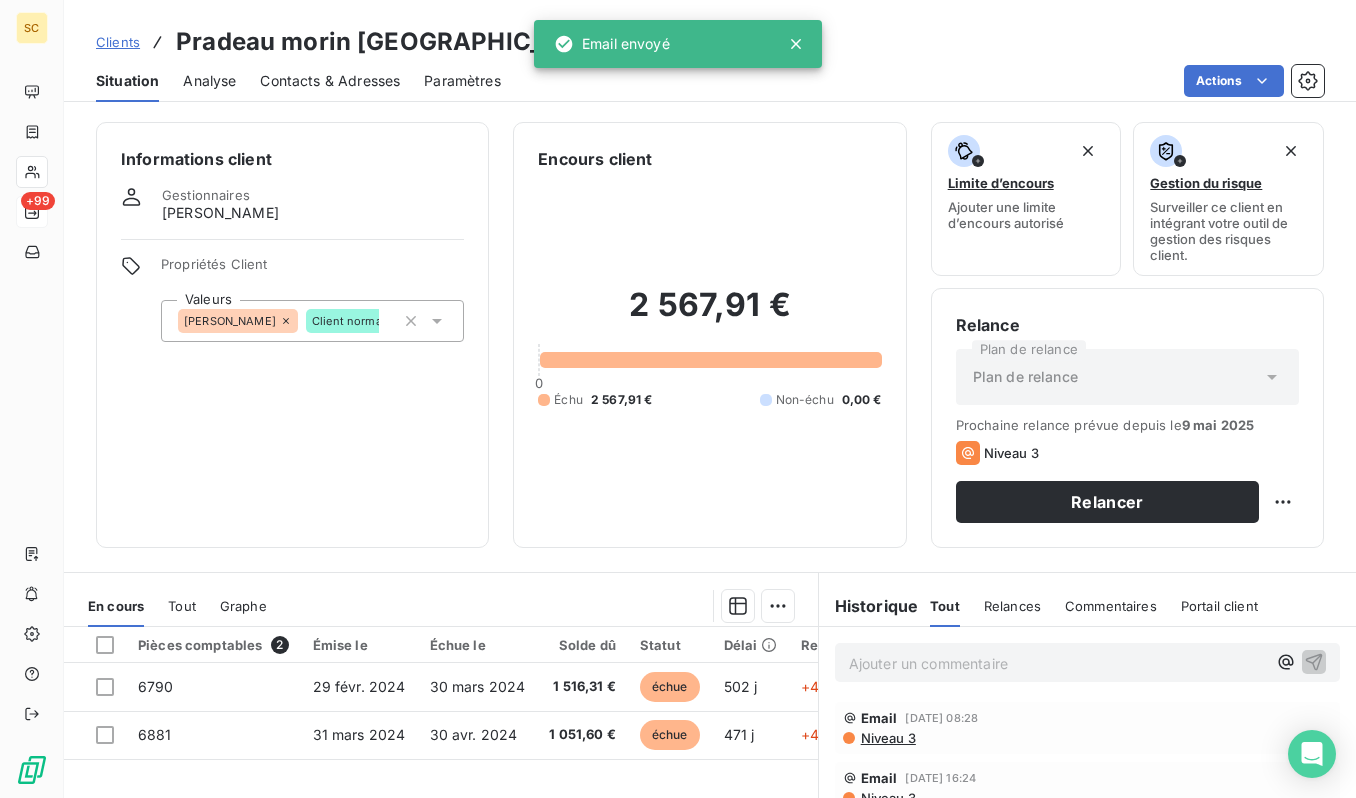 click on "Clients" at bounding box center (118, 42) 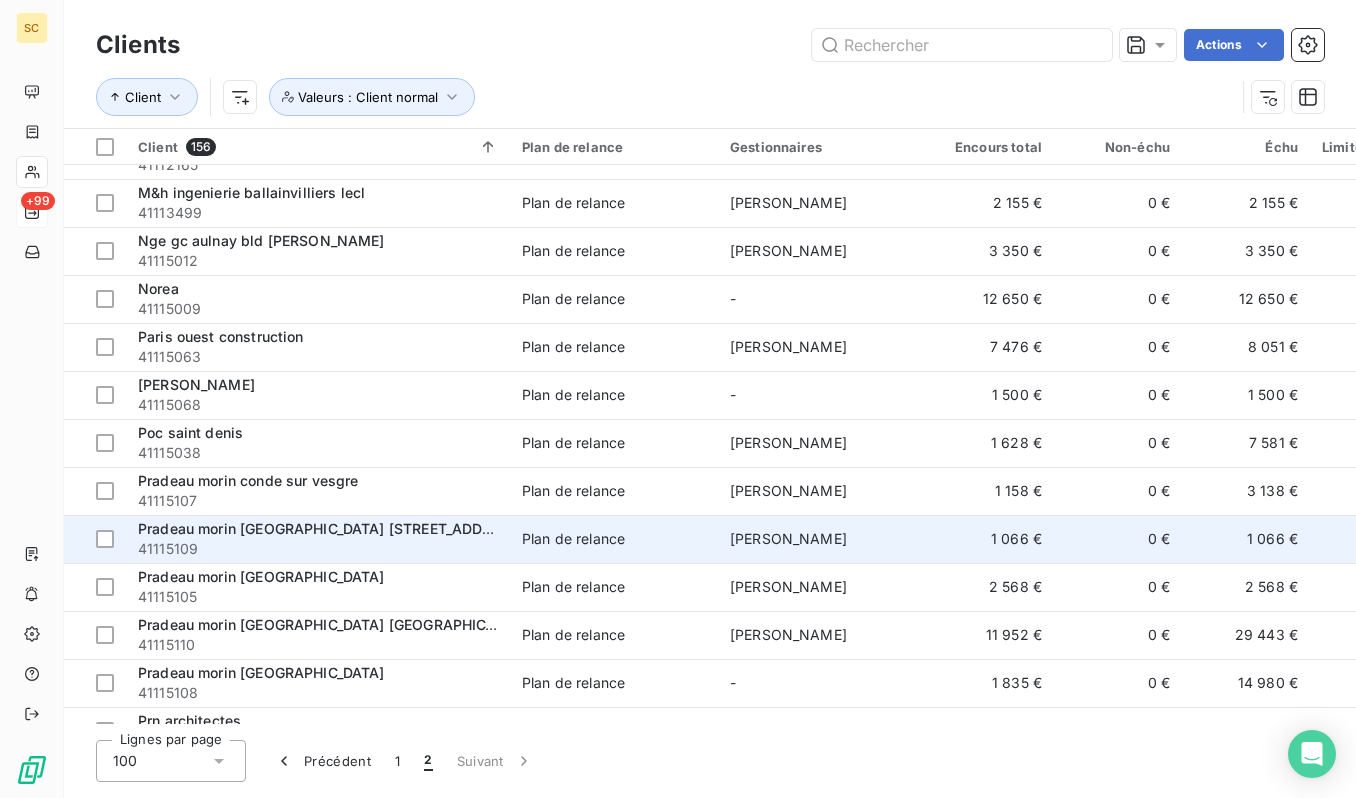 scroll, scrollTop: 653, scrollLeft: 2, axis: both 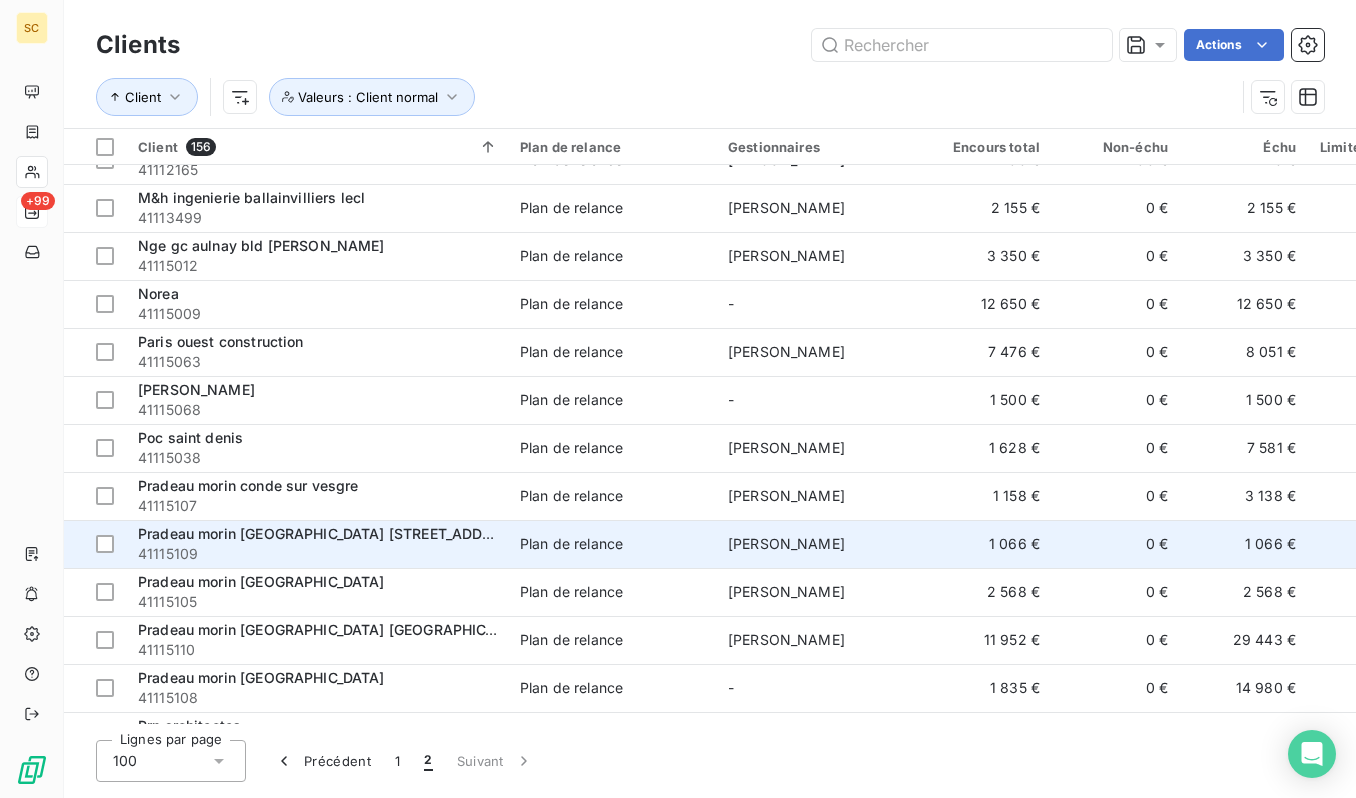 click on "41115109" at bounding box center (318, 554) 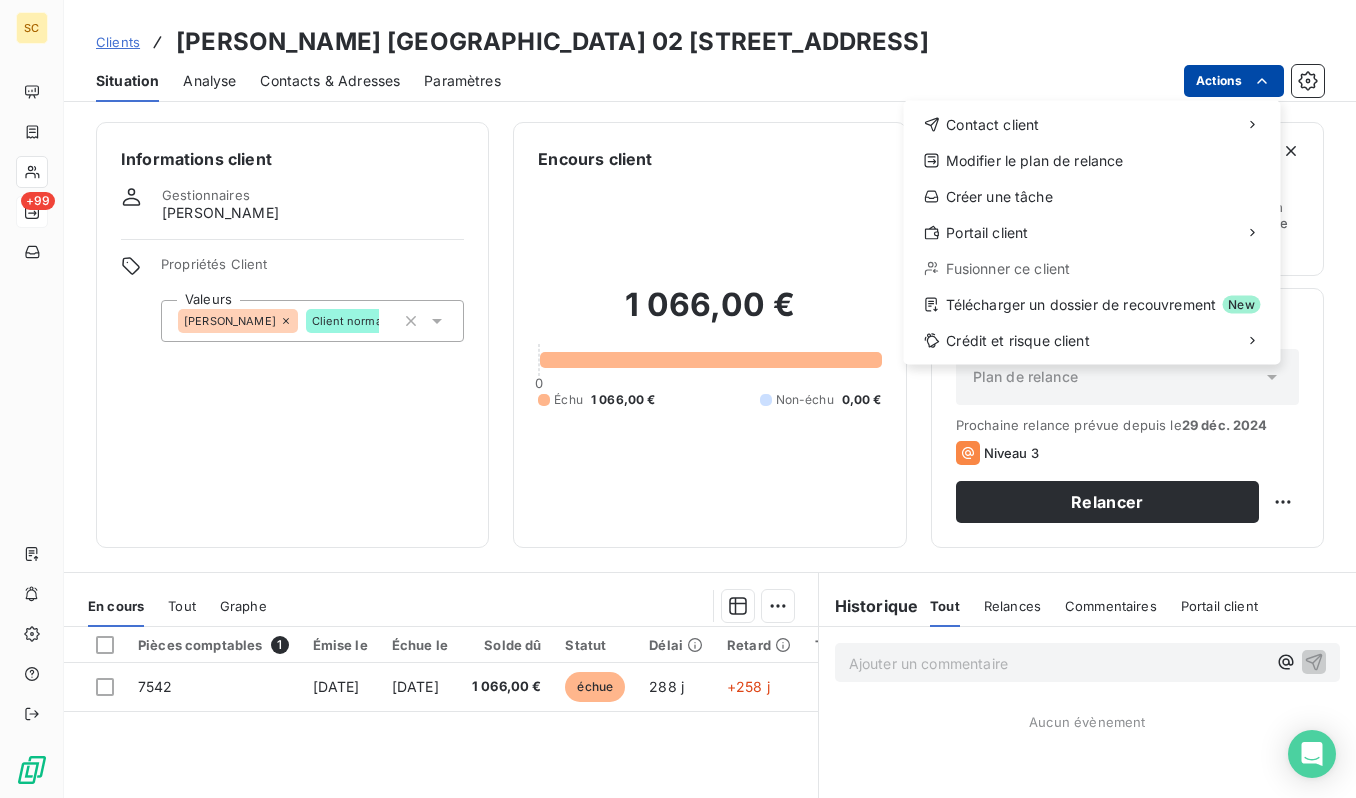 click on "SC +99 Clients Pradeau morin [GEOGRAPHIC_DATA] 02 16 rue paix - 41115109 Situation Analyse Contacts & Adresses Paramètres Actions Contact client Modifier le plan de relance Créer une tâche Portail client Fusionner ce client Télécharger un dossier de recouvrement New Crédit et risque client Informations client Gestionnaires [PERSON_NAME] Propriétés Client Valeurs [PERSON_NAME] Client normal Encours client   1 066,00 € 0 Échu 1 066,00 € Non-échu 0,00 €     Limite d’encours Ajouter une limite d’encours autorisé Gestion du risque Surveiller ce client en intégrant votre outil de gestion des risques client. Relance Plan de relance Plan de relance Prochaine relance prévue depuis le  [DATE] Niveau 3 Relancer En cours Tout Graphe Pièces comptables 1 Émise le Échue le Solde dû Statut Délai   Retard   Tag relance   7542 [DATE] [DATE] 1 066,00 € échue 288 j +258 j Lignes par page 25 Précédent 1 Suivant Historique Tout Relances Commentaires Portail client Tout ﻿" at bounding box center [678, 399] 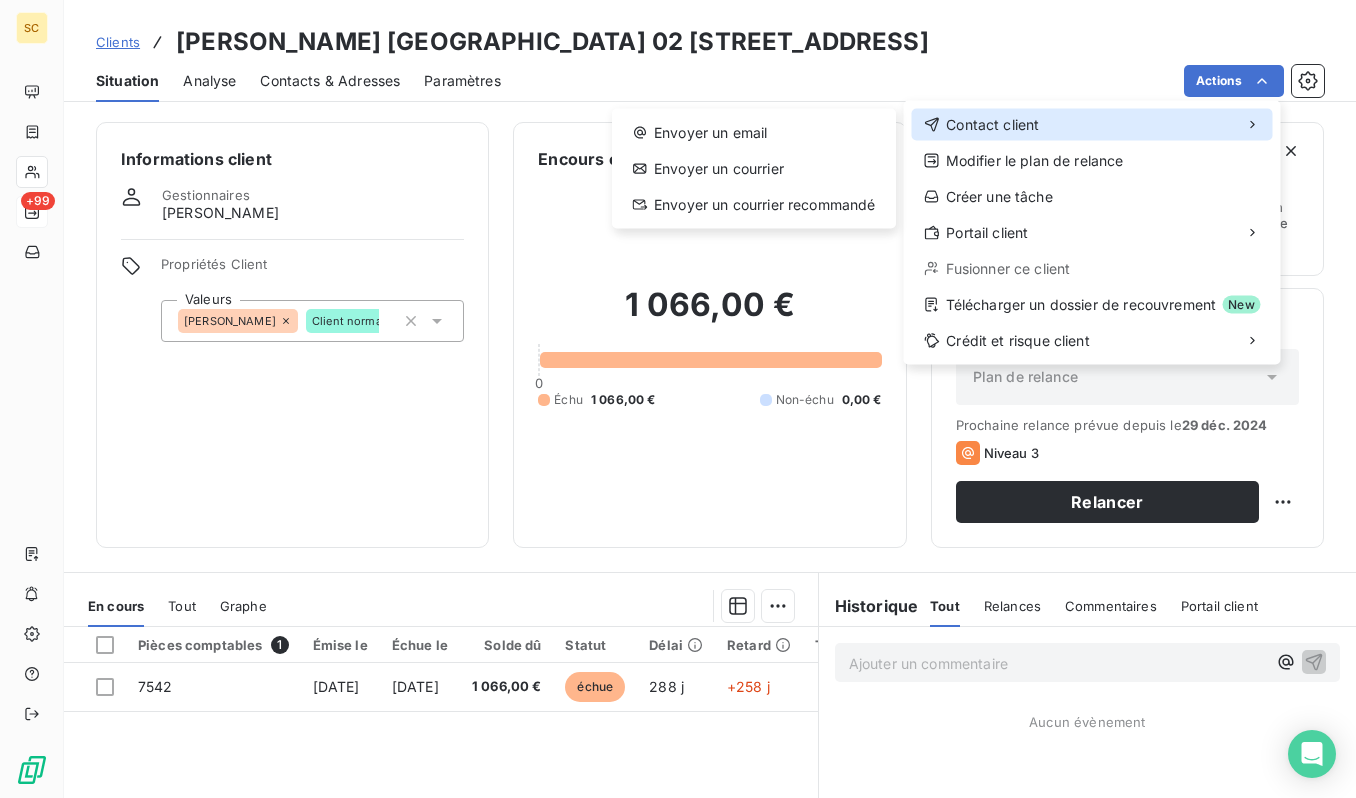 click on "Contact client" at bounding box center [1092, 125] 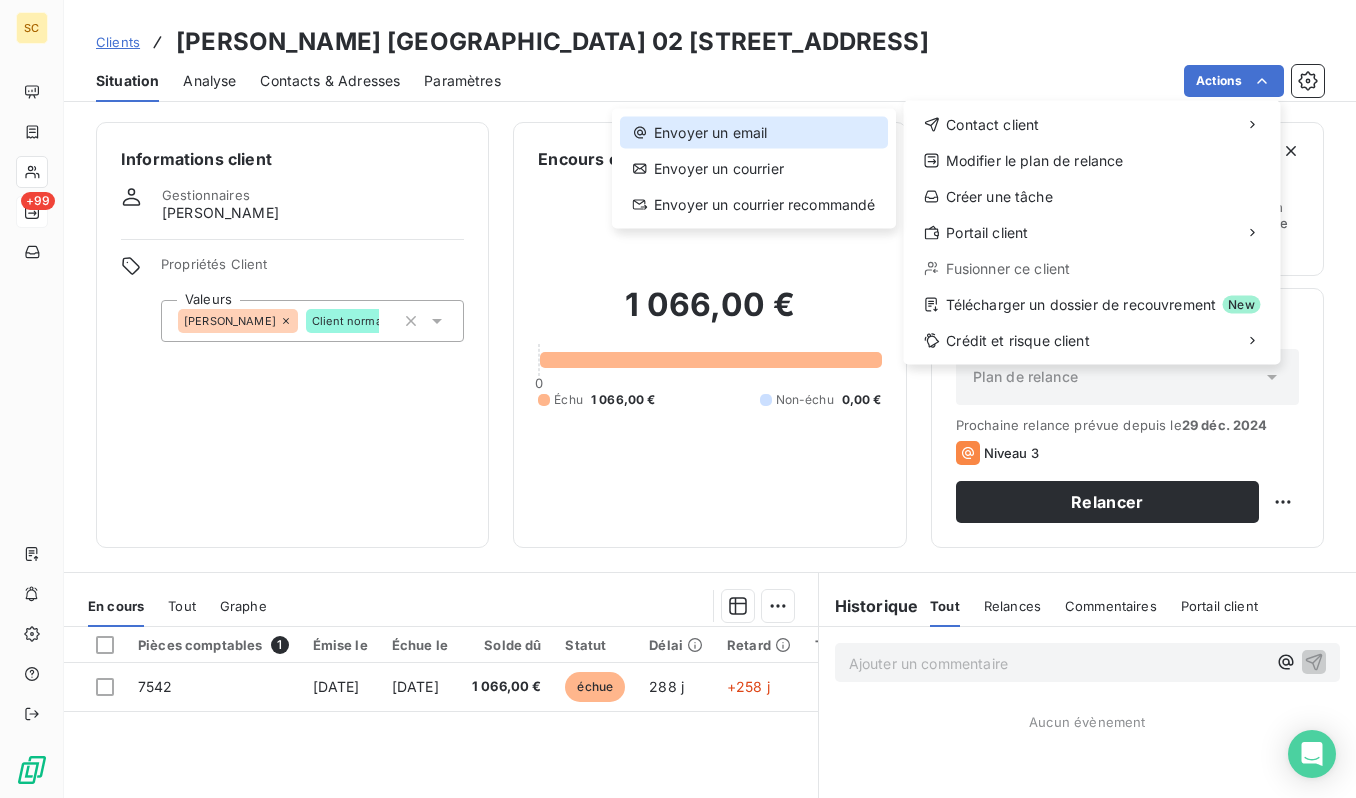 click on "Envoyer un email" at bounding box center [754, 133] 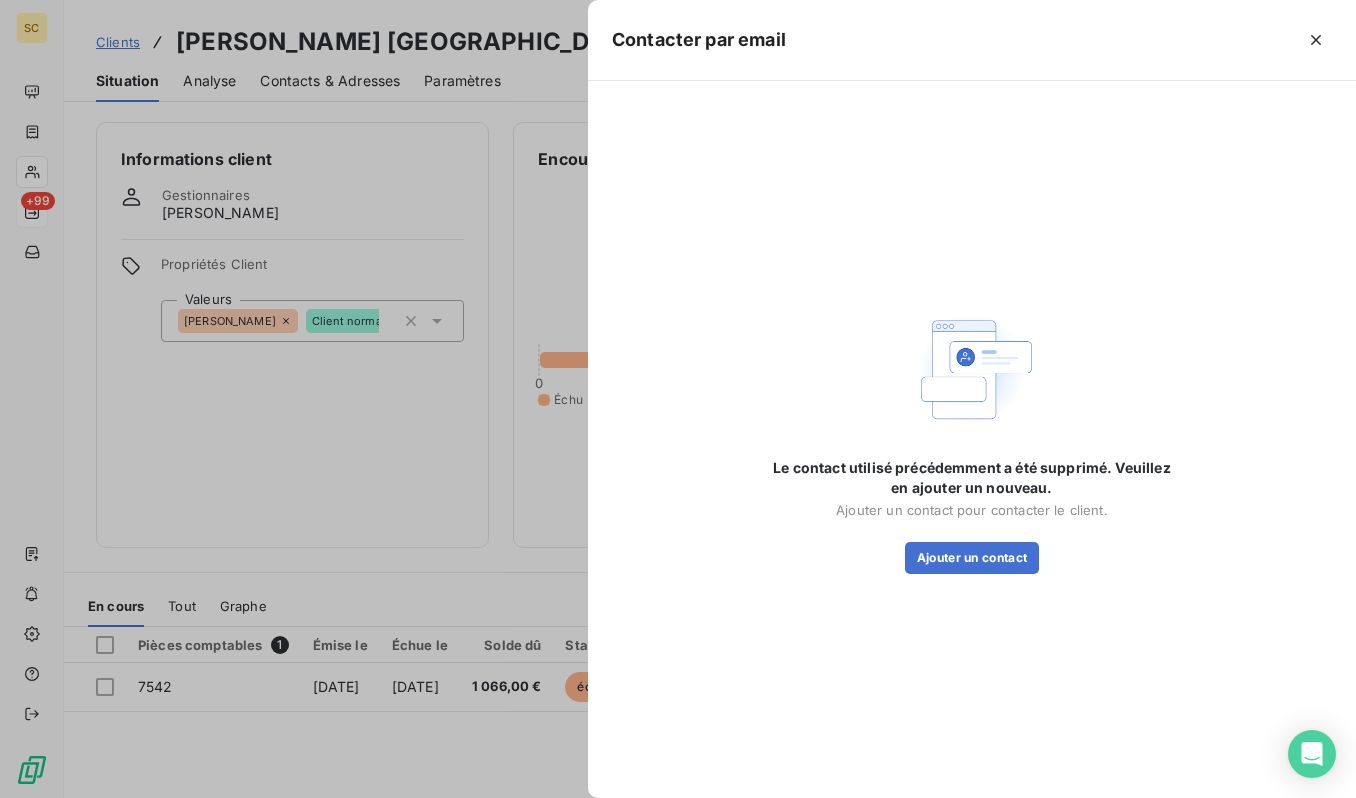 click at bounding box center (678, 399) 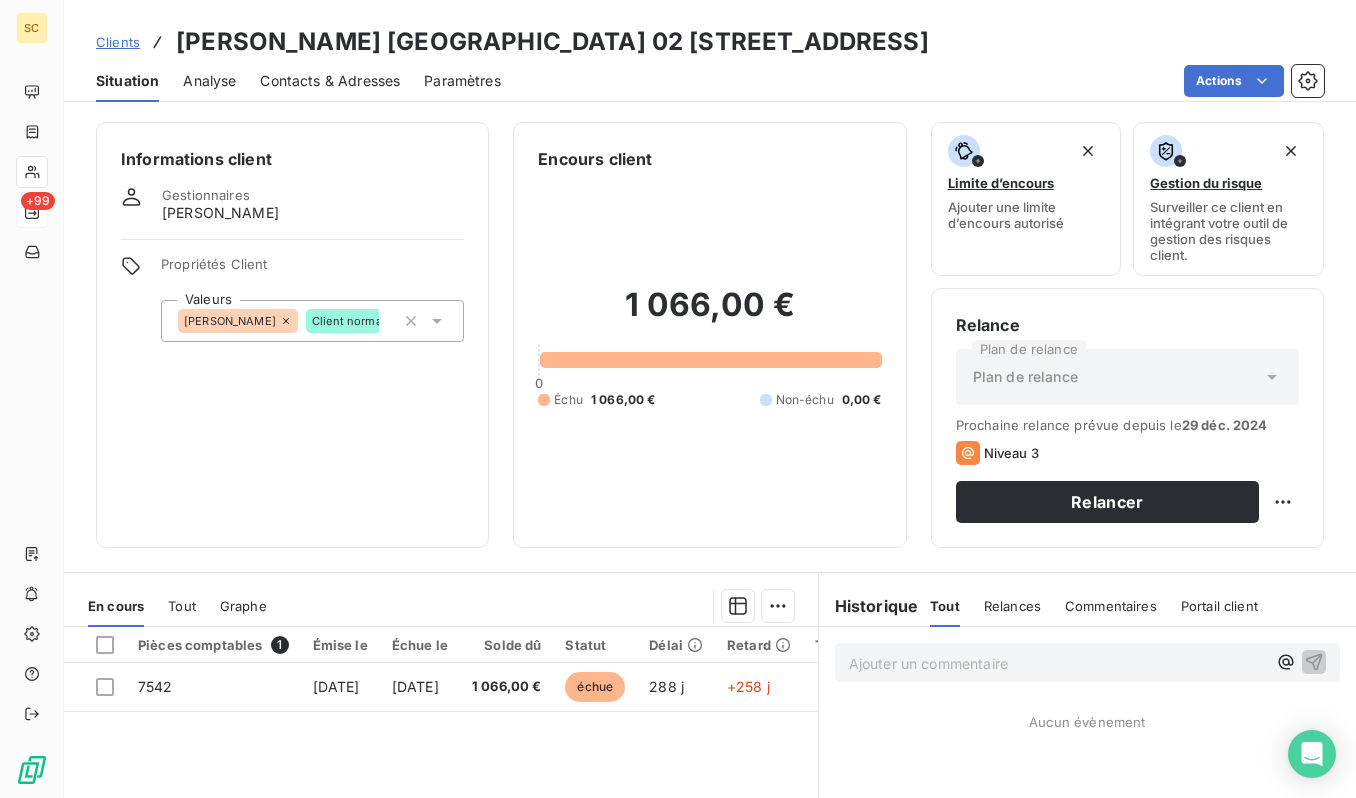 click on "[PERSON_NAME] [GEOGRAPHIC_DATA] 02 [STREET_ADDRESS]" at bounding box center (552, 42) 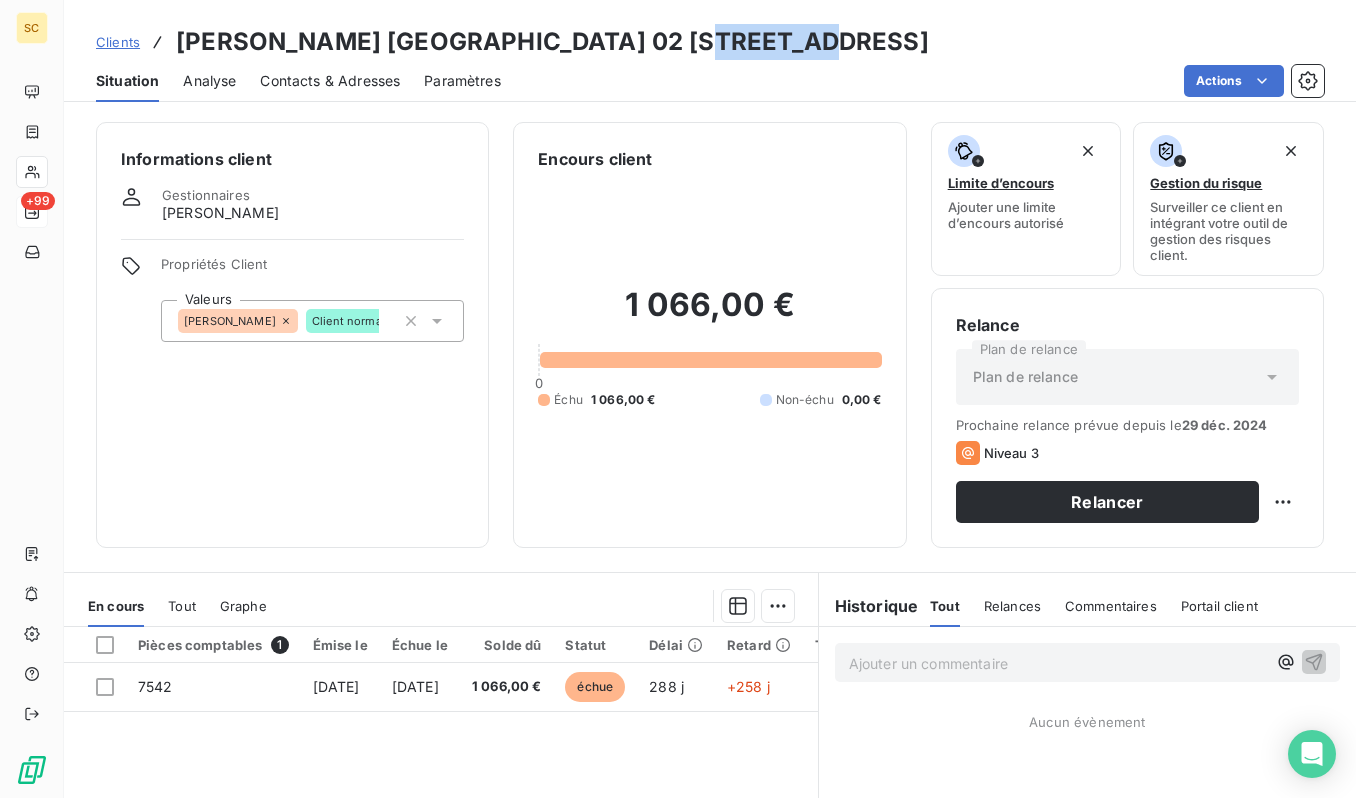 click on "[PERSON_NAME] [GEOGRAPHIC_DATA] 02 [STREET_ADDRESS]" at bounding box center [552, 42] 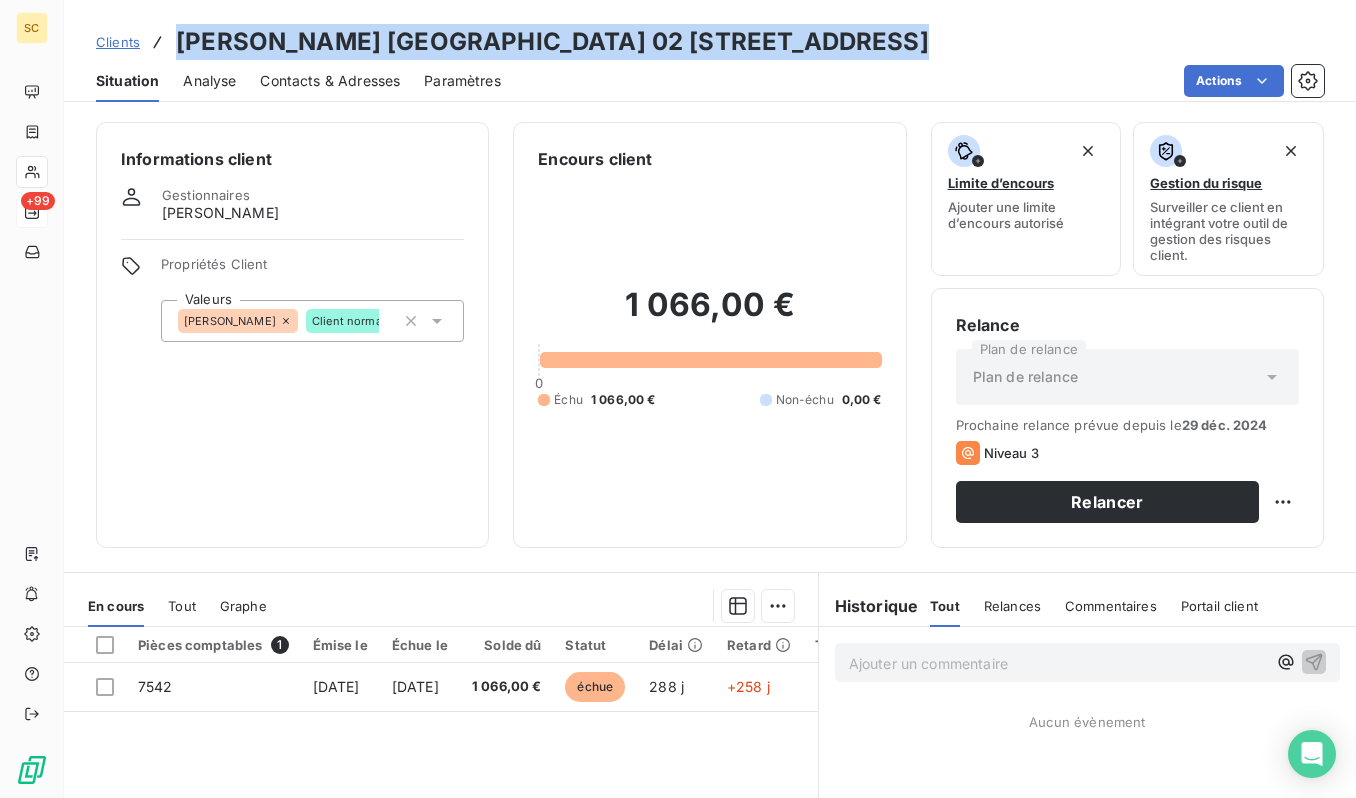 click on "[PERSON_NAME] [GEOGRAPHIC_DATA] 02 [STREET_ADDRESS]" at bounding box center (552, 42) 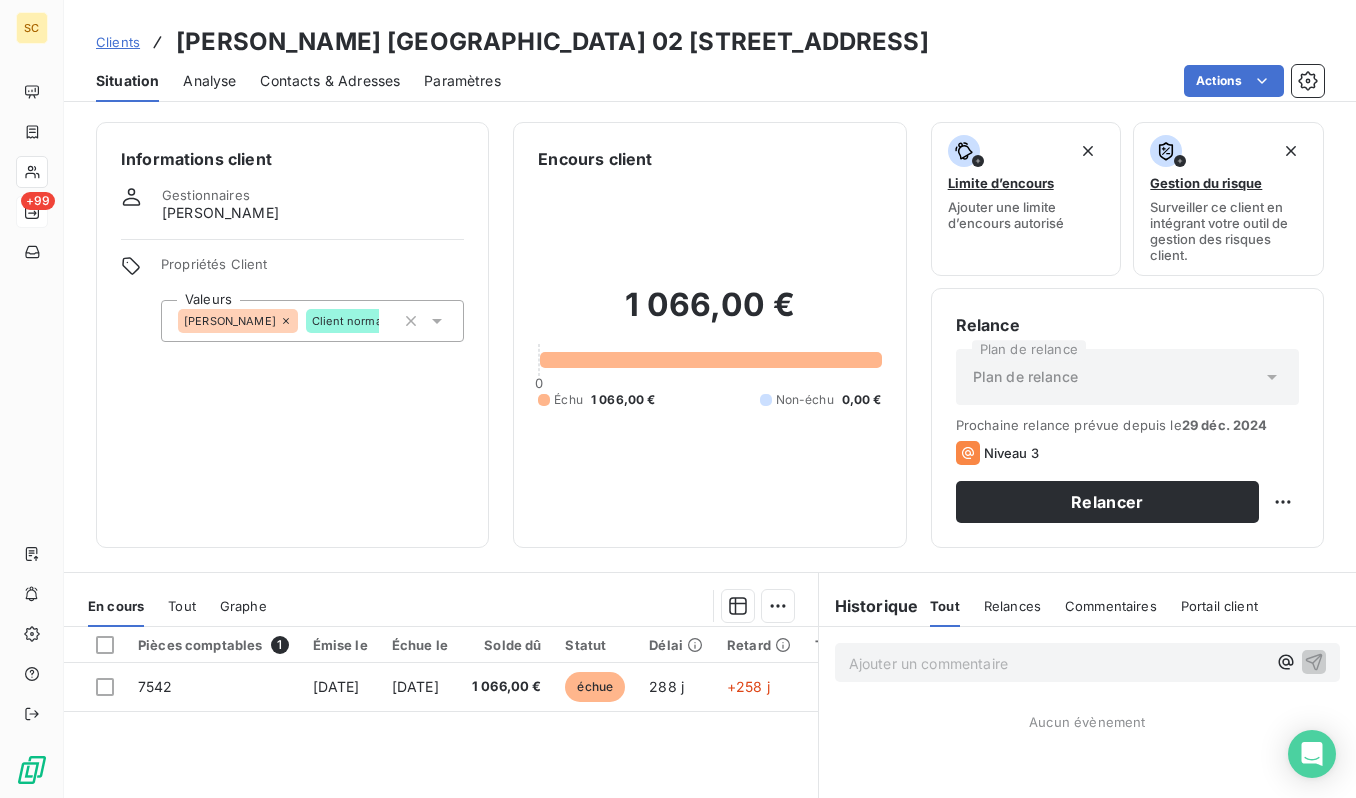 click on "Clients [PERSON_NAME] [GEOGRAPHIC_DATA] [STREET_ADDRESS]" at bounding box center (512, 42) 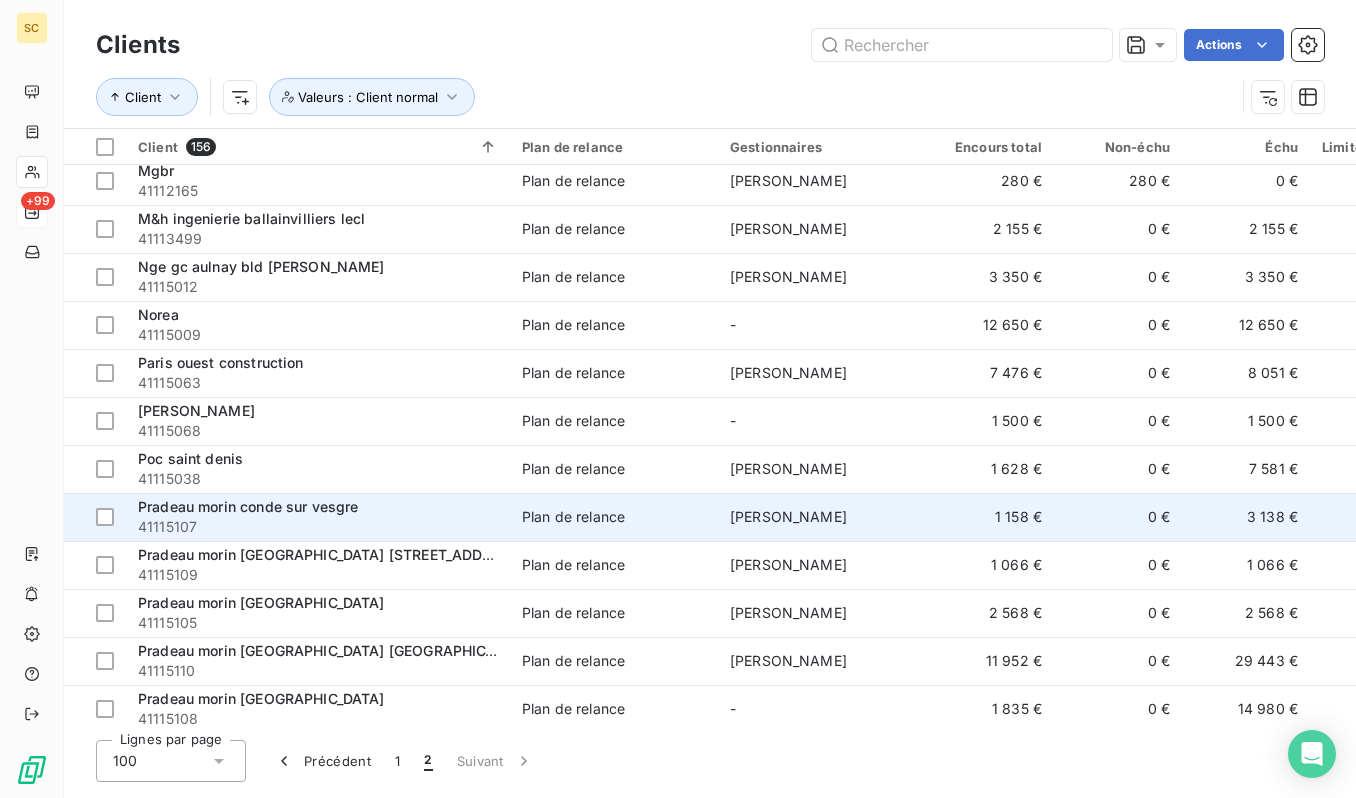 scroll, scrollTop: 634, scrollLeft: 0, axis: vertical 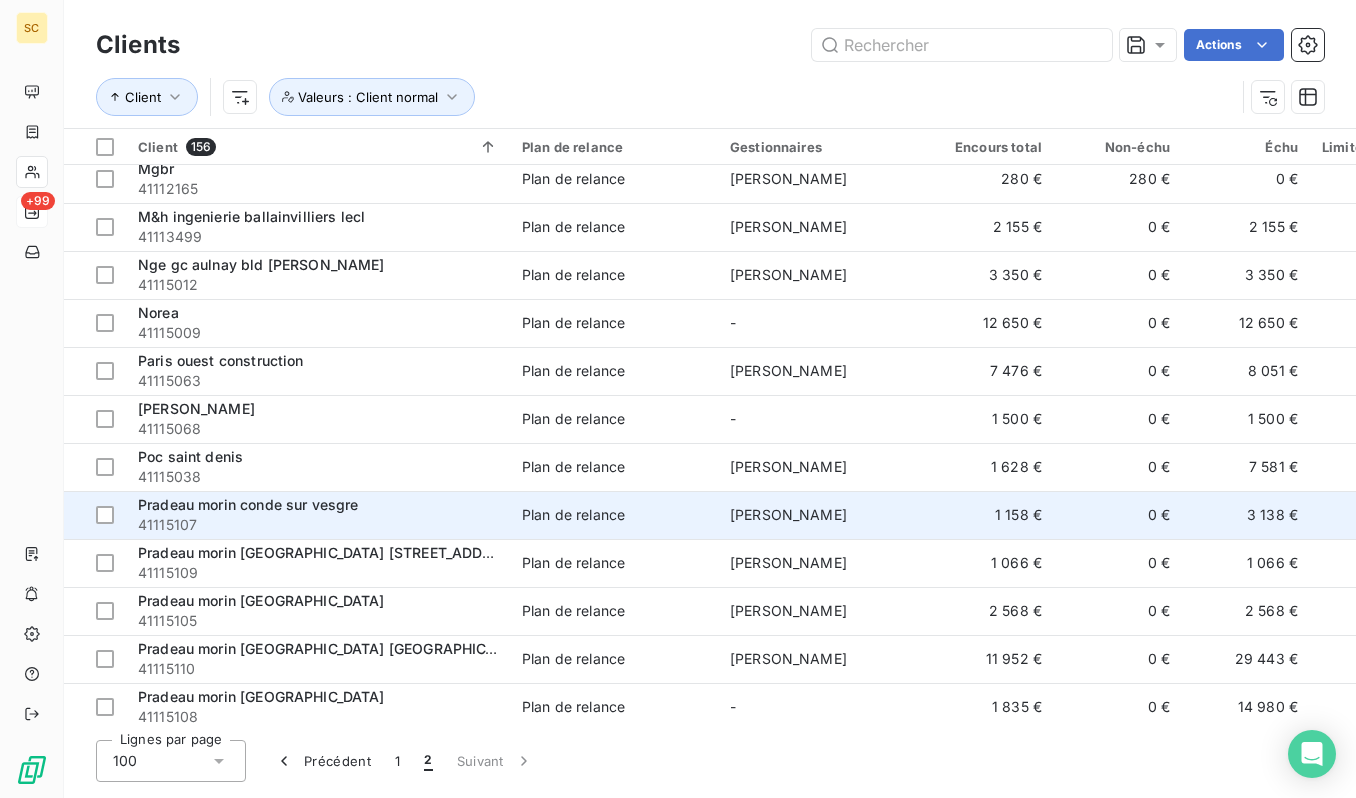 click on "Pradeau morin conde sur vesgre" at bounding box center (318, 505) 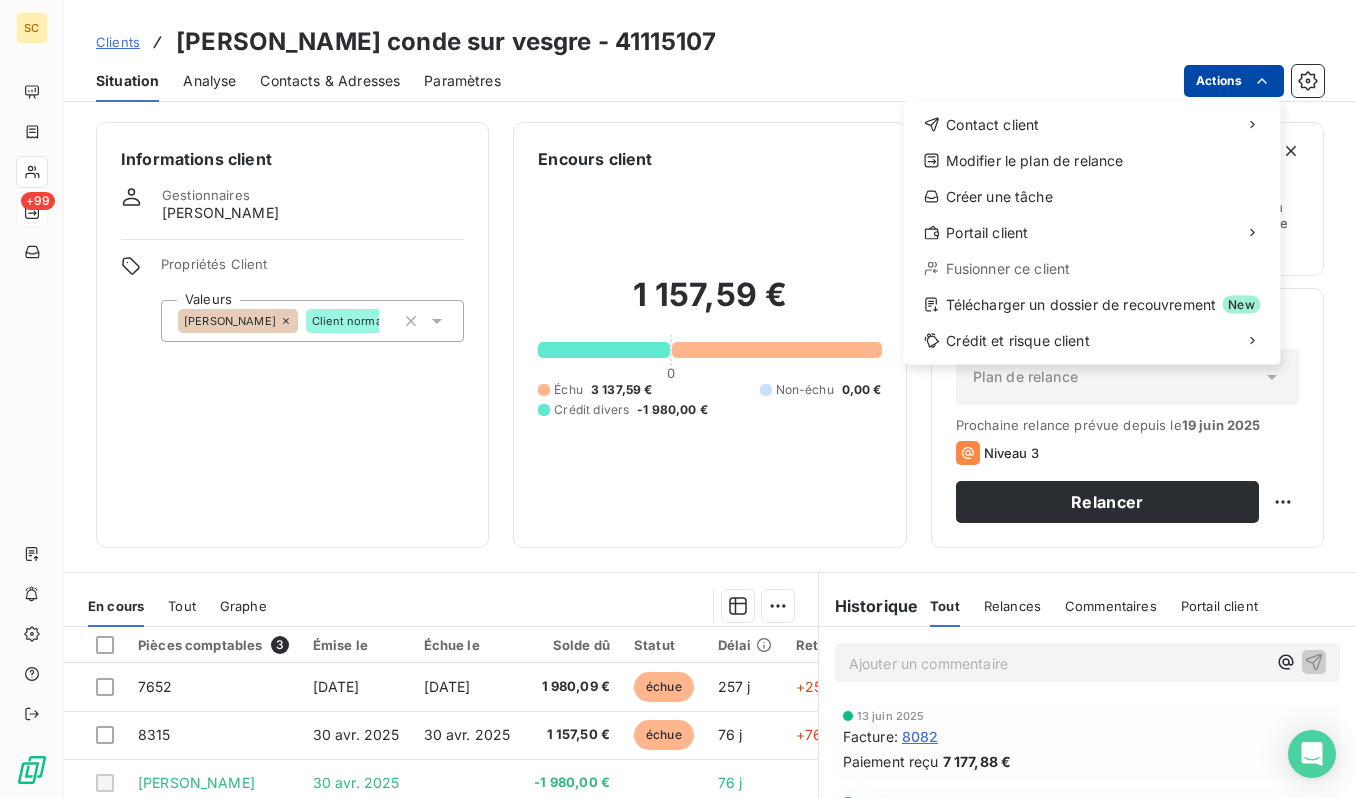 click on "SC +99 Clients Pradeau morin conde sur vesgre - 41115107 Situation Analyse Contacts & Adresses Paramètres Actions Contact client Modifier le plan de relance Créer une tâche Portail client Fusionner ce client Télécharger un dossier de recouvrement New Crédit et risque client Informations client Gestionnaires [PERSON_NAME] Propriétés Client Valeurs [PERSON_NAME] Client normal Encours client   1 157,59 € 0 Échu 3 137,59 € Non-échu 0,00 €   Crédit divers -1 980,00 €   Limite d’encours Ajouter une limite d’encours autorisé Gestion du risque Surveiller ce client en intégrant votre outil de gestion des risques client. Relance Plan de relance Plan de relance Prochaine relance prévue depuis le  [DATE] Niveau 3 Relancer En cours Tout Graphe Pièces comptables 3 Émise le Échue le Solde dû Statut Délai   Retard   Tag relance   7652 [DATE] [DATE] 1 980,09 € échue 257 j +257 j 8315 [DATE] [DATE] 1 157,50 € échue 76 j +76 j Pradeau morin" at bounding box center (678, 399) 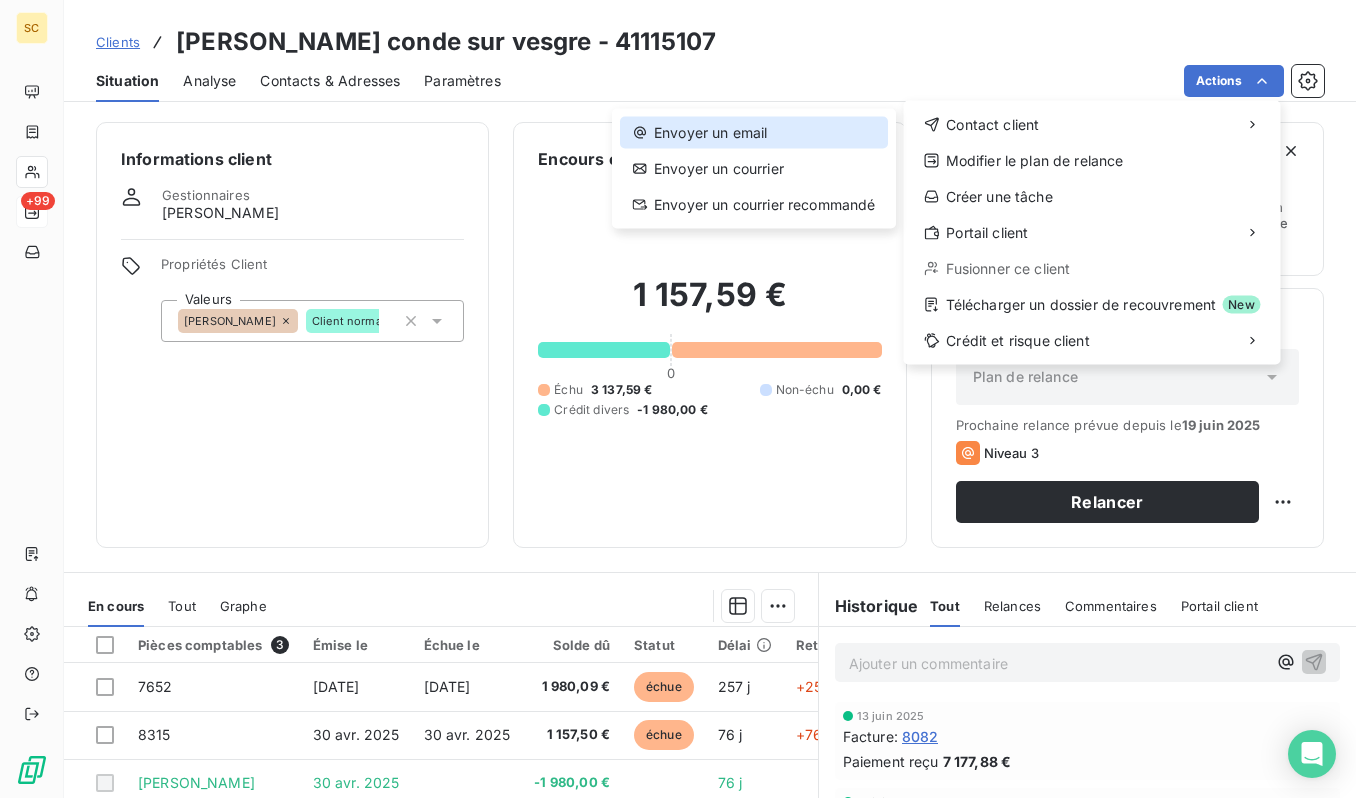 click on "Envoyer un email" at bounding box center (754, 133) 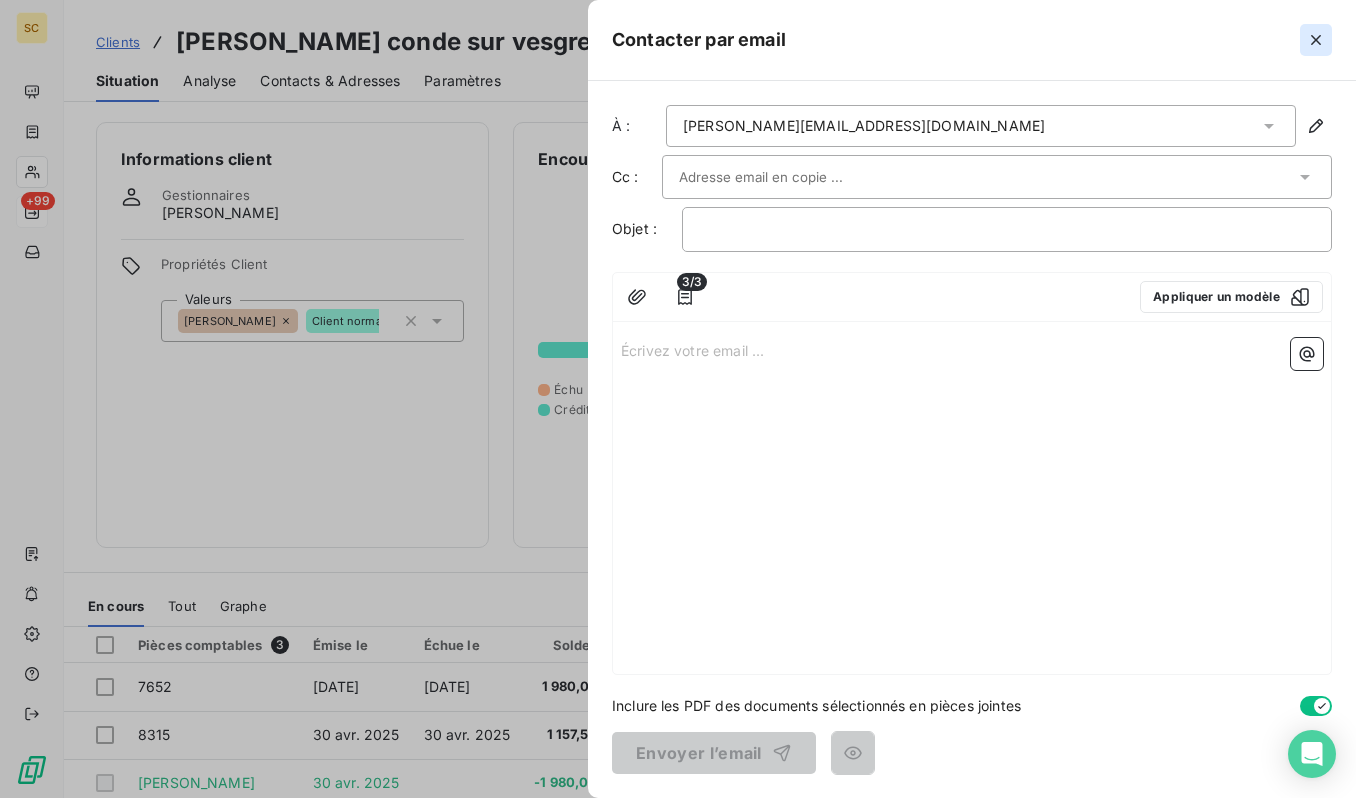 click at bounding box center (1316, 40) 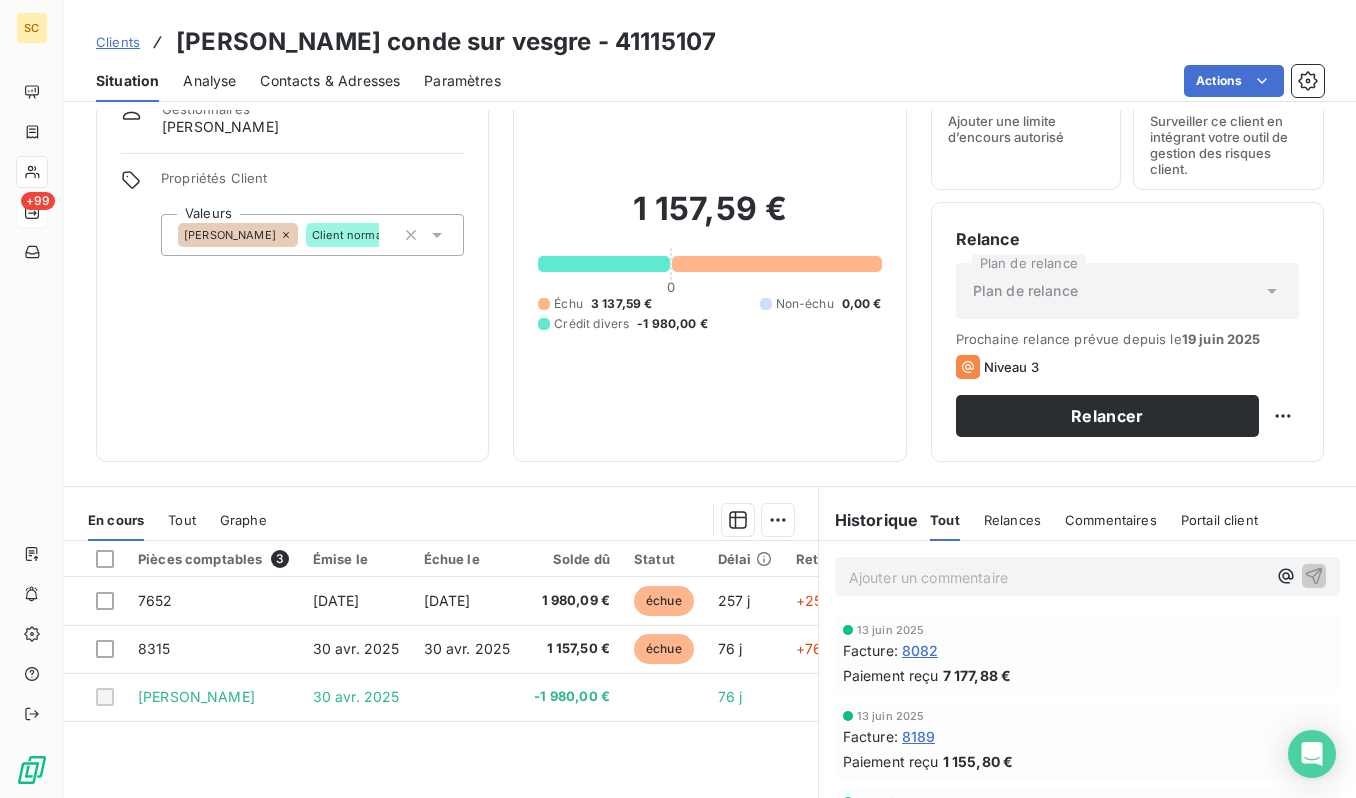 scroll, scrollTop: 0, scrollLeft: 0, axis: both 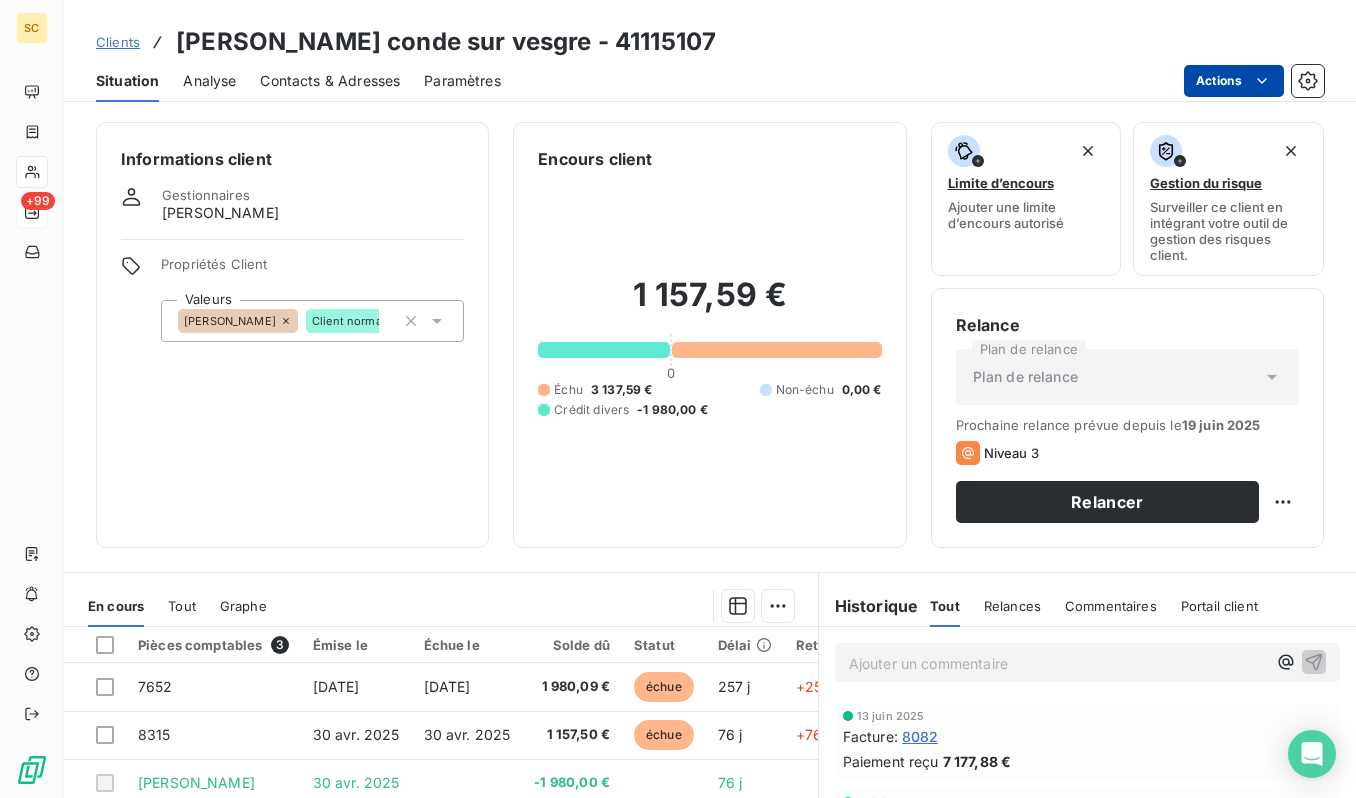 click on "SC +99 Clients Pradeau morin conde sur vesgre - 41115107 Situation Analyse Contacts & Adresses Paramètres Actions Informations client Gestionnaires [PERSON_NAME] Propriétés Client Valeurs [PERSON_NAME] Client normal Encours client   1 157,59 € 0 Échu 3 137,59 € Non-échu 0,00 €   Crédit divers -1 980,00 €   Limite d’encours Ajouter une limite d’encours autorisé Gestion du risque Surveiller ce client en intégrant votre outil de gestion des risques client. Relance Plan de relance Plan de relance Prochaine relance prévue depuis le  [DATE] Niveau 3 Relancer En cours Tout Graphe Pièces comptables 3 Émise le Échue le Solde dû Statut Délai   Retard   Tag relance   7652 [DATE] [DATE] 1 980,09 € échue 257 j +257 j 8315 [DATE] [DATE] 1 157,50 € échue 76 j +76 j Pradeau morin [DATE] -1 980,00 € 76 j Lignes par page 25 Précédent 1 Suivant Historique Tout Relances Commentaires Portail client Tout Relances Commentaires ﻿ Facture" at bounding box center [678, 399] 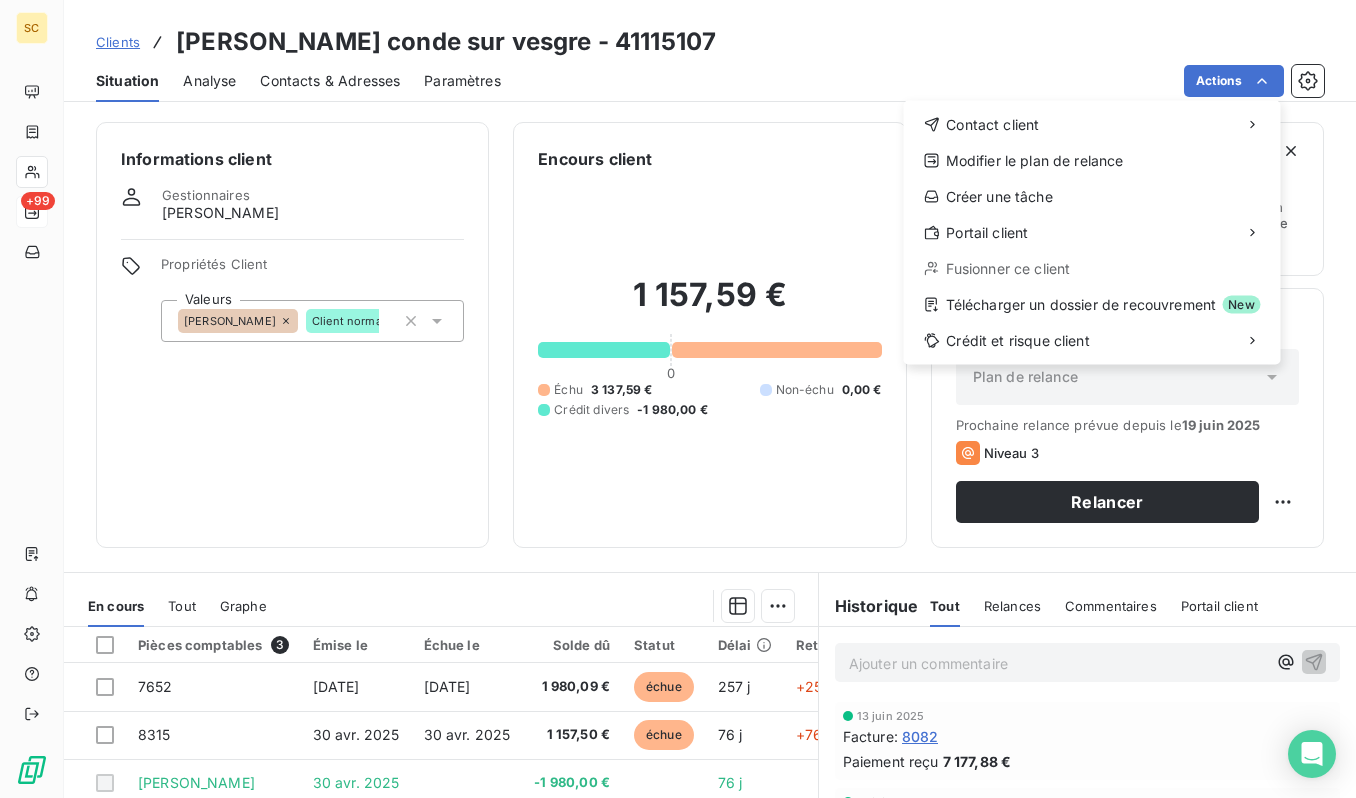 click on "Contact client Modifier le plan de relance Créer une tâche Portail client Fusionner ce client Télécharger un dossier de recouvrement New Crédit et risque client" at bounding box center [1092, 233] 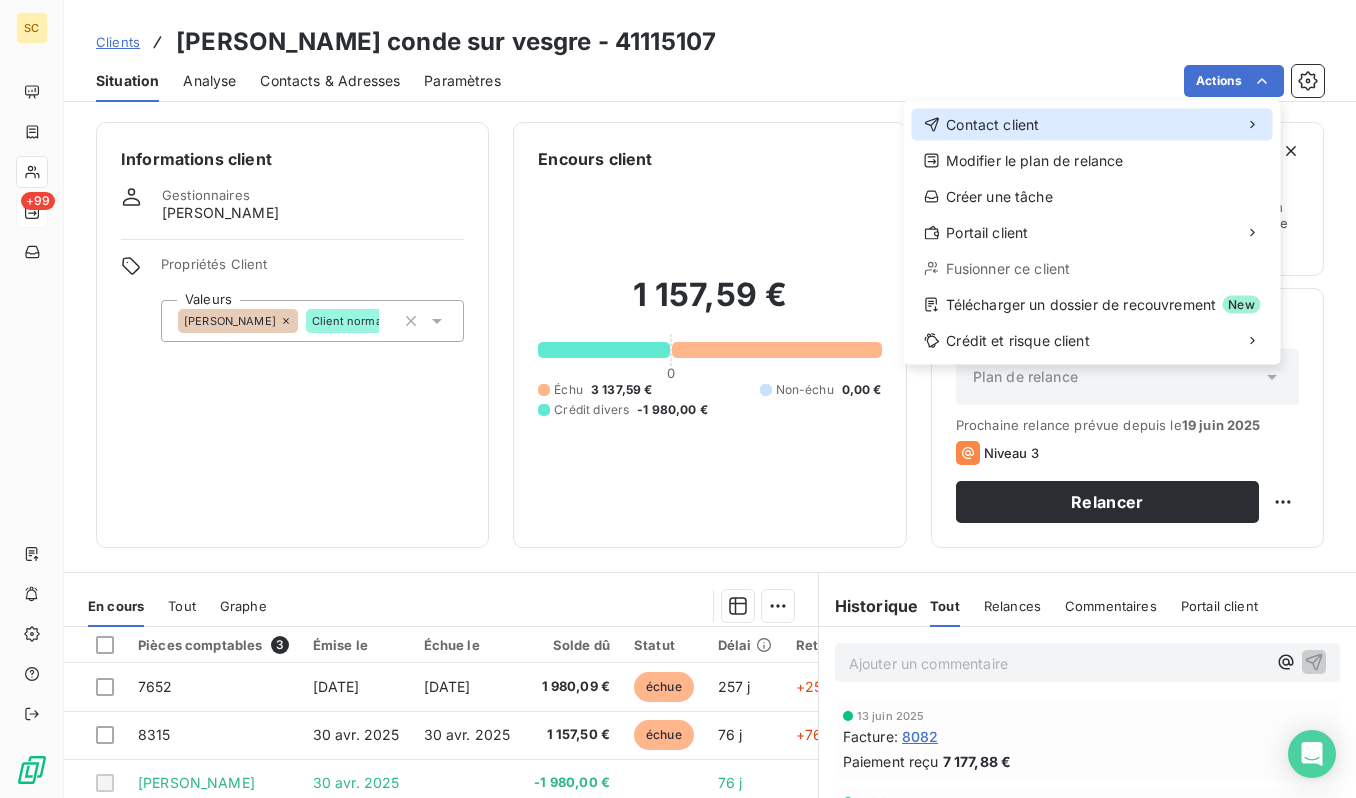 drag, startPoint x: 1101, startPoint y: 114, endPoint x: 986, endPoint y: 118, distance: 115.06954 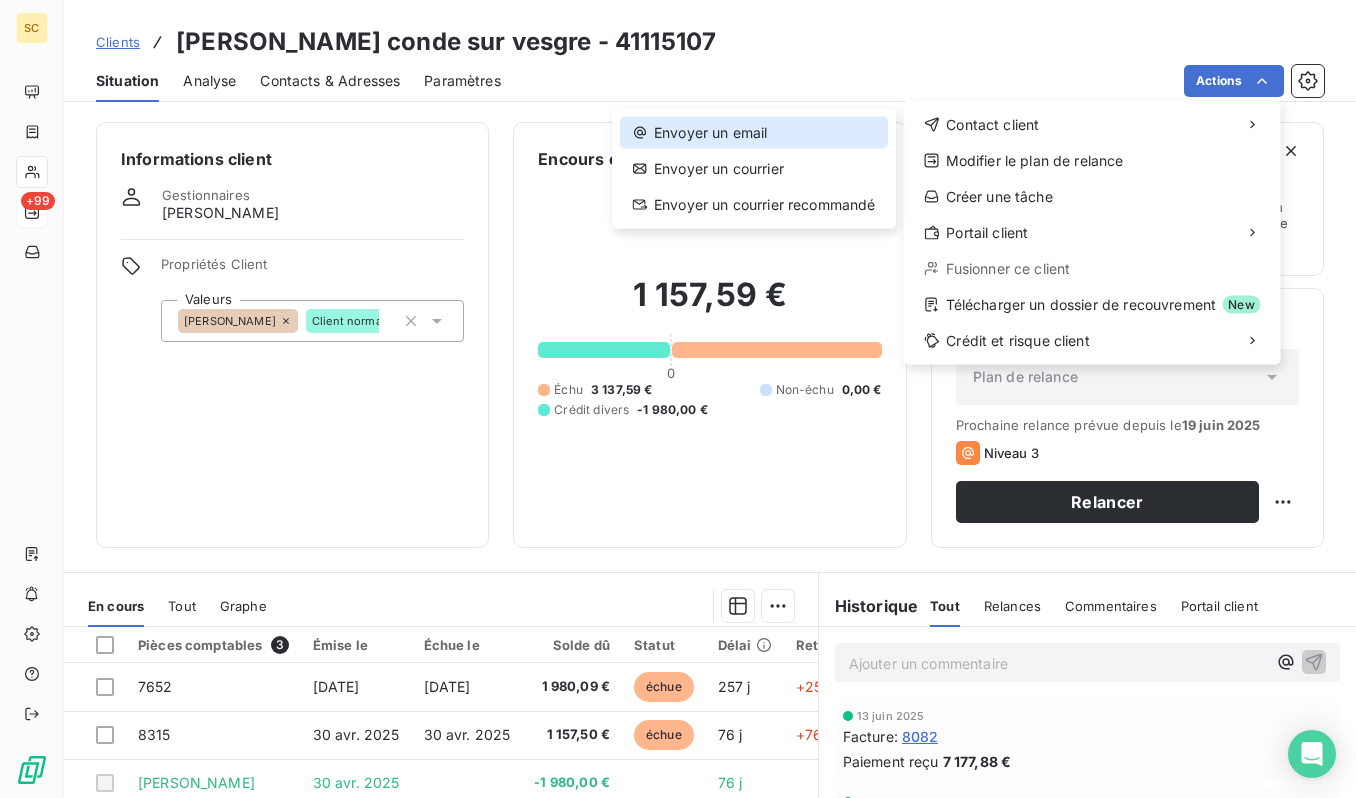 click on "Envoyer un email" at bounding box center [754, 133] 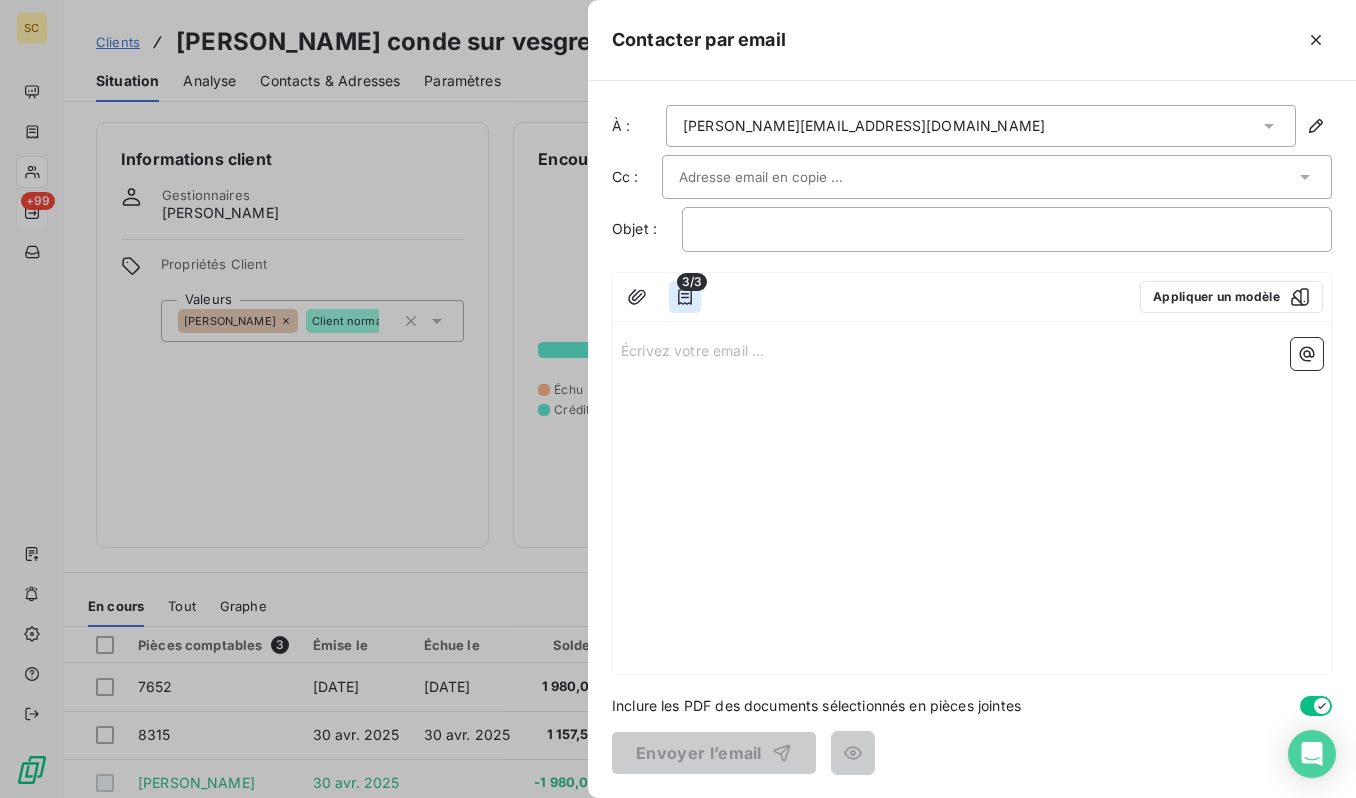 click 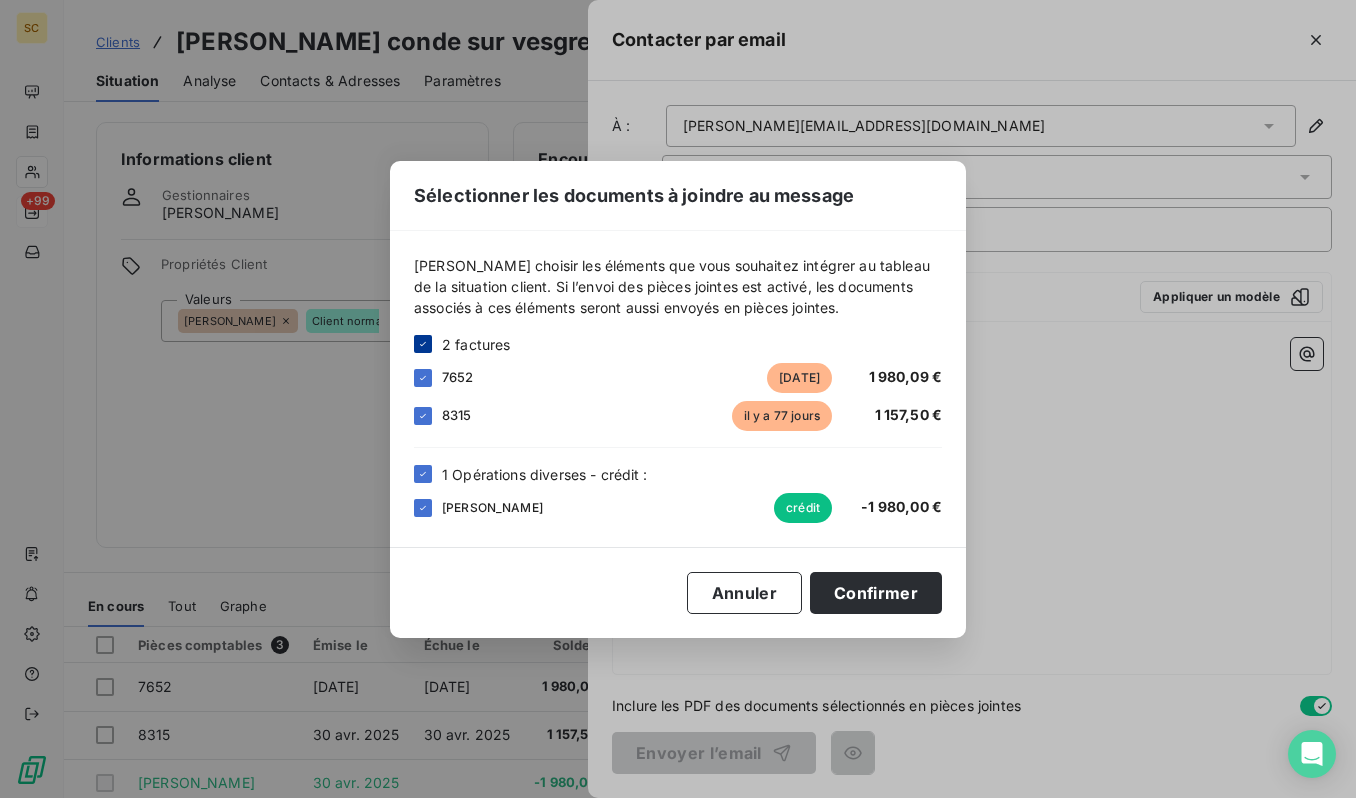 click 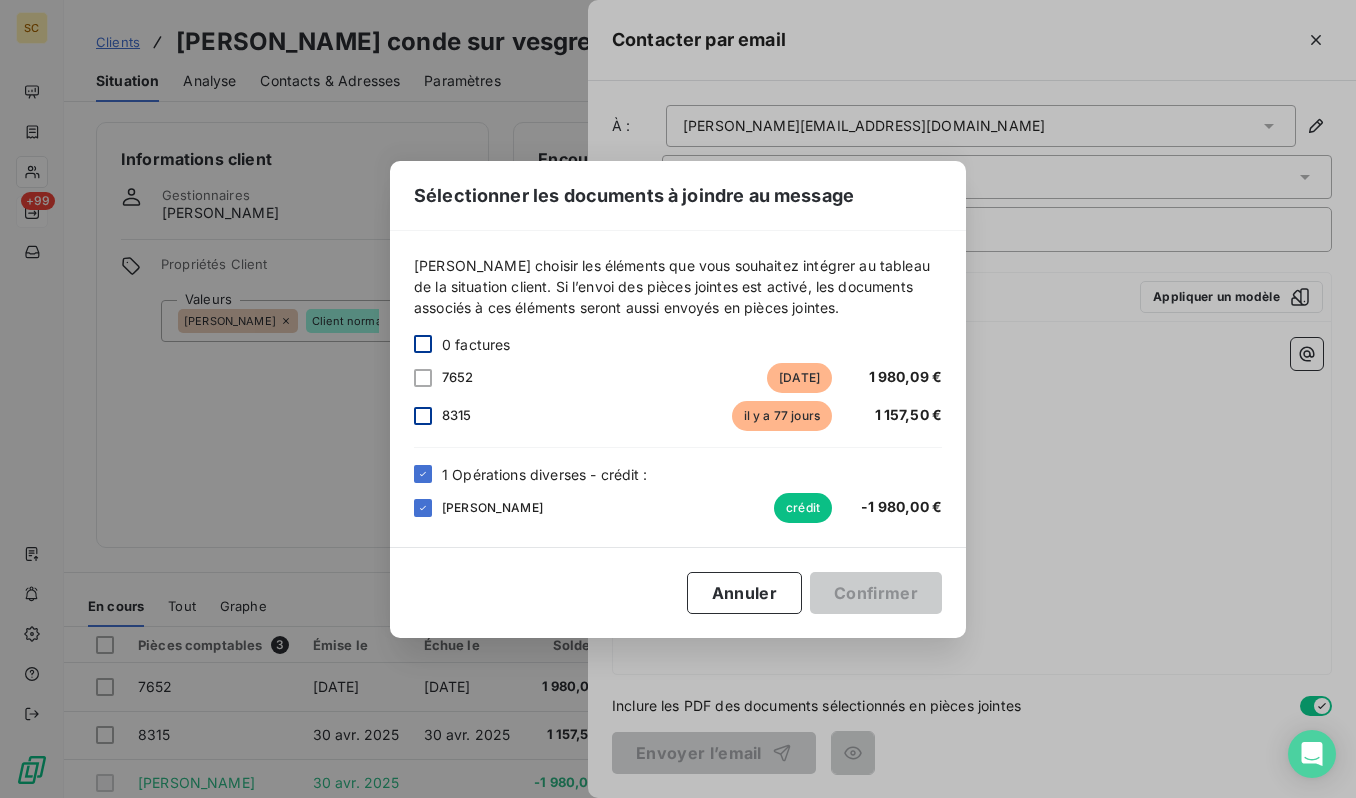 click at bounding box center [423, 416] 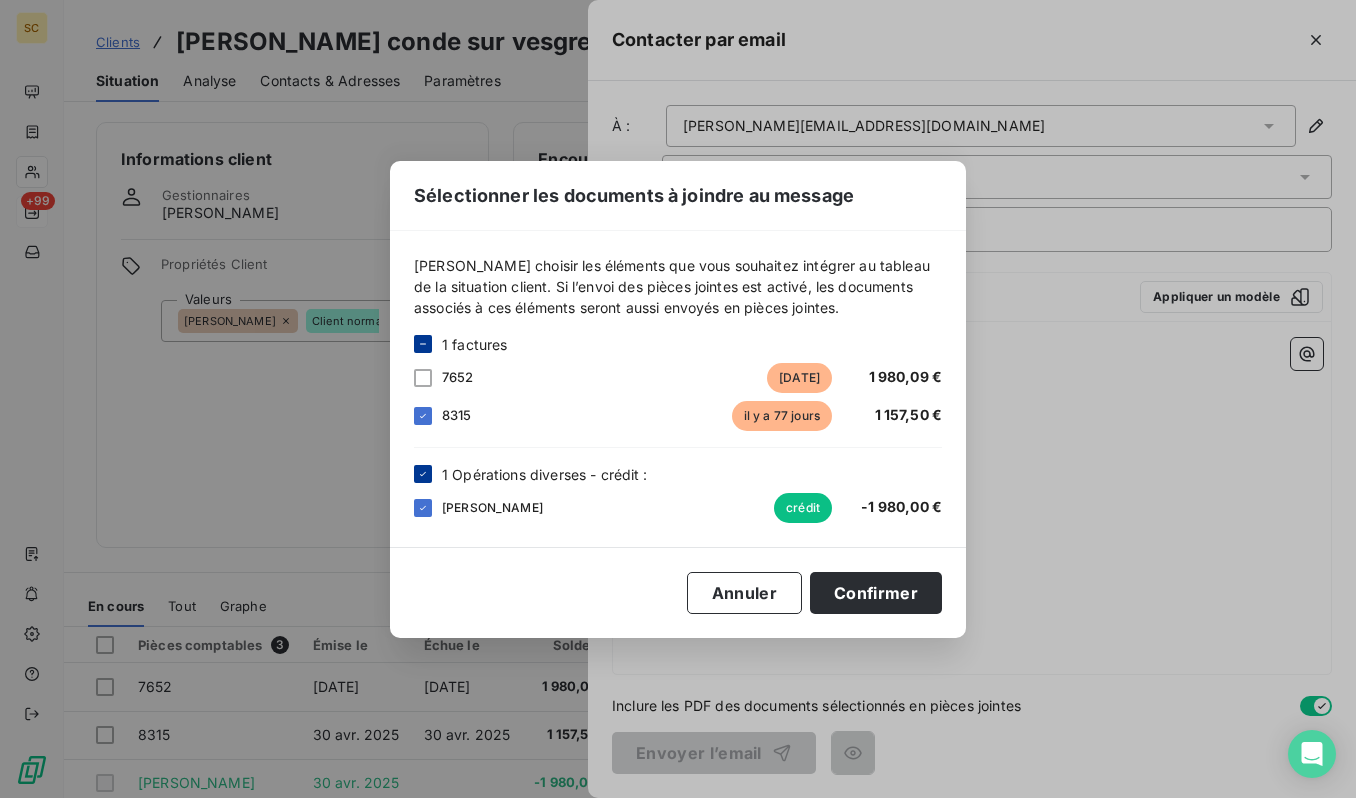 click at bounding box center [423, 474] 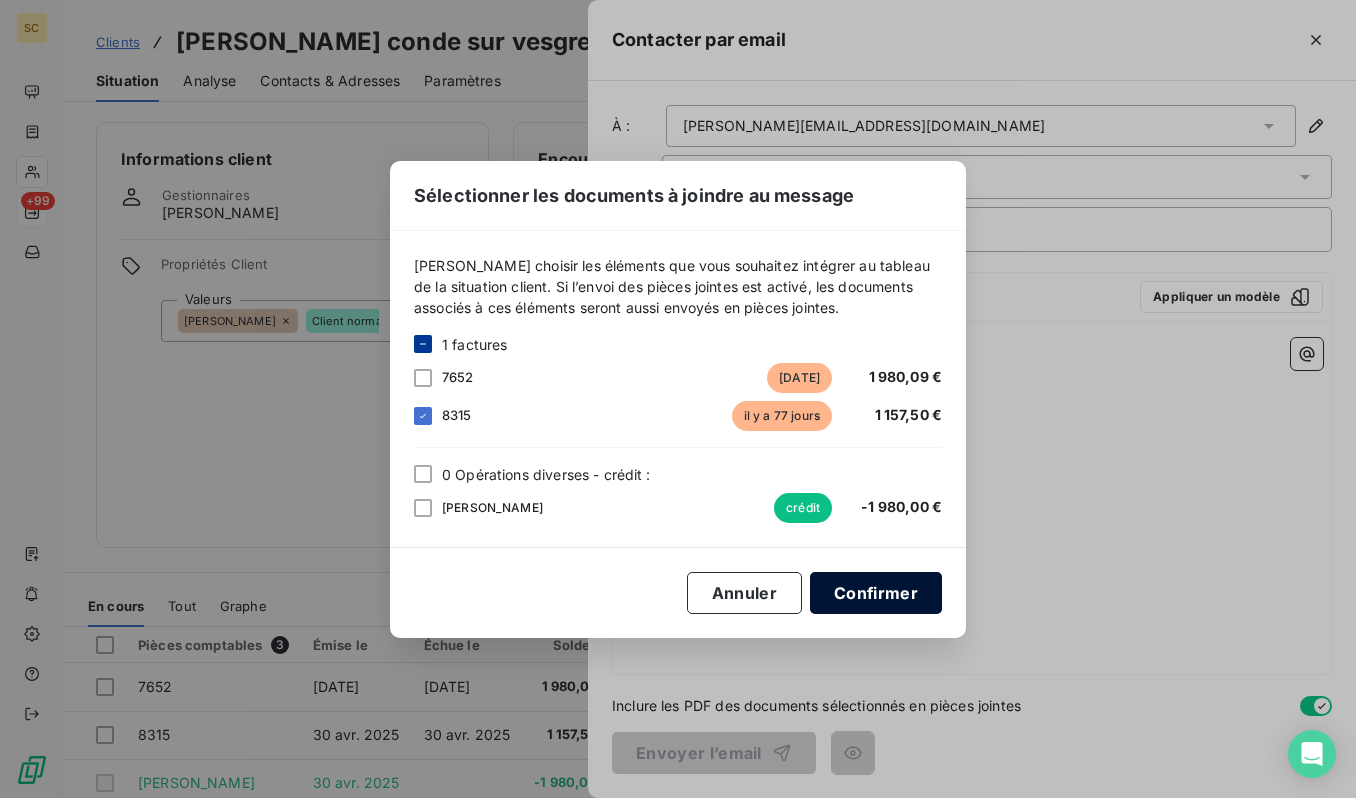 click on "Confirmer" at bounding box center [876, 593] 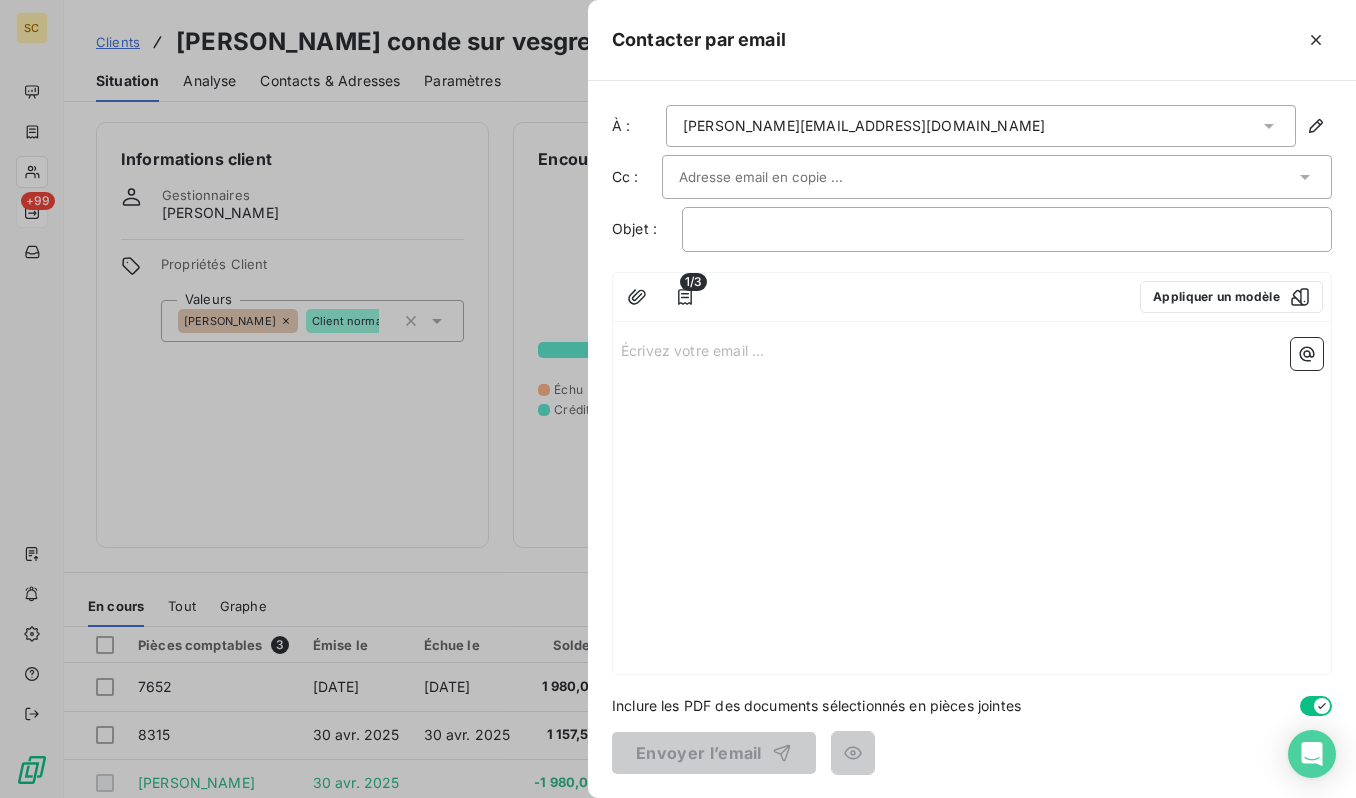 drag, startPoint x: 799, startPoint y: 158, endPoint x: 788, endPoint y: 173, distance: 18.601076 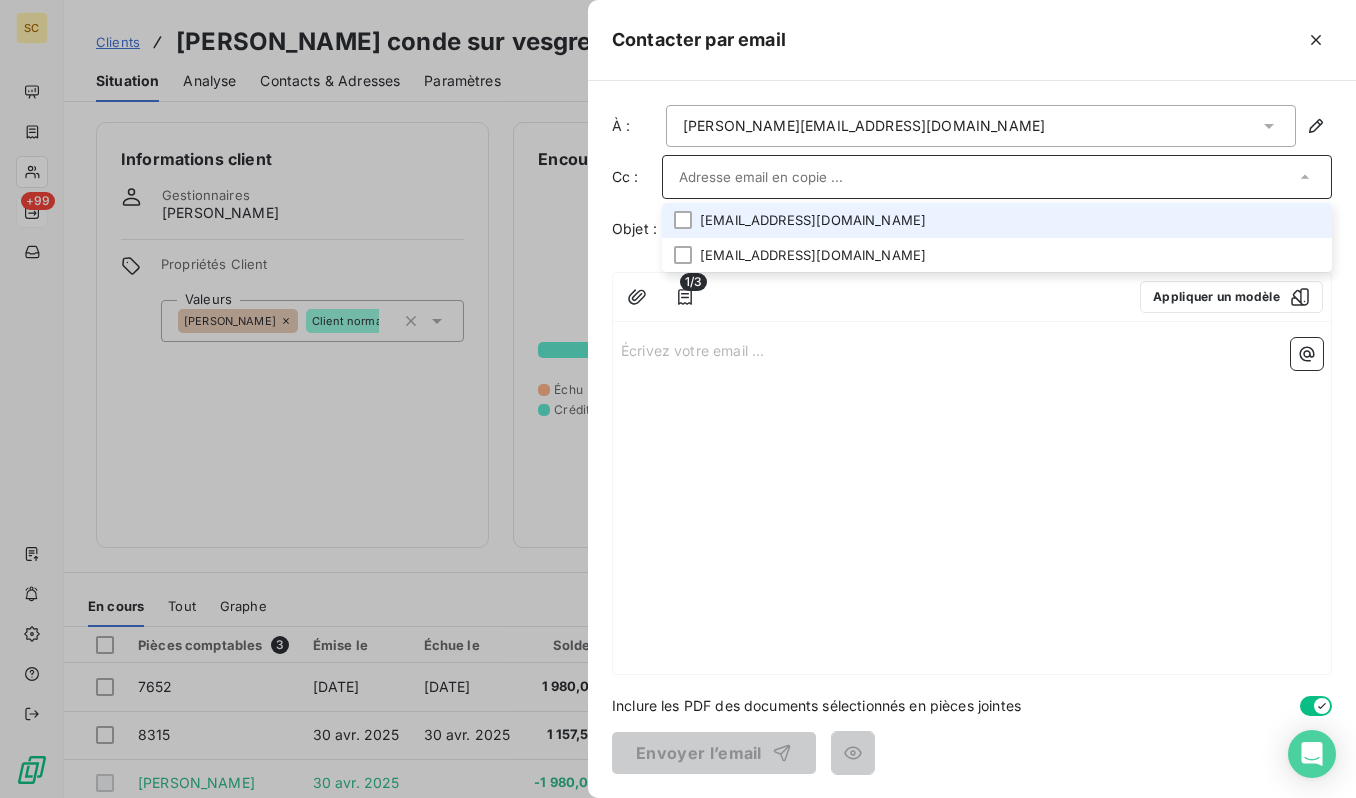 click at bounding box center [987, 177] 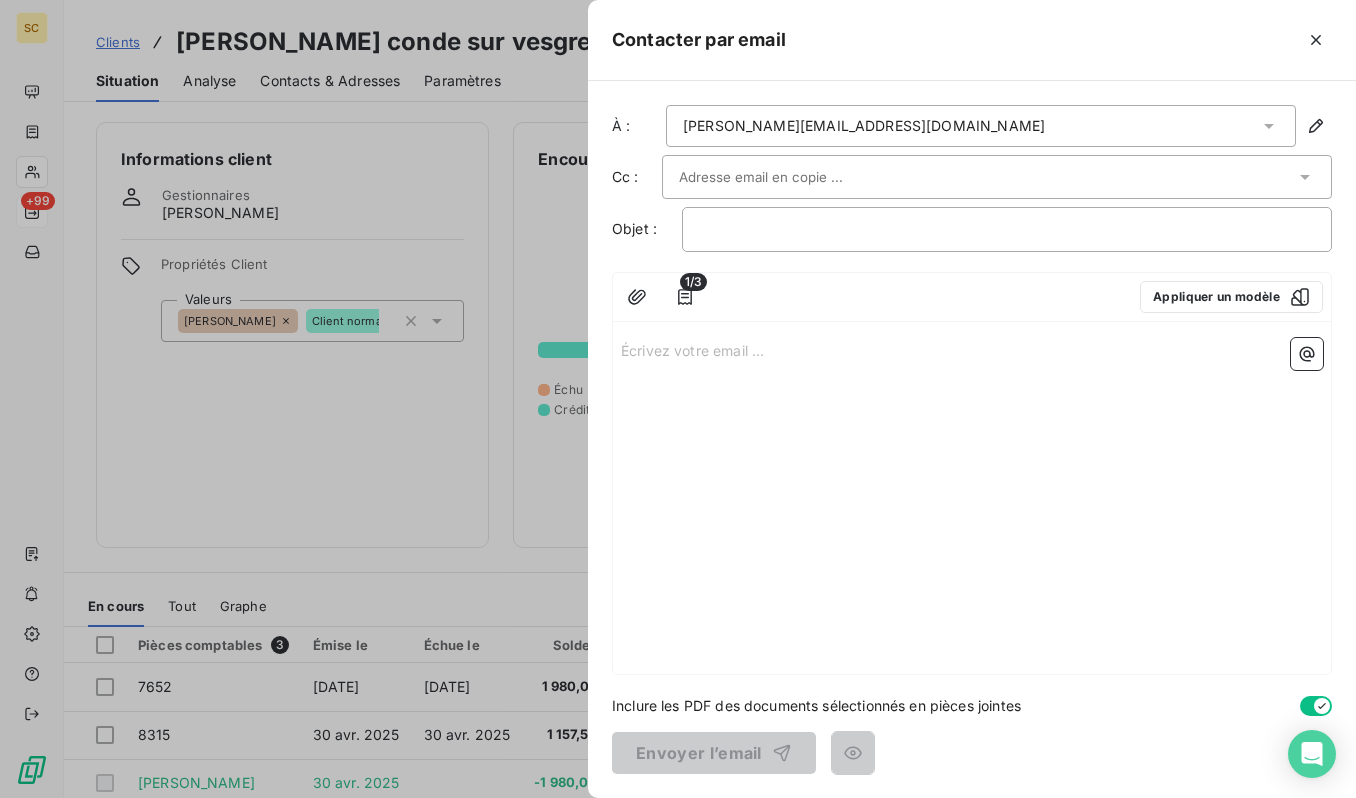 paste on "[EMAIL_ADDRESS][DOMAIN_NAME]" 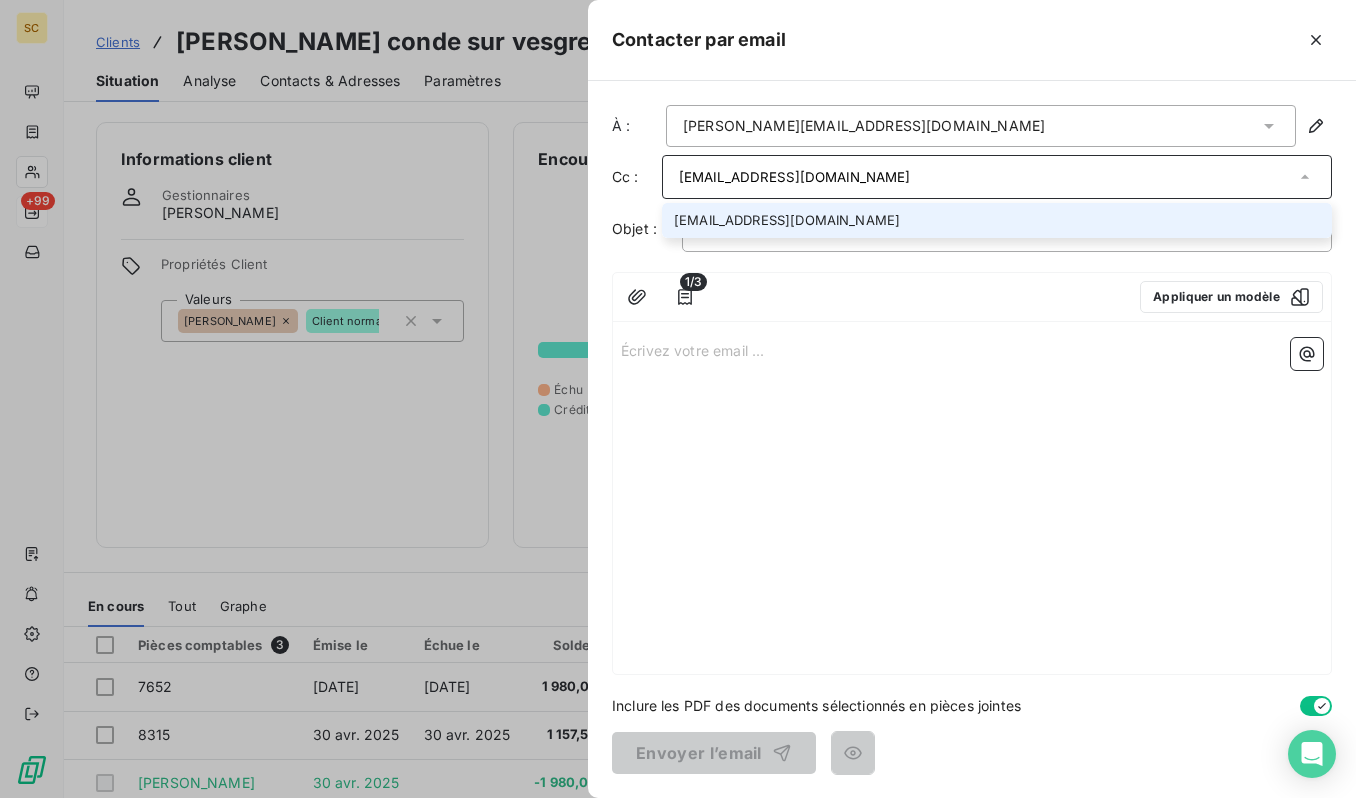 type on "[EMAIL_ADDRESS][DOMAIN_NAME]" 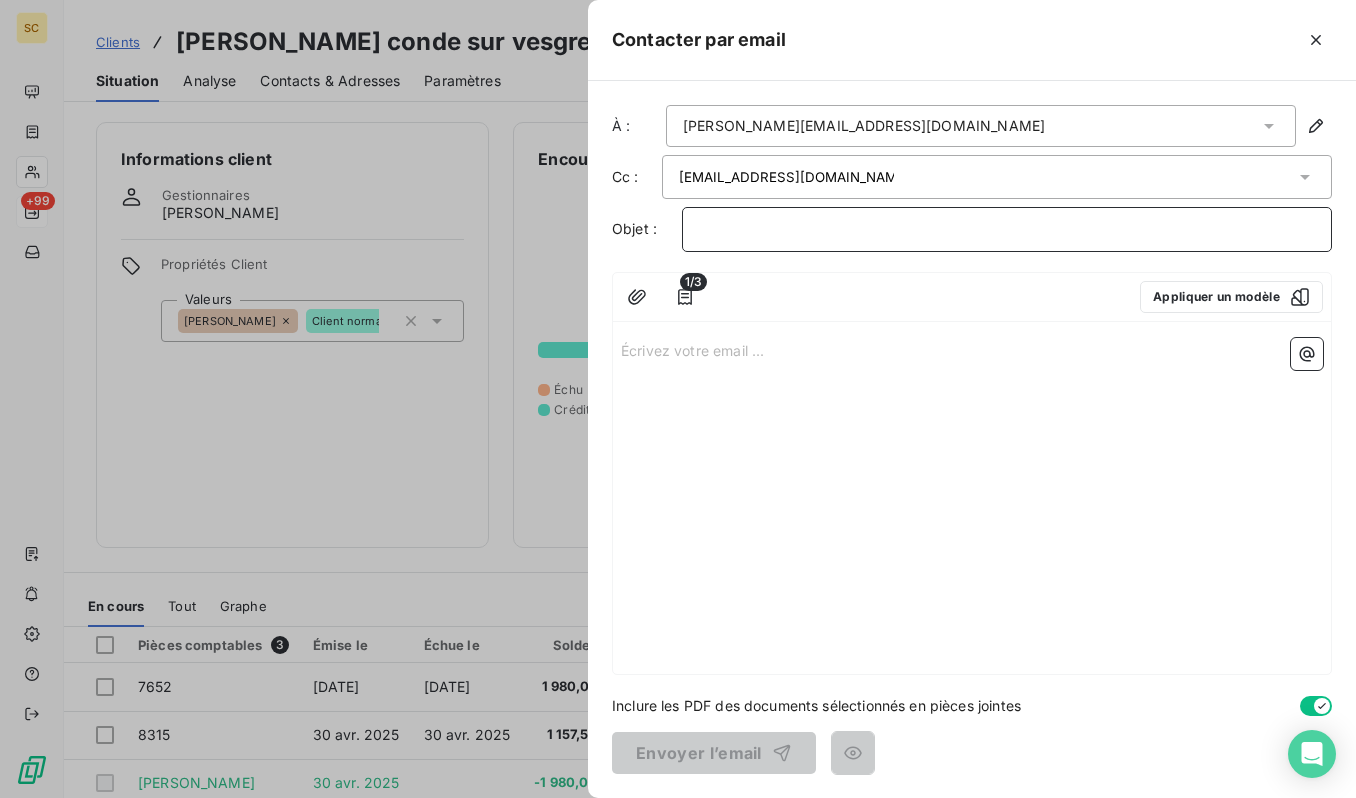 click on "﻿" at bounding box center [1007, 229] 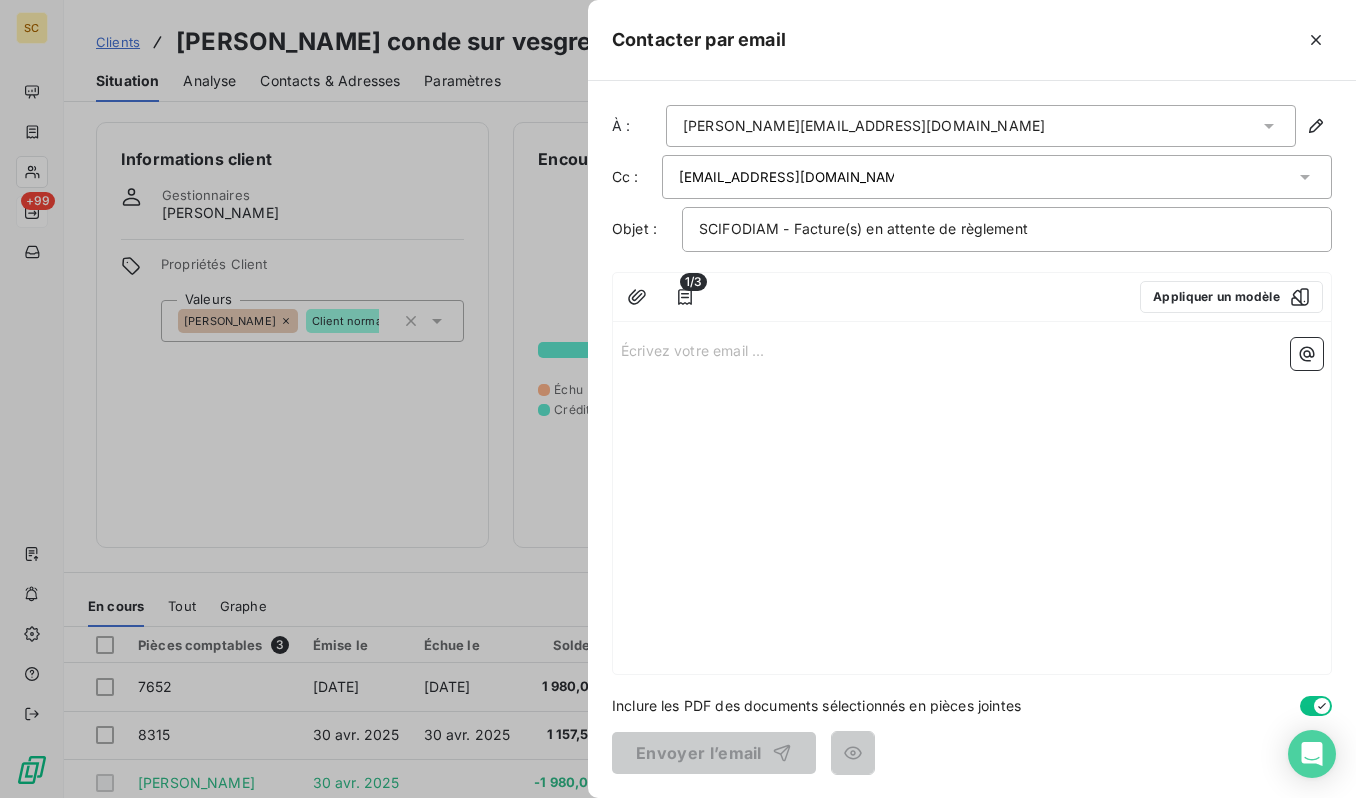 click on "Écrivez votre email ... ﻿" at bounding box center (972, 349) 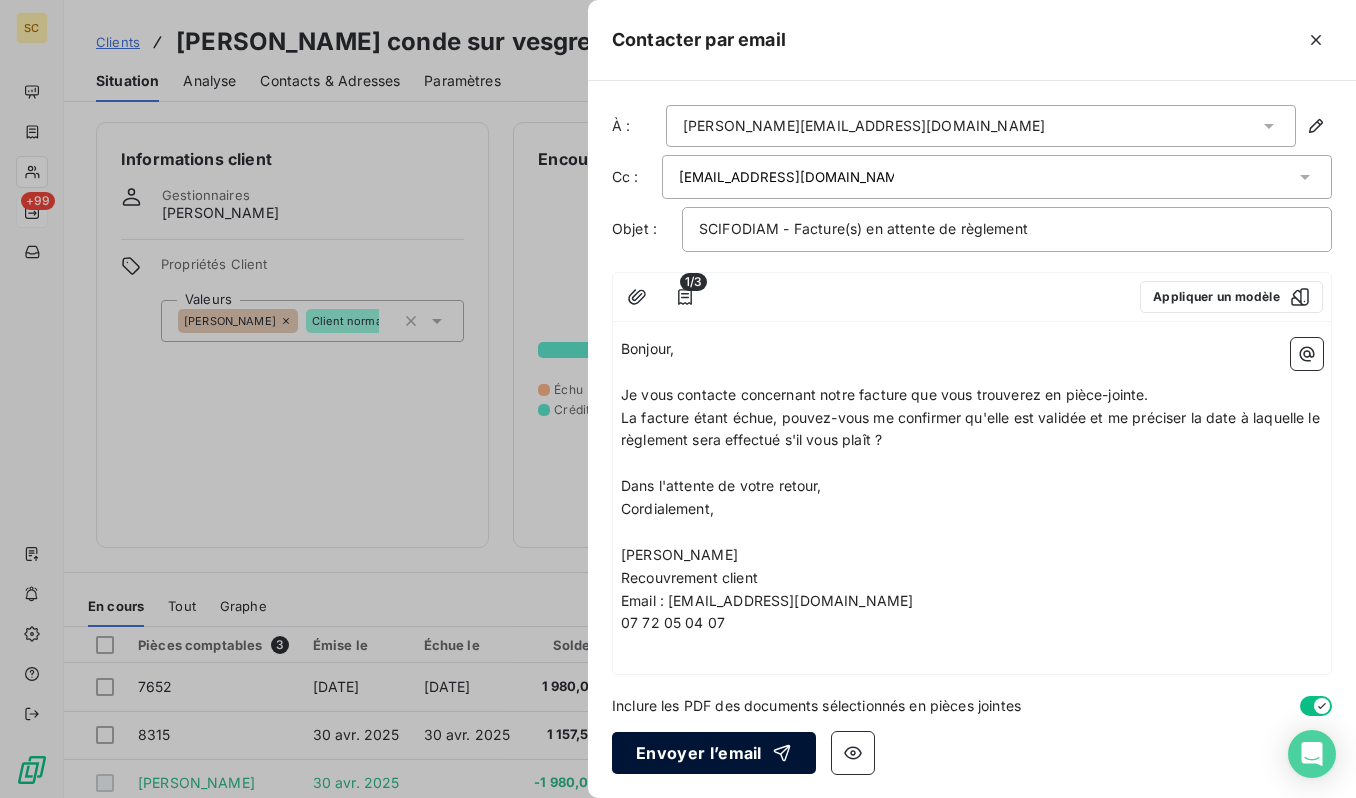 click on "Envoyer l’email" at bounding box center (714, 753) 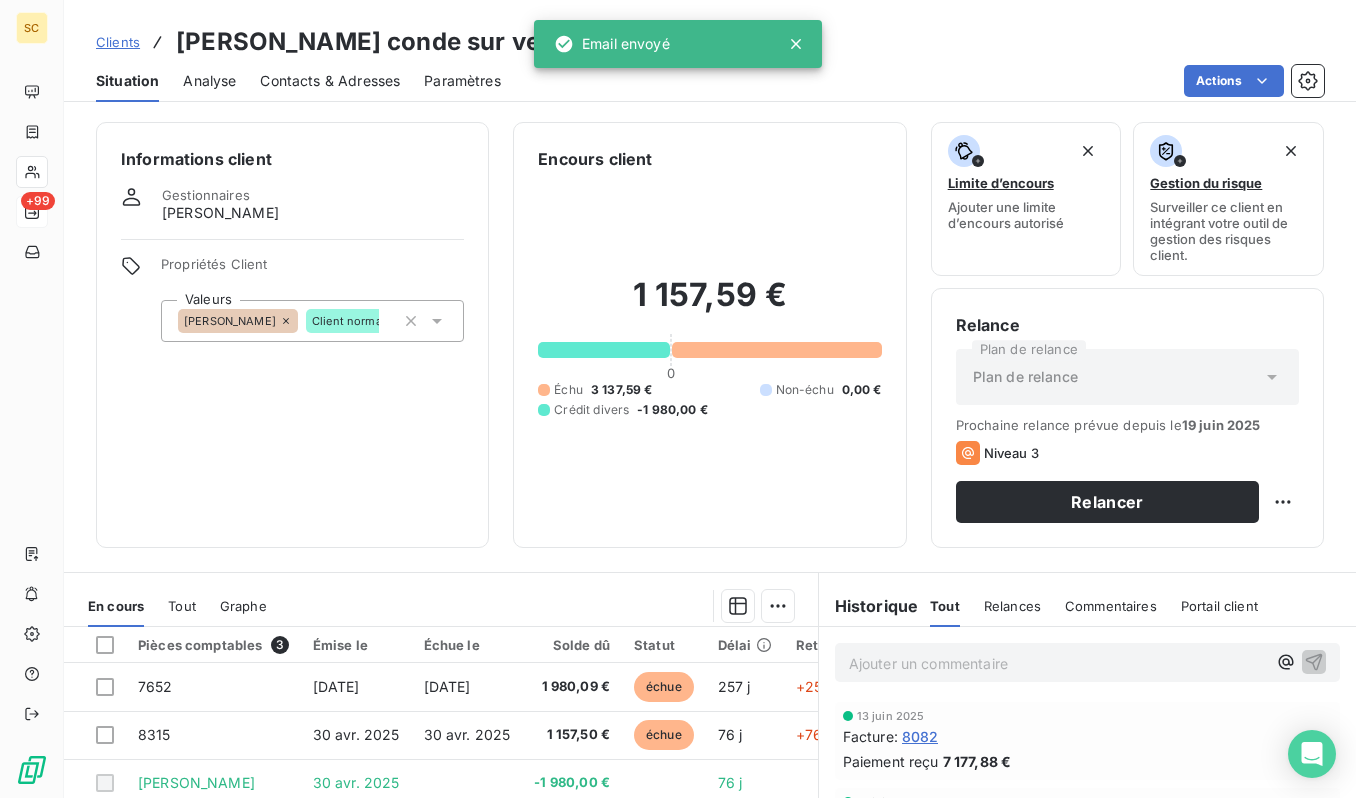 click on "Clients" at bounding box center [118, 42] 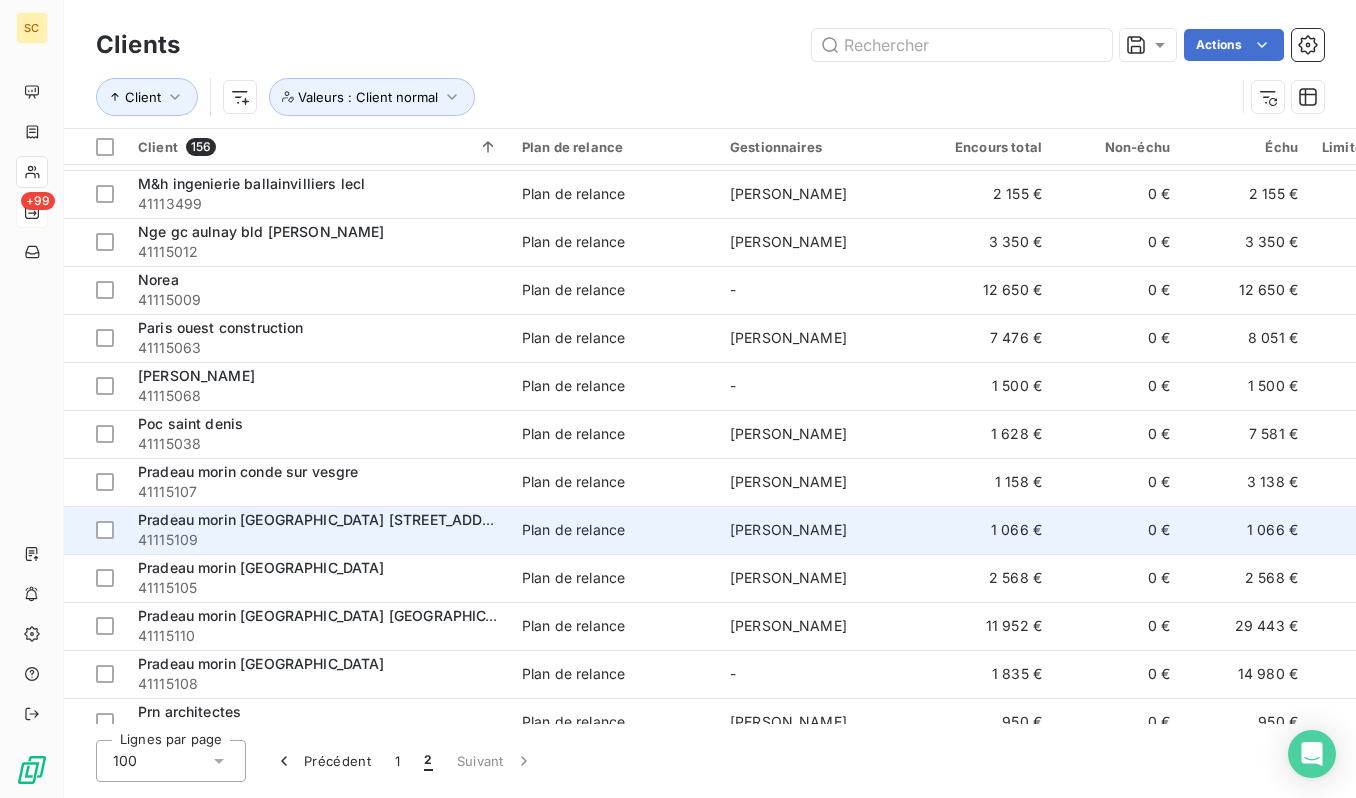 scroll, scrollTop: 660, scrollLeft: 0, axis: vertical 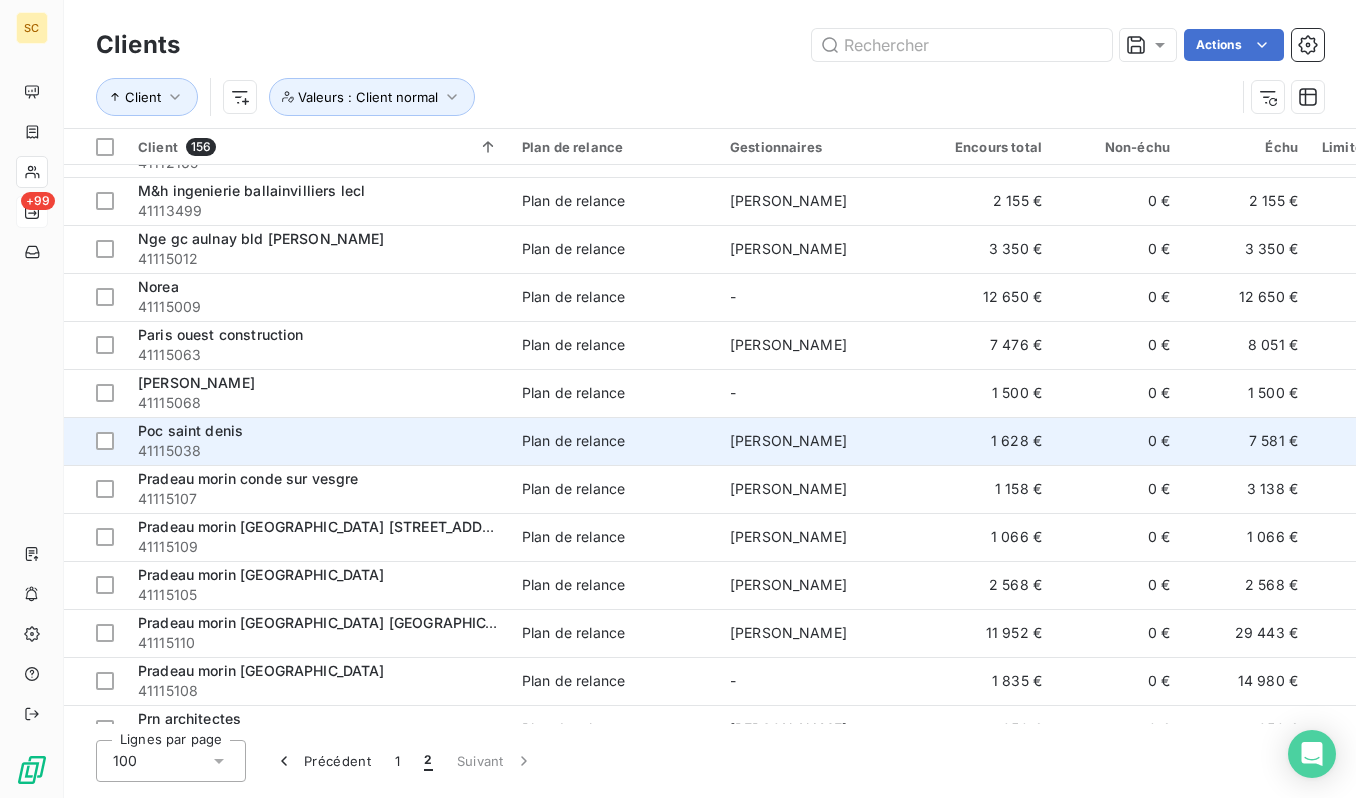 click on "41115038" at bounding box center (318, 451) 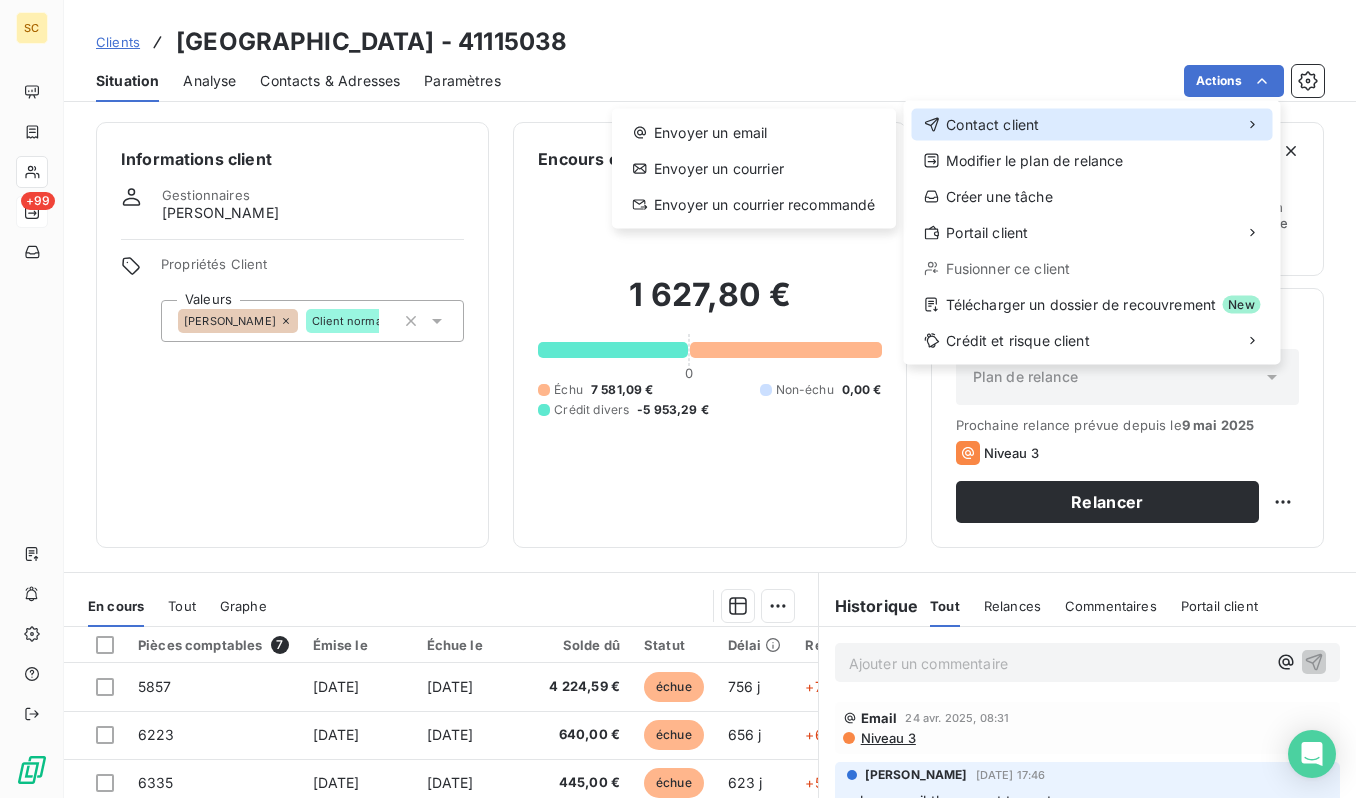 click on "Contact client" at bounding box center (1092, 125) 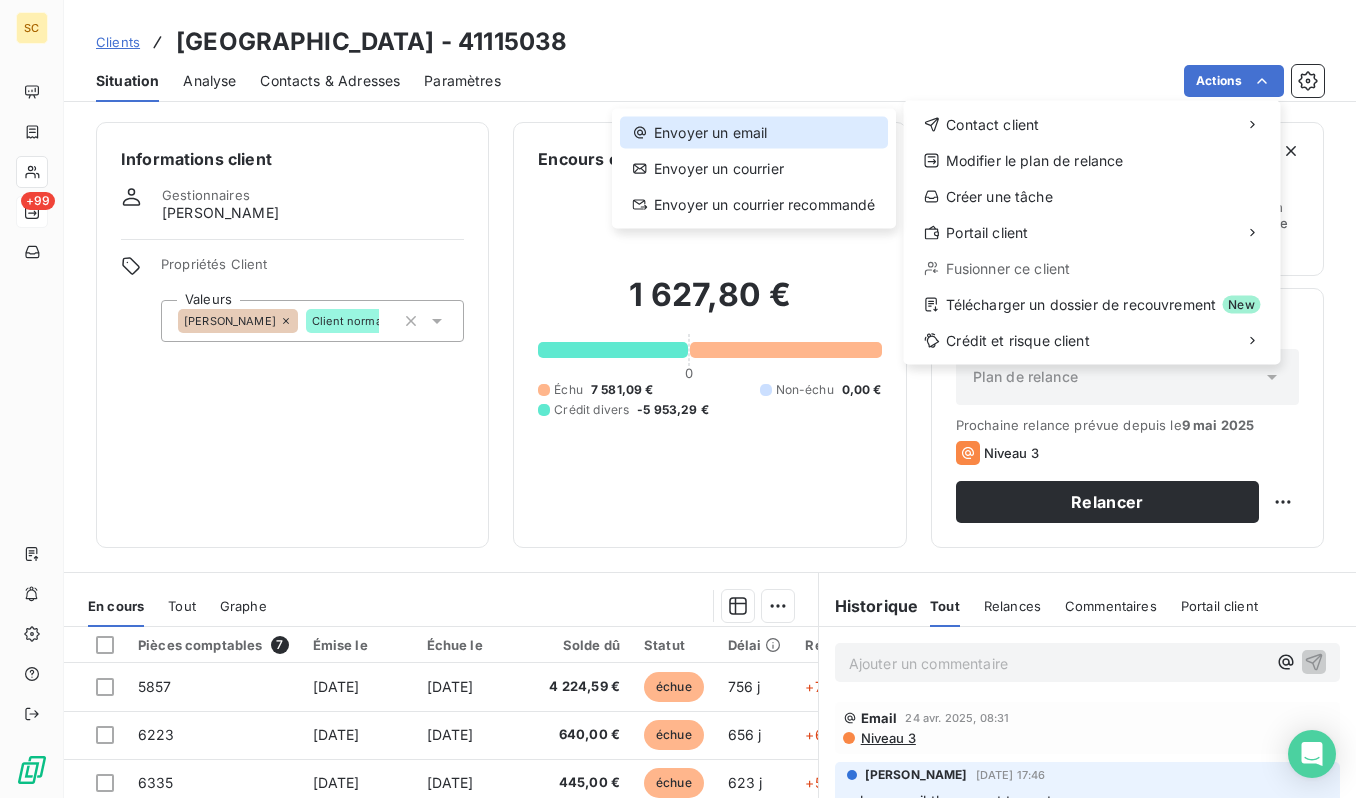 click on "Envoyer un email" at bounding box center [754, 133] 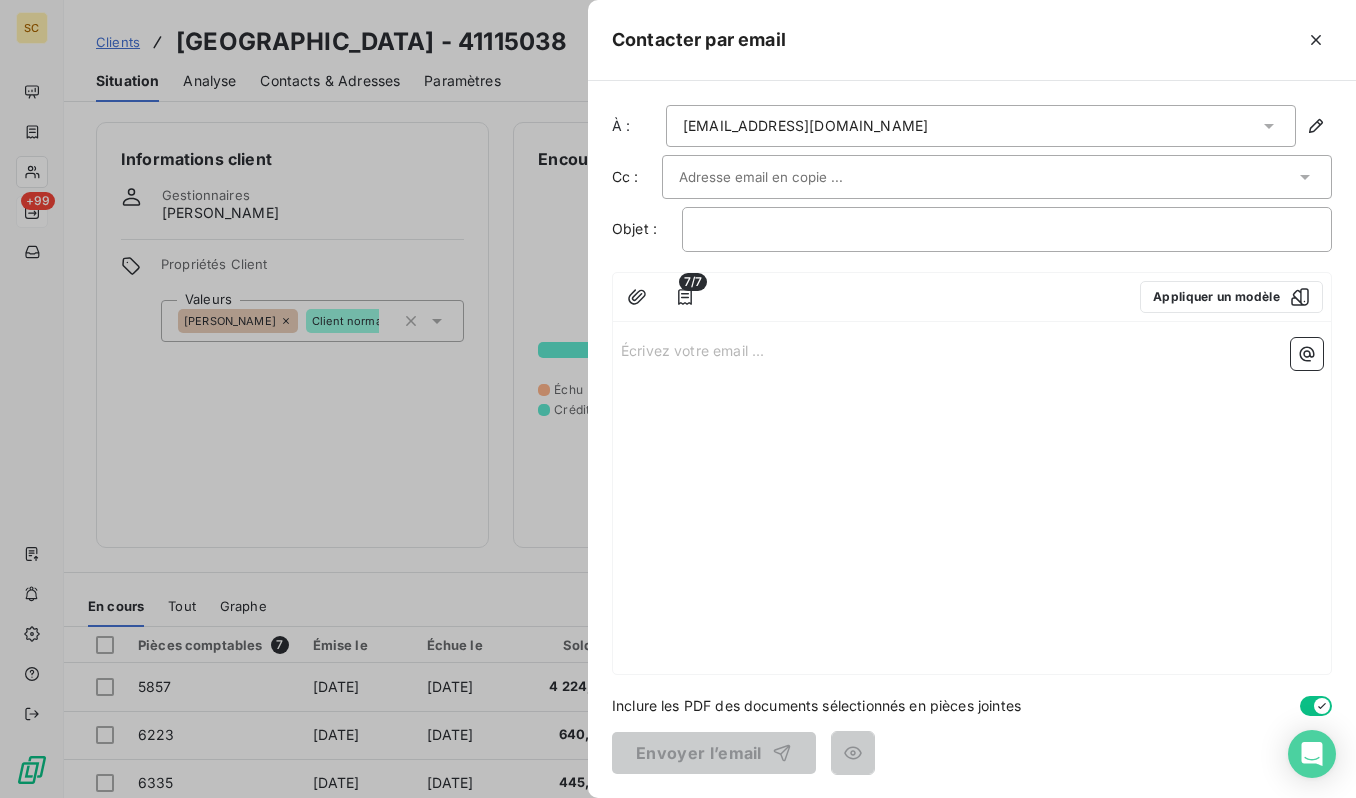 click on "Écrivez votre email ... ﻿" at bounding box center [972, 349] 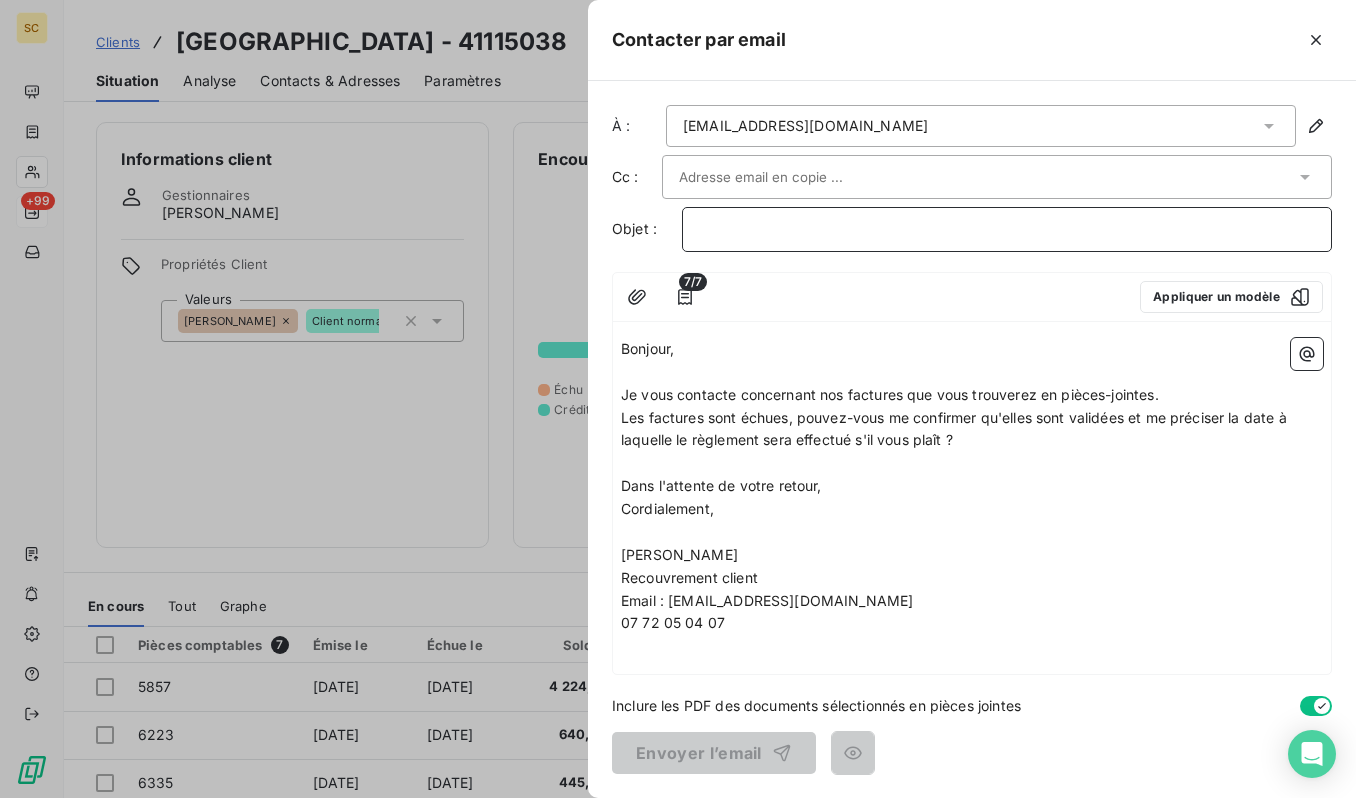 click on "﻿" at bounding box center (1007, 229) 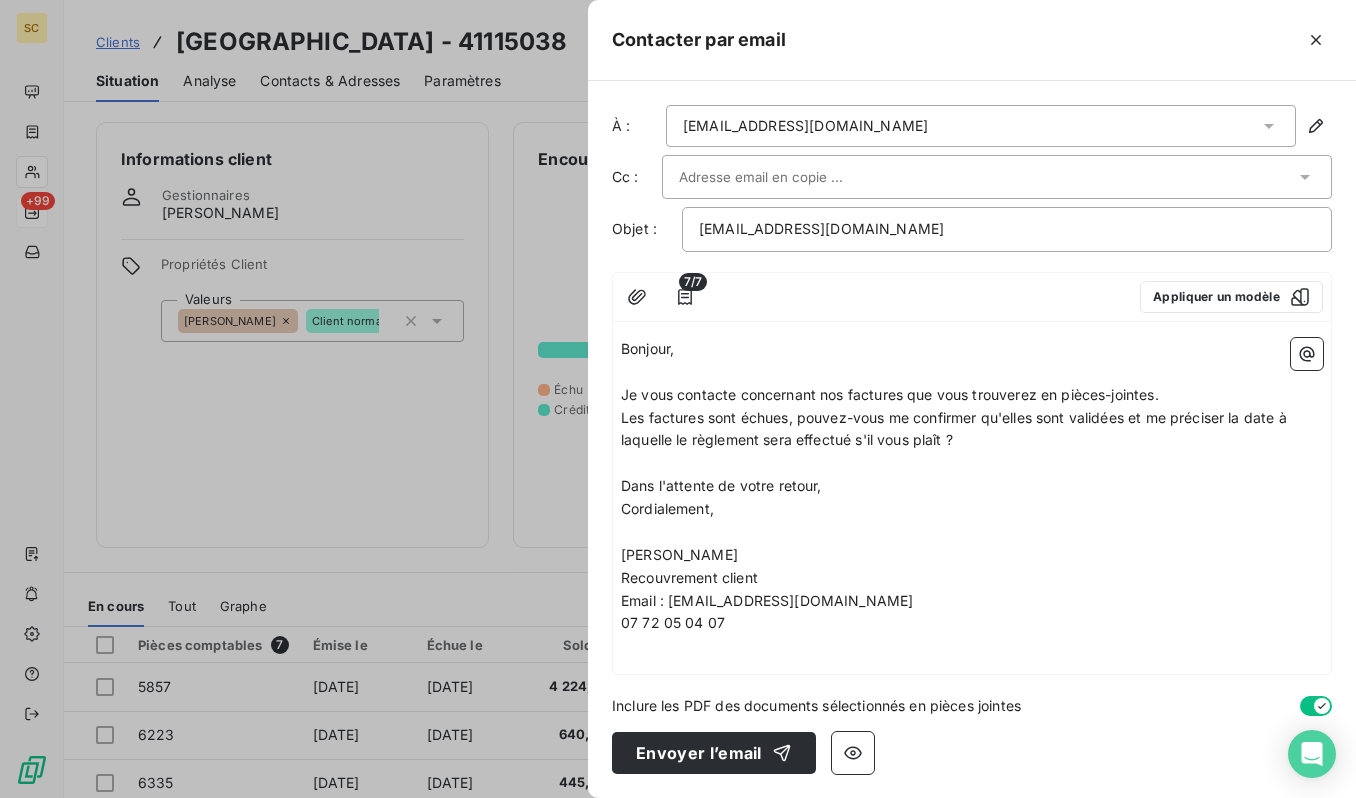 click at bounding box center (987, 177) 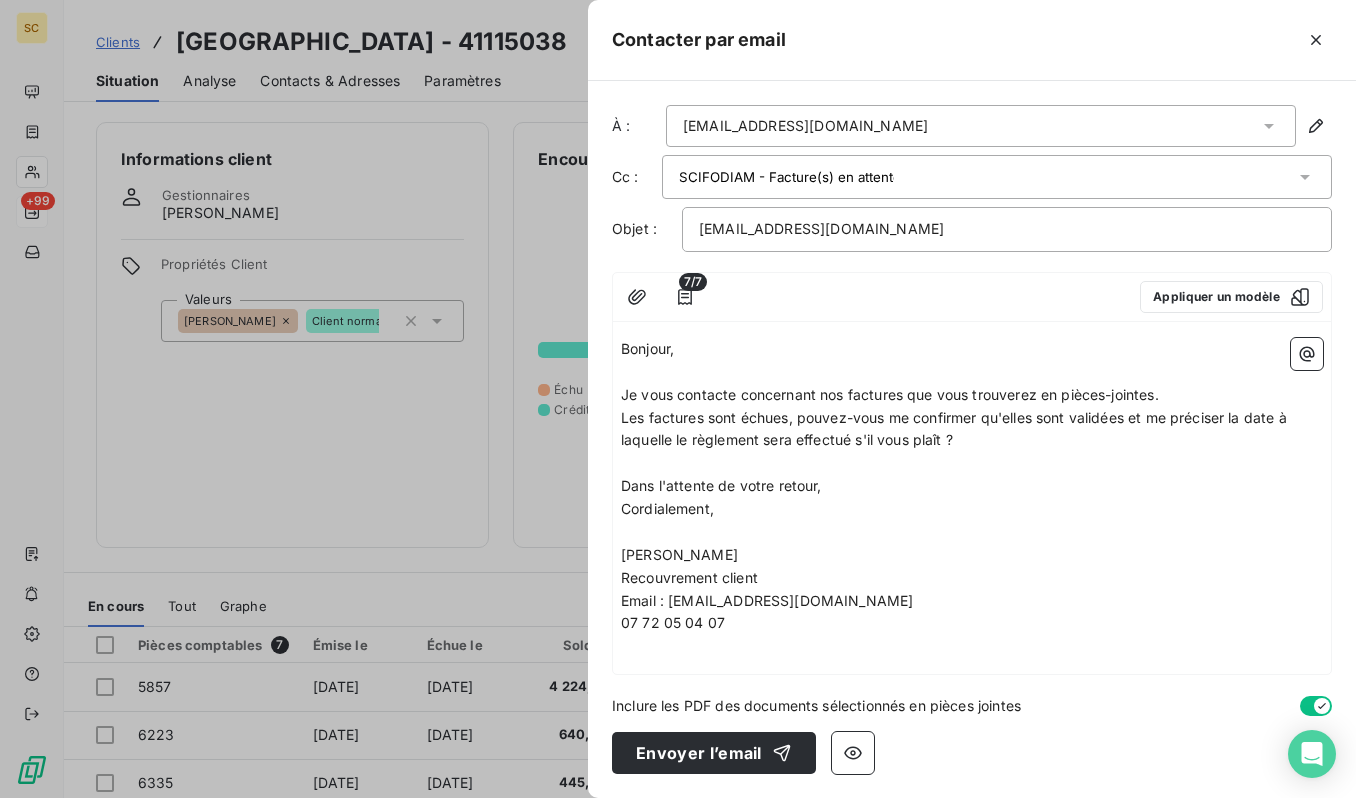click on "Les factures sont échues, pouvez-vous me confirmer qu'elles sont validées et me préciser la date à laquelle le règlement sera effectué s'il vous plaît ?" at bounding box center [956, 429] 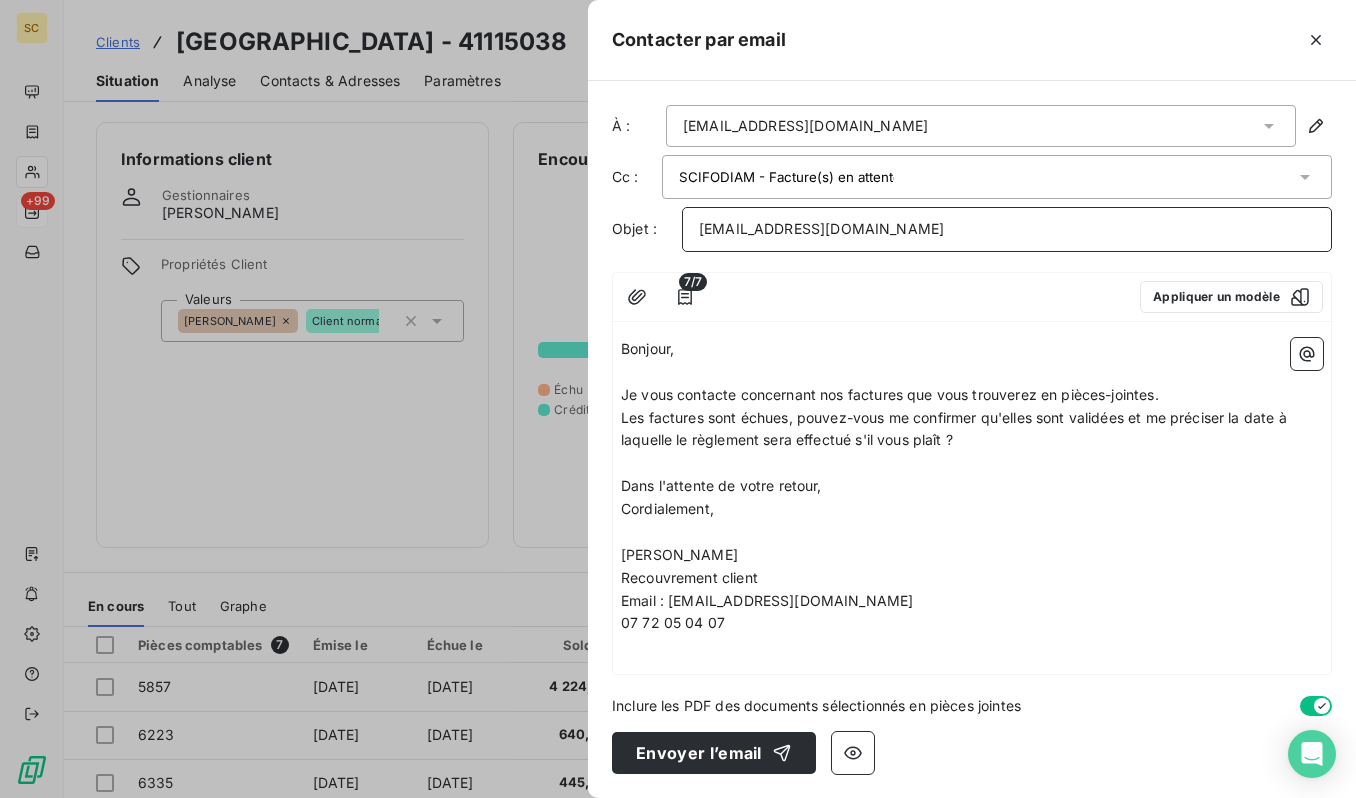 click on "[EMAIL_ADDRESS][DOMAIN_NAME]" at bounding box center [821, 228] 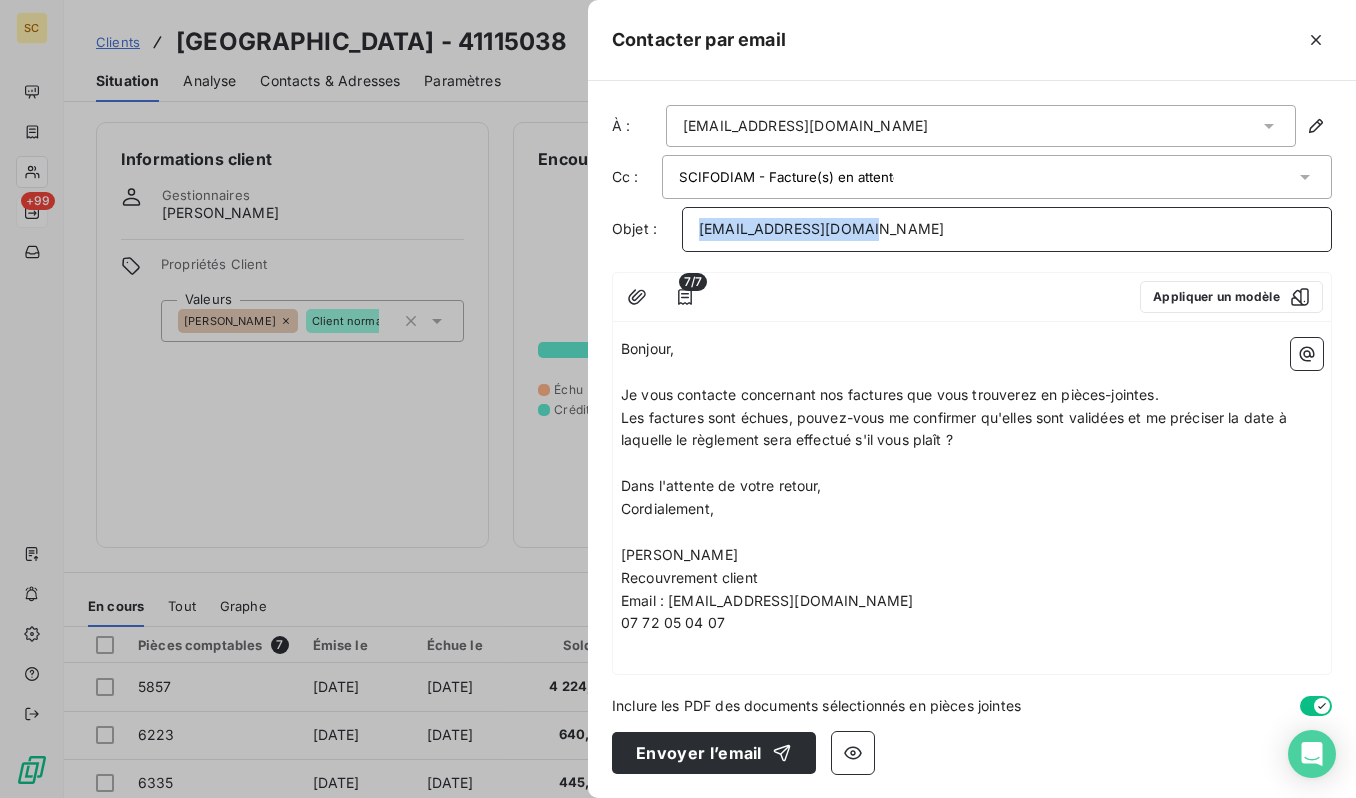 click on "[EMAIL_ADDRESS][DOMAIN_NAME]" at bounding box center (821, 228) 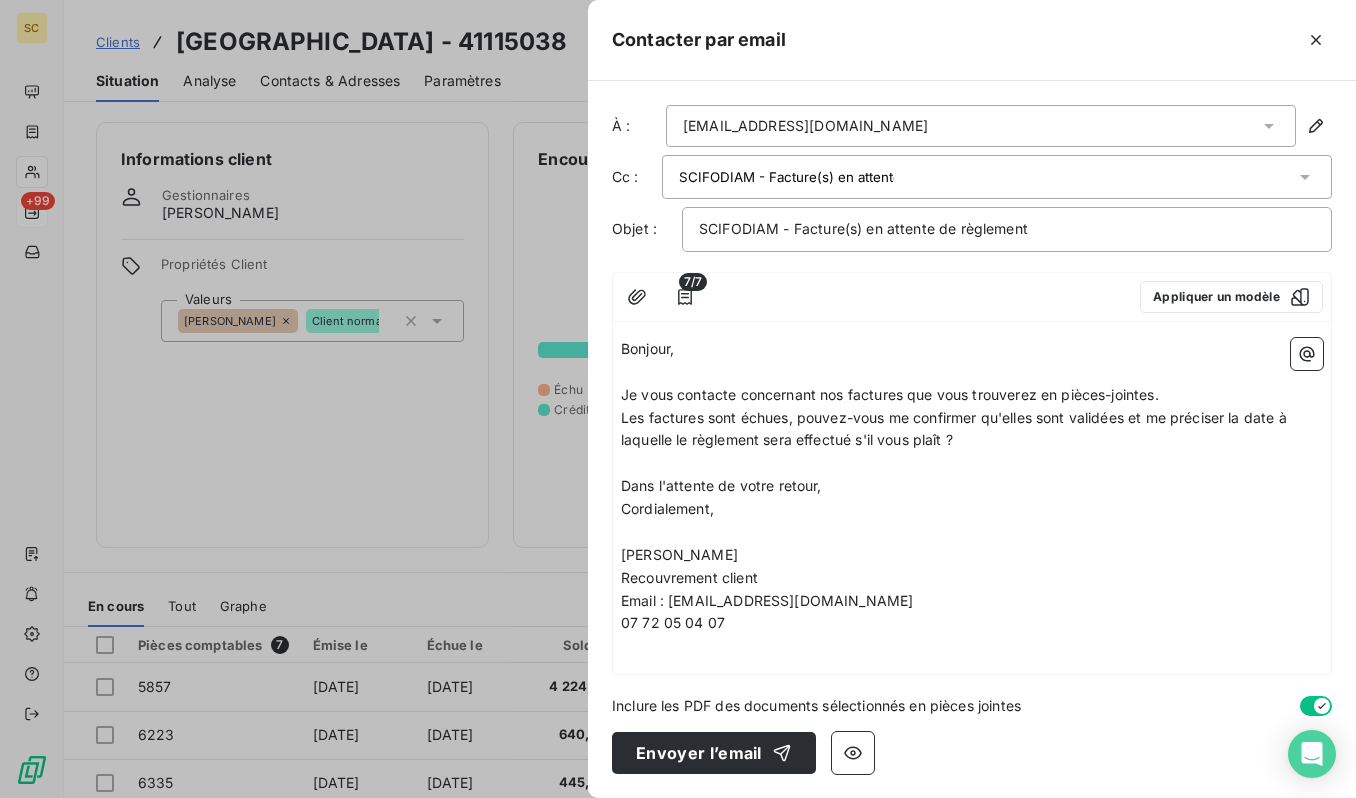 click on "SCIFODIAM - Facture(s) en attente de règlement" at bounding box center (987, 177) 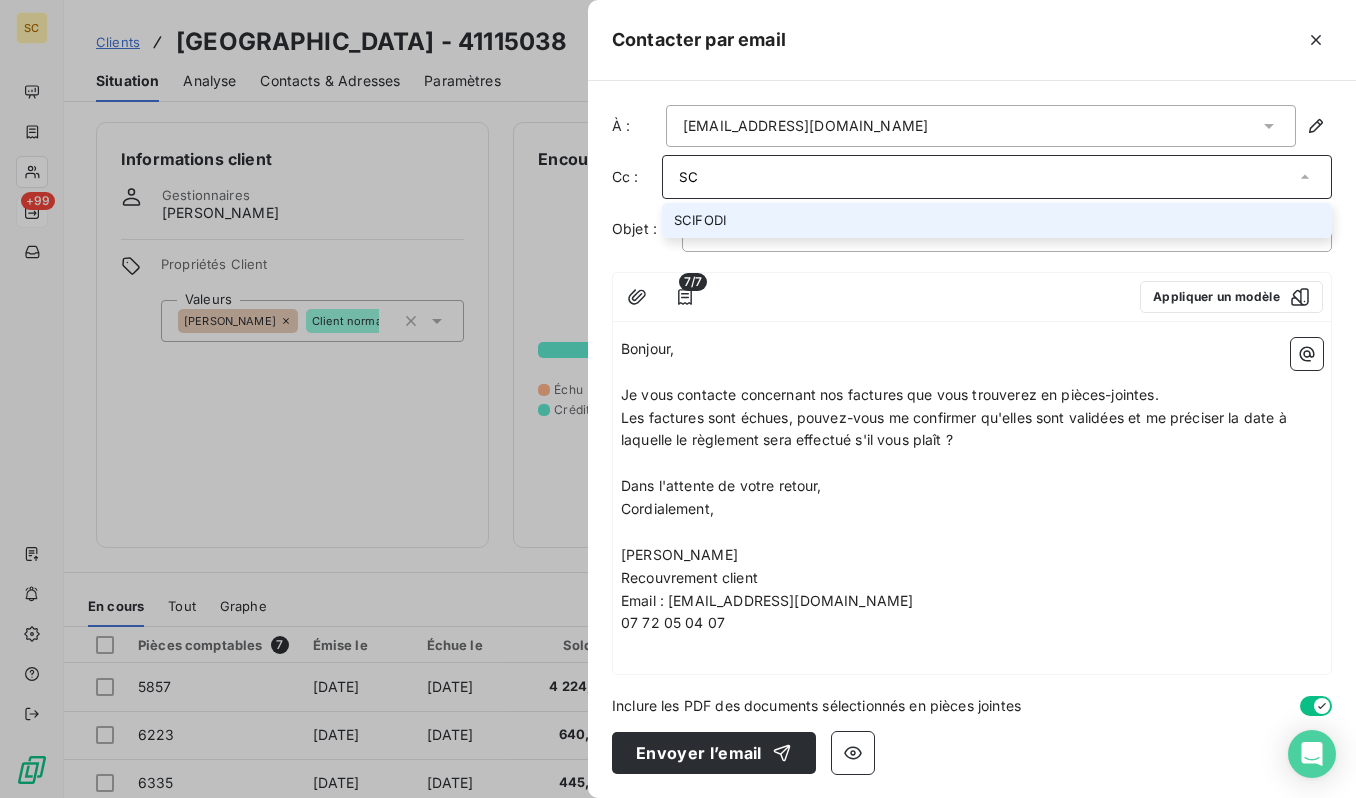 type on "S" 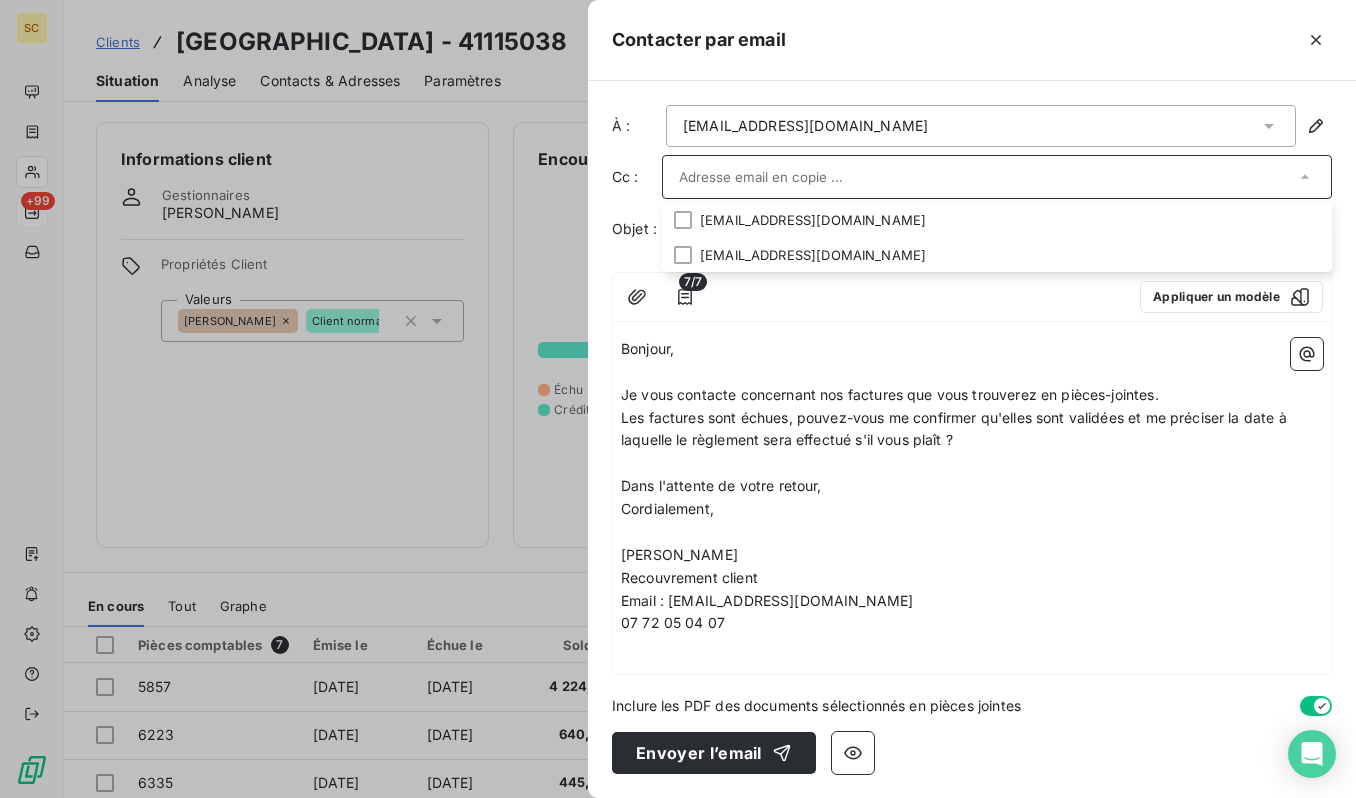 click at bounding box center (987, 177) 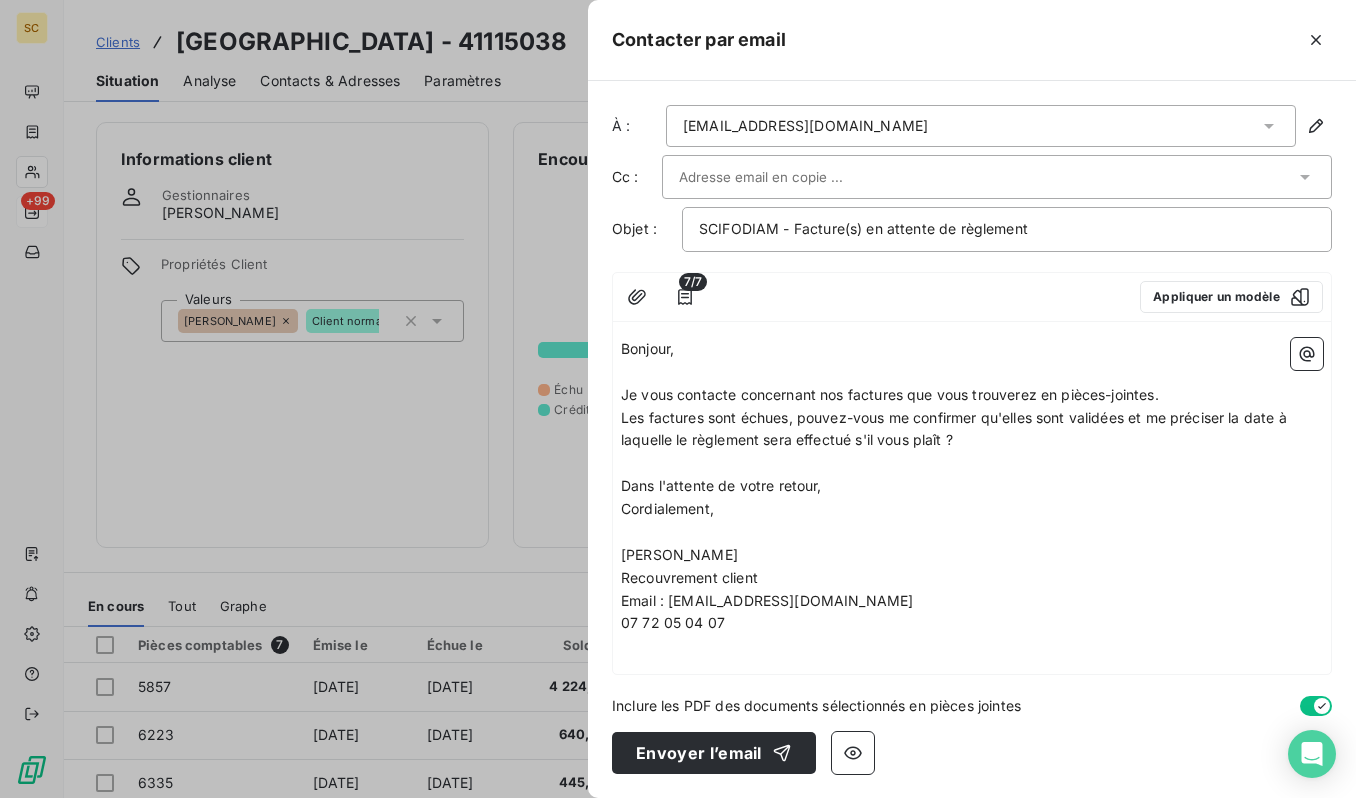 paste on "[EMAIL_ADDRESS][DOMAIN_NAME]" 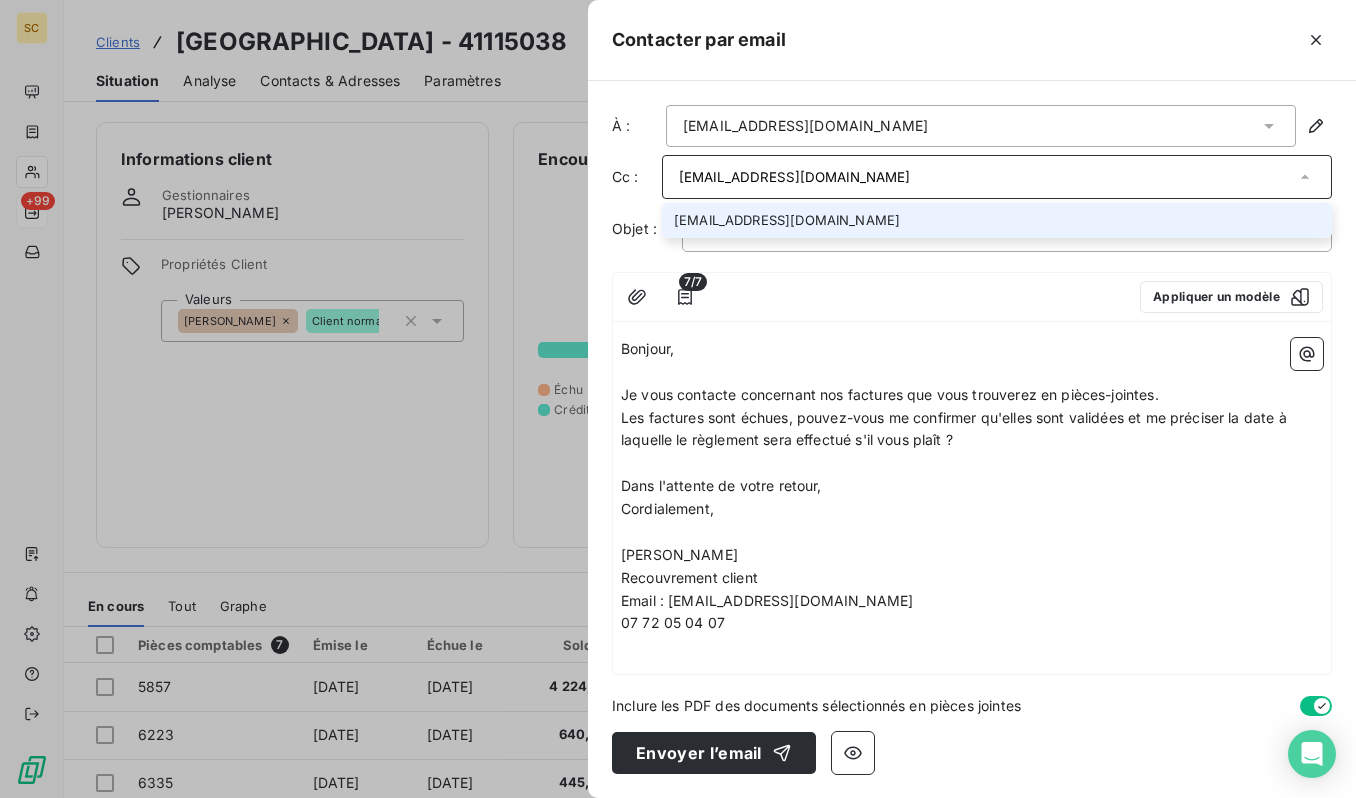type on "[EMAIL_ADDRESS][DOMAIN_NAME]" 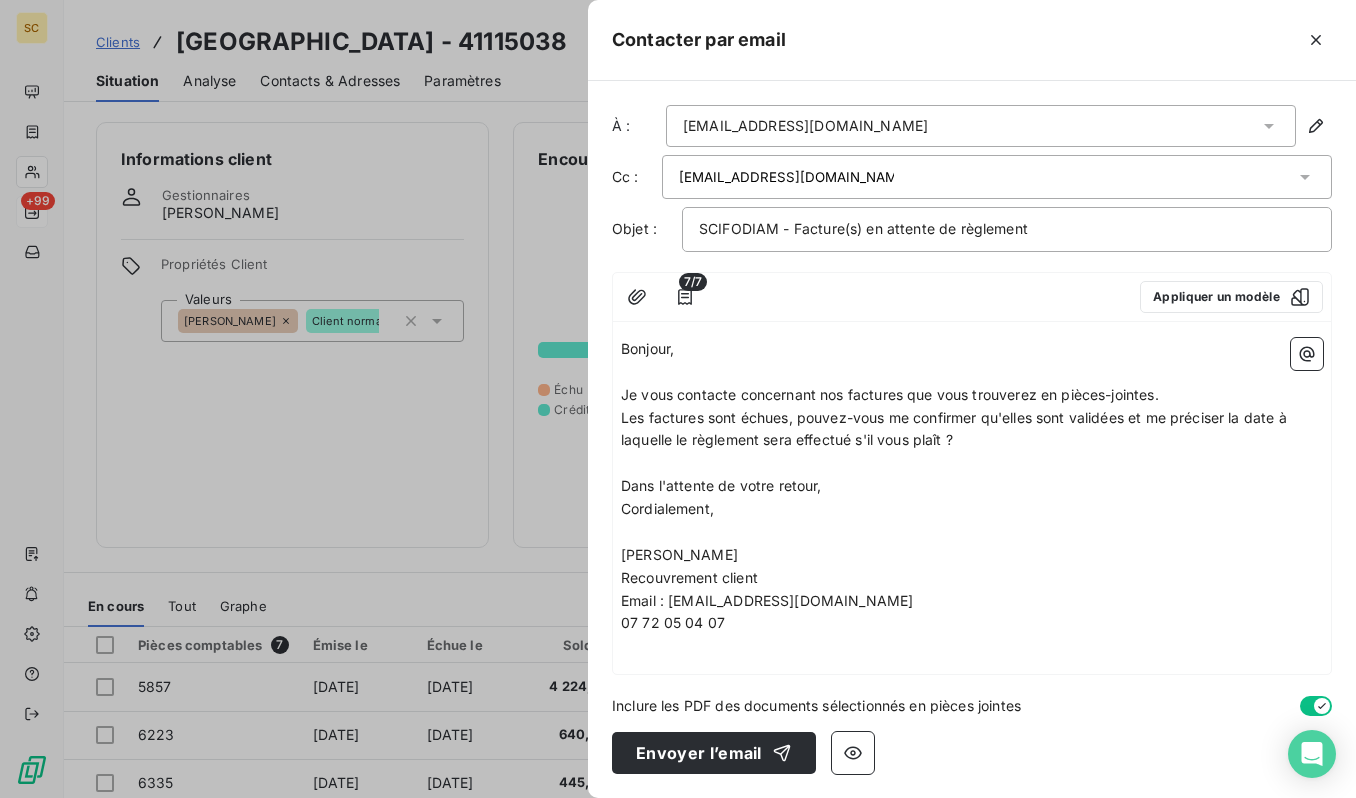 click on "Je vous contacte concernant nos factures que vous trouverez en pièces-jointes." at bounding box center (890, 394) 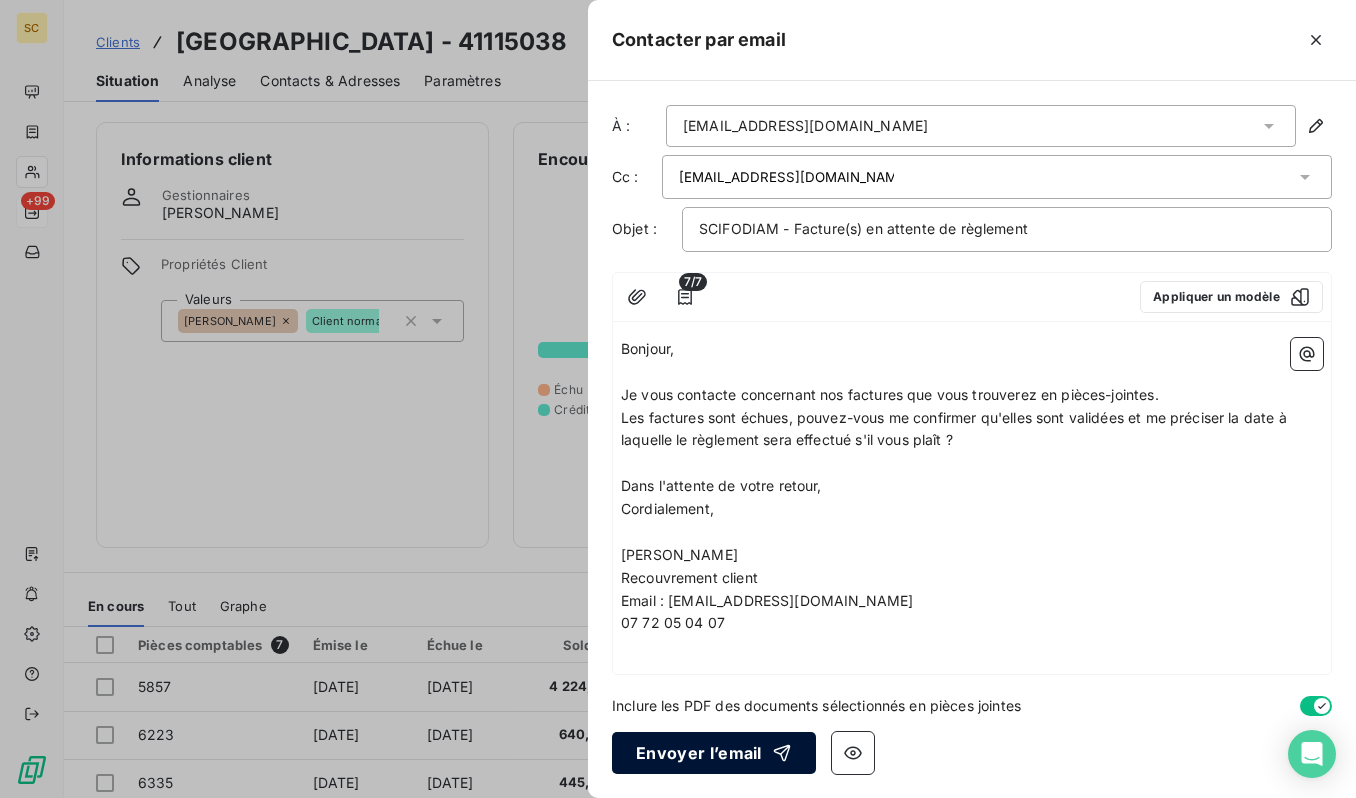 click on "Envoyer l’email" at bounding box center (714, 753) 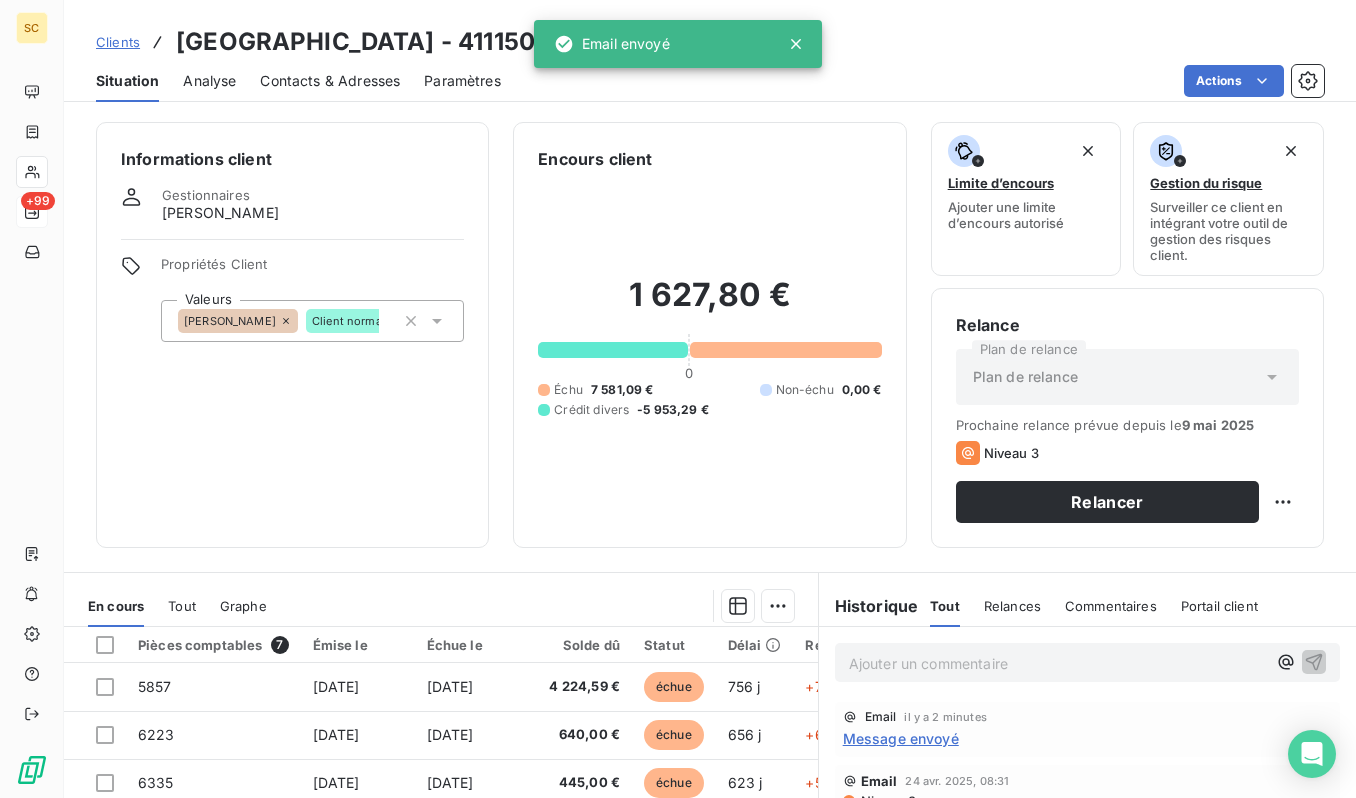 click on "Clients" at bounding box center (118, 42) 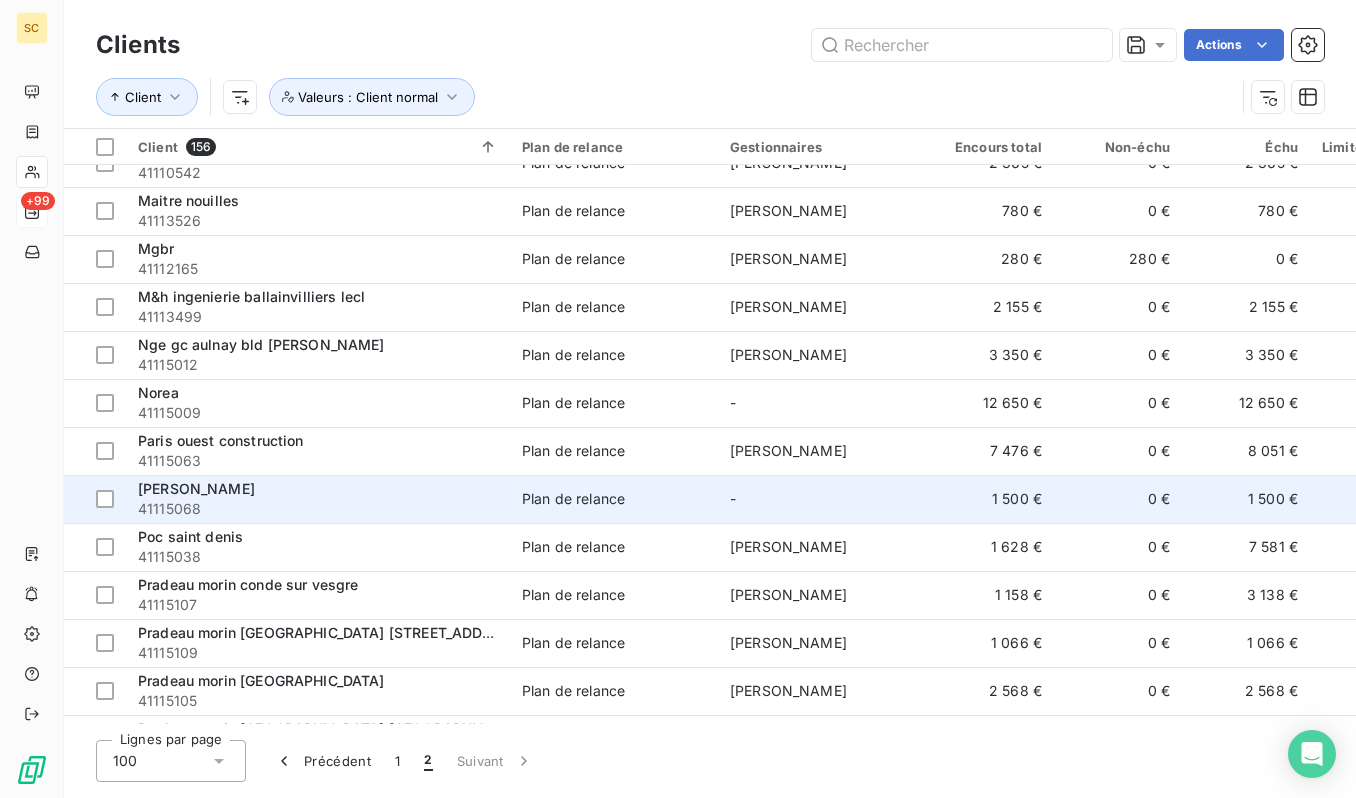 scroll, scrollTop: 550, scrollLeft: 0, axis: vertical 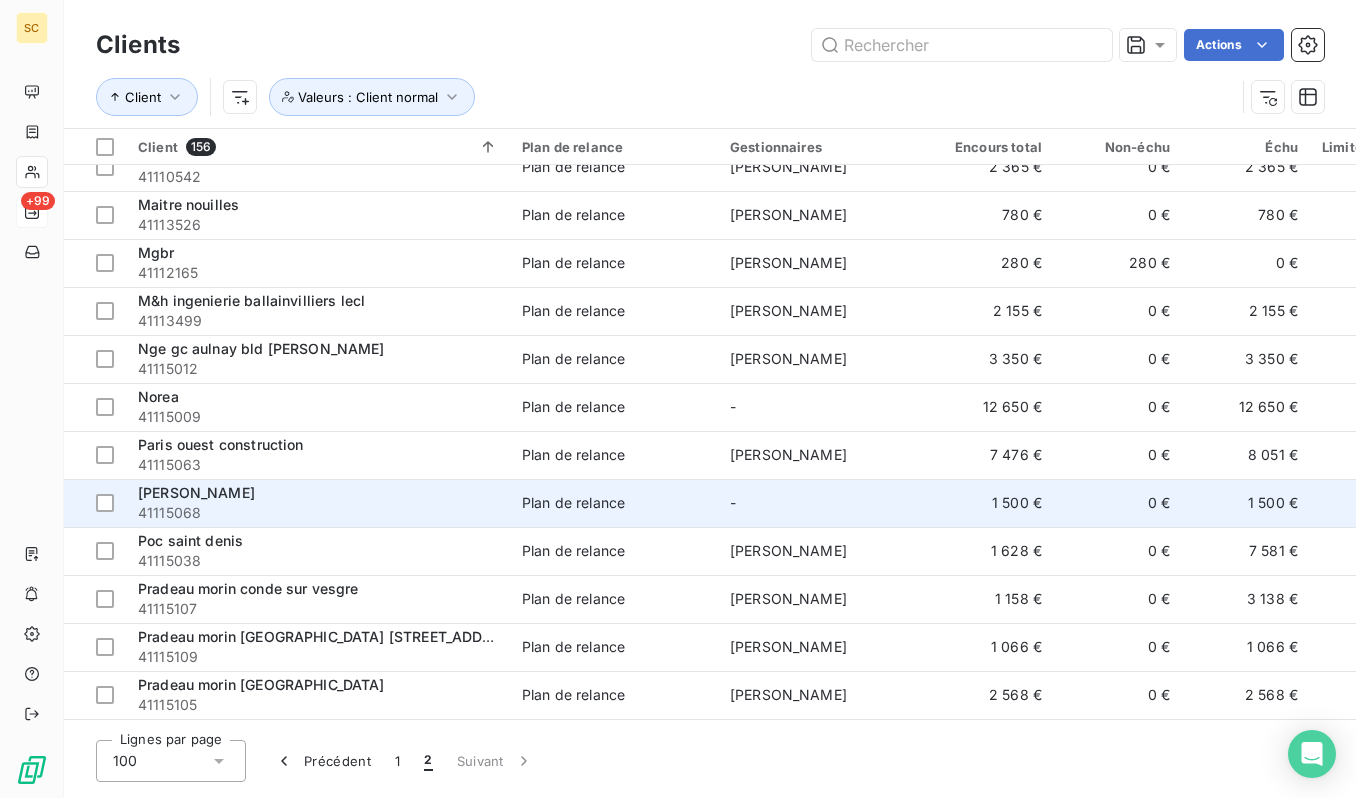 click on "41115068" at bounding box center (318, 513) 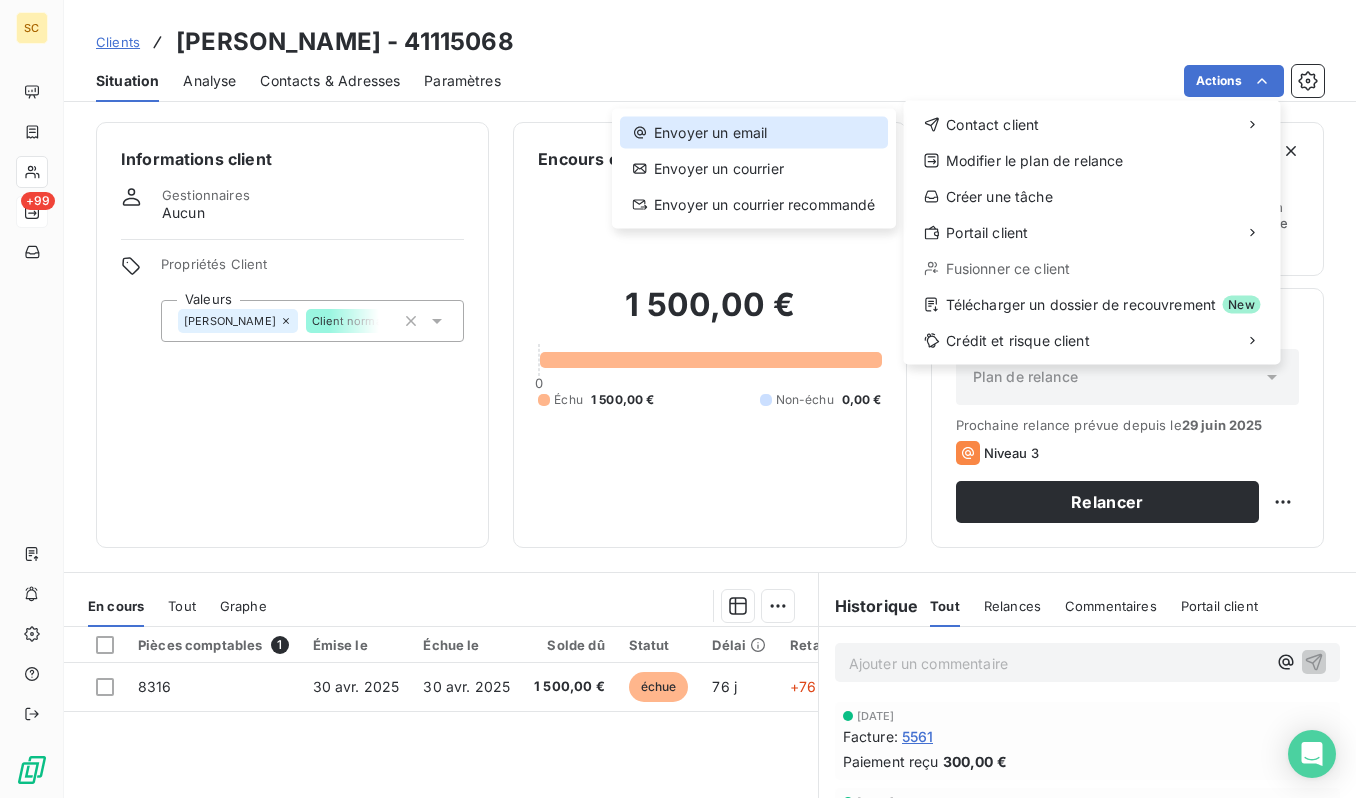 click on "Envoyer un email" at bounding box center (754, 133) 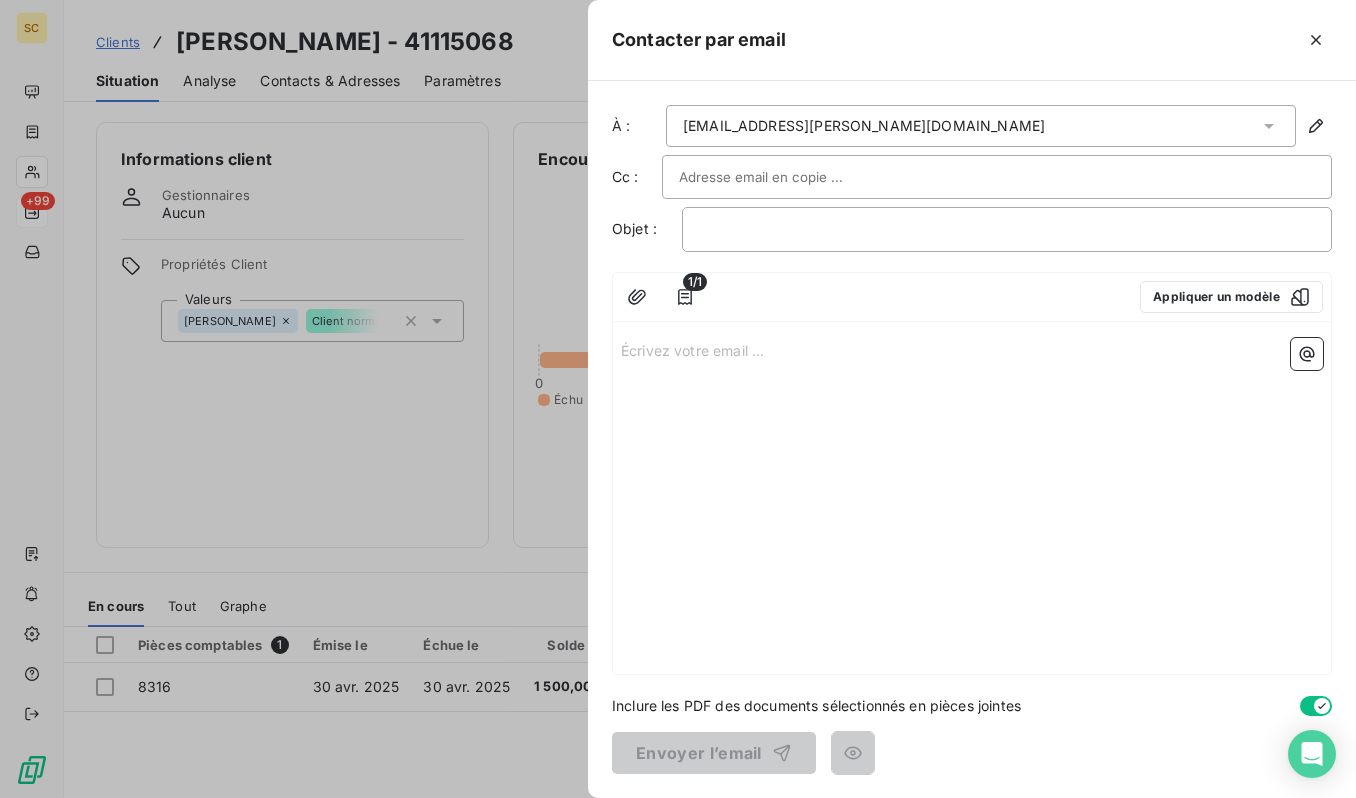 click at bounding box center [997, 177] 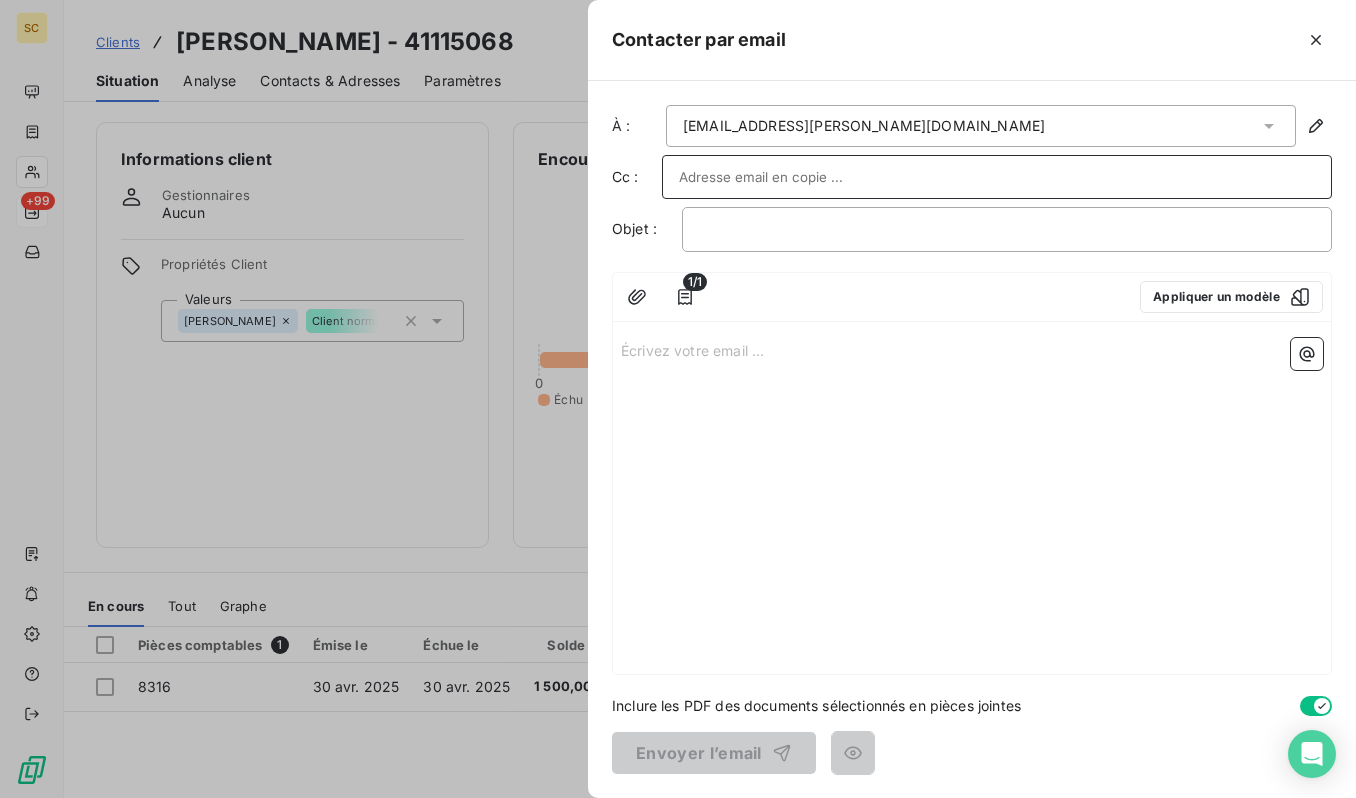 click at bounding box center (997, 177) 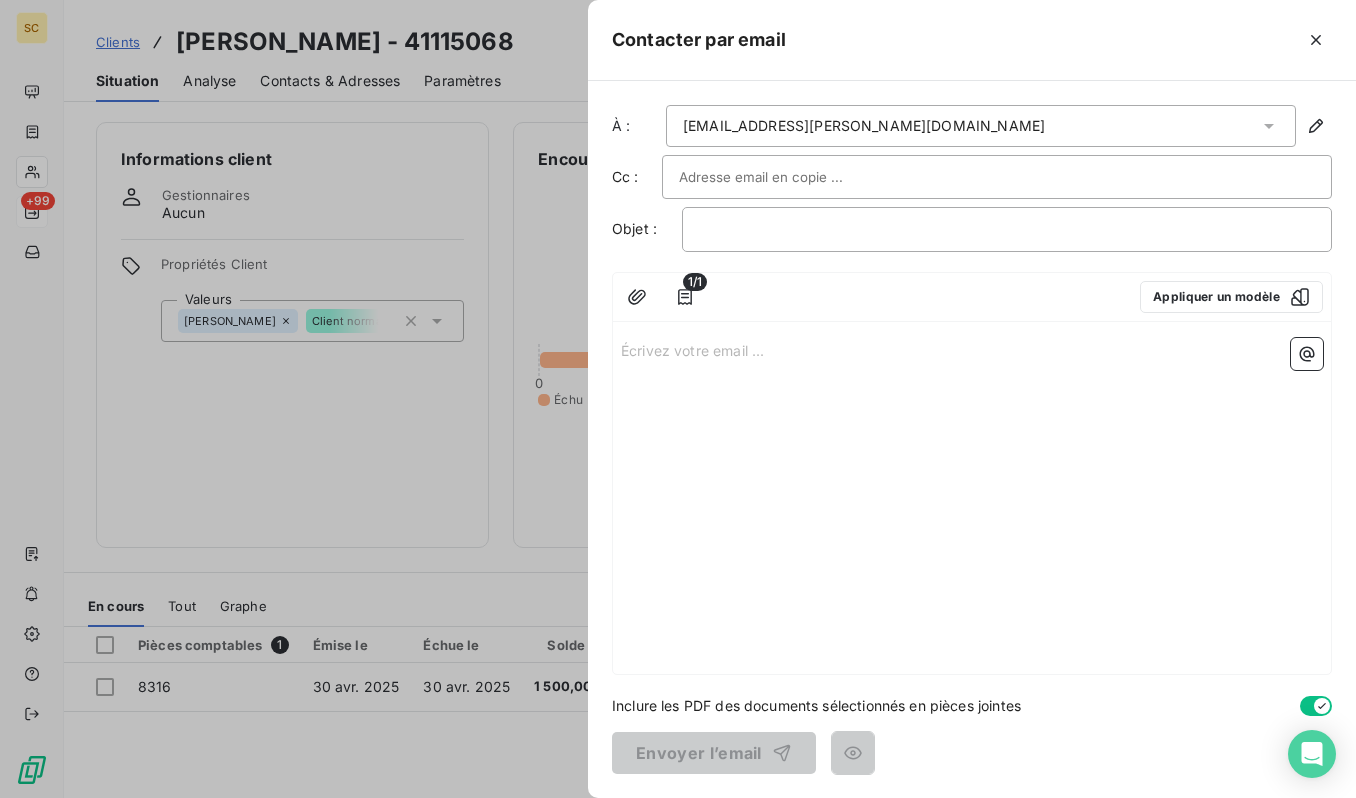 paste on "[EMAIL_ADDRESS][DOMAIN_NAME]" 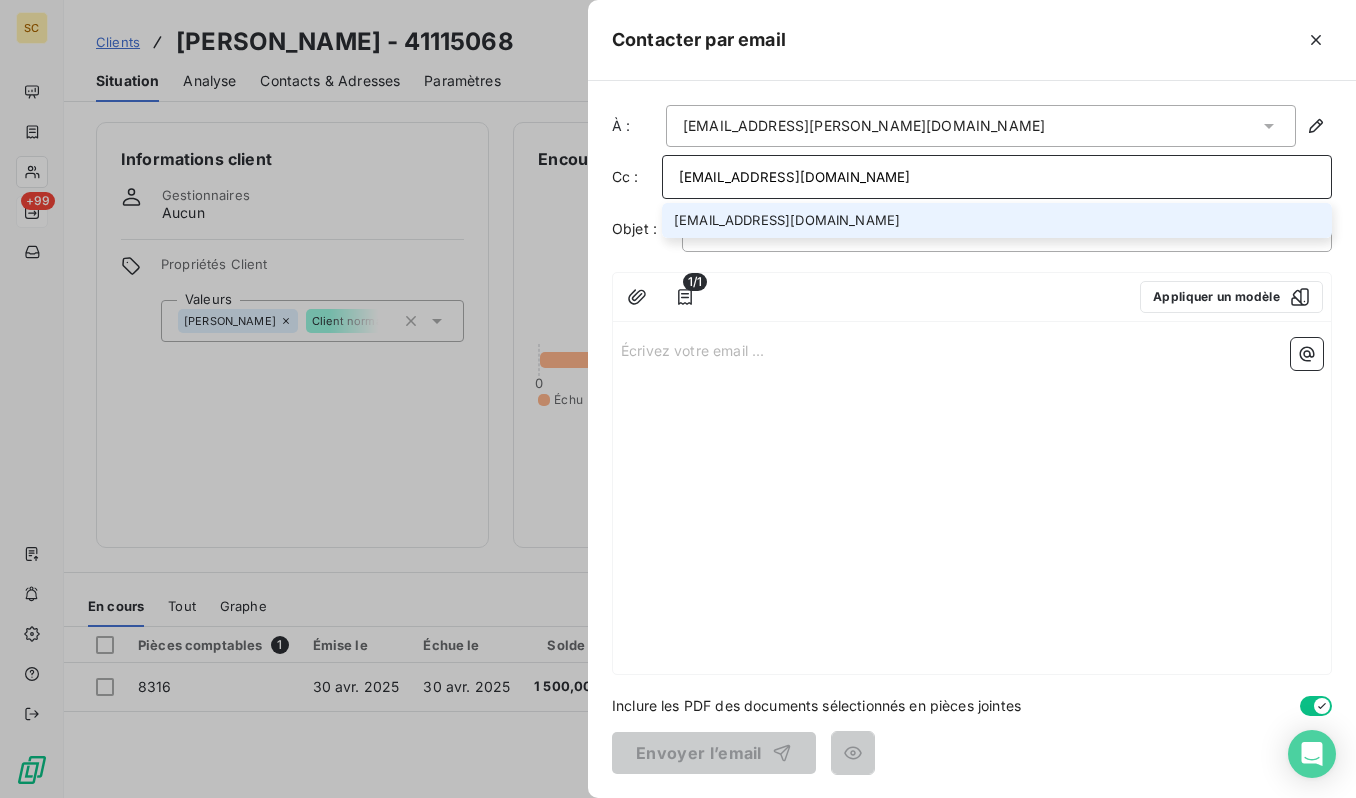 type on "[EMAIL_ADDRESS][DOMAIN_NAME]" 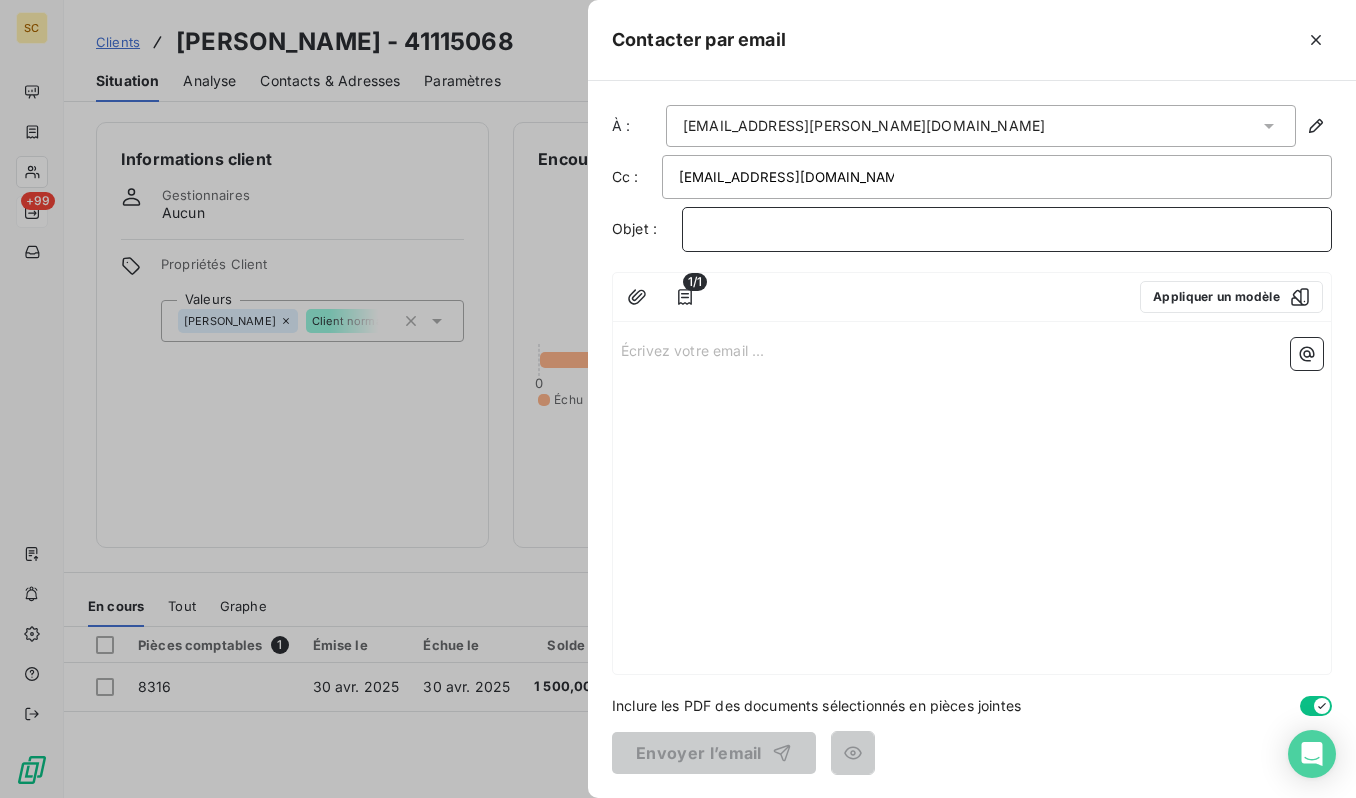click on "﻿" at bounding box center [1007, 229] 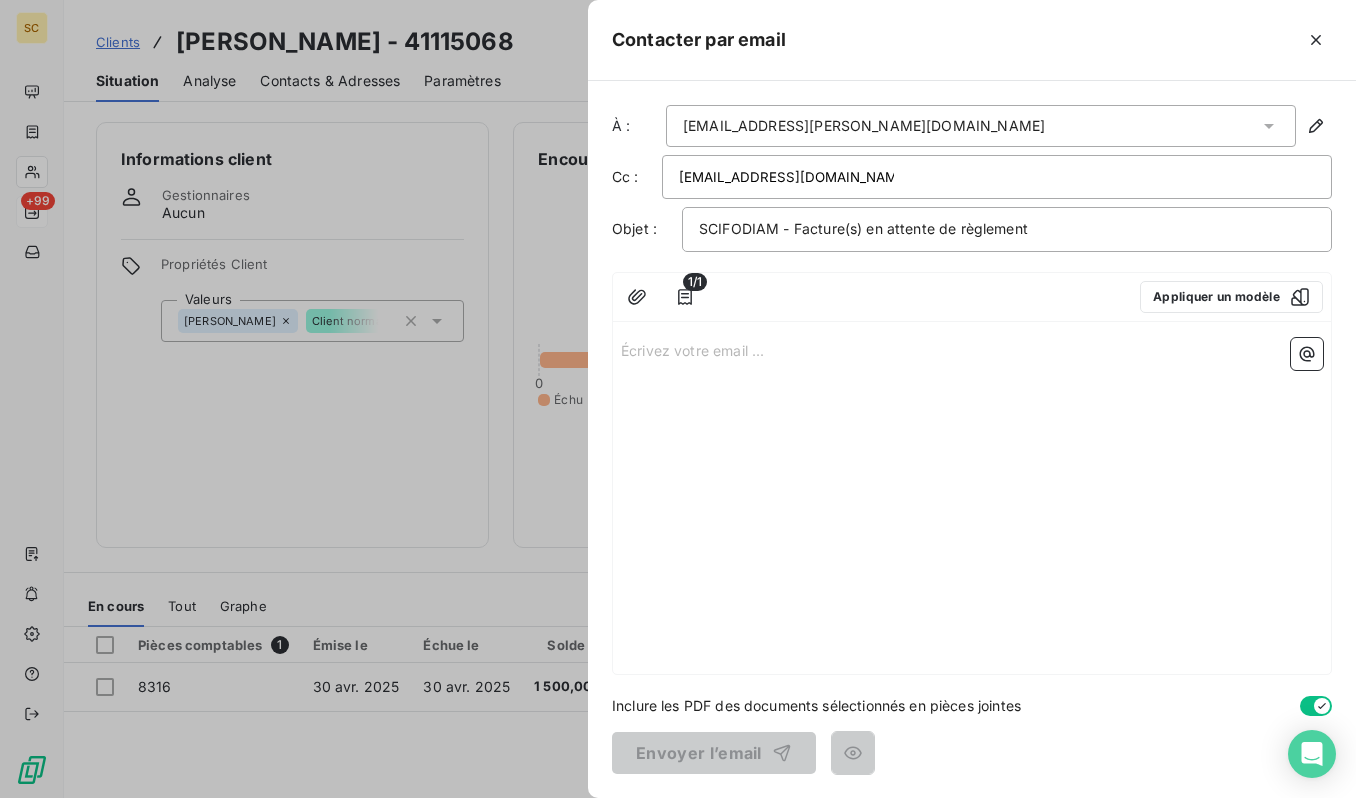 drag, startPoint x: 785, startPoint y: 365, endPoint x: 756, endPoint y: 356, distance: 30.364452 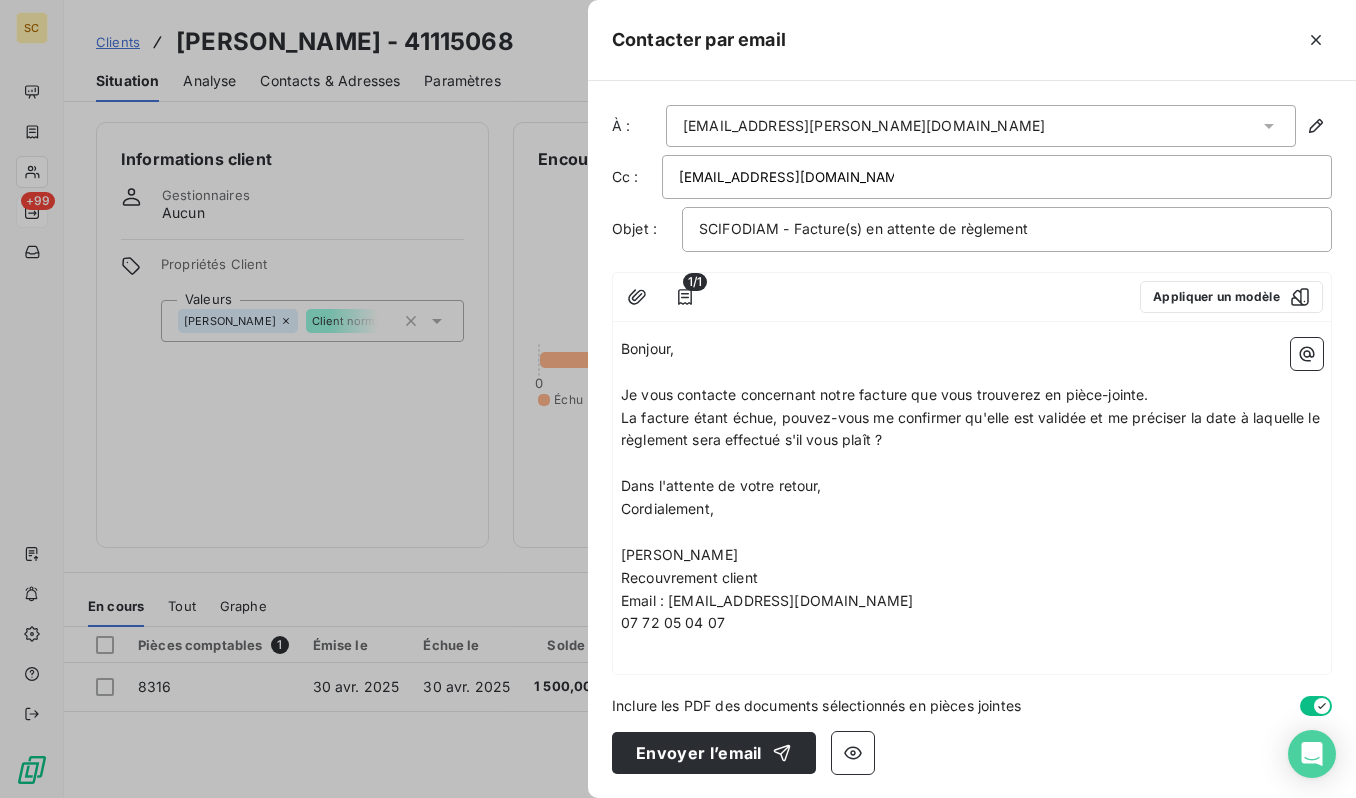 click on "﻿" at bounding box center (972, 463) 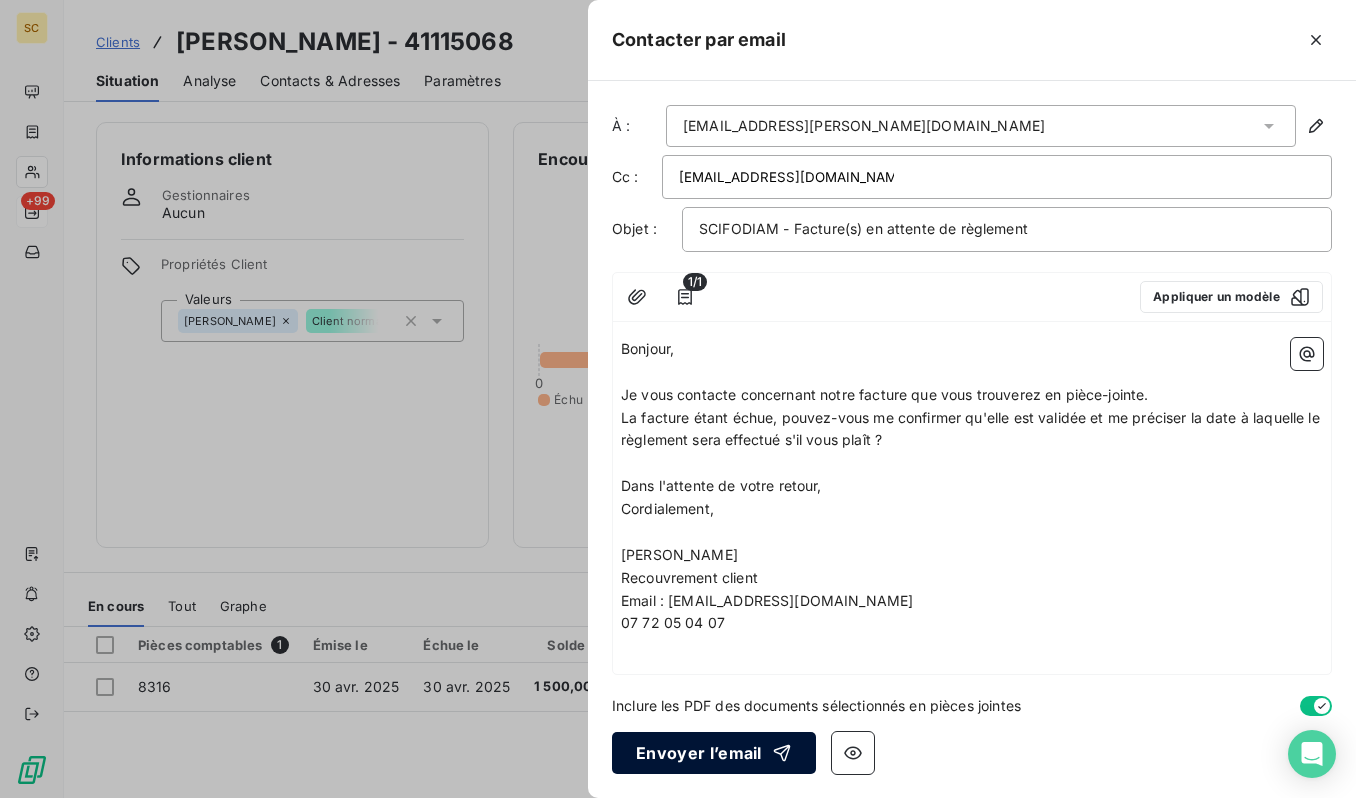 click on "Envoyer l’email" at bounding box center [714, 753] 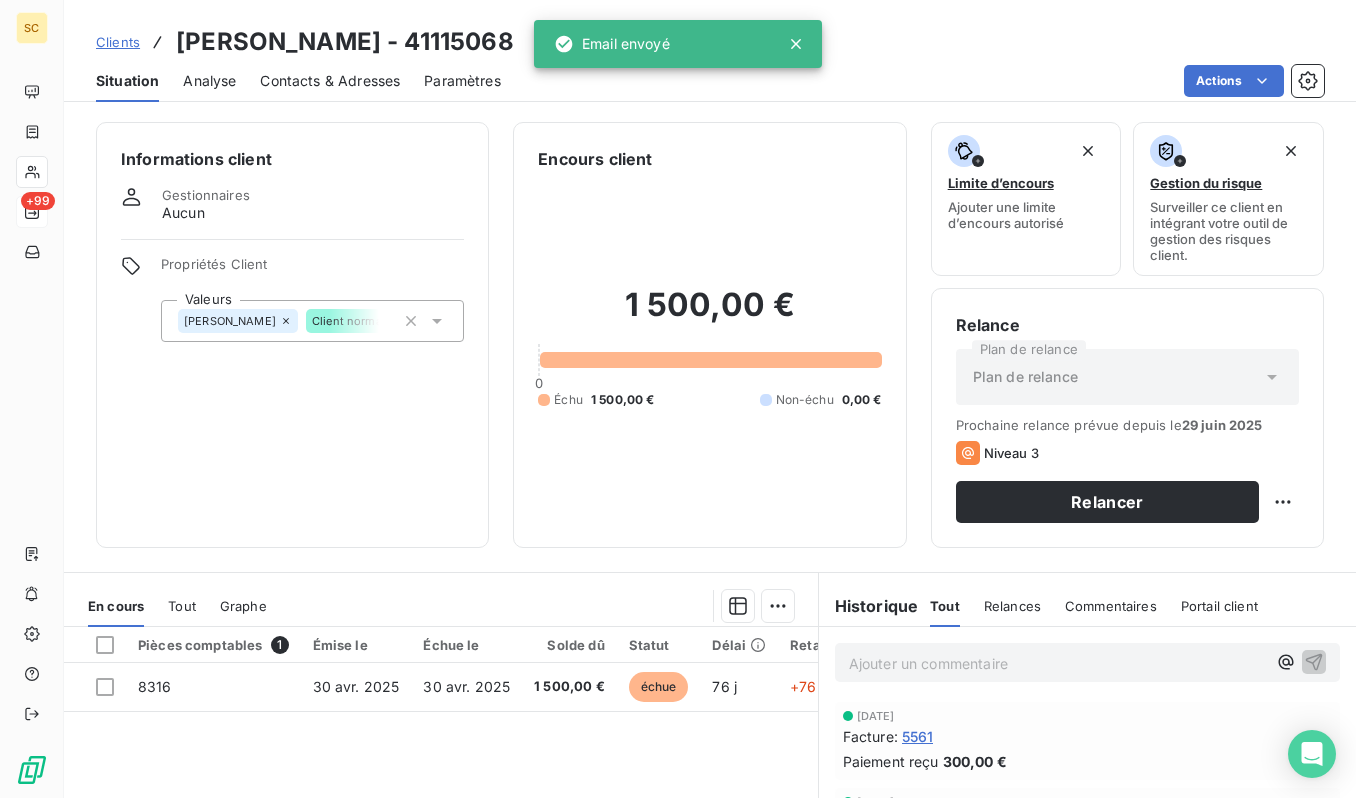 click on "Clients" at bounding box center (118, 42) 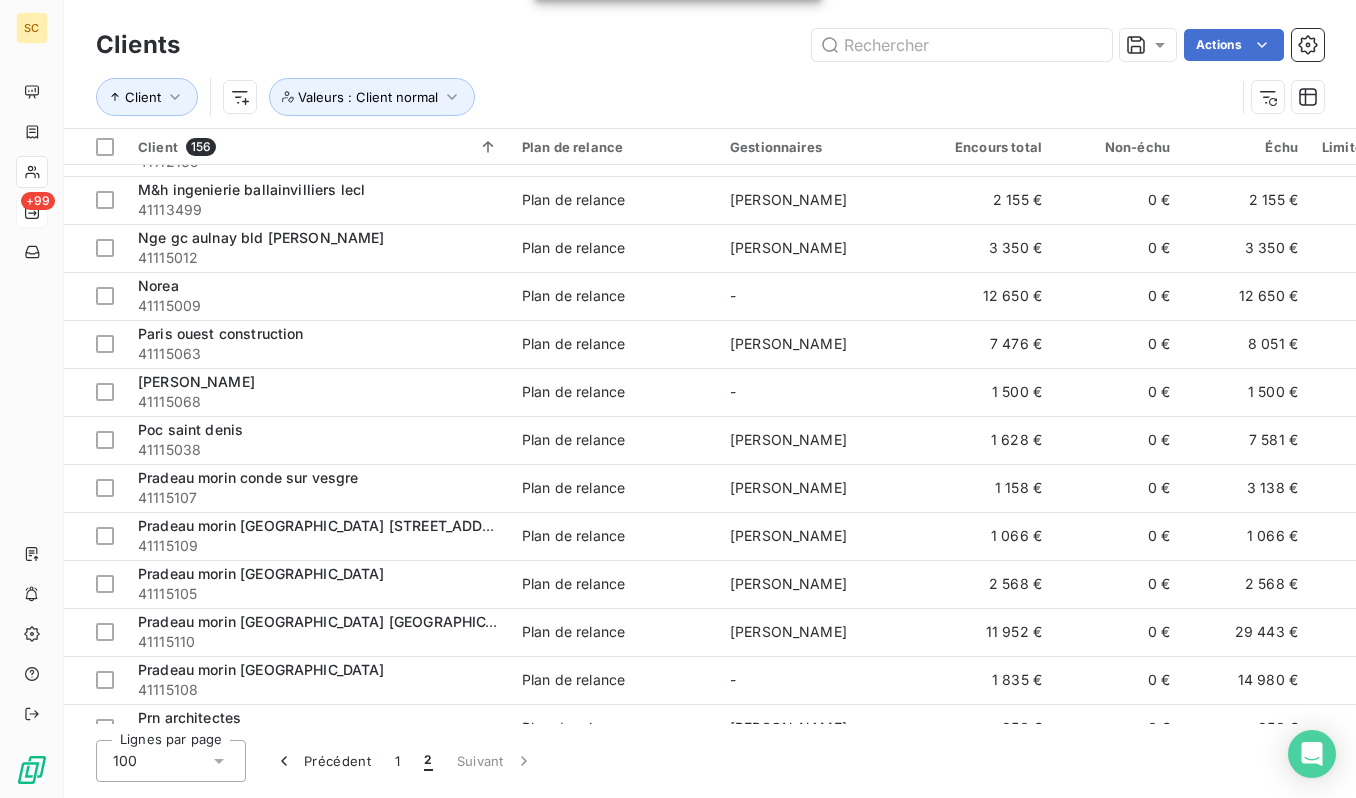 scroll, scrollTop: 544, scrollLeft: 0, axis: vertical 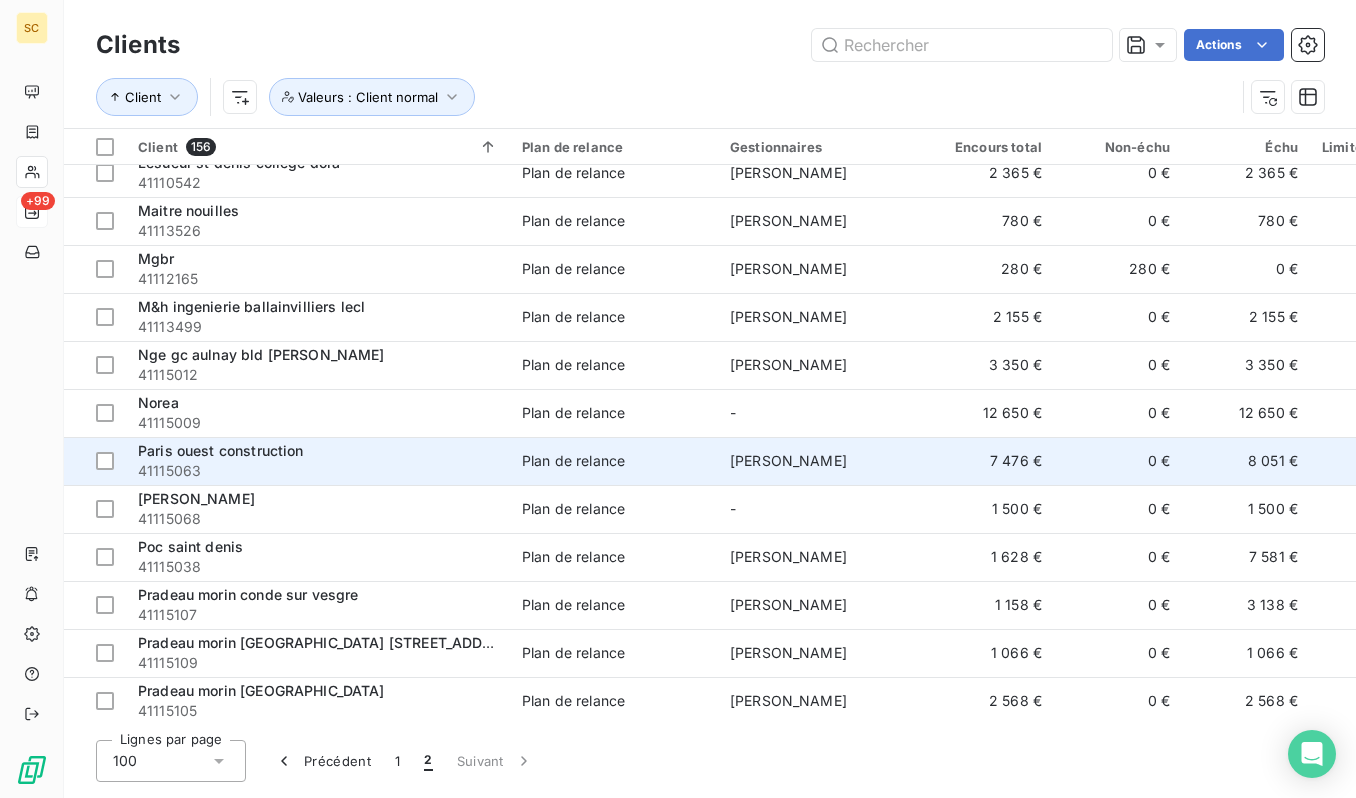 click on "Paris ouest construction" at bounding box center [221, 450] 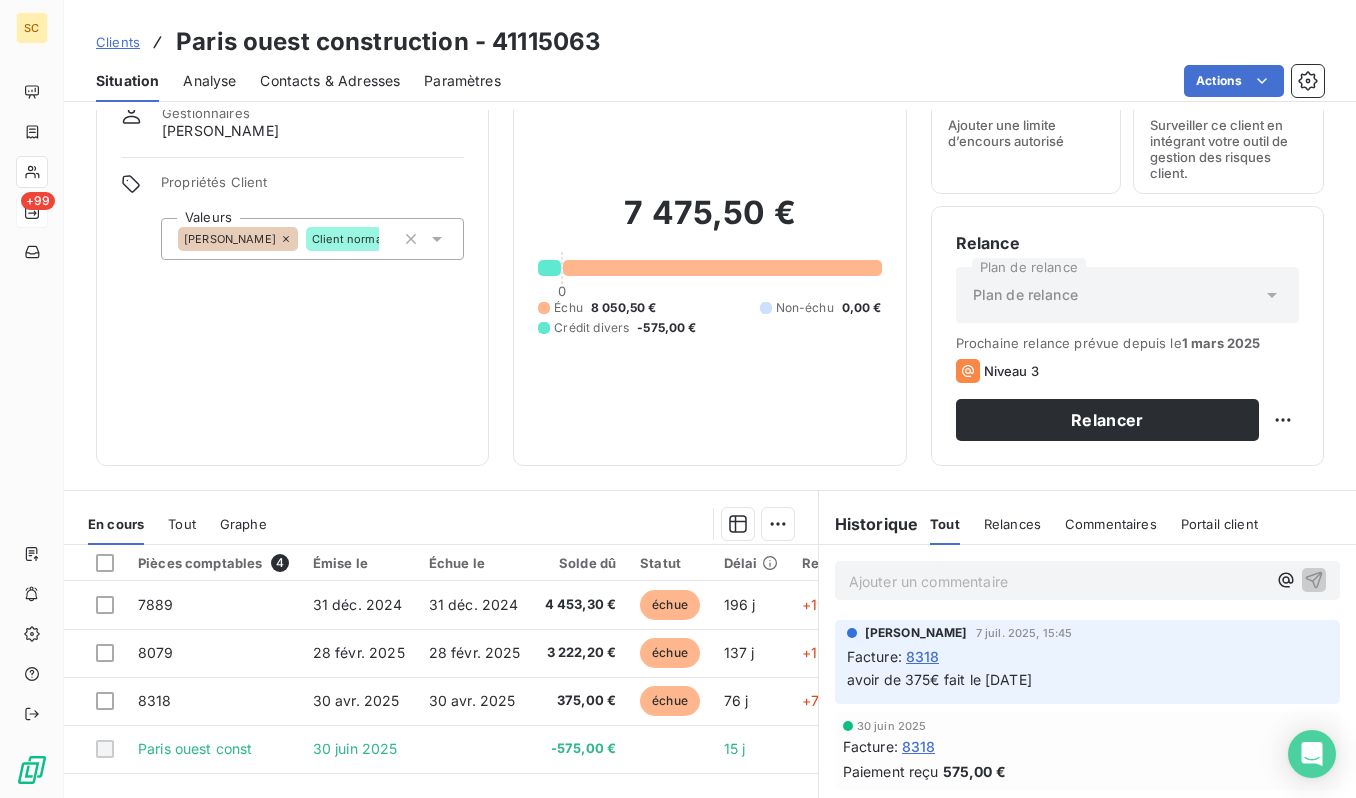 scroll, scrollTop: 59, scrollLeft: 0, axis: vertical 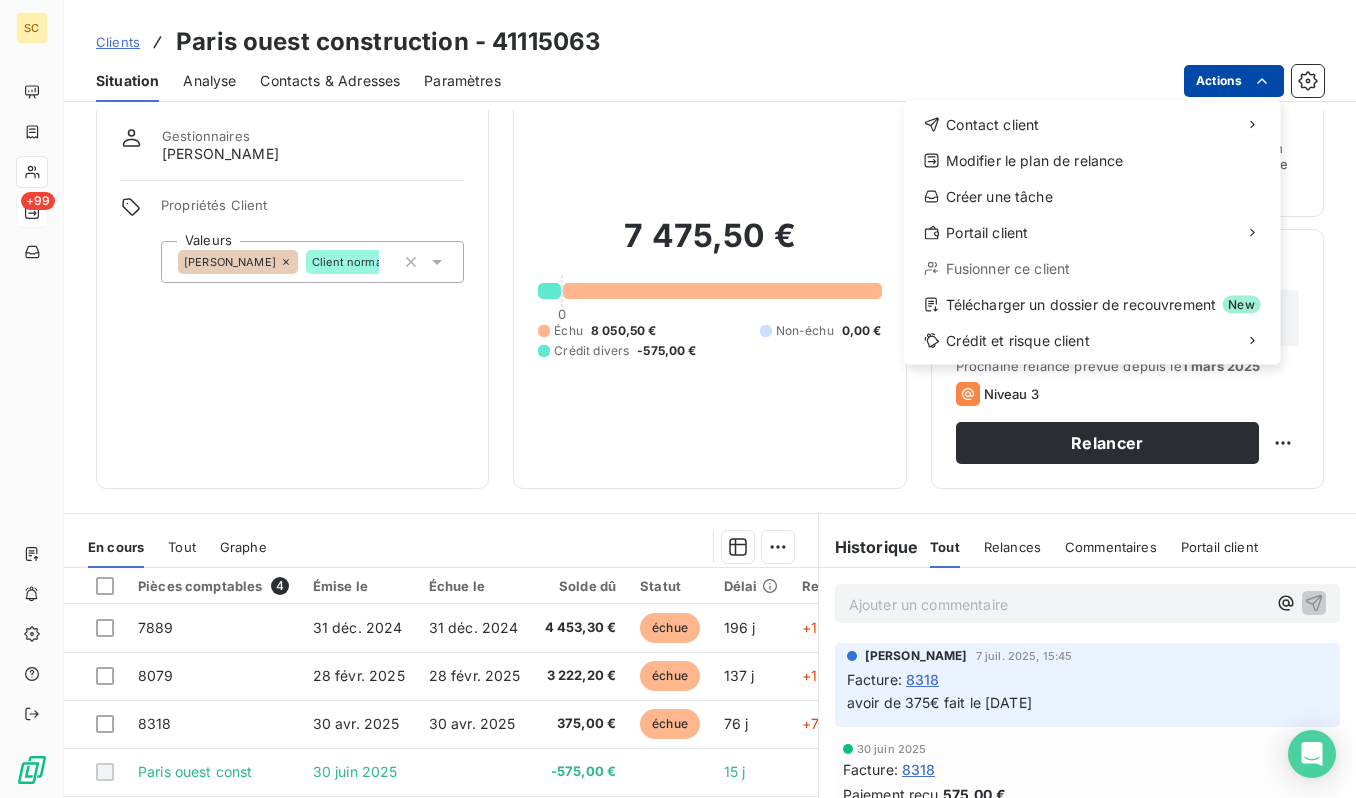 click on "SC +99 Clients Paris ouest construction - 41115063 Situation Analyse Contacts & Adresses Paramètres Actions Contact client Modifier le plan de relance Créer une tâche Portail client Fusionner ce client Télécharger un dossier de recouvrement New Crédit et risque client Informations client Gestionnaires [PERSON_NAME] Propriétés Client Valeurs [PERSON_NAME] Client normal Encours client   7 475,50 € 0 Échu 8 050,50 € Non-échu 0,00 €   Crédit divers -575,00 €   Limite d’encours Ajouter une limite d’encours autorisé Gestion du risque Surveiller ce client en intégrant votre outil de gestion des risques client. Relance Plan de relance Plan de relance Prochaine relance prévue depuis le  [DATE] Niveau 3 Relancer En cours Tout Graphe Pièces comptables 4 Émise le Échue le Solde dû Statut Délai   Retard   Tag relance   7889 [DATE] [DATE] 4 453,30 € échue 196 j +196 j 8079 [DATE] [DATE] 3 222,20 € échue 137 j +137 j 8318 375,00 €" at bounding box center [678, 399] 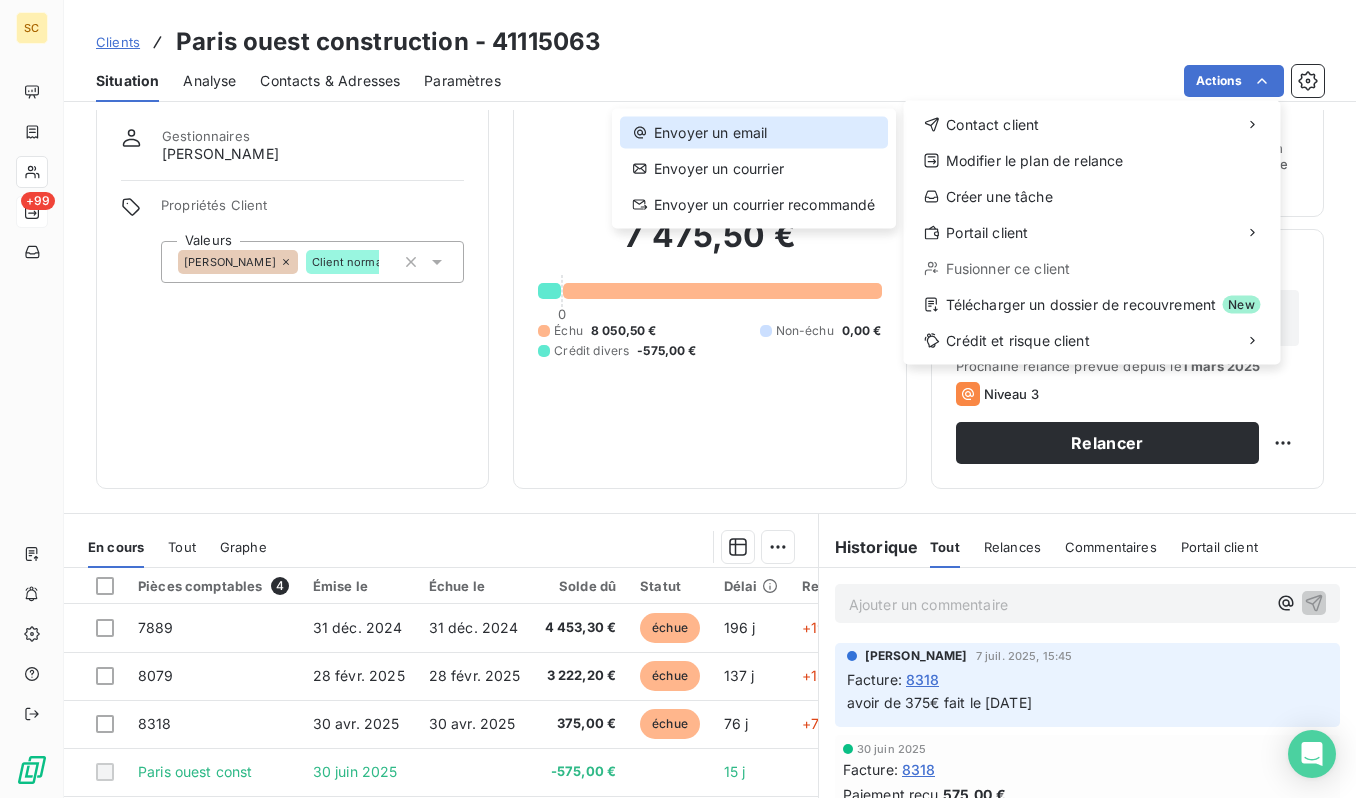 click on "Envoyer un email" at bounding box center (754, 133) 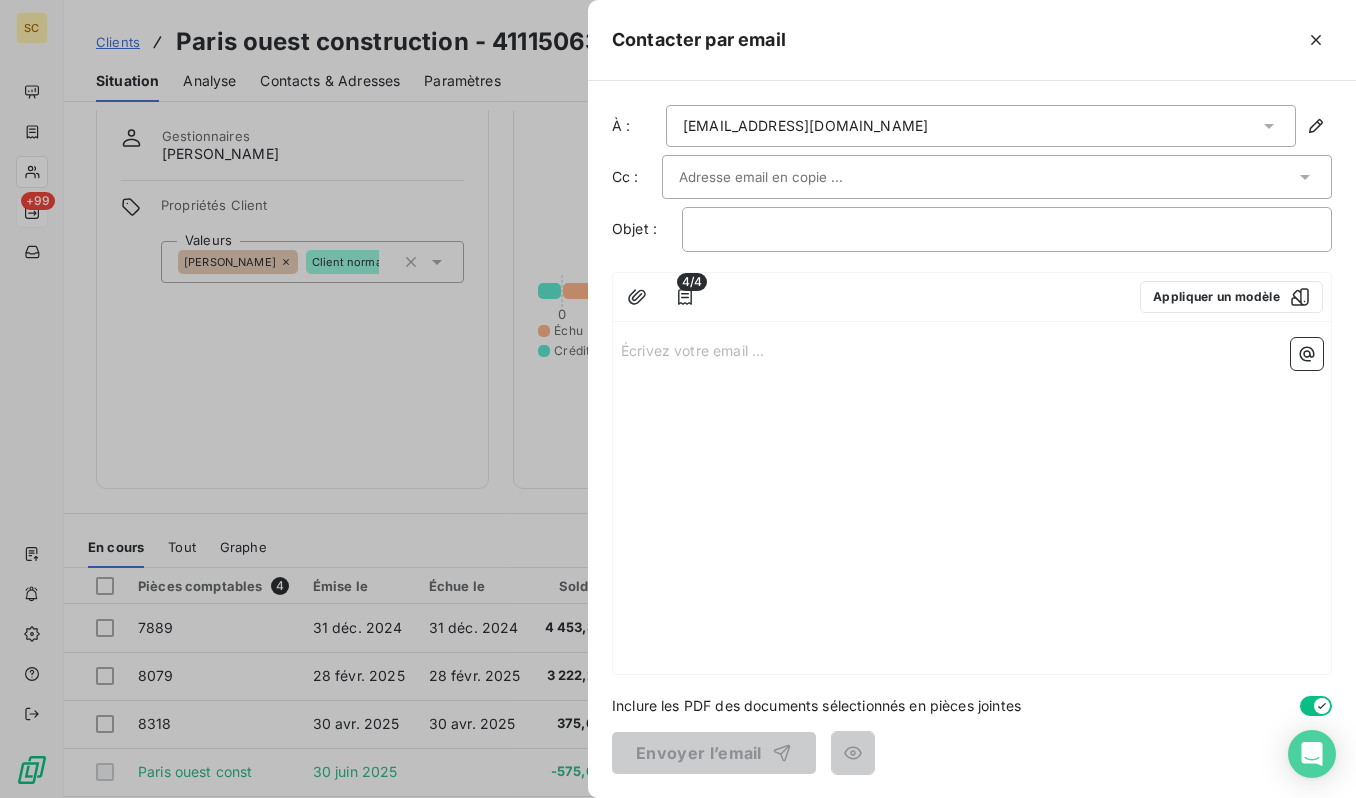 click on "Écrivez votre email ... ﻿" at bounding box center (972, 349) 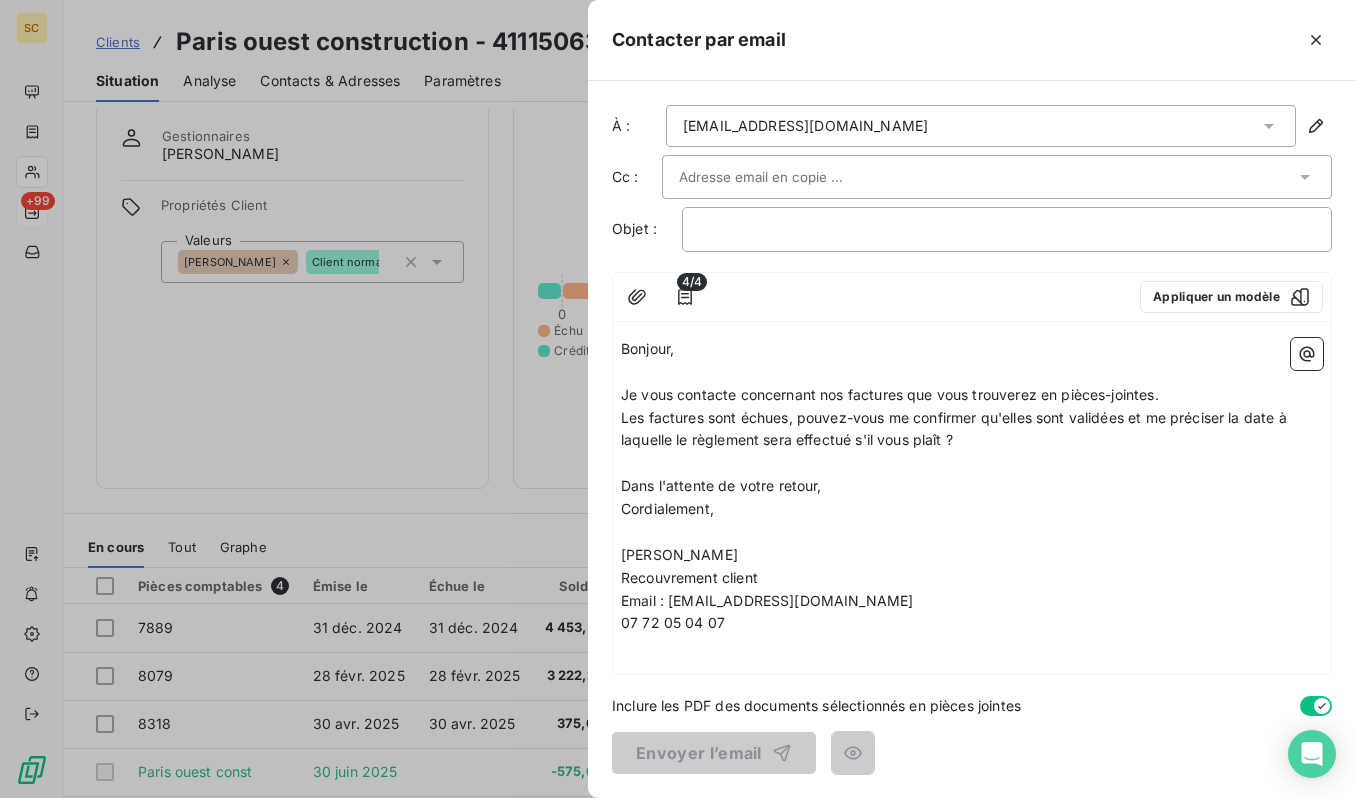 click at bounding box center [786, 177] 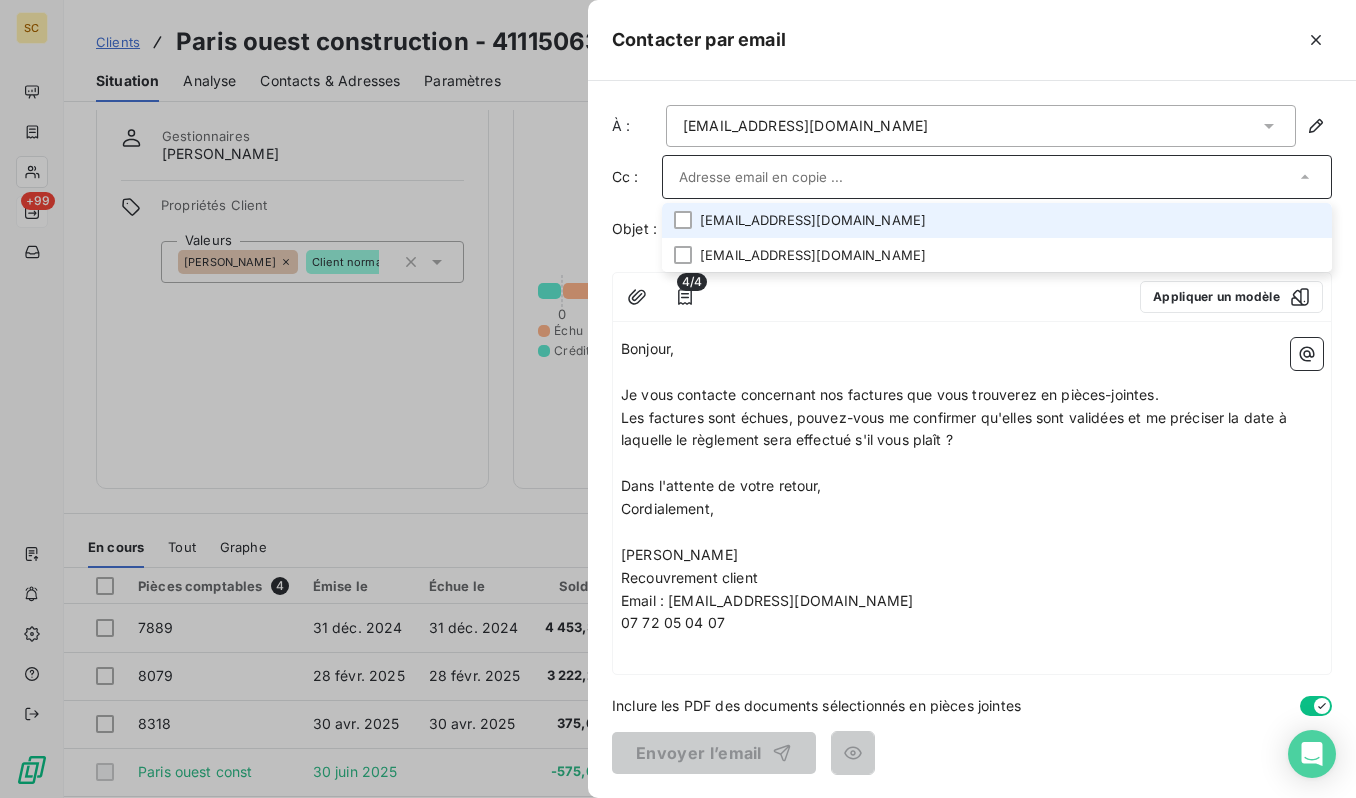 paste on "[EMAIL_ADDRESS][DOMAIN_NAME]" 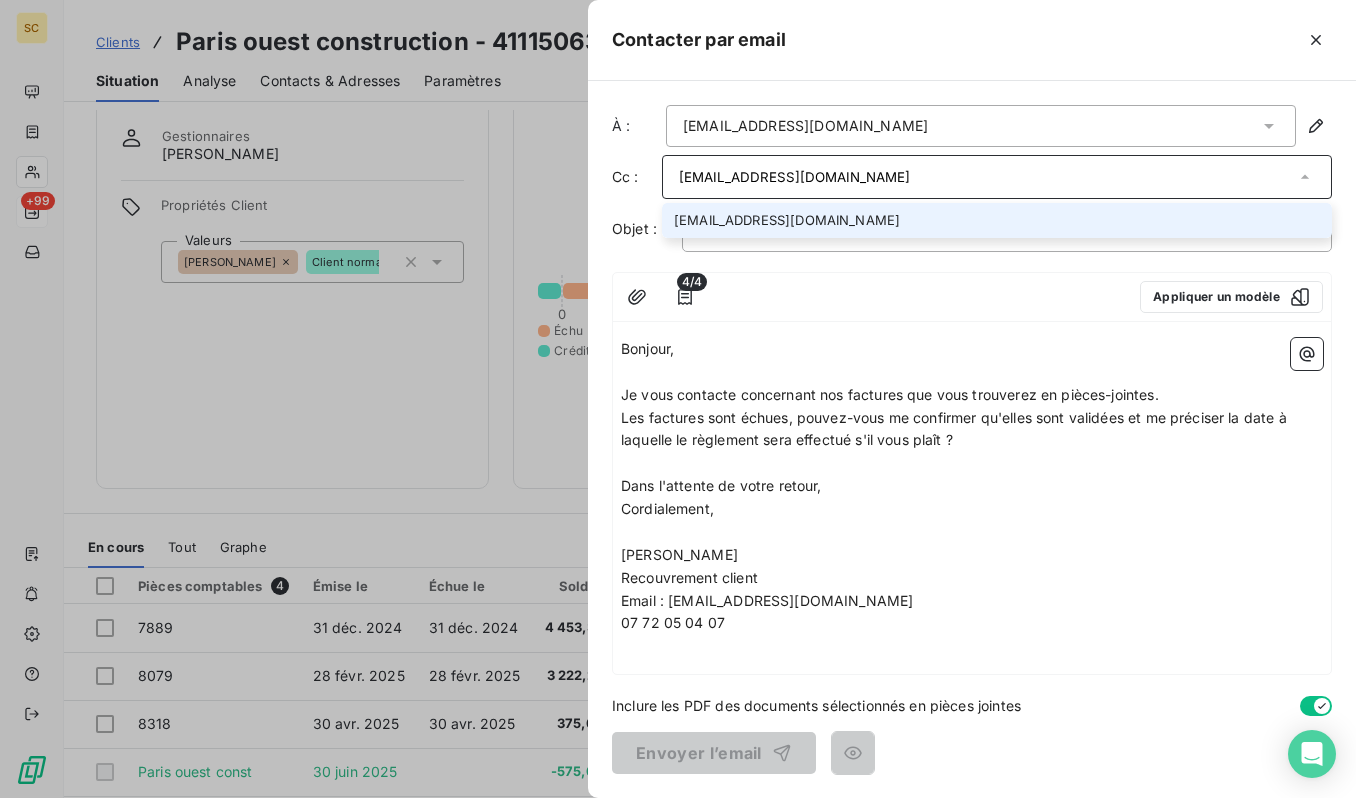 type on "[EMAIL_ADDRESS][DOMAIN_NAME]" 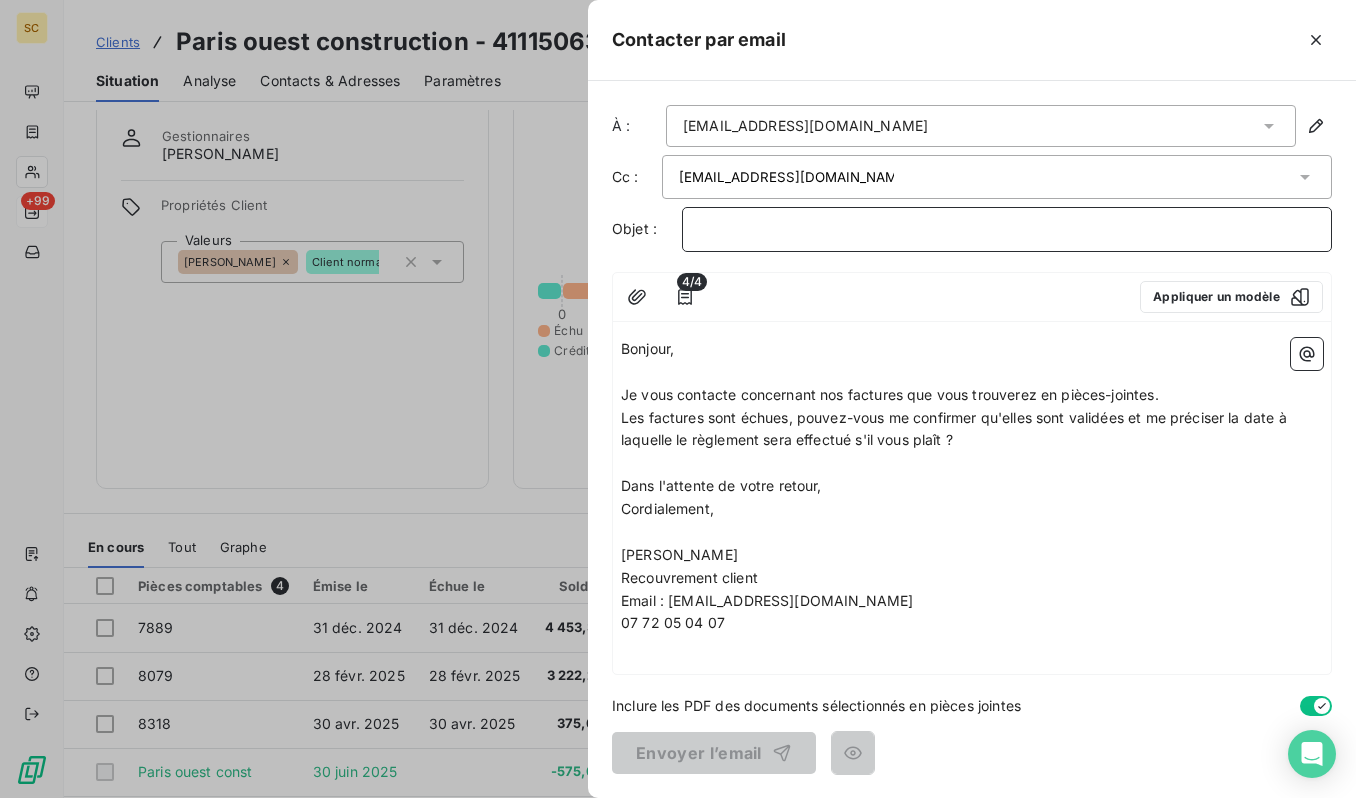 click on "﻿" at bounding box center (1007, 229) 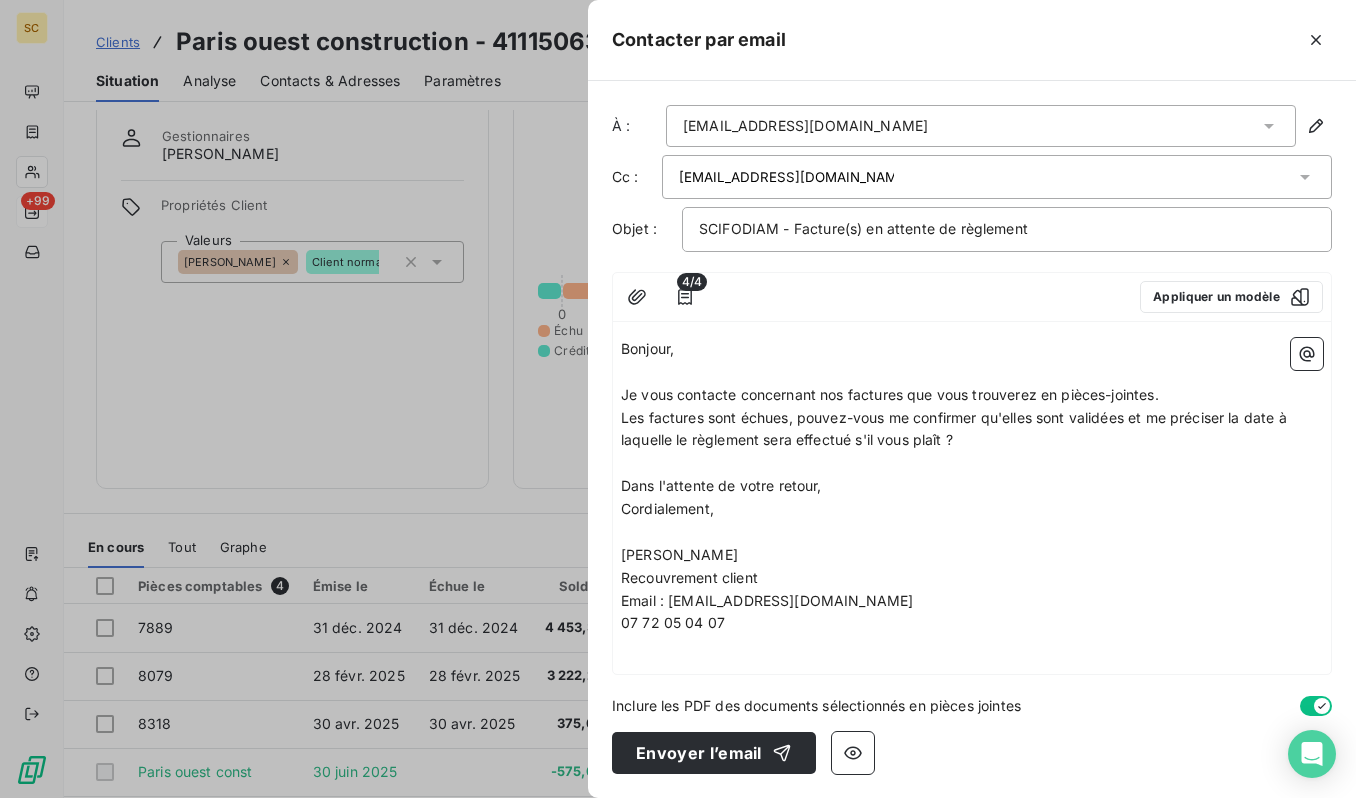 click on "Les factures sont échues, pouvez-vous me confirmer qu'elles sont validées et me préciser la date à laquelle le règlement sera effectué s'il vous plaît ?" at bounding box center (956, 429) 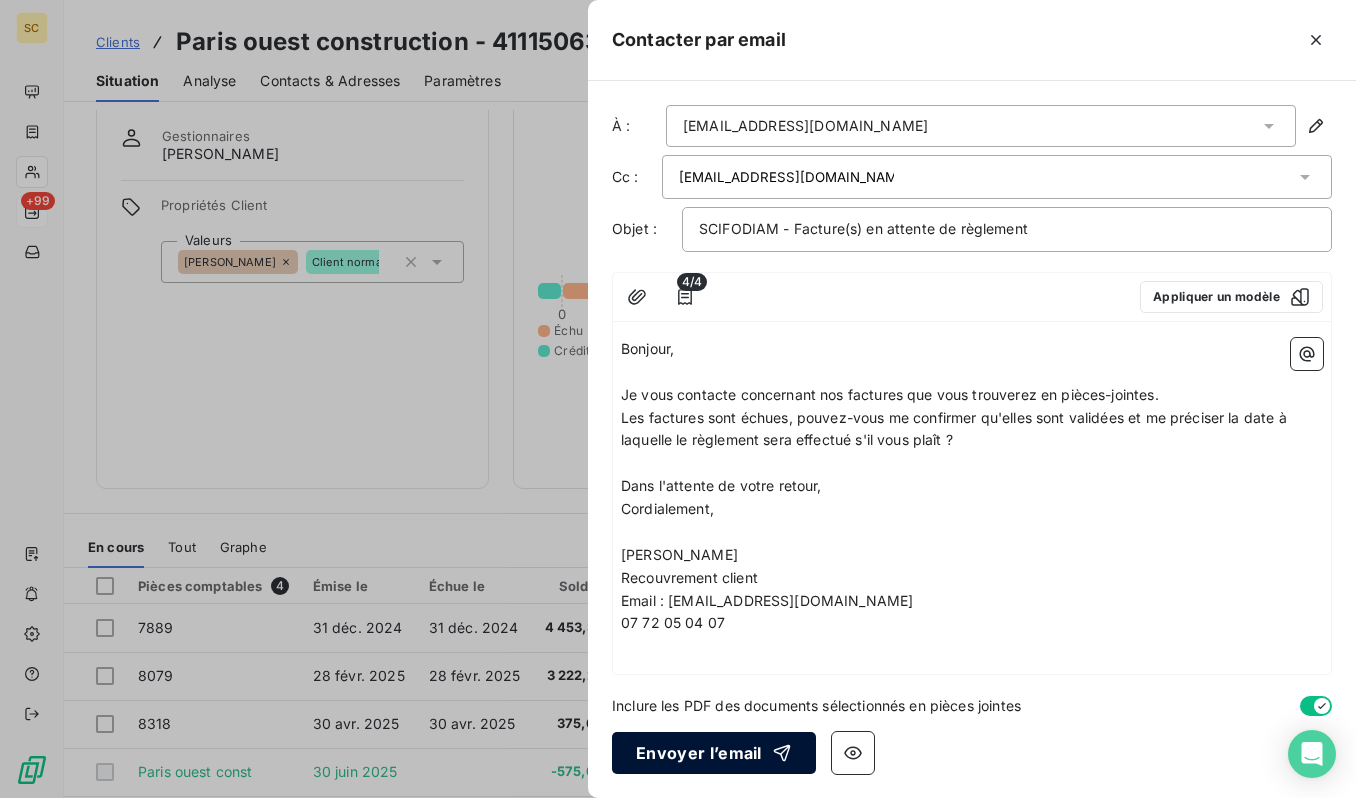 click on "Envoyer l’email" at bounding box center (714, 753) 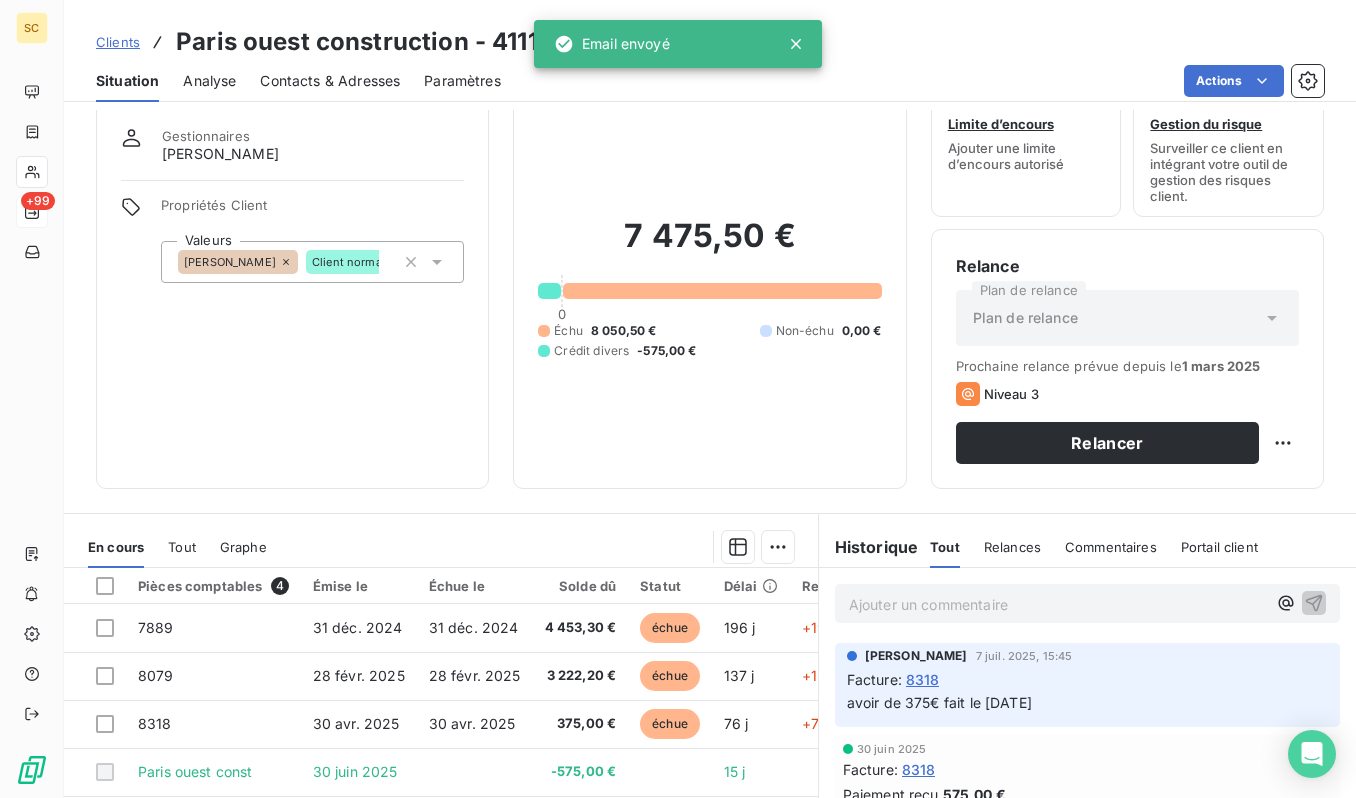 click on "Clients" at bounding box center [118, 42] 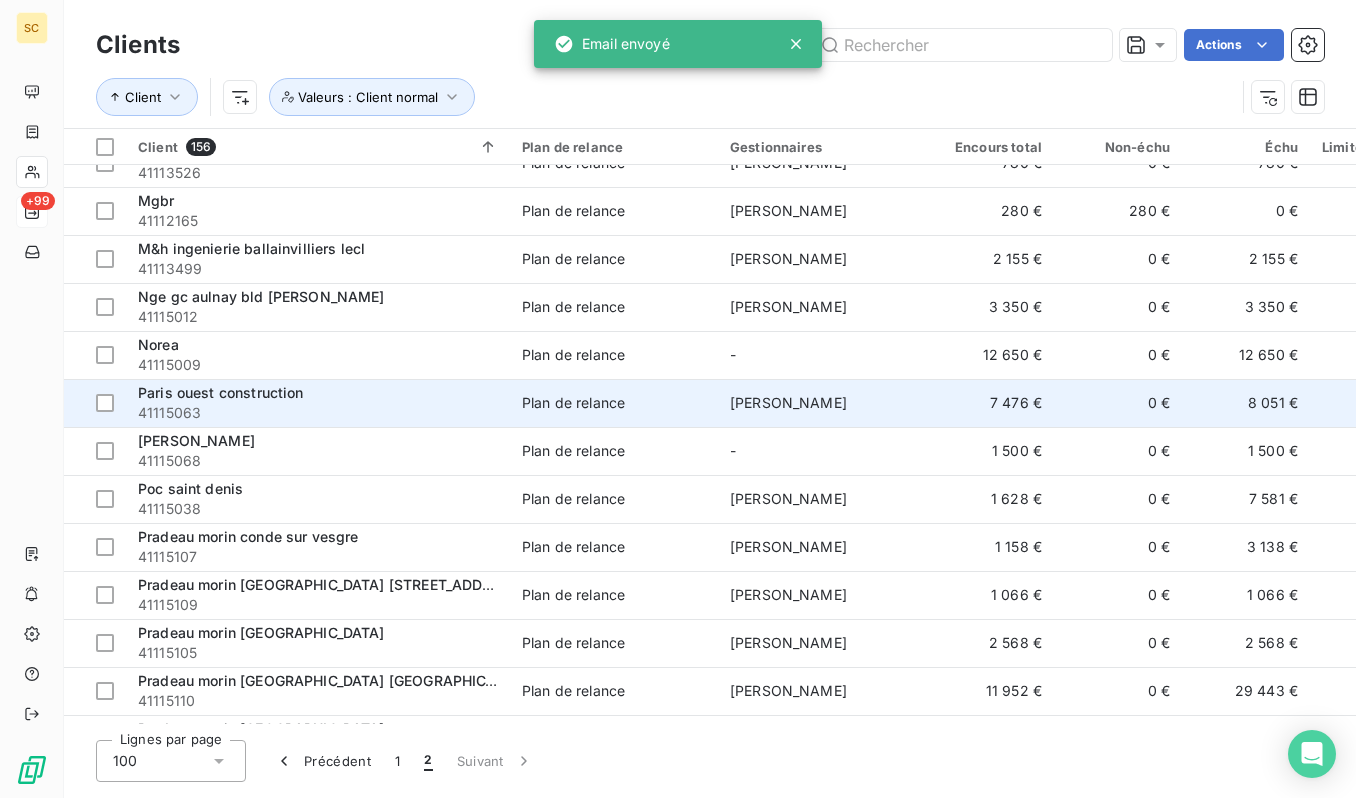 scroll, scrollTop: 597, scrollLeft: 0, axis: vertical 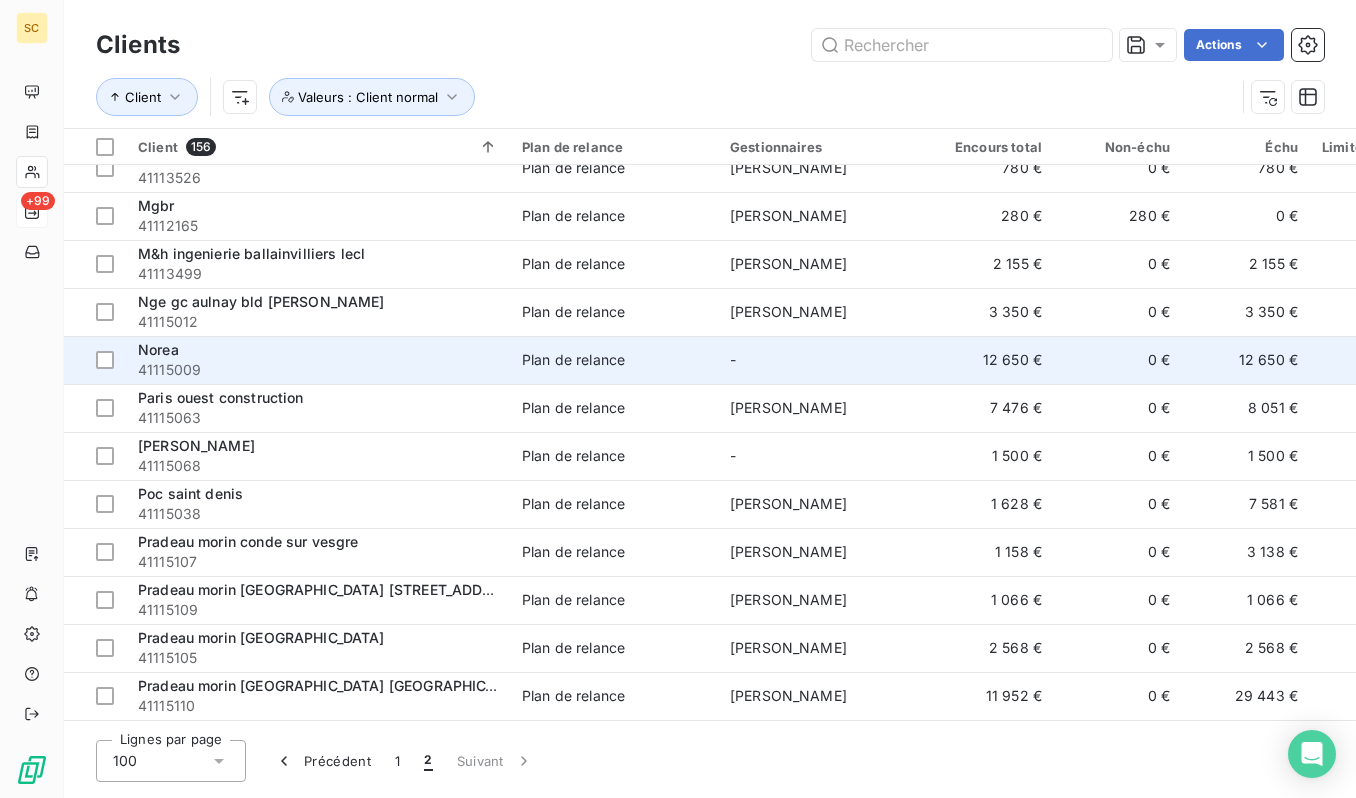 click on "Norea" at bounding box center (318, 350) 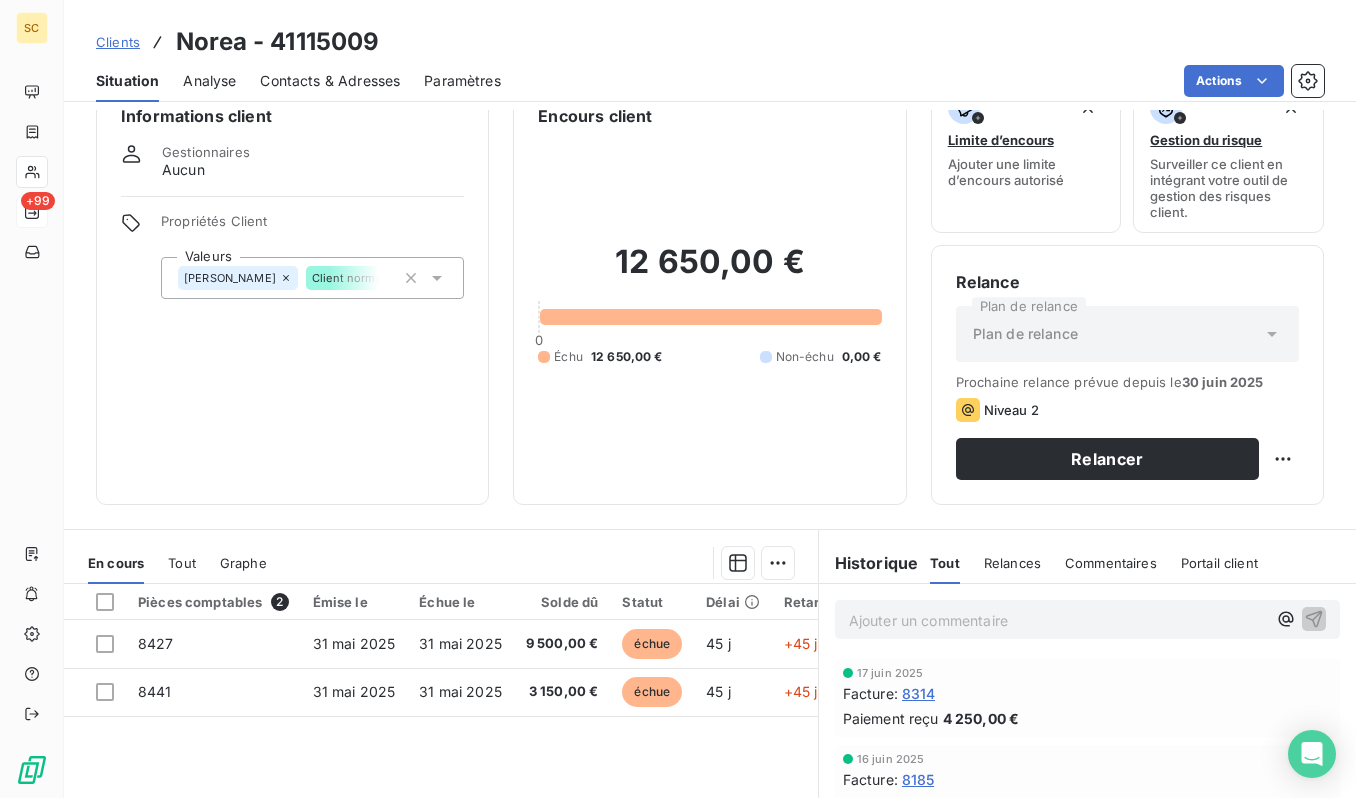 scroll, scrollTop: 42, scrollLeft: 0, axis: vertical 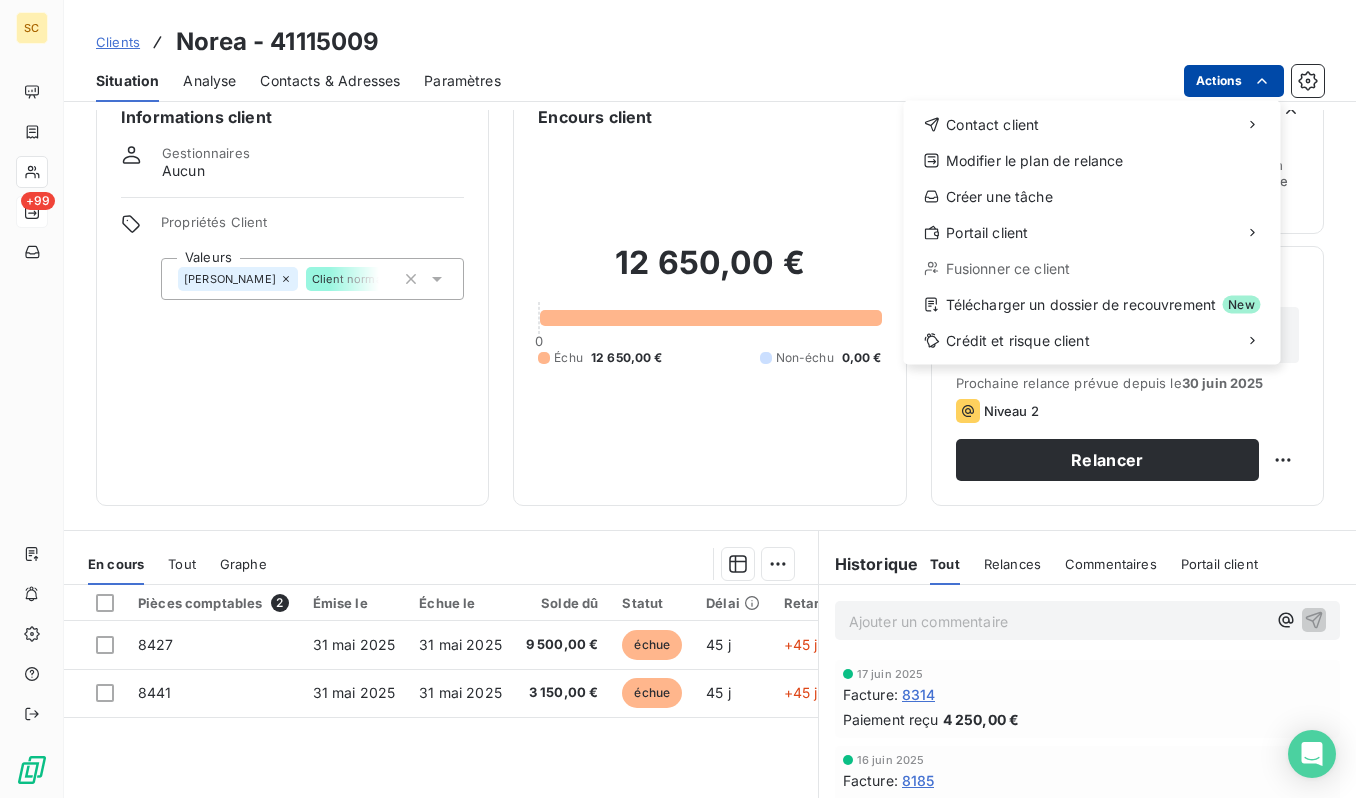 click on "SC +99 Clients Norea - 41115009 Situation Analyse Contacts & Adresses Paramètres Actions Contact client Modifier le plan de relance Créer une tâche Portail client Fusionner ce client Télécharger un dossier de recouvrement New Crédit et risque client Informations client Gestionnaires Aucun Propriétés Client Valeurs [PERSON_NAME] Client normal Encours client   12 650,00 € 0 Échu 12 650,00 € Non-échu 0,00 €     Limite d’encours Ajouter une limite d’encours autorisé Gestion du risque Surveiller ce client en intégrant votre outil de gestion des risques client. Relance Plan de relance Plan de relance Prochaine relance prévue depuis le  [DATE] Niveau 2 Relancer En cours Tout Graphe Pièces comptables 2 Émise le Échue le Solde dû Statut Délai   Retard   Tag relance   8427 [DATE] [DATE] 9 500,00 € échue 45 j +45 j 8441 [DATE] [DATE] 3 150,00 € échue 45 j +45 j Lignes par page 25 Précédent 1 Suivant Historique Tout Relances Tout ﻿  :" at bounding box center (678, 399) 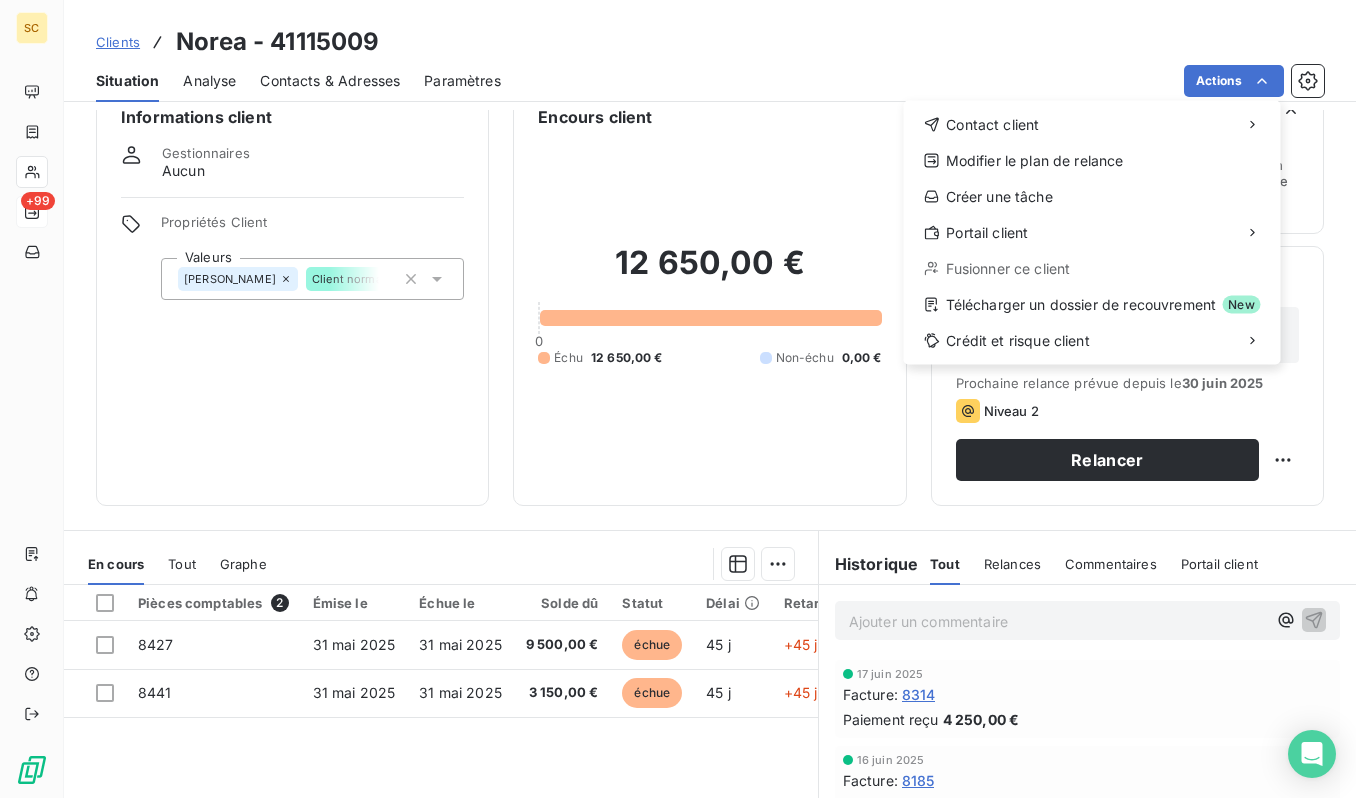 click on "Contact client Modifier le plan de relance Créer une tâche Portail client Fusionner ce client Télécharger un dossier de recouvrement New Crédit et risque client" at bounding box center (1092, 233) 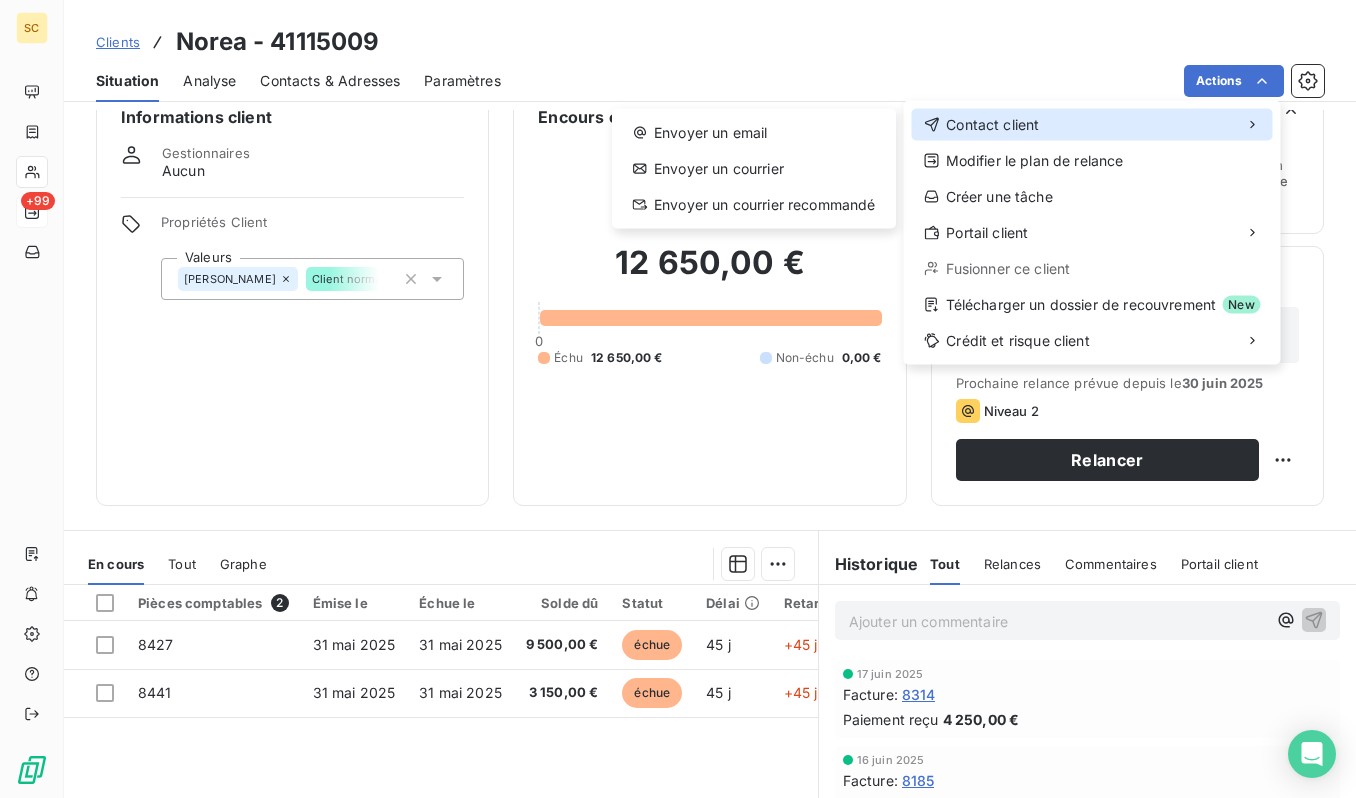 click on "Contact client" at bounding box center [1092, 125] 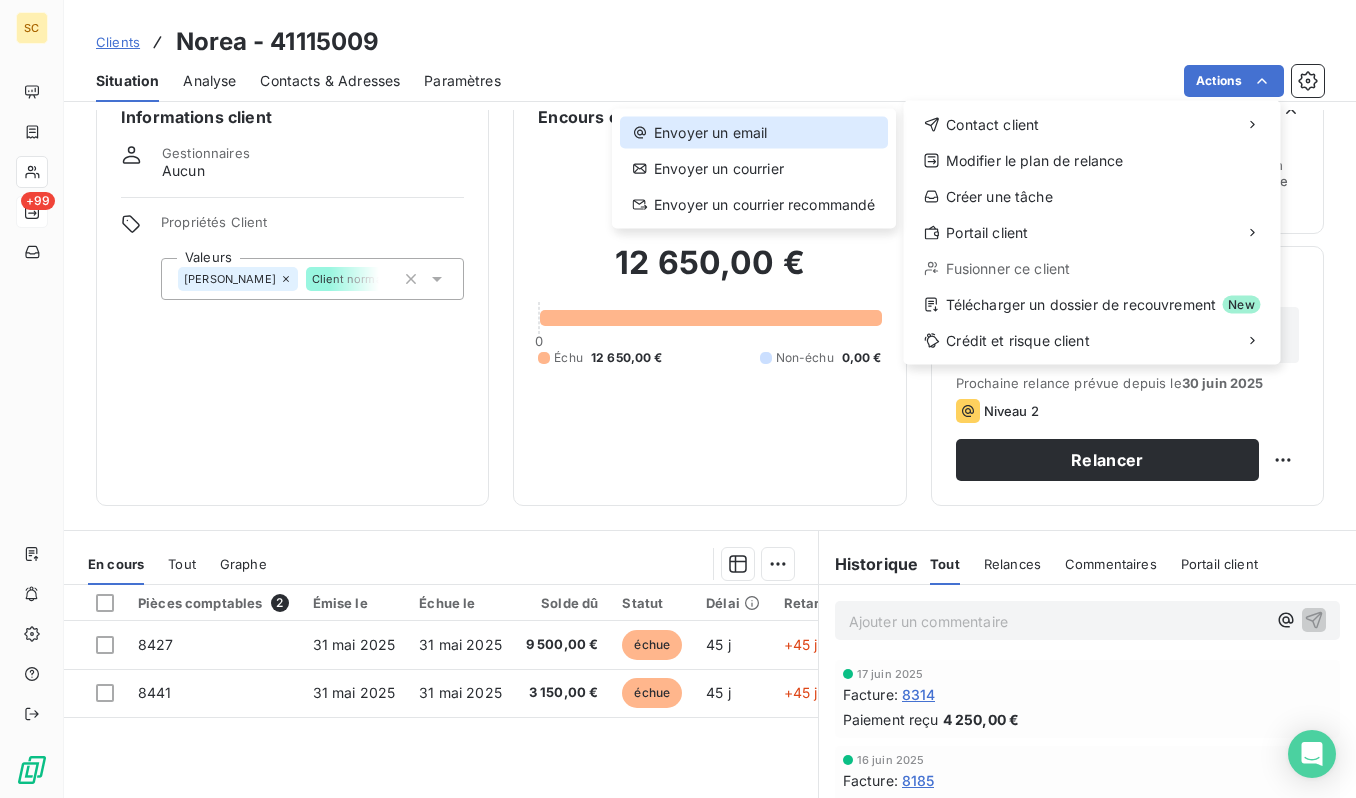 click on "Envoyer un email" at bounding box center (754, 133) 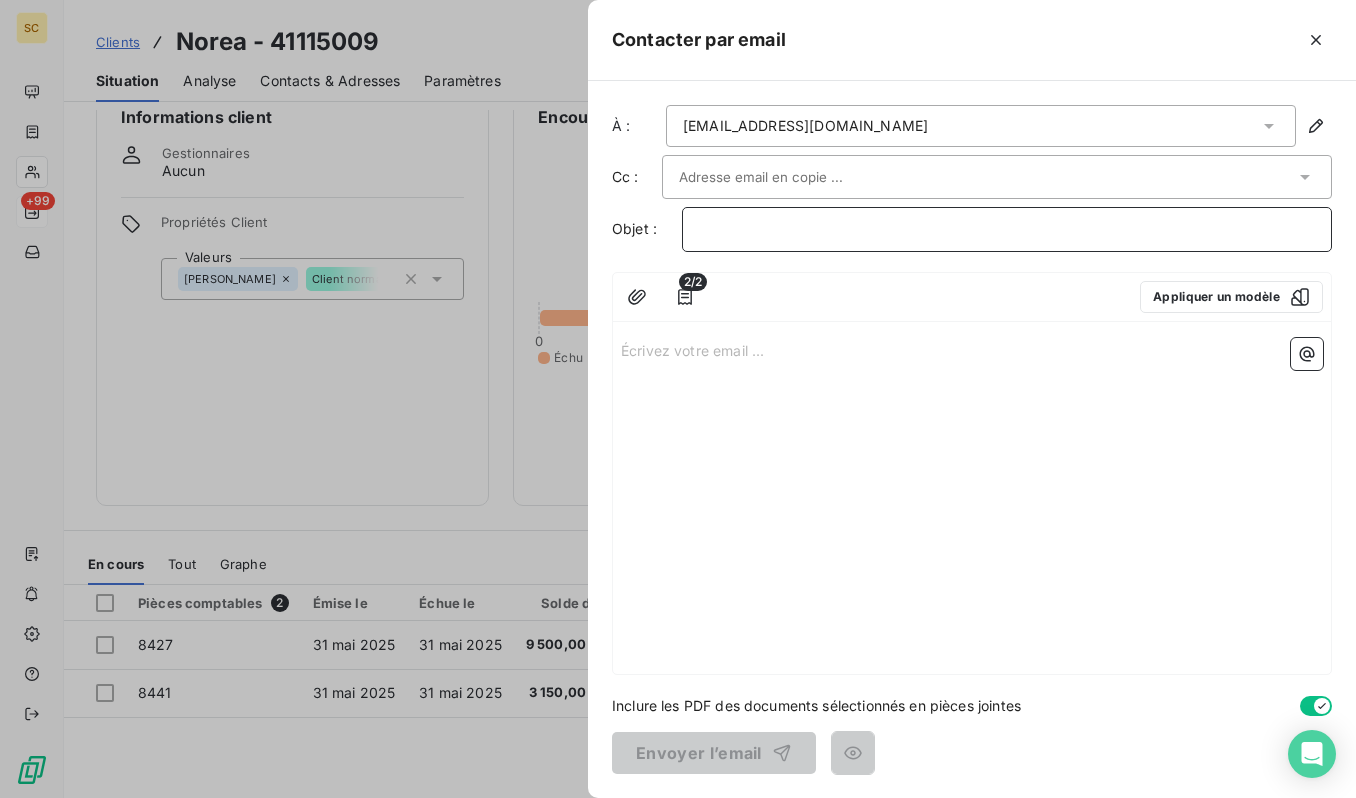 click on "﻿" at bounding box center [1007, 229] 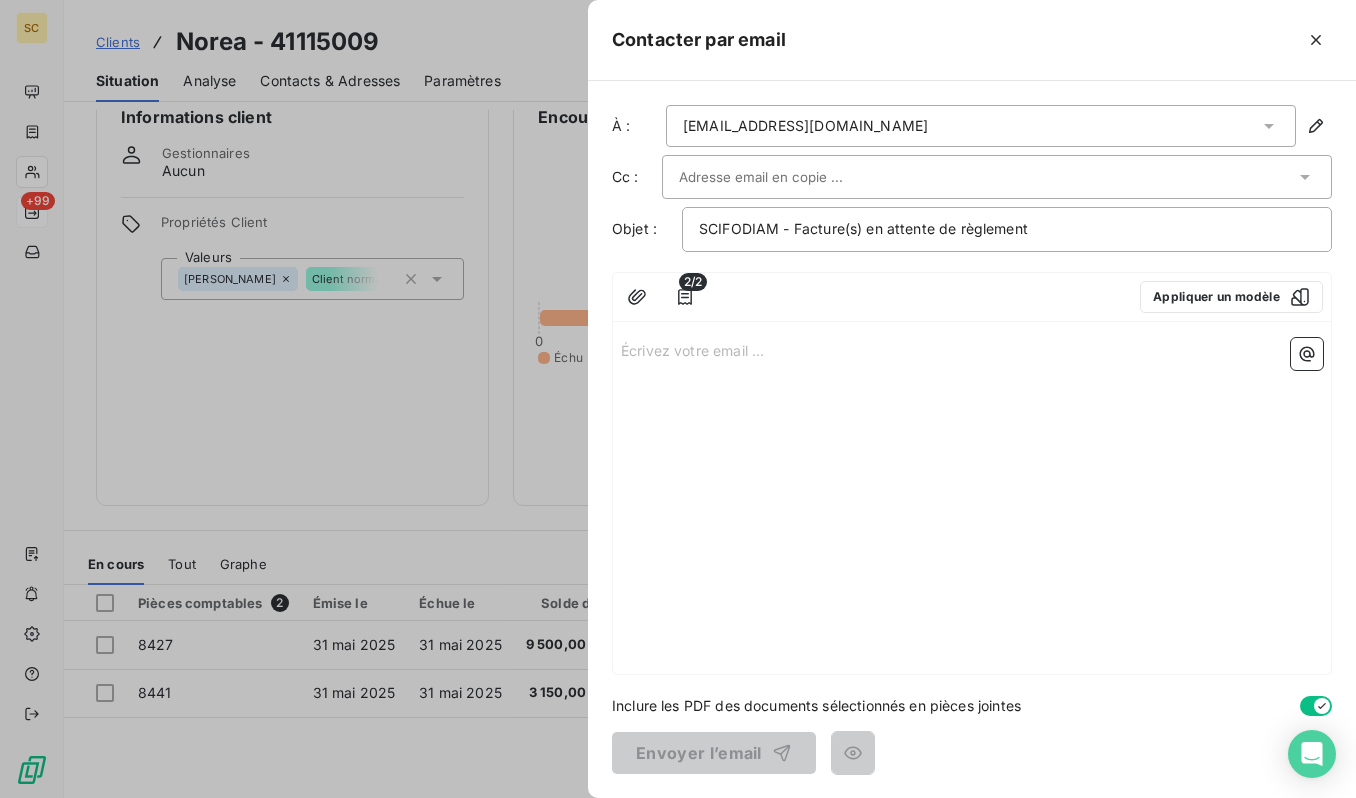 click at bounding box center (786, 177) 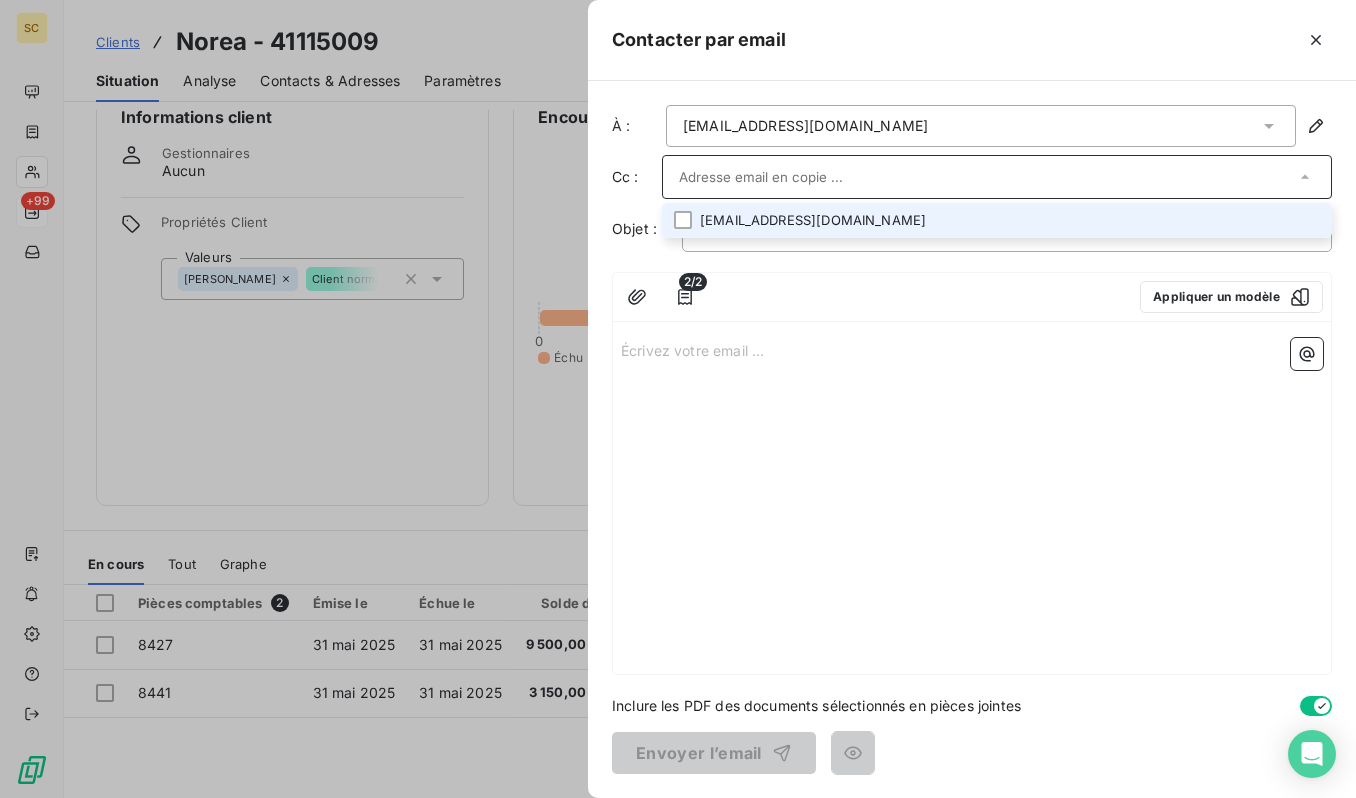 paste on "[EMAIL_ADDRESS][DOMAIN_NAME]" 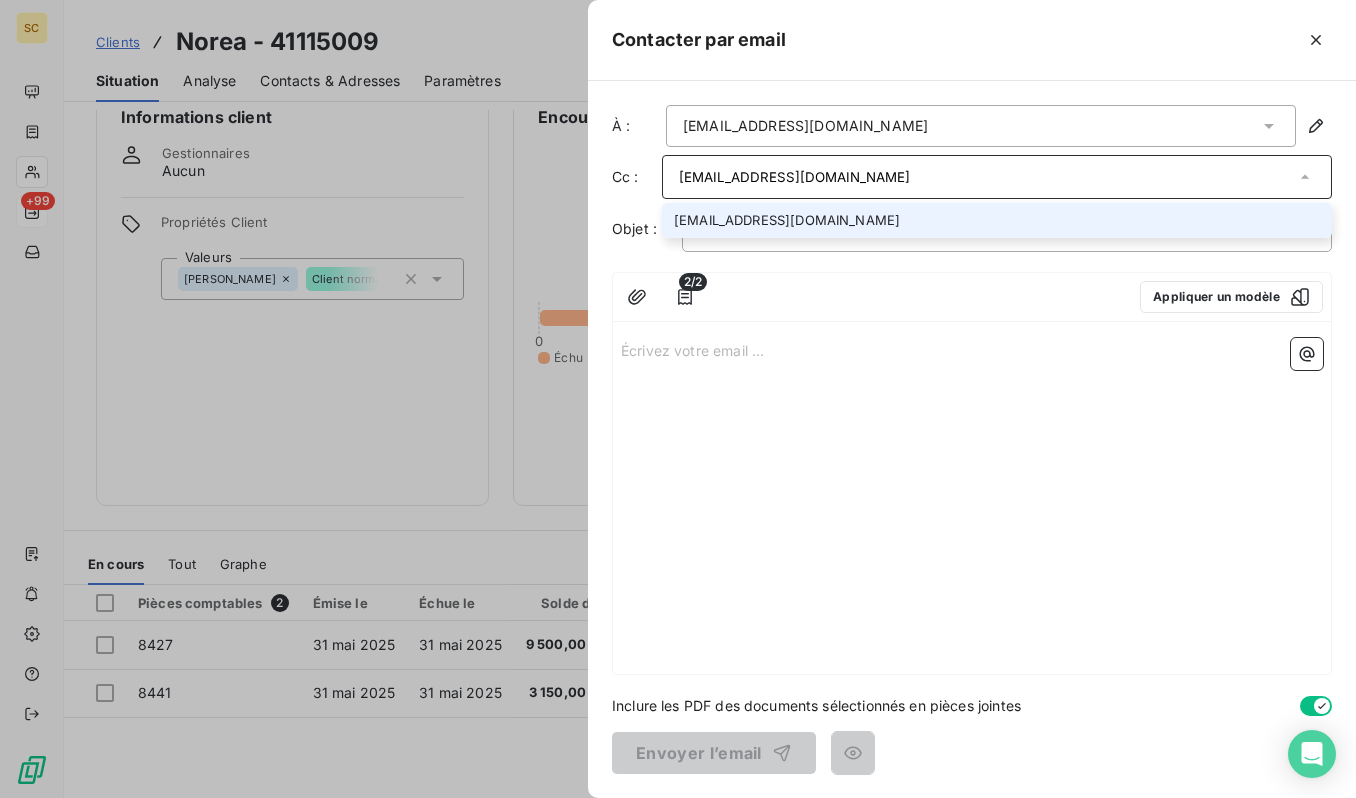 type on "[EMAIL_ADDRESS][DOMAIN_NAME]" 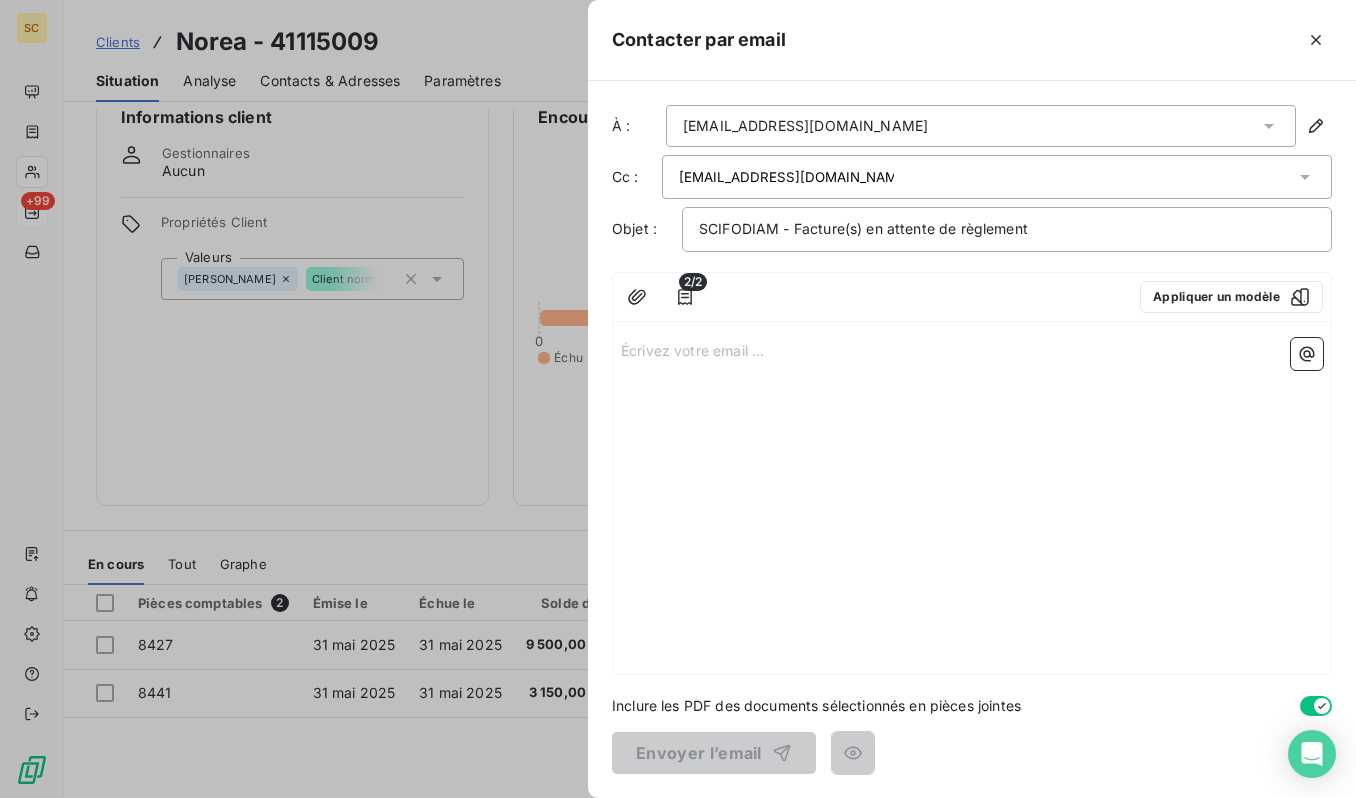 click on "Écrivez votre email ... ﻿" at bounding box center (972, 349) 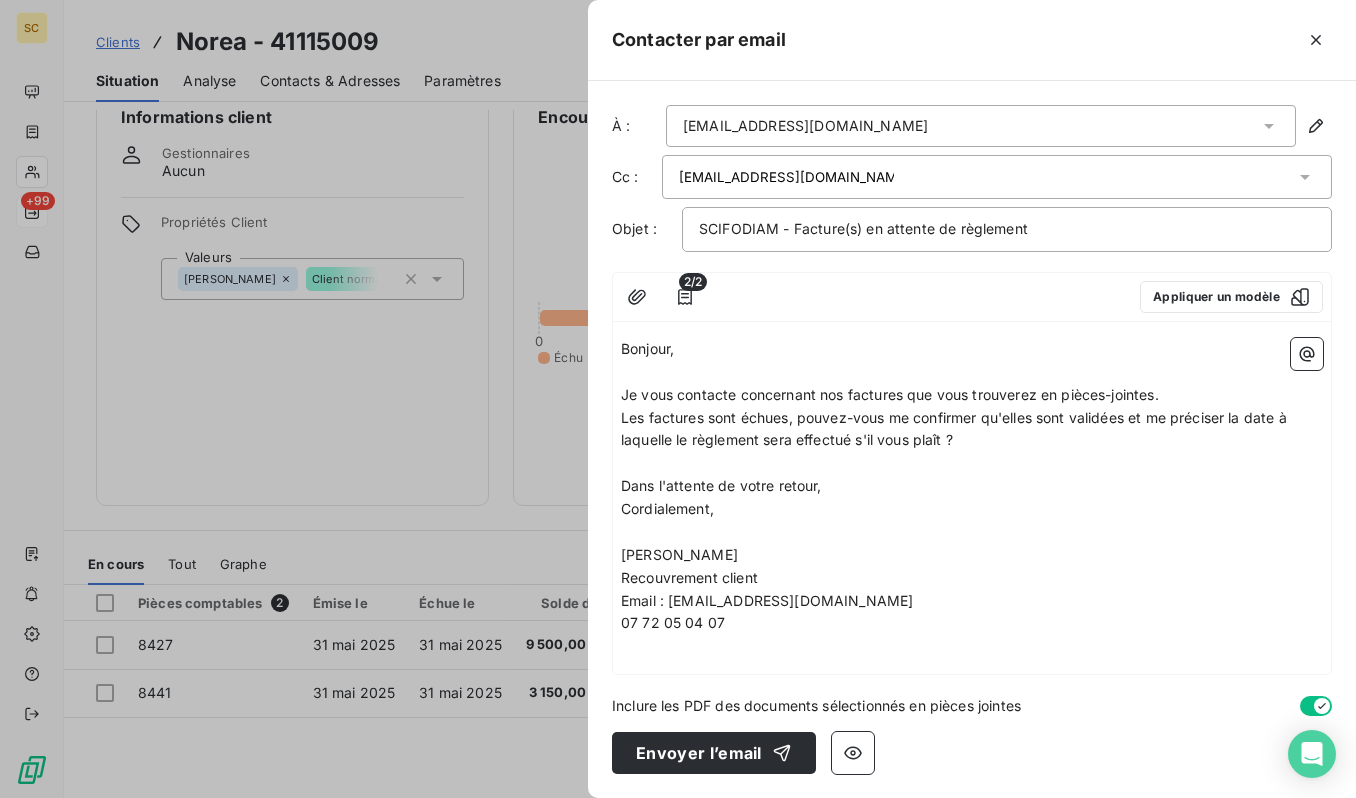 click on "﻿" at bounding box center (972, 532) 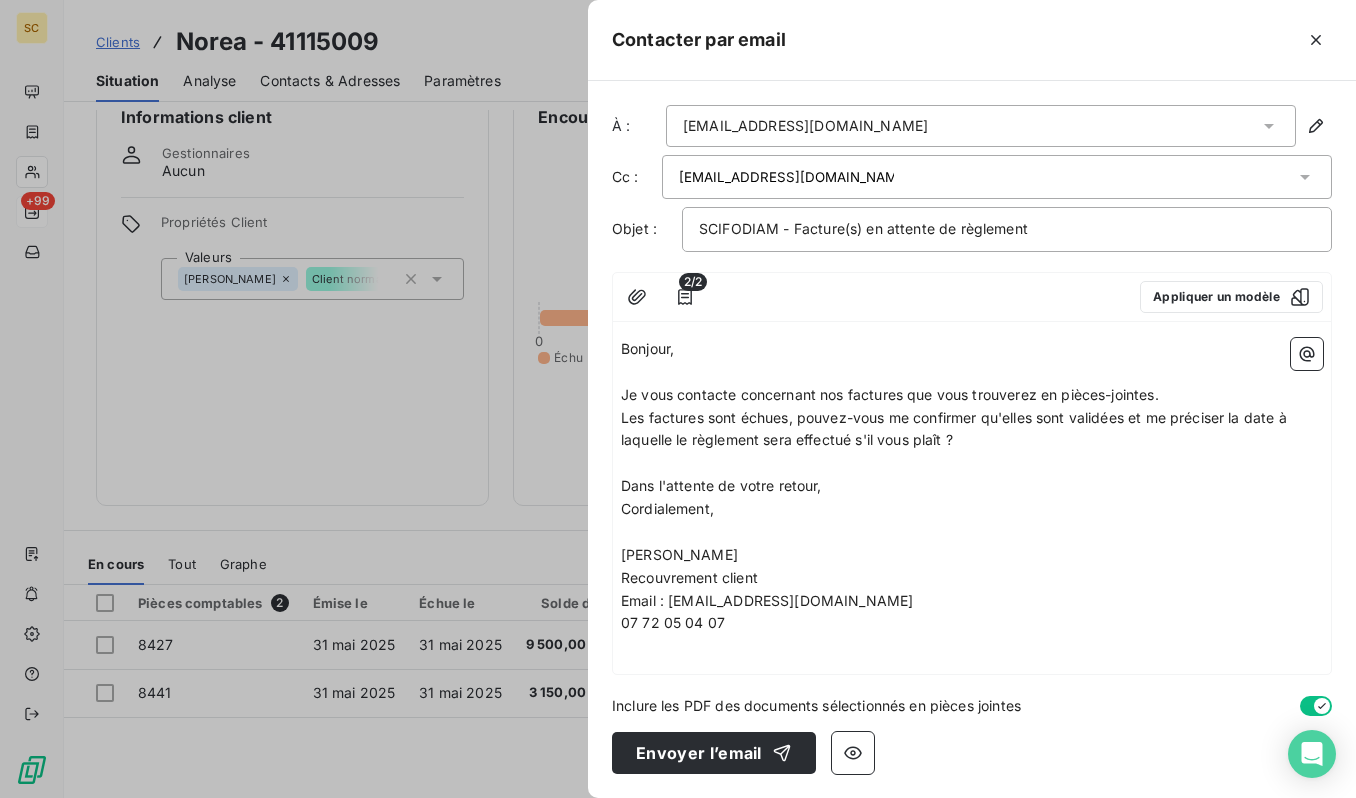 click on "Cordialement," at bounding box center [972, 509] 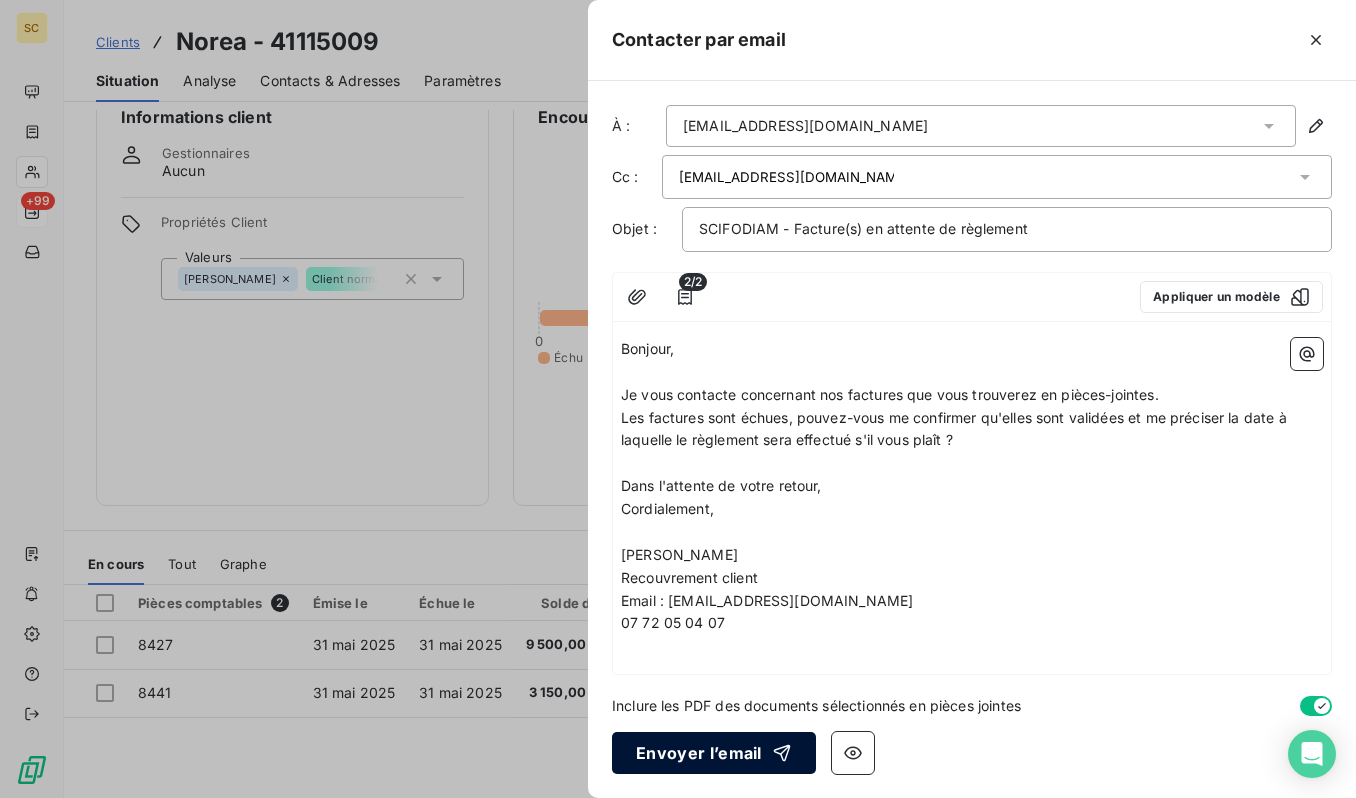 click on "Envoyer l’email" at bounding box center (714, 753) 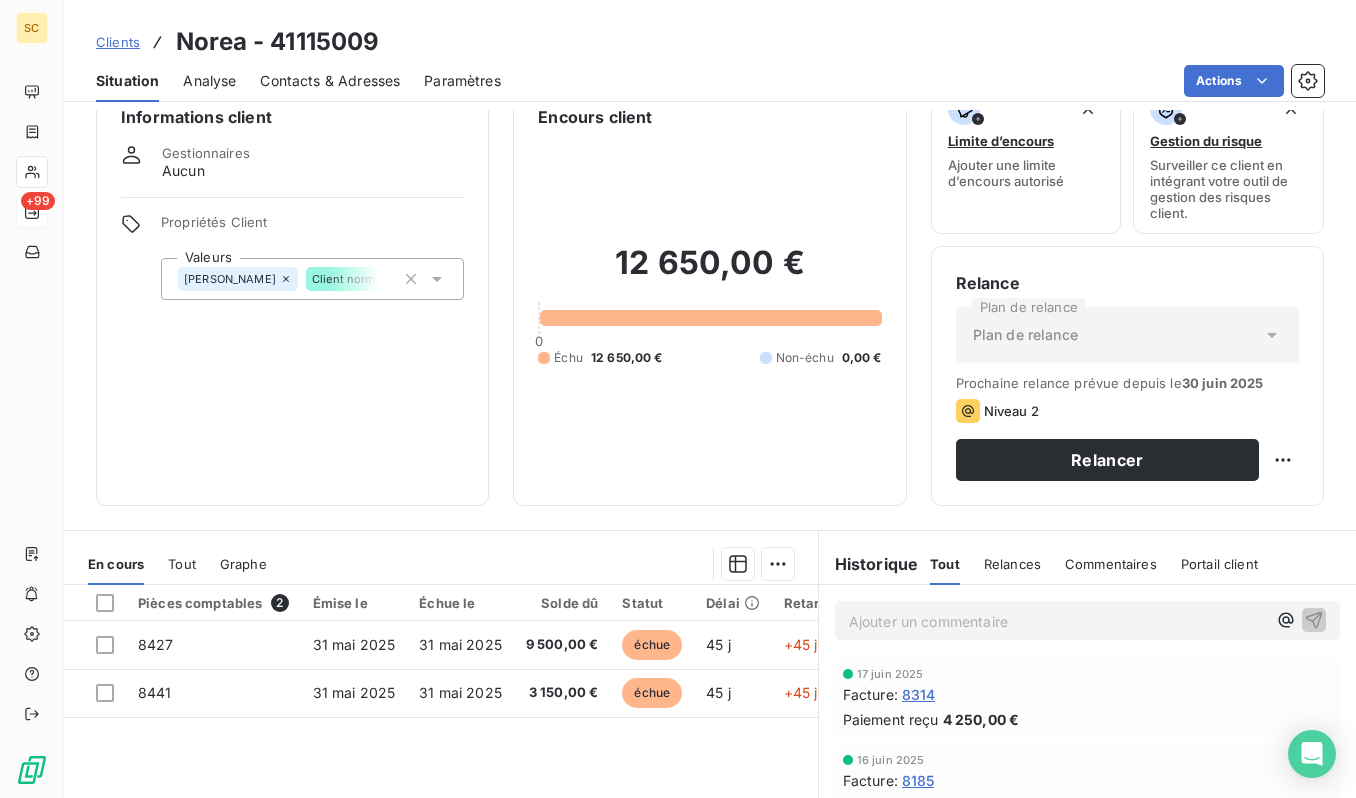 click on "Relances" at bounding box center (1012, 564) 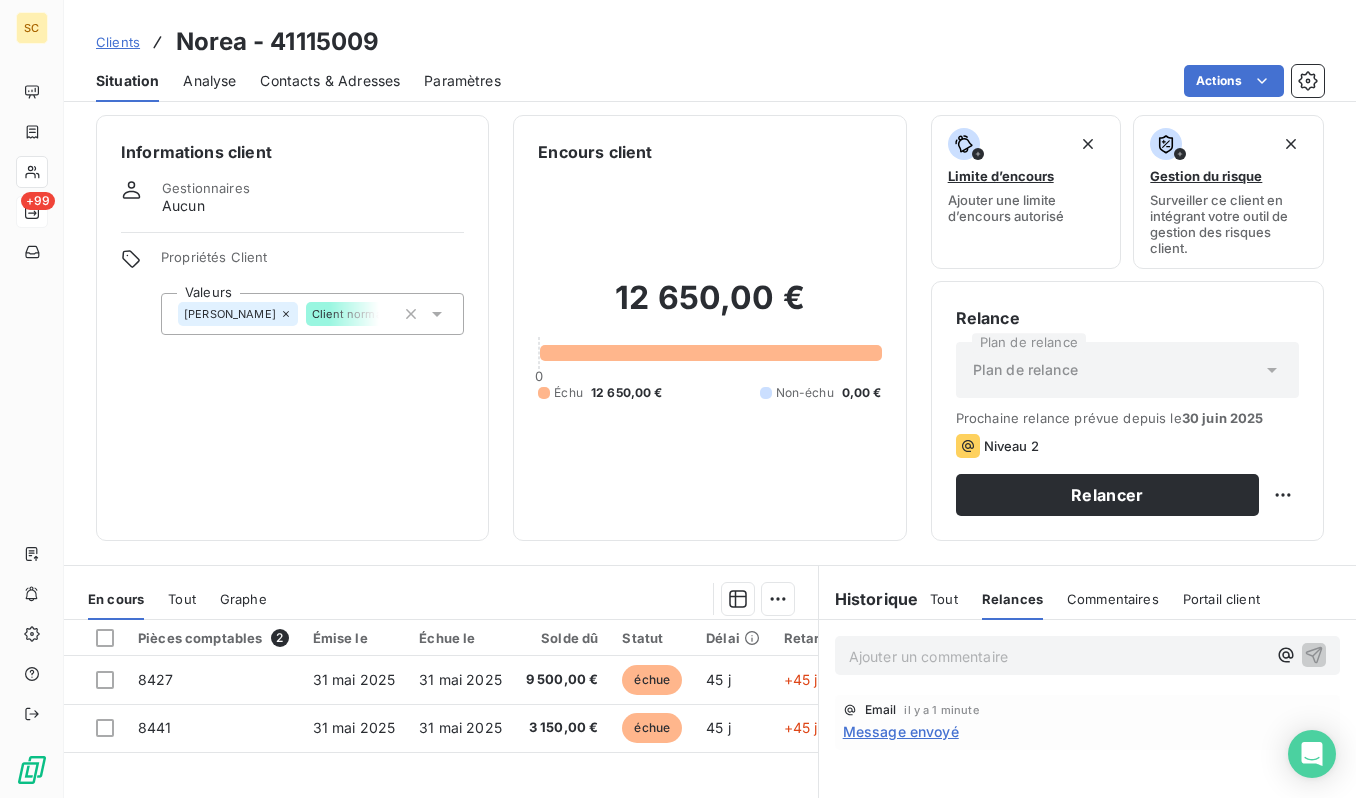 scroll, scrollTop: 0, scrollLeft: 0, axis: both 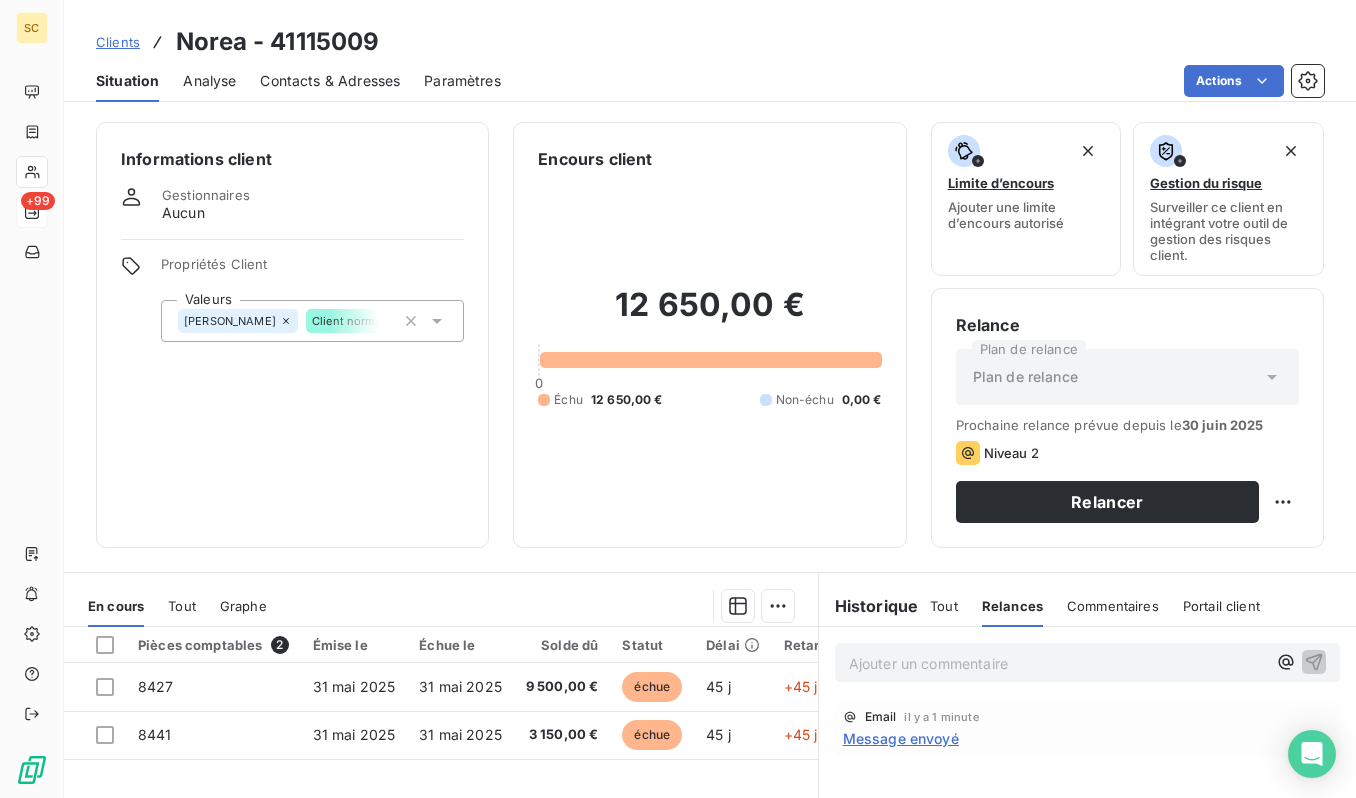 click on "Clients" at bounding box center [118, 42] 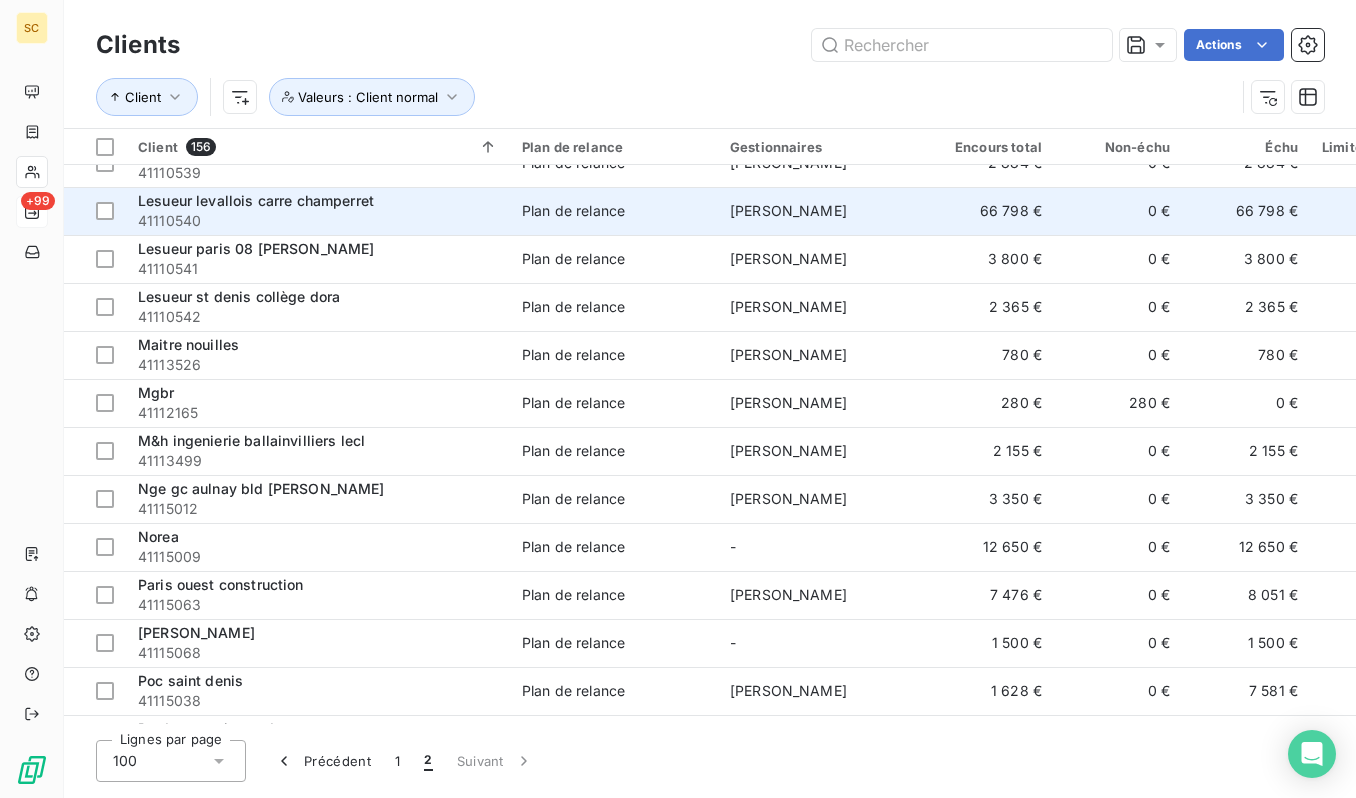 scroll, scrollTop: 409, scrollLeft: 0, axis: vertical 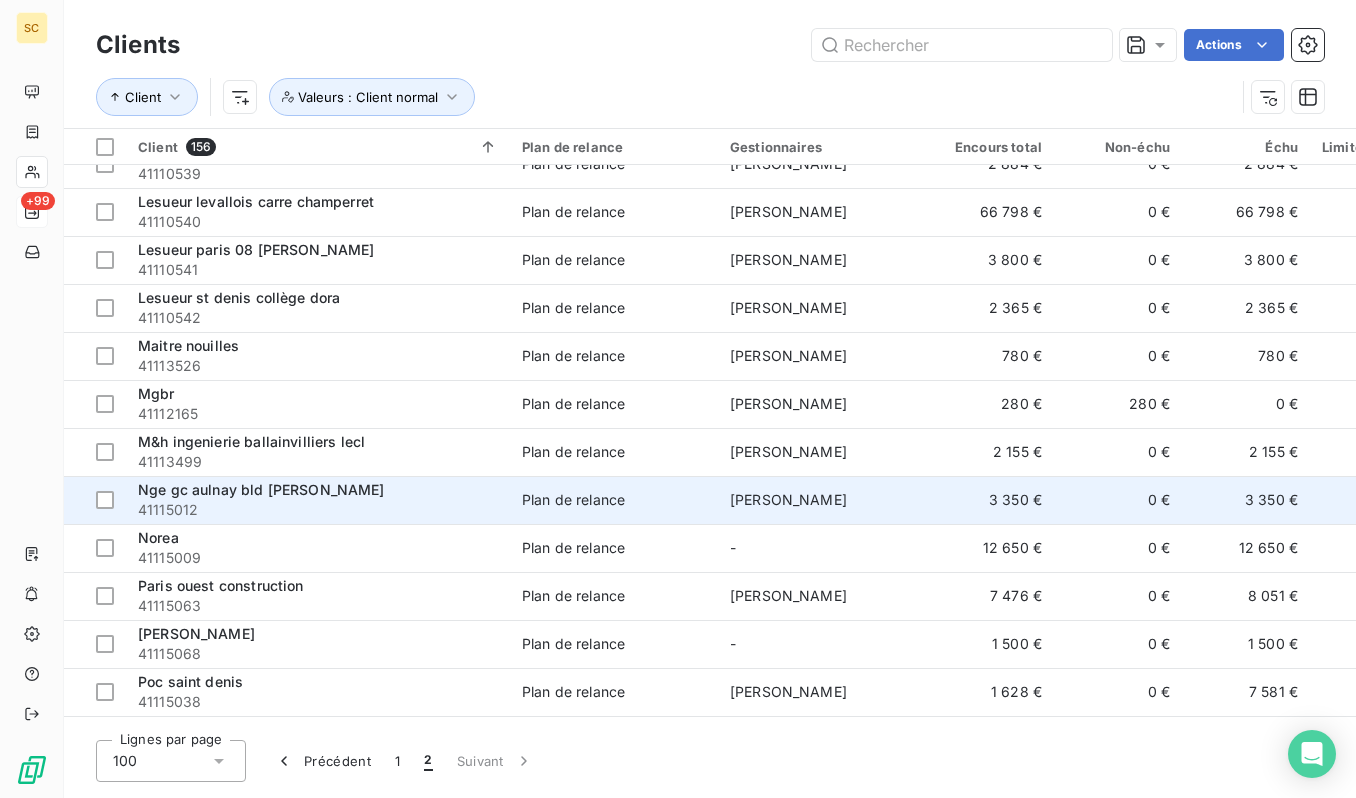 click on "41115012" at bounding box center (318, 510) 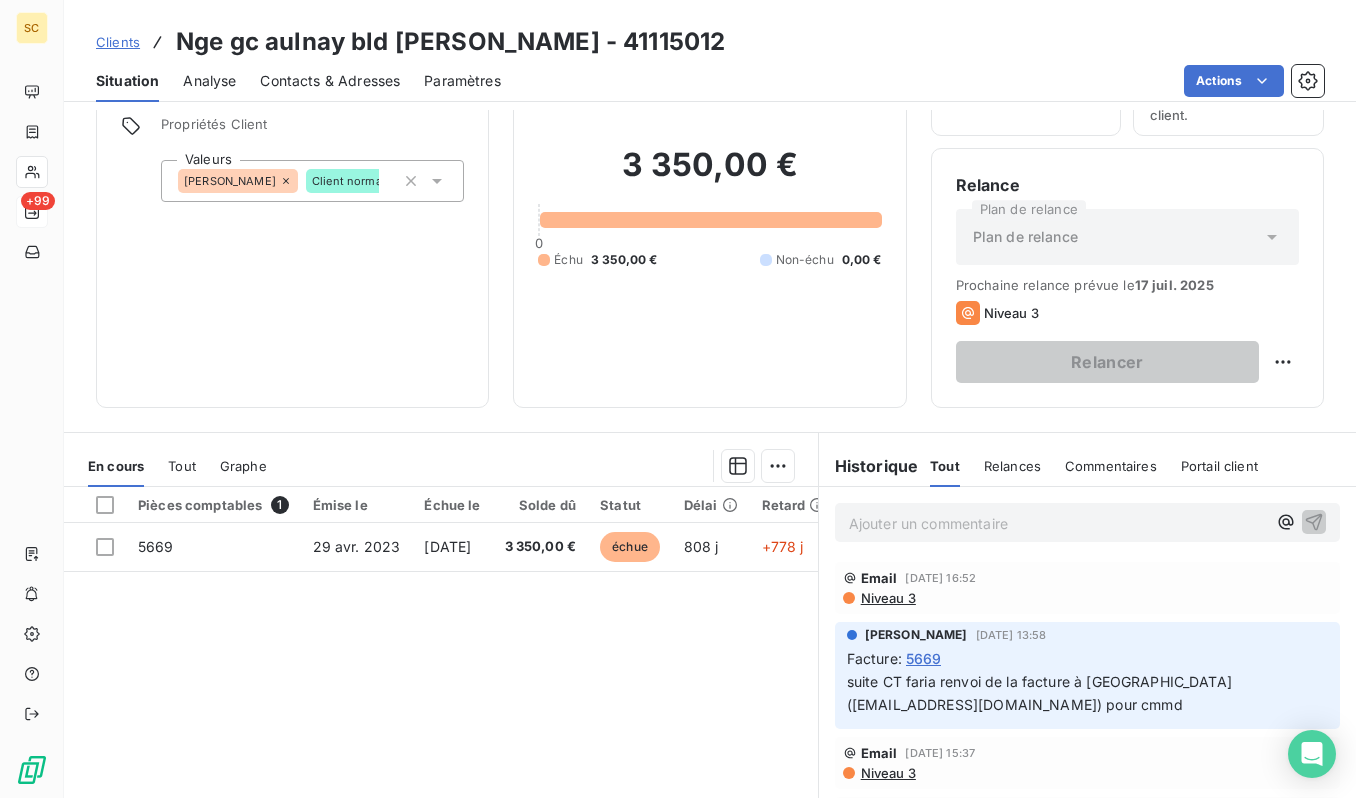 scroll, scrollTop: 0, scrollLeft: 0, axis: both 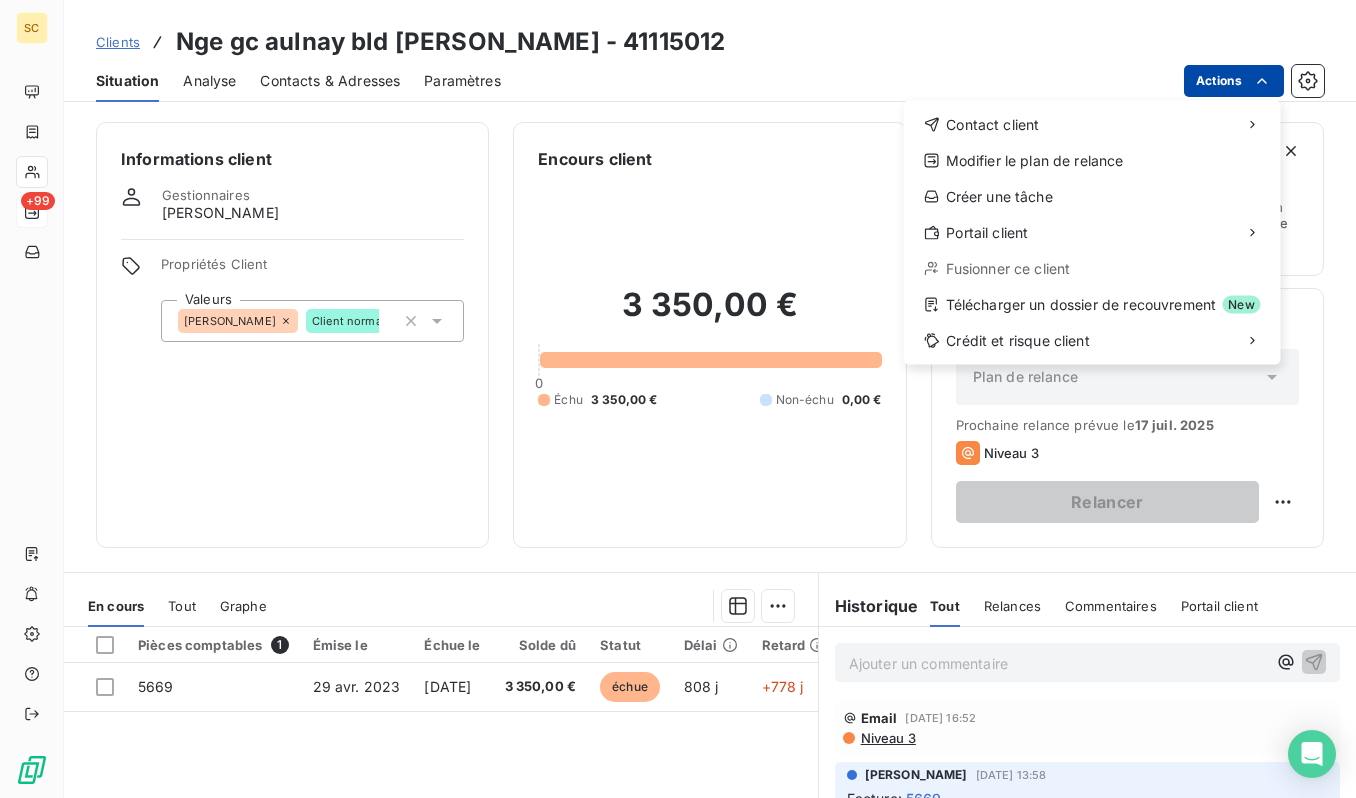 click on "SC +99 Clients Nge gc aulnay bld [PERSON_NAME] - 41115012 Situation Analyse Contacts & Adresses Paramètres Actions Contact client Modifier le plan de relance Créer une tâche Portail client Fusionner ce client Télécharger un dossier de recouvrement New Crédit et risque client Informations client Gestionnaires [PERSON_NAME] Propriétés Client Valeurs [PERSON_NAME] Client normal Encours client   3 350,00 € 0 Échu 3 350,00 € Non-échu 0,00 €     Limite d’encours Ajouter une limite d’encours autorisé Gestion du risque Surveiller ce client en intégrant votre outil de gestion des risques client. Relance Plan de relance Plan de relance Prochaine relance prévue le  [DATE] Niveau 3 Relancer En cours Tout Graphe Pièces comptables 1 Émise le Échue le Solde dû Statut Délai   Retard   Tag relance   5669 [DATE] [DATE] 3 350,00 € échue 808 j +778 j Lignes par page 25 Précédent 1 Suivant Historique Tout Relances Commentaires Portail client Tout Relances ﻿ Email" at bounding box center [678, 399] 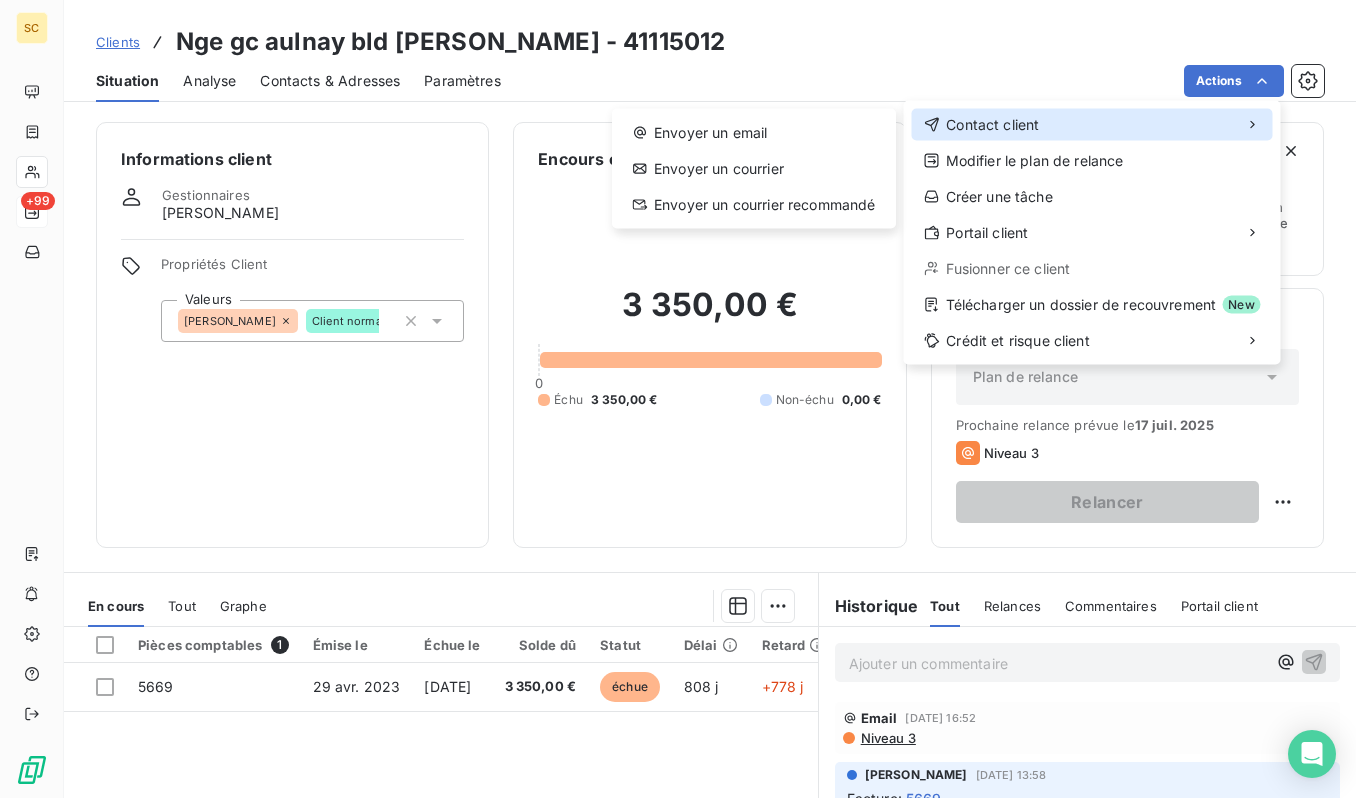 click on "Contact client" at bounding box center [1092, 125] 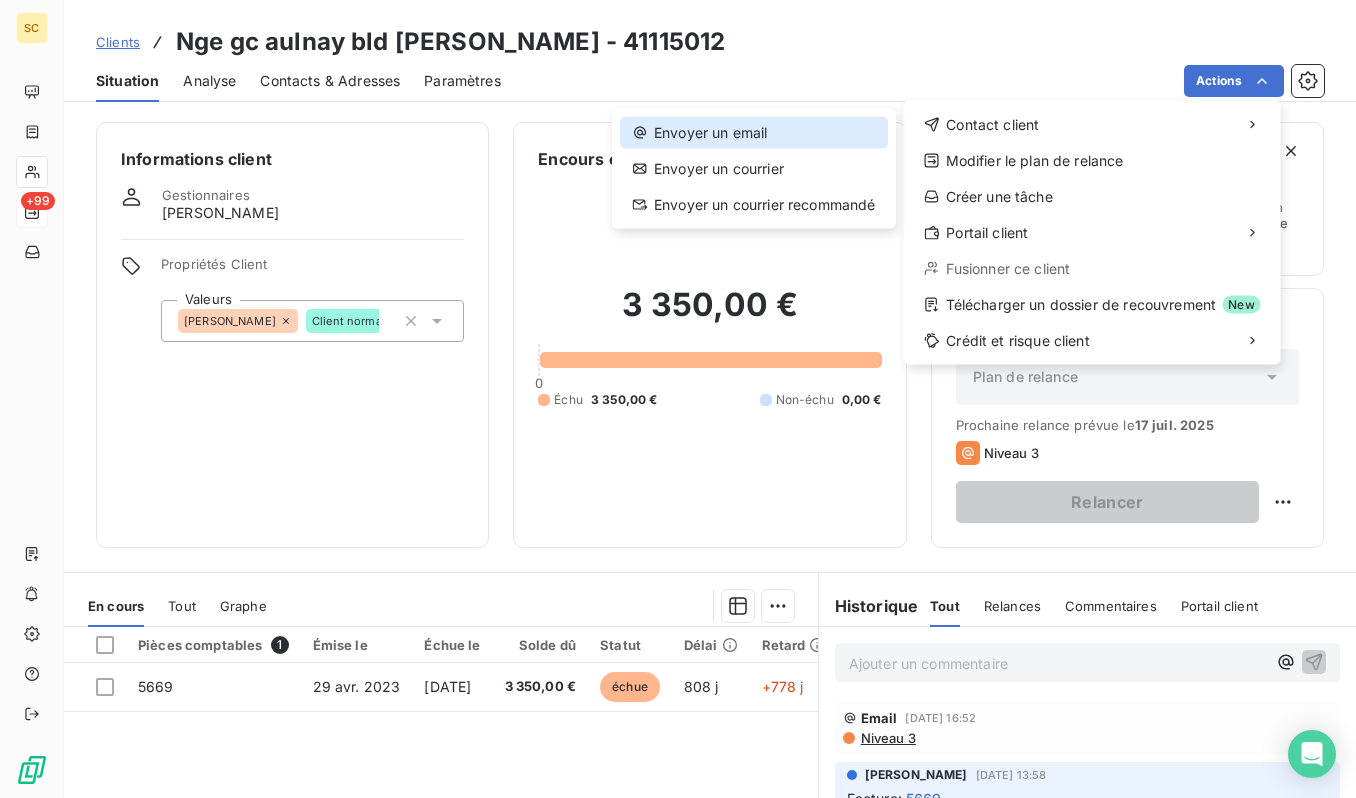 click on "Envoyer un email" at bounding box center [754, 133] 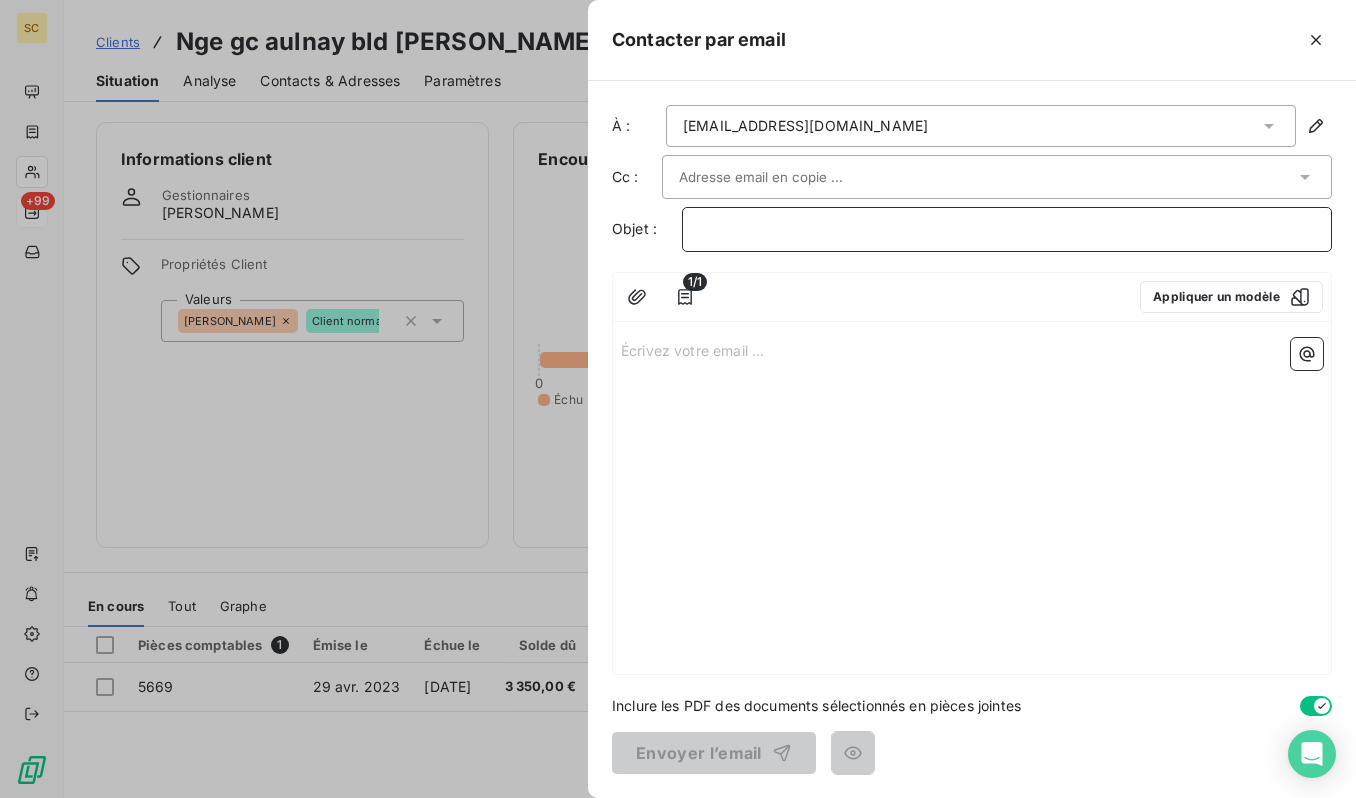 click on "﻿" at bounding box center (1007, 229) 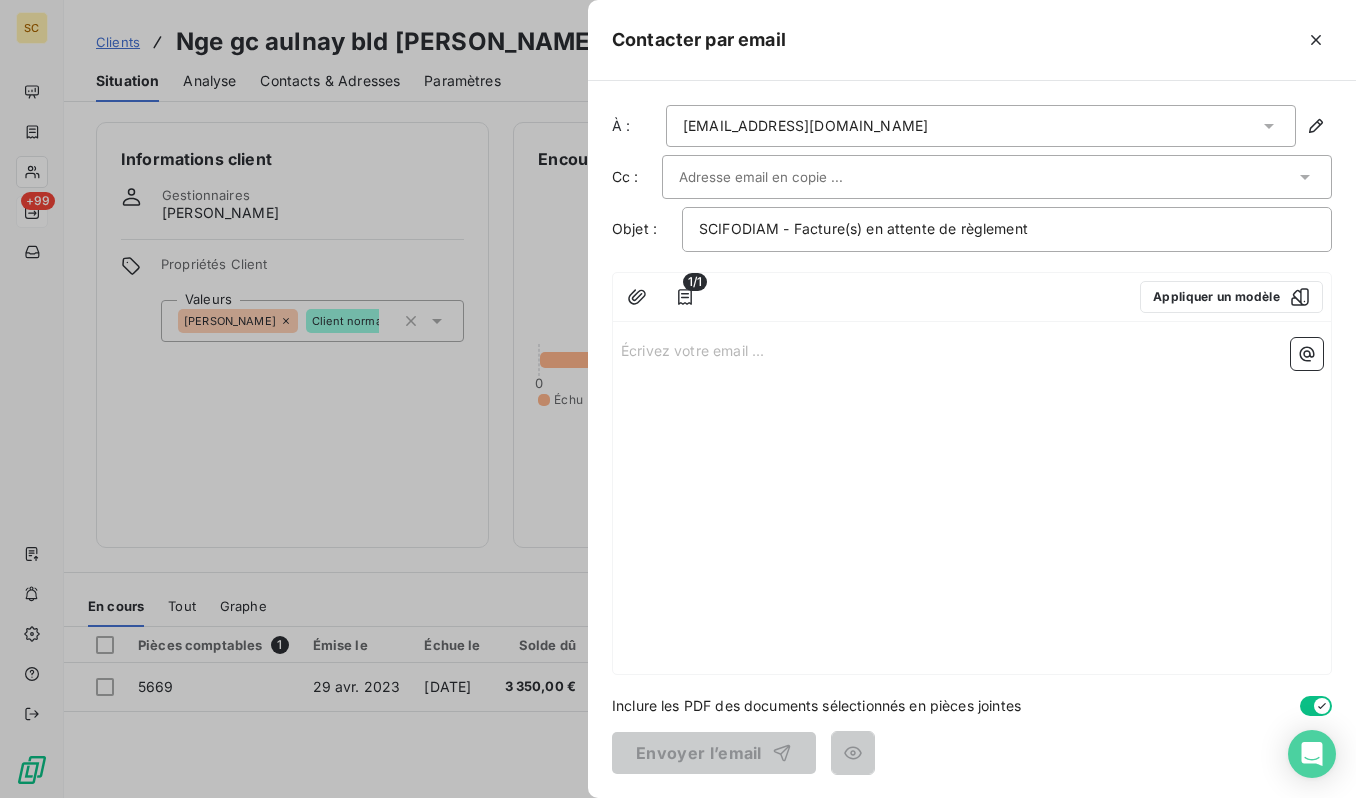 click at bounding box center (987, 177) 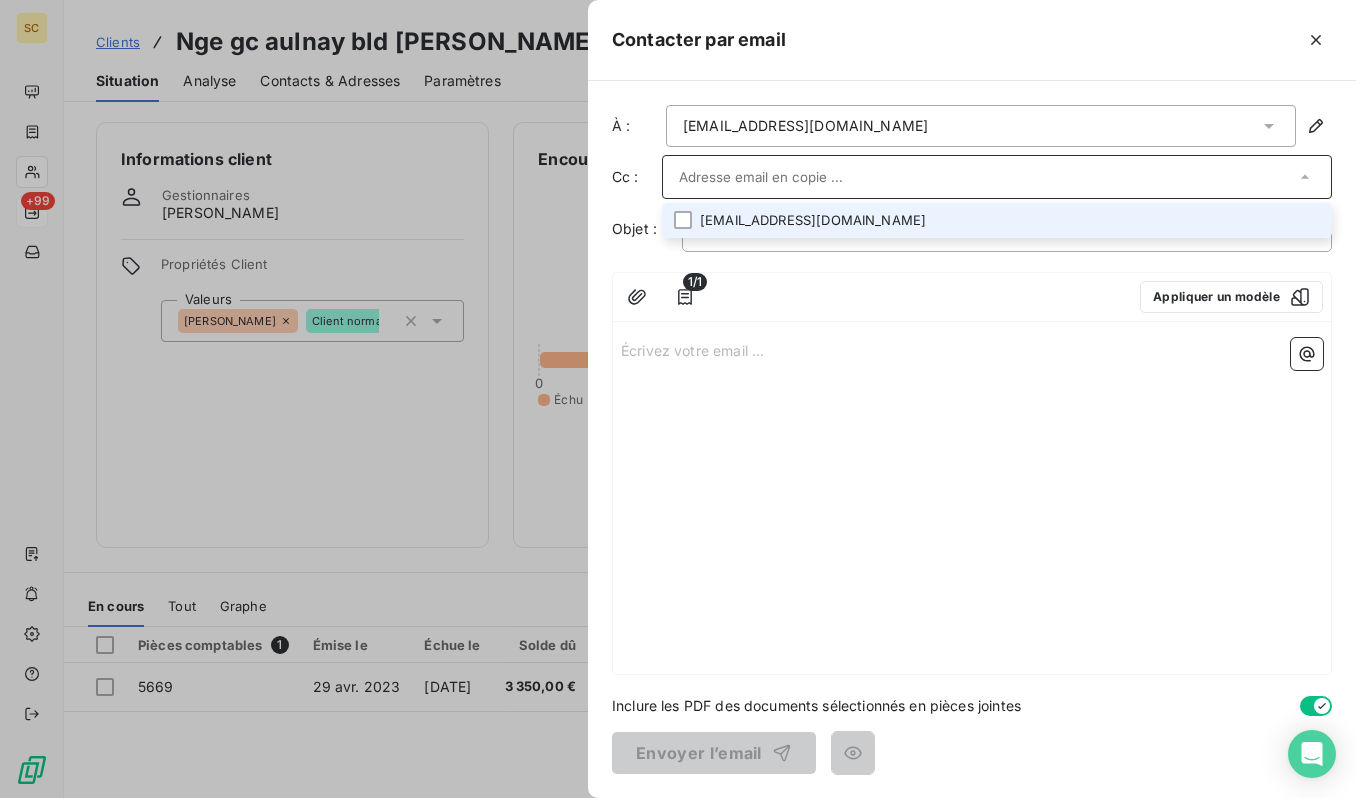 paste on "[EMAIL_ADDRESS][DOMAIN_NAME]" 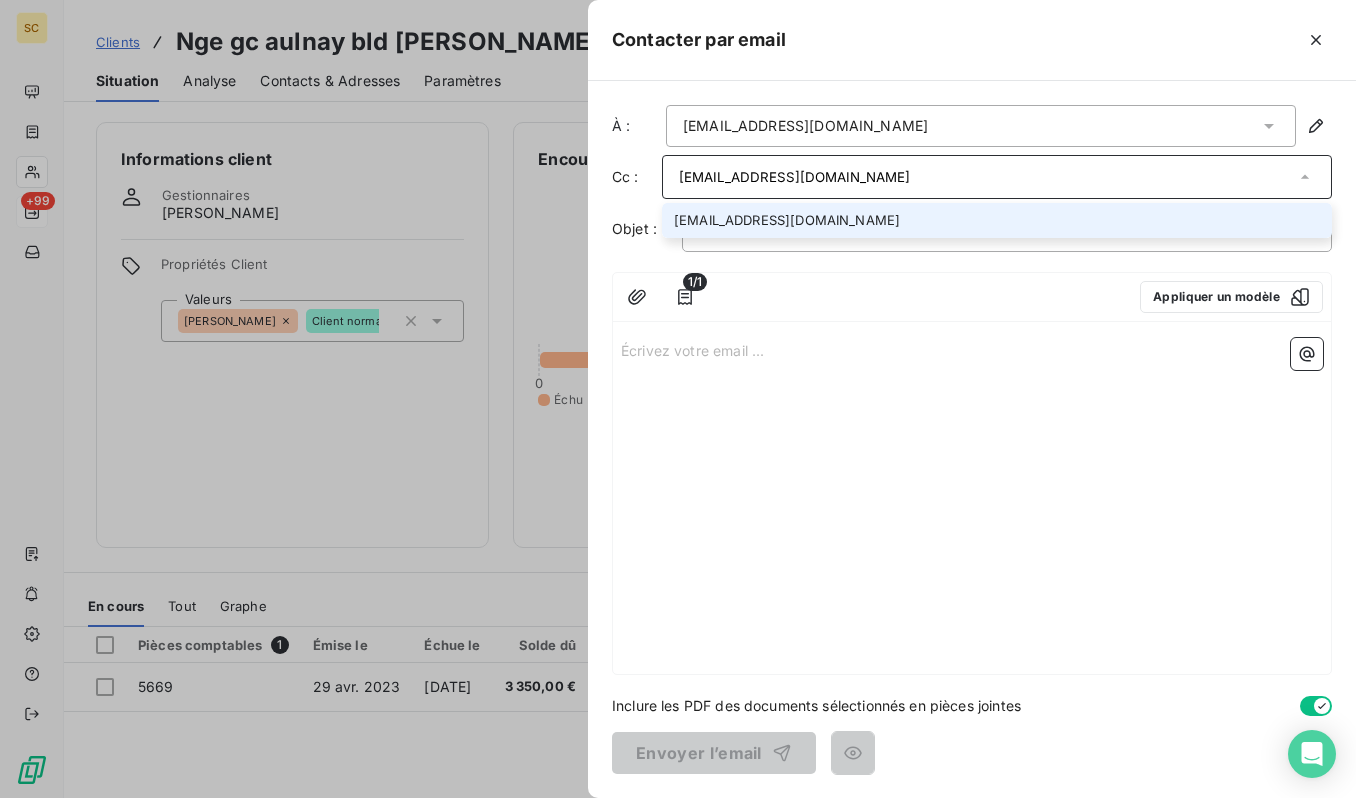 type on "[EMAIL_ADDRESS][DOMAIN_NAME]" 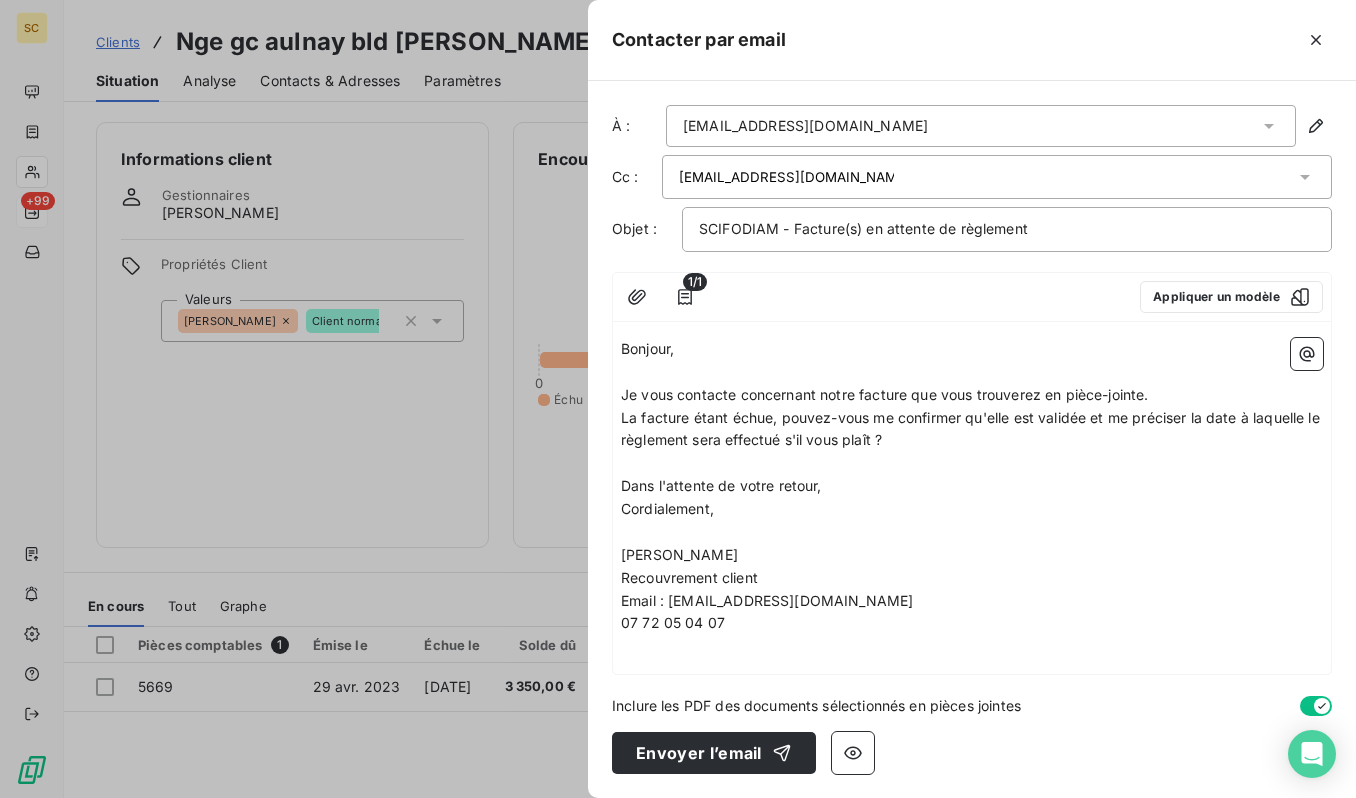 drag, startPoint x: 826, startPoint y: 592, endPoint x: 787, endPoint y: 703, distance: 117.65203 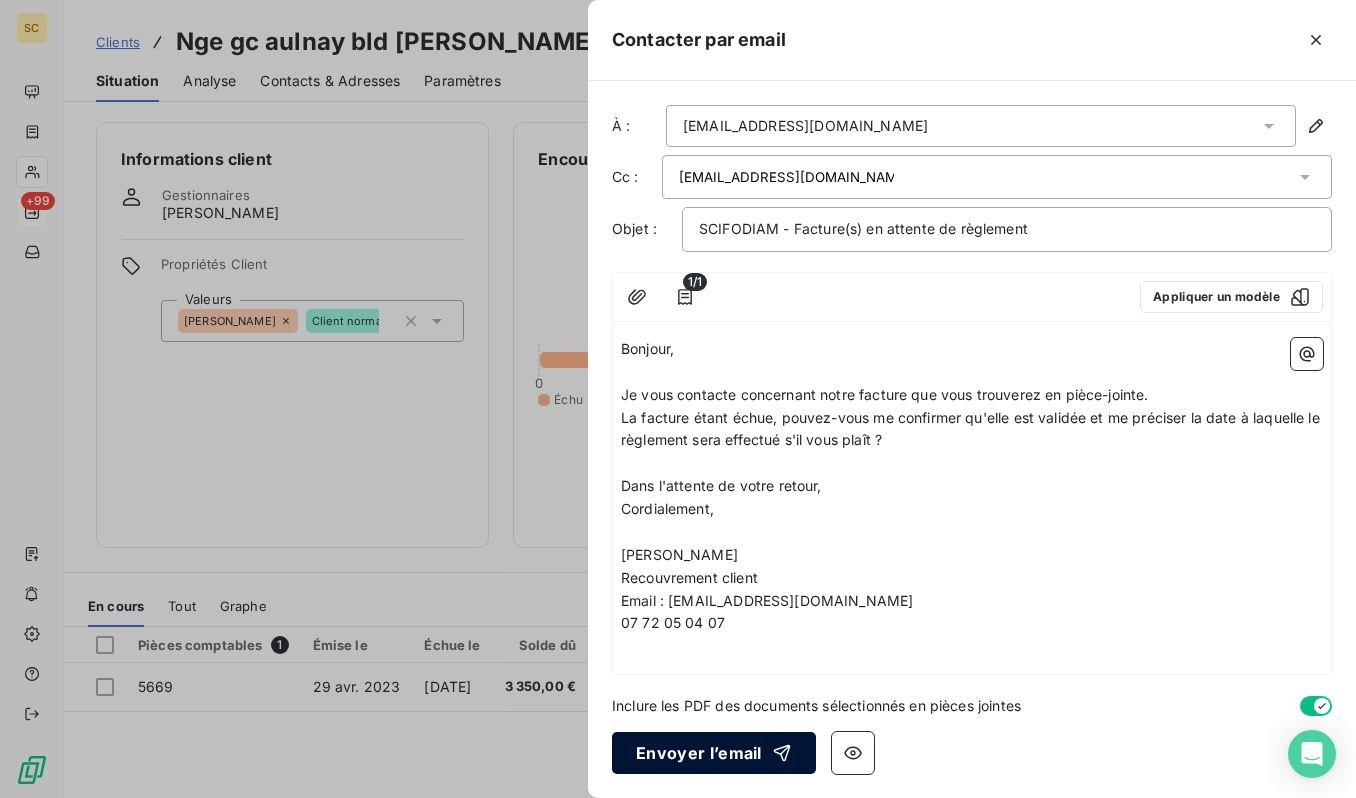 click on "Envoyer l’email" at bounding box center [714, 753] 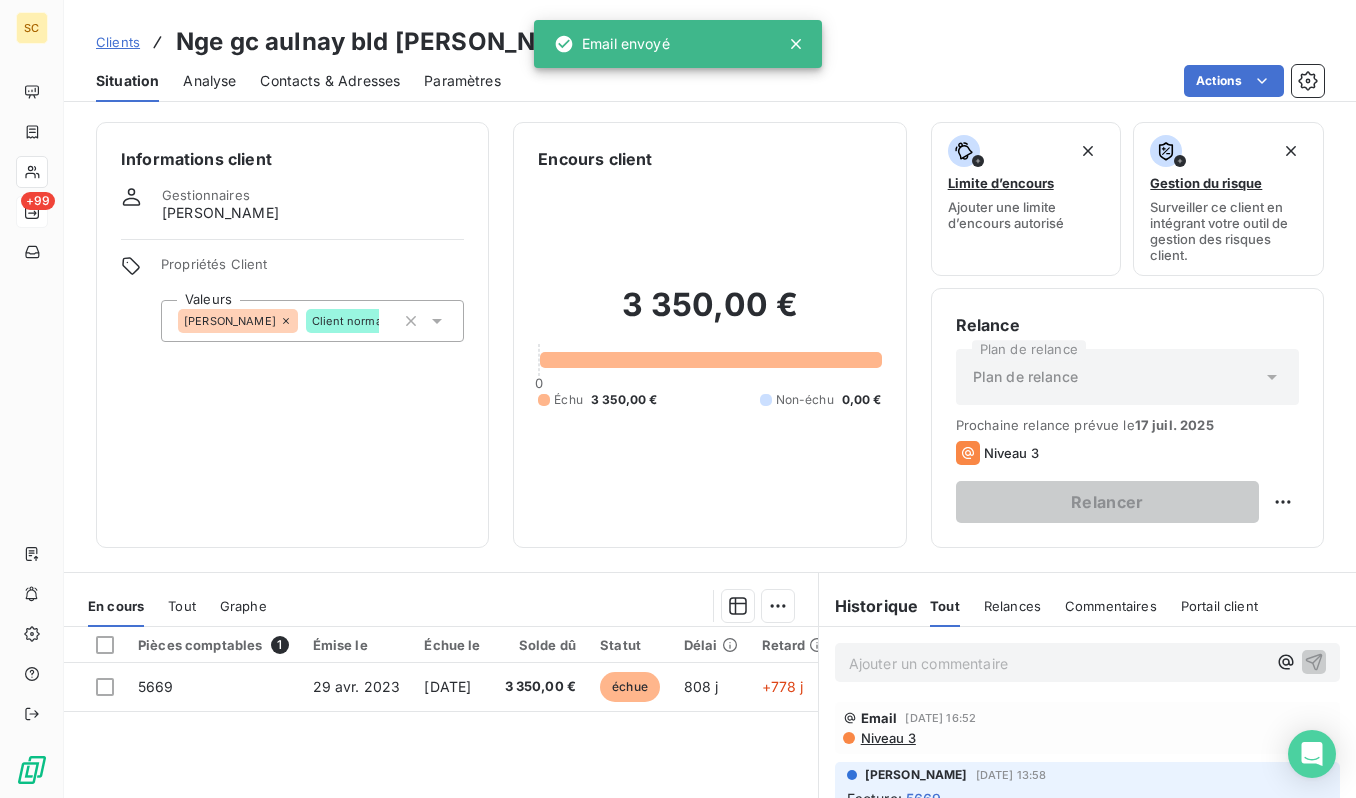 click on "Clients" at bounding box center (118, 42) 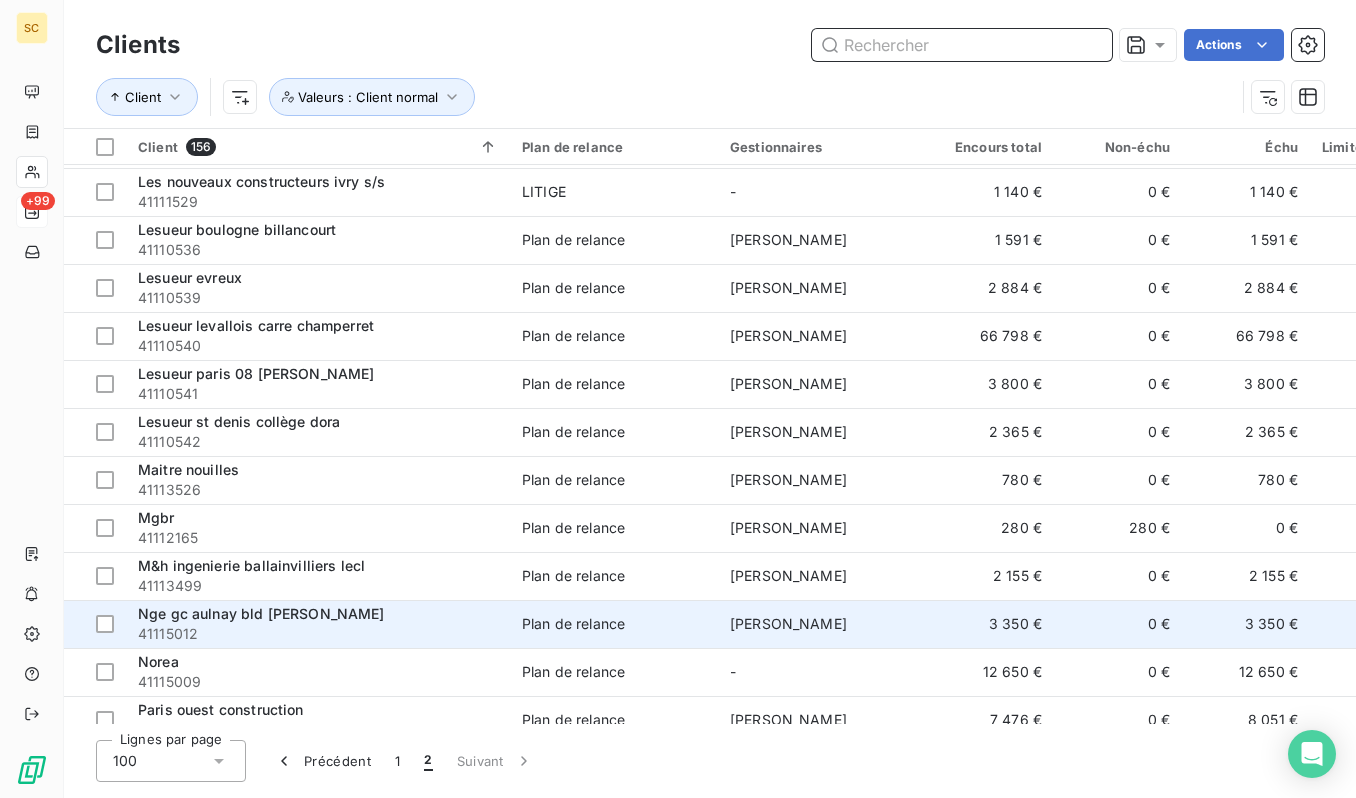 scroll, scrollTop: 287, scrollLeft: 0, axis: vertical 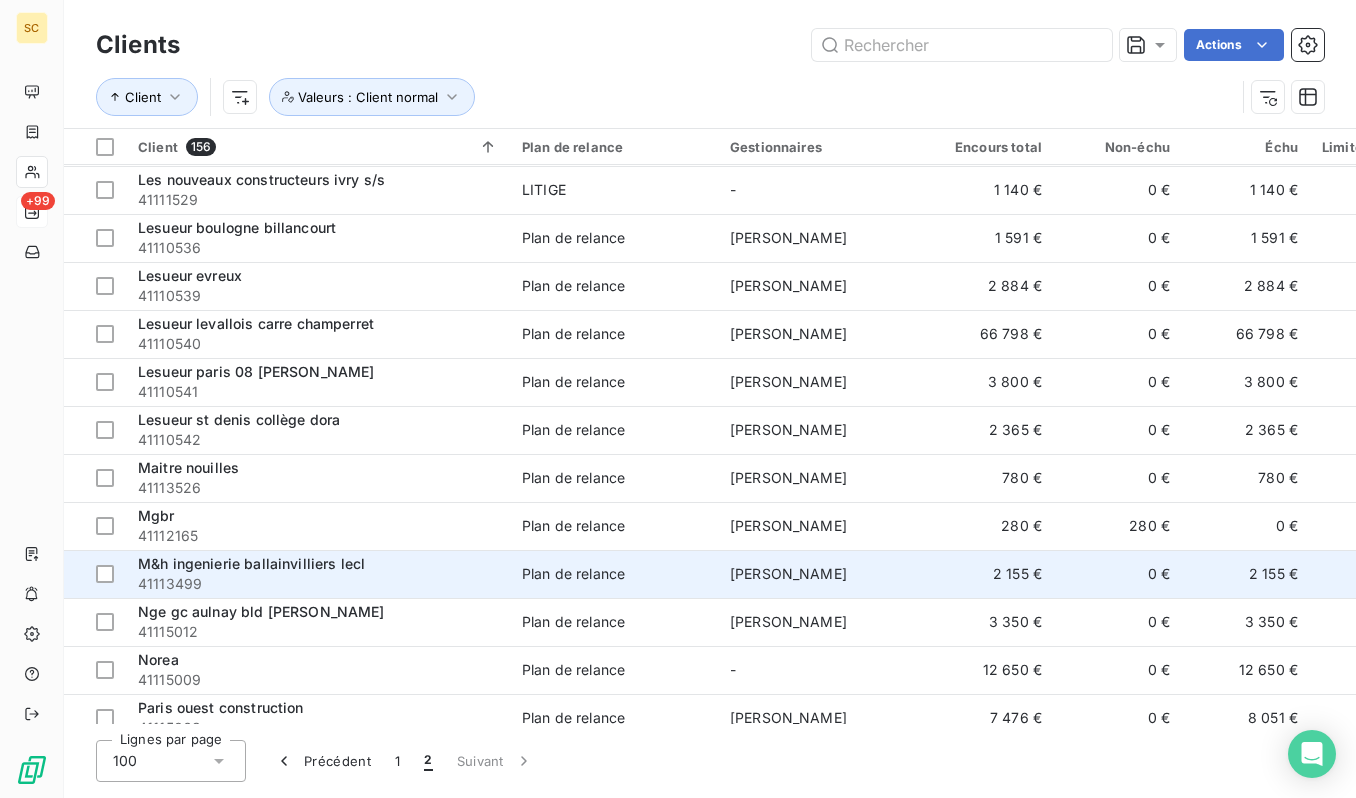 click on "41113499" at bounding box center (318, 584) 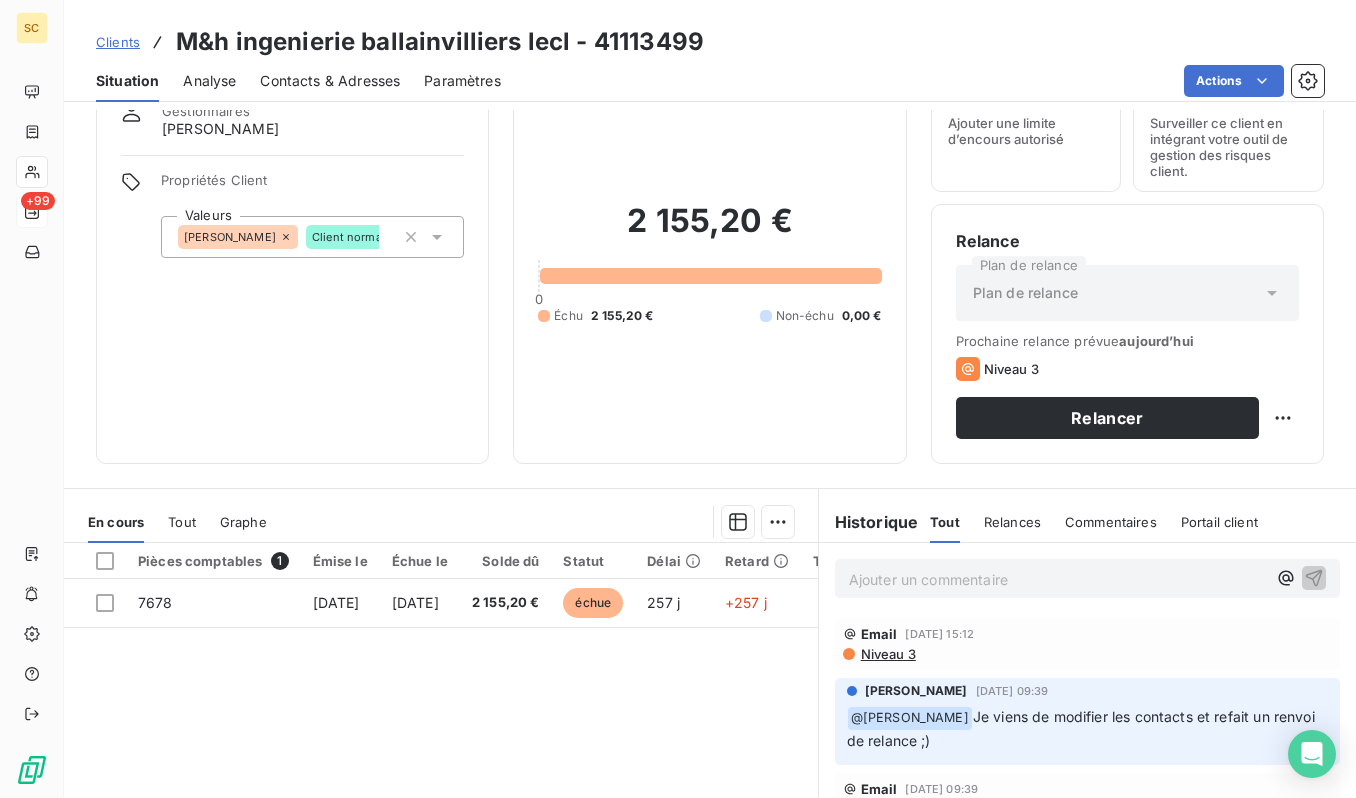 scroll, scrollTop: 0, scrollLeft: 0, axis: both 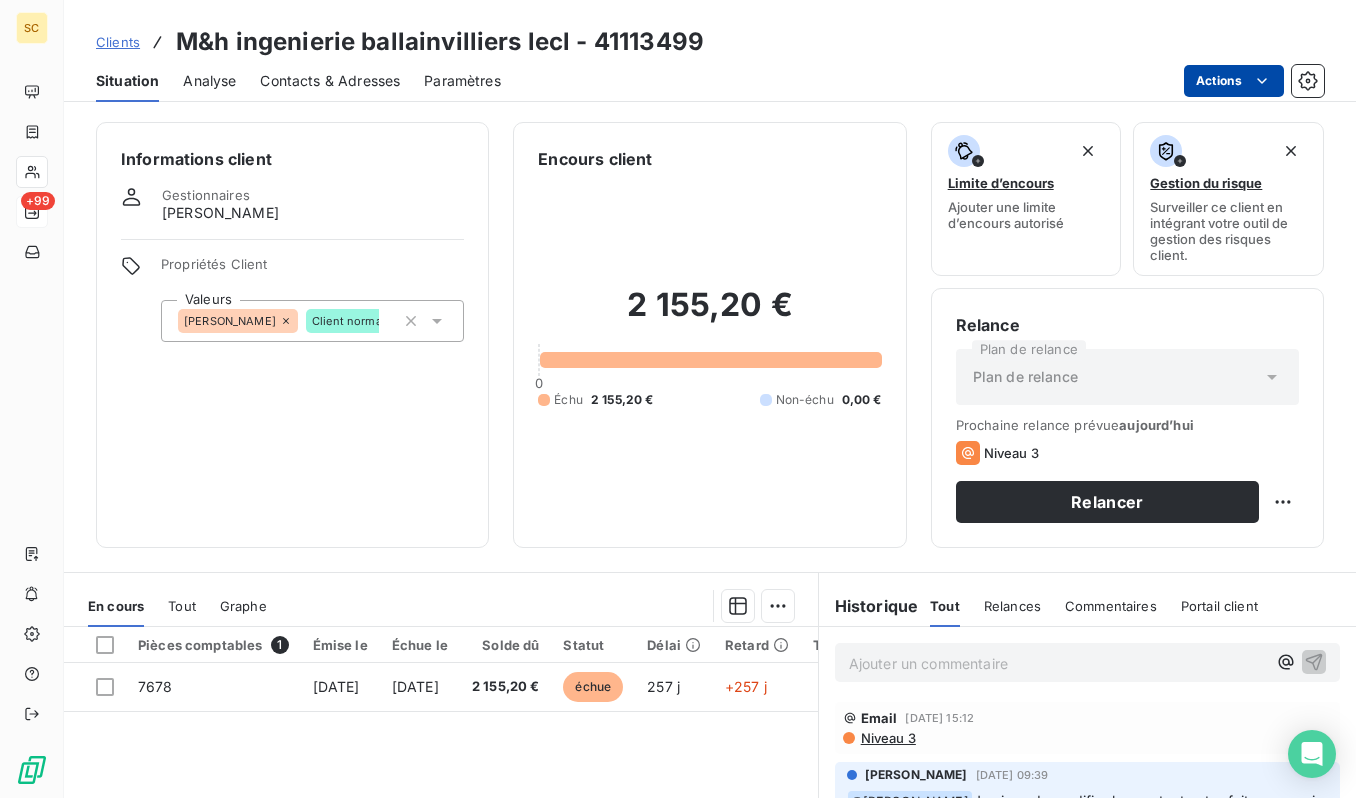 click on "SC +99 Clients M&h ingenierie ballainvilliers lecl - 41113499 Situation Analyse Contacts & Adresses Paramètres Actions Informations client Gestionnaires [PERSON_NAME] Propriétés Client Valeurs [PERSON_NAME] Client normal Encours client   2 155,20 € 0 Échu 2 155,20 € Non-échu 0,00 €     Limite d’encours Ajouter une limite d’encours autorisé Gestion du risque Surveiller ce client en intégrant votre outil de gestion des risques client. Relance Plan de relance Plan de relance Prochaine relance prévue  [DATE] Niveau 3 Relancer En cours Tout Graphe Pièces comptables 1 Émise le Échue le Solde dû Statut Délai   Retard   Tag relance   7678 [DATE] [DATE] 2 155,20 € échue 257 j +257 j Lignes par page 25 Précédent 1 Suivant Historique Tout Relances Commentaires Portail client Tout Relances Commentaires Portail client Ajouter un commentaire ﻿ Email [DATE] 15:12 Niveau 3 [PERSON_NAME] [DATE] 09:39 ﻿ @ [PERSON_NAME] Email Niveau 2 ﻿ @" at bounding box center (678, 399) 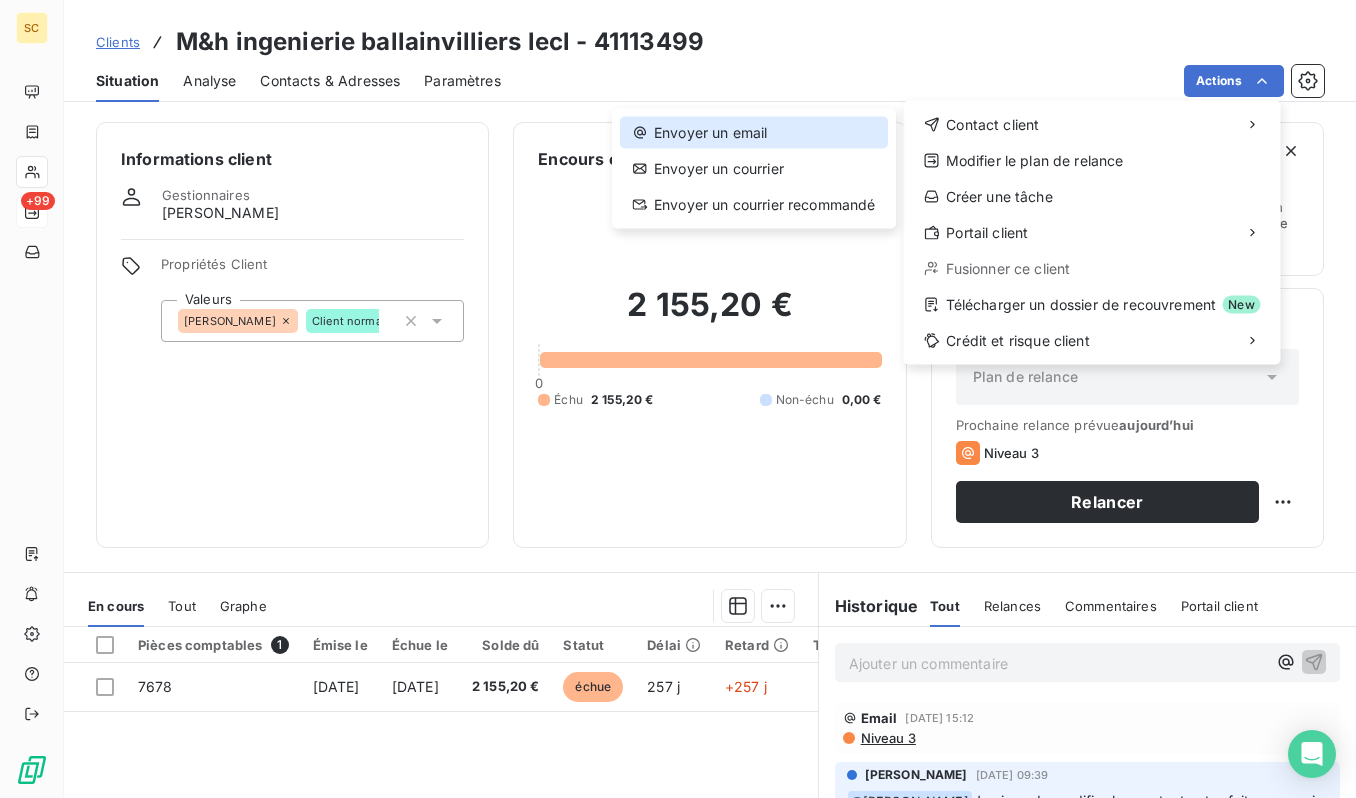 click on "Envoyer un email" at bounding box center [754, 133] 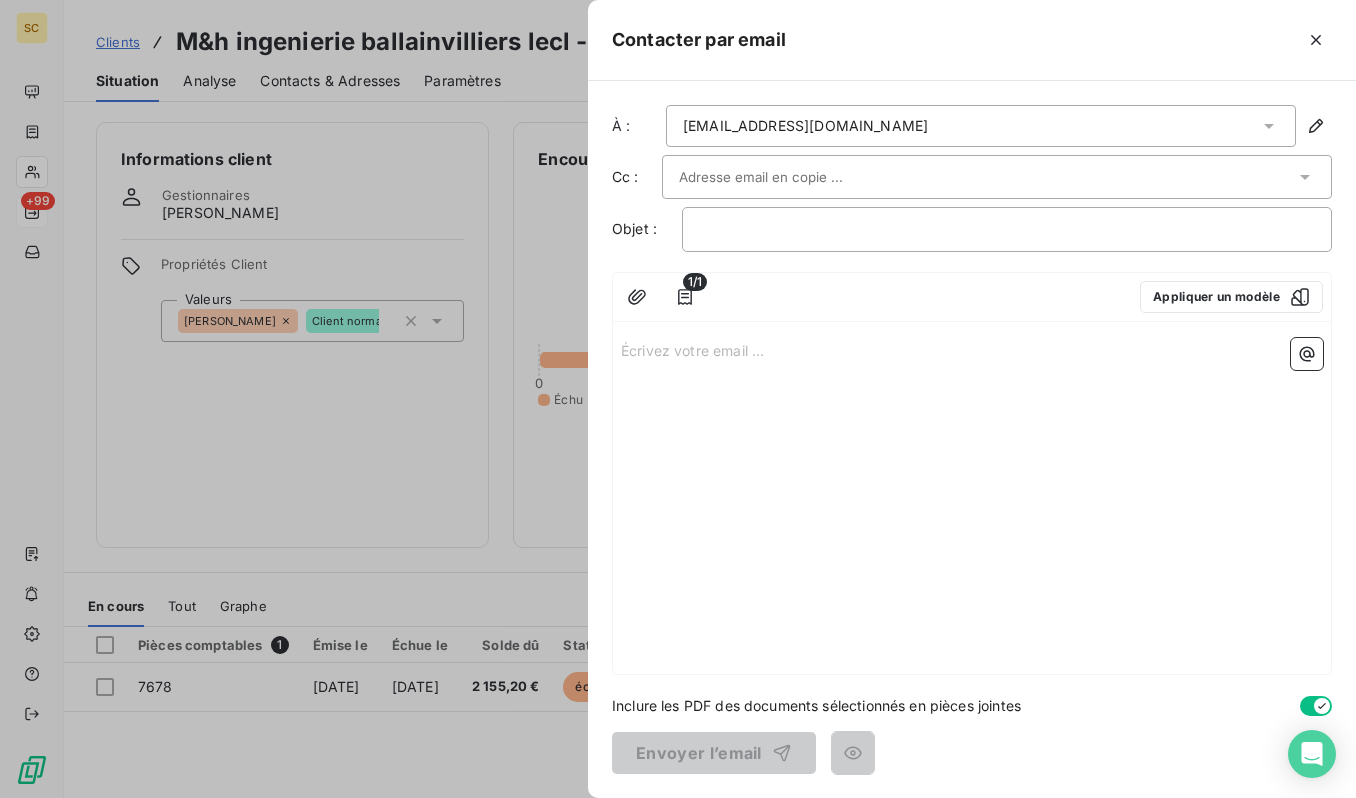 click on "Écrivez votre email ... ﻿" at bounding box center [972, 349] 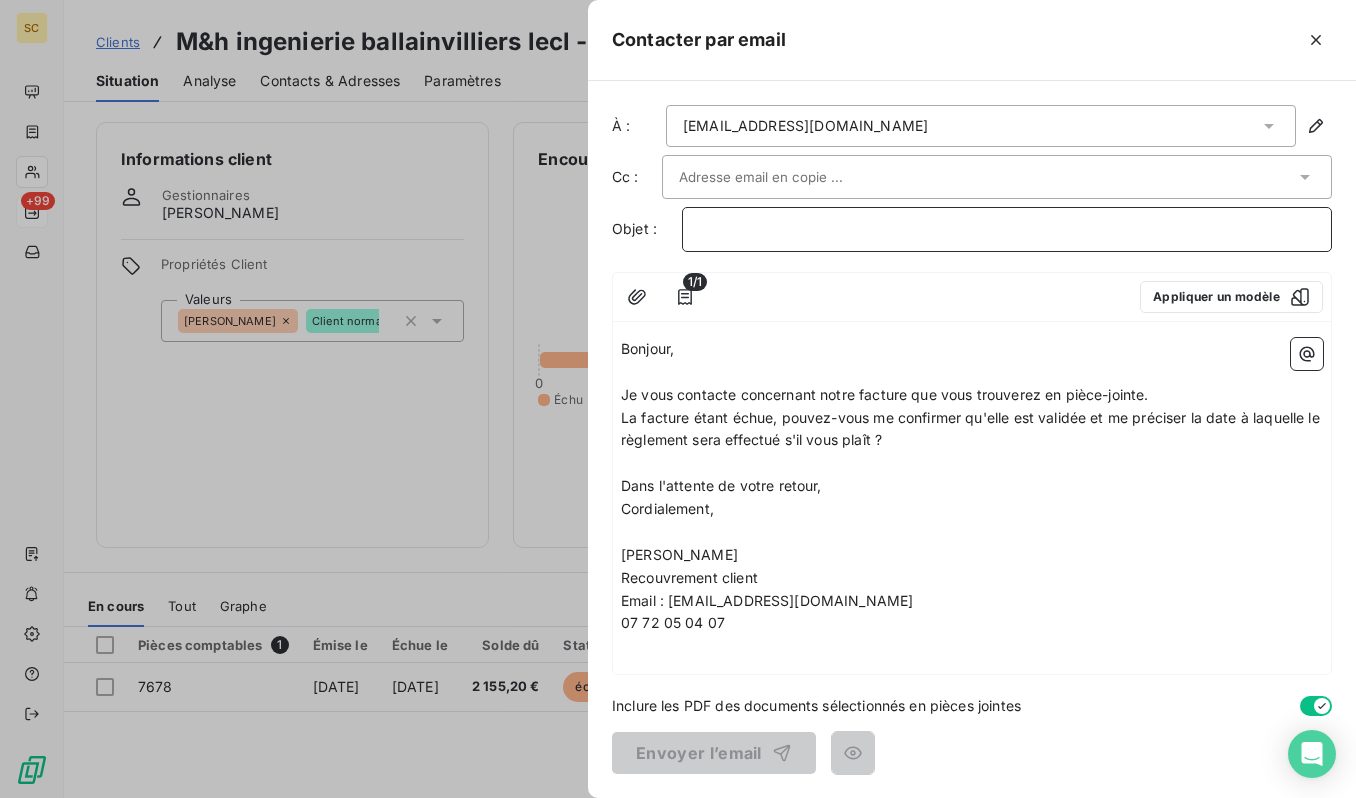 click on "﻿" at bounding box center (1007, 229) 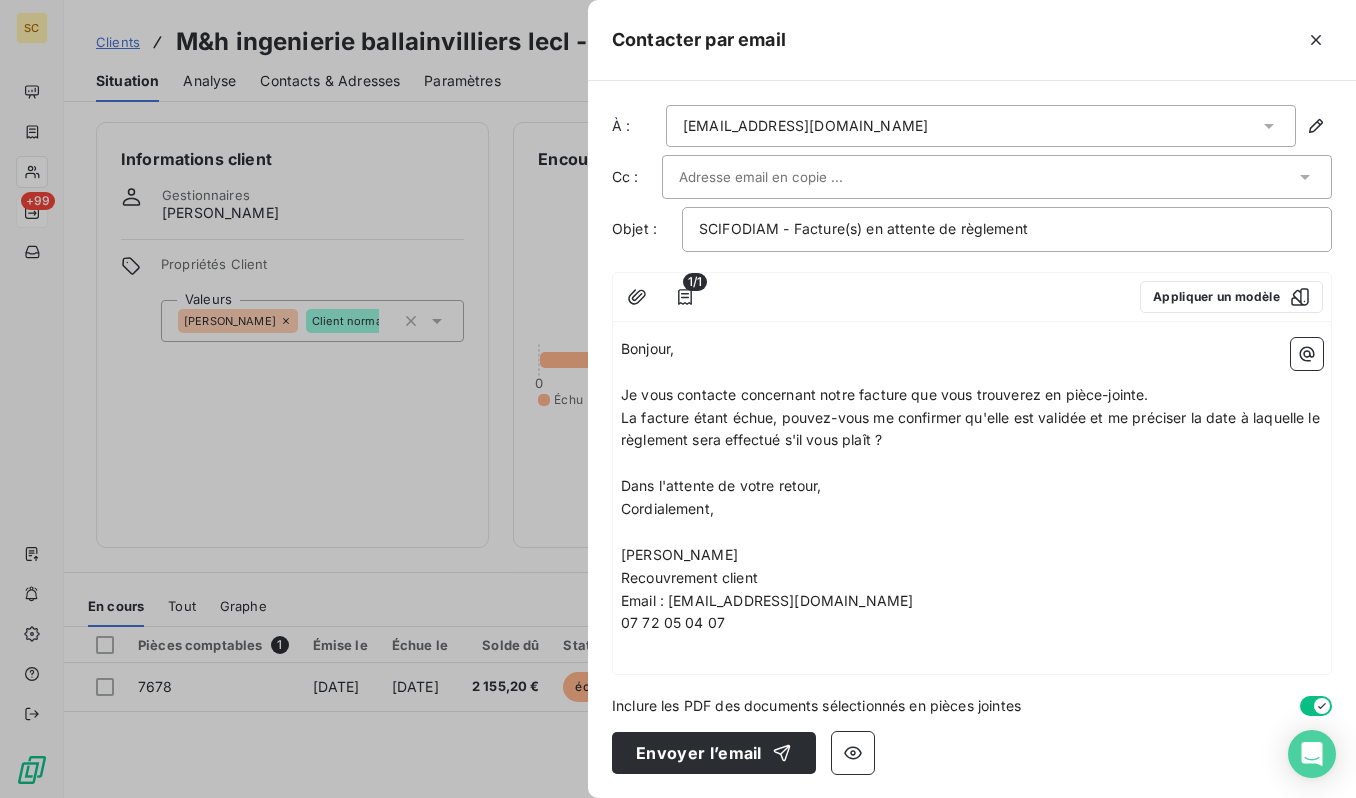 click at bounding box center (987, 177) 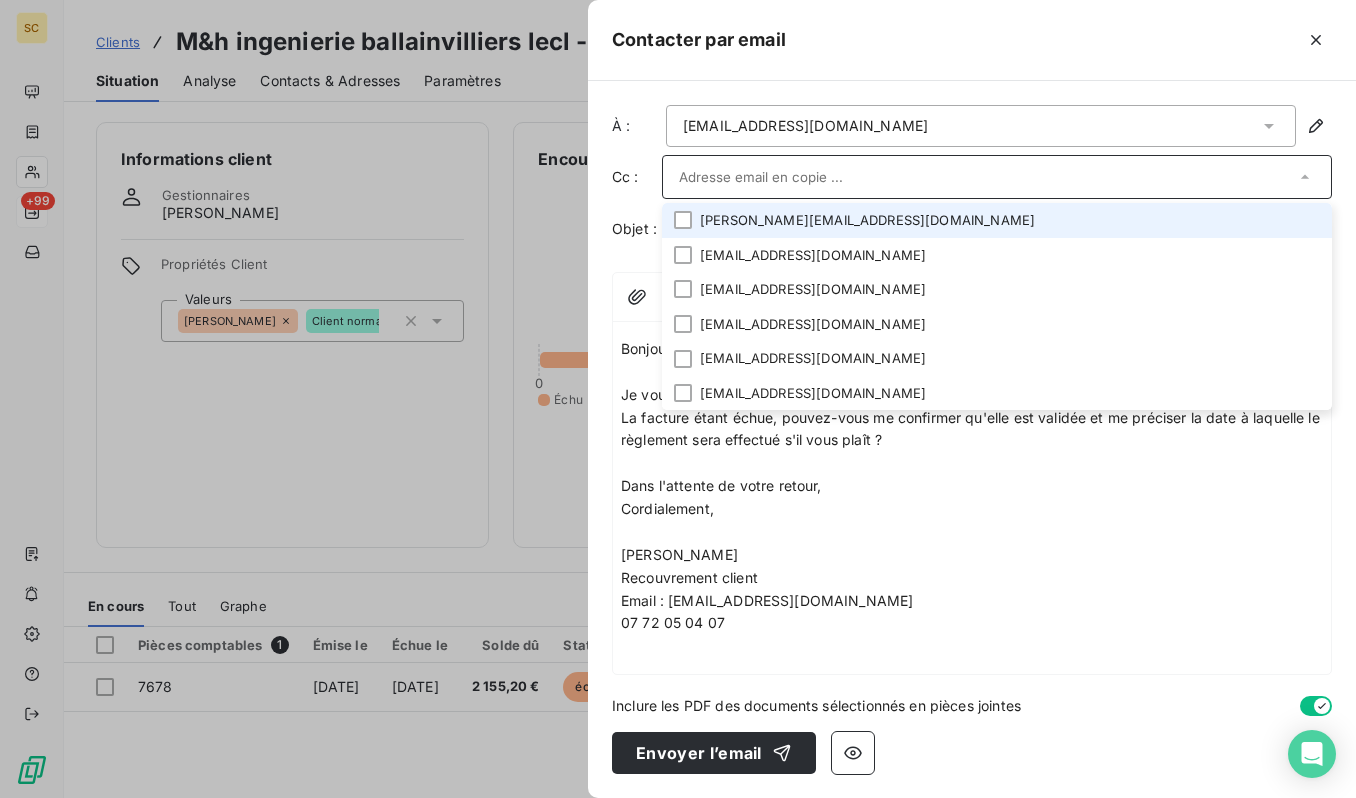 paste on "[EMAIL_ADDRESS][DOMAIN_NAME]" 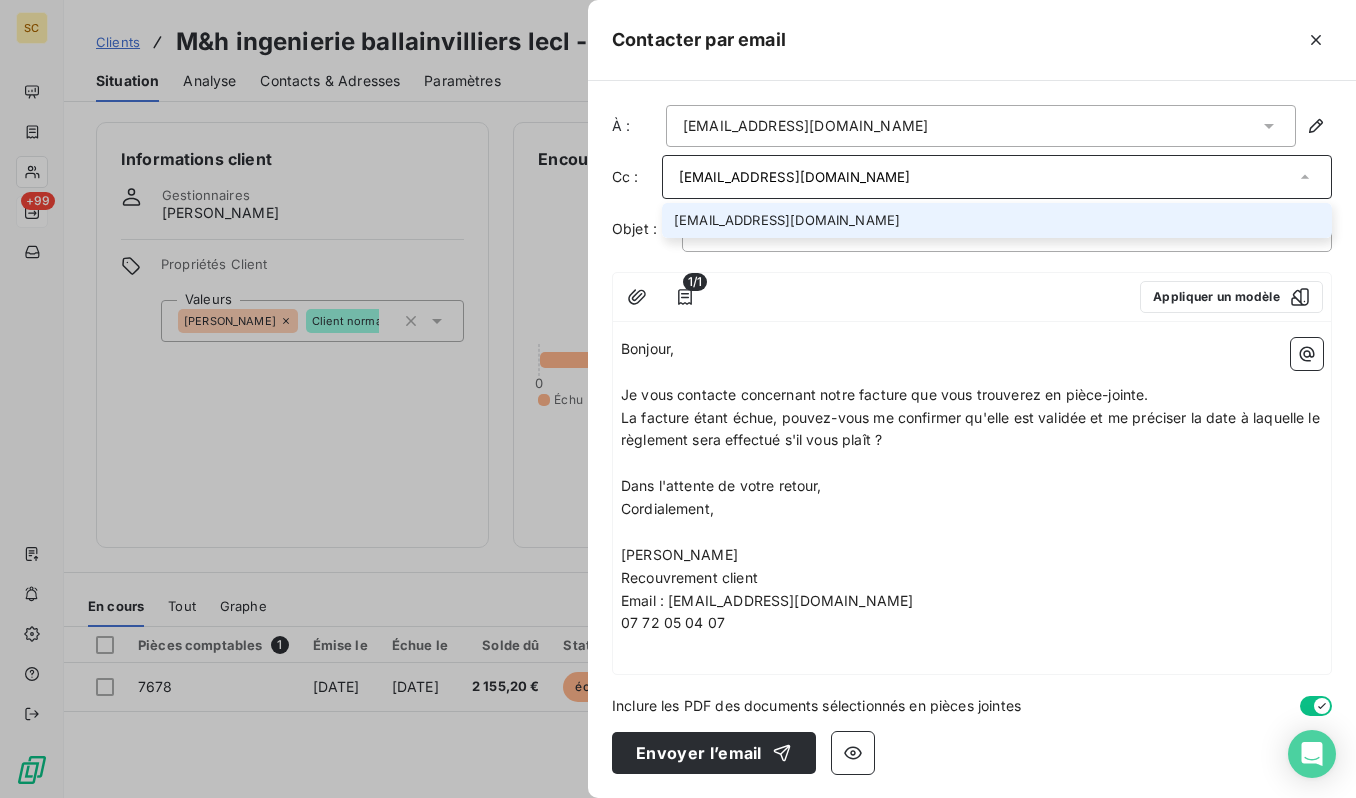type on "[EMAIL_ADDRESS][DOMAIN_NAME]" 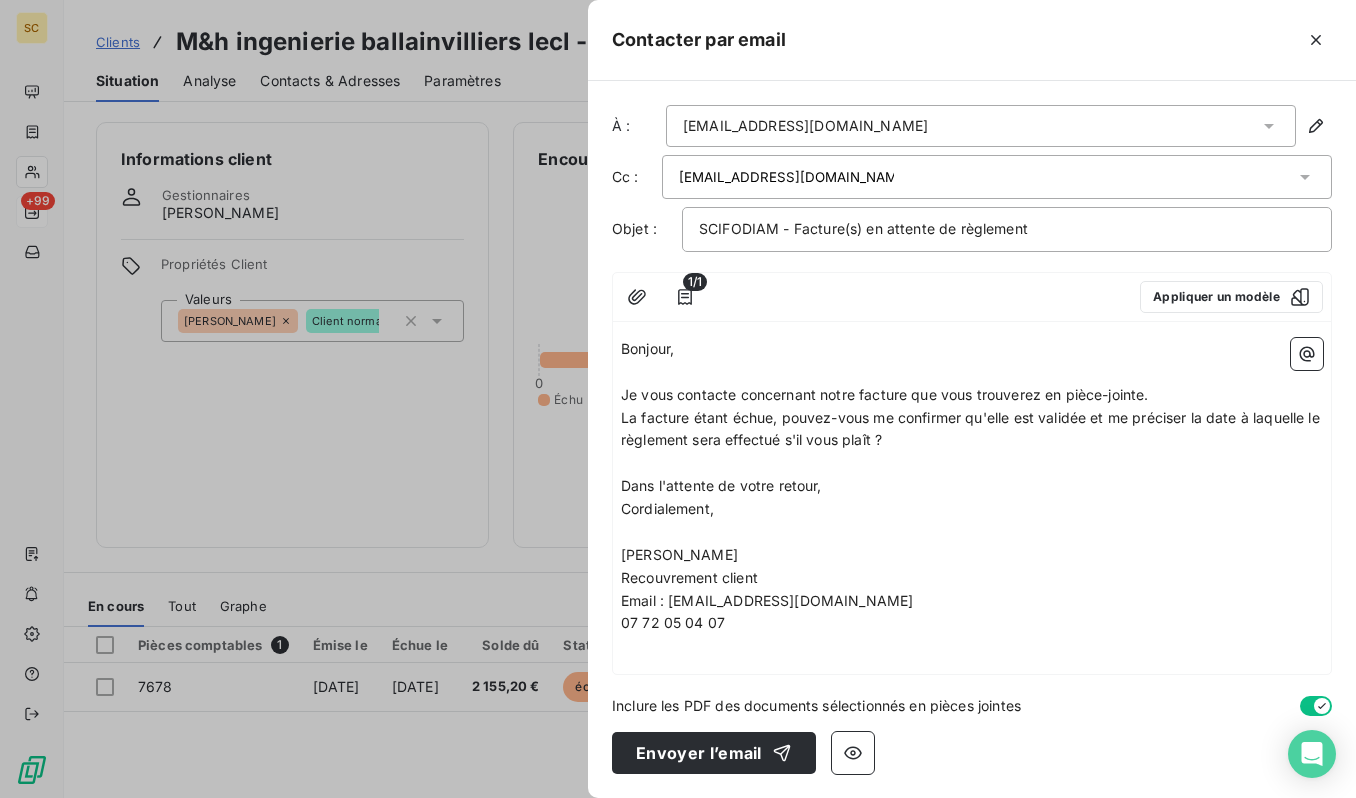 click on "[EMAIL_ADDRESS][DOMAIN_NAME]" at bounding box center [981, 126] 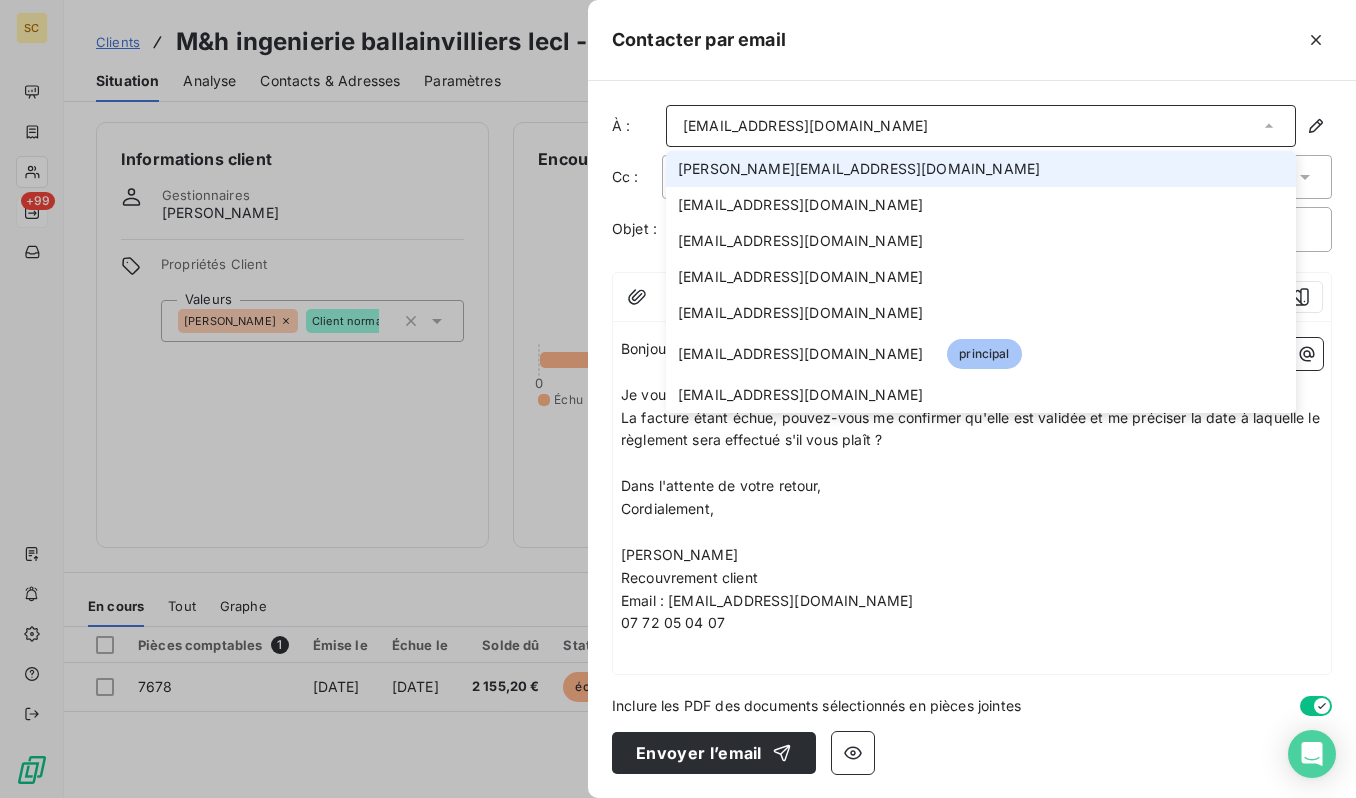 click on "[EMAIL_ADDRESS][DOMAIN_NAME]" at bounding box center [981, 126] 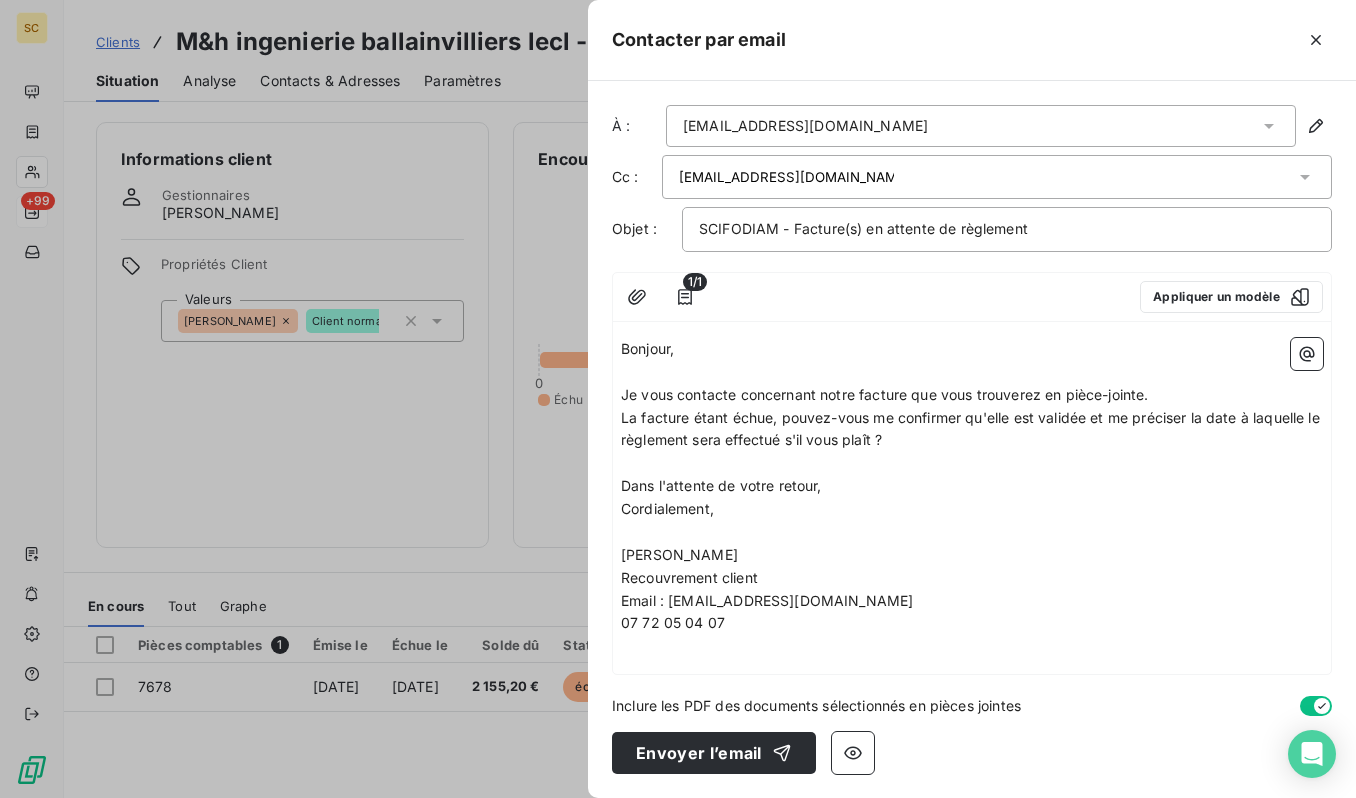click on "La facture étant échue, pouvez-vous me confirmer qu'elle est validée et me préciser la date à laquelle le règlement sera effectué s'il vous plaît ?" at bounding box center [972, 430] 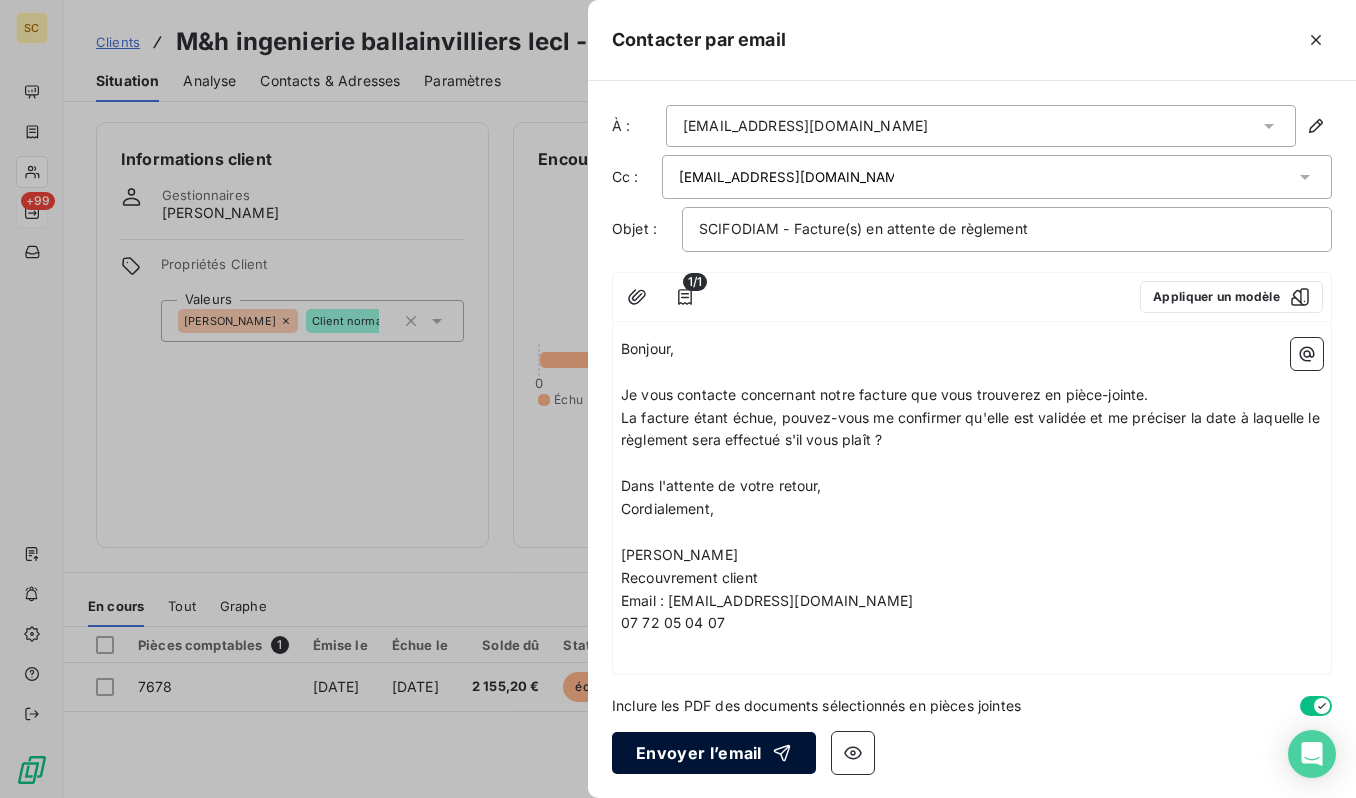 click on "Envoyer l’email" at bounding box center (714, 753) 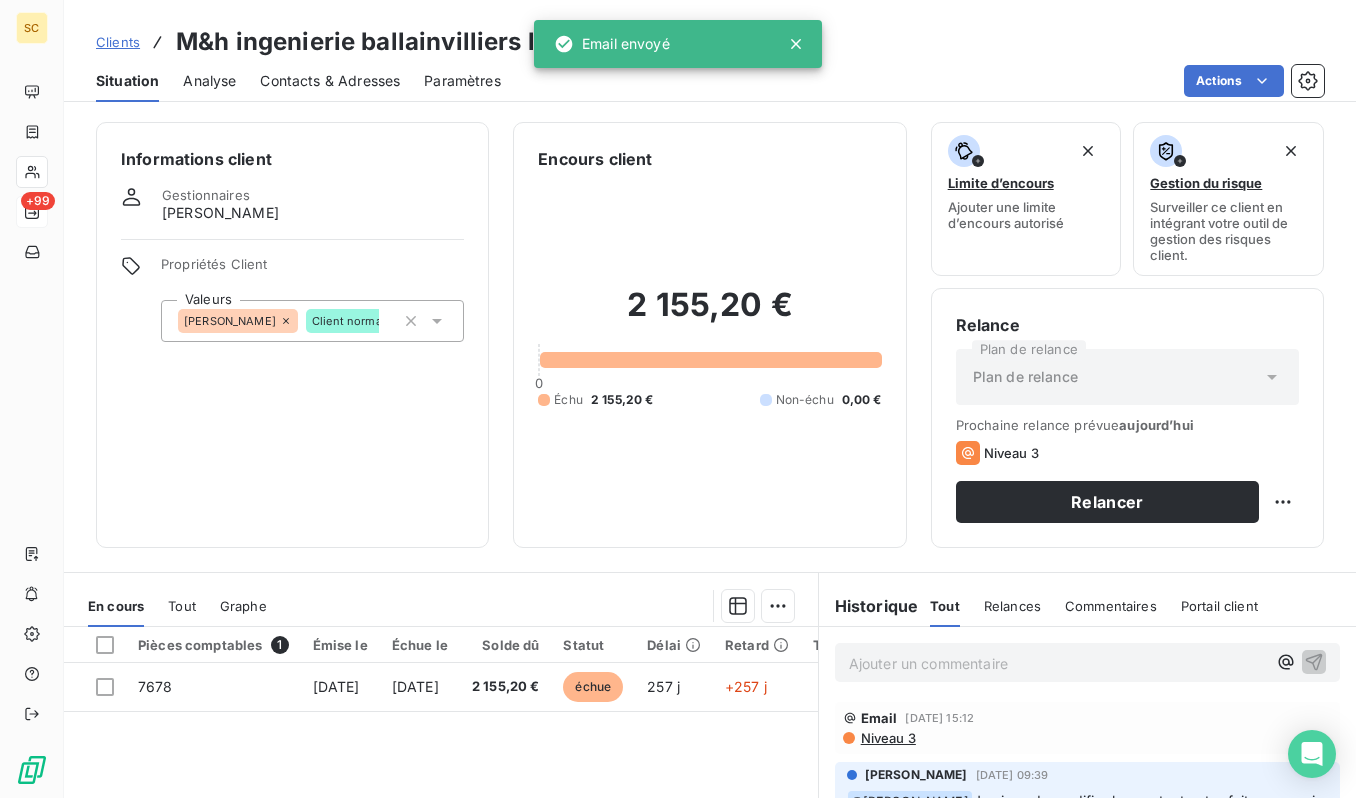 drag, startPoint x: 80, startPoint y: 34, endPoint x: 91, endPoint y: 37, distance: 11.401754 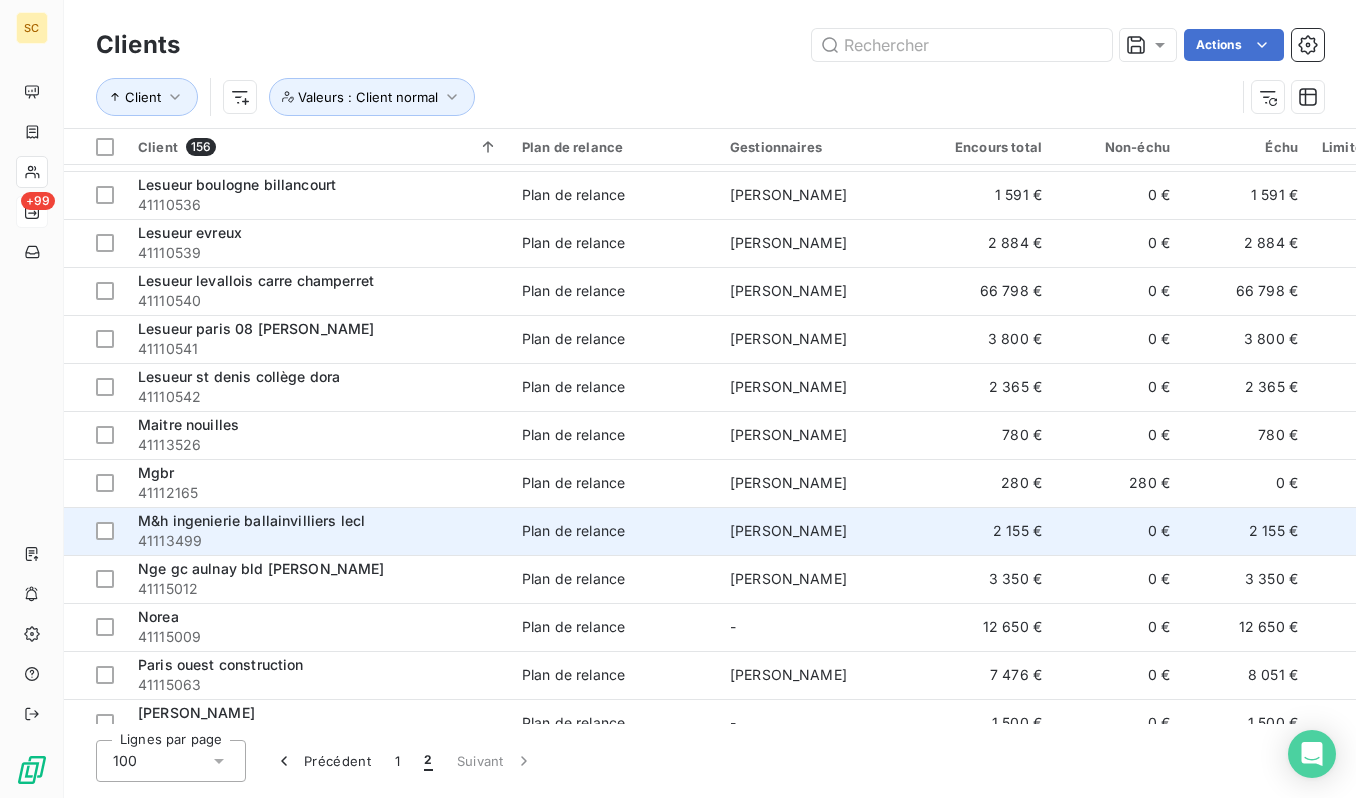 scroll, scrollTop: 328, scrollLeft: 0, axis: vertical 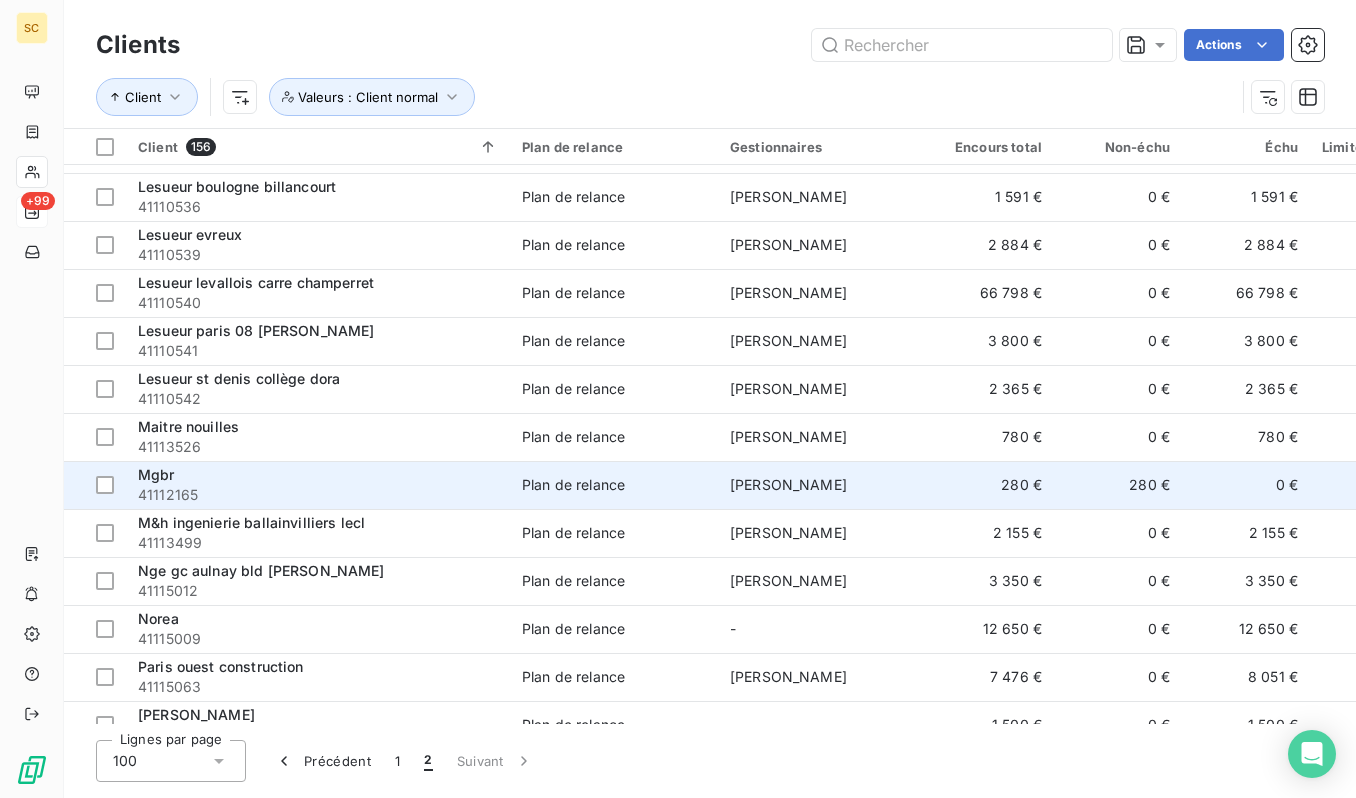 click on "Mgbr" at bounding box center [318, 475] 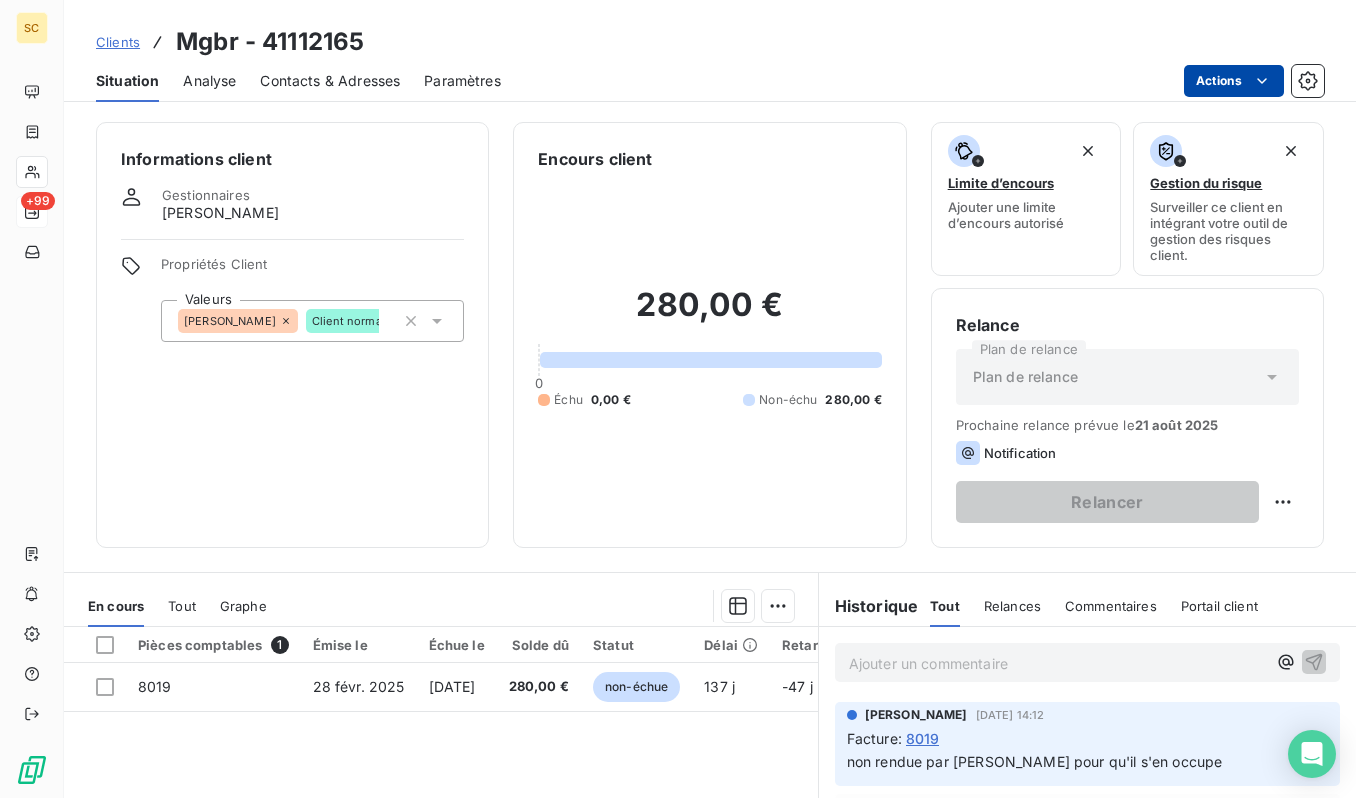 click on "SC +99 Clients Mgbr - 41112165 Situation Analyse Contacts & Adresses Paramètres Actions Informations client Gestionnaires [PERSON_NAME] Propriétés Client Valeurs [PERSON_NAME] Client normal Encours client   280,00 € 0 Échu 0,00 € Non-échu 280,00 €     Limite d’encours Ajouter une limite d’encours autorisé Gestion du risque Surveiller ce client en intégrant votre outil de gestion des risques client. Relance Plan de relance Plan de relance Prochaine relance prévue le  [DATE] Notification Relancer En cours Tout Graphe Pièces comptables 1 Émise le Échue le Solde dû Statut Délai   Retard   Tag relance   8019 [DATE] [DATE] 280,00 € non-échue 137 j -47 j Lignes par page 25 Précédent 1 Suivant Historique Tout Relances Commentaires Portail client Tout Relances Commentaires Portail client Ajouter un commentaire ﻿ [PERSON_NAME] [DATE] 14:12 Facture  : 8019 non rendue par [PERSON_NAME] pour qu'il s'en occupe  [DATE] Facture  : 7972 Facture" at bounding box center (678, 399) 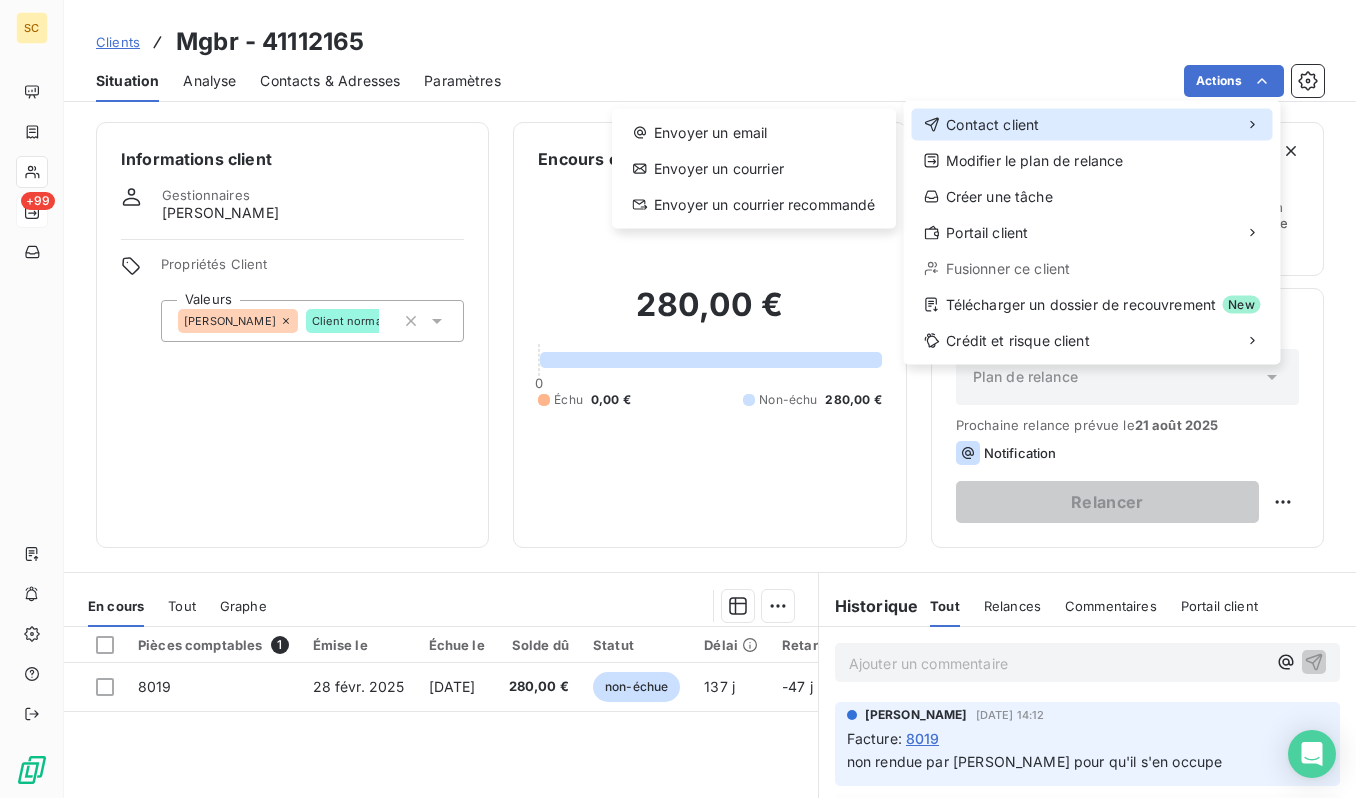 click on "Contact client" at bounding box center [1092, 125] 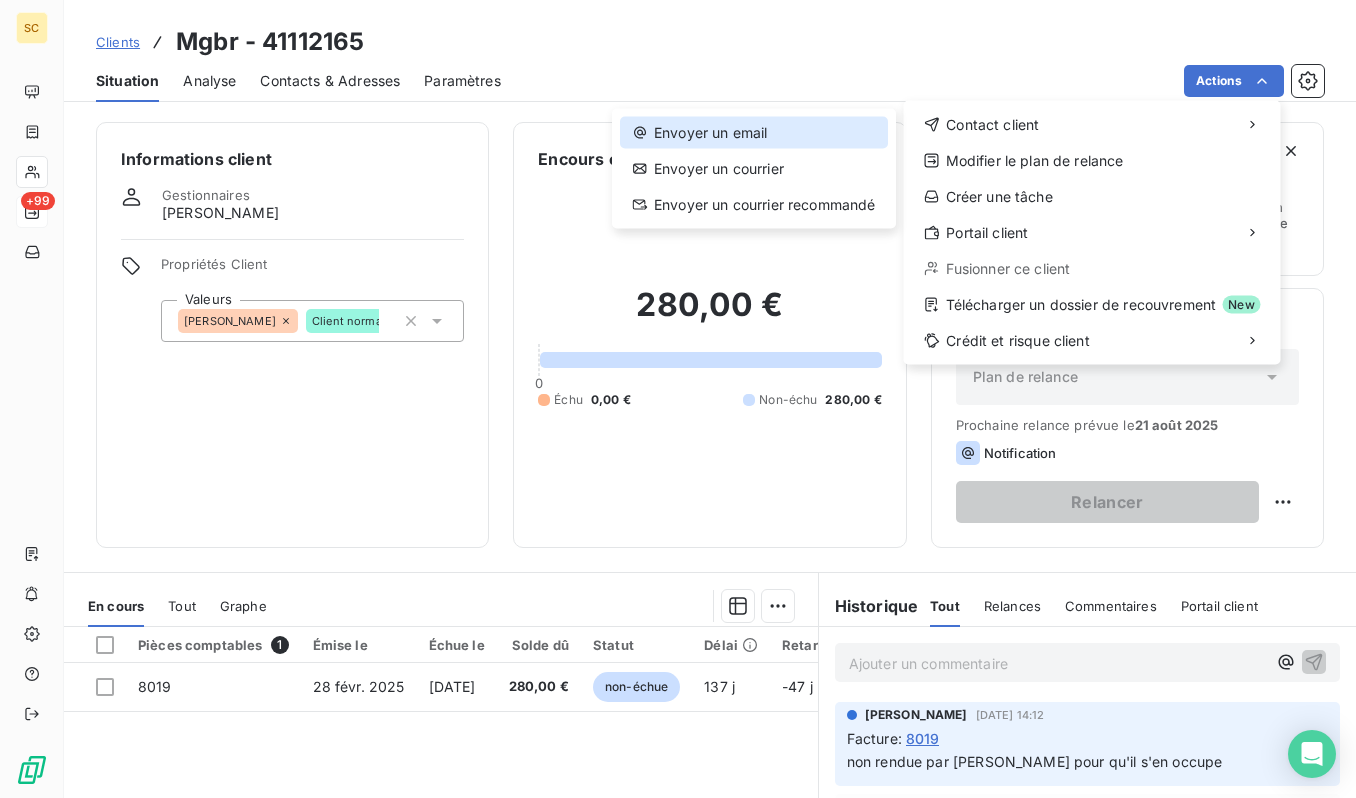 click on "Envoyer un email" at bounding box center (754, 133) 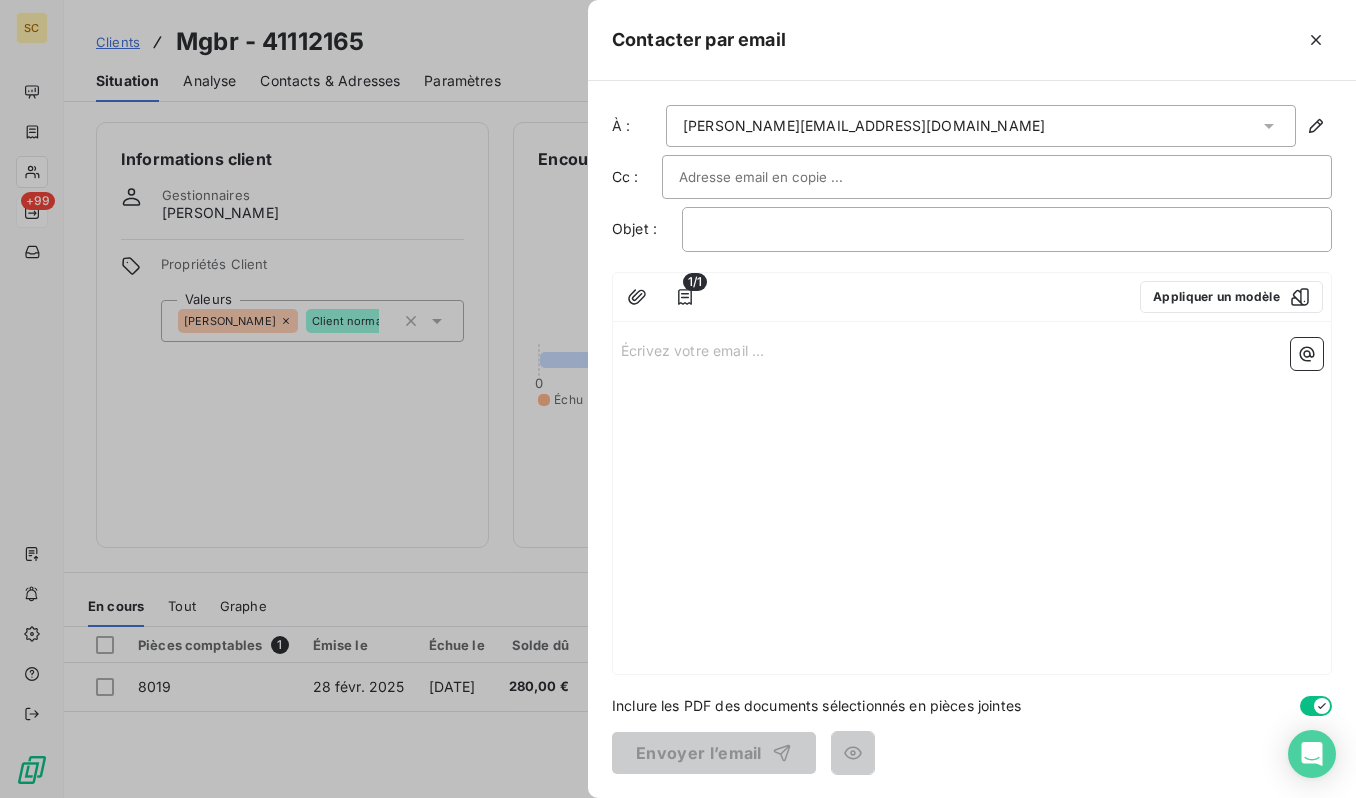click at bounding box center (786, 177) 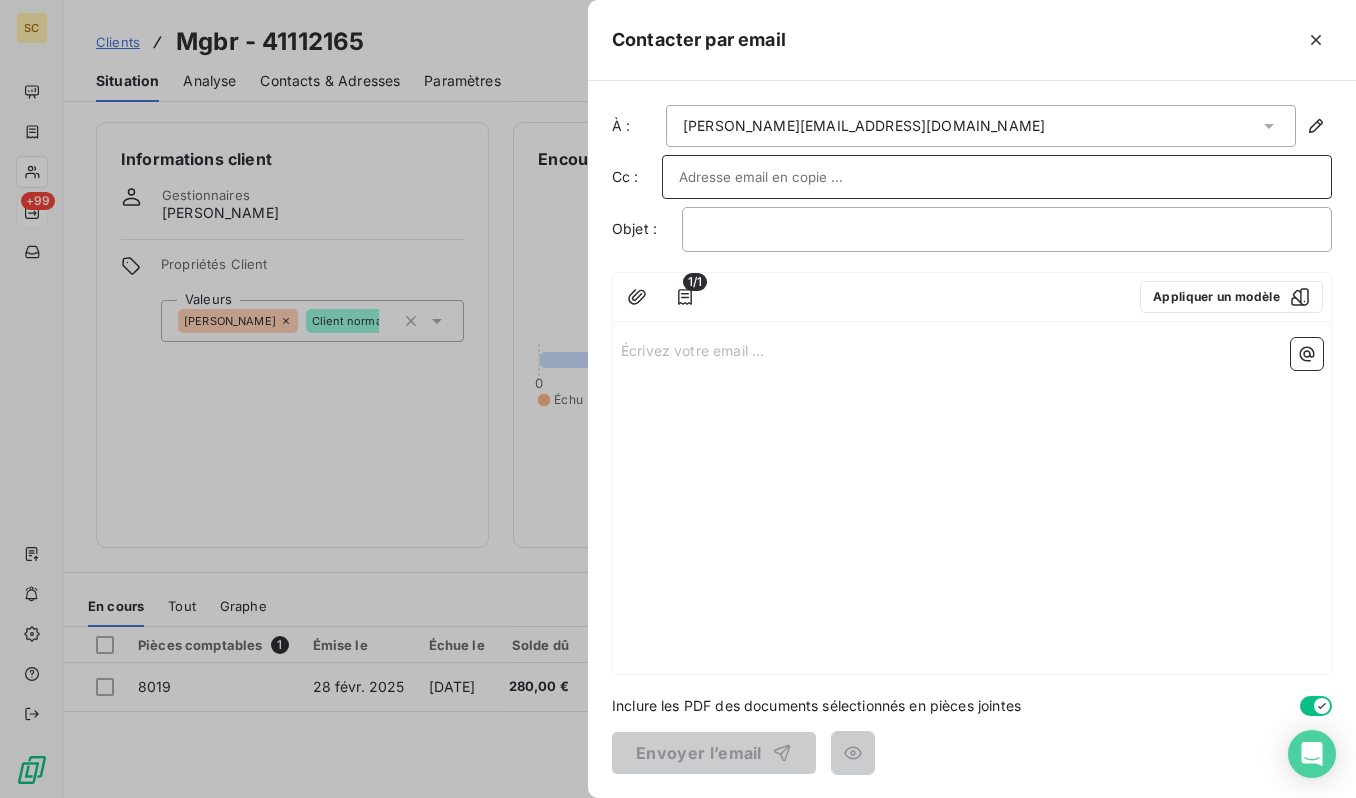 paste on "[EMAIL_ADDRESS][DOMAIN_NAME]" 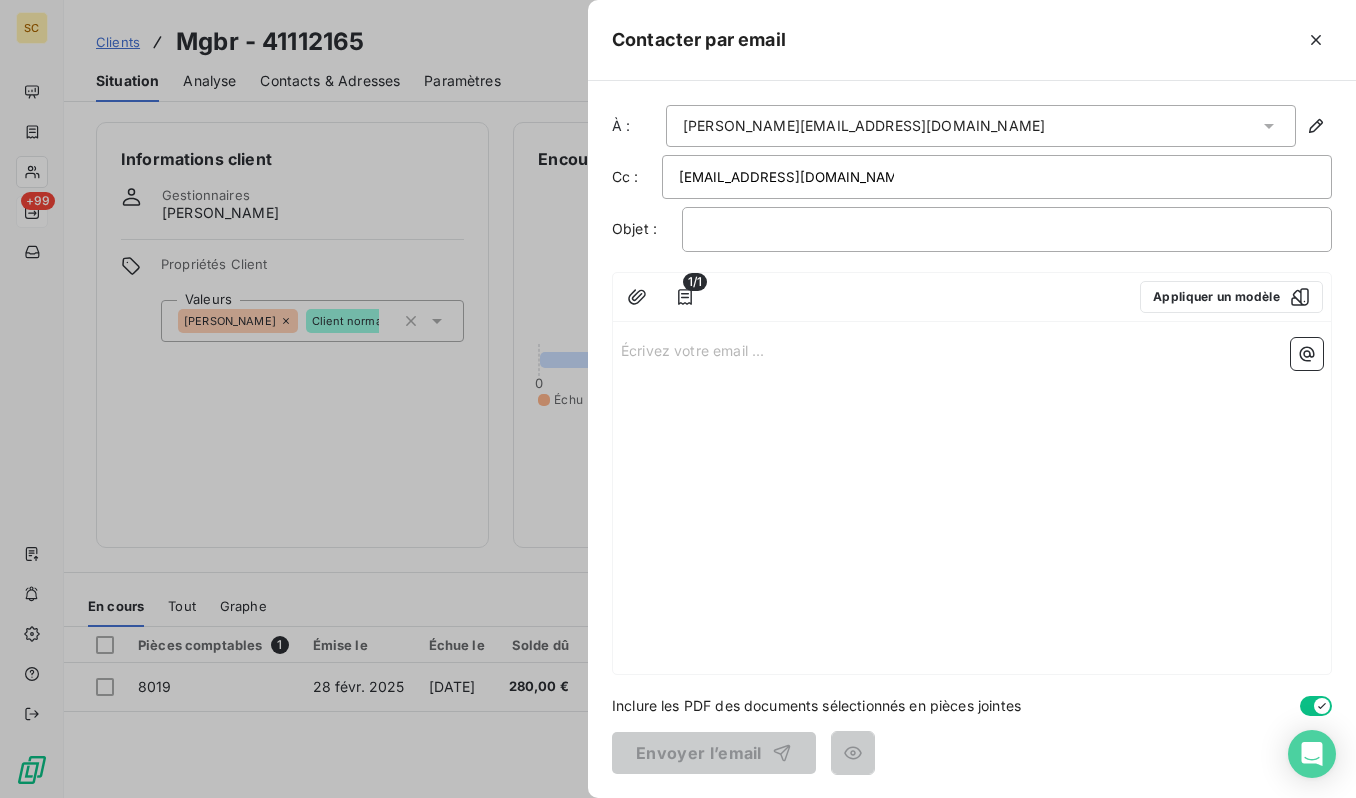 paste on "SCIFODIAM - Facture(s) en attente de règlement" 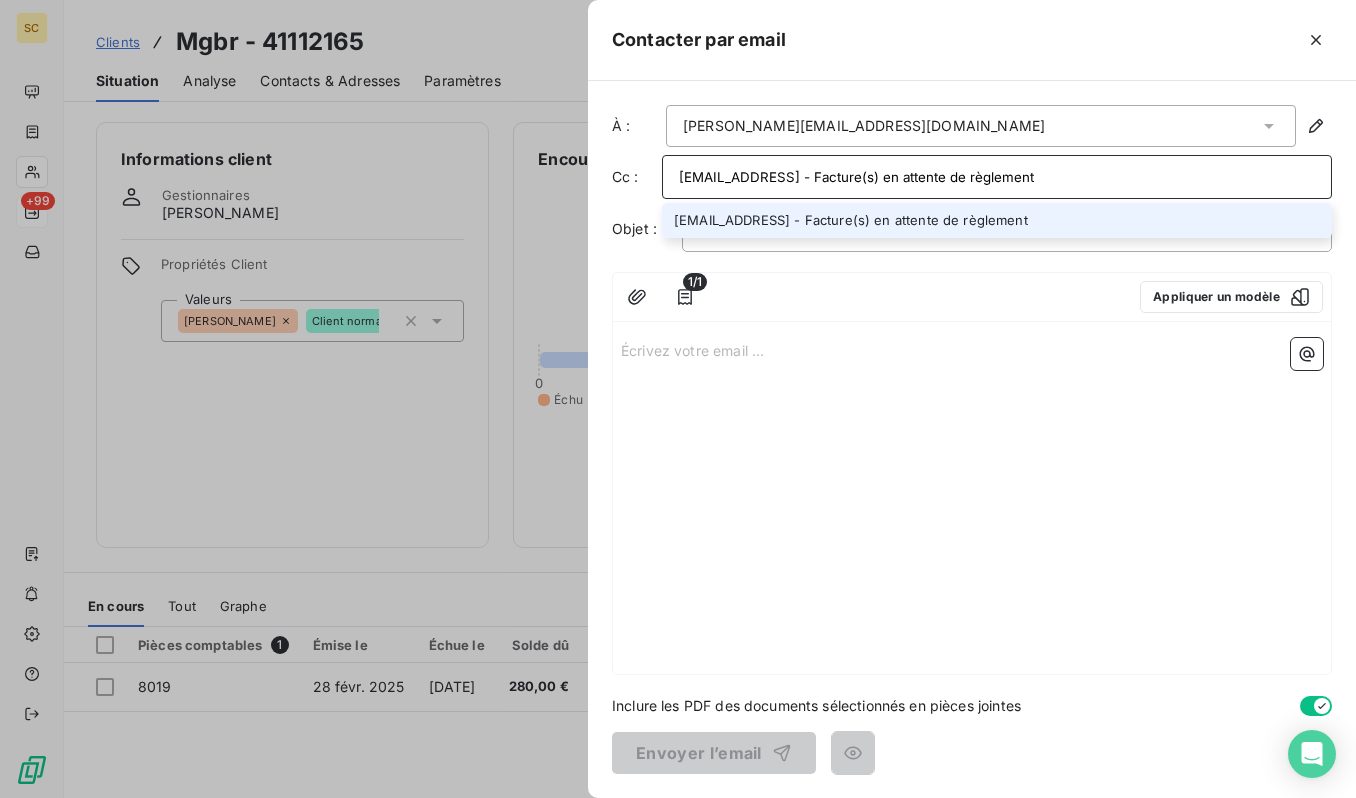 type on "[EMAIL_ADDRESS][DOMAIN_NAME]" 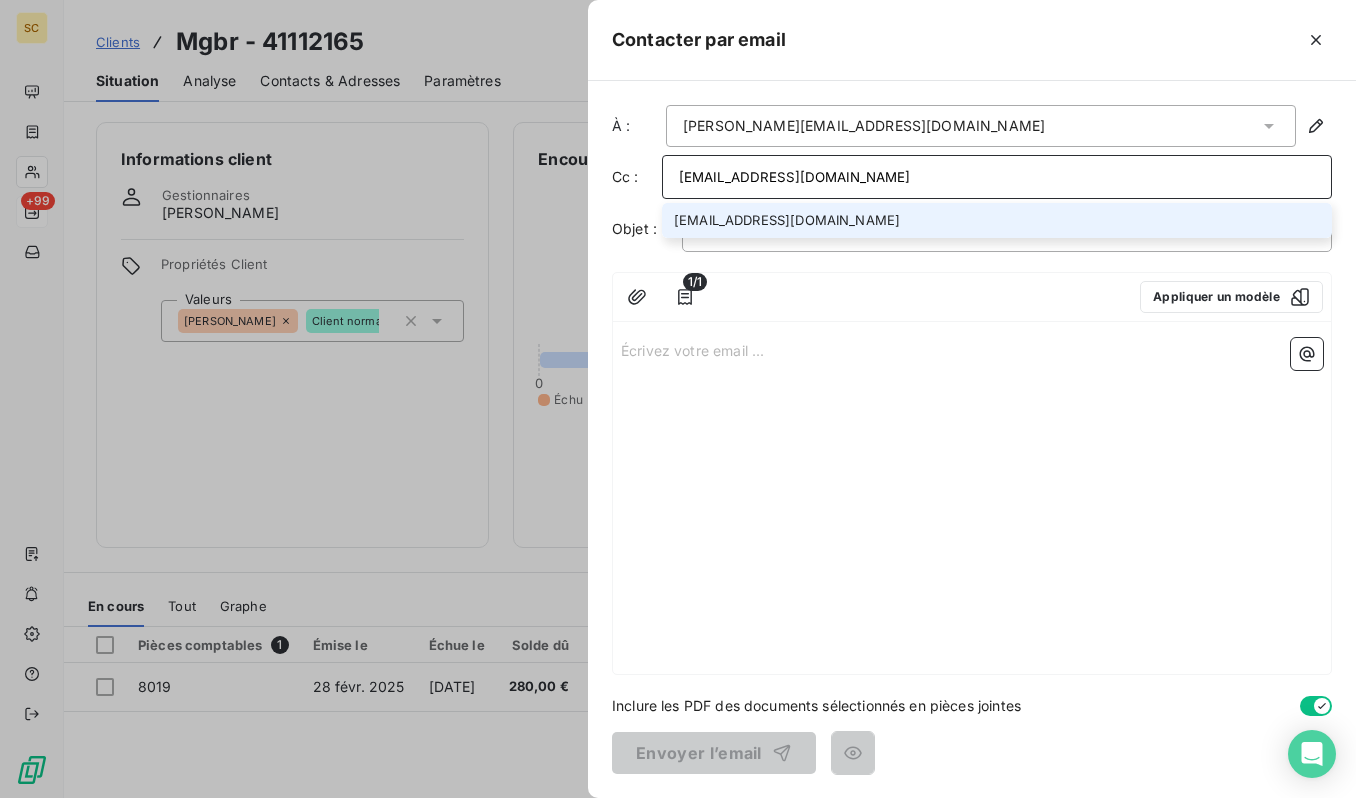 click on "[EMAIL_ADDRESS][DOMAIN_NAME]" at bounding box center (997, 220) 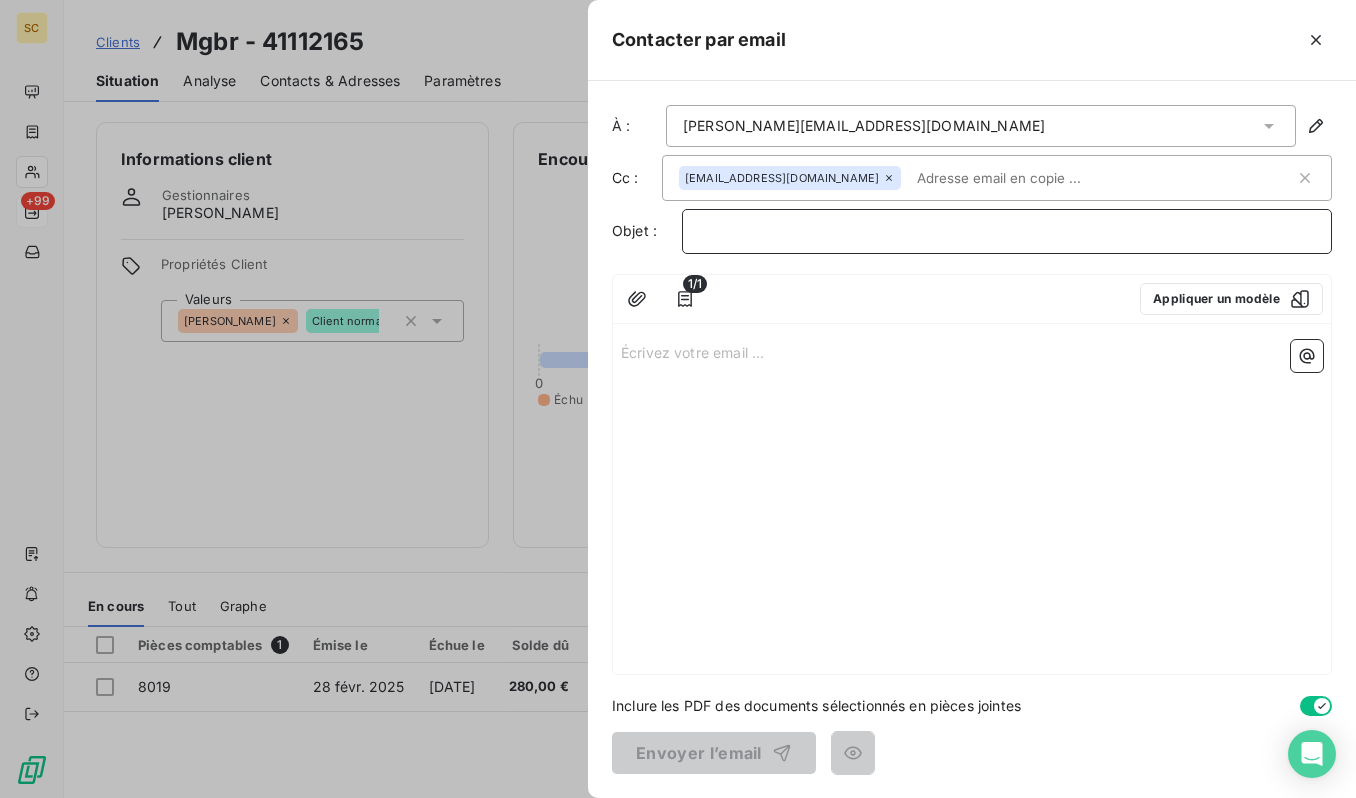 click on "﻿" at bounding box center (1007, 231) 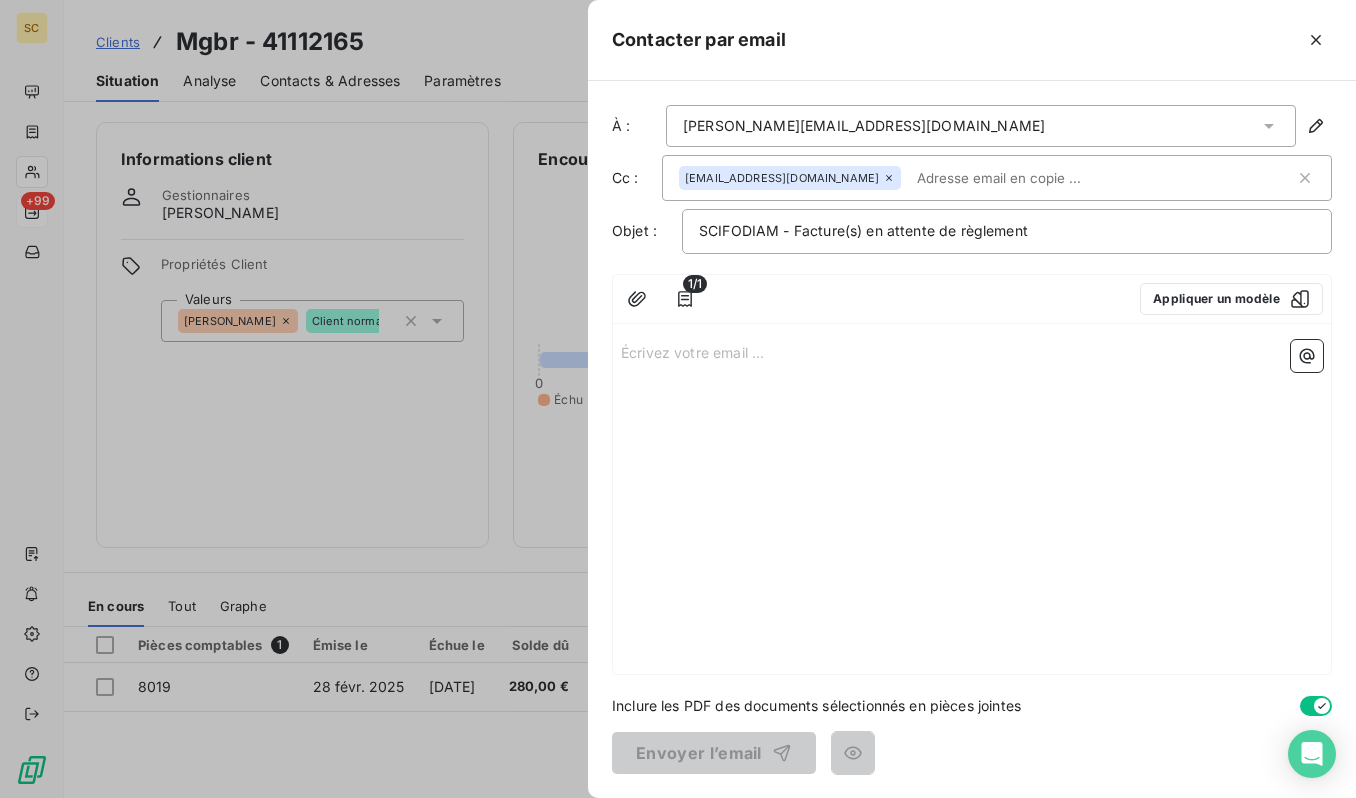 drag, startPoint x: 820, startPoint y: 410, endPoint x: 690, endPoint y: 352, distance: 142.35168 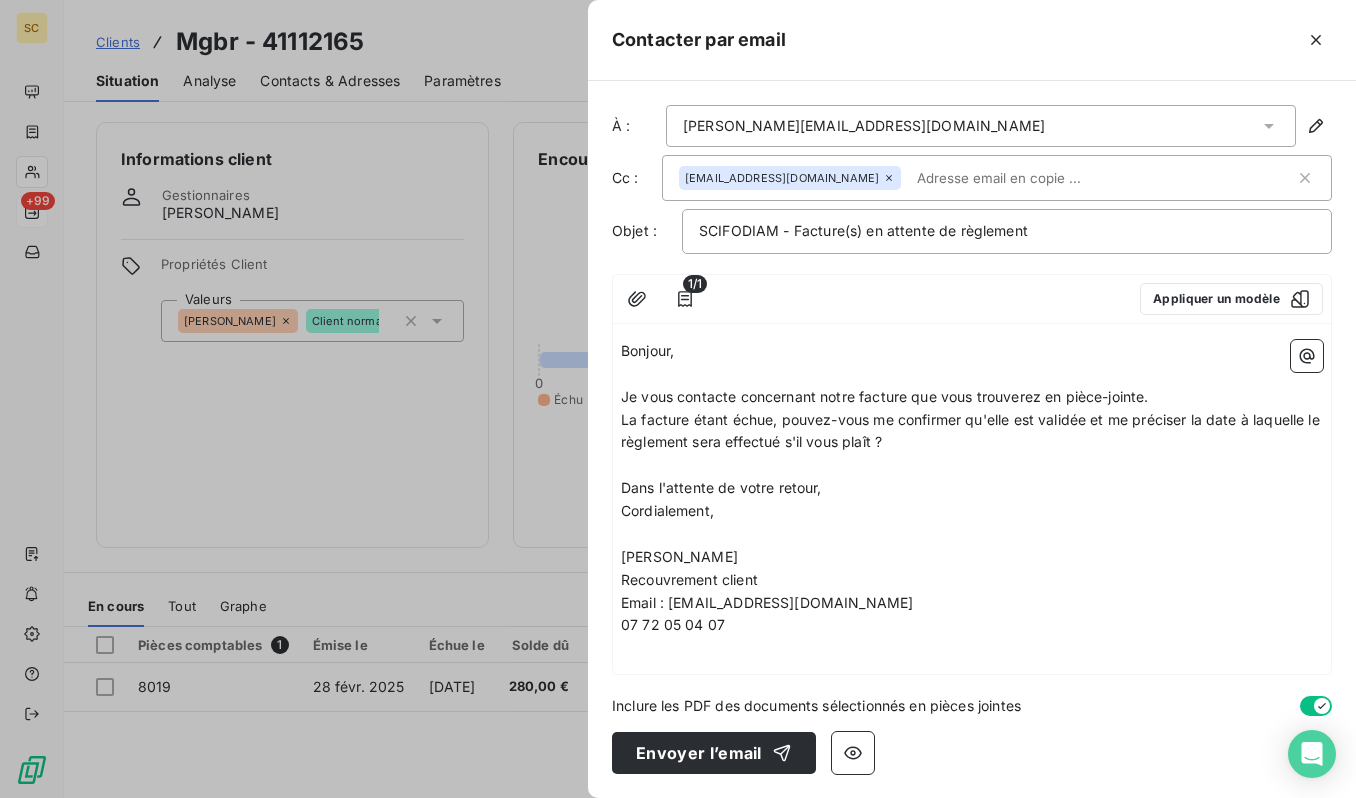 click on "La facture étant échue, pouvez-vous me confirmer qu'elle est validée et me préciser la date à laquelle le règlement sera effectué s'il vous plaît ?" at bounding box center (972, 432) 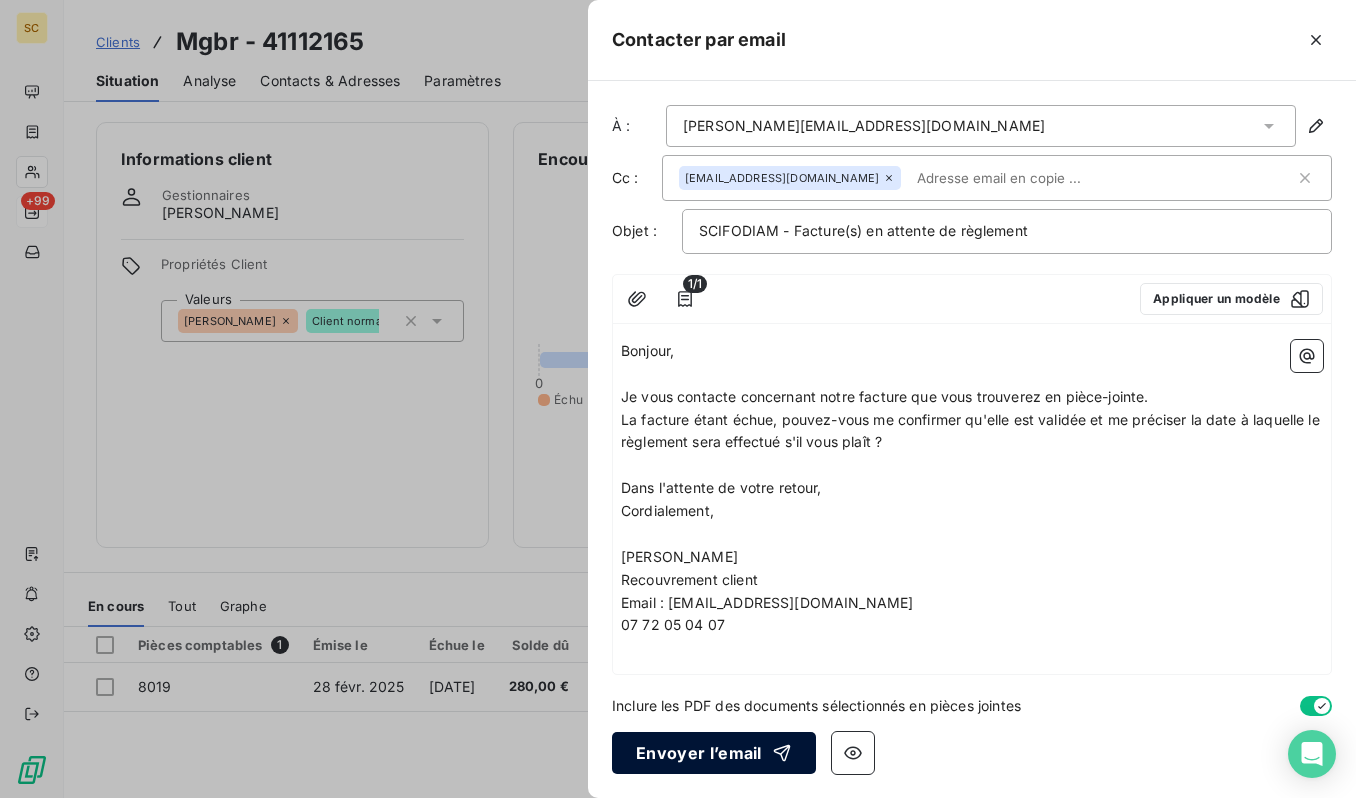 click on "Envoyer l’email" at bounding box center [714, 753] 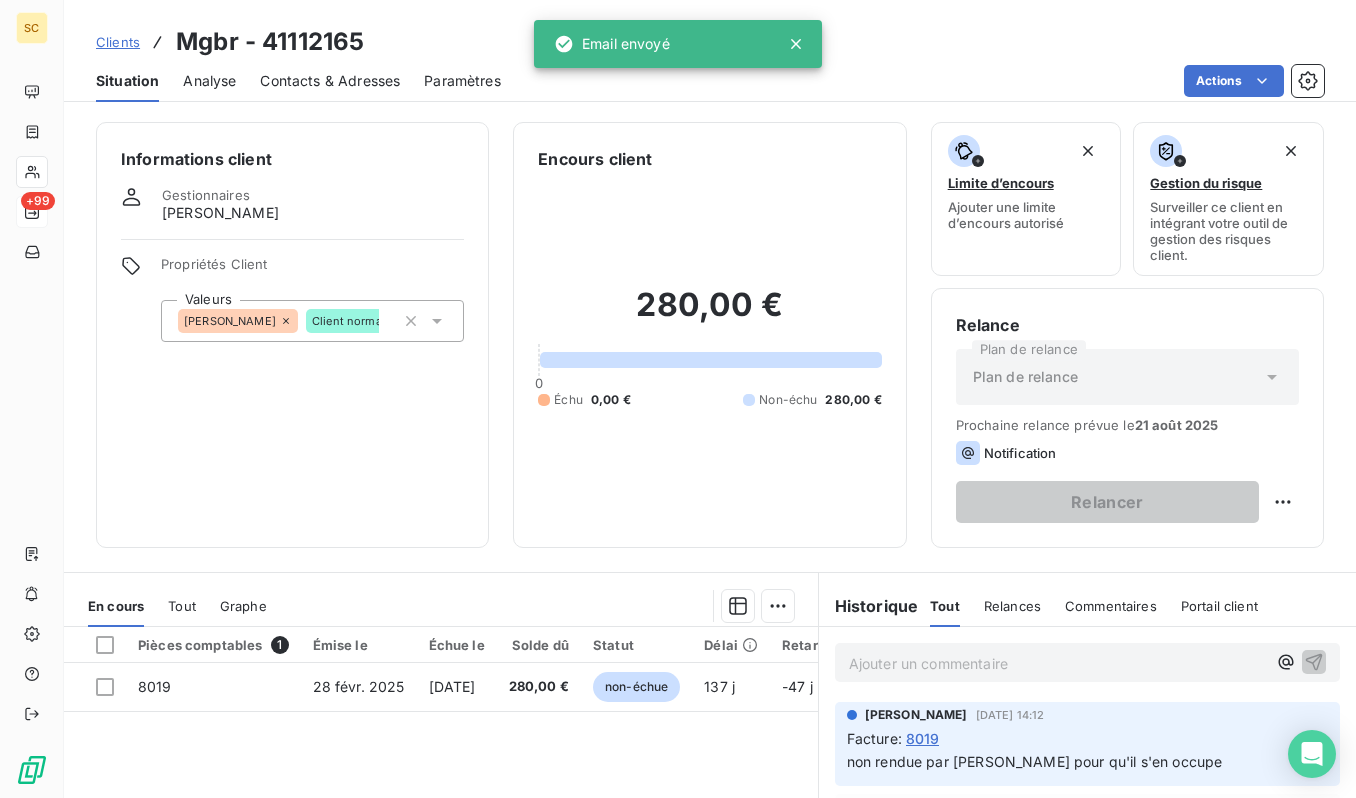 click on "Clients" at bounding box center (118, 42) 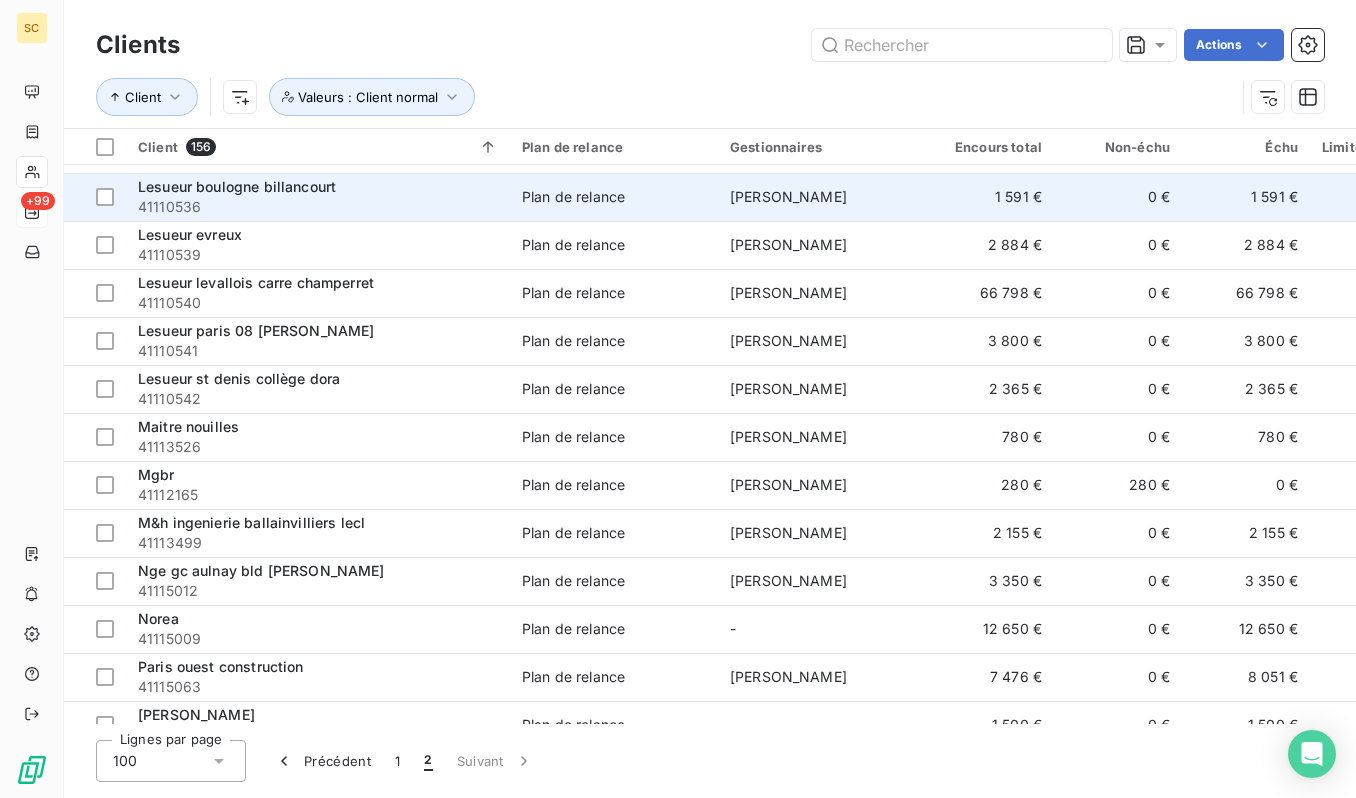 scroll, scrollTop: 320, scrollLeft: 0, axis: vertical 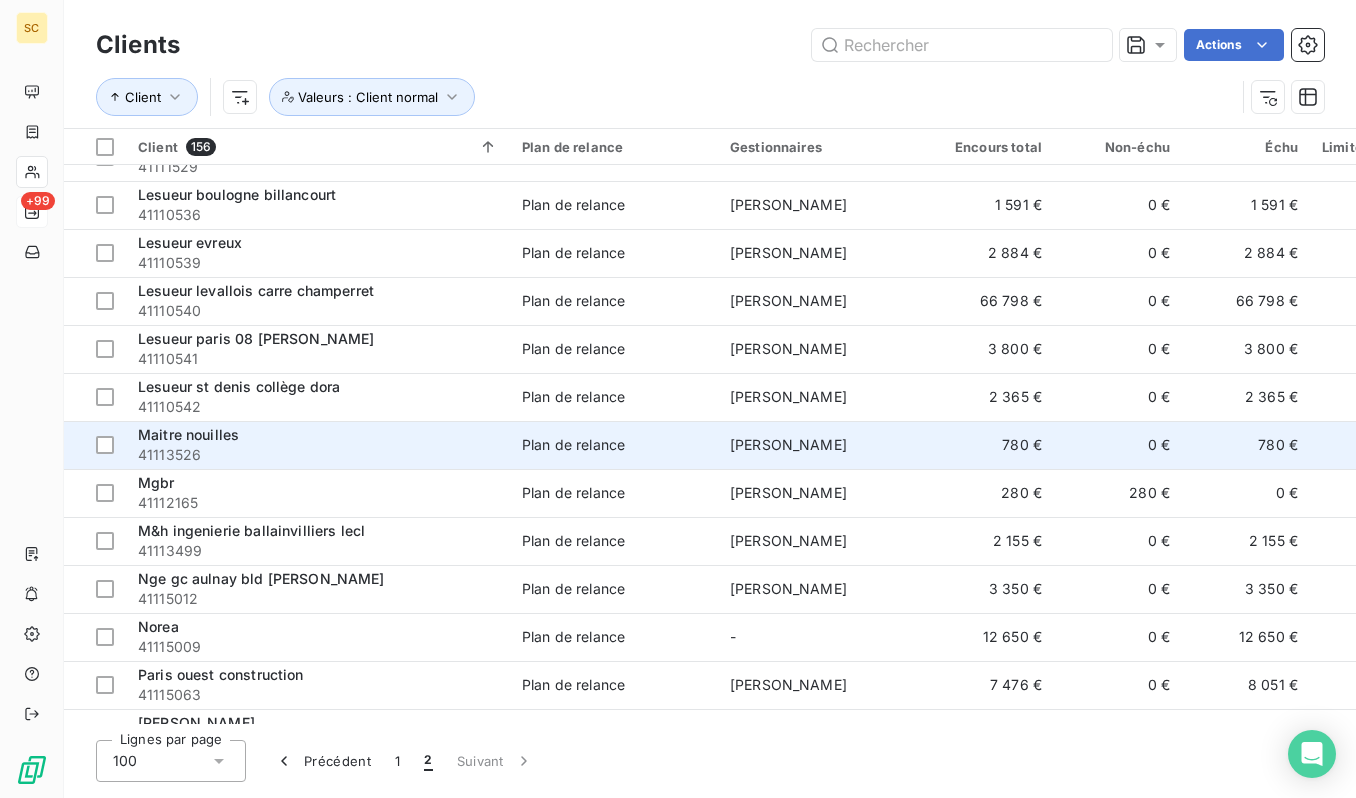 click on "41113526" at bounding box center [318, 455] 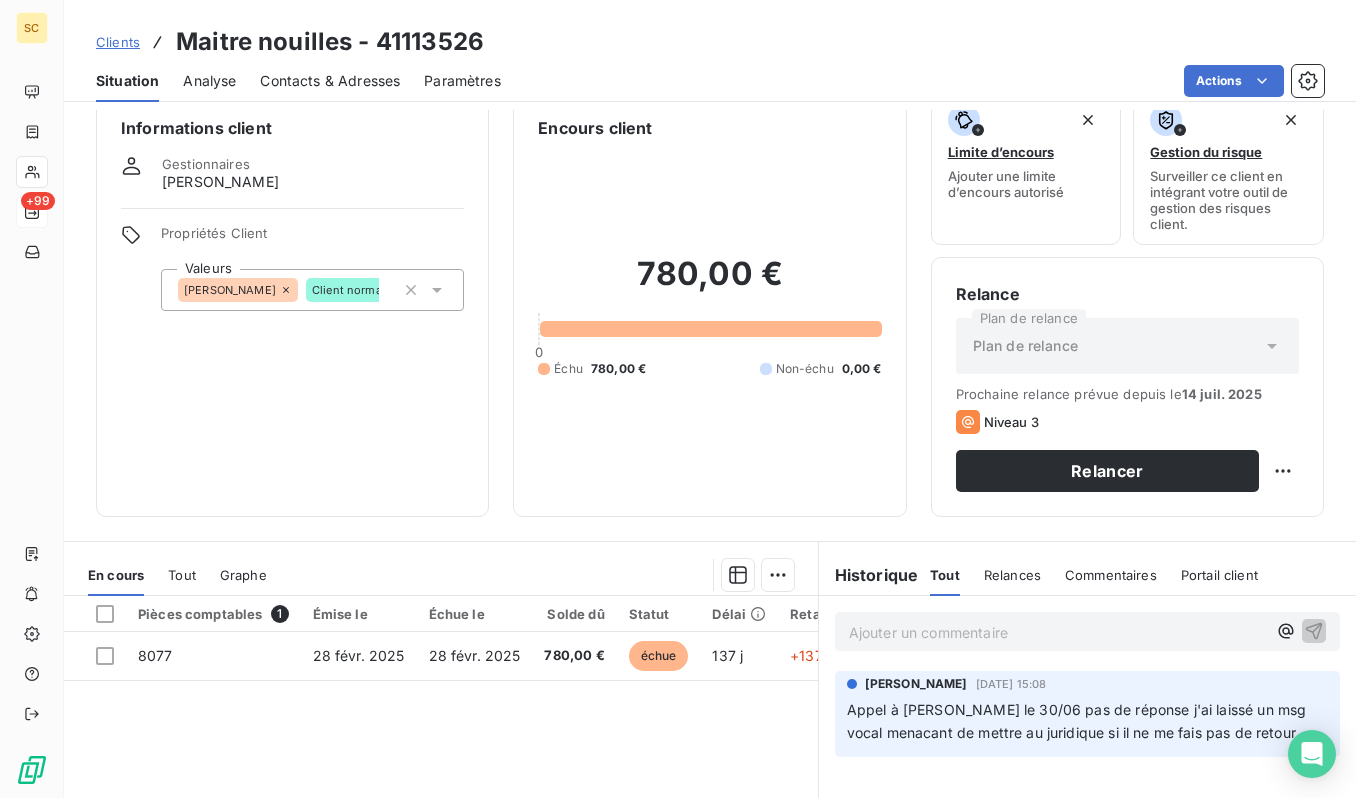 scroll, scrollTop: 0, scrollLeft: 0, axis: both 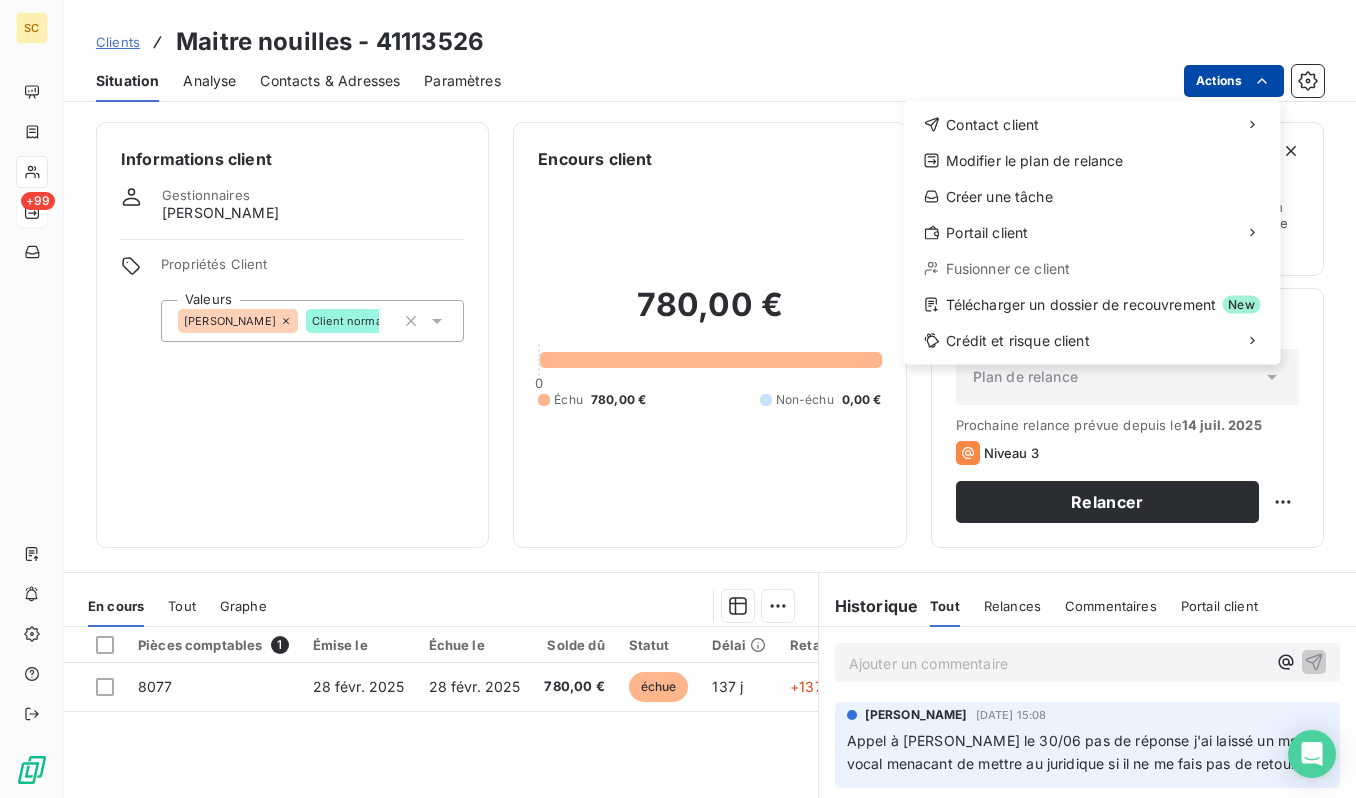 click on "SC +99 Clients Maitre nouilles - 41113526 Situation Analyse Contacts & Adresses Paramètres Actions Contact client Modifier le plan de relance Créer une tâche Portail client Fusionner ce client Télécharger un dossier de recouvrement New Crédit et risque client Informations client Gestionnaires [PERSON_NAME] Propriétés Client Valeurs [PERSON_NAME] Client normal Encours client   780,00 € 0 Échu 780,00 € Non-échu 0,00 €     Limite d’encours Ajouter une limite d’encours autorisé Gestion du risque Surveiller ce client en intégrant votre outil de gestion des risques client. Relance Plan de relance Plan de relance Prochaine relance prévue depuis le  [DATE] Niveau 3 Relancer En cours Tout Graphe Pièces comptables 1 Émise le Échue le Solde dû Statut Délai   Retard   Tag relance   8077 [DATE] [DATE] 780,00 € échue 137 j +137 j Lignes par page 25 Précédent 1 Suivant Historique Tout Relances Commentaires Portail client Tout Relances Commentaires ﻿" at bounding box center (678, 399) 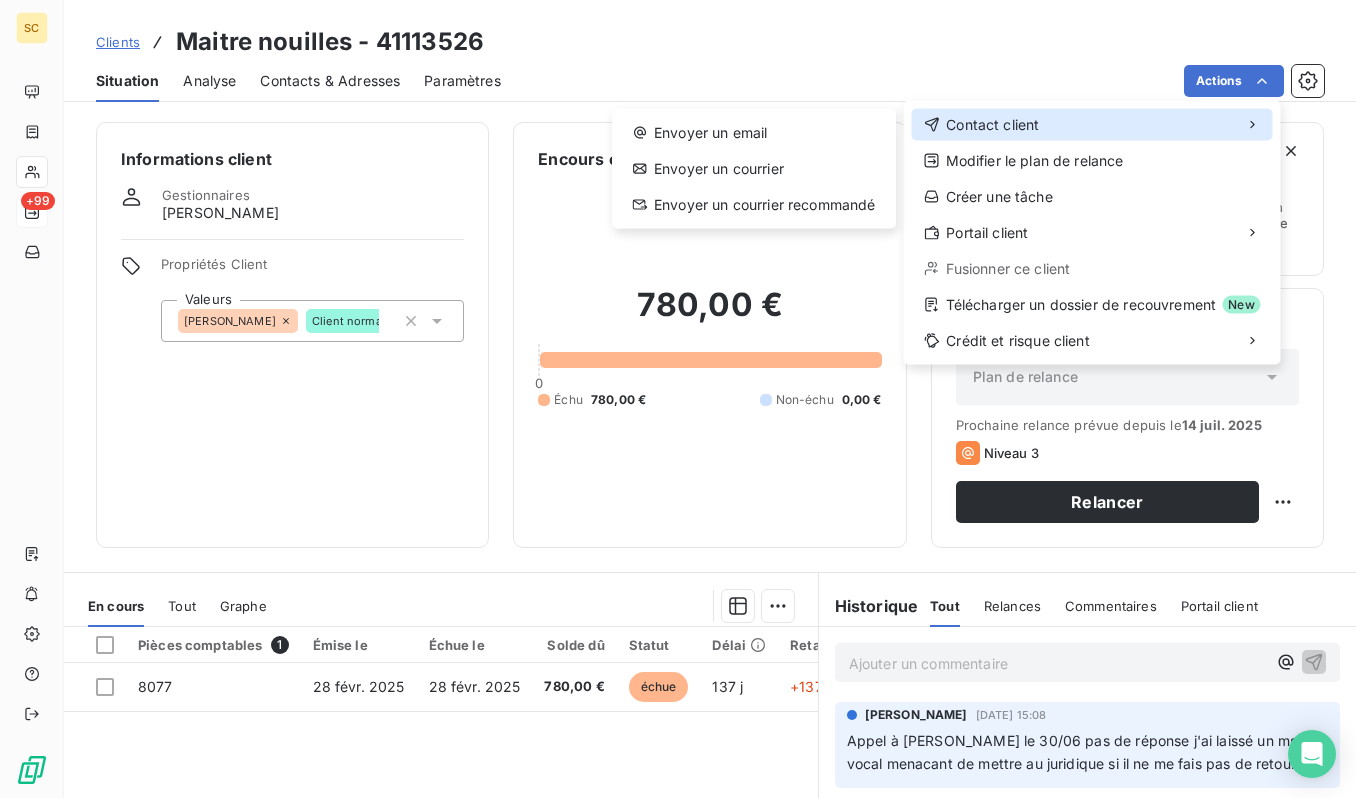 click on "Contact client" at bounding box center (1092, 125) 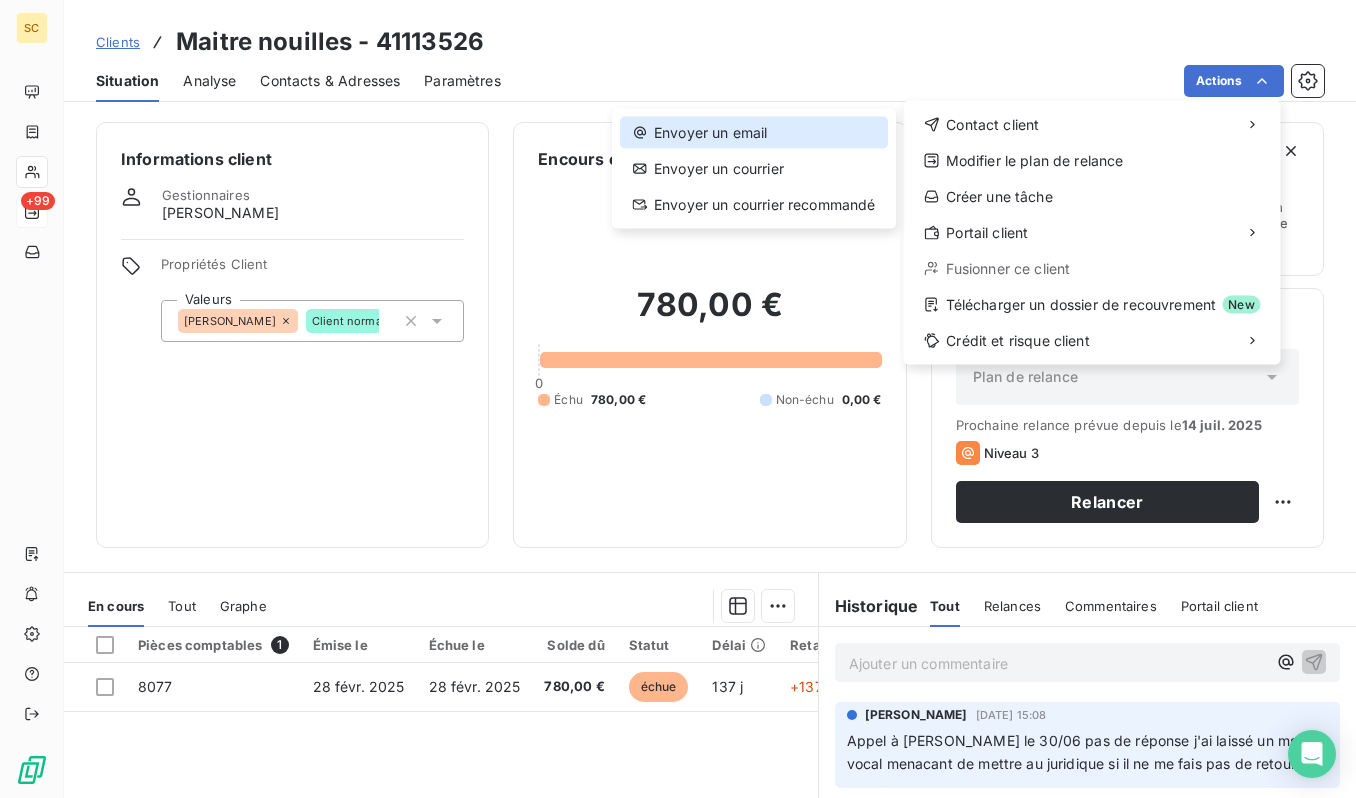 click on "Envoyer un email" at bounding box center [754, 133] 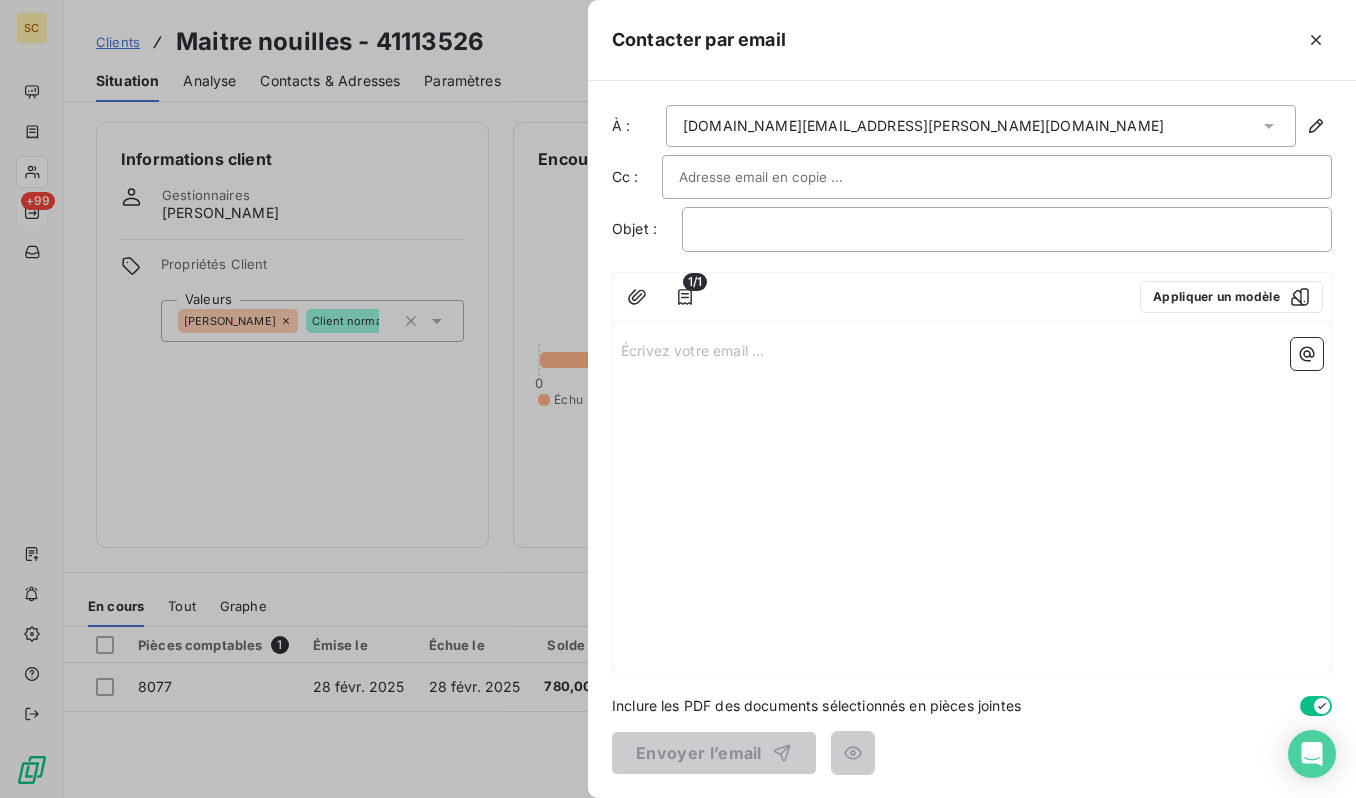 click on "Écrivez votre email ... ﻿" at bounding box center (972, 502) 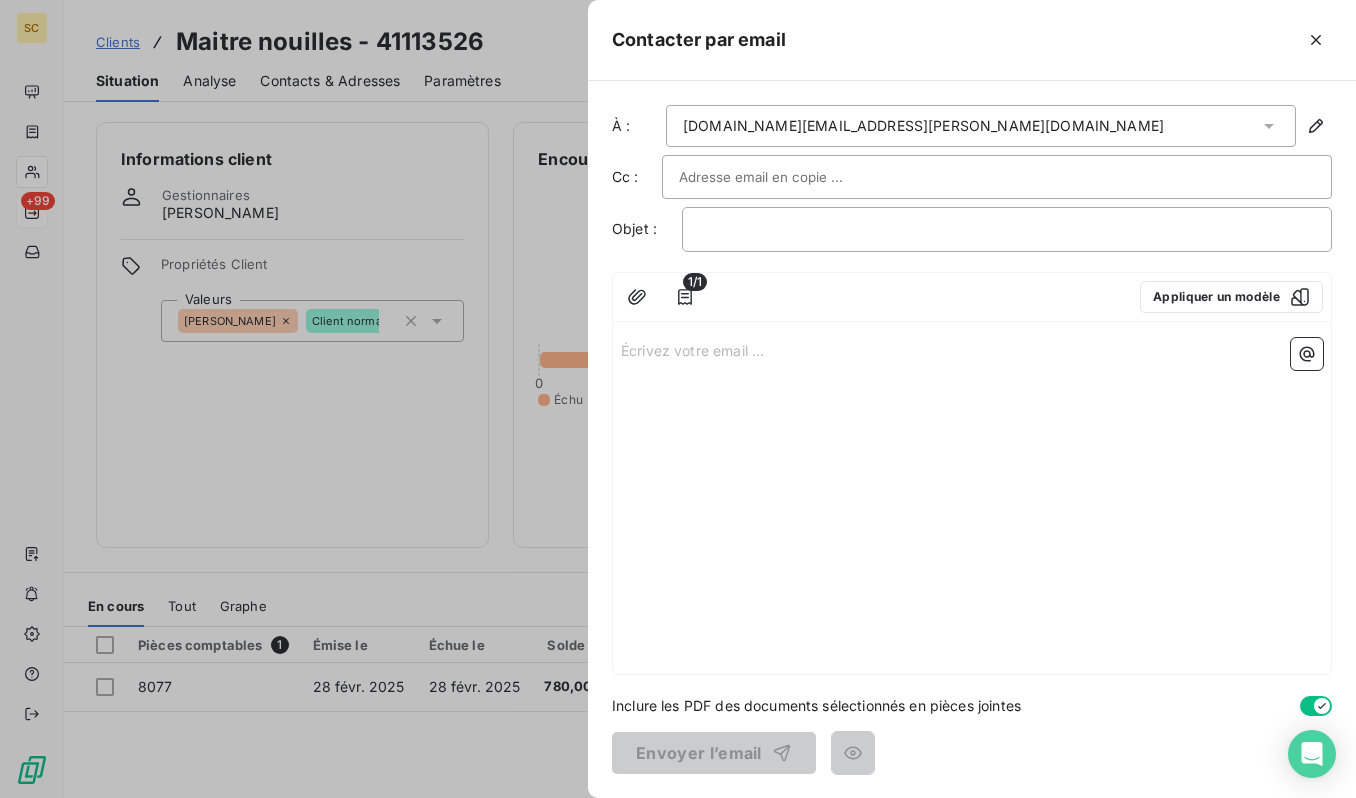 click on "Écrivez votre email ... ﻿" at bounding box center [972, 349] 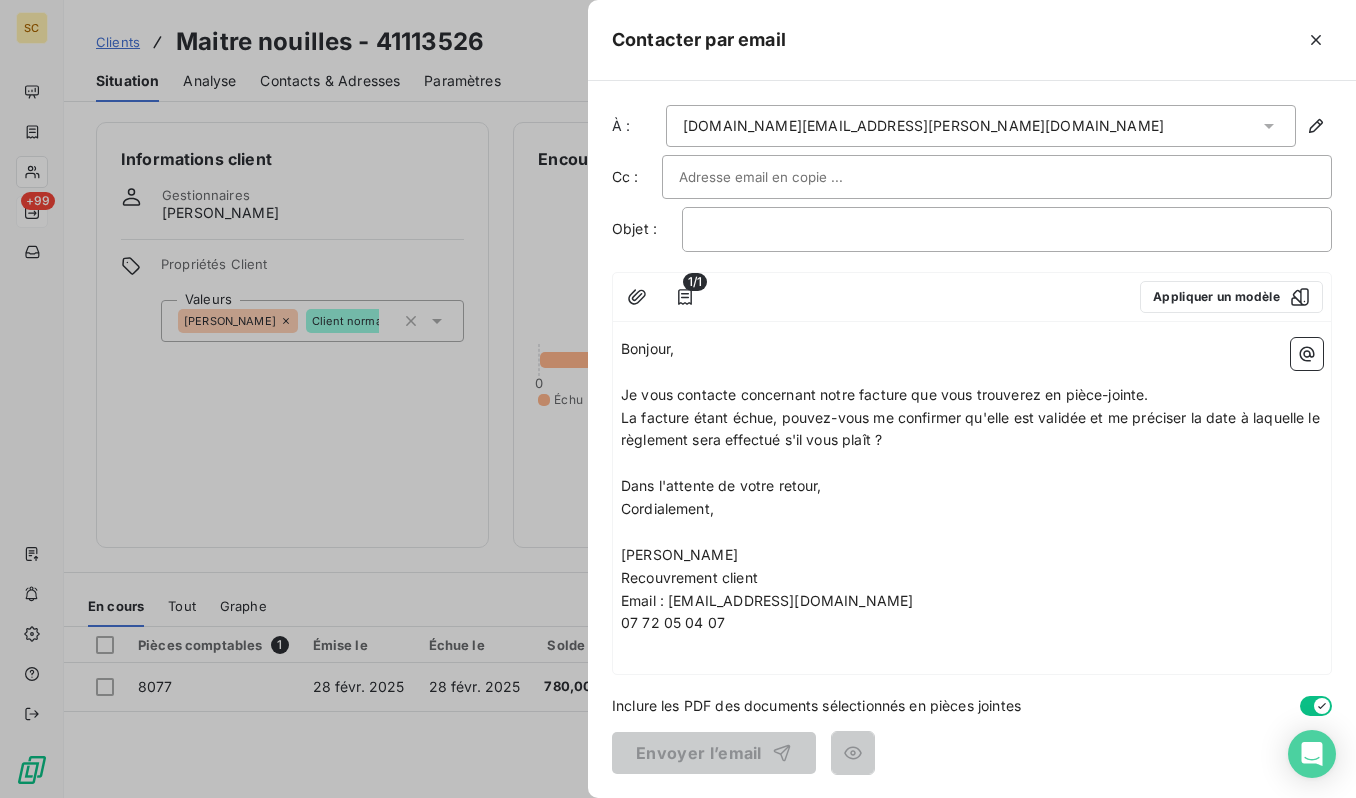 click at bounding box center [997, 177] 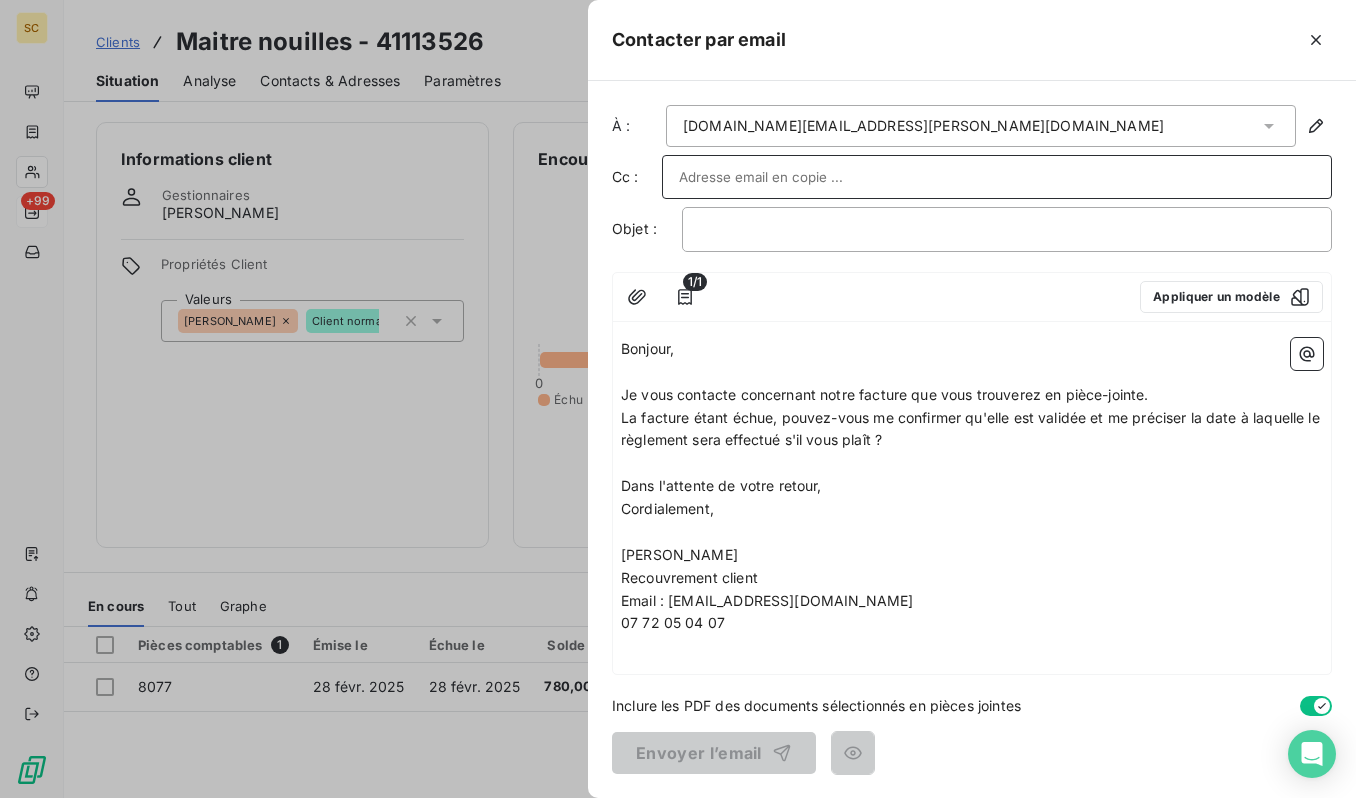 click at bounding box center (997, 177) 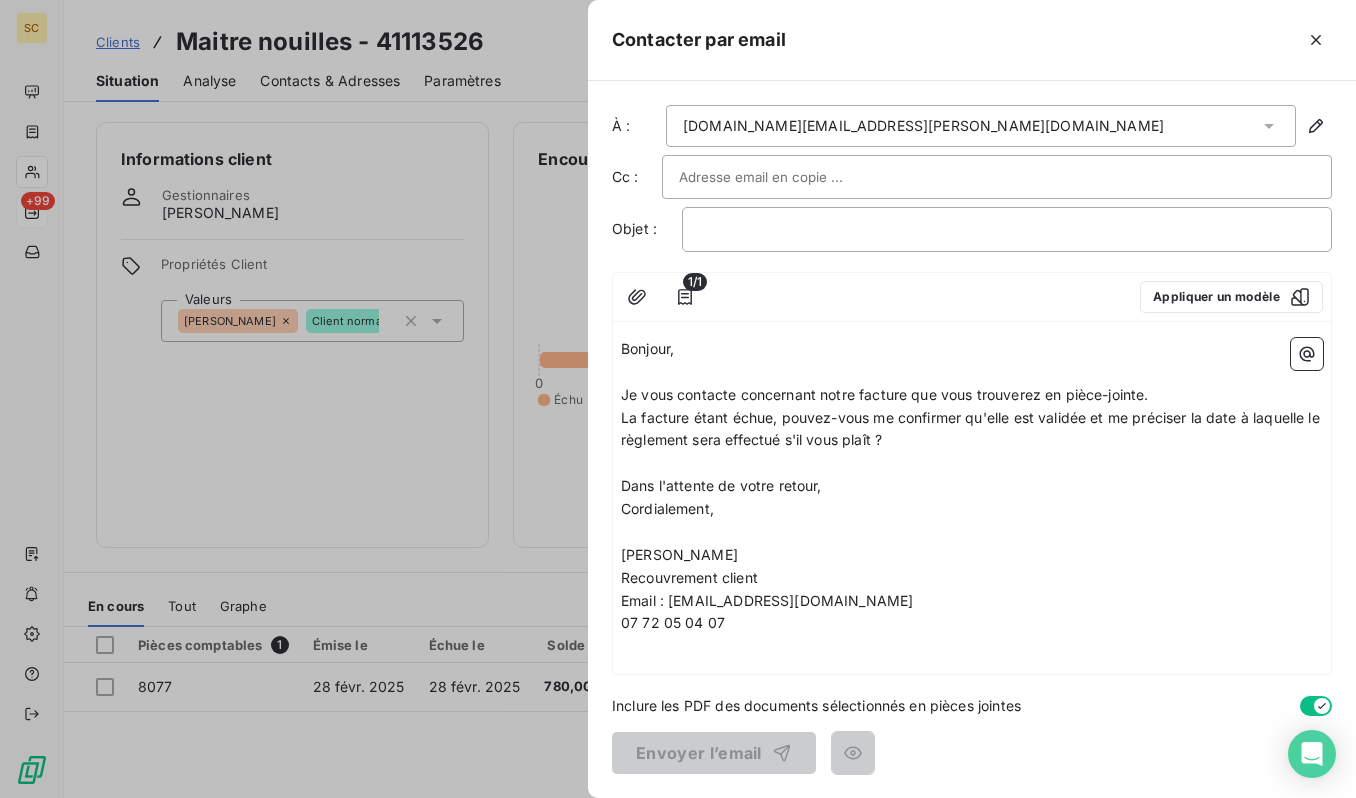 paste on "[EMAIL_ADDRESS][DOMAIN_NAME]" 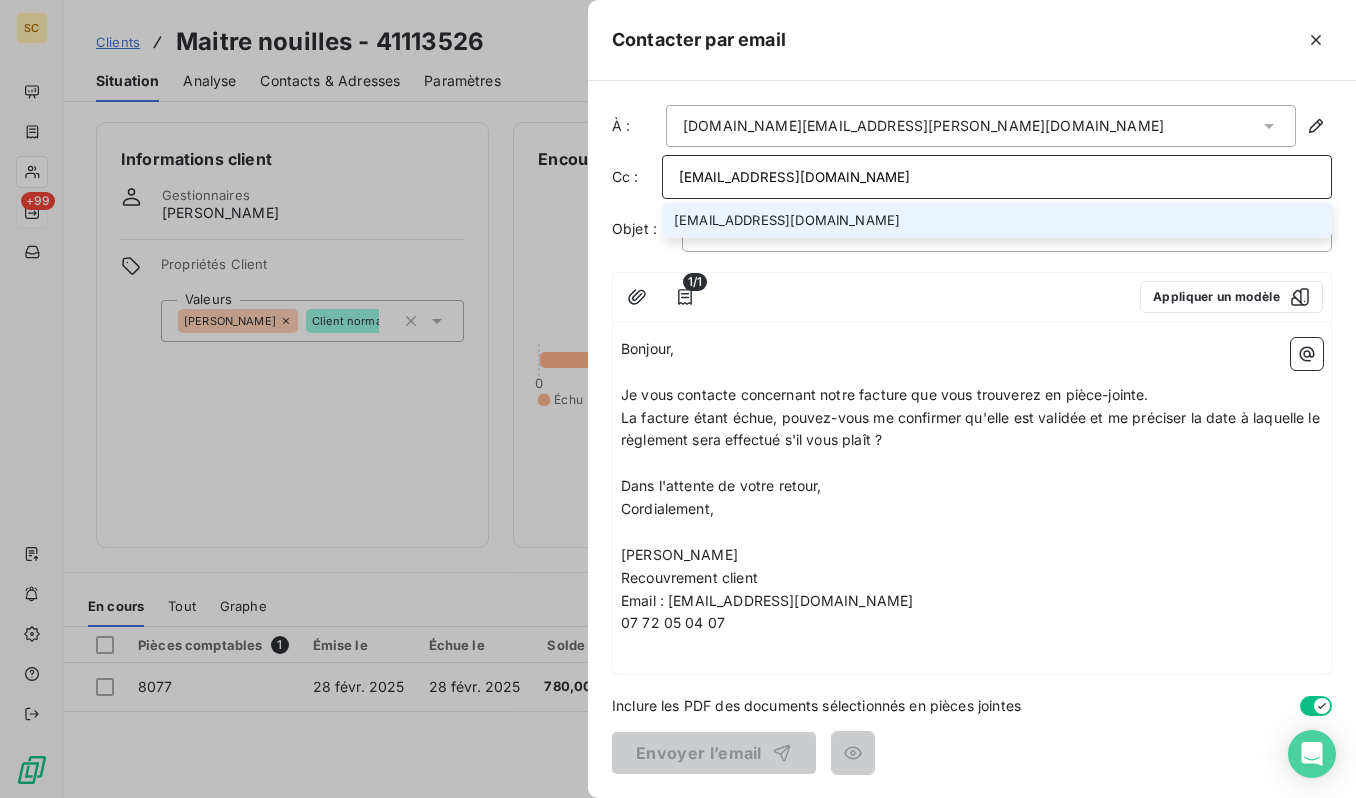 type on "[EMAIL_ADDRESS][DOMAIN_NAME]" 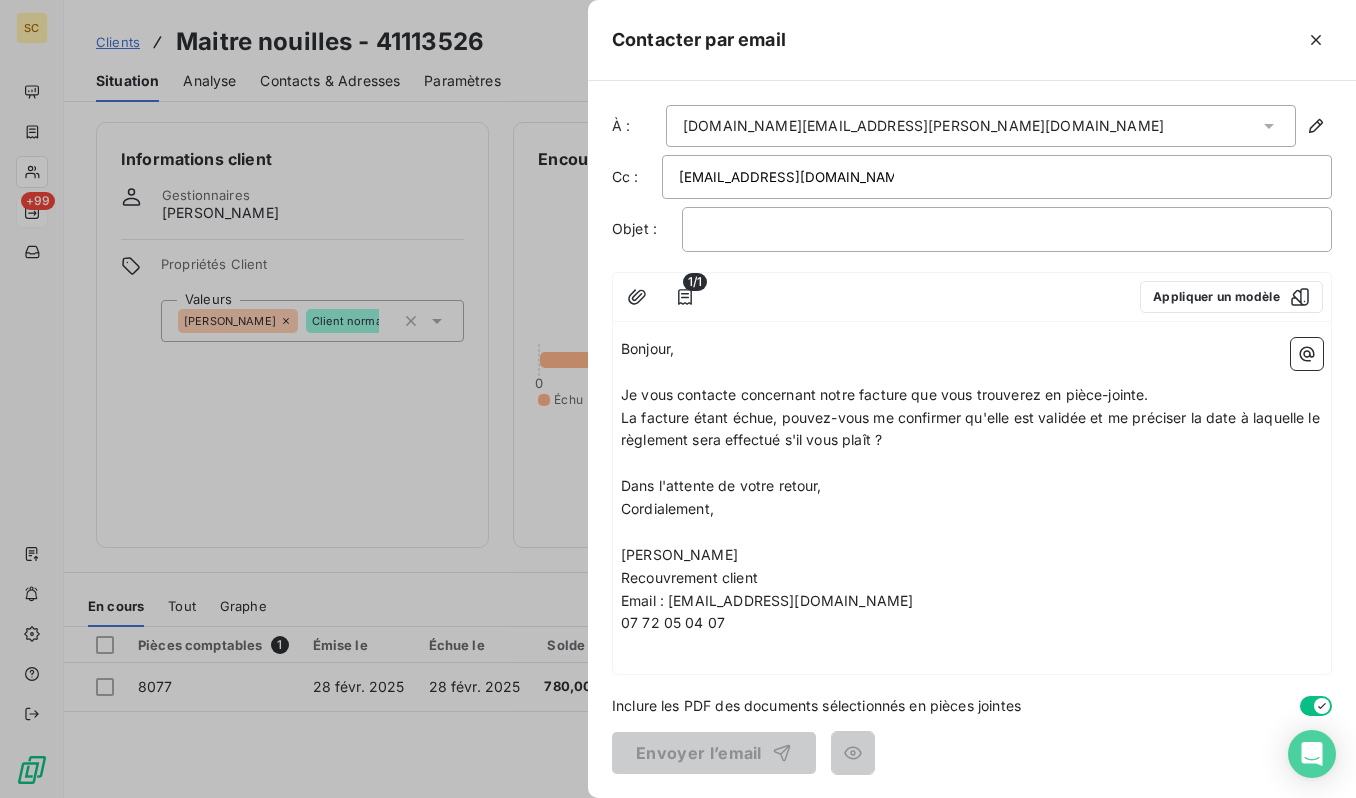 click on "1/1   Appliquer un modèle Bonjour, ﻿ Je vous contacte concernant notre facture que vous trouverez en pièce-jointe. La facture étant échue, pouvez-vous me confirmer qu'elle est validée et me préciser la date à laquelle le règlement sera effectué s'il vous plaît ? ﻿ Dans l'attente de votre retour, Cordialement, ﻿ [PERSON_NAME] Recouvrement client Email : [EMAIL_ADDRESS][DOMAIN_NAME] 07 72 05 04 07" at bounding box center [972, 473] 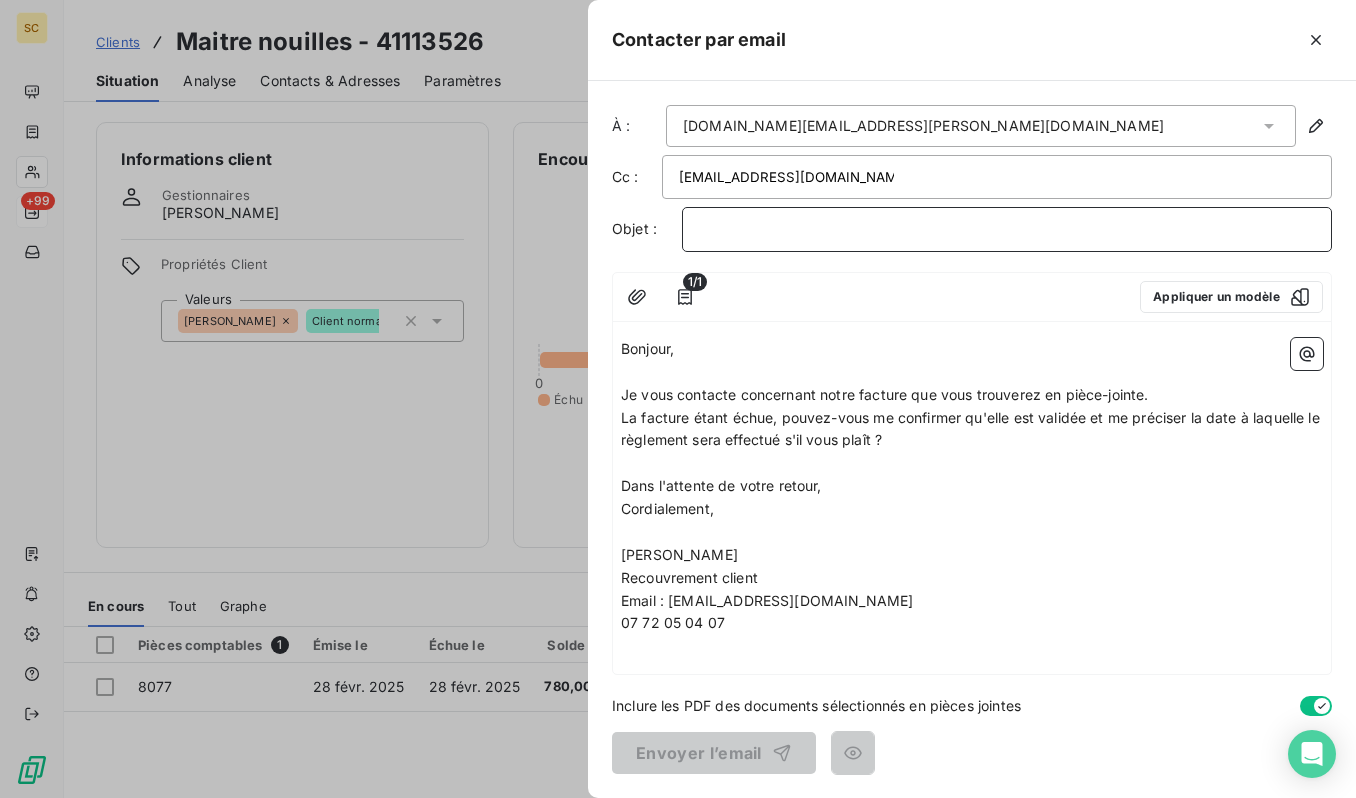 click on "﻿" at bounding box center [1007, 229] 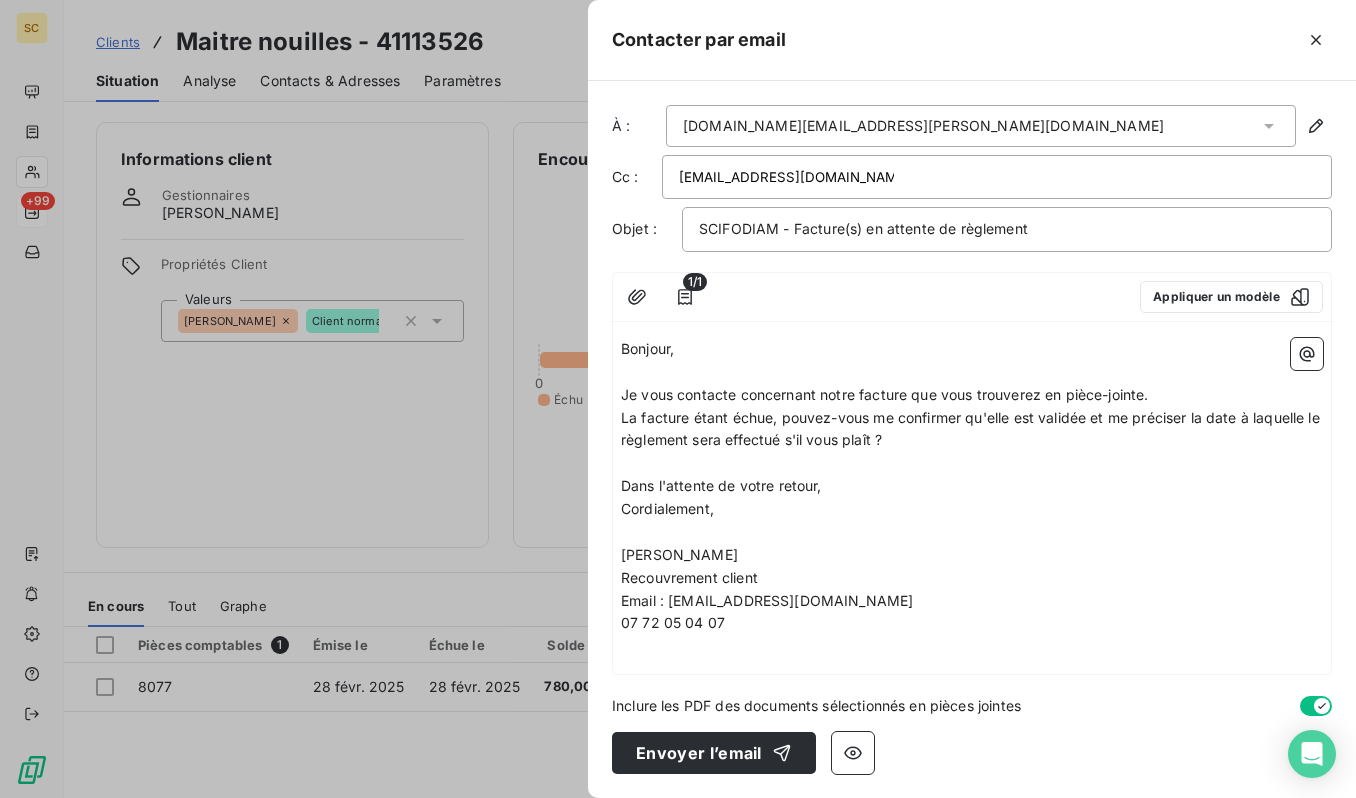 click on "Je vous contacte concernant notre facture que vous trouverez en pièce-jointe." at bounding box center [885, 394] 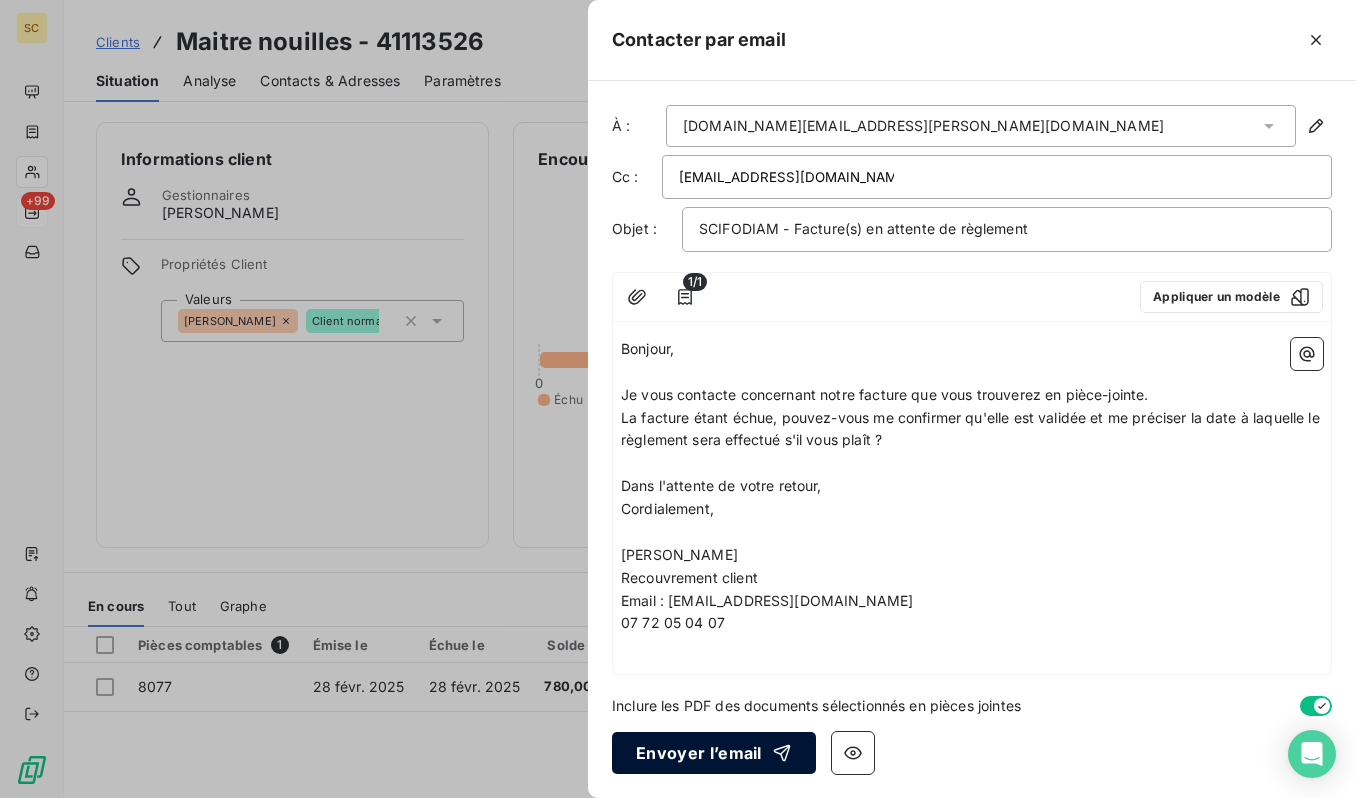 click on "Envoyer l’email" at bounding box center (714, 753) 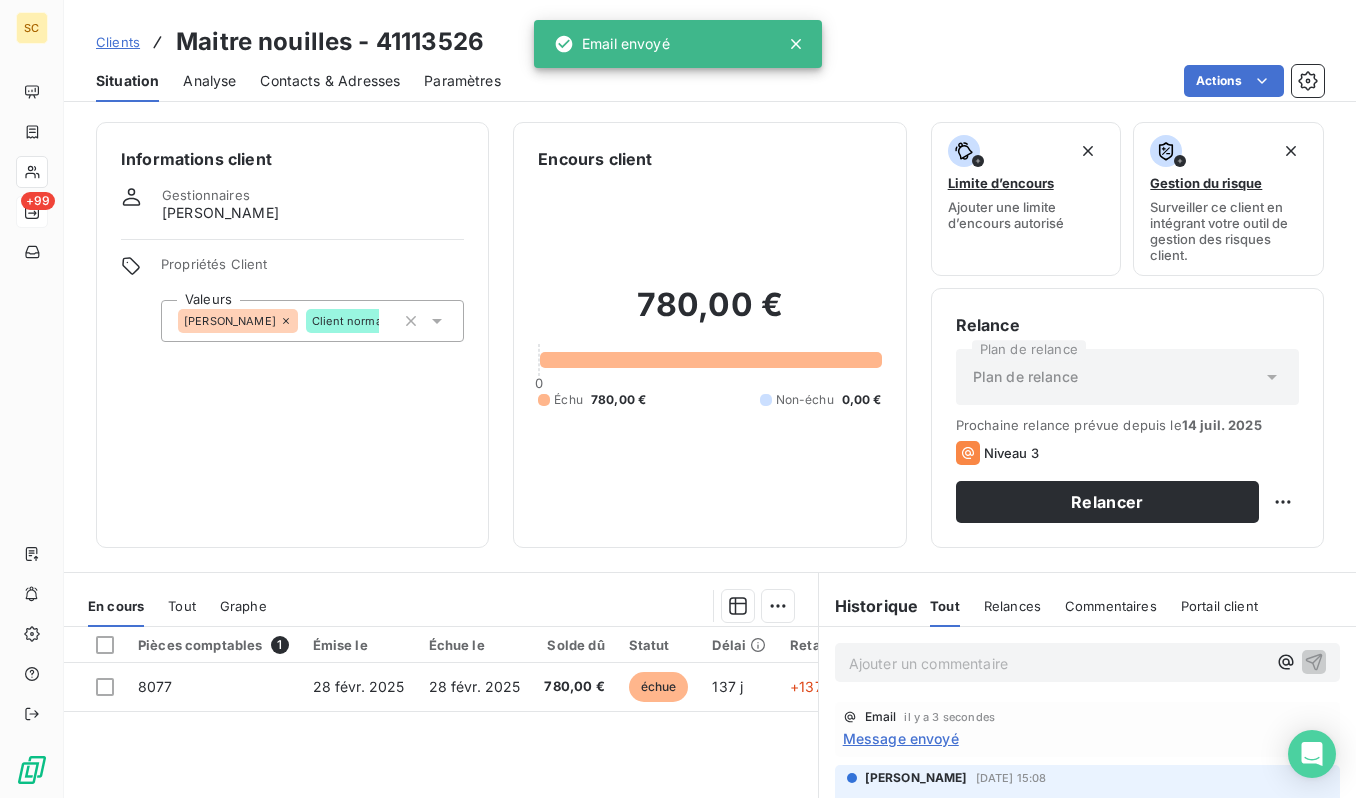 click on "Clients" at bounding box center (118, 42) 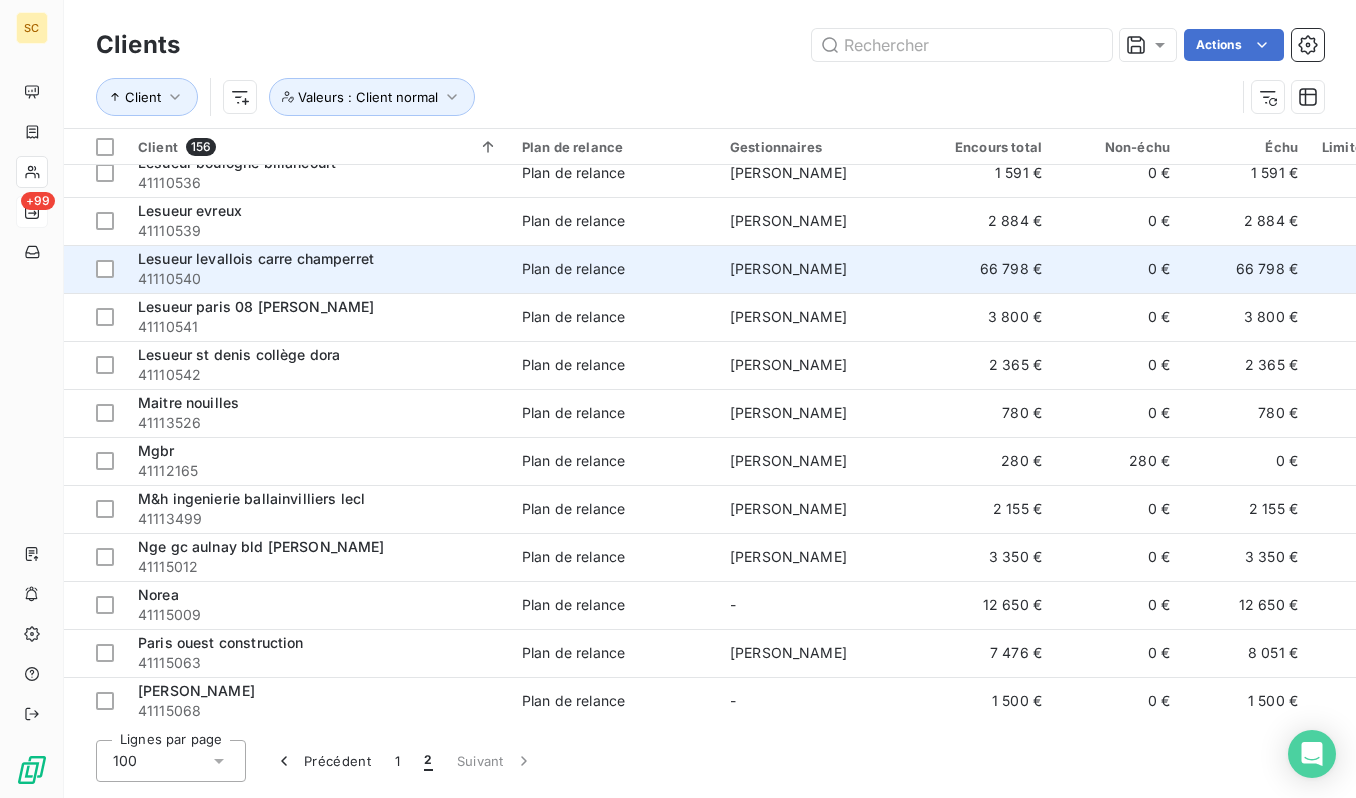 scroll, scrollTop: 317, scrollLeft: 0, axis: vertical 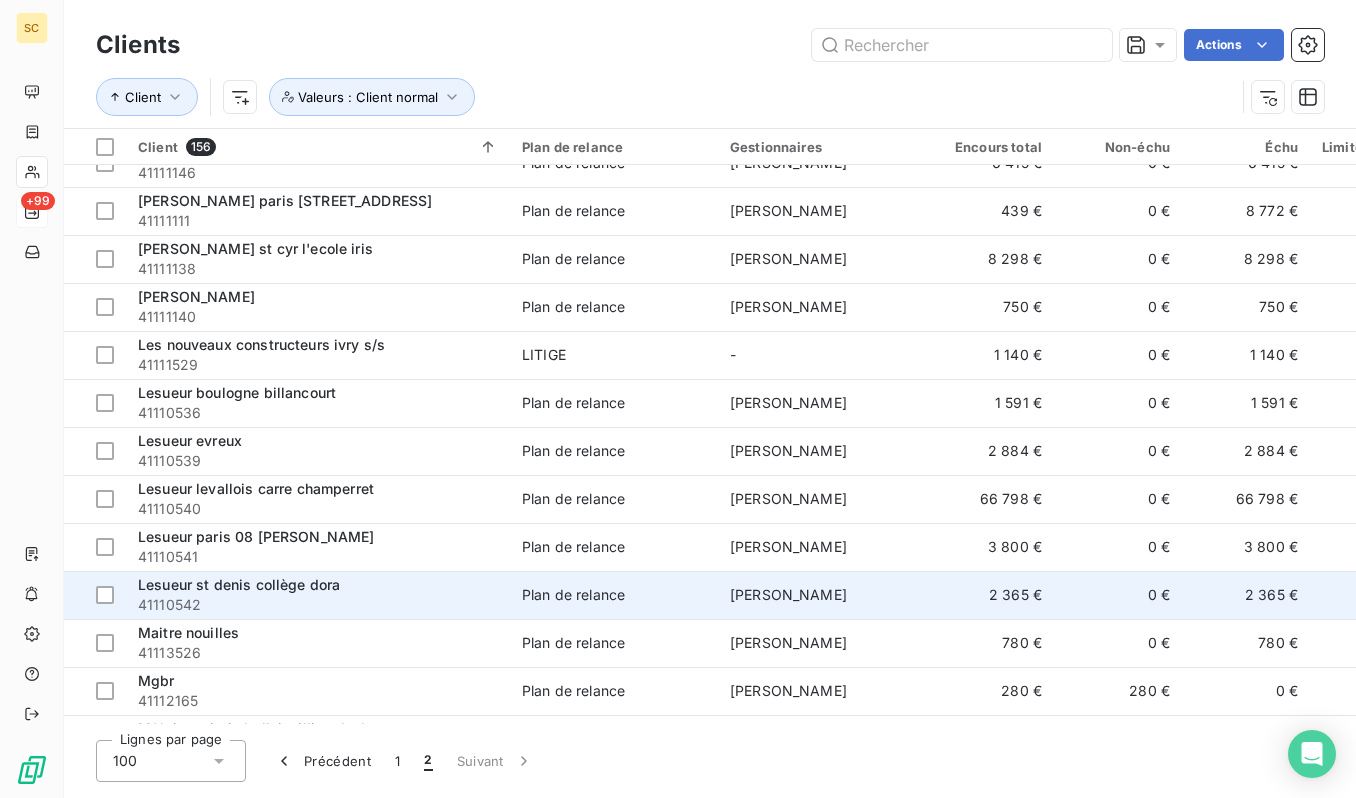click on "41110542" at bounding box center (318, 605) 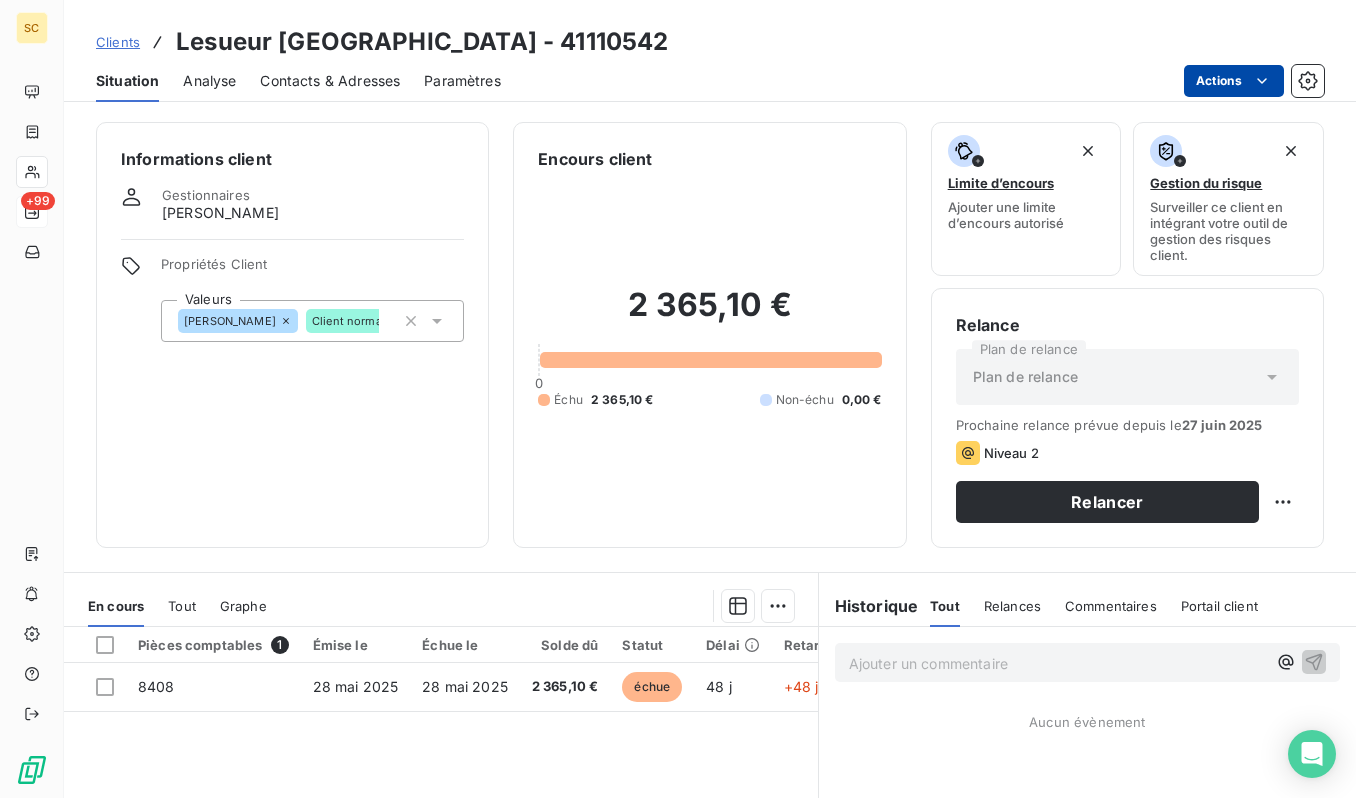 click on "SC +99 Clients Lesueur st denis collège dora - 41110542 Situation Analyse Contacts & Adresses Paramètres Actions Informations client Gestionnaires [PERSON_NAME] Propriétés Client Valeurs [PERSON_NAME] Client normal Encours client   2 365,10 € 0 Échu 2 365,10 € Non-échu 0,00 €     Limite d’encours Ajouter une limite d’encours autorisé Gestion du risque Surveiller ce client en intégrant votre outil de gestion des risques client. Relance Plan de relance Plan de relance Prochaine relance prévue depuis le  [DATE] Niveau 2 Relancer En cours Tout Graphe Pièces comptables 1 Émise le Échue le Solde dû Statut Délai   Retard   Tag relance   8408 [DATE] [DATE] 2 365,10 € échue 48 j +48 j Lignes par page 25 Précédent 1 Suivant Historique Tout Relances Commentaires Portail client Tout Relances Commentaires Portail client Ajouter un commentaire ﻿ Aucun évènement" at bounding box center (678, 399) 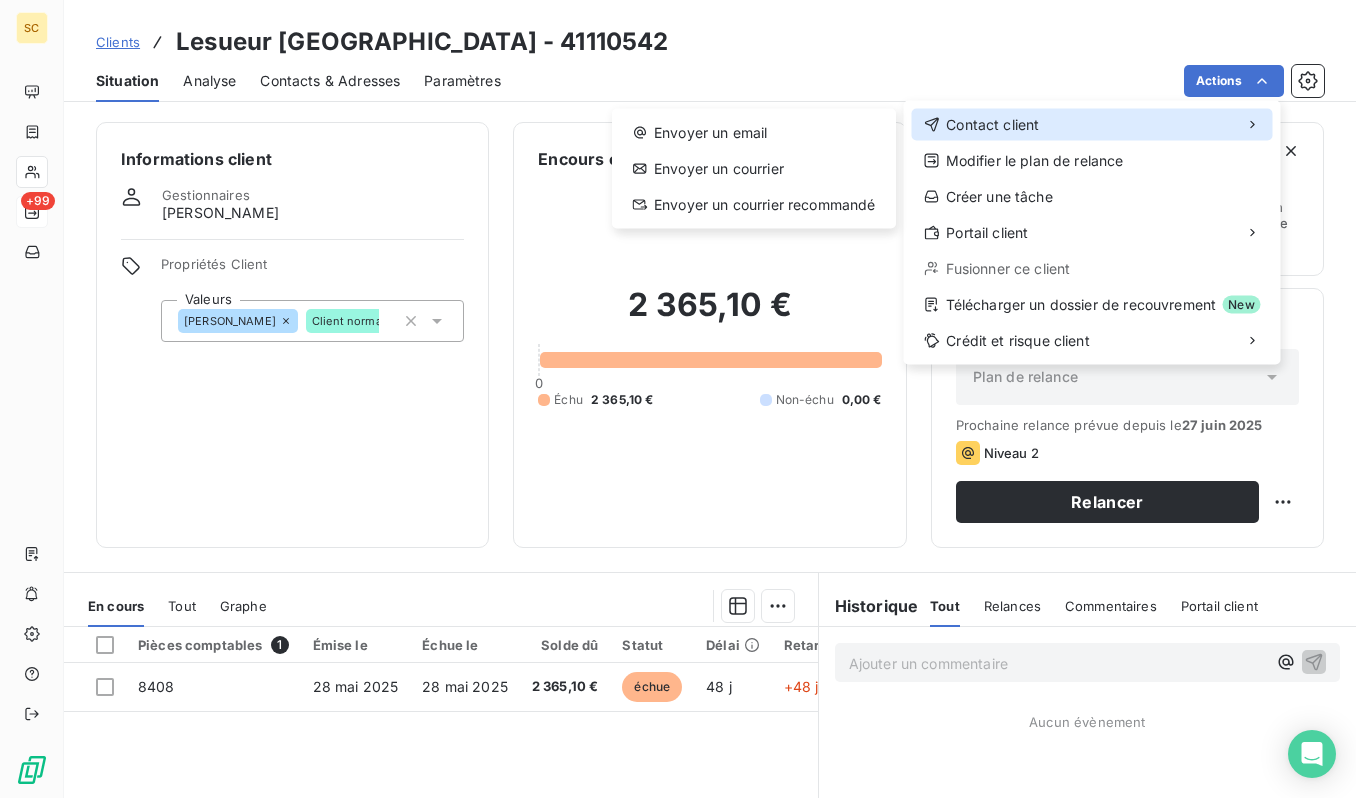 click on "Contact client" at bounding box center [1092, 125] 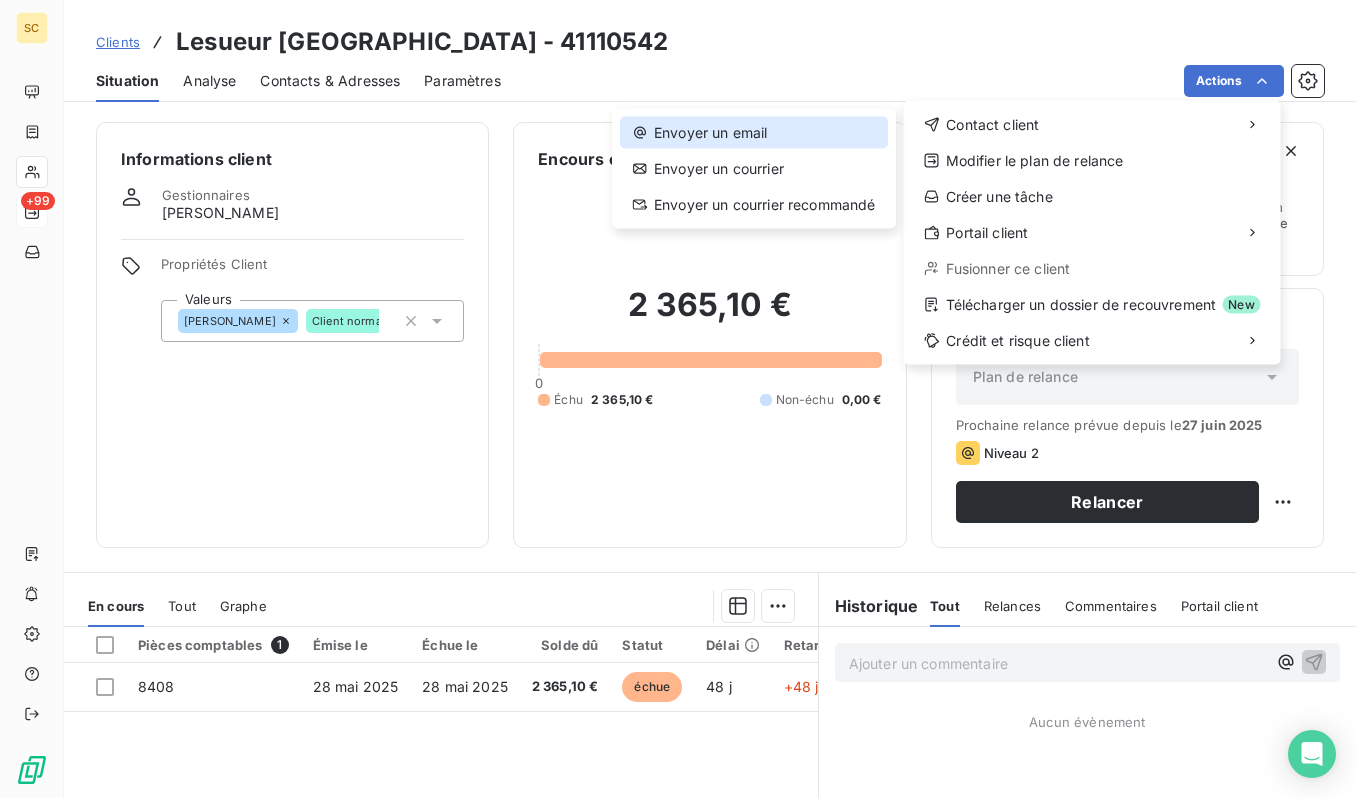 click on "Envoyer un email" at bounding box center [754, 133] 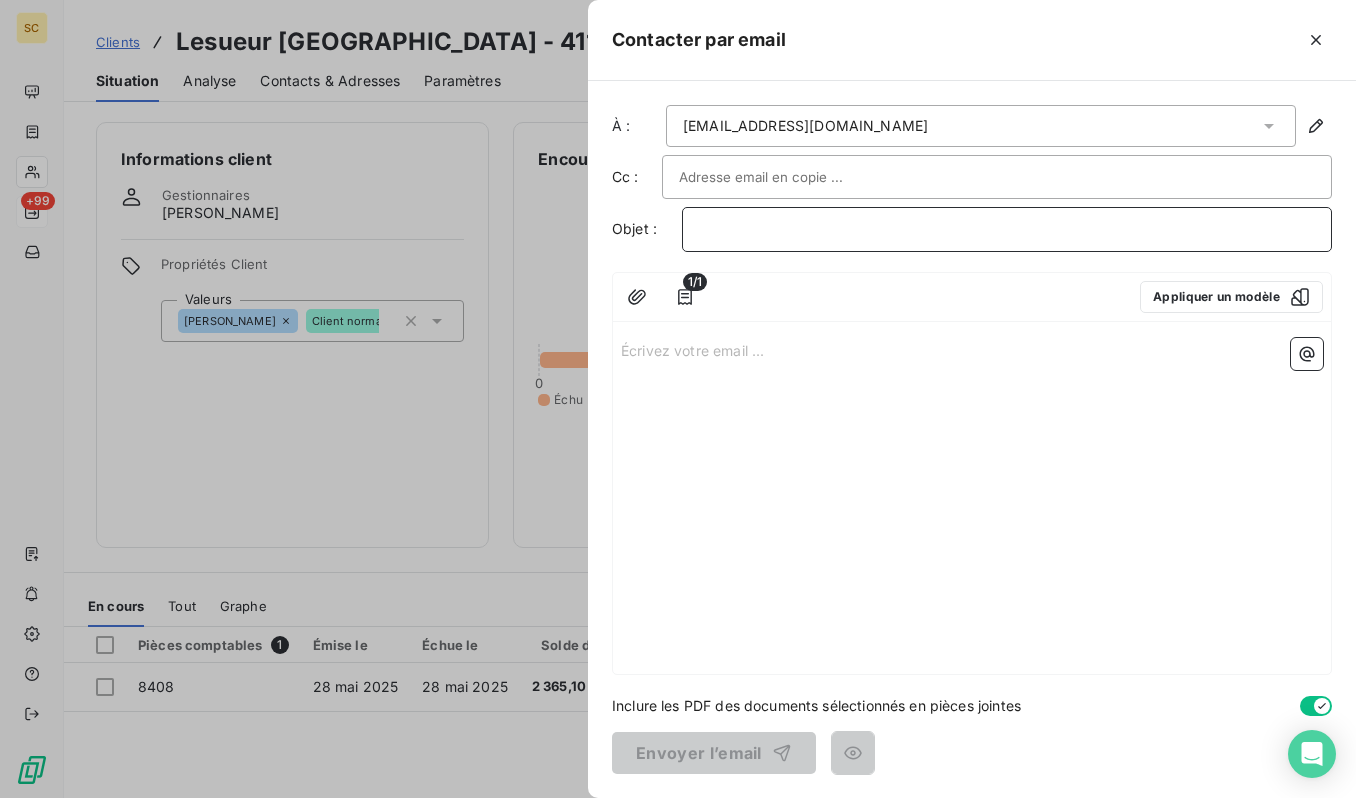 click on "﻿" at bounding box center (1007, 229) 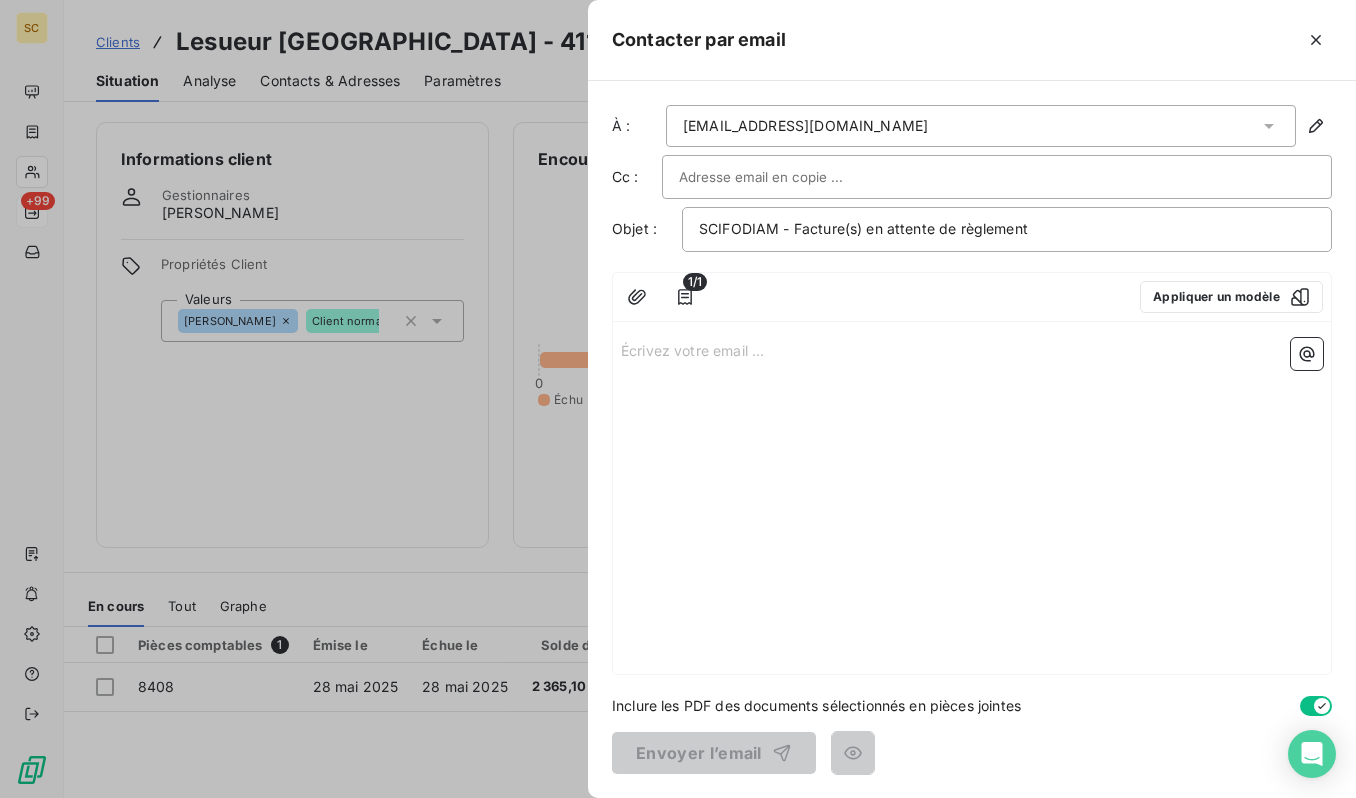 click at bounding box center [786, 177] 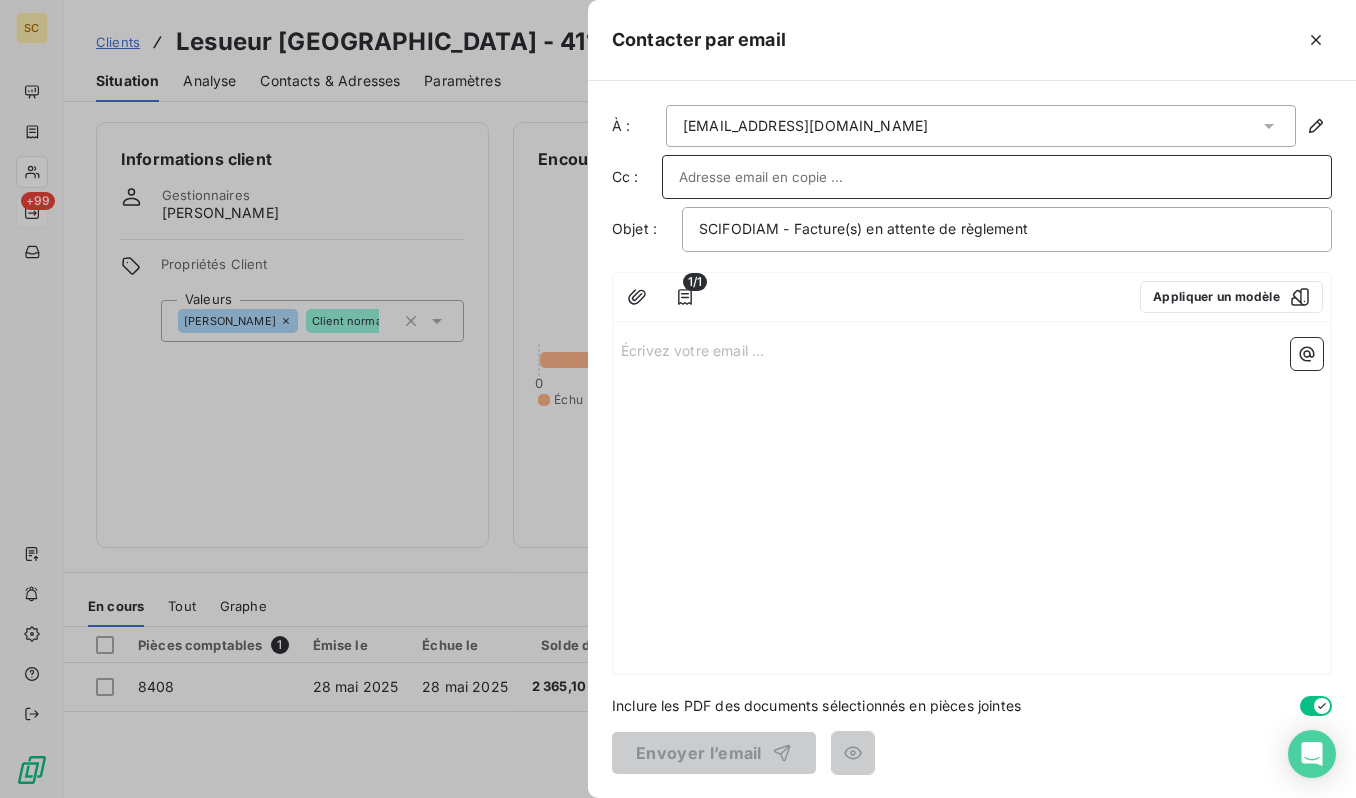 paste on "[EMAIL_ADDRESS][DOMAIN_NAME]" 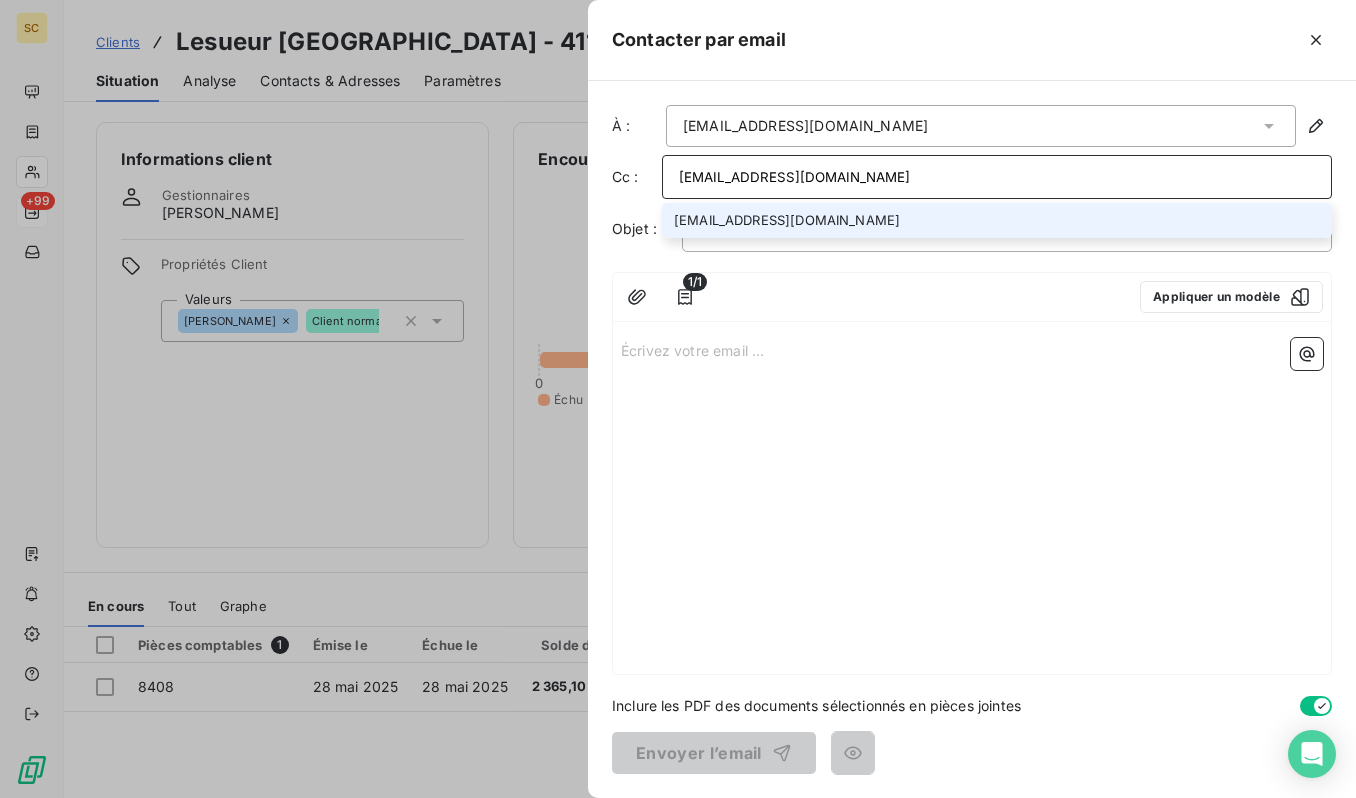 type on "[EMAIL_ADDRESS][DOMAIN_NAME]" 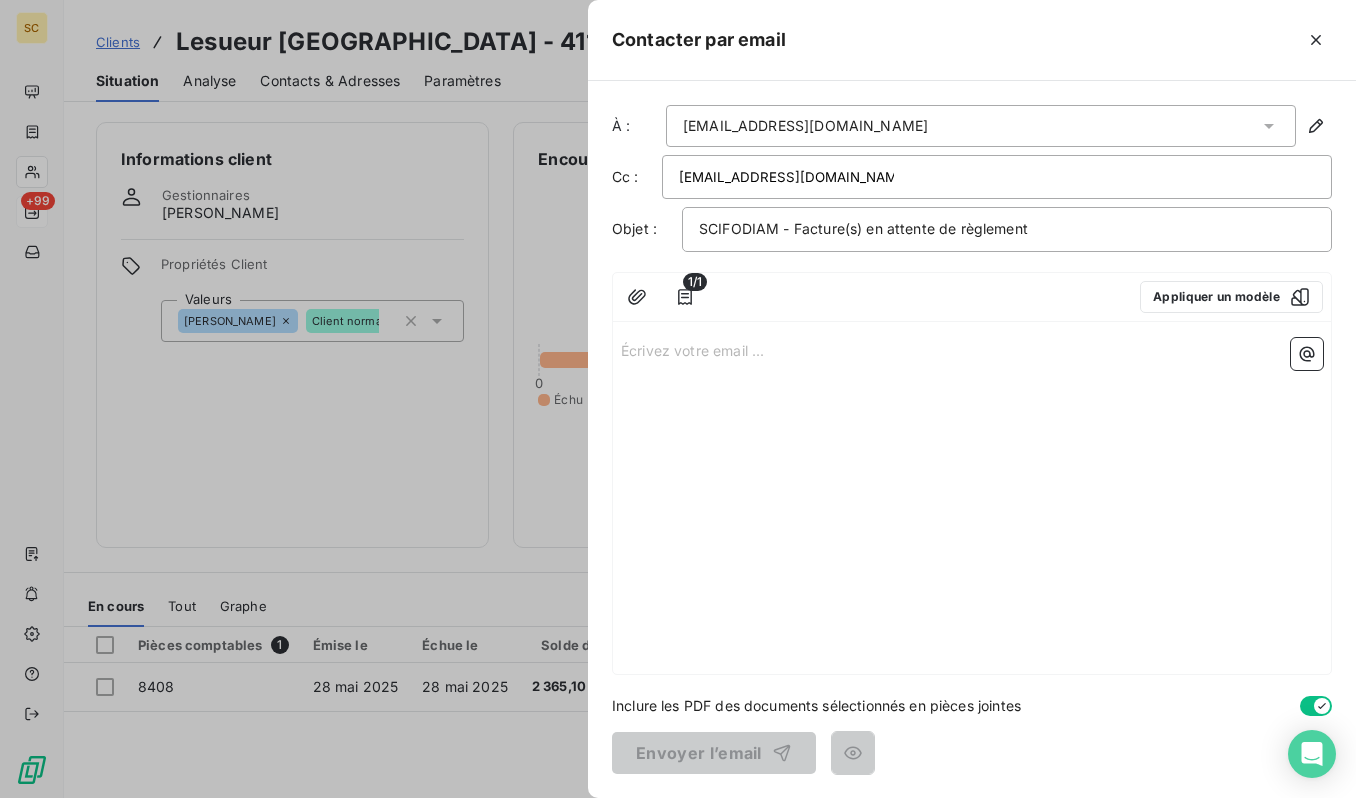 click on "Écrivez votre email ... ﻿" at bounding box center [972, 502] 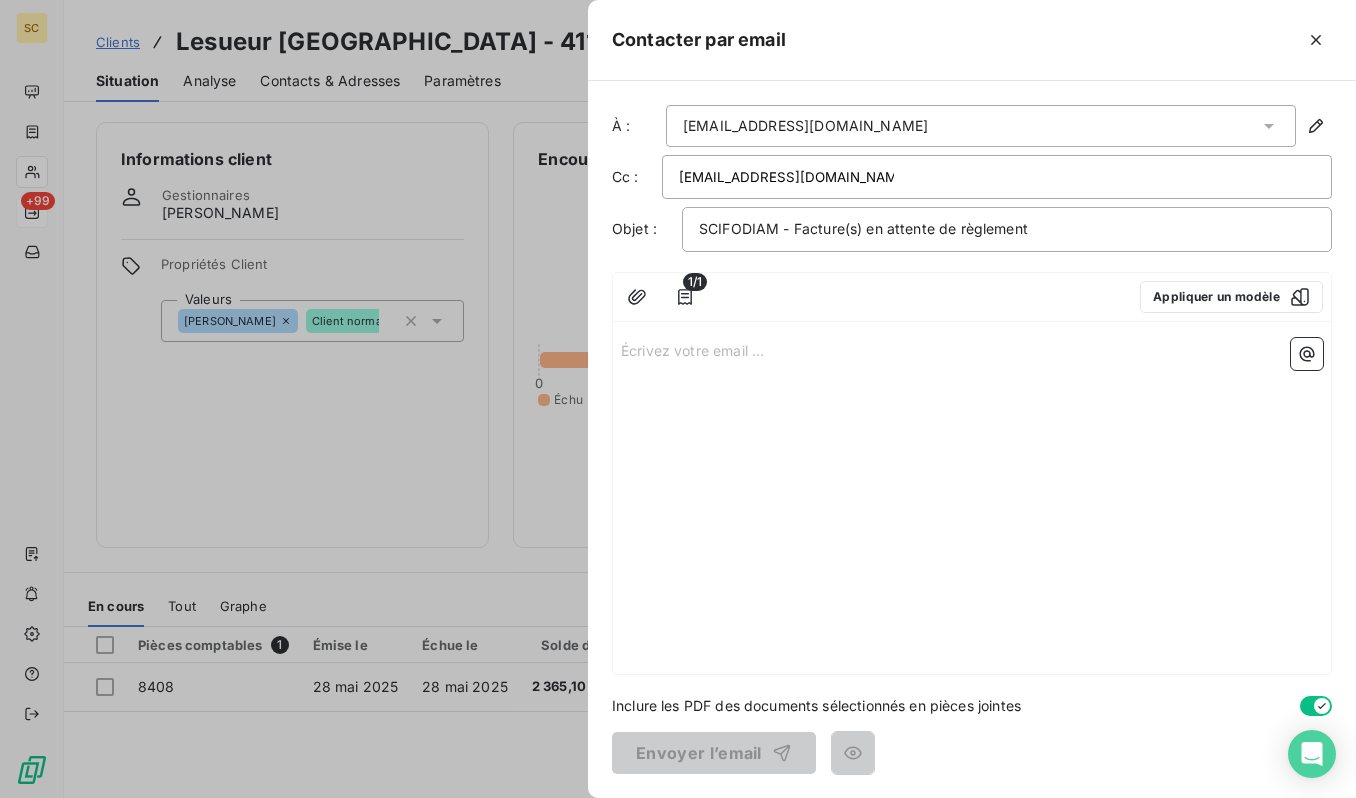 click on "Écrivez votre email ... ﻿" at bounding box center [972, 349] 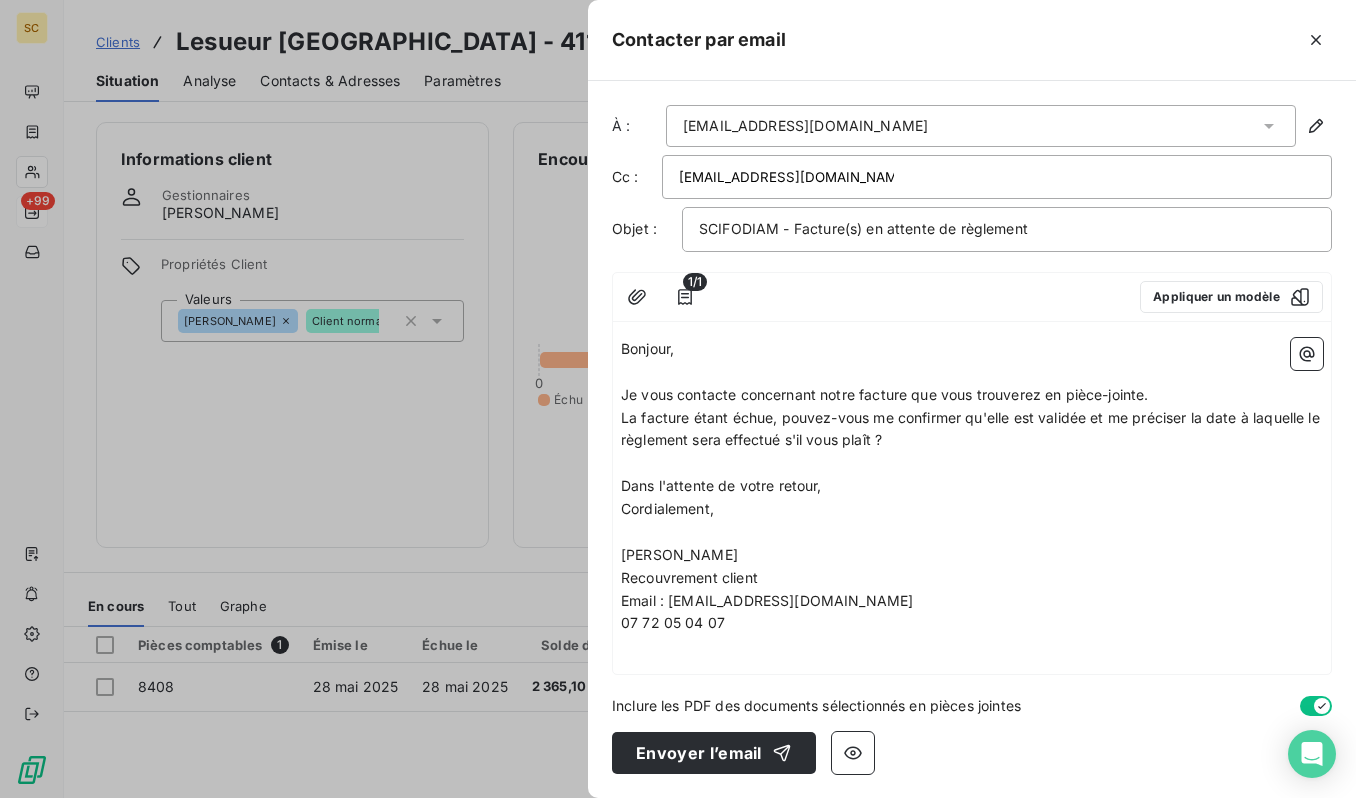 click on "﻿" at bounding box center [972, 532] 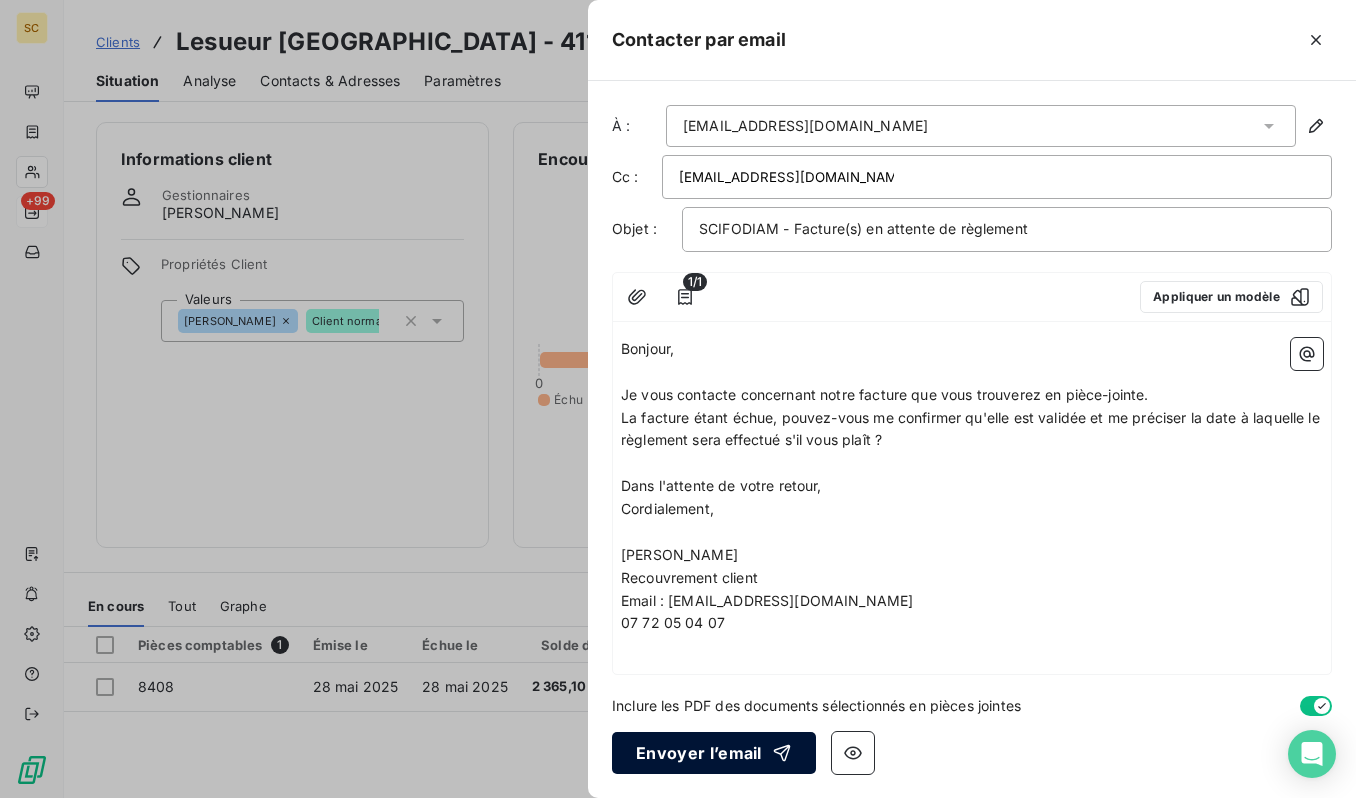 click on "Envoyer l’email" at bounding box center (714, 753) 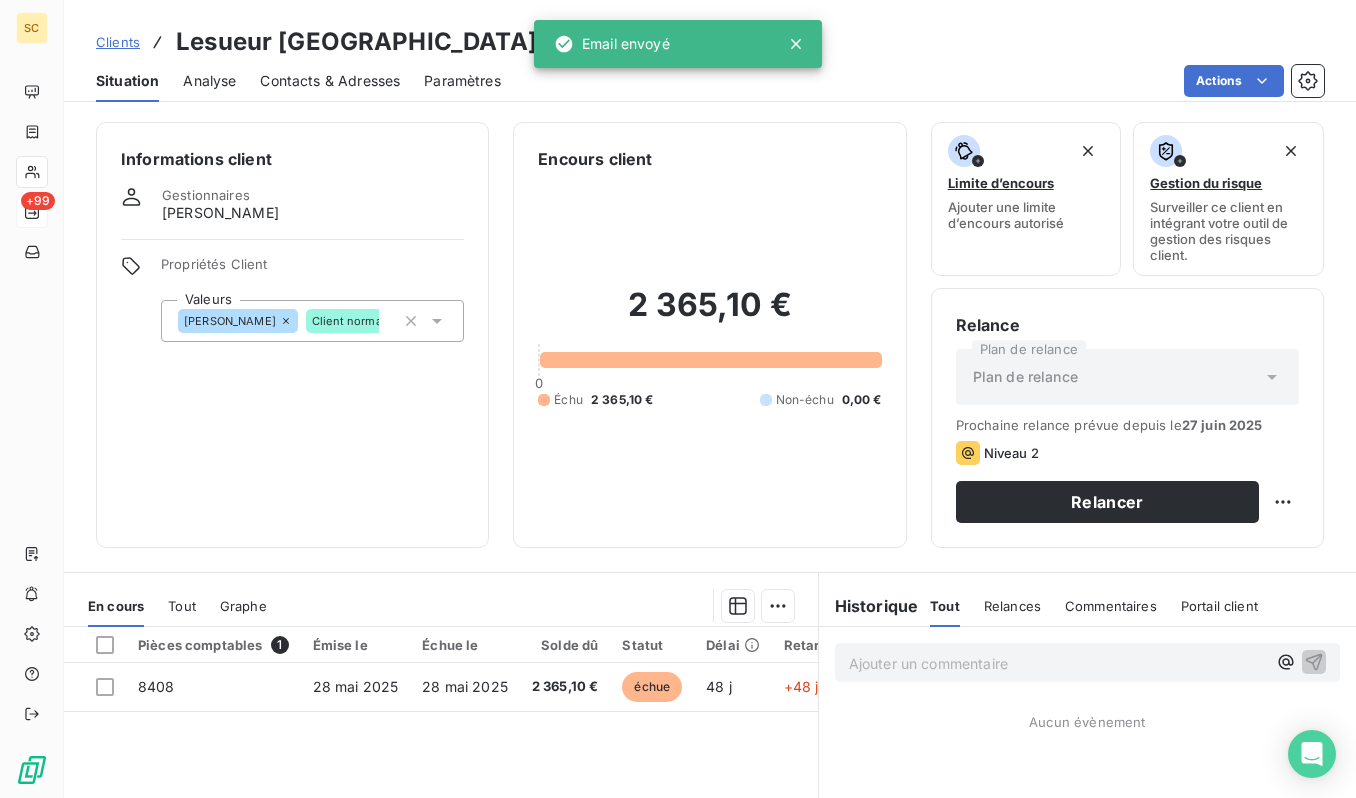 click on "Clients" at bounding box center [118, 42] 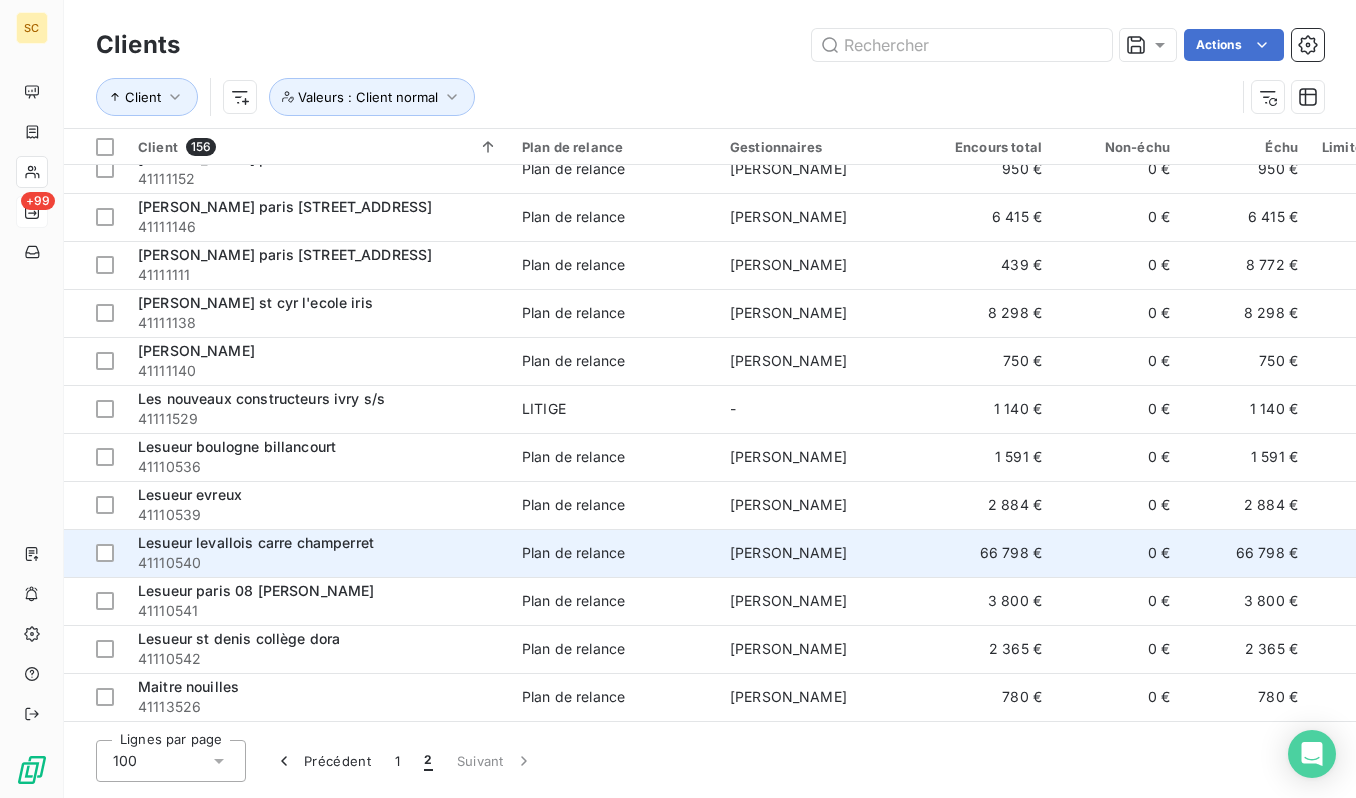 scroll, scrollTop: 0, scrollLeft: 0, axis: both 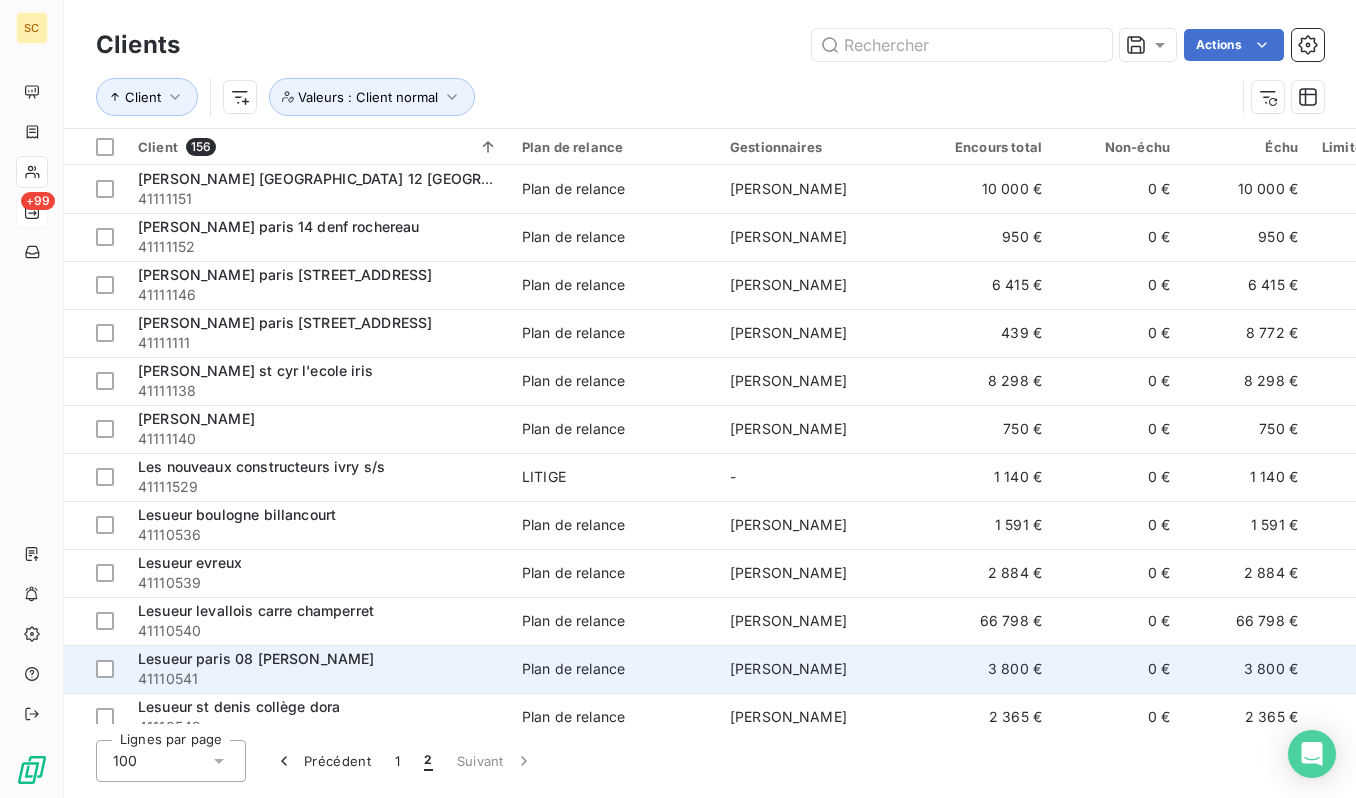 click on "Lesueur paris 08 [PERSON_NAME]" at bounding box center (318, 659) 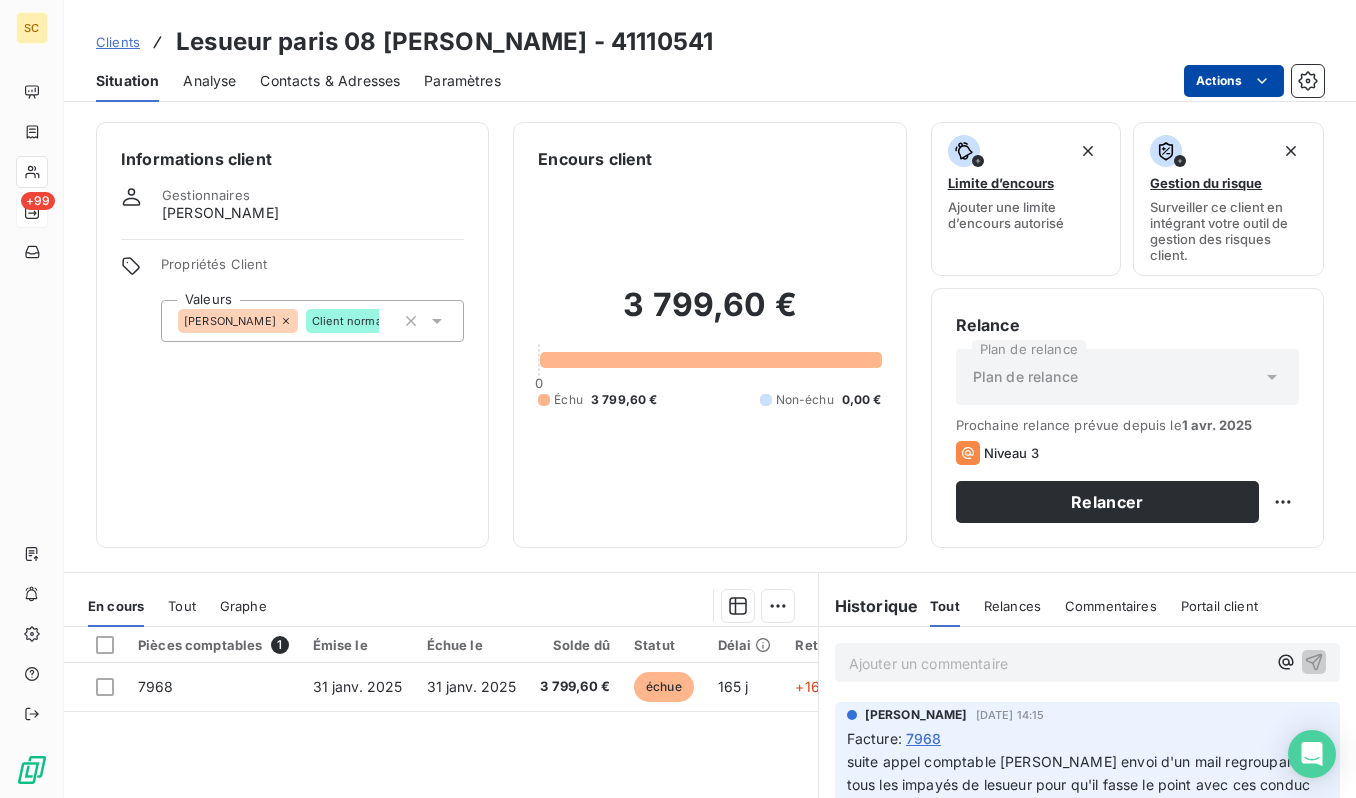 click on "SC +99 Clients Lesueur paris 08 [PERSON_NAME] - 41110541 Situation Analyse Contacts & Adresses Paramètres Actions Informations client Gestionnaires [PERSON_NAME] Propriétés Client Valeurs [PERSON_NAME] Client normal Encours client   3 799,60 € 0 Échu 3 799,60 € Non-échu 0,00 €     Limite d’encours Ajouter une limite d’encours autorisé Gestion du risque Surveiller ce client en intégrant votre outil de gestion des risques client. Relance Plan de relance Plan de relance Prochaine relance prévue depuis le  [DATE] Niveau 3 Relancer En cours Tout Graphe Pièces comptables 1 Émise le Échue le Solde dû Statut Délai   Retard   Tag relance   7968 [DATE] [DATE] 3 799,60 € échue 165 j +165 j Lignes par page 25 Précédent 1 Suivant Historique Tout Relances Commentaires Portail client Tout Relances Commentaires Portail client Ajouter un commentaire ﻿ [PERSON_NAME] [DATE] 14:15 Facture  : 7968" at bounding box center (678, 399) 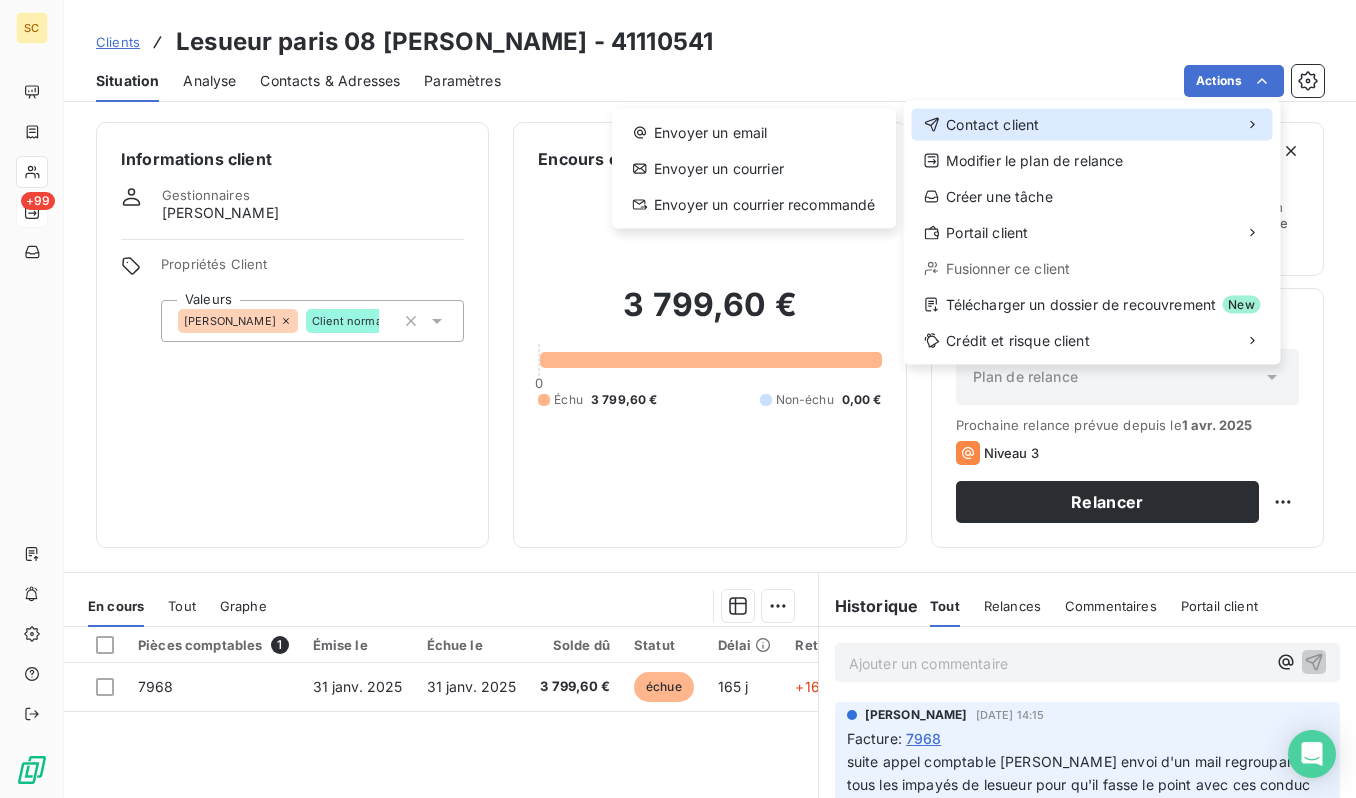 click on "Contact client" at bounding box center [1092, 125] 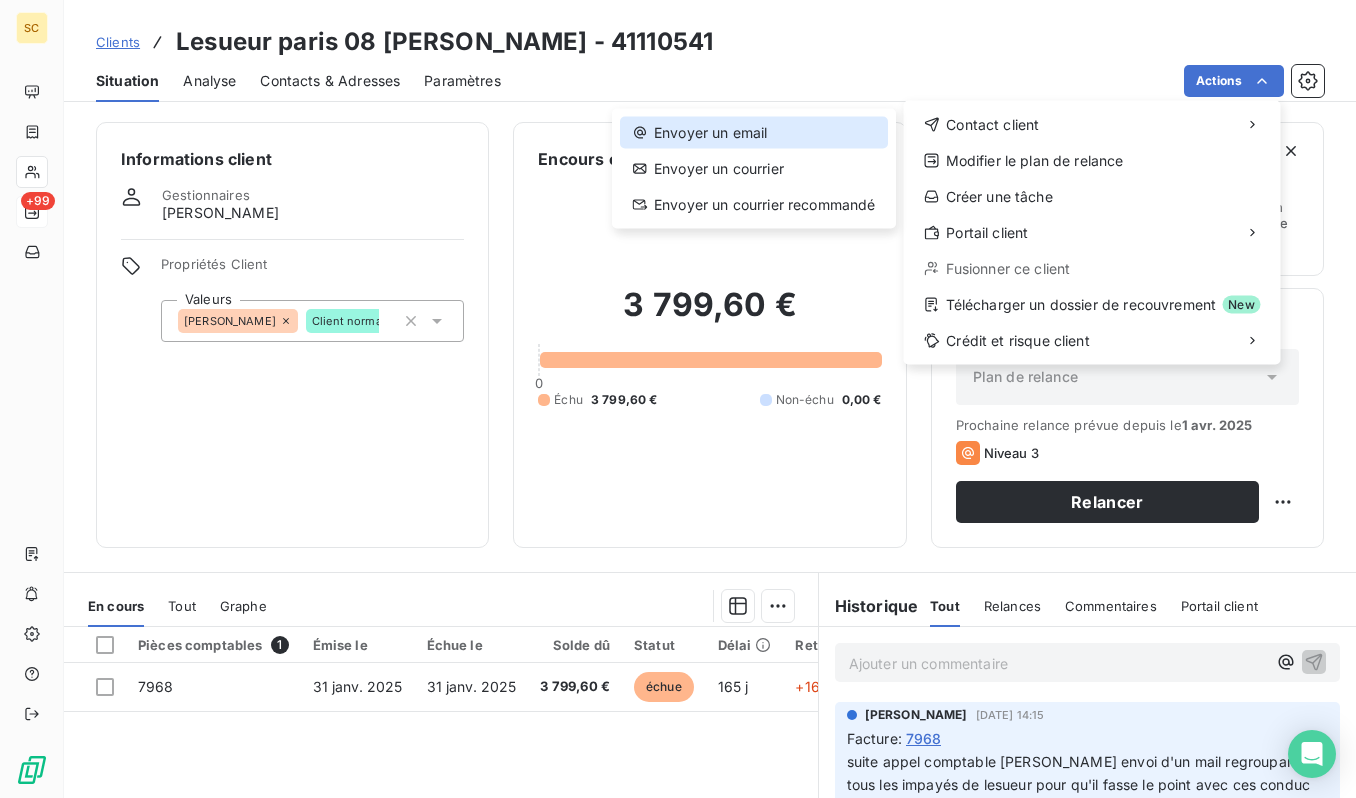 click on "Envoyer un email" at bounding box center [754, 133] 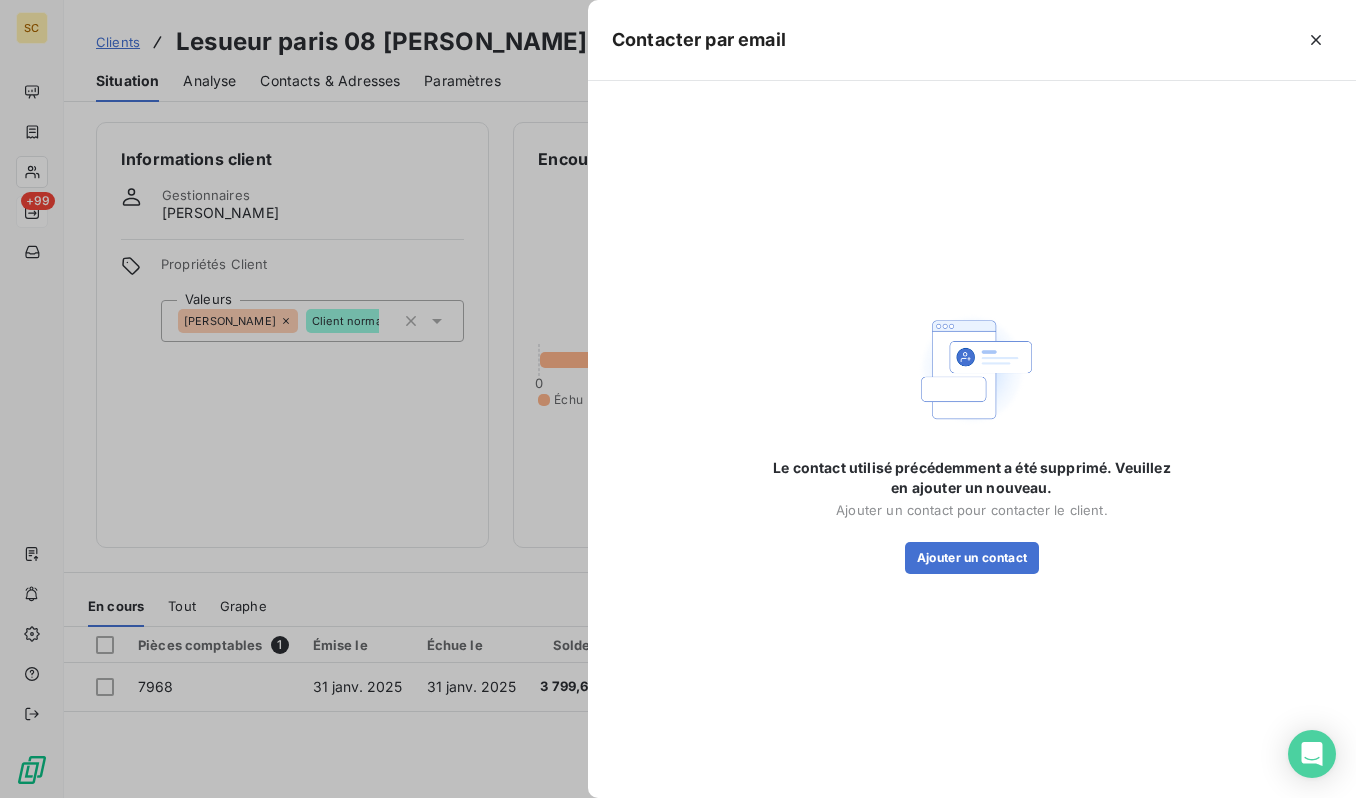 click at bounding box center [678, 399] 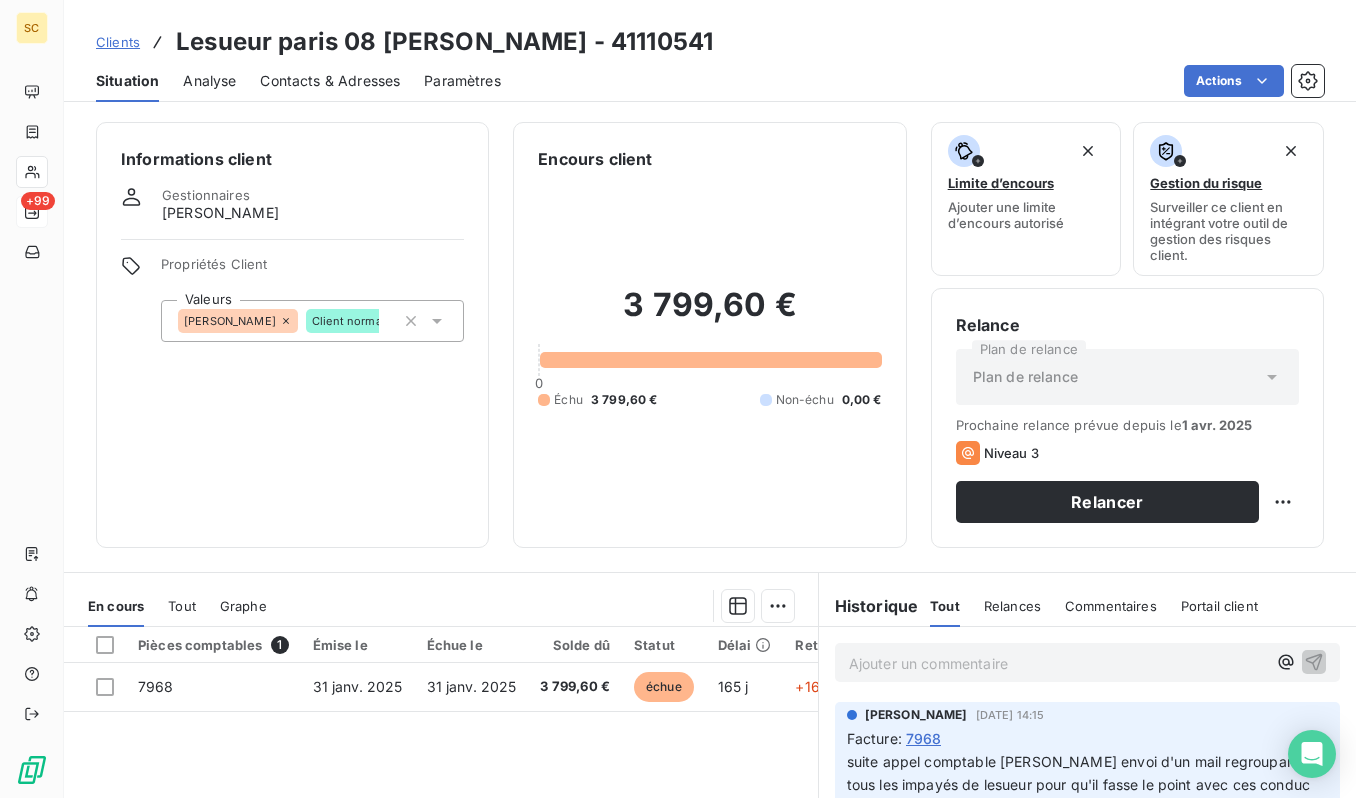 click on "Lesueur paris 08 [PERSON_NAME] - 41110541" at bounding box center (444, 42) 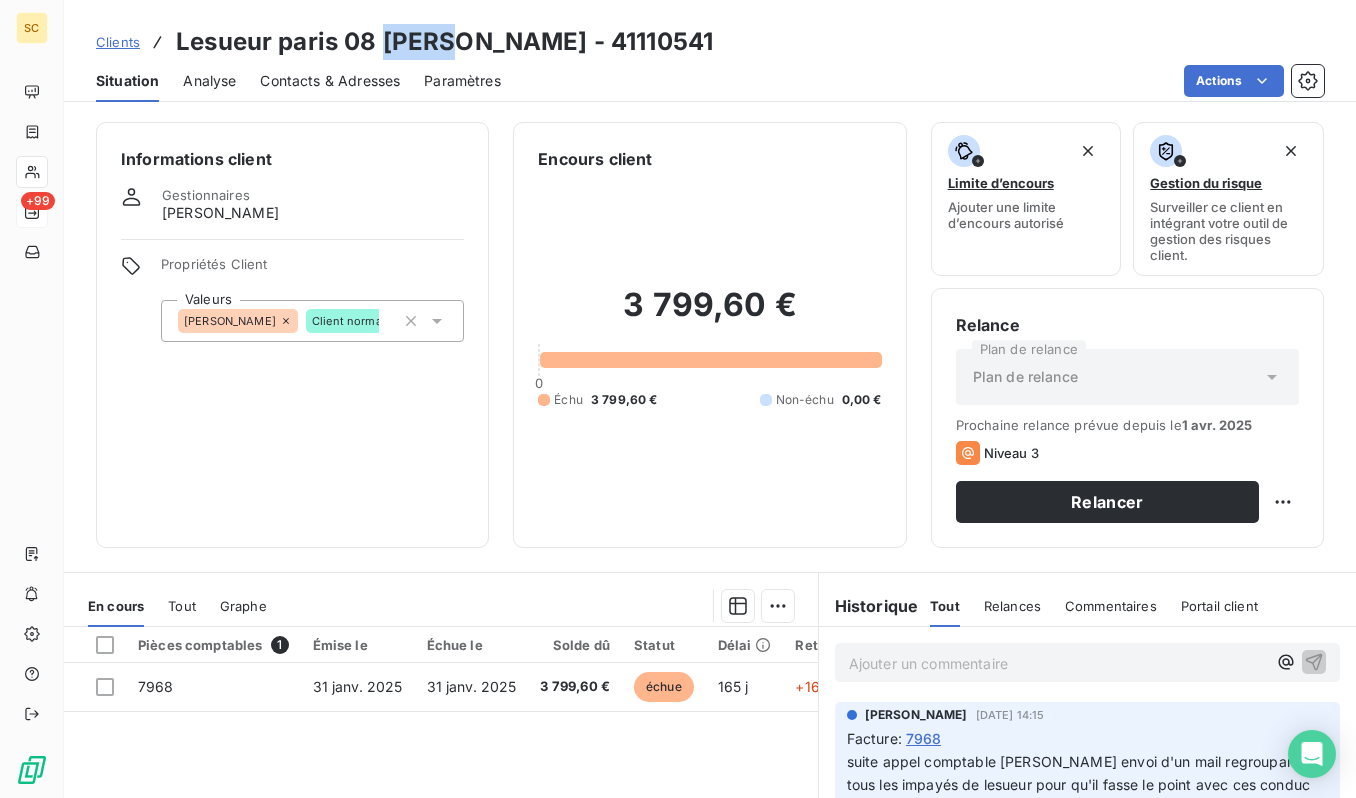 click on "Lesueur paris 08 [PERSON_NAME] - 41110541" at bounding box center (444, 42) 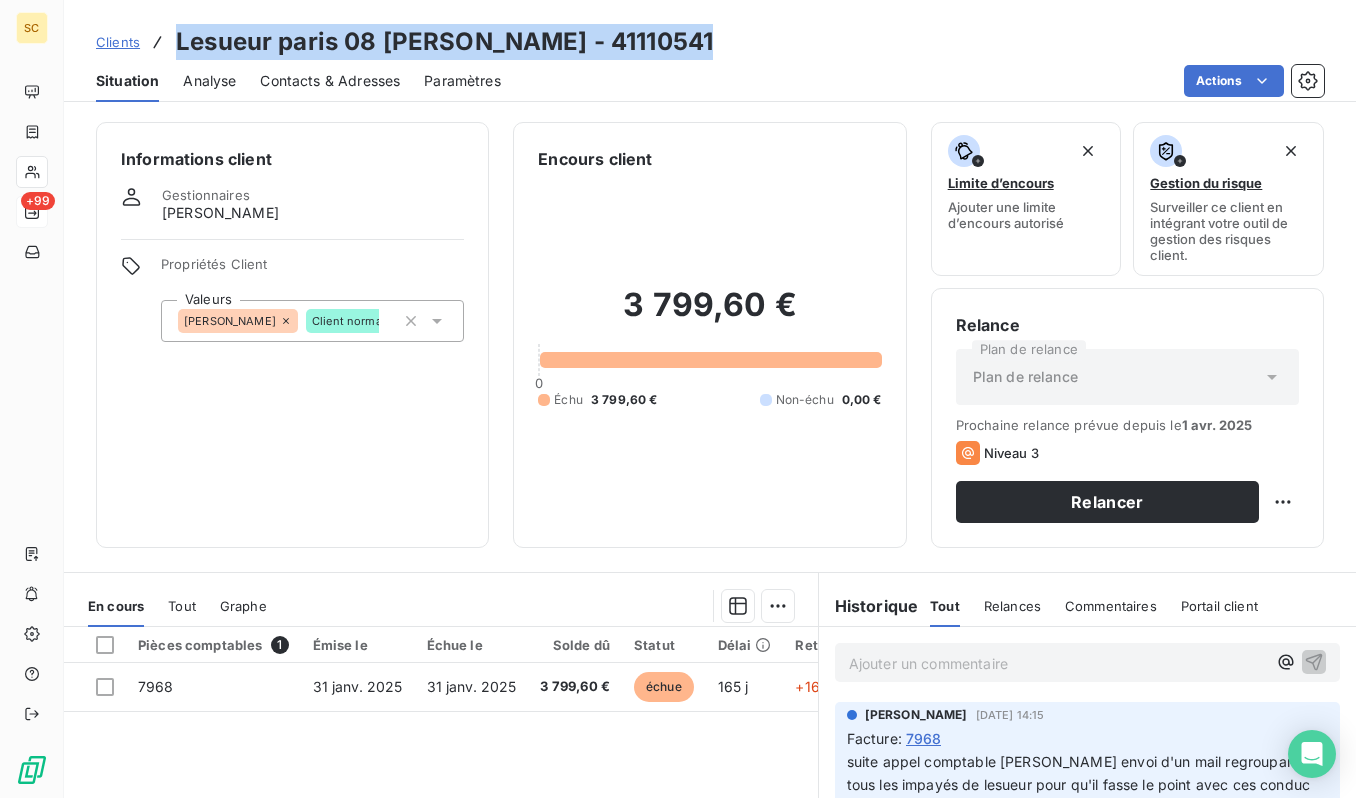 click on "Lesueur paris 08 [PERSON_NAME] - 41110541" at bounding box center [444, 42] 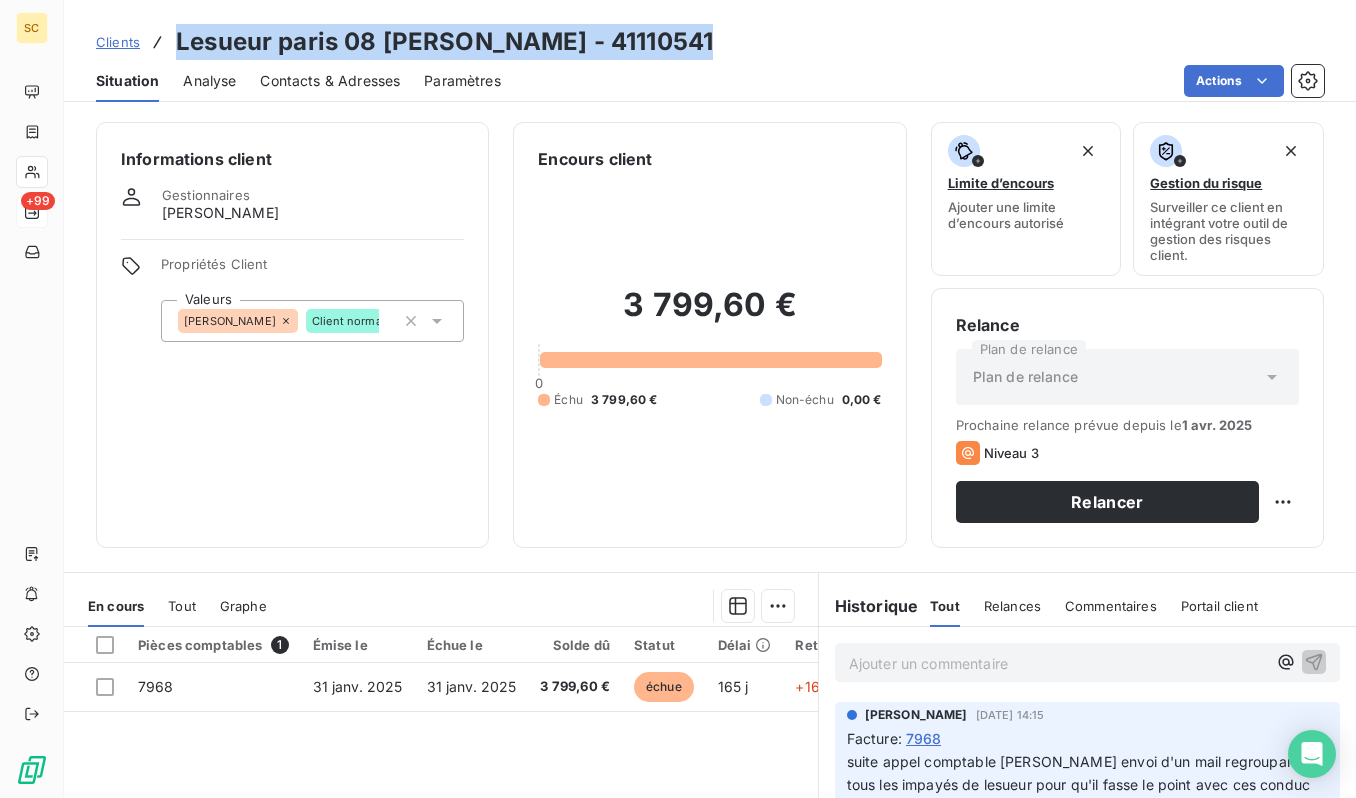 click on "Clients" at bounding box center (118, 42) 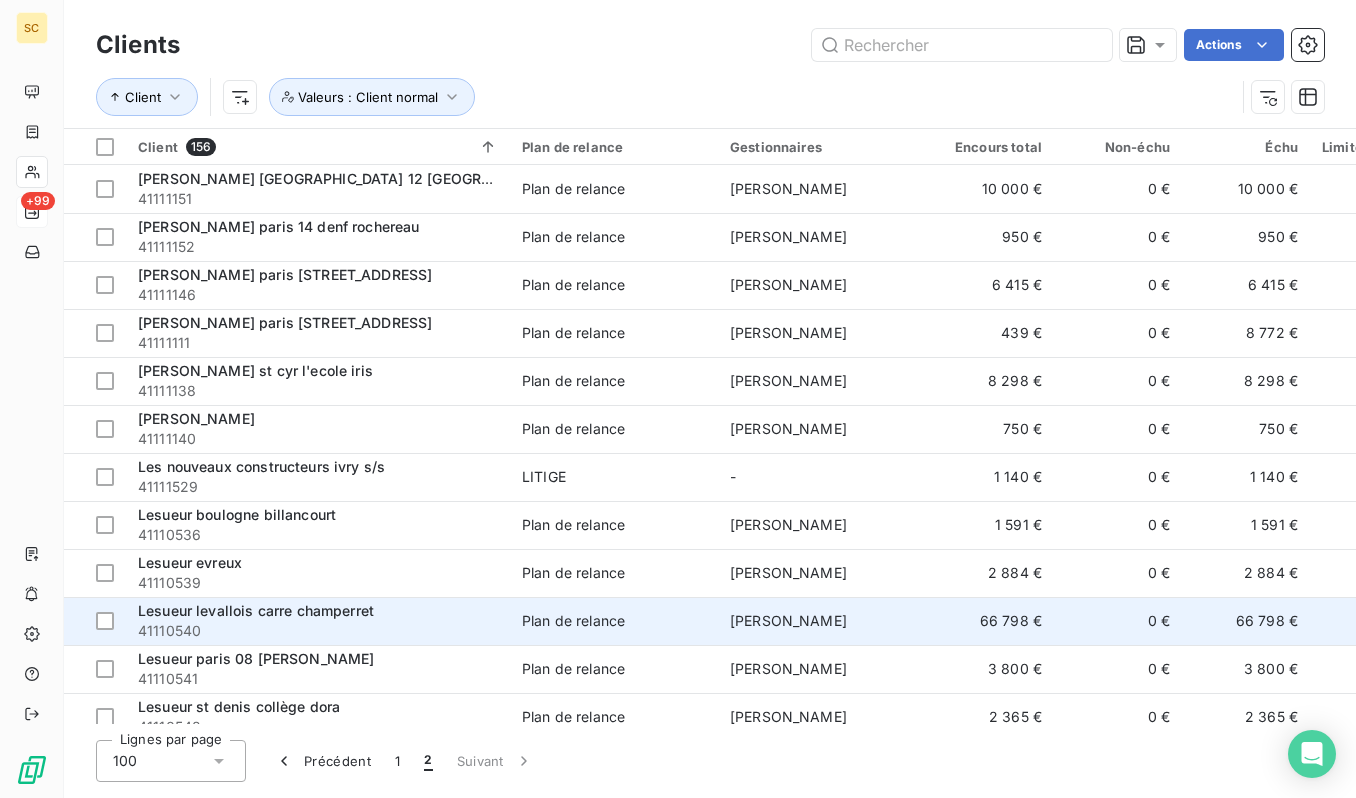 click on "Lesueur levallois carre champerret" at bounding box center (318, 611) 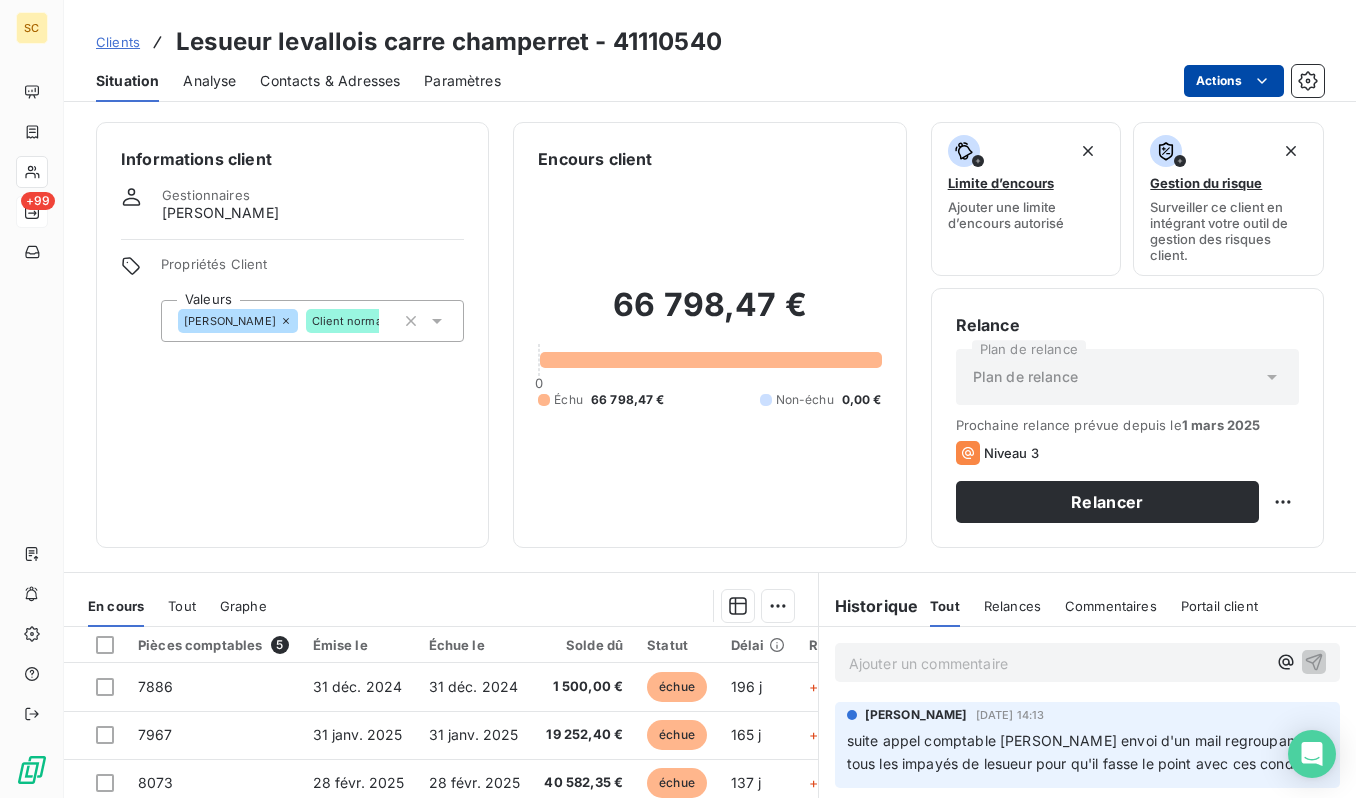 click on "SC +99 Clients Lesueur levallois carre champerret - 41110540 Situation Analyse Contacts & Adresses Paramètres Actions Informations client Gestionnaires [PERSON_NAME] Propriétés Client Valeurs [PERSON_NAME] Client normal Encours client   66 798,47 € 0 Échu 66 798,47 € Non-échu 0,00 €     Limite d’encours Ajouter une limite d’encours autorisé Gestion du risque Surveiller ce client en intégrant votre outil de gestion des risques client. Relance Plan de relance Plan de relance Prochaine relance prévue depuis le  [DATE] Niveau 3 Relancer En cours Tout Graphe Pièces comptables 5 Émise le Échue le Solde dû Statut Délai   Retard   Tag relance   7886 [DATE] [DATE] 1 500,00 € échue 196 j +196 j 7967 [DATE] [DATE] 19 252,40 € échue 165 j +165 j 8073 [DATE] [DATE] 40 582,35 € échue 137 j +137 j 8182 [DATE] [DATE] 2 419,55 € échue 106 j +106 j 8308 [DATE] [DATE] 3 044,17 € échue 76 j +76 j 1" at bounding box center (678, 399) 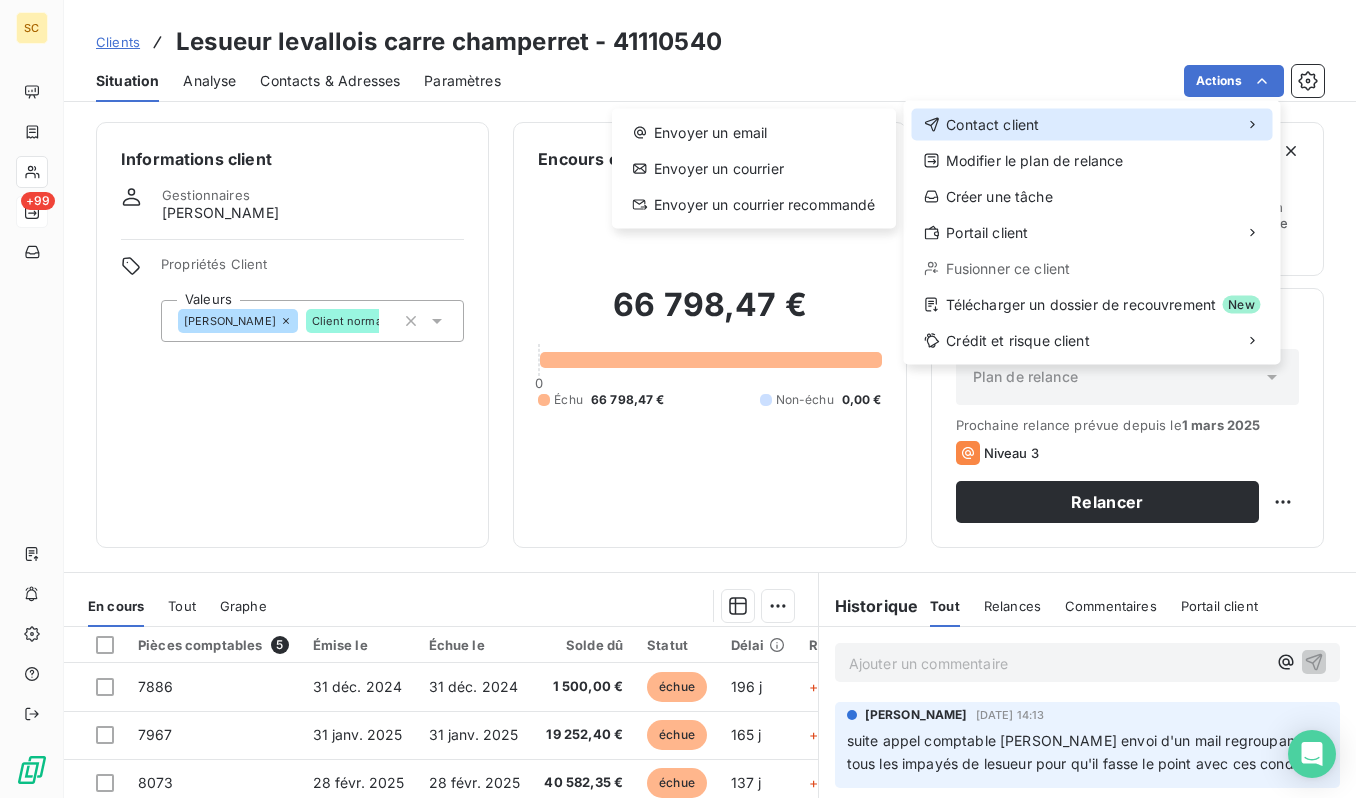 click on "Contact client" at bounding box center (992, 125) 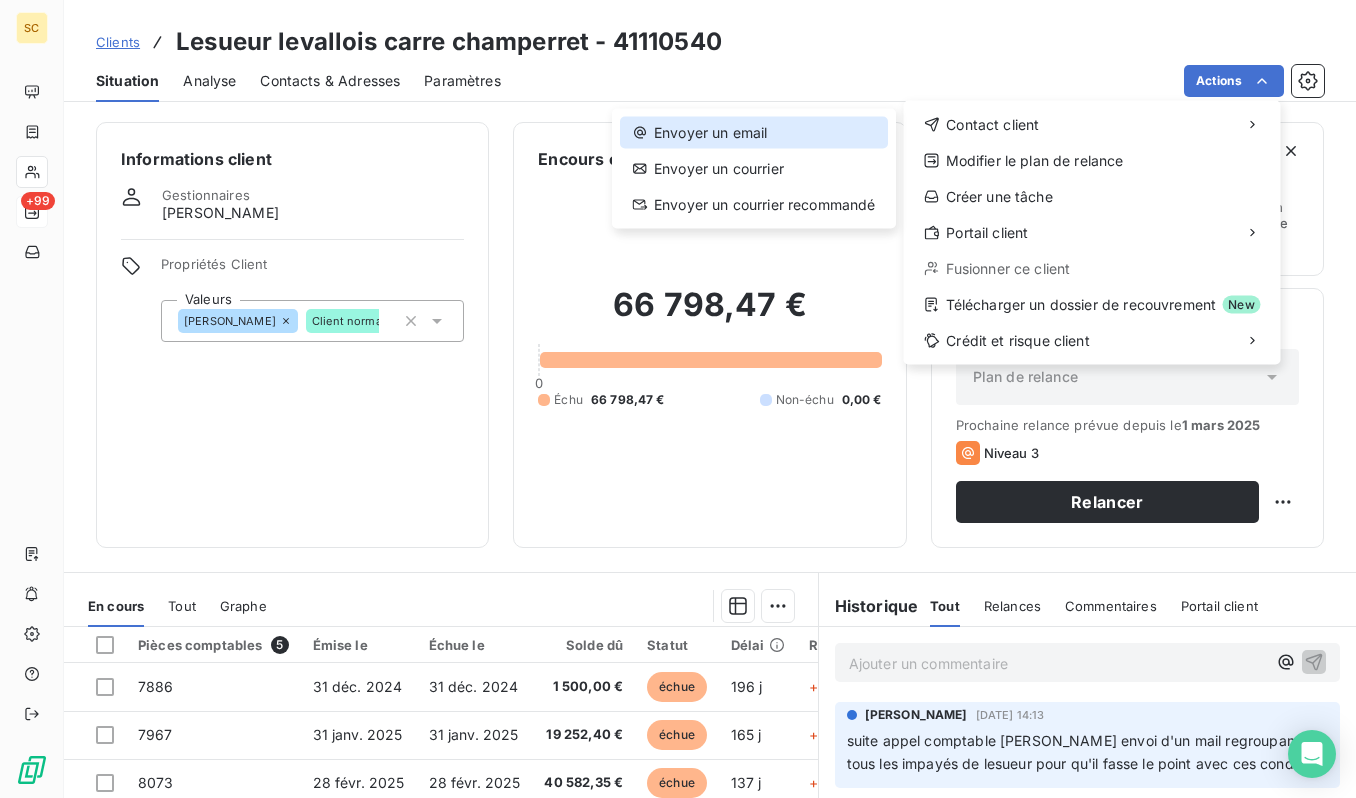 click on "Envoyer un email" at bounding box center [754, 133] 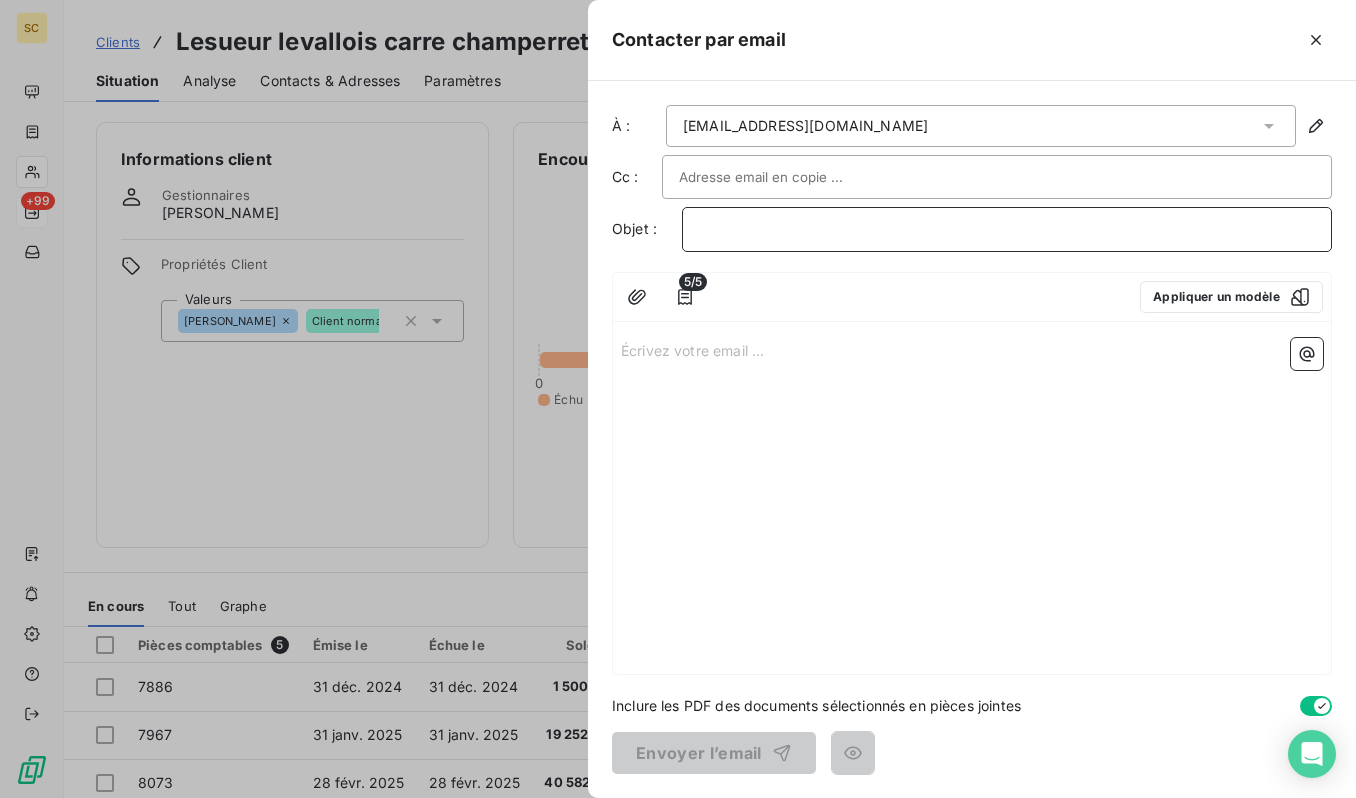 click on "﻿" at bounding box center (1007, 229) 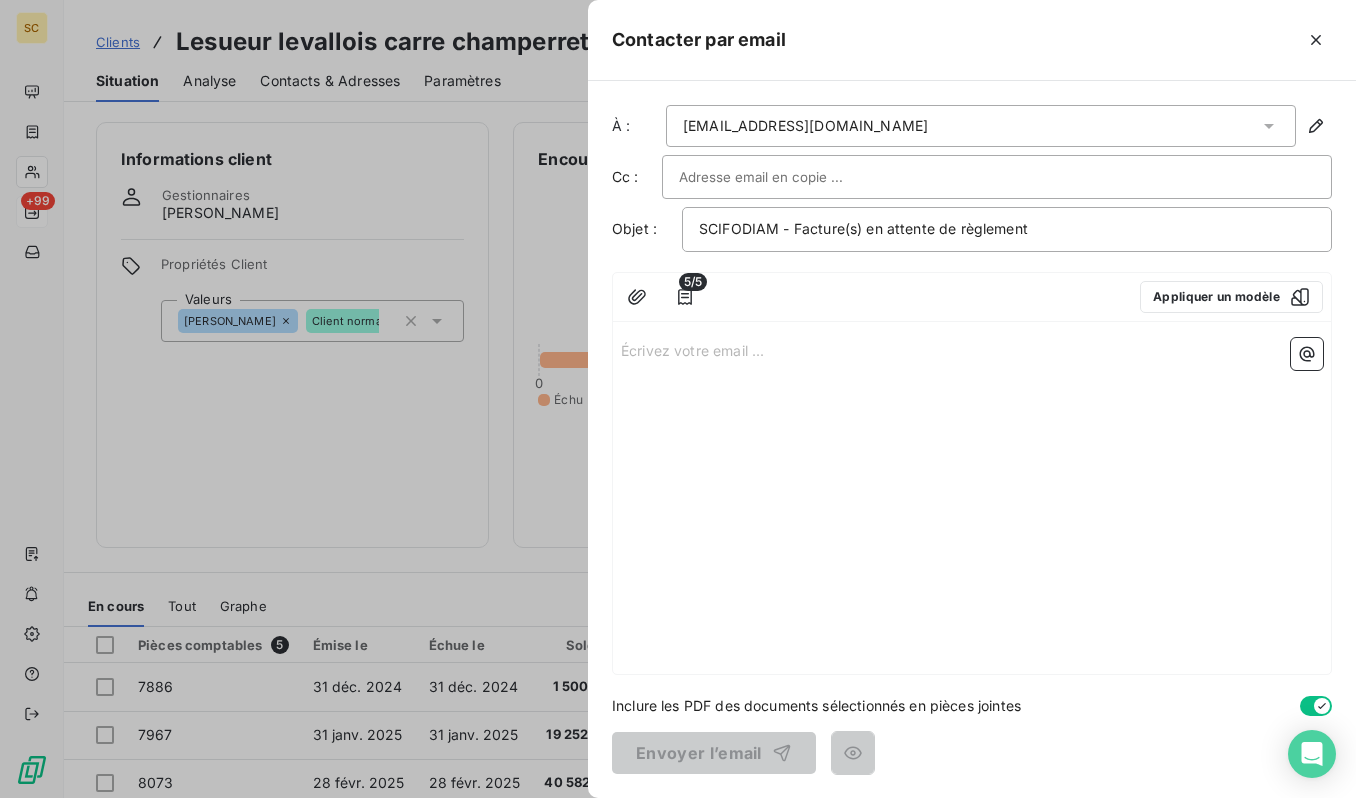 click at bounding box center (997, 177) 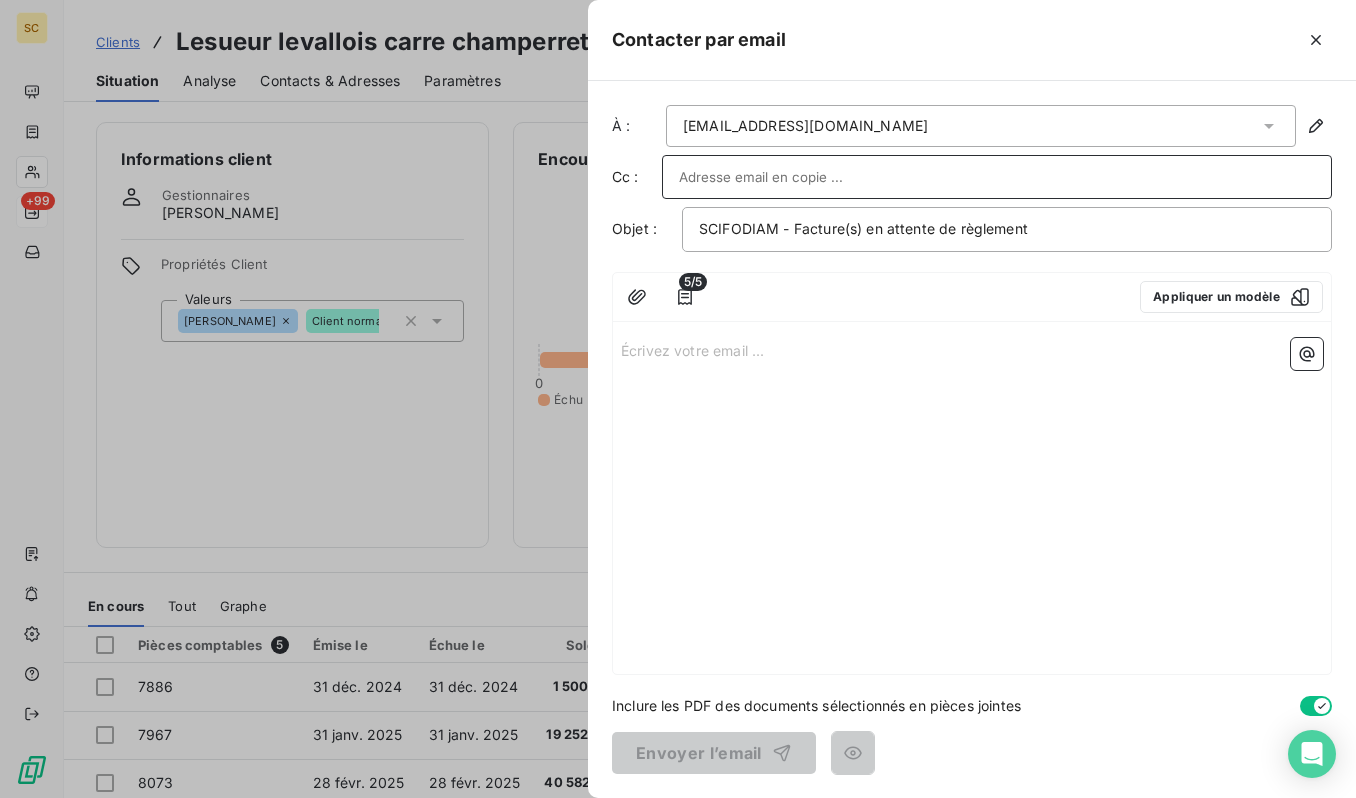 click at bounding box center (997, 177) 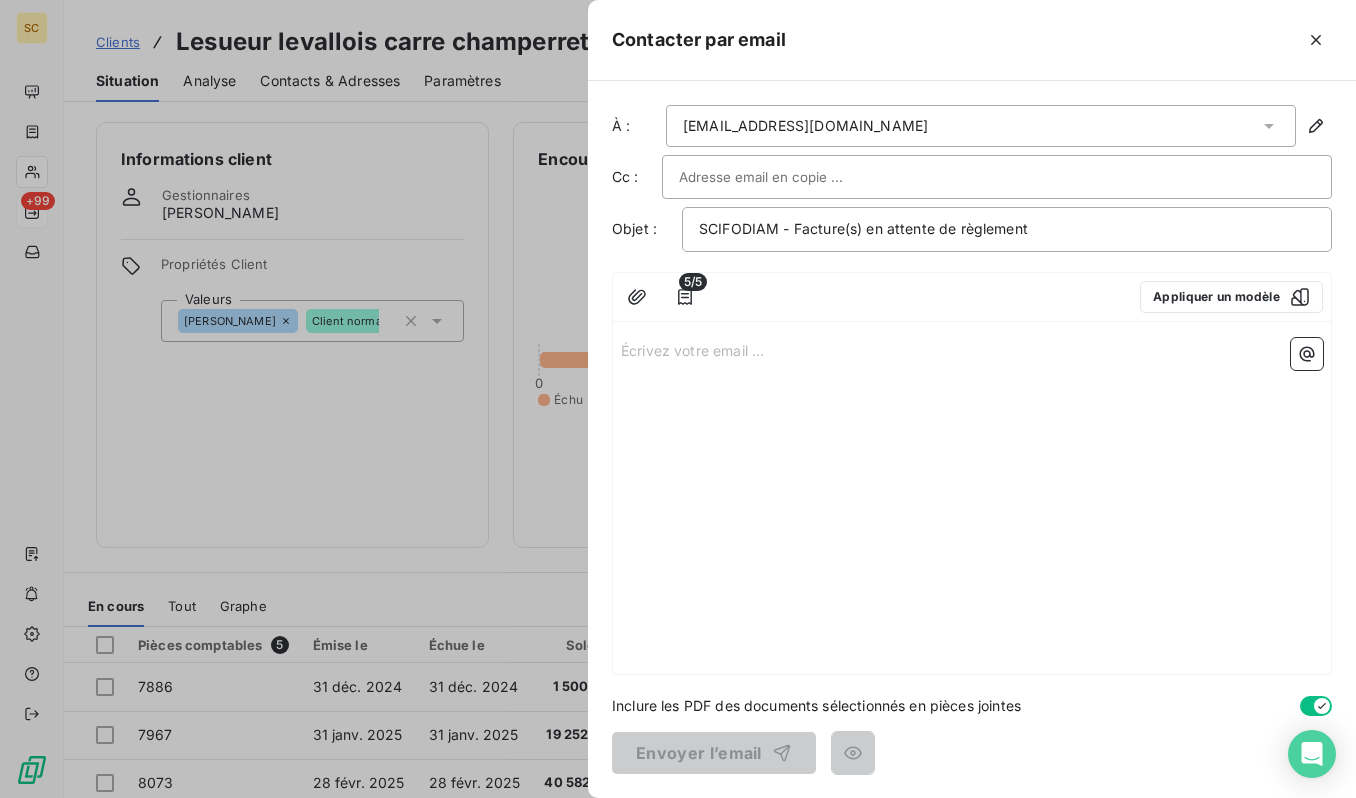 paste on "[EMAIL_ADDRESS][DOMAIN_NAME]" 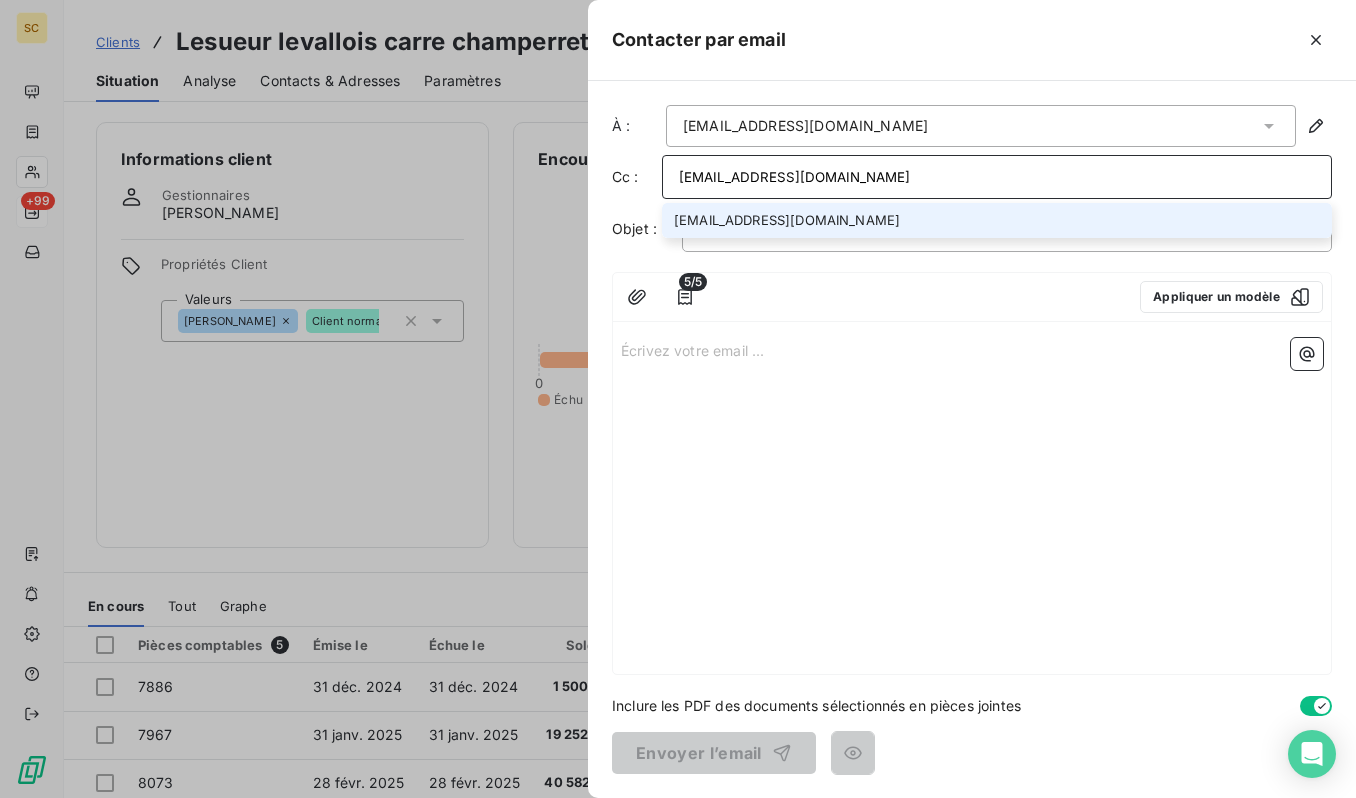 type on "[EMAIL_ADDRESS][DOMAIN_NAME]" 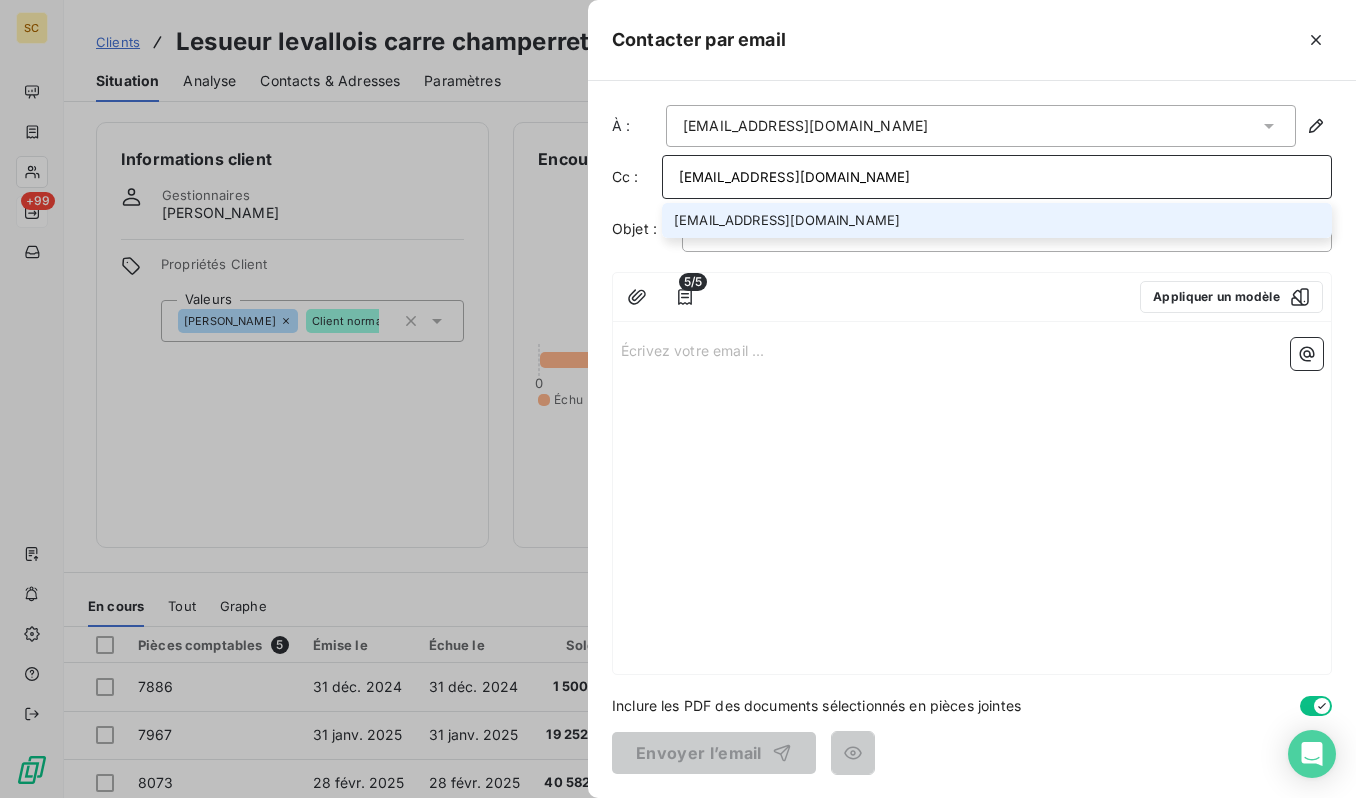 click on "5/5" at bounding box center (693, 282) 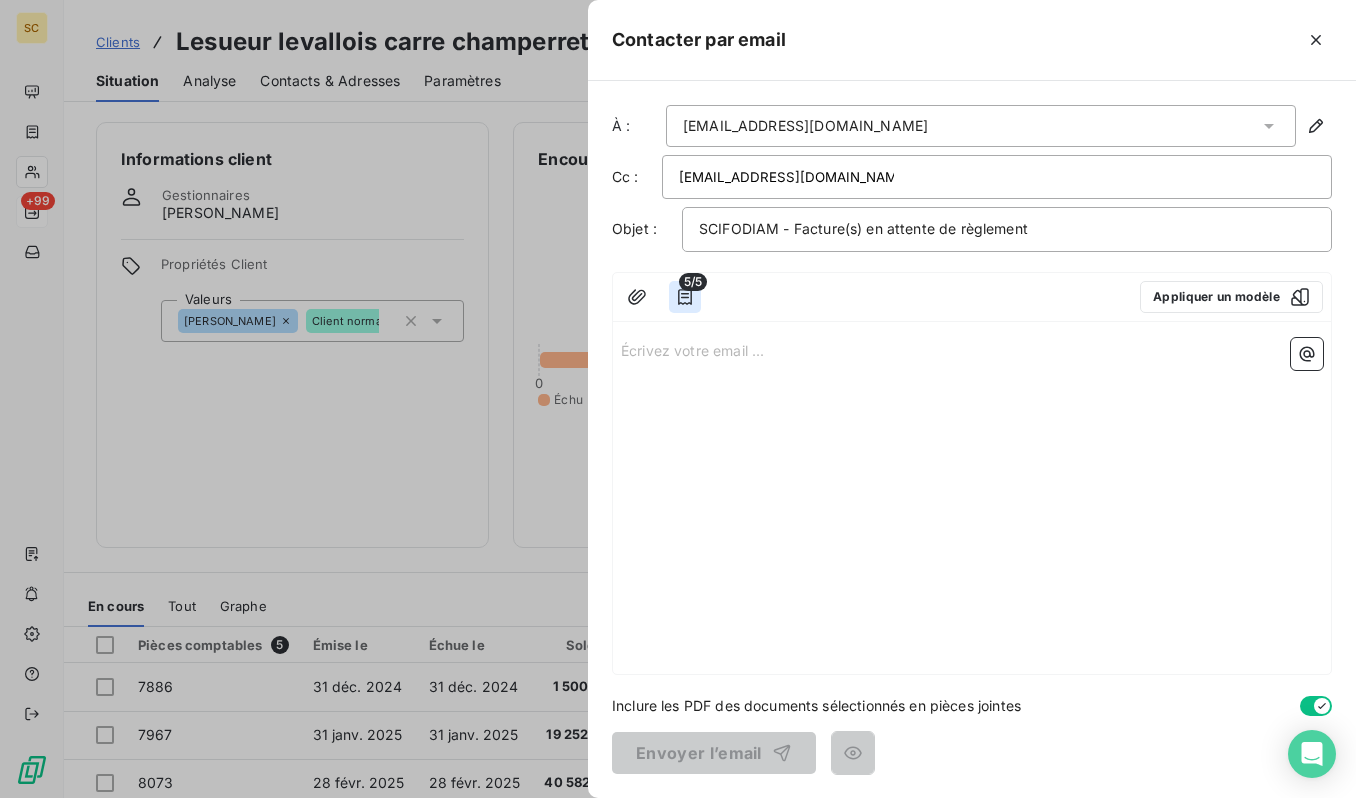 click 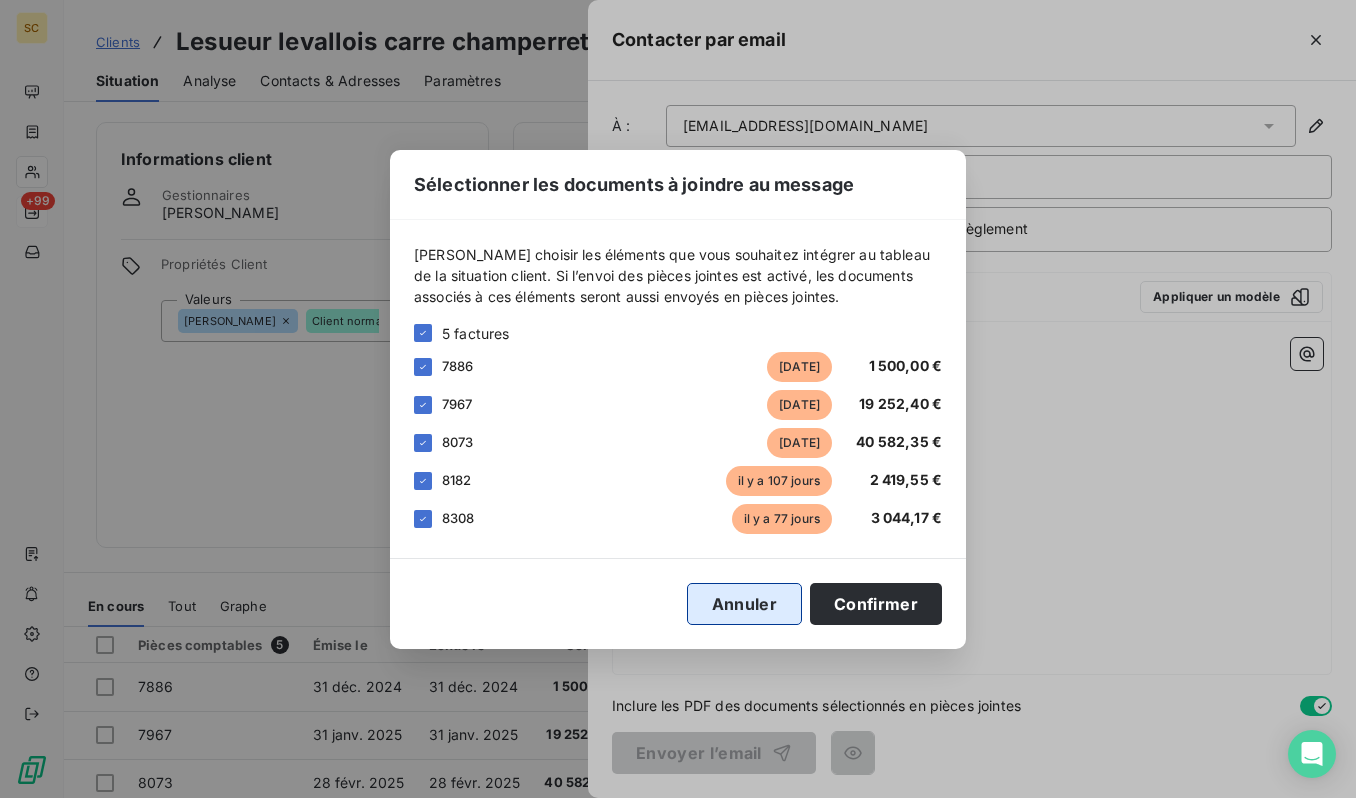 click on "Annuler" at bounding box center [744, 604] 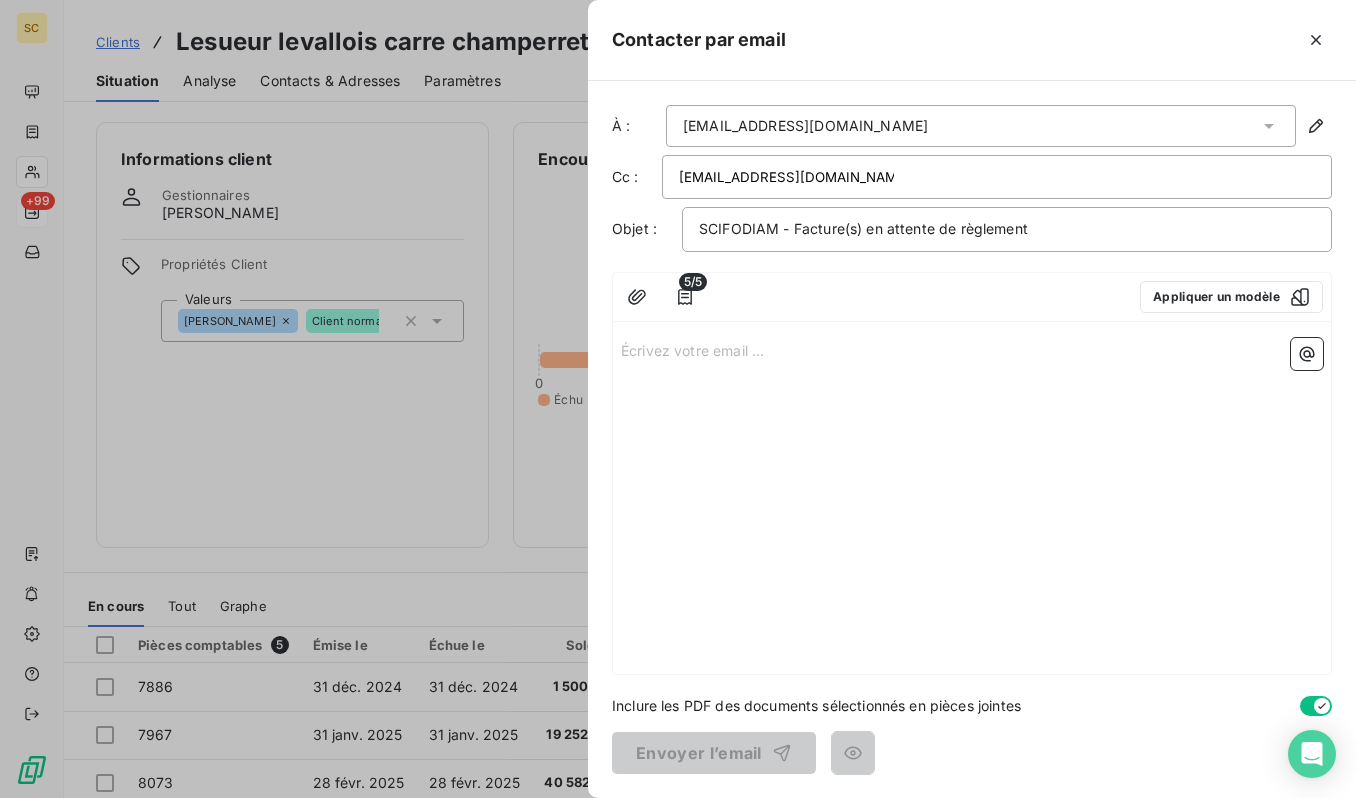 click on "Écrivez votre email ... ﻿" at bounding box center [972, 502] 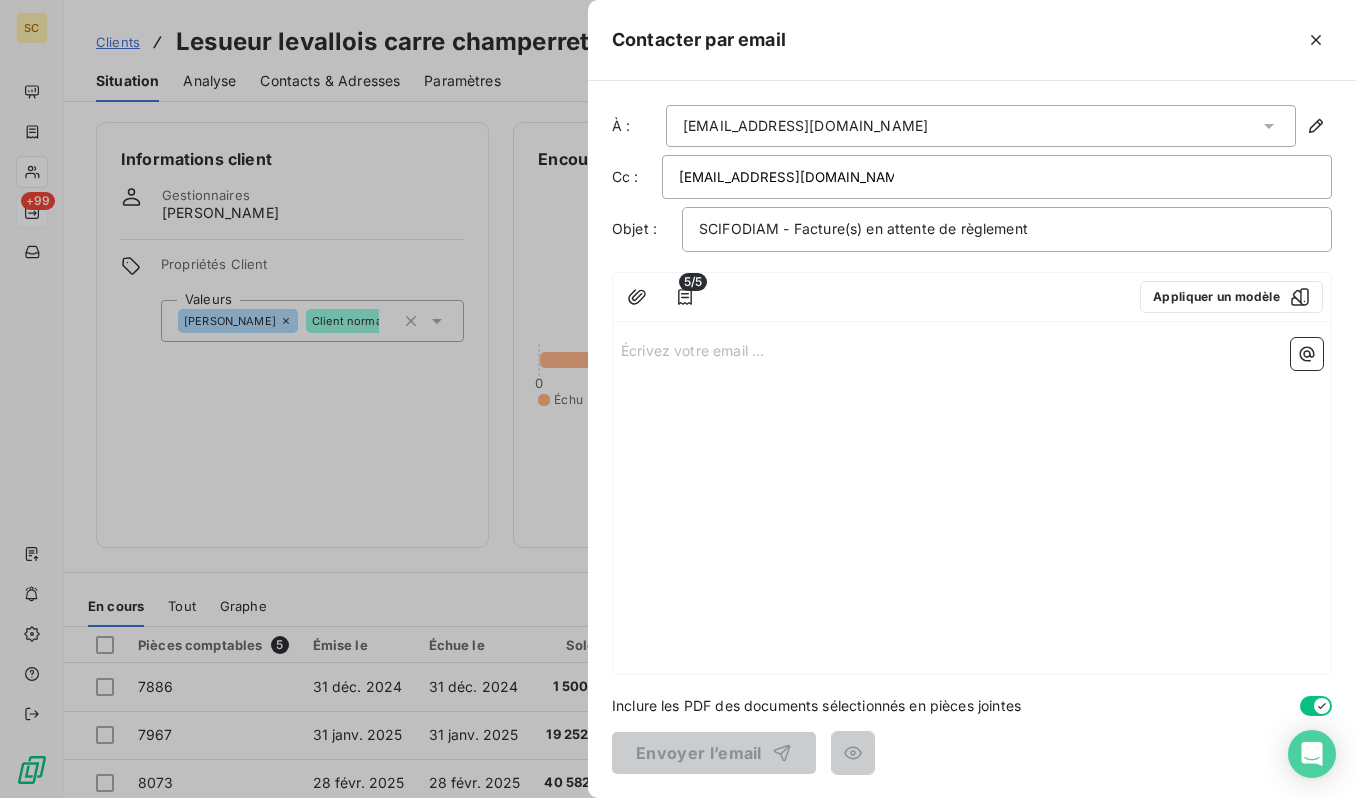 click on "Écrivez votre email ... ﻿" at bounding box center (972, 349) 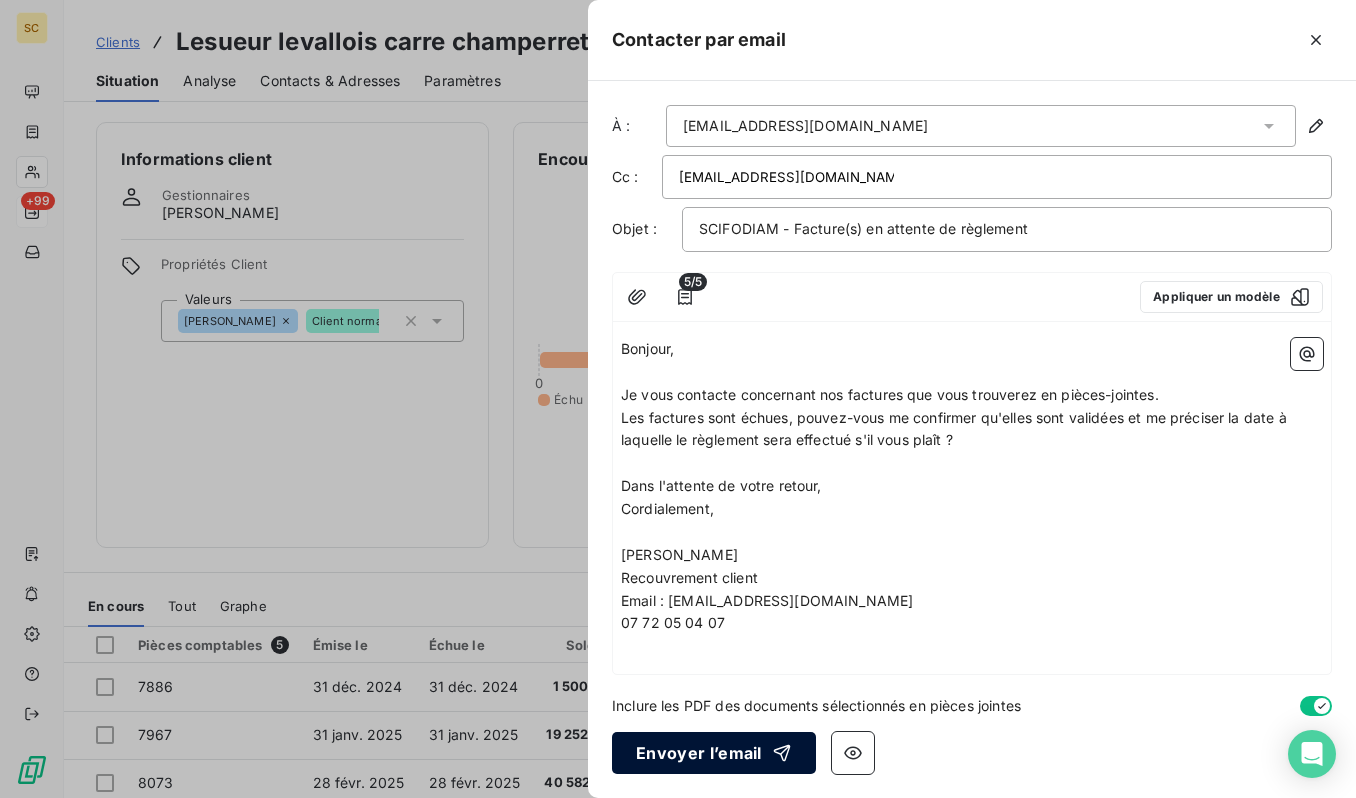 click on "Envoyer l’email" at bounding box center (714, 753) 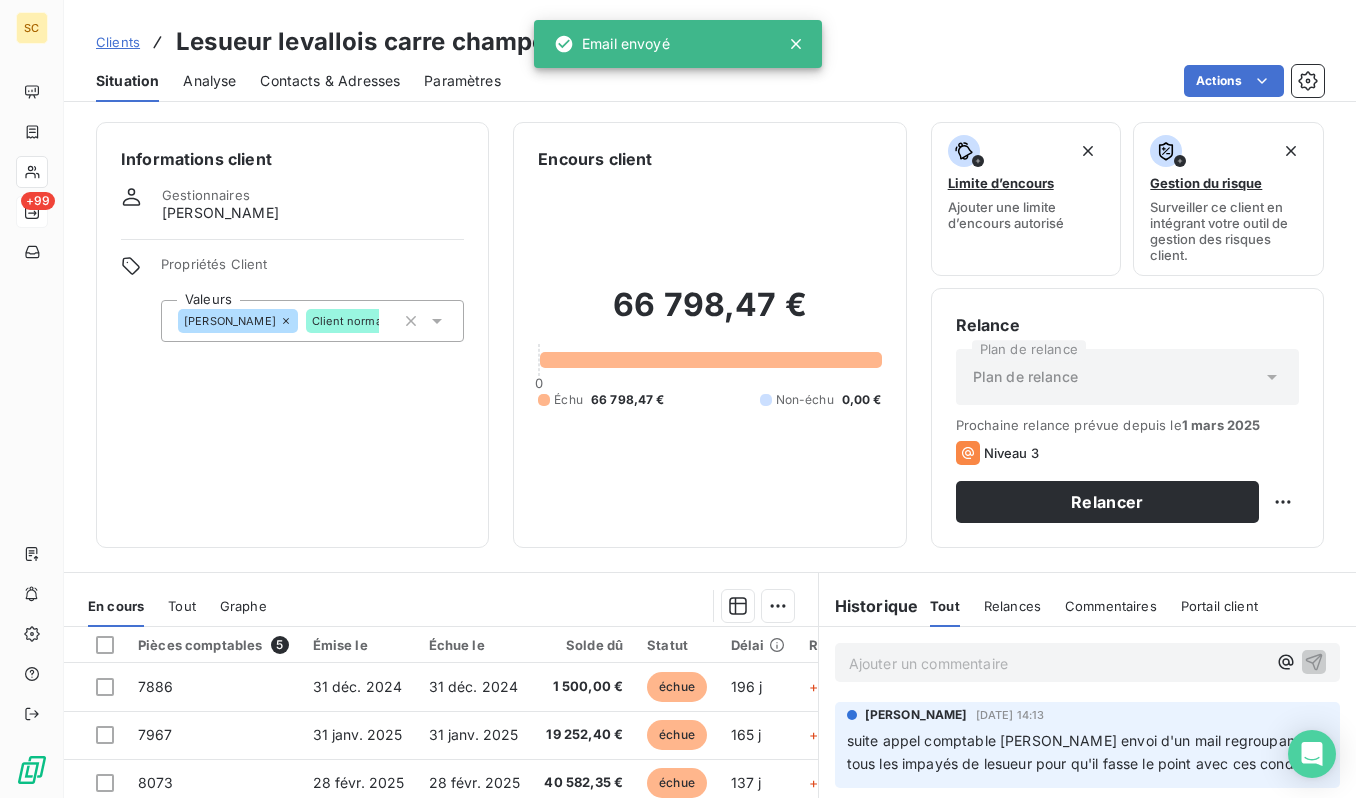 click on "Clients" at bounding box center [118, 42] 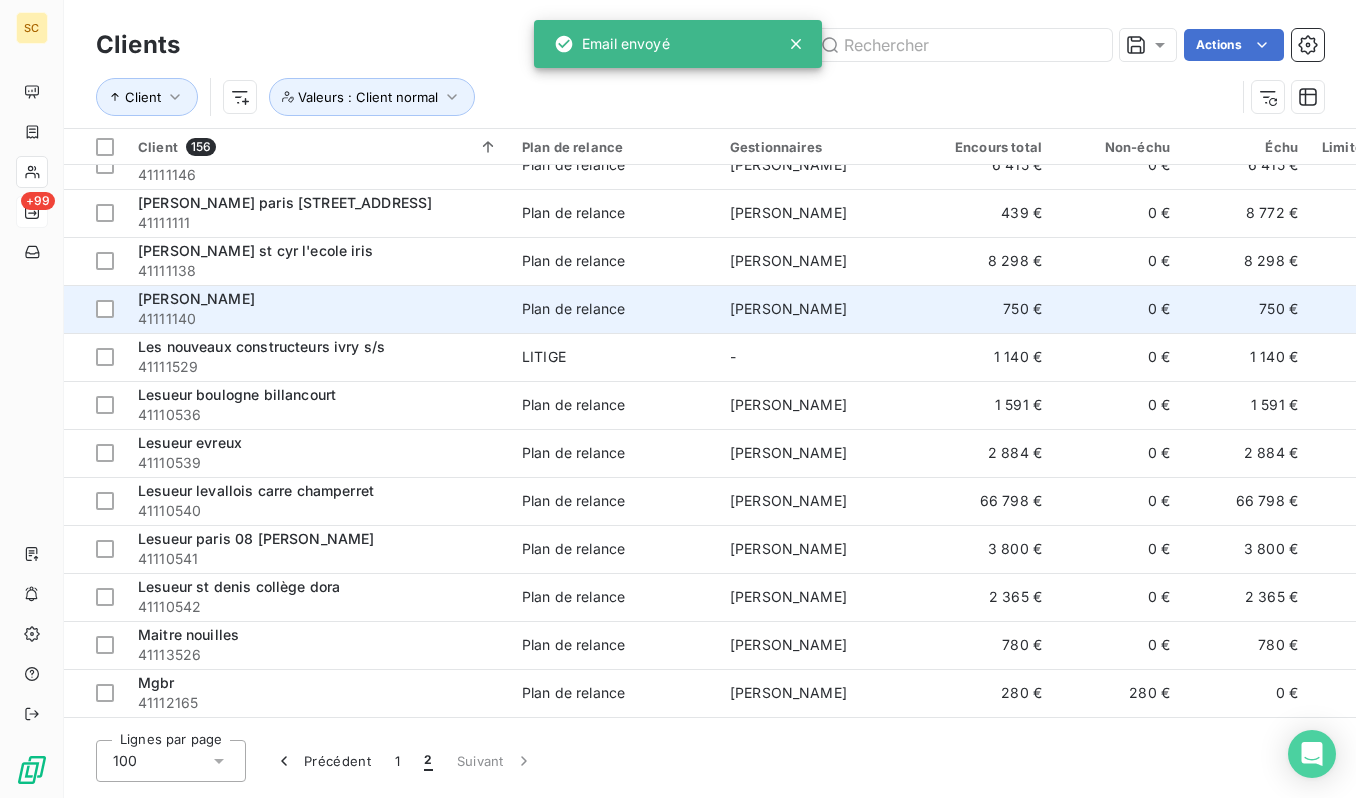 scroll, scrollTop: 0, scrollLeft: 0, axis: both 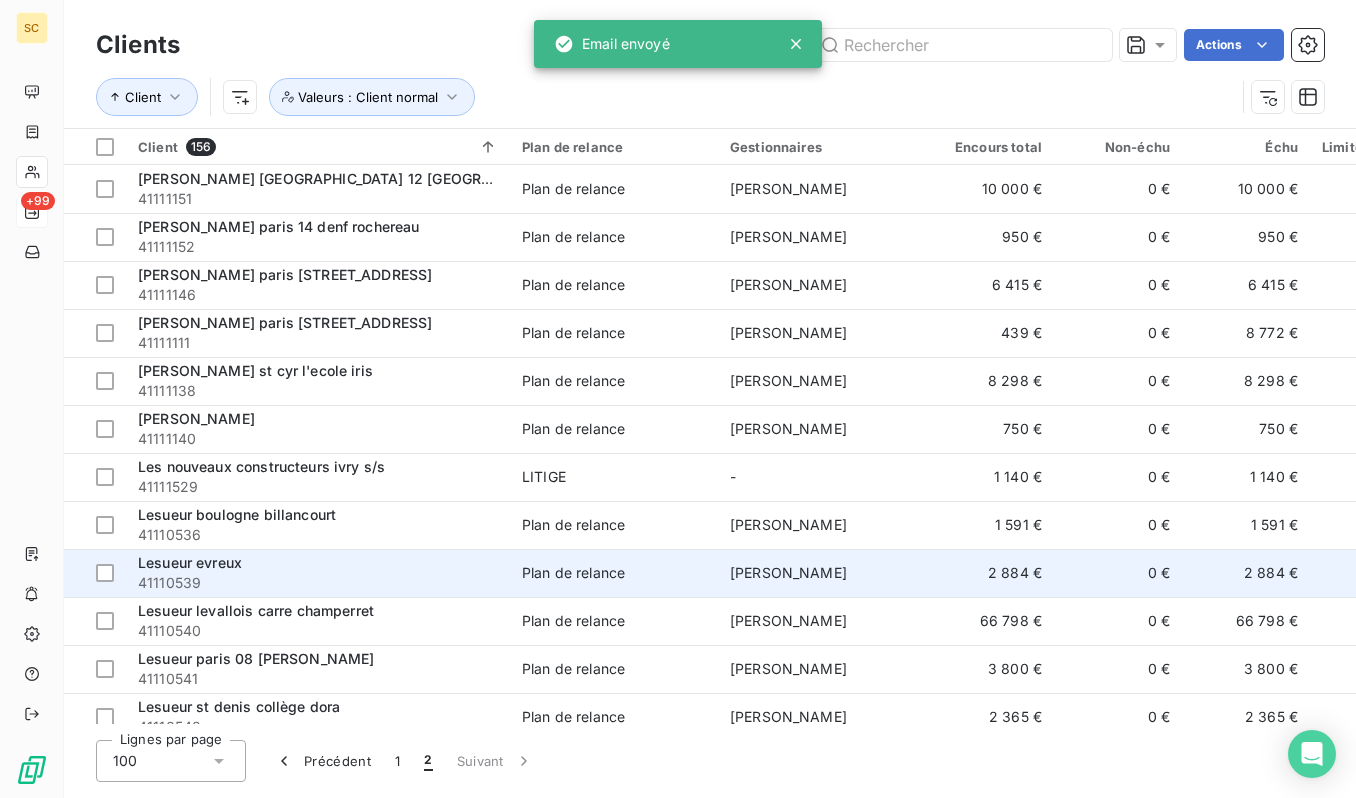 click on "Lesueur evreux" at bounding box center (318, 563) 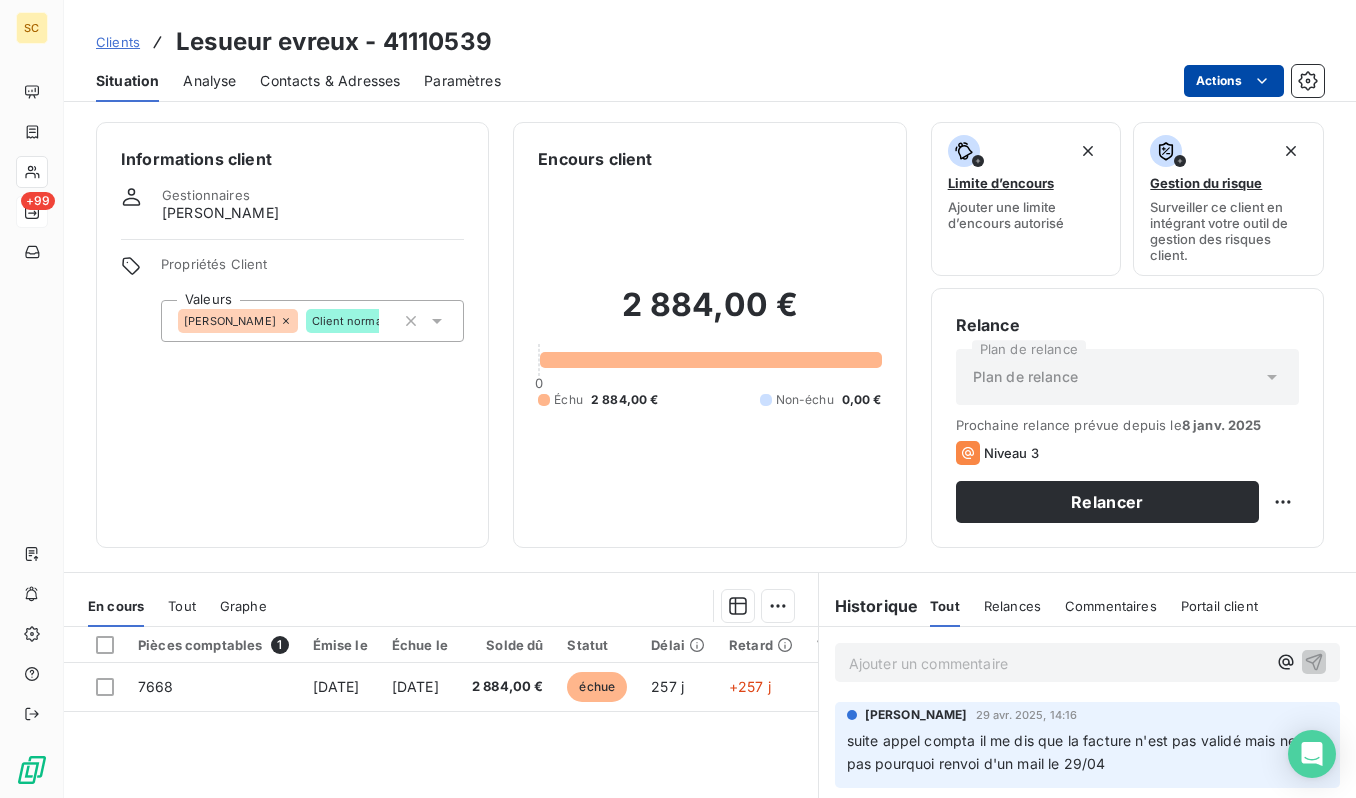click on "SC +99 Clients Lesueur evreux - 41110539 Situation Analyse Contacts & Adresses Paramètres Actions Informations client Gestionnaires [PERSON_NAME] Propriétés Client Valeurs [PERSON_NAME] Client normal Encours client   2 884,00 € 0 Échu 2 884,00 € Non-échu 0,00 €     Limite d’encours Ajouter une limite d’encours autorisé Gestion du risque Surveiller ce client en intégrant votre outil de gestion des risques client. Relance Plan de relance Plan de relance Prochaine relance prévue depuis le  [DATE] Niveau 3 Relancer En cours Tout Graphe Pièces comptables 1 Émise le Échue le Solde dû Statut Délai   Retard   Tag relance   7668 [DATE] [DATE] 2 884,00 € échue 257 j +257 j Lignes par page 25 Précédent 1 Suivant Historique Tout Relances Commentaires Portail client Tout Relances Commentaires Portail client Ajouter un commentaire ﻿ [PERSON_NAME] [DATE] 14:16" at bounding box center [678, 399] 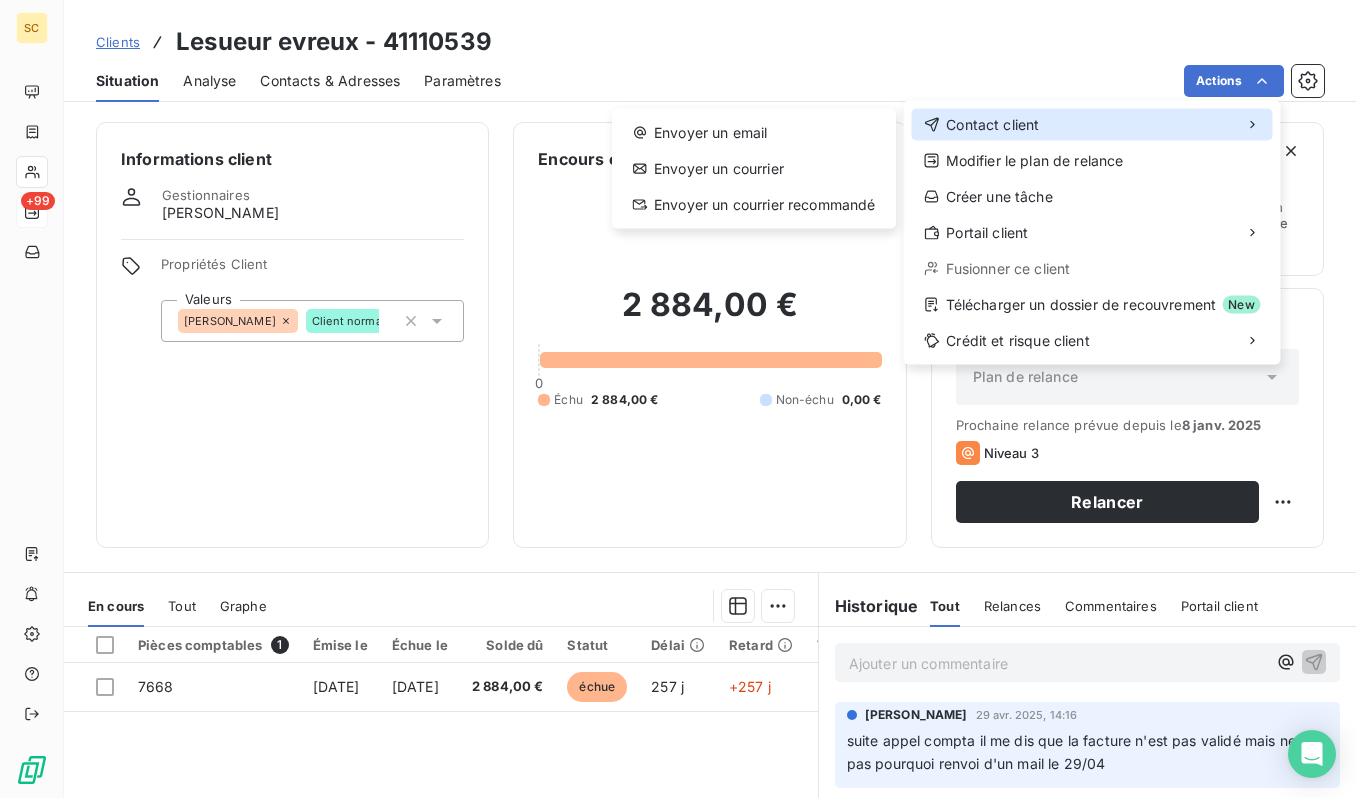 click on "Contact client" at bounding box center (1092, 125) 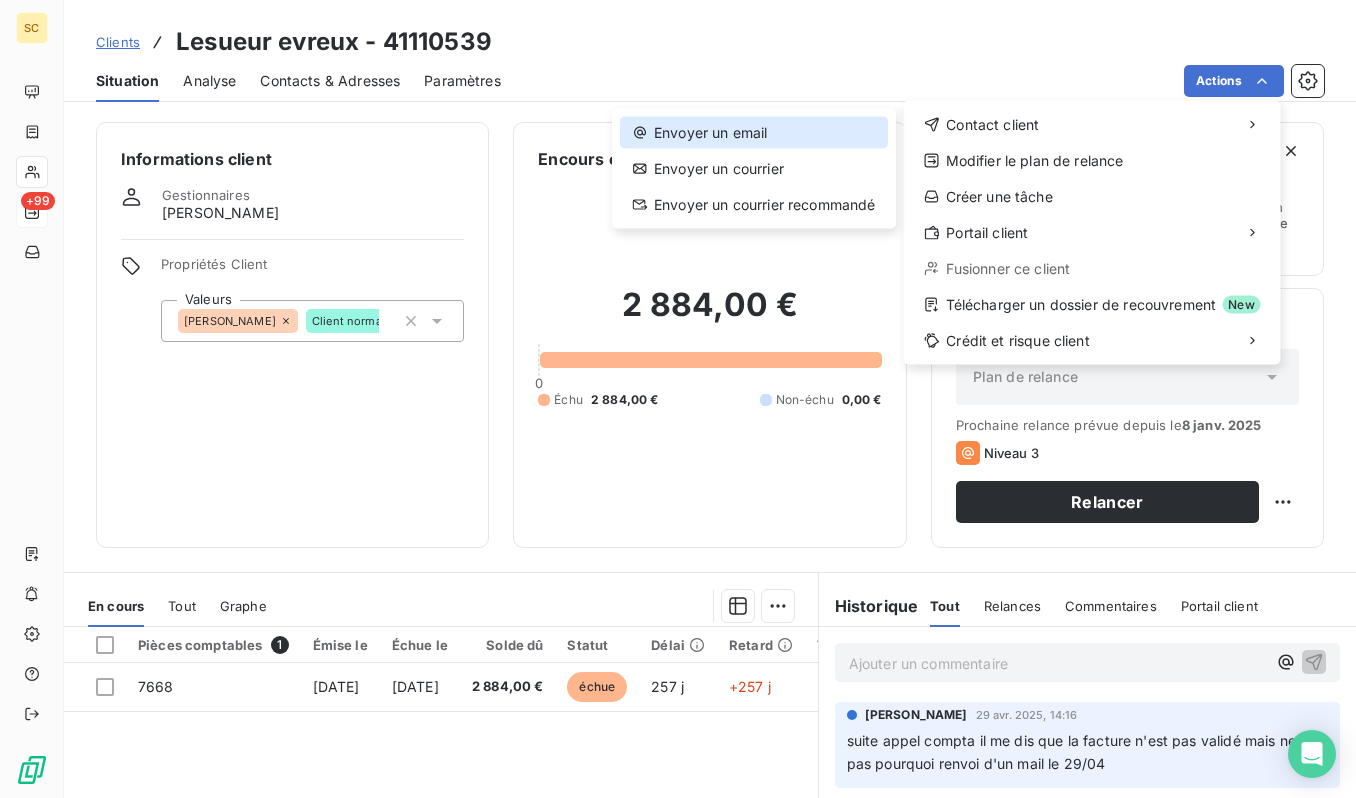 click on "Envoyer un email" at bounding box center [754, 133] 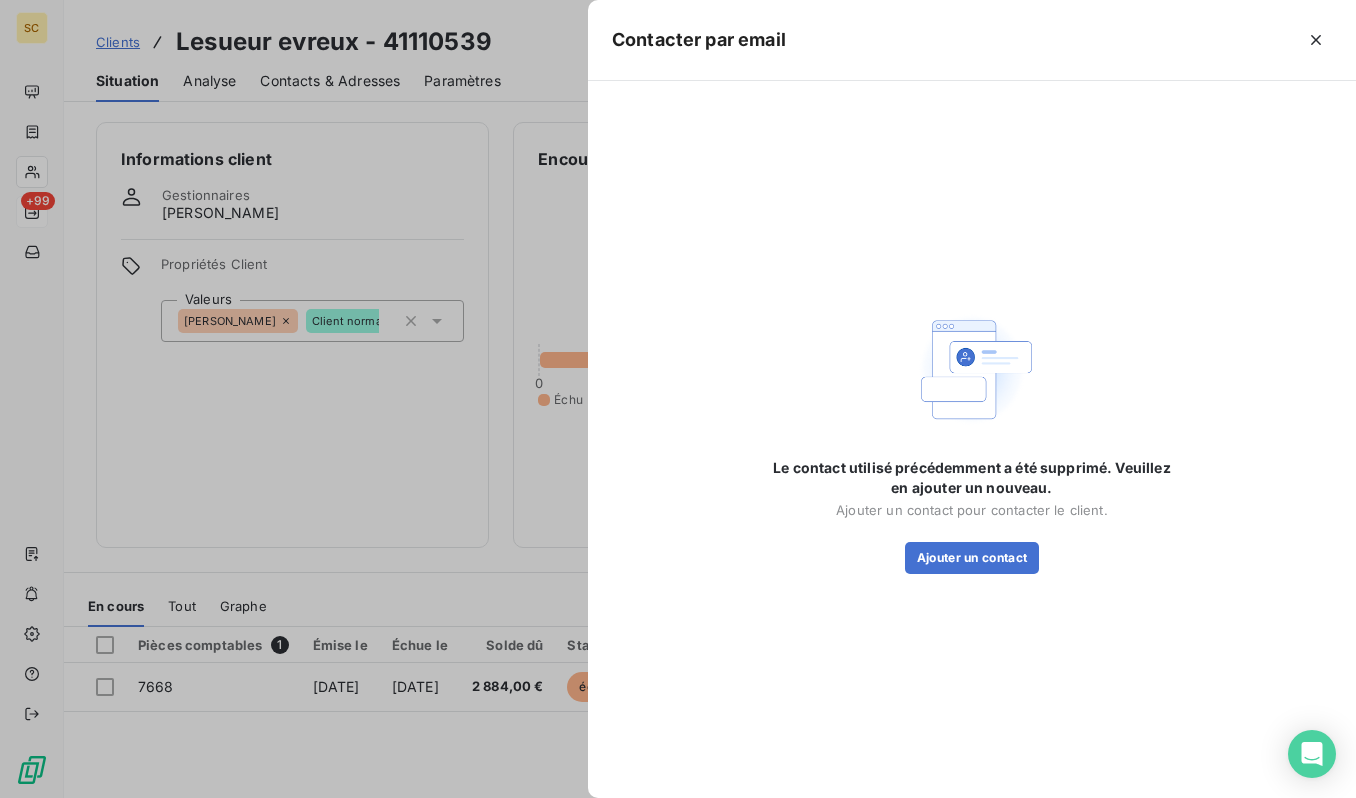 click at bounding box center (678, 399) 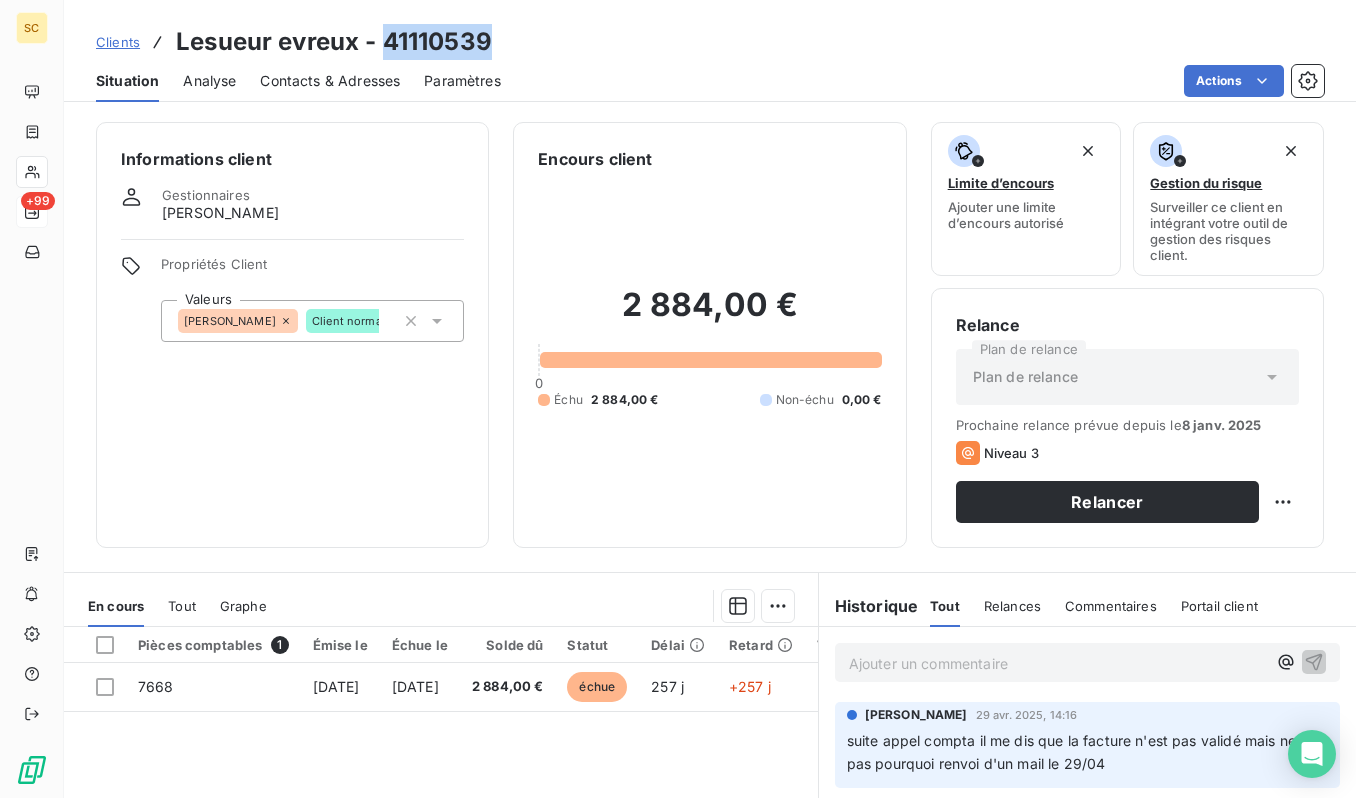 drag, startPoint x: 383, startPoint y: 25, endPoint x: 372, endPoint y: 37, distance: 16.27882 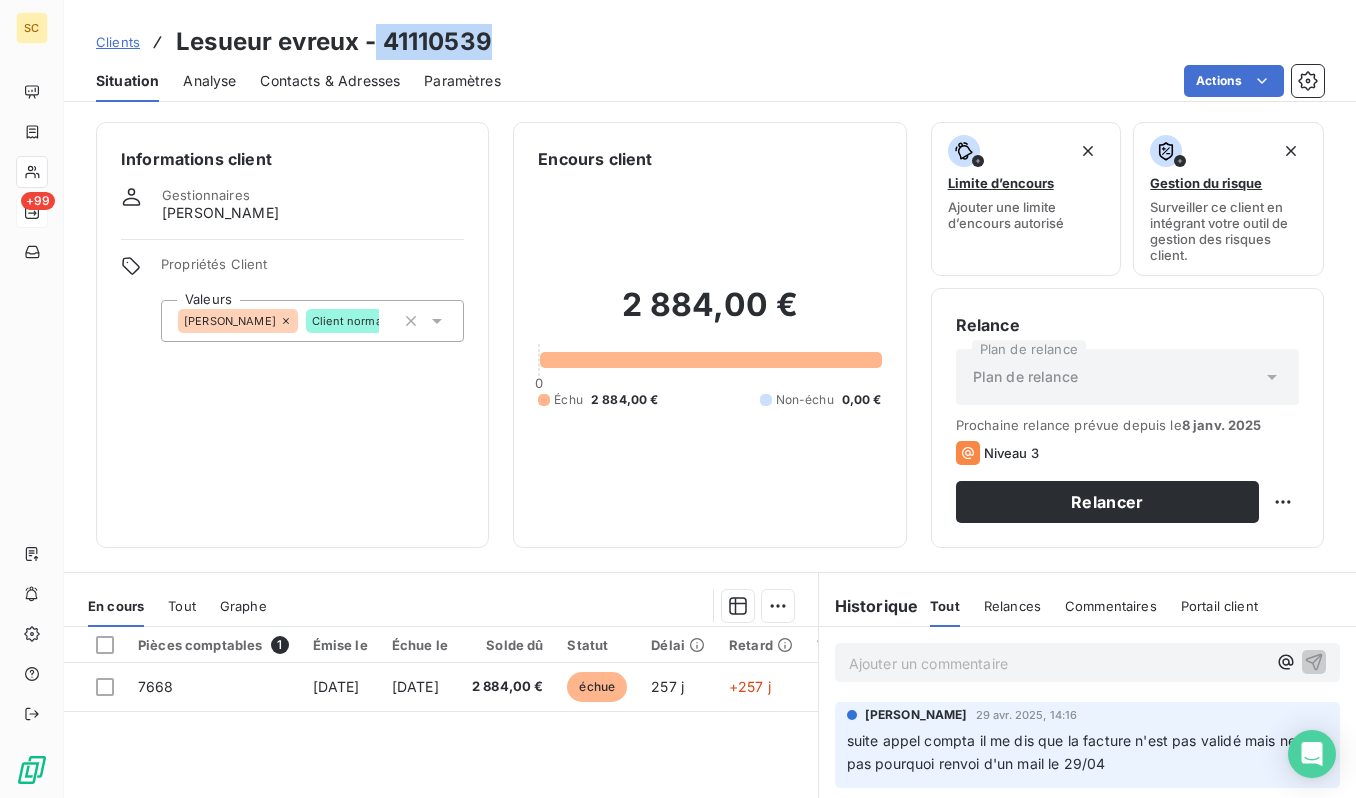 click on "Lesueur evreux - 41110539" at bounding box center [334, 42] 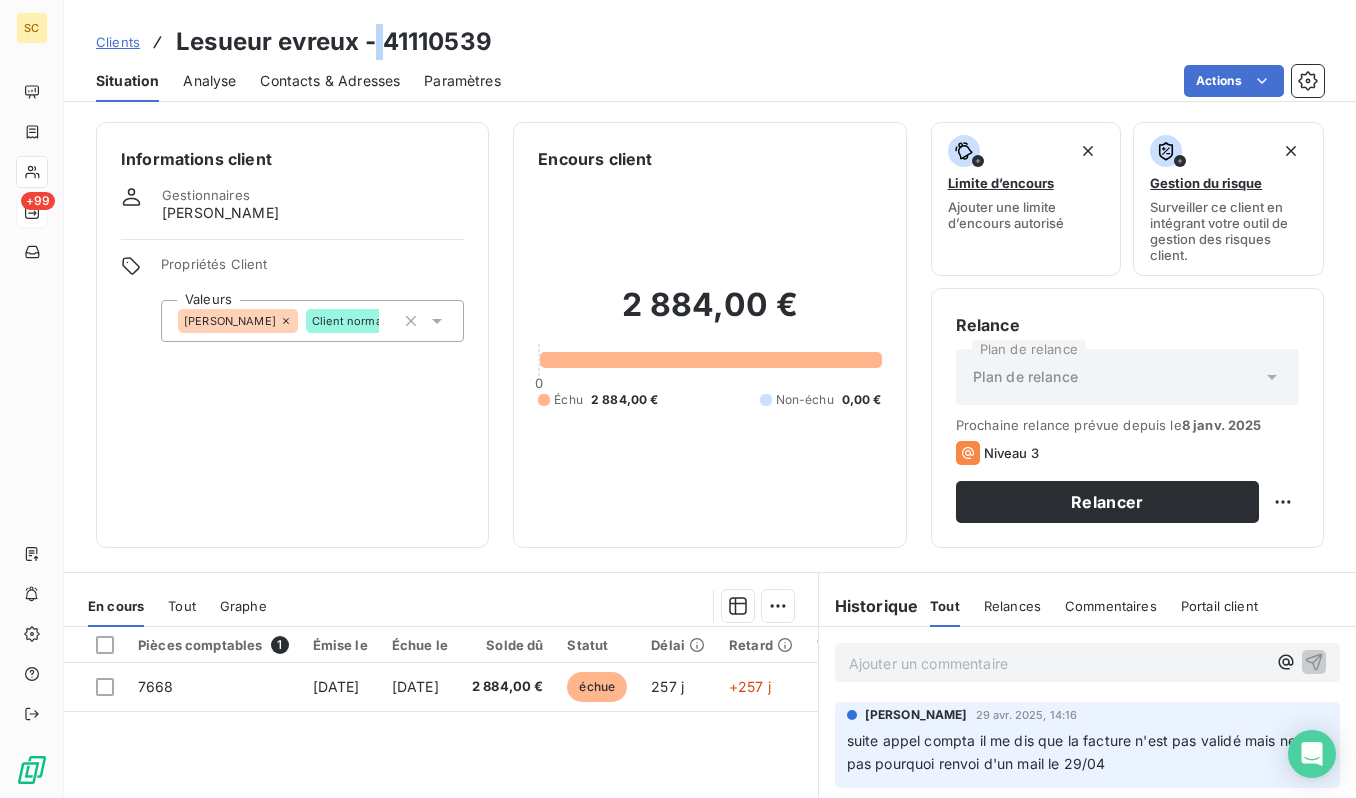 click on "Lesueur evreux - 41110539" at bounding box center [334, 42] 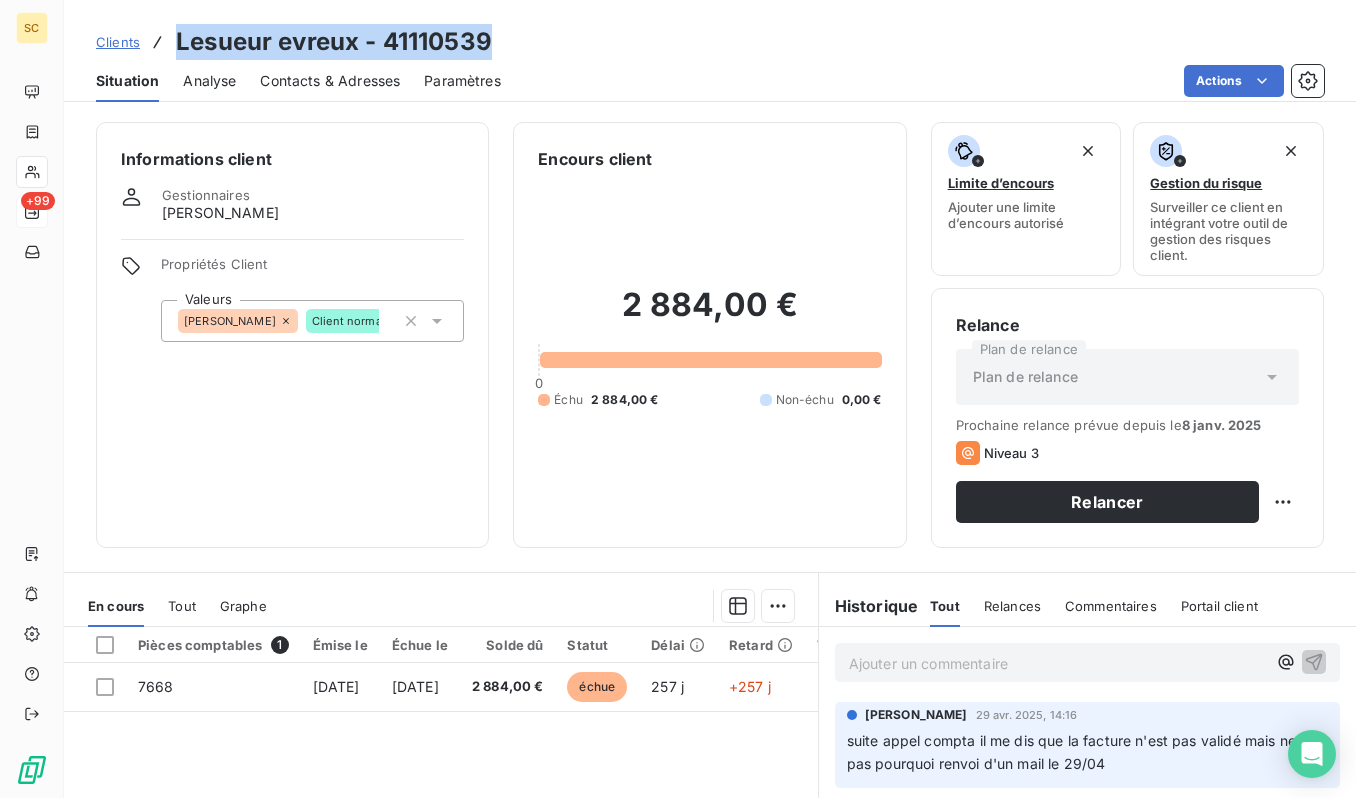 click on "Lesueur evreux - 41110539" at bounding box center (334, 42) 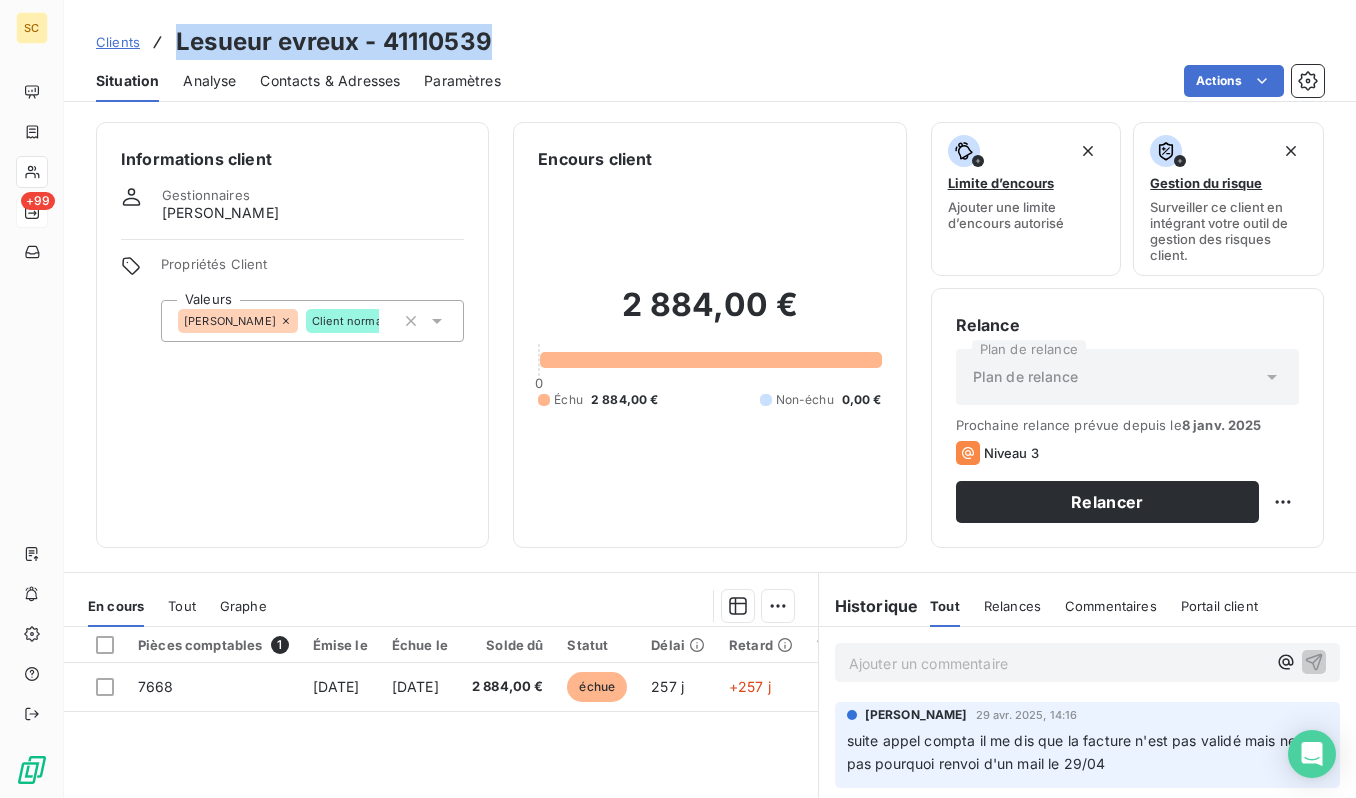 click on "Clients" at bounding box center [118, 42] 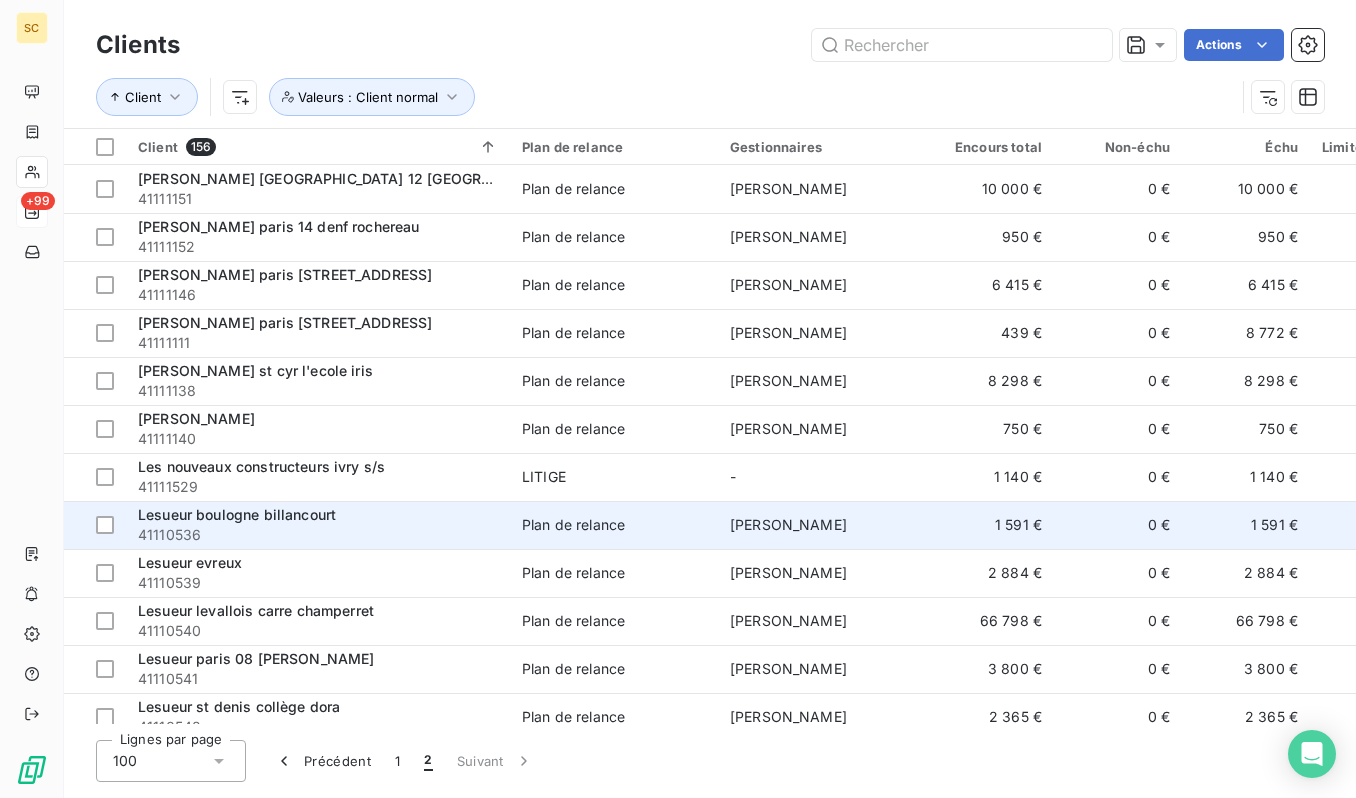 click on "Lesueur boulogne billancourt" at bounding box center (318, 515) 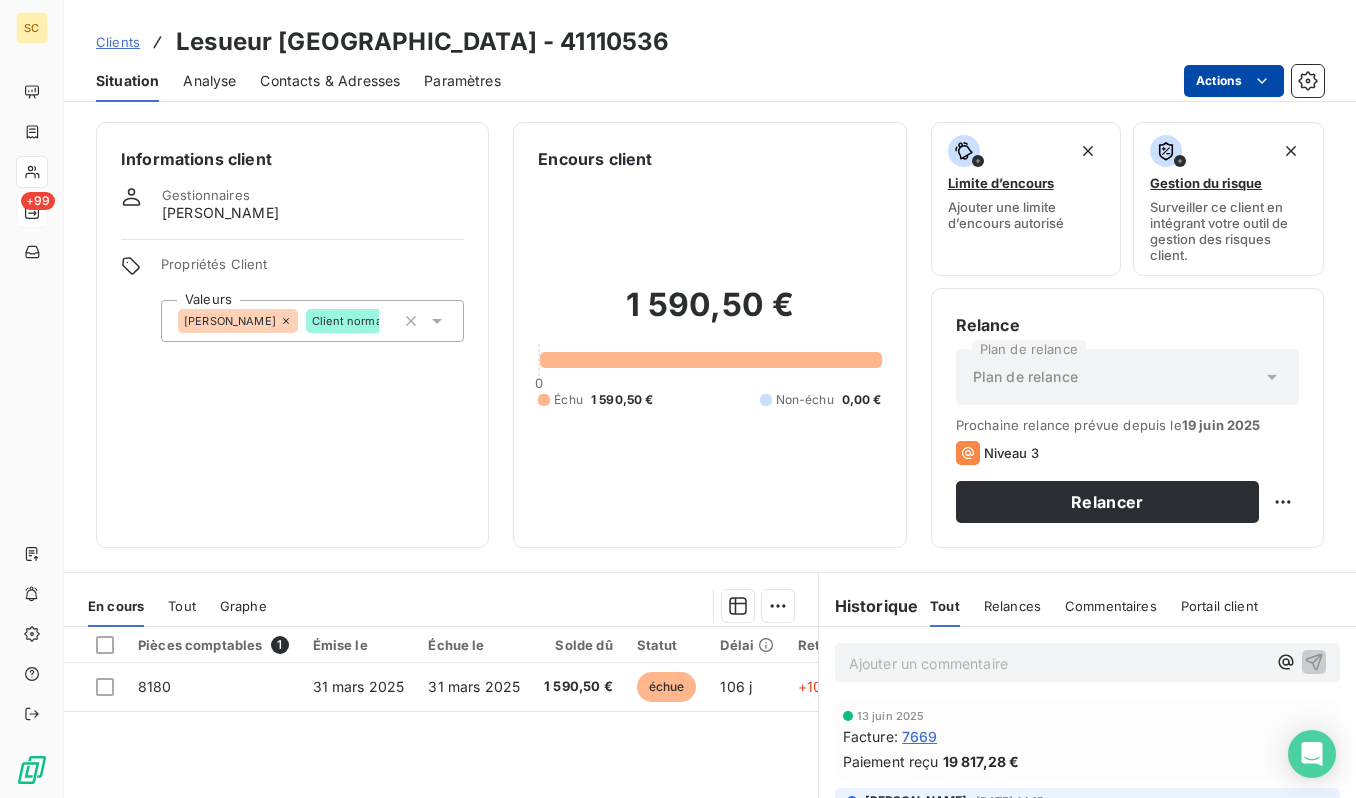 click on "SC +99 Clients Lesueur boulogne billancourt - 41110536 Situation Analyse Contacts & Adresses Paramètres Actions Informations client Gestionnaires [PERSON_NAME] Propriétés Client Valeurs [PERSON_NAME] Client normal Encours client   1 590,50 € 0 Échu 1 590,50 € Non-échu 0,00 €     Limite d’encours Ajouter une limite d’encours autorisé Gestion du risque Surveiller ce client en intégrant votre outil de gestion des risques client. Relance Plan de relance Plan de relance Prochaine relance prévue depuis le  [DATE] Niveau 3 Relancer En cours Tout Graphe Pièces comptables 1 Émise le Échue le Solde dû Statut Délai   Retard   Tag relance   8180 [DATE] [DATE] 1 590,50 € échue 106 j +106 j Lignes par page 25 Précédent 1 Suivant Historique Tout Relances Commentaires Portail client Tout Relances Commentaires Portail client Ajouter un commentaire ﻿ [DATE] Facture  : 7669 Paiement reçu 19 817,28 € [PERSON_NAME] [DATE] 14:15 Email Niveau 3  :" at bounding box center [678, 399] 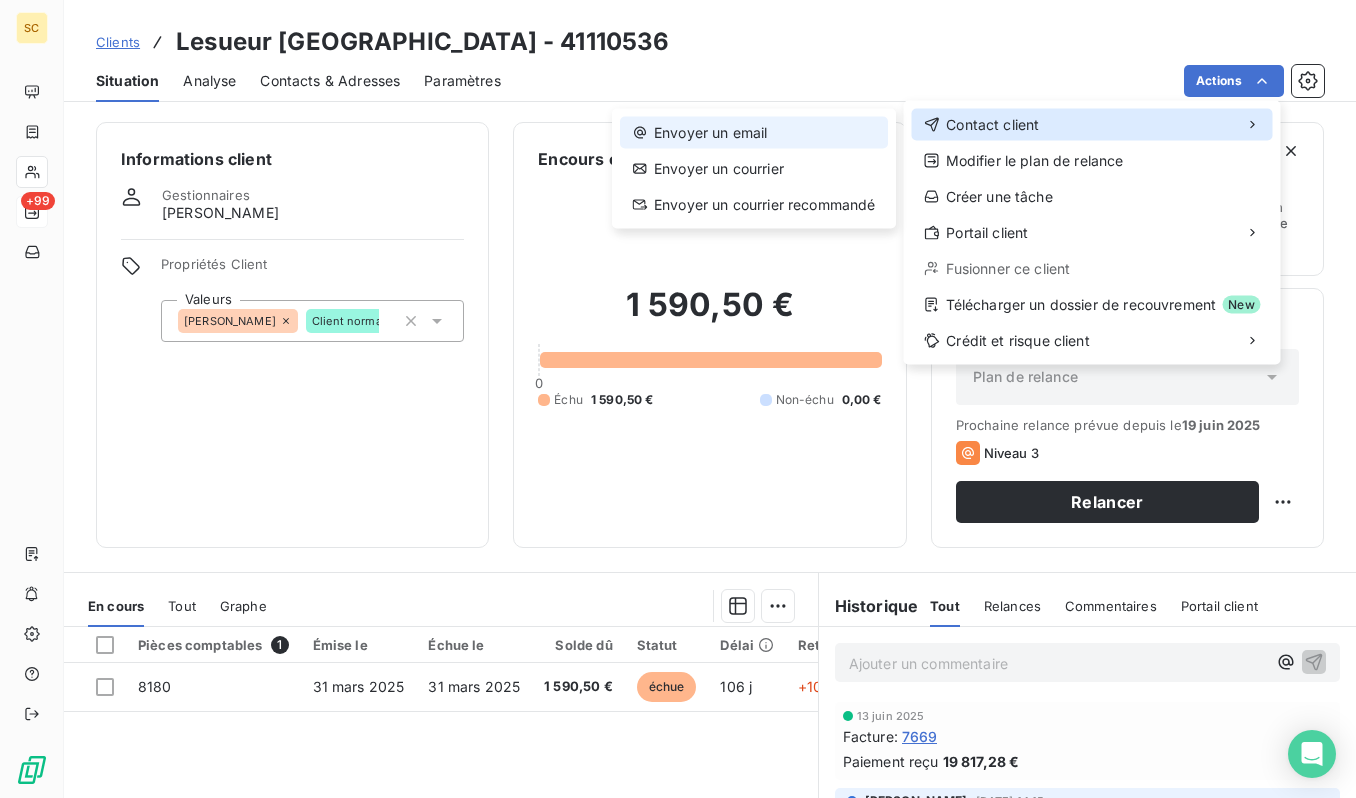 drag, startPoint x: 1030, startPoint y: 124, endPoint x: 740, endPoint y: 136, distance: 290.24817 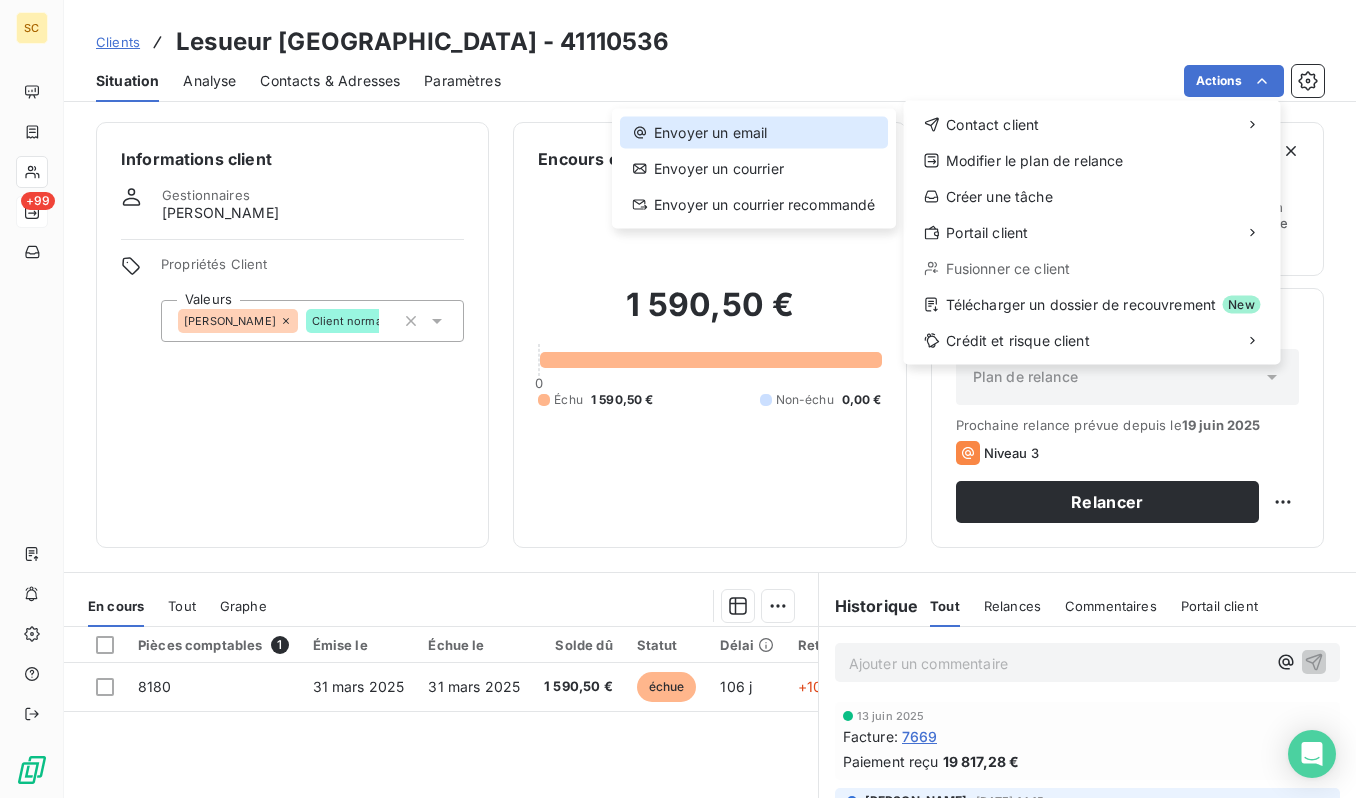 click on "Envoyer un email" at bounding box center [754, 133] 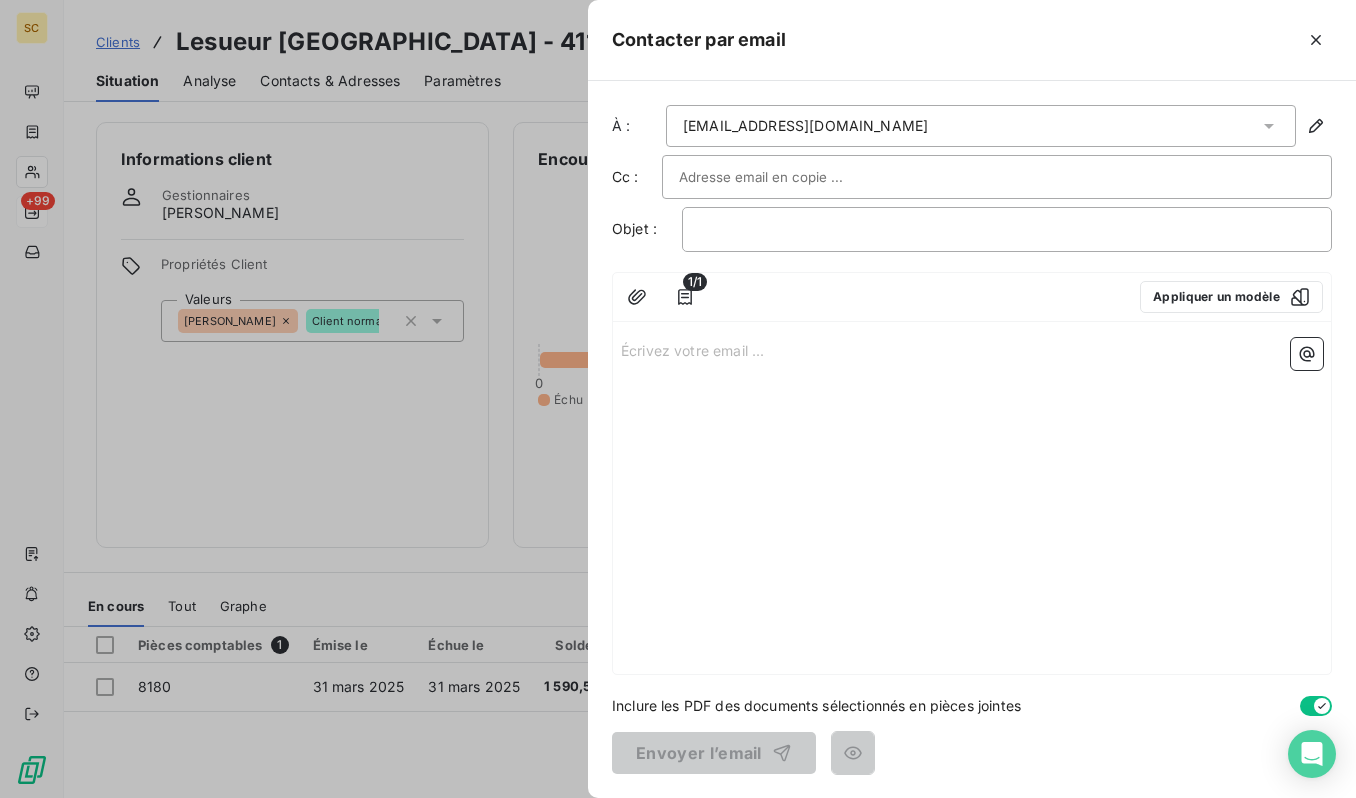 click on "Écrivez votre email ... ﻿" at bounding box center (972, 349) 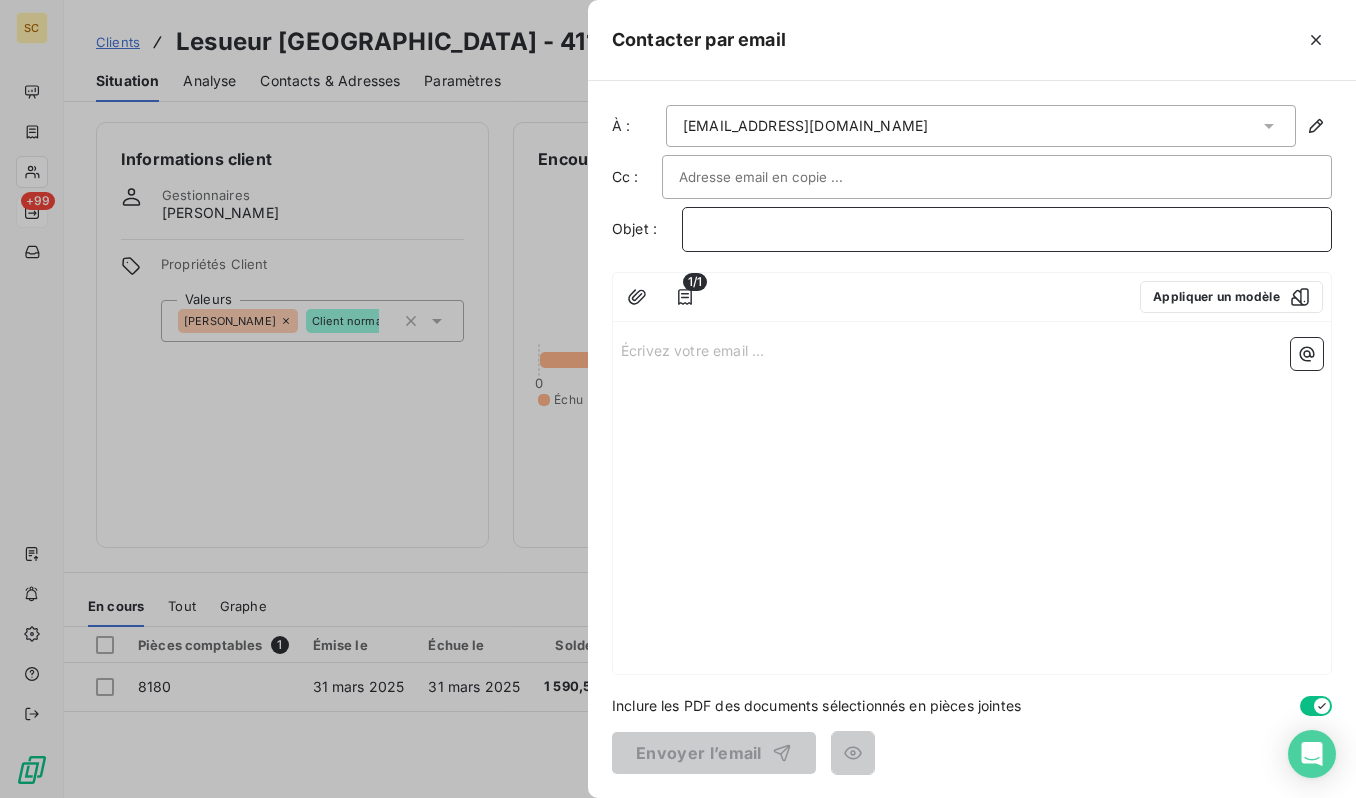click on "﻿" at bounding box center [1007, 229] 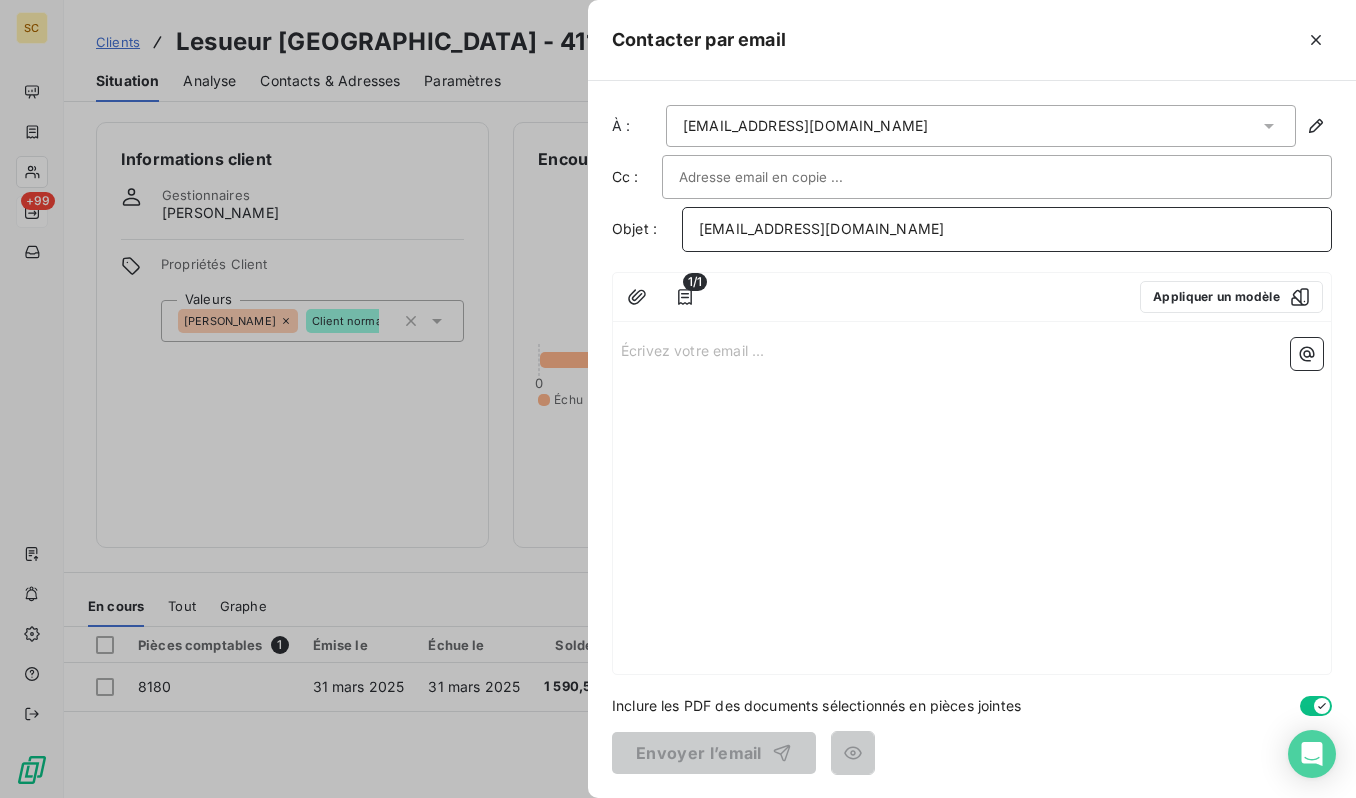 click on "[EMAIL_ADDRESS][DOMAIN_NAME]" at bounding box center [821, 228] 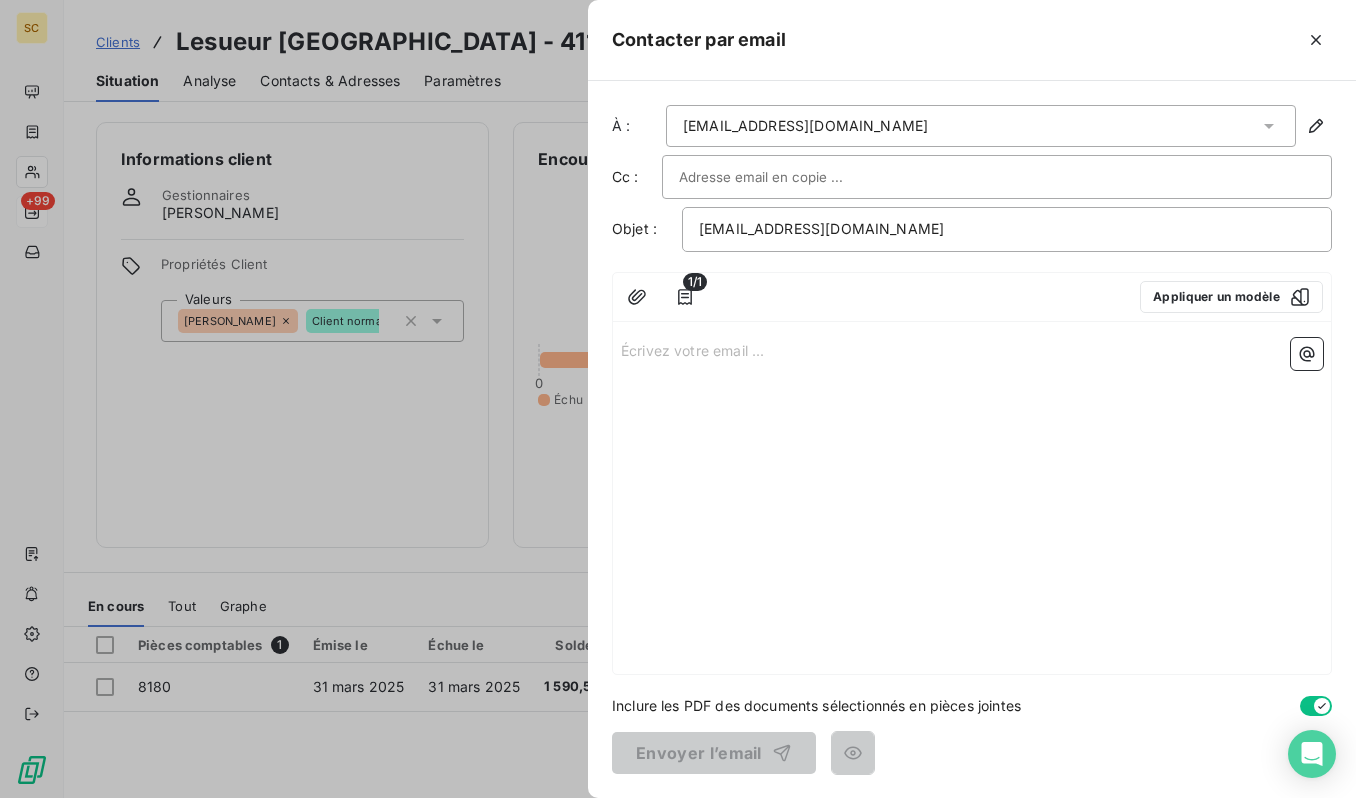 click at bounding box center (786, 177) 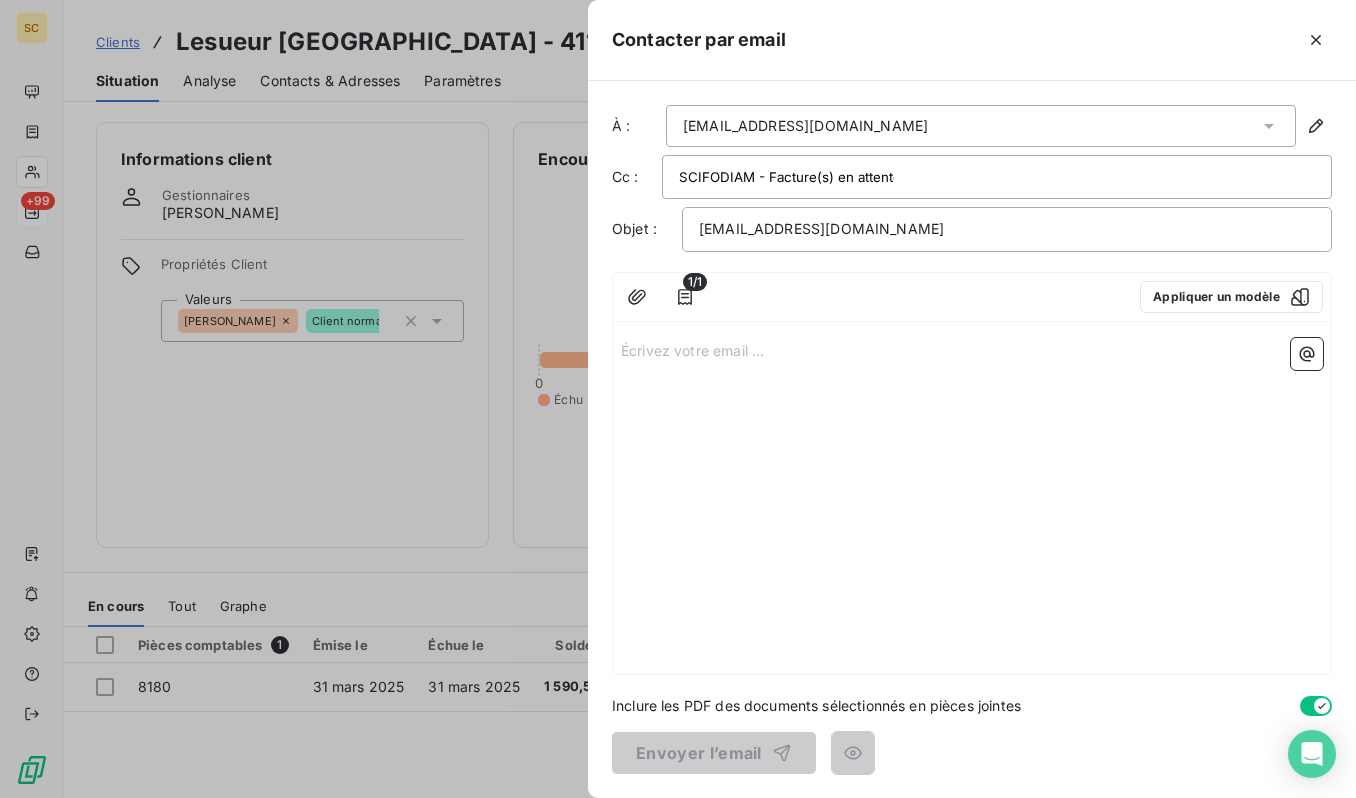 drag, startPoint x: 925, startPoint y: 300, endPoint x: 917, endPoint y: 291, distance: 12.0415945 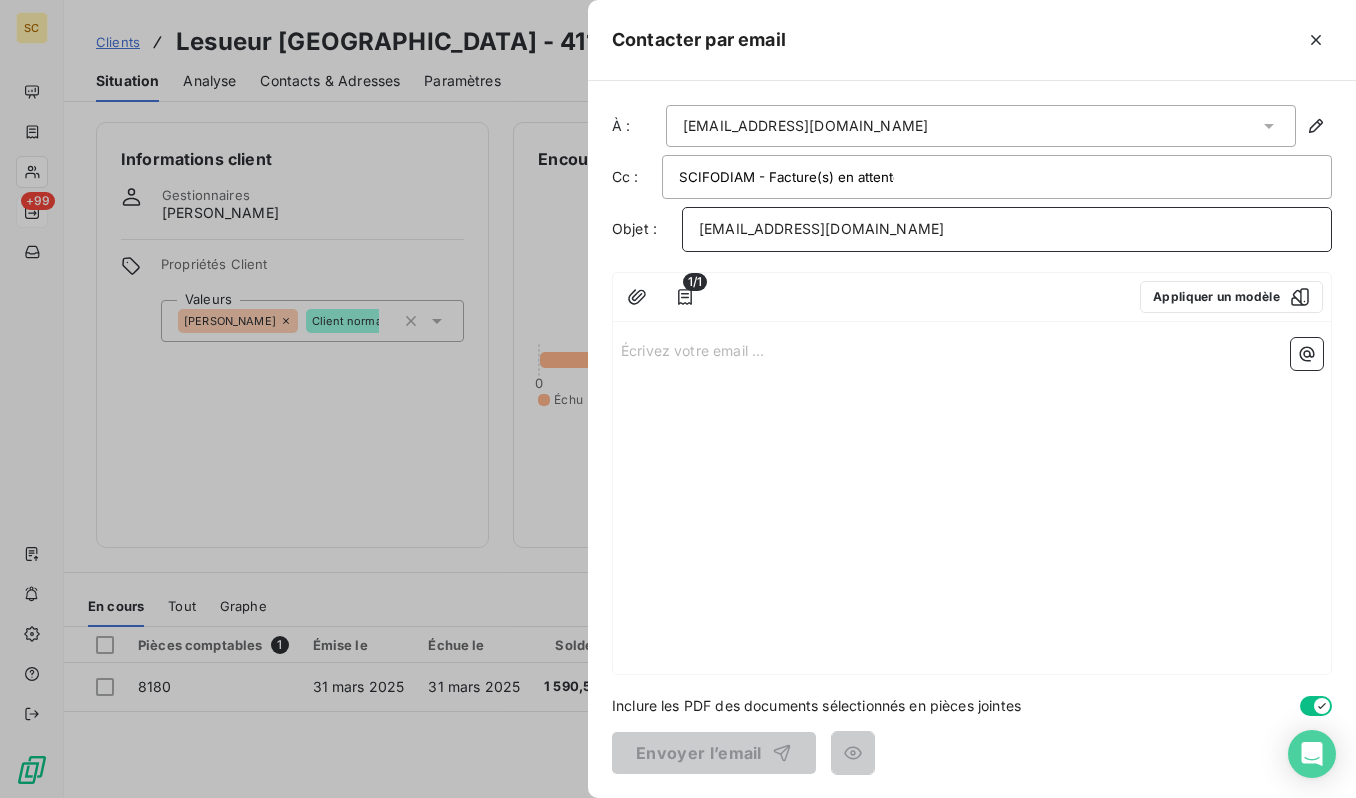 click on "[EMAIL_ADDRESS][DOMAIN_NAME]" at bounding box center (821, 228) 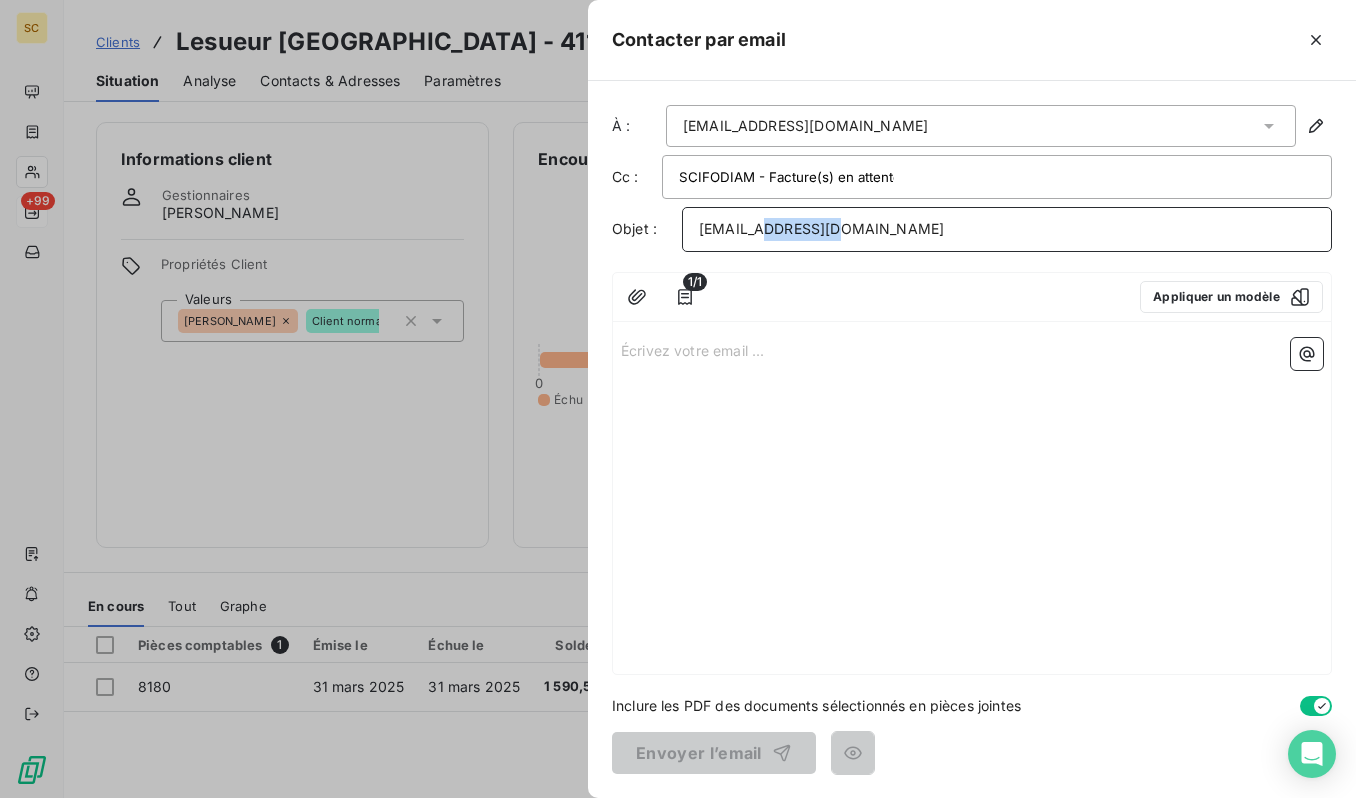 click on "[EMAIL_ADDRESS][DOMAIN_NAME]" at bounding box center [821, 228] 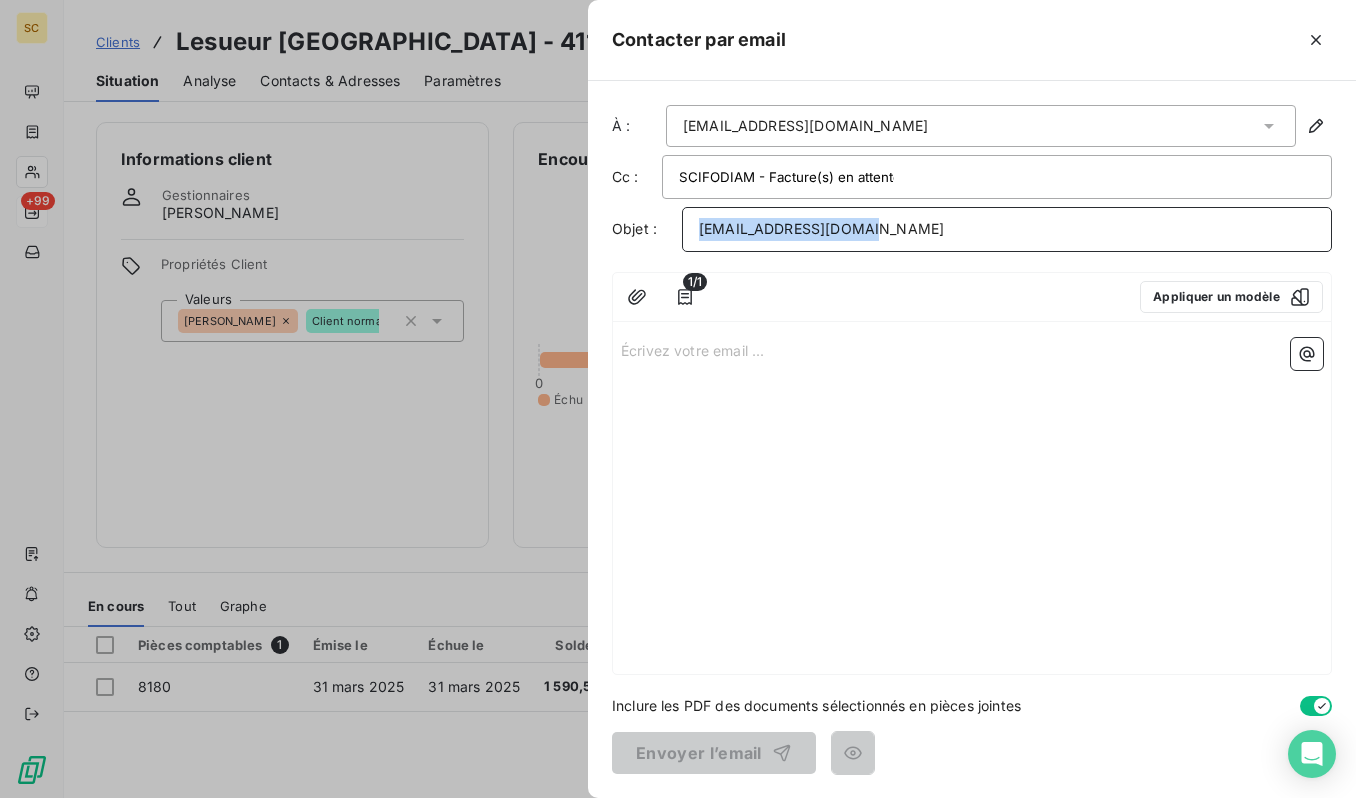 click on "[EMAIL_ADDRESS][DOMAIN_NAME]" at bounding box center [821, 228] 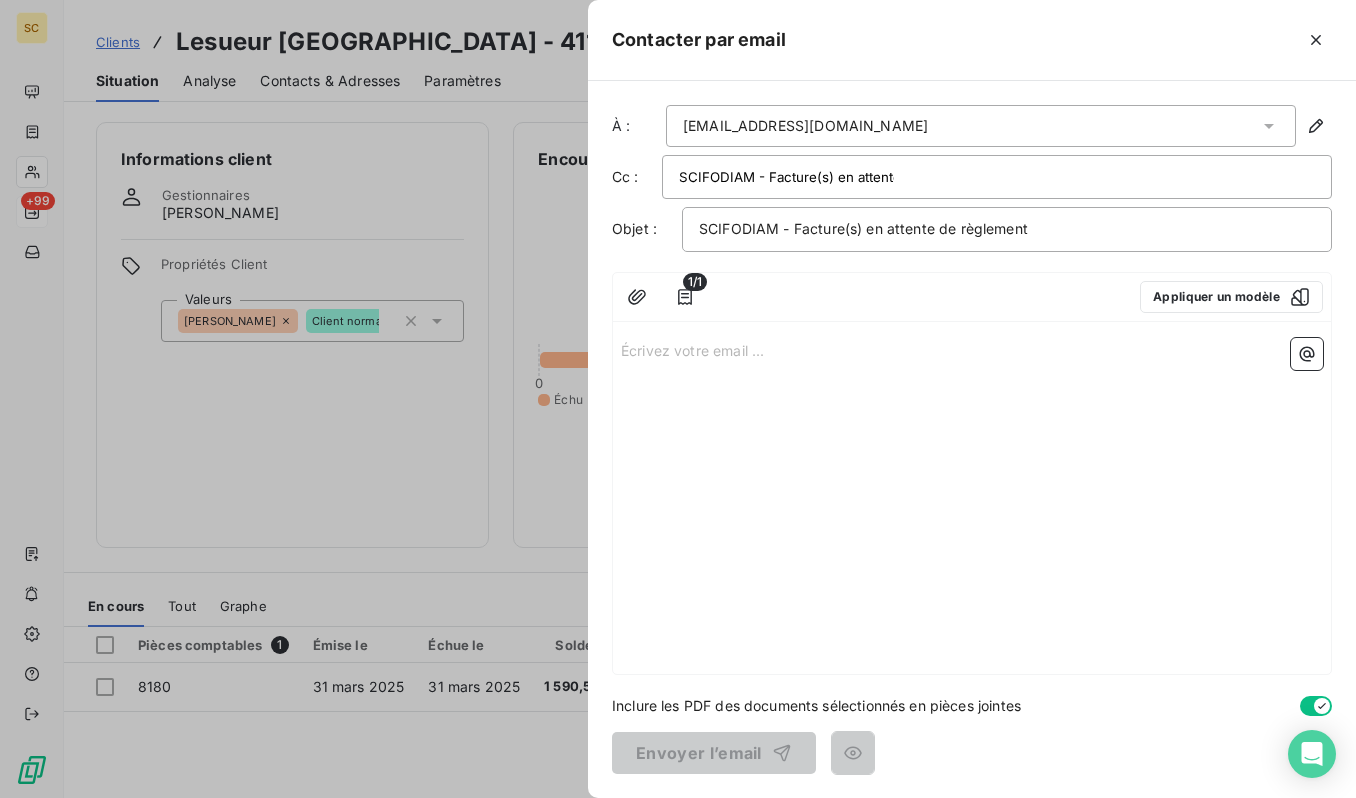 click on "SCIFODIAM - Facture(s) en attente de règlement" at bounding box center (997, 177) 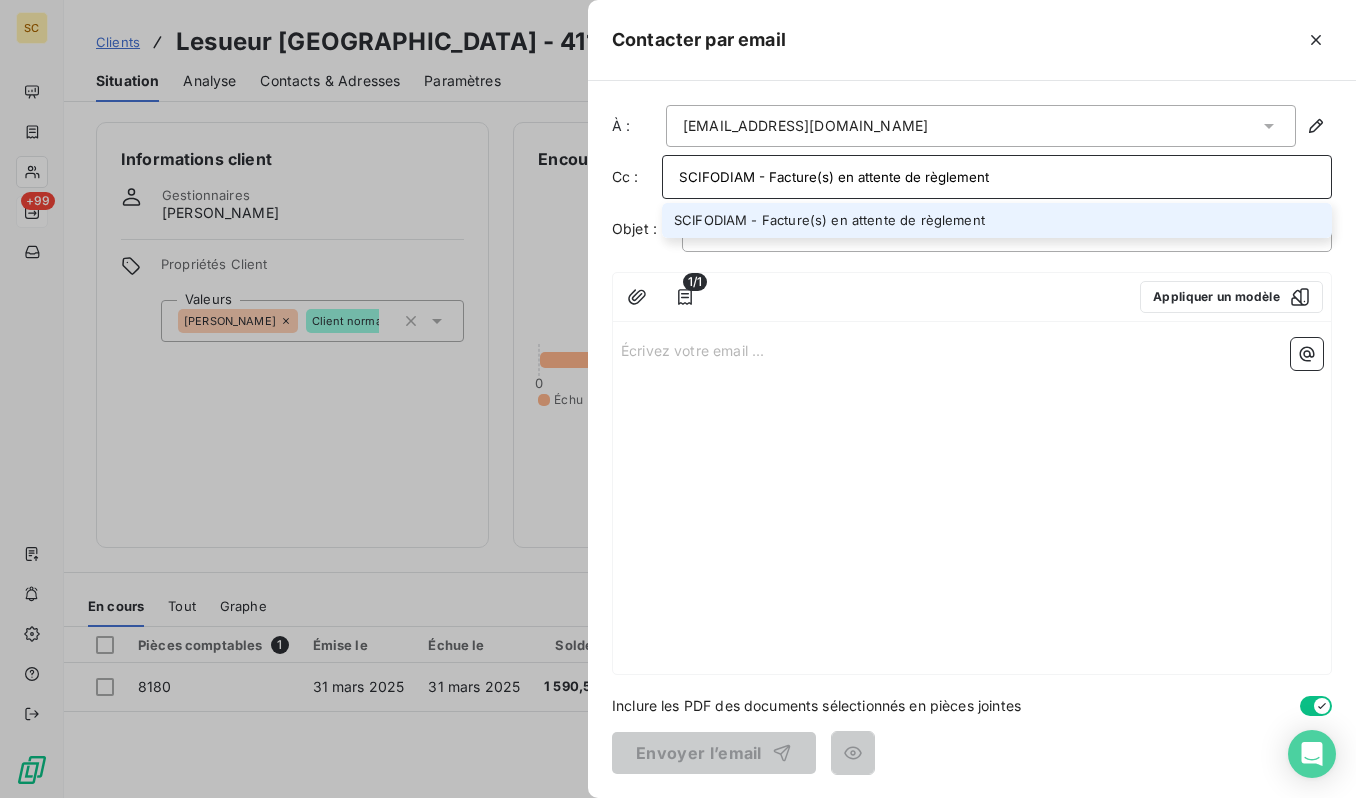 click on "SCIFODIAM - Facture(s) en attente de règlement" at bounding box center (997, 177) 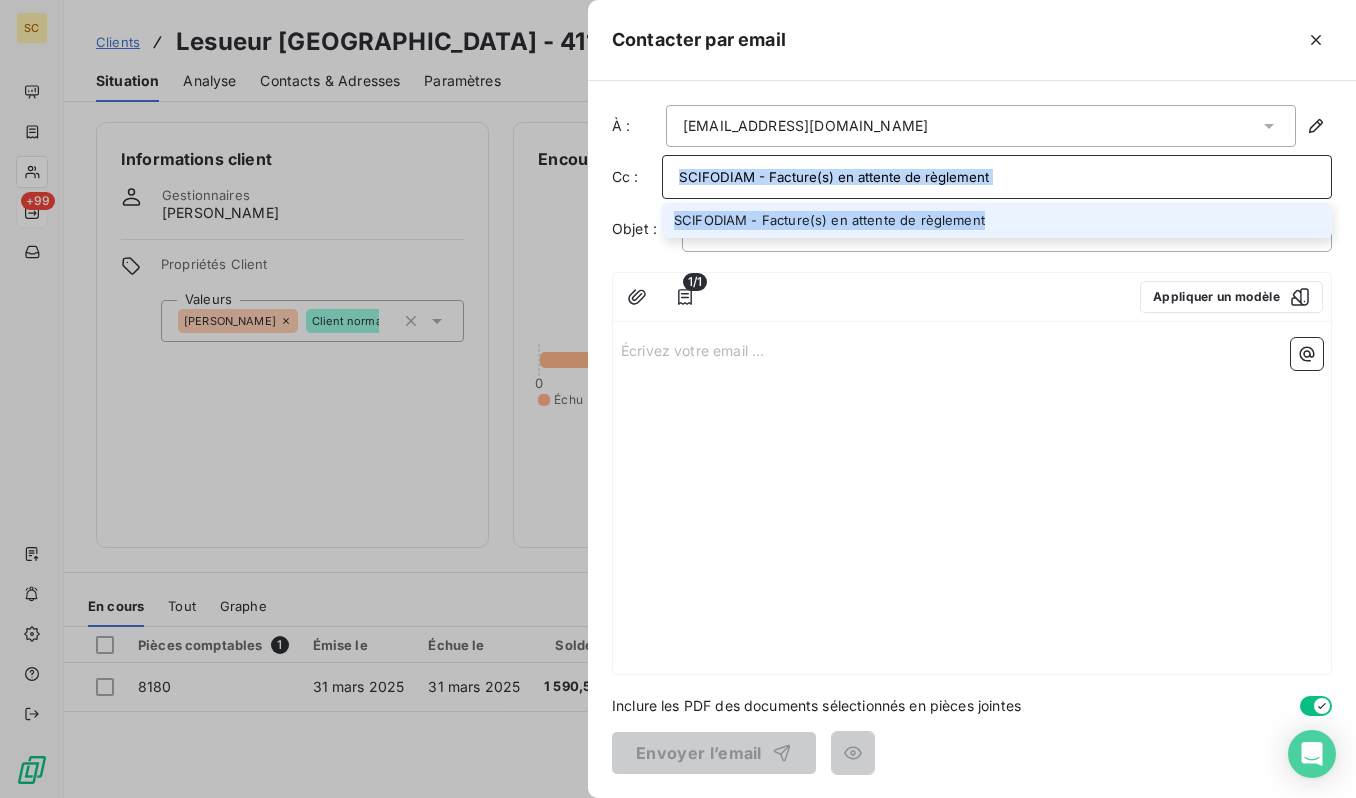 click on "SCIFODIAM - Facture(s) en attente de règlement" at bounding box center [997, 177] 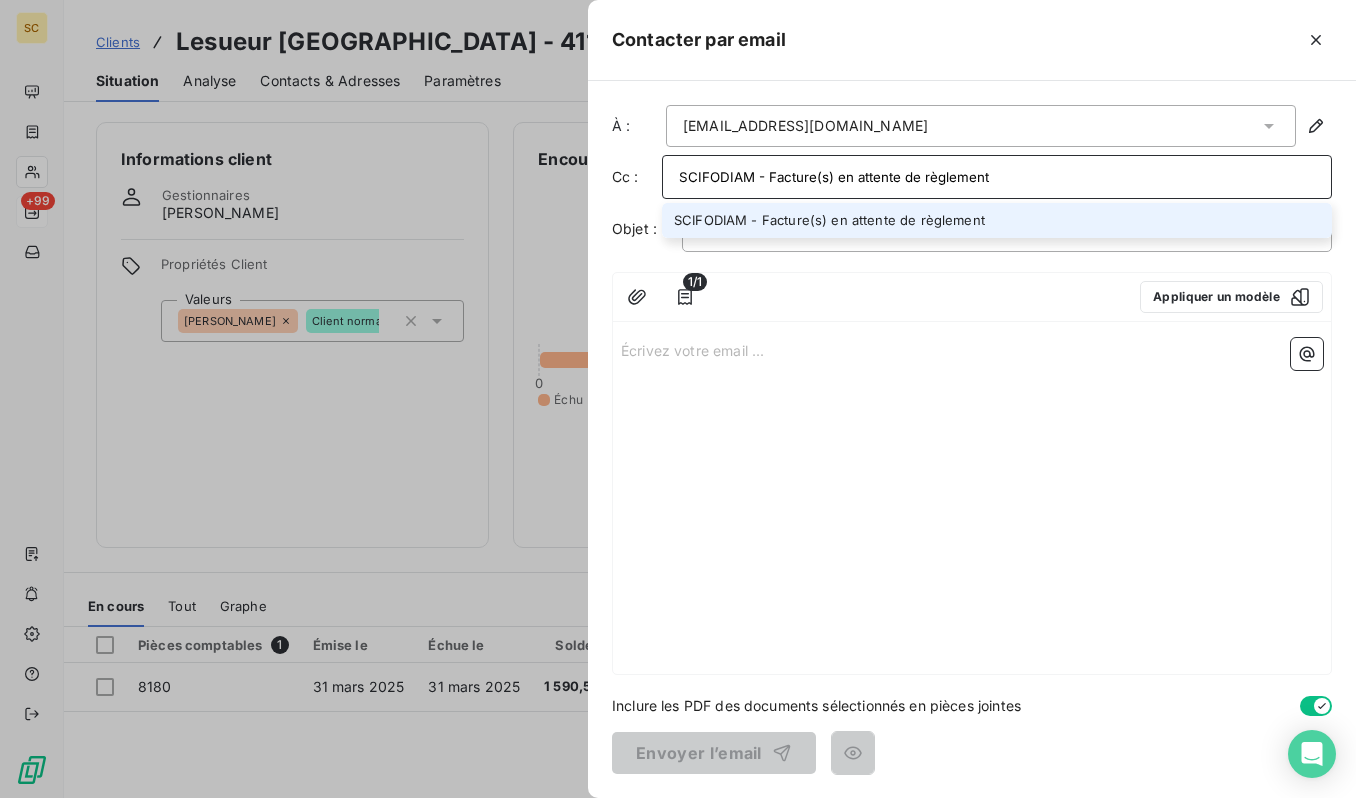 click on "SCIFODIAM - Facture(s) en attente de règlement" at bounding box center [997, 177] 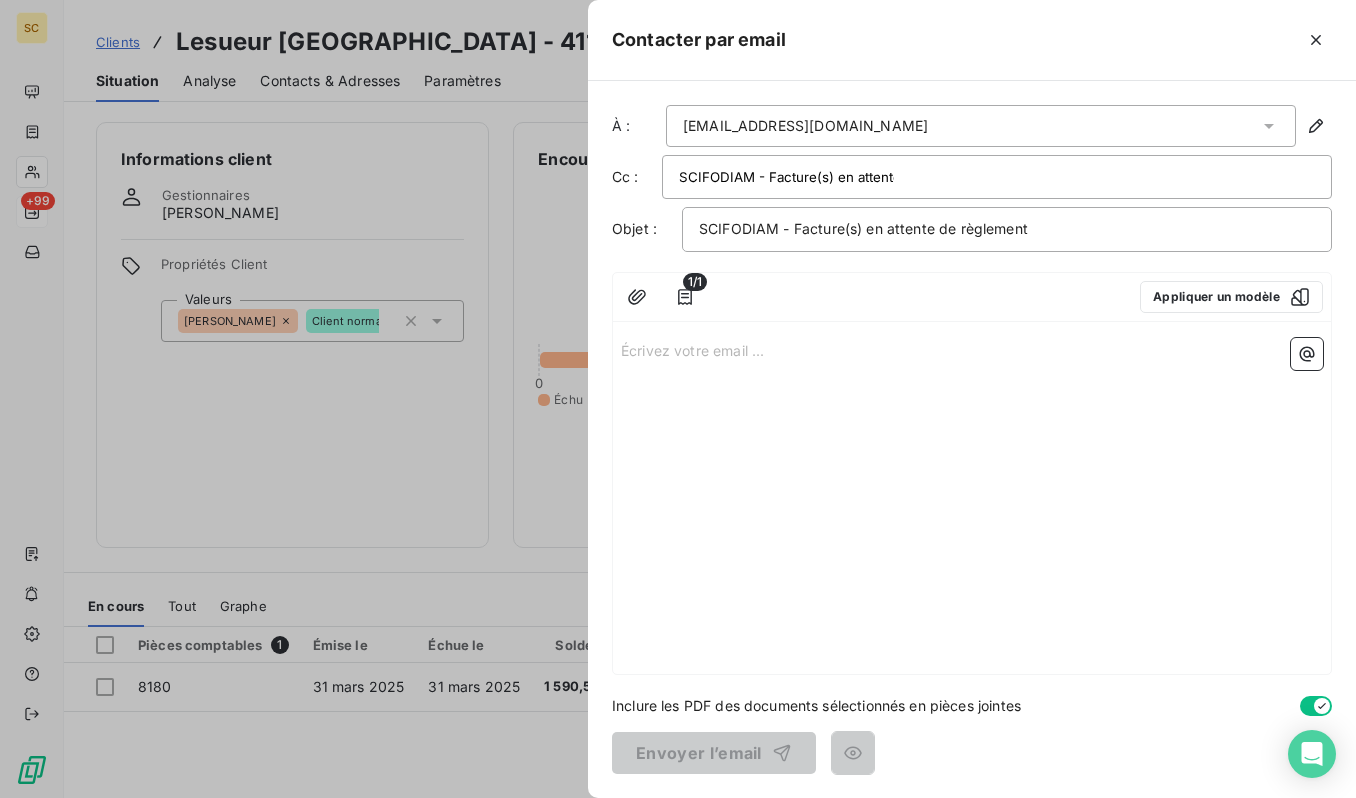 click on "SCIFODIAM - Facture(s) en attente de règlement" at bounding box center [786, 177] 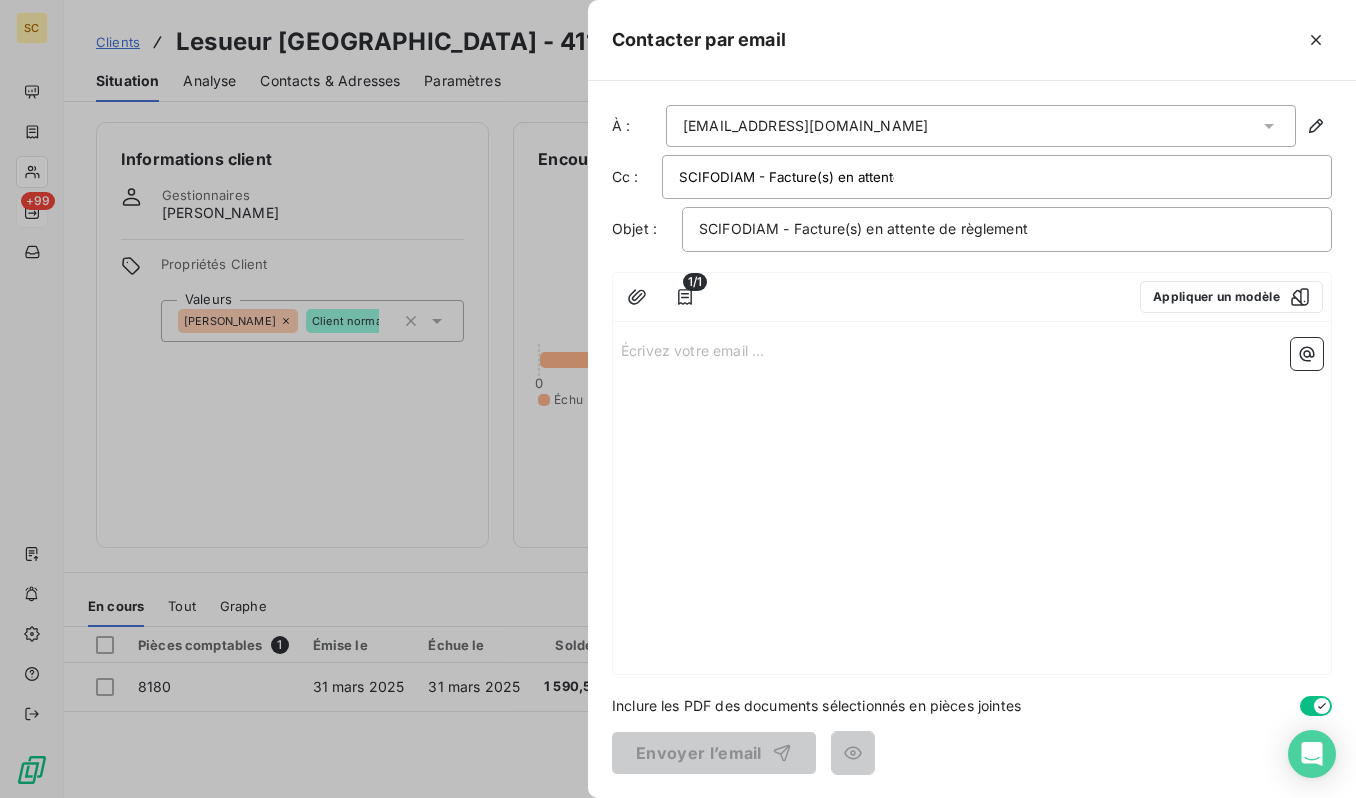 click on "SCIFODIAM - Facture(s) en attente de règlement" at bounding box center (786, 177) 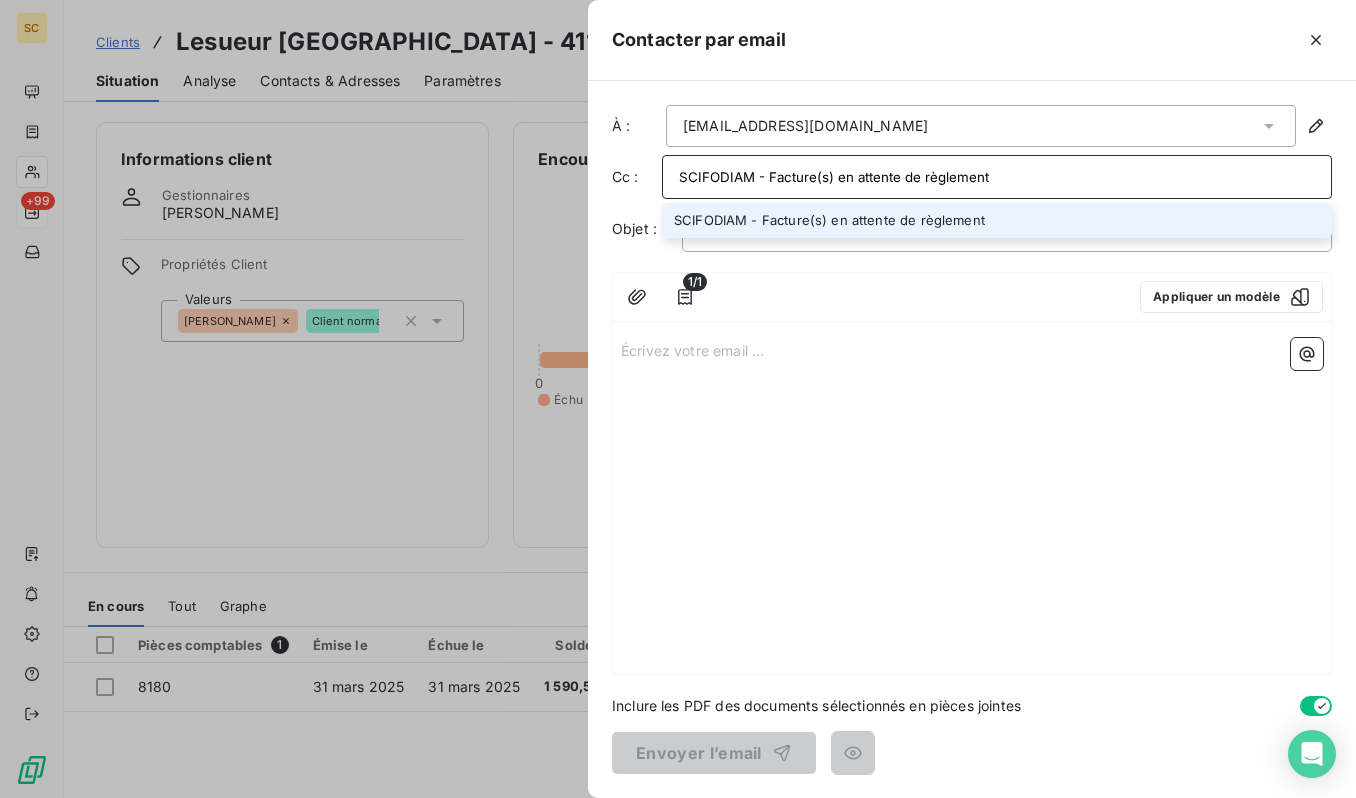paste on "[EMAIL_ADDRESS][DOMAIN_NAME]" 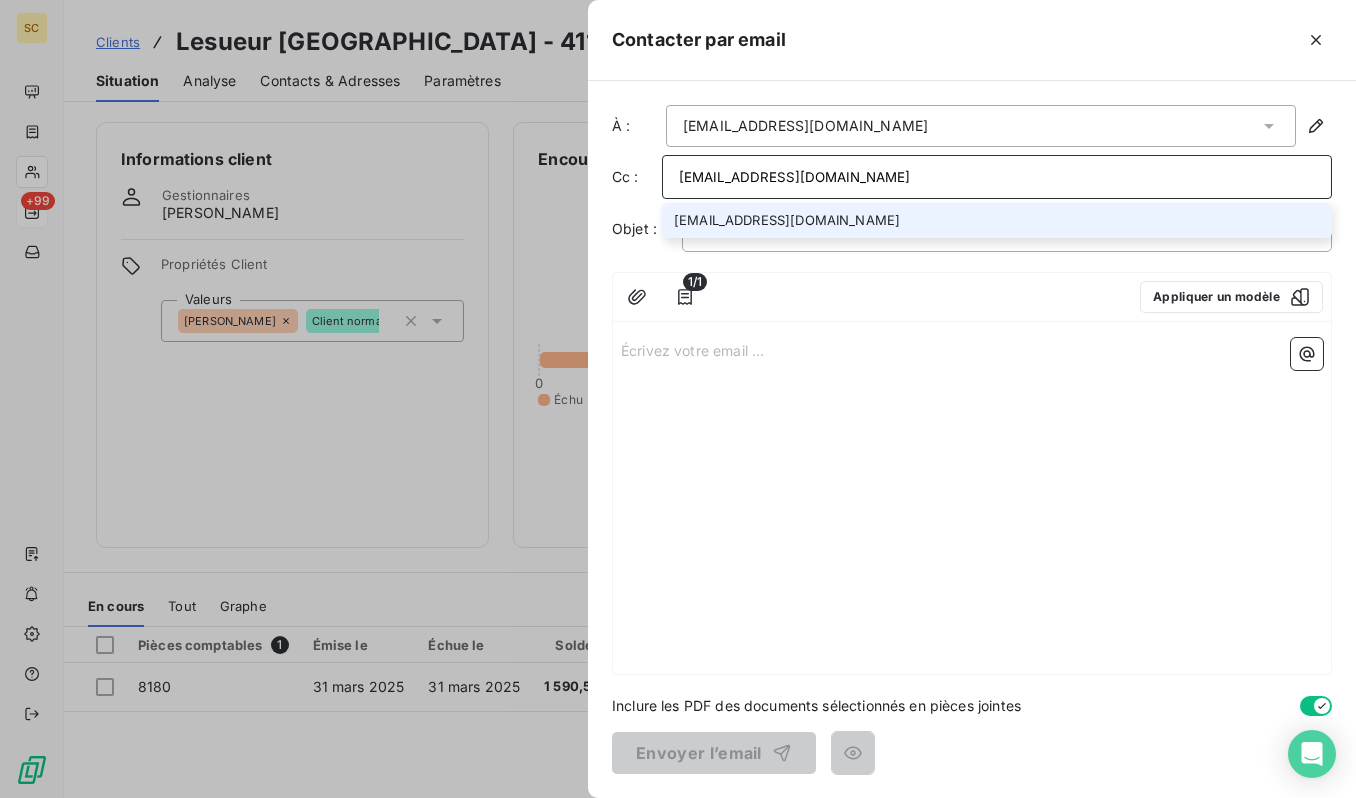 type on "[EMAIL_ADDRESS][DOMAIN_NAME]" 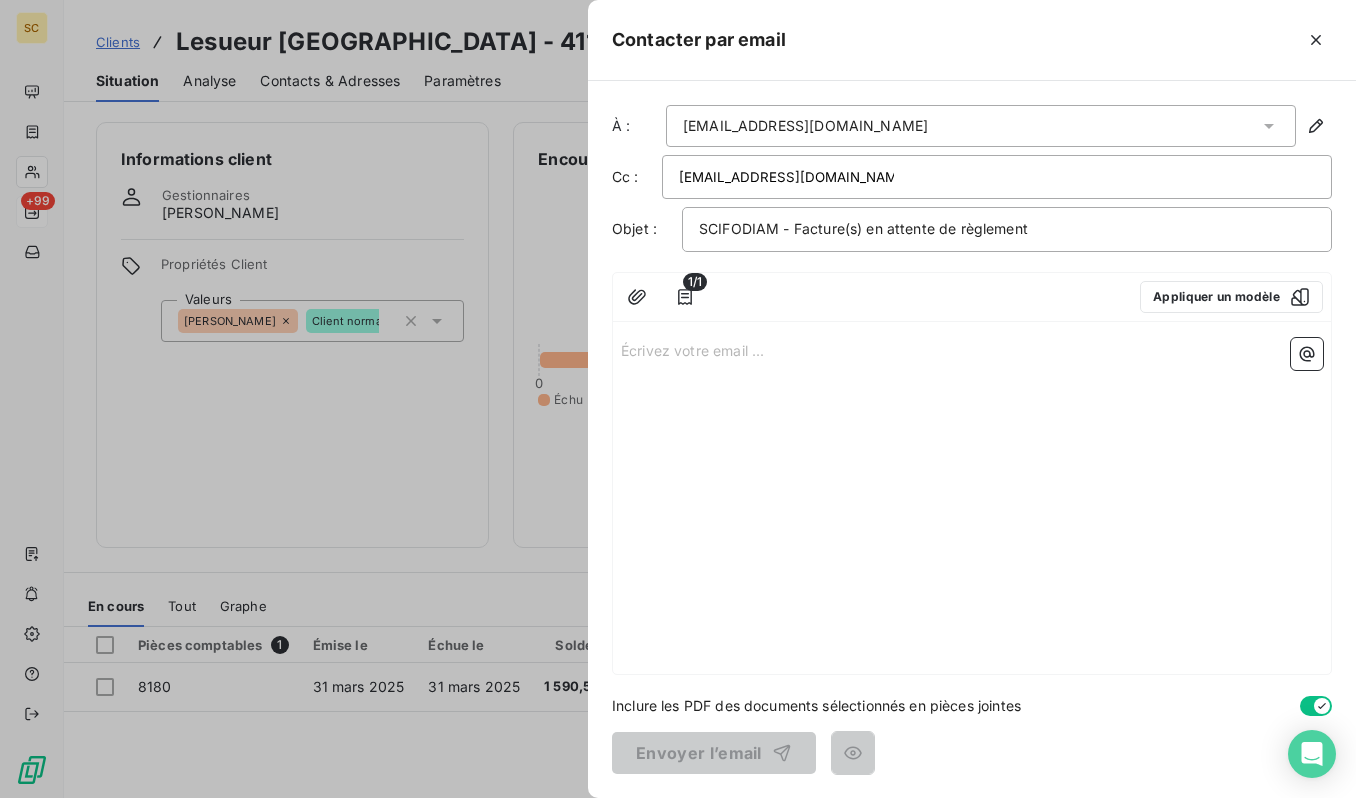 click at bounding box center (920, 297) 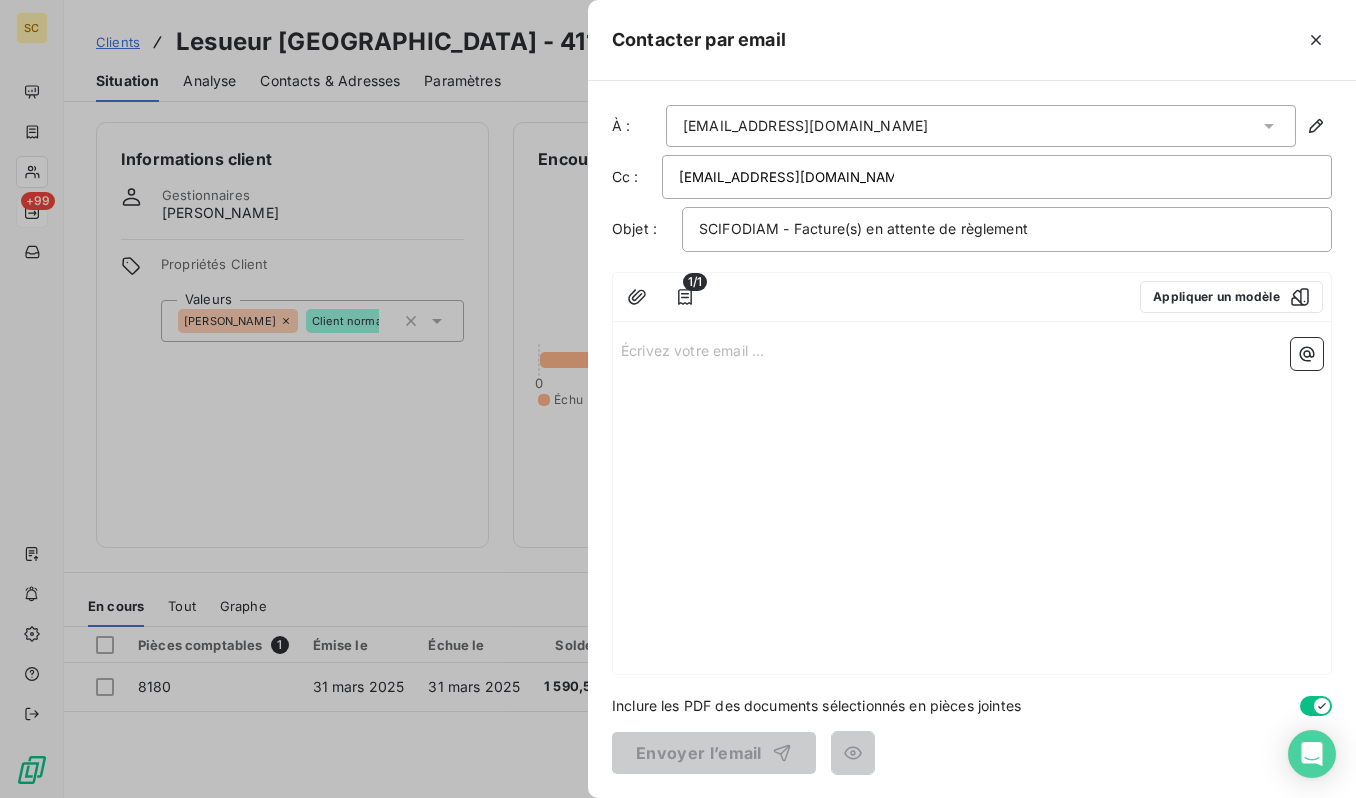 click on "Écrivez votre email ... ﻿" at bounding box center [972, 502] 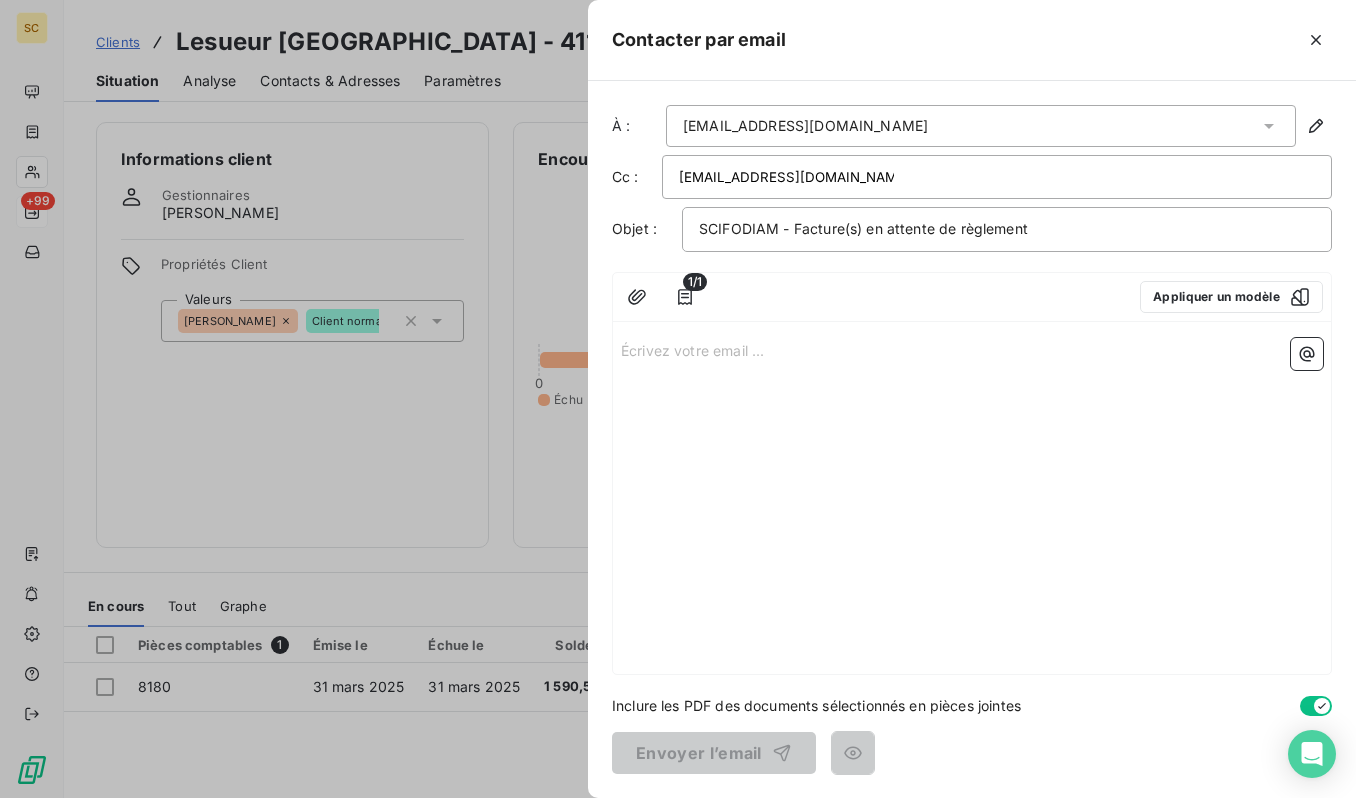 click on "Écrivez votre email ... ﻿" at bounding box center [972, 349] 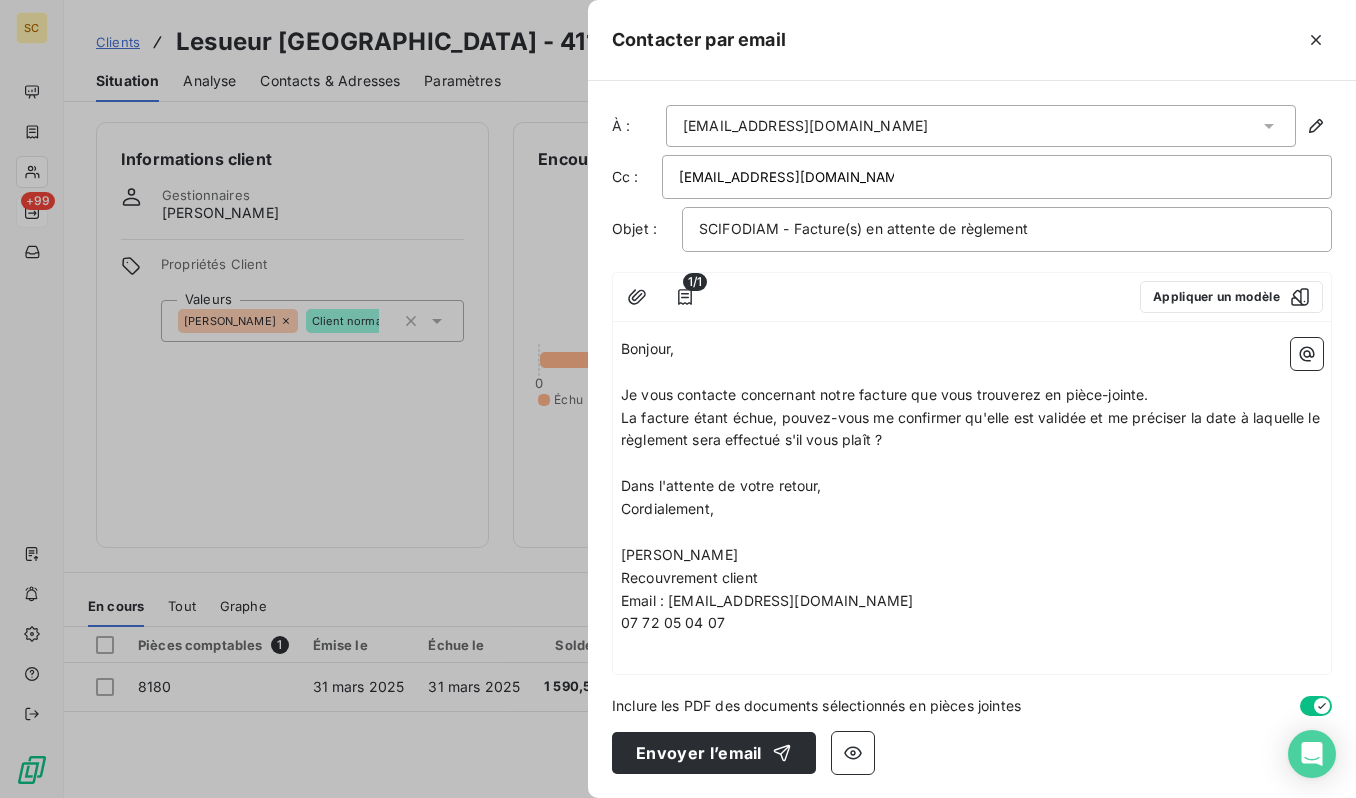 click on "Dans l'attente de votre retour," at bounding box center [721, 485] 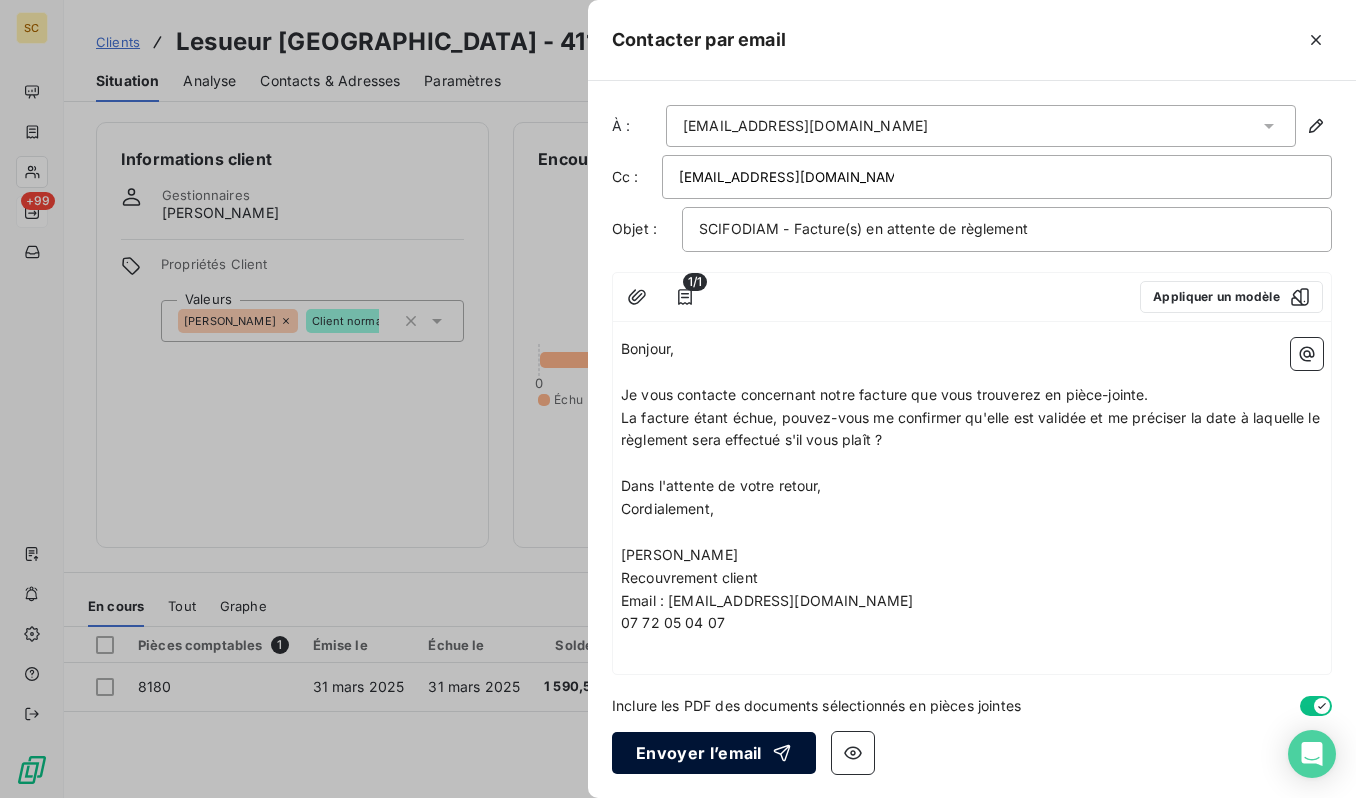 click on "Envoyer l’email" at bounding box center (714, 753) 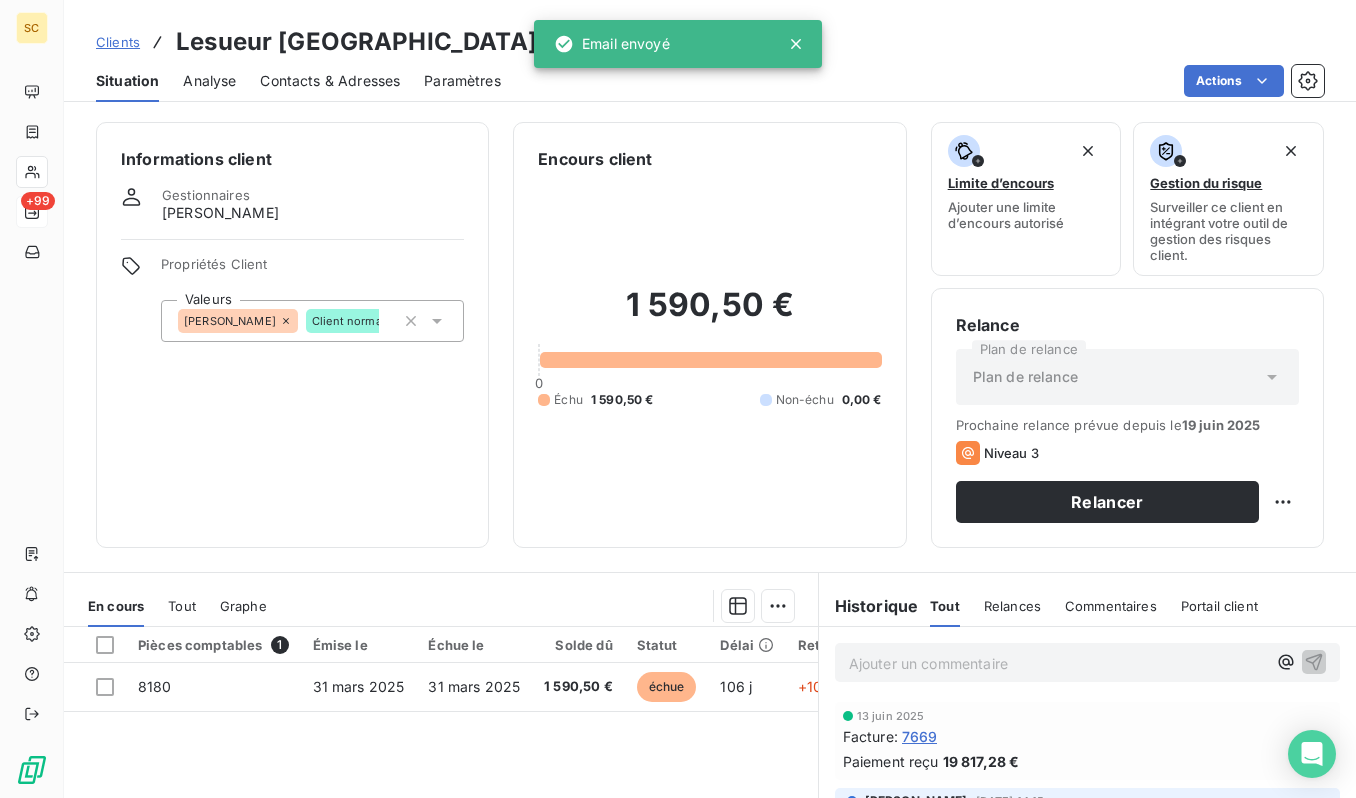 click on "Clients" at bounding box center (118, 42) 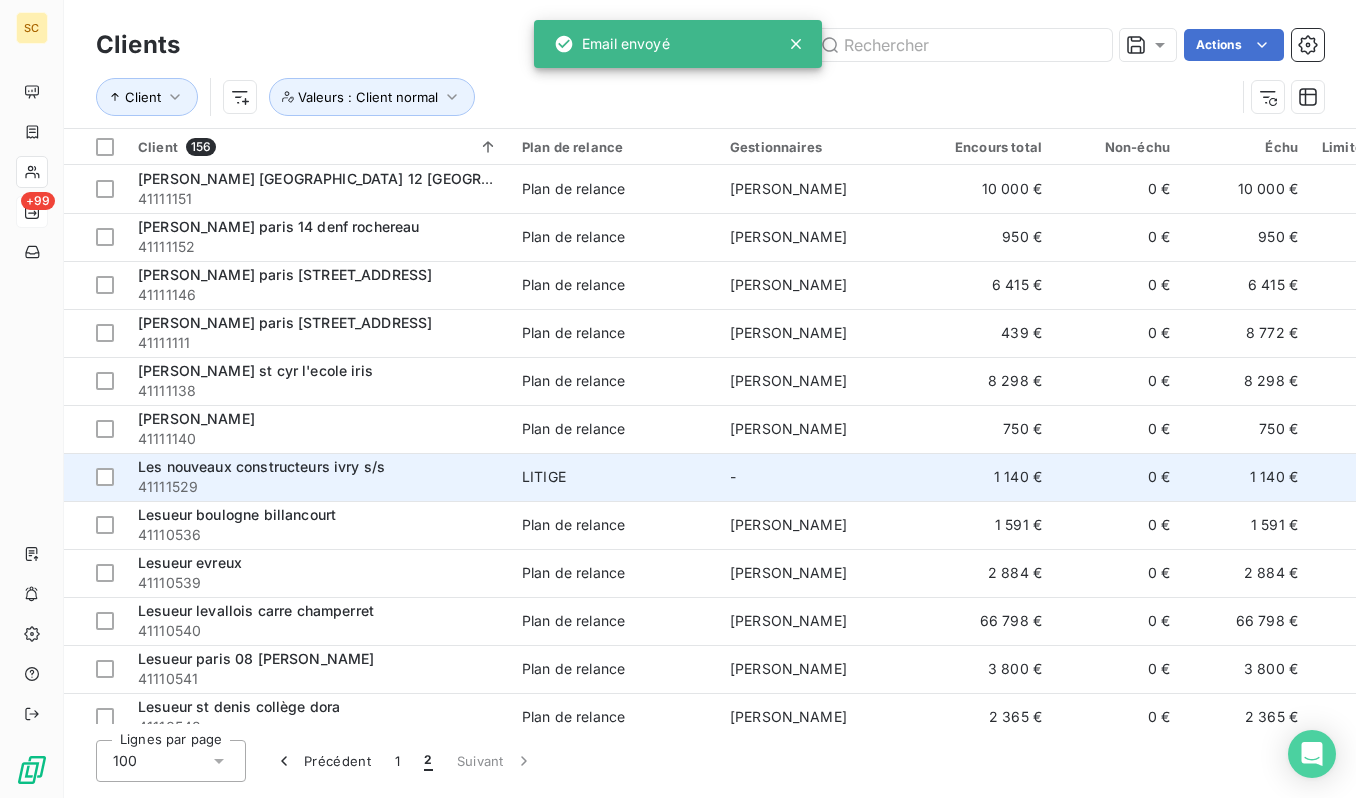 click on "Les nouveaux constructeurs ivry s/s" at bounding box center [318, 467] 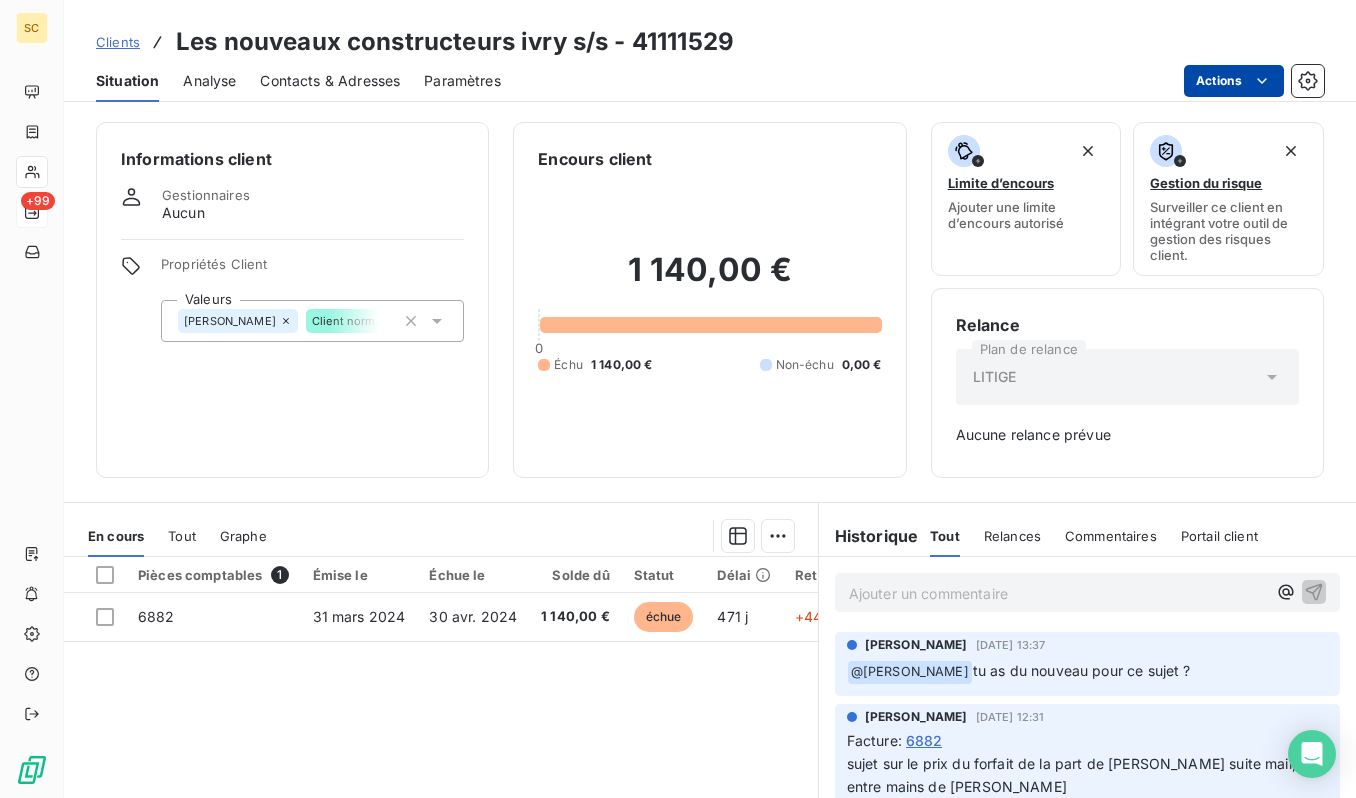 click on "SC +99 Clients Les nouveaux constructeurs ivry s/s - 41111529 Situation Analyse Contacts & Adresses Paramètres Actions Informations client Gestionnaires Aucun Propriétés Client Valeurs [PERSON_NAME] Client normal Encours client   1 140,00 € 0 Échu 1 140,00 € Non-échu 0,00 €     Limite d’encours Ajouter une limite d’encours autorisé Gestion du risque Surveiller ce client en intégrant votre outil de gestion des risques client. Relance Plan de relance LITIGE Aucune relance prévue En cours Tout Graphe Pièces comptables 1 Émise le Échue le Solde dû Statut Délai   Retard   Tag relance   6882 [DATE] [DATE] 1 140,00 € échue 471 j +441 j Lignes par page 25 Précédent 1 Suivant Historique Tout Relances Commentaires Portail client Tout Relances Commentaires Portail client Ajouter un commentaire ﻿ [PERSON_NAME] [DATE] 13:37 ﻿ @ [PERSON_NAME]  tu as du nouveau pour ce sujet ? [PERSON_NAME] [DATE] 12:31 Facture  : 6882 Email Niveau 1" at bounding box center (678, 399) 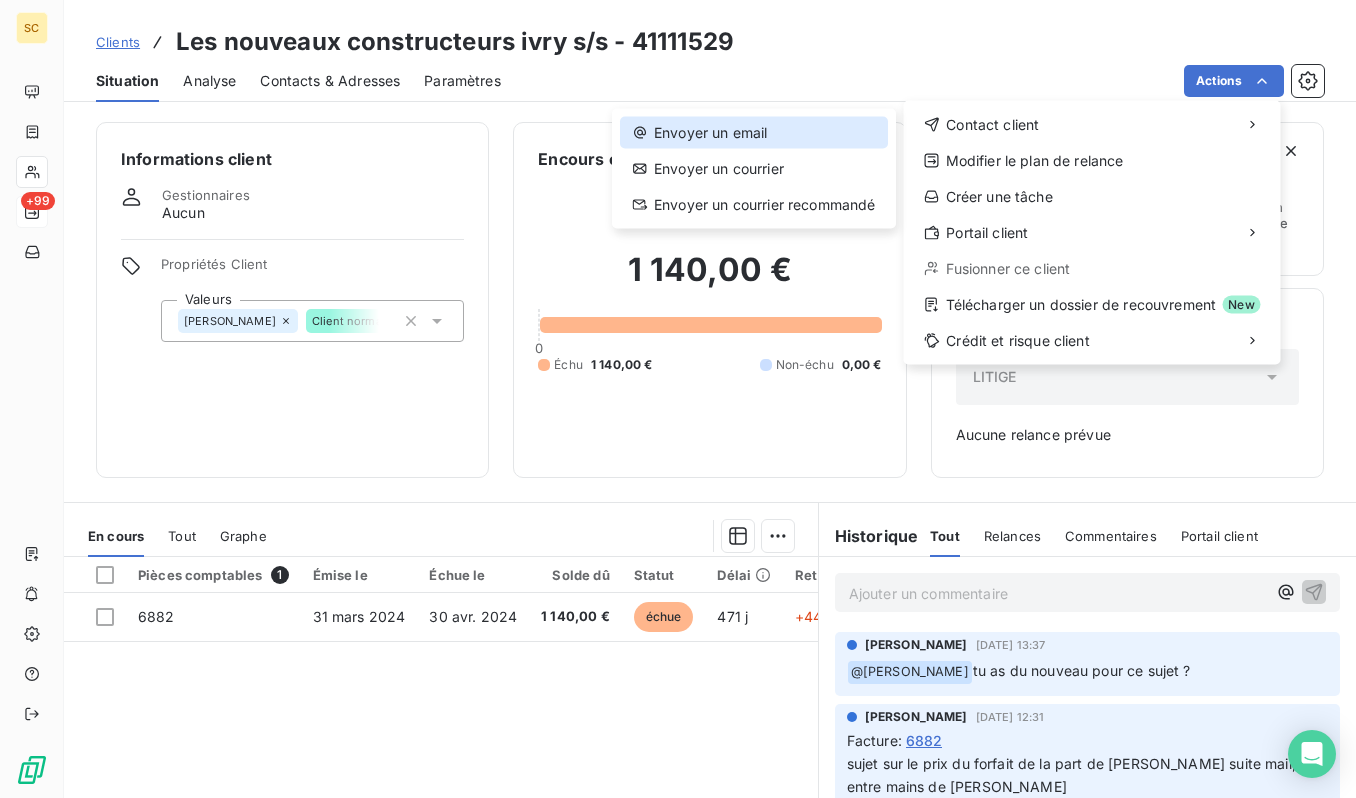 click on "Envoyer un email" at bounding box center [754, 133] 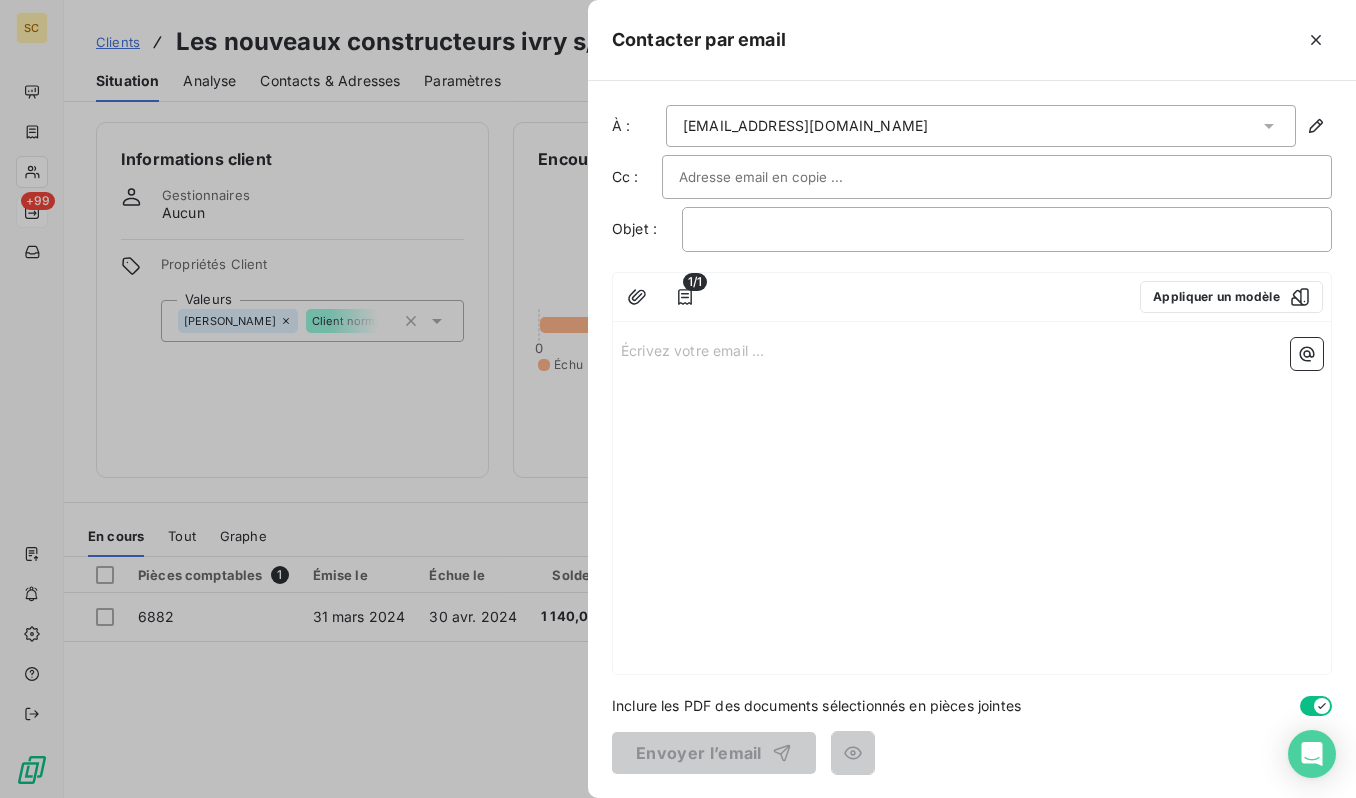 click on "Écrivez votre email ... ﻿" at bounding box center [972, 349] 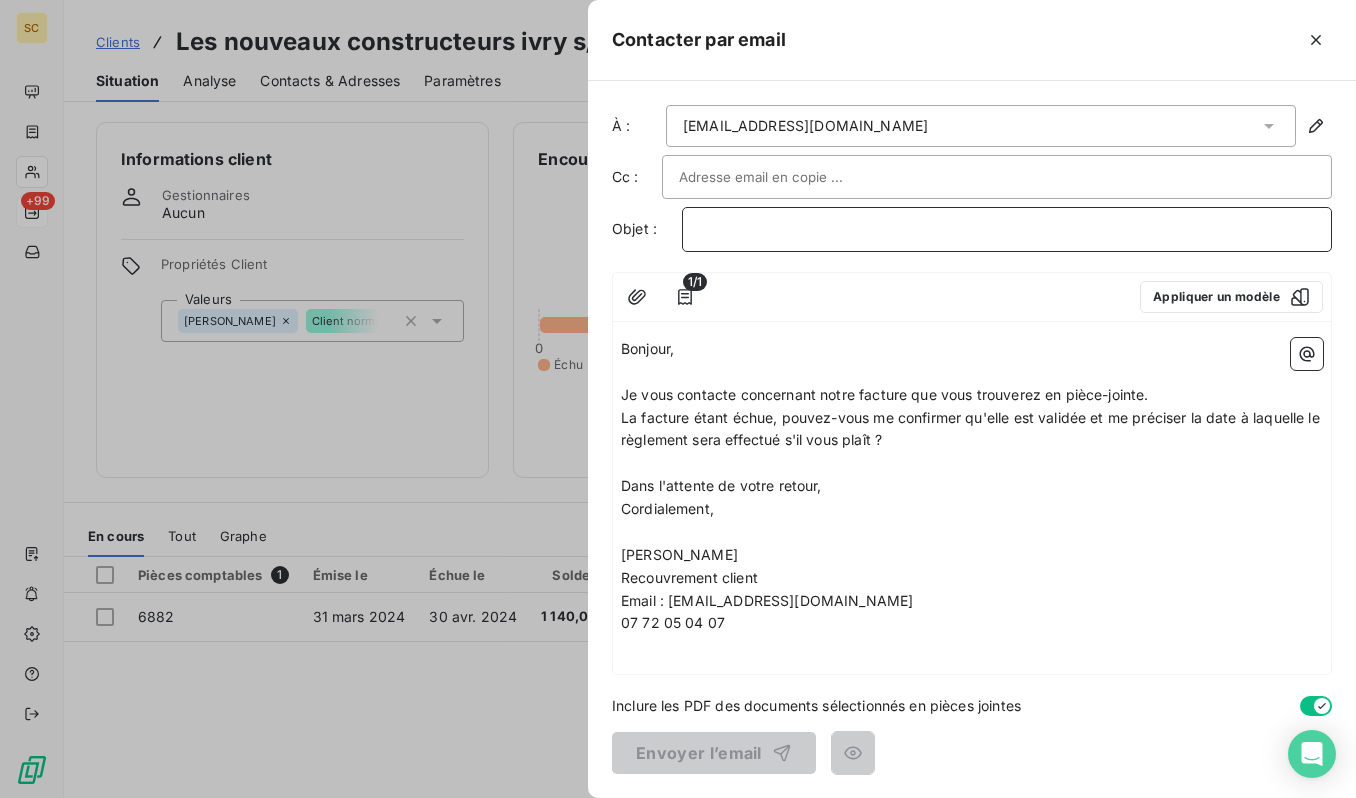 click on "﻿" at bounding box center [1007, 229] 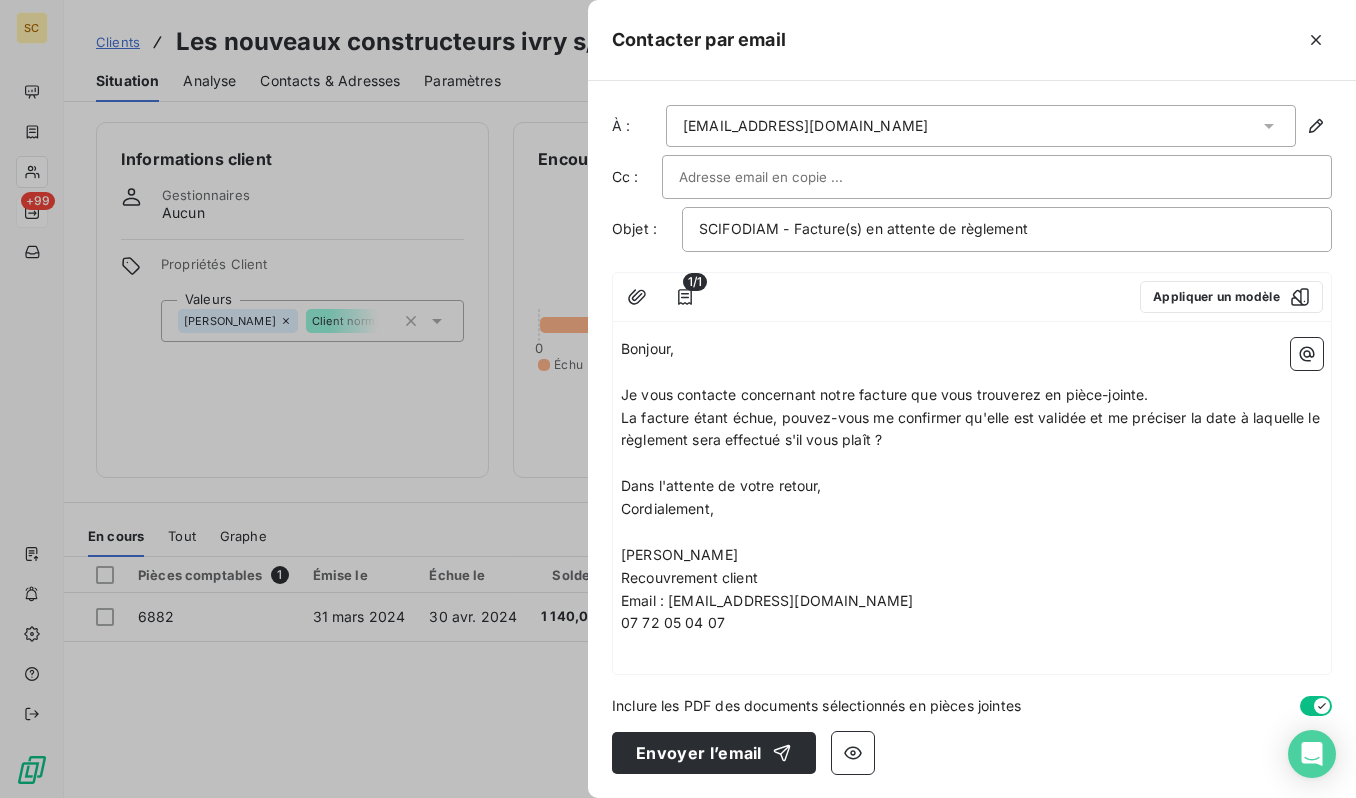 click at bounding box center [786, 177] 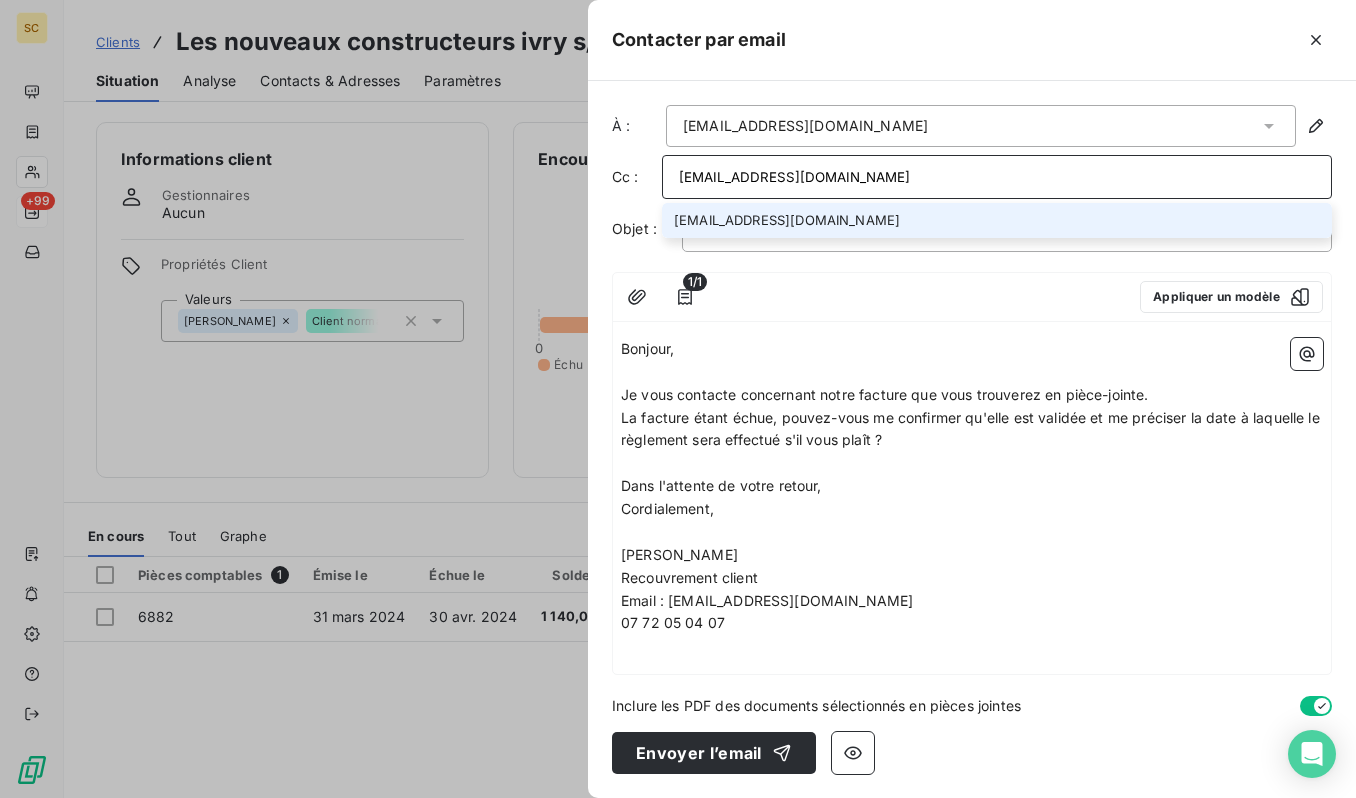 type on "[EMAIL_ADDRESS][DOMAIN_NAME]" 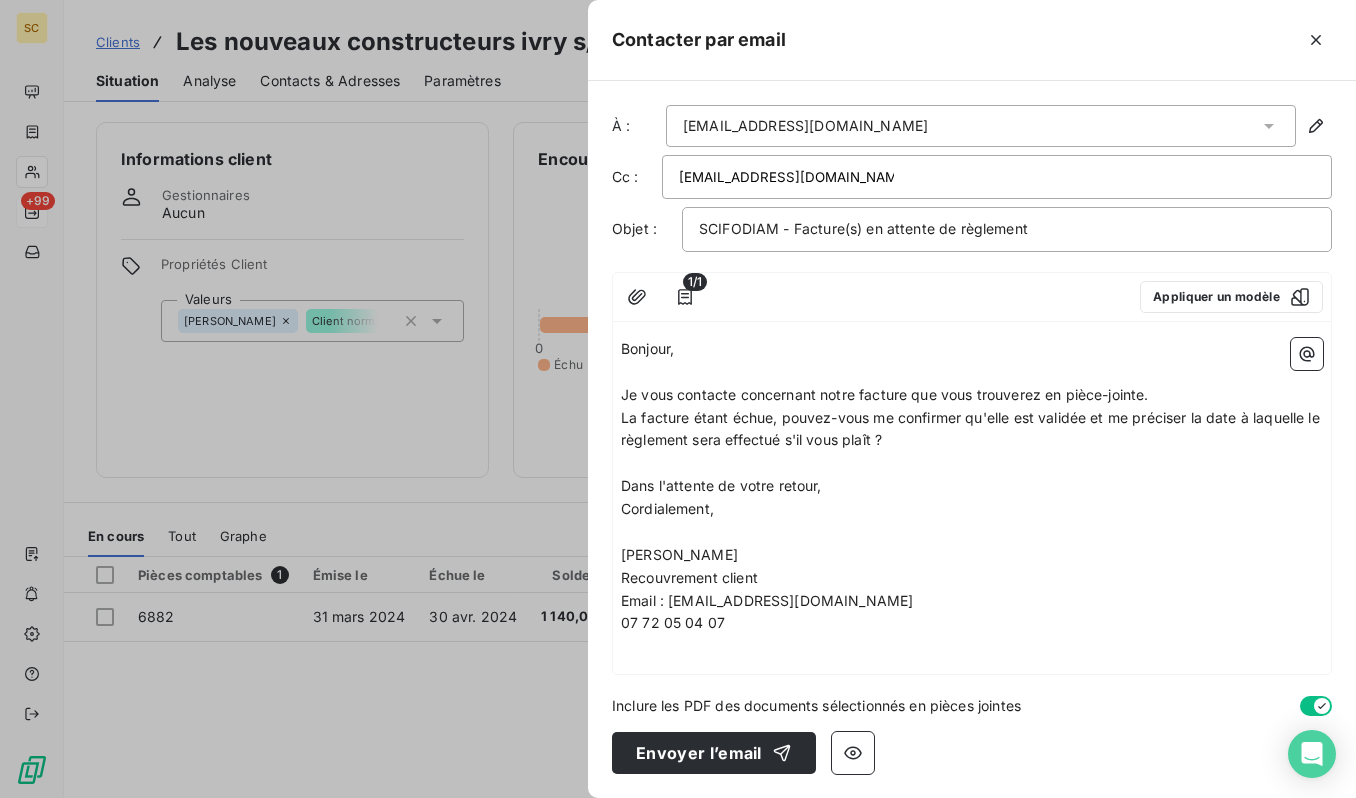 drag, startPoint x: 725, startPoint y: 747, endPoint x: 685, endPoint y: 717, distance: 50 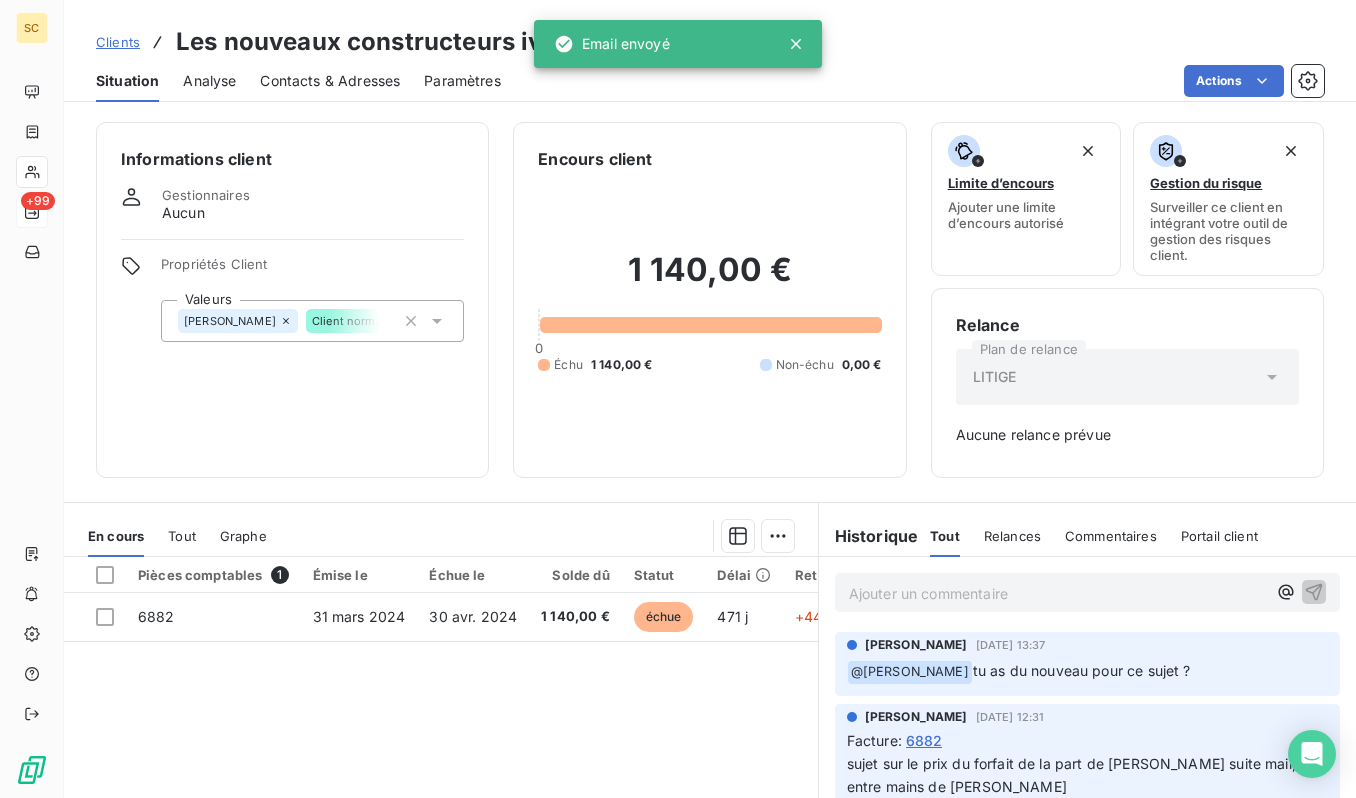 click on "Clients" at bounding box center [118, 42] 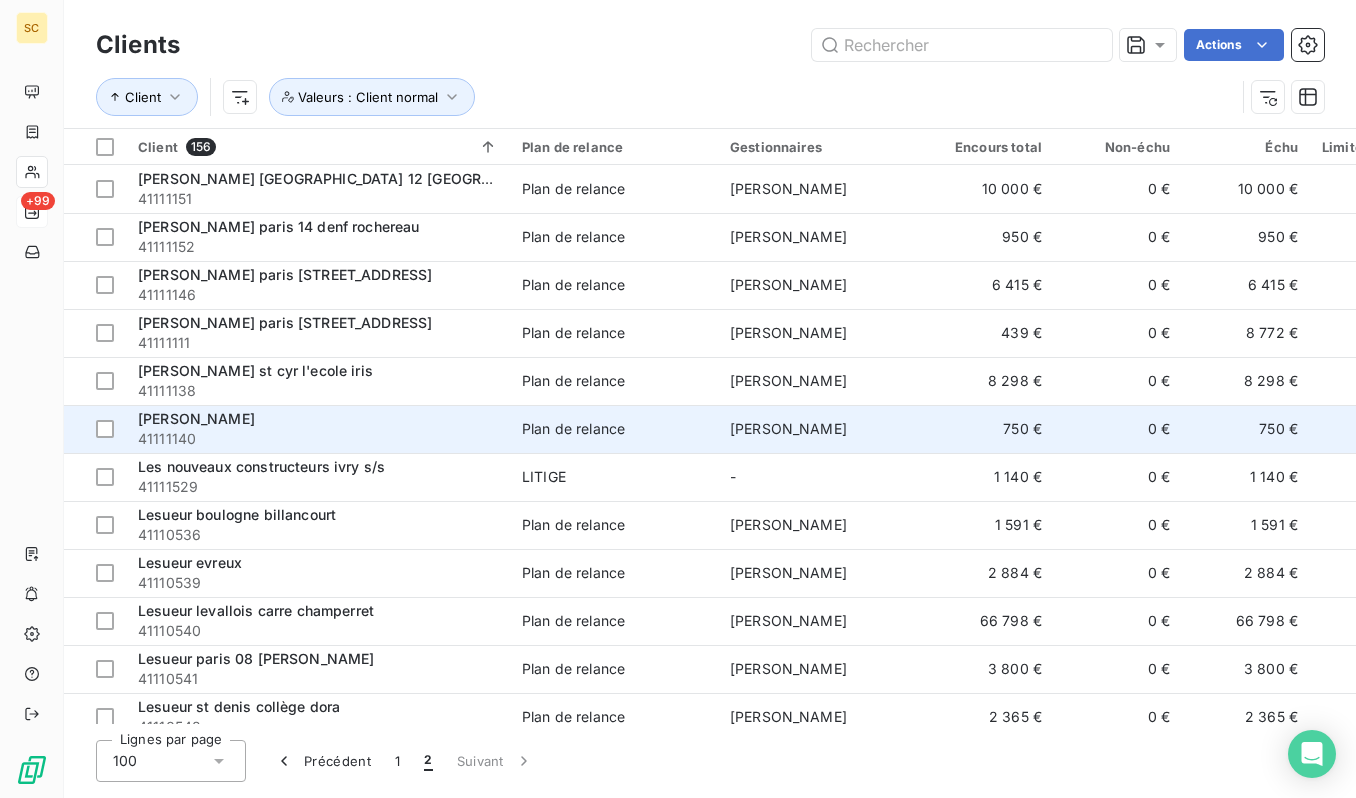 click on "41111140" at bounding box center [318, 439] 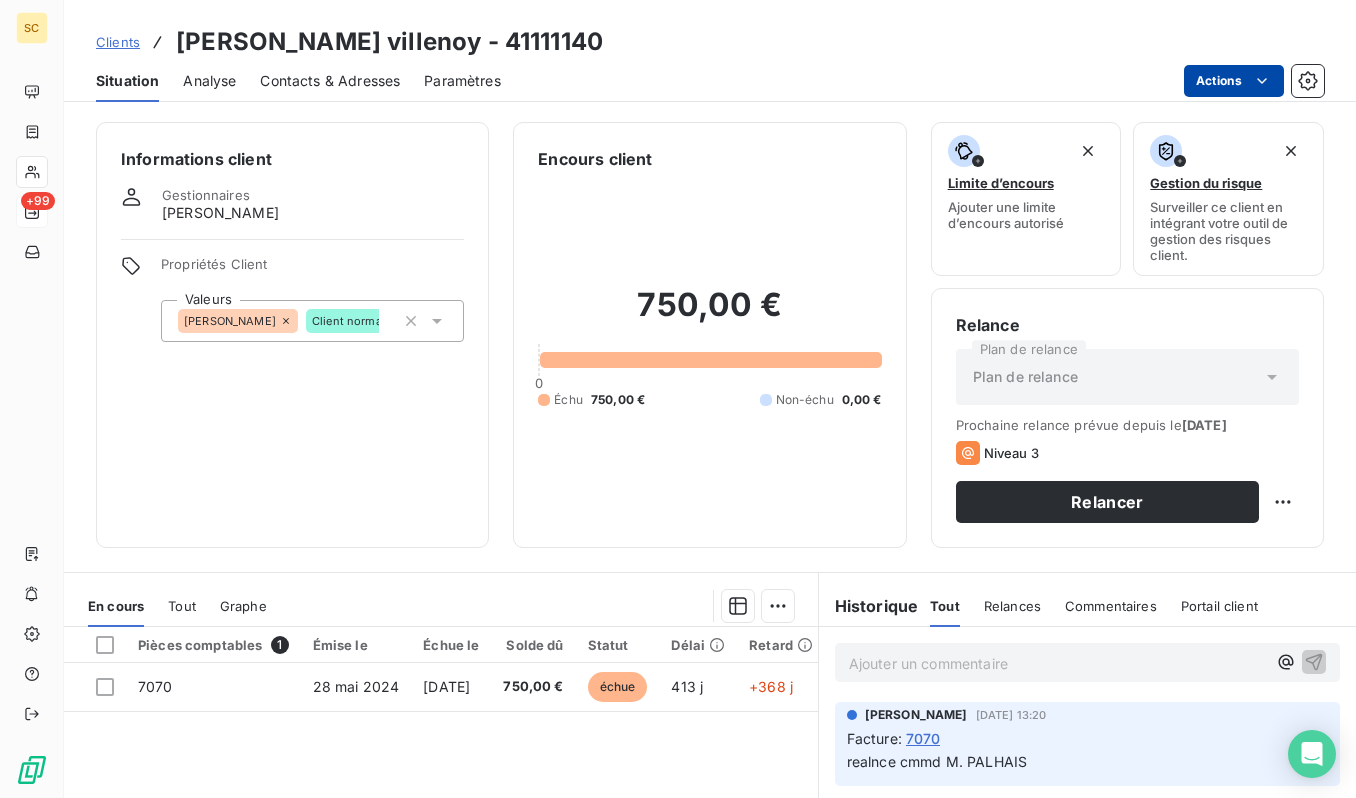 click on "SC +99 Clients [PERSON_NAME] villenoy - 41111140 Situation Analyse Contacts & Adresses Paramètres Actions Informations client Gestionnaires [PERSON_NAME] Propriétés Client Valeurs [PERSON_NAME] Client normal Encours client   750,00 € 0 Échu 750,00 € Non-échu 0,00 €     Limite d’encours Ajouter une limite d’encours autorisé Gestion du risque Surveiller ce client en intégrant votre outil de gestion des risques client. Relance Plan de relance Plan de relance Prochaine relance prévue depuis le  [DATE] Niveau 3 Relancer En cours Tout Graphe Pièces comptables 1 Émise le Échue le Solde dû Statut Délai   Retard   Tag relance   7070 [DATE] [DATE] 750,00 € échue 413 j +368 j Lignes par page 25 Précédent 1 Suivant Historique Tout Relances Commentaires Portail client Tout Relances Commentaires Portail client Ajouter un commentaire ﻿ [PERSON_NAME] [DATE] 13:20 Facture  : 7070 realnce cmmd M. PALHAIS" at bounding box center [678, 399] 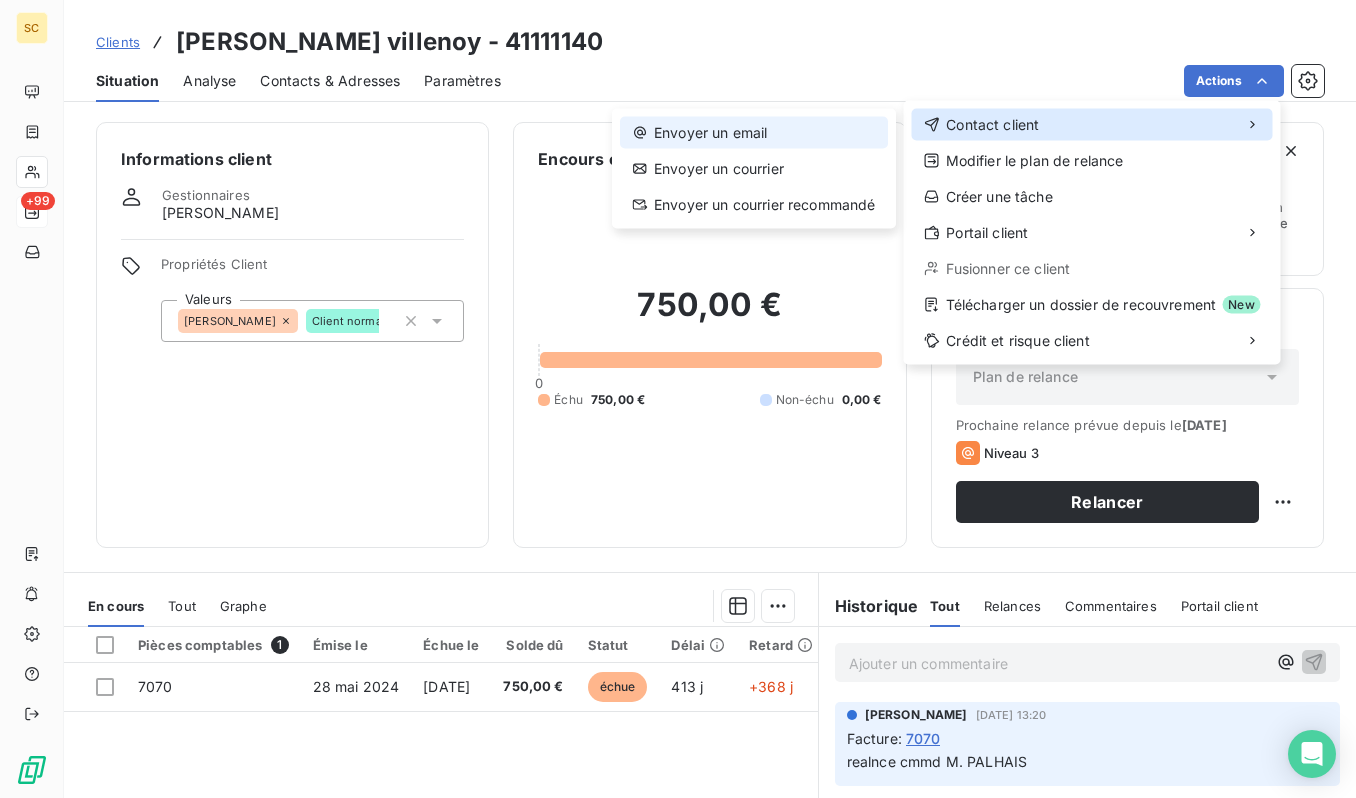 drag, startPoint x: 1053, startPoint y: 113, endPoint x: 714, endPoint y: 127, distance: 339.28897 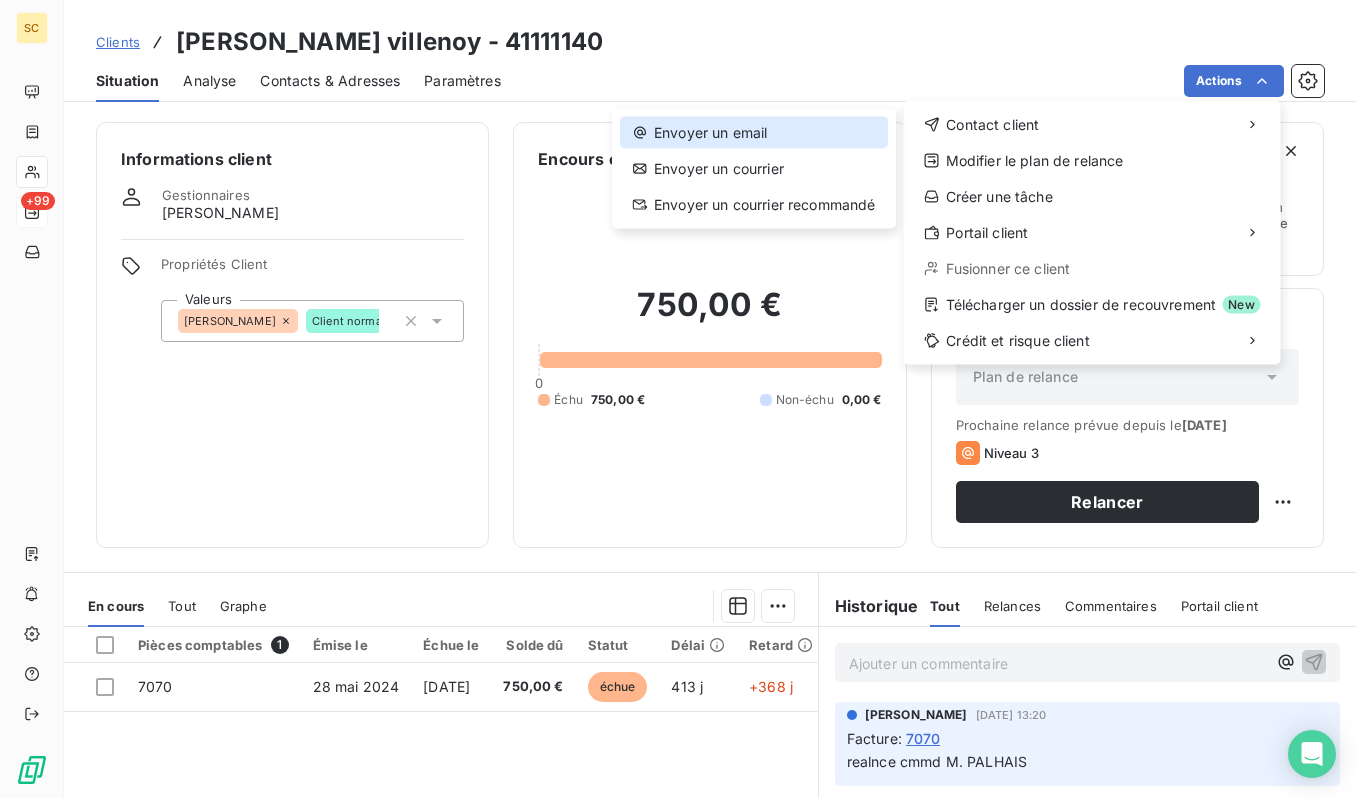 click on "Envoyer un email" at bounding box center [754, 133] 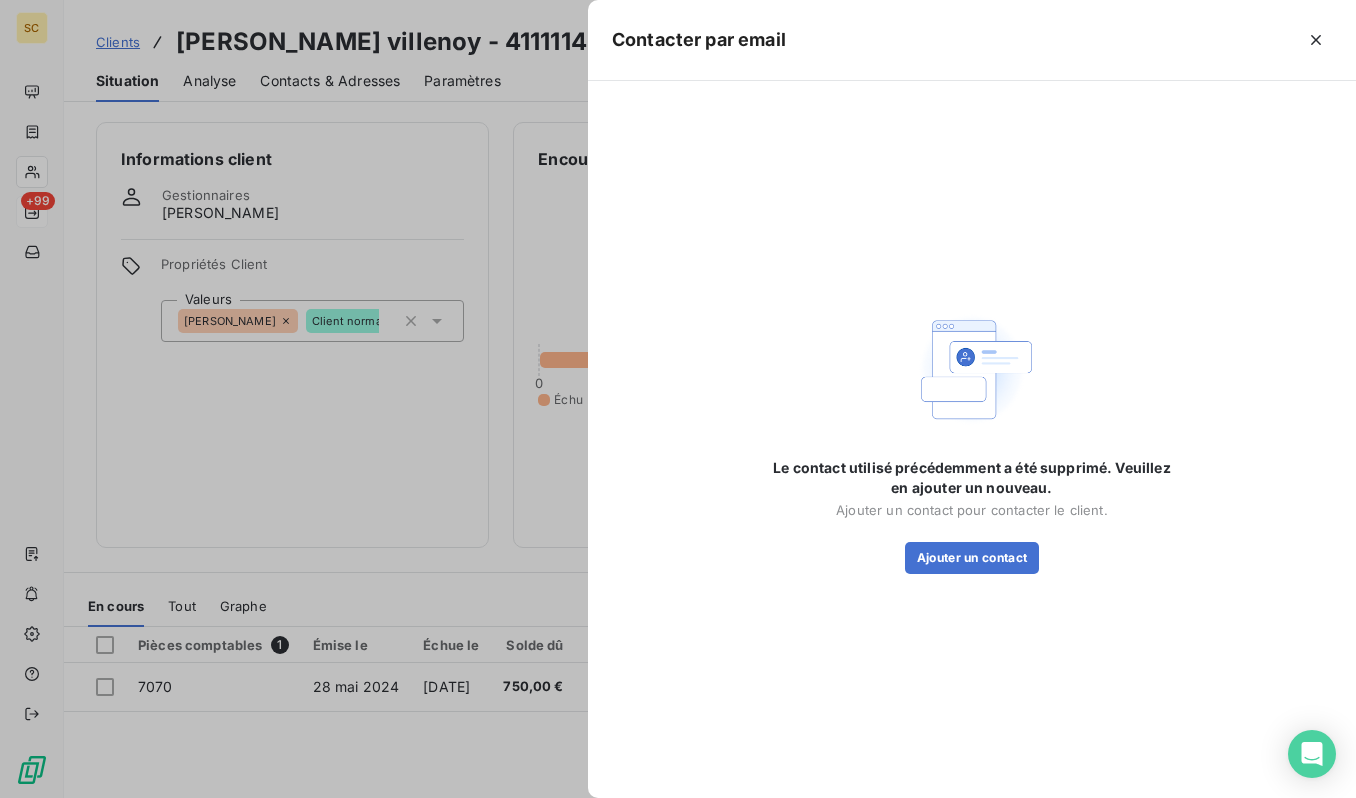 click at bounding box center [678, 399] 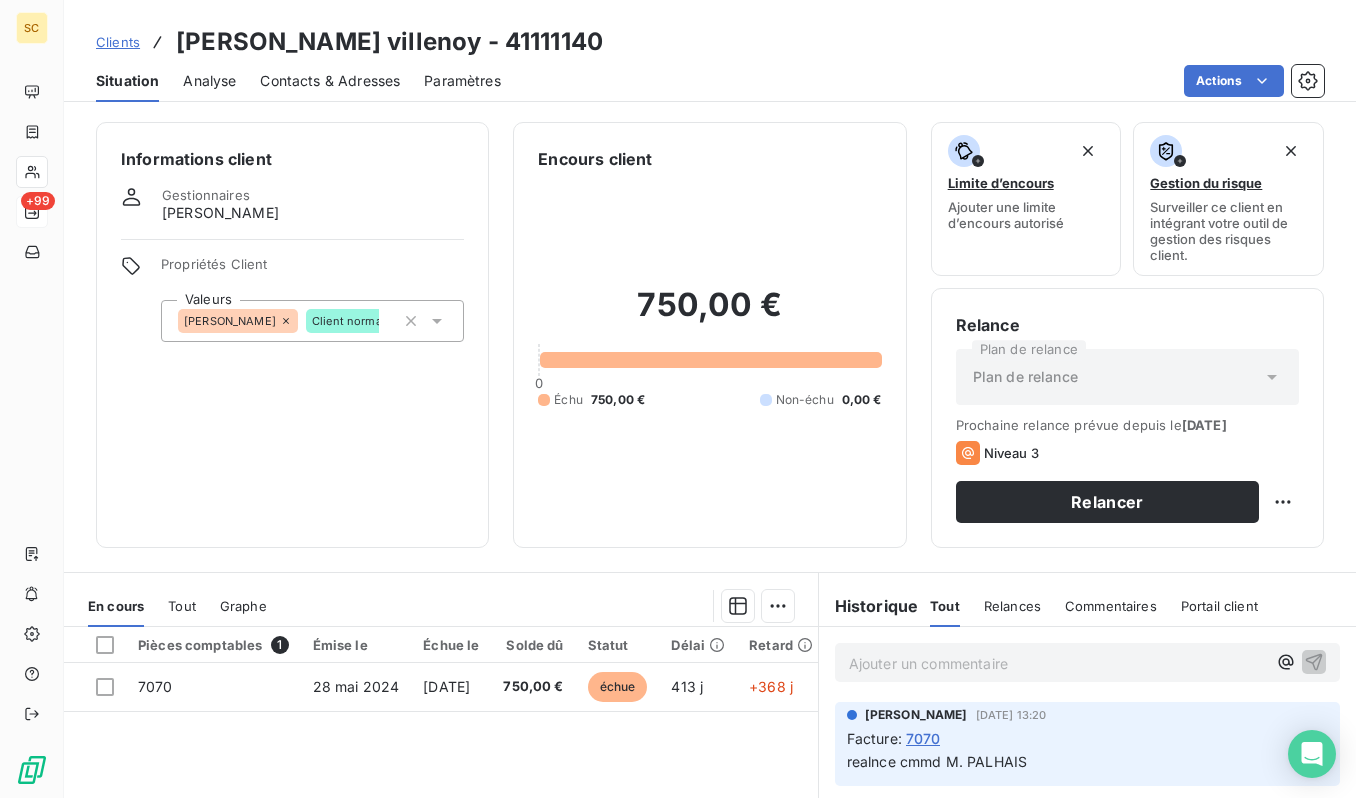 click on "[PERSON_NAME] villenoy - 41111140" at bounding box center [389, 42] 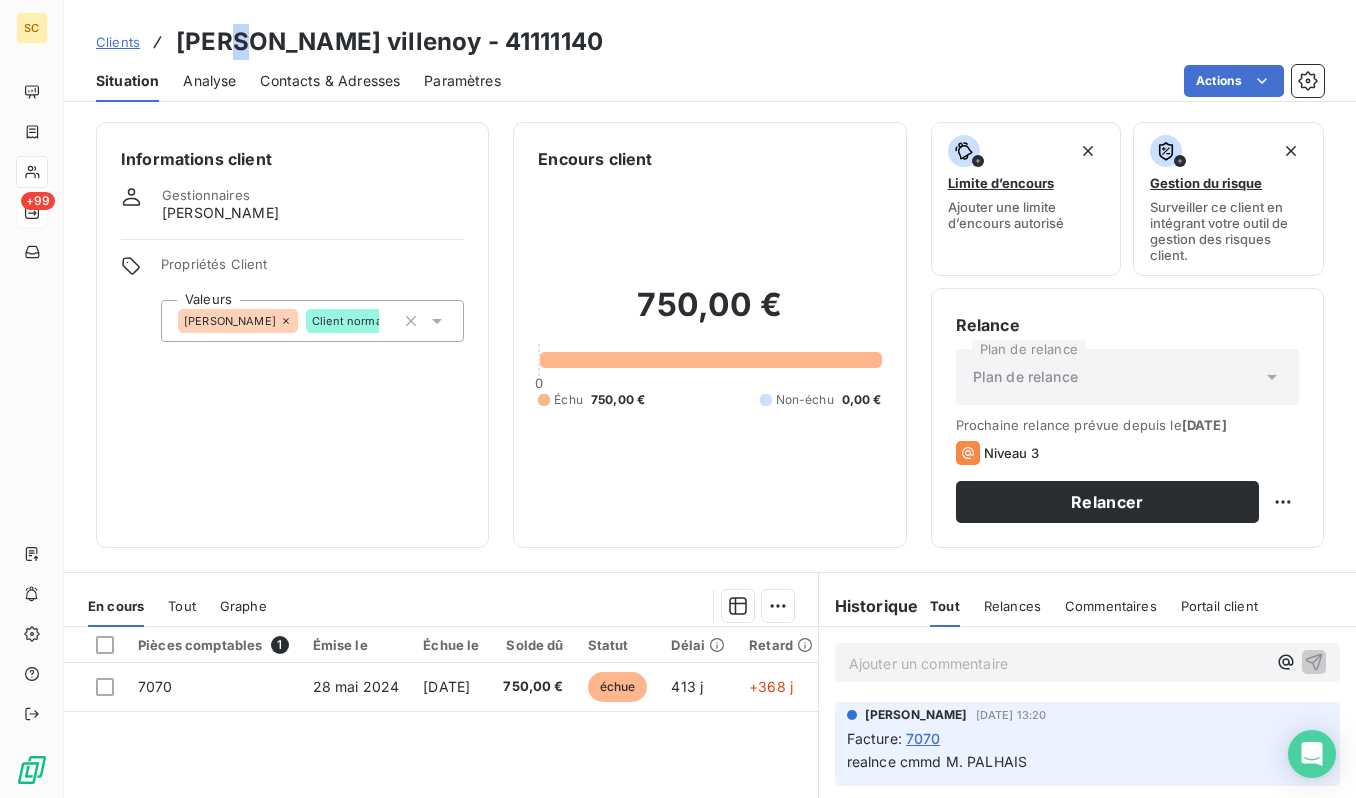 click on "[PERSON_NAME] villenoy - 41111140" at bounding box center (389, 42) 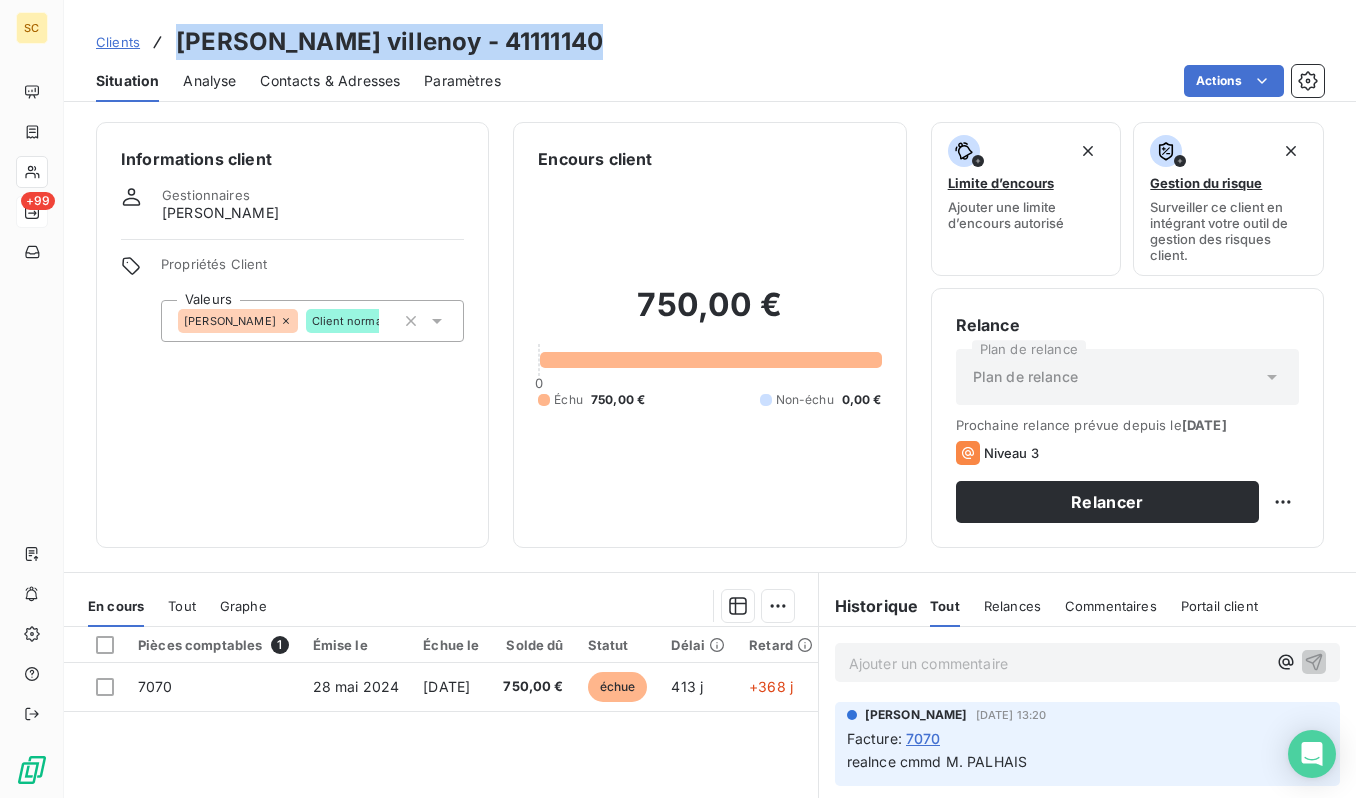 click on "[PERSON_NAME] villenoy - 41111140" at bounding box center [389, 42] 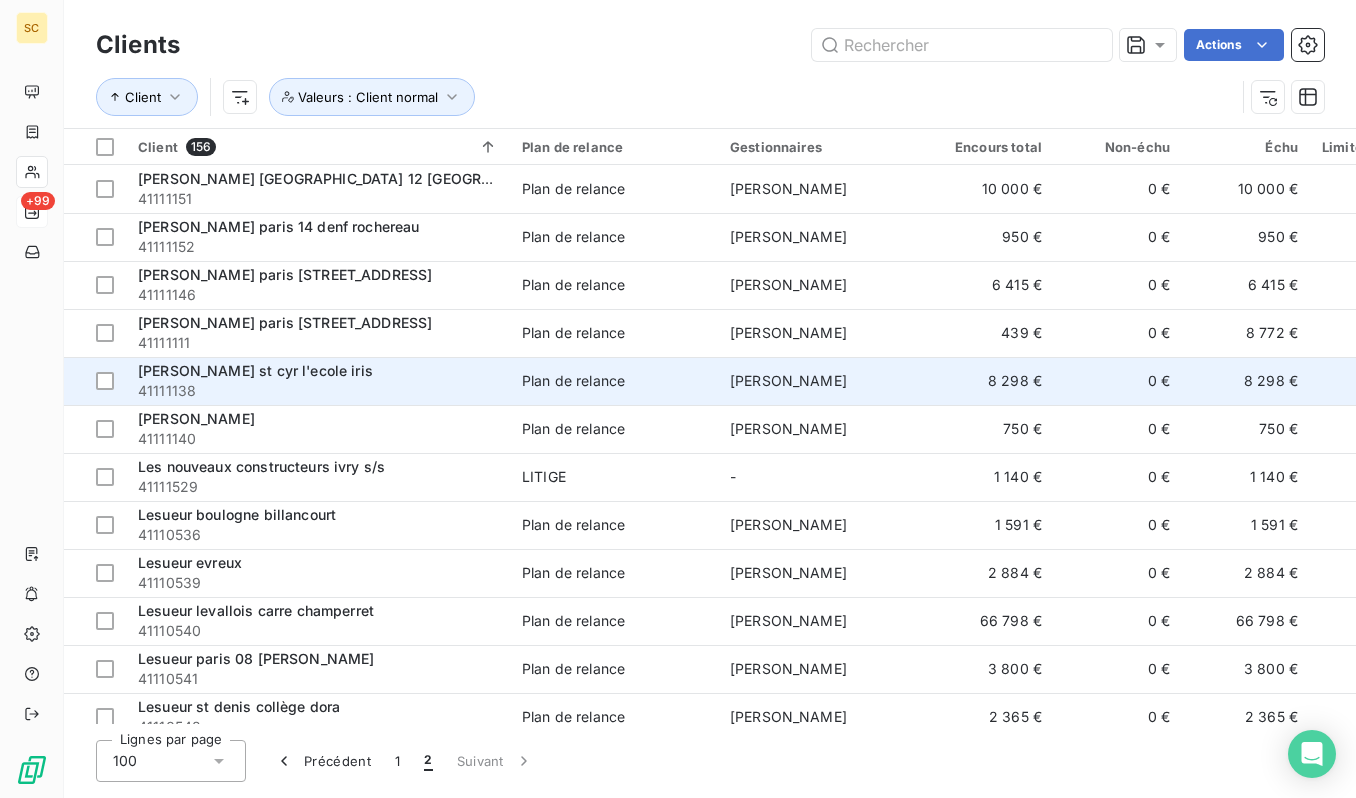 click on "[PERSON_NAME] st cyr l'ecole iris" at bounding box center [255, 370] 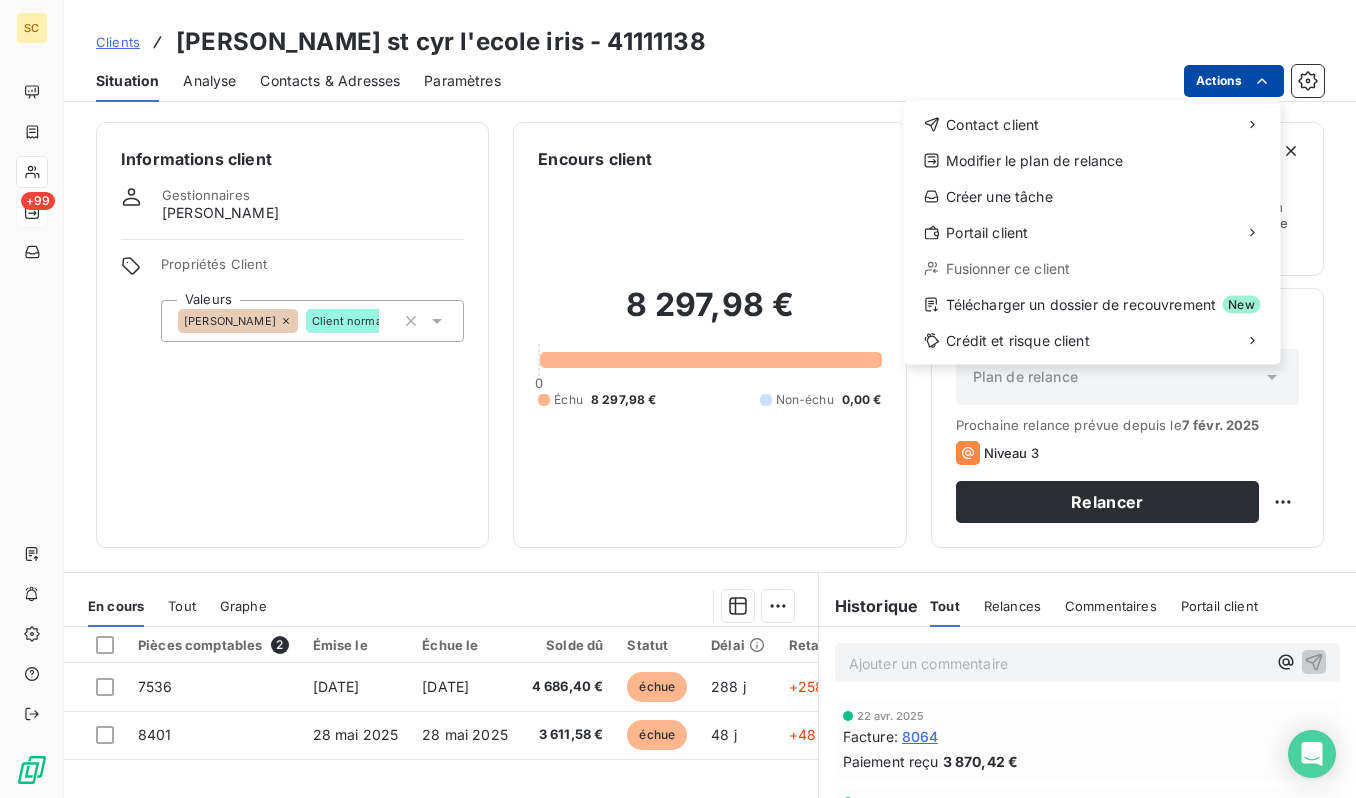 click on "SC +99 Clients [PERSON_NAME] st cyr l'ecole iris - 41111138 Situation Analyse Contacts & Adresses Paramètres Actions Contact client Modifier le plan de relance Créer une tâche Portail client Fusionner ce client Télécharger un dossier de recouvrement New Crédit et risque client Informations client Gestionnaires [PERSON_NAME] Propriétés Client Valeurs [PERSON_NAME] Client normal Encours client   8 297,98 € 0 Échu 8 297,98 € Non-échu 0,00 €     Limite d’encours Ajouter une limite d’encours autorisé Gestion du risque Surveiller ce client en intégrant votre outil de gestion des risques client. Relance Plan de relance Plan de relance Prochaine relance prévue depuis le  [DATE] Niveau 3 Relancer En cours Tout Graphe Pièces comptables 2 Émise le Échue le Solde dû Statut Délai   Retard   Tag relance   7536 [DATE] [DATE] 4 686,40 € échue 288 j +258 j 8401 [DATE] [DATE] 3 611,58 € échue 48 j +48 j Lignes par page 25 Précédent 1 Suivant ﻿" at bounding box center [678, 399] 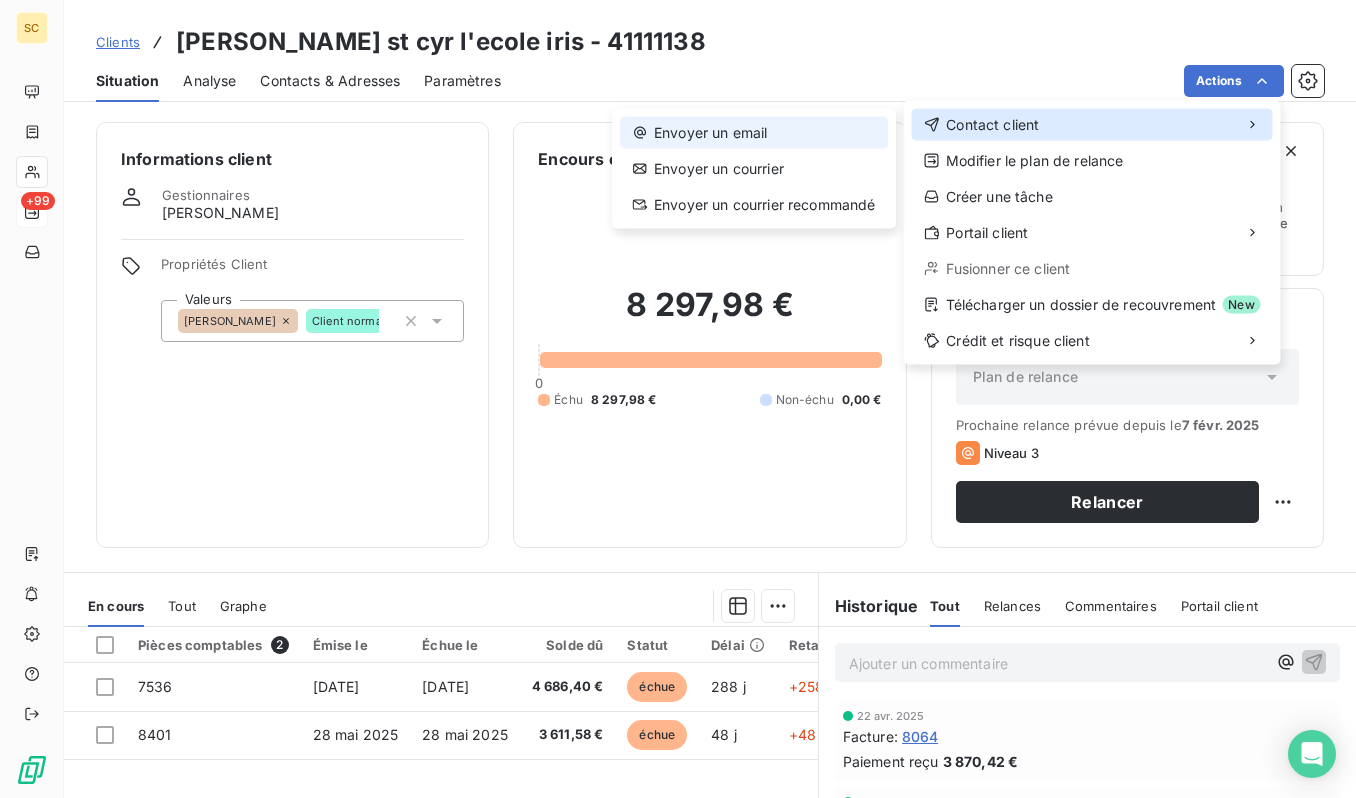 drag, startPoint x: 1052, startPoint y: 123, endPoint x: 885, endPoint y: 126, distance: 167.02695 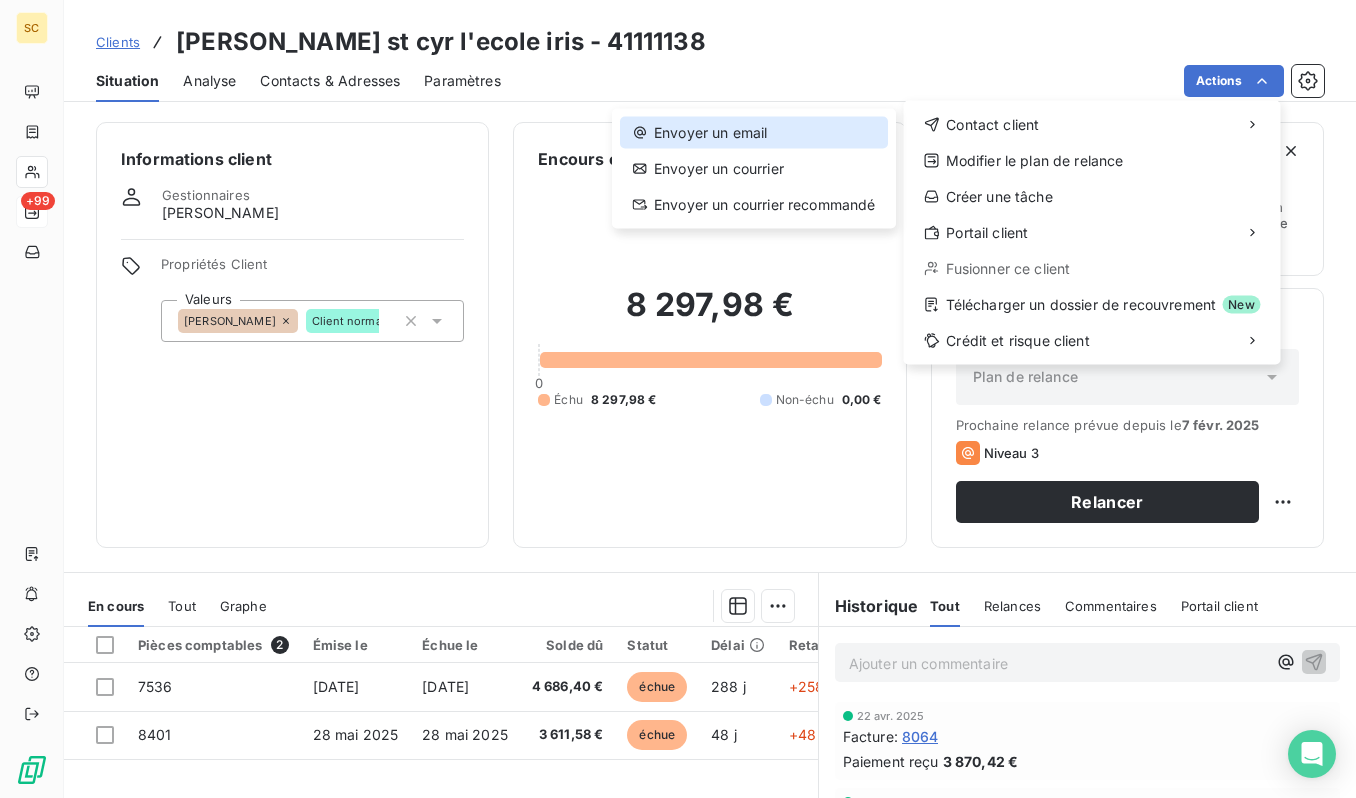 click on "Envoyer un email" at bounding box center (754, 133) 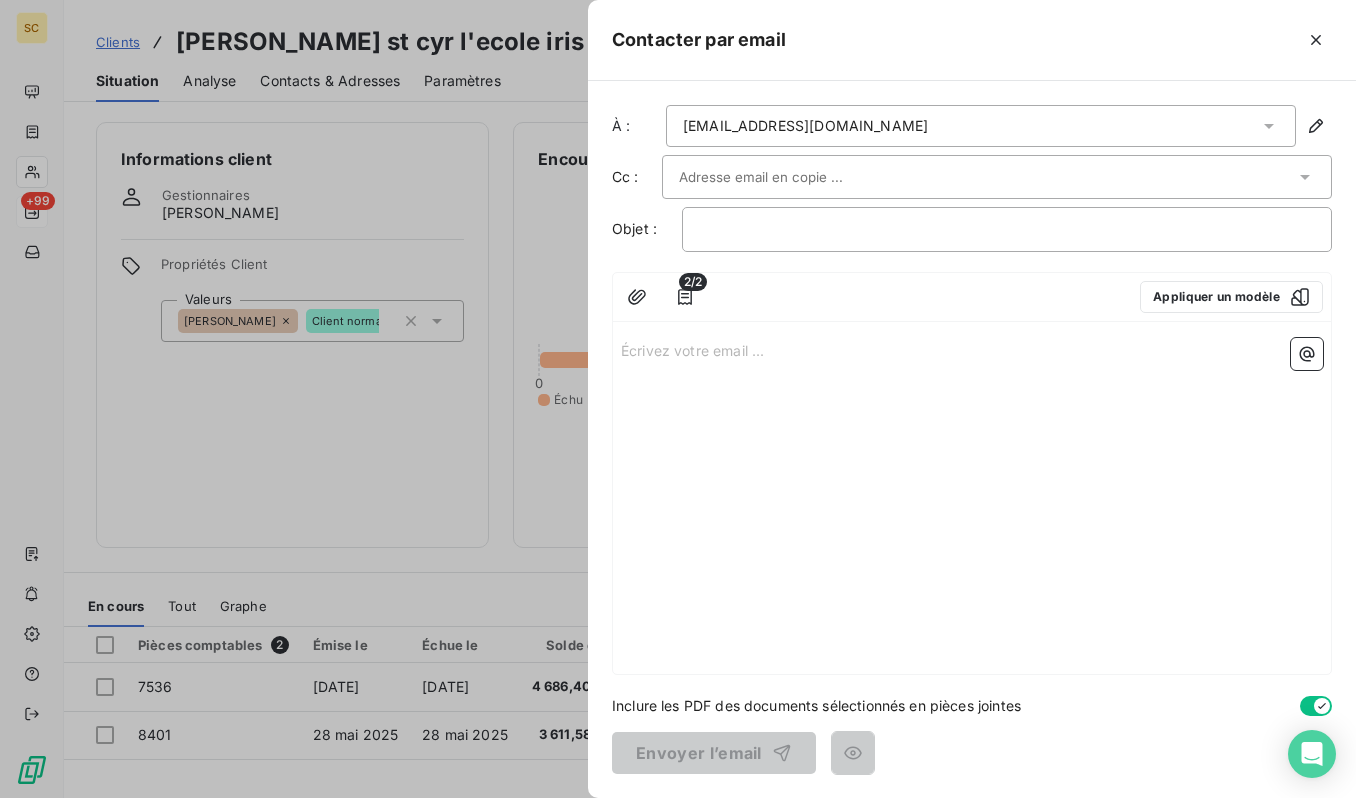 drag, startPoint x: 750, startPoint y: 386, endPoint x: 728, endPoint y: 362, distance: 32.55764 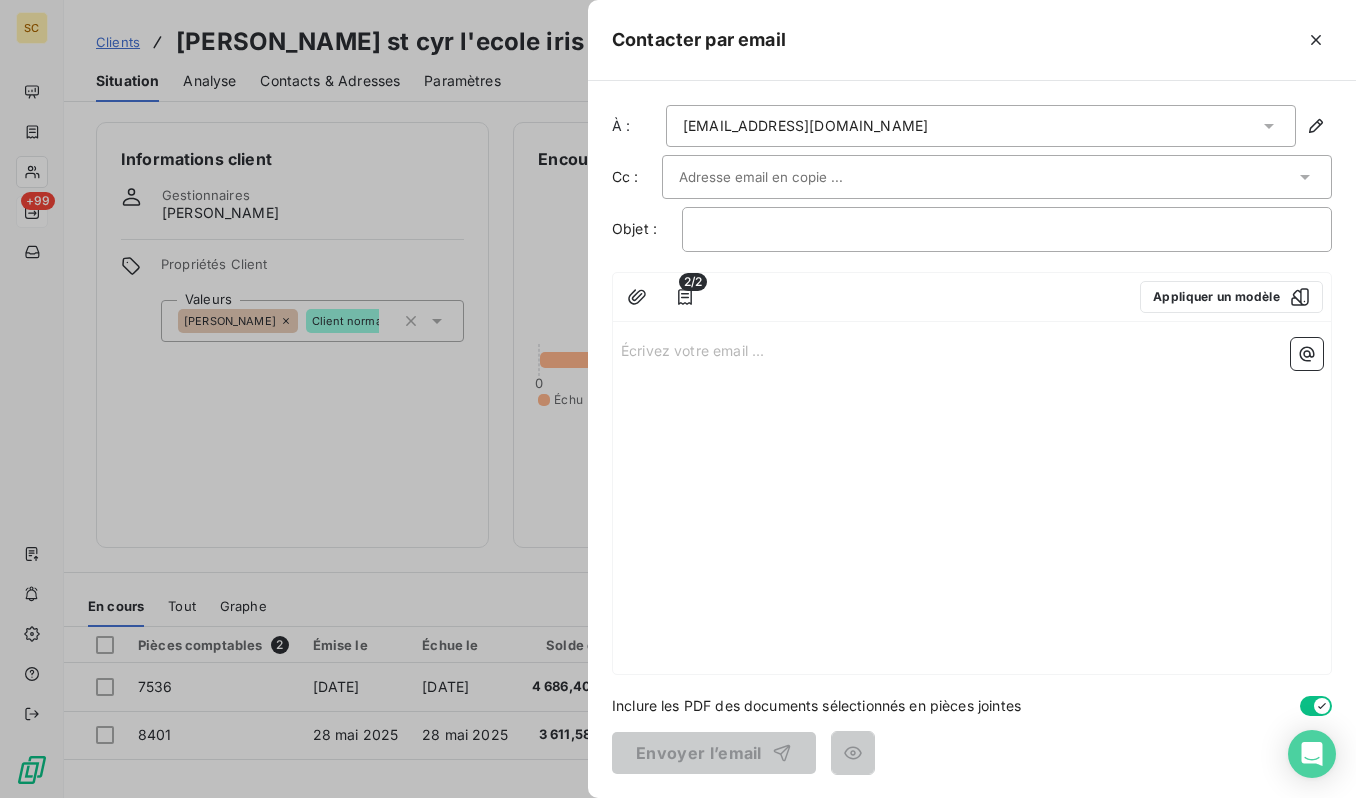 click on "Écrivez votre email ... ﻿" at bounding box center [972, 502] 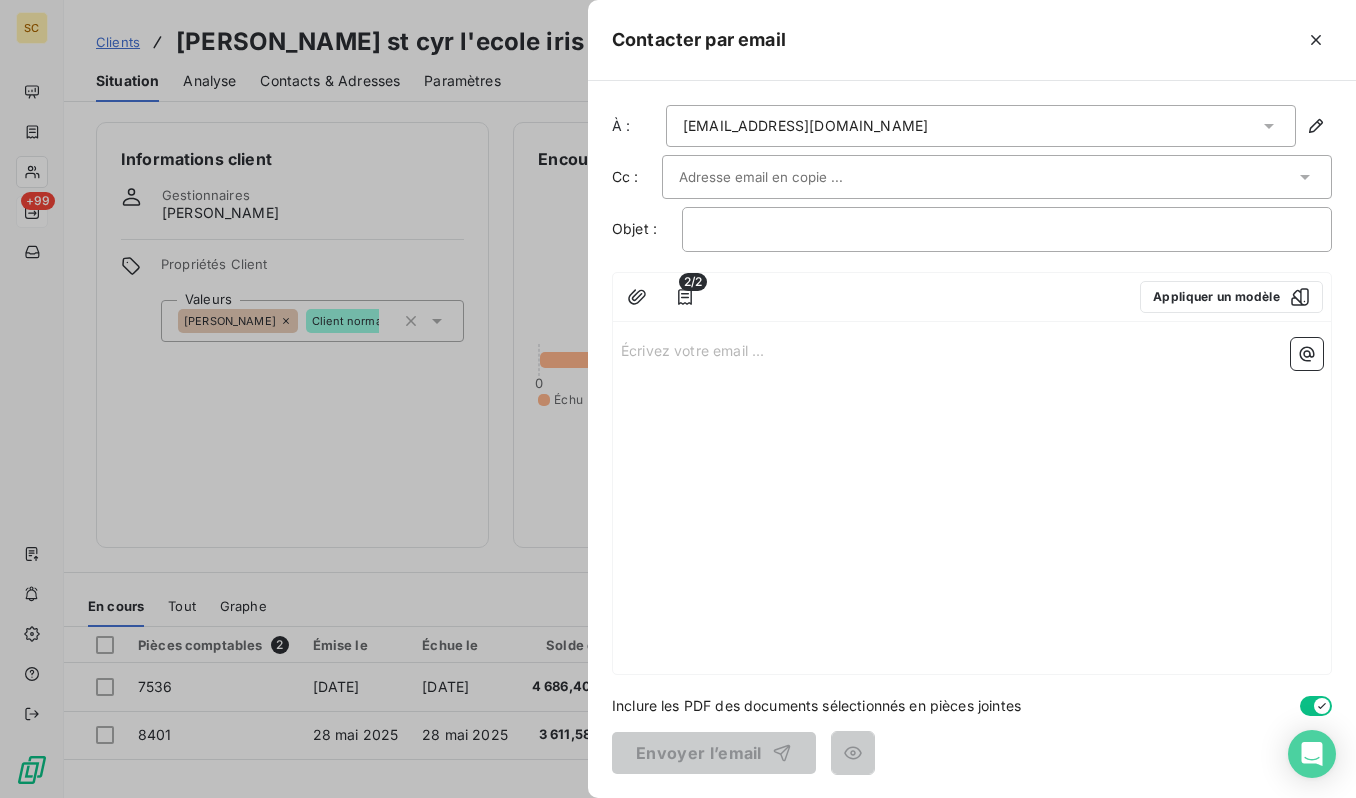 click on "Écrivez votre email ... ﻿" at bounding box center (972, 349) 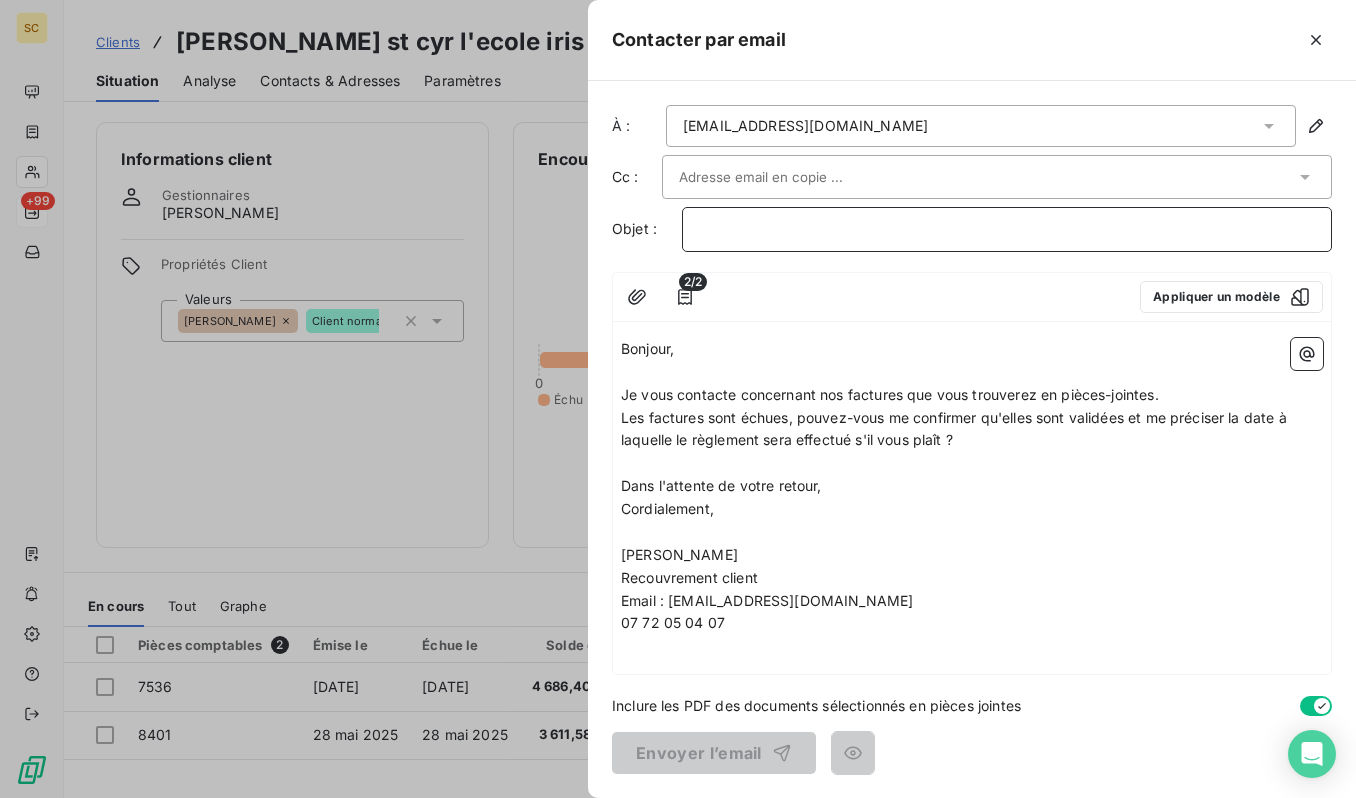 click on "﻿" at bounding box center (1007, 229) 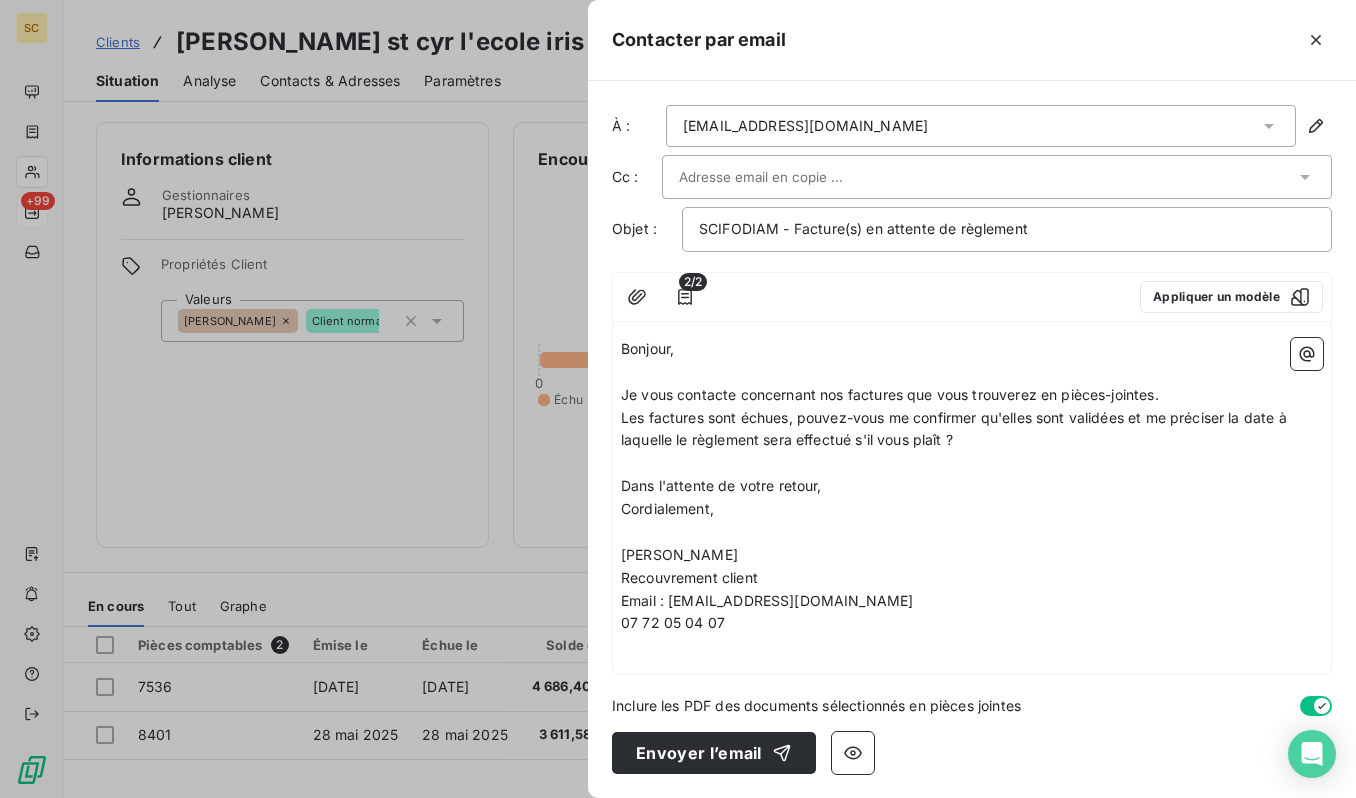drag, startPoint x: 687, startPoint y: 180, endPoint x: 661, endPoint y: 176, distance: 26.305893 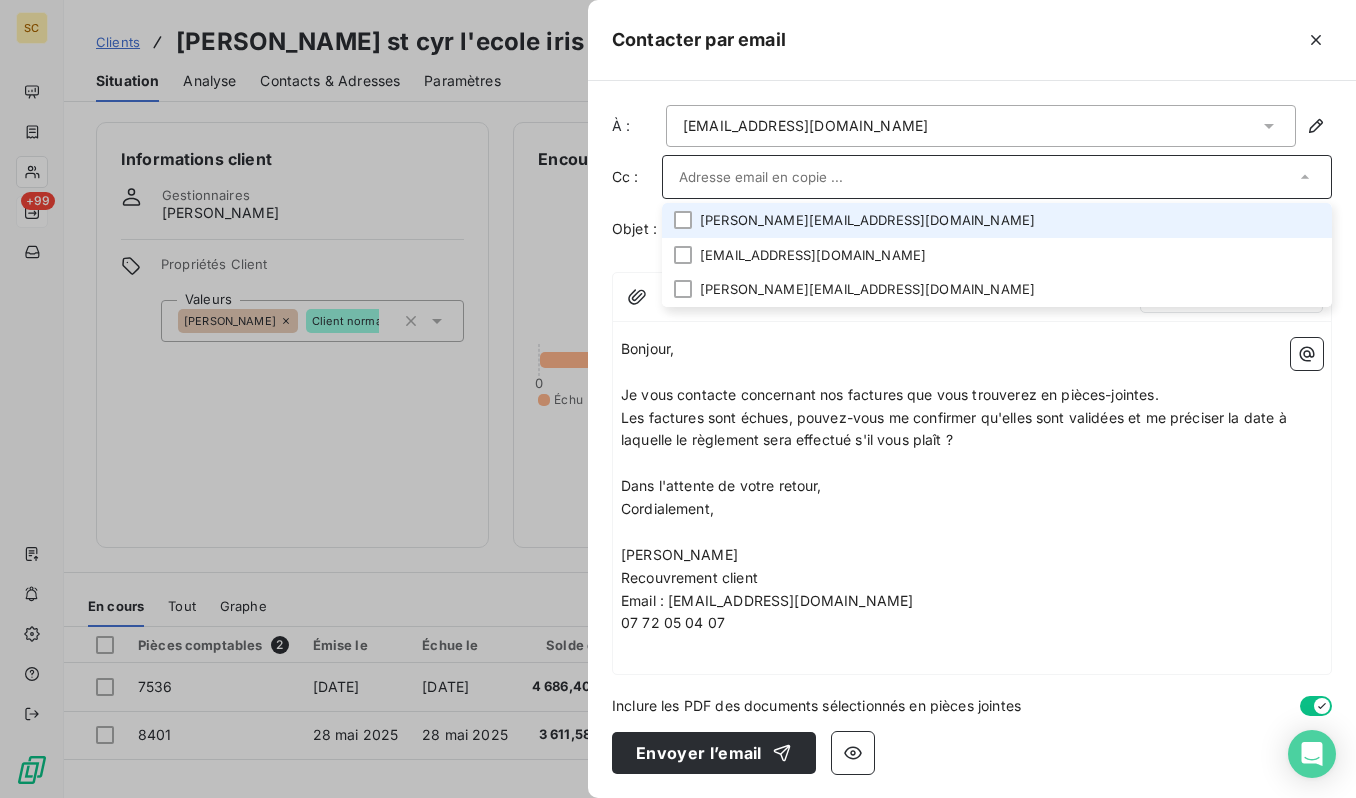 paste on "[EMAIL_ADDRESS][DOMAIN_NAME]" 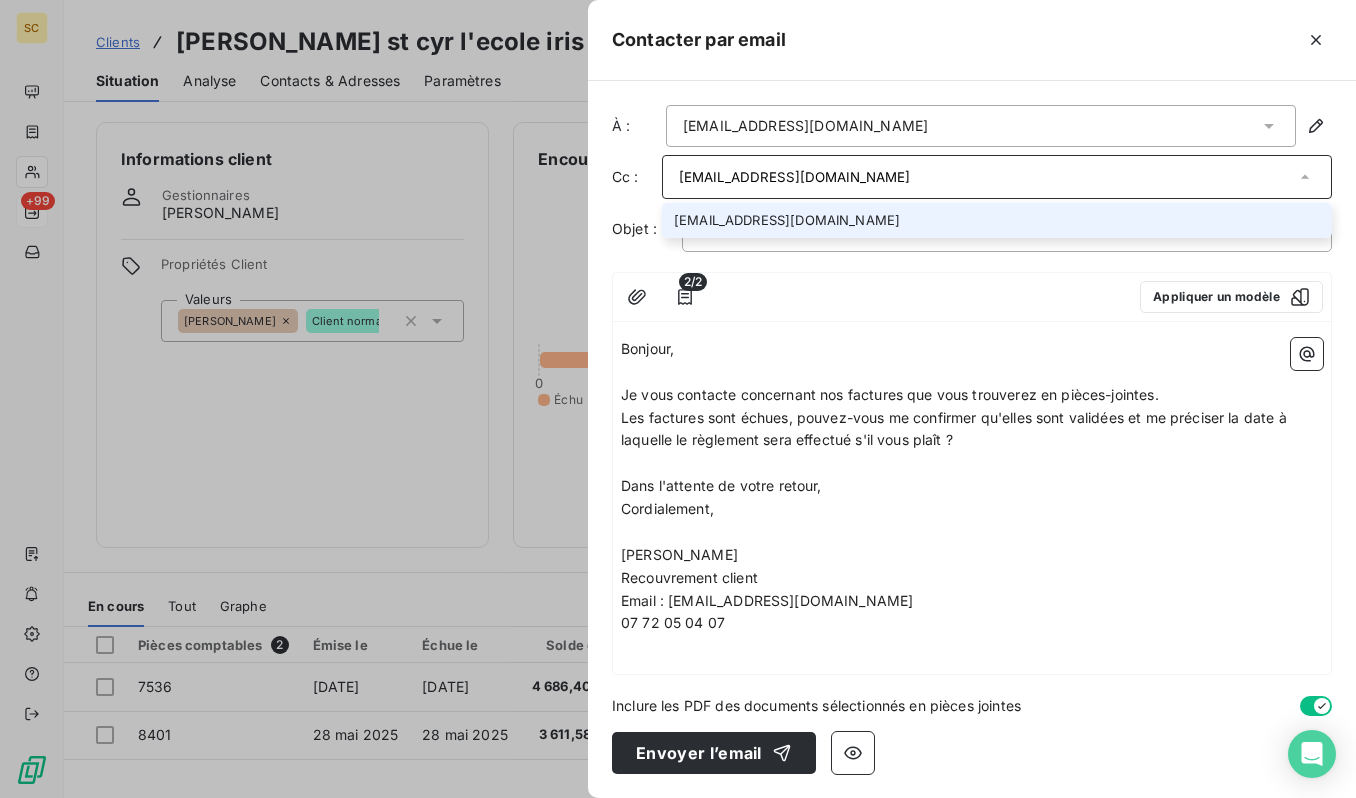 type on "[EMAIL_ADDRESS][DOMAIN_NAME]" 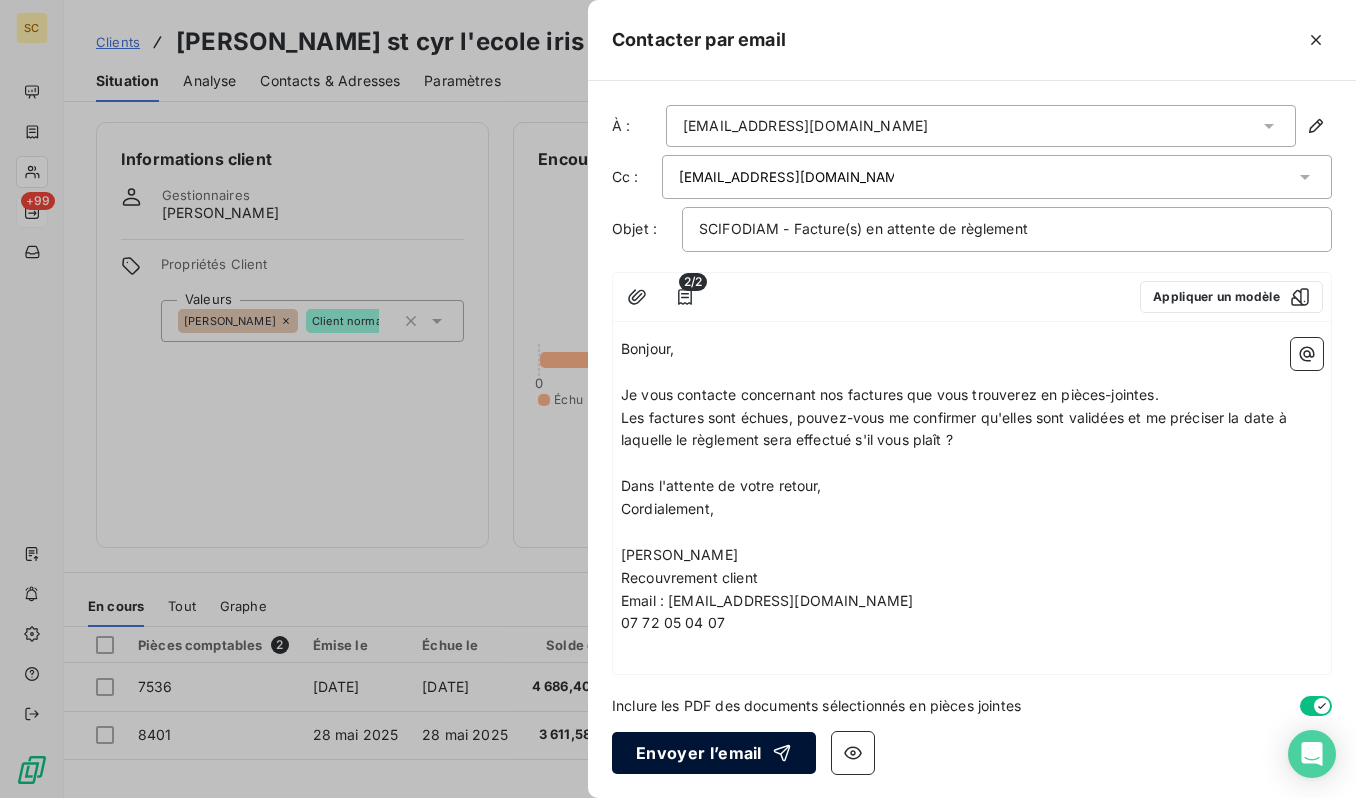 click on "Envoyer l’email" at bounding box center (714, 753) 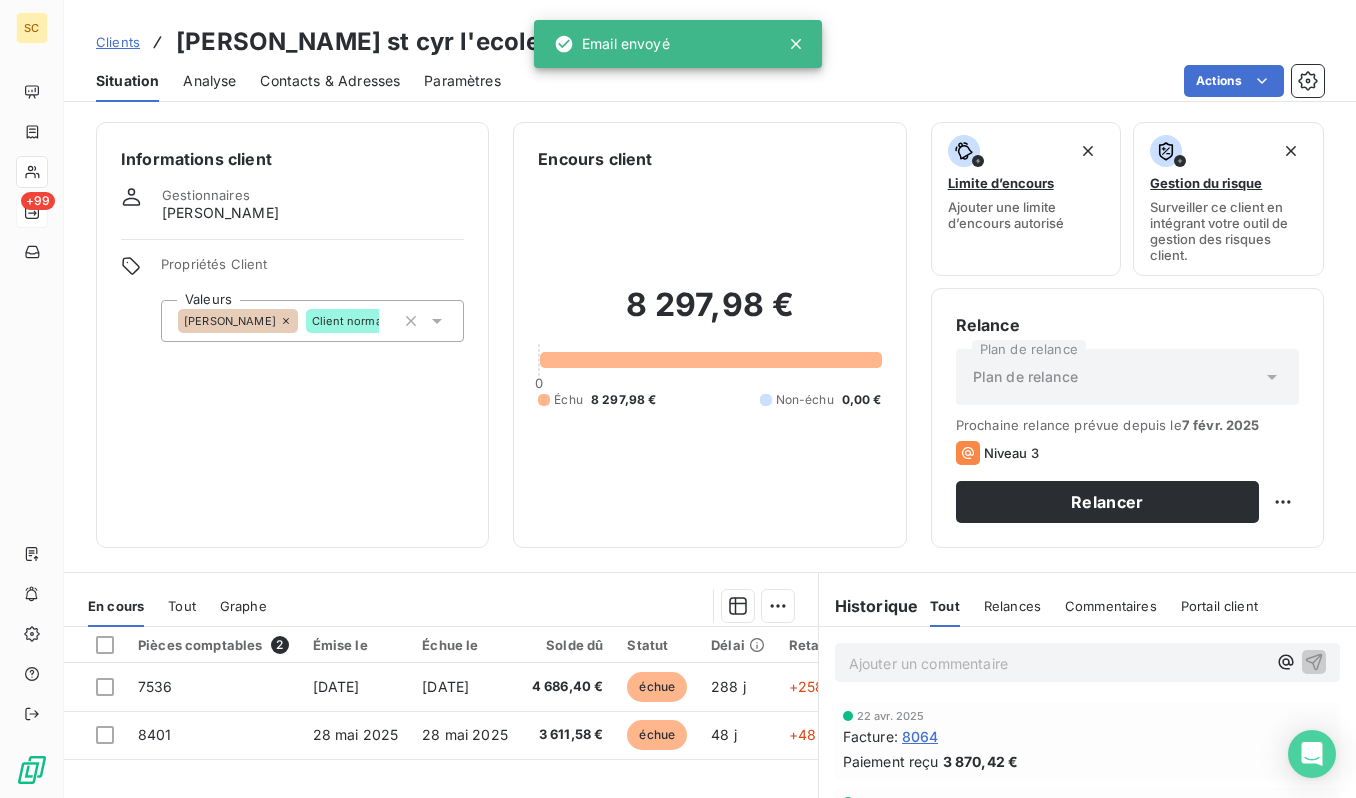 click on "Clients" at bounding box center [118, 42] 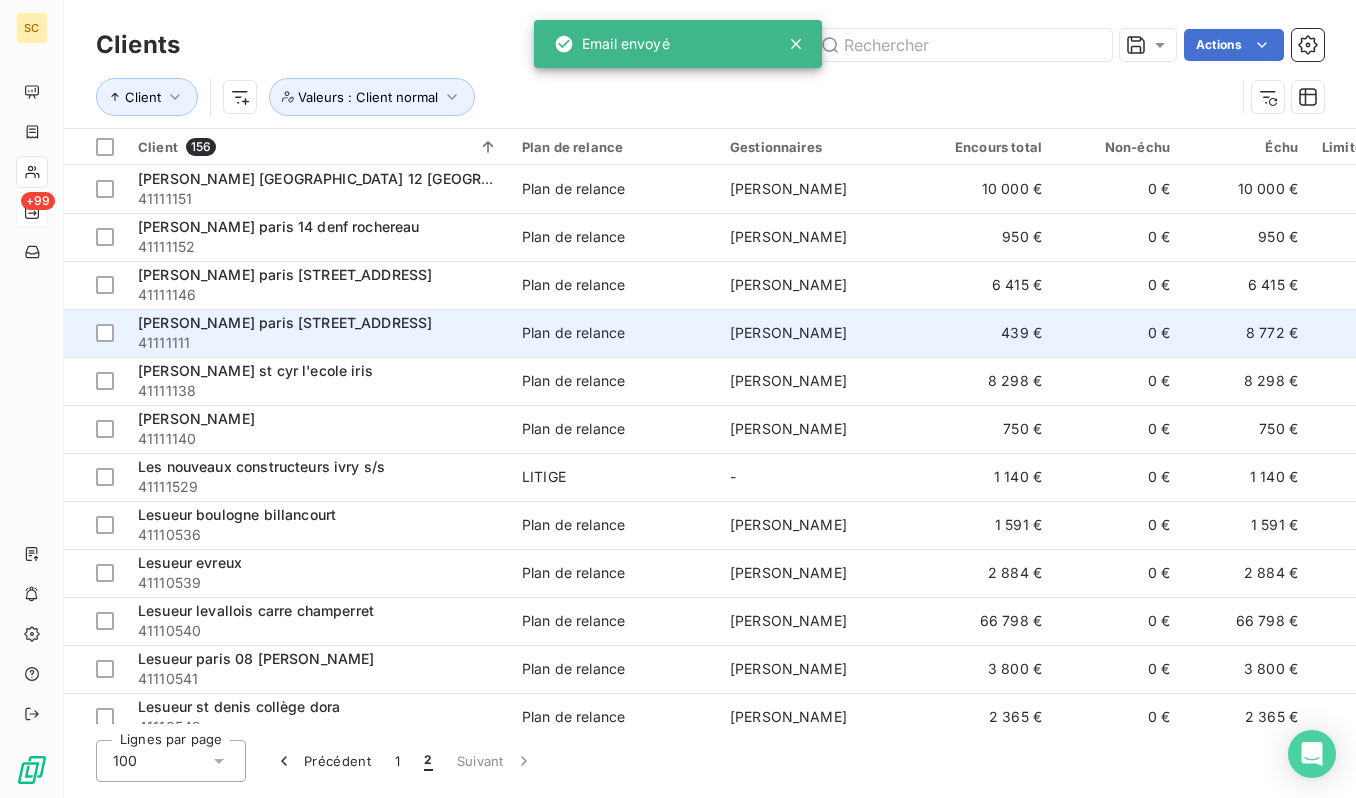 click on "41111111" at bounding box center (318, 343) 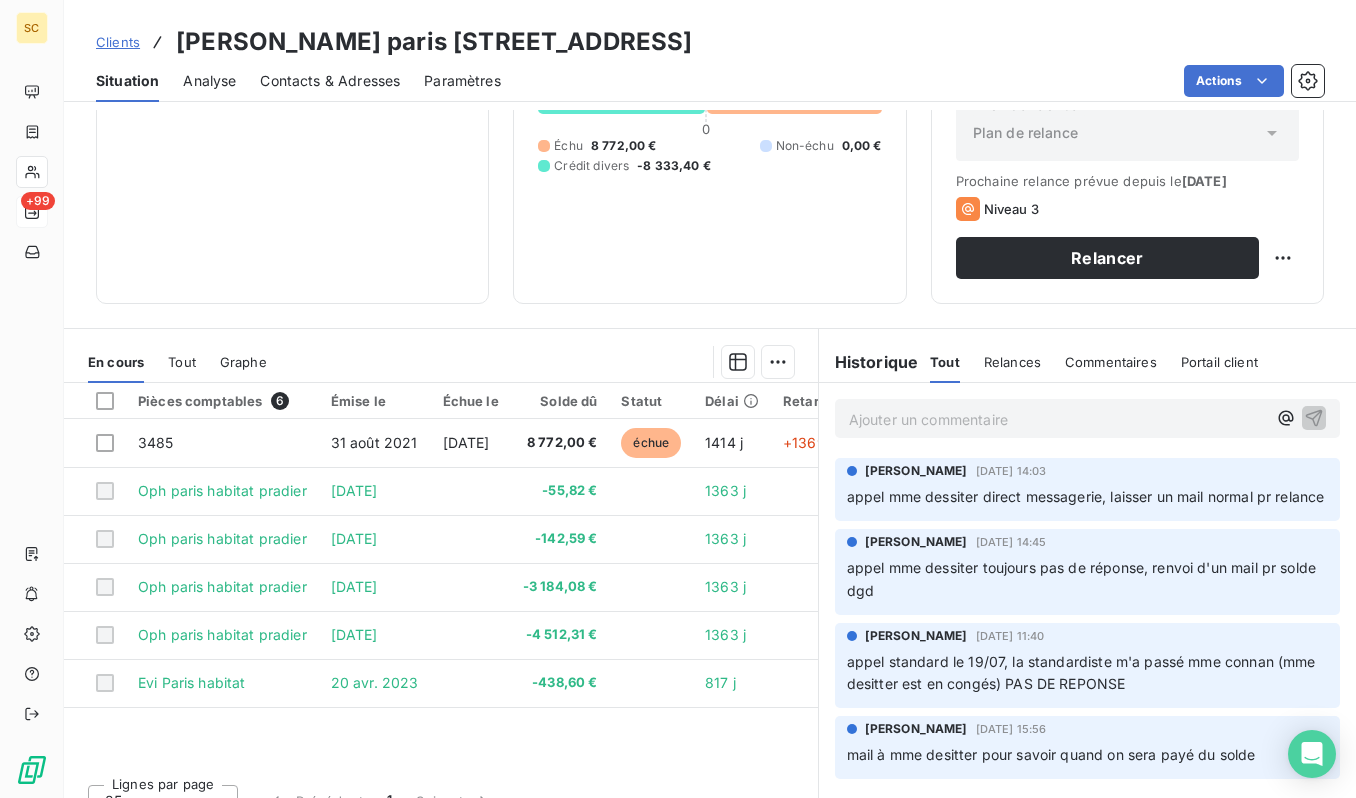 scroll, scrollTop: 274, scrollLeft: 0, axis: vertical 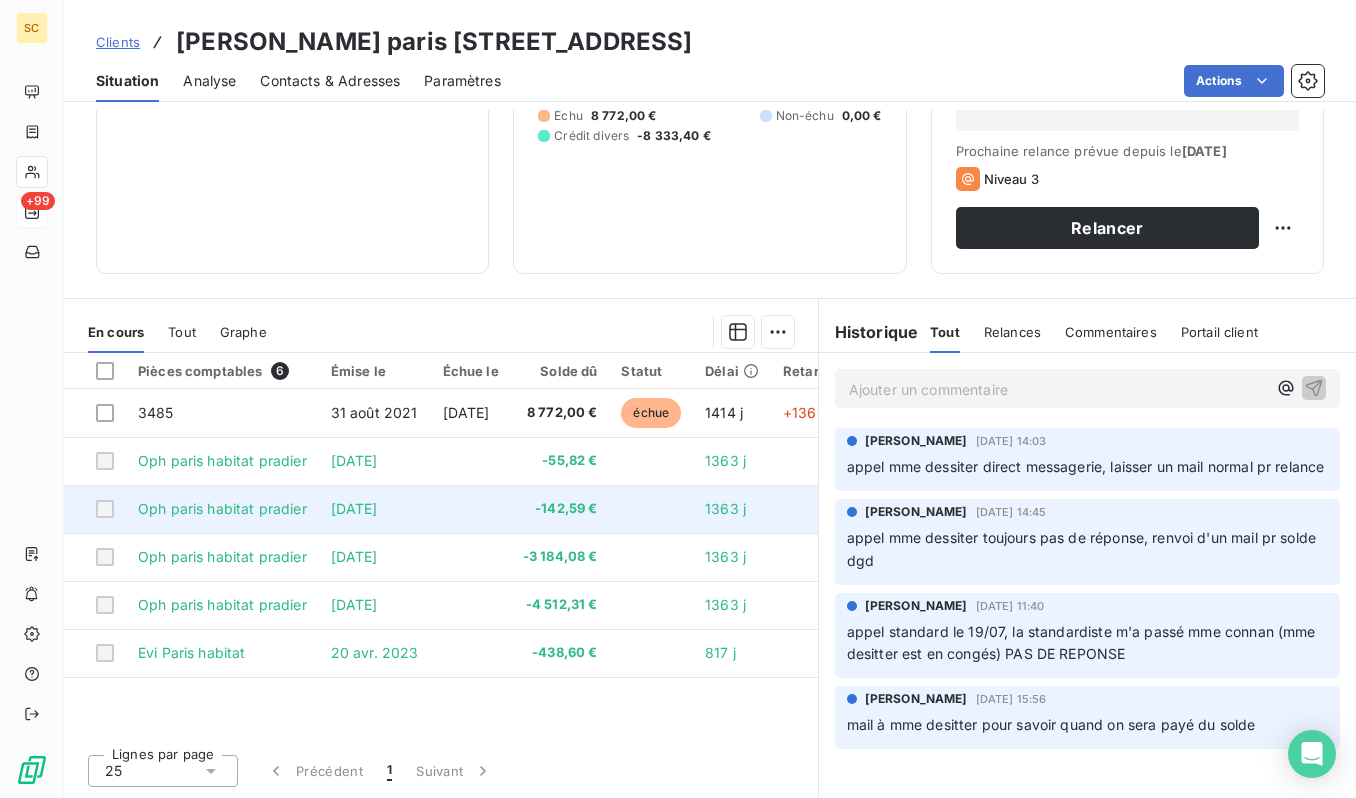 drag, startPoint x: 102, startPoint y: 471, endPoint x: 95, endPoint y: 510, distance: 39.623226 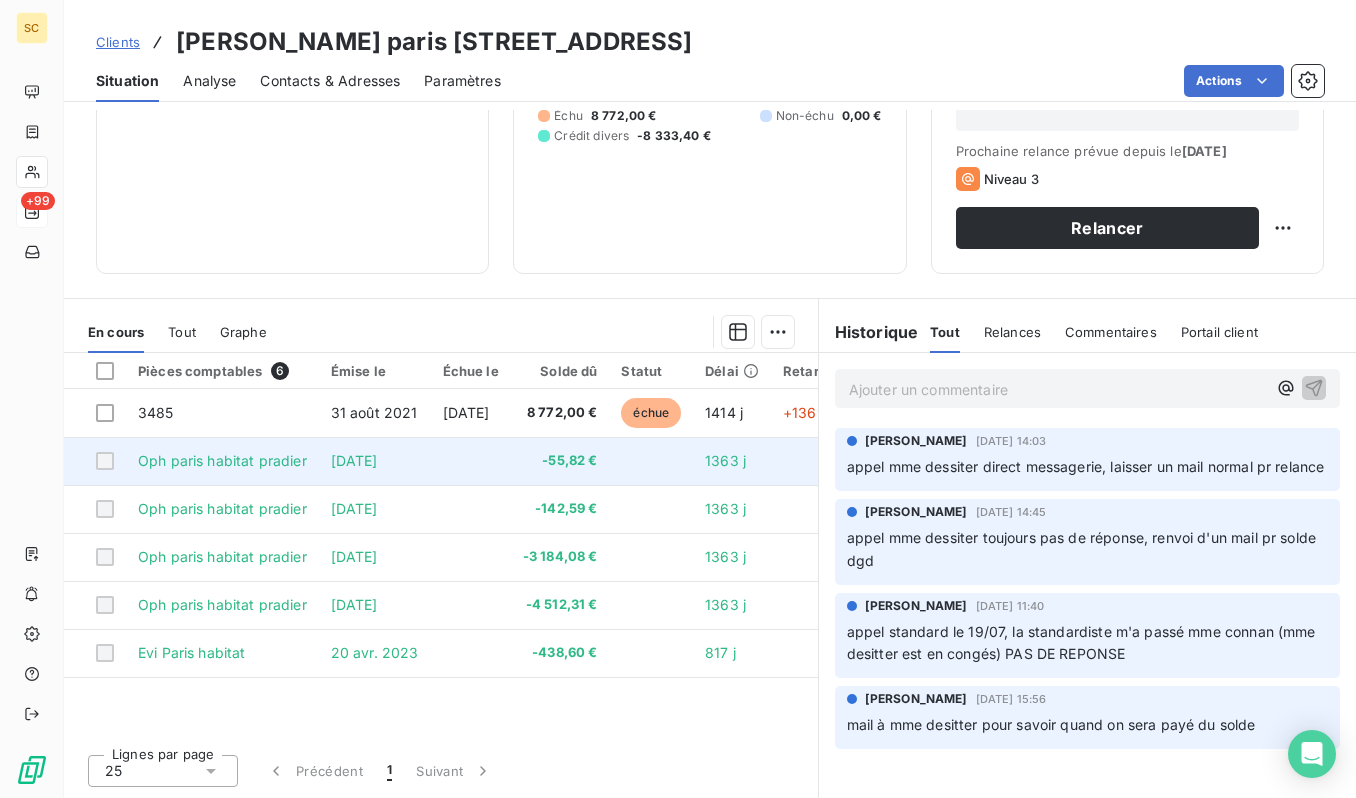 click at bounding box center (105, 461) 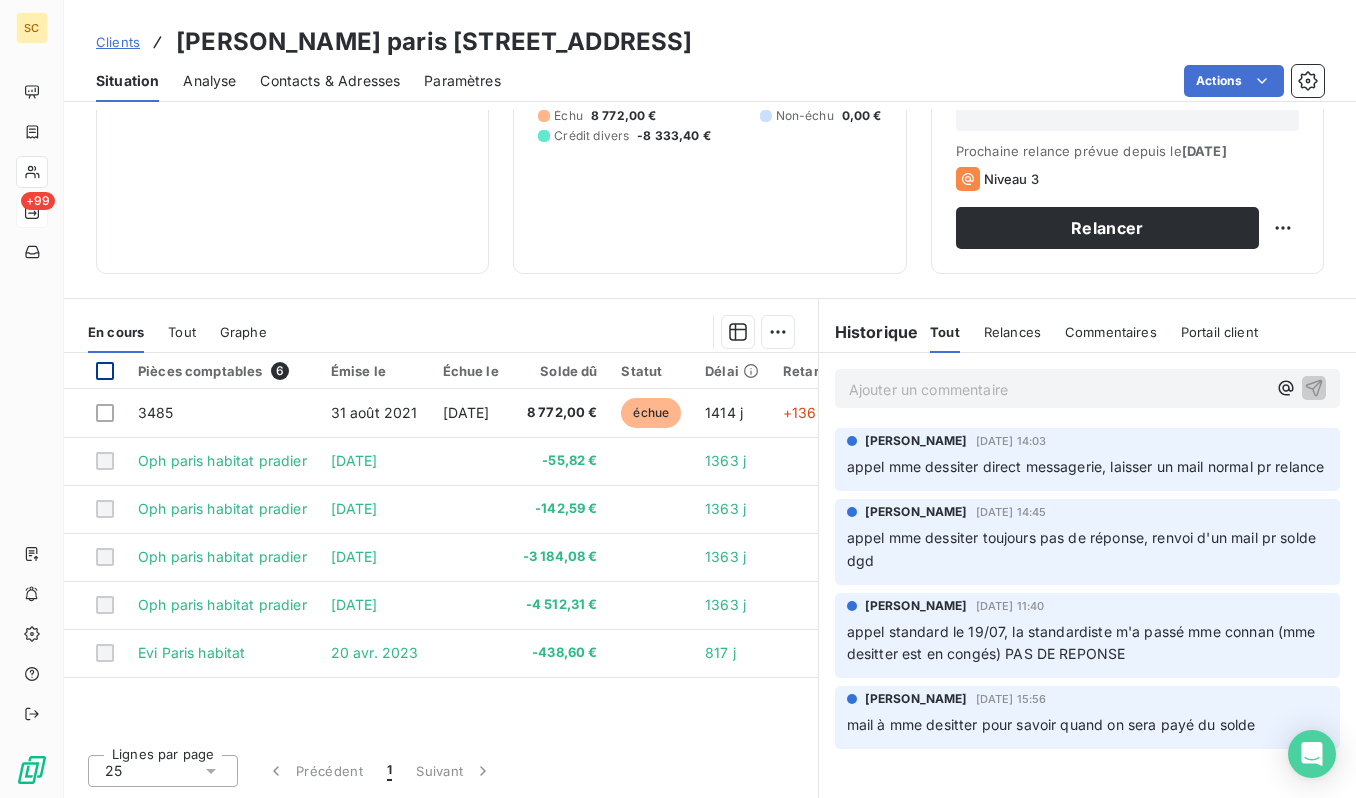 click at bounding box center (105, 371) 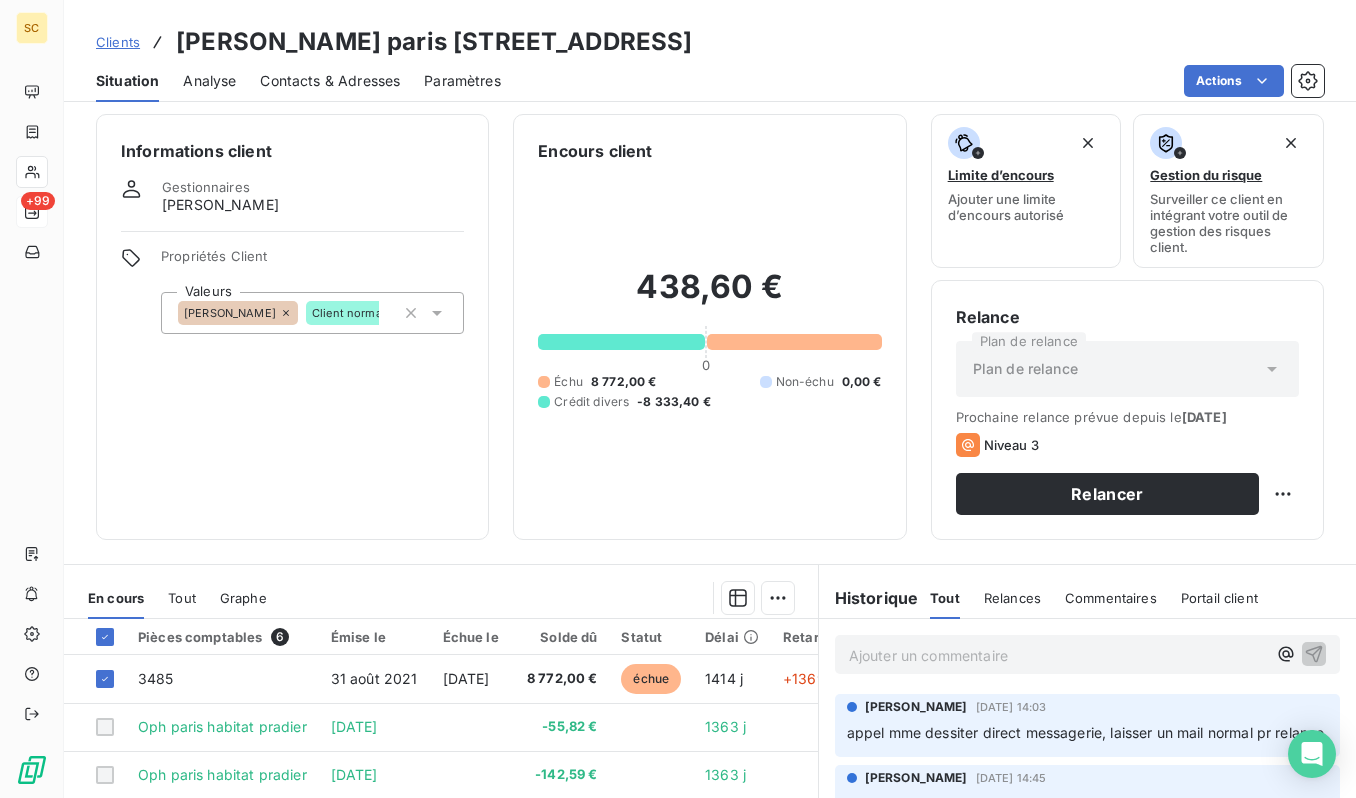 scroll, scrollTop: 0, scrollLeft: 0, axis: both 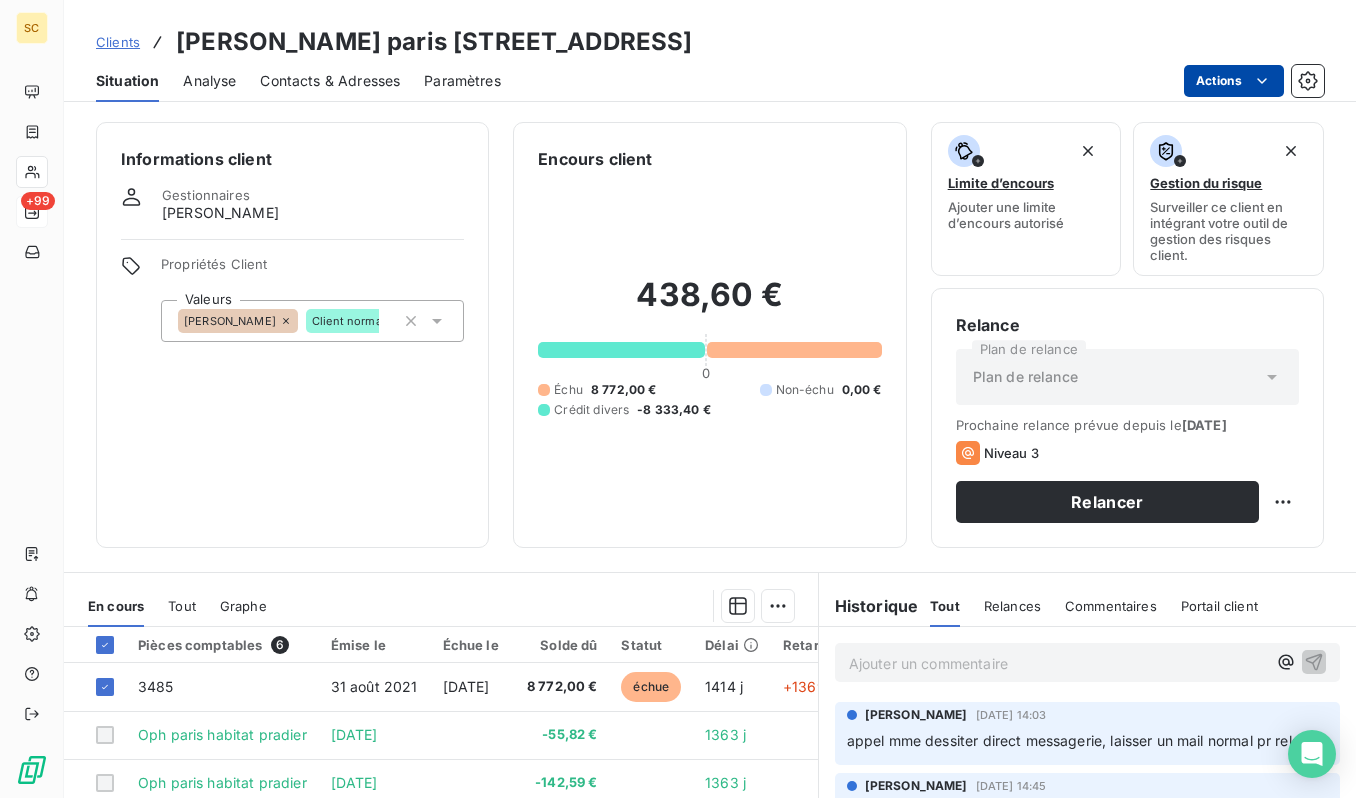 click on "SC +99 Clients [PERSON_NAME] paris [STREET_ADDRESS] Situation Analyse Contacts & Adresses Paramètres Actions Informations client Gestionnaires [PERSON_NAME] Propriétés Client Valeurs [PERSON_NAME] Client normal Encours client   438,60 € 0 Échu 8 772,00 € Non-échu 0,00 €   Crédit divers -8 333,40 €   Limite d’encours Ajouter une limite d’encours autorisé Gestion du risque Surveiller ce client en intégrant votre outil de gestion des risques client. Relance Plan de relance Plan de relance Prochaine relance prévue depuis le  [DATE] Niveau 3 Relancer En cours Tout Graphe Pièces comptables 6 Émise le Échue le Solde dû Statut Délai   Retard   Tag relance   3485 [DATE] [DATE] 8 772,00 € échue 1414 j +1369 j Oph paris habitat pradier [DATE] -55,82 € 1363 j Oph paris habitat pradier [DATE] -142,59 € 1363 j Oph paris habitat pradier [DATE] -3 184,08 € 1363 j Oph paris habitat pradier [DATE] -4 512,31 € 1363 j 1" at bounding box center [678, 399] 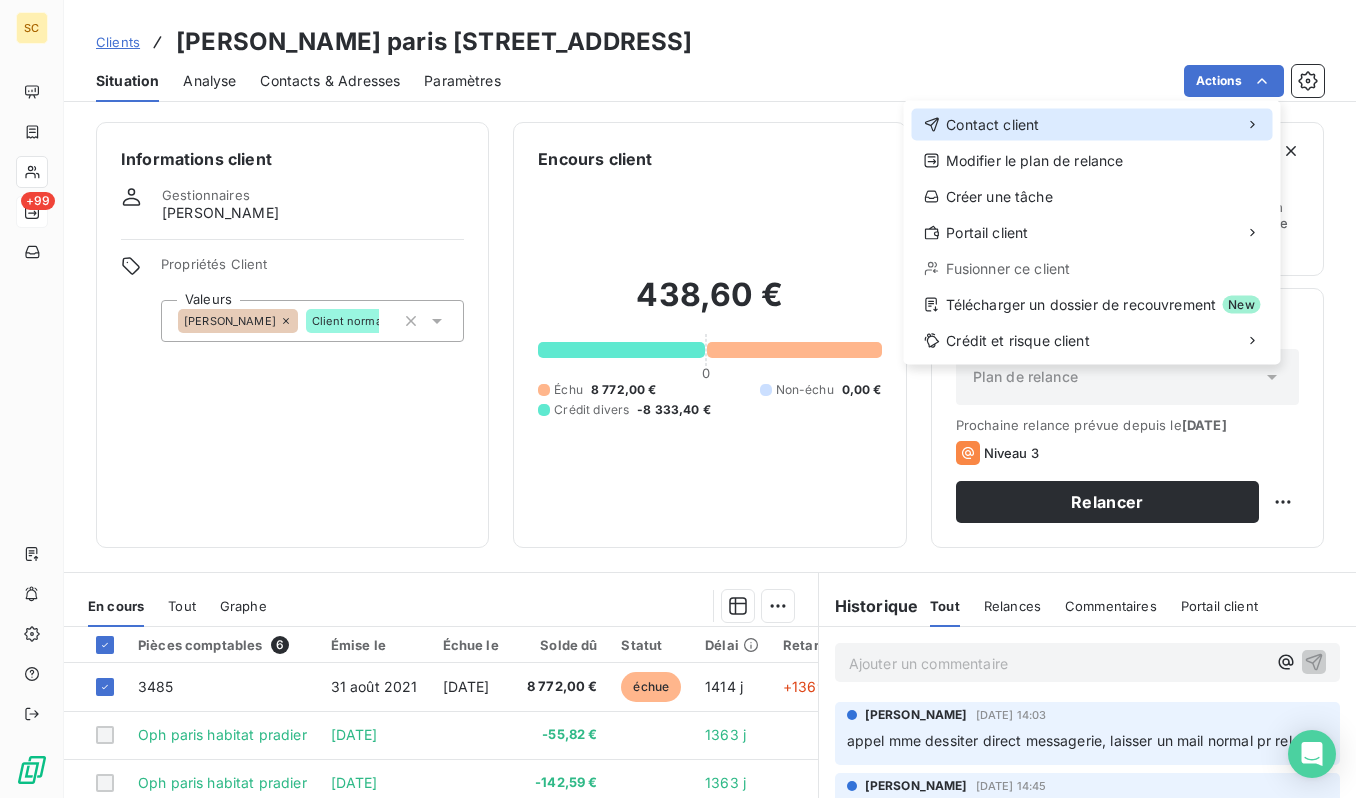 drag, startPoint x: 1083, startPoint y: 112, endPoint x: 1073, endPoint y: 113, distance: 10.049875 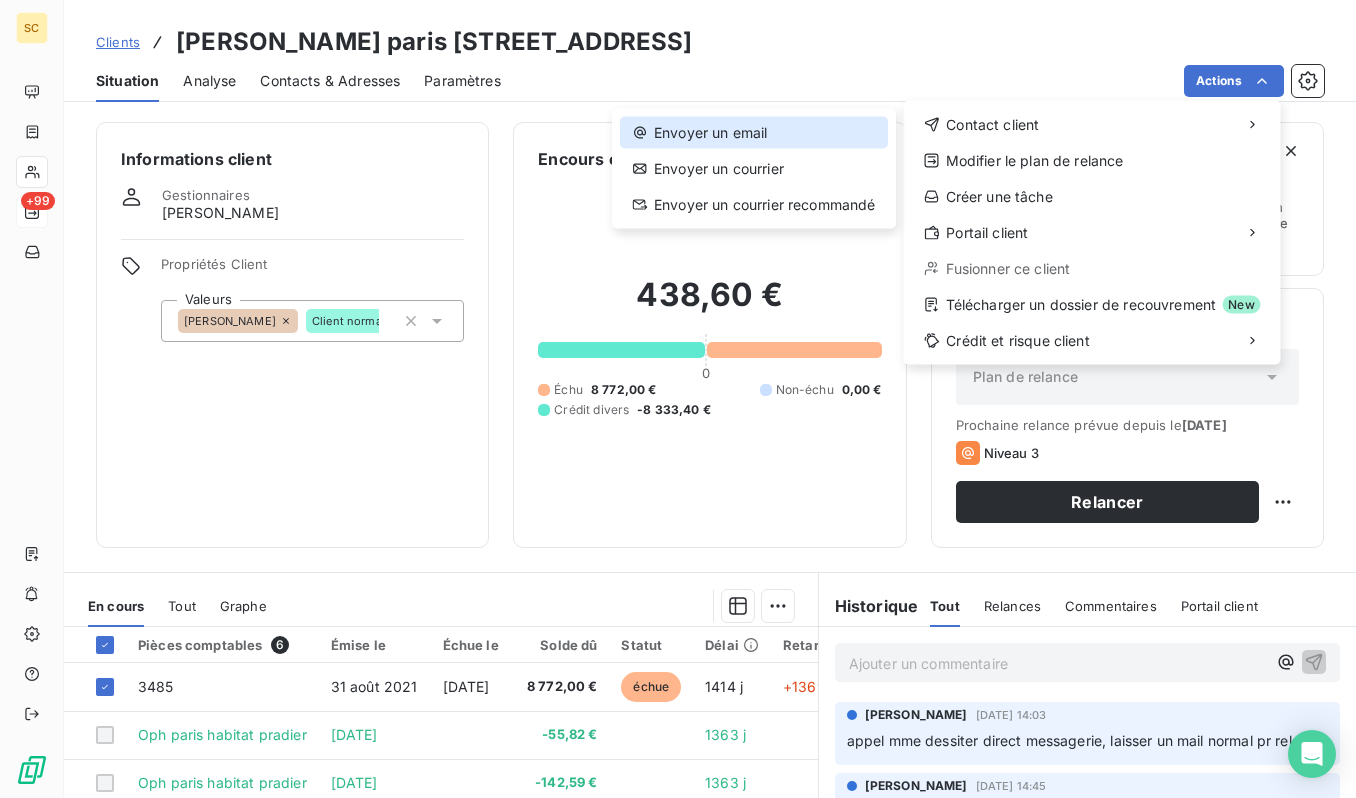 click on "Envoyer un email" at bounding box center (754, 133) 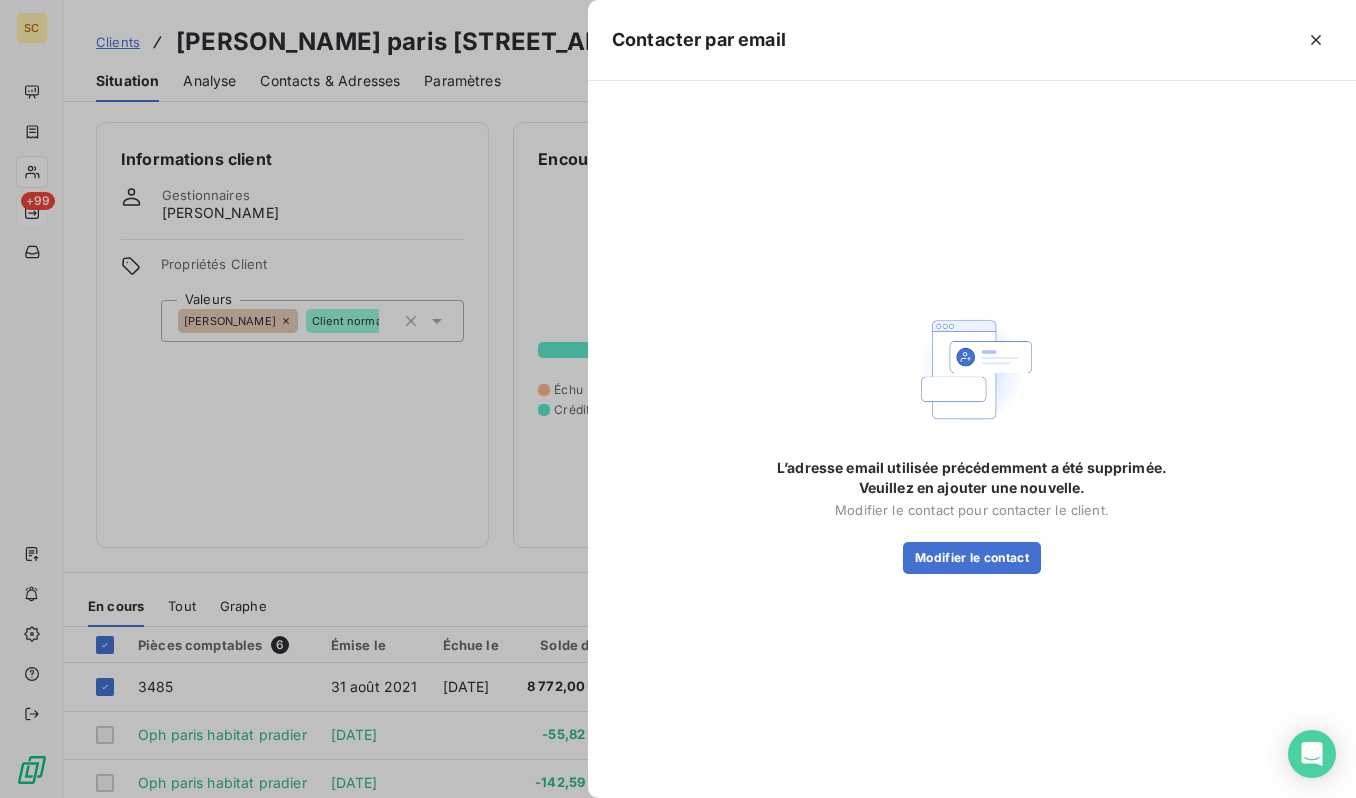 click on "L’adresse email utilisée précédemment a été supprimée. Veuillez en ajouter une nouvelle. Modifier le contact pour contacter le client. Modifier le contact" at bounding box center [972, 439] 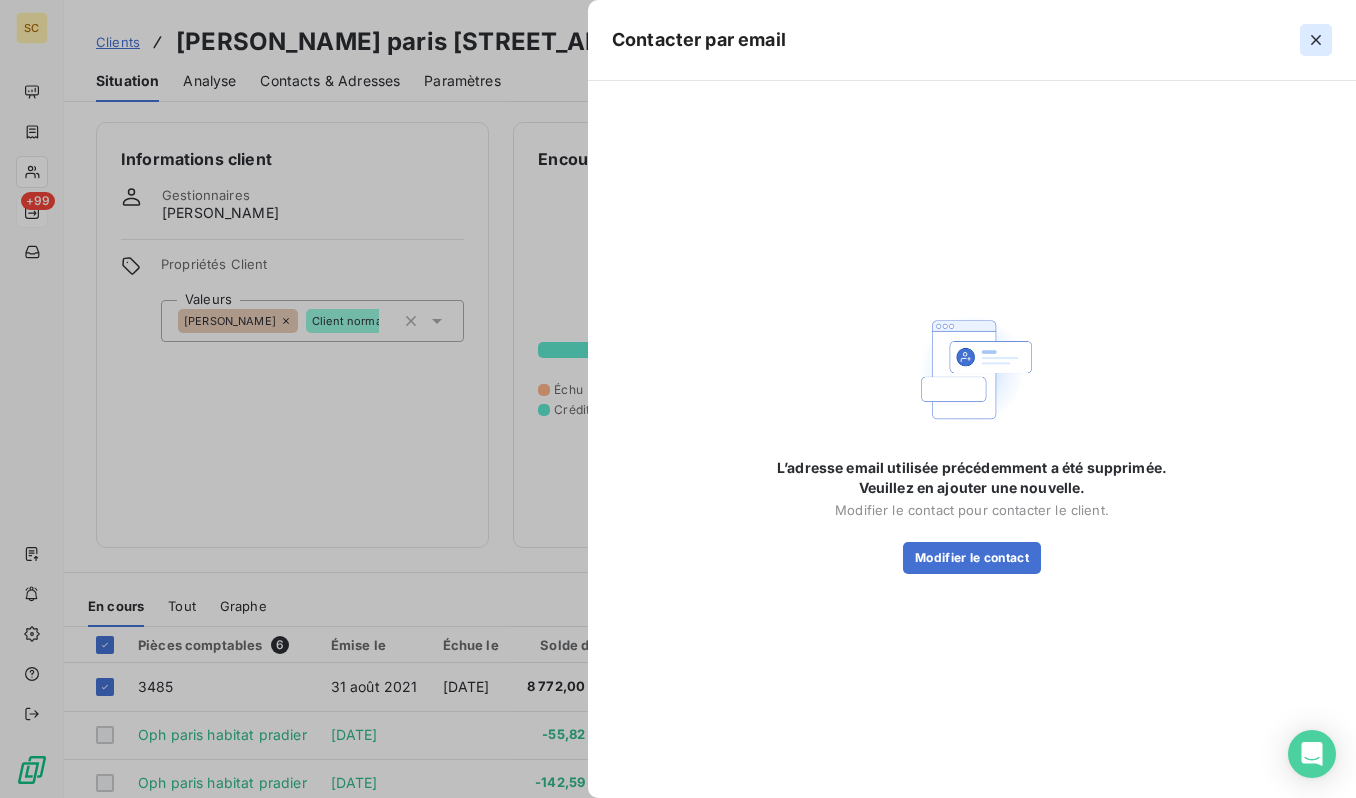 click 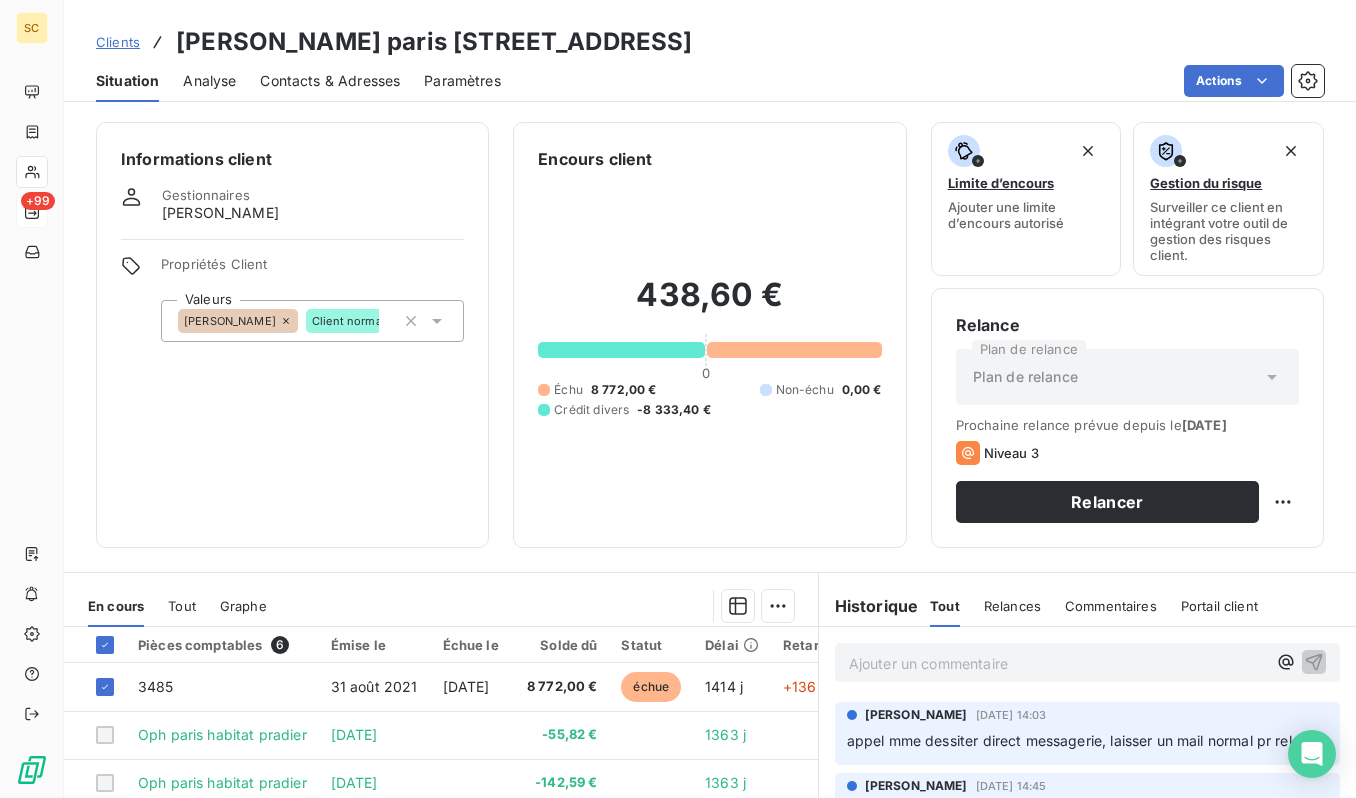 click on "[PERSON_NAME] paris [STREET_ADDRESS]" at bounding box center (434, 42) 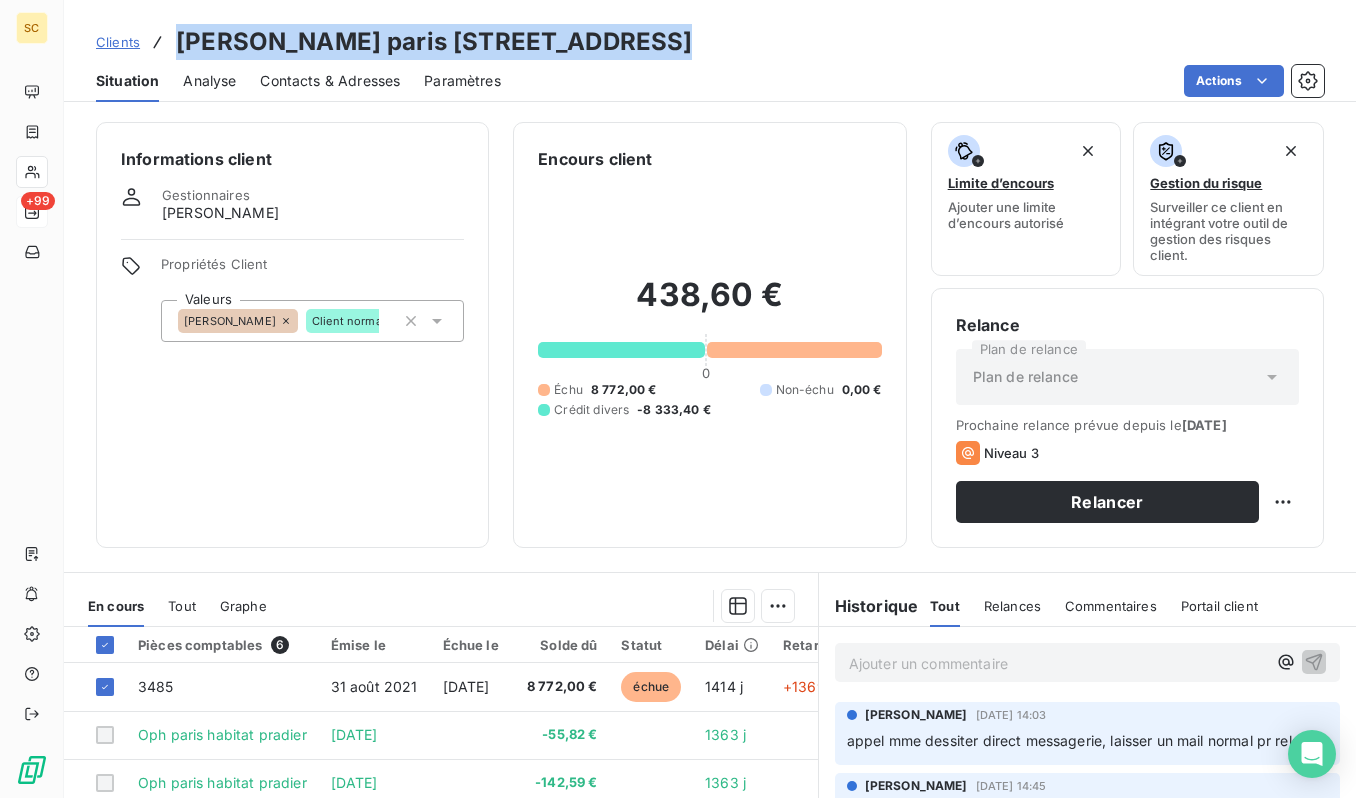 click on "[PERSON_NAME] paris [STREET_ADDRESS]" at bounding box center (434, 42) 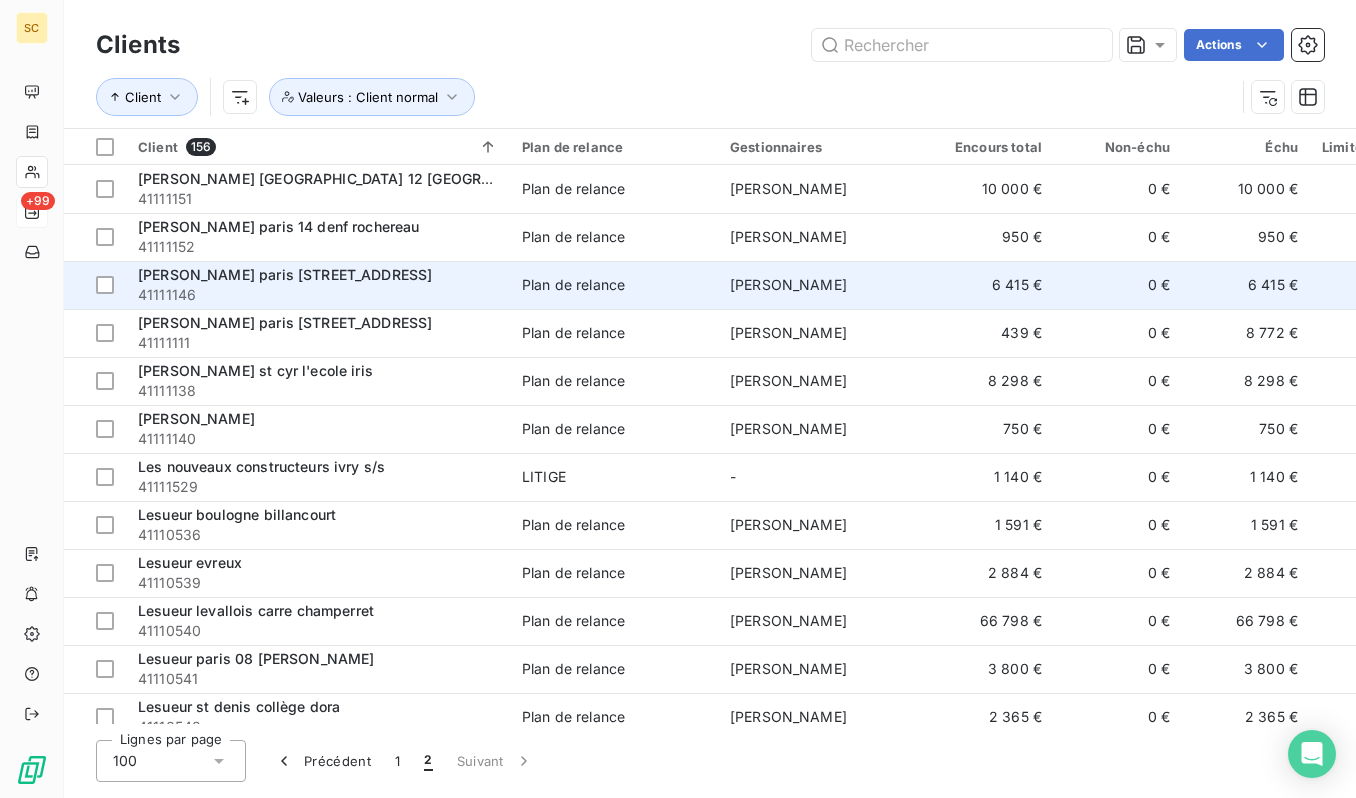 click on "41111146" at bounding box center (318, 295) 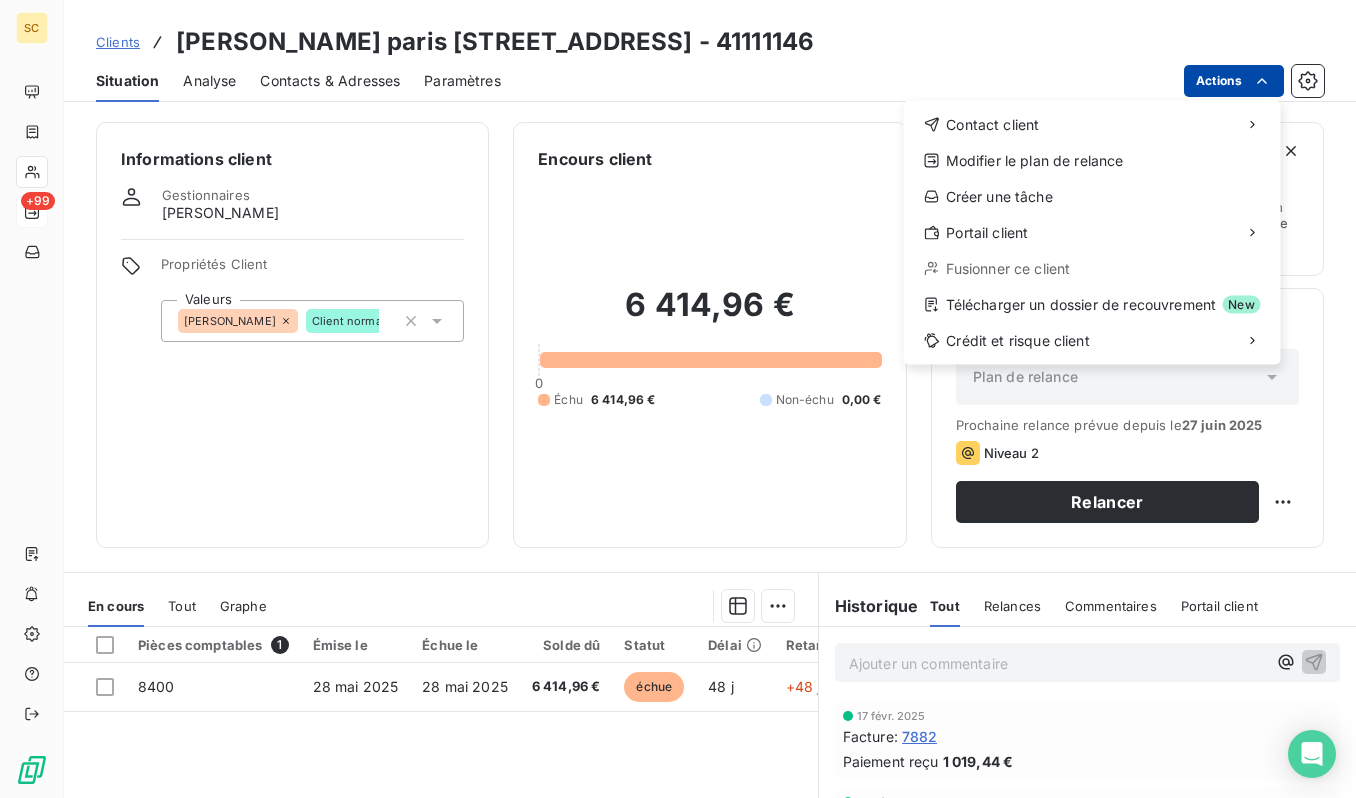click on "SC +99 Clients [PERSON_NAME] paris [STREET_ADDRESS] - 41111146 Situation Analyse Contacts & Adresses Paramètres Actions Contact client Modifier le plan de relance Créer une tâche Portail client Fusionner ce client Télécharger un dossier de recouvrement New Crédit et risque client Informations client Gestionnaires [PERSON_NAME] Propriétés Client Valeurs [PERSON_NAME] Client normal Encours client   6 414,96 € 0 Échu 6 414,96 € Non-échu 0,00 €     Limite d’encours Ajouter une limite d’encours autorisé Gestion du risque Surveiller ce client en intégrant votre outil de gestion des risques client. Relance Plan de relance Plan de relance Prochaine relance prévue depuis le  [DATE] Niveau 2 Relancer En cours Tout Graphe Pièces comptables 1 Émise le Échue le Solde dû Statut Délai   Retard   Tag relance   8400 [DATE] [DATE] 6 414,96 € échue 48 j +48 j Lignes par page 25 Précédent 1 Suivant Historique Tout Relances Commentaires Portail client Tout Relances" at bounding box center [678, 399] 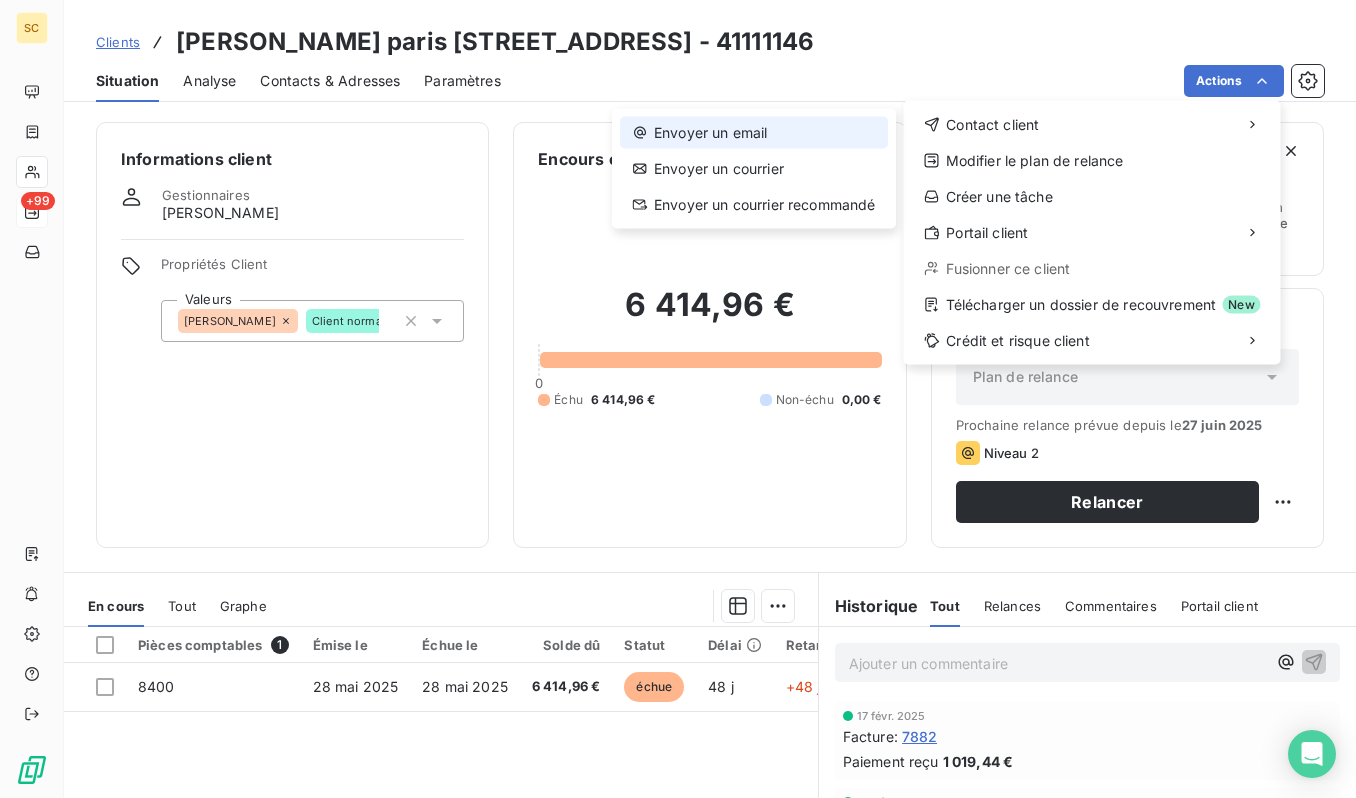 click on "Envoyer un email" at bounding box center [754, 133] 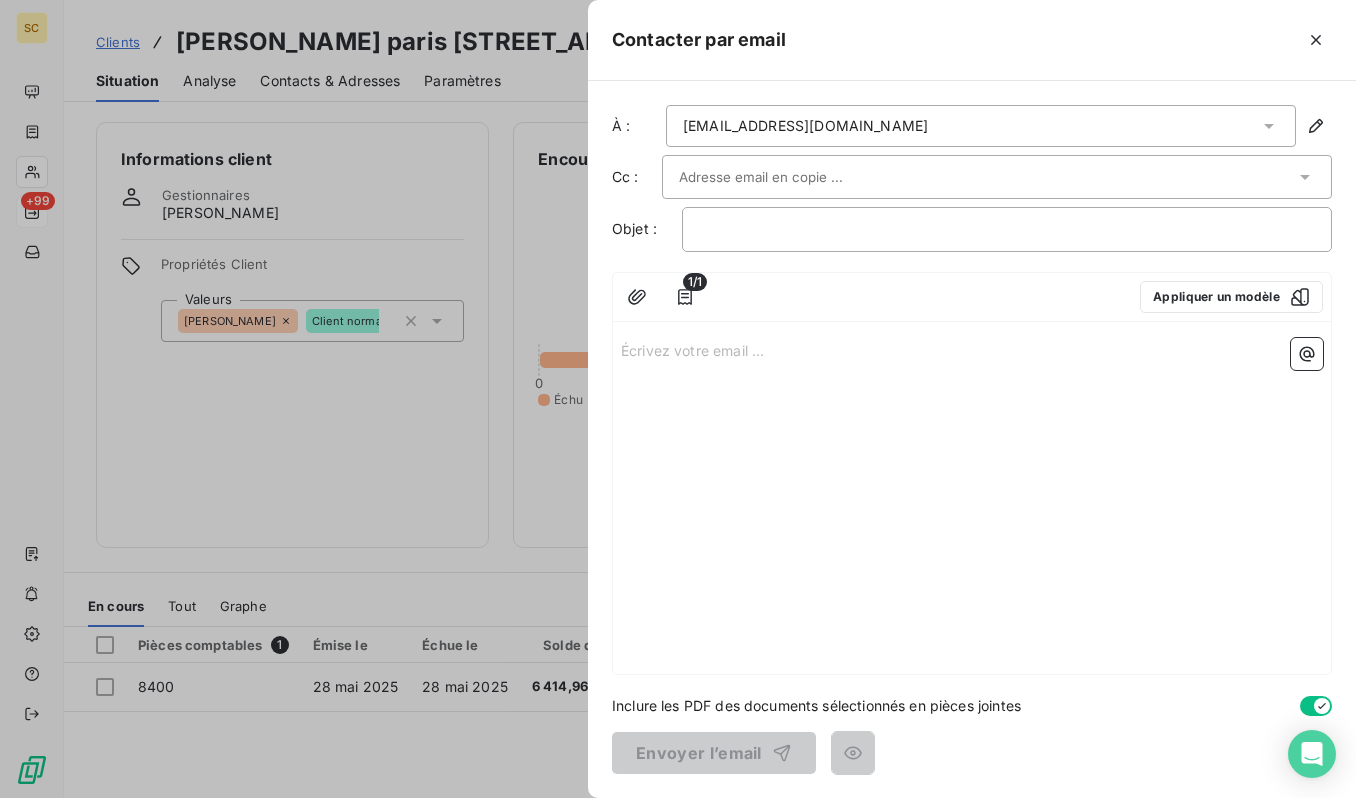 click at bounding box center [987, 177] 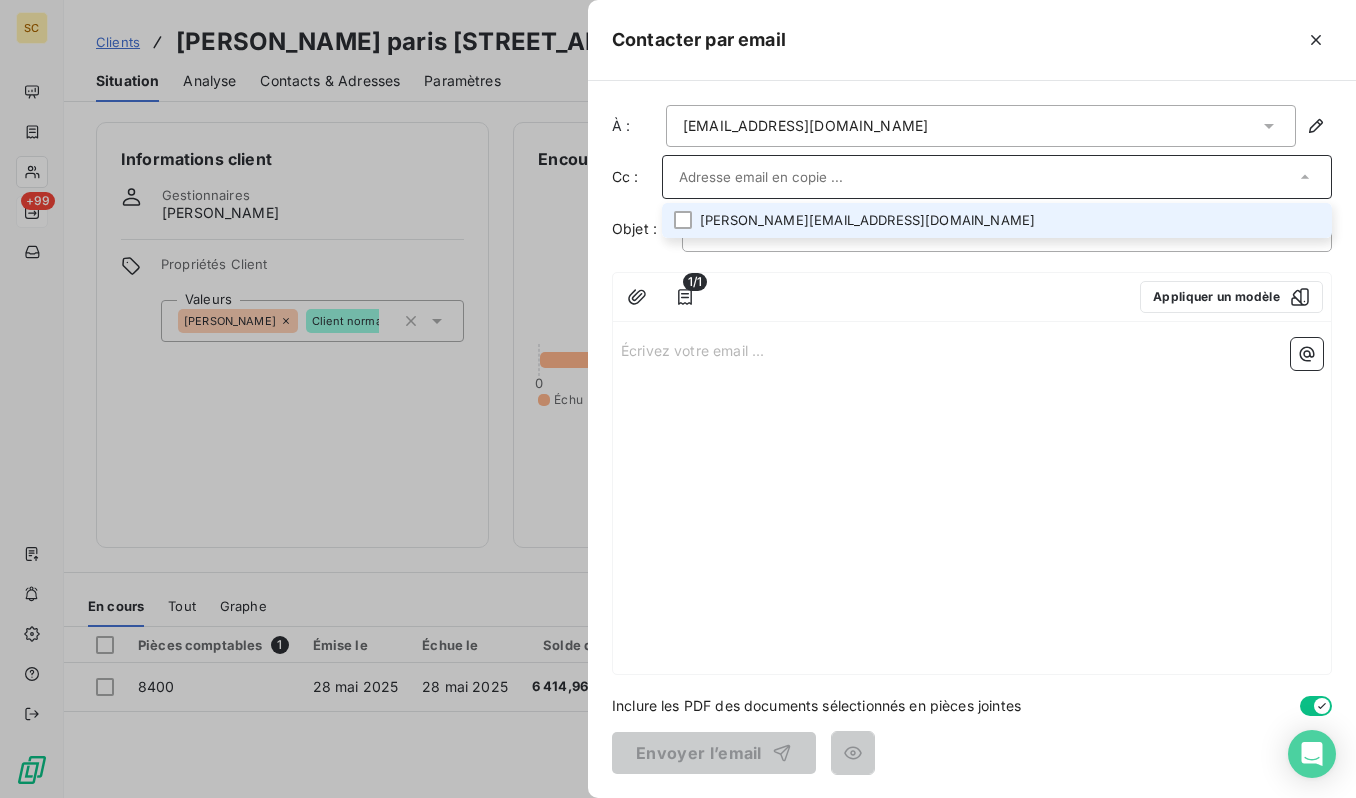 paste on "[EMAIL_ADDRESS][DOMAIN_NAME]" 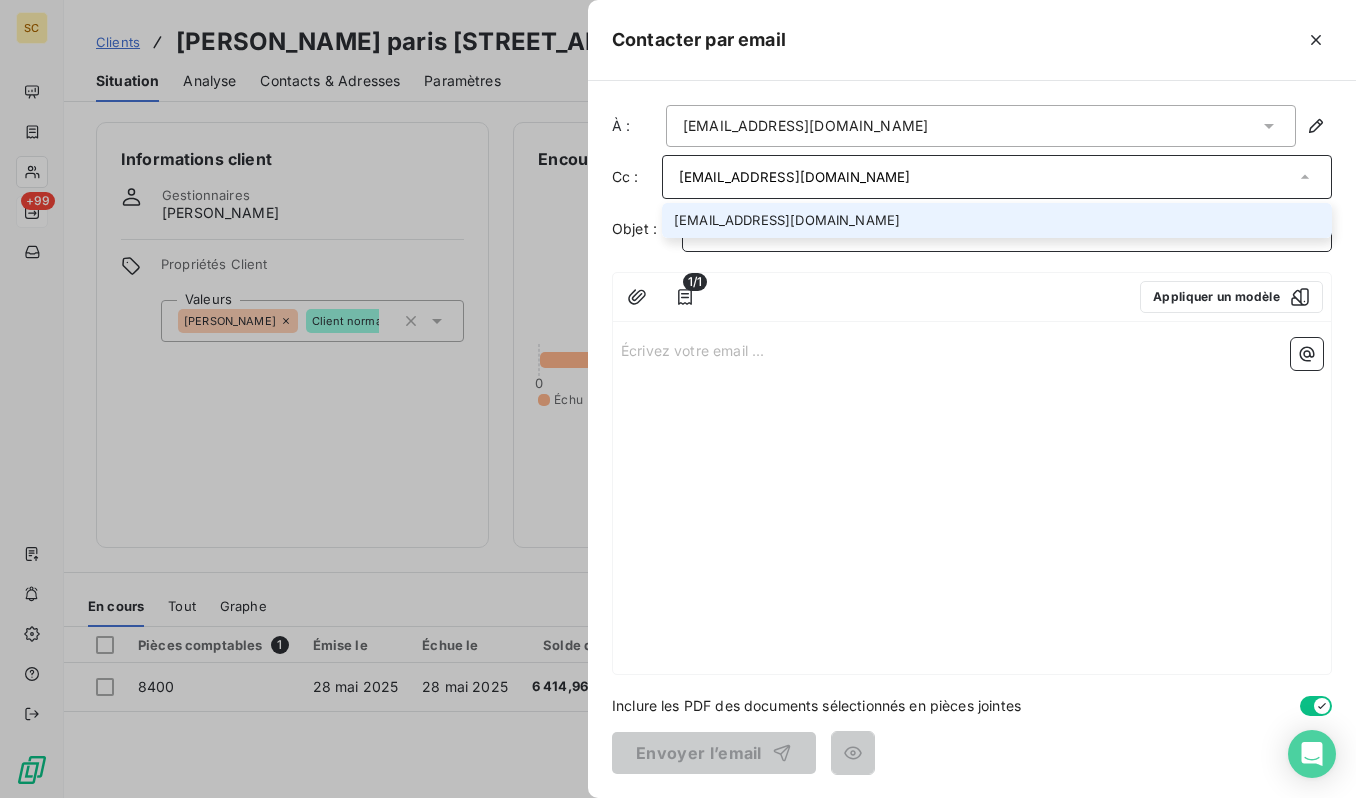 type on "[EMAIL_ADDRESS][DOMAIN_NAME]" 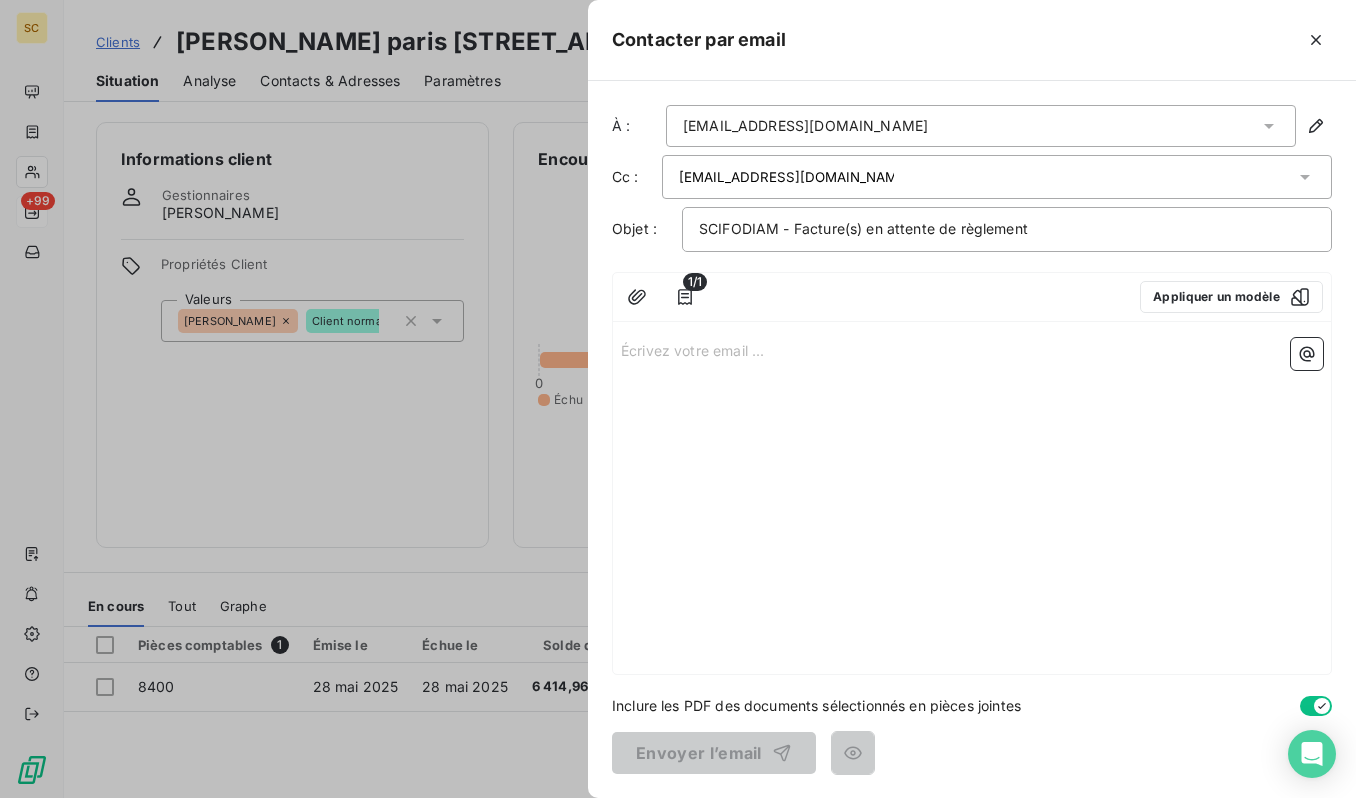 drag, startPoint x: 764, startPoint y: 391, endPoint x: 726, endPoint y: 357, distance: 50.990196 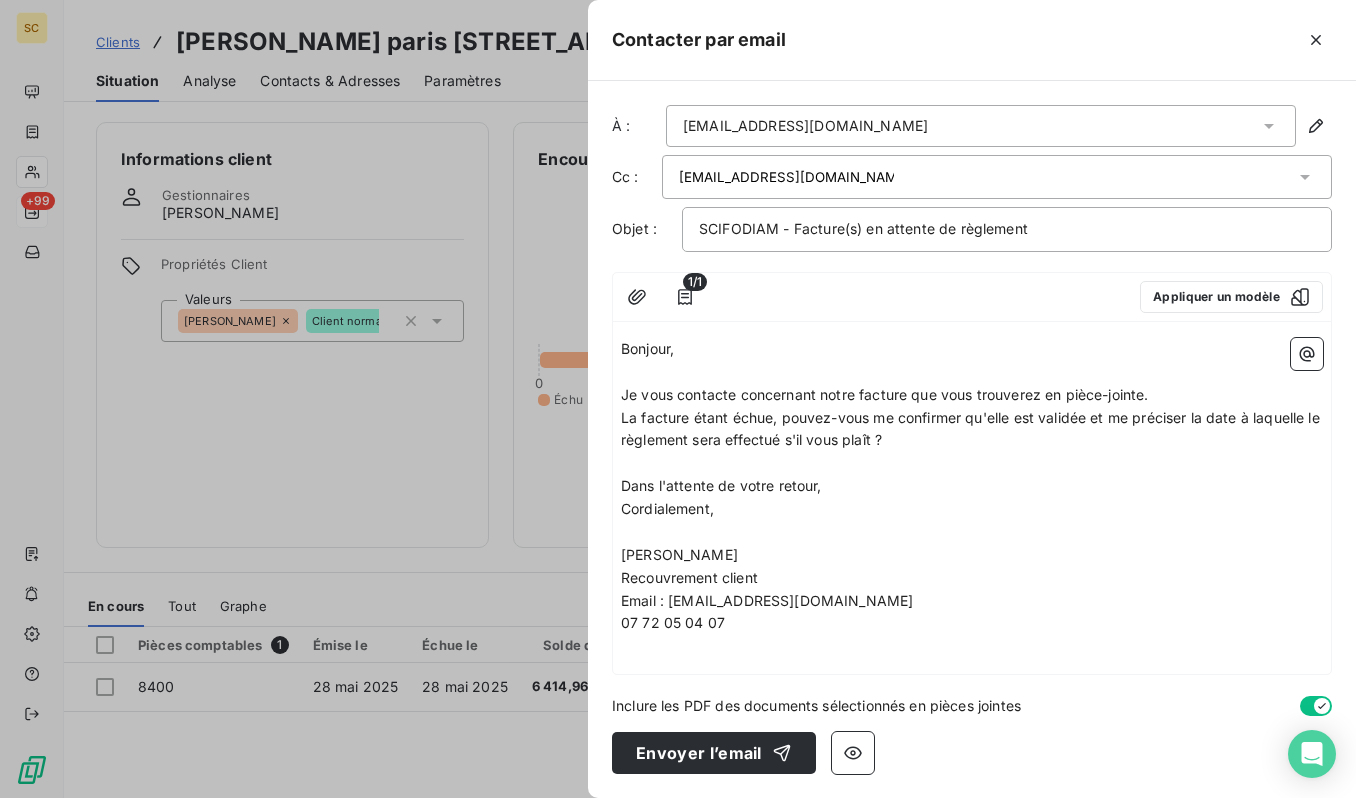 click on "La facture étant échue, pouvez-vous me confirmer qu'elle est validée et me préciser la date à laquelle le règlement sera effectué s'il vous plaît ?" at bounding box center [972, 429] 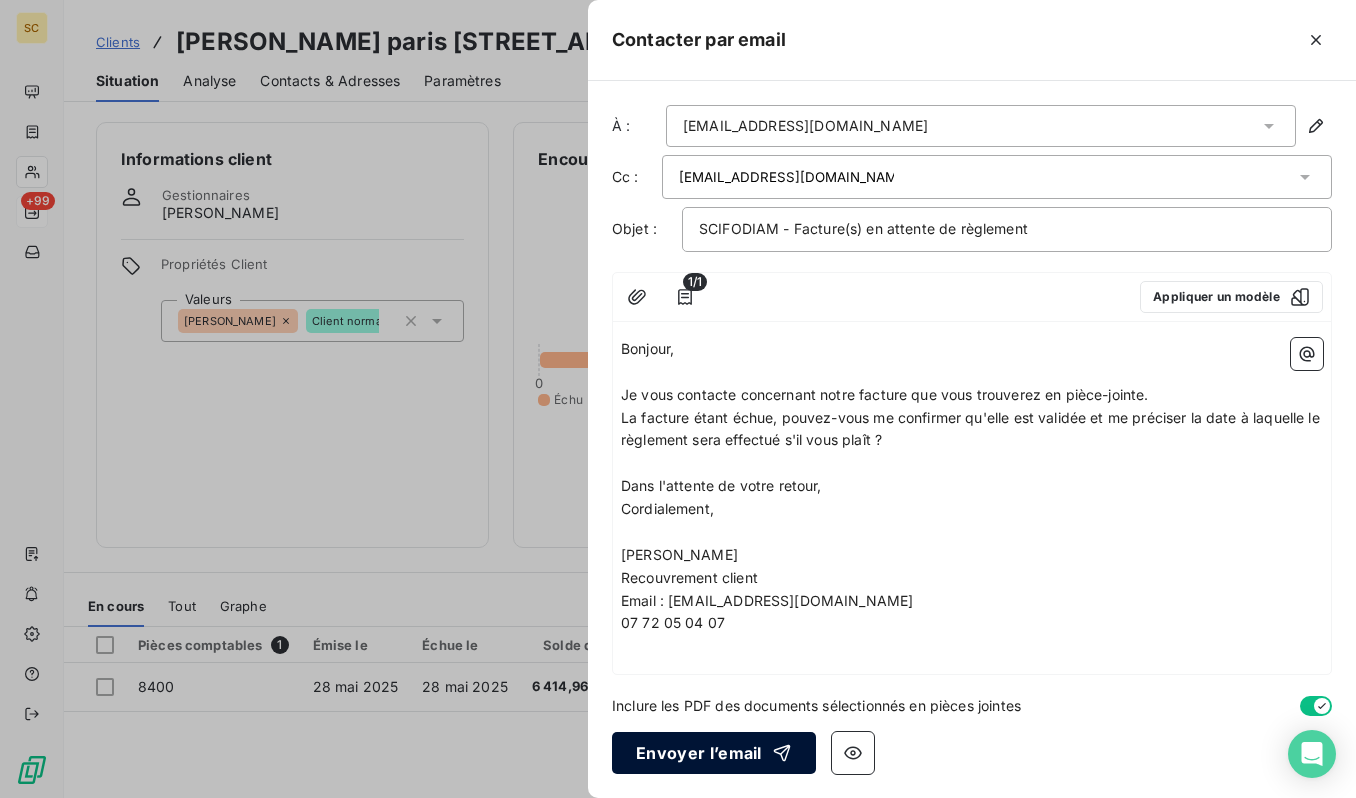 click on "Envoyer l’email" at bounding box center (714, 753) 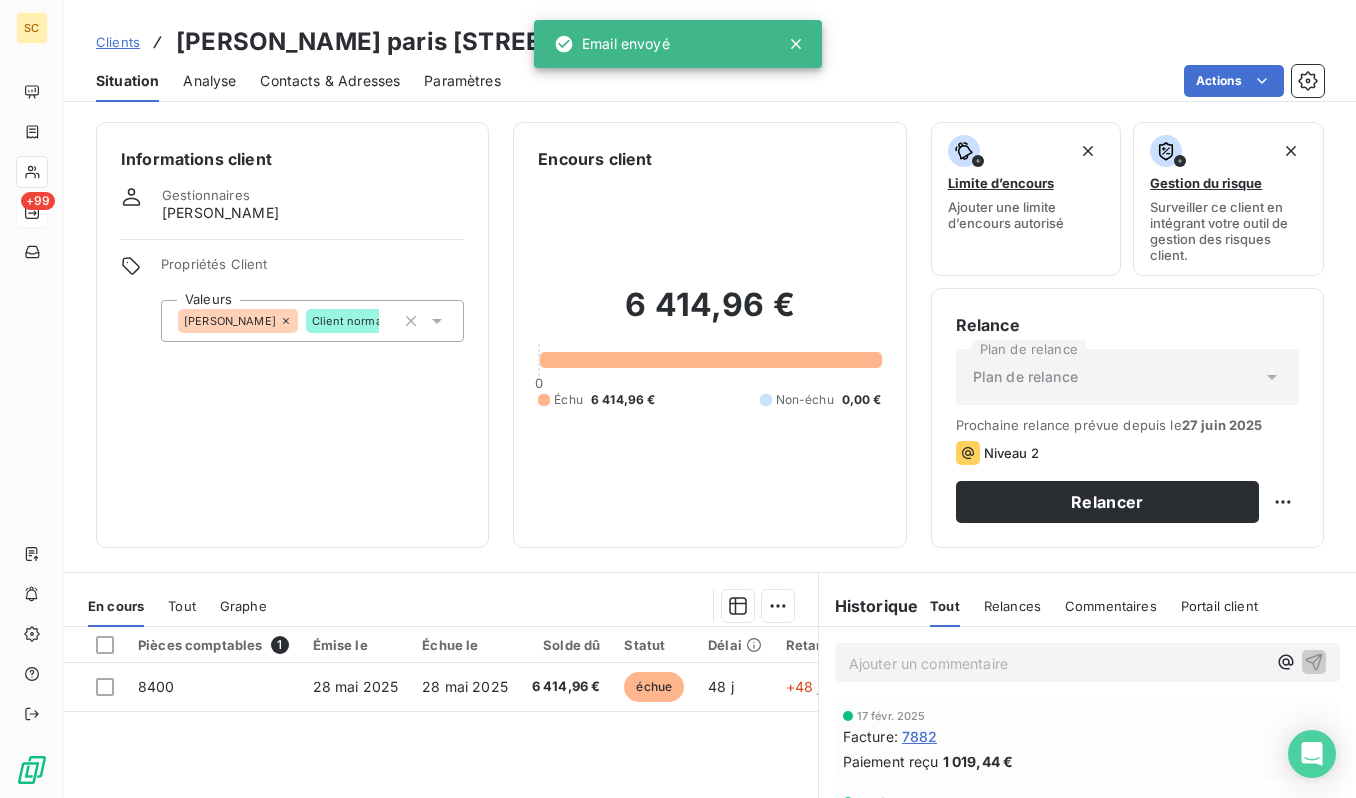 click on "Clients" at bounding box center (118, 42) 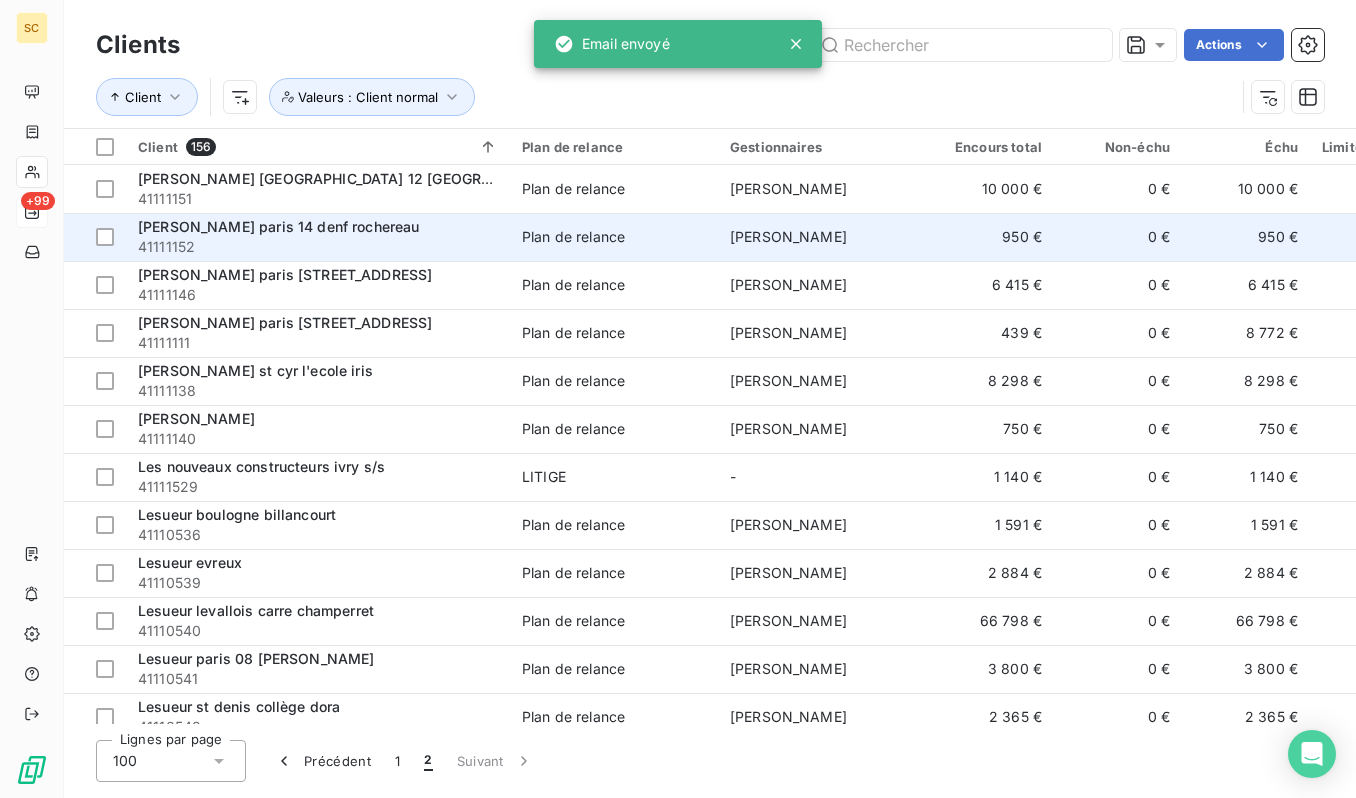 click on "41111152" at bounding box center [318, 247] 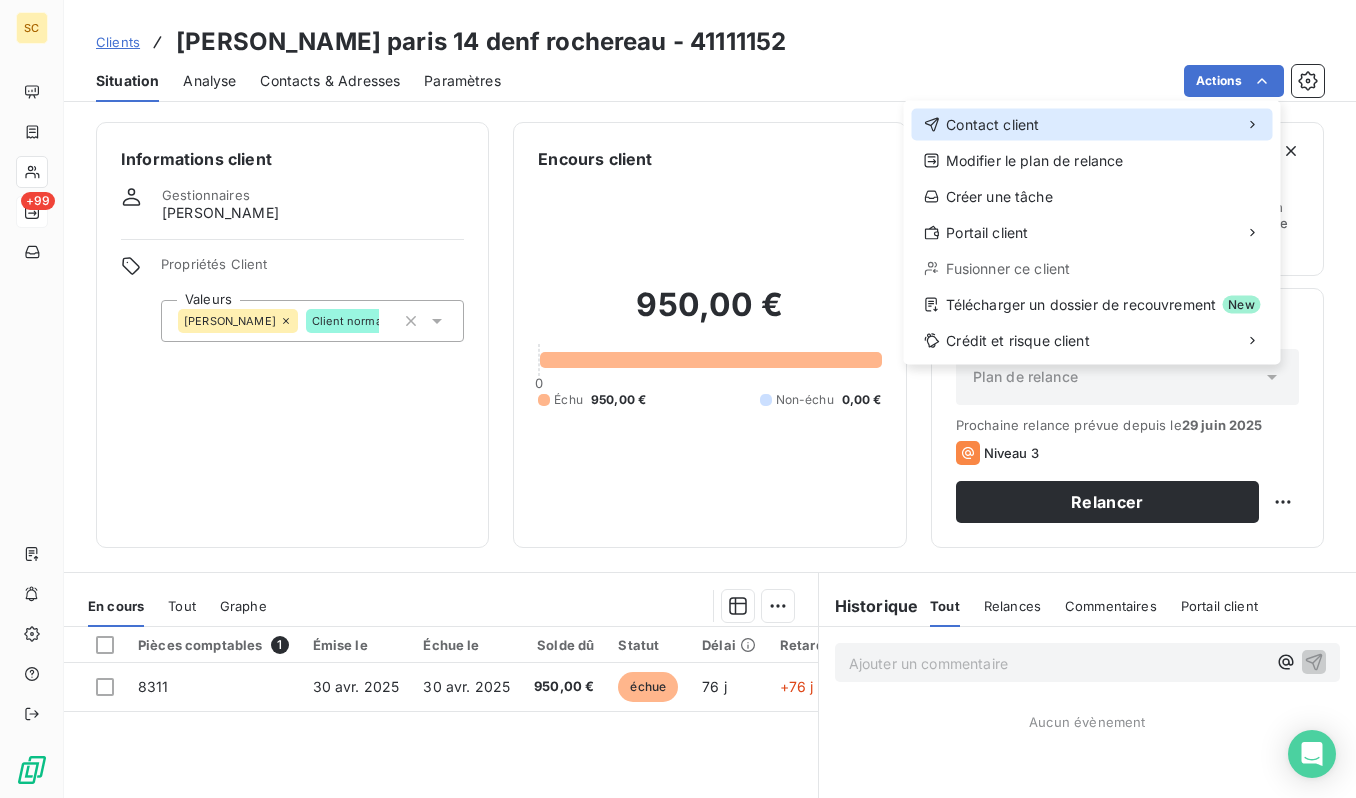 drag, startPoint x: 1021, startPoint y: 122, endPoint x: 970, endPoint y: 124, distance: 51.0392 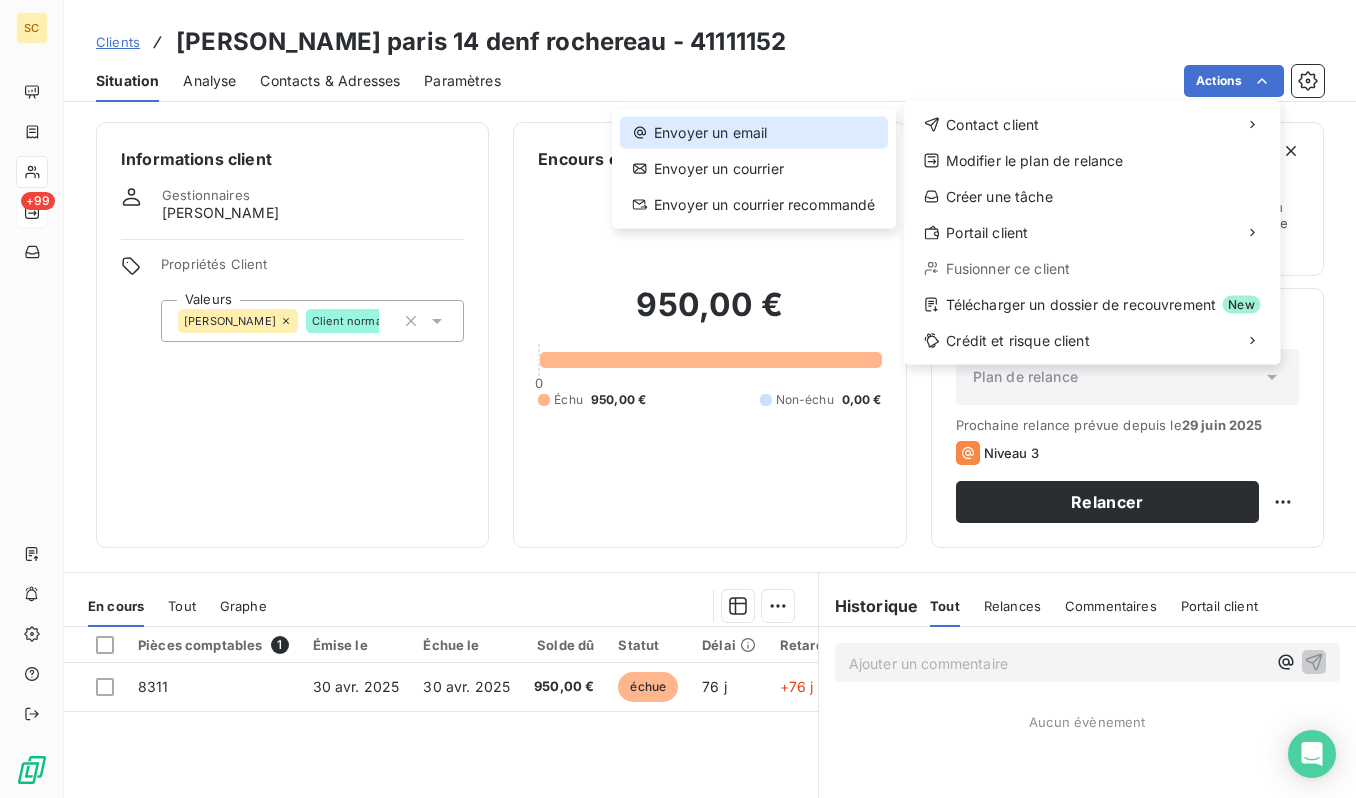 click on "Envoyer un email" at bounding box center (754, 133) 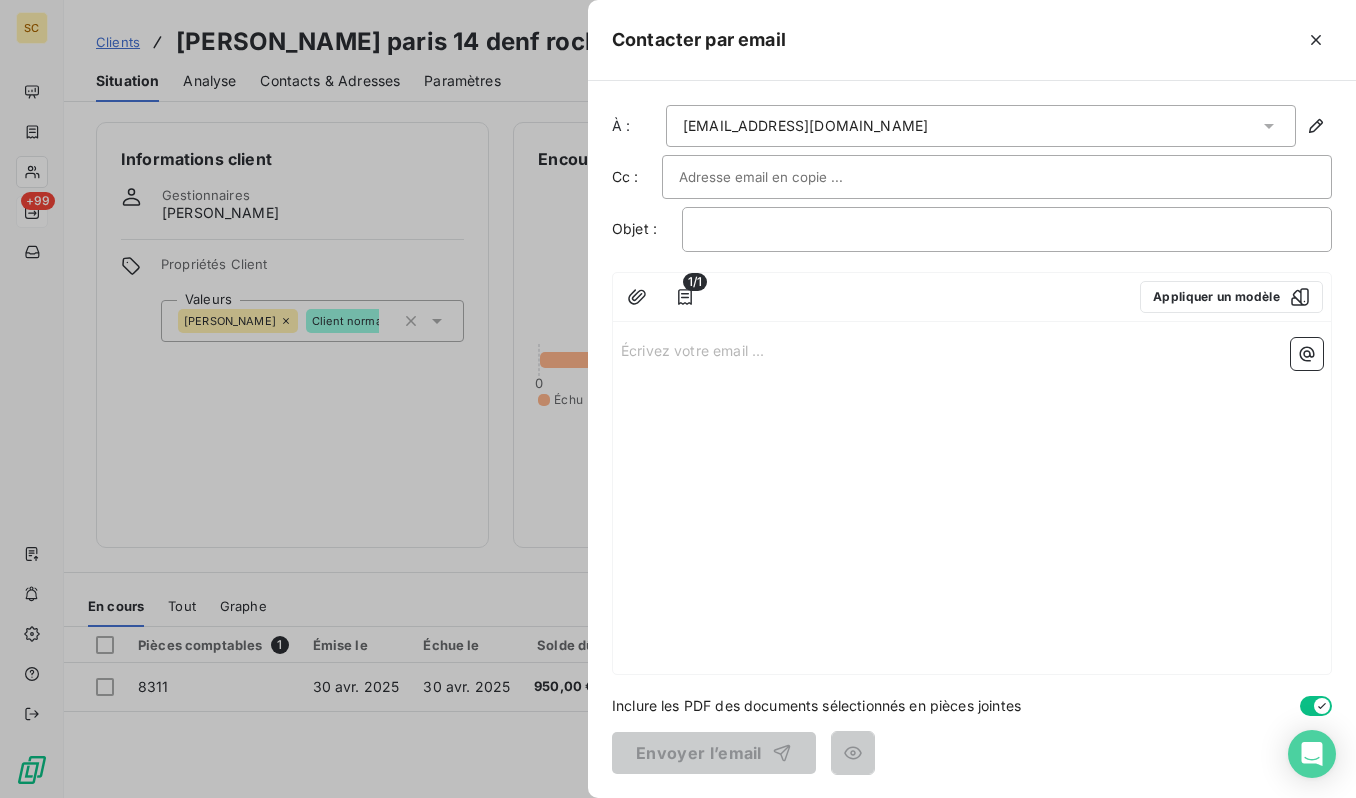 drag, startPoint x: 706, startPoint y: 366, endPoint x: 692, endPoint y: 354, distance: 18.439089 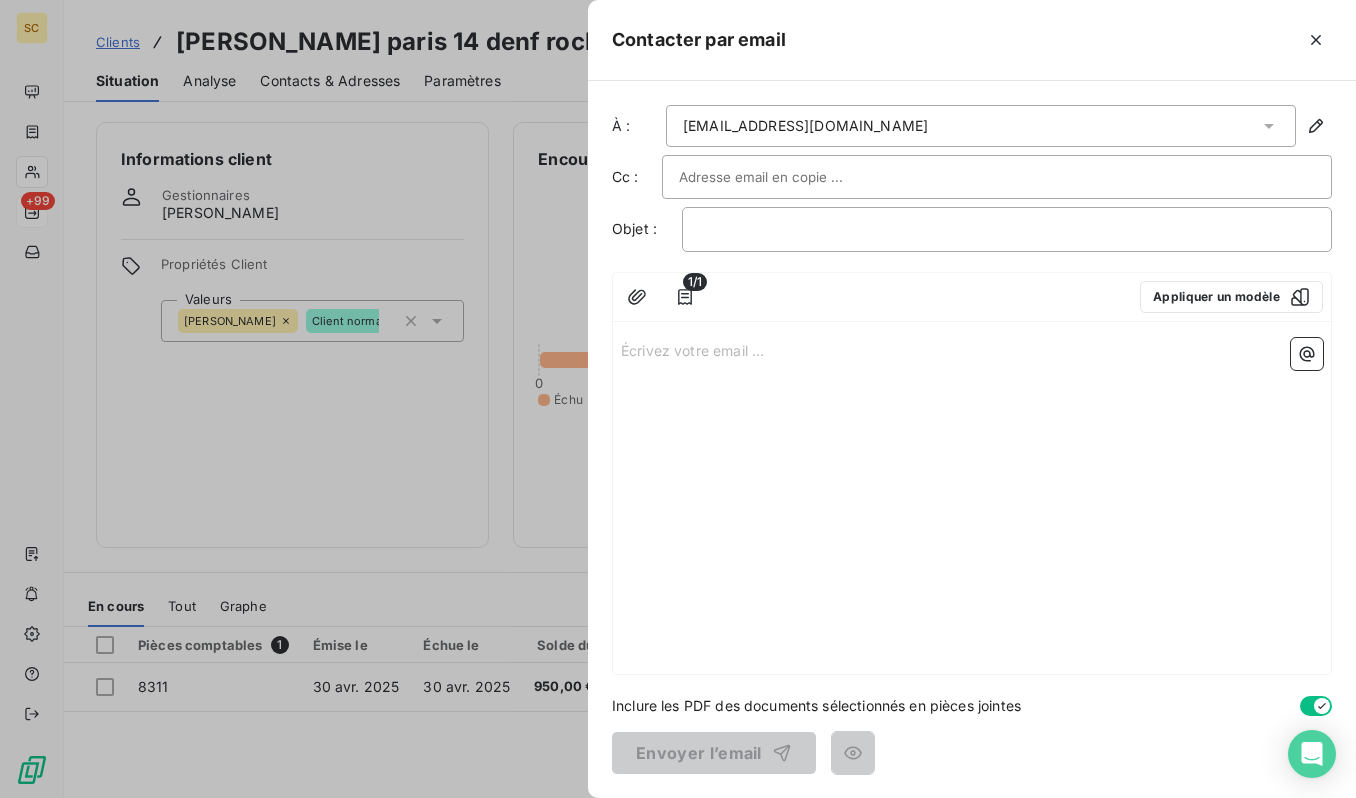 click on "Écrivez votre email ... ﻿" at bounding box center (972, 502) 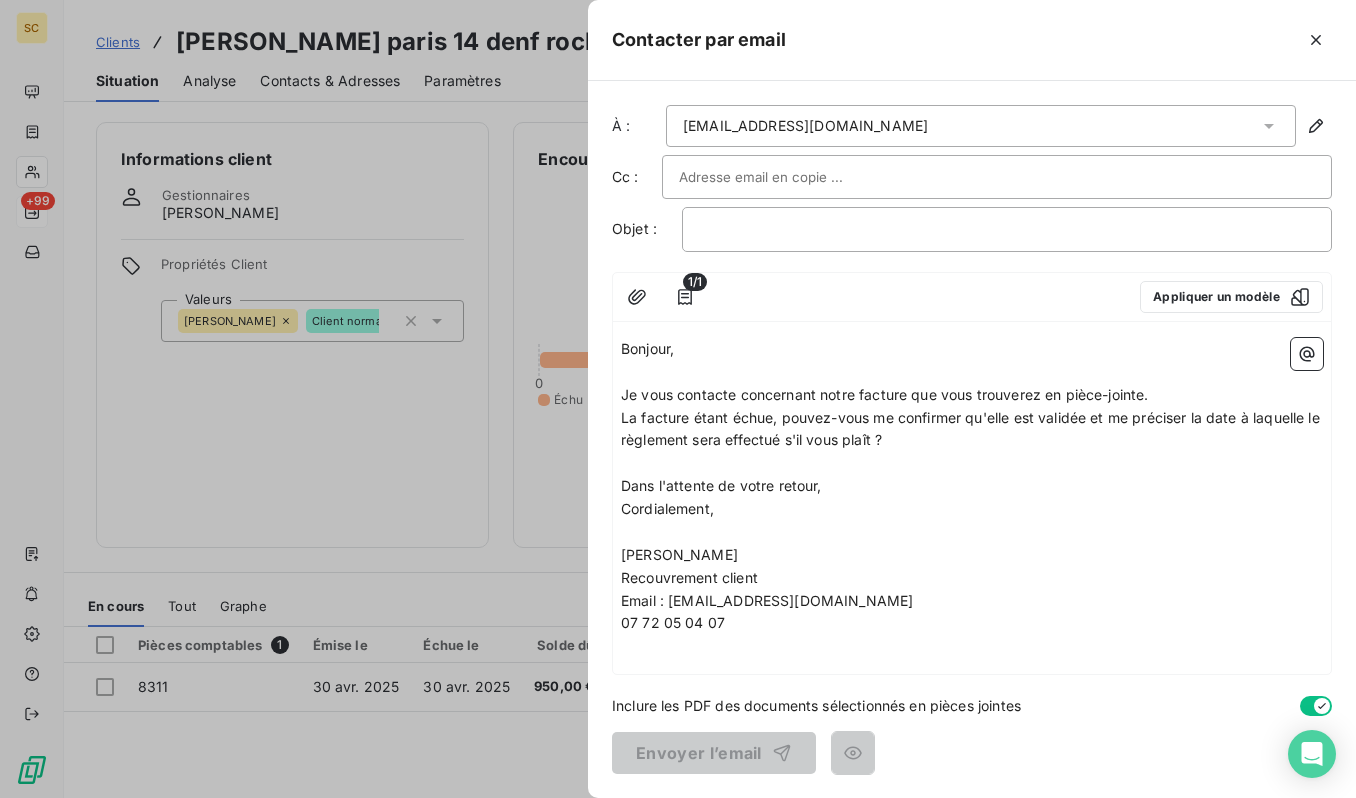 click at bounding box center (786, 177) 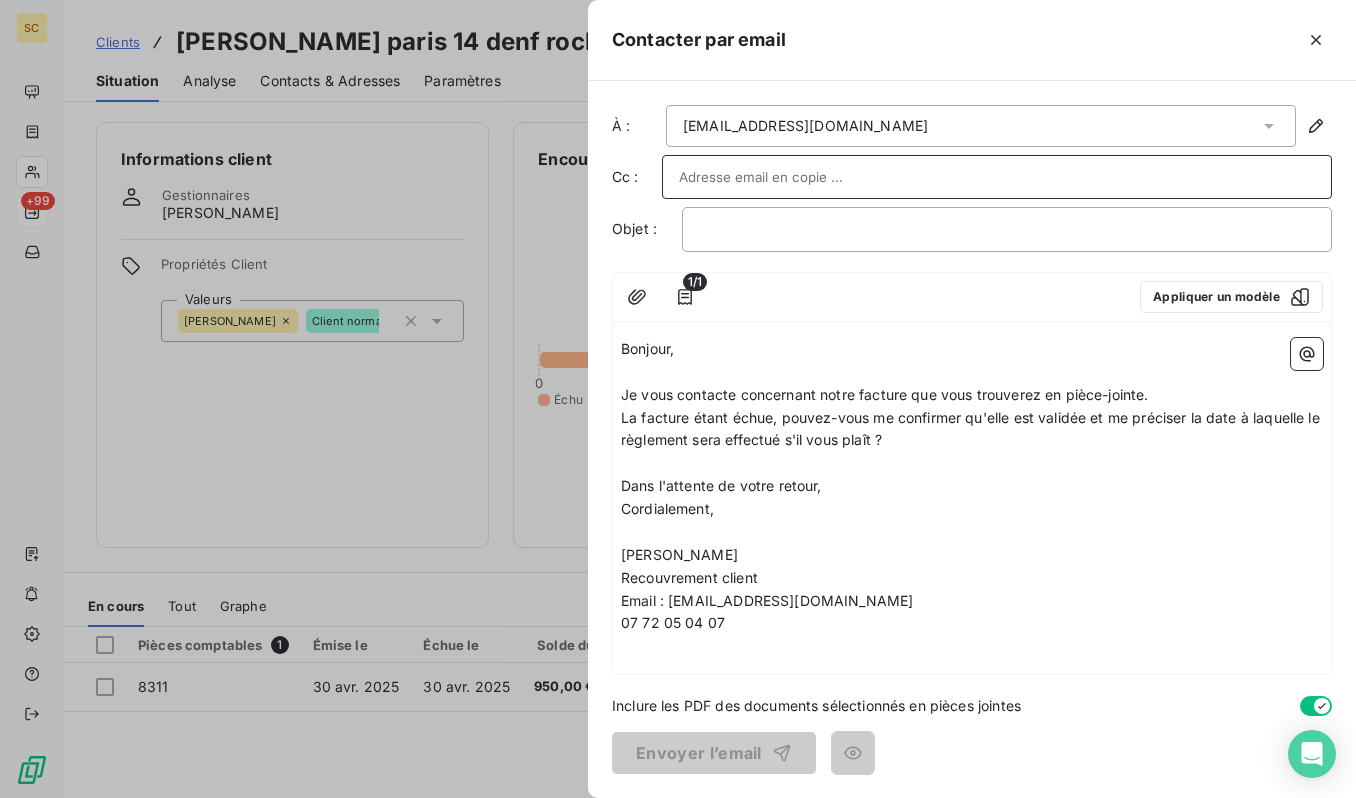 paste on "[EMAIL_ADDRESS][DOMAIN_NAME]" 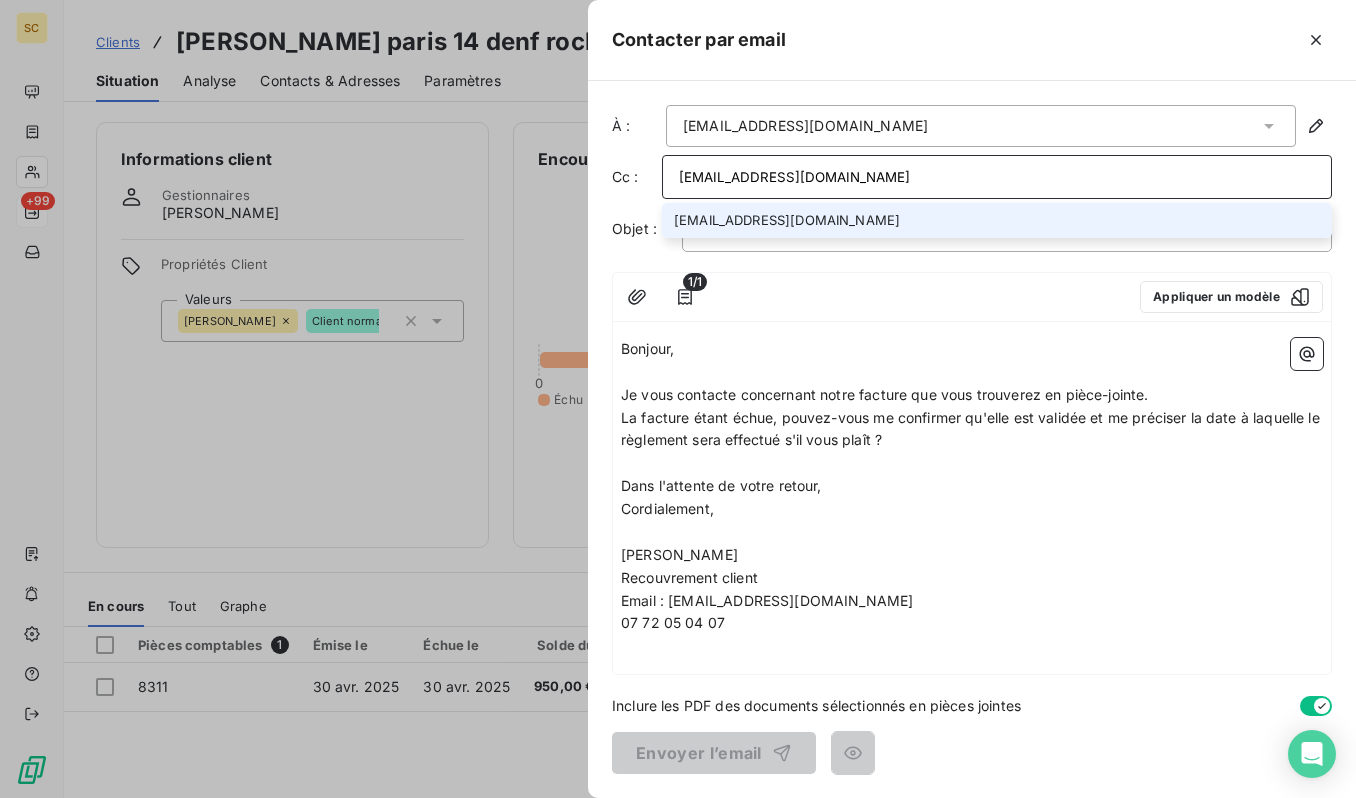 type on "[EMAIL_ADDRESS][DOMAIN_NAME]" 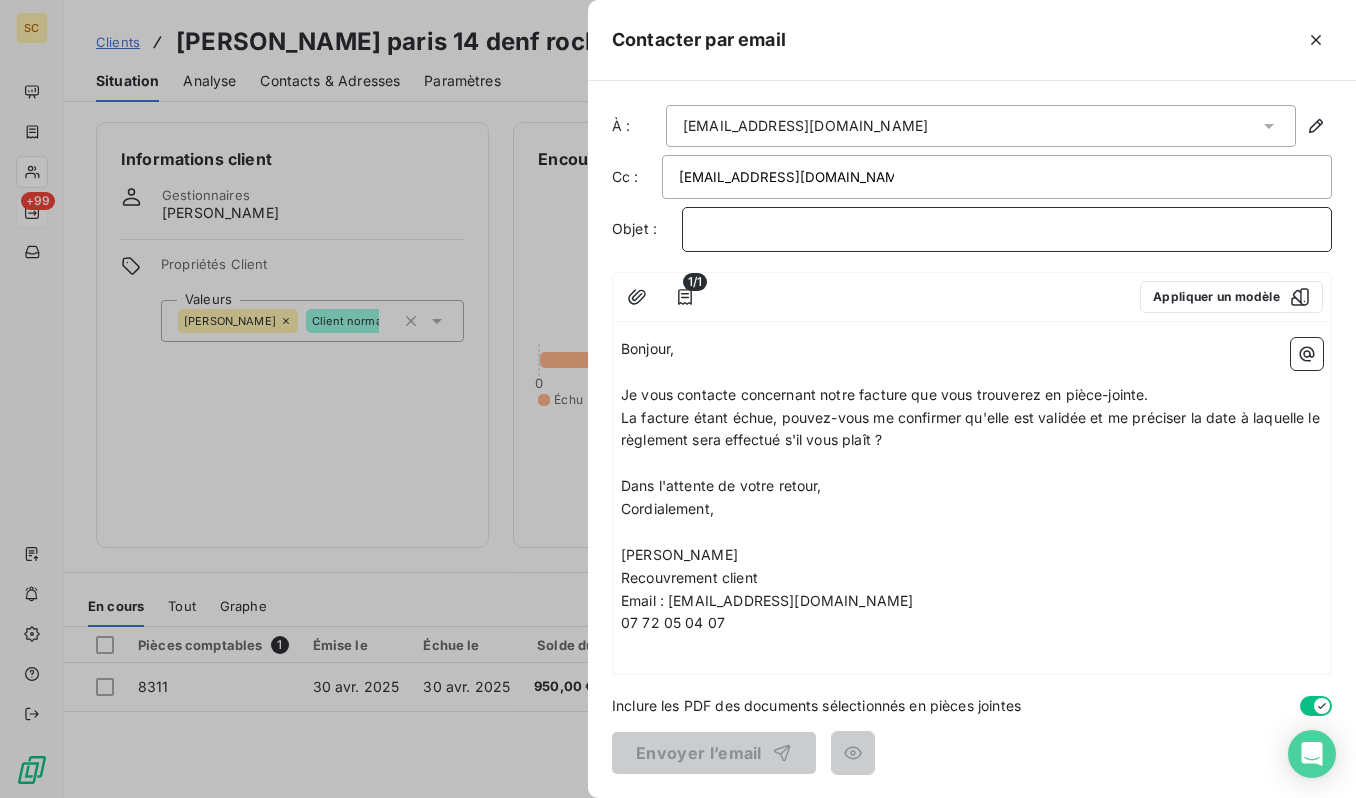 click on "﻿" at bounding box center (1007, 229) 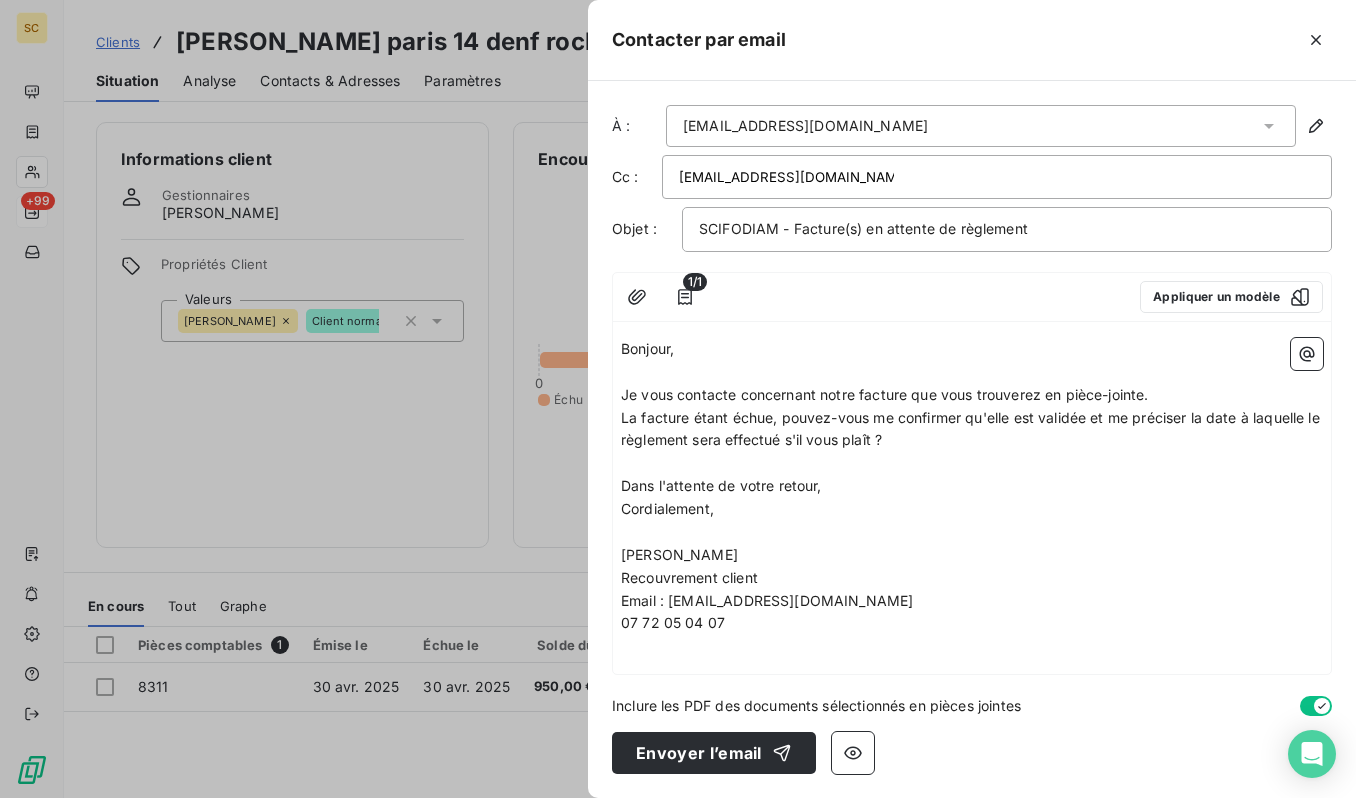 drag, startPoint x: 938, startPoint y: 426, endPoint x: 929, endPoint y: 421, distance: 10.29563 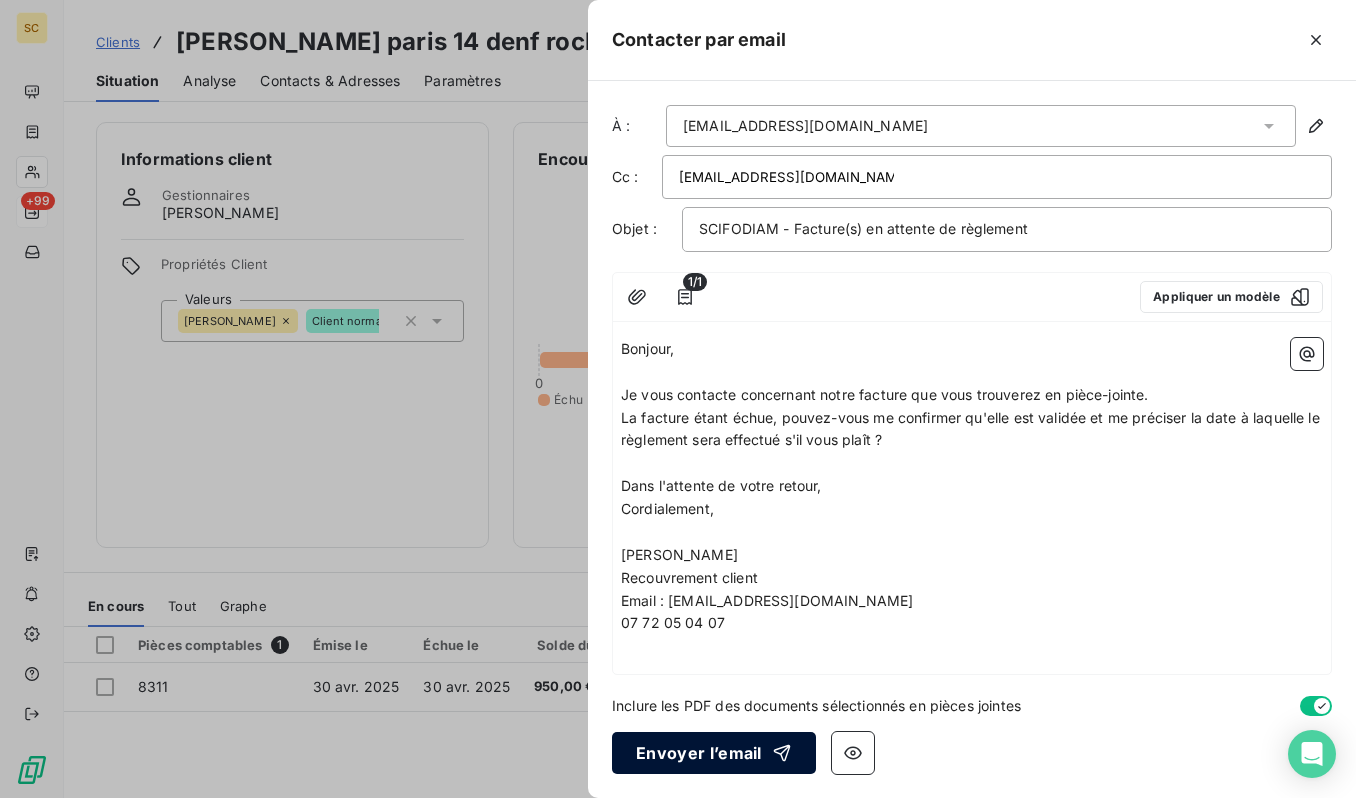 click on "Envoyer l’email" at bounding box center (714, 753) 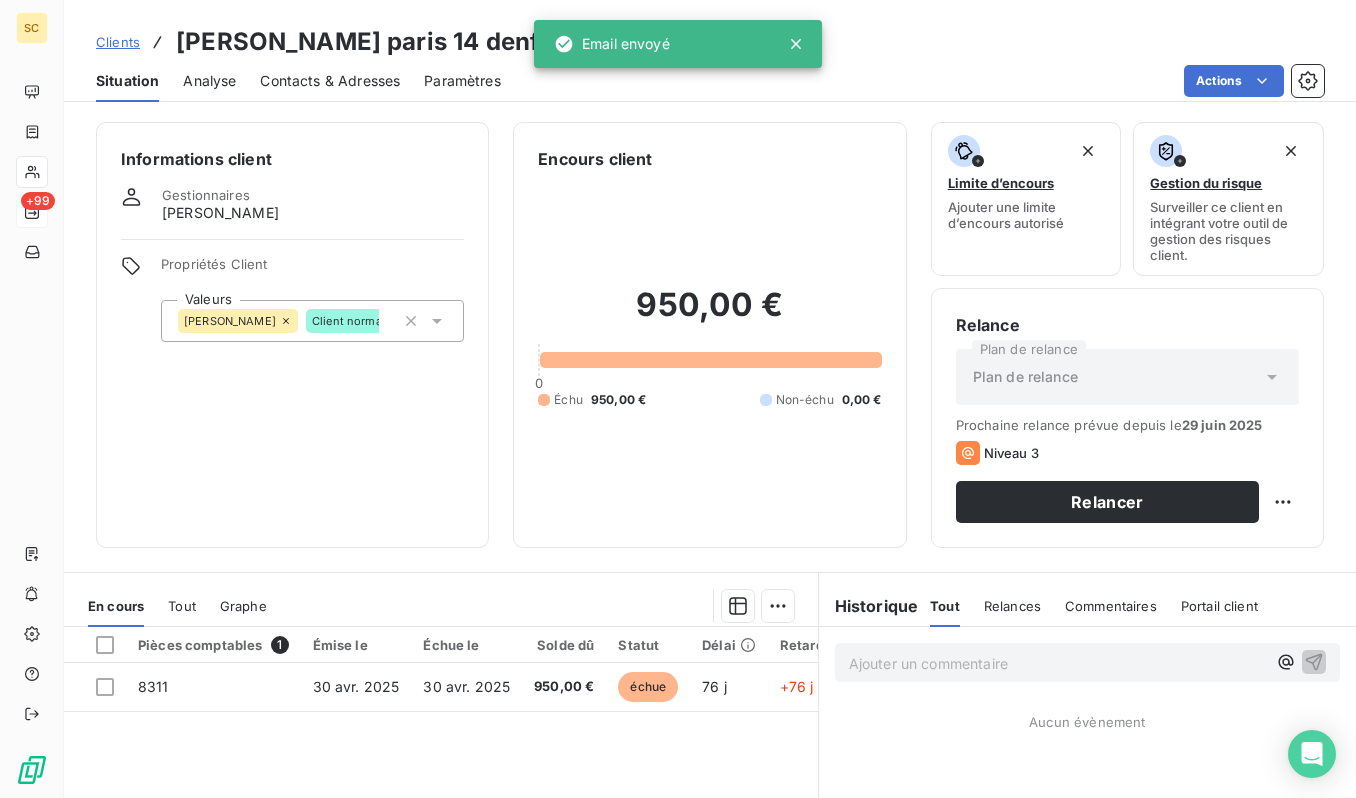 click on "Clients" at bounding box center [118, 42] 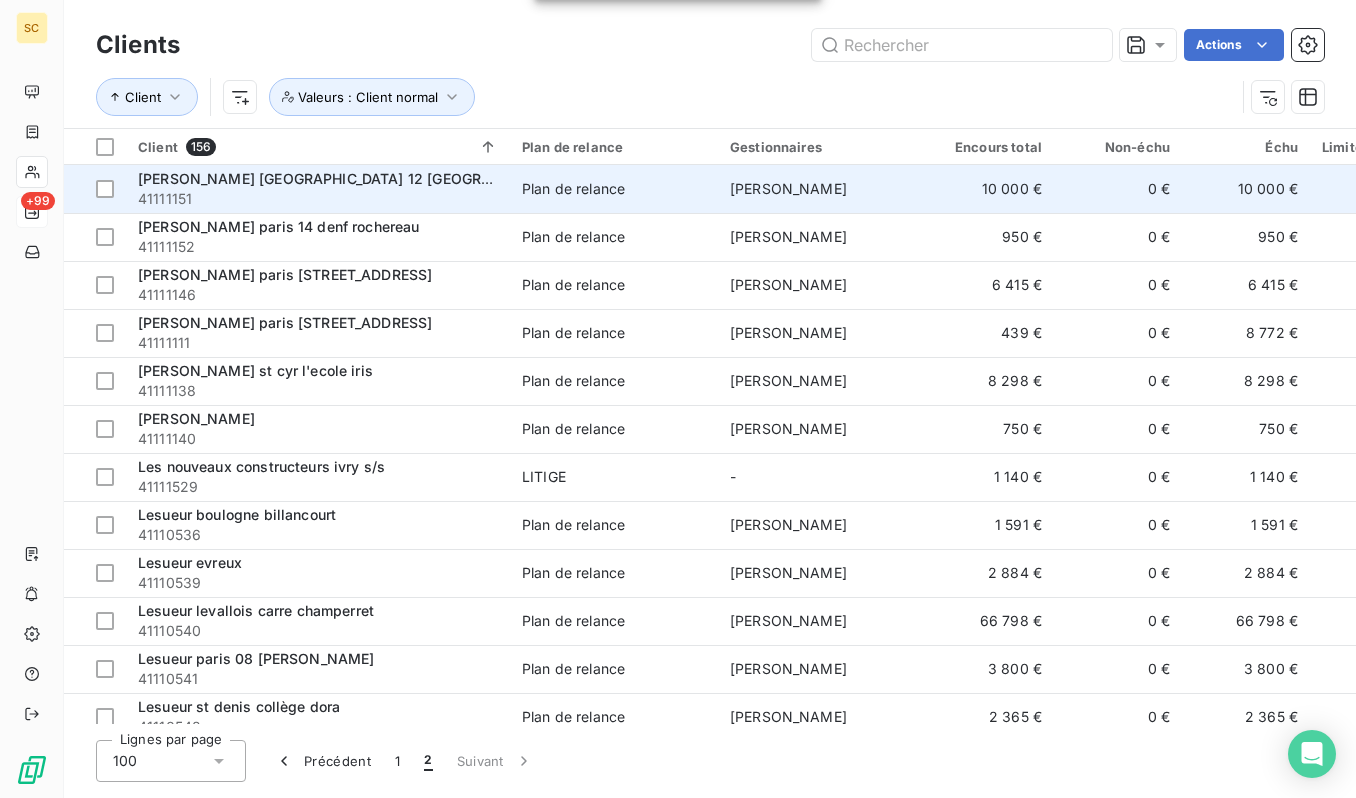 click on "41111151" at bounding box center (318, 199) 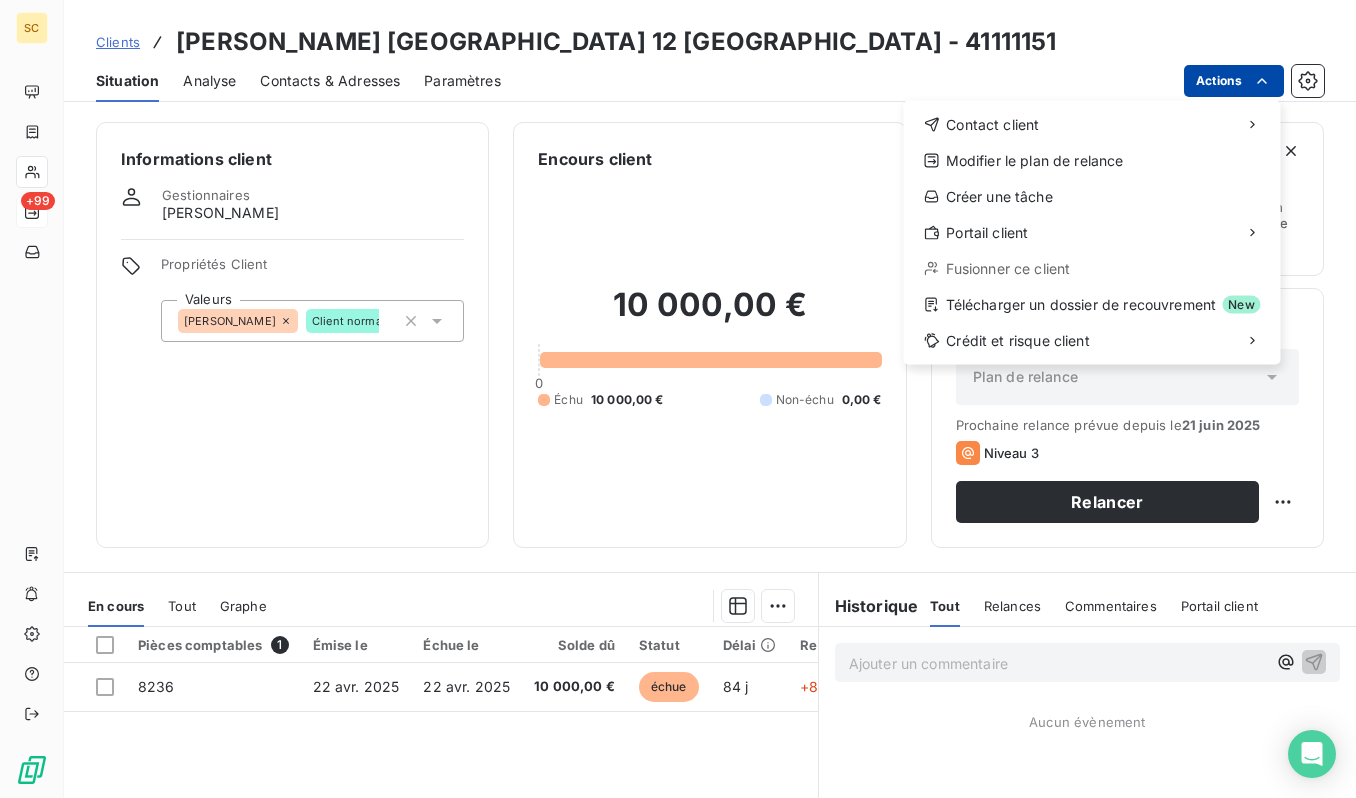 click on "SC +99 Clients [PERSON_NAME] [GEOGRAPHIC_DATA] 12 [GEOGRAPHIC_DATA] - 41111151 Situation Analyse Contacts & Adresses Paramètres Actions Contact client Modifier le plan de relance Créer une tâche Portail client Fusionner ce client Télécharger un dossier de recouvrement New Crédit et risque client Informations client Gestionnaires [PERSON_NAME] Propriétés Client Valeurs [PERSON_NAME] Client normal Encours client   10 000,00 € 0 Échu 10 000,00 € Non-échu 0,00 €     Limite d’encours Ajouter une limite d’encours autorisé Gestion du risque Surveiller ce client en intégrant votre outil de gestion des risques client. Relance Plan de relance Plan de relance Prochaine relance prévue depuis le  [DATE] Niveau 3 Relancer En cours Tout Graphe Pièces comptables 1 Émise le Échue le Solde dû Statut Délai   Retard   Tag relance   8236 [DATE][STREET_ADDRESS][DATE] 10 000,00 € échue 84 j +84 j Lignes par page 25 Précédent 1 Suivant Historique Tout Relances Commentaires Portail client Tout ﻿" at bounding box center (678, 399) 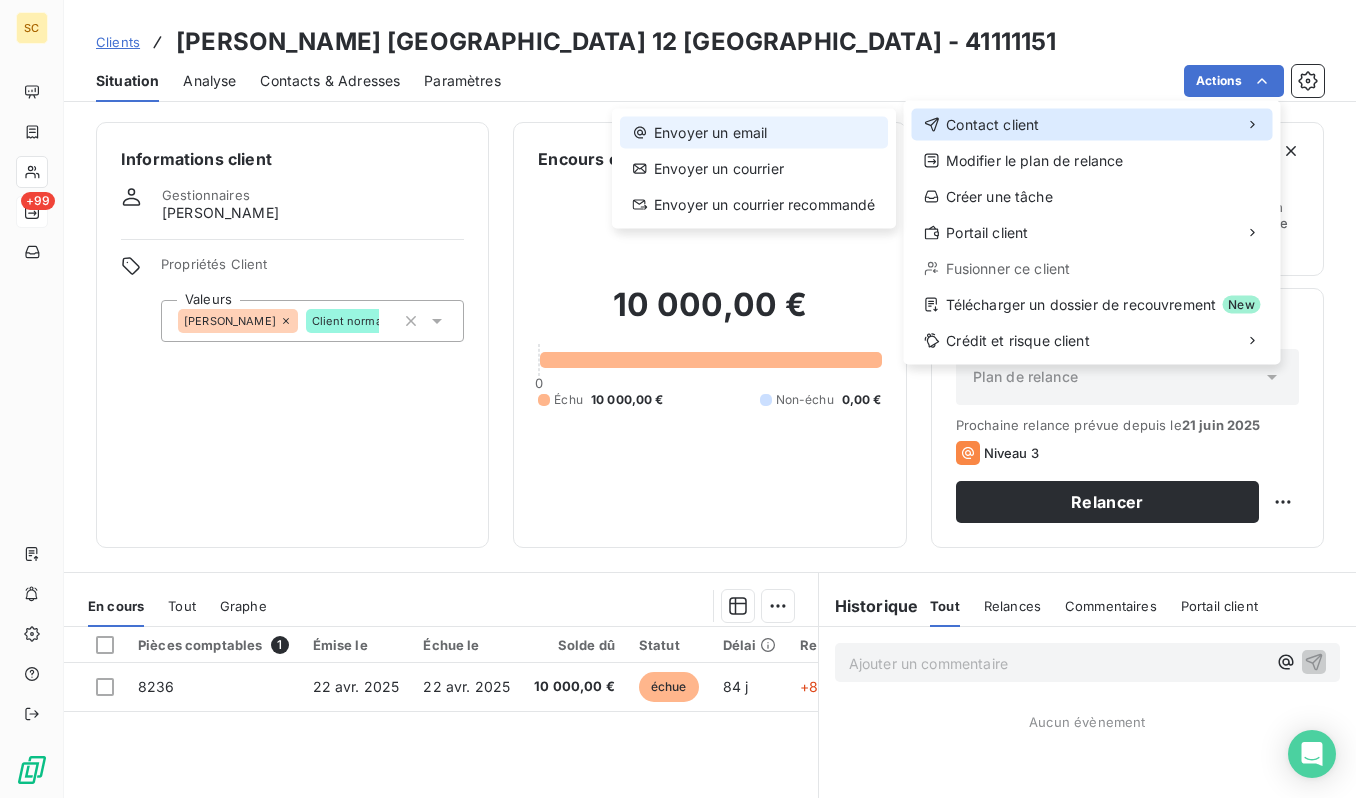 drag, startPoint x: 1023, startPoint y: 108, endPoint x: 843, endPoint y: 118, distance: 180.27756 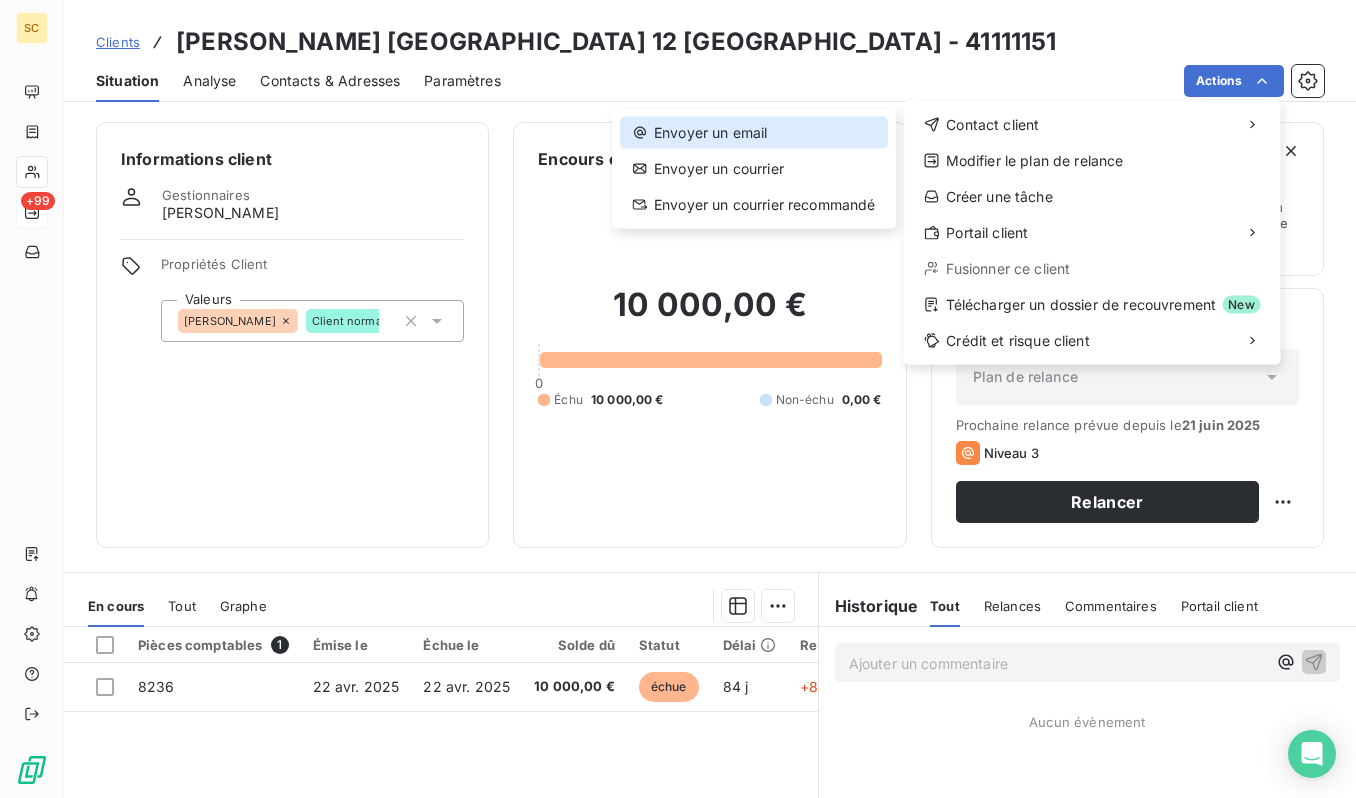 click on "Envoyer un email" at bounding box center [754, 133] 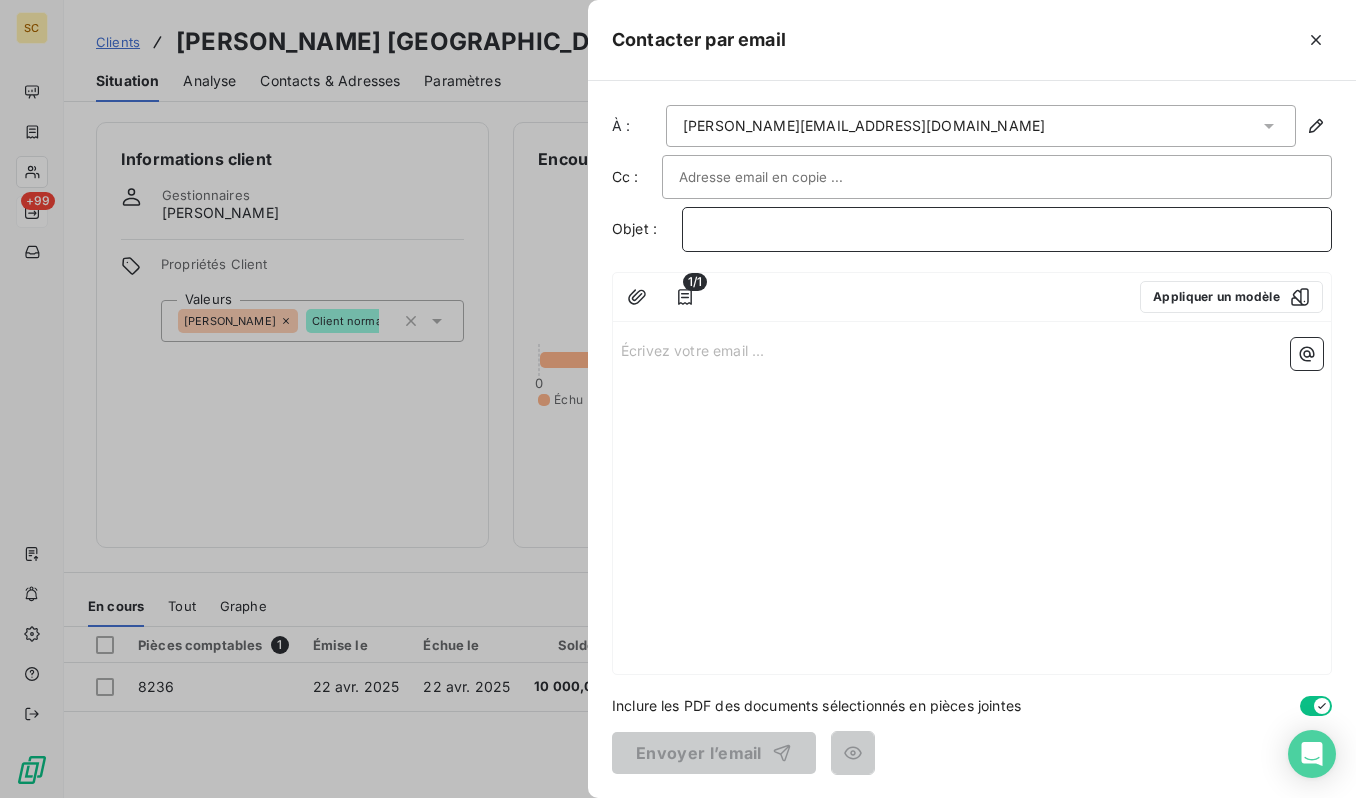 click on "﻿" at bounding box center (1007, 229) 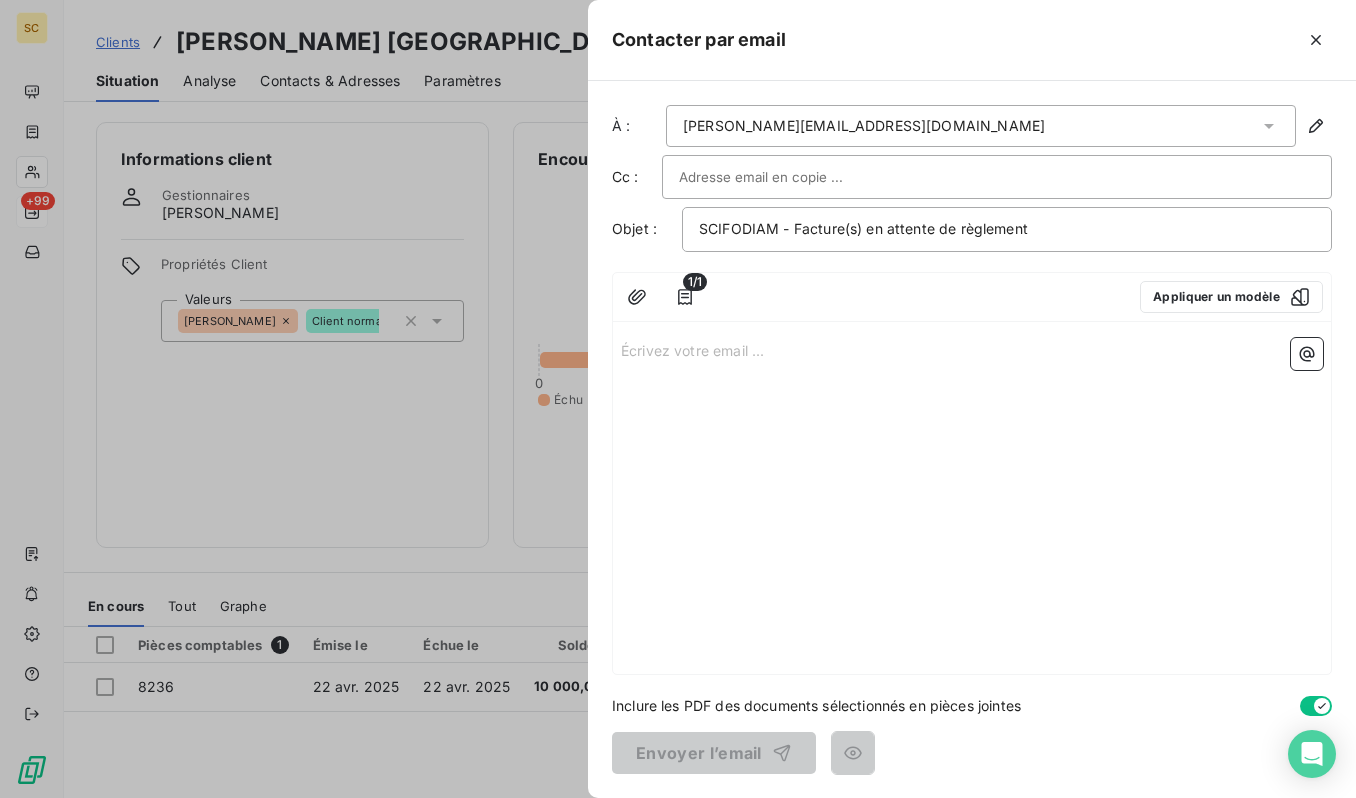 click at bounding box center [997, 177] 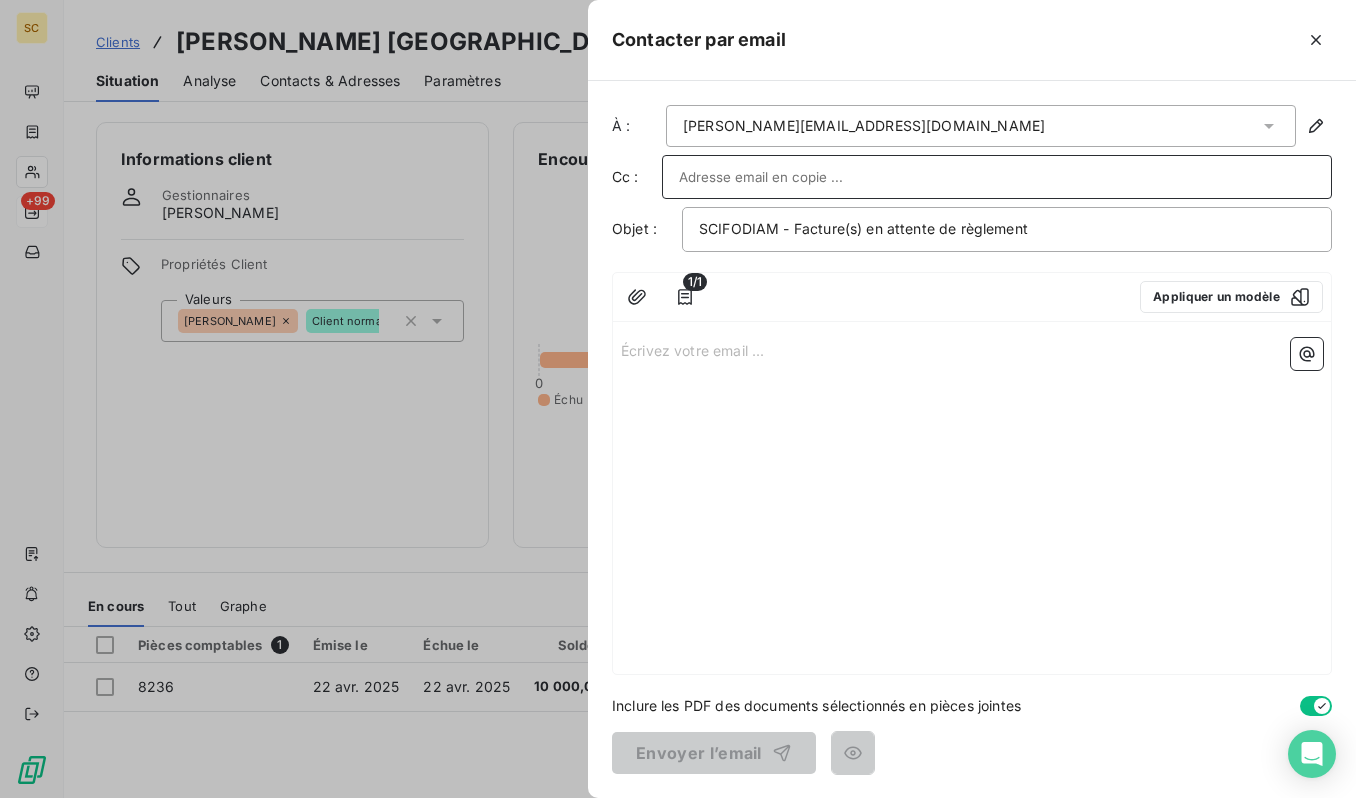 paste on "[EMAIL_ADDRESS][DOMAIN_NAME]" 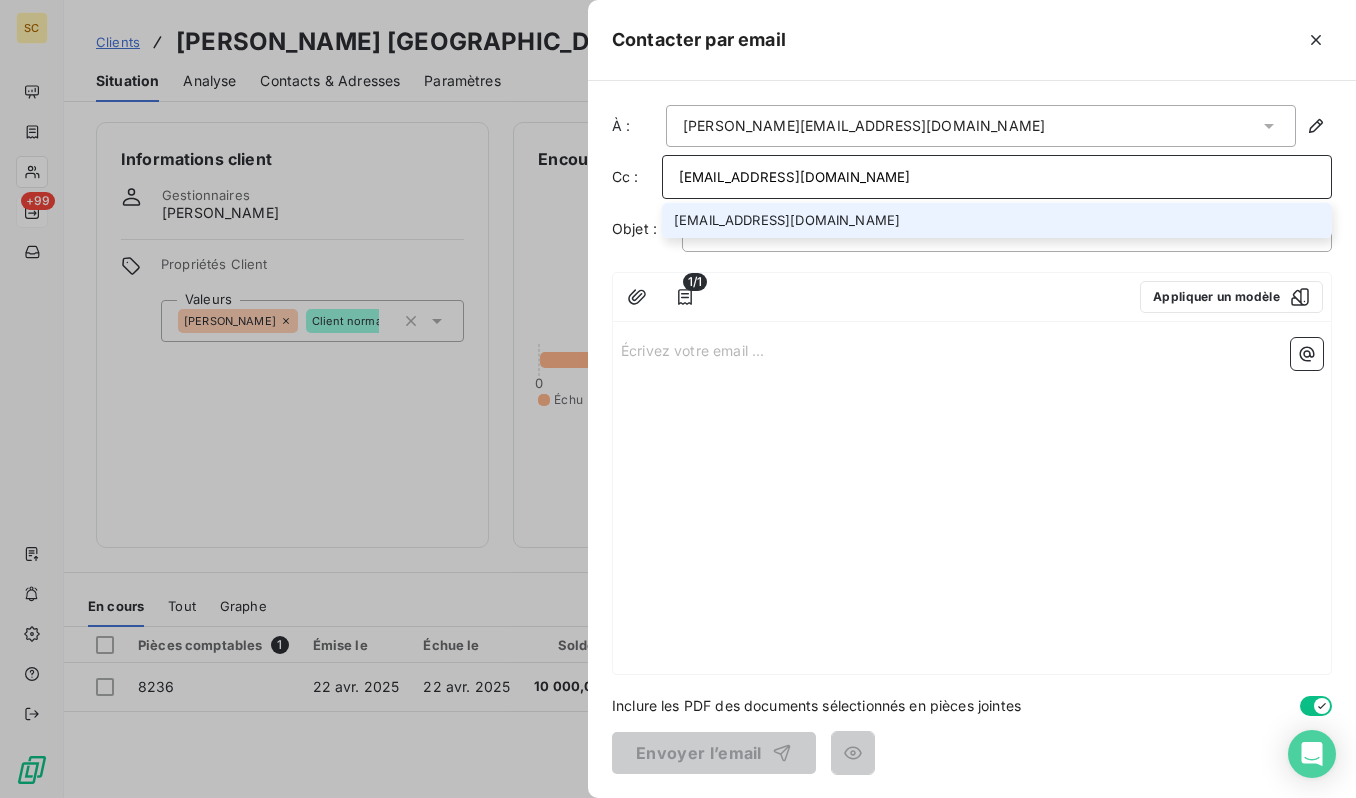 type on "[EMAIL_ADDRESS][DOMAIN_NAME]" 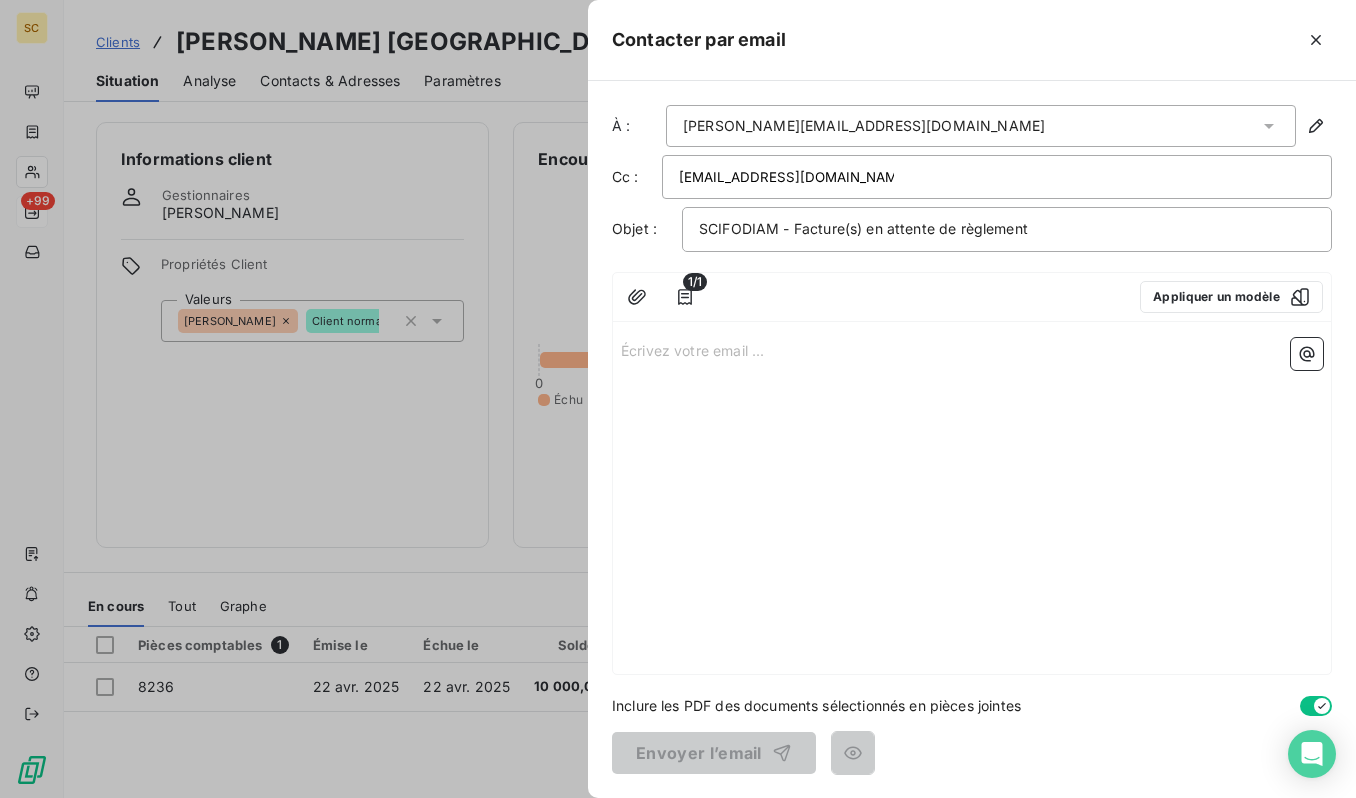 click on "Écrivez votre email ... ﻿" at bounding box center [972, 349] 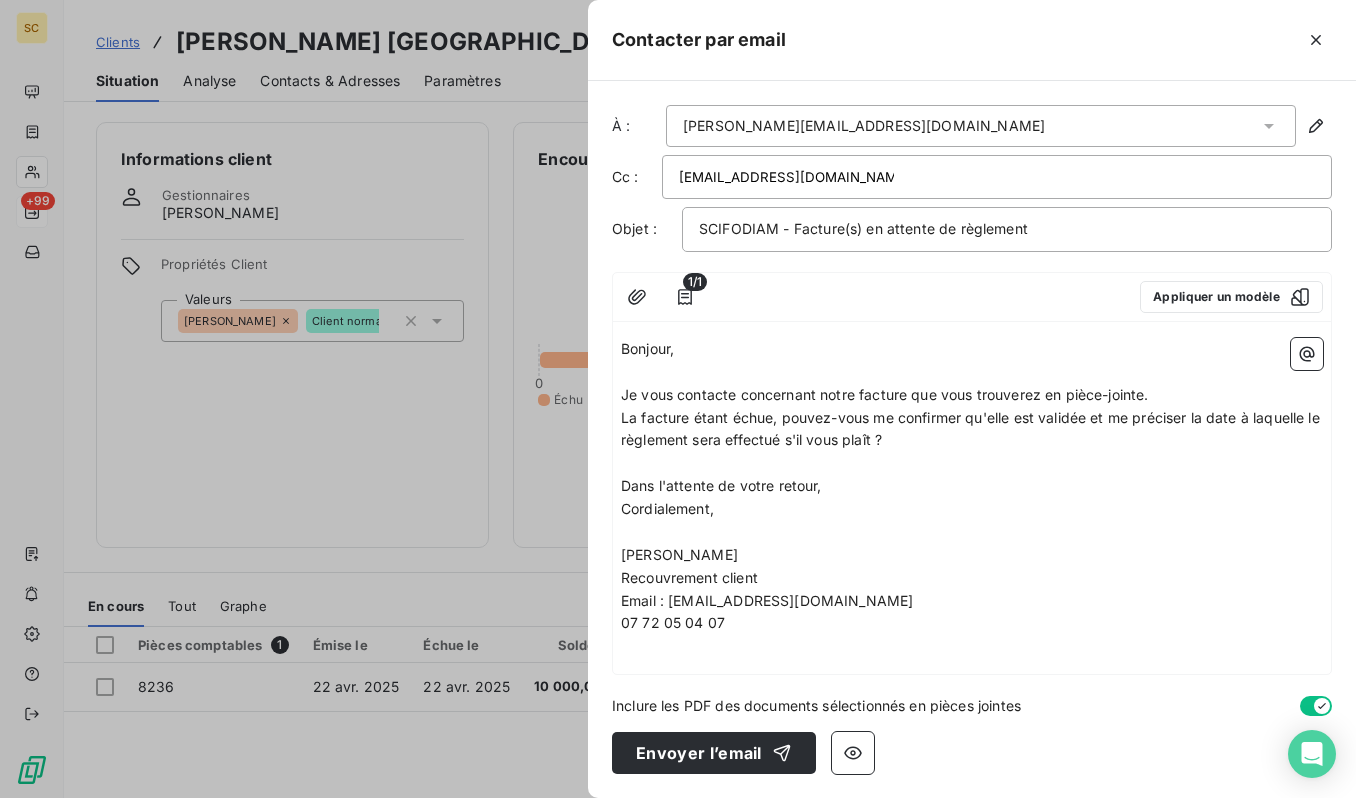 click on "﻿" at bounding box center [972, 463] 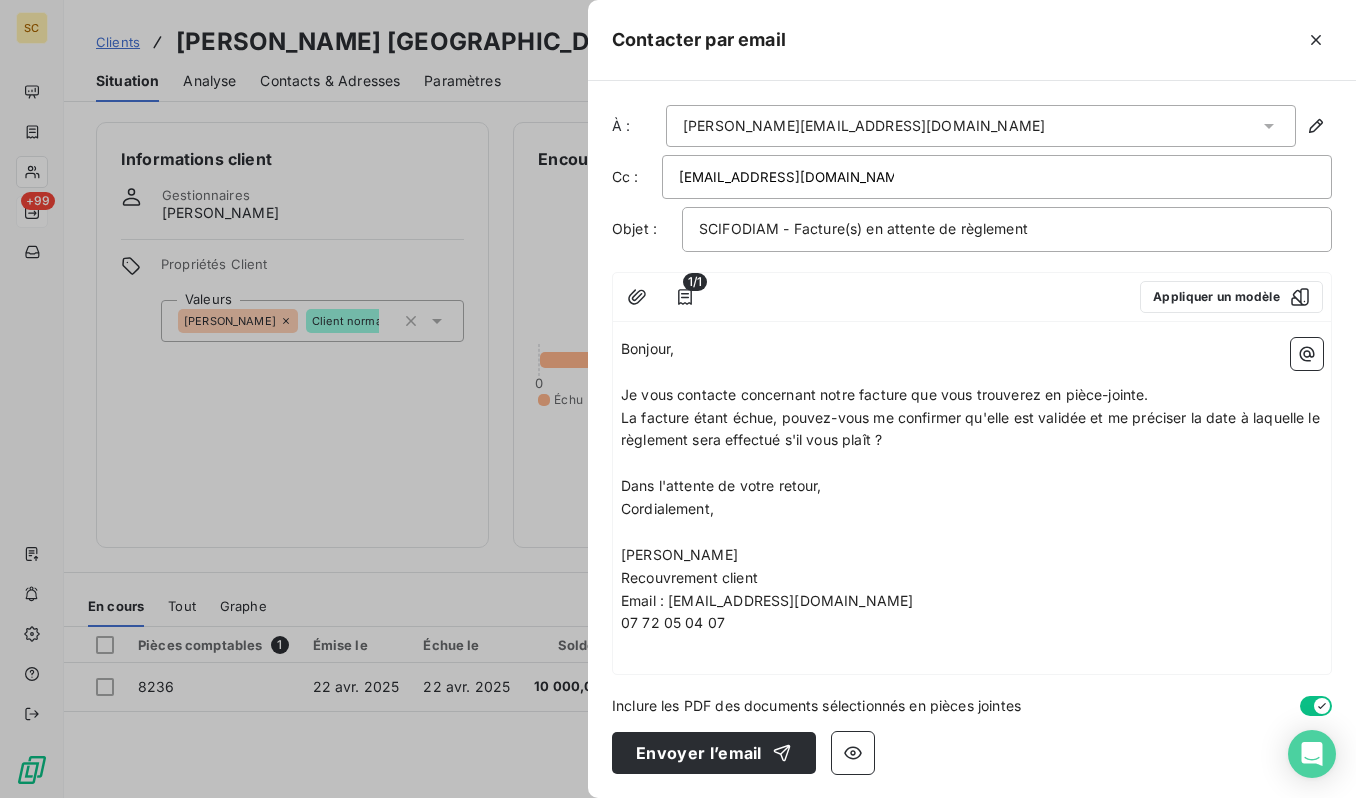 drag, startPoint x: 691, startPoint y: 743, endPoint x: 680, endPoint y: 707, distance: 37.64306 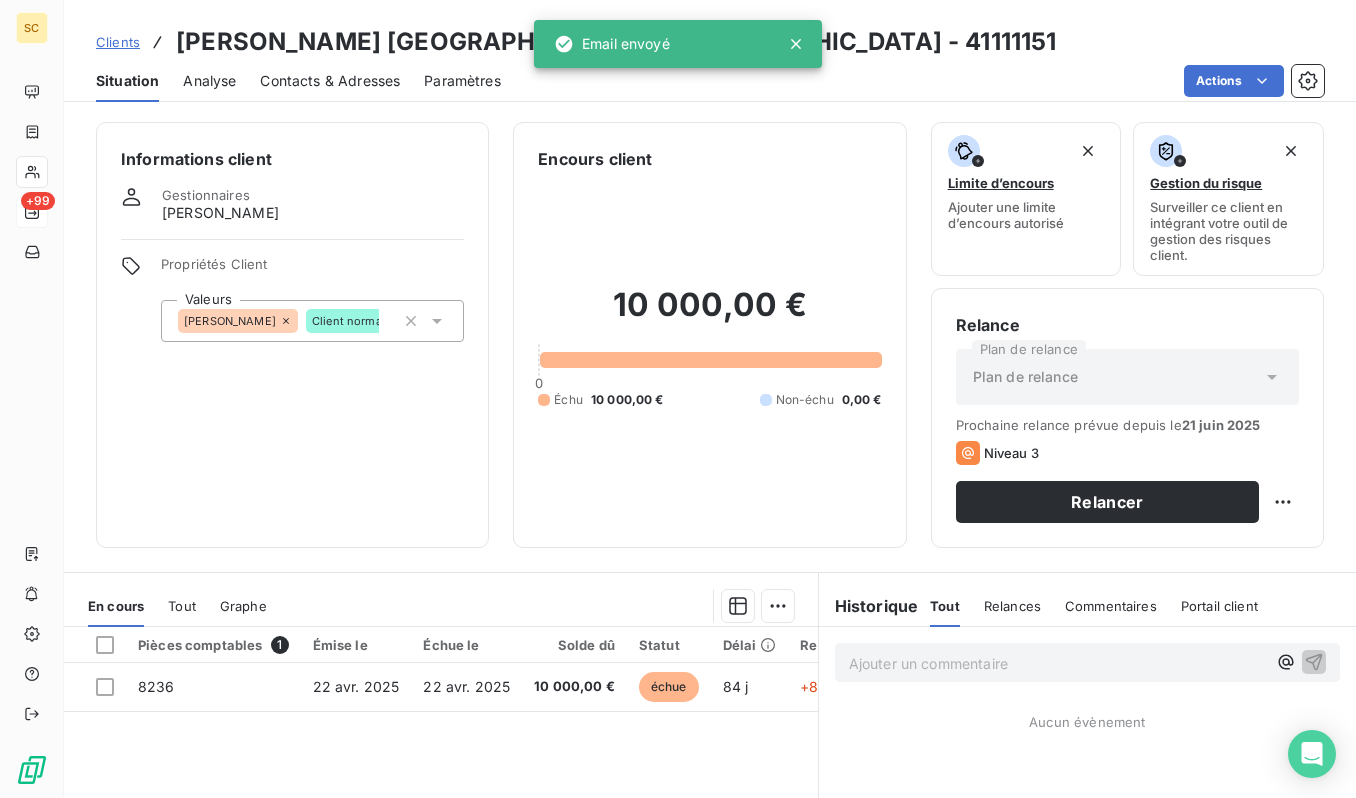 click on "Clients" at bounding box center (118, 42) 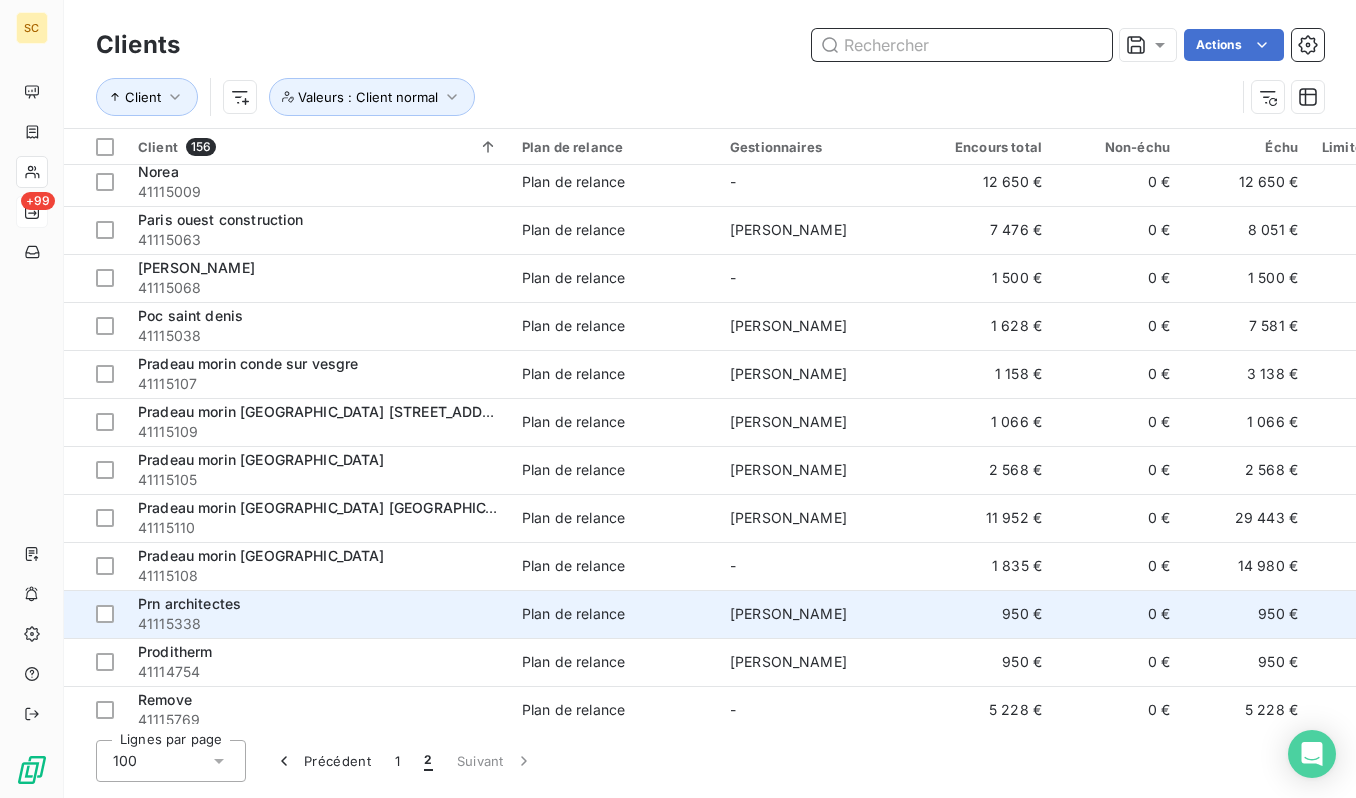 scroll, scrollTop: 780, scrollLeft: 0, axis: vertical 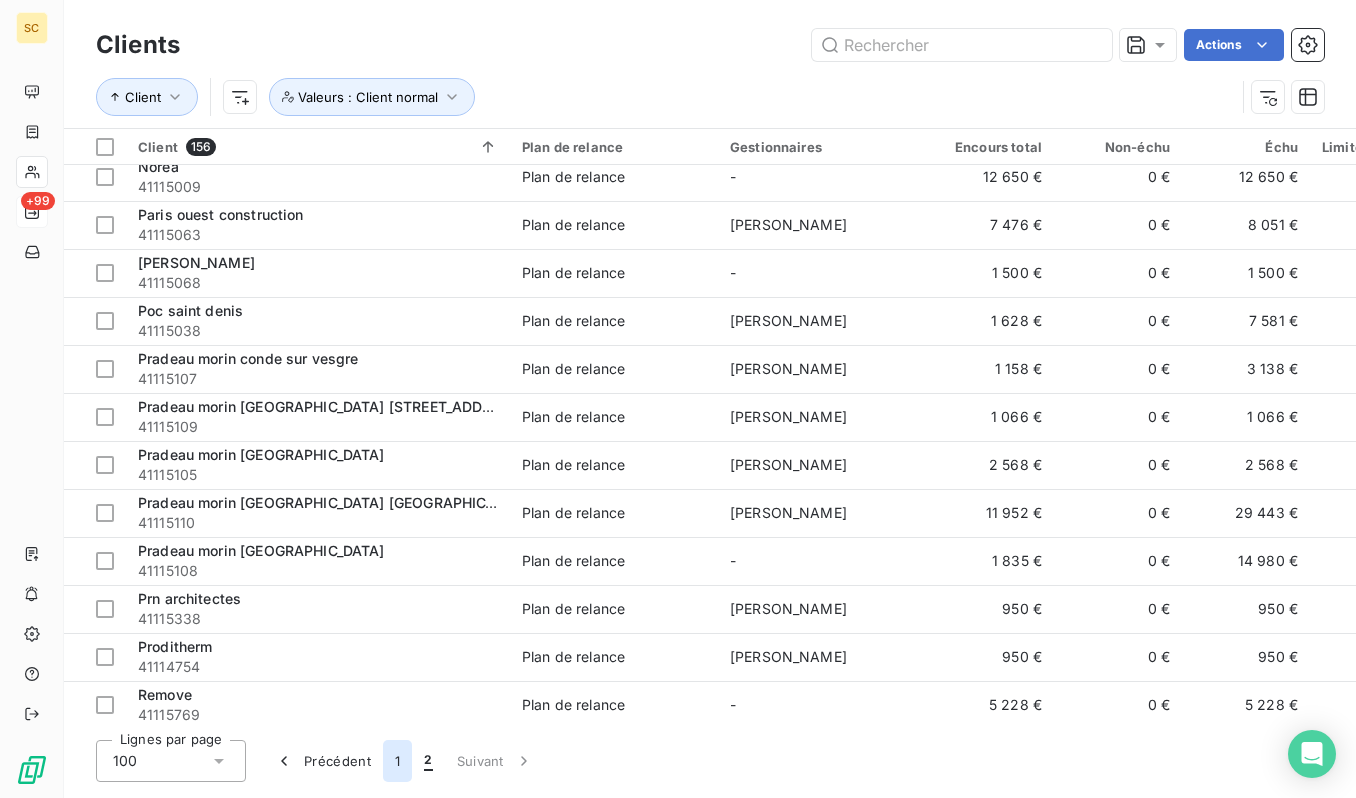 click on "1" at bounding box center [397, 761] 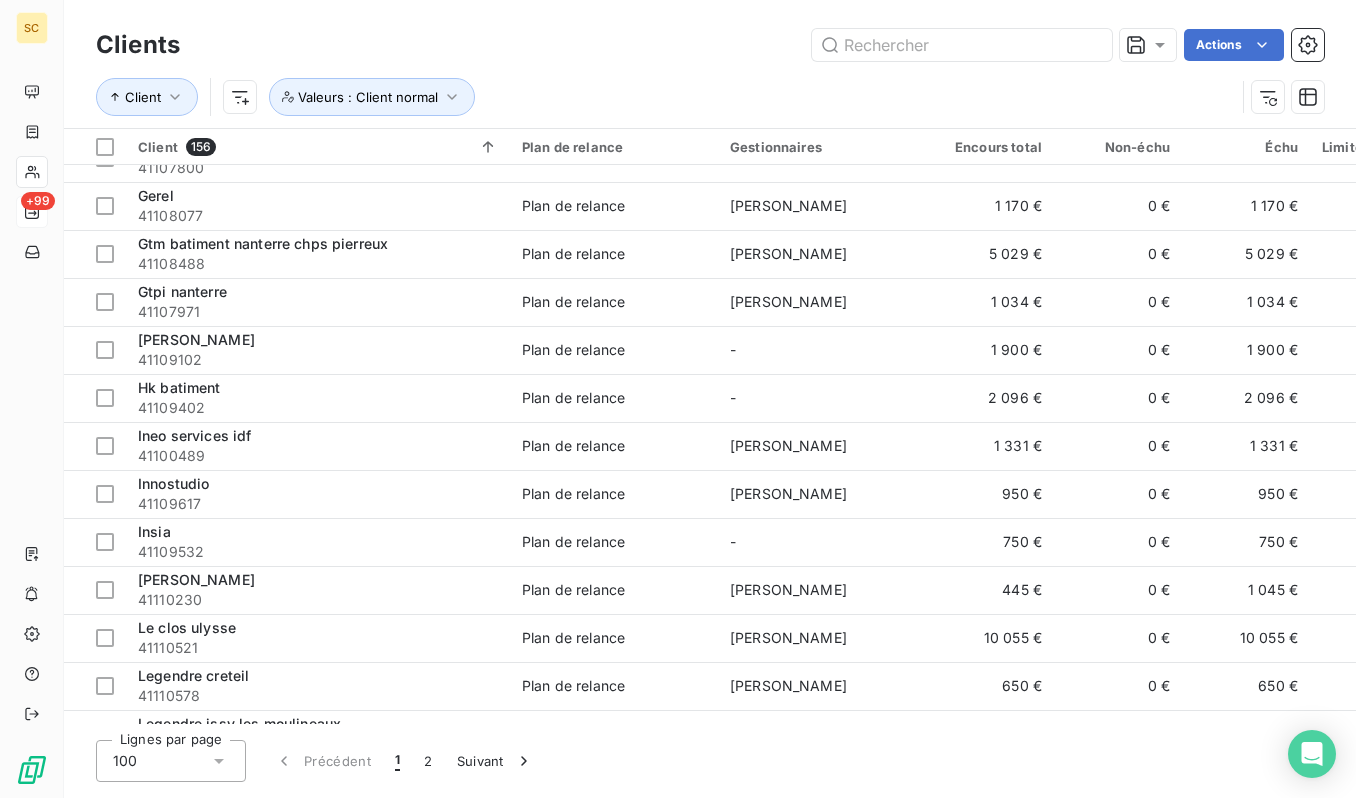 scroll, scrollTop: 4249, scrollLeft: 0, axis: vertical 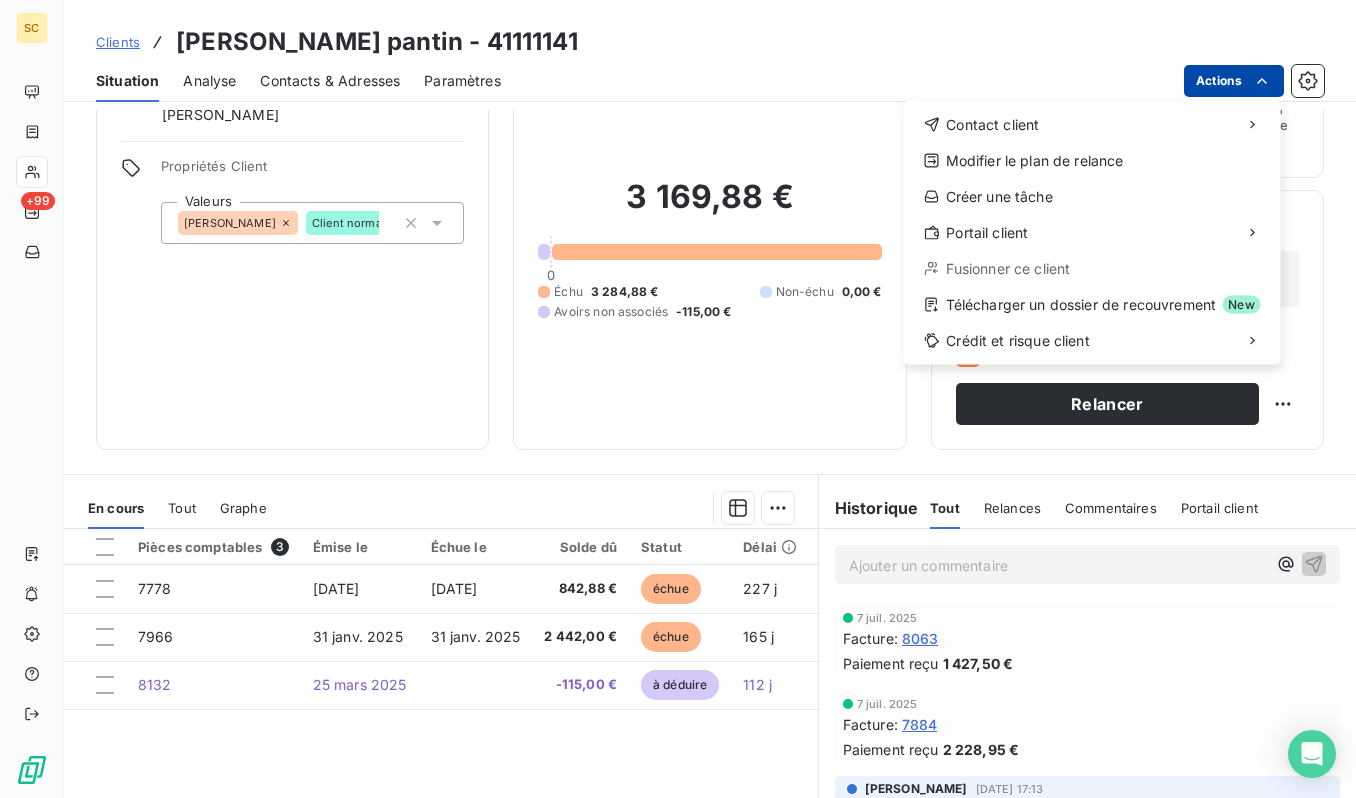 click on "SC +99 Clients [PERSON_NAME] pantin - 41111141 Situation Analyse Contacts & Adresses Paramètres Actions Contact client Modifier le plan de relance Créer une tâche Portail client Fusionner ce client Télécharger un dossier de recouvrement New Crédit et risque client Informations client Gestionnaires [PERSON_NAME] Propriétés Client Valeurs [PERSON_NAME] Client normal Encours client   3 169,88 € 0 Échu 3 284,88 € Non-échu 0,00 €   Avoirs non associés -115,00 €   Limite d’encours Ajouter une limite d’encours autorisé Gestion du risque Surveiller ce client en intégrant votre outil de gestion des risques client. Relance Plan de relance Plan de relance Prochaine relance prévue depuis le  [DATE] Niveau 3 Relancer En cours Tout Graphe Pièces comptables 3 Émise le Échue le Solde dû Statut Délai   Retard   Tag relance   7778 [DATE] [DATE] 842,88 € échue 227 j +227 j 7966 [DATE] [DATE] 2 442,00 € échue 165 j +165 j 8132 [DATE] 25" at bounding box center (678, 399) 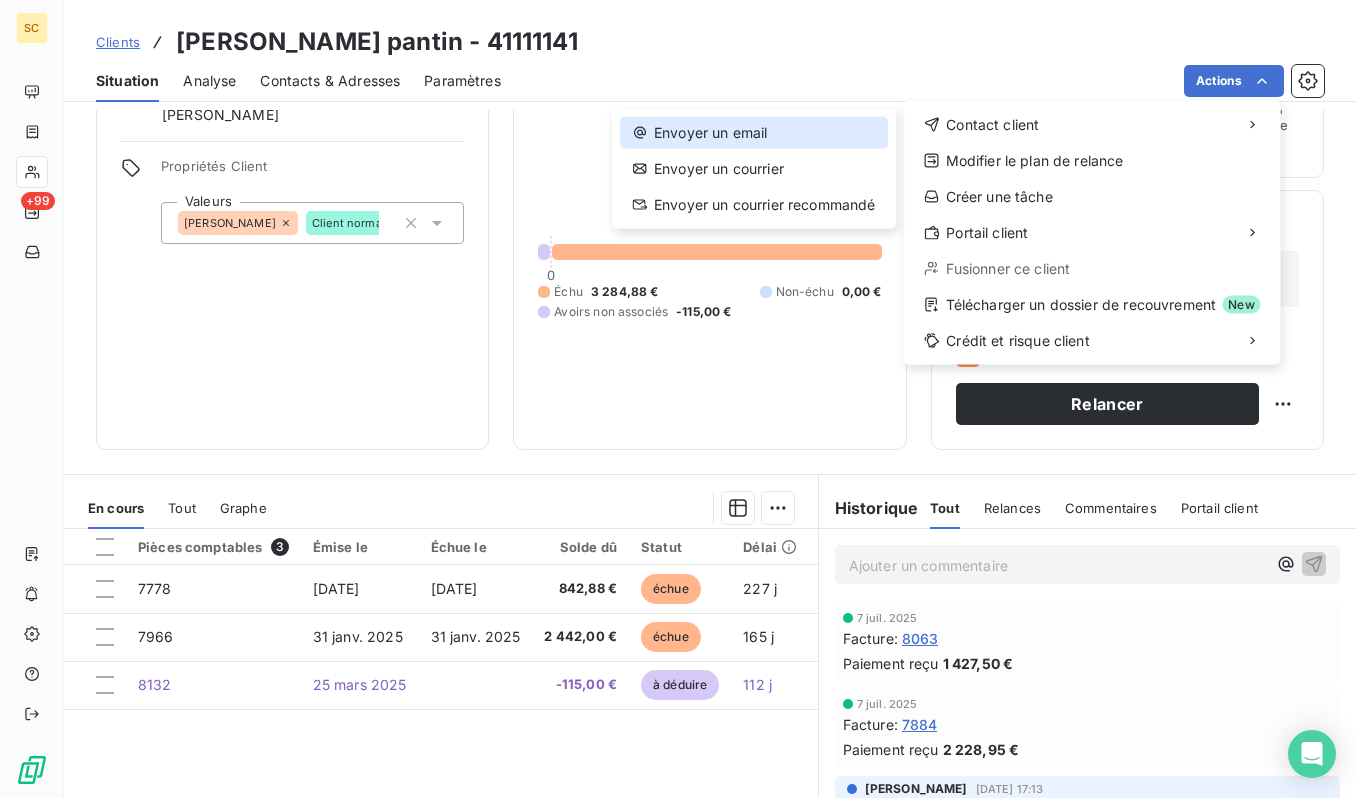 click on "Envoyer un email" at bounding box center (754, 133) 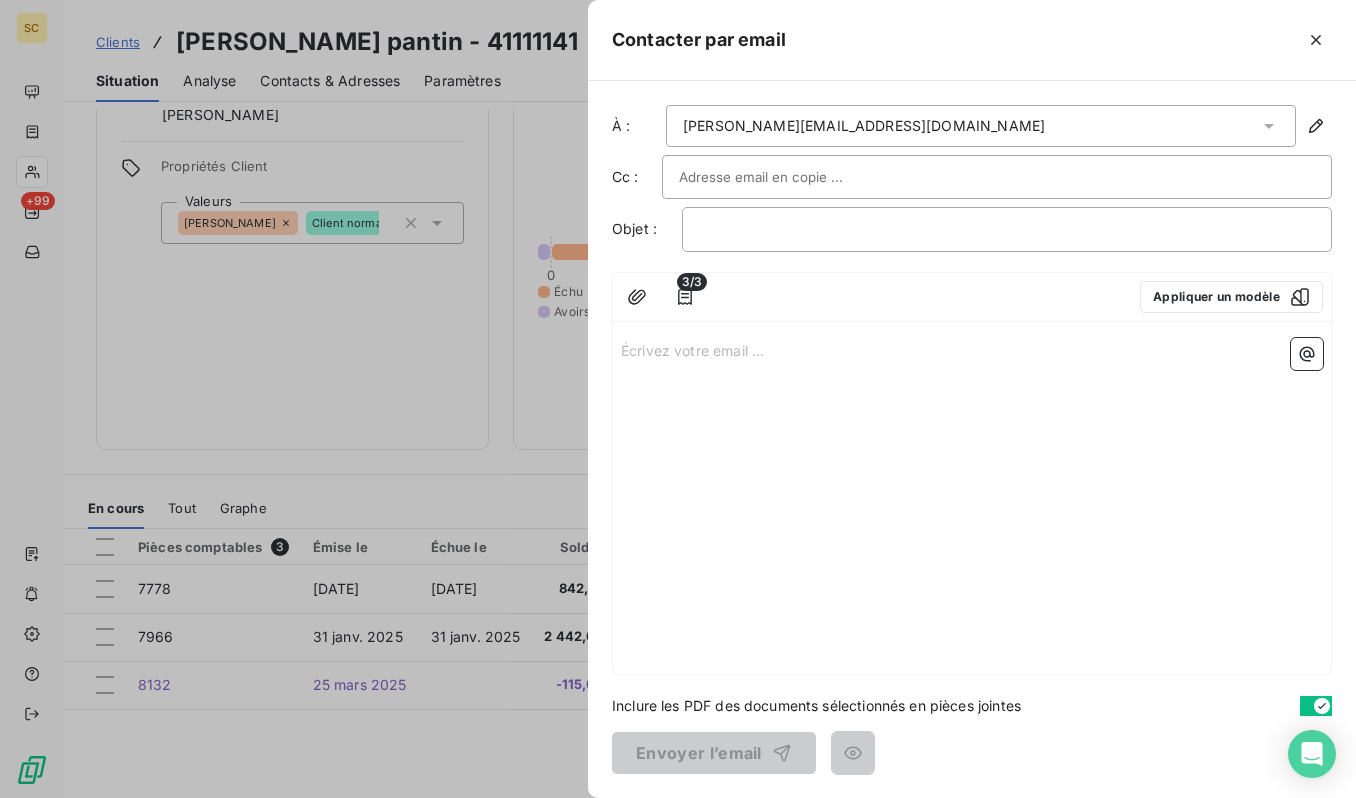 click at bounding box center [786, 177] 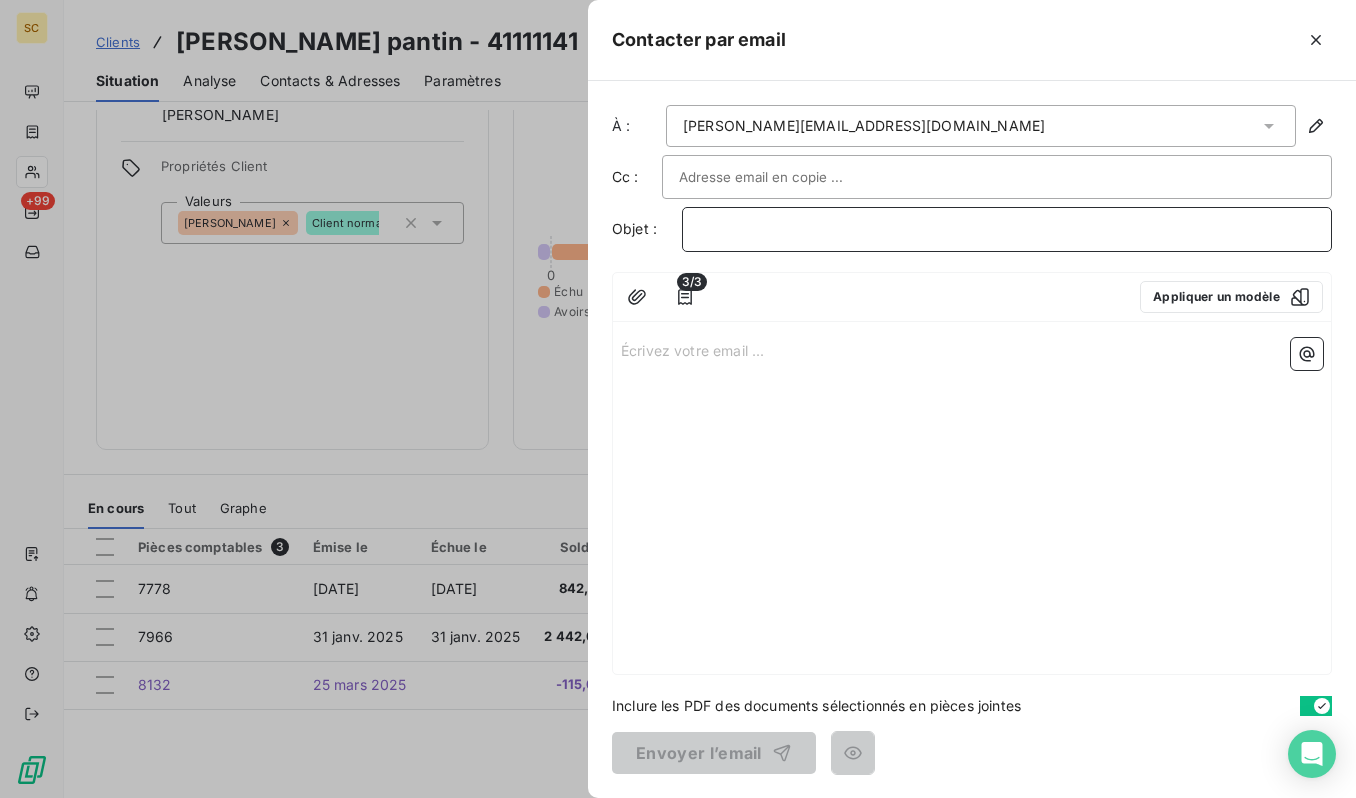 click on "﻿" at bounding box center [1007, 229] 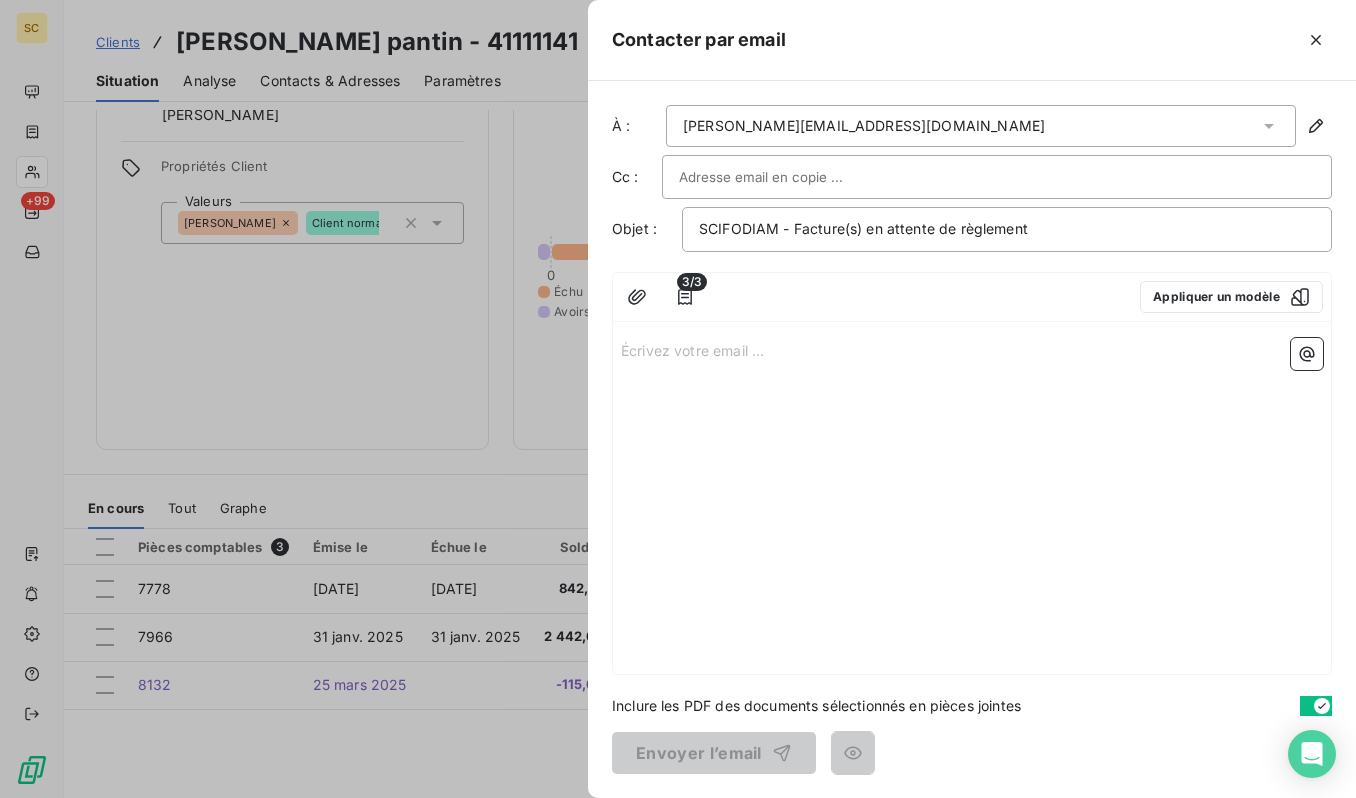 click at bounding box center [786, 177] 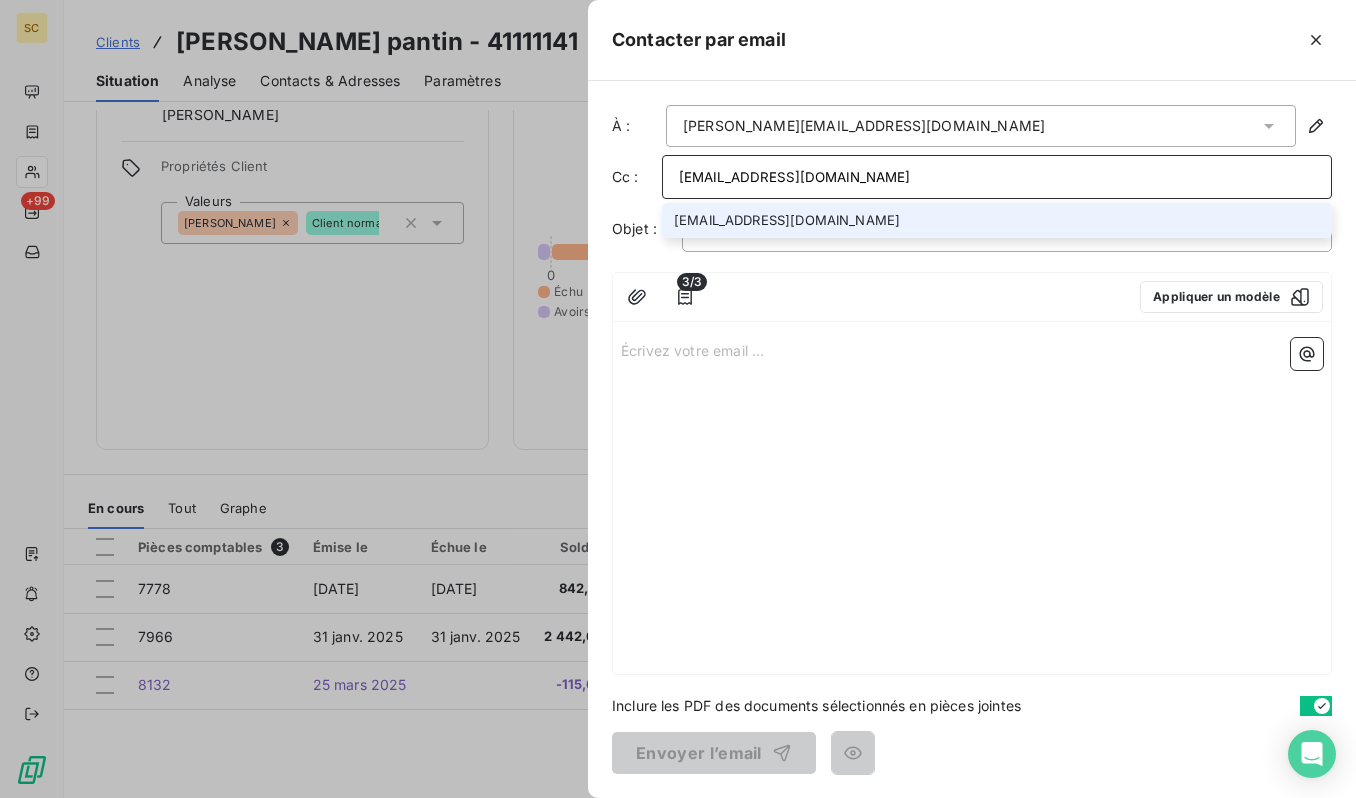 type on "[EMAIL_ADDRESS][DOMAIN_NAME]" 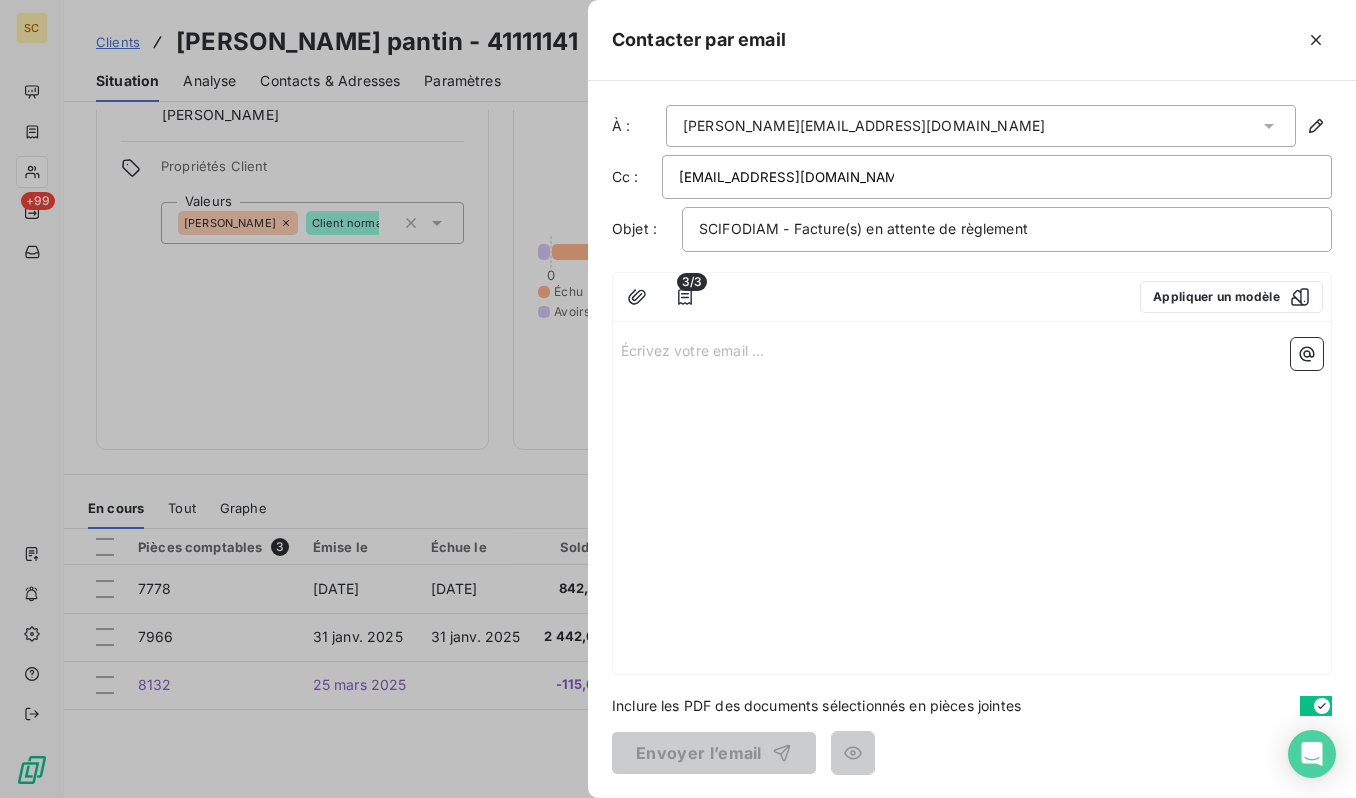drag, startPoint x: 790, startPoint y: 386, endPoint x: 734, endPoint y: 366, distance: 59.464275 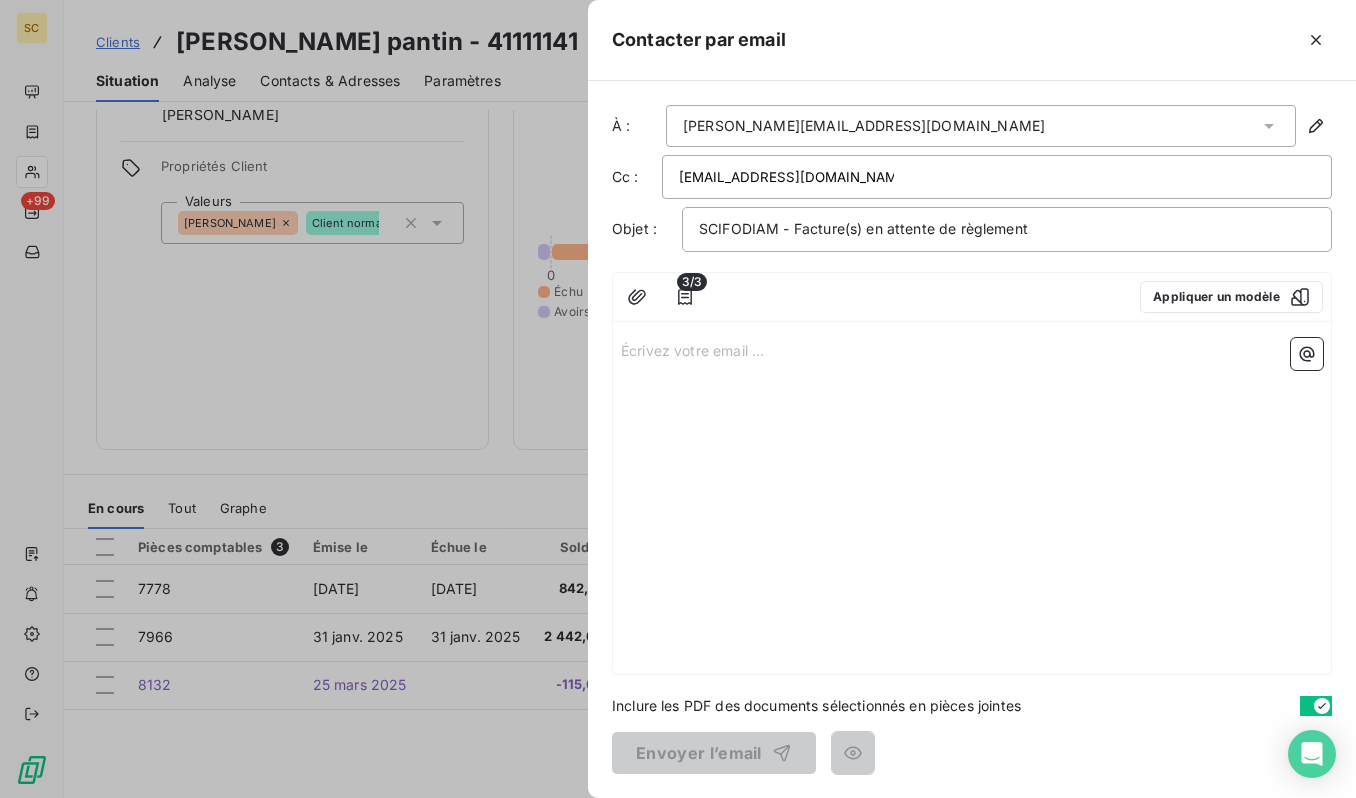 click on "Écrivez votre email ... ﻿" at bounding box center (972, 349) 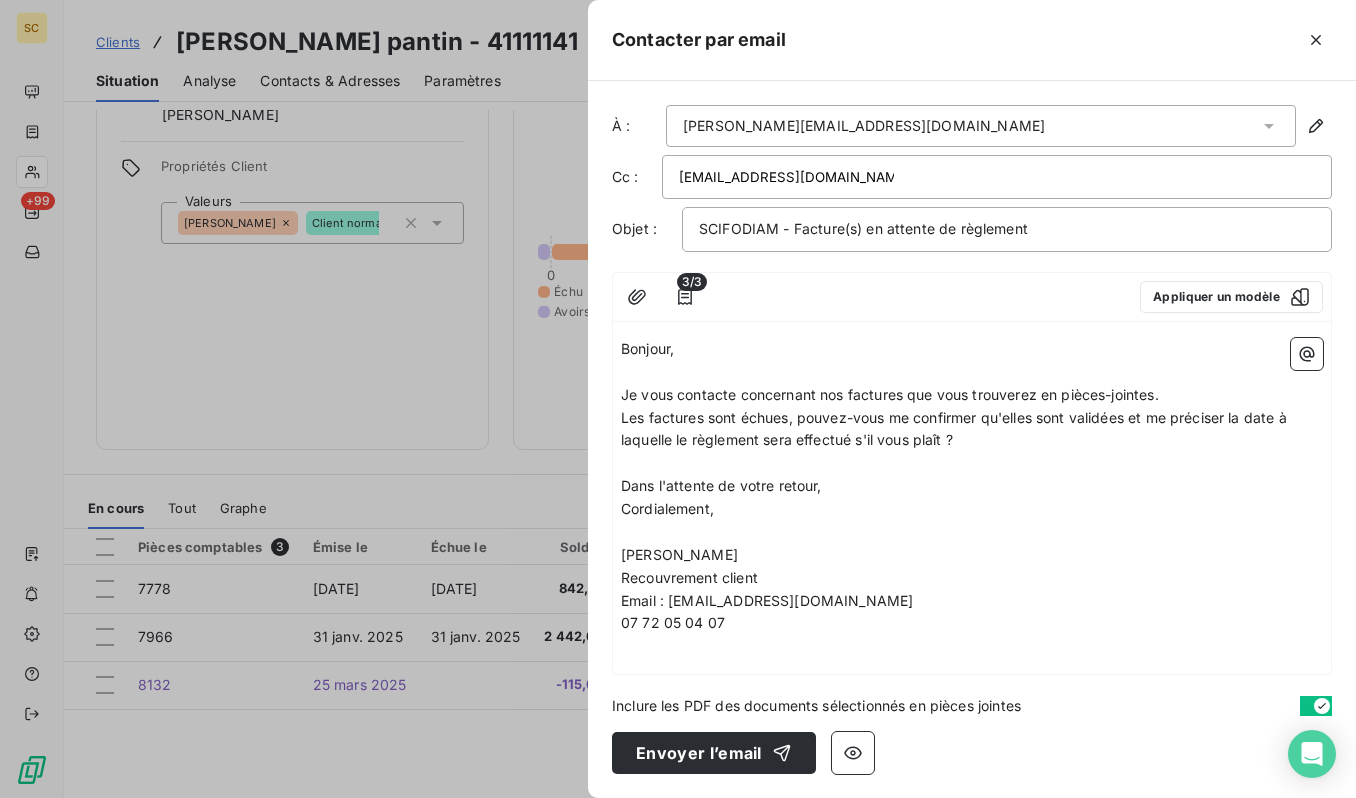 click on "Les factures sont échues, pouvez-vous me confirmer qu'elles sont validées et me préciser la date à laquelle le règlement sera effectué s'il vous plaît ?" at bounding box center (956, 429) 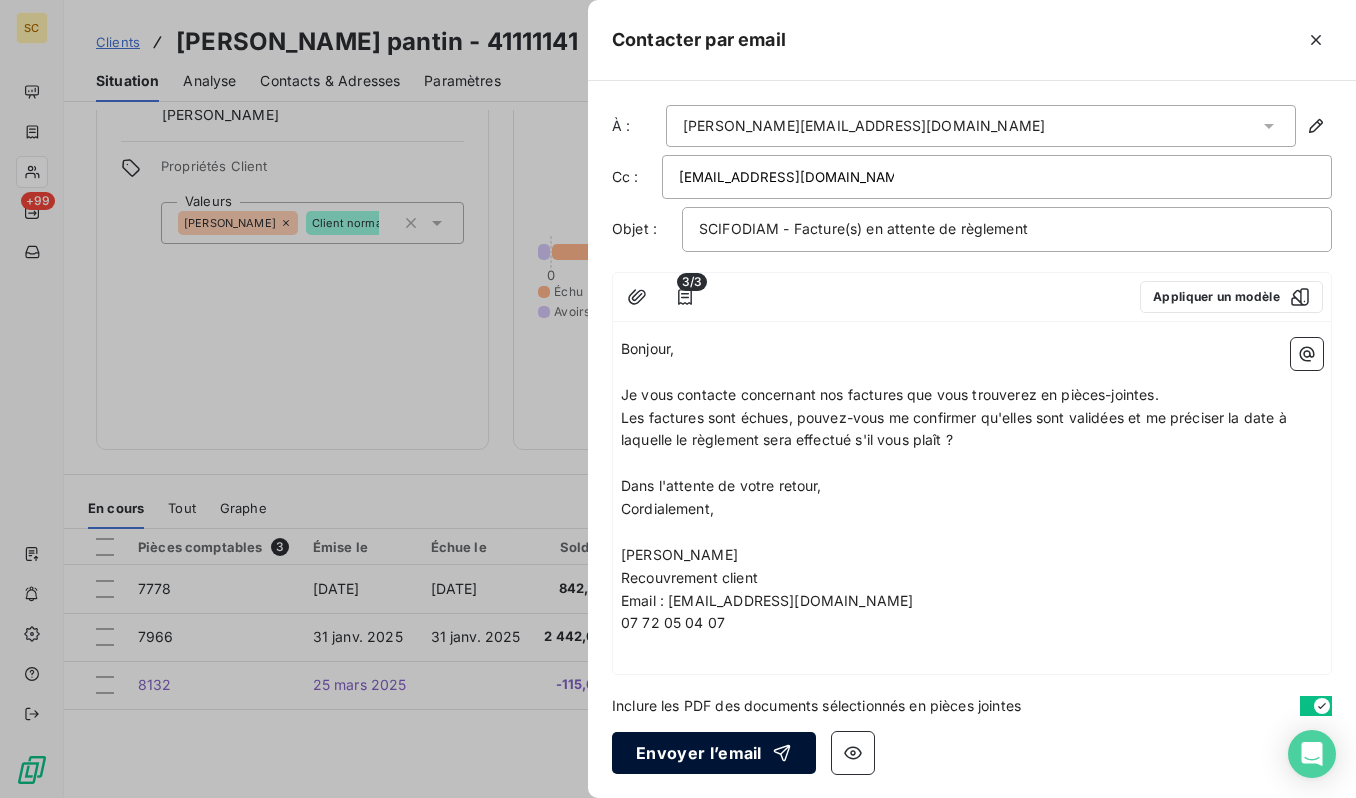 click on "Envoyer l’email" at bounding box center (714, 753) 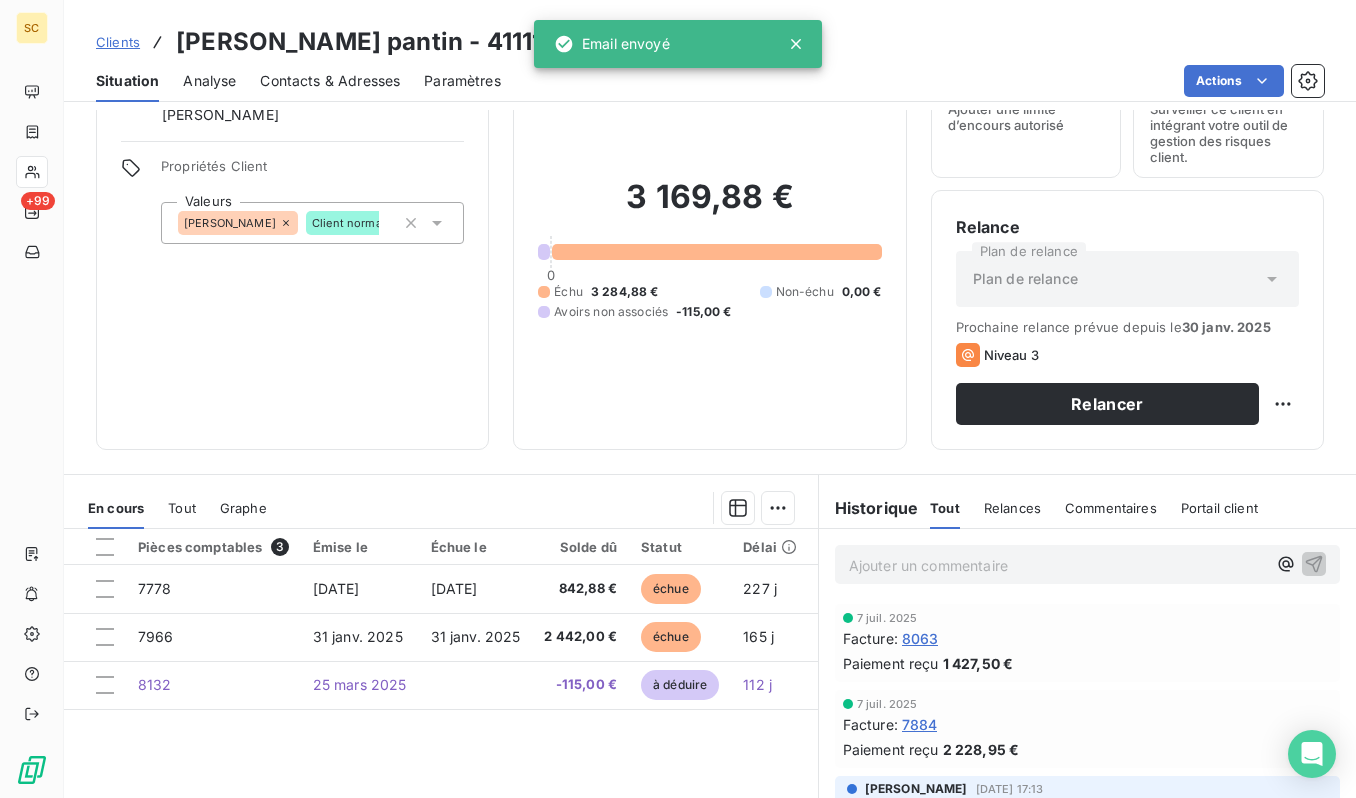 click on "Clients" at bounding box center (118, 42) 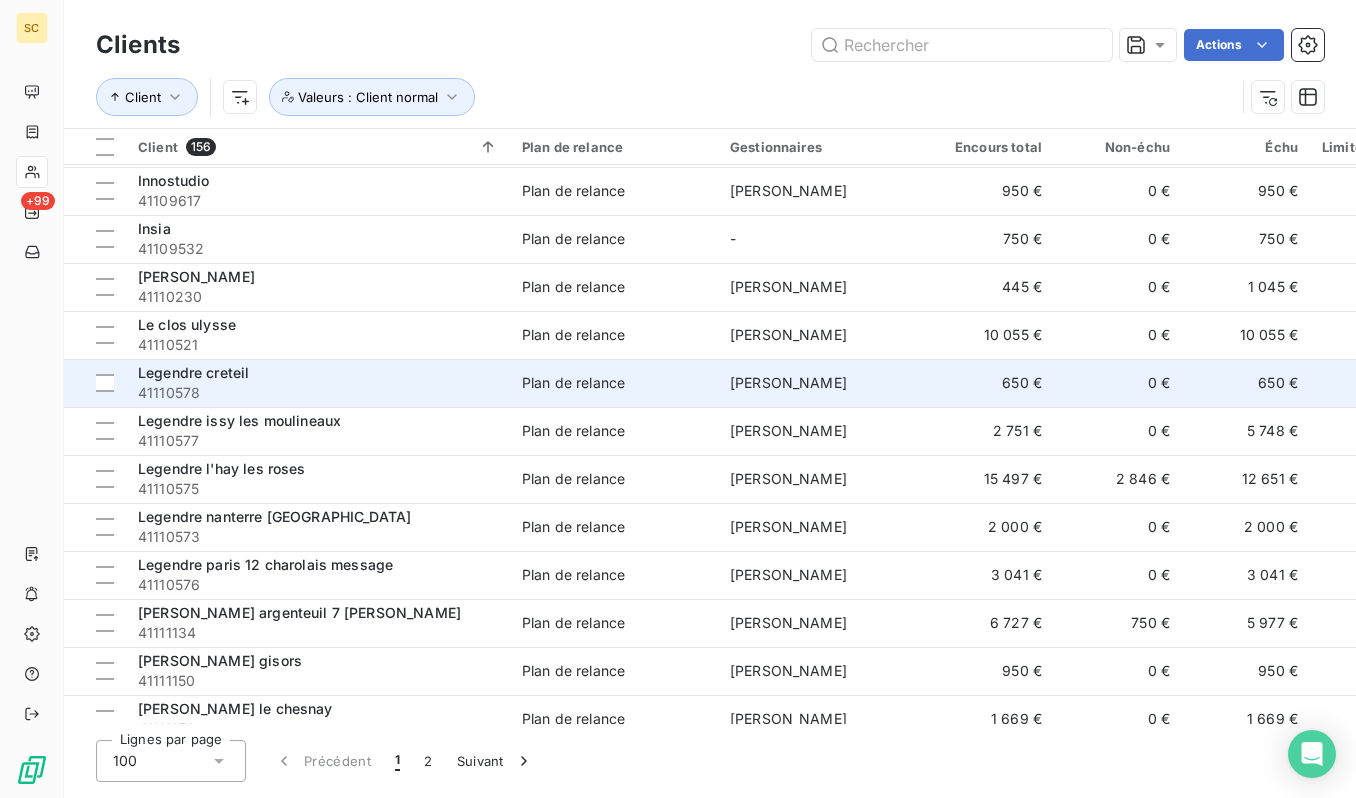 scroll, scrollTop: 4249, scrollLeft: 0, axis: vertical 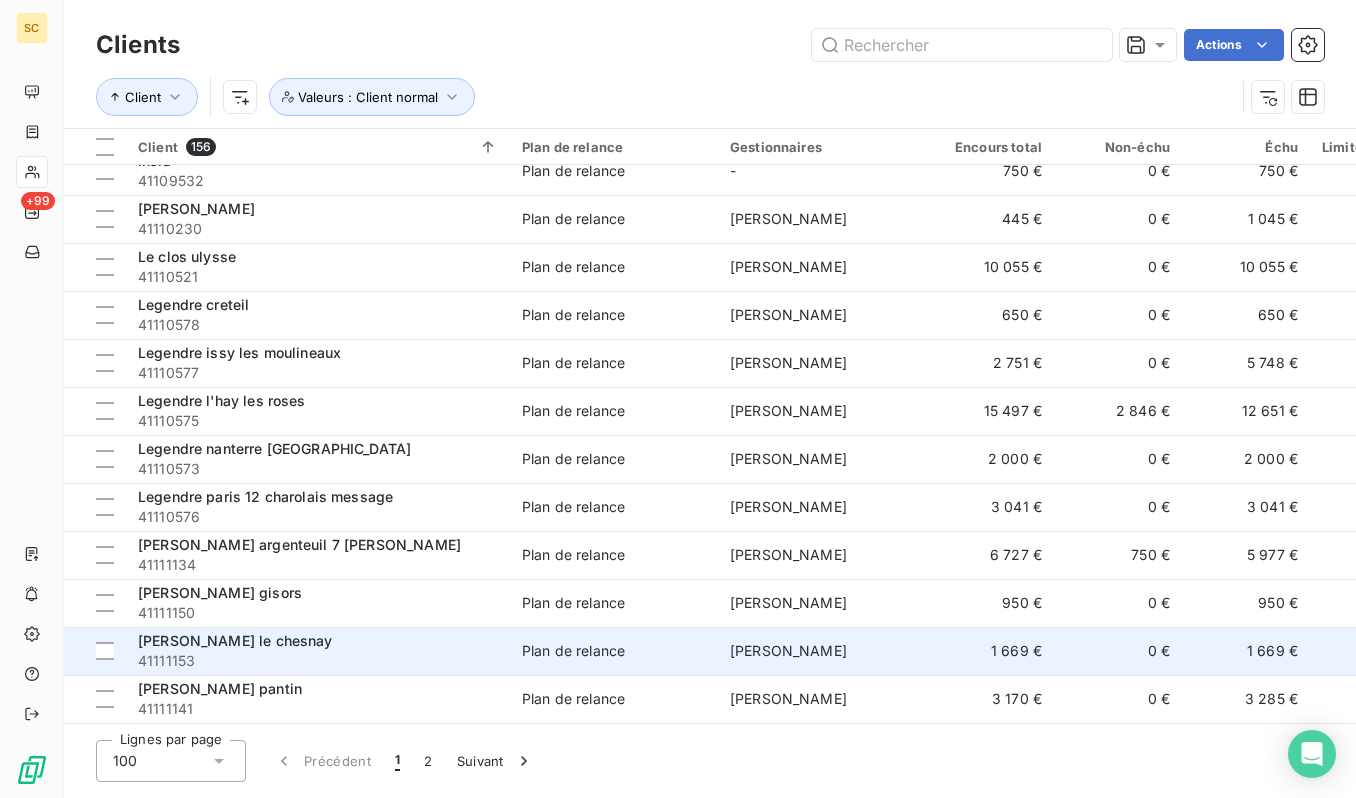 click on "[PERSON_NAME] le chesnay" at bounding box center (318, 641) 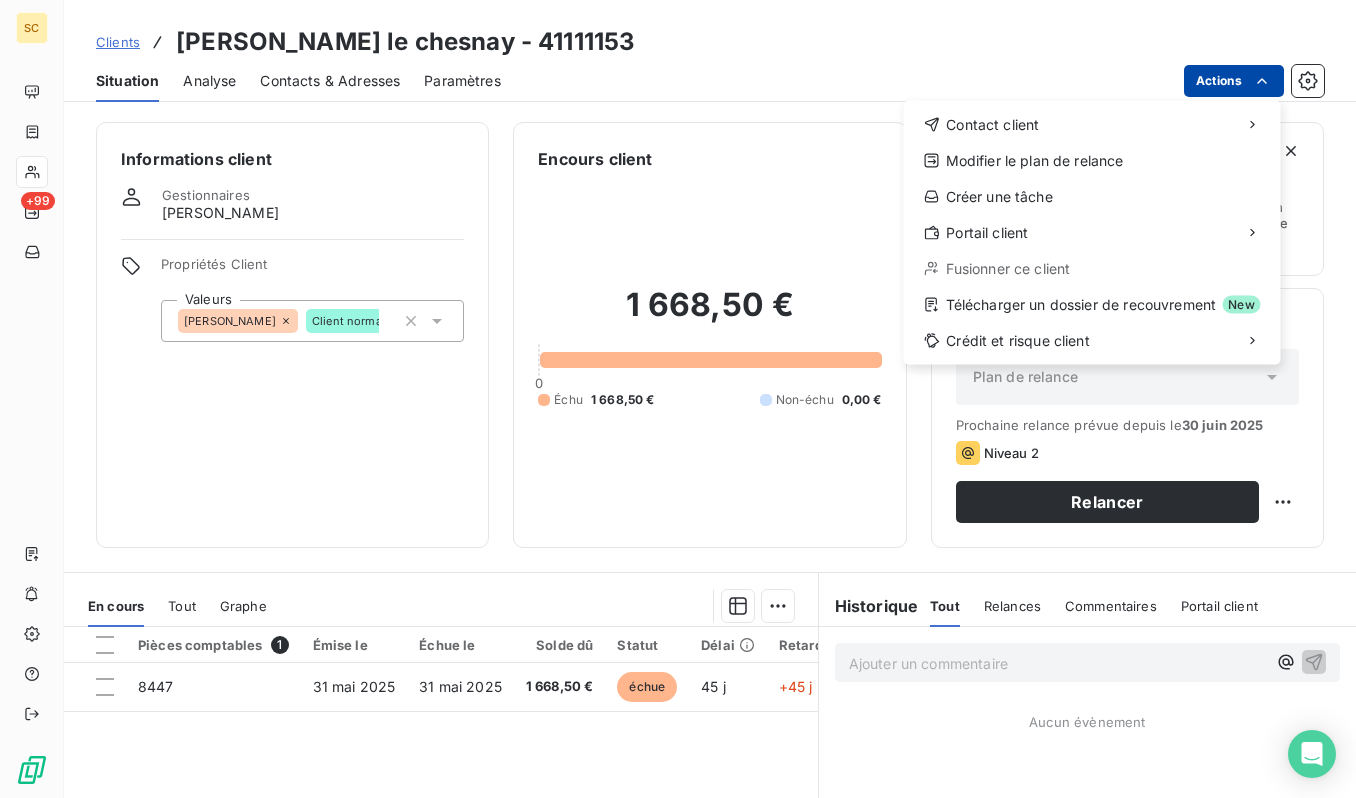 click on "SC +99 Clients Leon grosse le chesnay - 41111153 Situation Analyse Contacts & Adresses Paramètres Actions Contact client Modifier le plan de relance Créer une tâche Portail client Fusionner ce client Télécharger un dossier de recouvrement New Crédit et risque client Informations client Gestionnaires antonio faria Propriétés Client Valeurs ANTONIO Client normal Encours client   1 668,50 € 0 Échu 1 668,50 € Non-échu 0,00 €     Limite d’encours Ajouter une limite d’encours autorisé Gestion du risque Surveiller ce client en intégrant votre outil de gestion des risques client. Relance Plan de relance Plan de relance Prochaine relance prévue depuis le  30 juin 2025 Niveau 2 Relancer En cours Tout Graphe Pièces comptables 1 Émise le Échue le Solde dû Statut Délai   Retard   Tag relance   8447 31 mai 2025 31 mai 2025 1 668,50 € échue 45 j +45 j Lignes par page 25 Précédent 1 Suivant Historique Tout Relances Commentaires Portail client Tout Relances Commentaires" at bounding box center (678, 399) 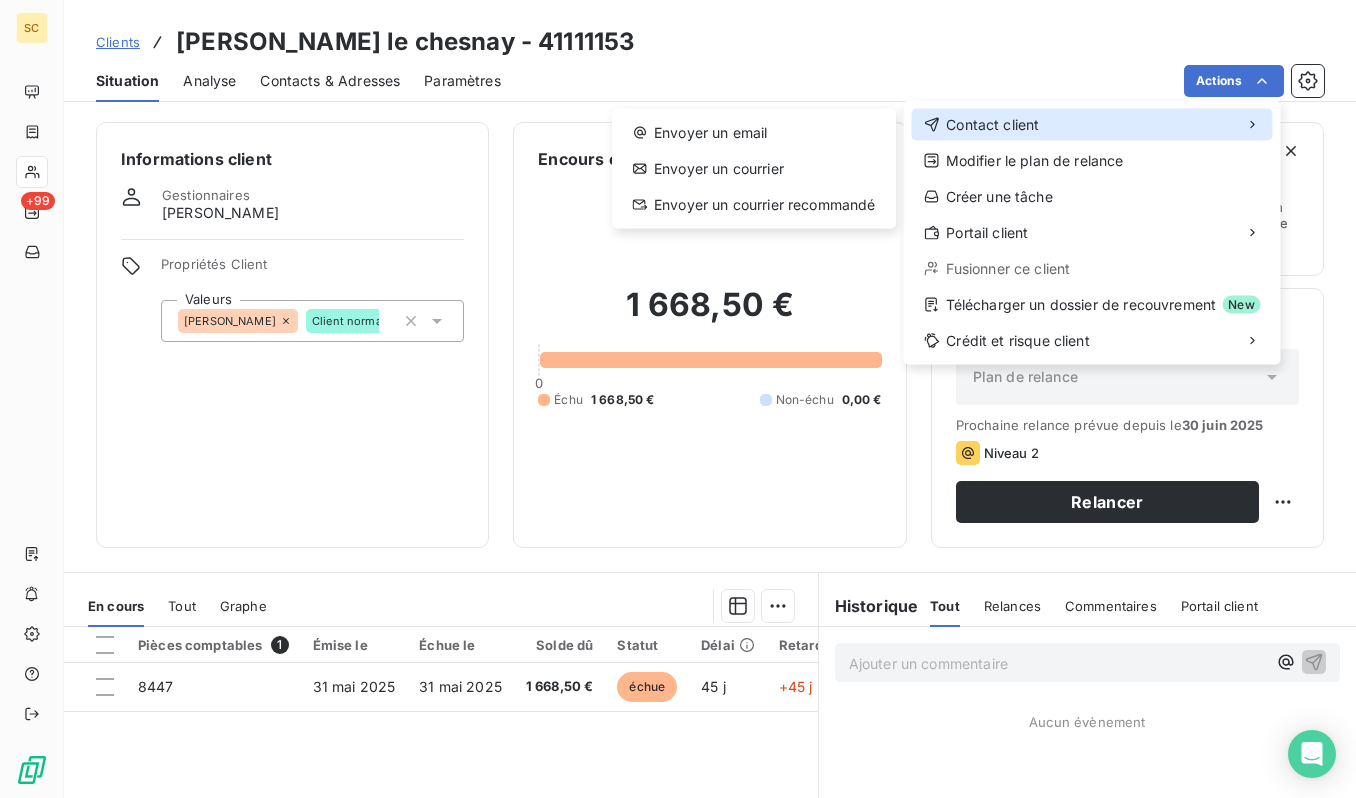 click on "Contact client" at bounding box center [992, 125] 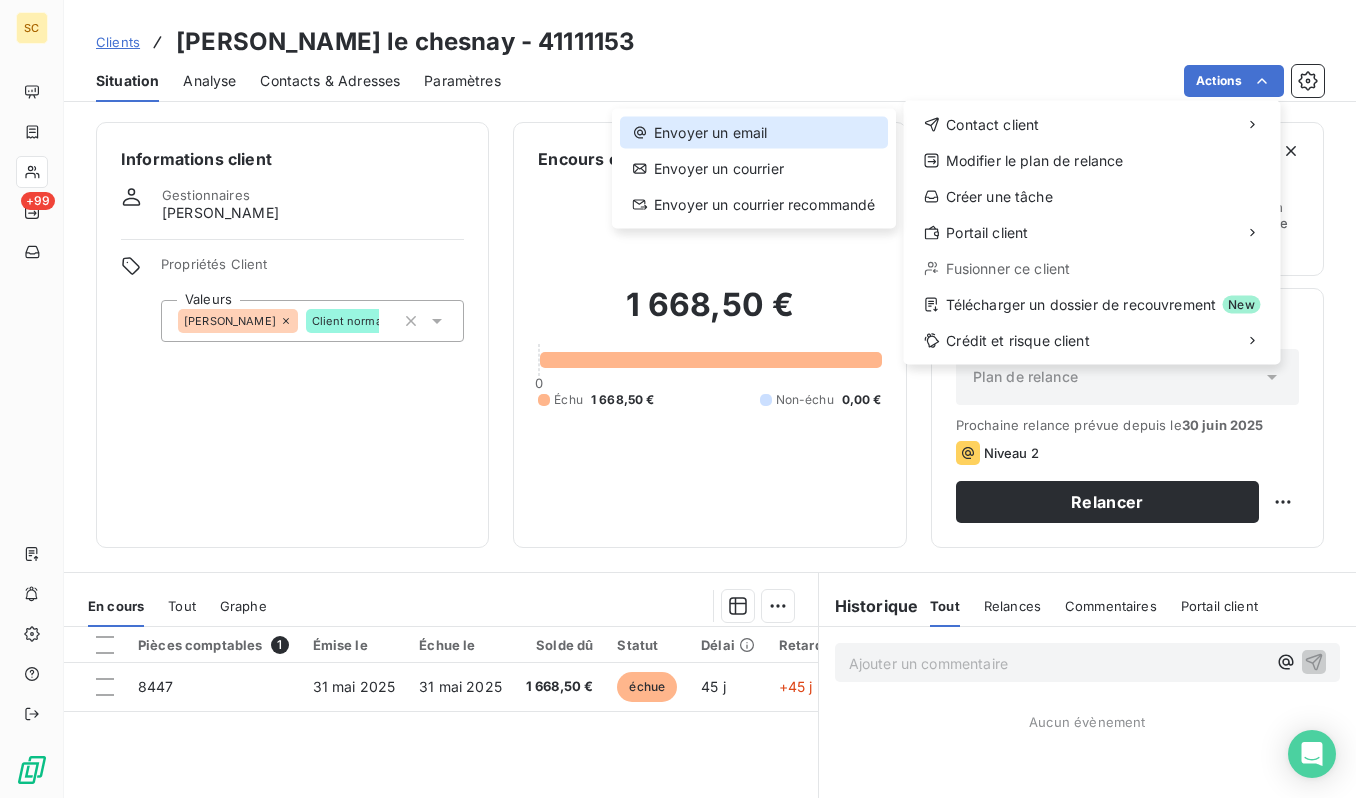 click on "Envoyer un email" at bounding box center (754, 133) 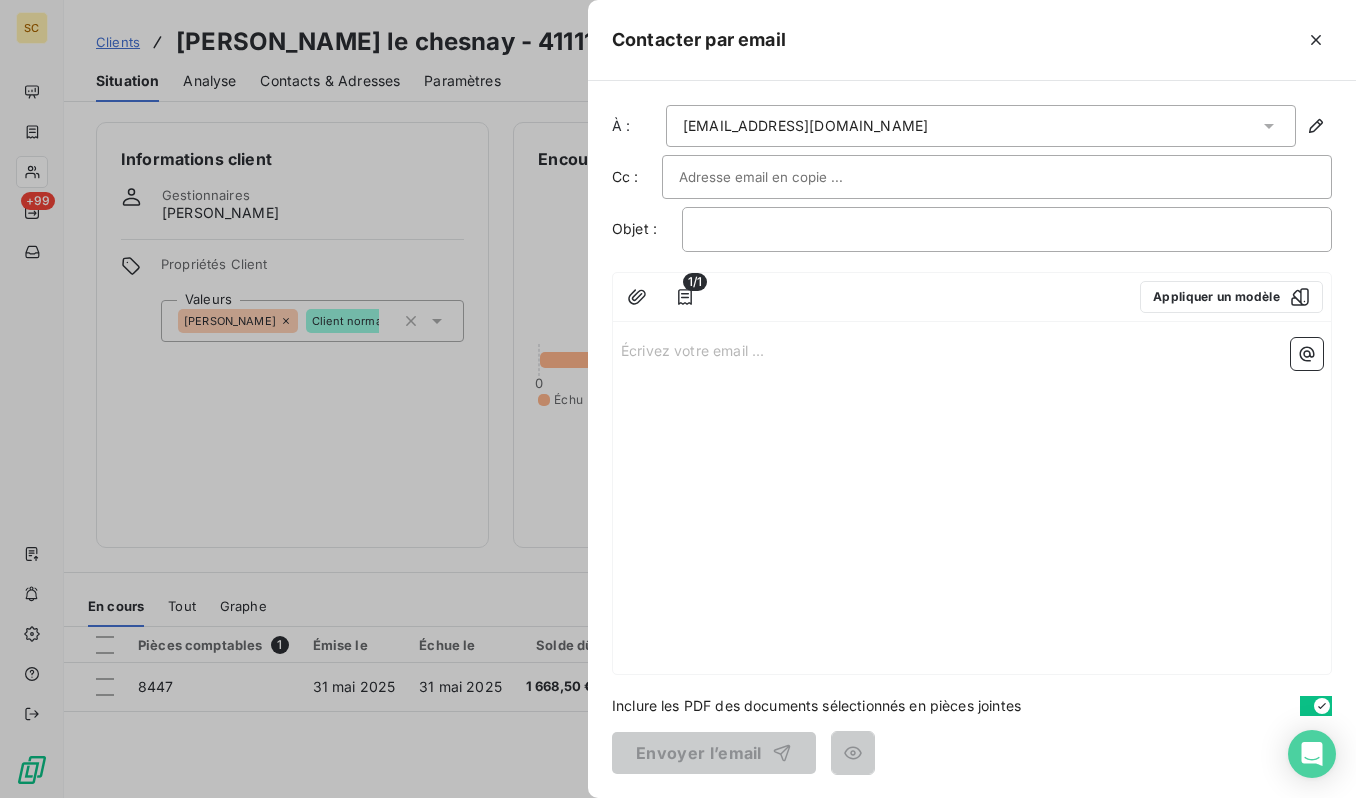 click on "Écrivez votre email ... ﻿" at bounding box center [972, 349] 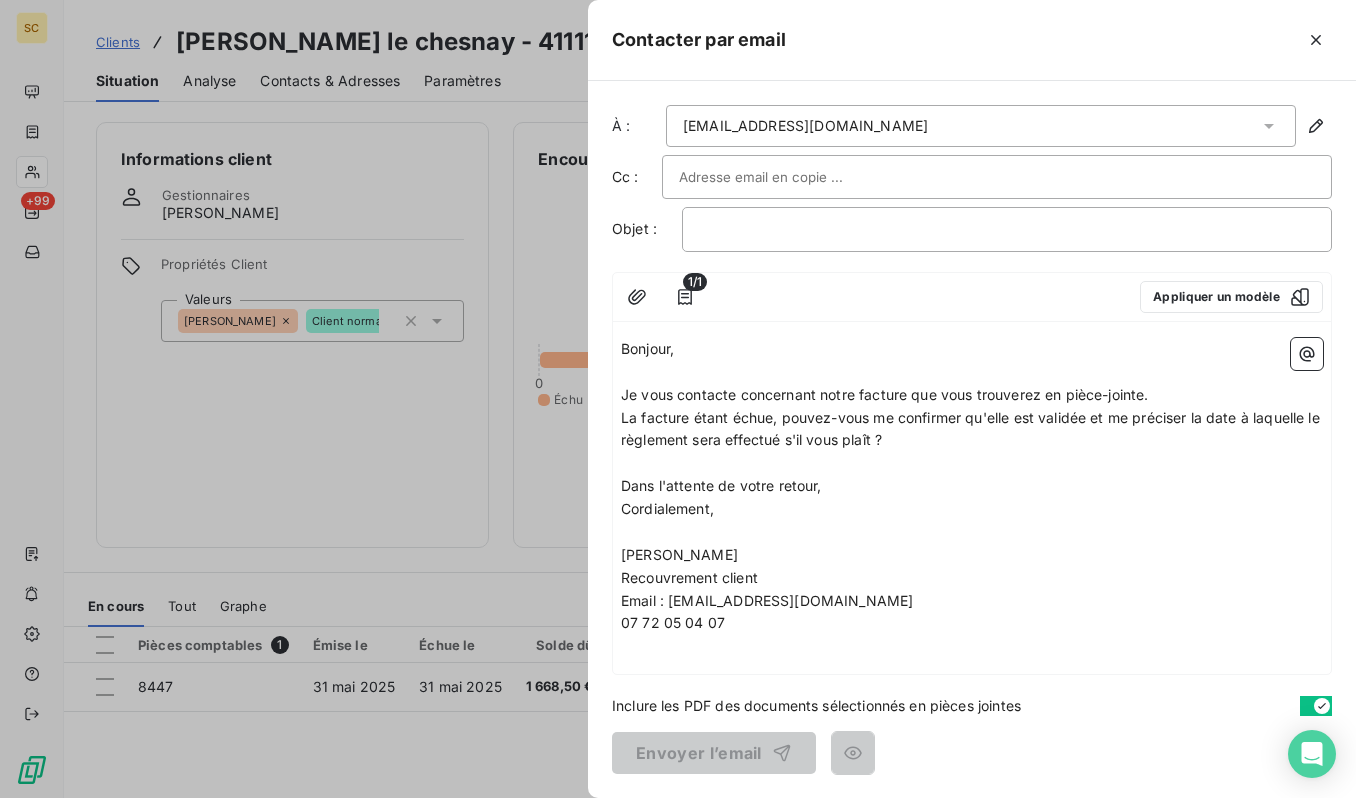 click on "﻿" at bounding box center [1007, 229] 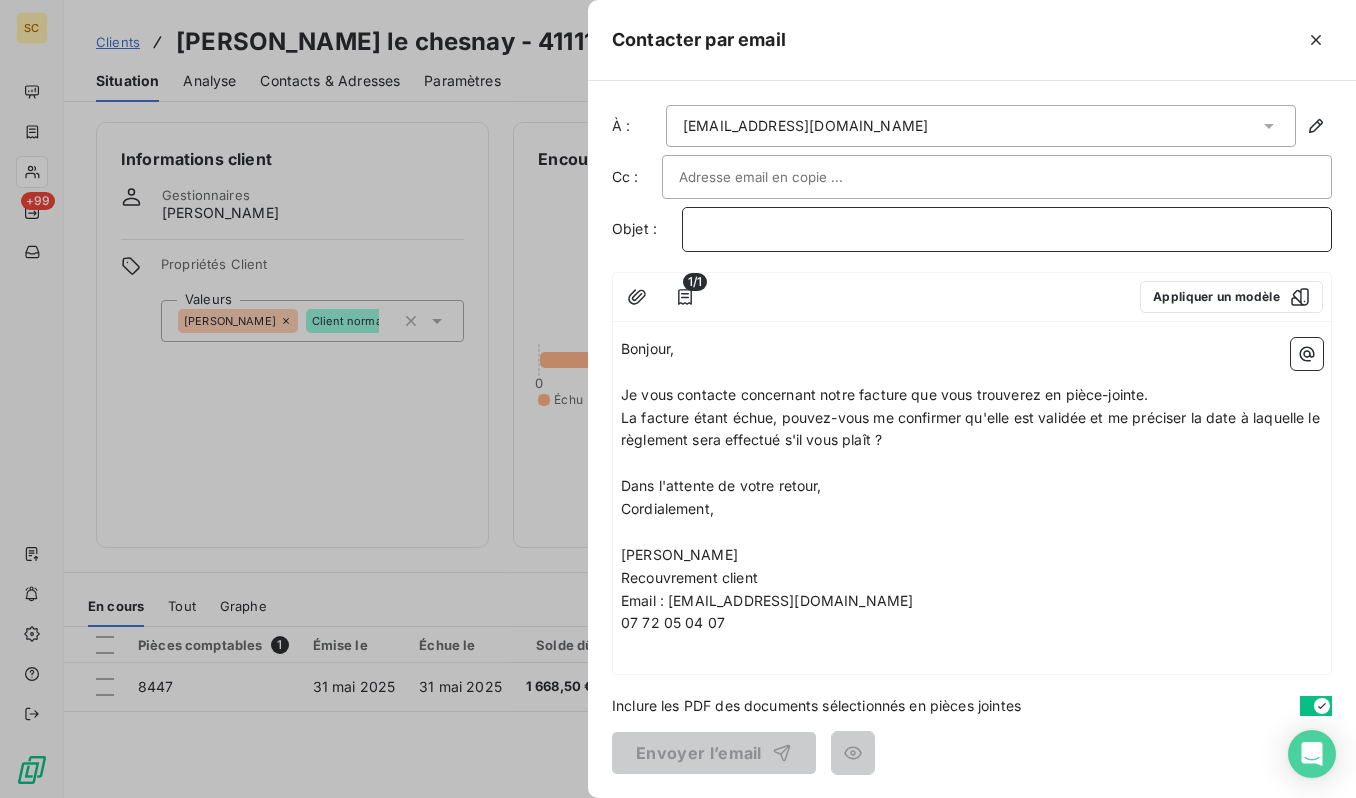 click on "﻿" at bounding box center (1007, 229) 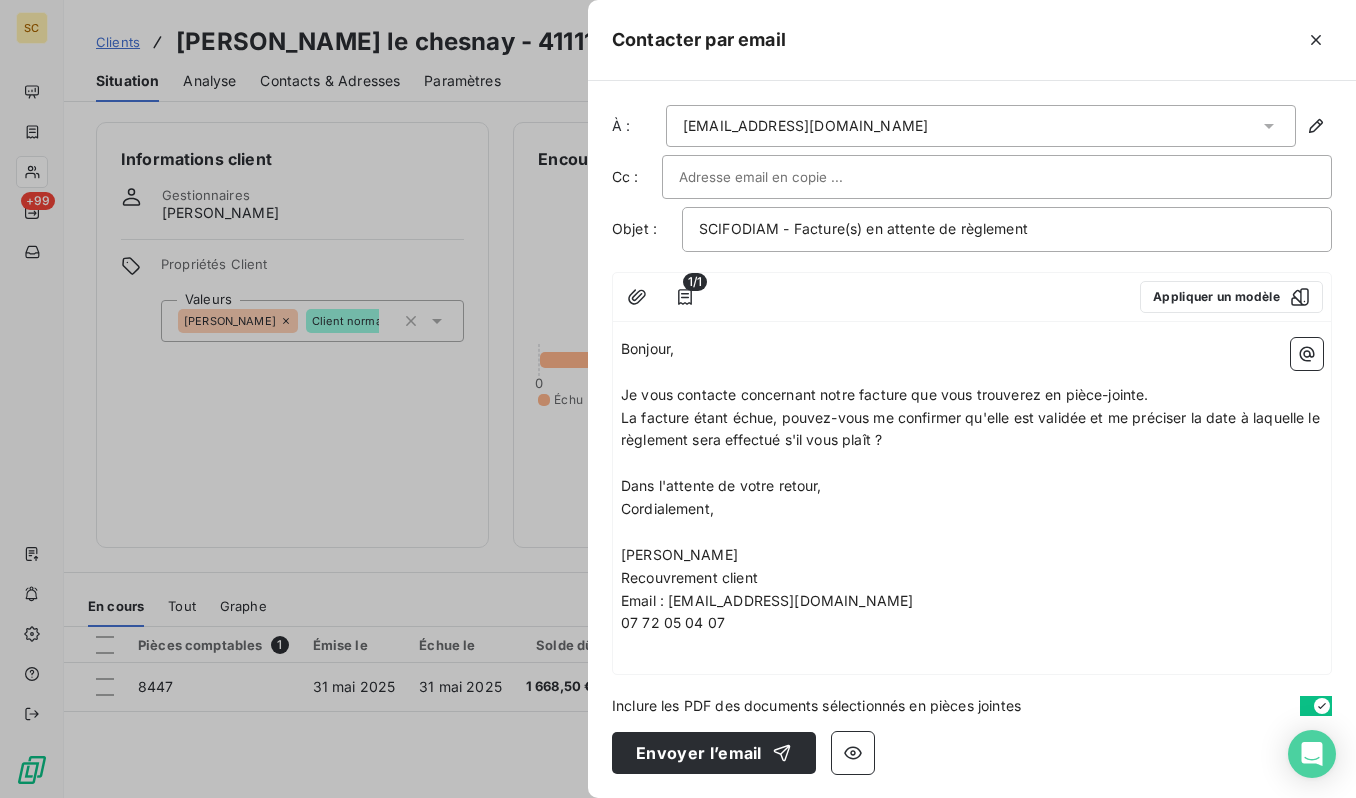click at bounding box center [997, 177] 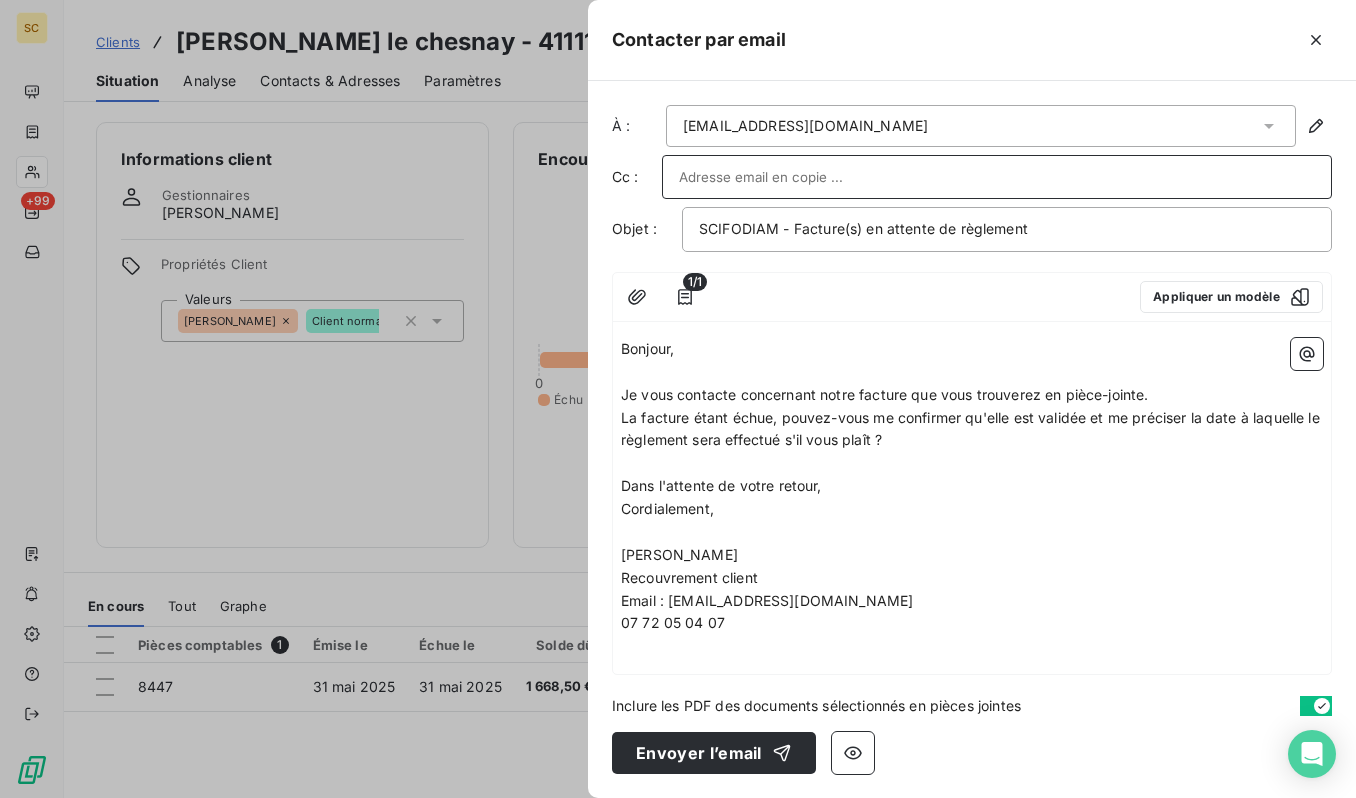 paste on "[EMAIL_ADDRESS][DOMAIN_NAME]" 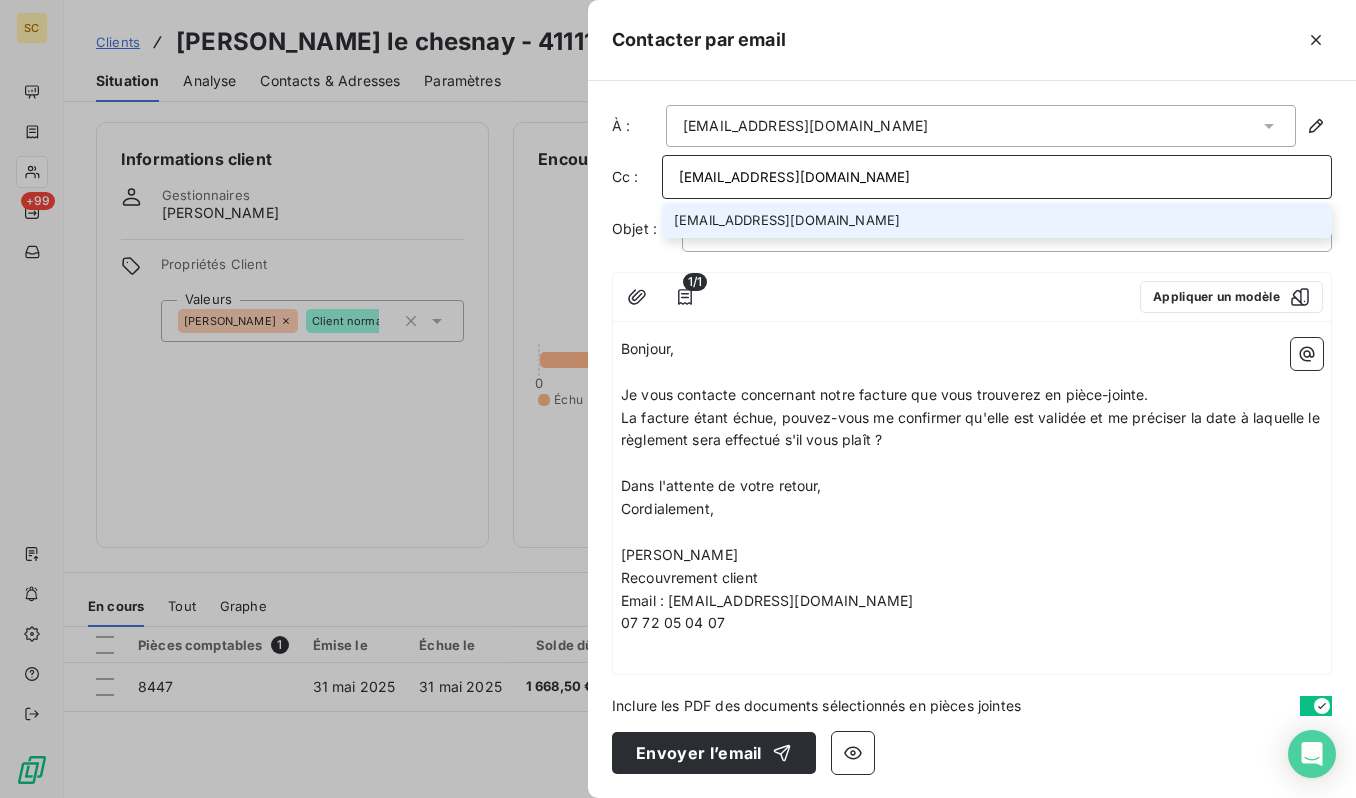 type on "[EMAIL_ADDRESS][DOMAIN_NAME]" 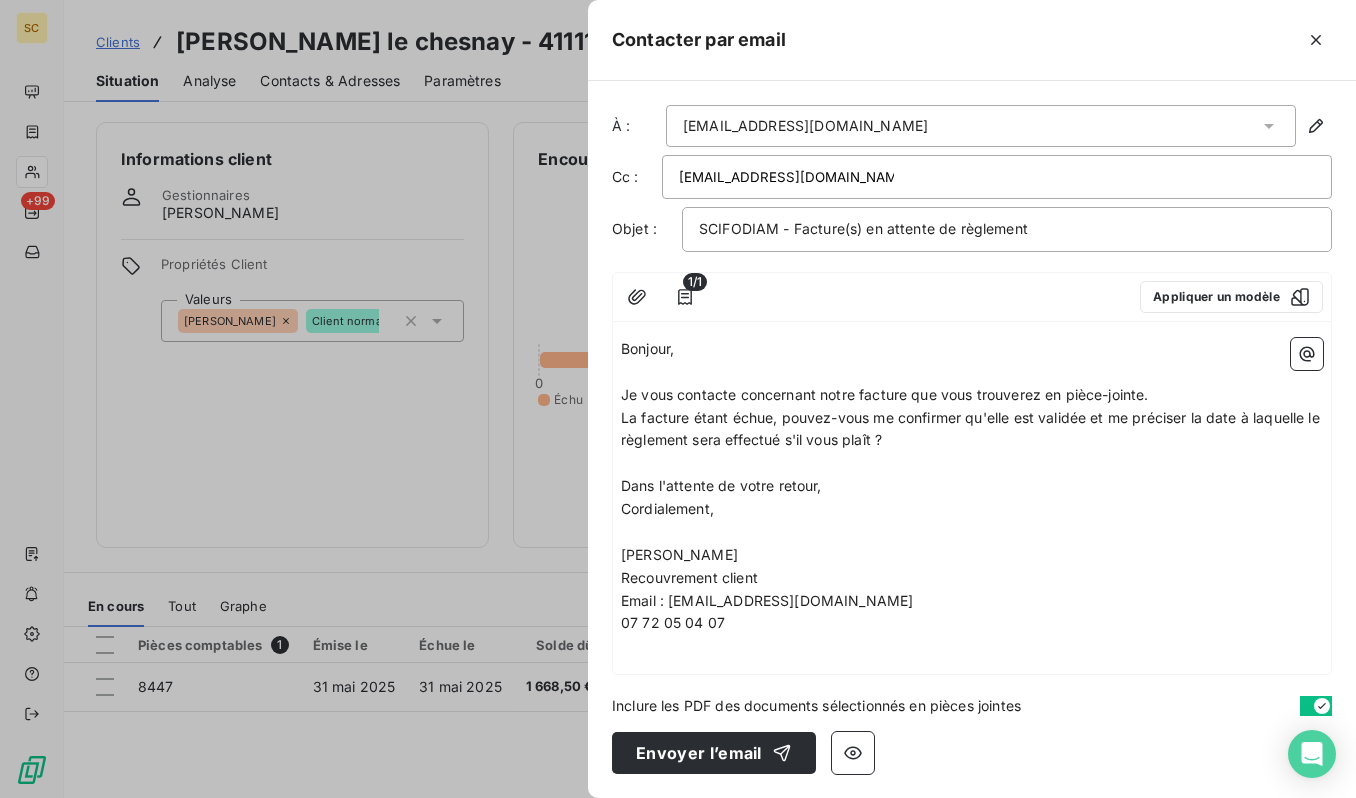 click on "Cordialement," at bounding box center (972, 509) 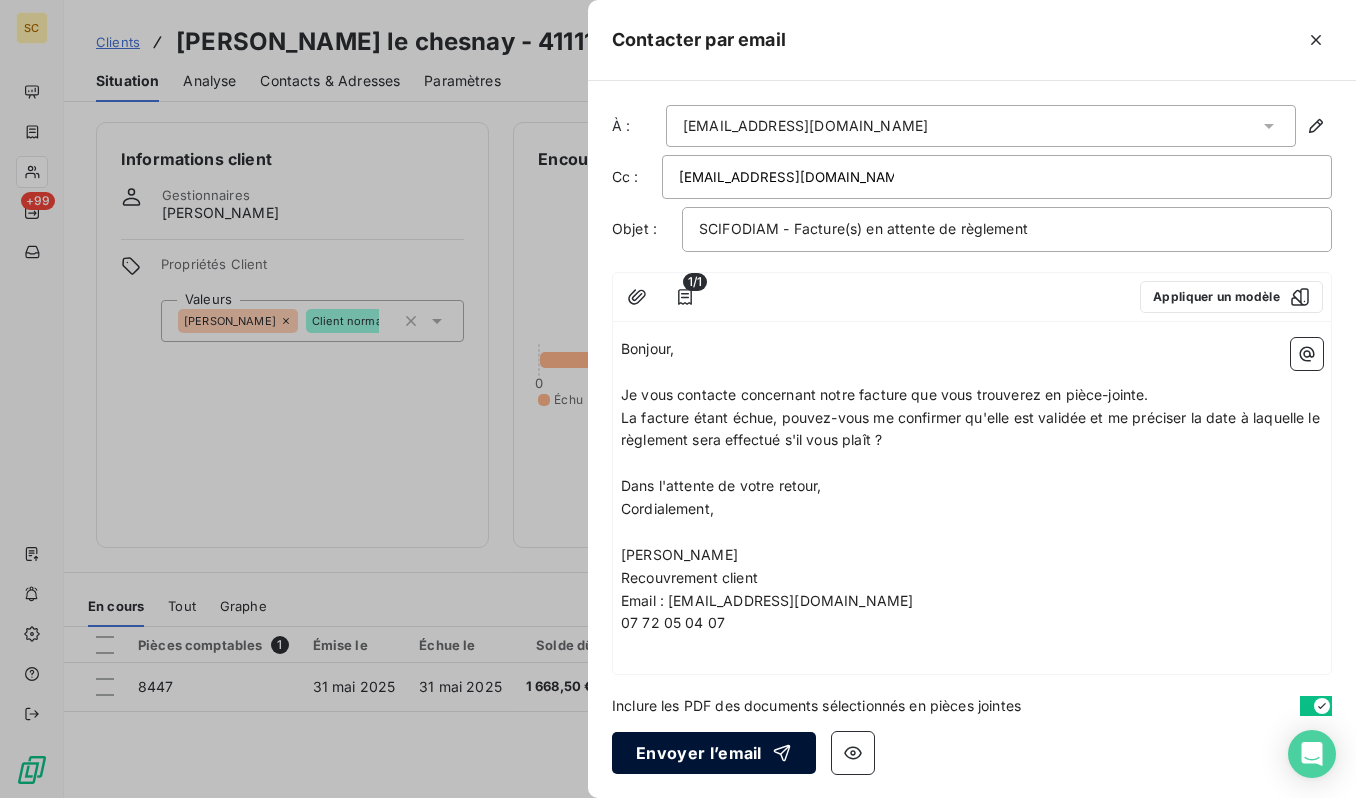 click on "Envoyer l’email" at bounding box center (714, 753) 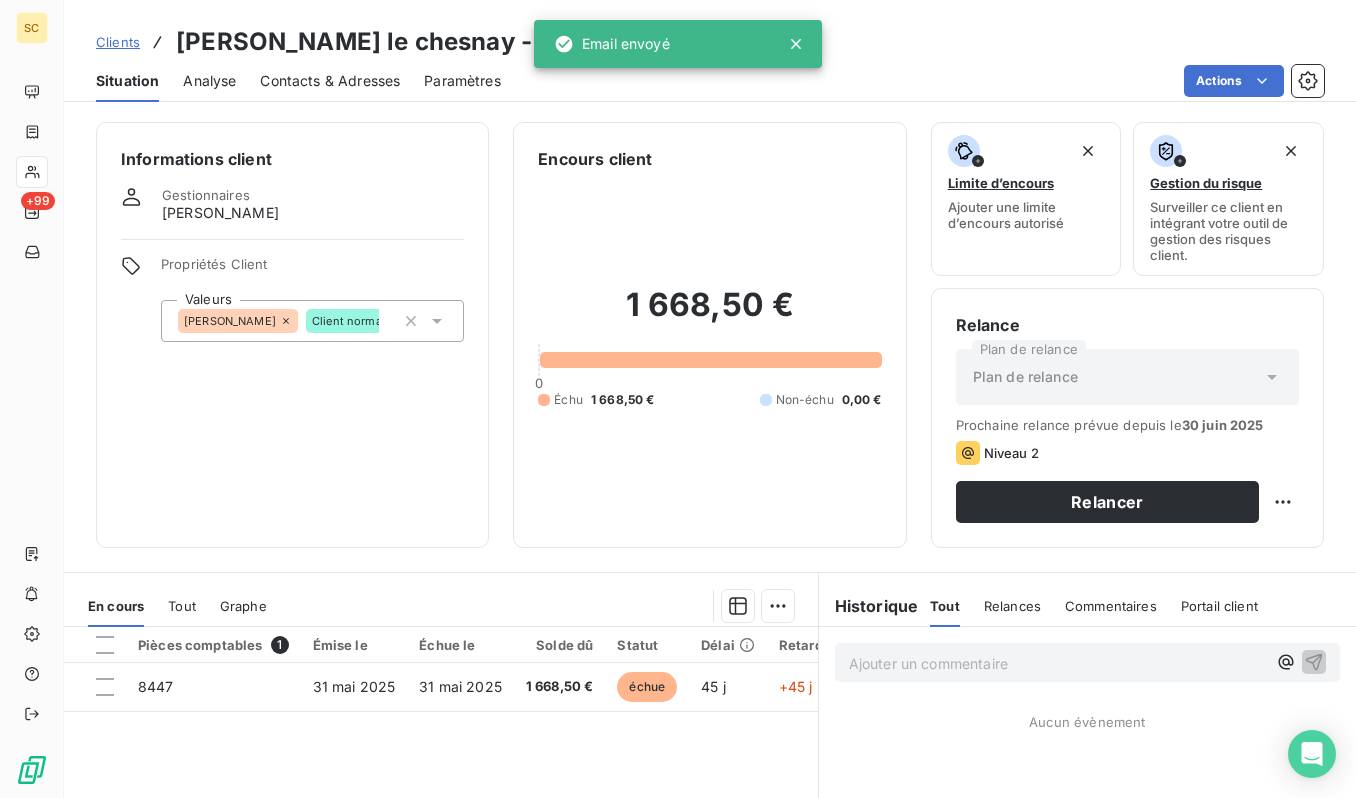 click on "Clients" at bounding box center (118, 42) 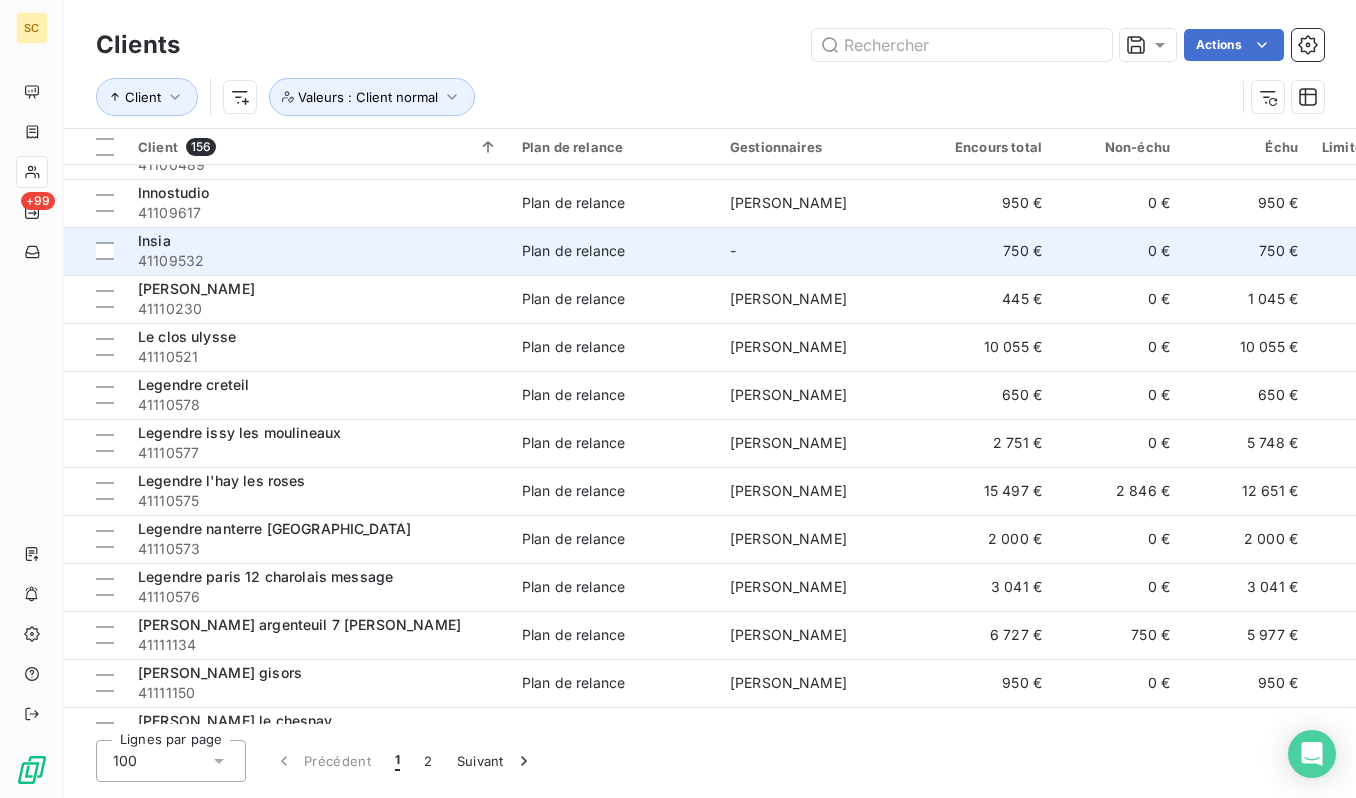 scroll, scrollTop: 4249, scrollLeft: 0, axis: vertical 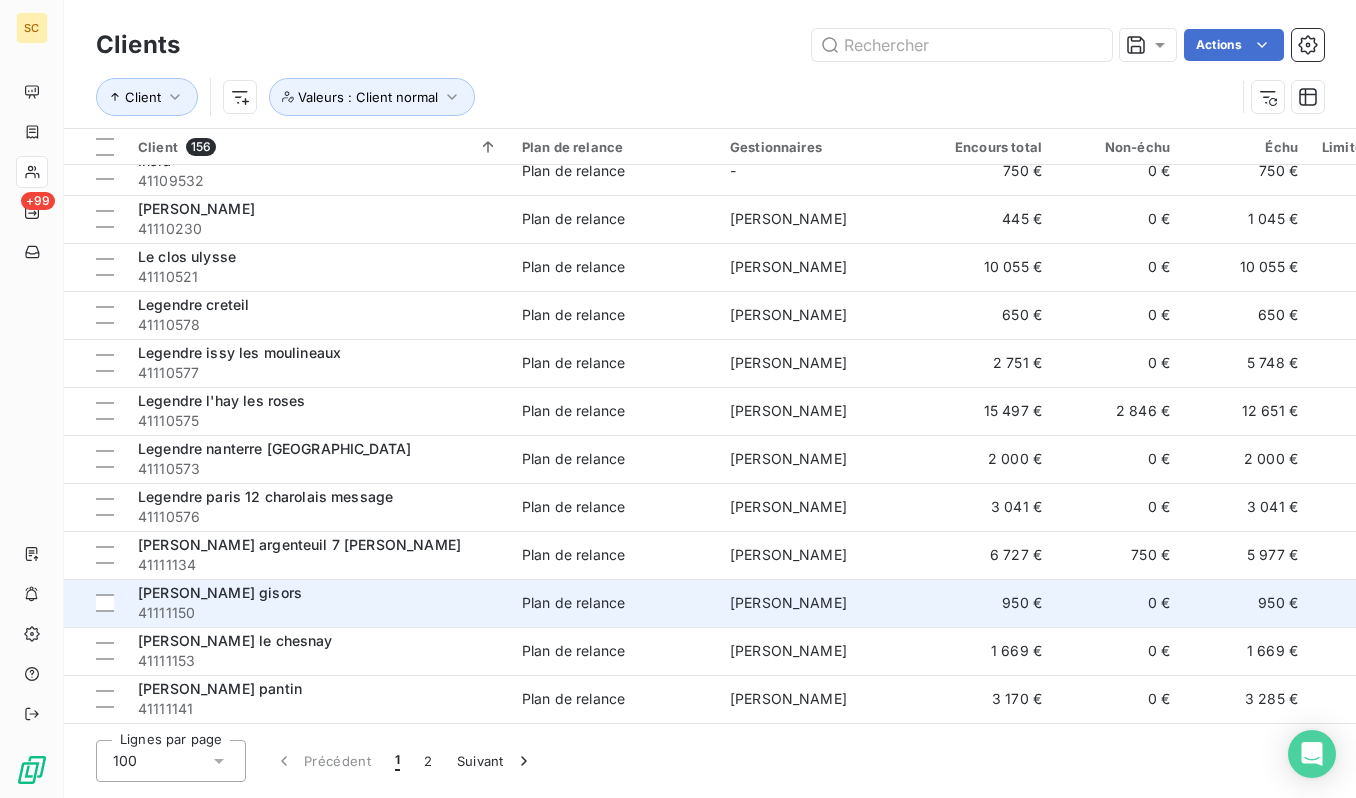 click on "[PERSON_NAME] gisors" at bounding box center (318, 593) 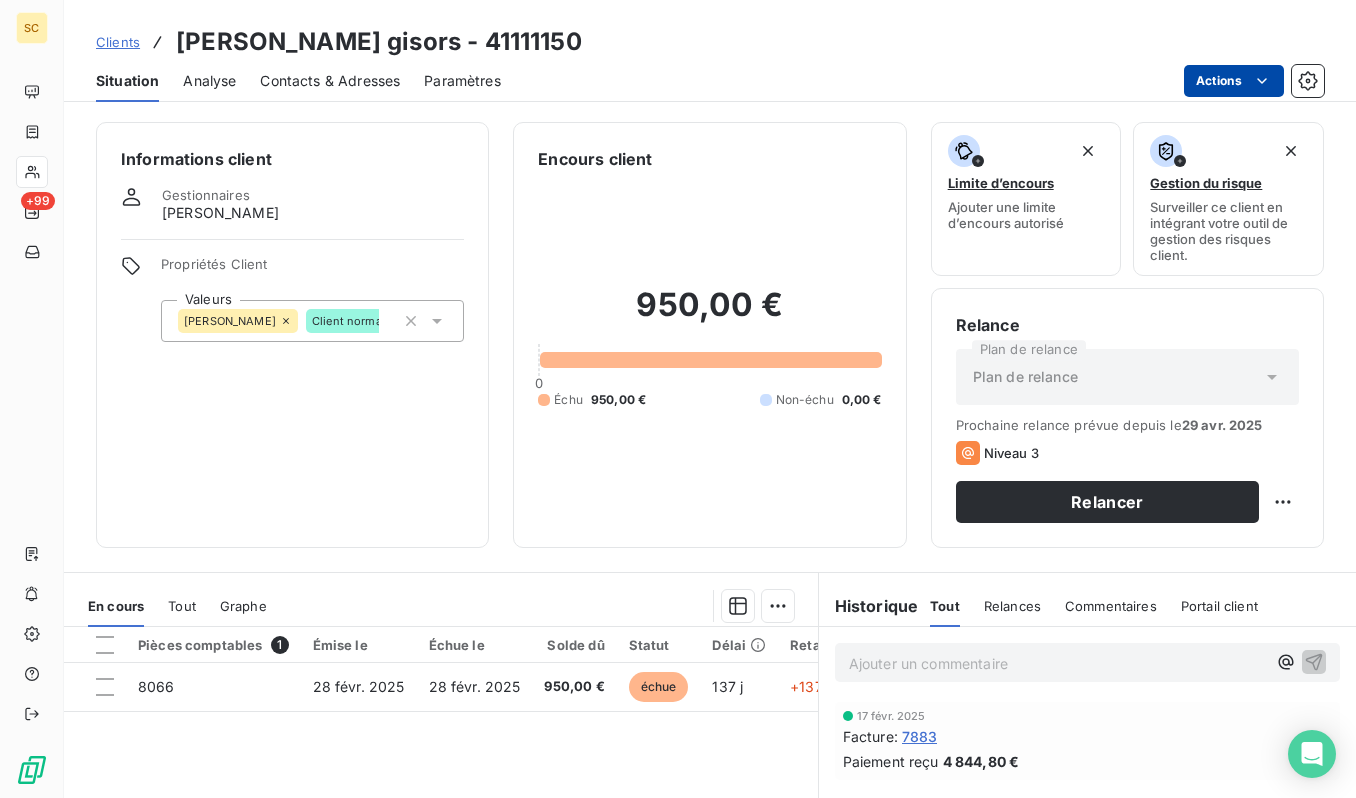click on "SC +99 Clients Leon grosse gisors - 41111150 Situation Analyse Contacts & Adresses Paramètres Actions Informations client Gestionnaires geoffrey picault Propriétés Client Valeurs geoffrey Client normal Encours client   950,00 € 0 Échu 950,00 € Non-échu 0,00 €     Limite d’encours Ajouter une limite d’encours autorisé Gestion du risque Surveiller ce client en intégrant votre outil de gestion des risques client. Relance Plan de relance Plan de relance Prochaine relance prévue depuis le  29 avr. 2025 Niveau 3 Relancer En cours Tout Graphe Pièces comptables 1 Émise le Échue le Solde dû Statut Délai   Retard   Tag relance   8066 28 févr. 2025 28 févr. 2025 950,00 € échue 137 j +137 j Lignes par page 25 Précédent 1 Suivant Historique Tout Relances Commentaires Portail client Tout Relances Commentaires Portail client Ajouter un commentaire ﻿ 17 févr. 2025 Facture  : 7883 Paiement reçu 4 844,80 €" at bounding box center (678, 399) 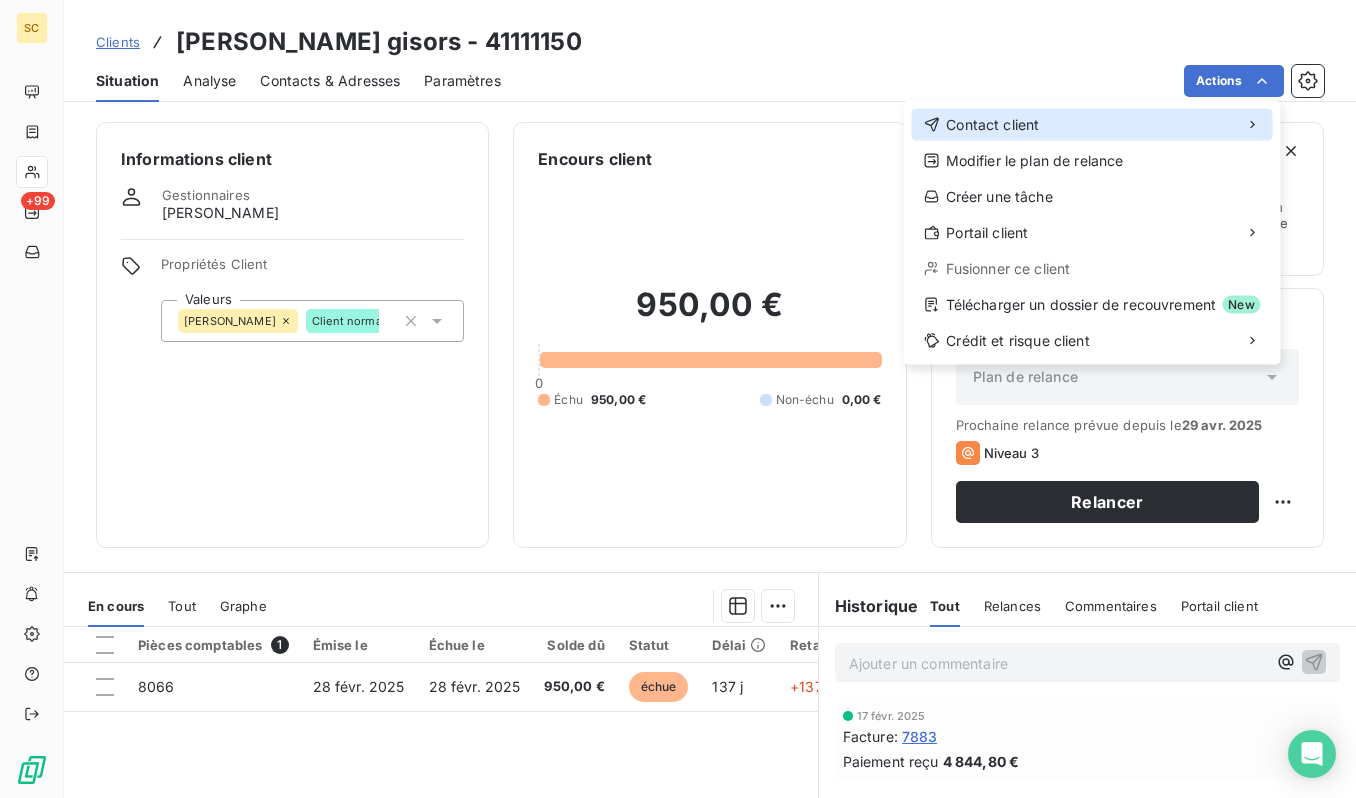 click on "Contact client" at bounding box center [1092, 125] 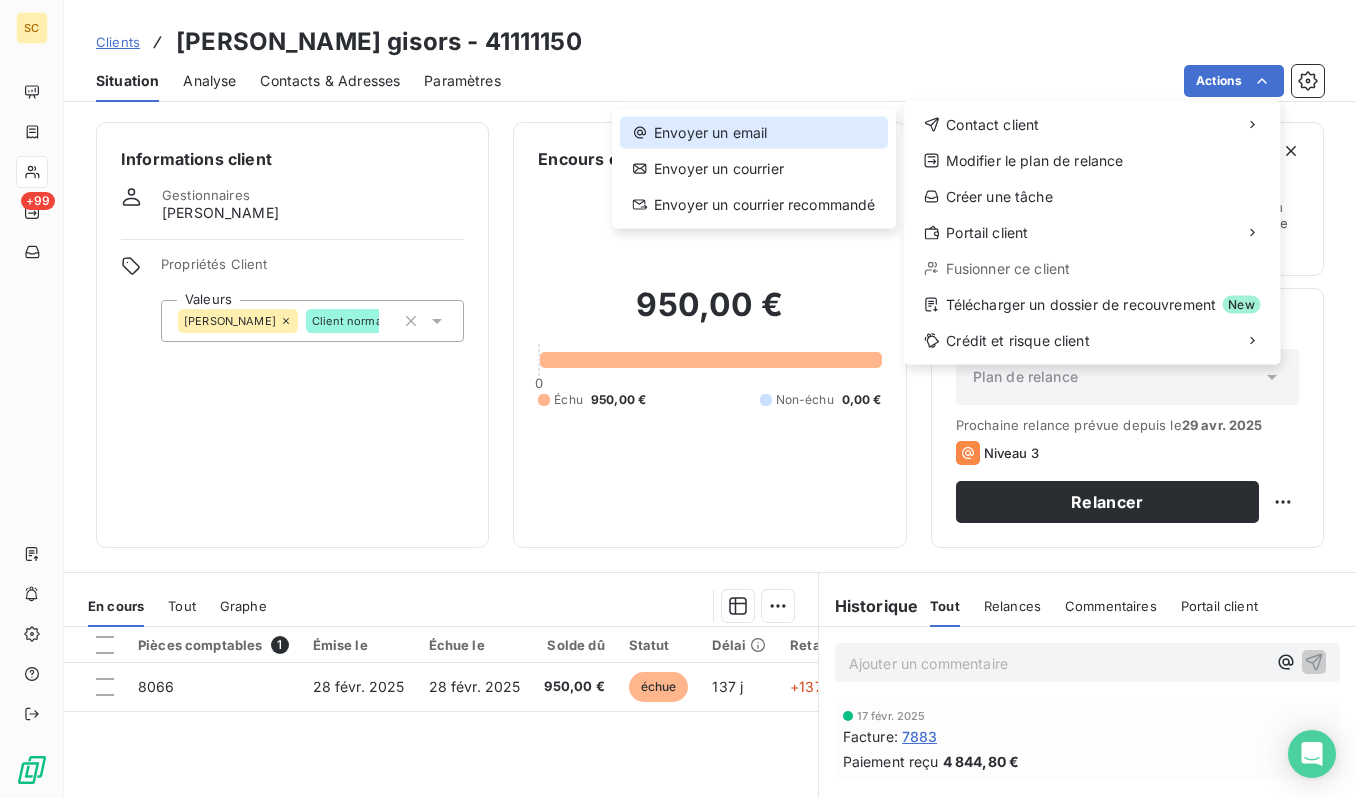 click on "Envoyer un email" at bounding box center [754, 133] 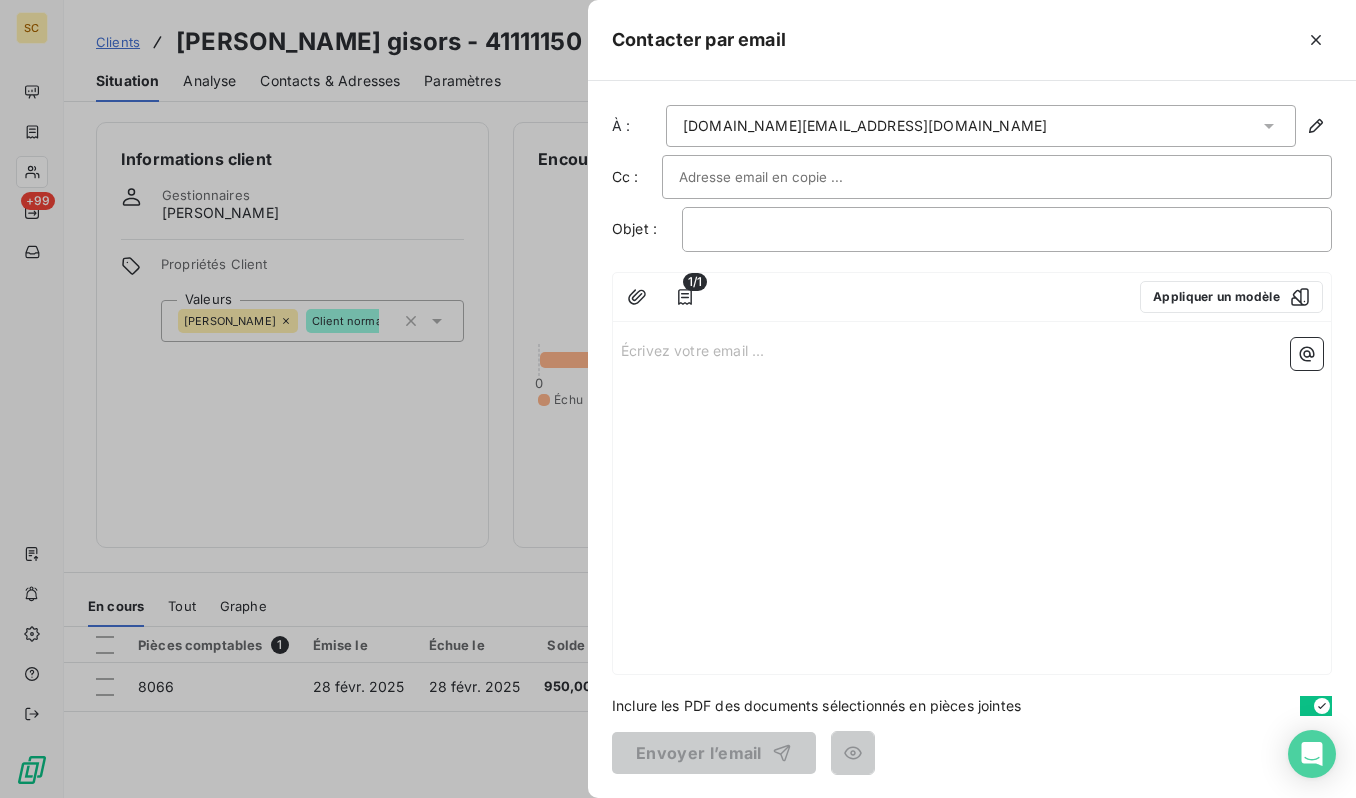 click at bounding box center (786, 177) 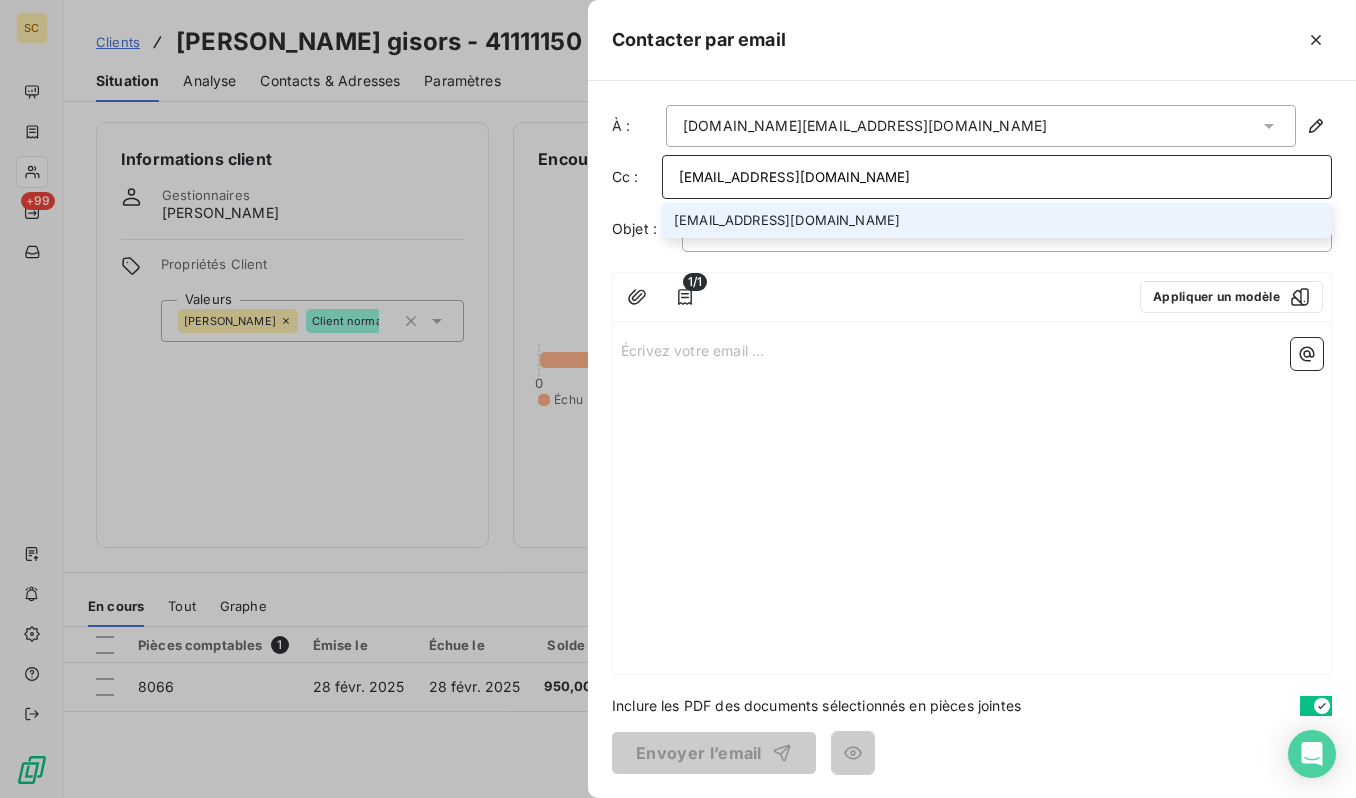 type on "[EMAIL_ADDRESS][DOMAIN_NAME]" 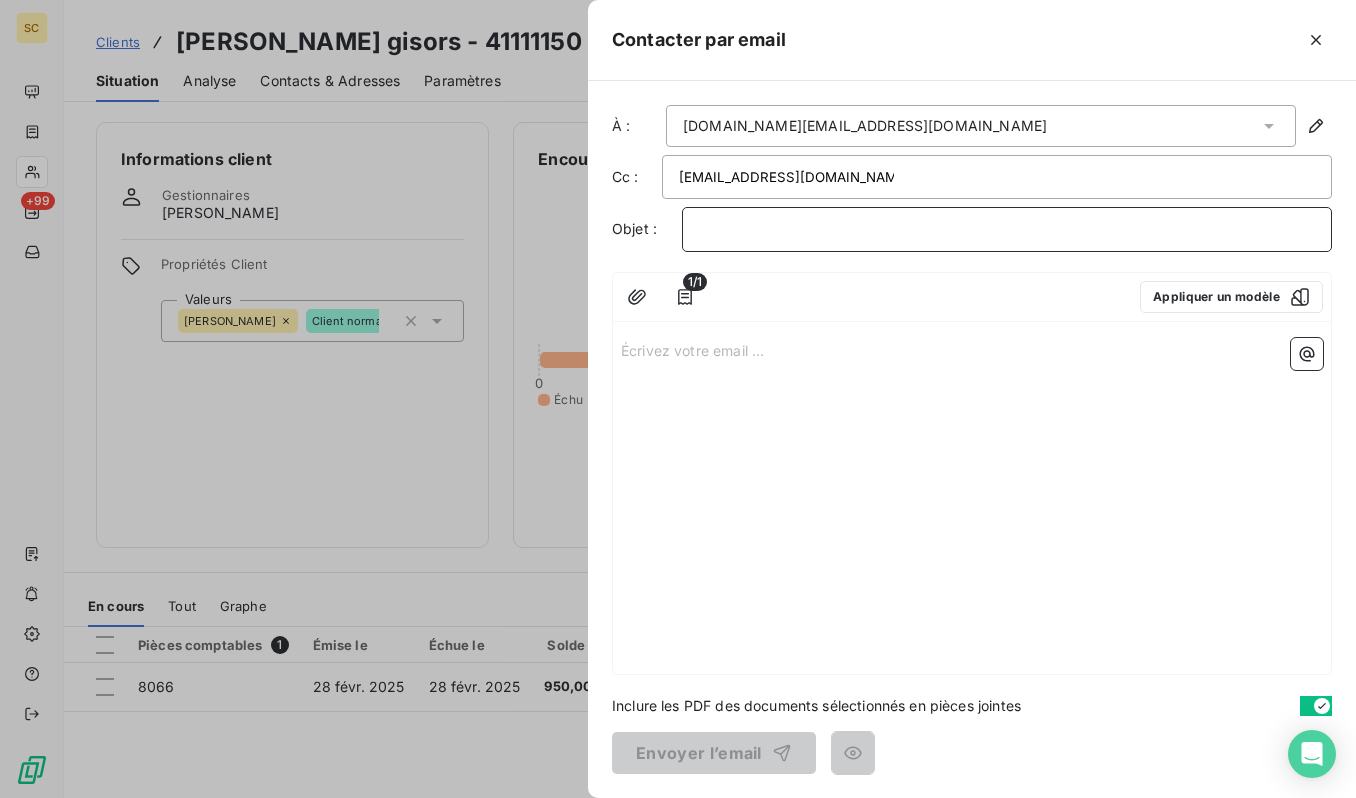 click on "﻿" at bounding box center (1007, 229) 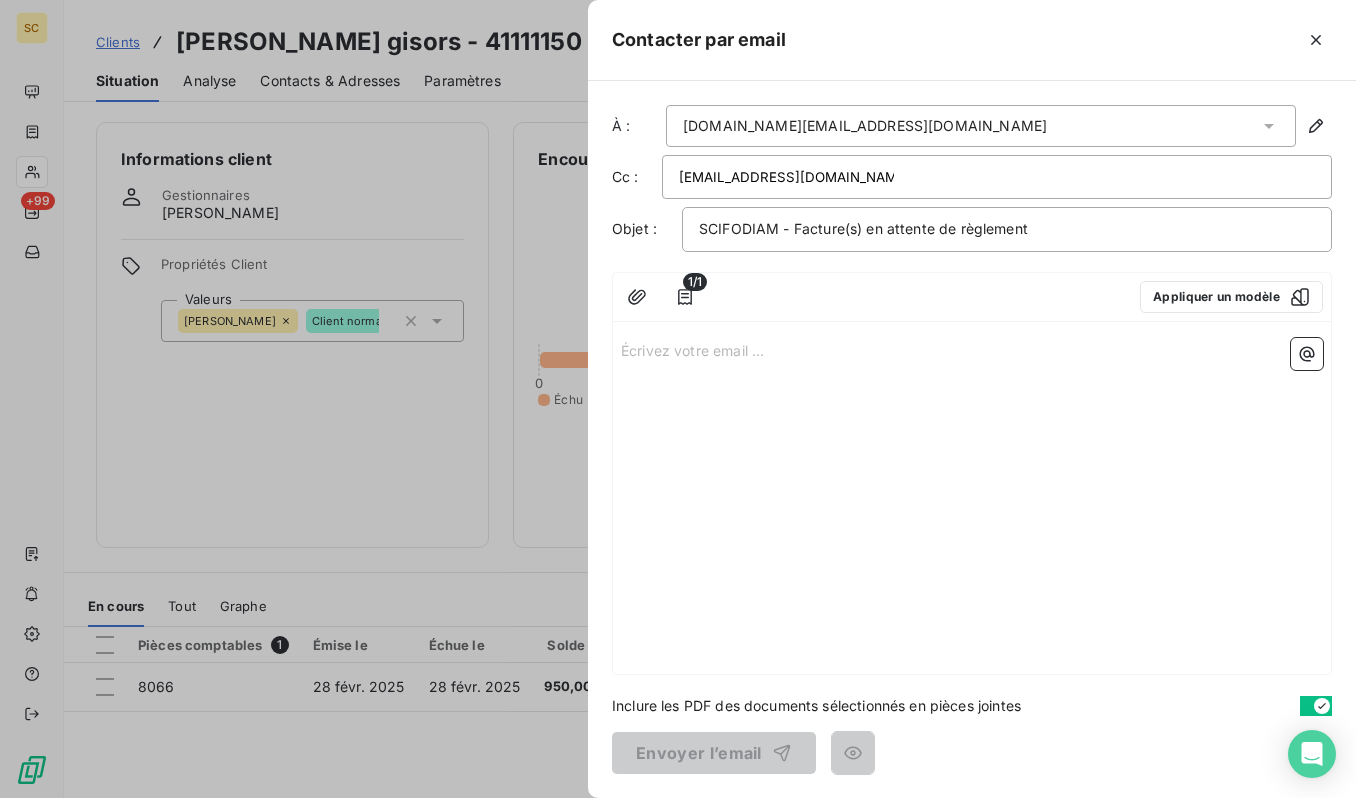 click on "Écrivez votre email ... ﻿" at bounding box center [972, 502] 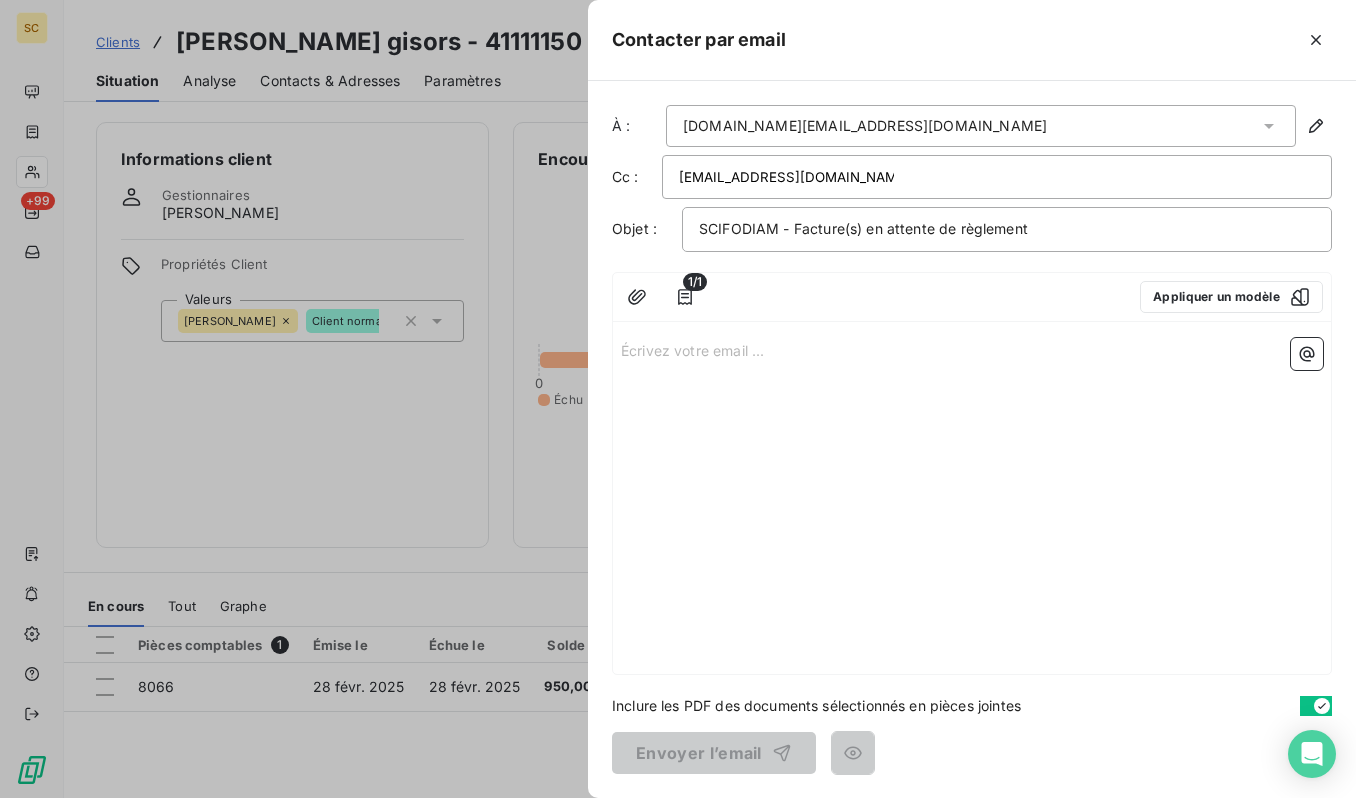 click on "Écrivez votre email ... ﻿" at bounding box center (972, 349) 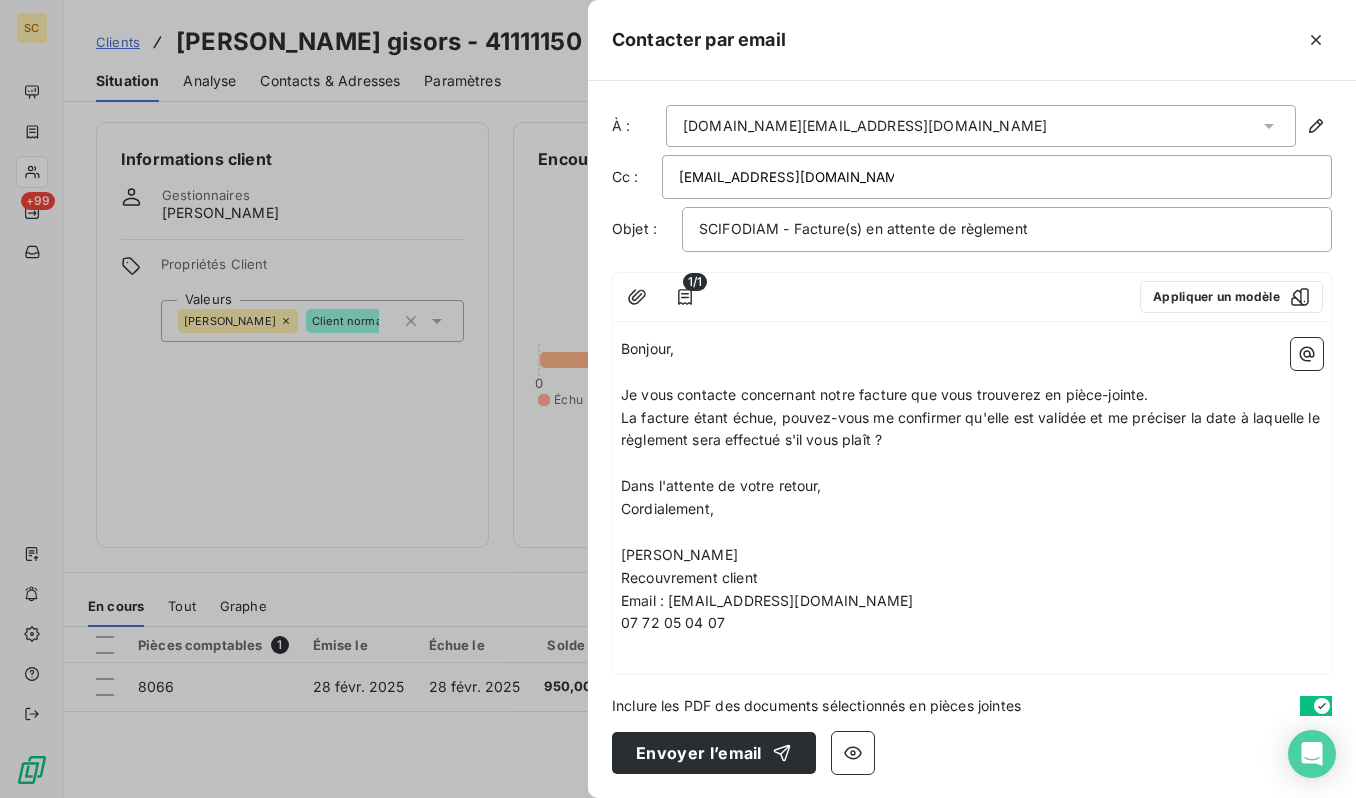 click on "﻿" at bounding box center (972, 463) 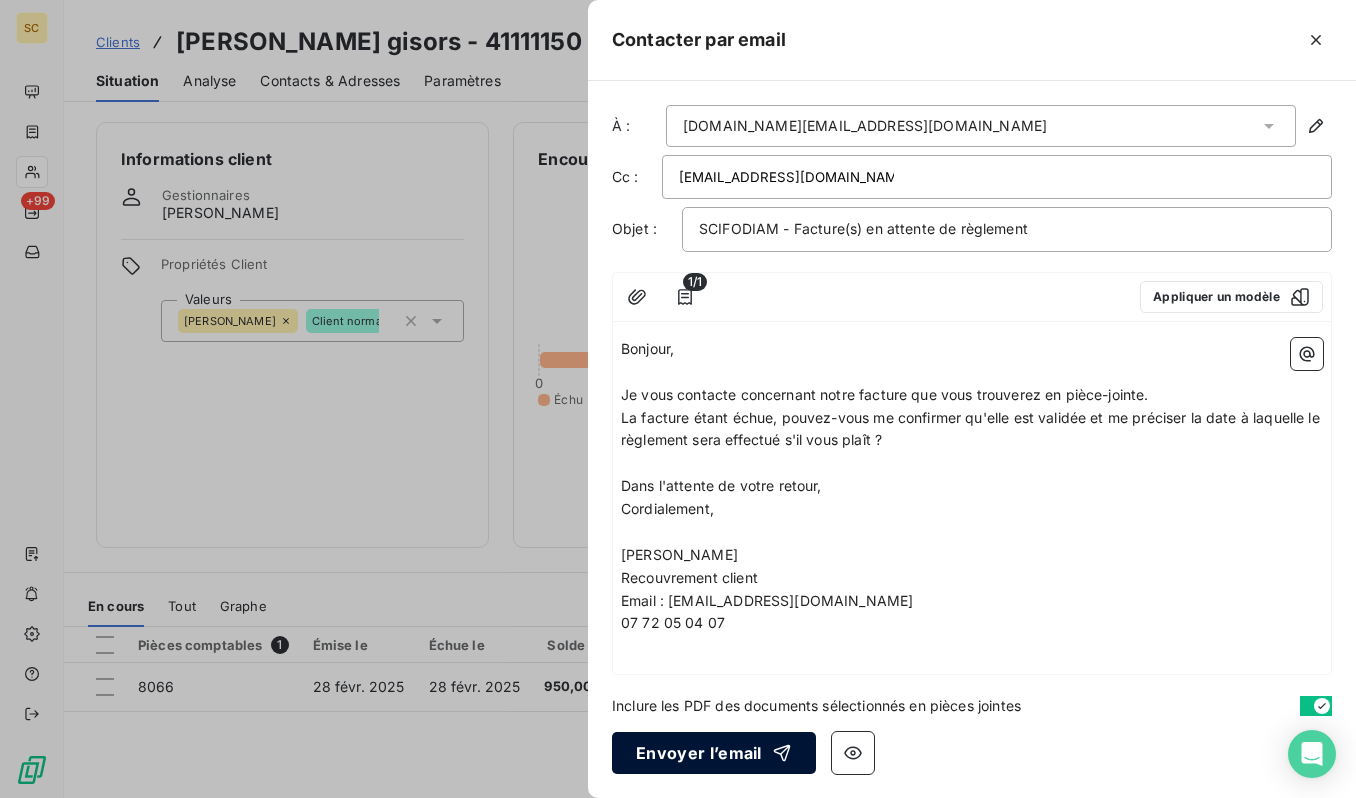 click on "Envoyer l’email" at bounding box center [714, 753] 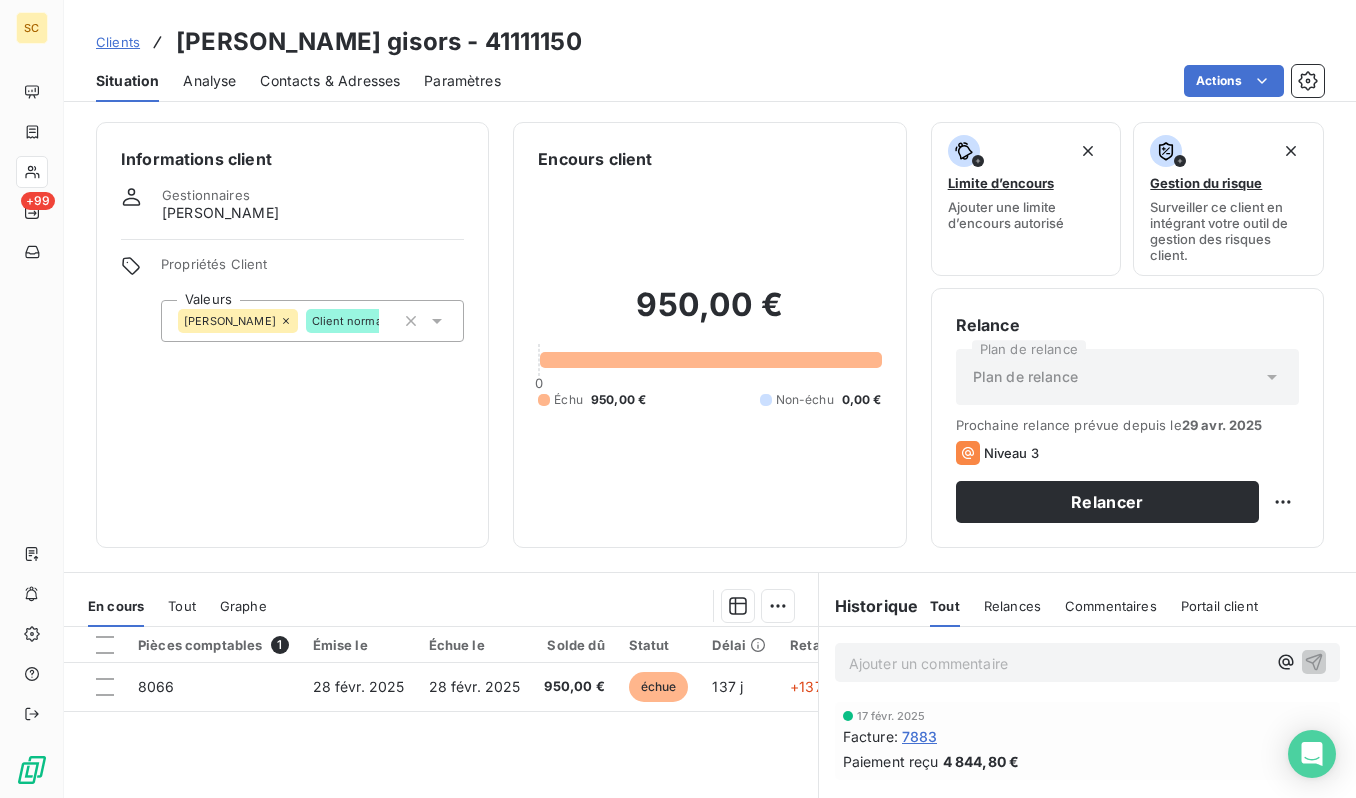 click on "Clients" at bounding box center [118, 42] 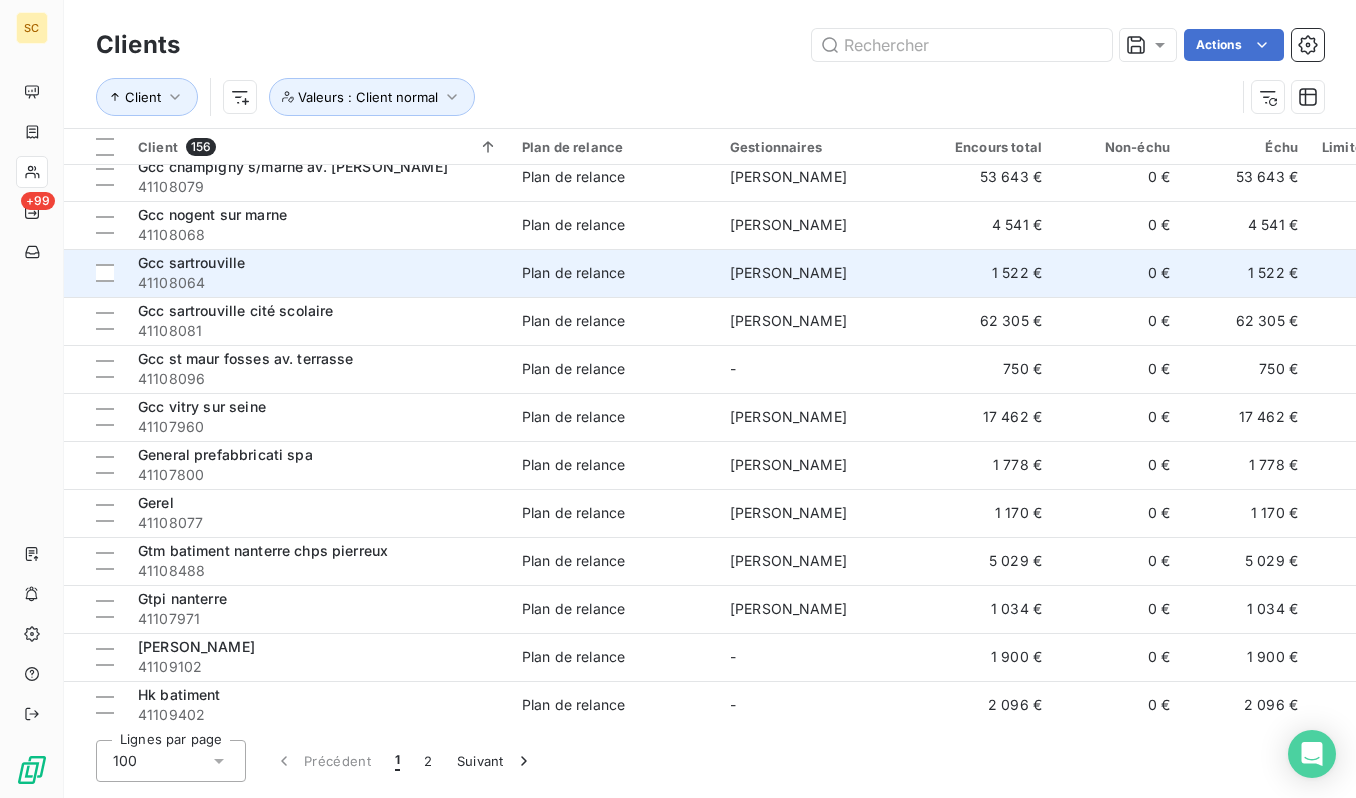 scroll, scrollTop: 4249, scrollLeft: 0, axis: vertical 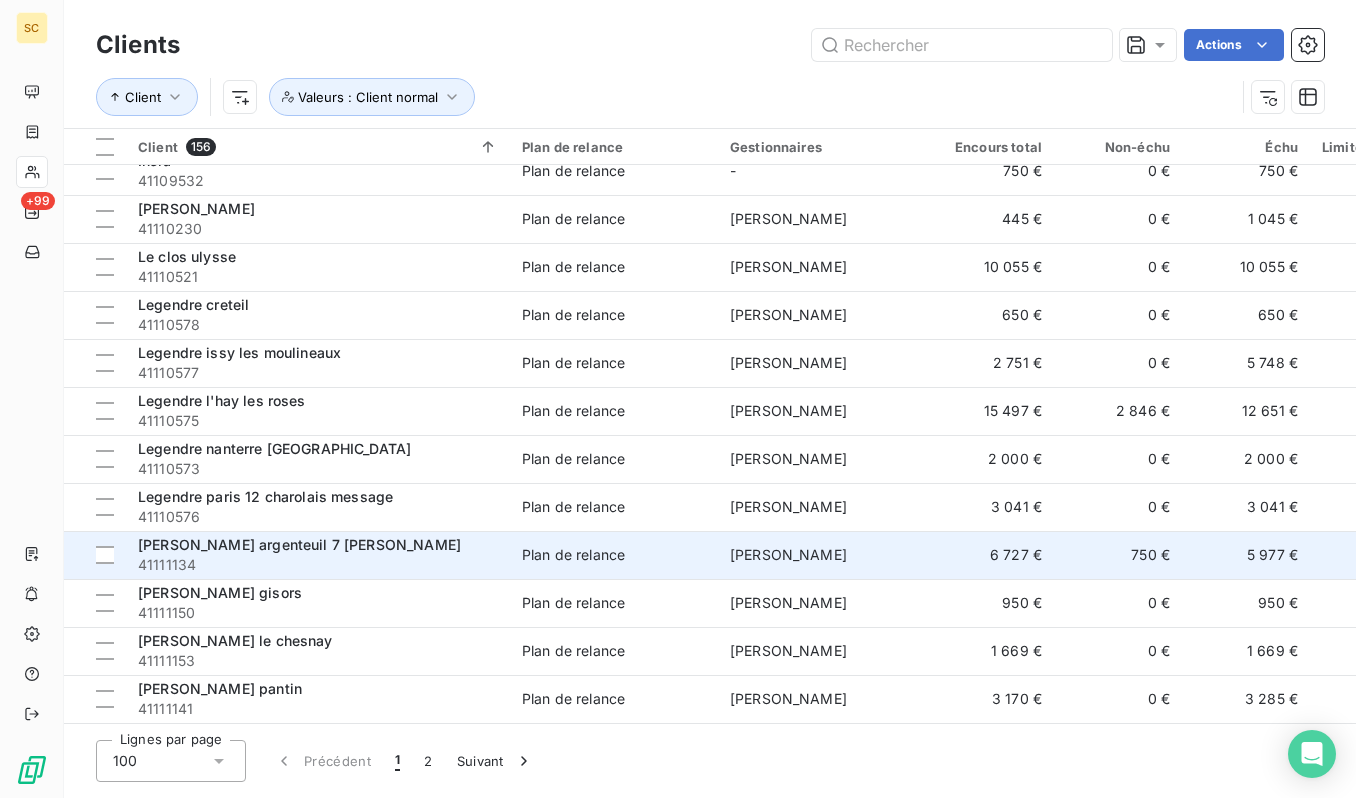 click on "[PERSON_NAME] argenteuil 7 [PERSON_NAME]" at bounding box center [318, 545] 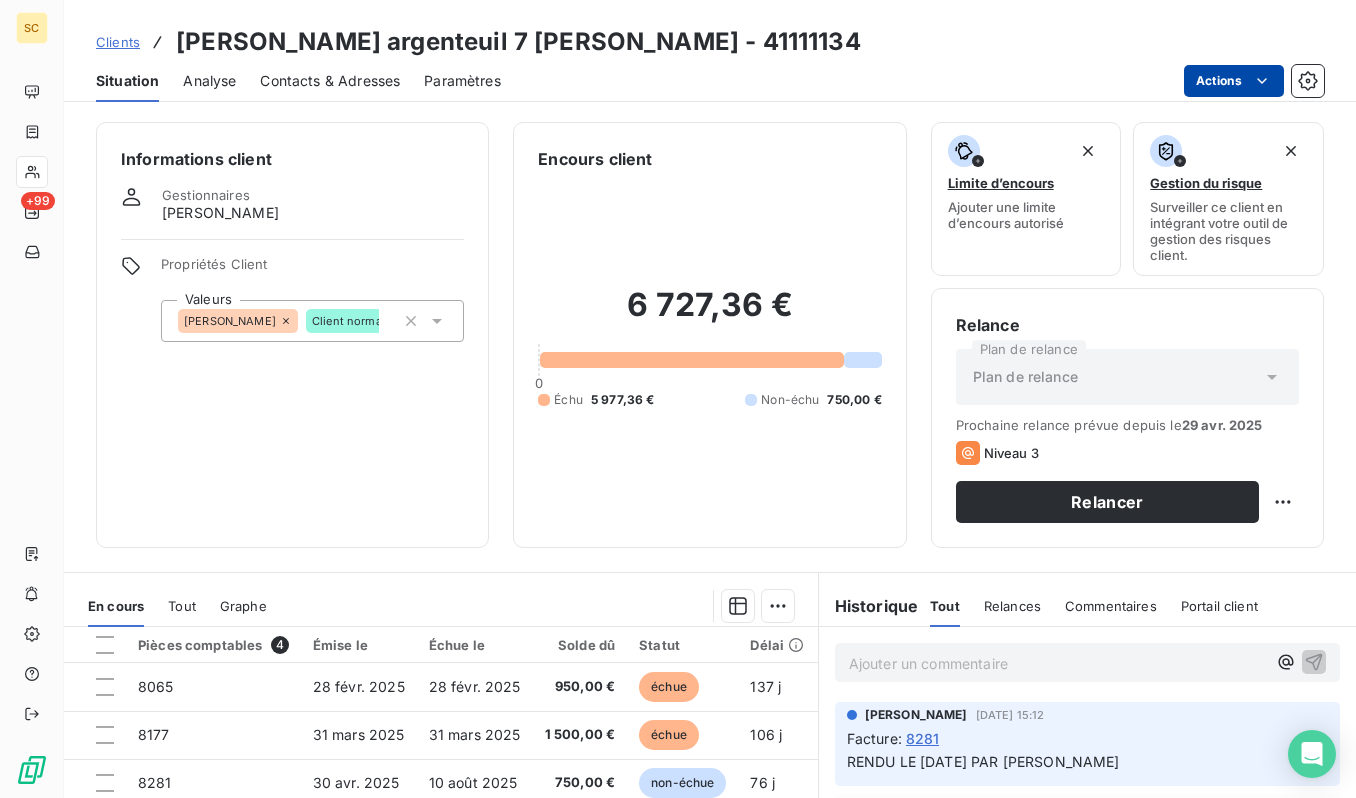 click on "SC +99 Clients Leon grosse argenteuil 7 r. kruger - 41111134 Situation Analyse Contacts & Adresses Paramètres Actions Informations client Gestionnaires antonio faria Propriétés Client Valeurs ANTONIO Client normal Encours client   6 727,36 € 0 Échu 5 977,36 € Non-échu 750,00 €     Limite d’encours Ajouter une limite d’encours autorisé Gestion du risque Surveiller ce client en intégrant votre outil de gestion des risques client. Relance Plan de relance Plan de relance Prochaine relance prévue depuis le  29 avr. 2025 Niveau 3 Relancer En cours Tout Graphe Pièces comptables 4 Émise le Échue le Solde dû Statut Délai   Retard   Tag relance   8065 28 févr. 2025 28 févr. 2025 950,00 € échue 137 j +137 j 8177 31 mars 2025 31 mars 2025 1 500,00 € échue 106 j +106 j 8281 30 avr. 2025 10 août 2025 750,00 € non-échue 76 j -26 j 8399 28 mai 2025 13 juil. 2025 3 527,36 € échue 48 j +2 j Lignes par page 25 Précédent 1 Suivant Historique Tout Relances Tout" at bounding box center (678, 399) 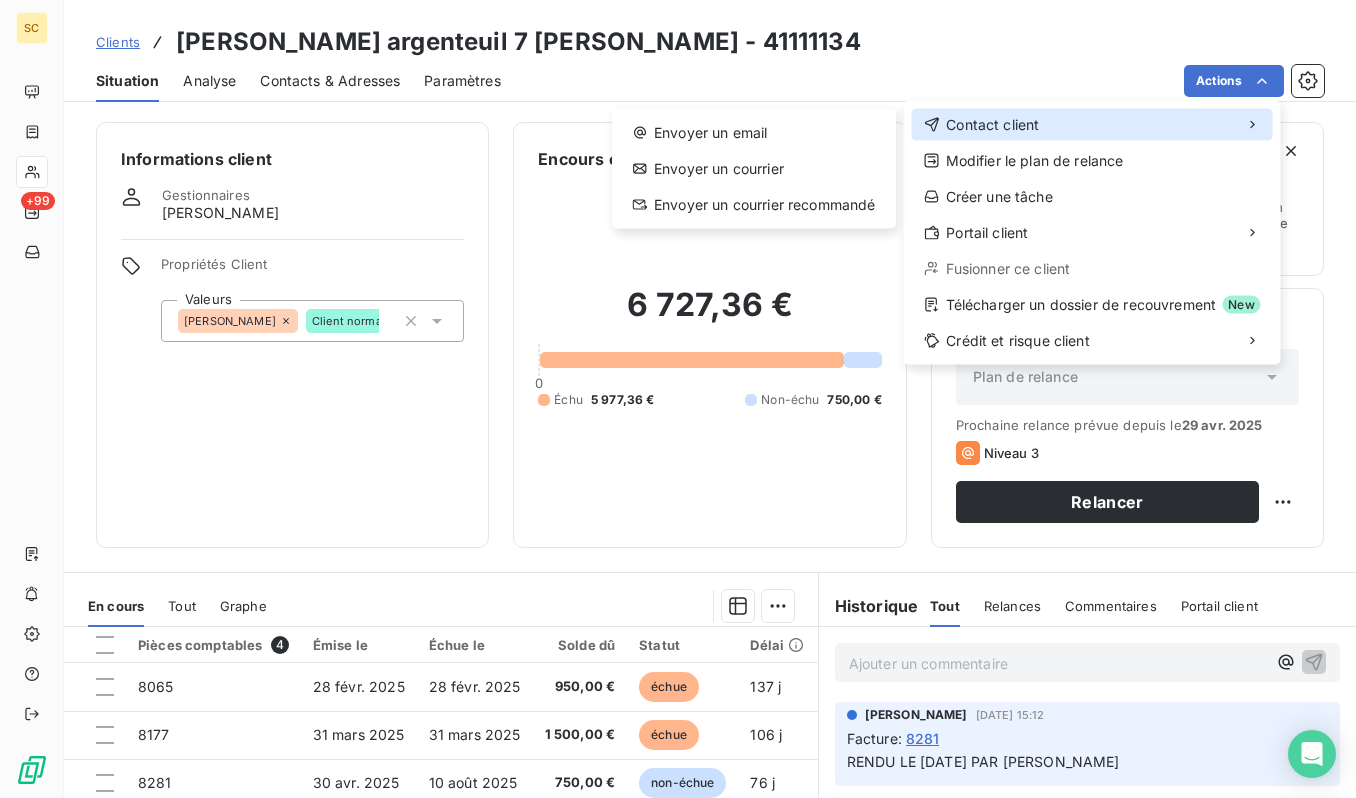 click on "Contact client" at bounding box center [992, 125] 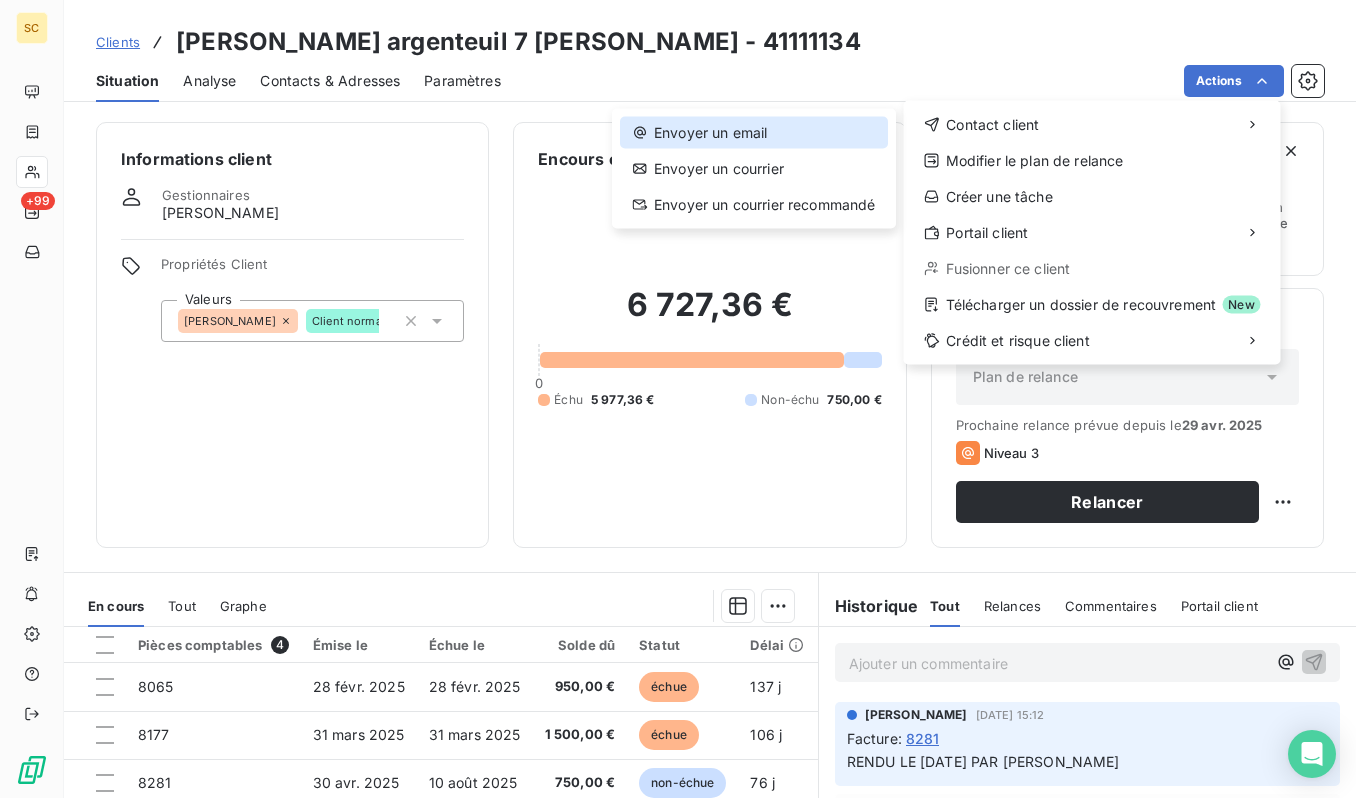 click on "Envoyer un email" at bounding box center [754, 133] 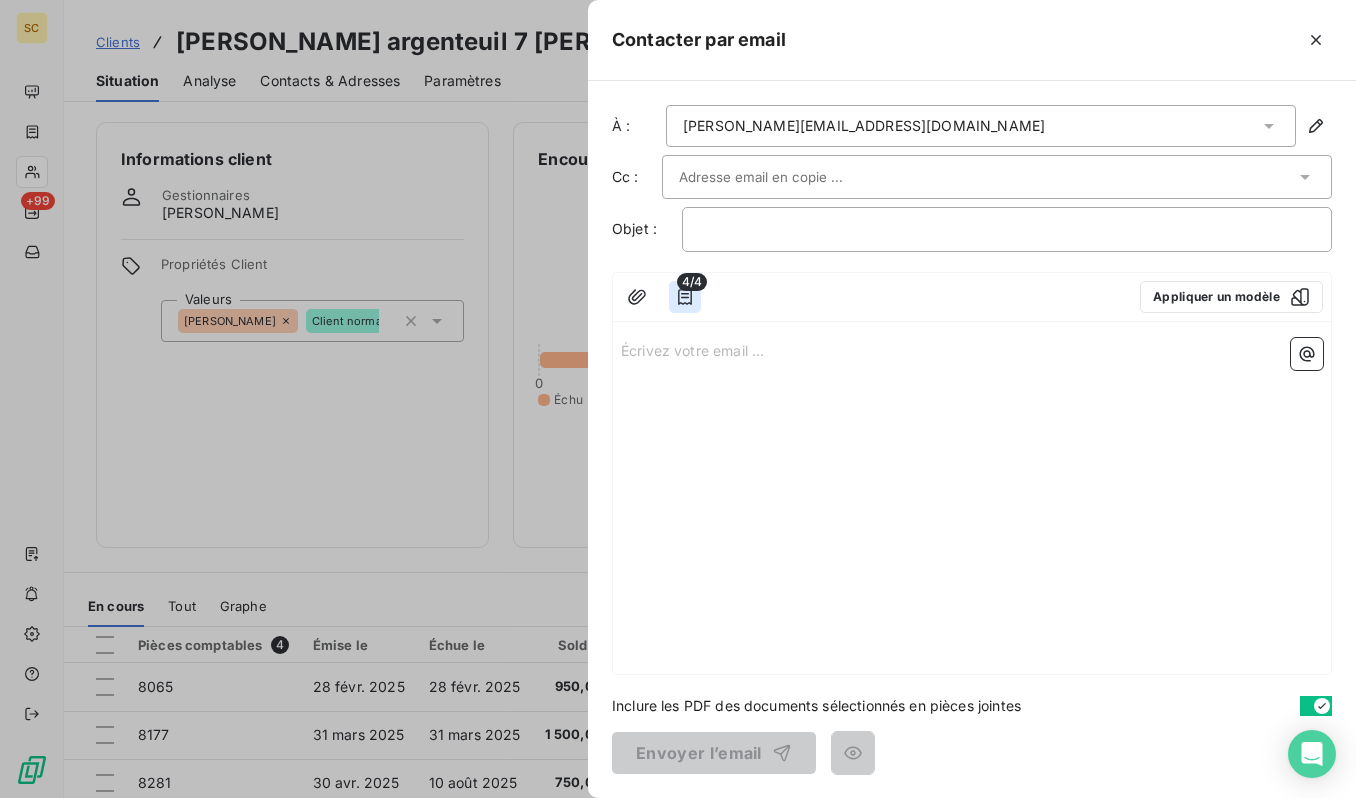 click 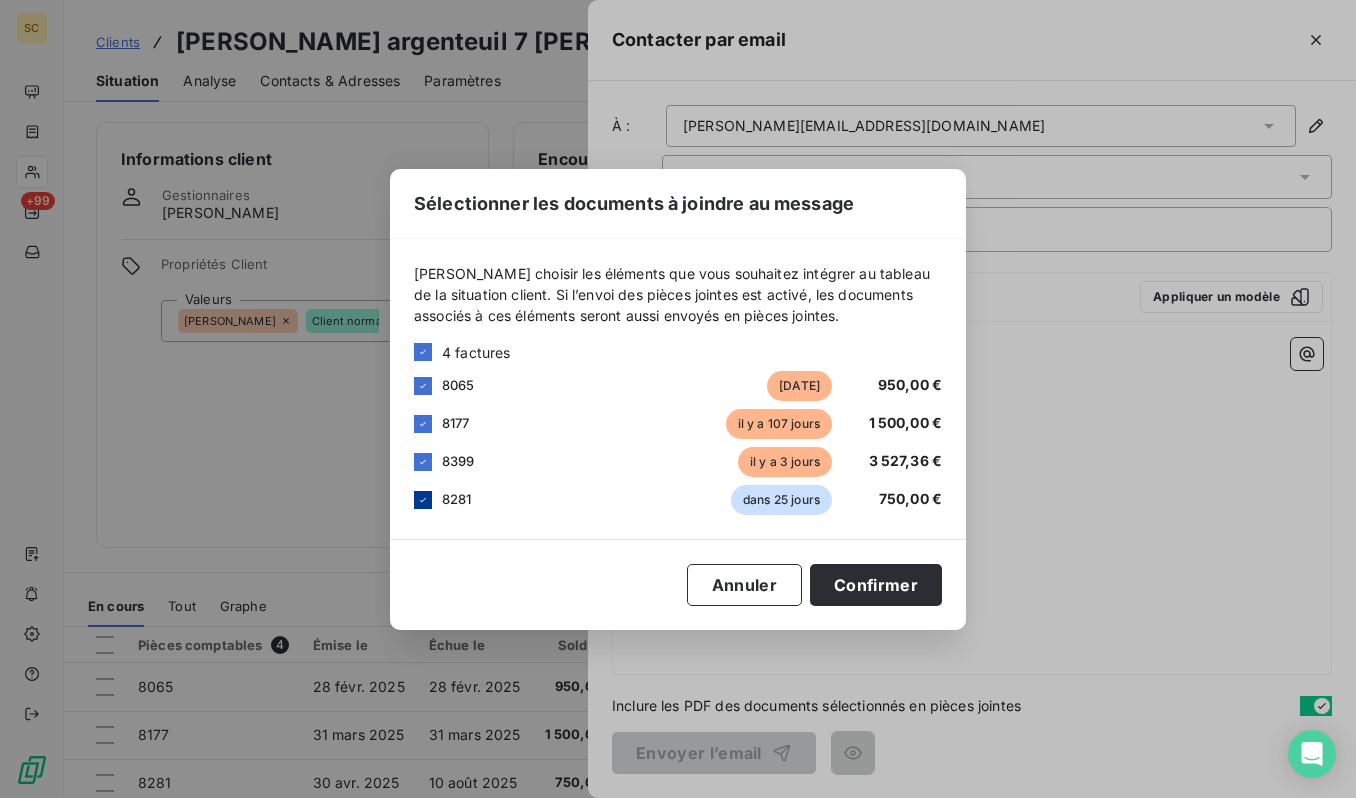 click 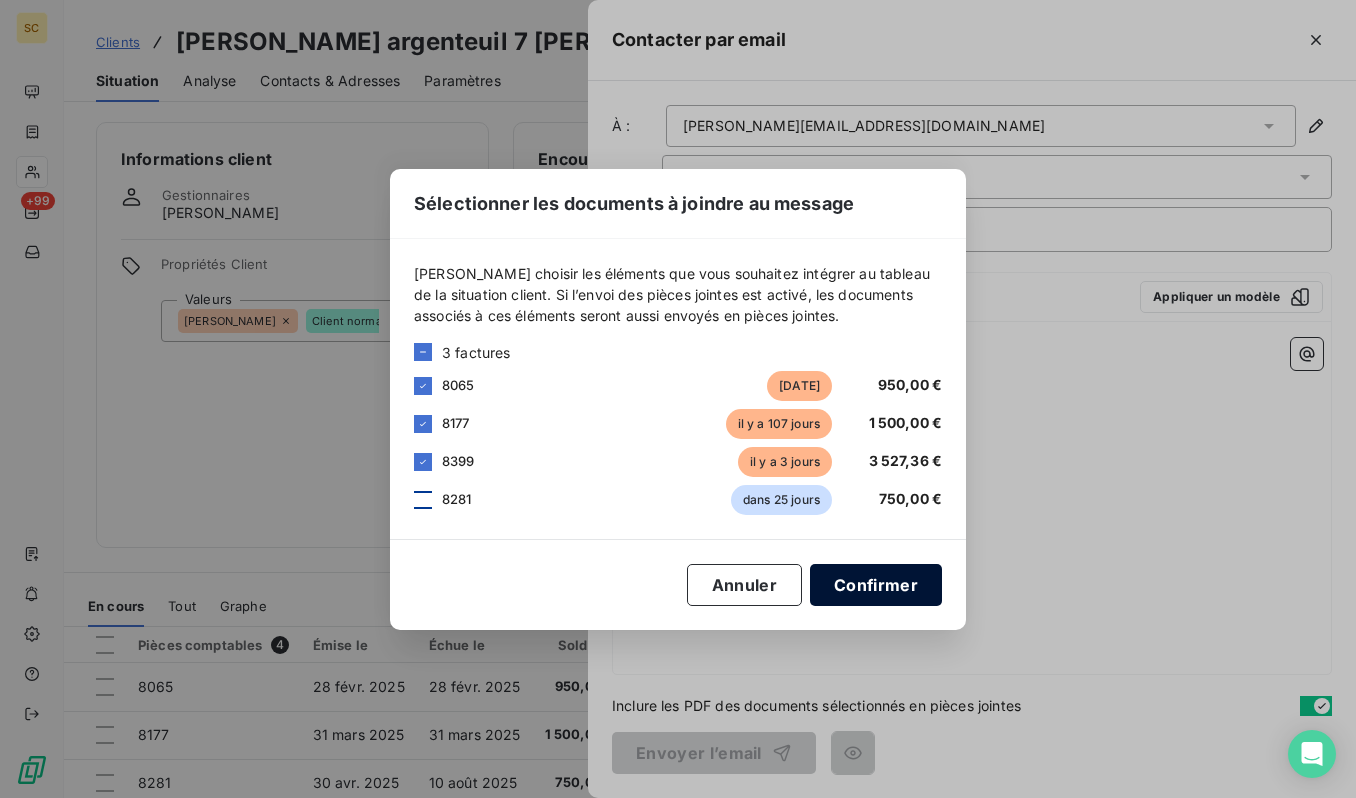 click on "Confirmer" at bounding box center (876, 585) 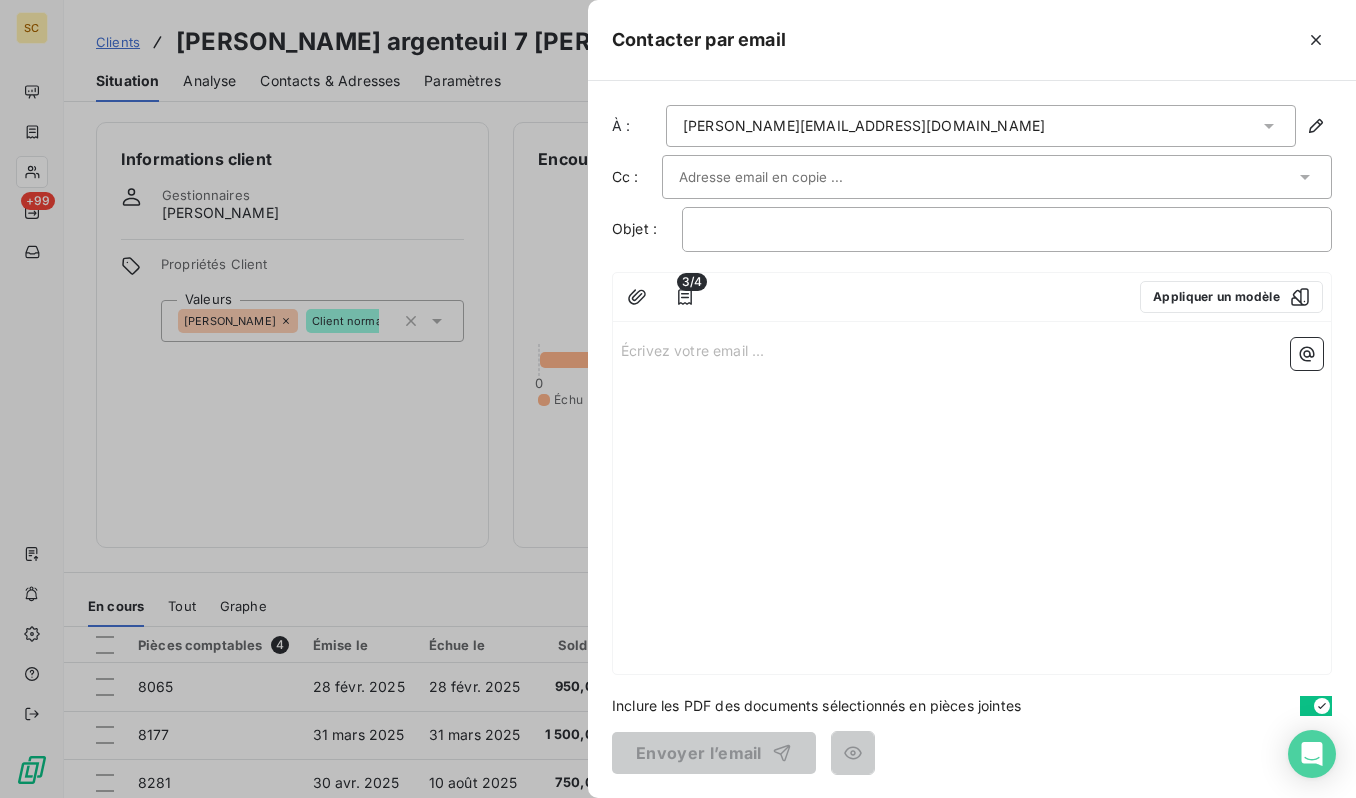 click on "Écrivez votre email ... ﻿" at bounding box center [972, 349] 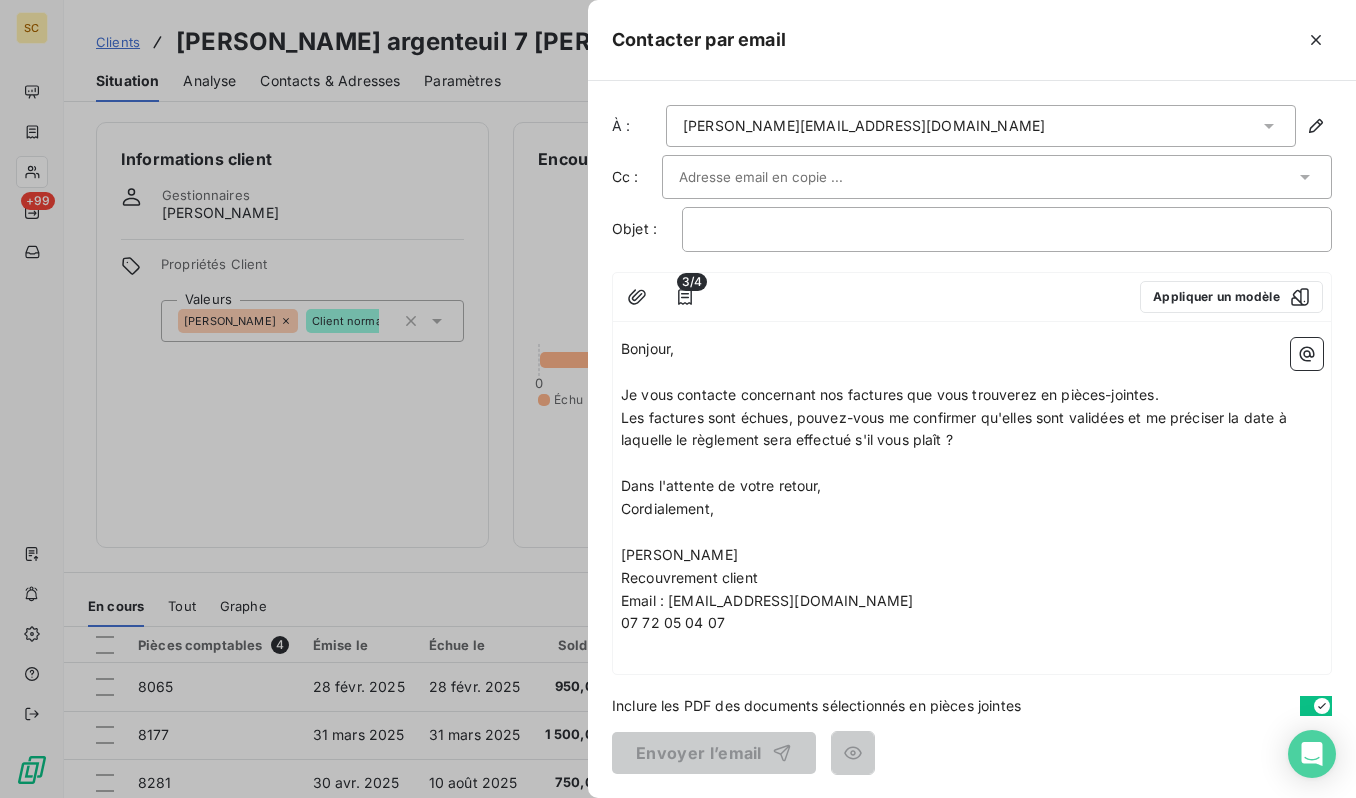 click at bounding box center (786, 177) 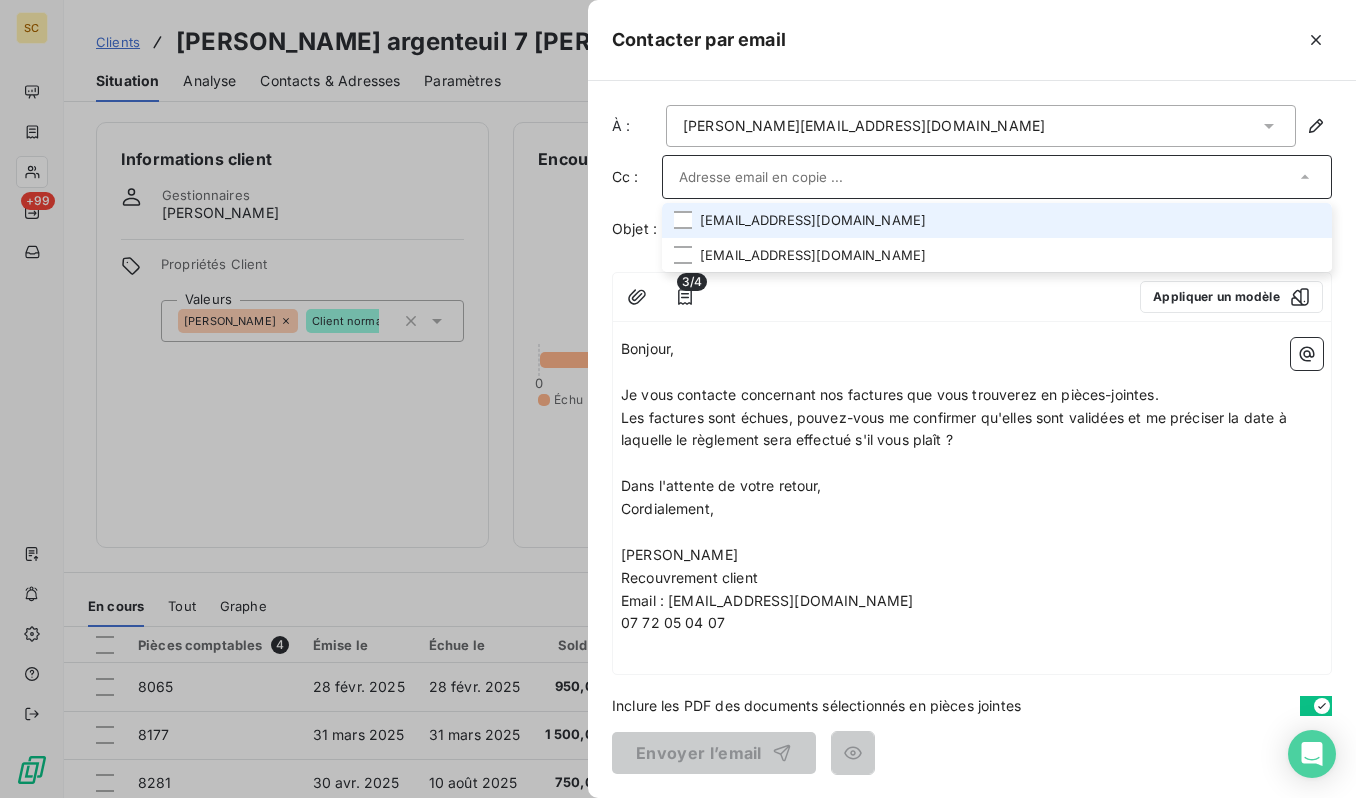 paste on "[EMAIL_ADDRESS][DOMAIN_NAME]" 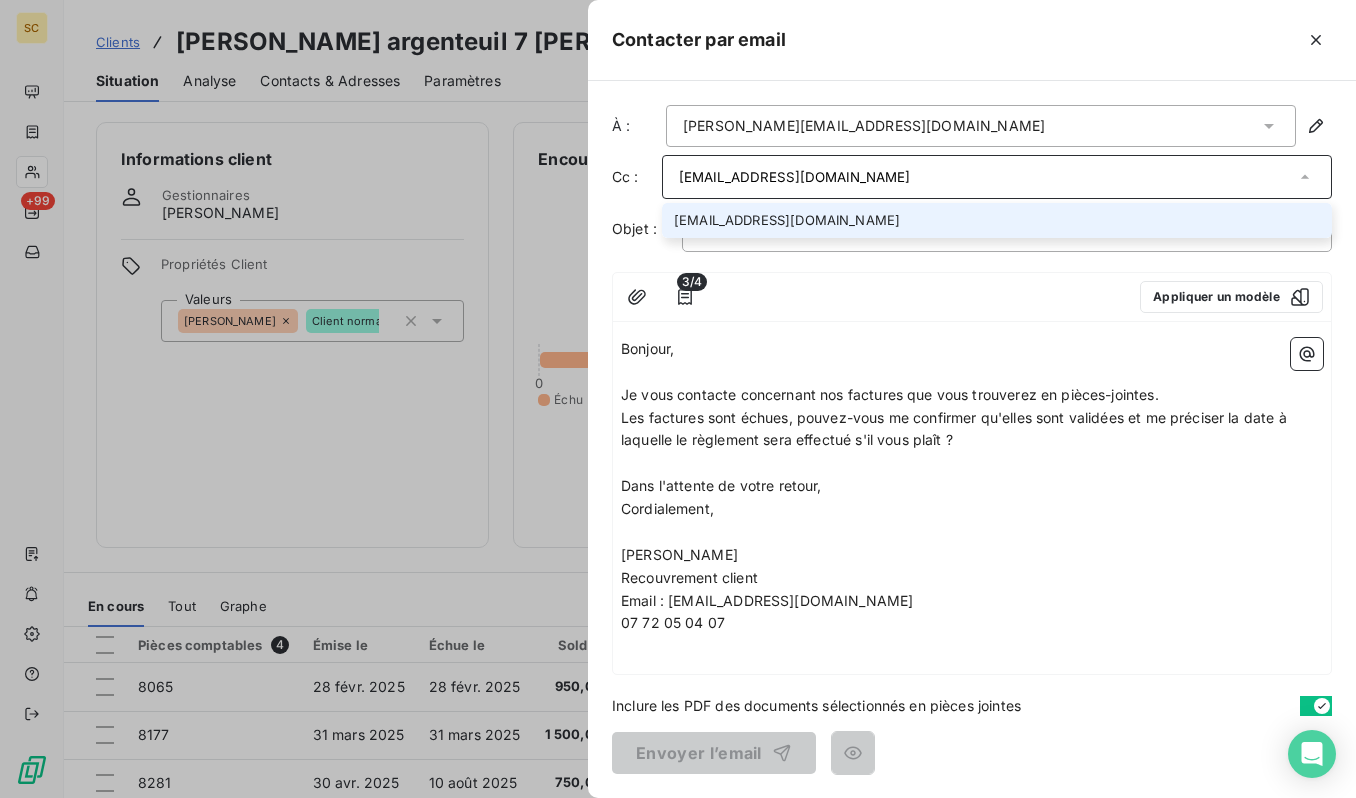 type on "[EMAIL_ADDRESS][DOMAIN_NAME]" 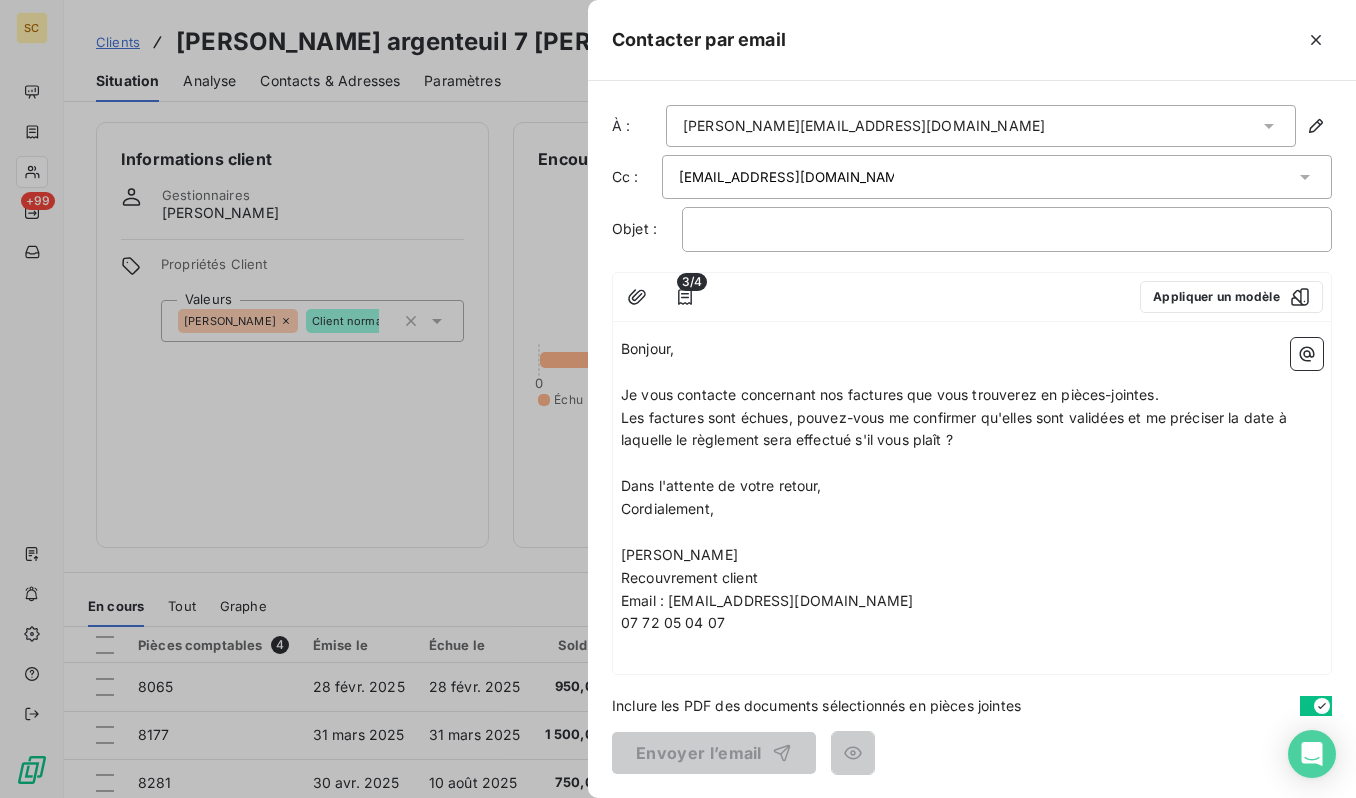 click on "﻿" at bounding box center (1007, 229) 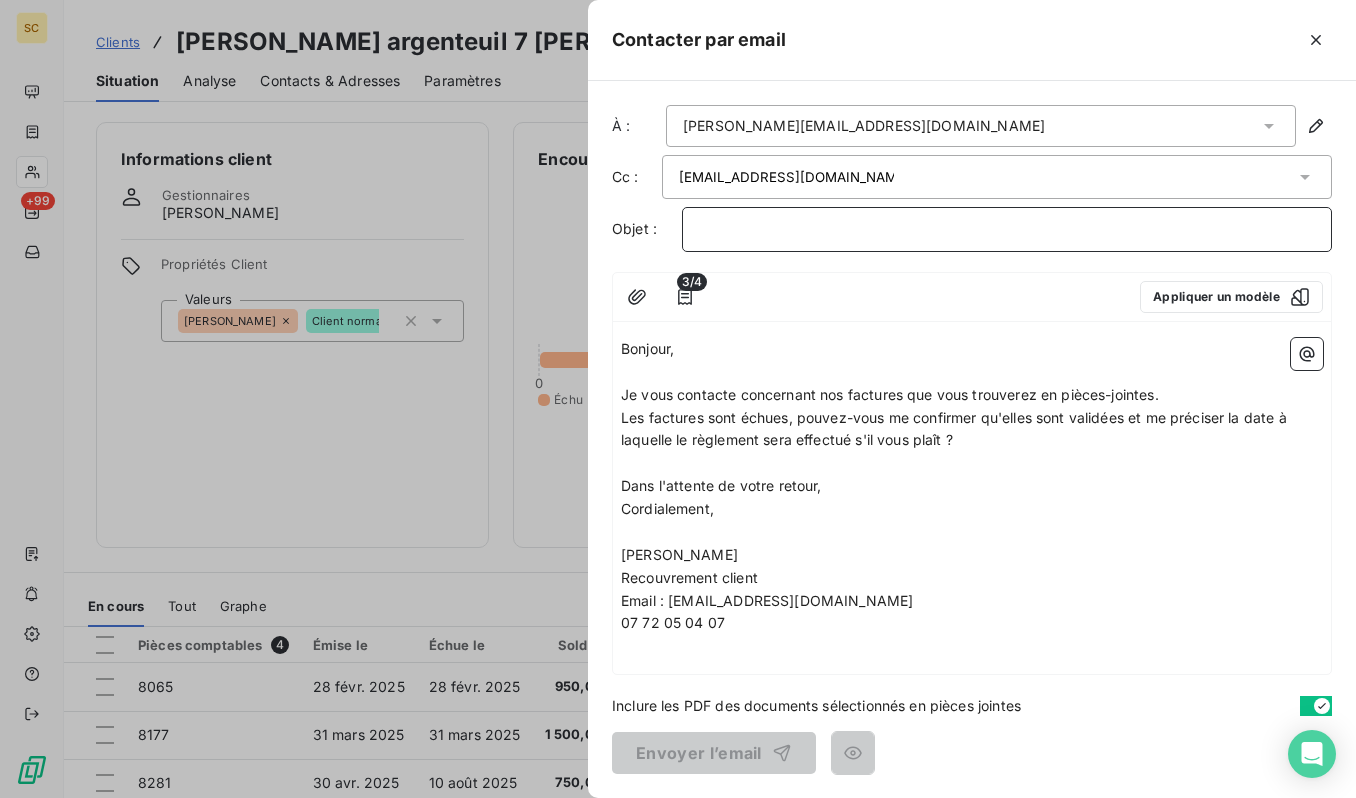 click on "﻿" at bounding box center (1007, 229) 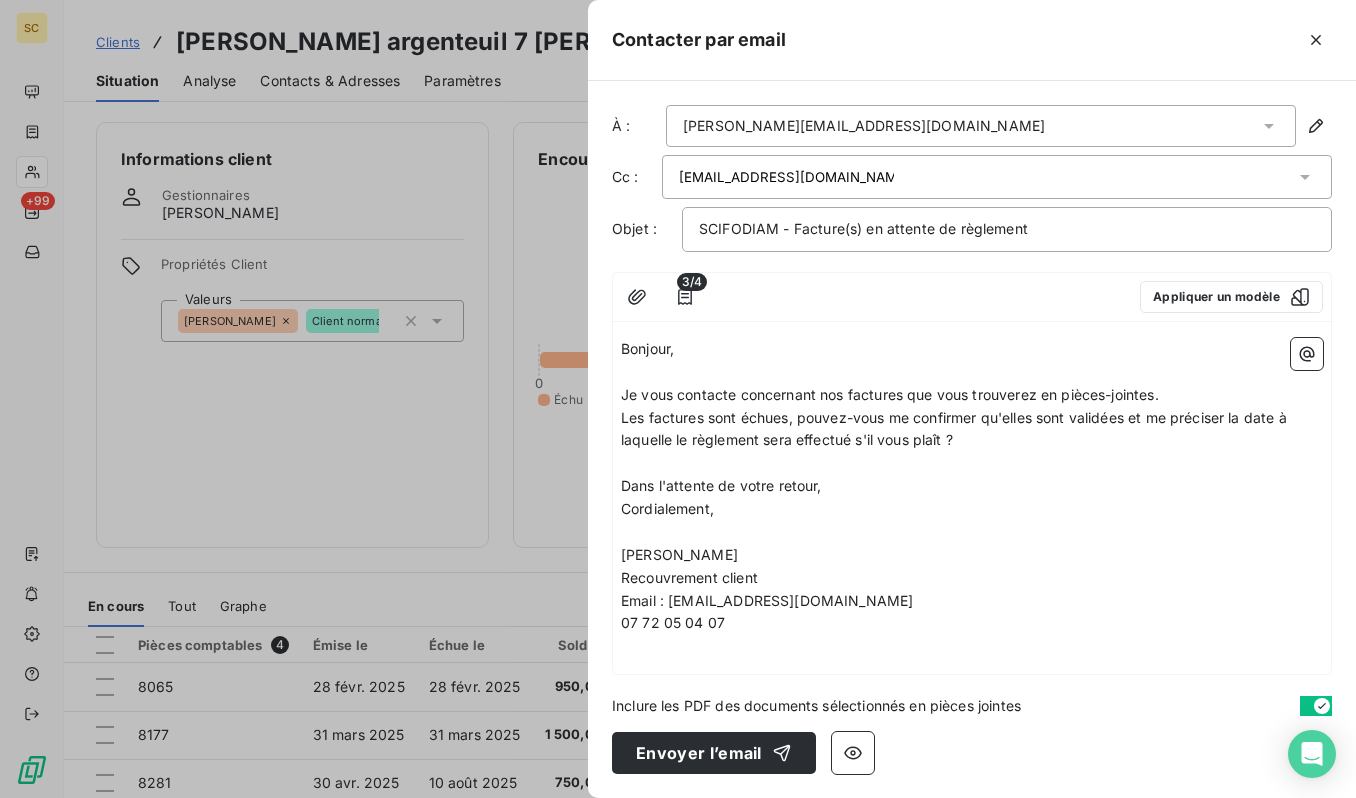 click on "Je vous contacte concernant nos factures que vous trouverez en pièces-jointes." at bounding box center [890, 394] 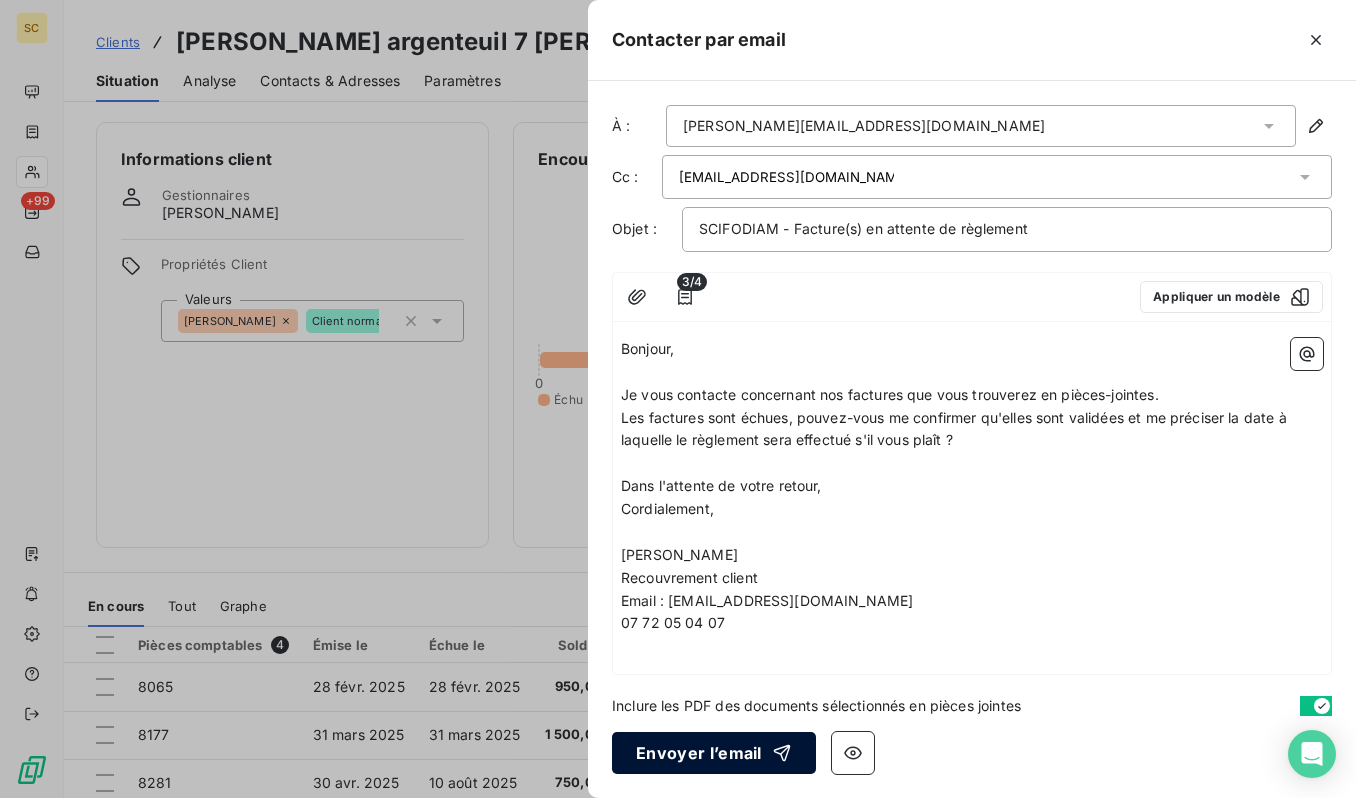 click on "Envoyer l’email" at bounding box center [714, 753] 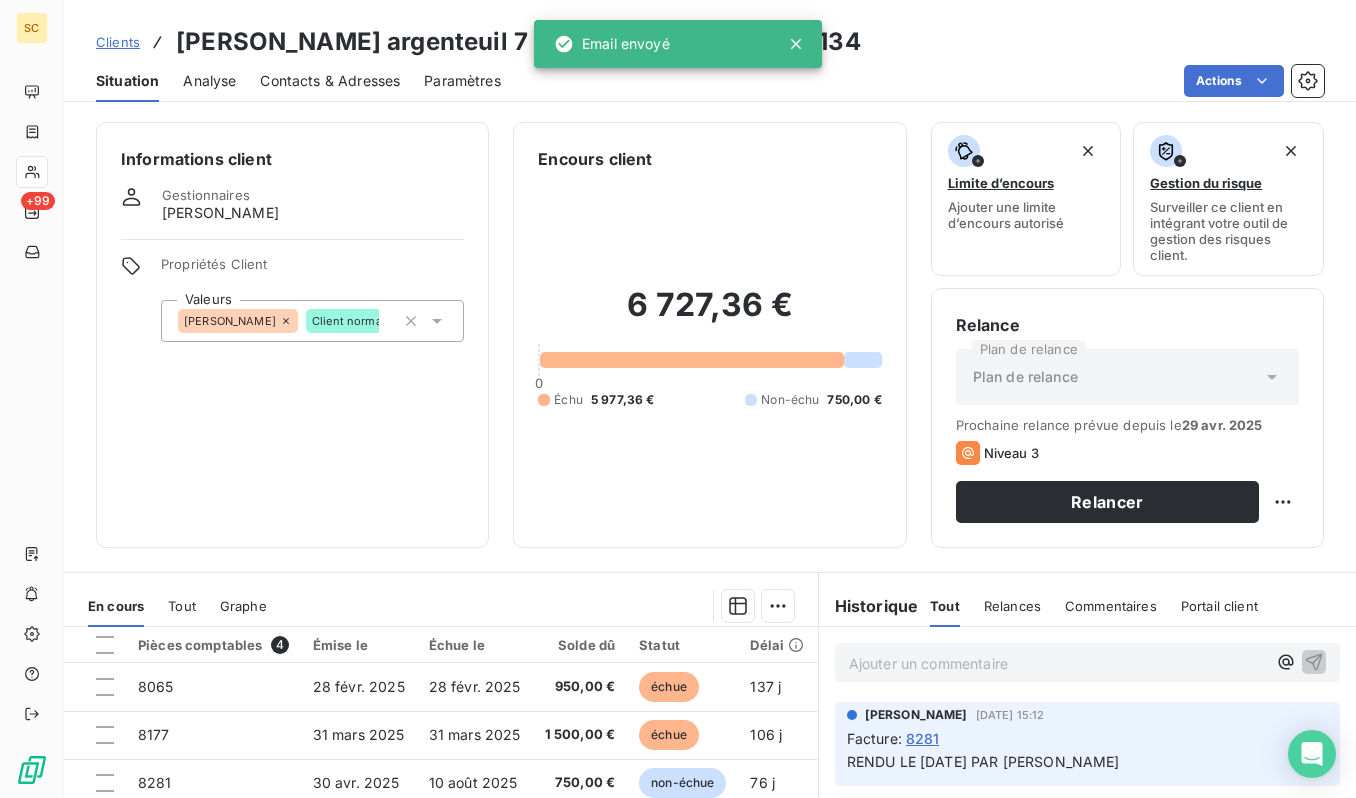 click on "Clients" at bounding box center (118, 42) 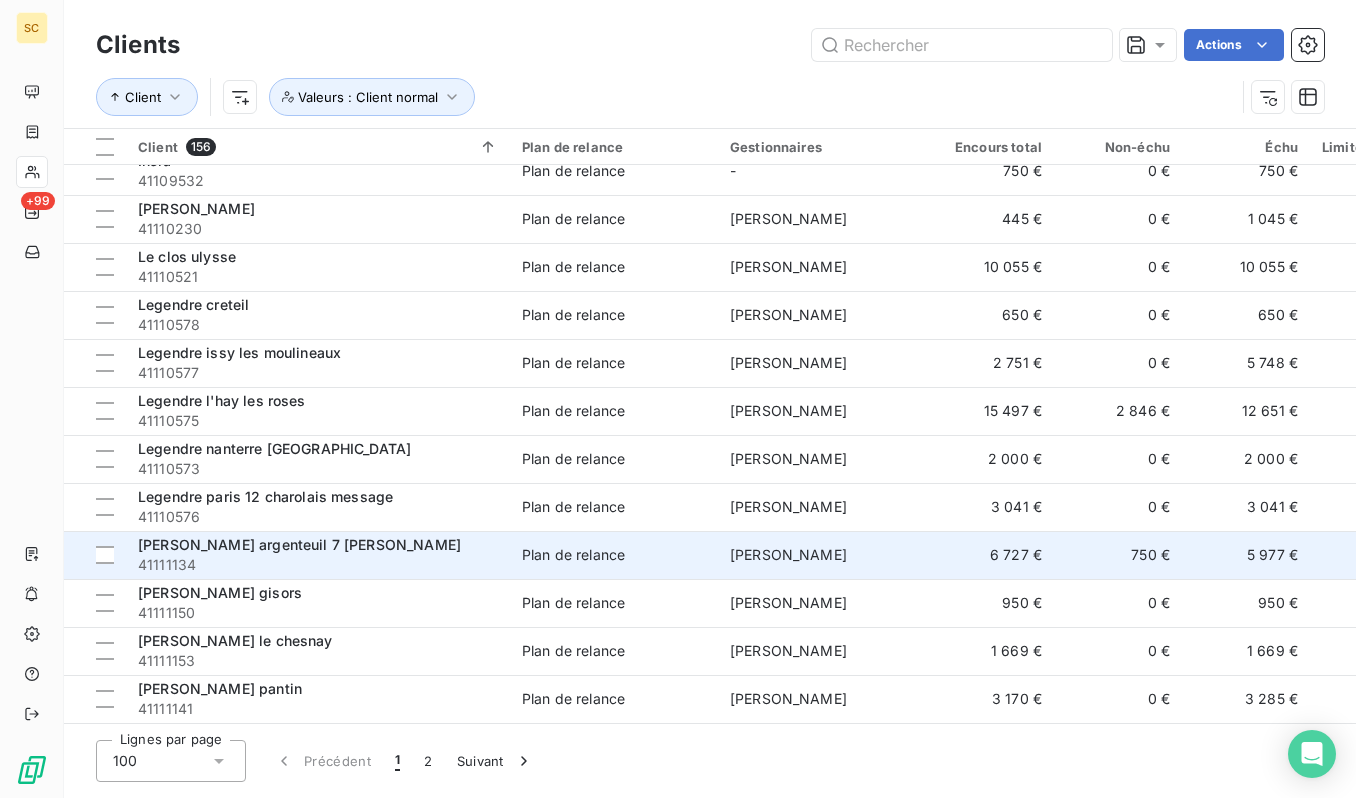 scroll, scrollTop: 4248, scrollLeft: 0, axis: vertical 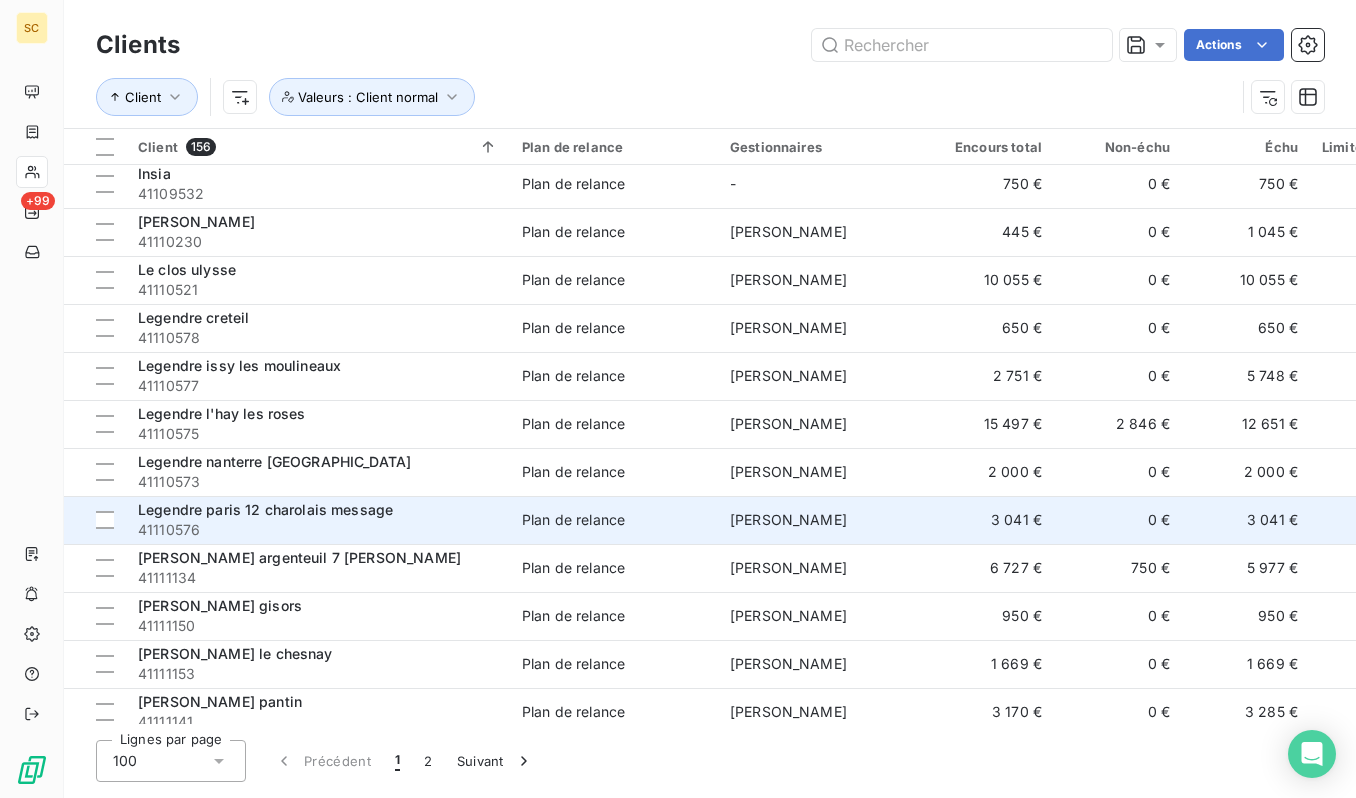 click on "[PERSON_NAME]" at bounding box center (822, 520) 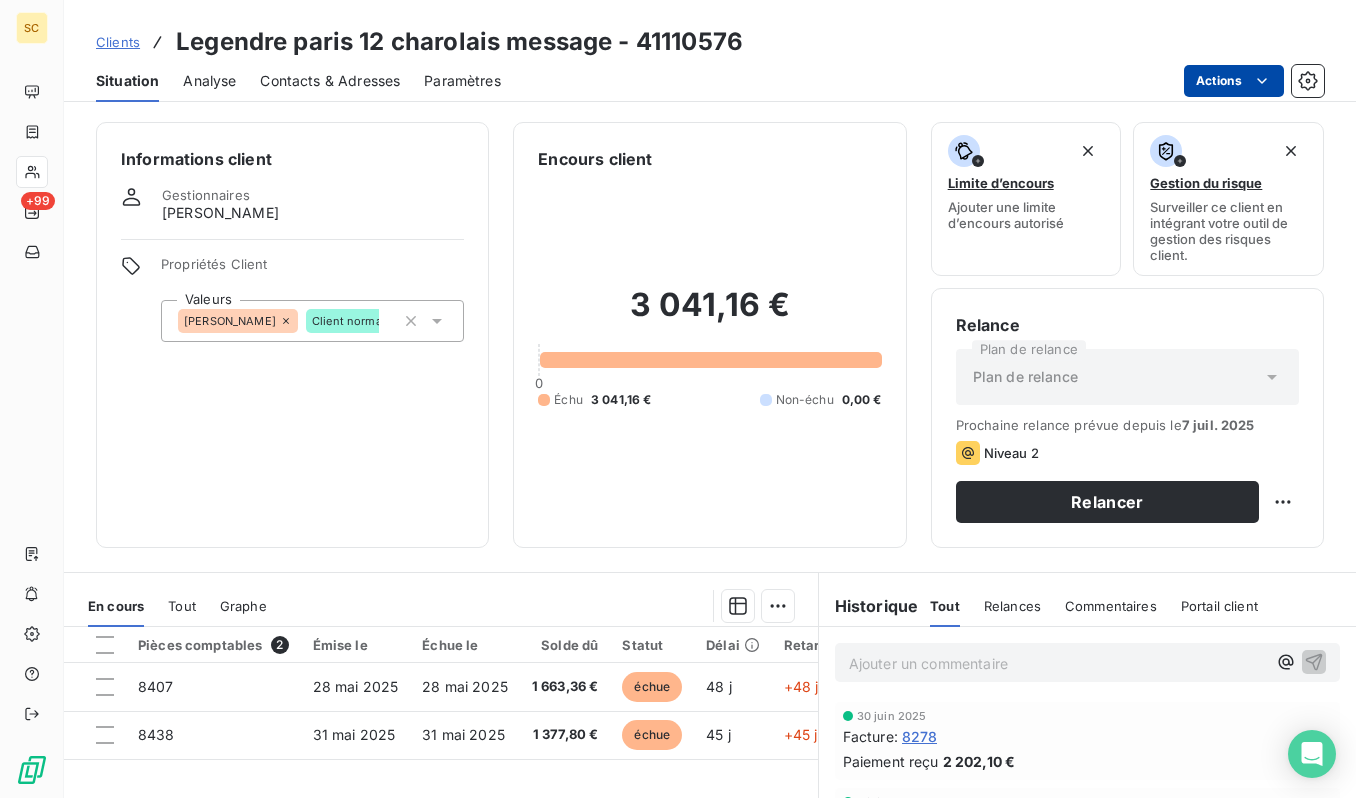 click on "SC +99 Clients Legendre paris 12 charolais message - 41110576 Situation Analyse Contacts & Adresses Paramètres Actions Informations client Gestionnaires antonio faria Propriétés Client Valeurs ANTONIO Client normal Encours client   3 041,16 € 0 Échu 3 041,16 € Non-échu 0,00 €     Limite d’encours Ajouter une limite d’encours autorisé Gestion du risque Surveiller ce client en intégrant votre outil de gestion des risques client. Relance Plan de relance Plan de relance Prochaine relance prévue depuis le  7 juil. 2025 Niveau 2 Relancer En cours Tout Graphe Pièces comptables 2 Émise le Échue le Solde dû Statut Délai   Retard   Tag relance   8407 28 mai 2025 28 mai 2025 1 663,36 € échue 48 j +48 j 8438 31 mai 2025 31 mai 2025 1 377,80 € échue 45 j +45 j Lignes par page 25 Précédent 1 Suivant Historique Tout Relances Commentaires Portail client Tout Relances Commentaires Portail client Ajouter un commentaire ﻿ 30 juin 2025 Facture  : 8278 Paiement reçu  :" at bounding box center (678, 399) 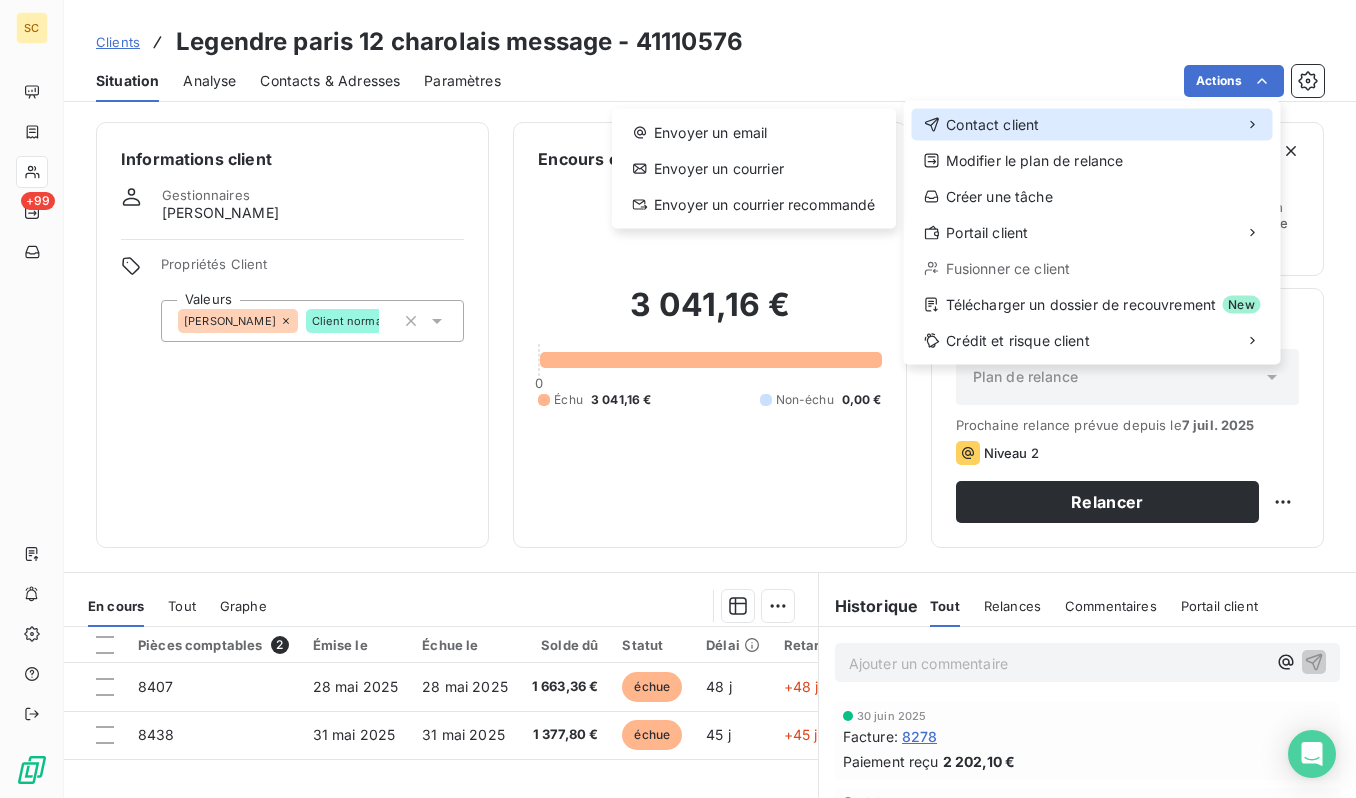 click on "Contact client" at bounding box center (992, 125) 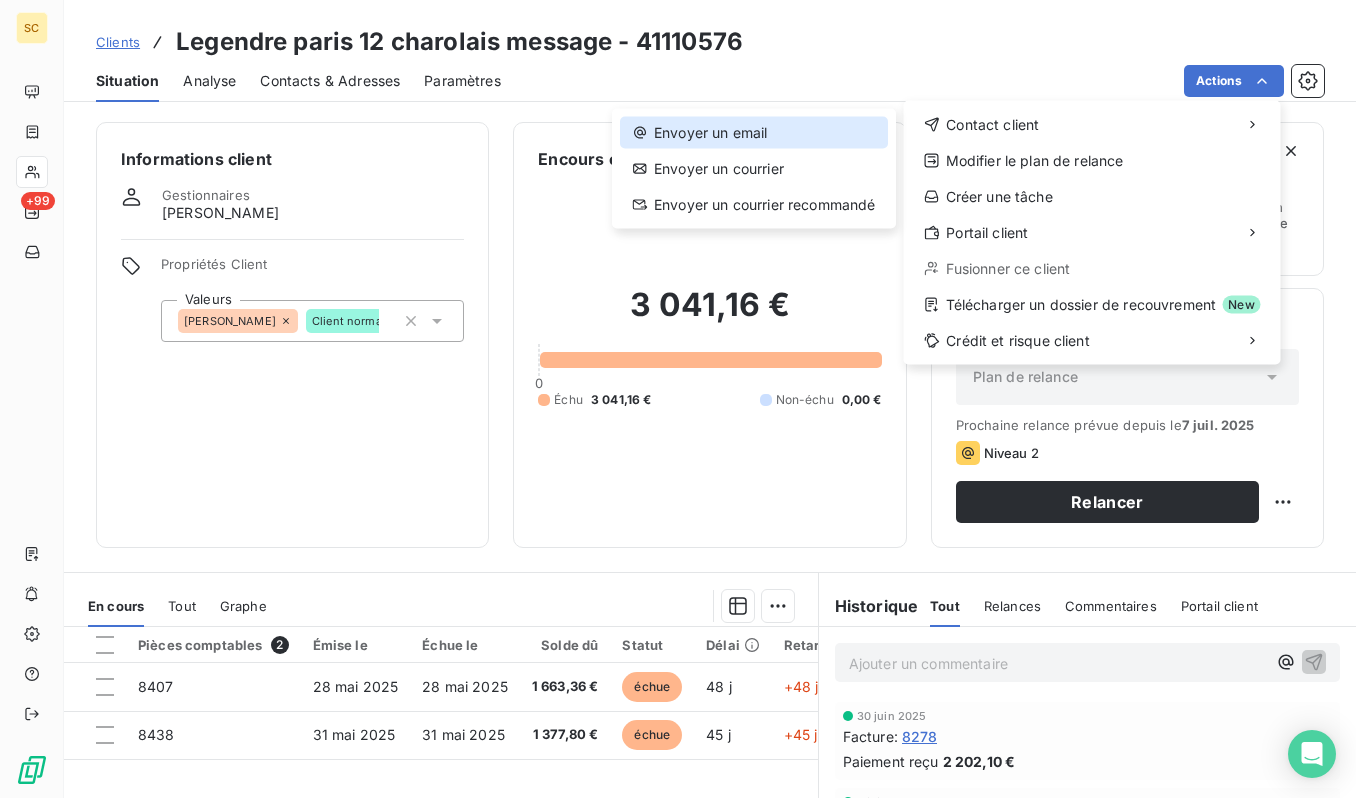 click on "Envoyer un email" at bounding box center [754, 133] 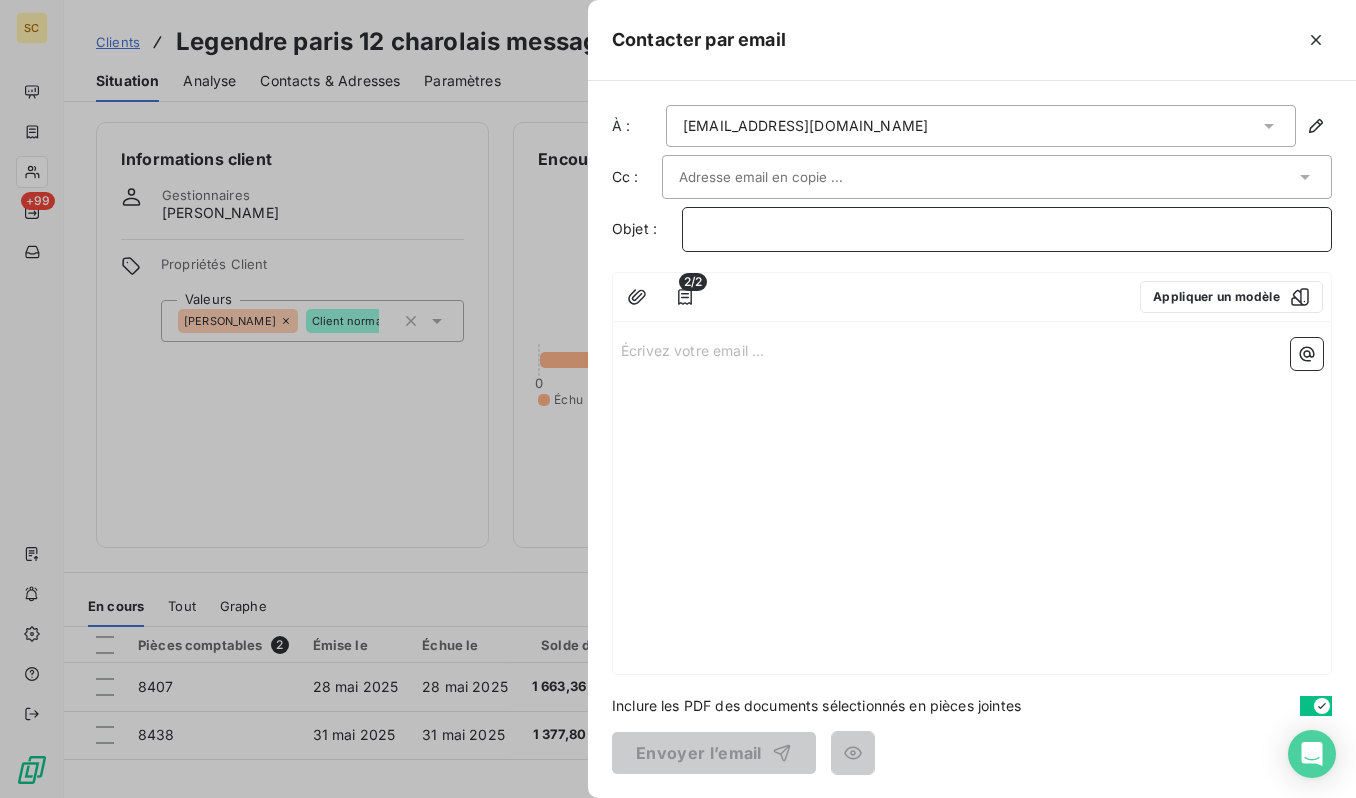 click on "﻿" at bounding box center [1007, 229] 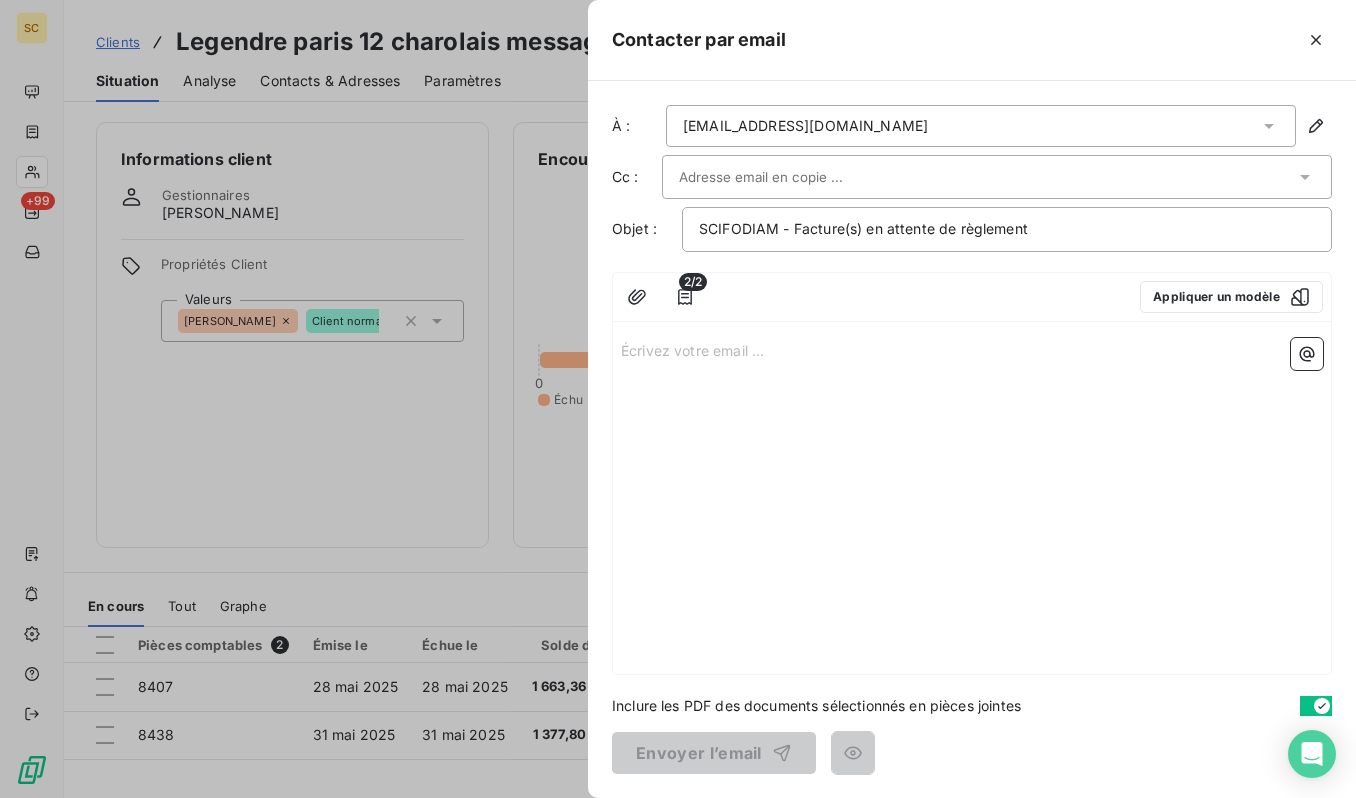 click at bounding box center (786, 177) 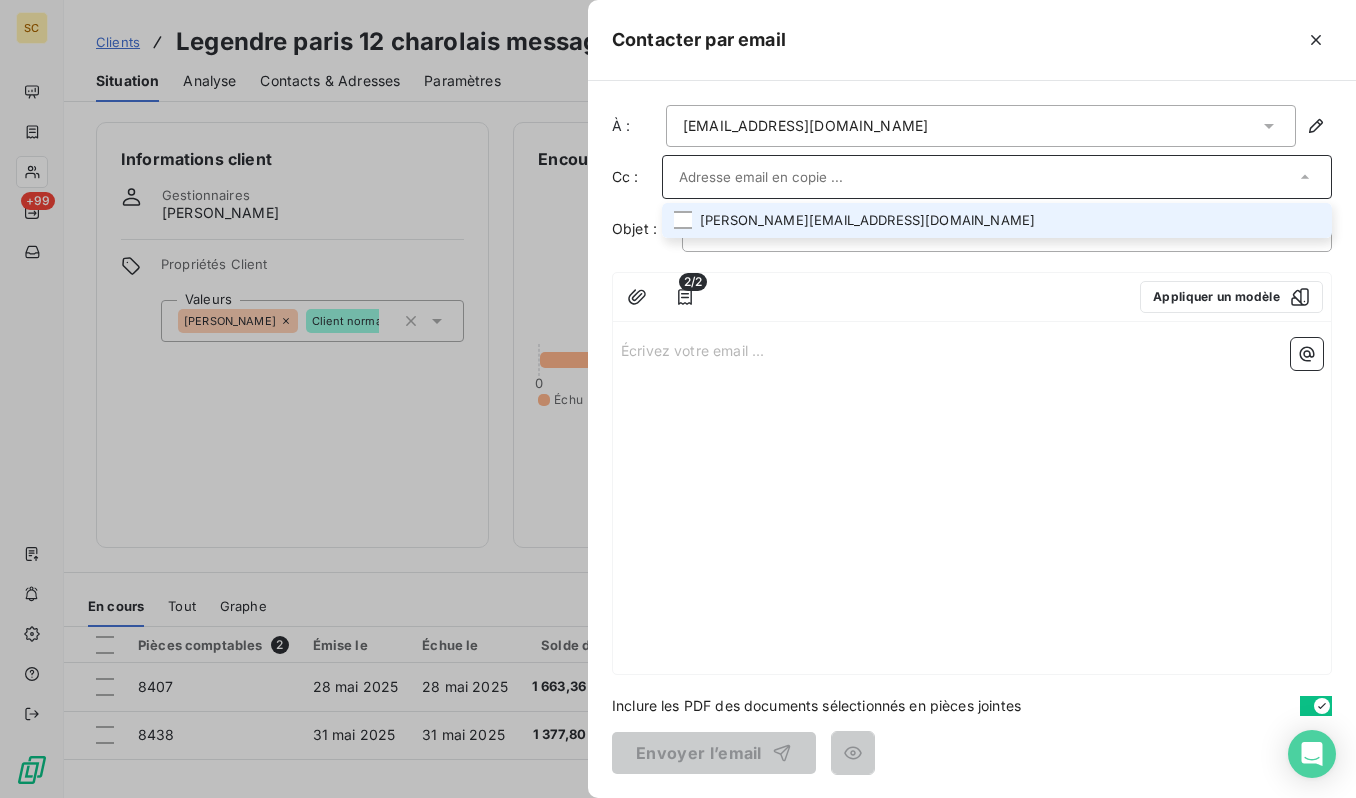 paste on "[EMAIL_ADDRESS][DOMAIN_NAME]" 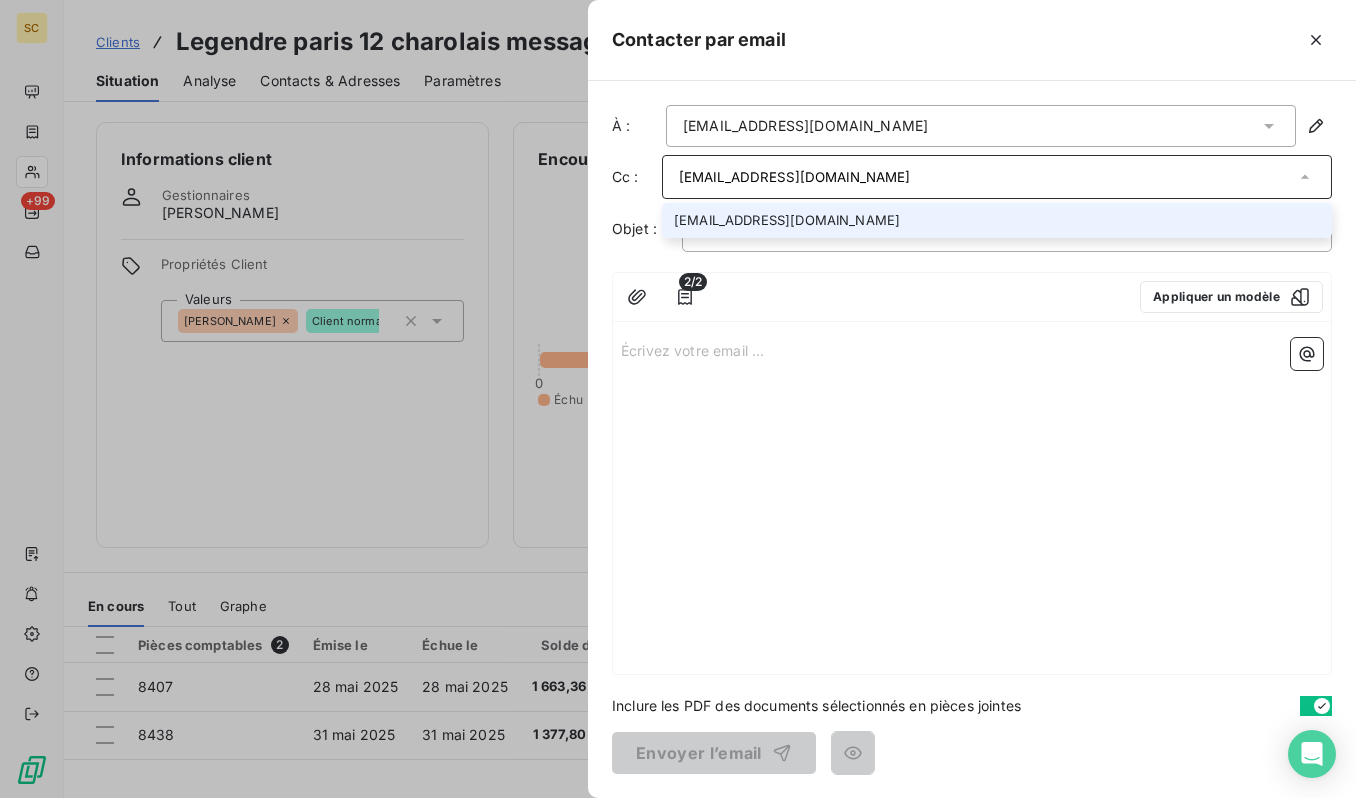 type on "[EMAIL_ADDRESS][DOMAIN_NAME]" 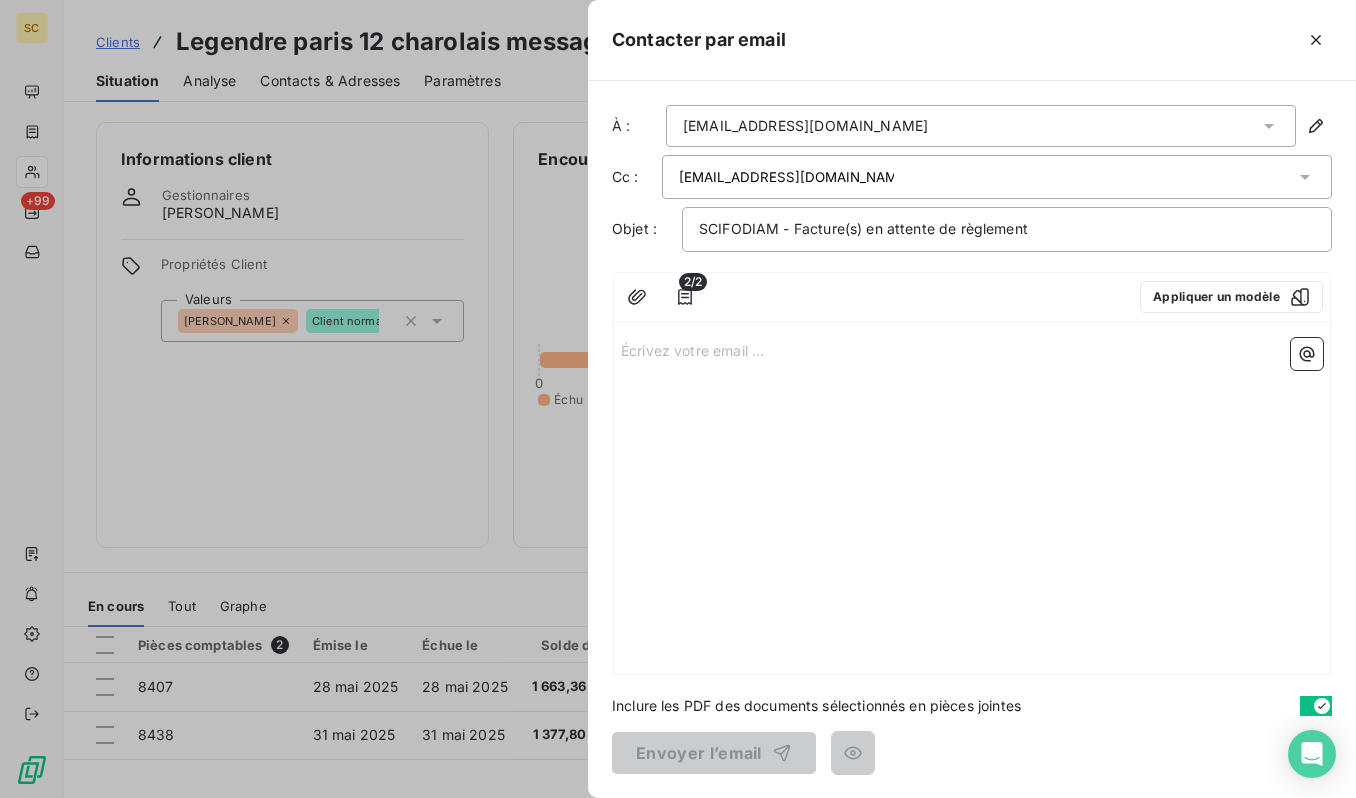 click on "Écrivez votre email ... ﻿" at bounding box center (972, 349) 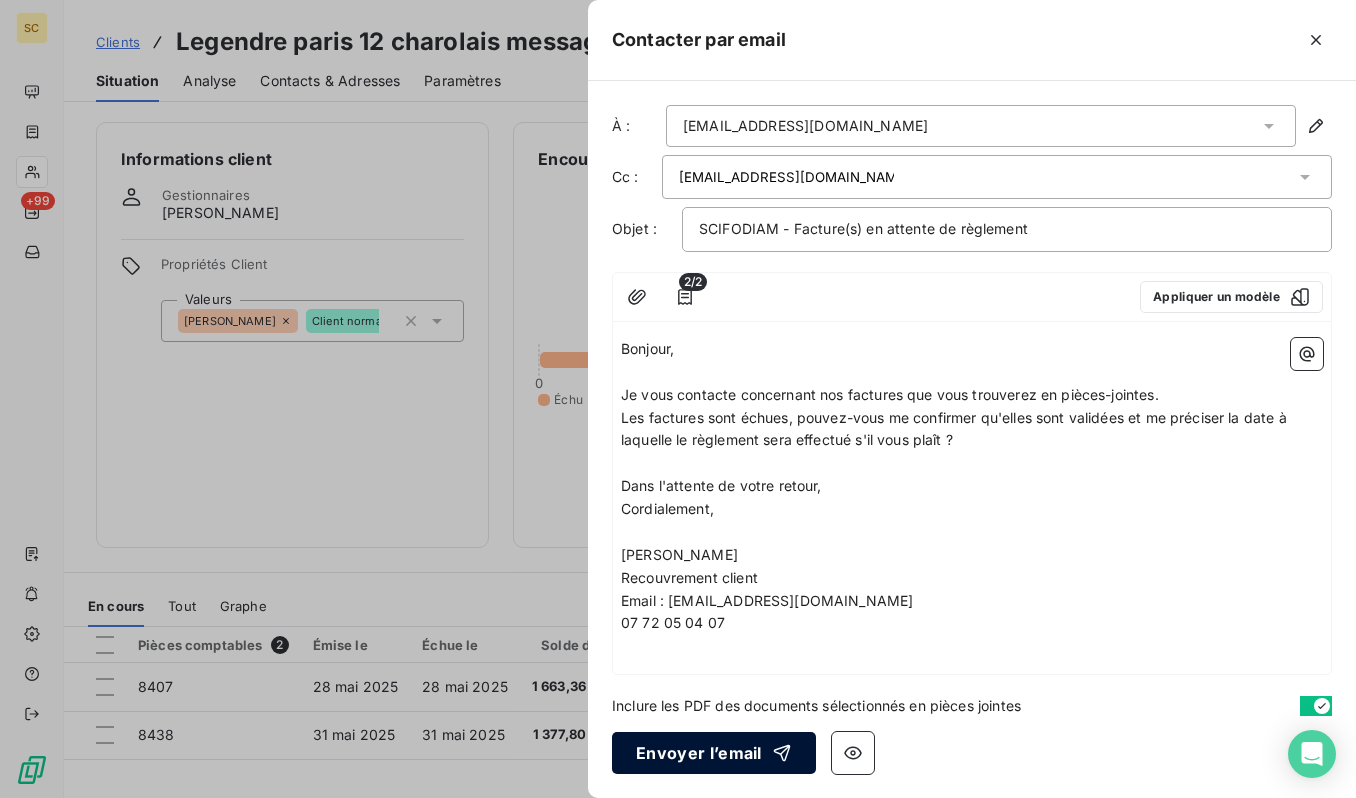 click on "Envoyer l’email" at bounding box center (714, 753) 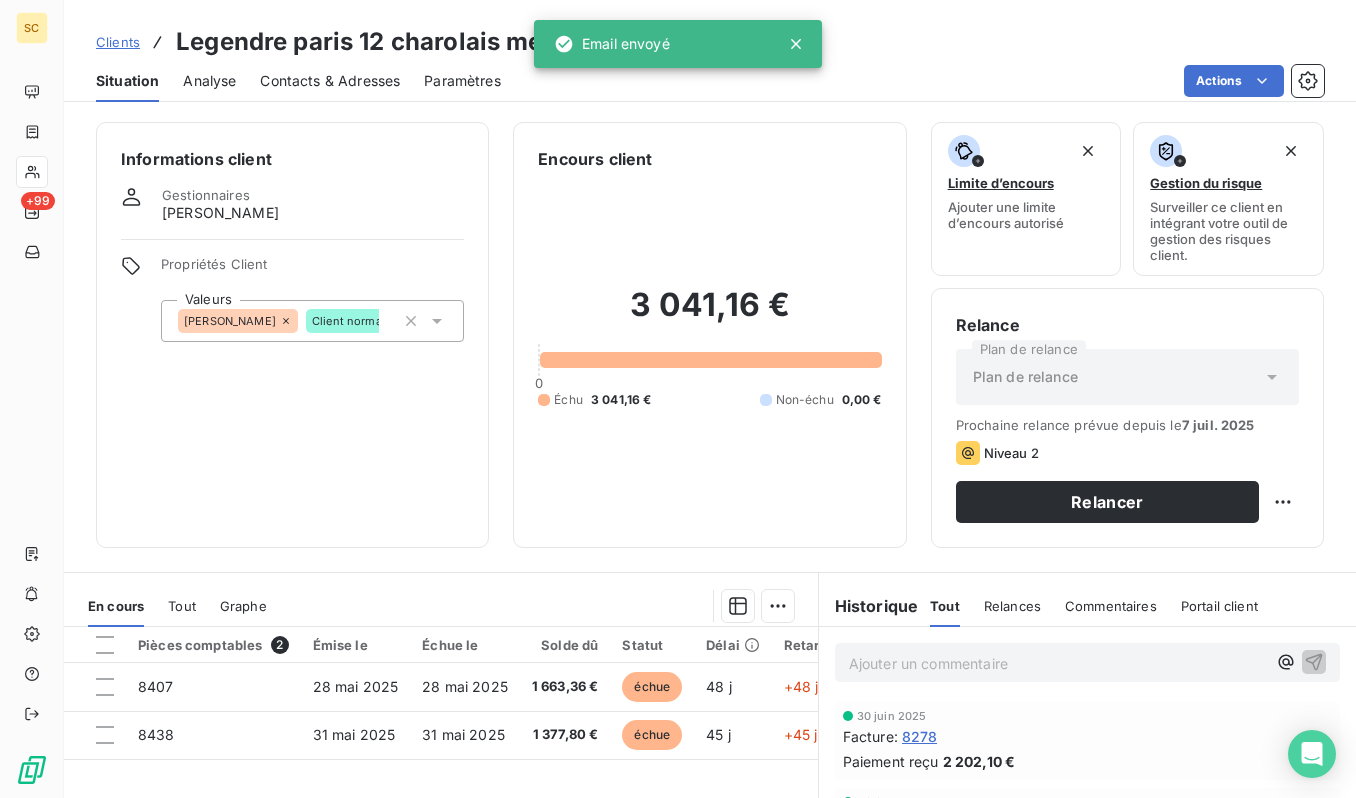 click on "Clients" at bounding box center (118, 42) 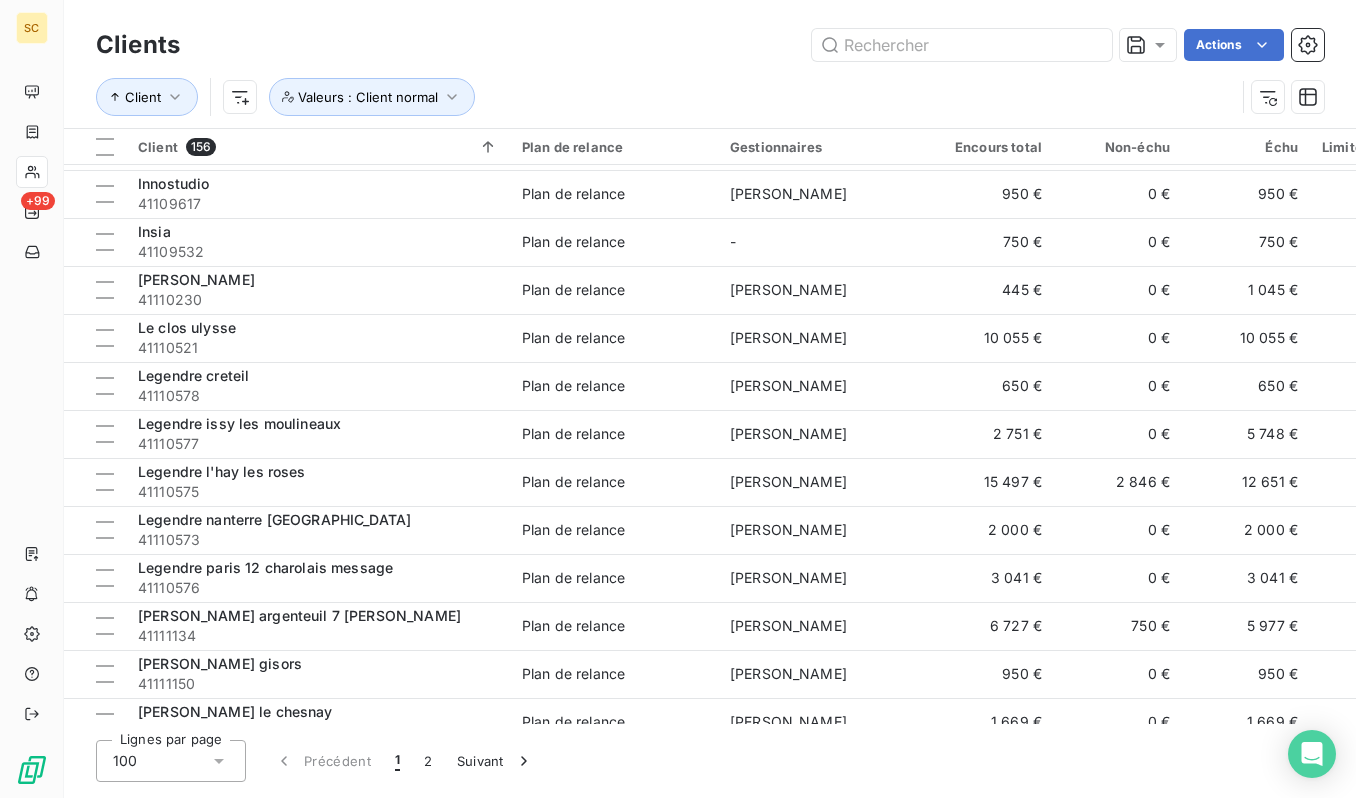scroll, scrollTop: 4162, scrollLeft: 0, axis: vertical 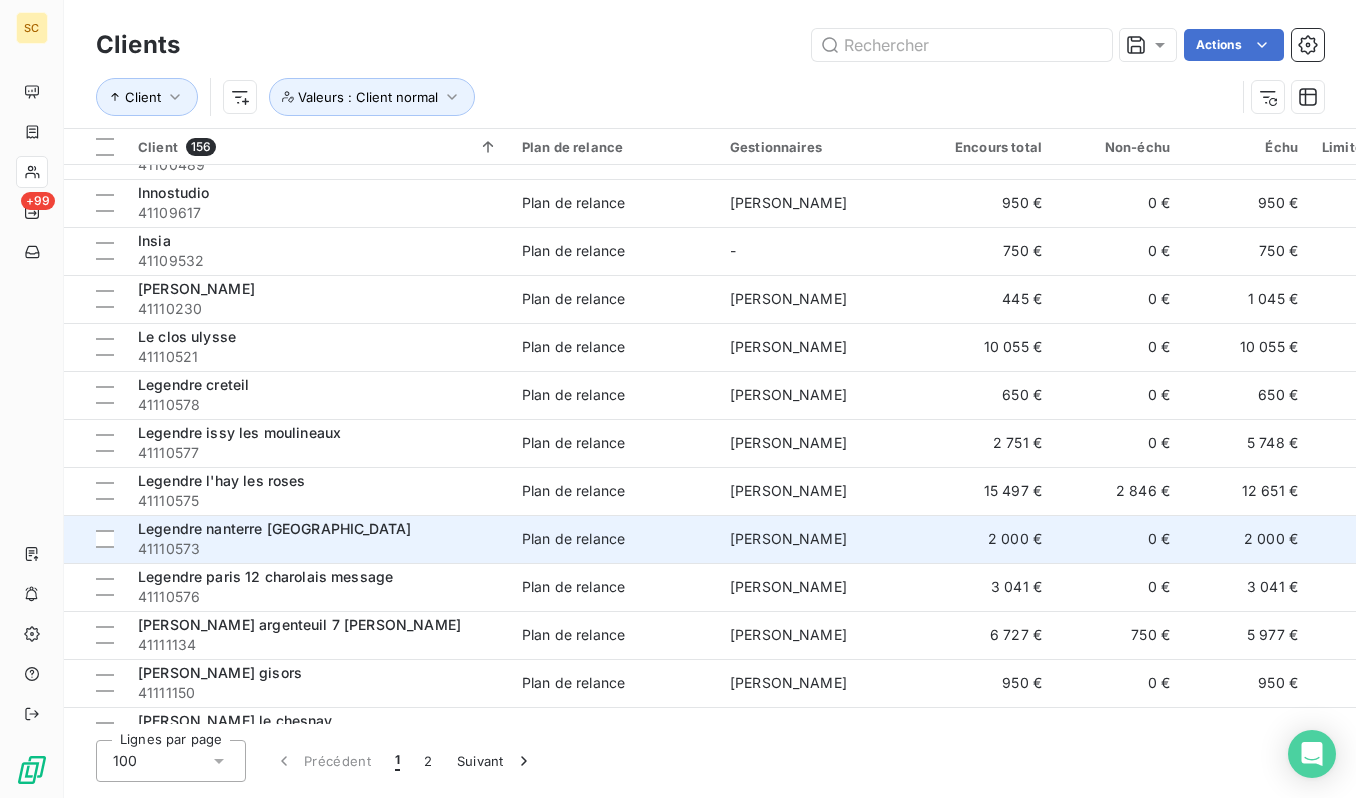 click on "41110573" at bounding box center (318, 549) 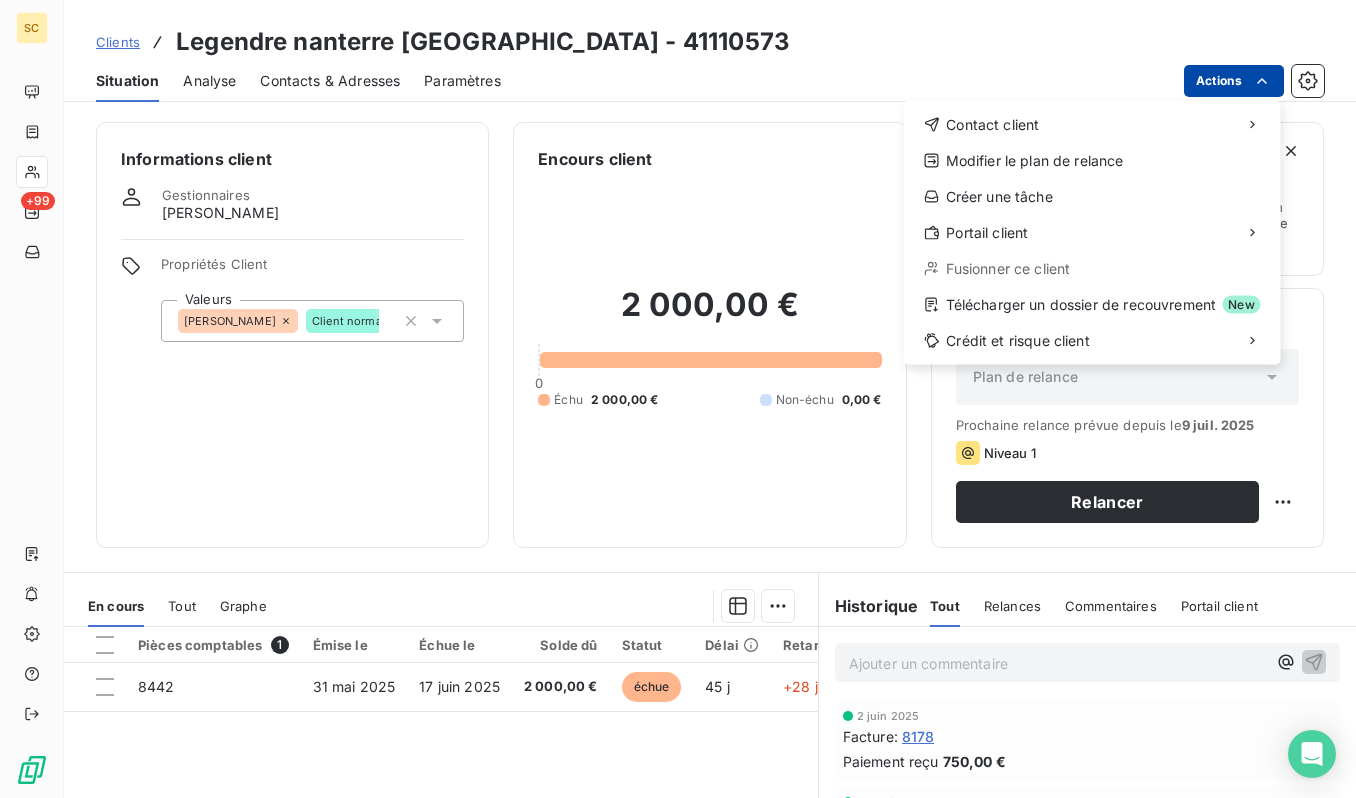click on "SC +99 Clients Legendre nanterre rue de lens - 41110573 Situation Analyse Contacts & Adresses Paramètres Actions Contact client Modifier le plan de relance Créer une tâche Portail client Fusionner ce client Télécharger un dossier de recouvrement New Crédit et risque client Informations client Gestionnaires antonio faria Propriétés Client Valeurs ANTONIO Client normal Encours client   2 000,00 € 0 Échu 2 000,00 € Non-échu 0,00 €     Limite d’encours Ajouter une limite d’encours autorisé Gestion du risque Surveiller ce client en intégrant votre outil de gestion des risques client. Relance Plan de relance Plan de relance Prochaine relance prévue depuis le  9 juil. 2025 Niveau 1 Relancer En cours Tout Graphe Pièces comptables 1 Émise le Échue le Solde dû Statut Délai   Retard   Tag relance   8442 31 mai 2025 17 juin 2025 2 000,00 € échue 45 j +28 j Lignes par page 25 Précédent 1 Suivant Historique Tout Relances Commentaires Portail client Tout Relances ﻿" at bounding box center (678, 399) 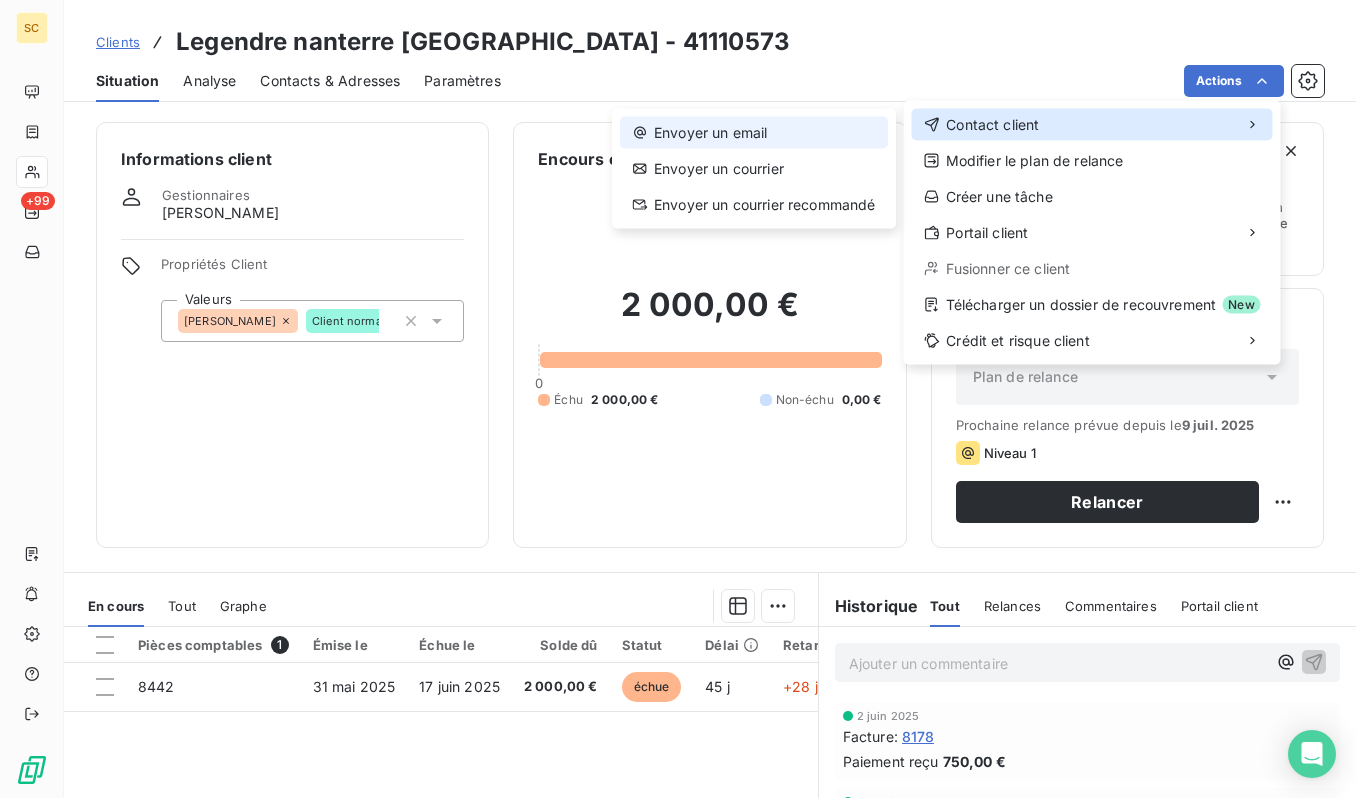 drag, startPoint x: 989, startPoint y: 130, endPoint x: 758, endPoint y: 140, distance: 231.21635 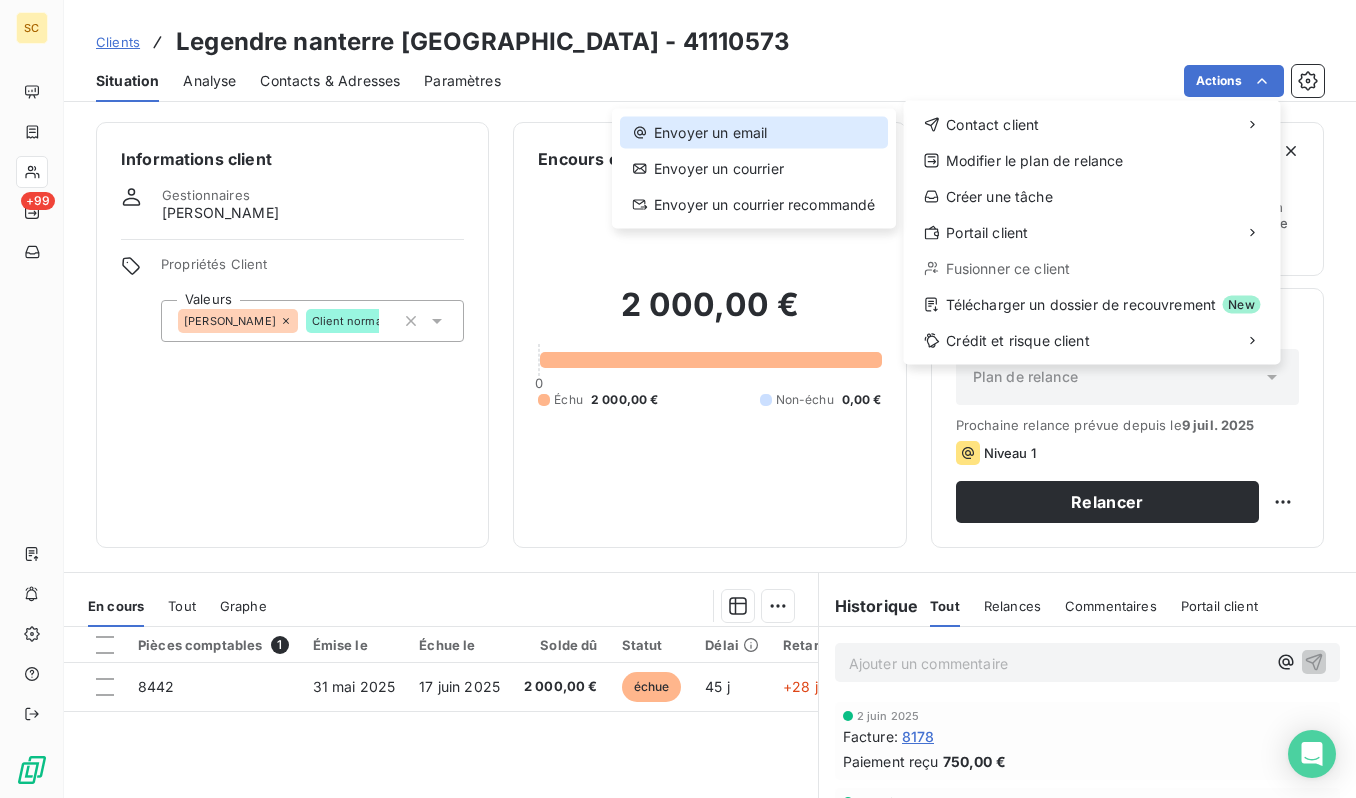 click on "Envoyer un email" at bounding box center [754, 133] 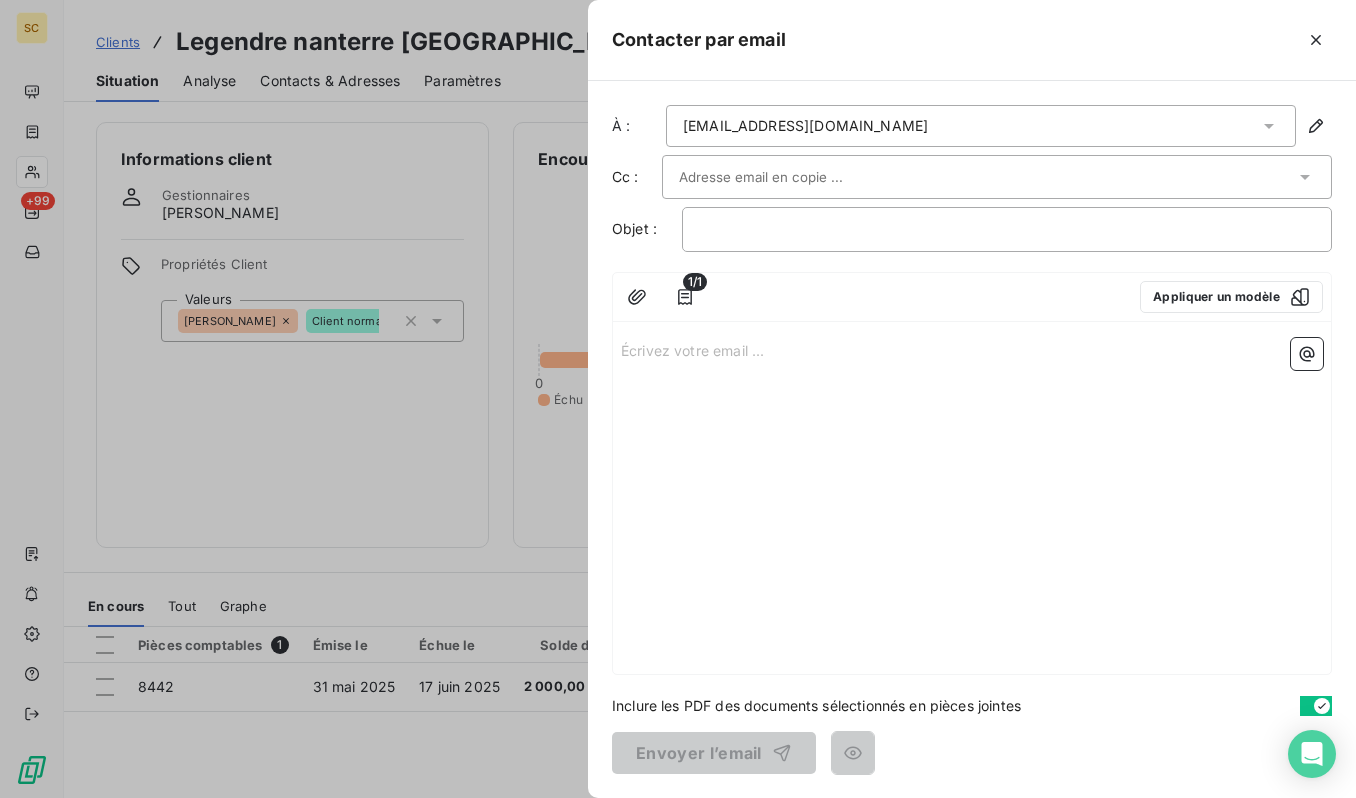 click at bounding box center (786, 177) 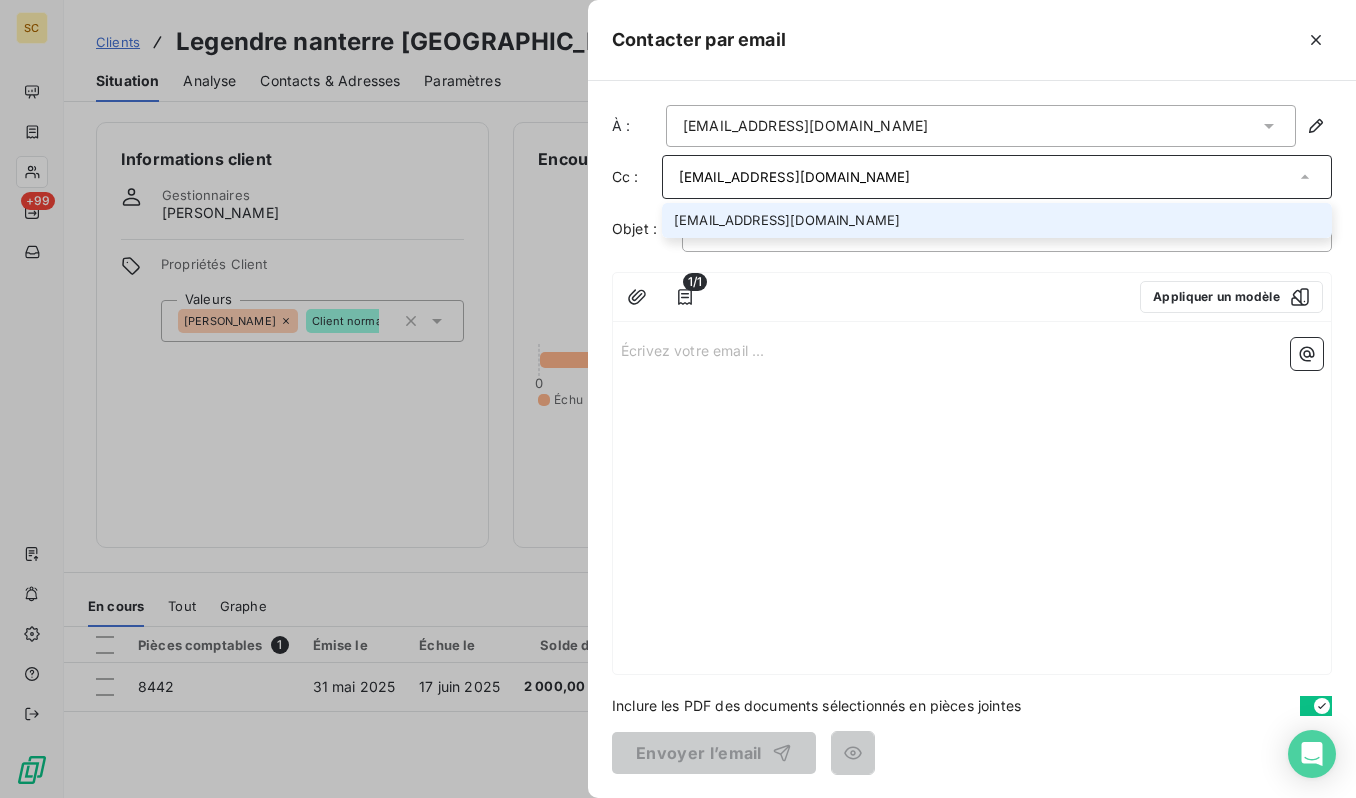 type on "[EMAIL_ADDRESS][DOMAIN_NAME]" 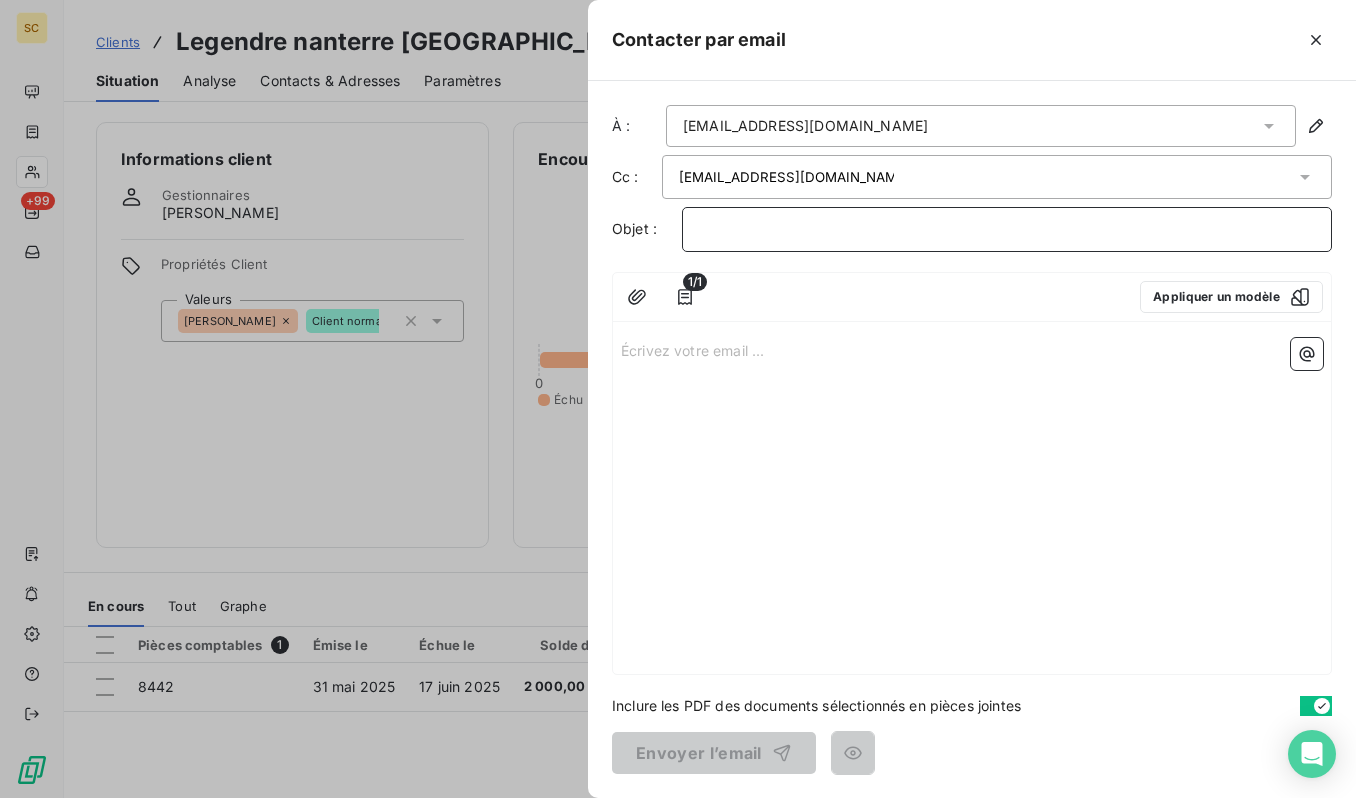 click on "﻿" at bounding box center [1007, 229] 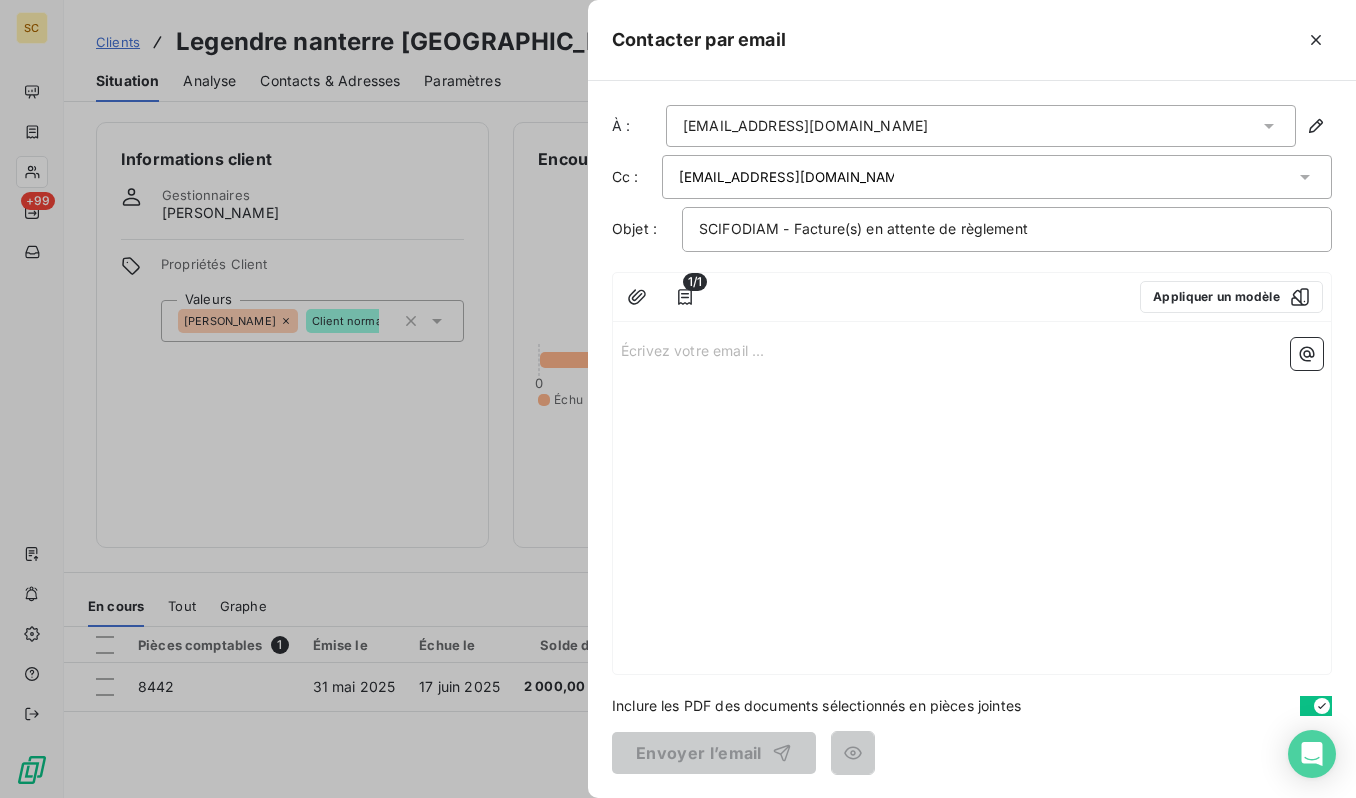 click on "Écrivez votre email ... ﻿" at bounding box center (972, 502) 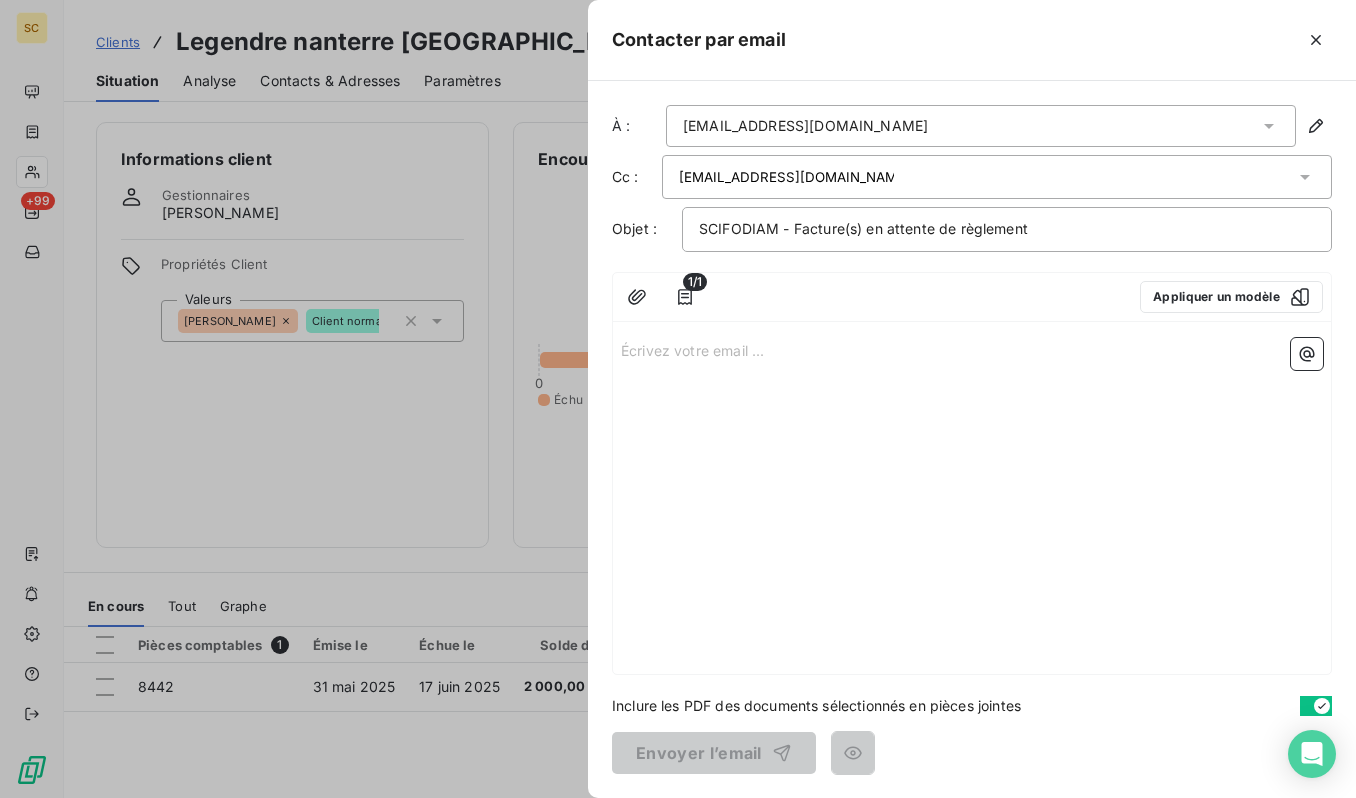 click on "Écrivez votre email ... ﻿" at bounding box center (972, 349) 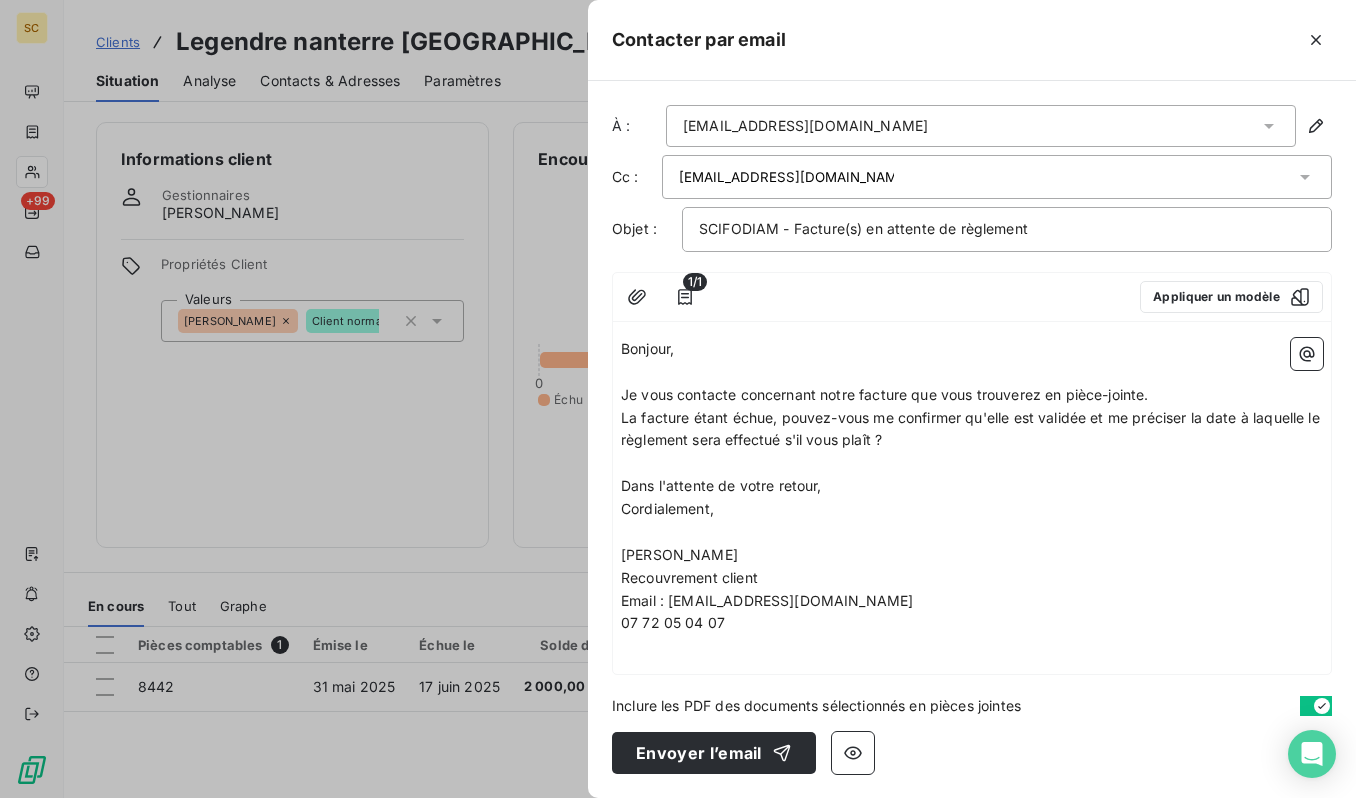 drag, startPoint x: 769, startPoint y: 506, endPoint x: 730, endPoint y: 509, distance: 39.115215 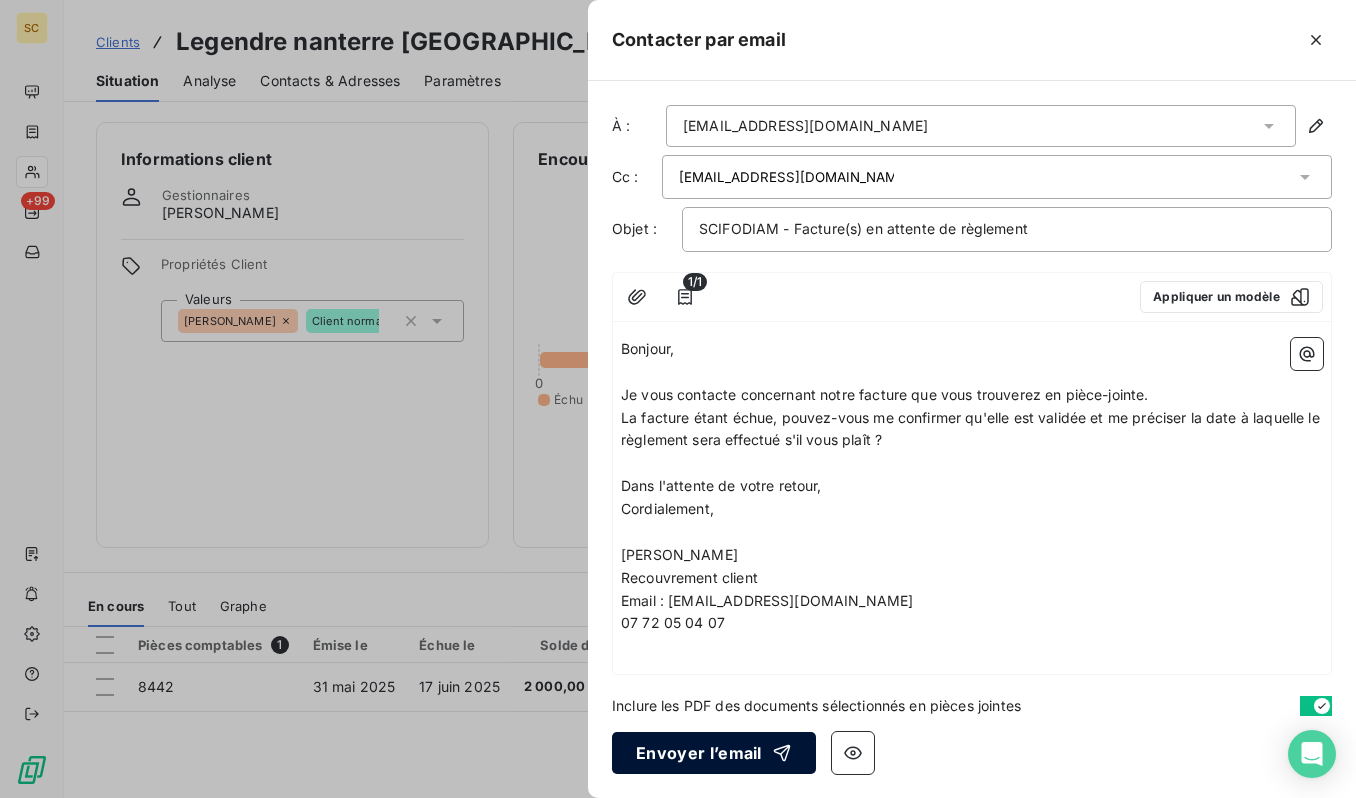 click on "Envoyer l’email" at bounding box center [714, 753] 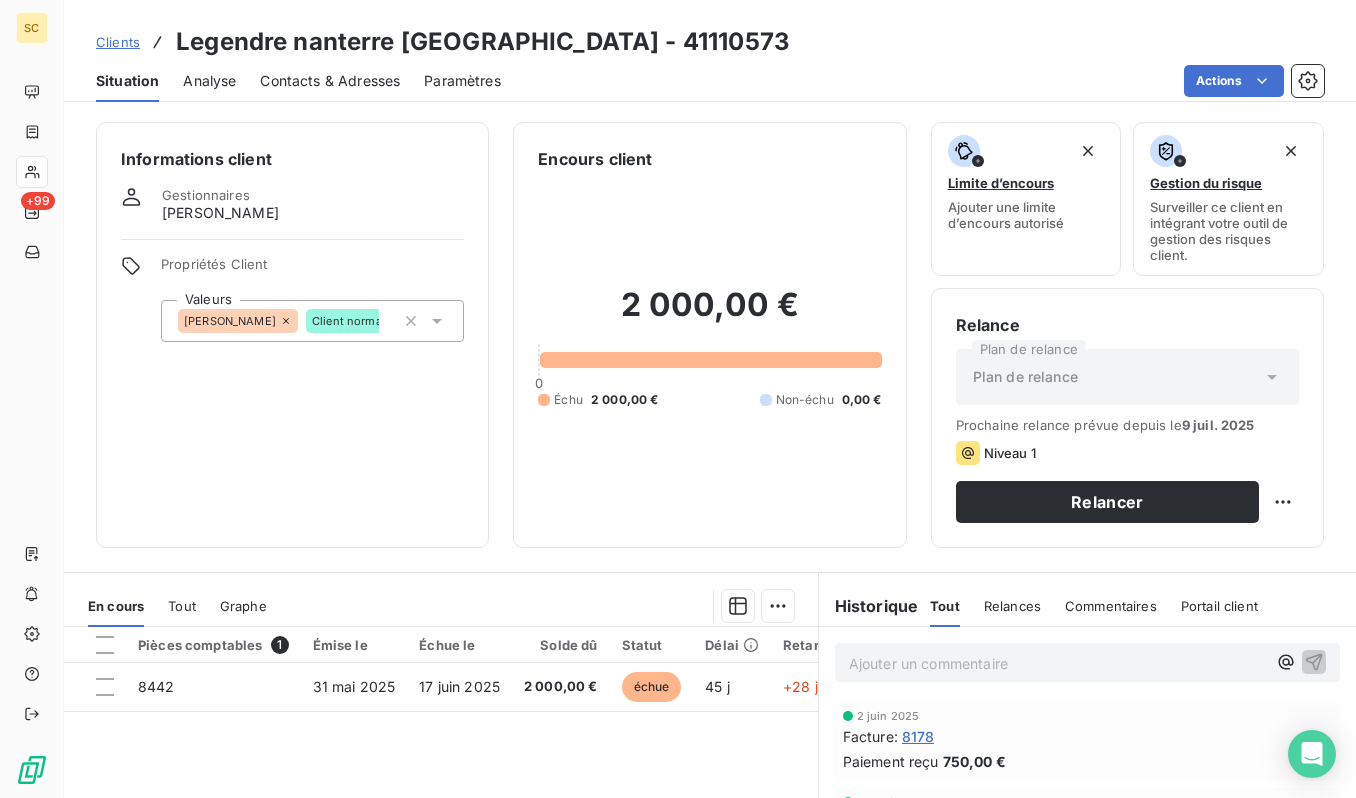 click on "Clients" at bounding box center [118, 42] 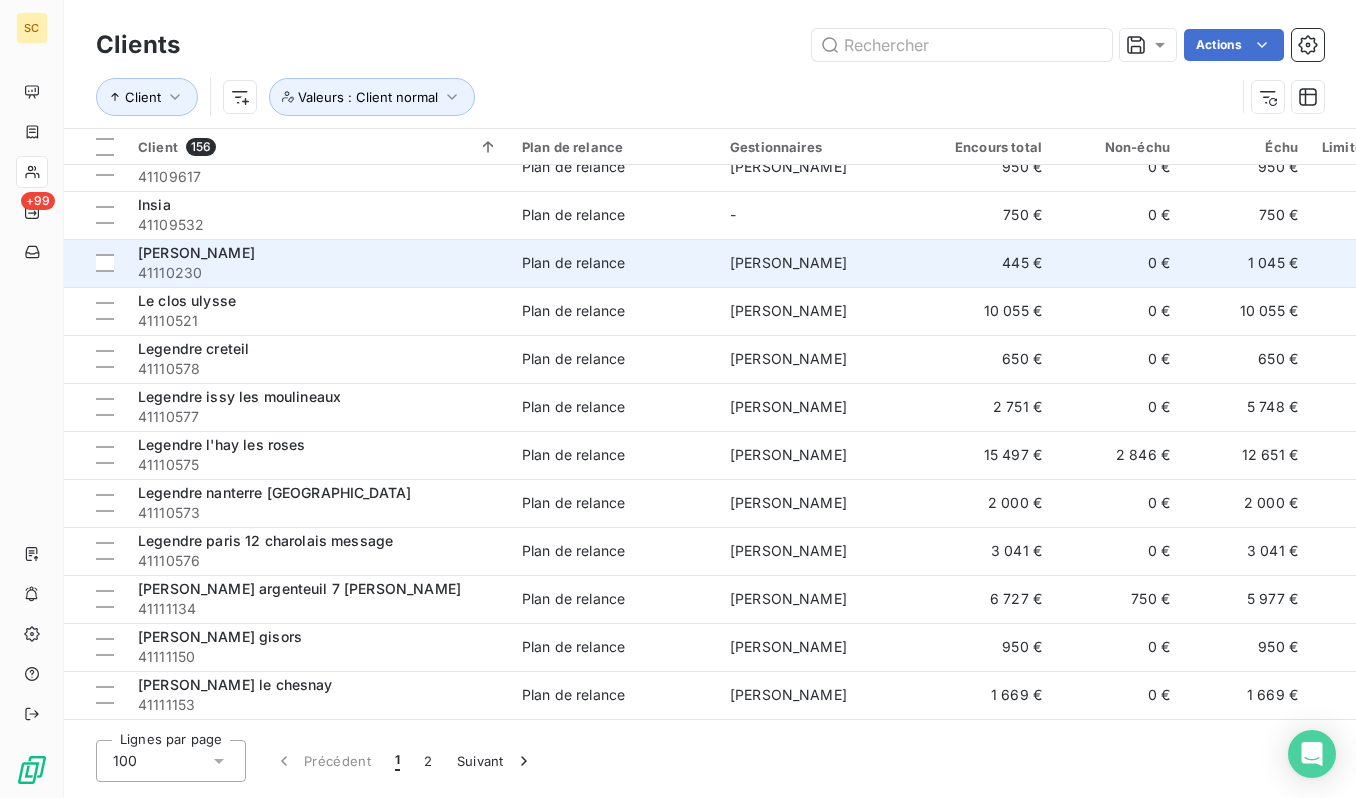 scroll, scrollTop: 4131, scrollLeft: 0, axis: vertical 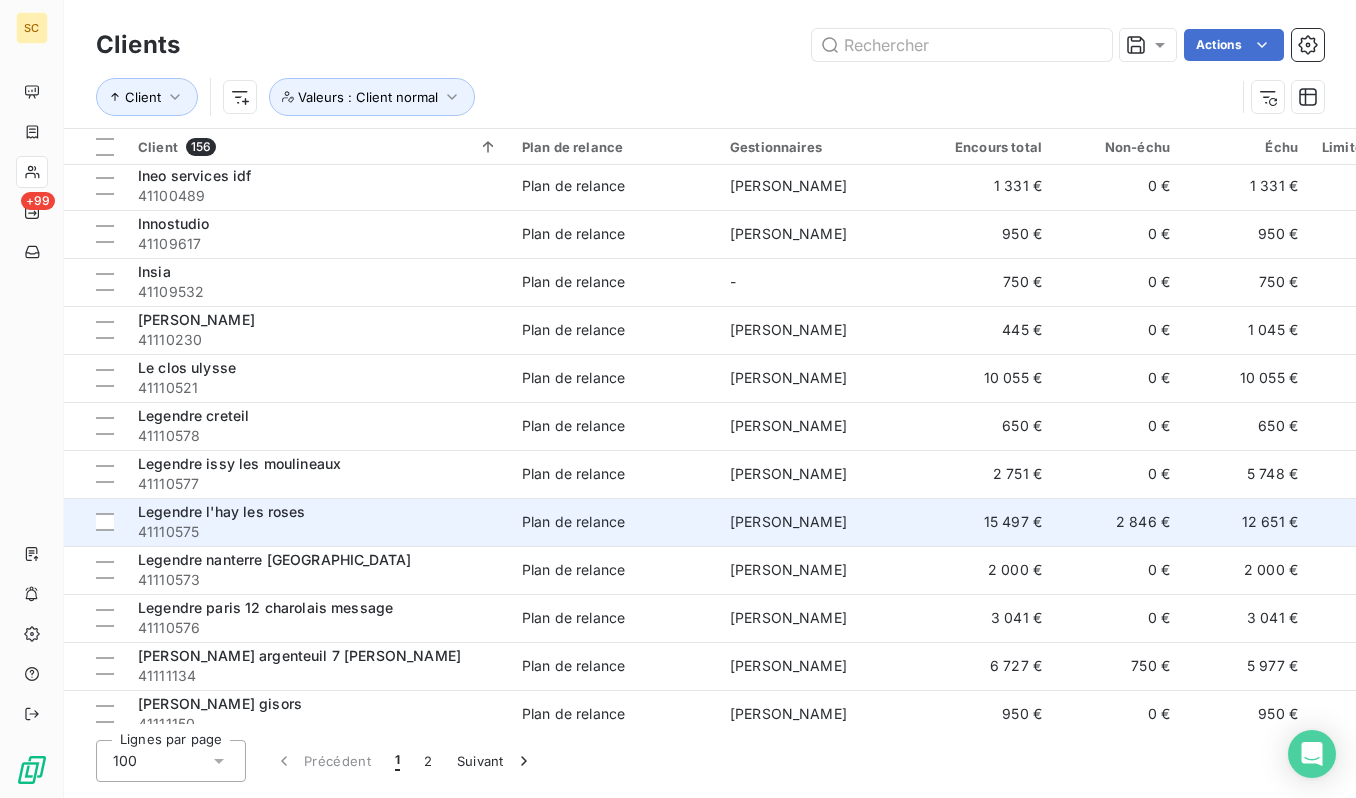 click on "41110575" at bounding box center [318, 532] 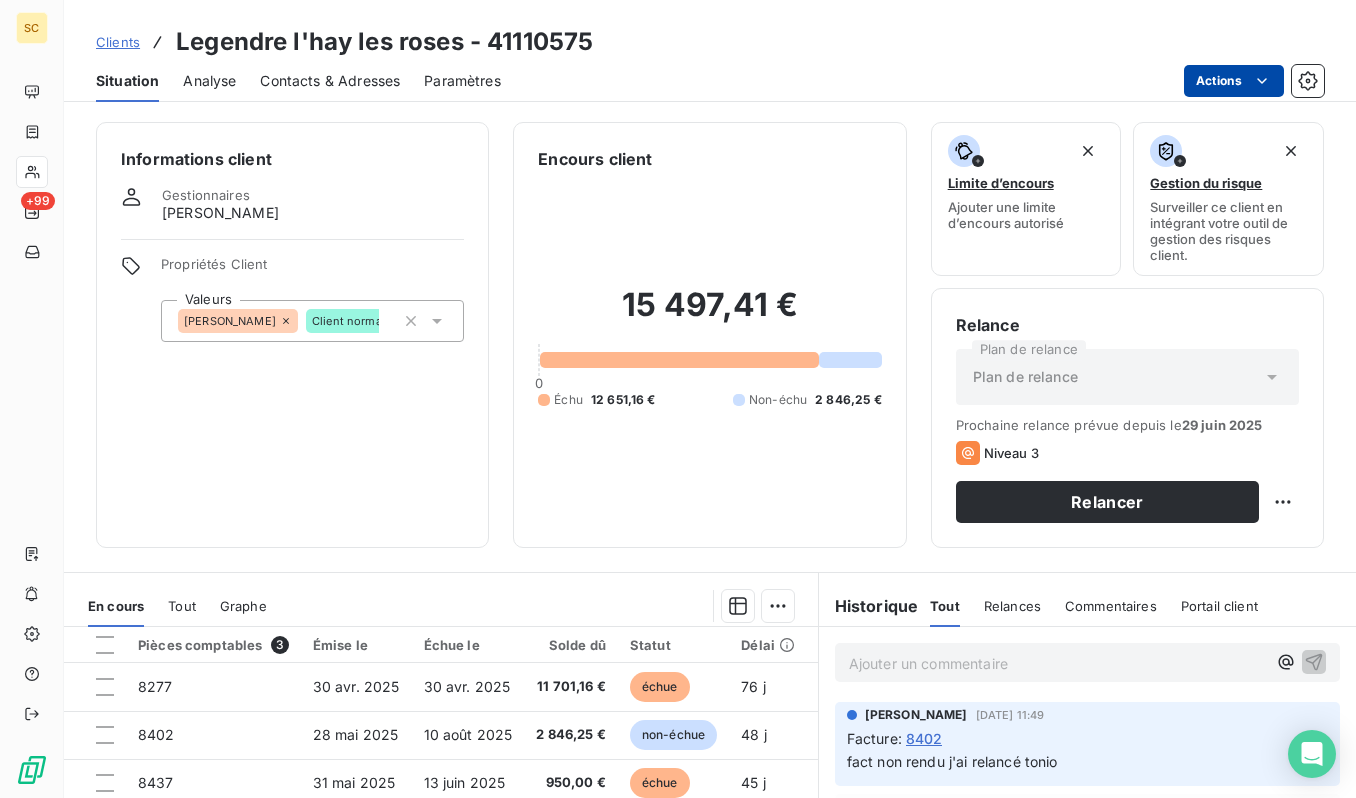 click on "SC +99 Clients Legendre l'hay les roses - 41110575 Situation Analyse Contacts & Adresses Paramètres Actions Informations client Gestionnaires antonio faria Propriétés Client Valeurs ANTONIO Client normal Encours client   15 497,41 € 0 Échu 12 651,16 € Non-échu 2 846,25 €     Limite d’encours Ajouter une limite d’encours autorisé Gestion du risque Surveiller ce client en intégrant votre outil de gestion des risques client. Relance Plan de relance Plan de relance Prochaine relance prévue depuis le  29 juin 2025 Niveau 3 Relancer En cours Tout Graphe Pièces comptables 3 Émise le Échue le Solde dû Statut Délai   Retard   Tag relance   8277 30 avr. 2025 30 avr. 2025 11 701,16 € échue 76 j +76 j 8402 28 mai 2025 10 août 2025 2 846,25 € non-échue 48 j -26 j 8437 31 mai 2025 13 juin 2025 950,00 € échue 45 j +32 j Lignes par page 25 Précédent 1 Suivant Historique Tout Relances Commentaires Portail client Tout Relances Commentaires Portail client ﻿  :  :" at bounding box center (678, 399) 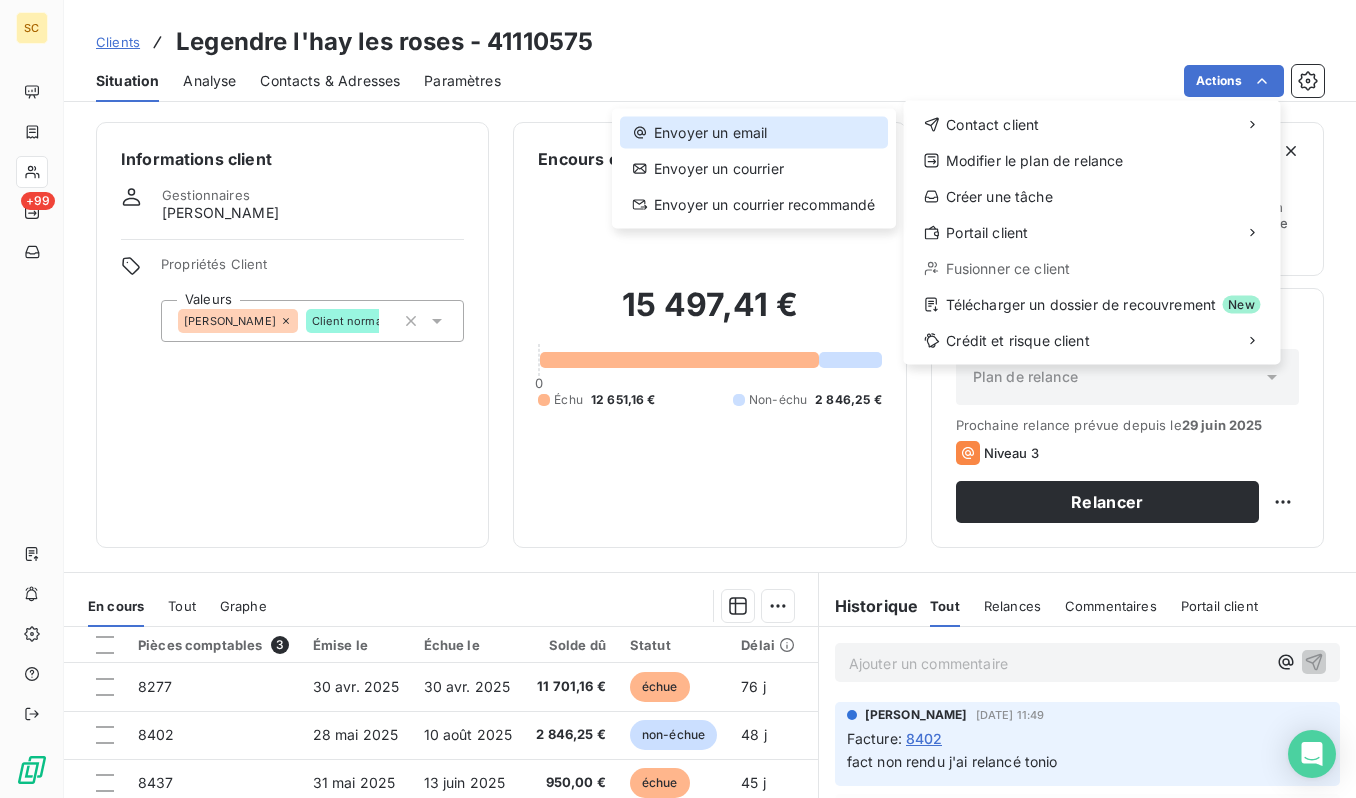 click on "Envoyer un email" at bounding box center (754, 133) 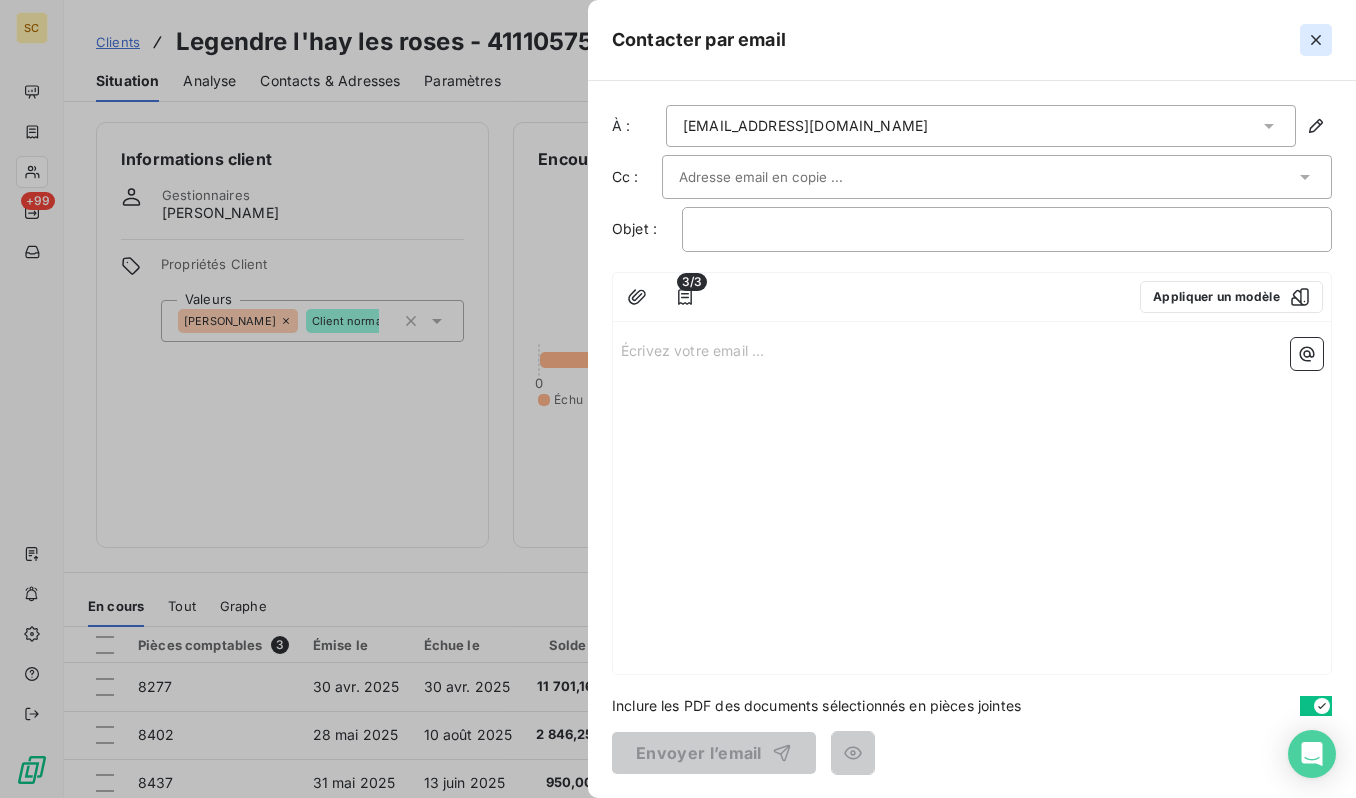 click 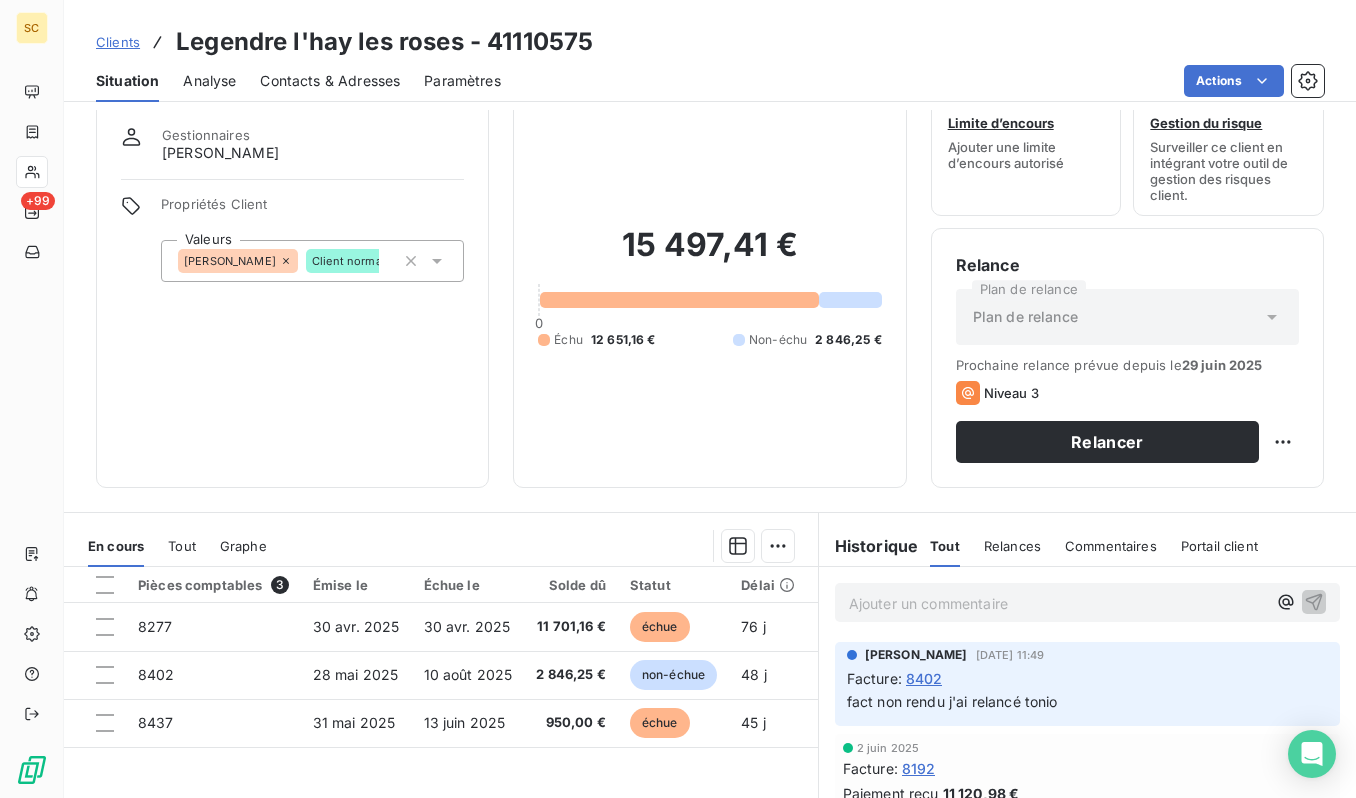 scroll, scrollTop: 57, scrollLeft: 0, axis: vertical 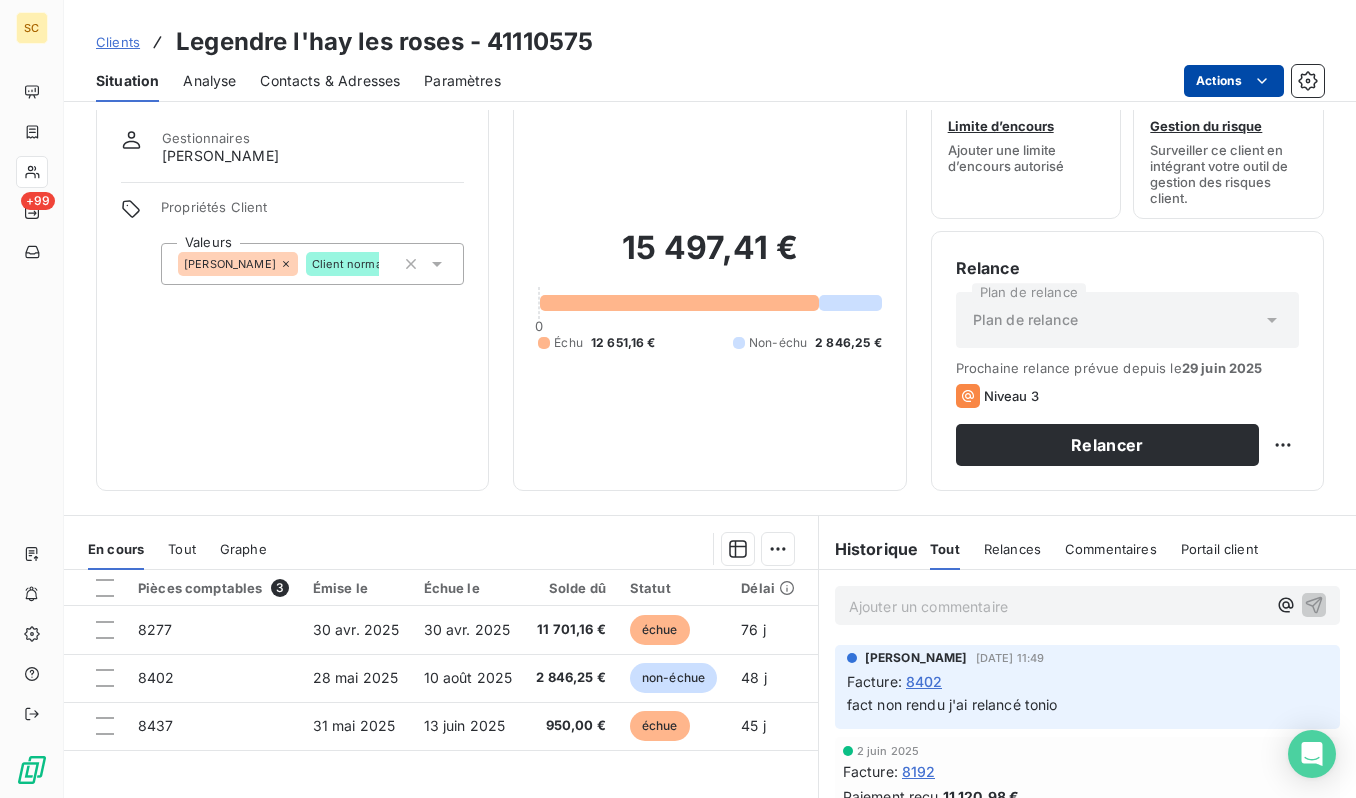 click on "SC +99 Clients Legendre l'hay les roses - 41110575 Situation Analyse Contacts & Adresses Paramètres Actions Informations client Gestionnaires antonio faria Propriétés Client Valeurs ANTONIO Client normal Encours client   15 497,41 € 0 Échu 12 651,16 € Non-échu 2 846,25 €     Limite d’encours Ajouter une limite d’encours autorisé Gestion du risque Surveiller ce client en intégrant votre outil de gestion des risques client. Relance Plan de relance Plan de relance Prochaine relance prévue depuis le  29 juin 2025 Niveau 3 Relancer En cours Tout Graphe Pièces comptables 3 Émise le Échue le Solde dû Statut Délai   Retard   Tag relance   8277 30 avr. 2025 30 avr. 2025 11 701,16 € échue 76 j +76 j 8402 28 mai 2025 10 août 2025 2 846,25 € non-échue 48 j -26 j 8437 31 mai 2025 13 juin 2025 950,00 € échue 45 j +32 j Lignes par page 25 Précédent 1 Suivant Historique Tout Relances Commentaires Portail client Tout Relances Commentaires Portail client ﻿  :  :" at bounding box center [678, 399] 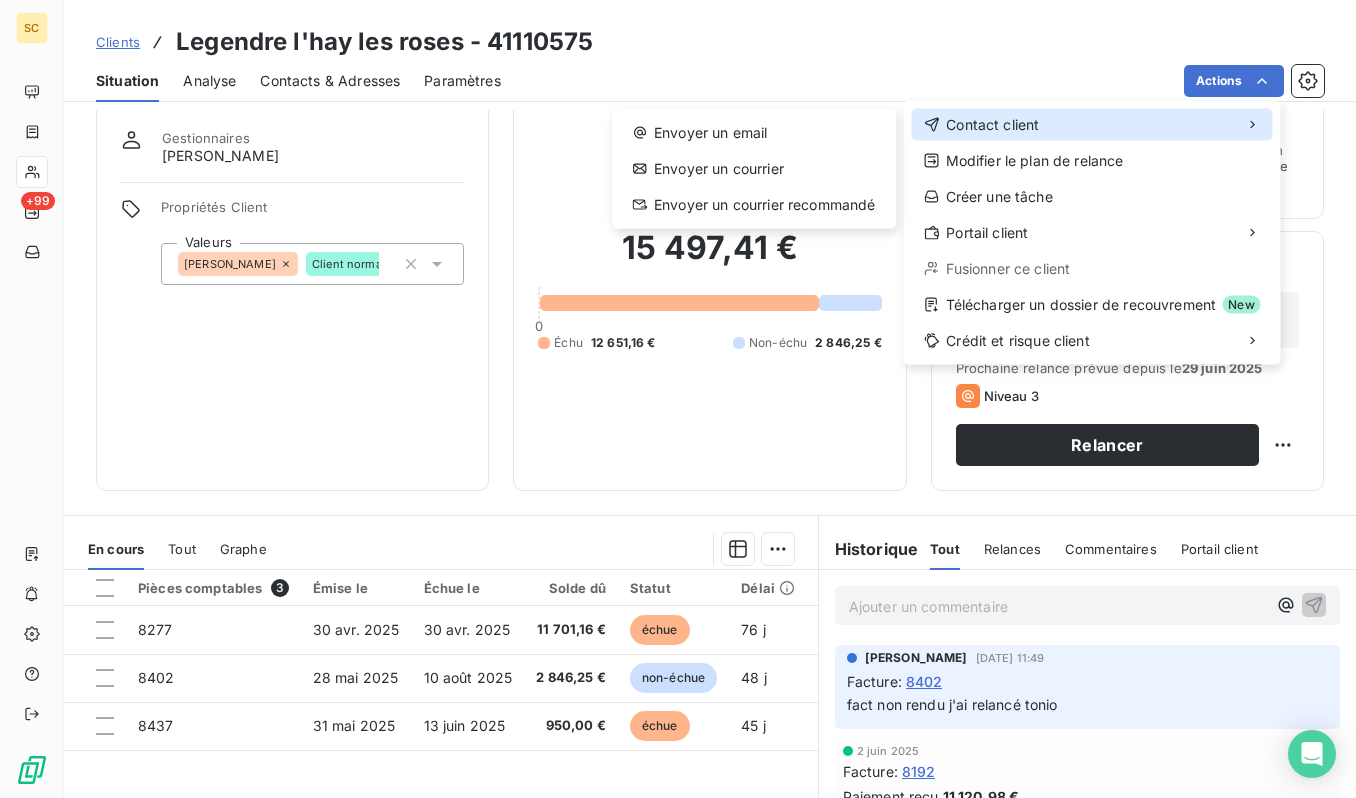 click on "Contact client" at bounding box center [992, 125] 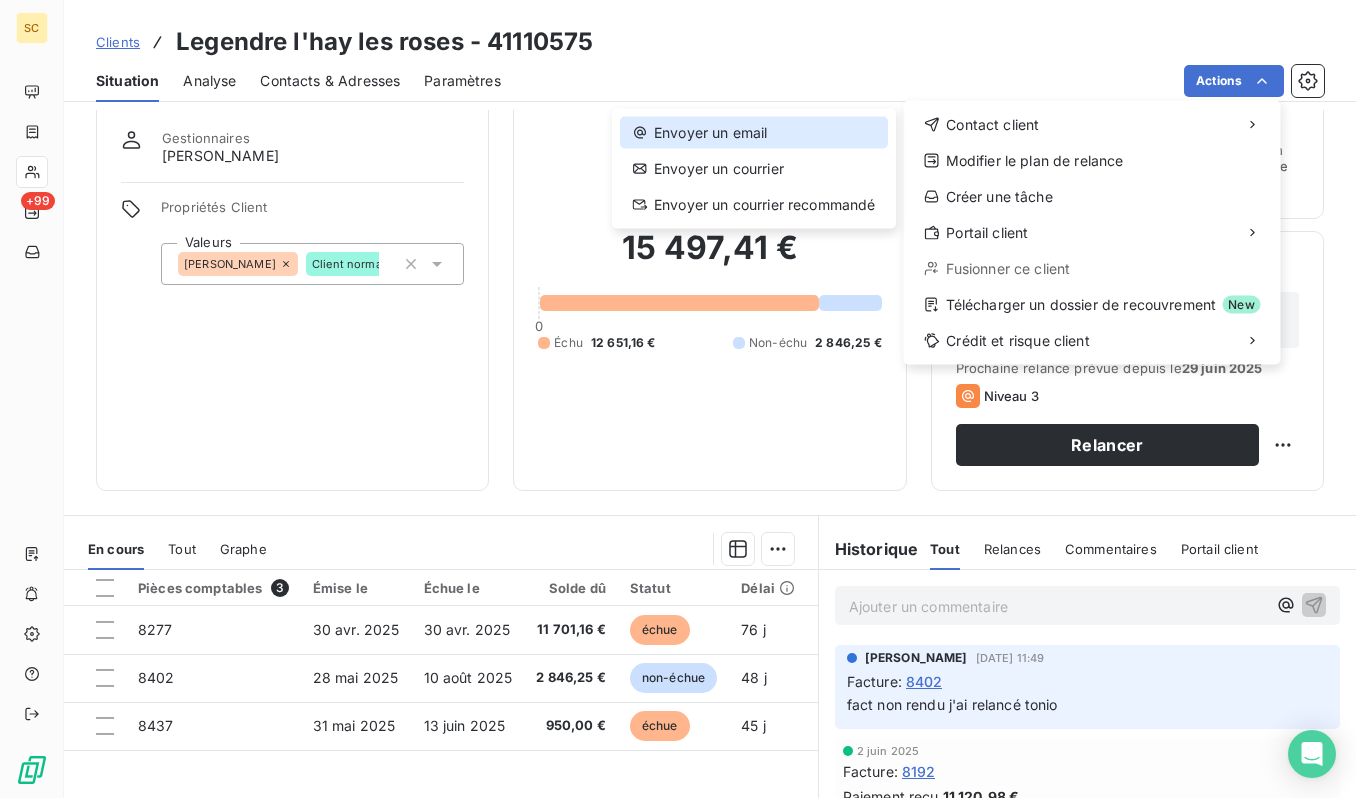 click on "Envoyer un email" at bounding box center (754, 133) 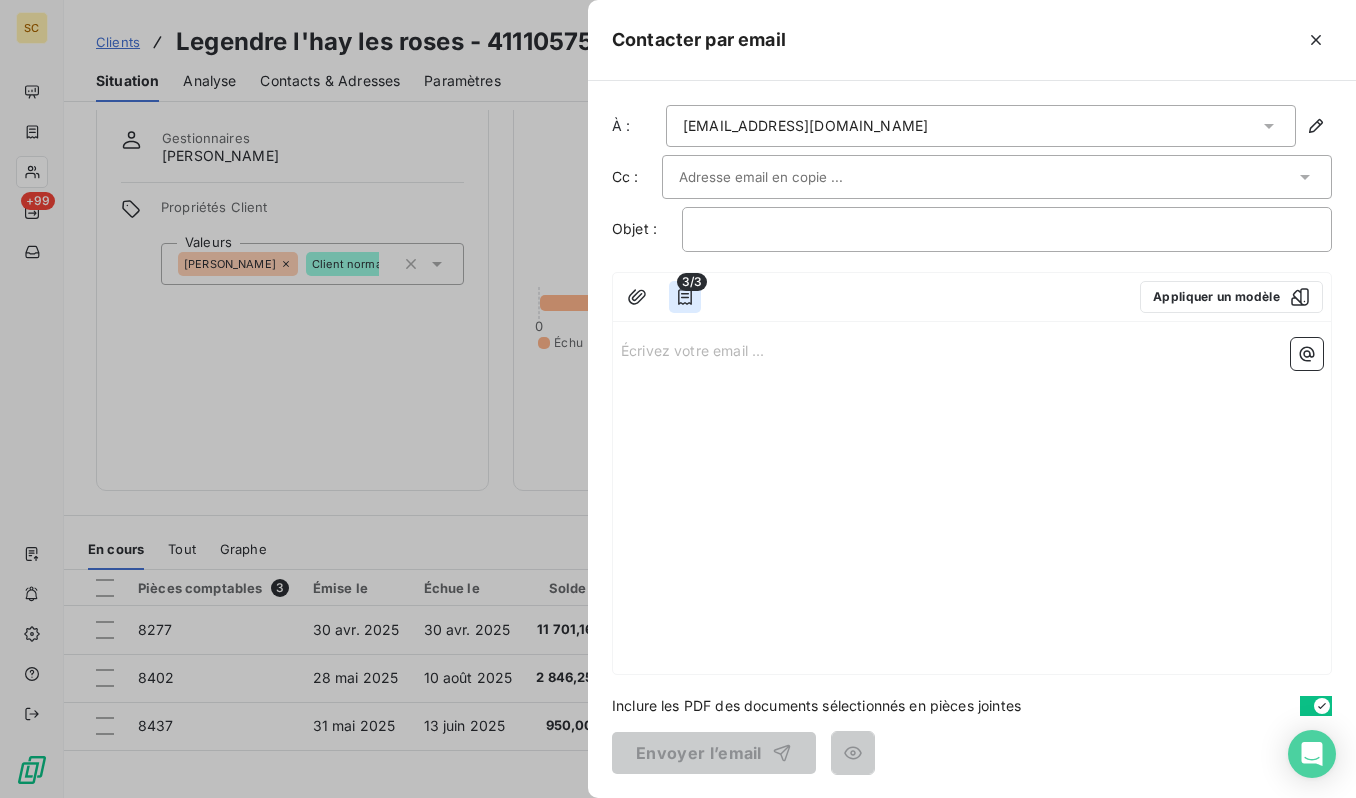 click at bounding box center [685, 297] 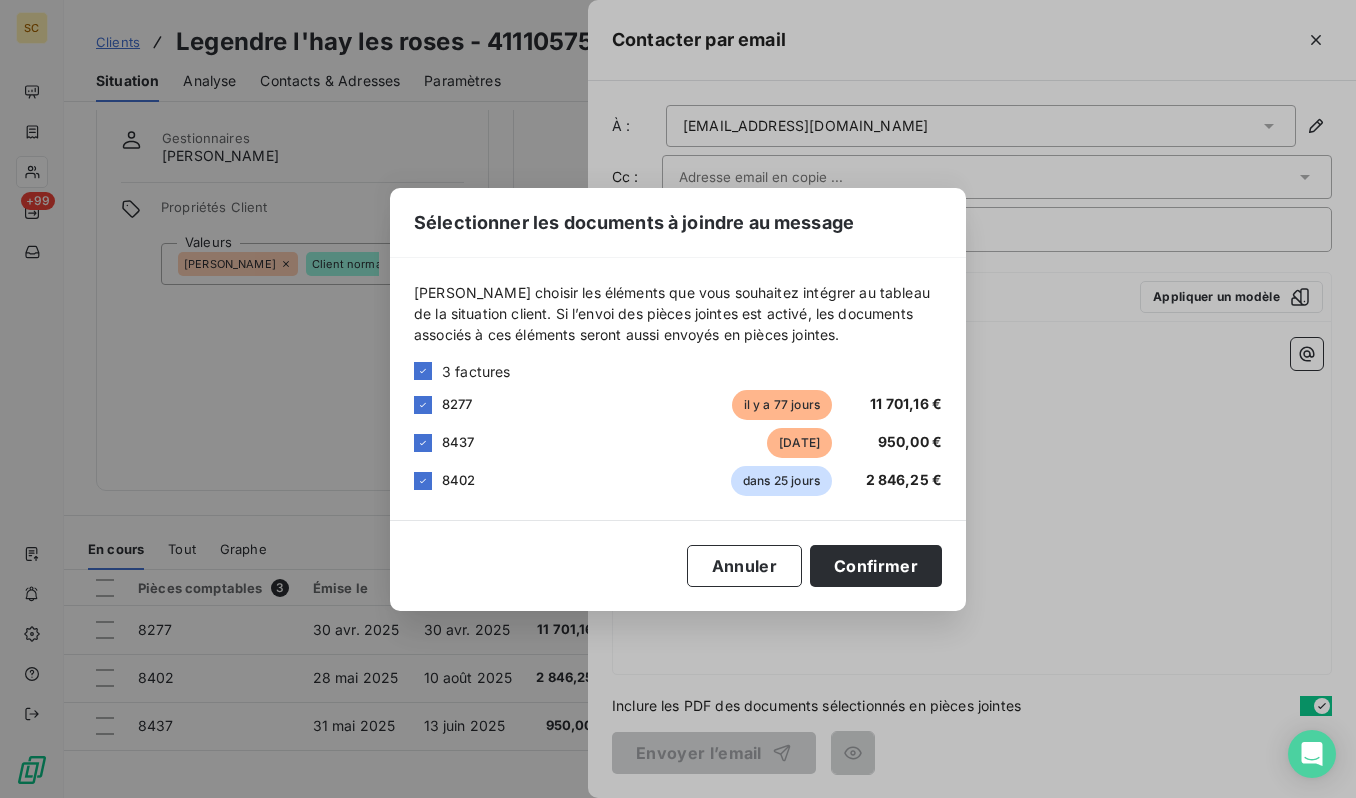 click on "8402" at bounding box center (581, 480) 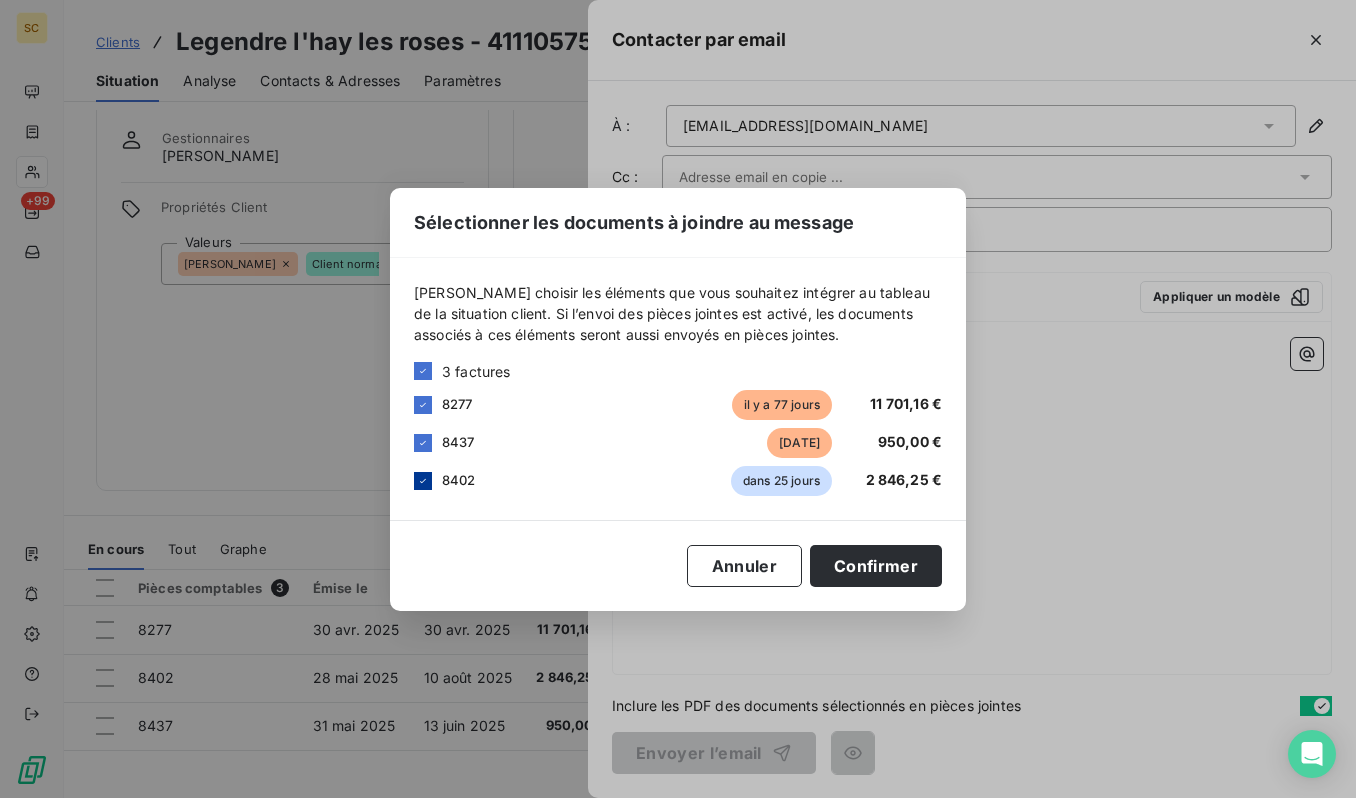 drag, startPoint x: 445, startPoint y: 480, endPoint x: 418, endPoint y: 481, distance: 27.018513 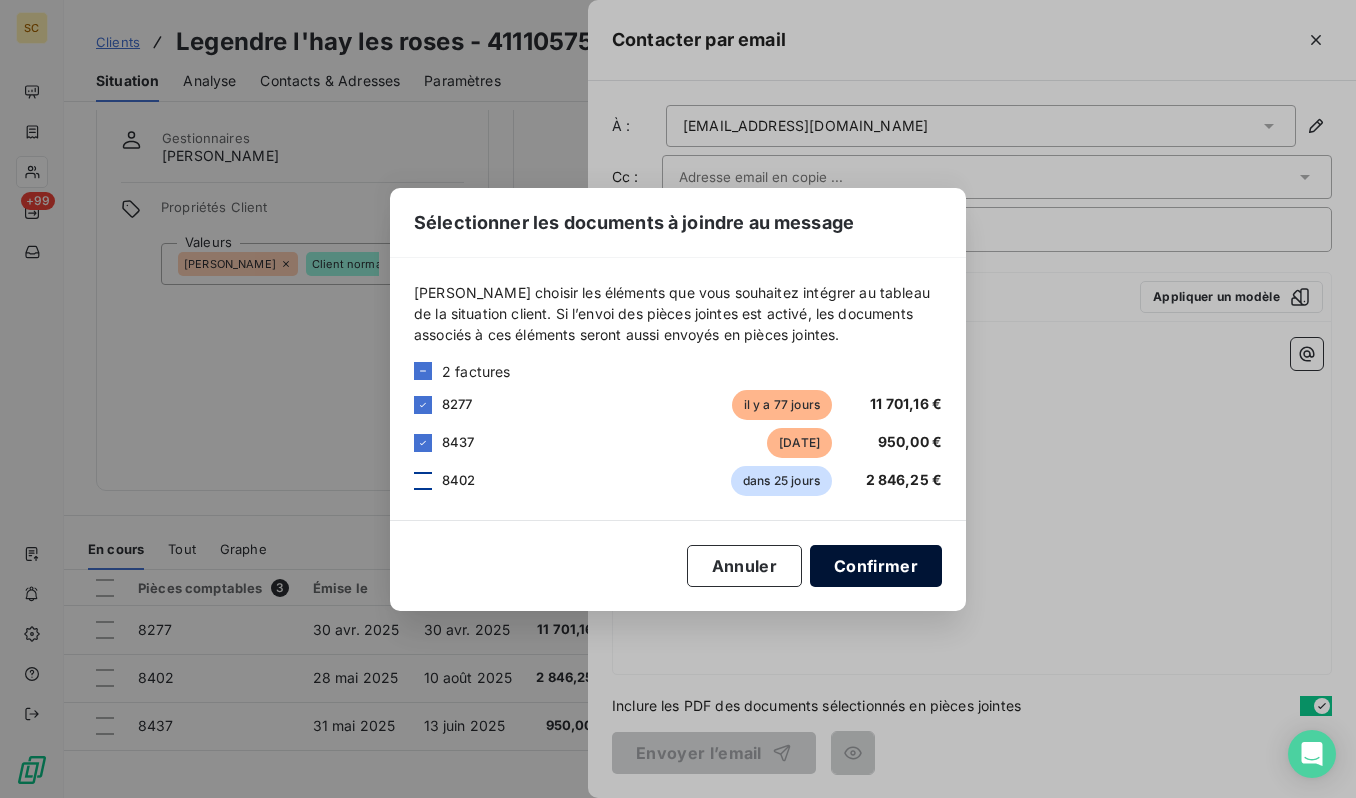click on "Confirmer" at bounding box center [876, 566] 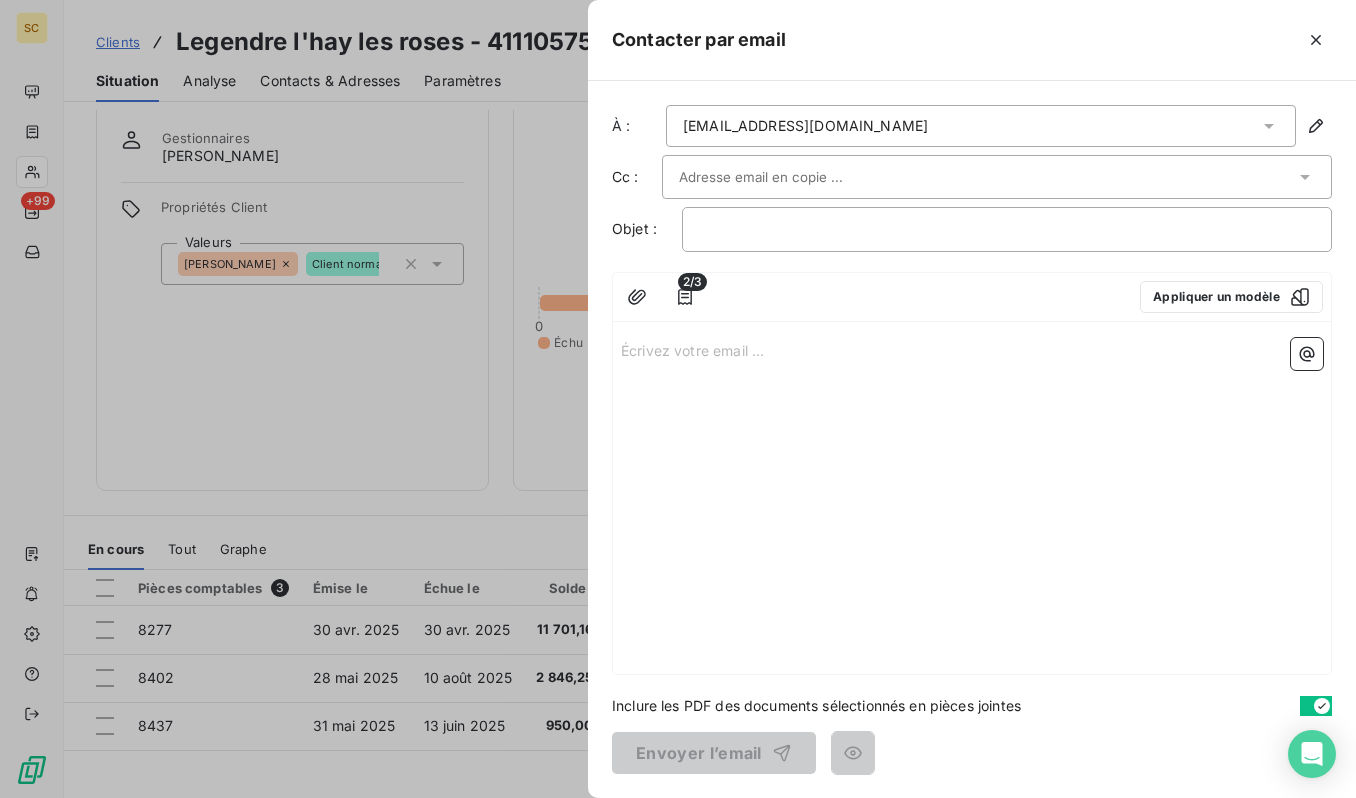 click on "Écrivez votre email ... ﻿" at bounding box center [972, 502] 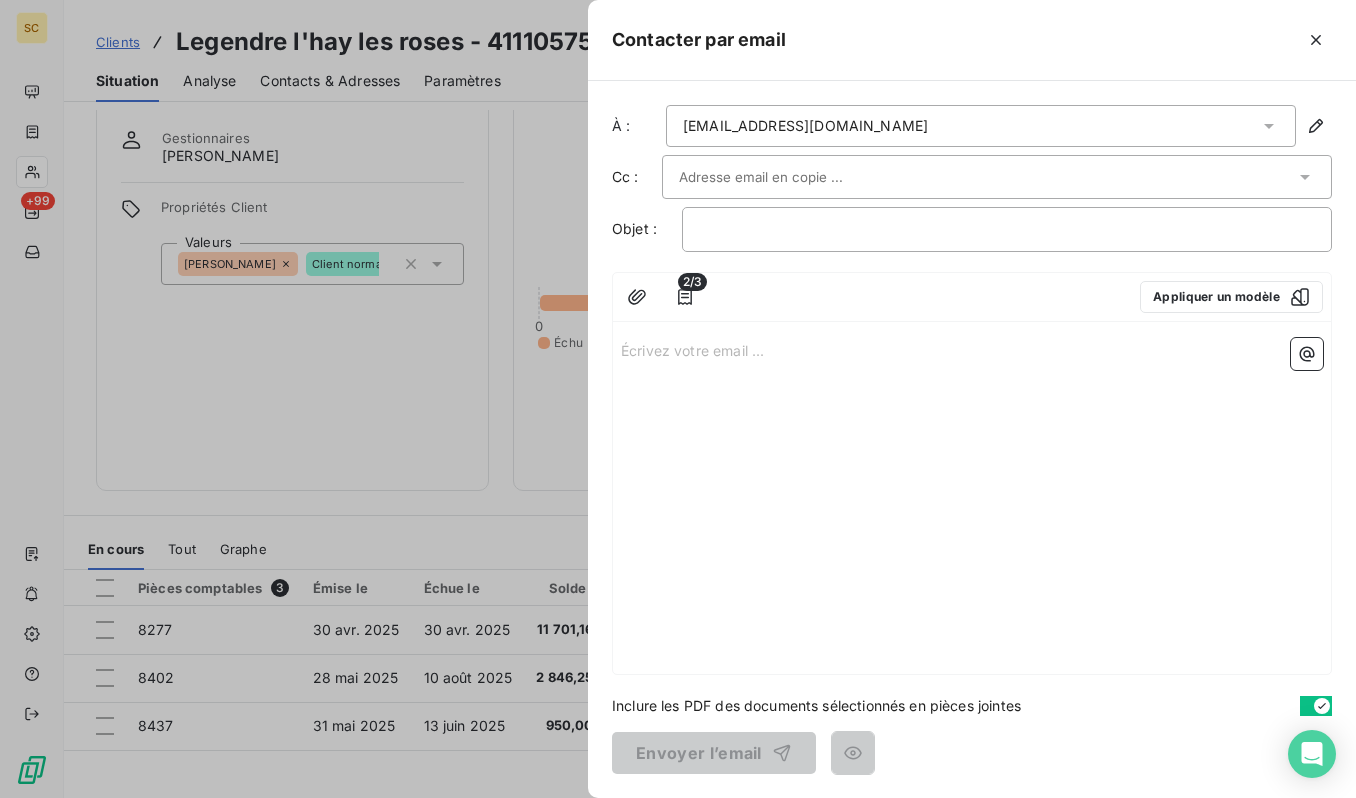 click on "À : tsa10018@groupe-legendre.com Cc : Objet : ﻿ 2/3   Appliquer un modèle Écrivez votre email ... ﻿ Inclure les PDF des documents sélectionnés en pièces jointes Envoyer l’email" at bounding box center (972, 439) 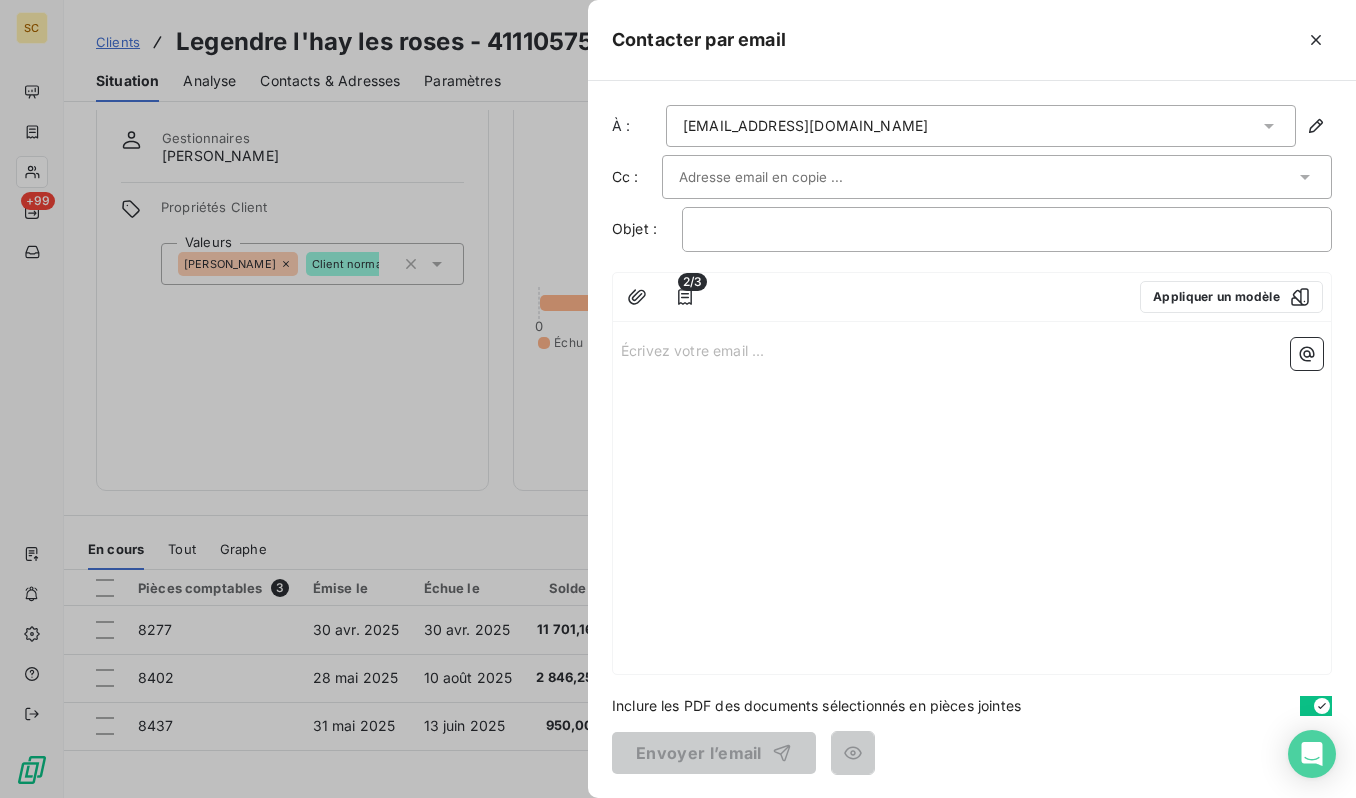 click on "Écrivez votre email ... ﻿" at bounding box center (972, 349) 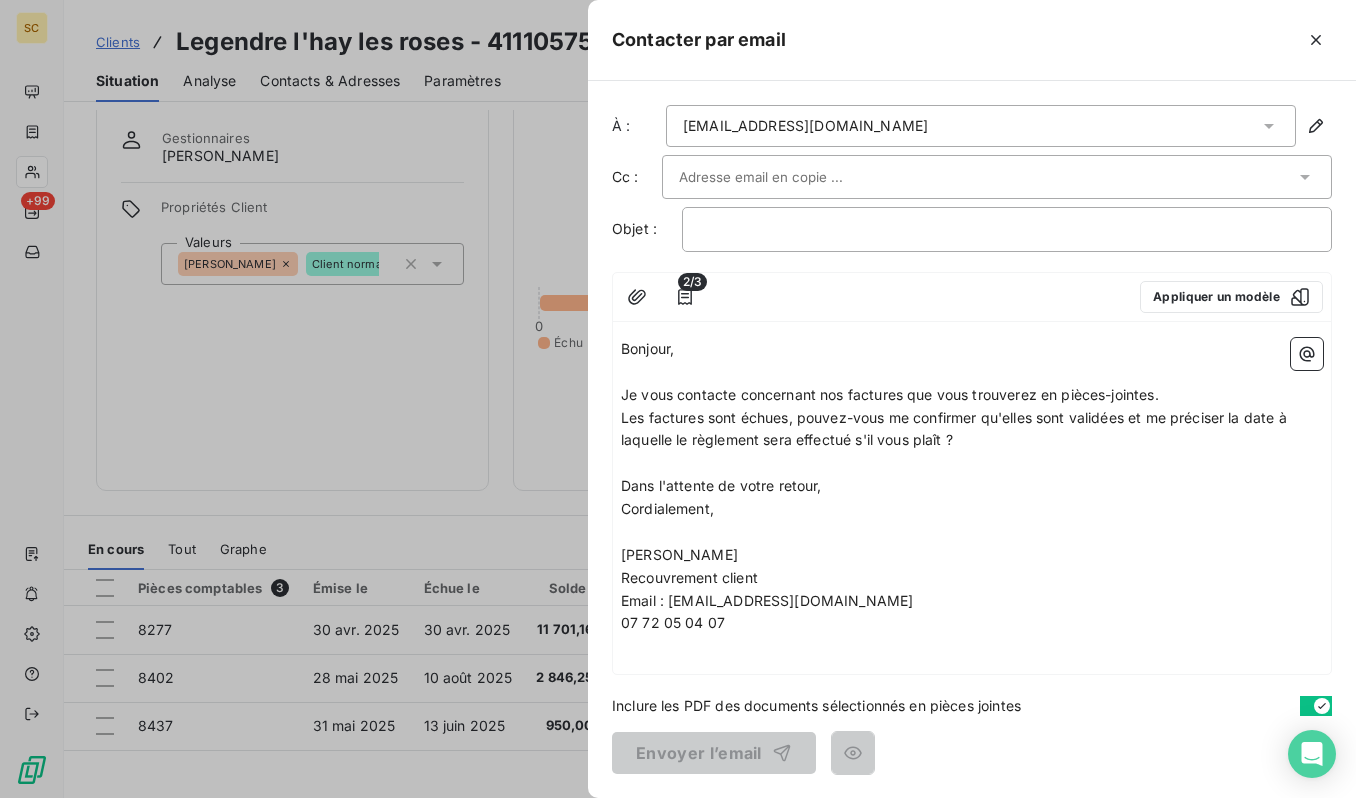 click at bounding box center [786, 177] 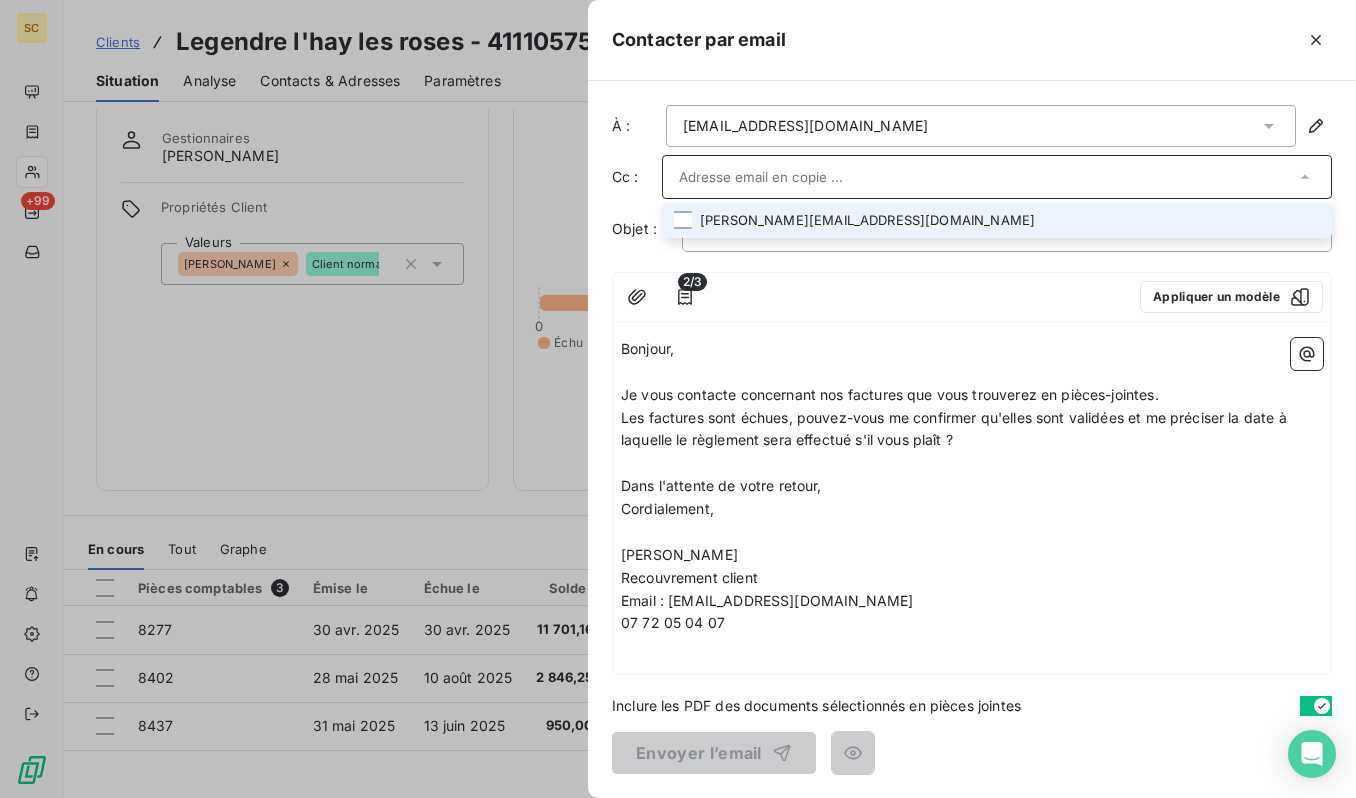paste on "[EMAIL_ADDRESS][DOMAIN_NAME]" 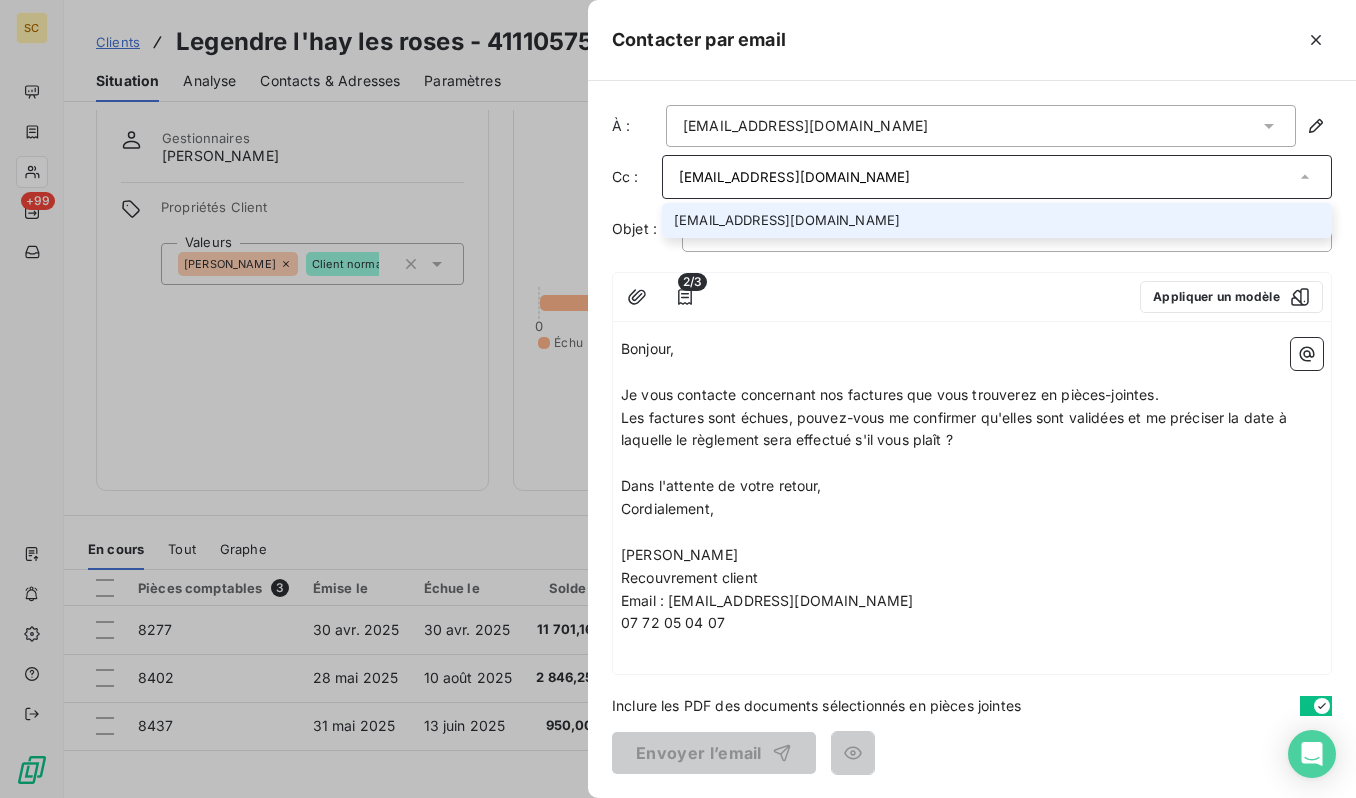 type on "[EMAIL_ADDRESS][DOMAIN_NAME]" 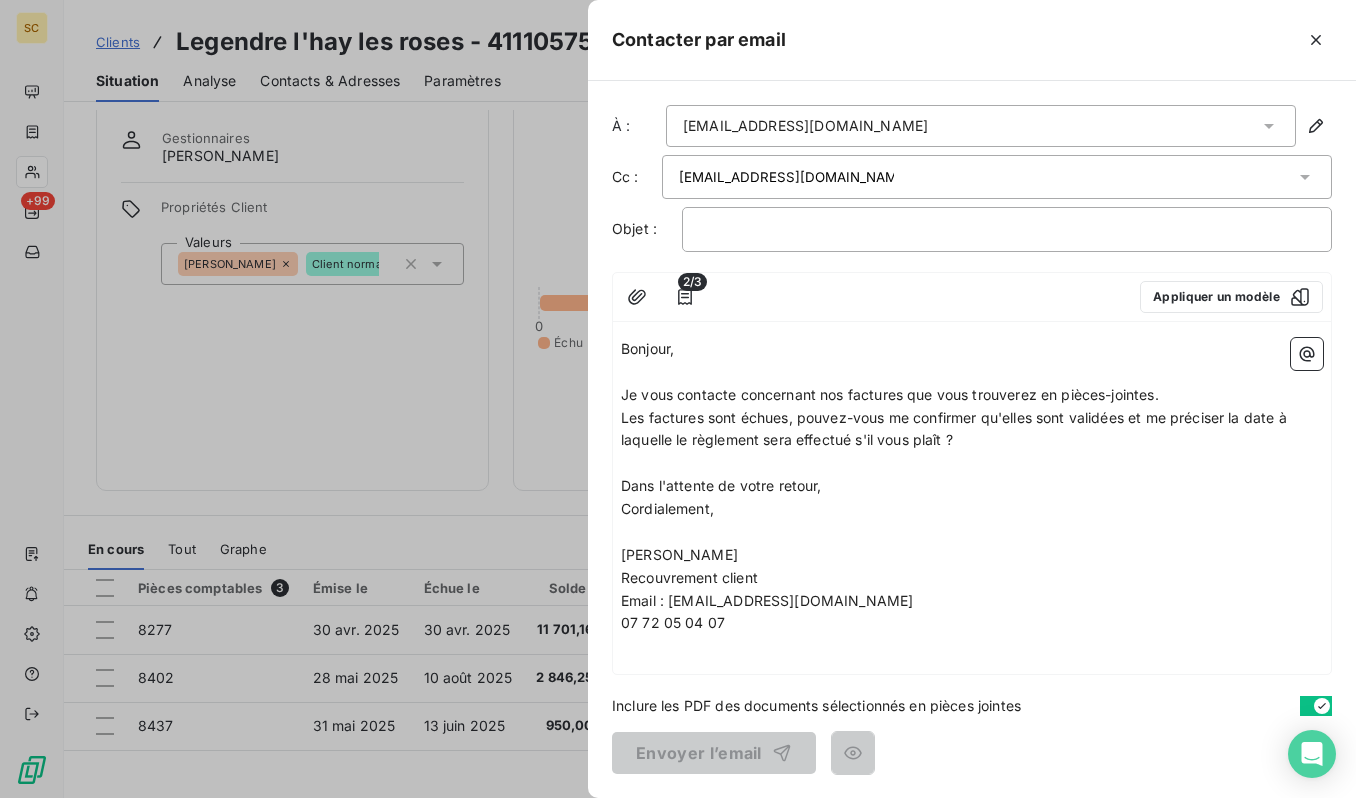 click on "﻿" at bounding box center [1007, 229] 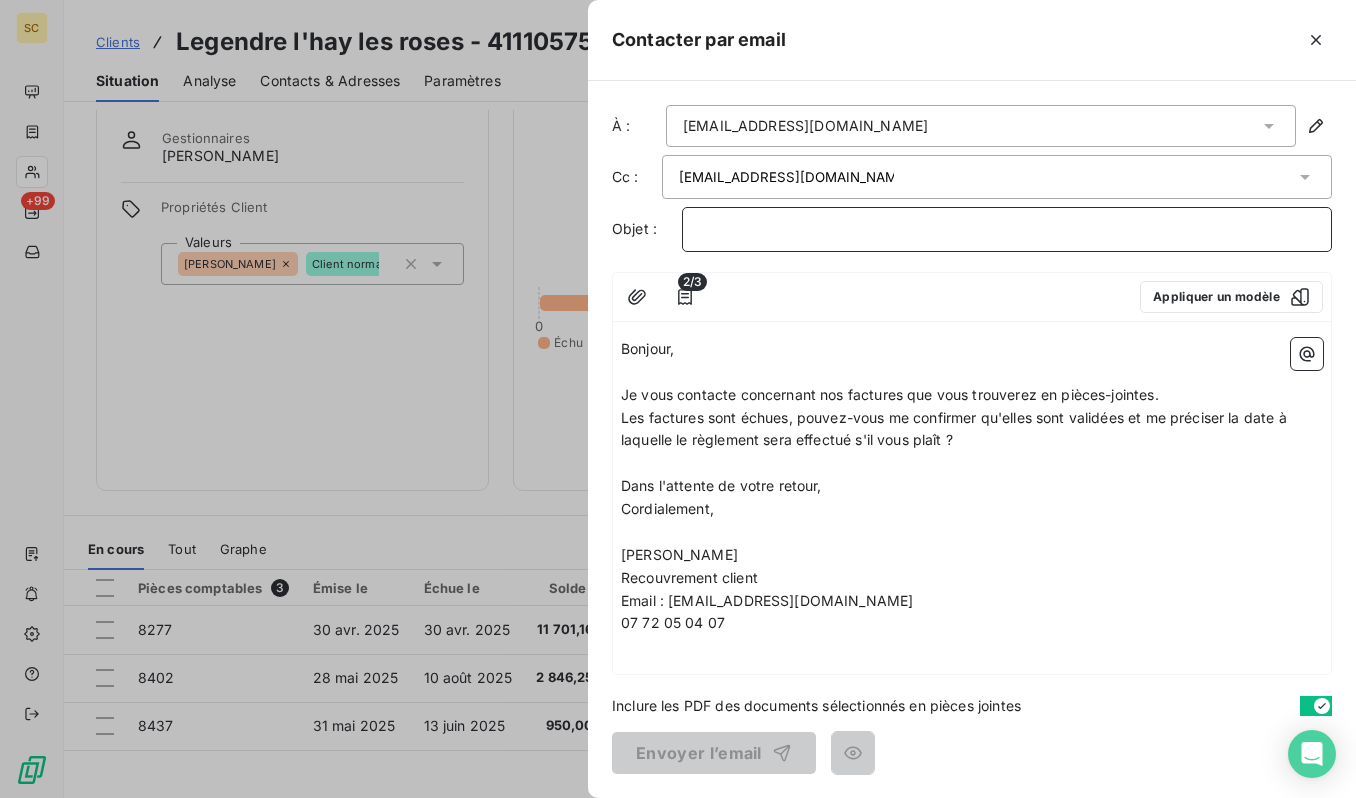 click on "﻿" at bounding box center (1007, 229) 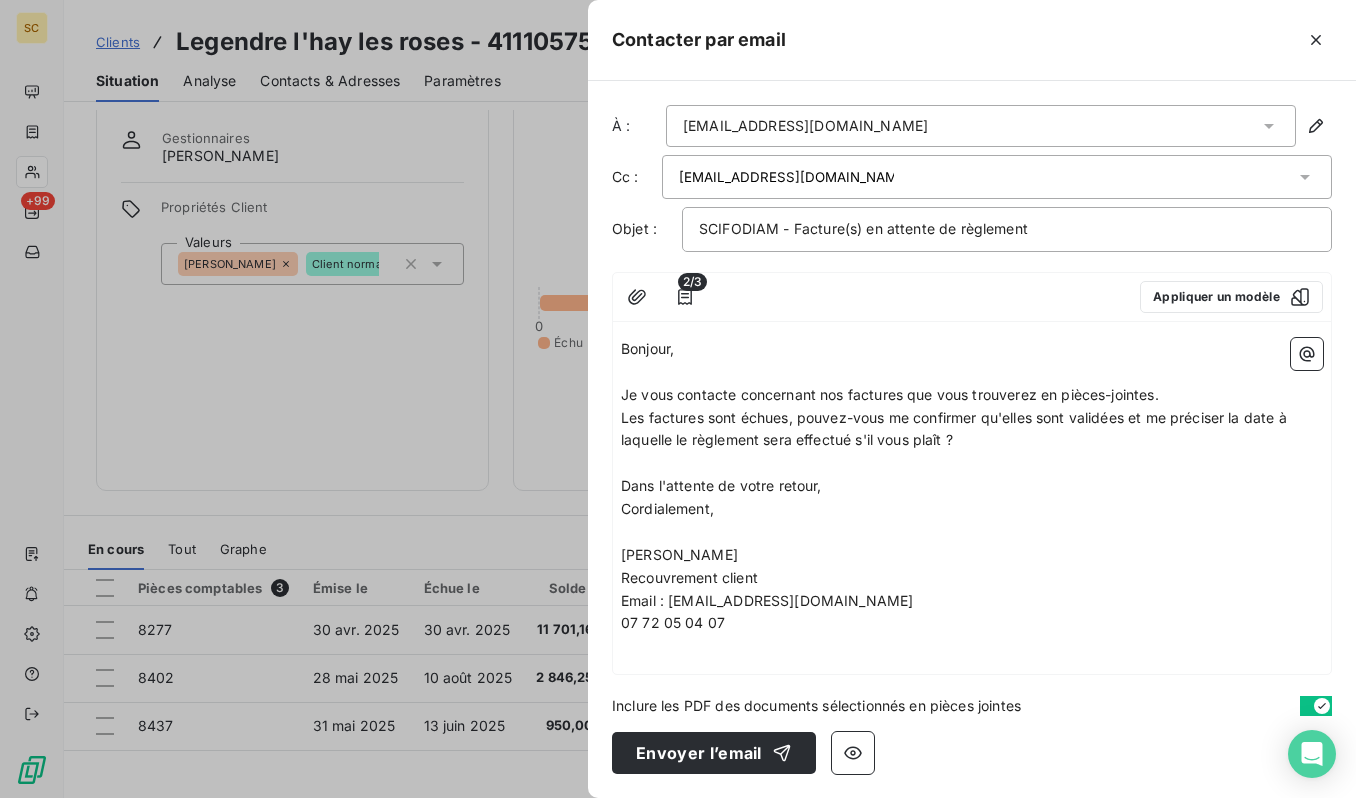 click on "Je vous contacte concernant nos factures que vous trouverez en pièces-jointes." at bounding box center (890, 394) 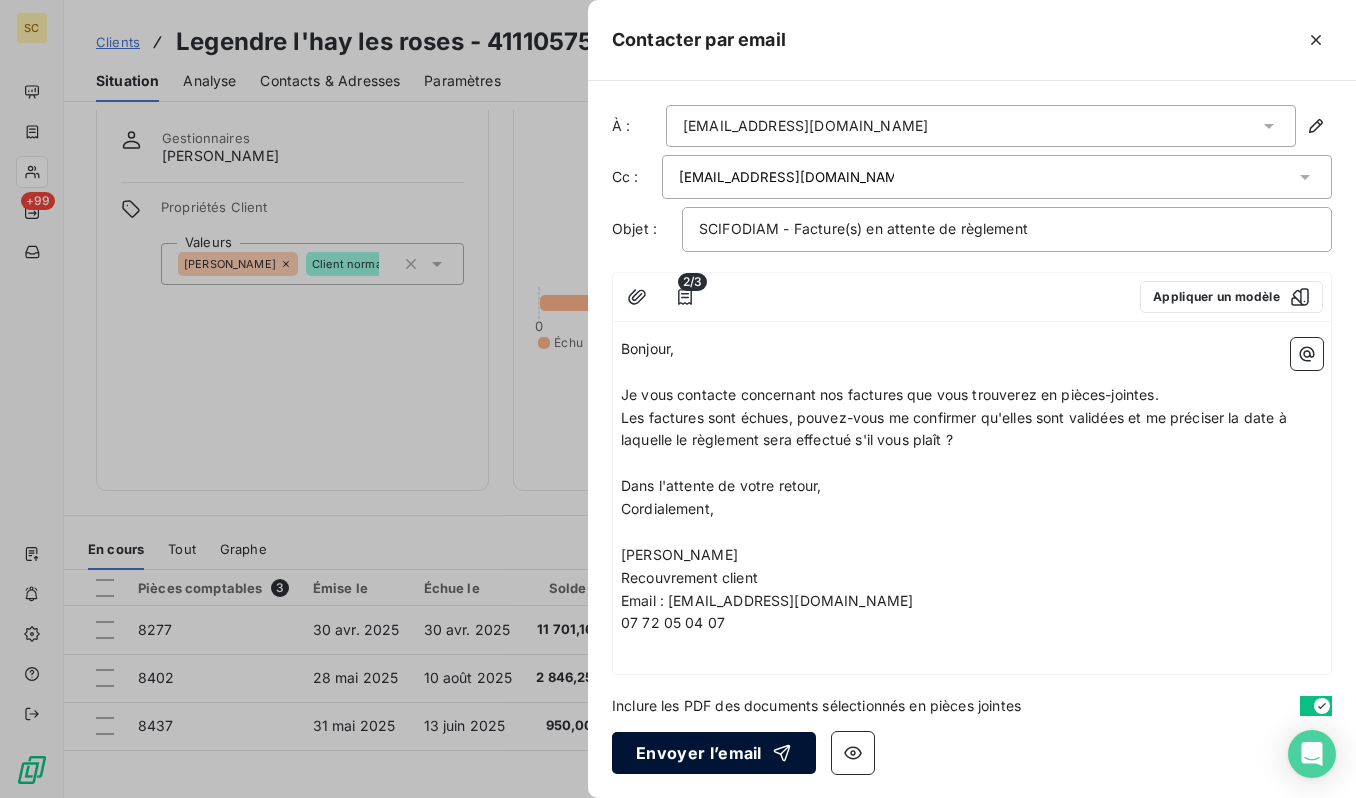 click on "Envoyer l’email" at bounding box center [714, 753] 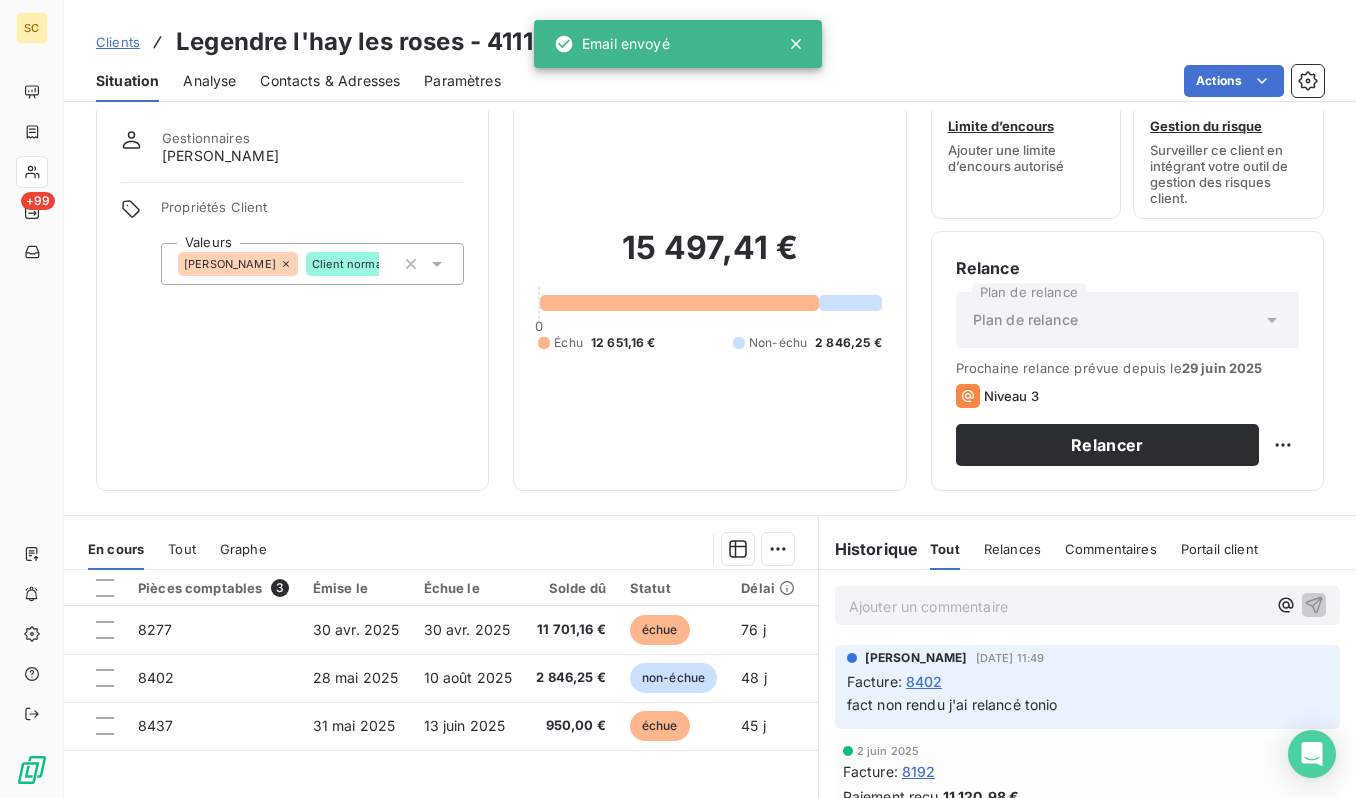 click on "Clients" at bounding box center (118, 42) 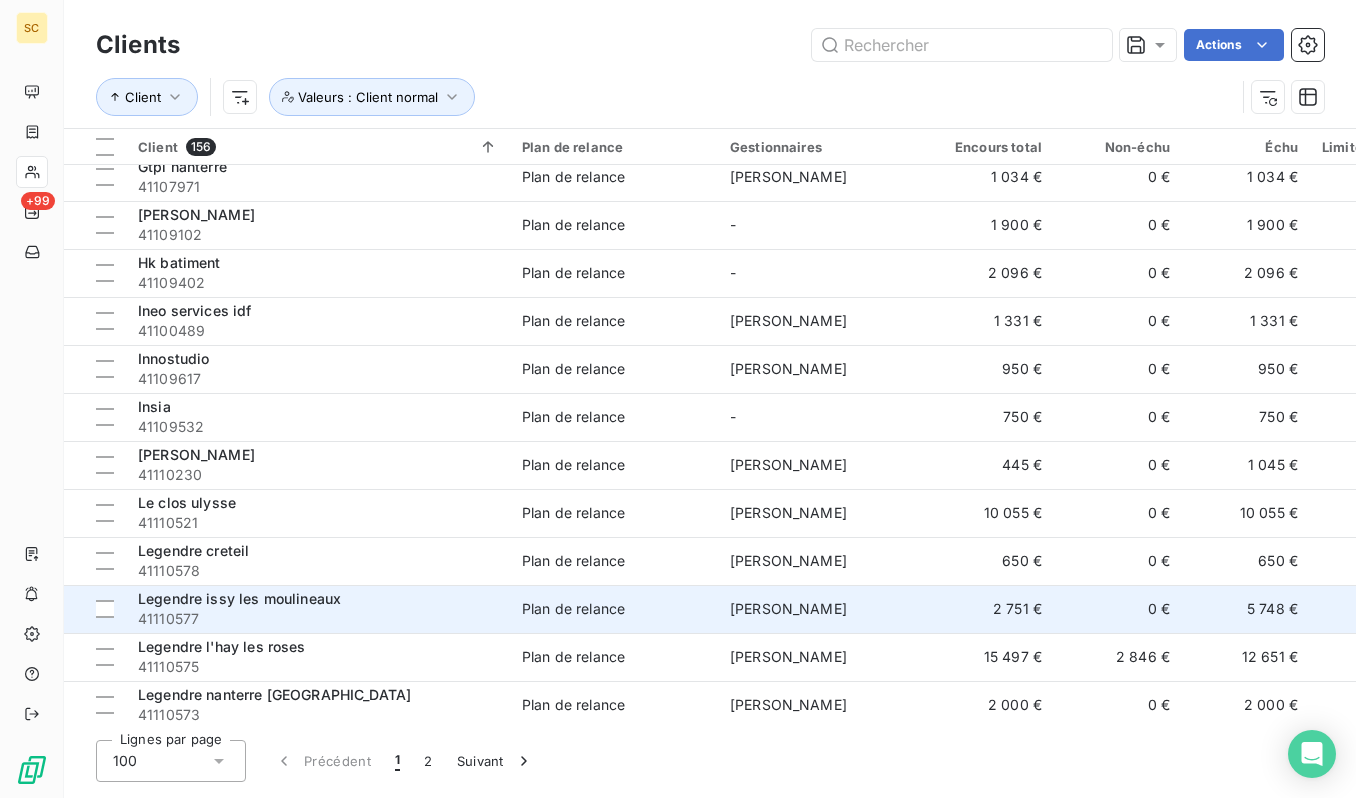 scroll, scrollTop: 3995, scrollLeft: 0, axis: vertical 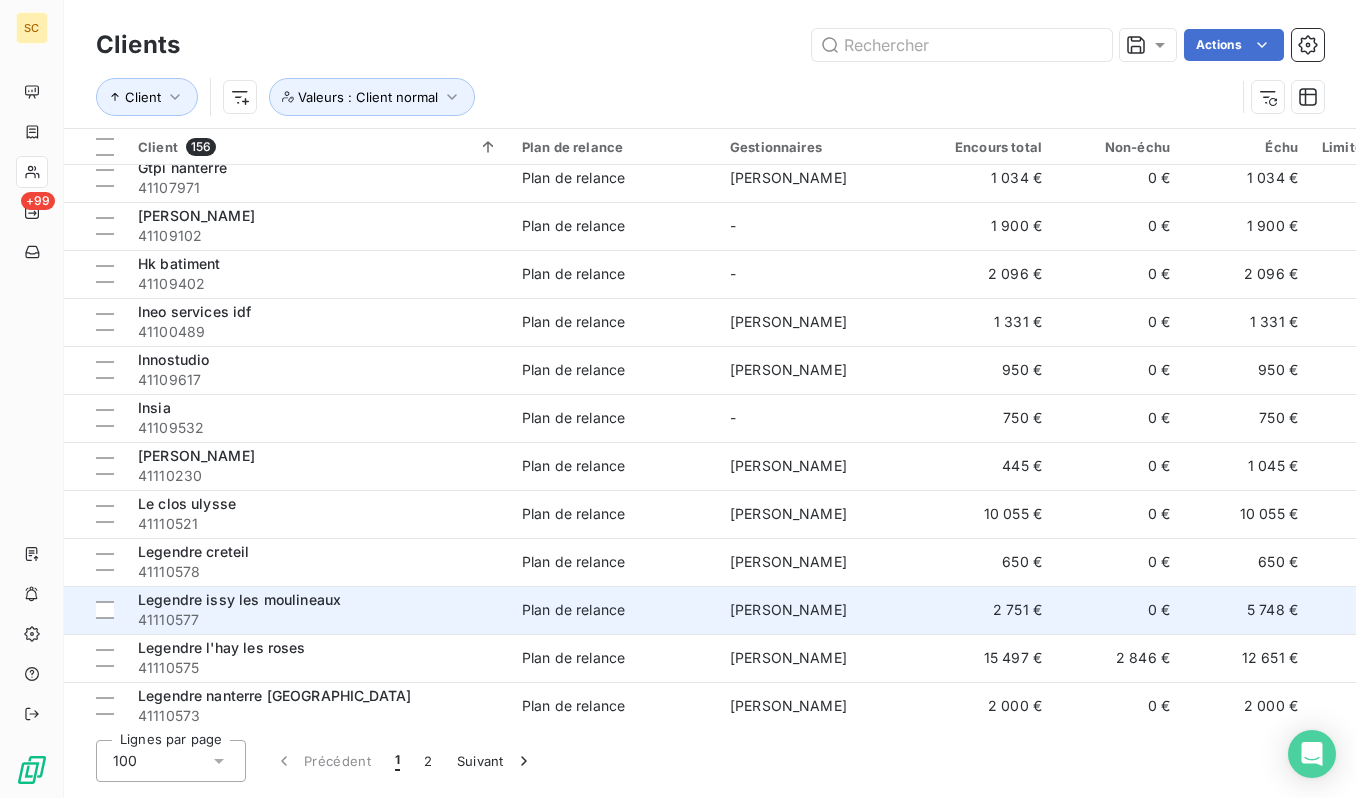 click on "Legendre issy les moulineaux" at bounding box center (318, 600) 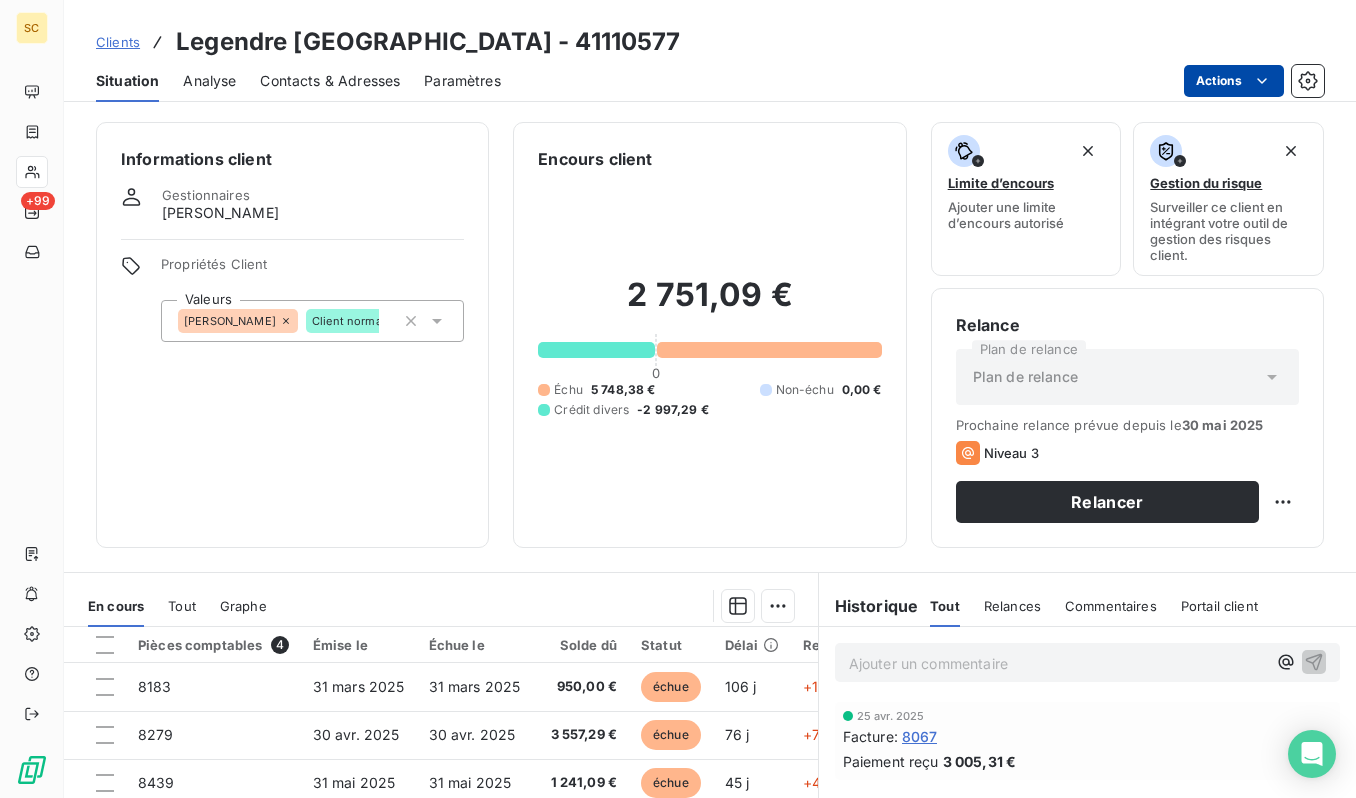 click on "SC +99 Clients Legendre issy les moulineaux - 41110577 Situation Analyse Contacts & Adresses Paramètres Actions Informations client Gestionnaires antonio faria Propriétés Client Valeurs ANTONIO Client normal Encours client   2 751,09 € 0 Échu 5 748,38 € Non-échu 0,00 €   Crédit divers -2 997,29 €   Limite d’encours Ajouter une limite d’encours autorisé Gestion du risque Surveiller ce client en intégrant votre outil de gestion des risques client. Relance Plan de relance Plan de relance Prochaine relance prévue depuis le  30 mai 2025 Niveau 3 Relancer En cours Tout Graphe Pièces comptables 4 Émise le Échue le Solde dû Statut Délai   Retard   Tag relance   8183 31 mars 2025 31 mars 2025 950,00 € échue 106 j +106 j 8279 30 avr. 2025 30 avr. 2025 3 557,29 € échue 76 j +76 j 8439 31 mai 2025 31 mai 2025 1 241,09 € échue 45 j +45 j Legendre 30 juin 2025 -2 997,29 € 15 j Lignes par page 25 Précédent 1 Suivant Historique Tout Relances Commentaires" at bounding box center (678, 399) 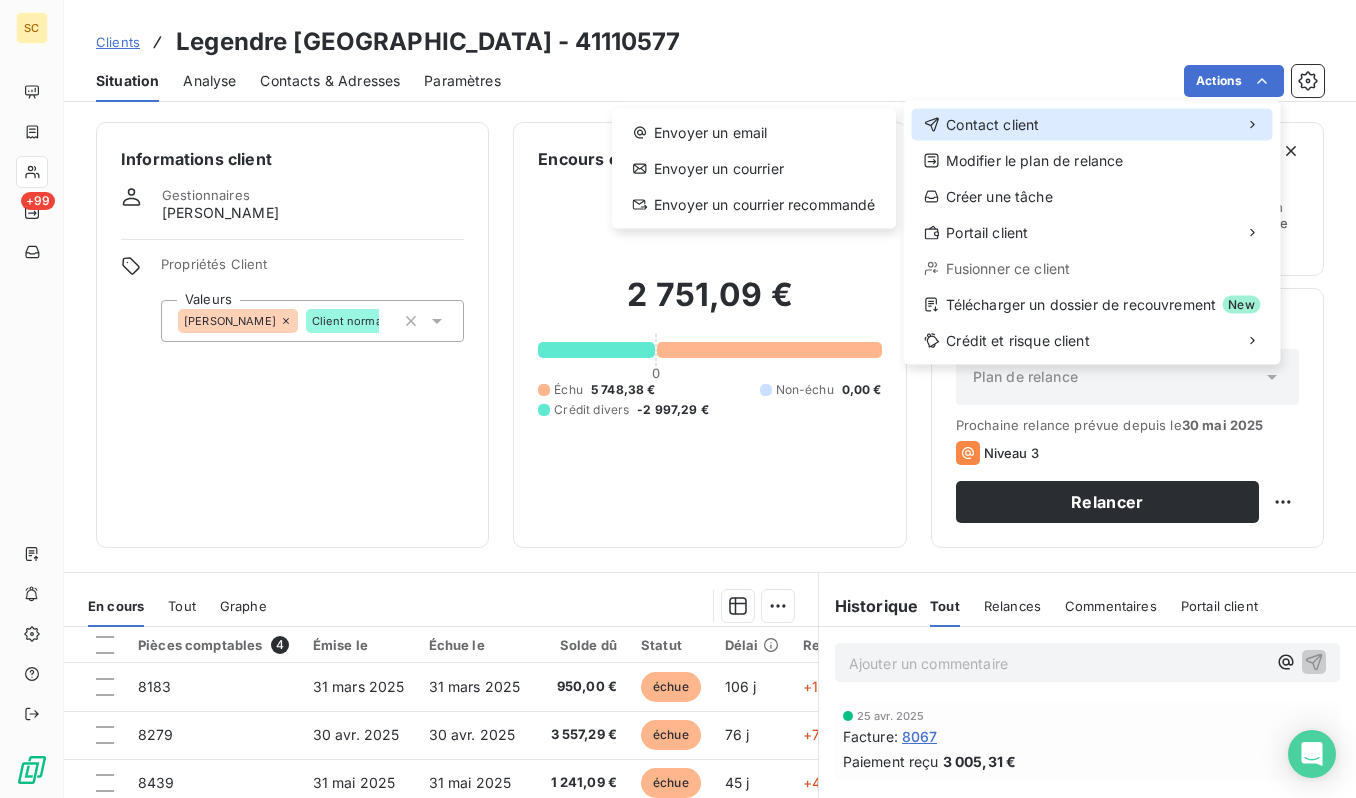 drag, startPoint x: 1099, startPoint y: 124, endPoint x: 1067, endPoint y: 122, distance: 32.06244 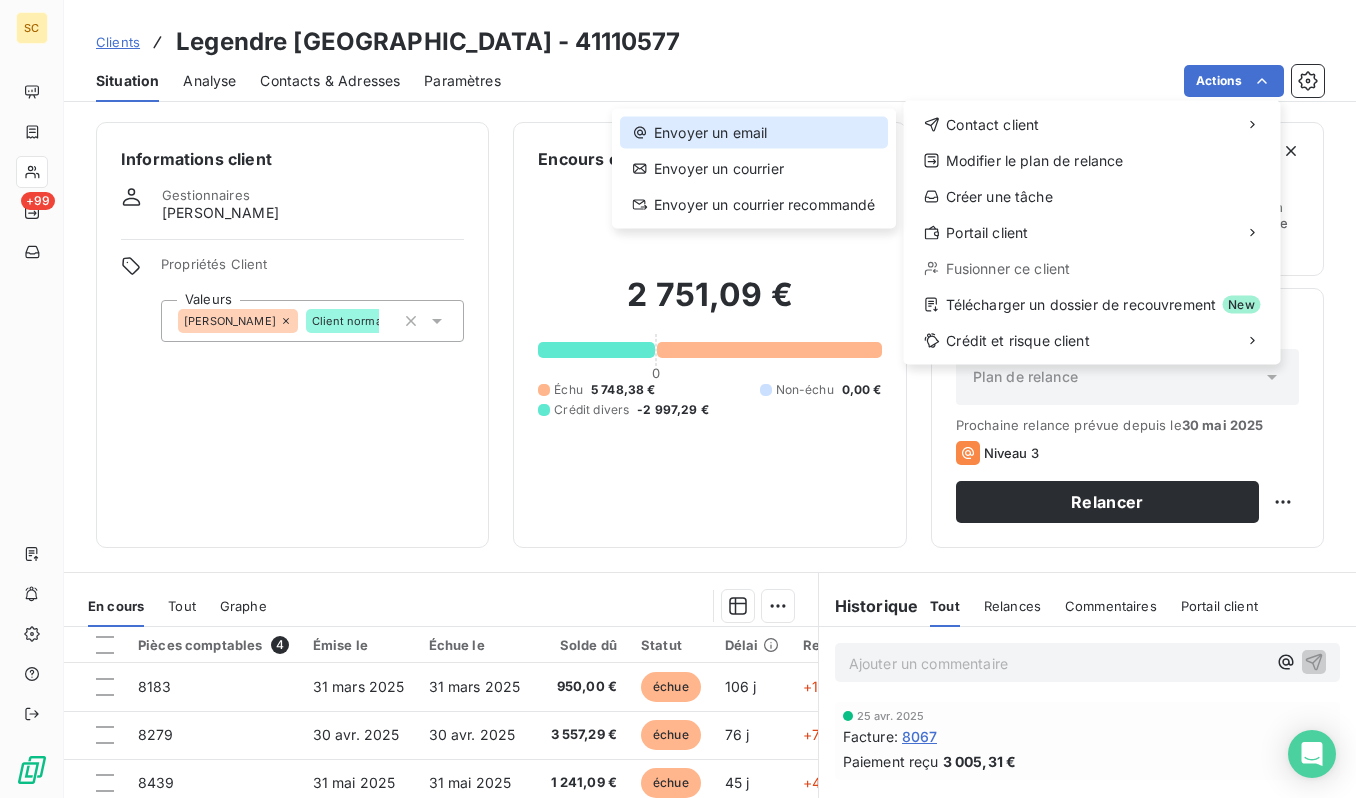 click on "Envoyer un email" at bounding box center (754, 133) 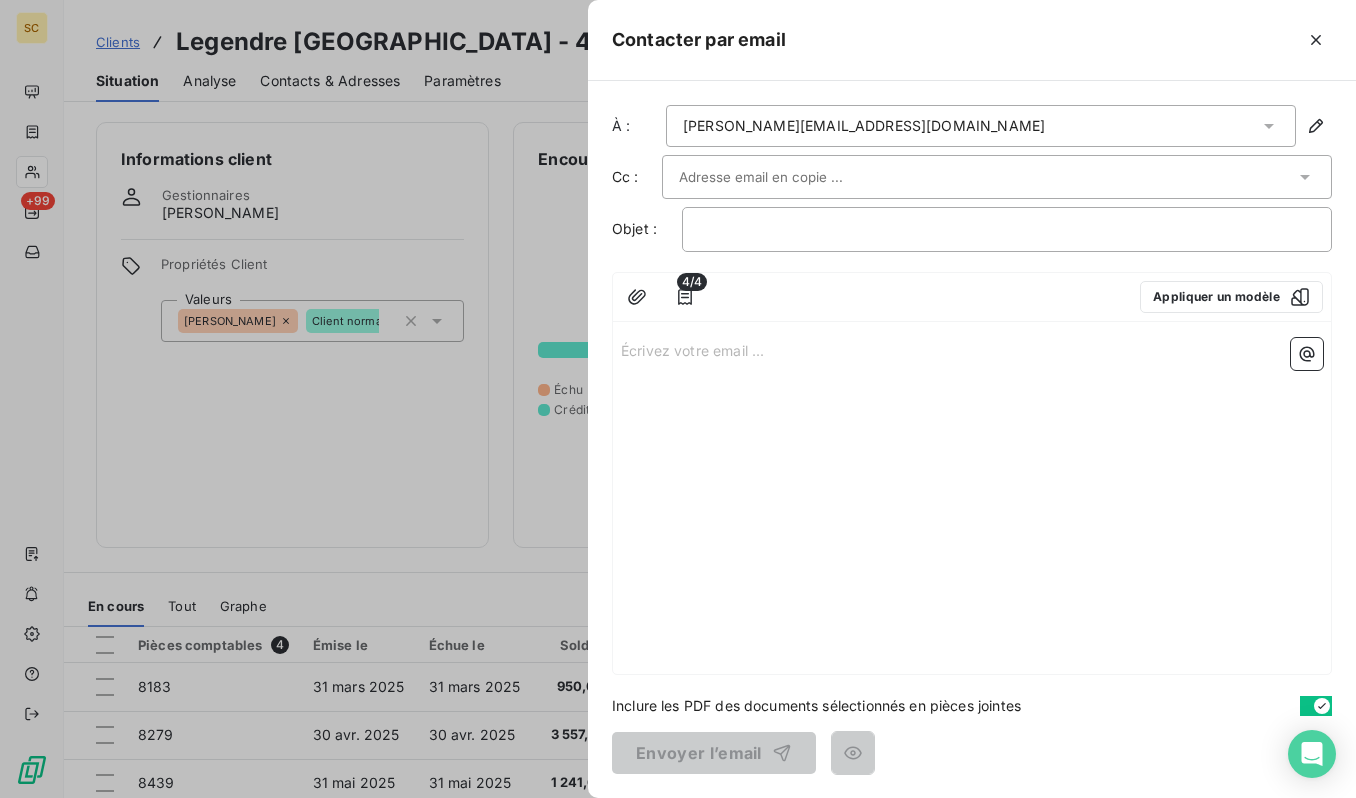 click on "﻿" at bounding box center (1007, 229) 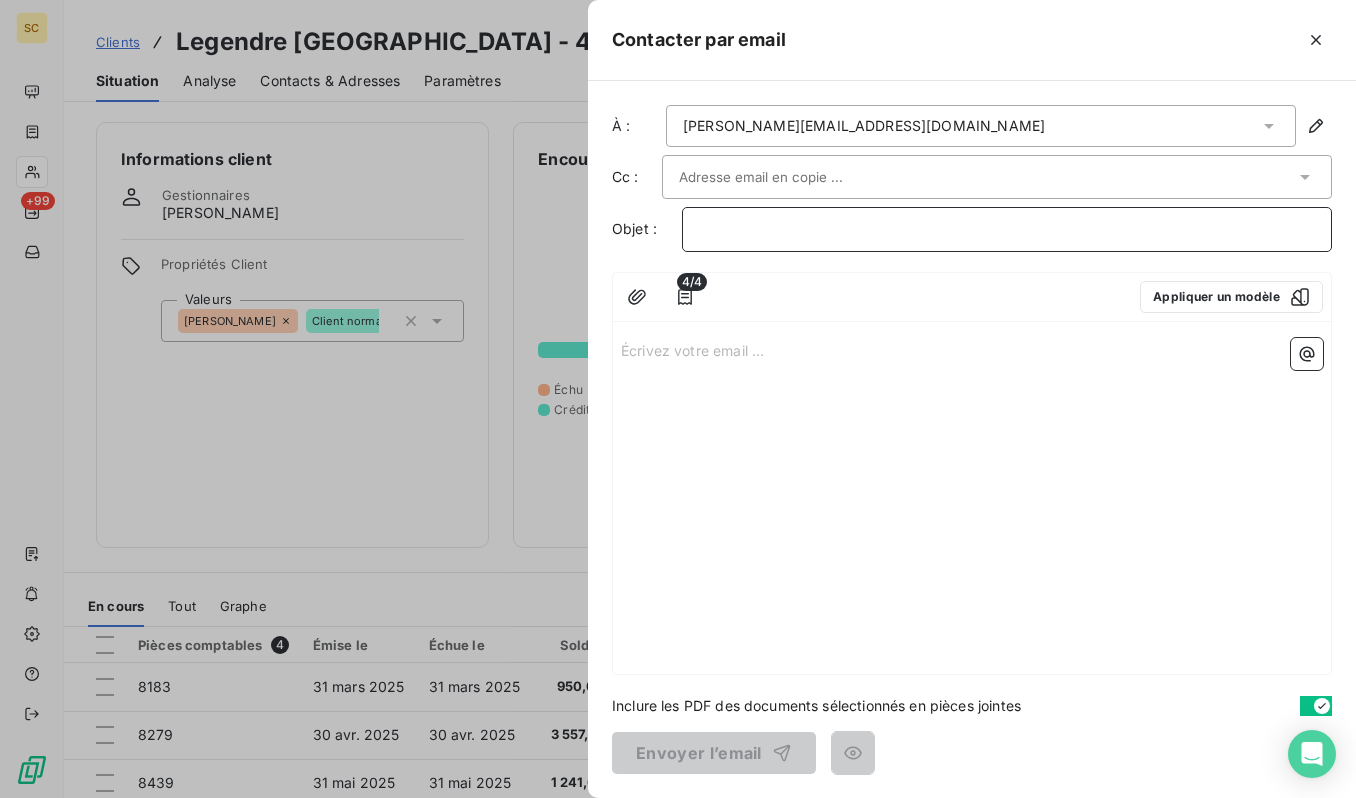 click on "﻿" at bounding box center [1007, 229] 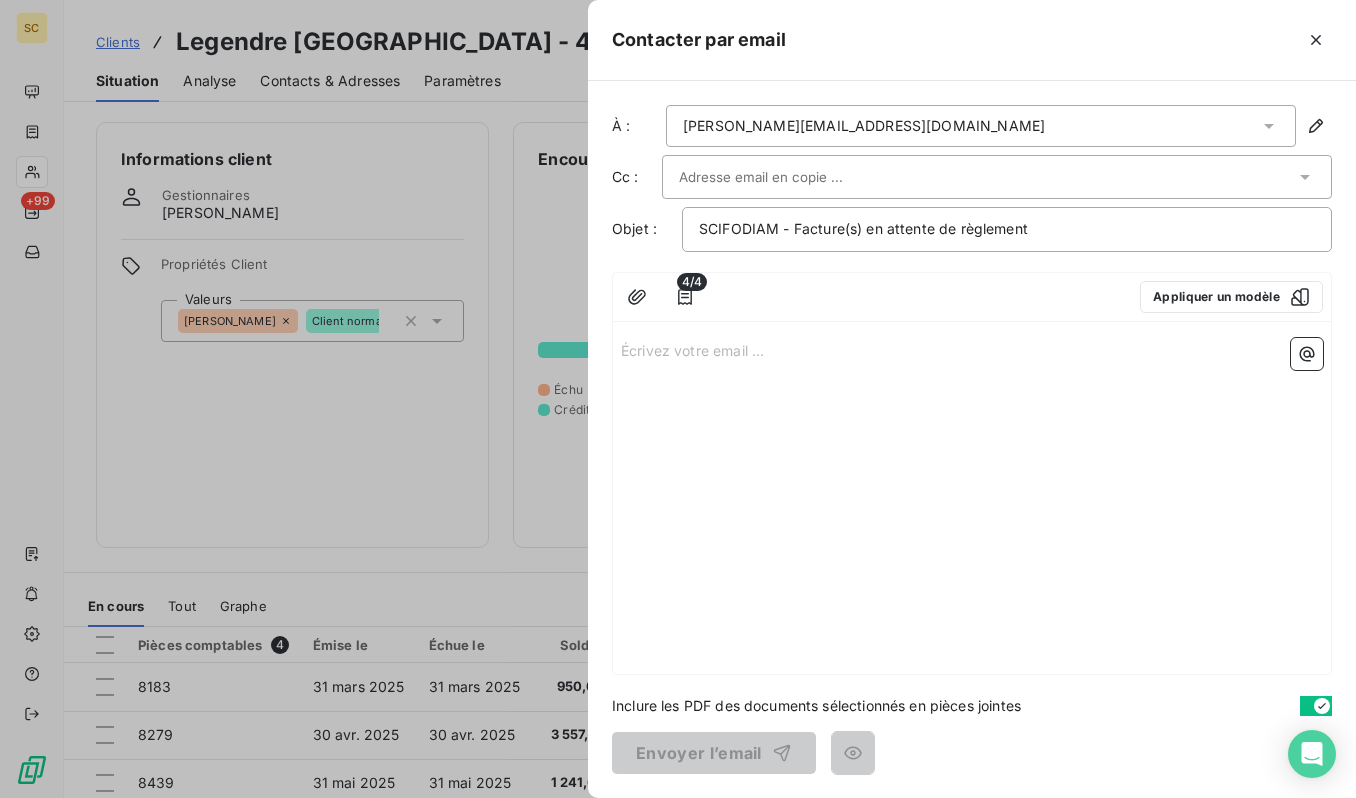 click at bounding box center (987, 177) 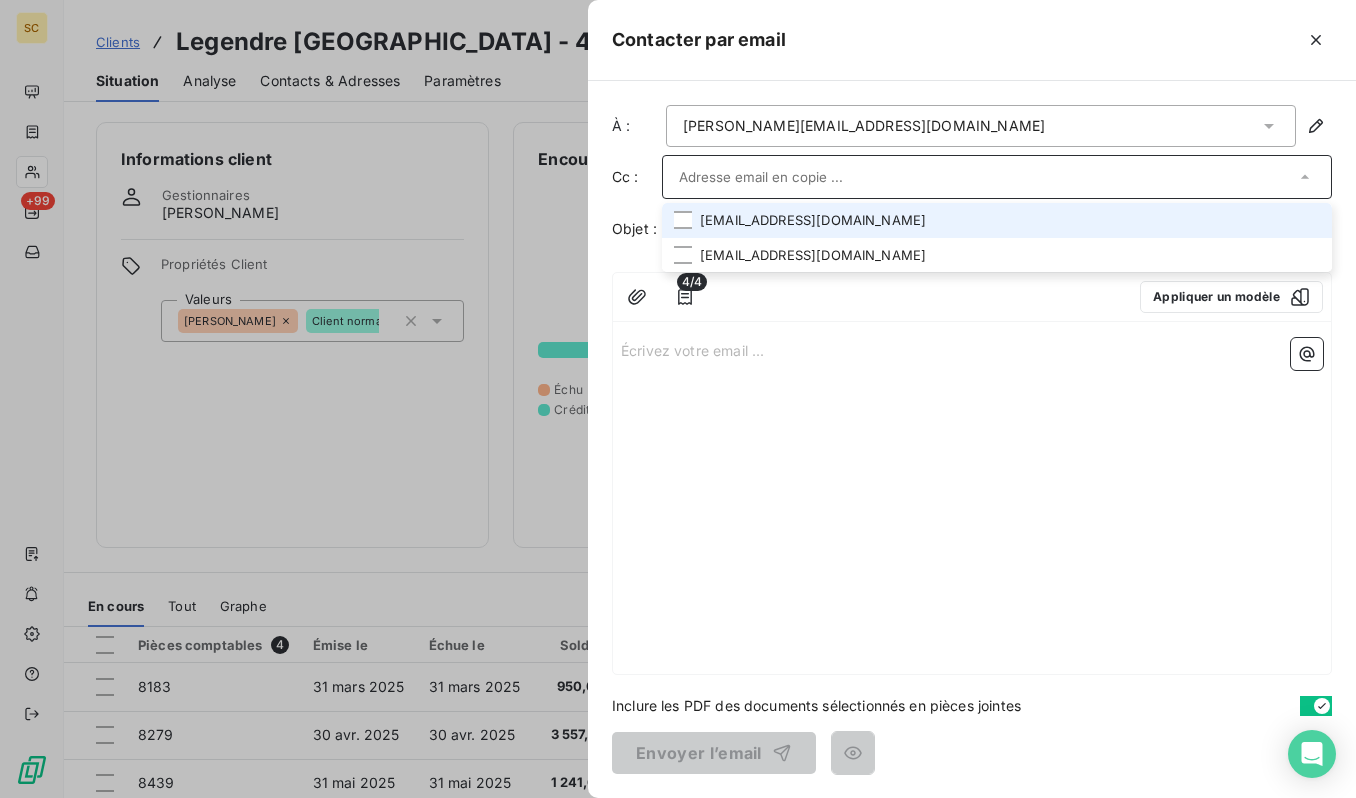 click at bounding box center [987, 177] 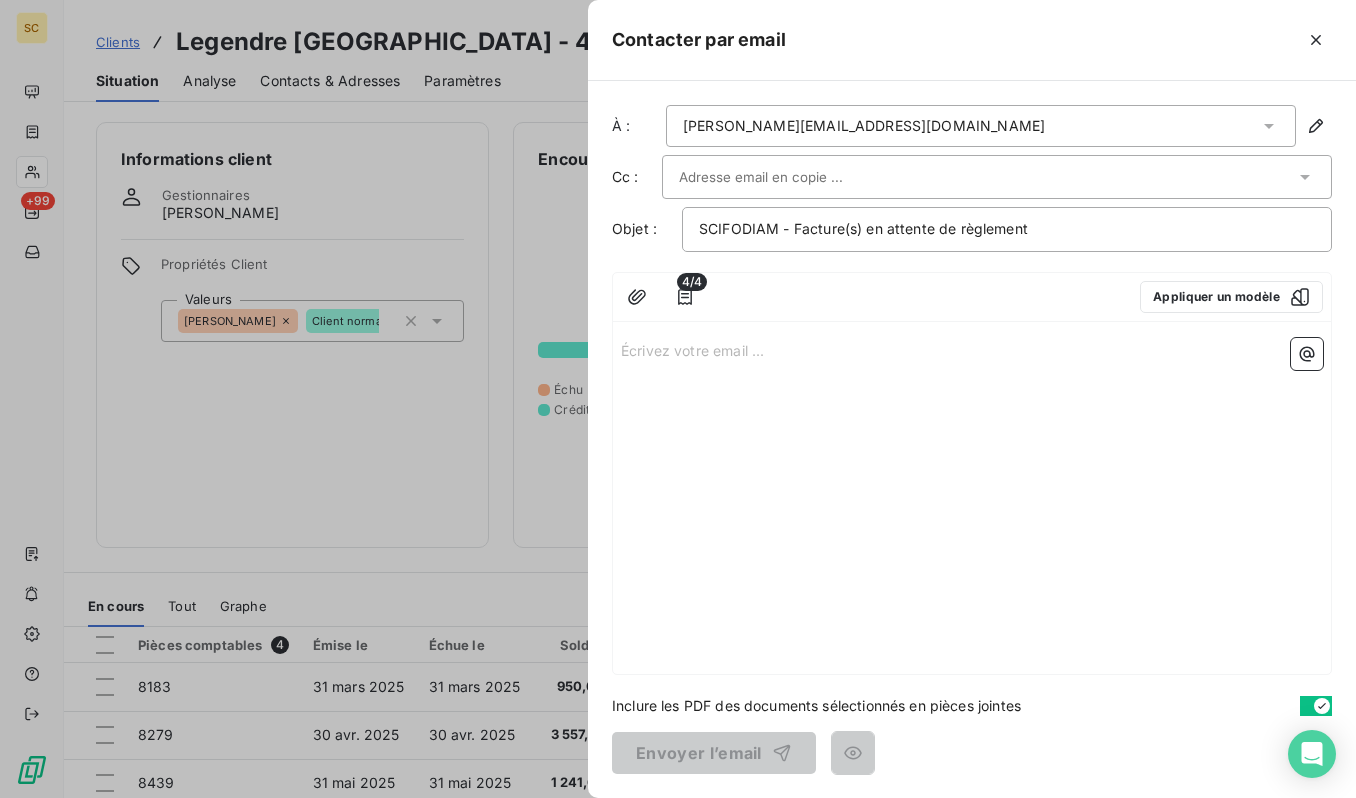 paste on "[EMAIL_ADDRESS][DOMAIN_NAME]" 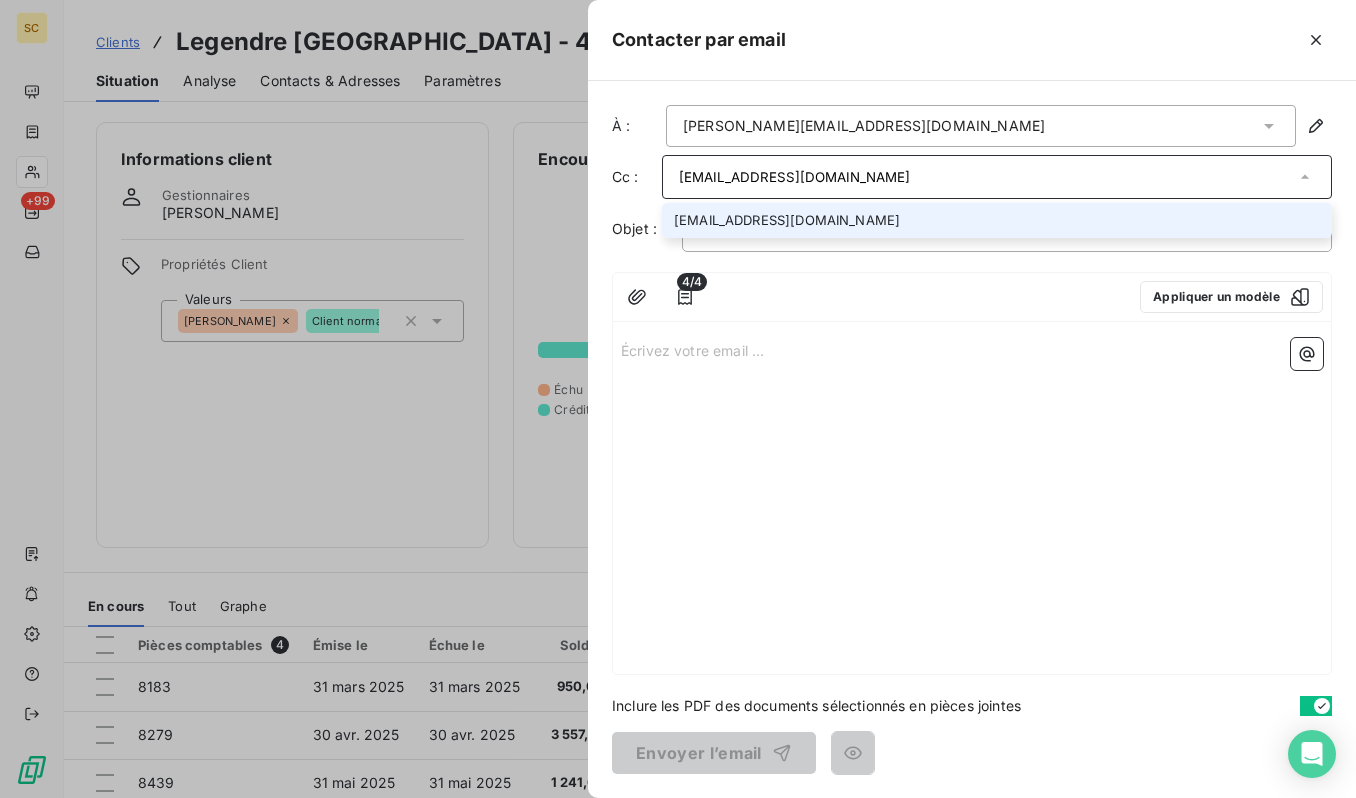 type on "[EMAIL_ADDRESS][DOMAIN_NAME]" 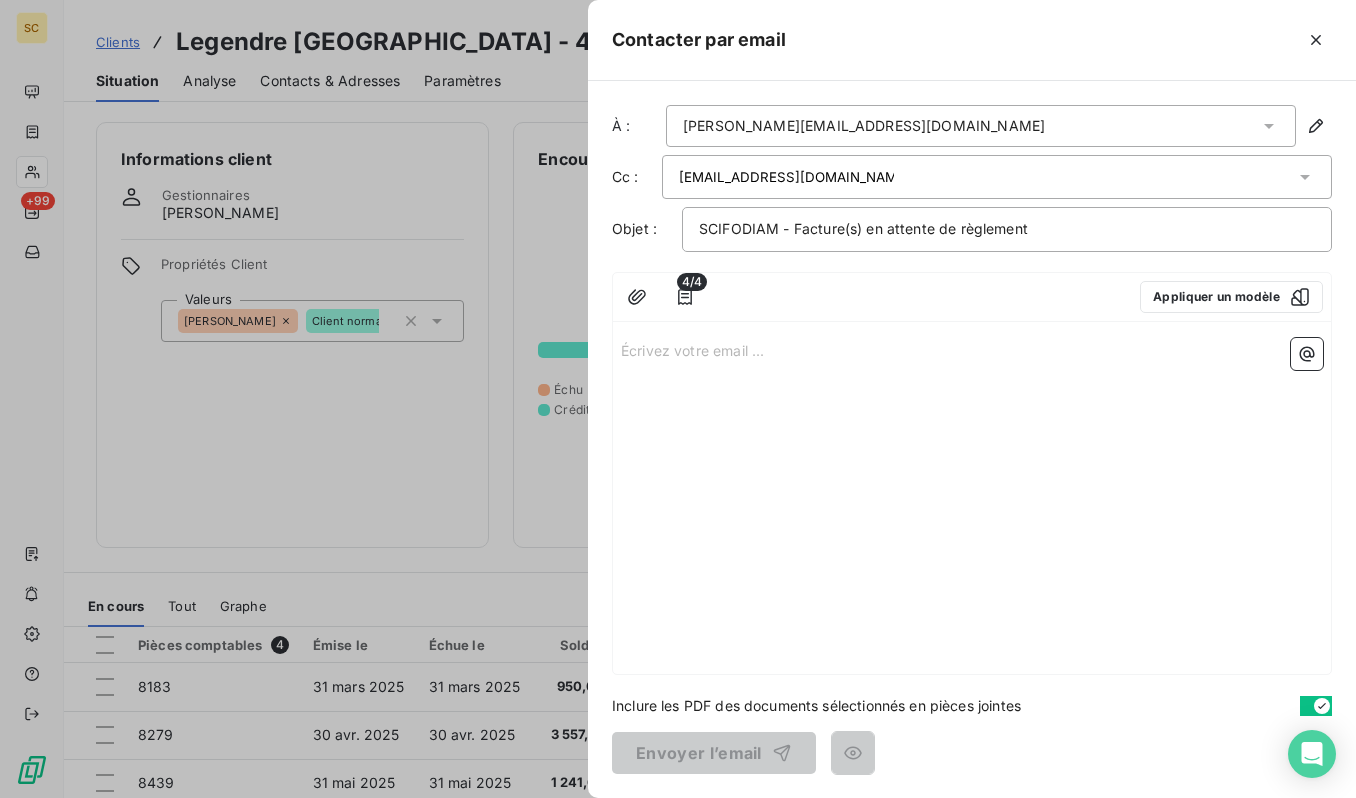 click on "4/4" at bounding box center [692, 282] 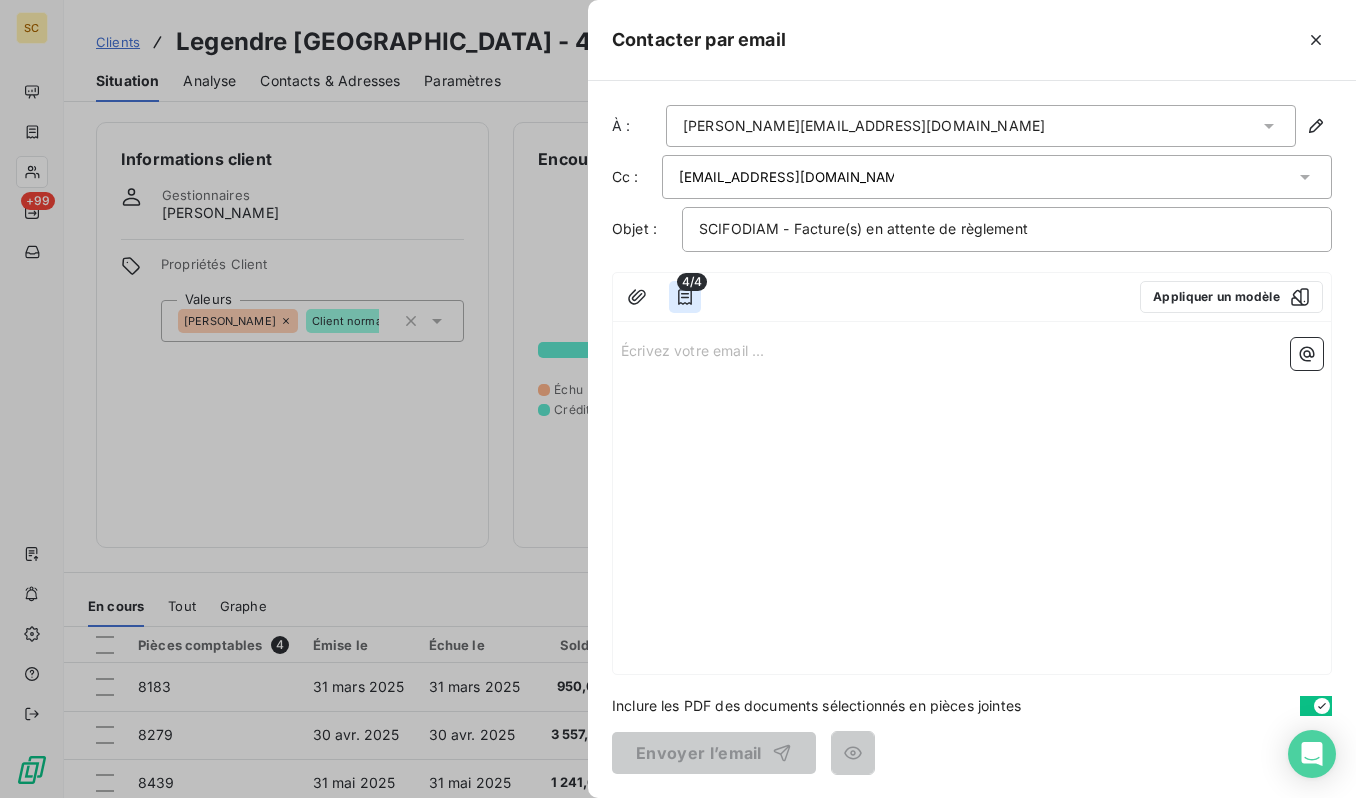 click 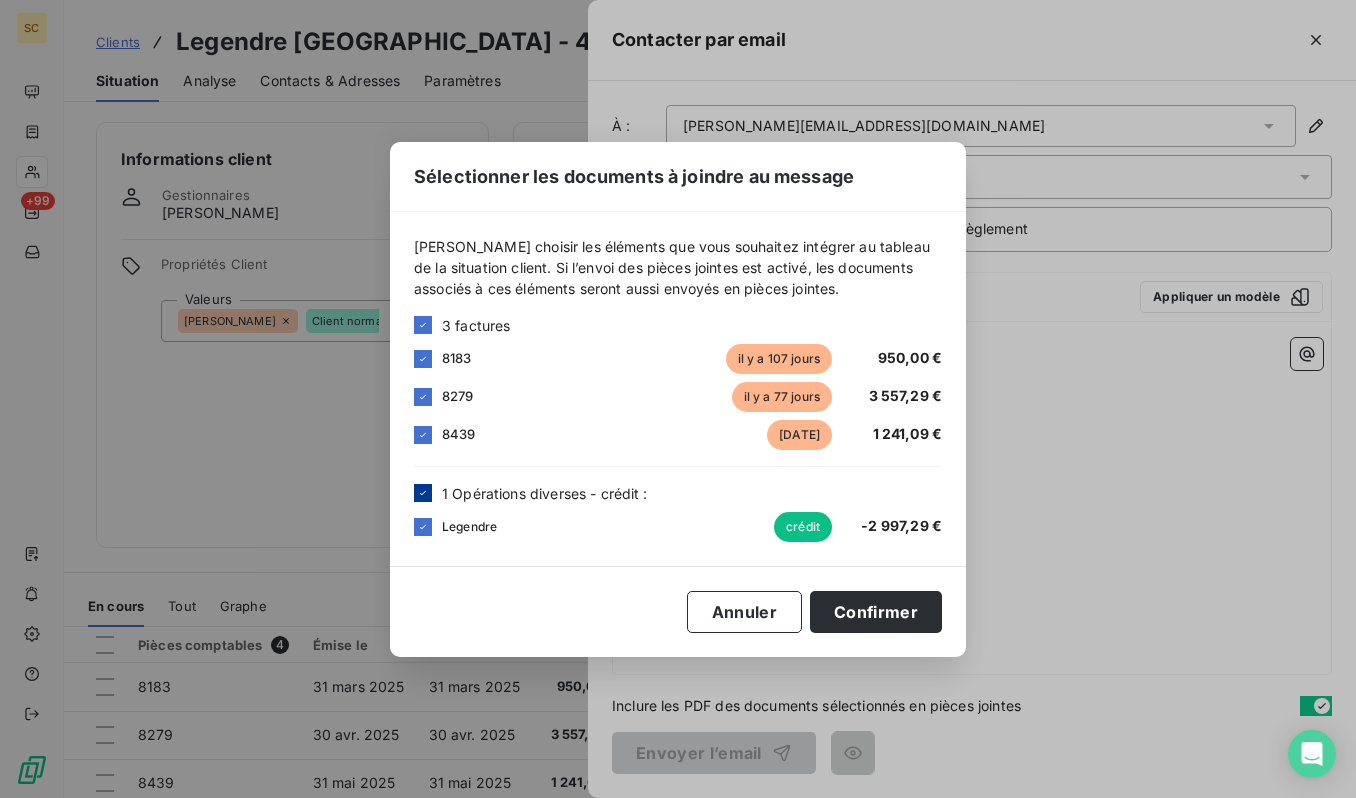 click 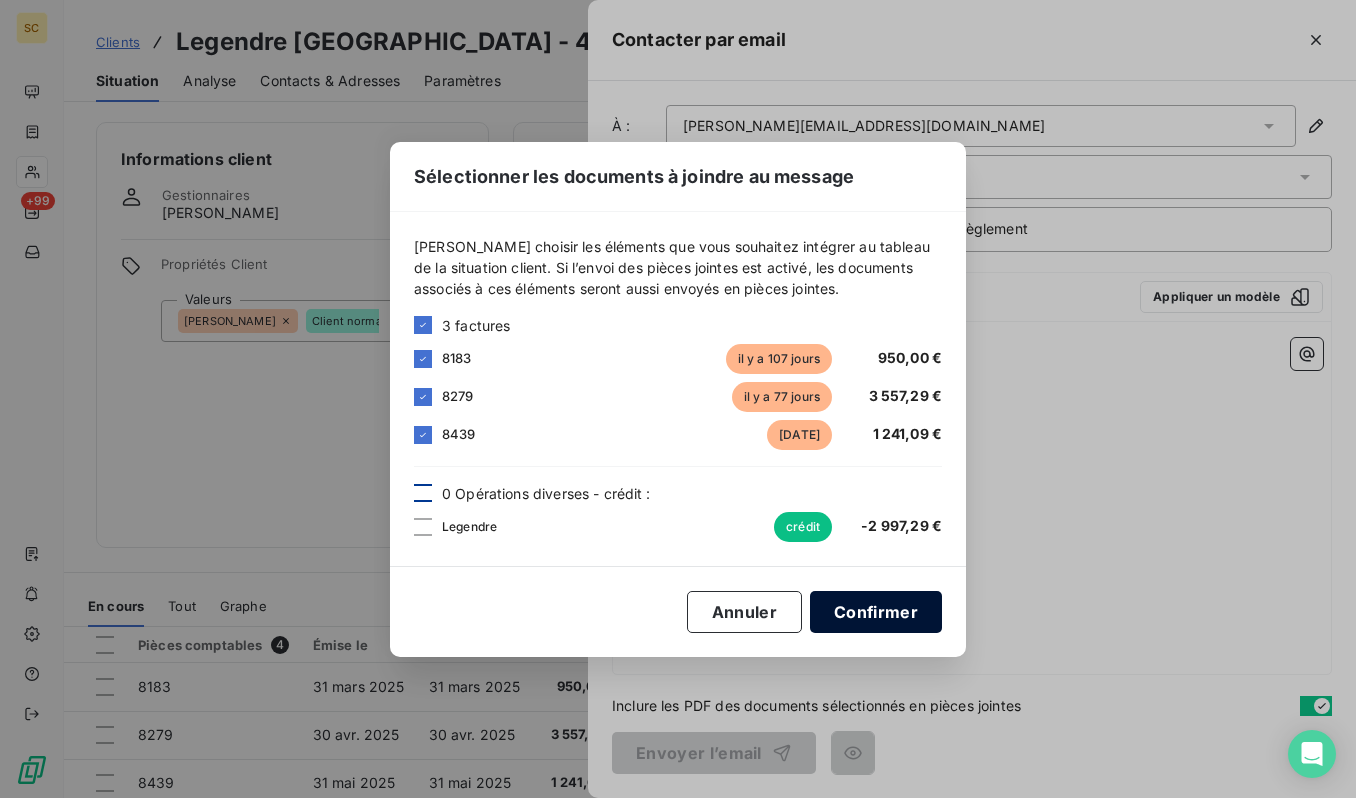 click on "Confirmer" at bounding box center [876, 612] 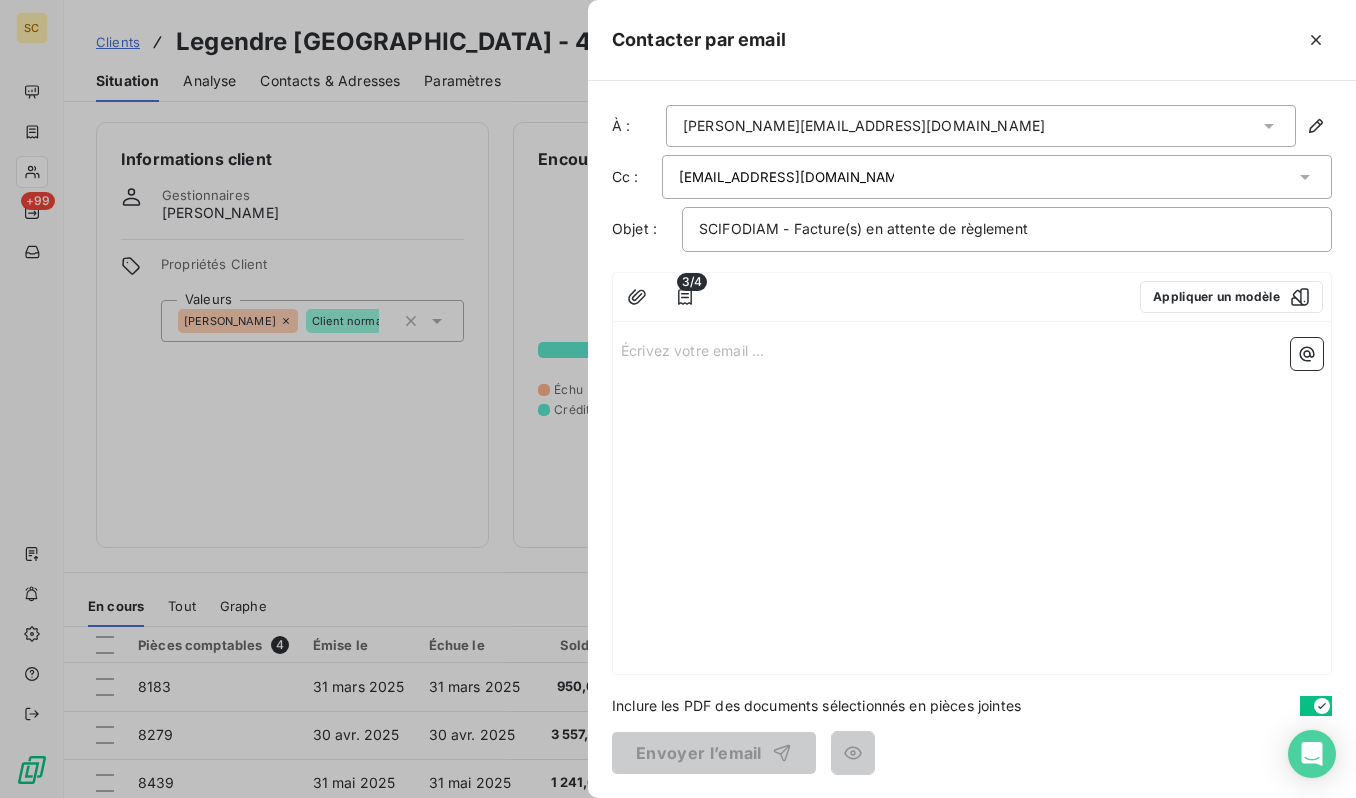click on "Écrivez votre email ... ﻿" at bounding box center (972, 349) 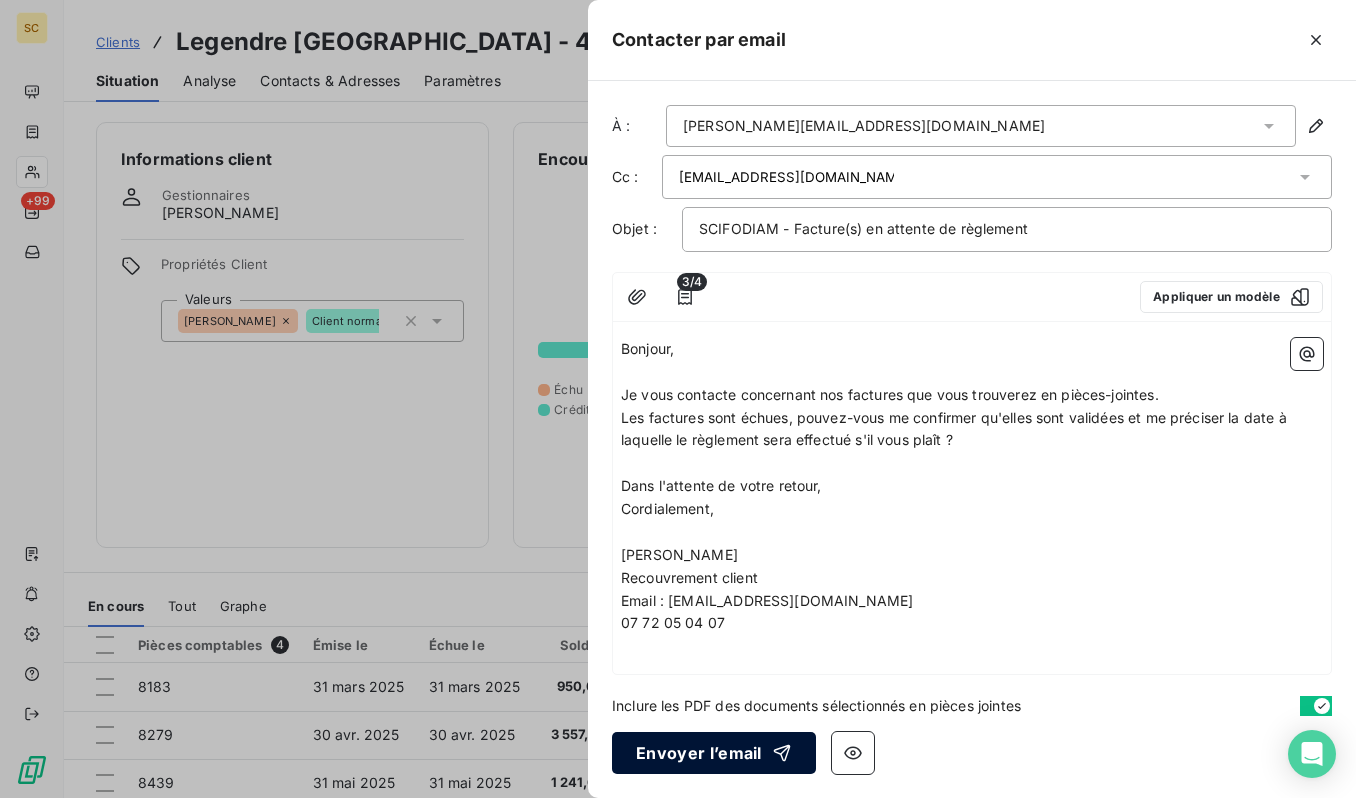 click on "Envoyer l’email" at bounding box center (714, 753) 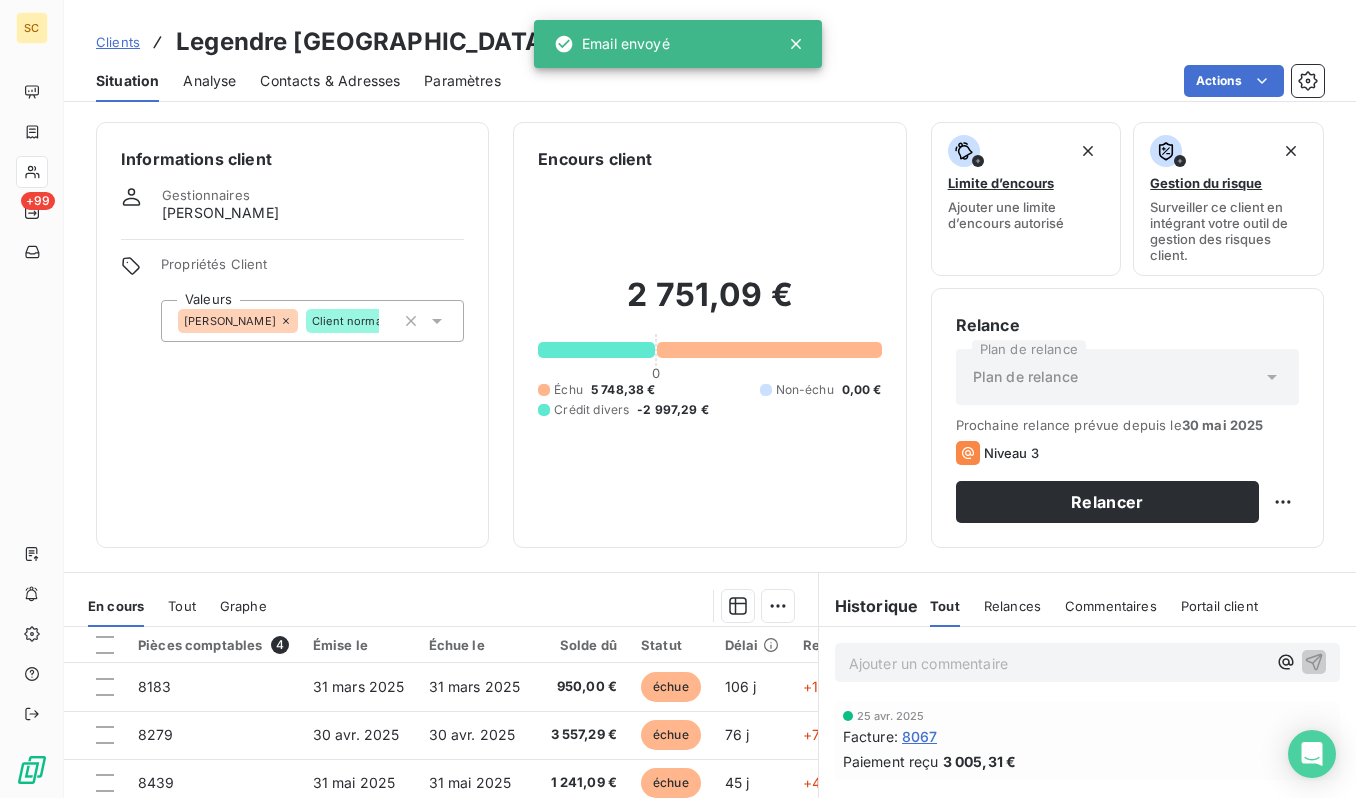 click on "Clients" at bounding box center [118, 42] 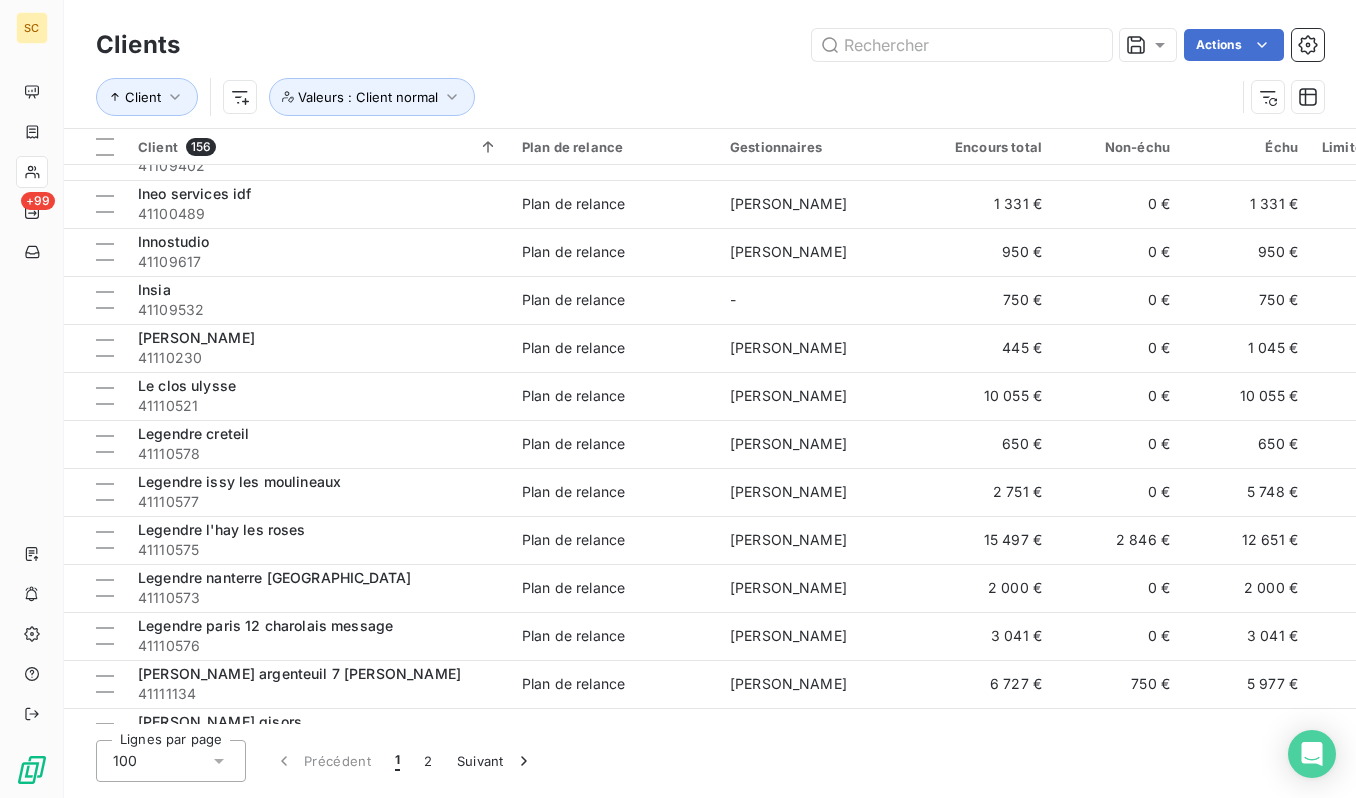 scroll, scrollTop: 4115, scrollLeft: 0, axis: vertical 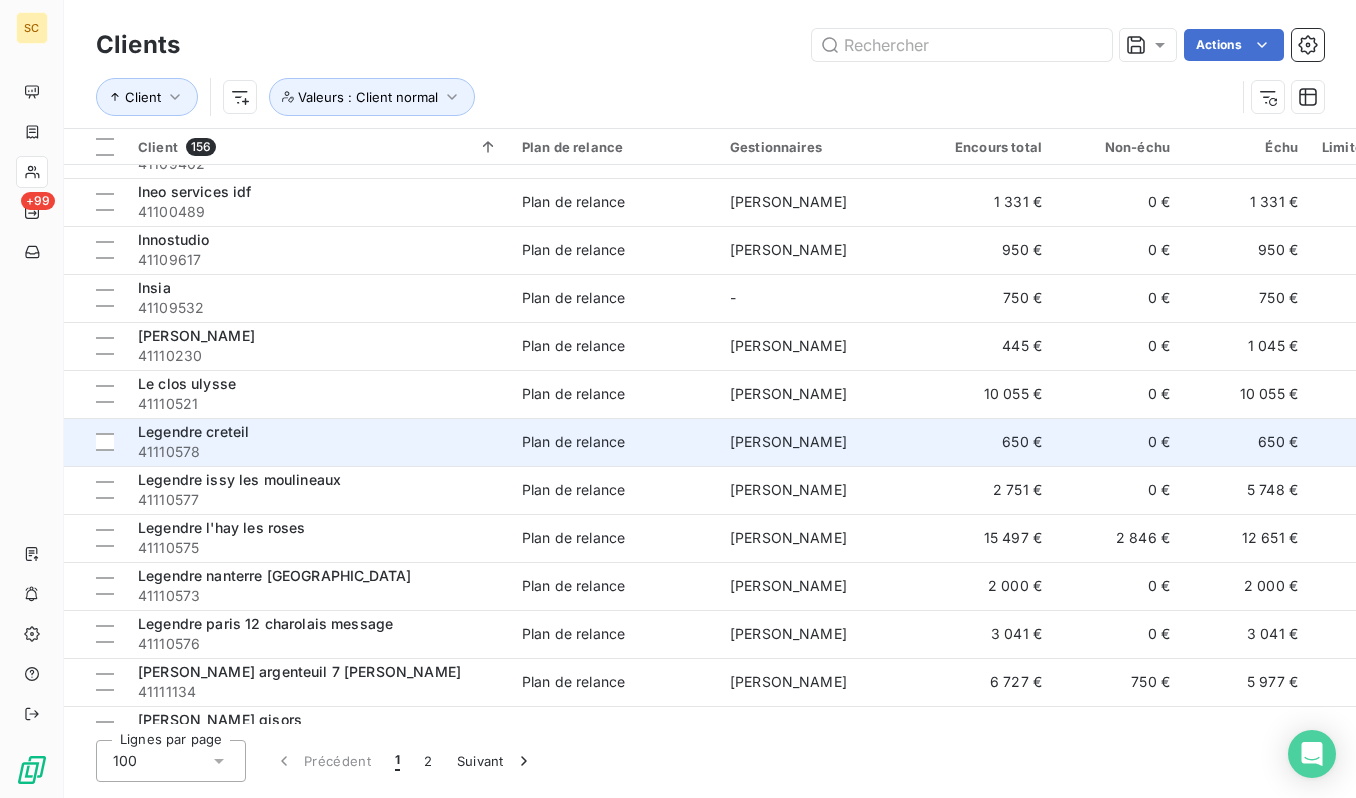 click on "Legendre creteil" at bounding box center [318, 432] 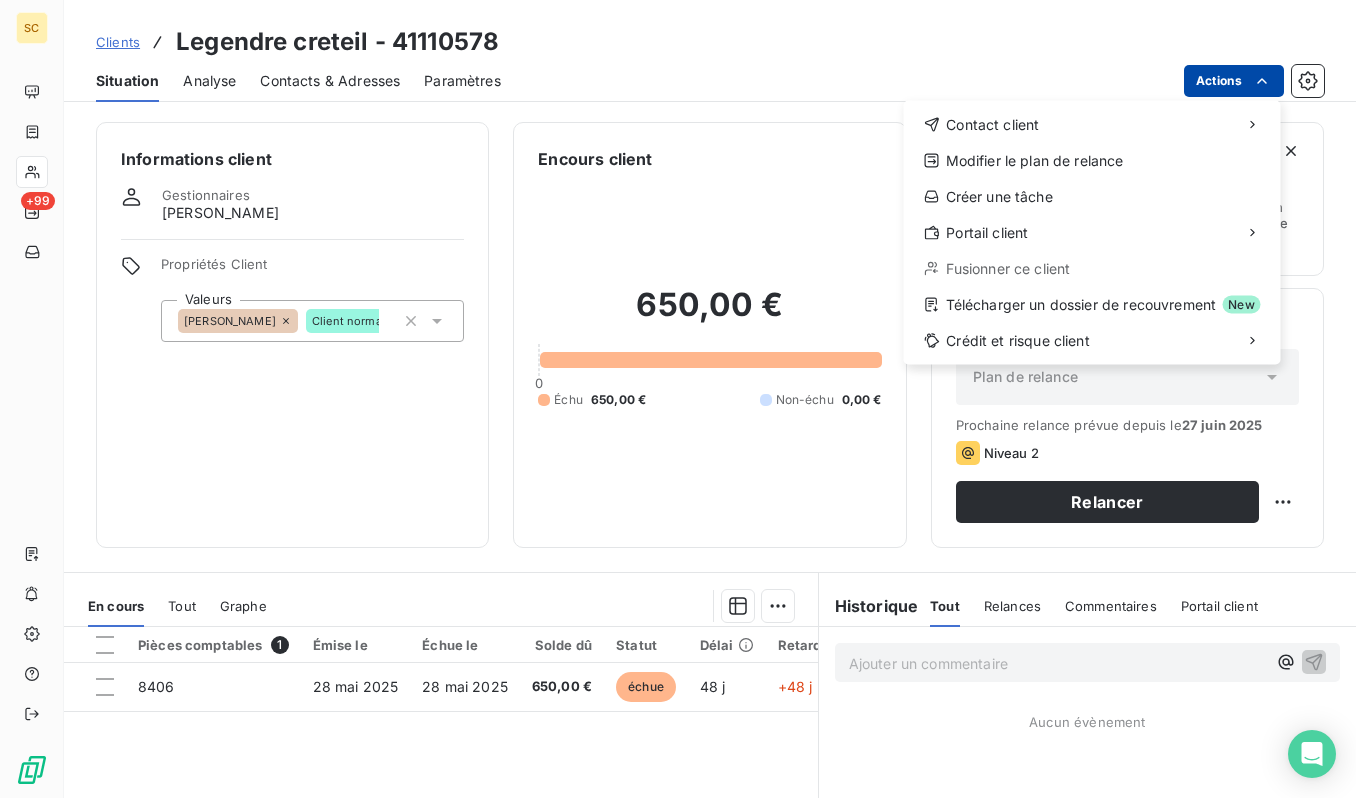 click on "SC +99 Clients Legendre creteil - 41110578 Situation Analyse Contacts & Adresses Paramètres Actions Contact client Modifier le plan de relance Créer une tâche Portail client Fusionner ce client Télécharger un dossier de recouvrement New Crédit et risque client Informations client Gestionnaires samuel moreno Propriétés Client Valeurs SAMUEL Client normal Encours client   650,00 € 0 Échu 650,00 € Non-échu 0,00 €     Limite d’encours Ajouter une limite d’encours autorisé Gestion du risque Surveiller ce client en intégrant votre outil de gestion des risques client. Relance Plan de relance Plan de relance Prochaine relance prévue depuis le  27 juin 2025 Niveau 2 Relancer En cours Tout Graphe Pièces comptables 1 Émise le Échue le Solde dû Statut Délai   Retard   Tag relance   8406 28 mai 2025 28 mai 2025 650,00 € échue 48 j +48 j Lignes par page 25 Précédent 1 Suivant Historique Tout Relances Commentaires Portail client Tout Relances Commentaires Portail client" at bounding box center [678, 399] 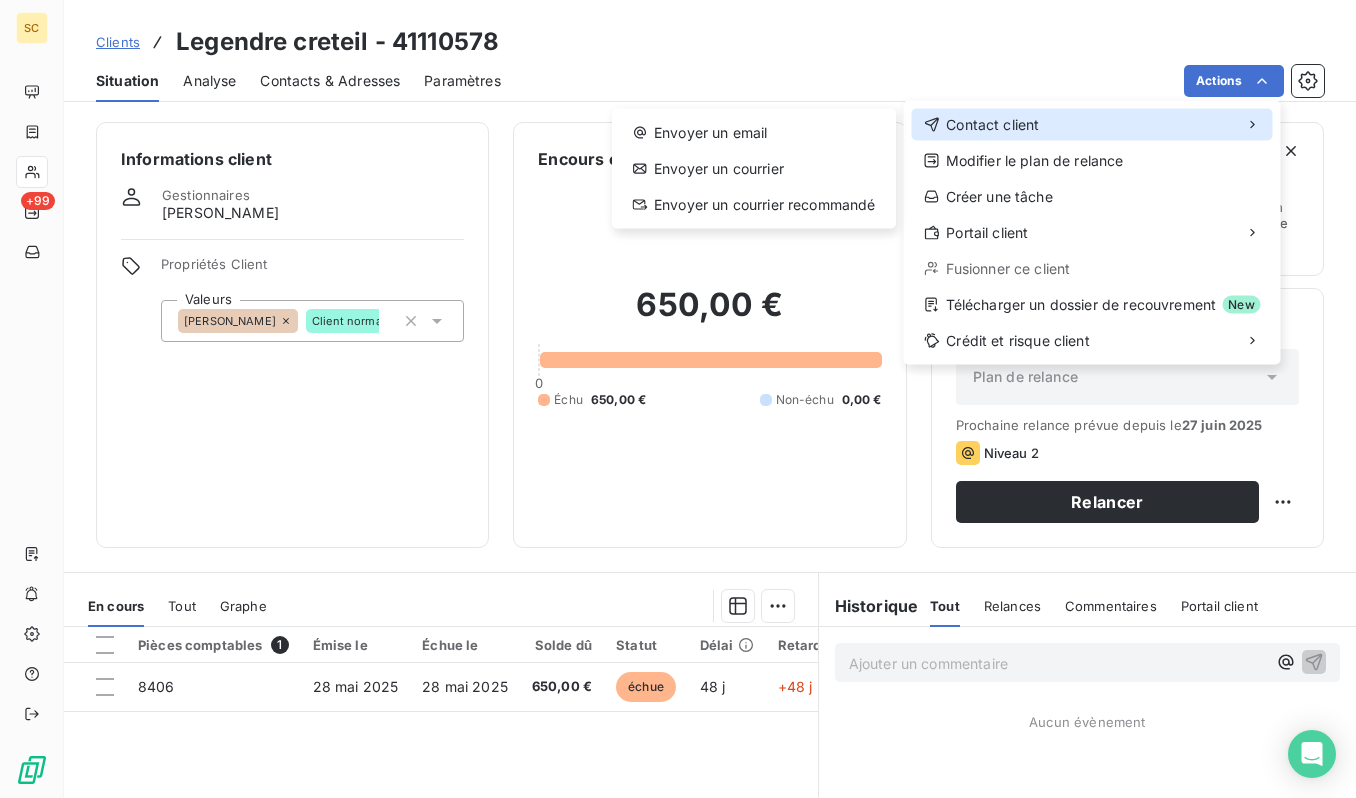 click on "Contact client" at bounding box center (1092, 125) 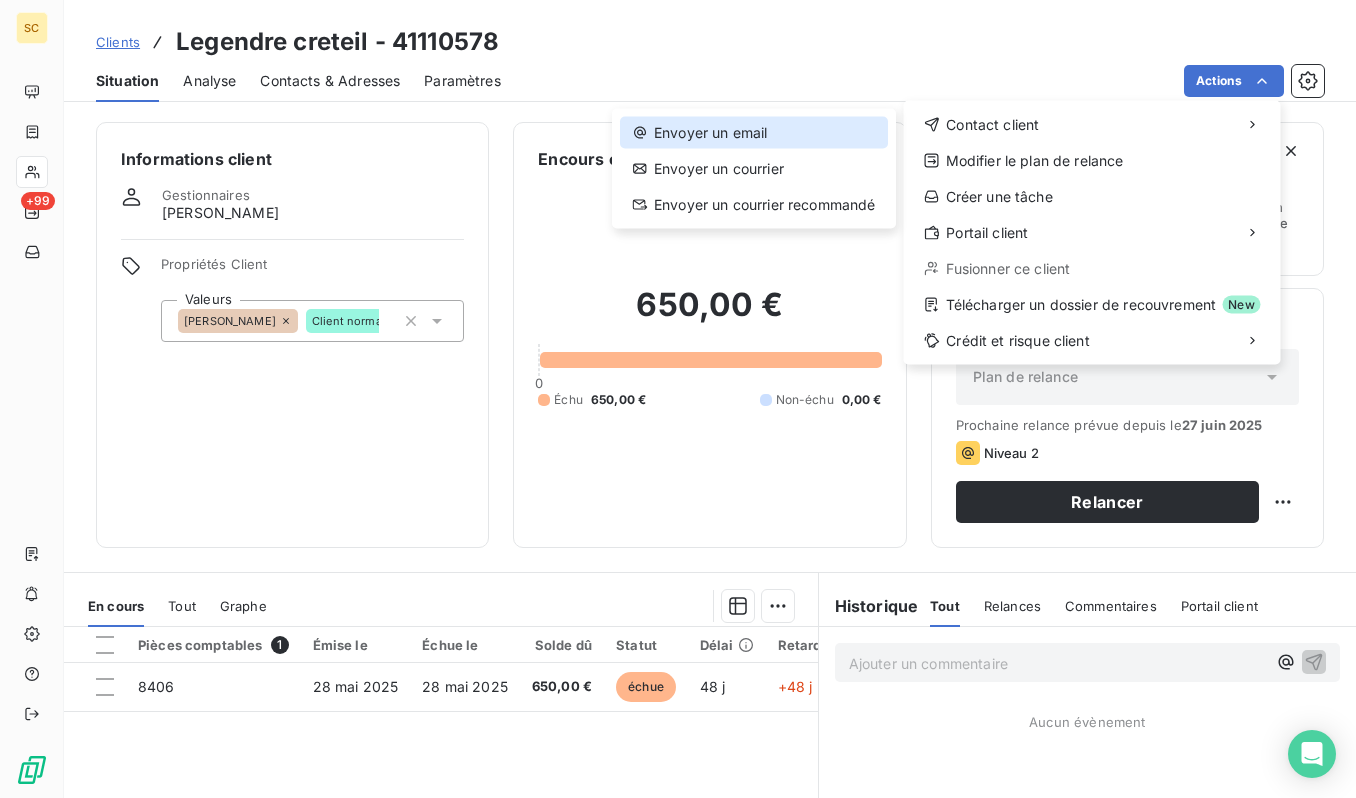click on "Envoyer un email" at bounding box center [754, 133] 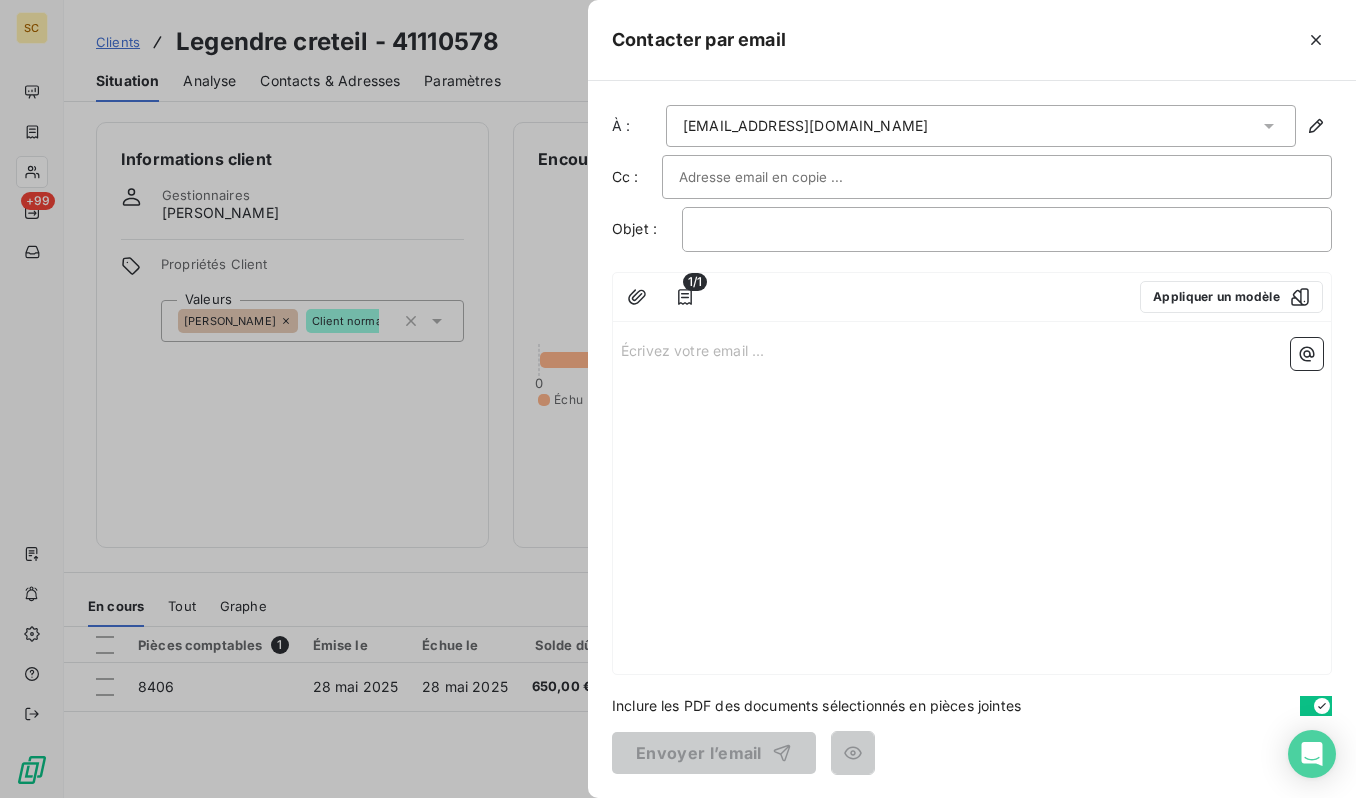 click on "﻿" at bounding box center (1007, 229) 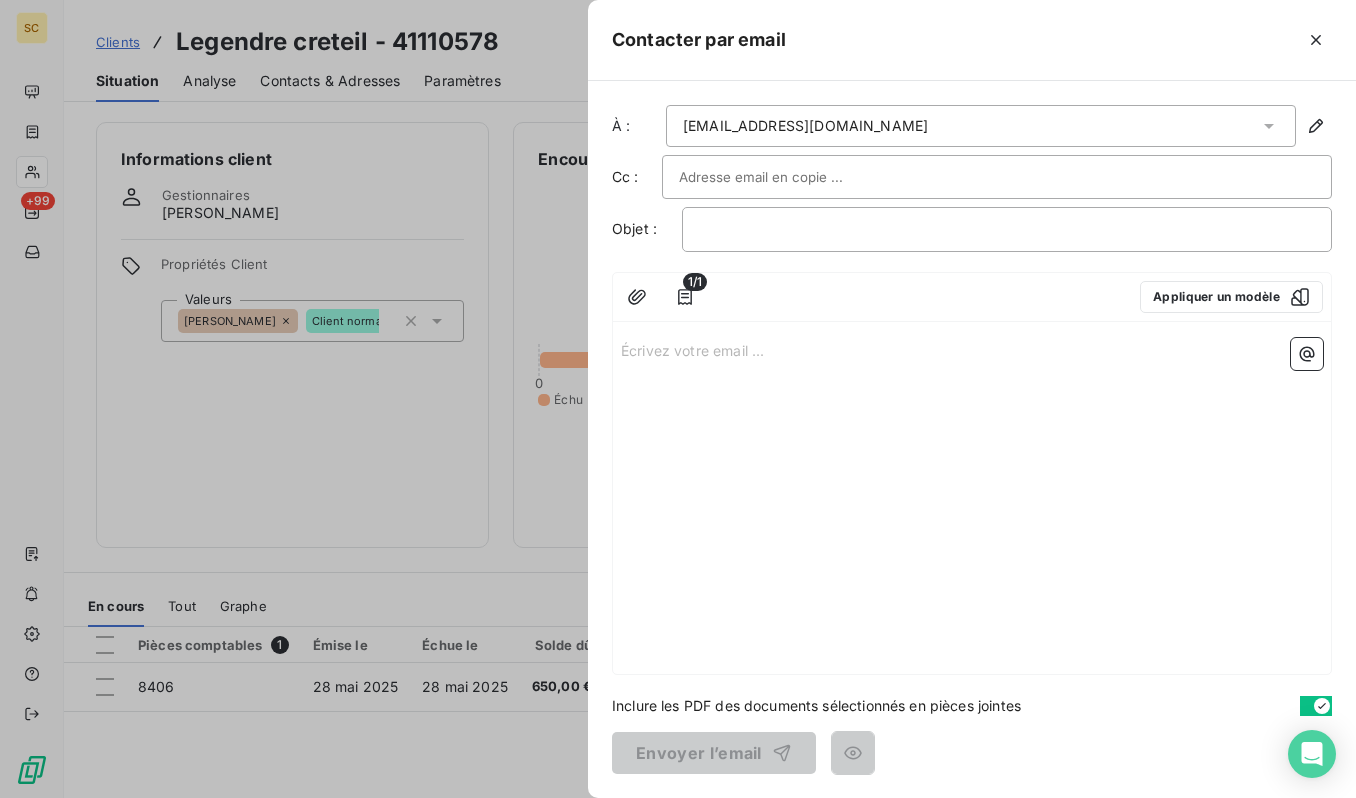 click on "﻿" at bounding box center [1007, 229] 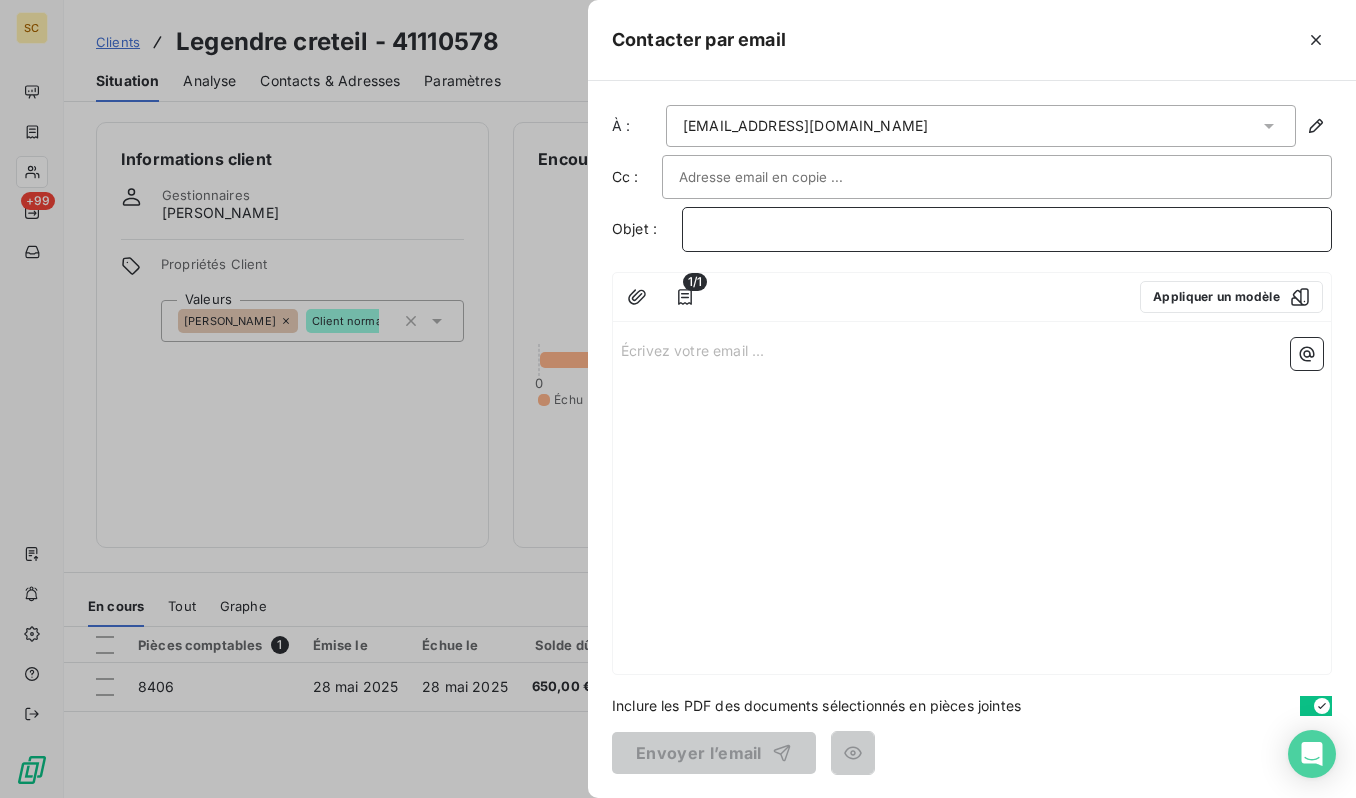 click on "﻿" at bounding box center [1007, 229] 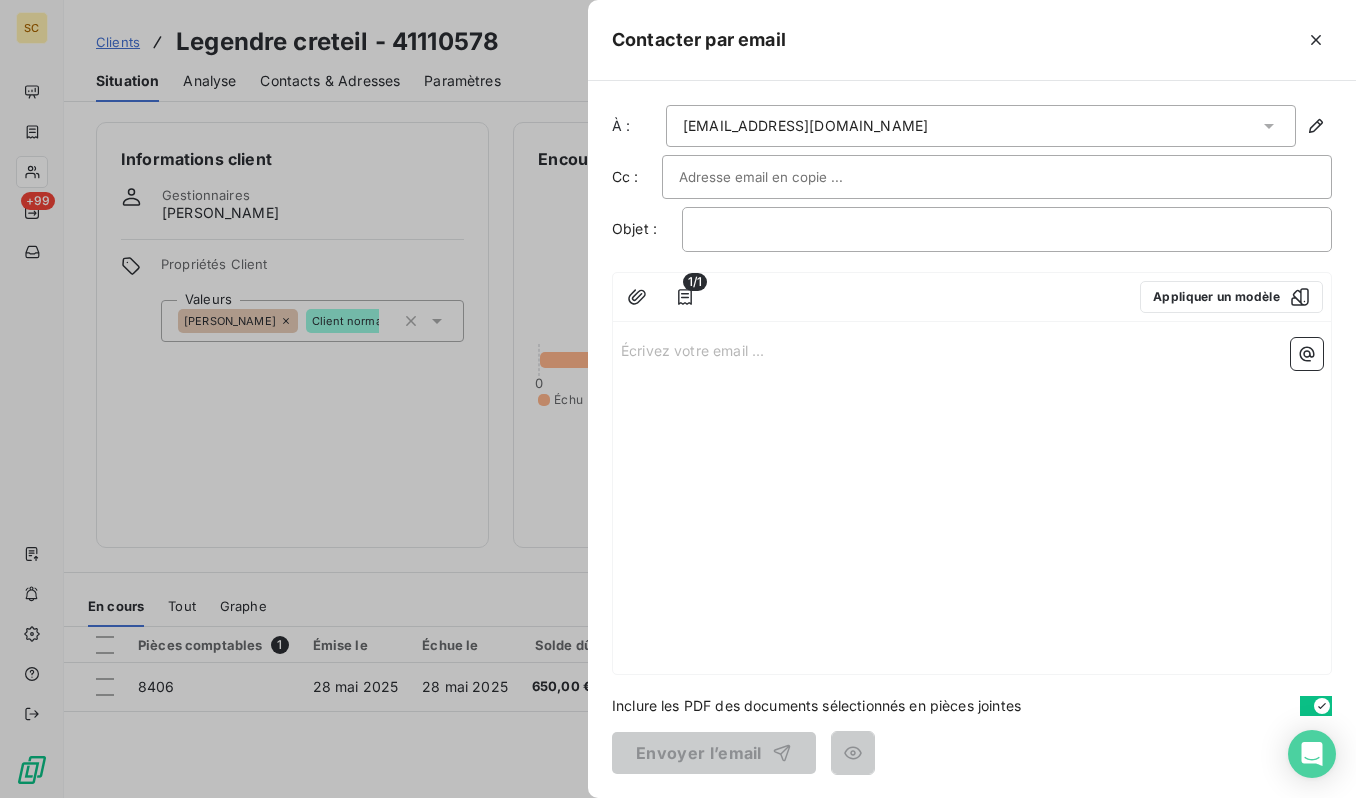 click at bounding box center [786, 177] 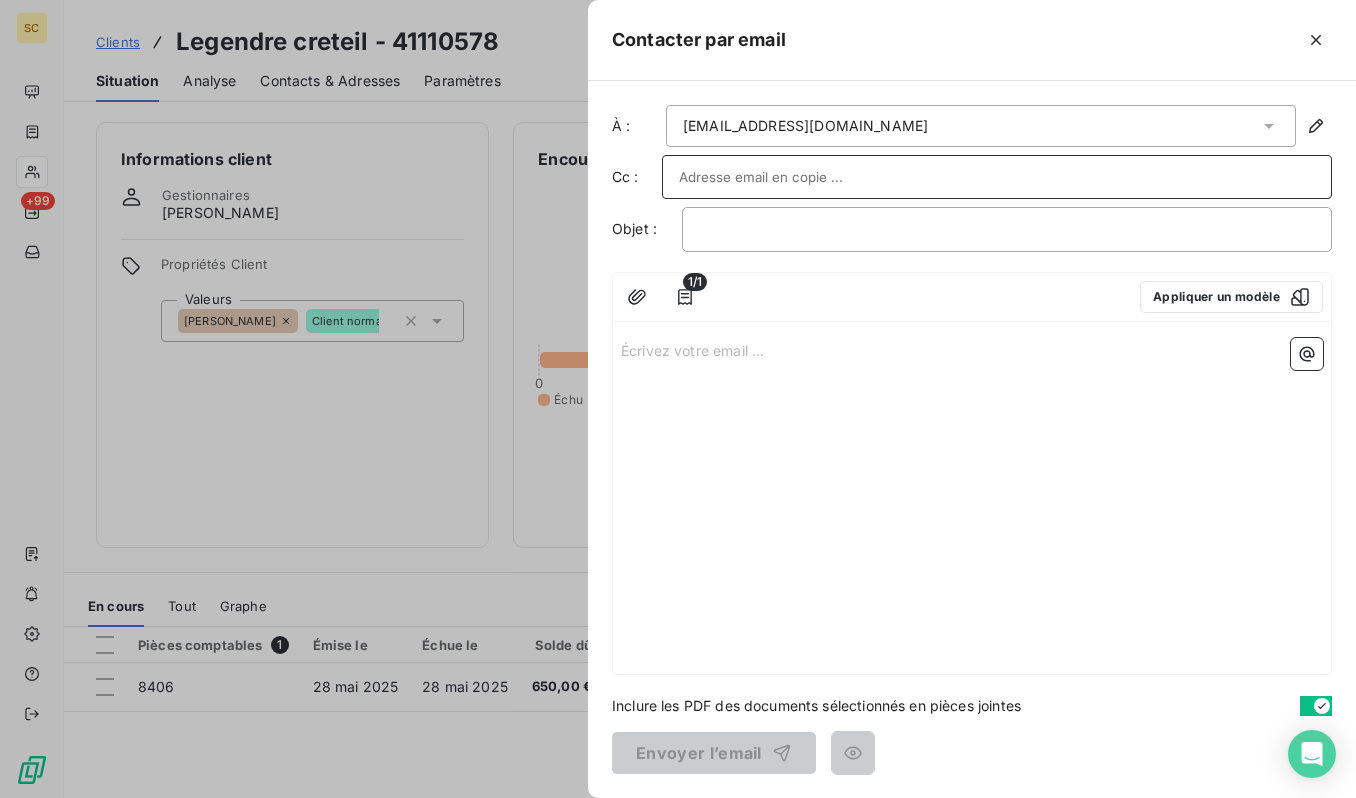 paste on "[EMAIL_ADDRESS][DOMAIN_NAME]" 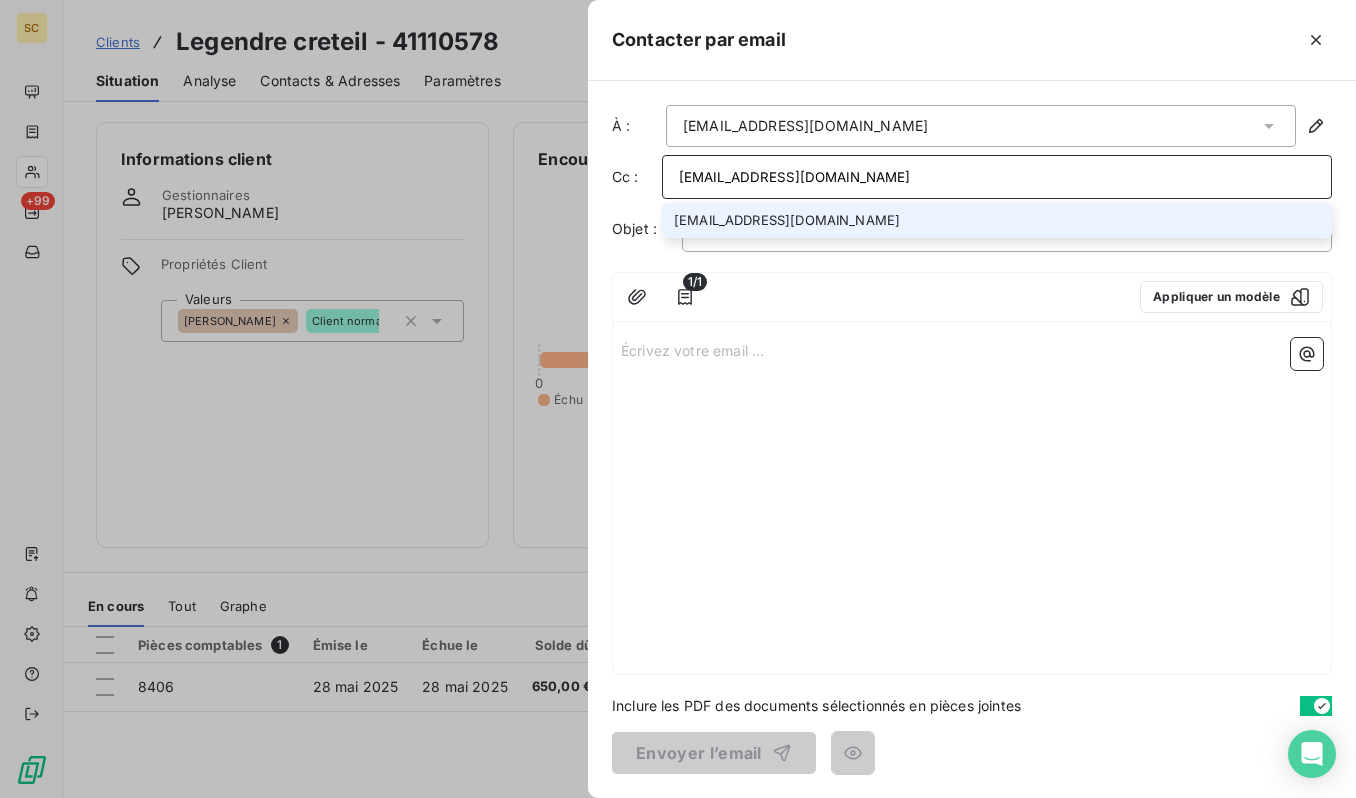 type on "[EMAIL_ADDRESS][DOMAIN_NAME]" 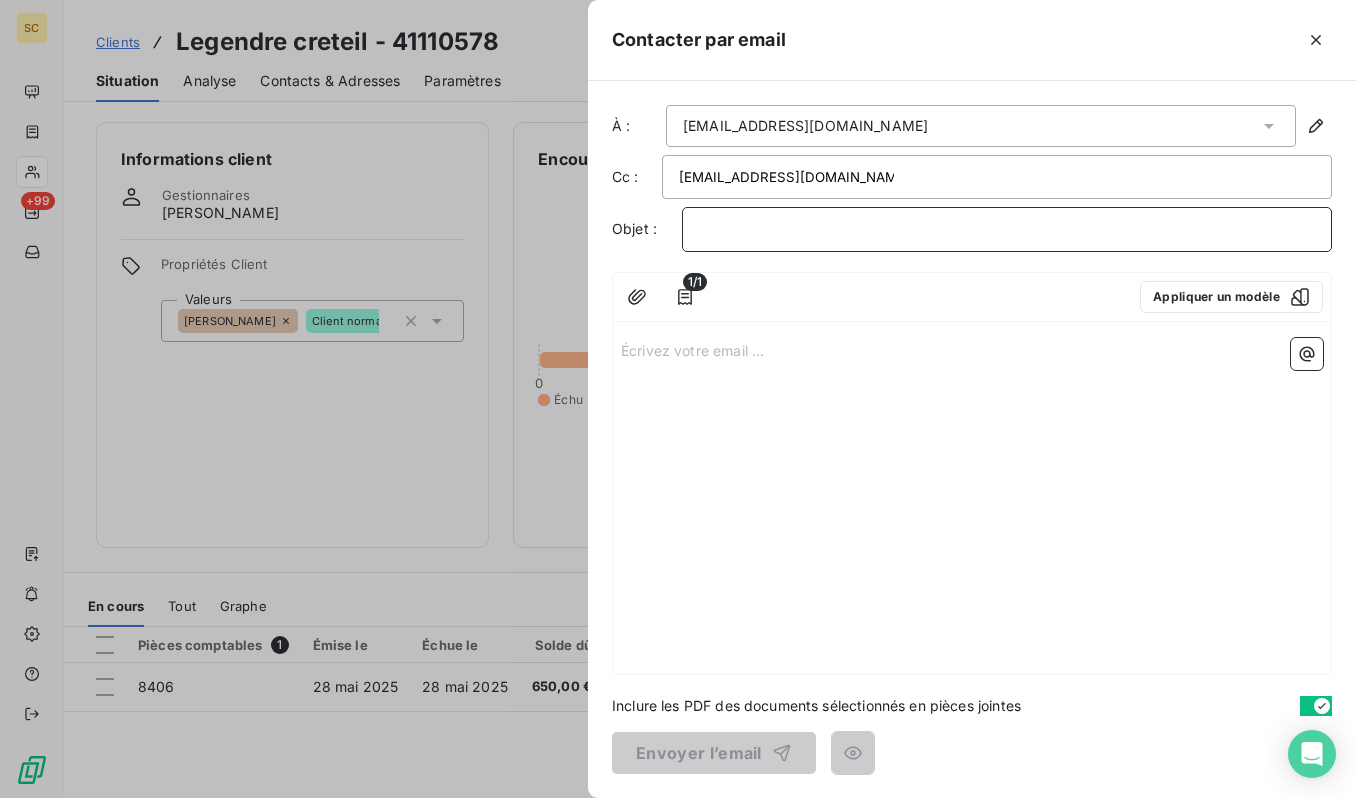 click on "﻿" at bounding box center [1007, 229] 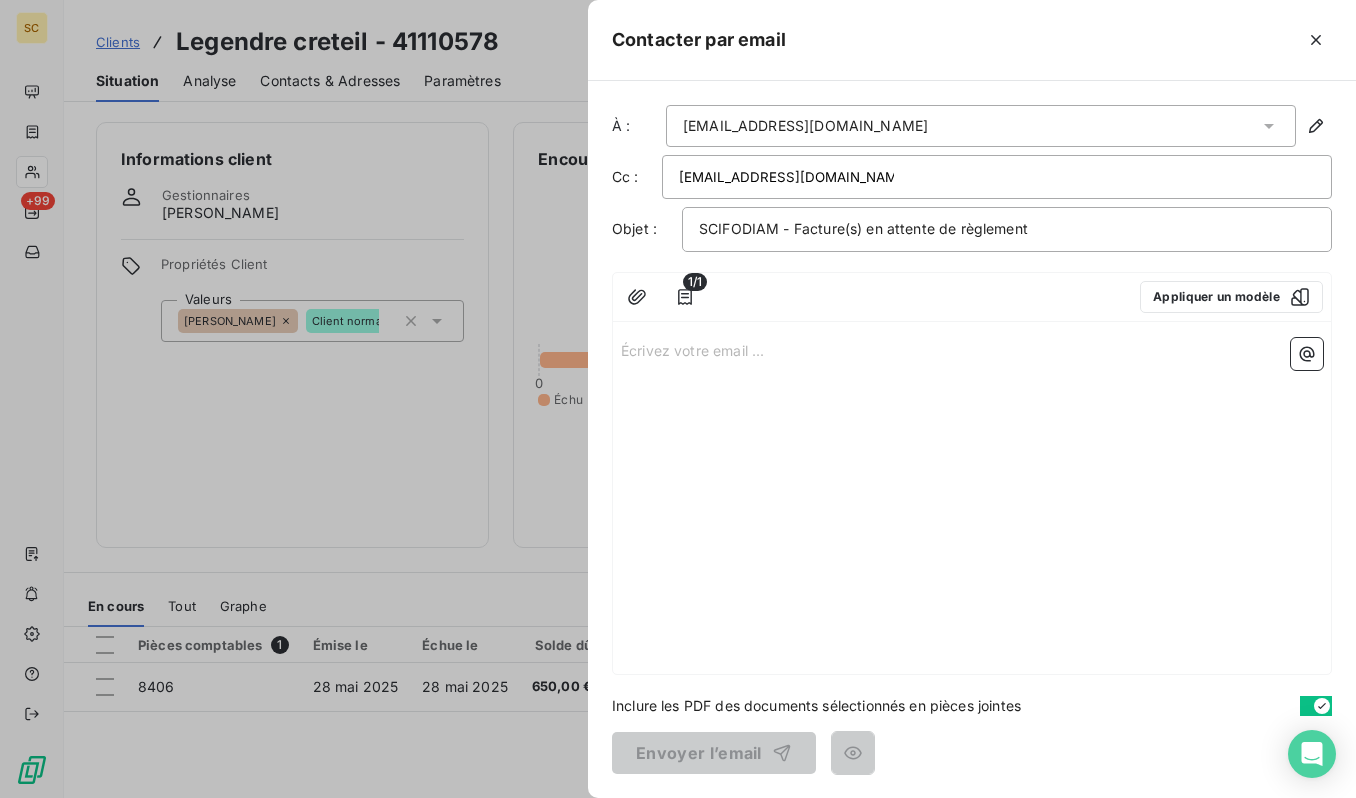 click on "Écrivez votre email ... ﻿" at bounding box center [972, 349] 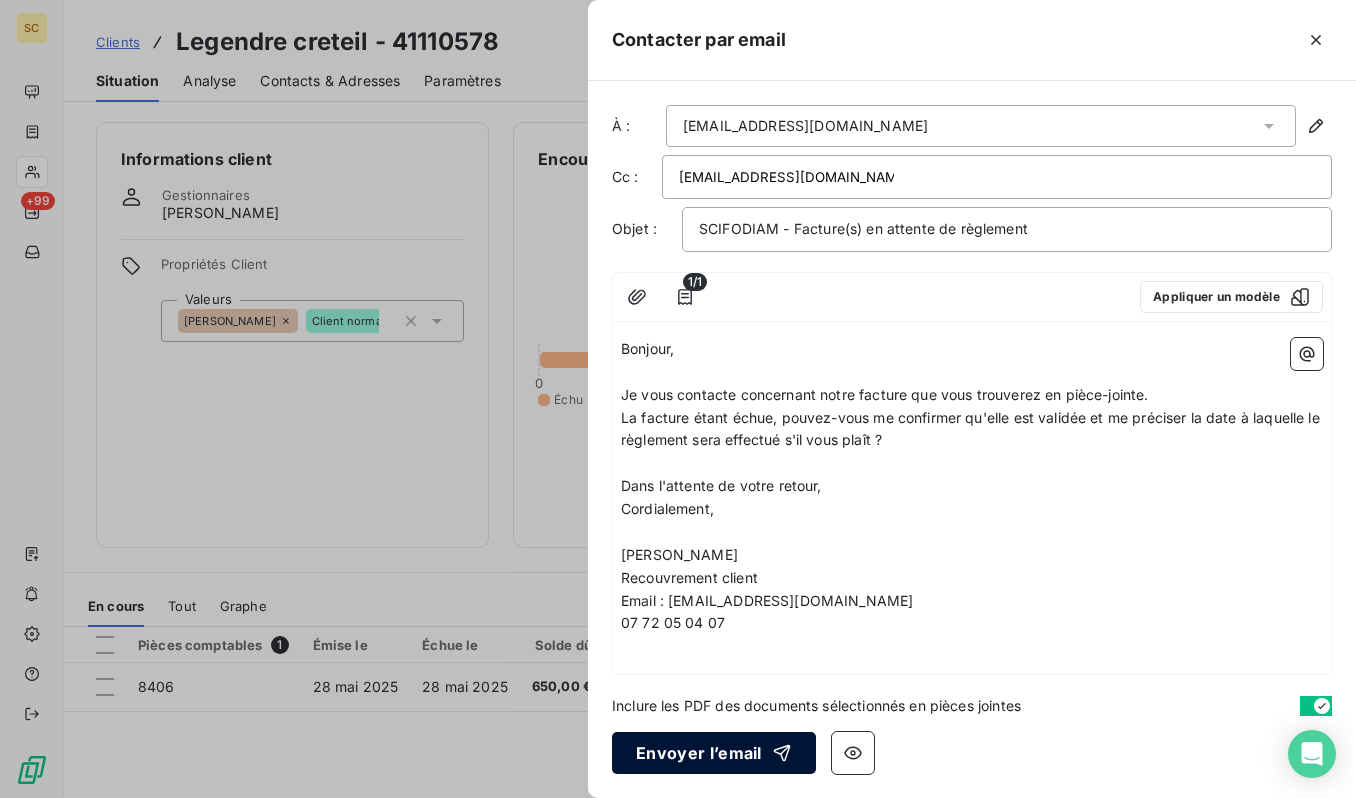 click on "Envoyer l’email" at bounding box center [714, 753] 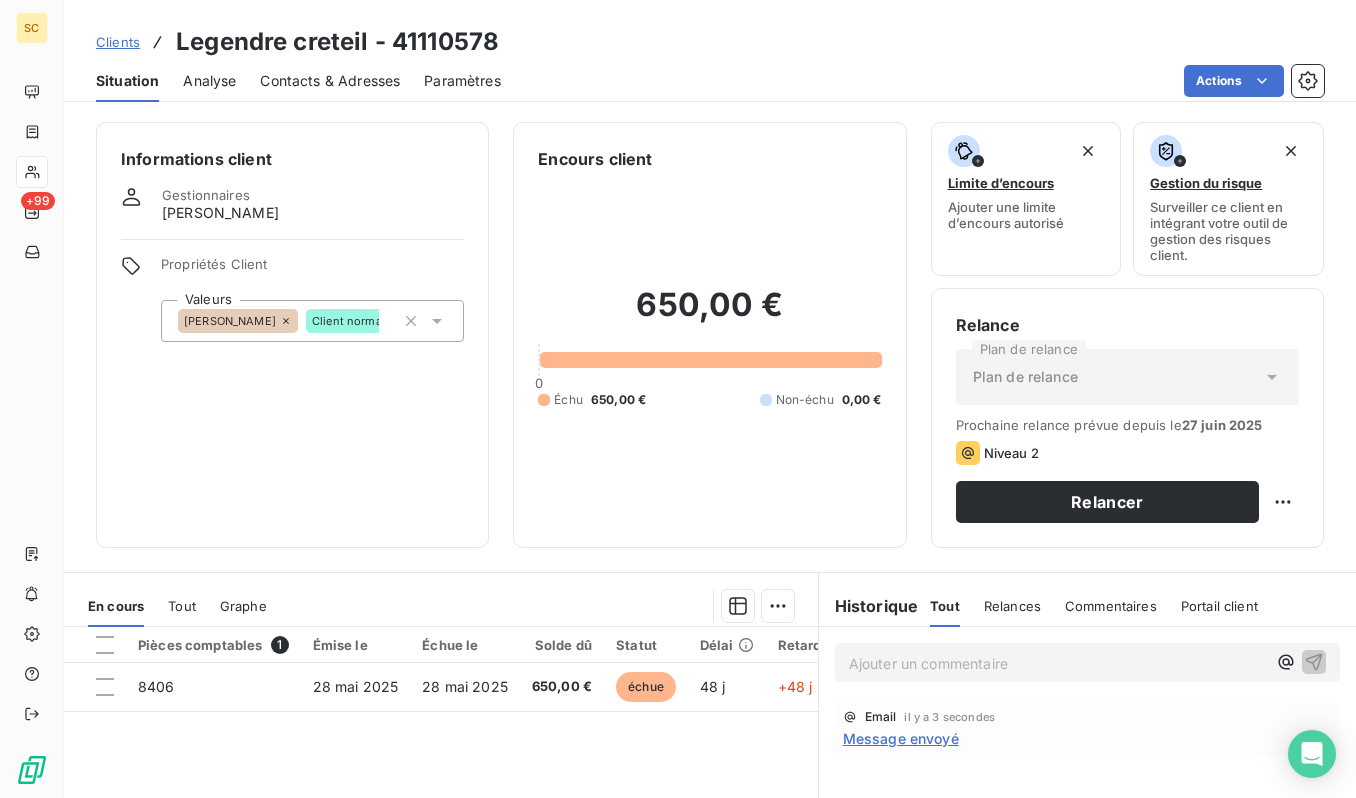 click on "Clients" at bounding box center [118, 42] 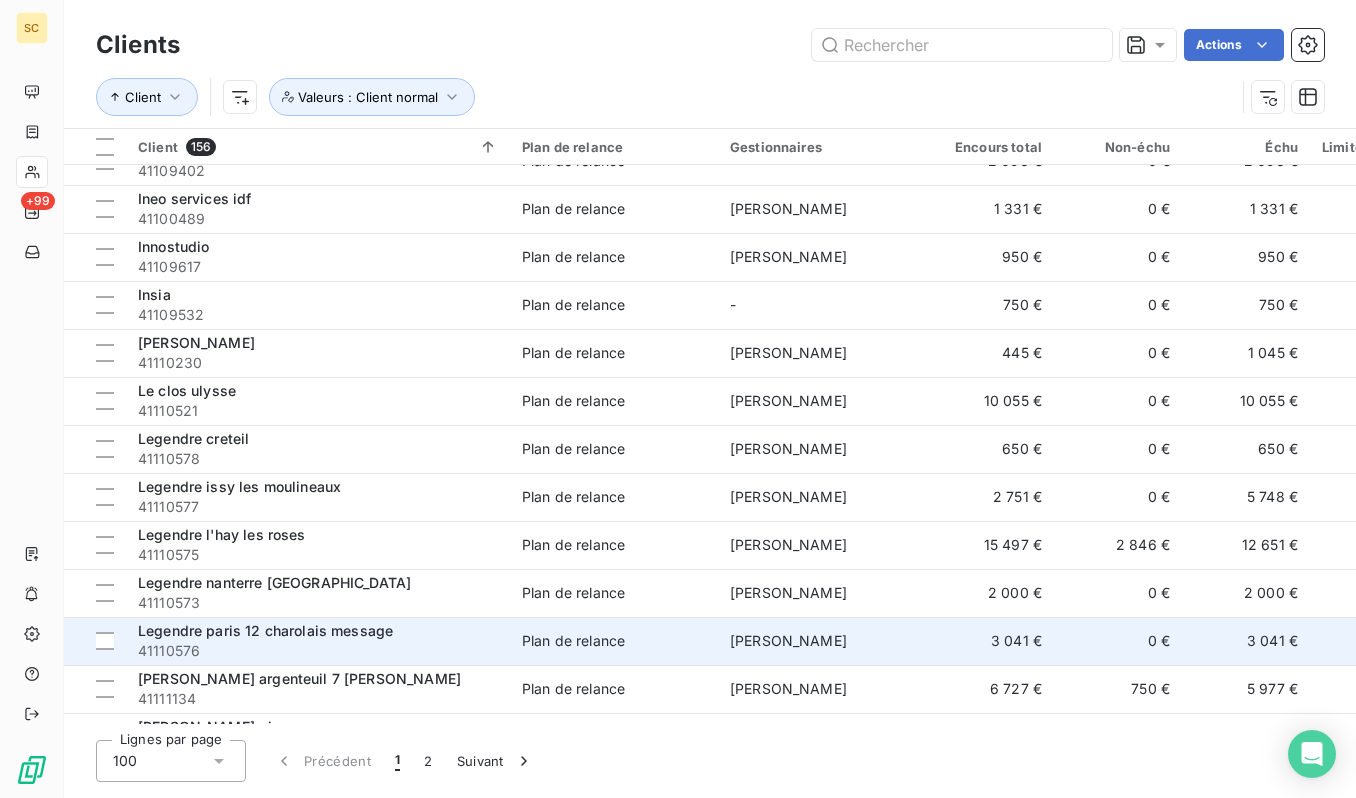 scroll, scrollTop: 4061, scrollLeft: 0, axis: vertical 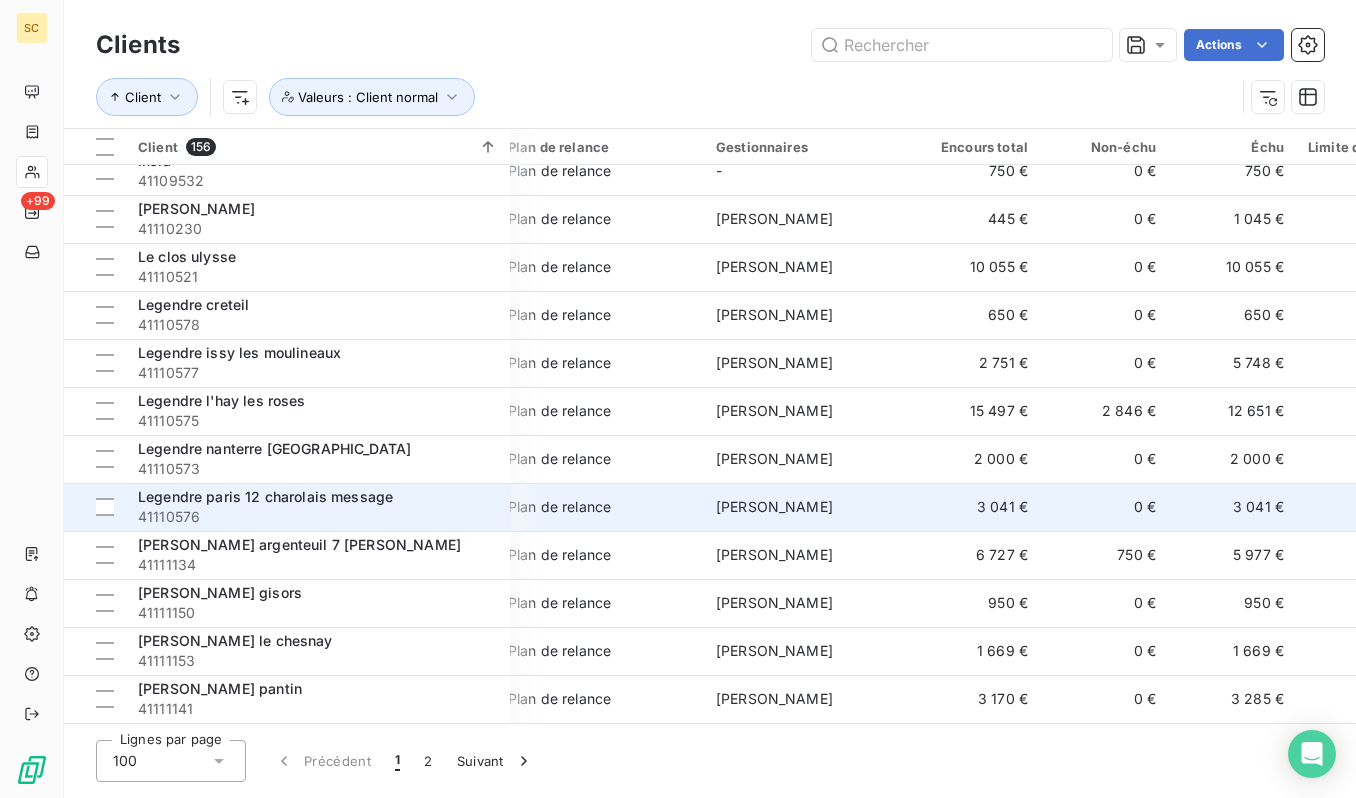 click on "Legendre paris 12 charolais message" at bounding box center (265, 496) 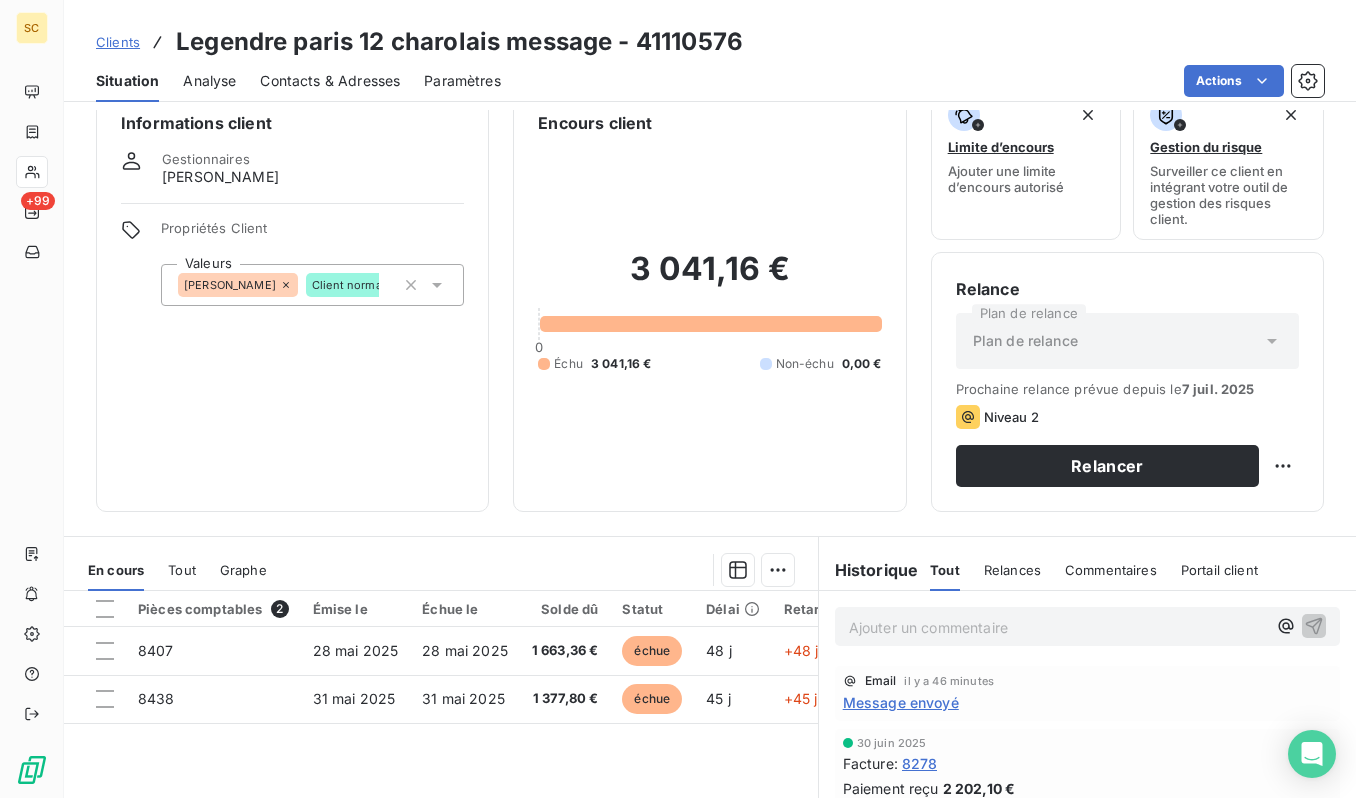 scroll, scrollTop: 0, scrollLeft: 0, axis: both 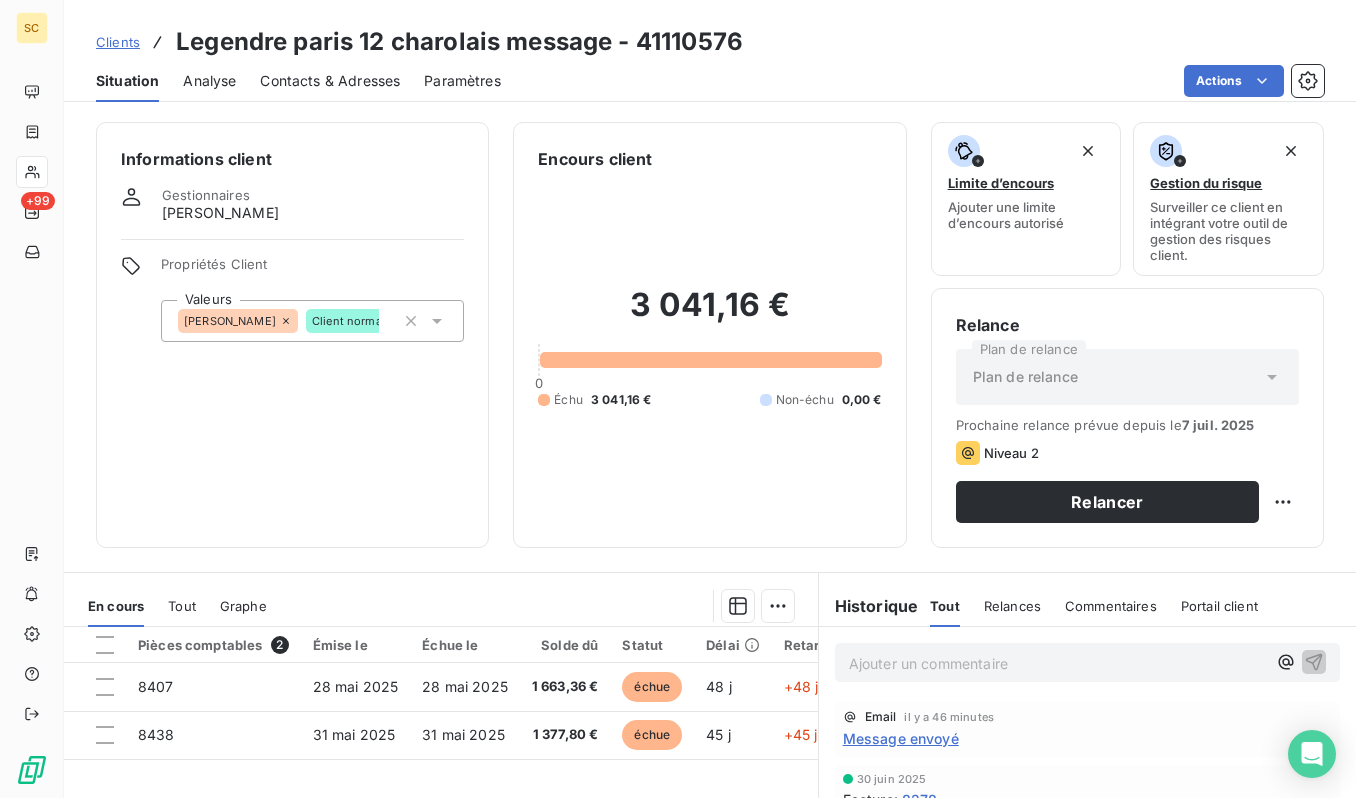 click on "Clients" at bounding box center (118, 42) 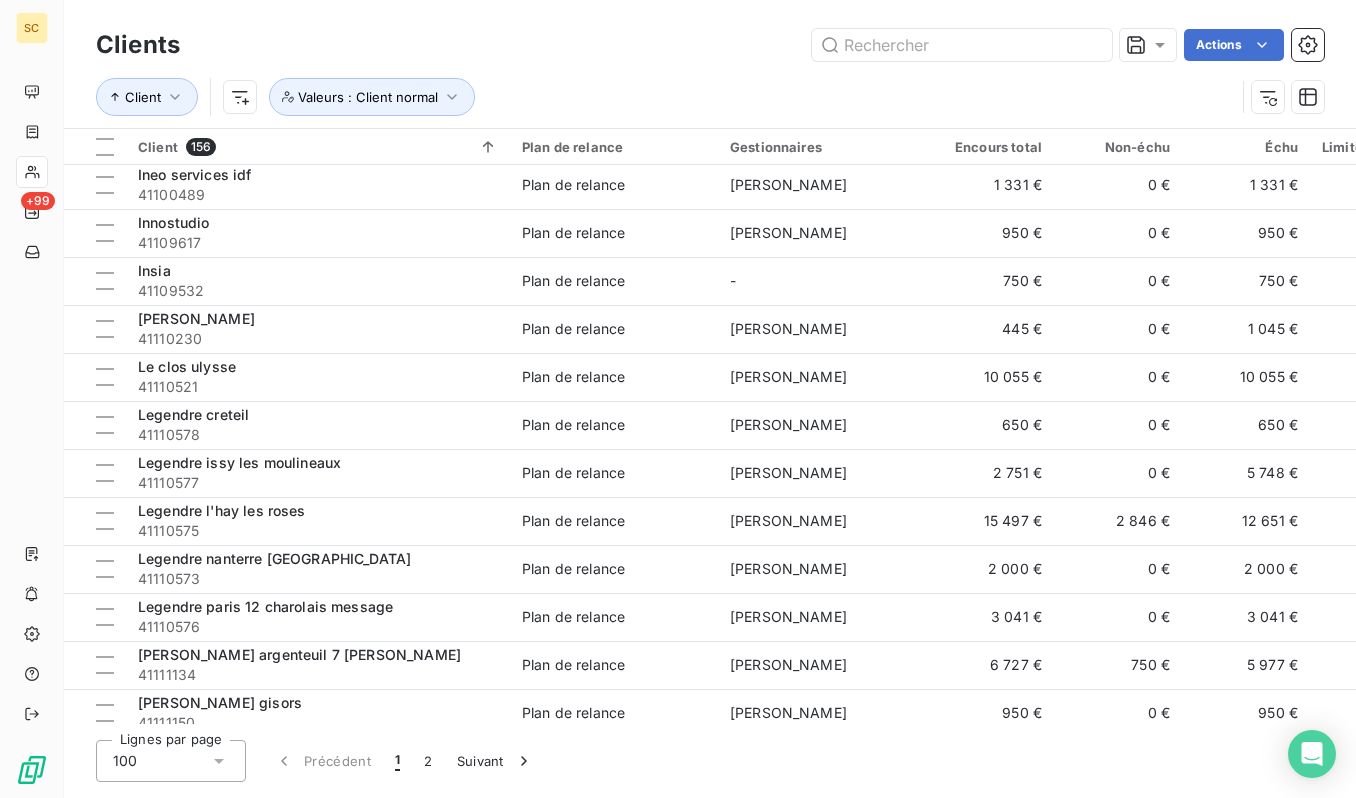 scroll, scrollTop: 4131, scrollLeft: 0, axis: vertical 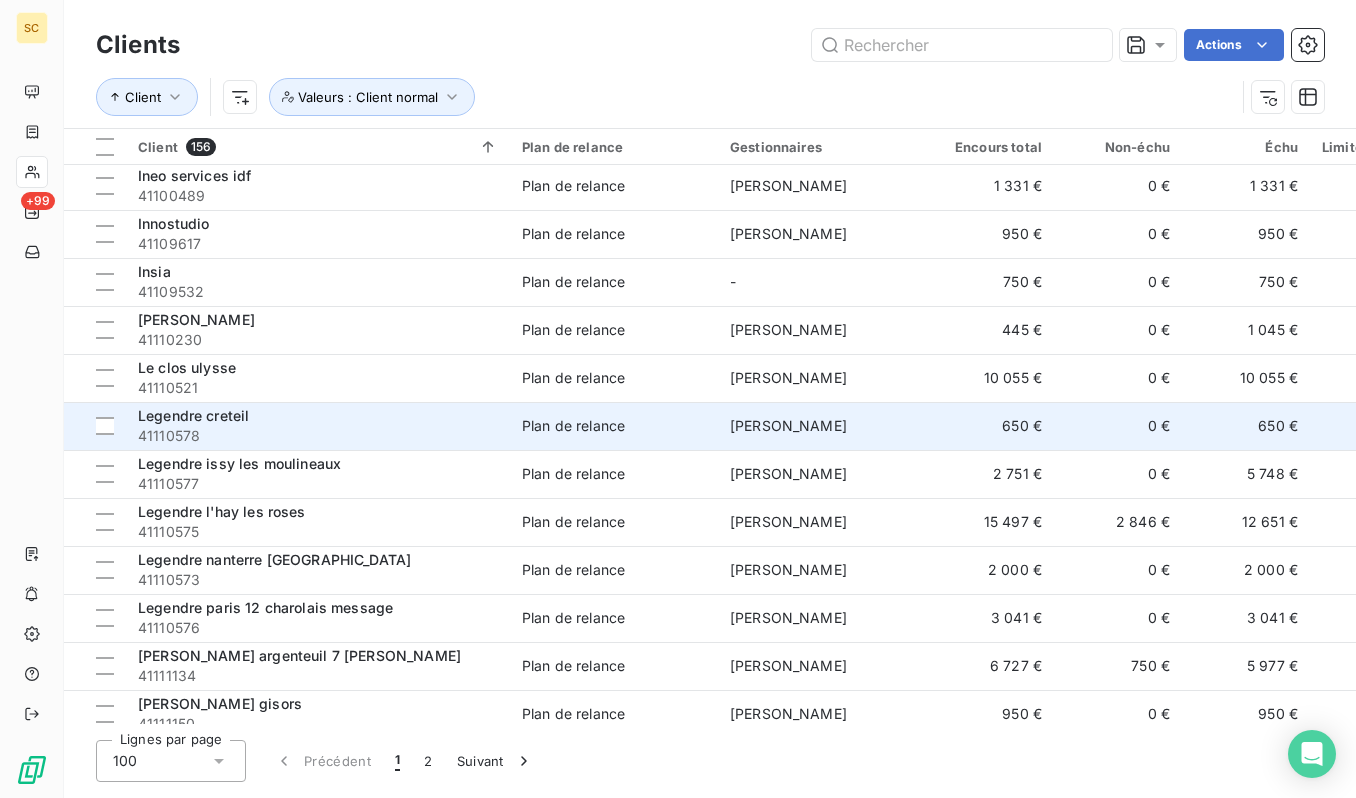 click on "Legendre creteil" at bounding box center [193, 415] 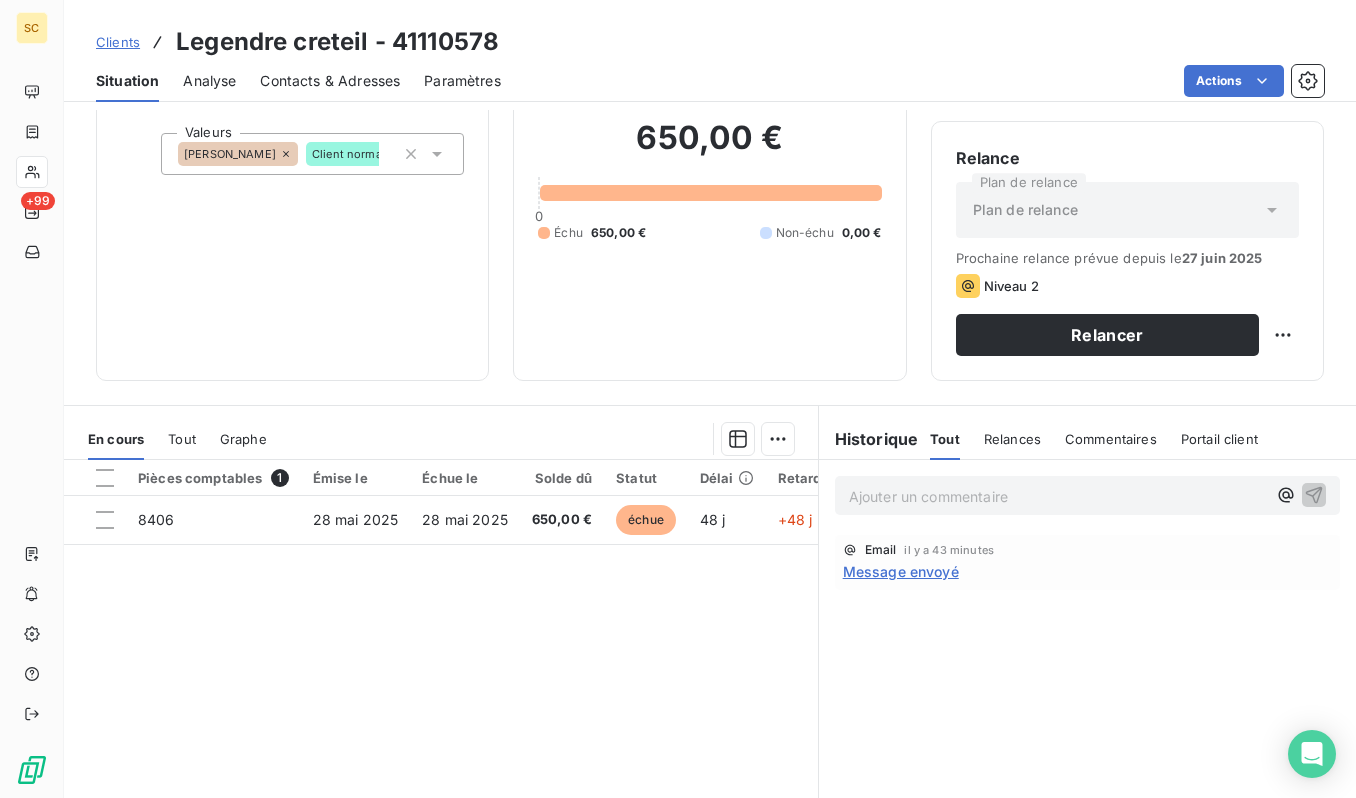 scroll, scrollTop: 0, scrollLeft: 0, axis: both 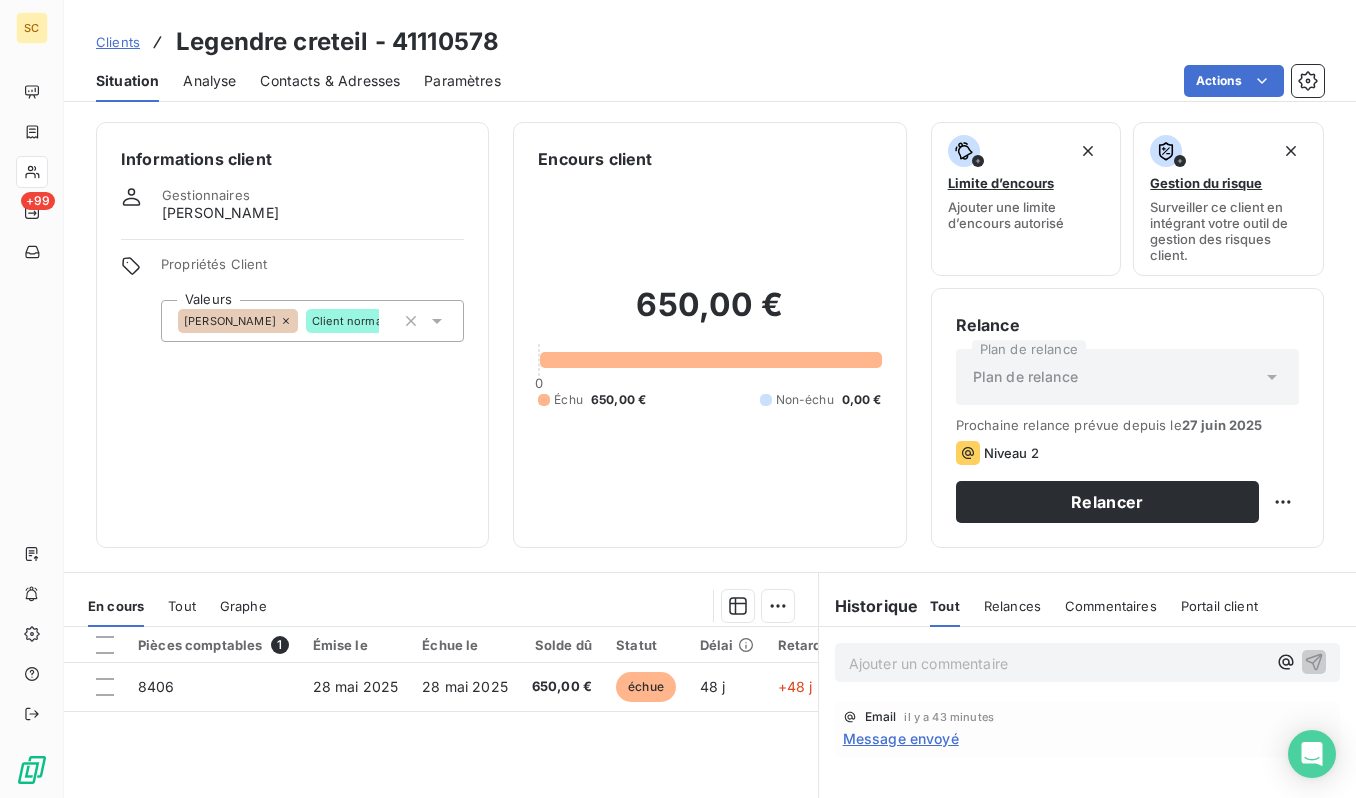 click on "Clients" at bounding box center (118, 42) 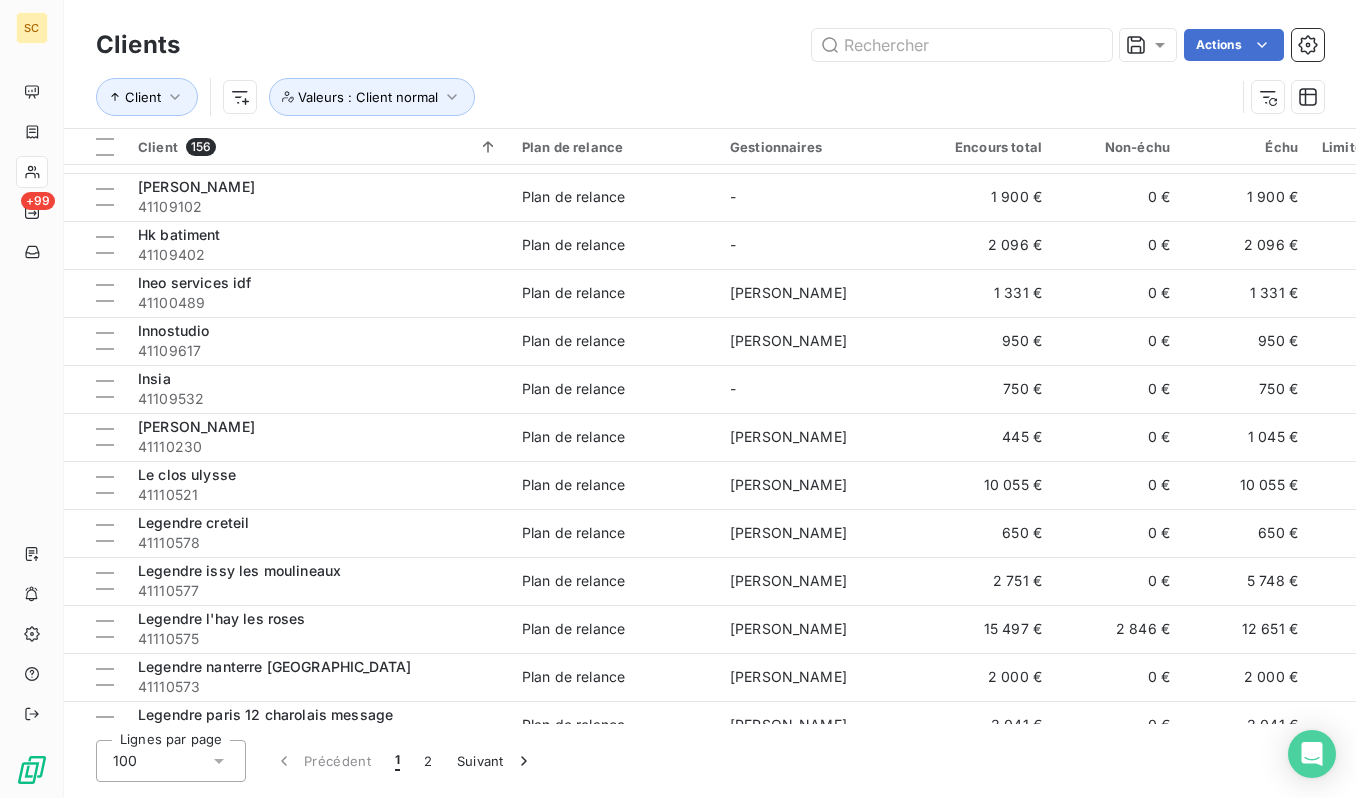 scroll, scrollTop: 4023, scrollLeft: 0, axis: vertical 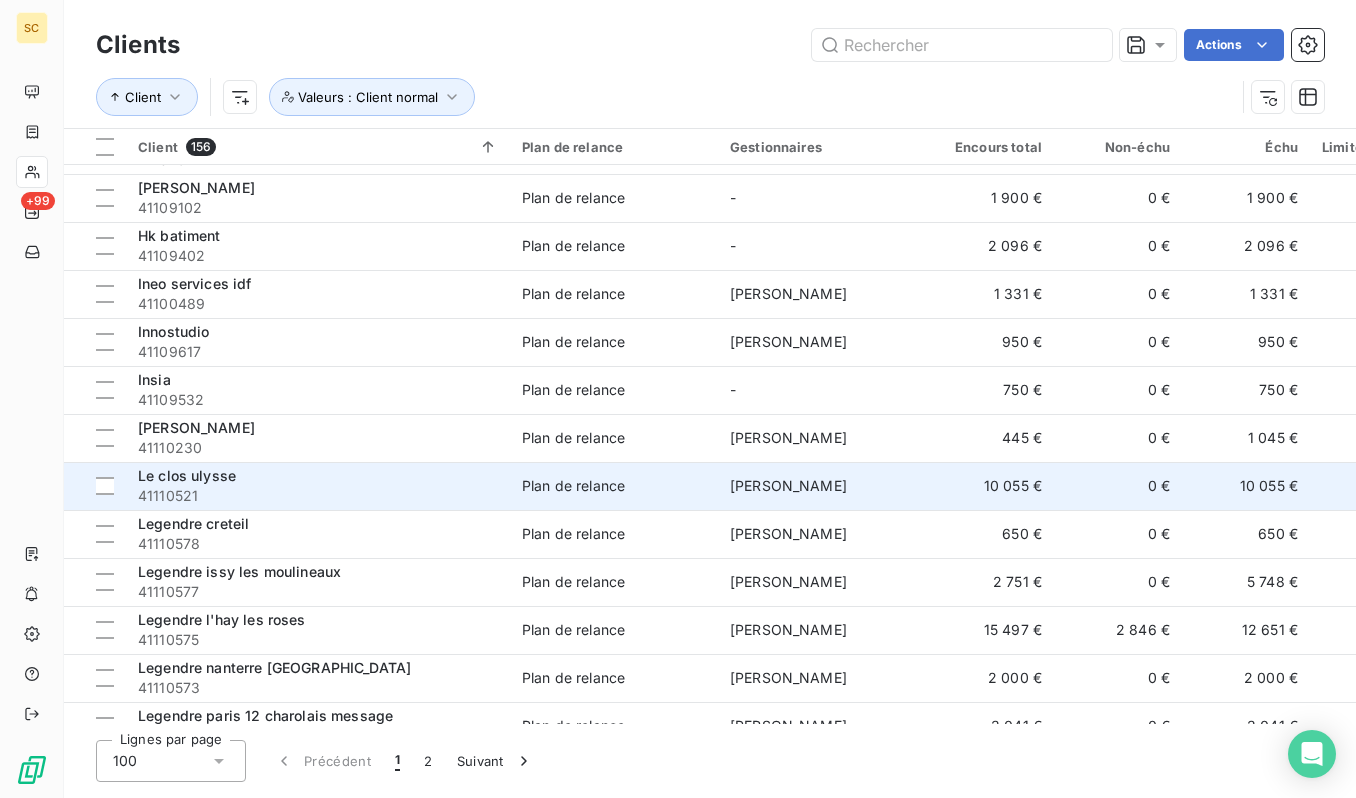 click on "41110521" at bounding box center (318, 496) 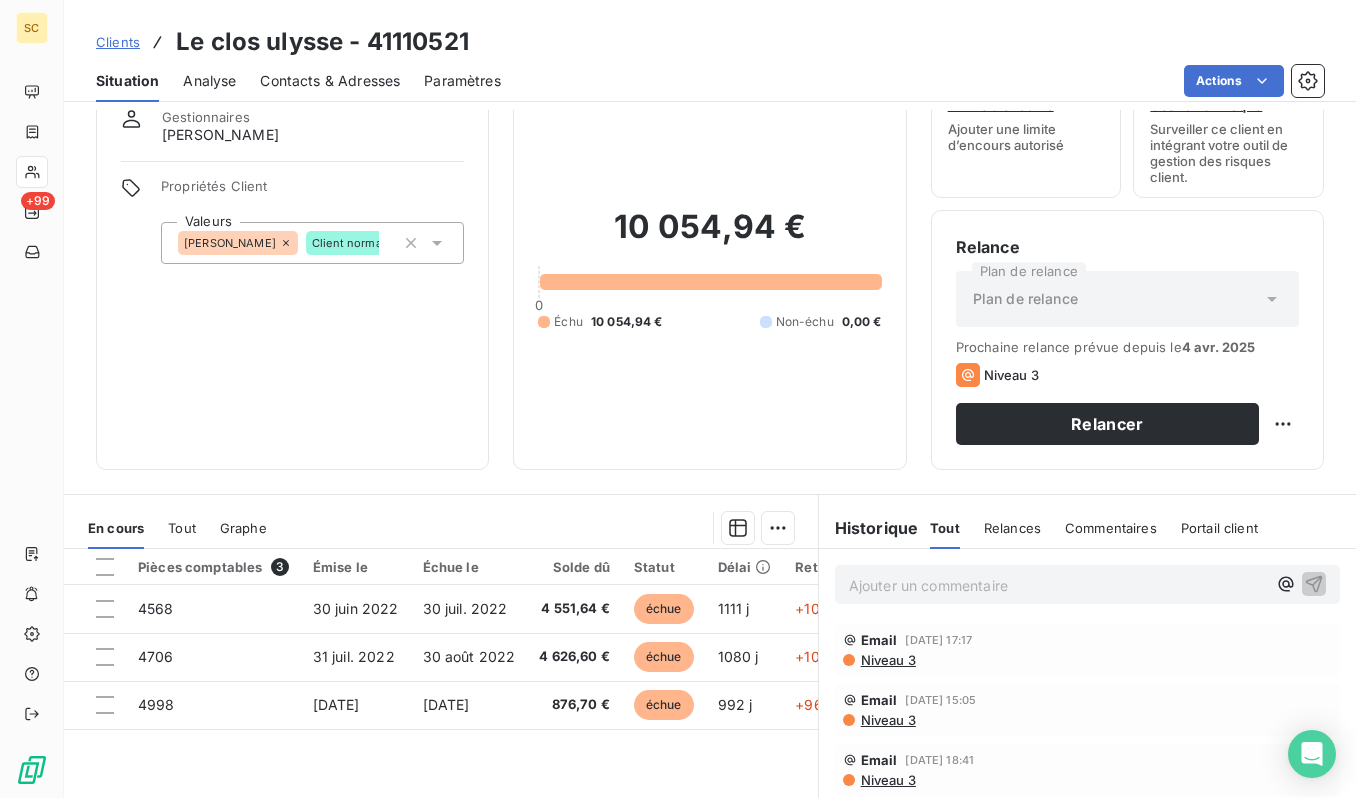 scroll, scrollTop: 75, scrollLeft: 0, axis: vertical 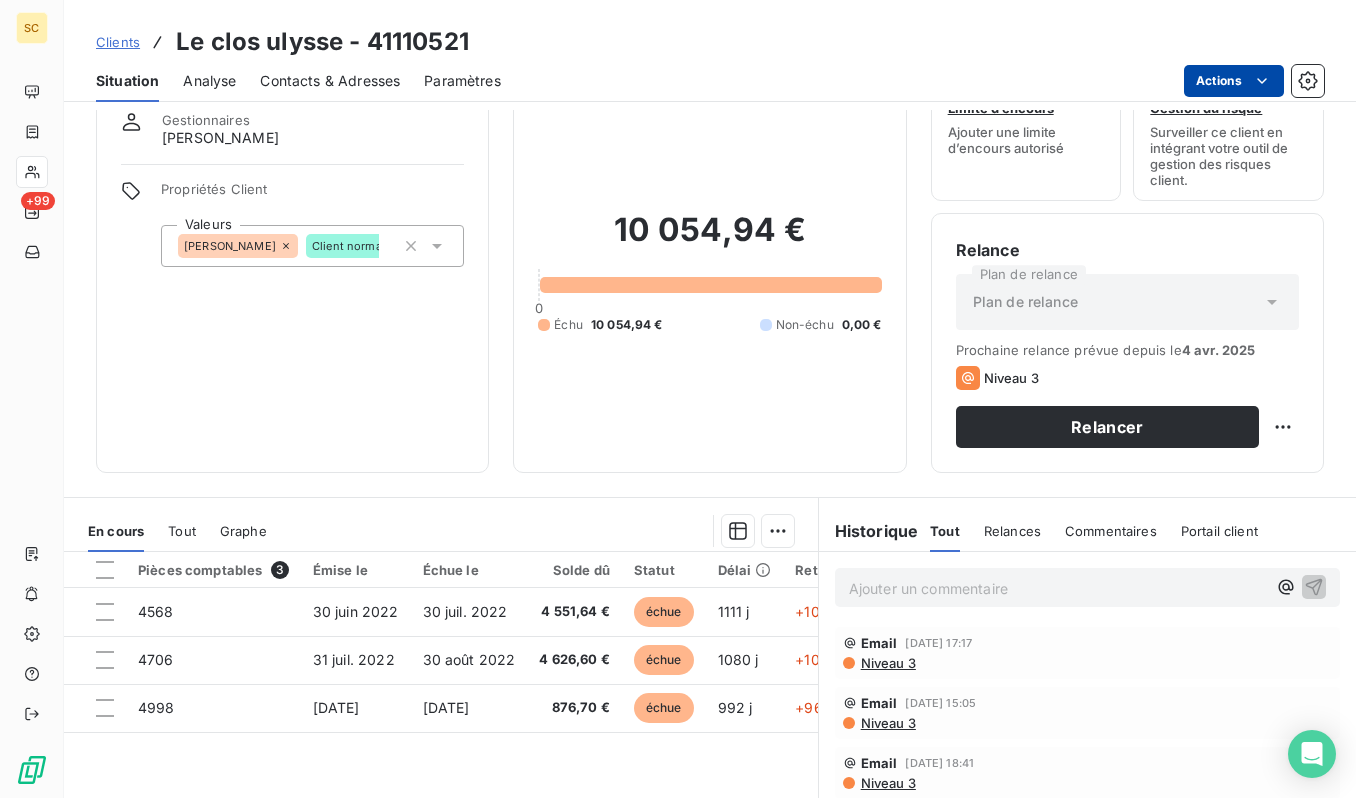 click on "SC +99 Clients Le clos ulysse - 41110521 Situation Analyse Contacts & Adresses Paramètres Actions Informations client Gestionnaires antonio faria Propriétés Client Valeurs ANTONIO Client normal Encours client   10 054,94 € 0 Échu 10 054,94 € Non-échu 0,00 €     Limite d’encours Ajouter une limite d’encours autorisé Gestion du risque Surveiller ce client en intégrant votre outil de gestion des risques client. Relance Plan de relance Plan de relance Prochaine relance prévue depuis le  4 avr. 2025 Niveau 3 Relancer En cours Tout Graphe Pièces comptables 3 Émise le Échue le Solde dû Statut Délai   Retard   Tag relance   4568 30 juin 2022 30 juil. 2022 4 551,64 € échue 1111 j +1081 j 4706 31 juil. 2022 30 août 2022 4 626,60 € échue 1080 j +1050 j 4998 27 oct. 2022 26 nov. 2022 876,70 € échue 992 j +962 j Lignes par page 25 Précédent 1 Suivant Historique Tout Relances Commentaires Portail client Tout Relances Commentaires Portail client ﻿ Email Email" at bounding box center [678, 399] 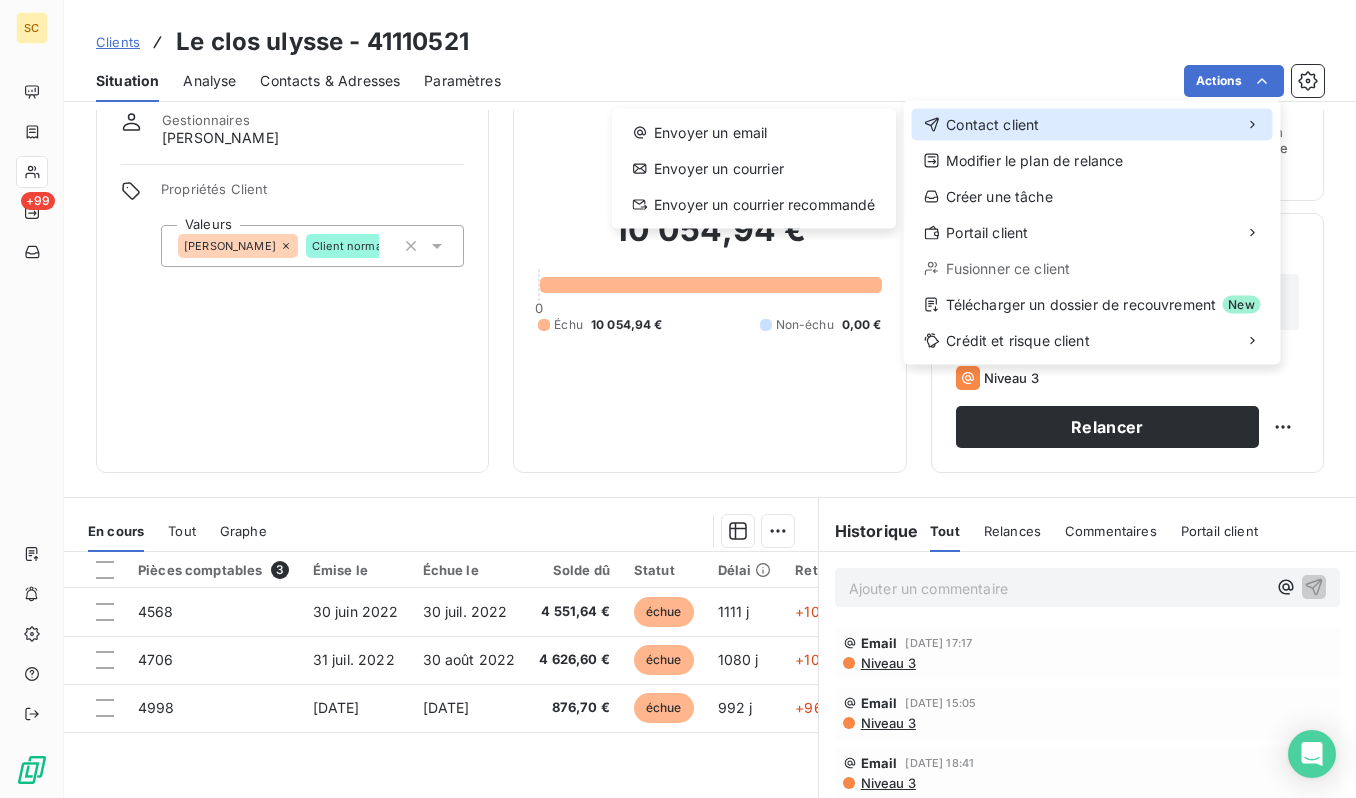 click on "Contact client" at bounding box center (1092, 125) 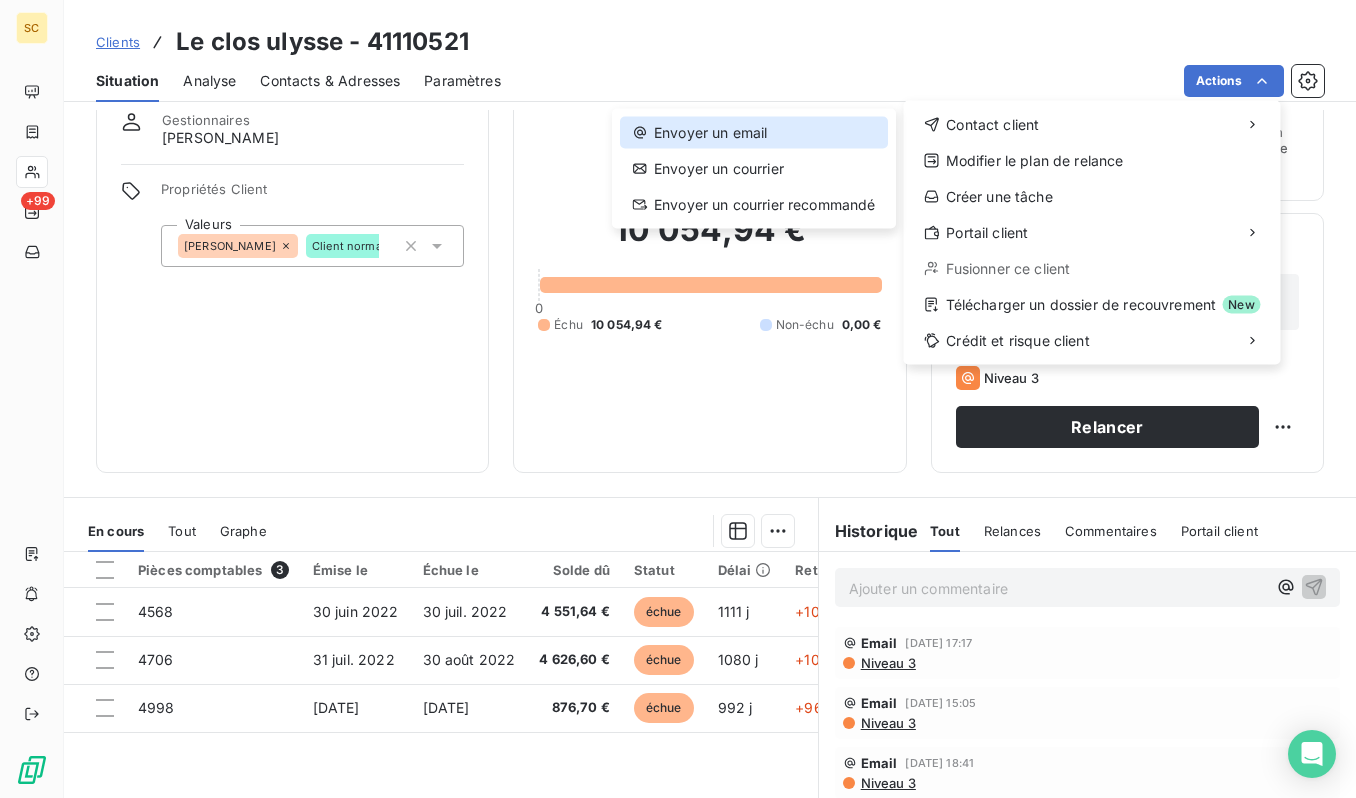 click on "Envoyer un email" at bounding box center [754, 133] 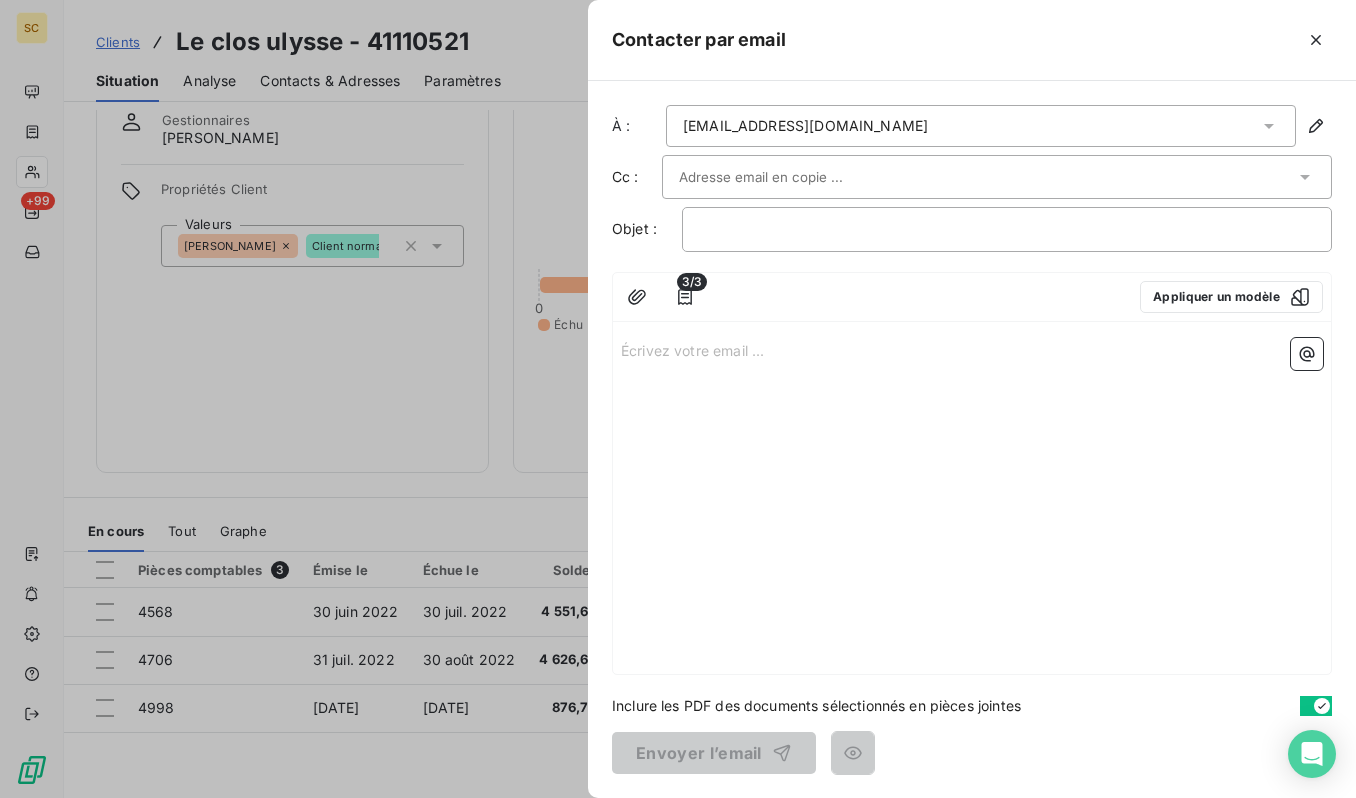 click on "Écrivez votre email ... ﻿" at bounding box center (972, 349) 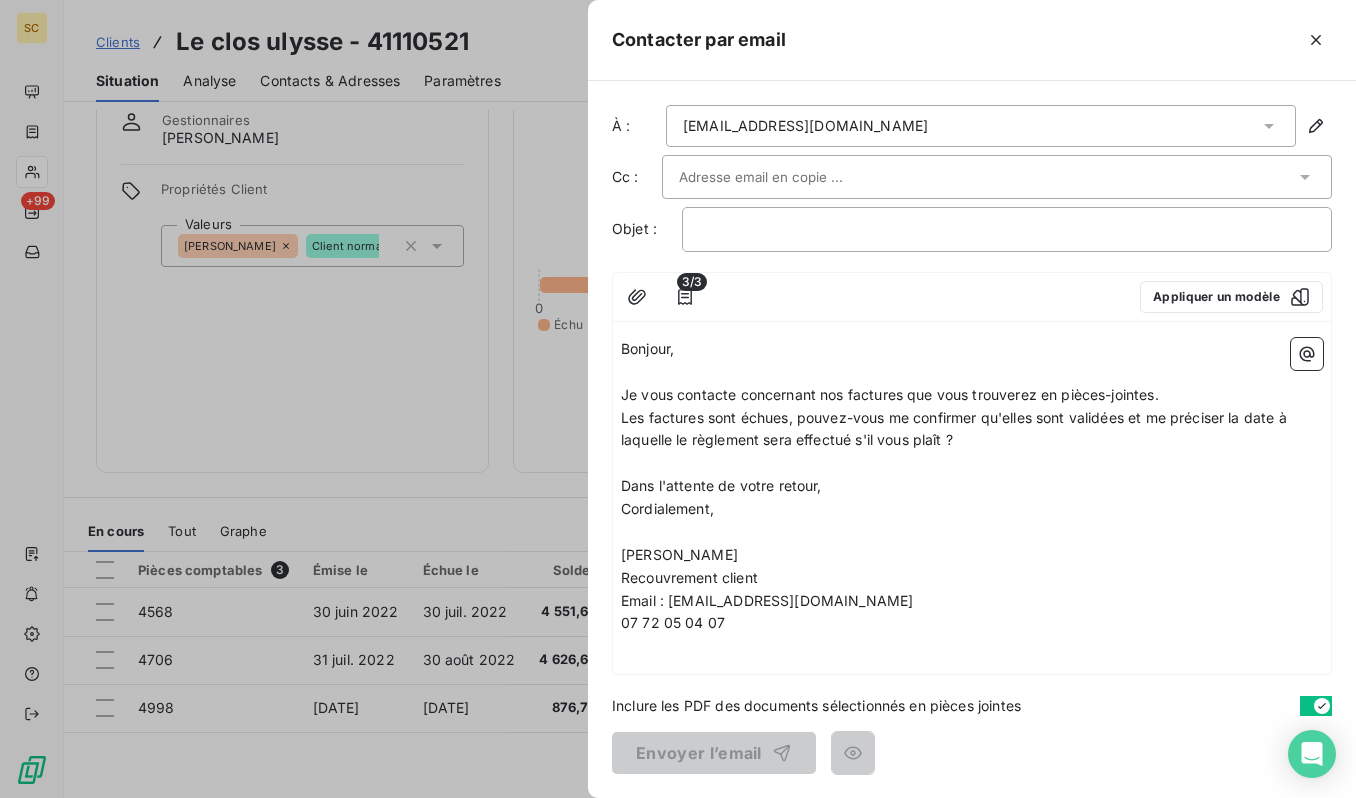 drag, startPoint x: 1198, startPoint y: 188, endPoint x: 1184, endPoint y: 184, distance: 14.56022 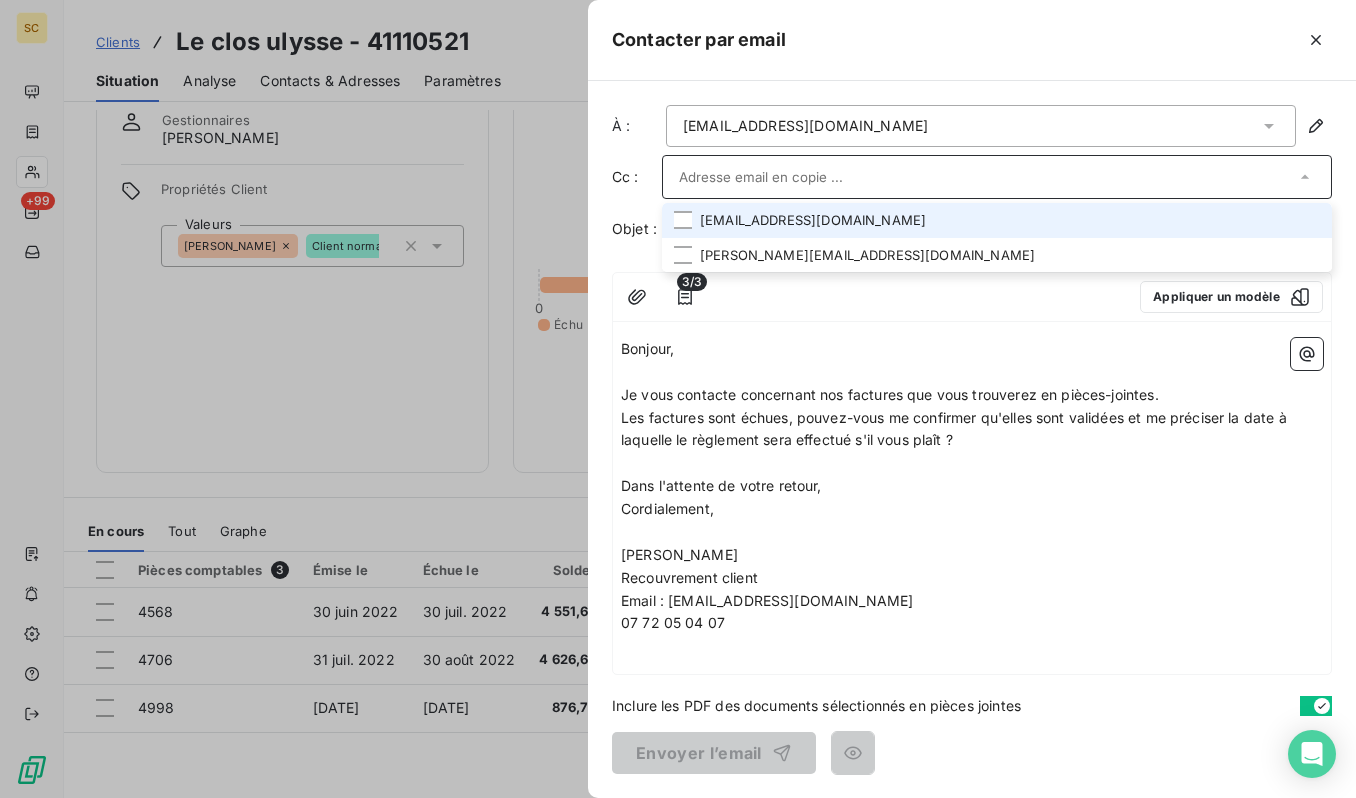 paste on "[EMAIL_ADDRESS][DOMAIN_NAME]" 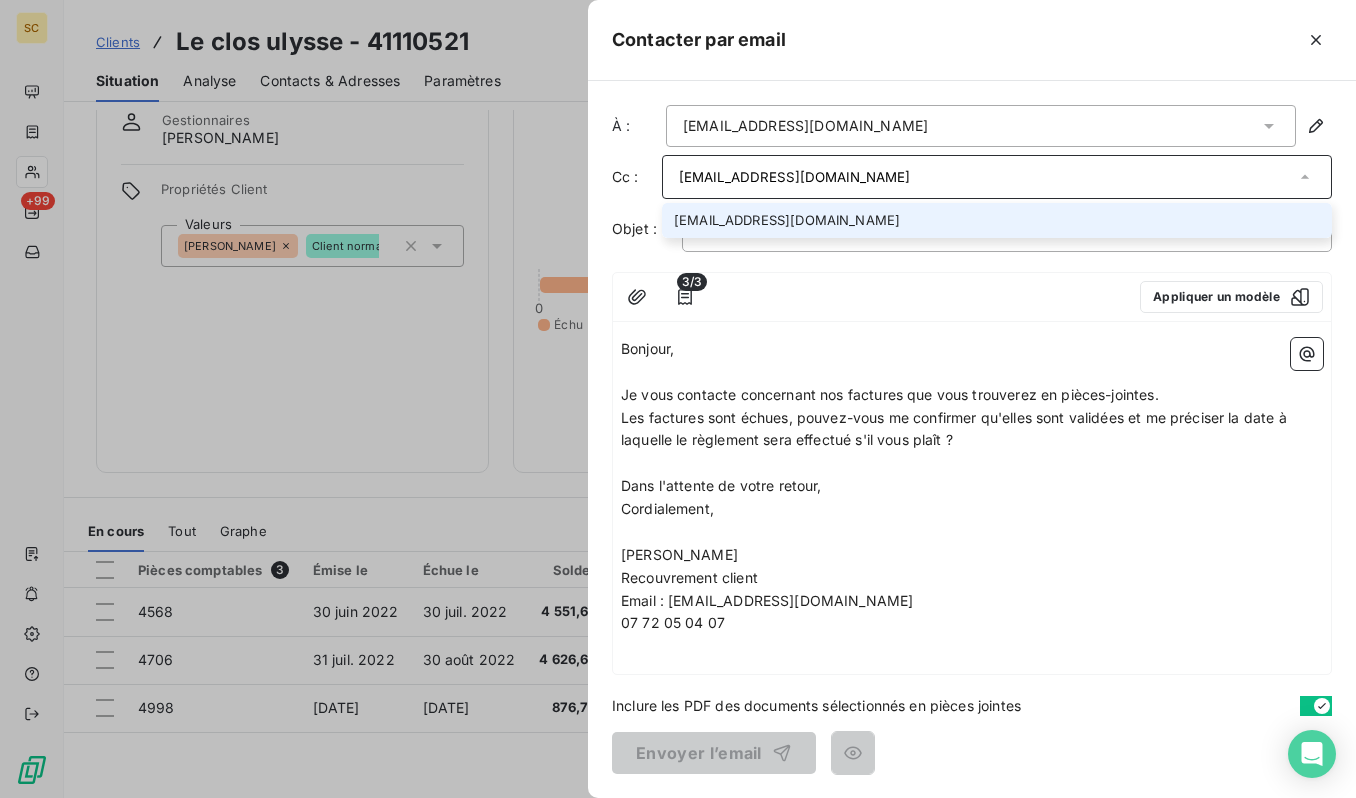 type on "[EMAIL_ADDRESS][DOMAIN_NAME]" 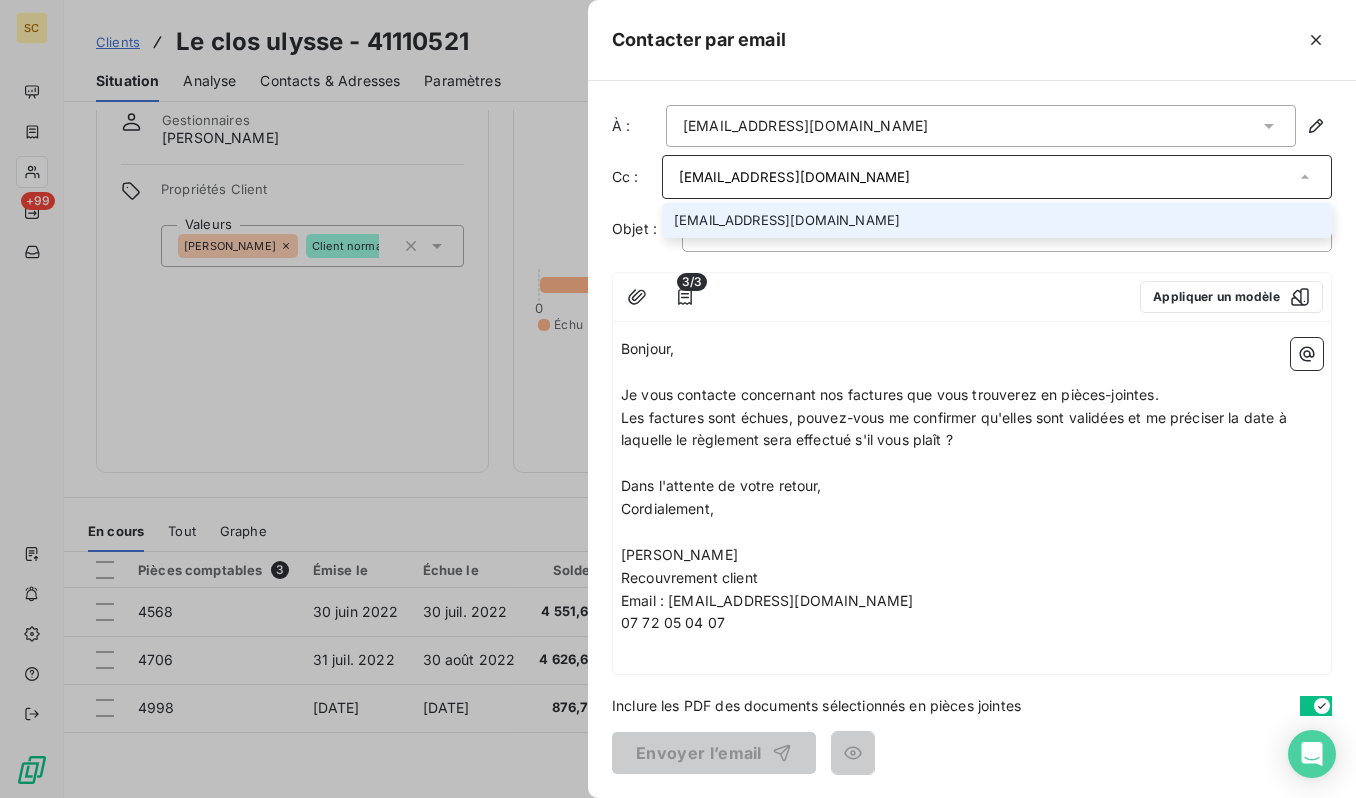 drag, startPoint x: 835, startPoint y: 346, endPoint x: 790, endPoint y: 277, distance: 82.37718 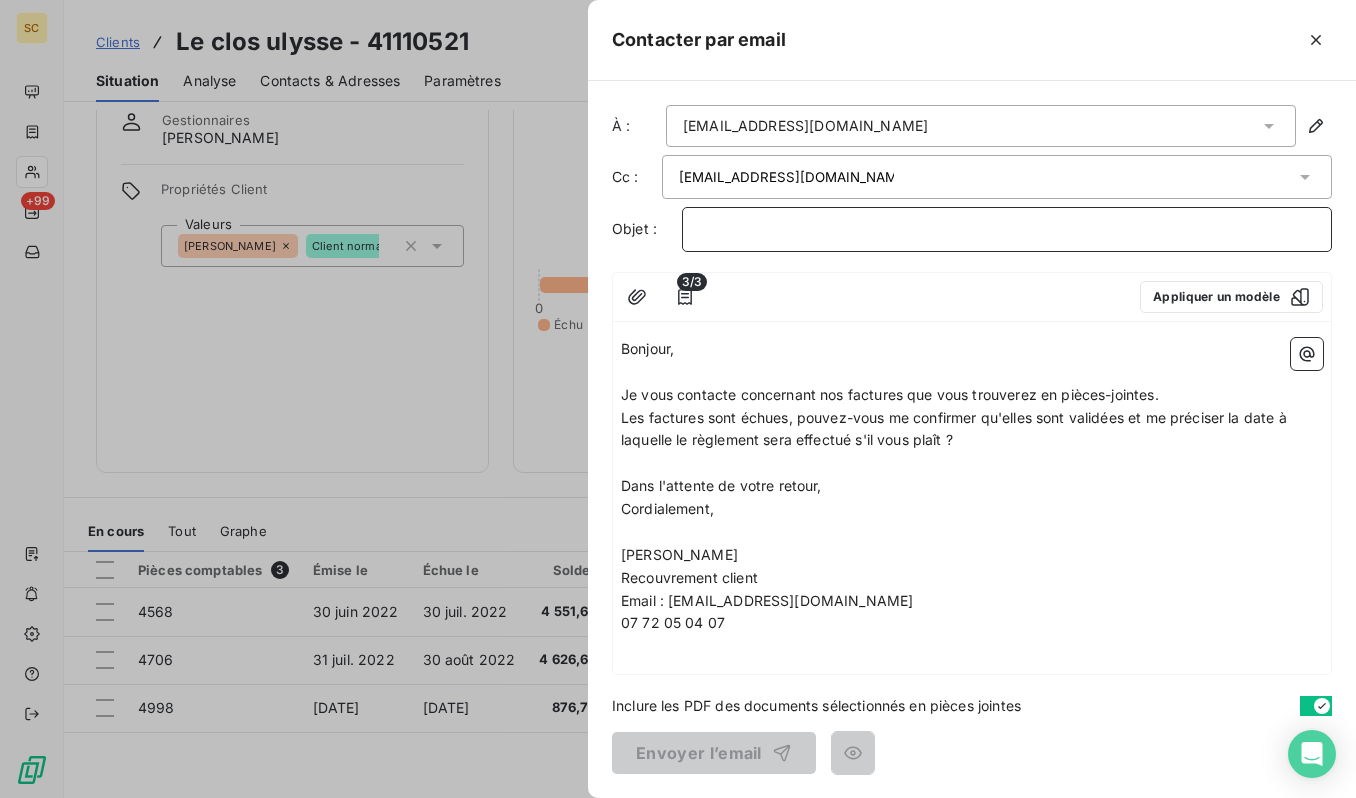 click on "﻿" at bounding box center [1007, 229] 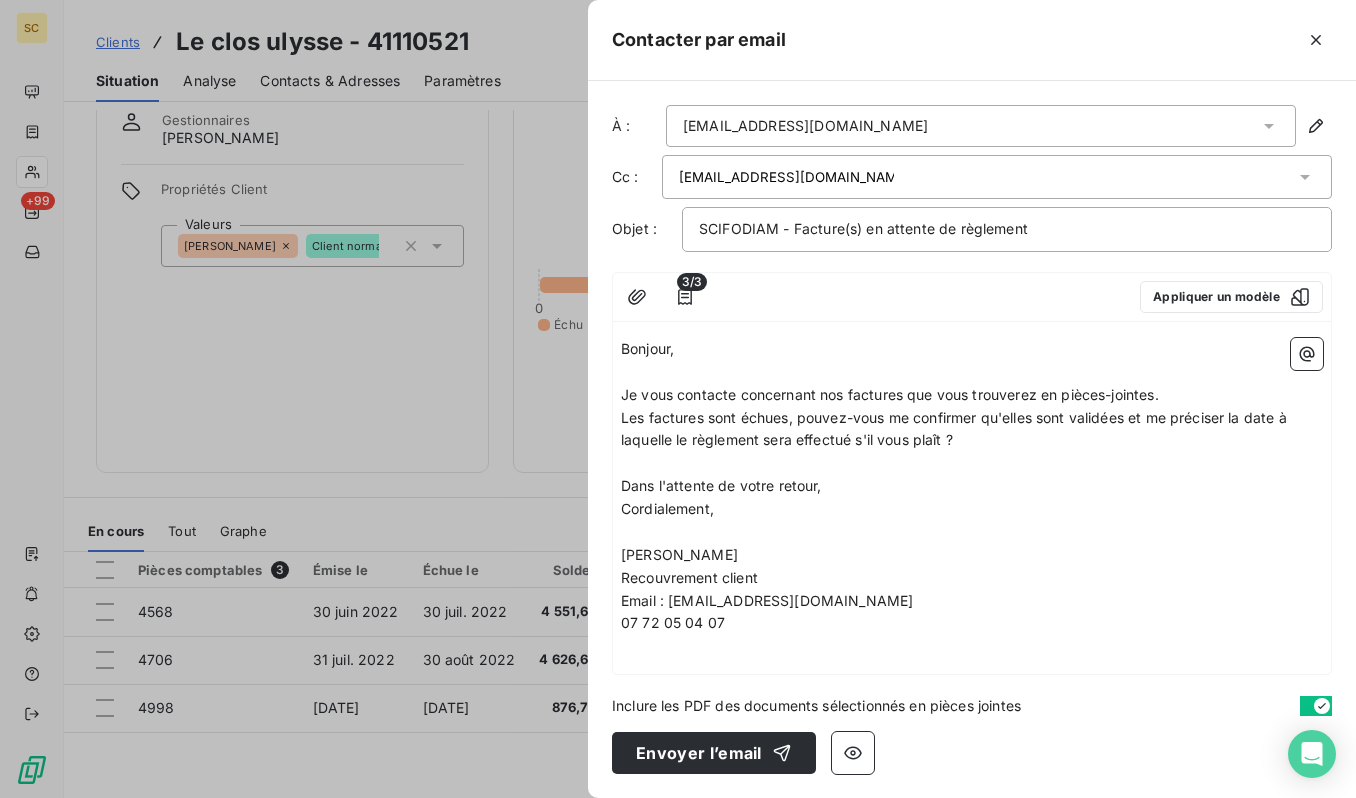 click on "﻿" at bounding box center [972, 532] 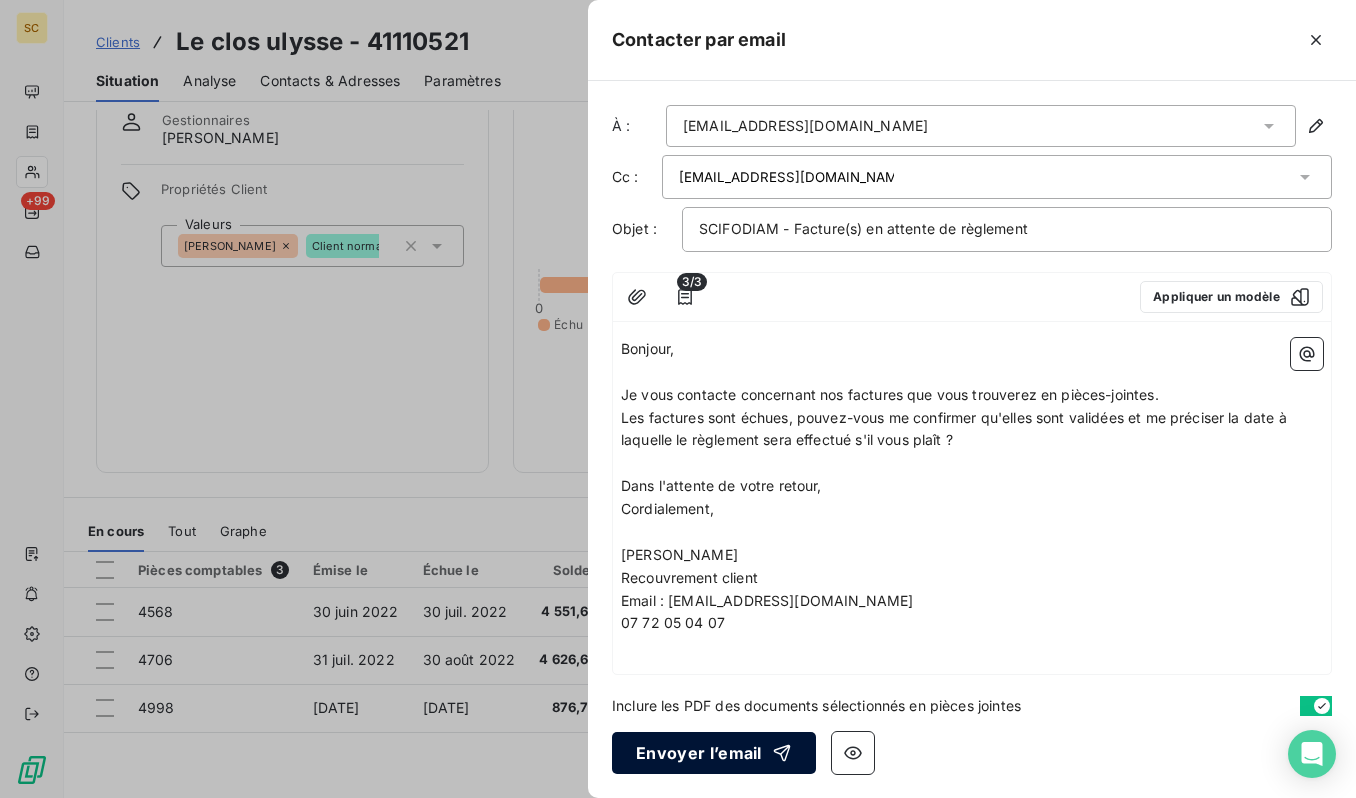 click on "Envoyer l’email" at bounding box center (714, 753) 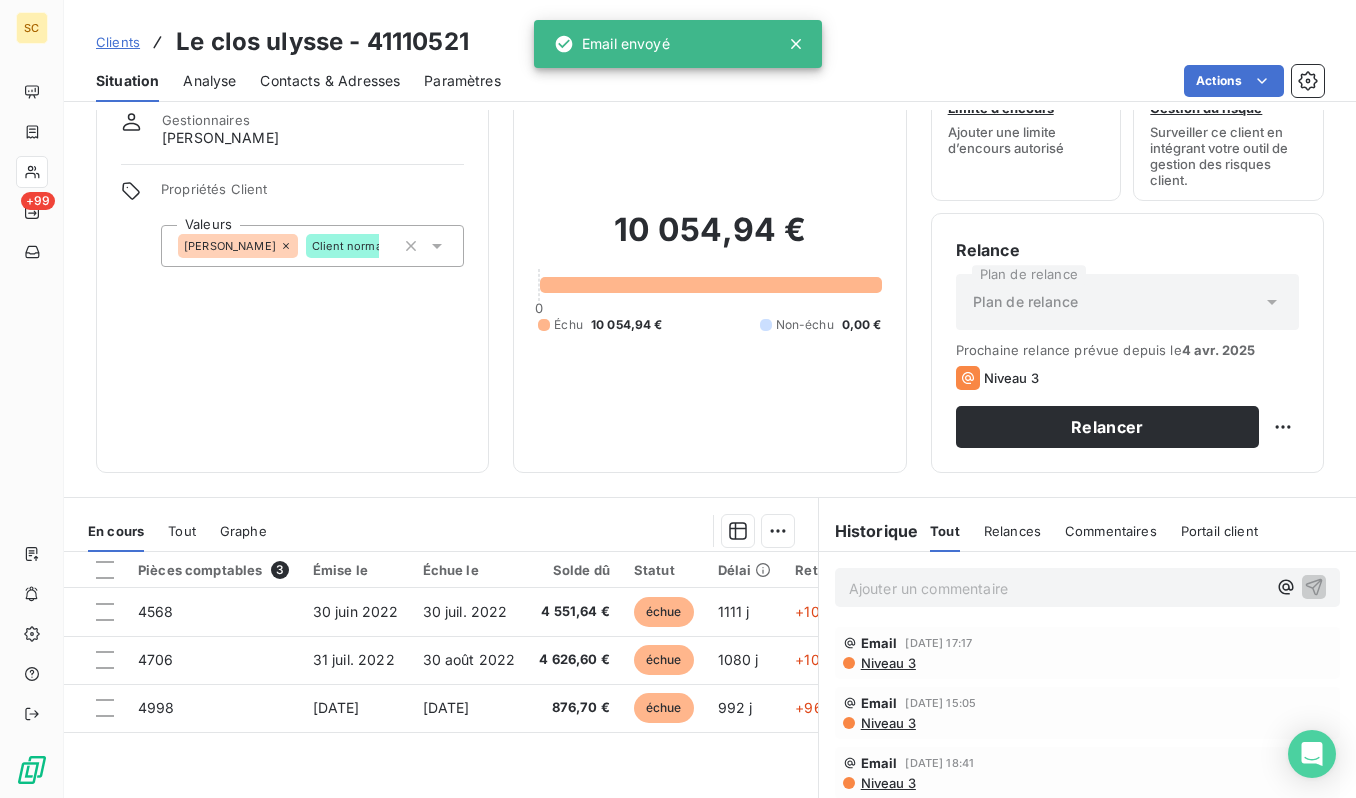 click on "Clients" at bounding box center (118, 42) 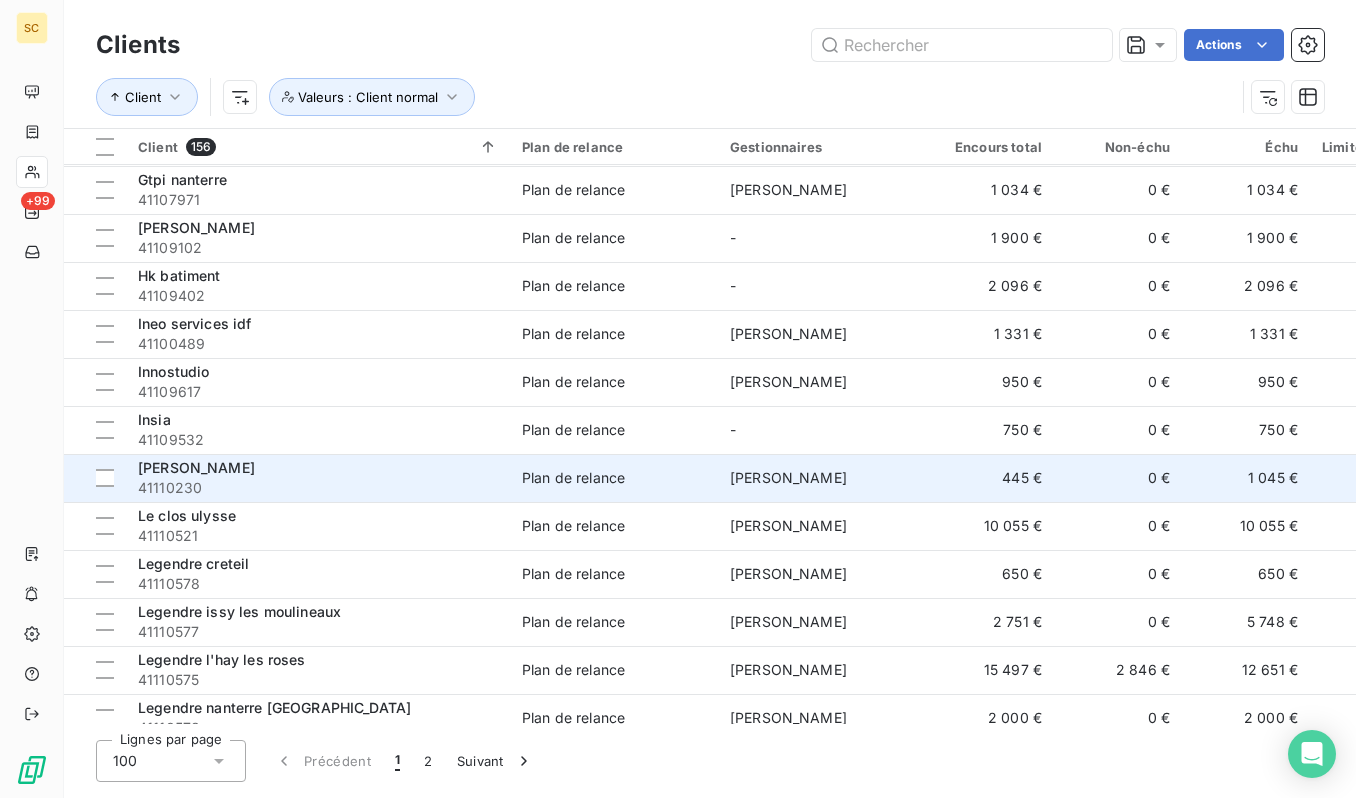 scroll, scrollTop: 3979, scrollLeft: 0, axis: vertical 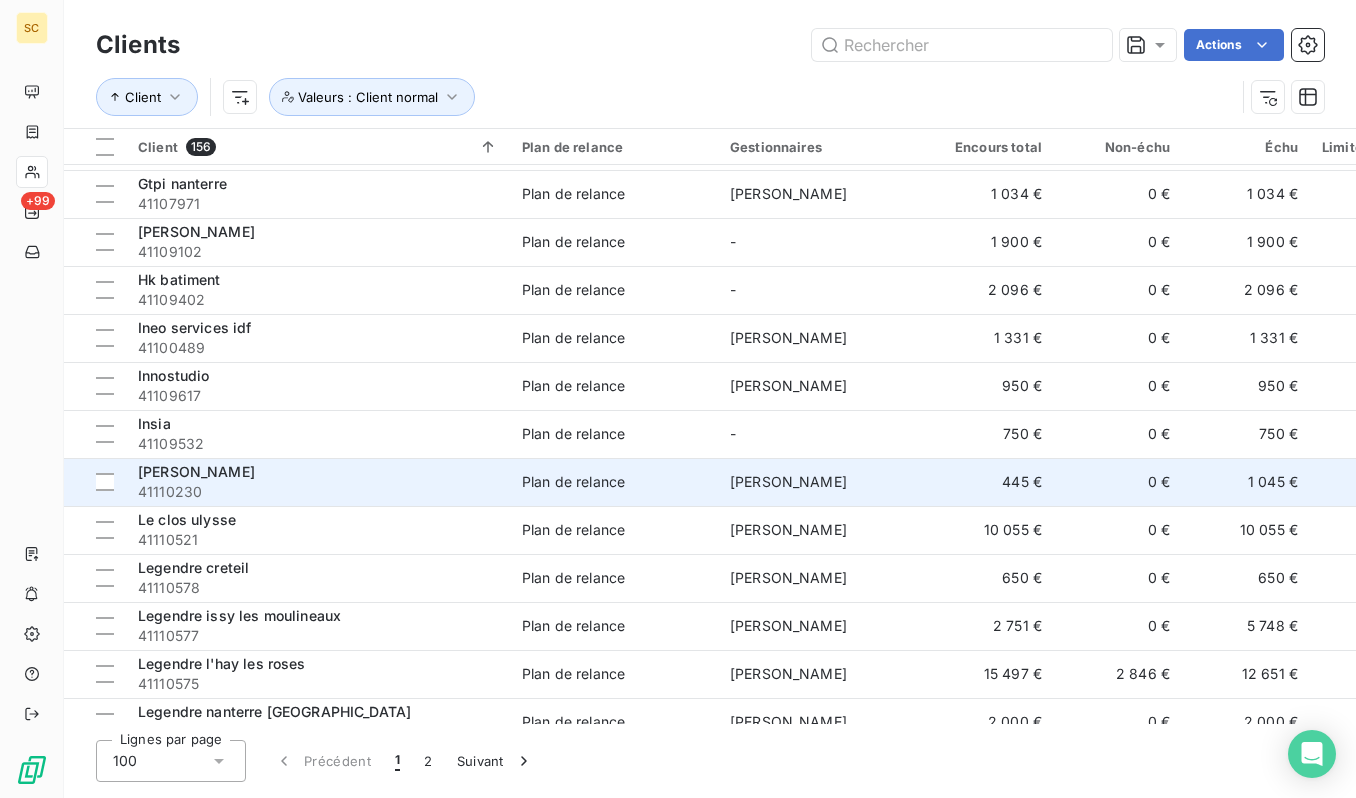 click on "[PERSON_NAME]" at bounding box center [318, 472] 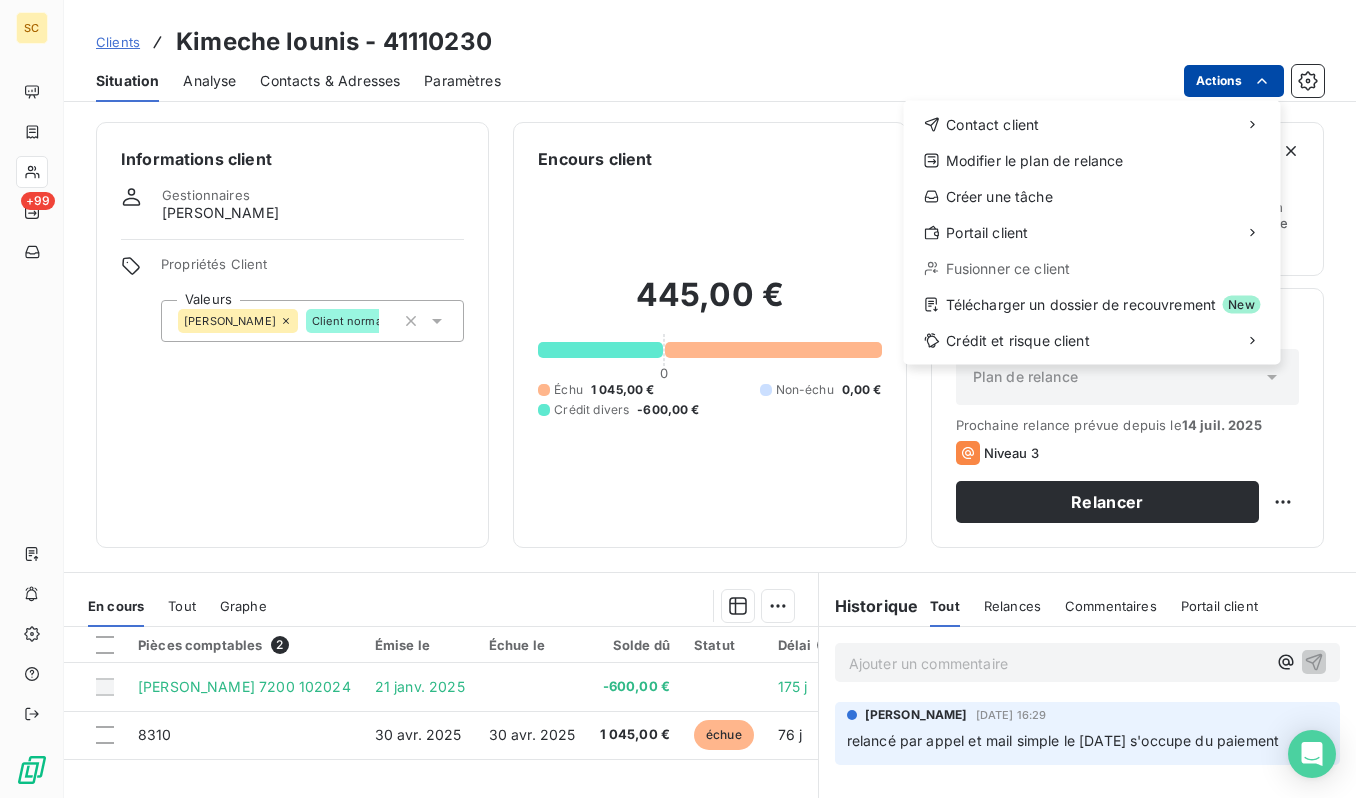 click on "SC +99 Clients Kimeche lounis - 41110230 Situation Analyse Contacts & Adresses Paramètres Actions Contact client Modifier le plan de relance Créer une tâche Portail client Fusionner ce client Télécharger un dossier de recouvrement New Crédit et risque client Informations client Gestionnaires geoffrey picault Propriétés Client Valeurs geoffrey Client normal Encours client   445,00 € 0 Échu 1 045,00 € Non-échu 0,00 €   Crédit divers -600,00 €   Limite d’encours Ajouter une limite d’encours autorisé Gestion du risque Surveiller ce client en intégrant votre outil de gestion des risques client. Relance Plan de relance Plan de relance Prochaine relance prévue depuis le  14 juil. 2025 Niveau 3 Relancer En cours Tout Graphe Pièces comptables 2 Émise le Échue le Solde dû Statut Délai   Retard   Tag relance   Sophia devis 7200 102024 21 janv. 2025 -600,00 € 175 j 8310 30 avr. 2025 30 avr. 2025 1 045,00 € échue 76 j +76 j Lignes par page 25 Précédent 1 Tout" at bounding box center (678, 399) 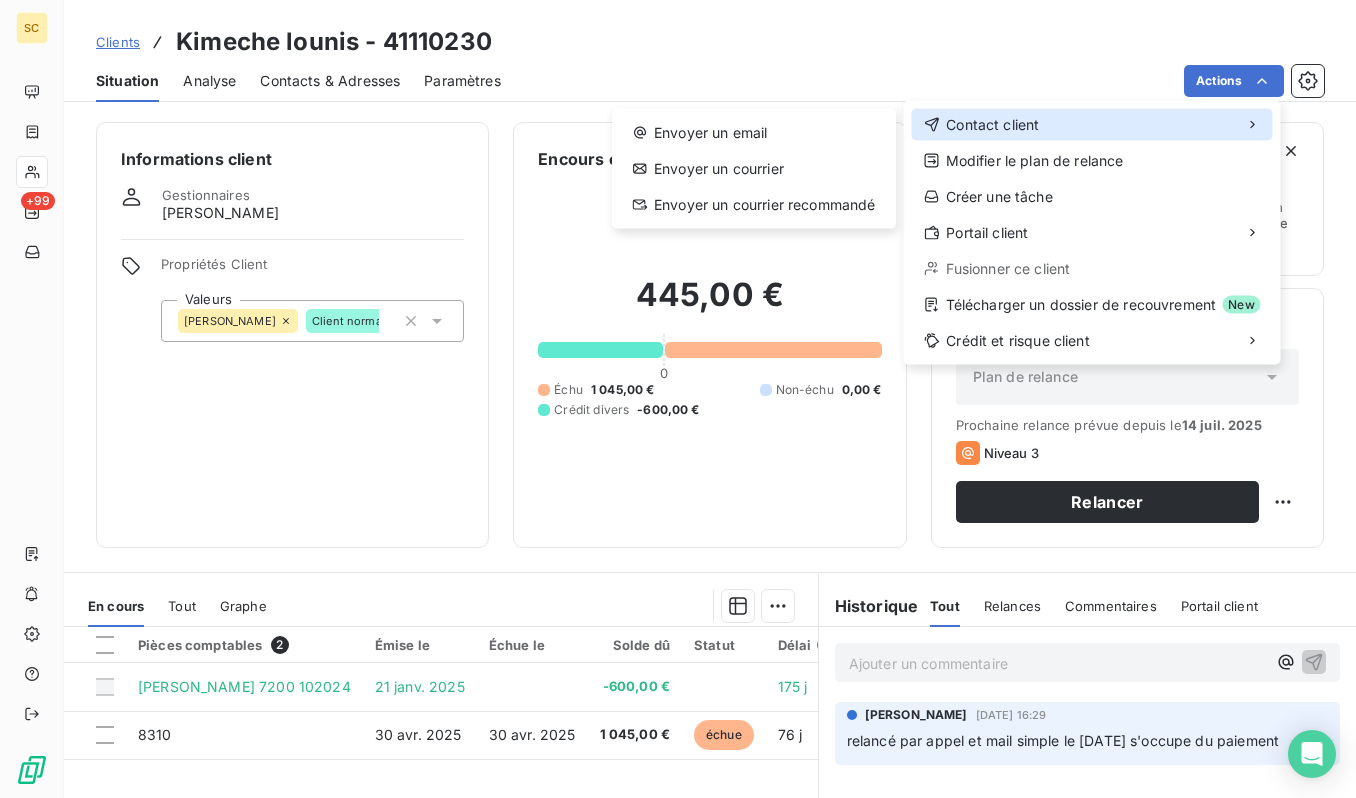 click on "Contact client" at bounding box center [992, 125] 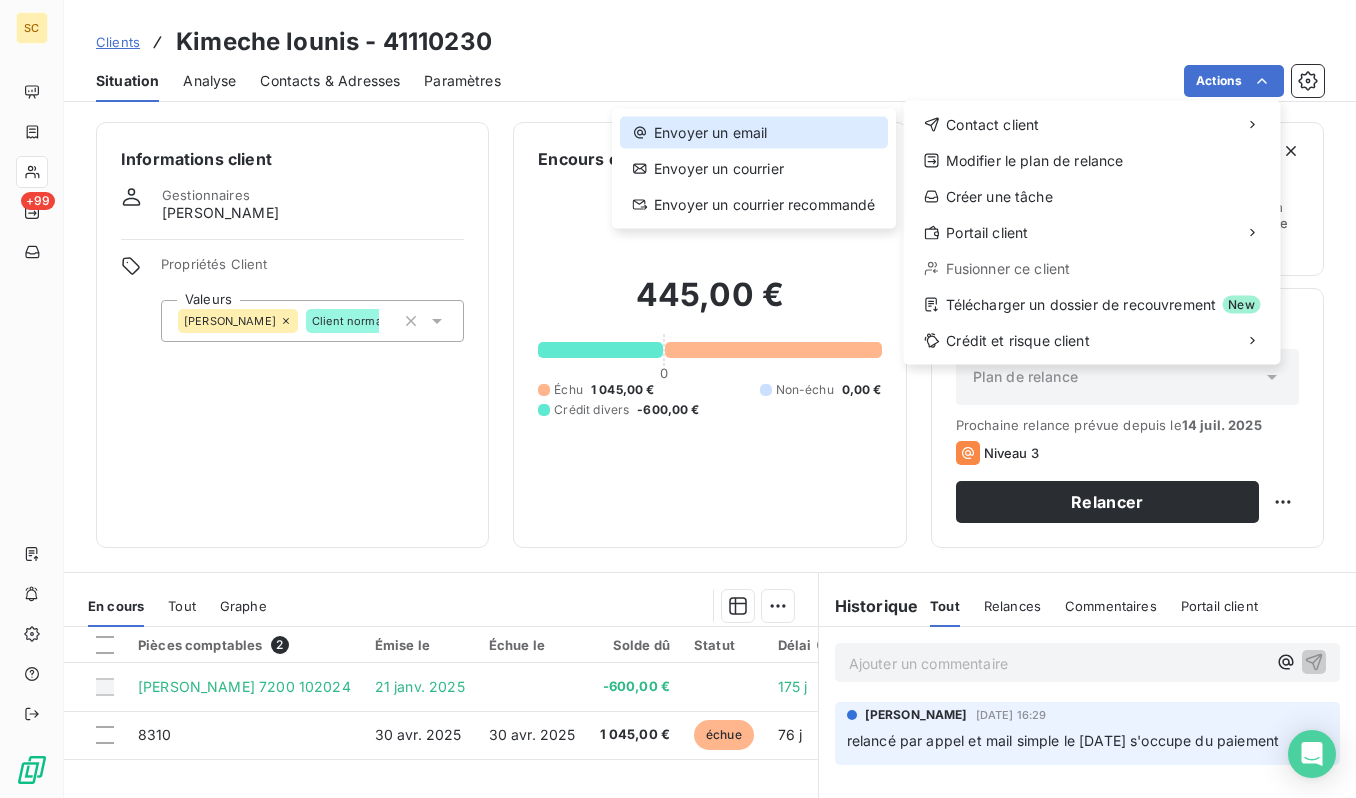 click on "Envoyer un email" at bounding box center [754, 133] 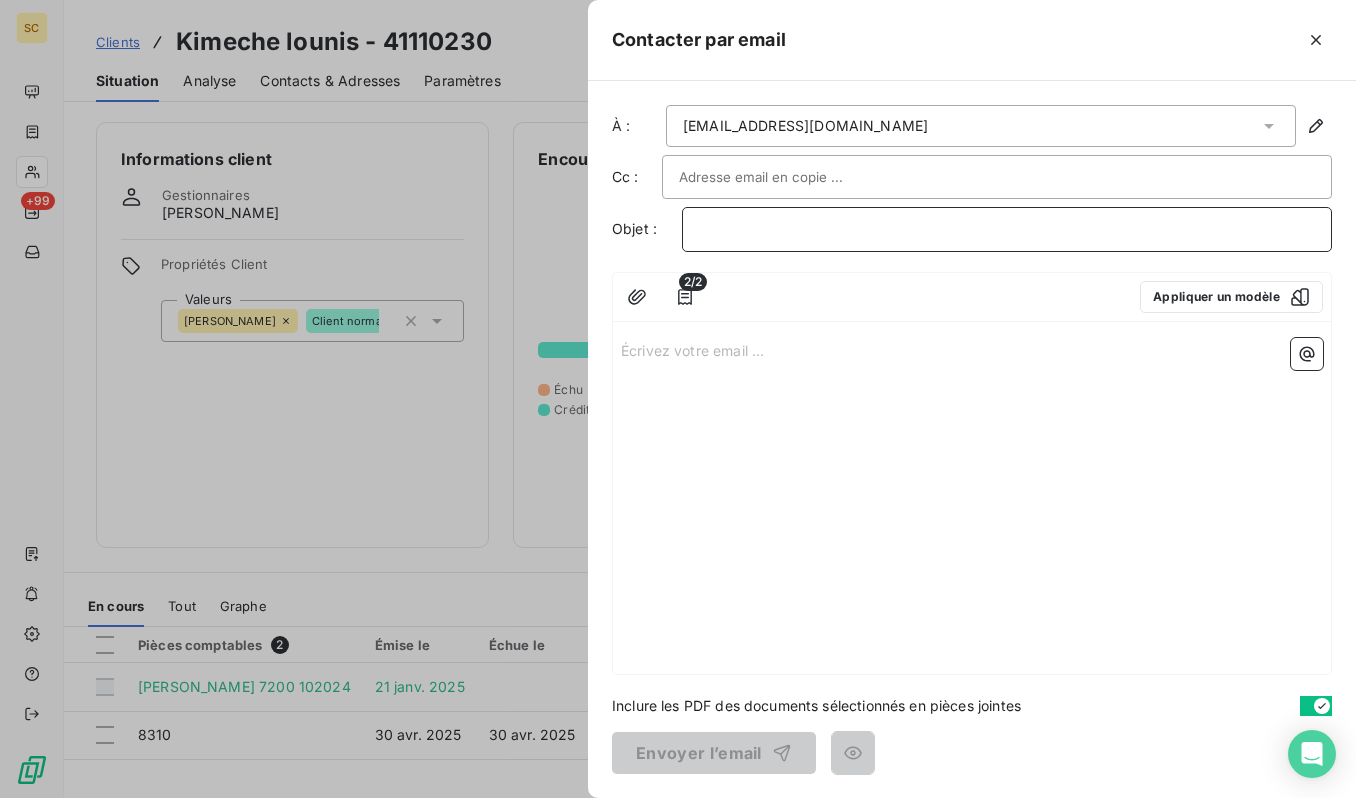 click on "﻿" at bounding box center [1007, 229] 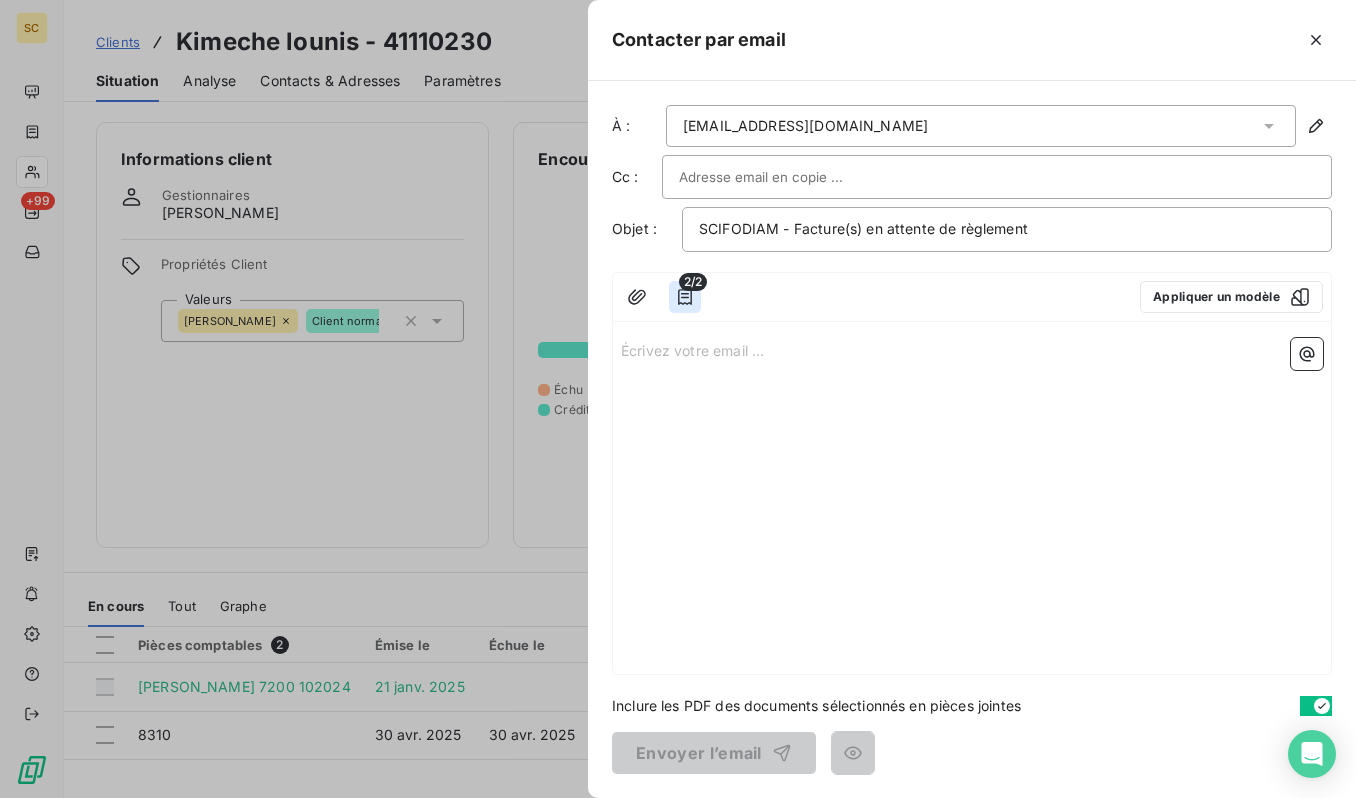 click 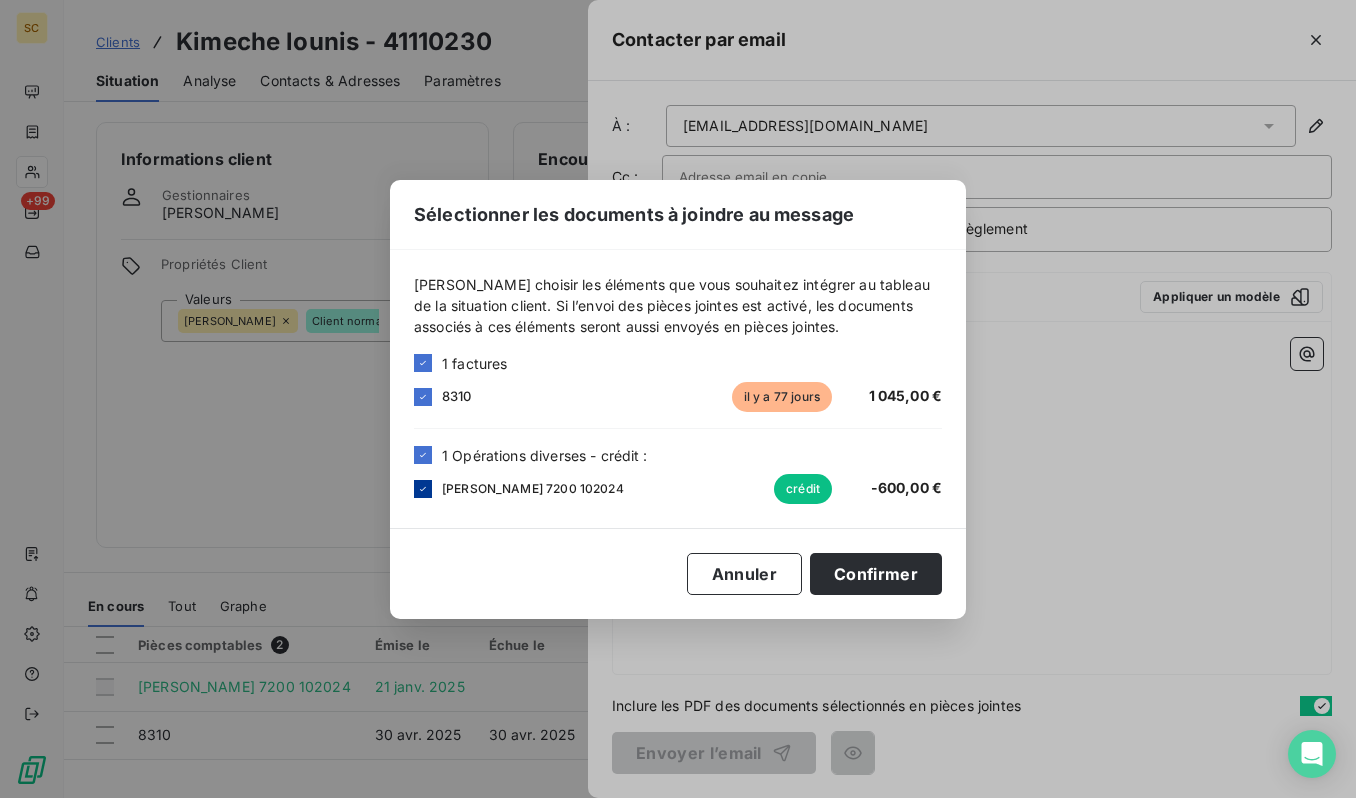 click 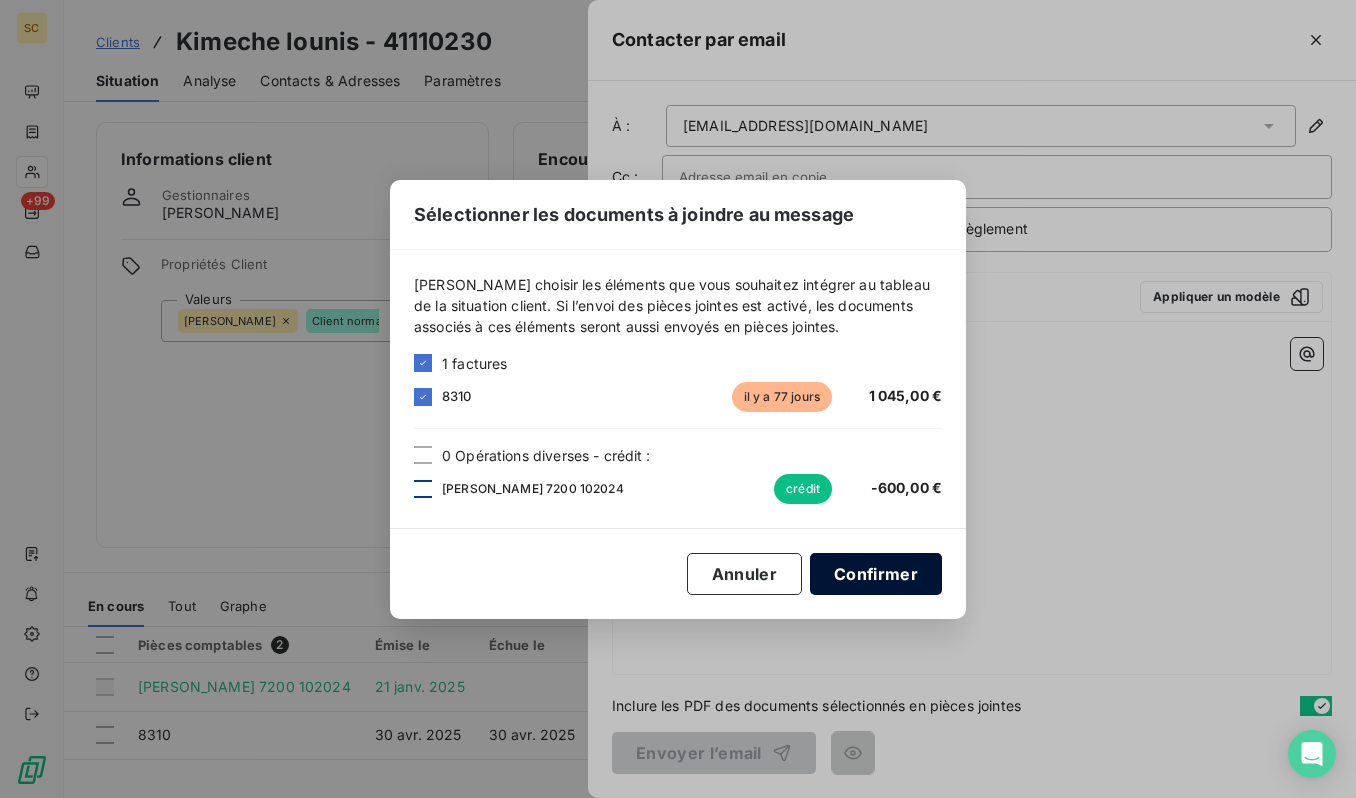 click on "Confirmer" at bounding box center [876, 574] 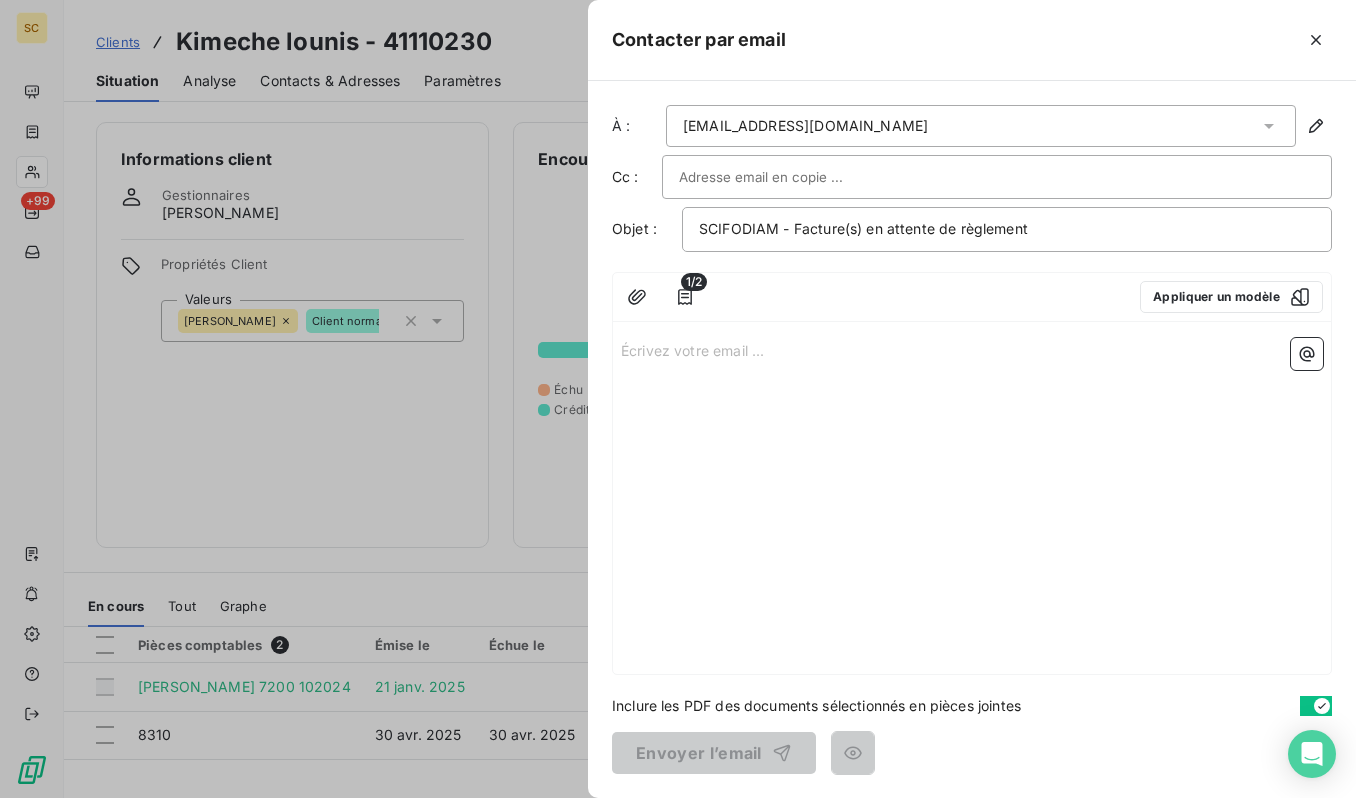 click on "Écrivez votre email ... ﻿" at bounding box center [972, 349] 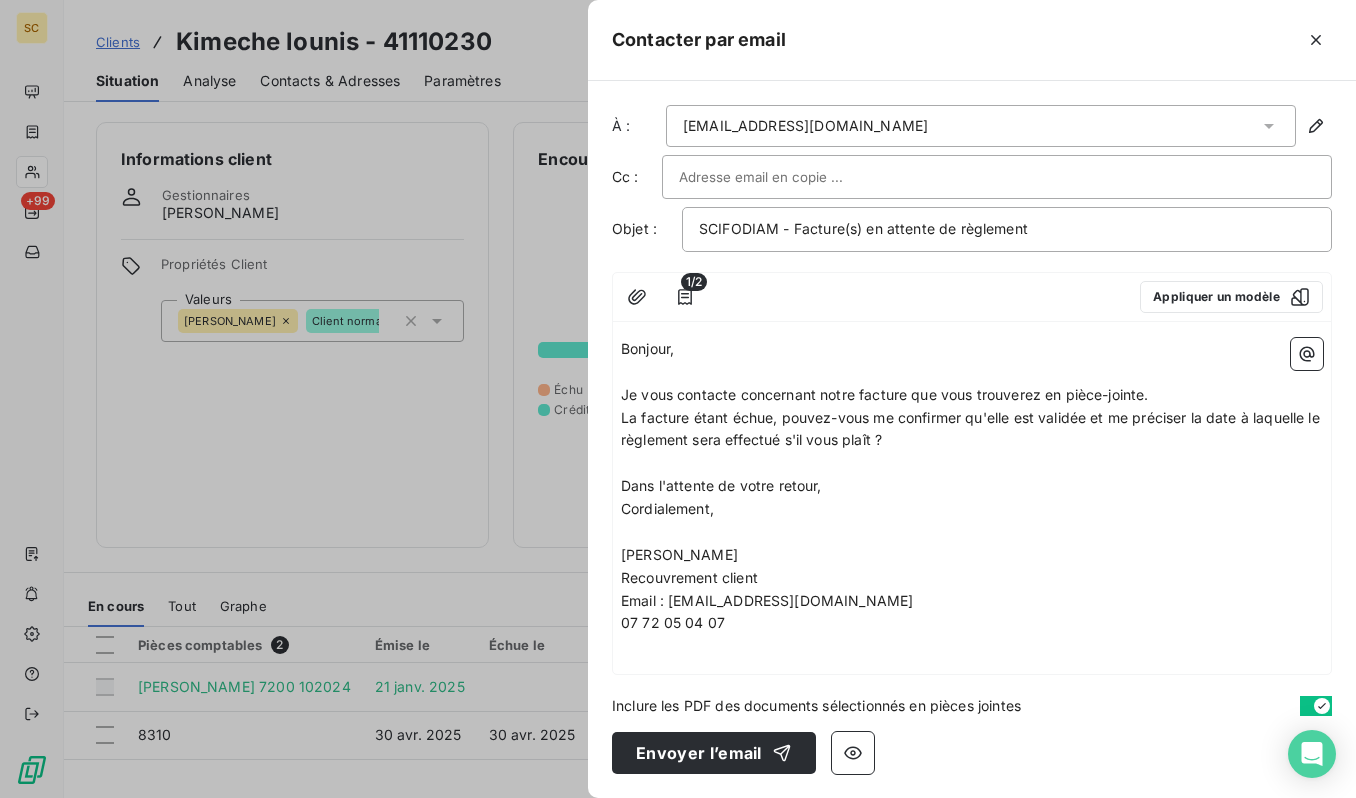 click at bounding box center (786, 177) 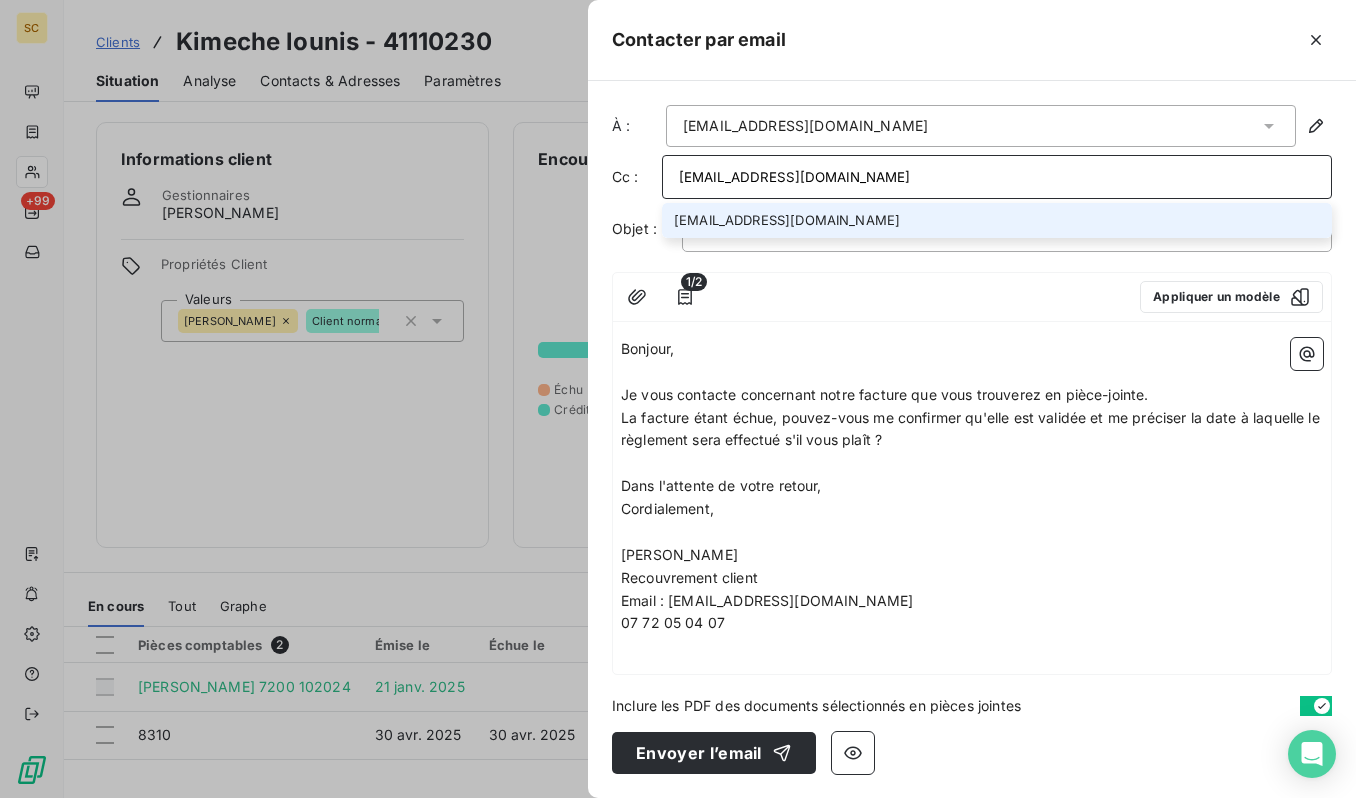type on "[EMAIL_ADDRESS][DOMAIN_NAME]" 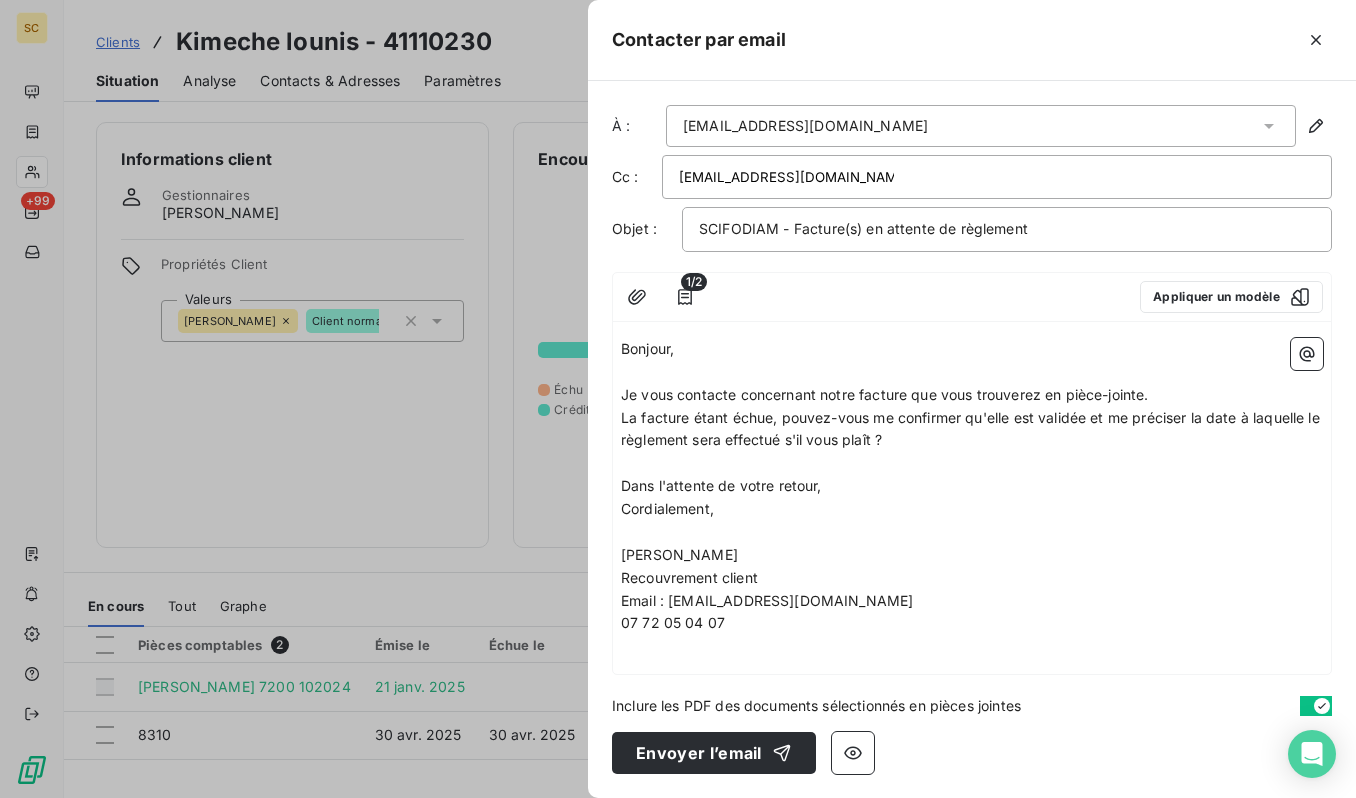 click on "La facture étant échue, pouvez-vous me confirmer qu'elle est validée et me préciser la date à laquelle le règlement sera effectué s'il vous plaît ?" at bounding box center [972, 430] 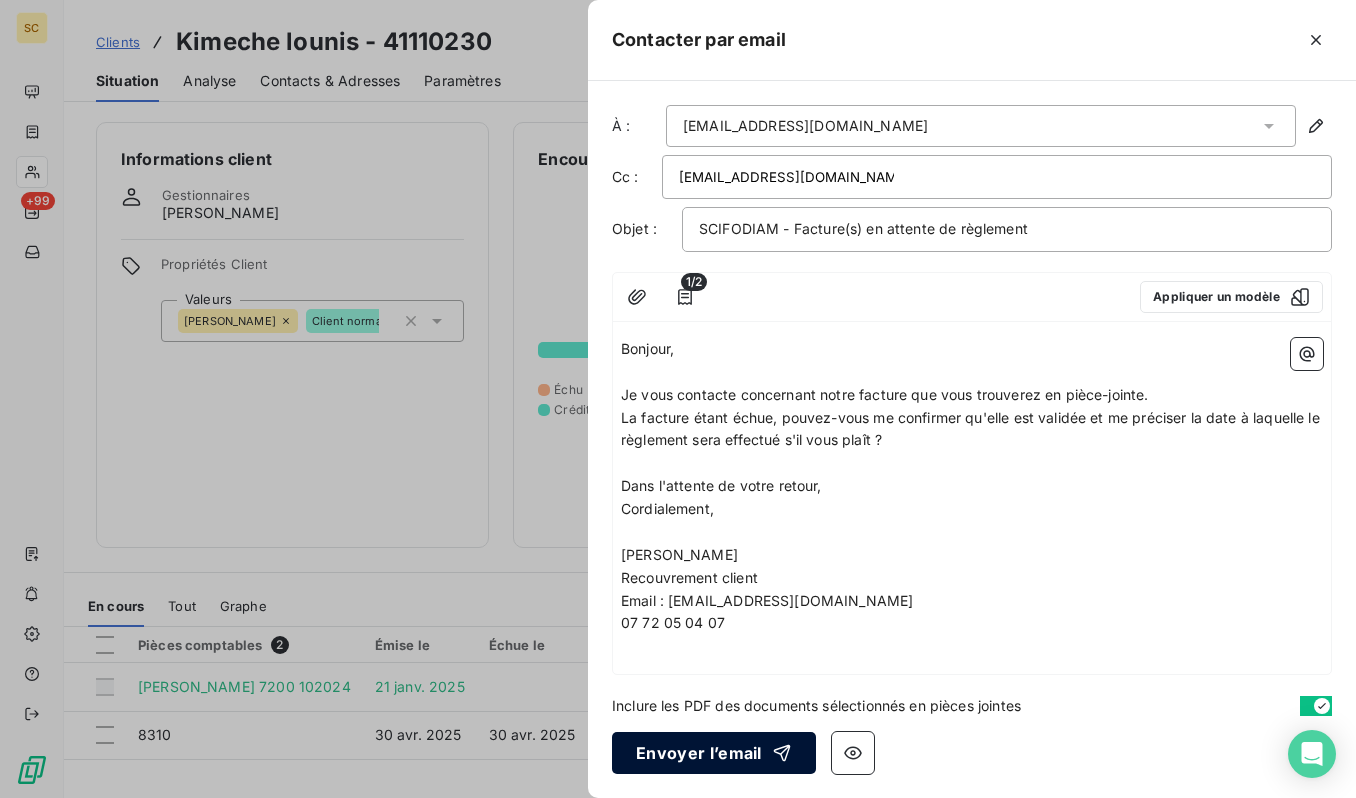 click on "Envoyer l’email" at bounding box center [714, 753] 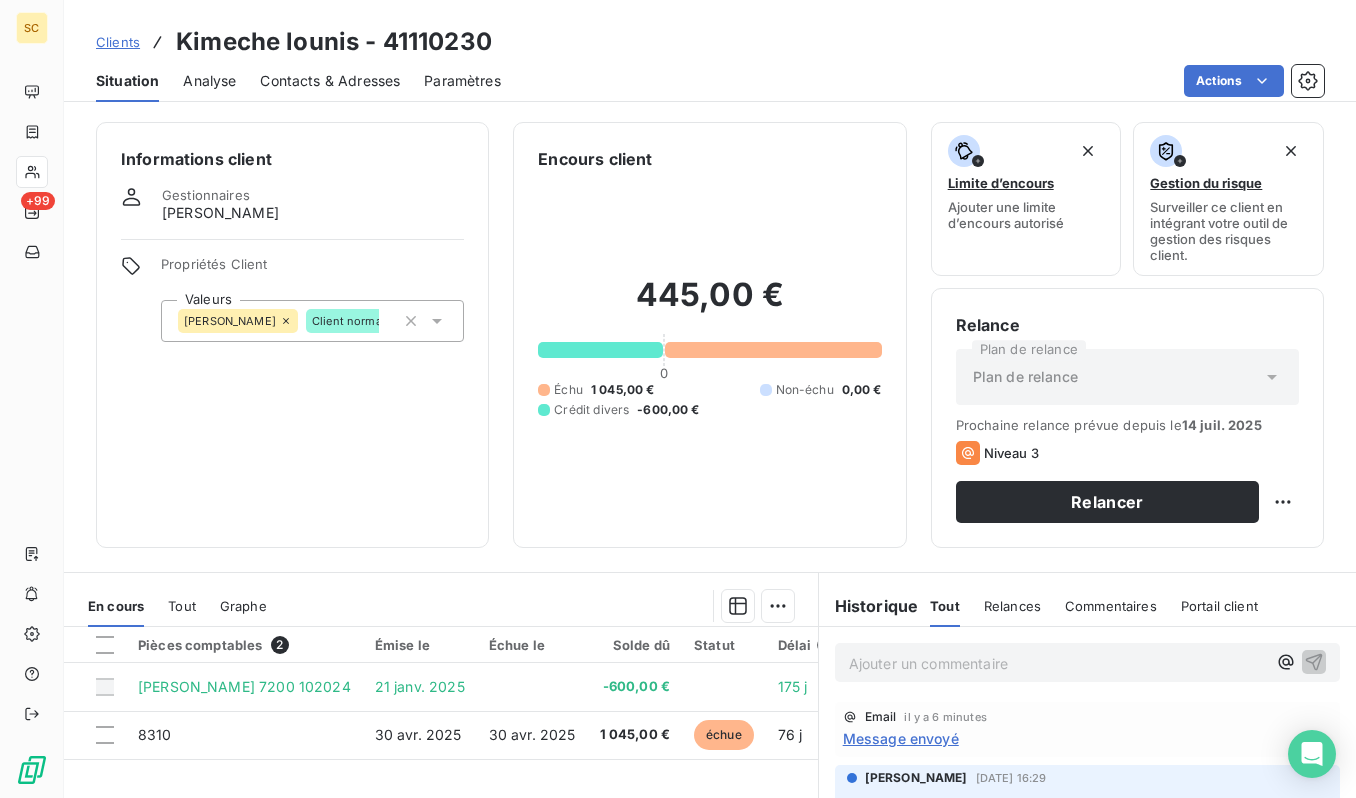 click on "Clients" at bounding box center (118, 42) 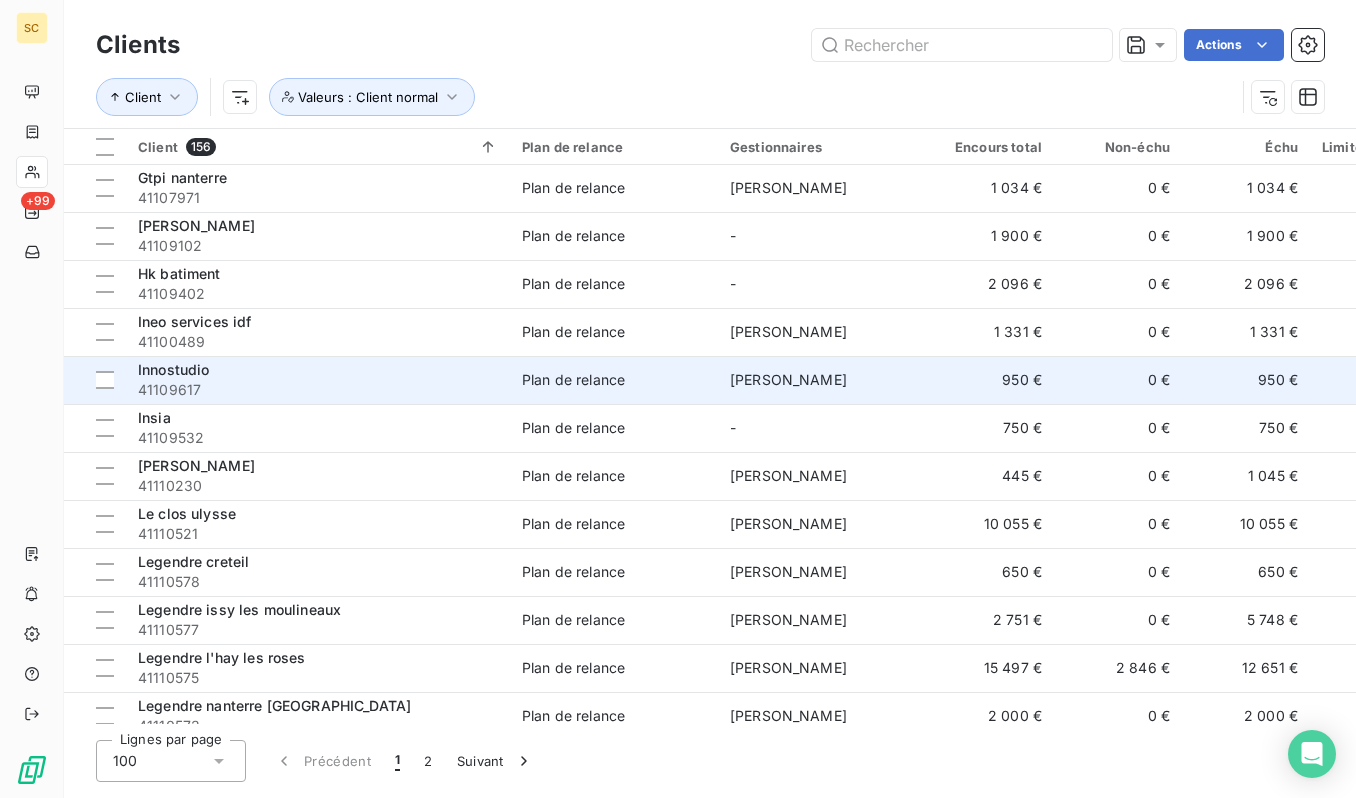 scroll, scrollTop: 3982, scrollLeft: 0, axis: vertical 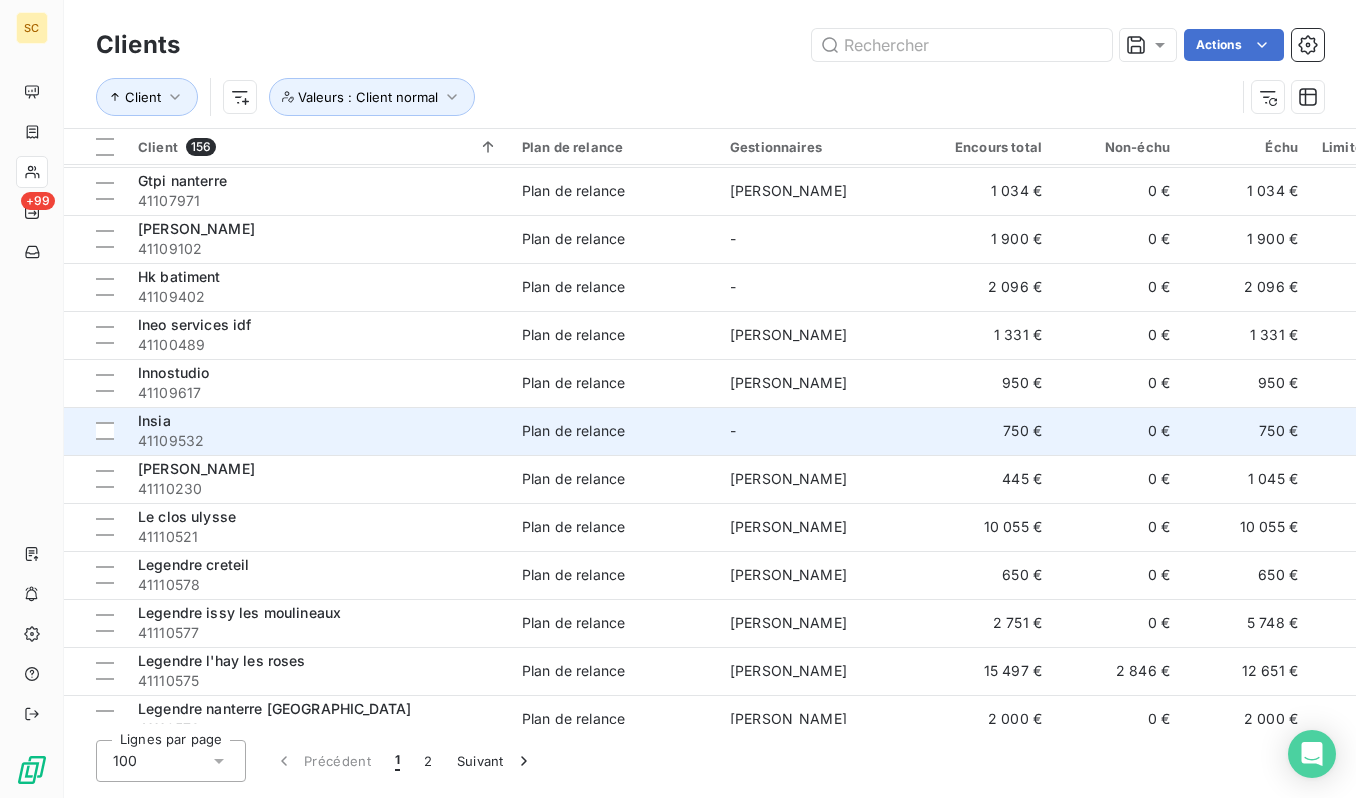 click on "41109532" at bounding box center [318, 441] 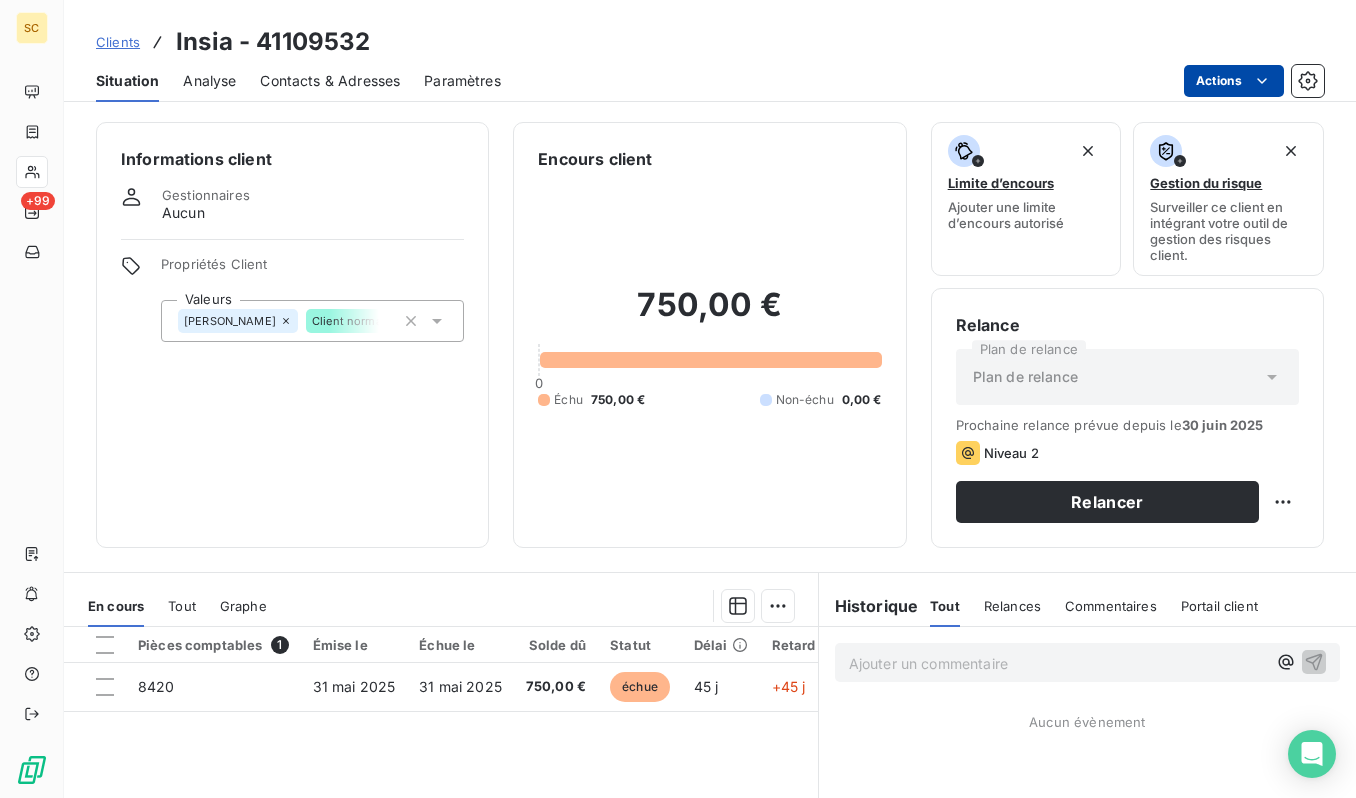 click on "SC +99 Clients Insia - 41109532 Situation Analyse Contacts & Adresses Paramètres Actions Informations client Gestionnaires Aucun Propriétés Client Valeurs CHRISTOPHER Client normal Encours client   750,00 € 0 Échu 750,00 € Non-échu 0,00 €     Limite d’encours Ajouter une limite d’encours autorisé Gestion du risque Surveiller ce client en intégrant votre outil de gestion des risques client. Relance Plan de relance Plan de relance Prochaine relance prévue depuis le  30 juin 2025 Niveau 2 Relancer En cours Tout Graphe Pièces comptables 1 Émise le Échue le Solde dû Statut Délai   Retard   Tag relance   8420 31 mai 2025 31 mai 2025 750,00 € échue 45 j +45 j Lignes par page 25 Précédent 1 Suivant Historique Tout Relances Commentaires Portail client Tout Relances Commentaires Portail client Ajouter un commentaire ﻿ Aucun évènement" at bounding box center [678, 399] 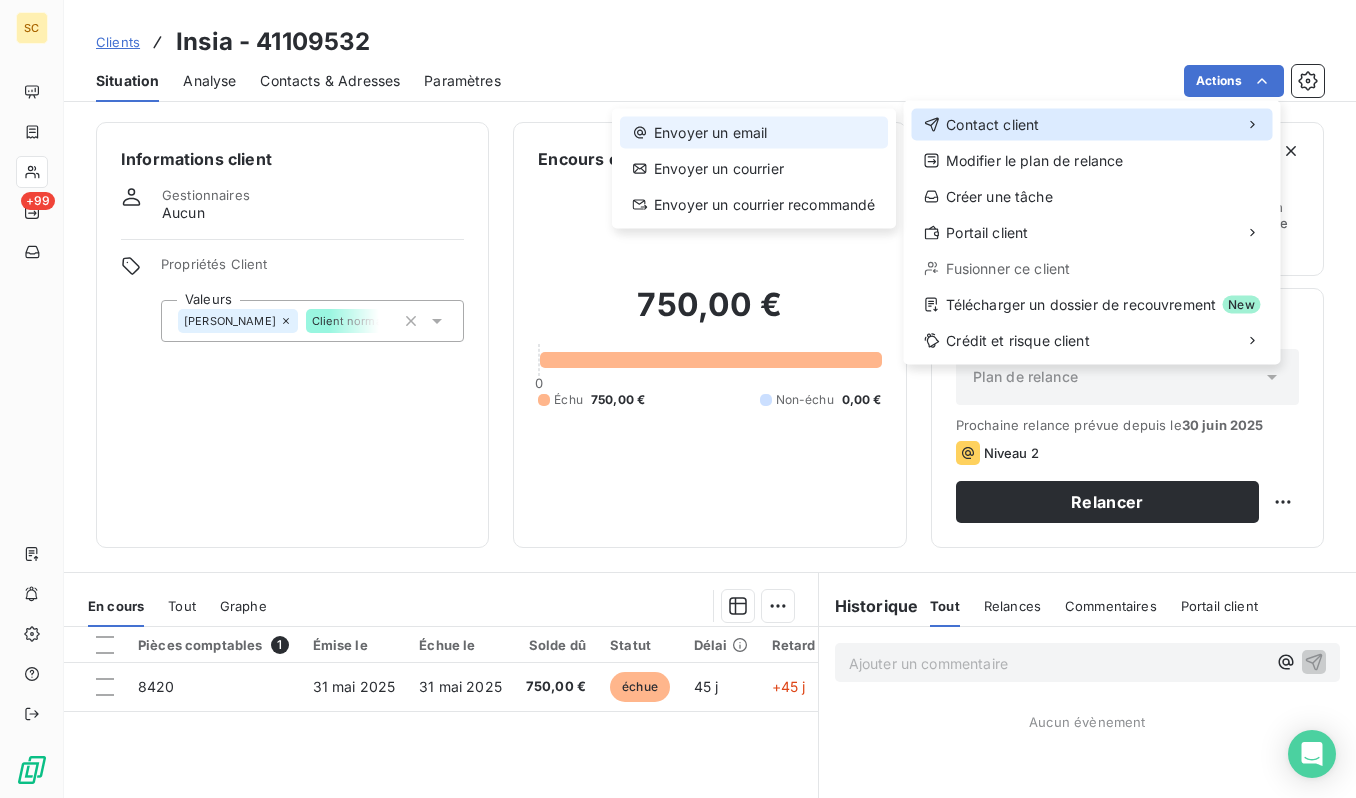 drag, startPoint x: 1037, startPoint y: 128, endPoint x: 781, endPoint y: 130, distance: 256.0078 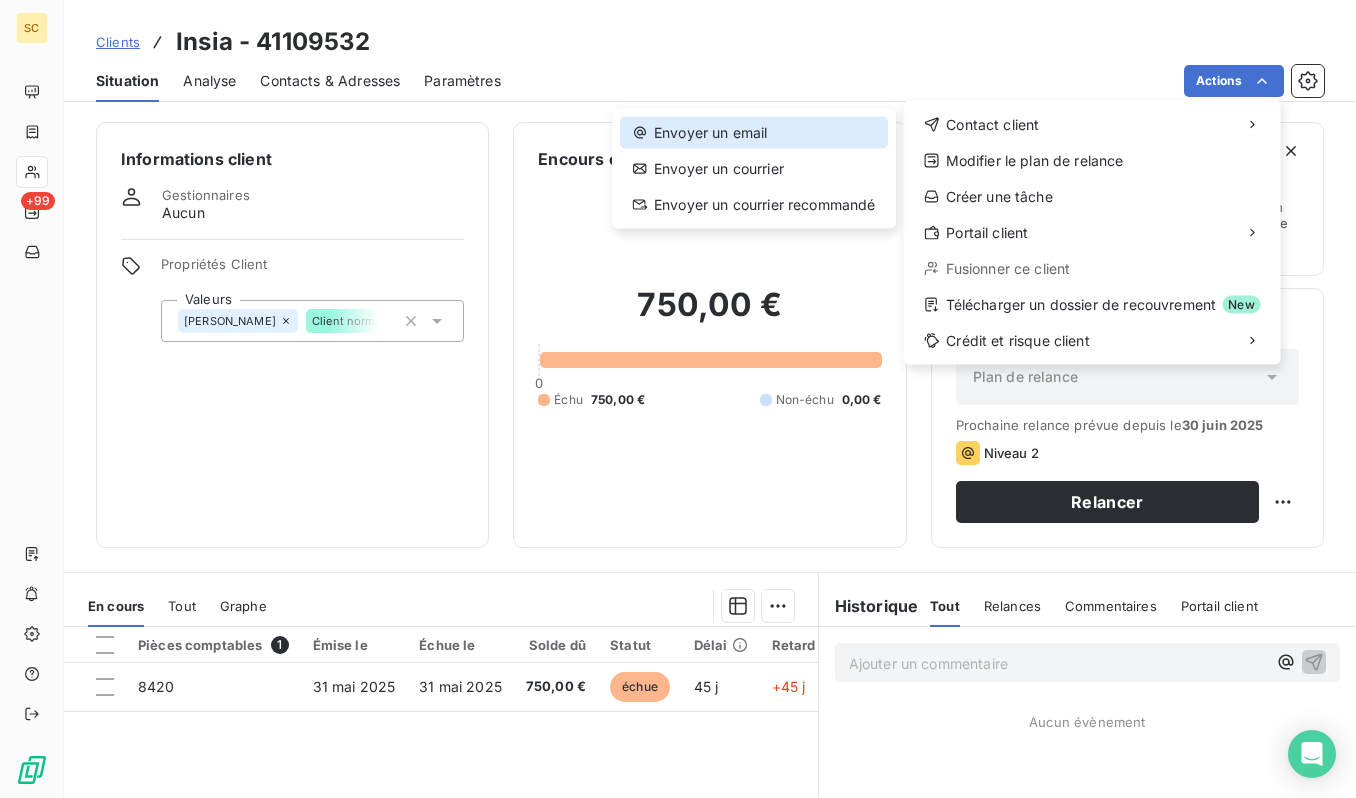click on "Envoyer un email" at bounding box center [754, 133] 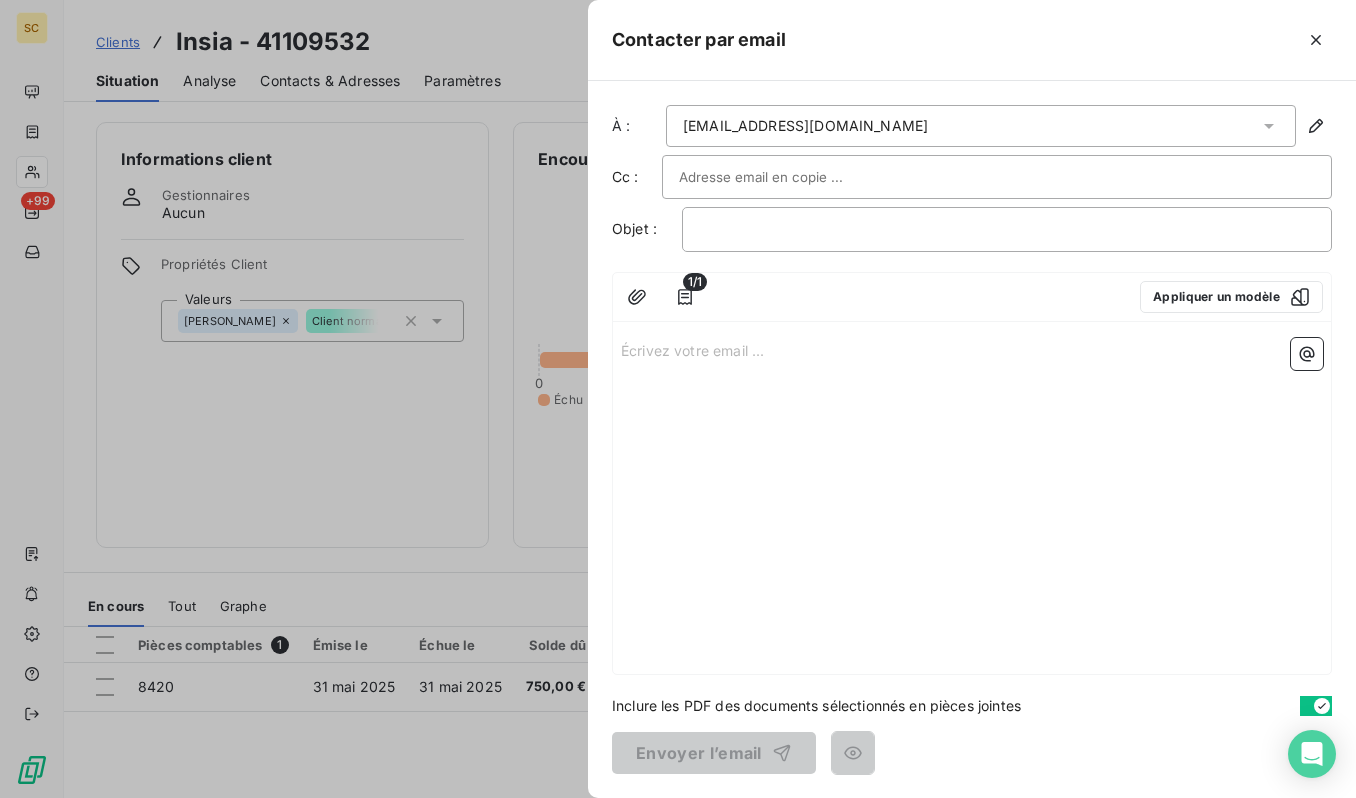 click at bounding box center [997, 177] 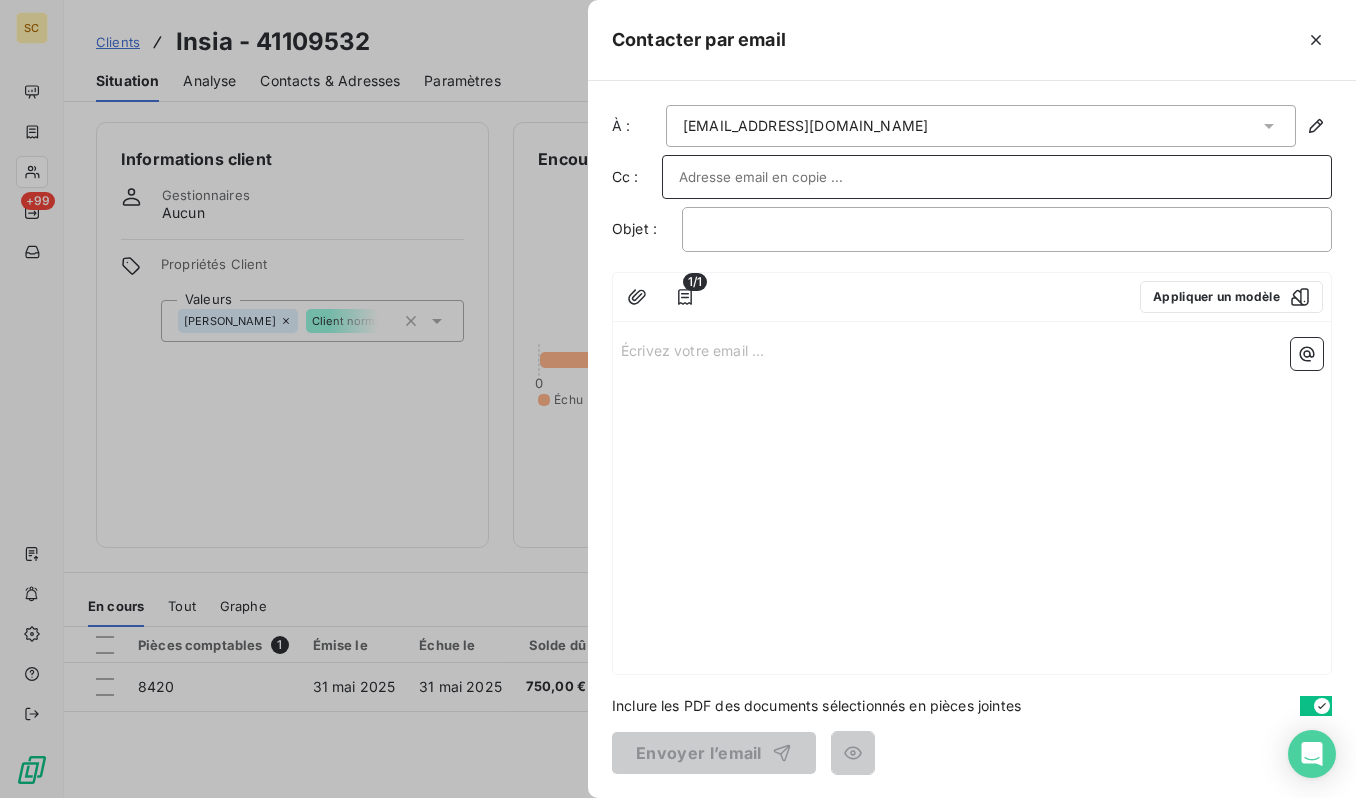 paste on "[EMAIL_ADDRESS][DOMAIN_NAME]" 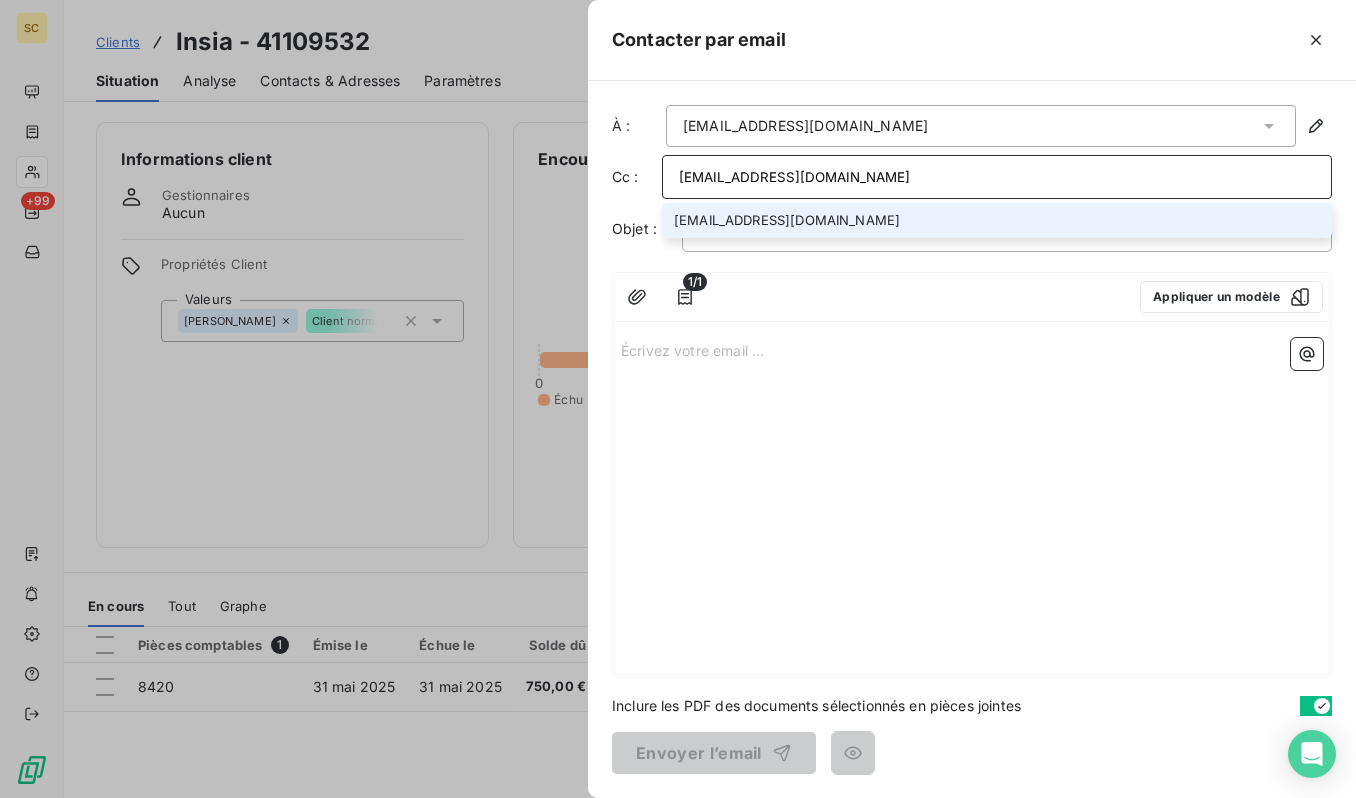 type on "[EMAIL_ADDRESS][DOMAIN_NAME]" 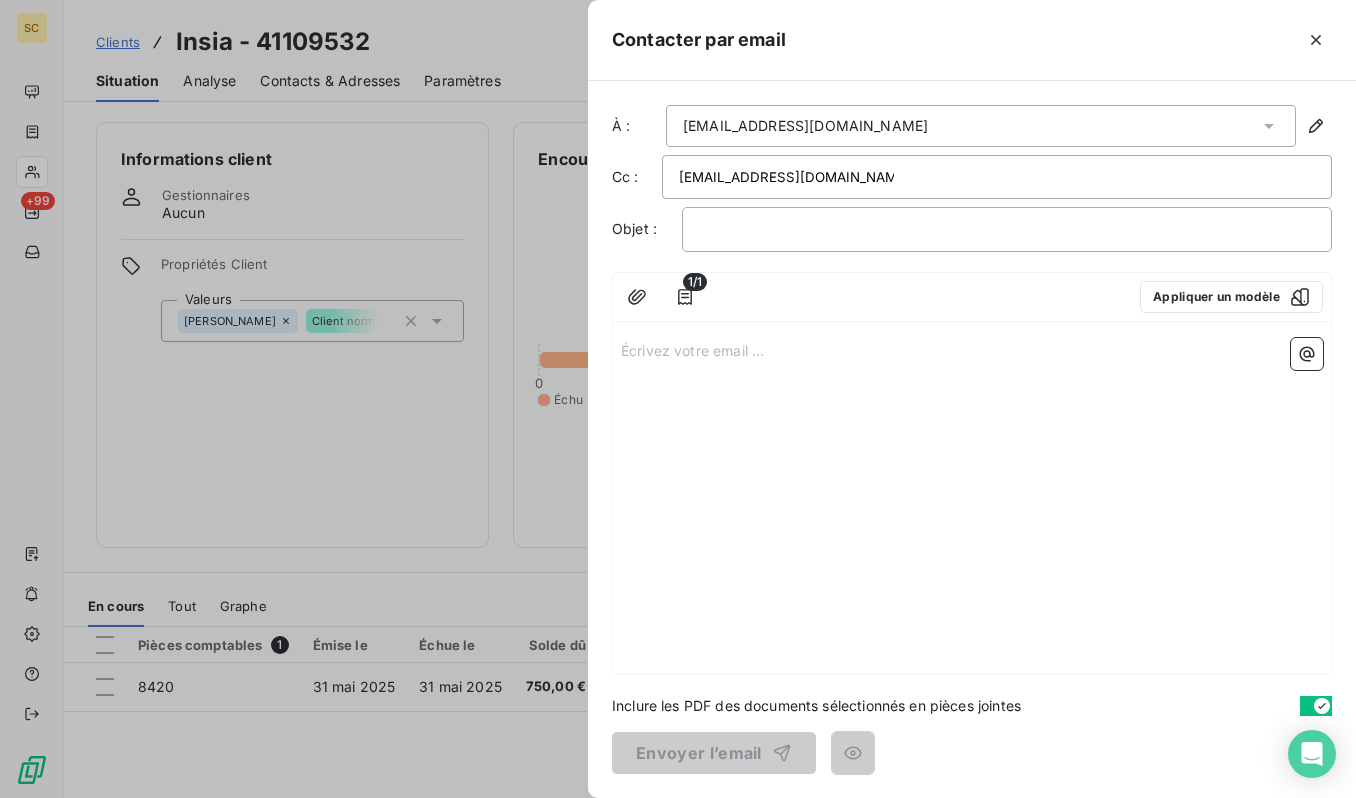 drag, startPoint x: 793, startPoint y: 293, endPoint x: 765, endPoint y: 243, distance: 57.306194 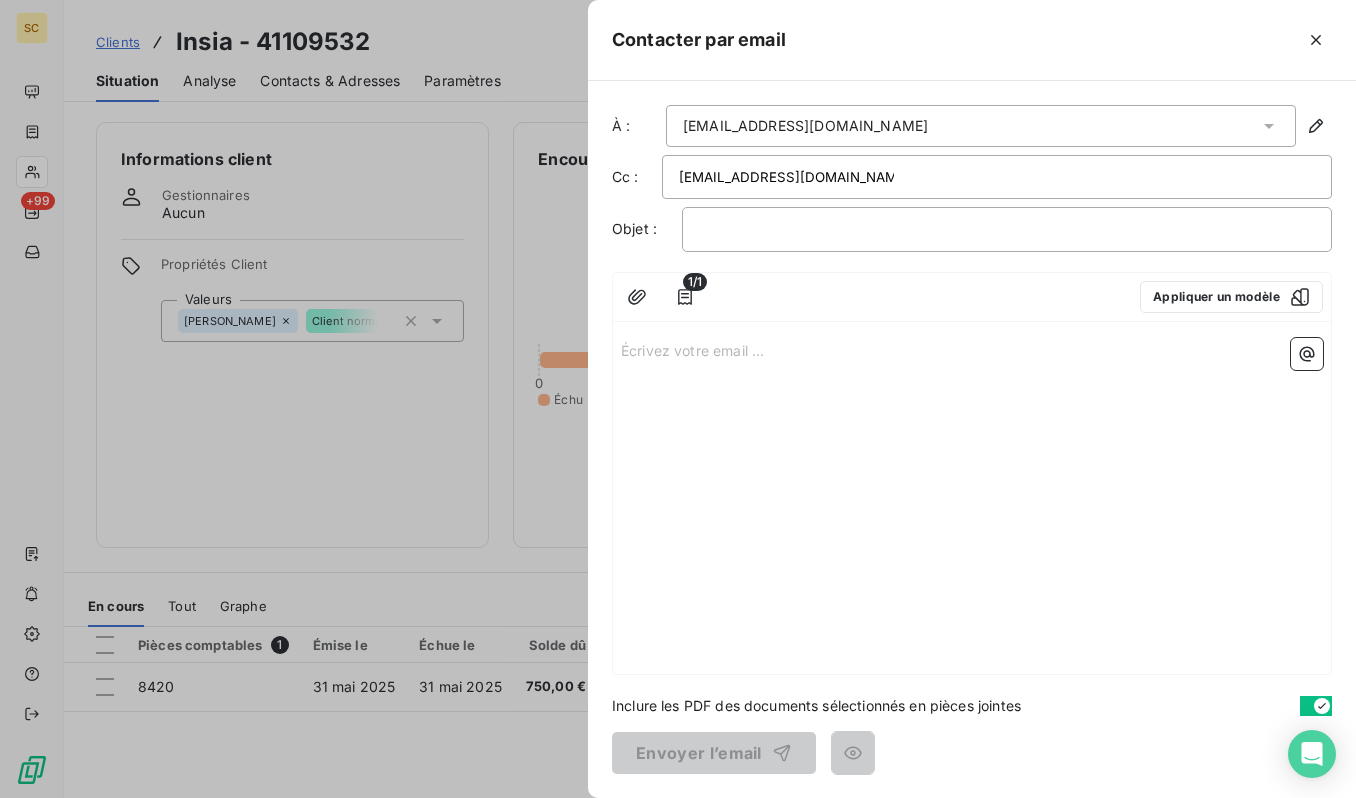 click at bounding box center [920, 297] 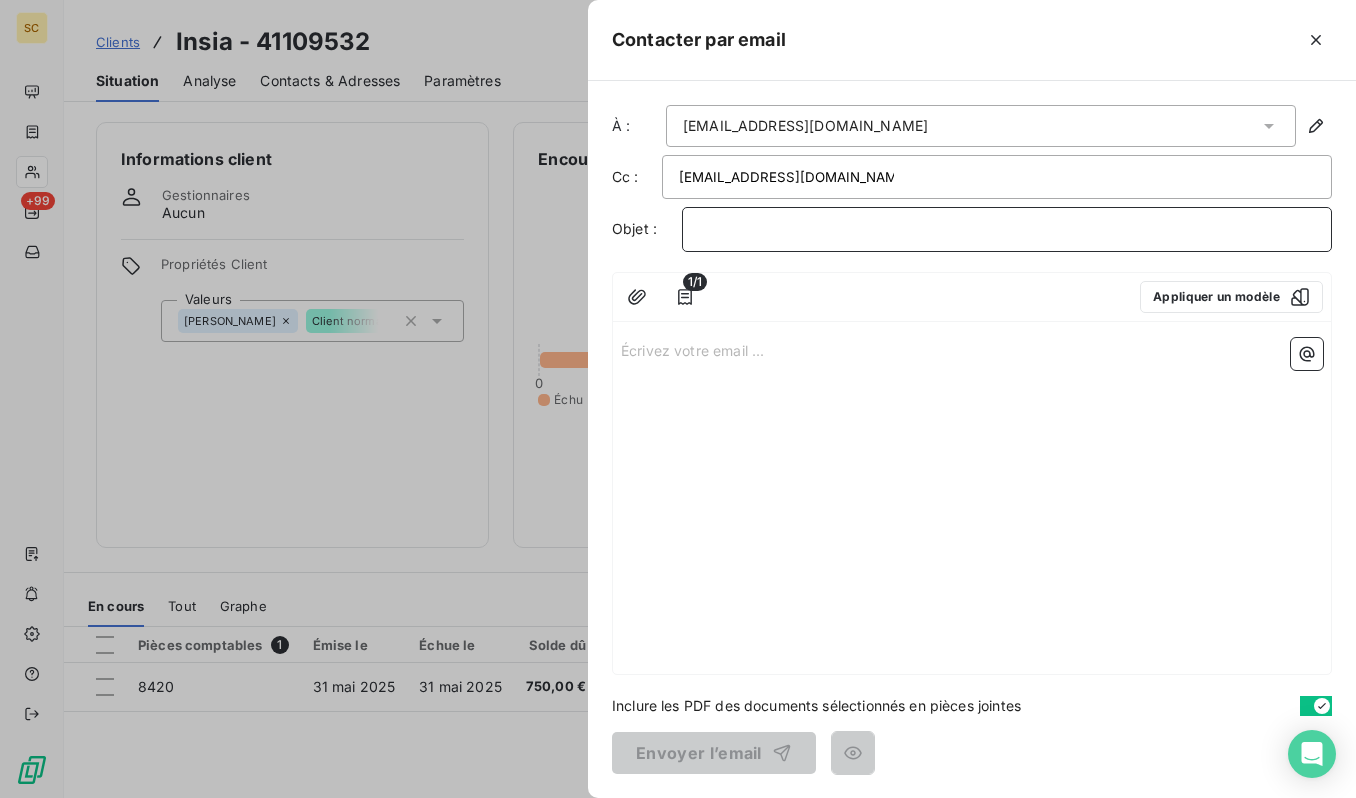 click on "﻿" at bounding box center (1007, 229) 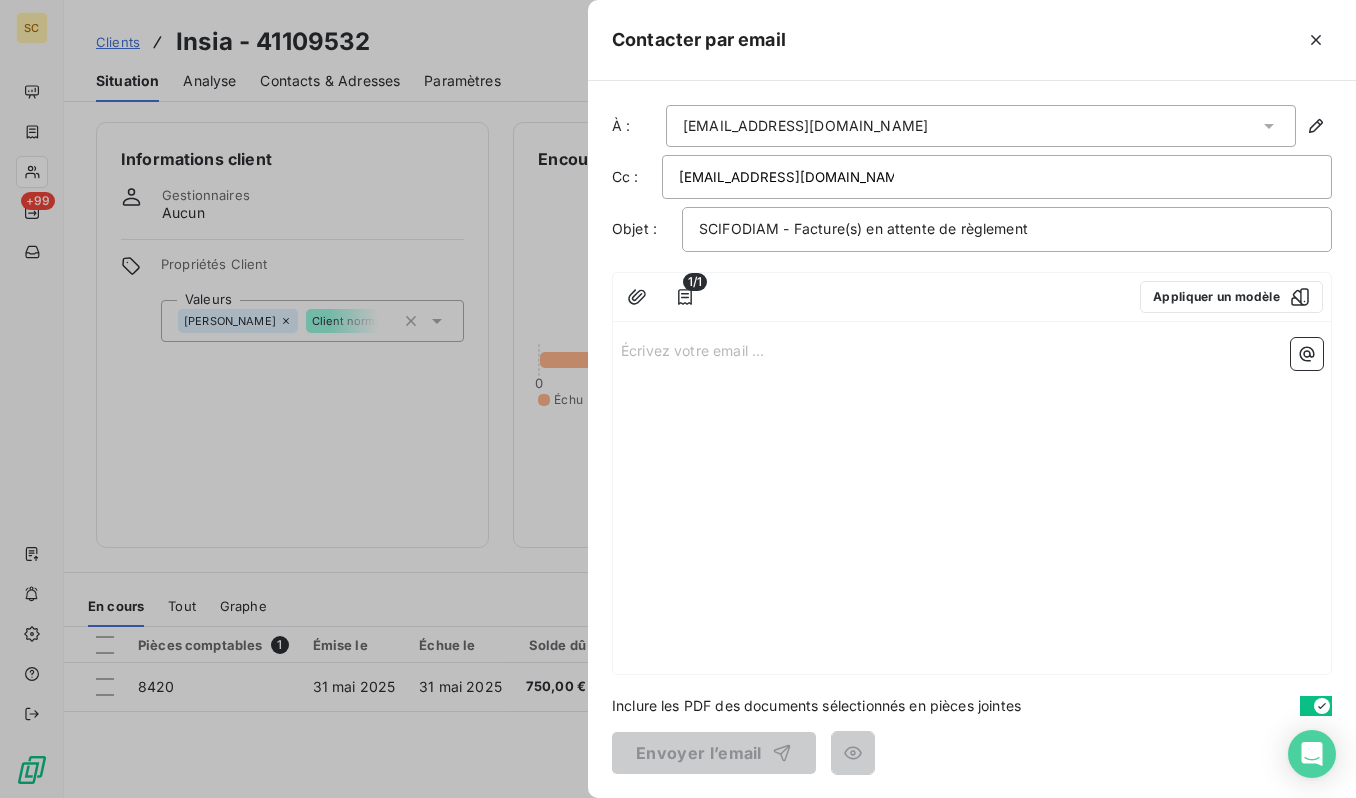 click on "Écrivez votre email ... ﻿" at bounding box center (972, 349) 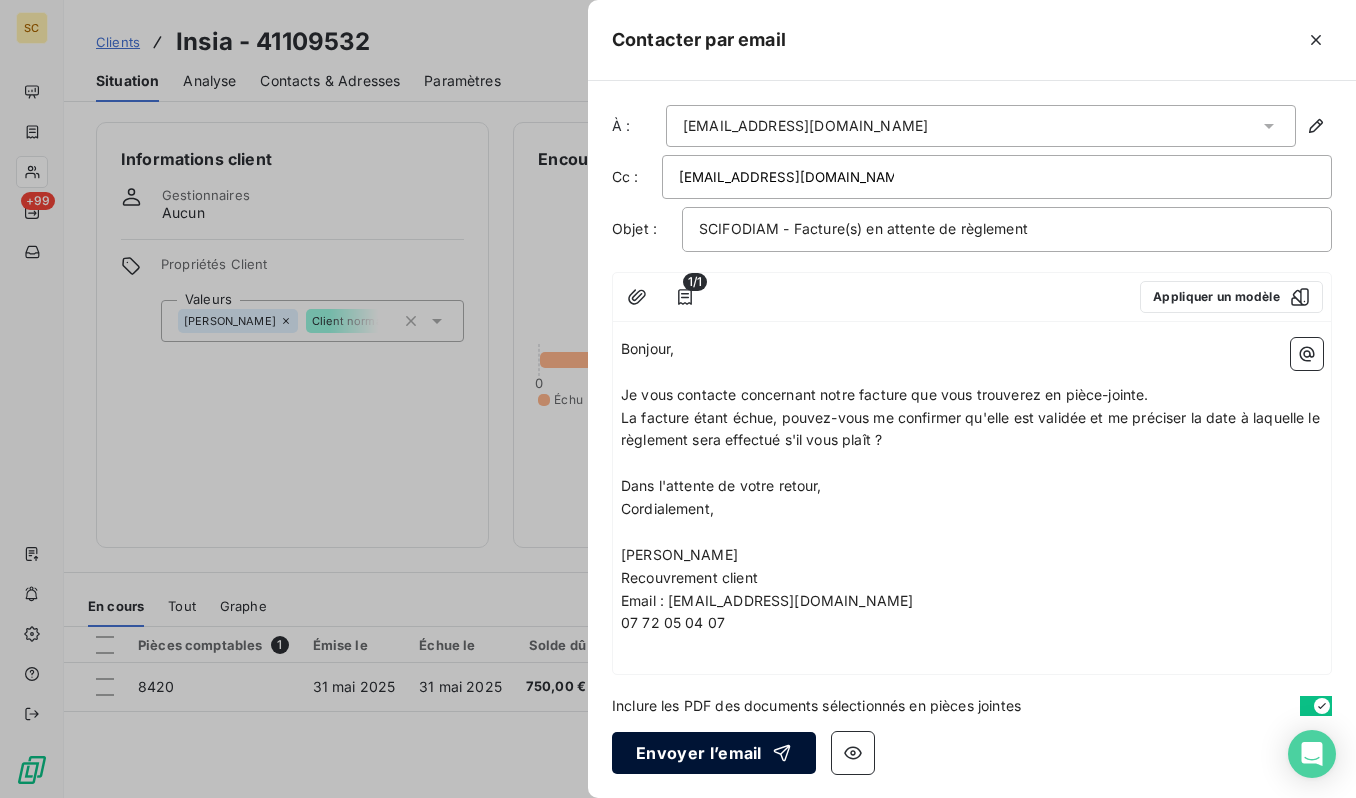 click on "Envoyer l’email" at bounding box center (714, 753) 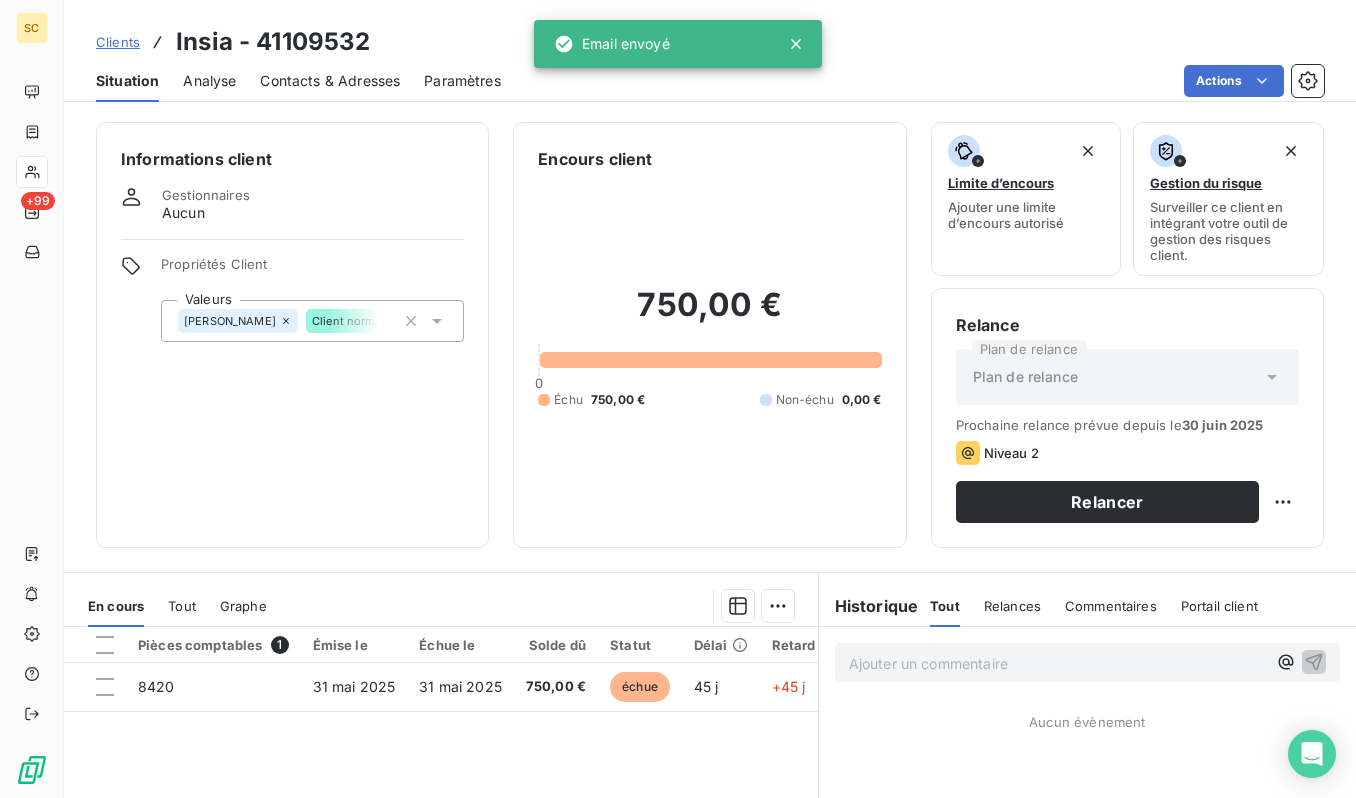 click on "Clients Insia - 41109532" at bounding box center (710, 42) 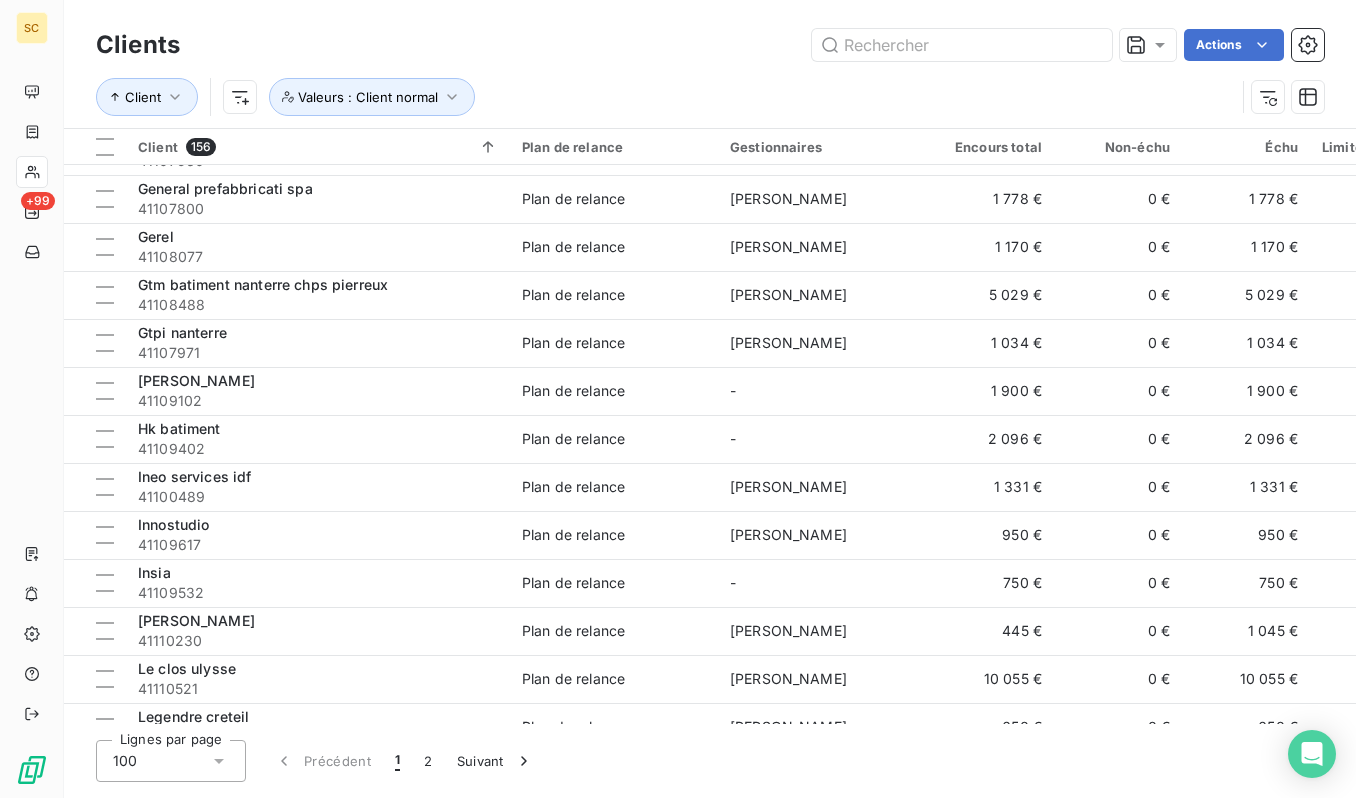 scroll, scrollTop: 3831, scrollLeft: 0, axis: vertical 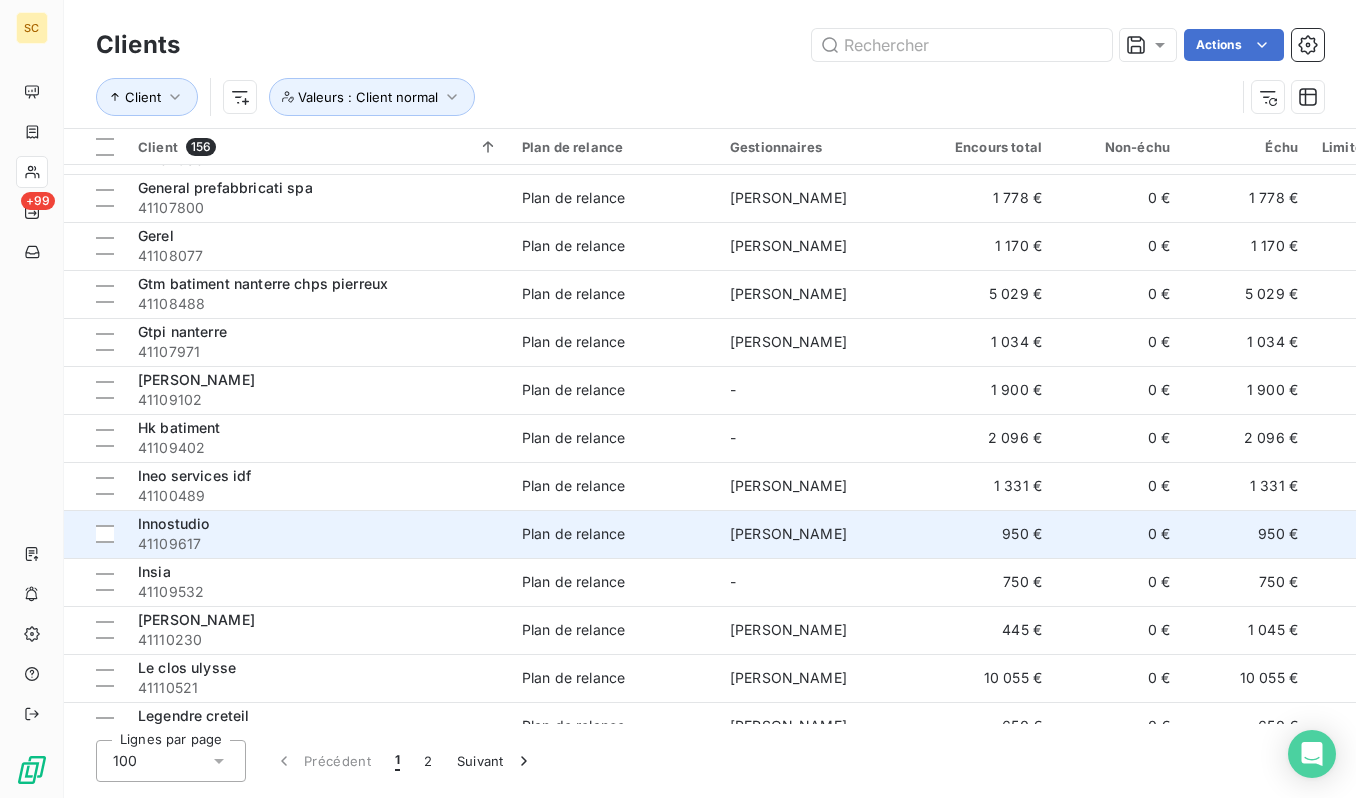 click on "41109617" at bounding box center [318, 544] 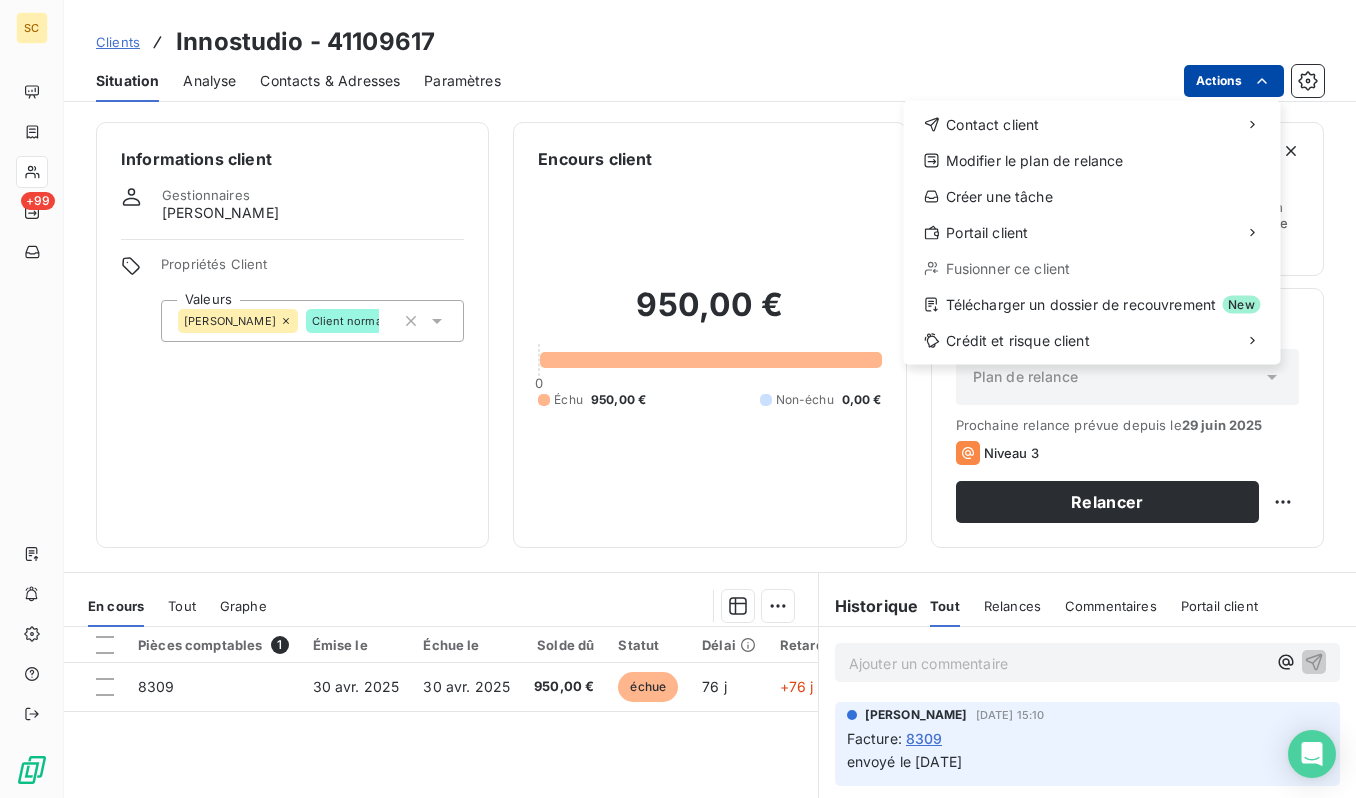 click on "SC +99 Clients Innostudio - 41109617 Situation Analyse Contacts & Adresses Paramètres Actions Contact client Modifier le plan de relance Créer une tâche Portail client Fusionner ce client Télécharger un dossier de recouvrement New Crédit et risque client Informations client Gestionnaires geoffrey picault Propriétés Client Valeurs geoffrey Client normal Encours client   950,00 € 0 Échu 950,00 € Non-échu 0,00 €     Limite d’encours Ajouter une limite d’encours autorisé Gestion du risque Surveiller ce client en intégrant votre outil de gestion des risques client. Relance Plan de relance Plan de relance Prochaine relance prévue depuis le  29 juin 2025 Niveau 3 Relancer En cours Tout Graphe Pièces comptables 1 Émise le Échue le Solde dû Statut Délai   Retard   Tag relance   8309 30 avr. 2025 30 avr. 2025 950,00 € échue 76 j +76 j Lignes par page 25 Précédent 1 Suivant Historique Tout Relances Commentaires Portail client Tout Relances Commentaires Portail client" at bounding box center (678, 399) 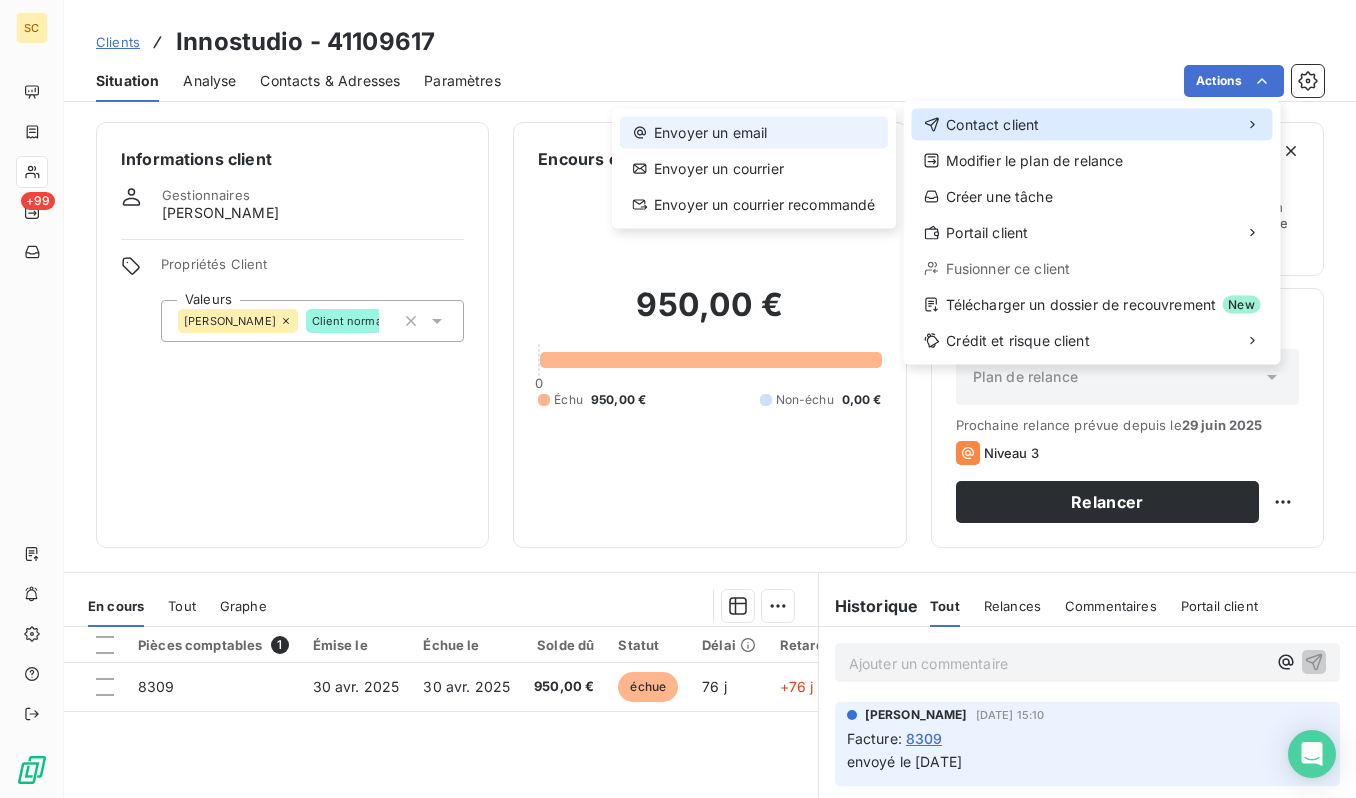 drag, startPoint x: 1098, startPoint y: 124, endPoint x: 851, endPoint y: 127, distance: 247.01822 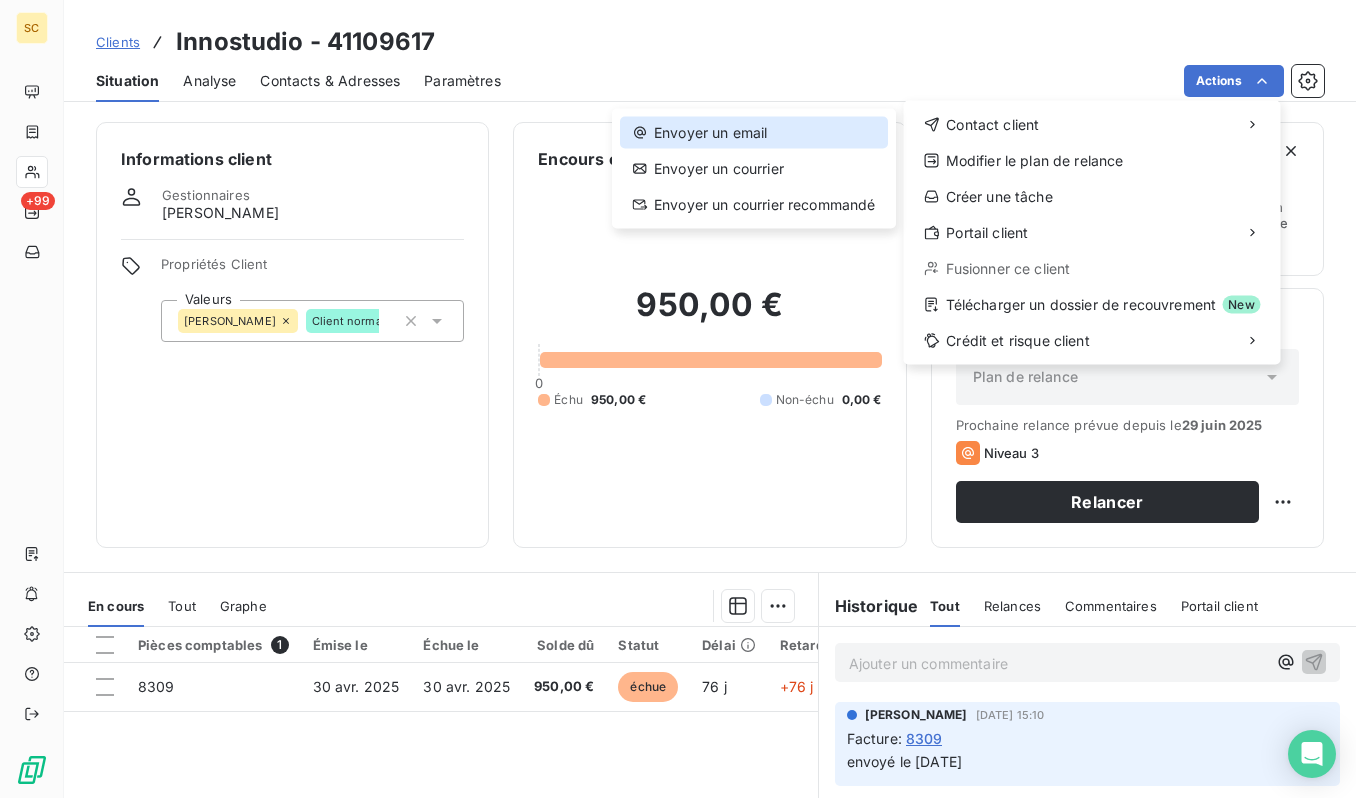 click on "Envoyer un email" at bounding box center (754, 133) 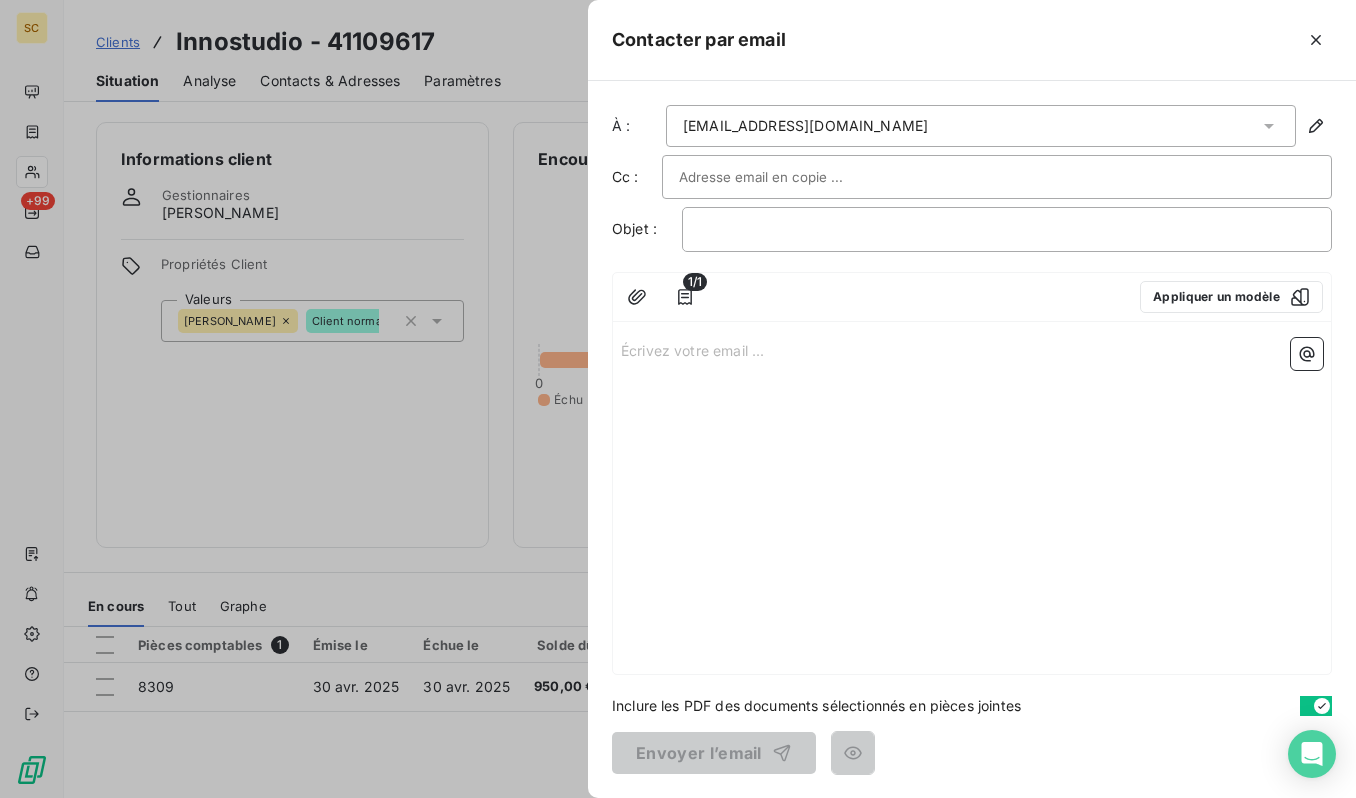 click at bounding box center [786, 177] 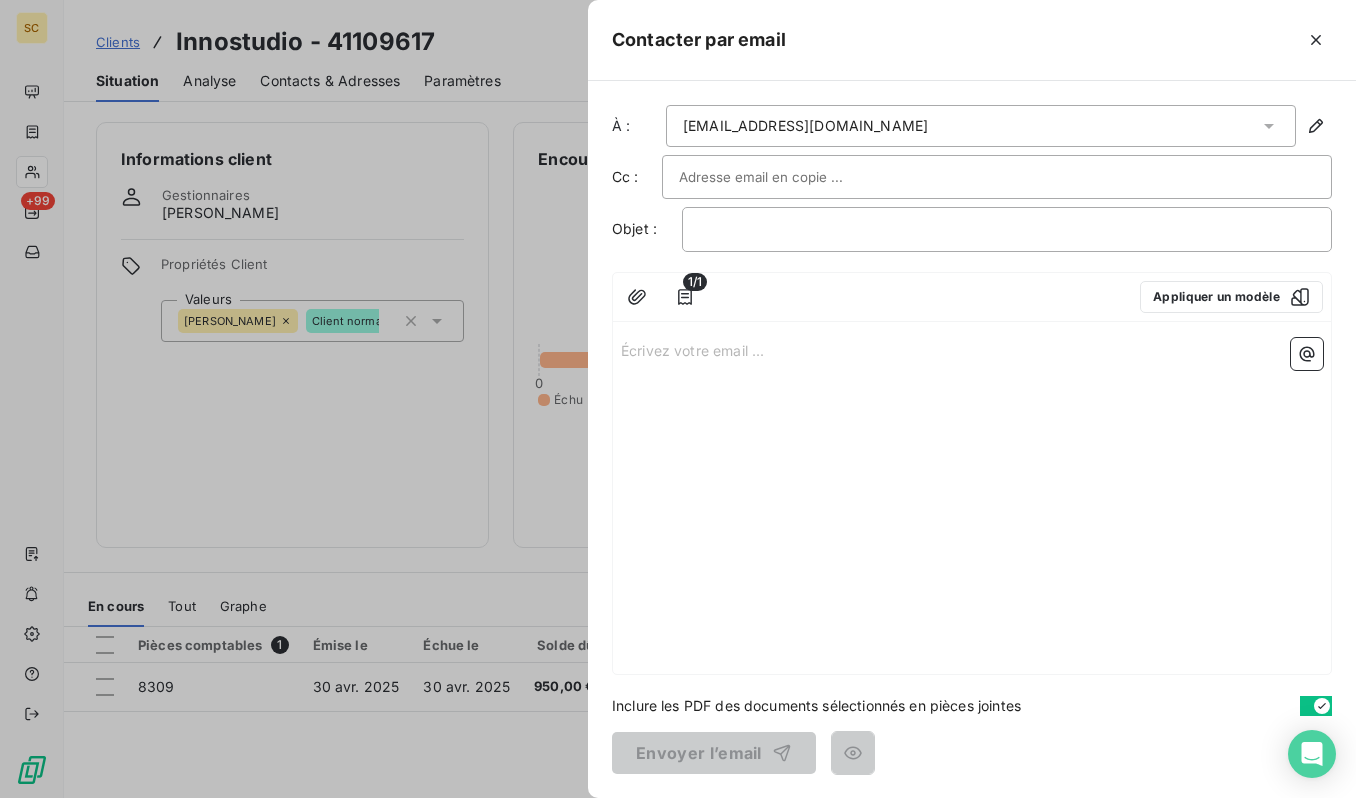 paste on "[EMAIL_ADDRESS][DOMAIN_NAME]" 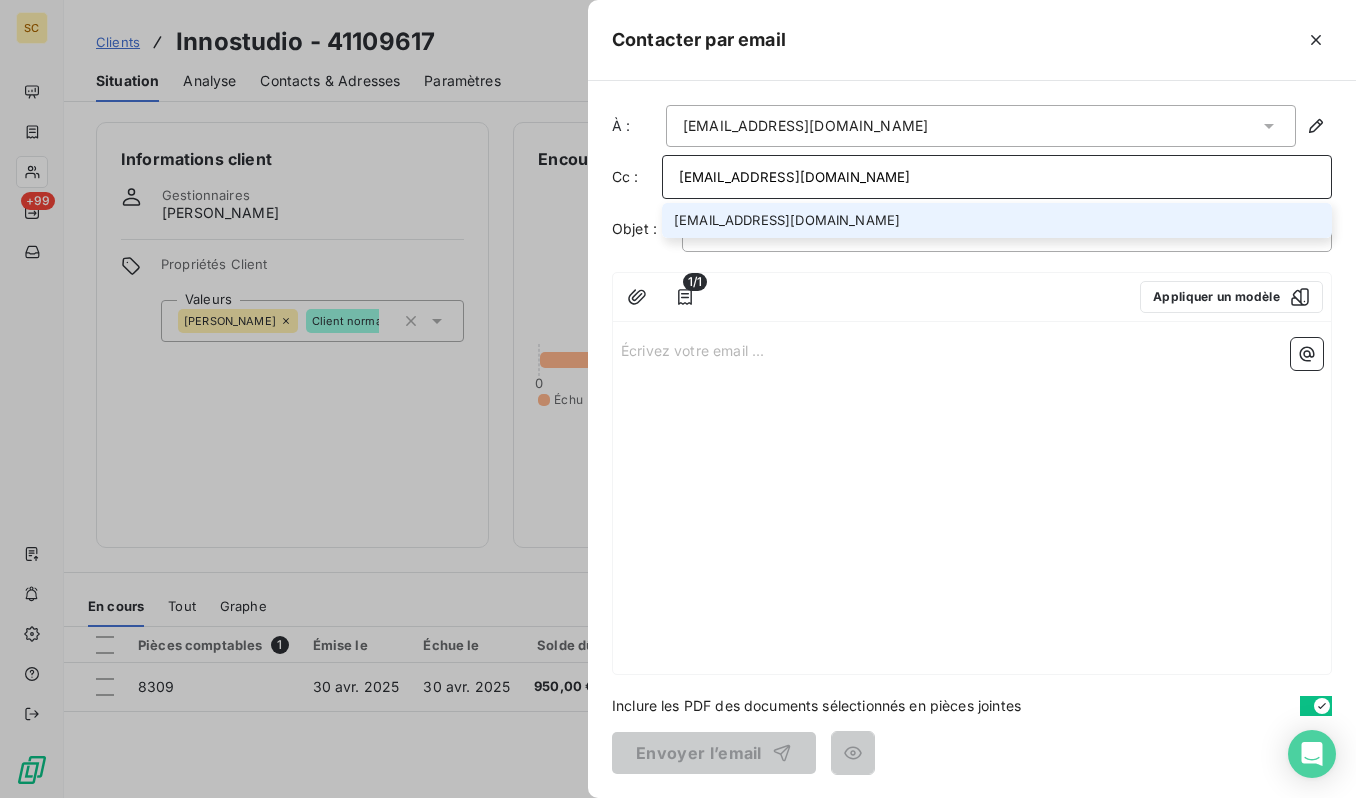type on "[EMAIL_ADDRESS][DOMAIN_NAME]" 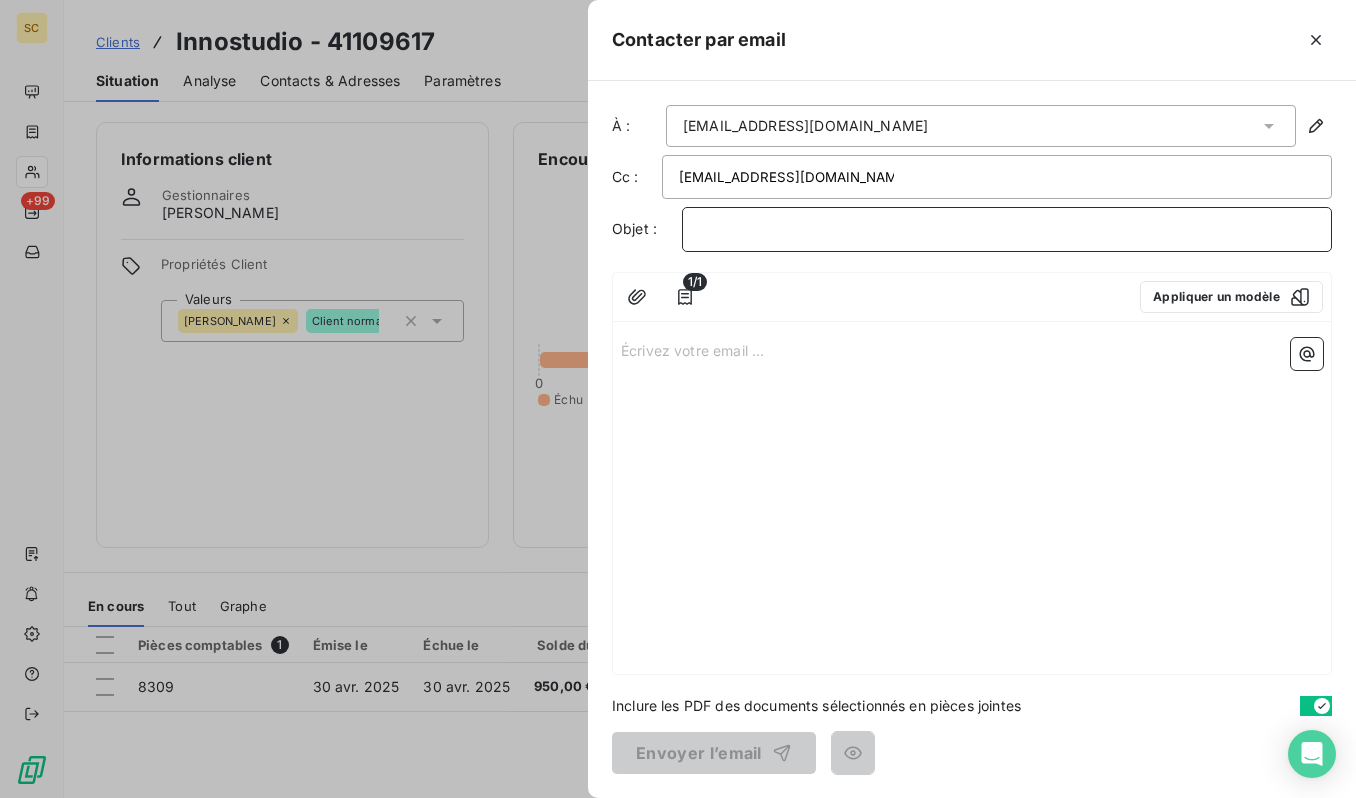 click on "﻿" at bounding box center [1007, 229] 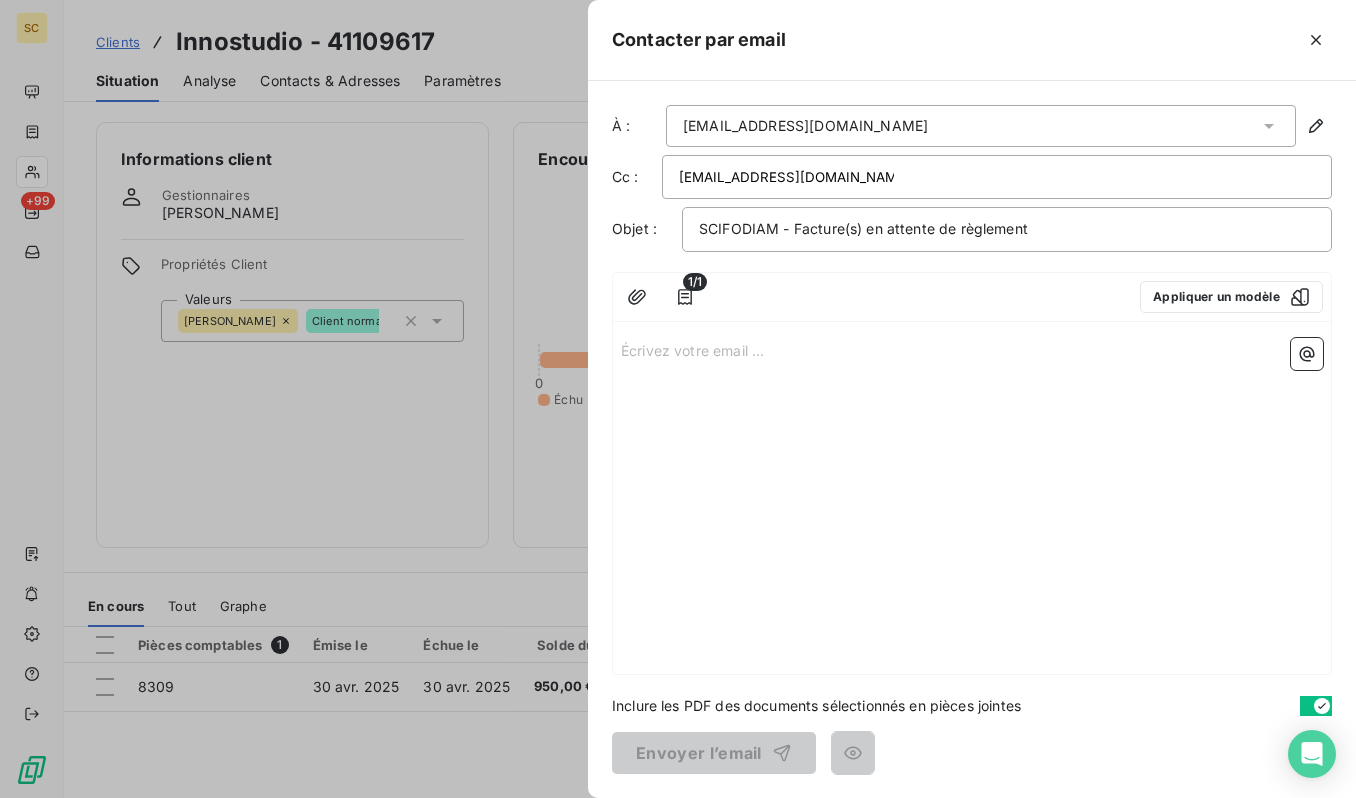 click on "Écrivez votre email ... ﻿" at bounding box center (972, 349) 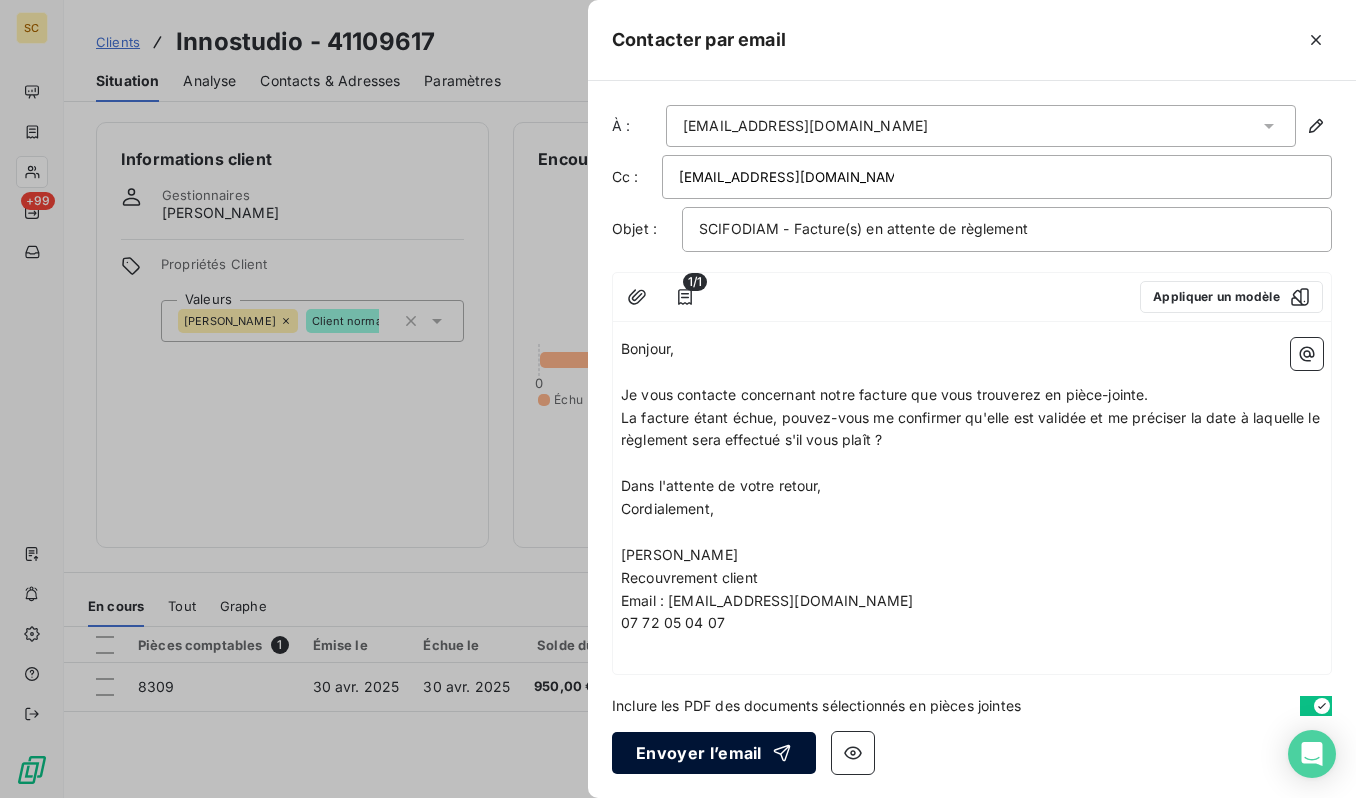 click on "Envoyer l’email" at bounding box center [714, 753] 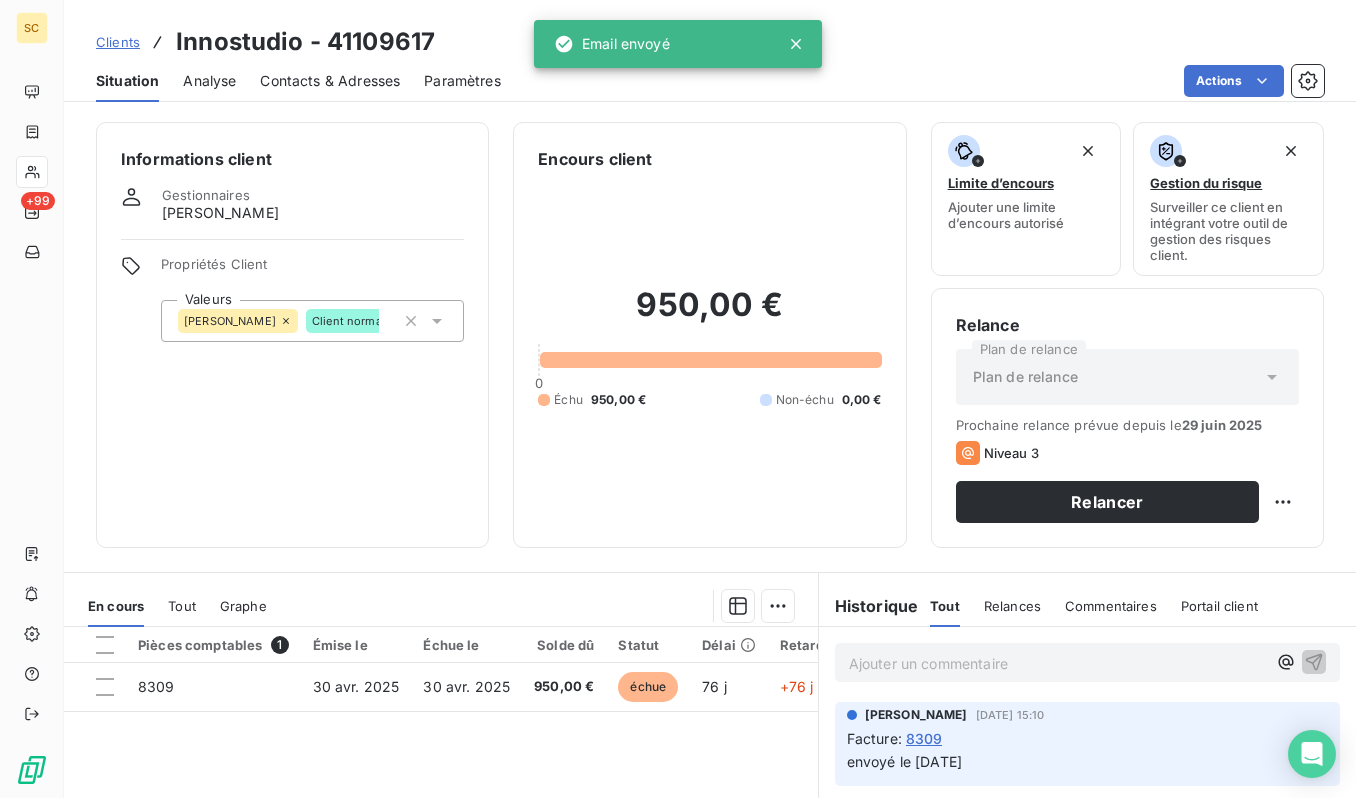 click on "Clients" at bounding box center (118, 42) 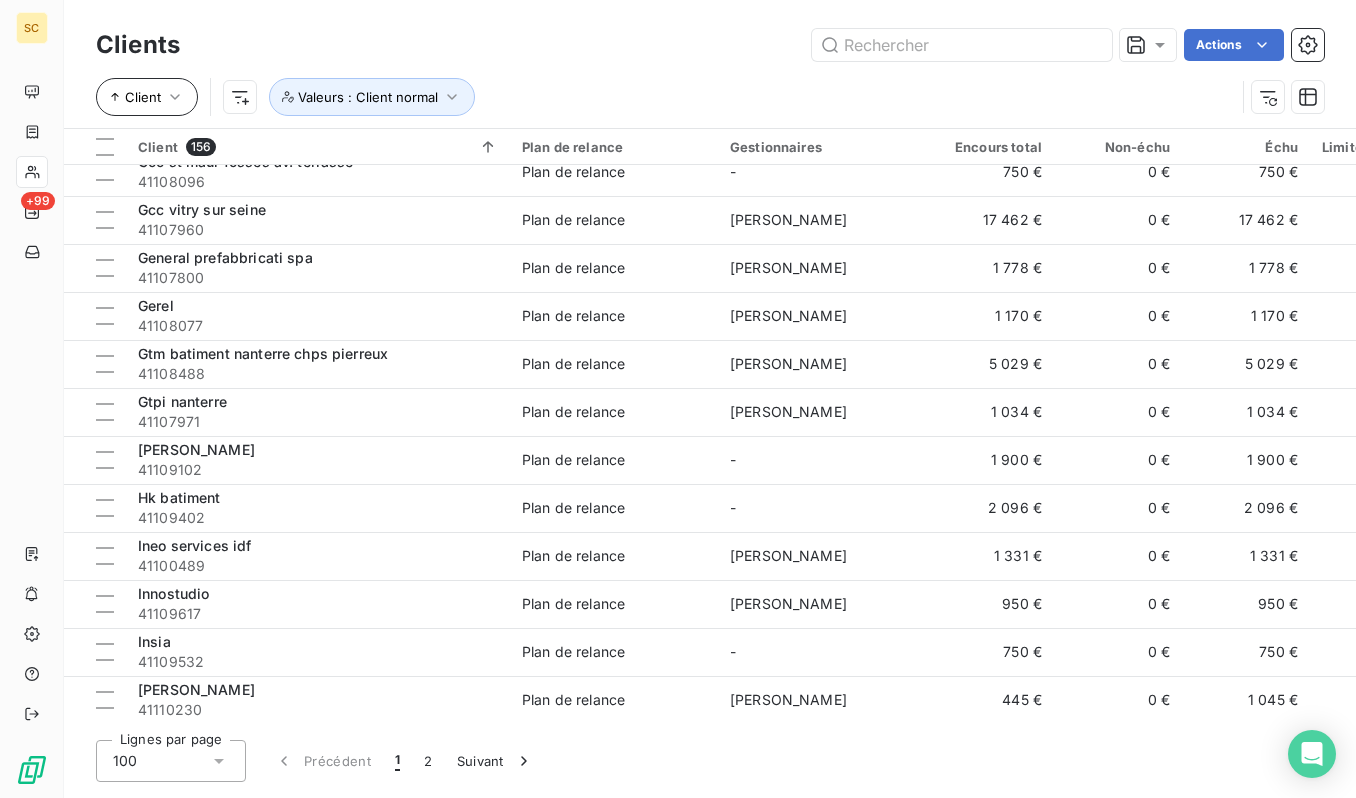 scroll, scrollTop: 3805, scrollLeft: 0, axis: vertical 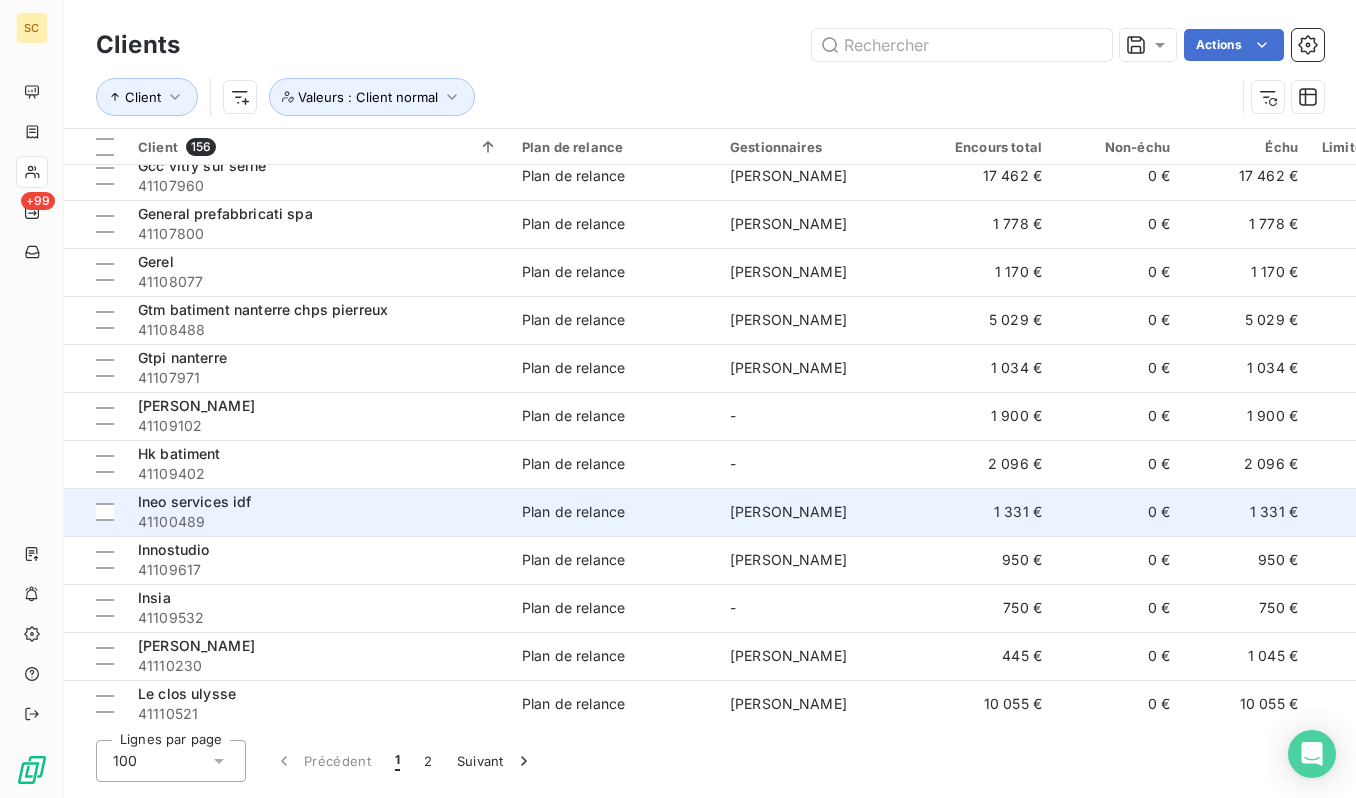 click on "Ineo services idf" at bounding box center [318, 502] 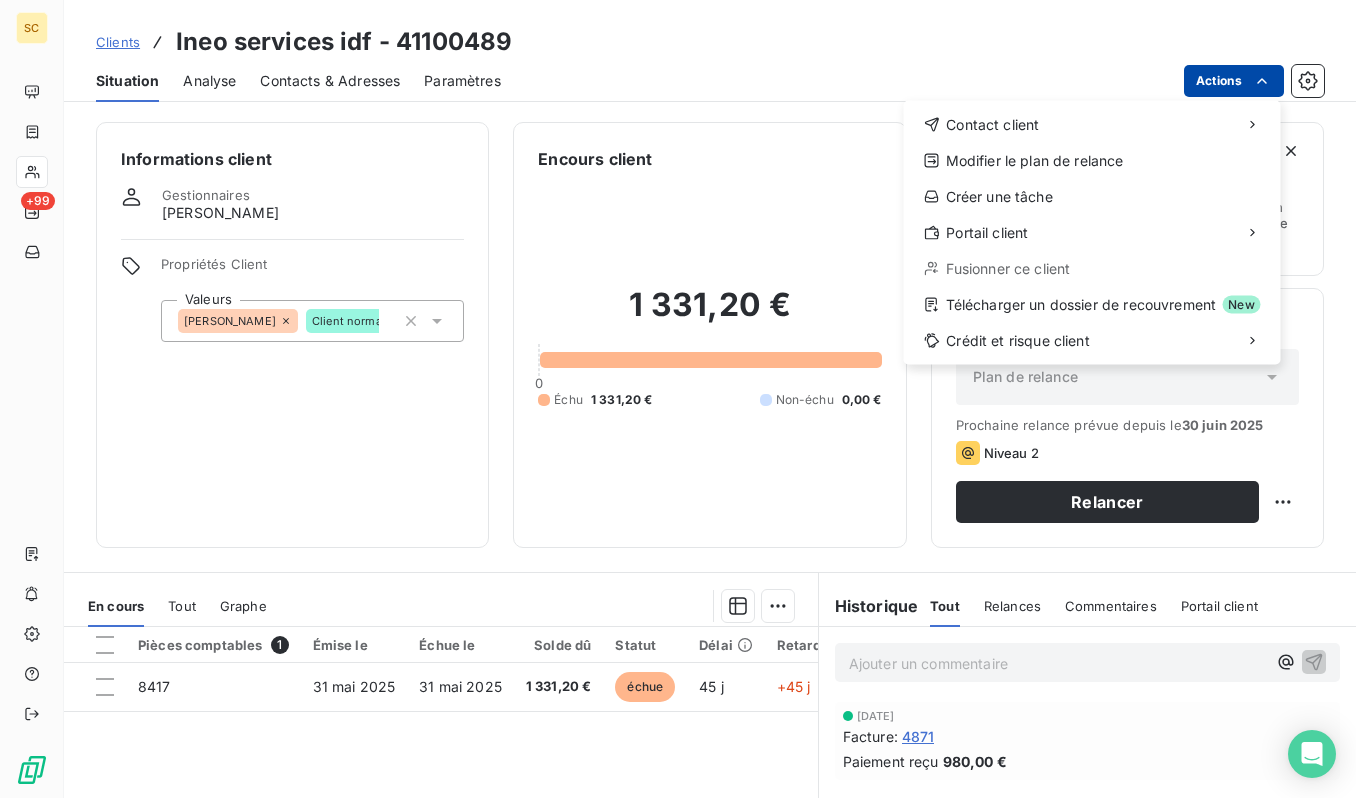 click on "SC +99 Clients Ineo services idf - 41100489 Situation Analyse Contacts & Adresses Paramètres Actions Contact client Modifier le plan de relance Créer une tâche Portail client Fusionner ce client Télécharger un dossier de recouvrement New Crédit et risque client Informations client Gestionnaires antonio faria Propriétés Client Valeurs ANTONIO Client normal Encours client   1 331,20 € 0 Échu 1 331,20 € Non-échu 0,00 €     Limite d’encours Ajouter une limite d’encours autorisé Gestion du risque Surveiller ce client en intégrant votre outil de gestion des risques client. Relance Plan de relance Plan de relance Prochaine relance prévue depuis le  30 juin 2025 Niveau 2 Relancer En cours Tout Graphe Pièces comptables 1 Émise le Échue le Solde dû Statut Délai   Retard   Tag relance   8417 31 mai 2025 31 mai 2025 1 331,20 € échue 45 j +45 j Lignes par page 25 Précédent 1 Suivant Historique Tout Relances Commentaires Portail client Tout Relances Commentaires ﻿" at bounding box center (678, 399) 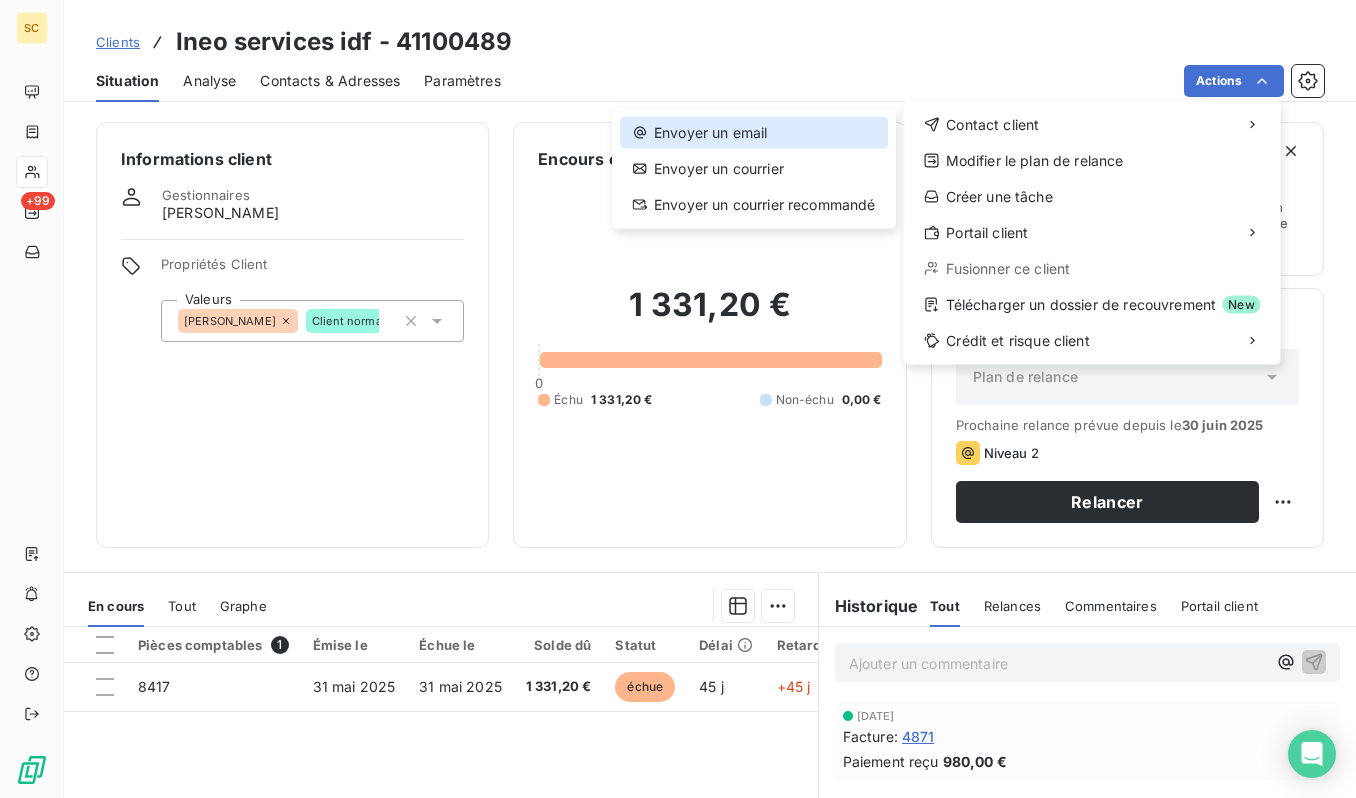 click on "Envoyer un email" at bounding box center [754, 133] 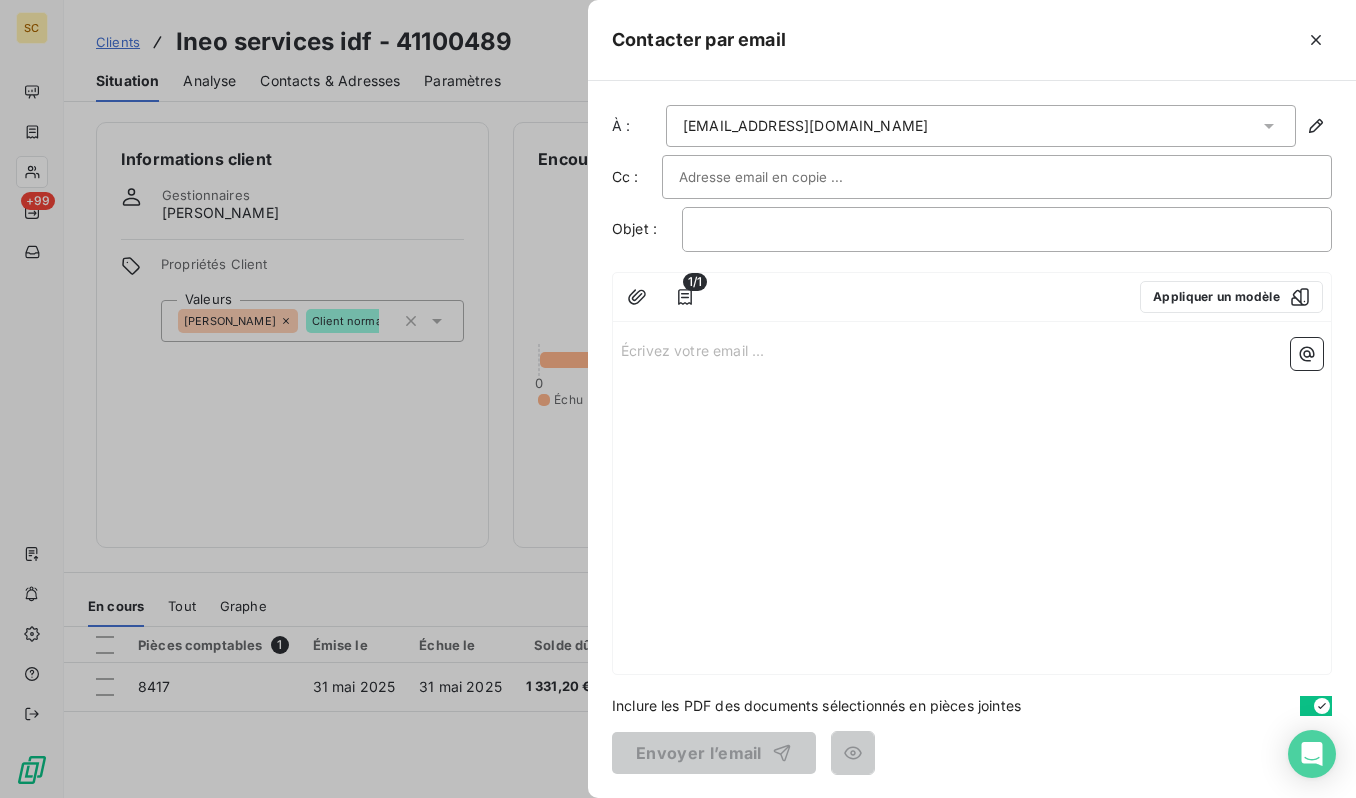 click on "Écrivez votre email ... ﻿" at bounding box center [972, 502] 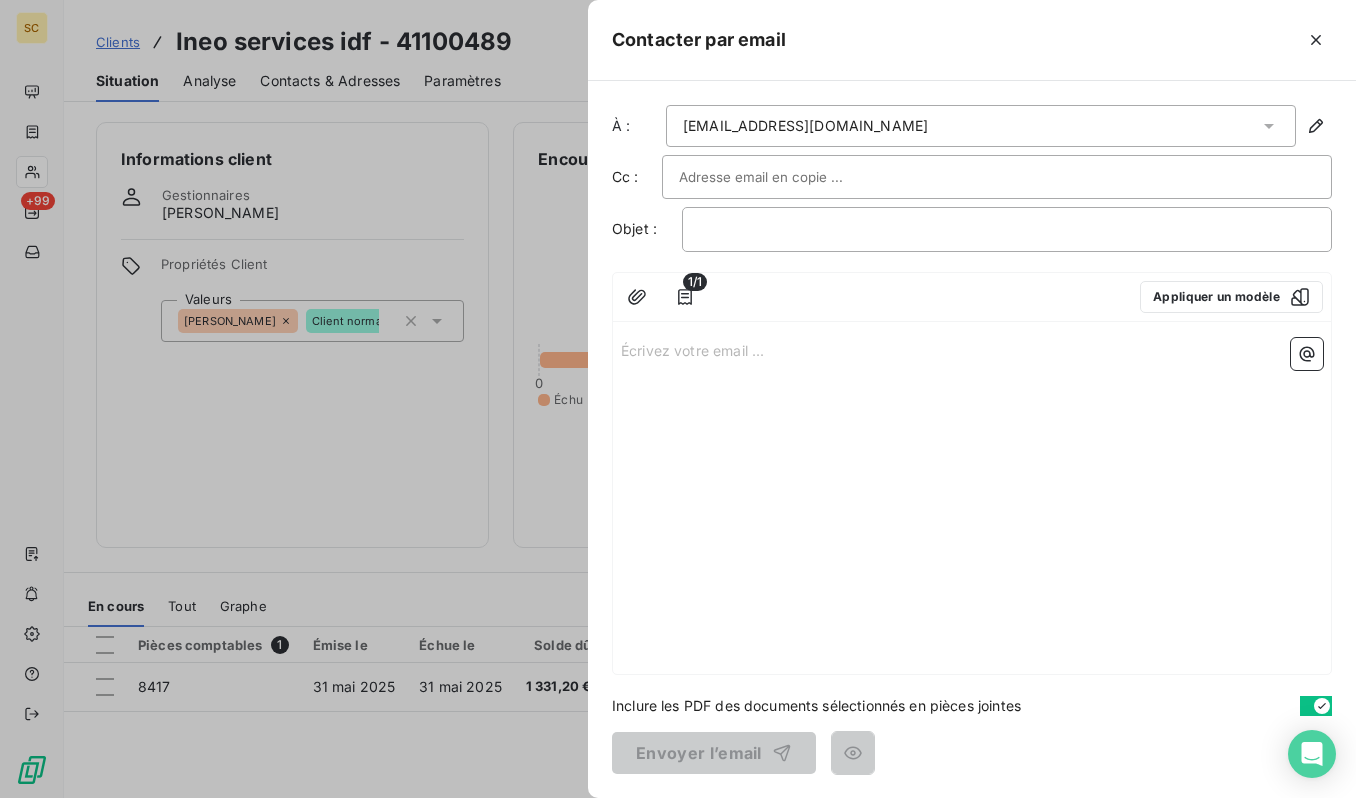 click on "Écrivez votre email ... ﻿" at bounding box center [972, 349] 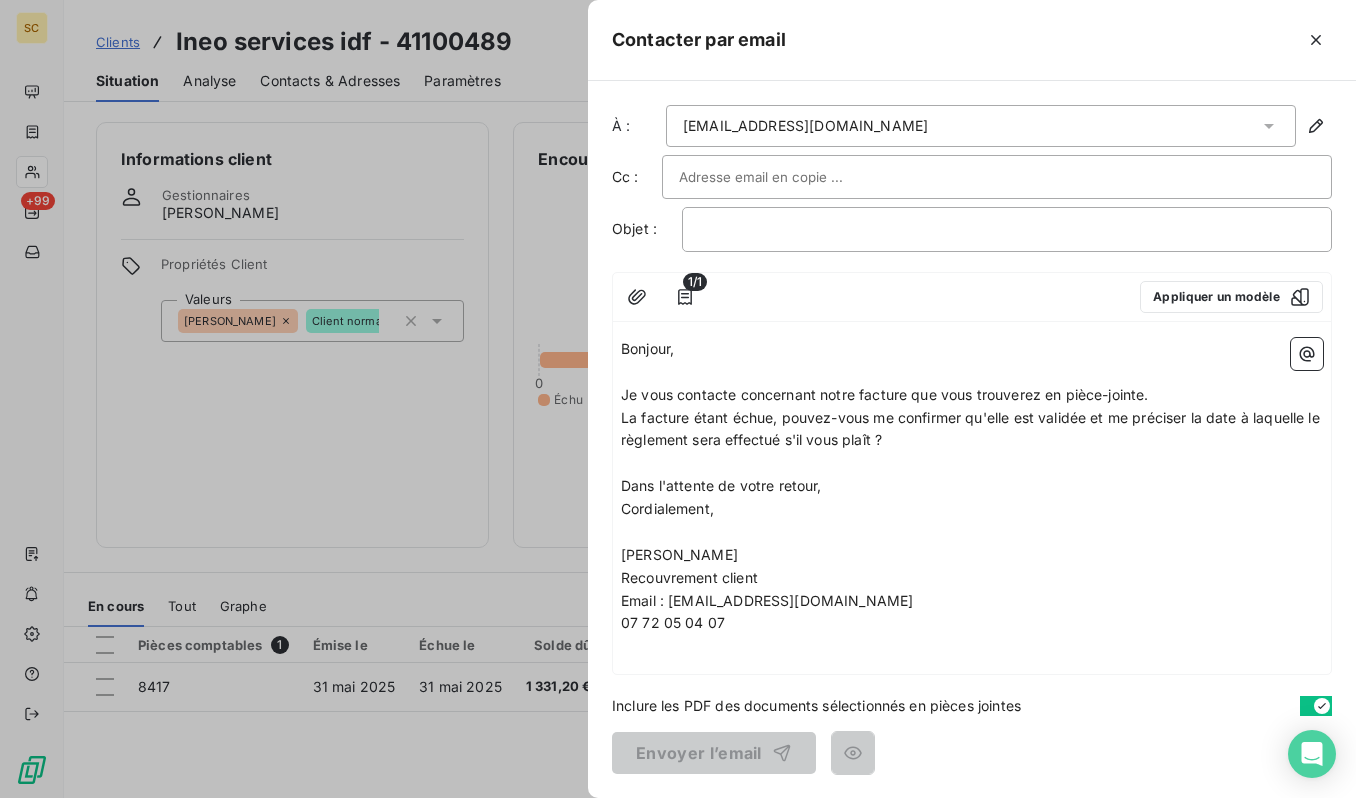 click at bounding box center [786, 177] 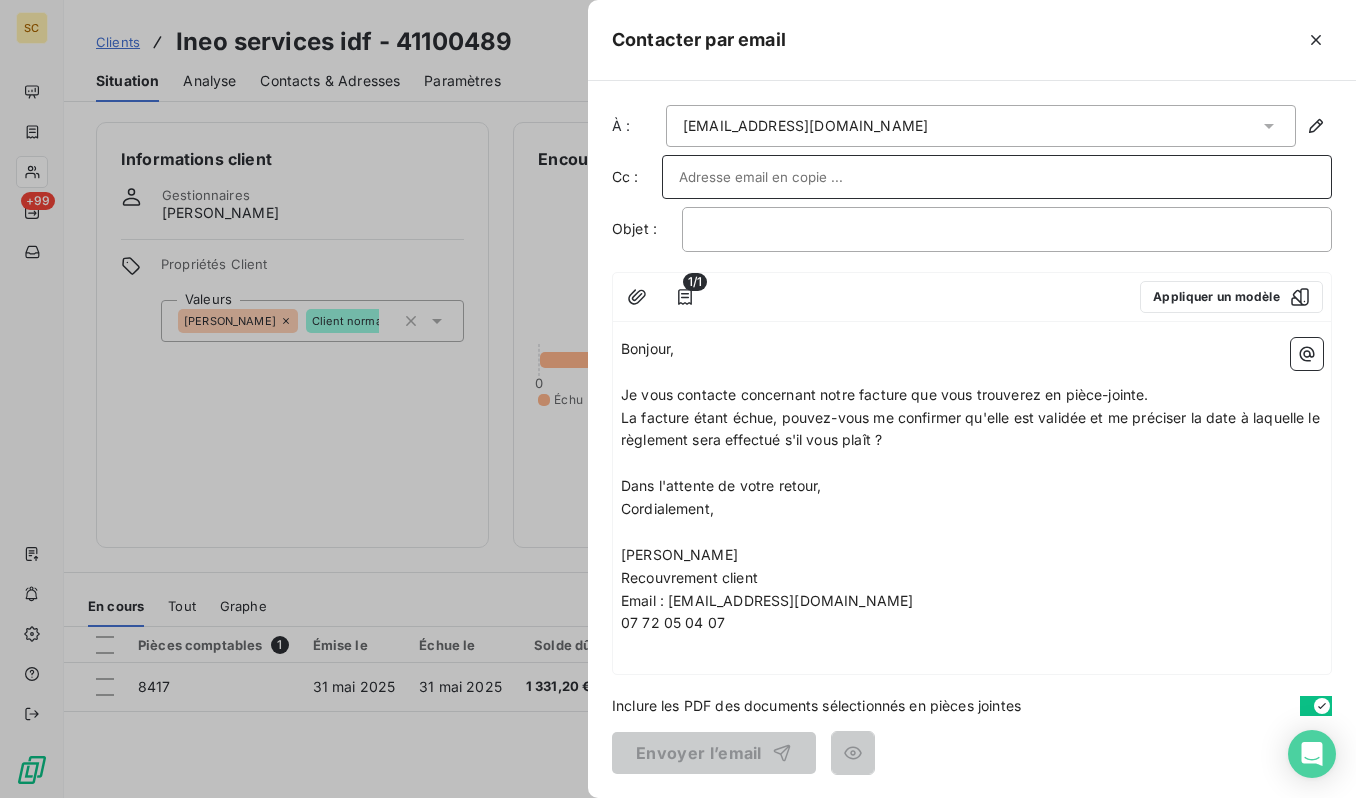 paste on "SCIFODIAM - Facture(s) en attente de règlement" 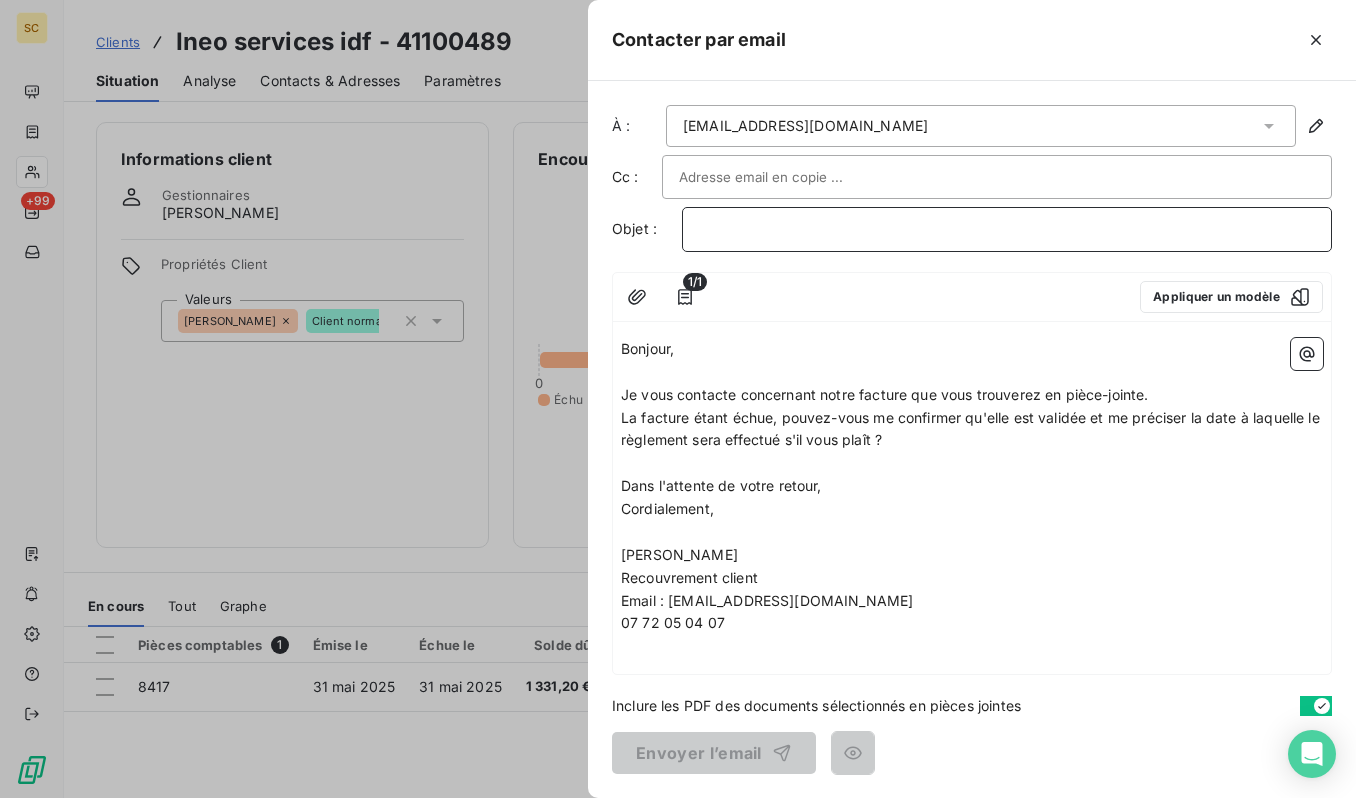click on "﻿" at bounding box center (1007, 229) 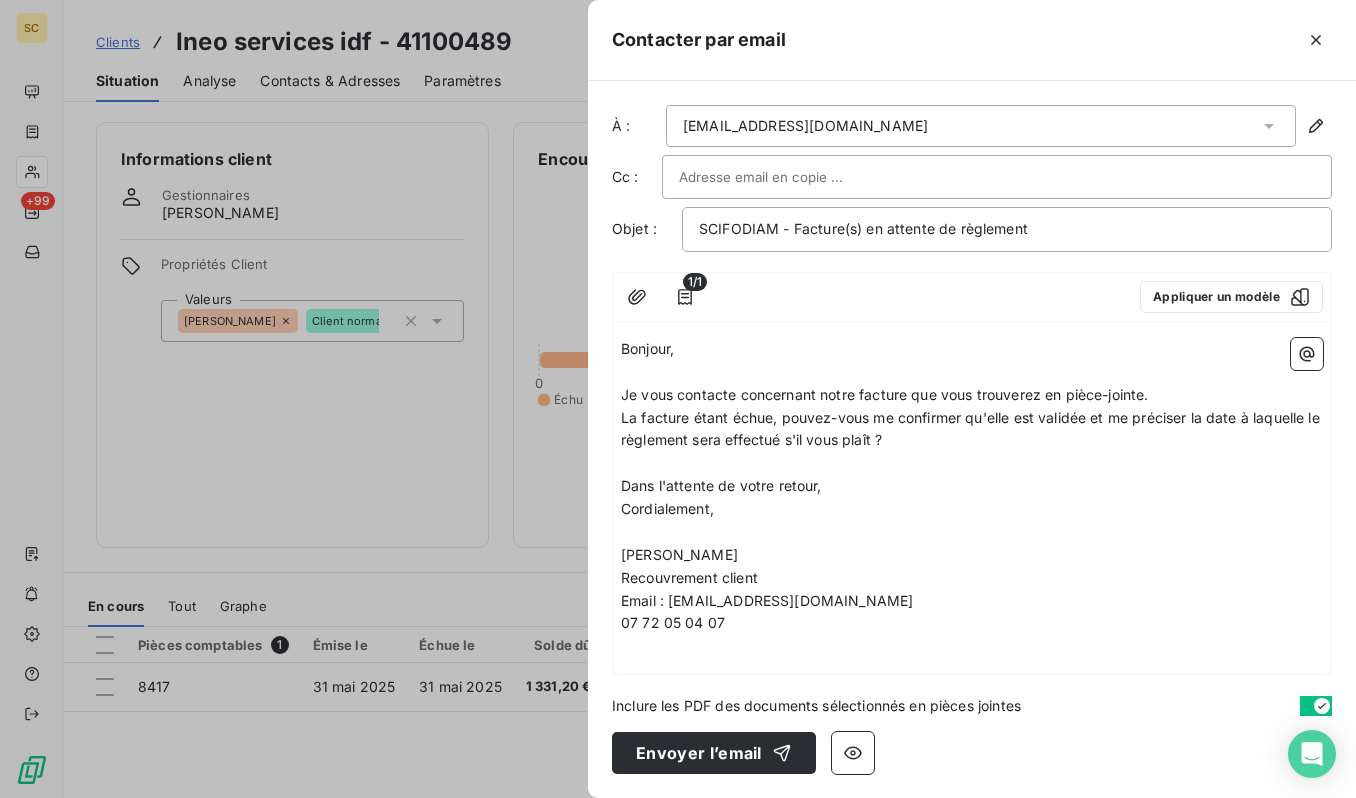 click at bounding box center [786, 177] 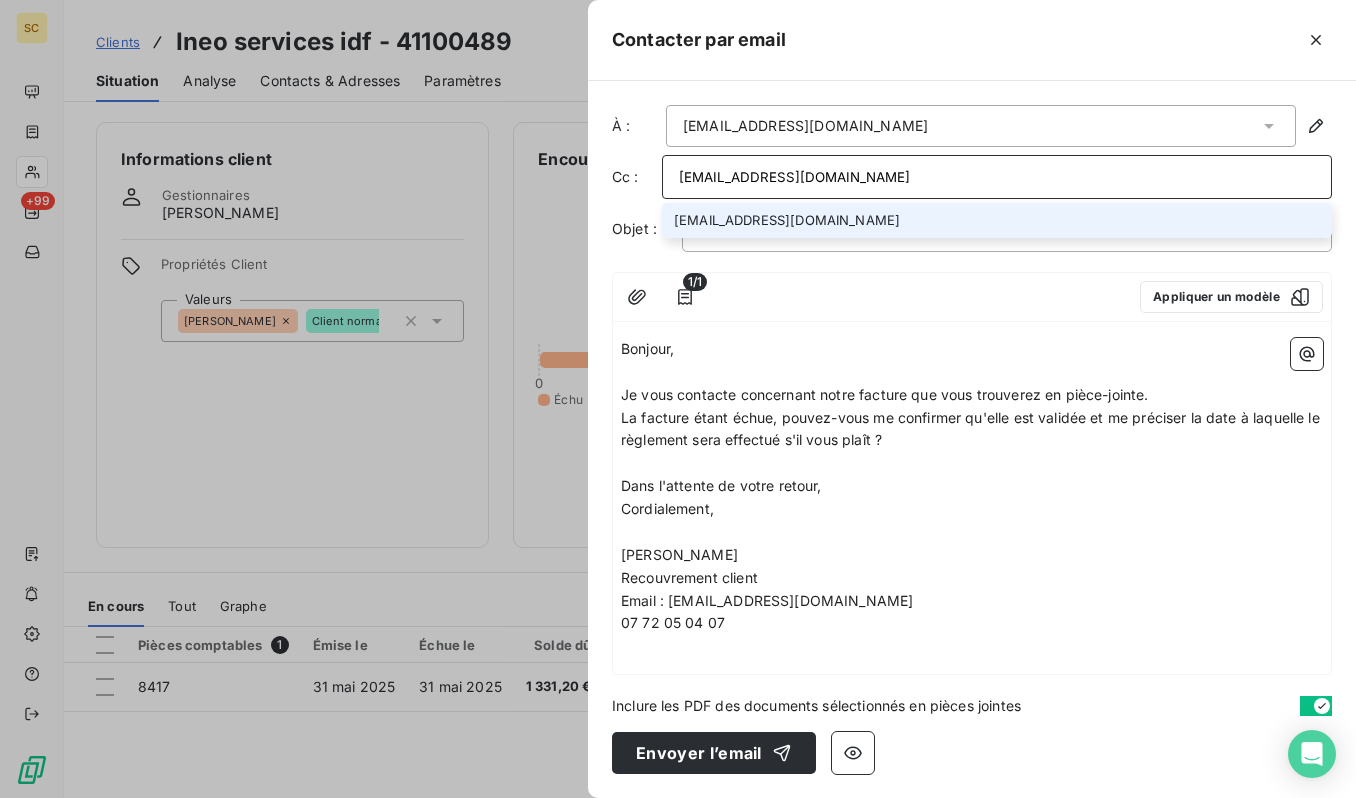 type on "[EMAIL_ADDRESS][DOMAIN_NAME]" 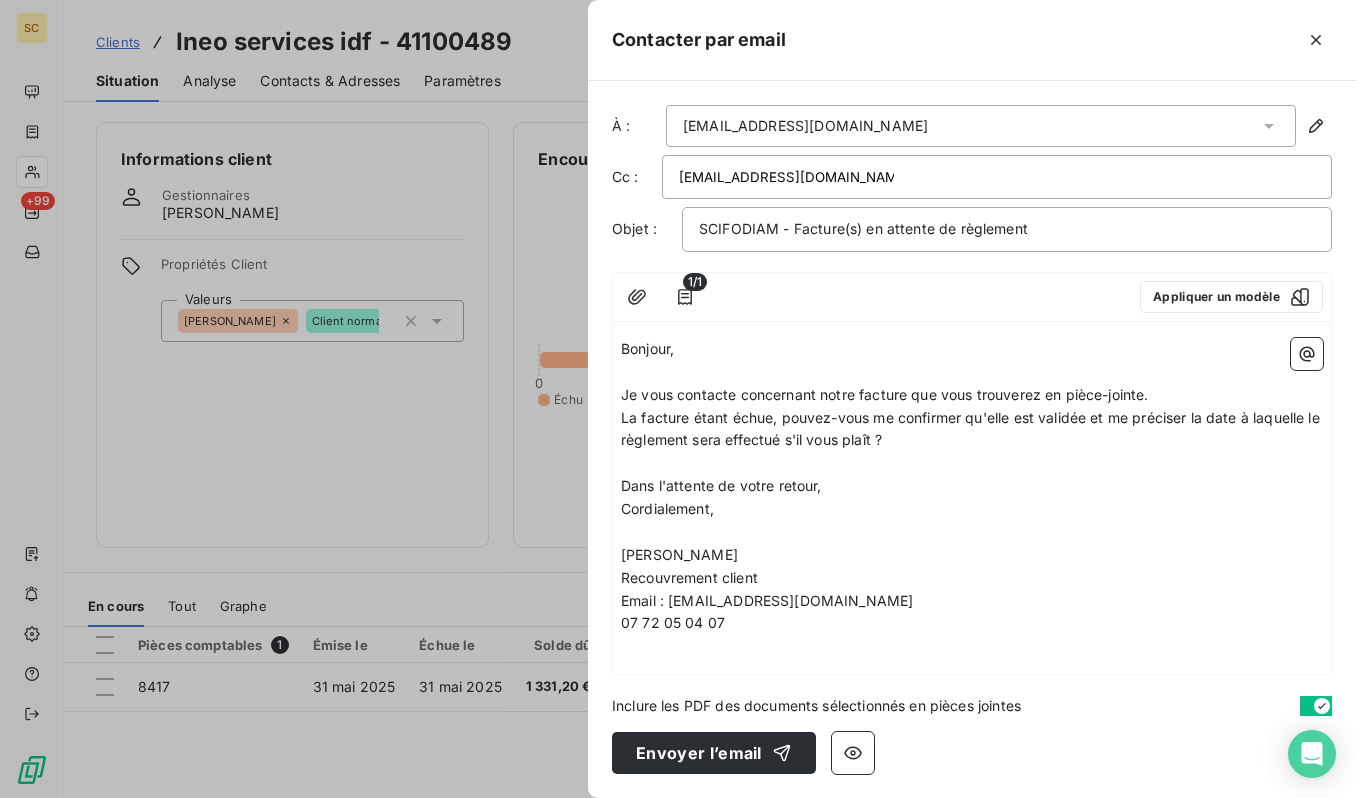 click on "﻿" at bounding box center (972, 463) 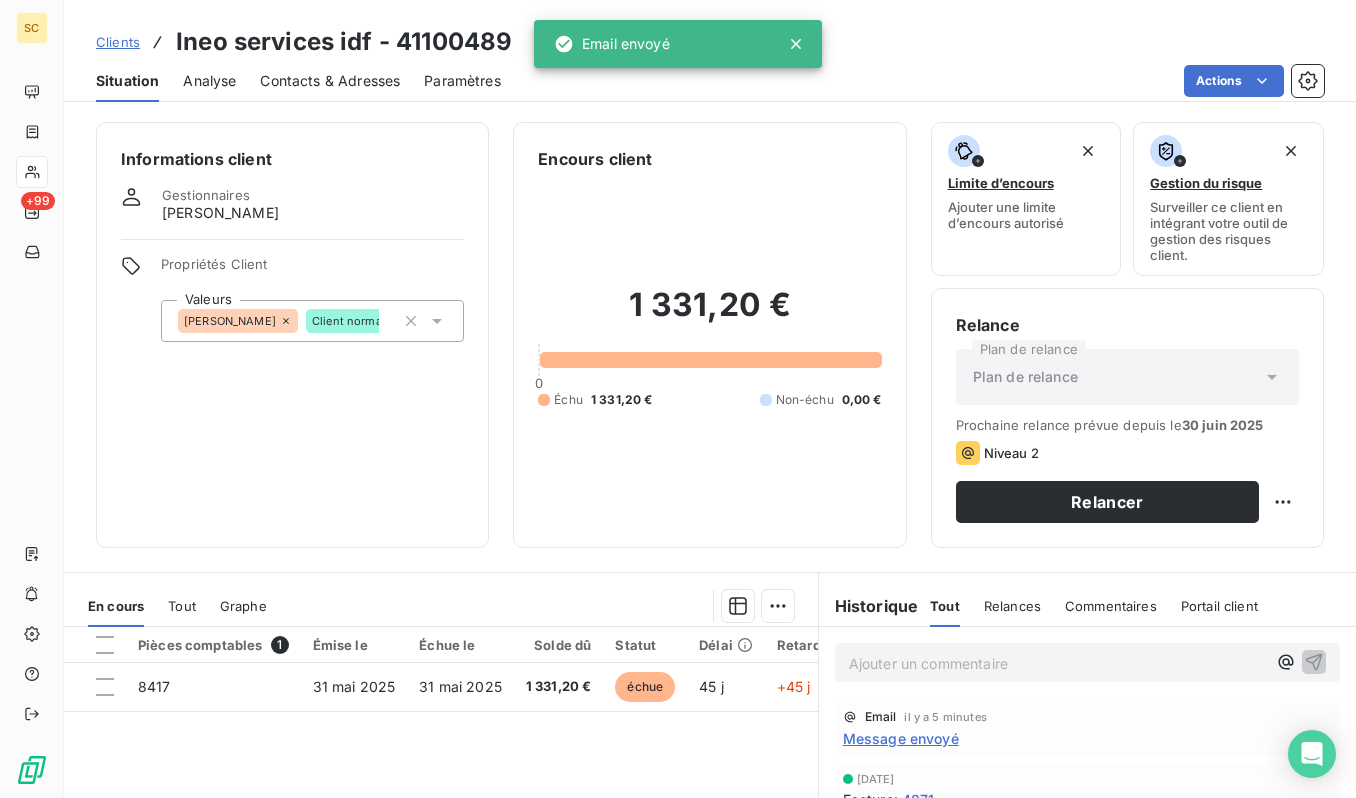 click on "Clients" at bounding box center (118, 42) 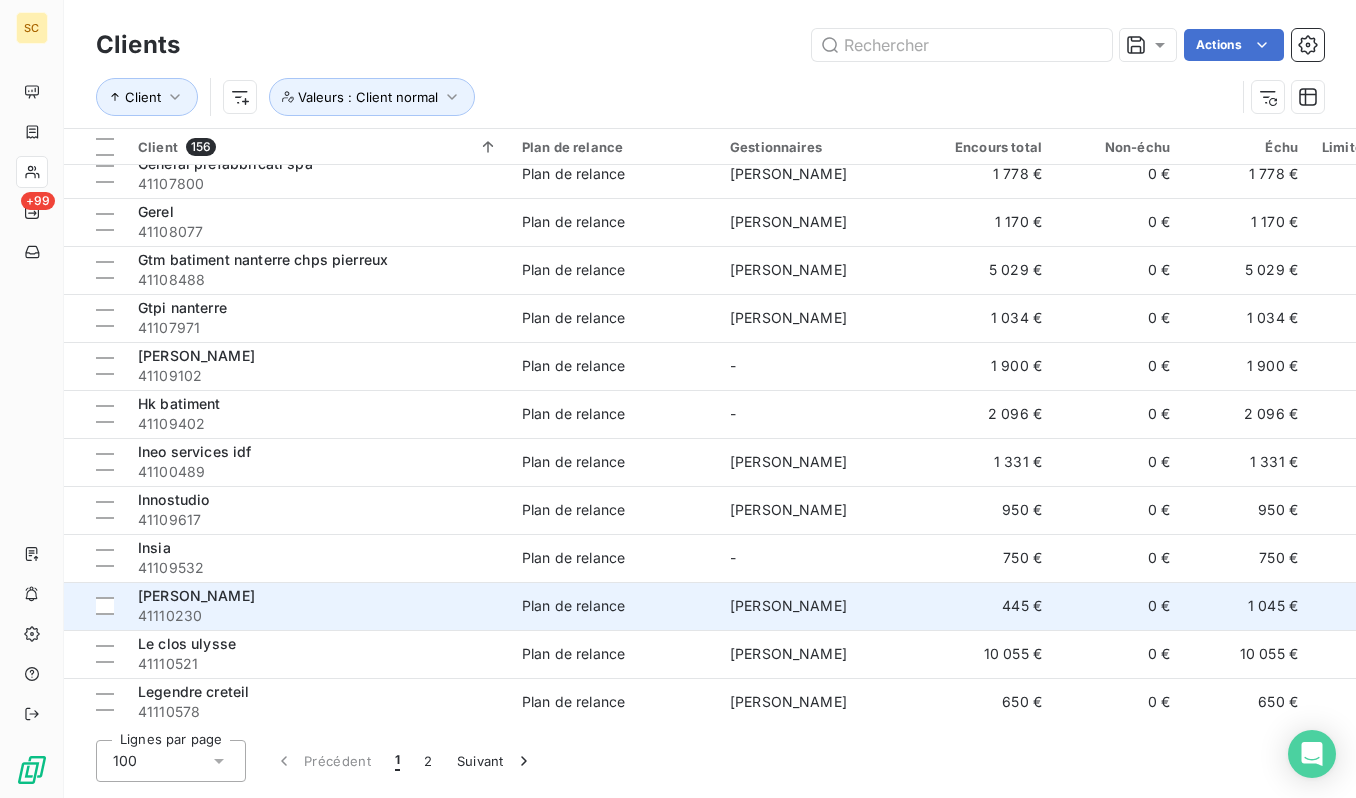 scroll, scrollTop: 3835, scrollLeft: 0, axis: vertical 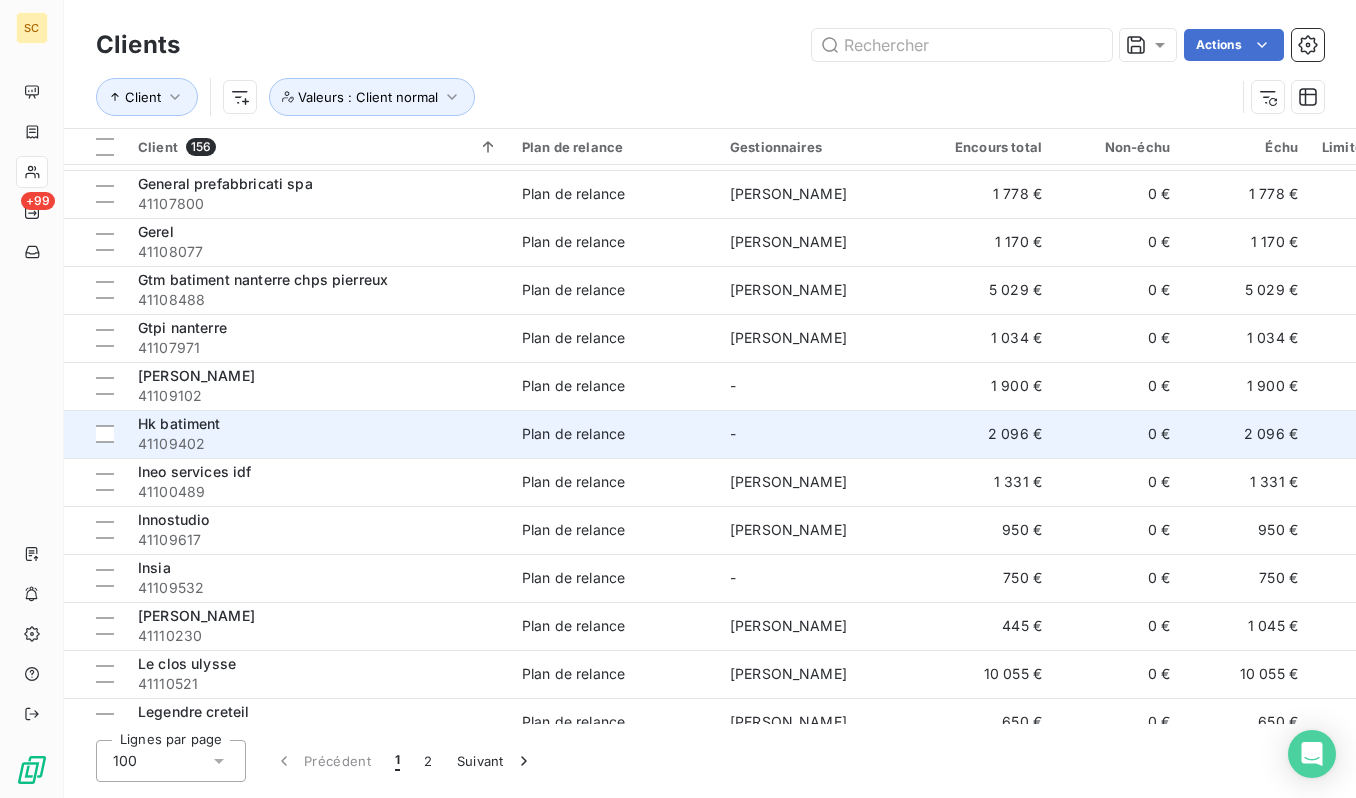 click on "41109402" at bounding box center (318, 444) 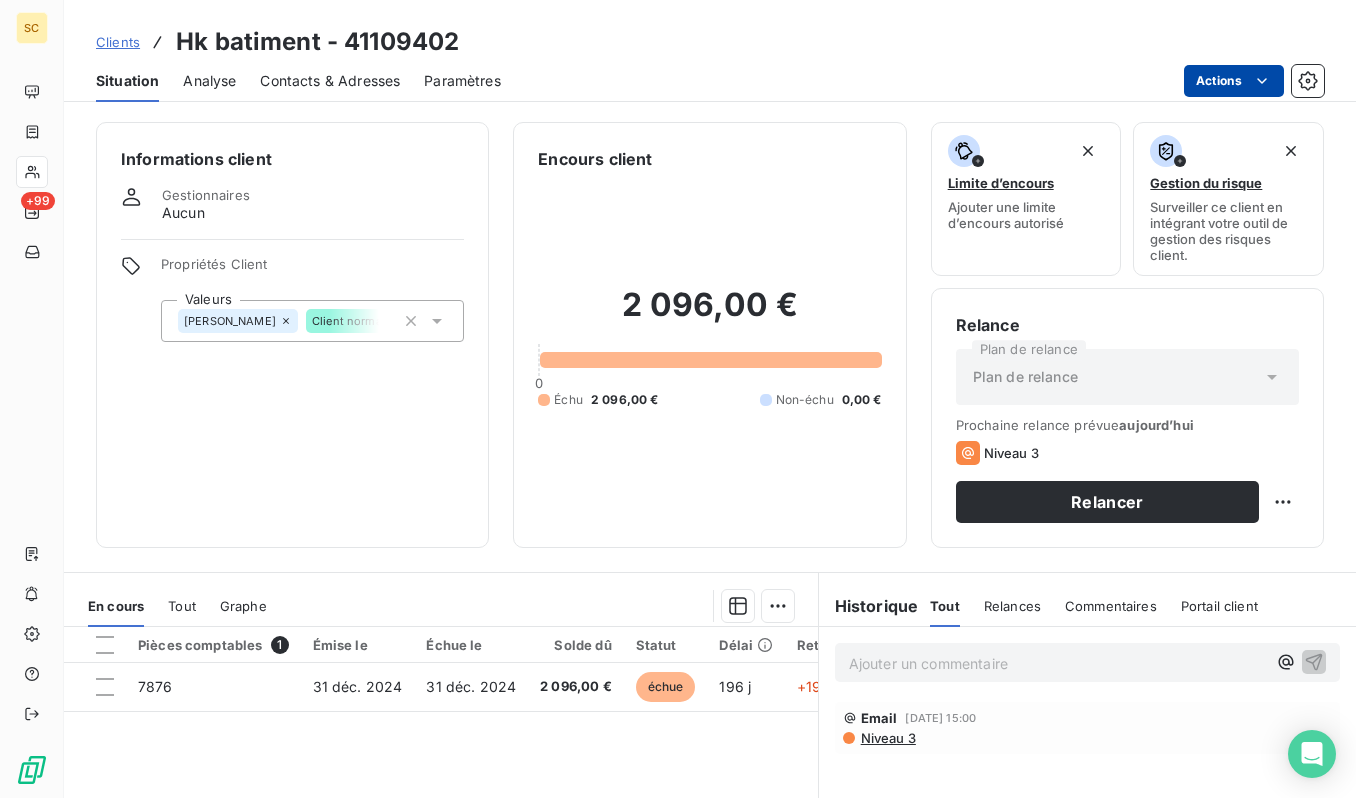 click on "SC +99 Clients Hk batiment - 41109402 Situation Analyse Contacts & Adresses Paramètres Actions Informations client Gestionnaires Aucun Propriétés Client Valeurs CHRISTOPHER Client normal Encours client   2 096,00 € 0 Échu 2 096,00 € Non-échu 0,00 €     Limite d’encours Ajouter une limite d’encours autorisé Gestion du risque Surveiller ce client en intégrant votre outil de gestion des risques client. Relance Plan de relance Plan de relance Prochaine relance prévue  aujourd’hui Niveau 3 Relancer En cours Tout Graphe Pièces comptables 1 Émise le Échue le Solde dû Statut Délai   Retard   Tag relance   7876 31 déc. 2024 31 déc. 2024 2 096,00 € échue 196 j +196 j Lignes par page 25 Précédent 1 Suivant Historique Tout Relances Commentaires Portail client Tout Relances Commentaires Portail client Ajouter un commentaire ﻿ Email 30 juin 2025, 15:00 Niveau 3" at bounding box center [678, 399] 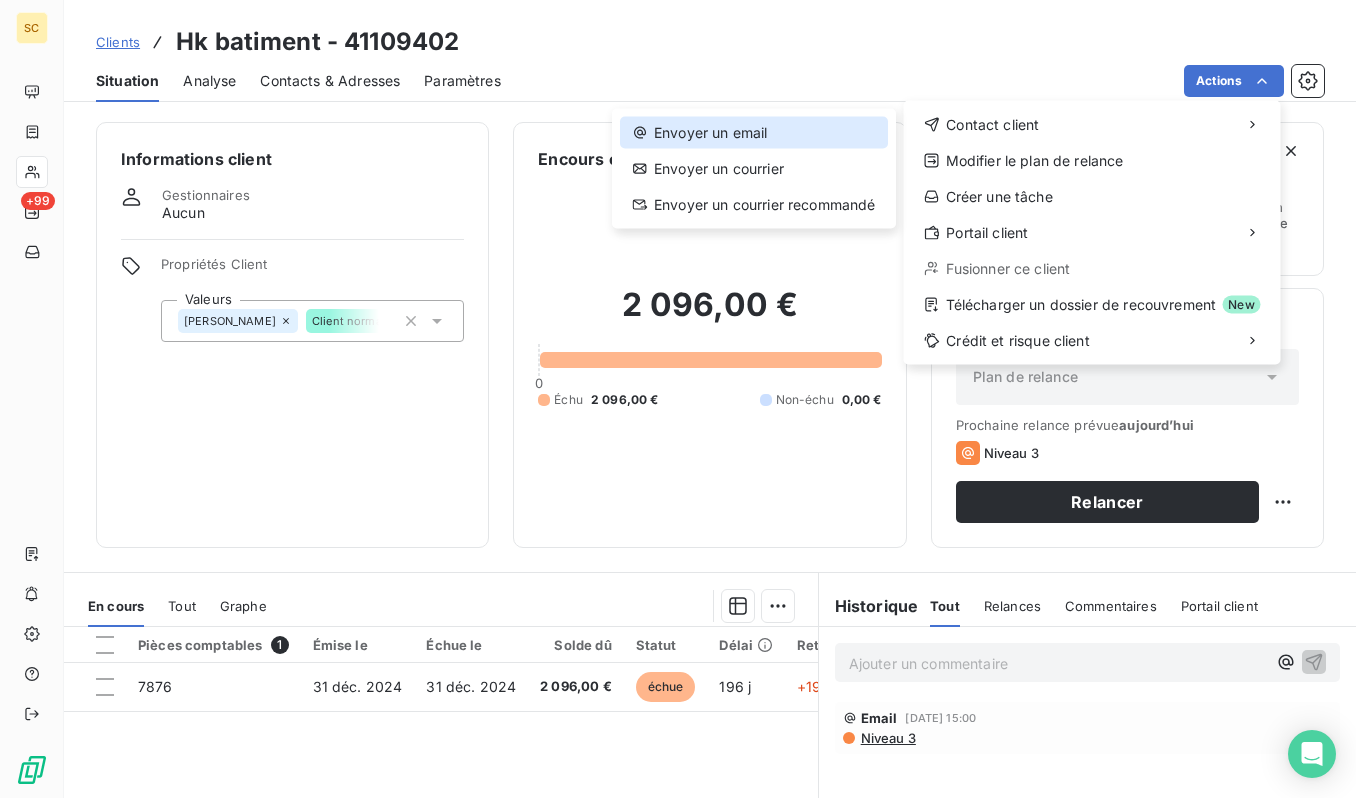 click on "Envoyer un email" at bounding box center [754, 133] 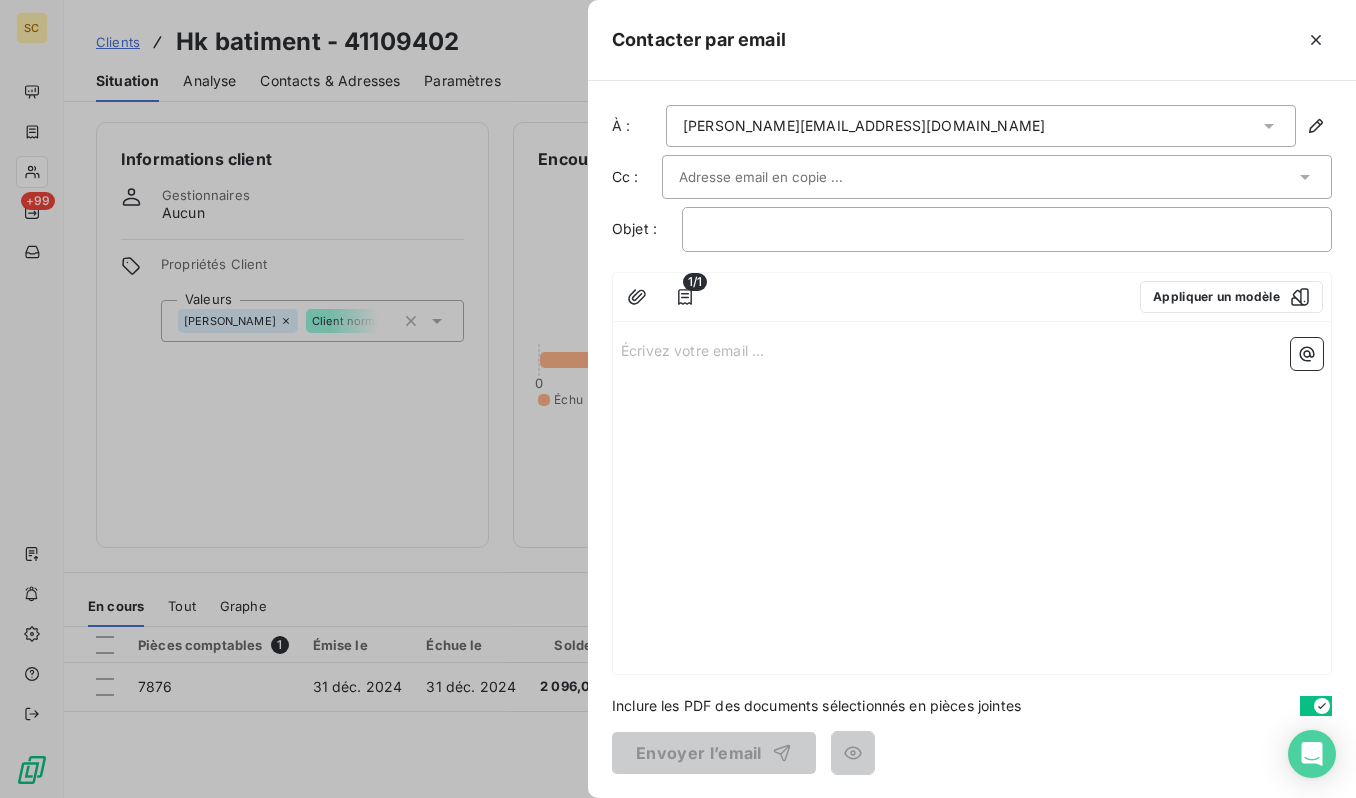 click at bounding box center [987, 177] 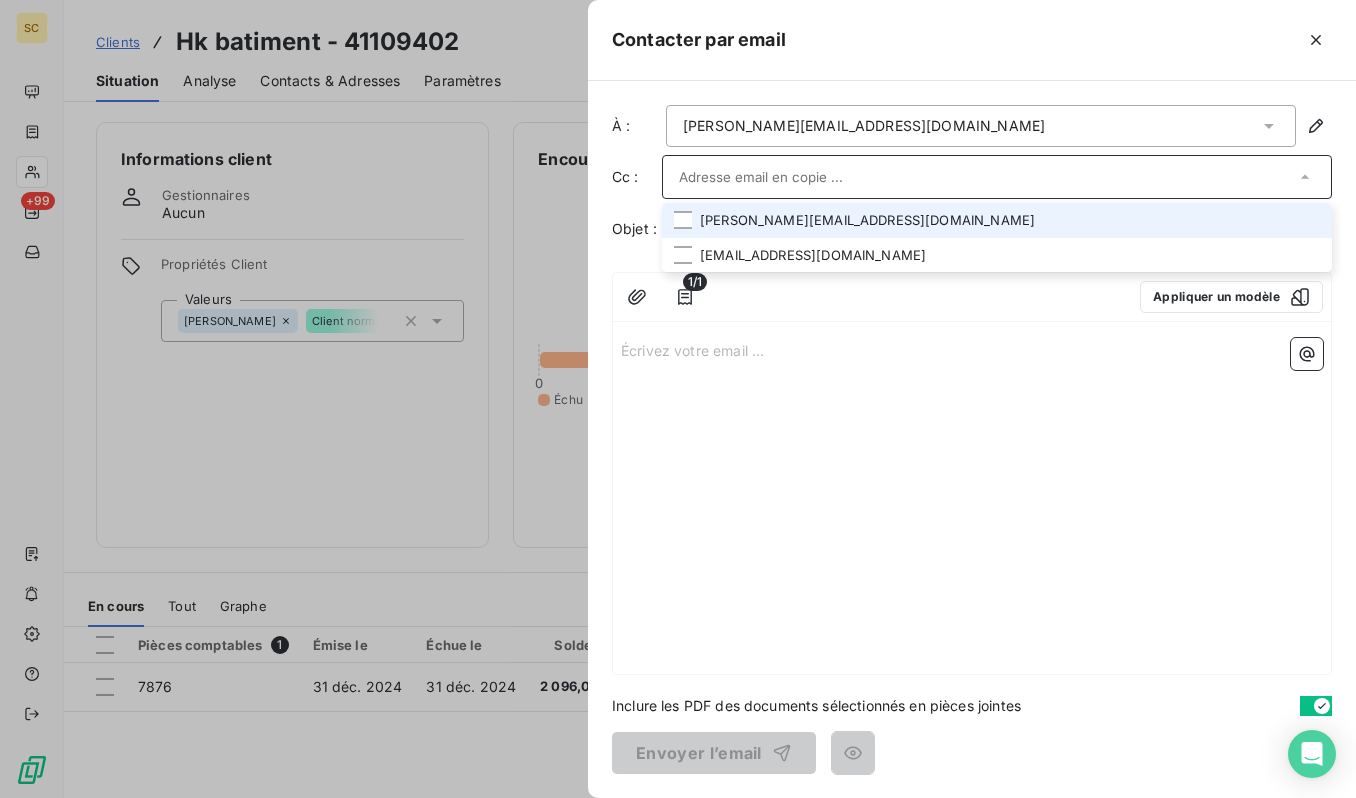 paste on "[EMAIL_ADDRESS][DOMAIN_NAME]" 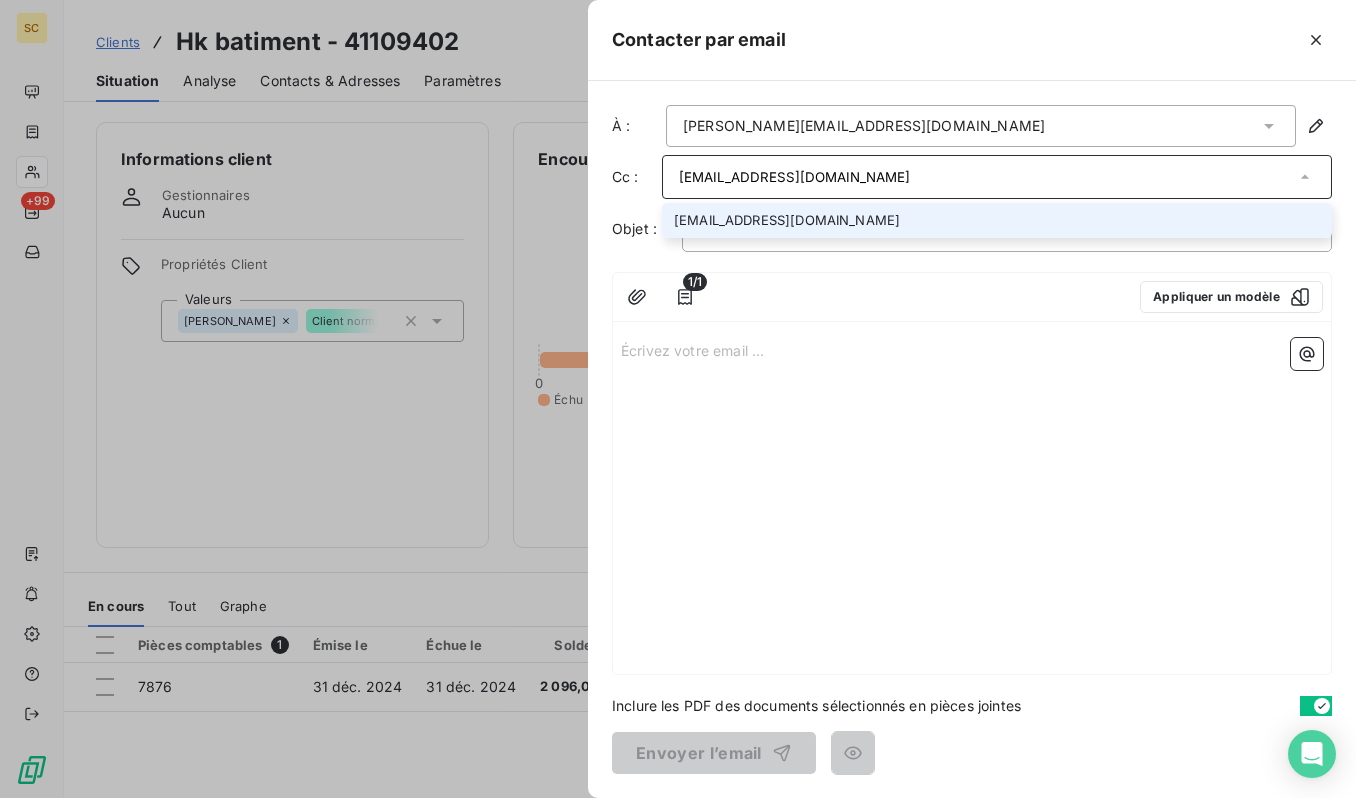type on "[EMAIL_ADDRESS][DOMAIN_NAME]" 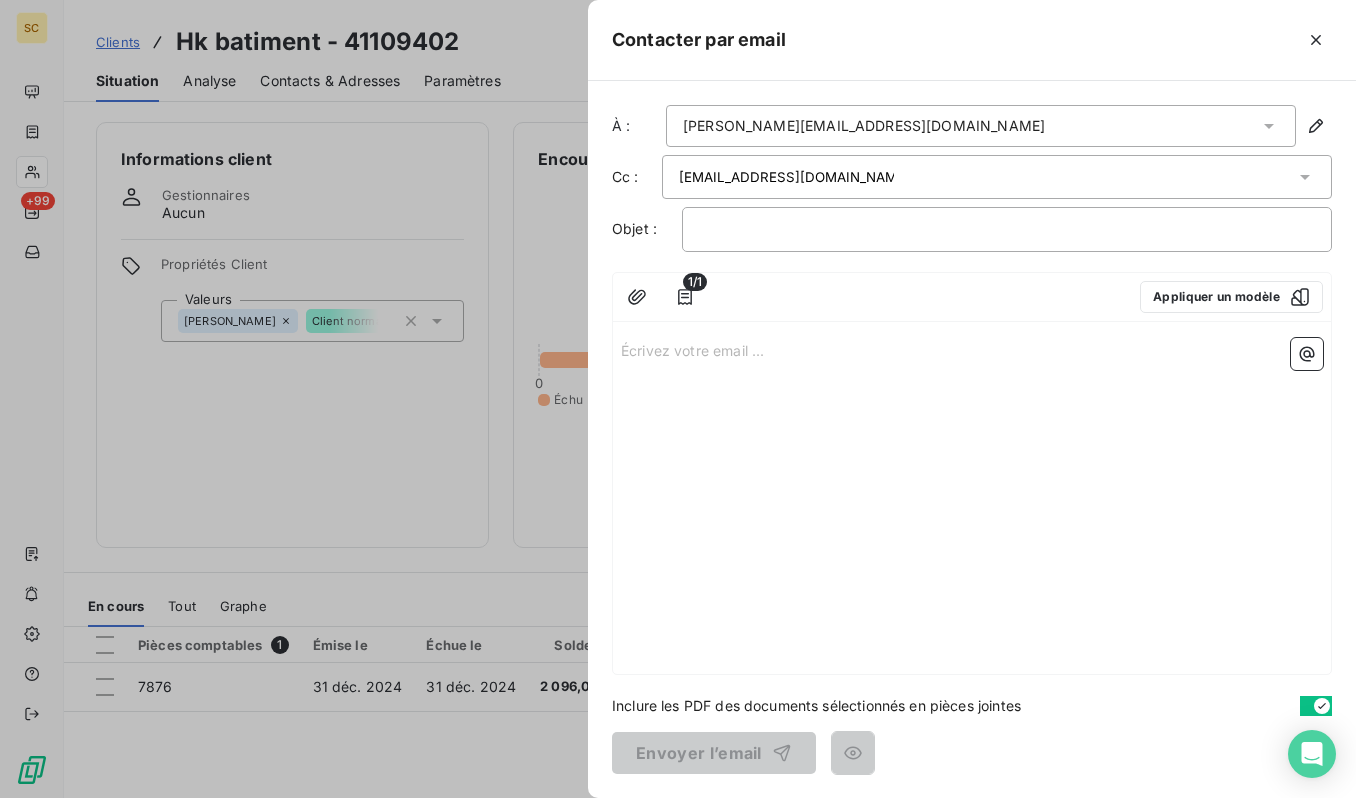 drag, startPoint x: 788, startPoint y: 295, endPoint x: 776, endPoint y: 233, distance: 63.15061 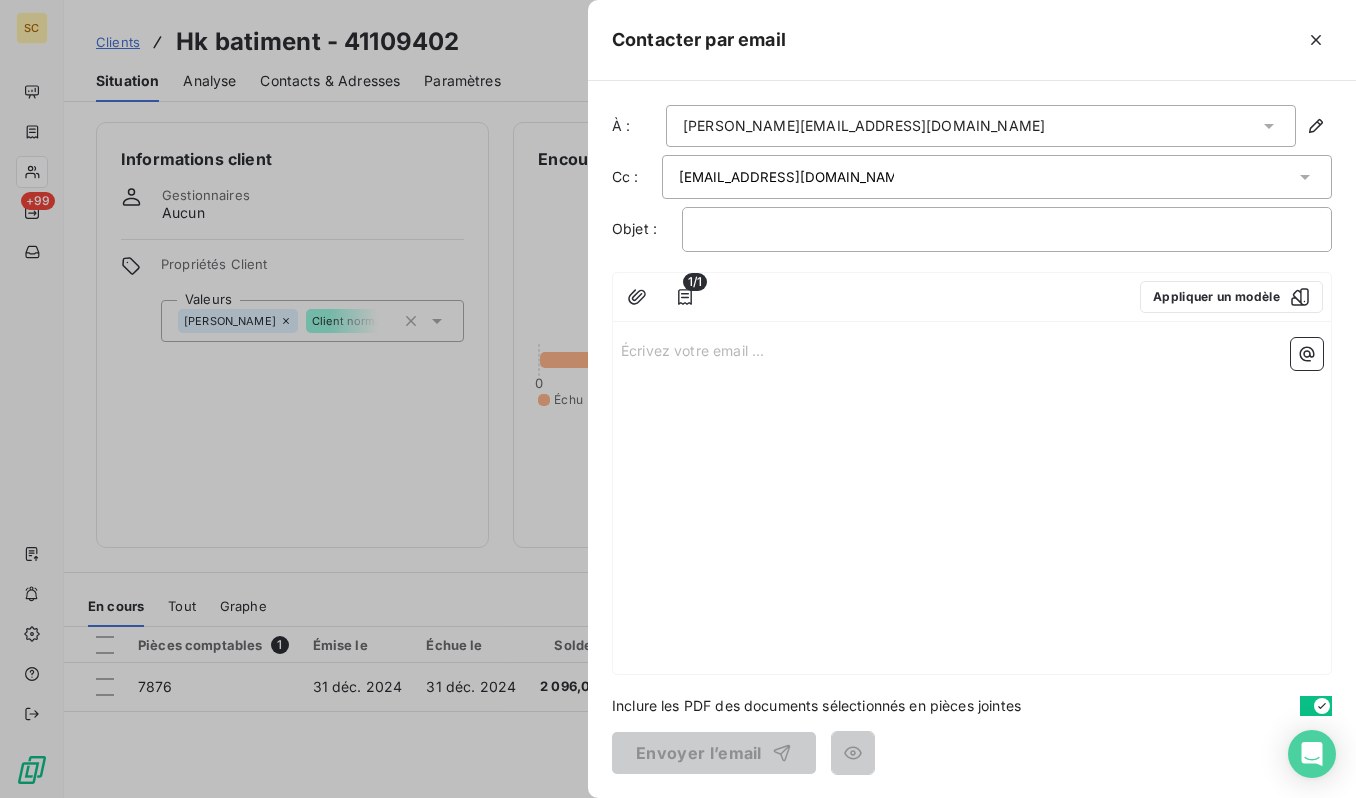 click at bounding box center [920, 297] 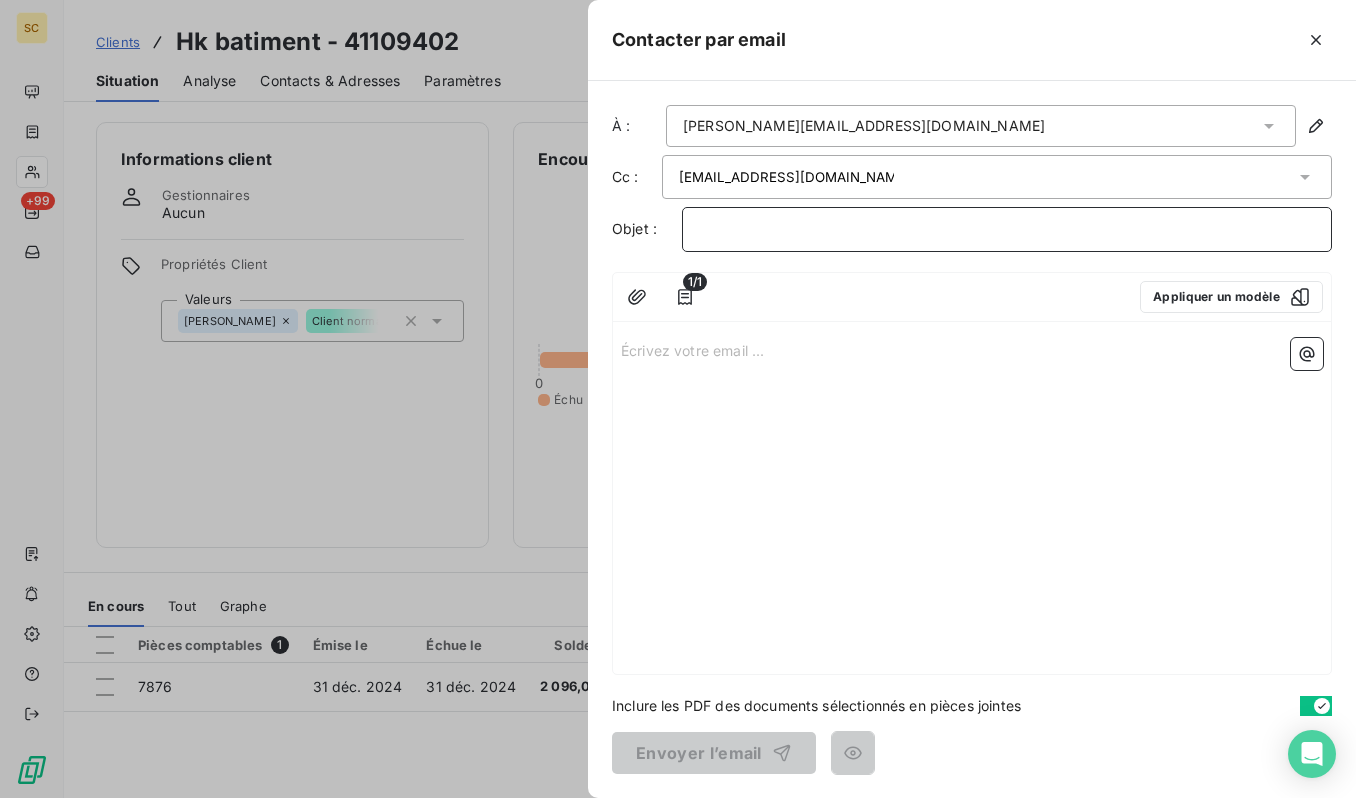 click on "﻿" at bounding box center [1007, 229] 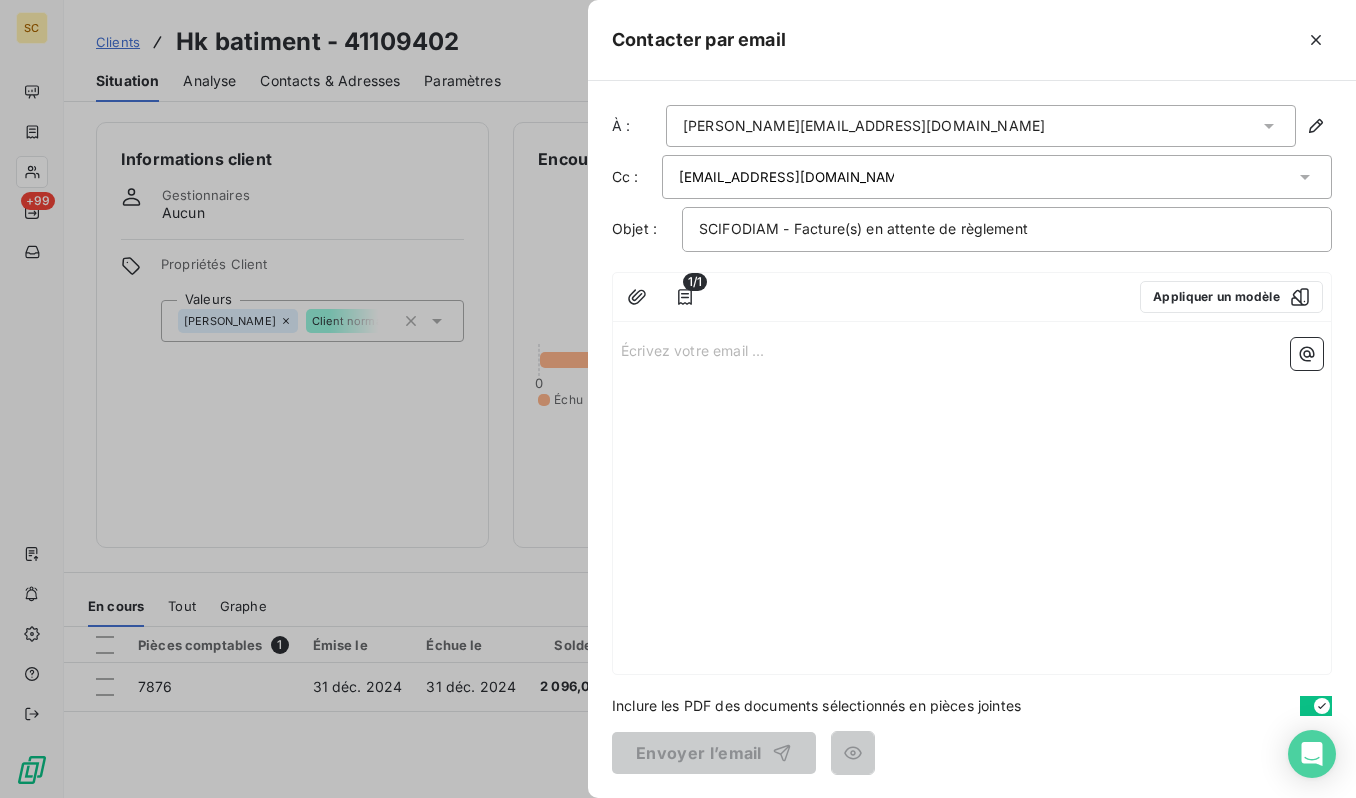 click on "Écrivez votre email ... ﻿" at bounding box center [972, 502] 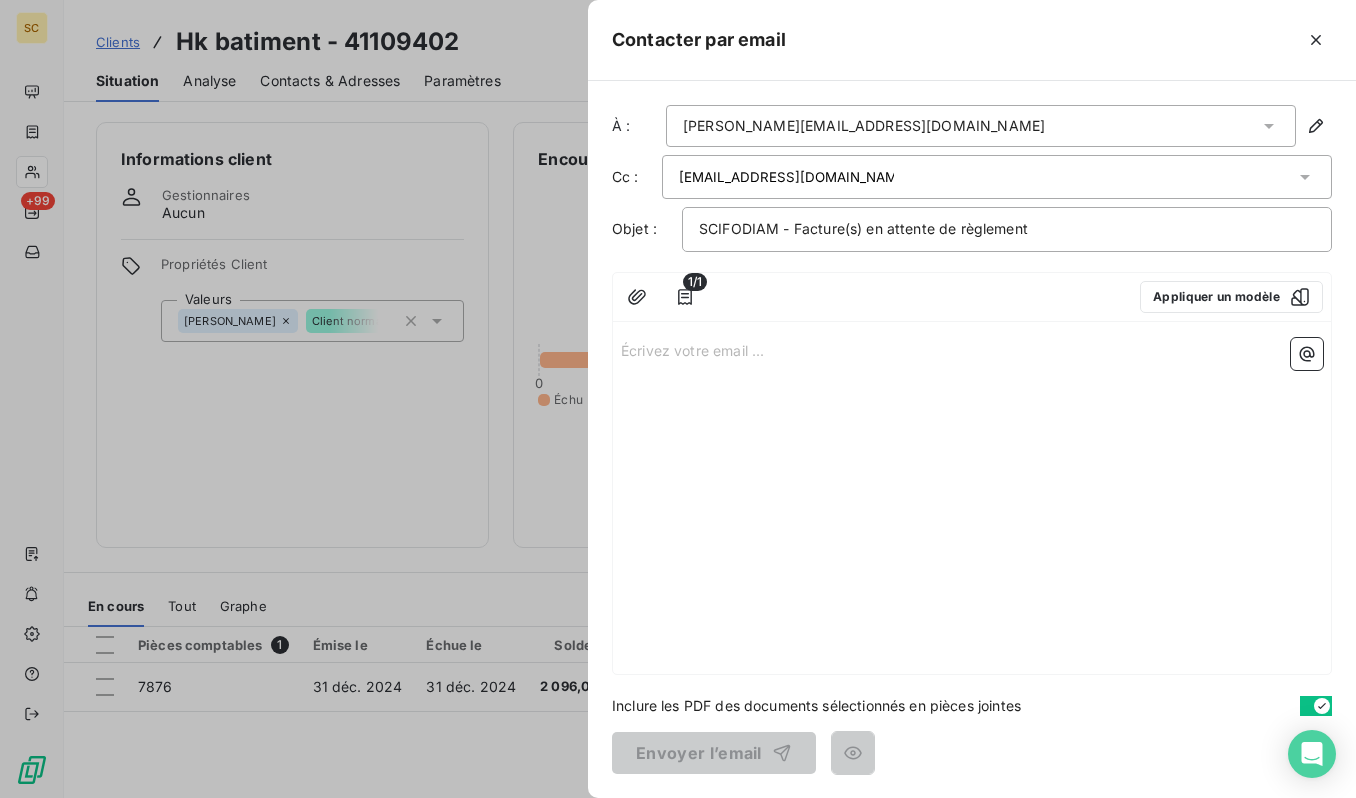 click on "Écrivez votre email ... ﻿" at bounding box center (972, 349) 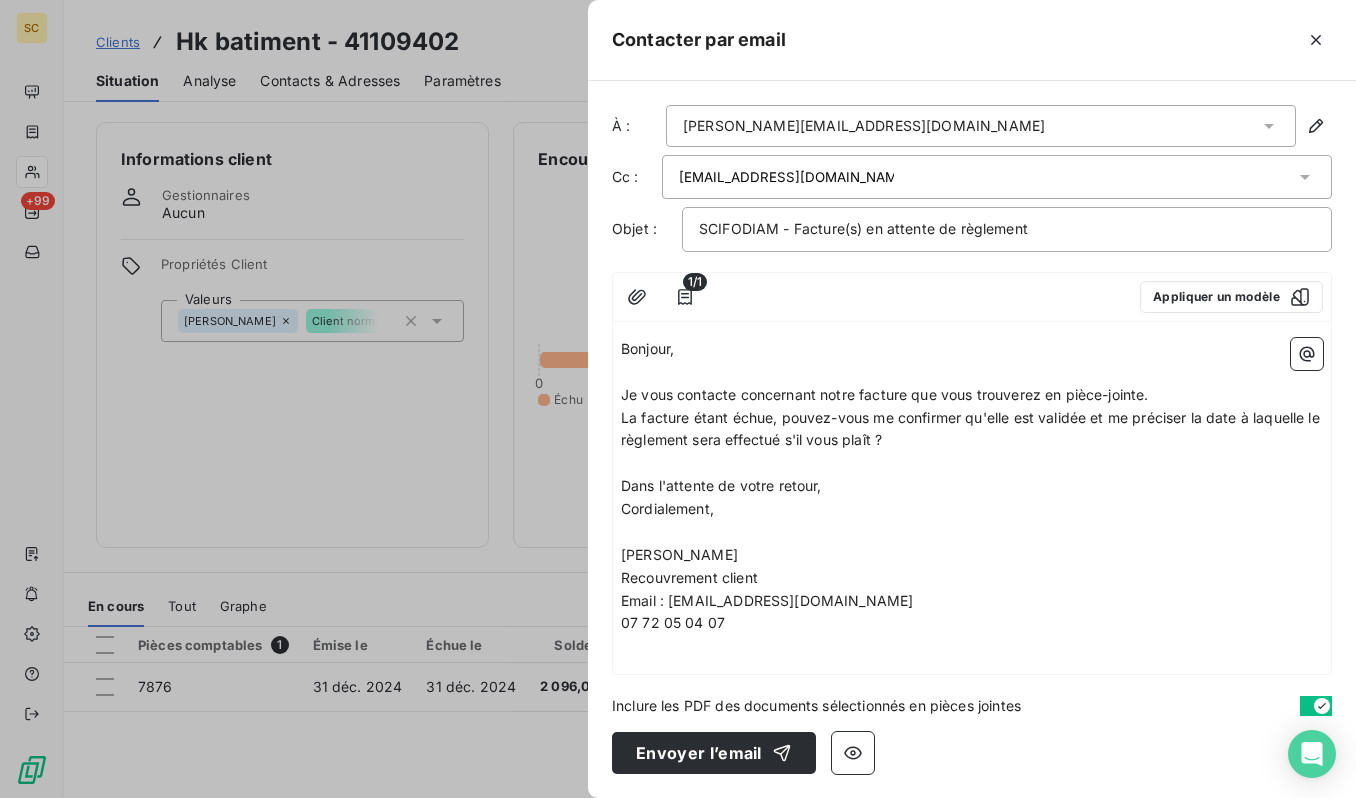 click on "Recouvrement client" at bounding box center [972, 578] 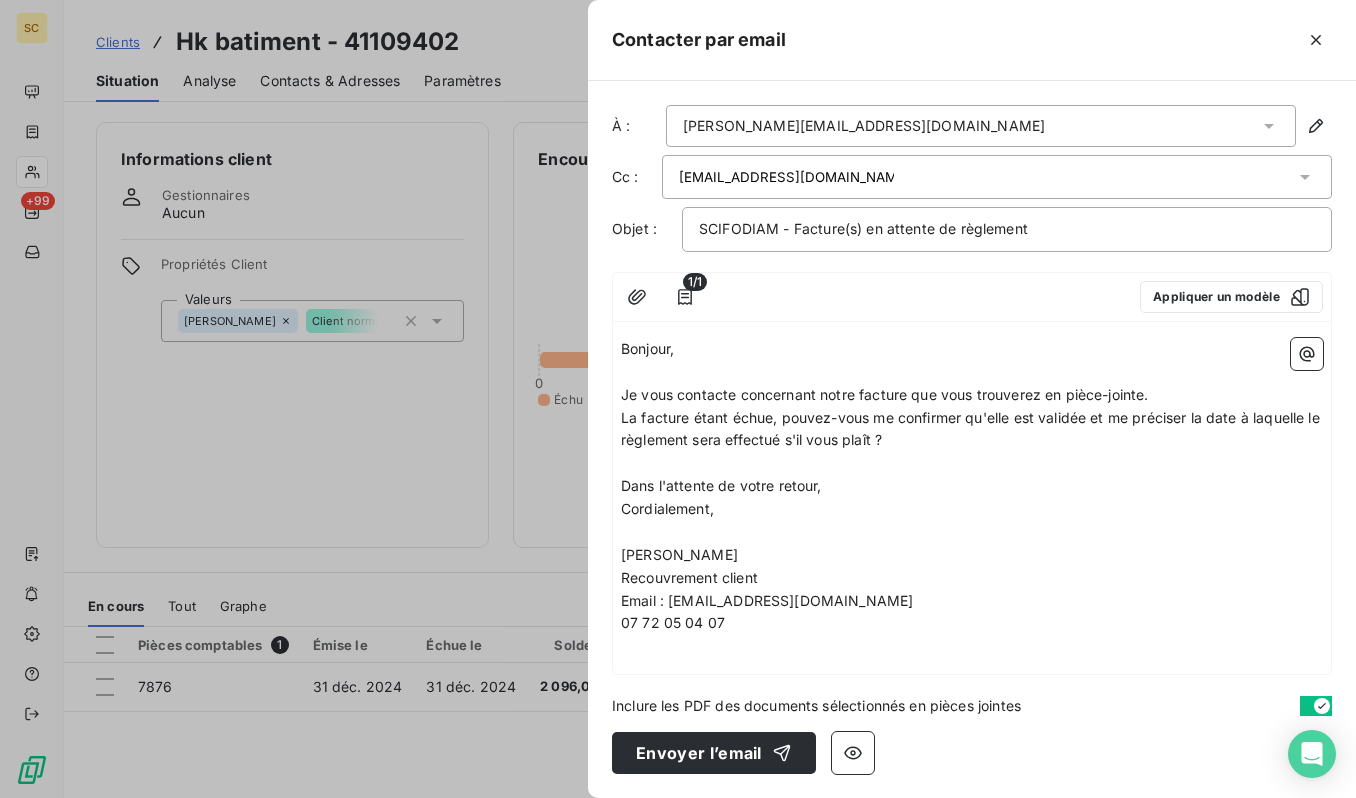 drag, startPoint x: 723, startPoint y: 759, endPoint x: 624, endPoint y: 560, distance: 222.26561 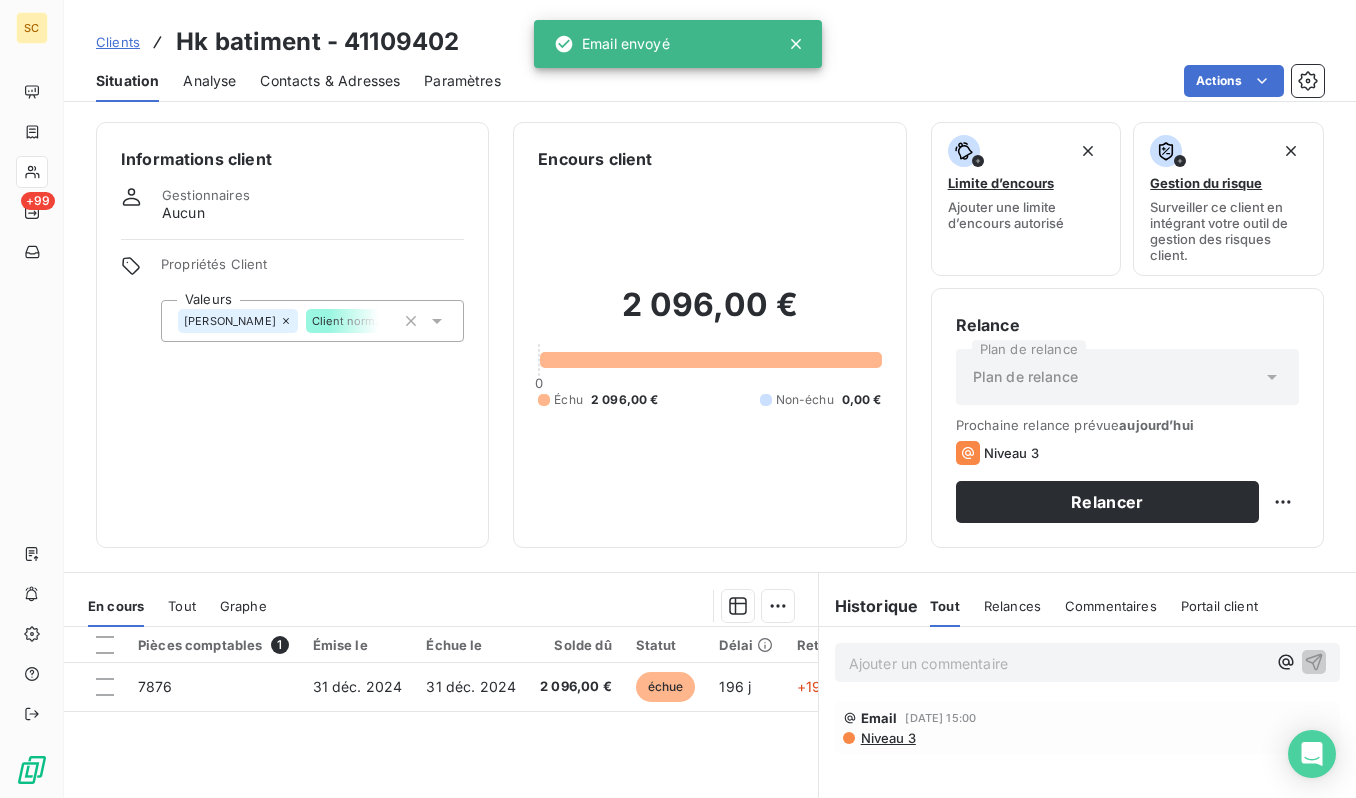 click on "Clients" at bounding box center [118, 42] 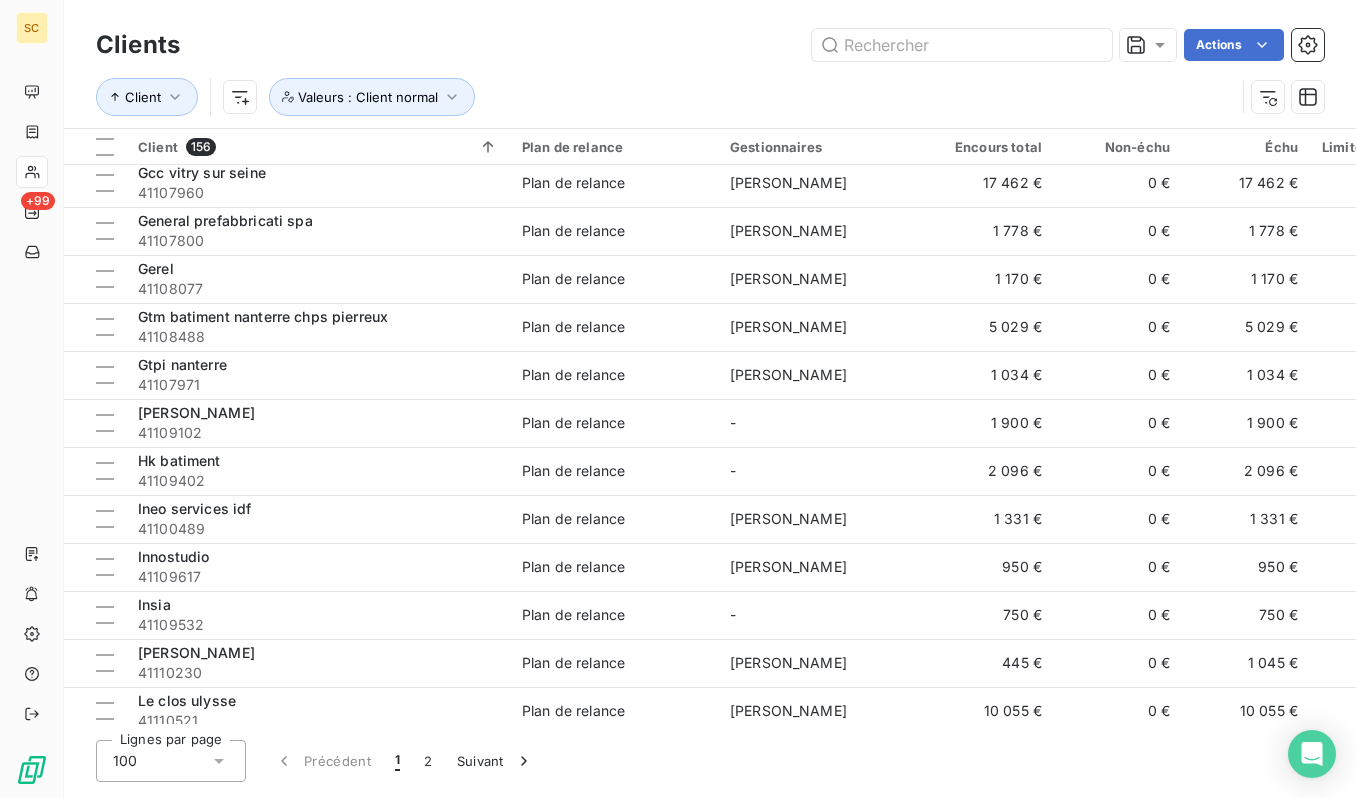scroll, scrollTop: 3750, scrollLeft: 0, axis: vertical 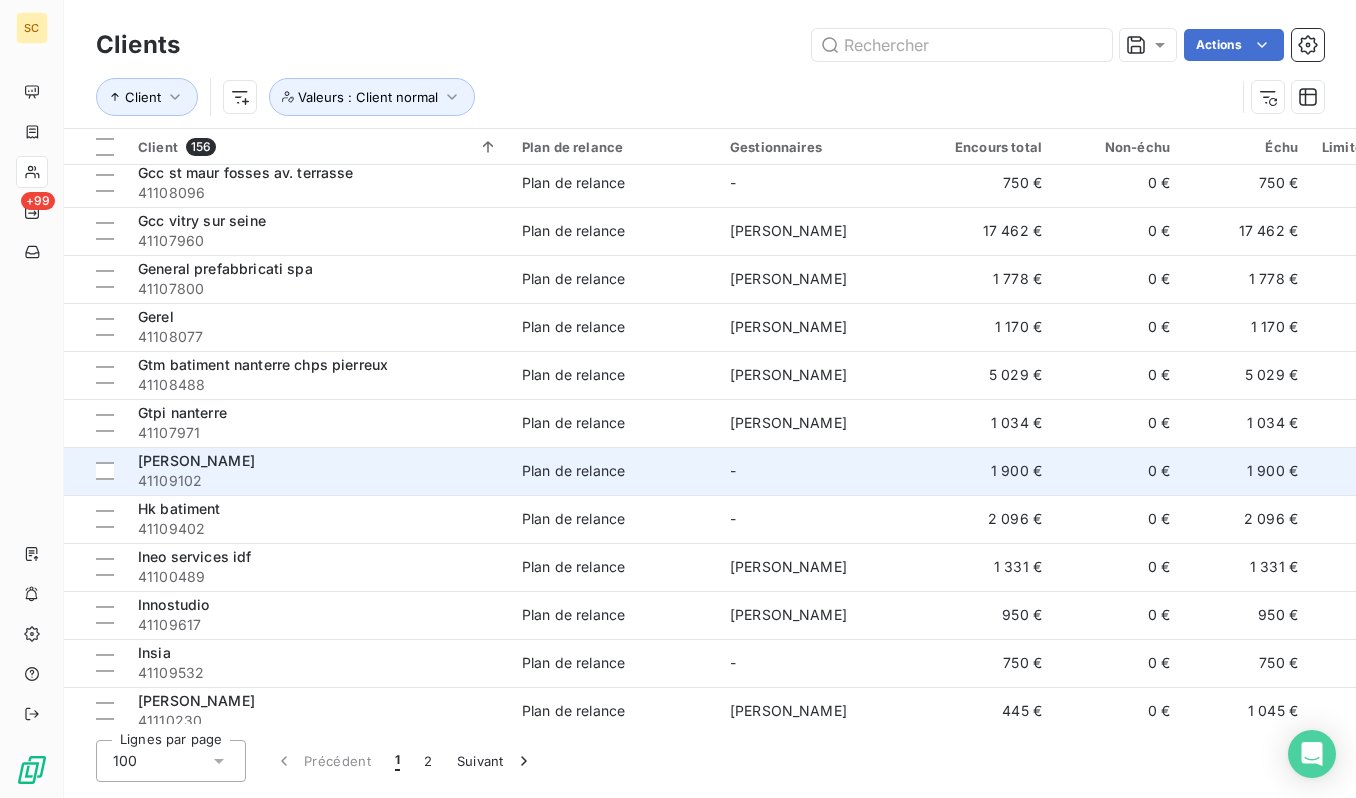 click on "41109102" at bounding box center [318, 481] 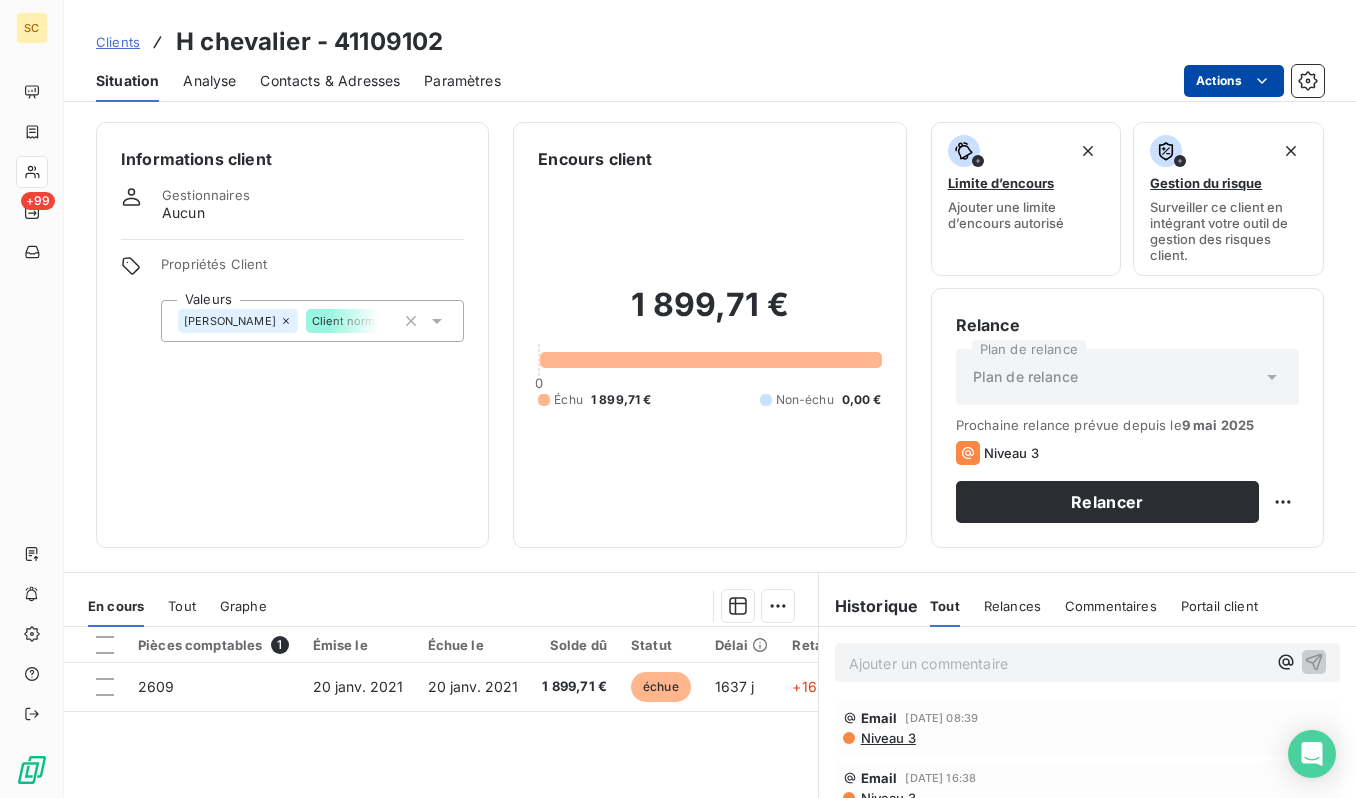 click on "SC +99 Clients H chevalier - 41109102 Situation Analyse Contacts & Adresses Paramètres Actions Informations client Gestionnaires Aucun Propriétés Client Valeurs CHRISTOPHER Client normal Encours client   1 899,71 € 0 Échu 1 899,71 € Non-échu 0,00 €     Limite d’encours Ajouter une limite d’encours autorisé Gestion du risque Surveiller ce client en intégrant votre outil de gestion des risques client. Relance Plan de relance Plan de relance Prochaine relance prévue depuis le  9 mai 2025 Niveau 3 Relancer En cours Tout Graphe Pièces comptables 1 Émise le Échue le Solde dû Statut Délai   Retard   Tag relance   2609 20 janv. 2021 20 janv. 2021 1 899,71 € échue 1637 j +1637 j Lignes par page 25 Précédent 1 Suivant Historique Tout Relances Commentaires Portail client Tout Relances Commentaires Portail client Ajouter un commentaire ﻿ Email 24 avr. 2025, 08:39 Niveau 3 Email 13 nov. 2024, 16:38 Niveau 3 STEPHANIE HOYER 31 mai 2024, 11:55 Email 24 avr. 2024, 12:53 @" at bounding box center [678, 399] 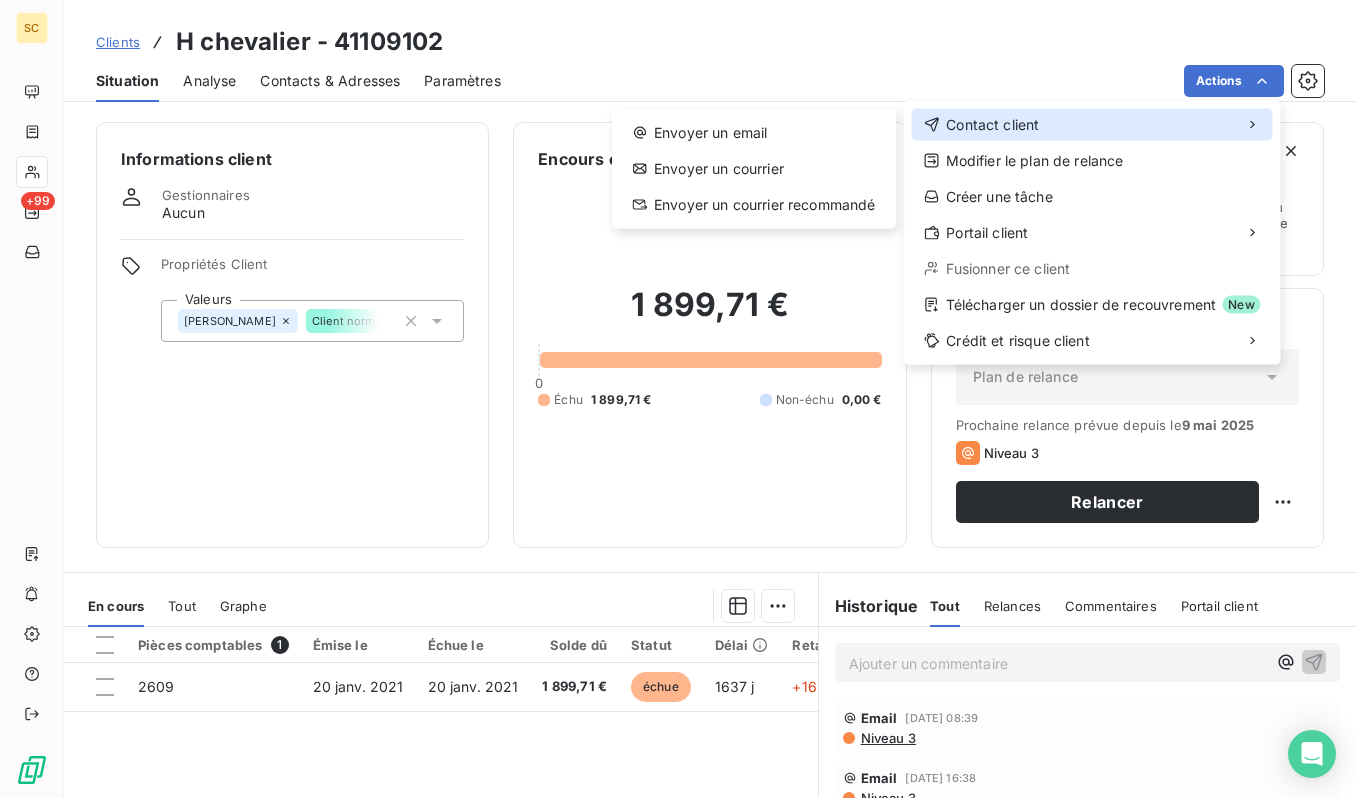 drag, startPoint x: 1039, startPoint y: 123, endPoint x: 941, endPoint y: 122, distance: 98.005104 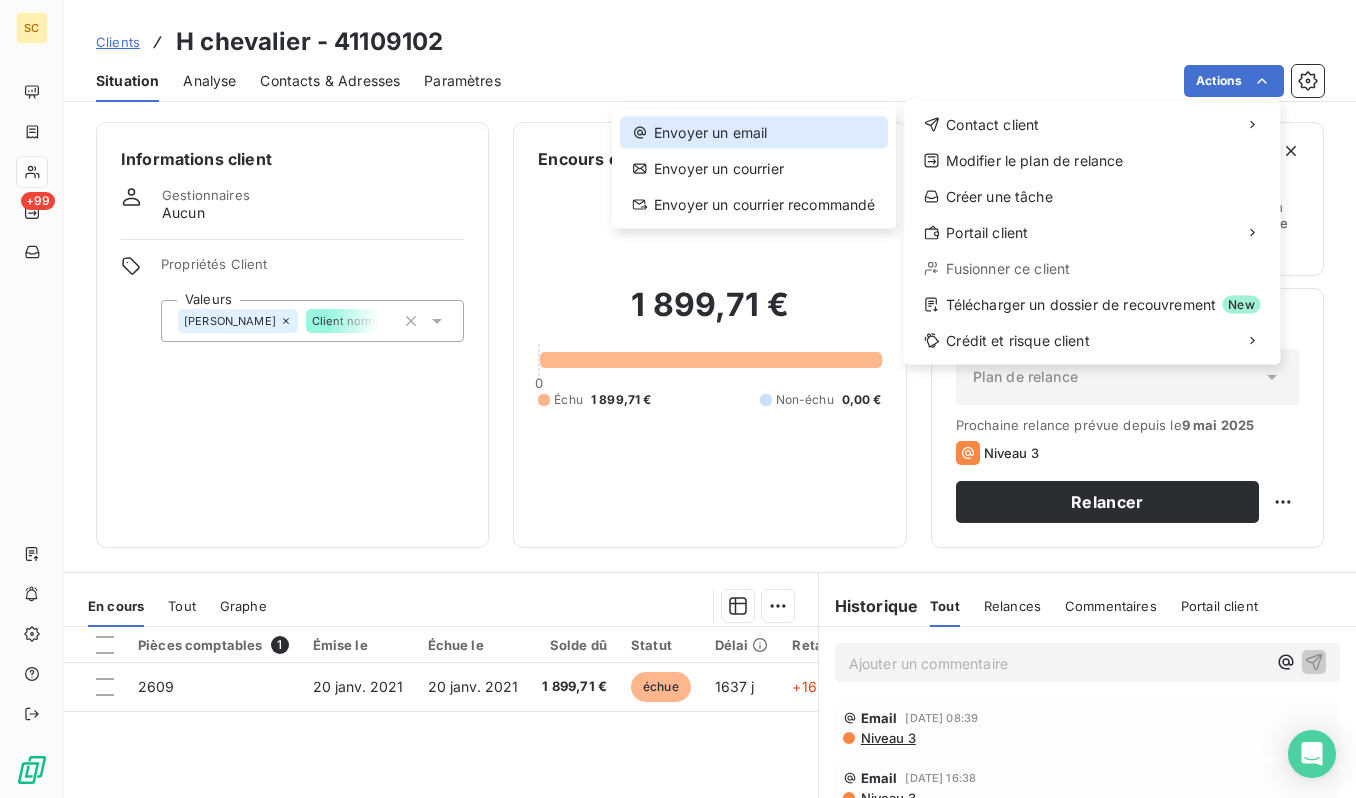 click on "Envoyer un email" at bounding box center (754, 133) 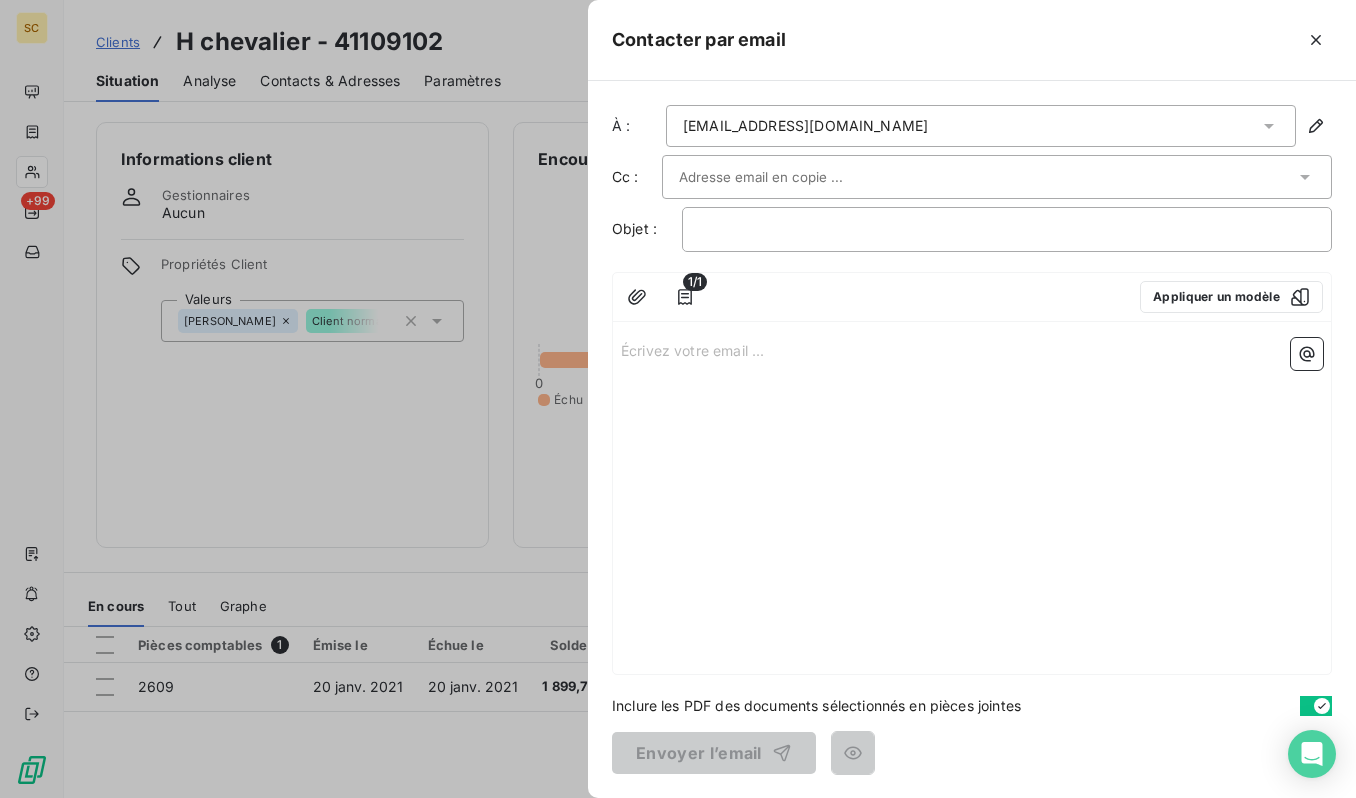 click on "Écrivez votre email ... ﻿" at bounding box center [972, 502] 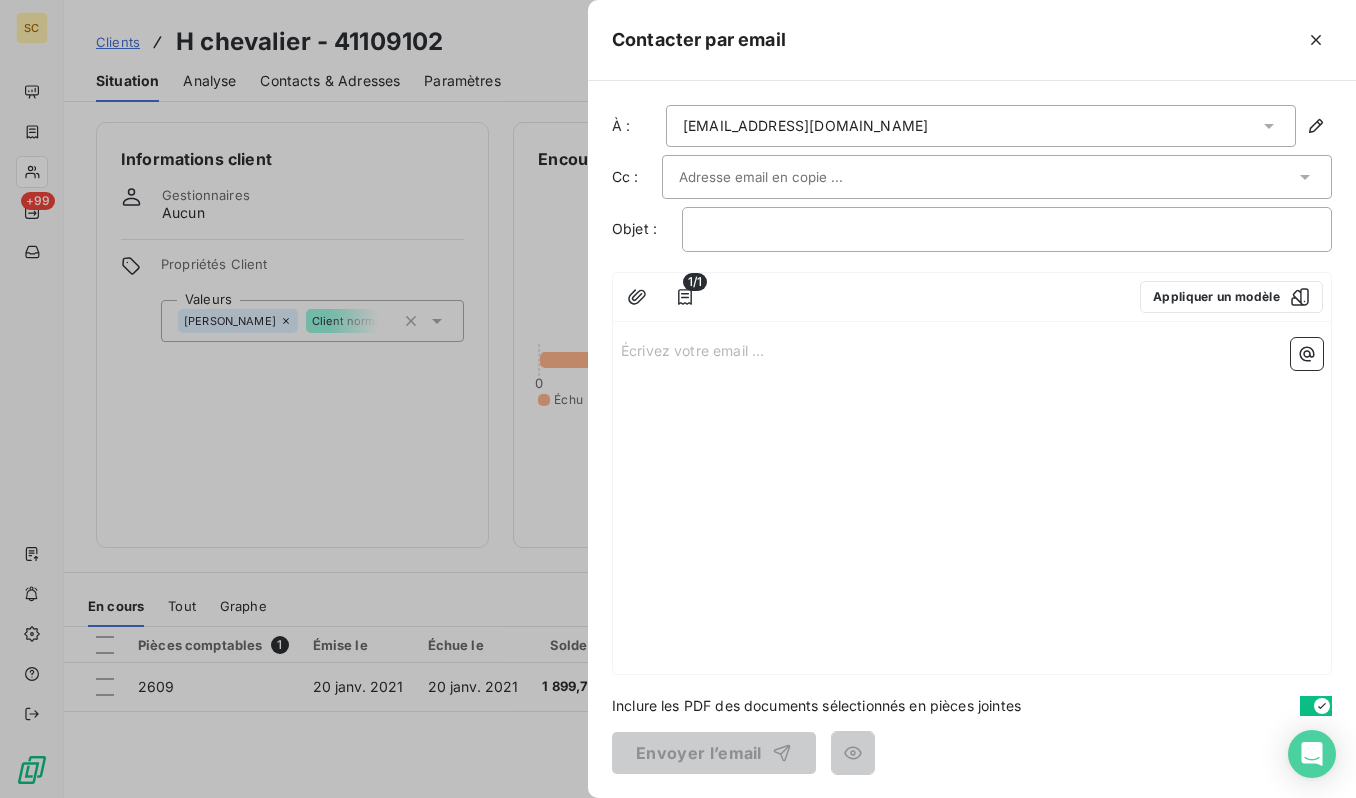 click on "Écrivez votre email ... ﻿" at bounding box center [972, 349] 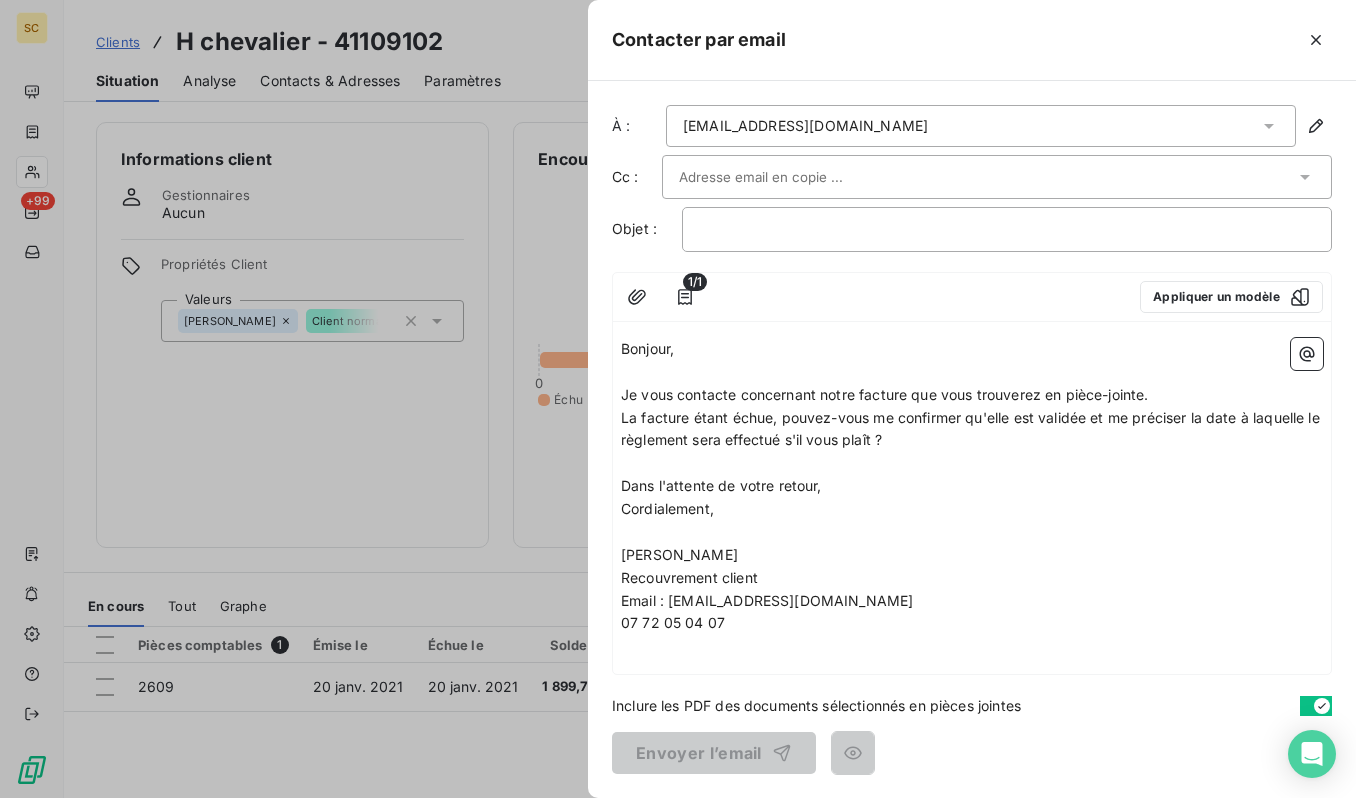 click at bounding box center (786, 177) 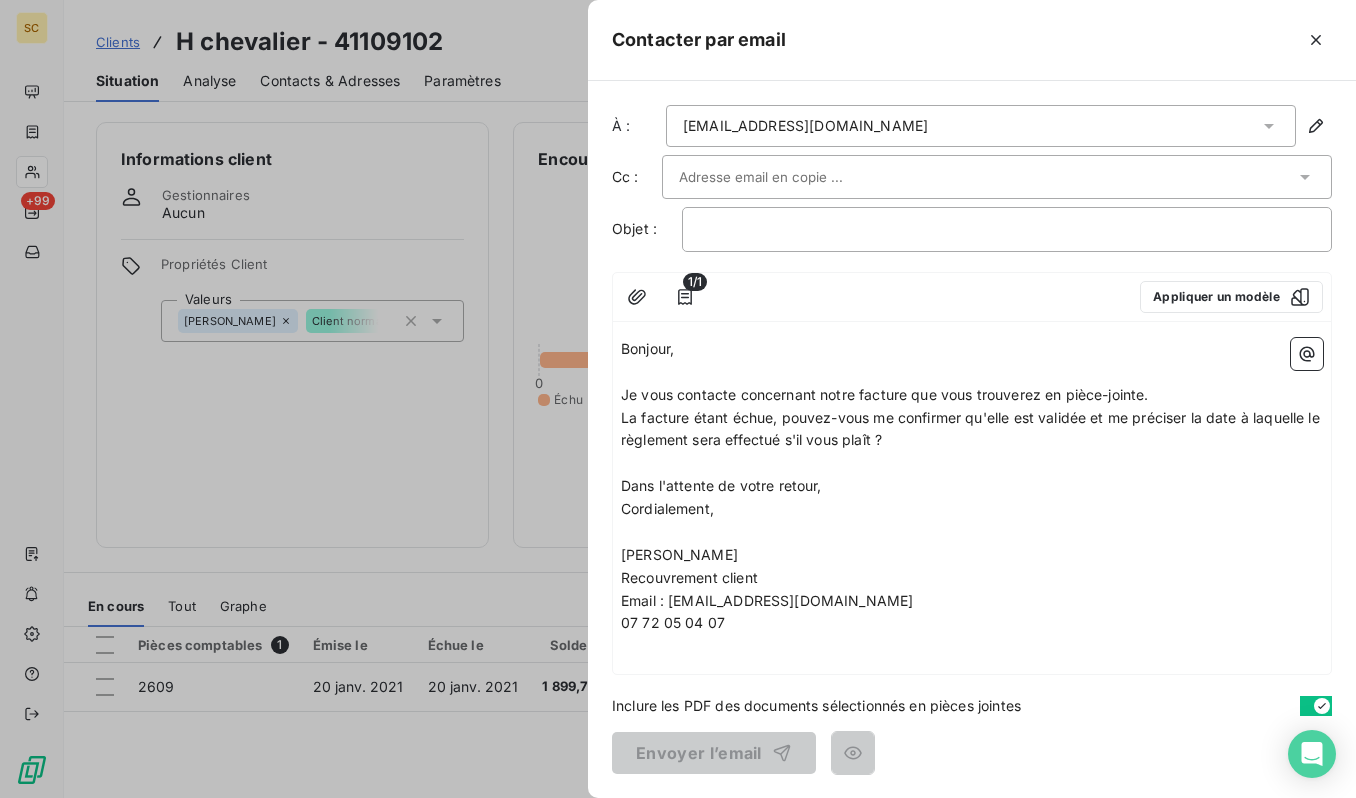 paste on "[EMAIL_ADDRESS][DOMAIN_NAME]" 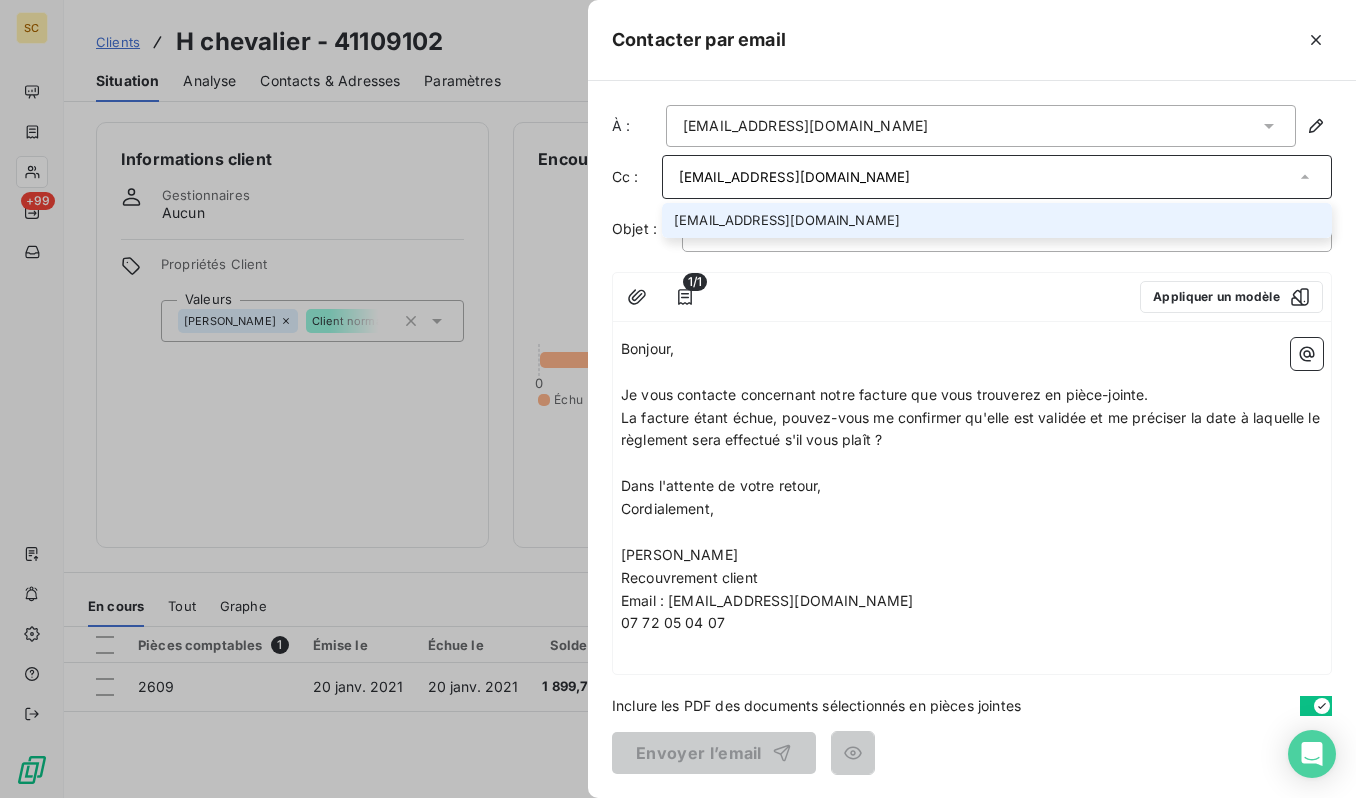 type on "[EMAIL_ADDRESS][DOMAIN_NAME]" 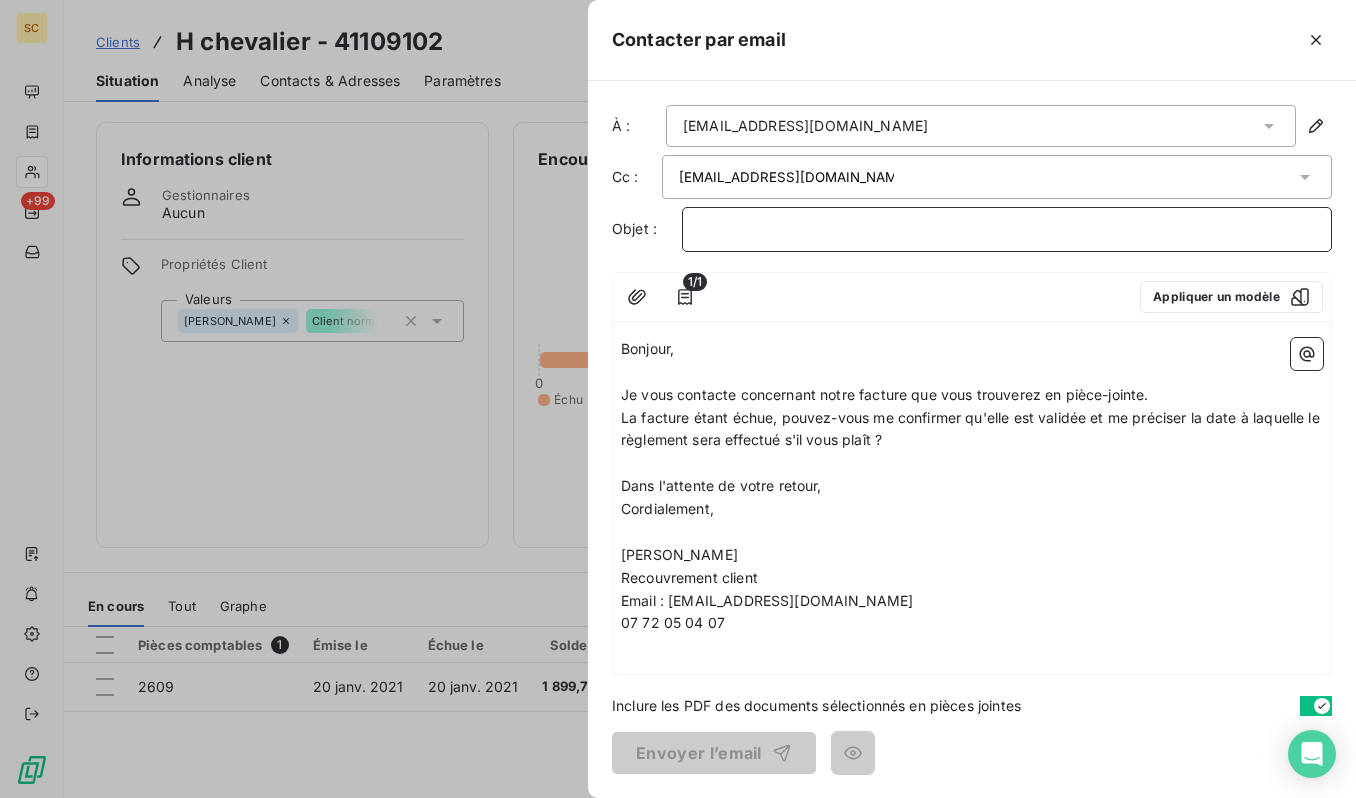 click on "﻿" at bounding box center [1007, 229] 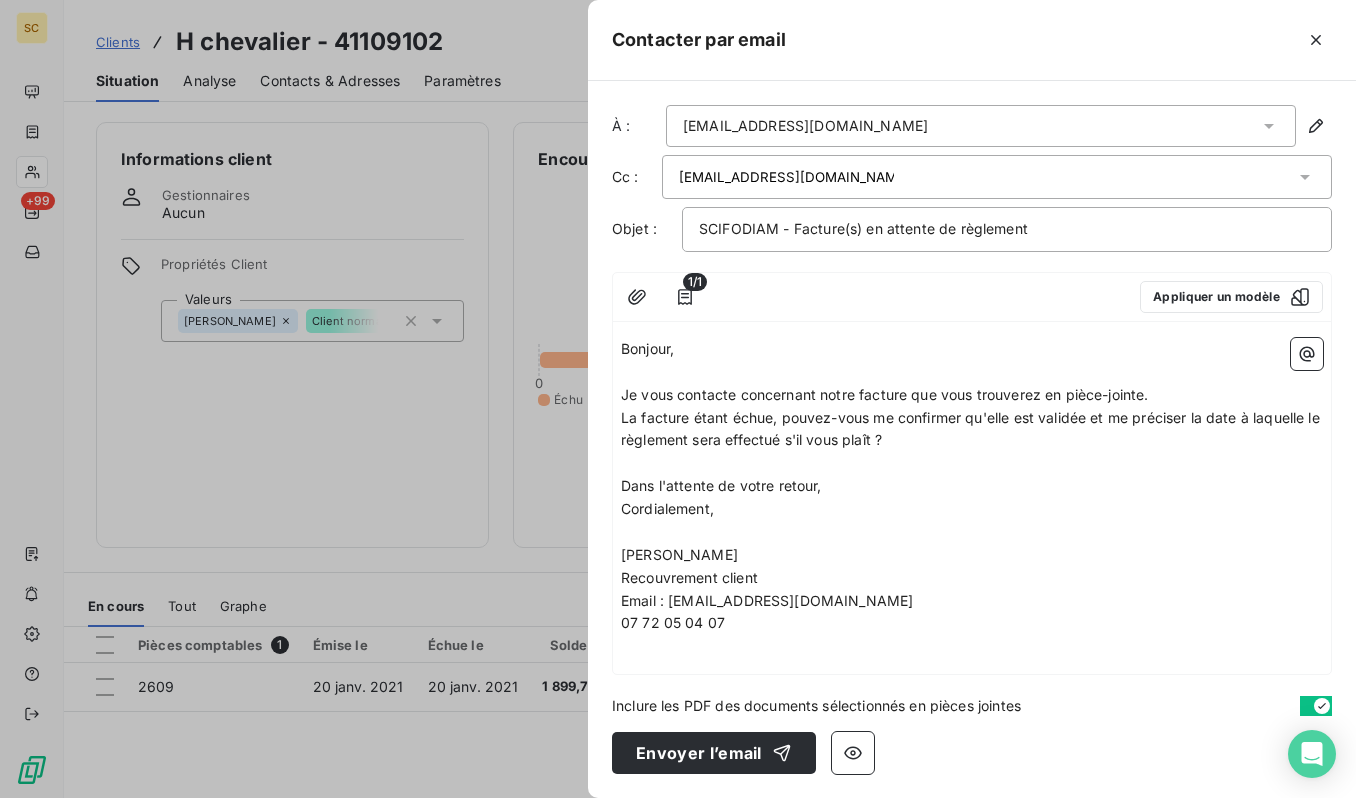 click on "La facture étant échue, pouvez-vous me confirmer qu'elle est validée et me préciser la date à laquelle le règlement sera effectué s'il vous plaît ?" at bounding box center (972, 430) 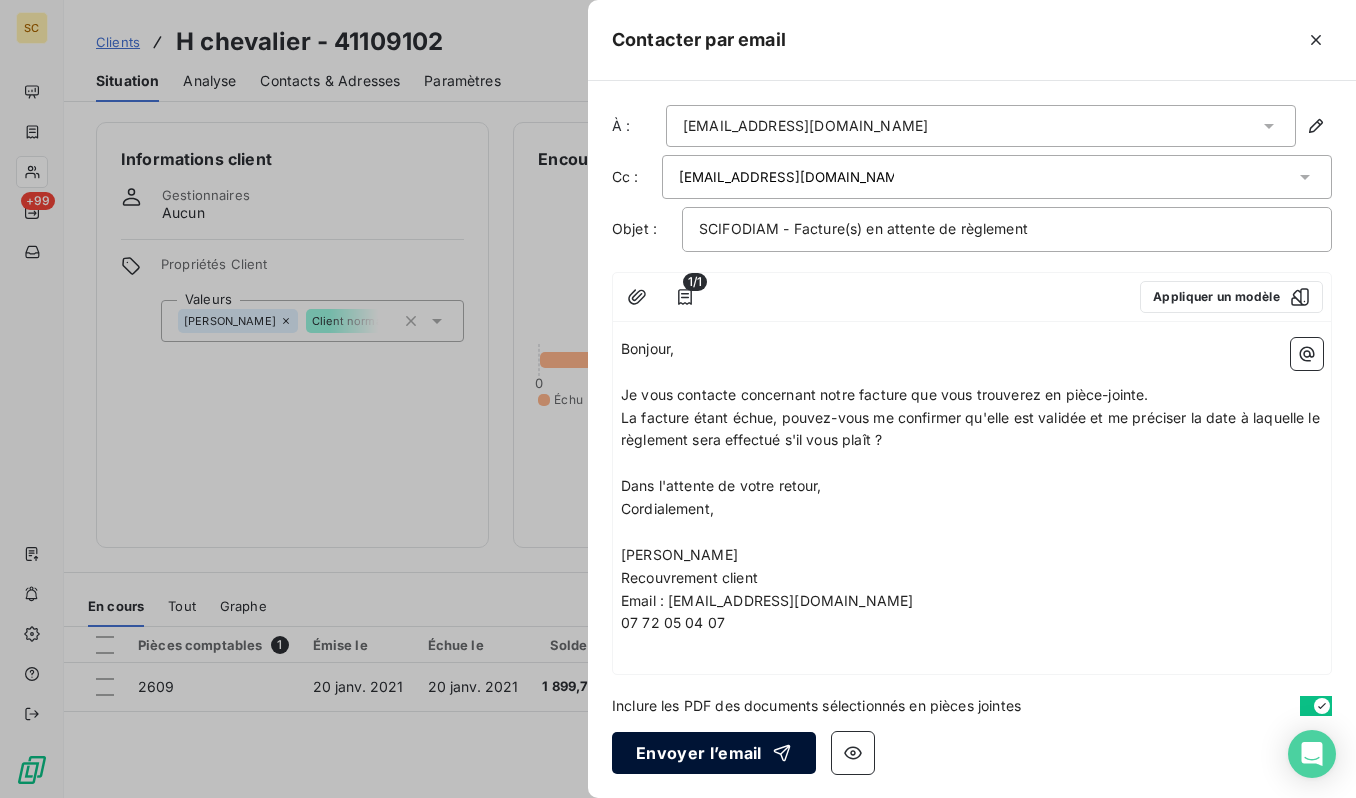 click on "Envoyer l’email" at bounding box center (714, 753) 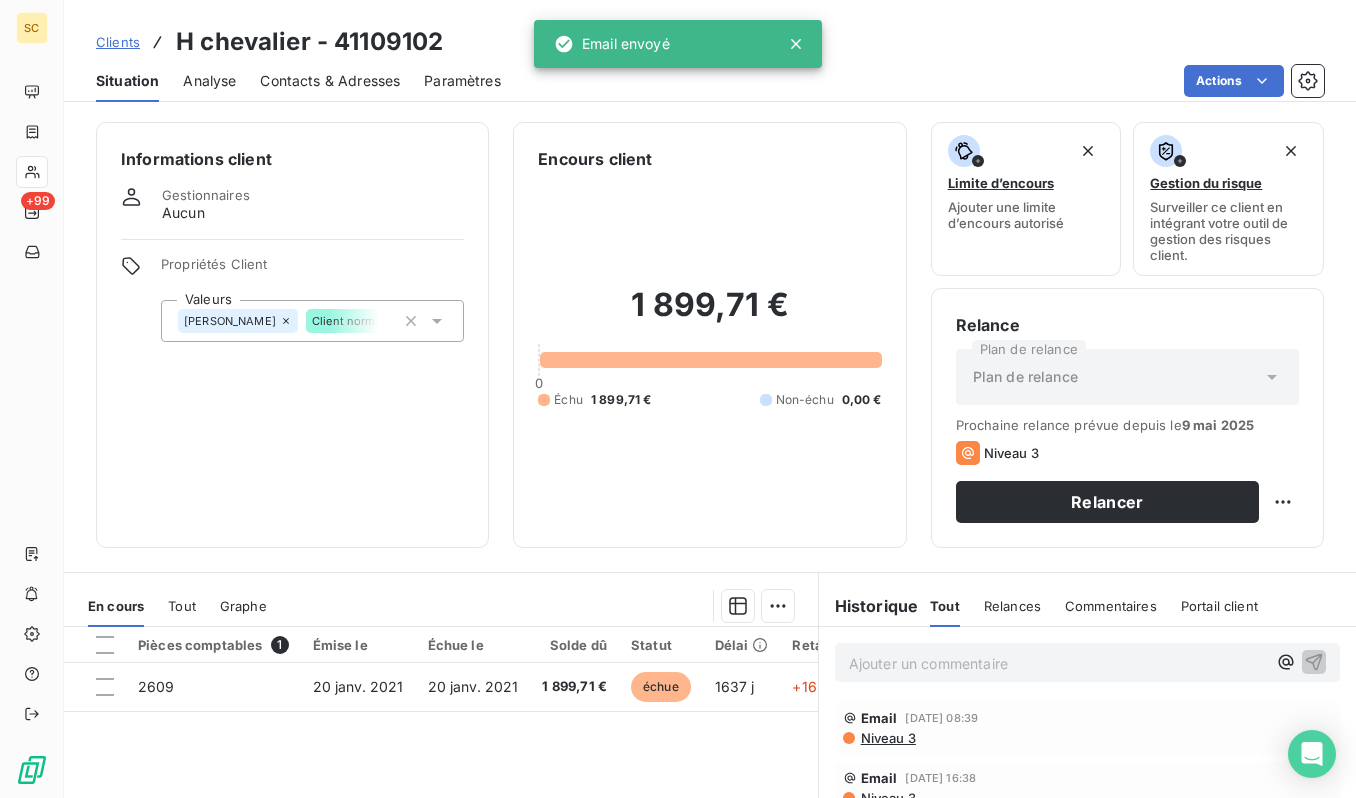 click on "Clients" at bounding box center [118, 42] 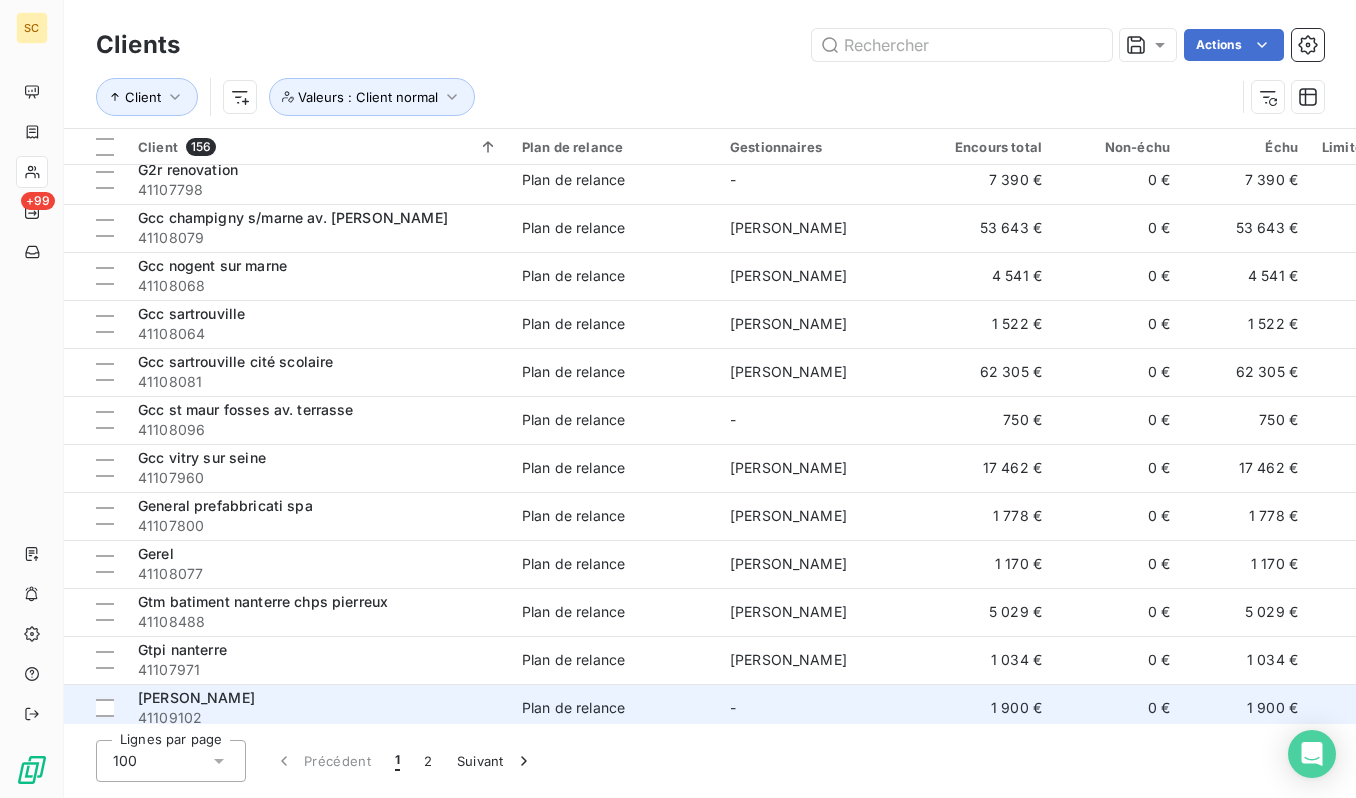 scroll, scrollTop: 3508, scrollLeft: 0, axis: vertical 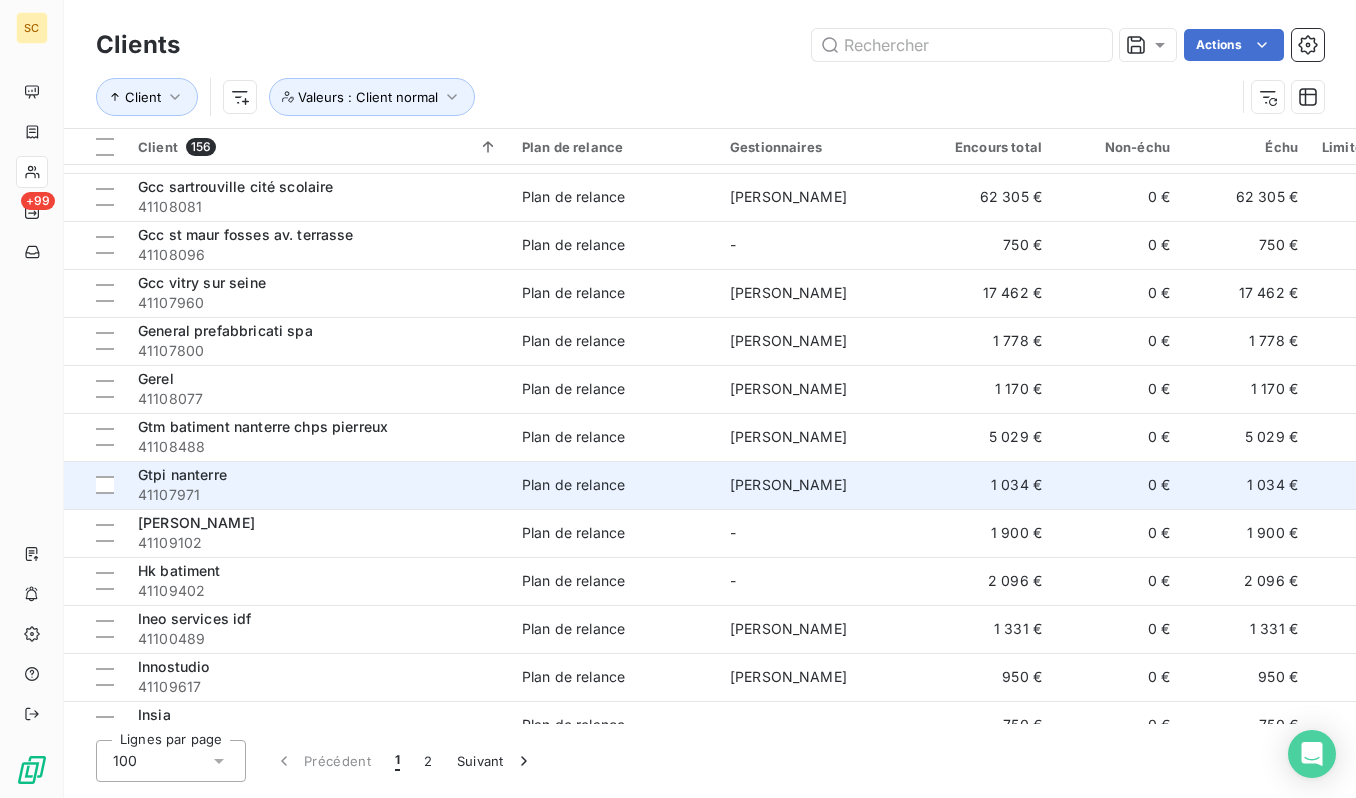click on "Gtpi nanterre" at bounding box center [318, 475] 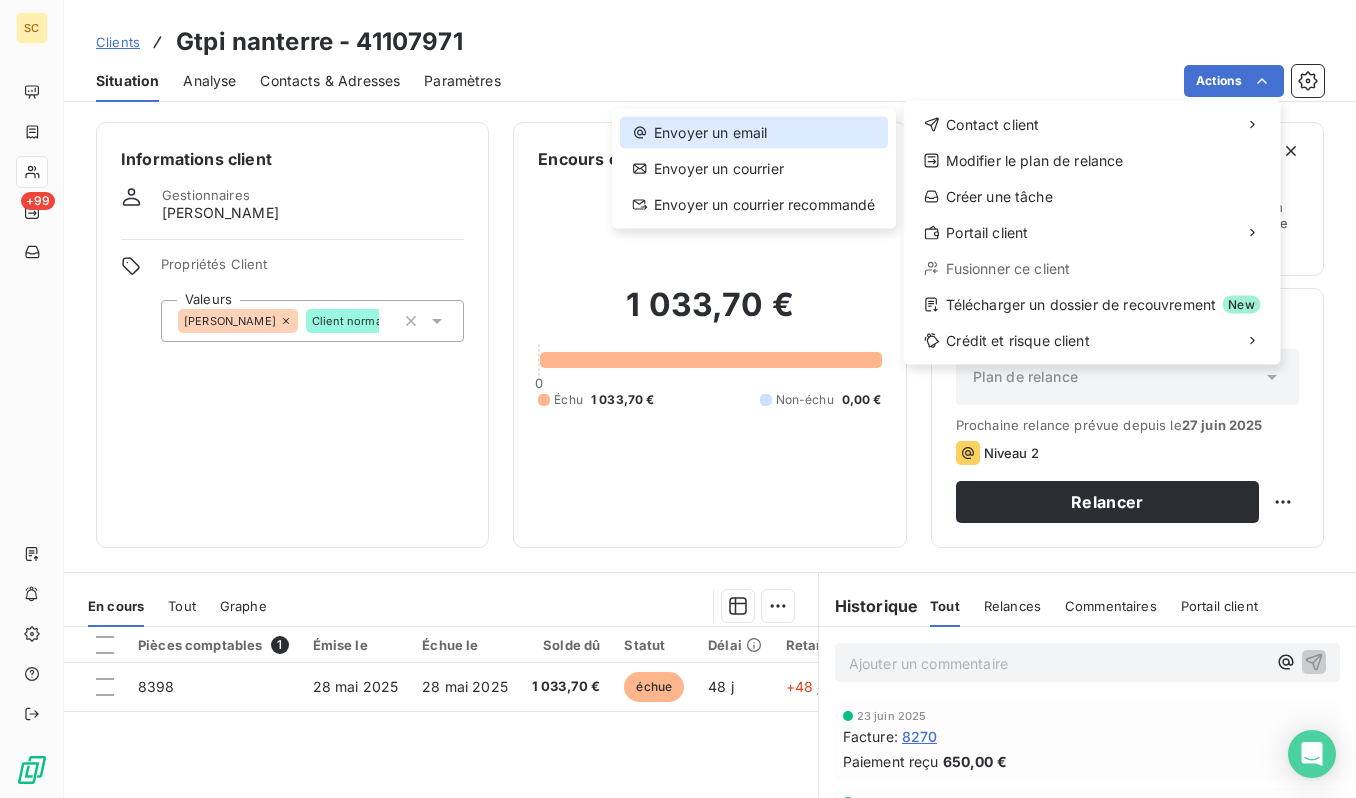 click on "Envoyer un email" at bounding box center (754, 133) 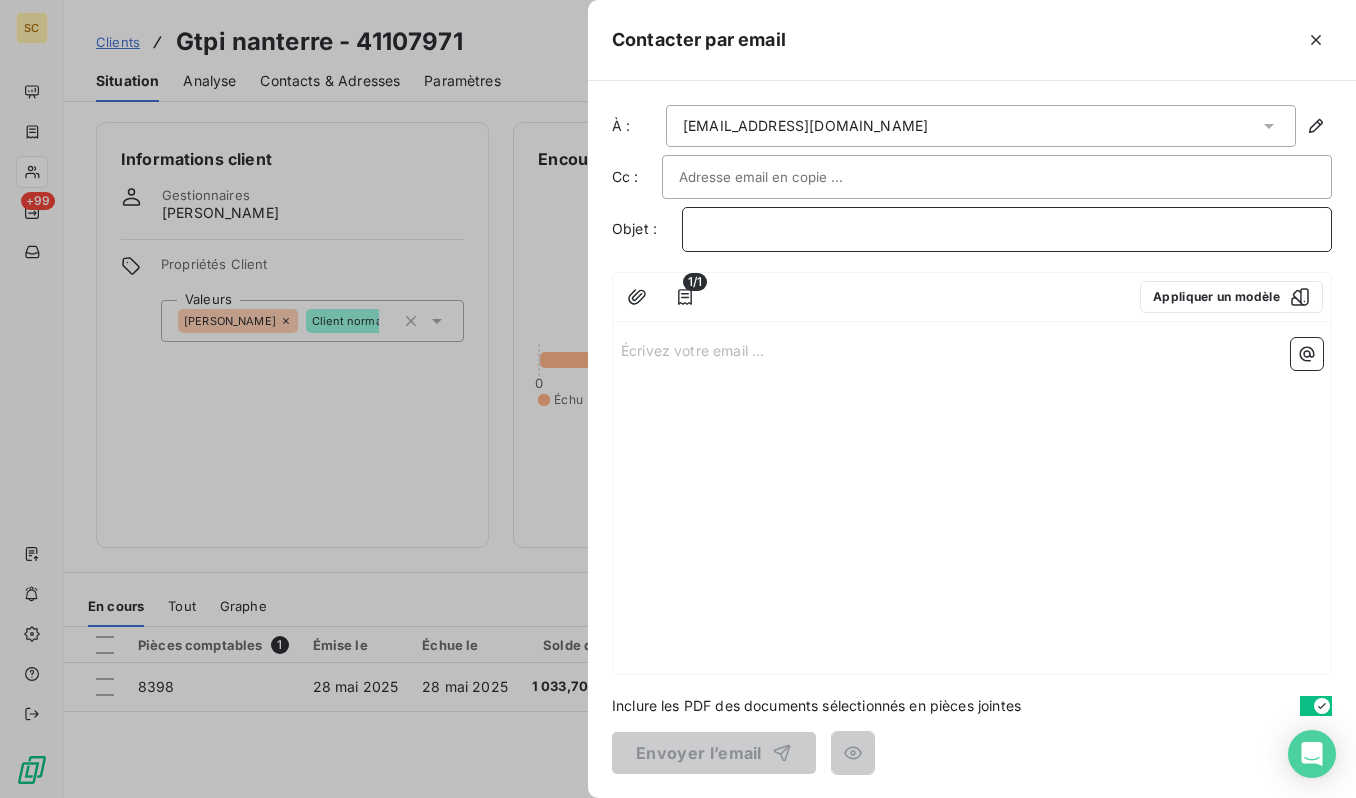click on "﻿" at bounding box center (1007, 229) 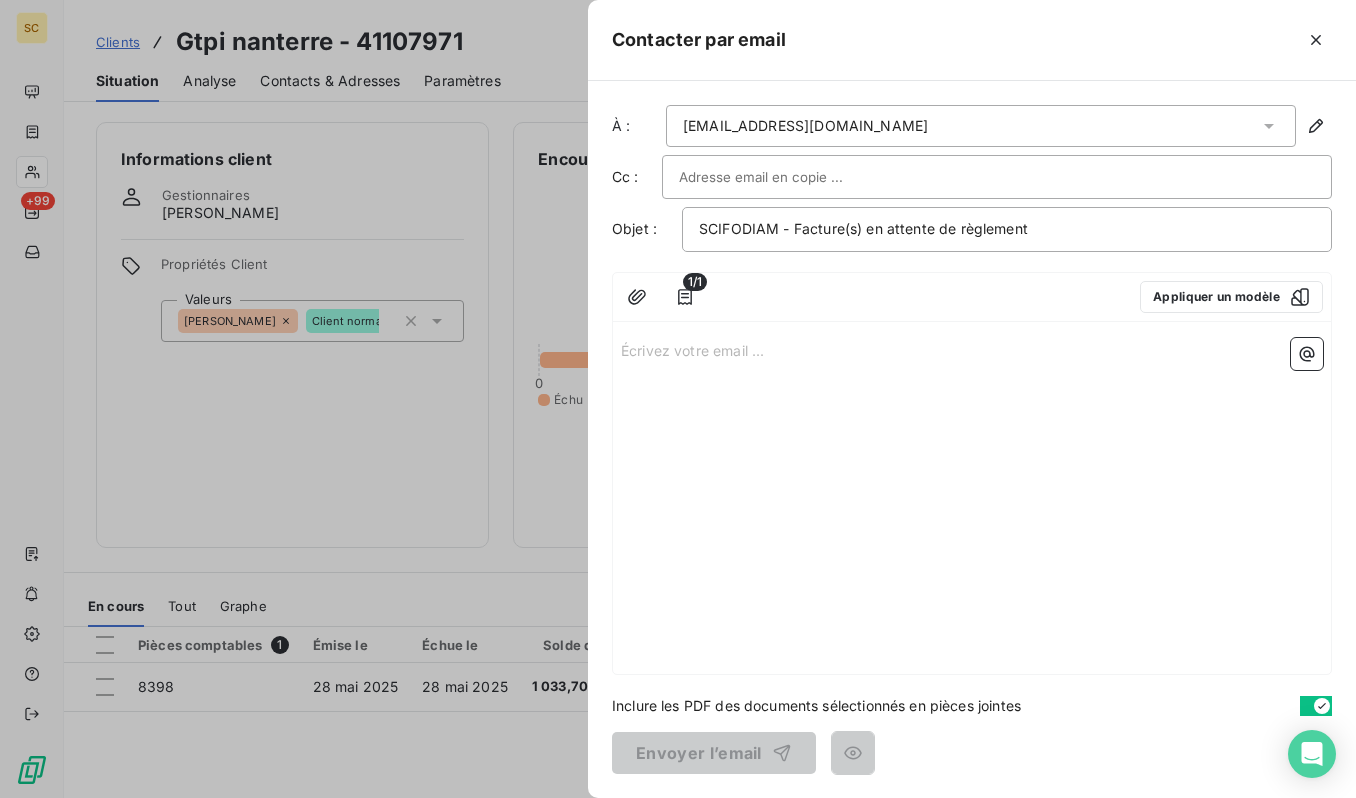 click at bounding box center [997, 177] 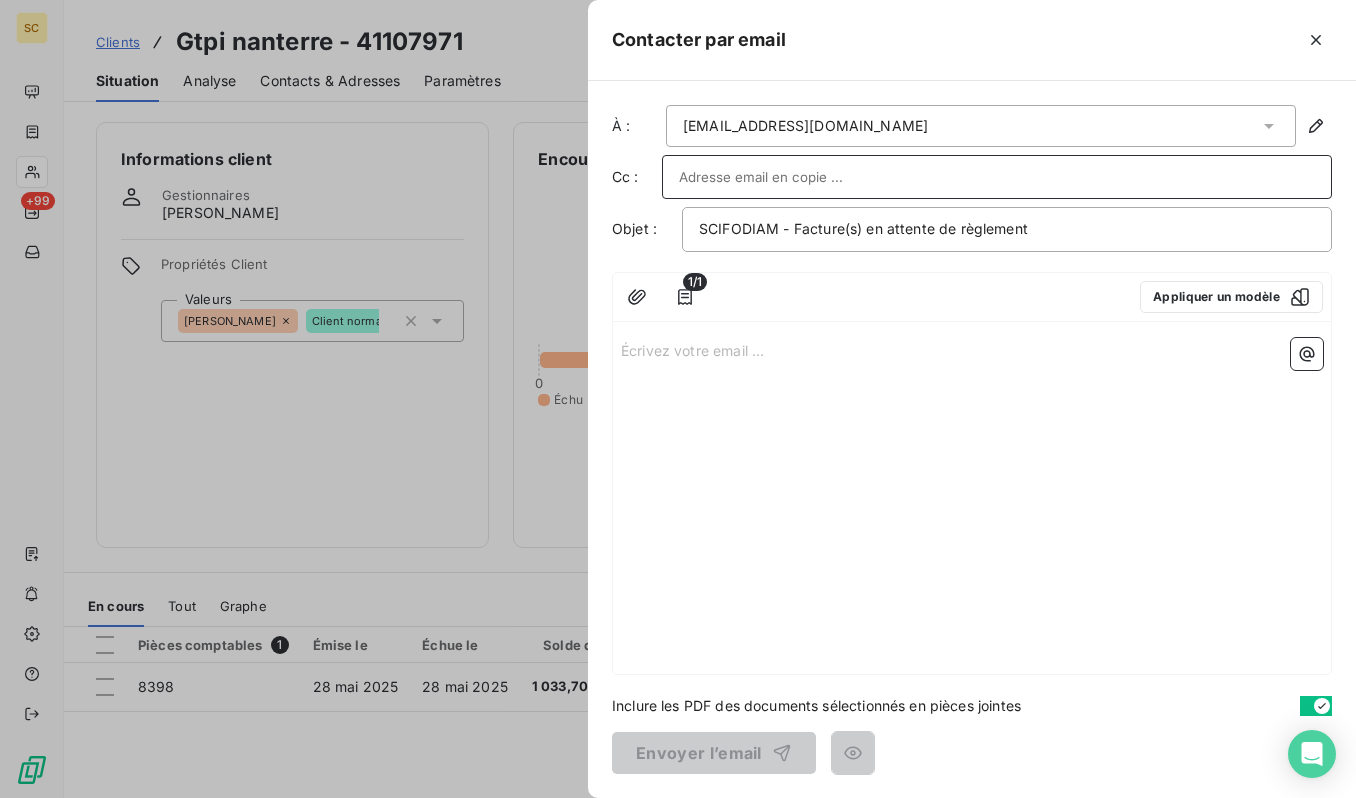 click at bounding box center [997, 177] 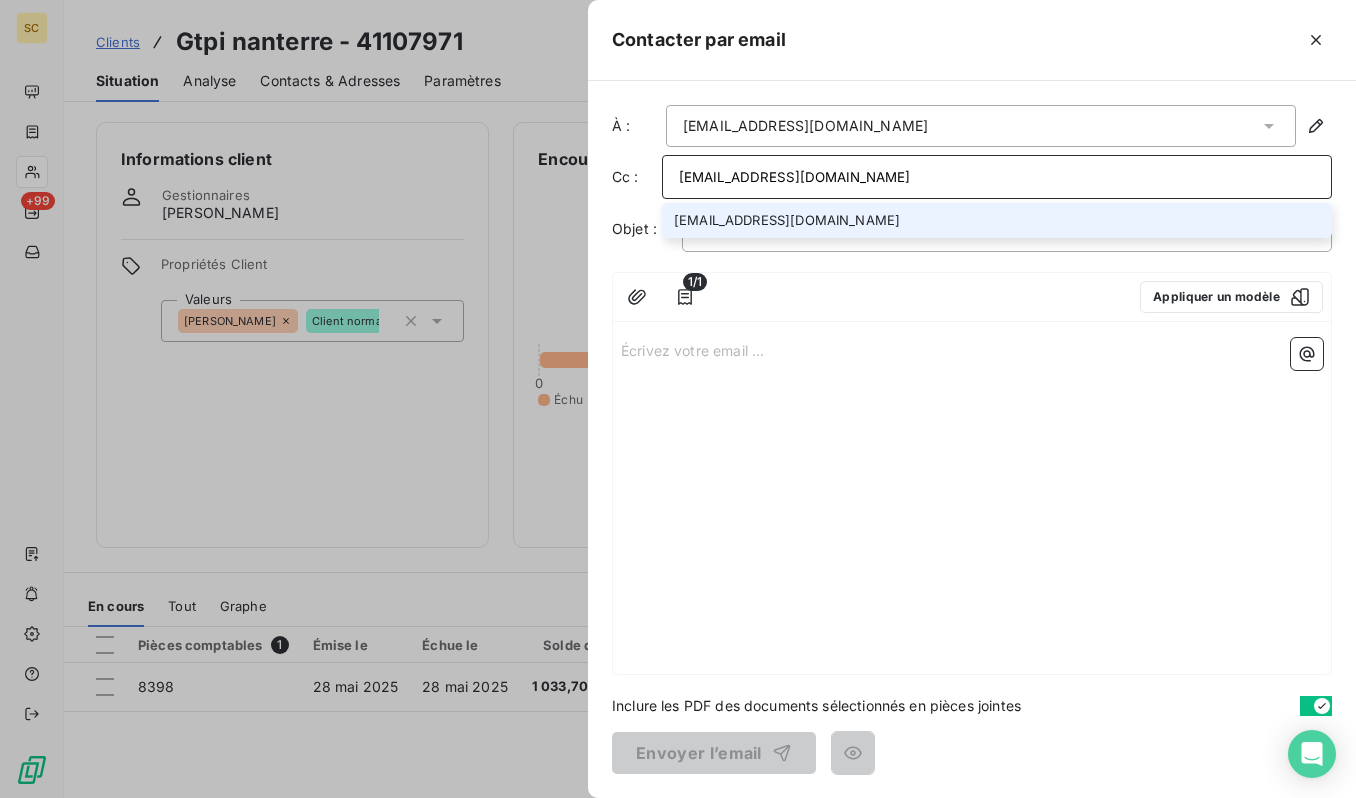 type on "[EMAIL_ADDRESS][DOMAIN_NAME]" 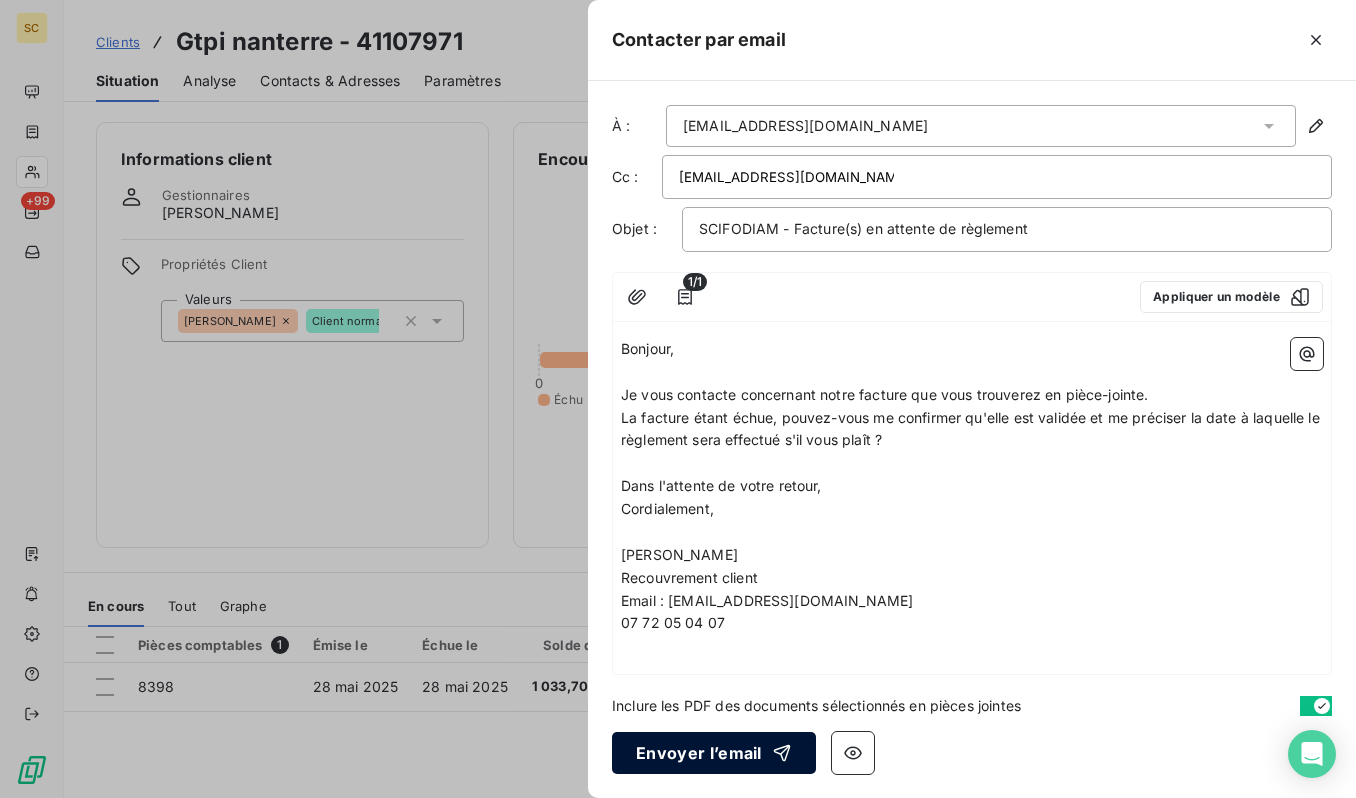 click on "Envoyer l’email" at bounding box center (714, 753) 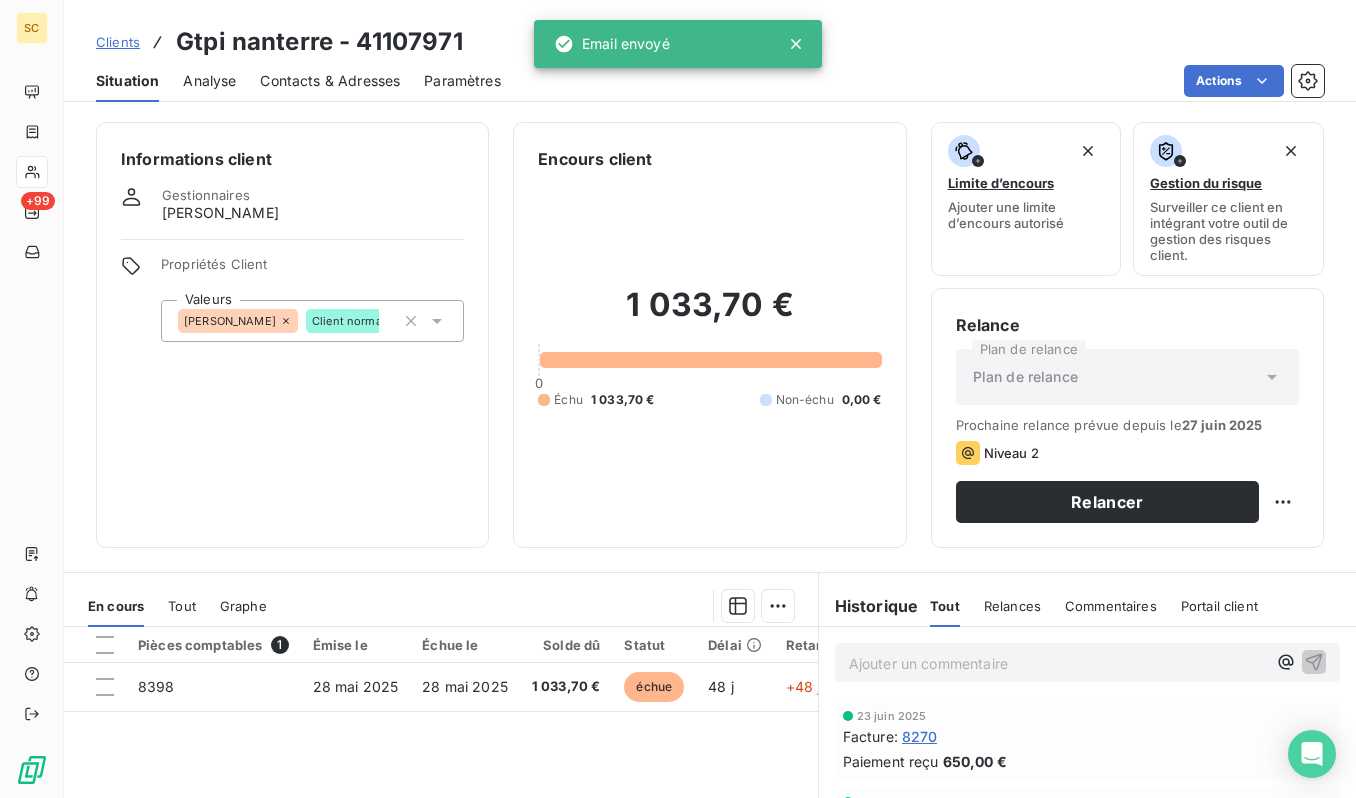 click on "Clients" at bounding box center [118, 42] 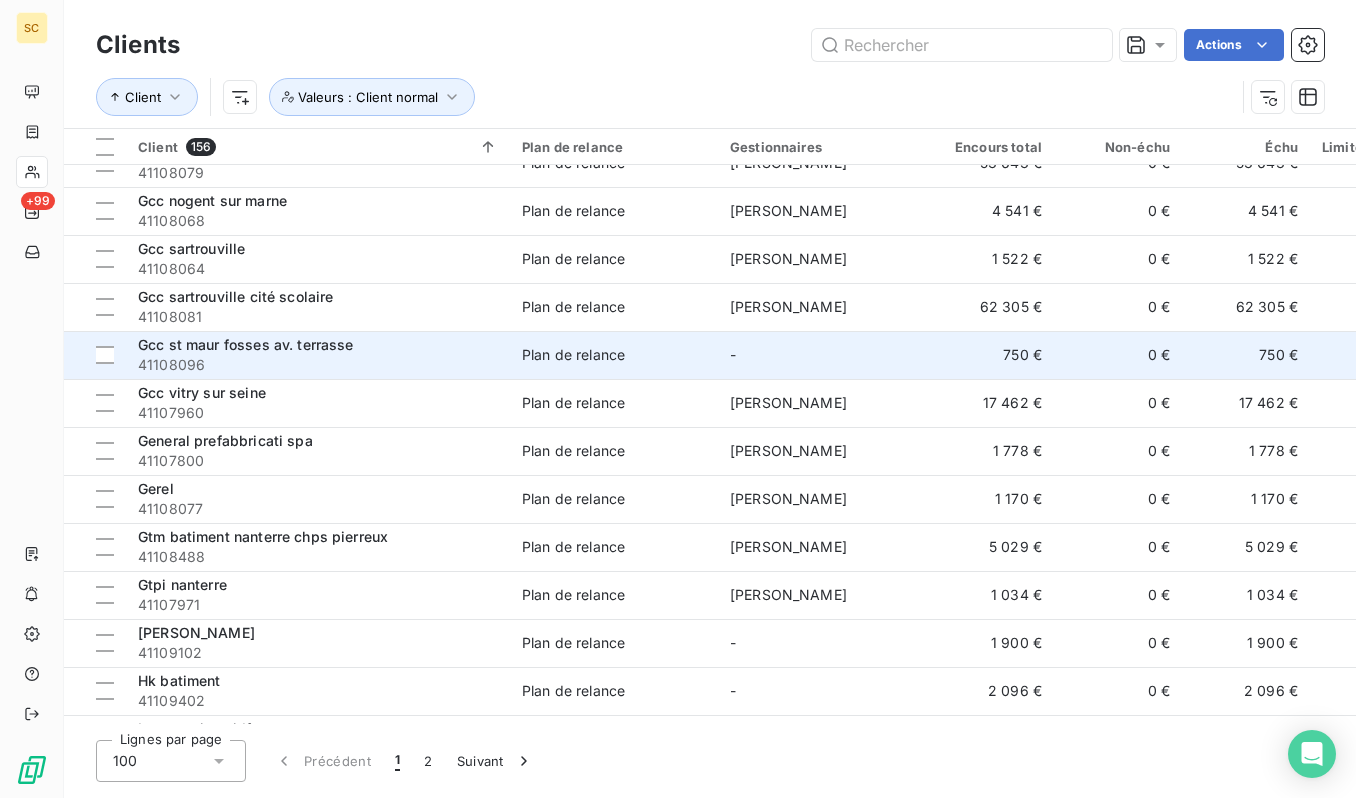 scroll, scrollTop: 3579, scrollLeft: 0, axis: vertical 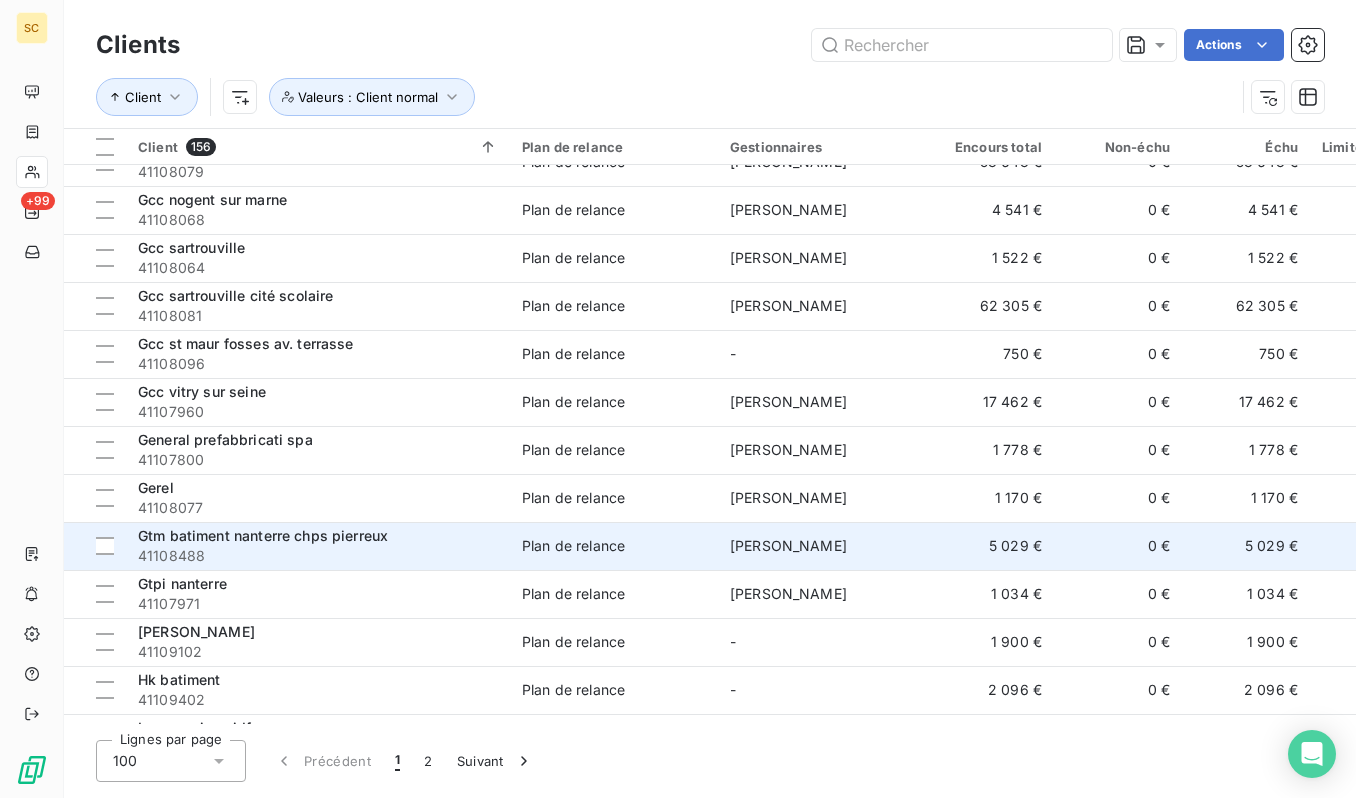 click on "41108488" at bounding box center [318, 556] 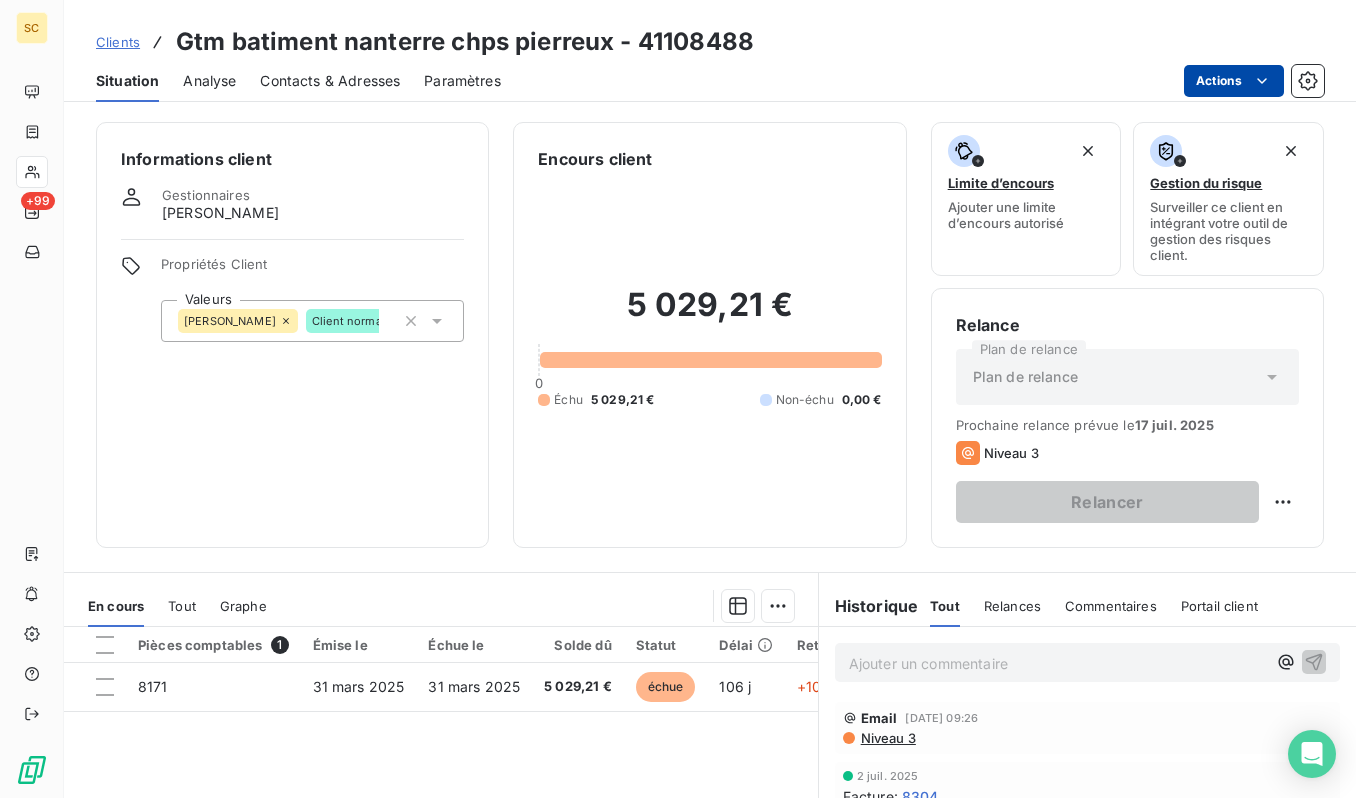 click on "SC +99 Clients Gtm batiment nanterre chps pierreux - 41108488 Situation Analyse Contacts & Adresses Paramètres Actions Informations client Gestionnaires geoffrey picault Propriétés Client Valeurs geoffrey Client normal Encours client   5 029,21 € 0 Échu 5 029,21 € Non-échu 0,00 €     Limite d’encours Ajouter une limite d’encours autorisé Gestion du risque Surveiller ce client en intégrant votre outil de gestion des risques client. Relance Plan de relance Plan de relance Prochaine relance prévue le  17 juil. 2025 Niveau 3 Relancer En cours Tout Graphe Pièces comptables 1 Émise le Échue le Solde dû Statut Délai   Retard   Tag relance   8171 31 mars 2025 31 mars 2025 5 029,21 € échue 106 j +106 j Lignes par page 25 Précédent 1 Suivant Historique Tout Relances Commentaires Portail client Tout Relances Commentaires Portail client Ajouter un commentaire ﻿ Email 2 juil. 2025, 09:26 Niveau 3 2 juil. 2025 Facture  : 8304 Paiement reçu 7 907,04 € 30 juin 2025" at bounding box center (678, 399) 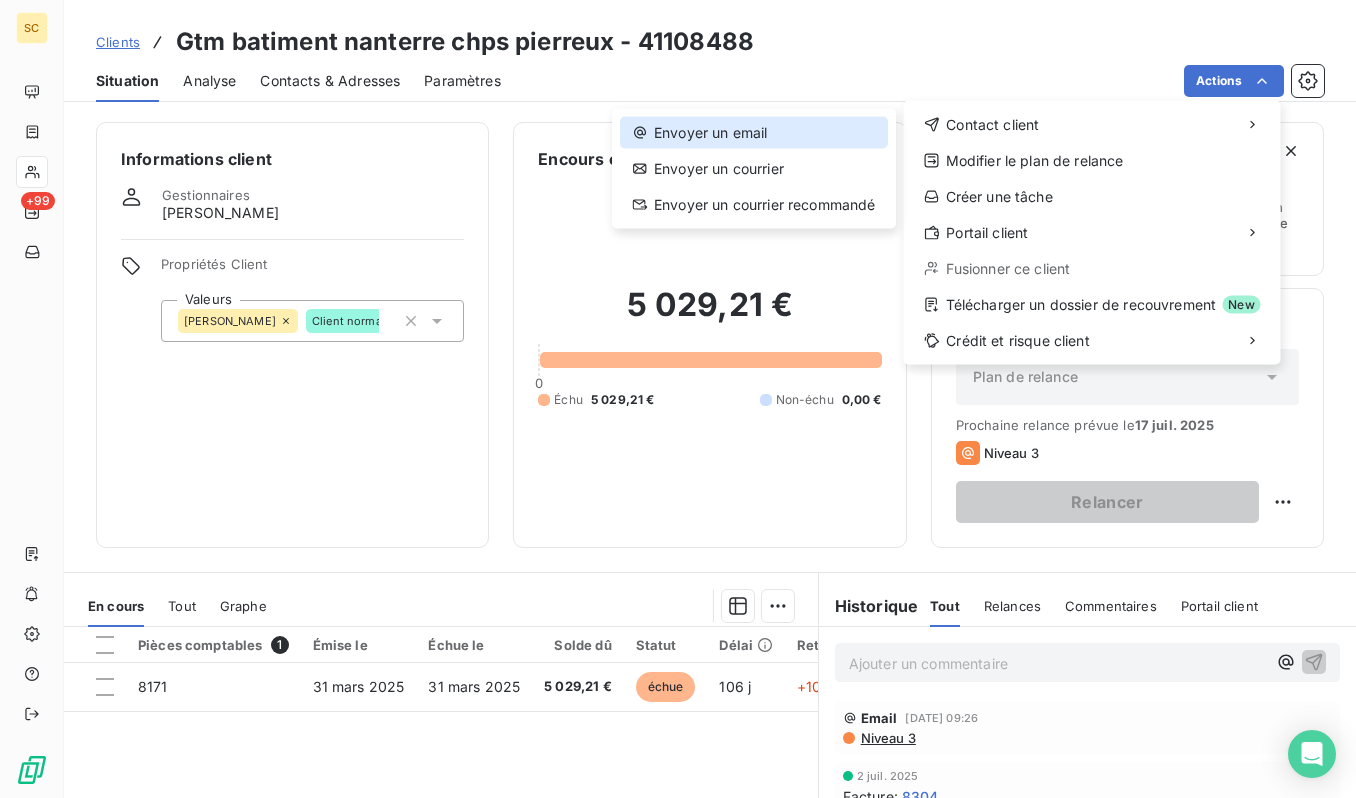 click on "Envoyer un email" at bounding box center [754, 133] 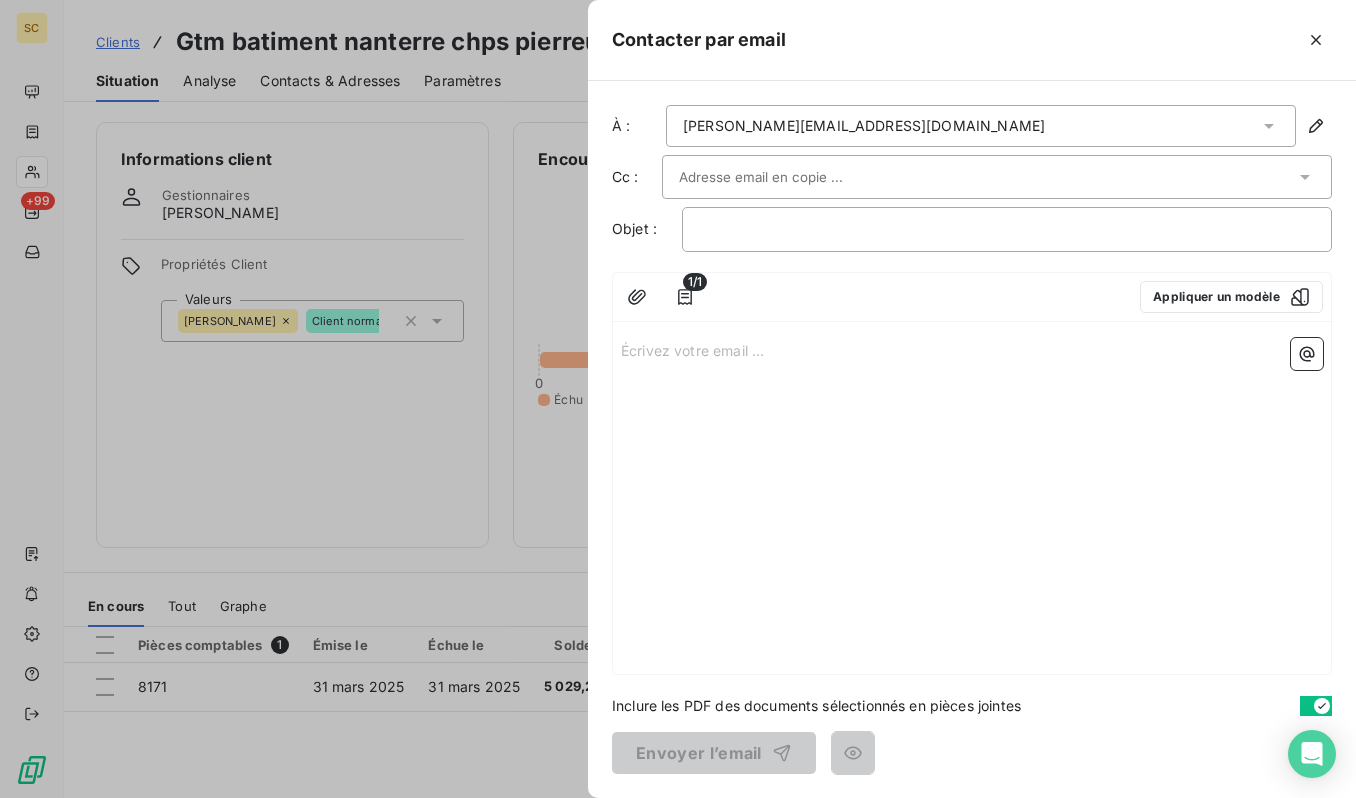 click on "Écrivez votre email ... ﻿" at bounding box center [972, 502] 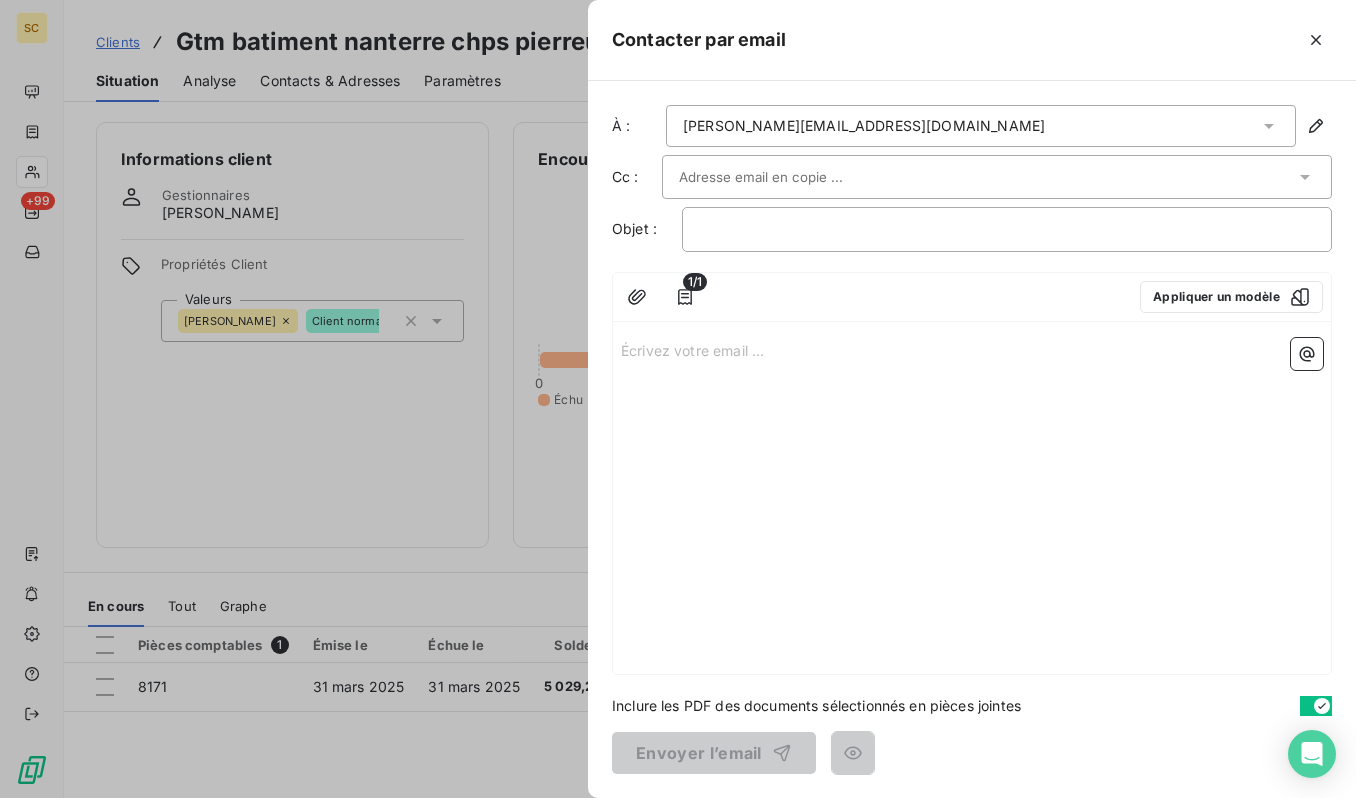 click on "Écrivez votre email ... ﻿" at bounding box center (972, 349) 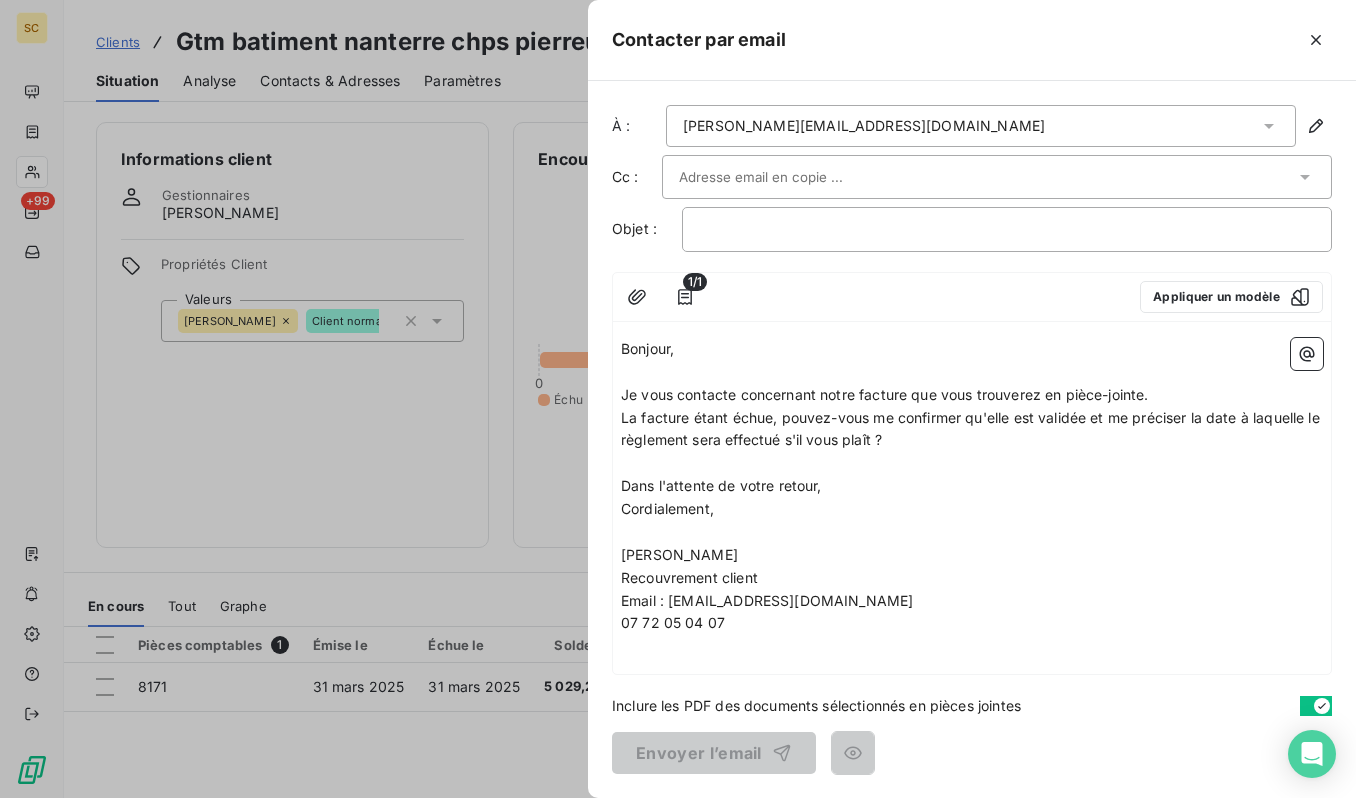 click at bounding box center (786, 177) 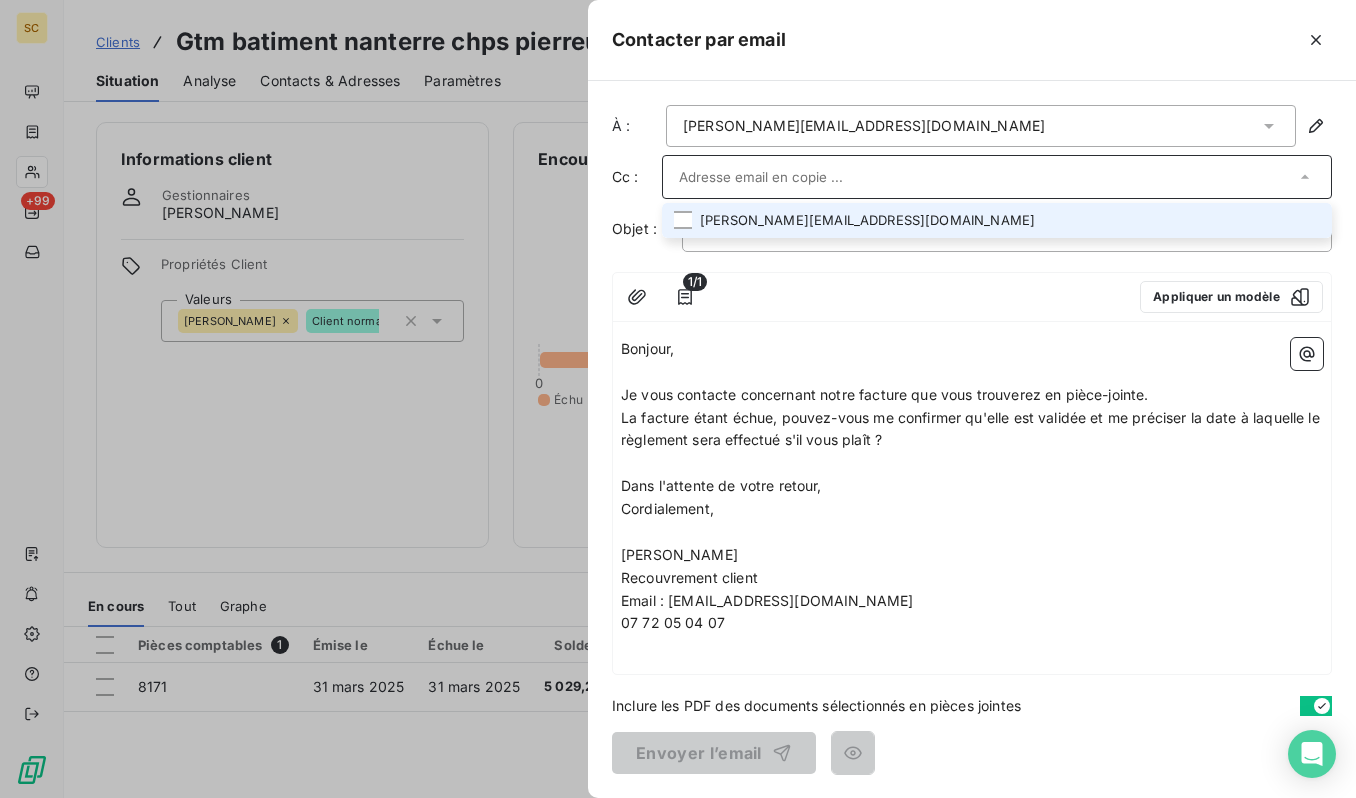 paste on "SCIFODIAM - Facture(s) en attente de règlement" 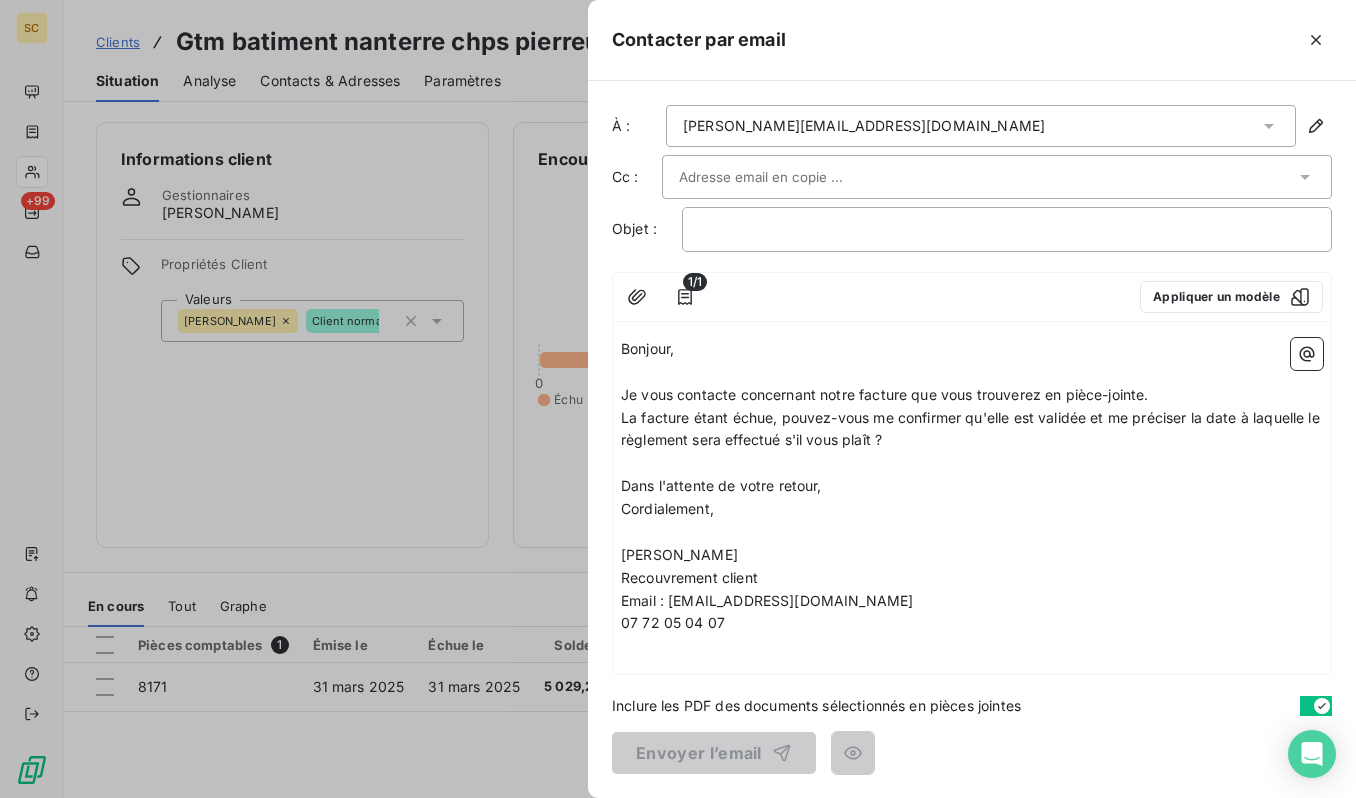 click on "À : michel.azzi@vinci-construction.fr Cc : Objet : ﻿ 1/1   Appliquer un modèle Bonjour, ﻿ Je vous contacte concernant notre facture que vous trouverez en pièce-jointe. La facture étant échue, pouvez-vous me confirmer qu'elle est validée et me préciser la date à laquelle le règlement sera effectué s'il vous plaît ? ﻿ Dans l'attente de votre retour, Cordialement, ﻿ Laura CARTON Recouvrement client Email : compta@scifodiam.com 07 72 05 04 07 Inclure les PDF des documents sélectionnés en pièces jointes Envoyer l’email" at bounding box center (972, 439) 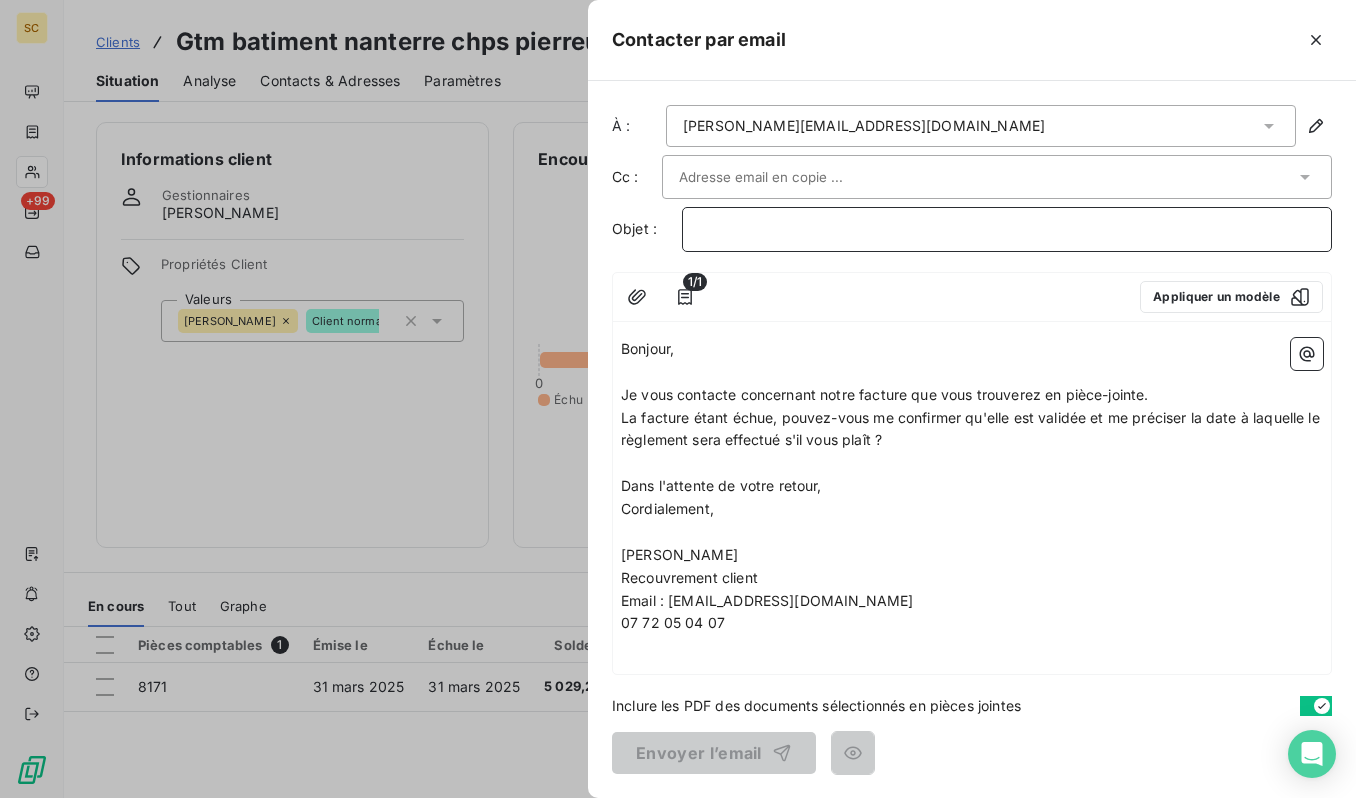 click on "﻿" at bounding box center [1007, 229] 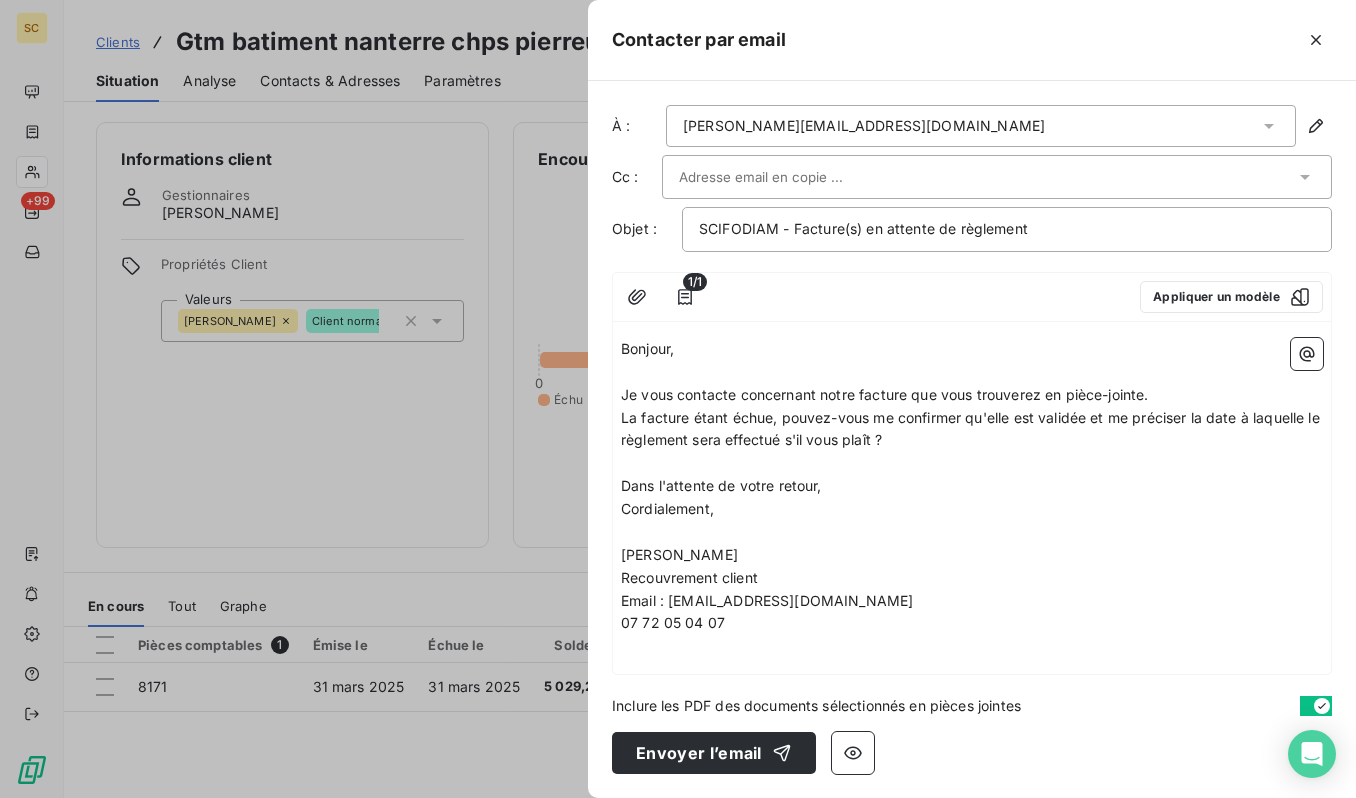 click at bounding box center (987, 177) 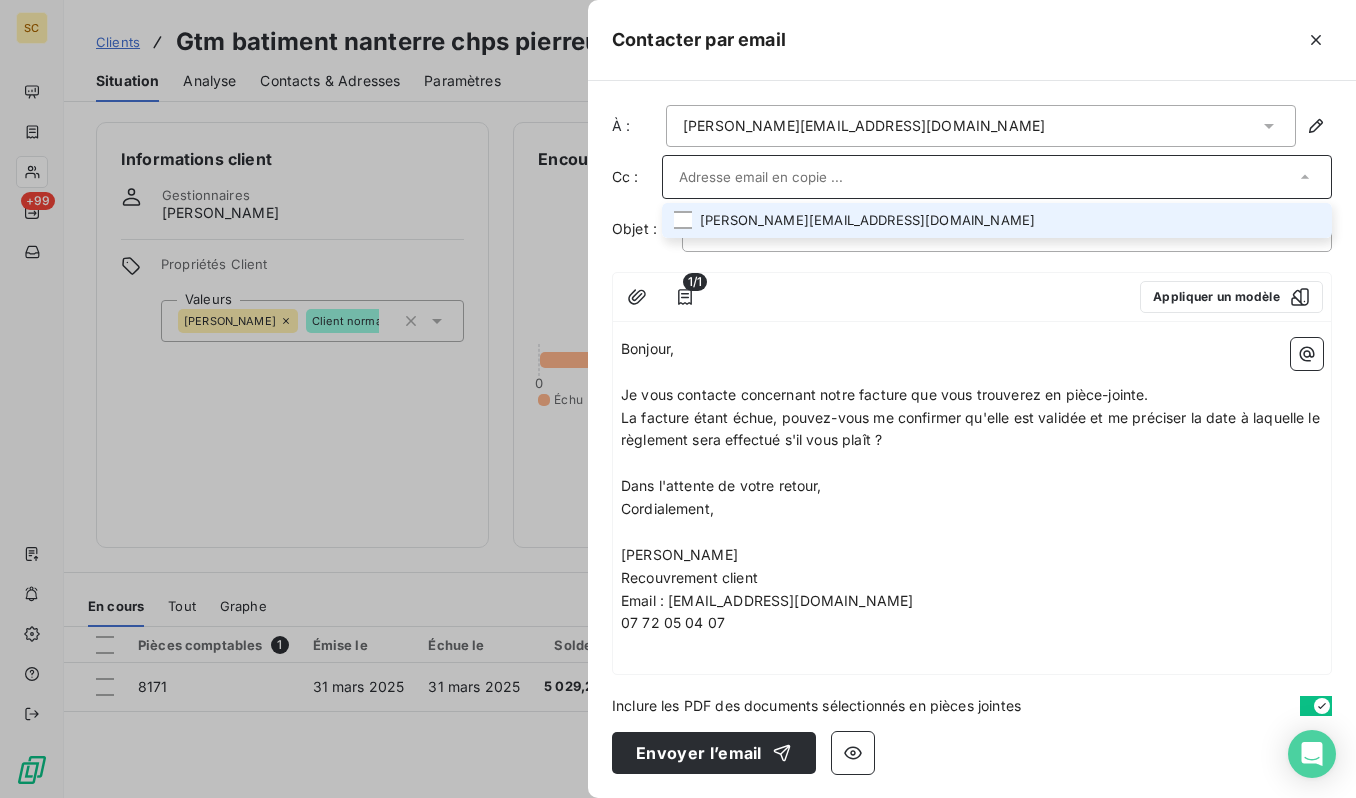 drag, startPoint x: 833, startPoint y: 179, endPoint x: 843, endPoint y: 182, distance: 10.440307 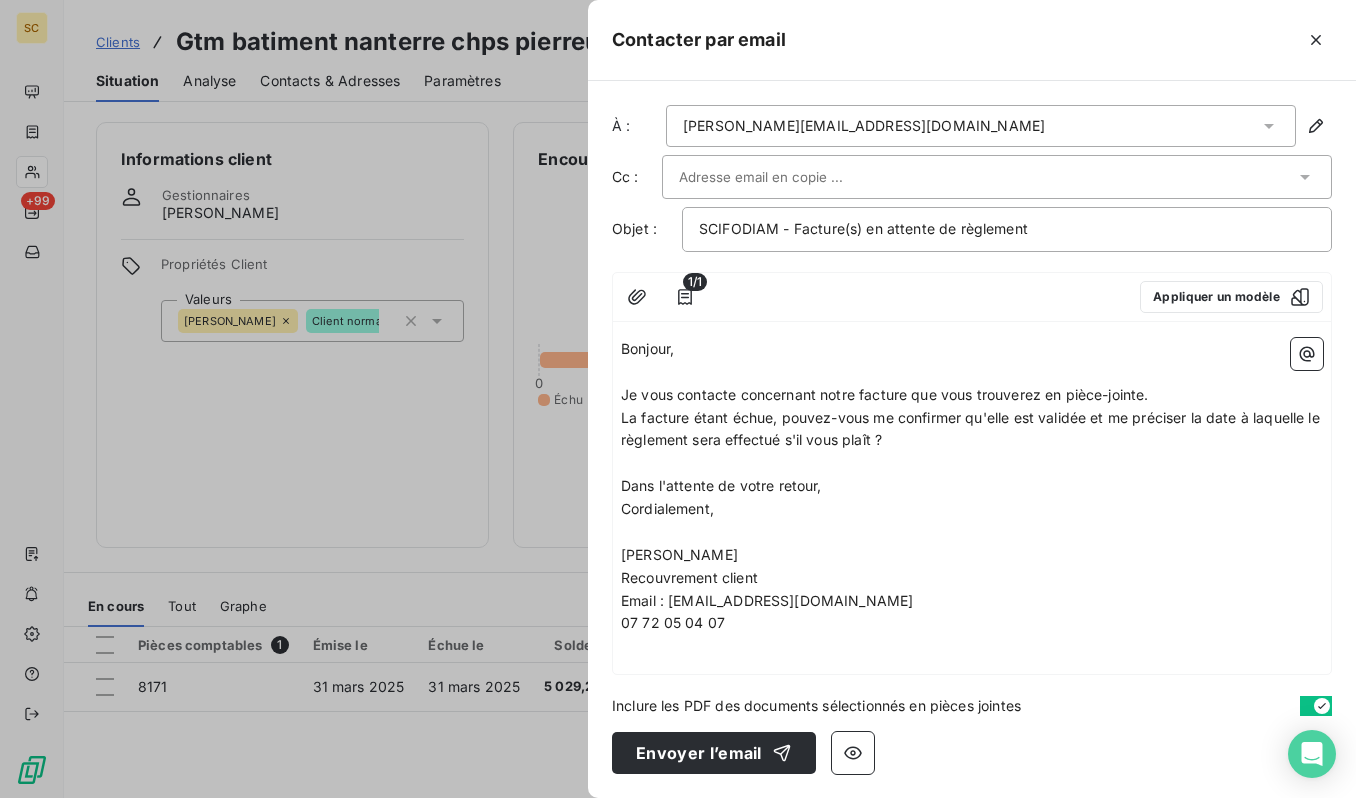 paste on "[EMAIL_ADDRESS][DOMAIN_NAME]" 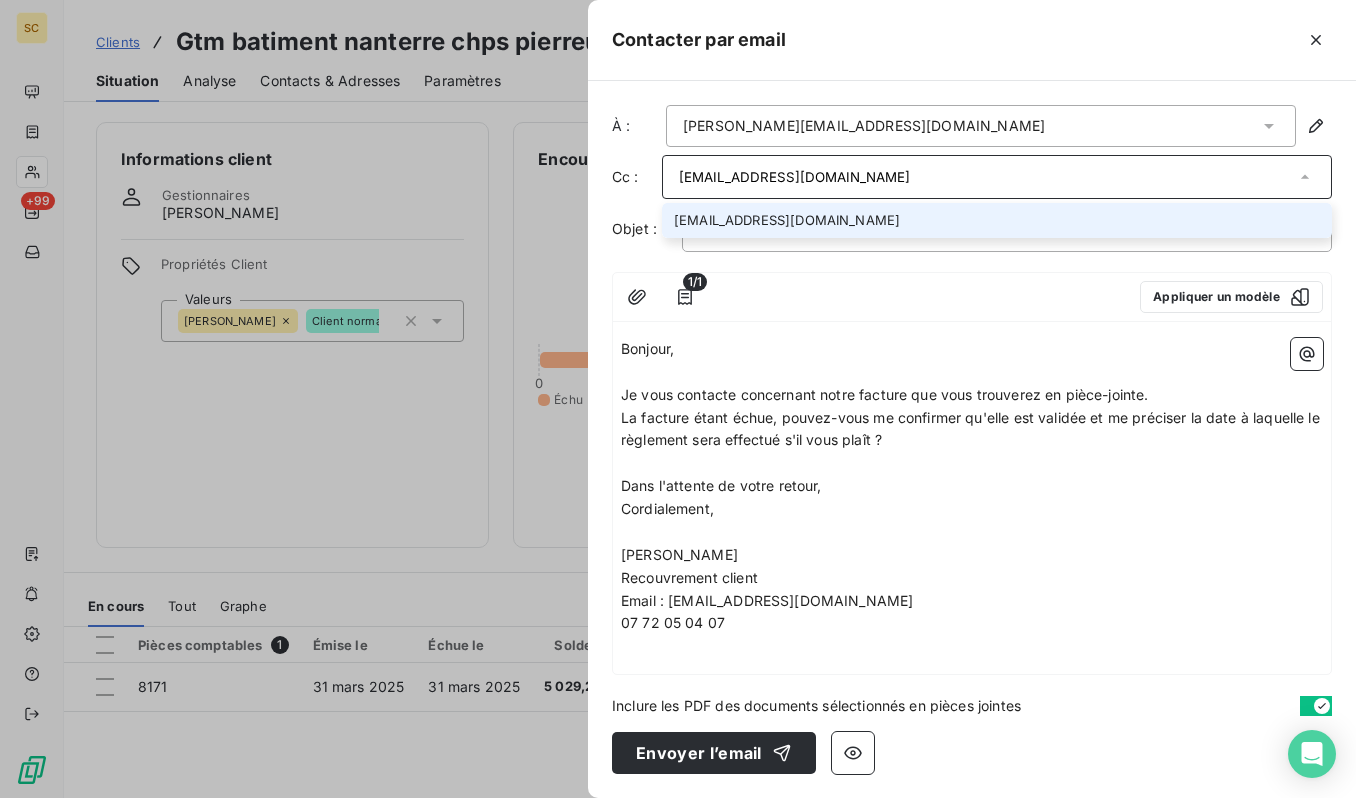 type on "[EMAIL_ADDRESS][DOMAIN_NAME]" 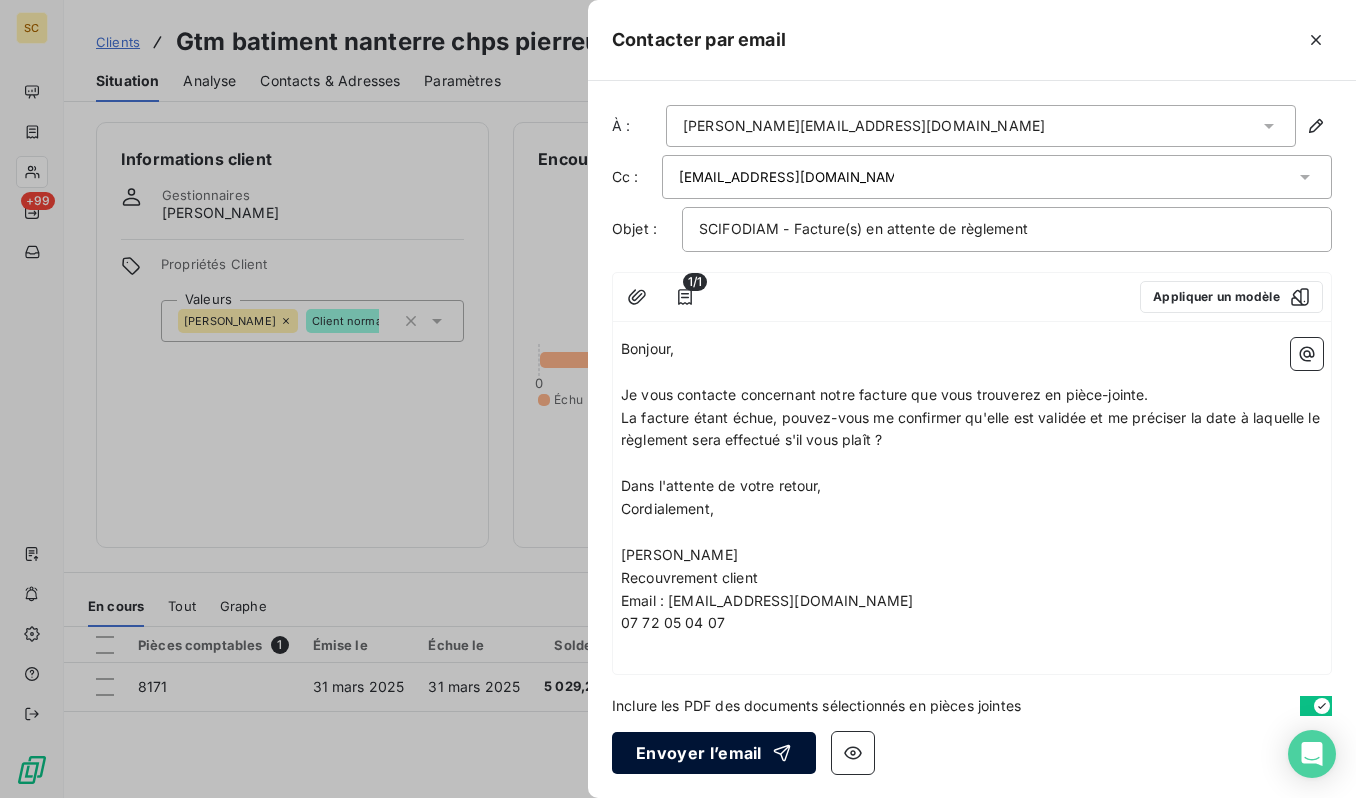 drag, startPoint x: 896, startPoint y: 442, endPoint x: 748, endPoint y: 750, distance: 341.71332 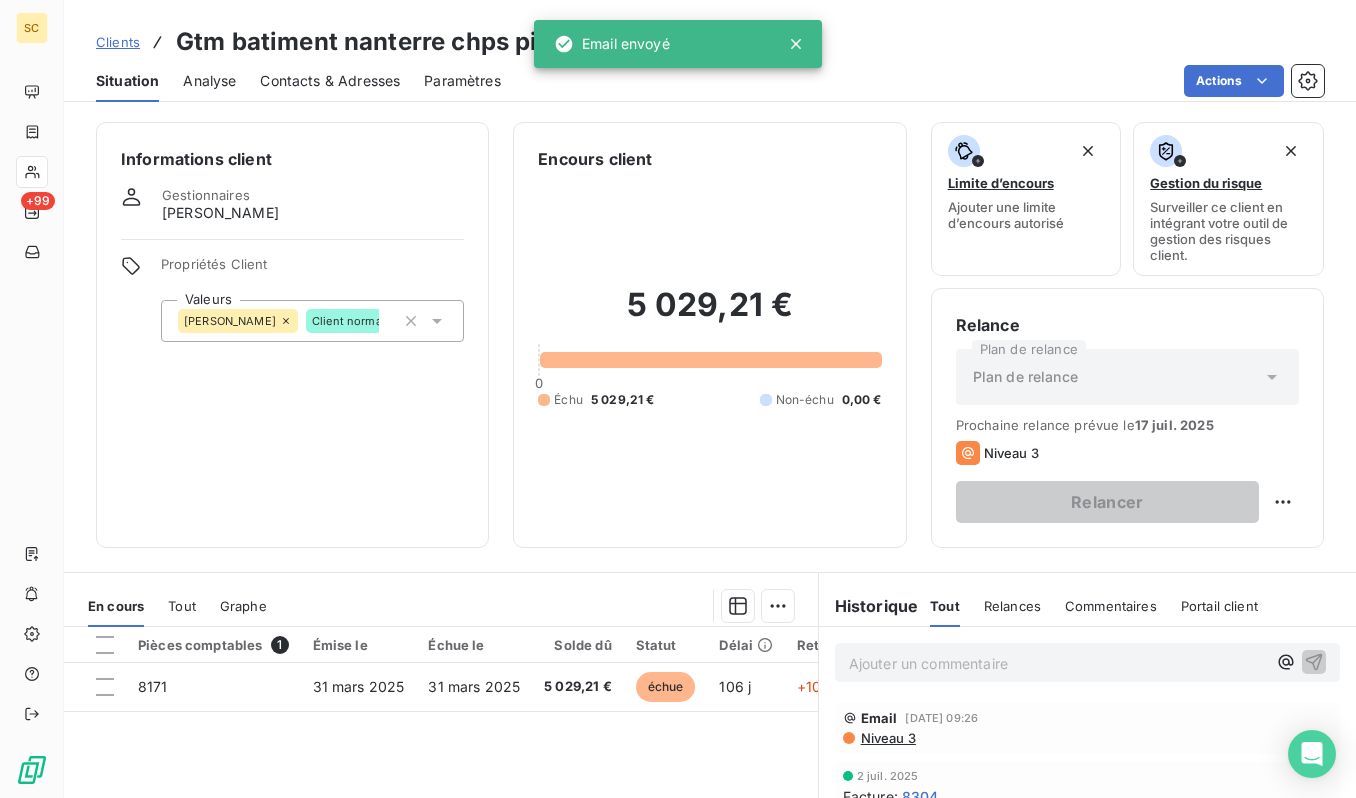click on "Clients Gtm batiment nanterre chps pierreux - 41108488" at bounding box center [425, 42] 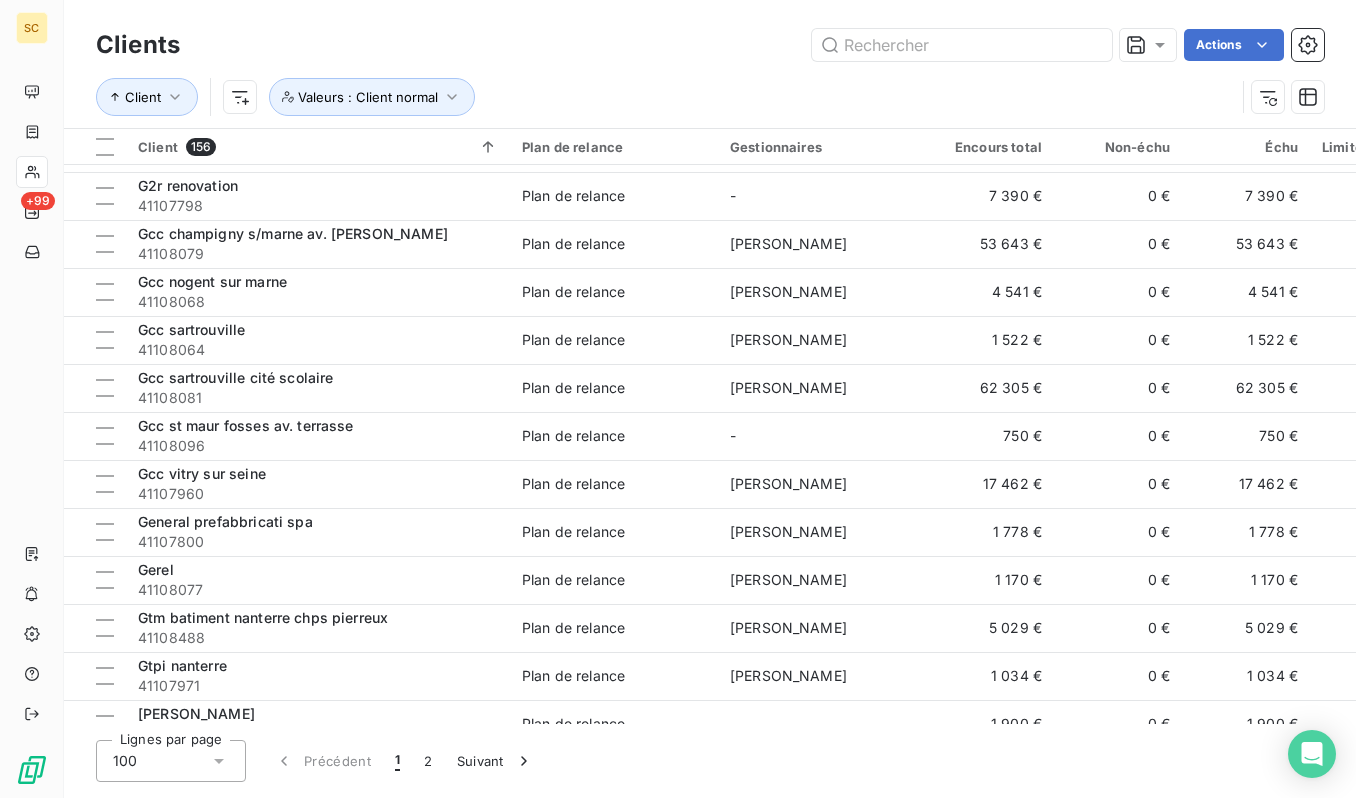 scroll, scrollTop: 3481, scrollLeft: 0, axis: vertical 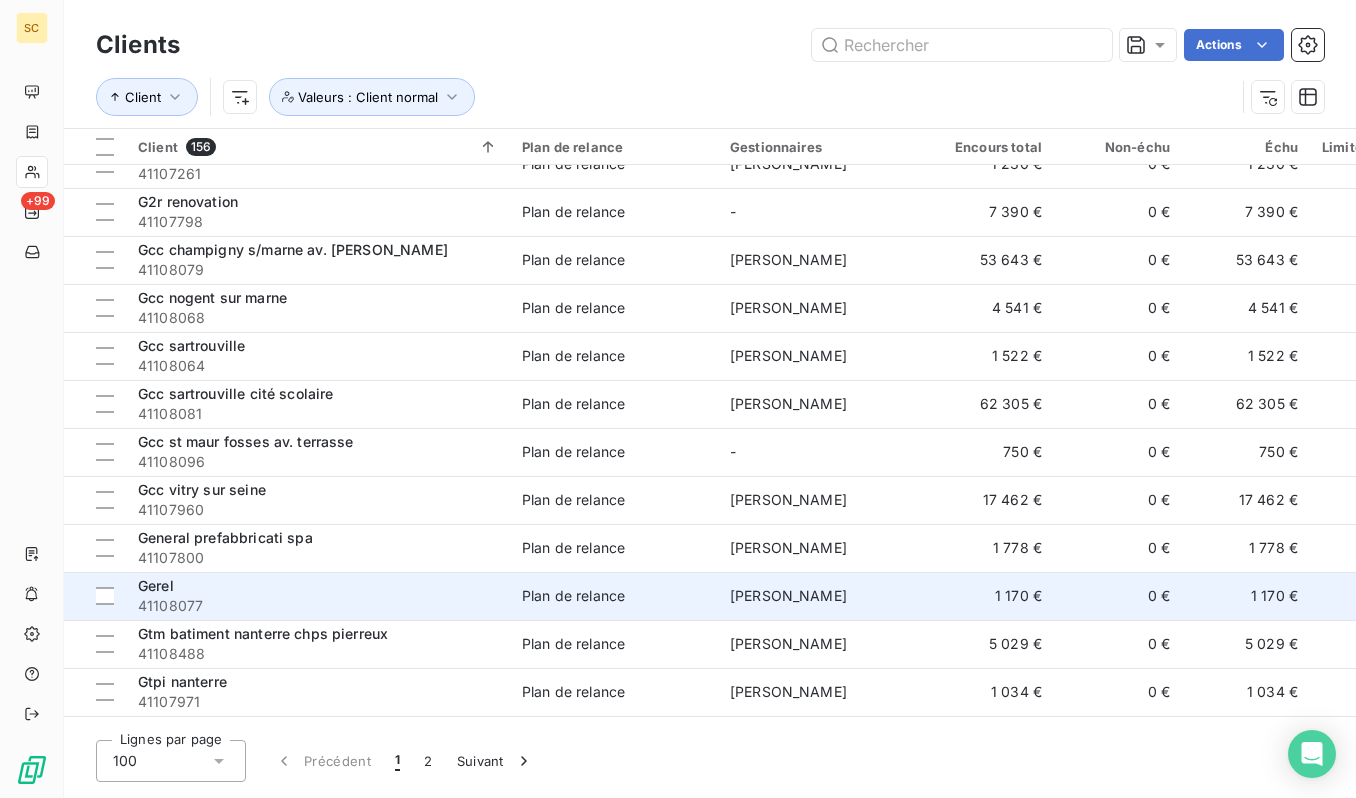 click on "Gerel" at bounding box center [318, 586] 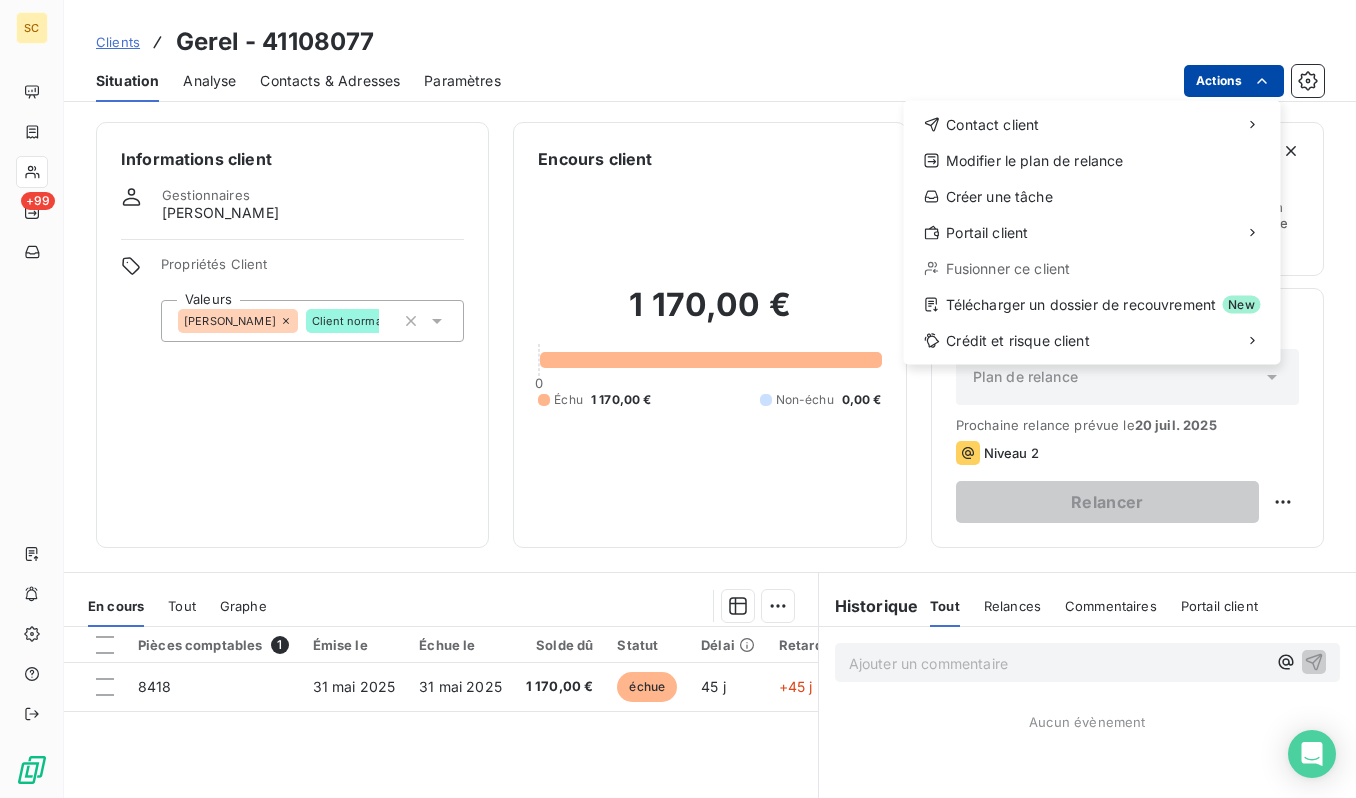 click on "SC +99 Clients Gerel - 41108077 Situation Analyse Contacts & Adresses Paramètres Actions Contact client Modifier le plan de relance Créer une tâche Portail client Fusionner ce client Télécharger un dossier de recouvrement New Crédit et risque client Informations client Gestionnaires antonio faria Propriétés Client Valeurs ANTONIO Client normal Encours client   1 170,00 € 0 Échu 1 170,00 € Non-échu 0,00 €     Limite d’encours Ajouter une limite d’encours autorisé Gestion du risque Surveiller ce client en intégrant votre outil de gestion des risques client. Relance Plan de relance Plan de relance Prochaine relance prévue le  20 juil. 2025 Niveau 2 Relancer En cours Tout Graphe Pièces comptables 1 Émise le Échue le Solde dû Statut Délai   Retard   Tag relance   8418 31 mai 2025 31 mai 2025 1 170,00 € échue 45 j +45 j Lignes par page 25 Précédent 1 Suivant Historique Tout Relances Commentaires Portail client Tout Relances Commentaires Portail client ﻿" at bounding box center [678, 399] 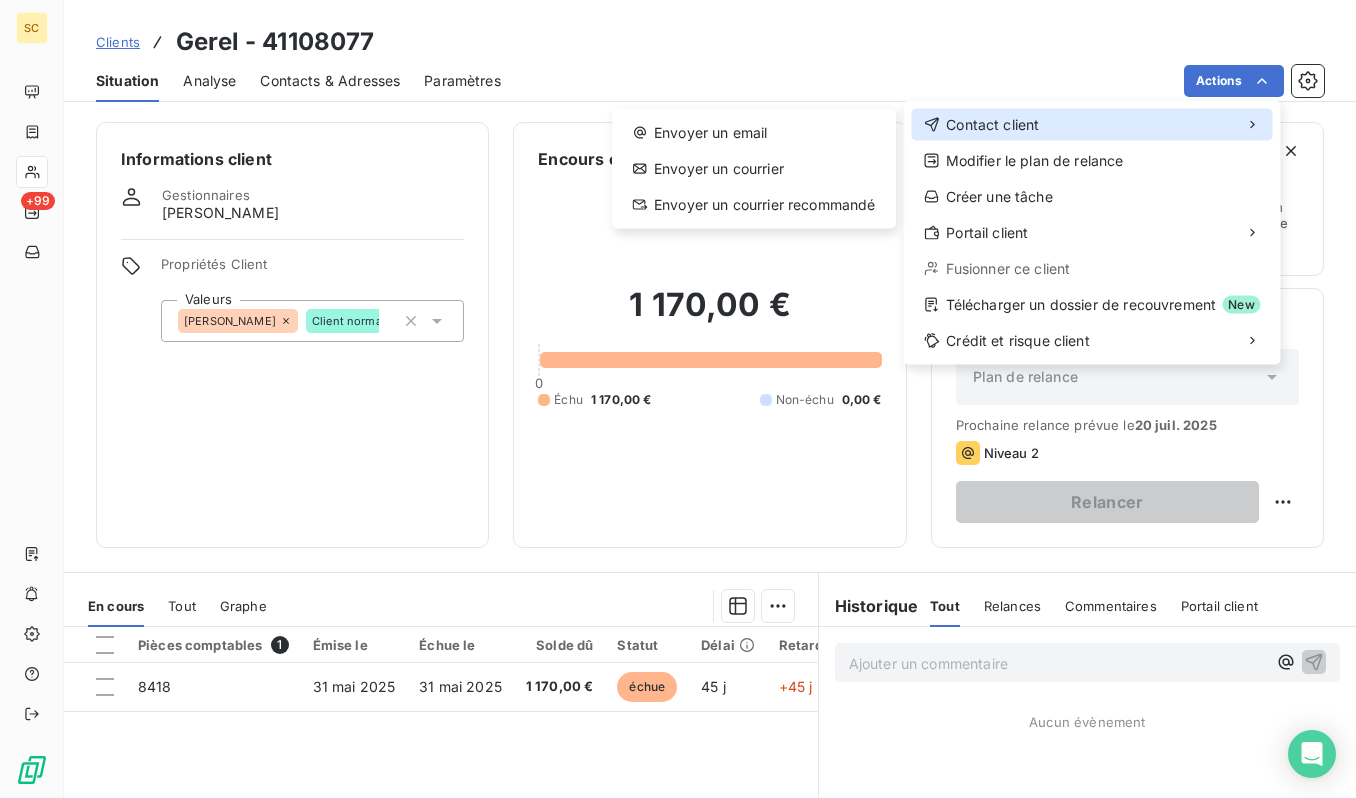 click on "Contact client" at bounding box center (1092, 125) 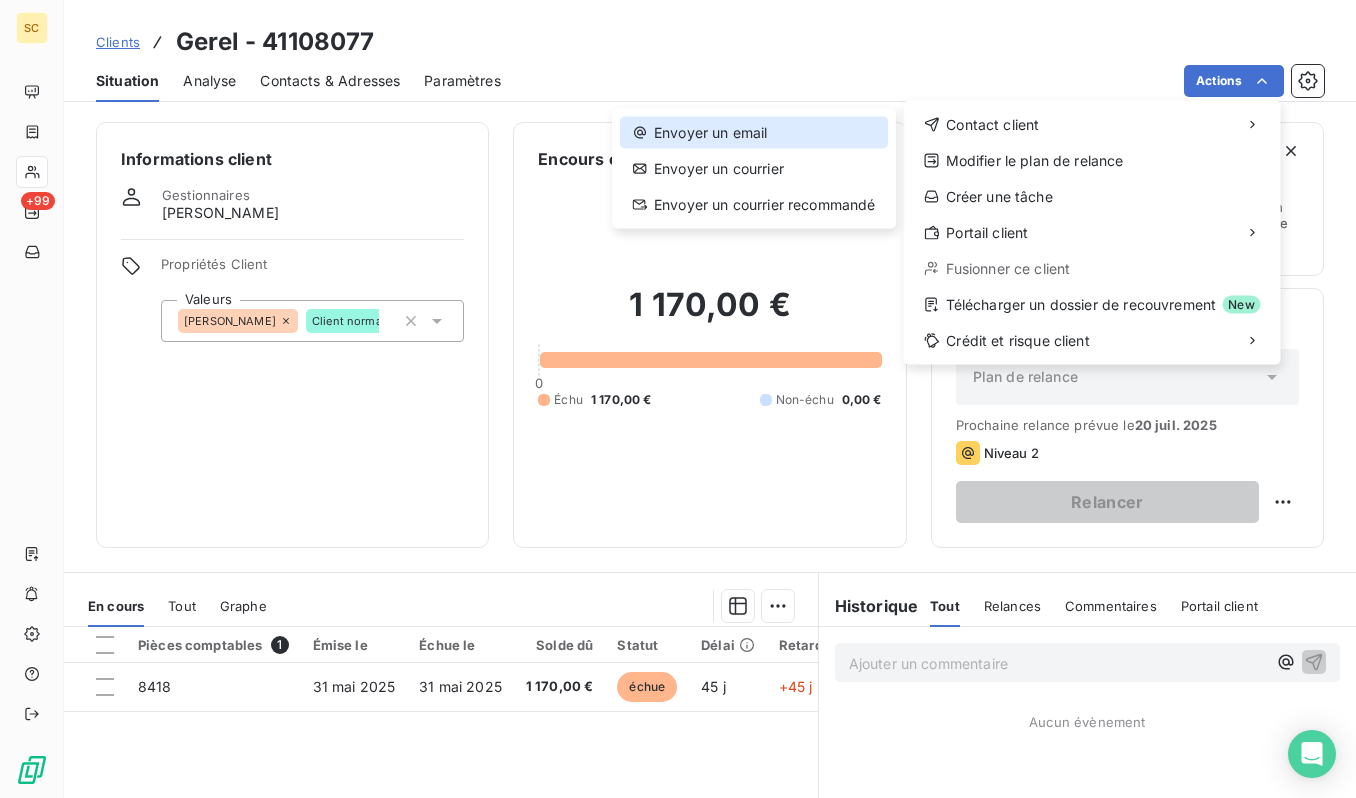 click on "Envoyer un email" at bounding box center [754, 133] 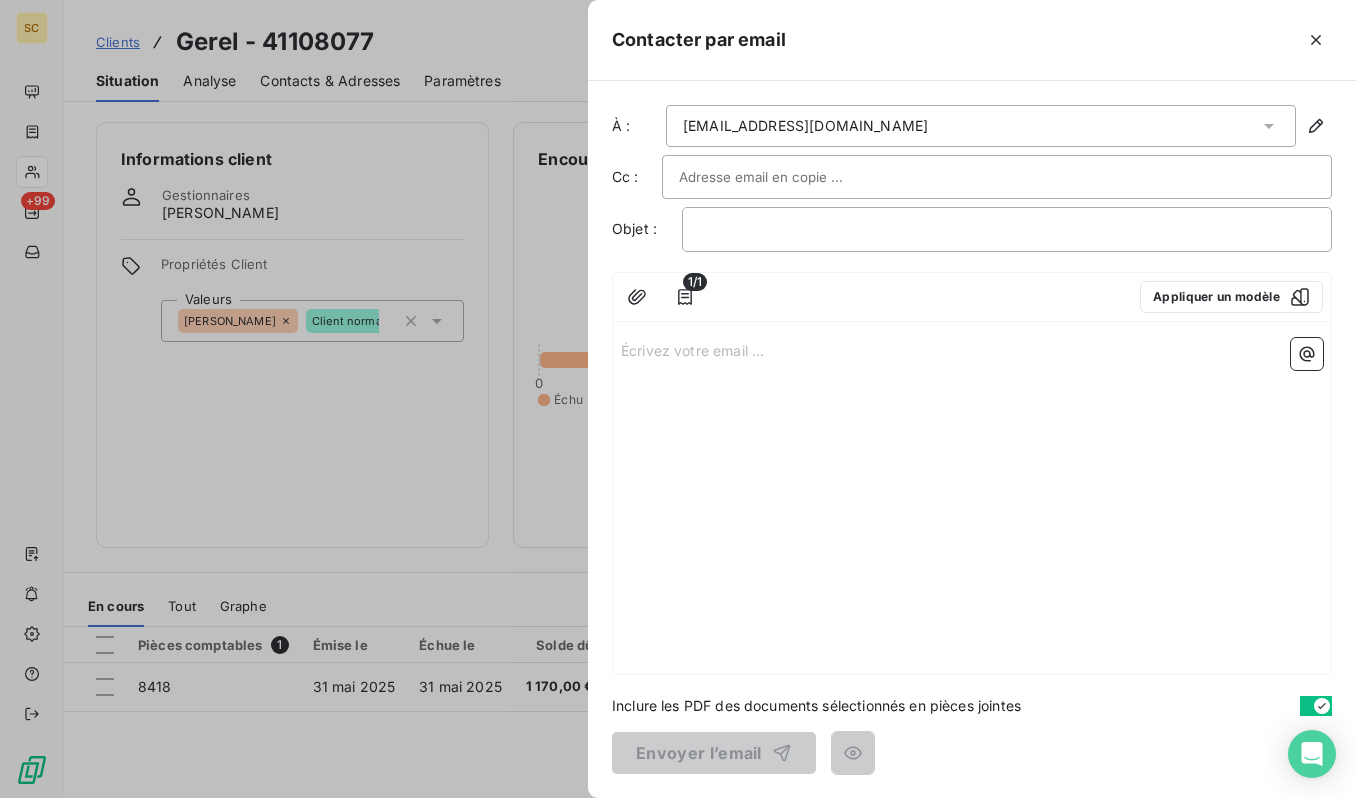 click at bounding box center [786, 177] 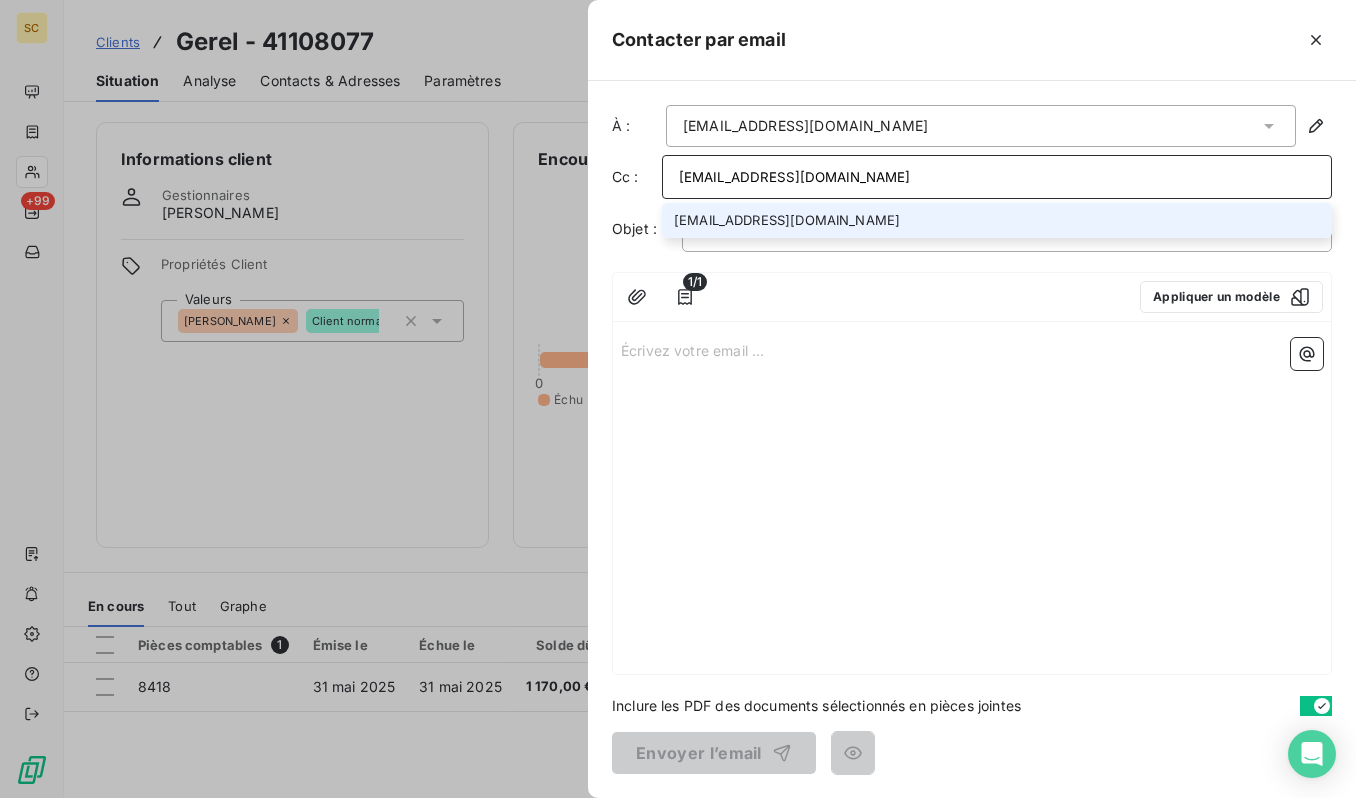 type on "[EMAIL_ADDRESS][DOMAIN_NAME]" 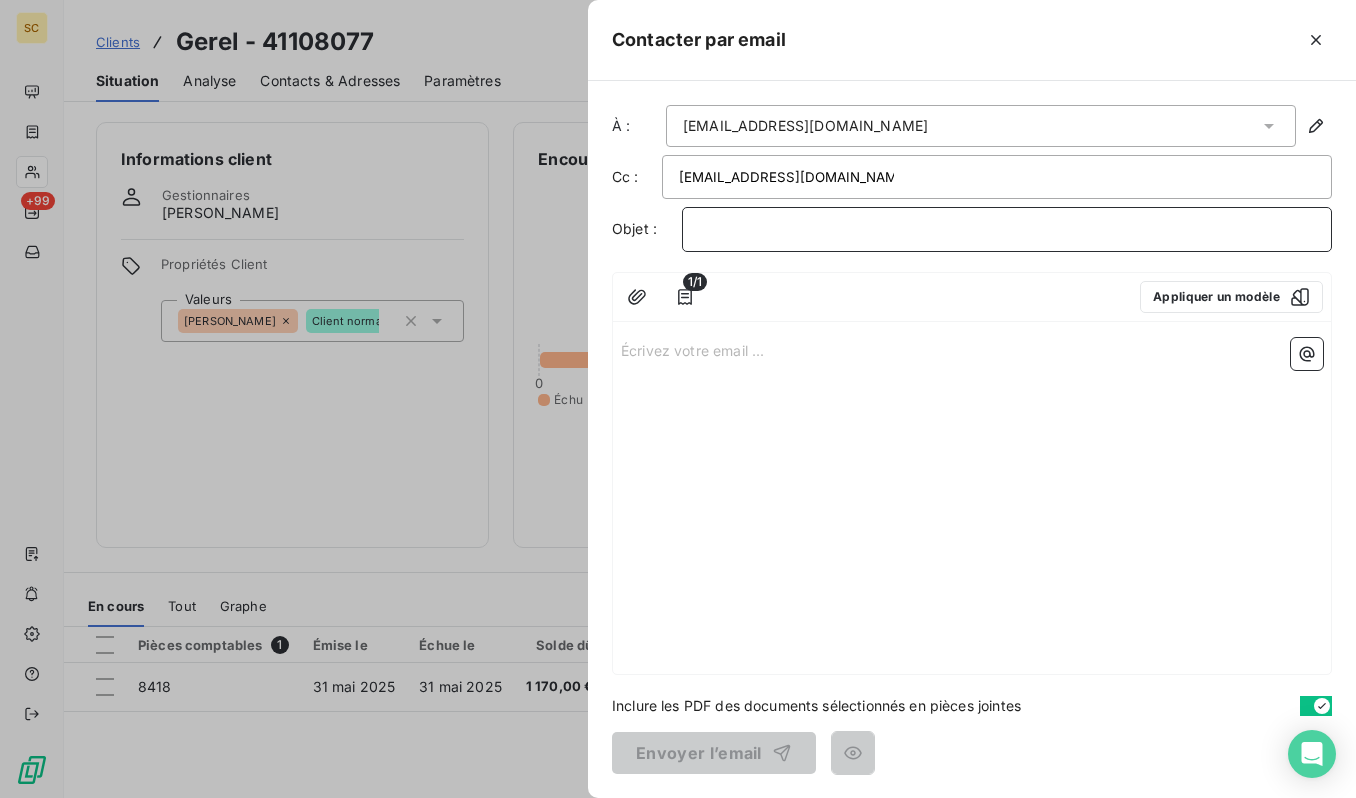 click on "﻿" at bounding box center [1007, 229] 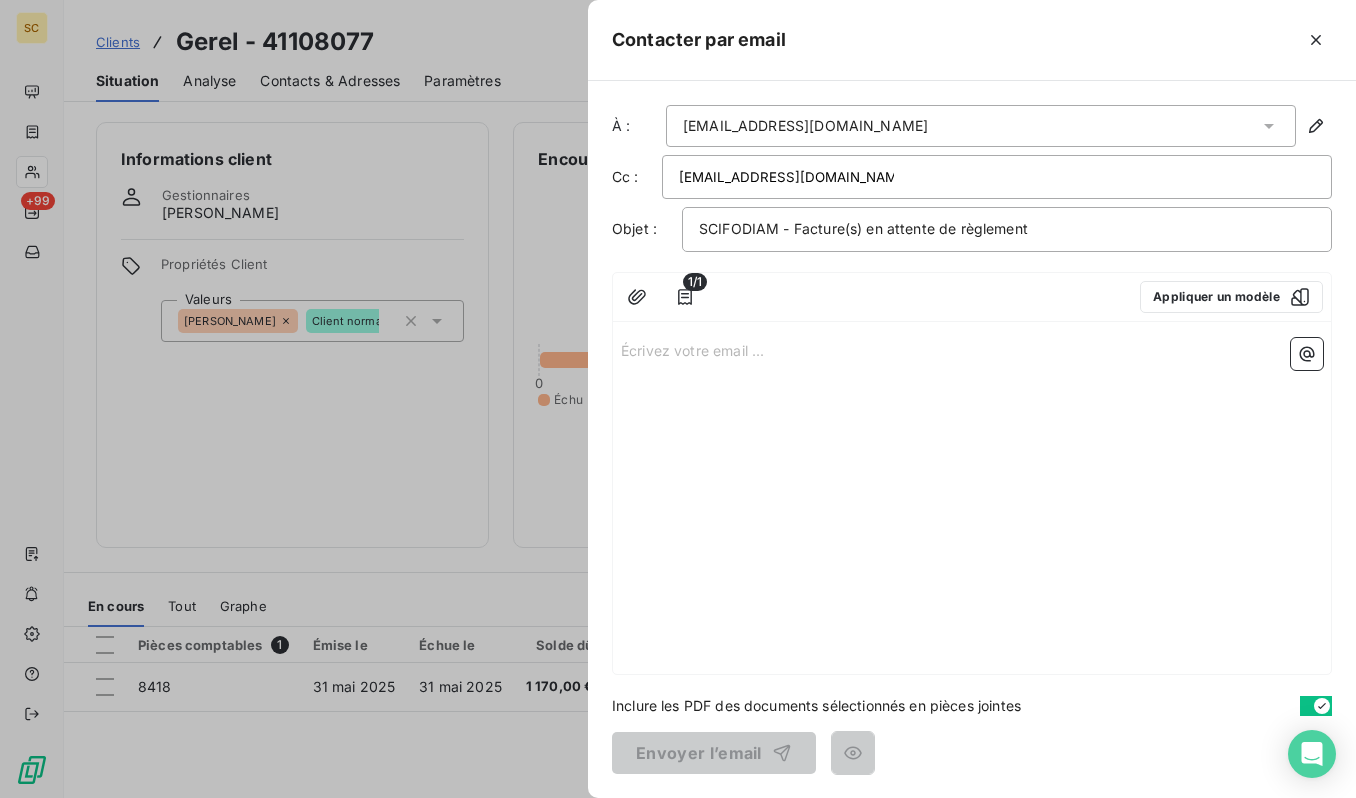 click on "Écrivez votre email ... ﻿" at bounding box center (972, 349) 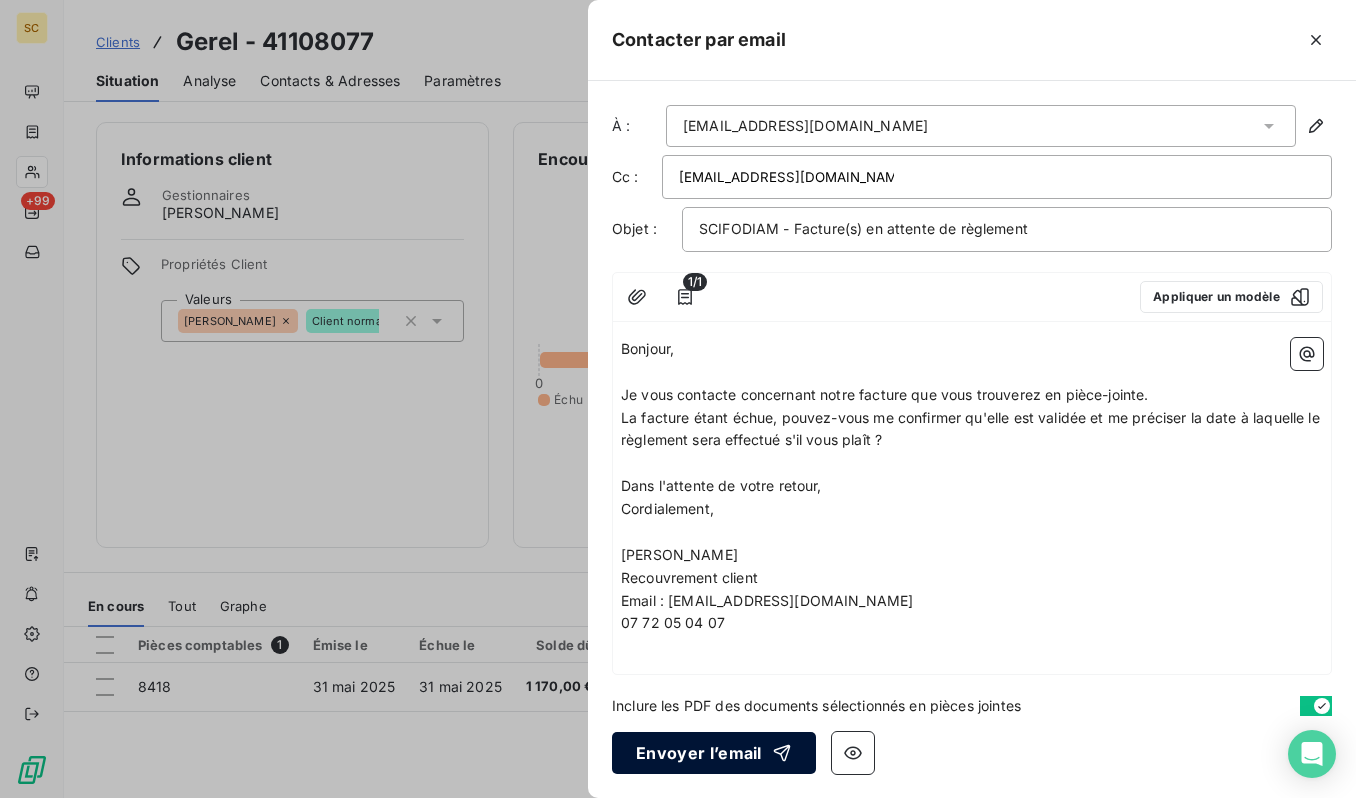 click on "Envoyer l’email" at bounding box center [714, 753] 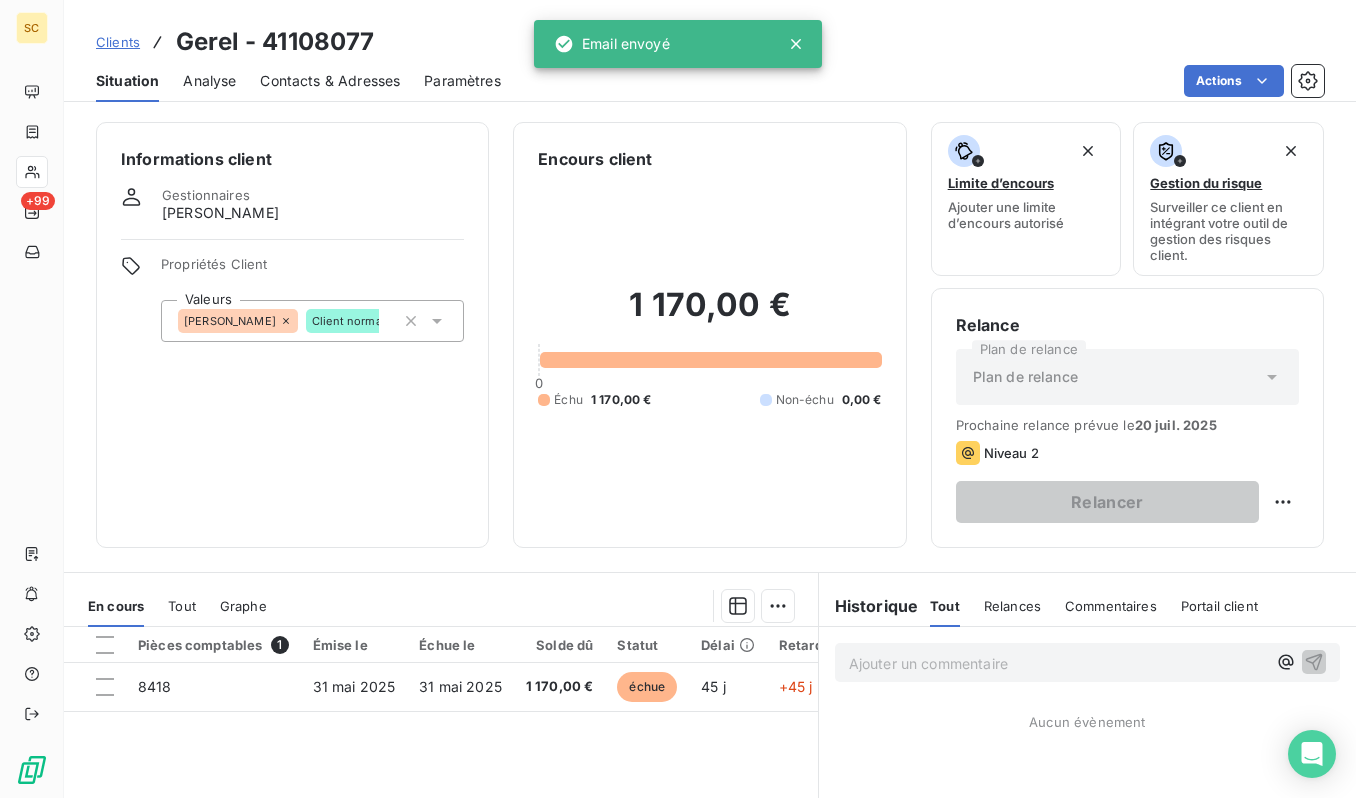 click on "Clients" at bounding box center (118, 42) 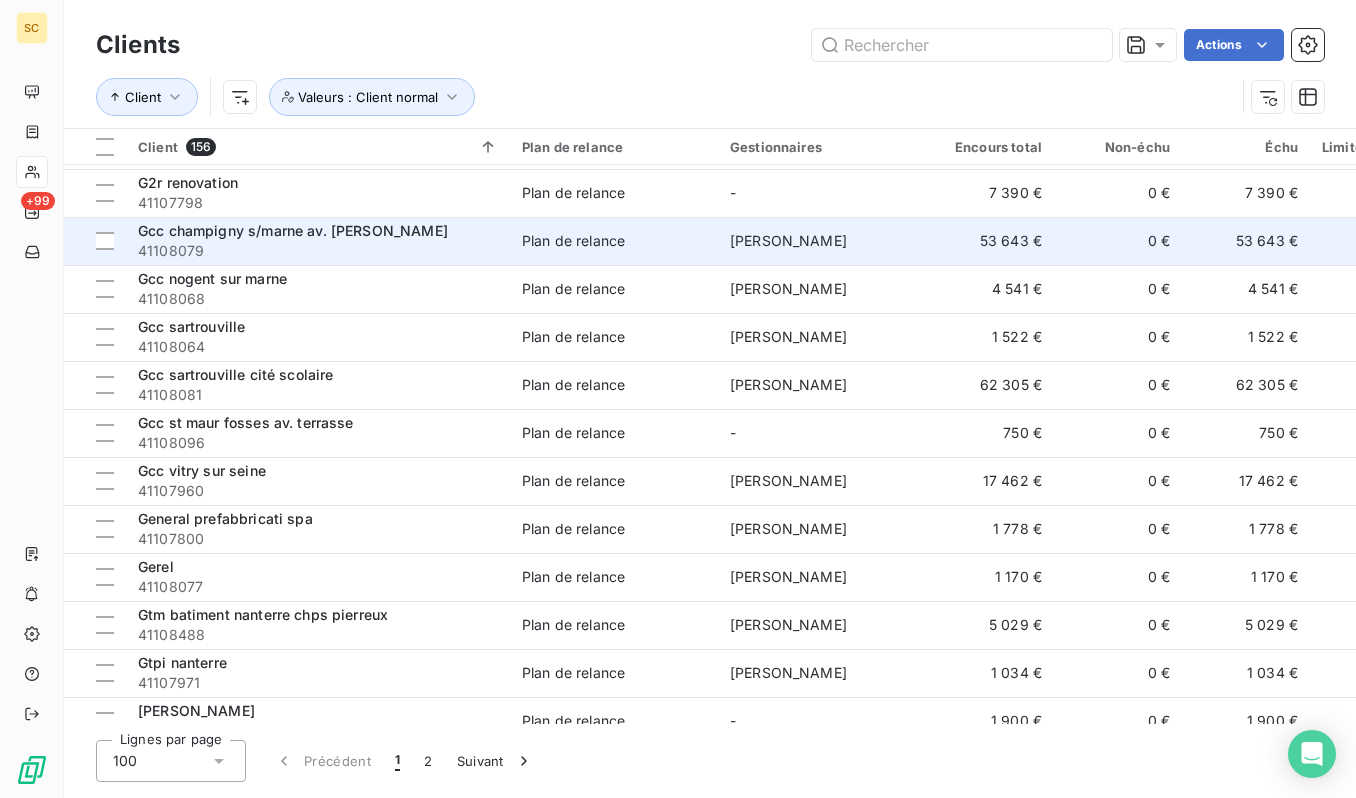 scroll, scrollTop: 3503, scrollLeft: 0, axis: vertical 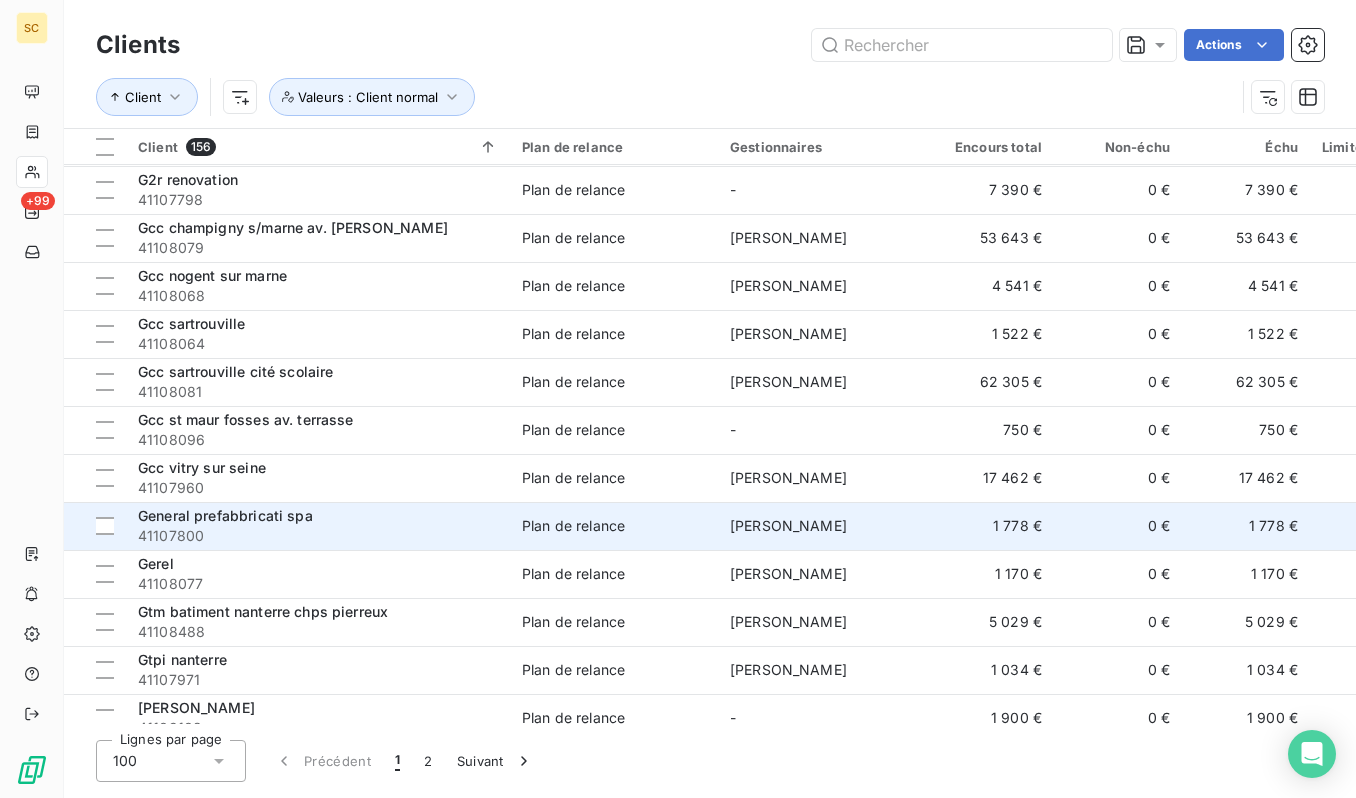 click on "General prefabbricati spa" at bounding box center (318, 516) 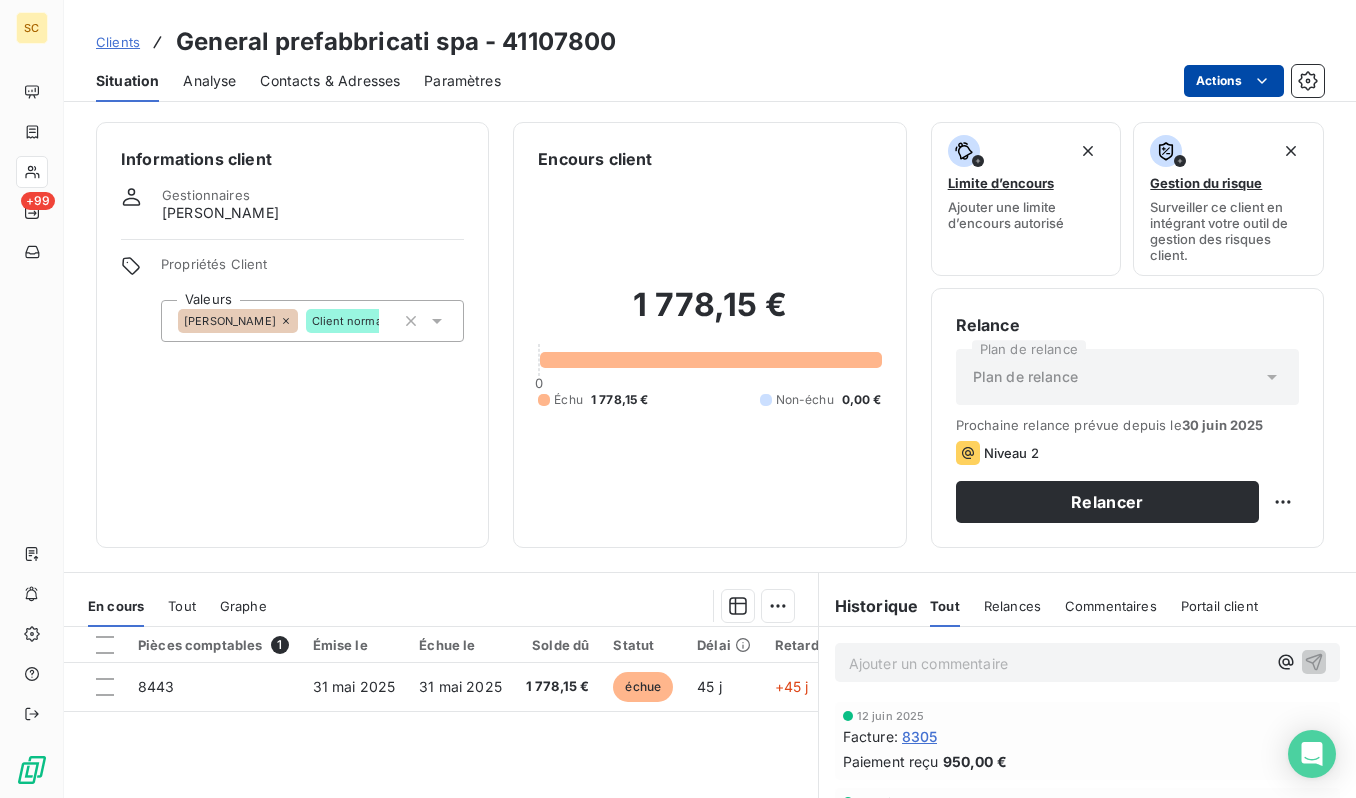 click on "SC +99 Clients General prefabbricati spa - 41107800 Situation Analyse Contacts & Adresses Paramètres Actions Informations client Gestionnaires samuel moreno Propriétés Client Valeurs SAMUEL Client normal Encours client   1 778,15 € 0 Échu 1 778,15 € Non-échu 0,00 €     Limite d’encours Ajouter une limite d’encours autorisé Gestion du risque Surveiller ce client en intégrant votre outil de gestion des risques client. Relance Plan de relance Plan de relance Prochaine relance prévue depuis le  30 juin 2025 Niveau 2 Relancer En cours Tout Graphe Pièces comptables 1 Émise le Échue le Solde dû Statut Délai   Retard   Tag relance   8443 31 mai 2025 31 mai 2025 1 778,15 € échue 45 j +45 j Lignes par page 25 Précédent 1 Suivant Historique Tout Relances Commentaires Portail client Tout Relances Commentaires Portail client Ajouter un commentaire ﻿ 12 juin 2025 Facture  : 8305 Paiement reçu 950,00 € 12 mai 2025 Facture  : 8176 Paiement reçu 1 670,00 € Facture" at bounding box center (678, 399) 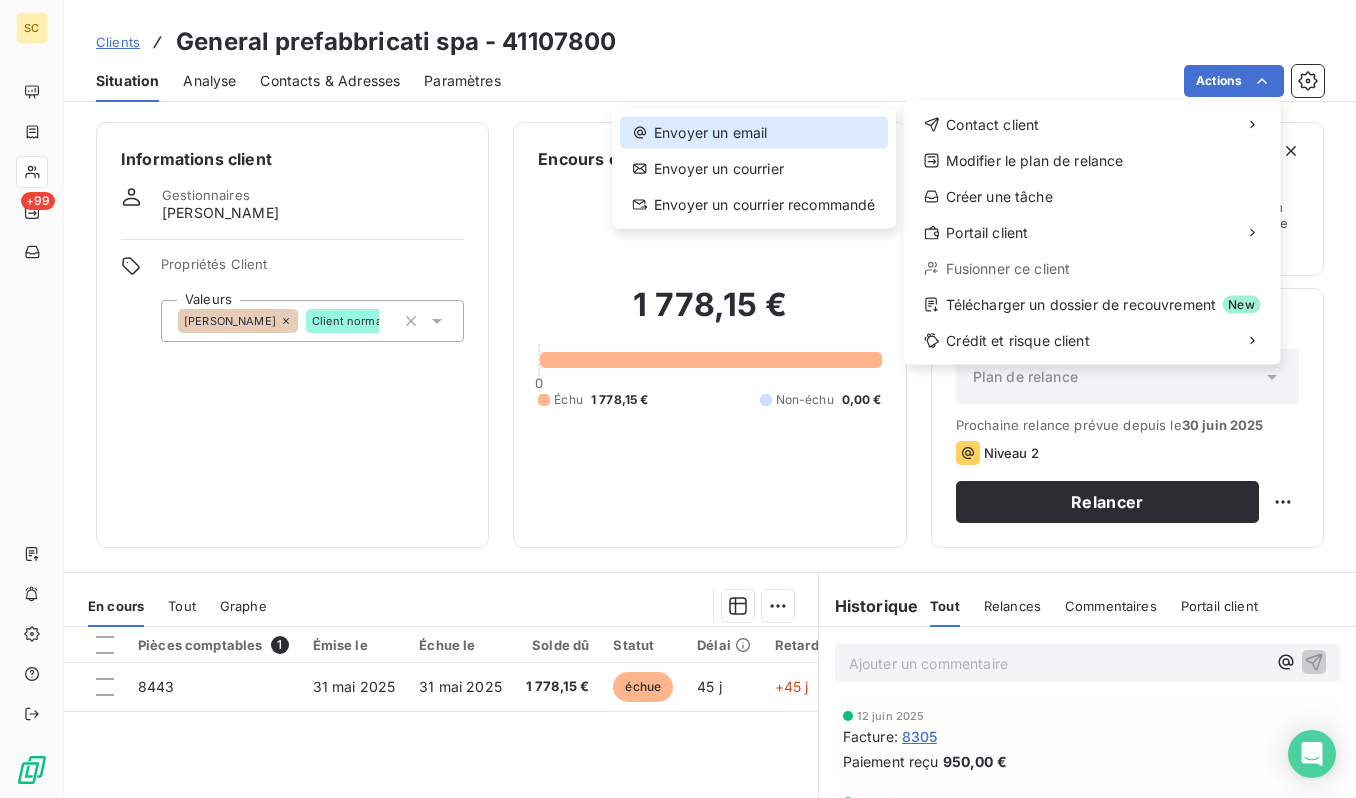 click on "Envoyer un email" at bounding box center [754, 133] 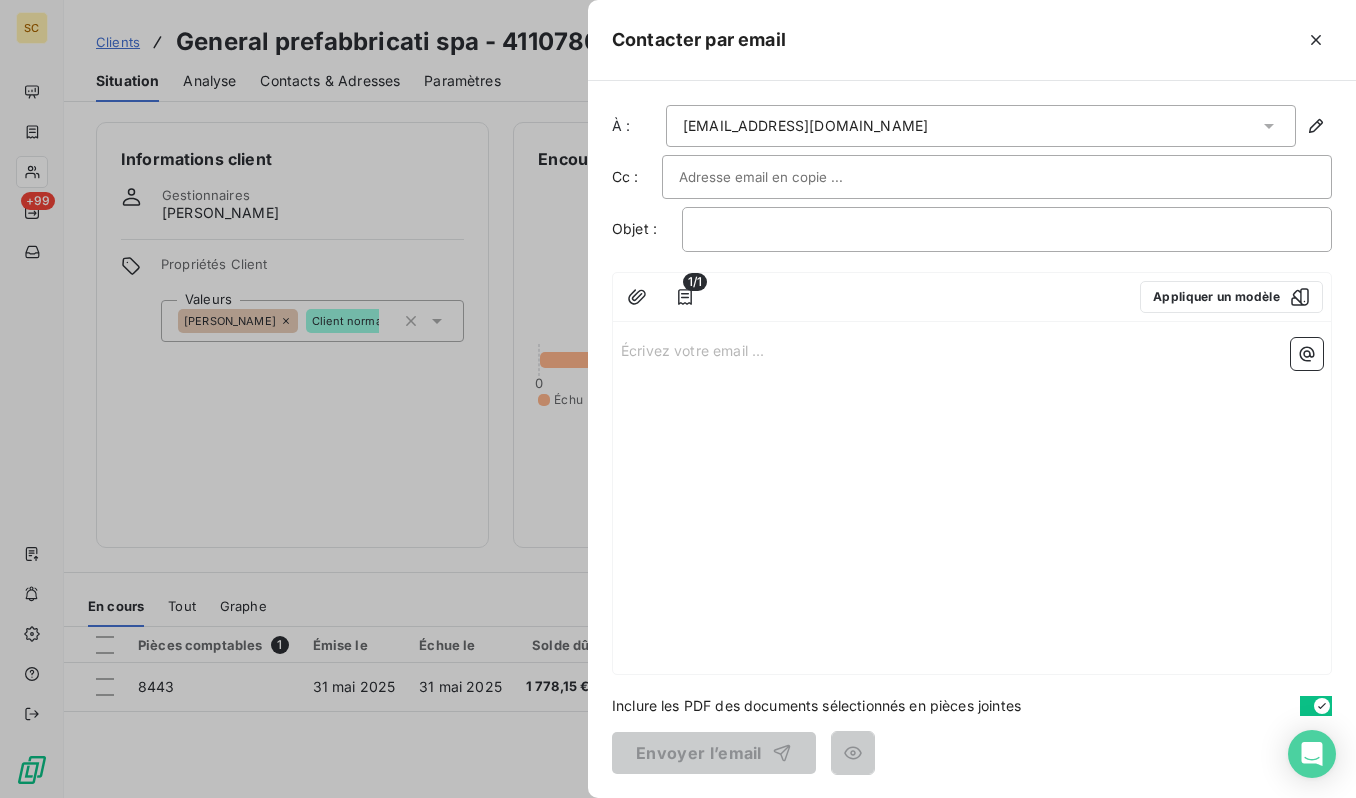 click on "Écrivez votre email ... ﻿" at bounding box center (972, 349) 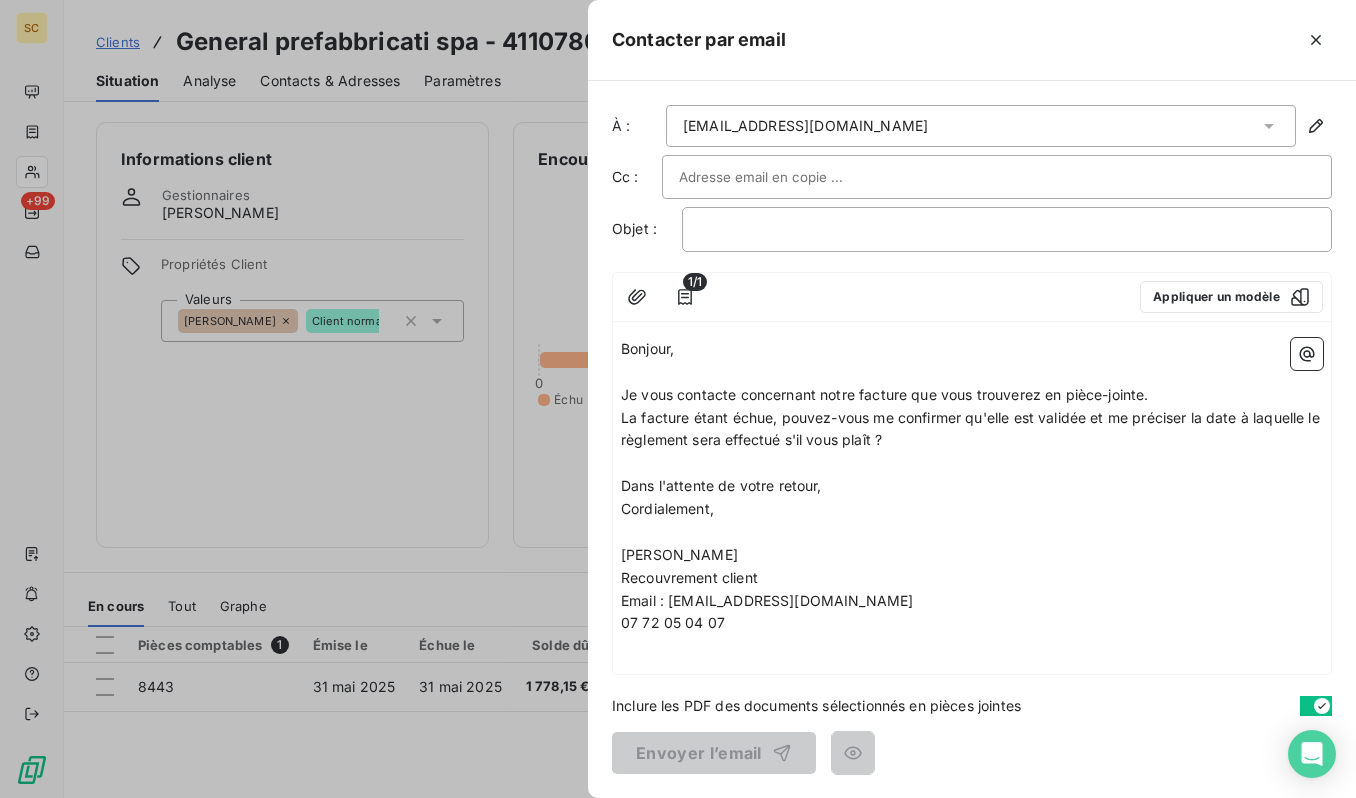click at bounding box center (786, 177) 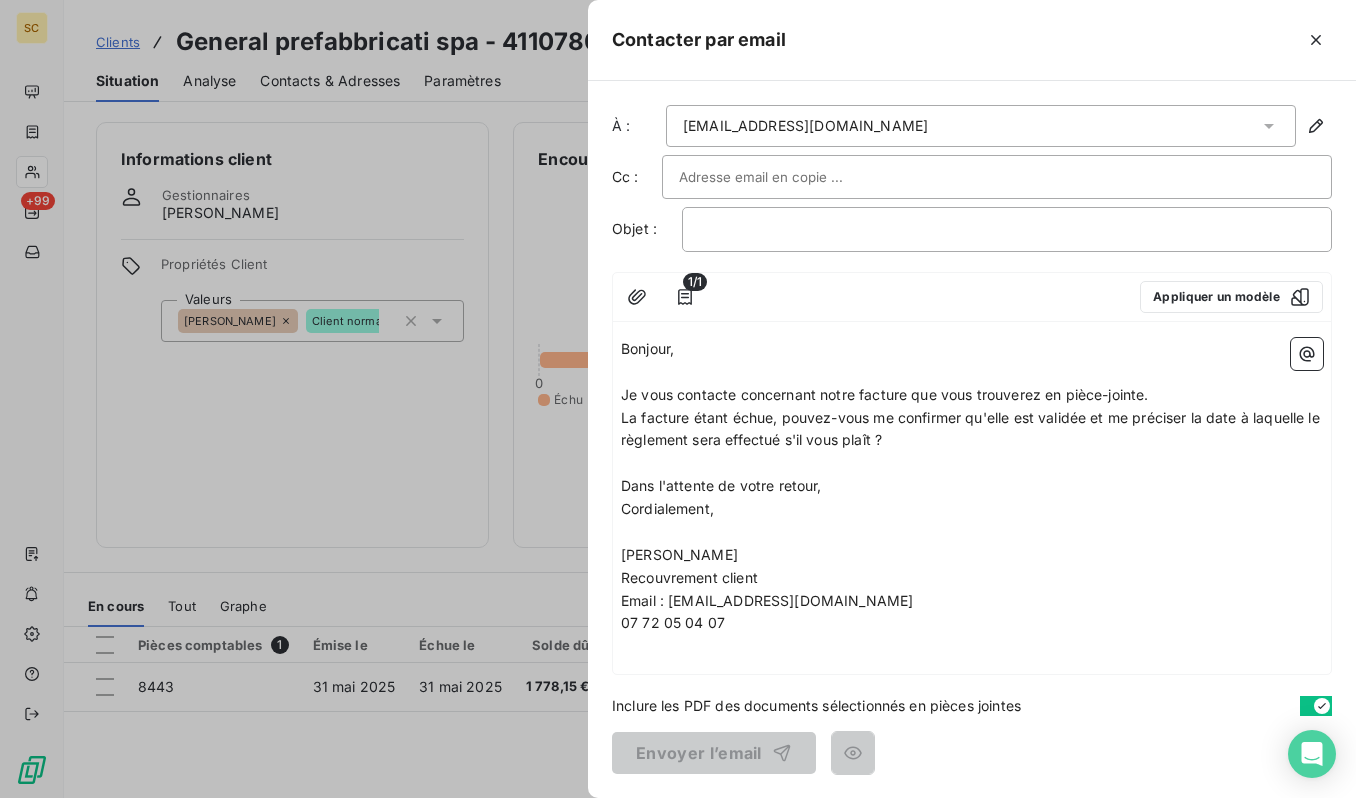 paste on "[EMAIL_ADDRESS][DOMAIN_NAME]" 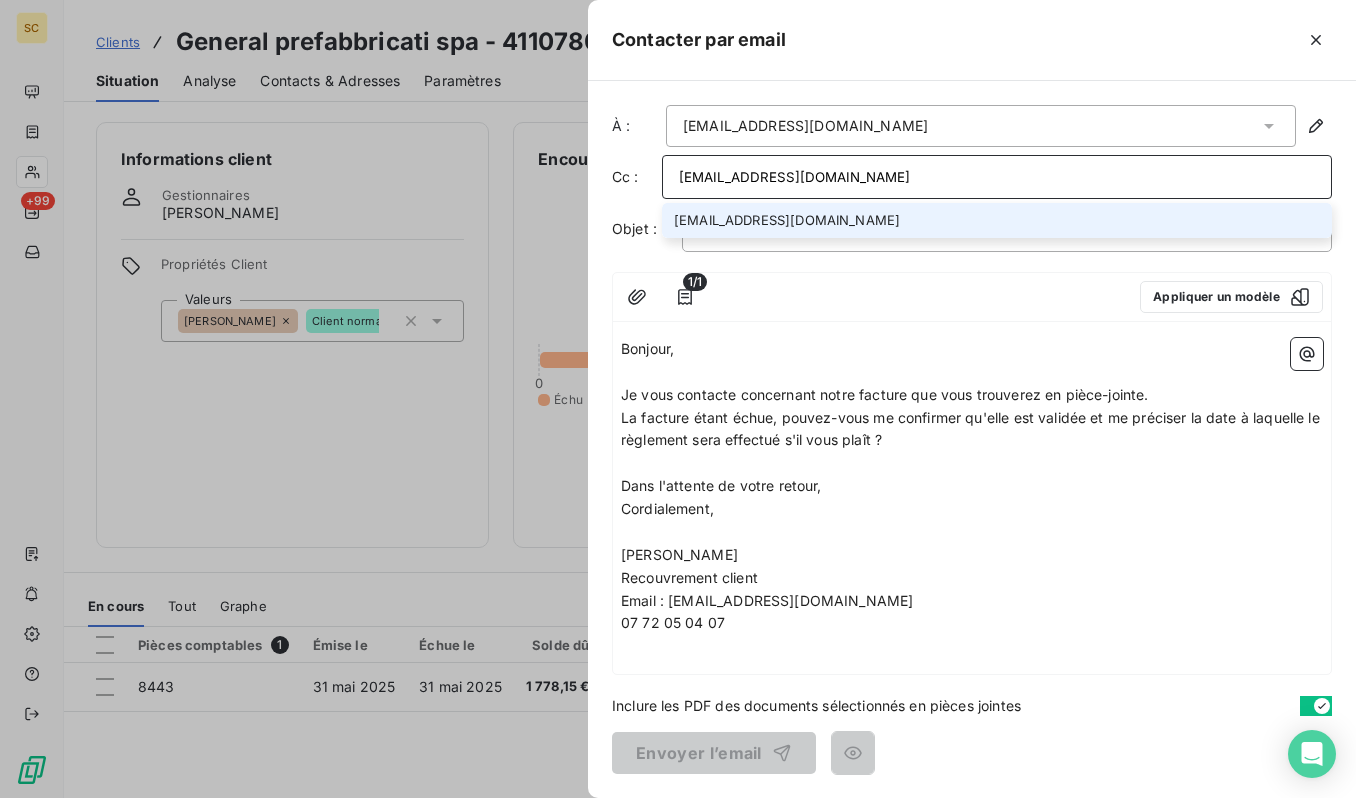 type on "[EMAIL_ADDRESS][DOMAIN_NAME]" 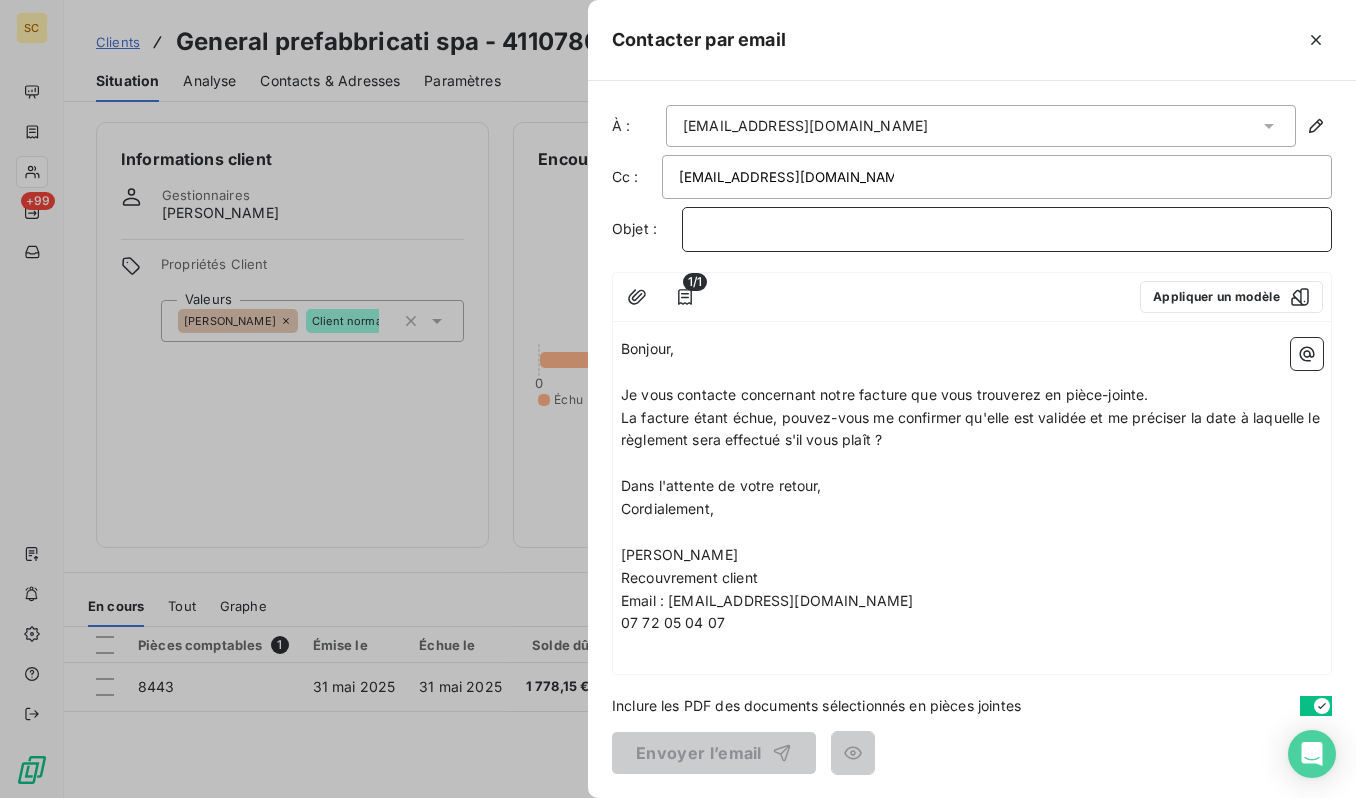 click on "﻿" at bounding box center (1007, 229) 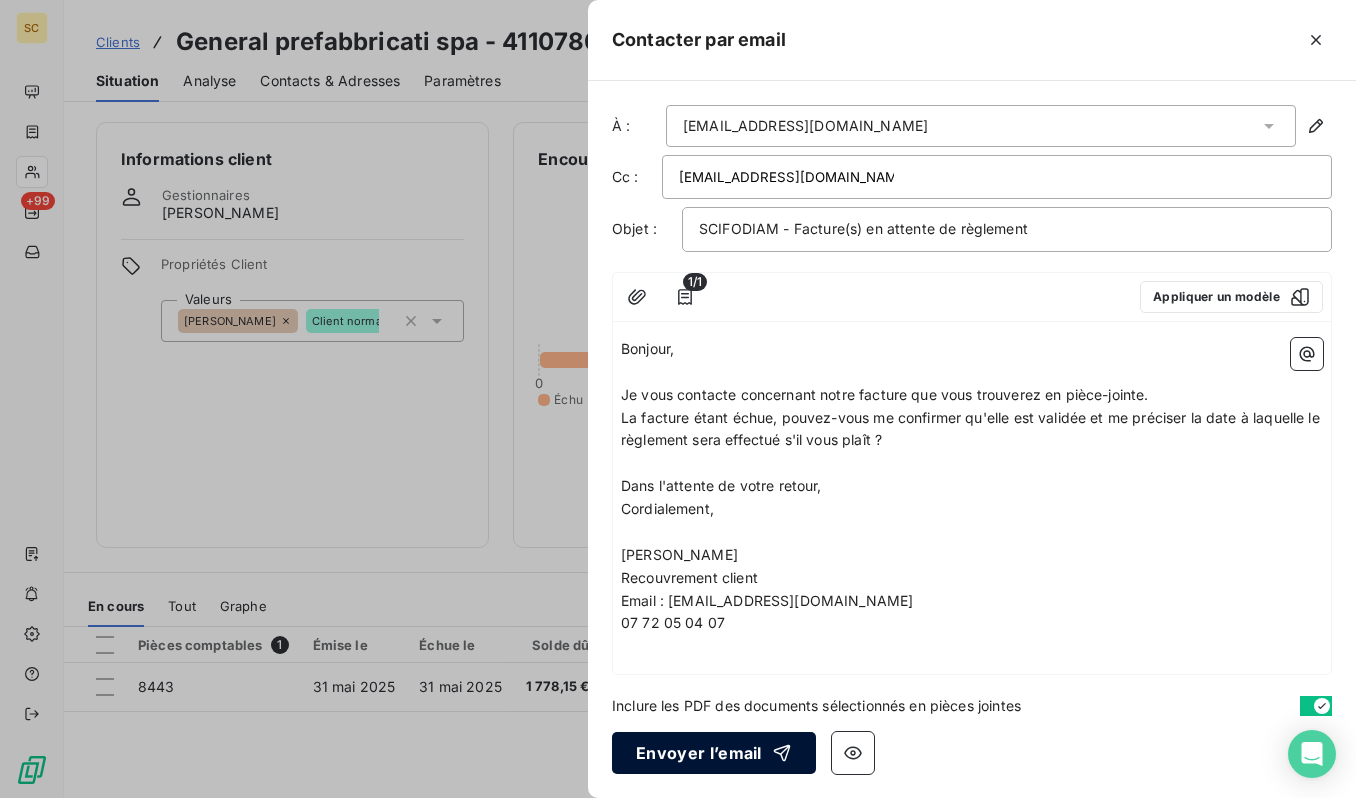 click on "Envoyer l’email" at bounding box center [714, 753] 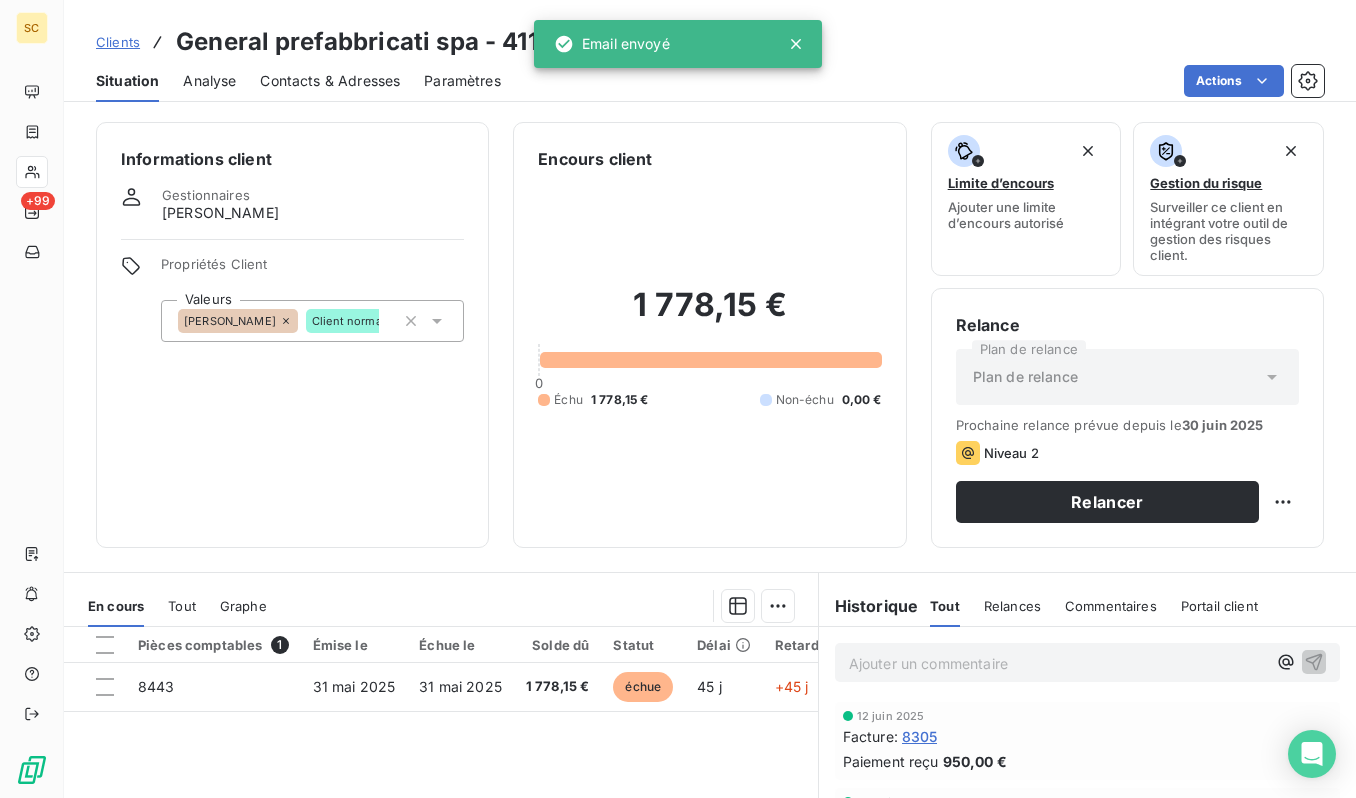 click on "Clients" at bounding box center [118, 42] 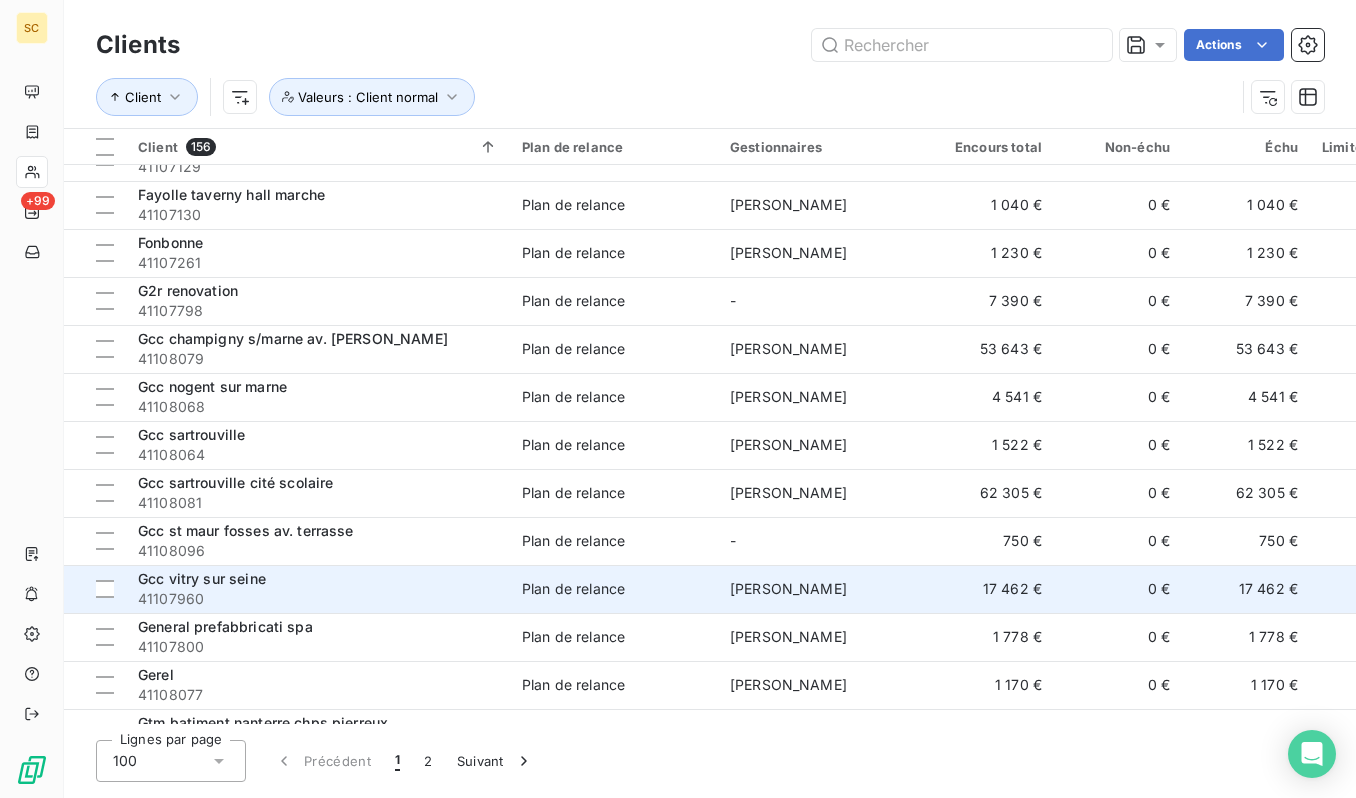 scroll, scrollTop: 3390, scrollLeft: 0, axis: vertical 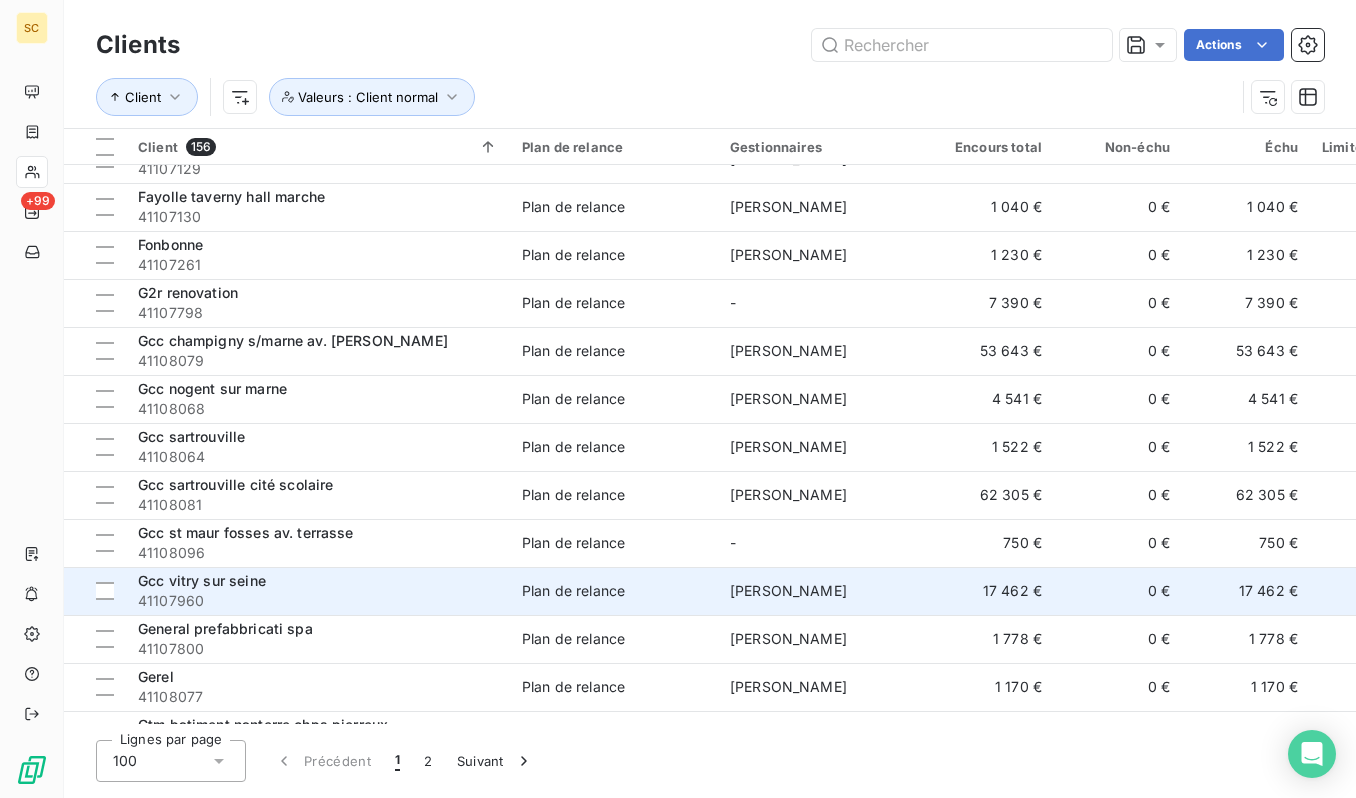 click on "41107960" at bounding box center (318, 601) 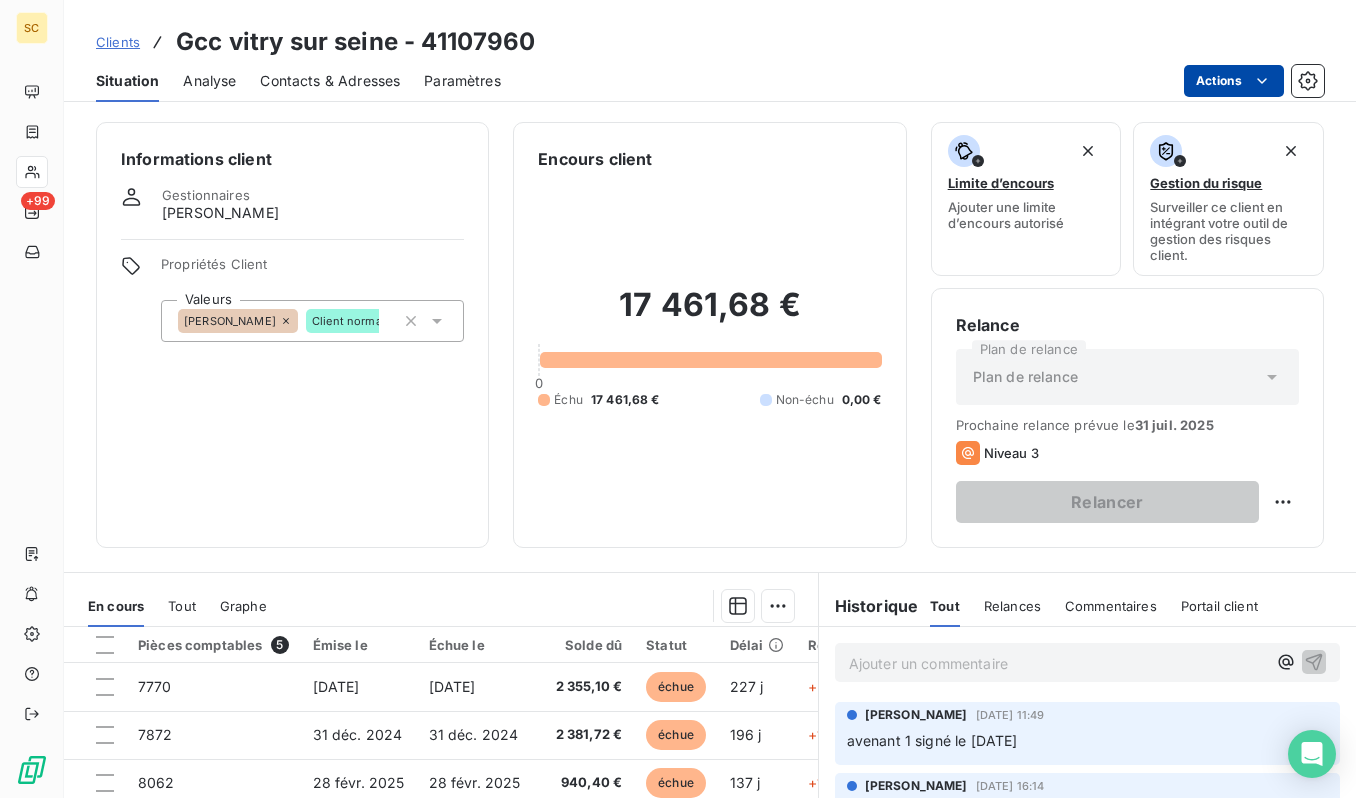 click on "SC +99 Clients Gcc vitry sur seine - 41107960 Situation Analyse Contacts & Adresses Paramètres Actions Informations client Gestionnaires samuel moreno Propriétés Client Valeurs SAMUEL Client normal Encours client   17 461,68 € 0 Échu 17 461,68 € Non-échu 0,00 €     Limite d’encours Ajouter une limite d’encours autorisé Gestion du risque Surveiller ce client en intégrant votre outil de gestion des risques client. Relance Plan de relance Plan de relance Prochaine relance prévue le  31 juil. 2025 Niveau 3 Relancer En cours Tout Graphe Pièces comptables 5 Émise le Échue le Solde dû Statut Délai   Retard   Tag relance   7770 30 nov. 2024 30 nov. 2024 2 355,10 € échue 227 j +227 j 7872 31 déc. 2024 31 déc. 2024 2 381,72 € échue 196 j +196 j 8062 28 févr. 2025 28 févr. 2025 940,40 € échue 137 j +137 j 8307 30 avr. 2025 30 avr. 2025 10 834,46 € échue 76 j +76 j 8397 28 mai 2025 28 mai 2025 950,00 € échue 48 j +48 j Lignes par page 25 Précédent" at bounding box center (678, 399) 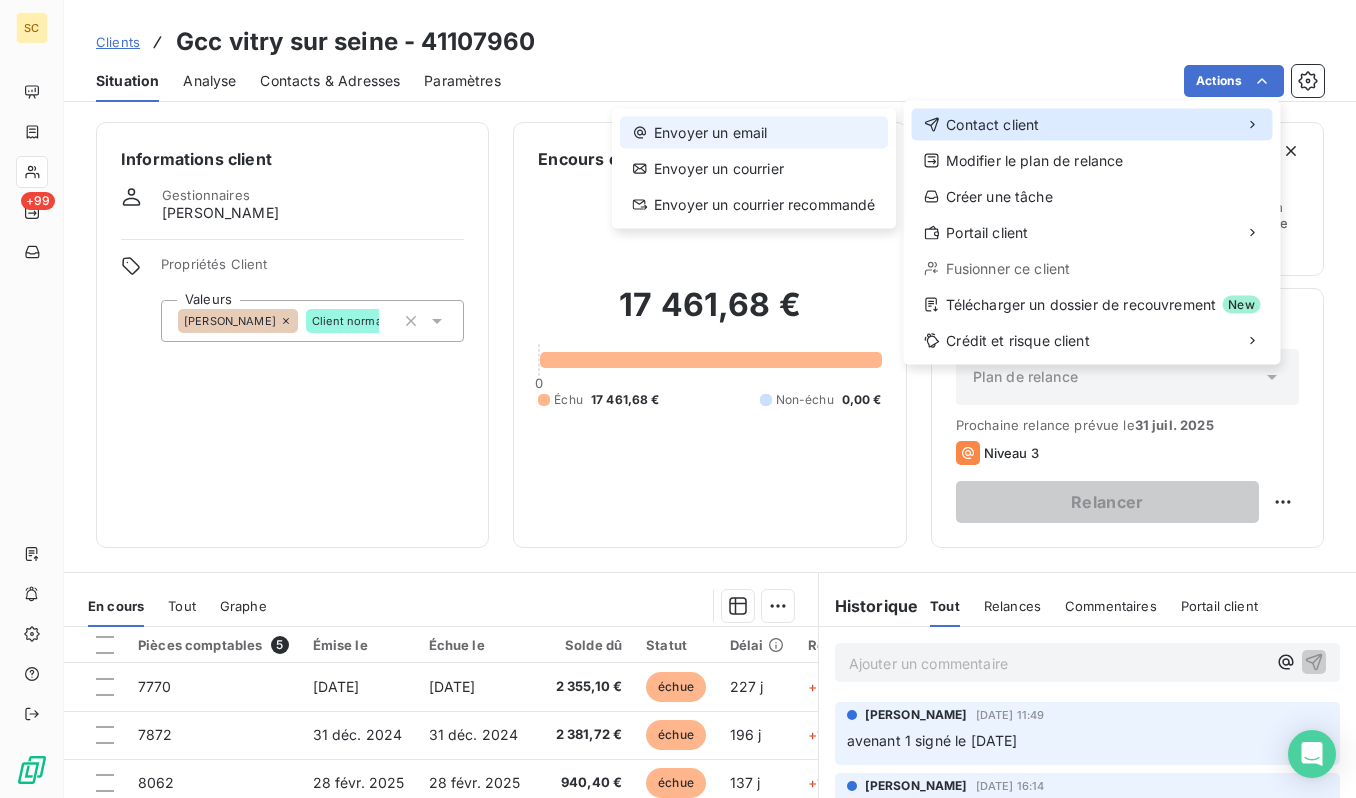 drag, startPoint x: 1001, startPoint y: 131, endPoint x: 878, endPoint y: 138, distance: 123.19903 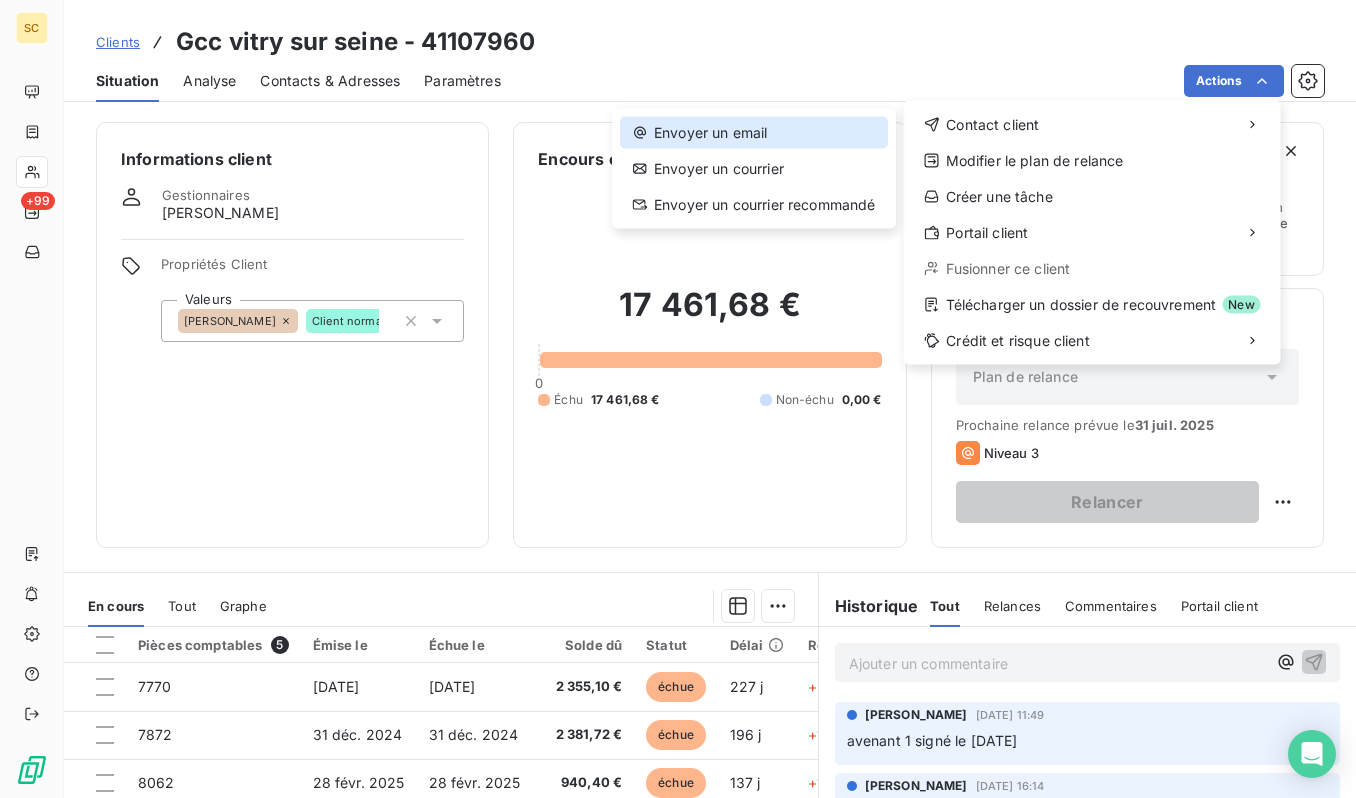 click on "Envoyer un email" at bounding box center [754, 133] 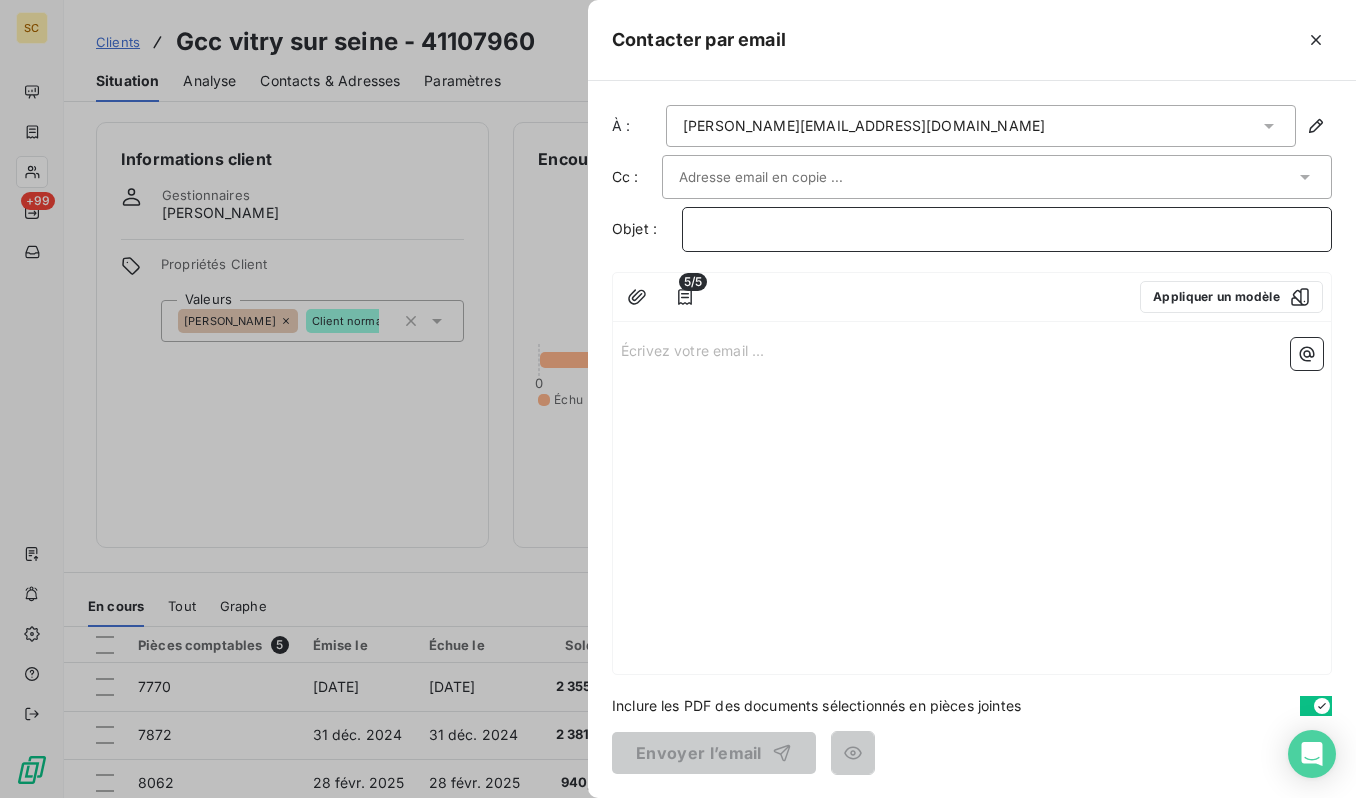 click on "﻿" at bounding box center [1007, 229] 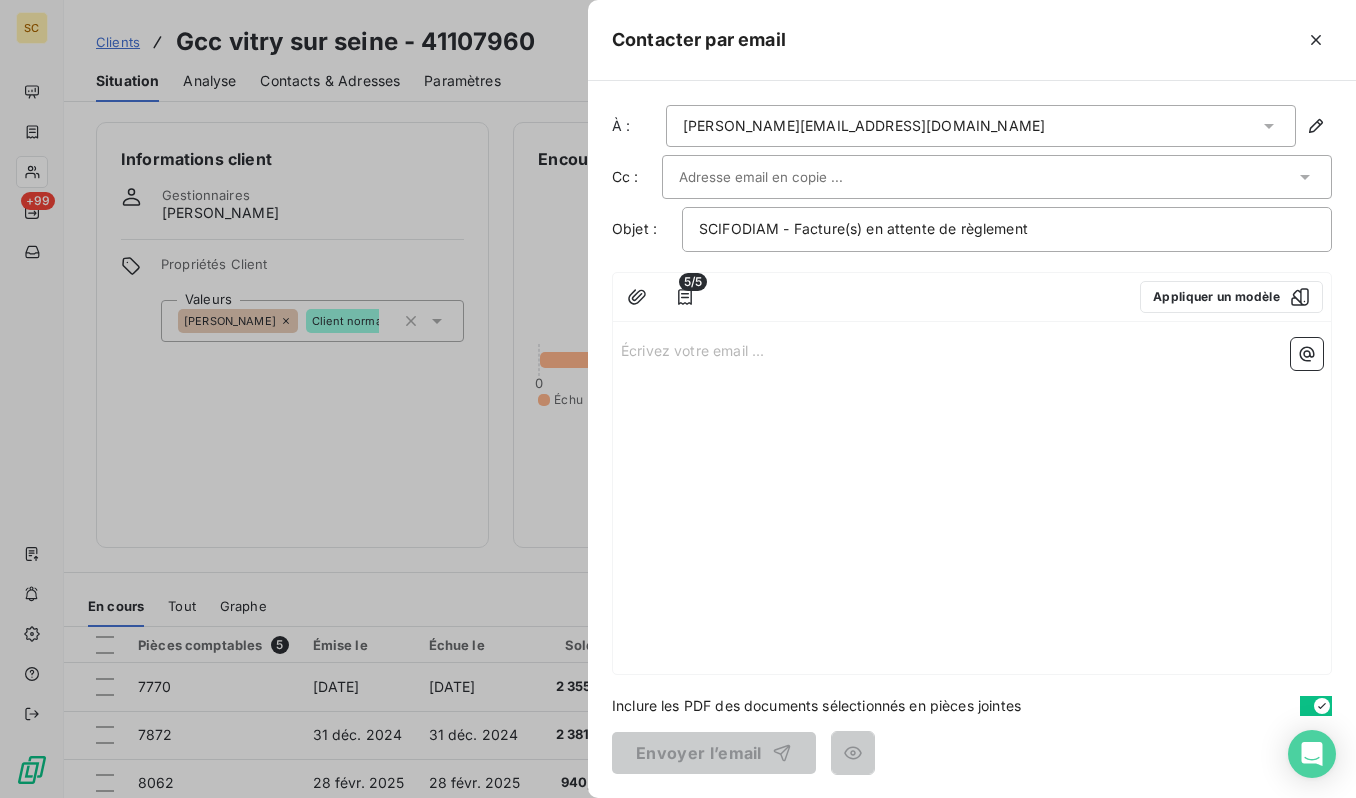 drag, startPoint x: 902, startPoint y: 181, endPoint x: 887, endPoint y: 181, distance: 15 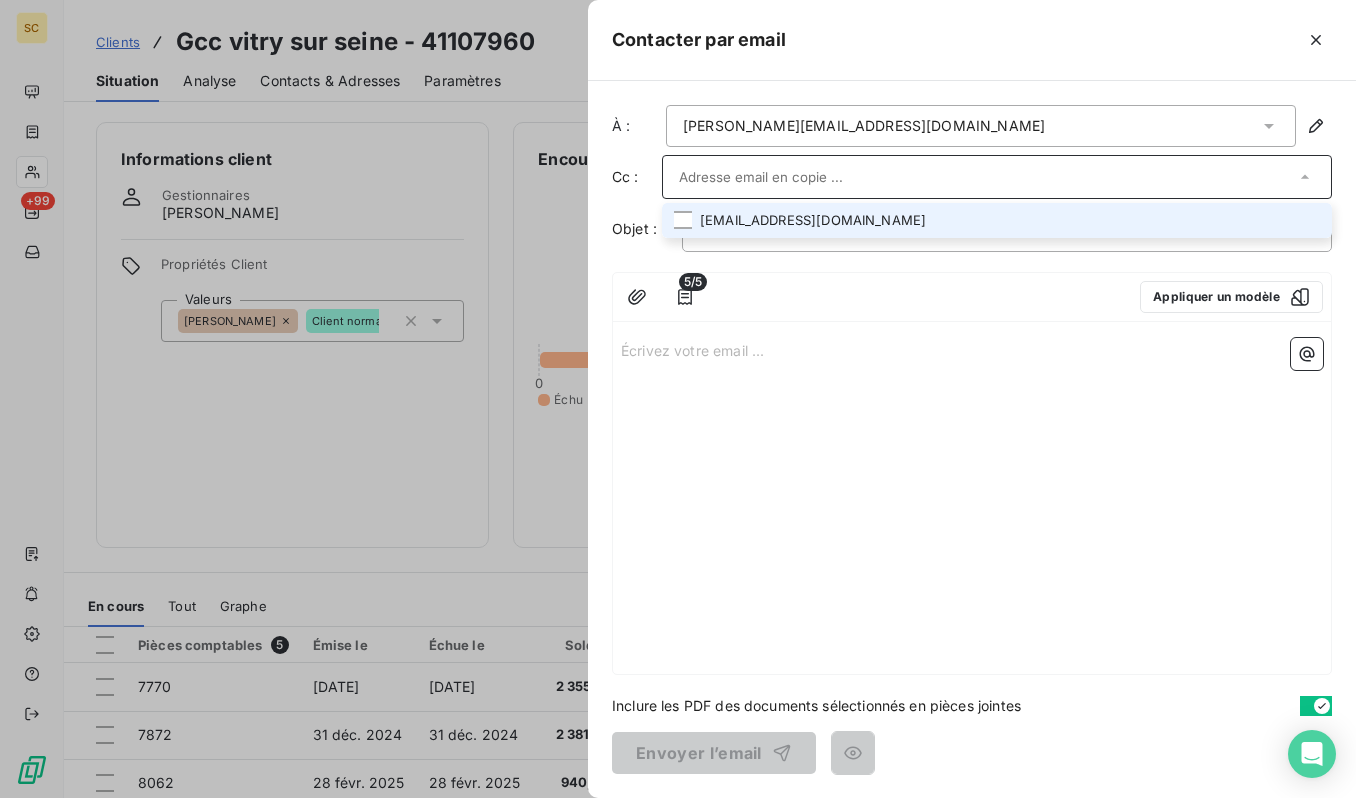 click at bounding box center (987, 177) 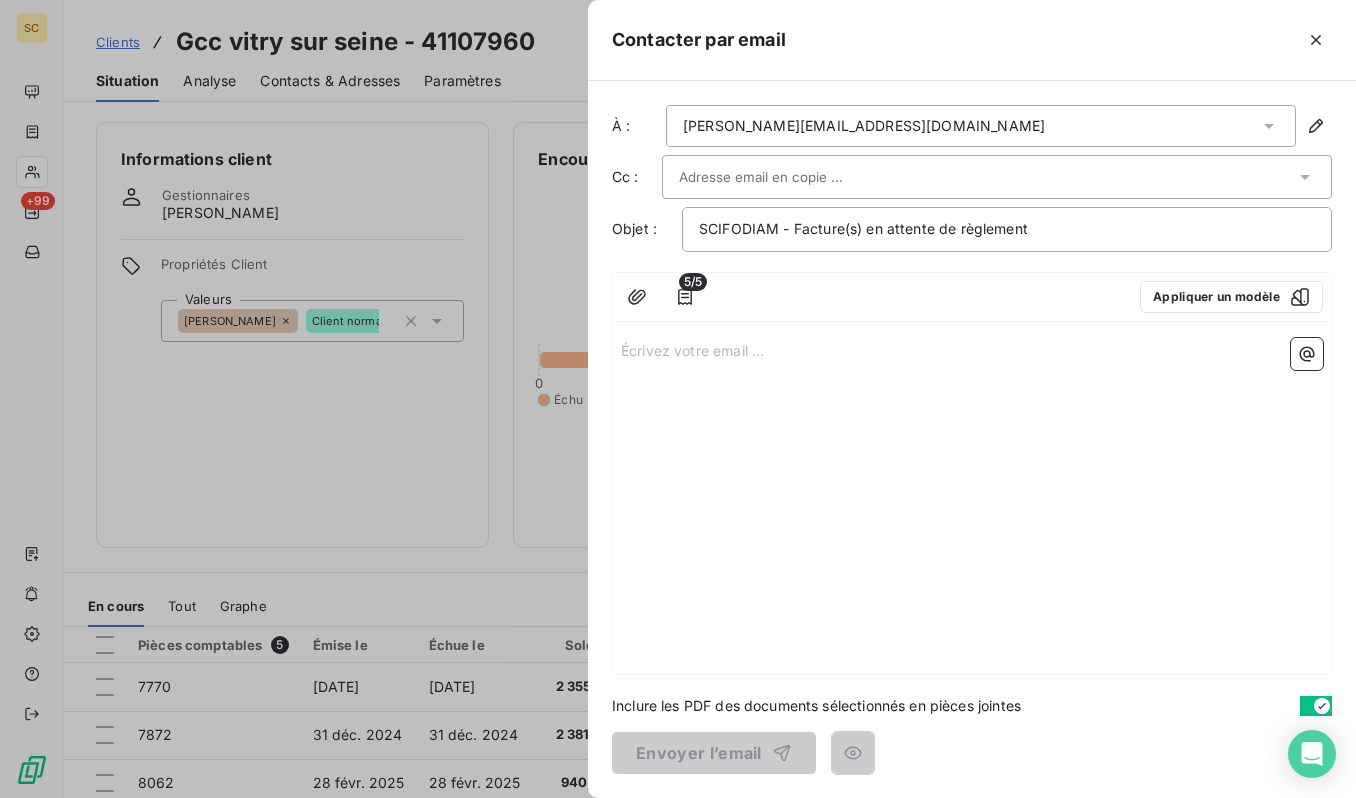 paste on "[EMAIL_ADDRESS][DOMAIN_NAME]" 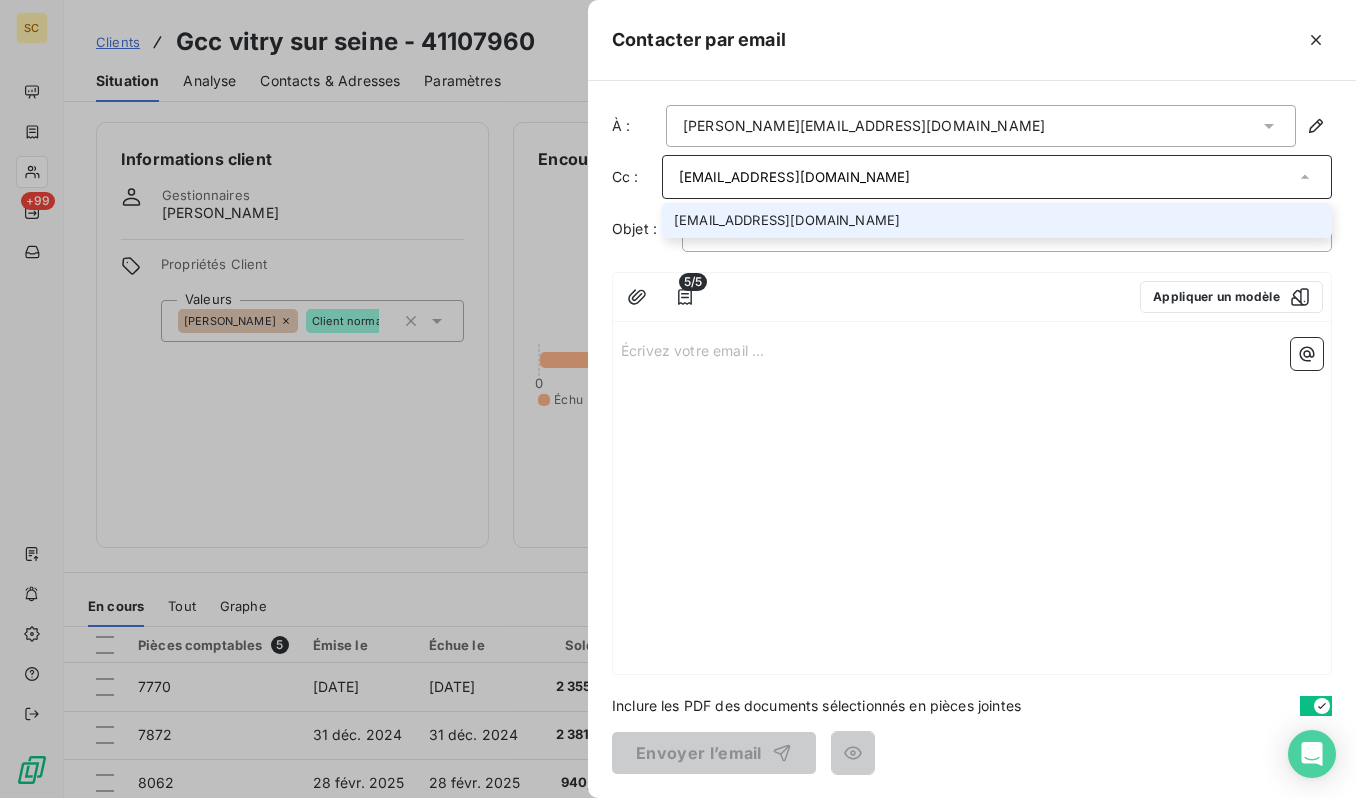 type on "[EMAIL_ADDRESS][DOMAIN_NAME]" 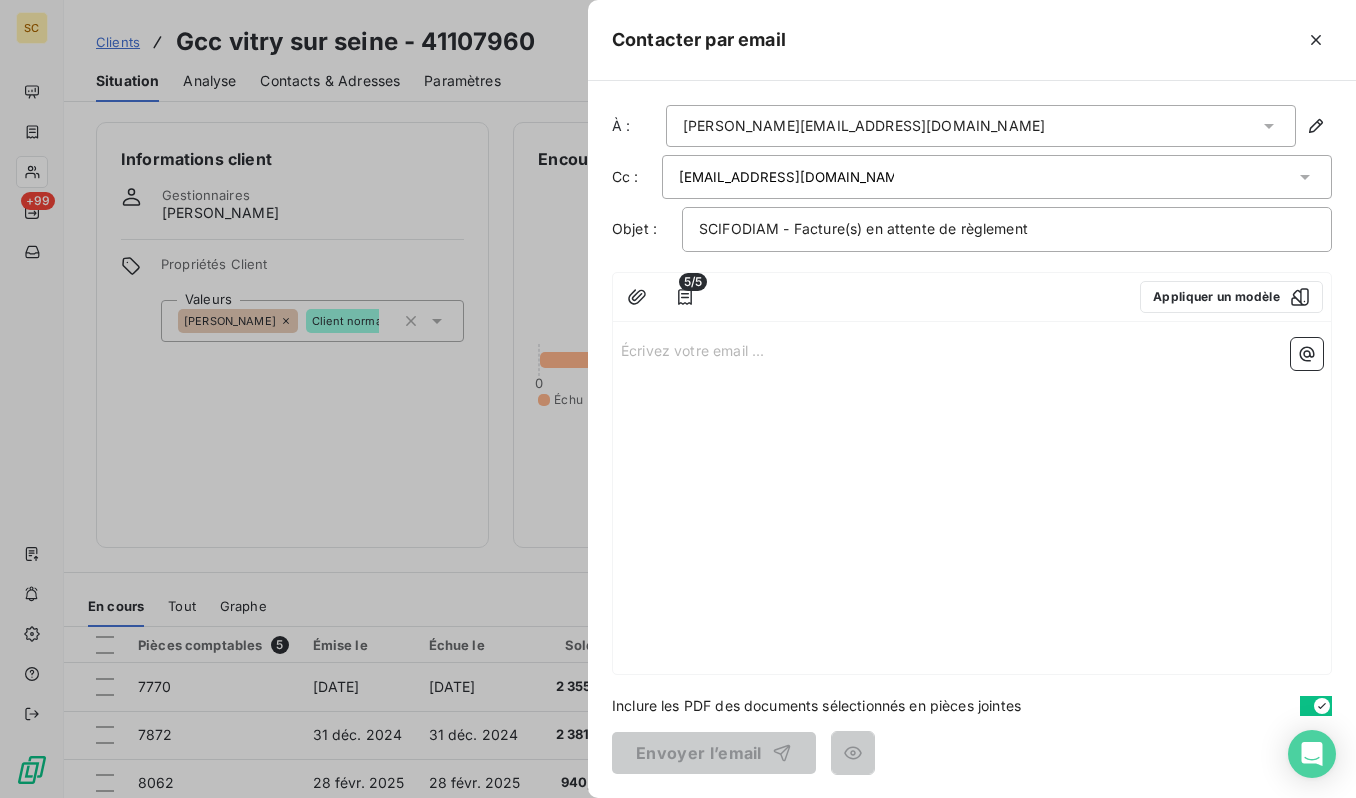 click on "Écrivez votre email ... ﻿" at bounding box center (972, 349) 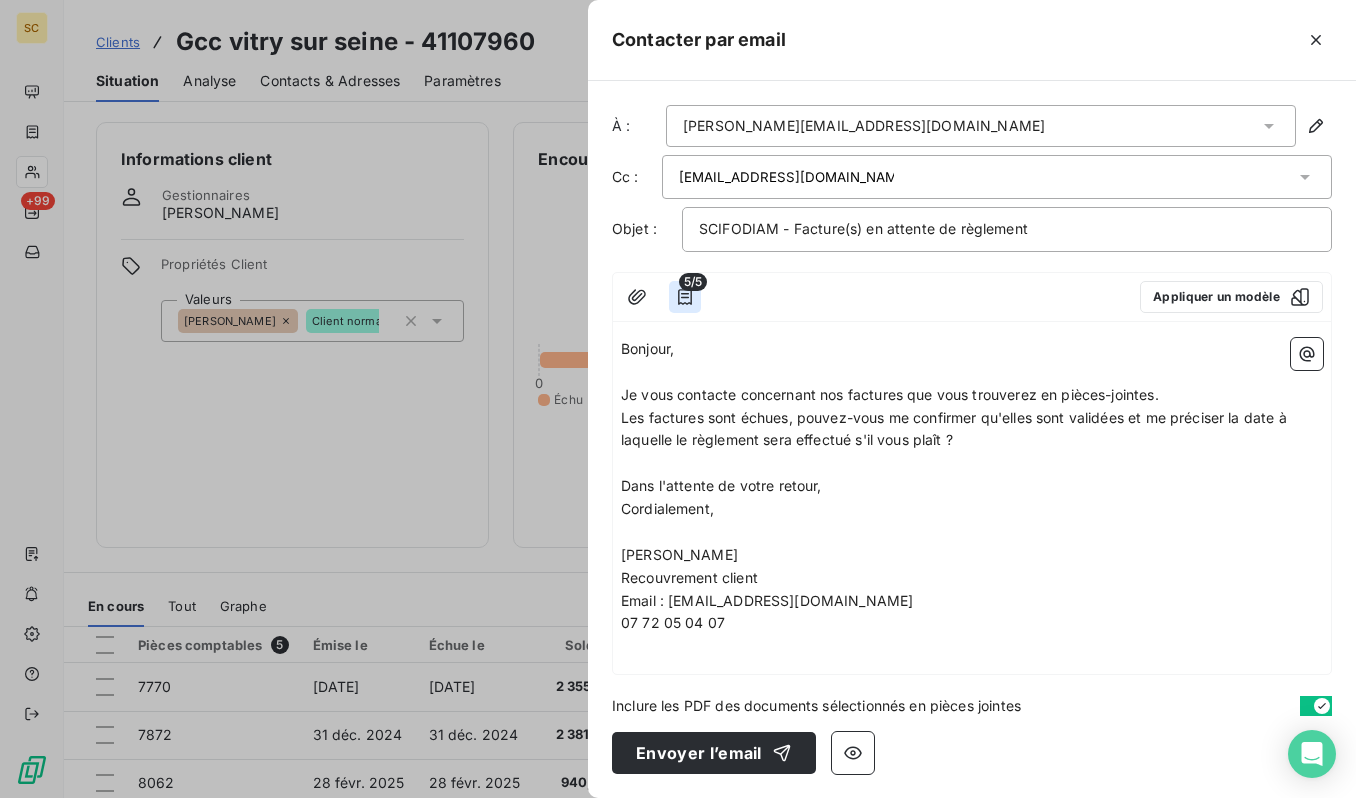 click at bounding box center [685, 297] 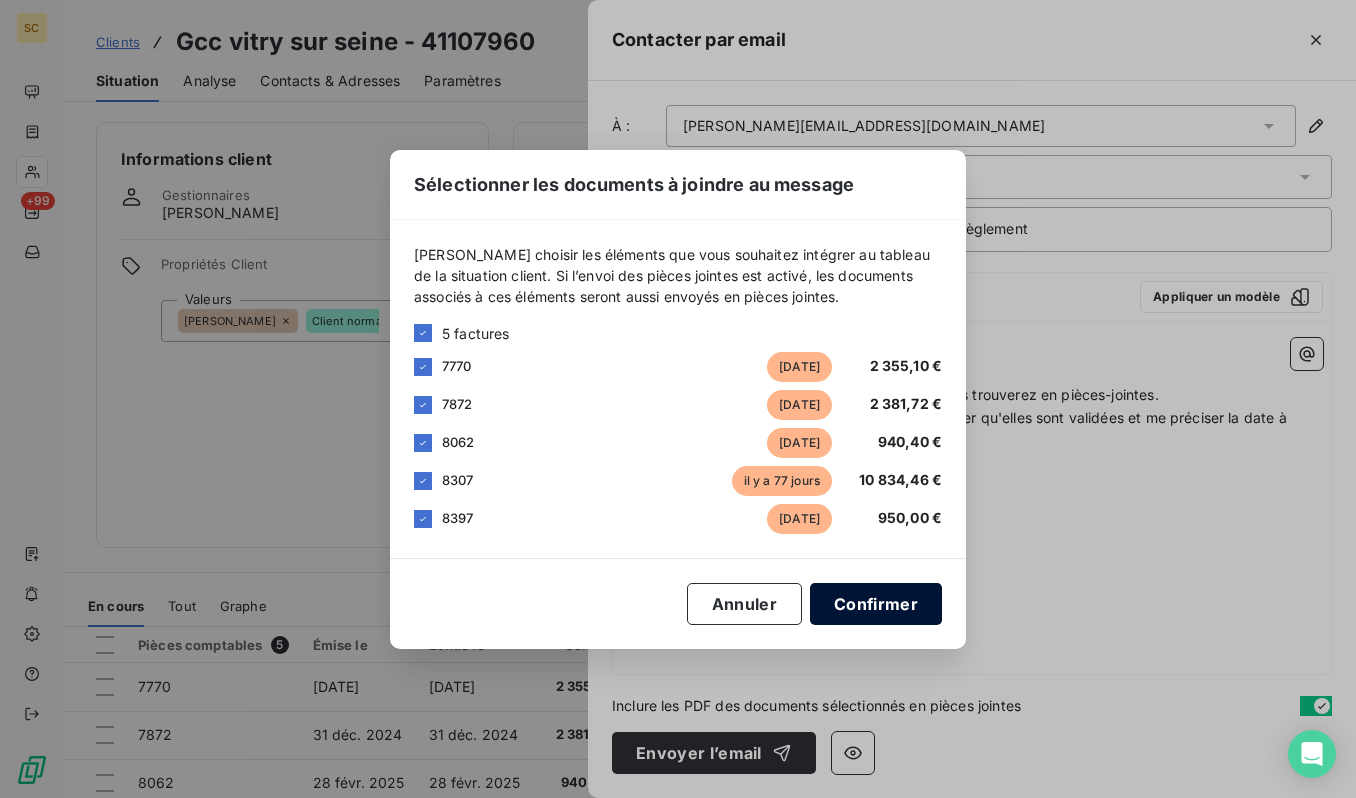 click on "Confirmer" at bounding box center (876, 604) 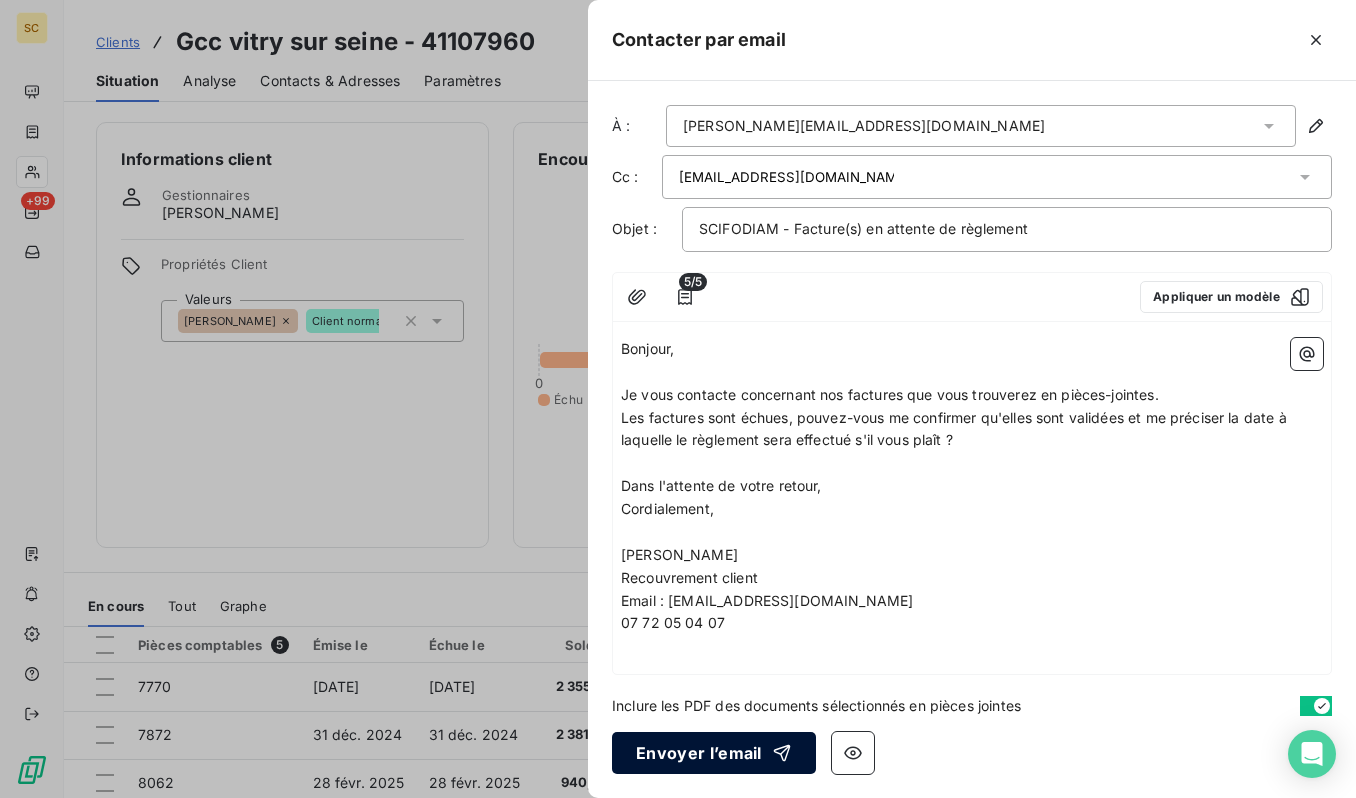 click on "Envoyer l’email" at bounding box center [714, 753] 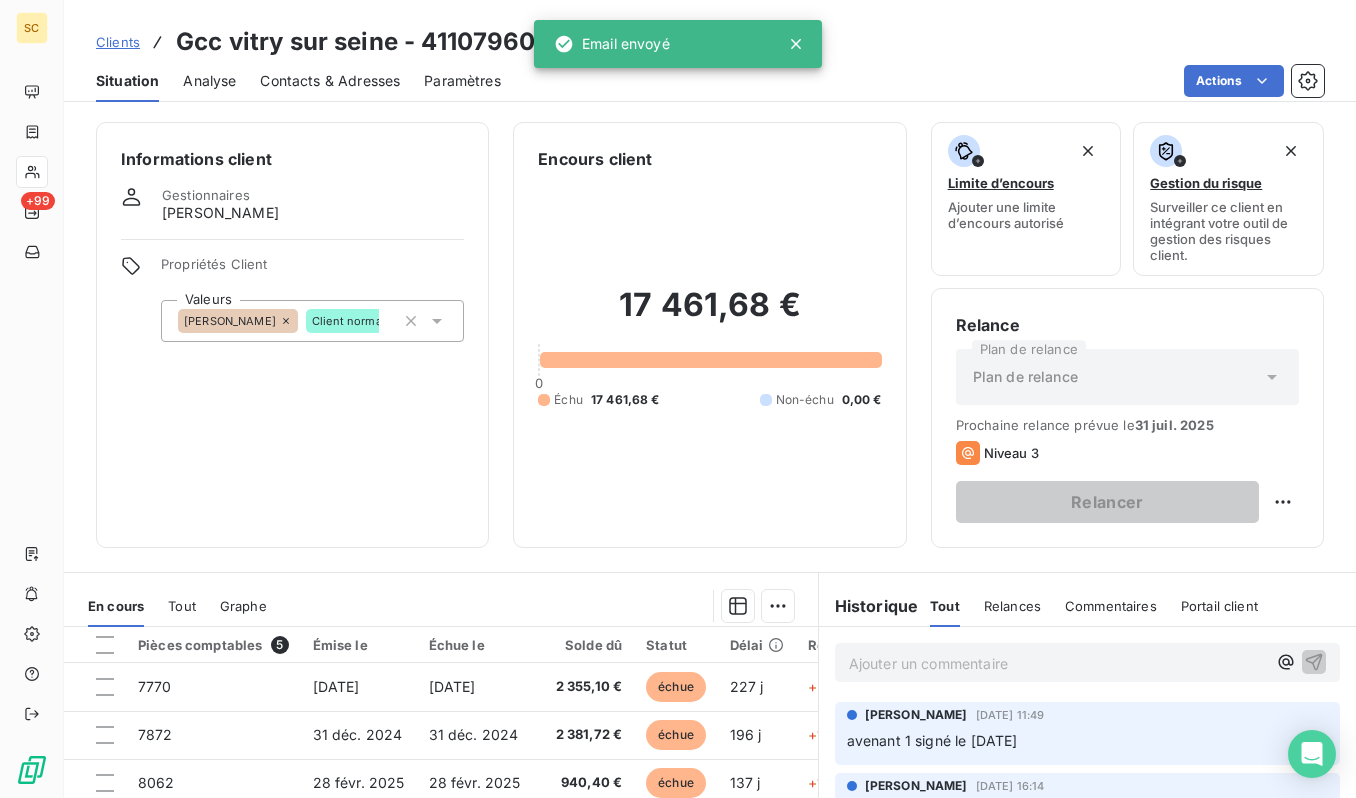 click on "Clients" at bounding box center (118, 42) 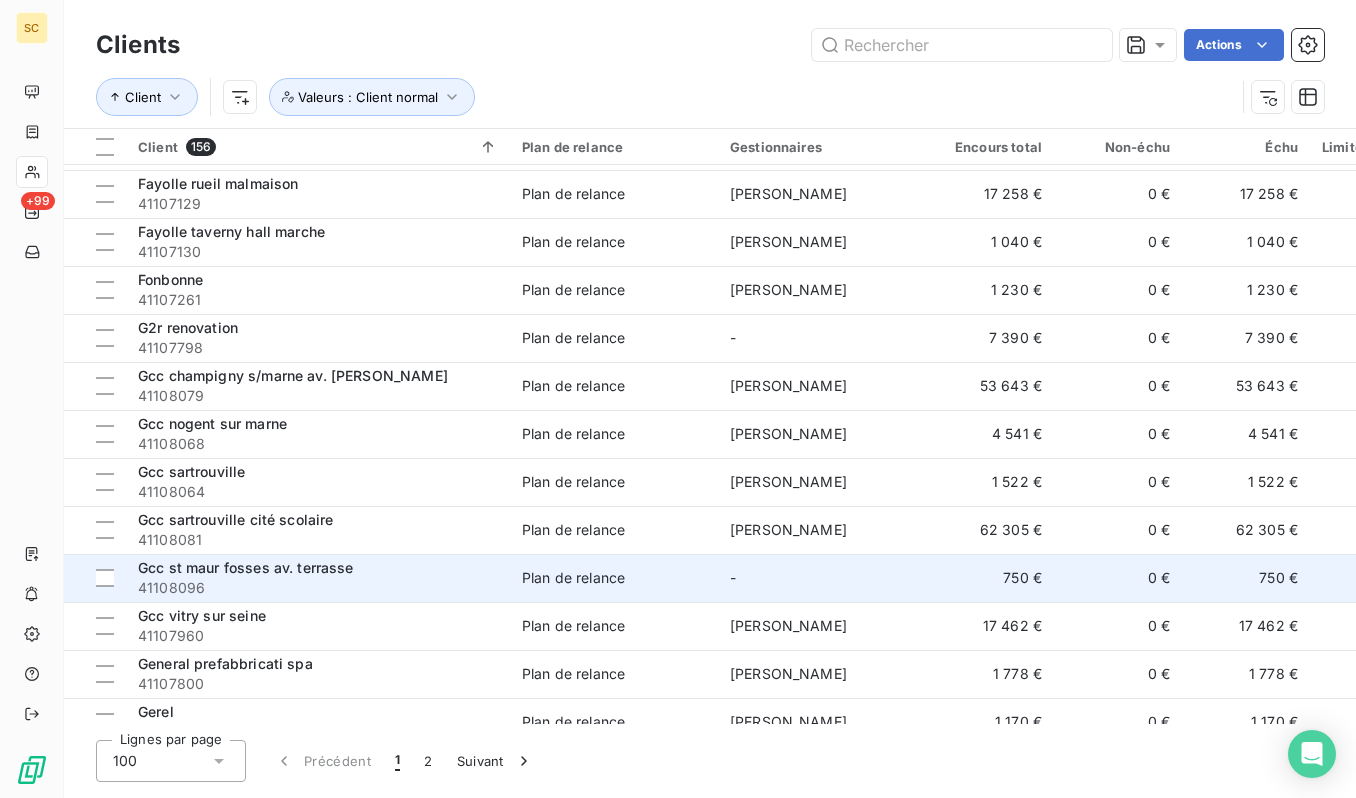scroll, scrollTop: 3348, scrollLeft: 0, axis: vertical 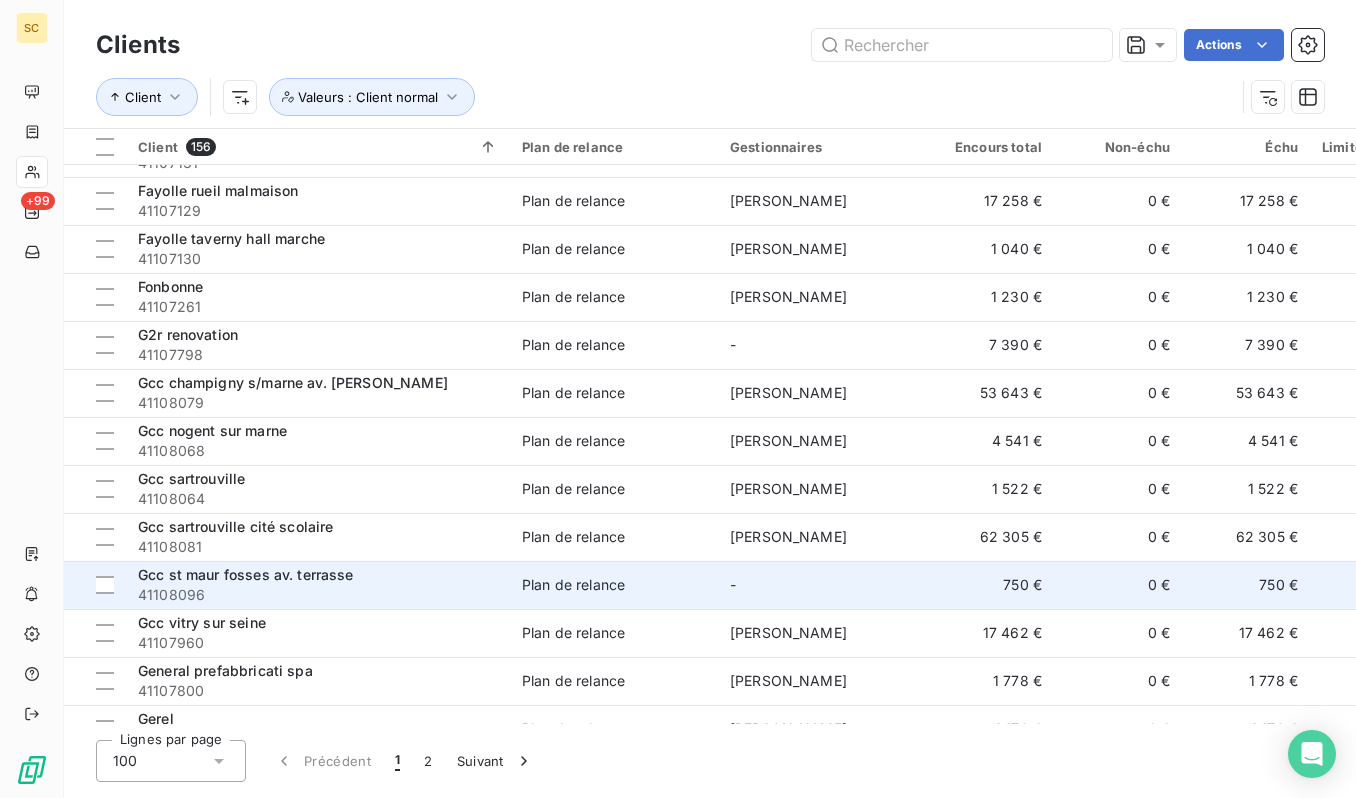 click on "Gcc st maur fosses av. terrasse" at bounding box center (246, 574) 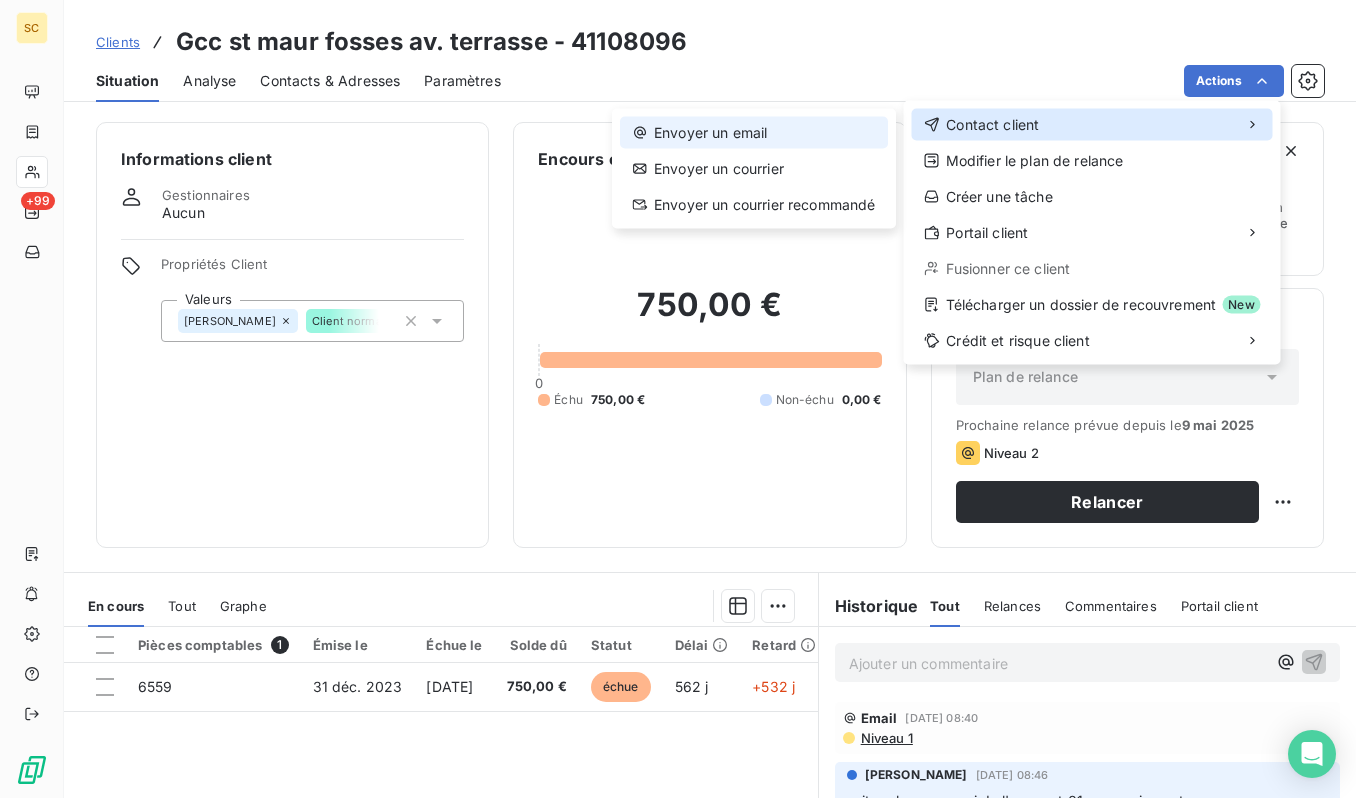 drag, startPoint x: 1046, startPoint y: 125, endPoint x: 873, endPoint y: 139, distance: 173.56555 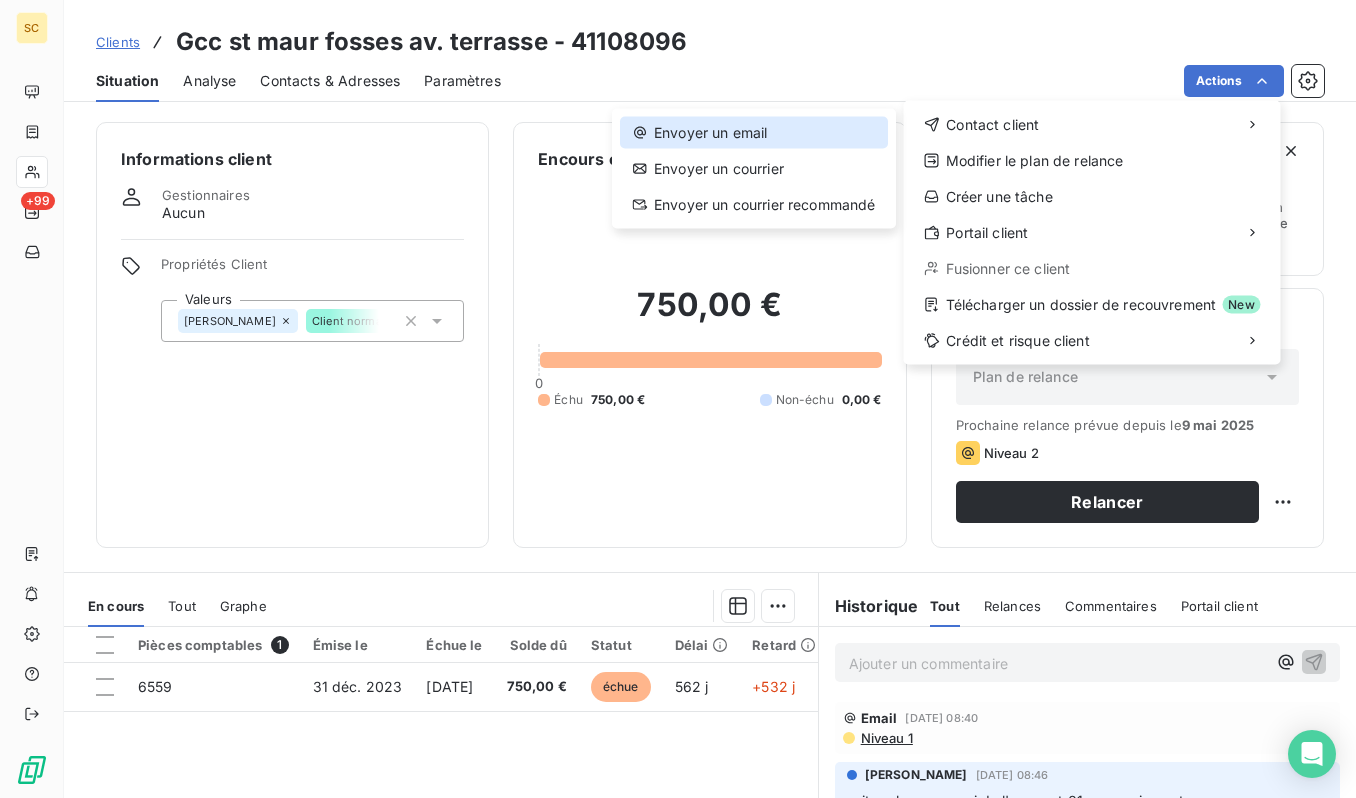 click on "Envoyer un email" at bounding box center [754, 133] 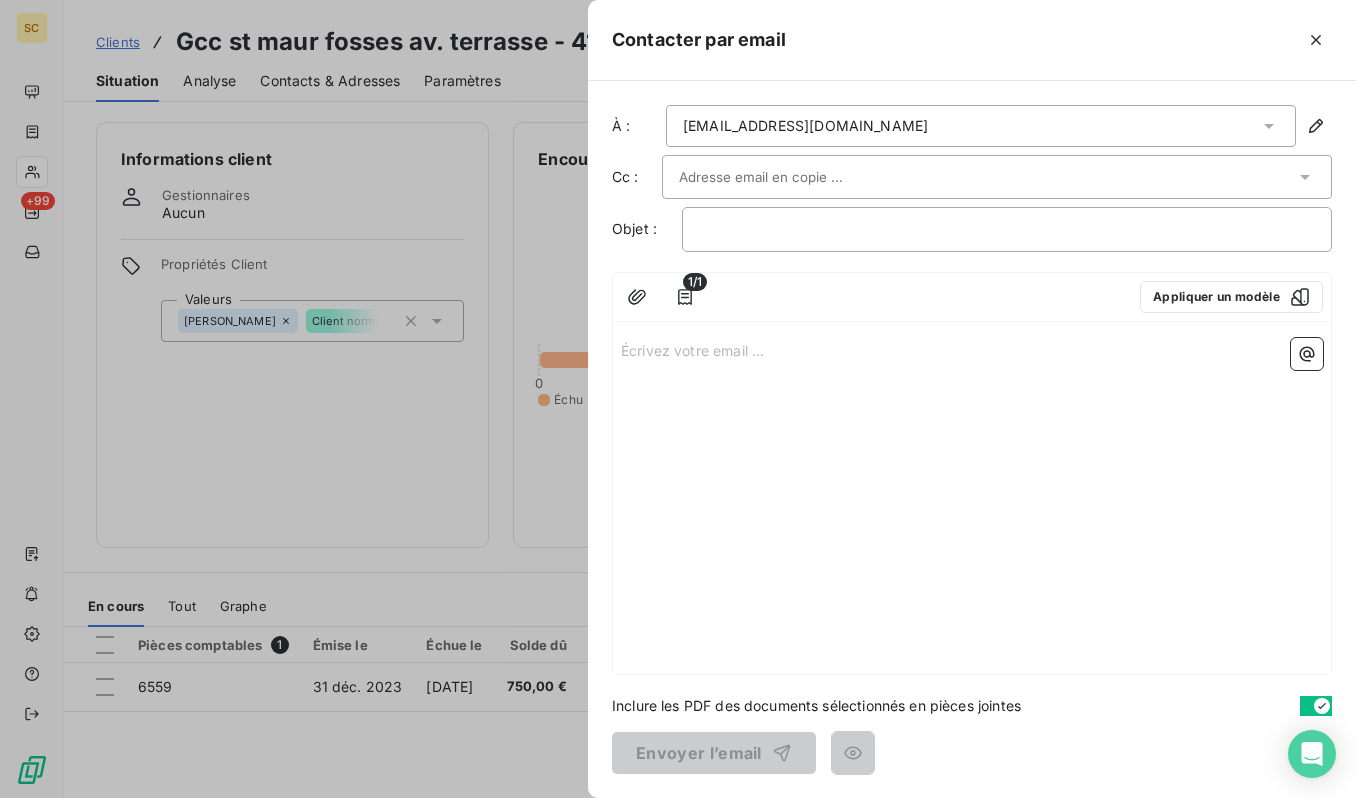 click on "Écrivez votre email ... ﻿" at bounding box center (972, 349) 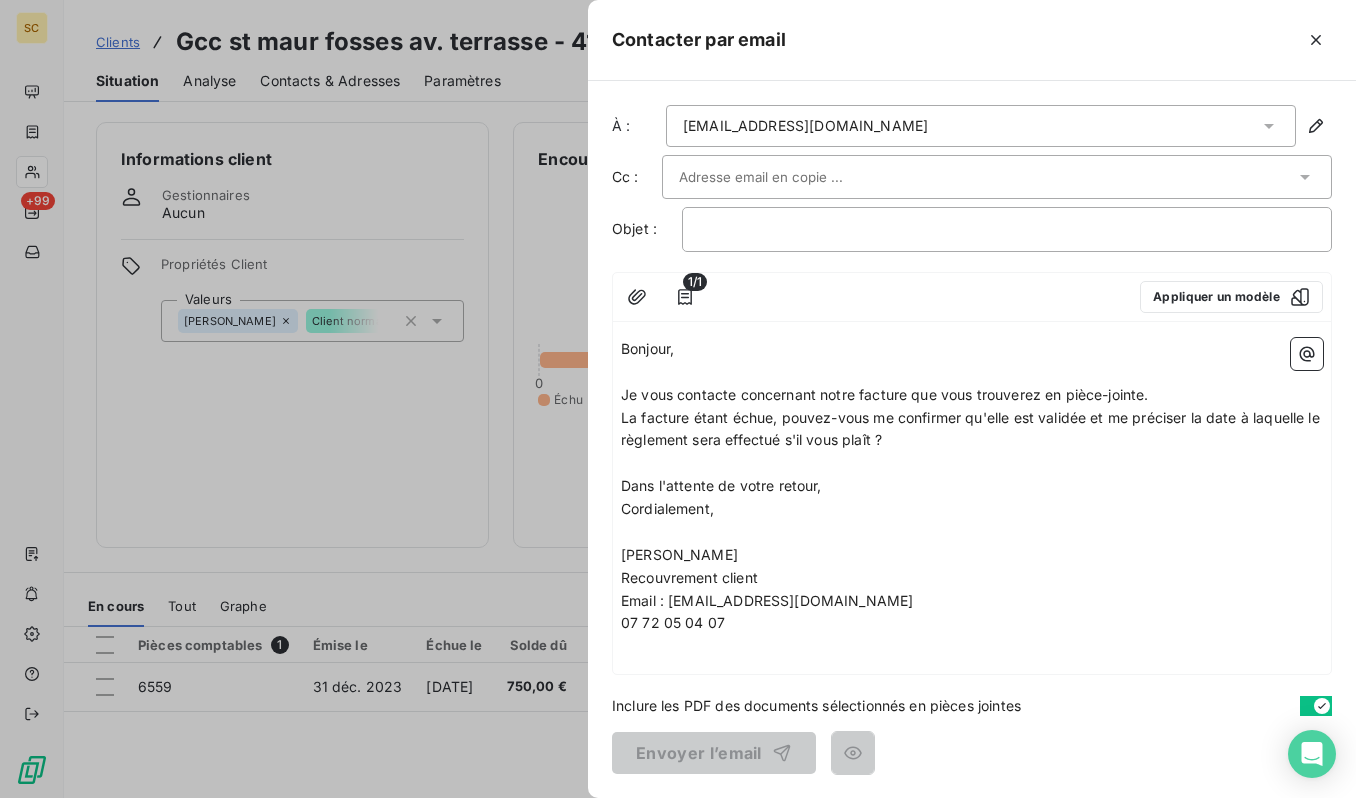 click at bounding box center (786, 177) 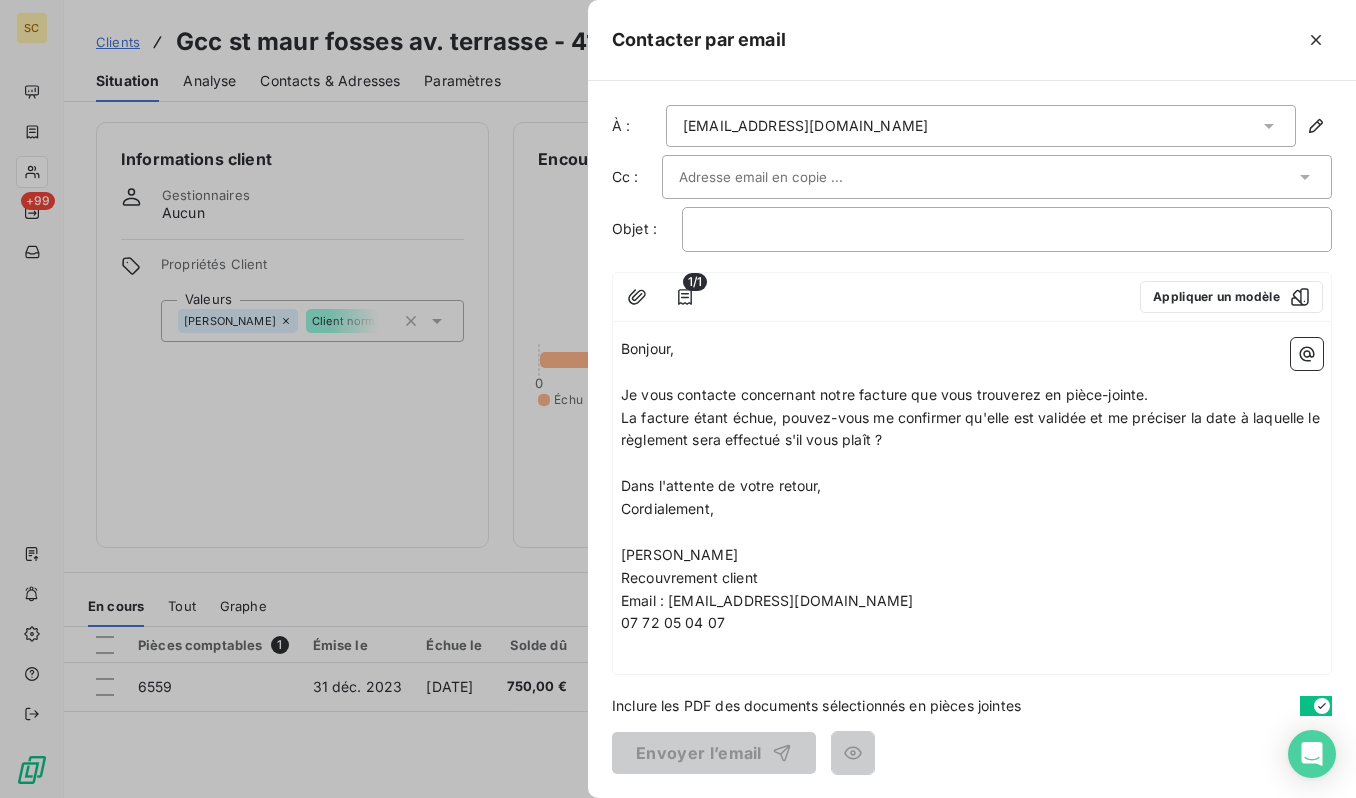 paste on "[EMAIL_ADDRESS][DOMAIN_NAME]" 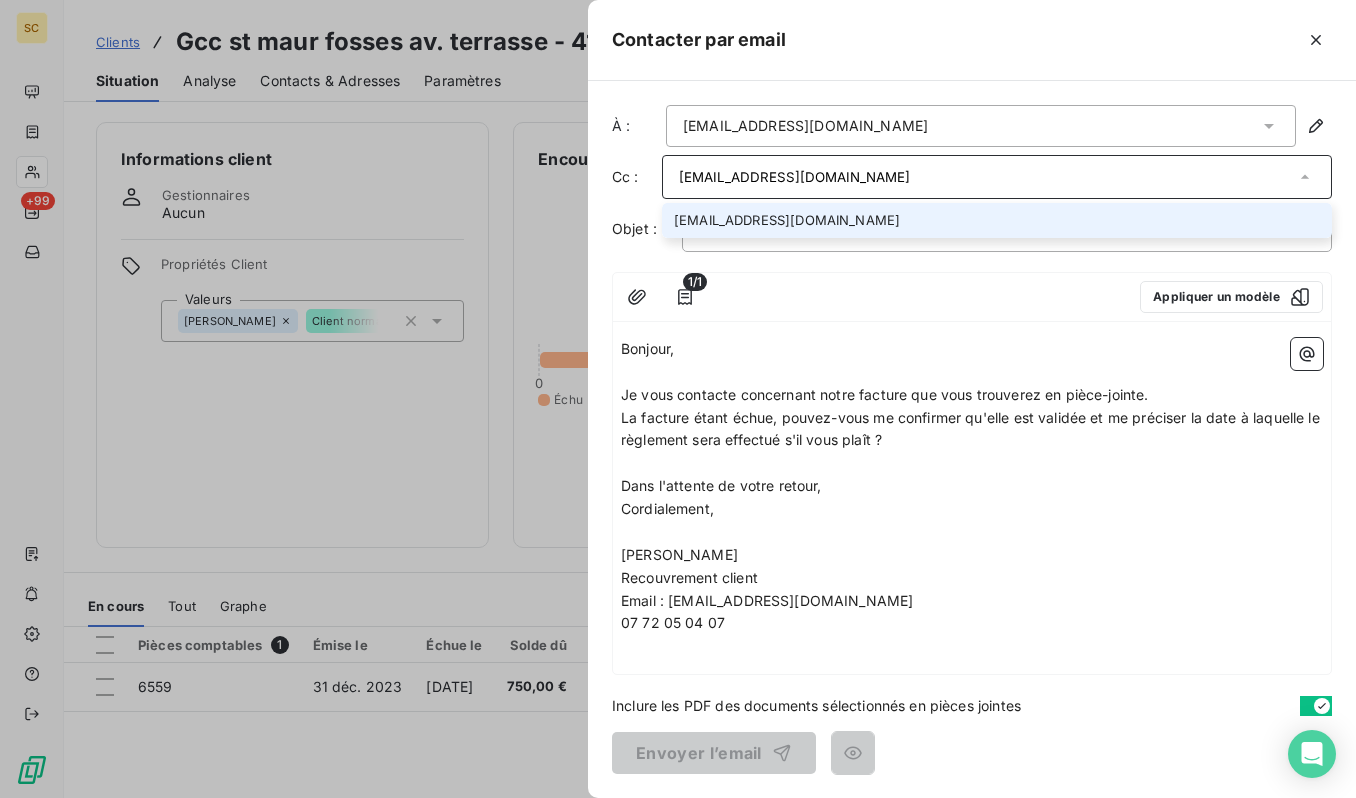 type on "[EMAIL_ADDRESS][DOMAIN_NAME]" 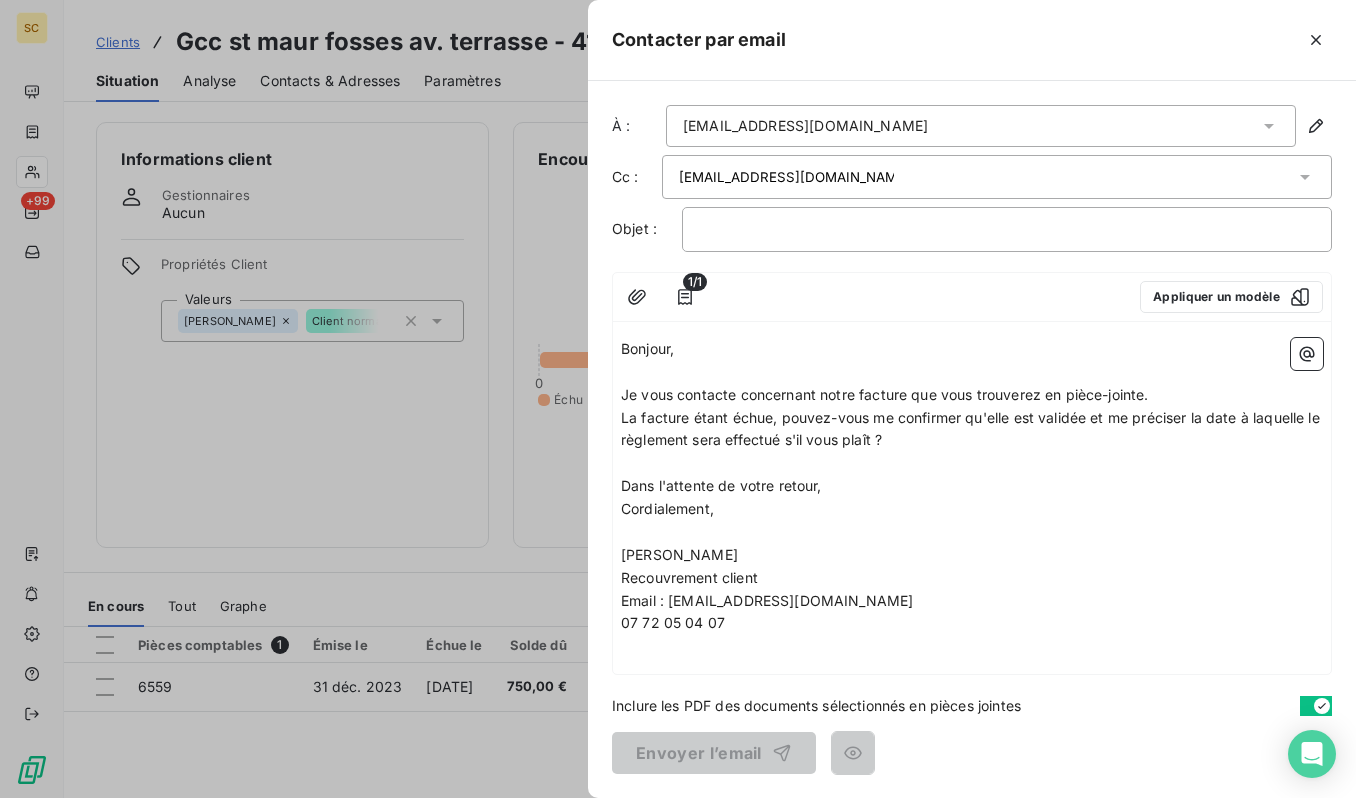 click on "﻿" at bounding box center [1007, 229] 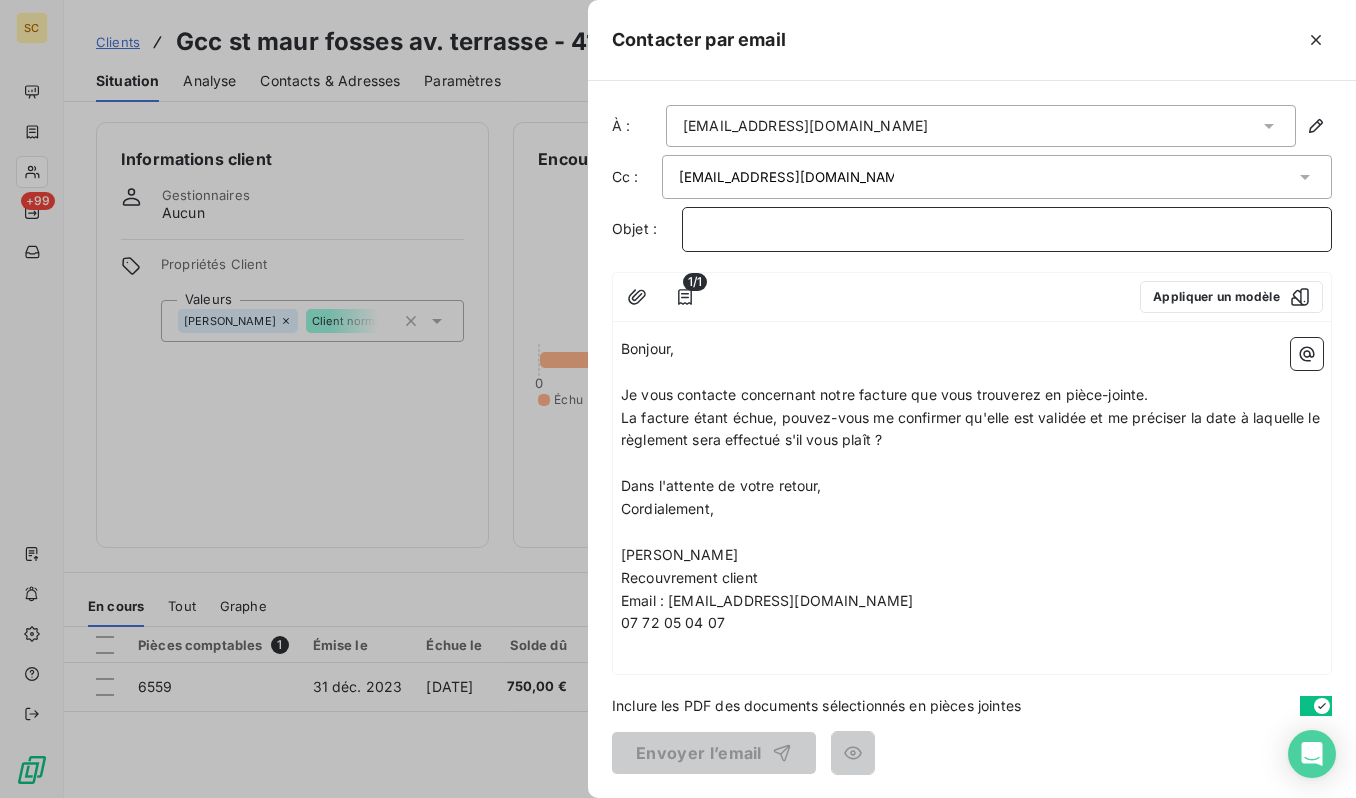 click on "﻿" at bounding box center (1007, 229) 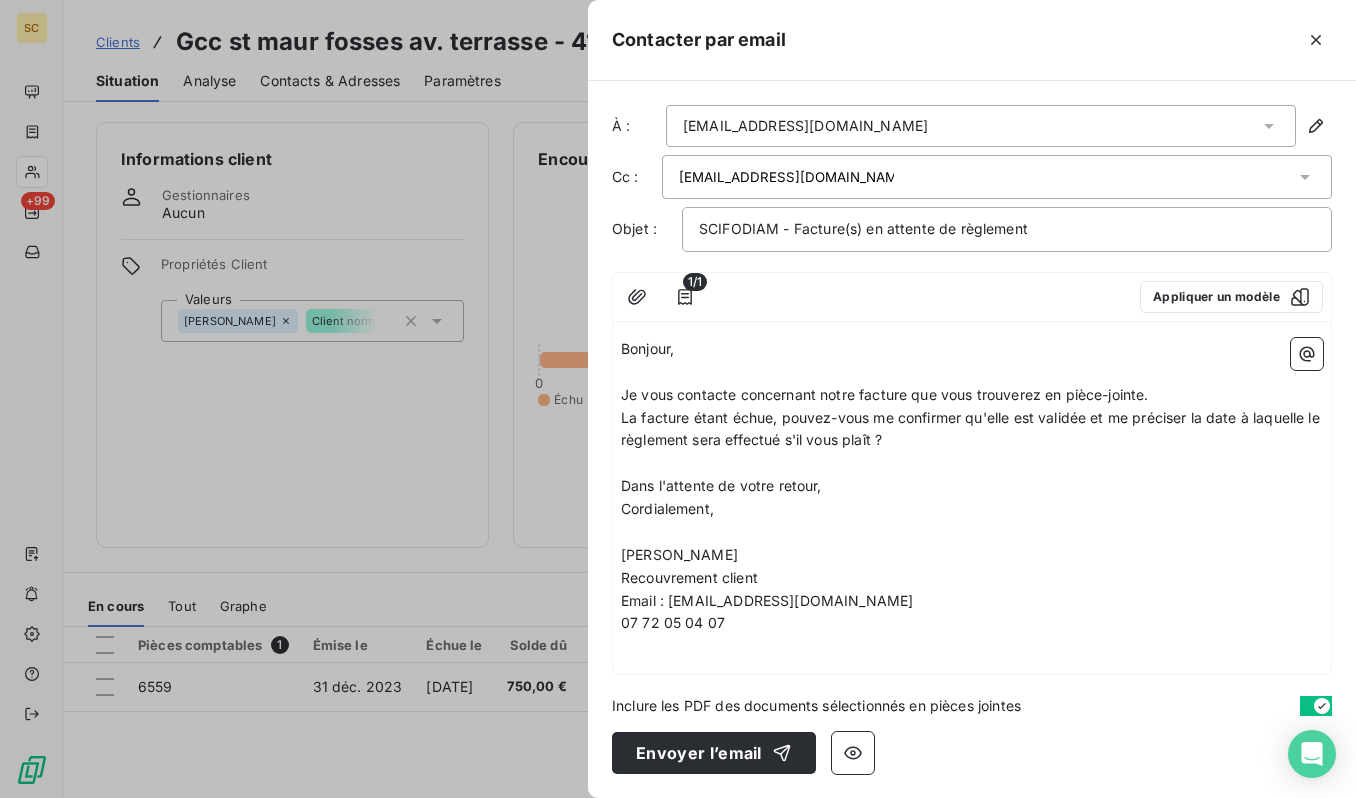 drag, startPoint x: 685, startPoint y: 755, endPoint x: 654, endPoint y: 700, distance: 63.134777 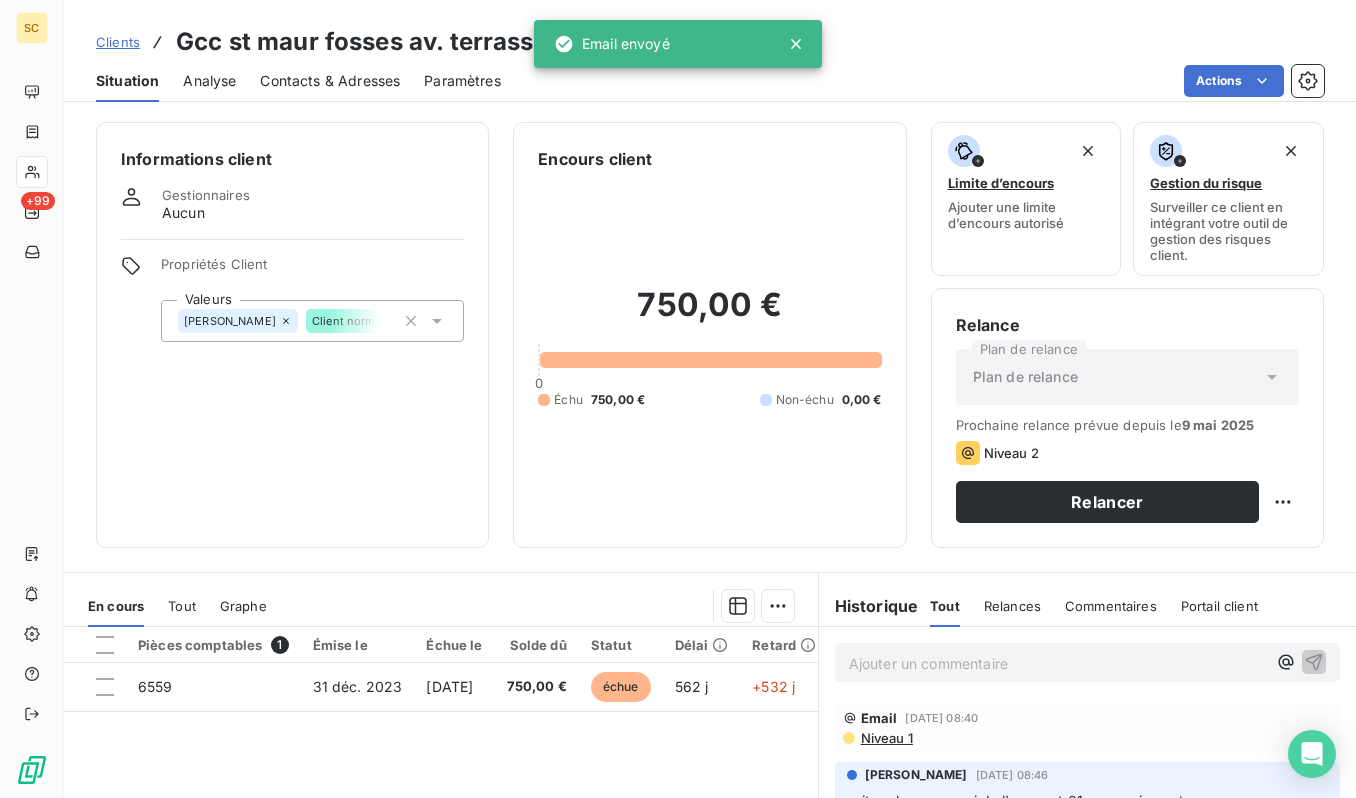 click on "Clients" at bounding box center [118, 42] 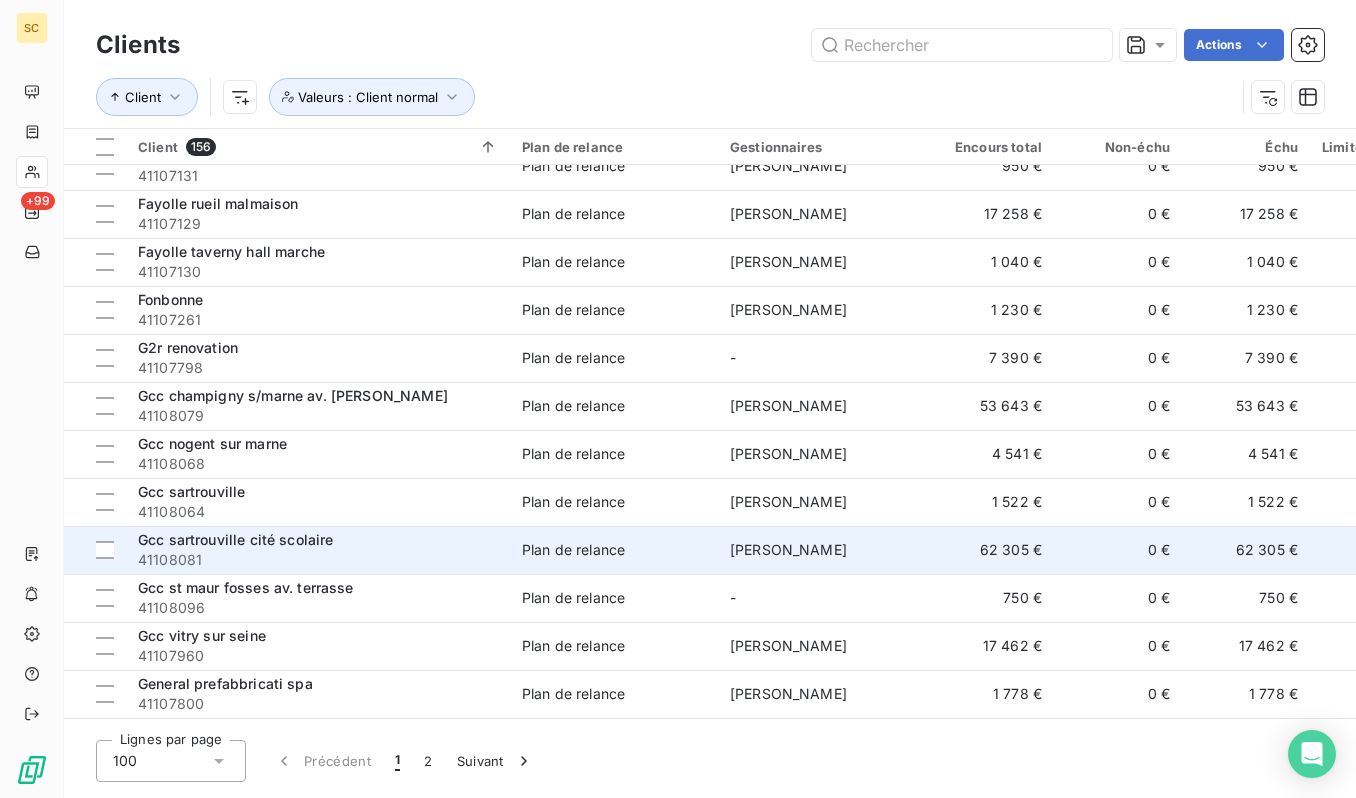 scroll, scrollTop: 3317, scrollLeft: 0, axis: vertical 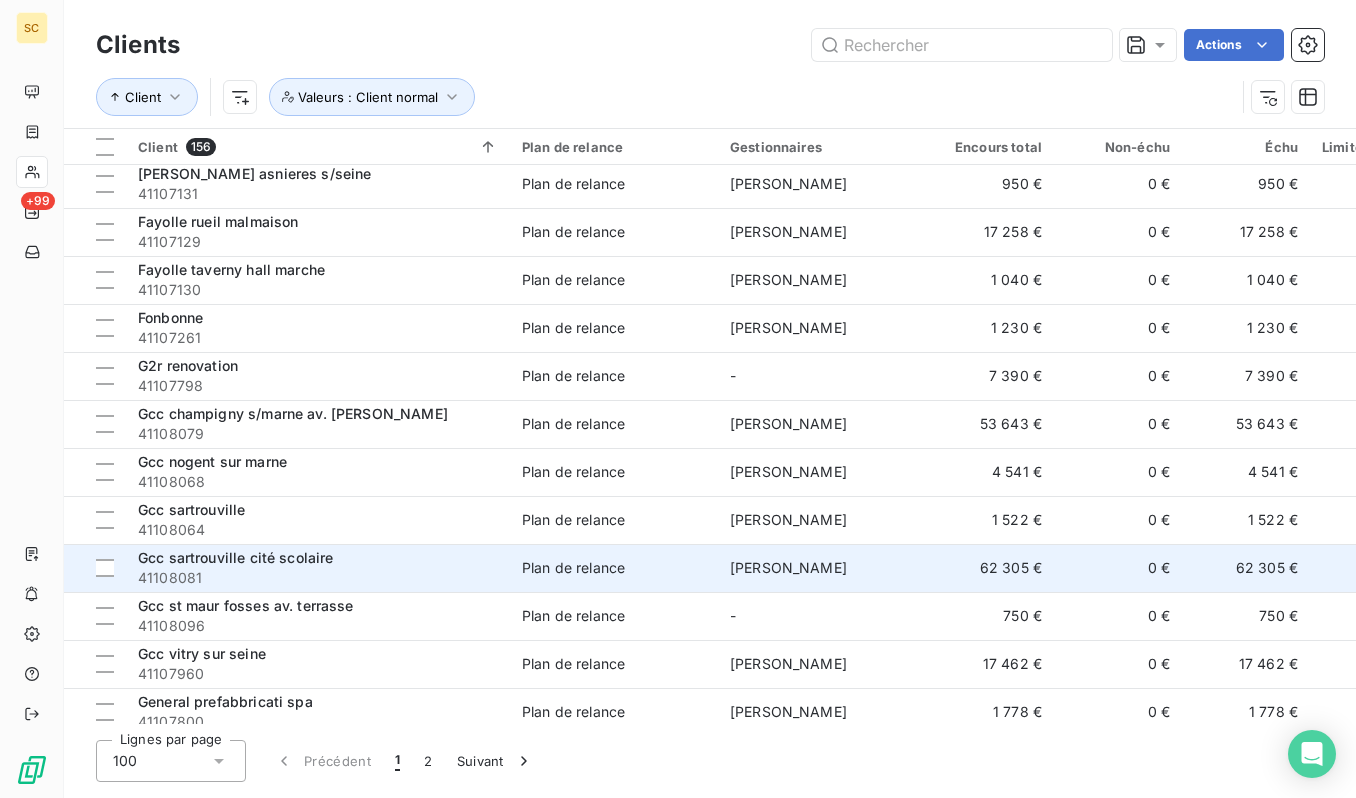 click on "Gcc sartrouville cité scolaire" at bounding box center (318, 558) 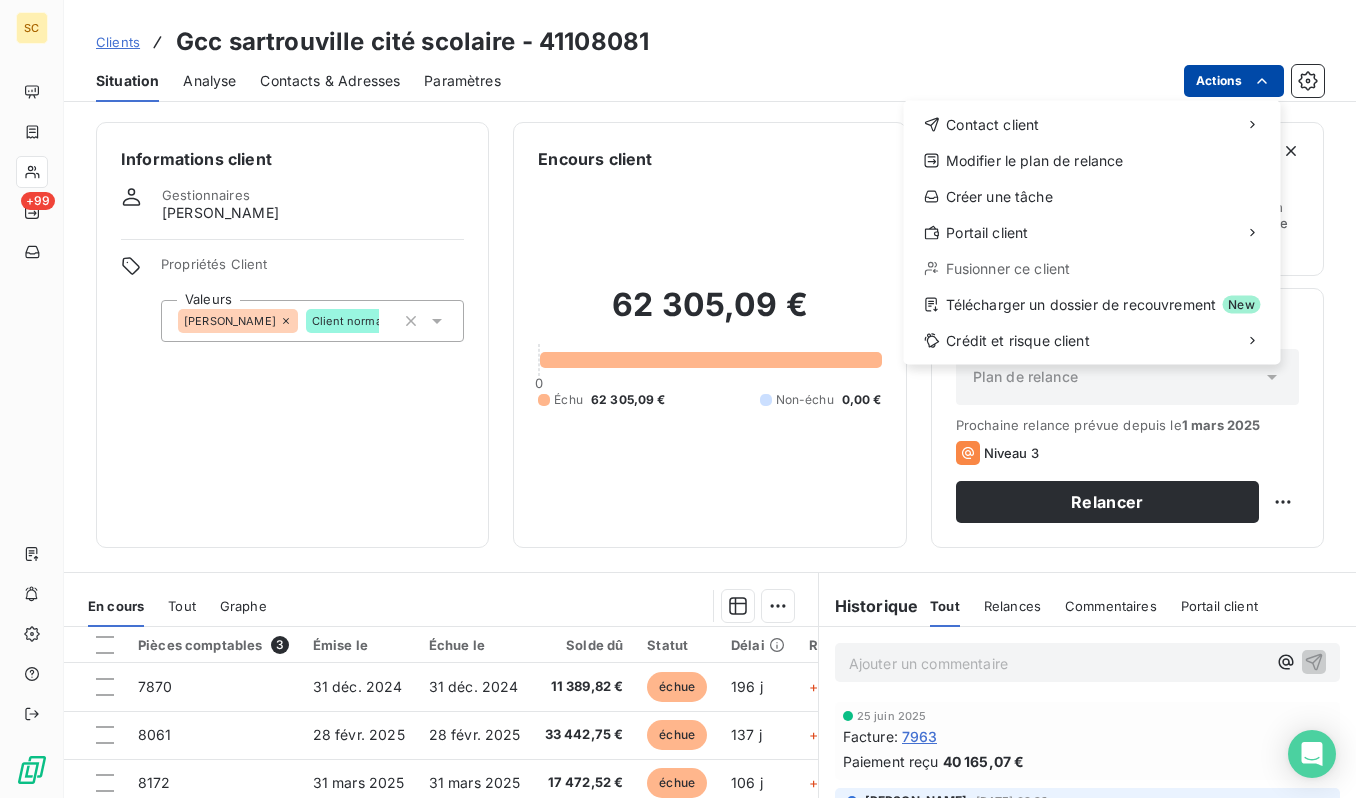 click on "SC +99 Clients Gcc sartrouville cité scolaire - 41108081 Situation Analyse Contacts & Adresses Paramètres Actions Contact client Modifier le plan de relance Créer une tâche Portail client Fusionner ce client Télécharger un dossier de recouvrement New Crédit et risque client Informations client Gestionnaires antonio faria Propriétés Client Valeurs ANTONIO Client normal Encours client   62 305,09 € 0 Échu 62 305,09 € Non-échu 0,00 €     Limite d’encours Ajouter une limite d’encours autorisé Gestion du risque Surveiller ce client en intégrant votre outil de gestion des risques client. Relance Plan de relance Plan de relance Prochaine relance prévue depuis le  1 mars 2025 Niveau 3 Relancer En cours Tout Graphe Pièces comptables 3 Émise le Échue le Solde dû Statut Délai   Retard   Tag relance   7870 31 déc. 2024 31 déc. 2024 11 389,82 € échue 196 j +196 j 8061 28 févr. 2025 28 févr. 2025 33 442,75 € échue 137 j +137 j 8172 31 mars 2025 31 mars 2025 1" at bounding box center (678, 399) 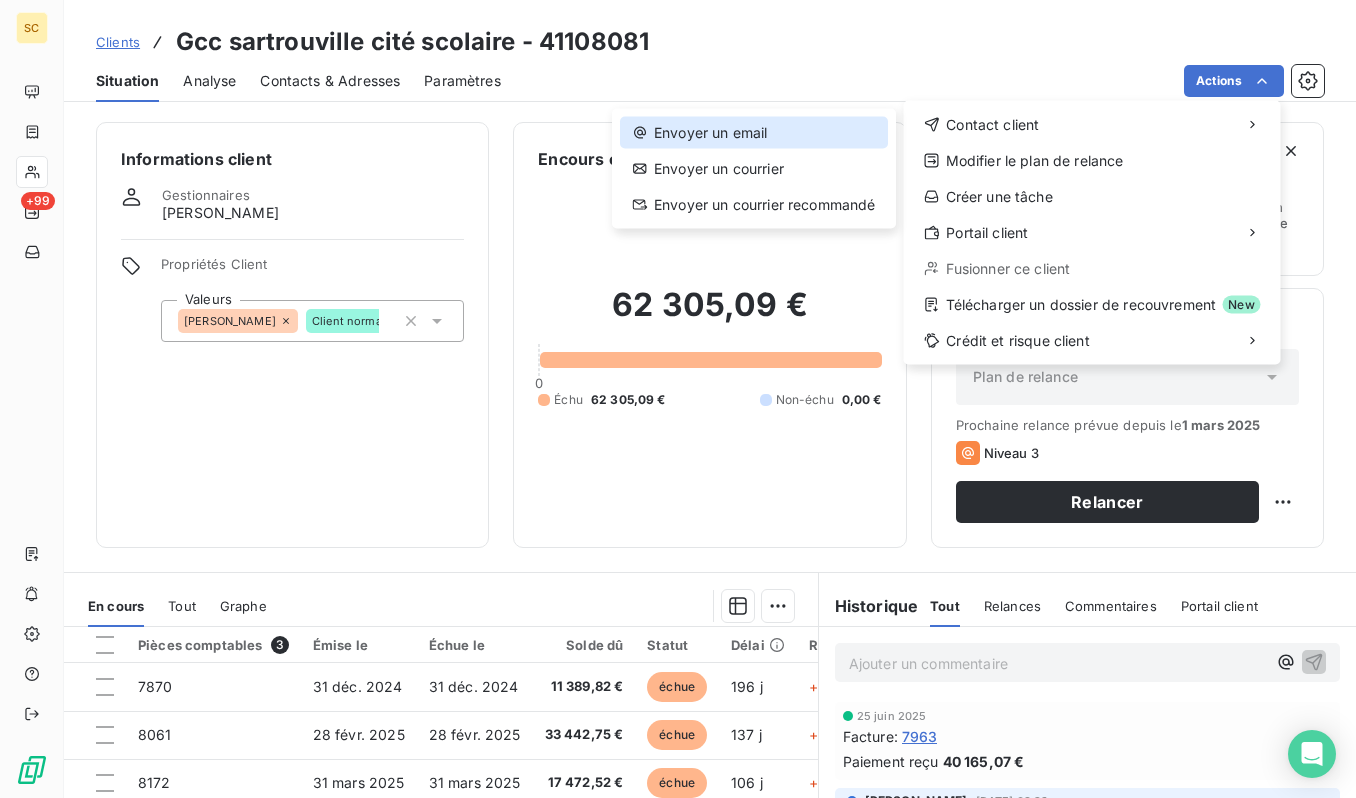click on "Envoyer un email" at bounding box center (754, 133) 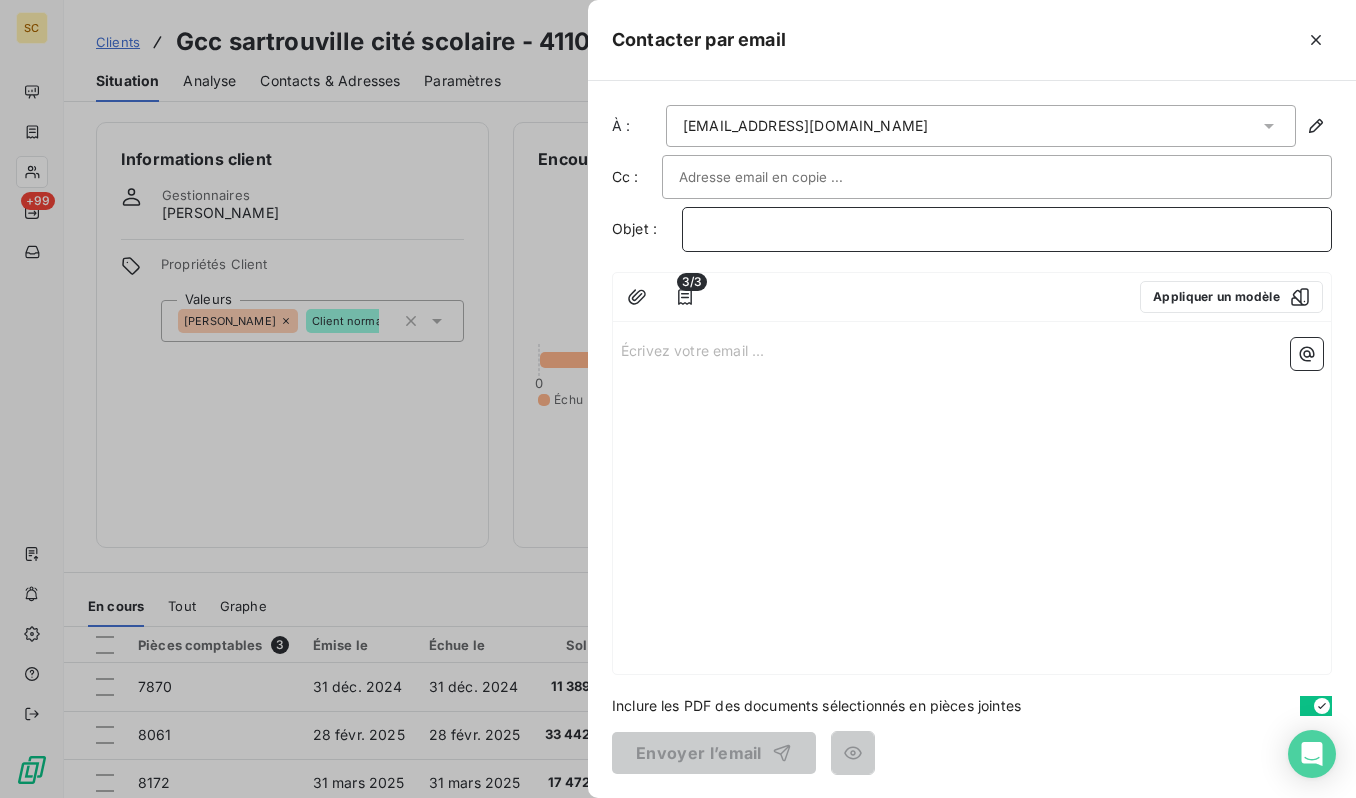 click on "﻿" at bounding box center (1007, 229) 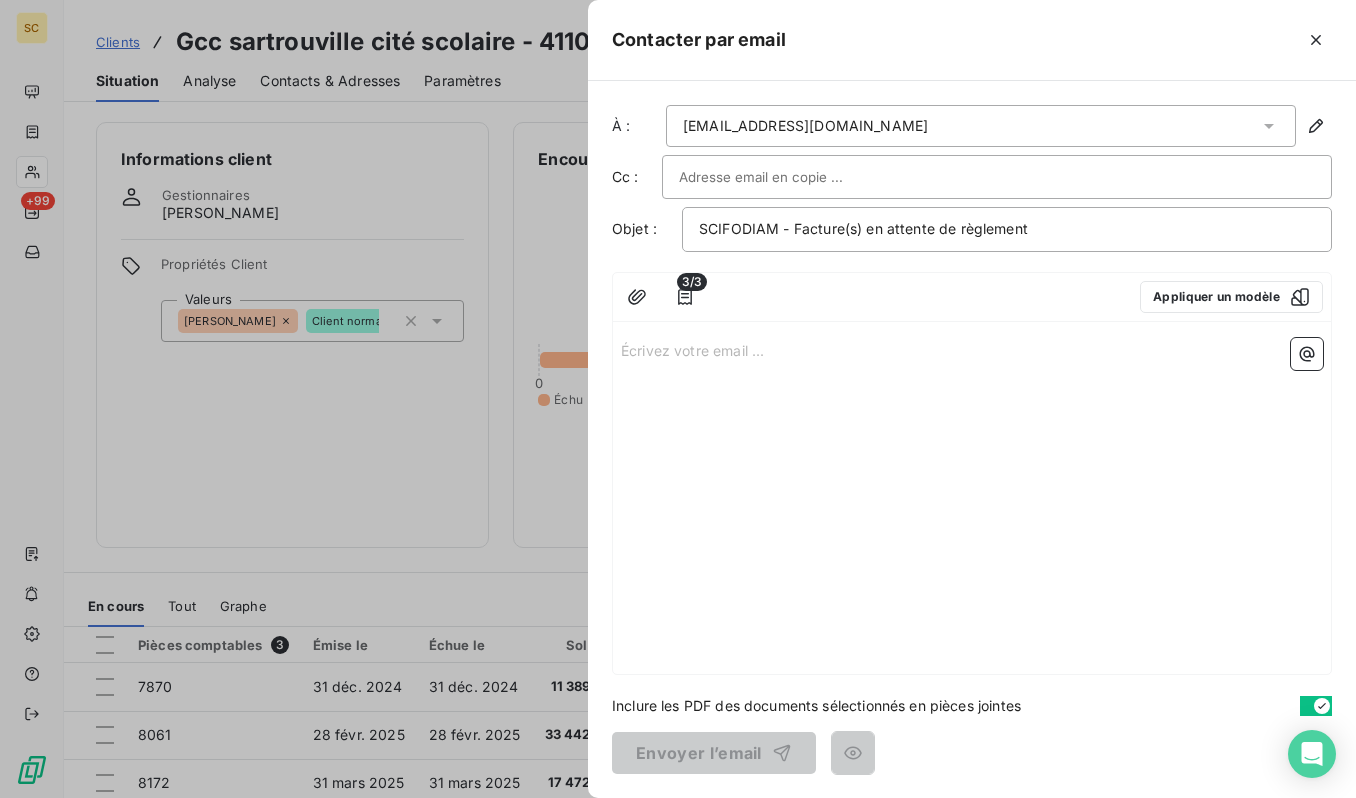 click at bounding box center [997, 177] 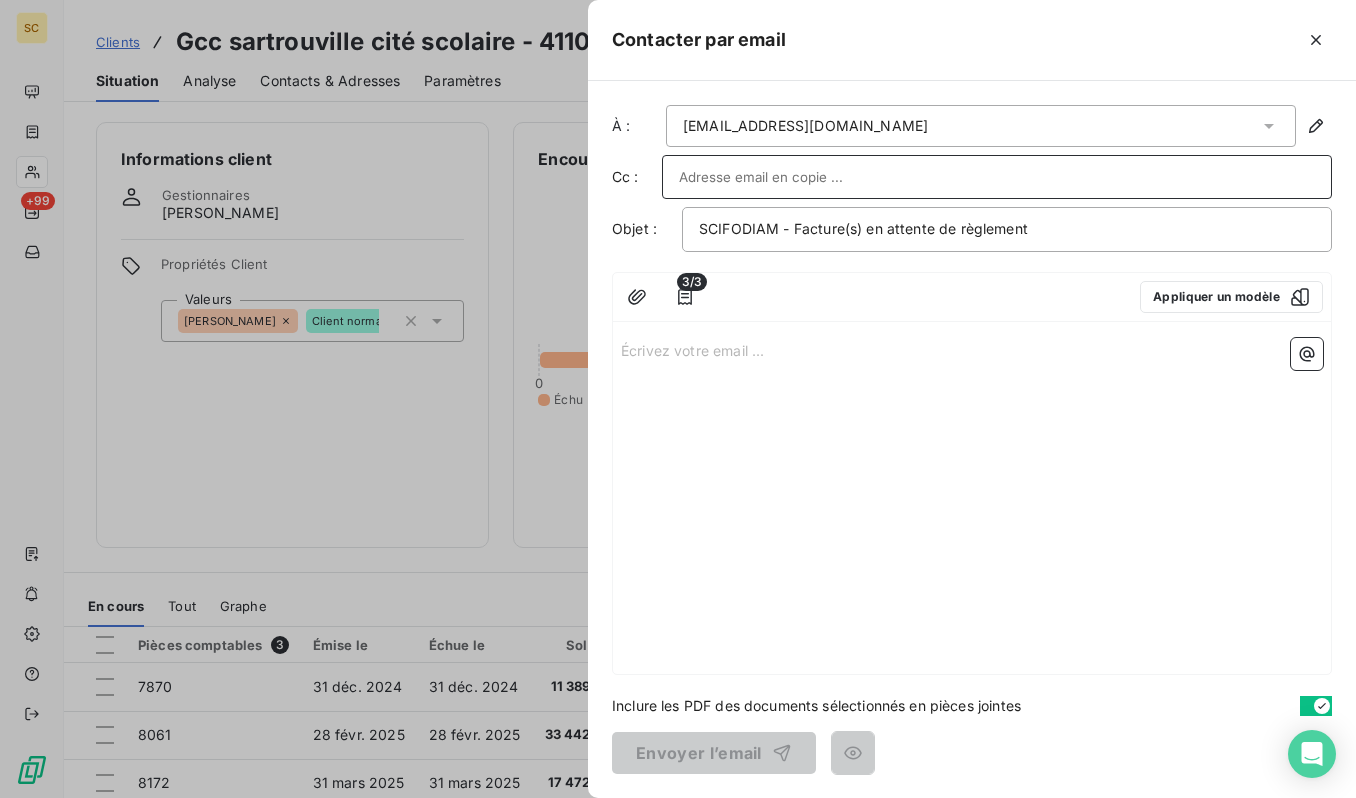 click at bounding box center [997, 177] 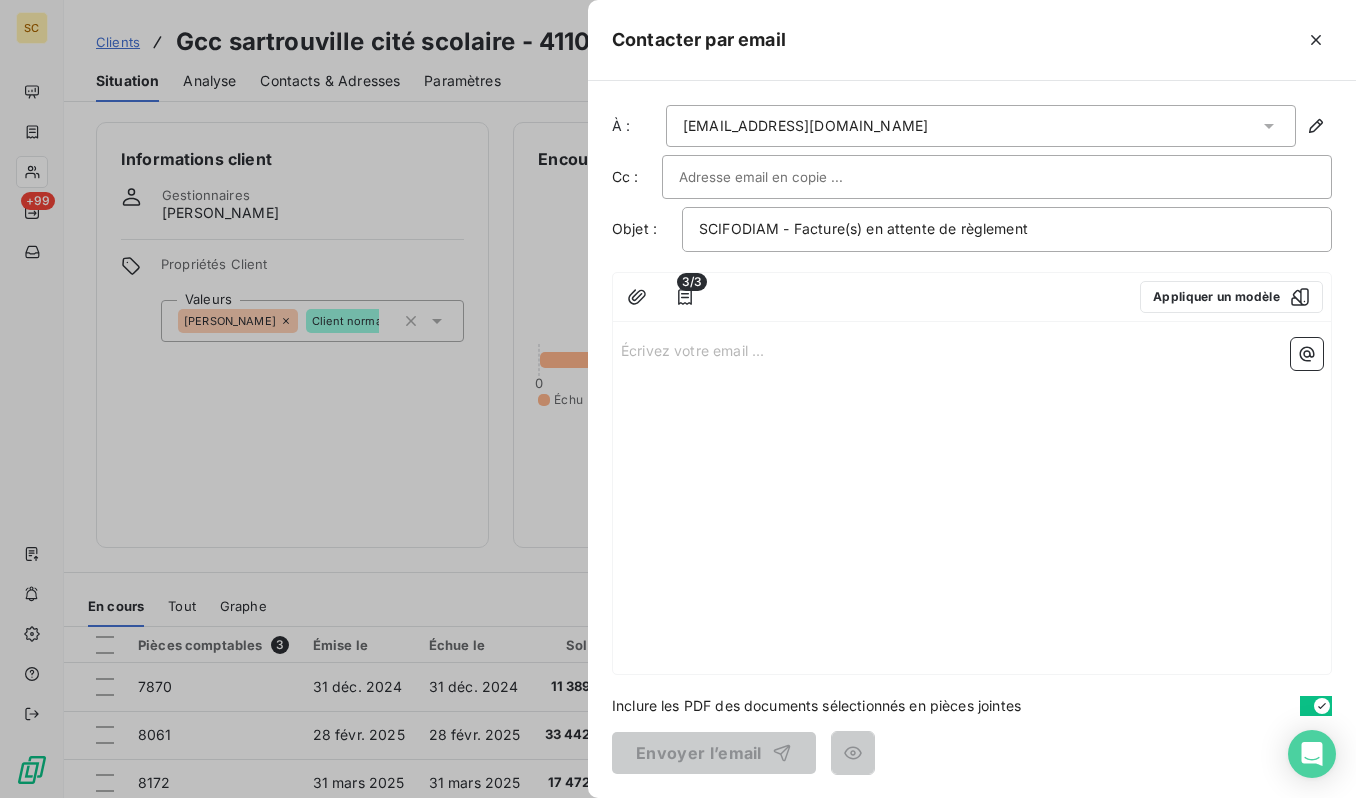 paste on "[EMAIL_ADDRESS][DOMAIN_NAME]" 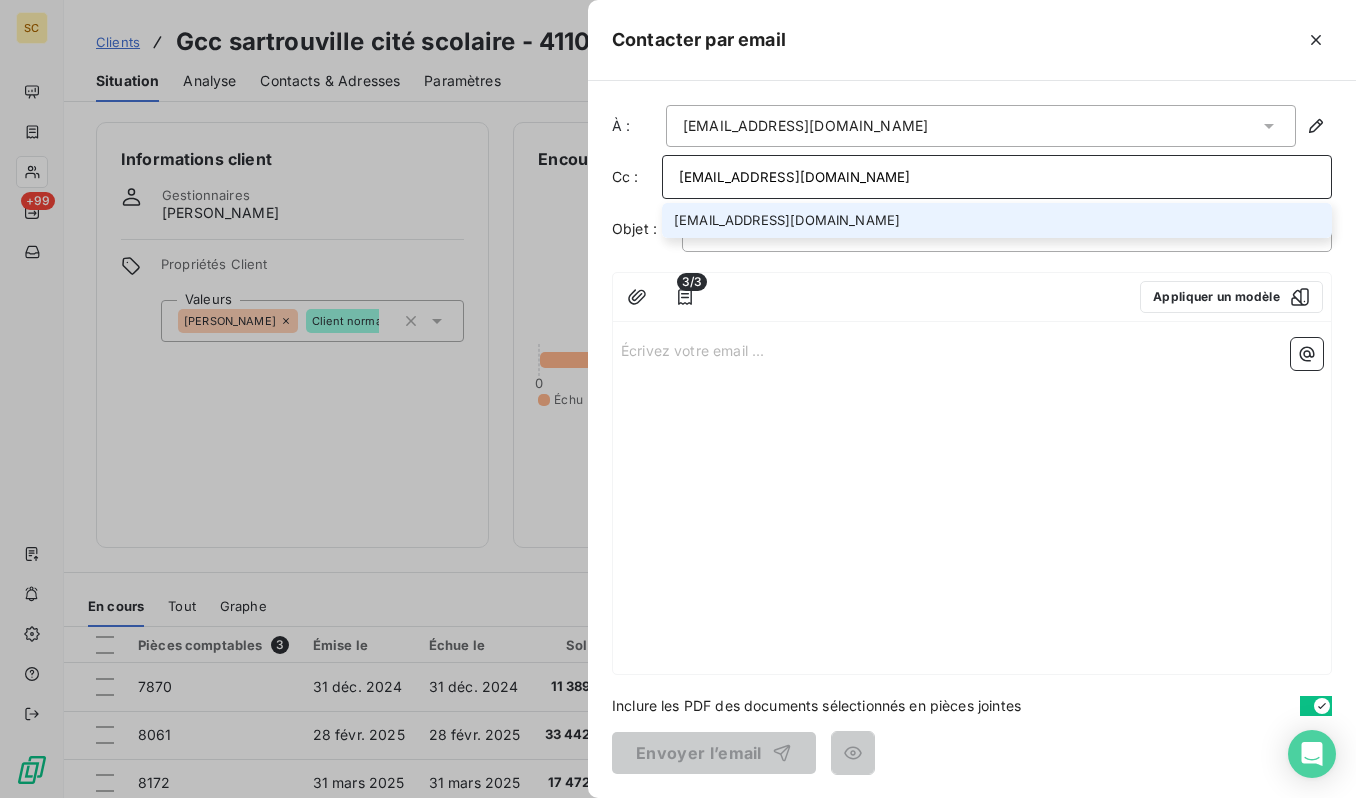 type on "[EMAIL_ADDRESS][DOMAIN_NAME]" 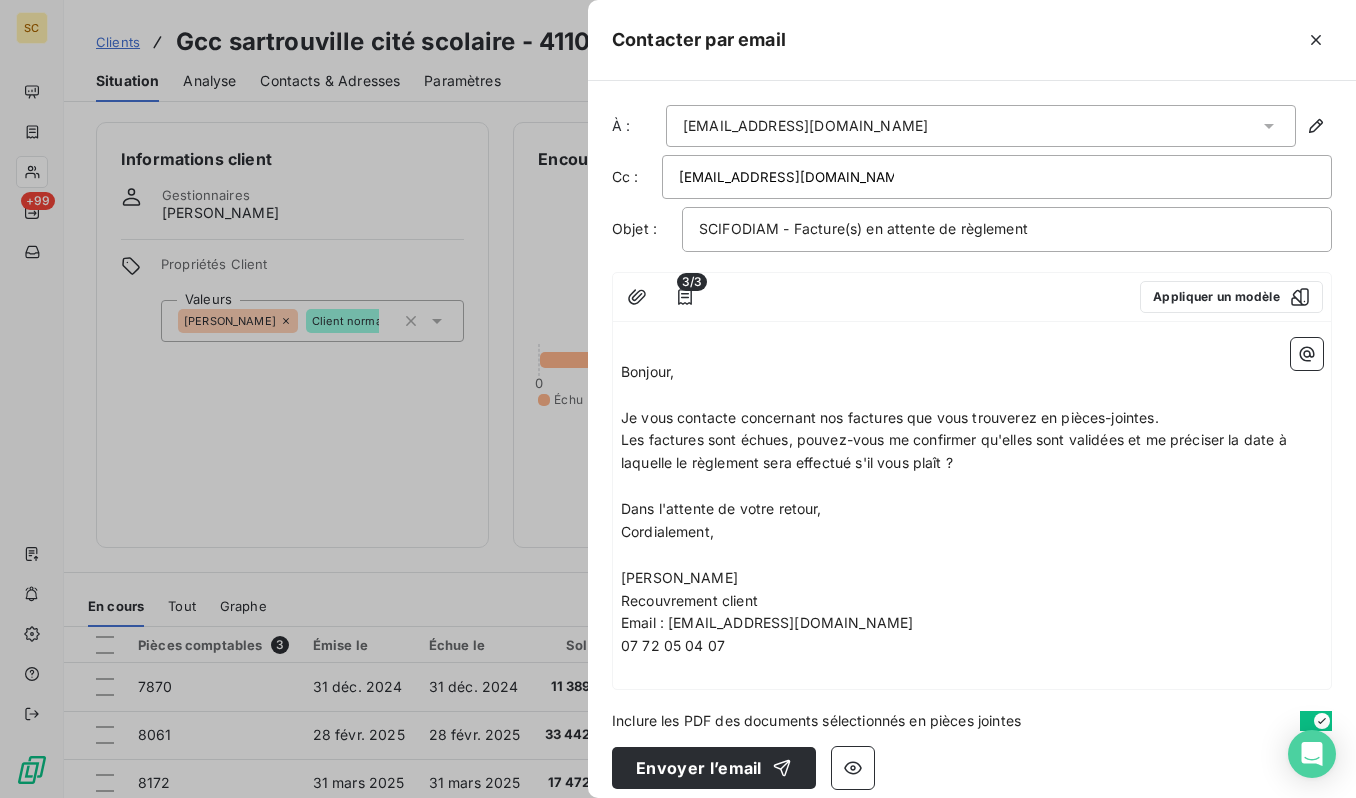 click on "﻿" at bounding box center (972, 349) 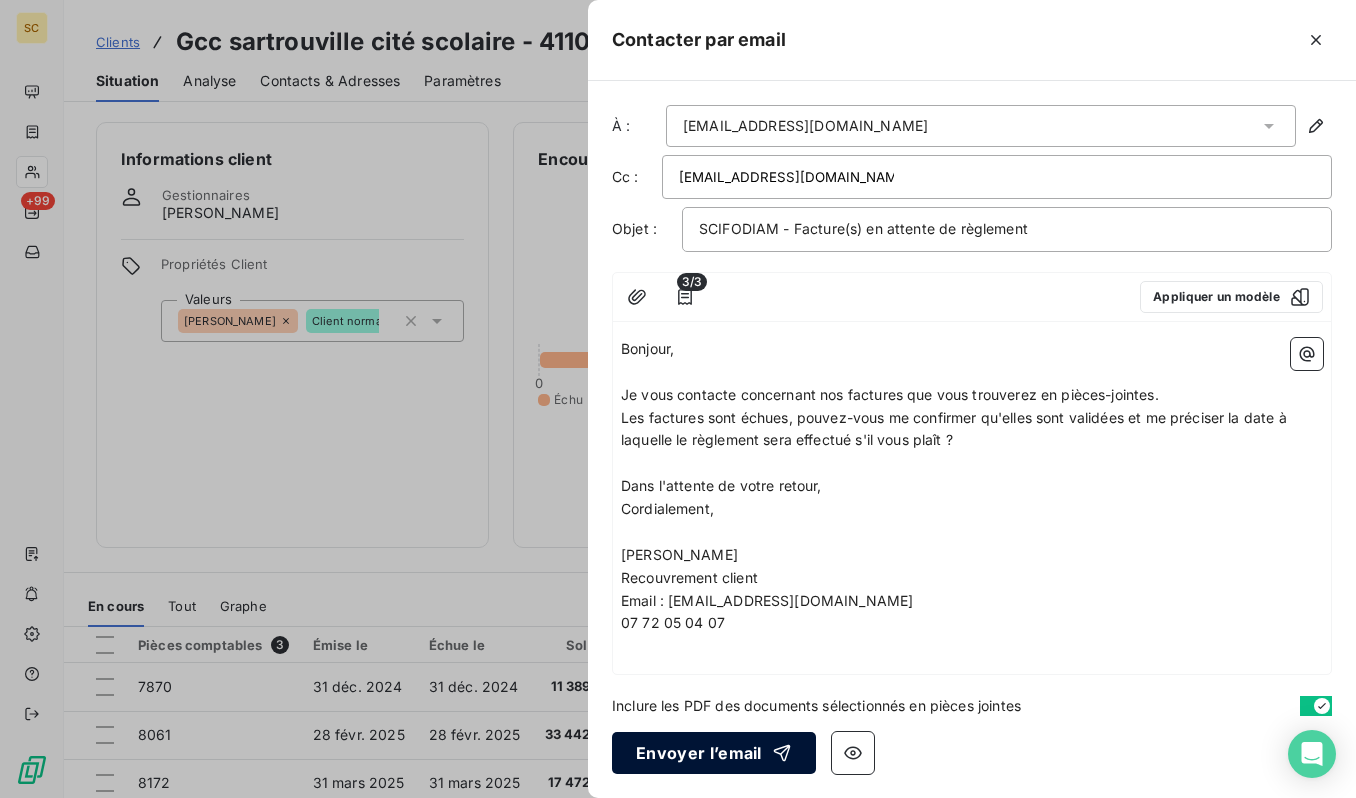 click on "Envoyer l’email" at bounding box center (714, 753) 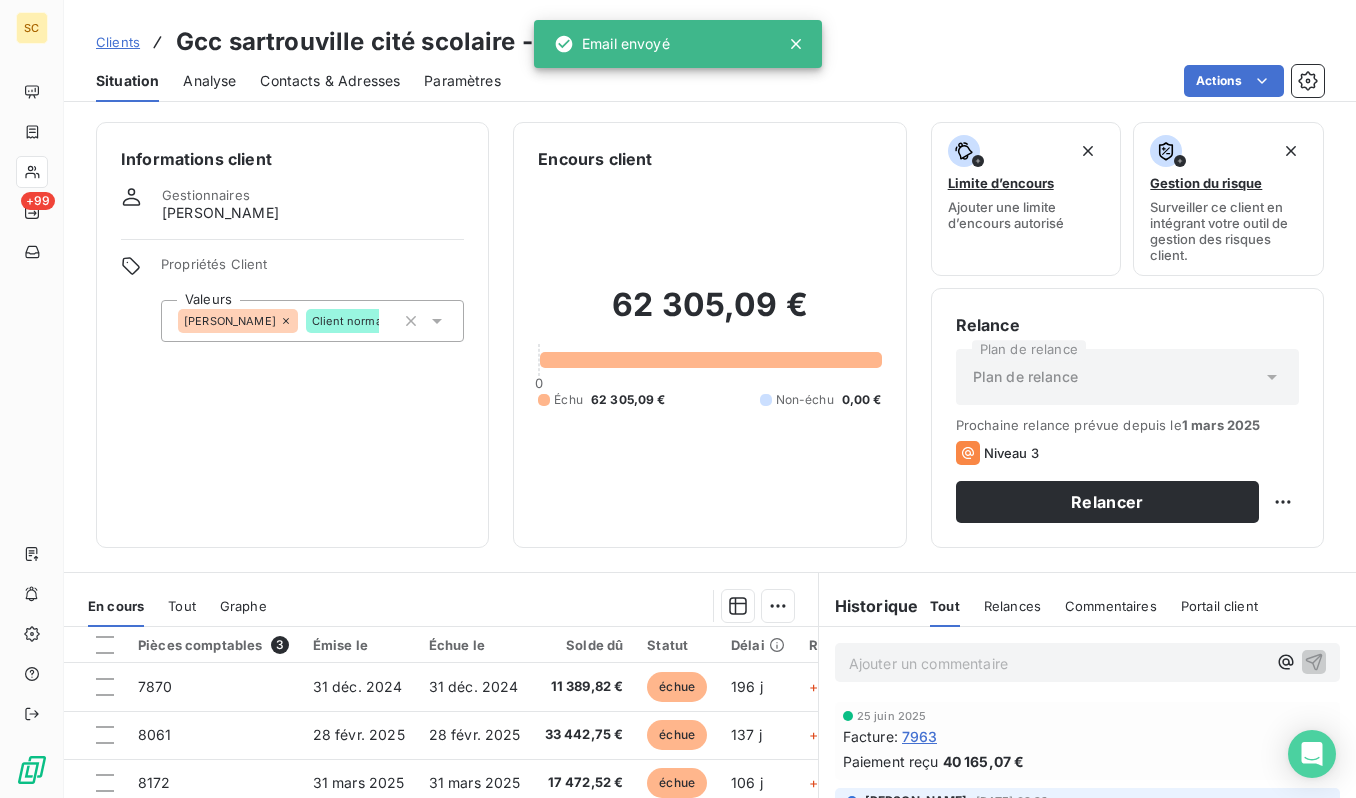 click on "Clients" at bounding box center [118, 42] 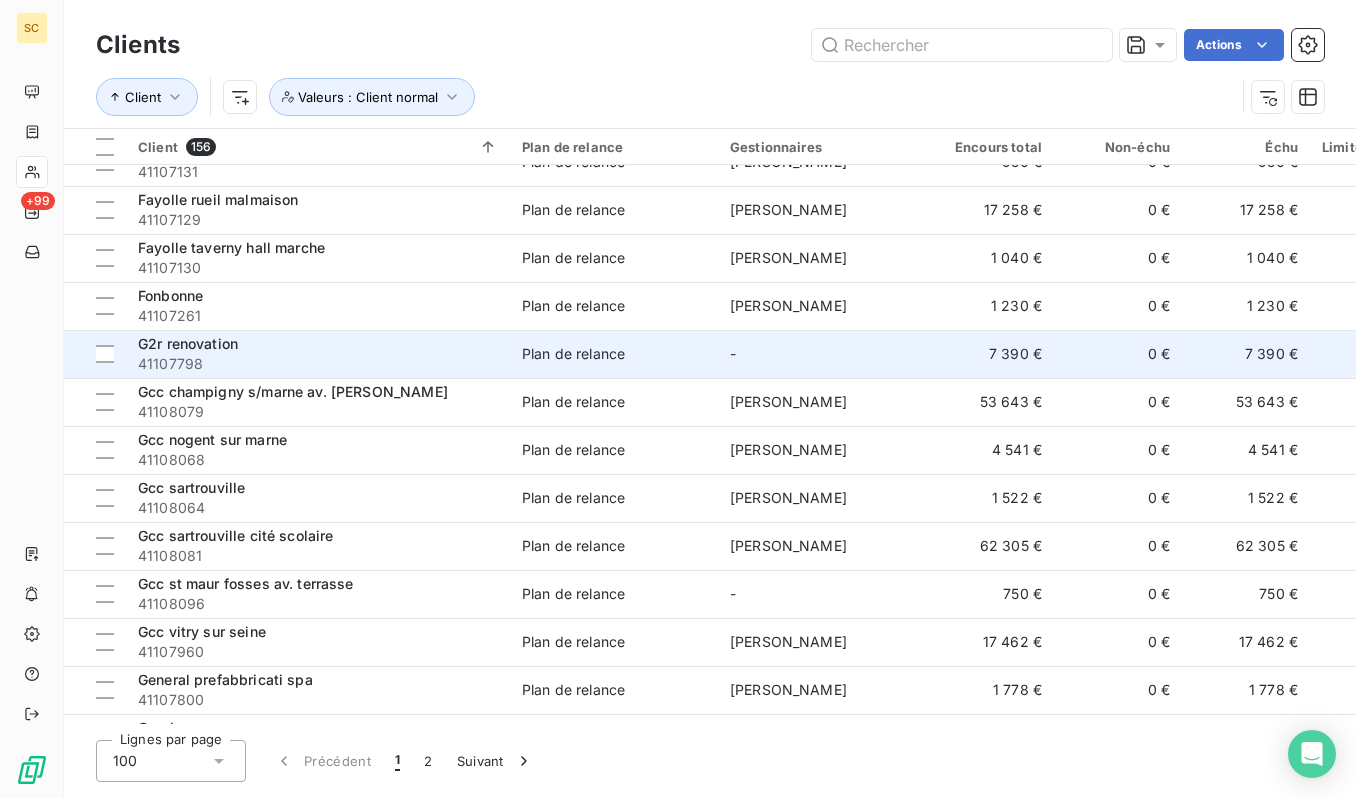 scroll, scrollTop: 3338, scrollLeft: 0, axis: vertical 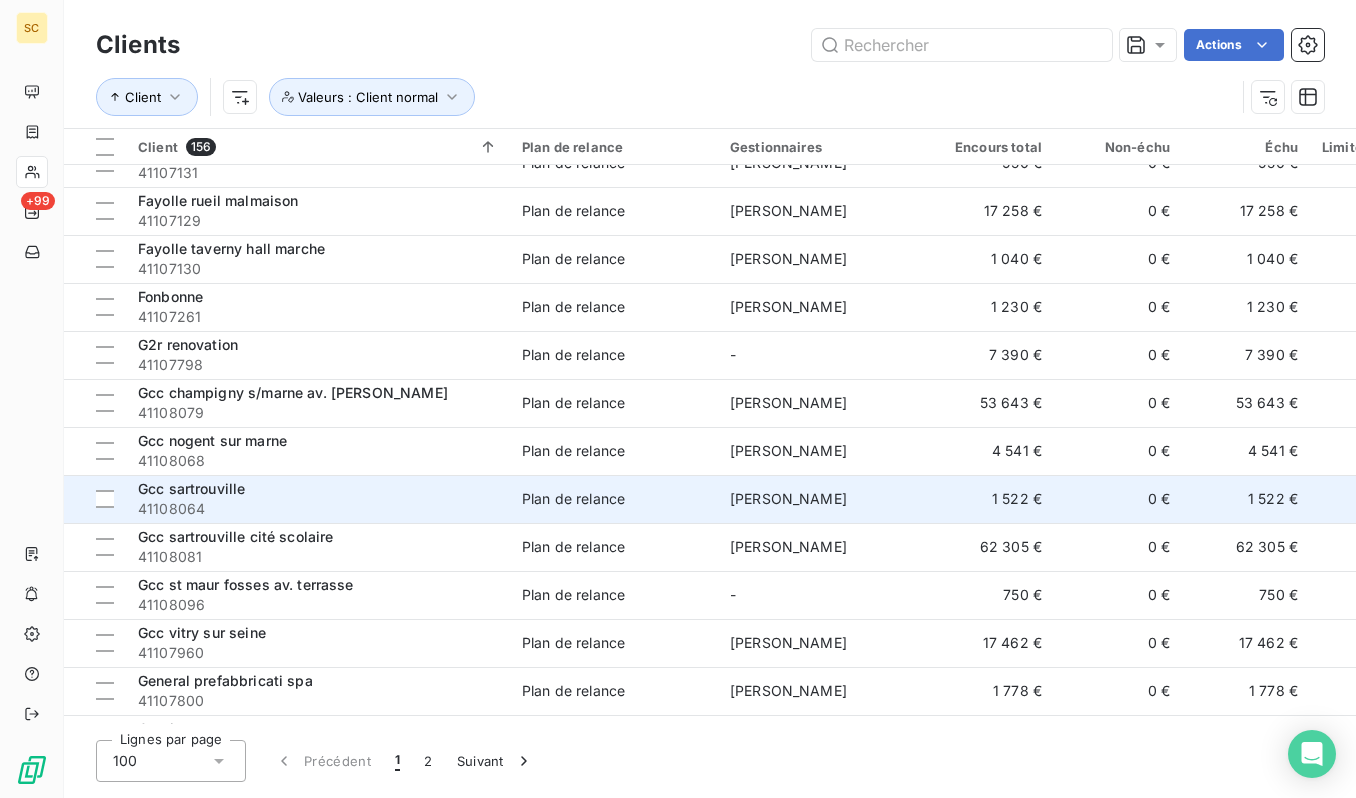 click on "Gcc sartrouville" at bounding box center [318, 489] 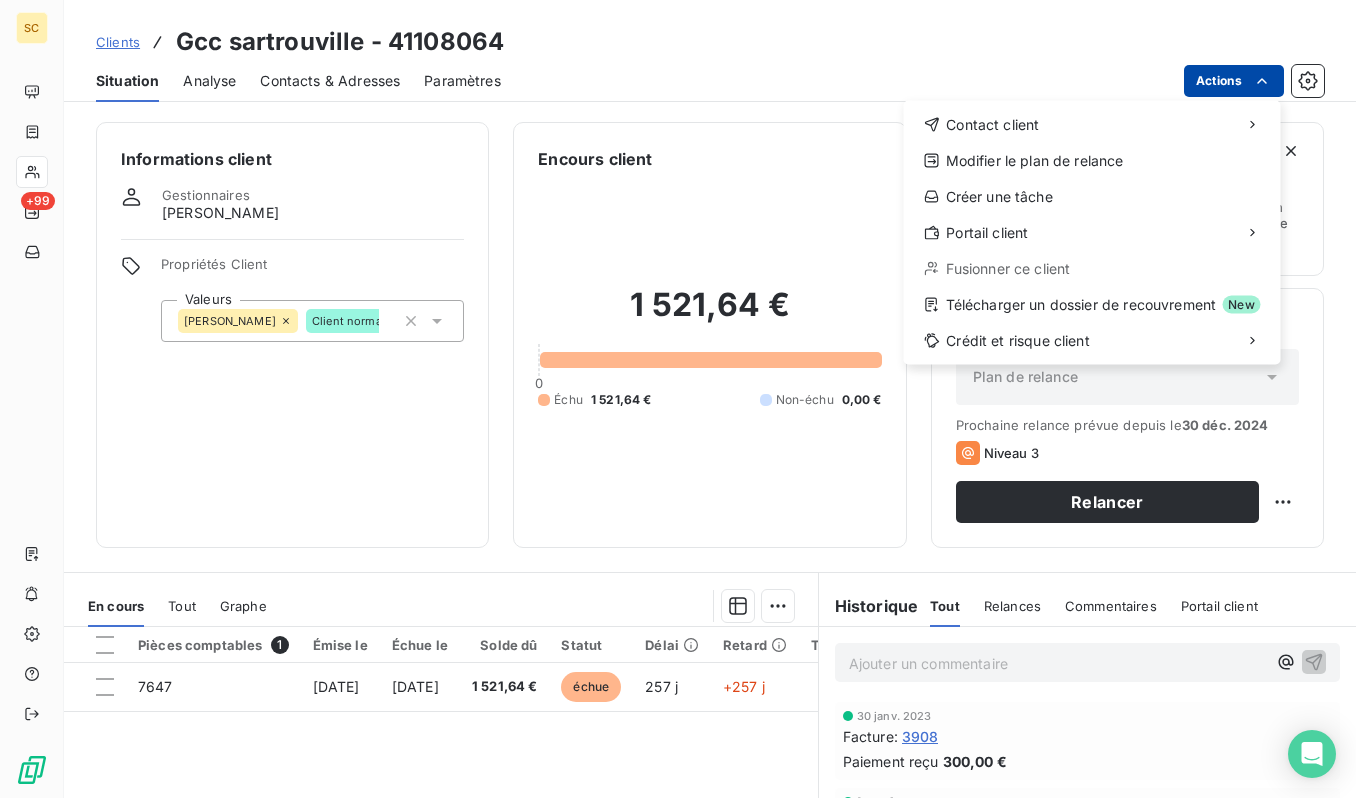 click on "SC +99 Clients Gcc sartrouville - 41108064 Situation Analyse Contacts & Adresses Paramètres Actions Contact client Modifier le plan de relance Créer une tâche Portail client Fusionner ce client Télécharger un dossier de recouvrement New Crédit et risque client Informations client Gestionnaires geoffrey picault Propriétés Client Valeurs geoffrey Client normal Encours client   1 521,64 € 0 Échu 1 521,64 € Non-échu 0,00 €     Limite d’encours Ajouter une limite d’encours autorisé Gestion du risque Surveiller ce client en intégrant votre outil de gestion des risques client. Relance Plan de relance Plan de relance Prochaine relance prévue depuis le  30 déc. 2024 Niveau 3 Relancer En cours Tout Graphe Pièces comptables 1 Émise le Échue le Solde dû Statut Délai   Retard   Tag relance   7647 31 oct. 2024 31 oct. 2024 1 521,64 € échue 257 j +257 j Lignes par page 25 Précédent 1 Suivant Historique Tout Relances Commentaires Portail client Tout Relances ﻿  :  :" at bounding box center [678, 399] 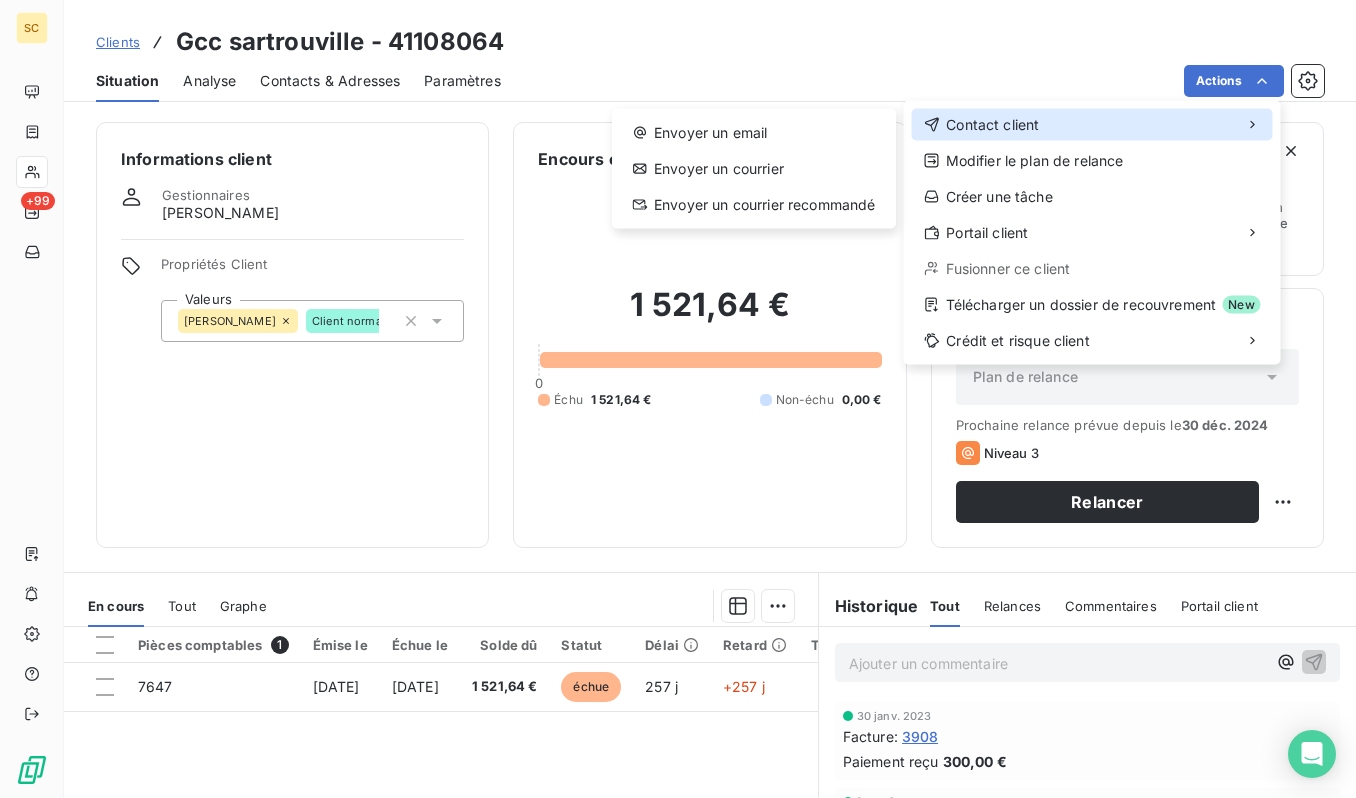 click on "Contact client" at bounding box center (1092, 125) 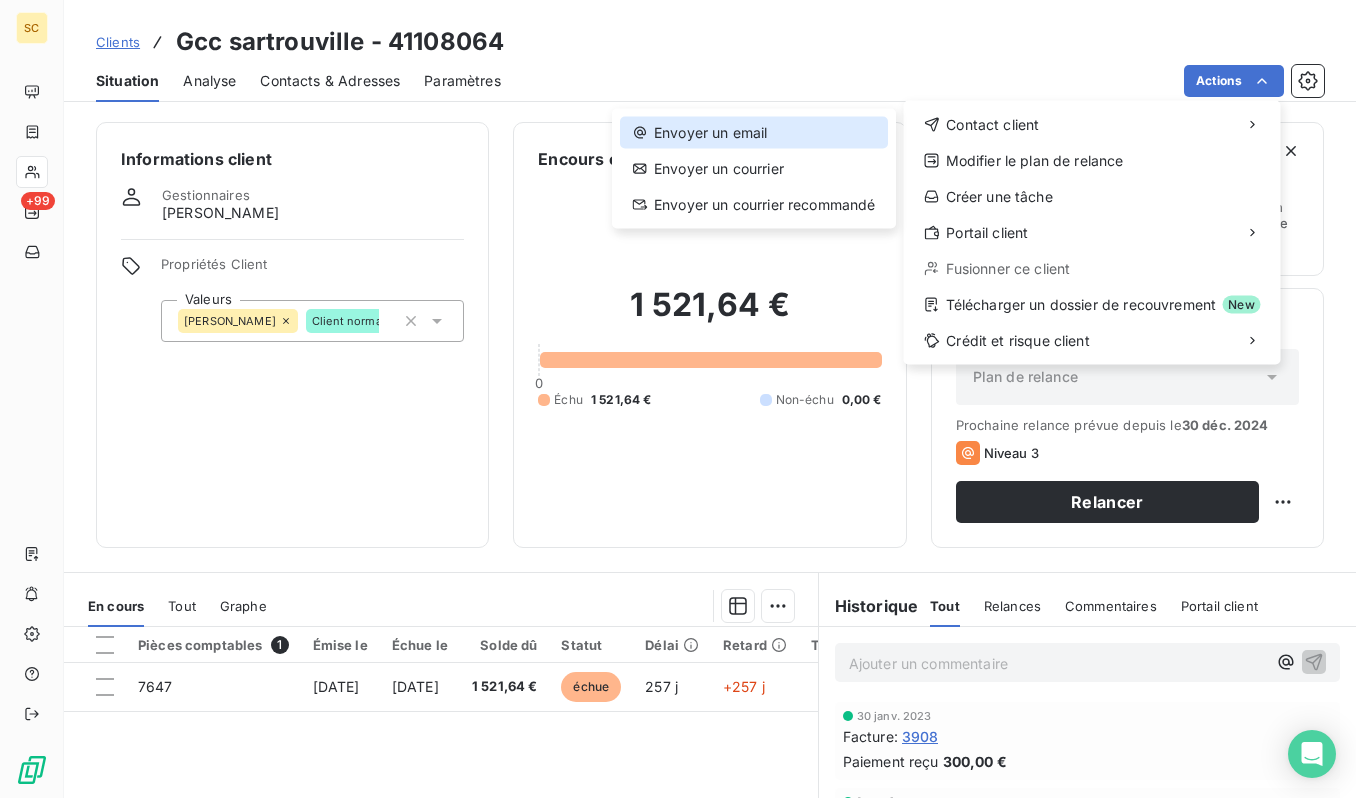 click on "Envoyer un email" at bounding box center (754, 133) 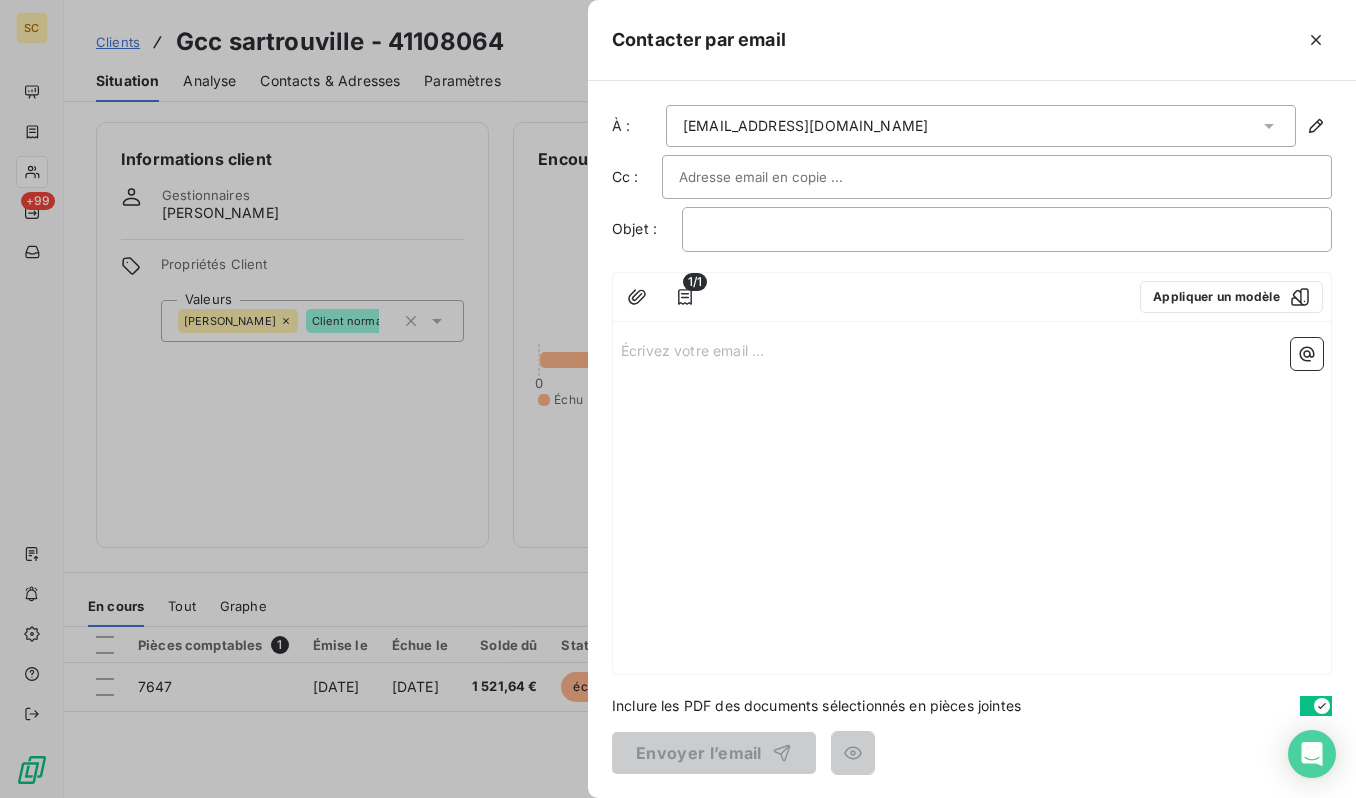 click on "Écrivez votre email ... ﻿" at bounding box center (972, 349) 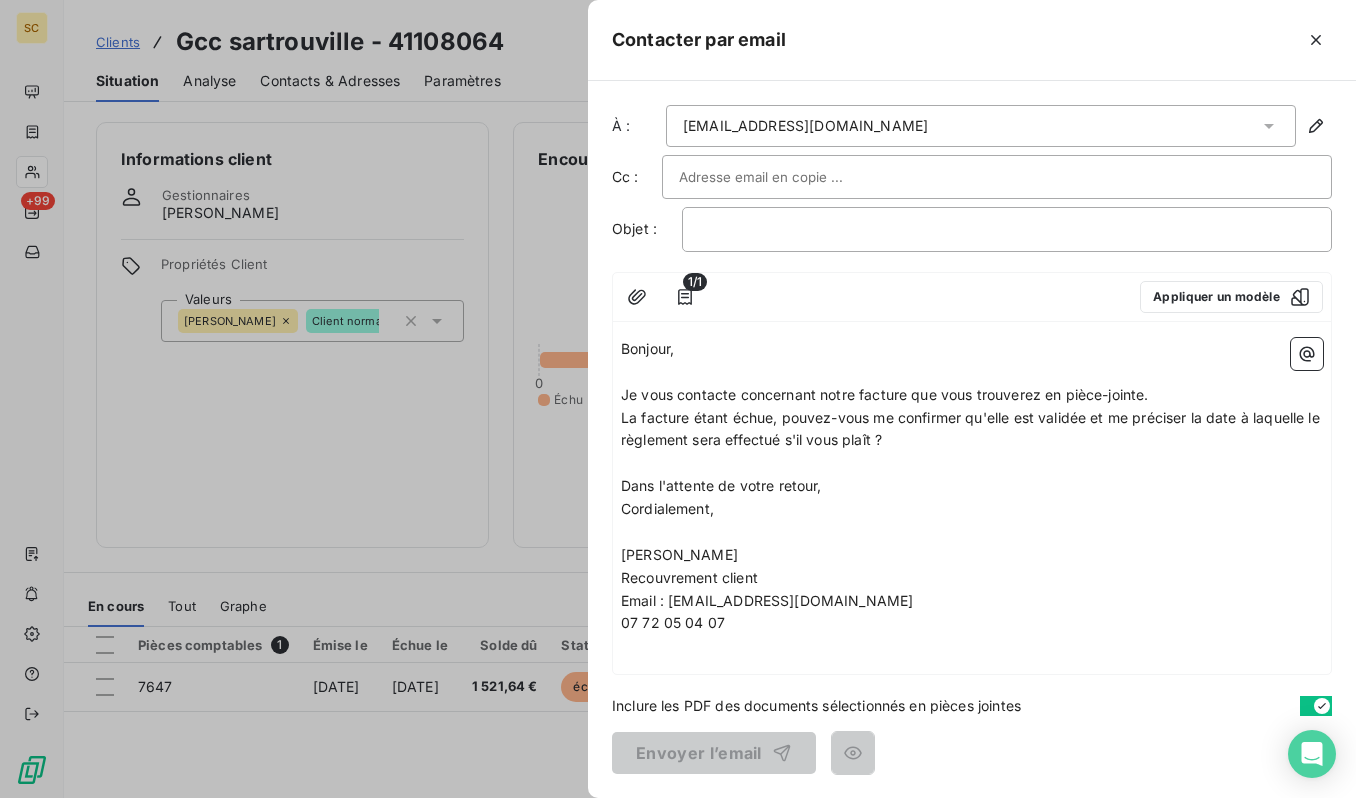 click at bounding box center [786, 177] 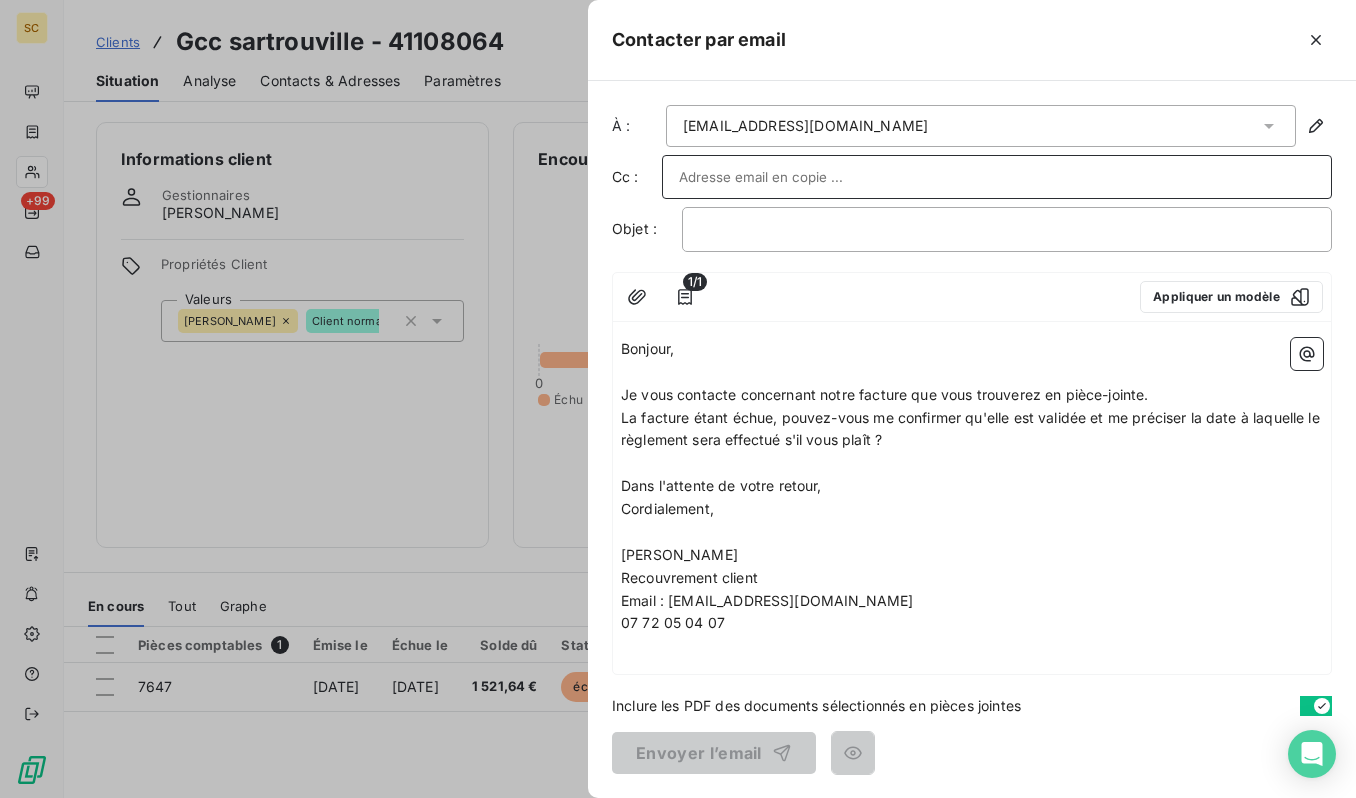 paste on "SCIFODIAM - Facture(s) en attente de règlement" 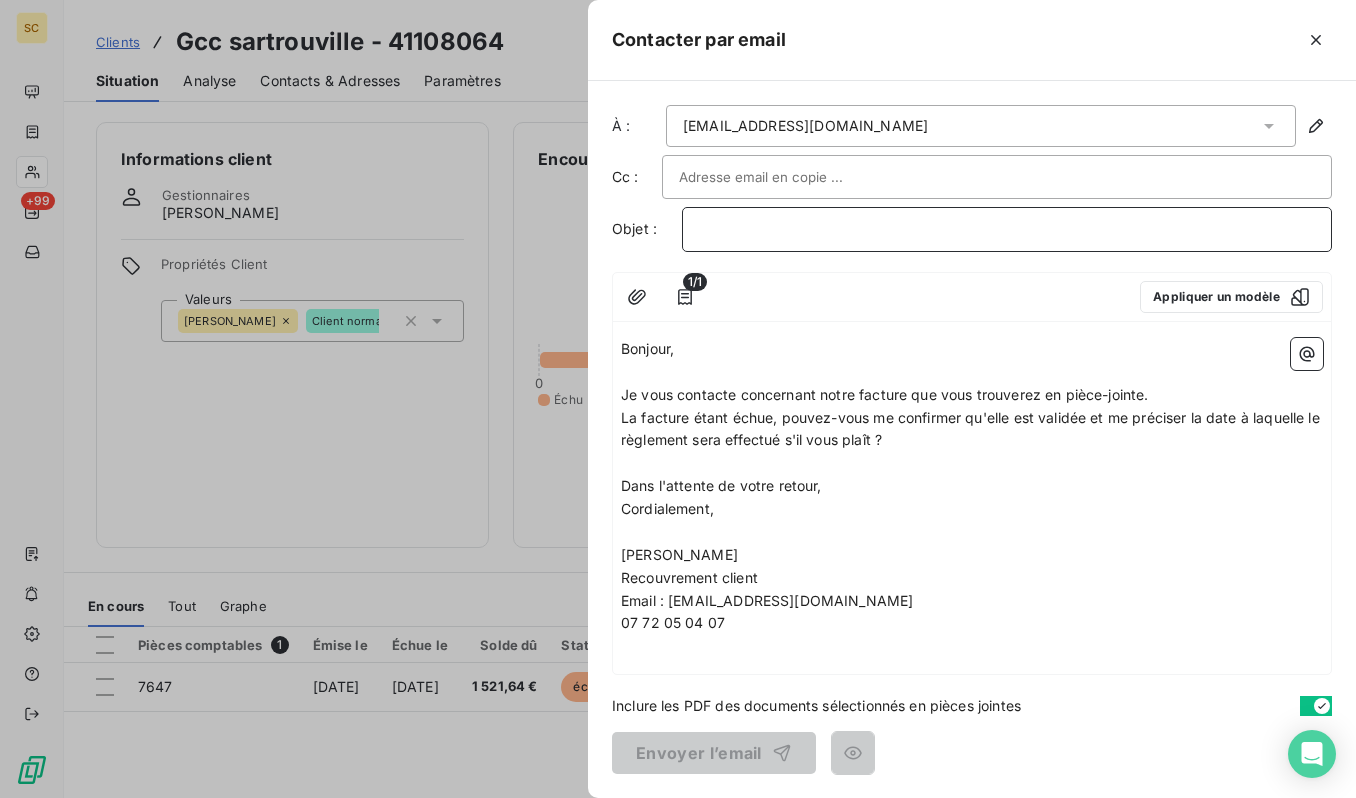 click on "﻿" at bounding box center (1007, 229) 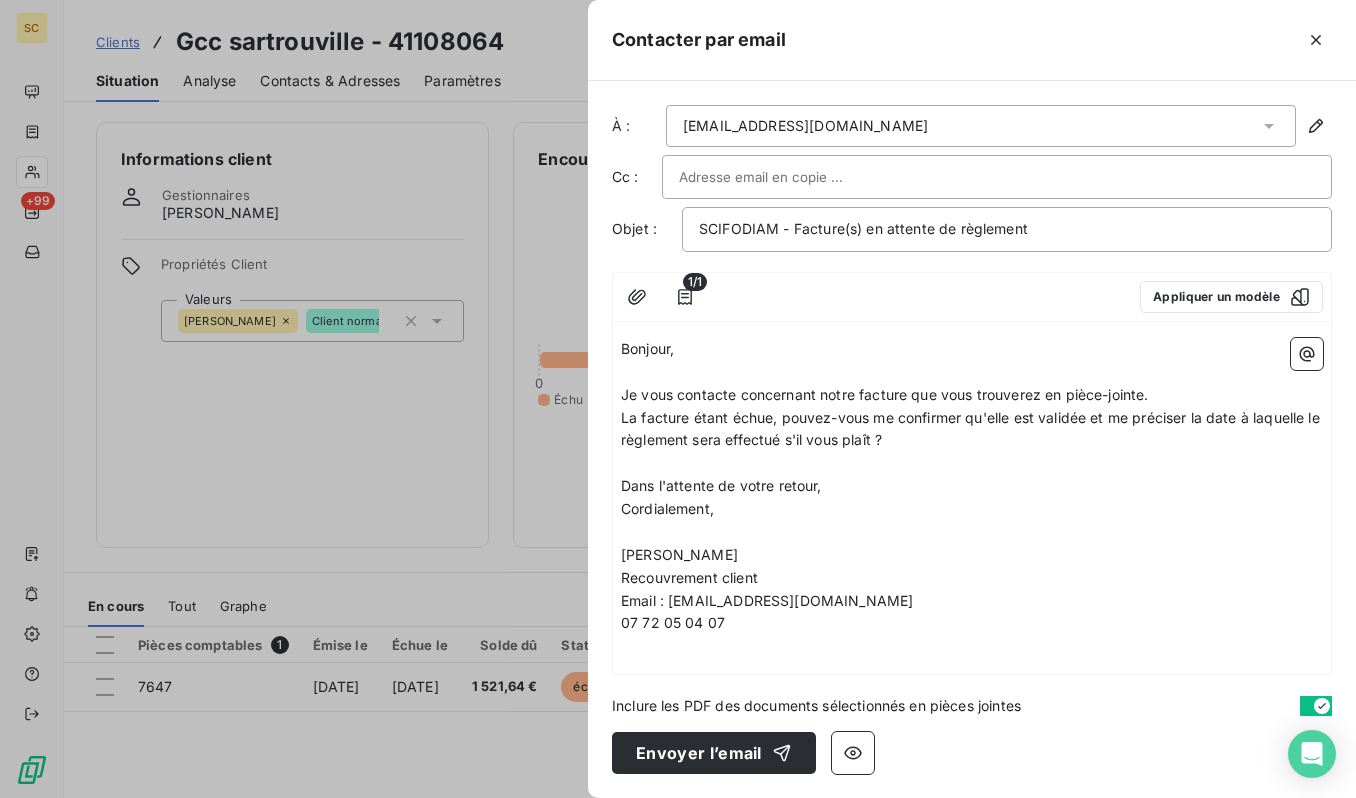 click at bounding box center (786, 177) 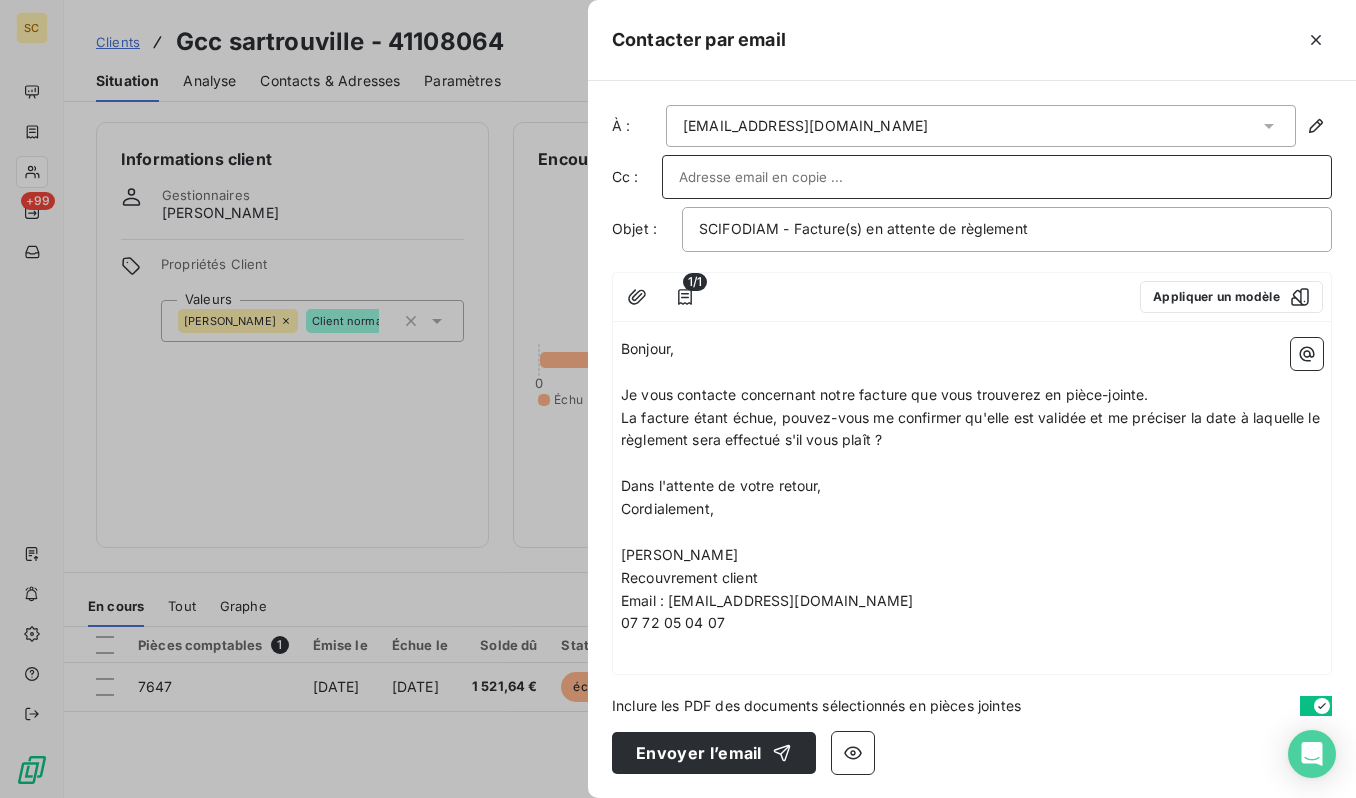 paste on "[EMAIL_ADDRESS][DOMAIN_NAME]" 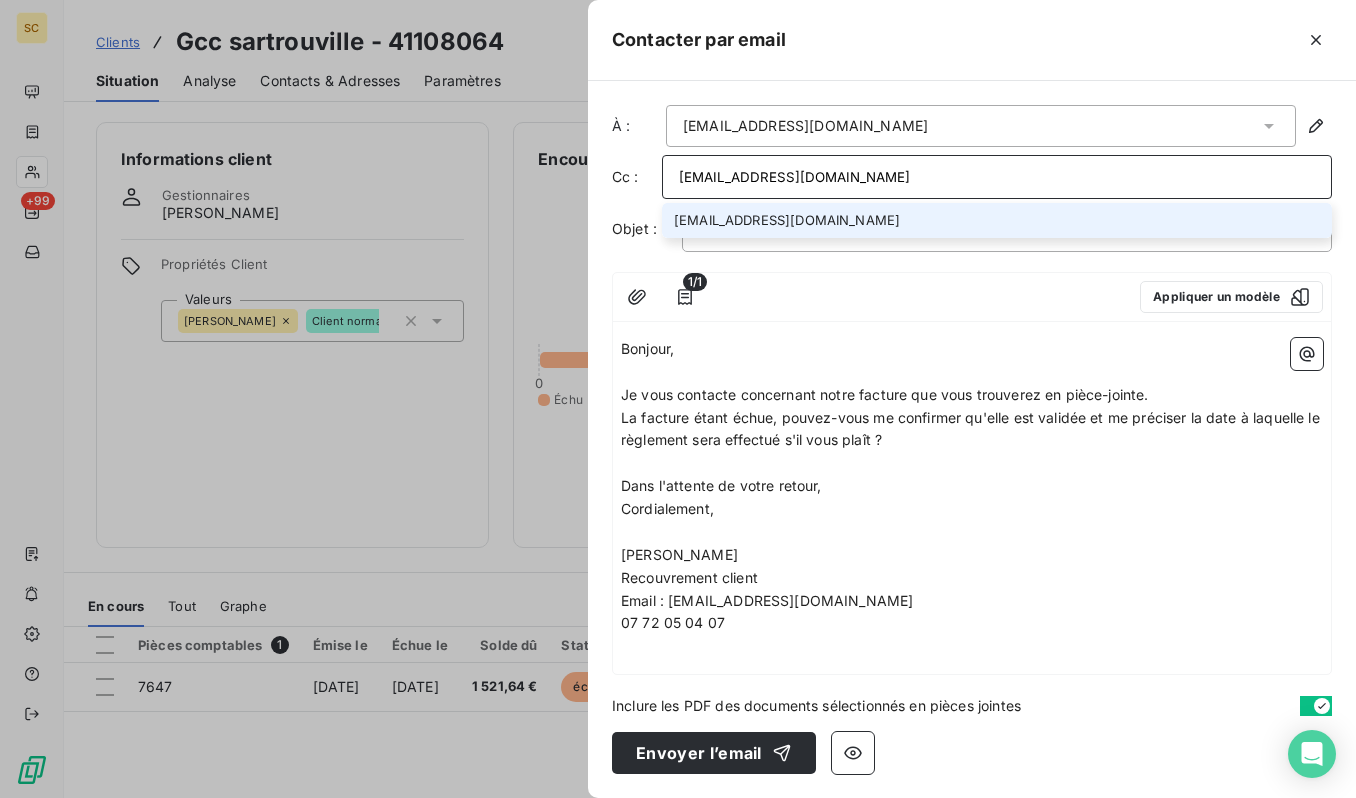 type on "[EMAIL_ADDRESS][DOMAIN_NAME]" 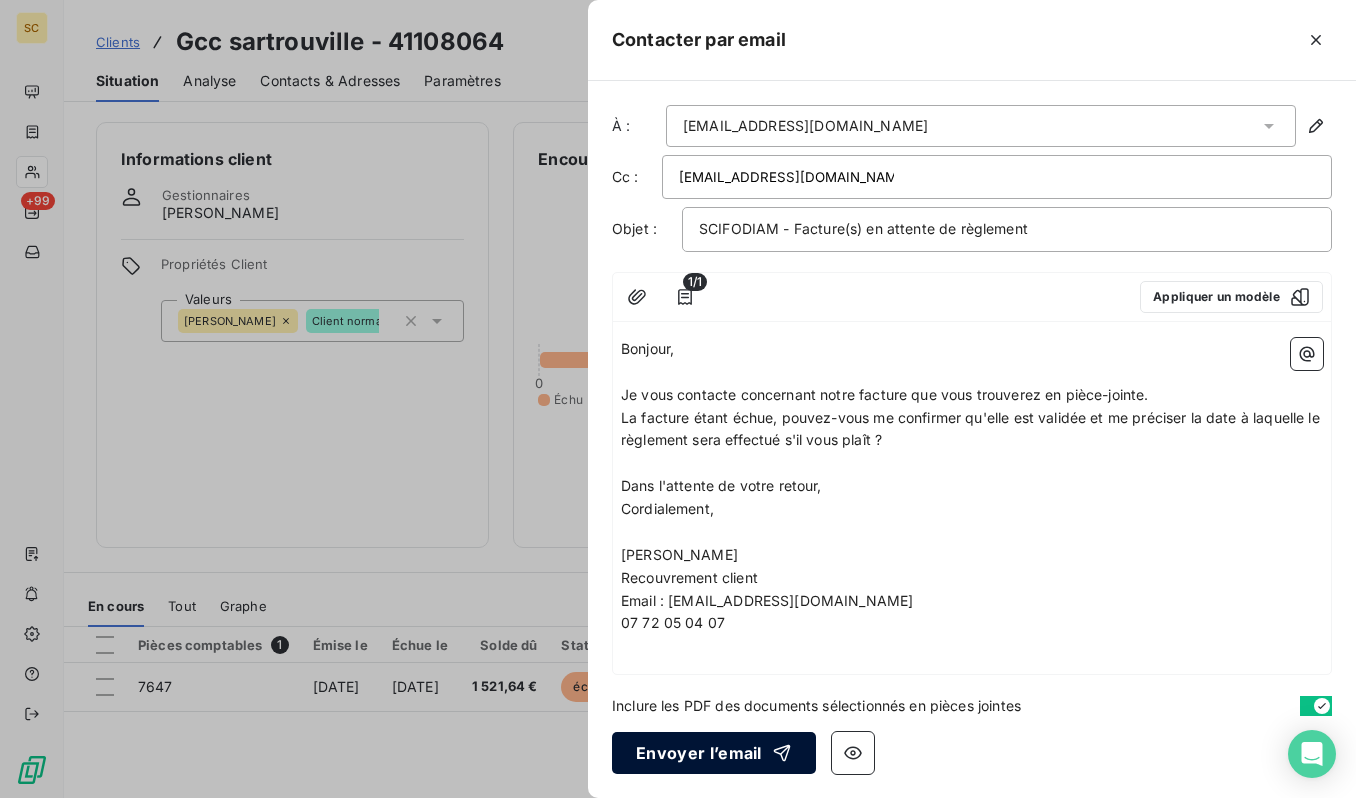 click on "Envoyer l’email" at bounding box center (714, 753) 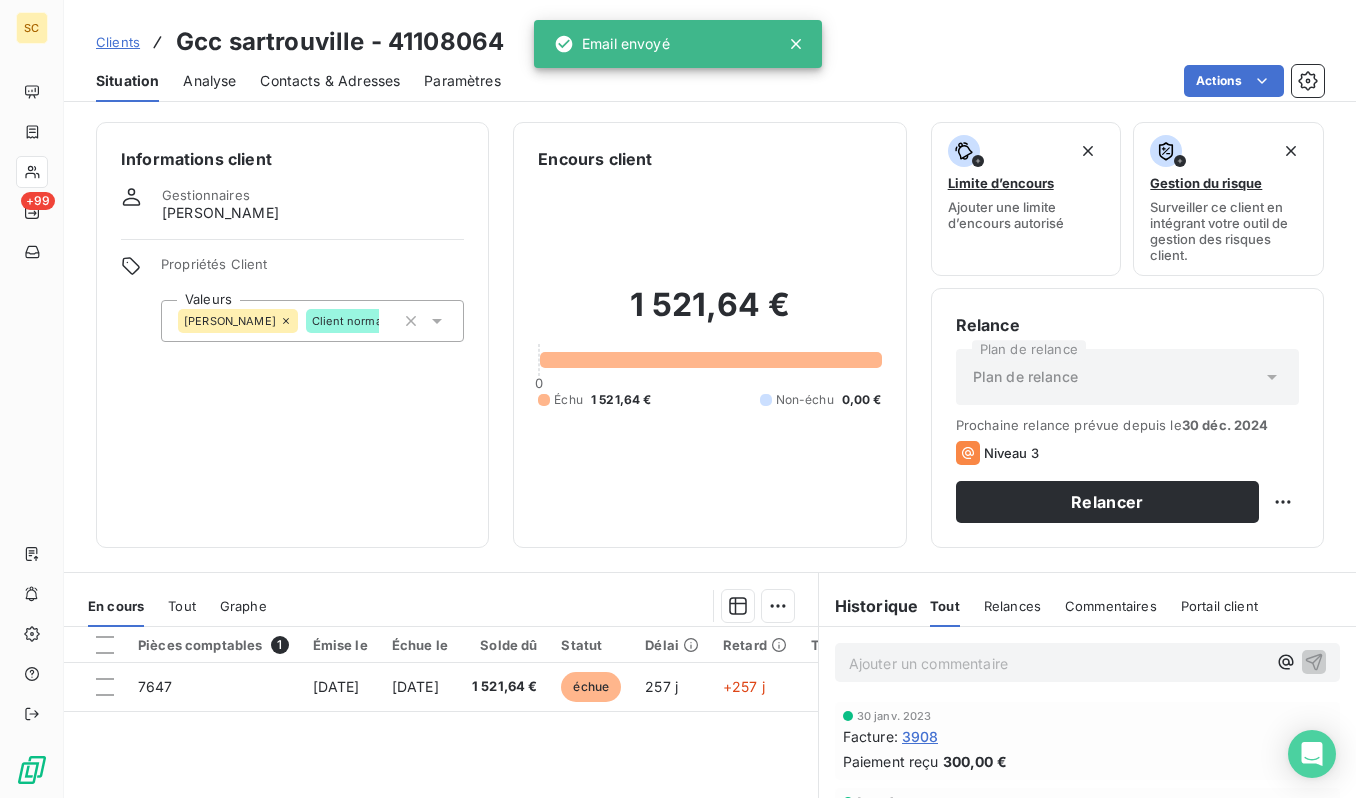 click on "Clients" at bounding box center [118, 42] 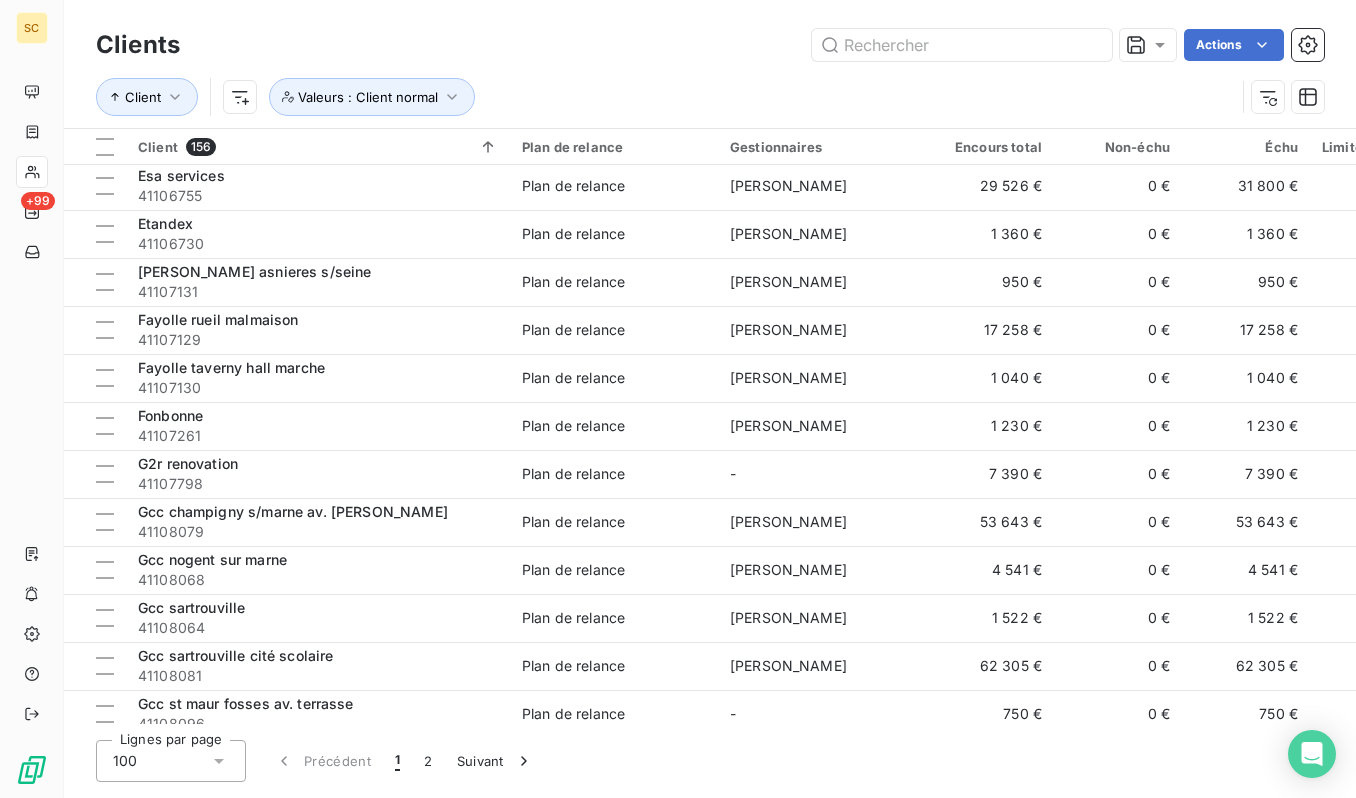 scroll, scrollTop: 3208, scrollLeft: 0, axis: vertical 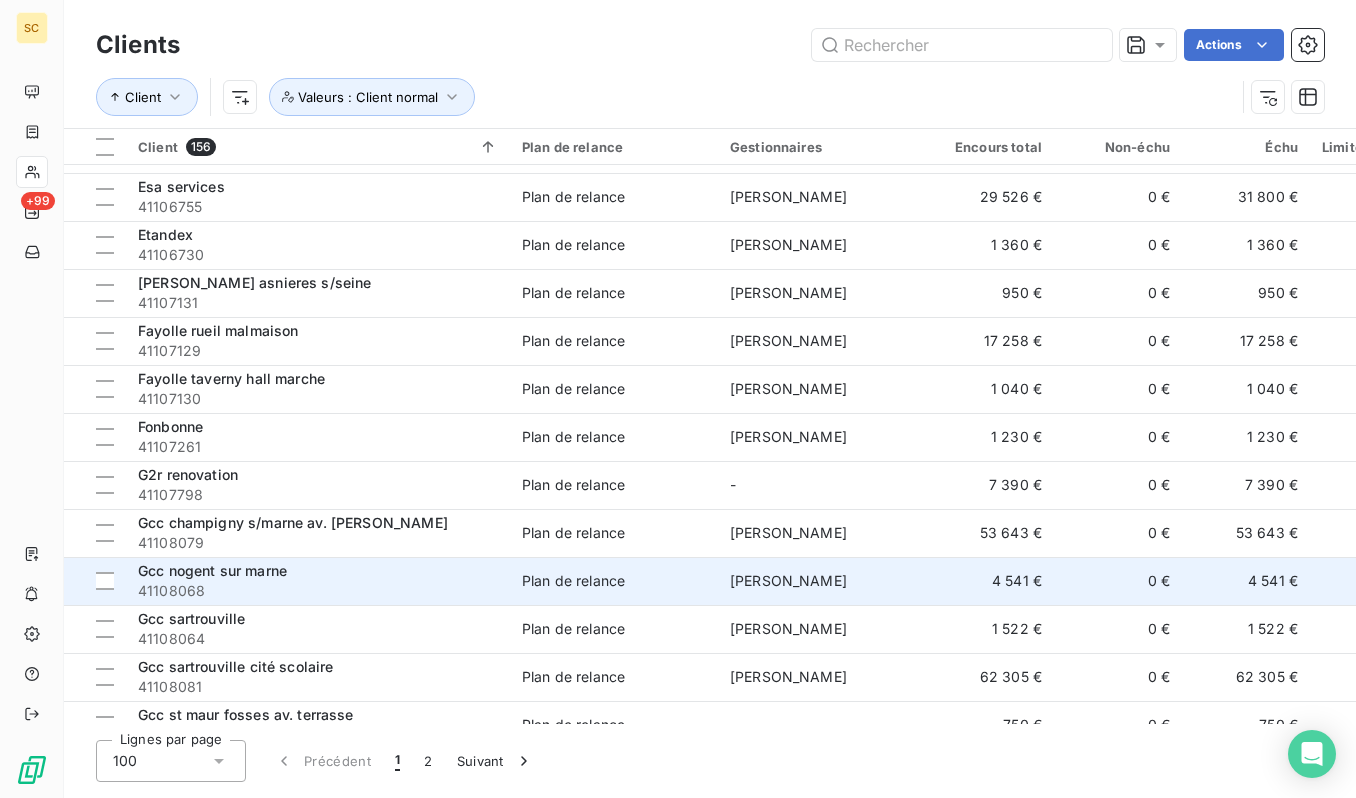 click on "41108068" at bounding box center [318, 591] 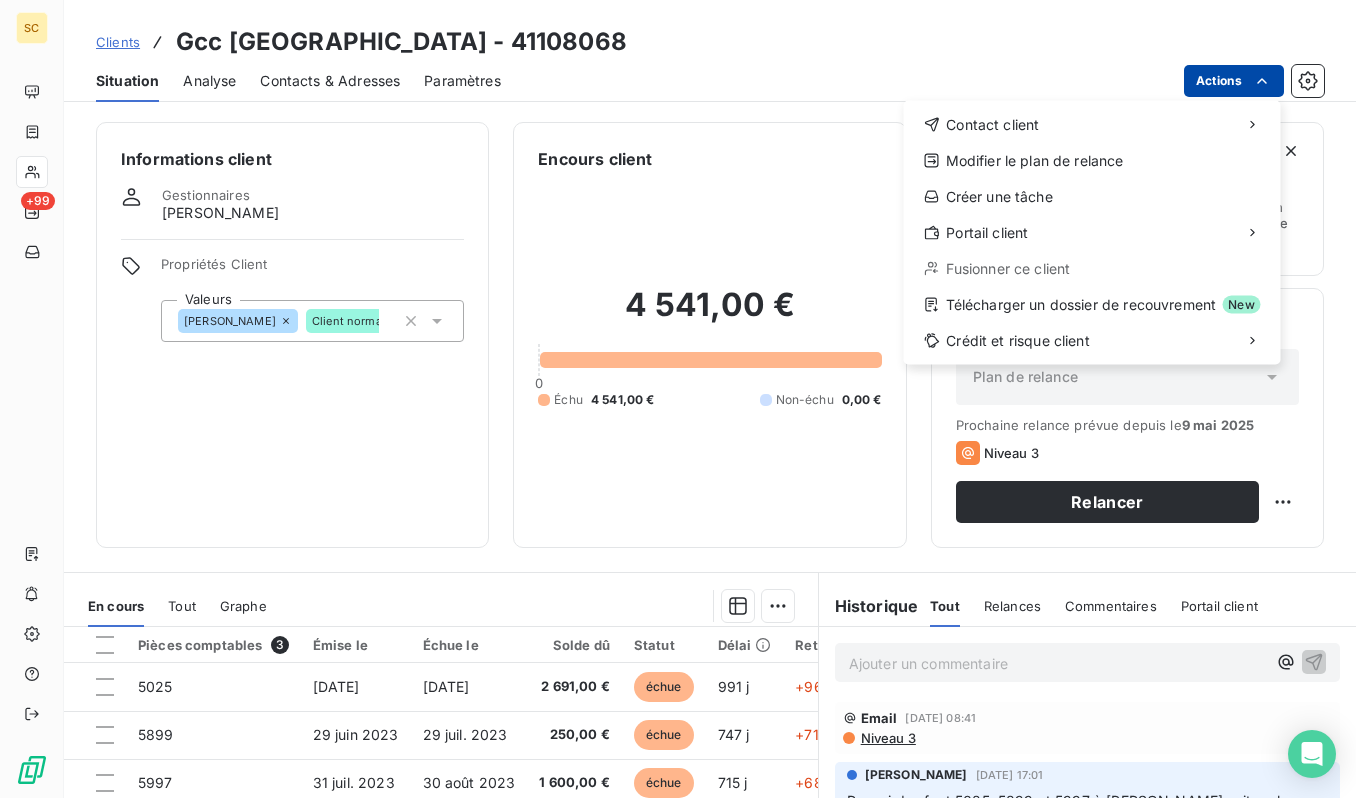 click on "SC +99 Clients Gcc nogent sur marne - 41108068 Situation Analyse Contacts & Adresses Paramètres Actions Contact client Modifier le plan de relance Créer une tâche Portail client Fusionner ce client Télécharger un dossier de recouvrement New Crédit et risque client Informations client Gestionnaires bruno ramos Propriétés Client Valeurs bruno Client normal Encours client   4 541,00 € 0 Échu 4 541,00 € Non-échu 0,00 €     Limite d’encours Ajouter une limite d’encours autorisé Gestion du risque Surveiller ce client en intégrant votre outil de gestion des risques client. Relance Plan de relance Plan de relance Prochaine relance prévue depuis le  9 mai 2025 Niveau 3 Relancer En cours Tout Graphe Pièces comptables 3 Émise le Échue le Solde dû Statut Délai   Retard   Tag relance   5025 28 oct. 2022 27 nov. 2022 2 691,00 € échue 991 j +961 j 5899 29 juin 2023 29 juil. 2023 250,00 € échue 747 j +717 j 5997 31 juil. 2023 30 août 2023 1 600,00 € échue 715 j" at bounding box center (678, 399) 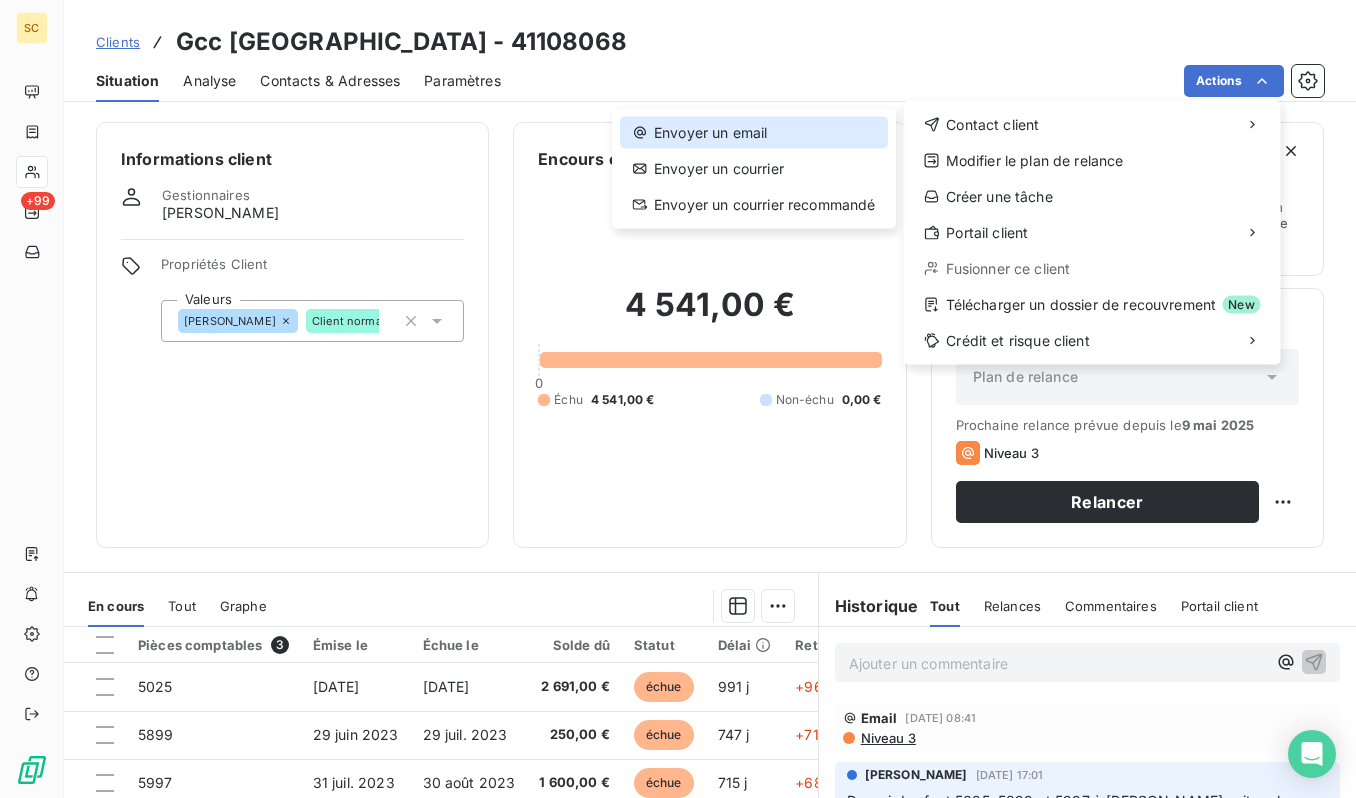 click on "Envoyer un email" at bounding box center [754, 133] 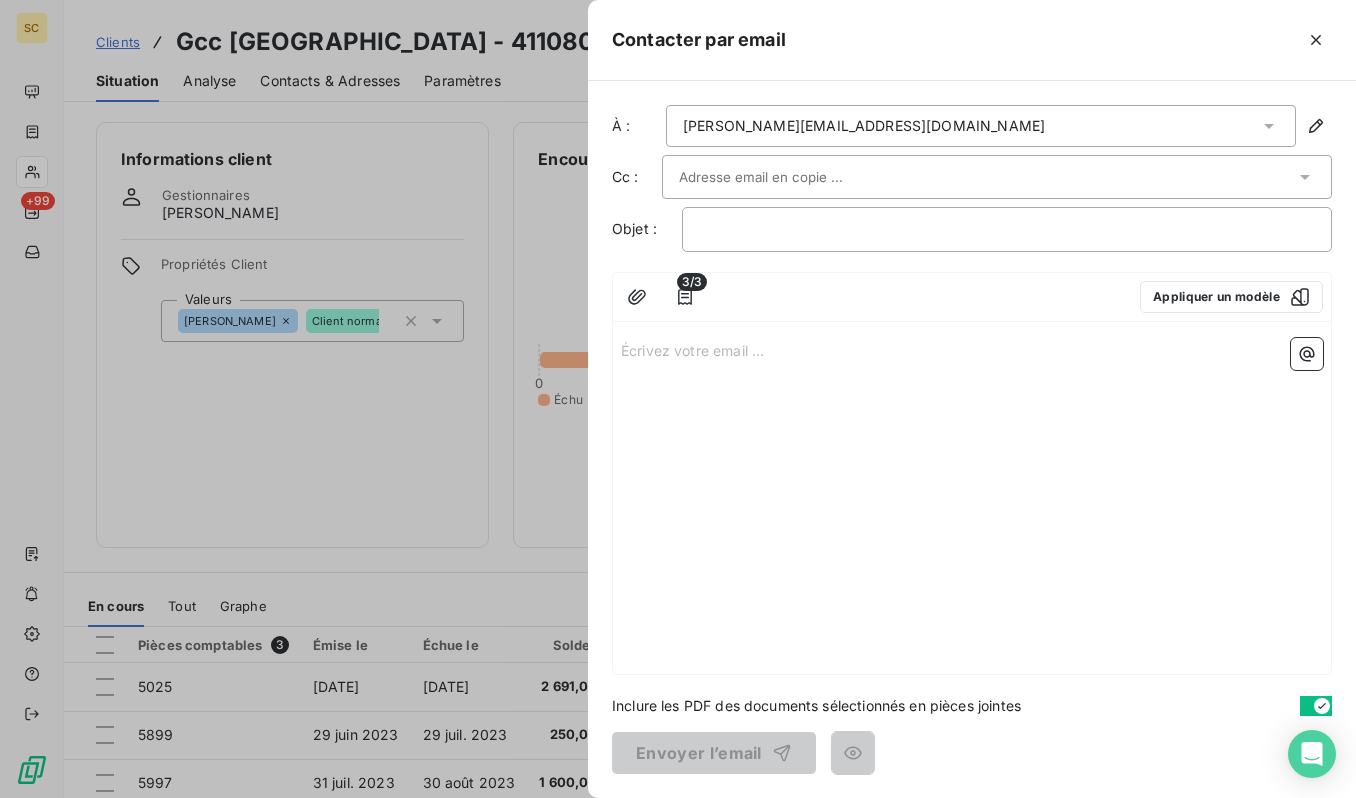 click at bounding box center (987, 177) 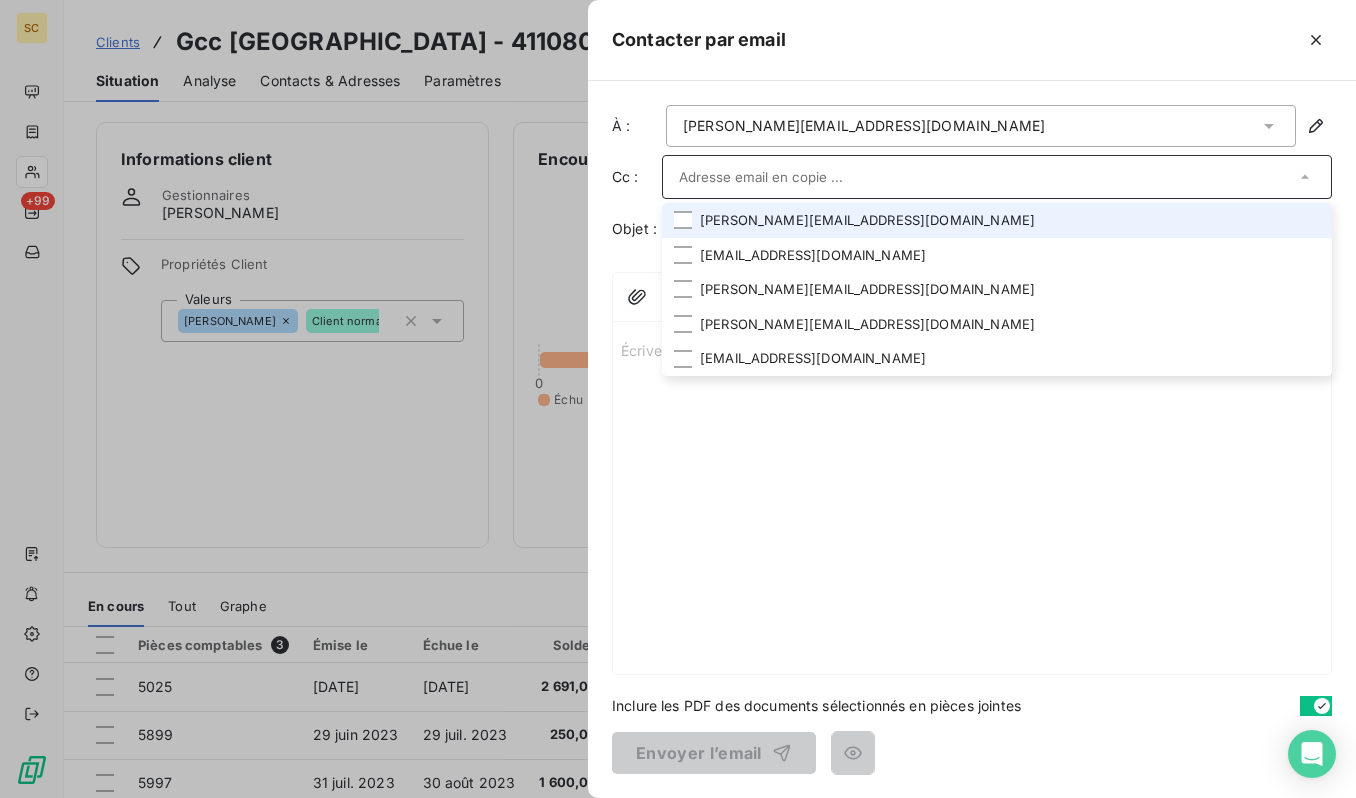 paste on "[EMAIL_ADDRESS][DOMAIN_NAME]" 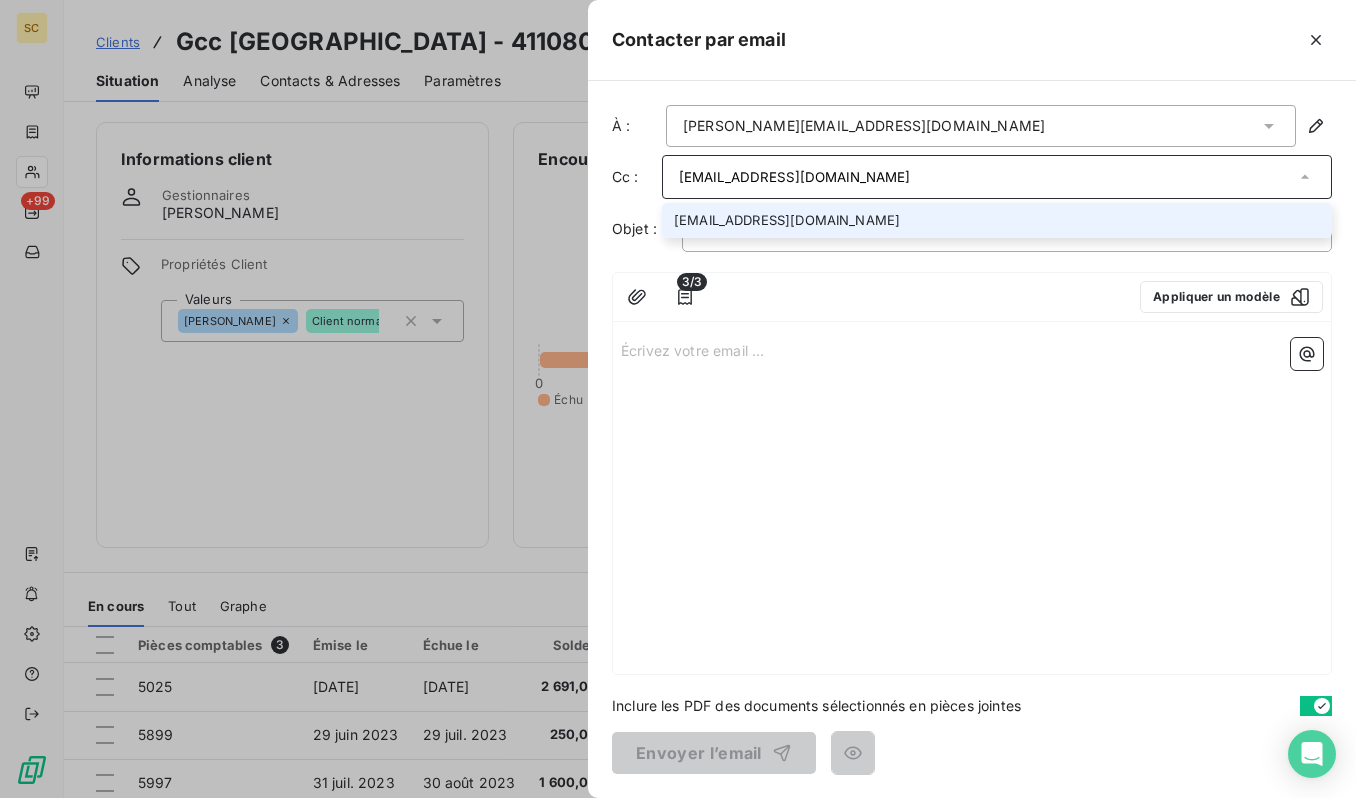 type on "[EMAIL_ADDRESS][DOMAIN_NAME]" 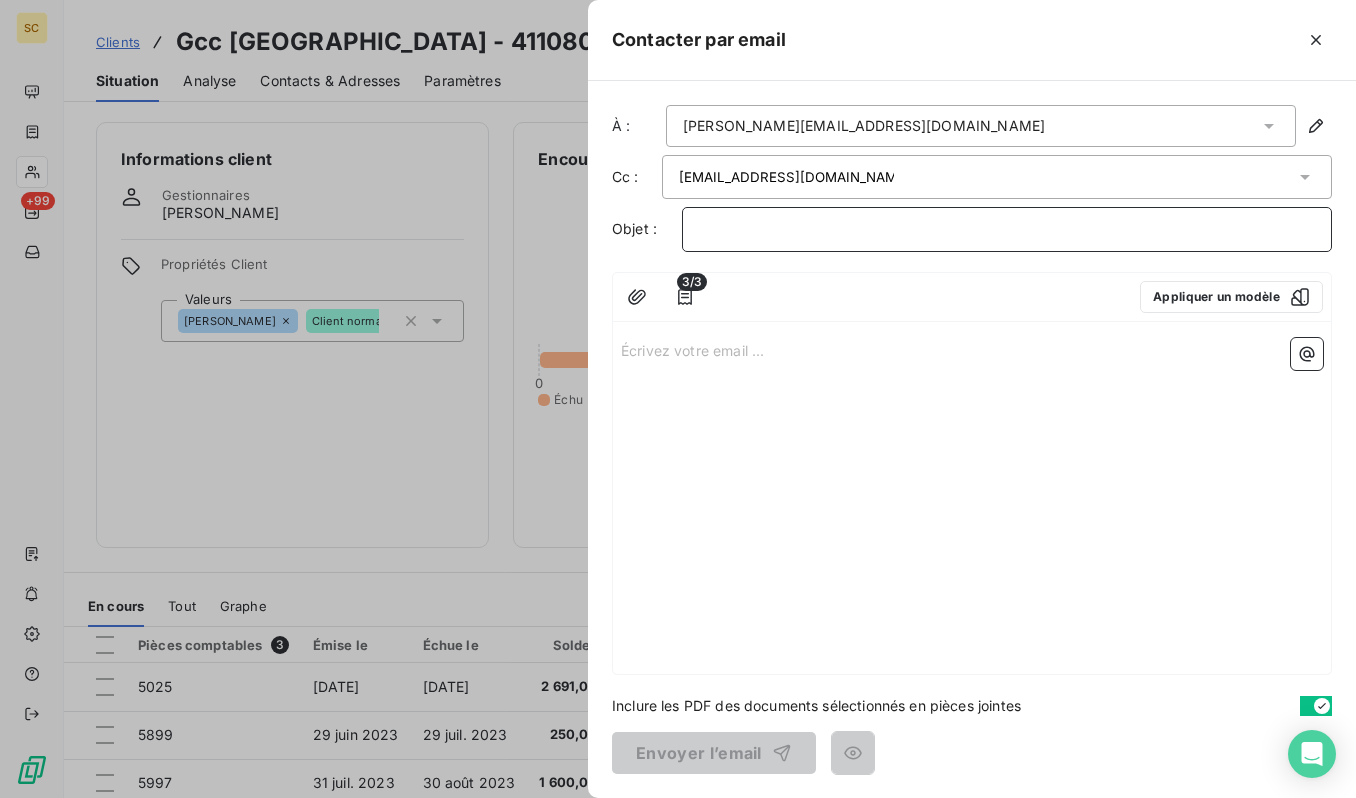 click on "﻿" at bounding box center (1007, 229) 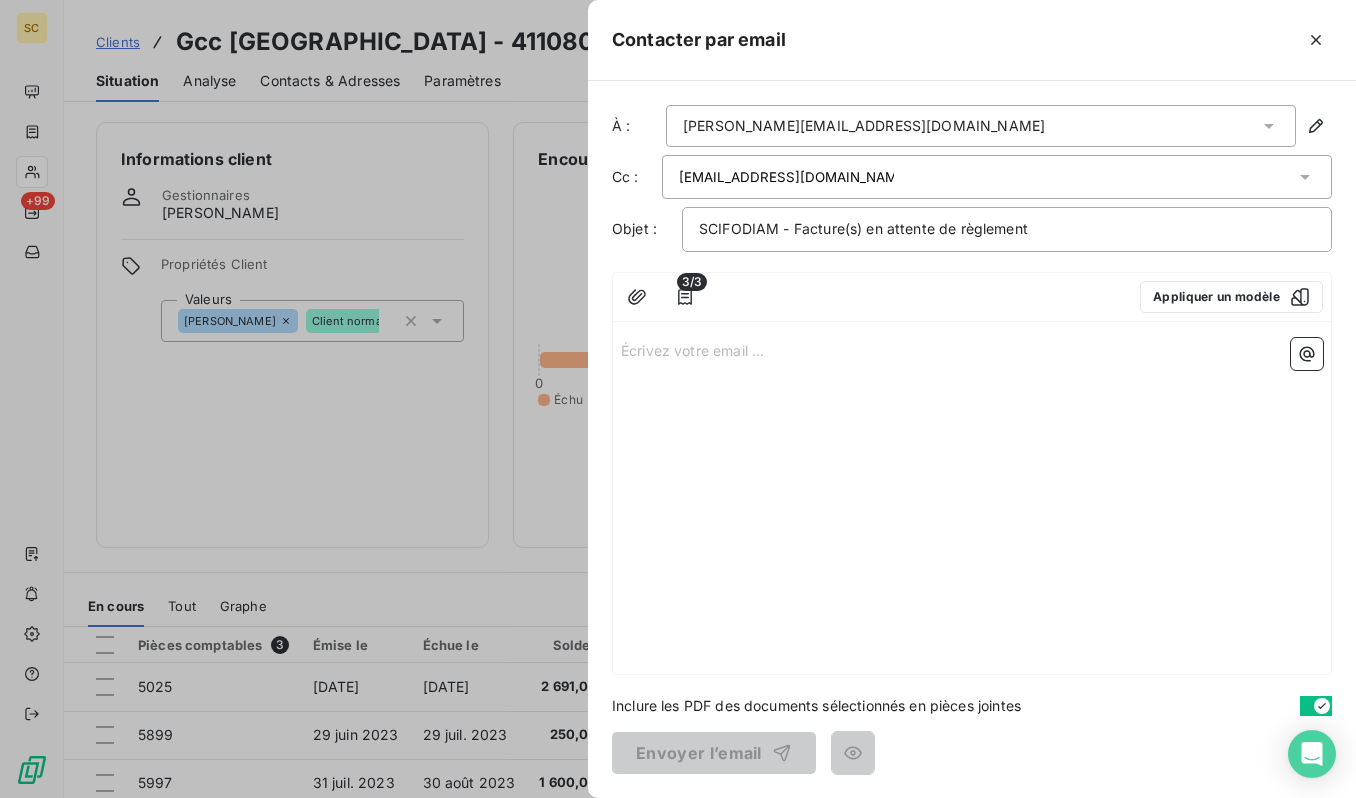 drag, startPoint x: 743, startPoint y: 379, endPoint x: 732, endPoint y: 369, distance: 14.866069 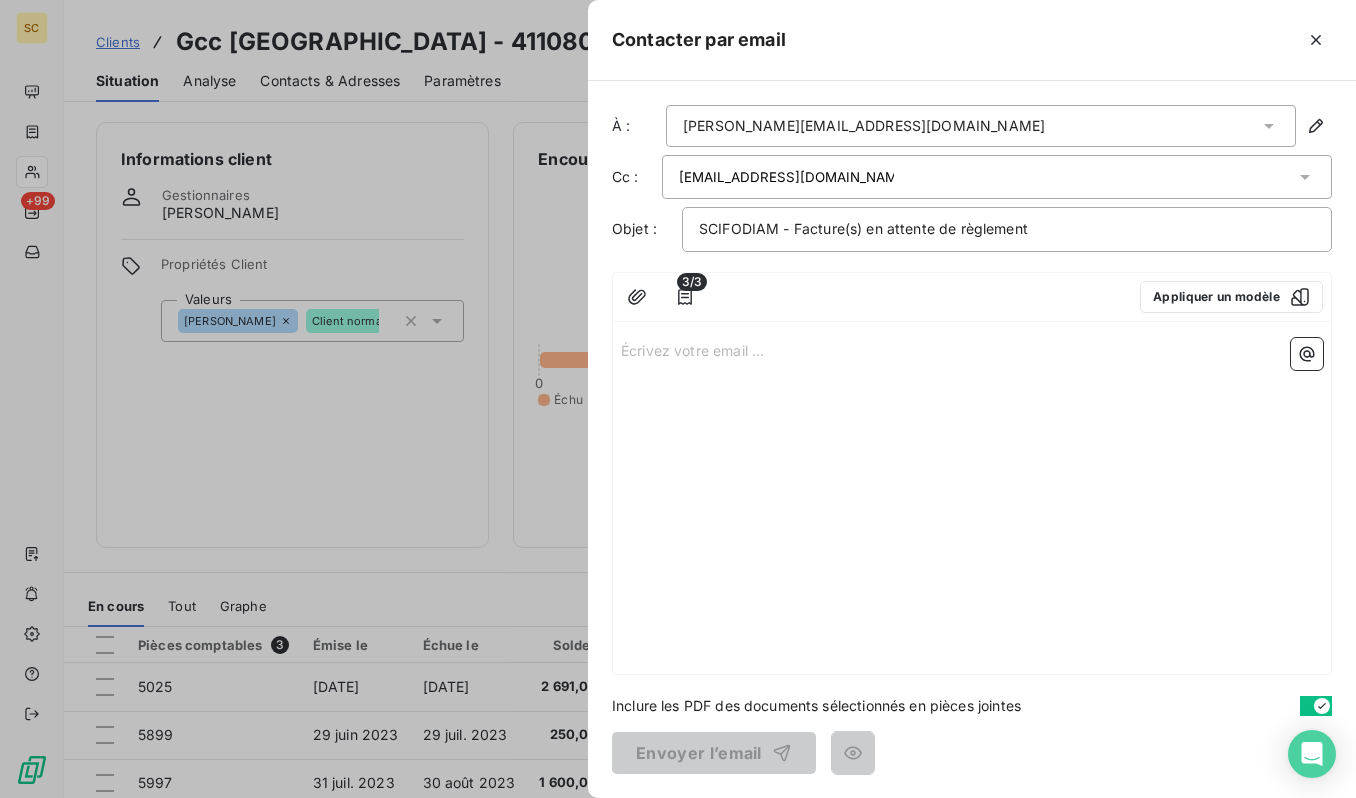 click on "Écrivez votre email ... ﻿" at bounding box center (972, 349) 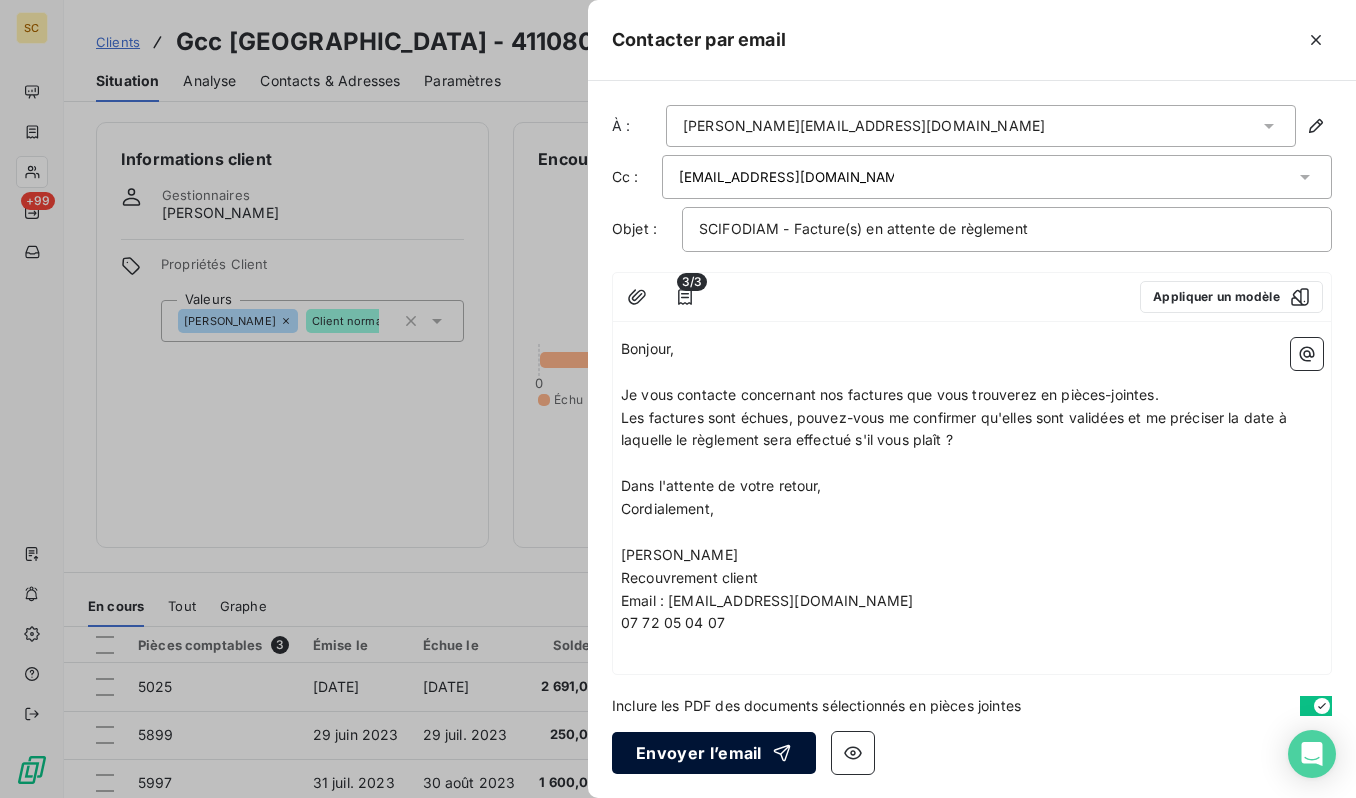 click on "Envoyer l’email" at bounding box center (714, 753) 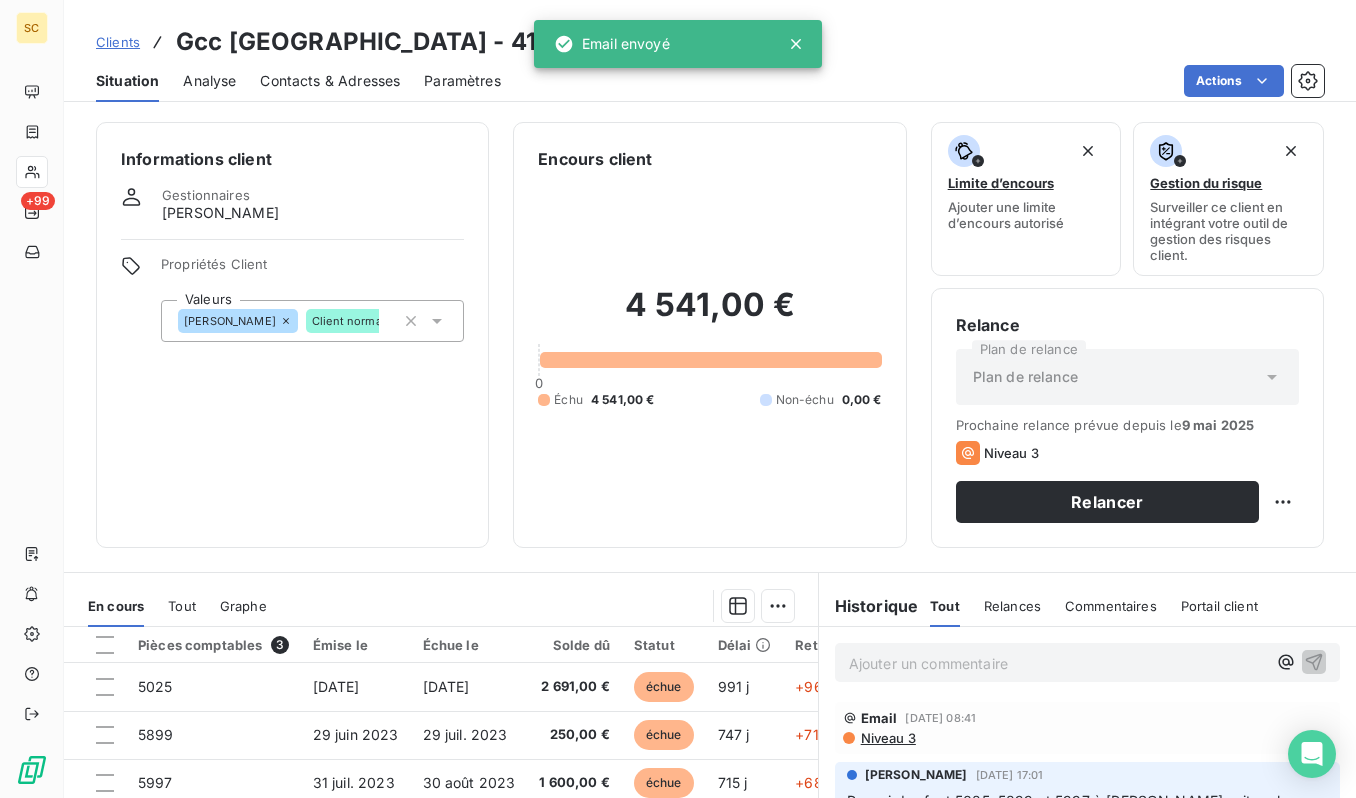 click on "Clients" at bounding box center [118, 42] 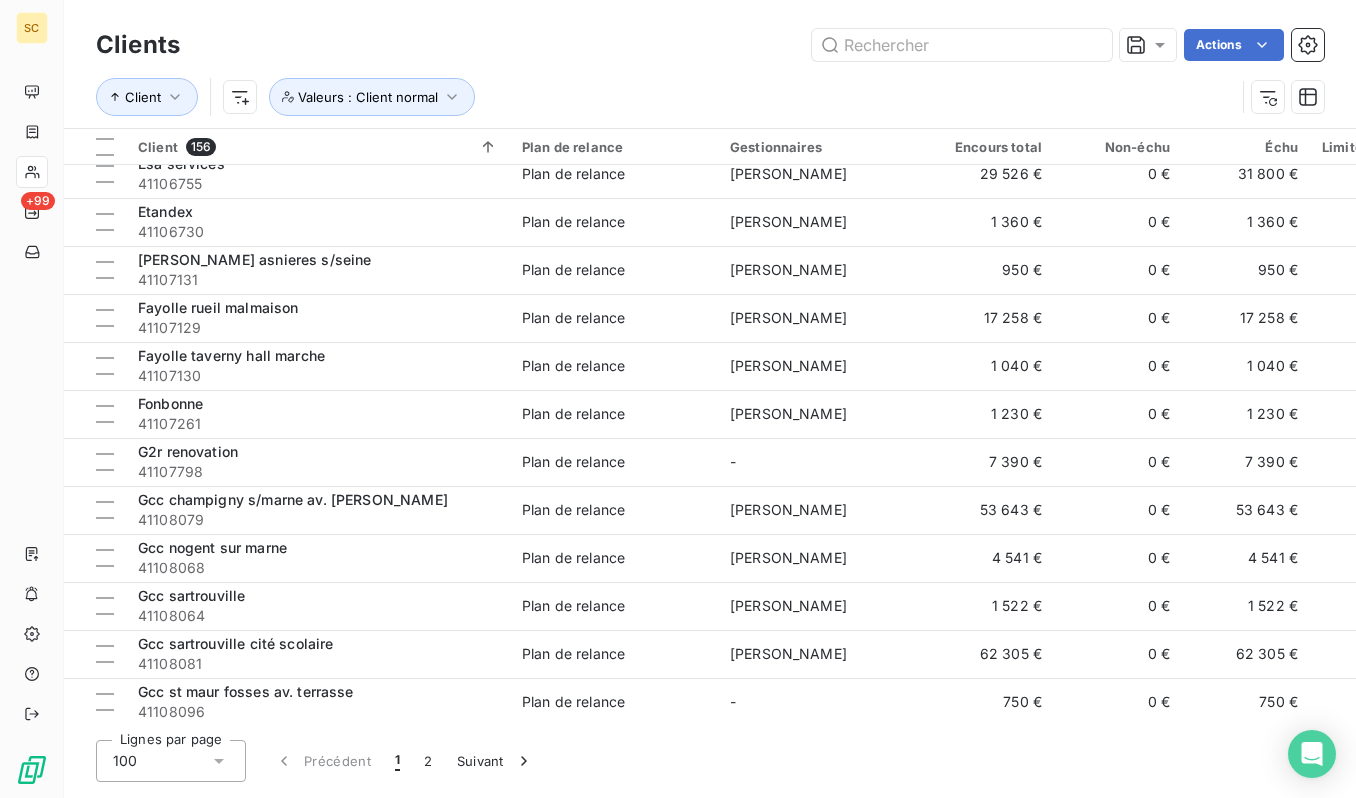 scroll, scrollTop: 3227, scrollLeft: 0, axis: vertical 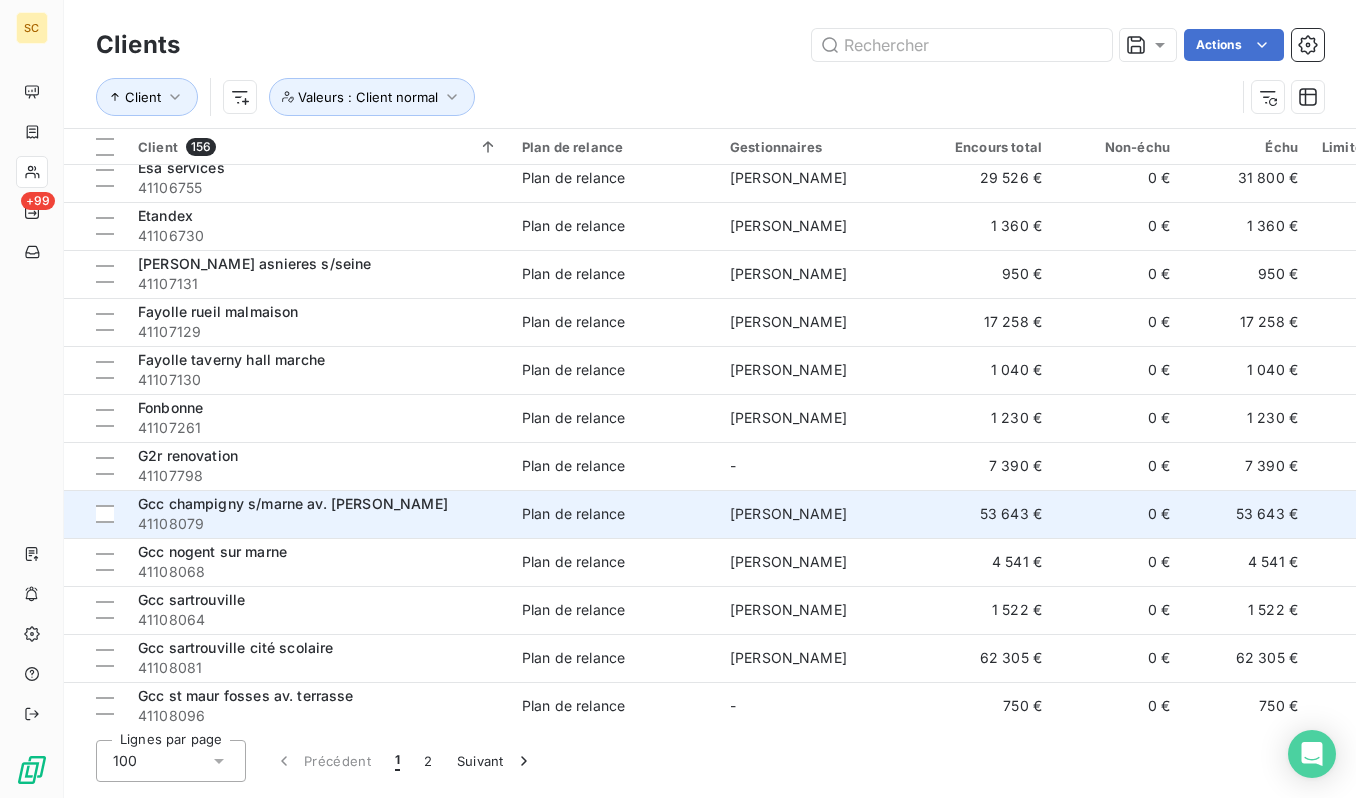 click on "41108079" at bounding box center [318, 524] 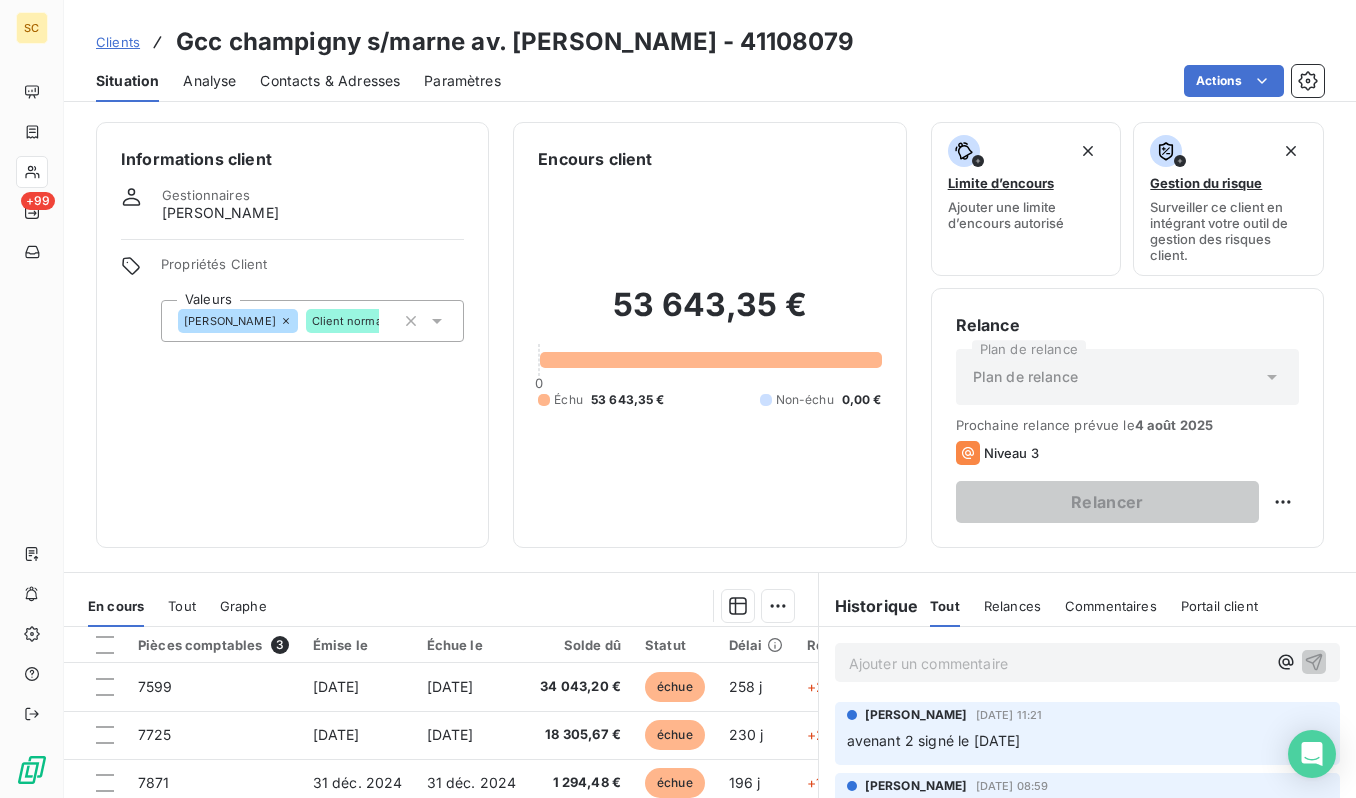 click on "Actions" at bounding box center [924, 81] 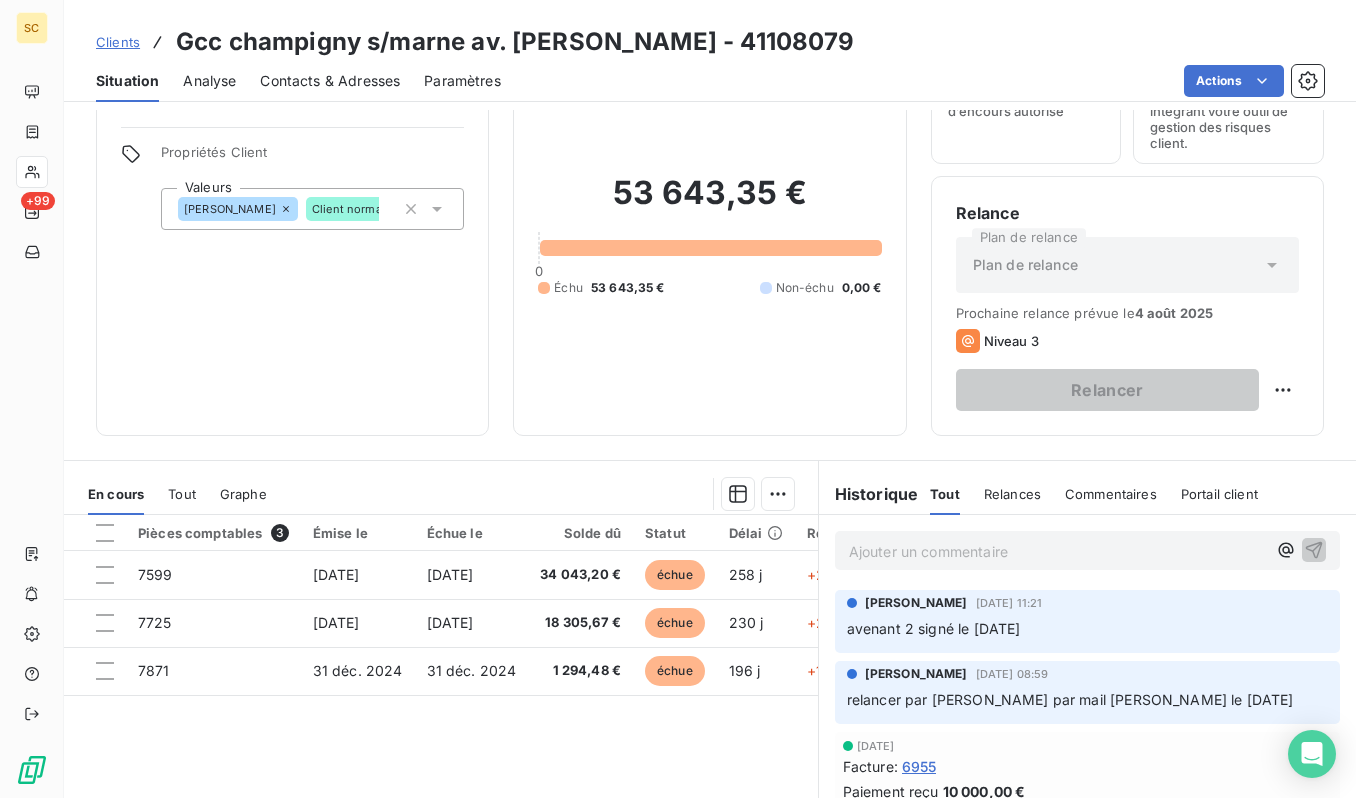 scroll, scrollTop: 0, scrollLeft: 0, axis: both 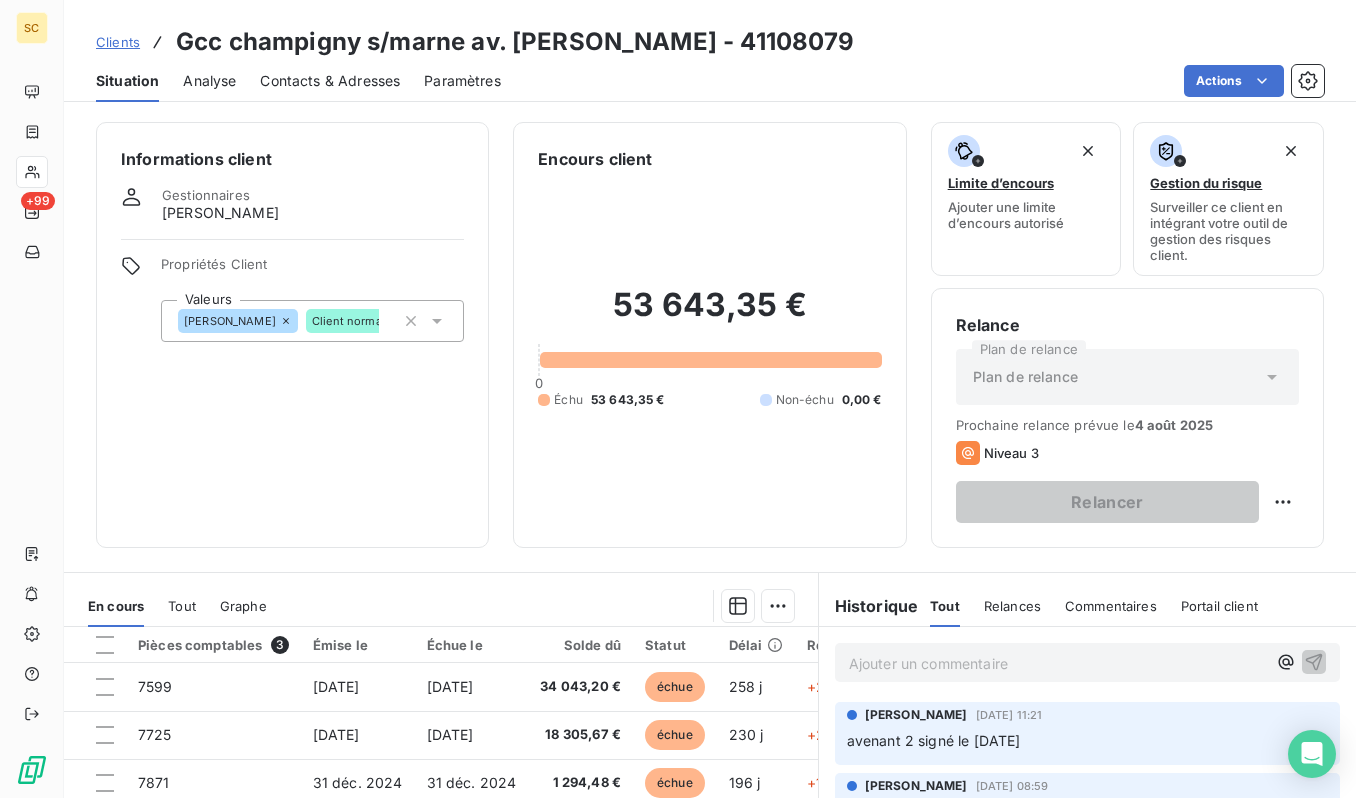 click on "Clients" at bounding box center (118, 42) 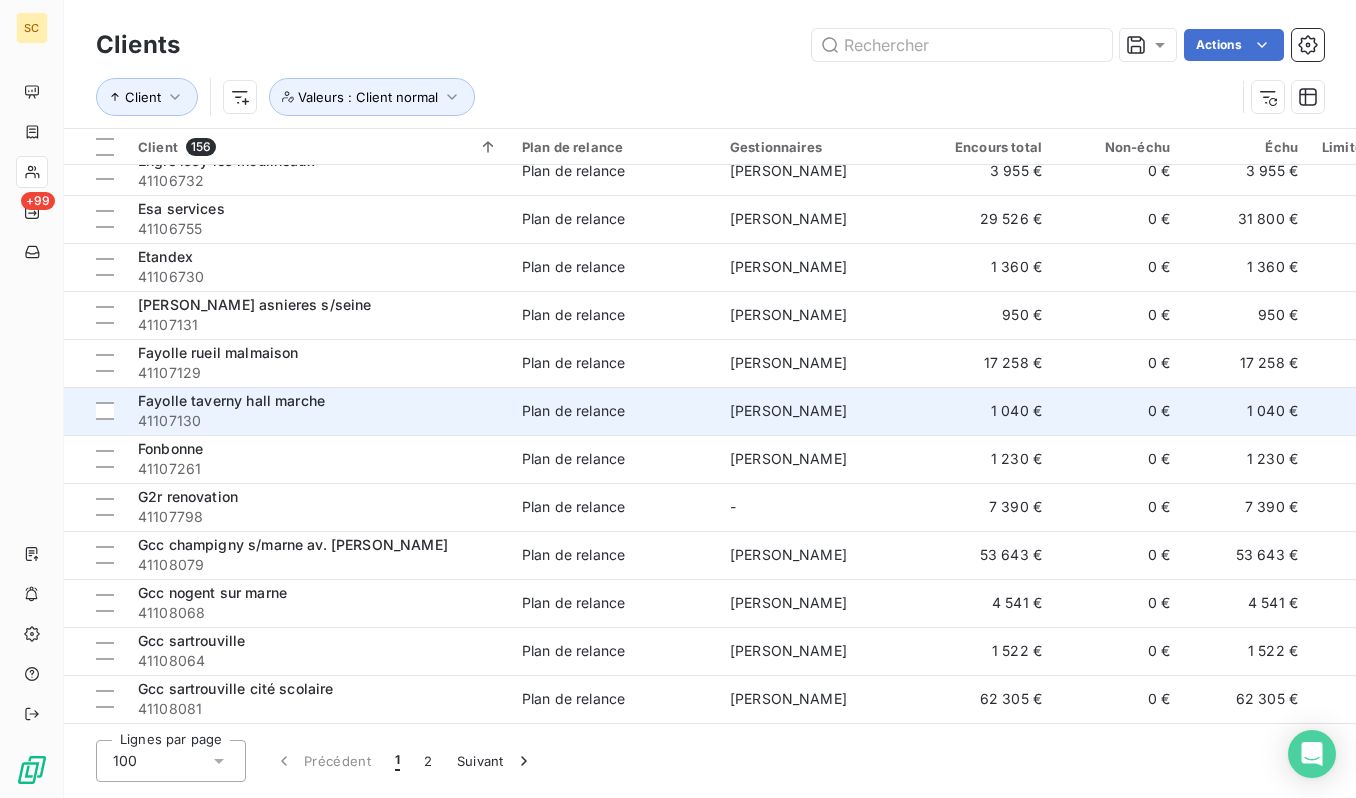 scroll, scrollTop: 3190, scrollLeft: 0, axis: vertical 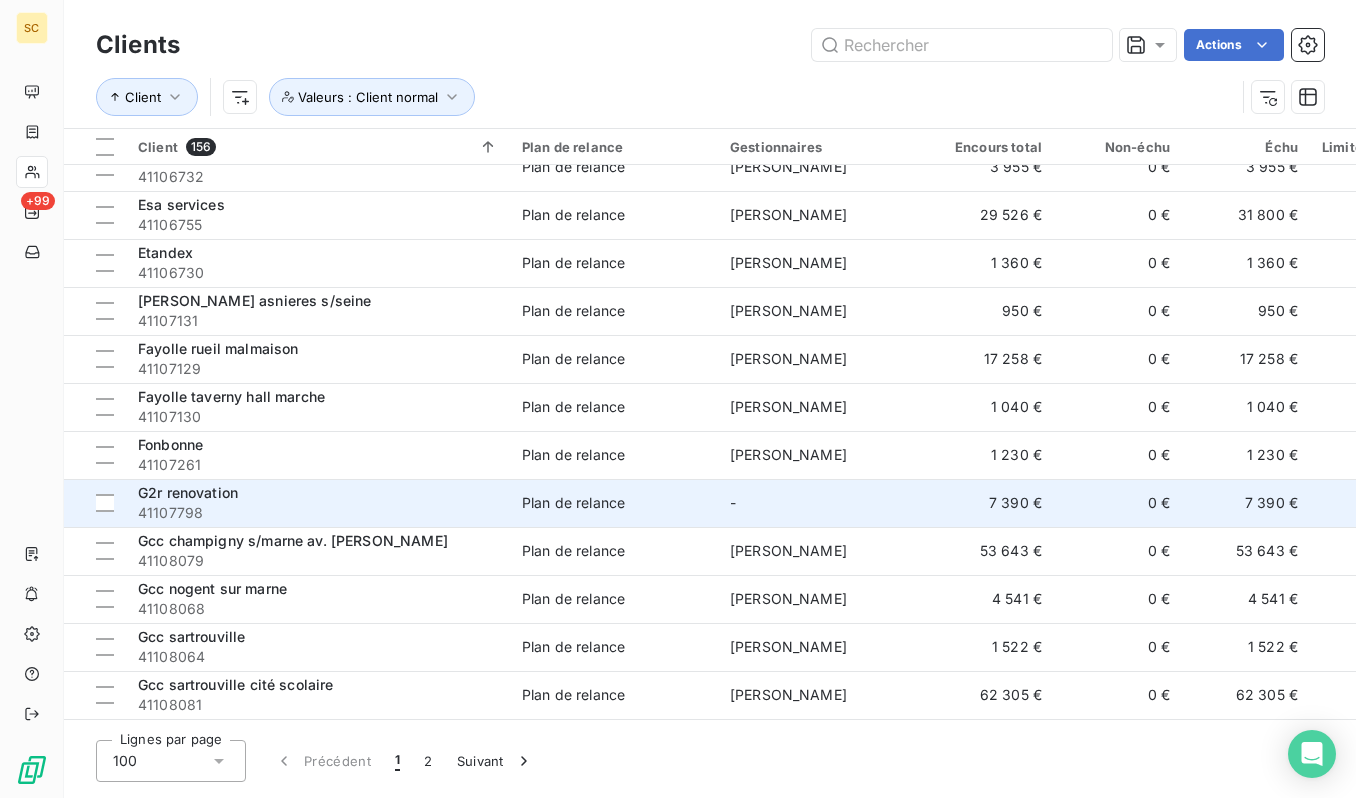 click on "41107798" at bounding box center (318, 513) 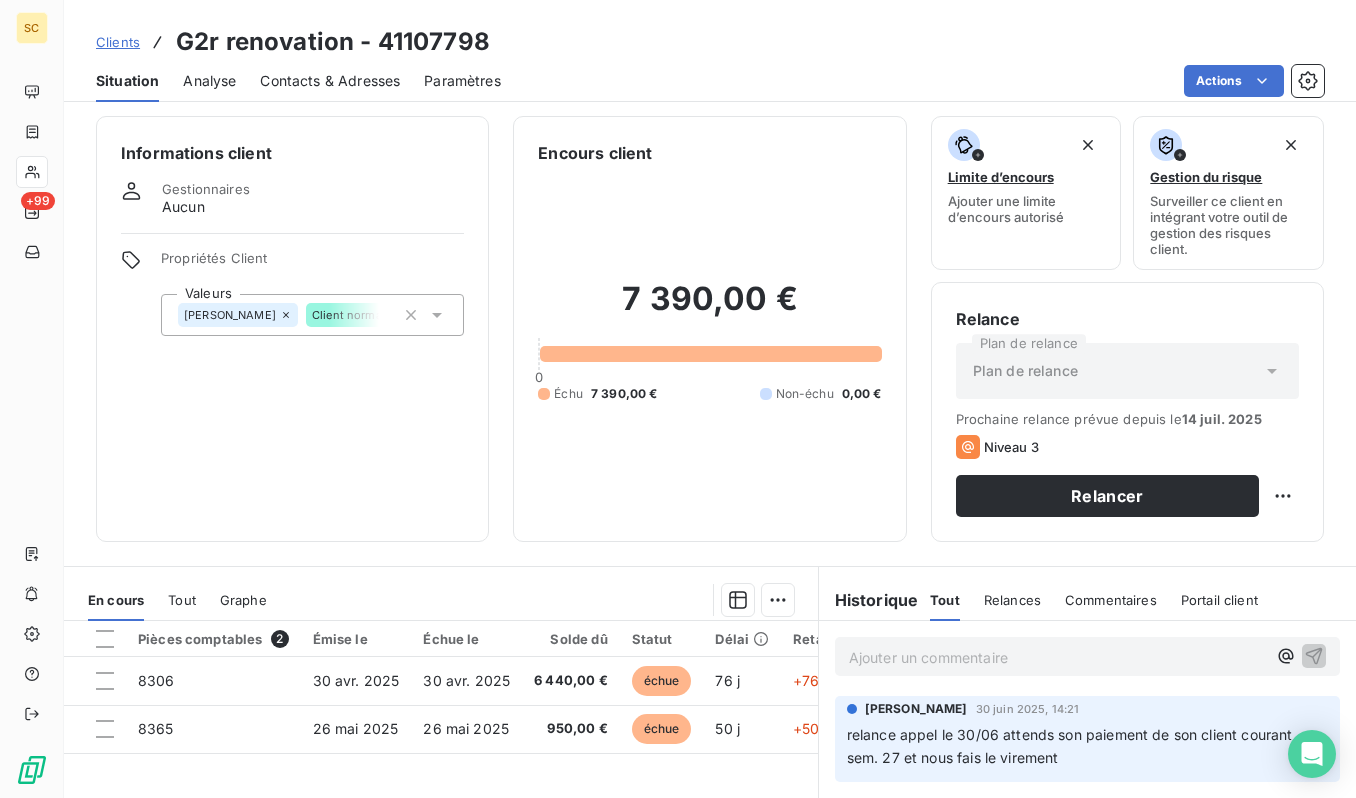 scroll, scrollTop: 0, scrollLeft: 0, axis: both 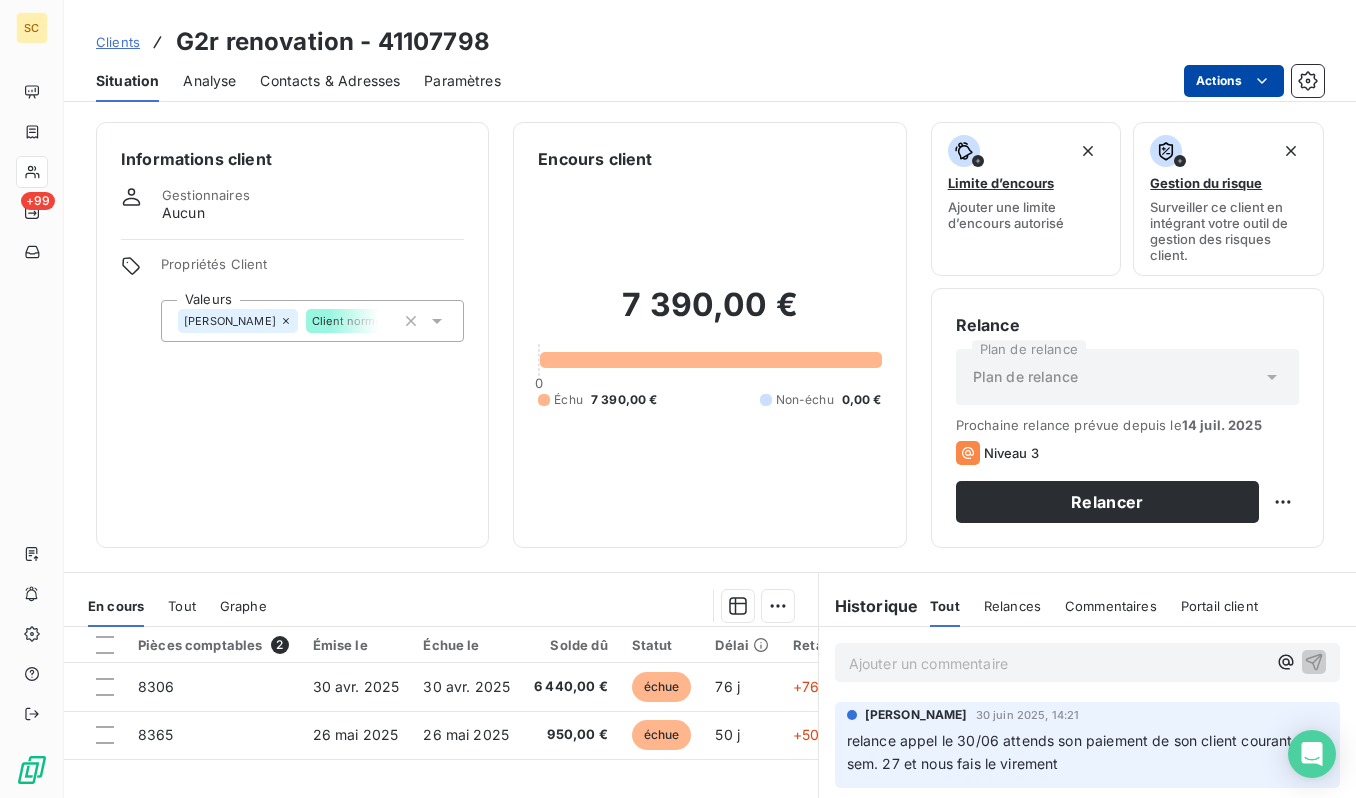 click on "SC +99 Clients G2r renovation - 41107798 Situation Analyse Contacts & Adresses Paramètres Actions Informations client Gestionnaires Aucun Propriétés Client Valeurs CHRISTOPHER Client normal Encours client   7 390,00 € 0 Échu 7 390,00 € Non-échu 0,00 €     Limite d’encours Ajouter une limite d’encours autorisé Gestion du risque Surveiller ce client en intégrant votre outil de gestion des risques client. Relance Plan de relance Plan de relance Prochaine relance prévue depuis le  14 juil. 2025 Niveau 3 Relancer En cours Tout Graphe Pièces comptables 2 Émise le Échue le Solde dû Statut Délai   Retard   Tag relance   8306 30 avr. 2025 30 avr. 2025 6 440,00 € échue 76 j +76 j 8365 26 mai 2025 26 mai 2025 950,00 € échue 50 j +50 j Lignes par page 25 Précédent 1 Suivant Historique Tout Relances Commentaires Portail client Tout Relances Commentaires Portail client Ajouter un commentaire ﻿ STEPHANIE HOYER 30 juin 2025, 14:21" at bounding box center (678, 399) 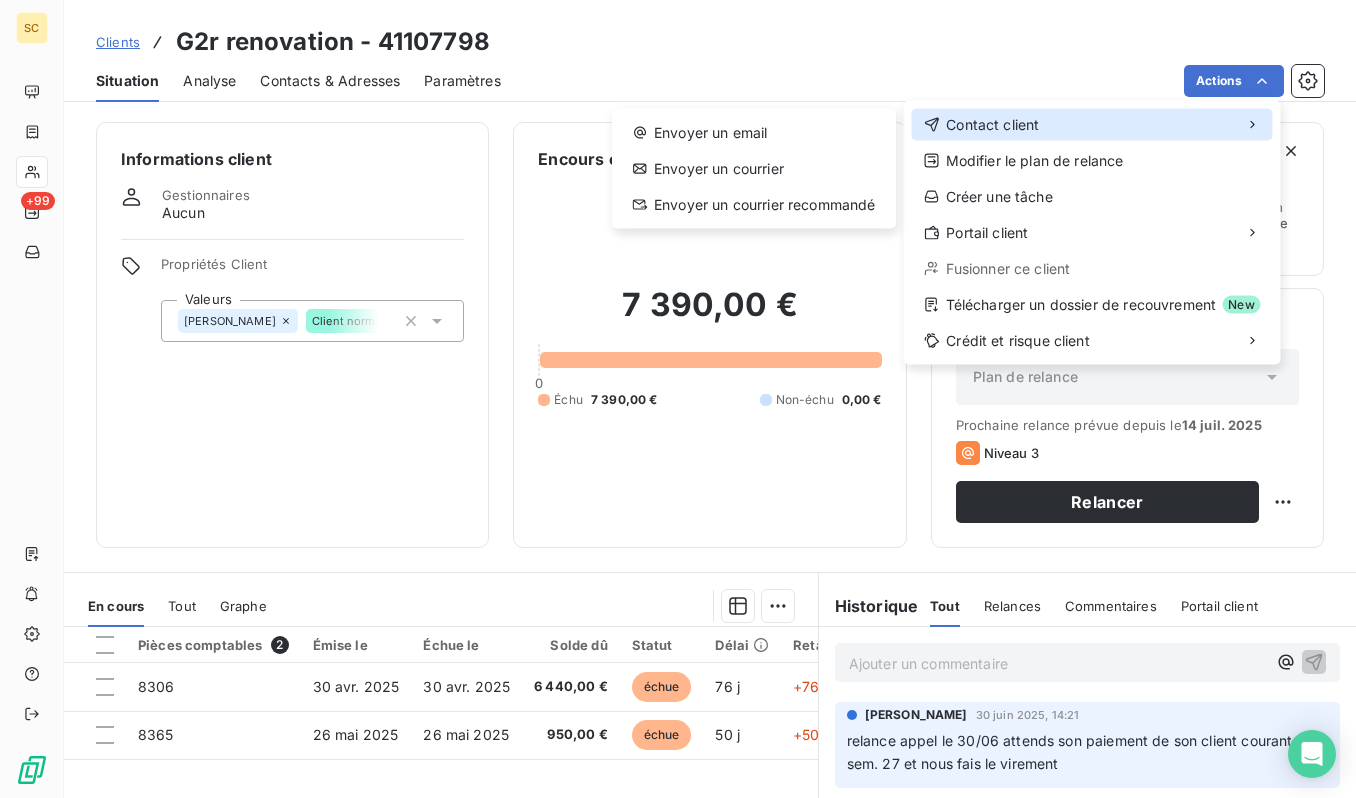 click on "Contact client" at bounding box center [1092, 125] 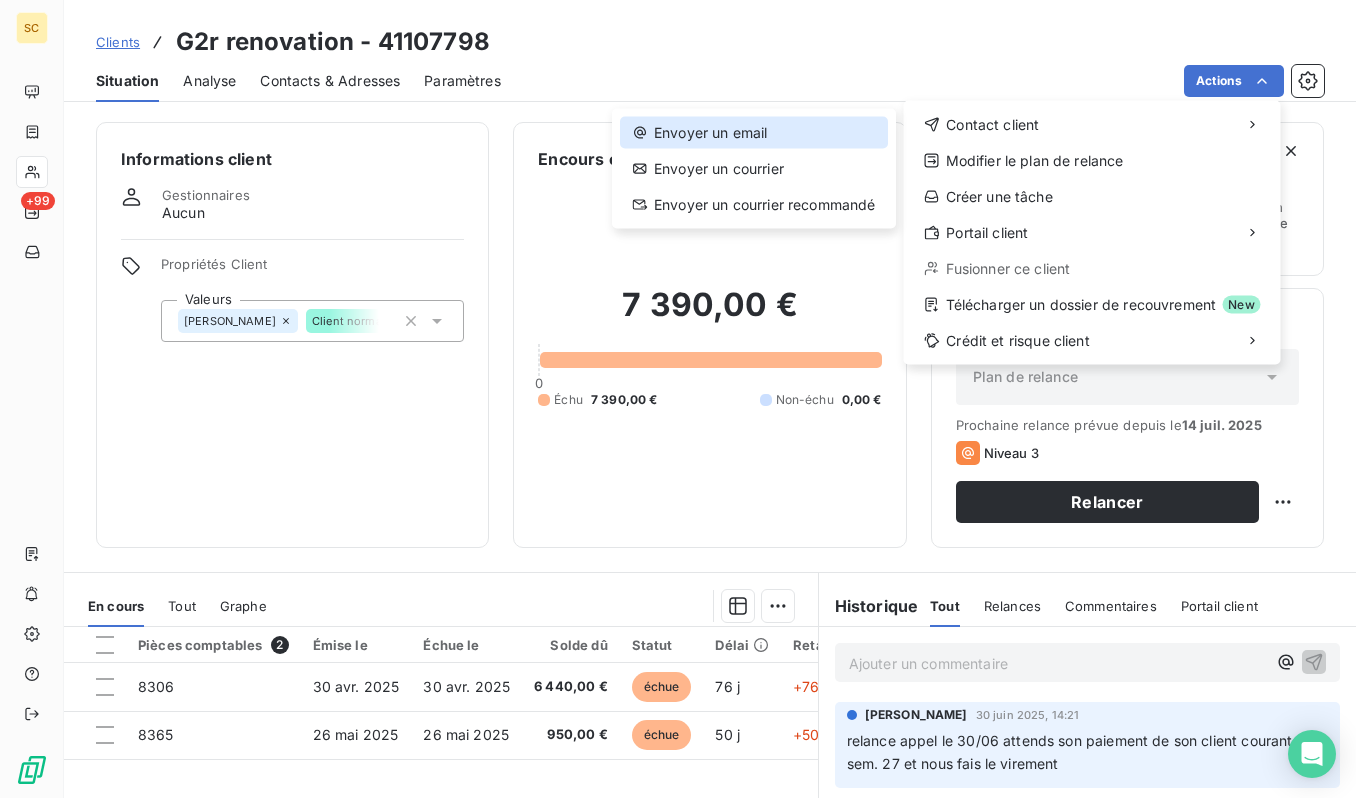 click on "Envoyer un email" at bounding box center (754, 133) 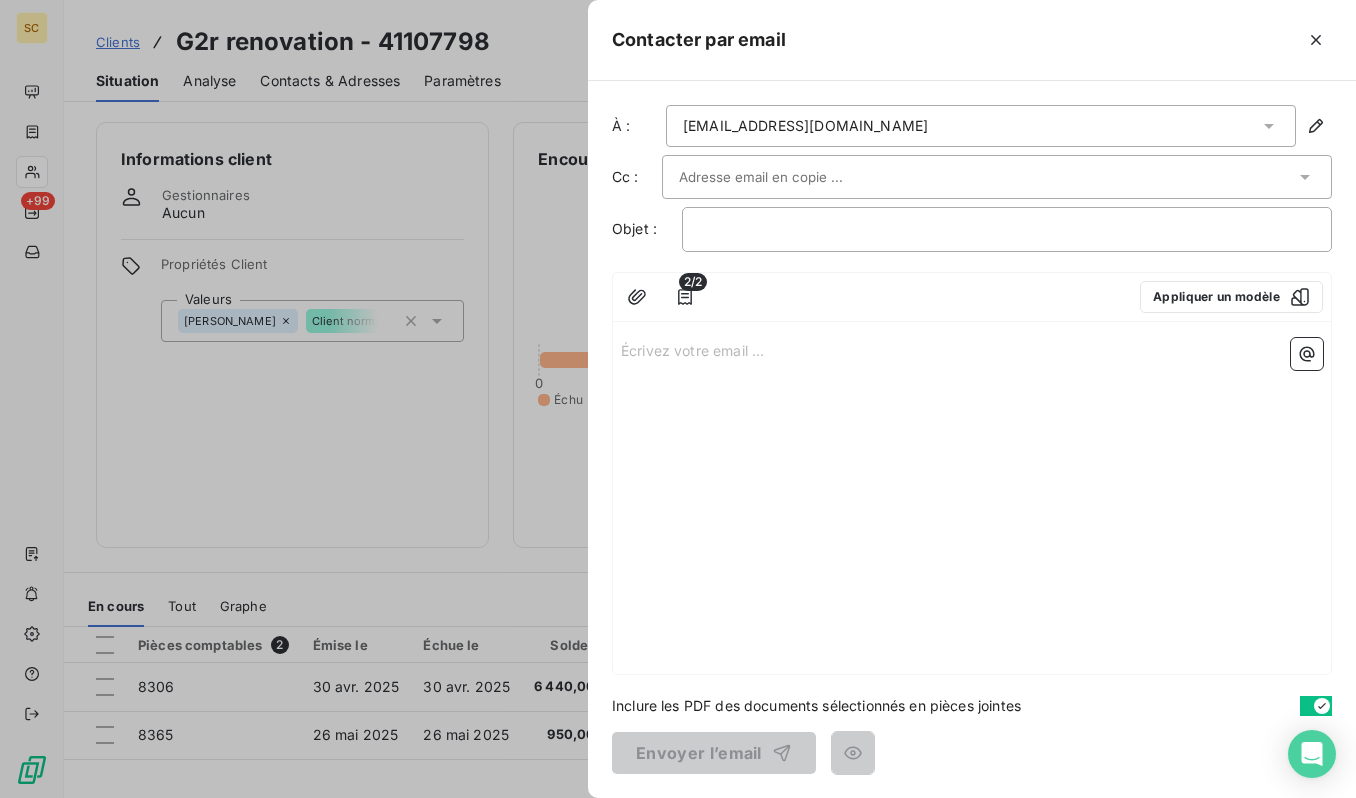click on "Écrivez votre email ... ﻿" at bounding box center (972, 349) 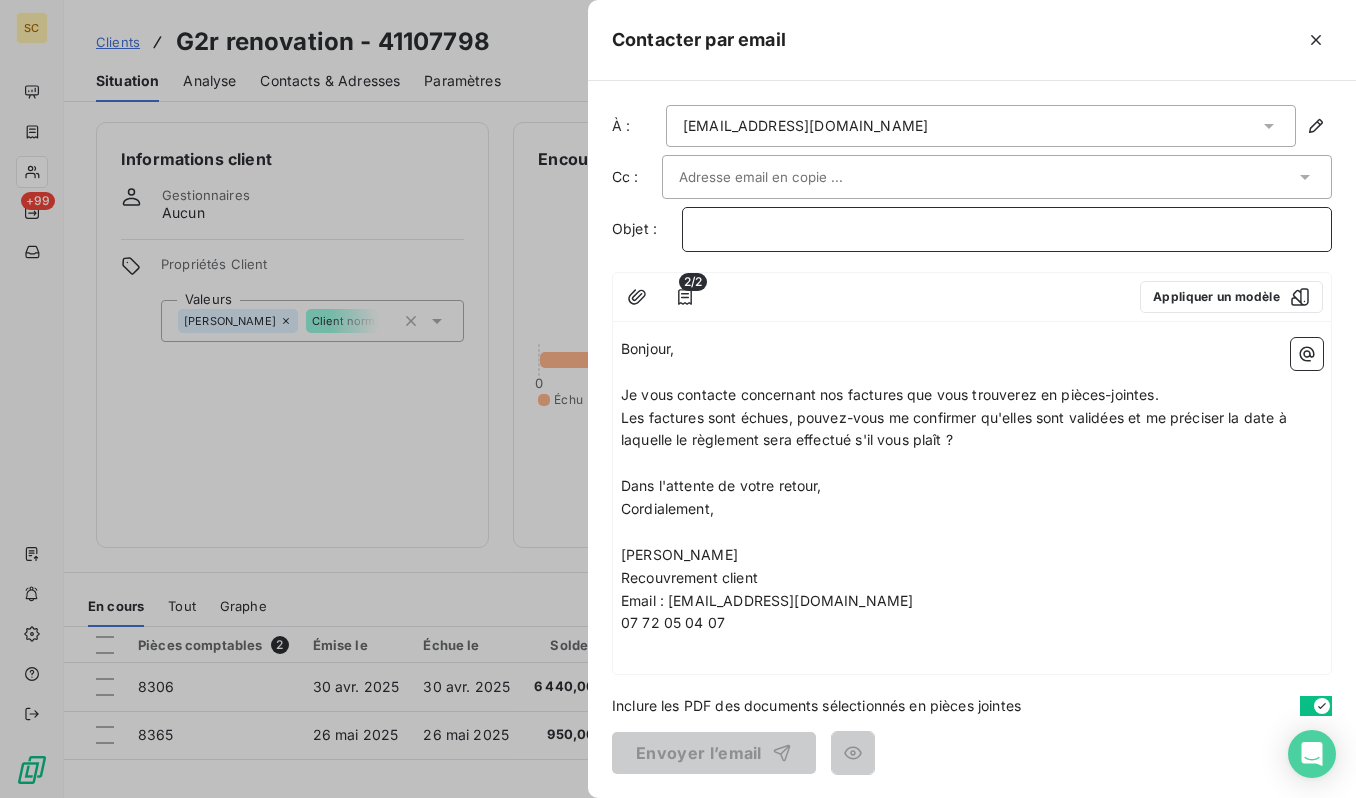 click on "﻿" at bounding box center (1007, 229) 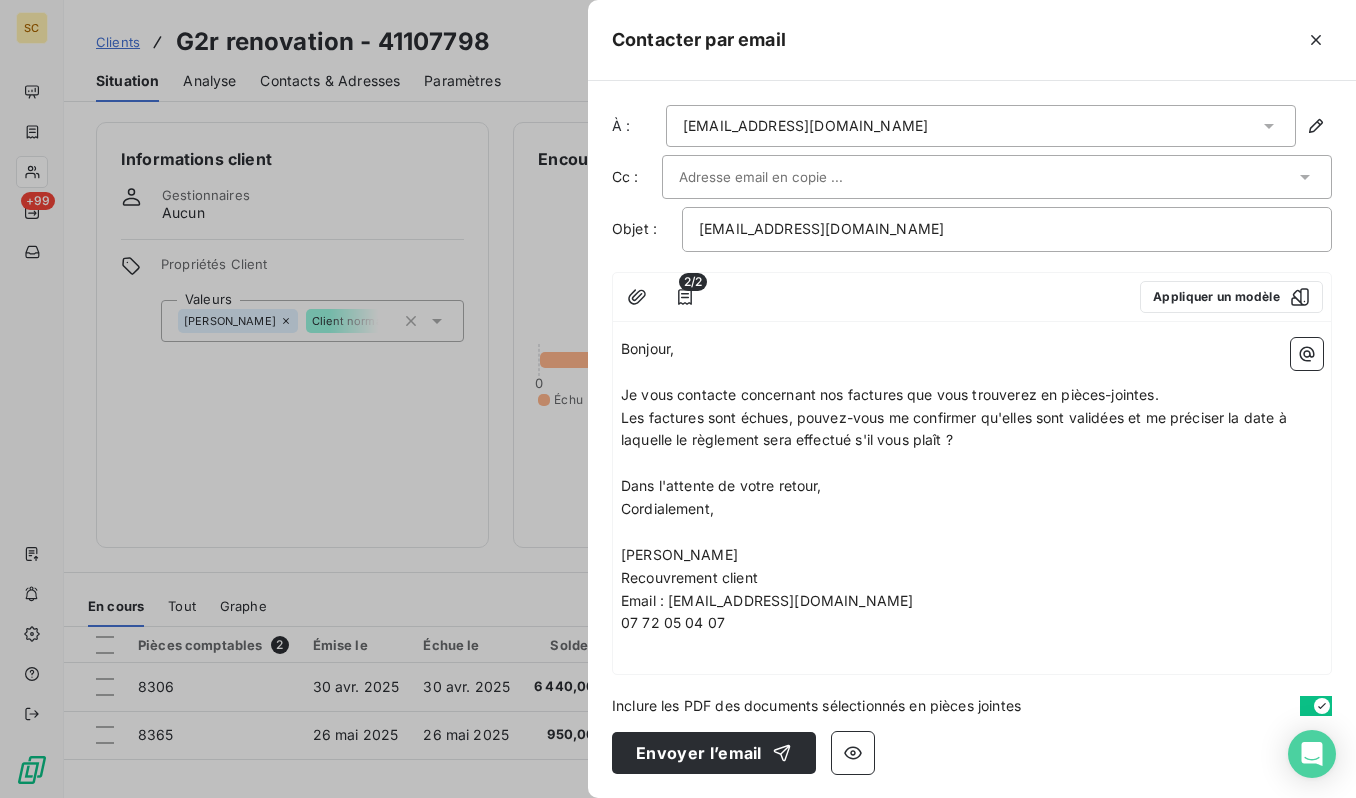 click at bounding box center [987, 177] 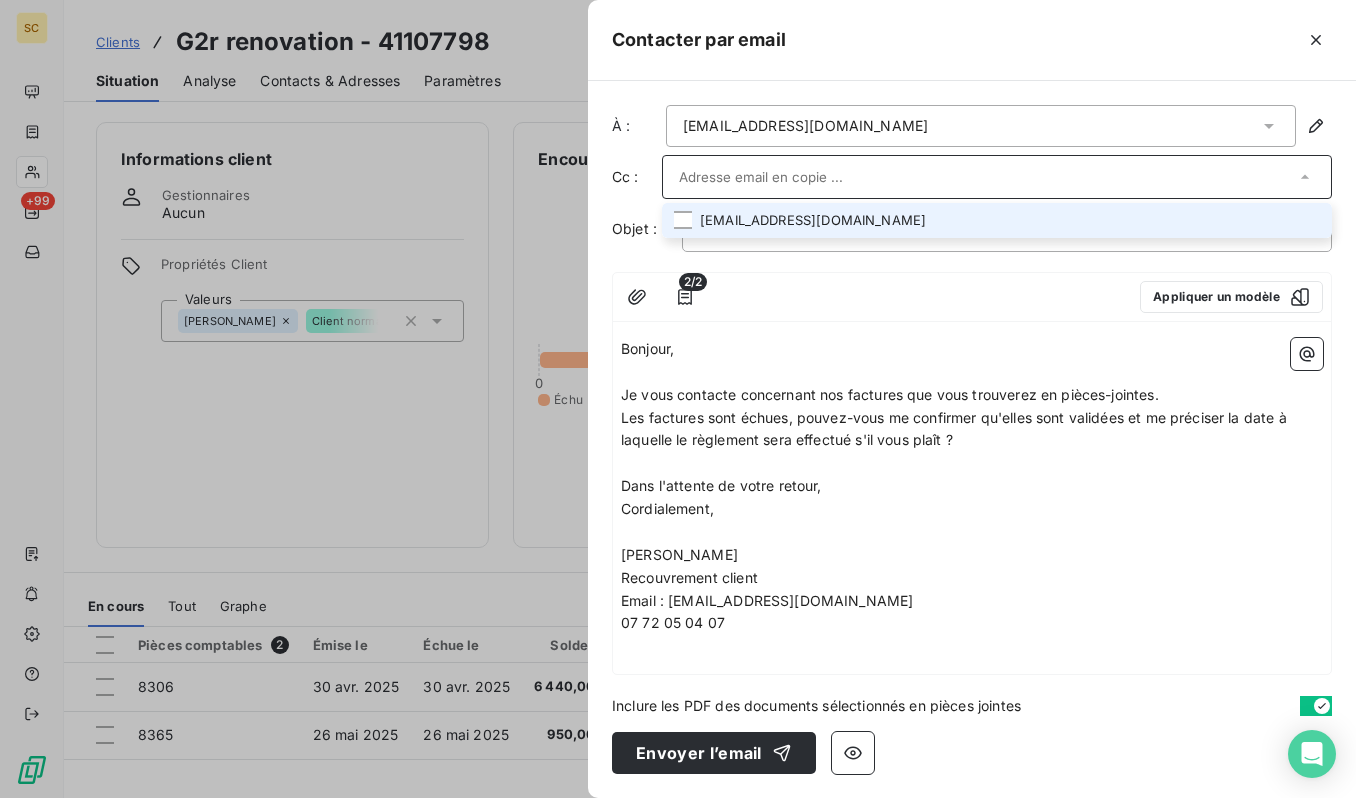 paste on "SCIFODIAM - Facture(s) en attente de règlement" 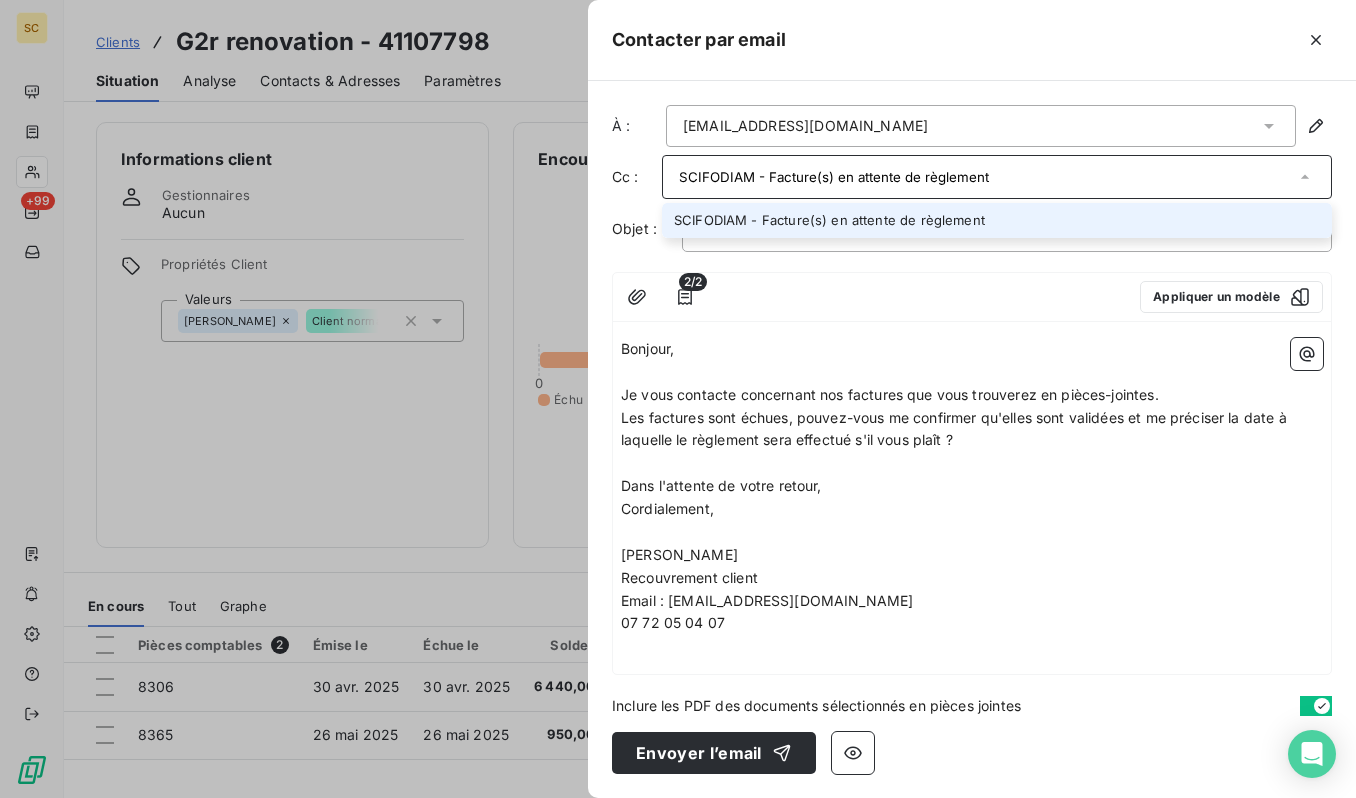 type on "SCIFODIAM - Facture(s) en attente de règlement" 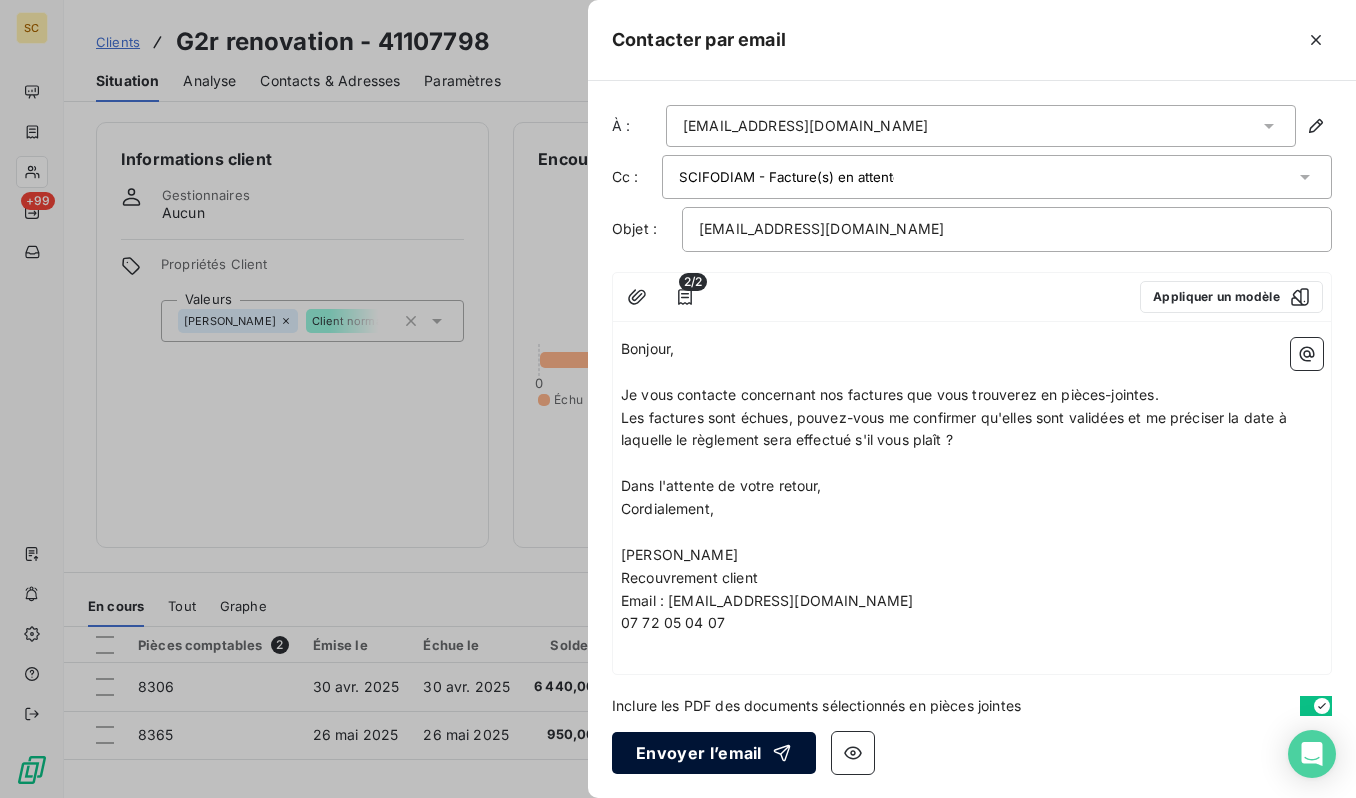 click on "Envoyer l’email" at bounding box center [714, 753] 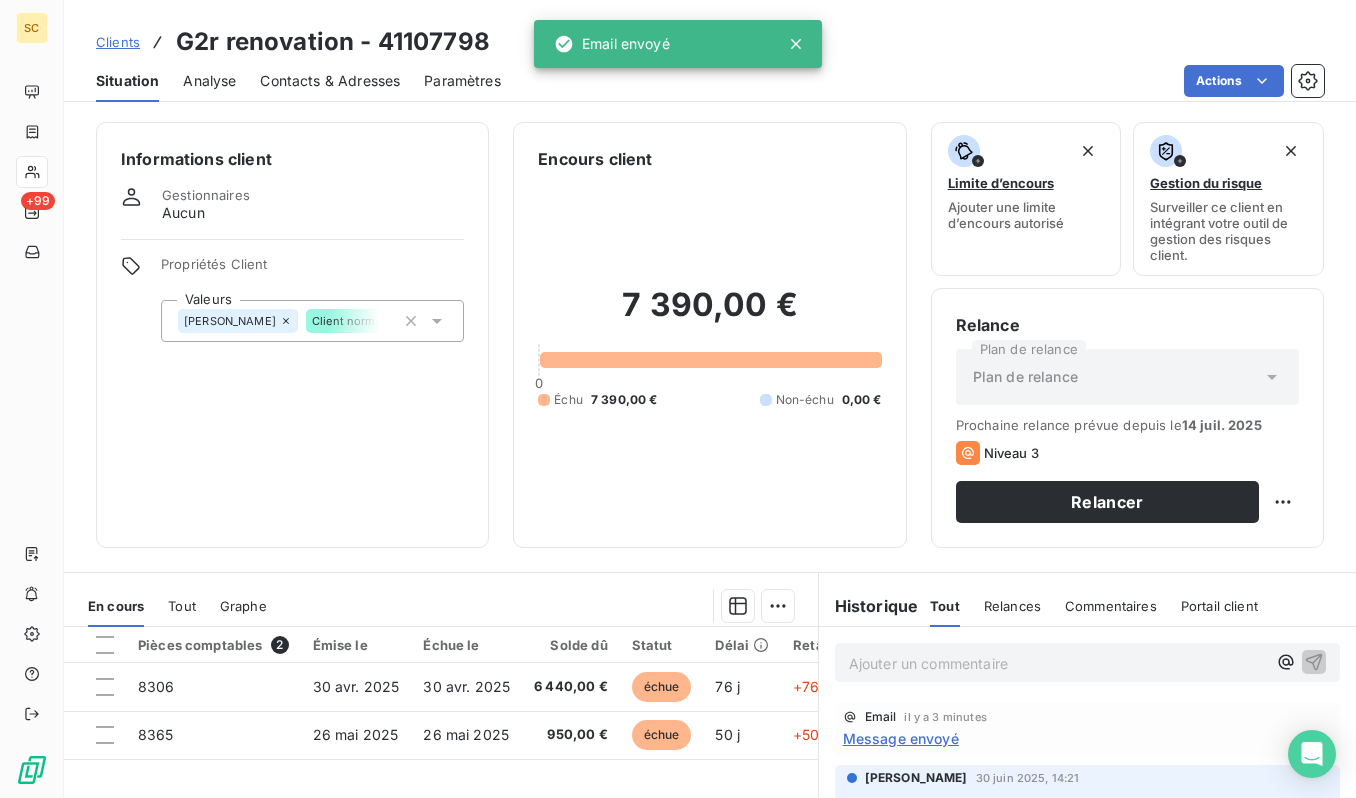 click on "Actions" at bounding box center (924, 81) 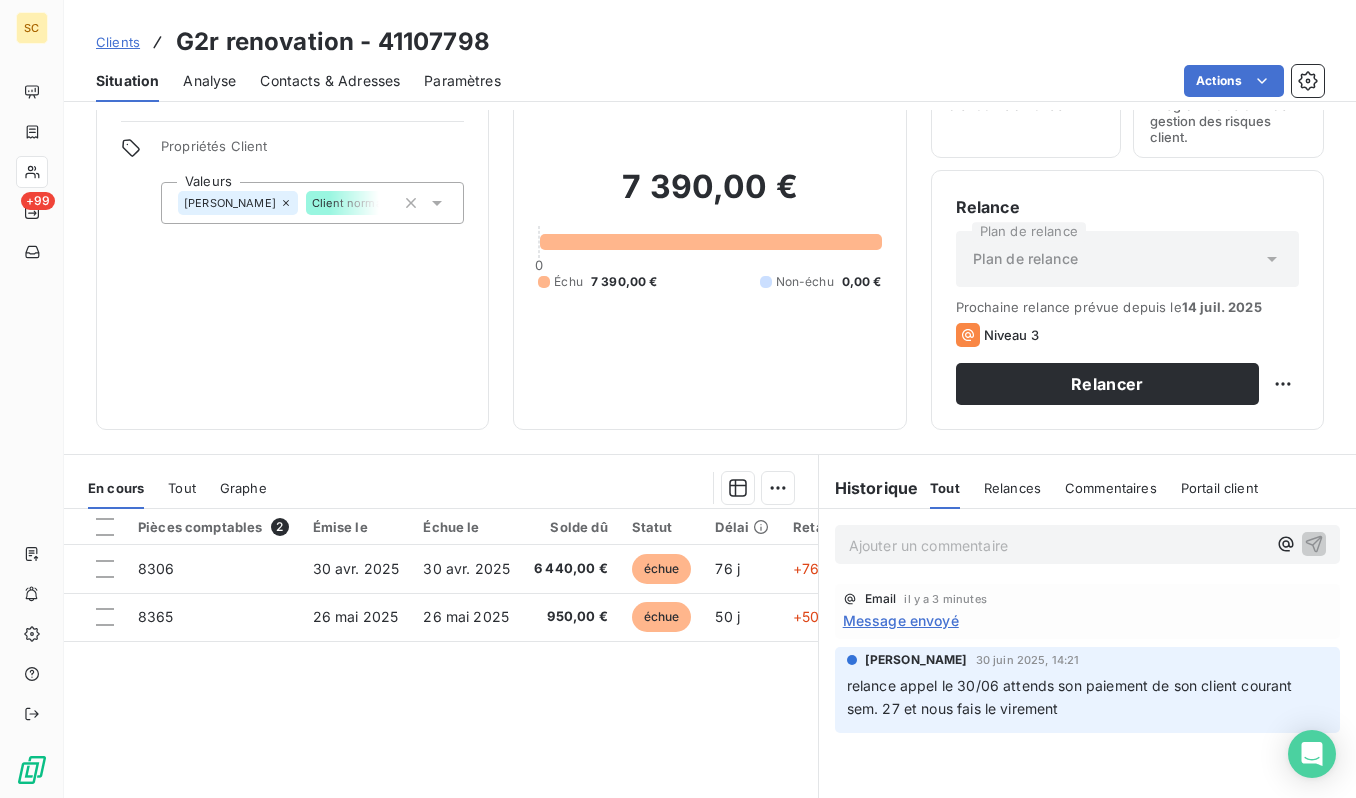 scroll, scrollTop: 0, scrollLeft: 0, axis: both 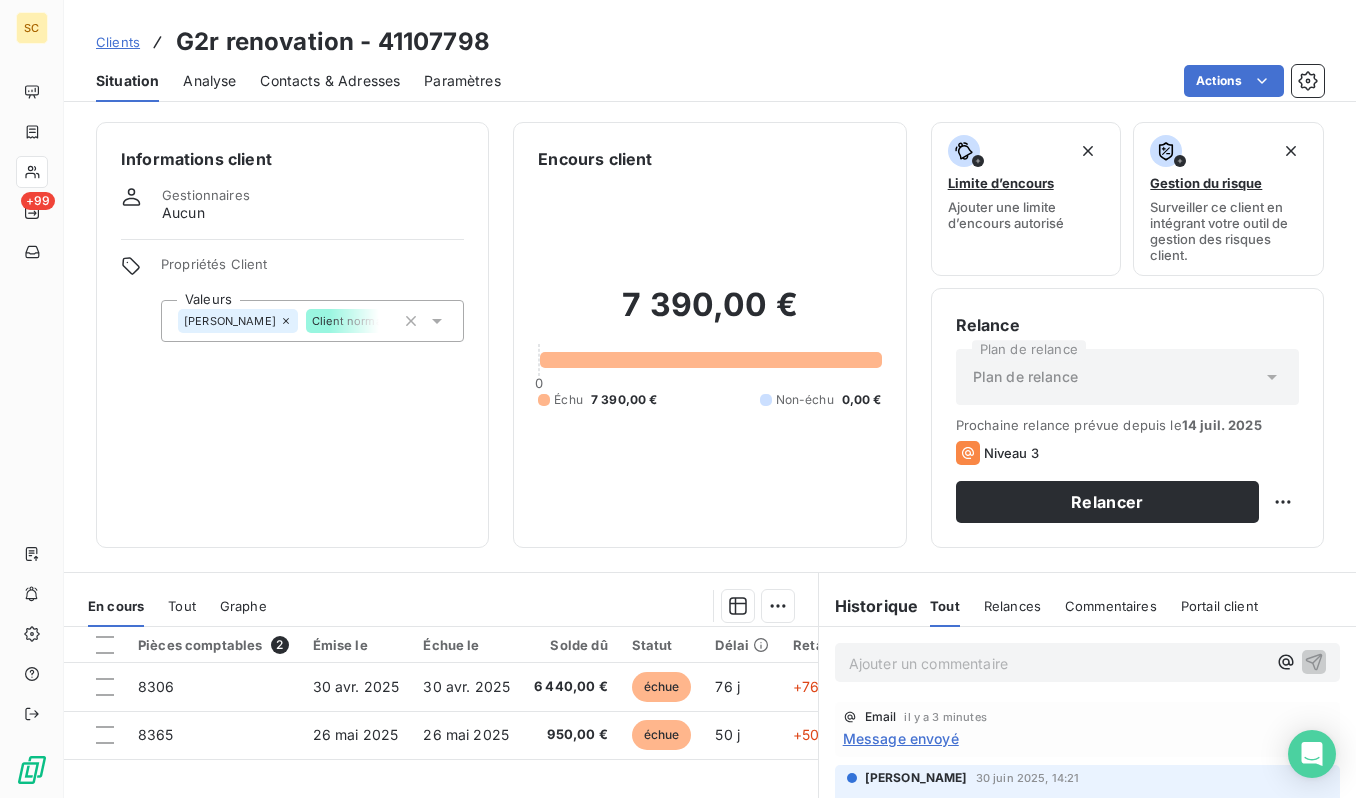 click on "Clients" at bounding box center [118, 42] 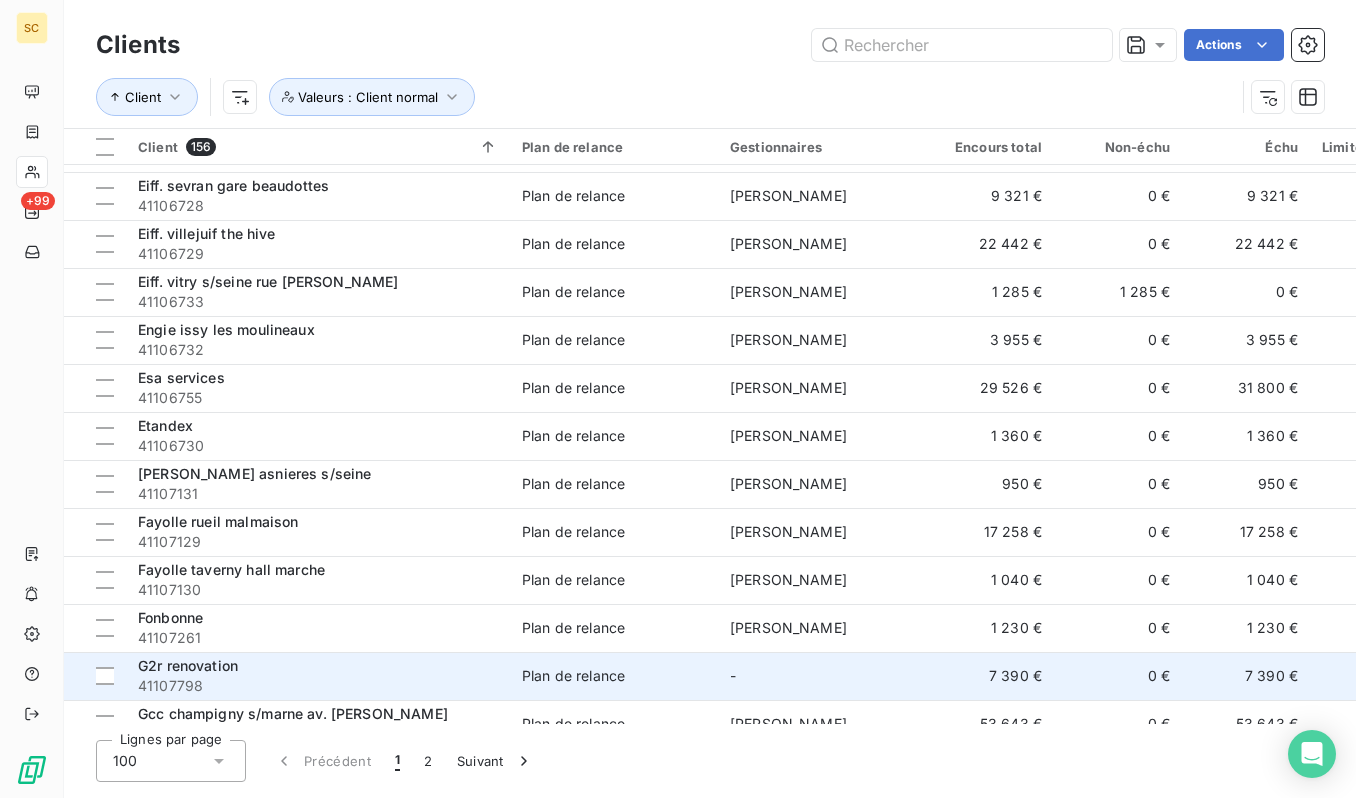 scroll, scrollTop: 3035, scrollLeft: 0, axis: vertical 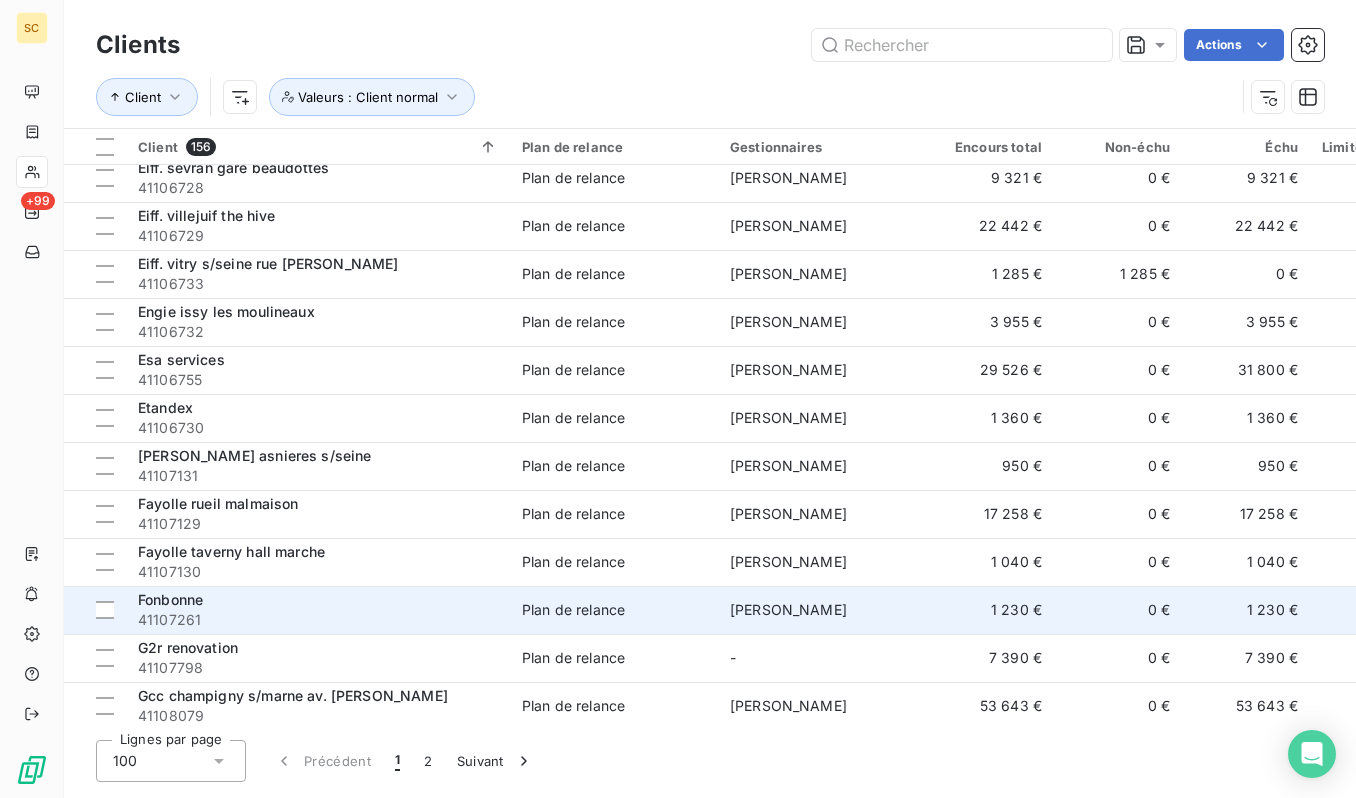 click on "41107261" at bounding box center (318, 620) 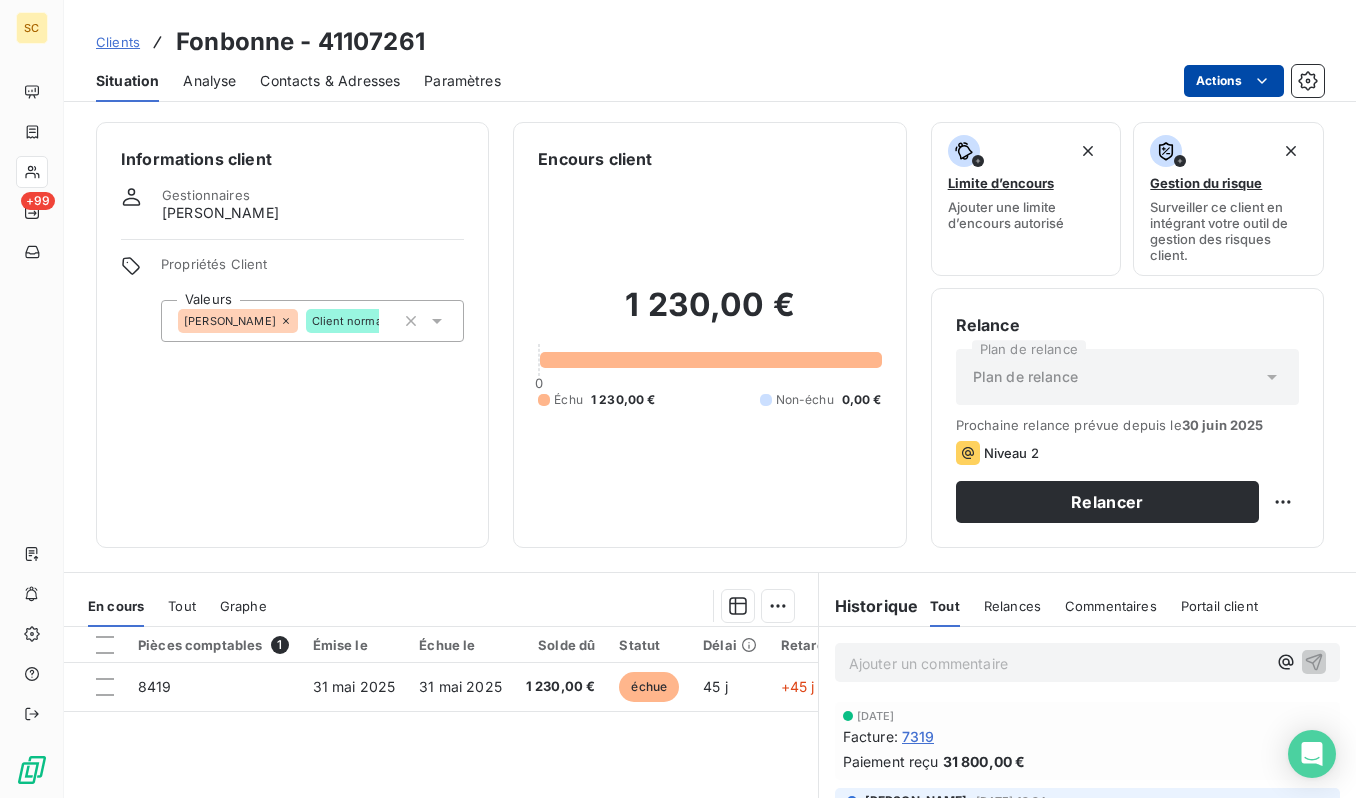 click on "SC +99 Clients Fonbonne - 41107261 Situation Analyse Contacts & Adresses Paramètres Actions Informations client Gestionnaires antonio faria Propriétés Client Valeurs ANTONIO Client normal Encours client   1 230,00 € 0 Échu 1 230,00 € Non-échu 0,00 €     Limite d’encours Ajouter une limite d’encours autorisé Gestion du risque Surveiller ce client en intégrant votre outil de gestion des risques client. Relance Plan de relance Plan de relance Prochaine relance prévue depuis le  30 juin 2025 Niveau 2 Relancer En cours Tout Graphe Pièces comptables 1 Émise le Échue le Solde dû Statut Délai   Retard   Tag relance   8419 31 mai 2025 31 mai 2025 1 230,00 € échue 45 j +45 j Lignes par page 25 Précédent 1 Suivant Historique Tout Relances Commentaires Portail client Tout Relances Commentaires Portail client Ajouter un commentaire ﻿ 18 nov. 2024 Facture  : 7319 Paiement reçu 31 800,00 € STEPHANIE HOYER 29 oct. 2024, 12:24 Facture  : 7319 STEPHANIE HOYER Facture" at bounding box center (678, 399) 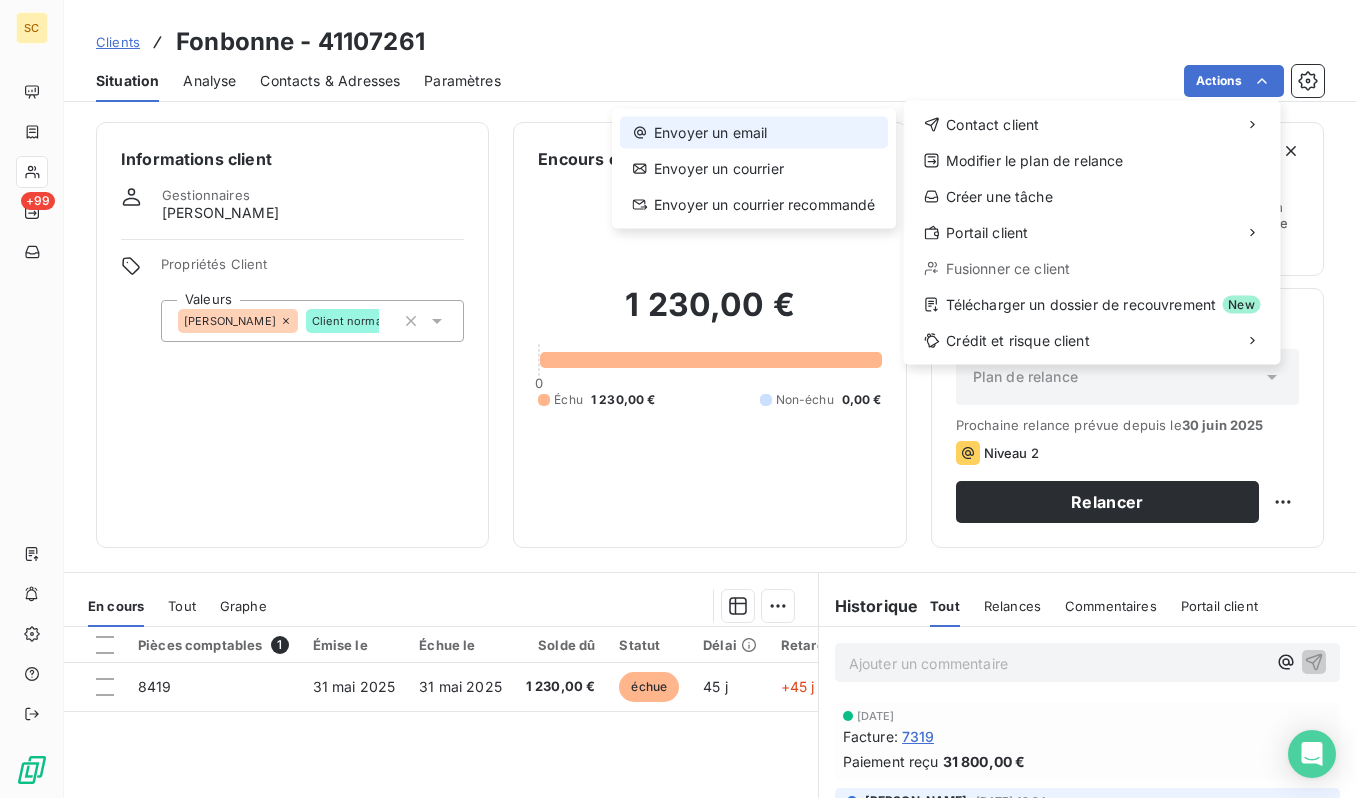 click on "Envoyer un email" at bounding box center (754, 133) 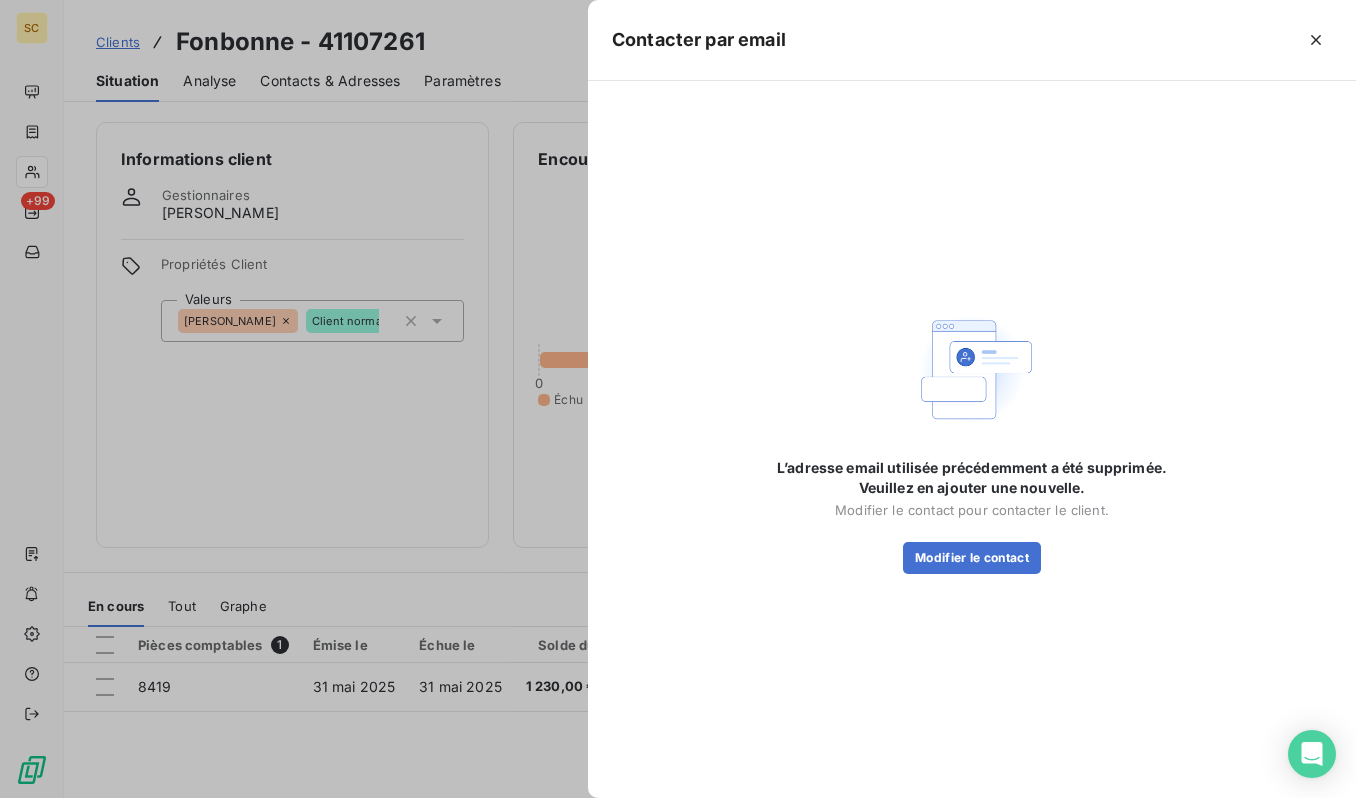 drag, startPoint x: 347, startPoint y: 91, endPoint x: 333, endPoint y: 51, distance: 42.379242 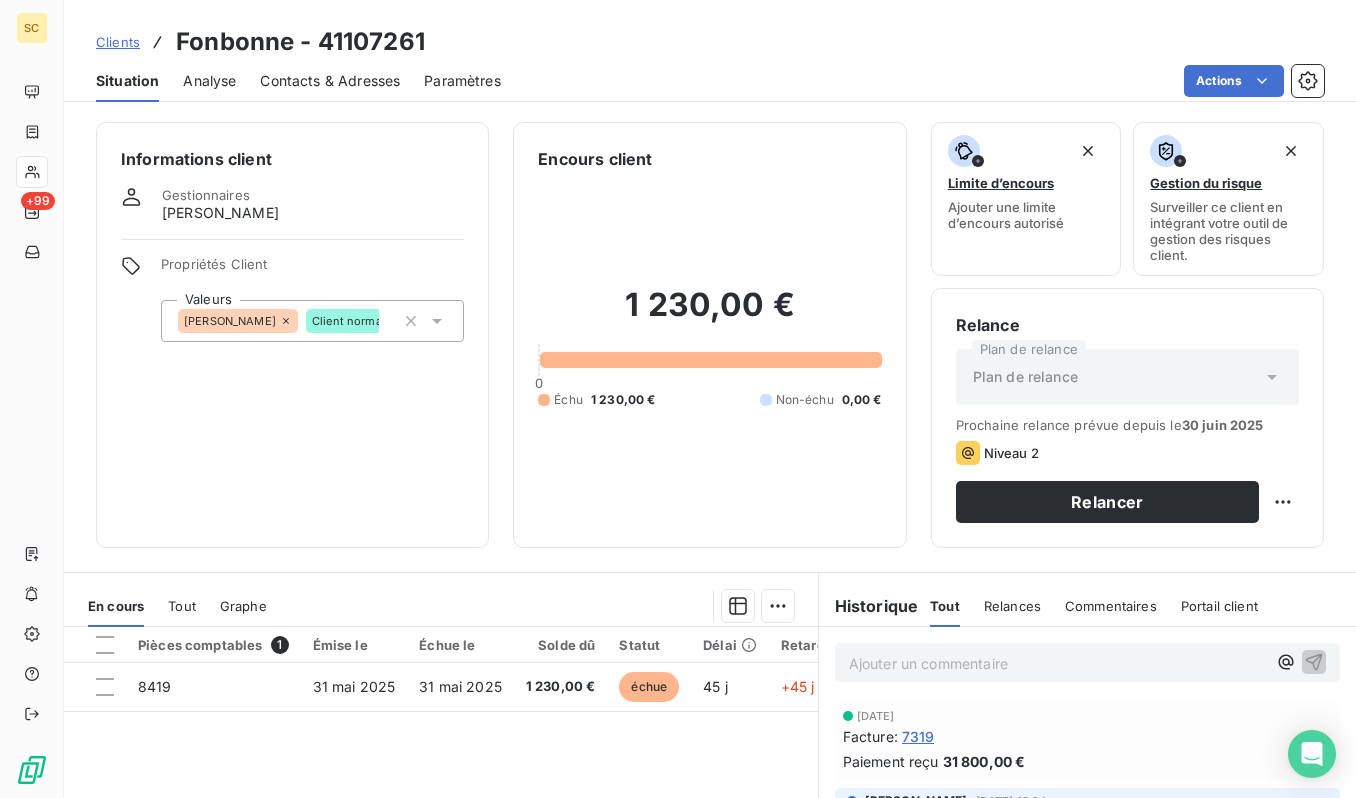 click on "Fonbonne - 41107261" at bounding box center (300, 42) 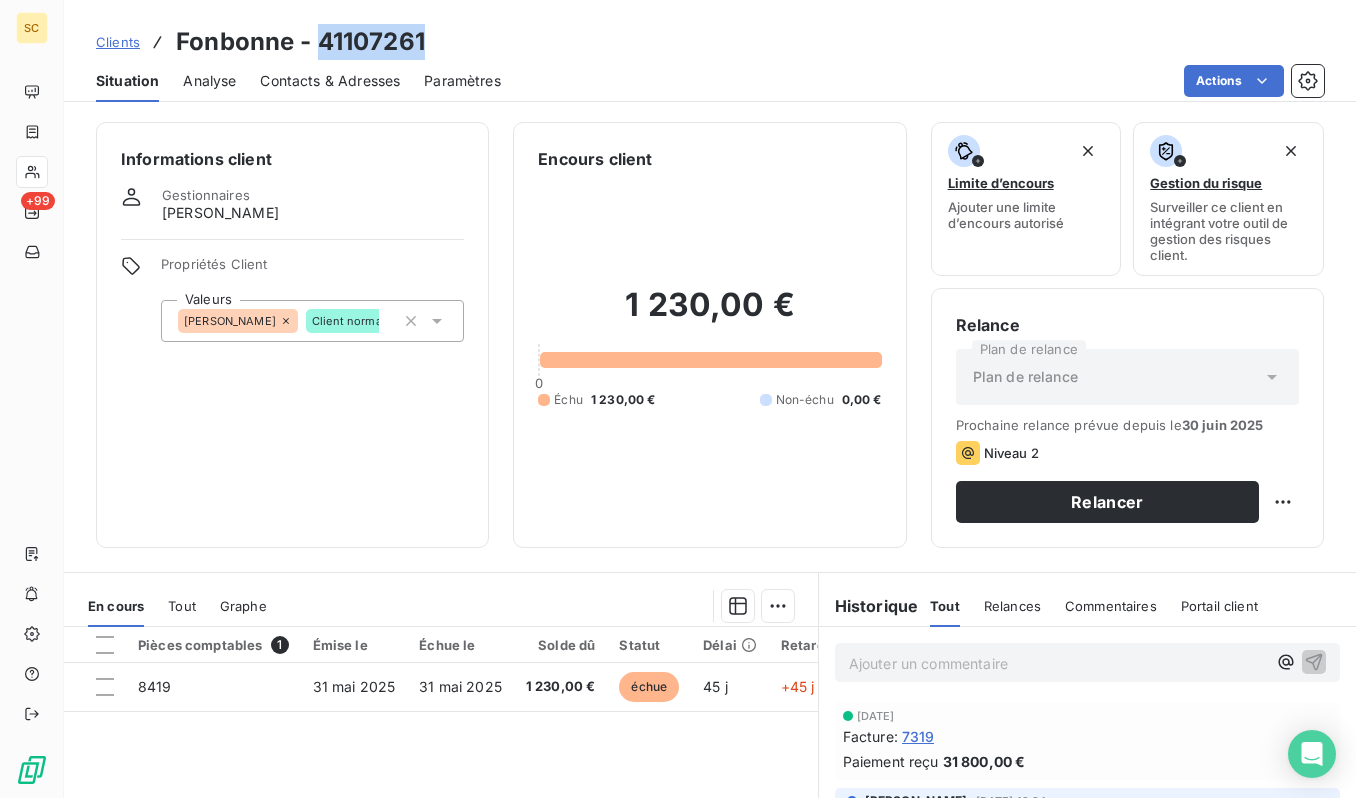click on "Fonbonne - 41107261" at bounding box center [300, 42] 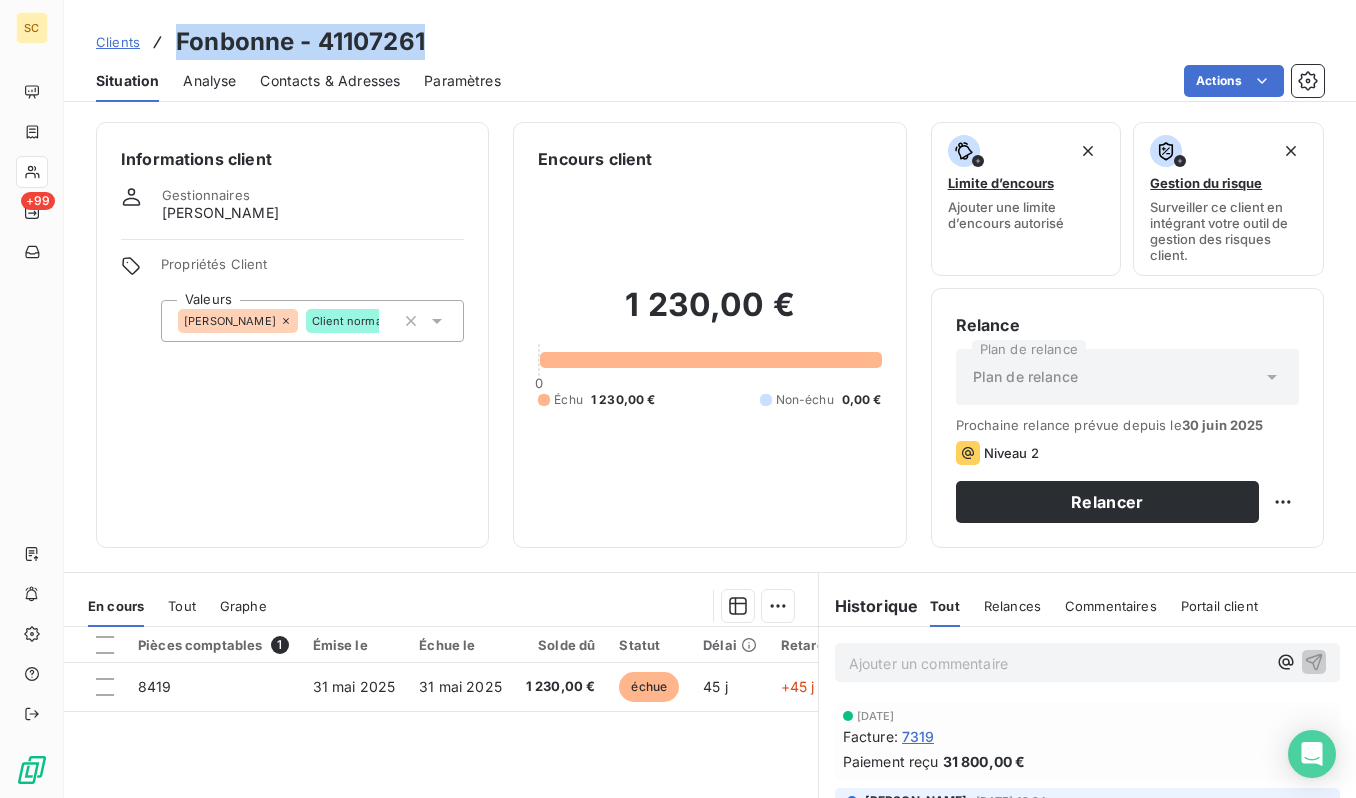 click on "Fonbonne - 41107261" at bounding box center [300, 42] 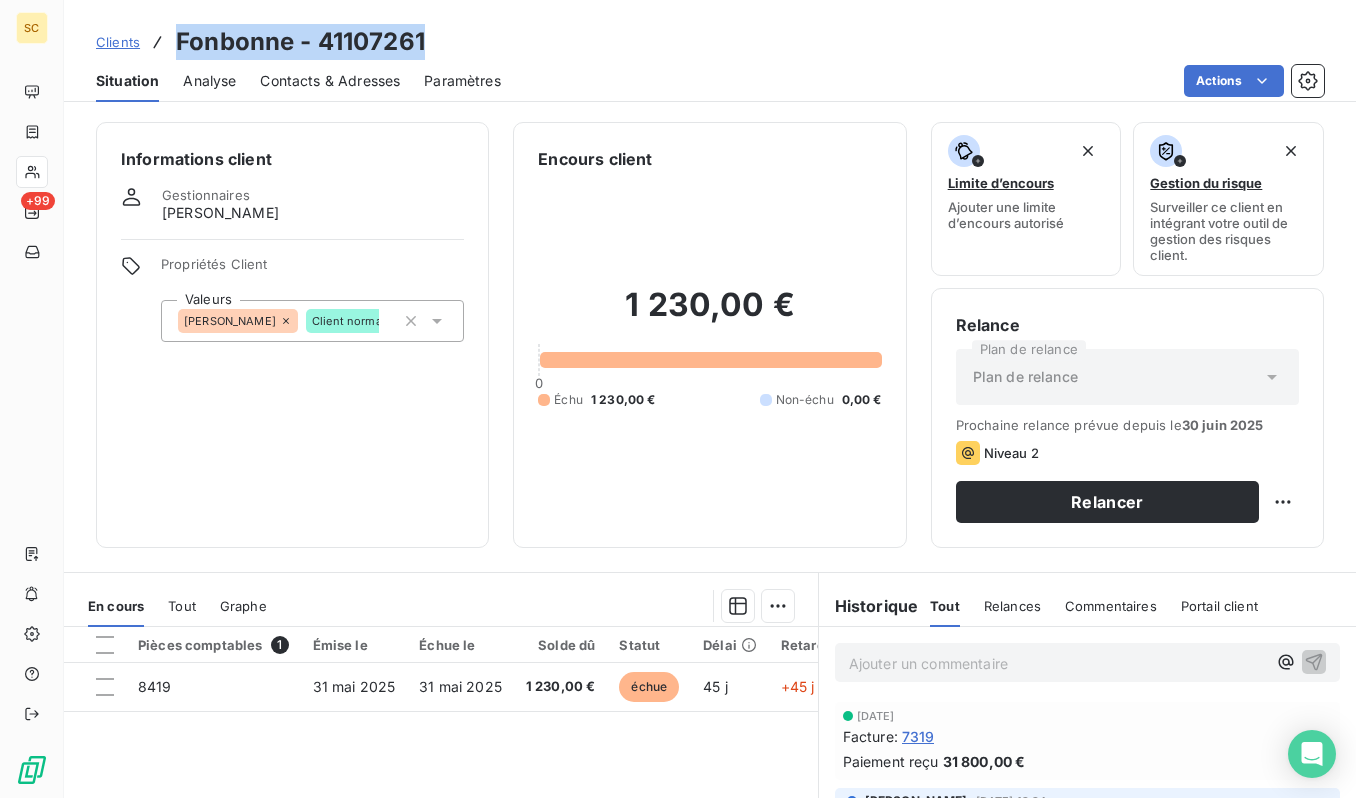 click on "Clients" at bounding box center [118, 42] 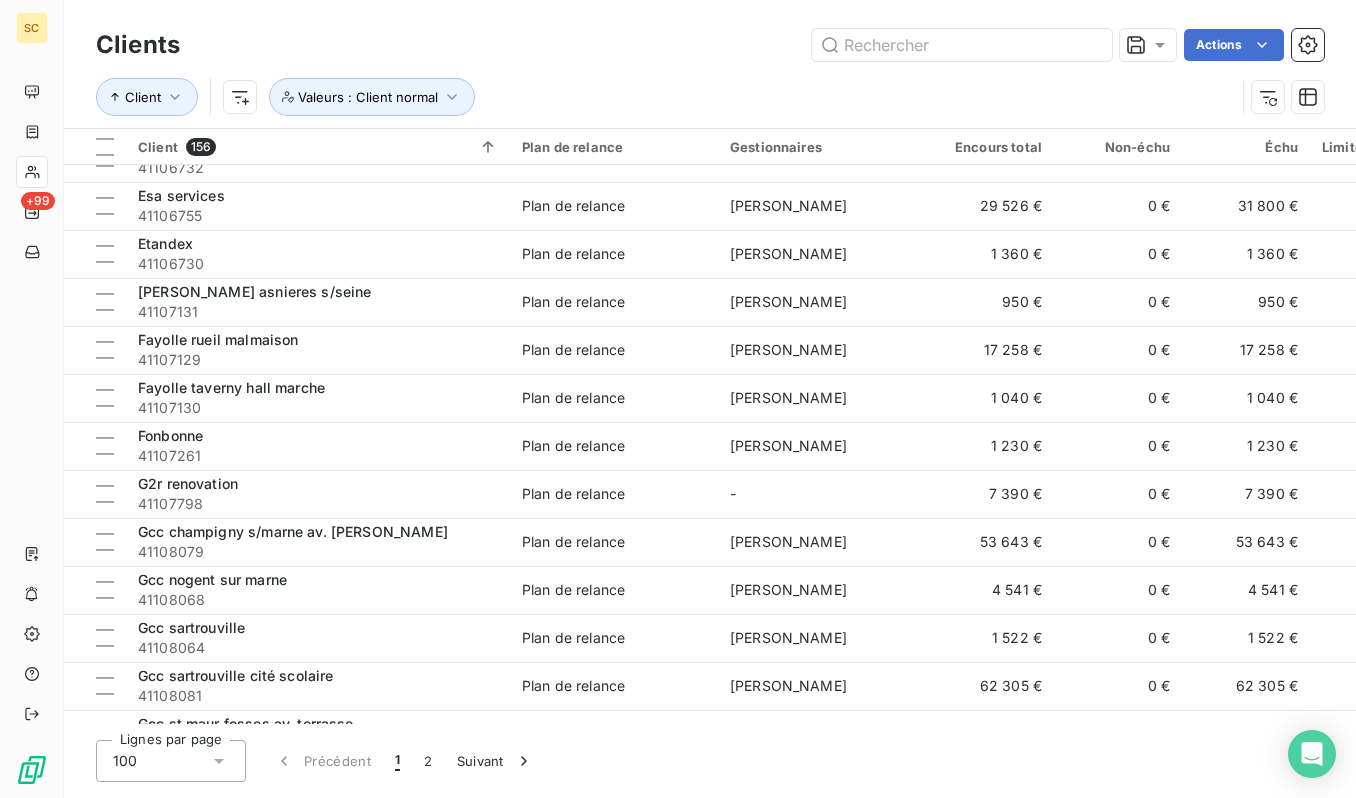 scroll, scrollTop: 3063, scrollLeft: 0, axis: vertical 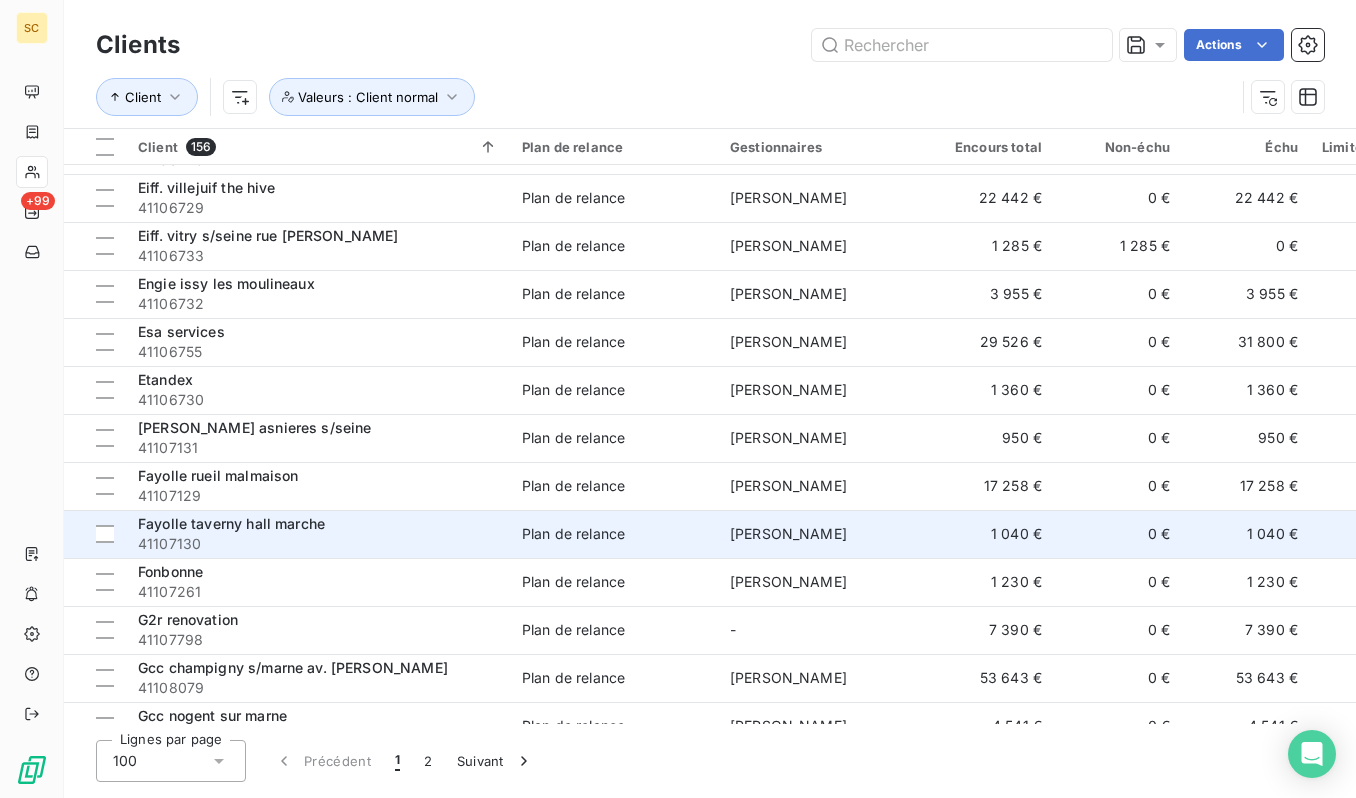 click on "Fayolle taverny hall marche" at bounding box center [231, 523] 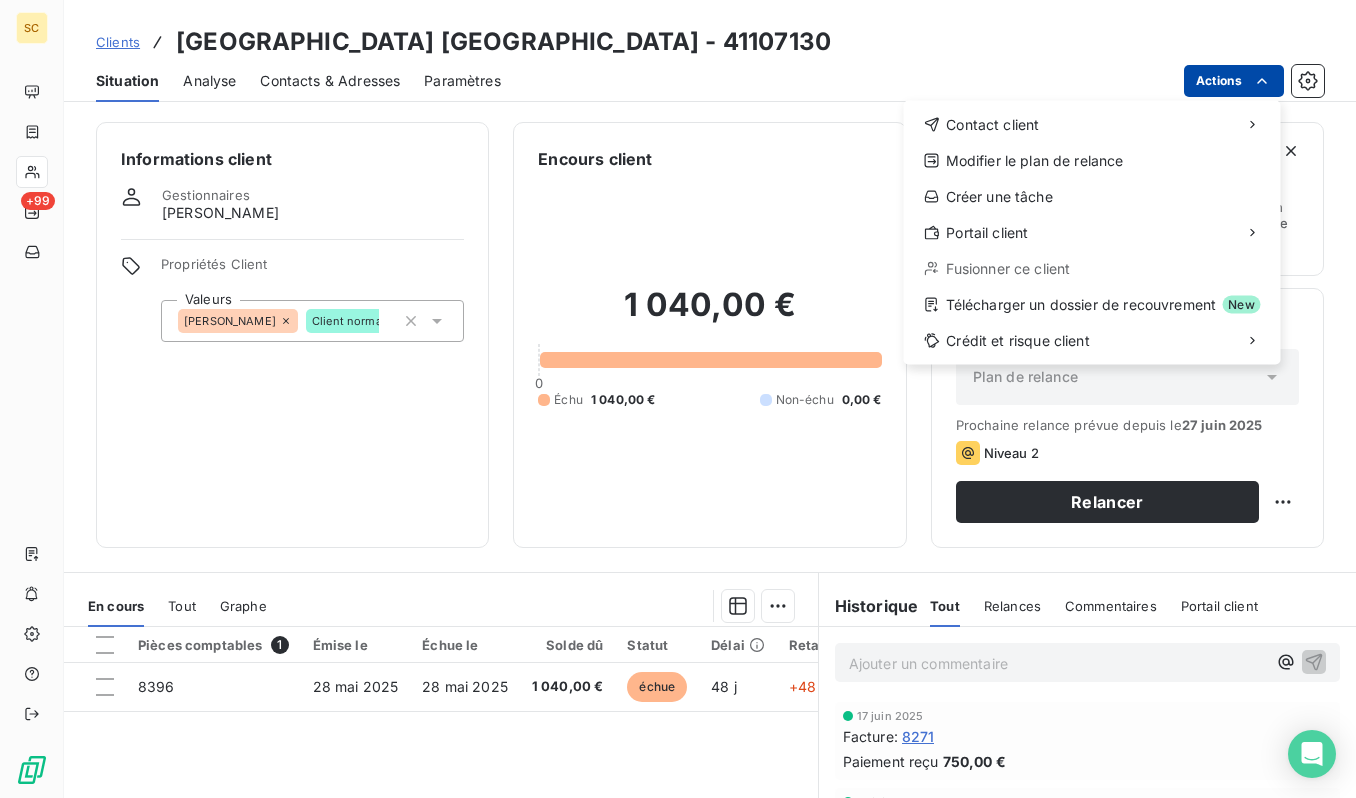 click on "SC +99 Clients Fayolle taverny hall marche - 41107130 Situation Analyse Contacts & Adresses Paramètres Actions Contact client Modifier le plan de relance Créer une tâche Portail client Fusionner ce client Télécharger un dossier de recouvrement New Crédit et risque client Informations client Gestionnaires antonio faria Propriétés Client Valeurs ANTONIO Client normal Encours client   1 040,00 € 0 Échu 1 040,00 € Non-échu 0,00 €     Limite d’encours Ajouter une limite d’encours autorisé Gestion du risque Surveiller ce client en intégrant votre outil de gestion des risques client. Relance Plan de relance Plan de relance Prochaine relance prévue depuis le  27 juin 2025 Niveau 2 Relancer En cours Tout Graphe Pièces comptables 1 Émise le Échue le Solde dû Statut Délai   Retard   Tag relance   8396 28 mai 2025 28 mai 2025 1 040,00 € échue 48 j +48 j Lignes par page 25 Précédent 1 Suivant Historique Tout Relances Commentaires Portail client Tout Relances ﻿  :" at bounding box center [678, 399] 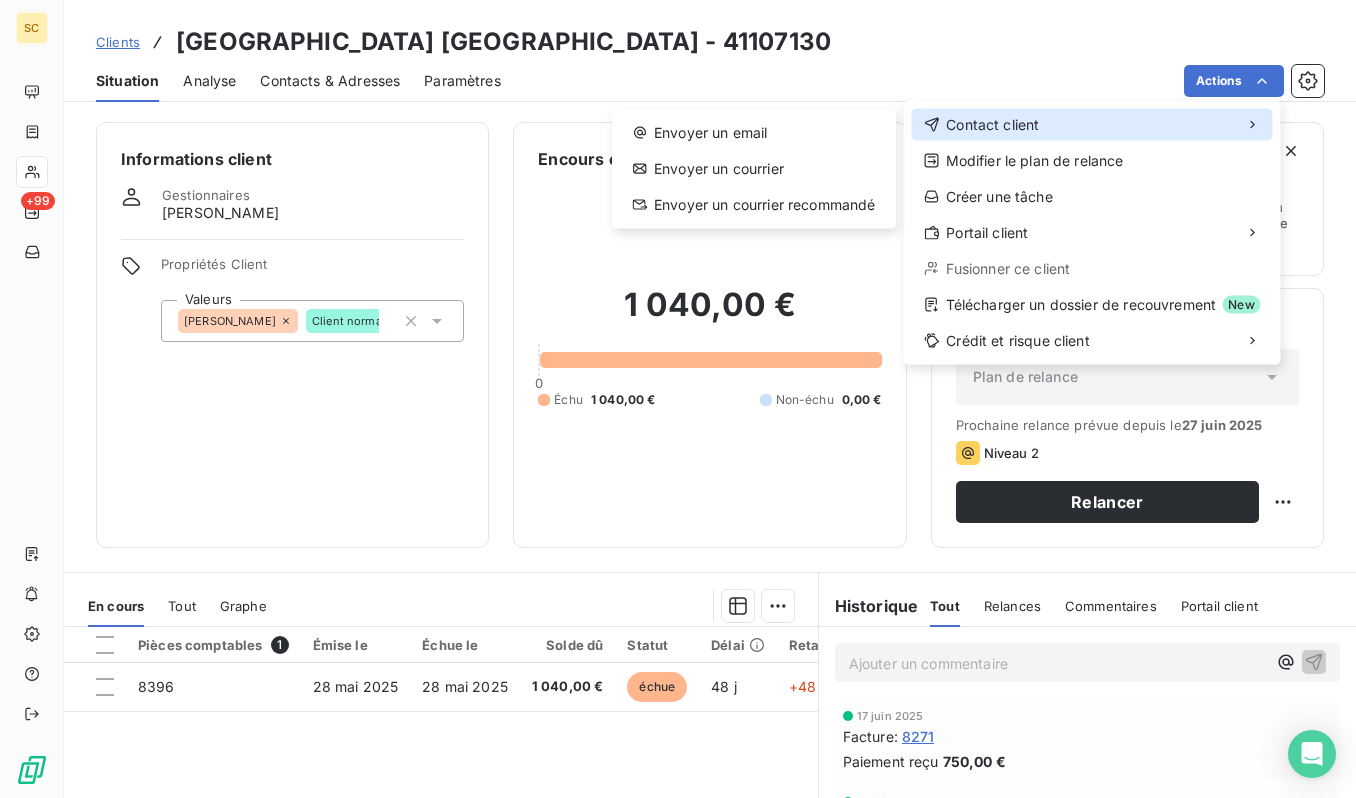 click on "Contact client" at bounding box center [992, 125] 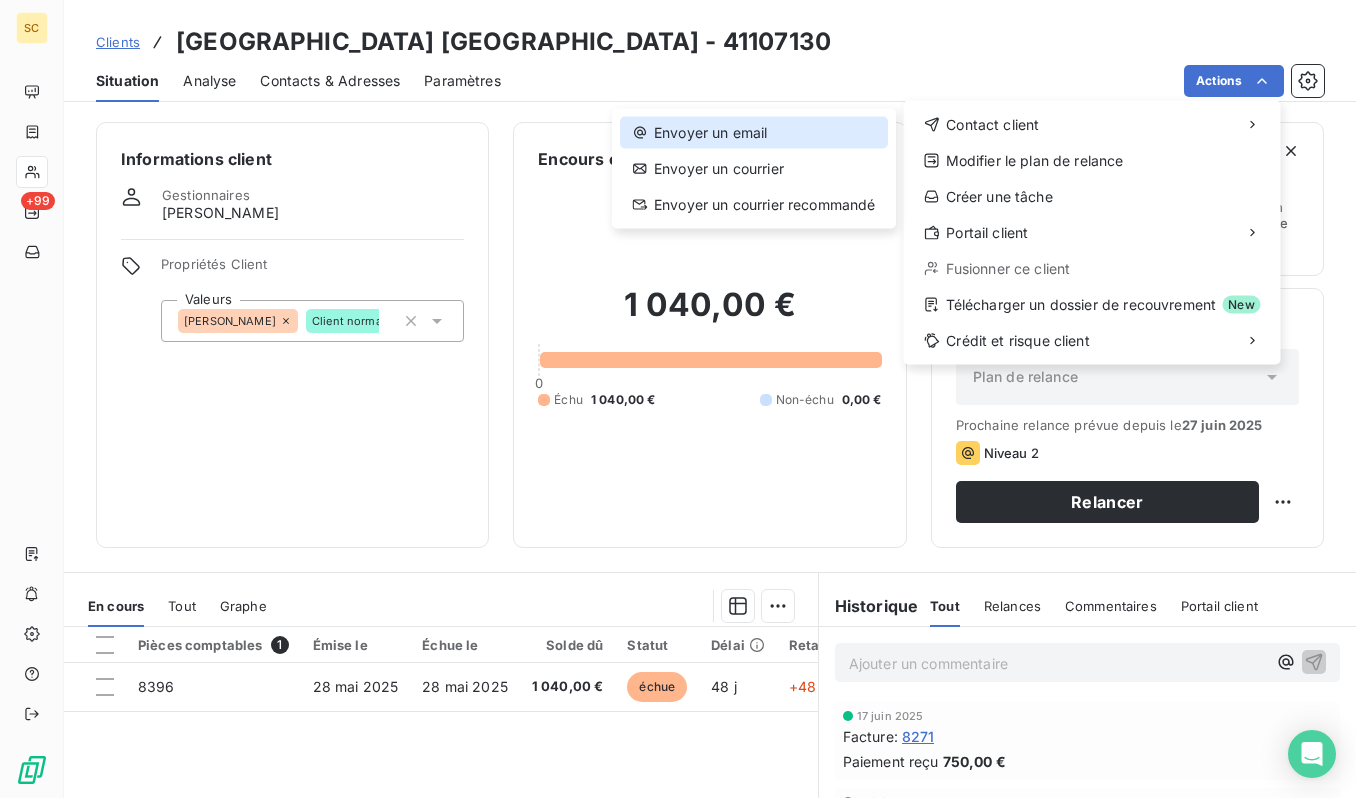 click on "Envoyer un email" at bounding box center [754, 133] 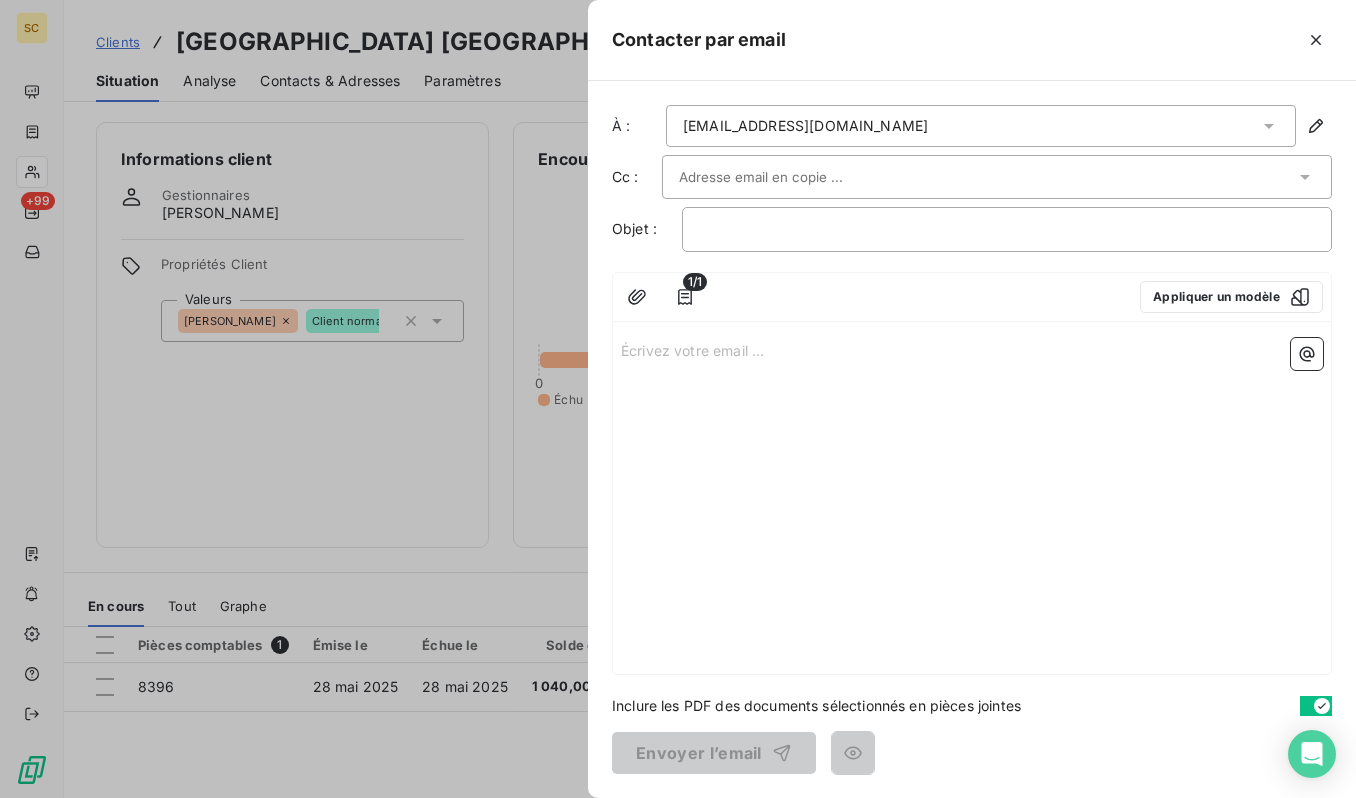 drag, startPoint x: 902, startPoint y: 215, endPoint x: 892, endPoint y: 227, distance: 15.6205 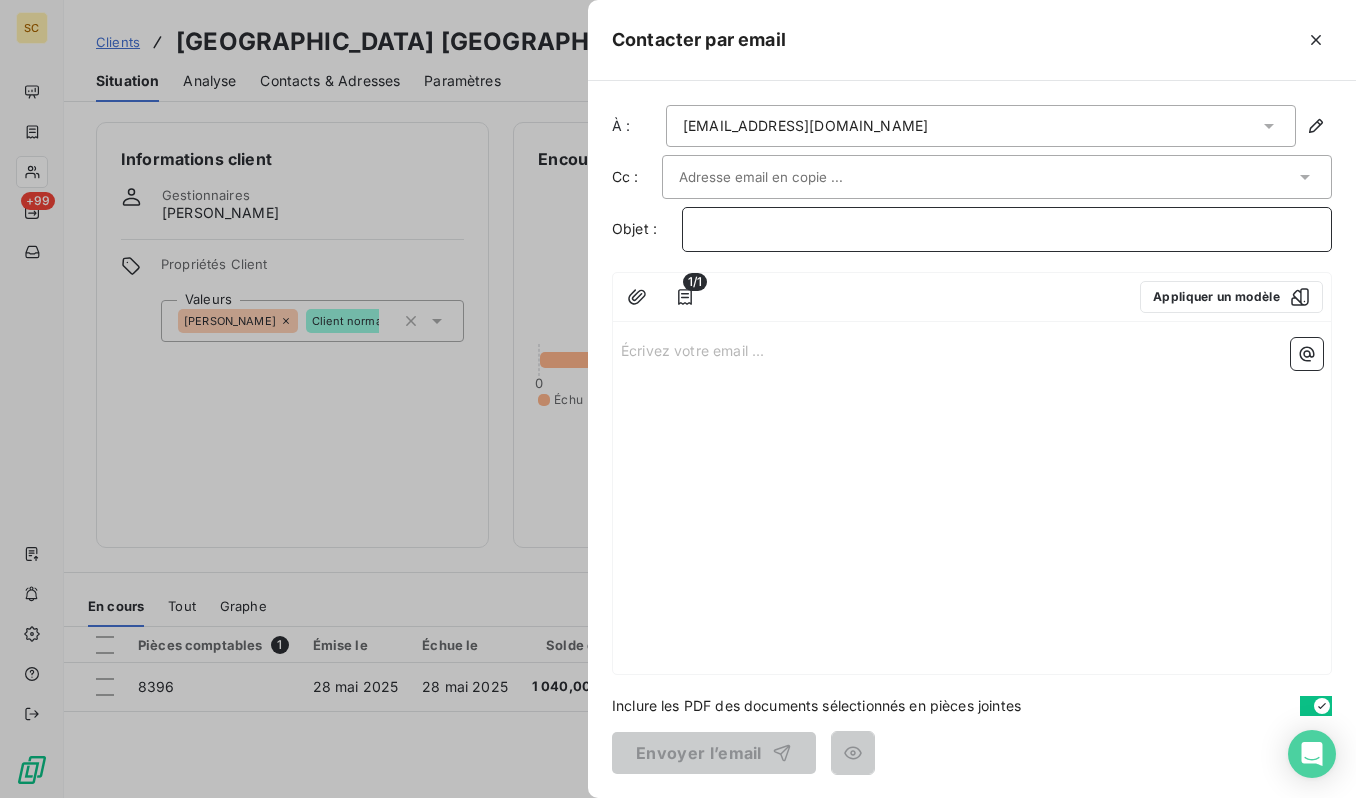 click on "﻿" at bounding box center [1007, 229] 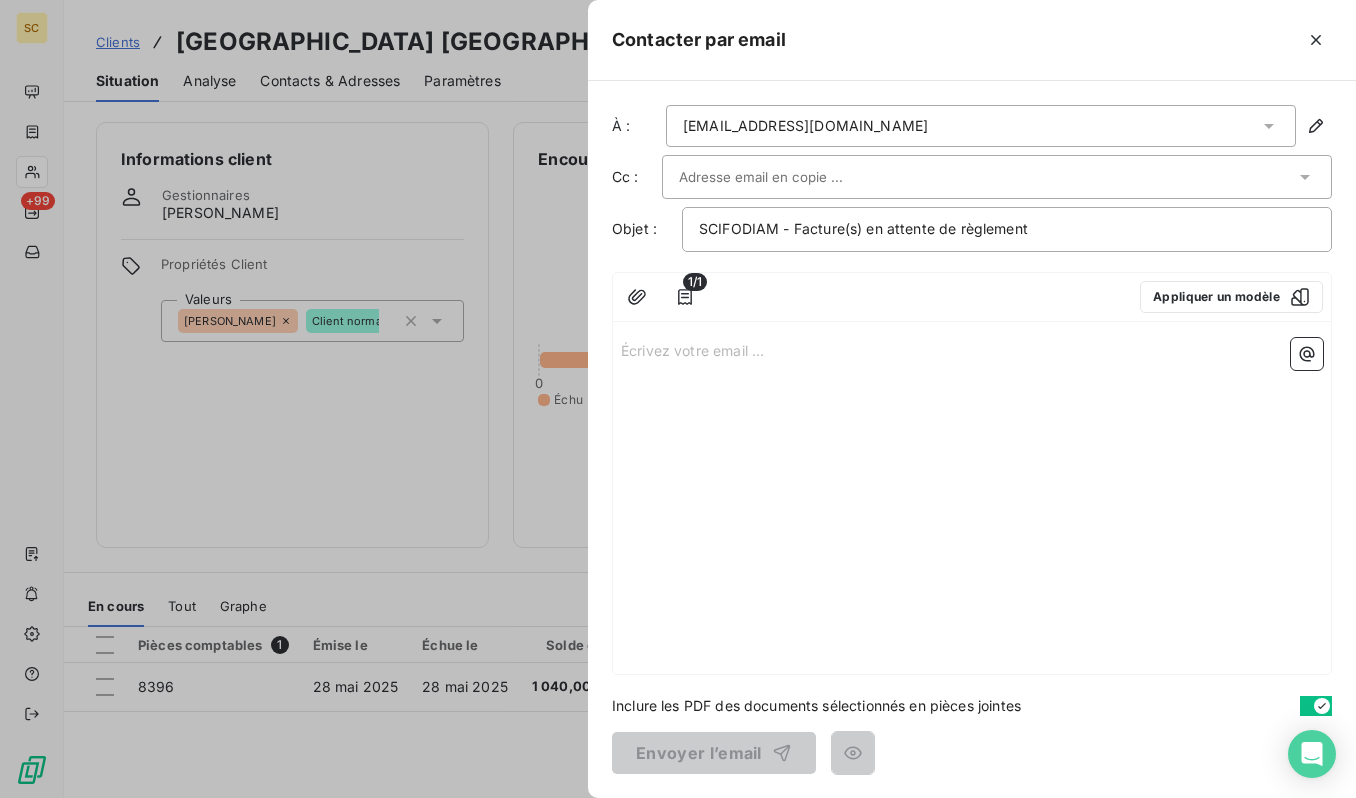 click at bounding box center (786, 177) 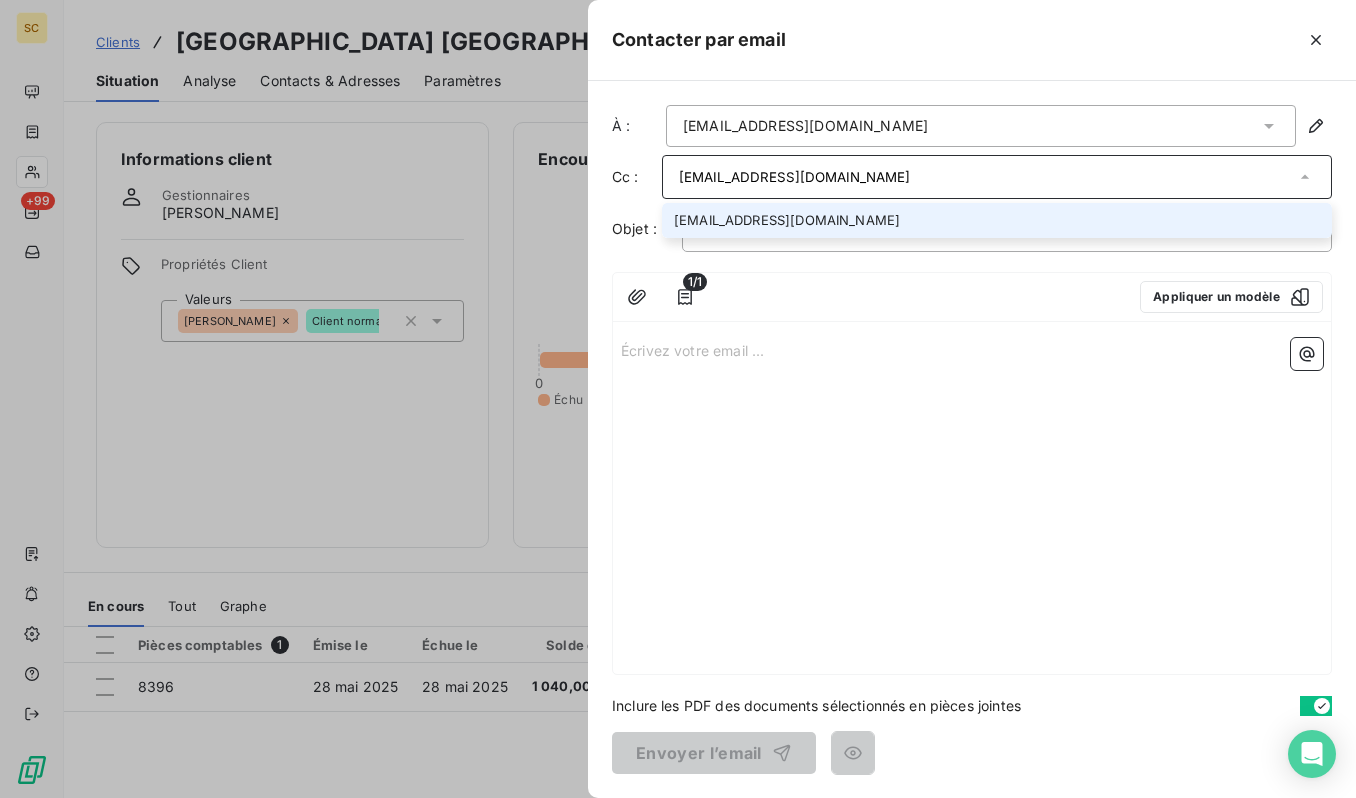 type on "[EMAIL_ADDRESS][DOMAIN_NAME]" 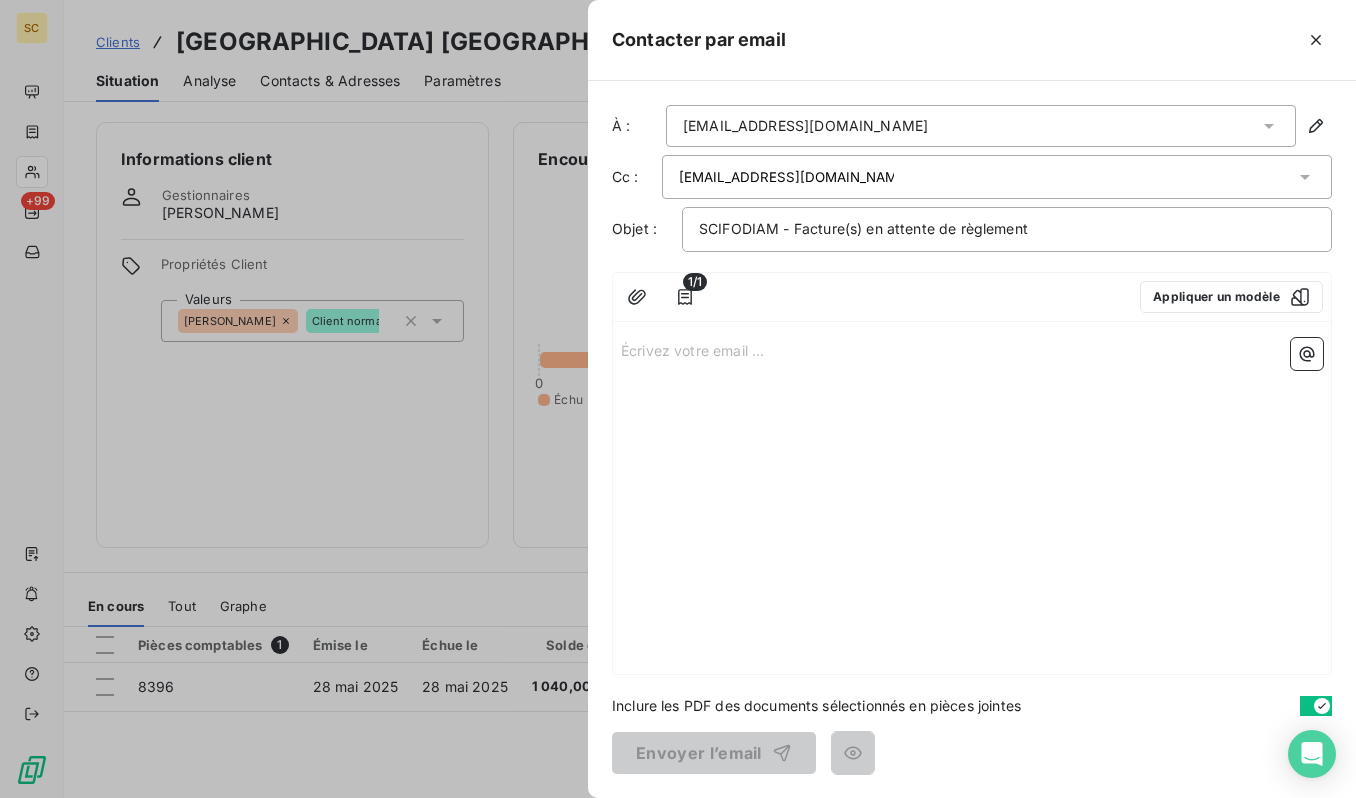click on "Écrivez votre email ... ﻿" at bounding box center [972, 349] 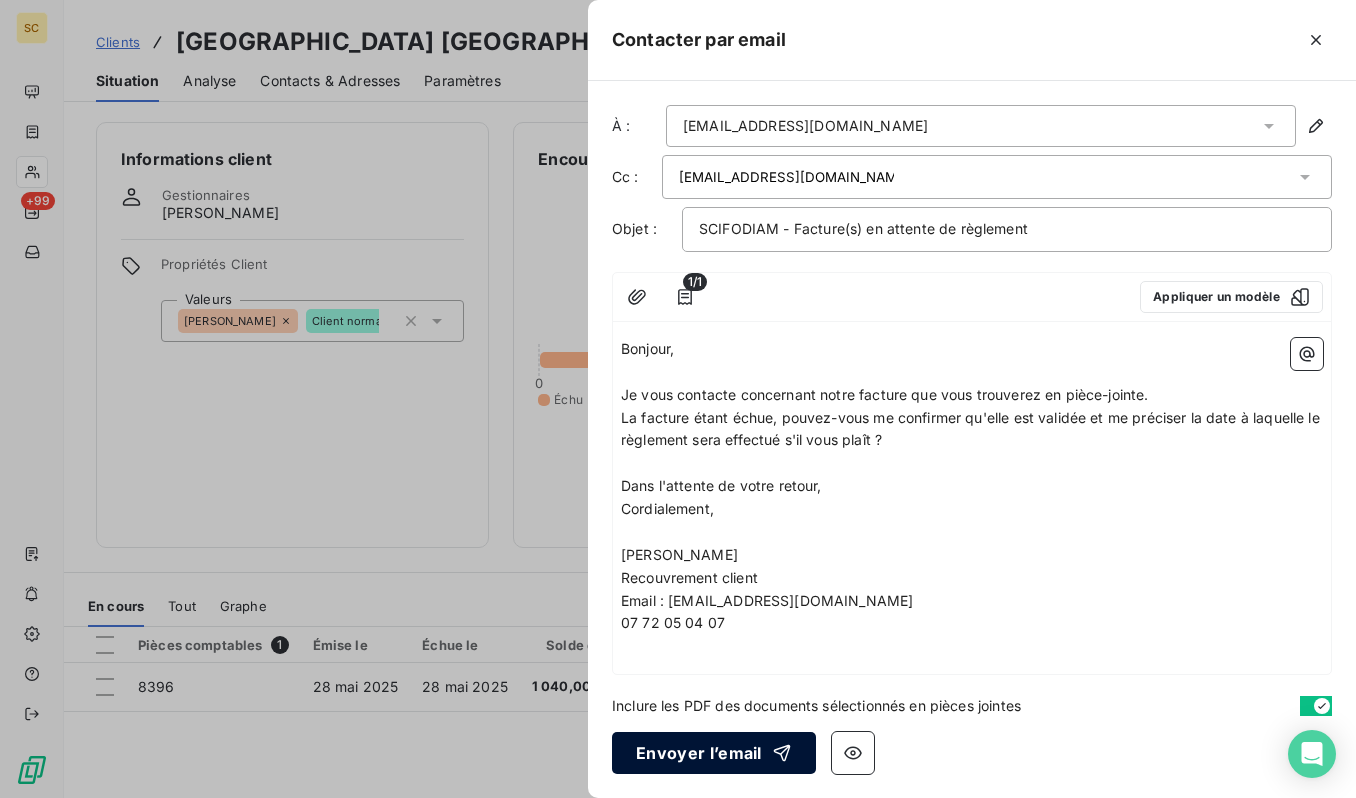 click on "Envoyer l’email" at bounding box center (714, 753) 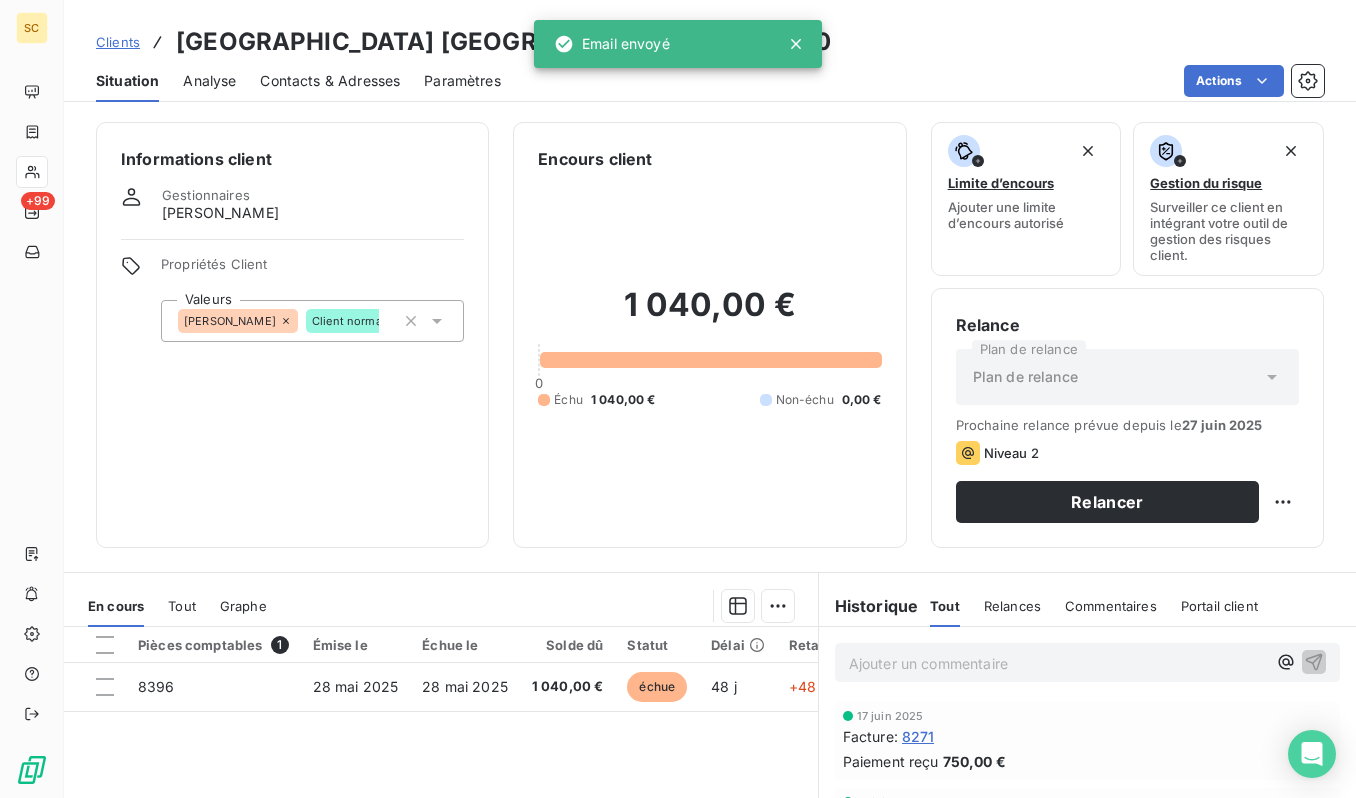 click on "Clients" at bounding box center (118, 42) 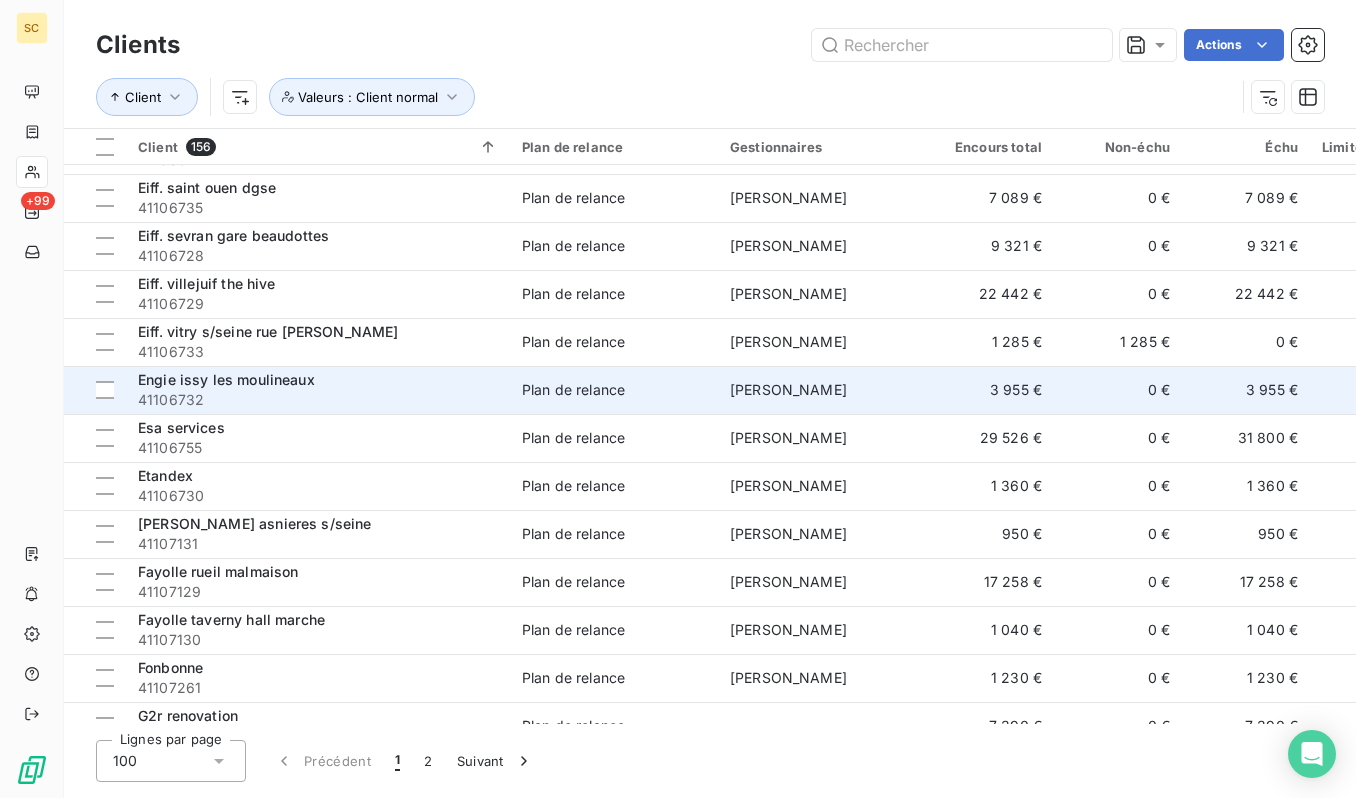 scroll, scrollTop: 2969, scrollLeft: 0, axis: vertical 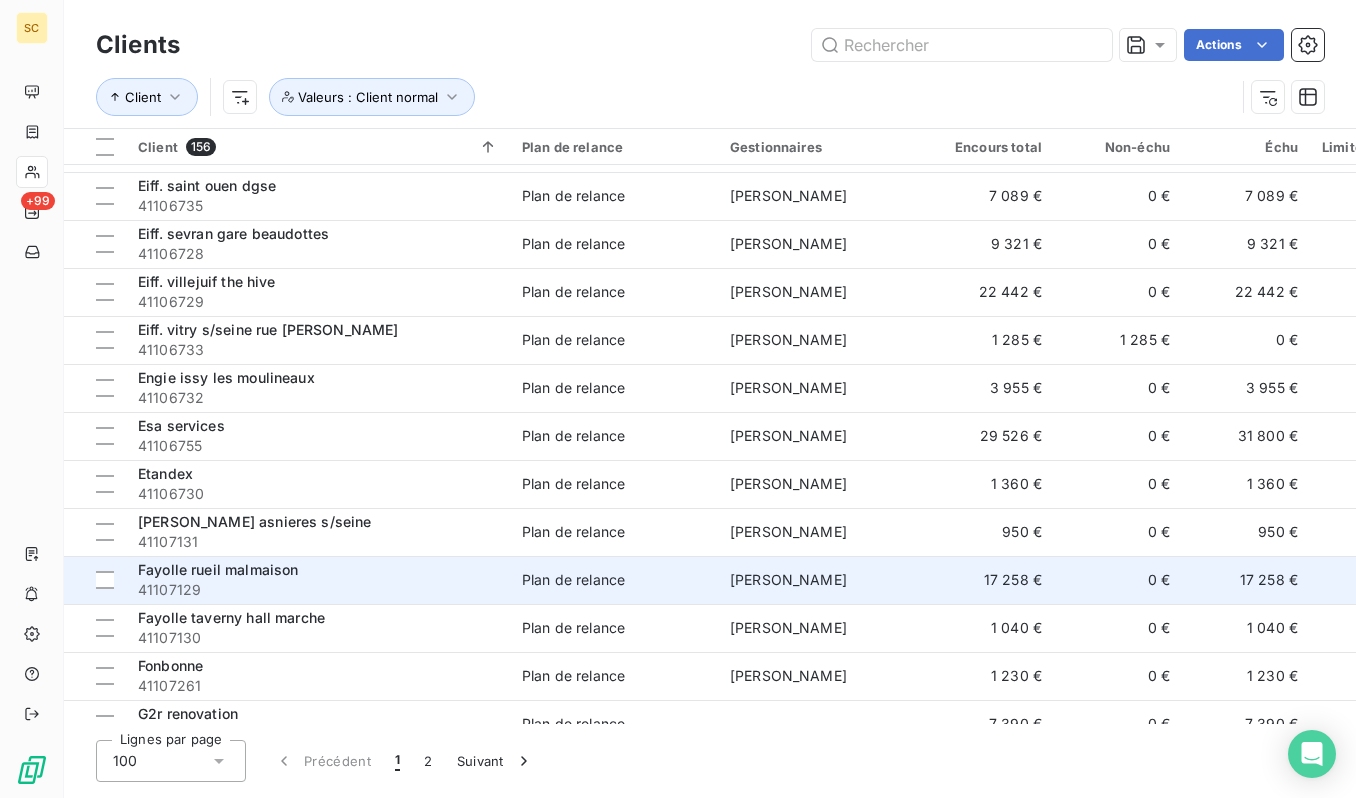 click on "41107129" at bounding box center (318, 590) 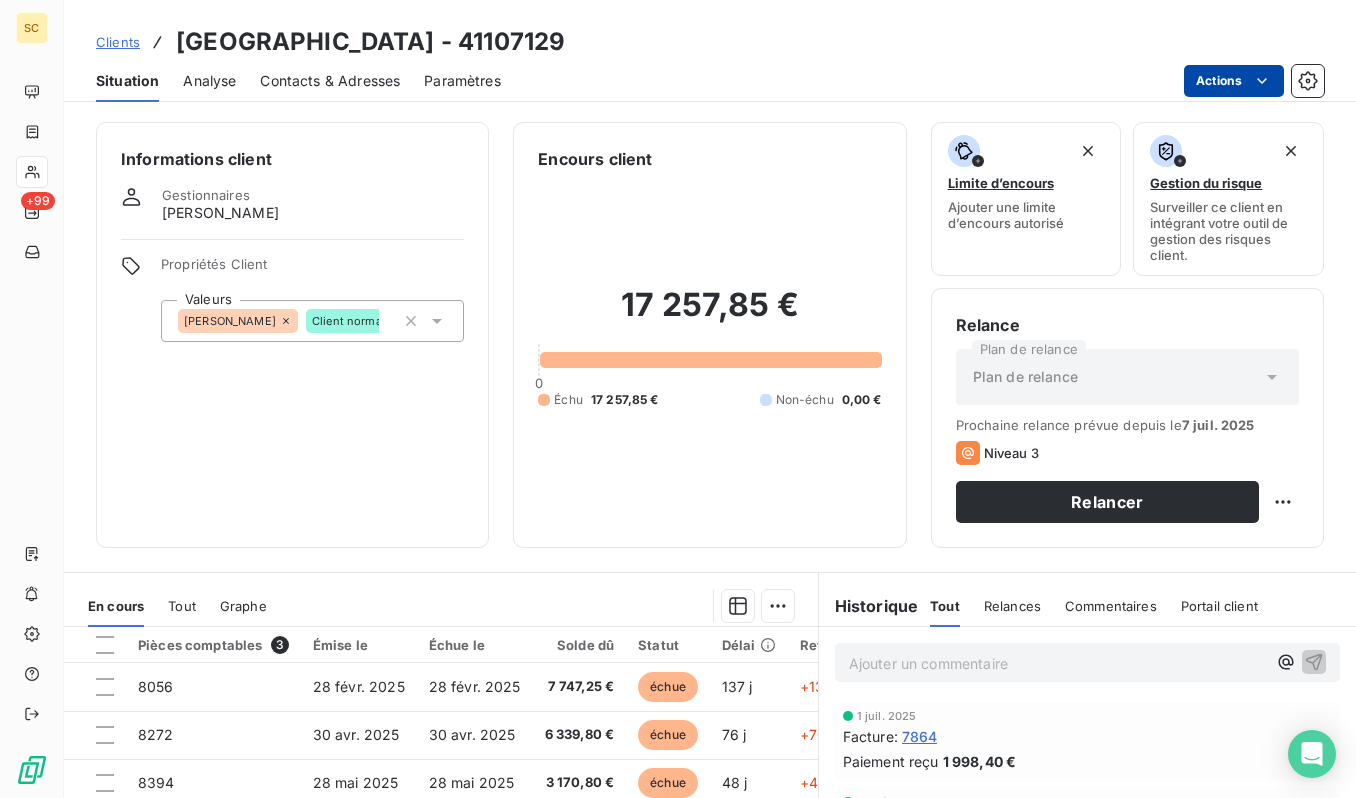click on "SC +99 Clients Fayolle rueil malmaison - 41107129 Situation Analyse Contacts & Adresses Paramètres Actions Informations client Gestionnaires antonio faria Propriétés Client Valeurs ANTONIO Client normal Encours client   17 257,85 € 0 Échu 17 257,85 € Non-échu 0,00 €     Limite d’encours Ajouter une limite d’encours autorisé Gestion du risque Surveiller ce client en intégrant votre outil de gestion des risques client. Relance Plan de relance Plan de relance Prochaine relance prévue depuis le  7 juil. 2025 Niveau 3 Relancer En cours Tout Graphe Pièces comptables 3 Émise le Échue le Solde dû Statut Délai   Retard   Tag relance   8056 28 févr. 2025 28 févr. 2025 7 747,25 € échue 137 j +137 j 8272 30 avr. 2025 30 avr. 2025 6 339,80 € échue 76 j +76 j 8394 28 mai 2025 28 mai 2025 3 170,80 € échue 48 j +48 j Lignes par page 25 Précédent 1 Suivant Historique Tout Relances Commentaires Portail client Tout Relances Commentaires Portail client ﻿ Facture" at bounding box center (678, 399) 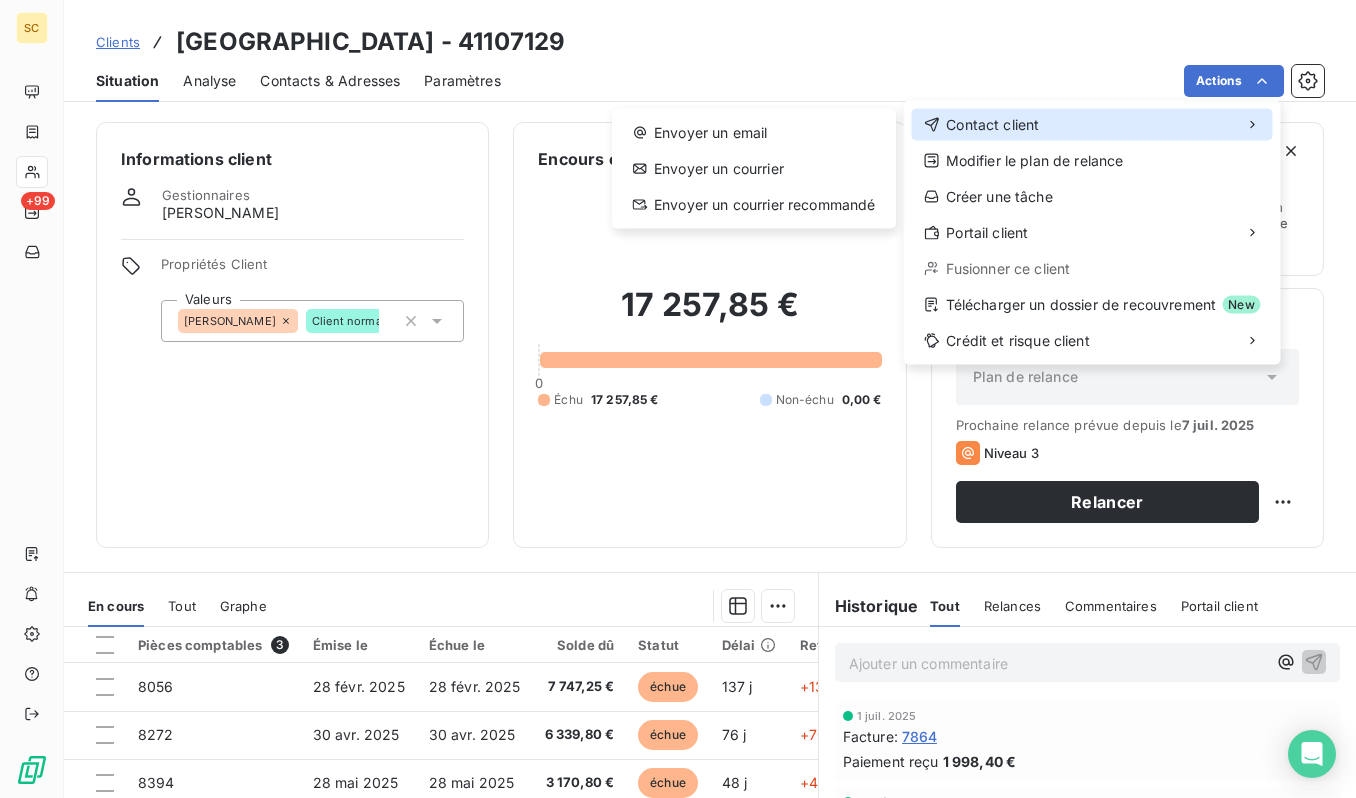 drag, startPoint x: 1047, startPoint y: 135, endPoint x: 918, endPoint y: 130, distance: 129.09686 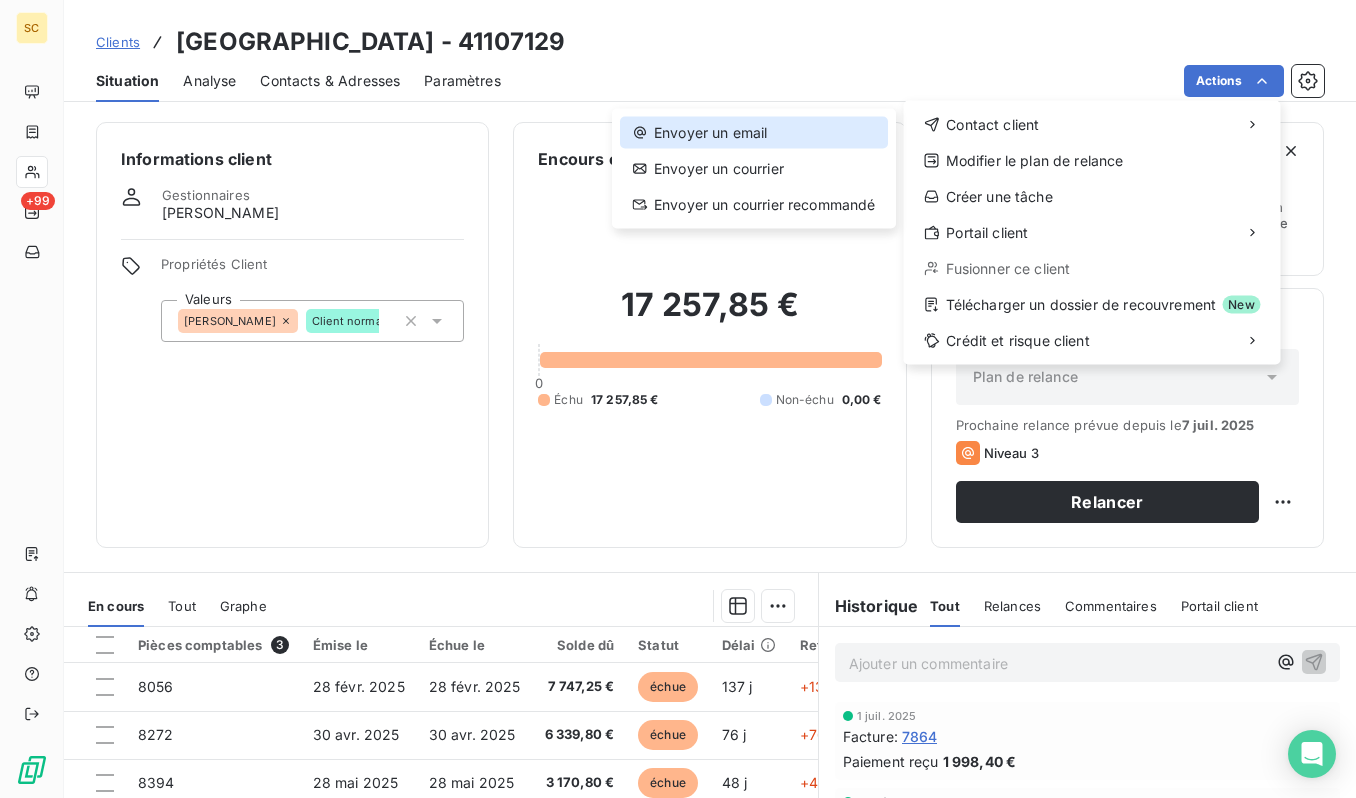 click on "Envoyer un email" at bounding box center [754, 133] 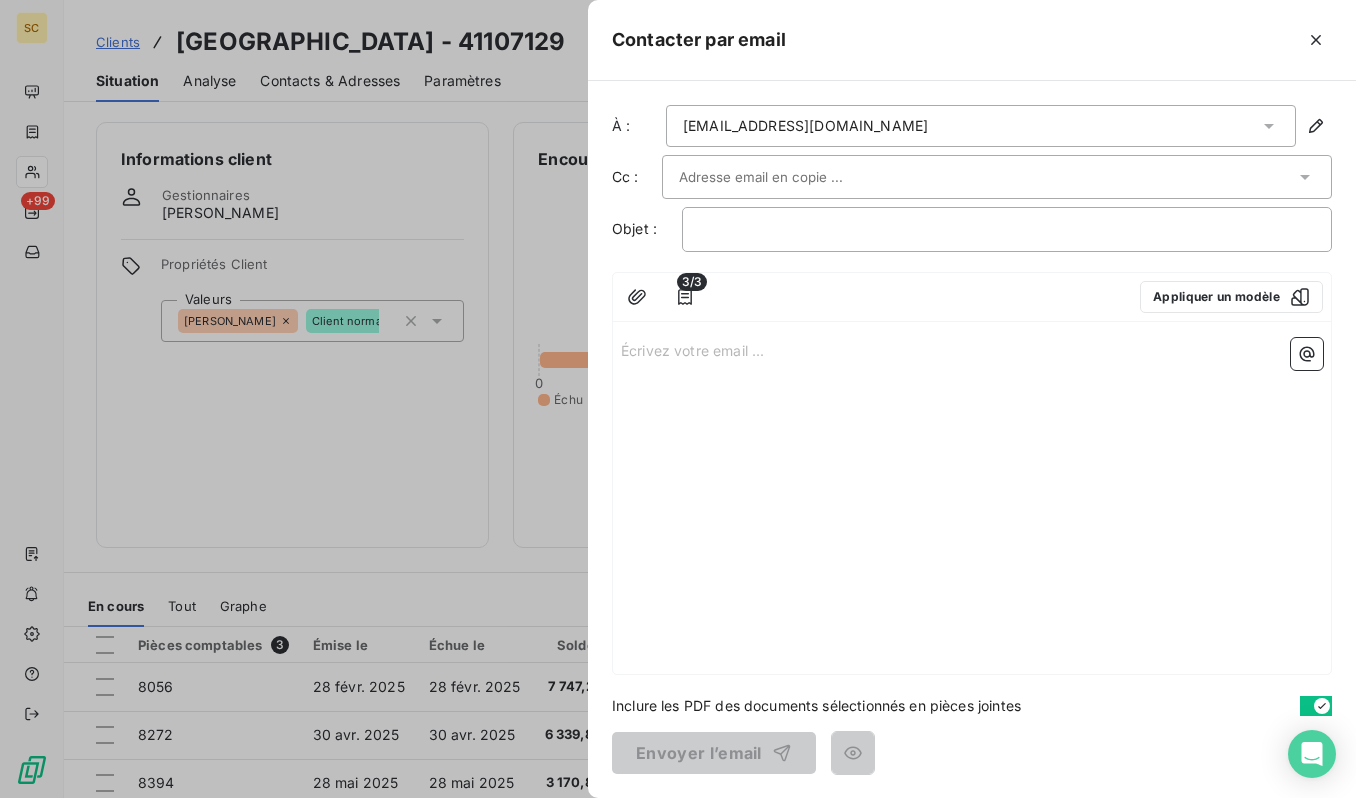 click at bounding box center [786, 177] 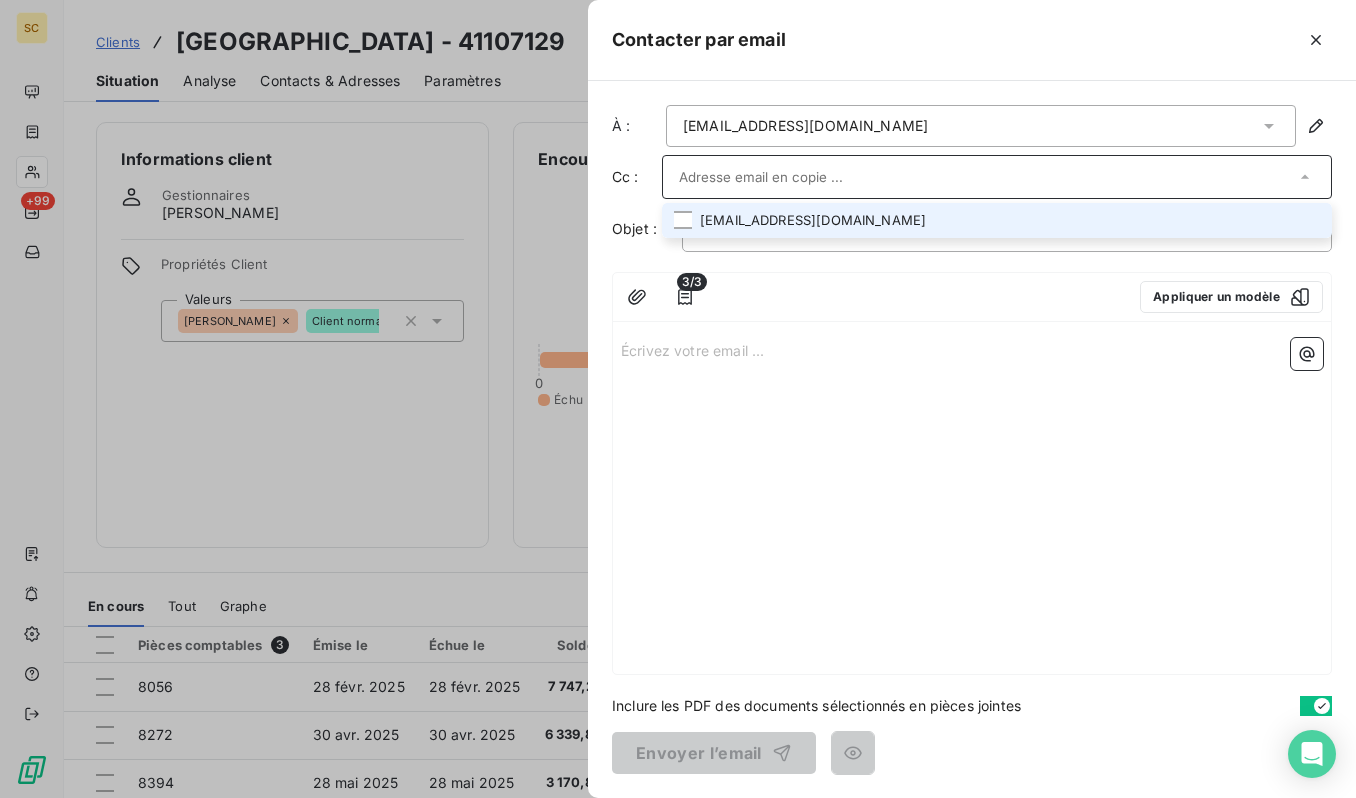 paste on "[EMAIL_ADDRESS][DOMAIN_NAME]" 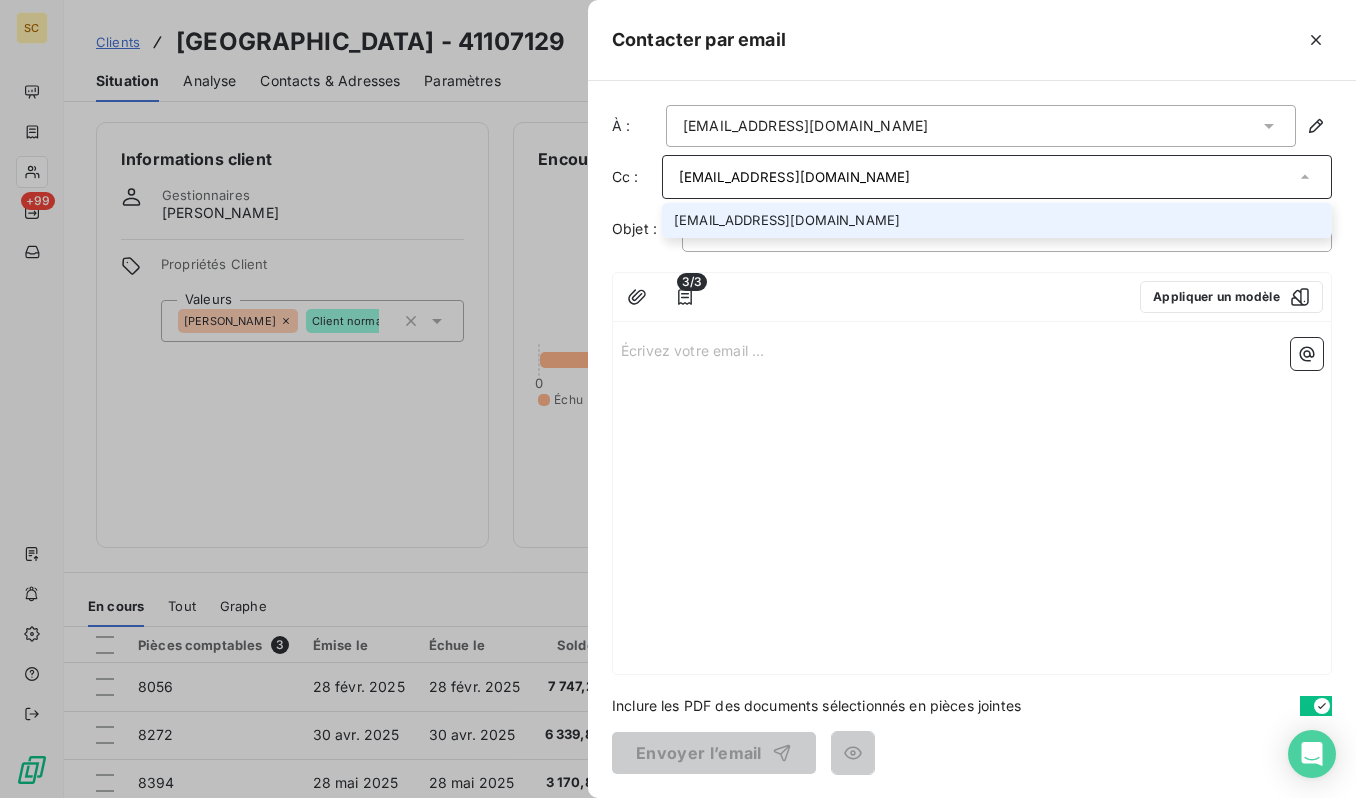 type on "[EMAIL_ADDRESS][DOMAIN_NAME]" 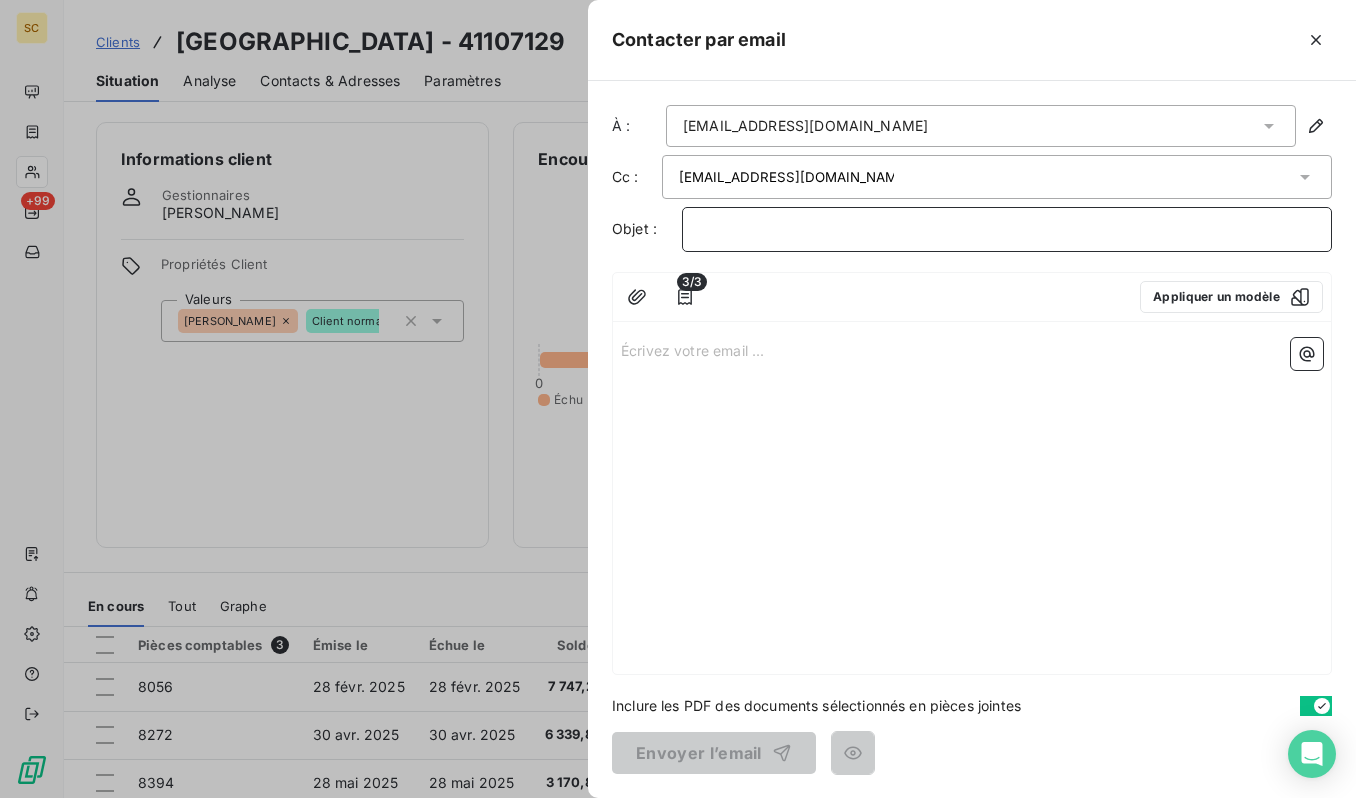 click on "﻿" at bounding box center [1007, 229] 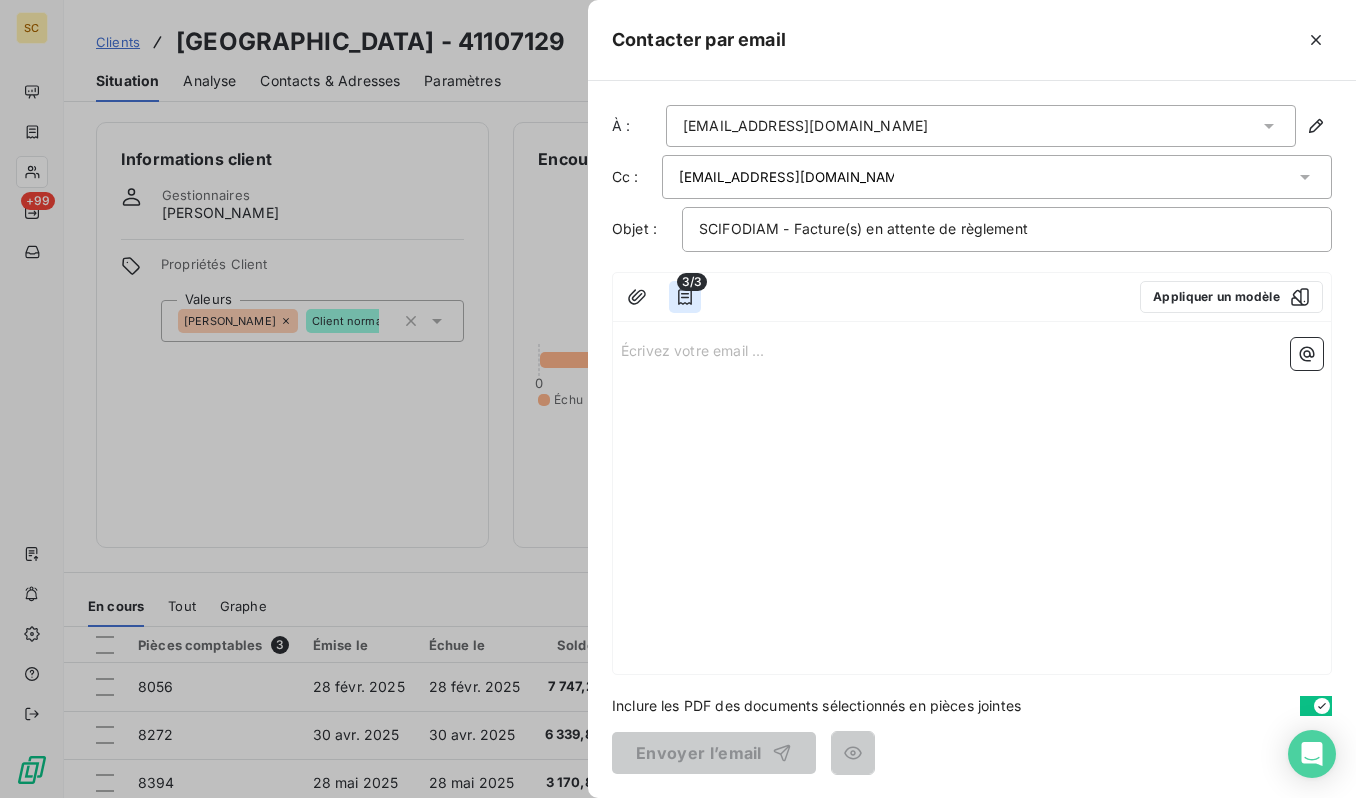 click at bounding box center (685, 297) 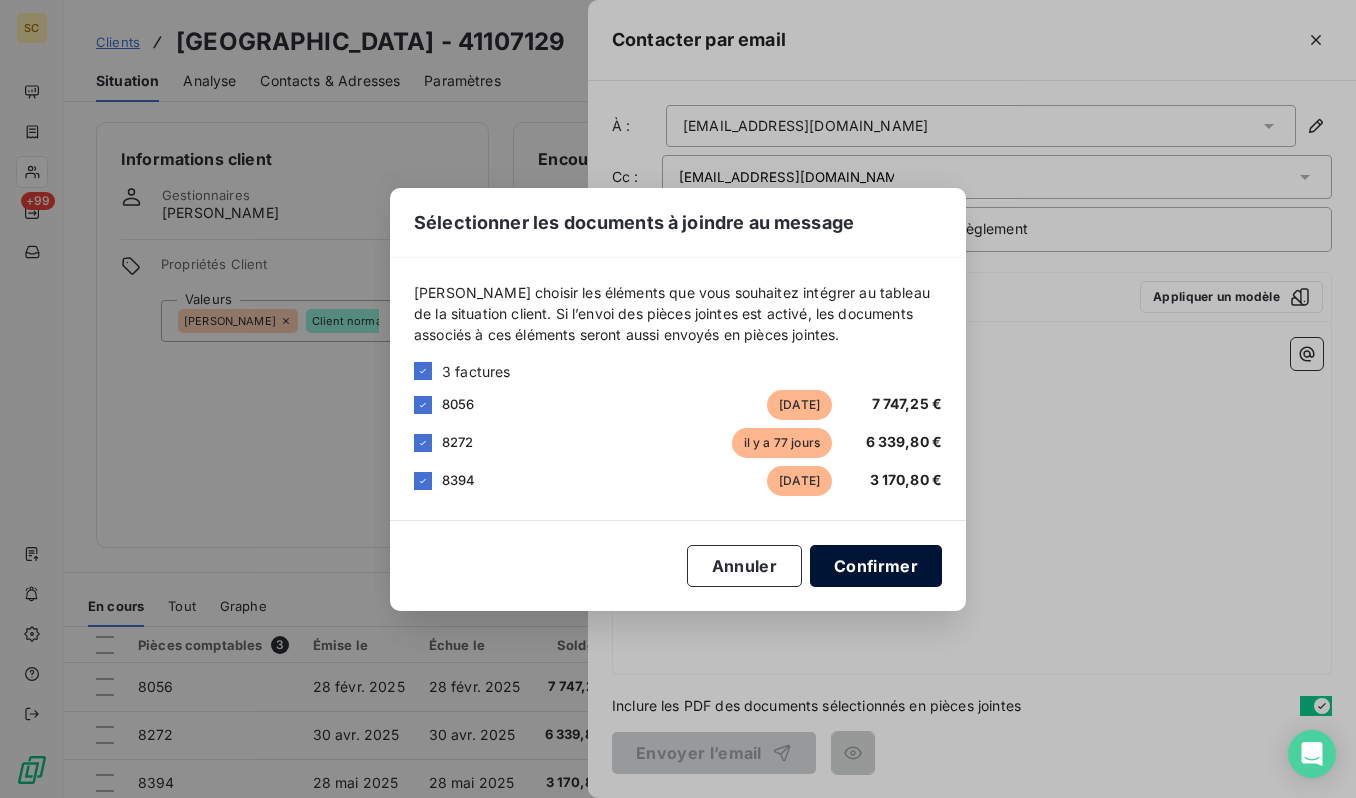 click on "Confirmer" at bounding box center (876, 566) 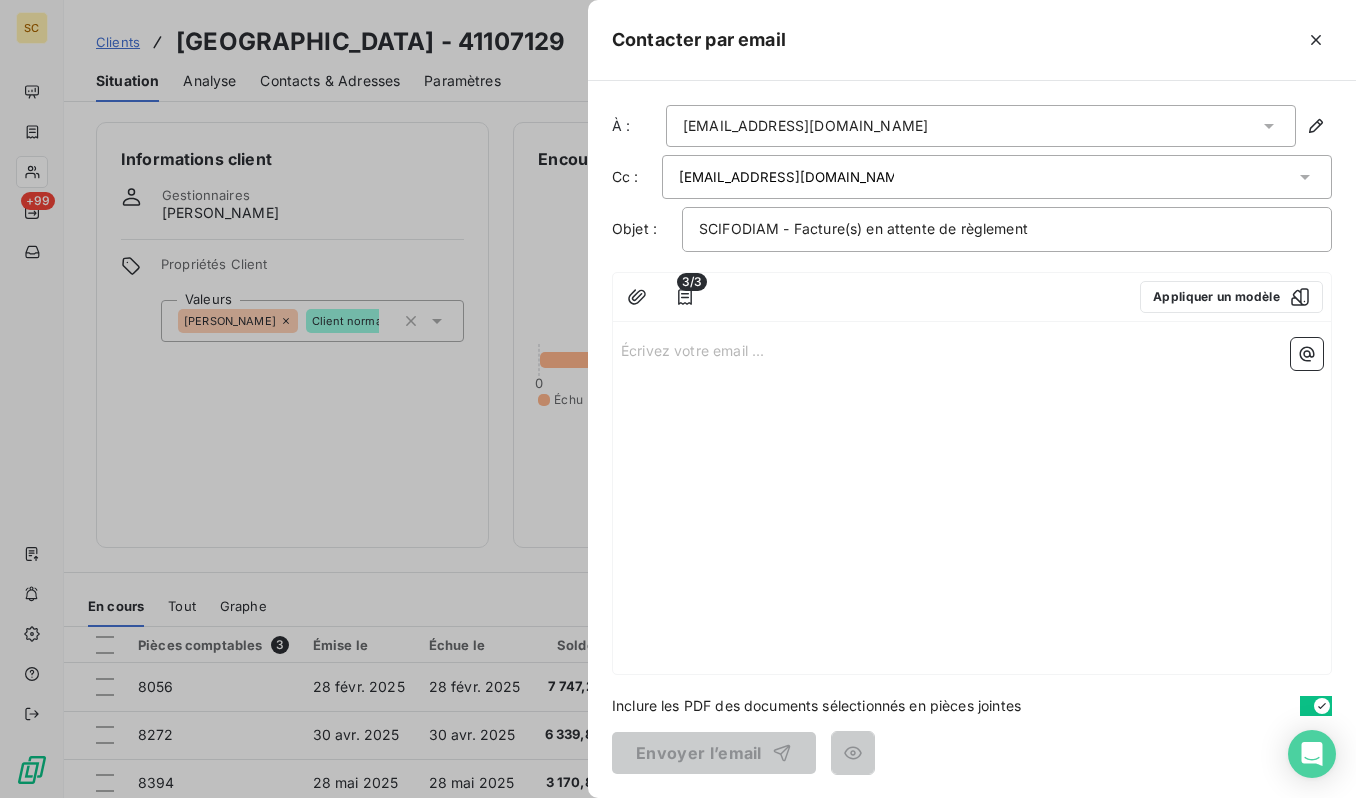 drag, startPoint x: 775, startPoint y: 363, endPoint x: 725, endPoint y: 350, distance: 51.662365 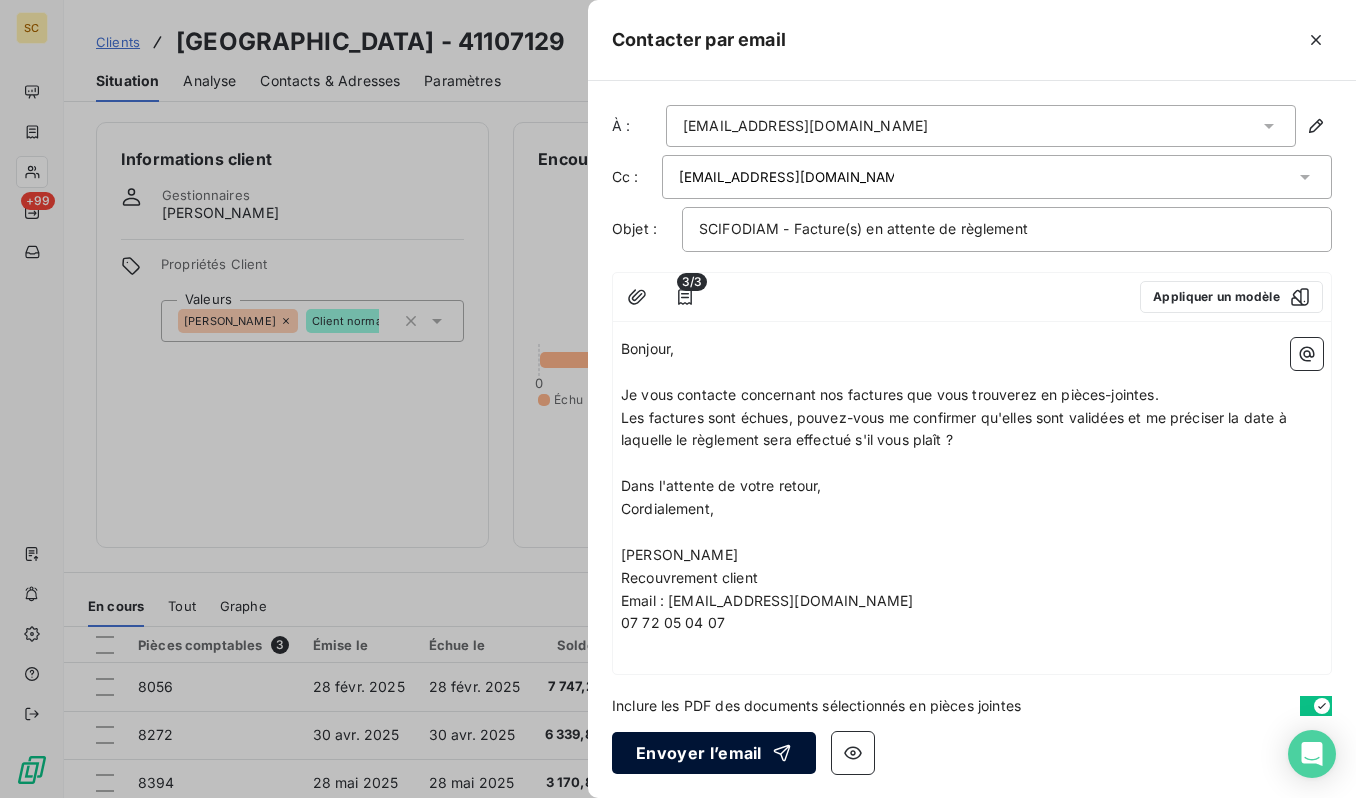 click on "Envoyer l’email" at bounding box center [714, 753] 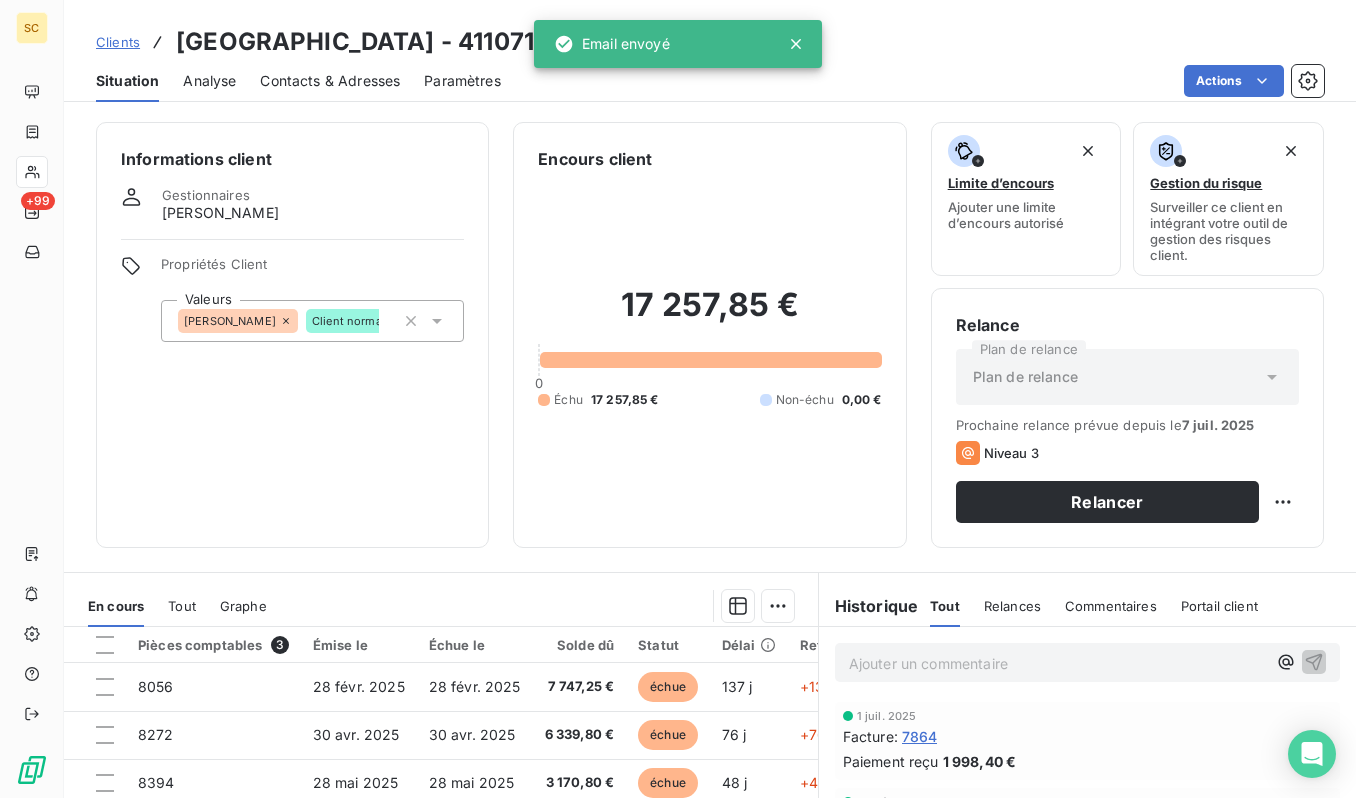click on "Clients" at bounding box center (118, 42) 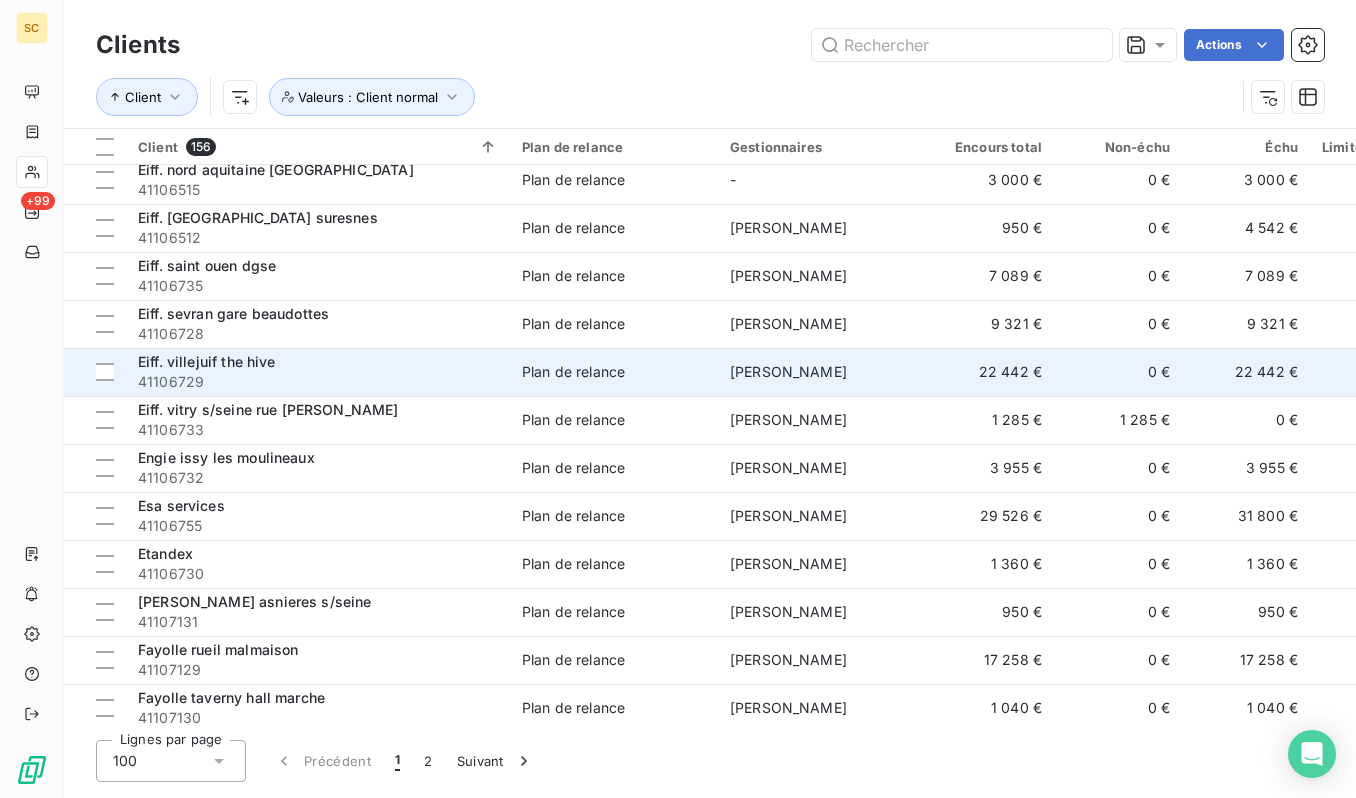 scroll, scrollTop: 2892, scrollLeft: 0, axis: vertical 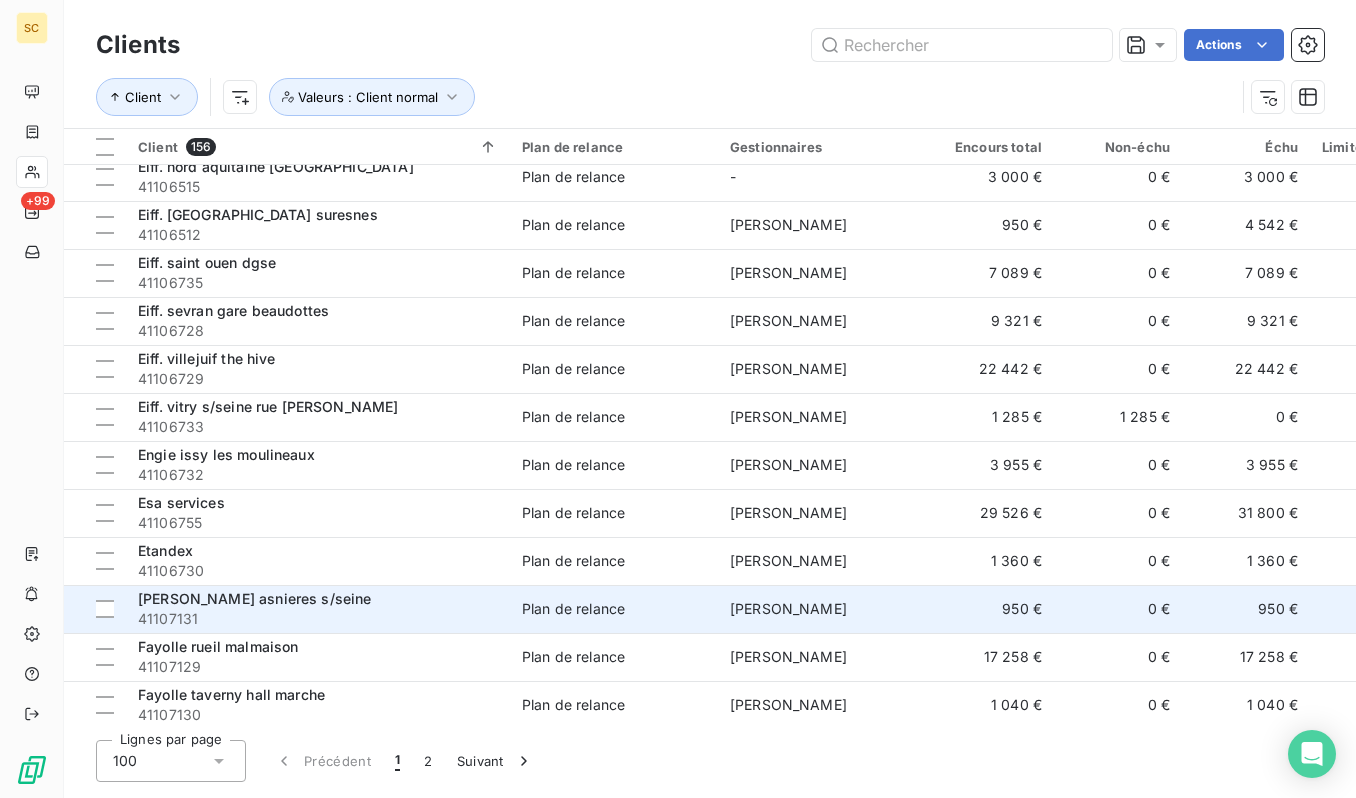 click on "[PERSON_NAME] asnieres s/seine" at bounding box center [255, 598] 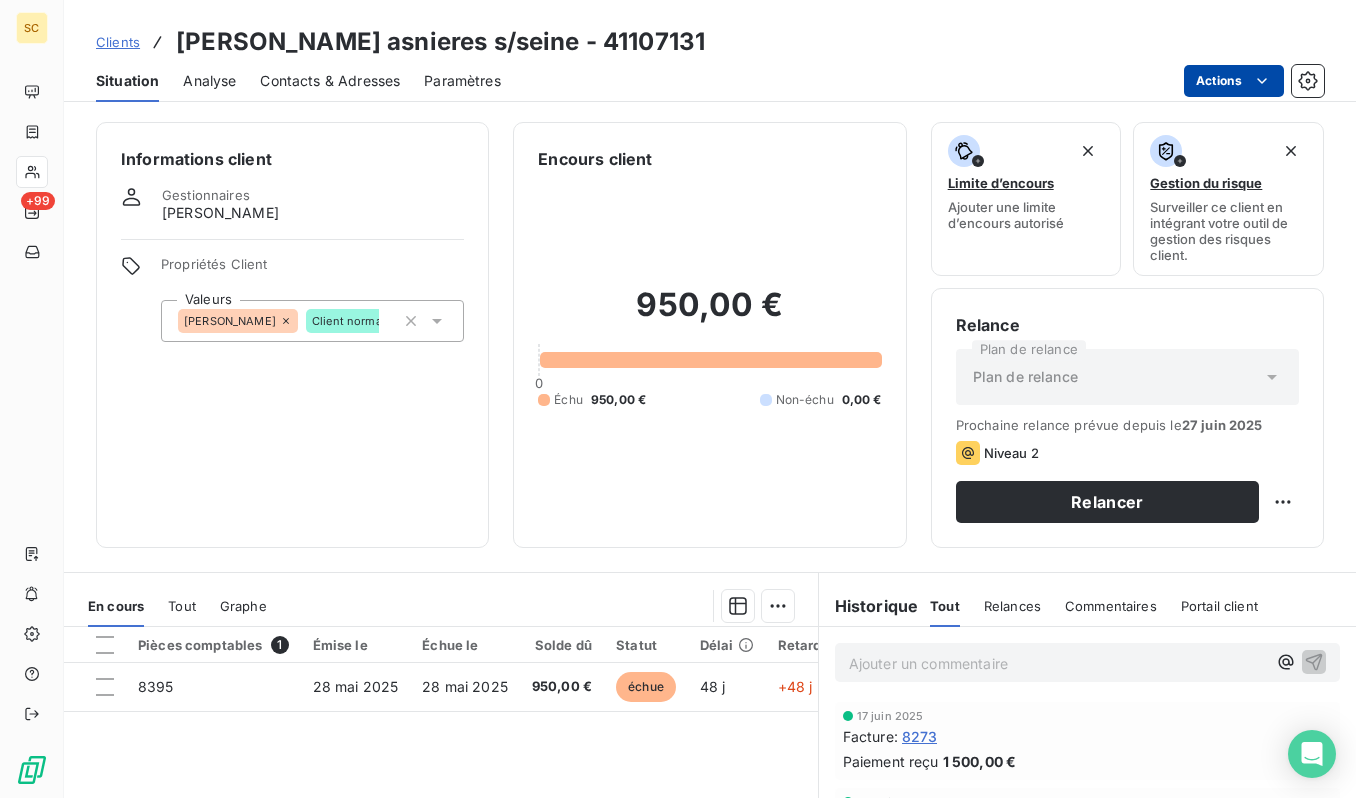 click on "SC +99 Clients Fayolle asnieres s/seine - 41107131 Situation Analyse Contacts & Adresses Paramètres Actions Informations client Gestionnaires antonio faria Propriétés Client Valeurs ANTONIO Client normal Encours client   950,00 € 0 Échu 950,00 € Non-échu 0,00 €     Limite d’encours Ajouter une limite d’encours autorisé Gestion du risque Surveiller ce client en intégrant votre outil de gestion des risques client. Relance Plan de relance Plan de relance Prochaine relance prévue depuis le  27 juin 2025 Niveau 2 Relancer En cours Tout Graphe Pièces comptables 1 Émise le Échue le Solde dû Statut Délai   Retard   Tag relance   8395 28 mai 2025 28 mai 2025 950,00 € échue 48 j +48 j Lignes par page 25 Précédent 1 Suivant Historique Tout Relances Commentaires Portail client Tout Relances Commentaires Portail client Ajouter un commentaire ﻿ 17 juin 2025 Facture  : 8273 Paiement reçu 1 500,00 € 16 mai 2025 Facture  : 8173 Paiement reçu 750,00 € 16 avr. 2025  :" at bounding box center (678, 399) 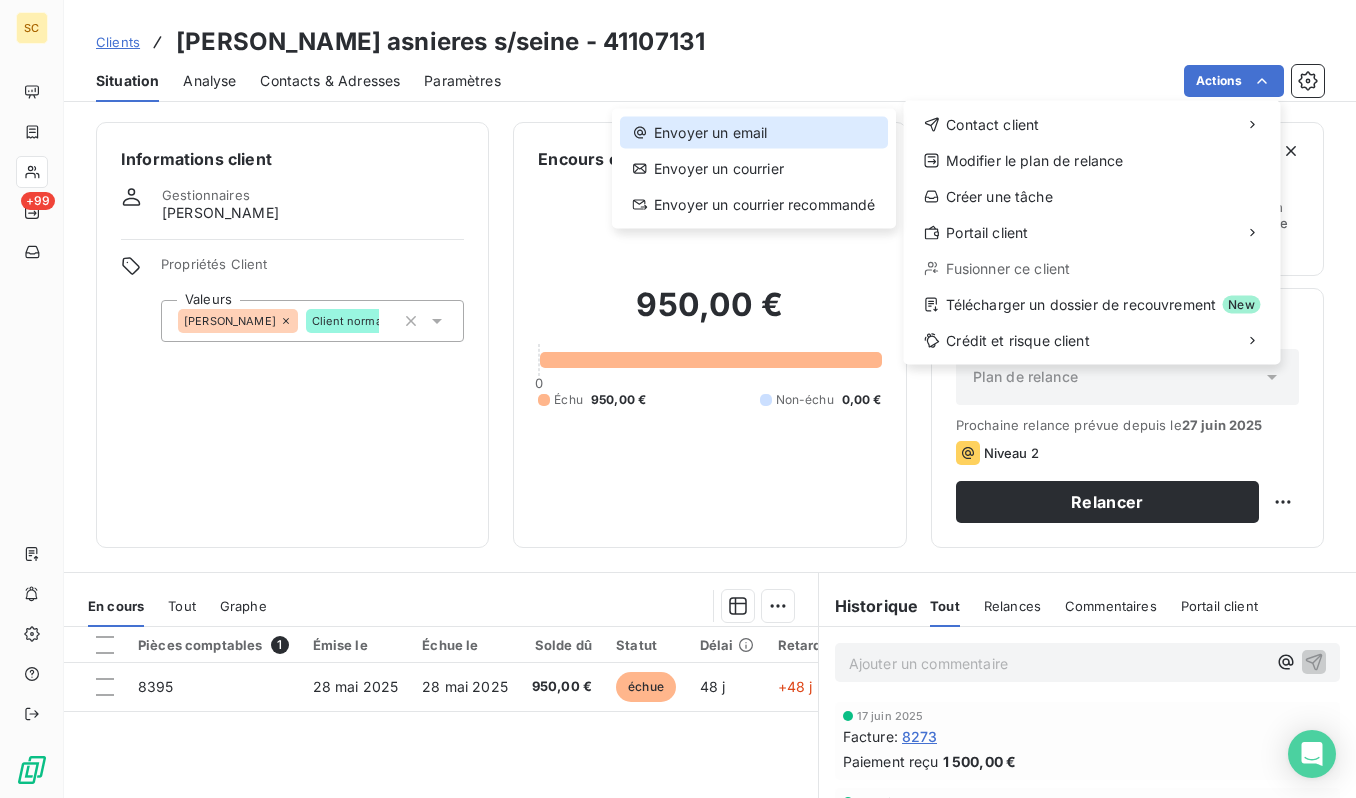 click on "Envoyer un email" at bounding box center (754, 133) 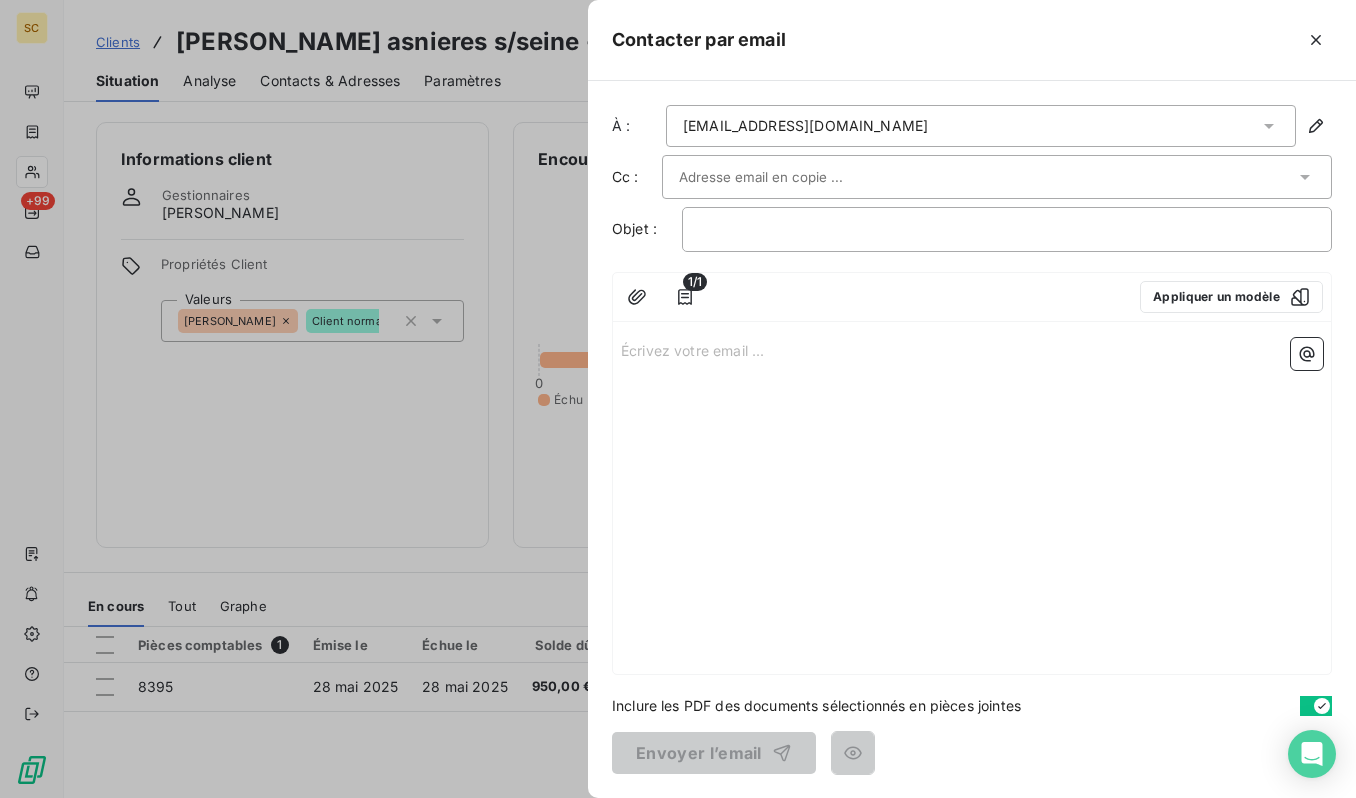 drag, startPoint x: 752, startPoint y: 490, endPoint x: 655, endPoint y: 327, distance: 189.67868 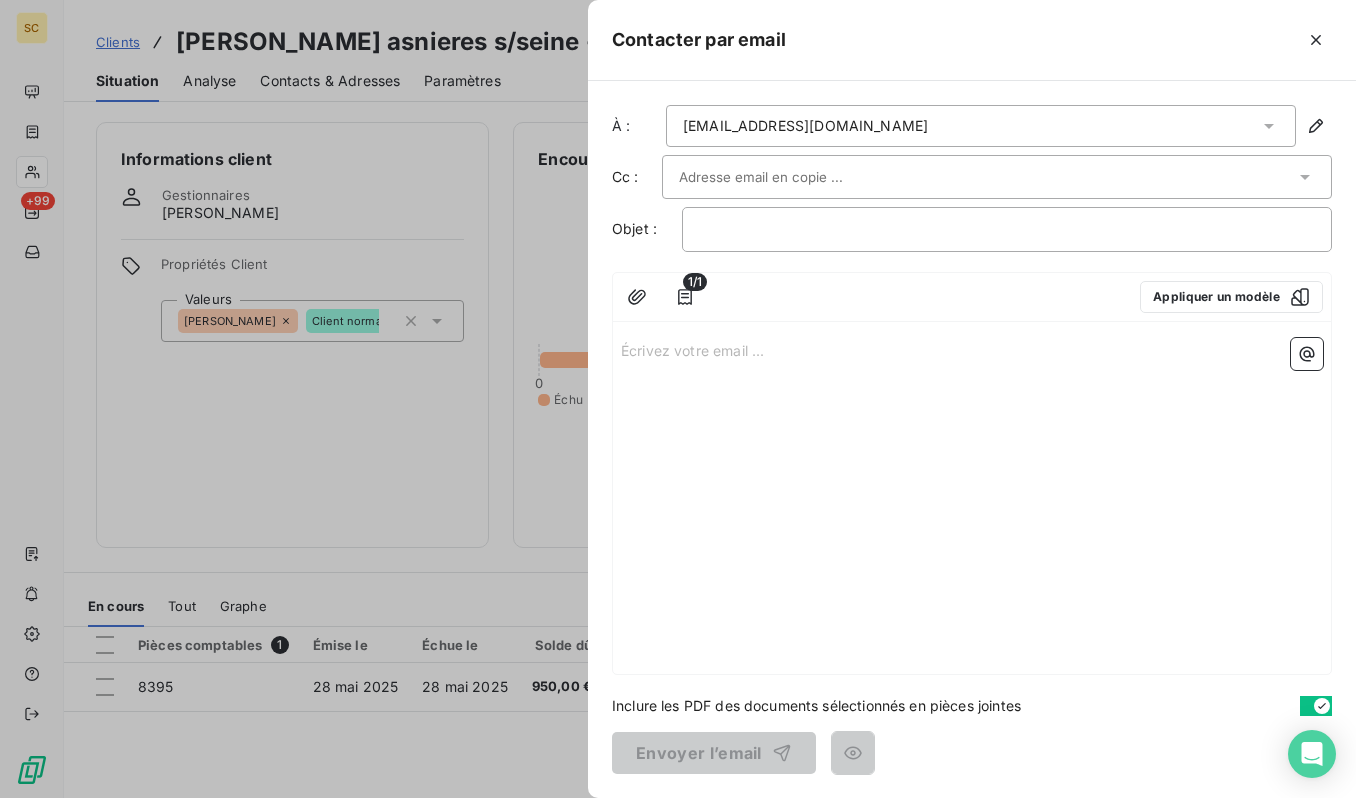click on "Écrivez votre email ... ﻿" at bounding box center [972, 502] 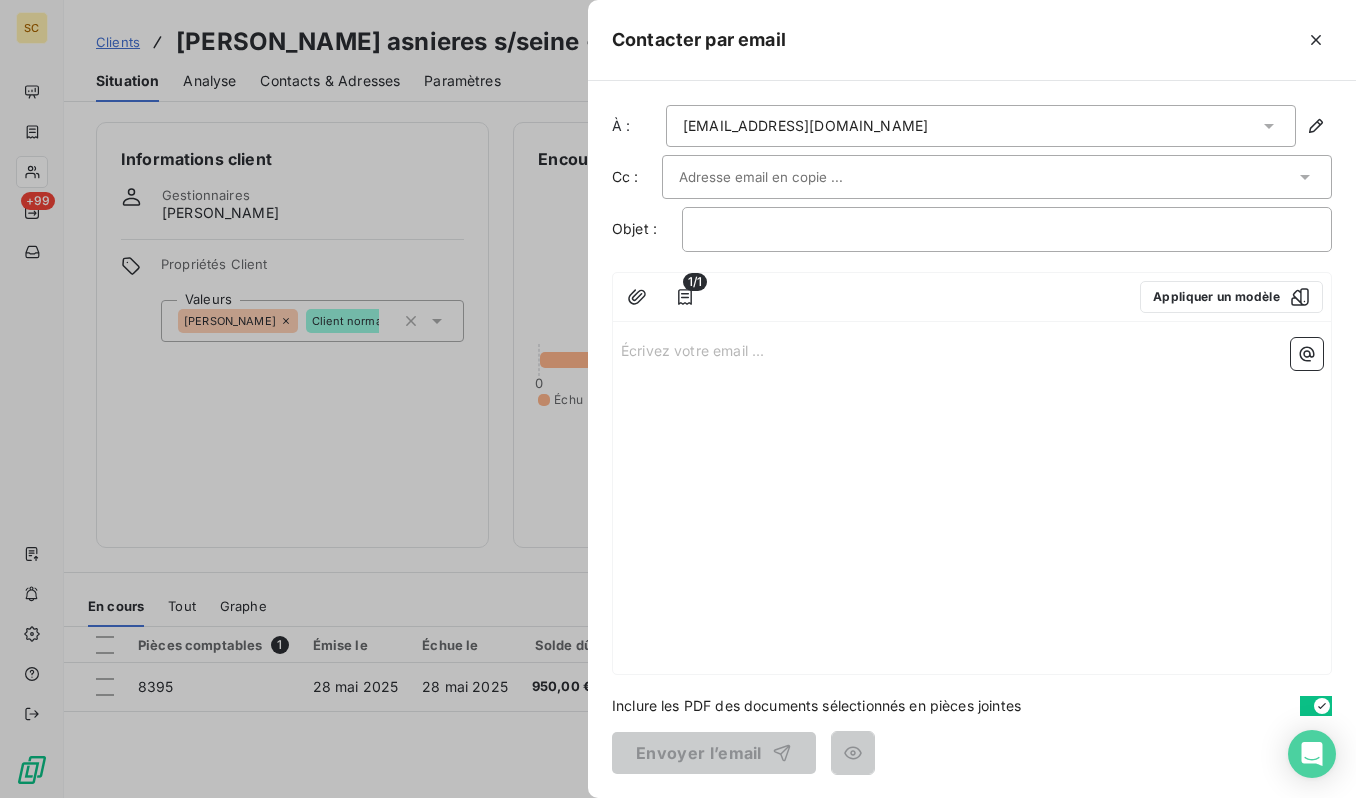 click on "Écrivez votre email ... ﻿" at bounding box center (972, 349) 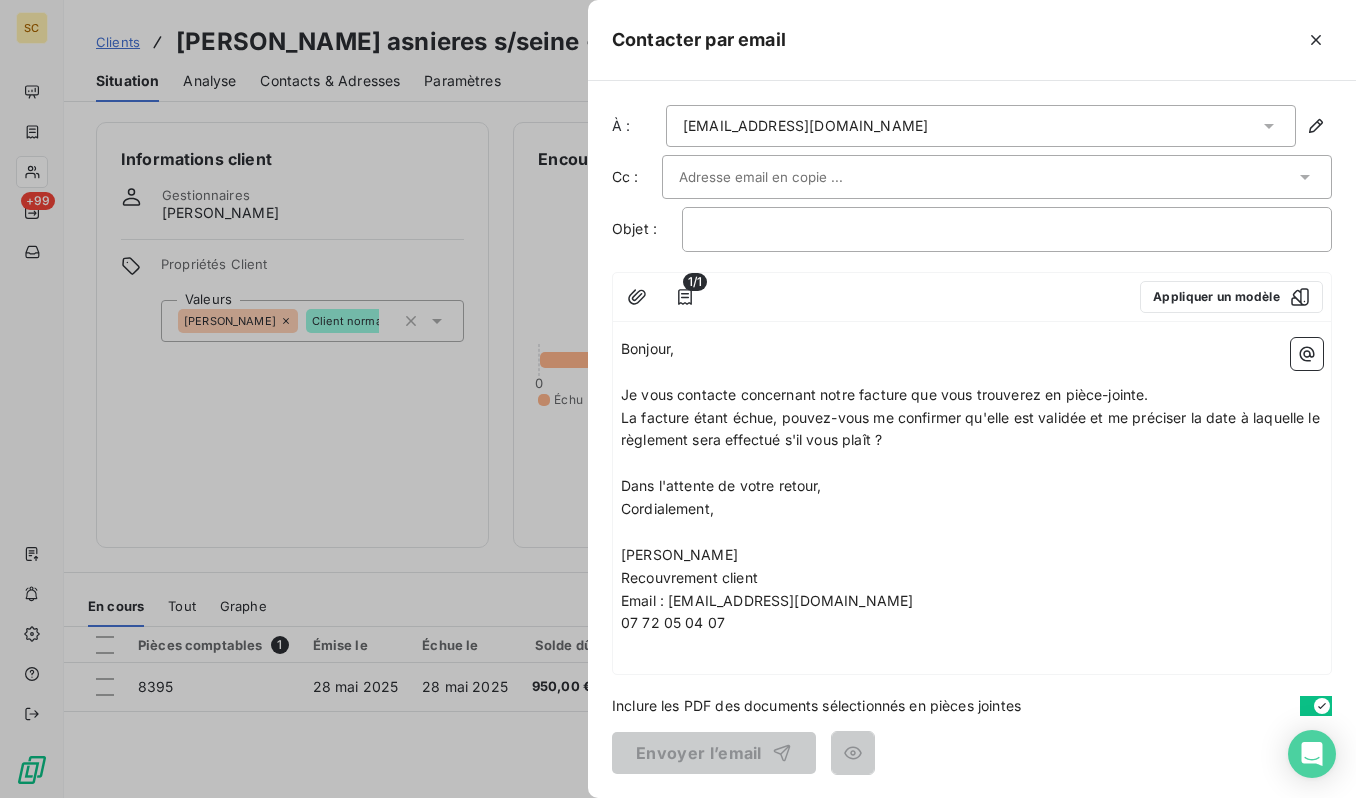 click at bounding box center [786, 177] 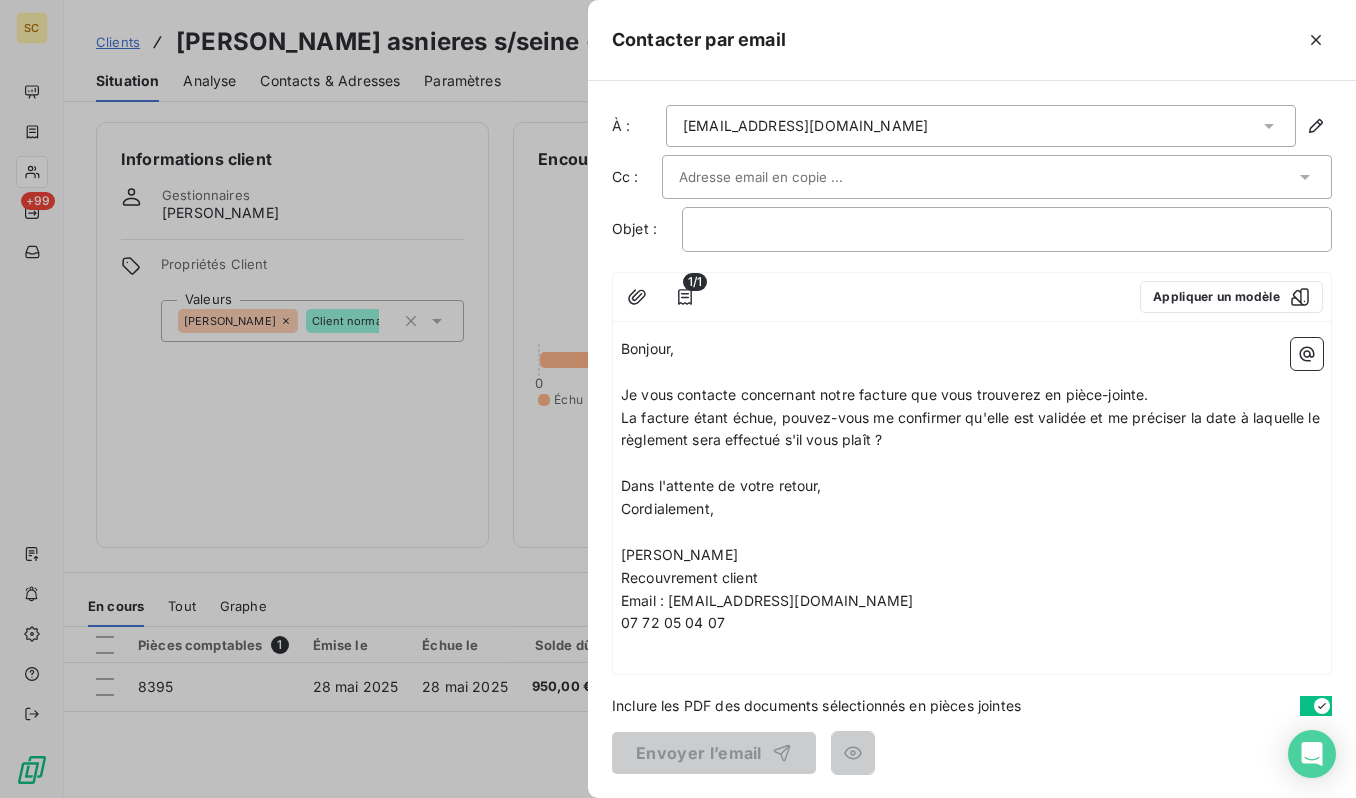 paste on "[EMAIL_ADDRESS][DOMAIN_NAME]" 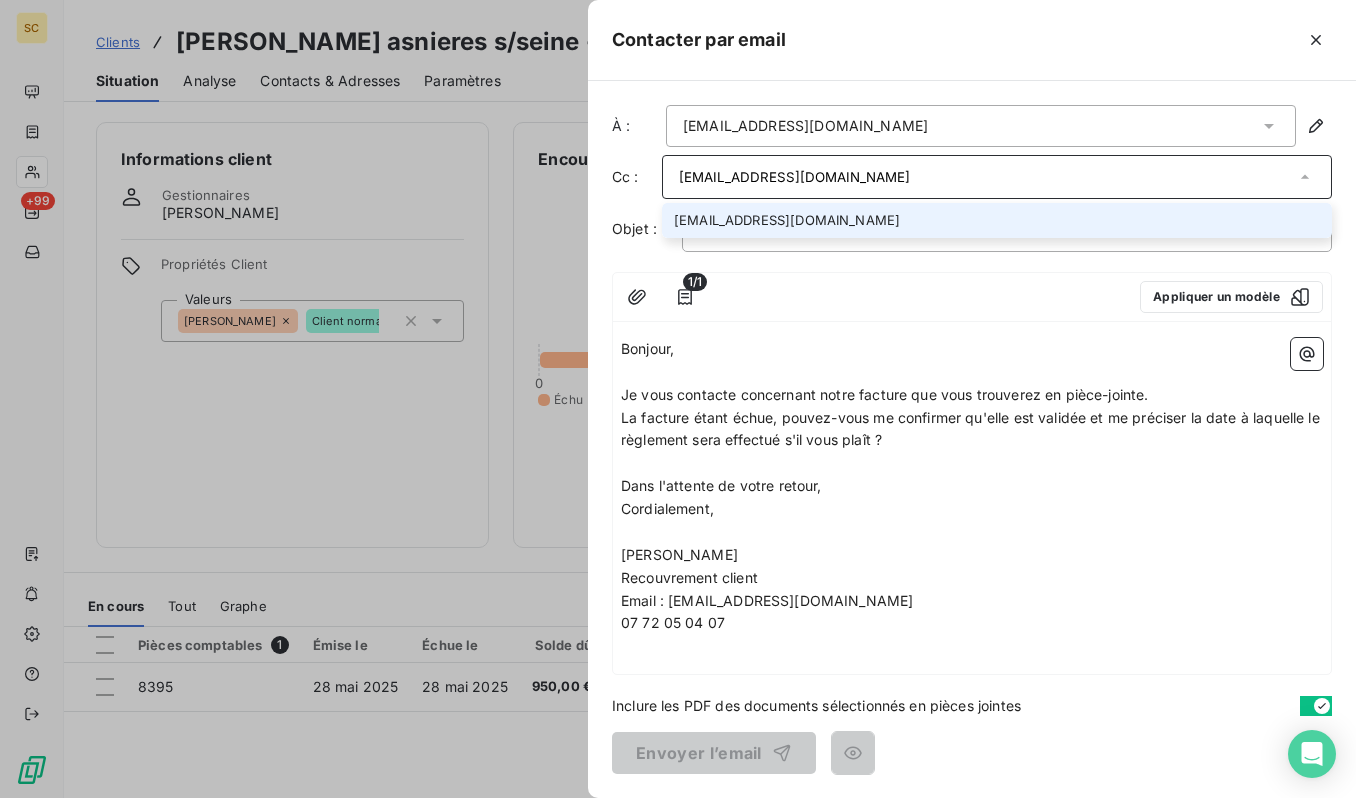 type on "[EMAIL_ADDRESS][DOMAIN_NAME]" 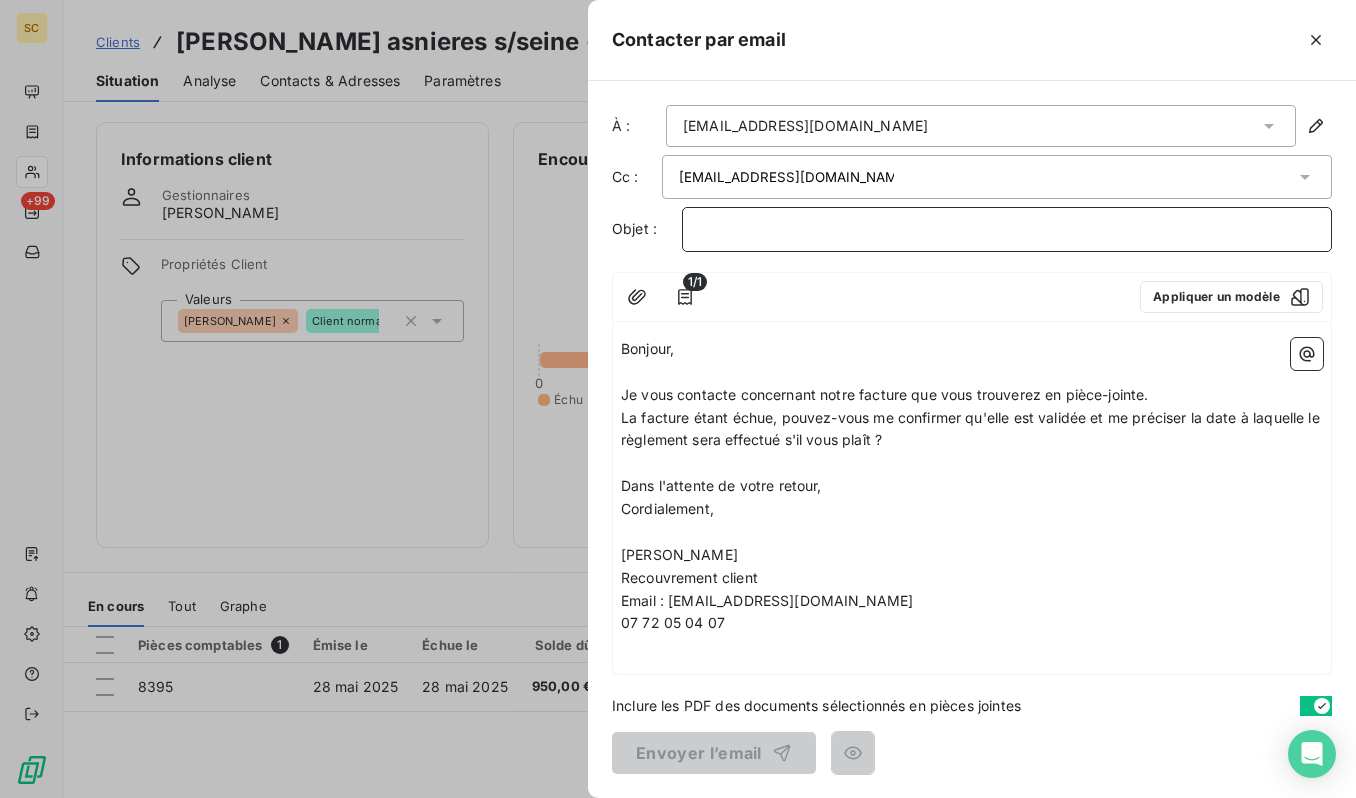 click on "﻿" at bounding box center [1007, 229] 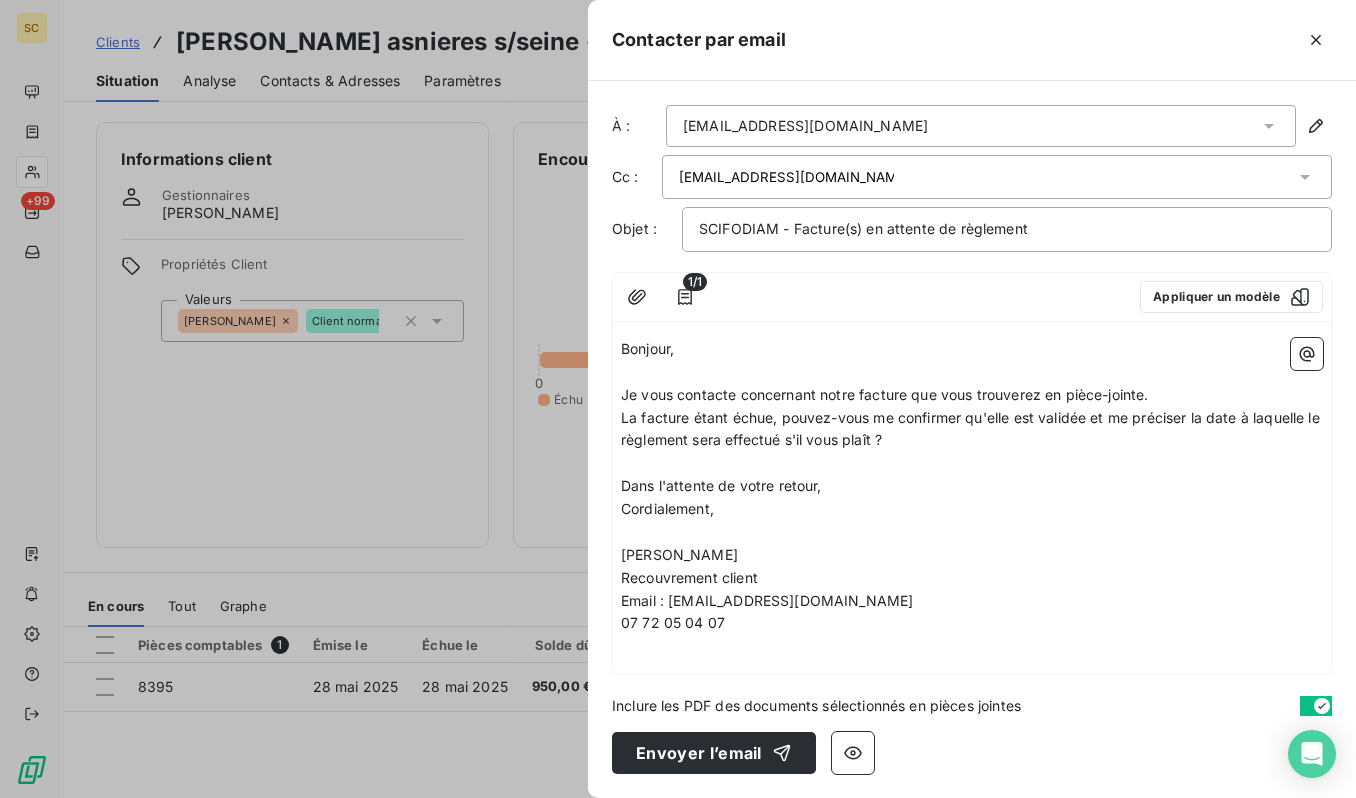 click on "﻿" at bounding box center (972, 463) 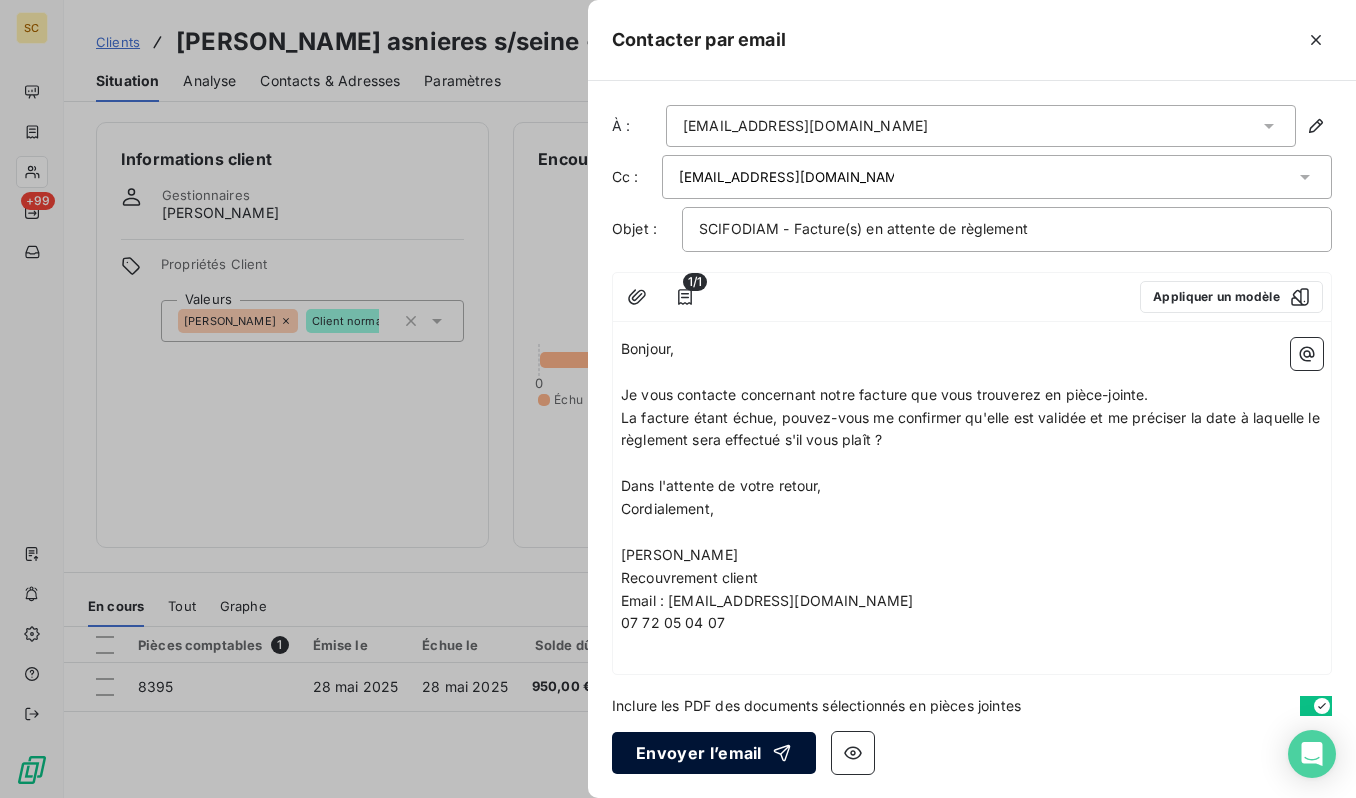 click on "Envoyer l’email" at bounding box center [714, 753] 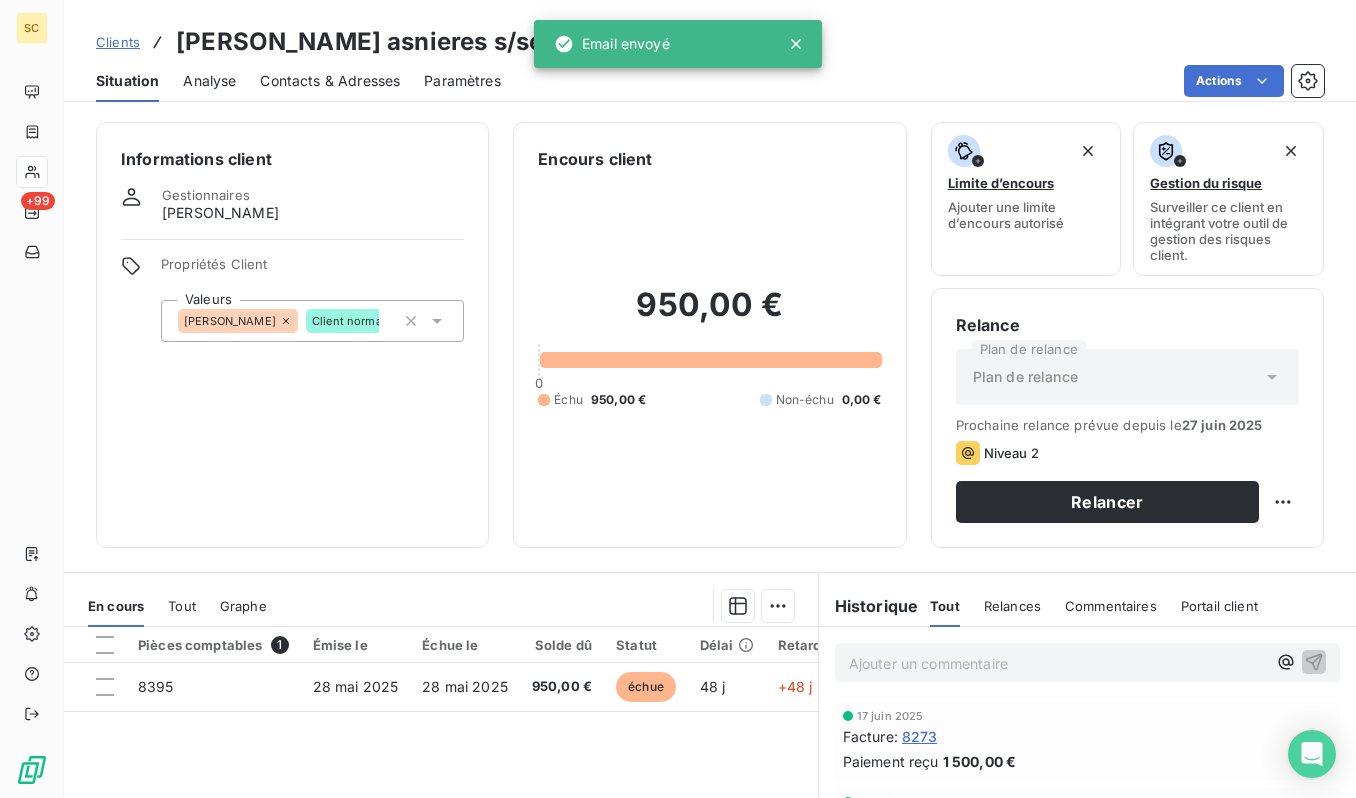 click on "Clients" at bounding box center [118, 42] 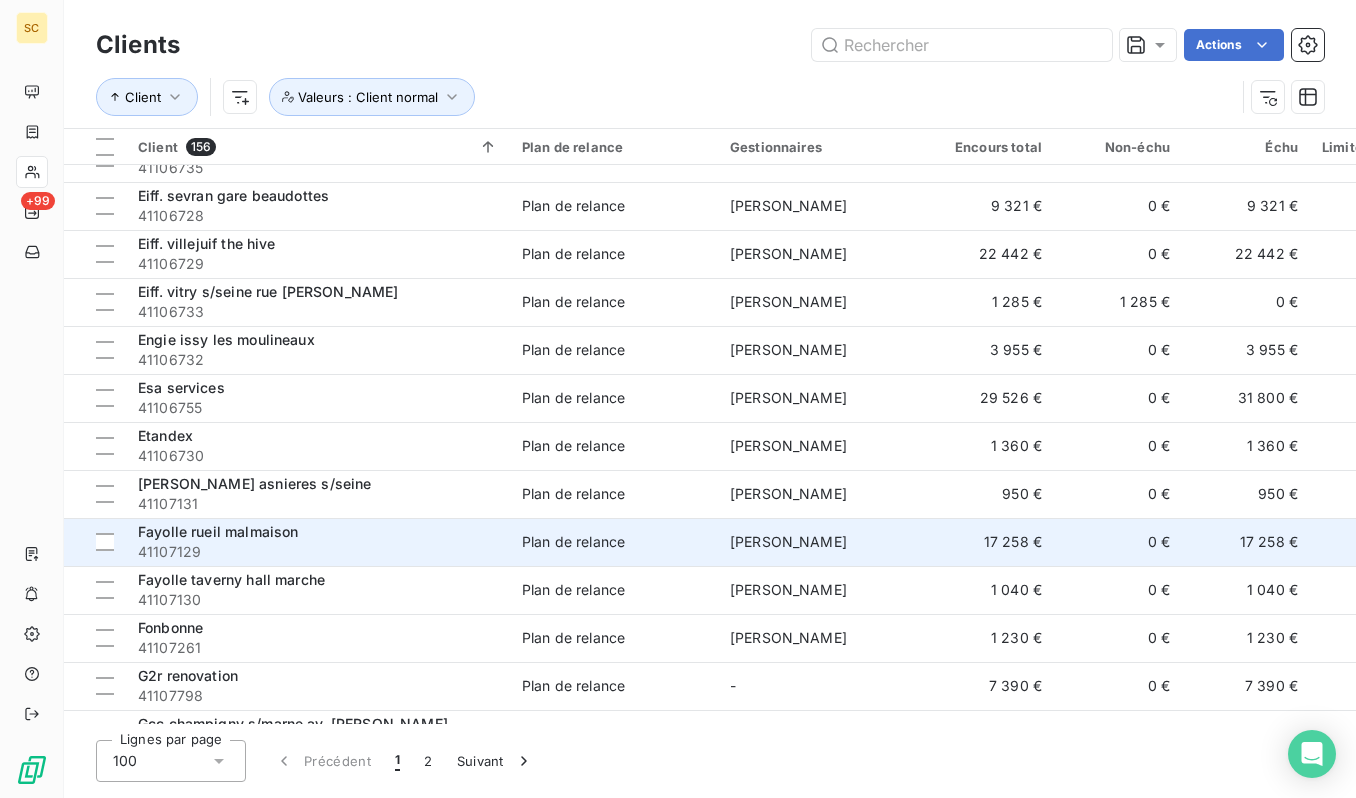 scroll, scrollTop: 3009, scrollLeft: 0, axis: vertical 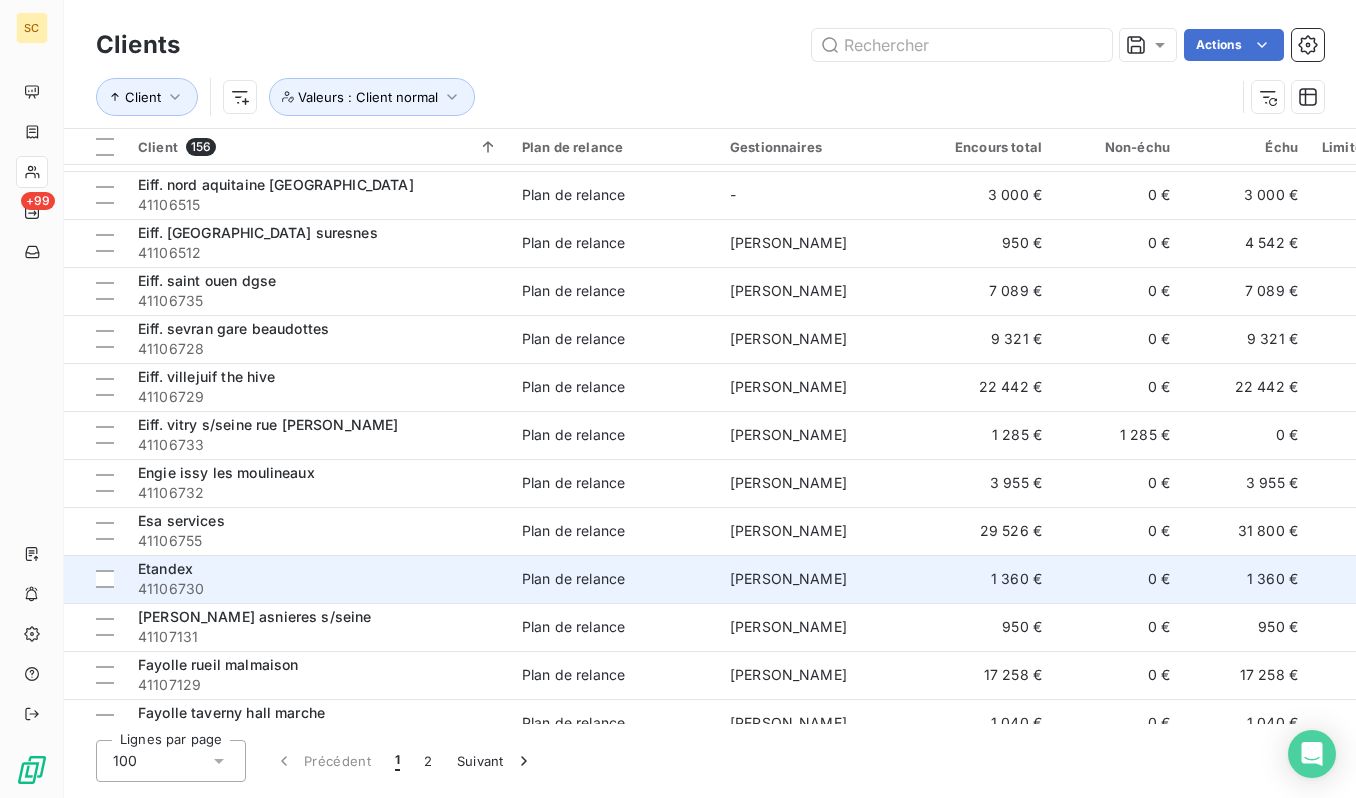 click on "41106730" at bounding box center [318, 589] 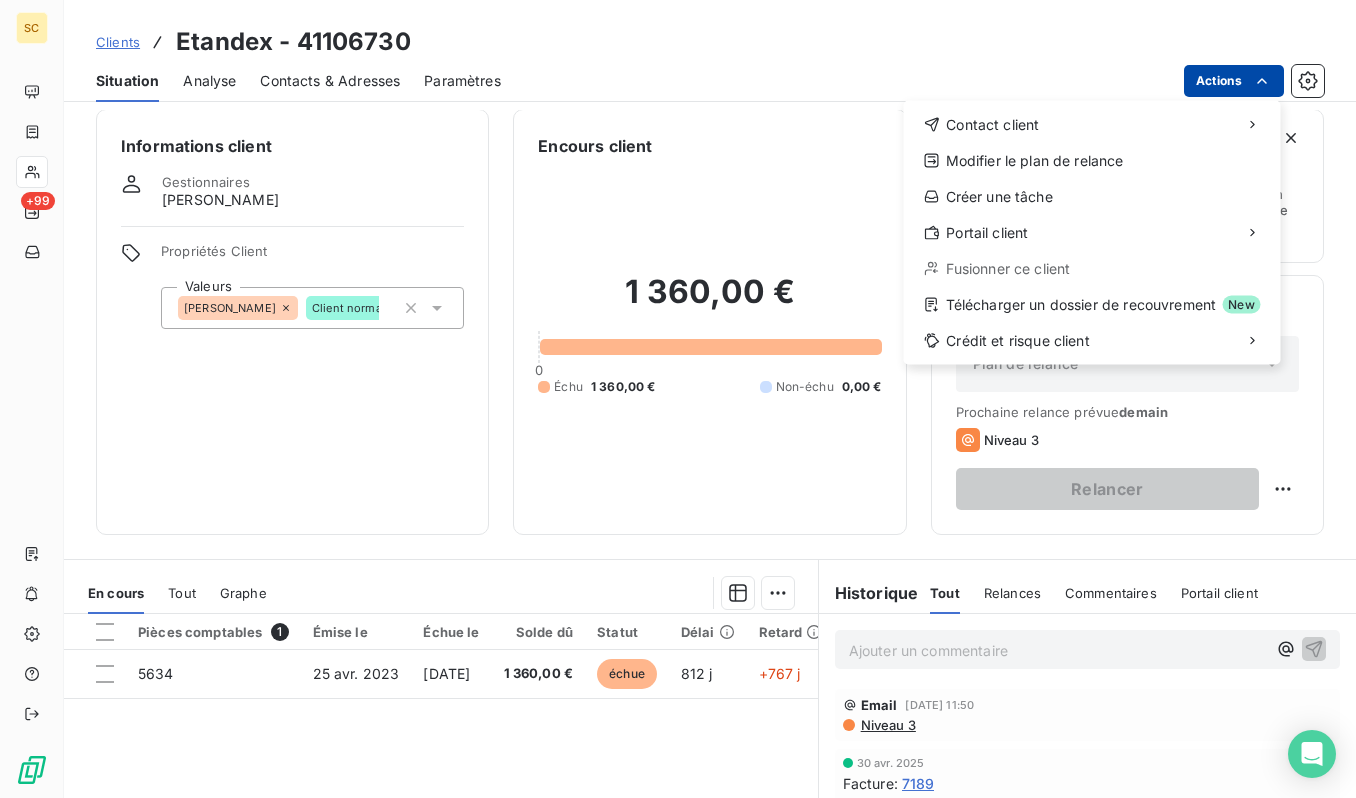 click on "SC +99 Clients Etandex - 41106730 Situation Analyse Contacts & Adresses Paramètres Actions Contact client Modifier le plan de relance Créer une tâche Portail client Fusionner ce client Télécharger un dossier de recouvrement New Crédit et risque client Informations client Gestionnaires antonio faria Propriétés Client Valeurs ANTONIO Client normal Encours client   1 360,00 € 0 Échu 1 360,00 € Non-échu 0,00 €     Limite d’encours Ajouter une limite d’encours autorisé Gestion du risque Surveiller ce client en intégrant votre outil de gestion des risques client. Relance Plan de relance Plan de relance Prochaine relance prévue  demain Niveau 3 Relancer En cours Tout Graphe Pièces comptables 1 Émise le Échue le Solde dû Statut Délai   Retard   Tag relance   5634 25 avr. 2023 9 juin 2023 1 360,00 € échue 812 j +767 j Lignes par page 25 Précédent 1 Suivant Historique Tout Relances Commentaires Portail client Tout Relances Commentaires Portail client ﻿ Email  :" at bounding box center (678, 399) 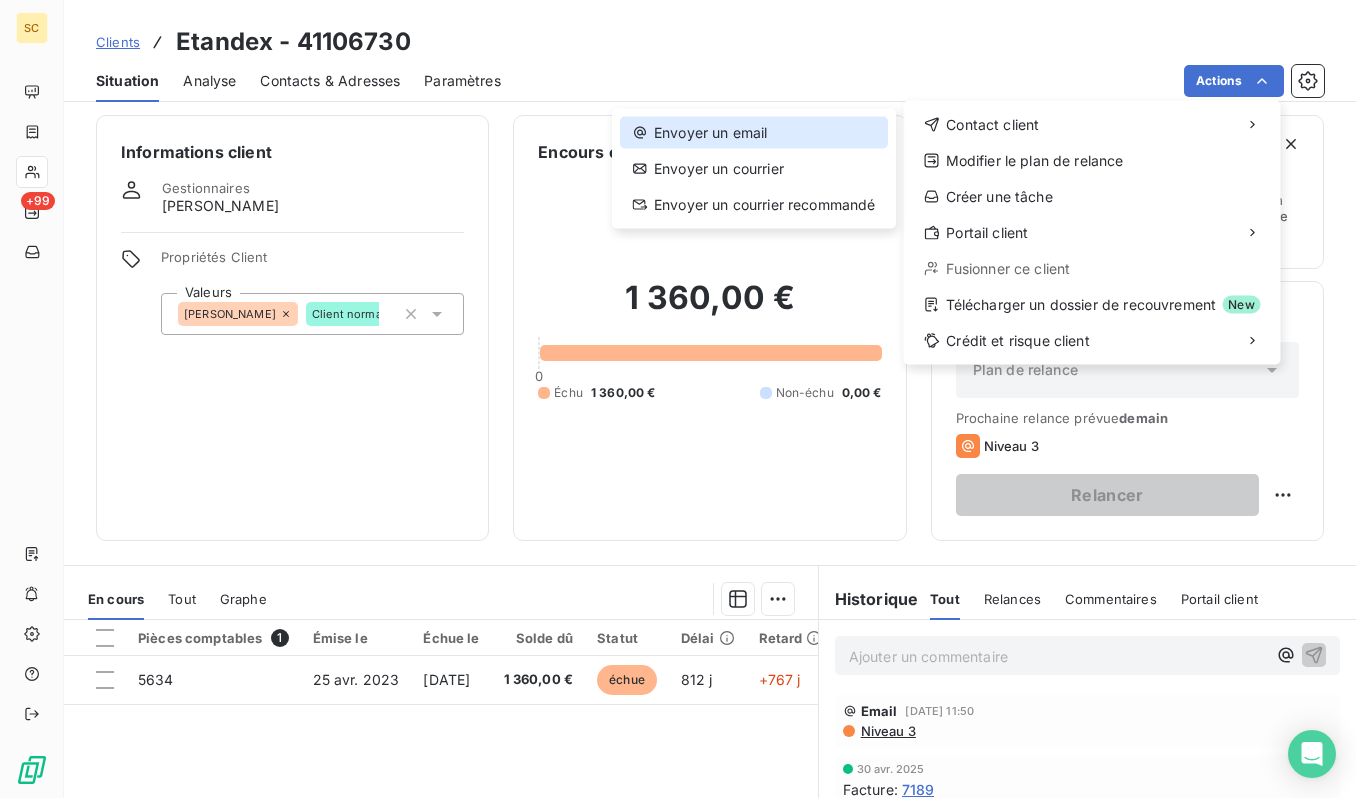 click on "Envoyer un email" at bounding box center [754, 133] 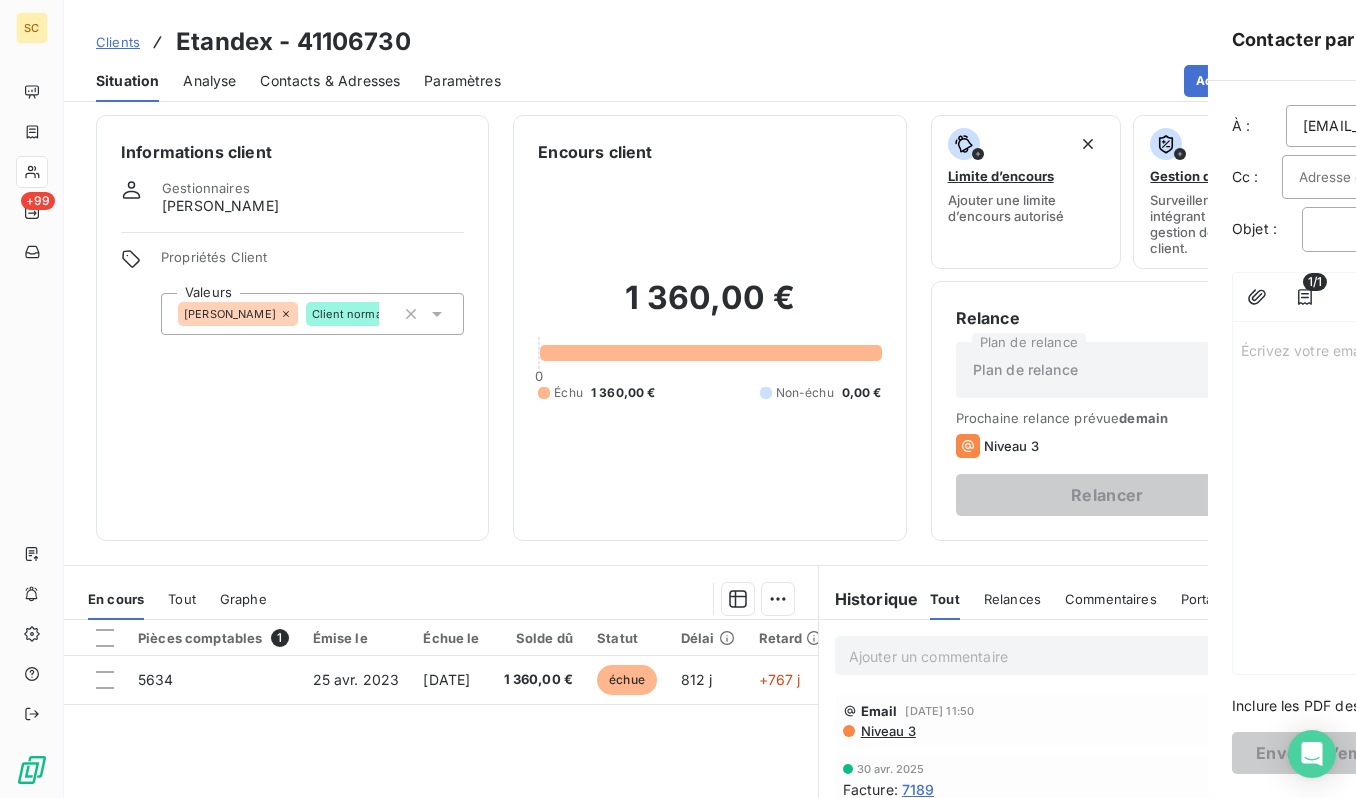scroll, scrollTop: 9, scrollLeft: 0, axis: vertical 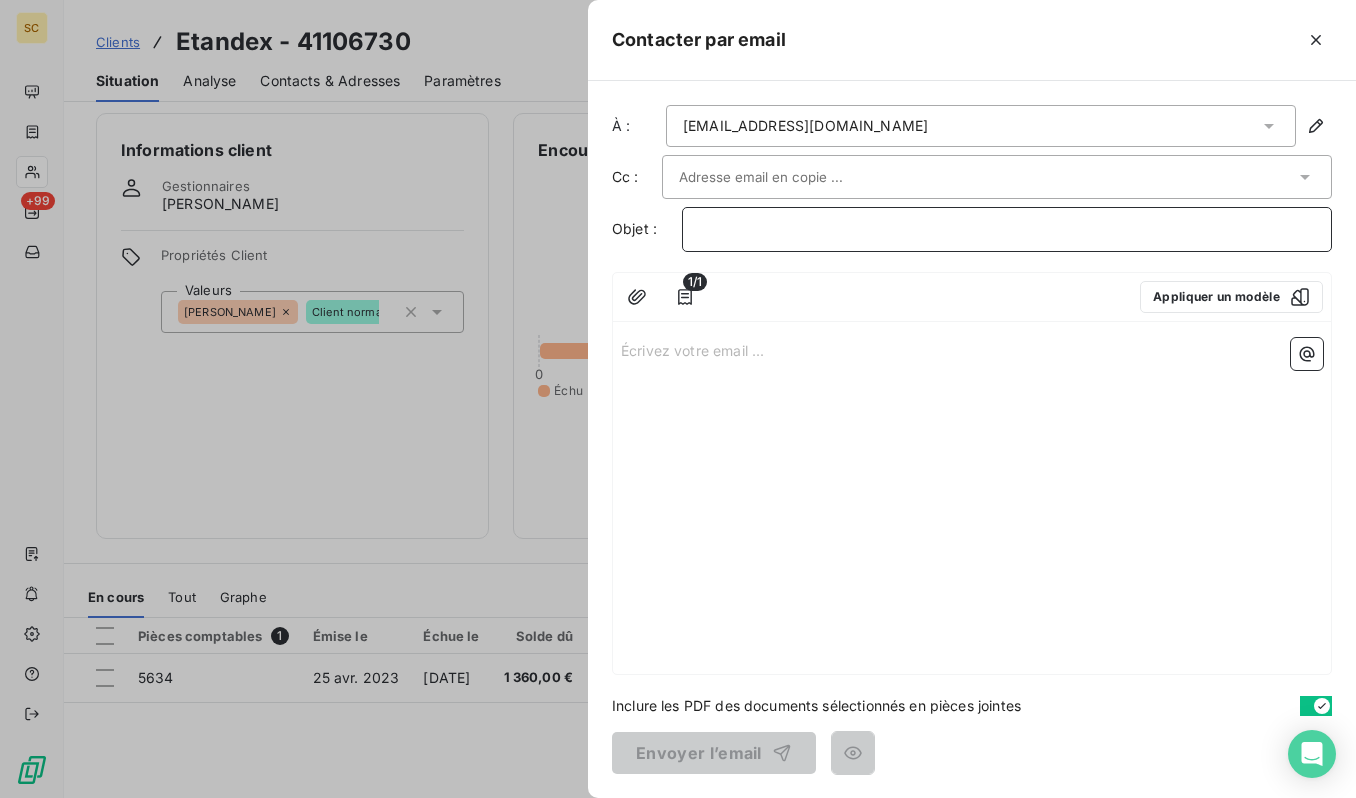 click on "﻿" at bounding box center (1007, 229) 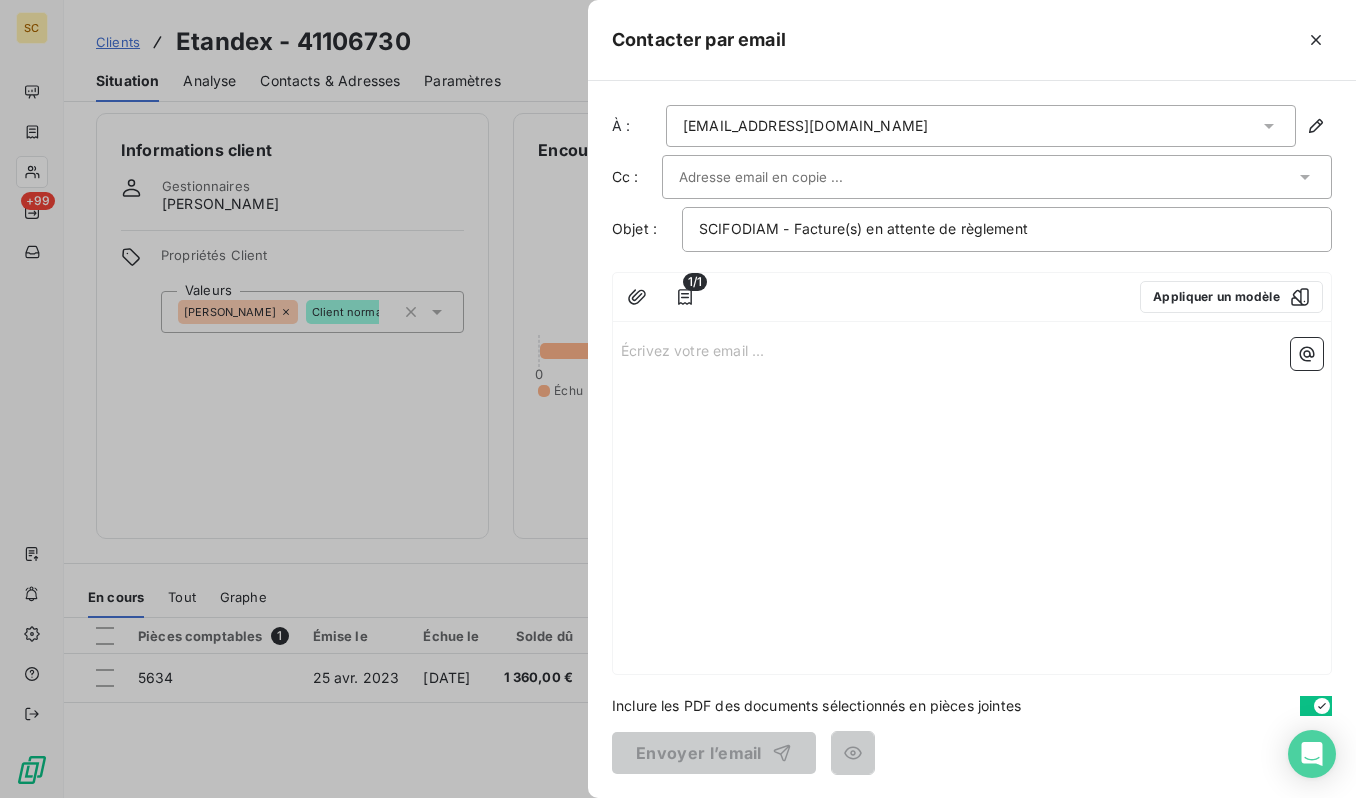 click at bounding box center [786, 177] 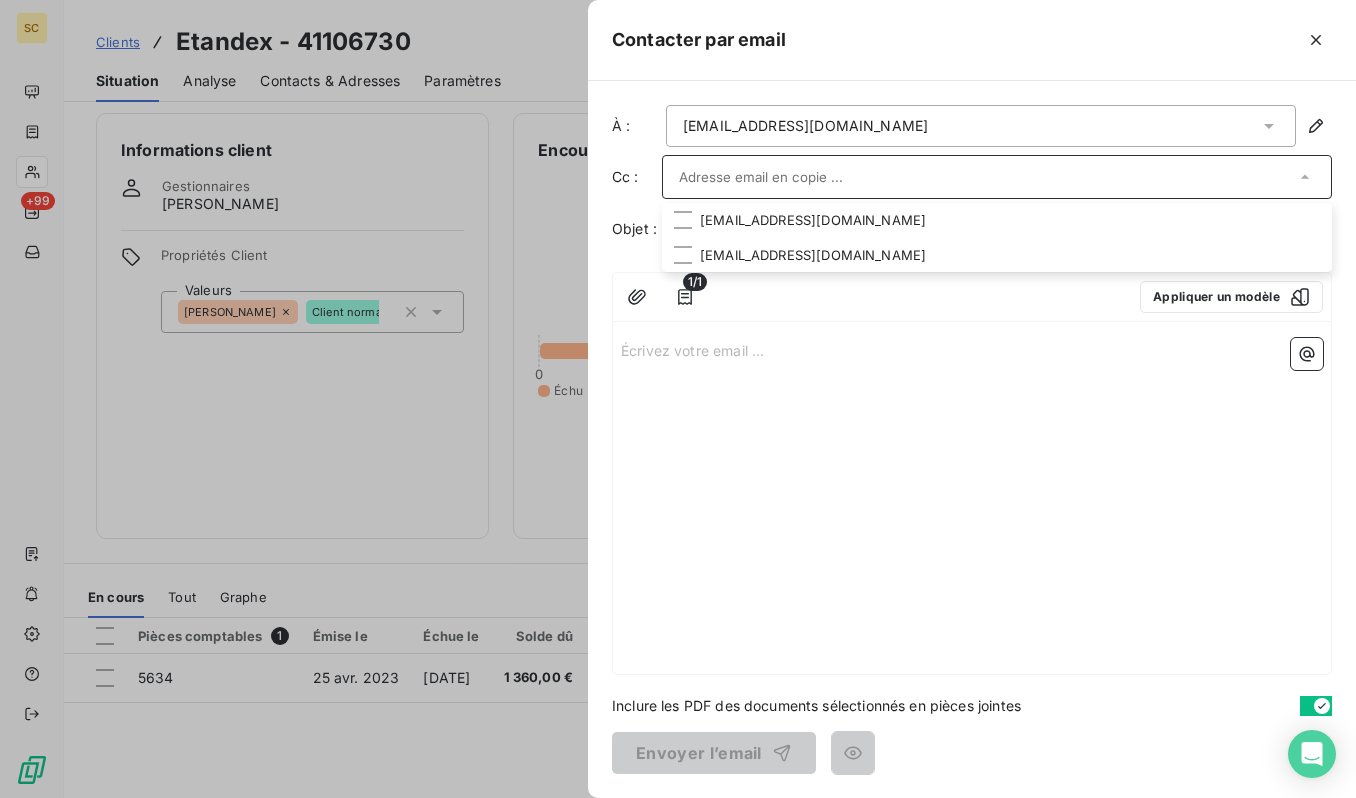 click on "Écrivez votre email ... ﻿" at bounding box center (972, 349) 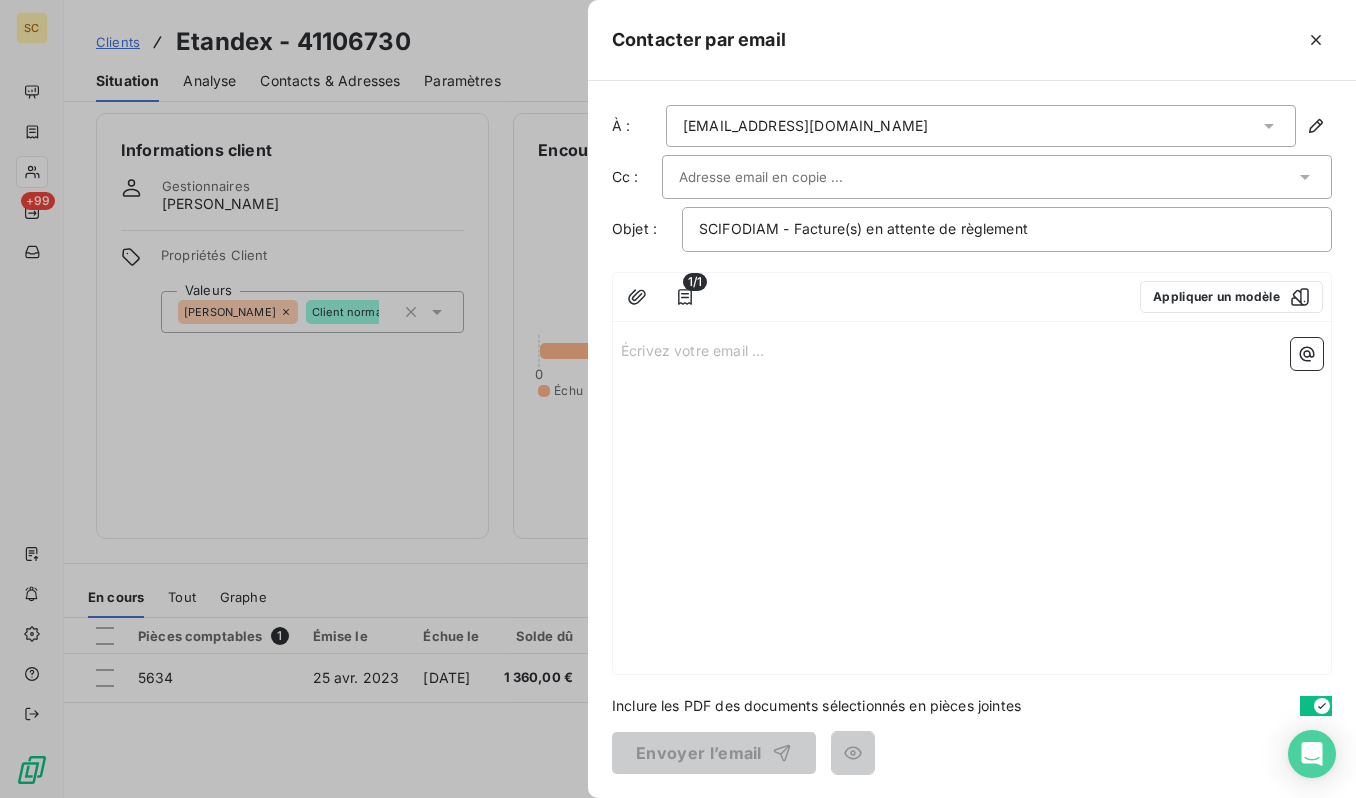 click at bounding box center (786, 177) 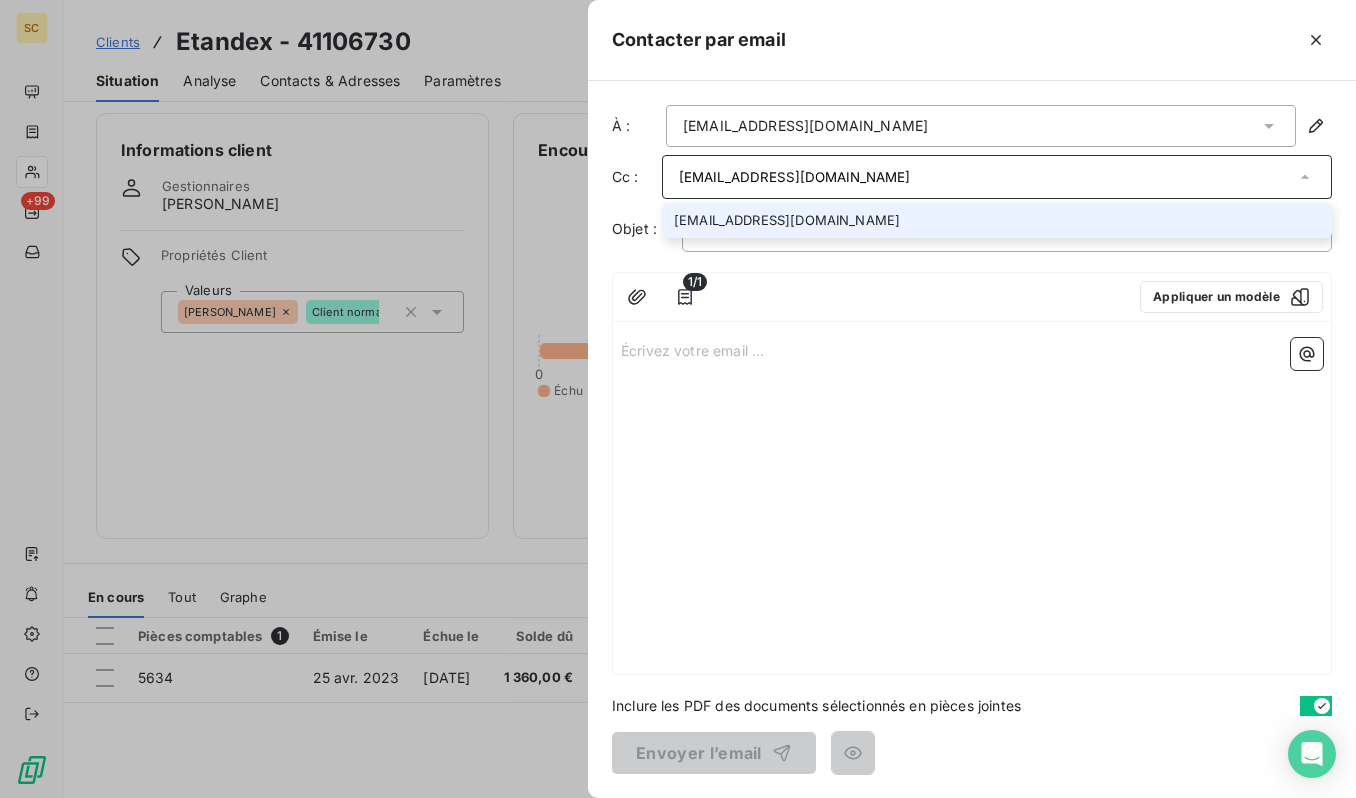 type on "[EMAIL_ADDRESS][DOMAIN_NAME]" 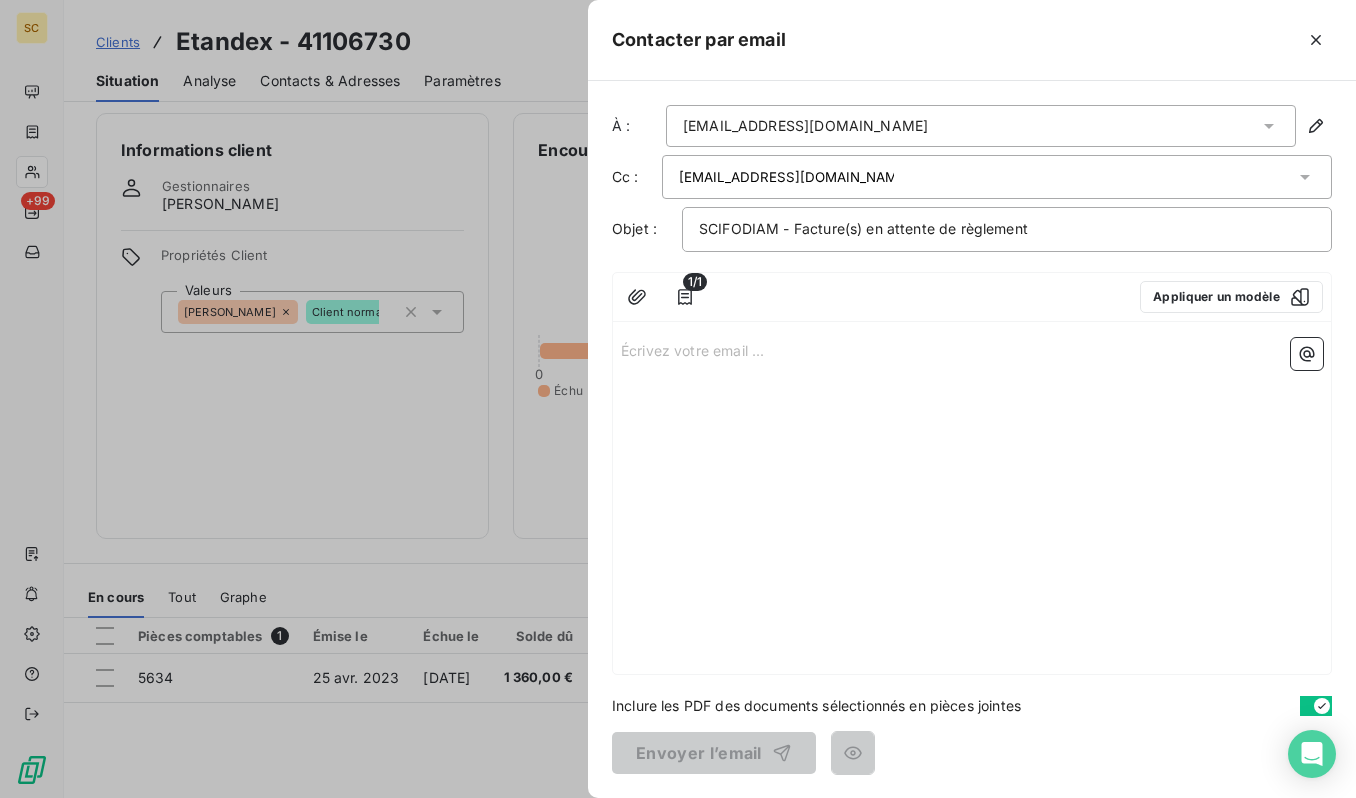 click on "Écrivez votre email ... ﻿" at bounding box center (972, 349) 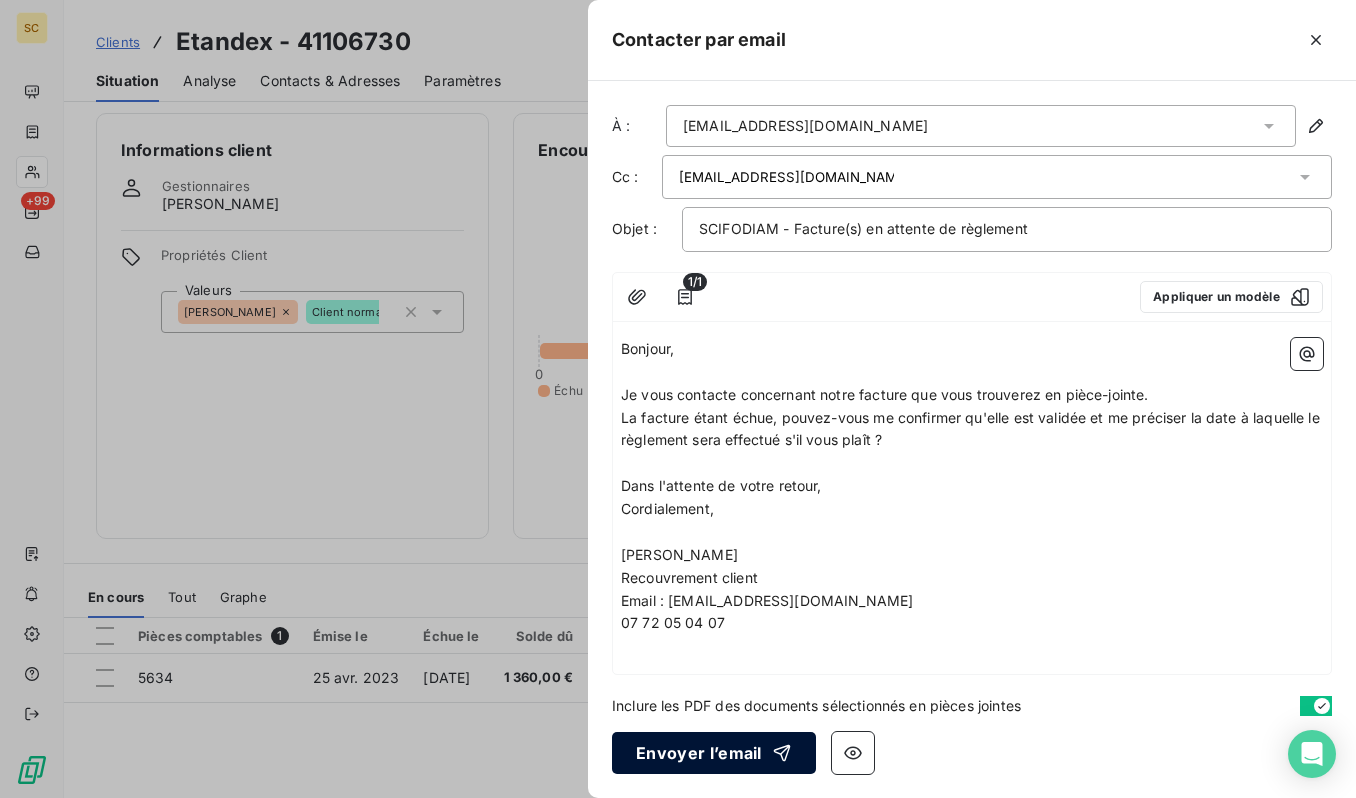 click on "Envoyer l’email" at bounding box center [714, 753] 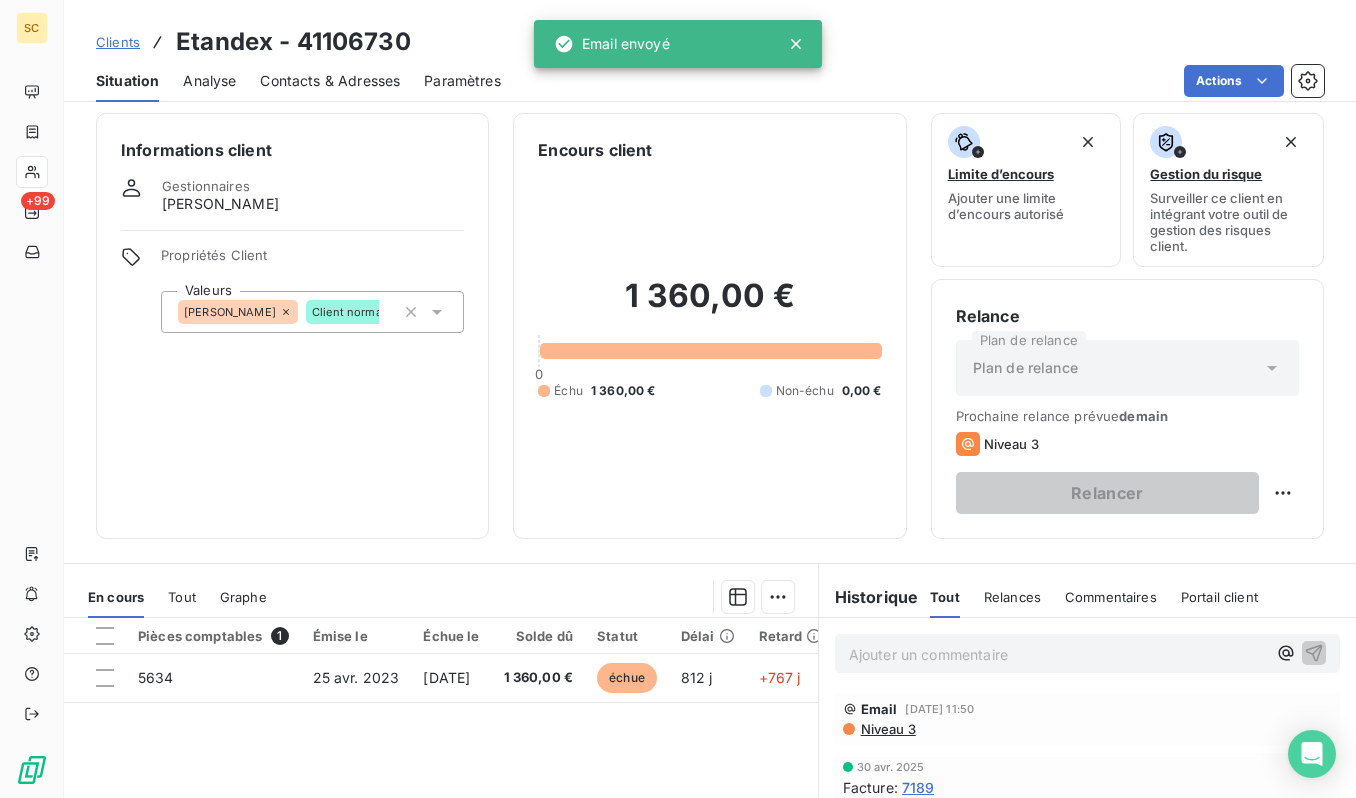 click on "Clients" at bounding box center (118, 42) 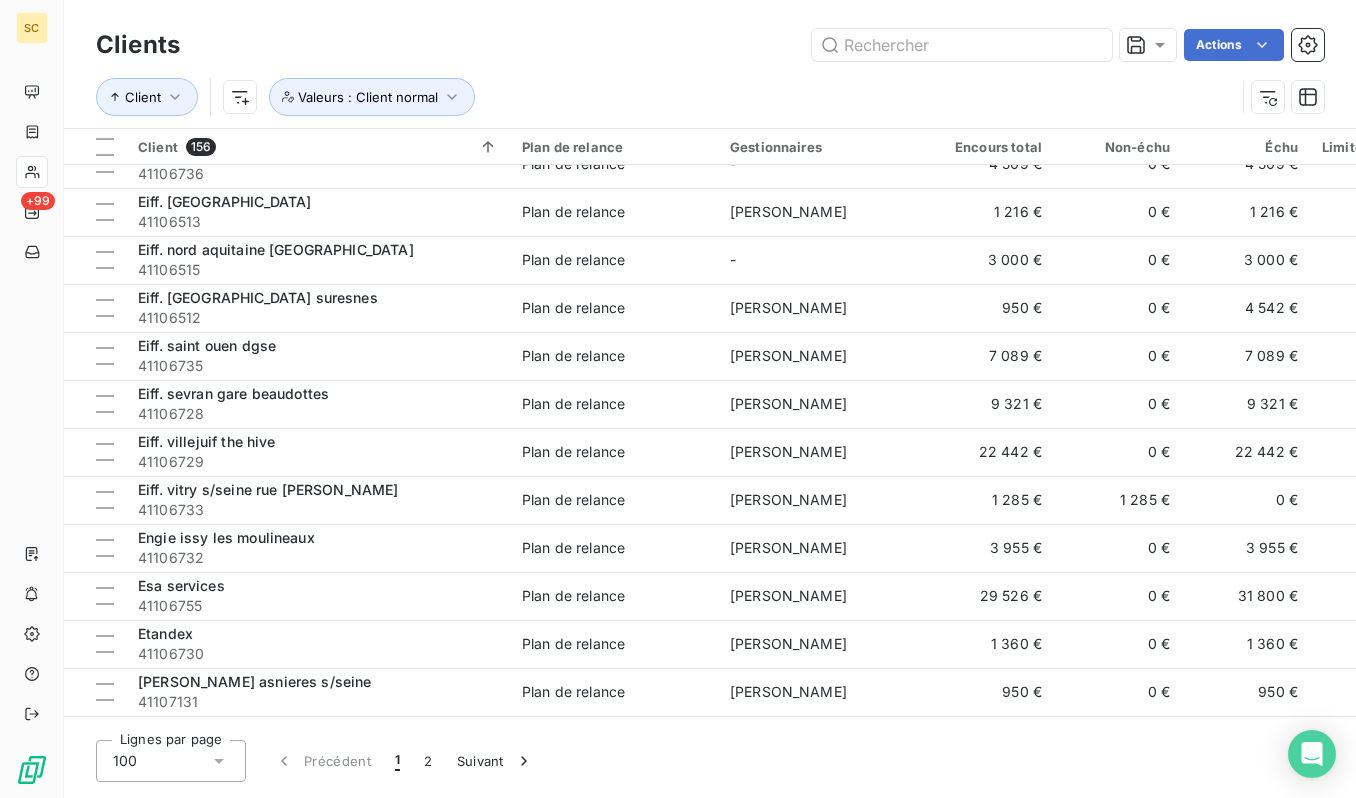 scroll, scrollTop: 2813, scrollLeft: 0, axis: vertical 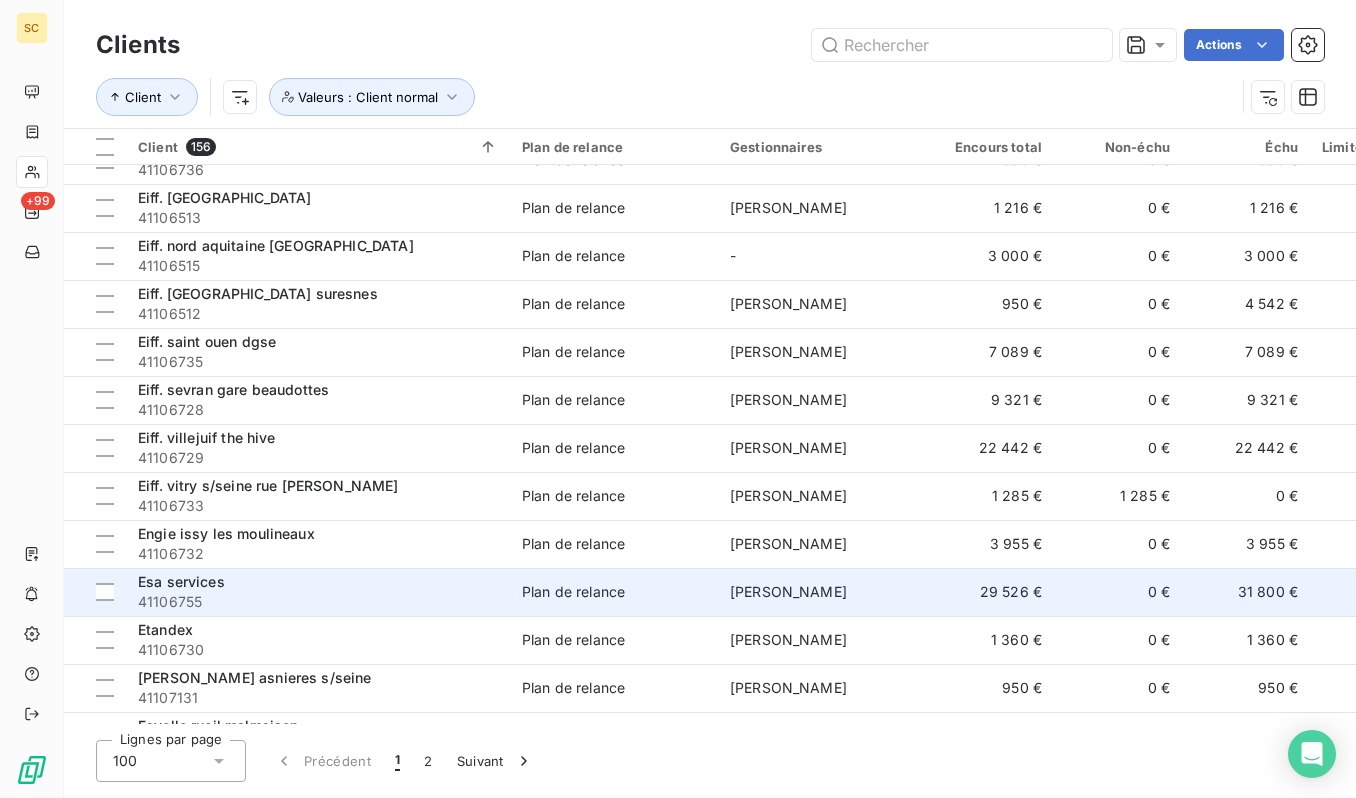 click on "41106755" at bounding box center [318, 602] 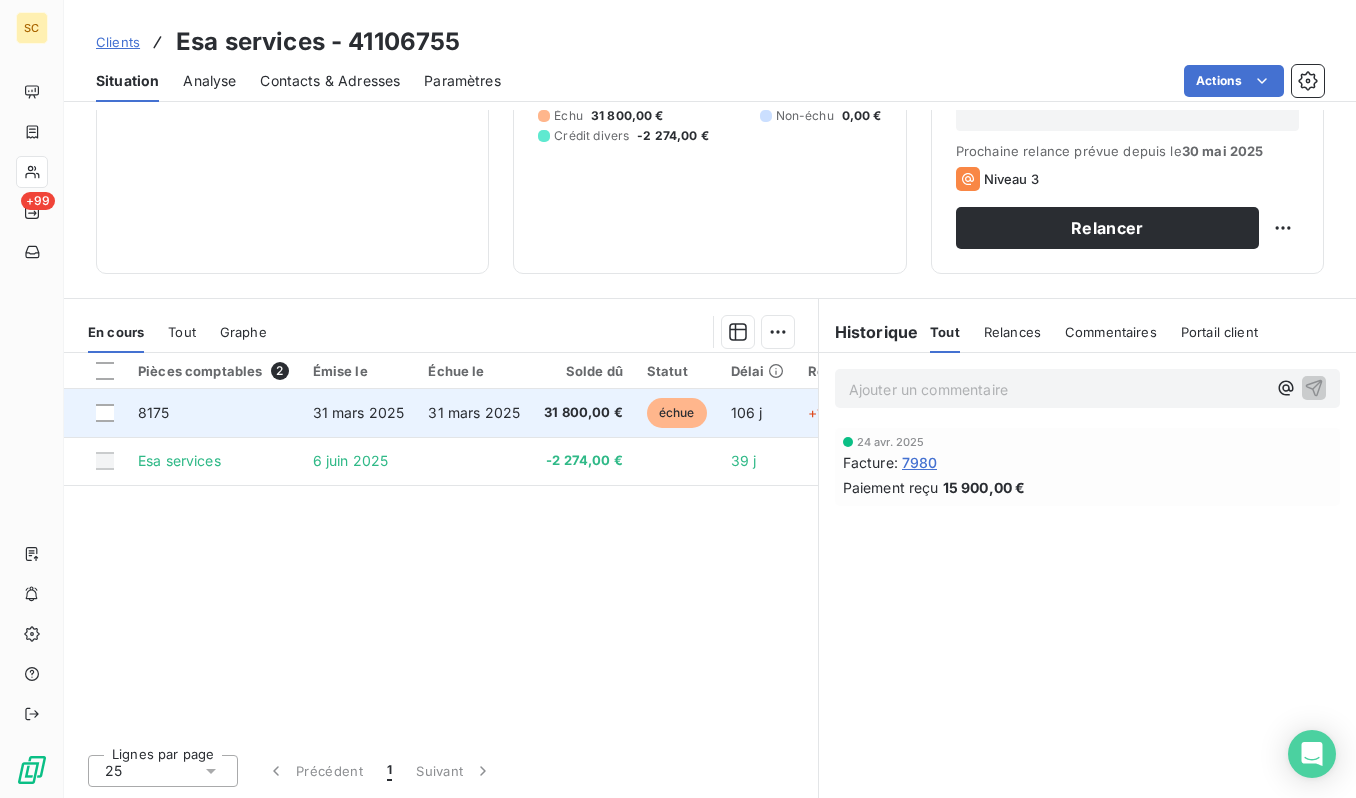 scroll, scrollTop: 0, scrollLeft: 0, axis: both 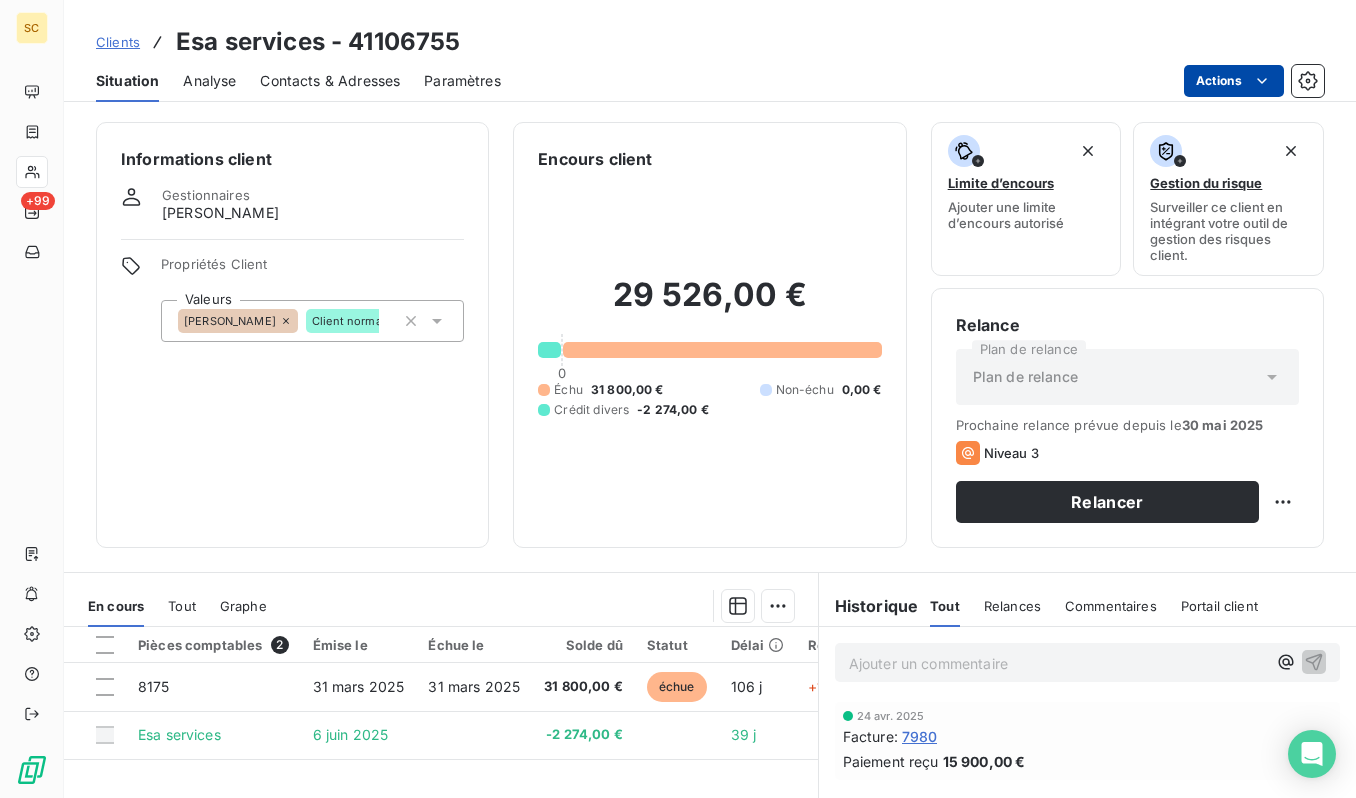 click on "SC +99 Clients Esa services - 41106755 Situation Analyse Contacts & Adresses Paramètres Actions Informations client Gestionnaires samuel moreno Propriétés Client Valeurs SAMUEL Client normal Encours client   29 526,00 € 0 Échu 31 800,00 € Non-échu 0,00 €   Crédit divers -2 274,00 €   Limite d’encours Ajouter une limite d’encours autorisé Gestion du risque Surveiller ce client en intégrant votre outil de gestion des risques client. Relance Plan de relance Plan de relance Prochaine relance prévue depuis le  30 mai 2025 Niveau 3 Relancer En cours Tout Graphe Pièces comptables 2 Émise le Échue le Solde dû Statut Délai   Retard   Tag relance   8175 31 mars 2025 31 mars 2025 31 800,00 € échue 106 j +106 j Esa services 6 juin 2025 -2 274,00 € 39 j Lignes par page 25 Précédent 1 Suivant Historique Tout Relances Commentaires Portail client Tout Relances Commentaires Portail client Ajouter un commentaire ﻿ 24 avr. 2025 Facture  : 7980 Paiement reçu" at bounding box center (678, 399) 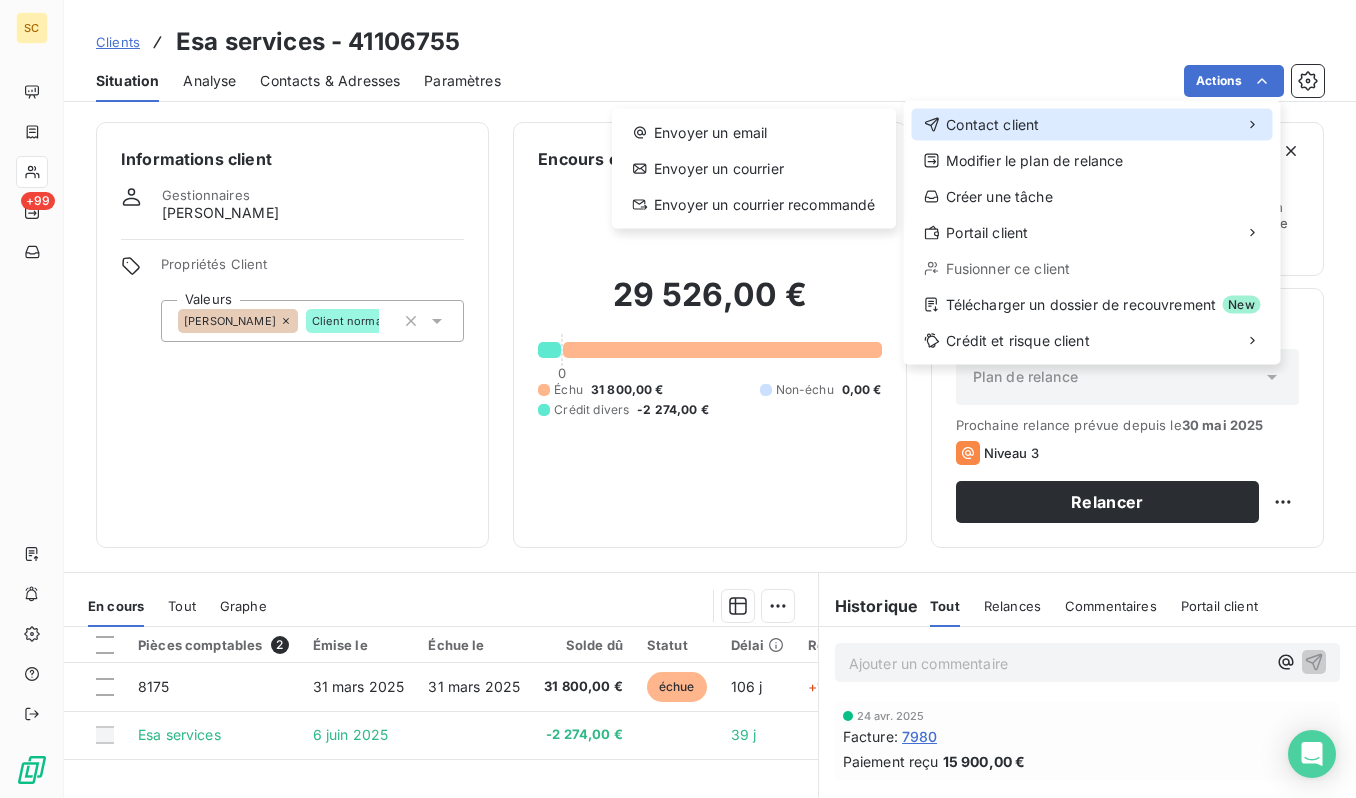 drag, startPoint x: 962, startPoint y: 121, endPoint x: 920, endPoint y: 123, distance: 42.047592 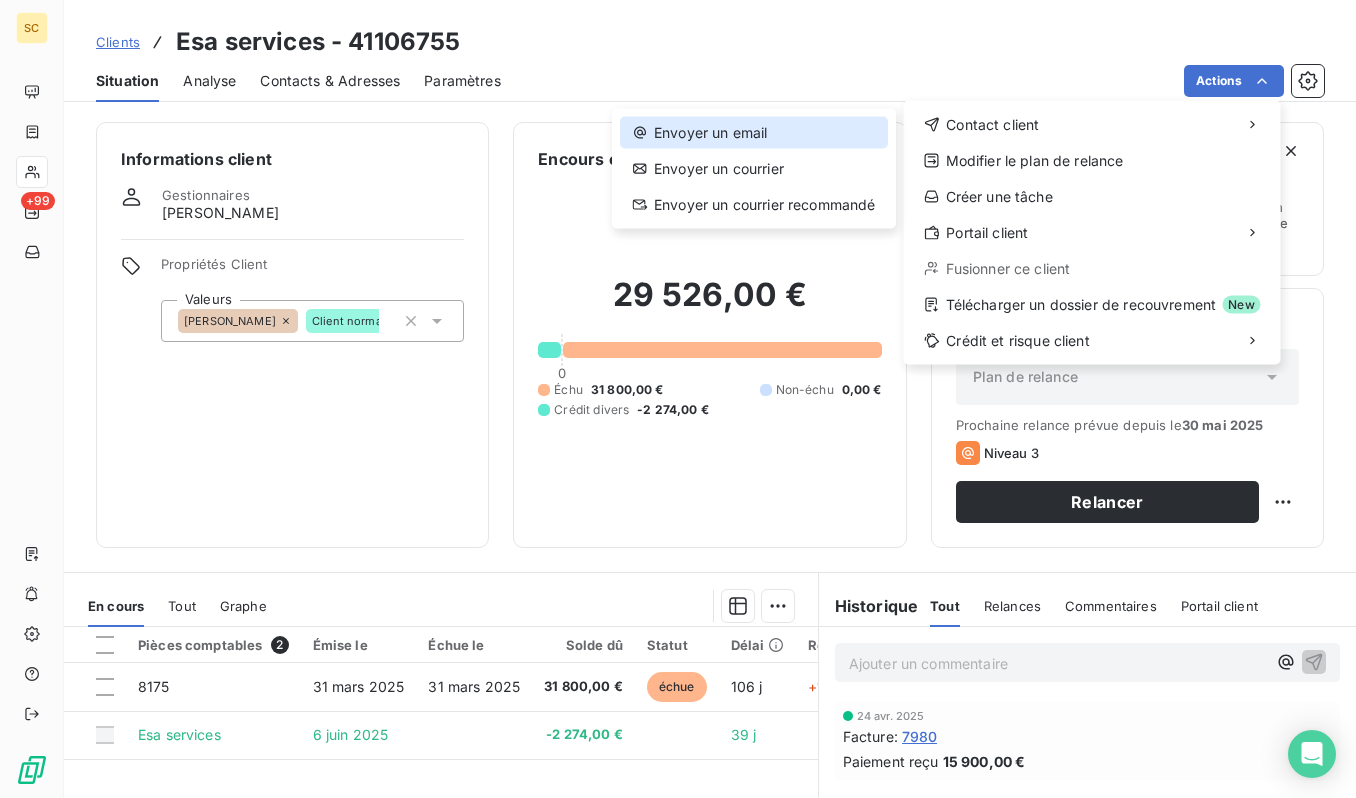 click on "Envoyer un email" at bounding box center [754, 133] 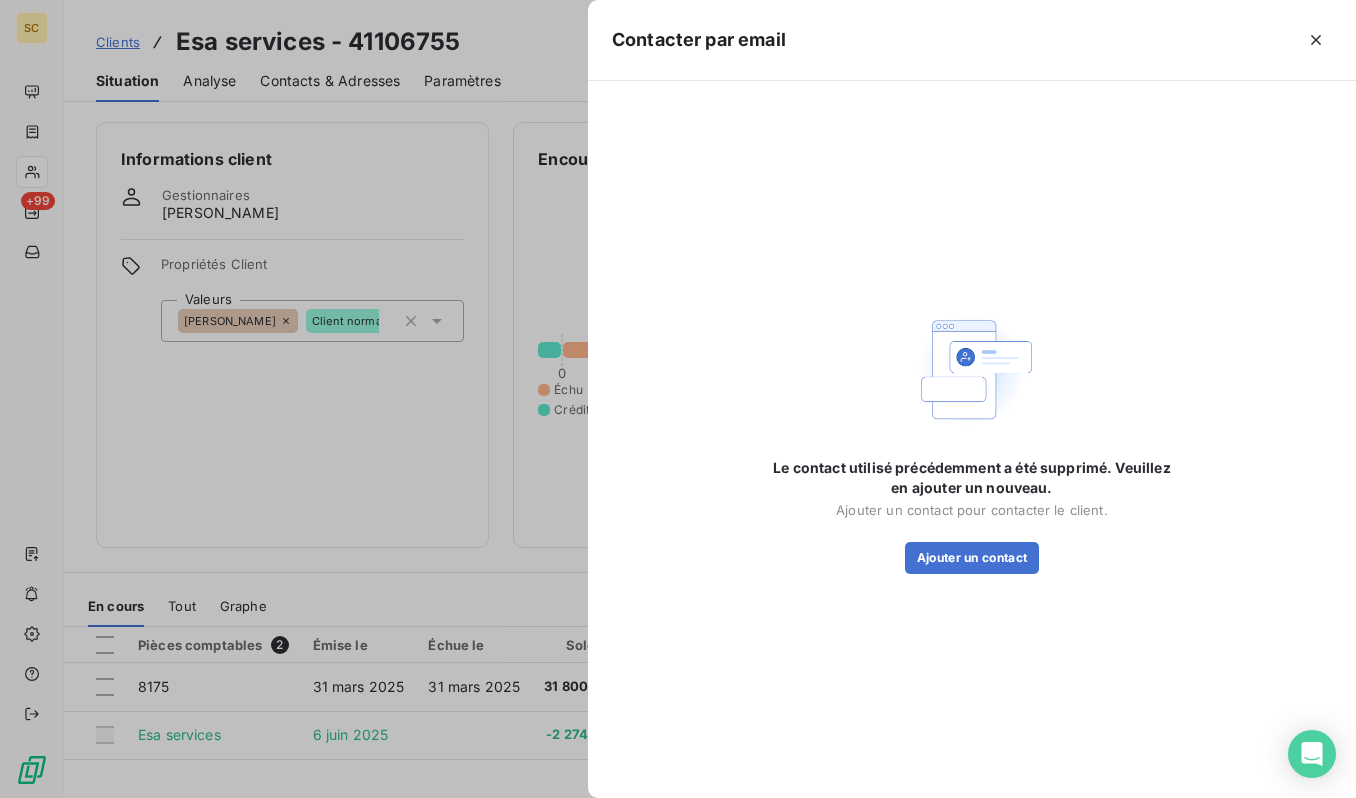 click at bounding box center [678, 399] 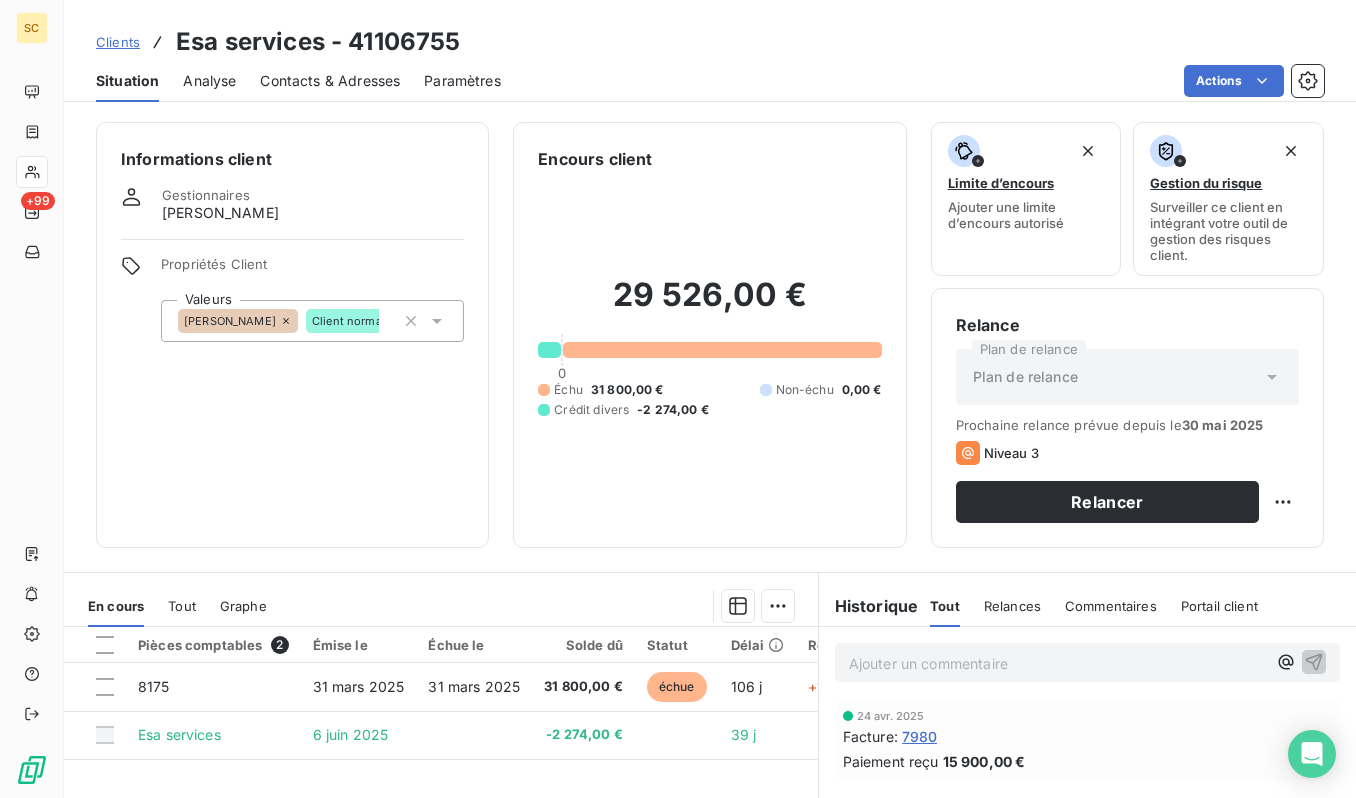 click on "Esa services - 41106755" at bounding box center [318, 42] 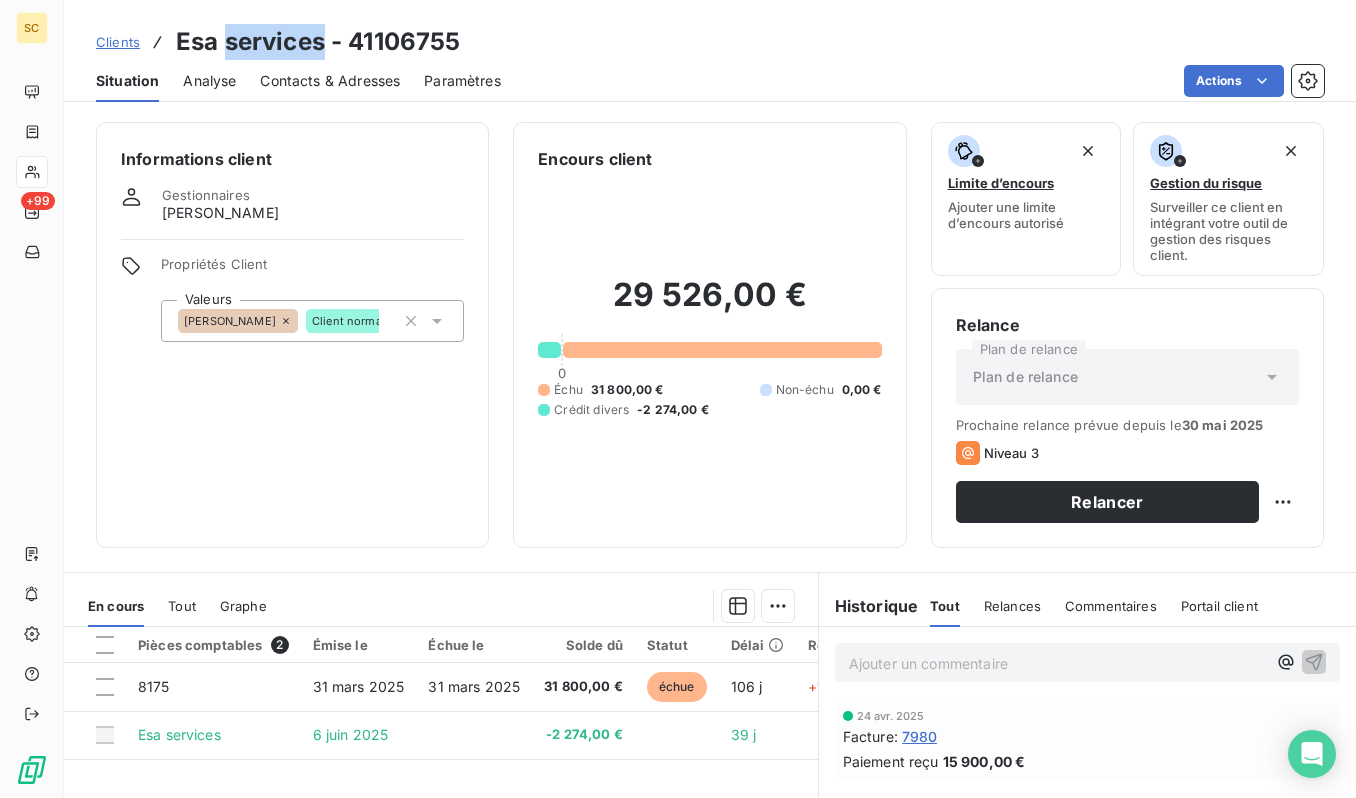 click on "Esa services - 41106755" at bounding box center [318, 42] 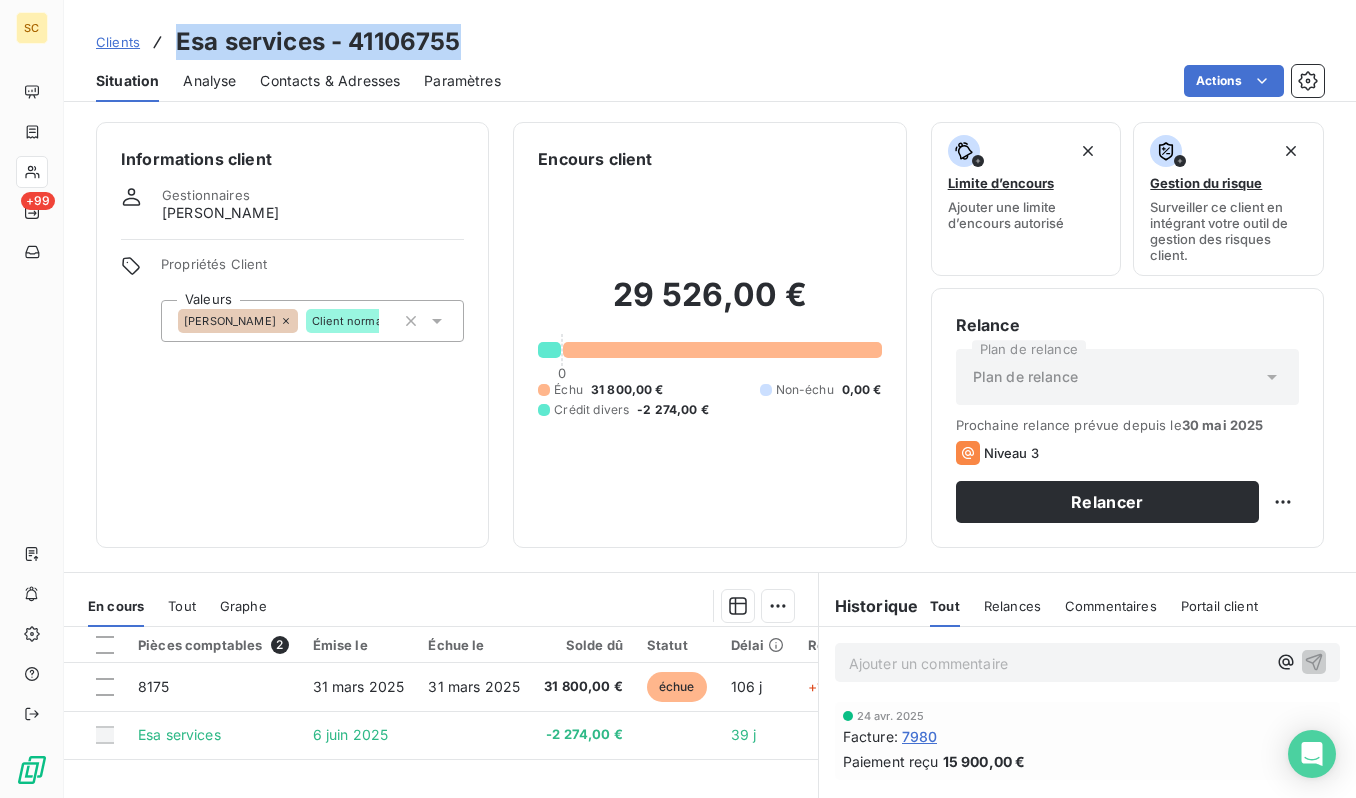 click on "Esa services - 41106755" at bounding box center (318, 42) 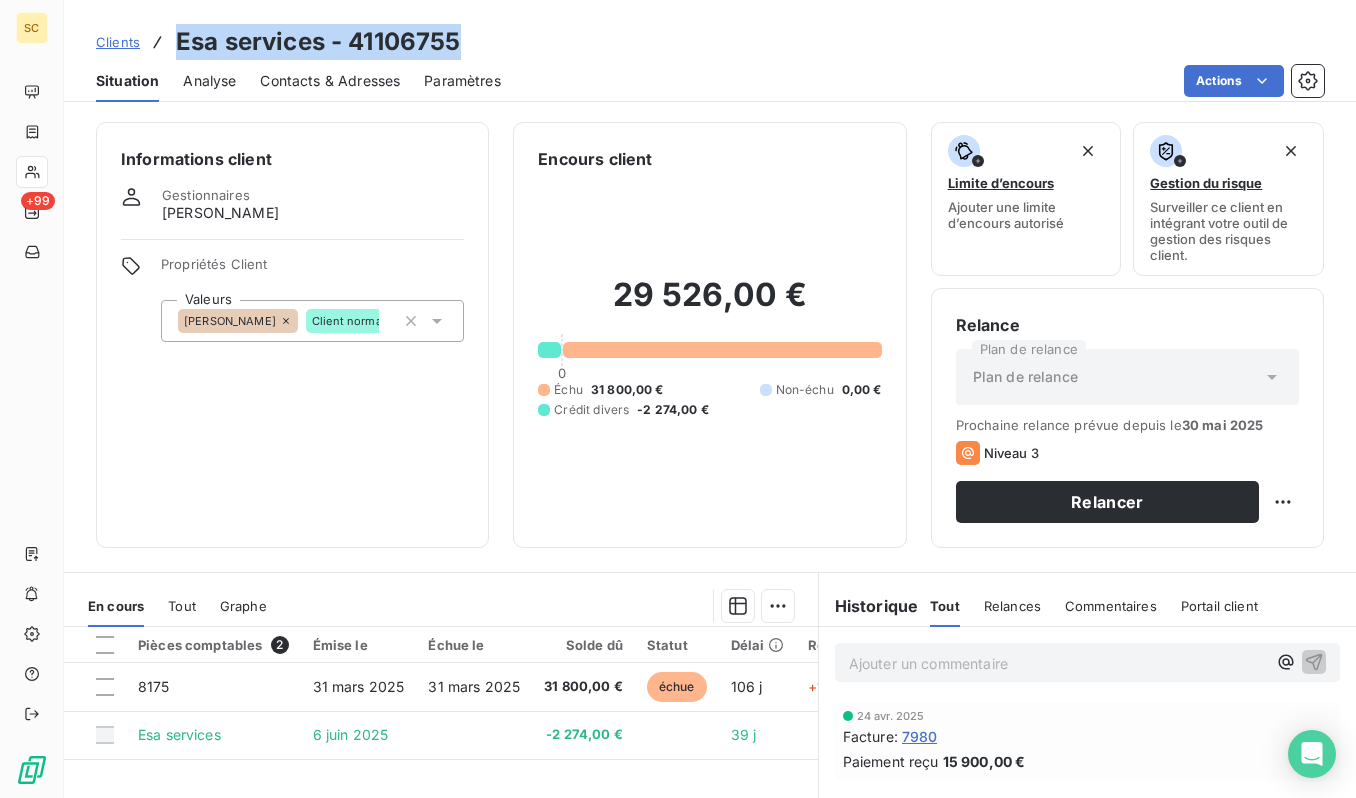 copy on "Esa services - 41106755" 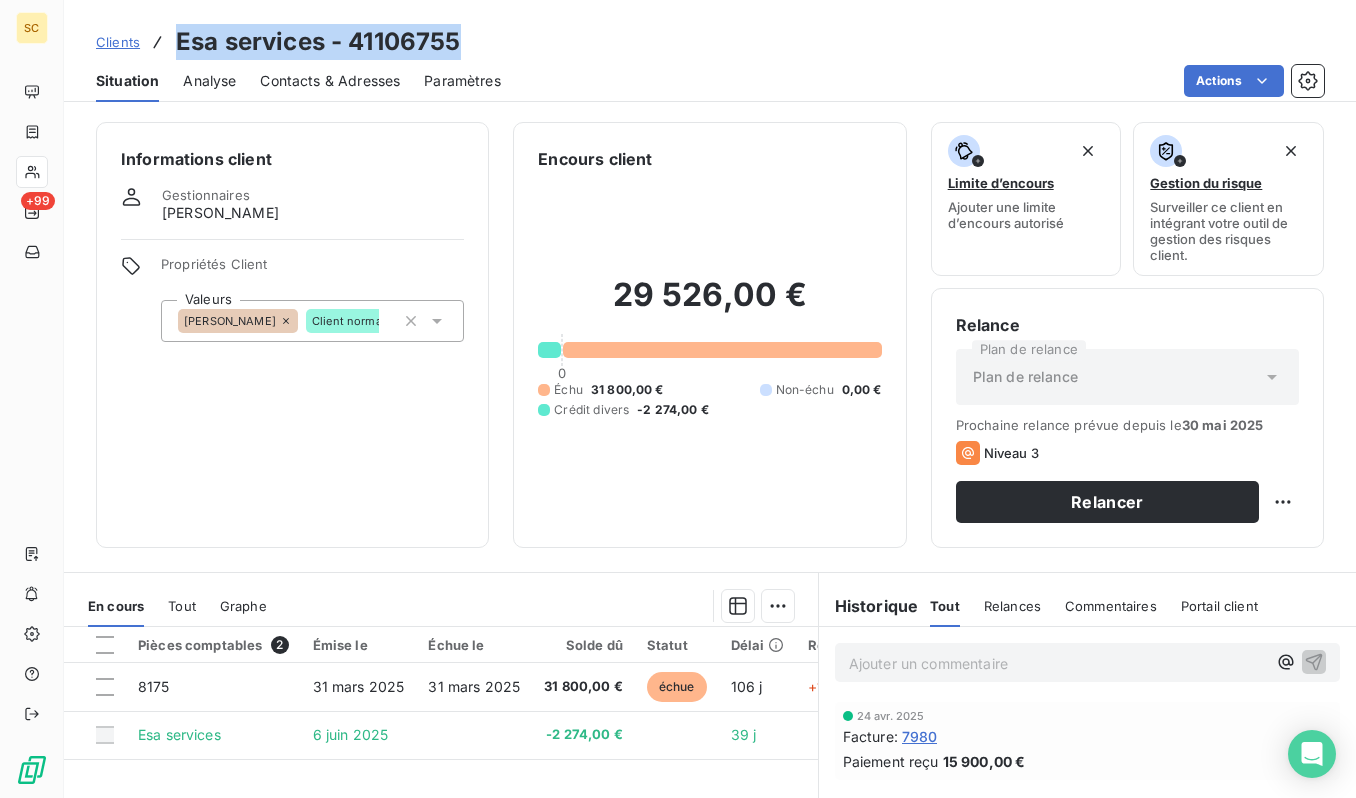 click on "Clients" at bounding box center (118, 42) 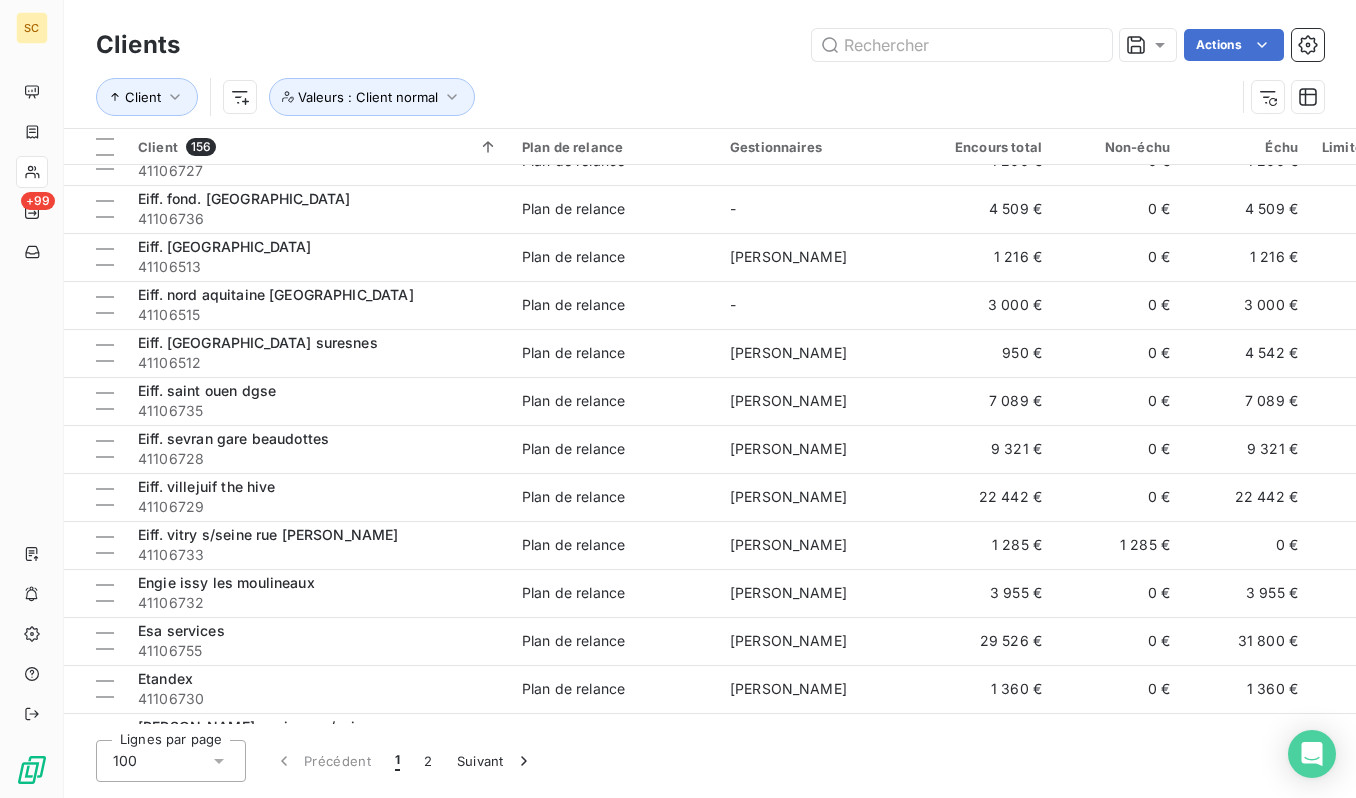 scroll, scrollTop: 2765, scrollLeft: 0, axis: vertical 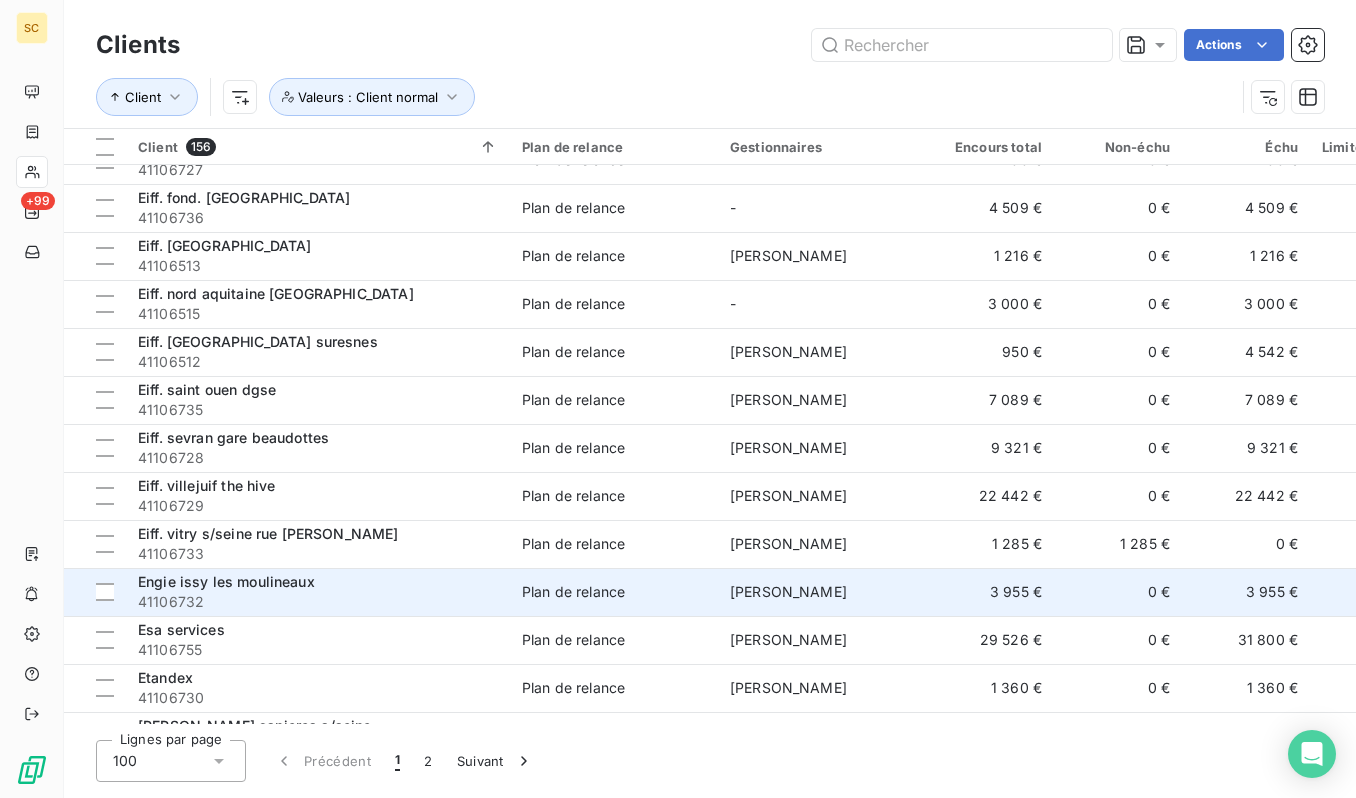 click on "41106732" at bounding box center (318, 602) 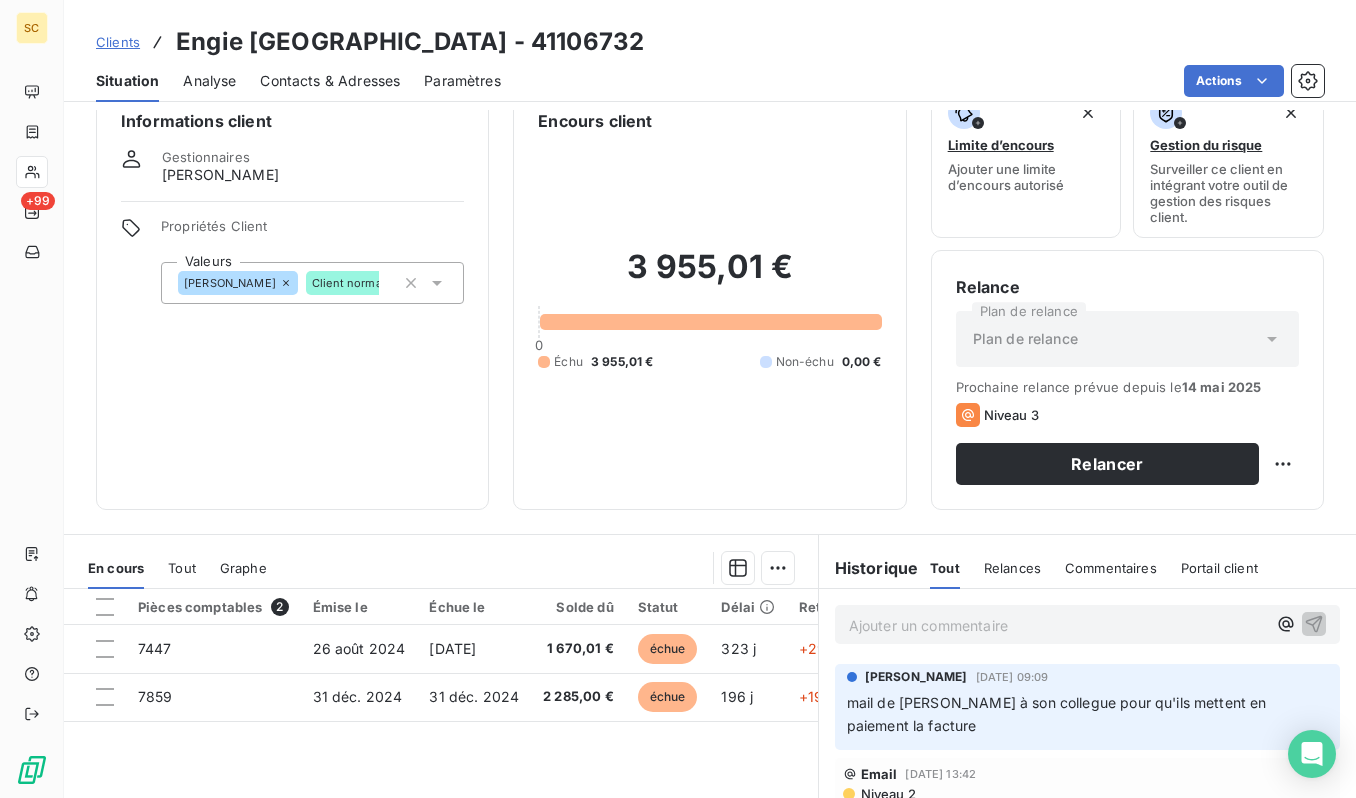 scroll, scrollTop: 0, scrollLeft: 0, axis: both 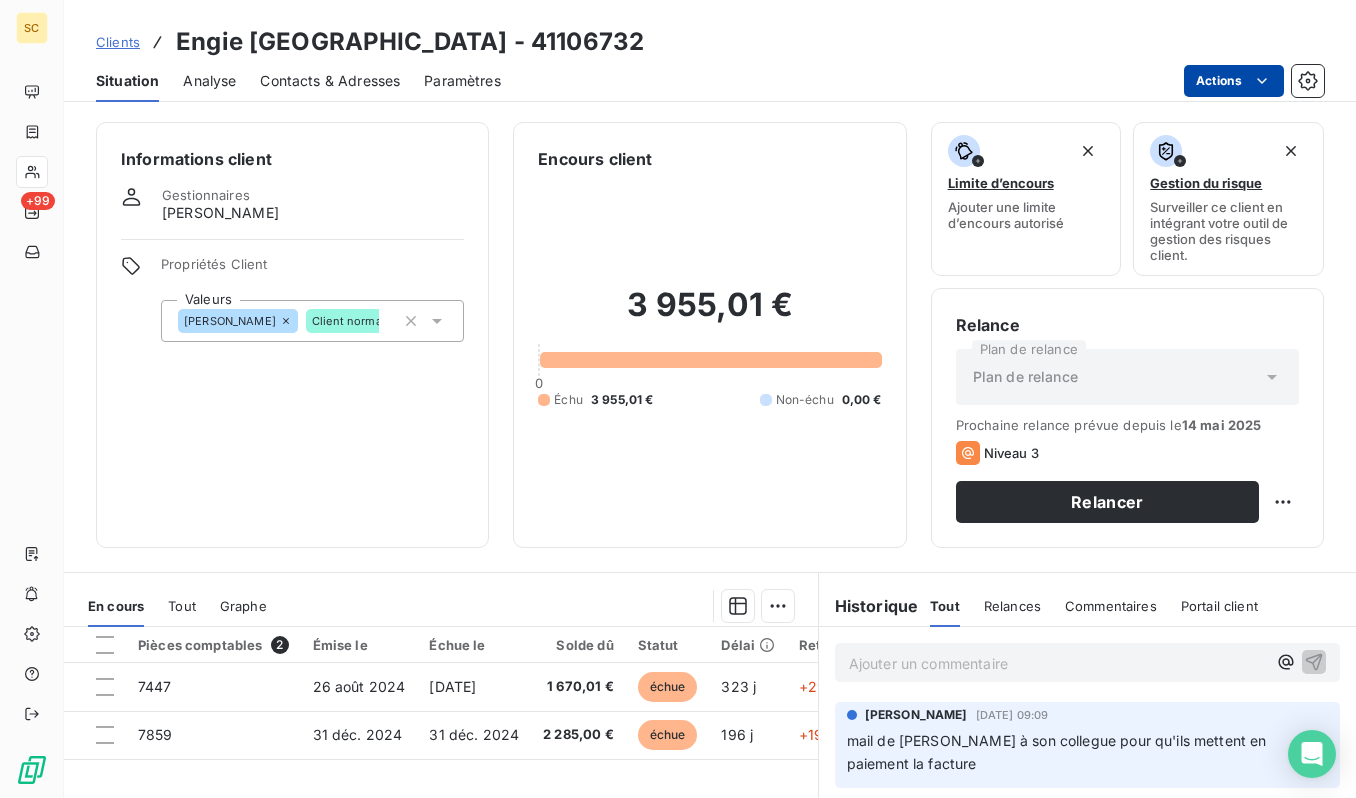 click on "SC +99 Clients Engie issy les moulineaux - 41106732 Situation Analyse Contacts & Adresses Paramètres Actions Informations client Gestionnaires bruno ramos Propriétés Client Valeurs bruno Client normal Encours client   3 955,01 € 0 Échu 3 955,01 € Non-échu 0,00 €     Limite d’encours Ajouter une limite d’encours autorisé Gestion du risque Surveiller ce client en intégrant votre outil de gestion des risques client. Relance Plan de relance Plan de relance Prochaine relance prévue depuis le  14 mai 2025 Niveau 3 Relancer En cours Tout Graphe Pièces comptables 2 Émise le Échue le Solde dû Statut Délai   Retard   Tag relance   7447 26 août 2024 25 sept. 2024 1 670,01 € échue 323 j +293 j 7859 31 déc. 2024 31 déc. 2024 2 285,00 € échue 196 j +196 j Lignes par page 25 Précédent 1 Suivant Historique Tout Relances Commentaires Portail client Tout Relances Commentaires Portail client Ajouter un commentaire ﻿ STEPHANIE HOYER 13 mai 2025, 09:09 Email Niveau 2" at bounding box center (678, 399) 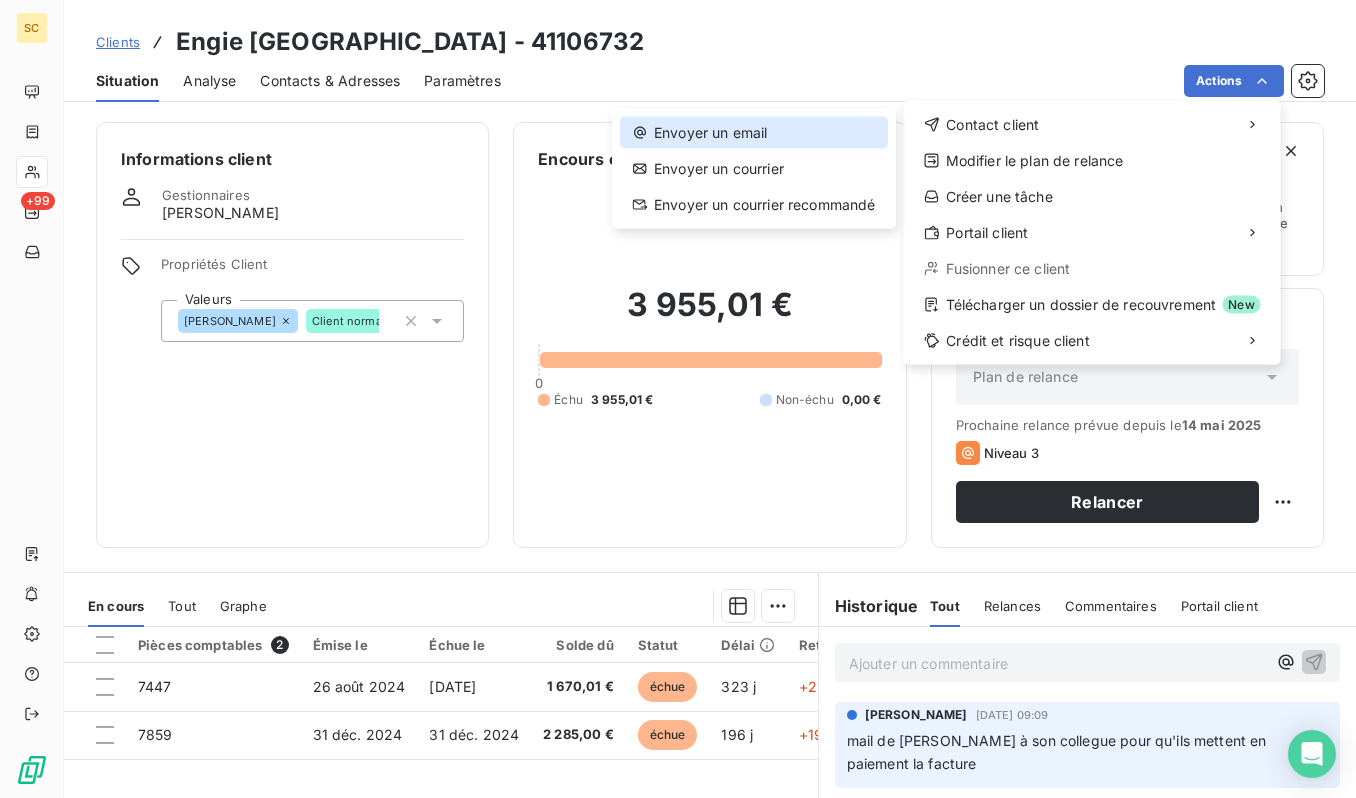 click on "Envoyer un email" at bounding box center (754, 133) 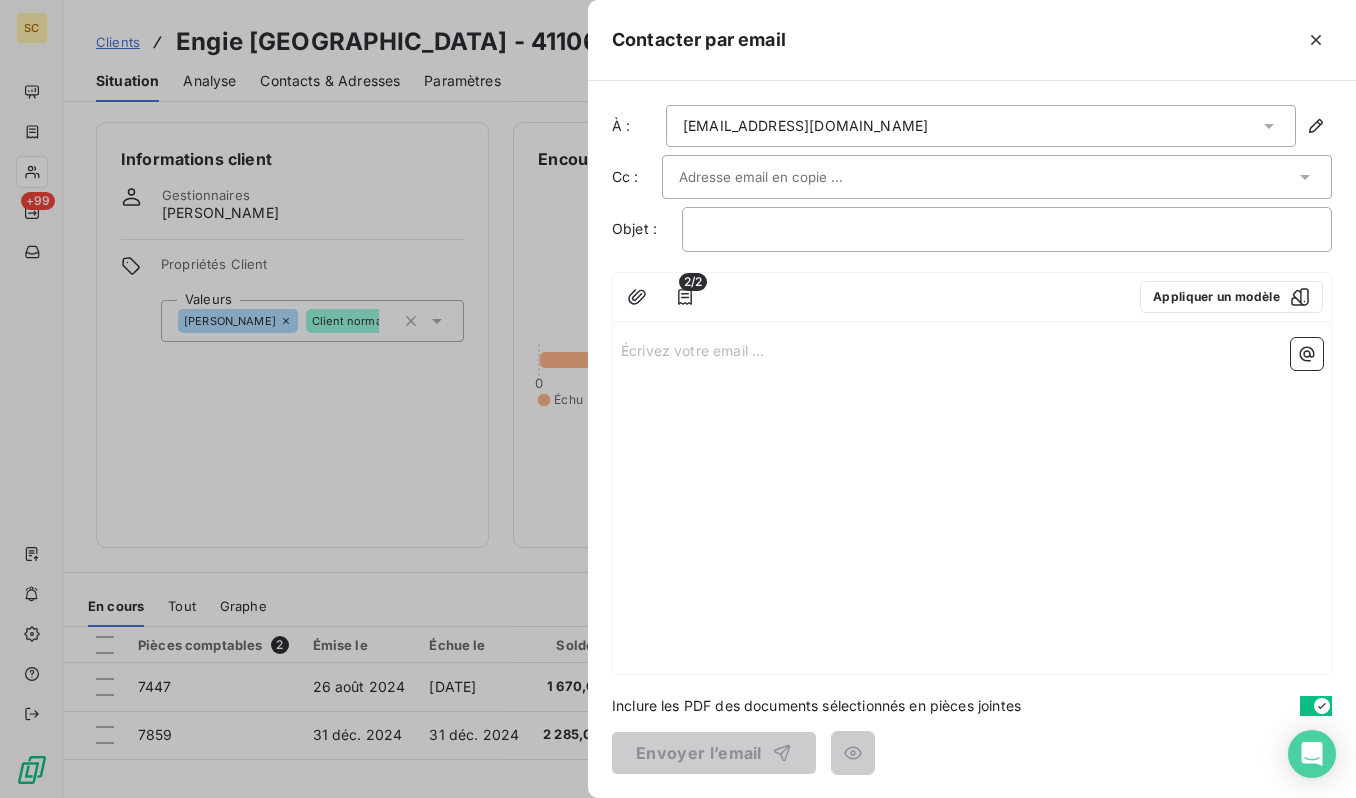 click on "Écrivez votre email ... ﻿" at bounding box center [972, 349] 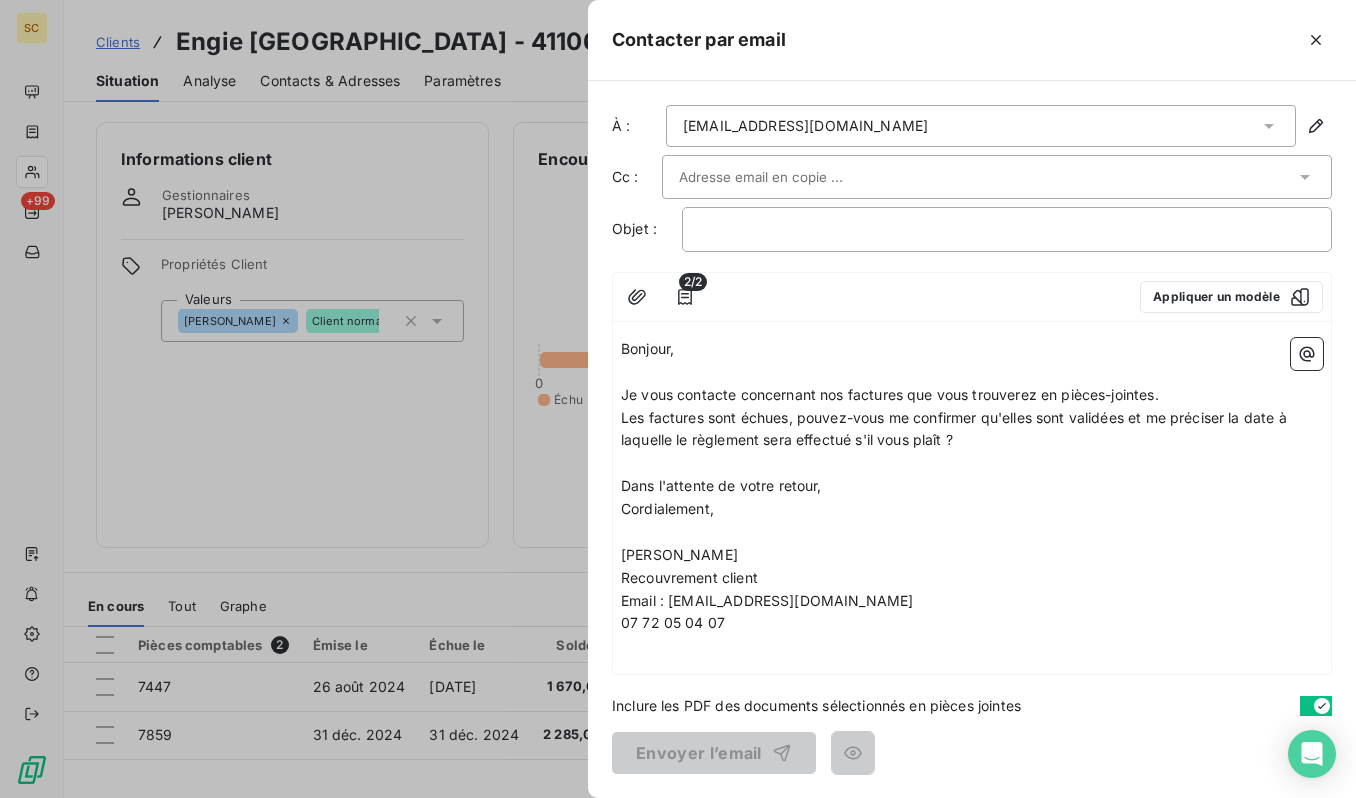 click at bounding box center (786, 177) 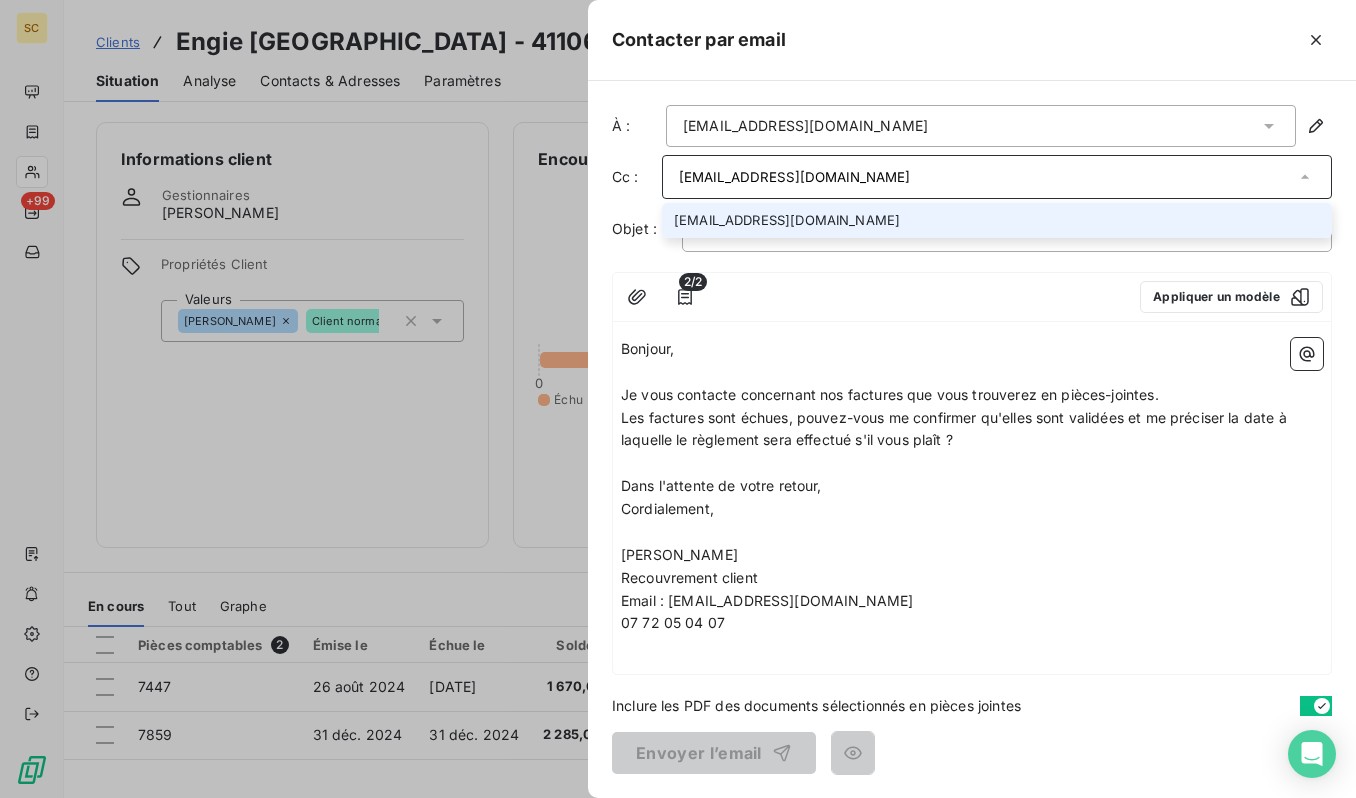 type on "[EMAIL_ADDRESS][DOMAIN_NAME]" 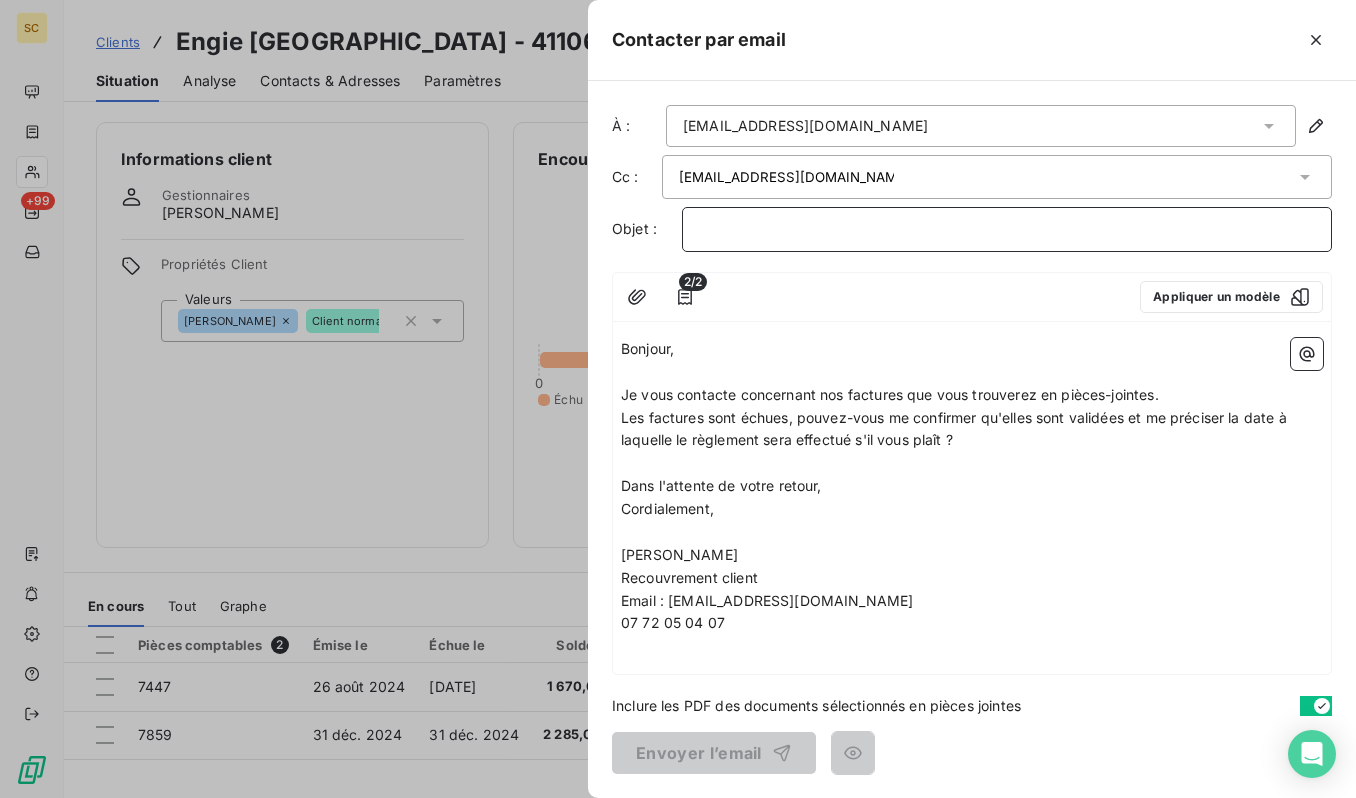 click on "﻿" at bounding box center (1007, 229) 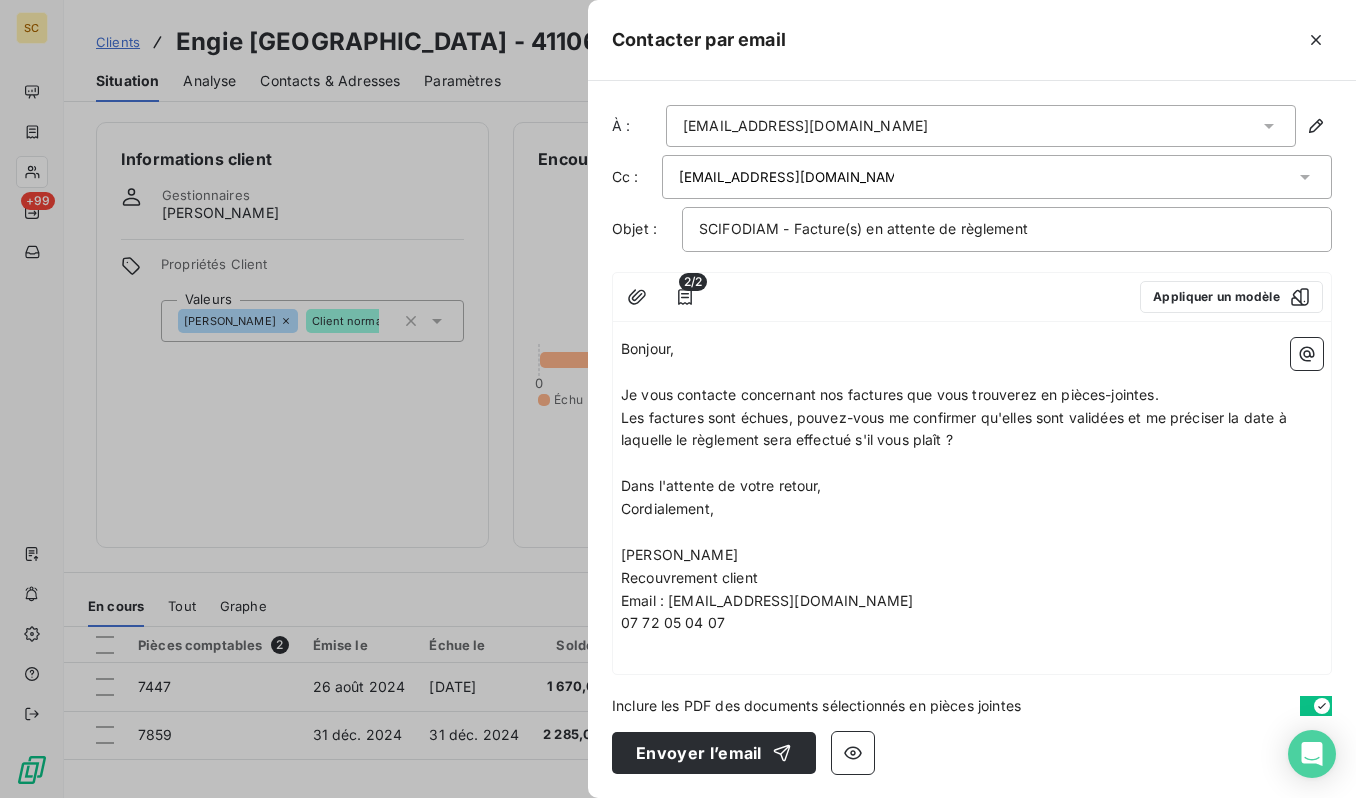 click on "Les factures sont échues, pouvez-vous me confirmer qu'elles sont validées et me préciser la date à laquelle le règlement sera effectué s'il vous plaît ?" at bounding box center (972, 430) 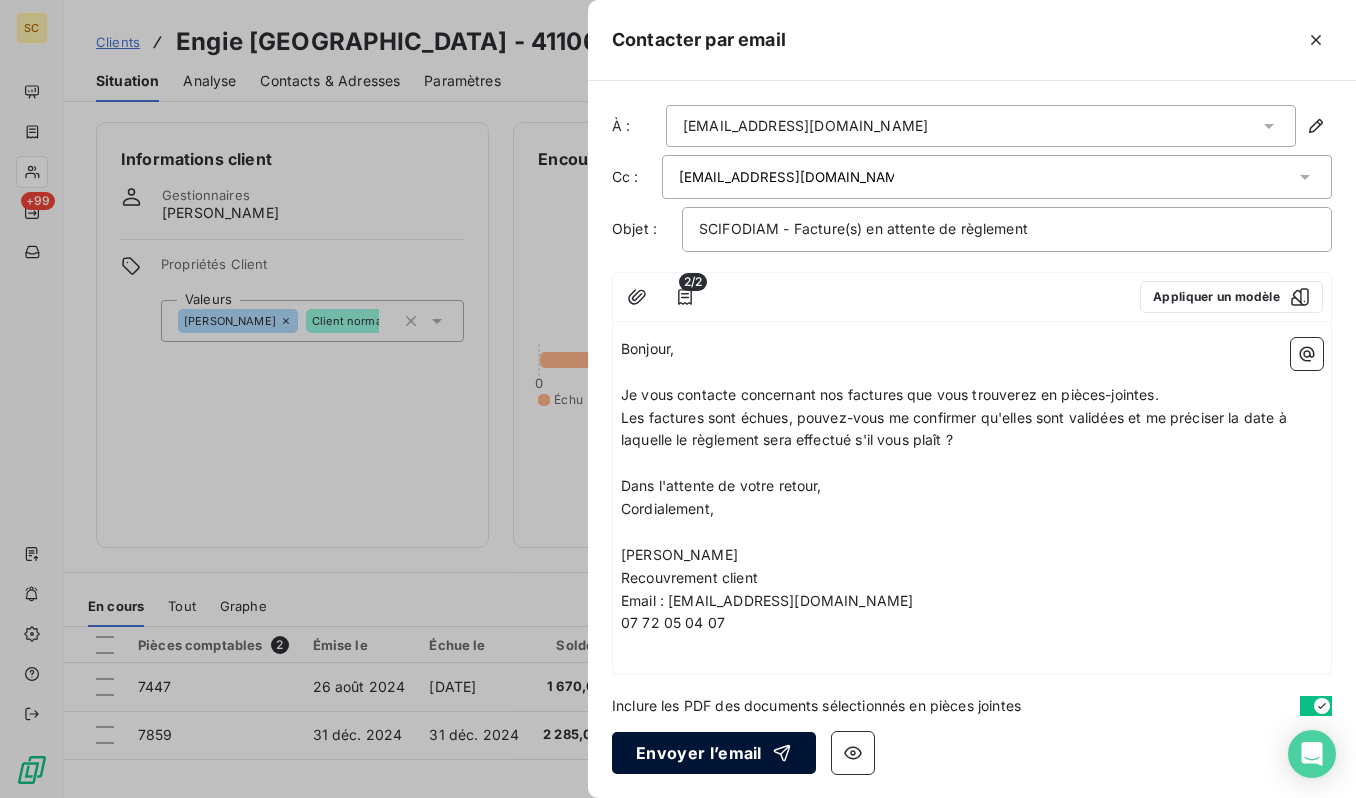 click on "Envoyer l’email" at bounding box center [714, 753] 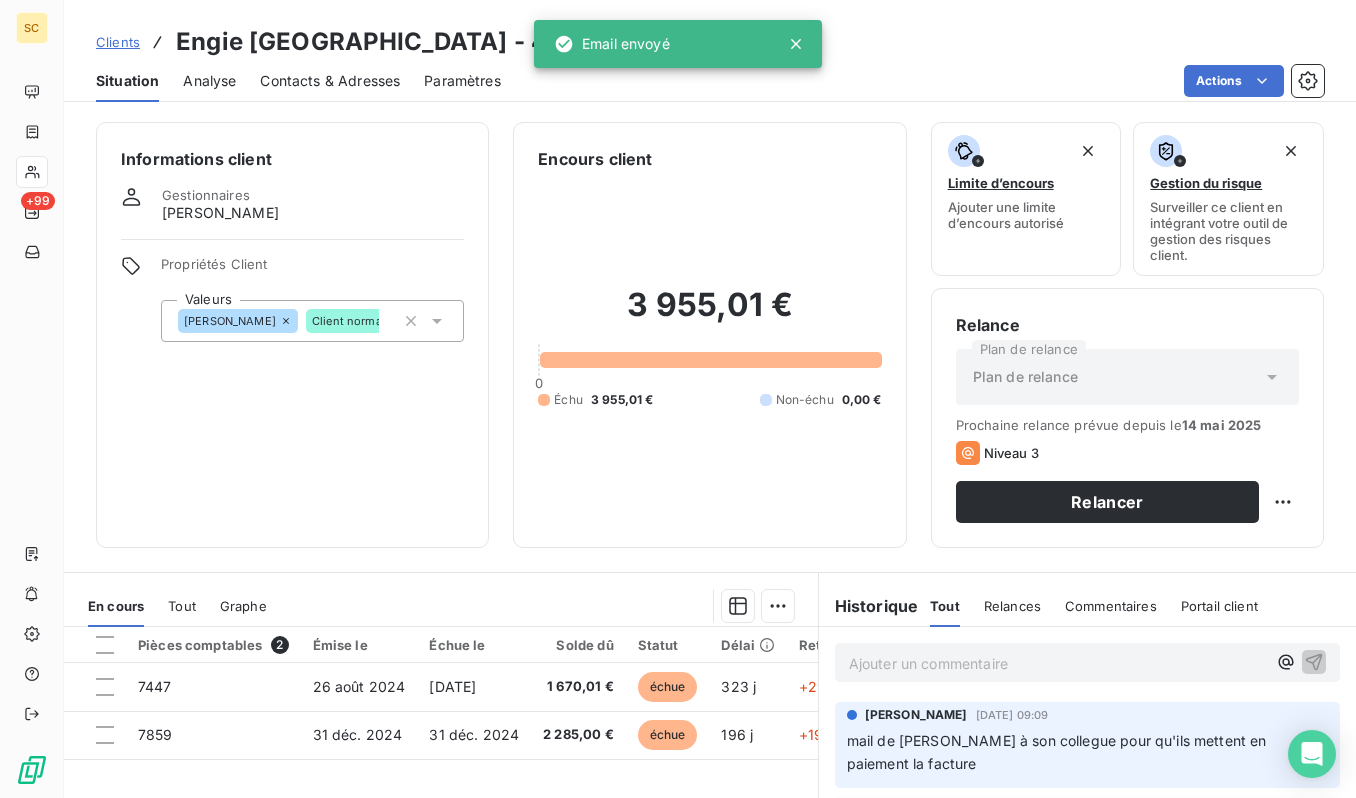 click on "Clients" at bounding box center (118, 42) 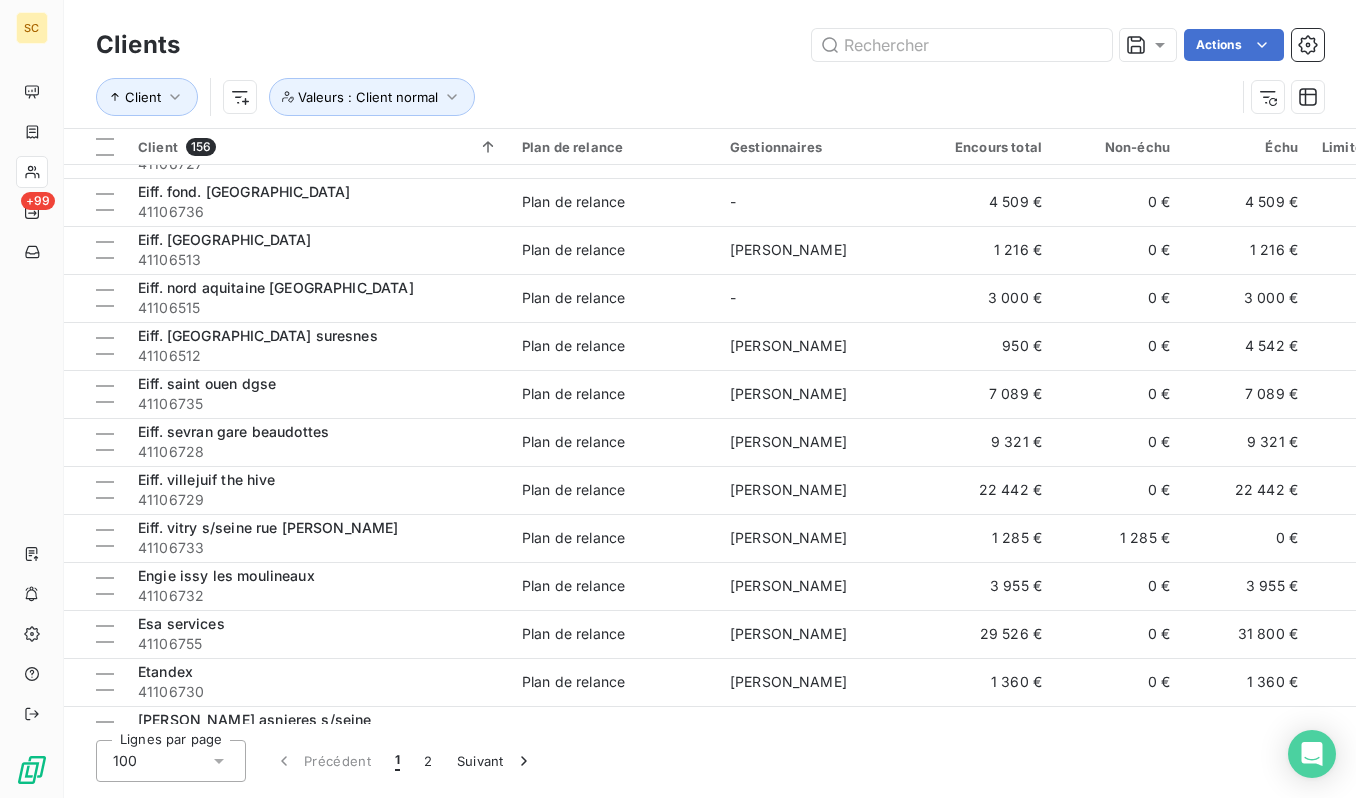 scroll, scrollTop: 2774, scrollLeft: 0, axis: vertical 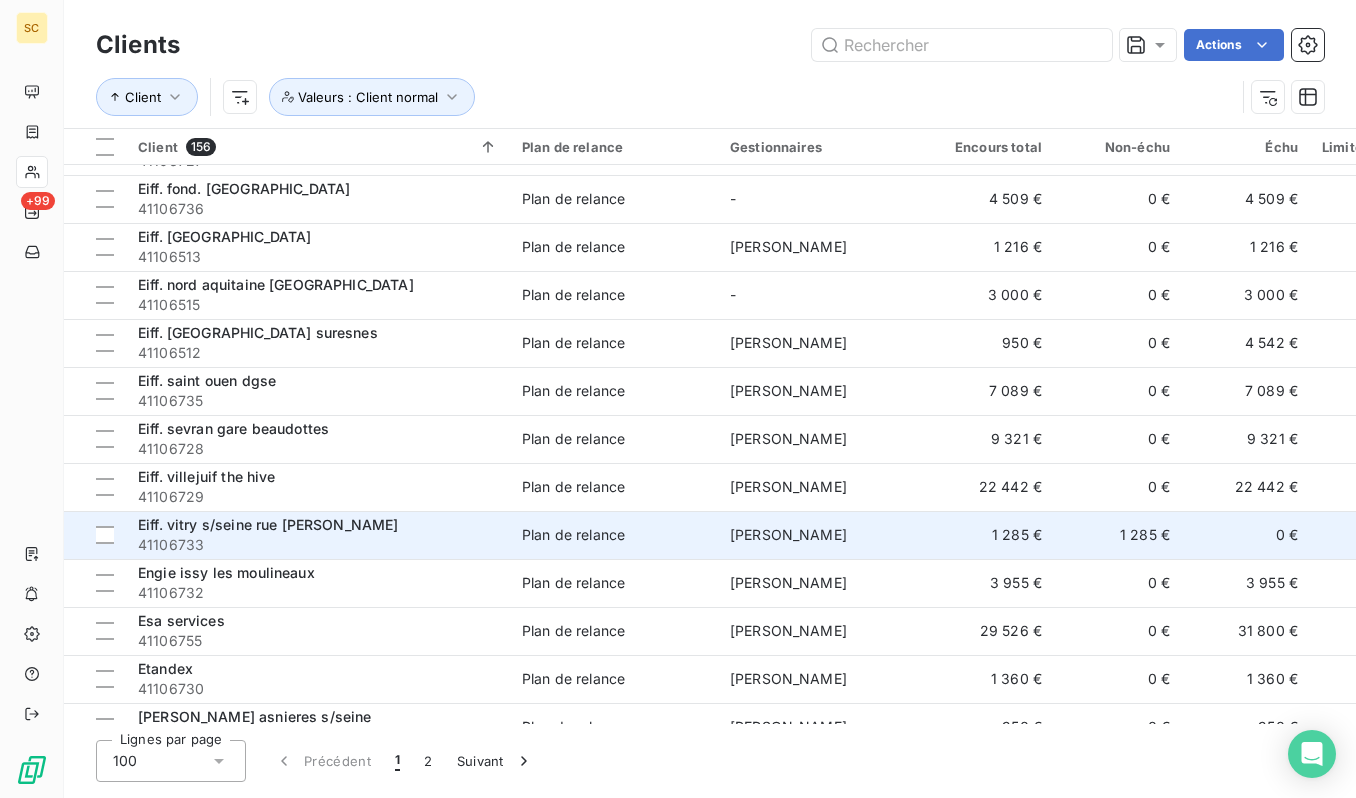 click on "Eiff. vitry s/seine rue [PERSON_NAME]" at bounding box center [318, 525] 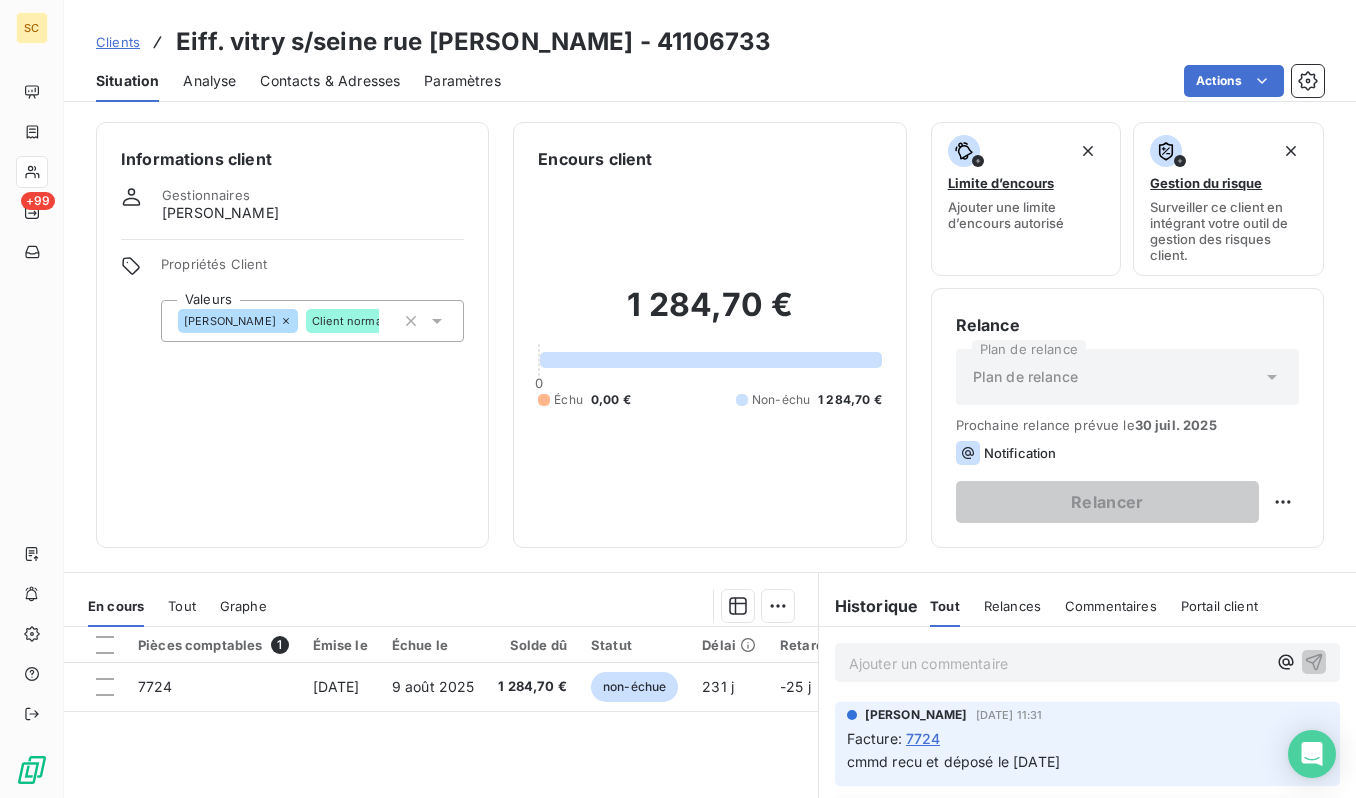 click on "Clients" at bounding box center [118, 42] 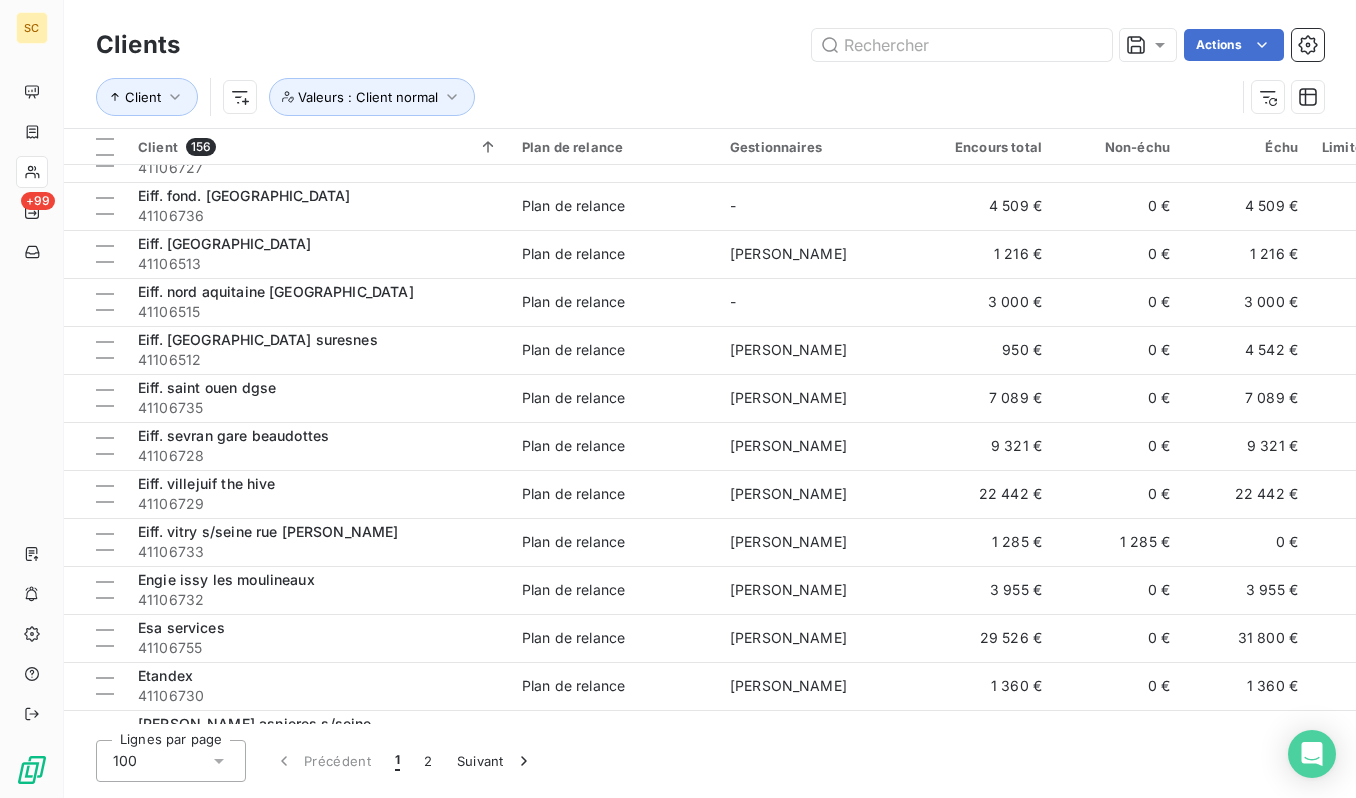 scroll, scrollTop: 2710, scrollLeft: 0, axis: vertical 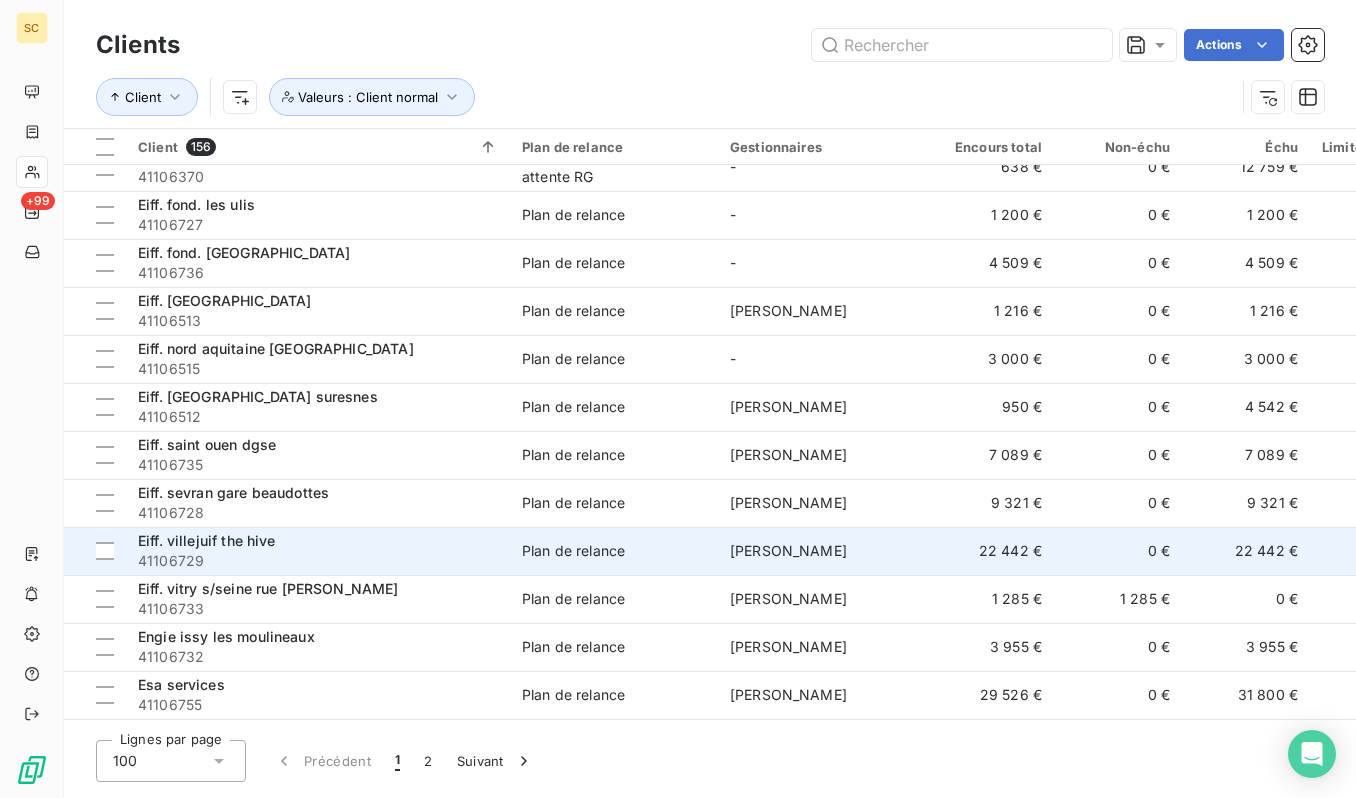 click on "41106729" at bounding box center [318, 561] 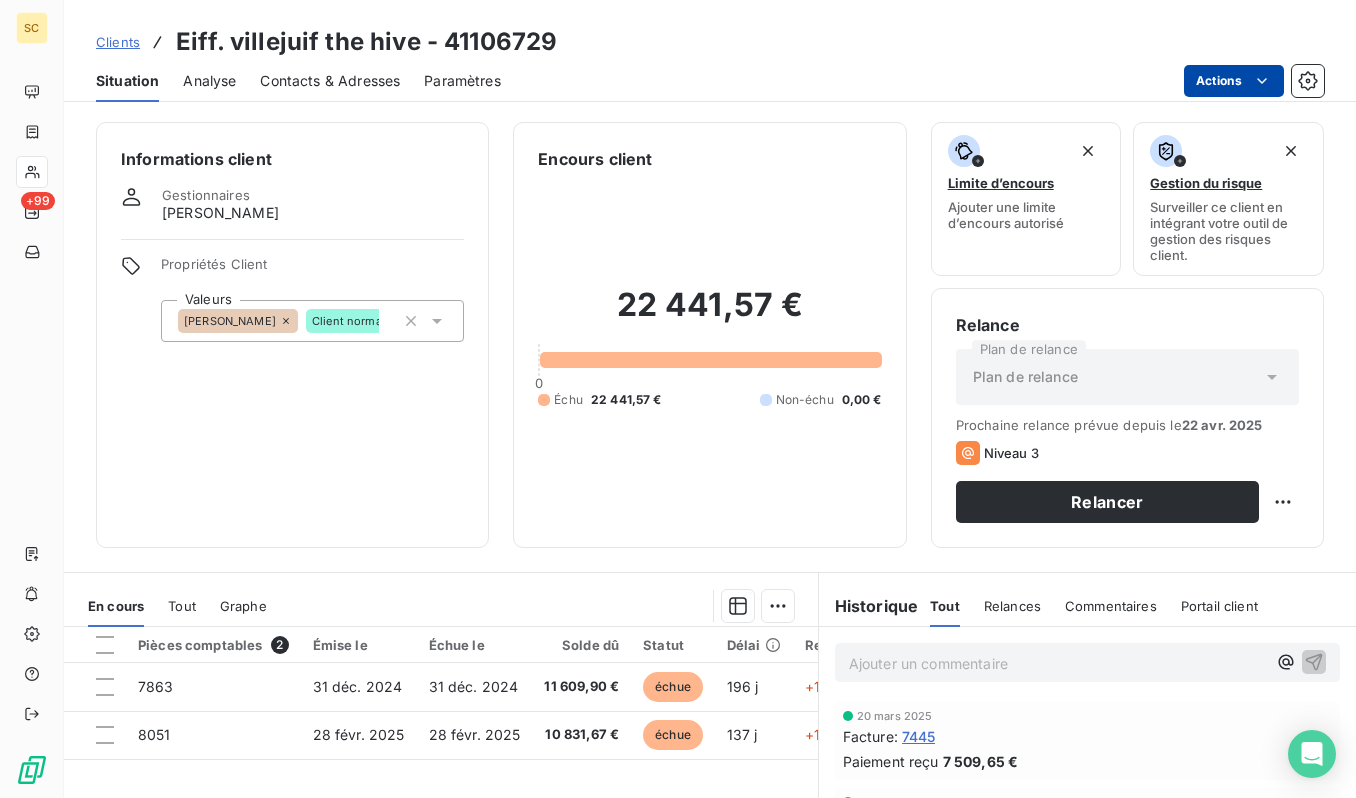 click on "SC +99 Clients Eiff. villejuif the hive - 41106729 Situation Analyse Contacts & Adresses Paramètres Actions Informations client Gestionnaires samuel moreno Propriétés Client Valeurs SAMUEL Client normal Encours client   22 441,57 € 0 Échu 22 441,57 € Non-échu 0,00 €     Limite d’encours Ajouter une limite d’encours autorisé Gestion du risque Surveiller ce client en intégrant votre outil de gestion des risques client. Relance Plan de relance Plan de relance Prochaine relance prévue depuis le  22 avr. 2025 Niveau 3 Relancer En cours Tout Graphe Pièces comptables 2 Émise le Échue le Solde dû Statut Délai   Retard   Tag relance   7863 31 déc. 2024 31 déc. 2024 11 609,90 € échue 196 j +196 j 8051 28 févr. 2025 28 févr. 2025 10 831,67 € échue 137 j +137 j Lignes par page 25 Précédent 1 Suivant Historique Tout Relances Commentaires Portail client Tout Relances Commentaires Portail client Ajouter un commentaire ﻿ 20 mars 2025 Facture  : 7445 20 mars 2025" at bounding box center [678, 399] 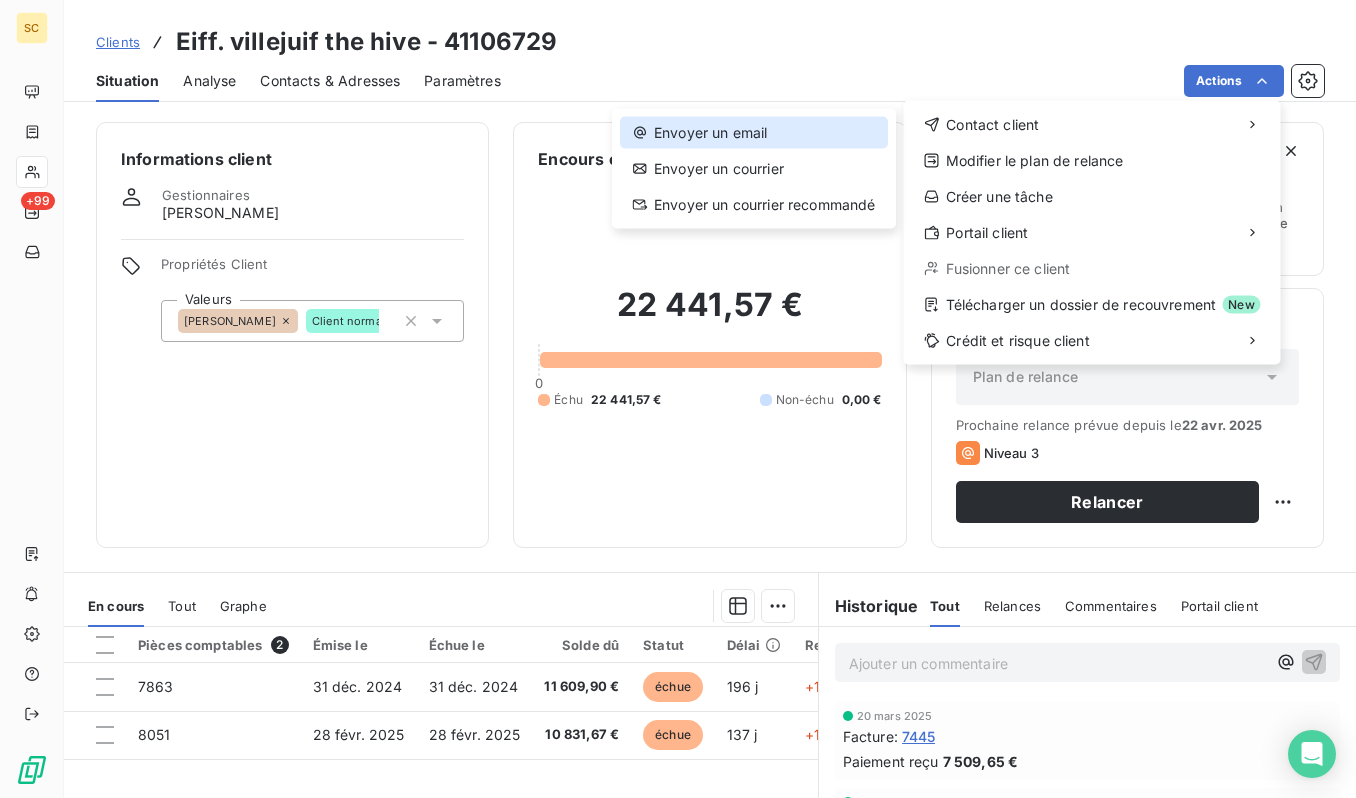 click on "Envoyer un email" at bounding box center [754, 133] 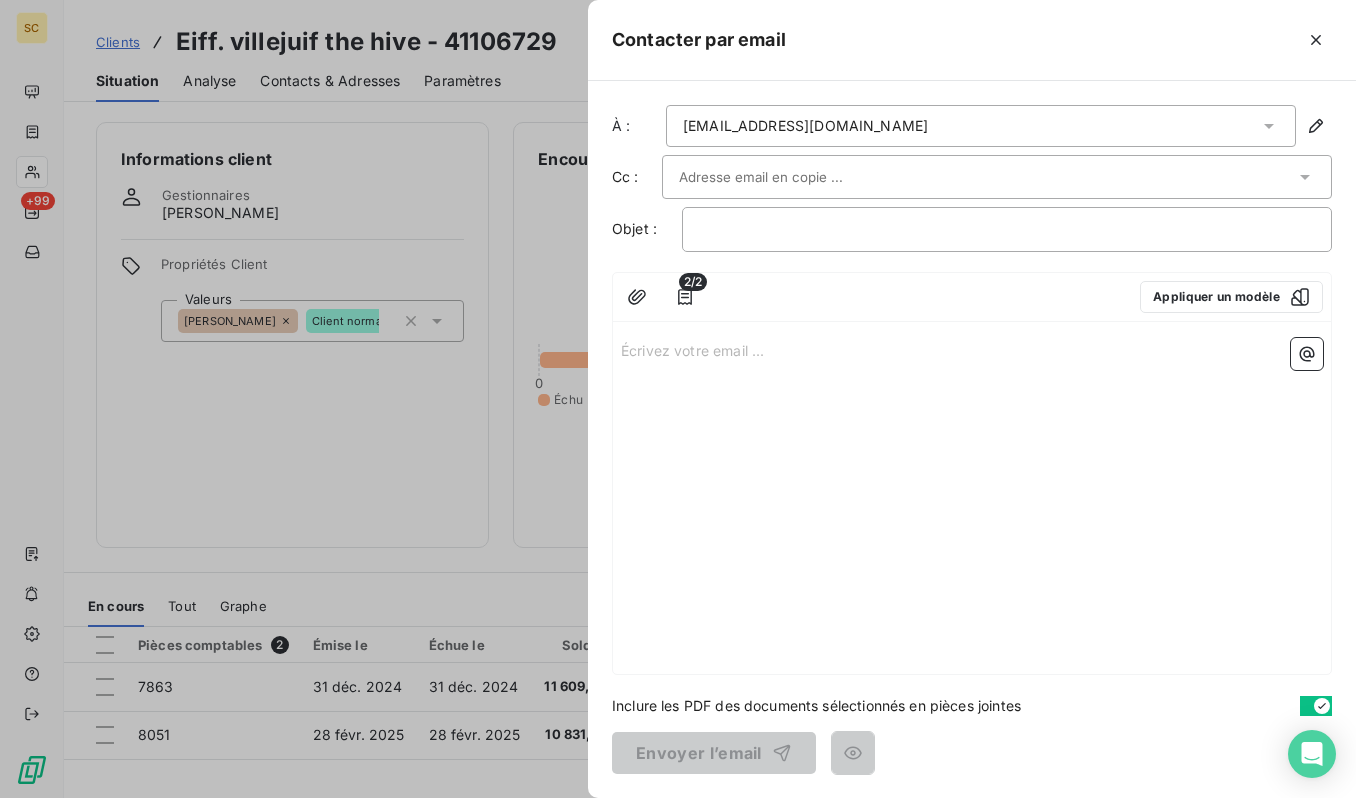 click on "Écrivez votre email ... ﻿" at bounding box center (972, 502) 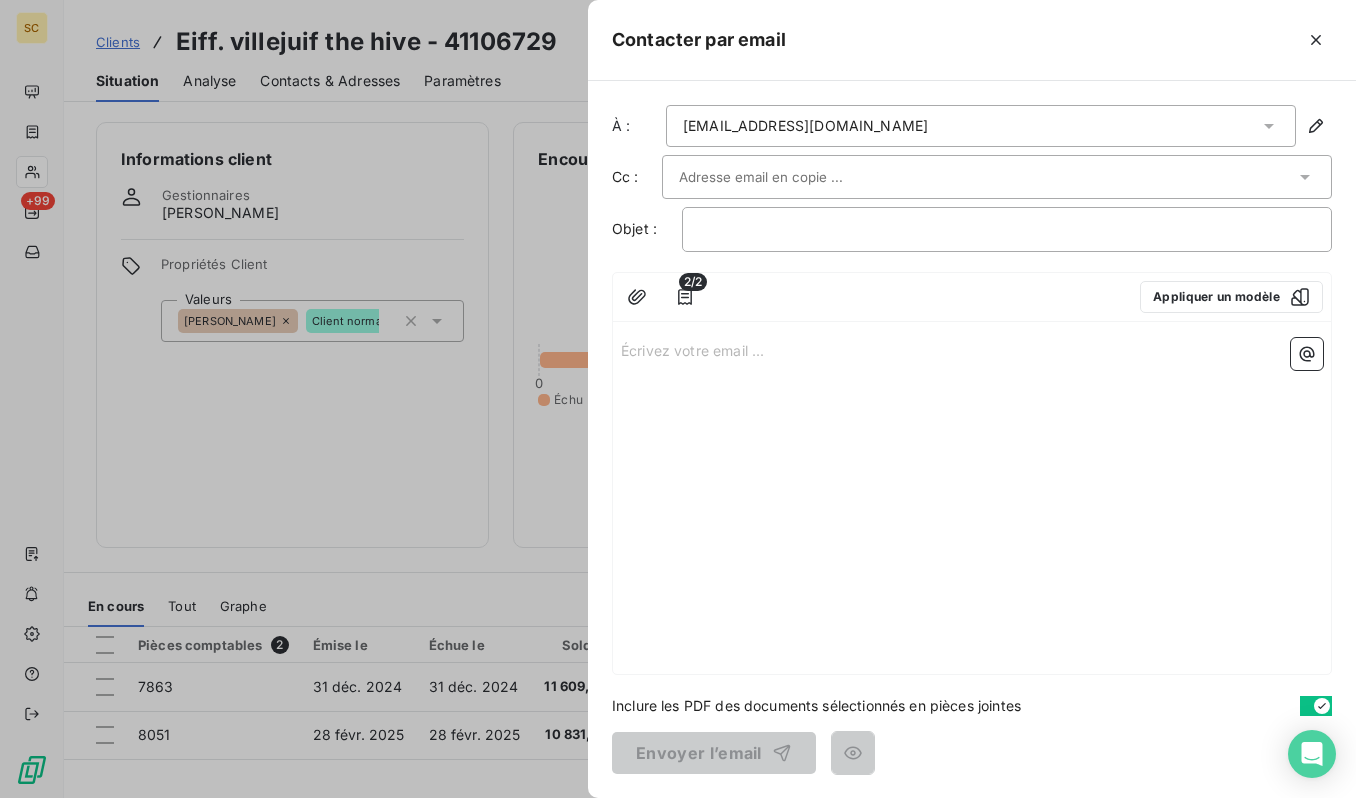 click on "Écrivez votre email ... ﻿" at bounding box center [972, 349] 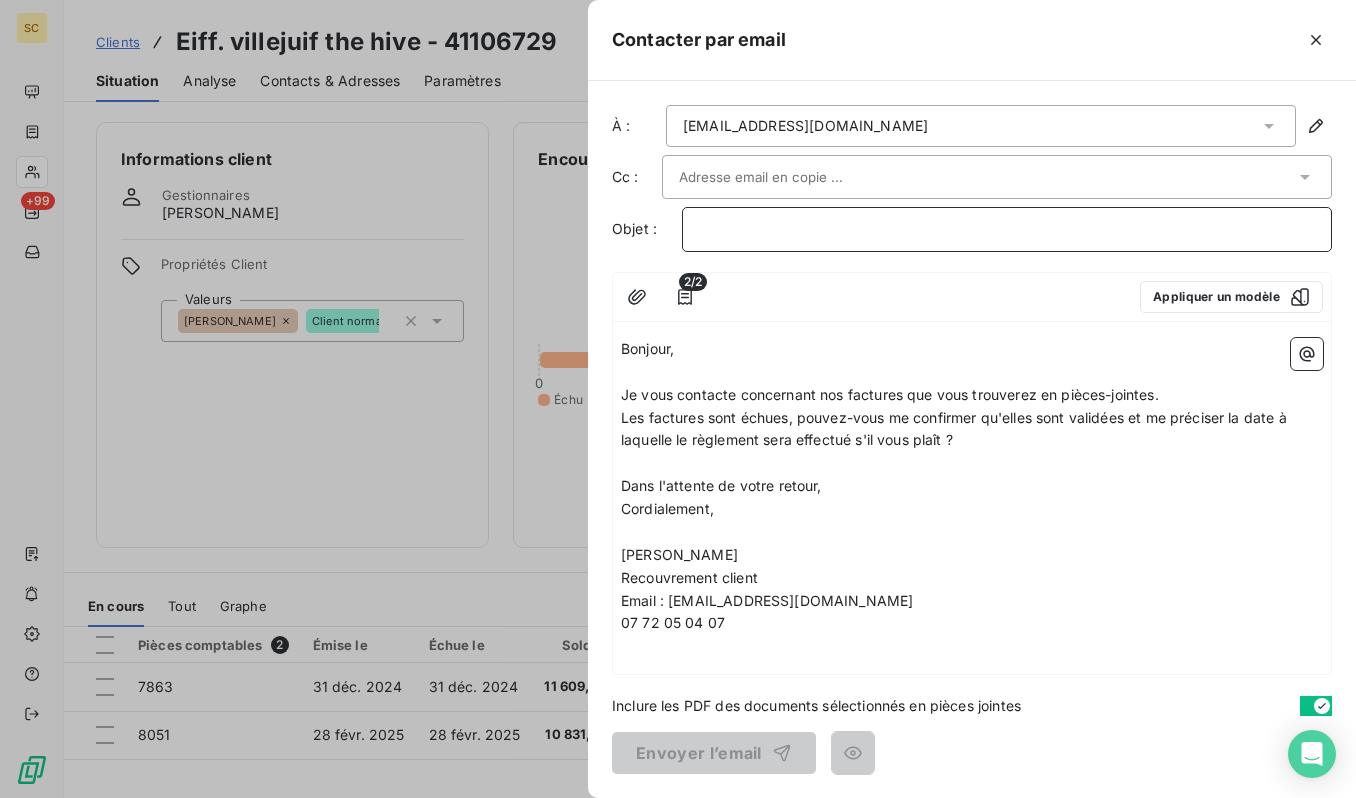 click on "﻿" at bounding box center (1007, 229) 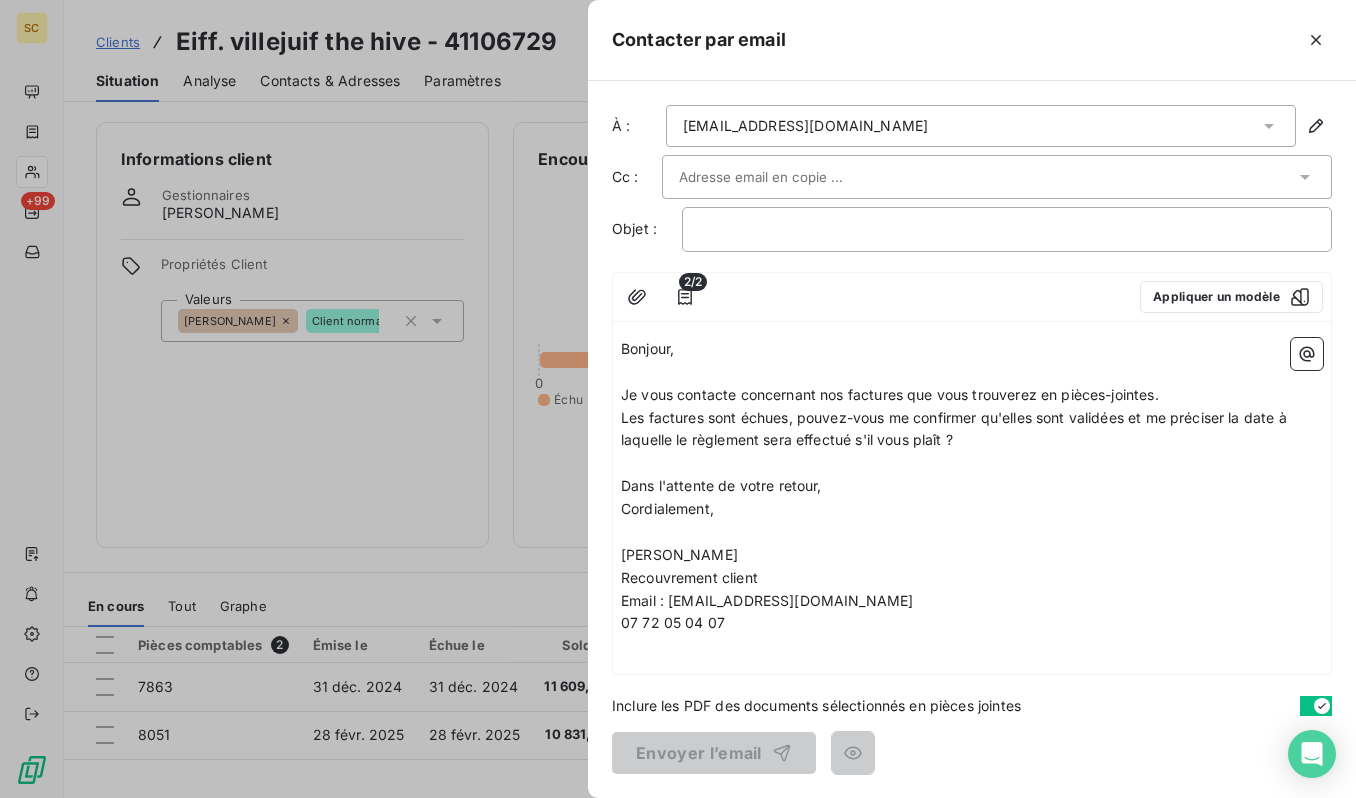 click at bounding box center (786, 177) 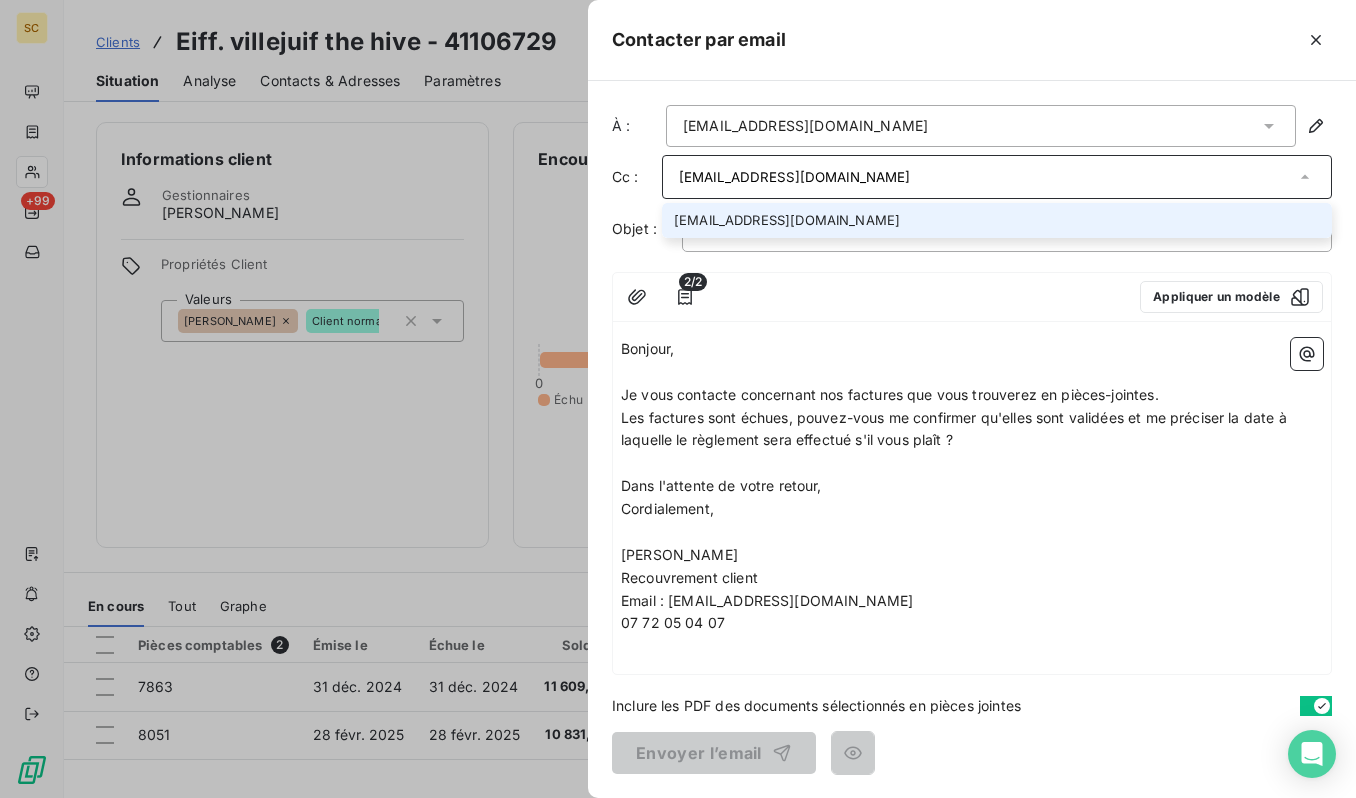 type on "[EMAIL_ADDRESS][DOMAIN_NAME]" 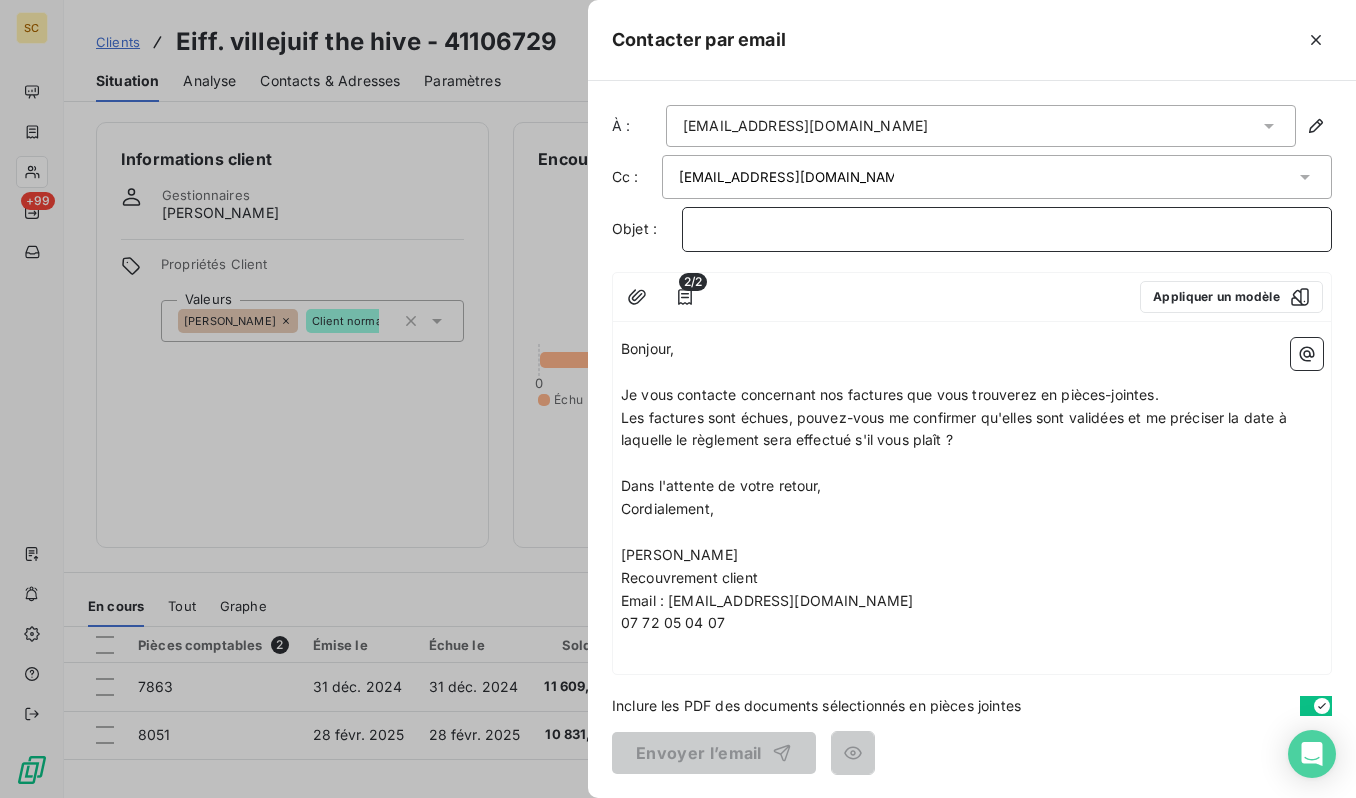click on "﻿" at bounding box center (1007, 229) 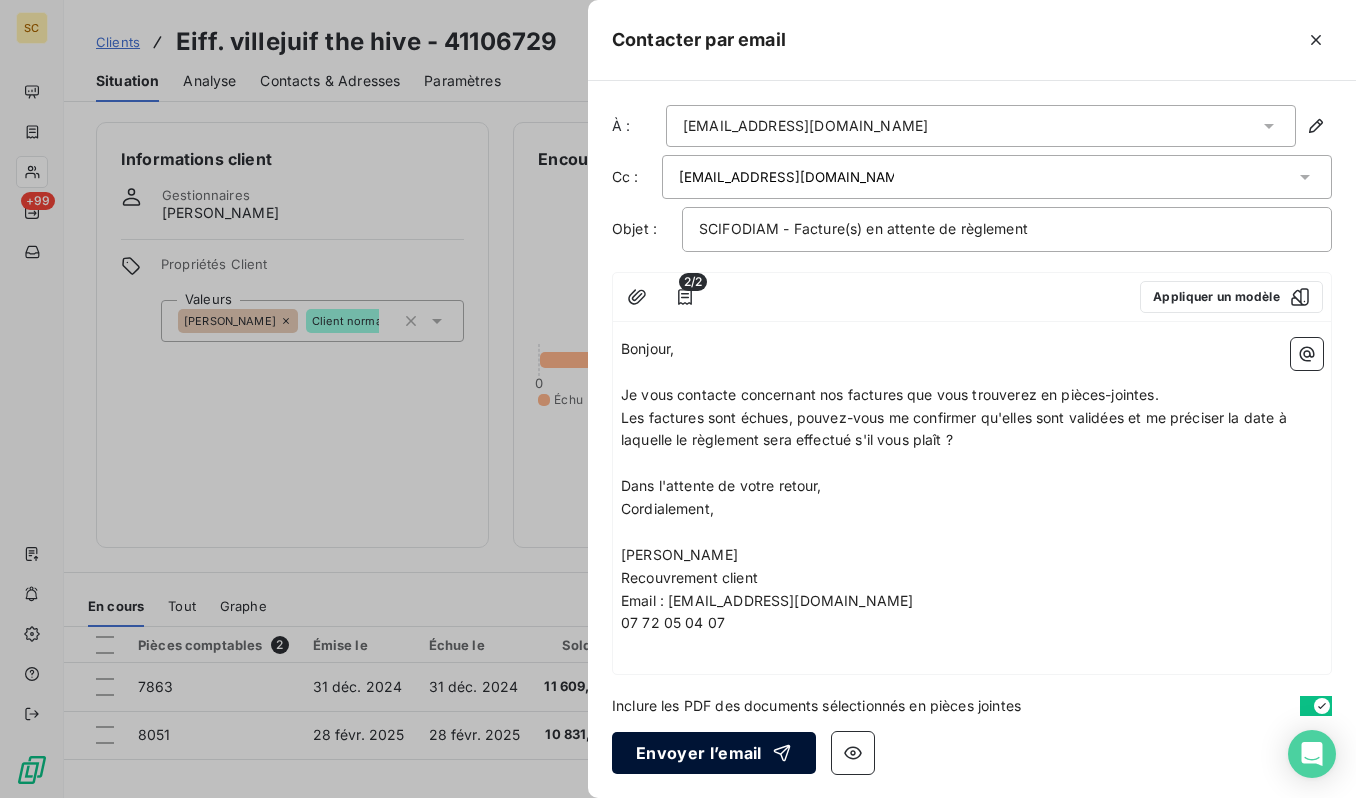 click on "Envoyer l’email" at bounding box center [714, 753] 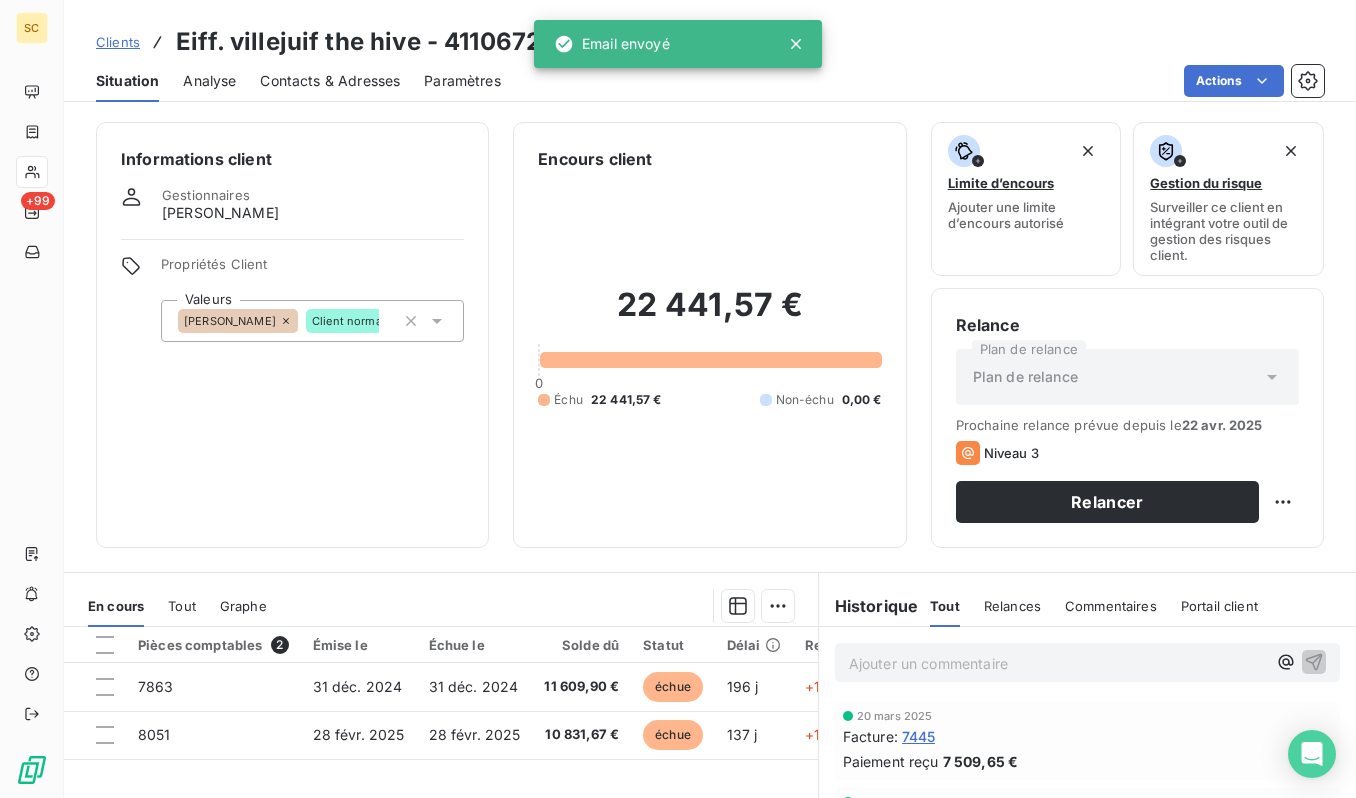 click on "Clients" at bounding box center [118, 42] 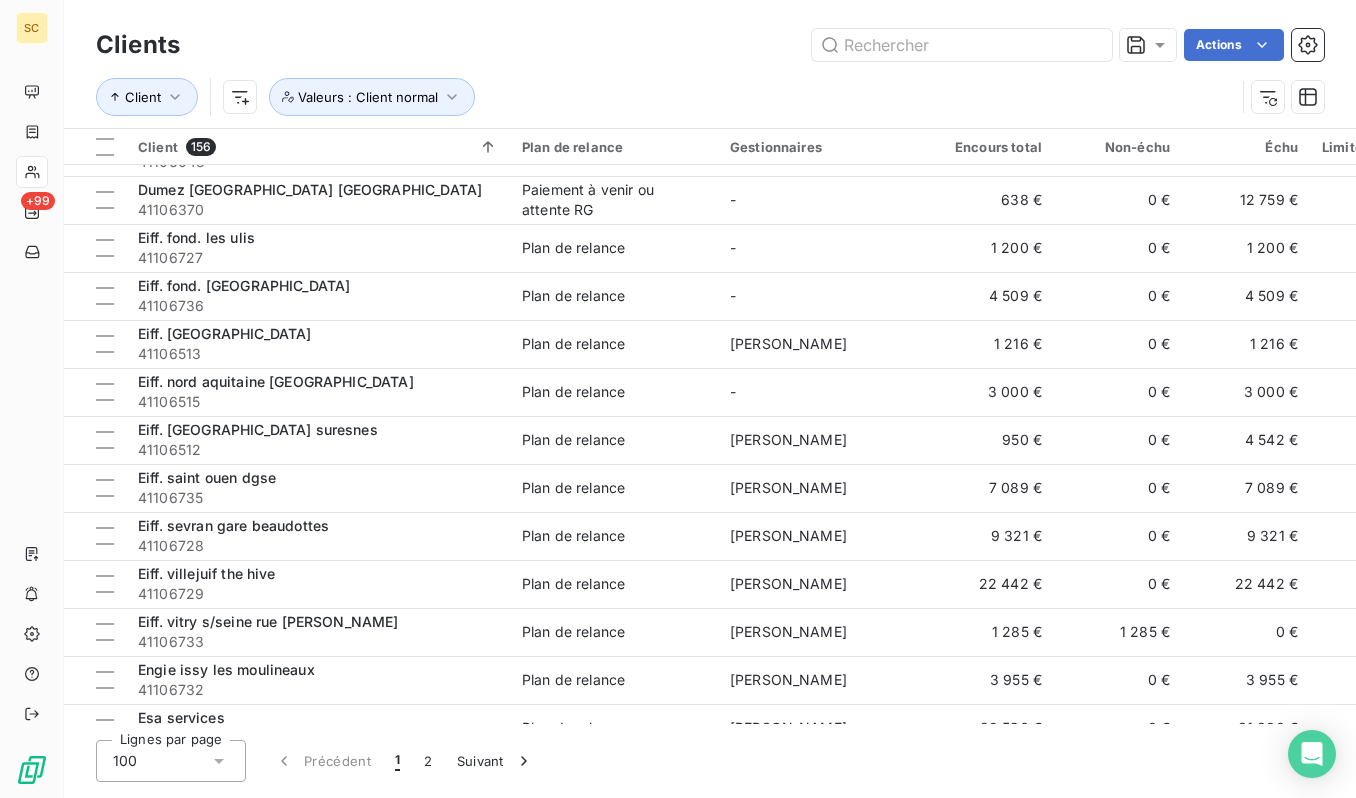 scroll, scrollTop: 2681, scrollLeft: 0, axis: vertical 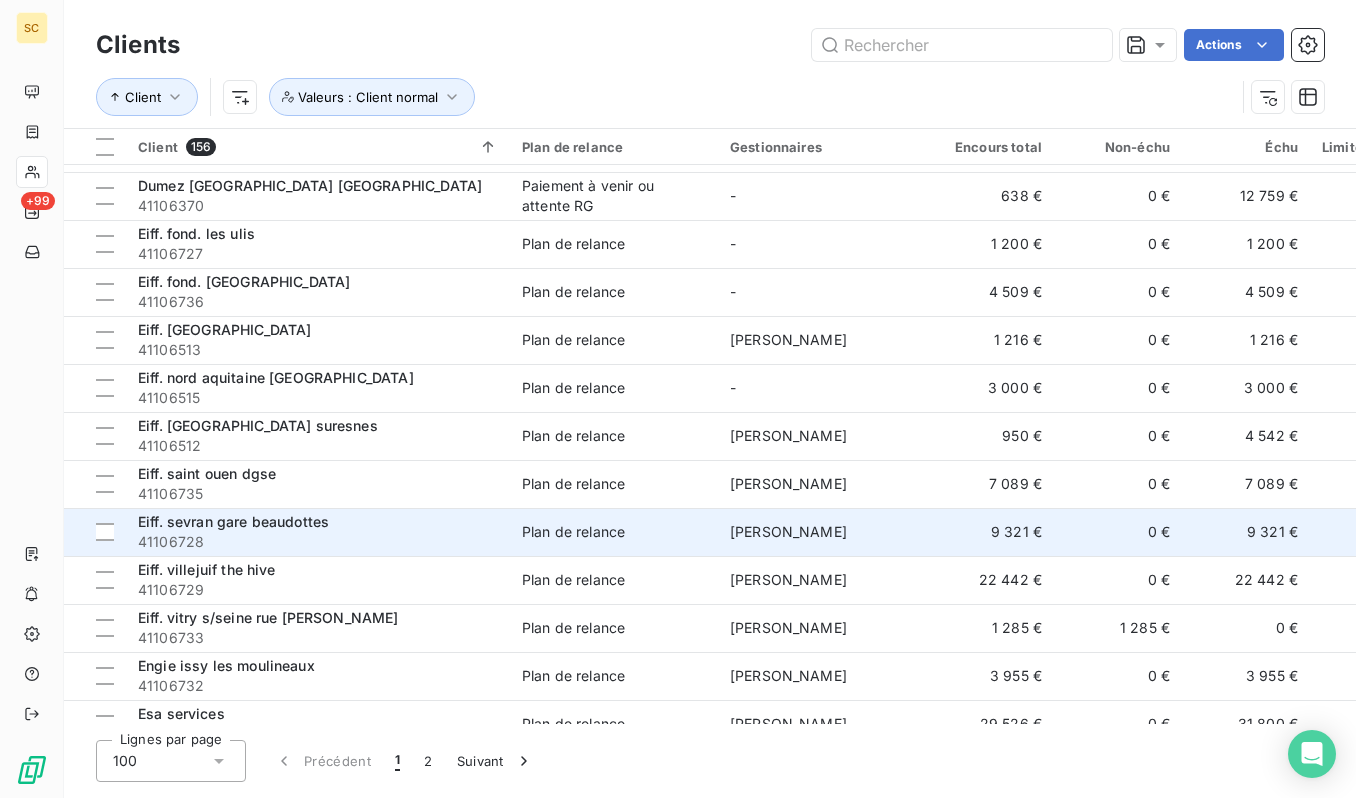 click on "Eiff. sevran gare beaudottes" at bounding box center [233, 521] 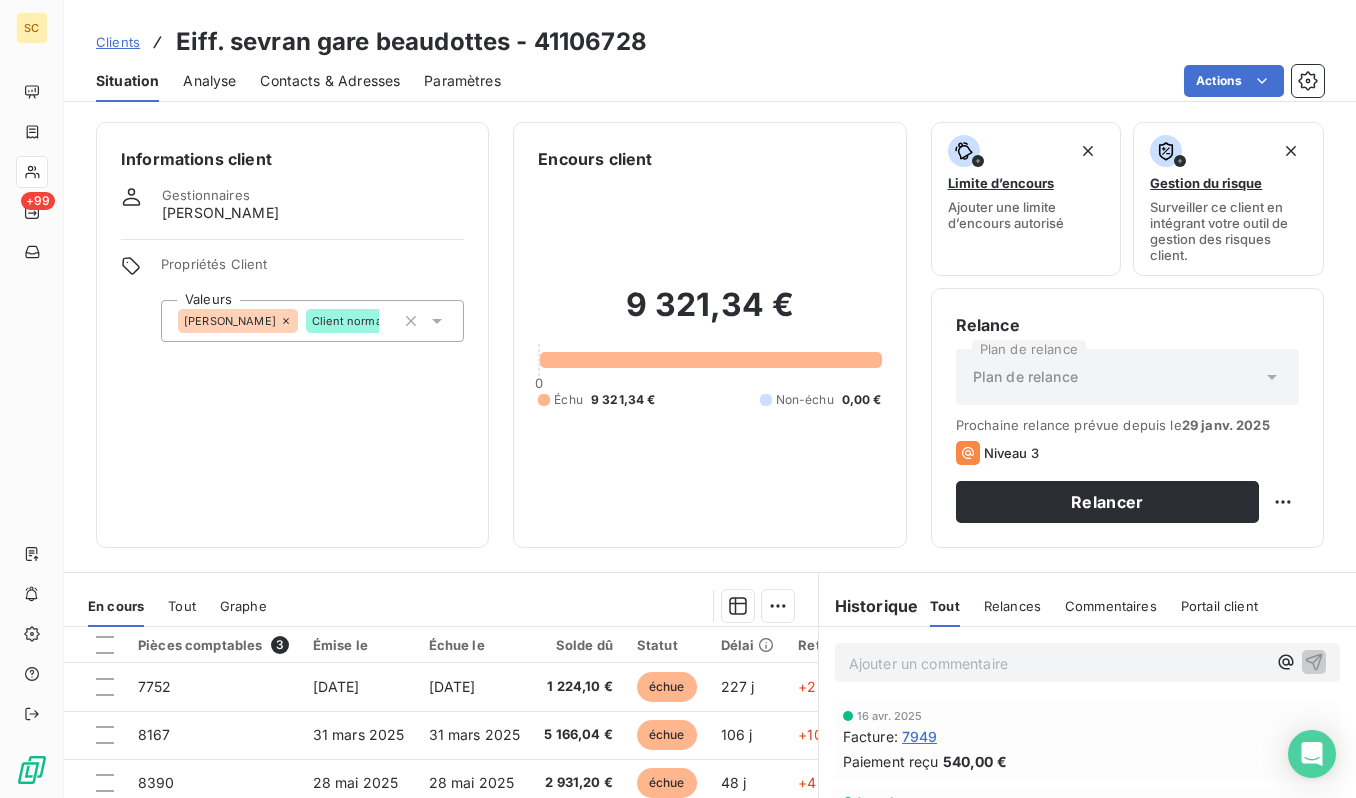 click on "Situation Analyse Contacts & Adresses Paramètres Actions" at bounding box center (710, 81) 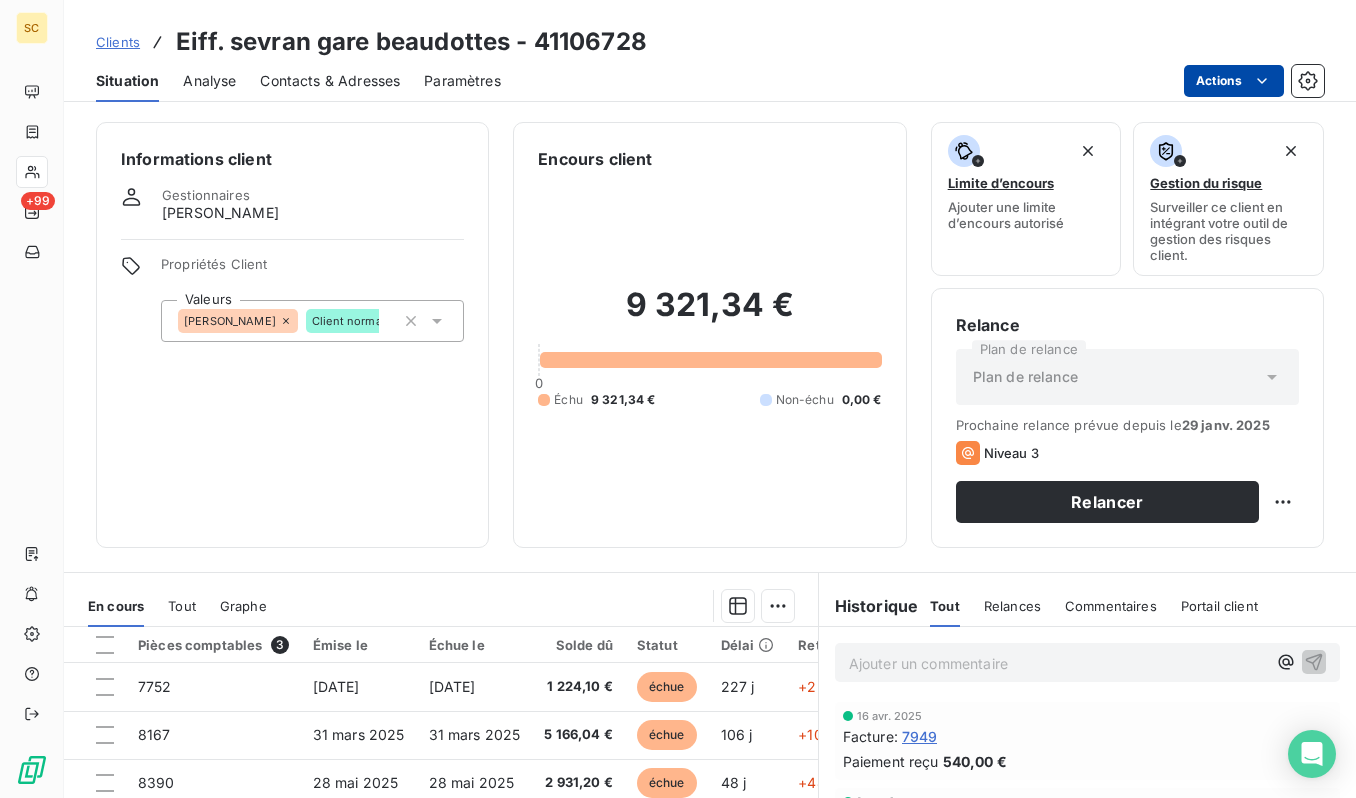 click on "SC +99 Clients Eiff. sevran gare beaudottes - 41106728 Situation Analyse Contacts & Adresses Paramètres Actions Informations client Gestionnaires antonio faria Propriétés Client Valeurs ANTONIO Client normal Encours client   9 321,34 € 0 Échu 9 321,34 € Non-échu 0,00 €     Limite d’encours Ajouter une limite d’encours autorisé Gestion du risque Surveiller ce client en intégrant votre outil de gestion des risques client. Relance Plan de relance Plan de relance Prochaine relance prévue depuis le  29 janv. 2025 Niveau 3 Relancer En cours Tout Graphe Pièces comptables 3 Émise le Échue le Solde dû Statut Délai   Retard   Tag relance   7752 30 nov. 2024 30 nov. 2024 1 224,10 € échue 227 j +227 j 8167 31 mars 2025 31 mars 2025 5 166,04 € échue 106 j +106 j 8390 28 mai 2025 28 mai 2025 2 931,20 € échue 48 j +48 j Lignes par page 25 Précédent 1 Suivant Historique Tout Relances Commentaires Portail client Tout Relances Commentaires Portail client ﻿ Facture" at bounding box center (678, 399) 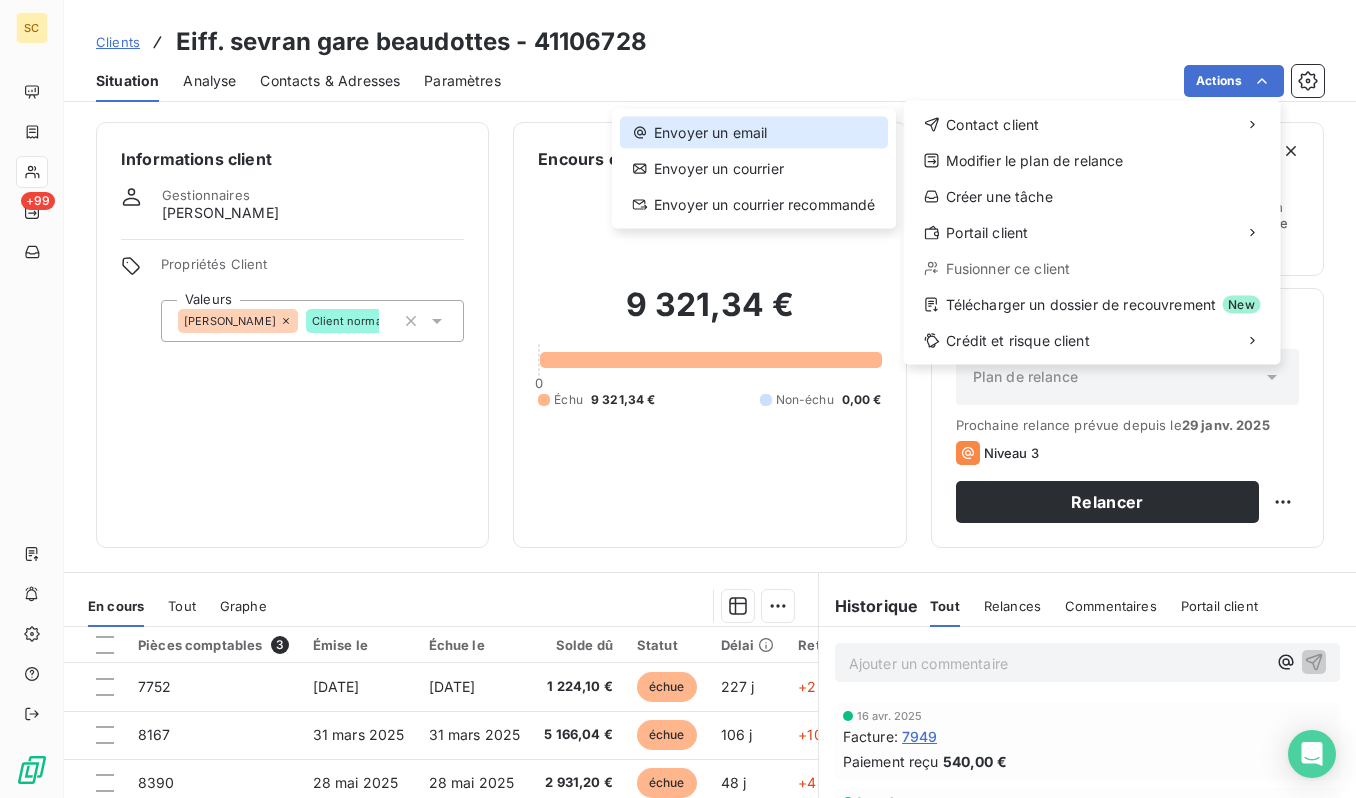 click on "Envoyer un email" at bounding box center [754, 133] 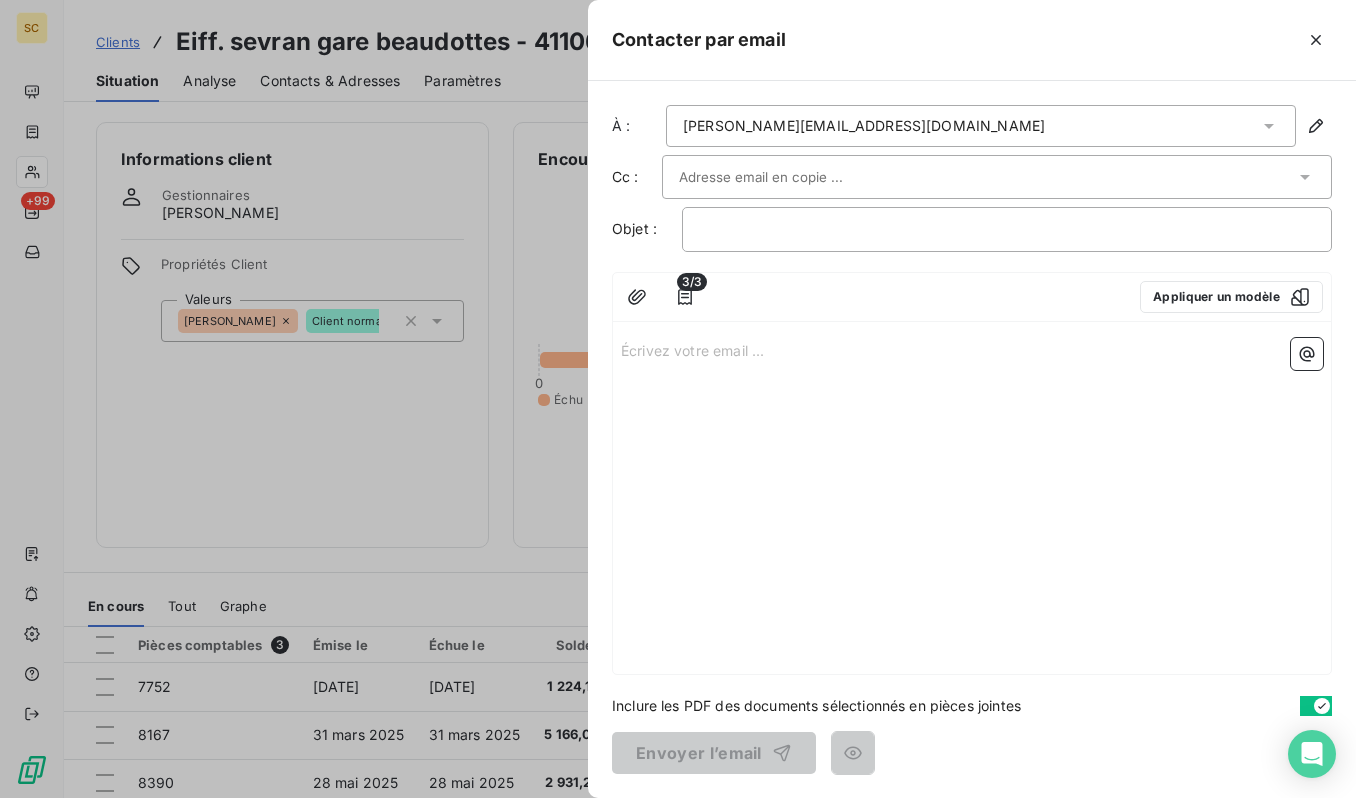 click on "À : alexandre.ribeiro@eiffage.com Cc : Objet : ﻿ 3/3   Appliquer un modèle Écrivez votre email ... ﻿ Inclure les PDF des documents sélectionnés en pièces jointes Envoyer l’email" at bounding box center [972, 439] 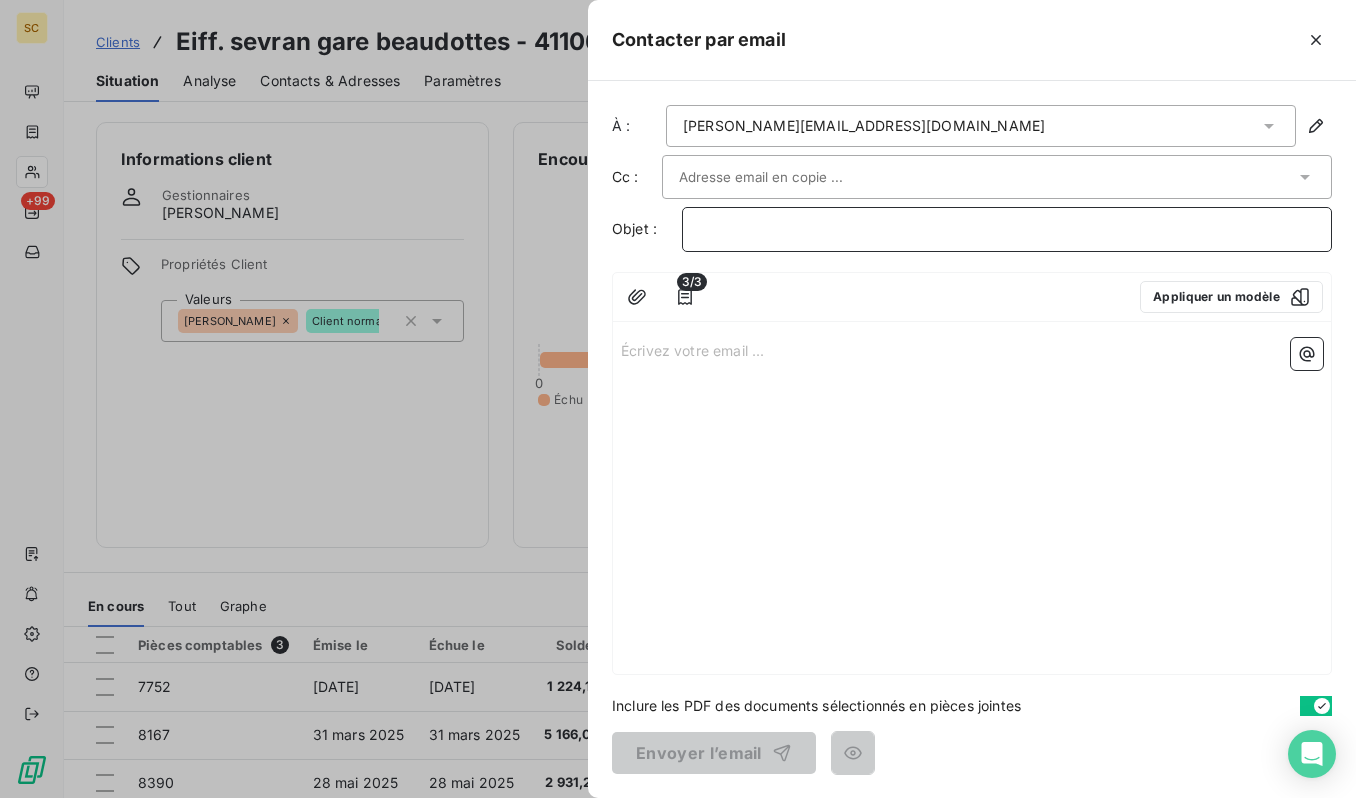 click on "﻿" at bounding box center (1007, 229) 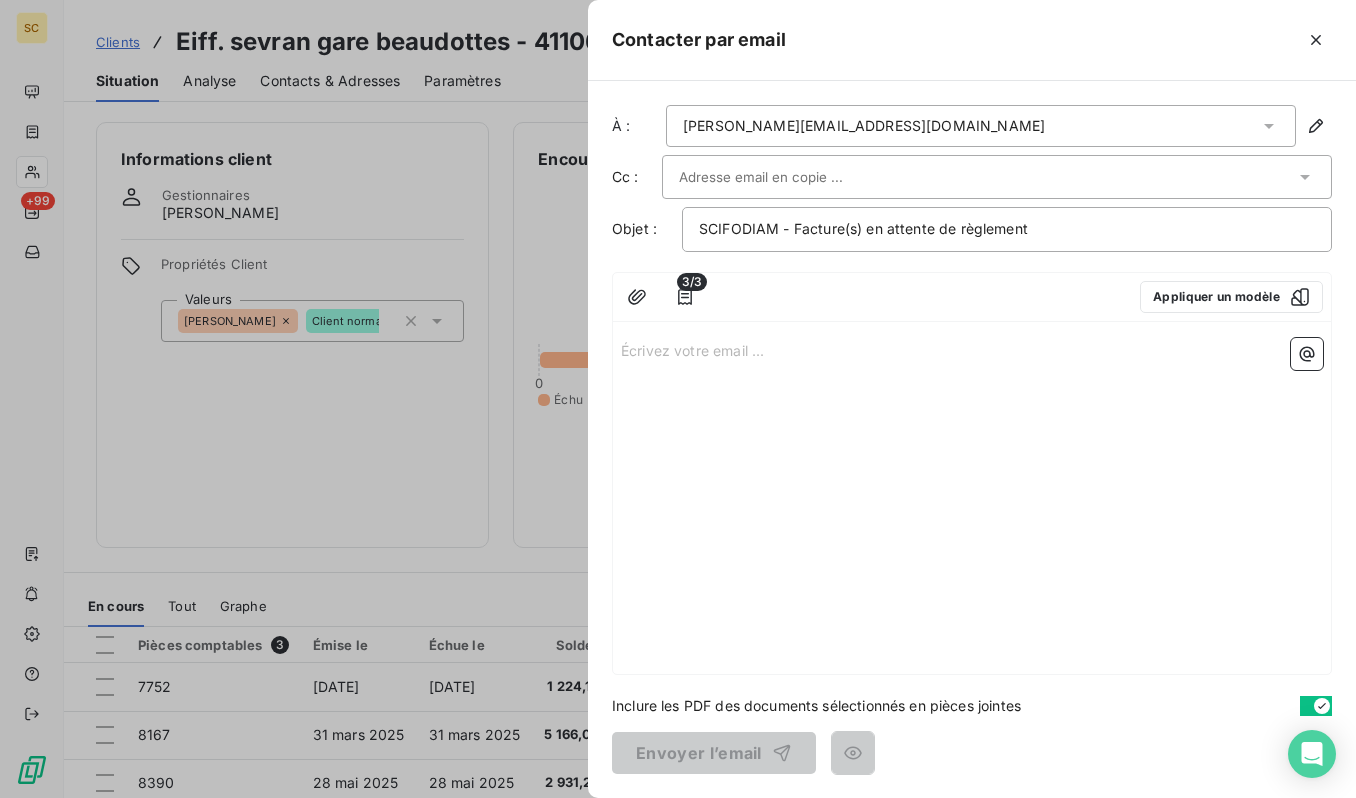 click at bounding box center (786, 177) 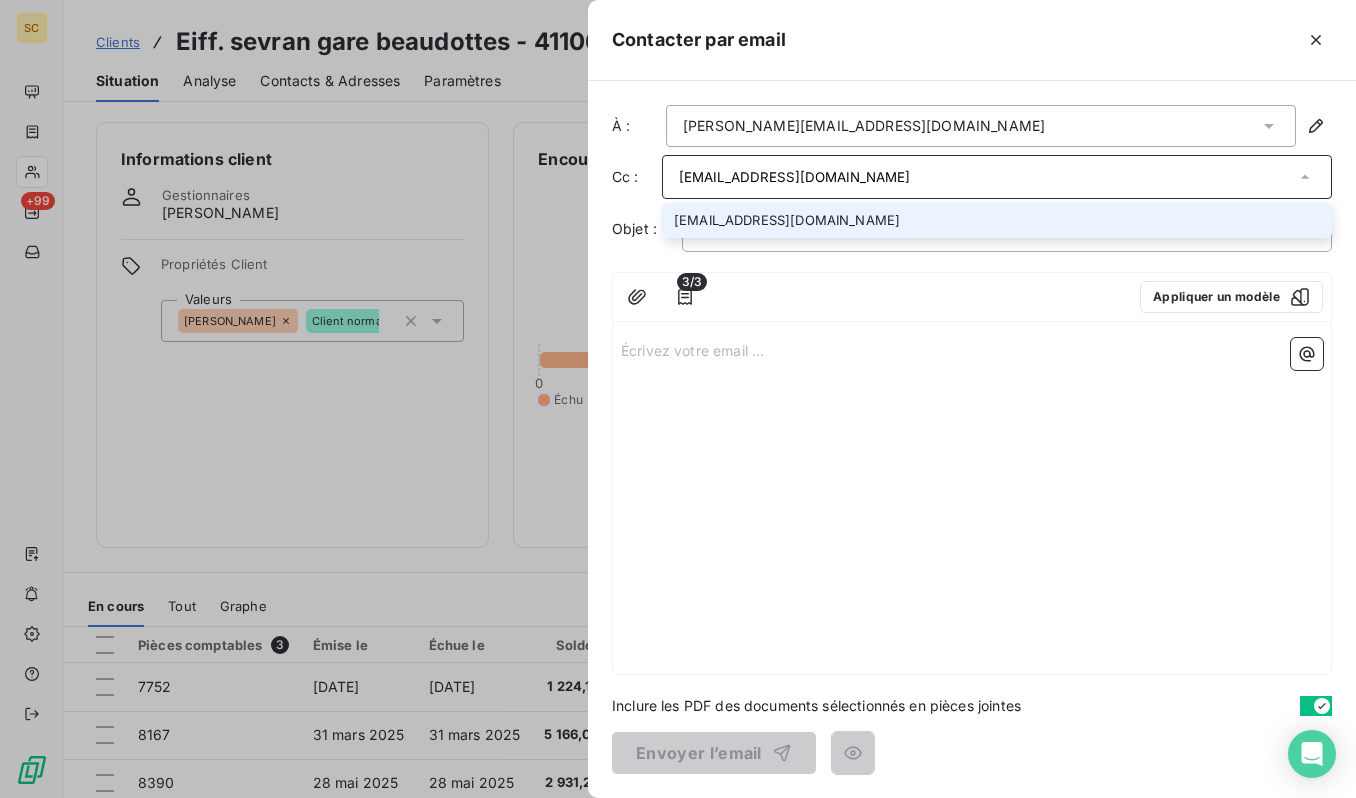 type on "[EMAIL_ADDRESS][DOMAIN_NAME]" 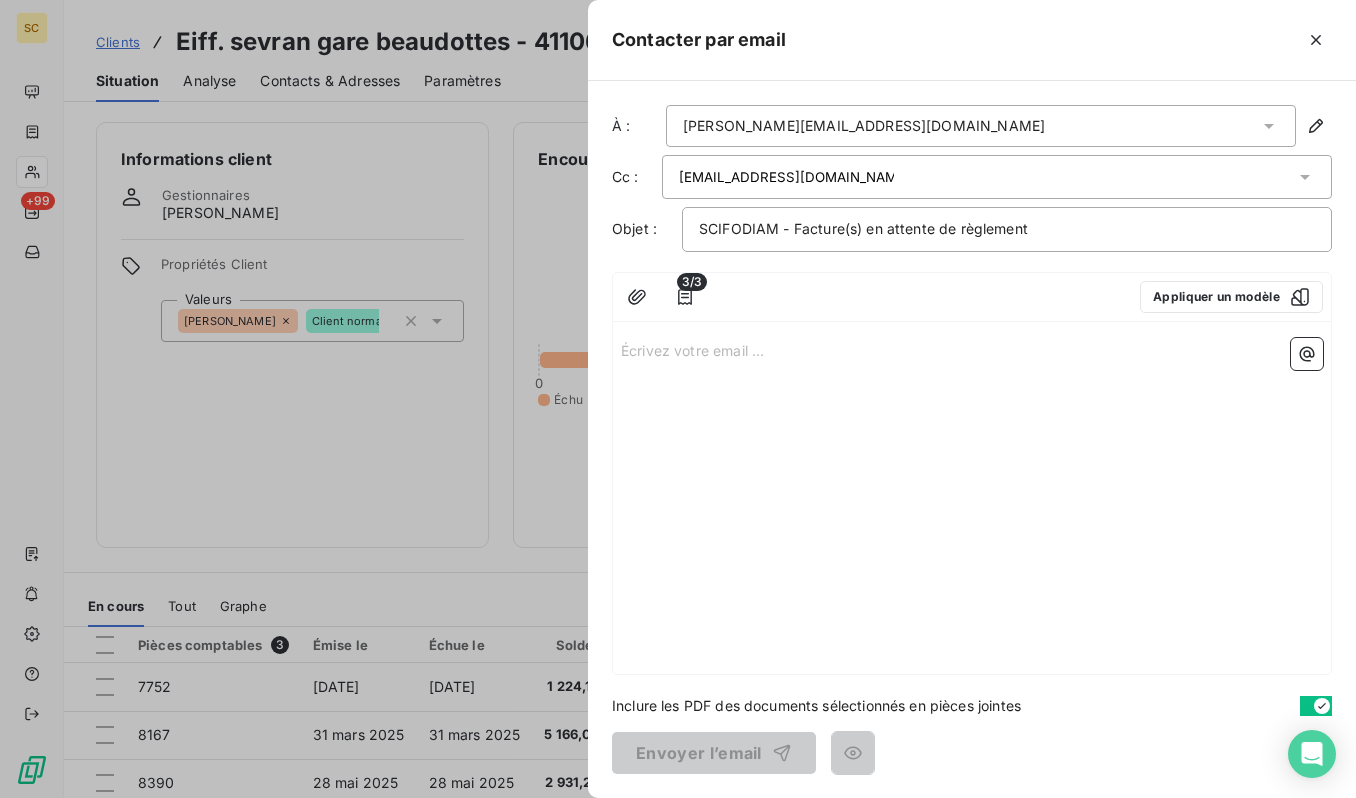 drag, startPoint x: 838, startPoint y: 376, endPoint x: 819, endPoint y: 368, distance: 20.615528 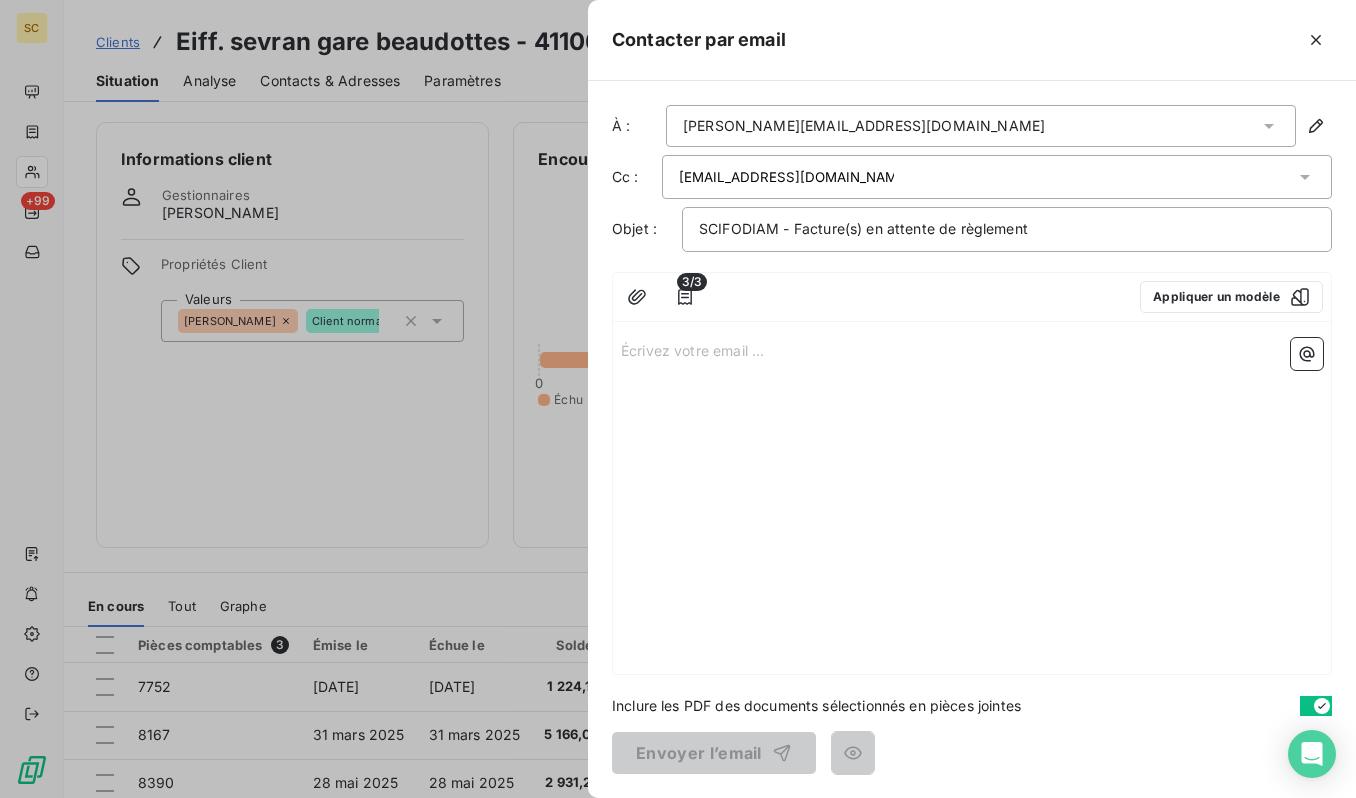 click on "Écrivez votre email ... ﻿" at bounding box center (972, 349) 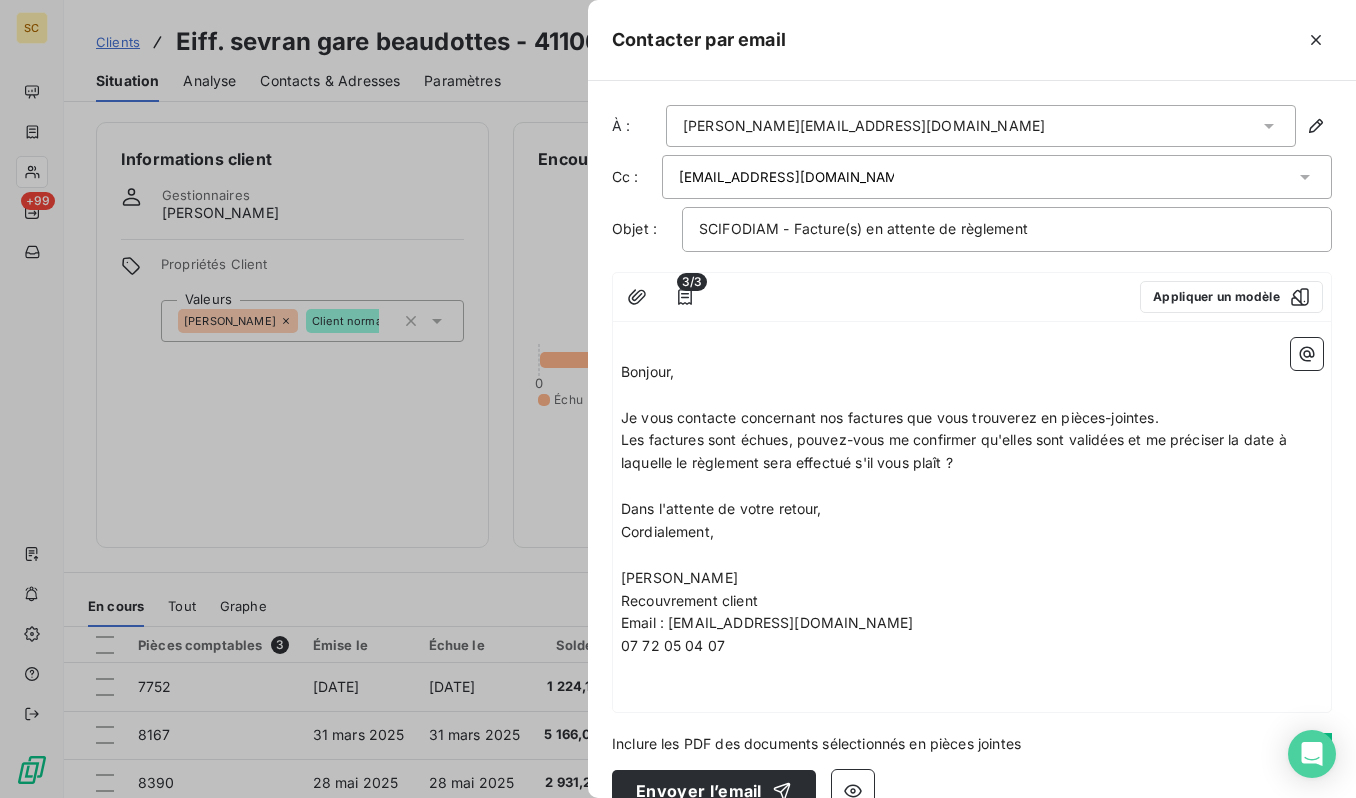 click on "﻿" at bounding box center (972, 349) 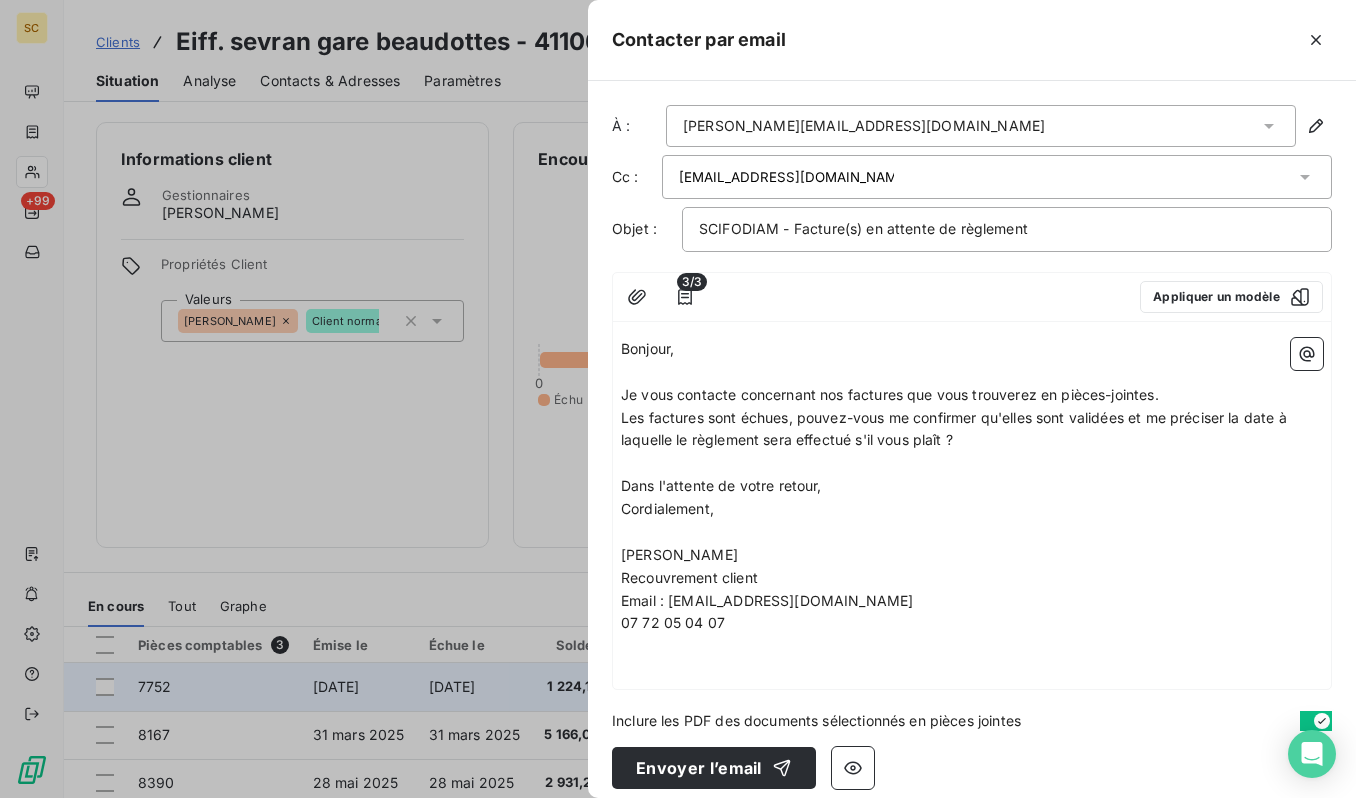 drag, startPoint x: 670, startPoint y: 757, endPoint x: 631, endPoint y: 696, distance: 72.40166 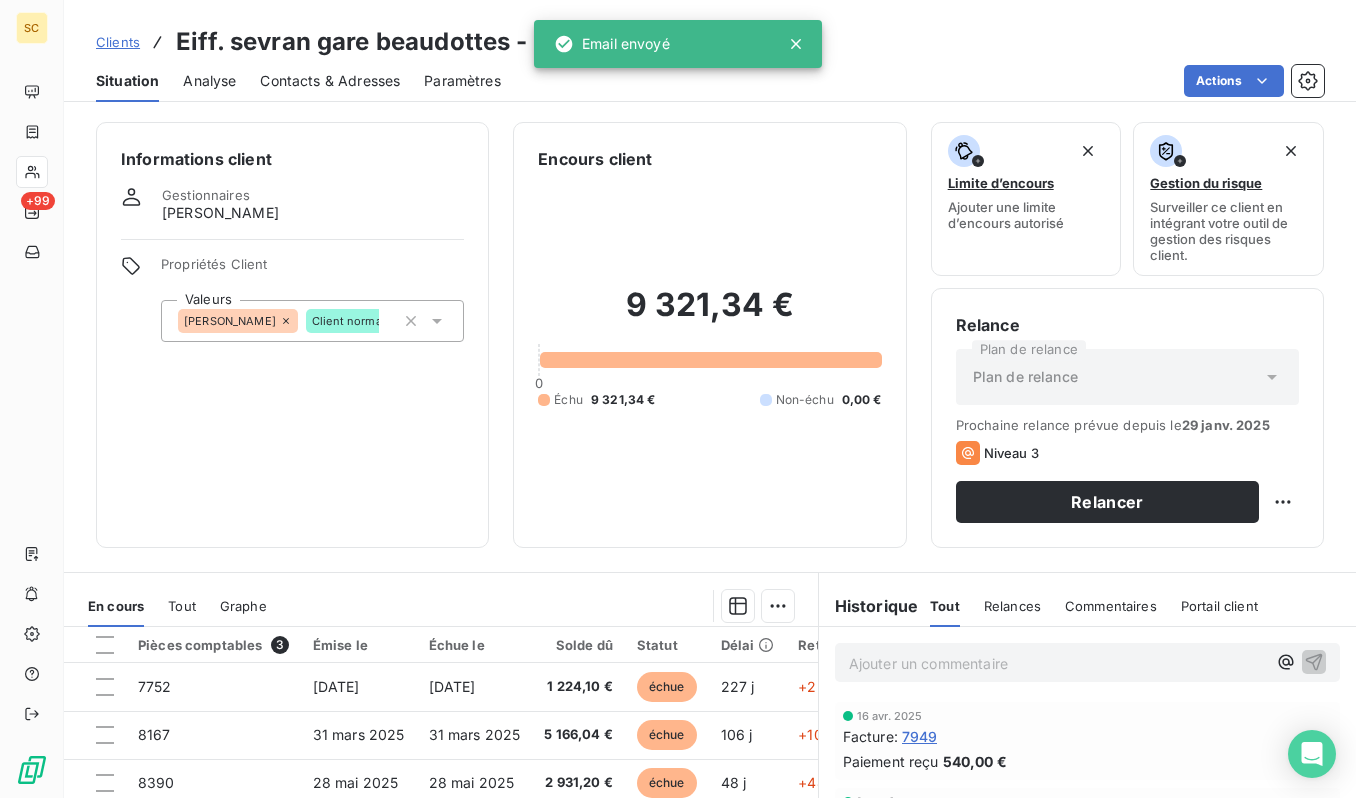 click on "Clients" at bounding box center (118, 42) 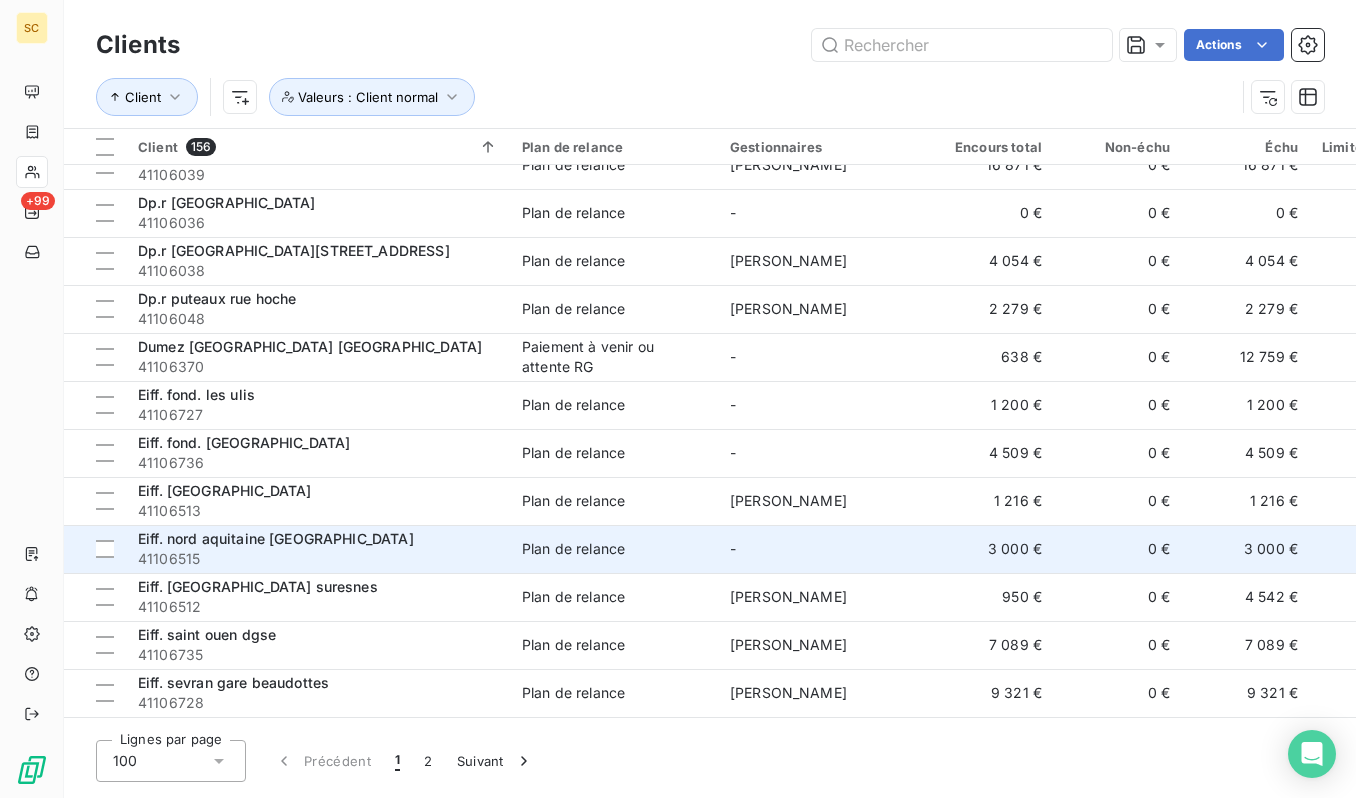 scroll, scrollTop: 2518, scrollLeft: 0, axis: vertical 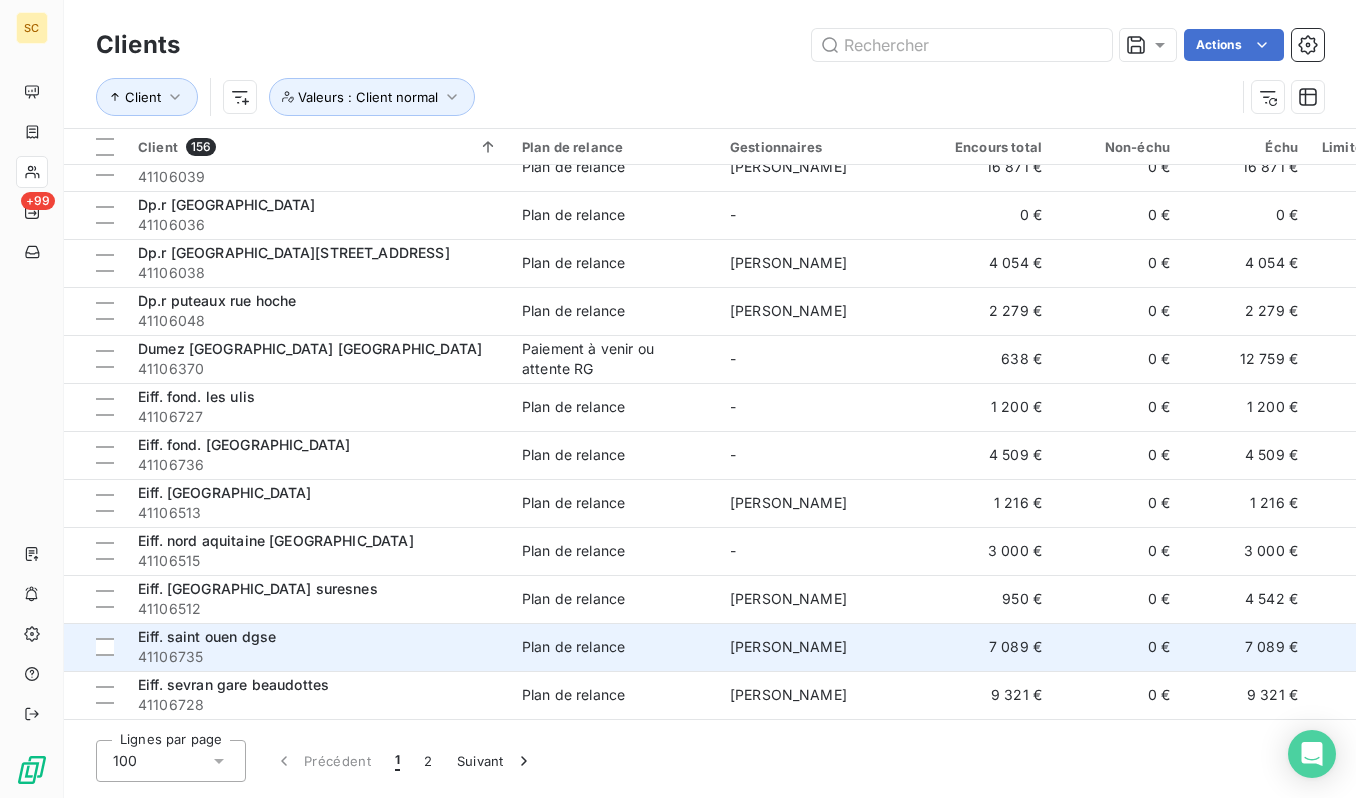 click on "41106735" at bounding box center [318, 657] 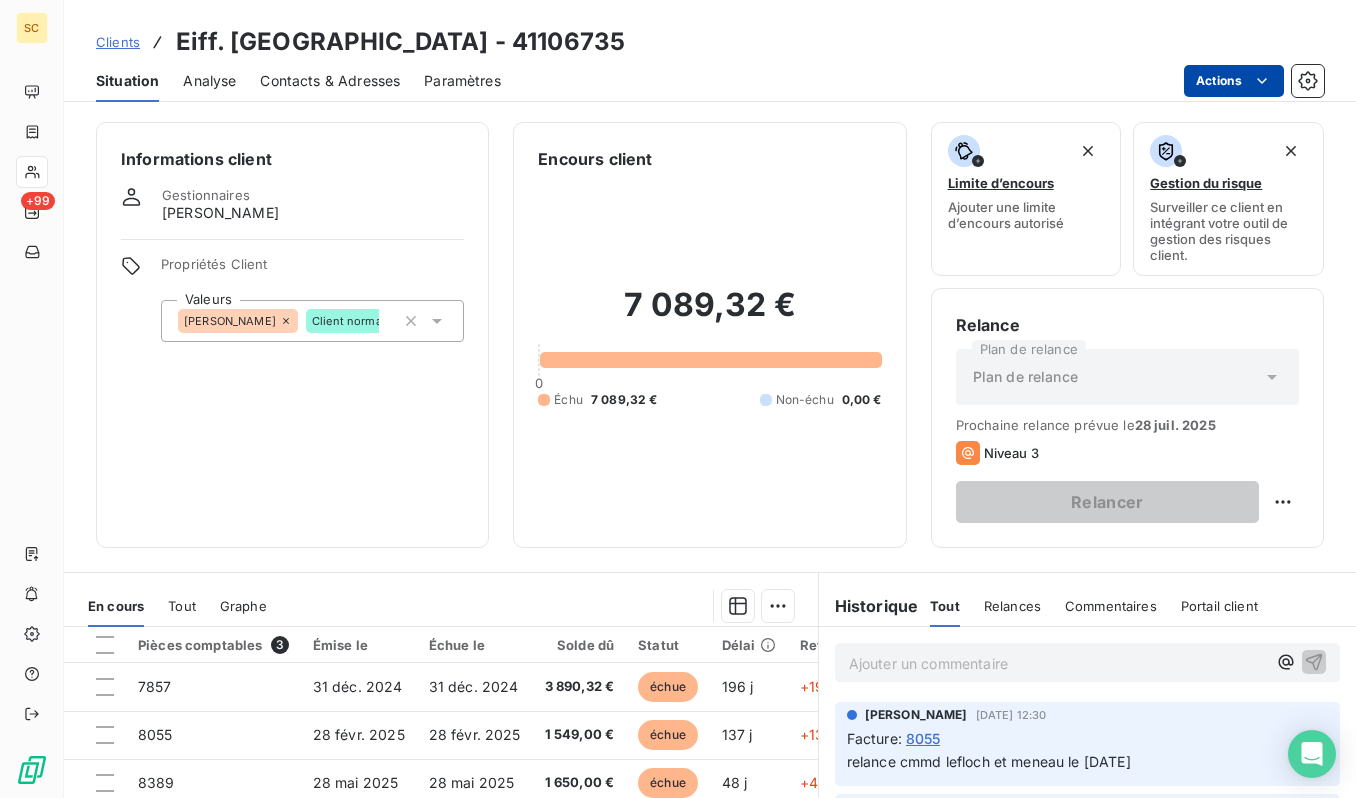 click on "SC +99 Clients Eiff. saint ouen dgse - 41106735 Situation Analyse Contacts & Adresses Paramètres Actions Informations client Gestionnaires antonio faria Propriétés Client Valeurs ANTONIO Client normal Encours client   7 089,32 € 0 Échu 7 089,32 € Non-échu 0,00 €     Limite d’encours Ajouter une limite d’encours autorisé Gestion du risque Surveiller ce client en intégrant votre outil de gestion des risques client. Relance Plan de relance Plan de relance Prochaine relance prévue le  28 juil. 2025 Niveau 3 Relancer En cours Tout Graphe Pièces comptables 3 Émise le Échue le Solde dû Statut Délai   Retard   Tag relance   7857 31 déc. 2024 31 déc. 2024 3 890,32 € échue 196 j +196 j 8055 28 févr. 2025 28 févr. 2025 1 549,00 € échue 137 j +137 j 8389 28 mai 2025 28 mai 2025 1 650,00 € échue 48 j +48 j Lignes par page 25 Précédent 1 Suivant Historique Tout Relances Commentaires Portail client Tout Relances Commentaires Portail client ﻿ STEPHANIE HOYER" at bounding box center (678, 399) 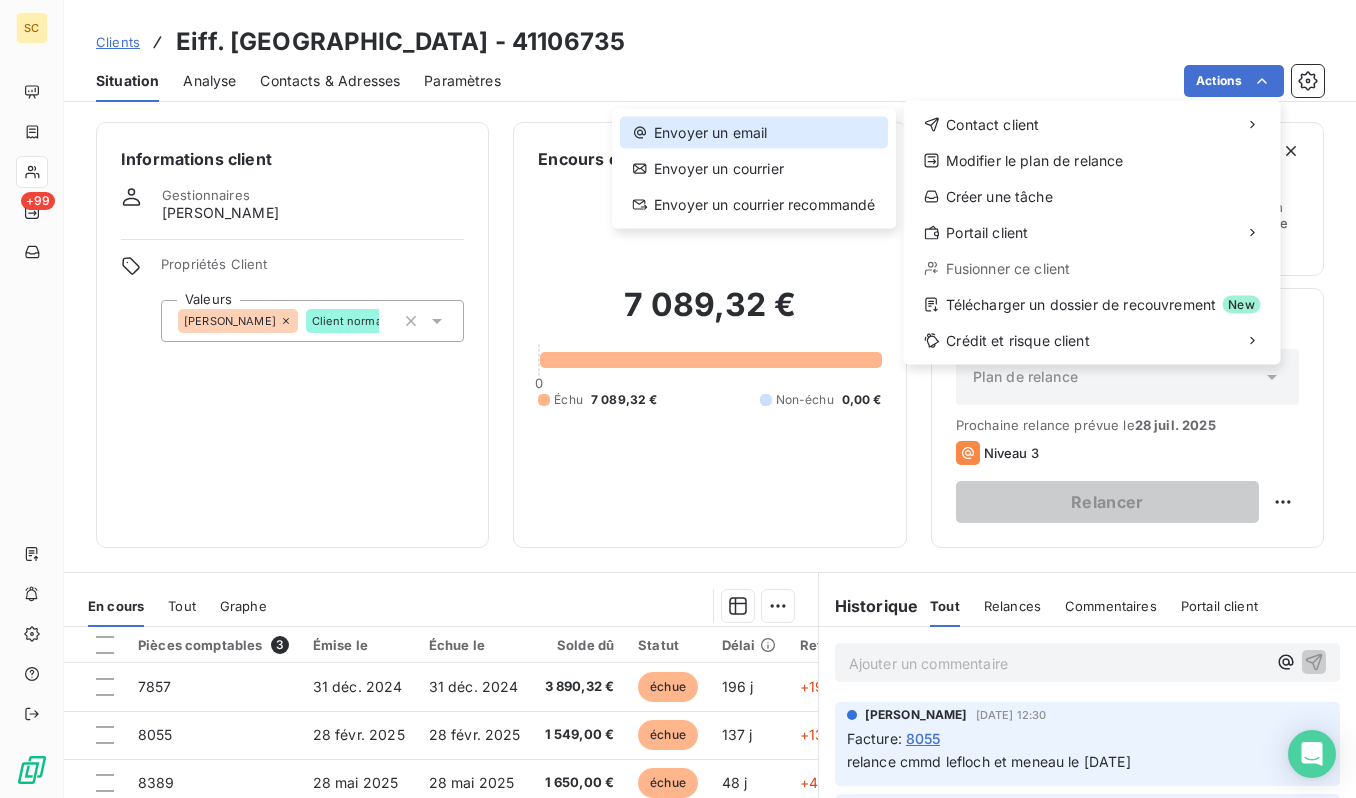 click on "Envoyer un email" at bounding box center [754, 133] 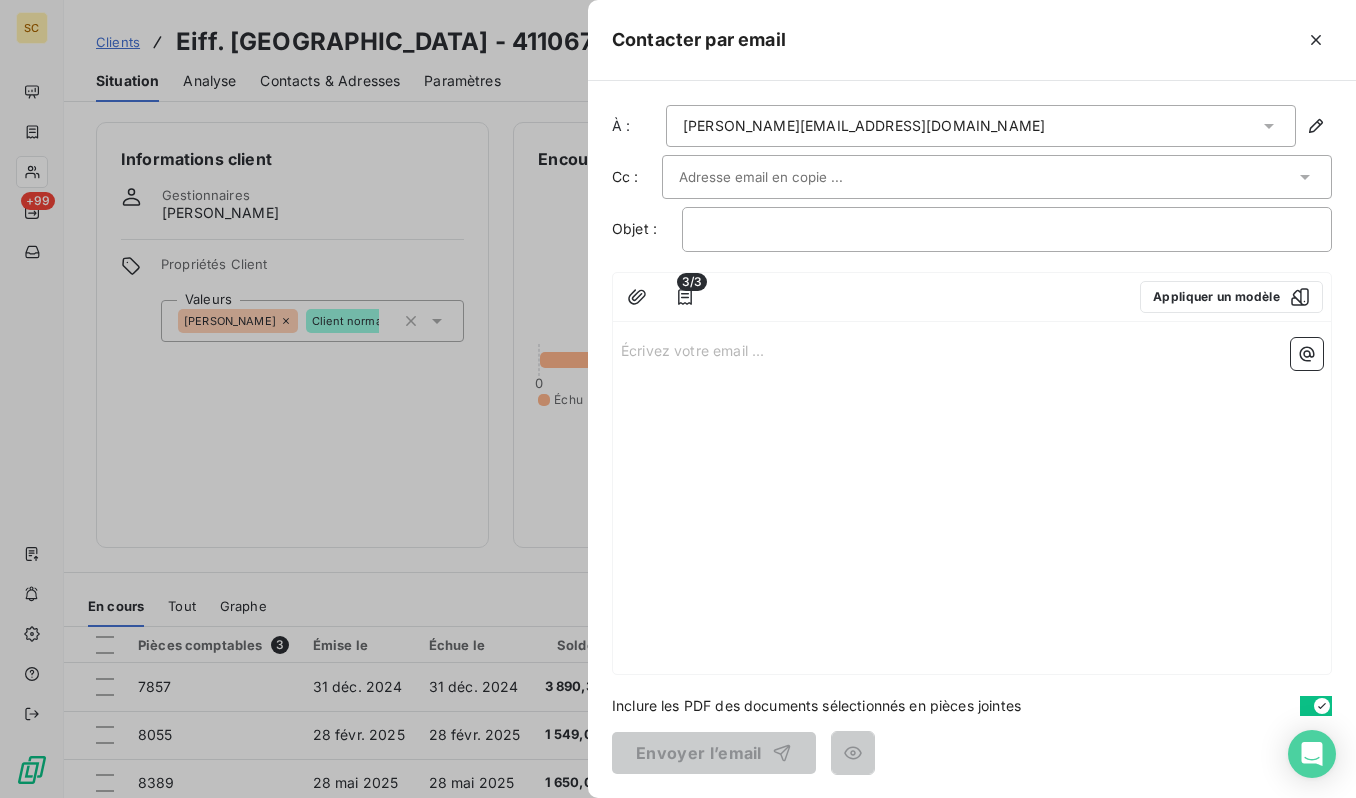 click on "Écrivez votre email ... ﻿" at bounding box center [972, 349] 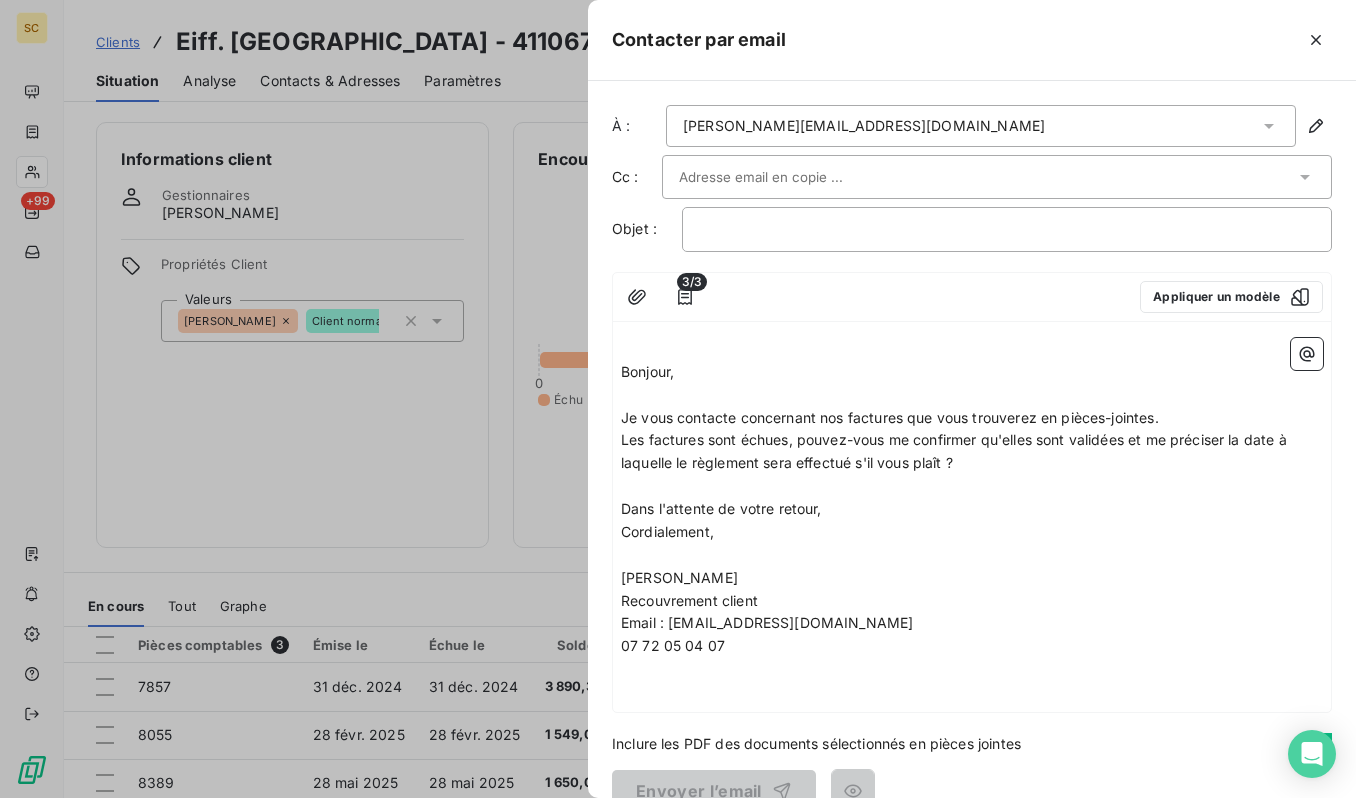 click at bounding box center (786, 177) 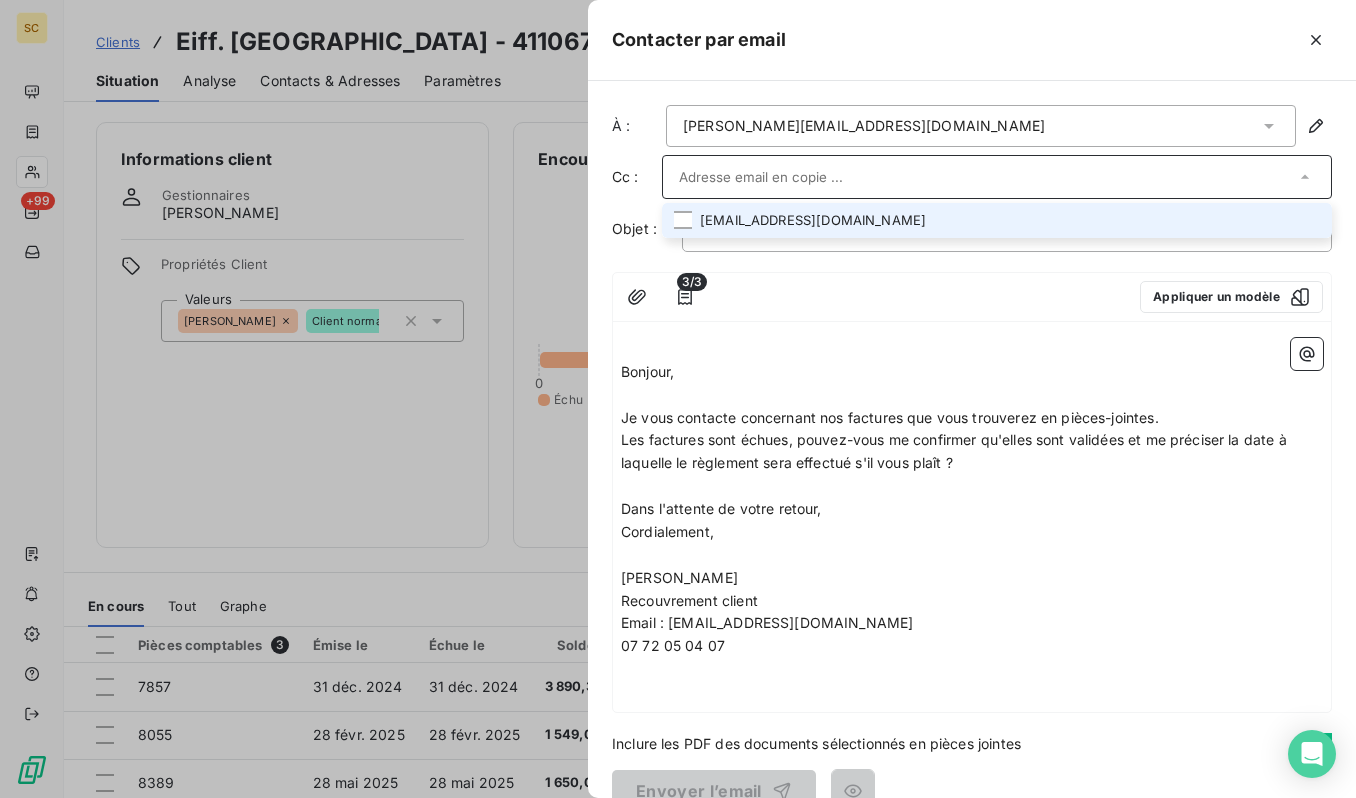 paste on "[EMAIL_ADDRESS][DOMAIN_NAME]" 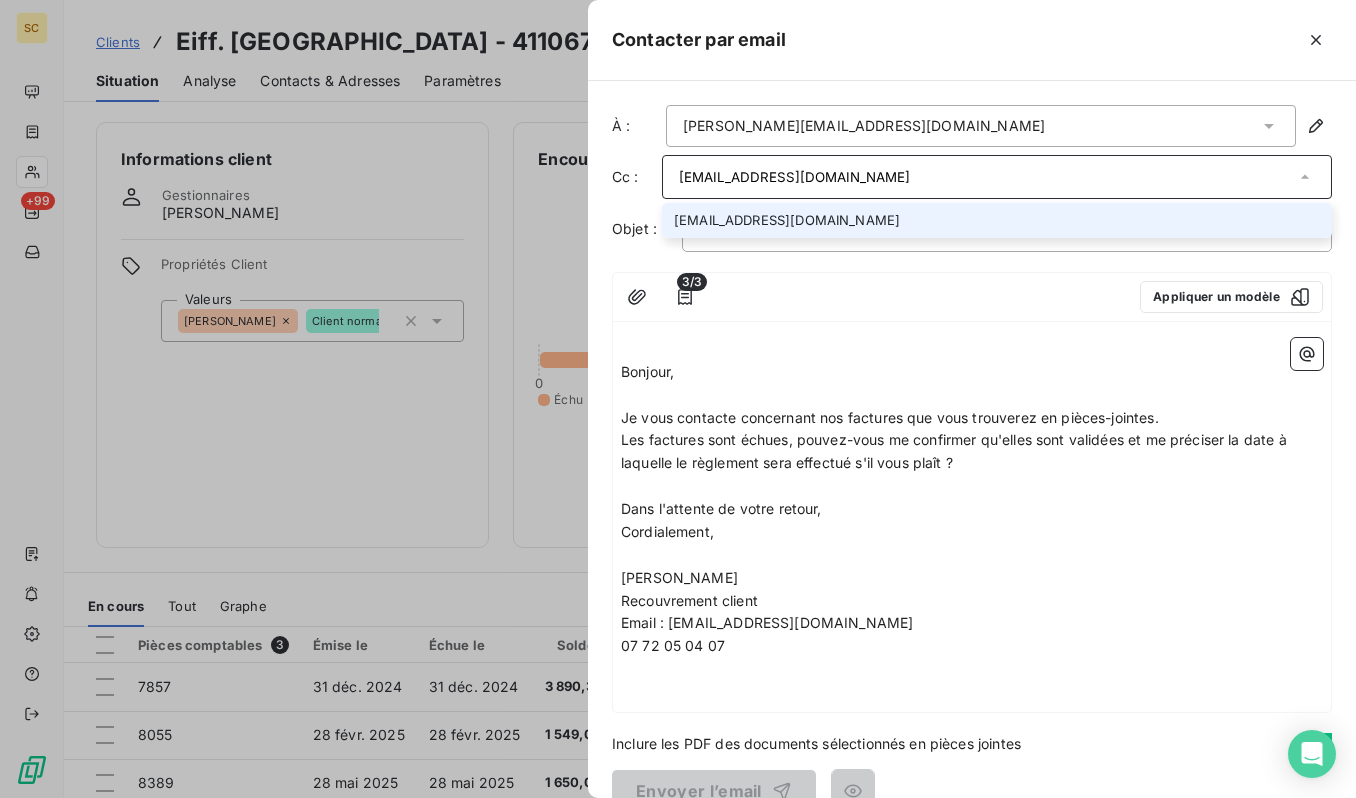 type on "[EMAIL_ADDRESS][DOMAIN_NAME]" 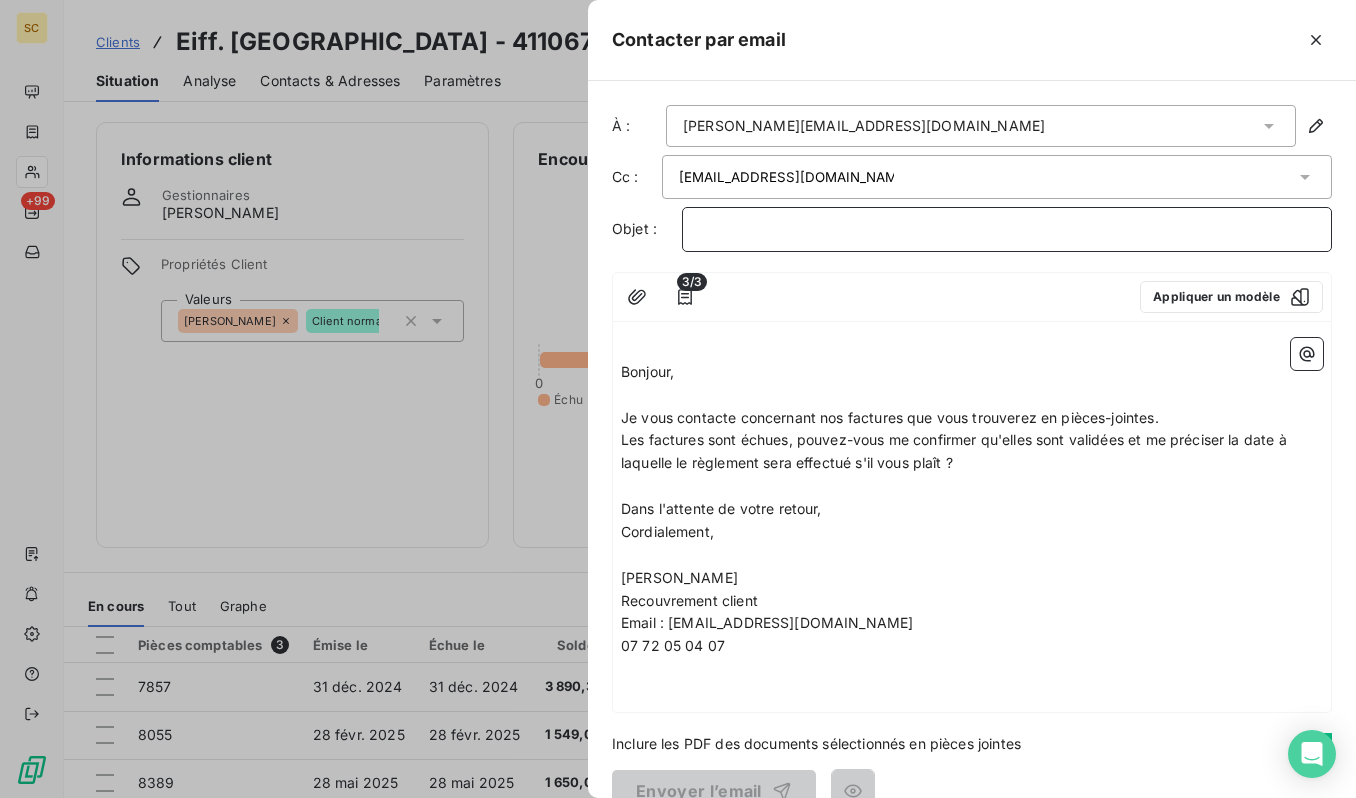 click on "﻿" at bounding box center [1007, 229] 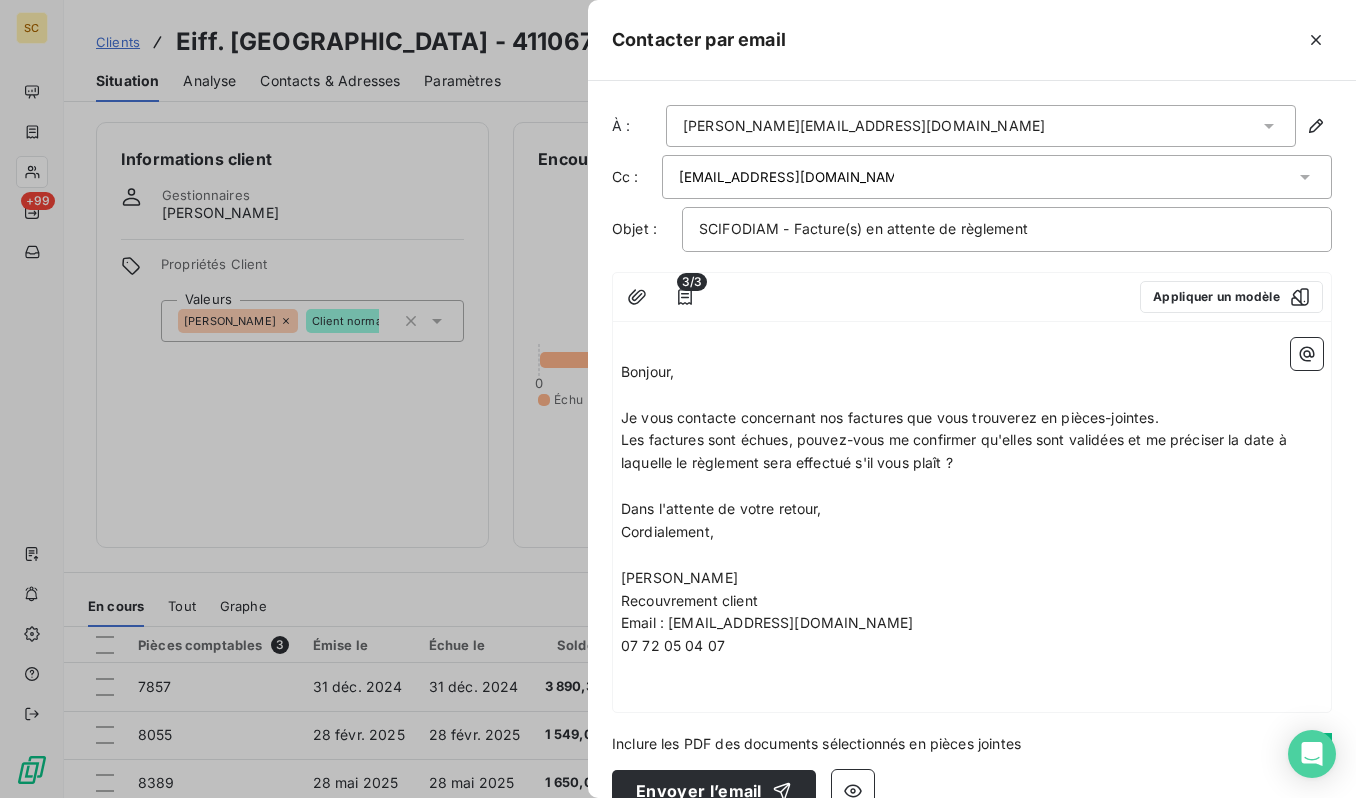 drag, startPoint x: 994, startPoint y: 440, endPoint x: 825, endPoint y: 635, distance: 258.04263 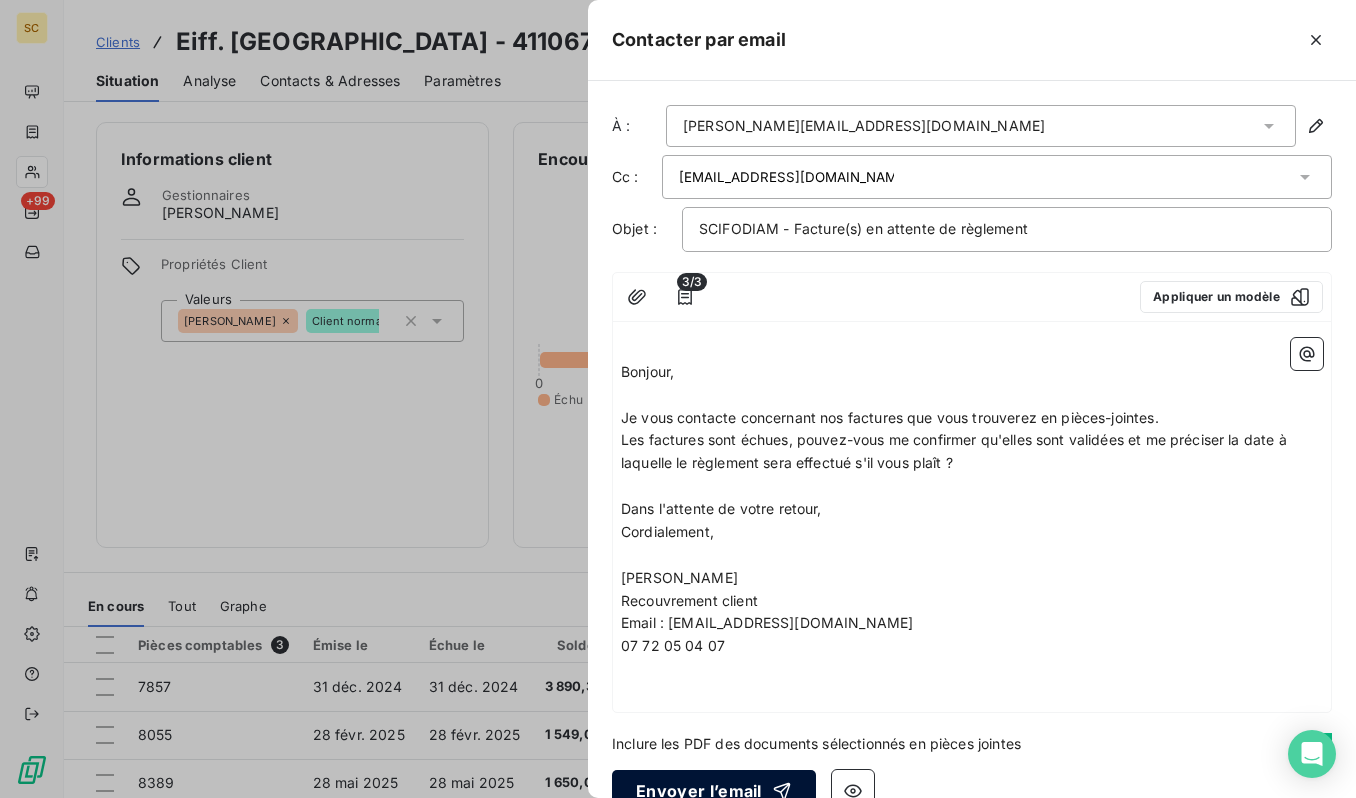 click on "Envoyer l’email" at bounding box center (714, 791) 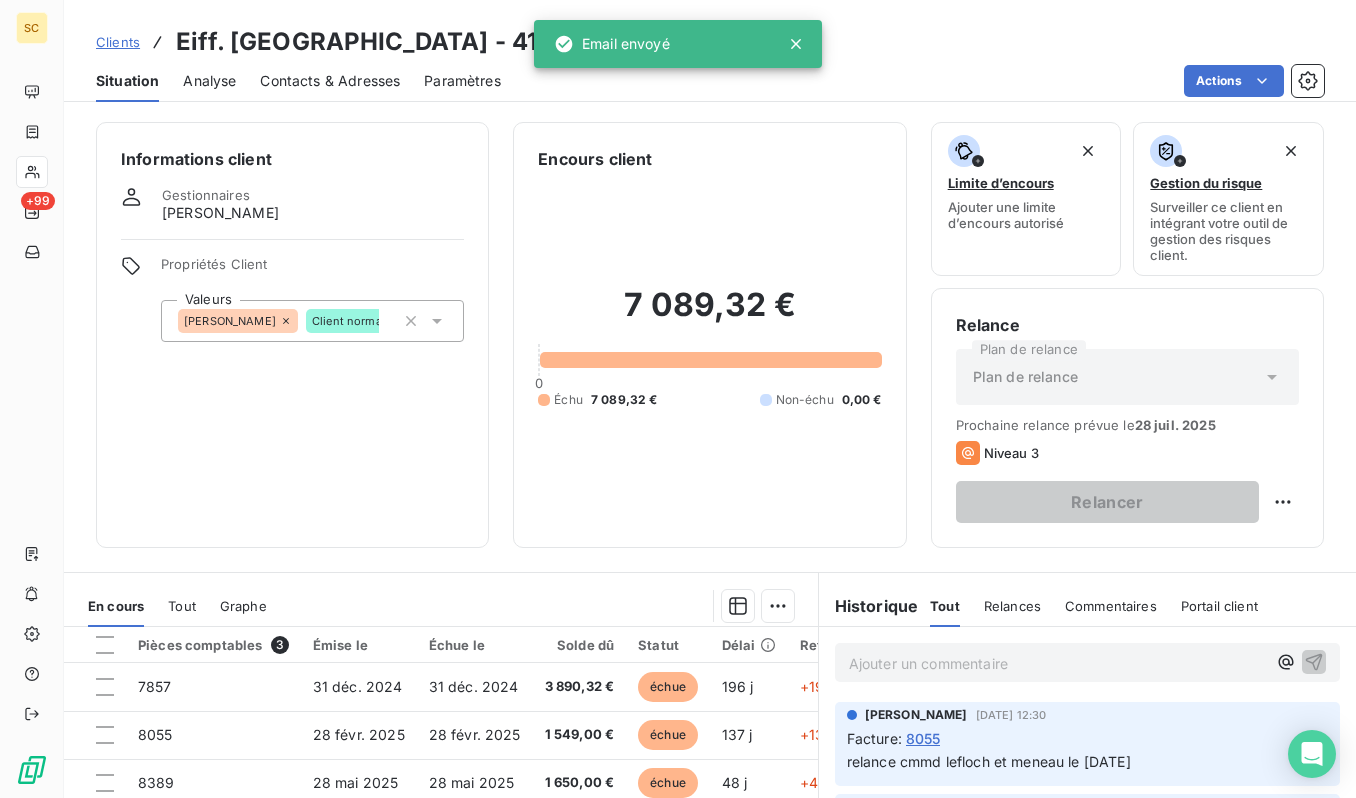 click on "Clients" at bounding box center [118, 42] 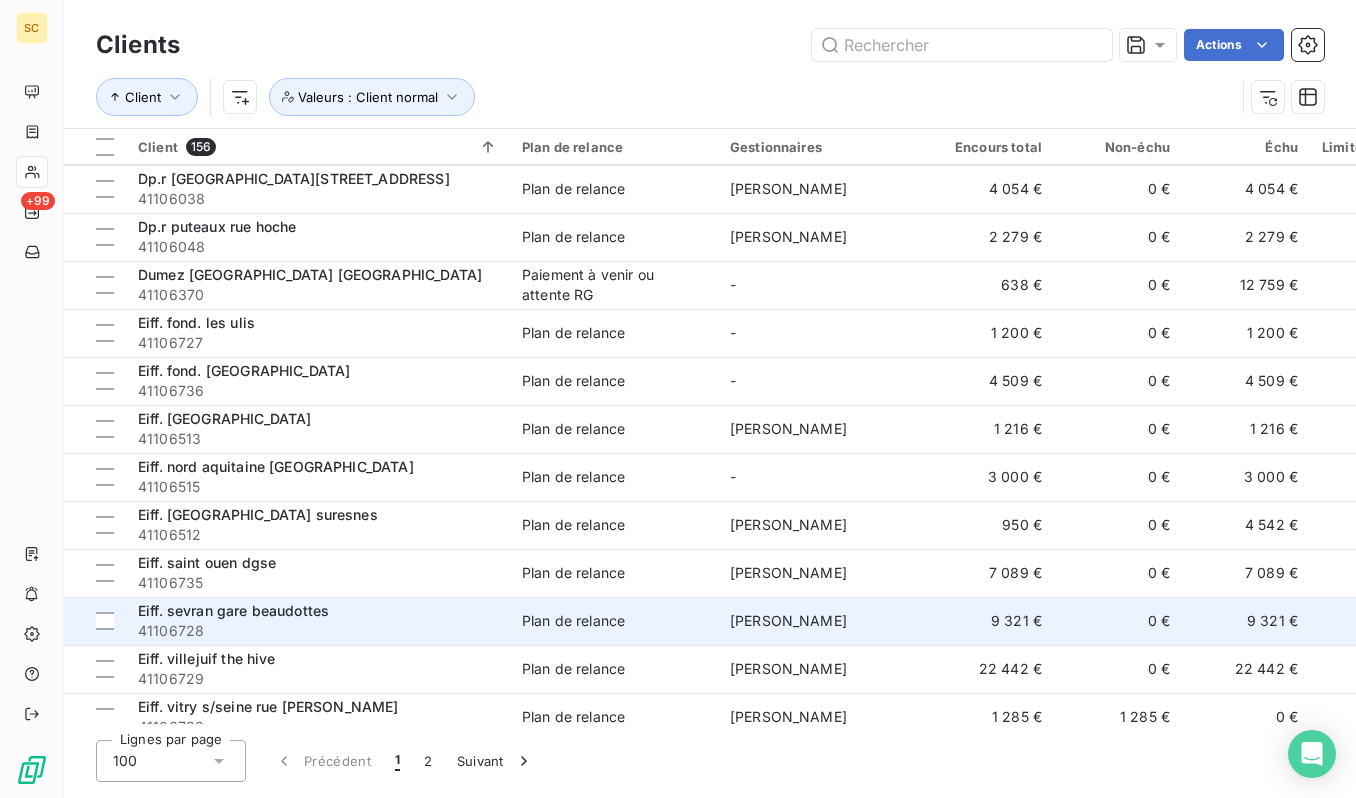 scroll, scrollTop: 2602, scrollLeft: 0, axis: vertical 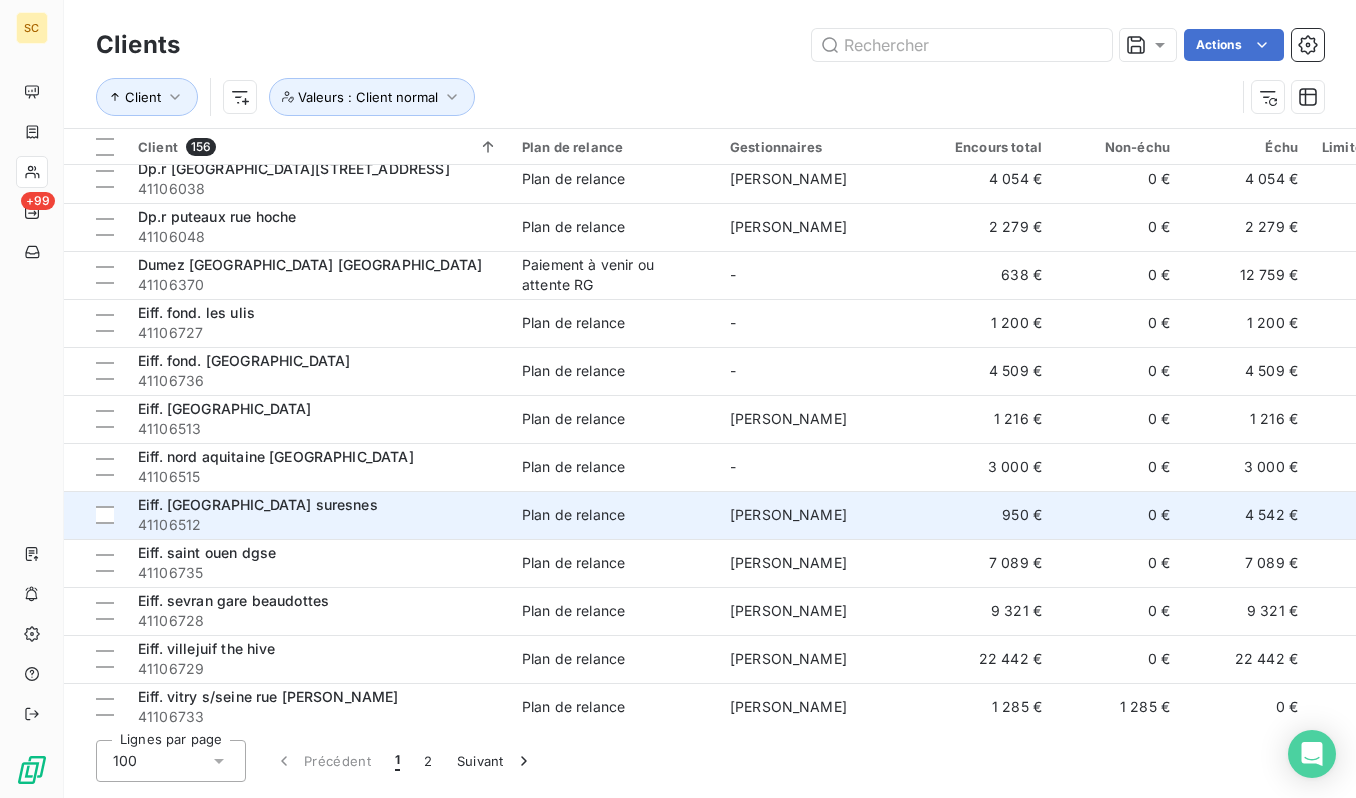 click on "Eiff. [GEOGRAPHIC_DATA] suresnes" at bounding box center [258, 504] 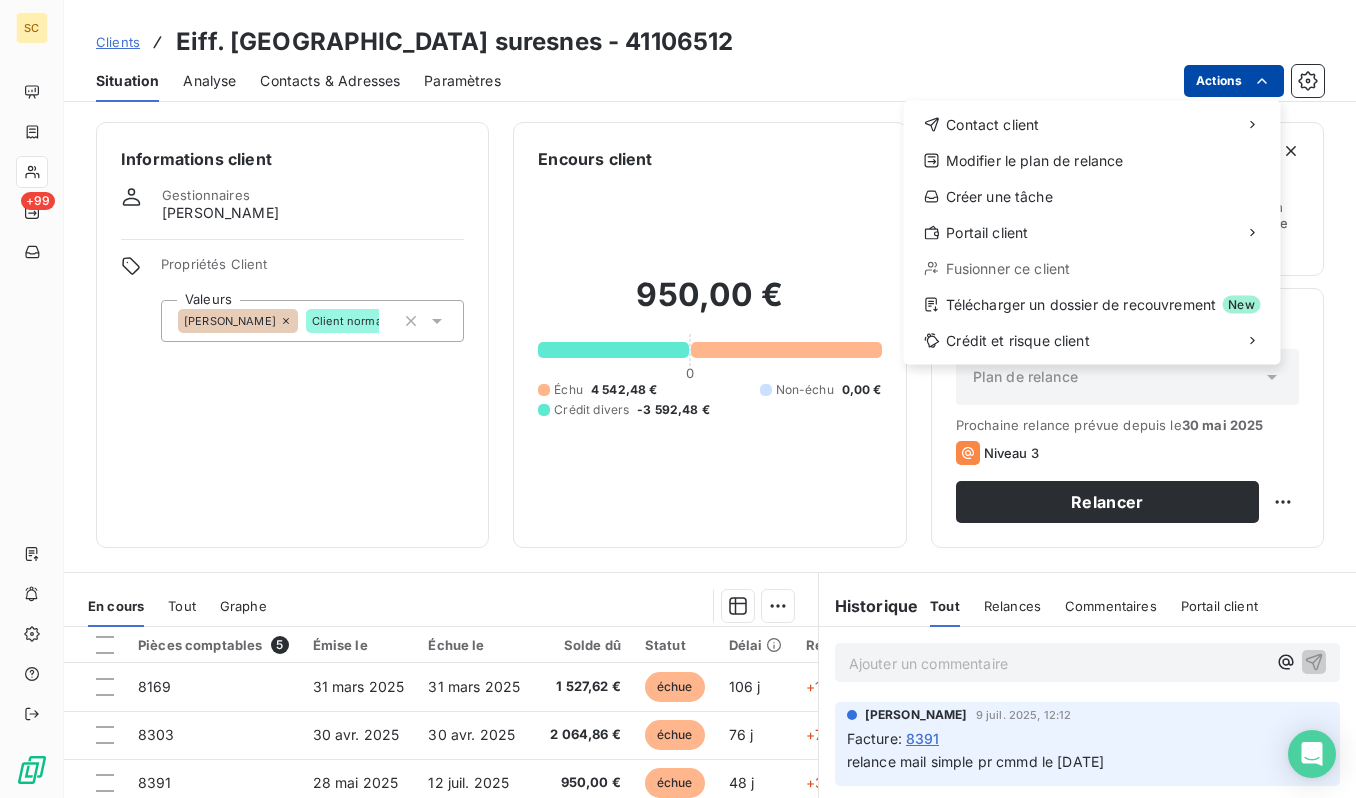 click on "SC +99 Clients Eiff. picardie suresnes - 41106512 Situation Analyse Contacts & Adresses Paramètres Actions Contact client Modifier le plan de relance Créer une tâche Portail client Fusionner ce client Télécharger un dossier de recouvrement New Crédit et risque client Informations client Gestionnaires samuel moreno Propriétés Client Valeurs SAMUEL Client normal Encours client   950,00 € 0 Échu 4 542,48 € Non-échu 0,00 €   Crédit divers -3 592,48 €   Limite d’encours Ajouter une limite d’encours autorisé Gestion du risque Surveiller ce client en intégrant votre outil de gestion des risques client. Relance Plan de relance Plan de relance Prochaine relance prévue depuis le  30 mai 2025 Niveau 3 Relancer En cours Tout Graphe Pièces comptables 5 Émise le Échue le Solde dû Statut Délai   Retard   Tag relance   8169 31 mars 2025 31 mars 2025 1 527,62 € échue 106 j +106 j 8303 30 avr. 2025 30 avr. 2025 2 064,86 € échue 76 j +76 j 8391 28 mai 2025 échue 1" at bounding box center [678, 399] 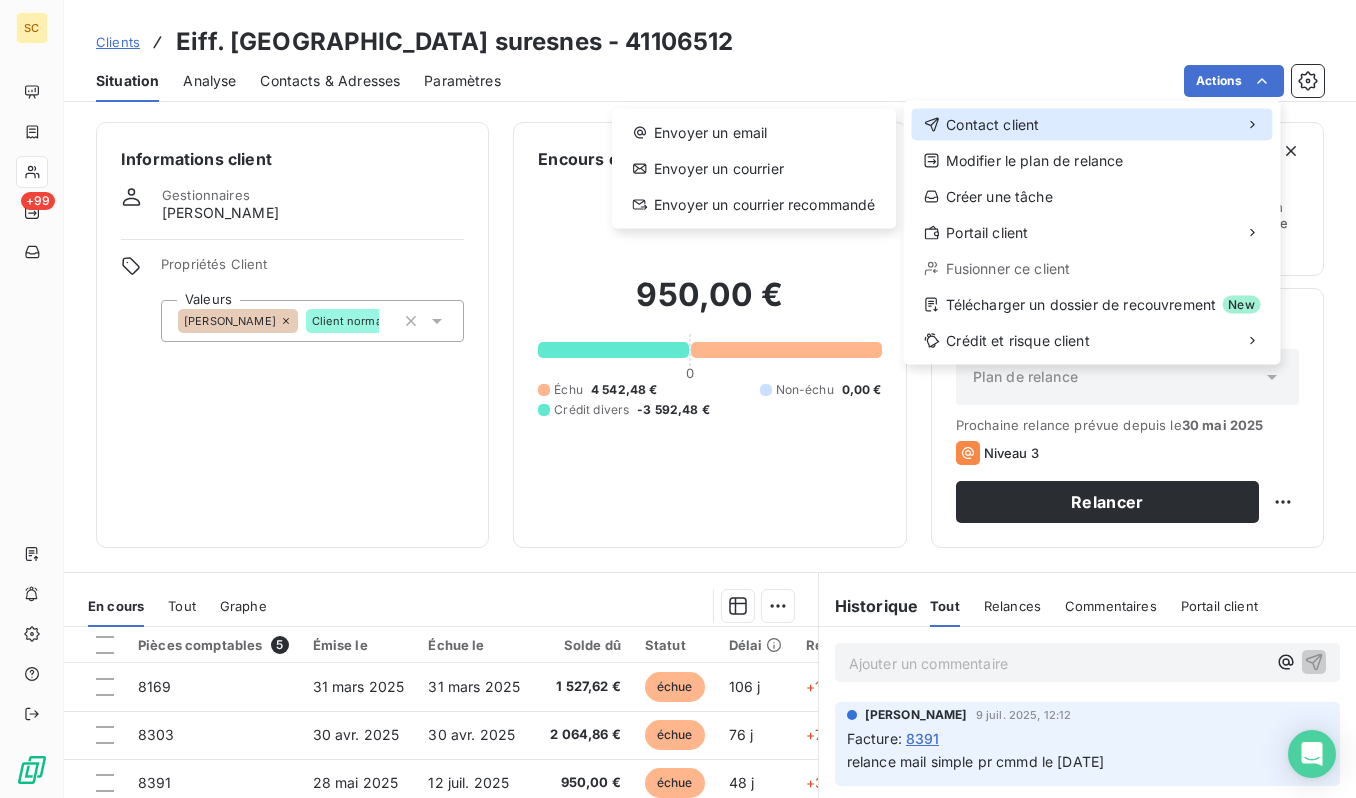 click on "Contact client" at bounding box center (992, 125) 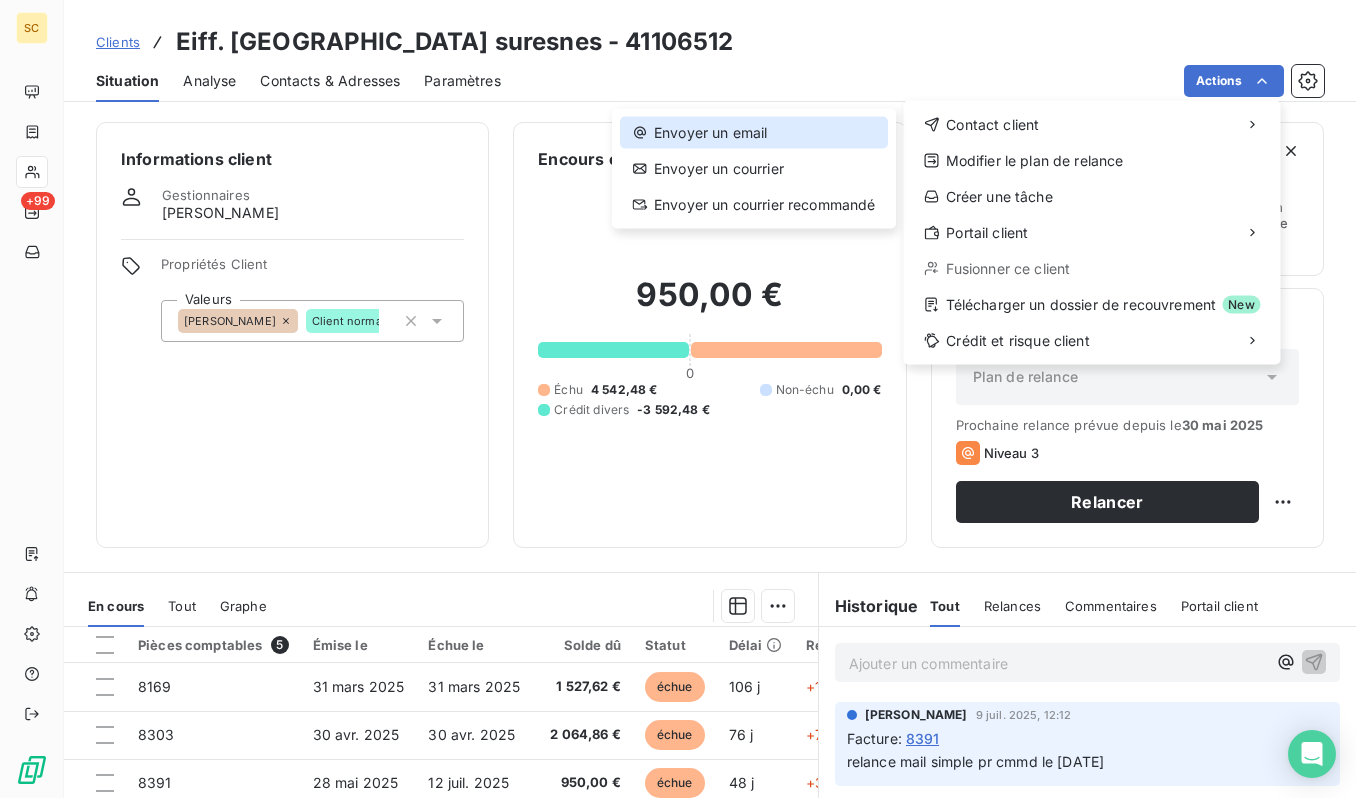 click on "Envoyer un email" at bounding box center [754, 133] 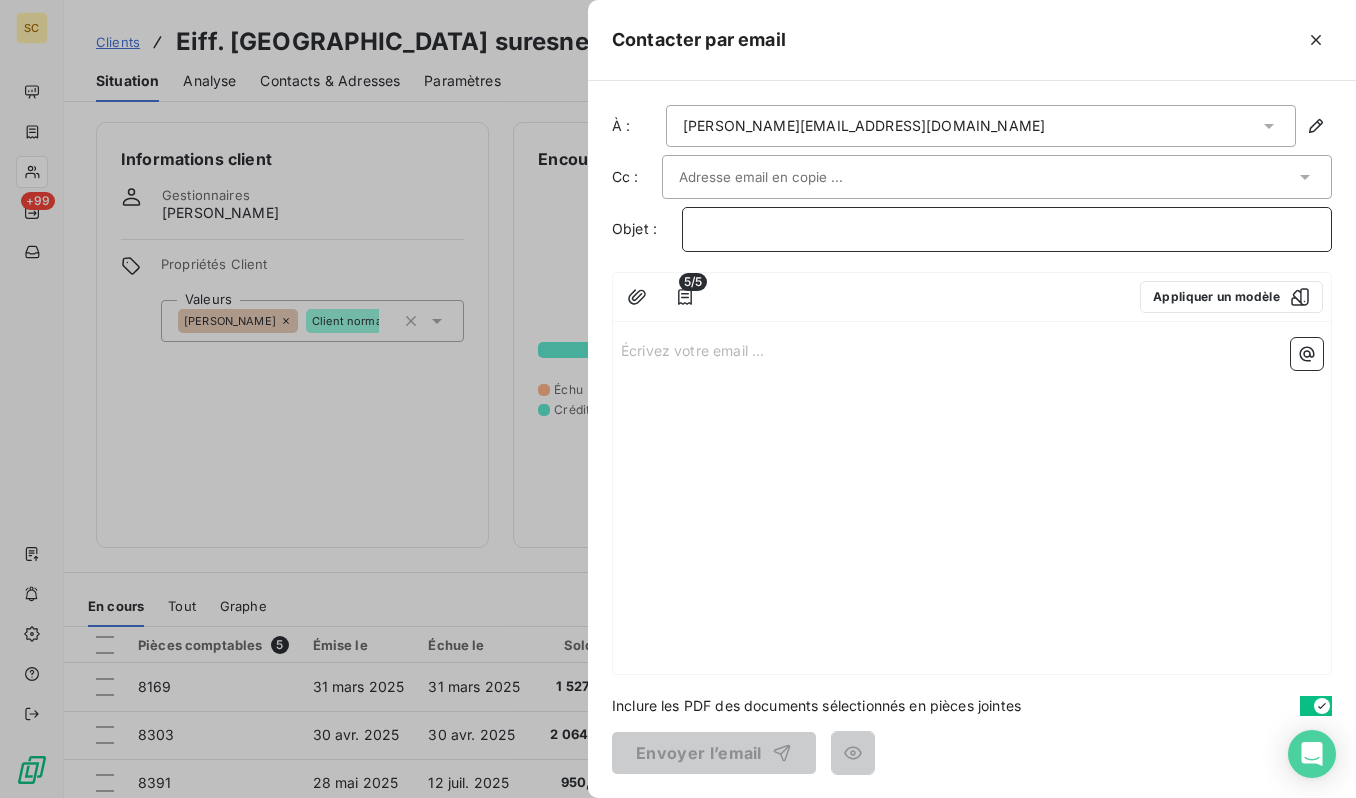 click on "﻿" at bounding box center [1007, 229] 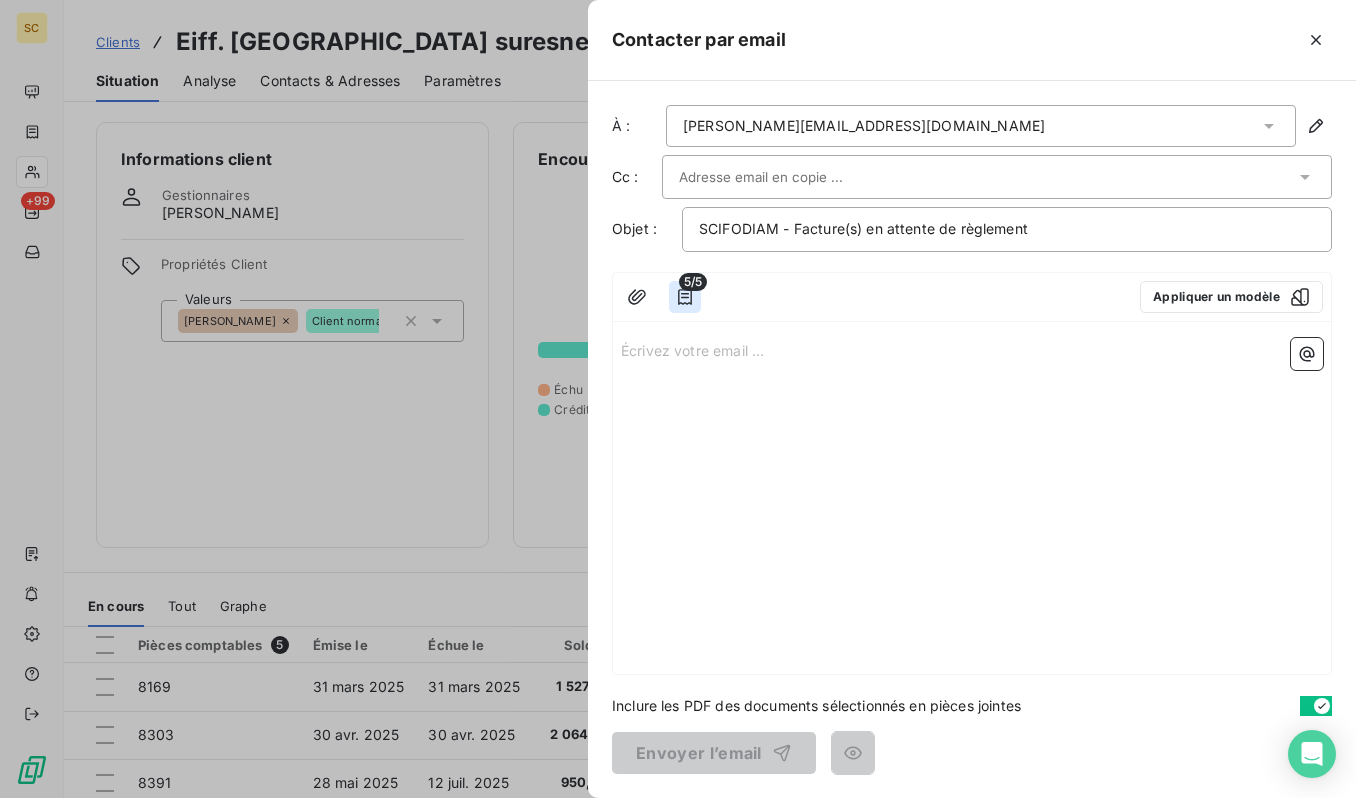 click 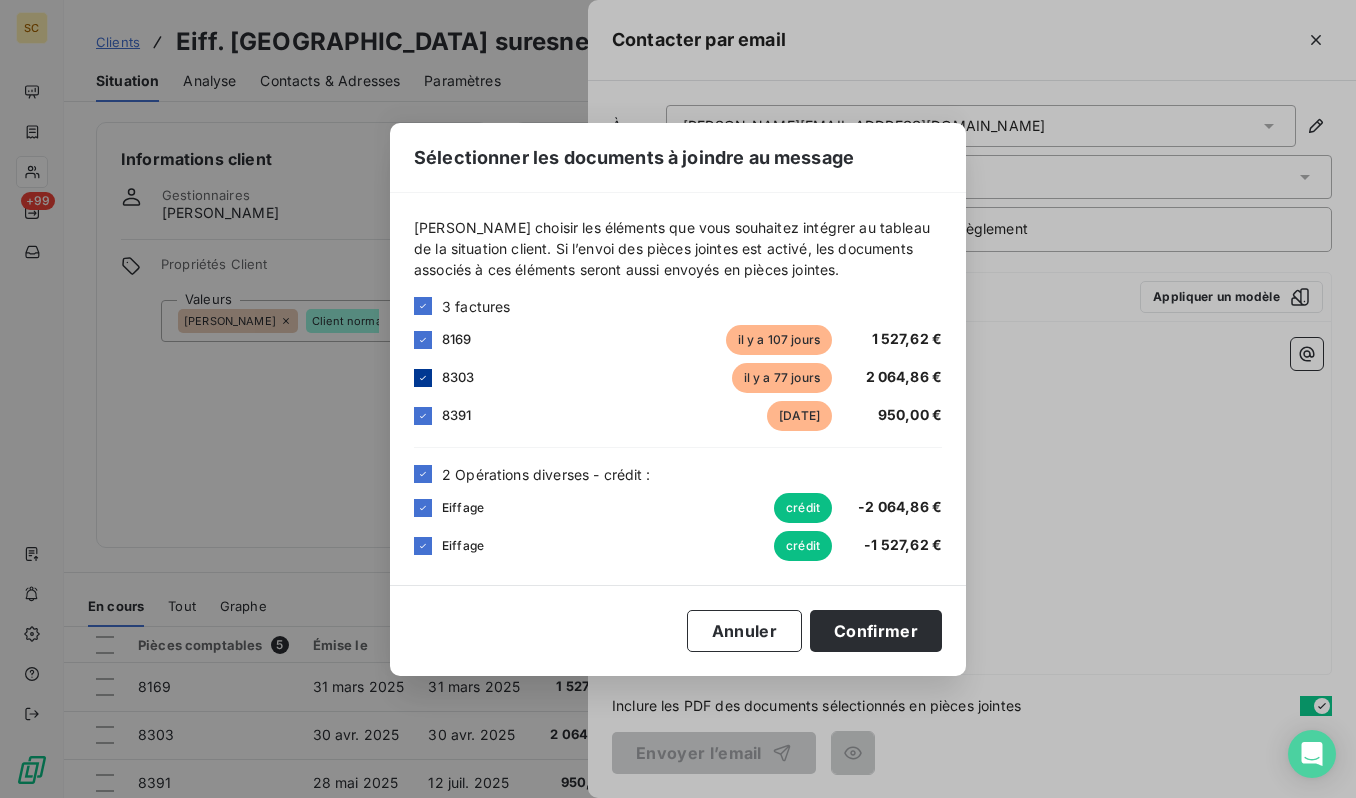 drag, startPoint x: 430, startPoint y: 378, endPoint x: 428, endPoint y: 368, distance: 10.198039 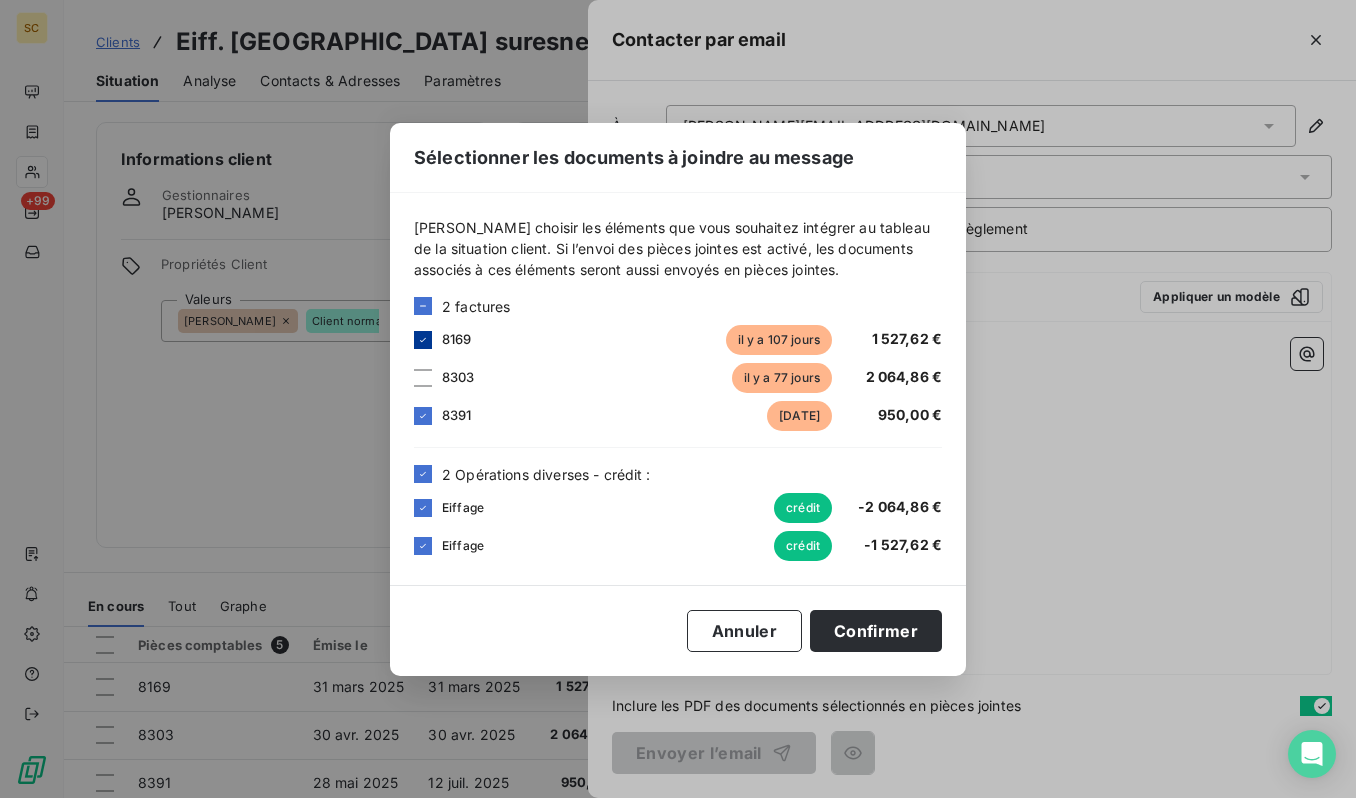 click at bounding box center [423, 340] 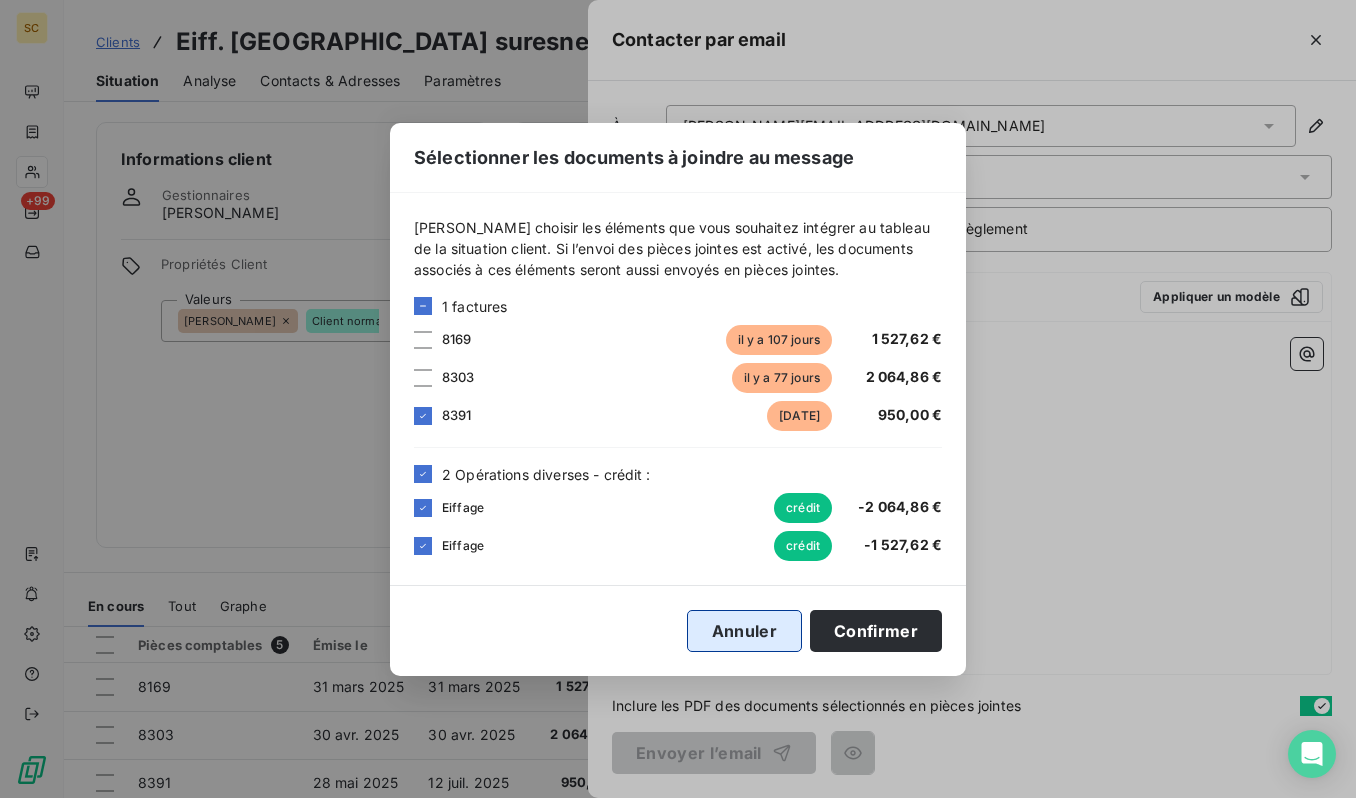 click on "Annuler" at bounding box center (744, 631) 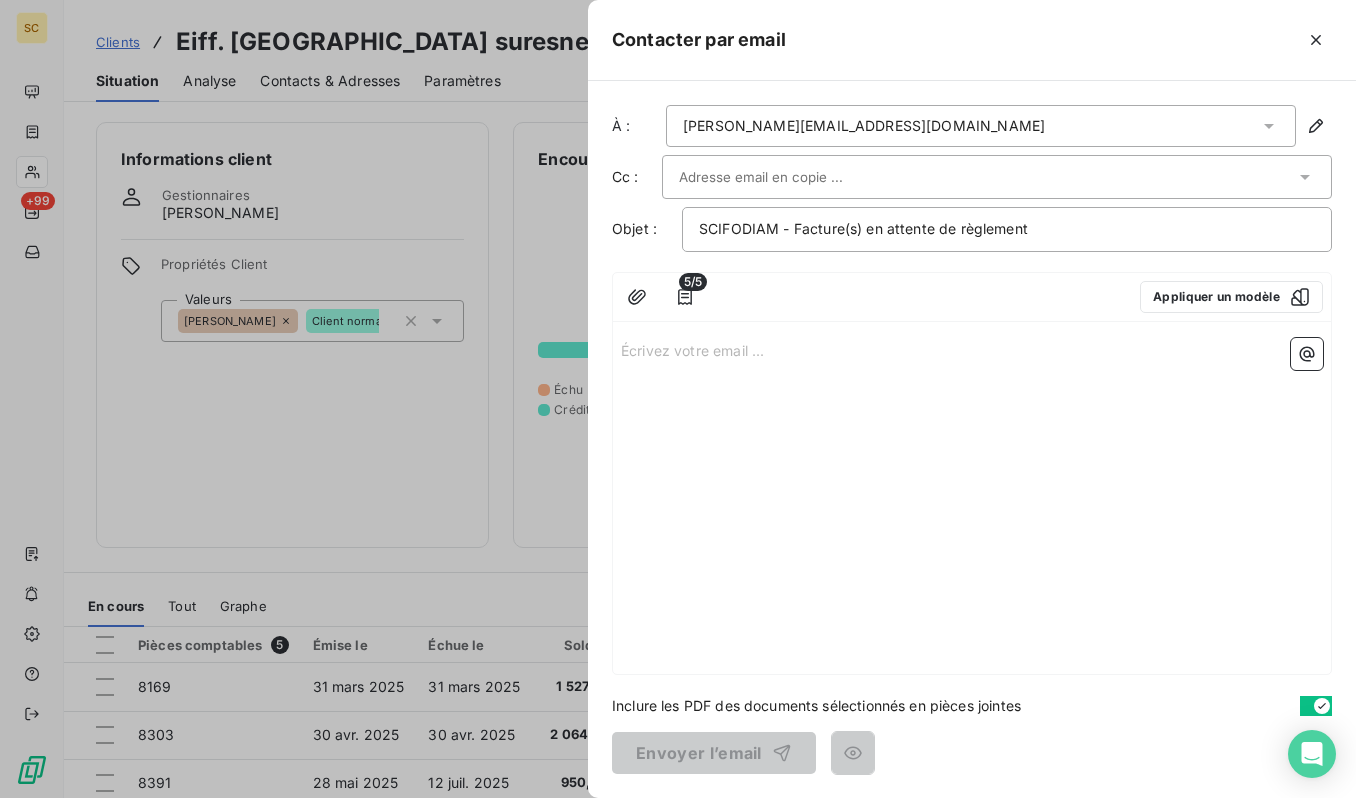 click on "Écrivez votre email ... ﻿" at bounding box center [972, 502] 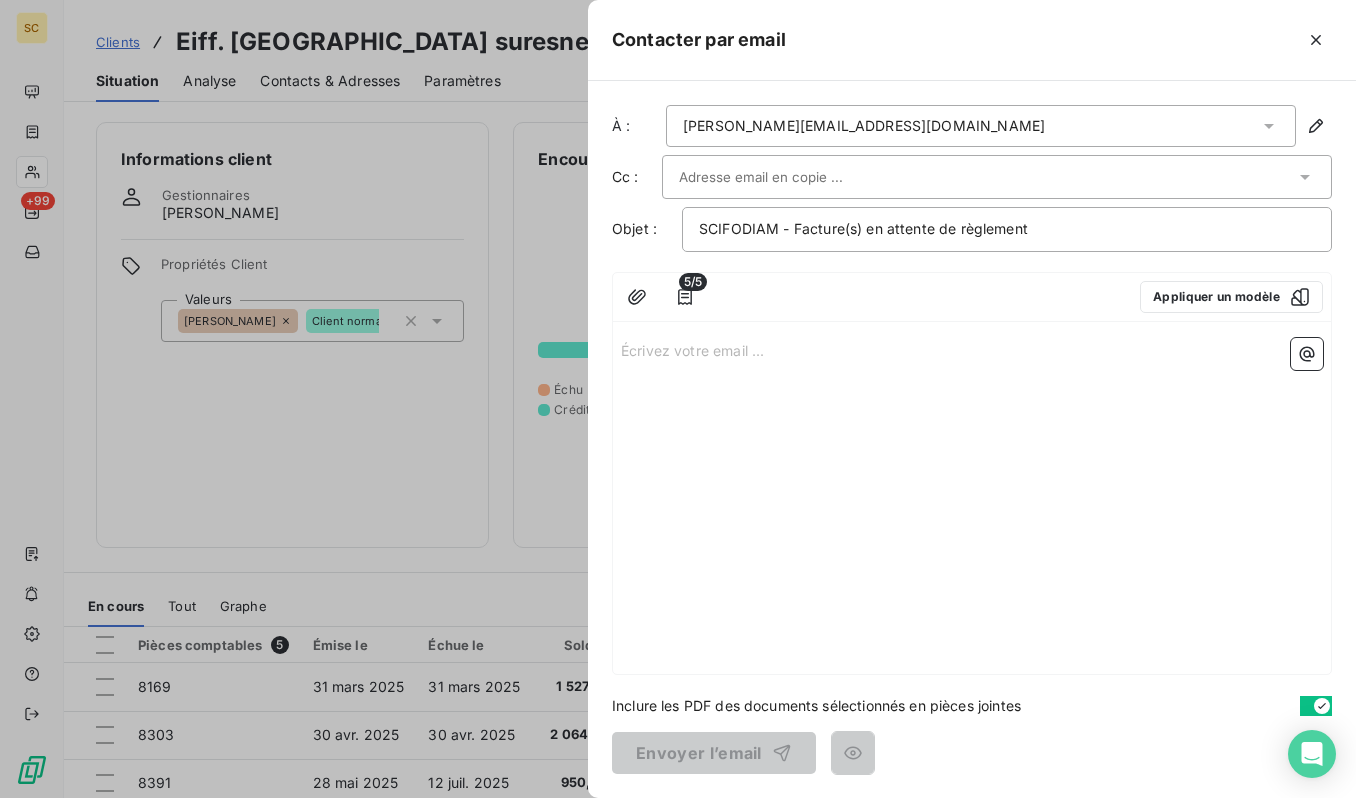 drag, startPoint x: 761, startPoint y: 182, endPoint x: 736, endPoint y: 184, distance: 25.079872 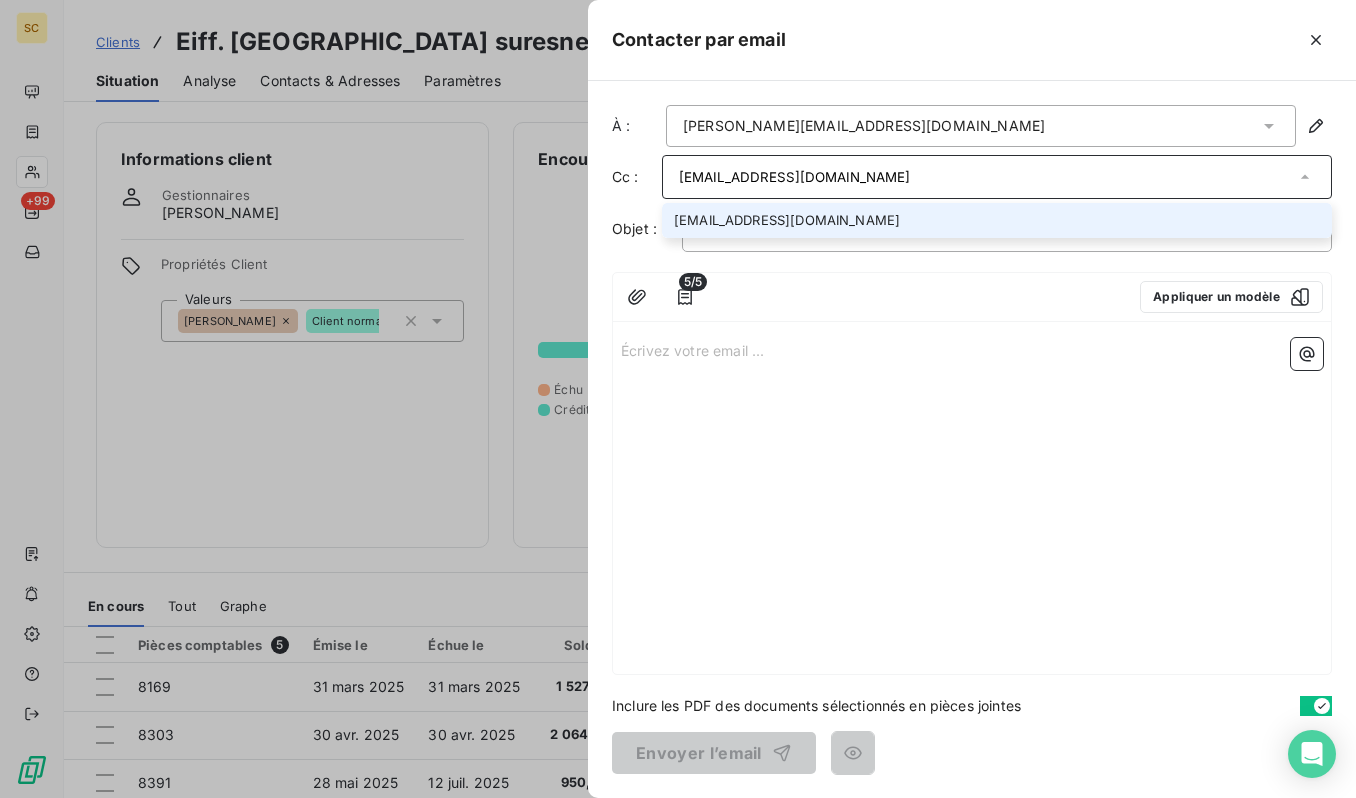 type on "[EMAIL_ADDRESS][DOMAIN_NAME]" 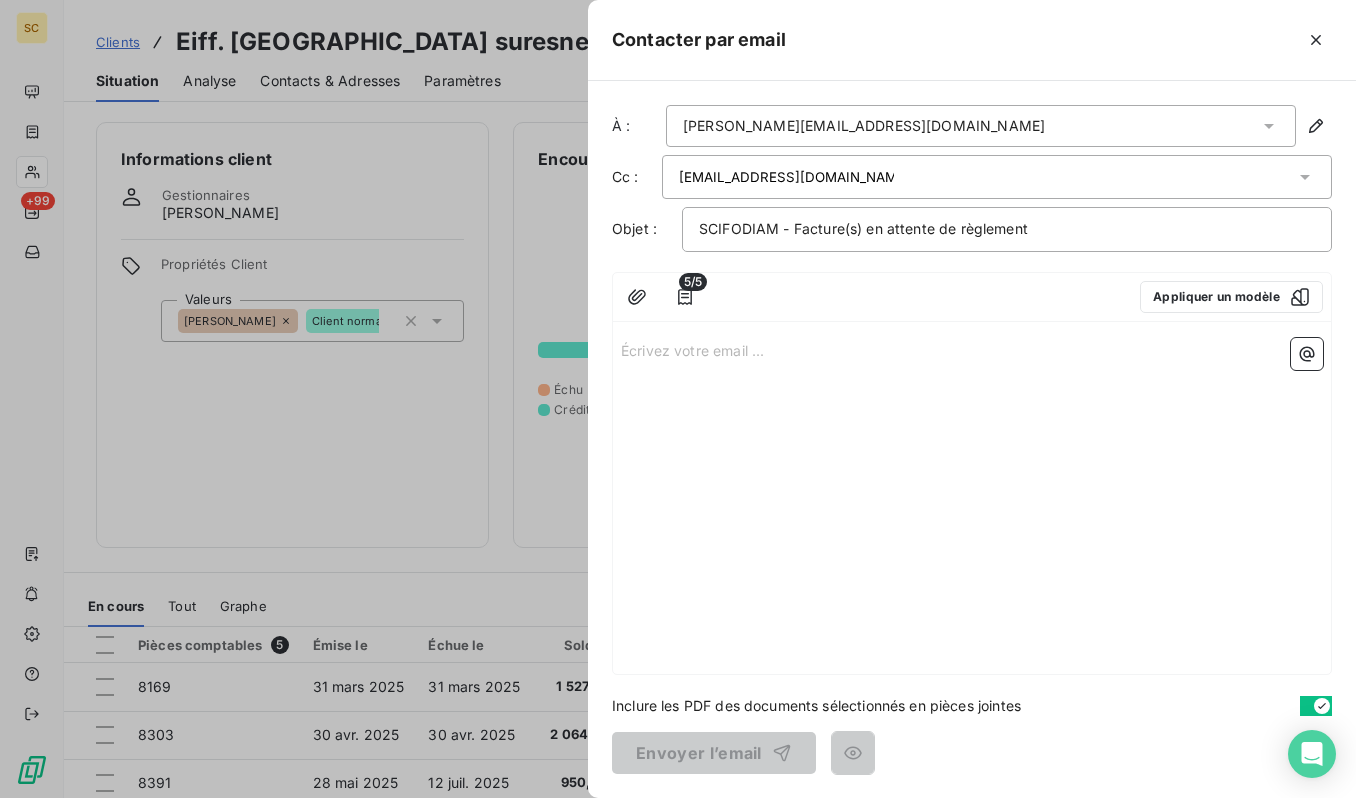 click on "Écrivez votre email ... ﻿" at bounding box center [972, 502] 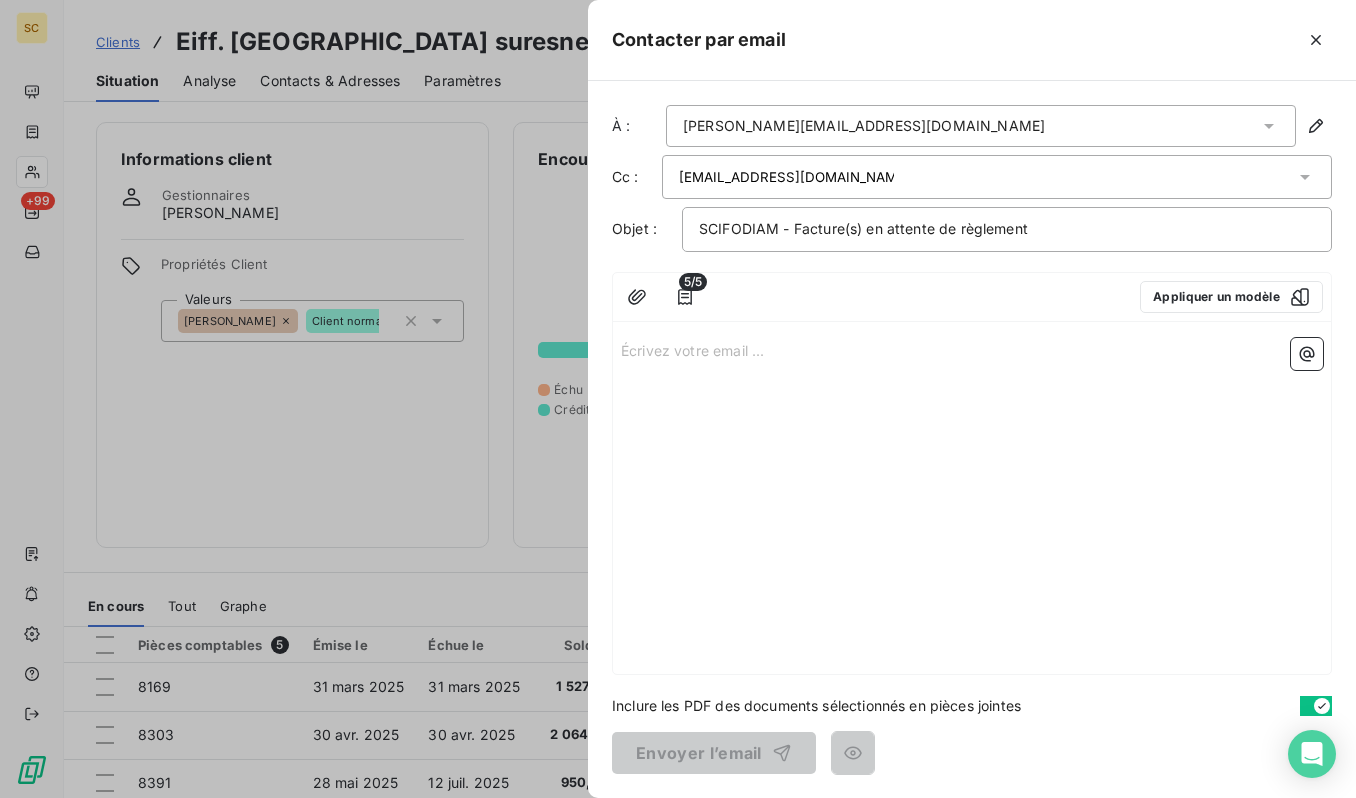 click on "Écrivez votre email ... ﻿" at bounding box center [972, 349] 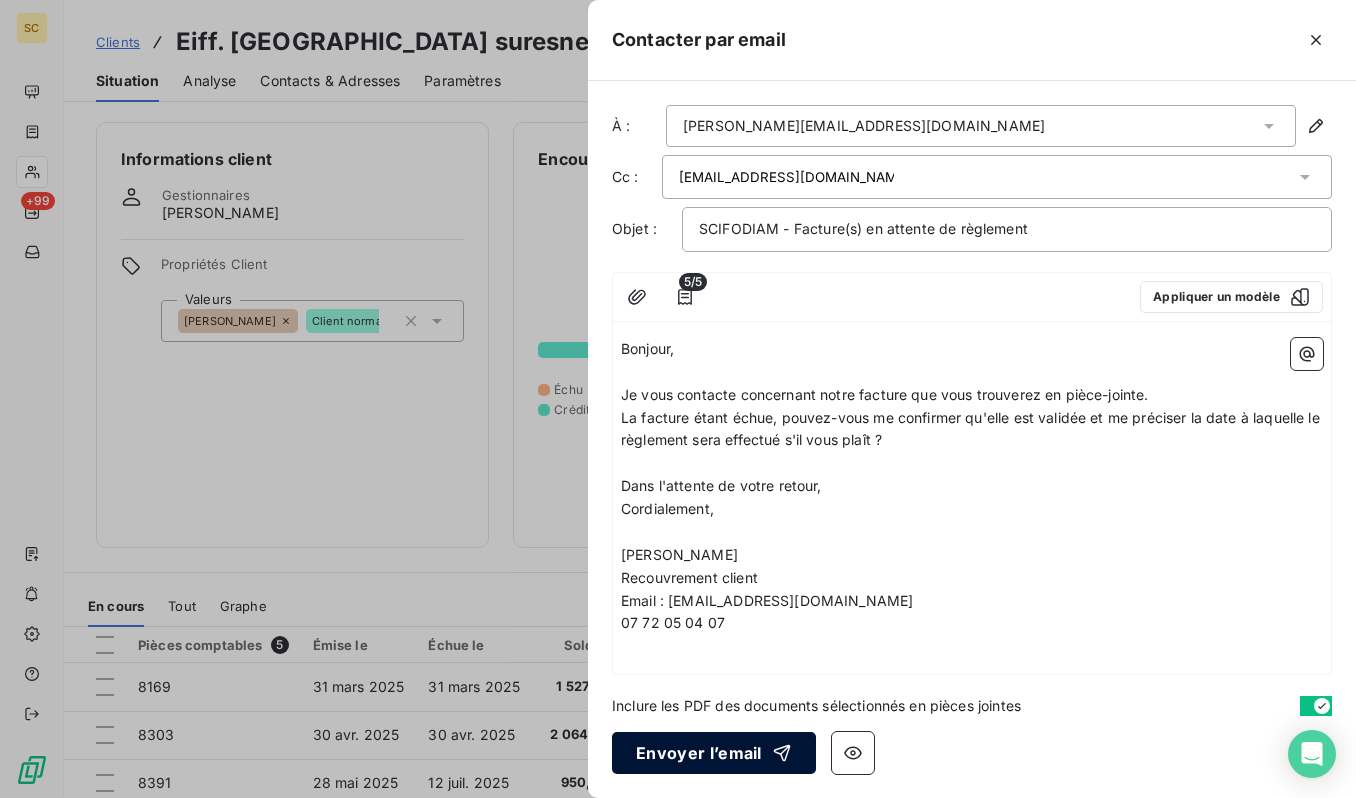 click on "Envoyer l’email" at bounding box center (714, 753) 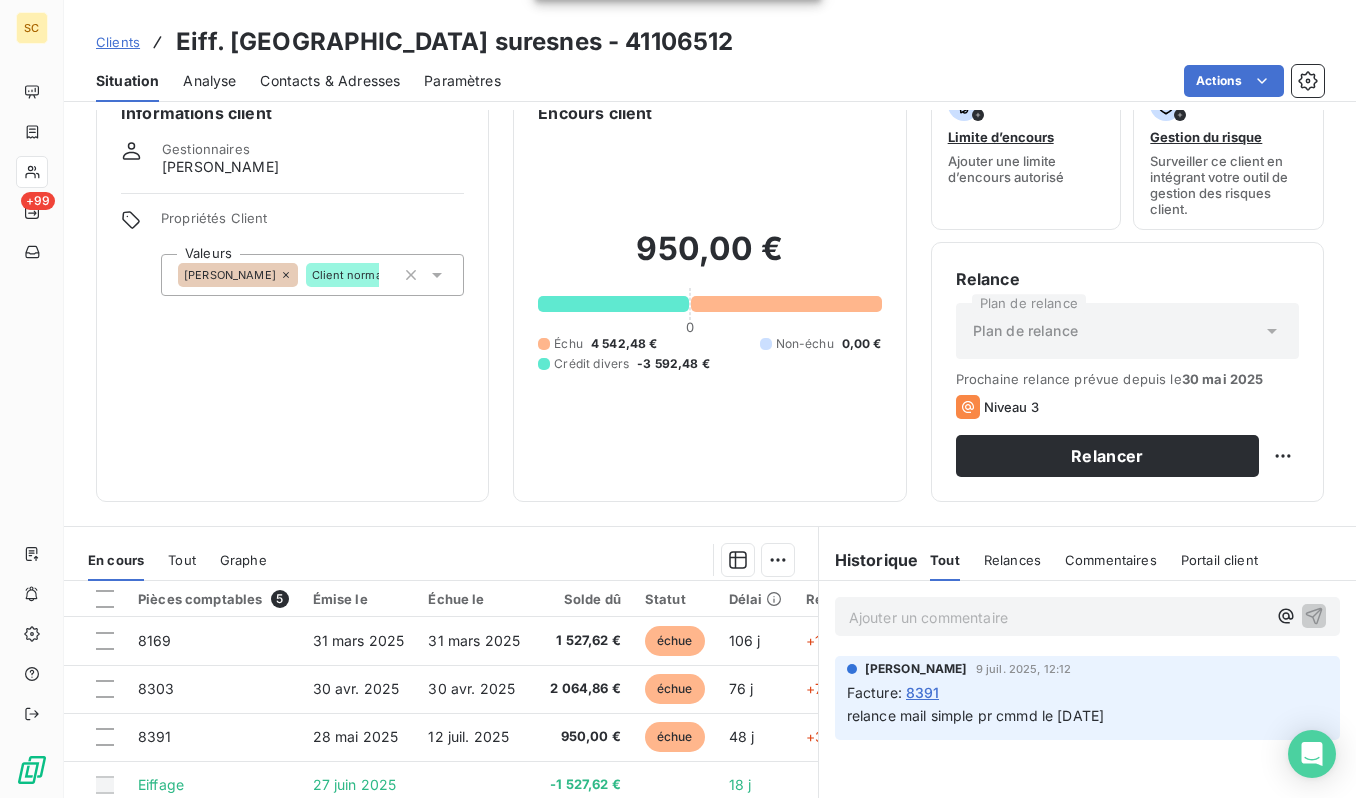 scroll, scrollTop: 0, scrollLeft: 0, axis: both 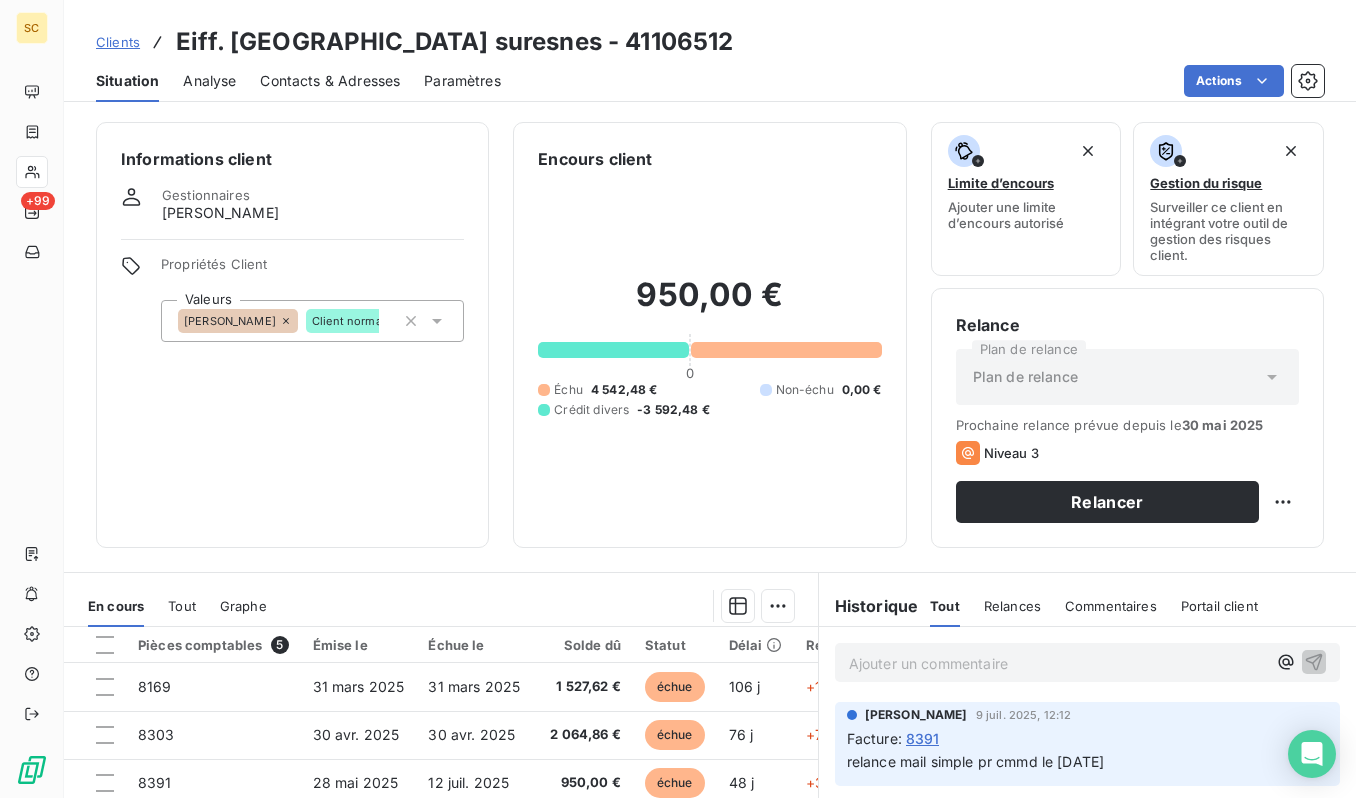 click on "Eiff. picardie suresnes - 41106512" at bounding box center (454, 42) 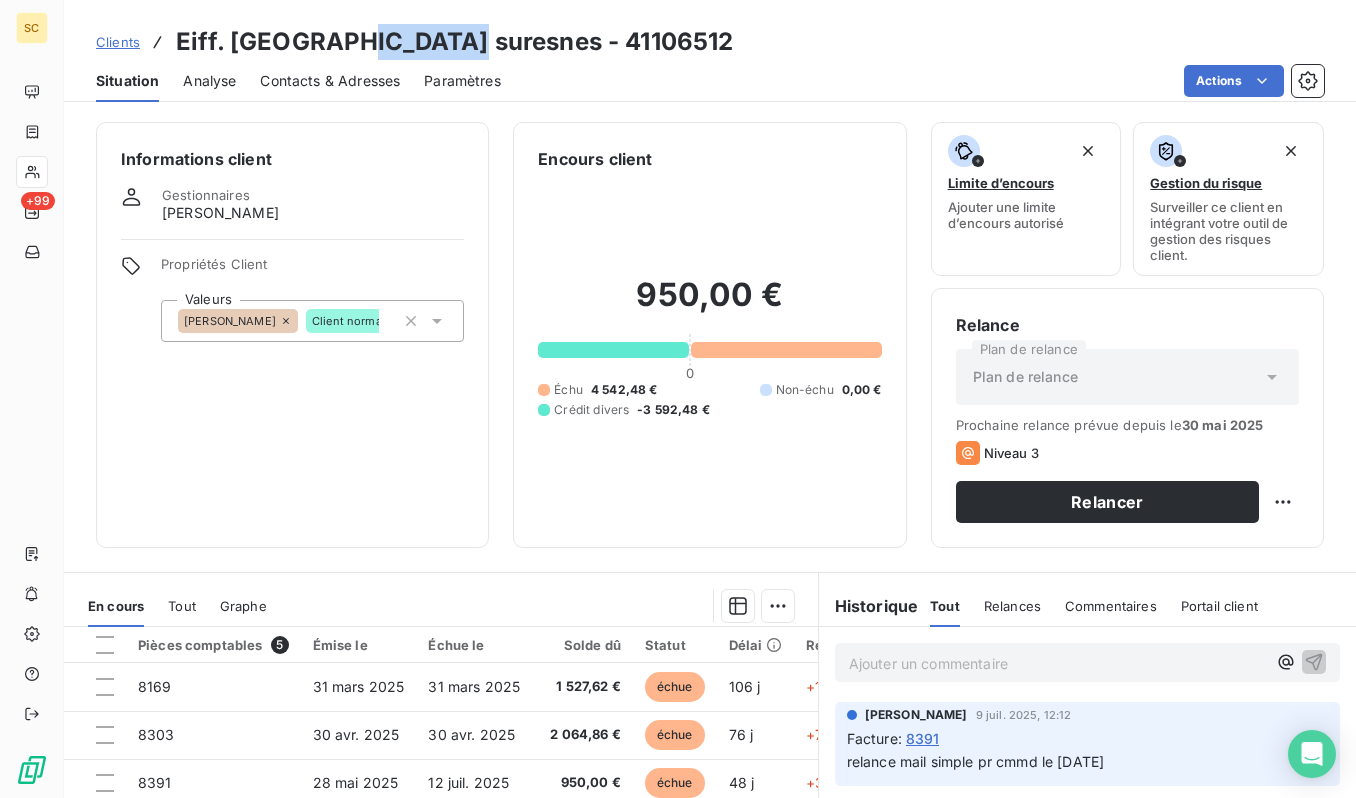 click on "Eiff. picardie suresnes - 41106512" at bounding box center [454, 42] 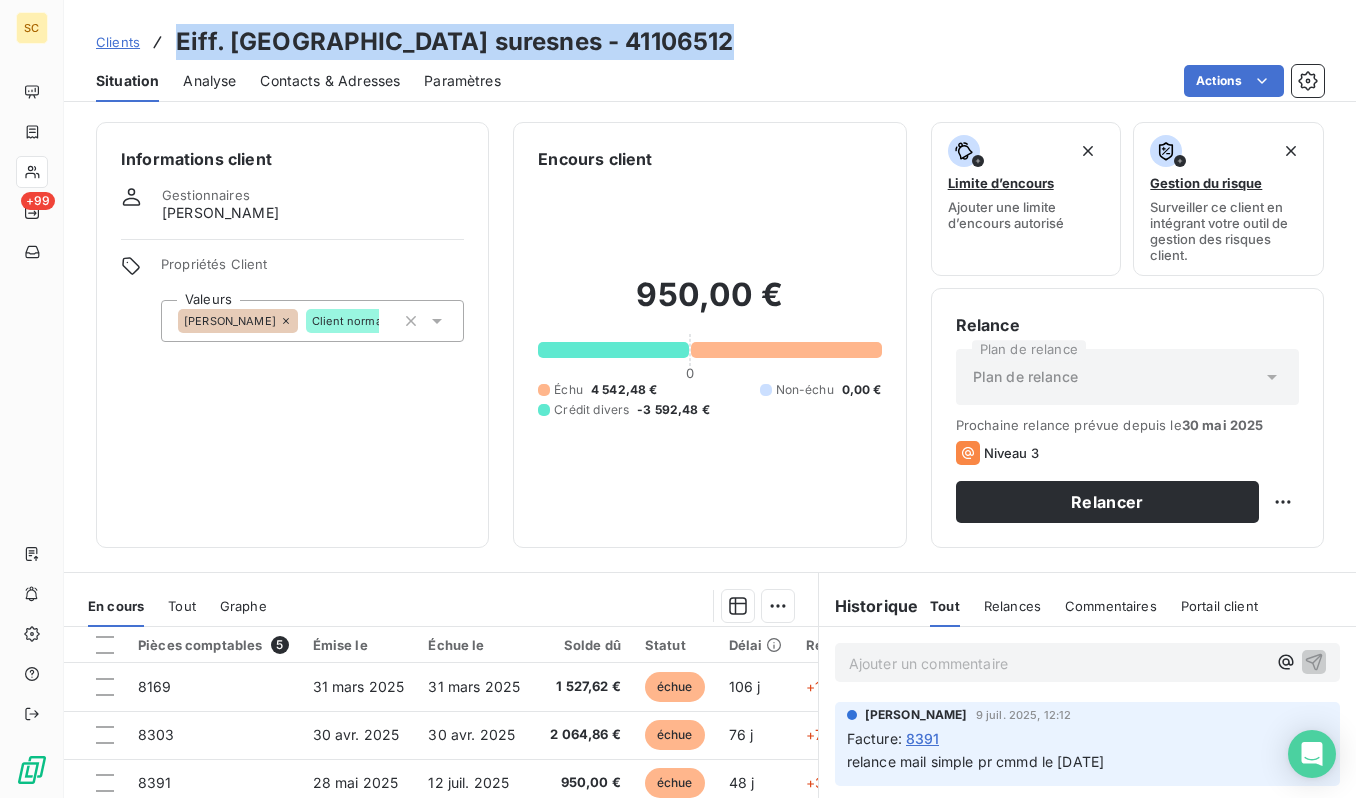 click on "Eiff. picardie suresnes - 41106512" at bounding box center [454, 42] 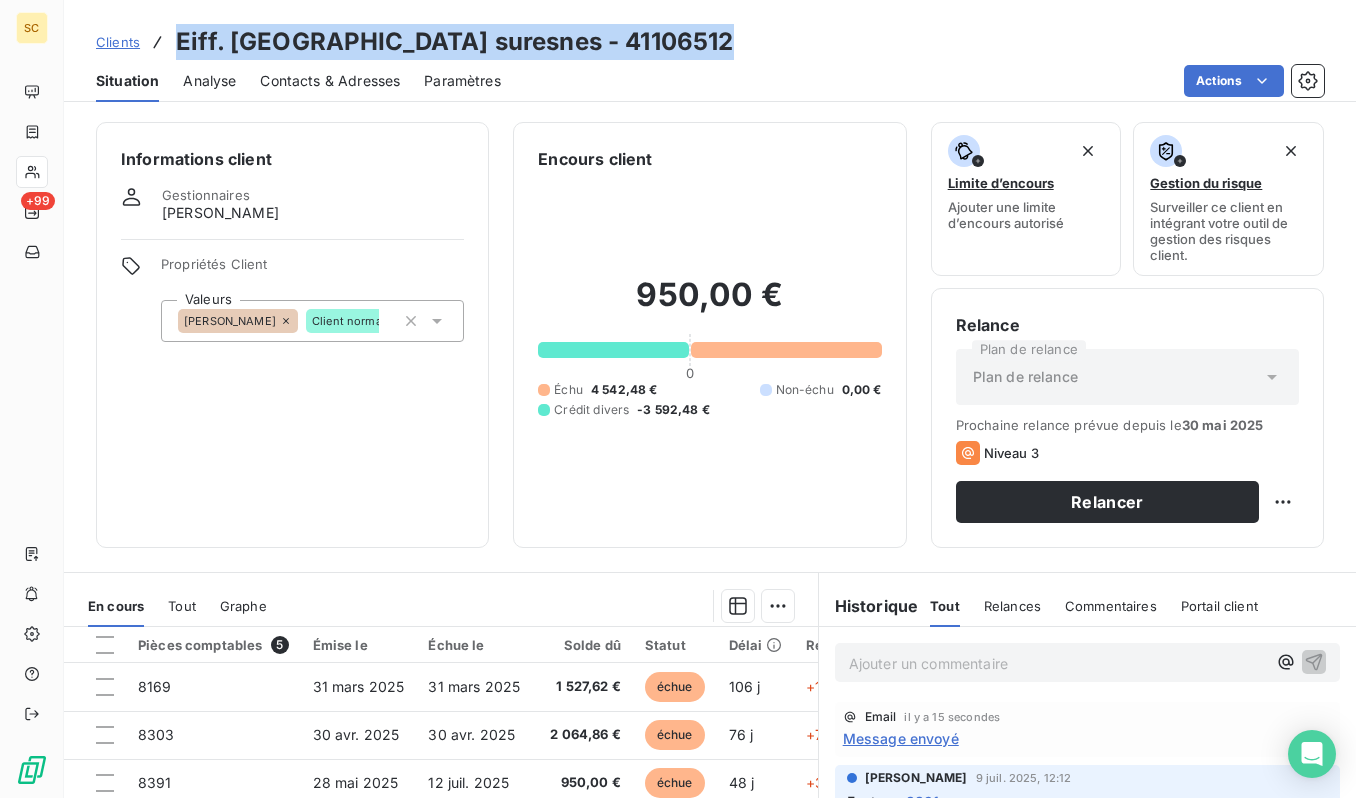 click on "Clients" at bounding box center (118, 42) 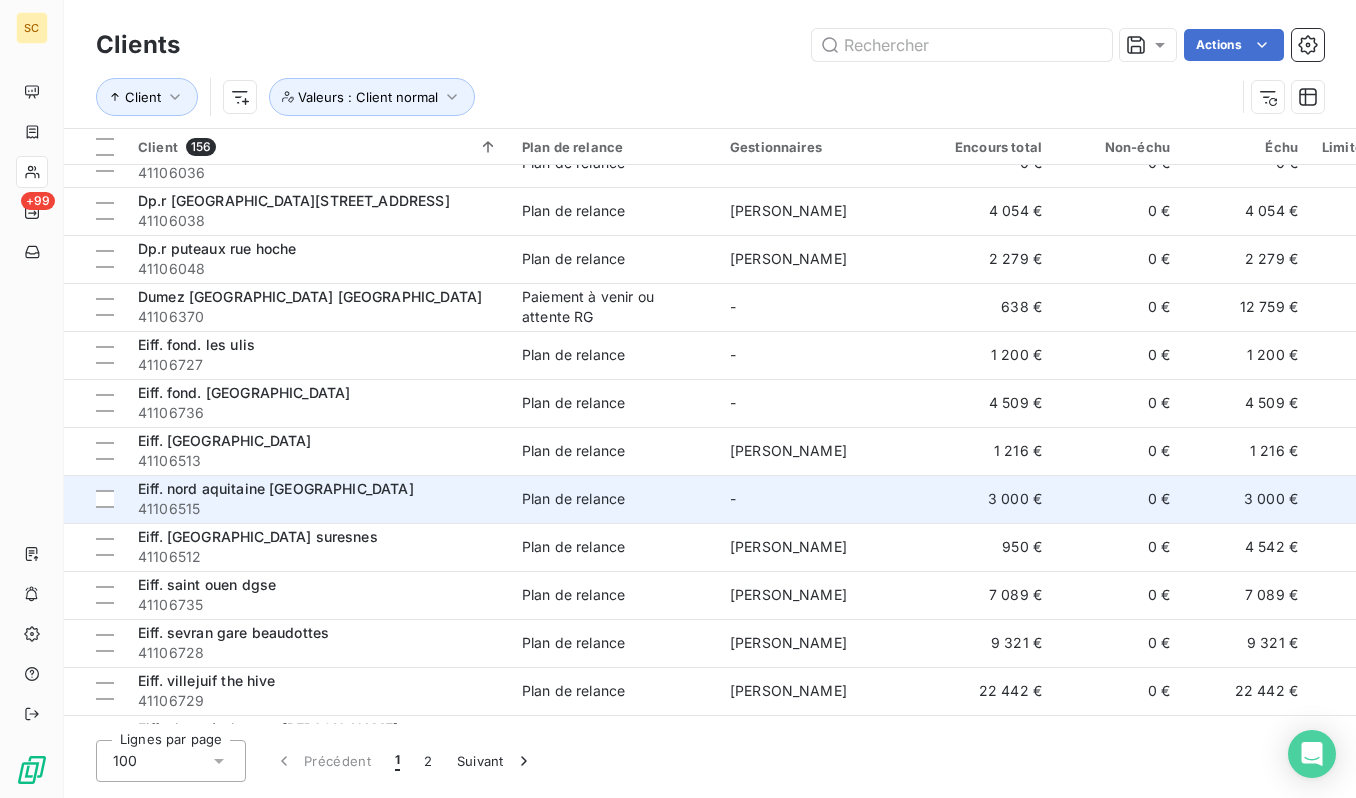 scroll, scrollTop: 2569, scrollLeft: 0, axis: vertical 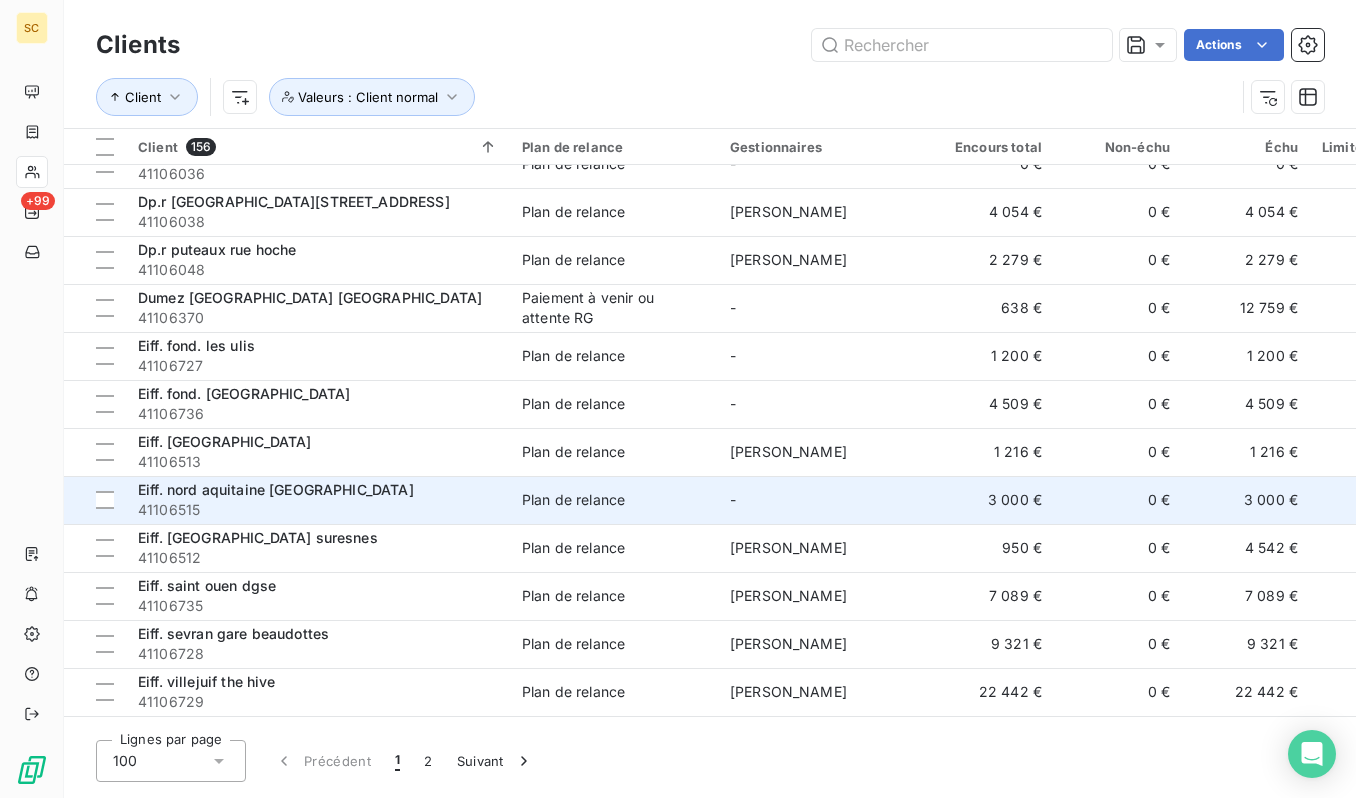 click on "Eiff. nord aquitaine [GEOGRAPHIC_DATA]" at bounding box center [318, 490] 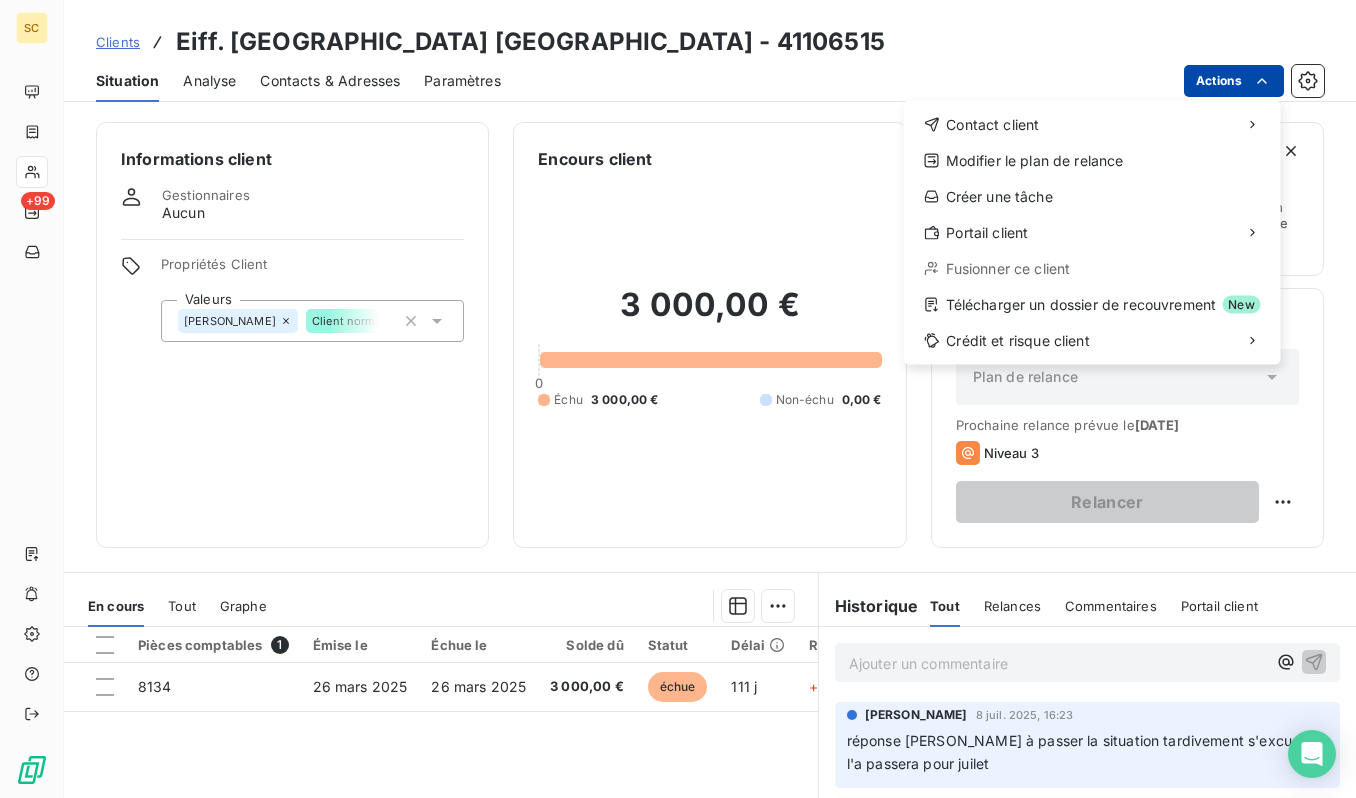 click on "SC +99 Clients Eiff. nord aquitaine bordeaux - 41106515 Situation Analyse Contacts & Adresses Paramètres Actions Contact client Modifier le plan de relance Créer une tâche Portail client Fusionner ce client Télécharger un dossier de recouvrement New Crédit et risque client Informations client Gestionnaires Aucun Propriétés Client Valeurs CHRISTOPHER Client normal Encours client   3 000,00 € 0 Échu 3 000,00 € Non-échu 0,00 €     Limite d’encours Ajouter une limite d’encours autorisé Gestion du risque Surveiller ce client en intégrant votre outil de gestion des risques client. Relance Plan de relance Plan de relance Prochaine relance prévue le  31 août 2025 Niveau 3 Relancer En cours Tout Graphe Pièces comptables 1 Émise le Échue le Solde dû Statut Délai   Retard   Tag relance   8134 26 mars 2025 26 mars 2025 3 000,00 € échue 111 j +111 j Lignes par page 25 Précédent 1 Suivant Historique Tout Relances Commentaires Portail client Tout Relances ﻿ Email" at bounding box center (678, 399) 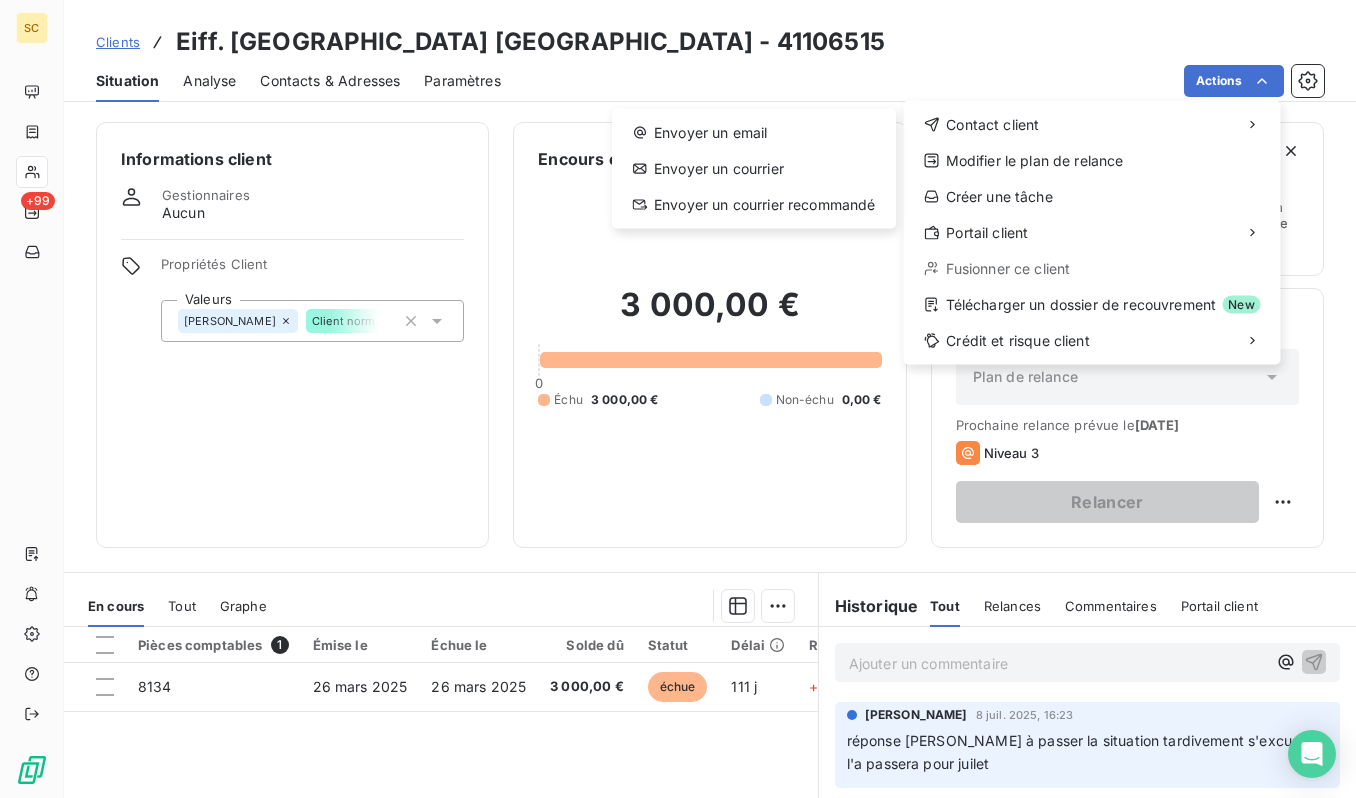 click on "SC +99 Clients Eiff. nord aquitaine bordeaux - 41106515 Situation Analyse Contacts & Adresses Paramètres Actions Contact client Envoyer un email Envoyer un courrier Envoyer un courrier recommandé Modifier le plan de relance Créer une tâche Portail client Fusionner ce client Télécharger un dossier de recouvrement New Crédit et risque client Informations client Gestionnaires Aucun Propriétés Client Valeurs CHRISTOPHER Client normal Encours client   3 000,00 € 0 Échu 3 000,00 € Non-échu 0,00 €     Limite d’encours Ajouter une limite d’encours autorisé Gestion du risque Surveiller ce client en intégrant votre outil de gestion des risques client. Relance Plan de relance Plan de relance Prochaine relance prévue le  31 août 2025 Niveau 3 Relancer En cours Tout Graphe Pièces comptables 1 Émise le Échue le Solde dû Statut Délai   Retard   Tag relance   8134 26 mars 2025 26 mars 2025 3 000,00 € échue 111 j +111 j Lignes par page 25 Précédent 1 Suivant Tout Tout" at bounding box center [678, 399] 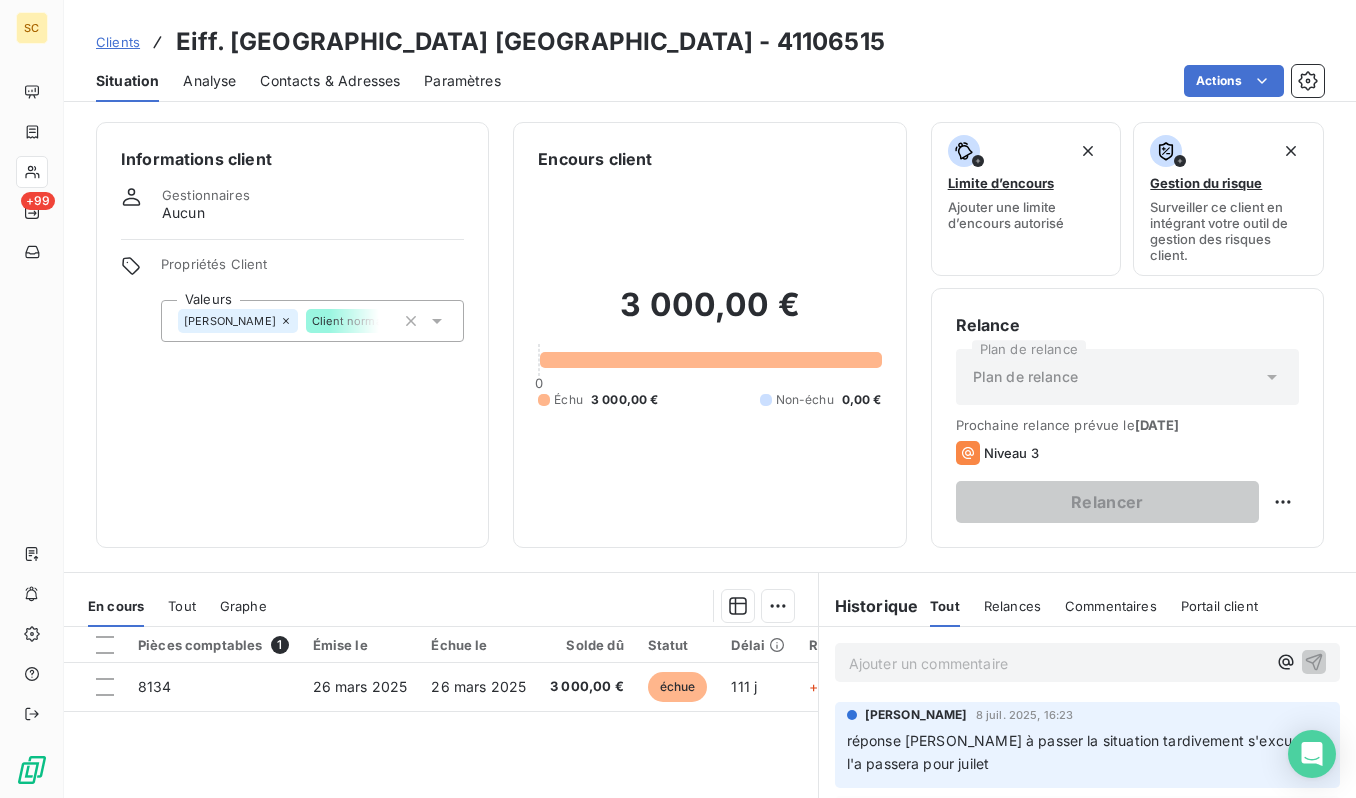 click on "Clients" at bounding box center [118, 42] 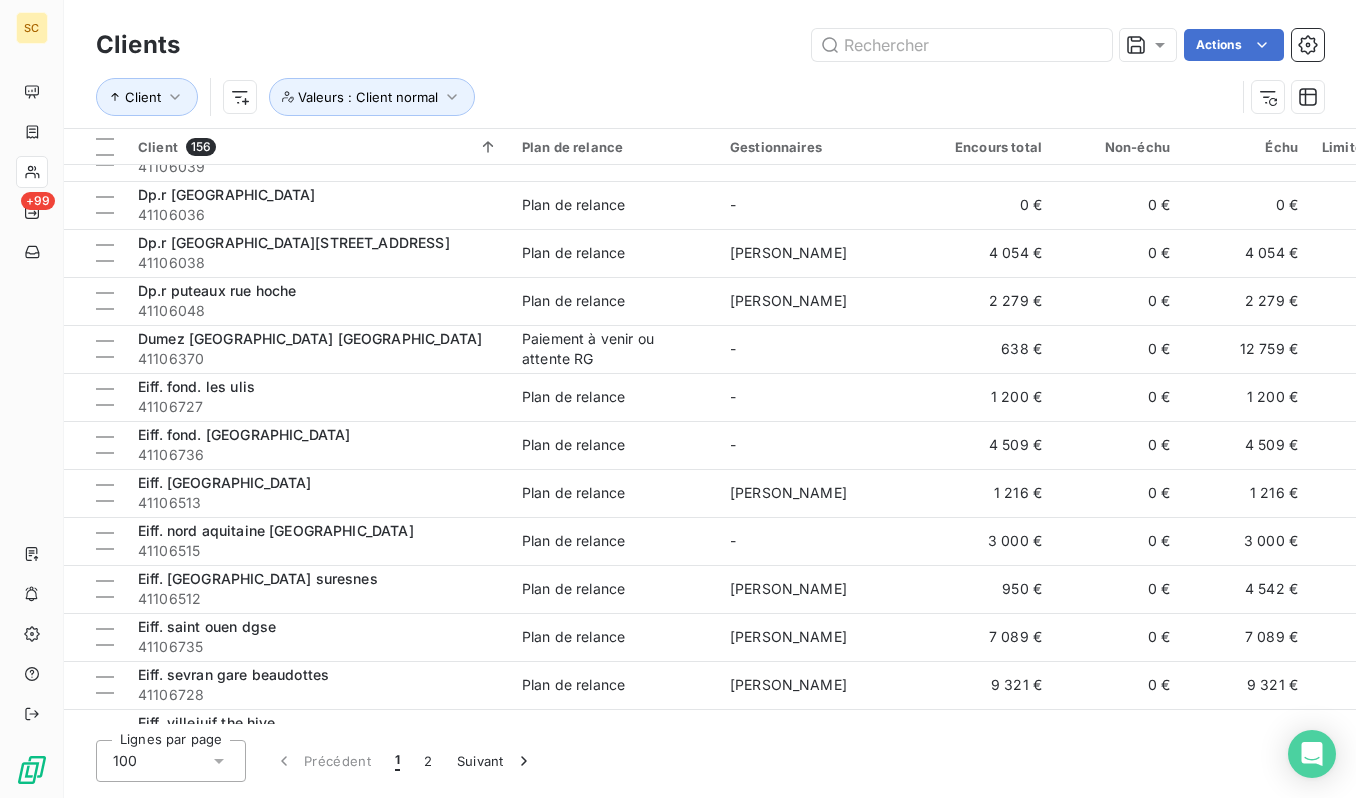 scroll, scrollTop: 2526, scrollLeft: 0, axis: vertical 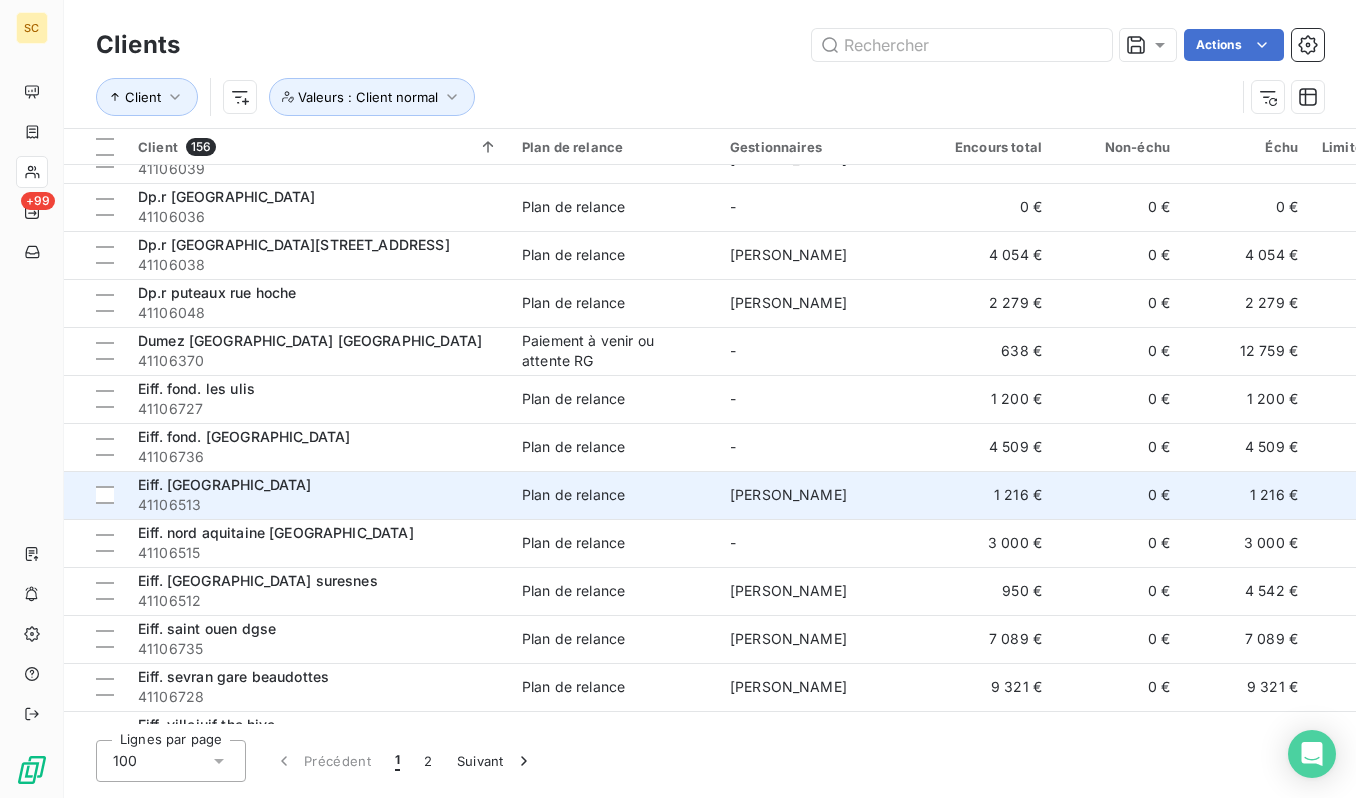 click on "41106513" at bounding box center (318, 505) 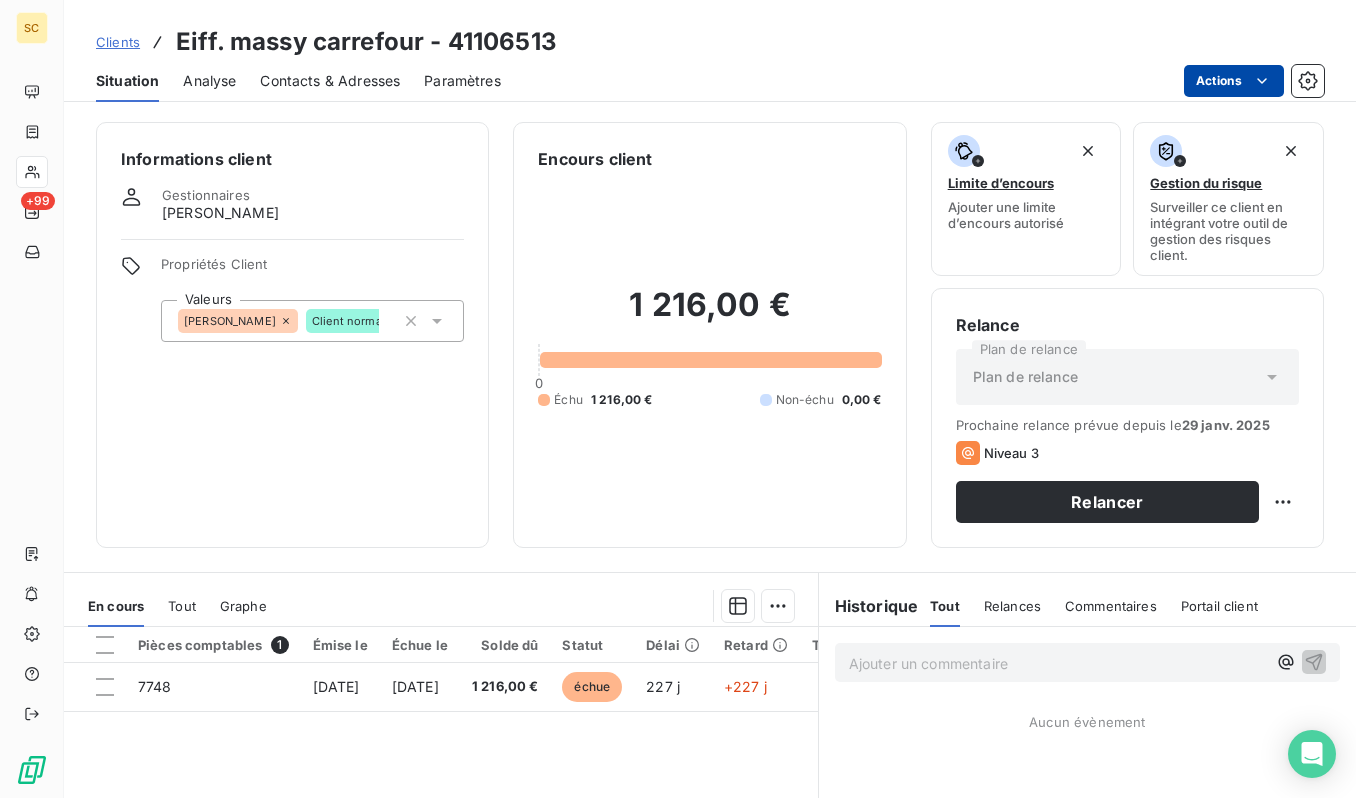 click on "SC +99 Clients Eiff. massy carrefour - 41106513 Situation Analyse Contacts & Adresses Paramètres Actions Informations client Gestionnaires antonio faria Propriétés Client Valeurs ANTONIO Client normal Encours client   1 216,00 € 0 Échu 1 216,00 € Non-échu 0,00 €     Limite d’encours Ajouter une limite d’encours autorisé Gestion du risque Surveiller ce client en intégrant votre outil de gestion des risques client. Relance Plan de relance Plan de relance Prochaine relance prévue depuis le  29 janv. 2025 Niveau 3 Relancer En cours Tout Graphe Pièces comptables 1 Émise le Échue le Solde dû Statut Délai   Retard   Tag relance   7748 30 nov. 2024 30 nov. 2024 1 216,00 € échue 227 j +227 j Lignes par page 25 Précédent 1 Suivant Historique Tout Relances Commentaires Portail client Tout Relances Commentaires Portail client Ajouter un commentaire ﻿ Aucun évènement" at bounding box center (678, 399) 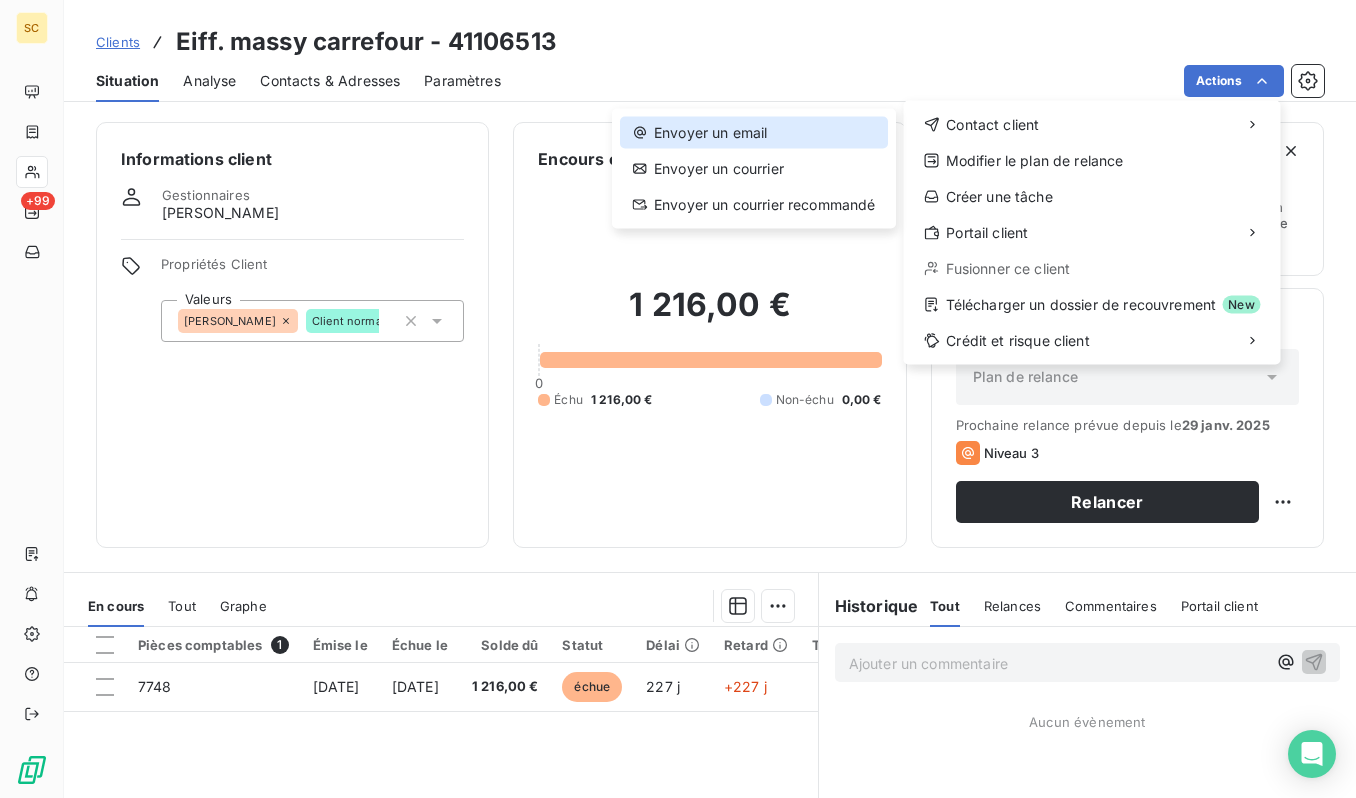 click on "Envoyer un email" at bounding box center [754, 133] 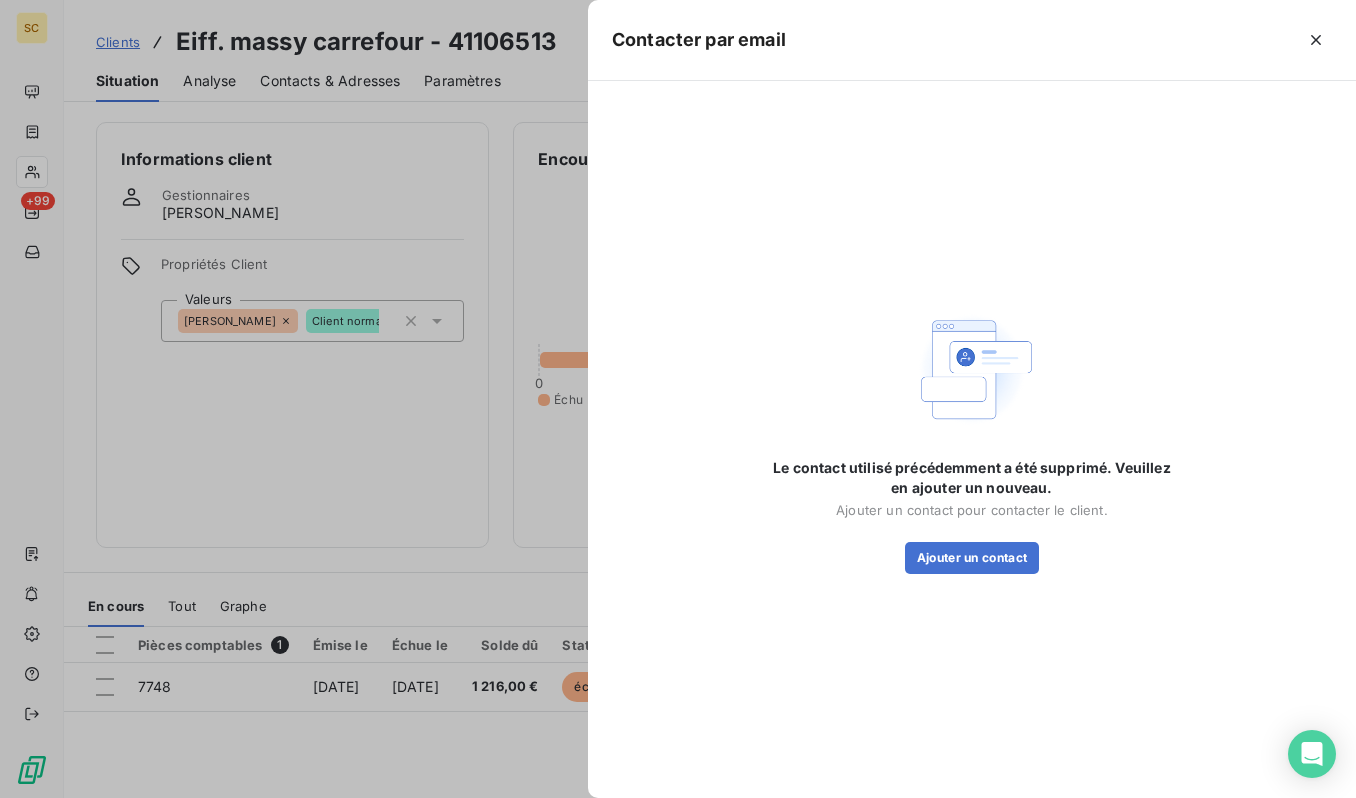 click at bounding box center [678, 399] 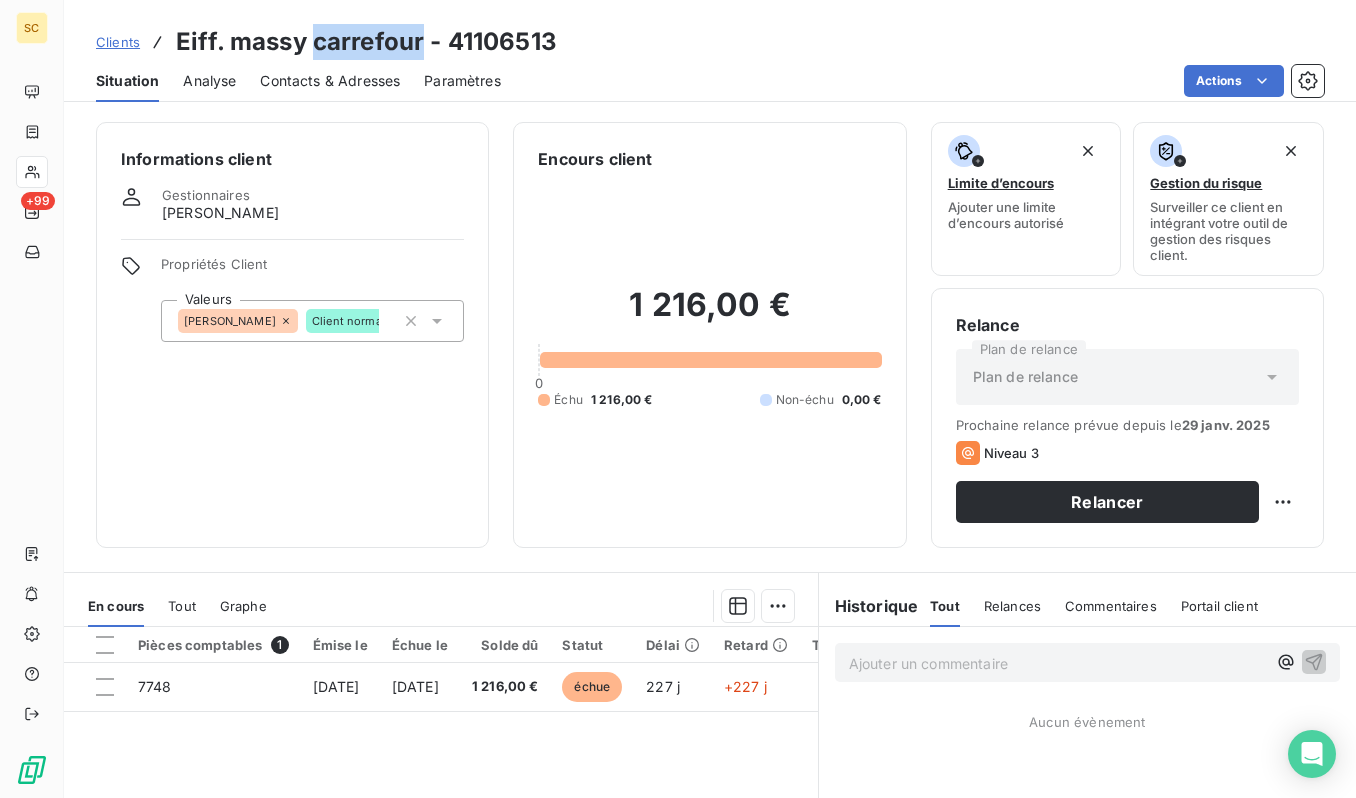 click on "Eiff. massy carrefour - 41106513" at bounding box center [366, 42] 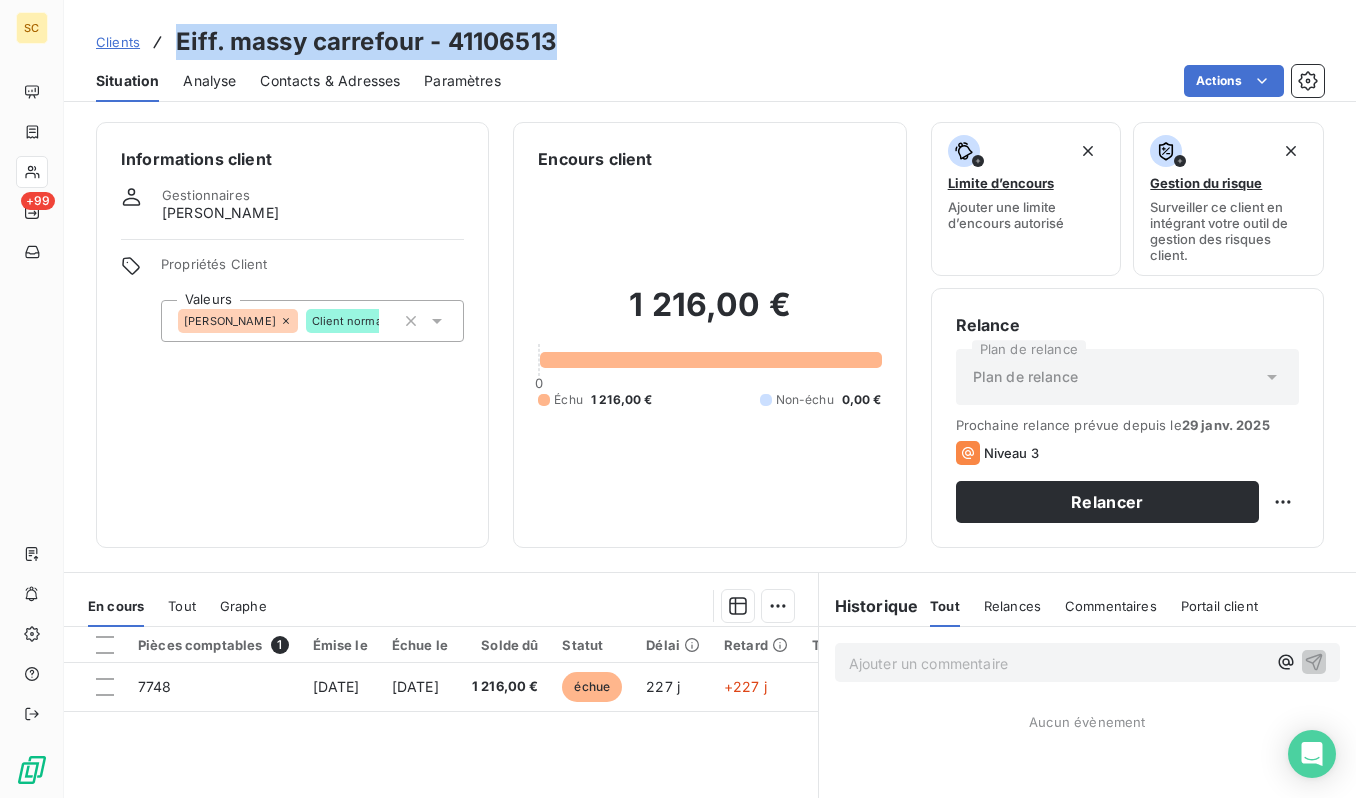 click on "Eiff. massy carrefour - 41106513" at bounding box center [366, 42] 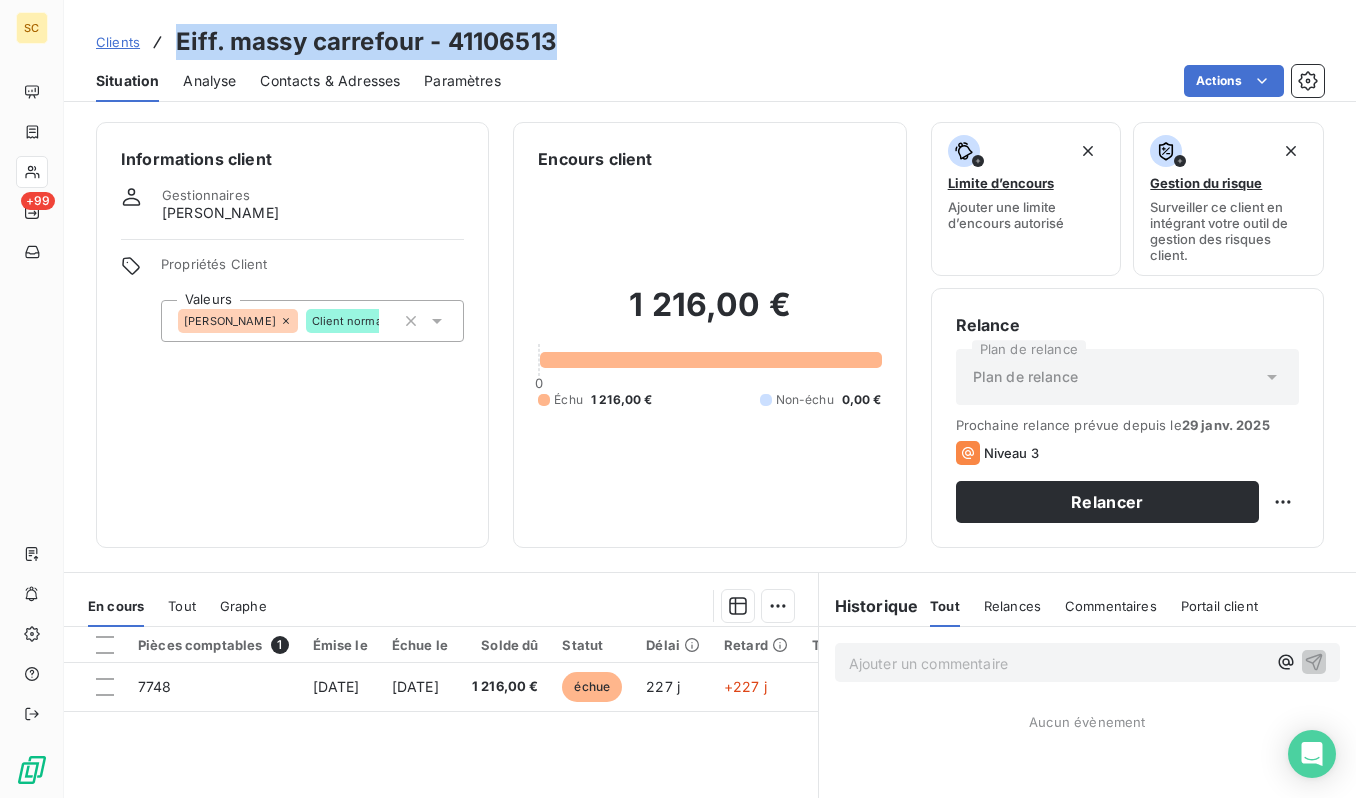 click on "Clients" at bounding box center [118, 42] 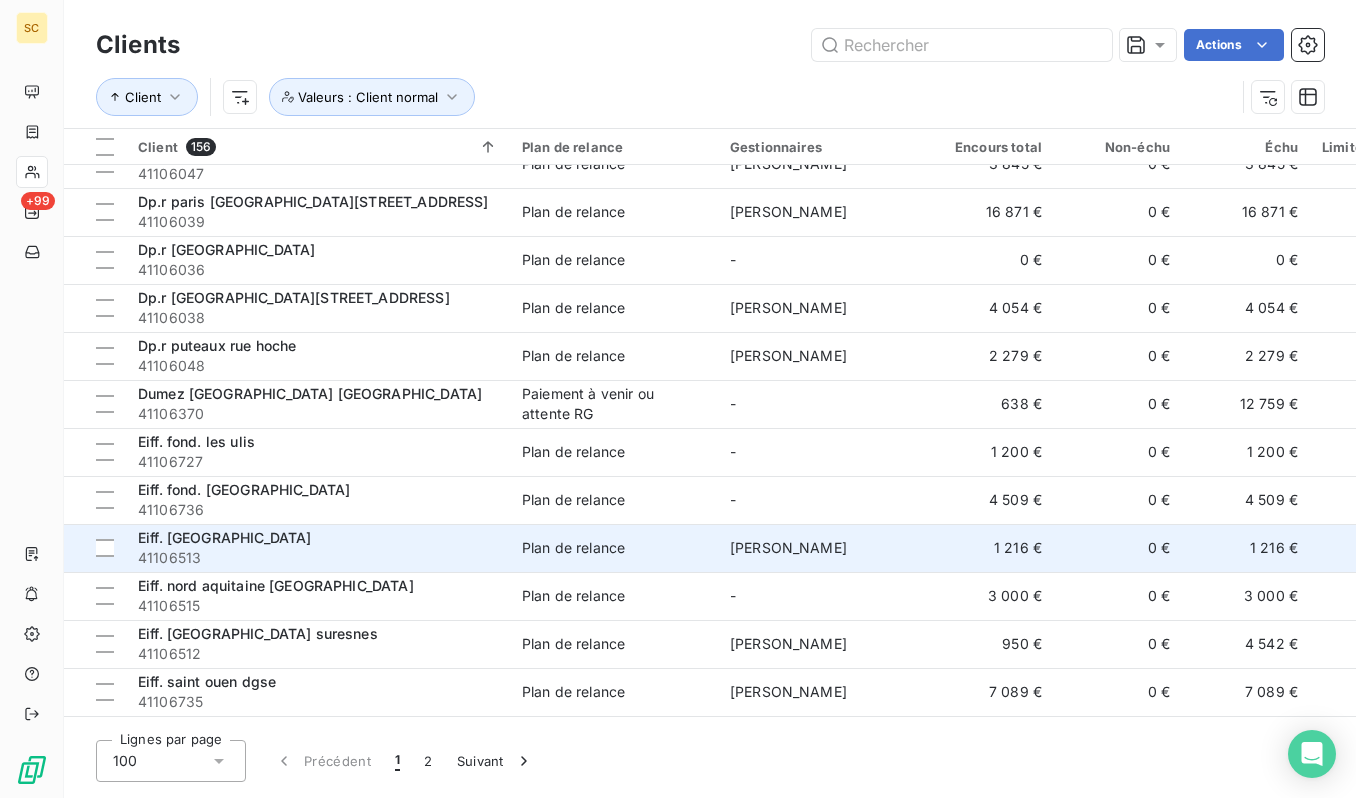 scroll, scrollTop: 2434, scrollLeft: 0, axis: vertical 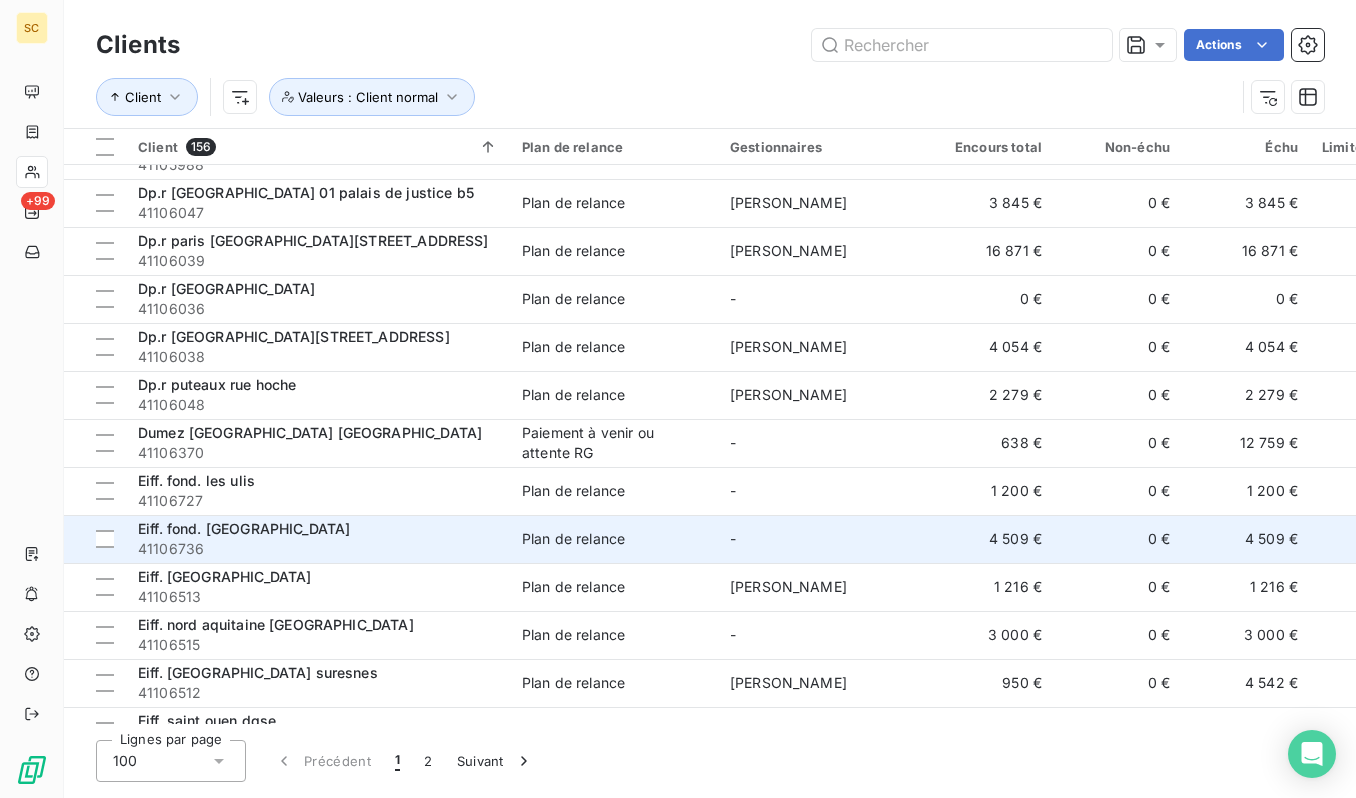 click on "Eiff. fond. [GEOGRAPHIC_DATA]" at bounding box center [318, 529] 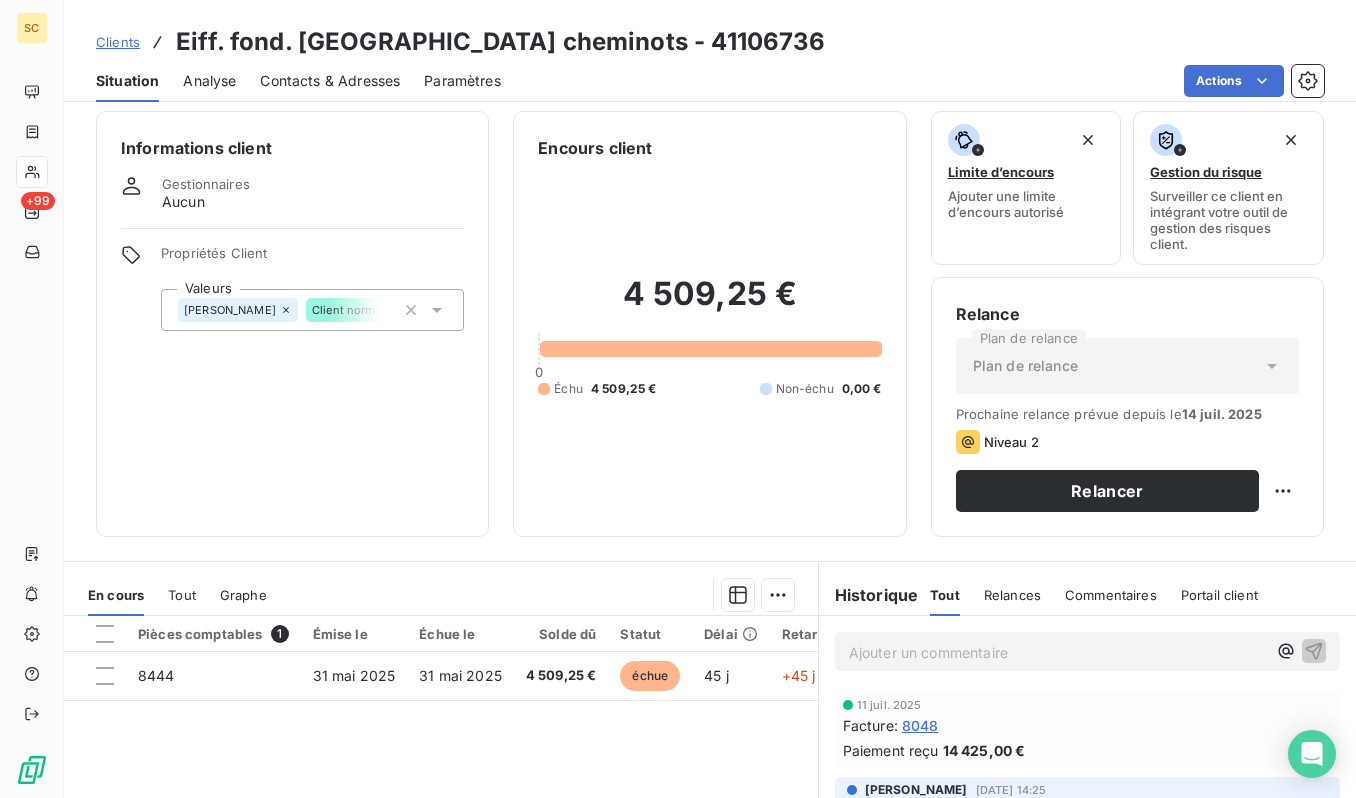 scroll, scrollTop: 0, scrollLeft: 0, axis: both 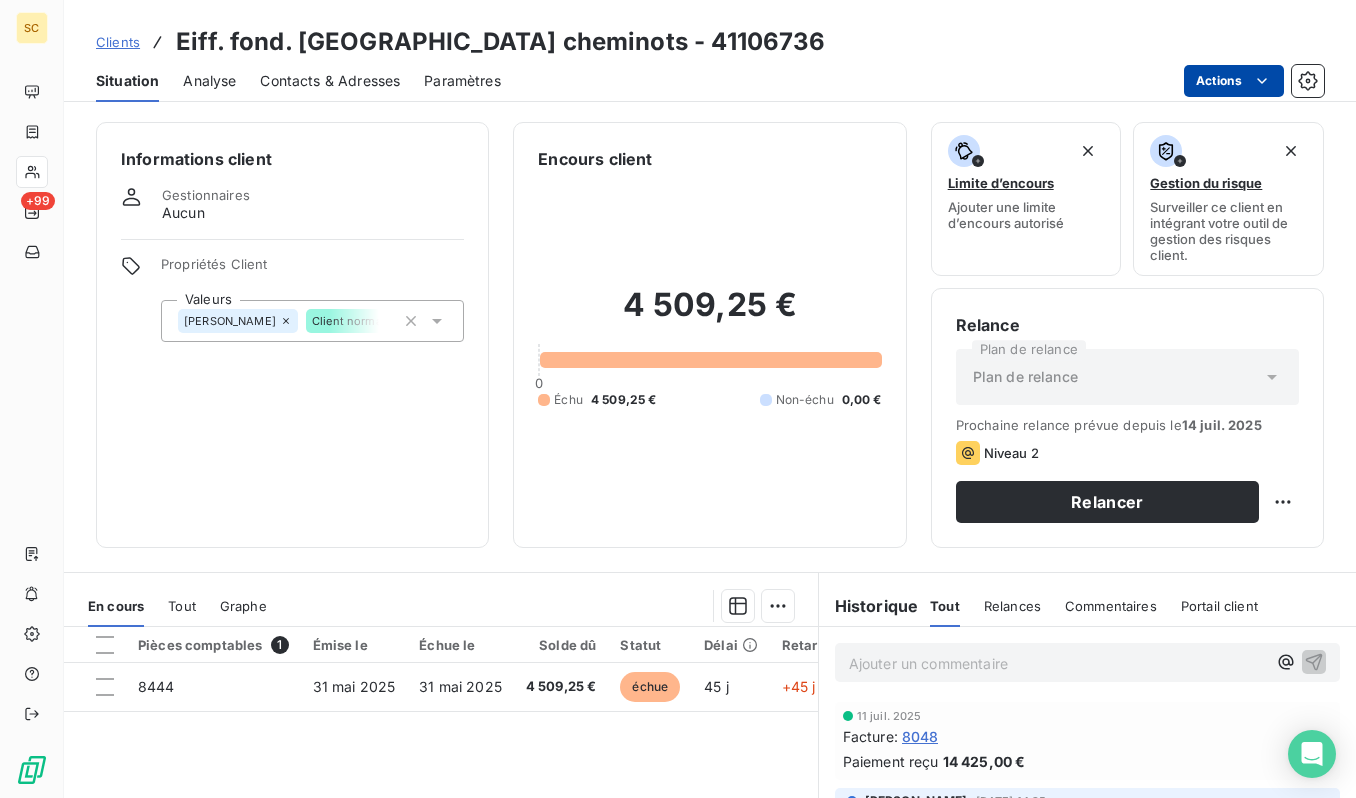 click on "SC +99 Clients Eiff. fond. st denis cheminots - 41106736 Situation Analyse Contacts & Adresses Paramètres Actions Informations client Gestionnaires Aucun Propriétés Client Valeurs CHRISTOPHER Client normal Encours client   4 509,25 € 0 Échu 4 509,25 € Non-échu 0,00 €     Limite d’encours Ajouter une limite d’encours autorisé Gestion du risque Surveiller ce client en intégrant votre outil de gestion des risques client. Relance Plan de relance Plan de relance Prochaine relance prévue depuis le  14 juil. 2025 Niveau 2 Relancer En cours Tout Graphe Pièces comptables 1 Émise le Échue le Solde dû Statut Délai   Retard   Tag relance   8444 31 mai 2025 31 mai 2025 4 509,25 € échue 45 j +45 j Lignes par page 25 Précédent 1 Suivant Historique Tout Relances Commentaires Portail client Tout Relances Commentaires Portail client Ajouter un commentaire ﻿ 11 juil. 2025 Facture  : 8048 Paiement reçu 14 425,00 € STEPHANIE HOYER 26 mai 2025, 14:25 Facture  : 8048" at bounding box center [678, 399] 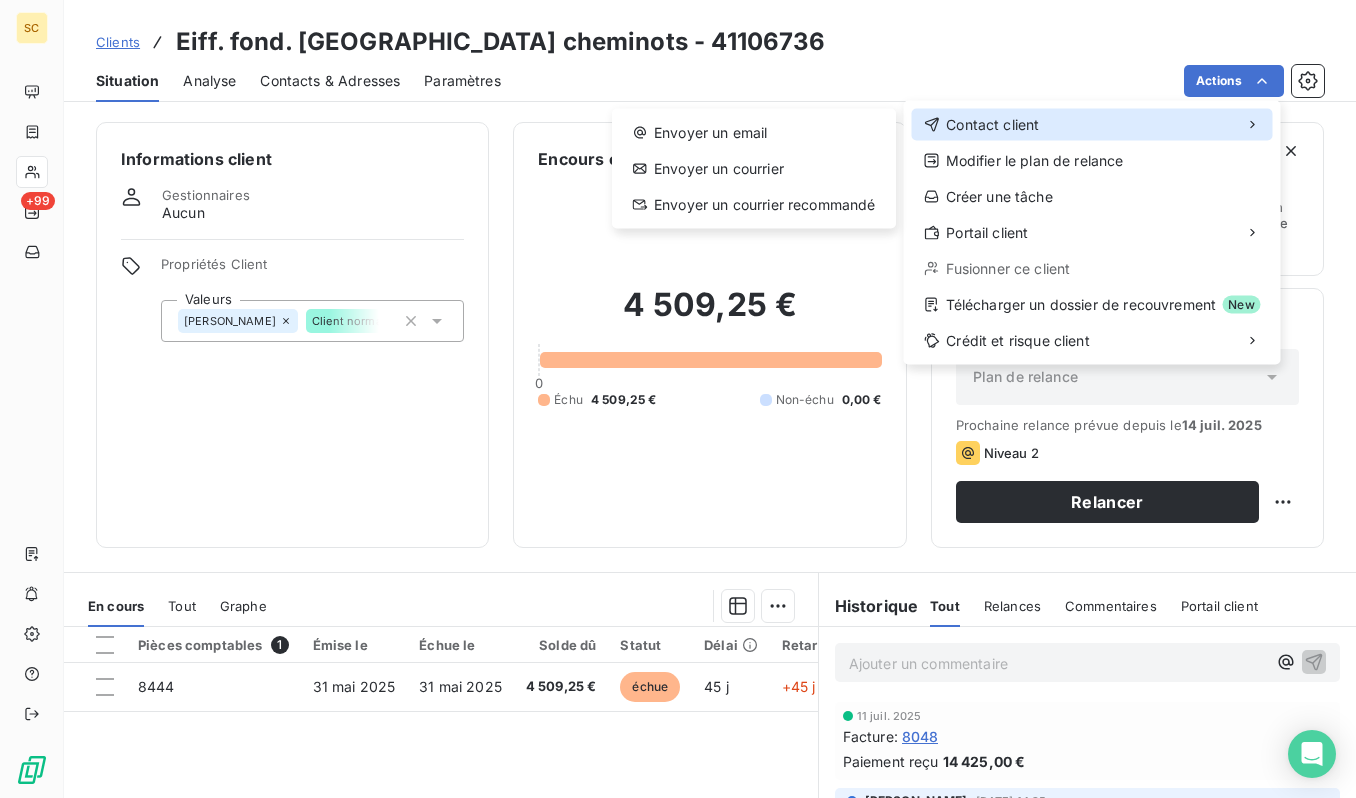 click on "Contact client" at bounding box center [1092, 125] 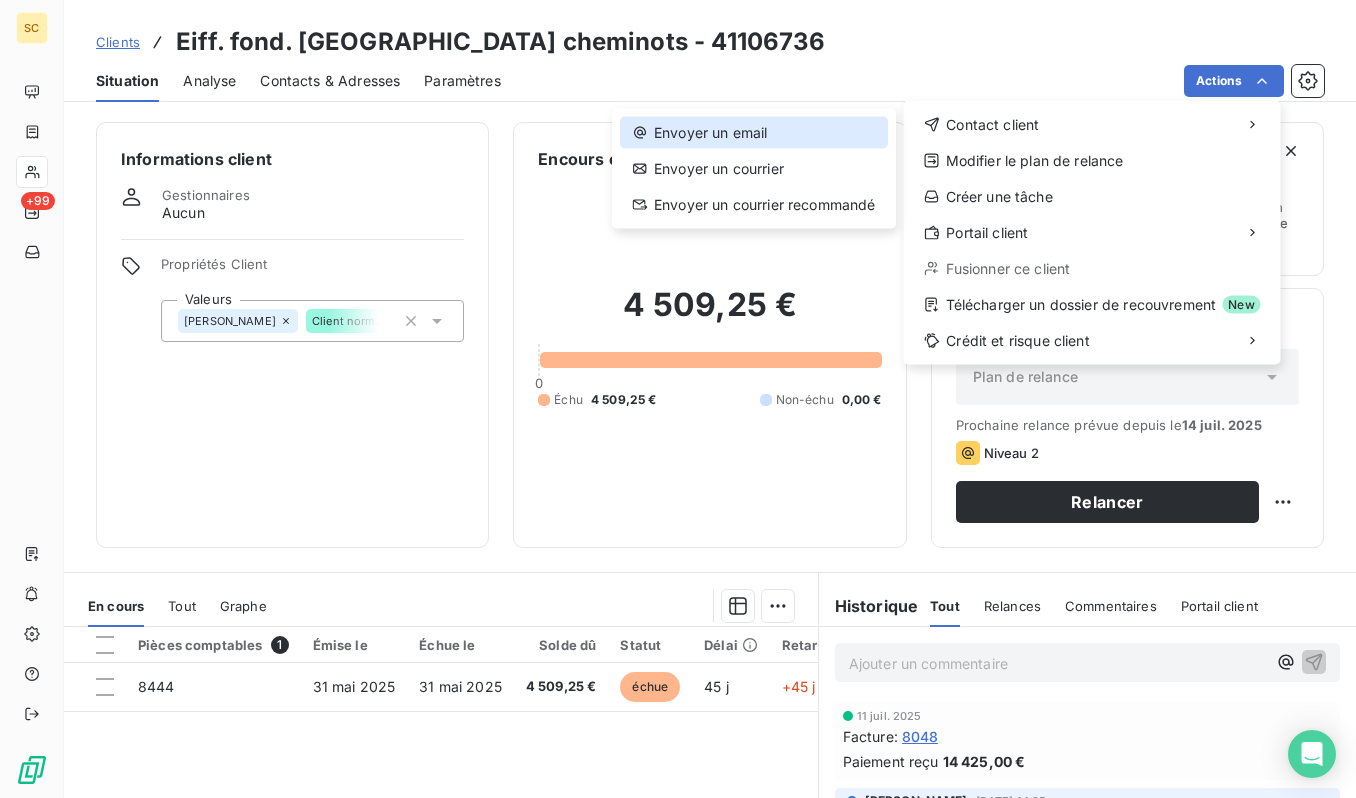 click on "Envoyer un email" at bounding box center (754, 133) 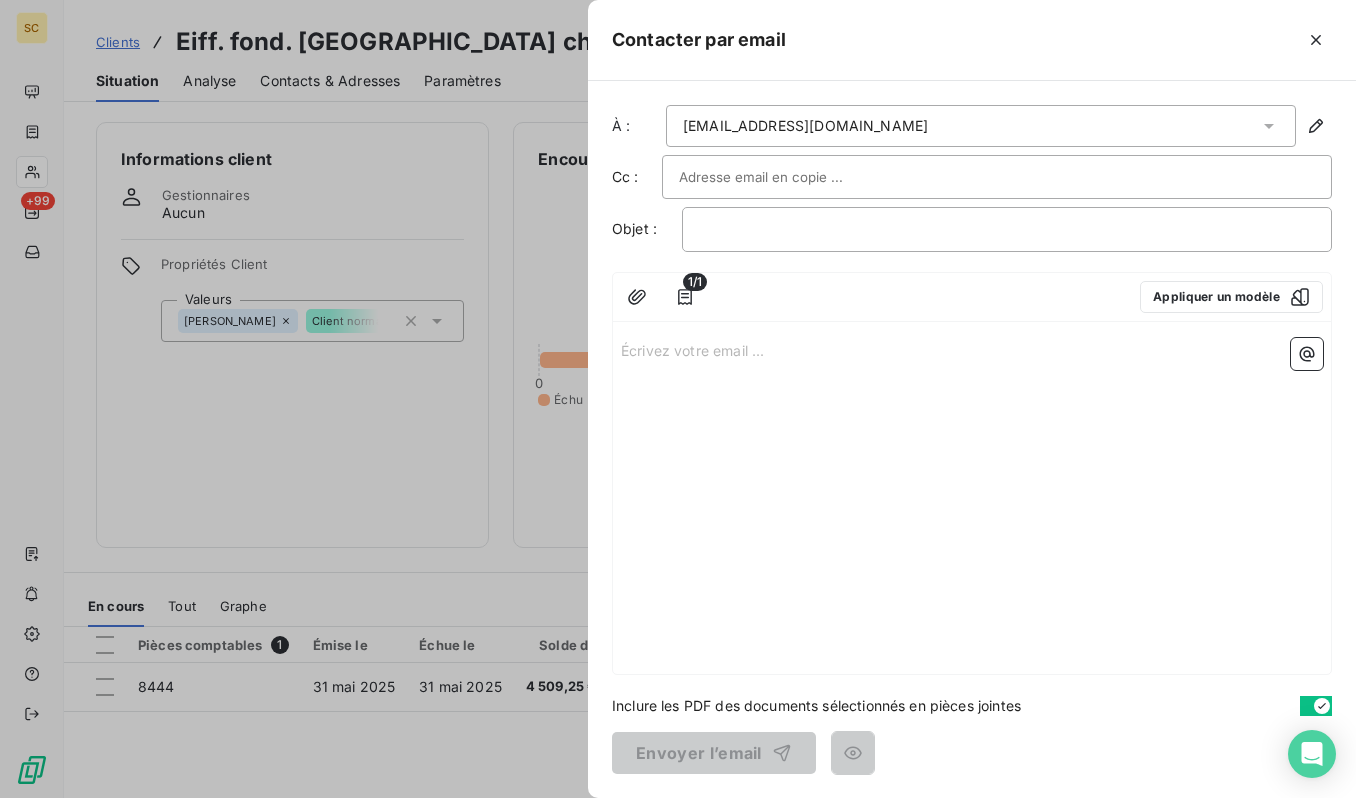 click at bounding box center [786, 177] 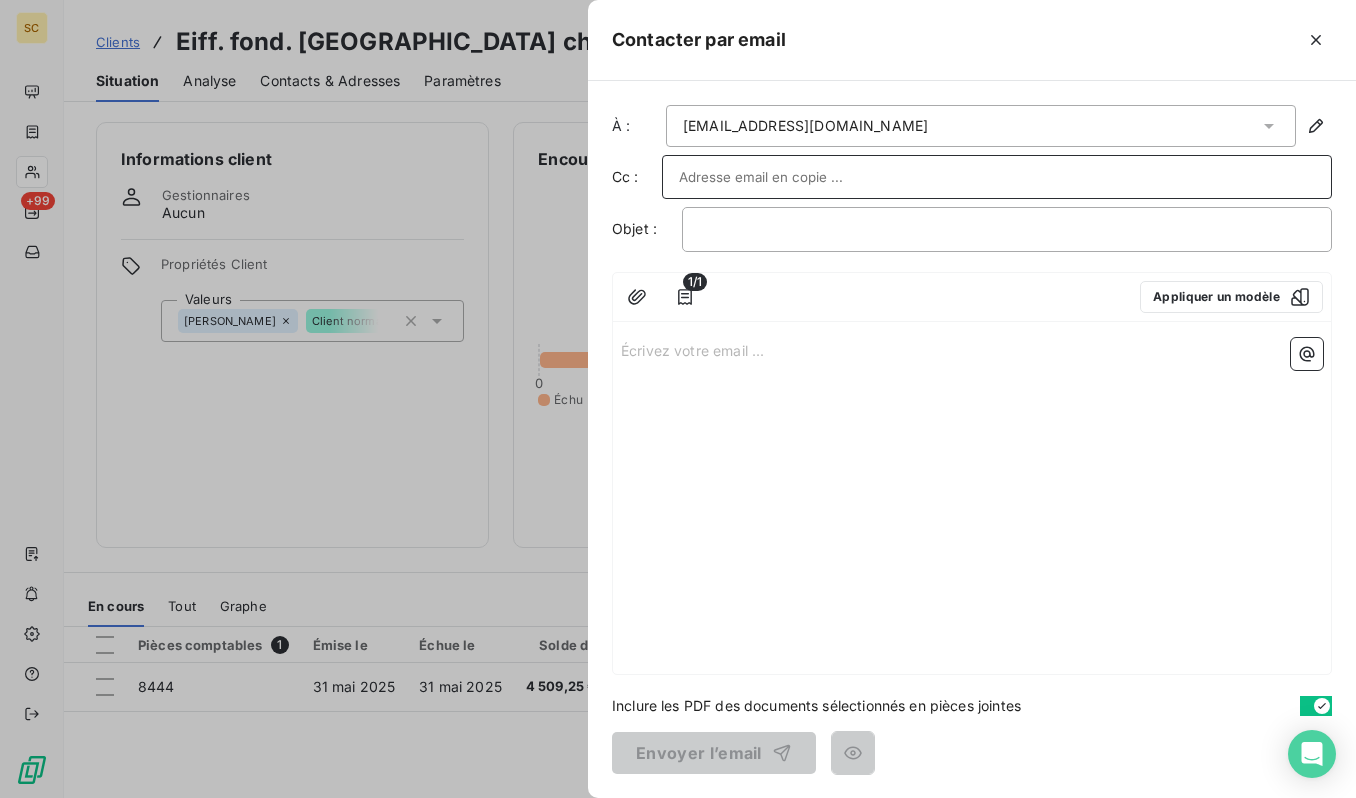 paste on "[EMAIL_ADDRESS][DOMAIN_NAME]" 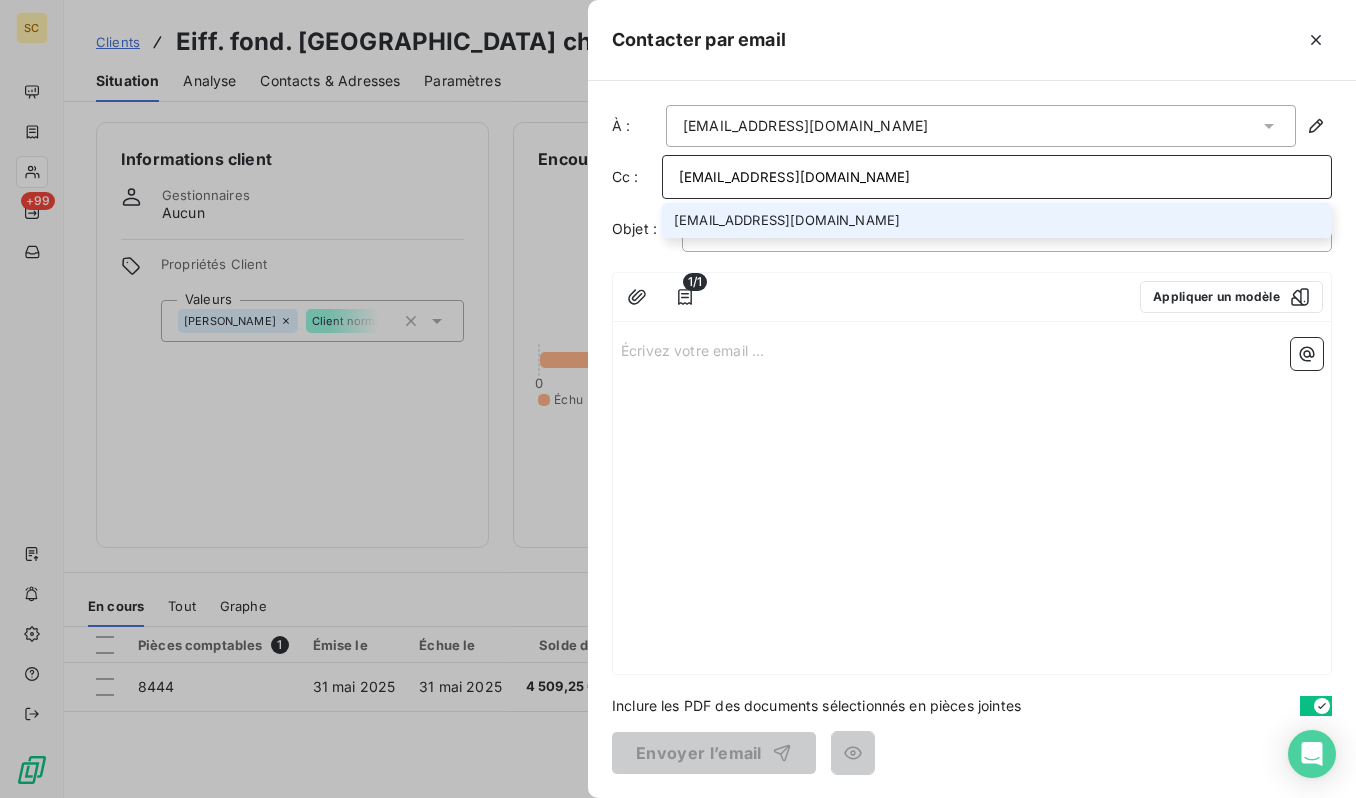 type on "[EMAIL_ADDRESS][DOMAIN_NAME]" 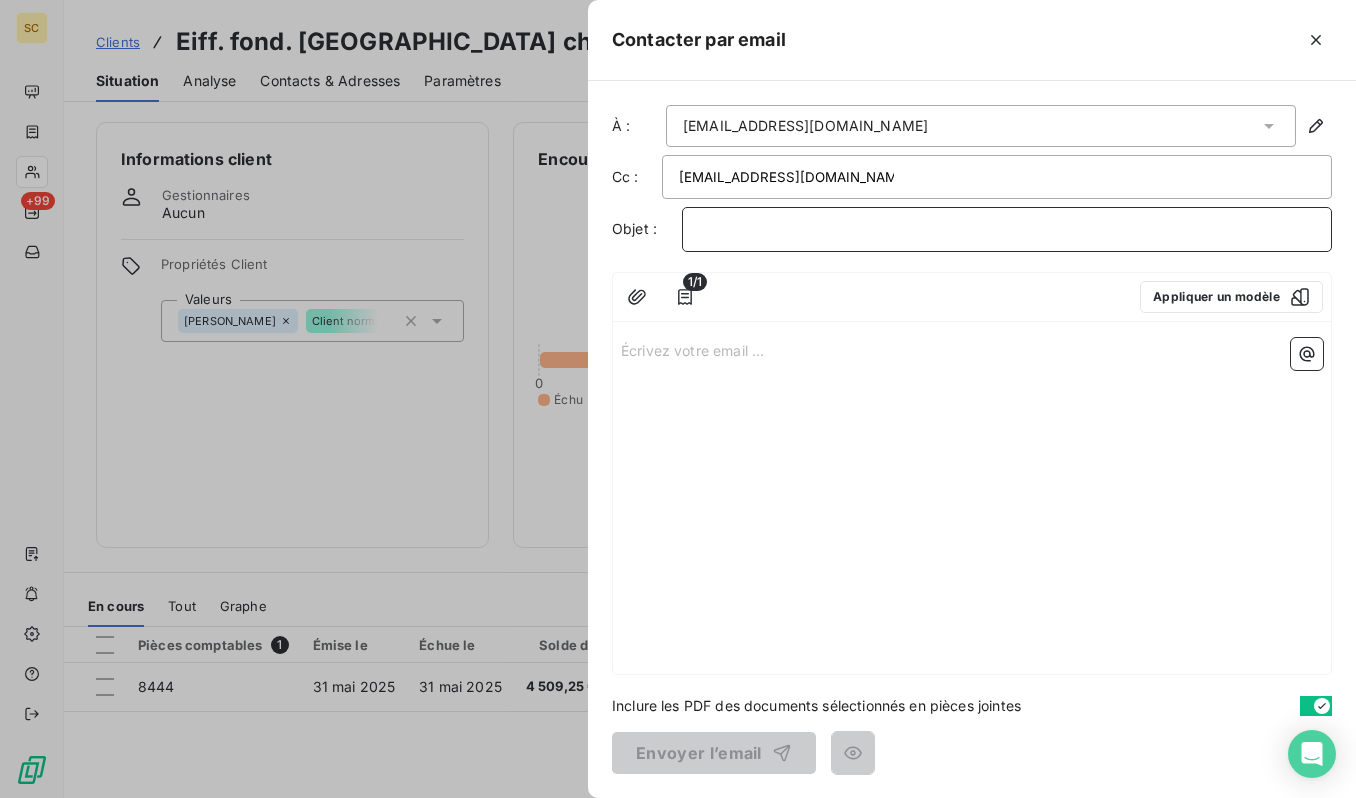 click on "﻿" at bounding box center (1007, 229) 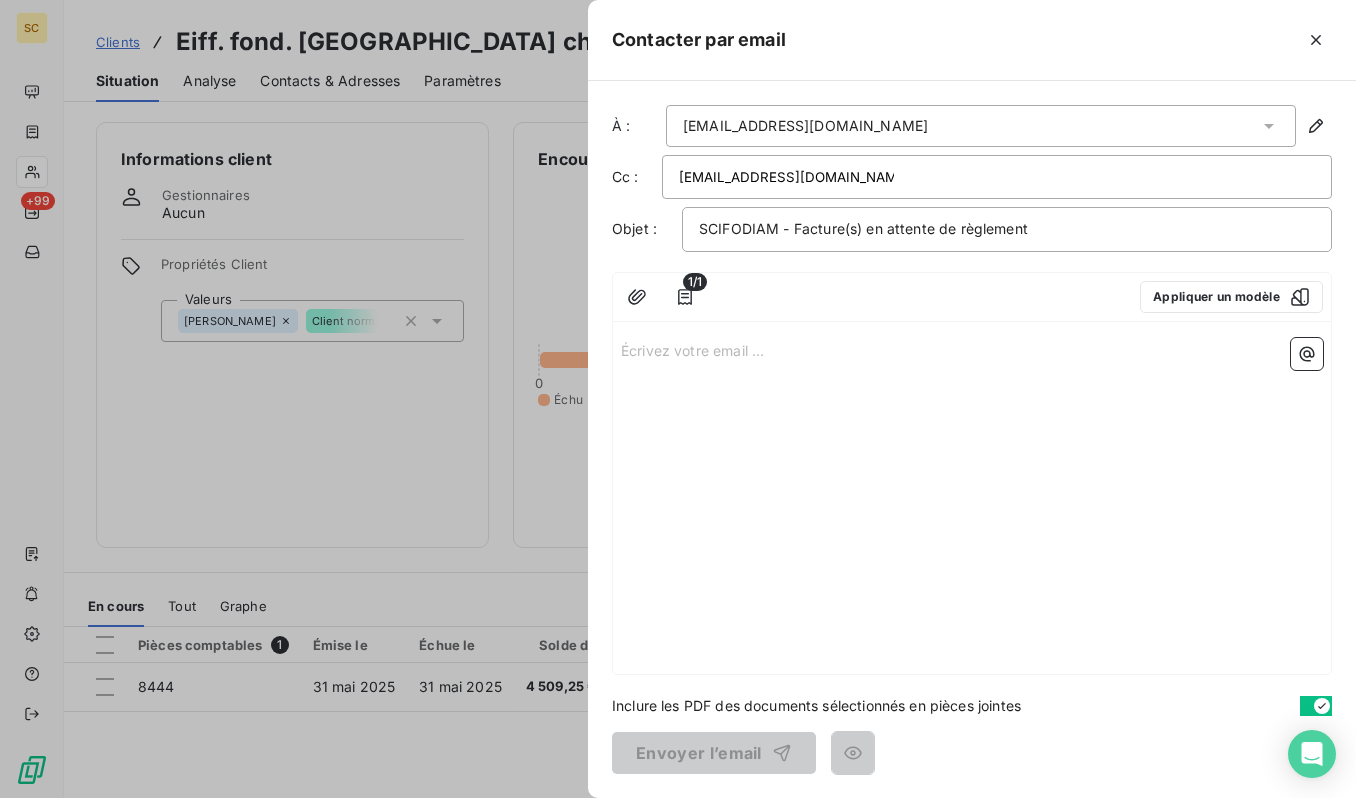 drag, startPoint x: 850, startPoint y: 392, endPoint x: 698, endPoint y: 355, distance: 156.43849 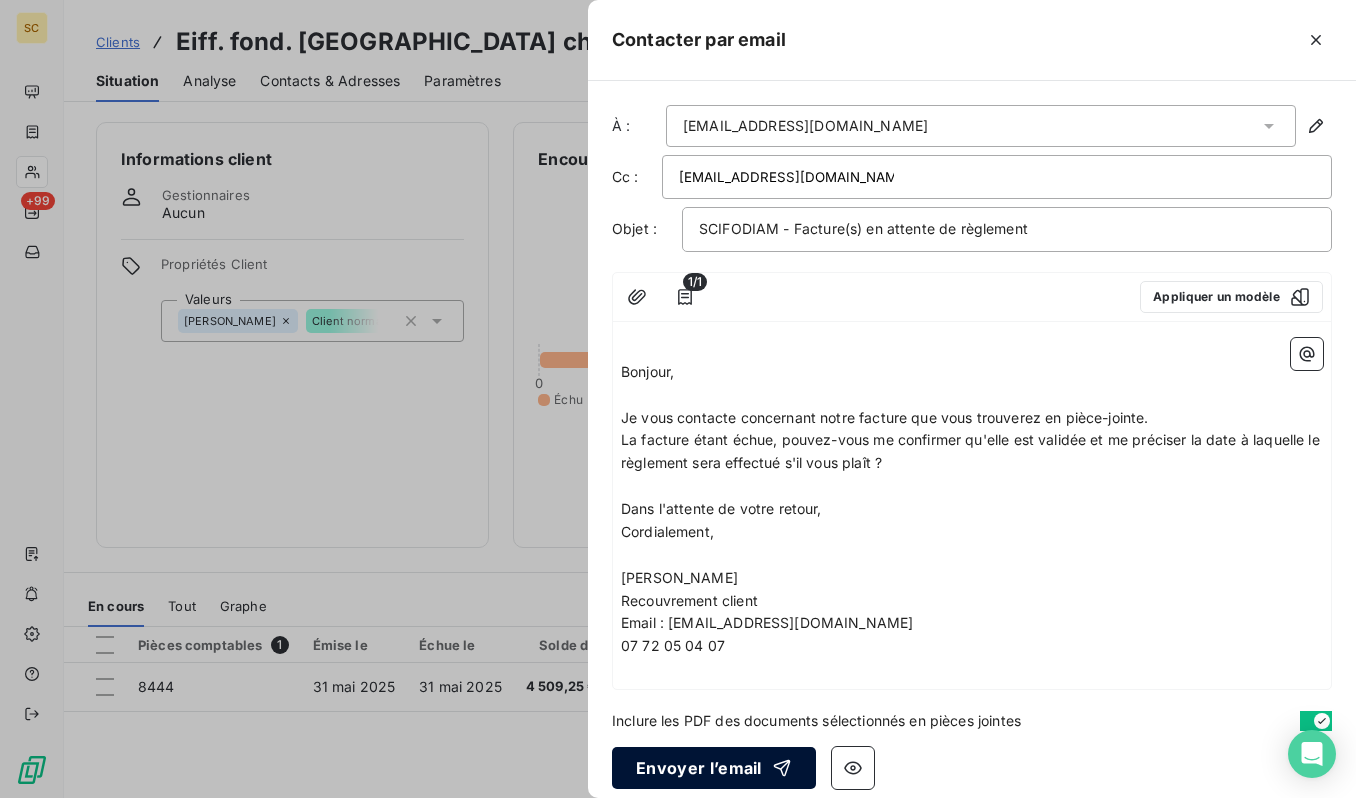 click on "Envoyer l’email" at bounding box center [714, 768] 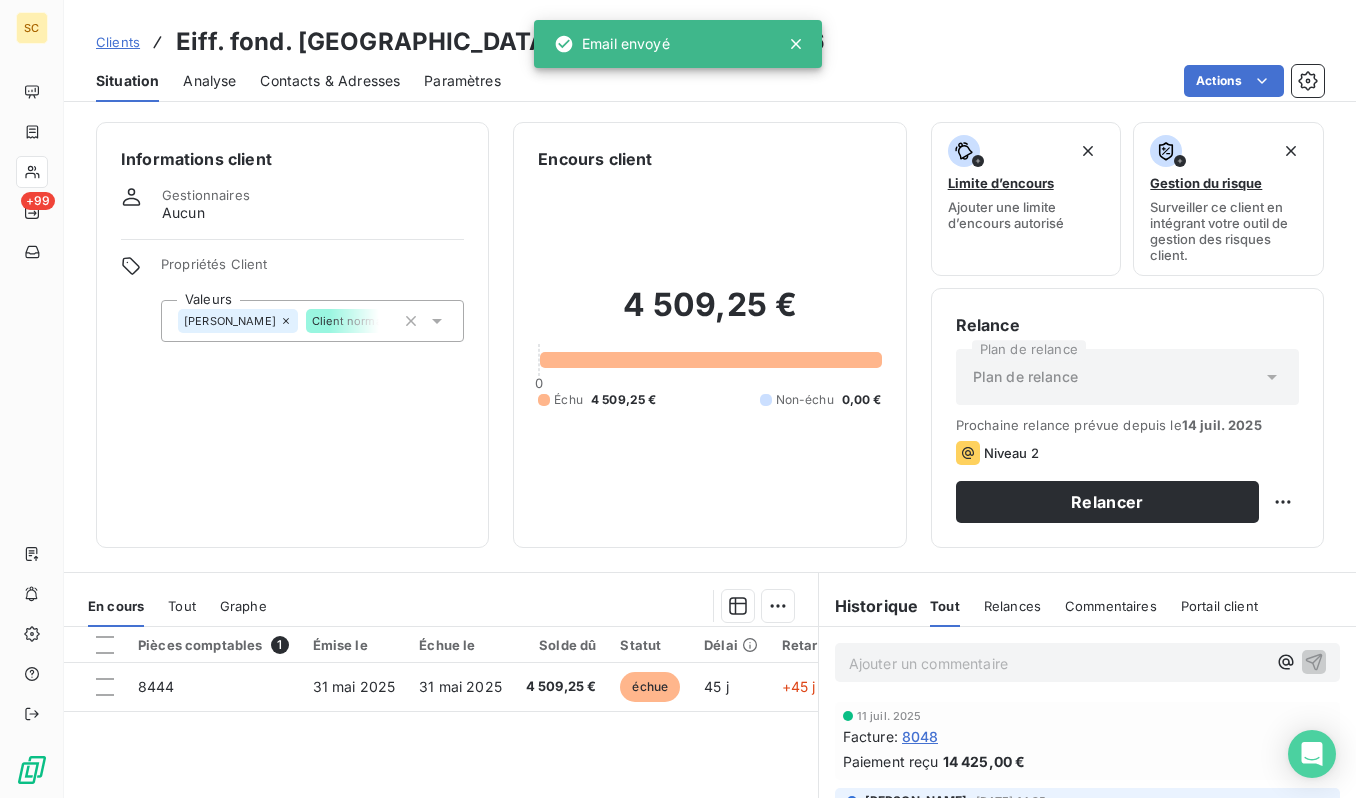 click on "Clients" at bounding box center (118, 42) 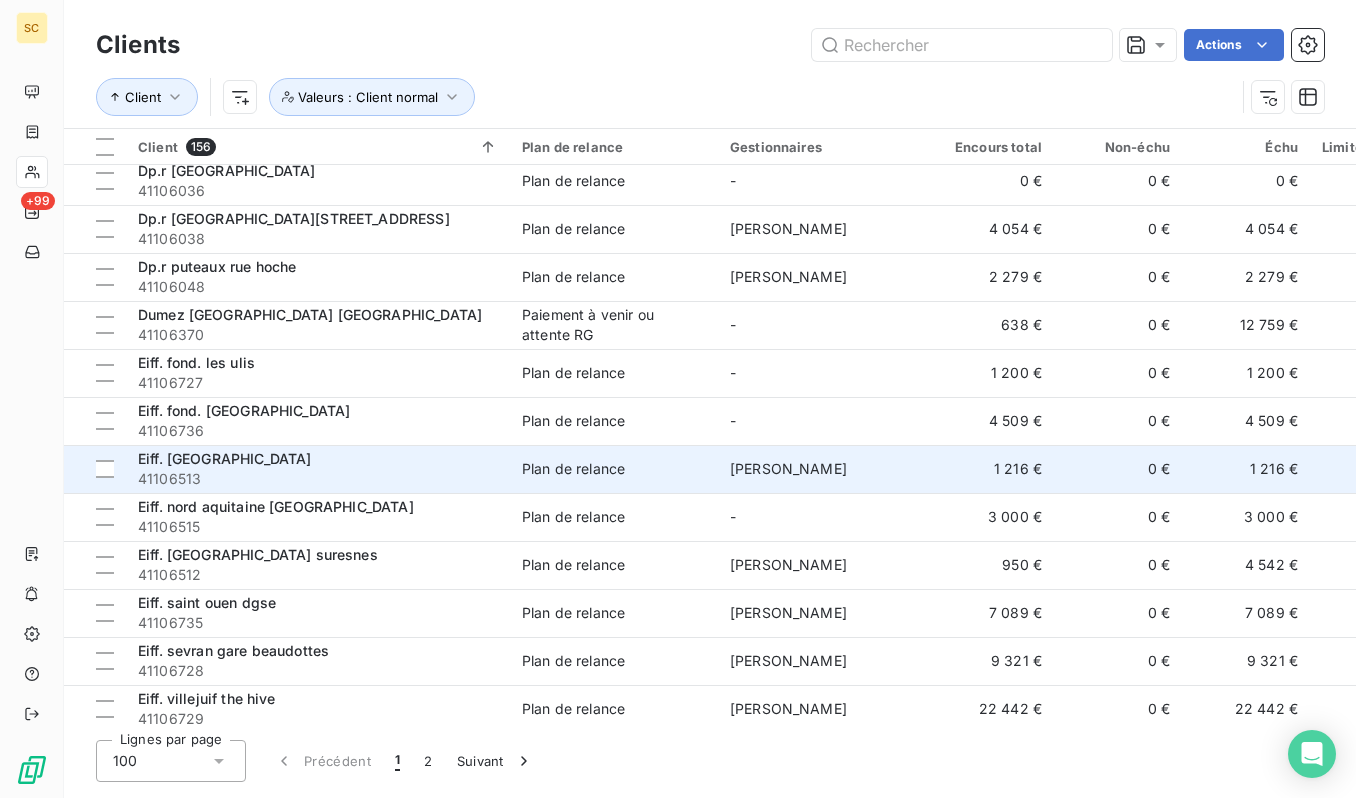 scroll, scrollTop: 2537, scrollLeft: 0, axis: vertical 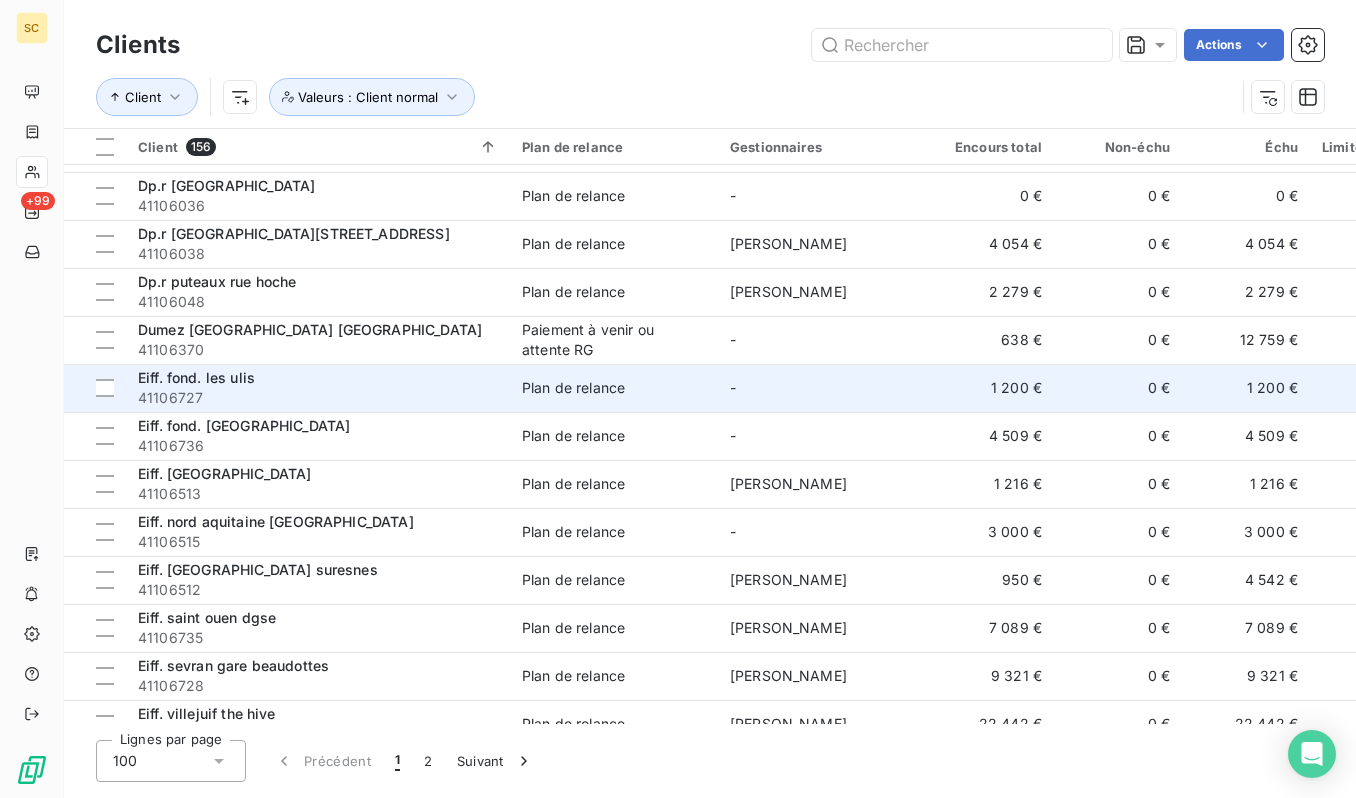 click on "Eiff. fond. les ulis" at bounding box center (318, 378) 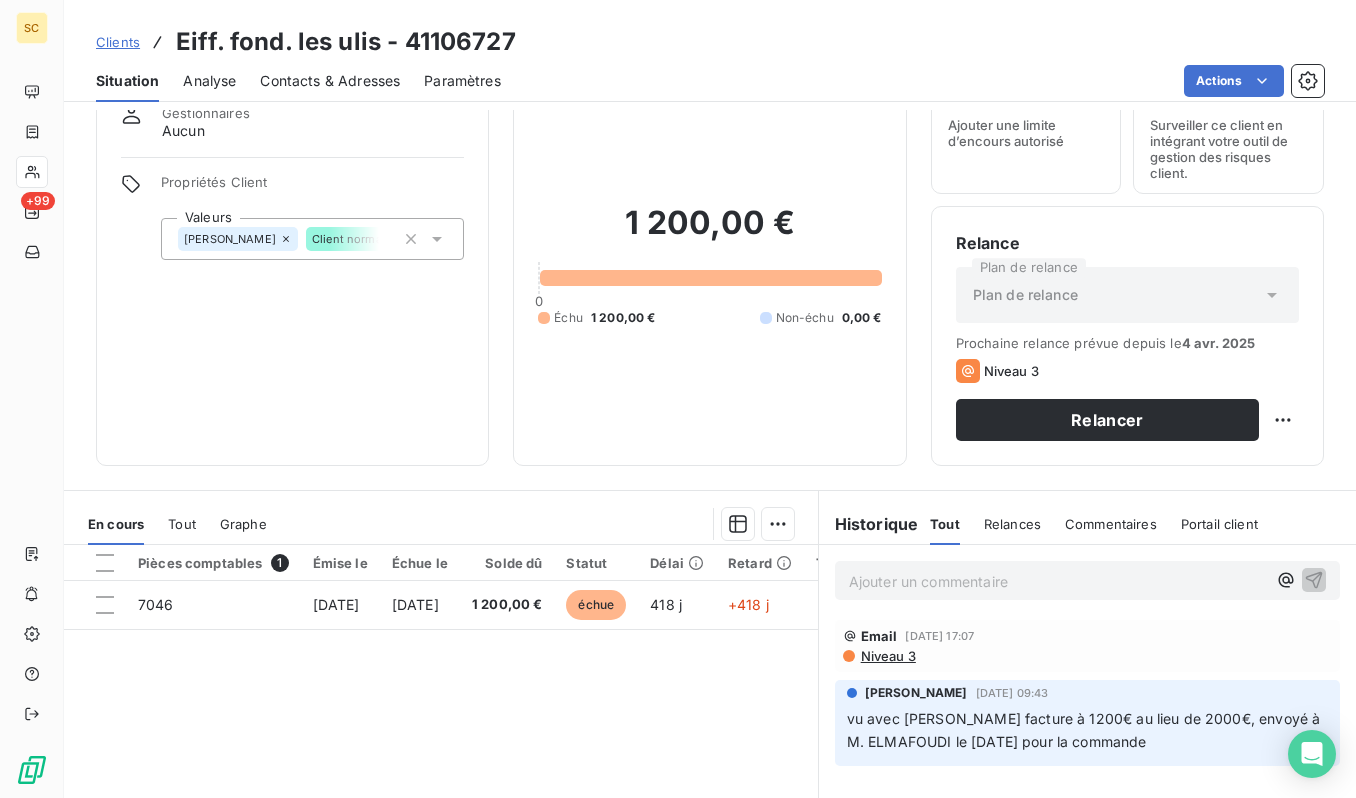 scroll, scrollTop: 15, scrollLeft: 0, axis: vertical 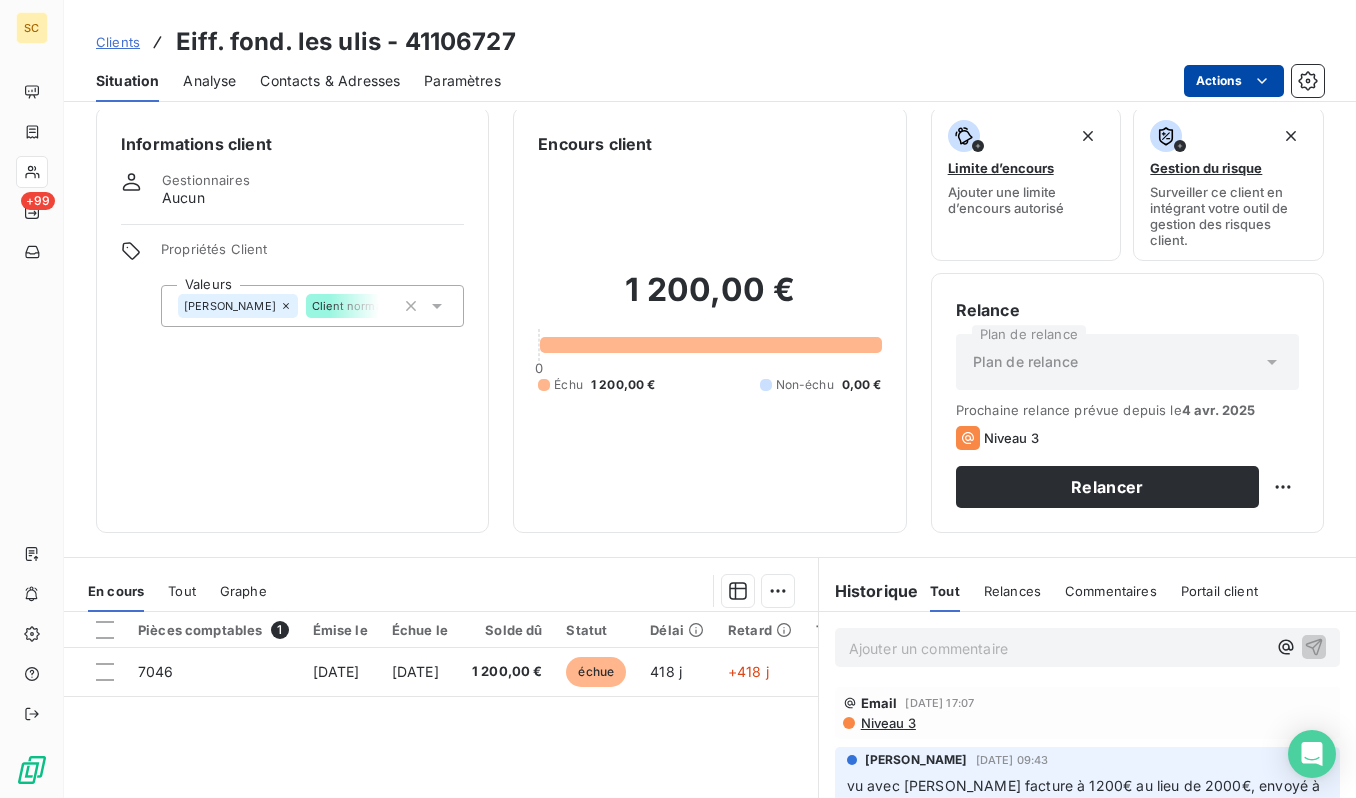 click on "SC +99 Clients Eiff. fond. les ulis - 41106727 Situation Analyse Contacts & Adresses Paramètres Actions Informations client Gestionnaires Aucun Propriétés Client Valeurs CHRISTOPHER Client normal Encours client   1 200,00 € 0 Échu 1 200,00 € Non-échu 0,00 €     Limite d’encours Ajouter une limite d’encours autorisé Gestion du risque Surveiller ce client en intégrant votre outil de gestion des risques client. Relance Plan de relance Plan de relance Prochaine relance prévue depuis le  4 avr. 2025 Niveau 3 Relancer En cours Tout Graphe Pièces comptables 1 Émise le Échue le Solde dû Statut Délai   Retard   Tag relance   7046 23 mai 2024 23 mai 2024 1 200,00 € échue 418 j +418 j Lignes par page 25 Précédent 1 Suivant Historique Tout Relances Commentaires Portail client Tout Relances Commentaires Portail client Ajouter un commentaire ﻿ Email 20 mars 2025, 17:07 Niveau 3 STEPHANIE HOYER 2 déc. 2024, 09:43" at bounding box center (678, 399) 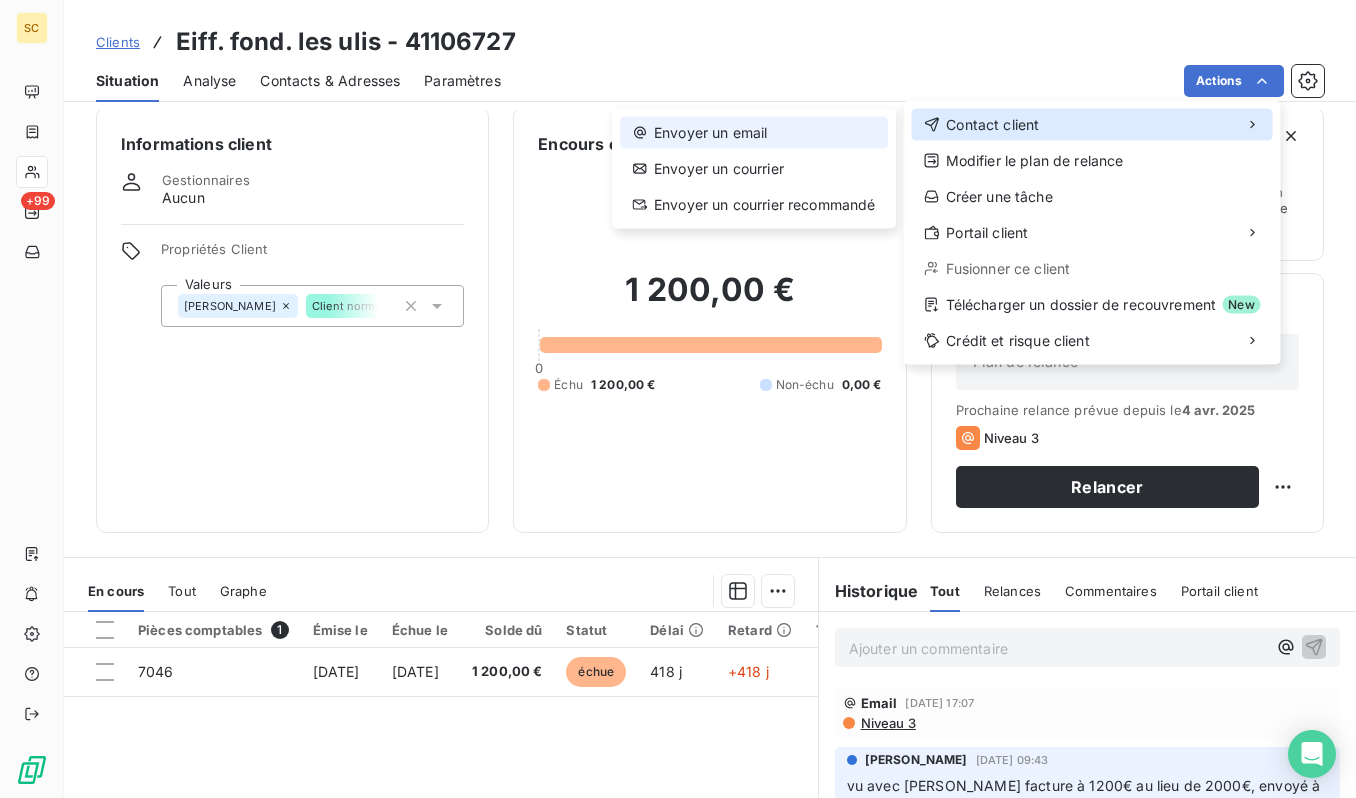 drag, startPoint x: 967, startPoint y: 136, endPoint x: 846, endPoint y: 134, distance: 121.016525 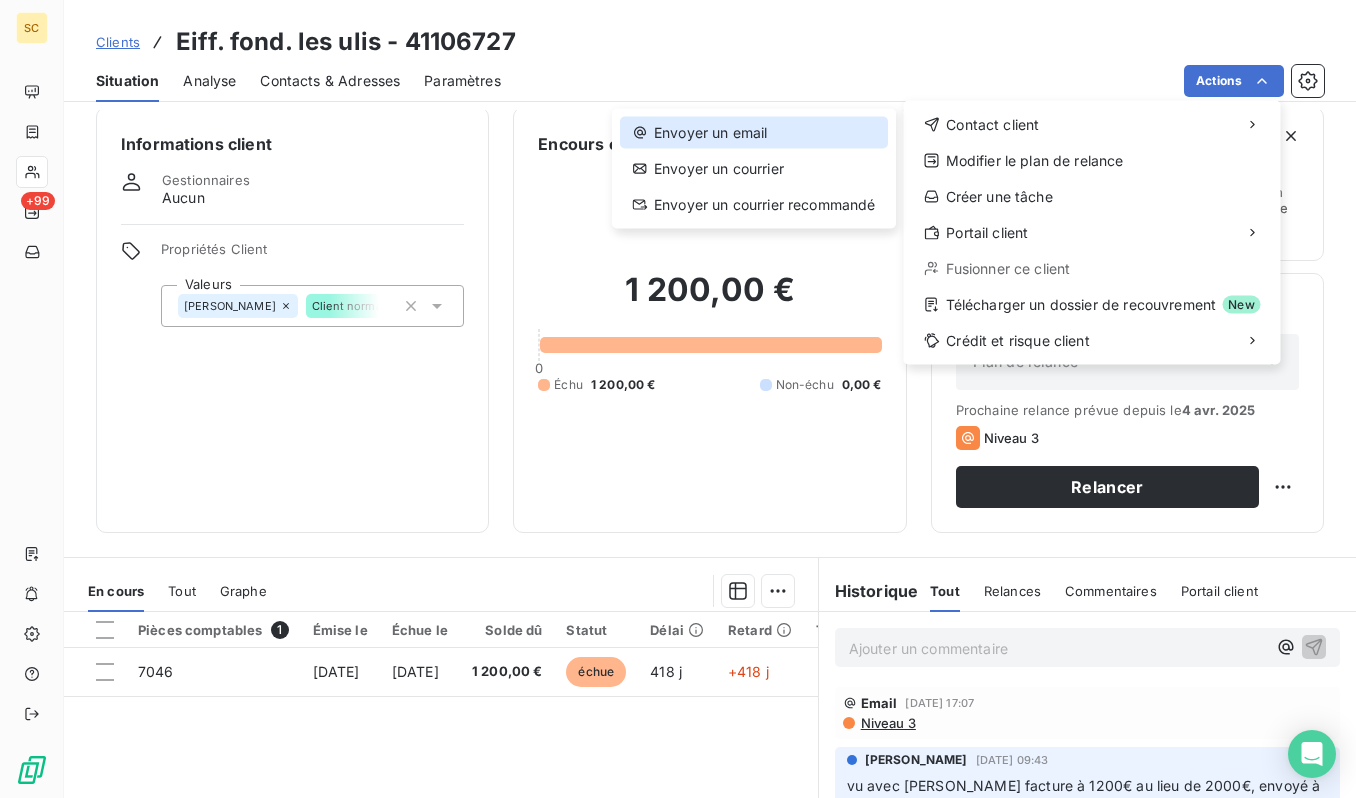click on "Envoyer un email" at bounding box center (754, 133) 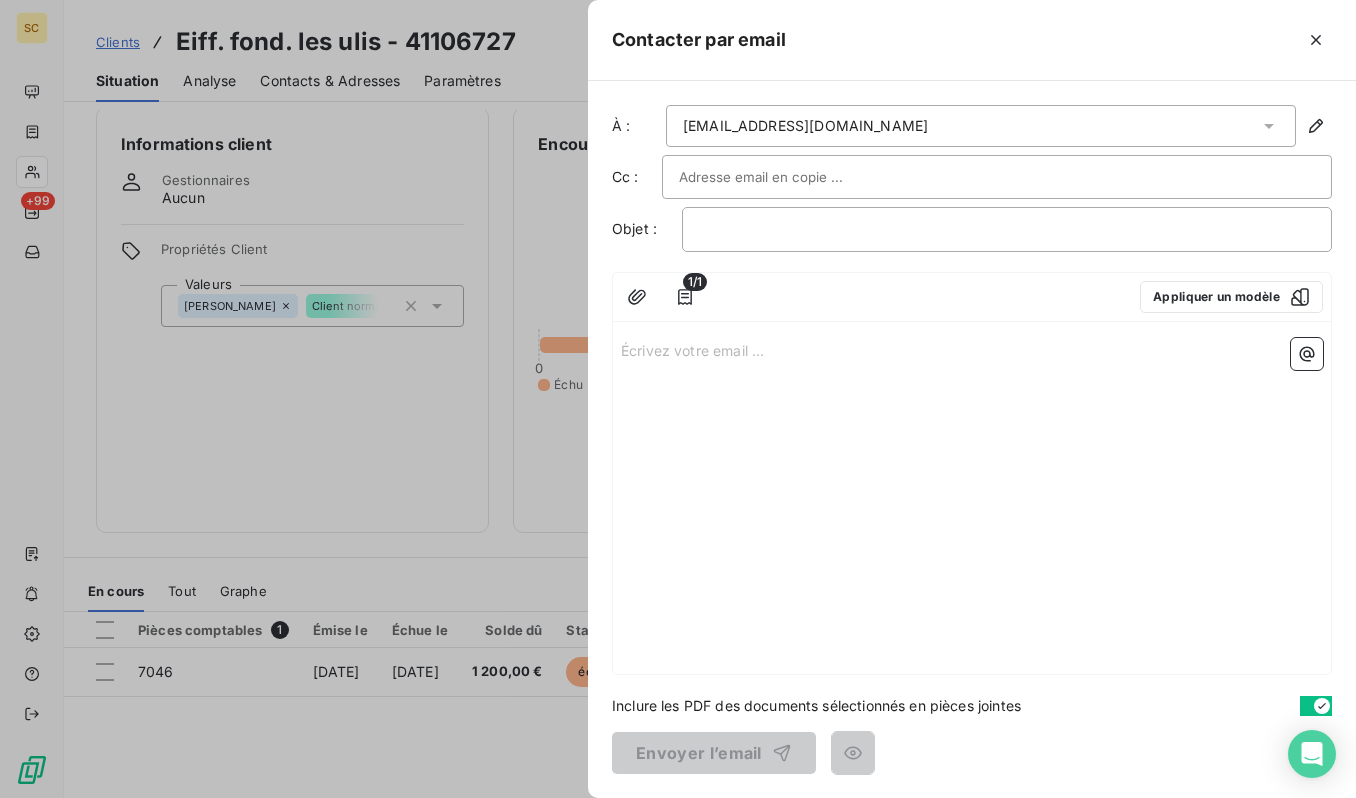 drag, startPoint x: 814, startPoint y: 407, endPoint x: 804, endPoint y: 403, distance: 10.770329 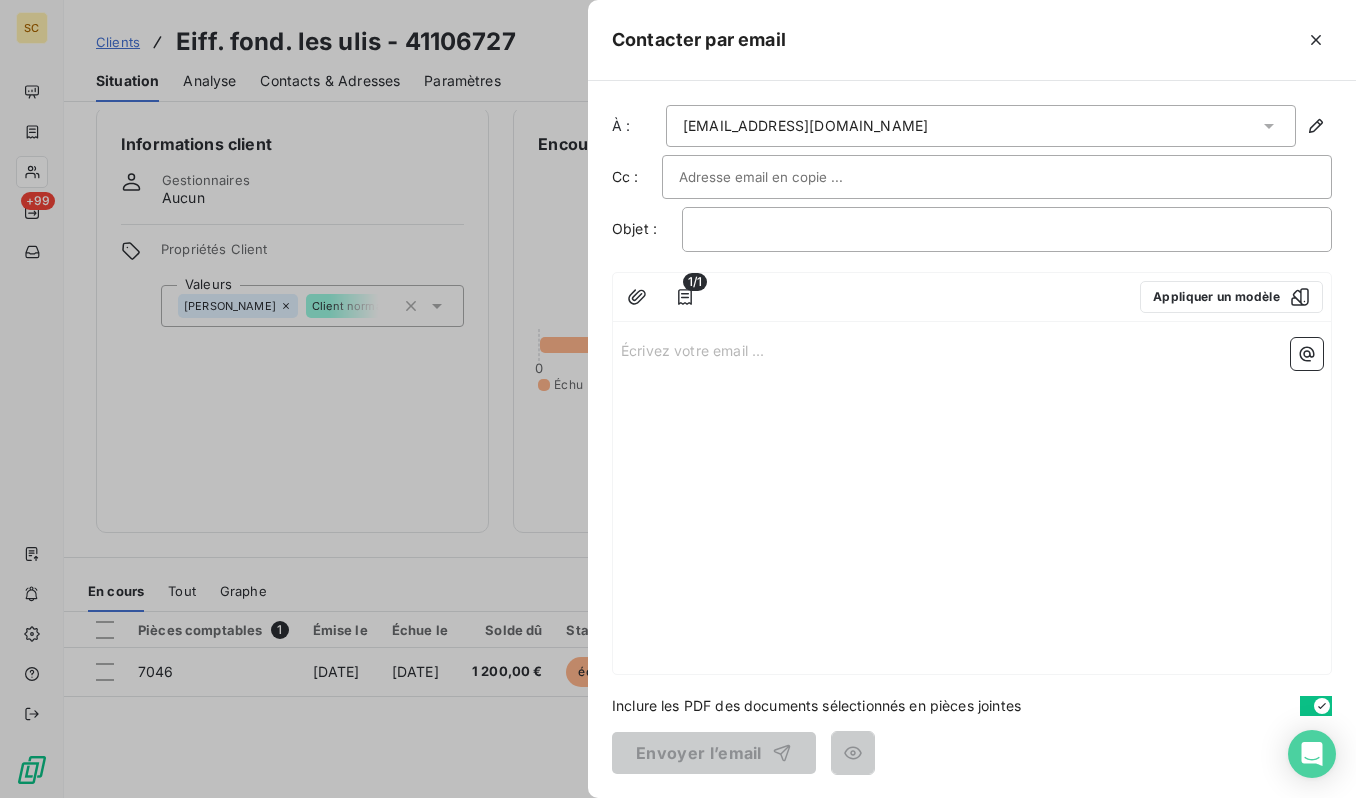 click on "Écrivez votre email ... ﻿" at bounding box center (972, 502) 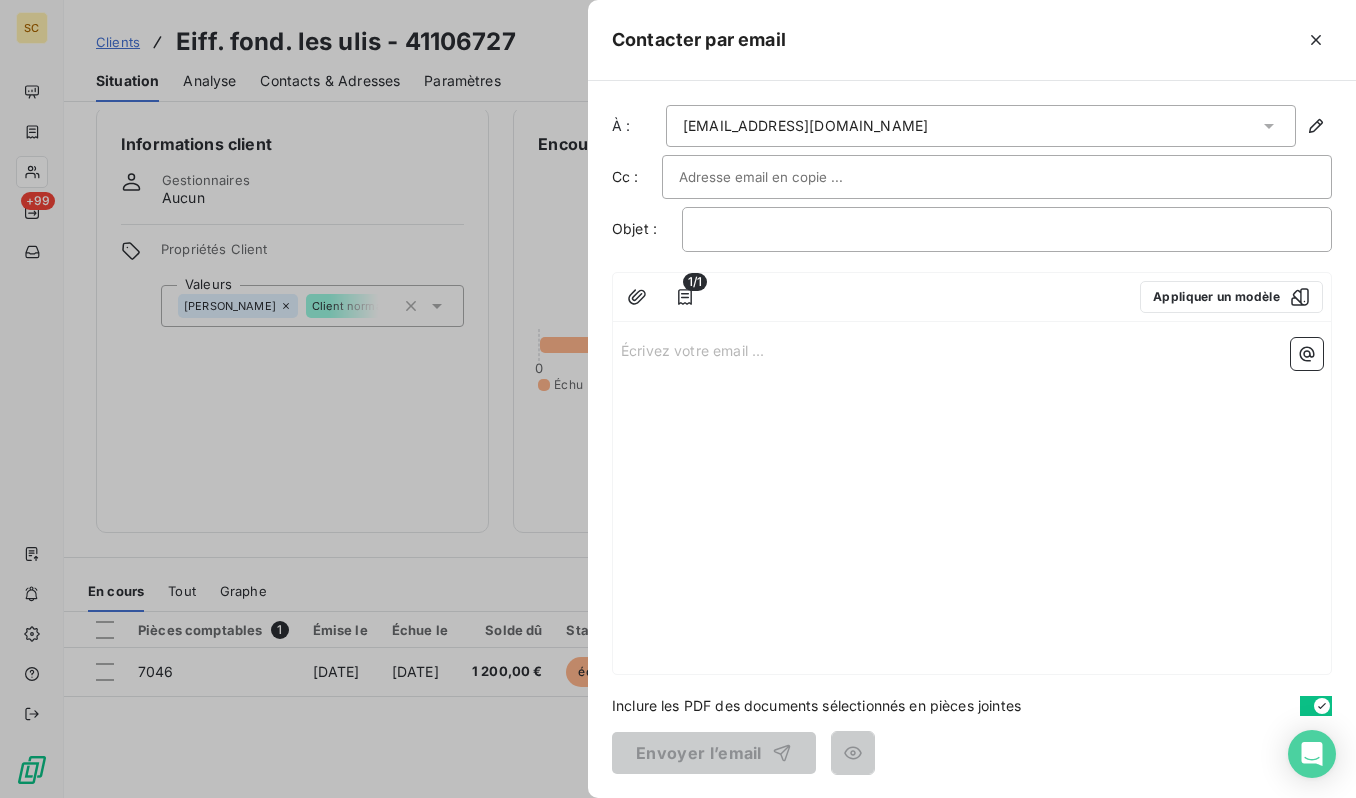 click on "Écrivez votre email ... ﻿" at bounding box center [972, 349] 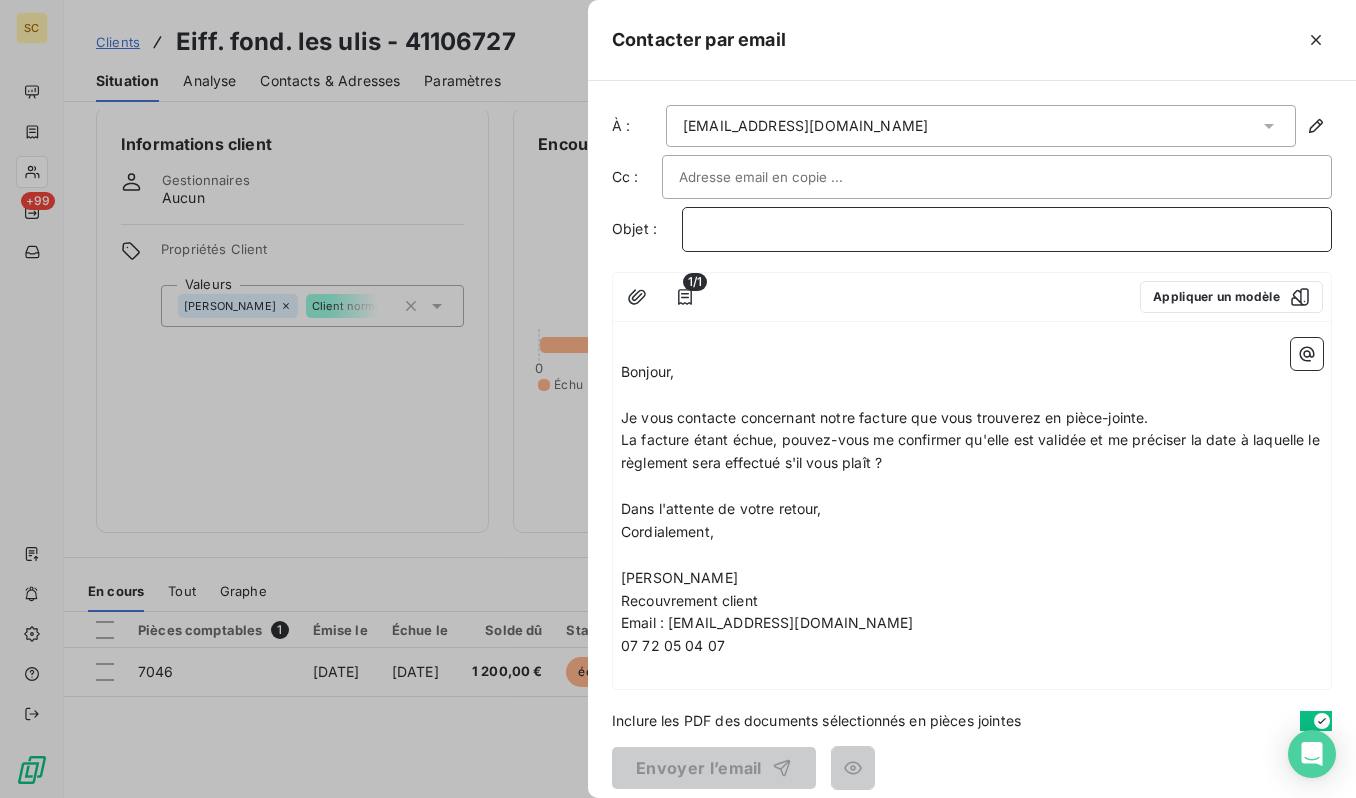 click on "﻿" at bounding box center [1007, 229] 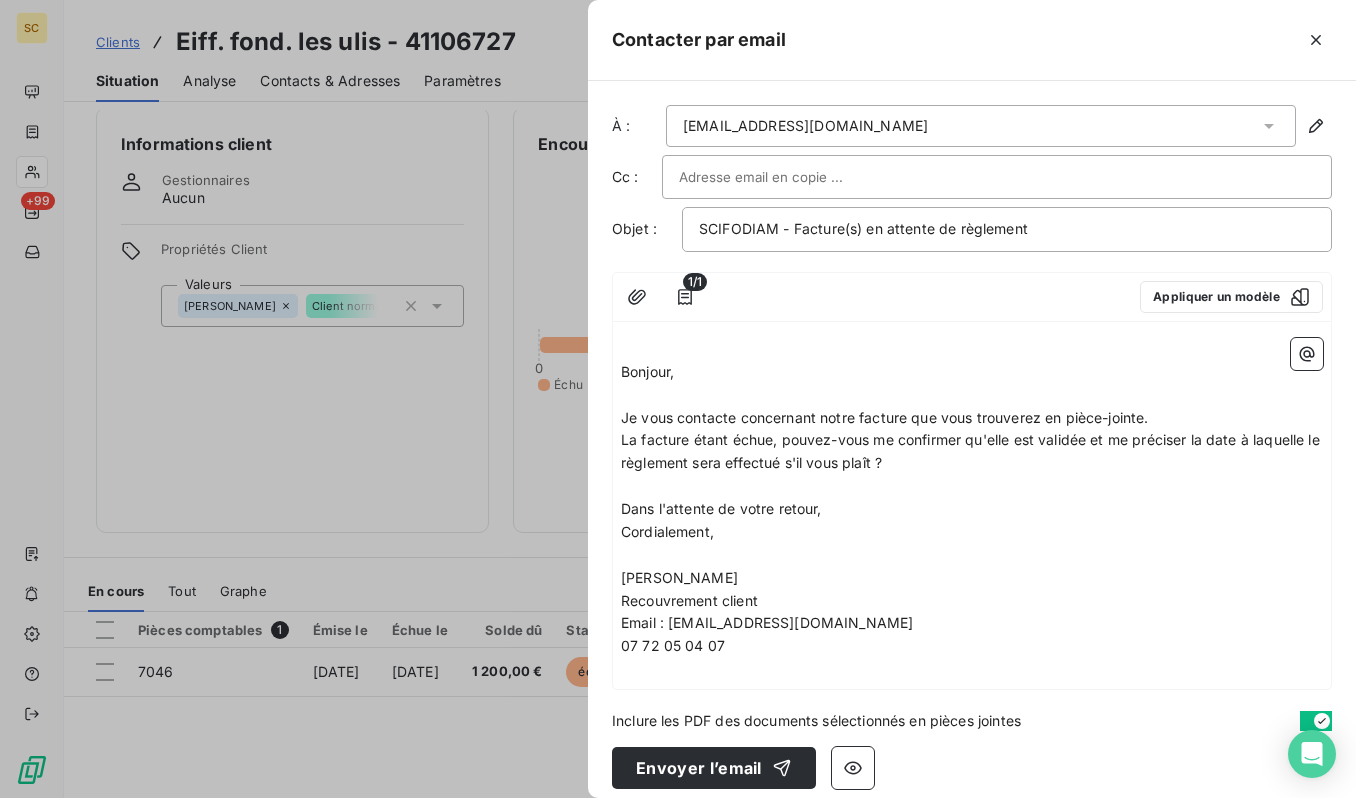 click at bounding box center [997, 177] 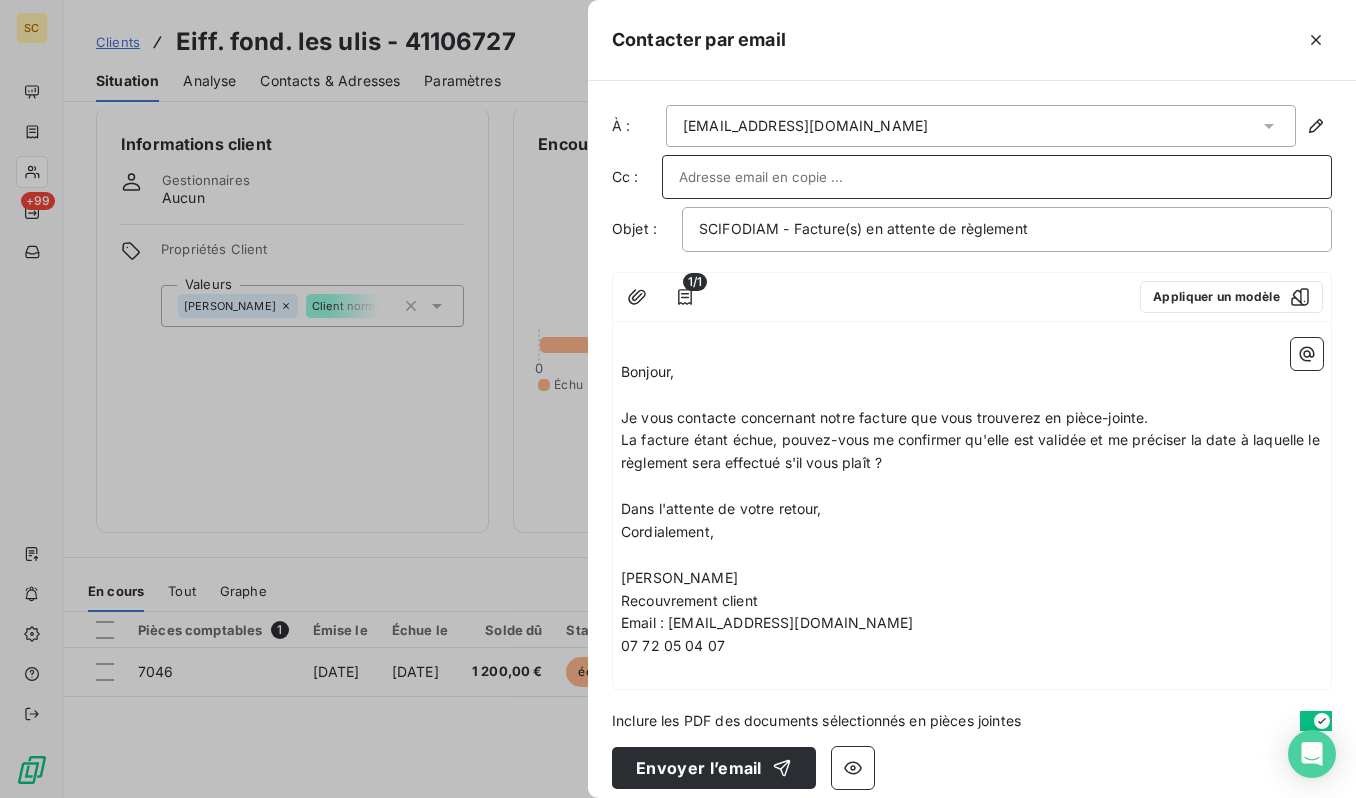 click at bounding box center [997, 177] 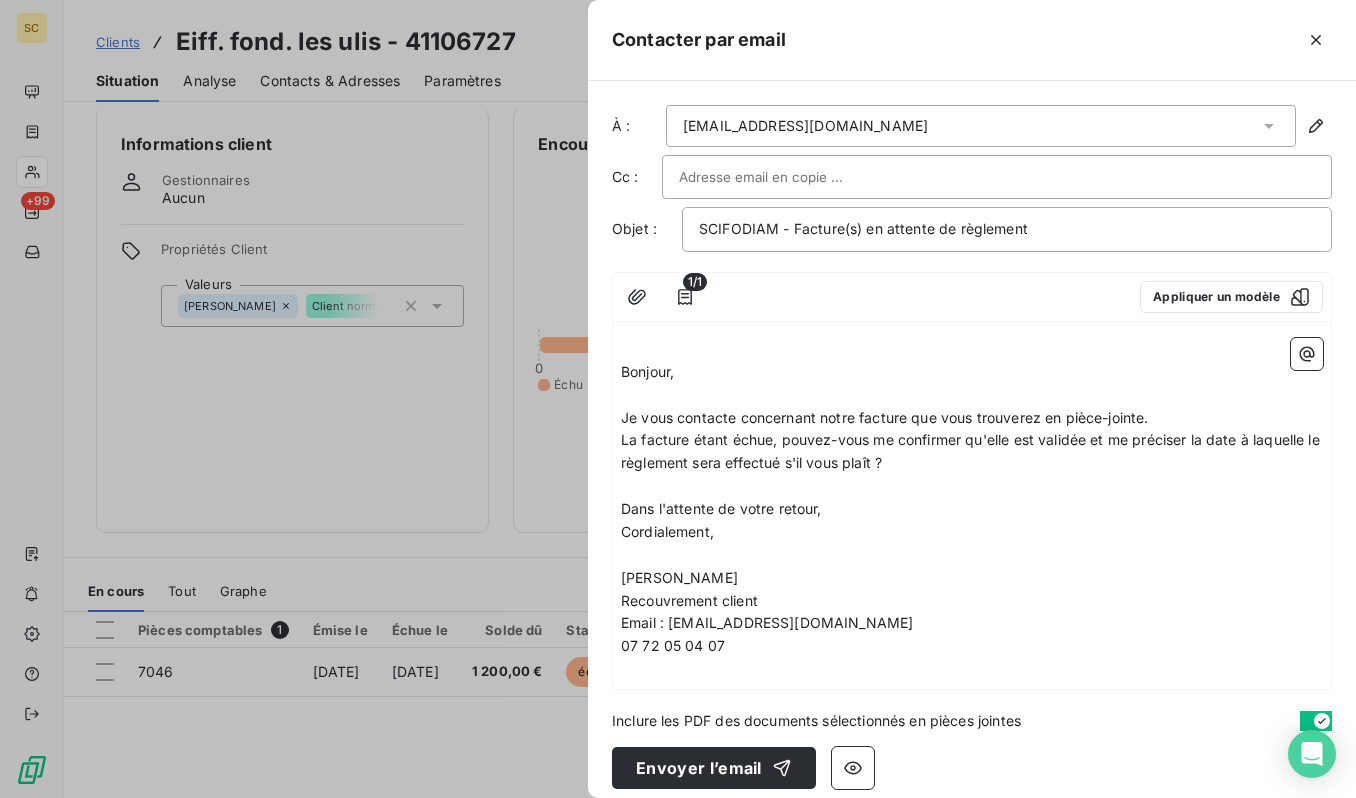 paste on "[EMAIL_ADDRESS][DOMAIN_NAME]" 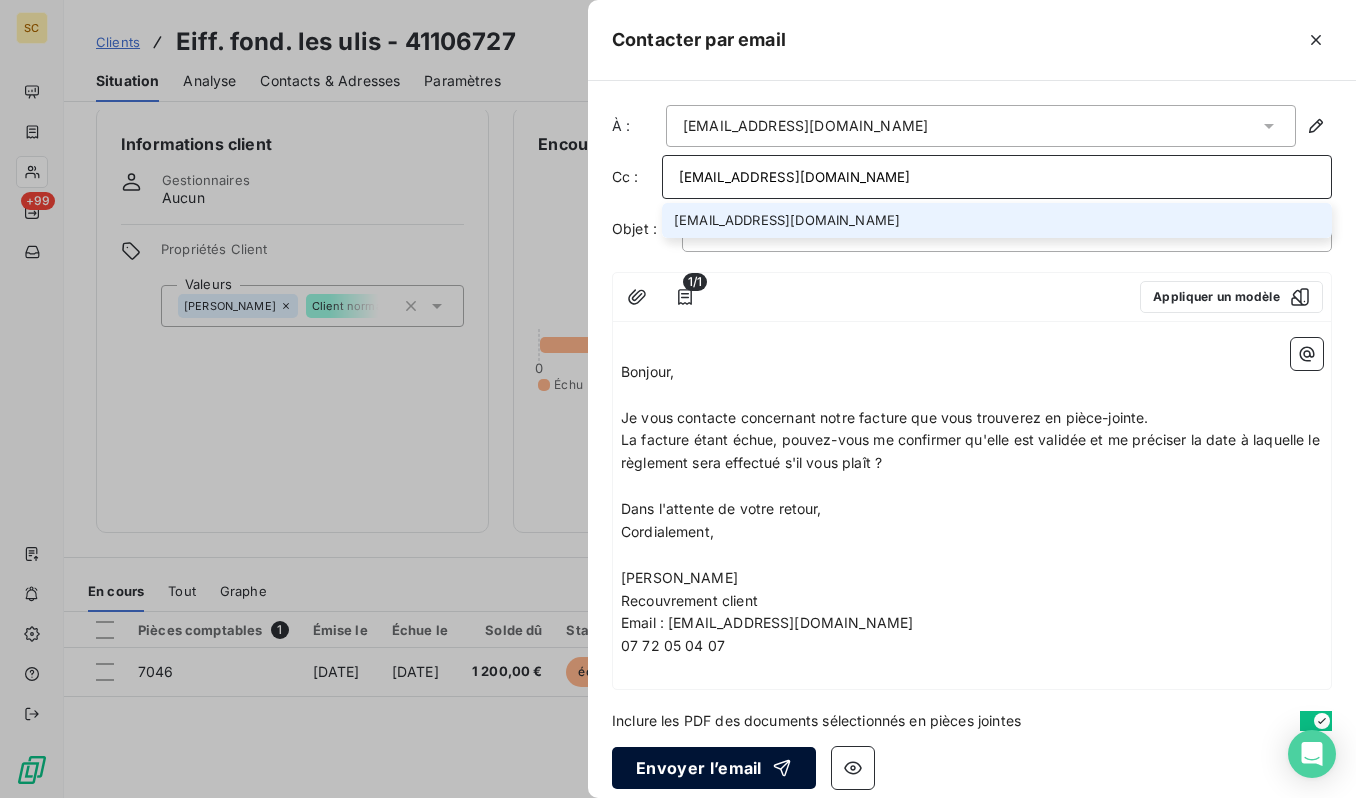 type on "[EMAIL_ADDRESS][DOMAIN_NAME]" 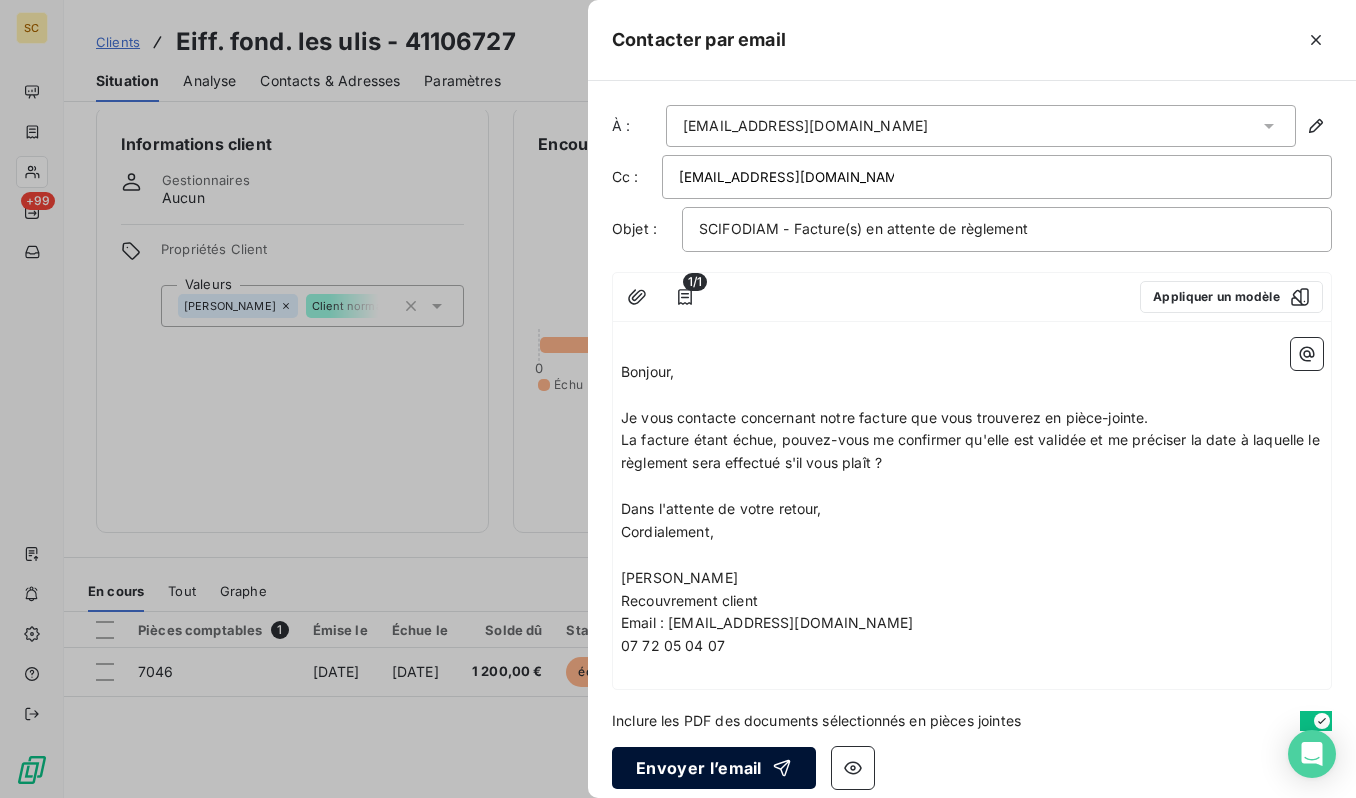 click on "Envoyer l’email" at bounding box center (714, 768) 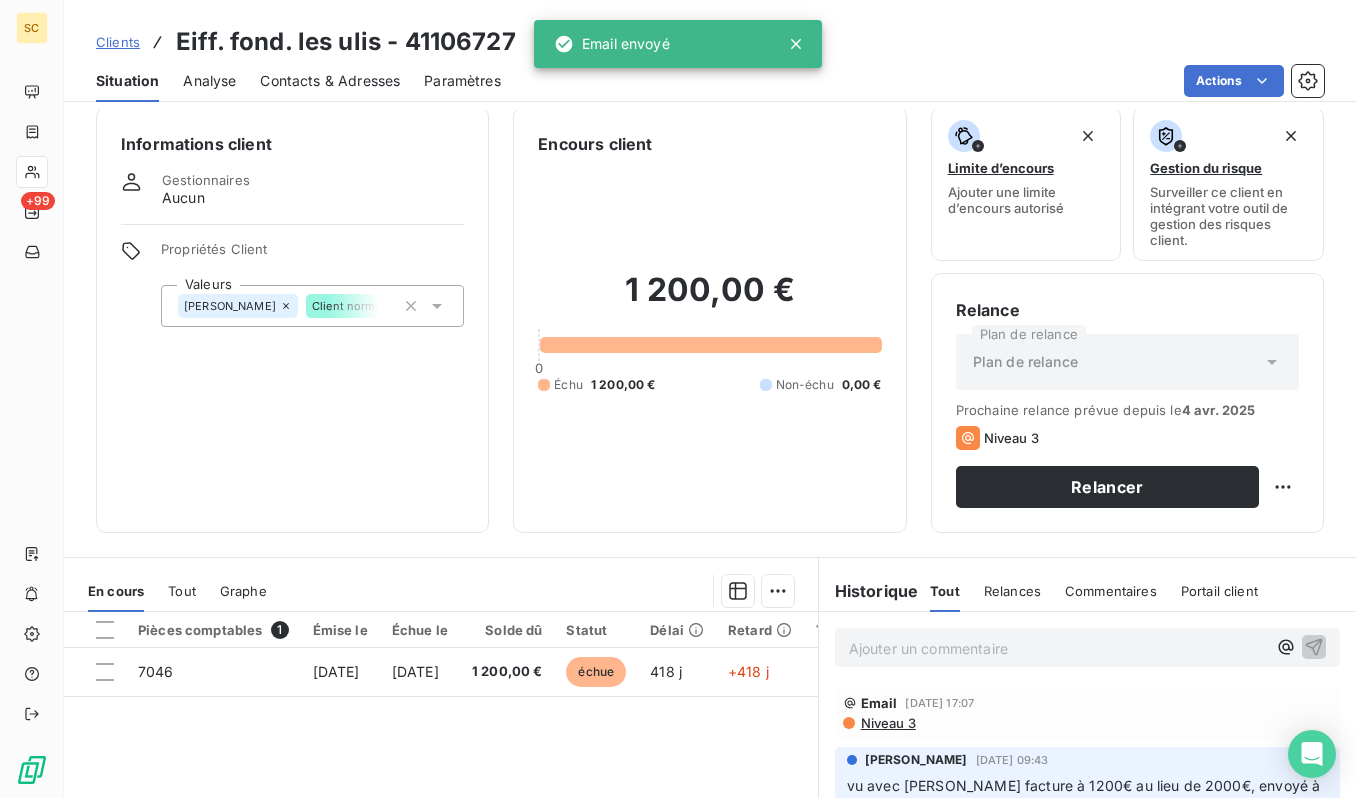click on "Clients" at bounding box center (118, 42) 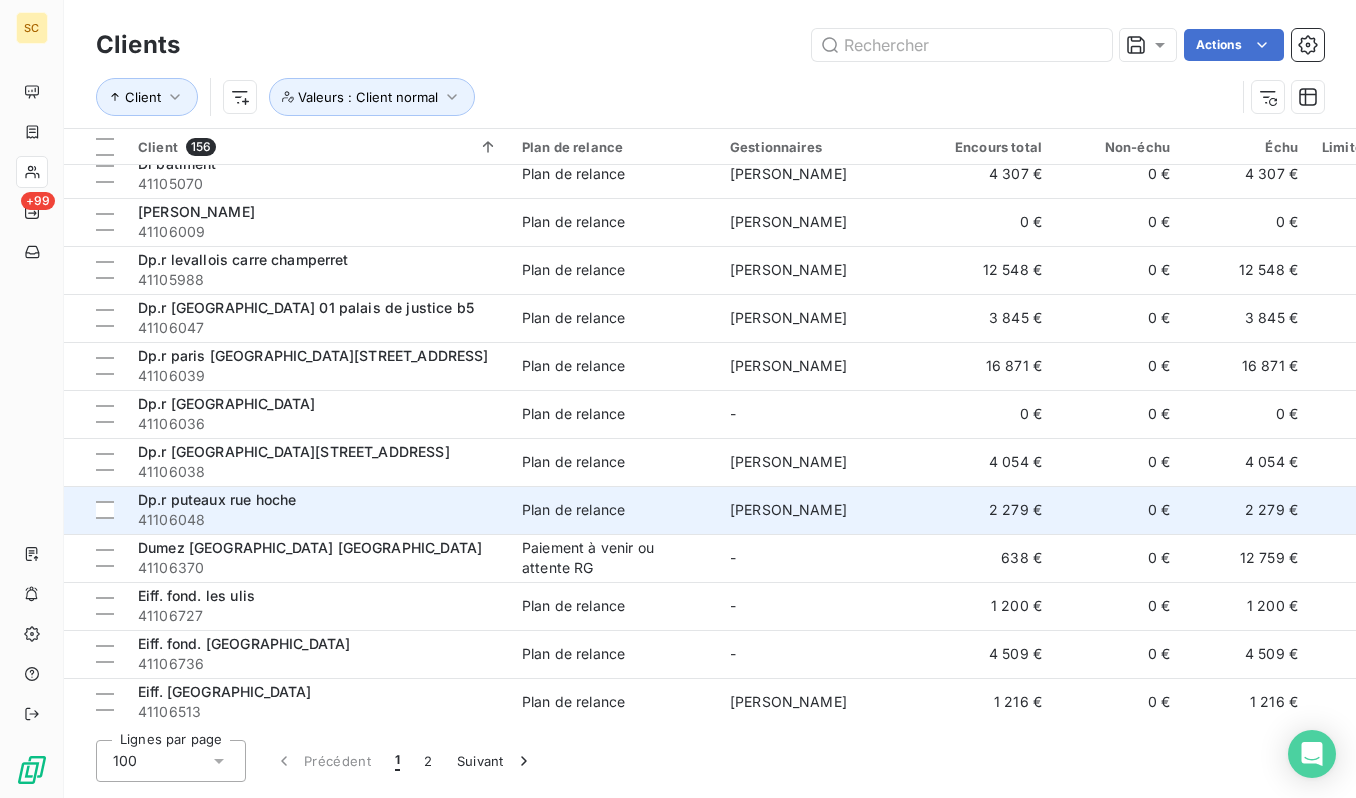 scroll, scrollTop: 2315, scrollLeft: 0, axis: vertical 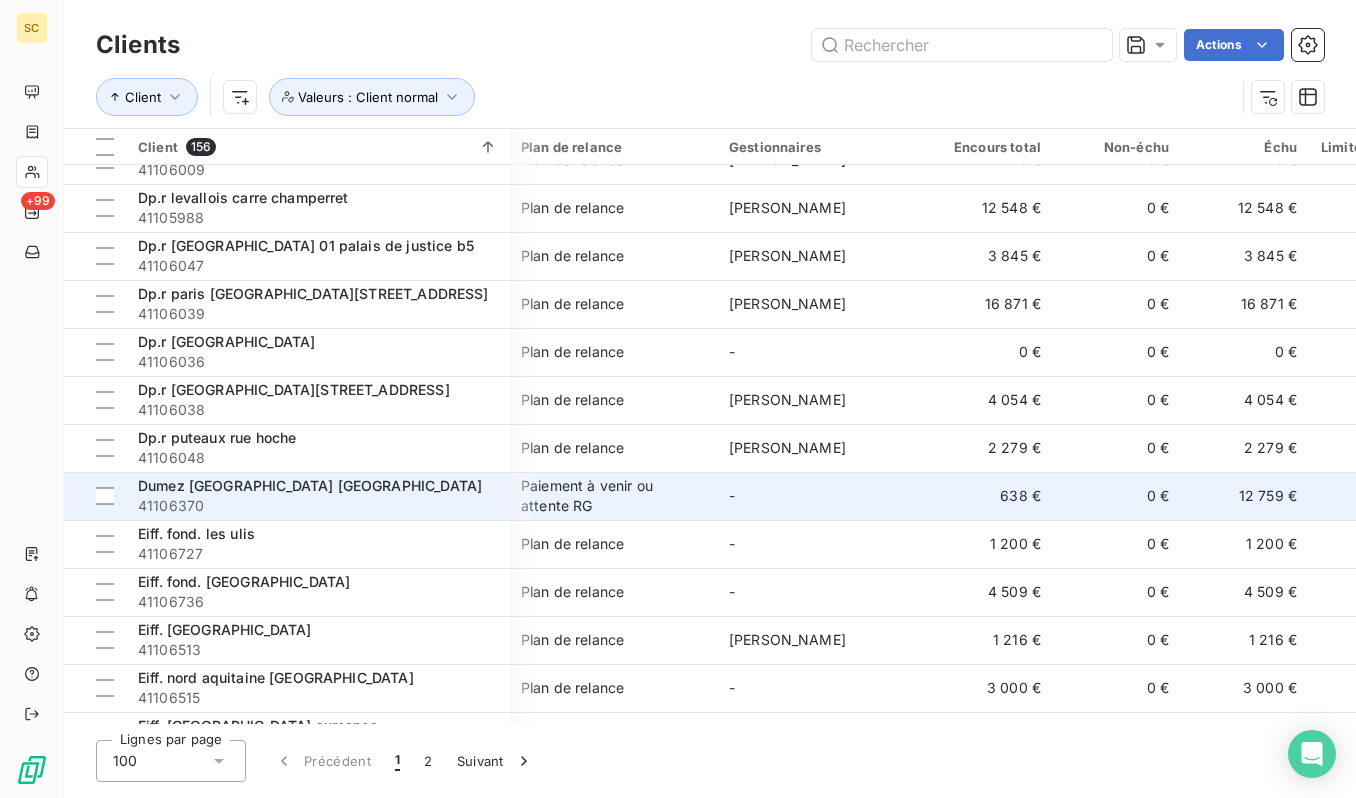 click on "41106370" at bounding box center [318, 506] 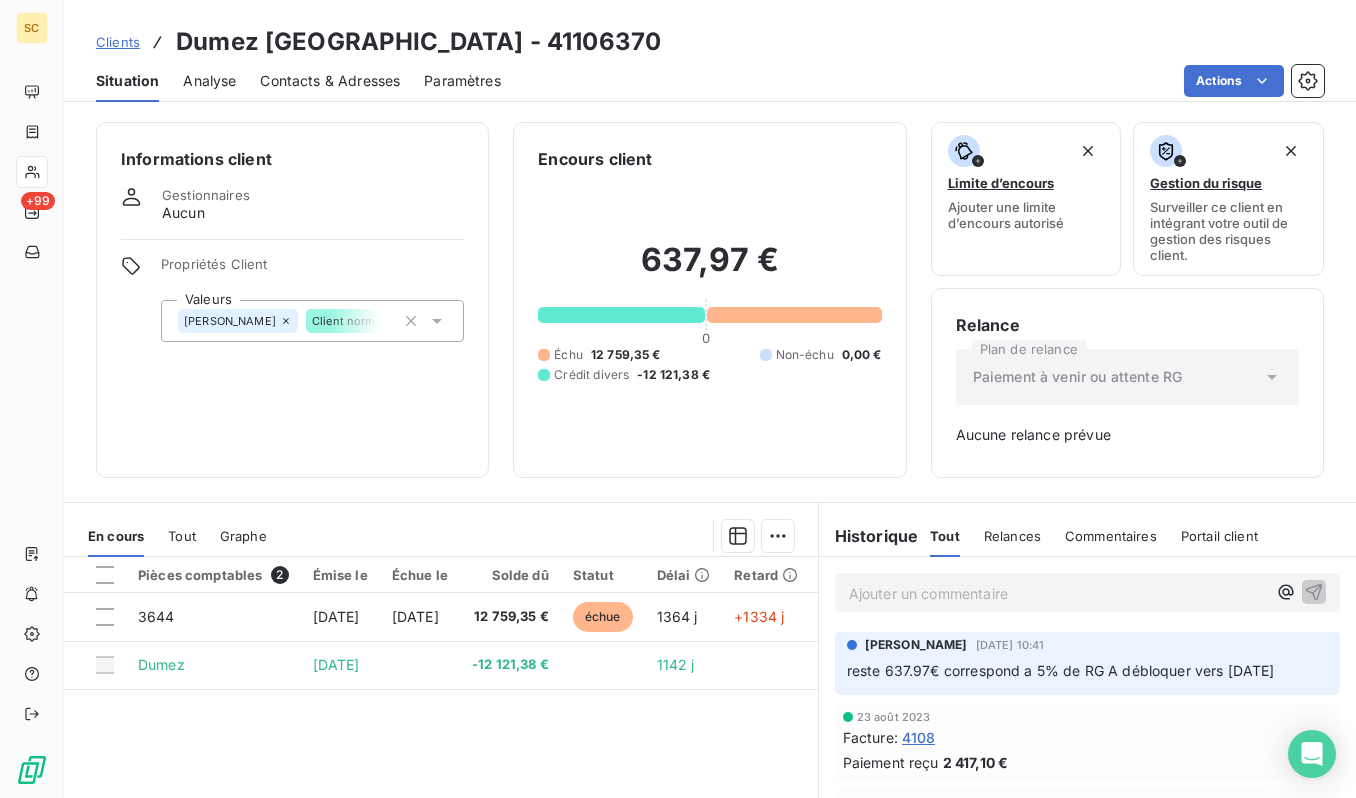 click on "Dumez paris 08 rue galilée - 41106370" at bounding box center [418, 42] 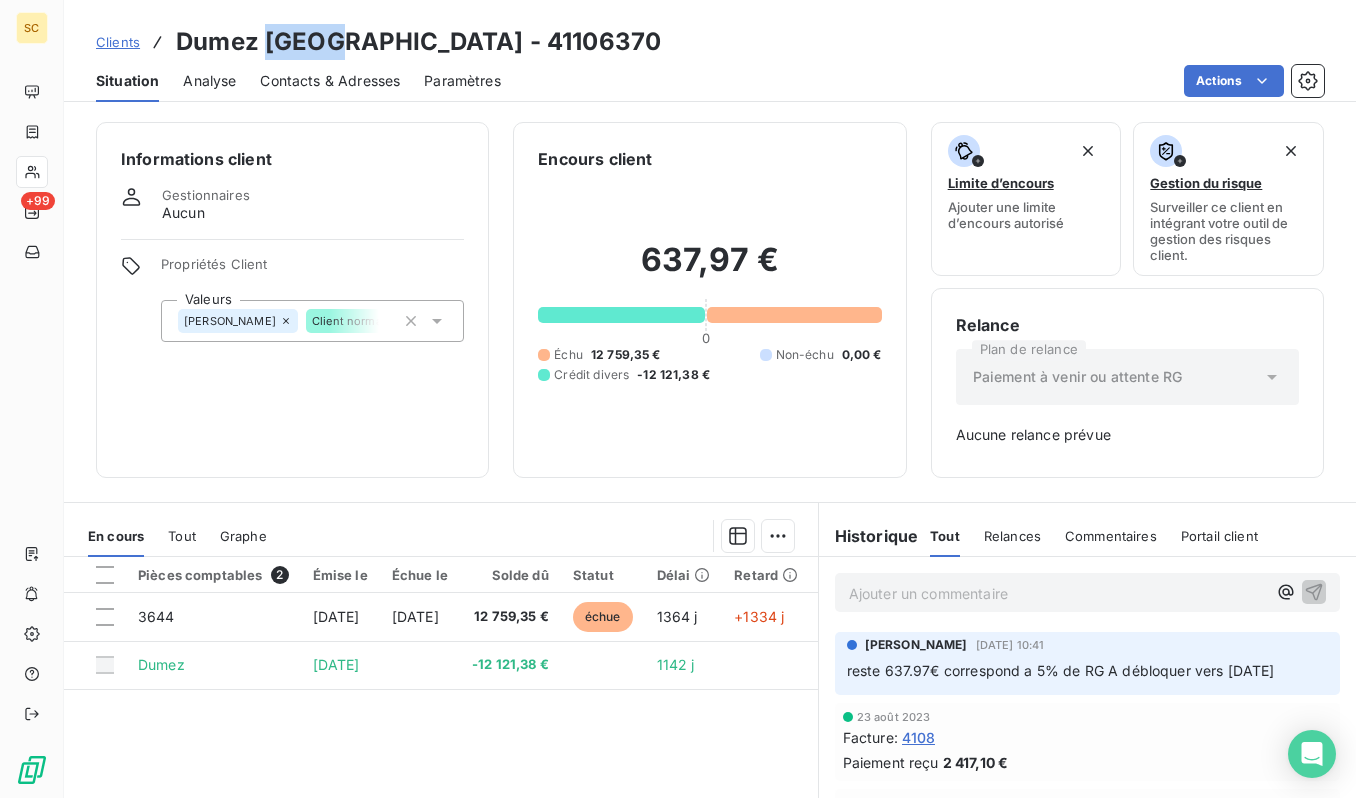 click on "Dumez paris 08 rue galilée - 41106370" at bounding box center (418, 42) 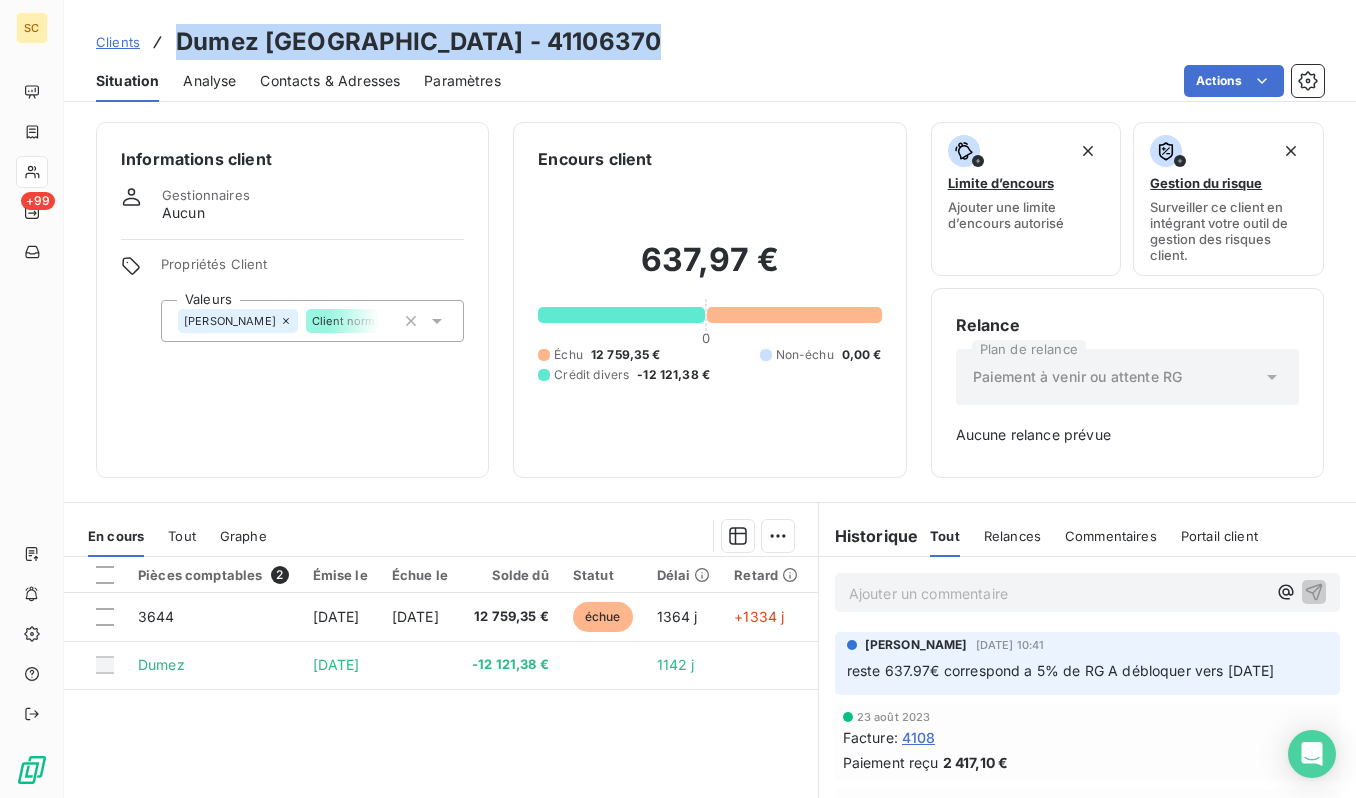 click on "Dumez paris 08 rue galilée - 41106370" at bounding box center [418, 42] 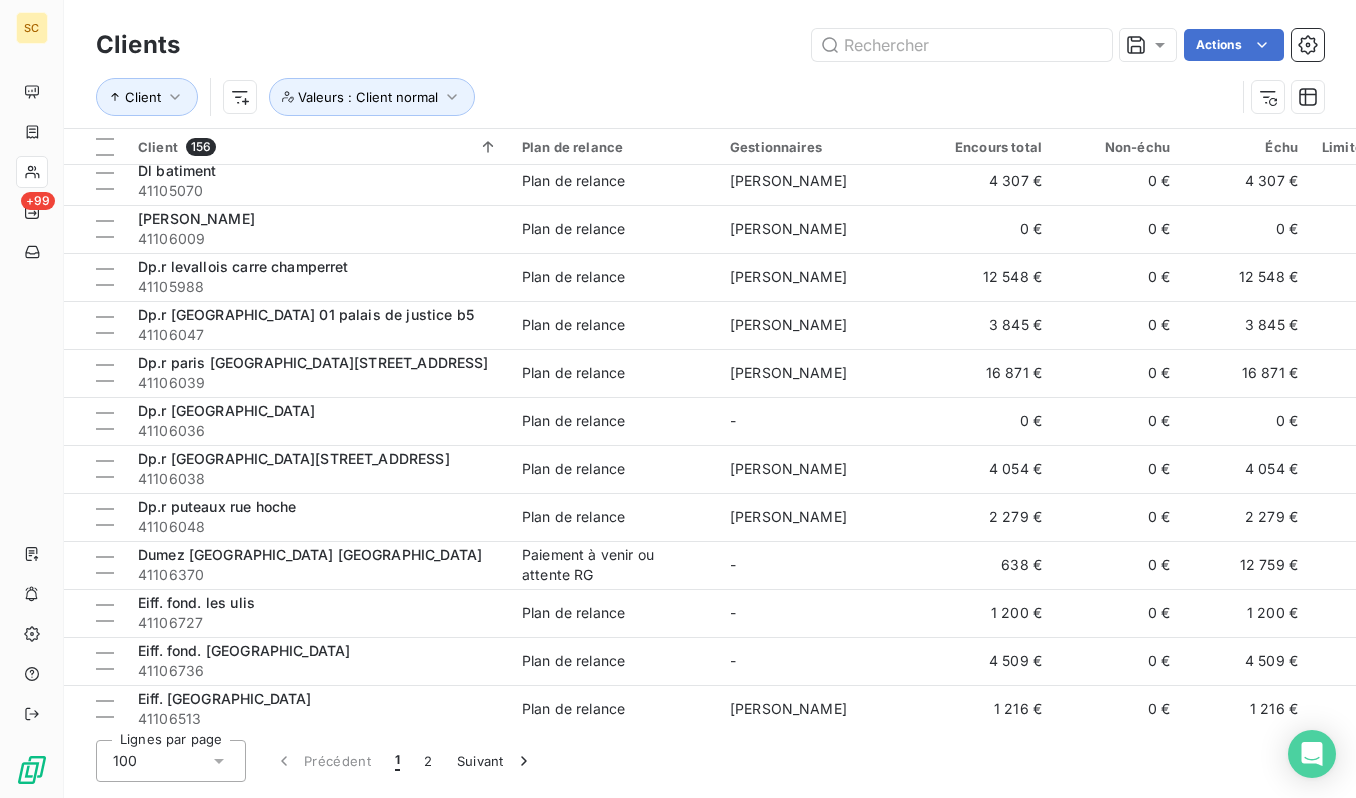 scroll, scrollTop: 2315, scrollLeft: 0, axis: vertical 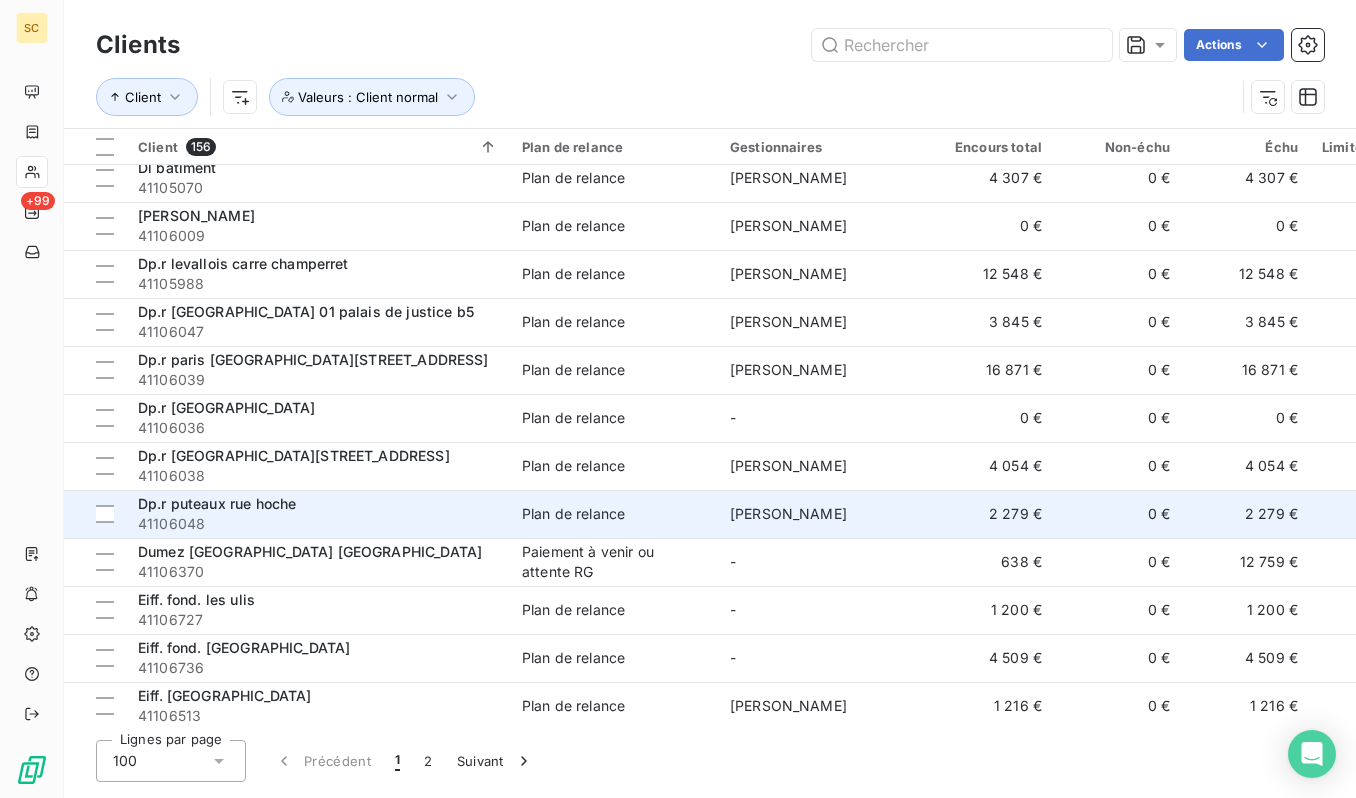 click on "41106048" at bounding box center (318, 524) 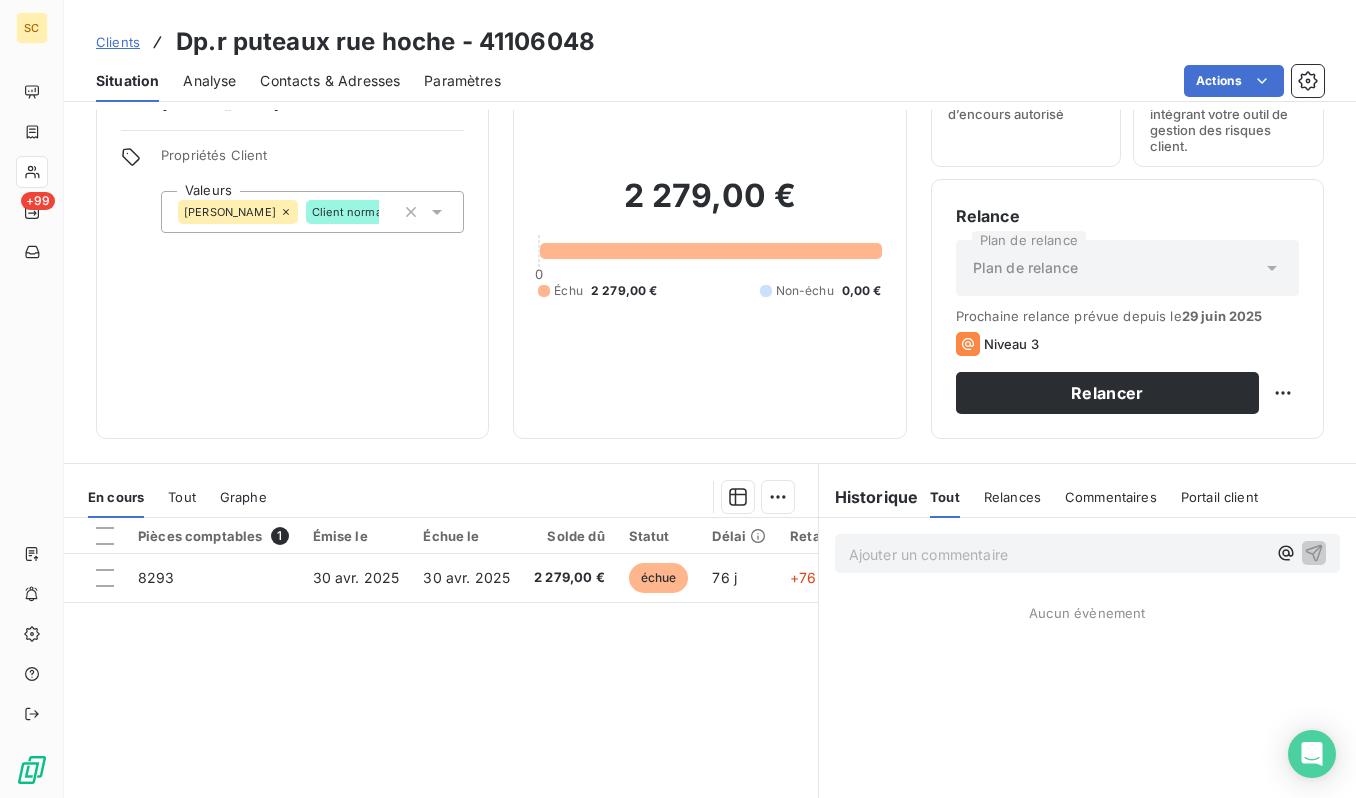 scroll, scrollTop: 0, scrollLeft: 0, axis: both 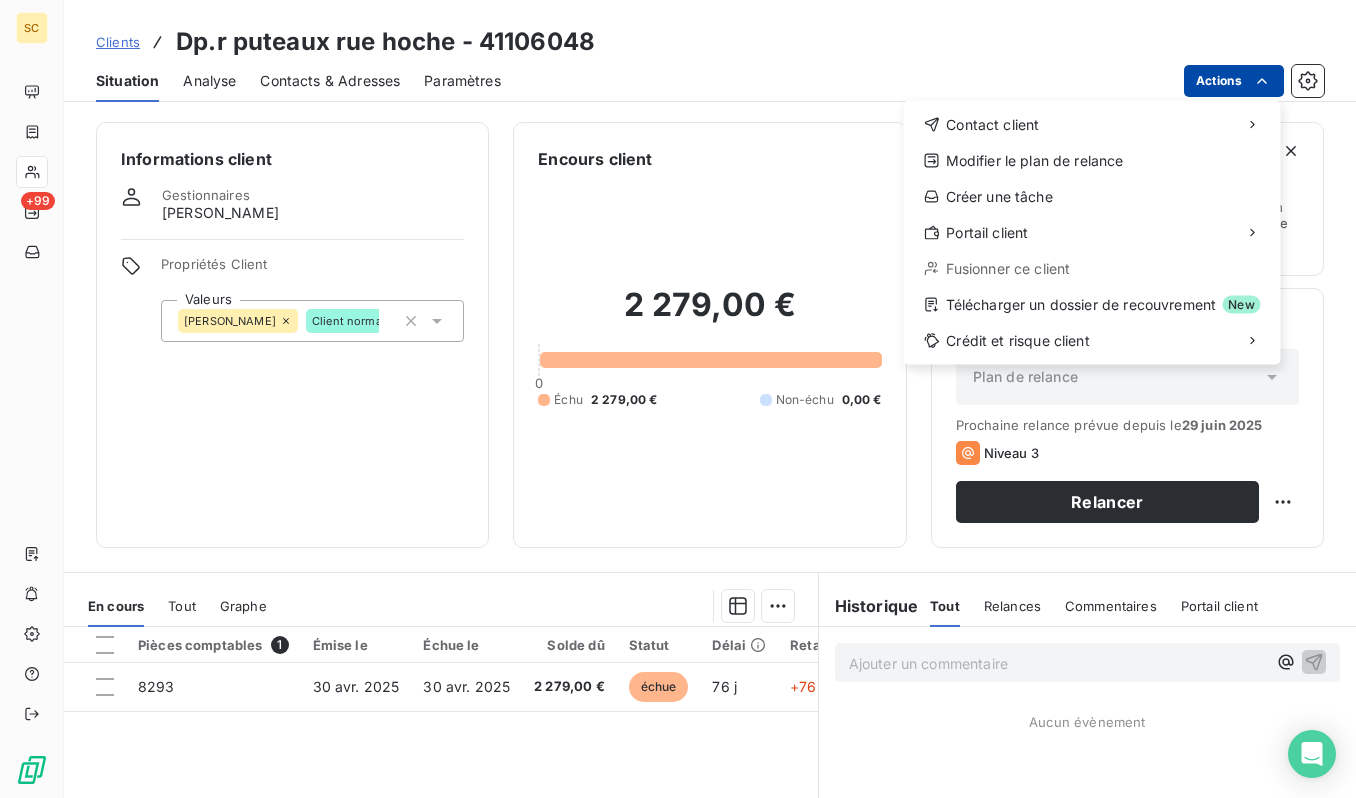 click on "SC +99 Clients Dp.r puteaux rue hoche - 41106048 Situation Analyse Contacts & Adresses Paramètres Actions Contact client Modifier le plan de relance Créer une tâche Portail client Fusionner ce client Télécharger un dossier de recouvrement New Crédit et risque client Informations client Gestionnaires geoffrey picault Propriétés Client Valeurs geoffrey Client normal Encours client   2 279,00 € 0 Échu 2 279,00 € Non-échu 0,00 €     Limite d’encours Ajouter une limite d’encours autorisé Gestion du risque Surveiller ce client en intégrant votre outil de gestion des risques client. Relance Plan de relance Plan de relance Prochaine relance prévue depuis le  29 juin 2025 Niveau 3 Relancer En cours Tout Graphe Pièces comptables 1 Émise le Échue le Solde dû Statut Délai   Retard   Tag relance   8293 30 avr. 2025 30 avr. 2025 2 279,00 € échue 76 j +76 j Lignes par page 25 Précédent 1 Suivant Historique Tout Relances Commentaires Portail client Tout Relances ﻿" at bounding box center [678, 399] 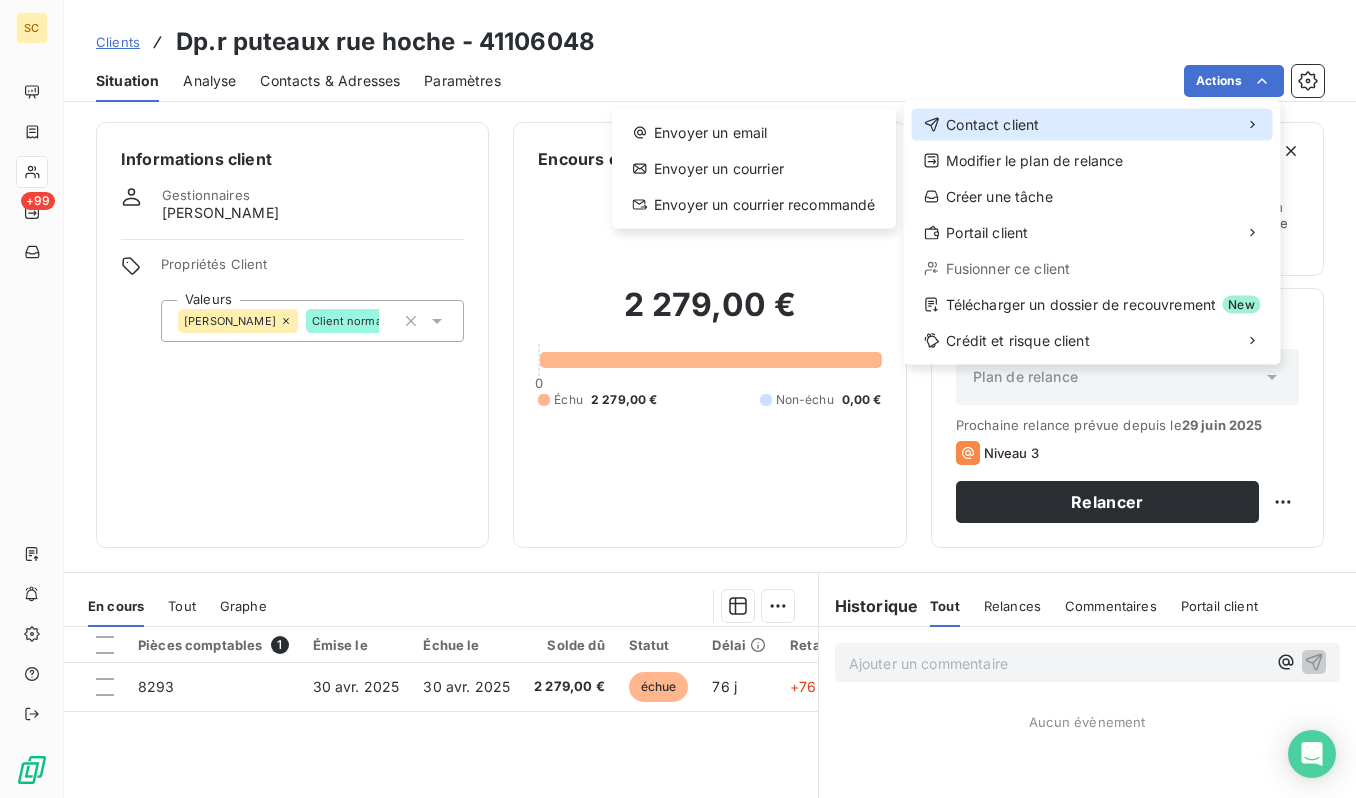 drag, startPoint x: 1022, startPoint y: 123, endPoint x: 721, endPoint y: 124, distance: 301.00165 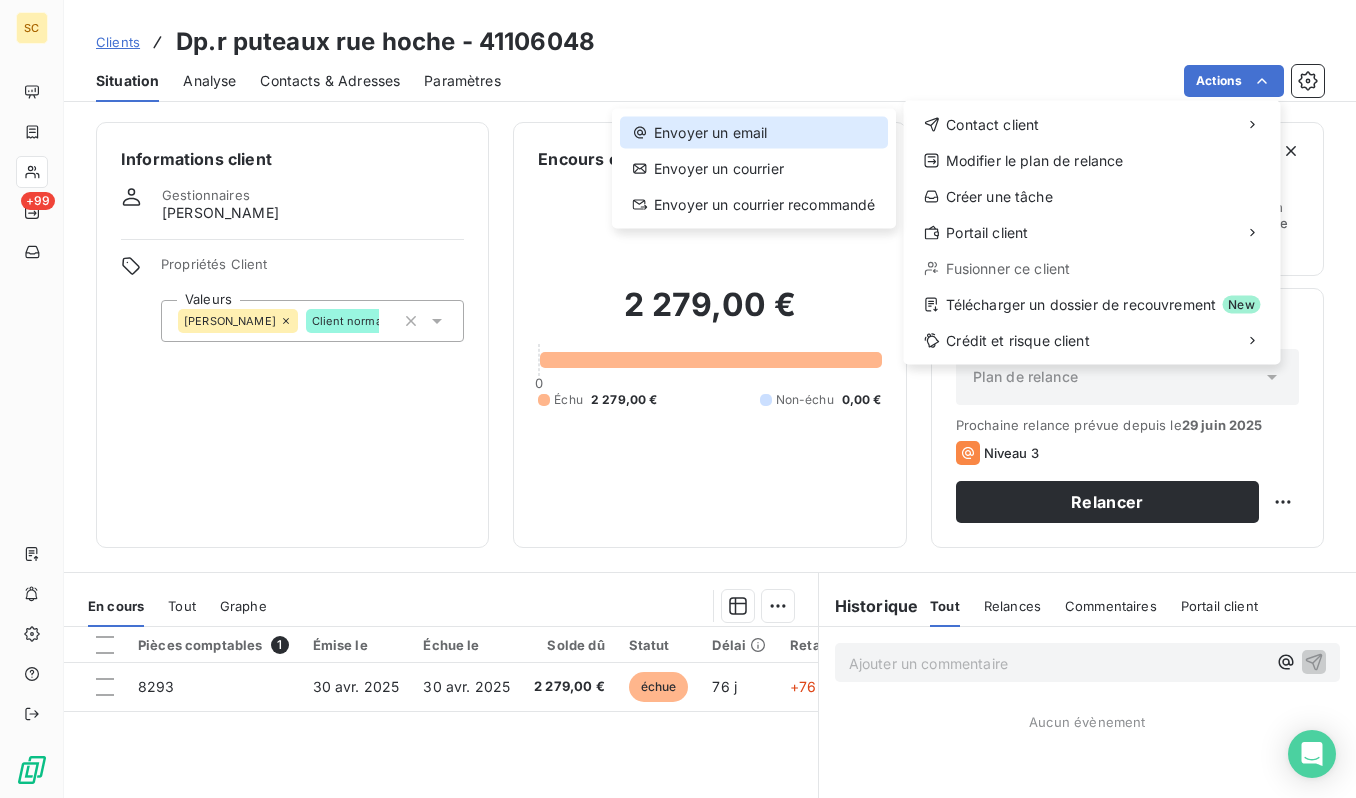click on "Envoyer un email" at bounding box center (754, 133) 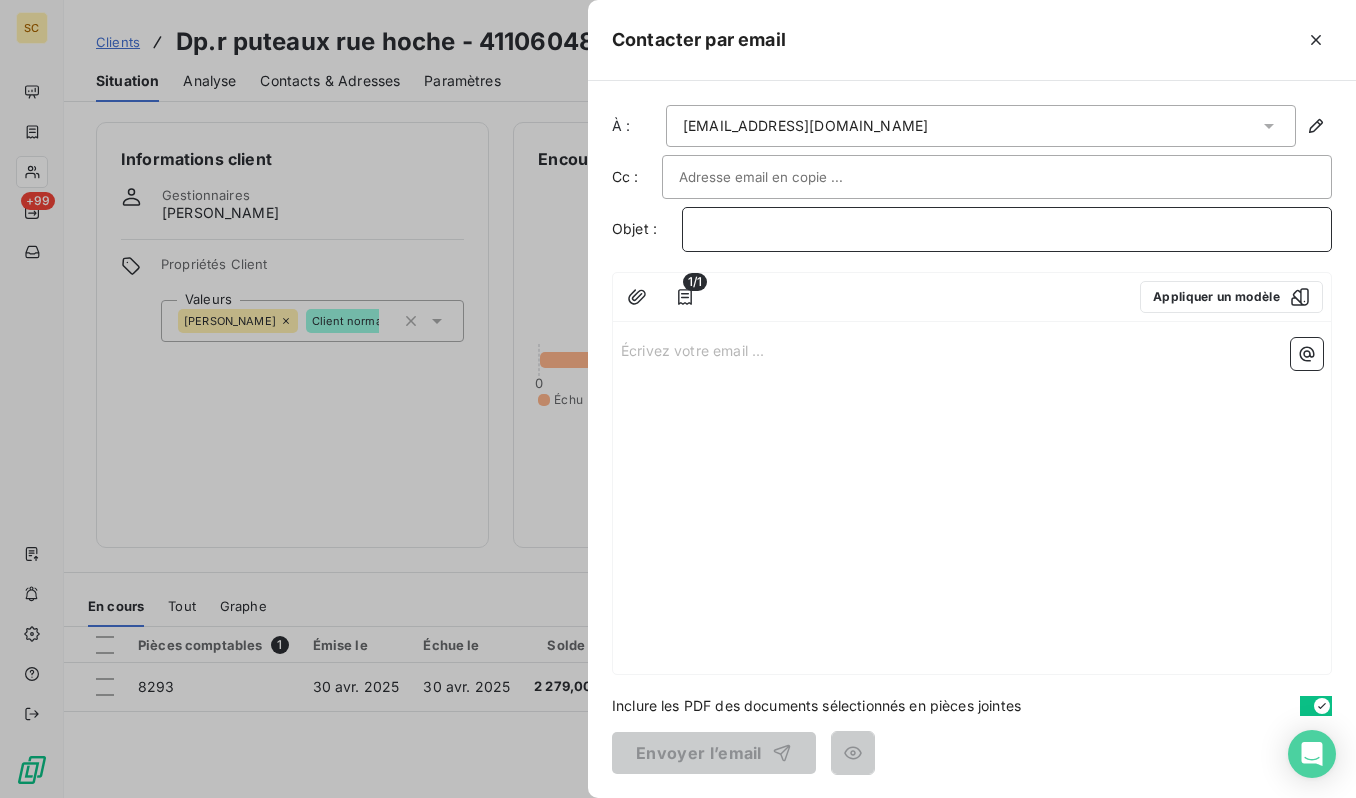 drag, startPoint x: 799, startPoint y: 232, endPoint x: 789, endPoint y: 202, distance: 31.622776 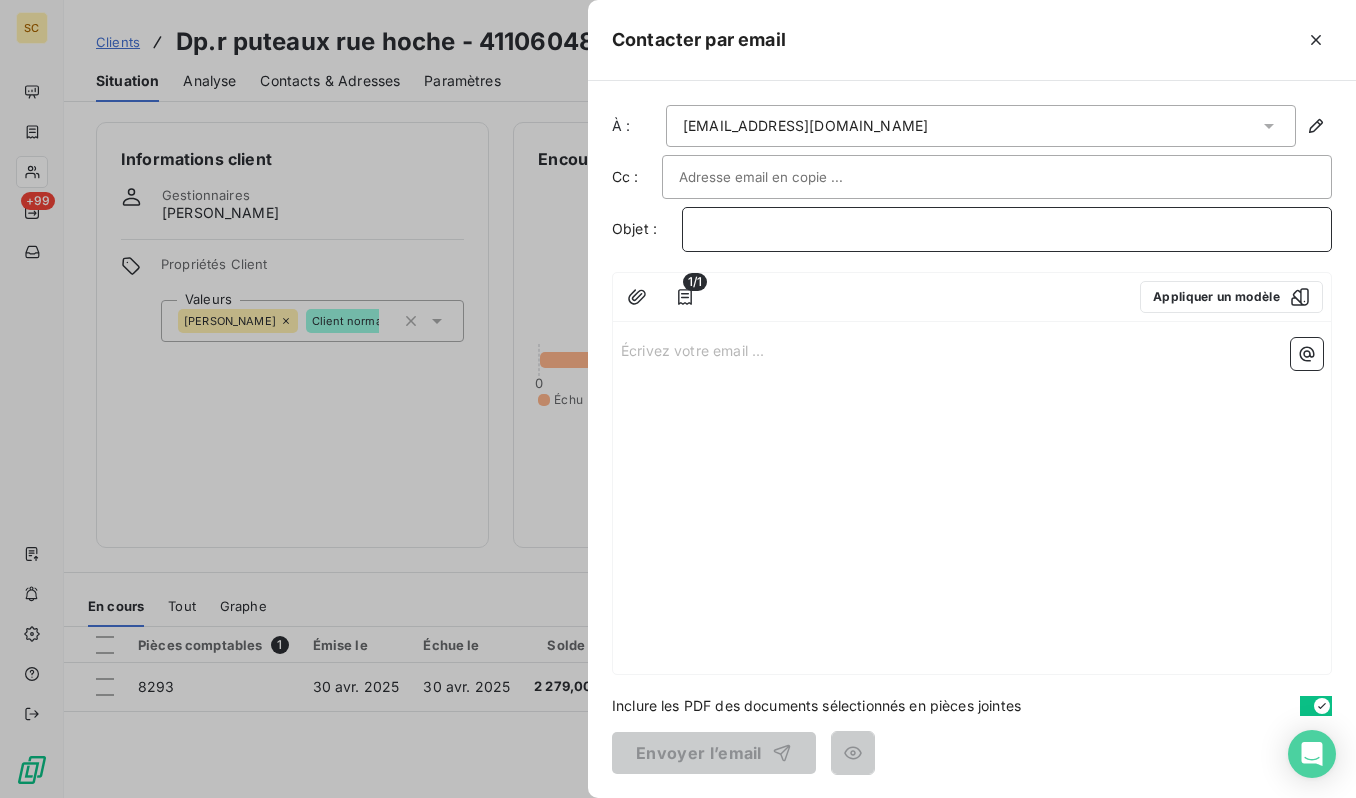 click on "﻿" at bounding box center [1007, 229] 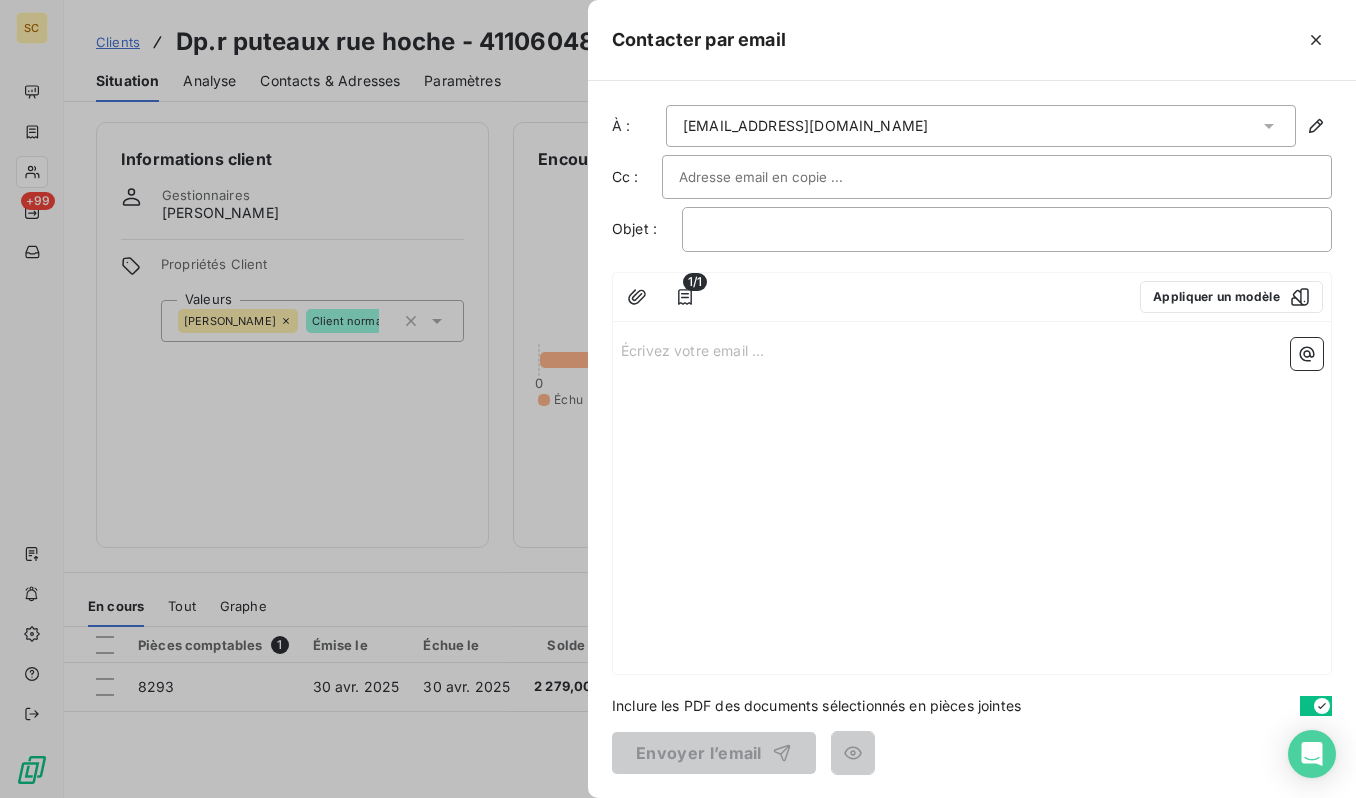click at bounding box center [786, 177] 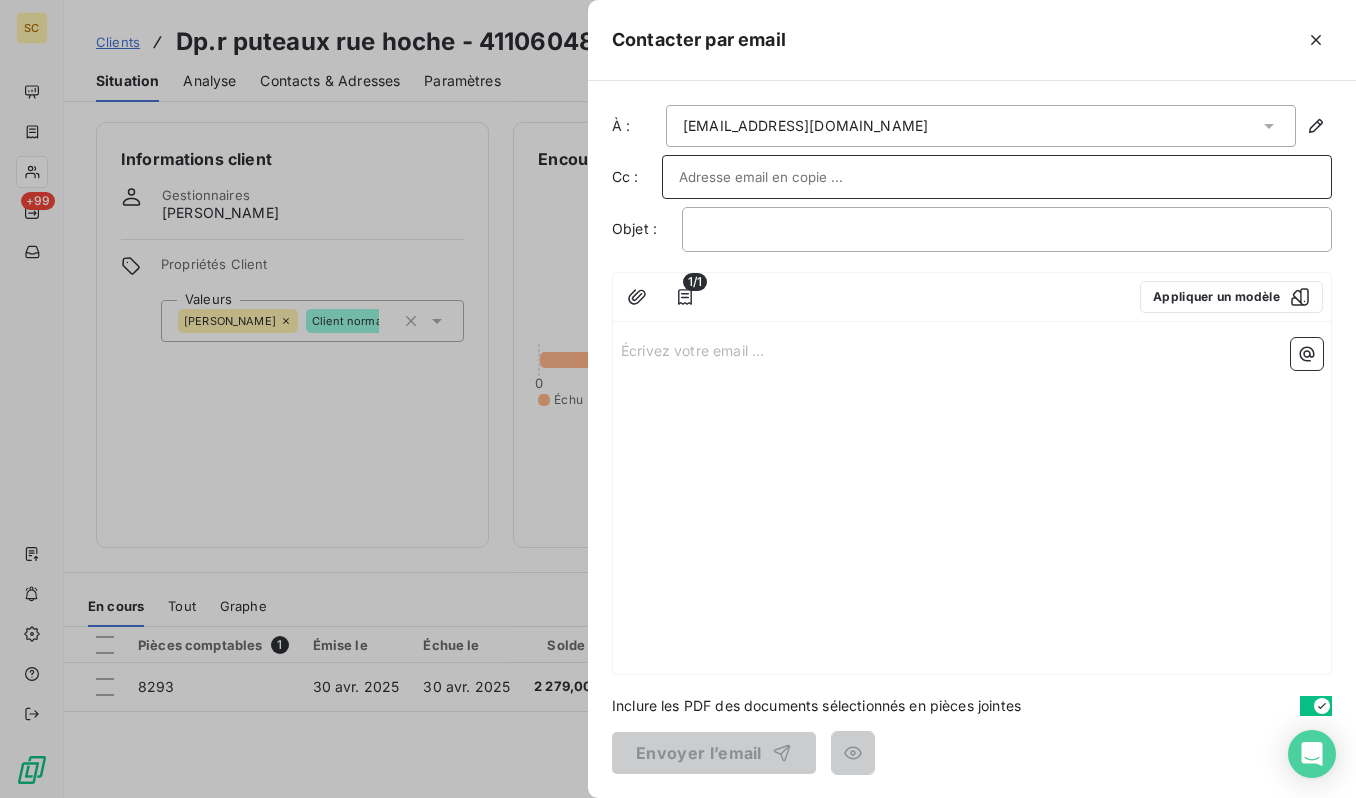paste on "[EMAIL_ADDRESS][DOMAIN_NAME]" 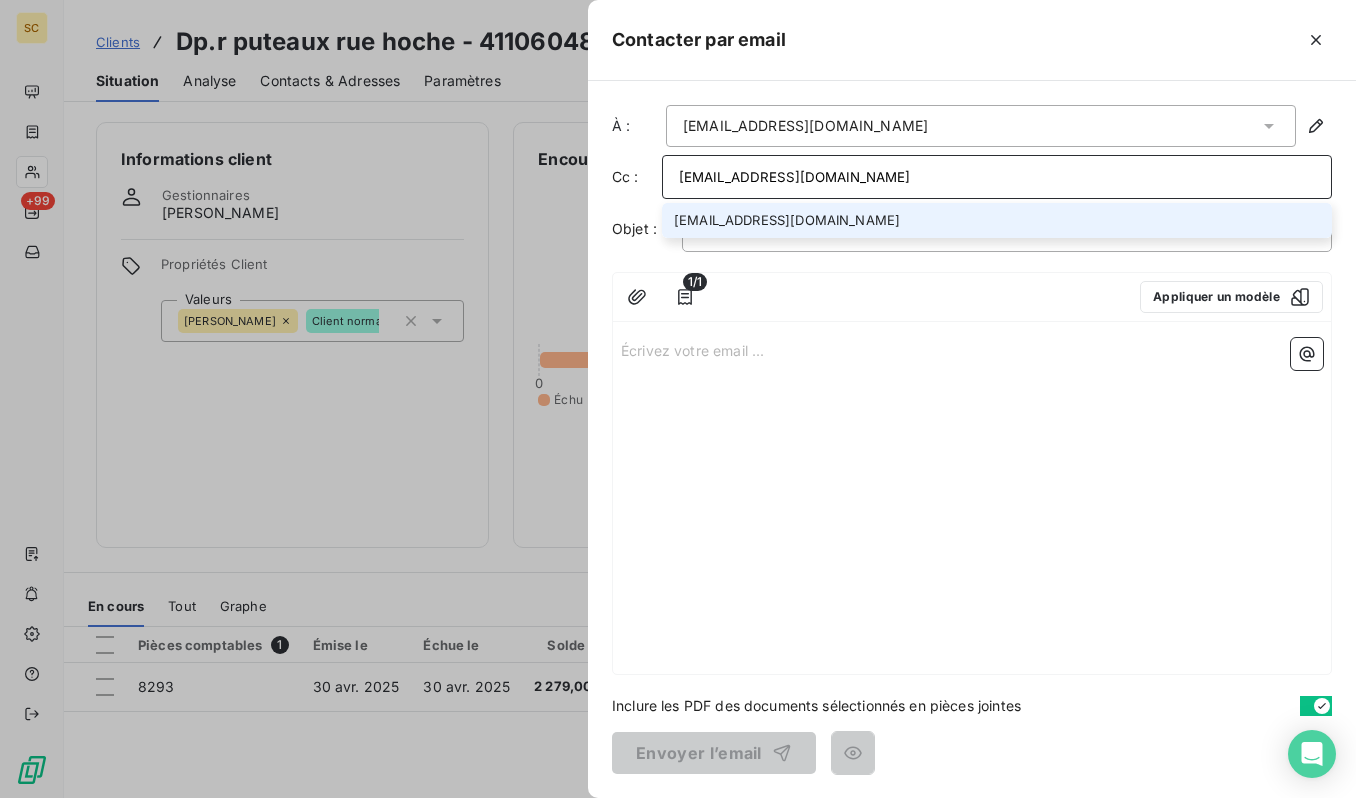 type on "[EMAIL_ADDRESS][DOMAIN_NAME]" 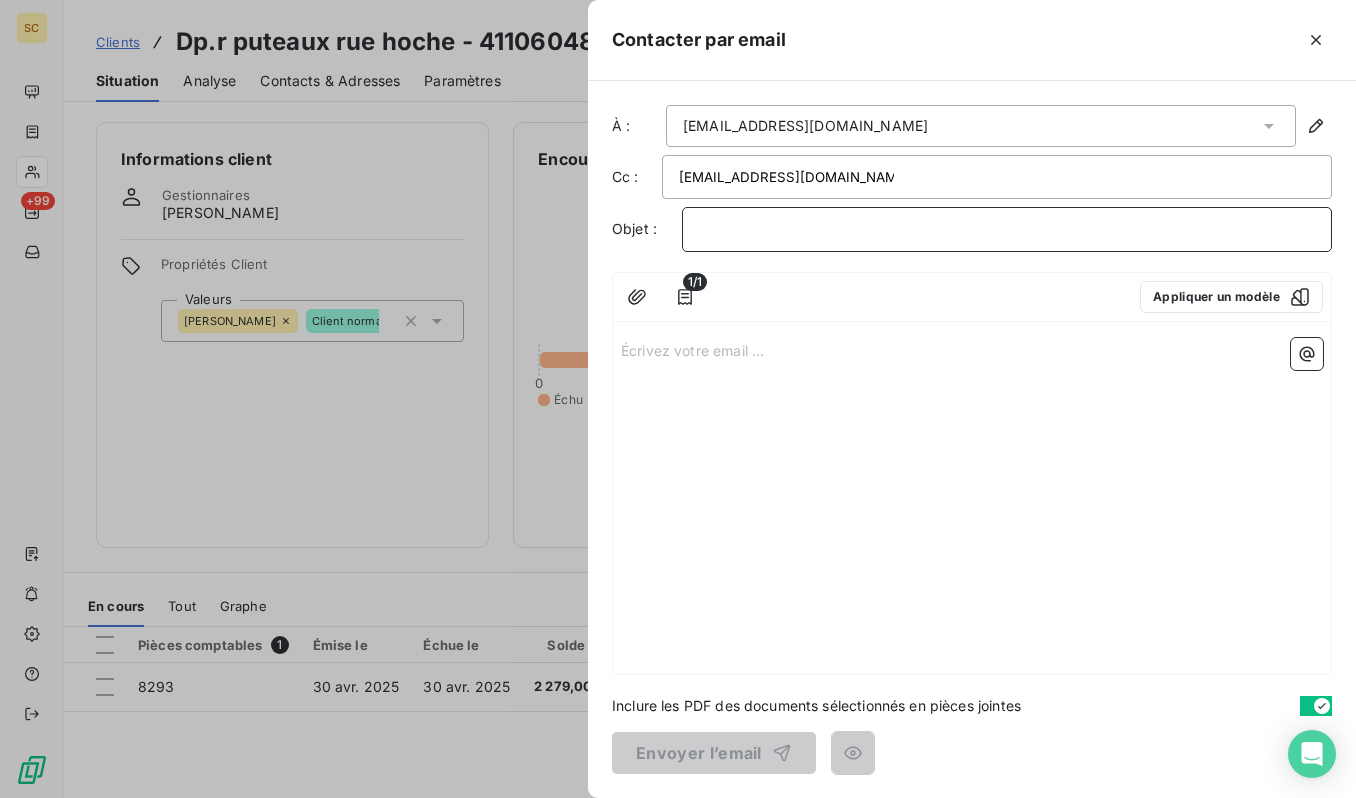 click on "﻿" at bounding box center [1007, 229] 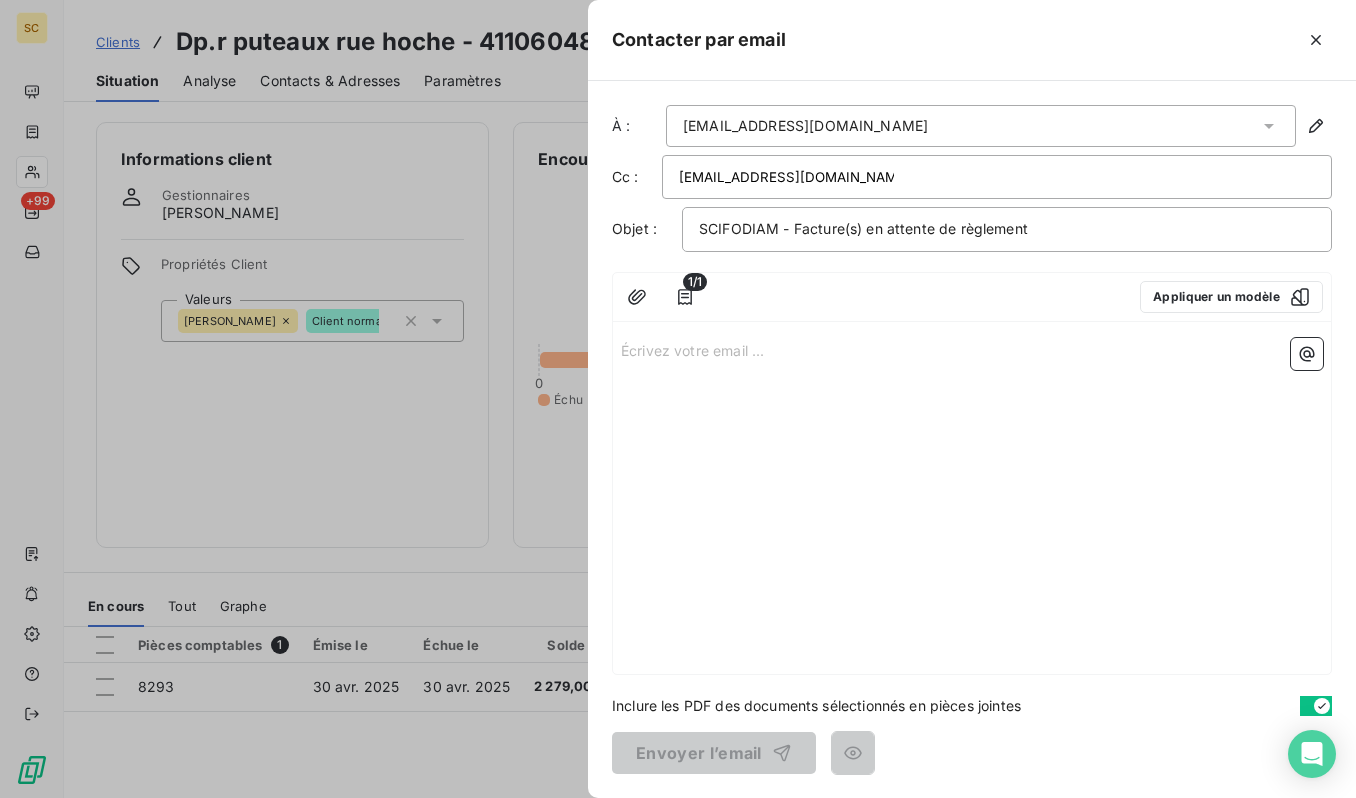 drag, startPoint x: 776, startPoint y: 374, endPoint x: 759, endPoint y: 362, distance: 20.808653 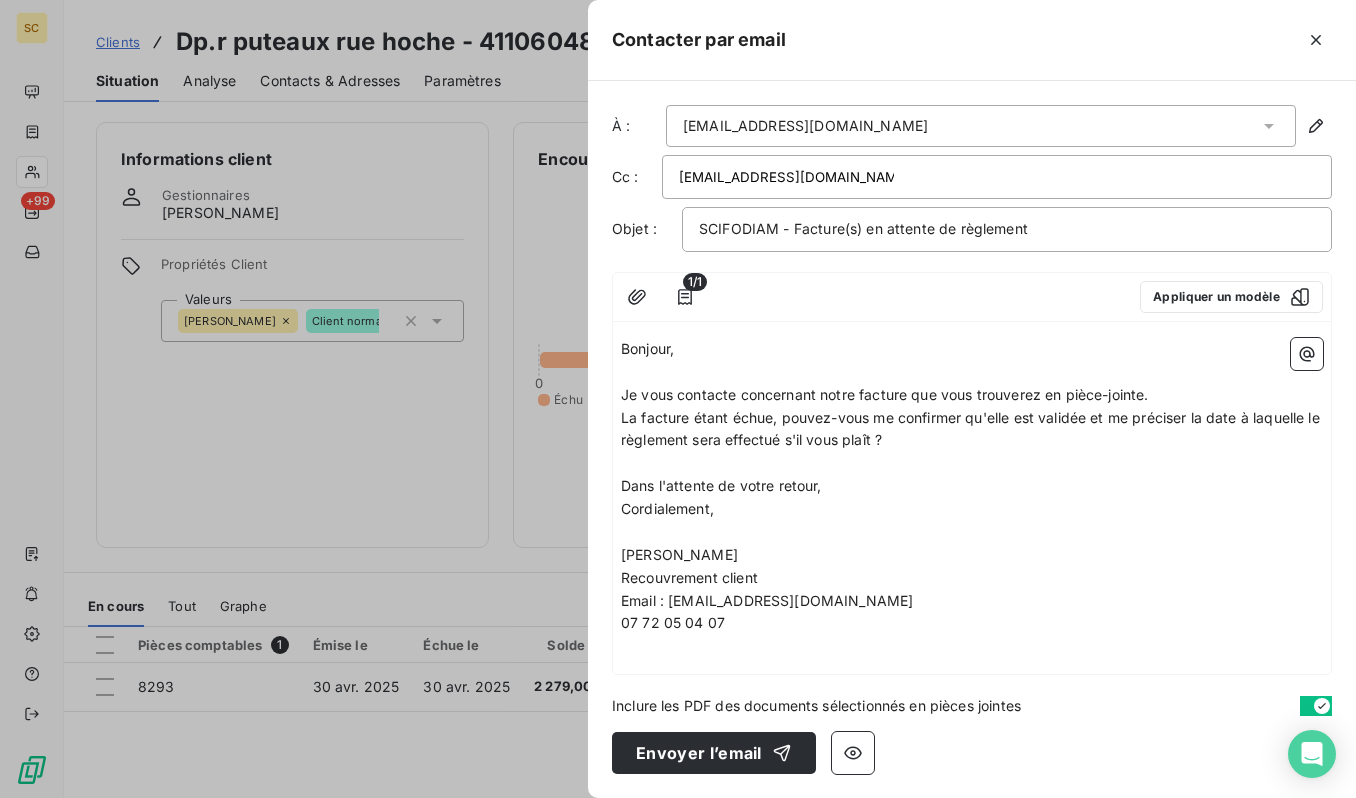 click on "Dans l'attente de votre retour," at bounding box center [972, 486] 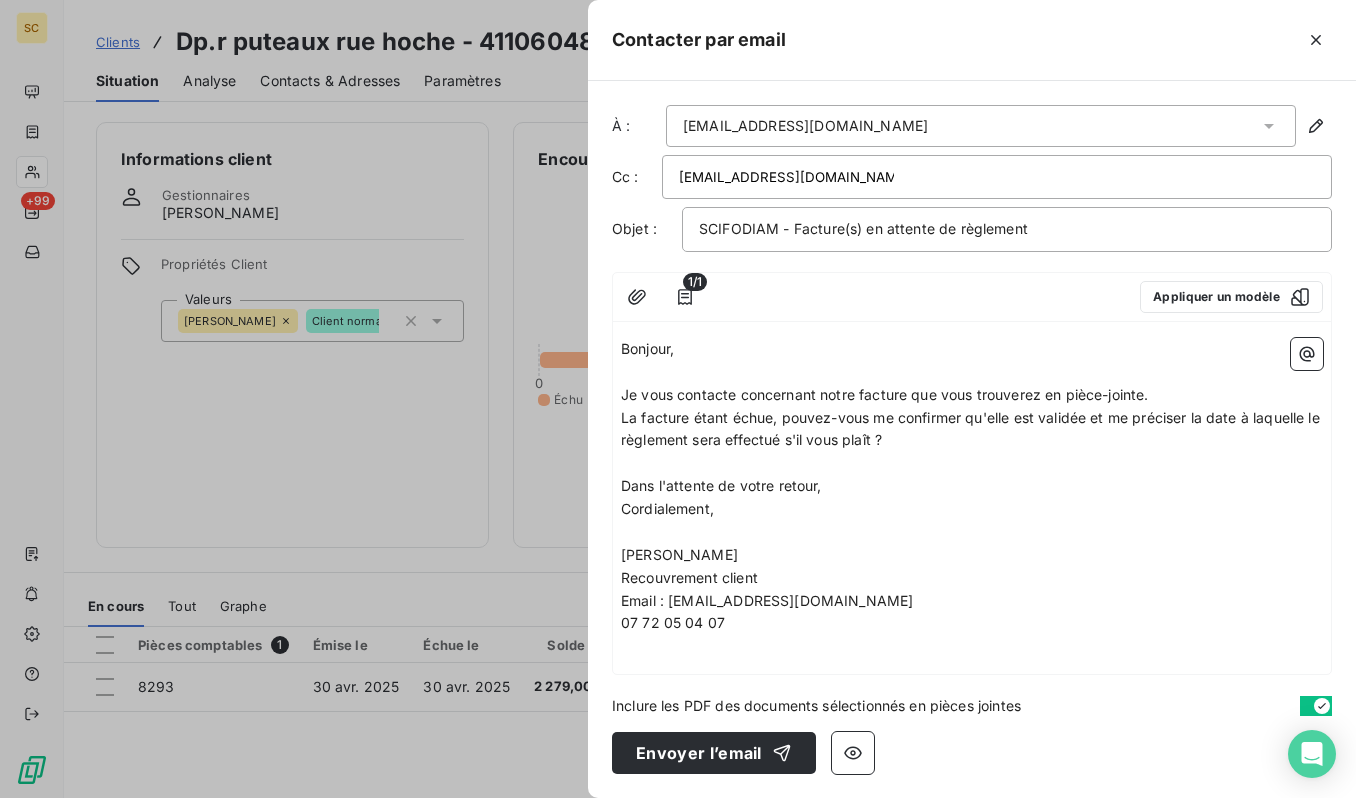 click on "Cordialement," at bounding box center [972, 509] 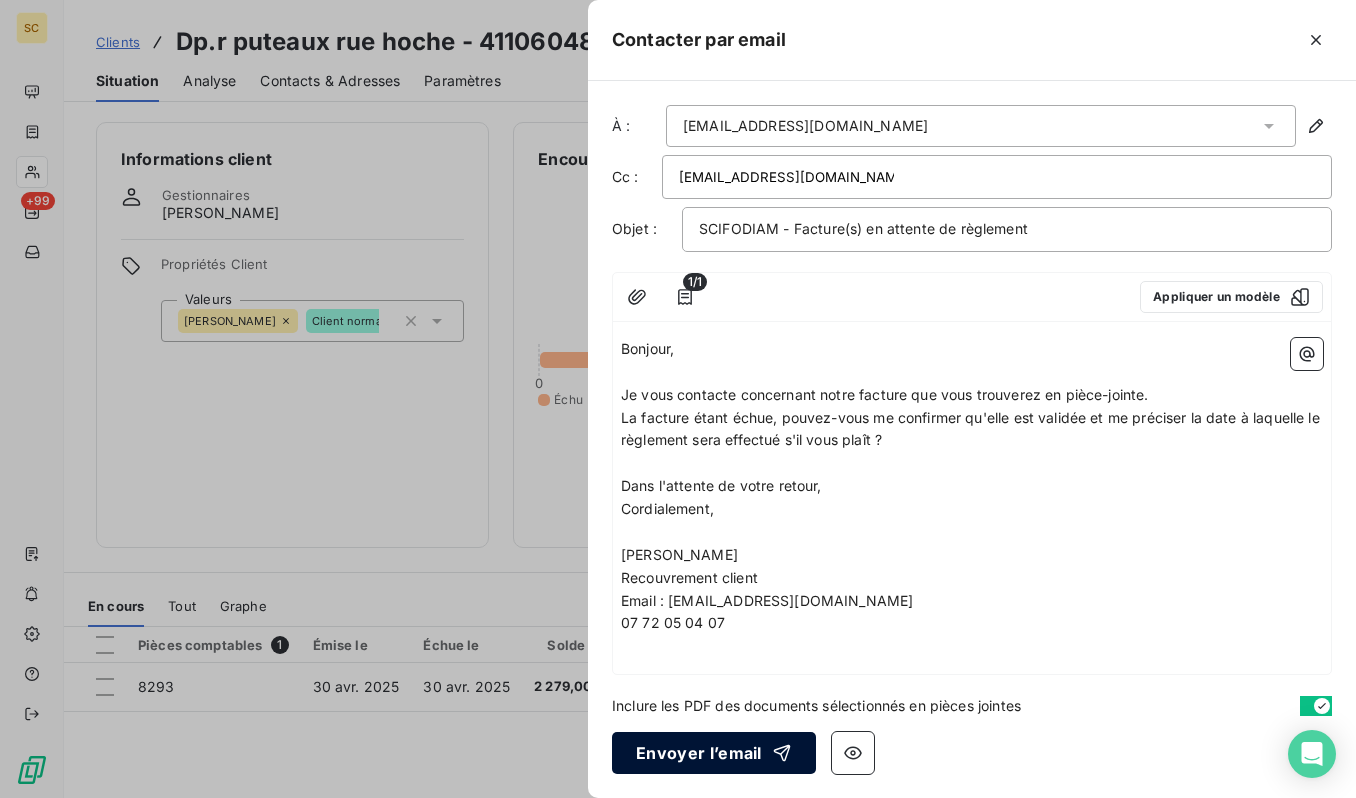 click on "Envoyer l’email" at bounding box center [714, 753] 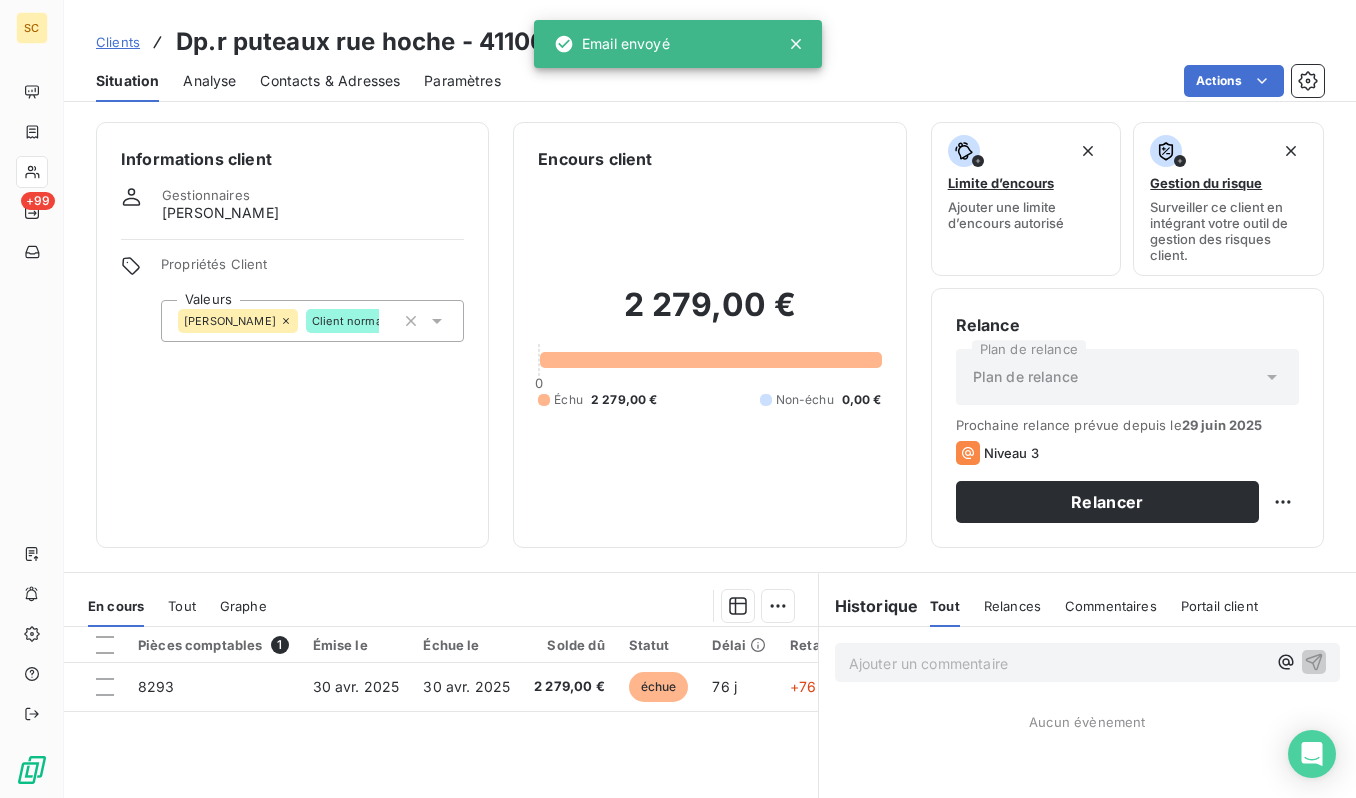 click on "Clients" at bounding box center [118, 42] 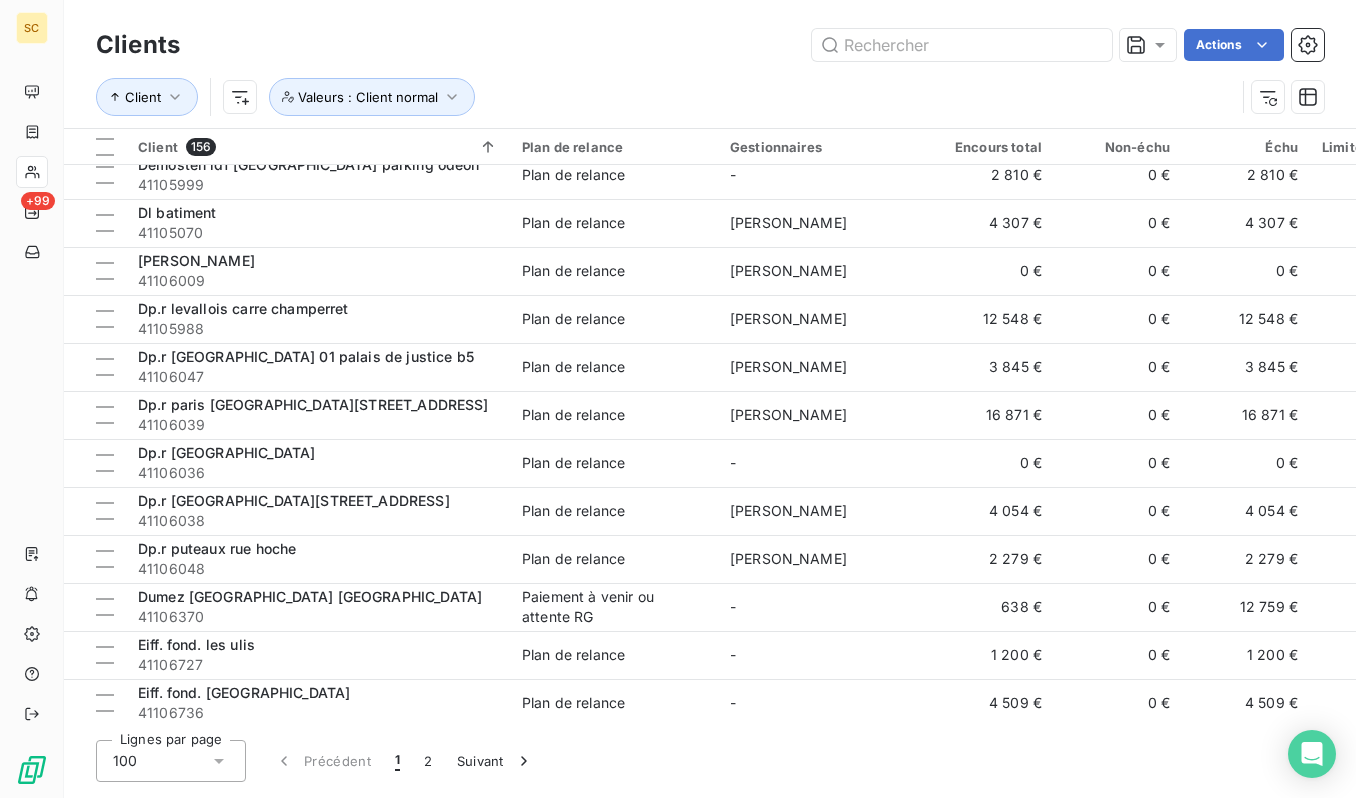 scroll, scrollTop: 2275, scrollLeft: 0, axis: vertical 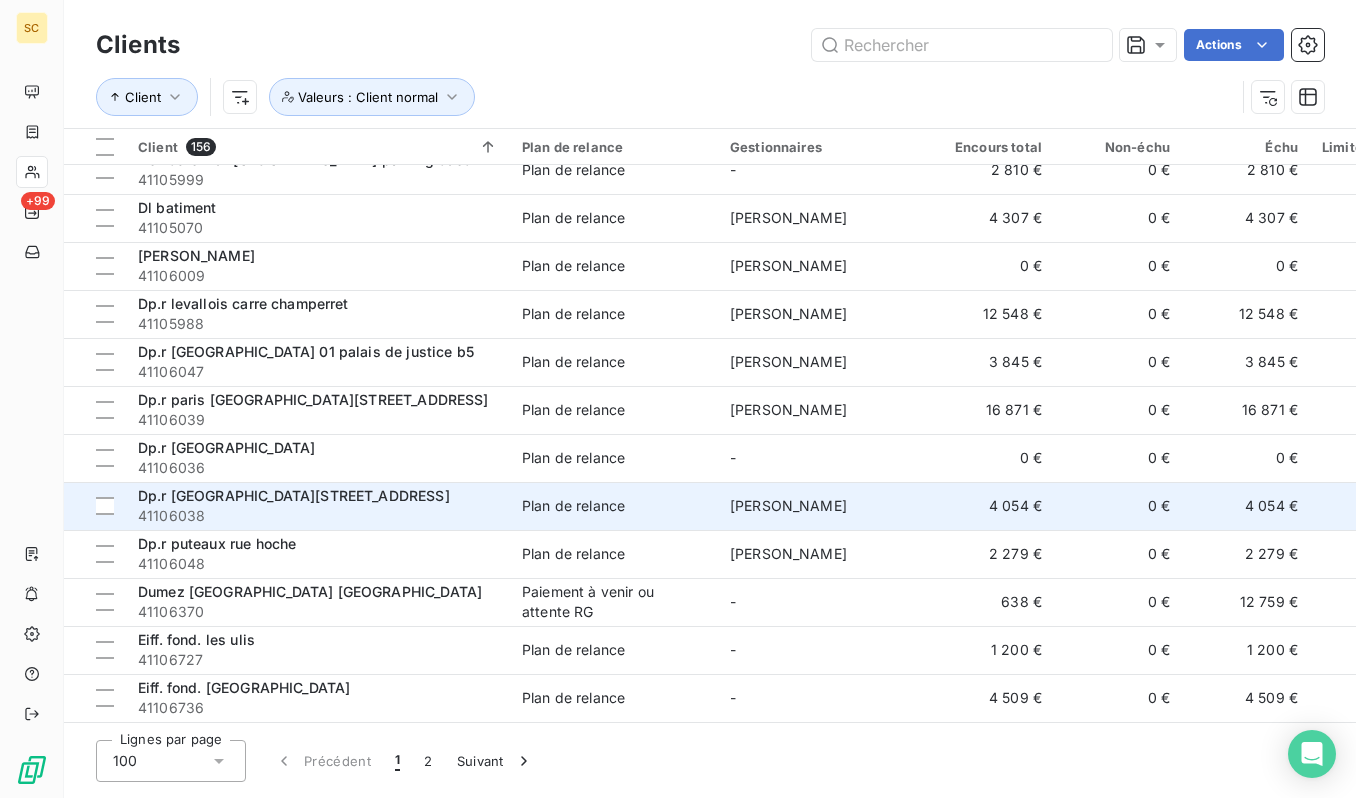 click on "Dp.r [GEOGRAPHIC_DATA][STREET_ADDRESS]" at bounding box center (294, 495) 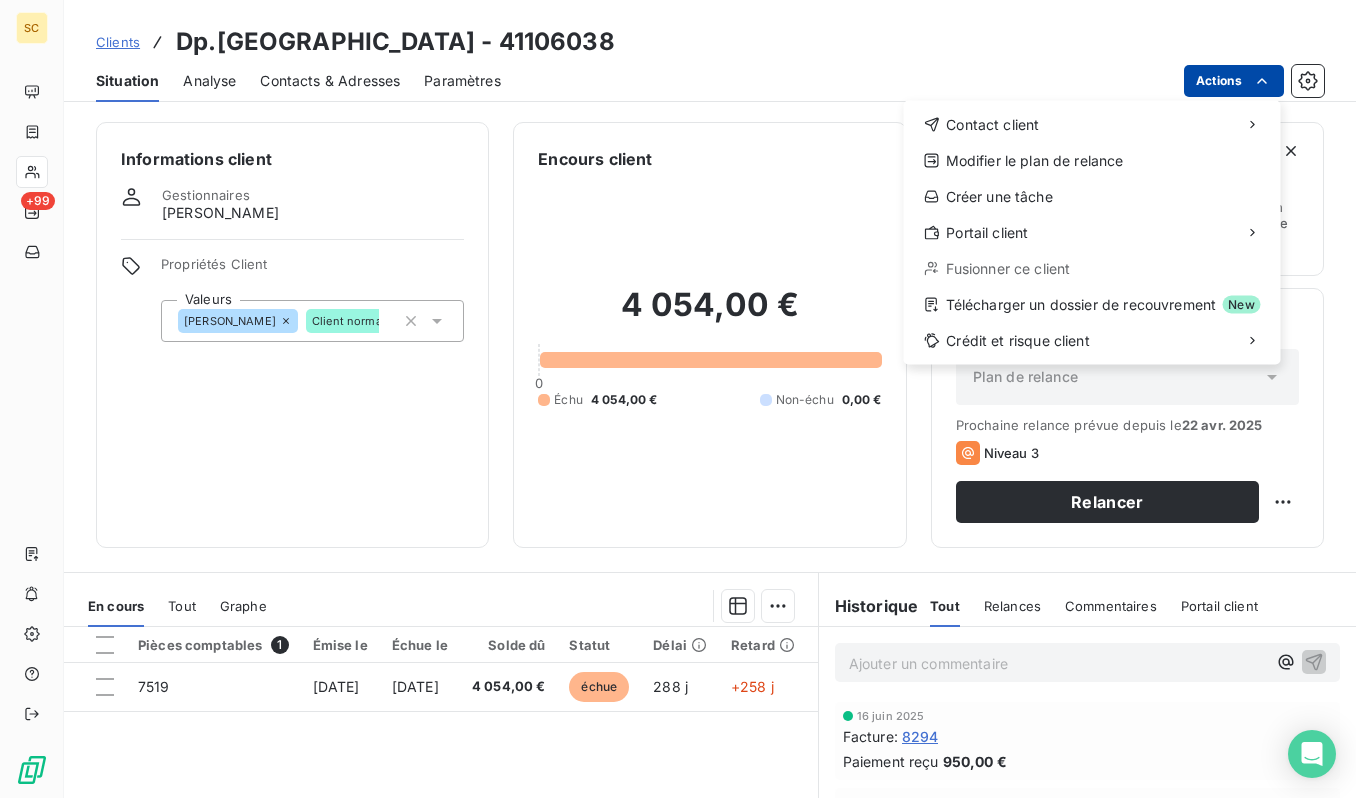 click on "SC +99 Clients Dp.r paris 08 rue monceau - 41106038 Situation Analyse Contacts & Adresses Paramètres Actions Contact client Modifier le plan de relance Créer une tâche Portail client Fusionner ce client Télécharger un dossier de recouvrement New Crédit et risque client Informations client Gestionnaires bruno ramos Propriétés Client Valeurs bruno Client normal Encours client   4 054,00 € 0 Échu 4 054,00 € Non-échu 0,00 €     Limite d’encours Ajouter une limite d’encours autorisé Gestion du risque Surveiller ce client en intégrant votre outil de gestion des risques client. Relance Plan de relance Plan de relance Prochaine relance prévue depuis le  22 avr. 2025 Niveau 3 Relancer En cours Tout Graphe Pièces comptables 1 Émise le Échue le Solde dû Statut Délai   Retard   Tag relance   7519 30 sept. 2024 30 oct. 2024 4 054,00 € échue 288 j +258 j Lignes par page 25 Précédent 1 Suivant Historique Tout Relances Commentaires Portail client Tout Relances ﻿  :" at bounding box center [678, 399] 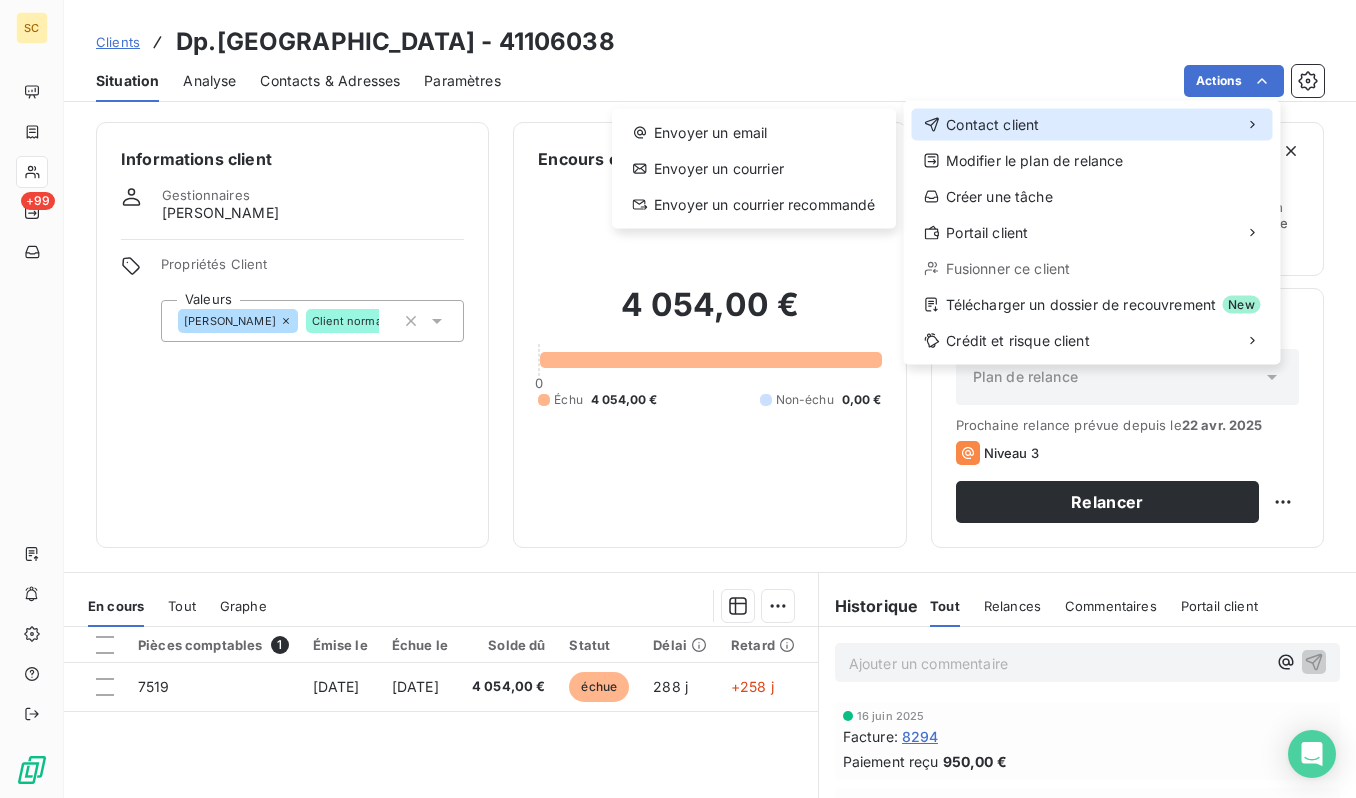 click on "Contact client" at bounding box center [992, 125] 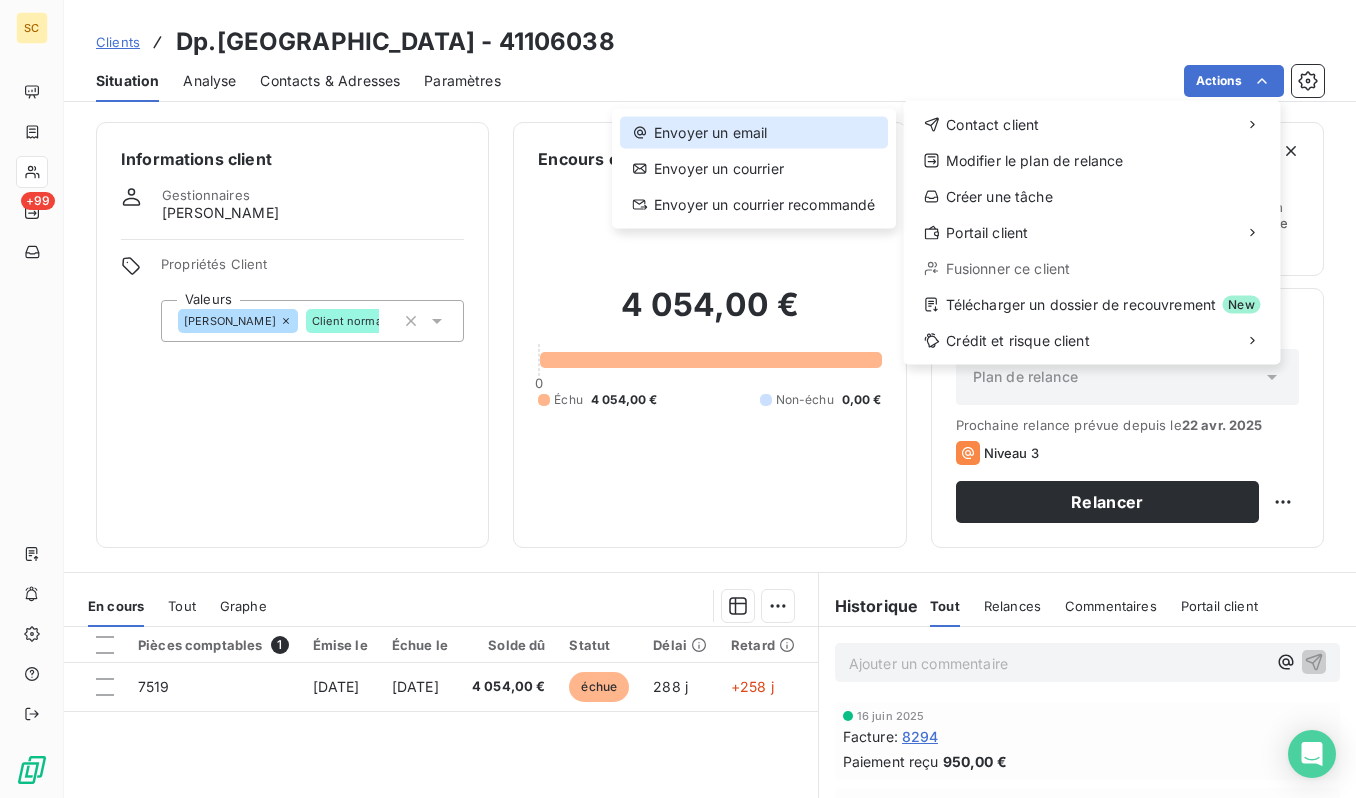 click on "Envoyer un email" at bounding box center (754, 133) 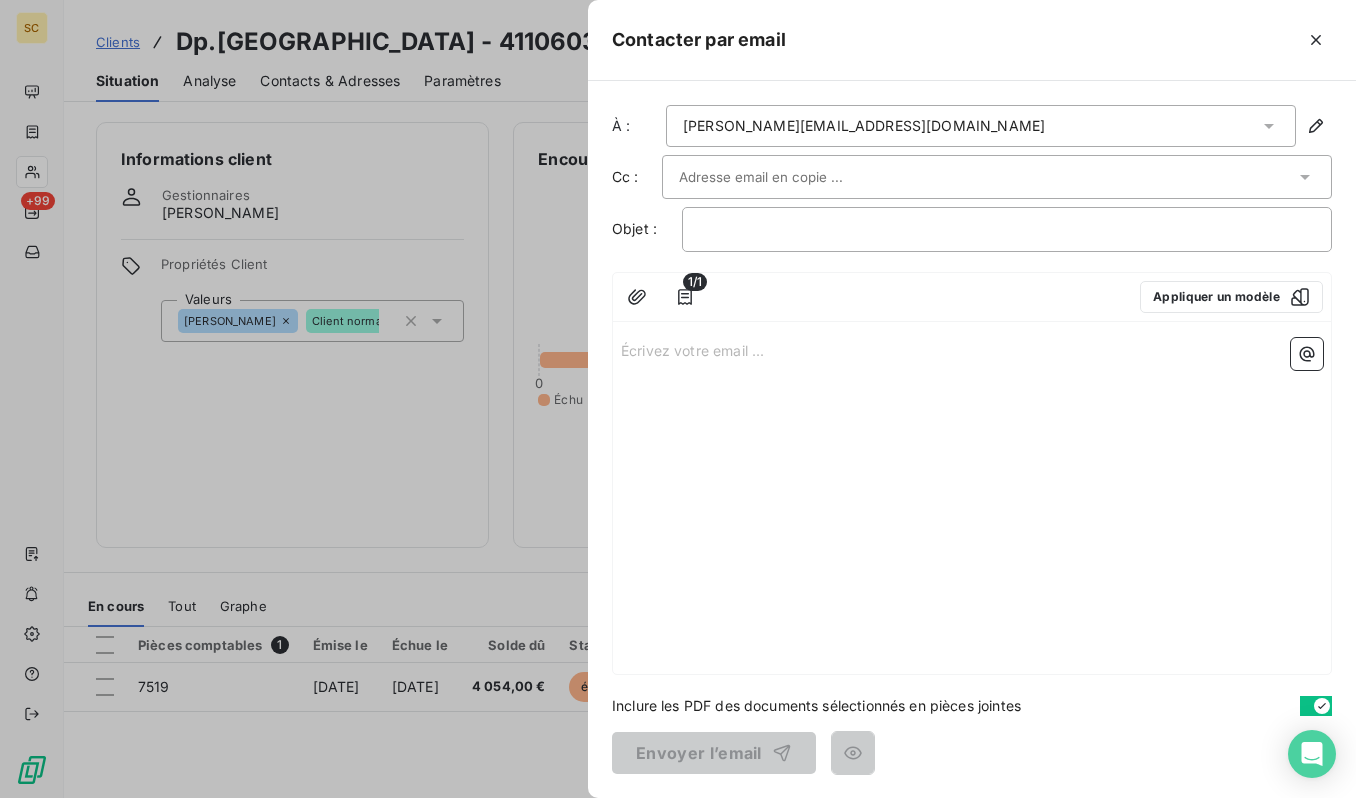 drag, startPoint x: 980, startPoint y: 203, endPoint x: 965, endPoint y: 219, distance: 21.931713 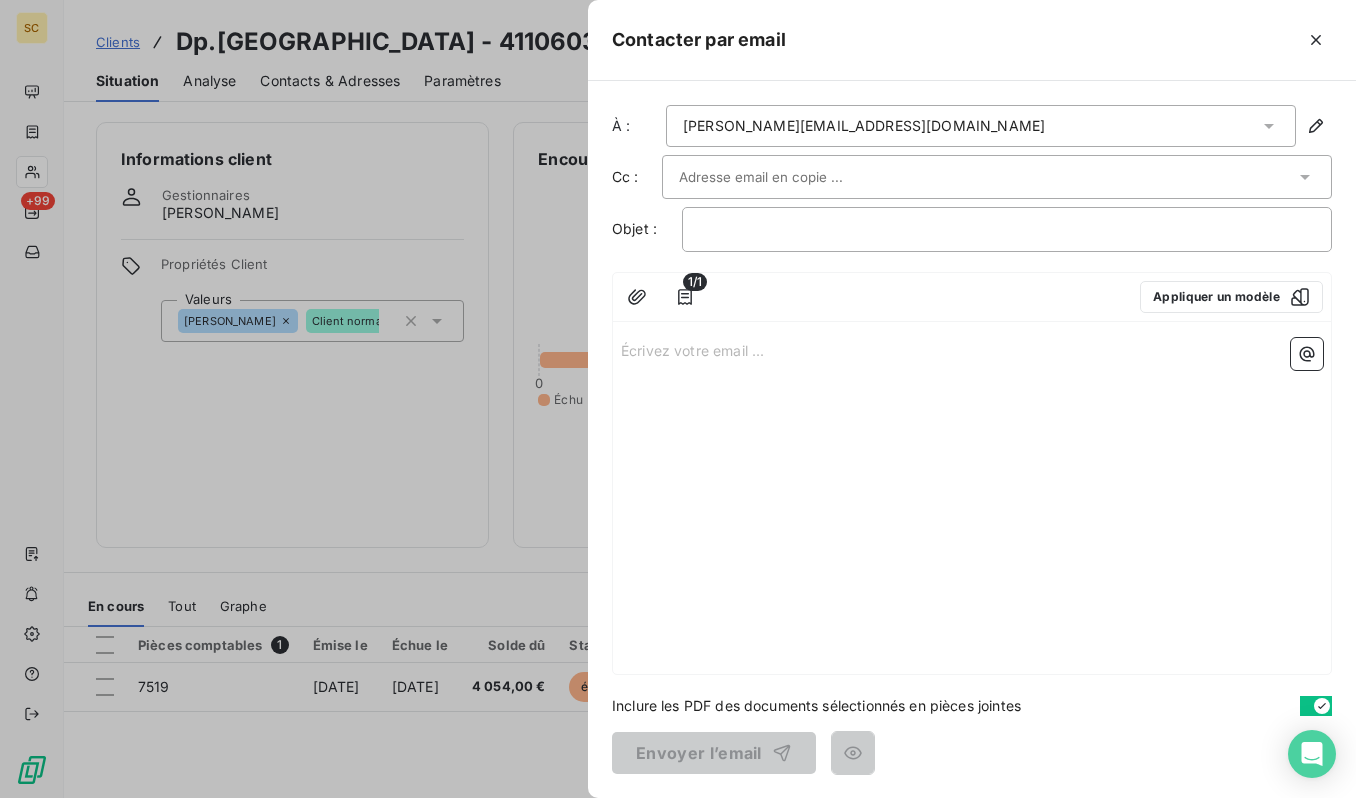 click on "À : mariam.oudghiriyousfi@vinci-construction.fr Cc : Objet : ﻿ 1/1   Appliquer un modèle Écrivez votre email ... ﻿ Inclure les PDF des documents sélectionnés en pièces jointes Envoyer l’email" at bounding box center [972, 439] 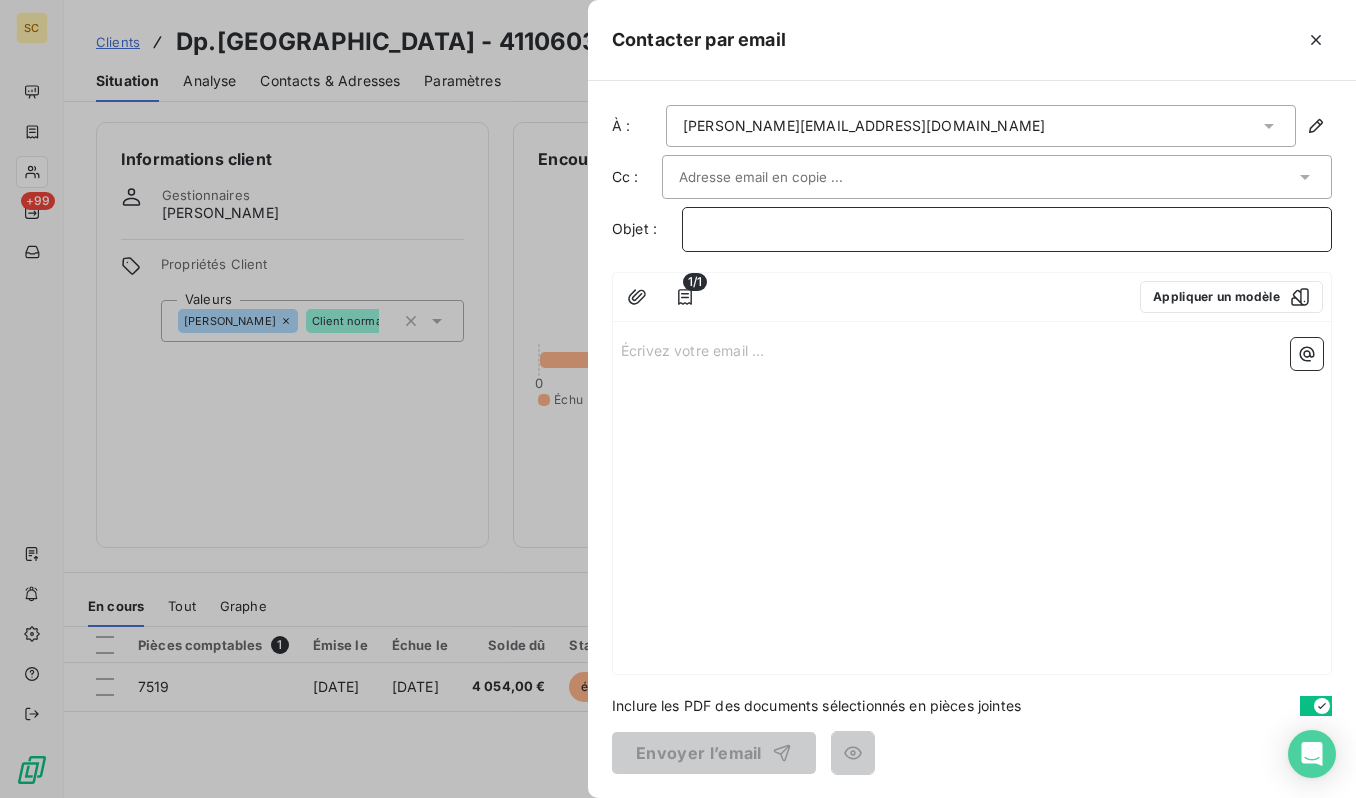 click on "﻿" at bounding box center [1007, 229] 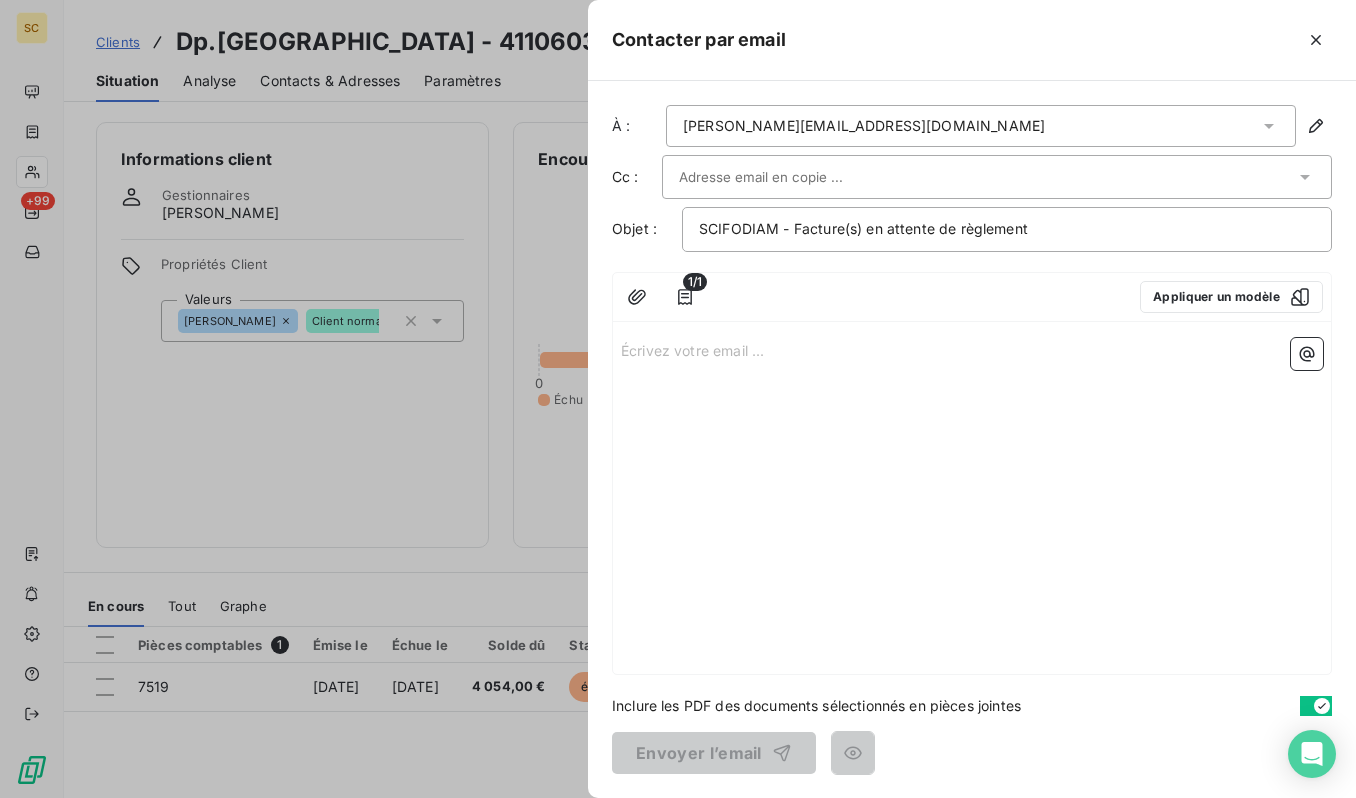click at bounding box center [987, 177] 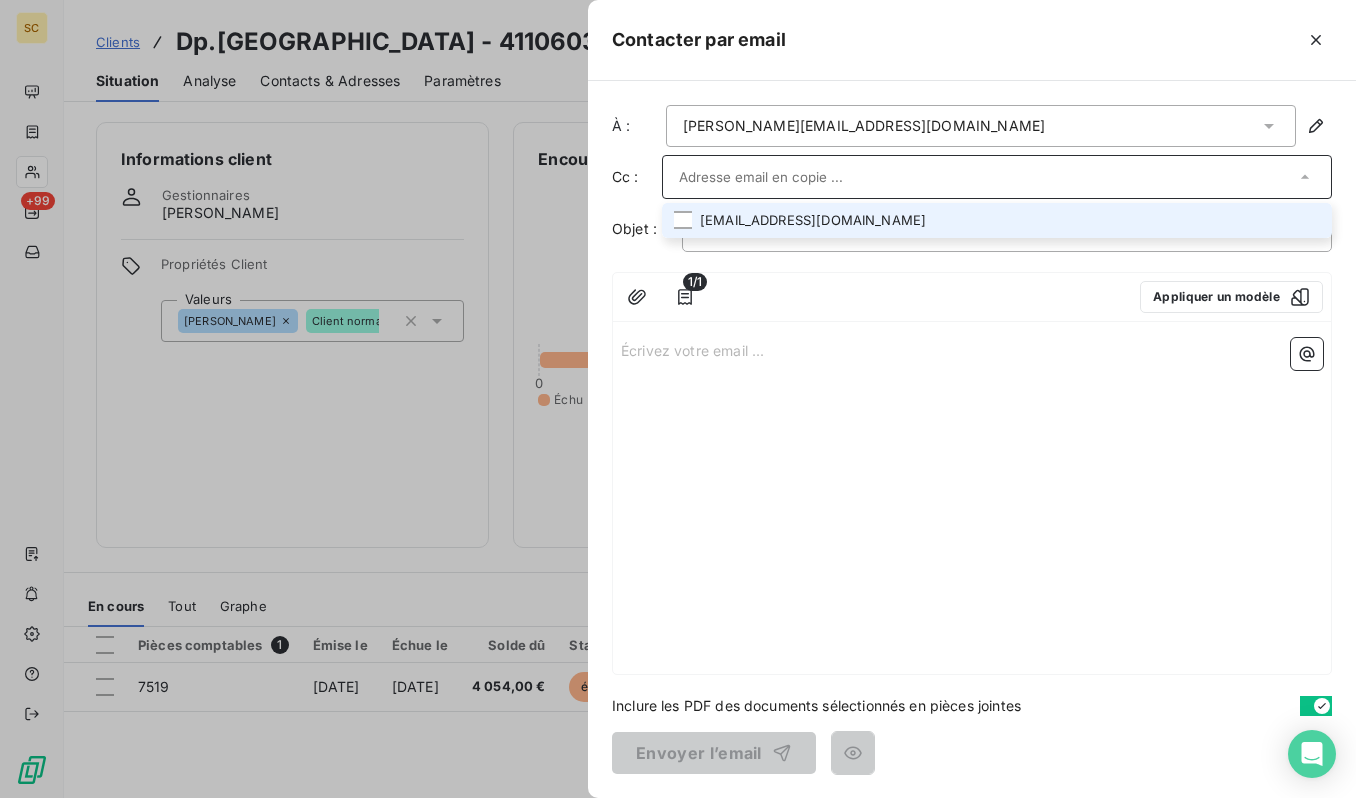 paste on "[EMAIL_ADDRESS][DOMAIN_NAME]" 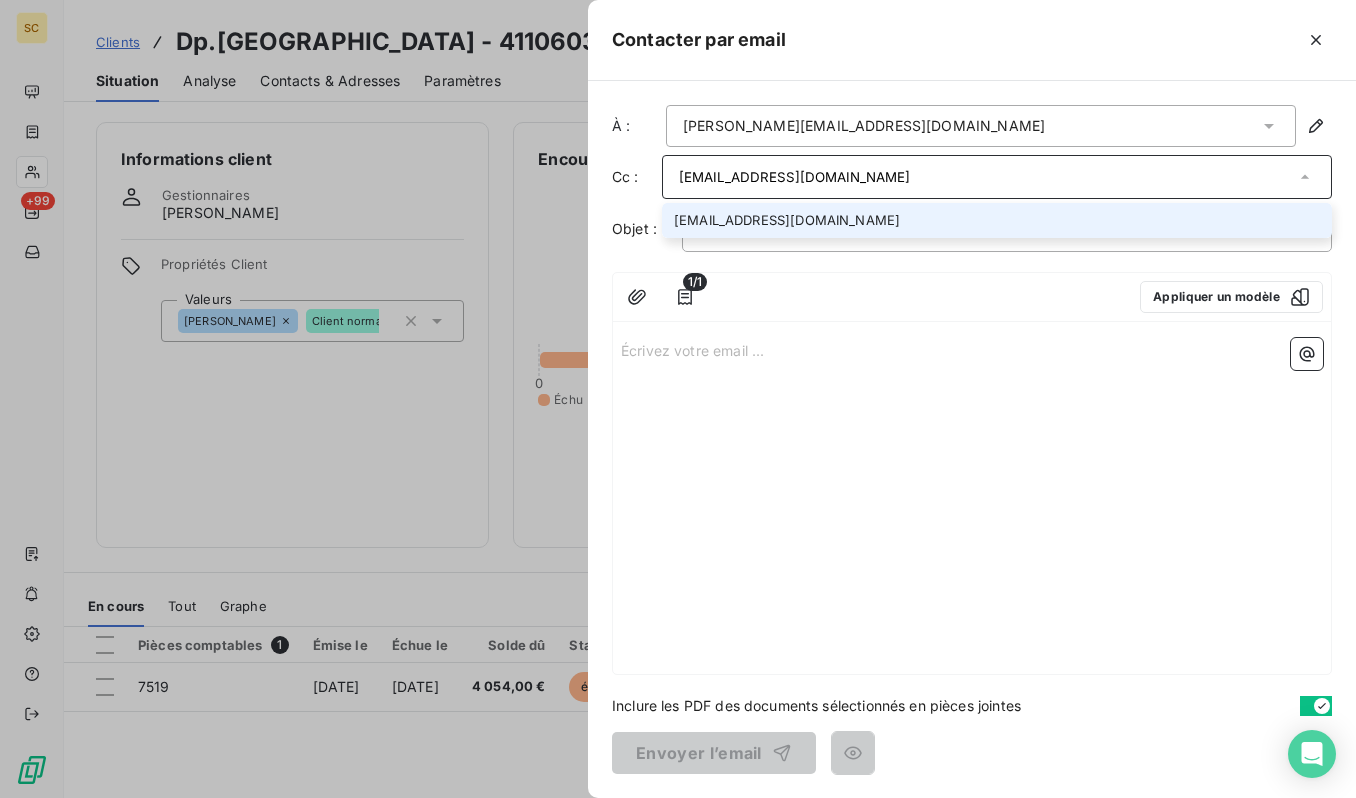 type on "[EMAIL_ADDRESS][DOMAIN_NAME]" 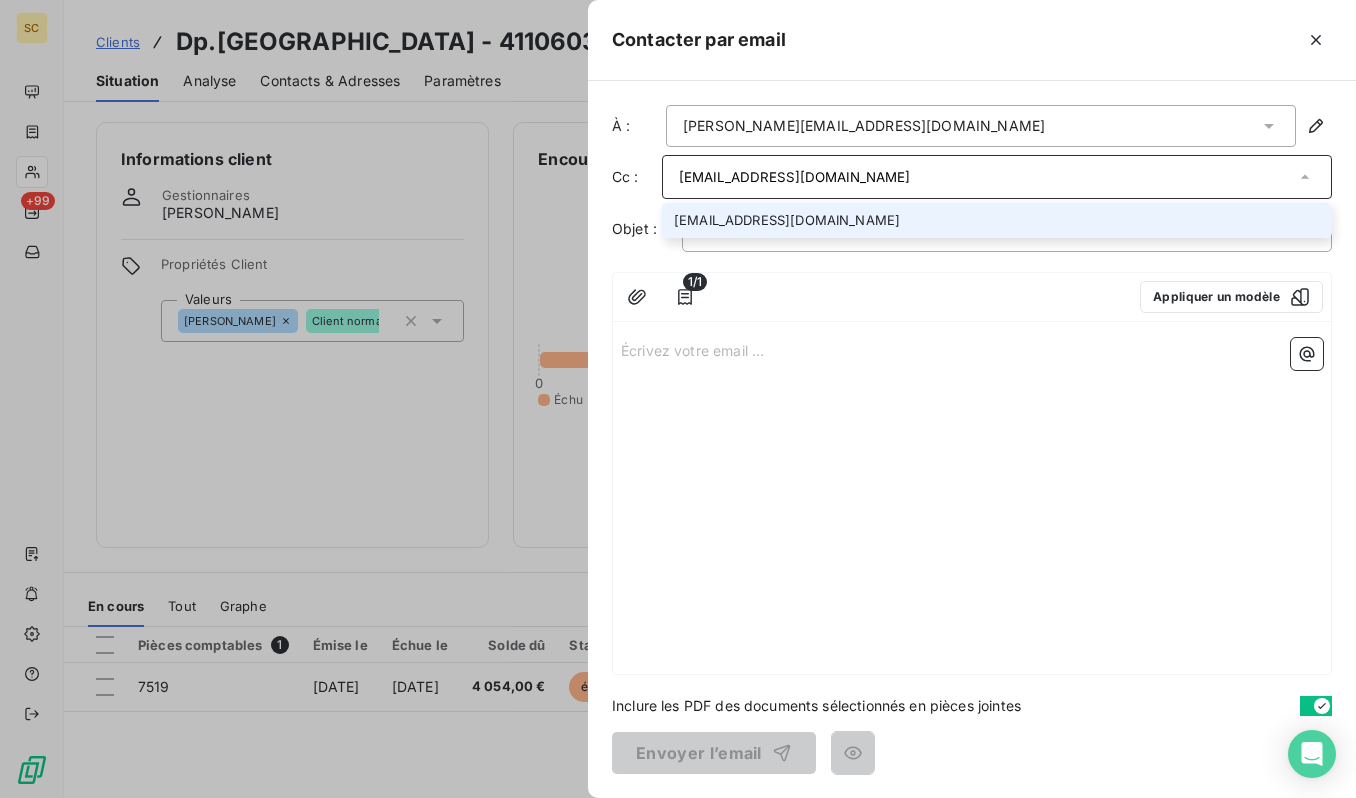 drag, startPoint x: 718, startPoint y: 383, endPoint x: 700, endPoint y: 353, distance: 34.98571 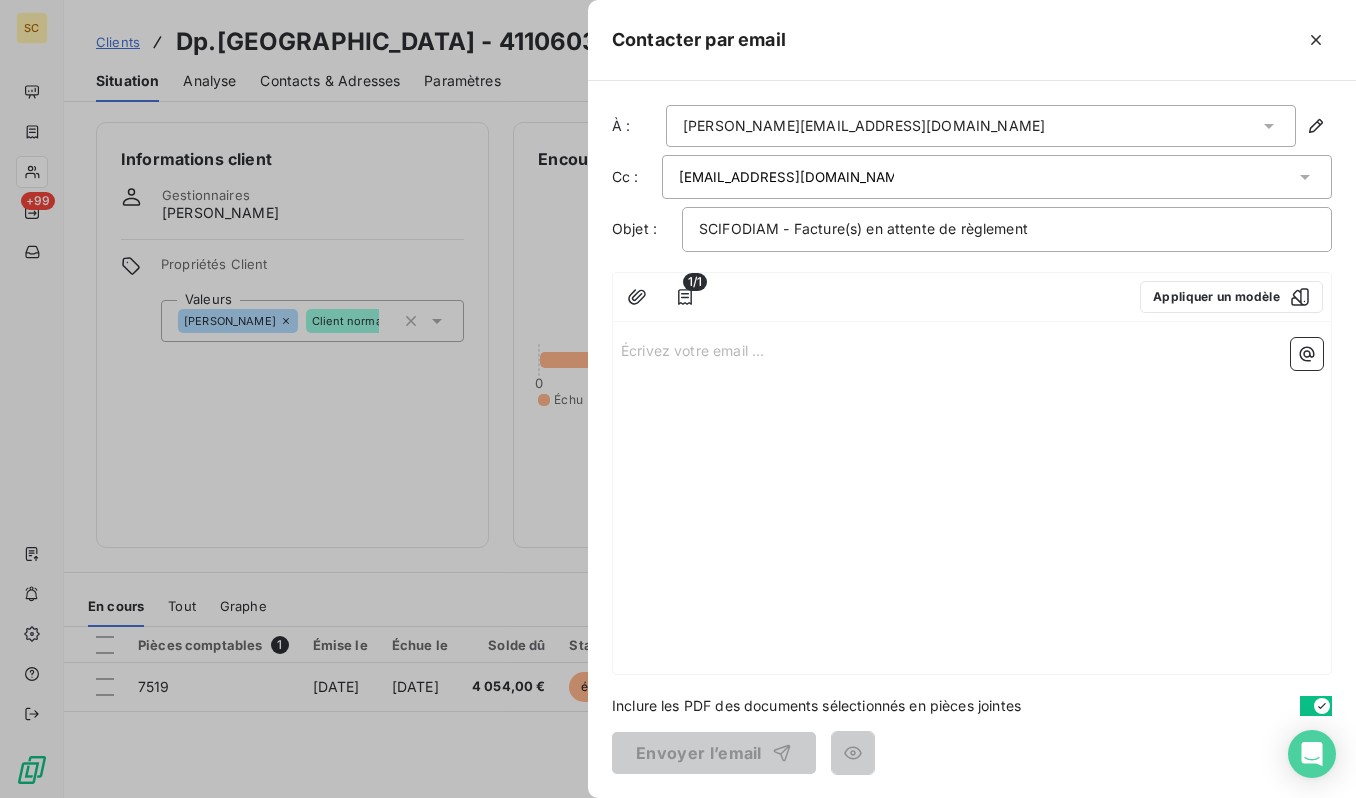 click on "Écrivez votre email ... ﻿" at bounding box center [972, 349] 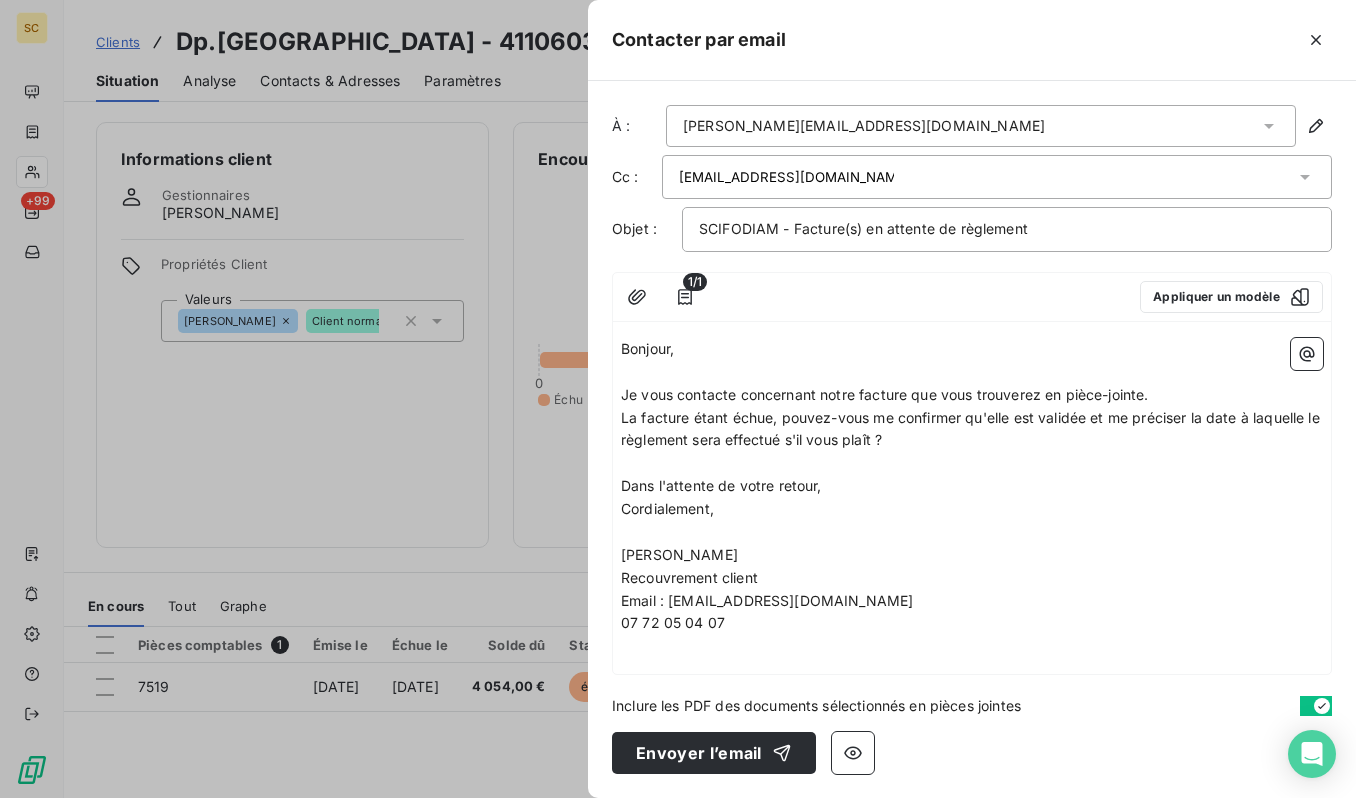 click on "La facture étant échue, pouvez-vous me confirmer qu'elle est validée et me préciser la date à laquelle le règlement sera effectué s'il vous plaît ?" at bounding box center [972, 429] 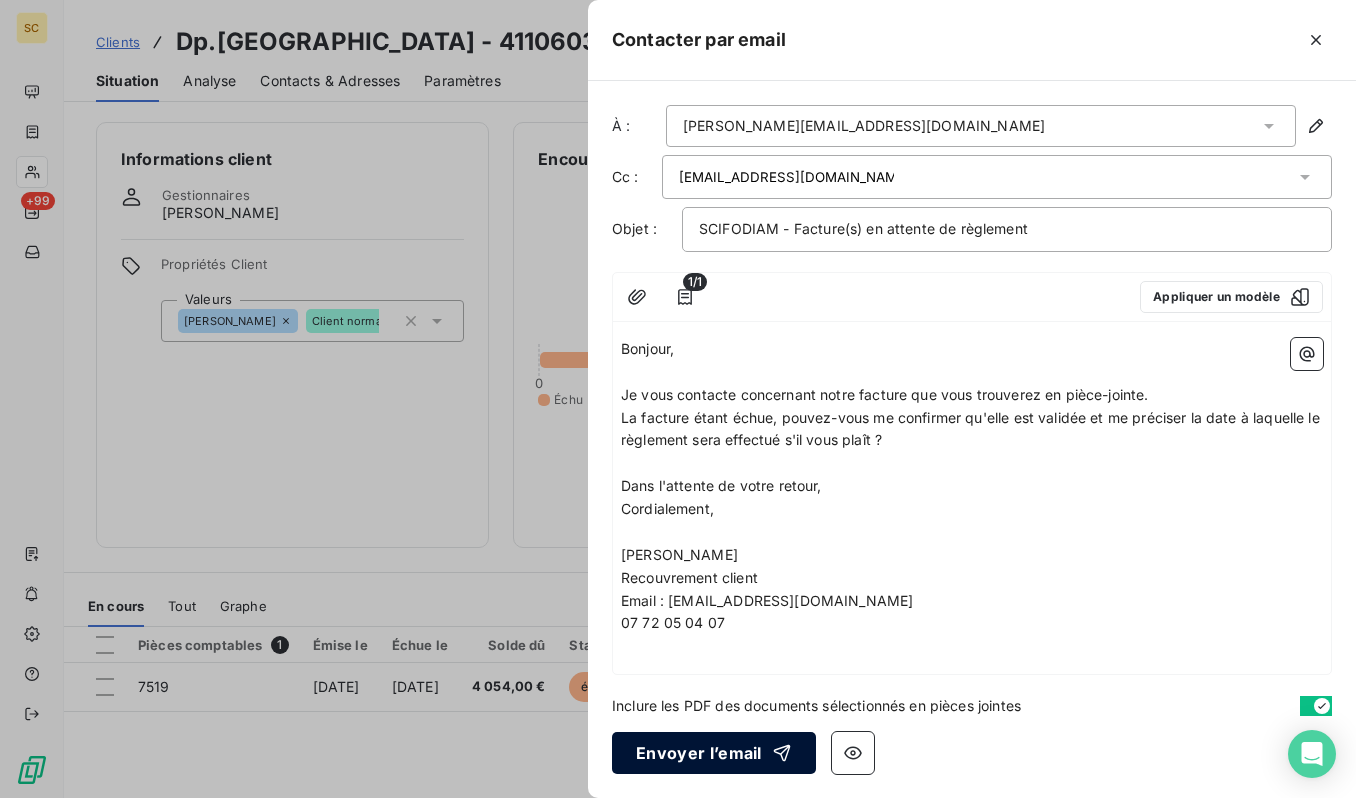 click on "Envoyer l’email" at bounding box center (714, 753) 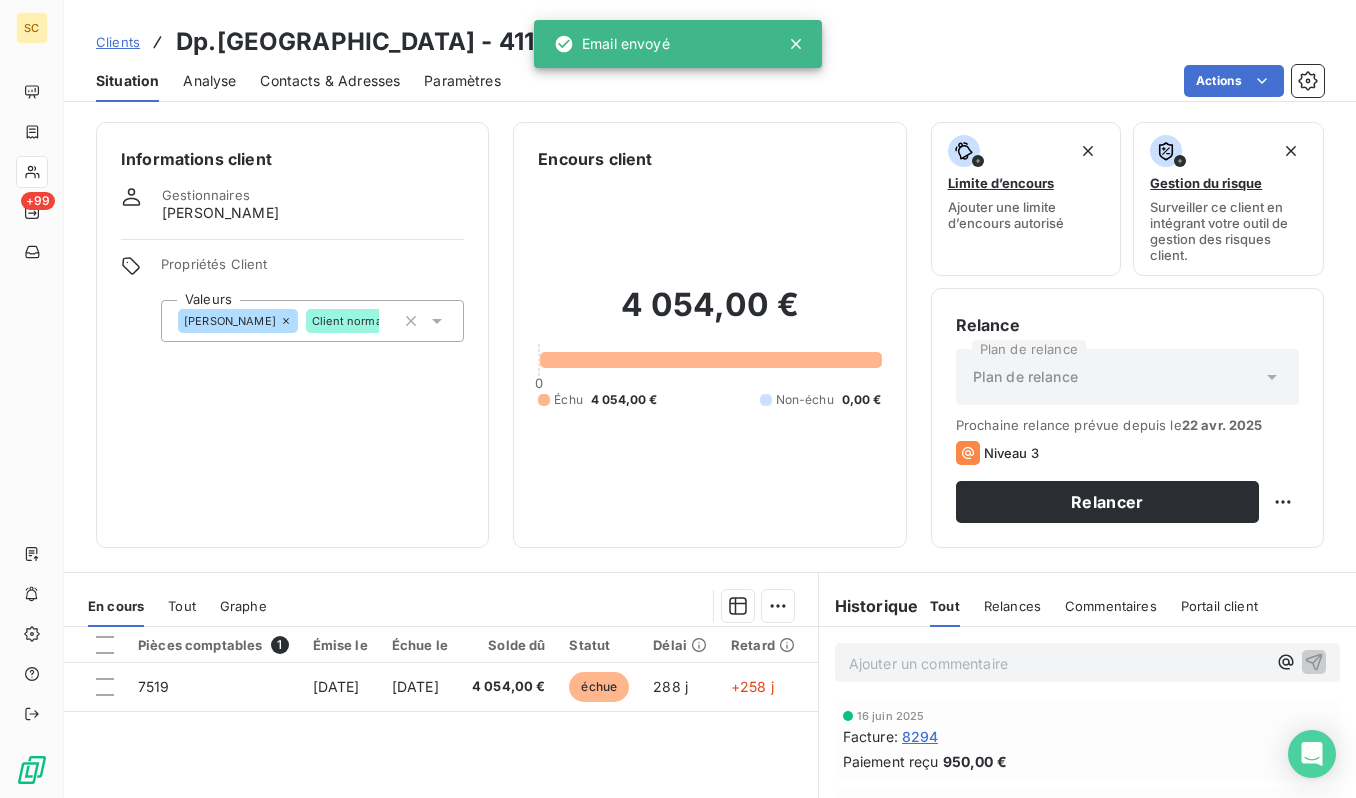 click on "Clients" at bounding box center [118, 42] 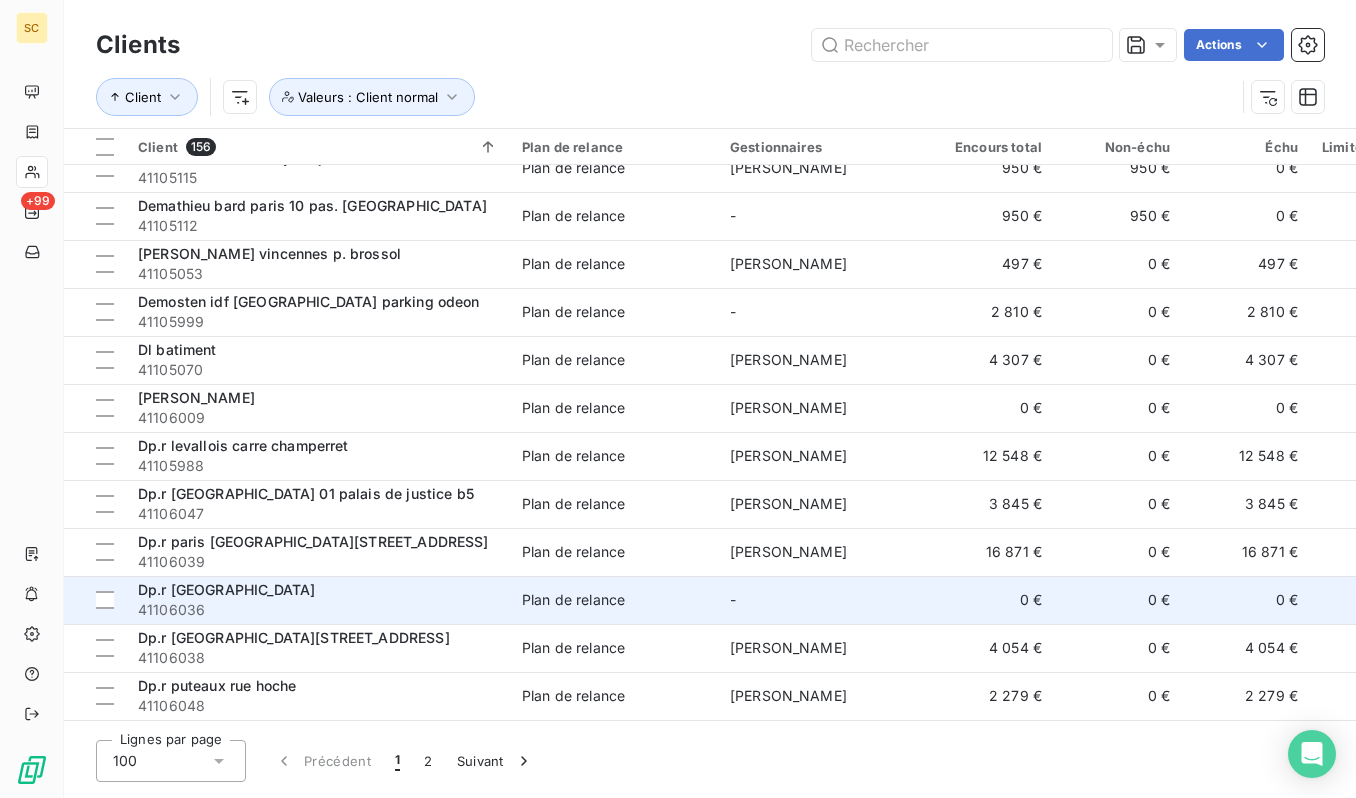 scroll, scrollTop: 2132, scrollLeft: 0, axis: vertical 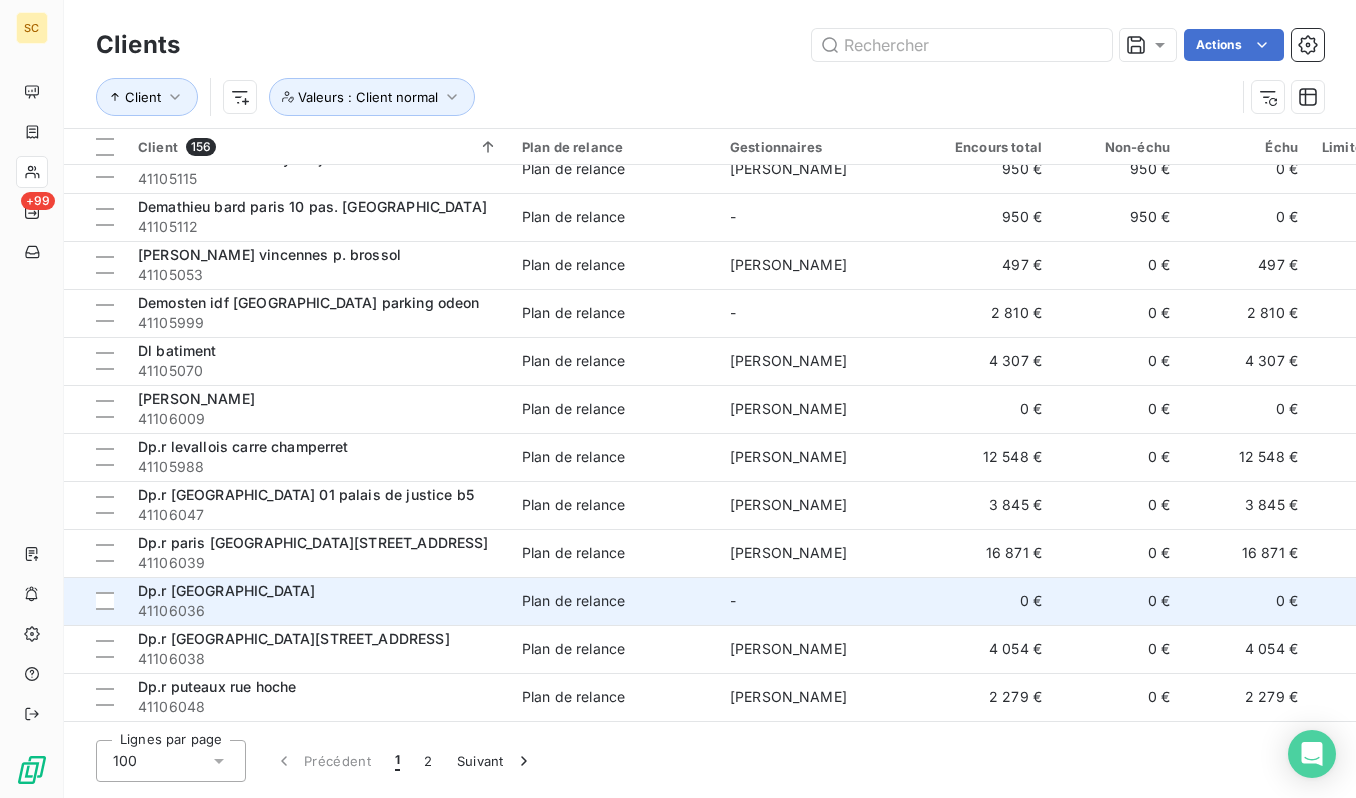 click on "41106036" at bounding box center (318, 611) 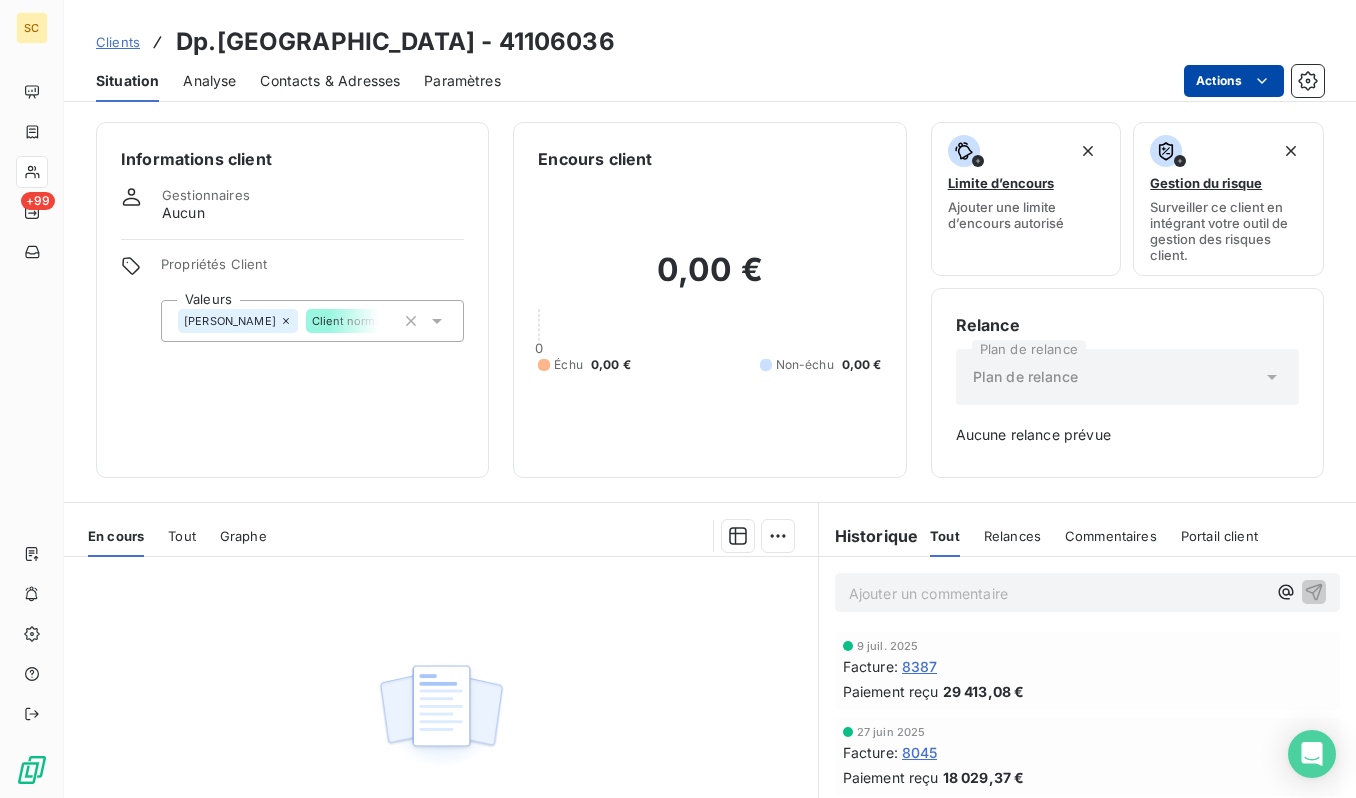 click on "SC +99 Clients Dp.r paris 08 rue courcelles - 41106036 Situation Analyse Contacts & Adresses Paramètres Actions Informations client Gestionnaires Aucun Propriétés Client Valeurs CHRISTOPHER Client normal Encours client   0,00 € 0 Échu 0,00 € Non-échu 0,00 €     Limite d’encours Ajouter une limite d’encours autorisé Gestion du risque Surveiller ce client en intégrant votre outil de gestion des risques client. Relance Plan de relance Plan de relance Aucune relance prévue En cours Tout Graphe Aucune pièce disponible Lignes par page 25 Précédent Suivant Historique Tout Relances Commentaires Portail client Tout Relances Commentaires Portail client Ajouter un commentaire ﻿ 9 juil. 2025 Facture  : 8387 Paiement reçu 29 413,08 € 27 juin 2025 Facture  : 8045 Paiement reçu 18 029,37 € 27 juin 2025 Facture  : 8265 Paiement reçu 30 993,54 € 27 juin 2025 Facture  : 8161 Paiement reçu 45 720,08 € 26 mai 2025 Facture  : 7853 Paiement reçu 74 597,00 €  :  :" at bounding box center (678, 399) 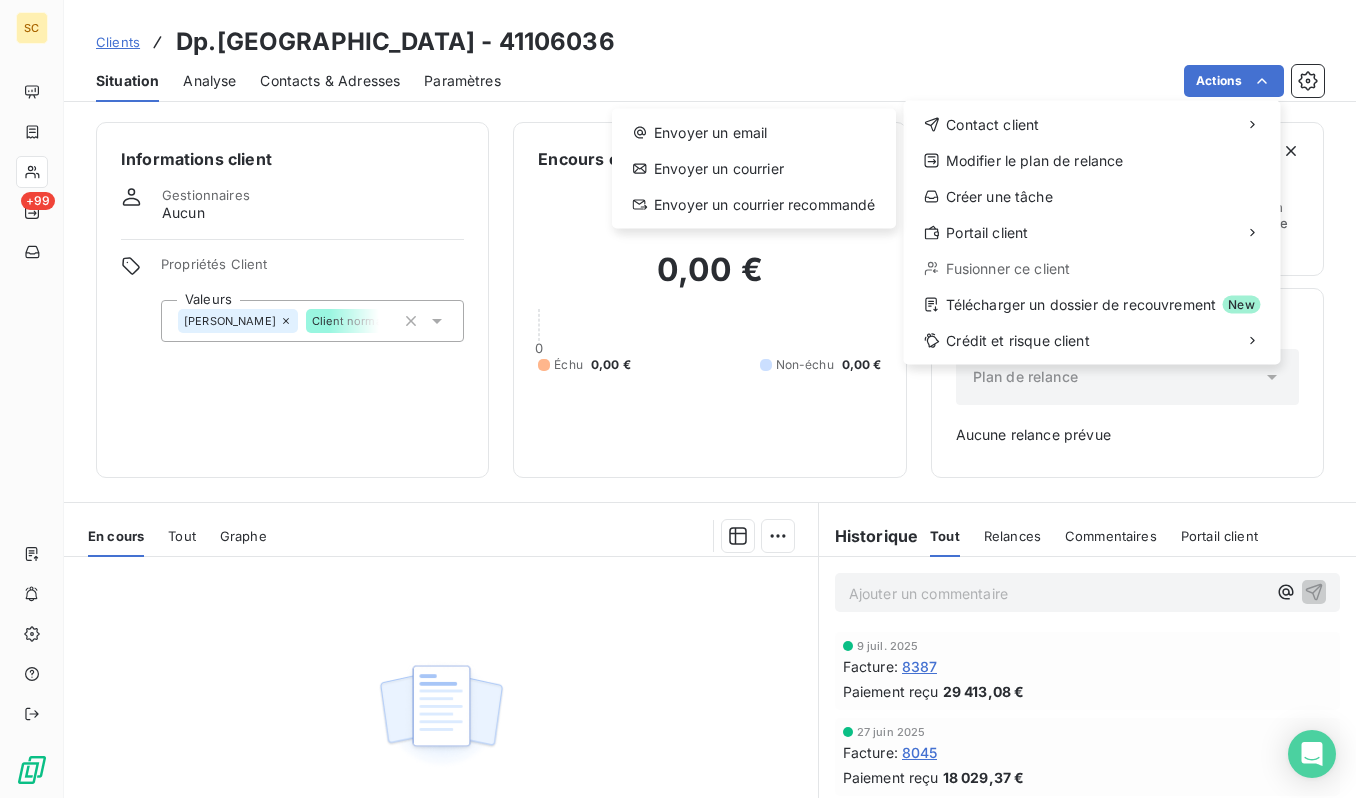 click on "SC +99 Clients Dp.r paris 08 rue courcelles - 41106036 Situation Analyse Contacts & Adresses Paramètres Actions Contact client Envoyer un email Envoyer un courrier Envoyer un courrier recommandé Modifier le plan de relance Créer une tâche Portail client Fusionner ce client Télécharger un dossier de recouvrement New Crédit et risque client Informations client Gestionnaires Aucun Propriétés Client Valeurs CHRISTOPHER Client normal Encours client   0,00 € 0 Échu 0,00 € Non-échu 0,00 €     Limite d’encours Ajouter une limite d’encours autorisé Gestion du risque Surveiller ce client en intégrant votre outil de gestion des risques client. Relance Plan de relance Plan de relance Aucune relance prévue En cours Tout Graphe Aucune pièce disponible Lignes par page 25 Précédent Suivant Historique Tout Relances Commentaires Portail client Tout Relances Commentaires Portail client Ajouter un commentaire ﻿ 9 juil. 2025 Facture  : 8387 Paiement reçu 29 413,08 € Facture  :" at bounding box center [678, 399] 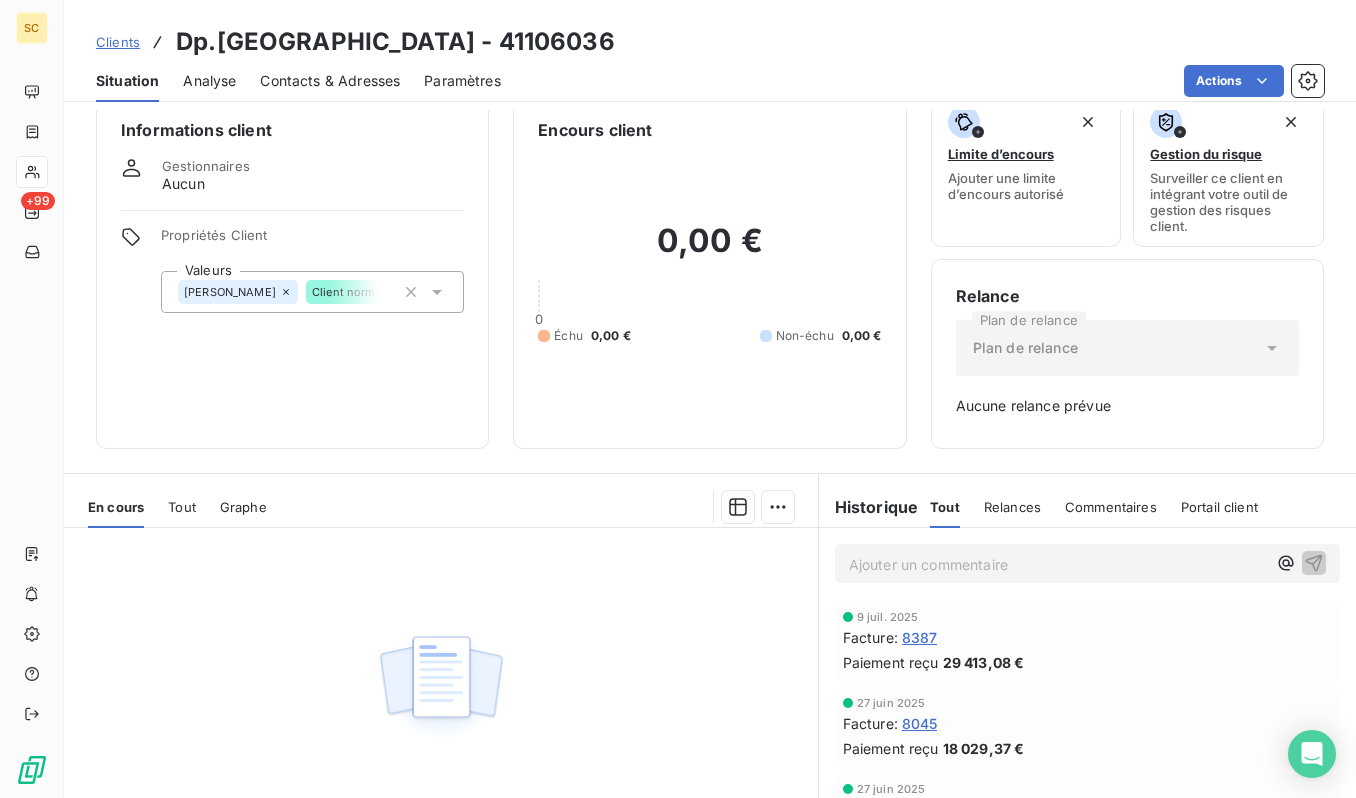 scroll, scrollTop: 16, scrollLeft: 0, axis: vertical 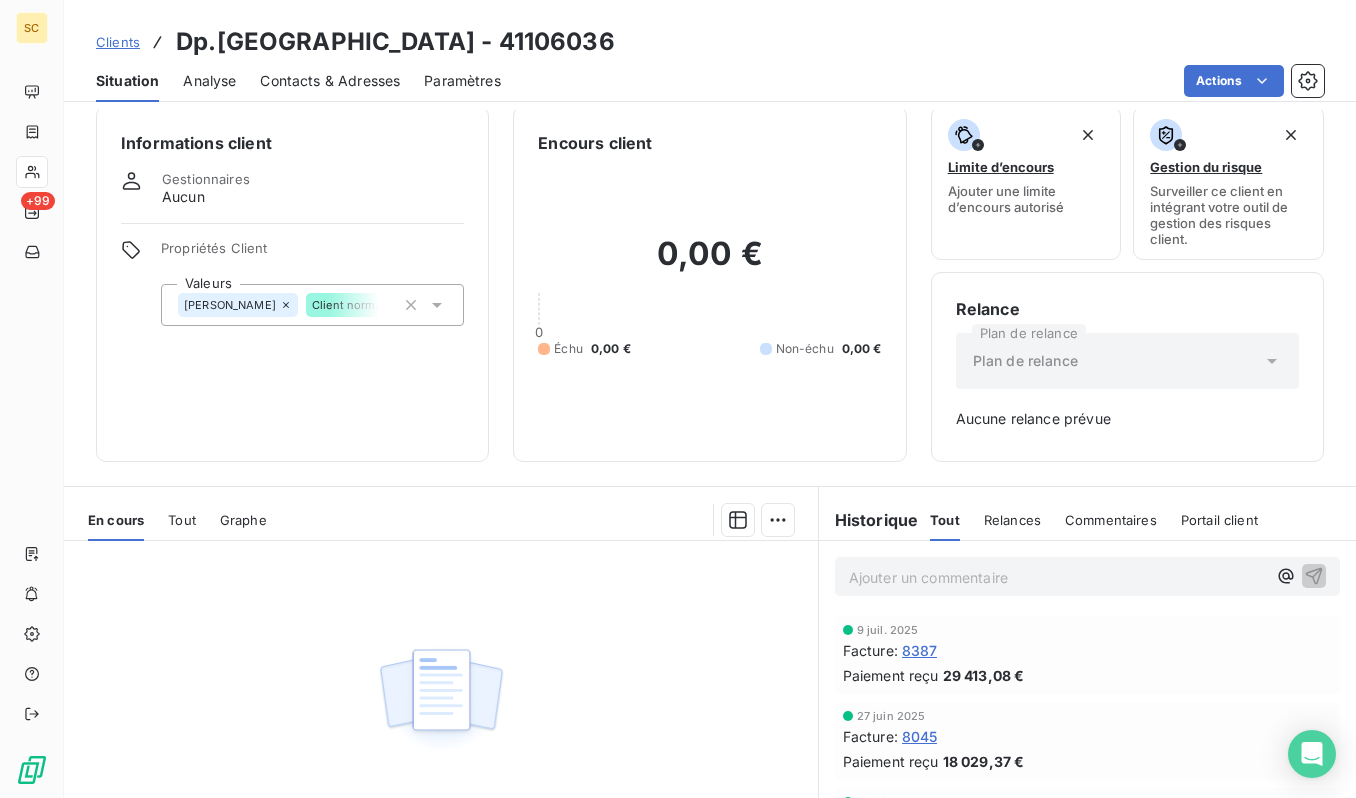 click on "Clients" at bounding box center (118, 42) 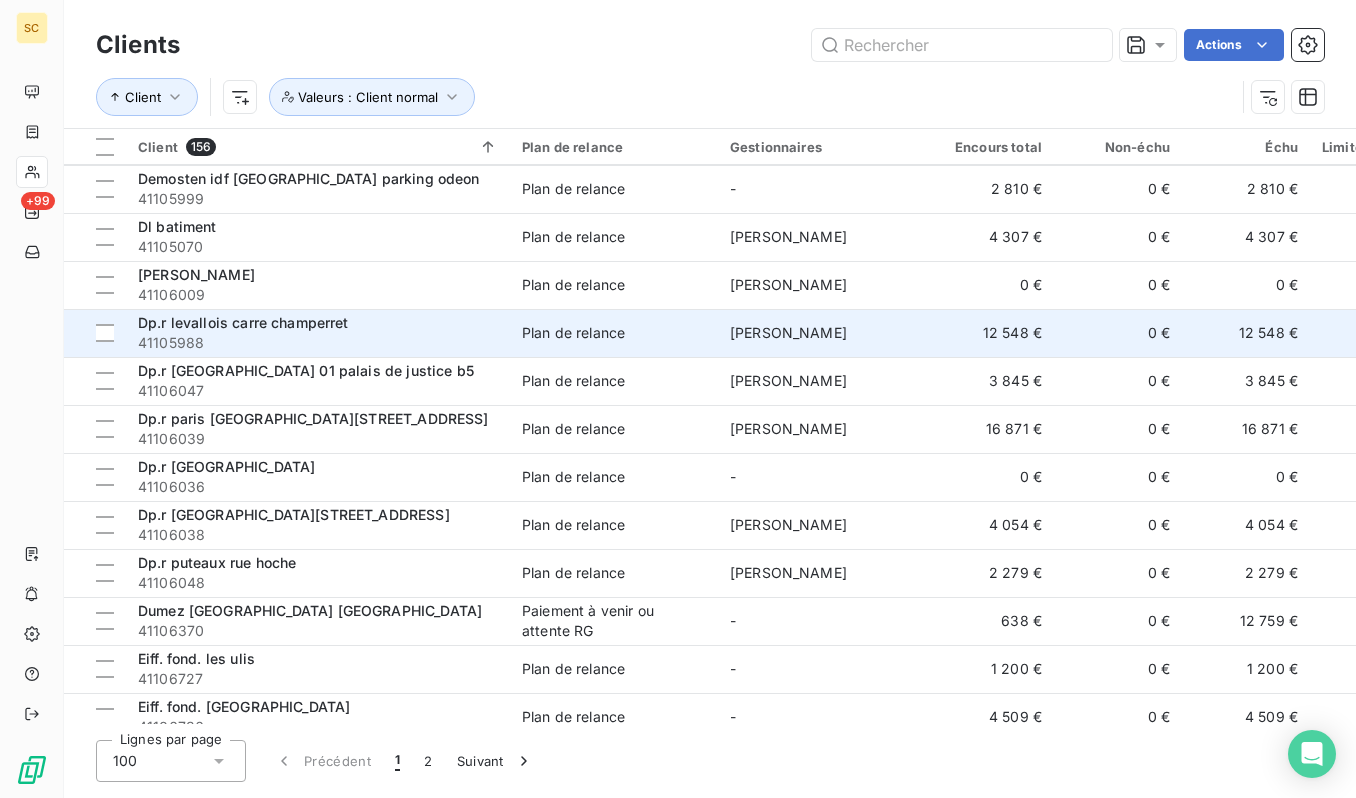 scroll, scrollTop: 2254, scrollLeft: 0, axis: vertical 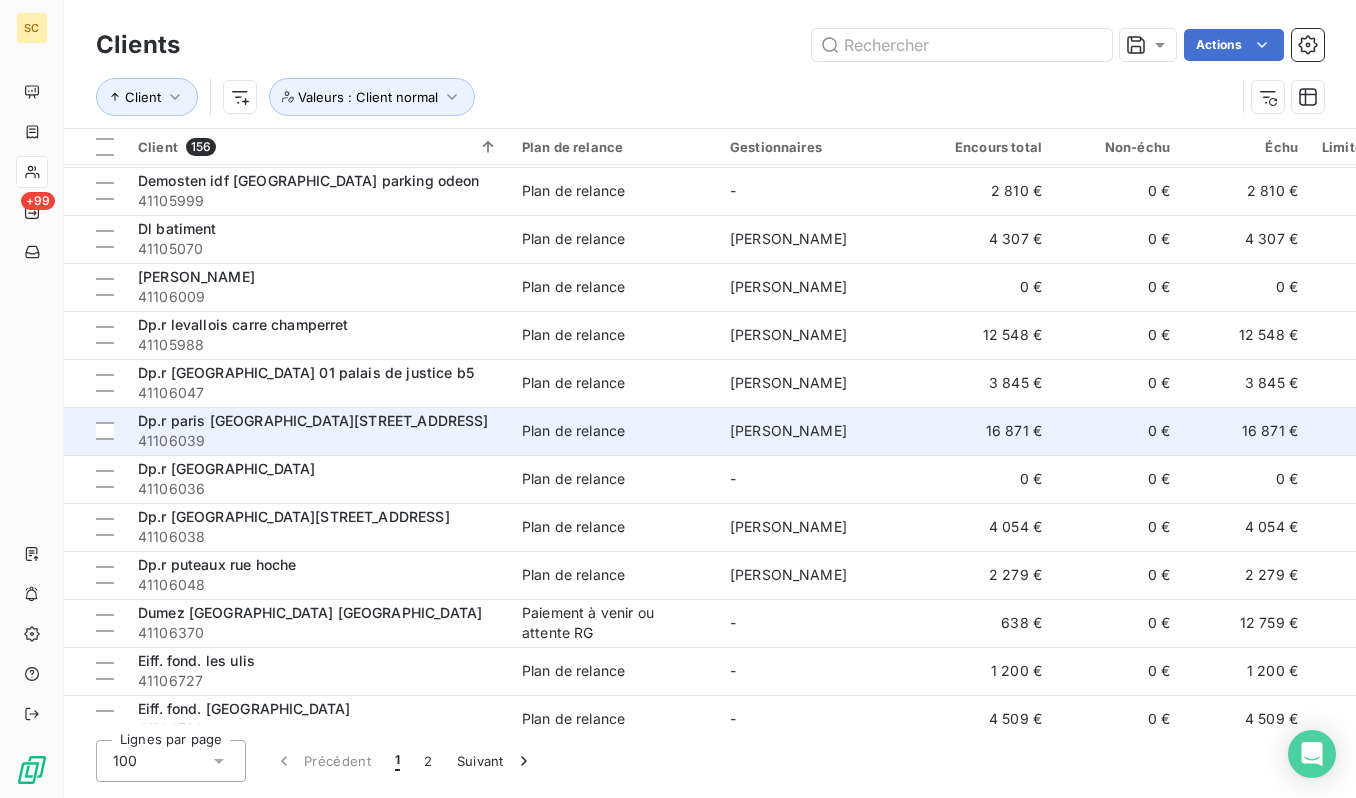 click on "Dp.r paris [GEOGRAPHIC_DATA][STREET_ADDRESS]" at bounding box center (318, 421) 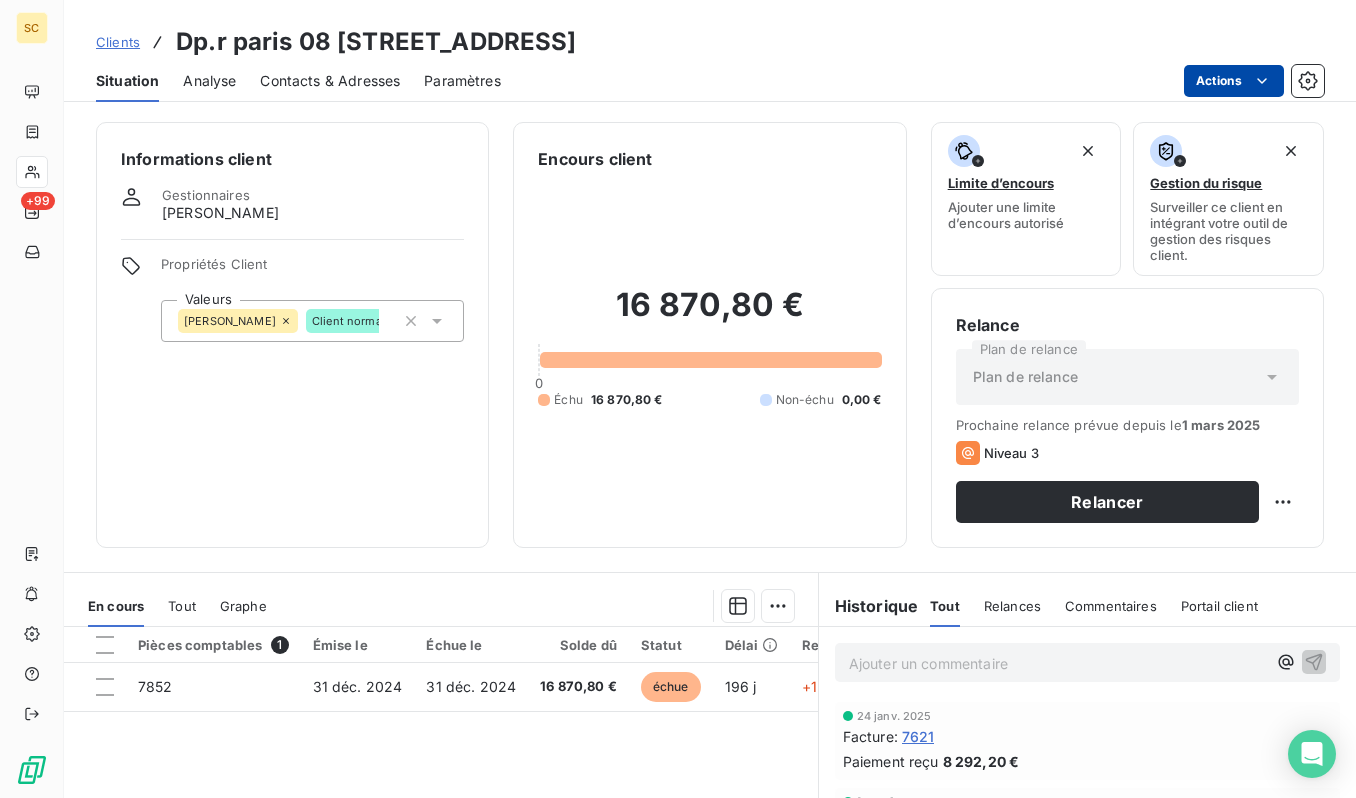 click on "SC +99 Clients Dp.r paris 08 8 rue d'astorg - 41106039 Situation Analyse Contacts & Adresses Paramètres Actions Informations client Gestionnaires geoffrey picault Propriétés Client Valeurs geoffrey Client normal Encours client   16 870,80 € 0 Échu 16 870,80 € Non-échu 0,00 €     Limite d’encours Ajouter une limite d’encours autorisé Gestion du risque Surveiller ce client en intégrant votre outil de gestion des risques client. Relance Plan de relance Plan de relance Prochaine relance prévue depuis le  1 mars 2025 Niveau 3 Relancer En cours Tout Graphe Pièces comptables 1 Émise le Échue le Solde dû Statut Délai   Retard   Tag relance   7852 31 déc. 2024 31 déc. 2024 16 870,80 € échue 196 j +196 j Lignes par page 25 Précédent 1 Suivant Historique Tout Relances Commentaires Portail client Tout Relances Commentaires Portail client Ajouter un commentaire ﻿ 24 janv. 2025 Facture  : 7621 Paiement reçu 8 292,20 € 7 nov. 2024 Facture  : 7518 Paiement reçu  :" at bounding box center (678, 399) 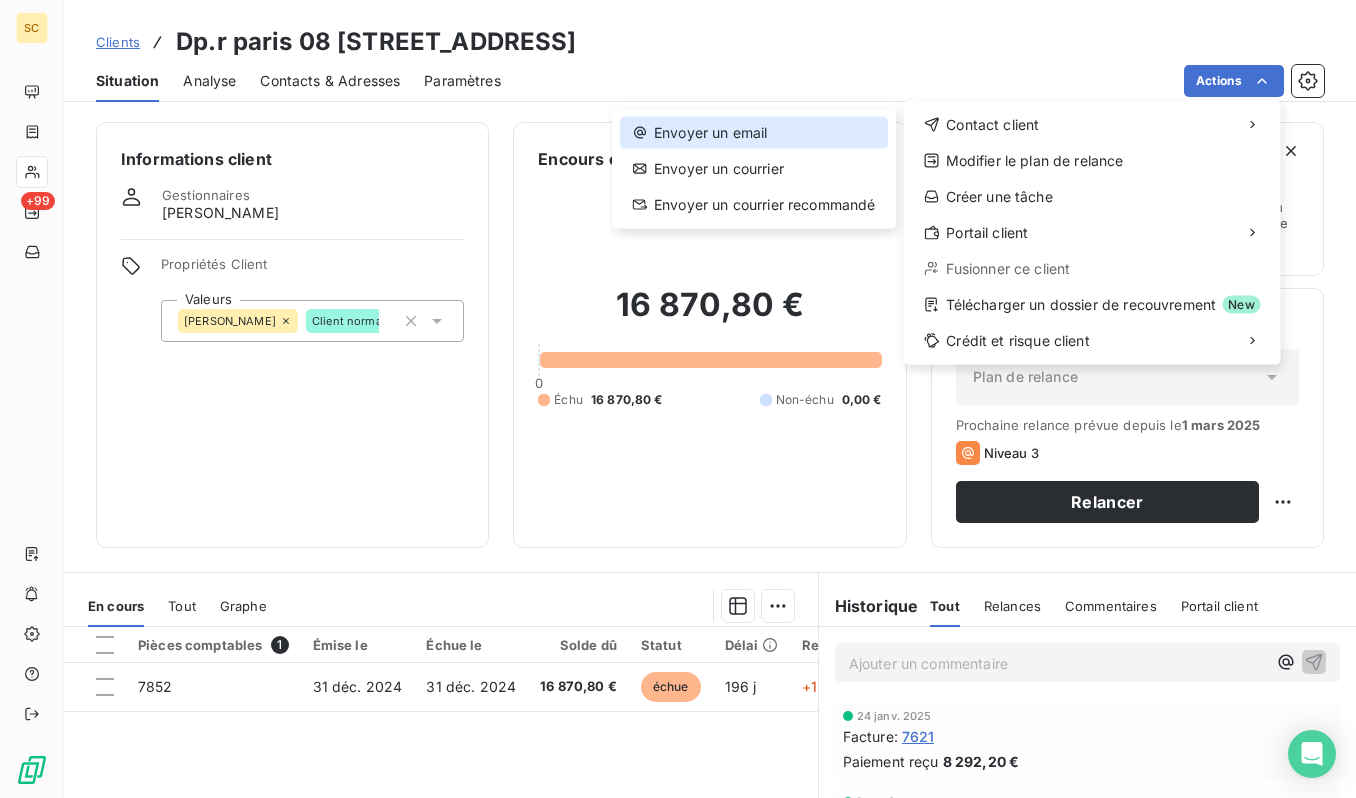 click on "Envoyer un email" at bounding box center (754, 133) 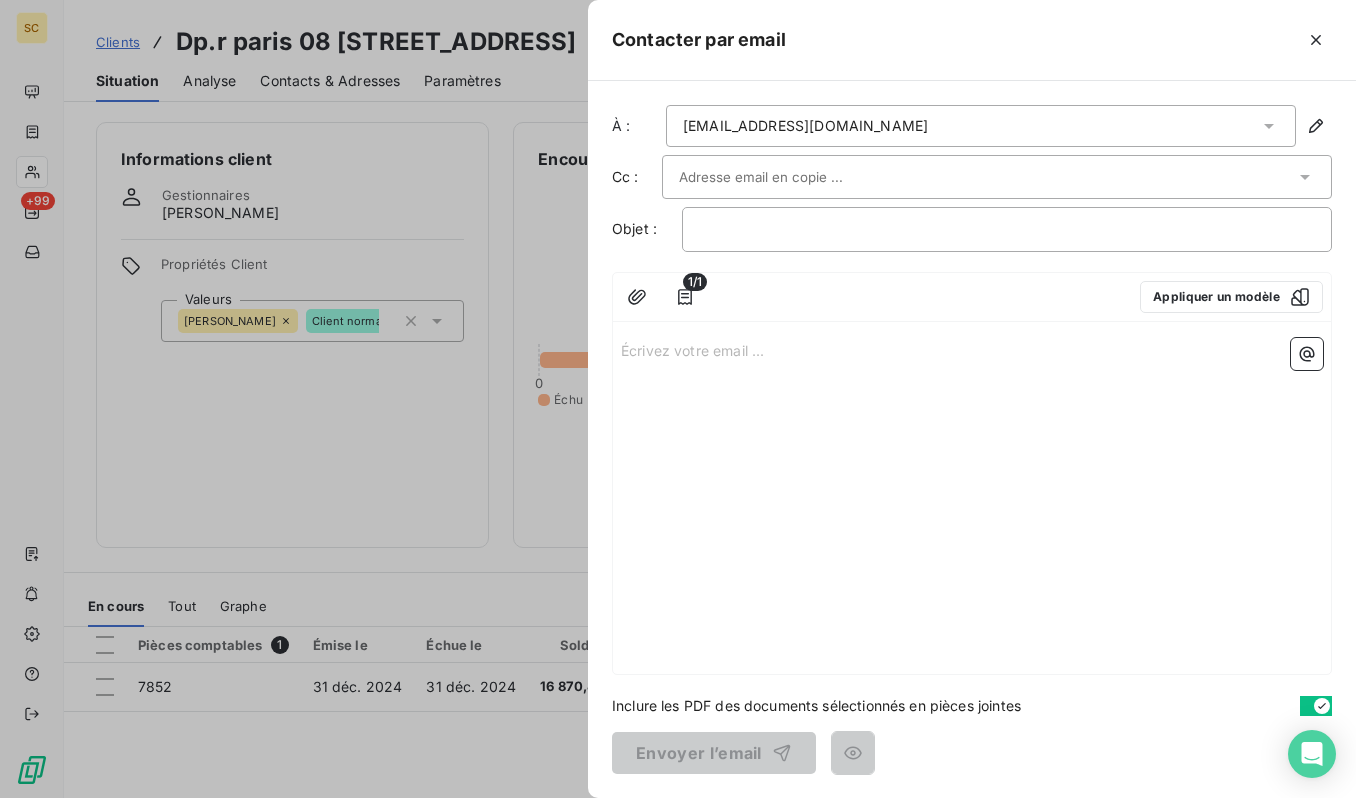 click on "Écrivez votre email ... ﻿" at bounding box center [972, 349] 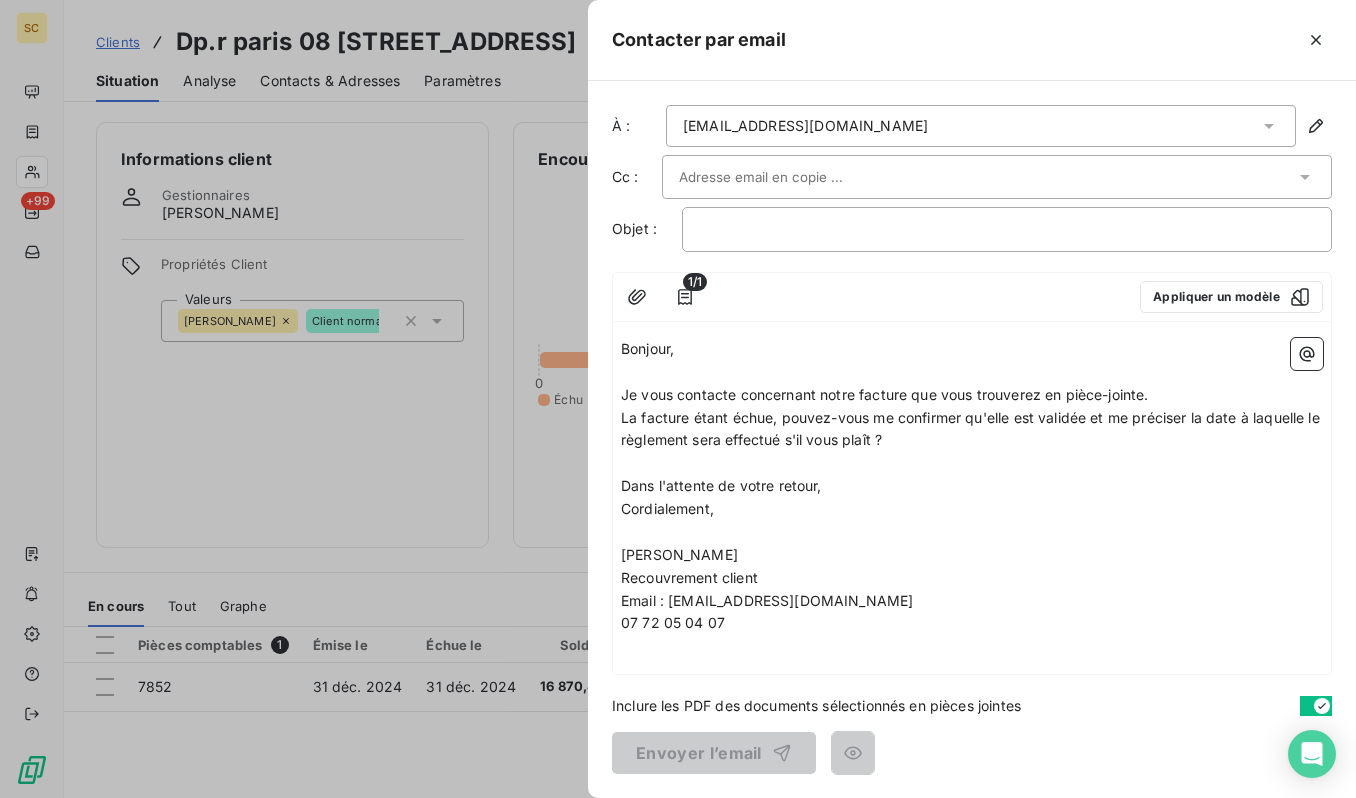 click at bounding box center [987, 177] 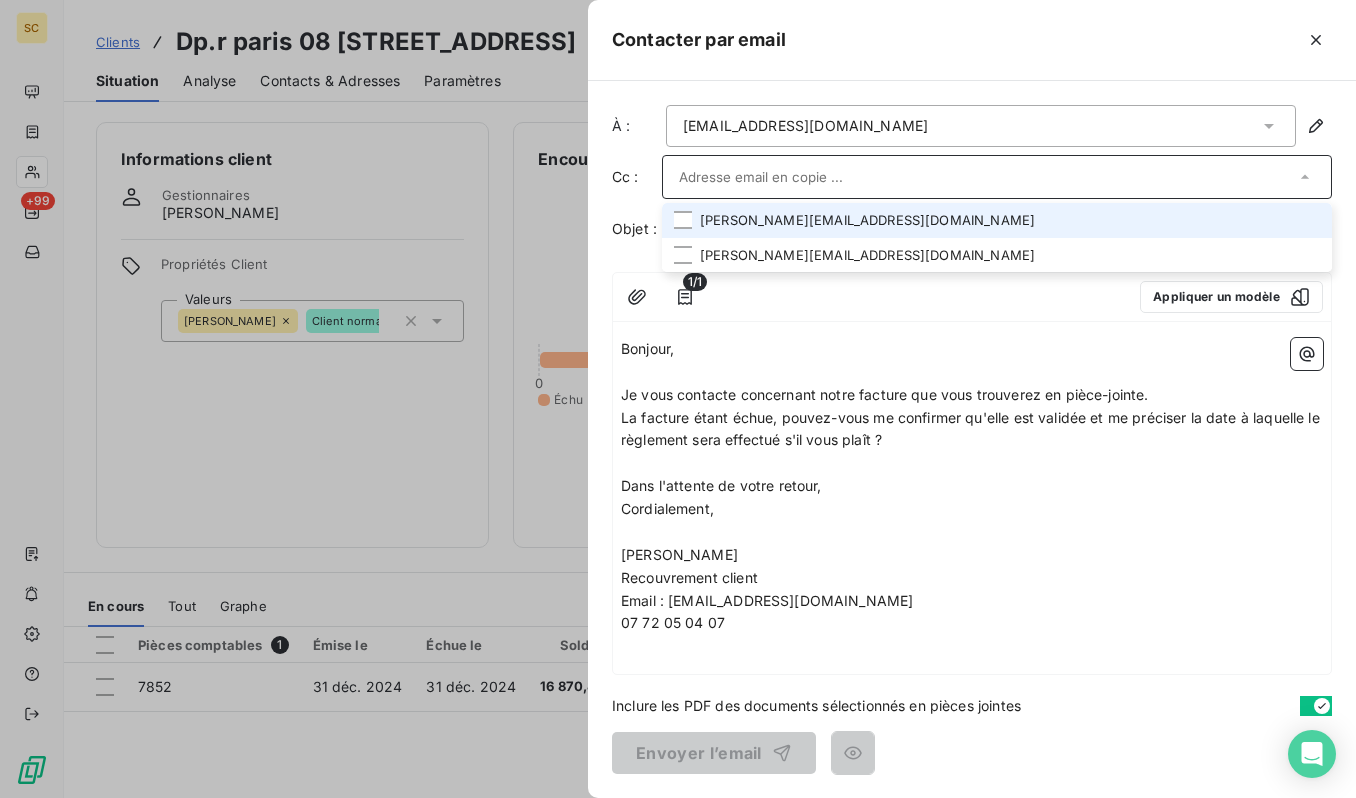 click at bounding box center [987, 177] 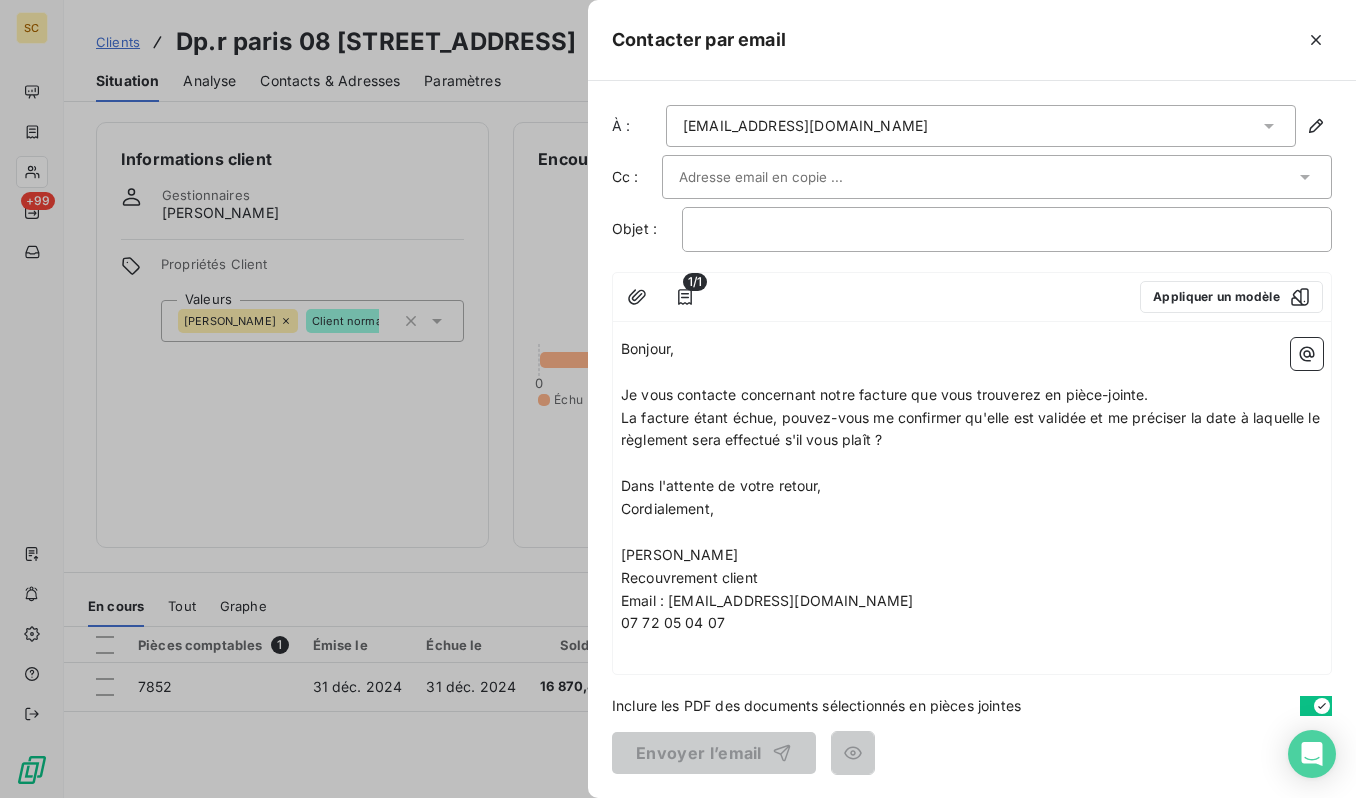 click on "À : bastien.langlet@vinci-construction.fr Cc : Objet : ﻿ 1/1   Appliquer un modèle Bonjour, ﻿ Je vous contacte concernant notre facture que vous trouverez en pièce-jointe. La facture étant échue, pouvez-vous me confirmer qu'elle est validée et me préciser la date à laquelle le règlement sera effectué s'il vous plaît ? ﻿ Dans l'attente de votre retour, Cordialement, ﻿ Laura CARTON Recouvrement client Email : compta@scifodiam.com 07 72 05 04 07 ﻿ Inclure les PDF des documents sélectionnés en pièces jointes Envoyer l’email" at bounding box center [972, 439] 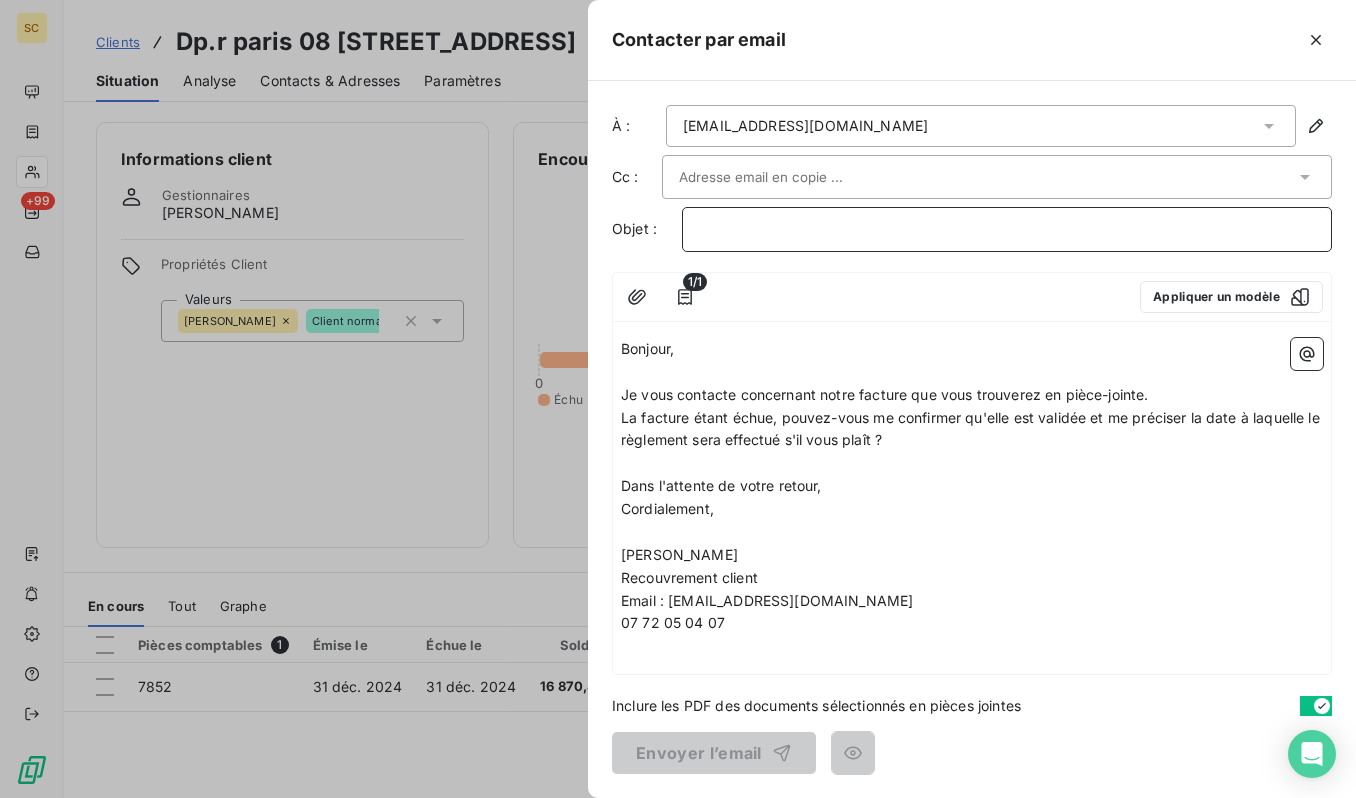 click on "﻿" at bounding box center [1007, 229] 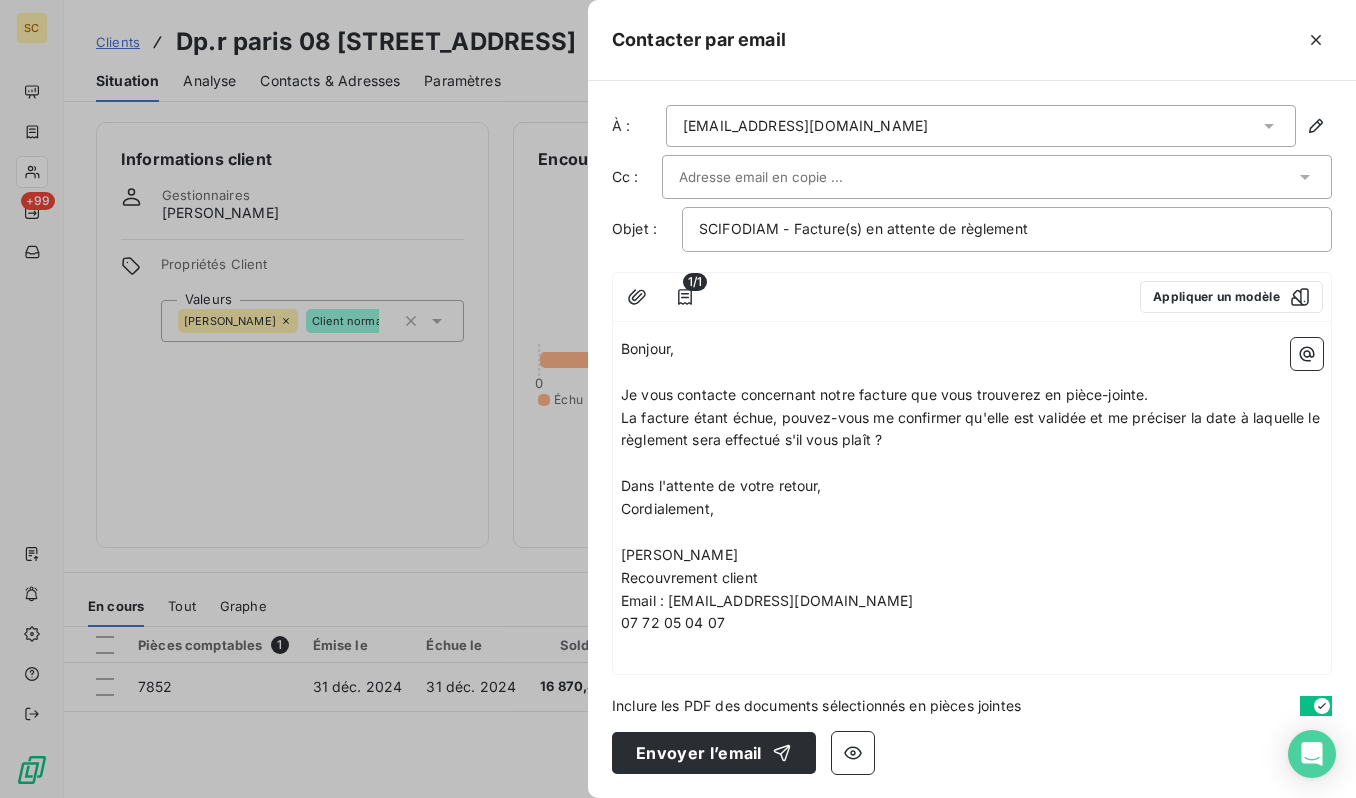 click at bounding box center [786, 177] 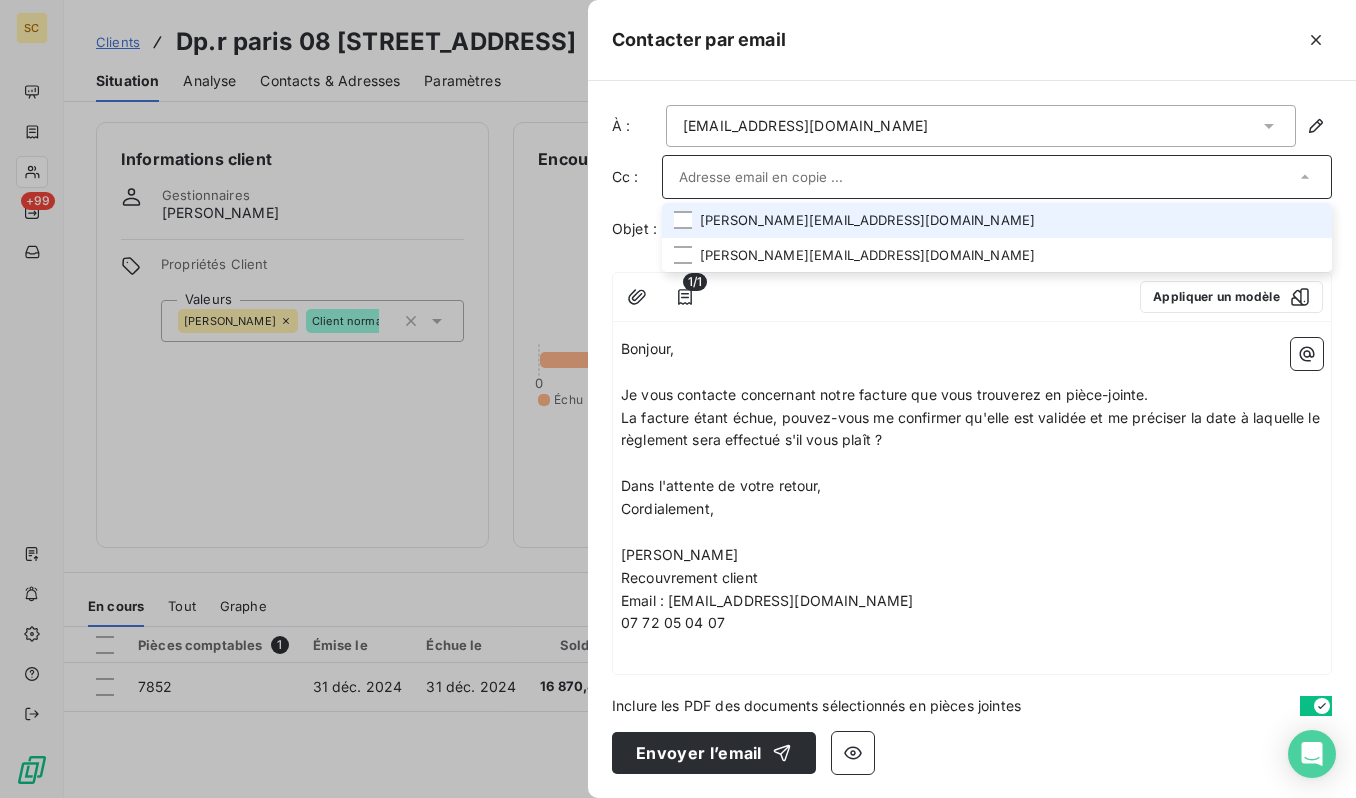 paste on "[EMAIL_ADDRESS][DOMAIN_NAME]" 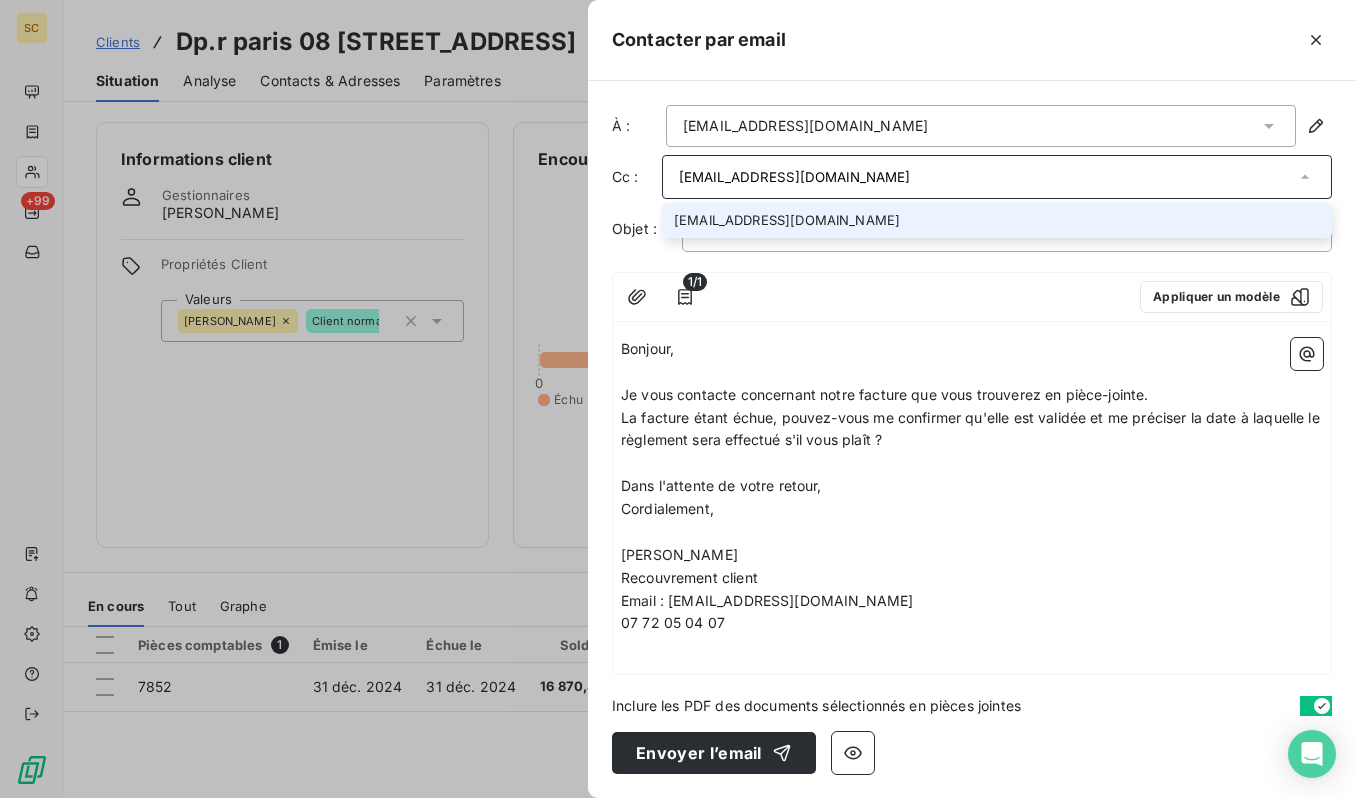 type on "[EMAIL_ADDRESS][DOMAIN_NAME]" 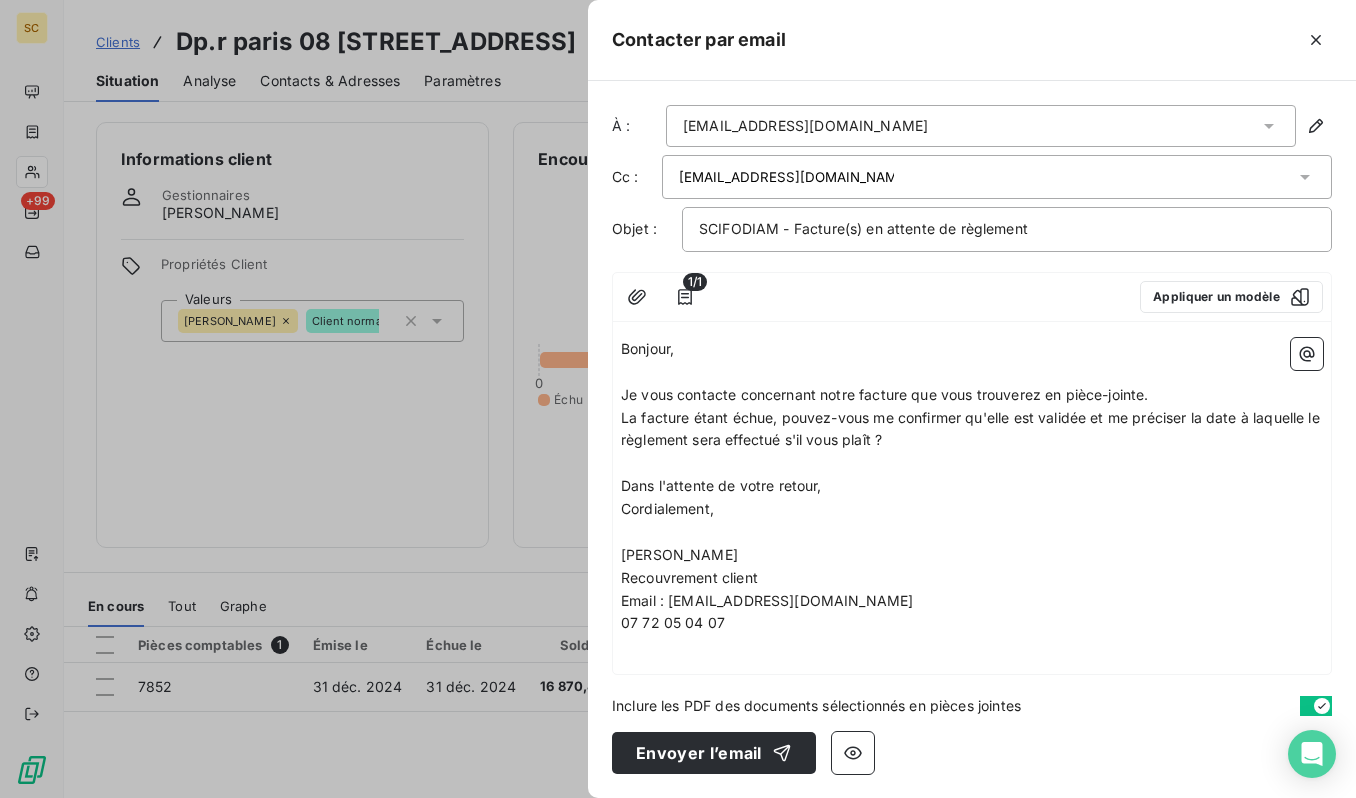 drag, startPoint x: 965, startPoint y: 424, endPoint x: 731, endPoint y: 614, distance: 301.42328 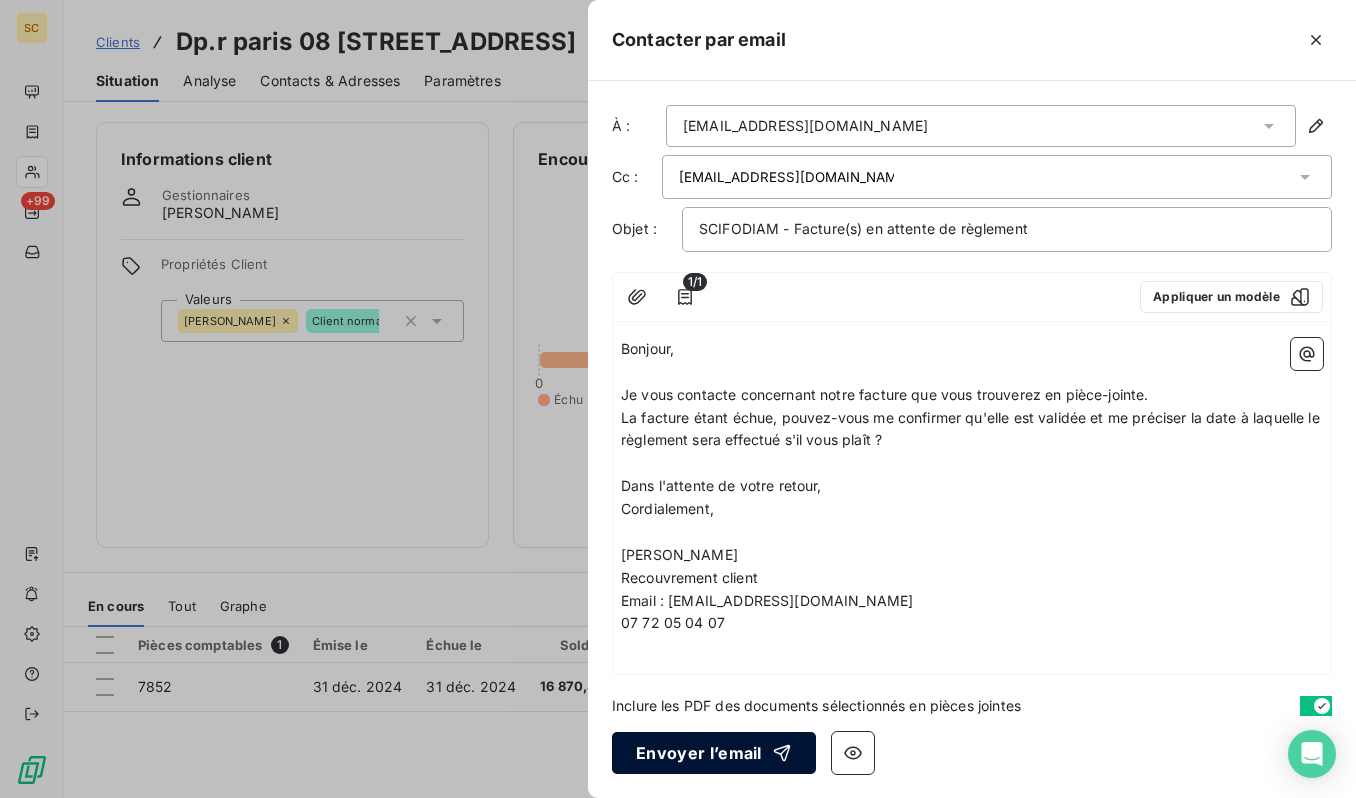 click on "Envoyer l’email" at bounding box center (714, 753) 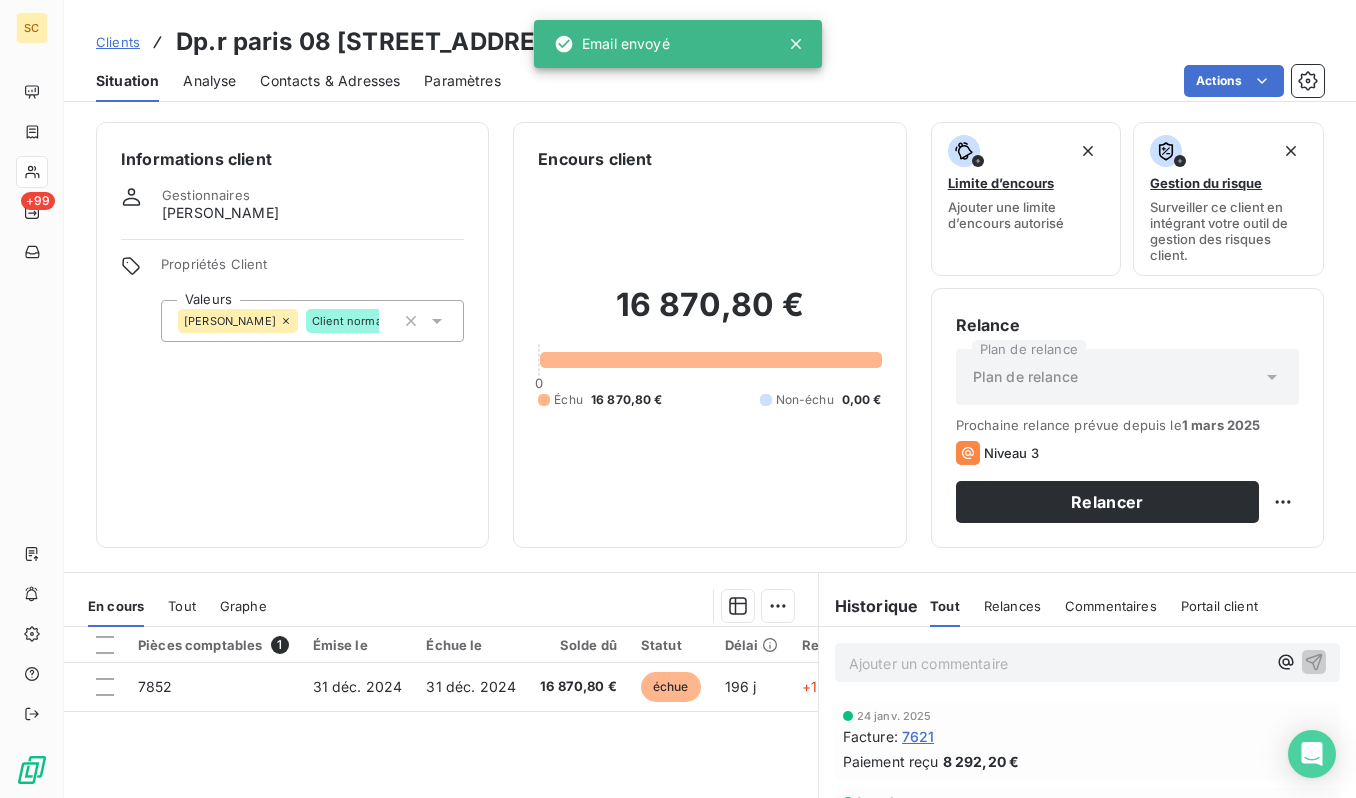 click on "Clients" at bounding box center (118, 42) 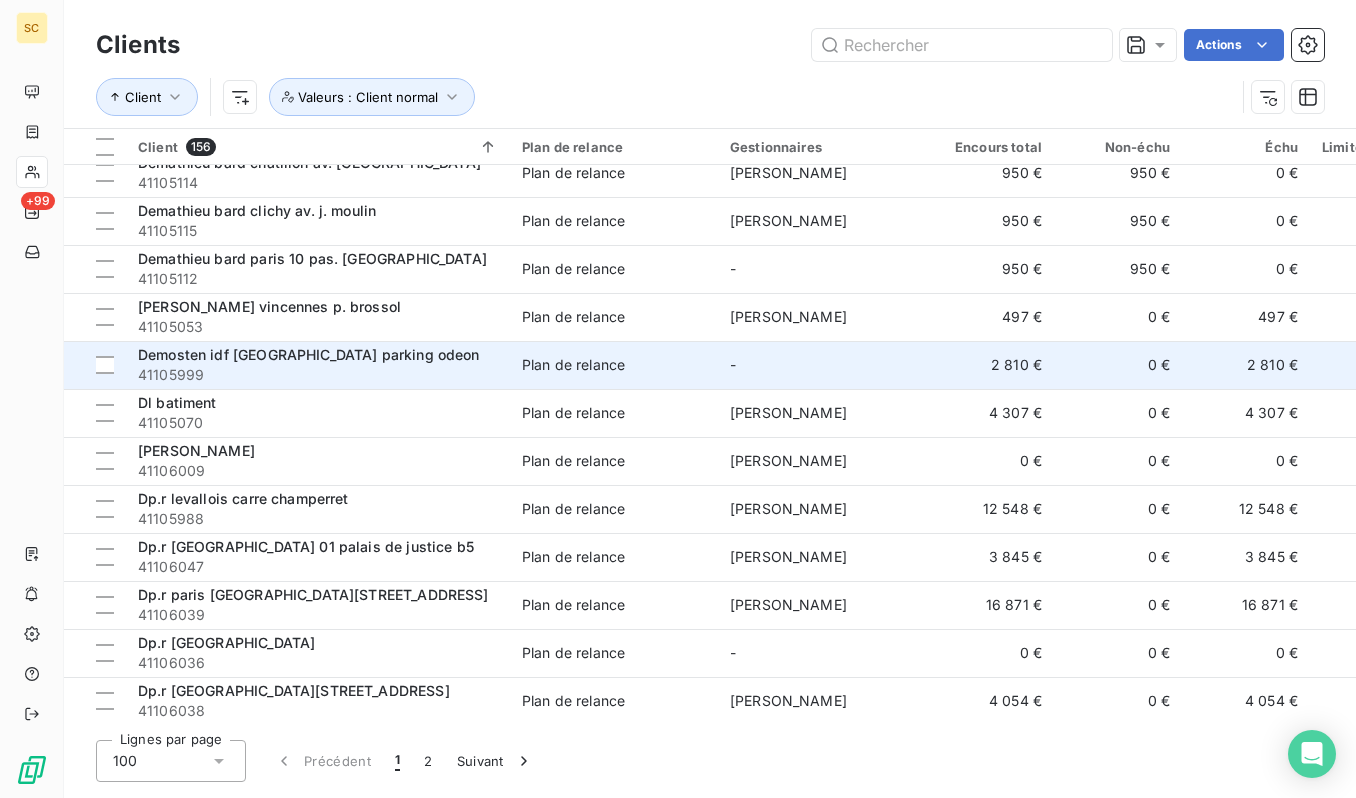scroll, scrollTop: 2087, scrollLeft: 0, axis: vertical 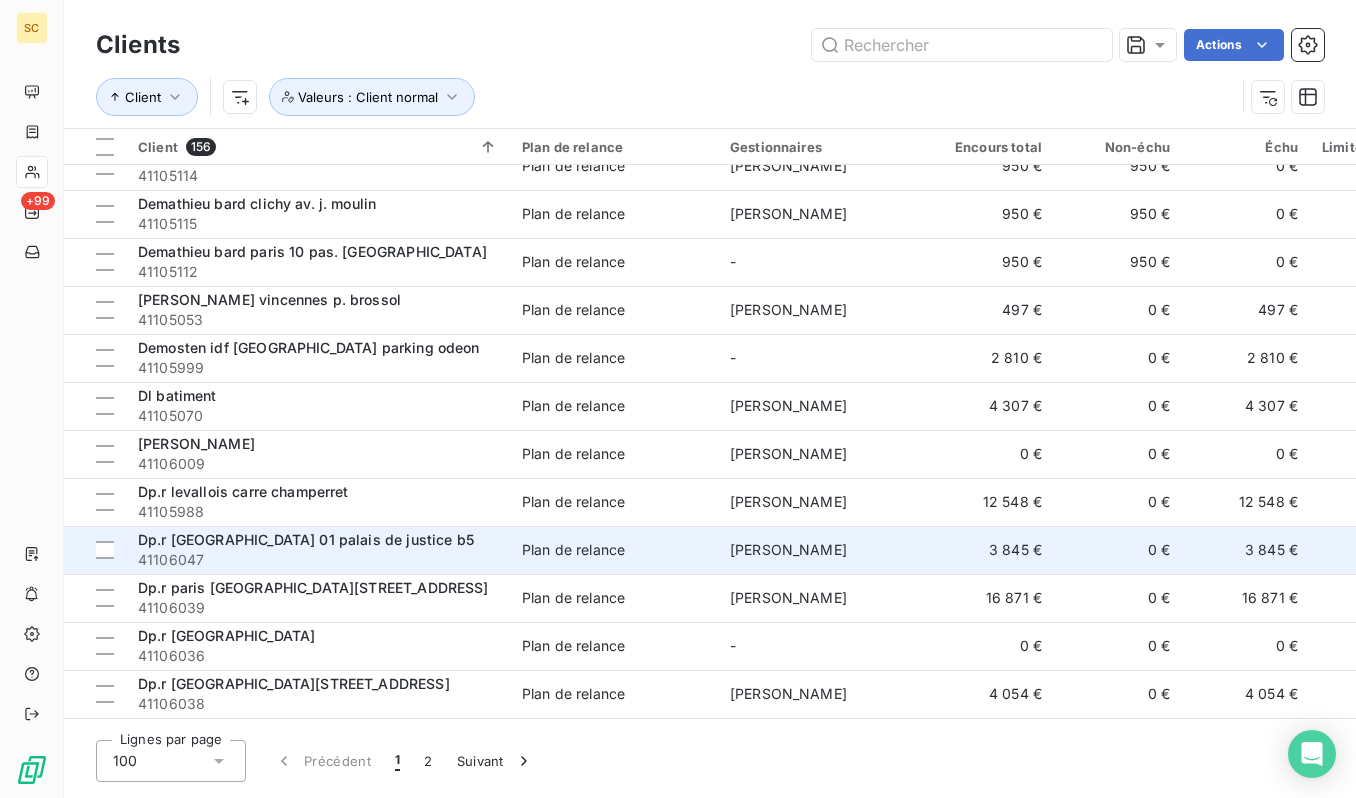 click on "41106047" at bounding box center [318, 560] 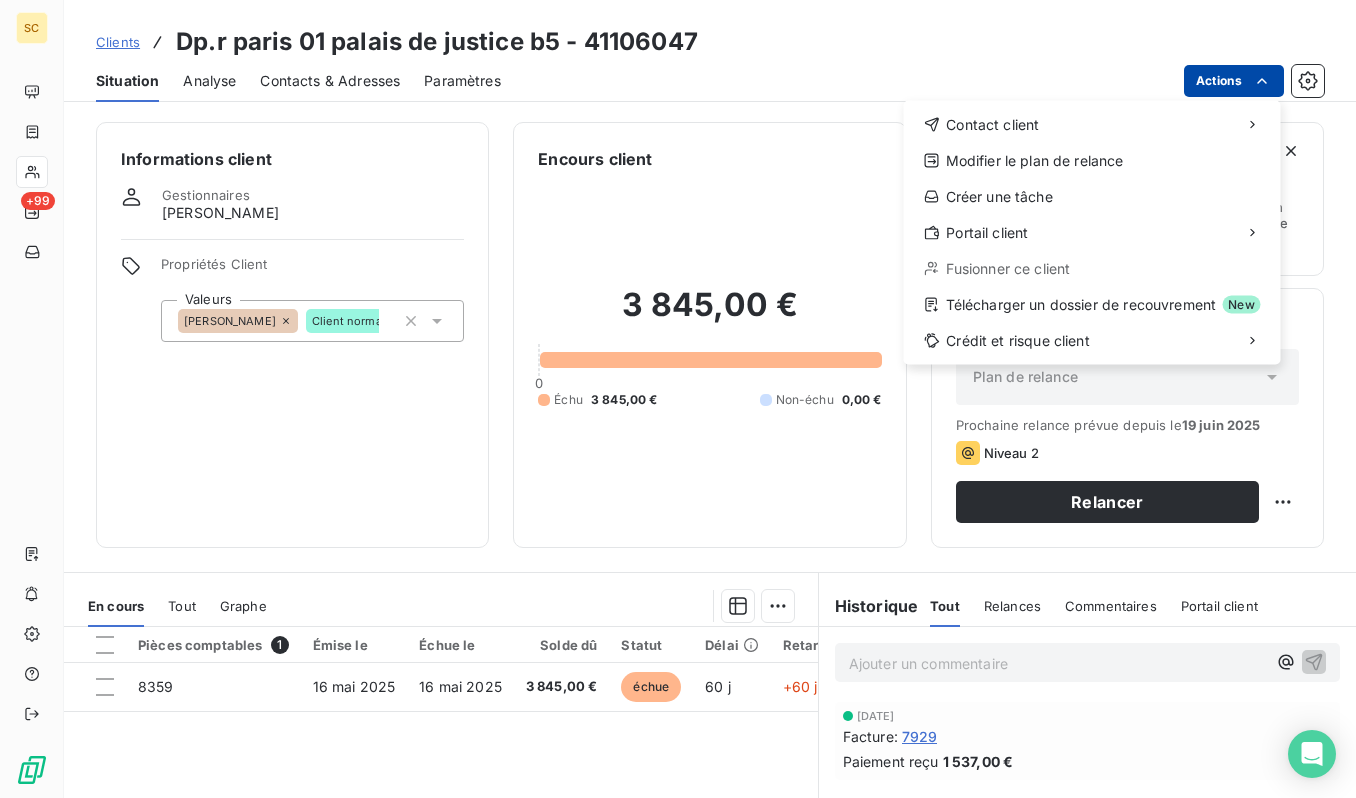 click on "SC +99 Clients Dp.r paris 01 palais de justice b5 - 41106047 Situation Analyse Contacts & Adresses Paramètres Actions Contact client Modifier le plan de relance Créer une tâche Portail client Fusionner ce client Télécharger un dossier de recouvrement New Crédit et risque client Informations client Gestionnaires samuel moreno Propriétés Client Valeurs SAMUEL Client normal Encours client   3 845,00 € 0 Échu 3 845,00 € Non-échu 0,00 €     Limite d’encours Ajouter une limite d’encours autorisé Gestion du risque Surveiller ce client en intégrant votre outil de gestion des risques client. Relance Plan de relance Plan de relance Prochaine relance prévue depuis le  19 juin 2025 Niveau 2 Relancer En cours Tout Graphe Pièces comptables 1 Émise le Échue le Solde dû Statut Délai   Retard   Tag relance   8359 16 mai 2025 16 mai 2025 3 845,00 € échue 60 j +60 j Lignes par page 25 Précédent 1 Suivant Historique Tout Relances Commentaires Portail client Tout Relances" at bounding box center (678, 399) 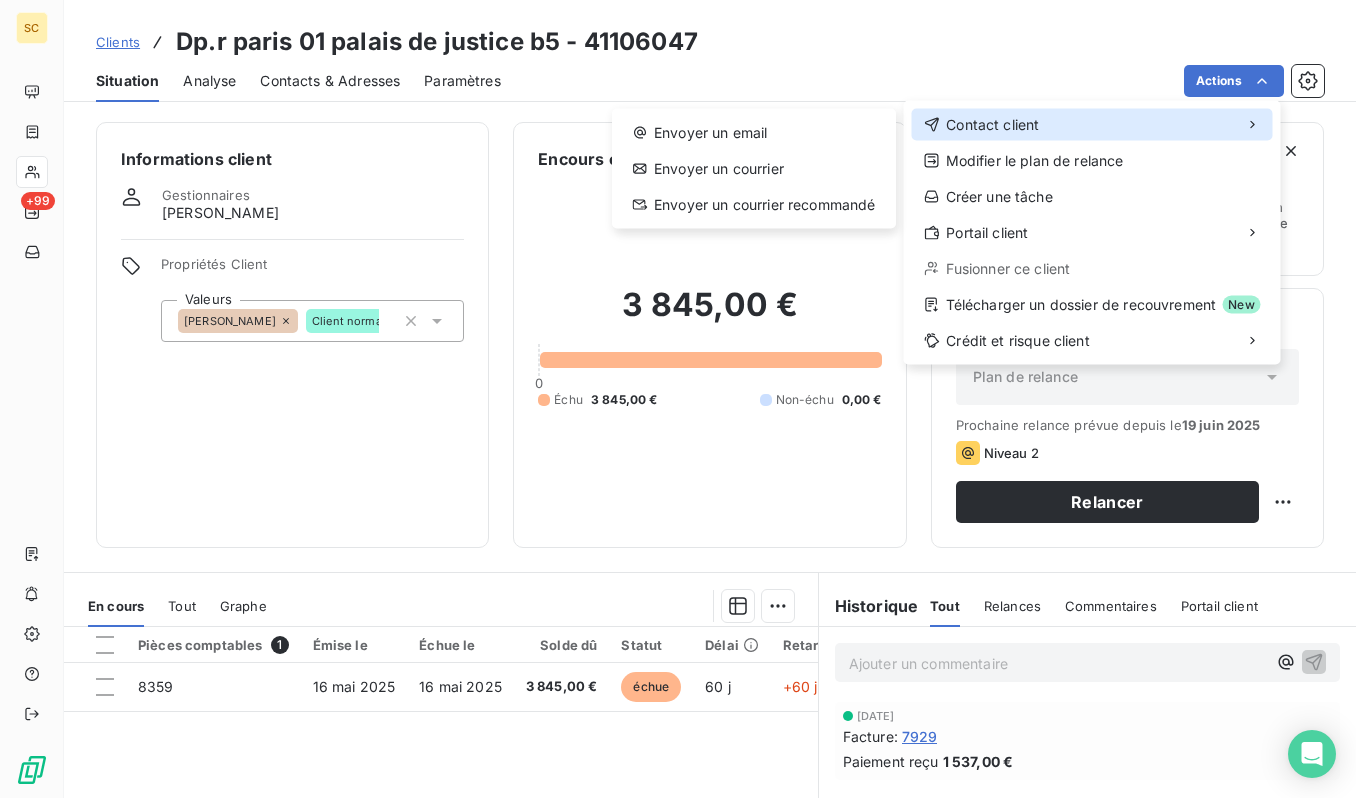 drag, startPoint x: 975, startPoint y: 118, endPoint x: 897, endPoint y: 125, distance: 78.31347 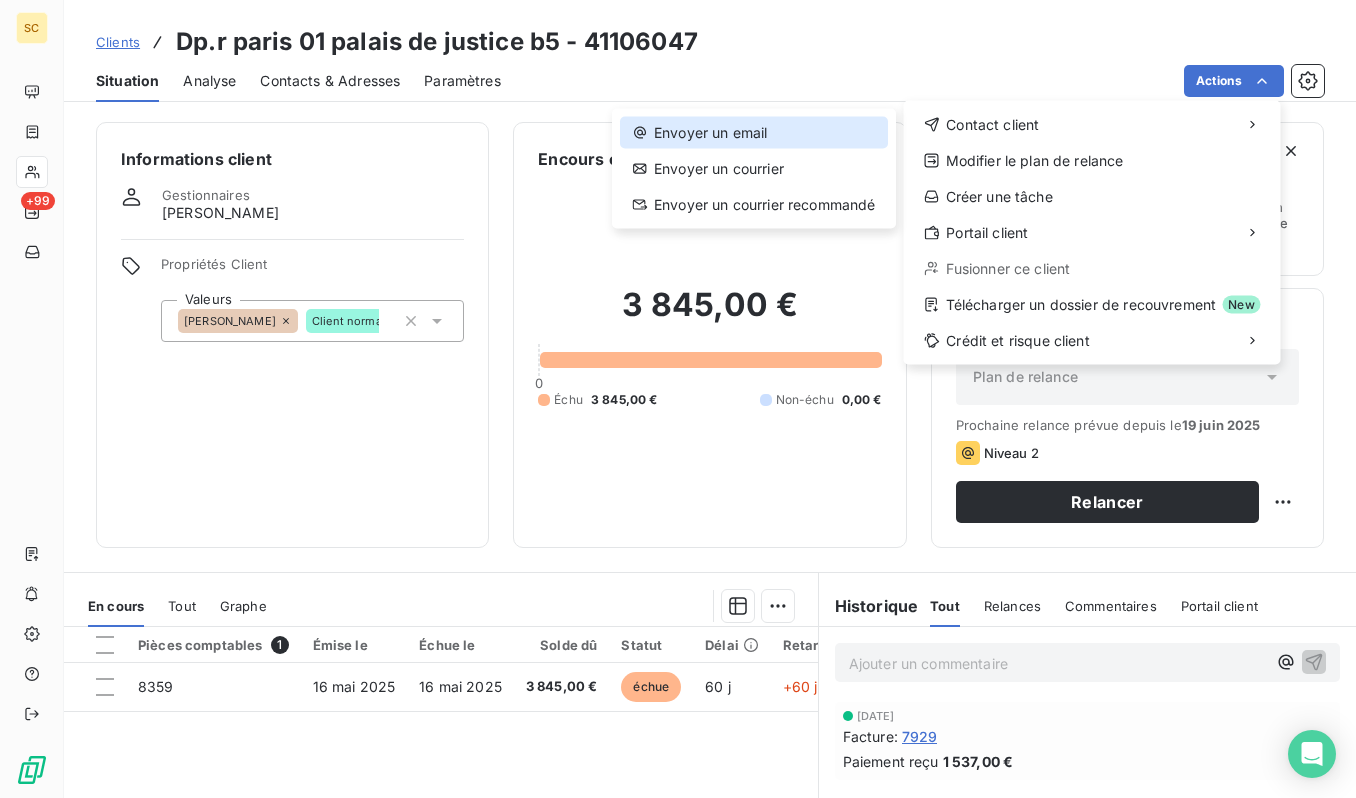 click 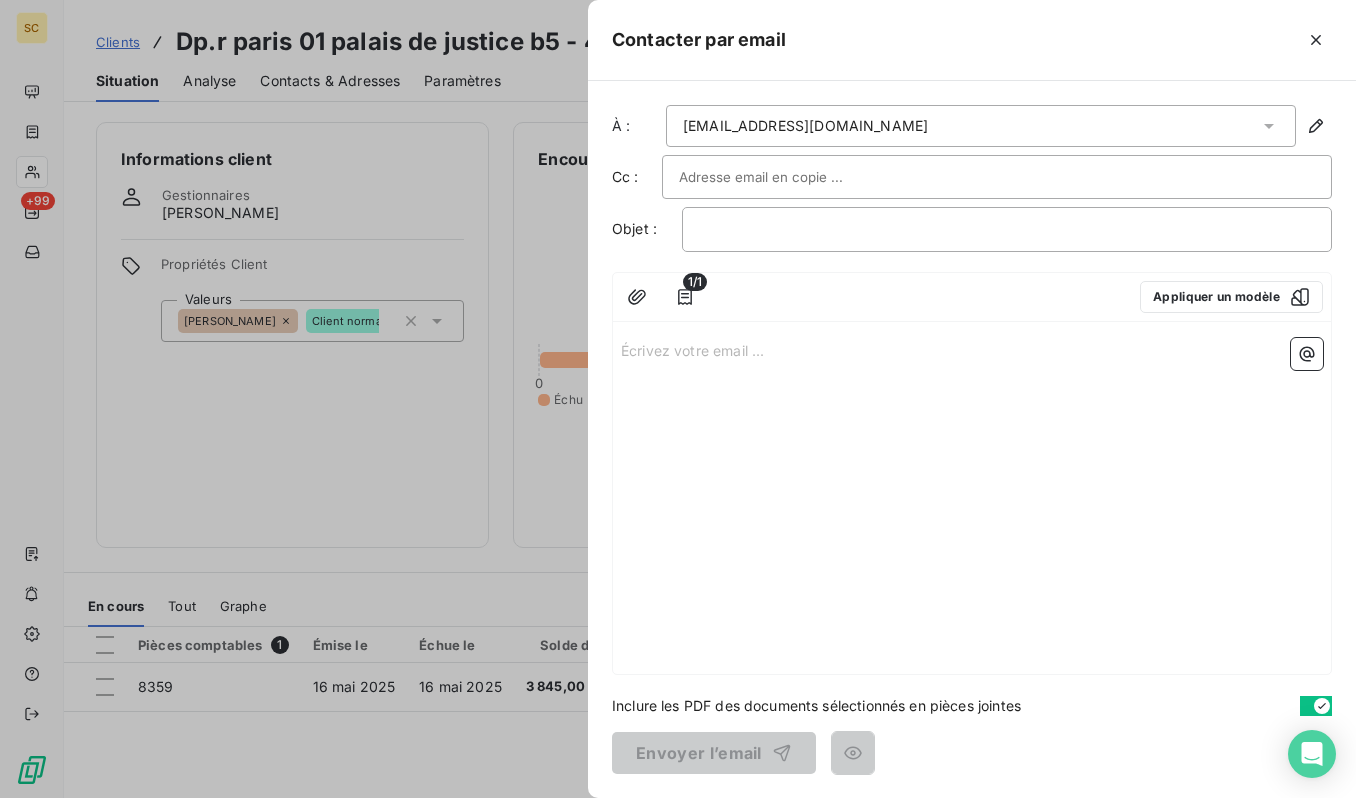 click at bounding box center (786, 177) 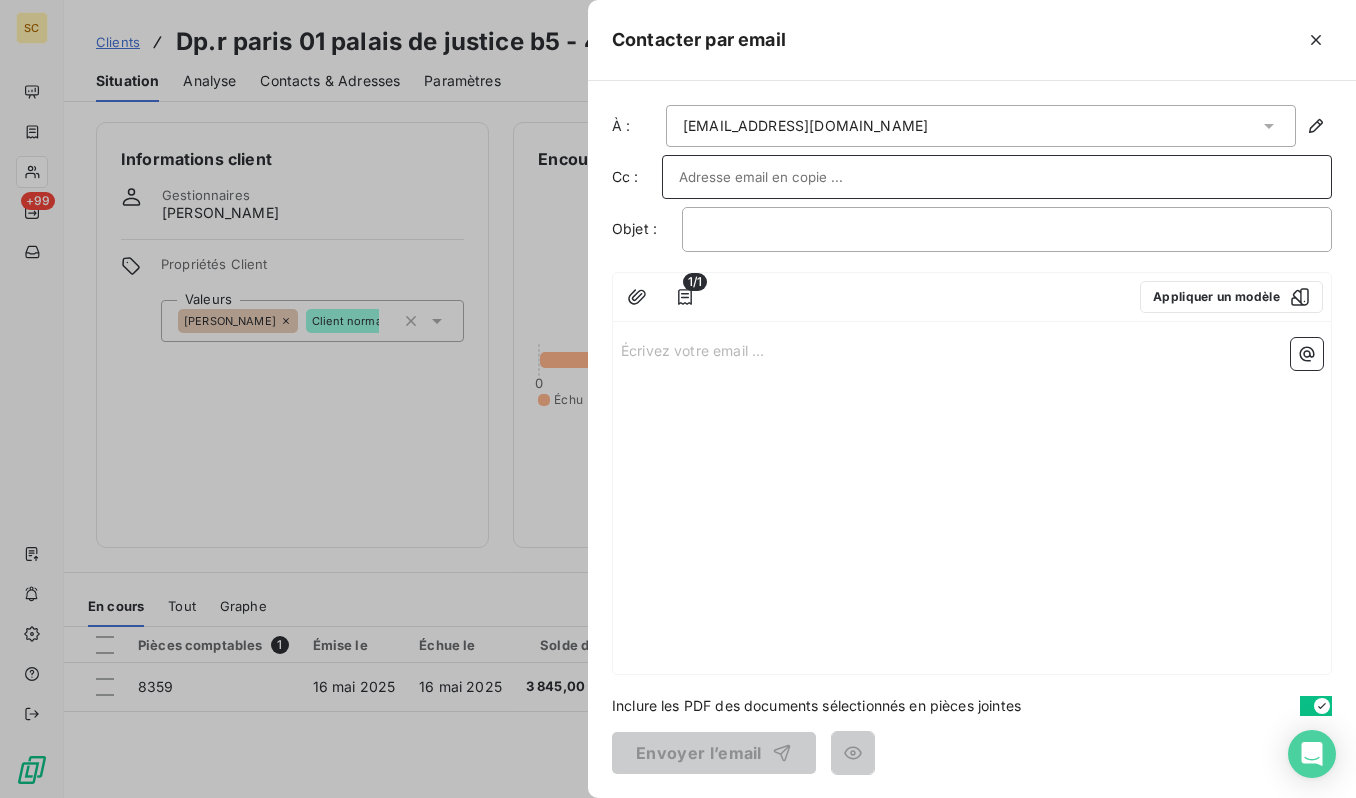 paste on "[EMAIL_ADDRESS][DOMAIN_NAME]" 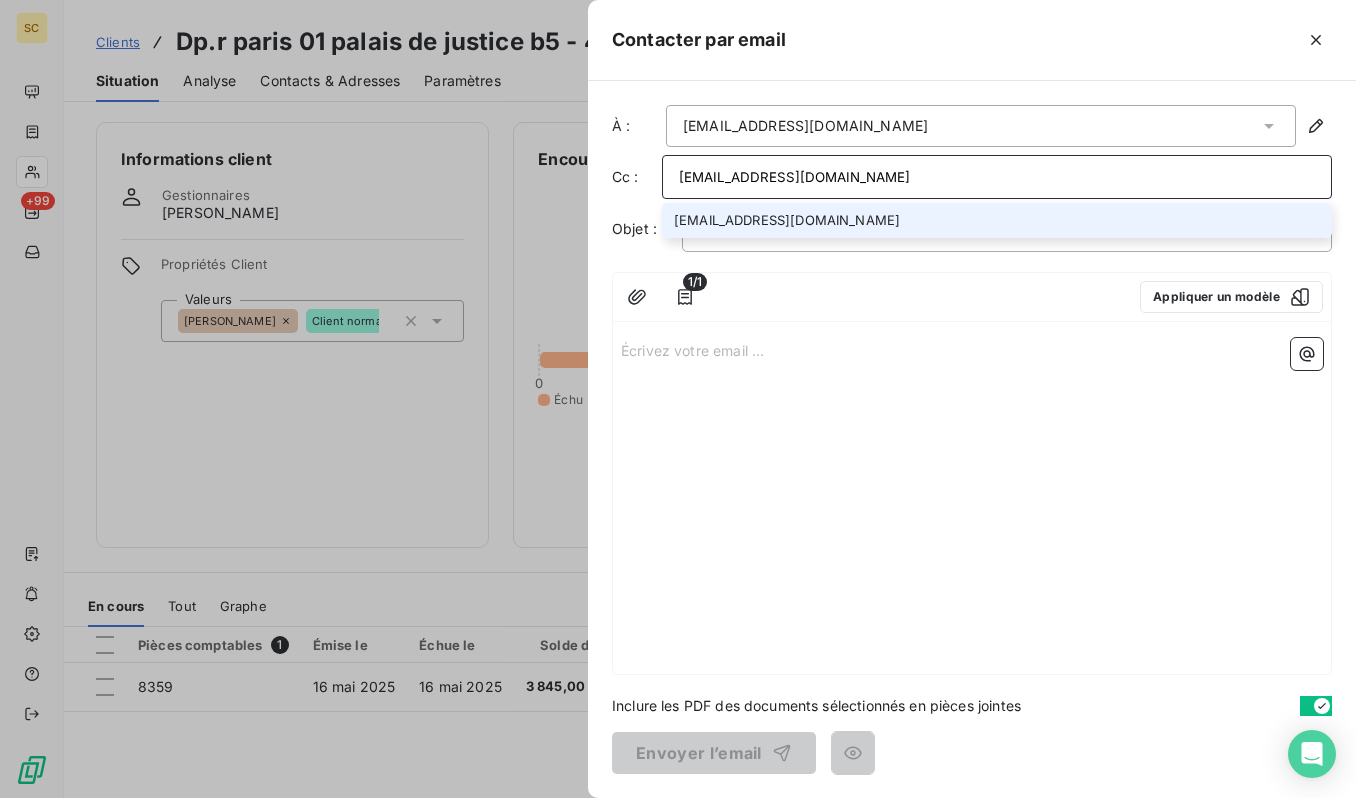 type on "[EMAIL_ADDRESS][DOMAIN_NAME]" 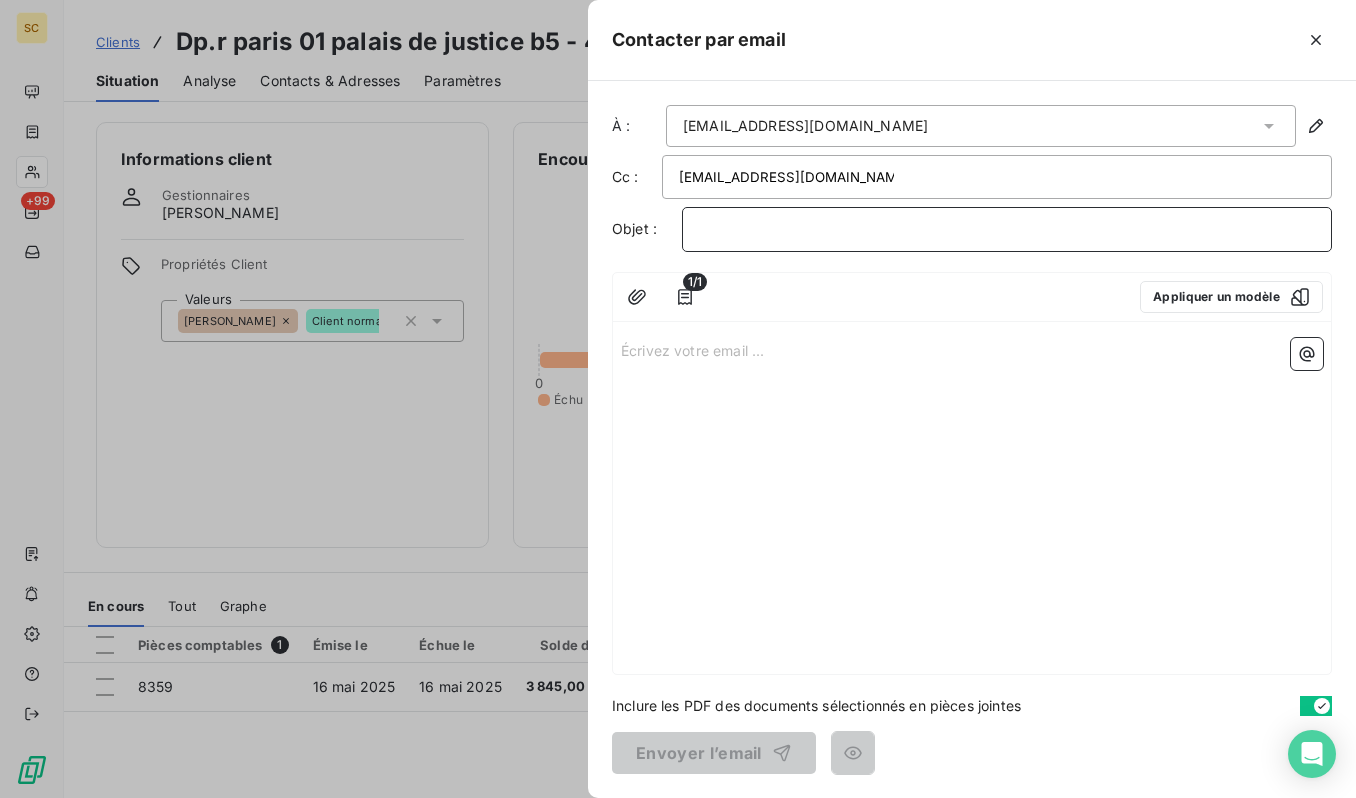 click on "﻿" at bounding box center (1007, 229) 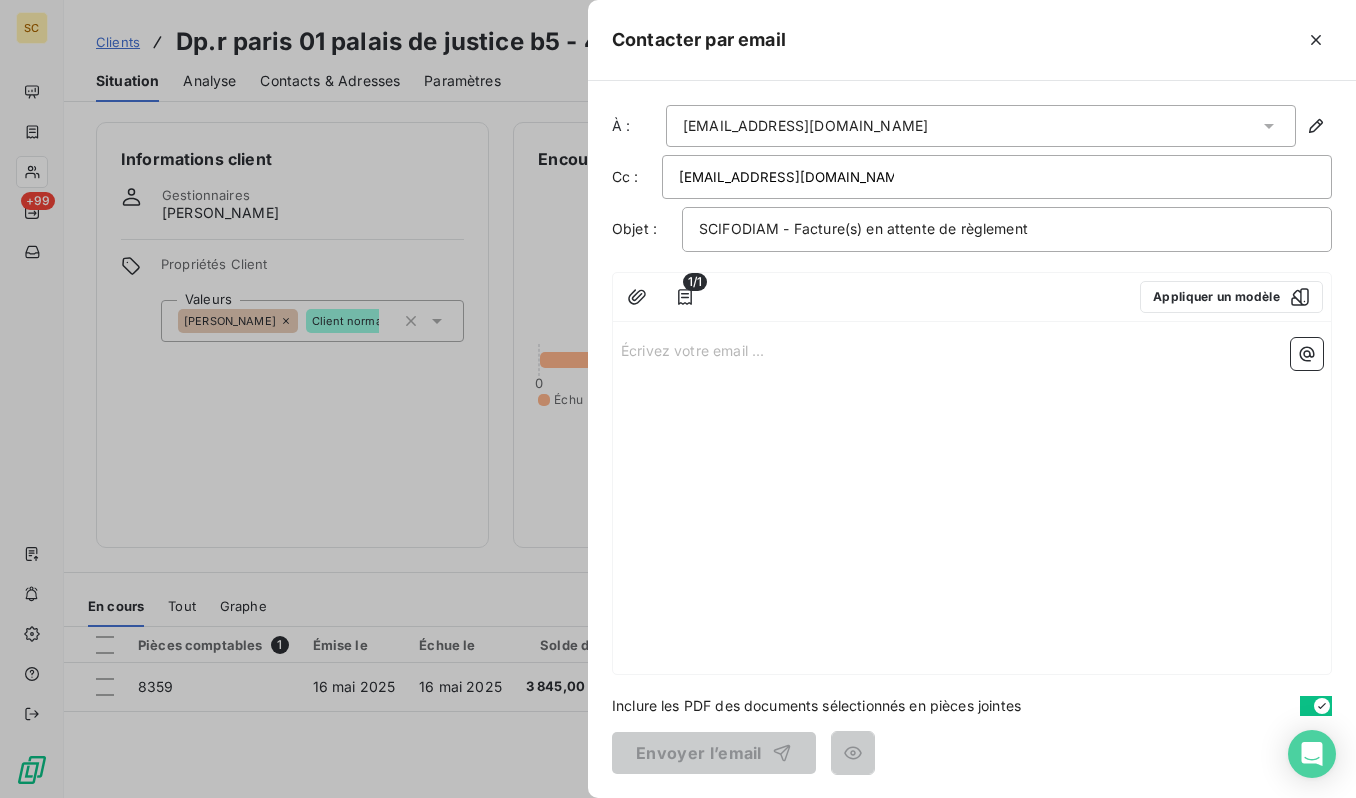 click on "Écrivez votre email ... ﻿" at bounding box center (972, 349) 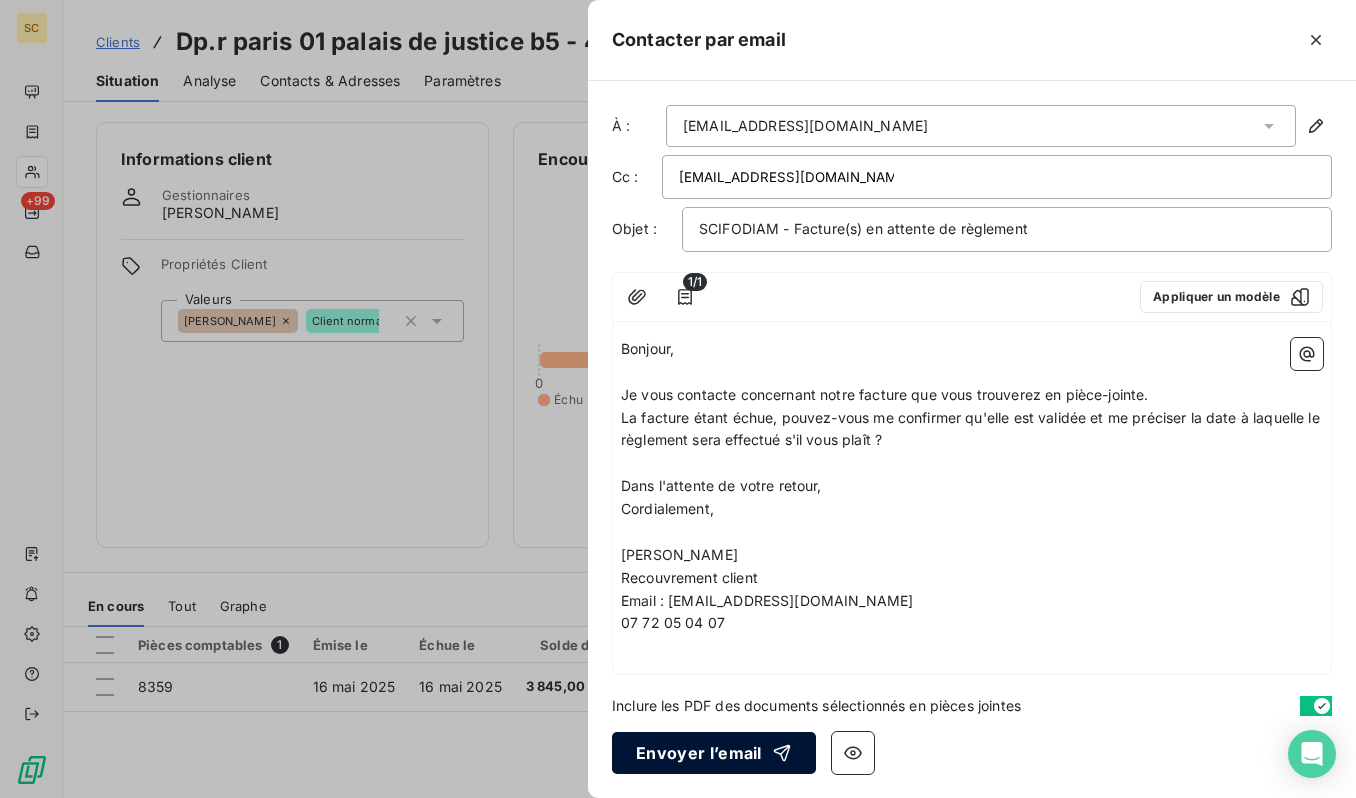 click on "Envoyer l’email" at bounding box center [714, 753] 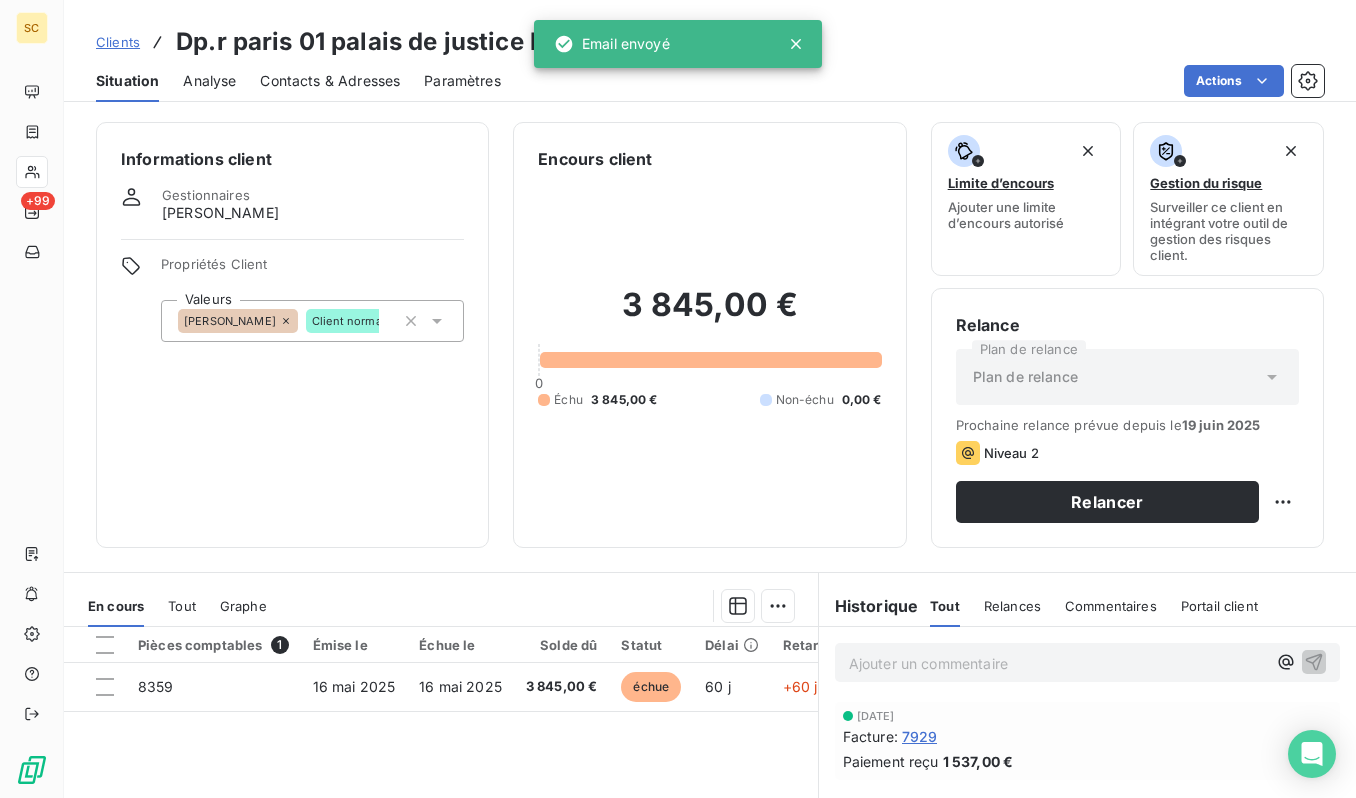 click on "Clients" at bounding box center [118, 42] 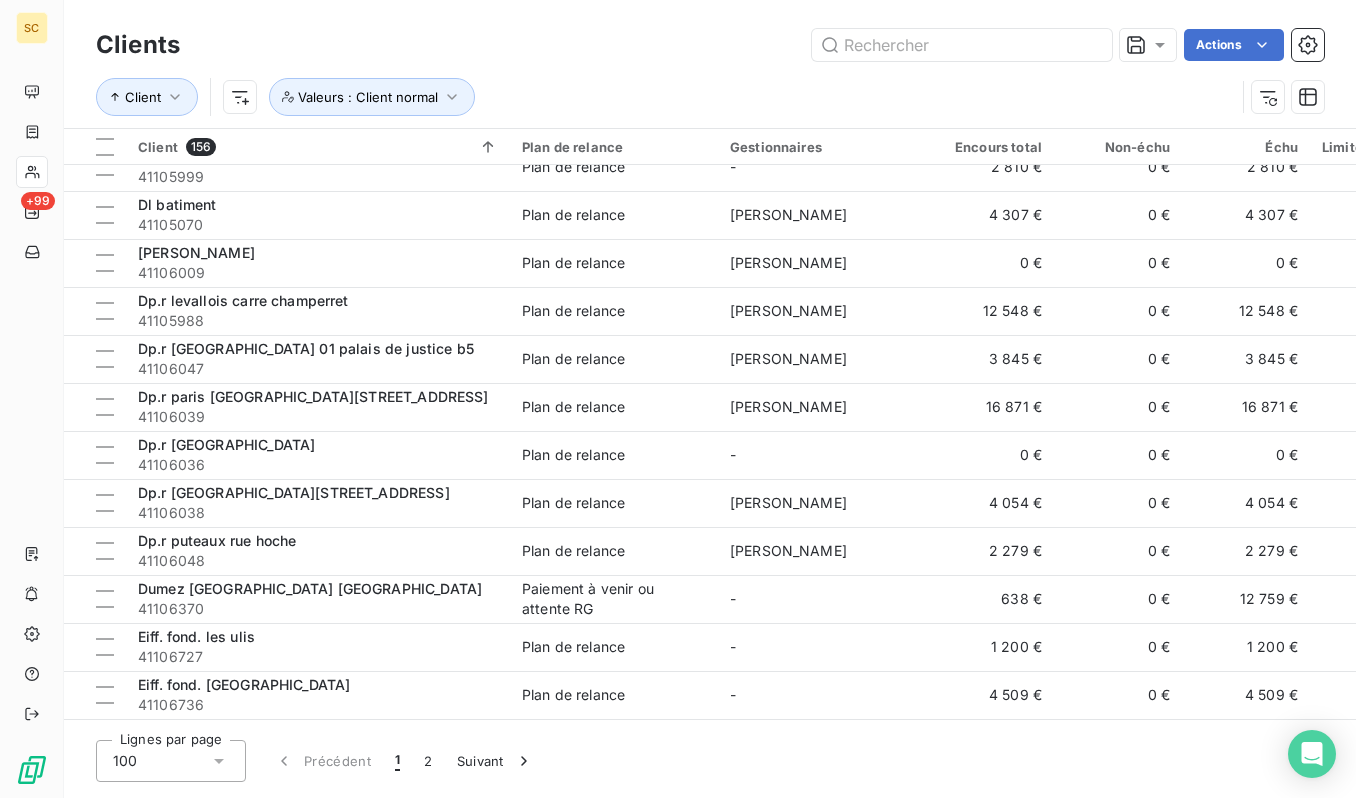 scroll, scrollTop: 2253, scrollLeft: 0, axis: vertical 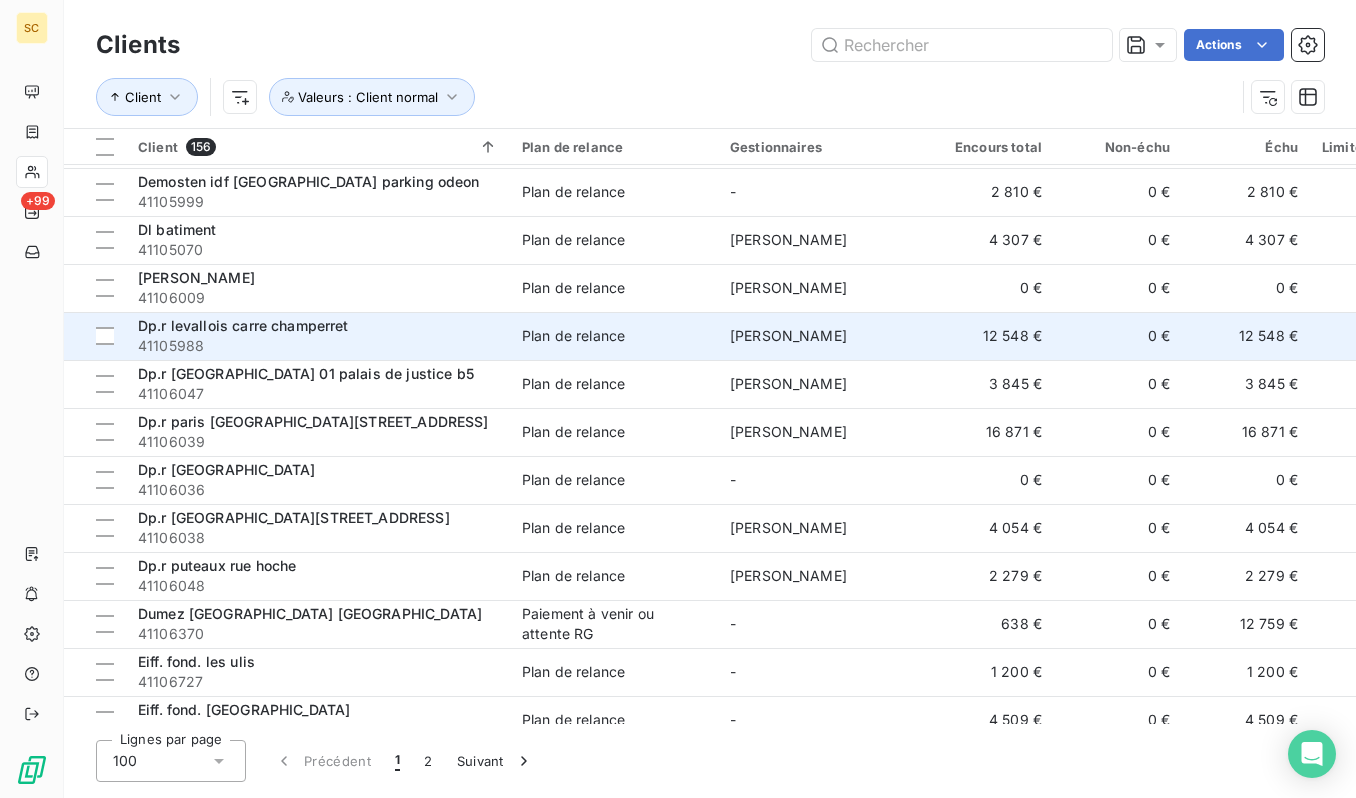click on "Dp.r levallois carre champerret" at bounding box center [243, 325] 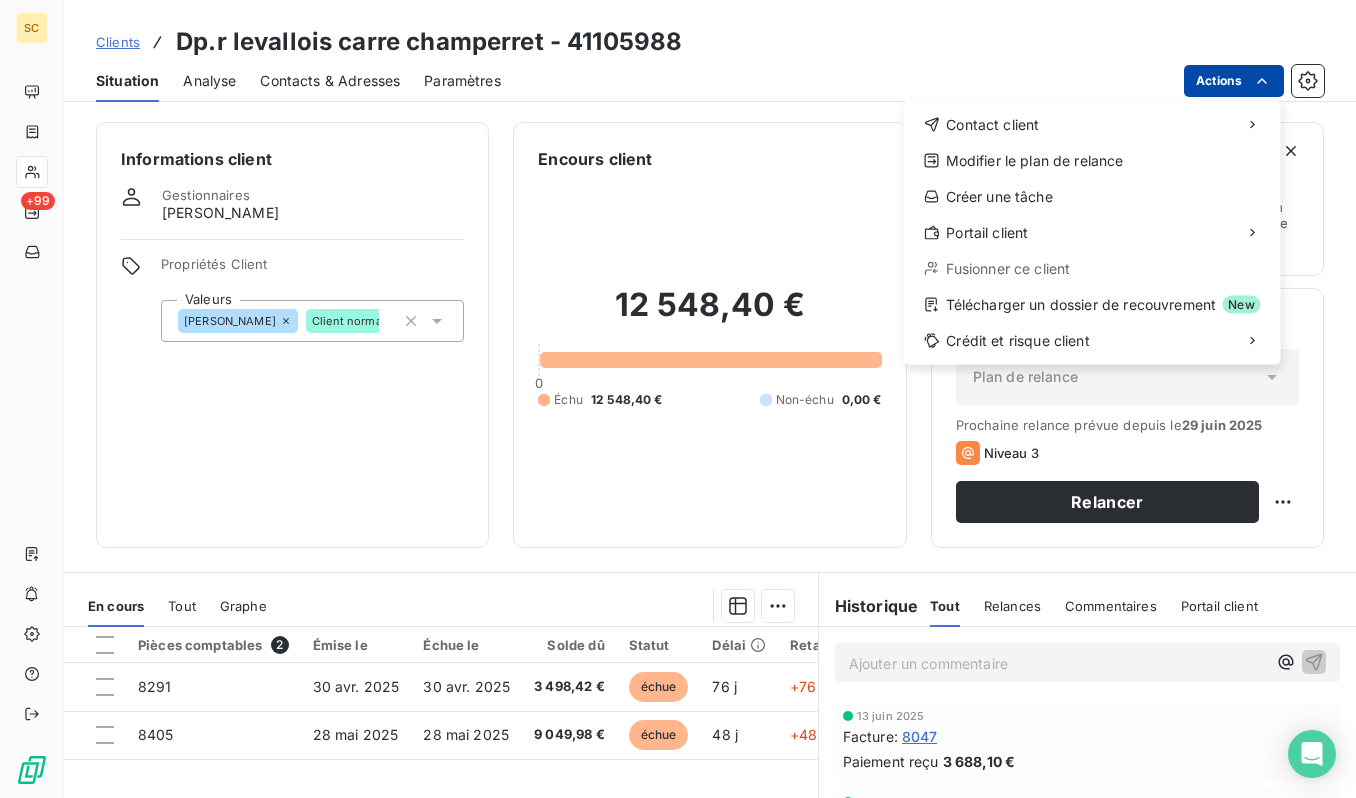 click on "SC +99 Clients Dp.r levallois carre champerret - 41105988 Situation Analyse Contacts & Adresses Paramètres Actions Contact client Modifier le plan de relance Créer une tâche Portail client Fusionner ce client Télécharger un dossier de recouvrement New Crédit et risque client Informations client Gestionnaires bruno ramos Propriétés Client Valeurs bruno Client normal Encours client   12 548,40 € 0 Échu 12 548,40 € Non-échu 0,00 €     Limite d’encours Ajouter une limite d’encours autorisé Gestion du risque Surveiller ce client en intégrant votre outil de gestion des risques client. Relance Plan de relance Plan de relance Prochaine relance prévue depuis le  29 juin 2025 Niveau 3 Relancer En cours Tout Graphe Pièces comptables 2 Émise le Échue le Solde dû Statut Délai   Retard   Tag relance   8291 30 avr. 2025 30 avr. 2025 3 498,42 € échue 76 j +76 j 8405 28 mai 2025 28 mai 2025 9 049,98 € échue 48 j +48 j Lignes par page 25 Précédent 1 Suivant Tout ﻿" at bounding box center [678, 399] 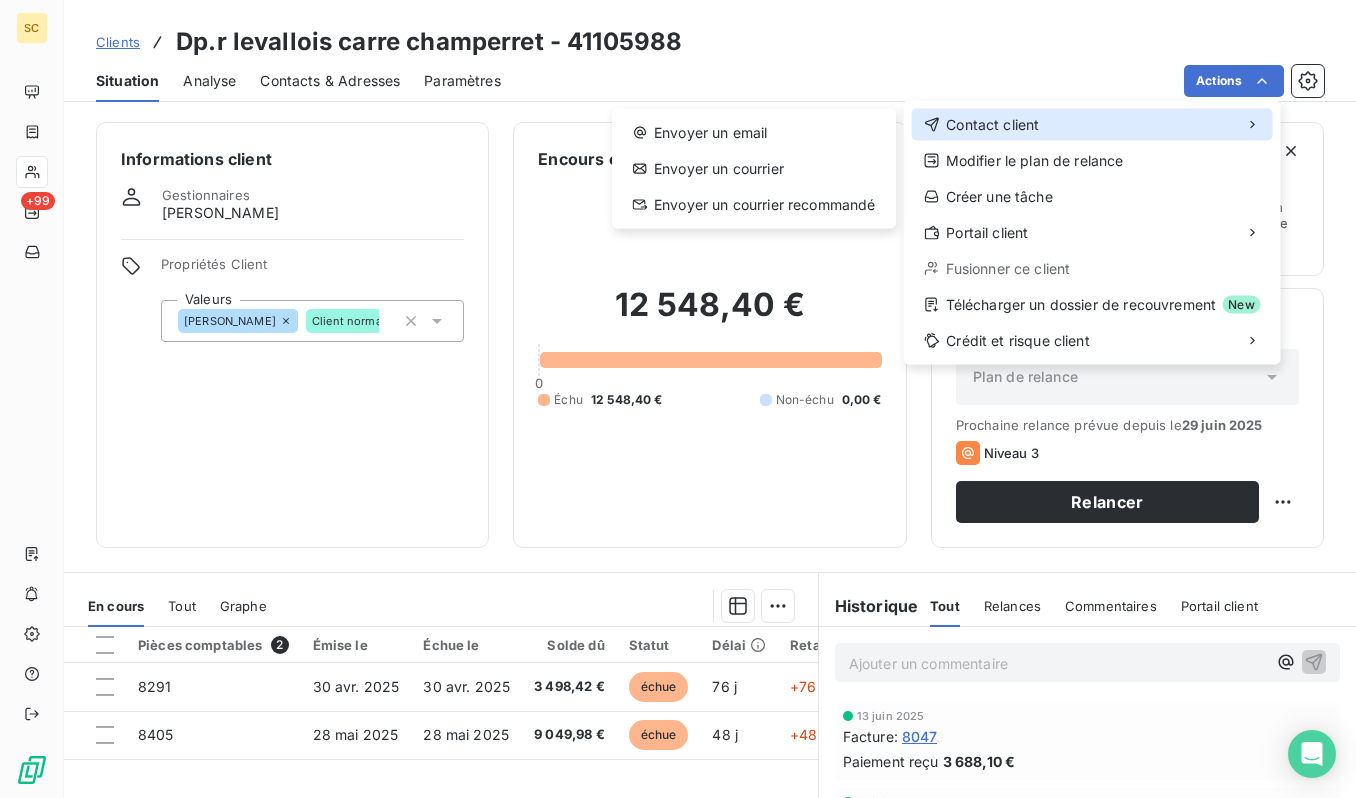 click on "Contact client" at bounding box center (992, 125) 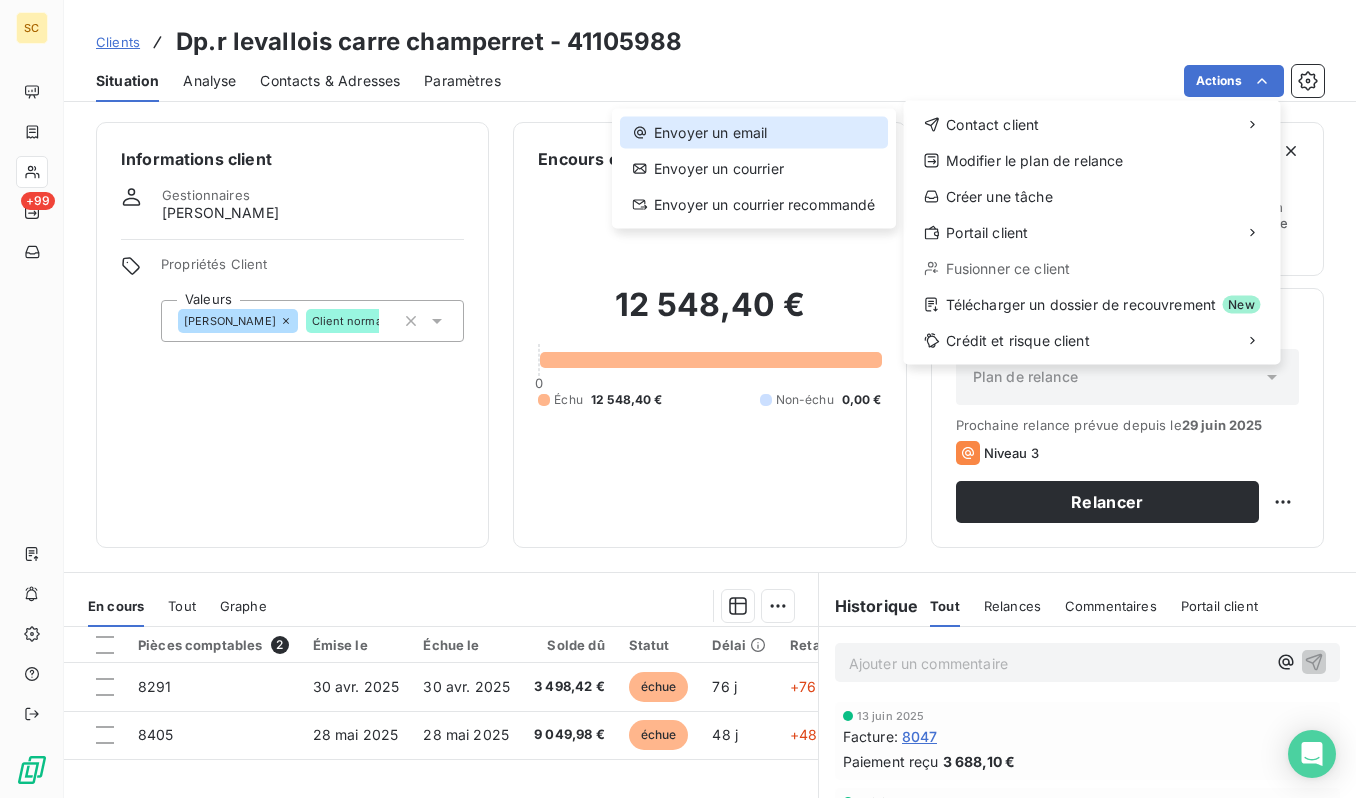 click on "Envoyer un email" at bounding box center [754, 133] 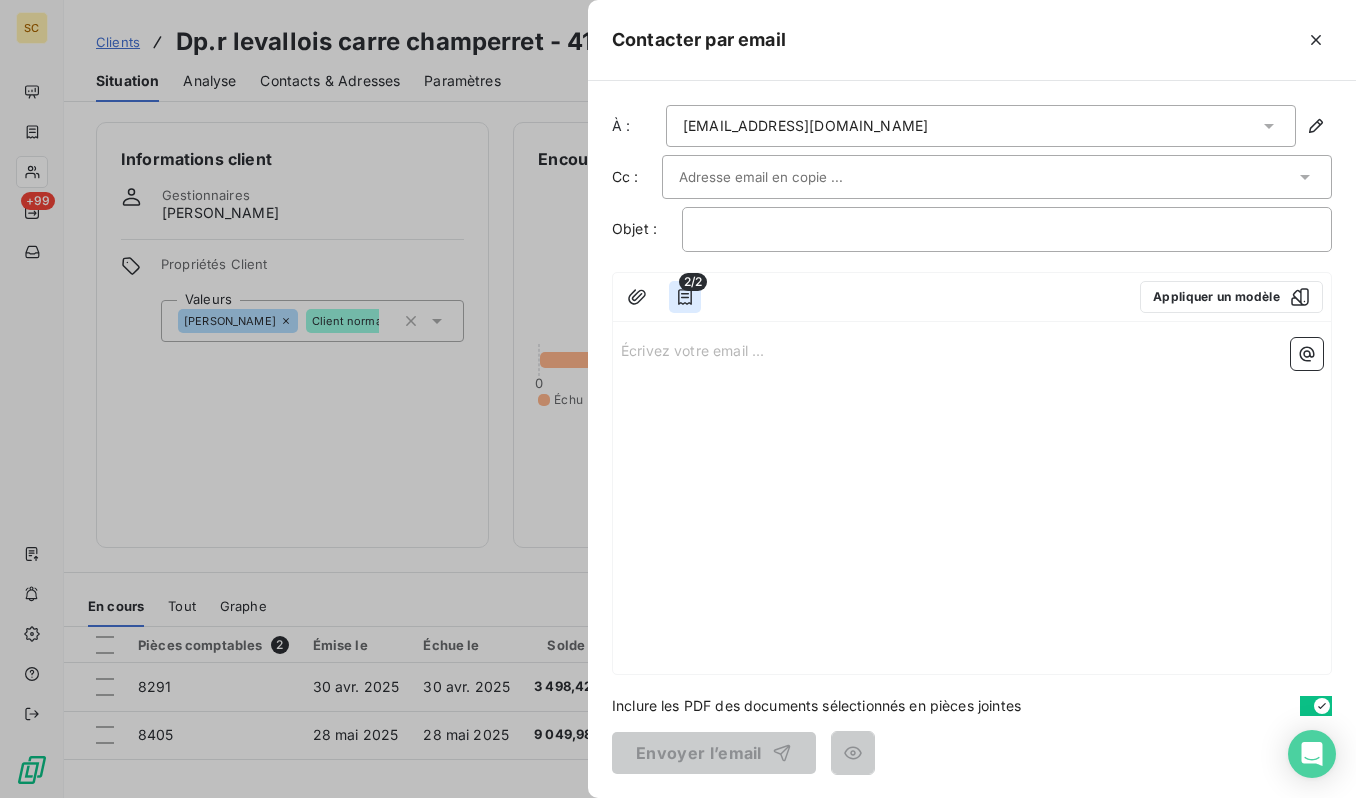 click 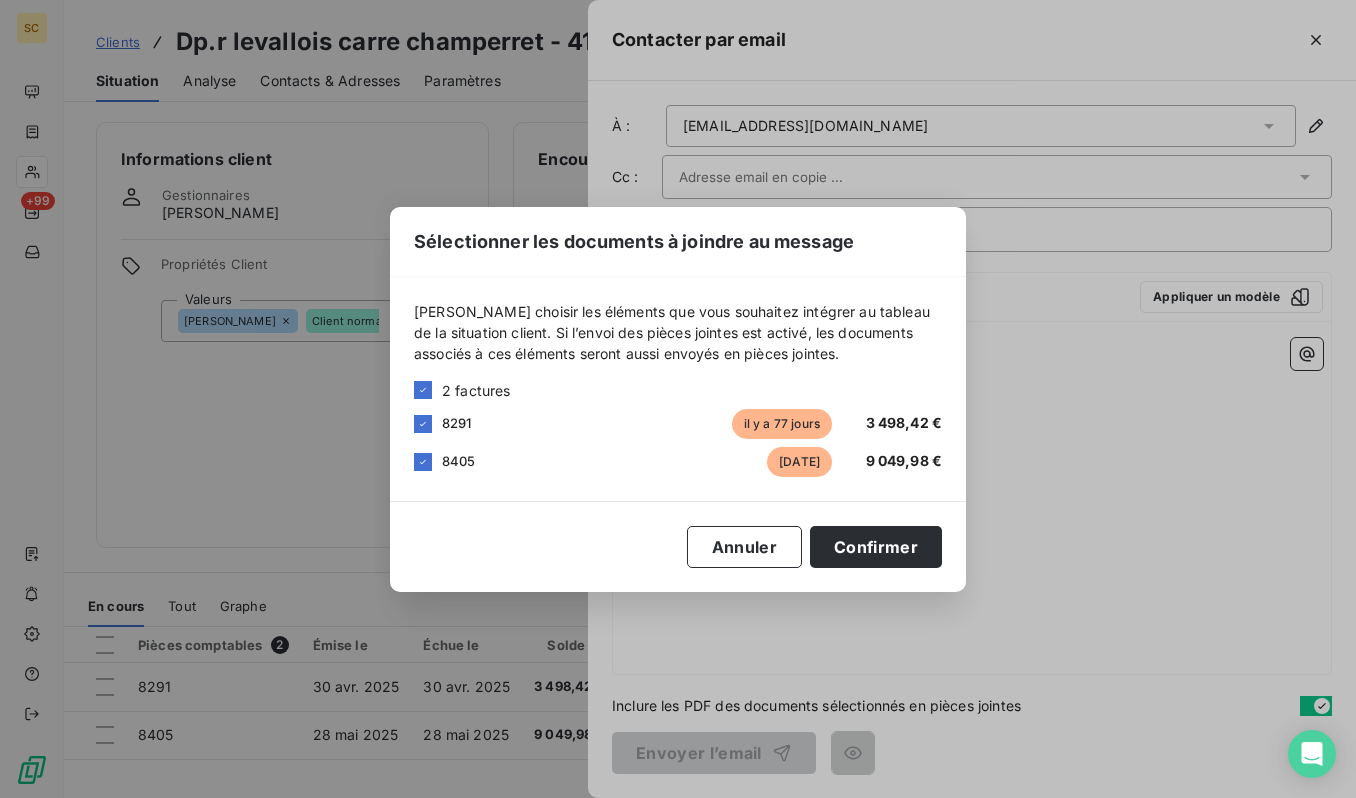 drag, startPoint x: 1117, startPoint y: 420, endPoint x: 872, endPoint y: 403, distance: 245.58908 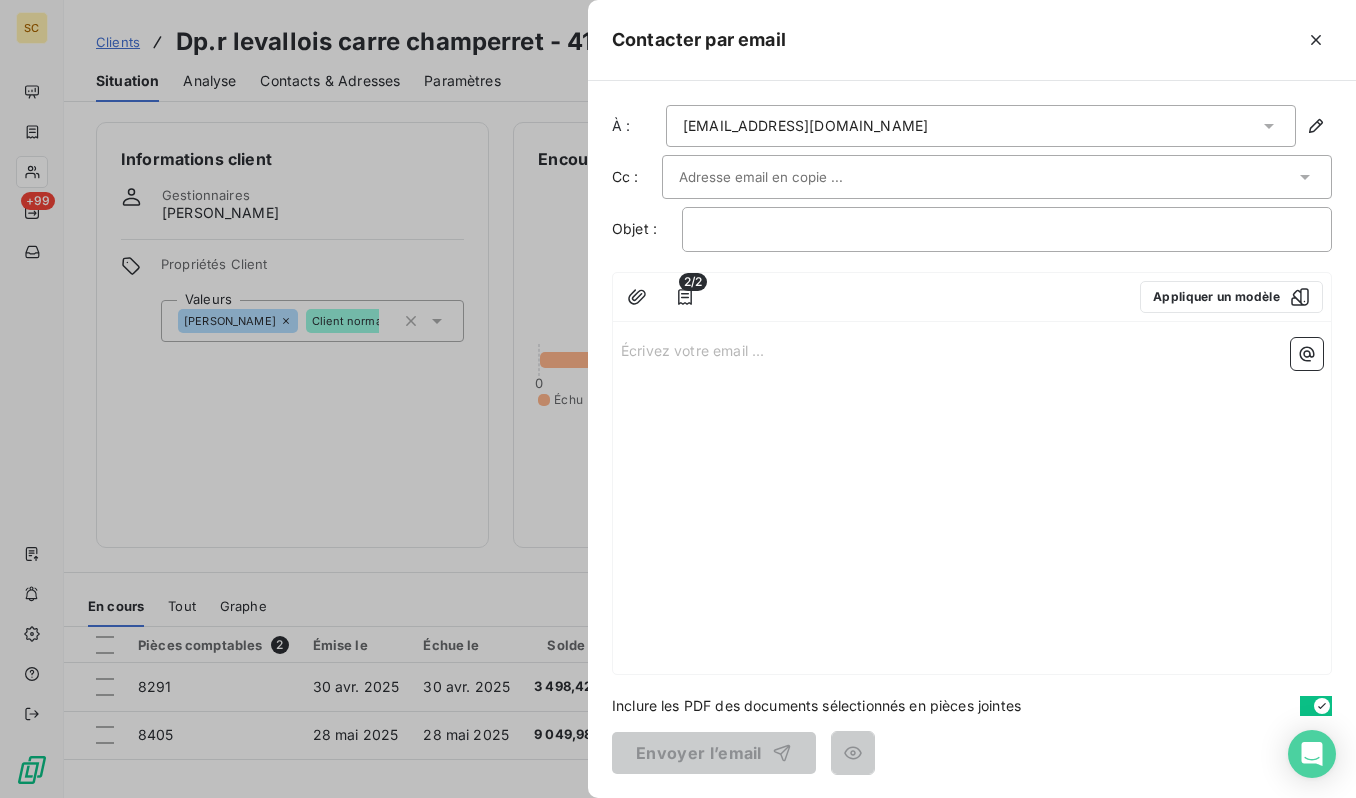 click on "Écrivez votre email ... ﻿" at bounding box center (972, 502) 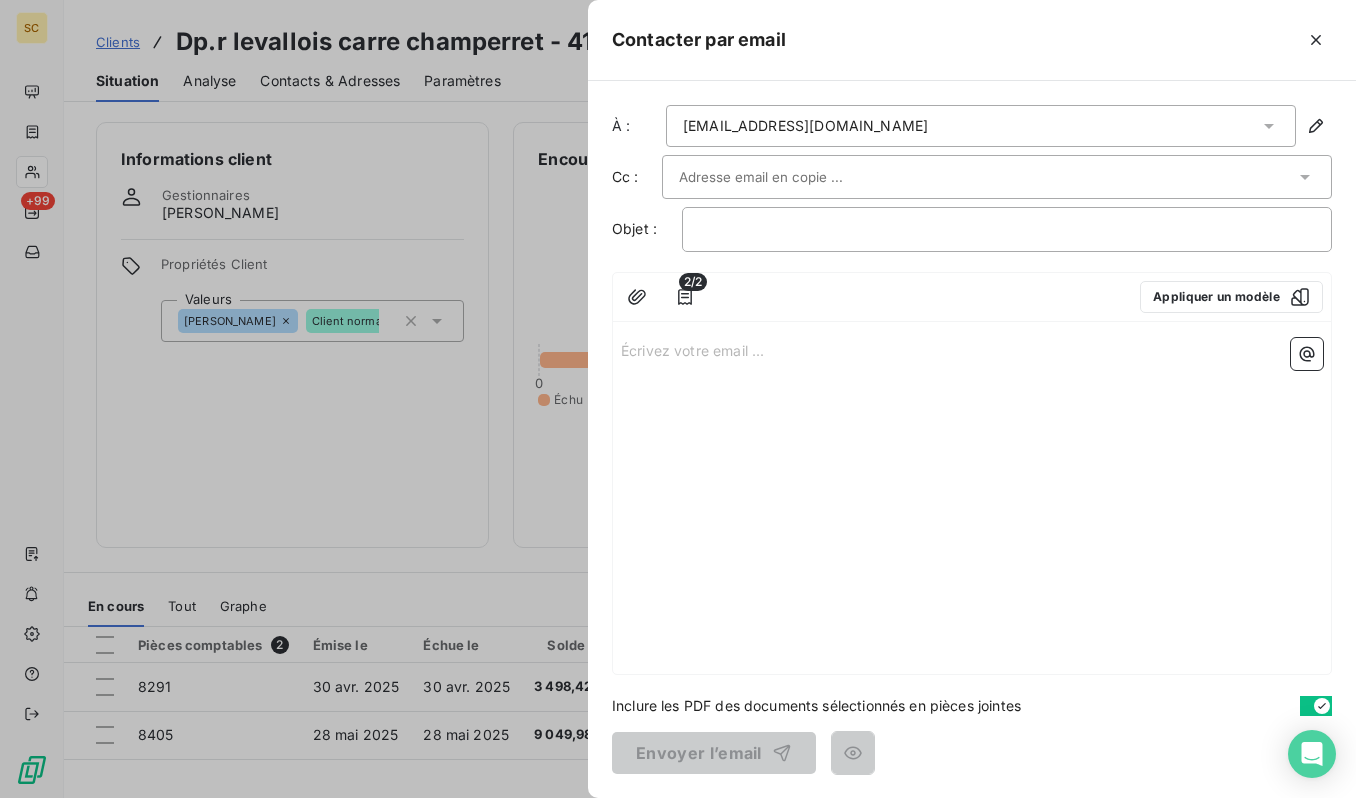 click on "Écrivez votre email ... ﻿" at bounding box center (972, 349) 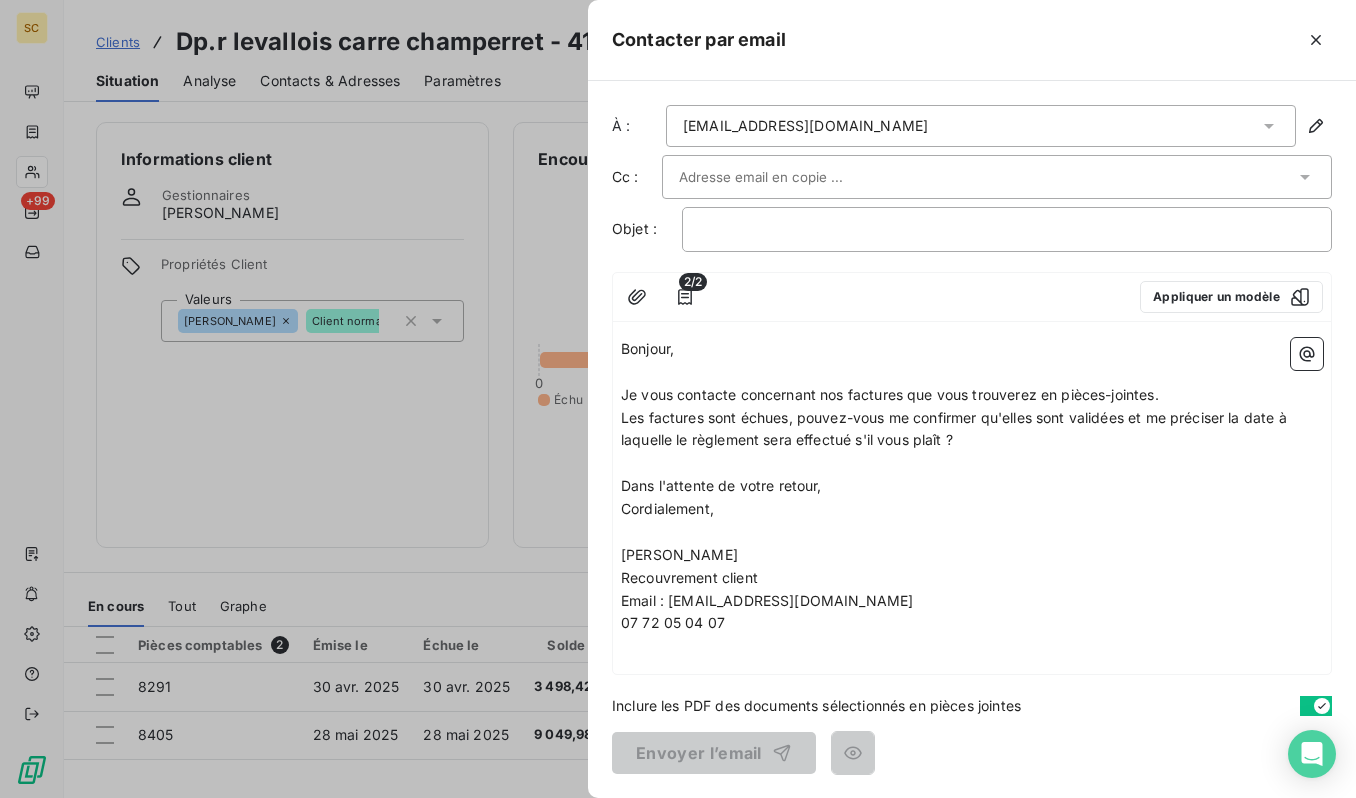 drag, startPoint x: 815, startPoint y: 178, endPoint x: 753, endPoint y: 168, distance: 62.801273 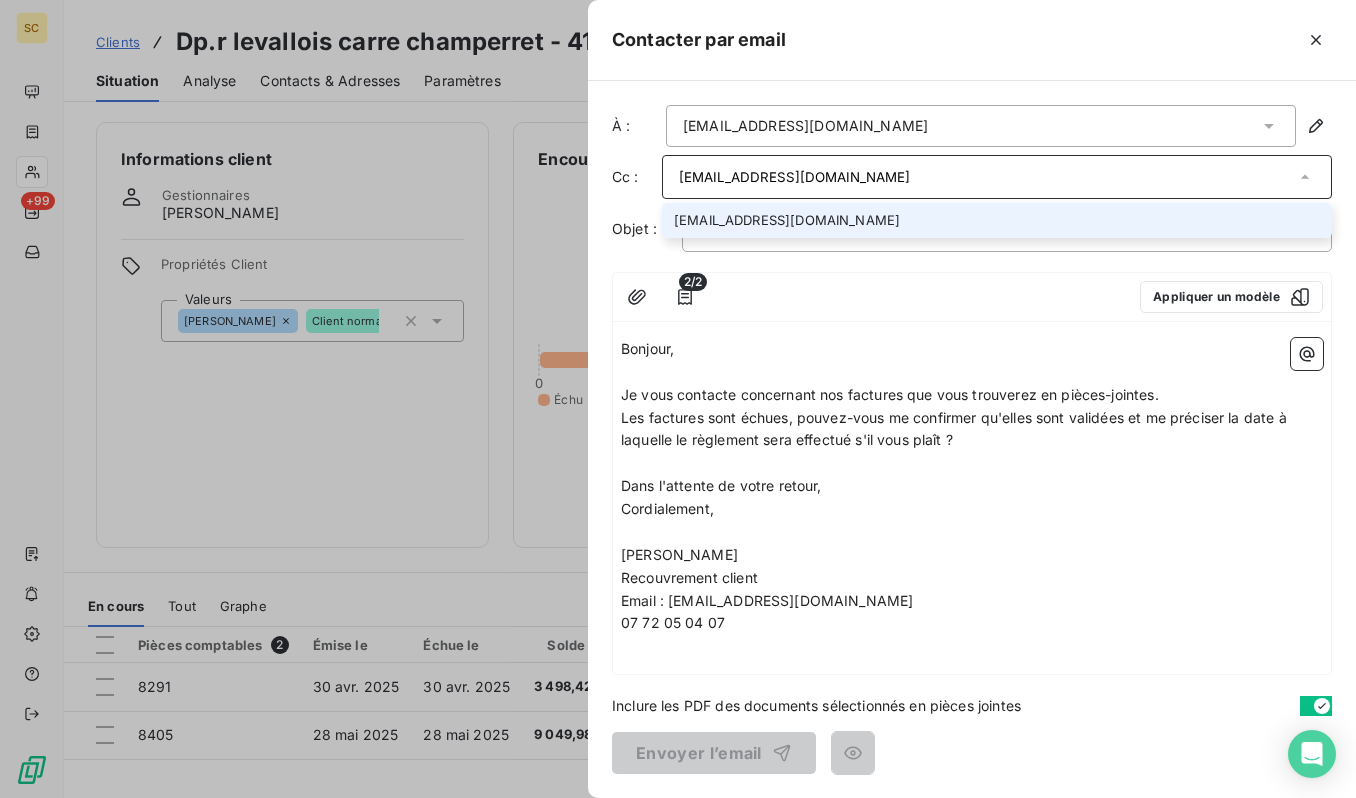 type on "[EMAIL_ADDRESS][DOMAIN_NAME]" 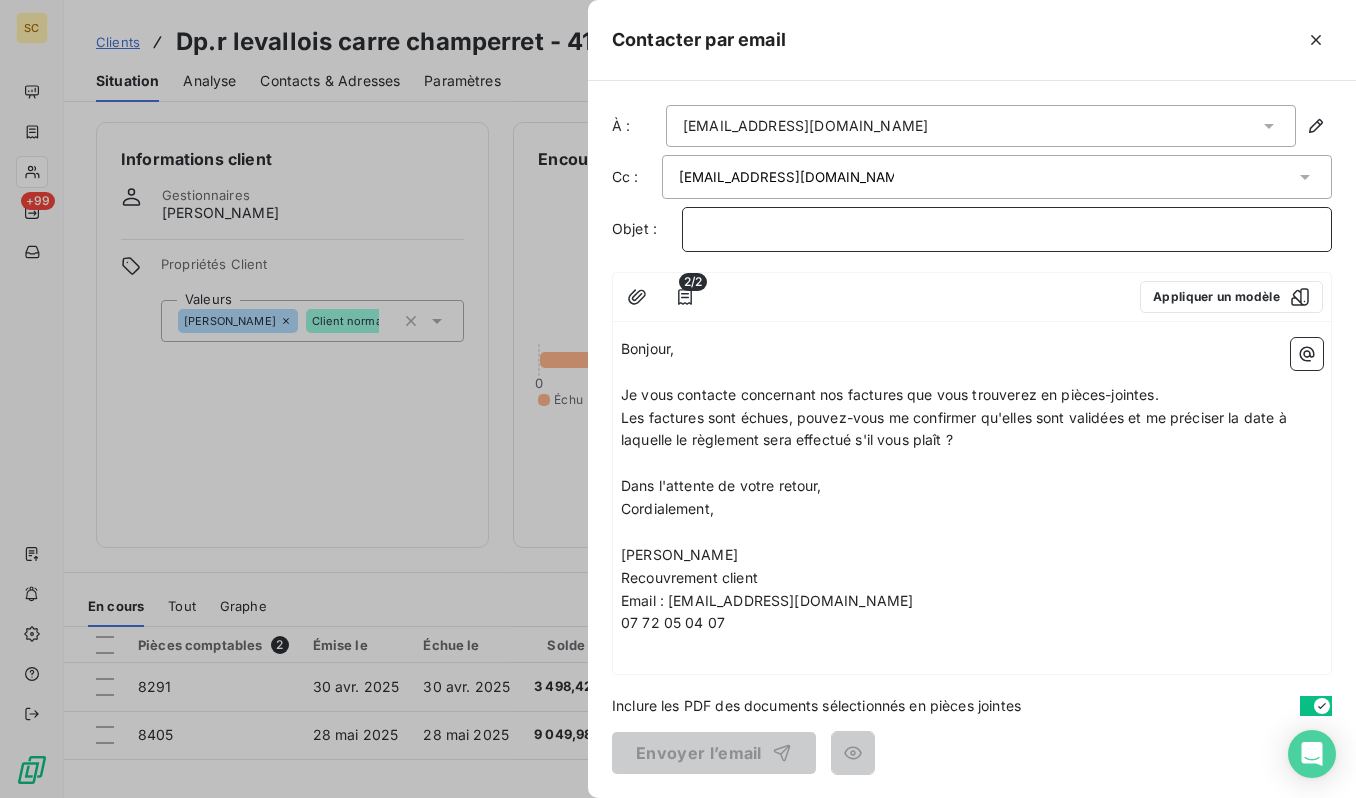 click on "﻿" at bounding box center [1007, 229] 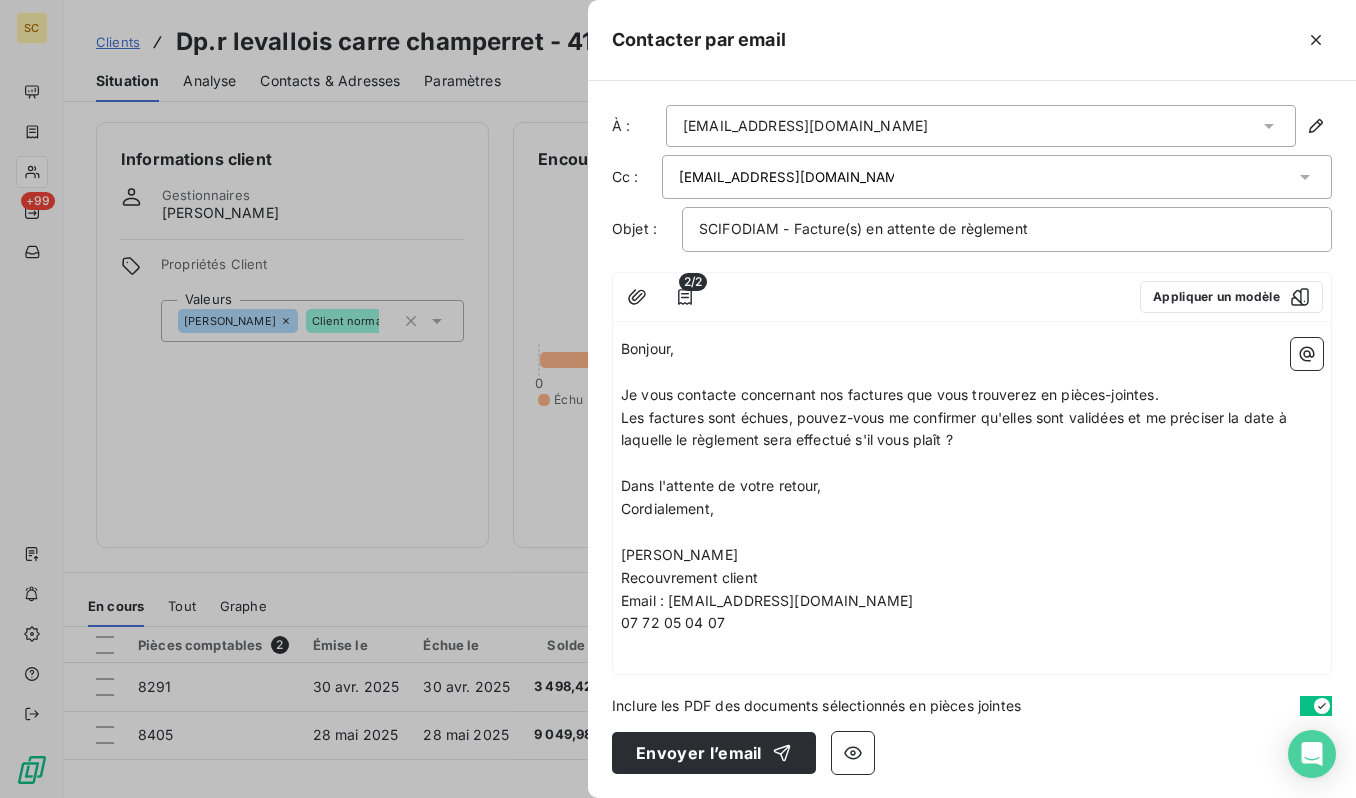 drag, startPoint x: 1042, startPoint y: 496, endPoint x: 1052, endPoint y: 489, distance: 12.206555 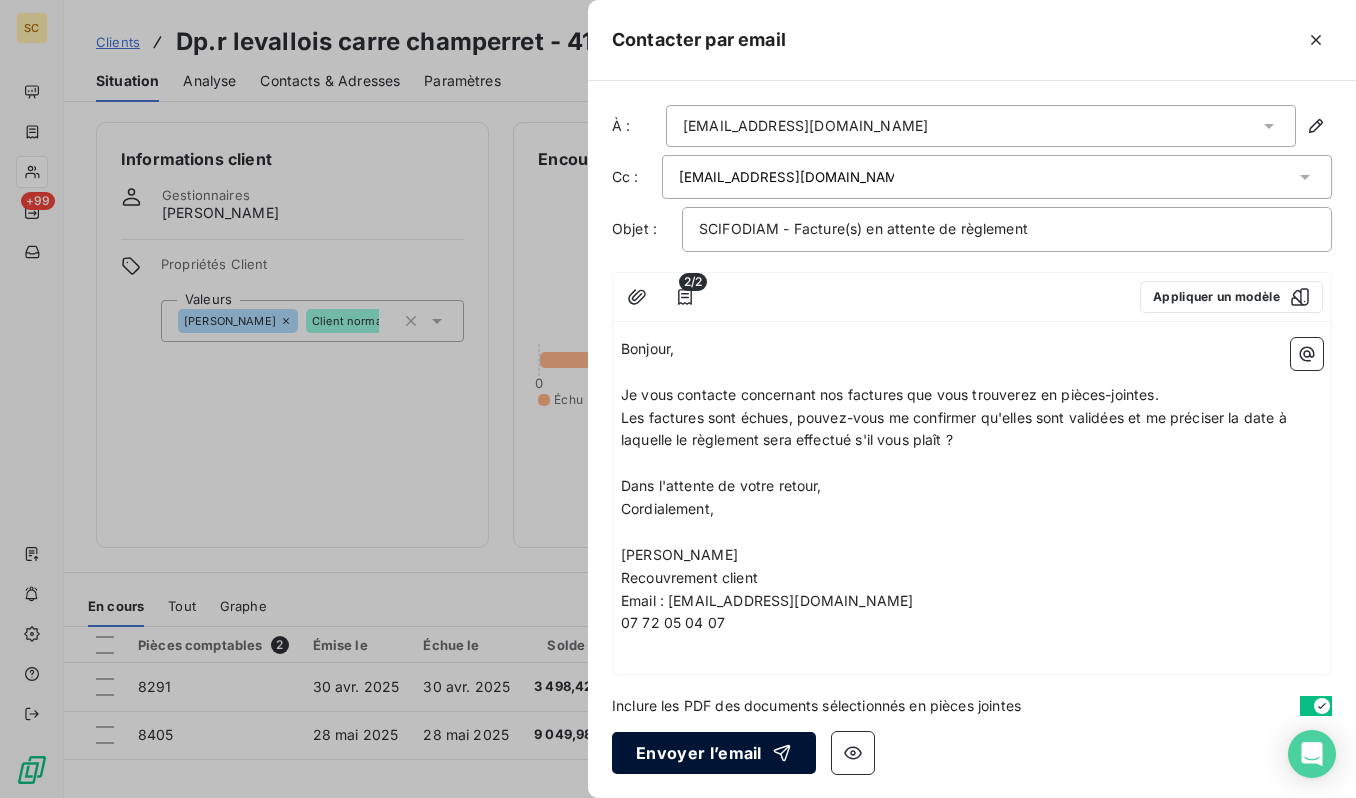 click on "Envoyer l’email" at bounding box center (714, 753) 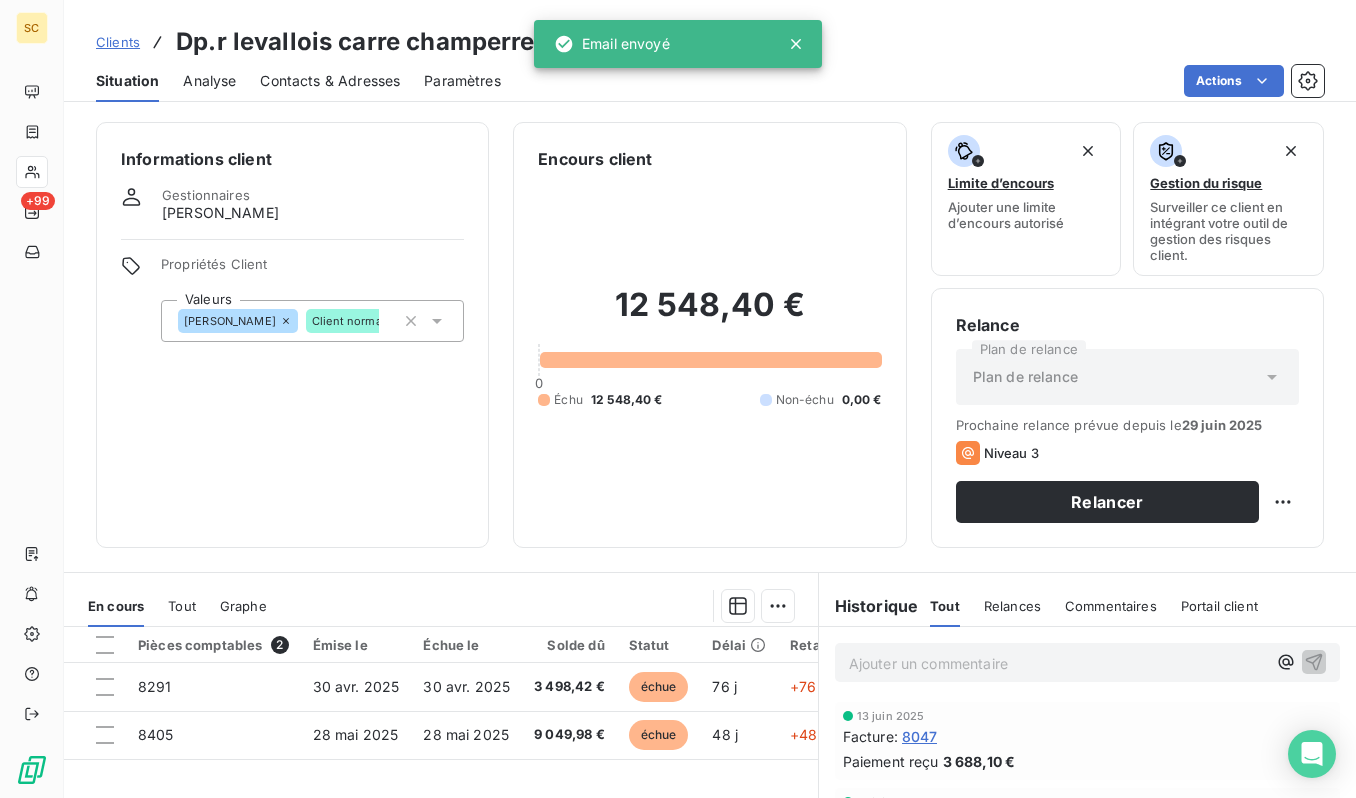 click on "Clients" at bounding box center (118, 42) 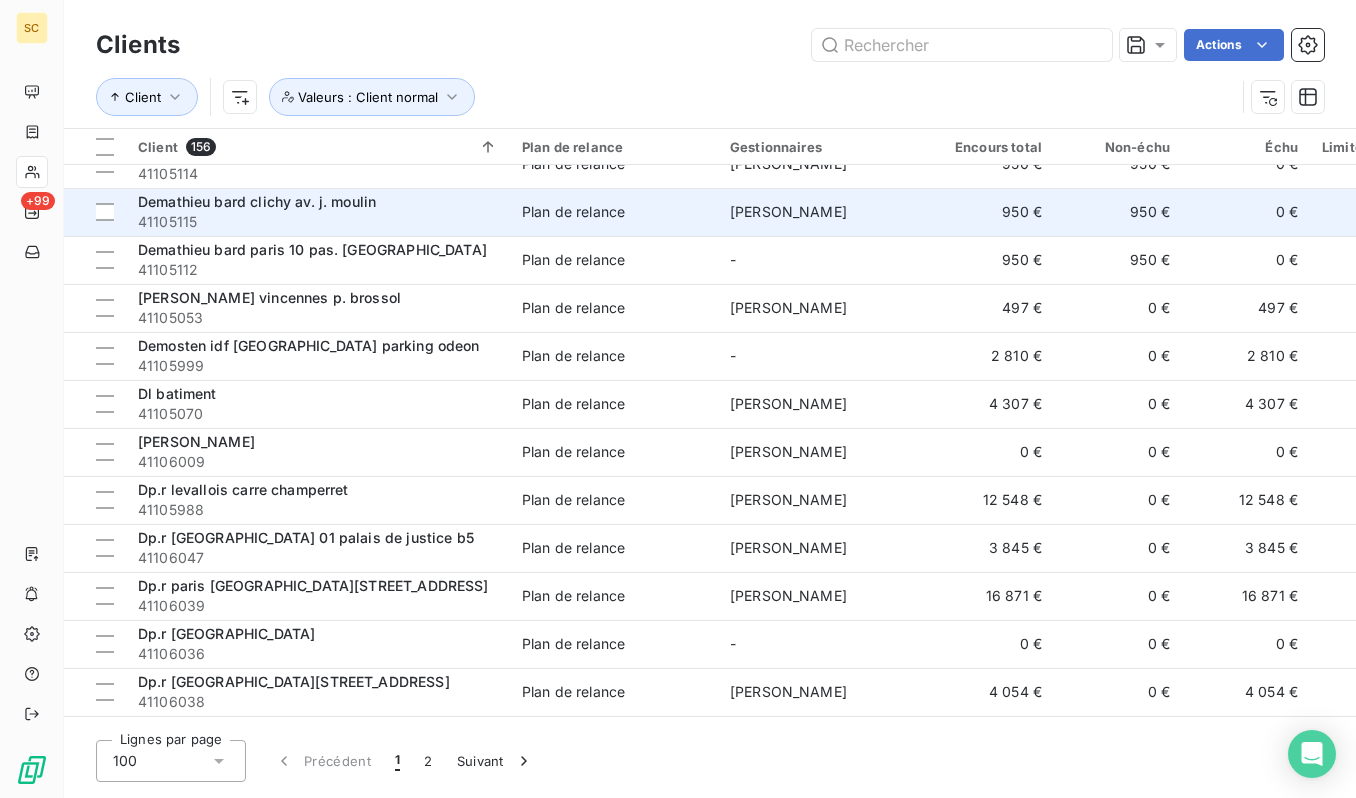 scroll, scrollTop: 2088, scrollLeft: 0, axis: vertical 